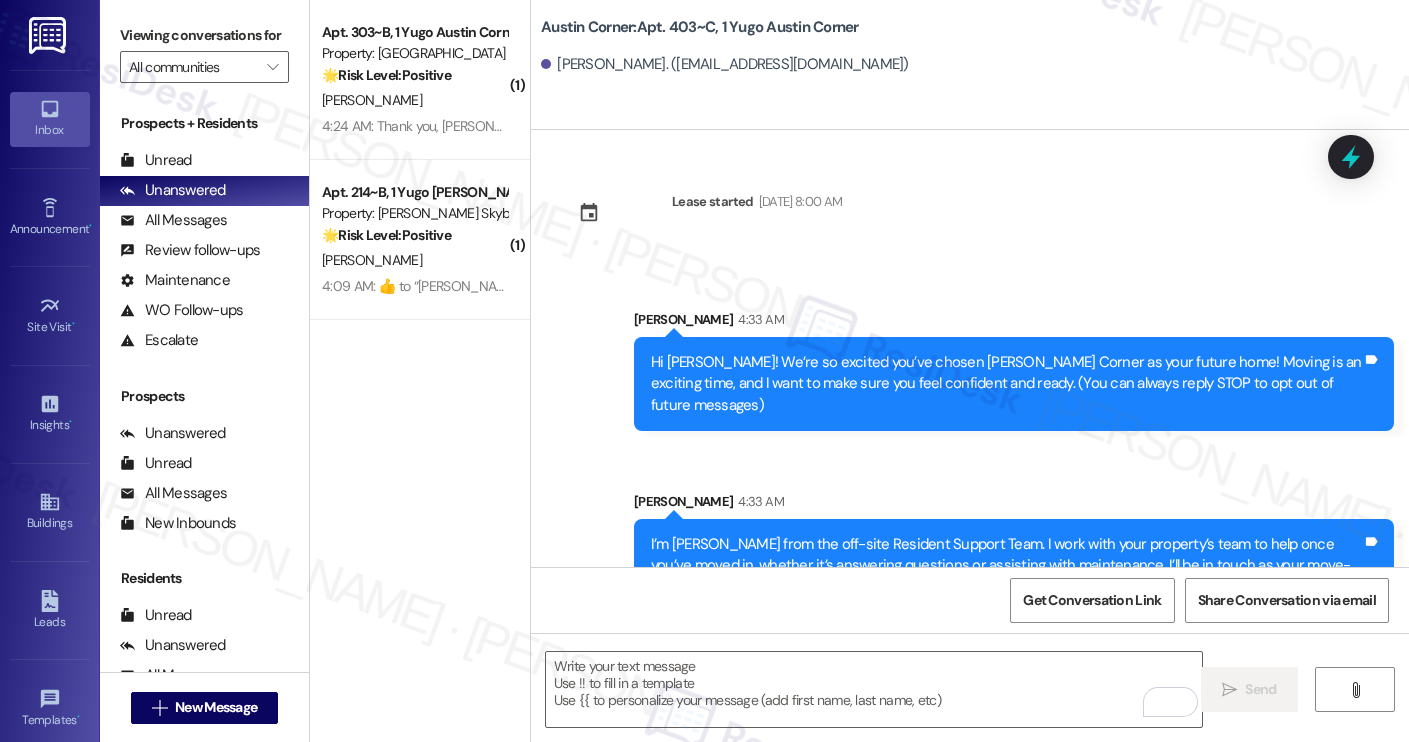 scroll, scrollTop: 0, scrollLeft: 0, axis: both 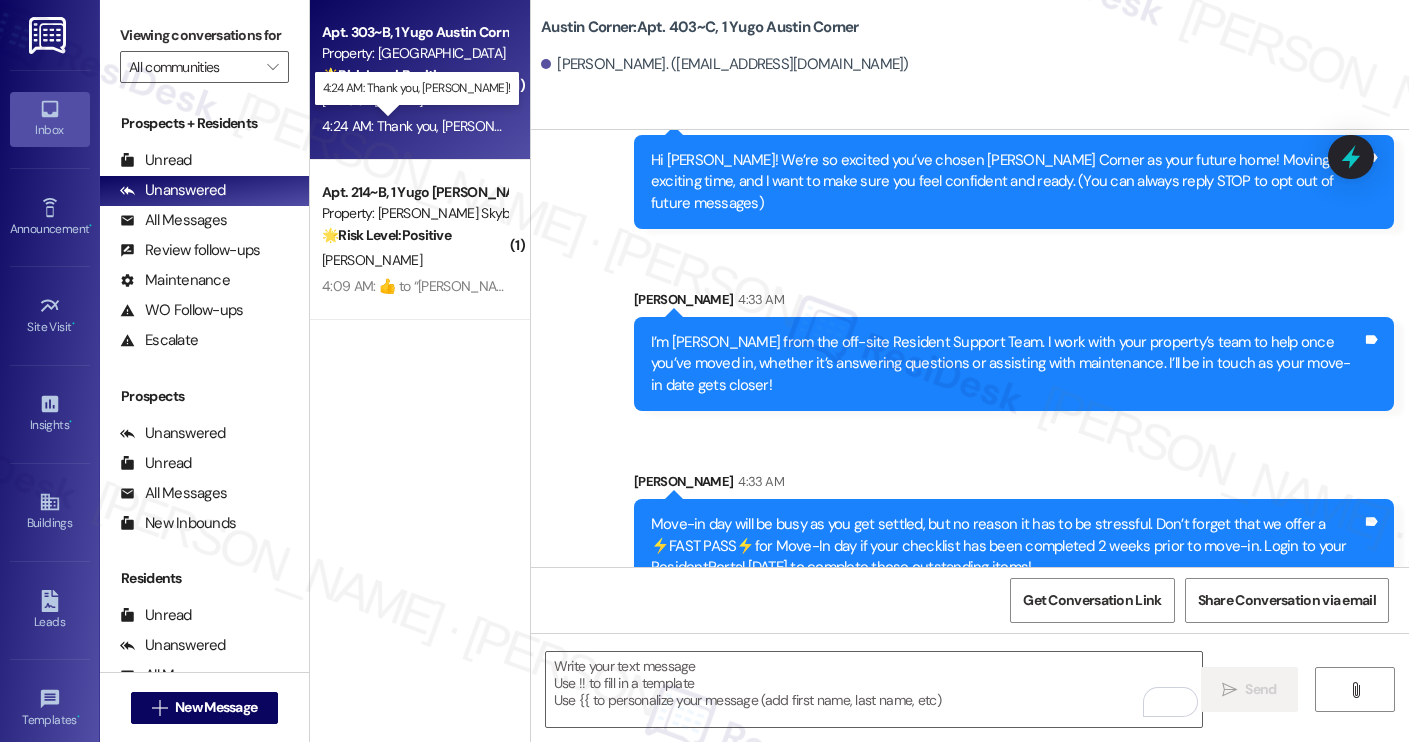 click on "4:24 AM: Thank you, [PERSON_NAME]! 4:24 AM: Thank you, [PERSON_NAME]!" at bounding box center [433, 126] 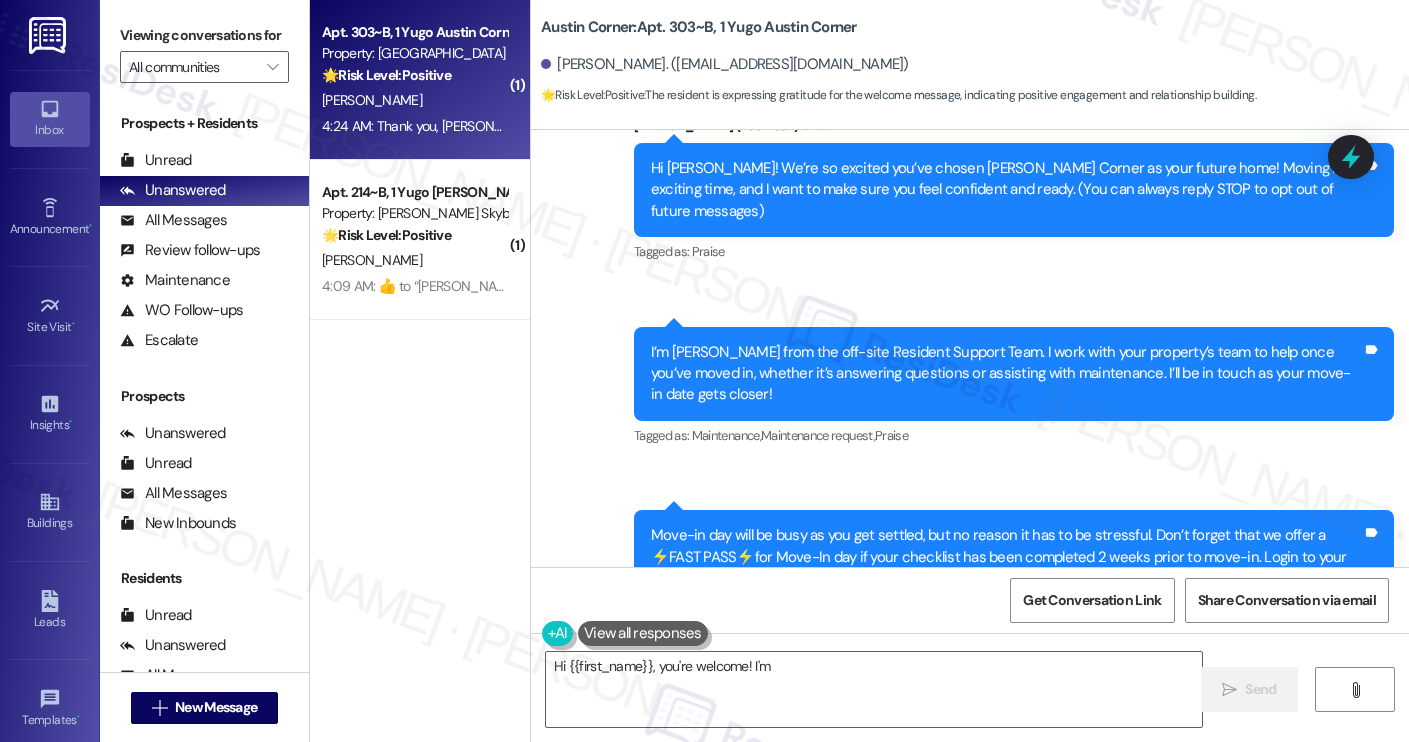 scroll, scrollTop: 254, scrollLeft: 0, axis: vertical 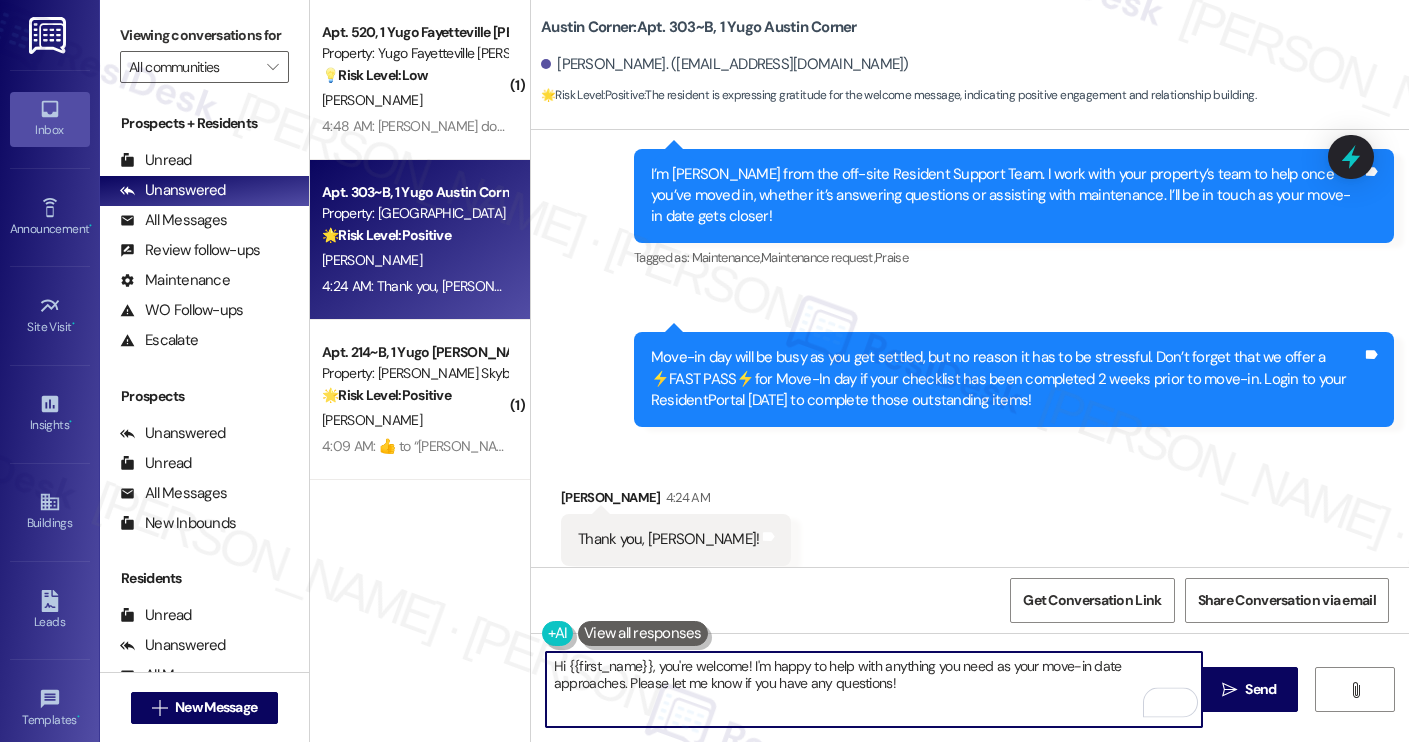 drag, startPoint x: 741, startPoint y: 665, endPoint x: 539, endPoint y: 660, distance: 202.06187 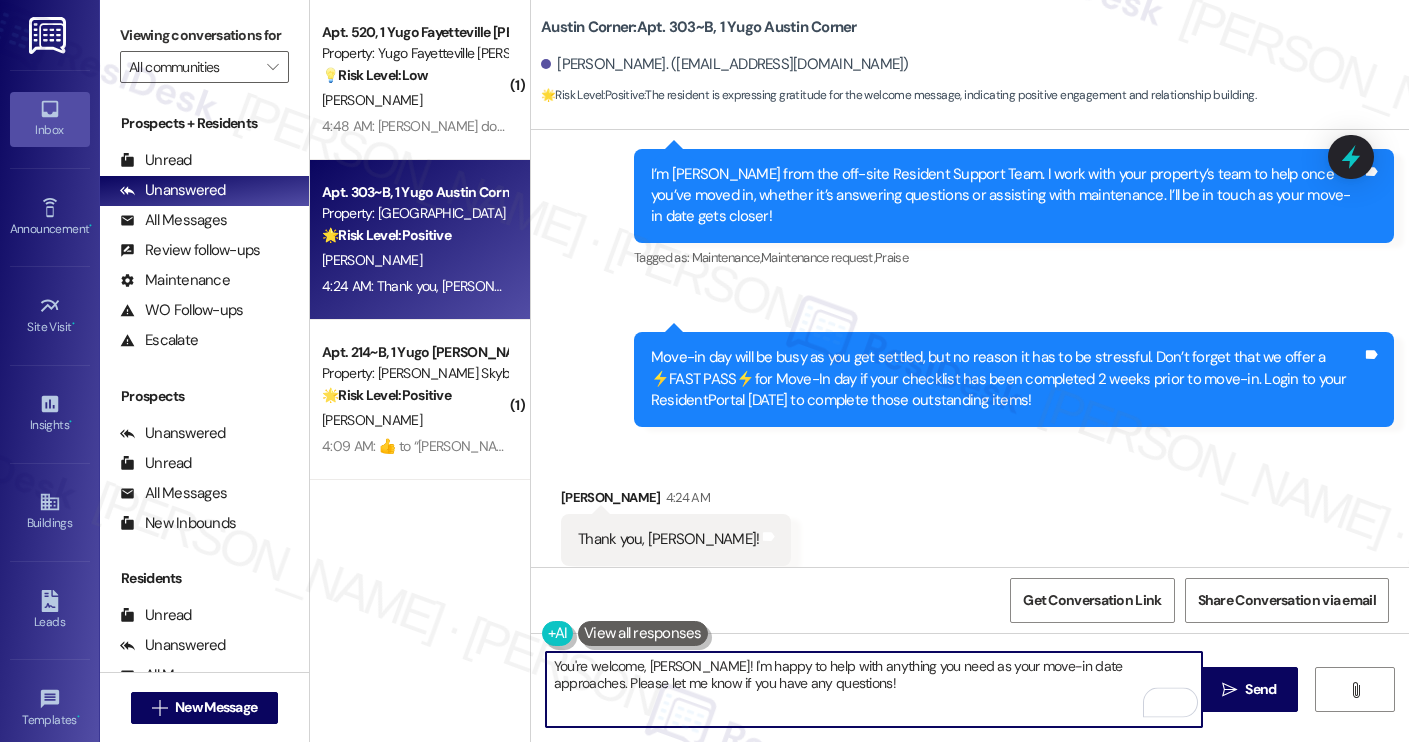 click on "You're welcome, Yareli! I'm happy to help with anything you need as your move-in date approaches. Please let me know if you have any questions!" at bounding box center (874, 689) 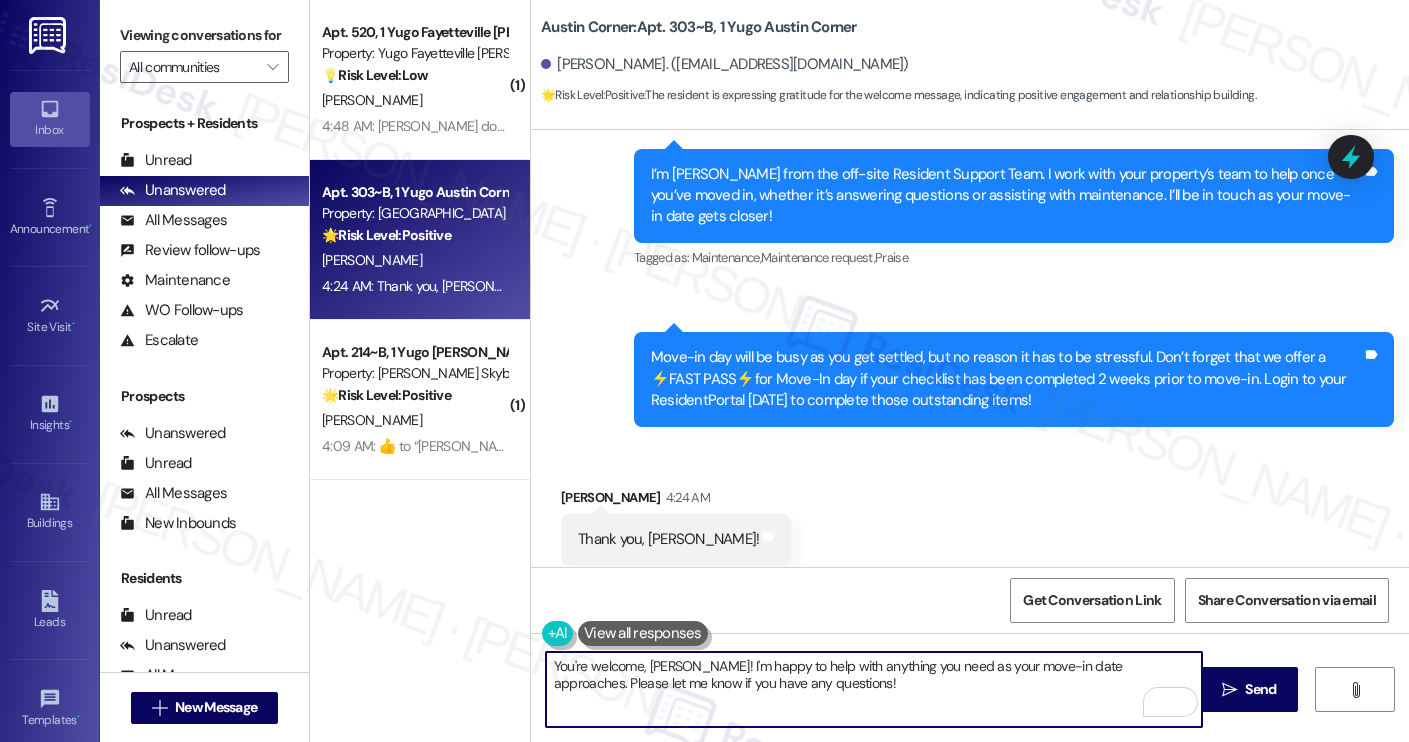 click on "You're welcome, Yareli! I'm happy to help with anything you need as your move-in date approaches. Please let me know if you have any questions!" at bounding box center [874, 689] 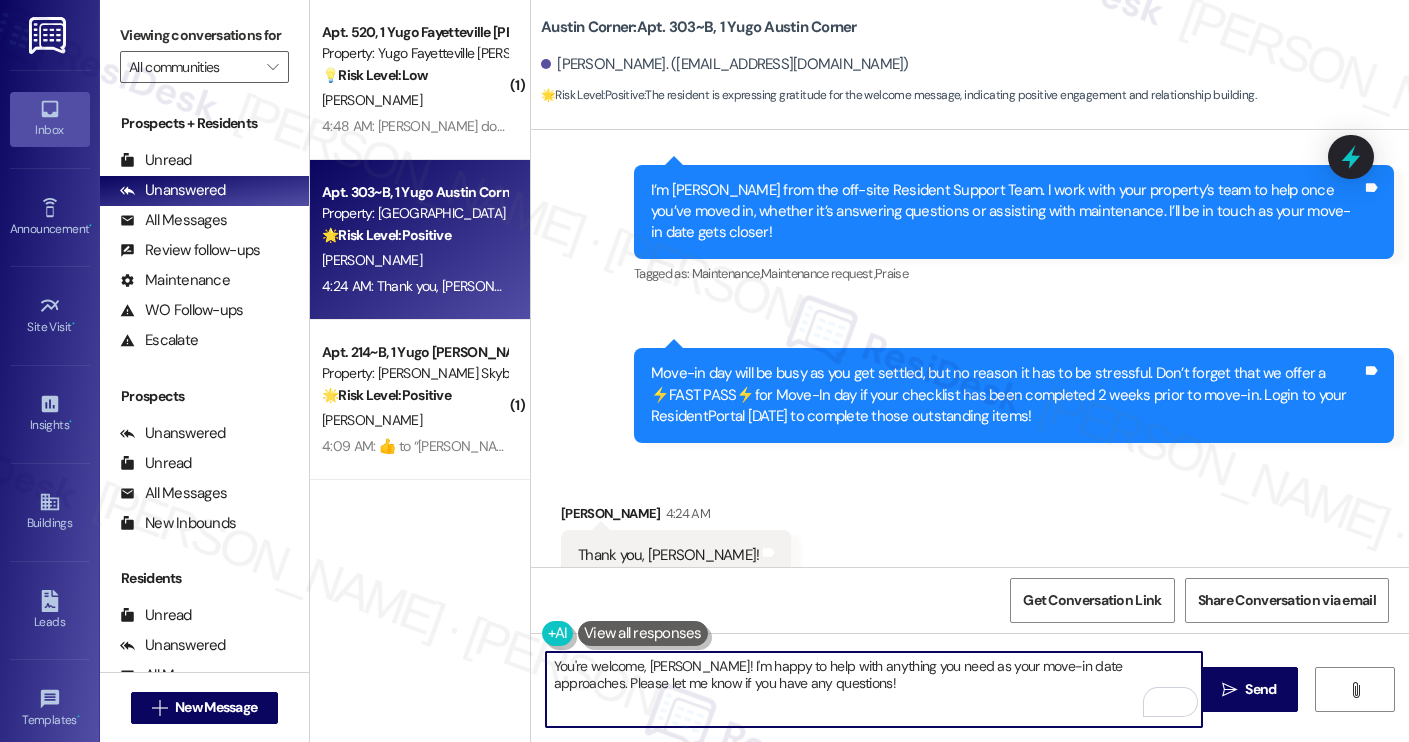 scroll, scrollTop: 373, scrollLeft: 0, axis: vertical 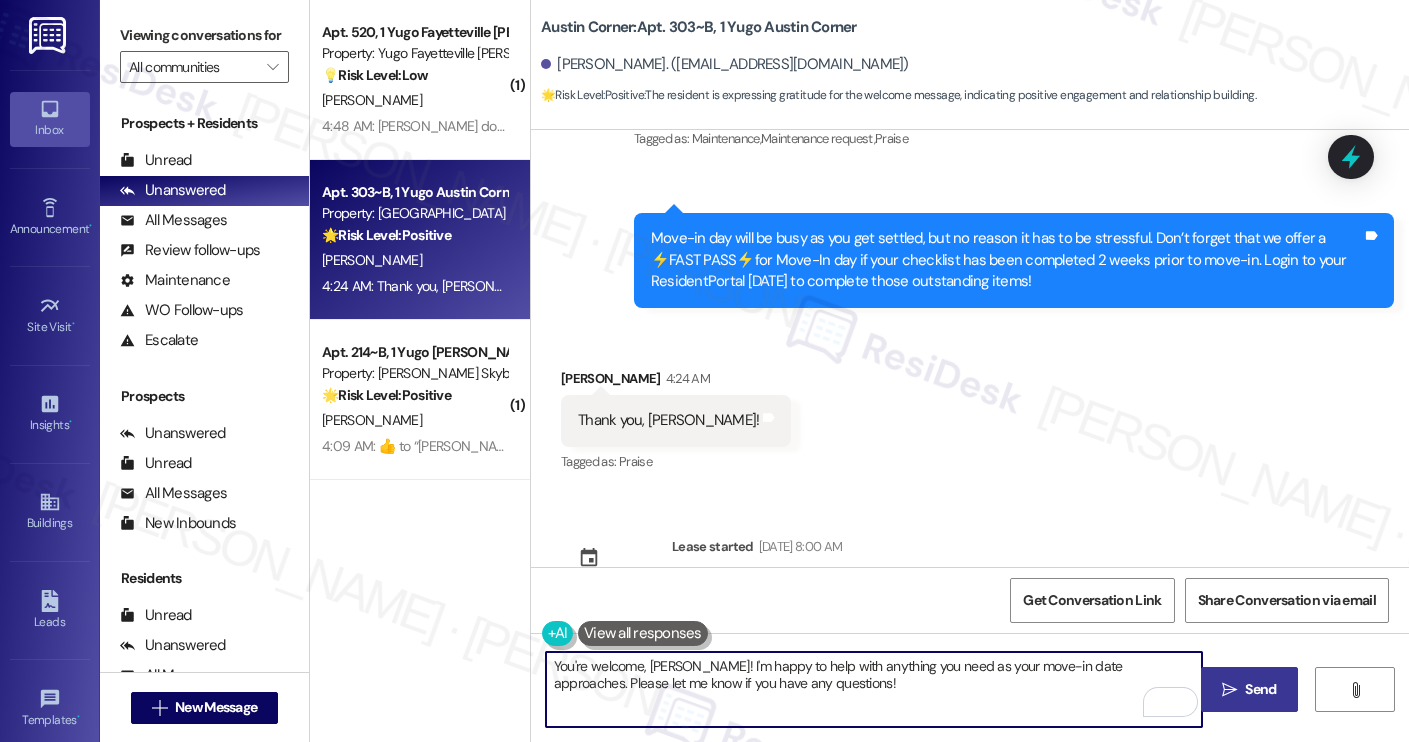 type on "You're welcome, Yareli! I'm happy to help with anything you need as your move-in date approaches. Please let me know if you have any questions!" 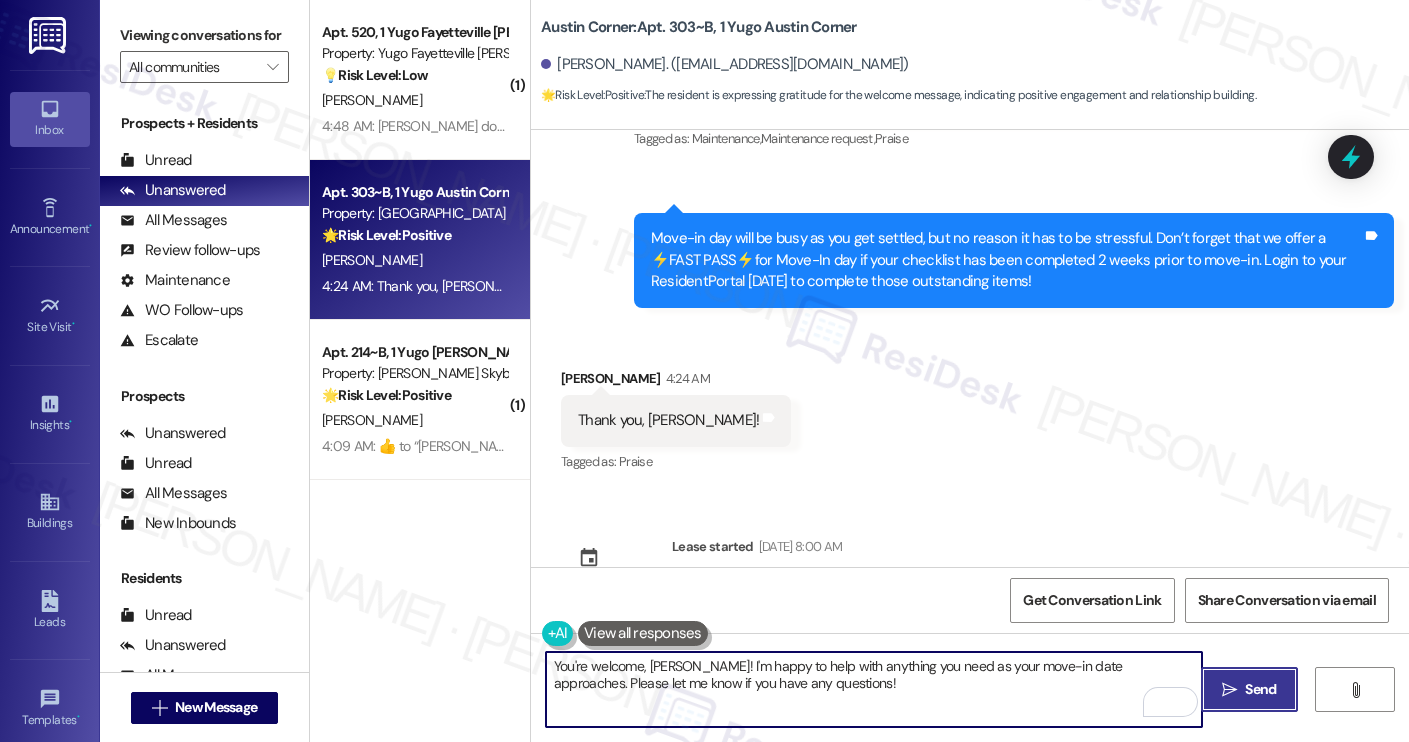 click on " Send" at bounding box center (1249, 689) 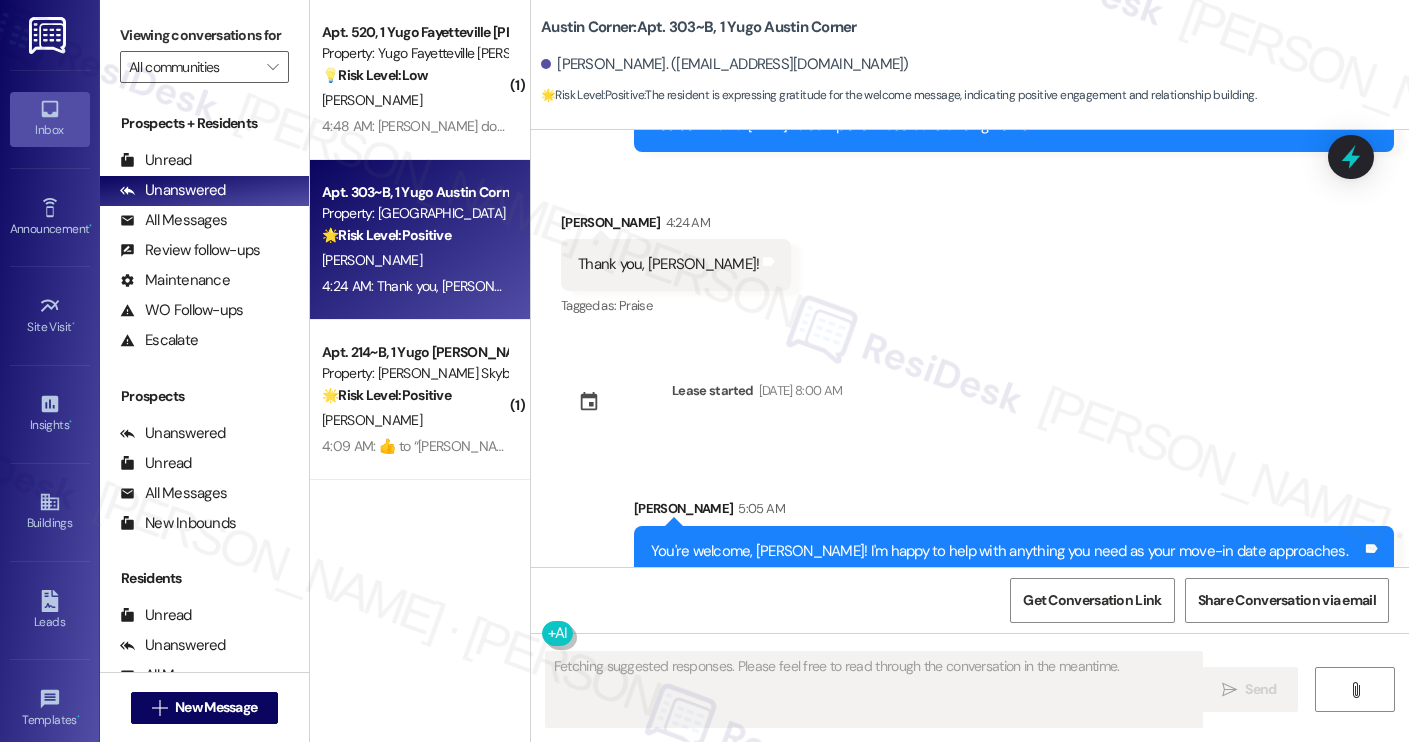 scroll, scrollTop: 534, scrollLeft: 0, axis: vertical 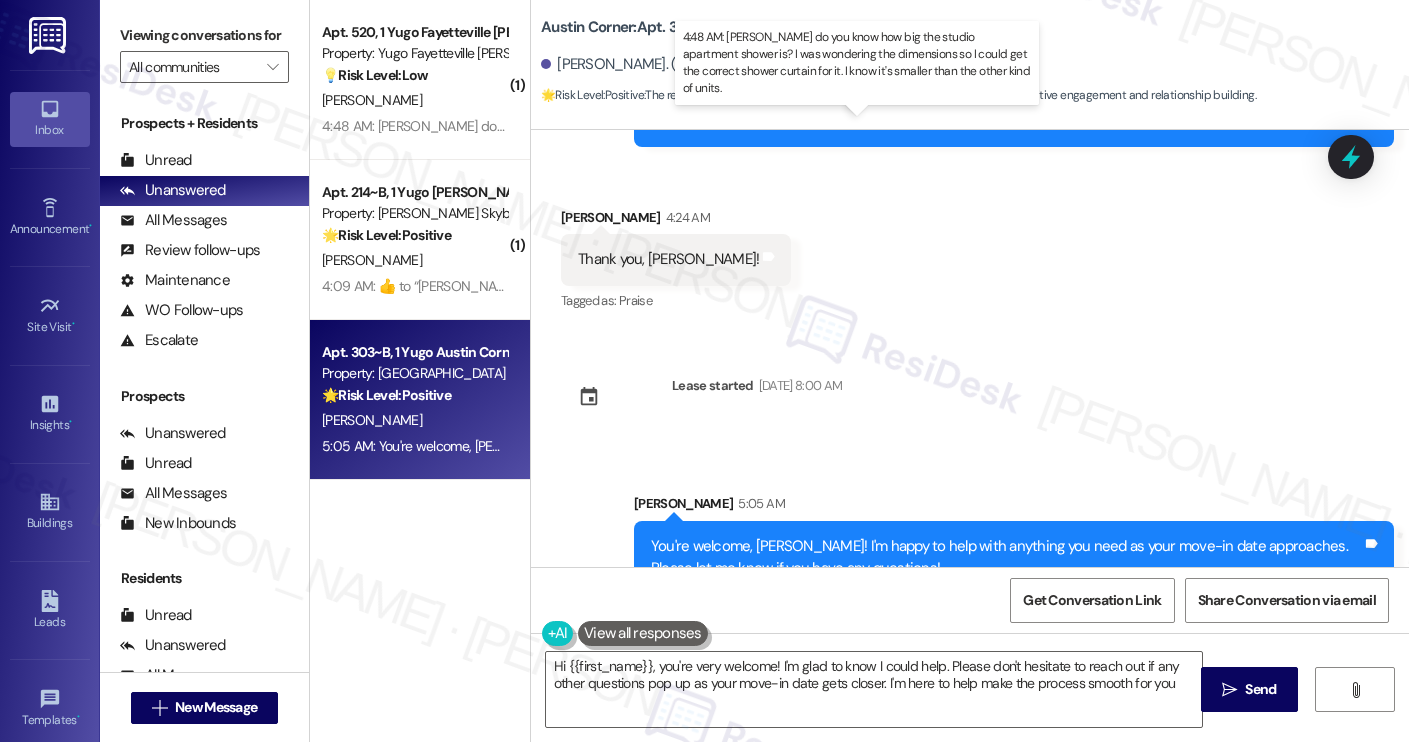 type on "Hi {{first_name}}, you're very welcome! I'm glad to know I could help. Please don't hesitate to reach out if any other questions pop up as your move-in date gets closer. I'm here to help make the process smooth for you!" 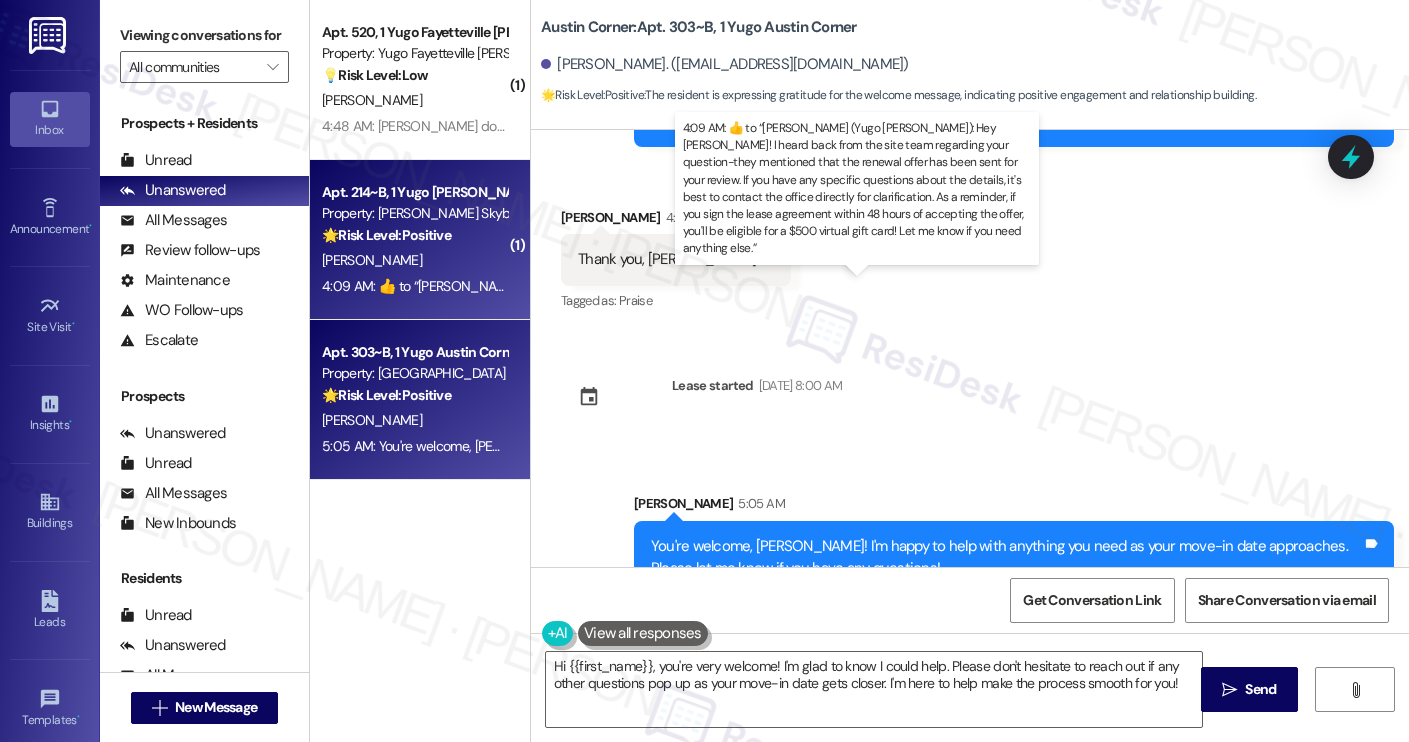 click on "4:09 AM:  ​👍​ to “ Sarah (Yugo Eugene Skybox): Hey Gabriel! I heard back from the site team regarding your question-they mentioned that the renewal offer has been sent for your review. If you have any specific questions about the details, it's best to contact the office directly for clarification. As a reminder, if you sign the lease agreement within 48 hours of accepting the offer, you'll be eligible for a $500 virtual gift card! Let me know if you need anything else. ”  4:09 AM:  ​👍​ to “ Sarah (Yugo Eugene Skybox): Hey Gabriel! I heard back from the site team regarding your question-they mentioned that the renewal offer has been sent for your review. If you have any specific questions about the details, it's best to contact the office directly for clarification. As a reminder, if you sign the lease agreement within 48 hours of accepting the offer, you'll be eligible for a $500 virtual gift card! Let me know if you need anything else. ”" at bounding box center [1720, 286] 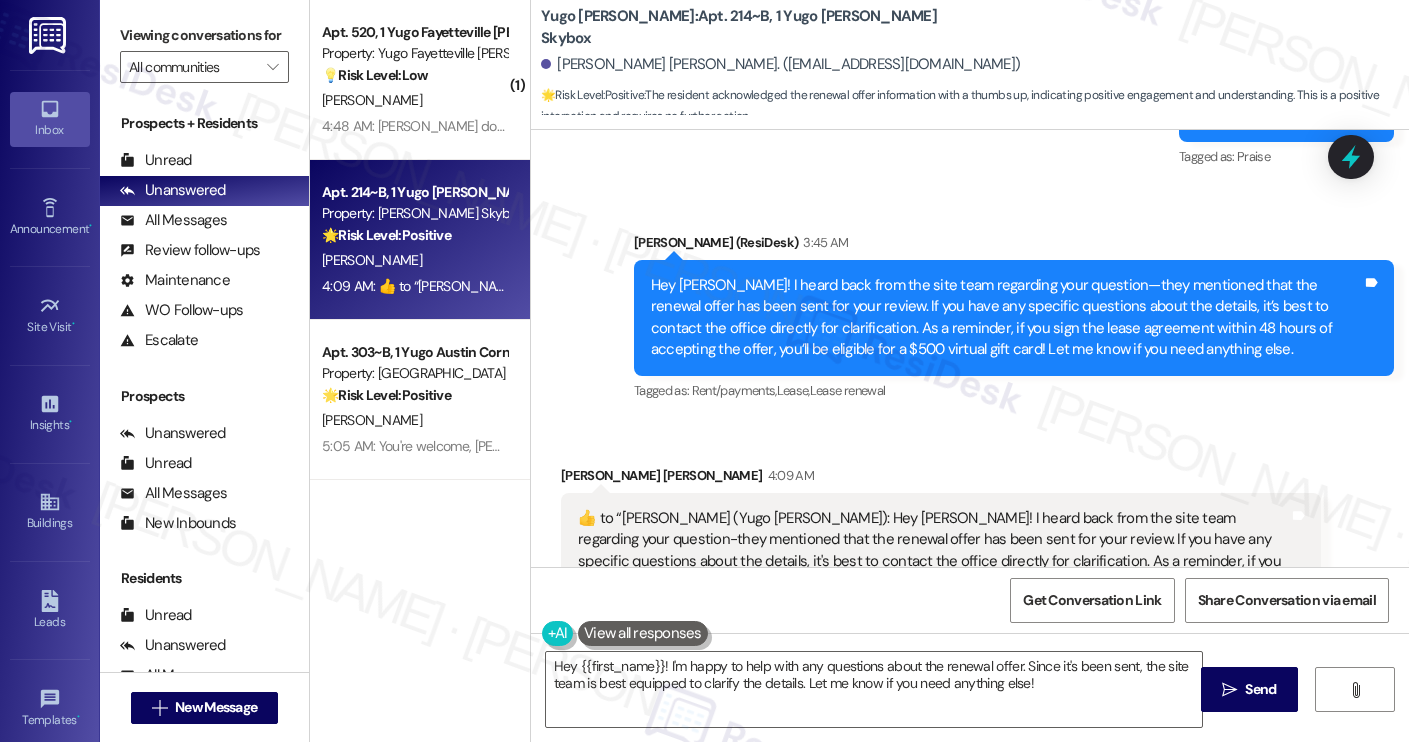 scroll, scrollTop: 6701, scrollLeft: 0, axis: vertical 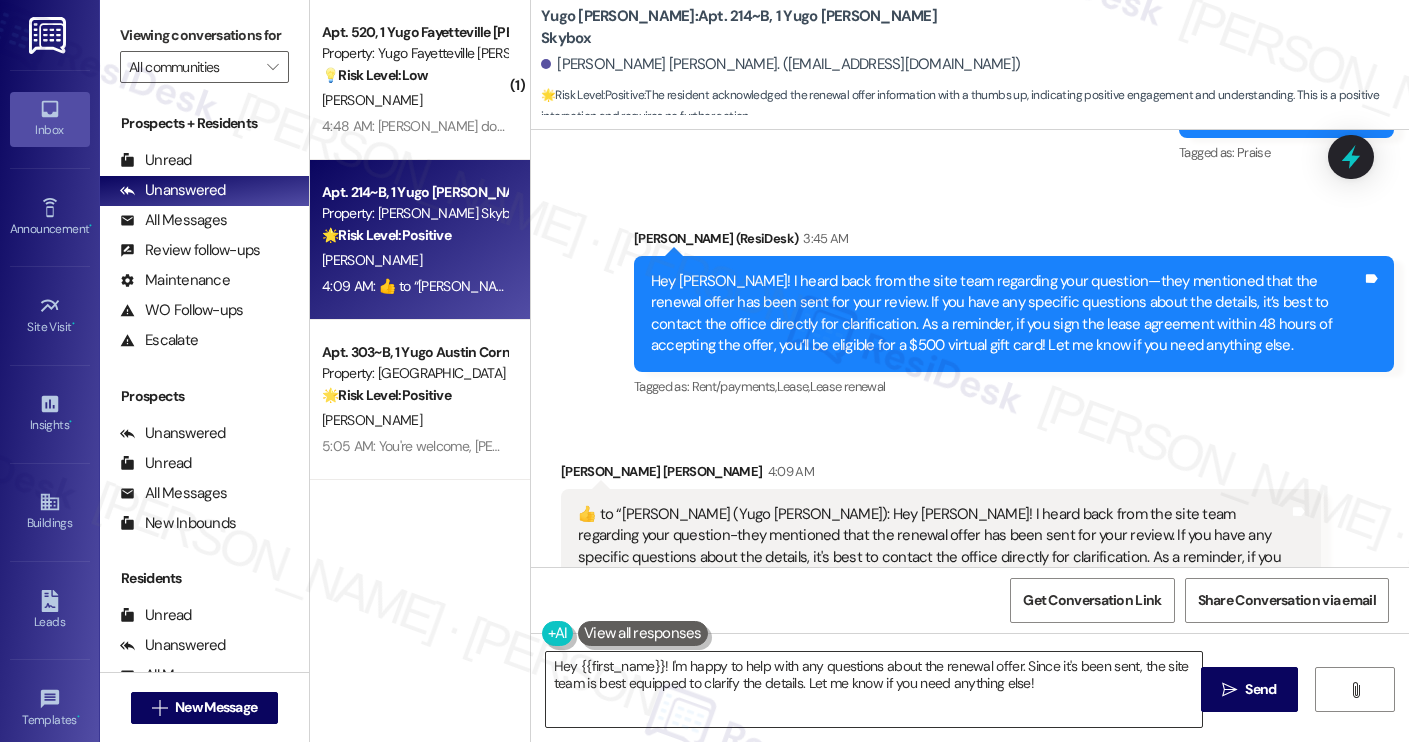 click on "Hey {{first_name}}! I'm happy to help with any questions about the renewal offer. Since it's been sent, the site team is best equipped to clarify the details. Let me know if you need anything else!" at bounding box center [874, 689] 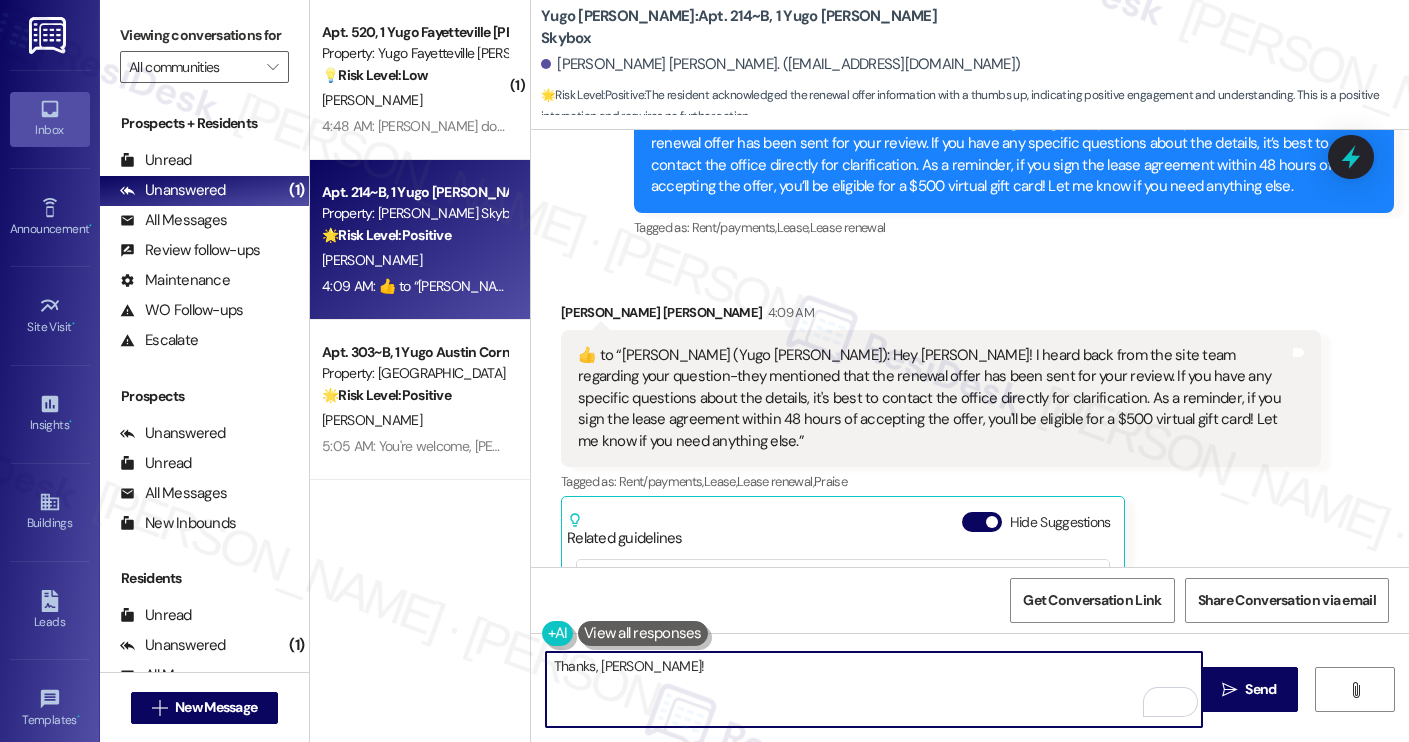 scroll, scrollTop: 6941, scrollLeft: 0, axis: vertical 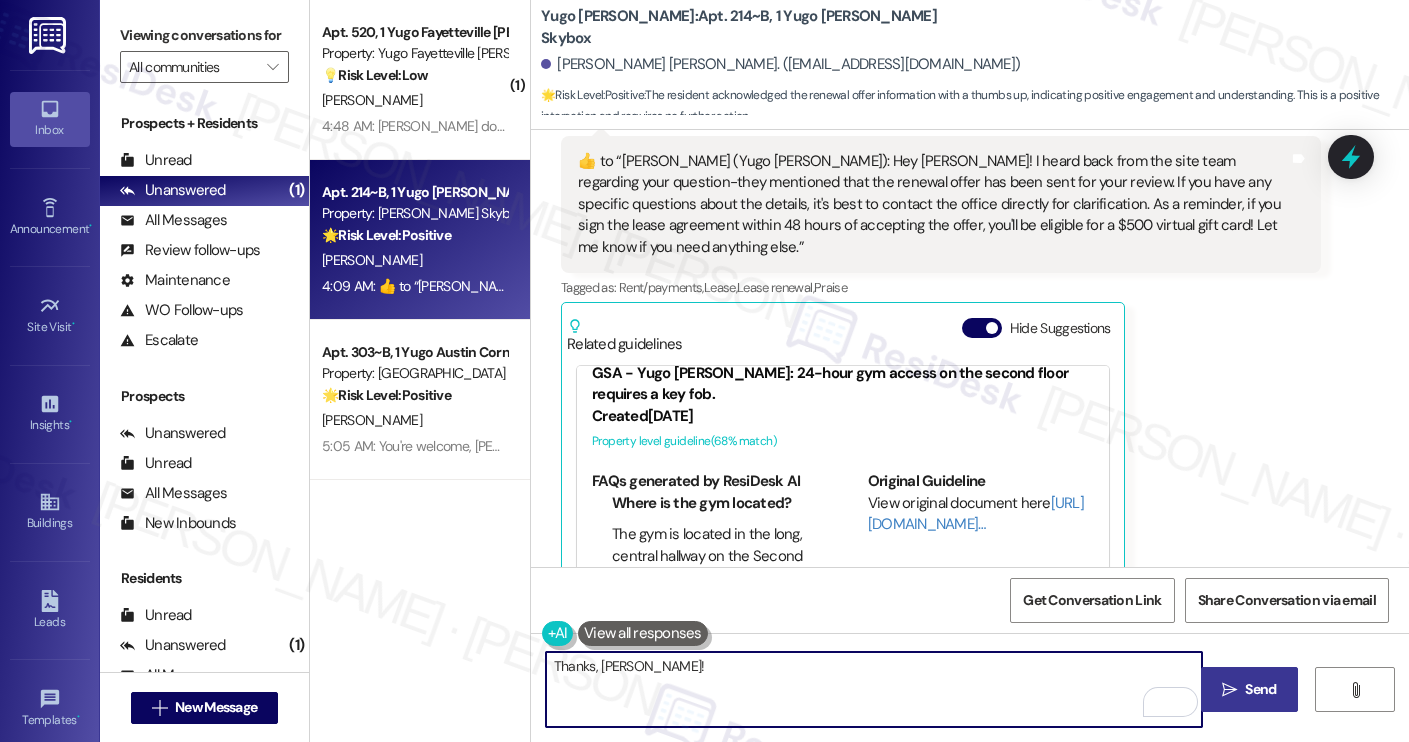 type on "Thanks, Gabriel!" 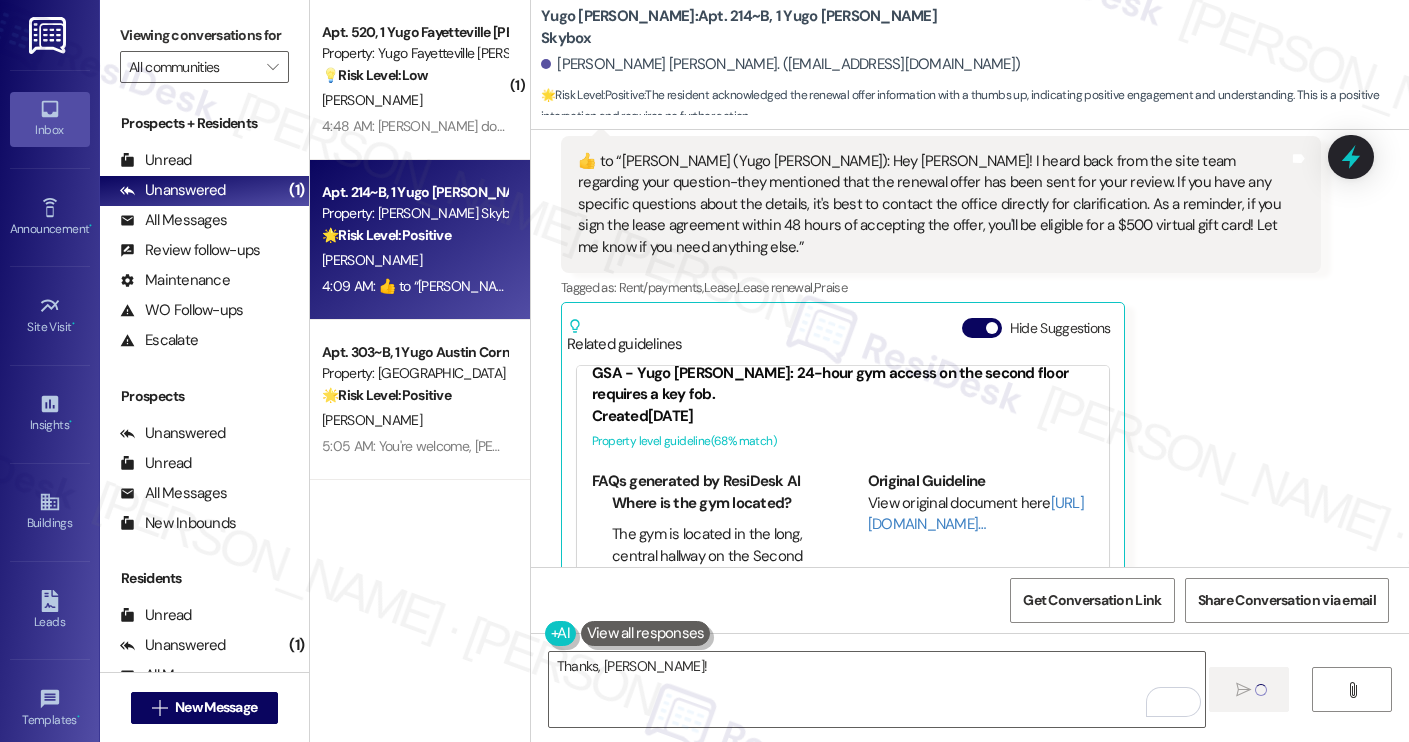 type 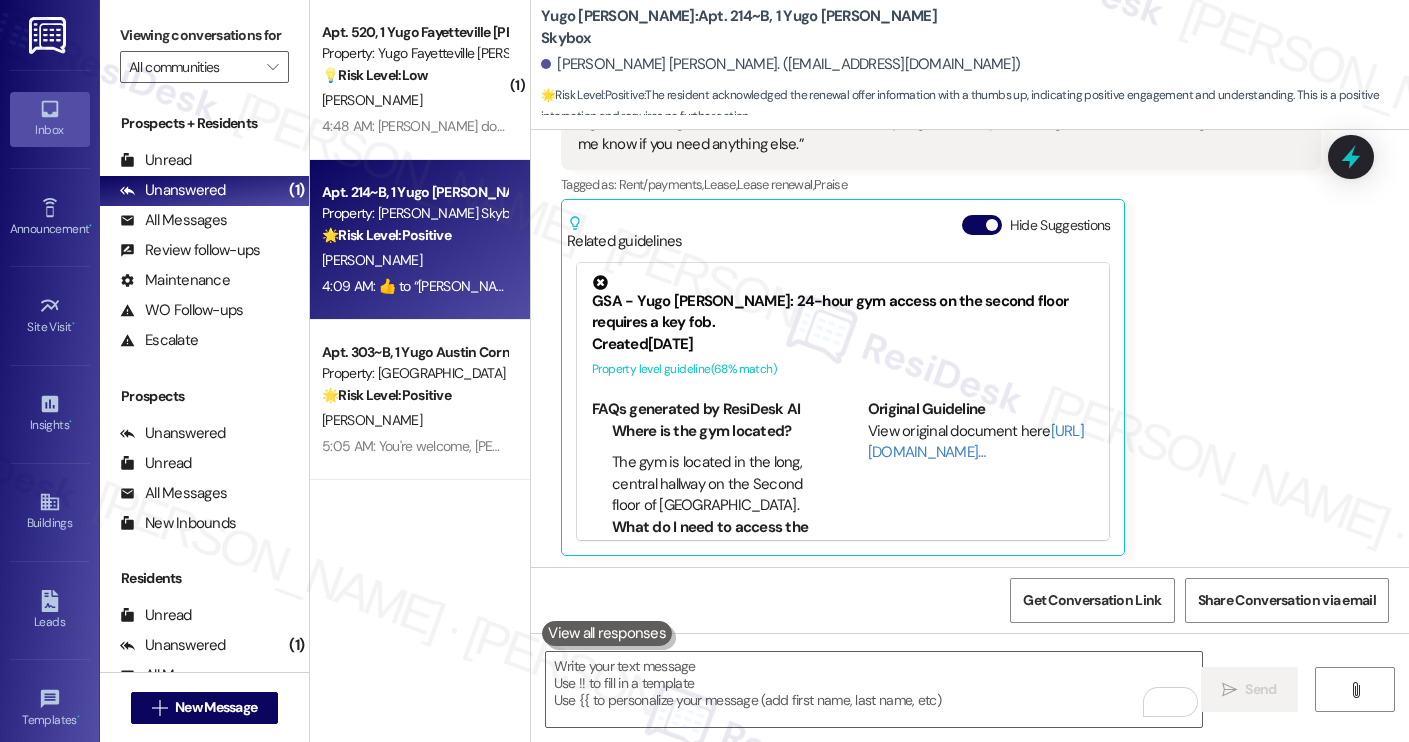 scroll, scrollTop: 7194, scrollLeft: 0, axis: vertical 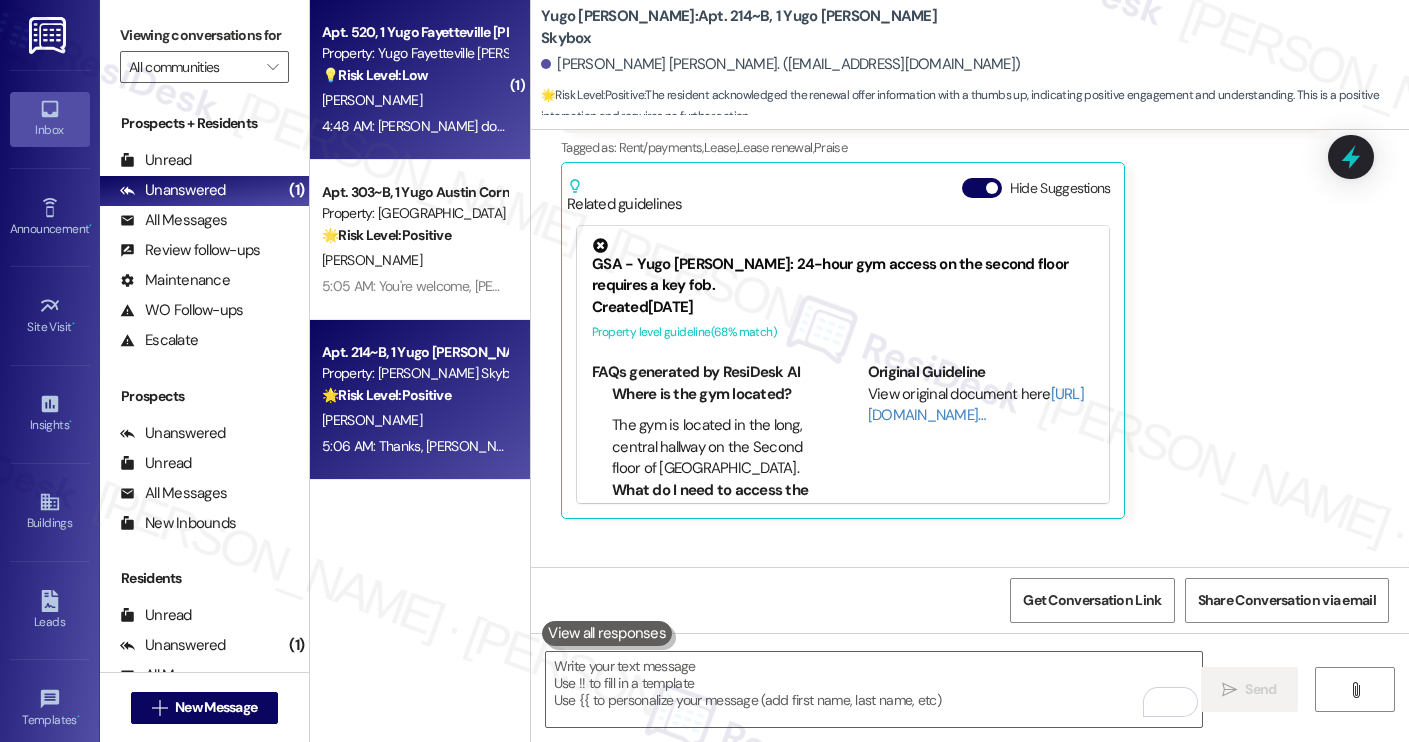 click on "J. Bland" at bounding box center [414, 100] 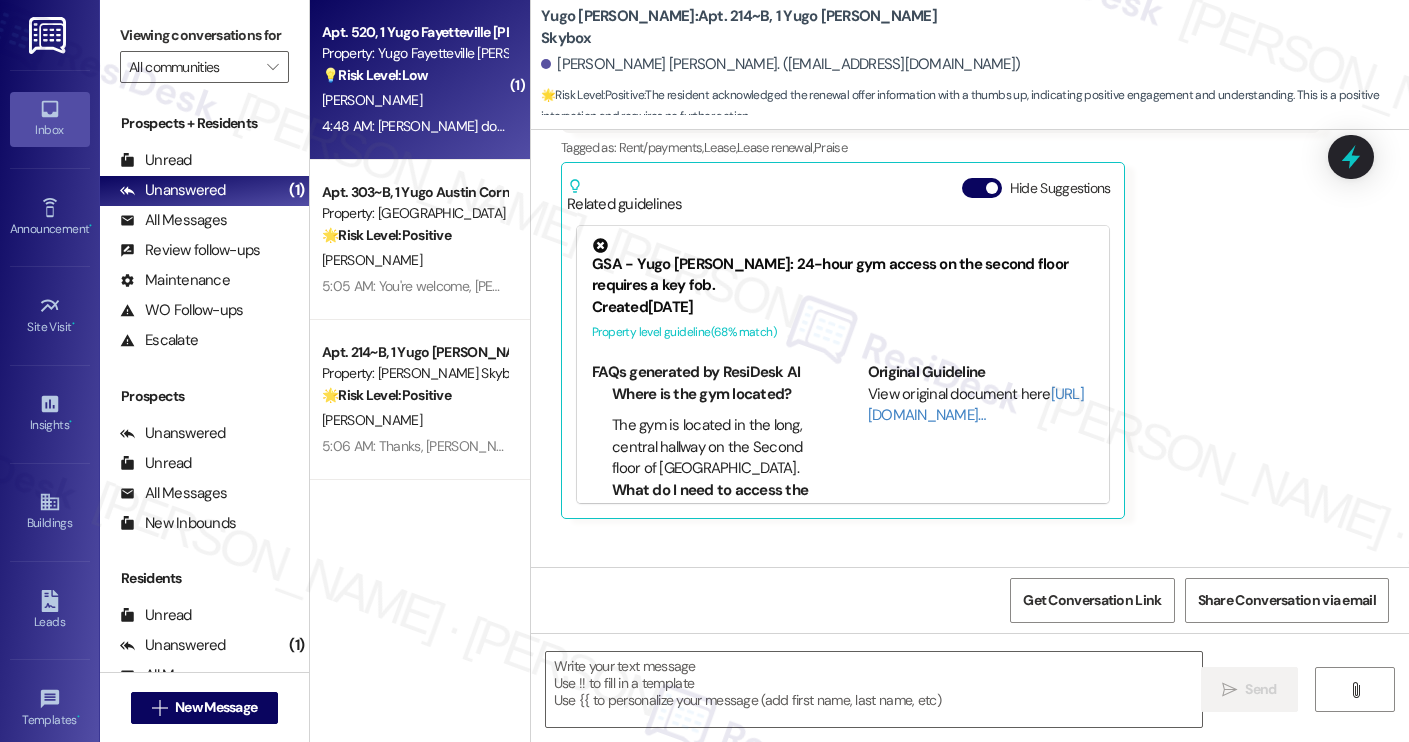 type on "Fetching suggested responses. Please feel free to read through the conversation in the meantime." 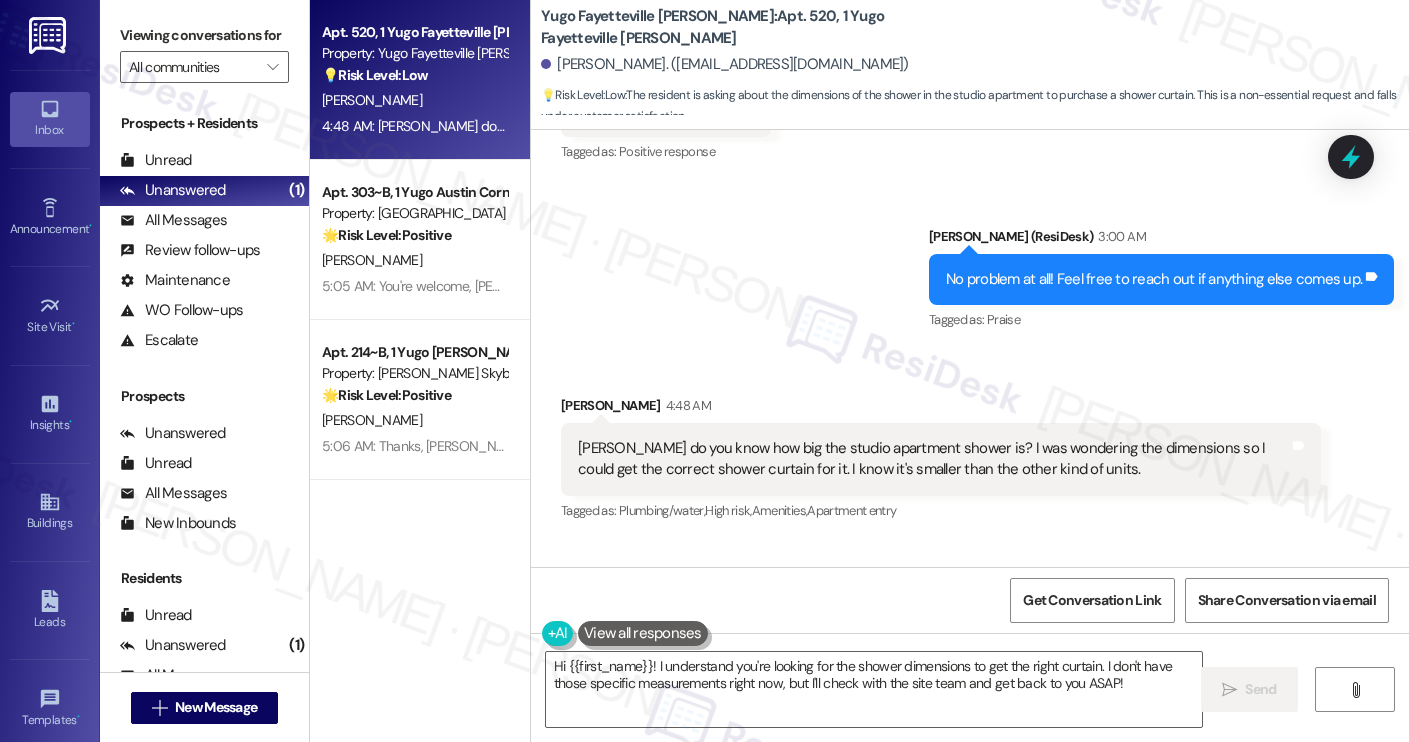 scroll, scrollTop: 3280, scrollLeft: 0, axis: vertical 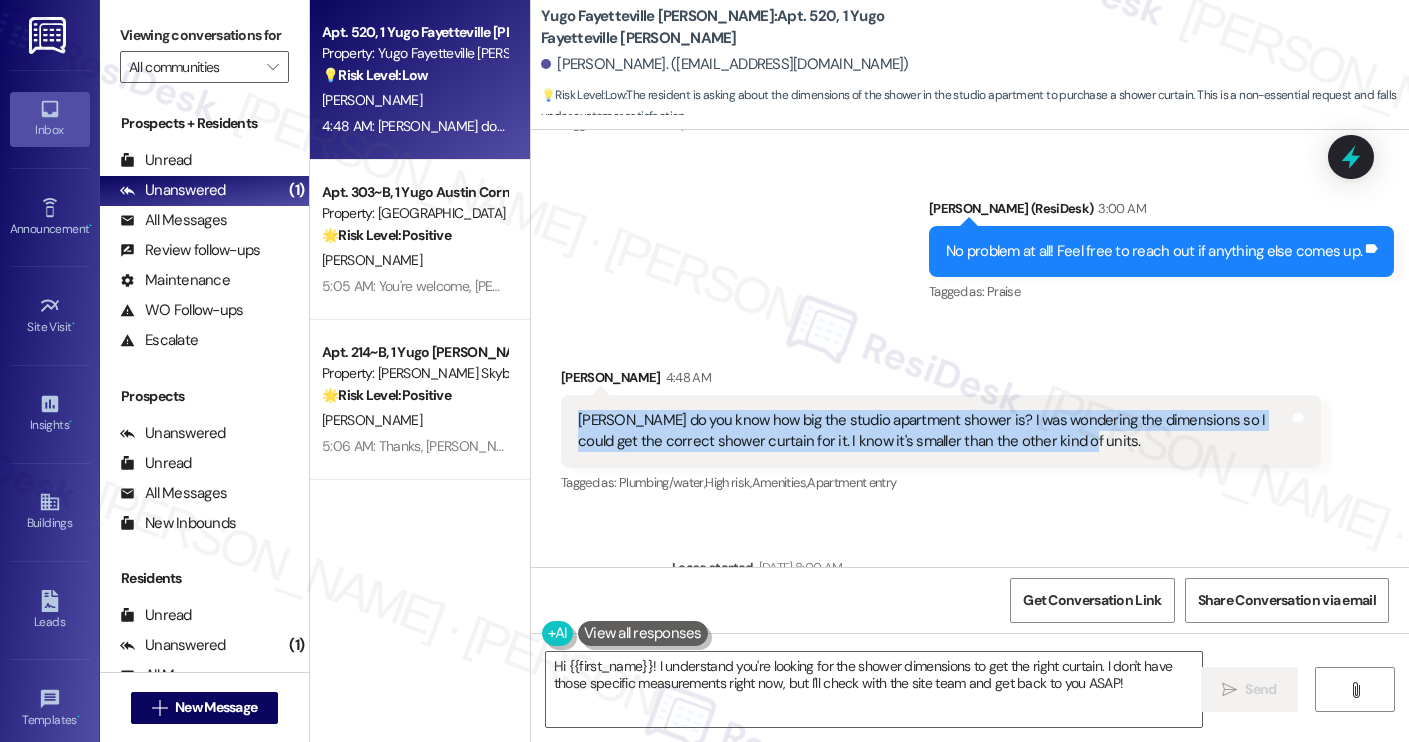drag, startPoint x: 1045, startPoint y: 378, endPoint x: 567, endPoint y: 350, distance: 478.81937 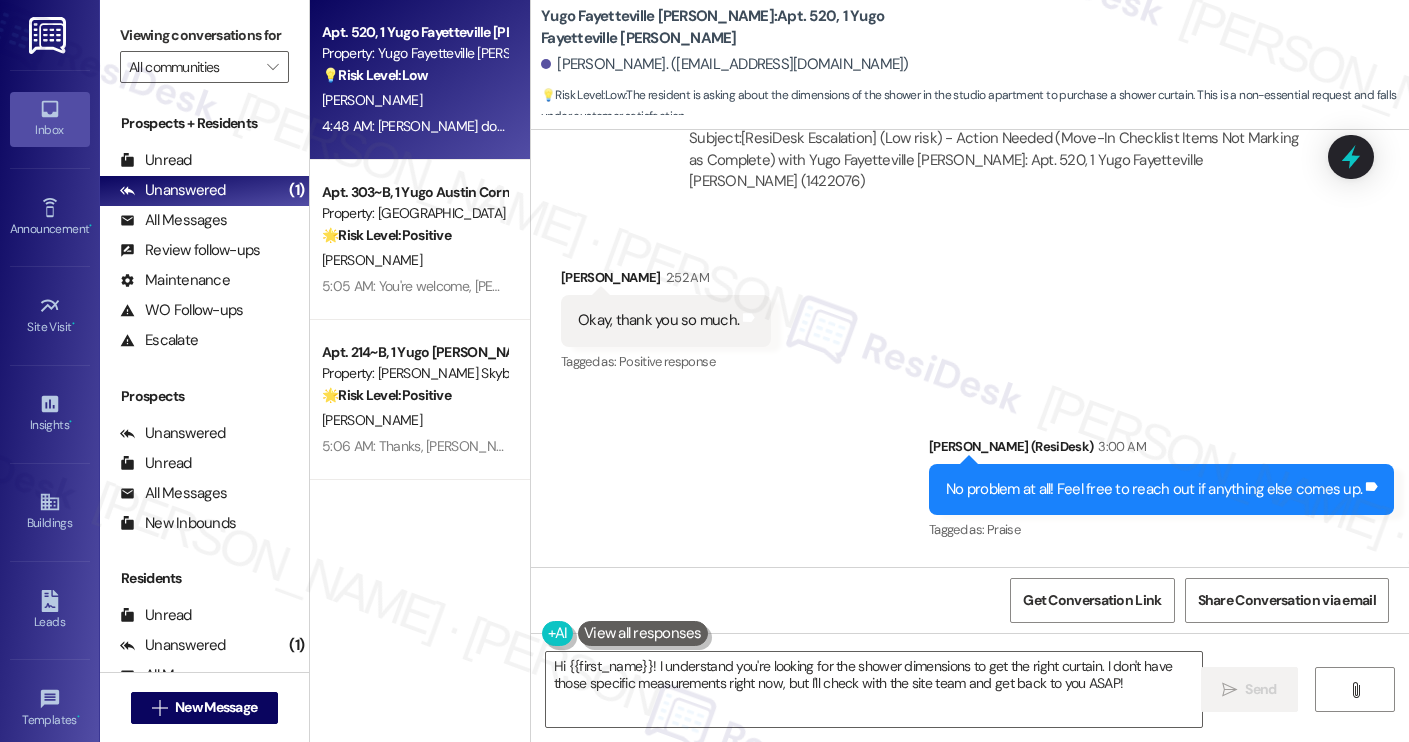 scroll, scrollTop: 3280, scrollLeft: 0, axis: vertical 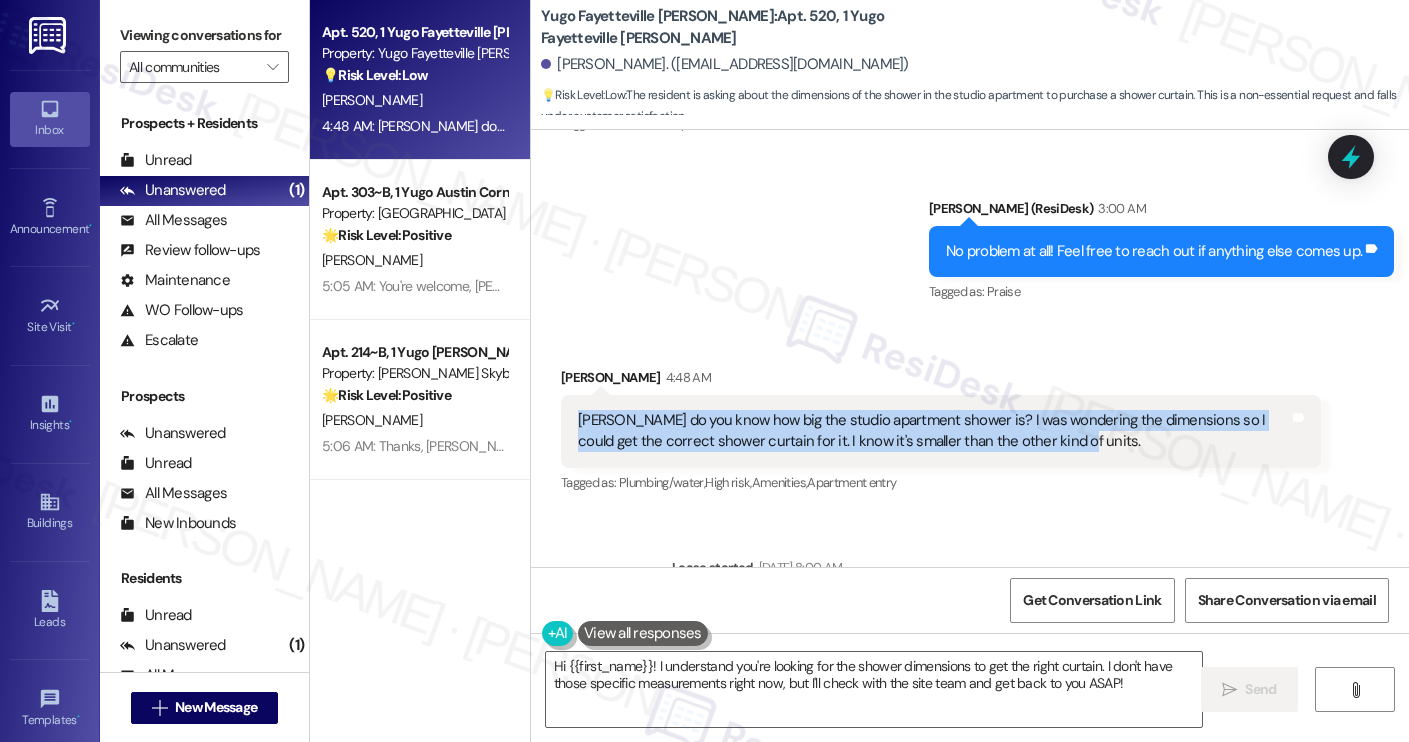 copy on "Sarah do you know how big the studio apartment shower is? I was wondering the dimensions so I could get the correct shower curtain for it. I know it's smaller than the other kind of units." 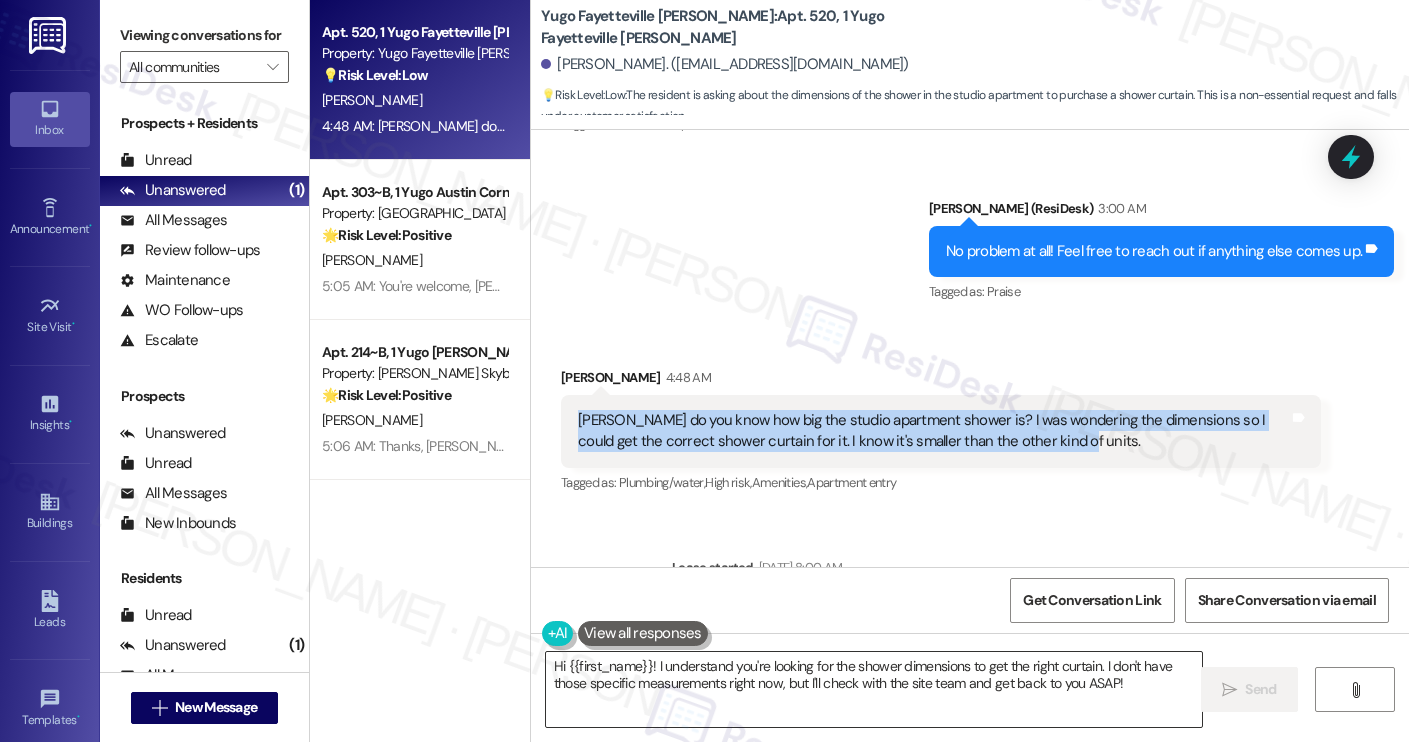 click on "Hi {{first_name}}! I understand you're looking for the shower dimensions to get the right curtain. I don't have those specific measurements right now, but I'll check with the site team and get back to you ASAP!" at bounding box center (874, 689) 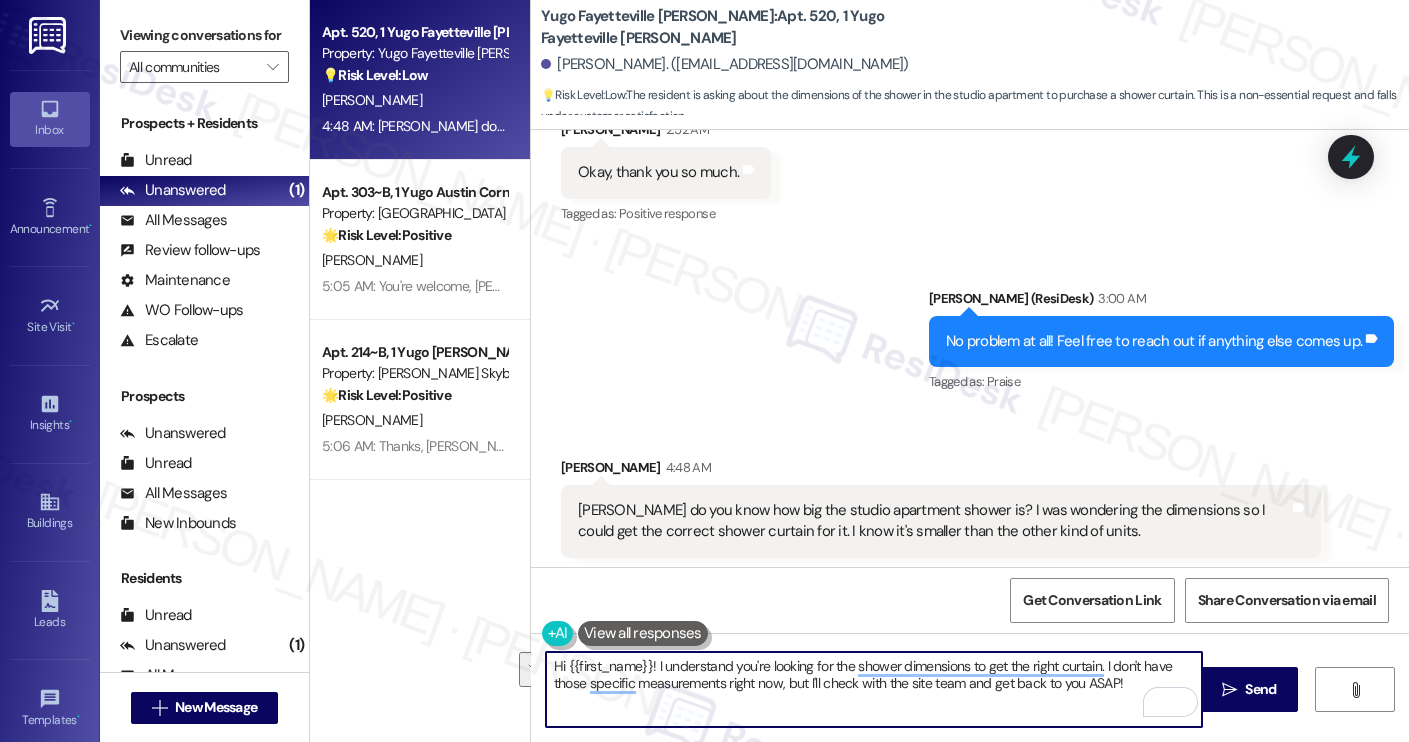 scroll, scrollTop: 3280, scrollLeft: 0, axis: vertical 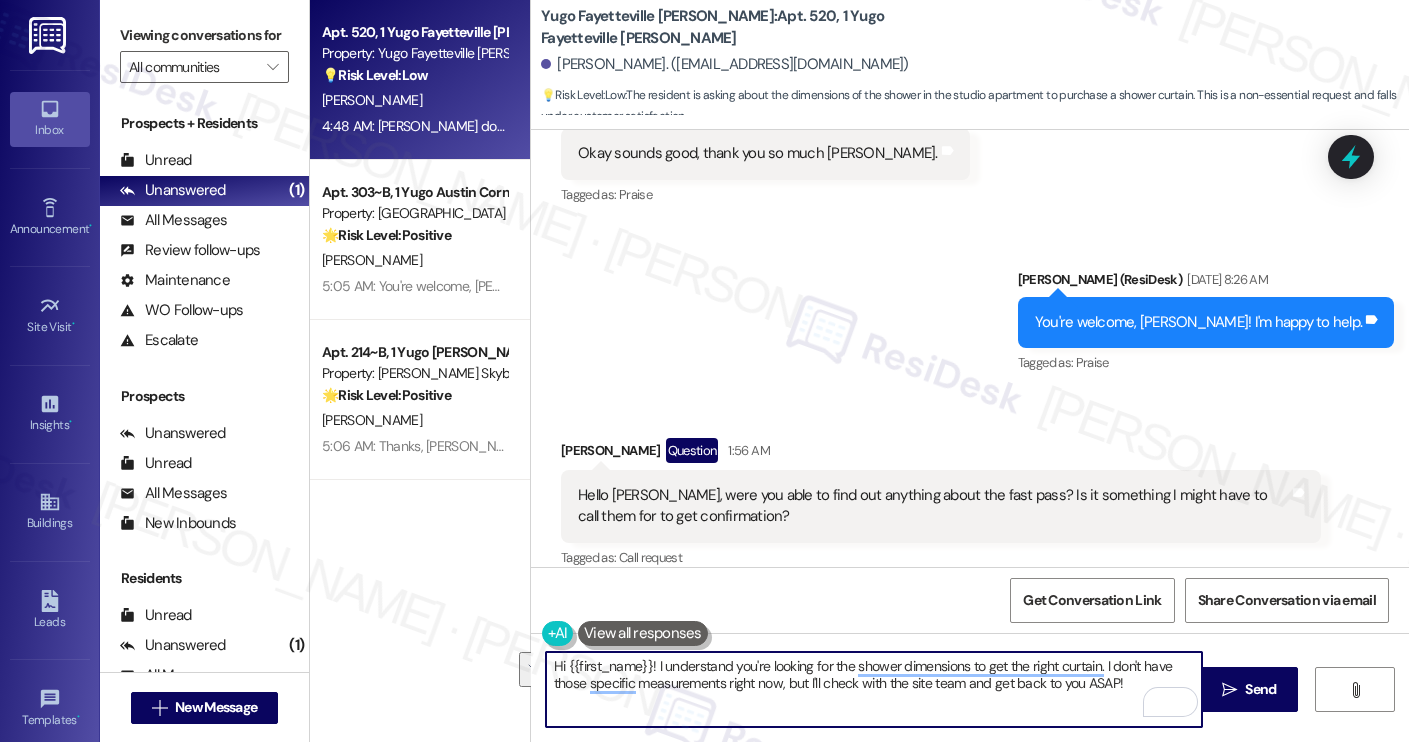 paste on "I see you're looking for the shower dimensions so you can get the right curtain for your studio. I don’t have the exact measurements on hand, but I’ll check with the site team and get back to you as soon as I hear from them." 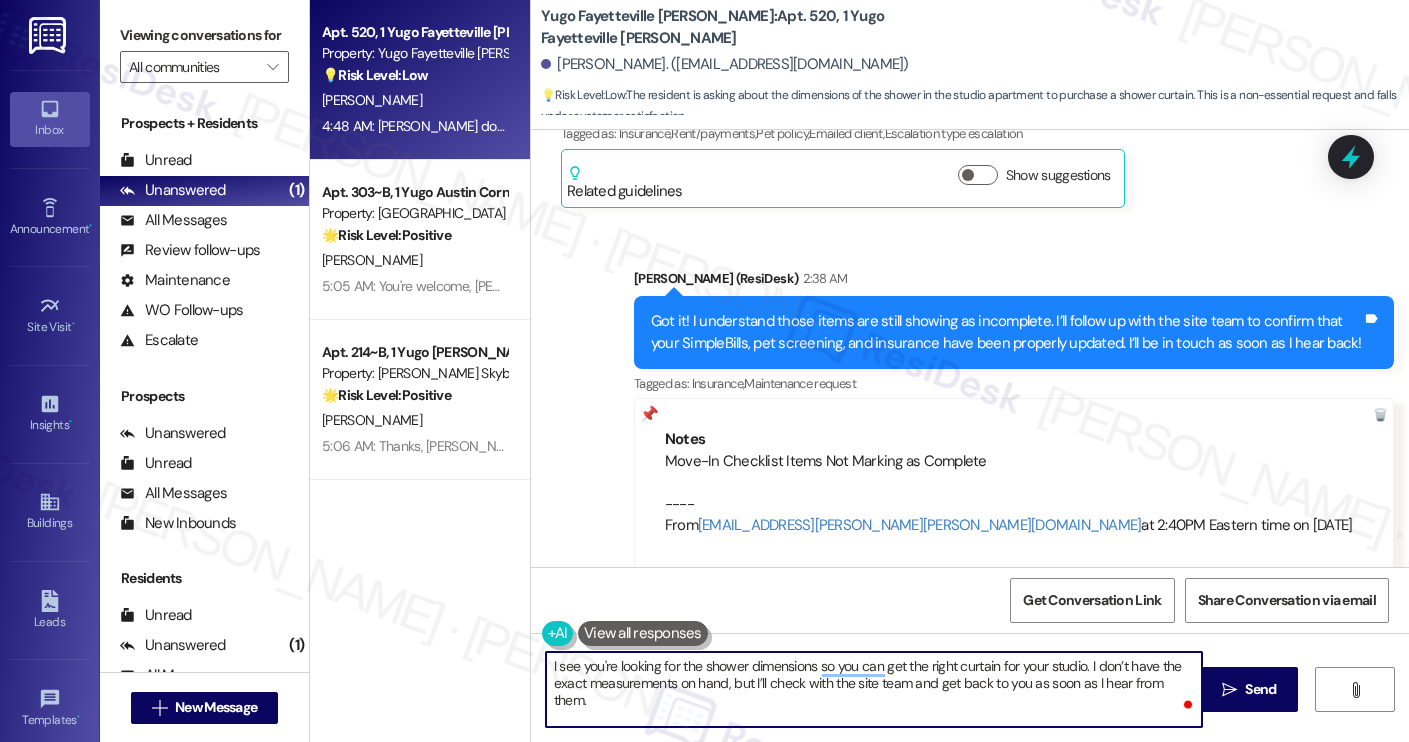 scroll, scrollTop: 2425, scrollLeft: 0, axis: vertical 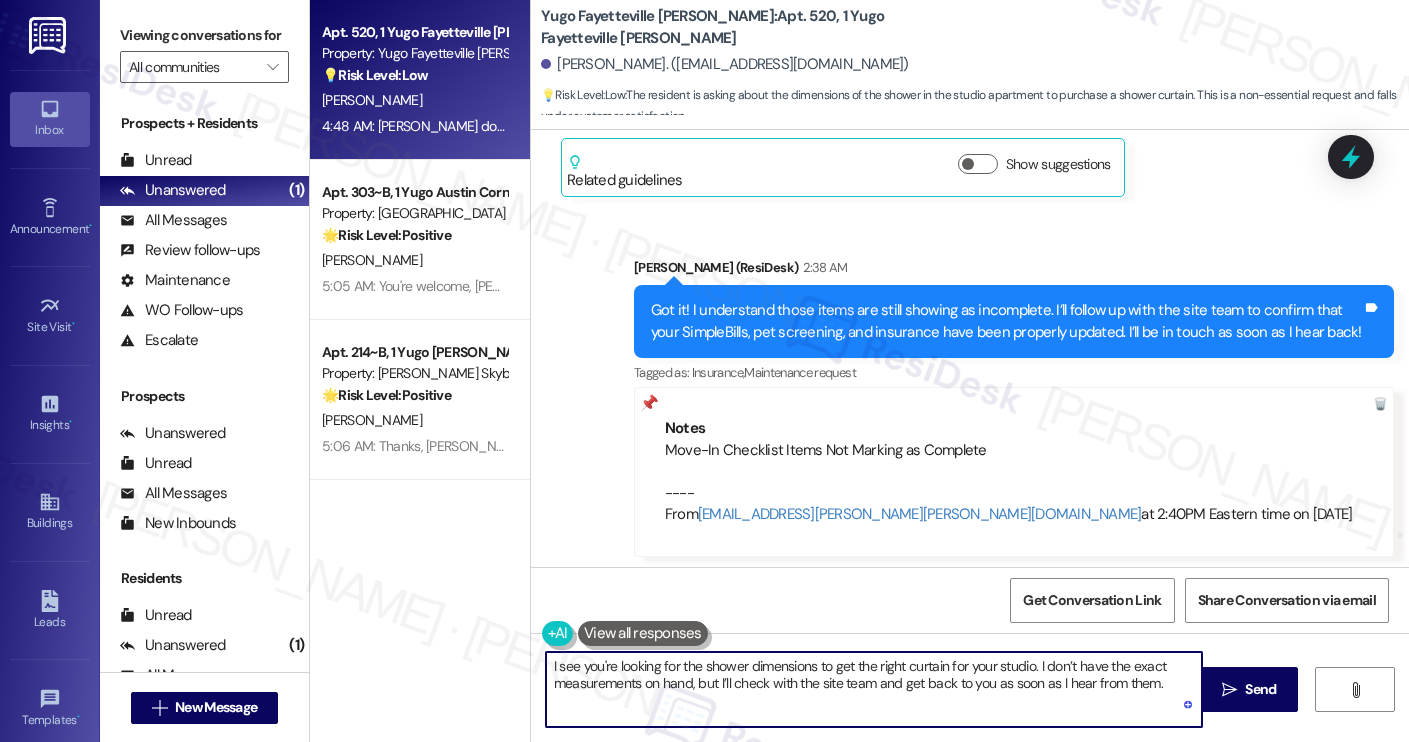 click on "I see you're looking for the shower dimensions to get the right curtain for your studio. I don’t have the exact measurements on hand, but I’ll check with the site team and get back to you as soon as I hear from them." at bounding box center [874, 689] 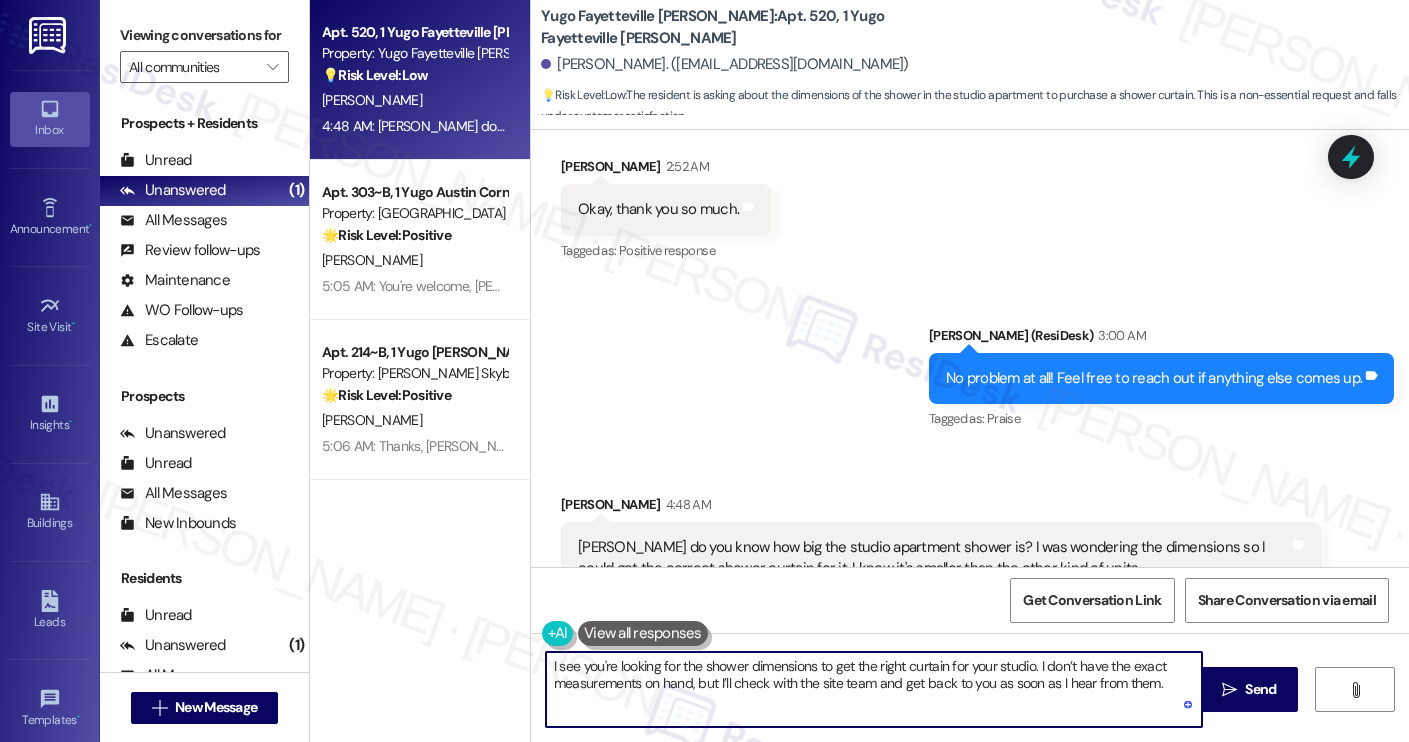 scroll, scrollTop: 3280, scrollLeft: 0, axis: vertical 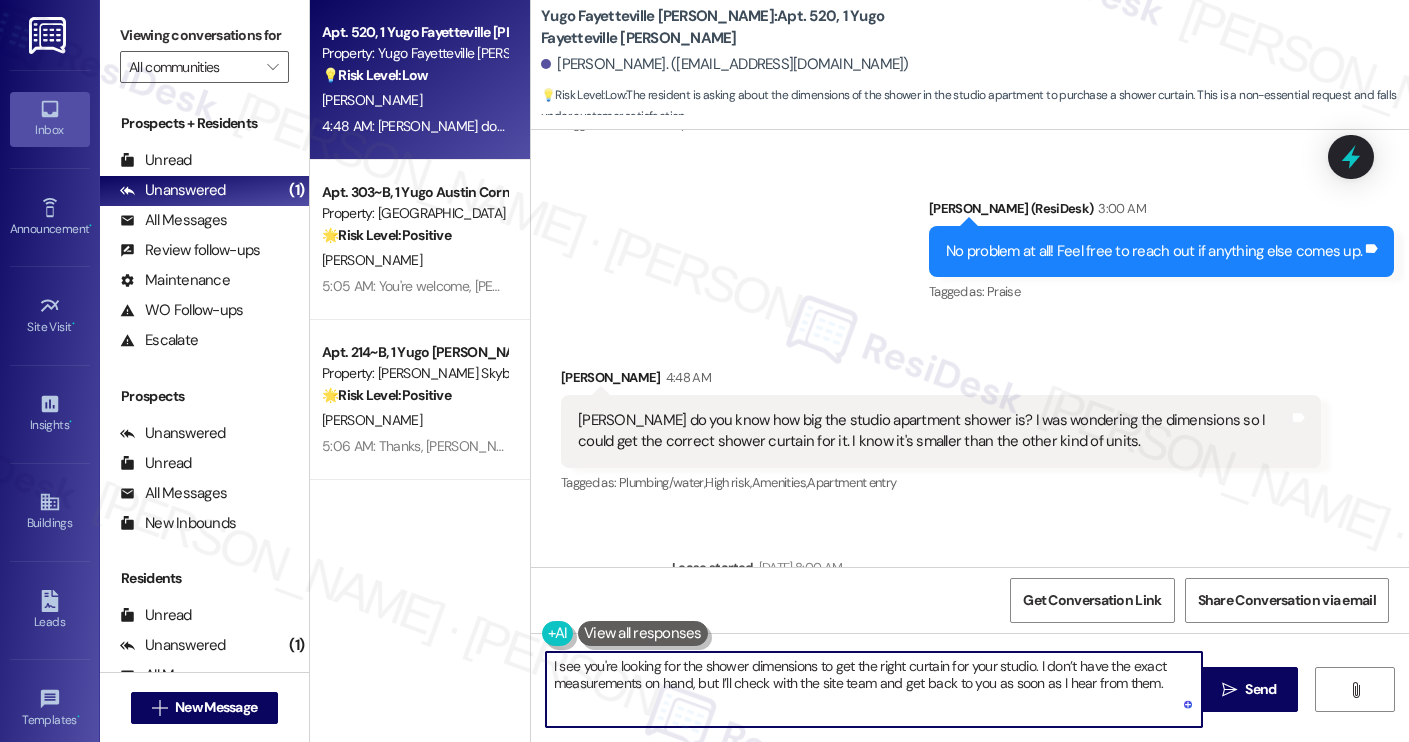 type on "I see you're looking for the shower dimensions to get the right curtain for your studio. I don’t have the exact measurements on hand, but I’ll check with the site team and get back to you as soon as I hear from them." 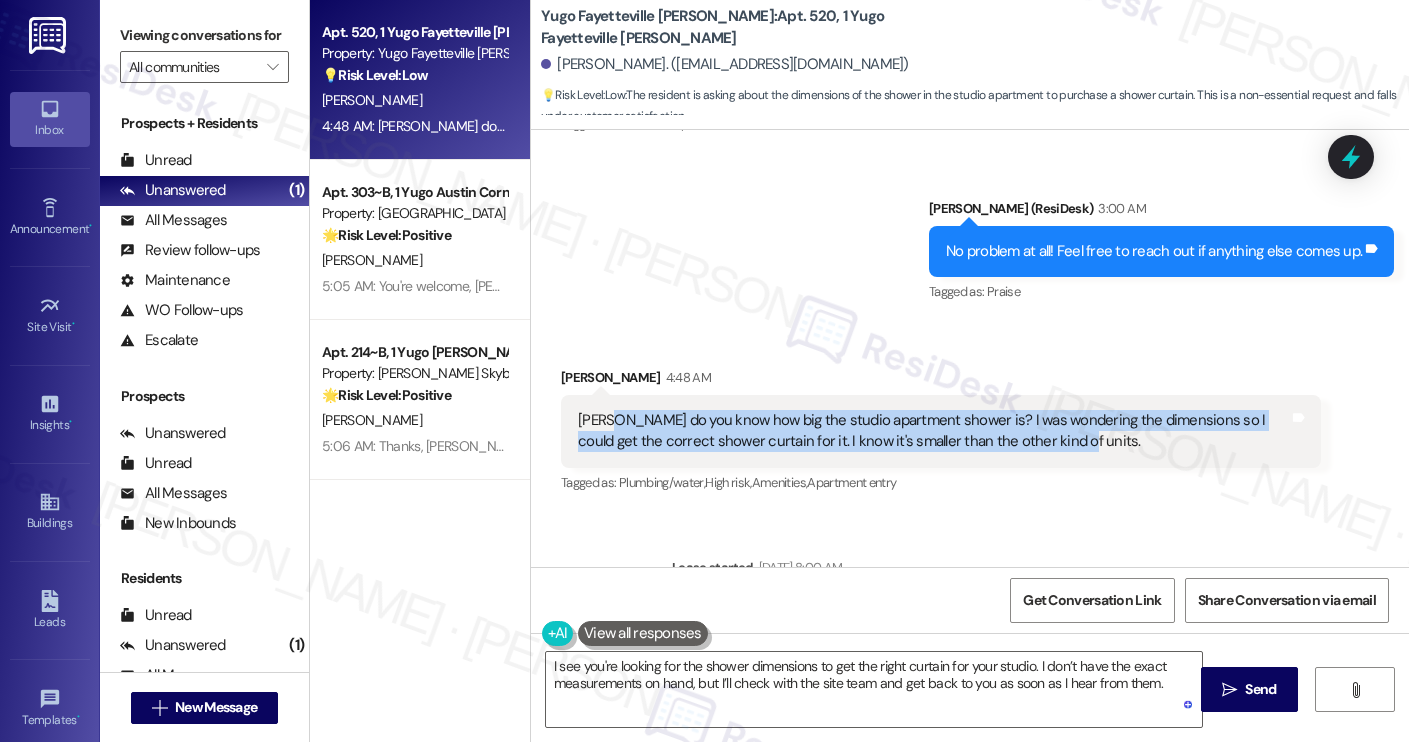 drag, startPoint x: 1035, startPoint y: 379, endPoint x: 604, endPoint y: 365, distance: 431.22733 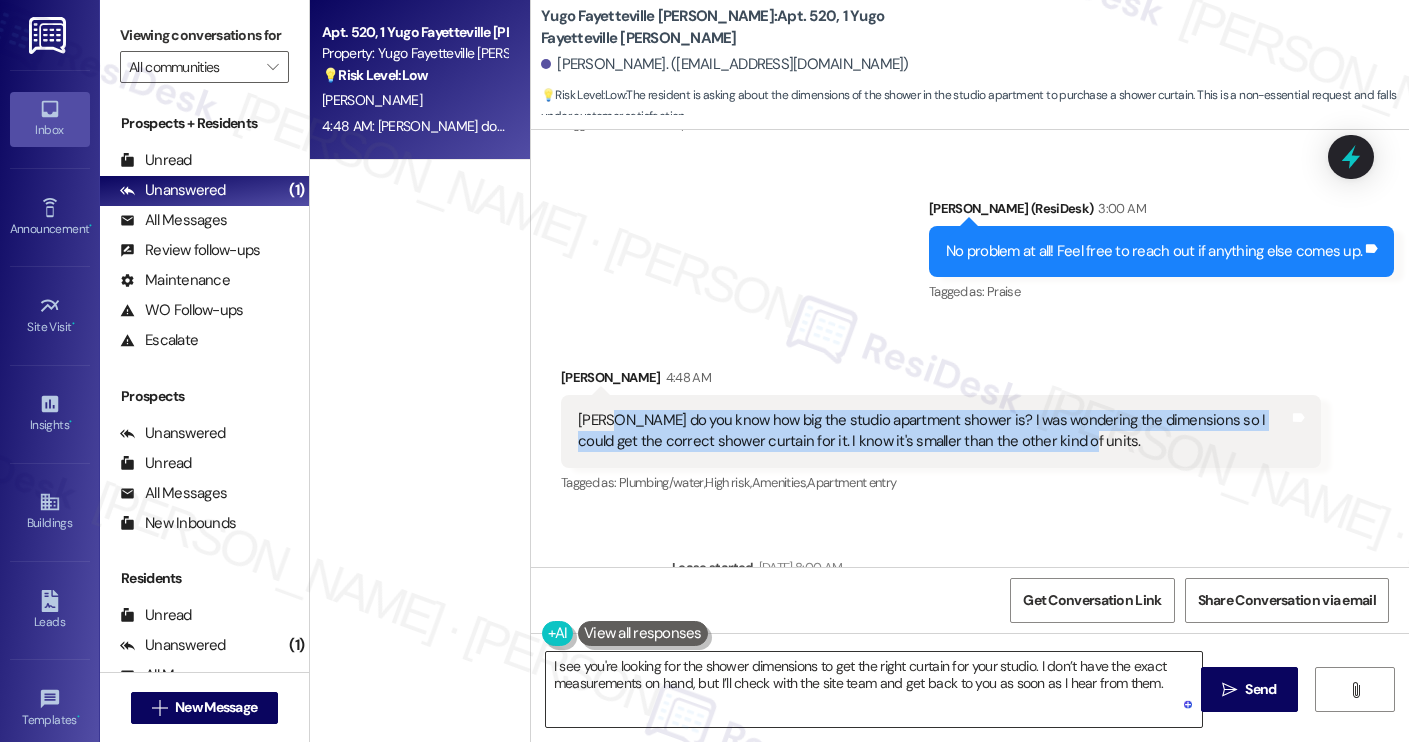 click on "I see you're looking for the shower dimensions to get the right curtain for your studio. I don’t have the exact measurements on hand, but I’ll check with the site team and get back to you as soon as I hear from them." at bounding box center (874, 689) 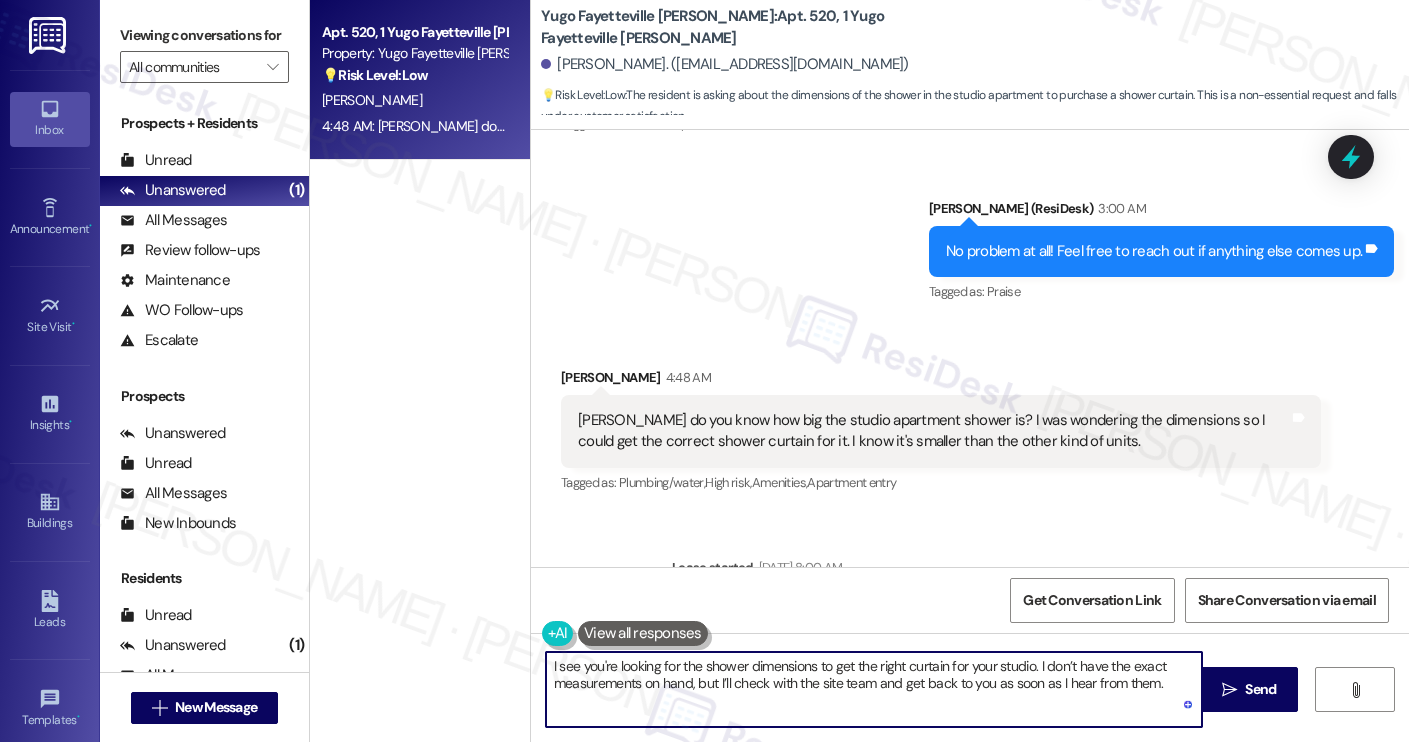 click on "I see you're looking for the shower dimensions to get the right curtain for your studio. I don’t have the exact measurements on hand, but I’ll check with the site team and get back to you as soon as I hear from them." at bounding box center [874, 689] 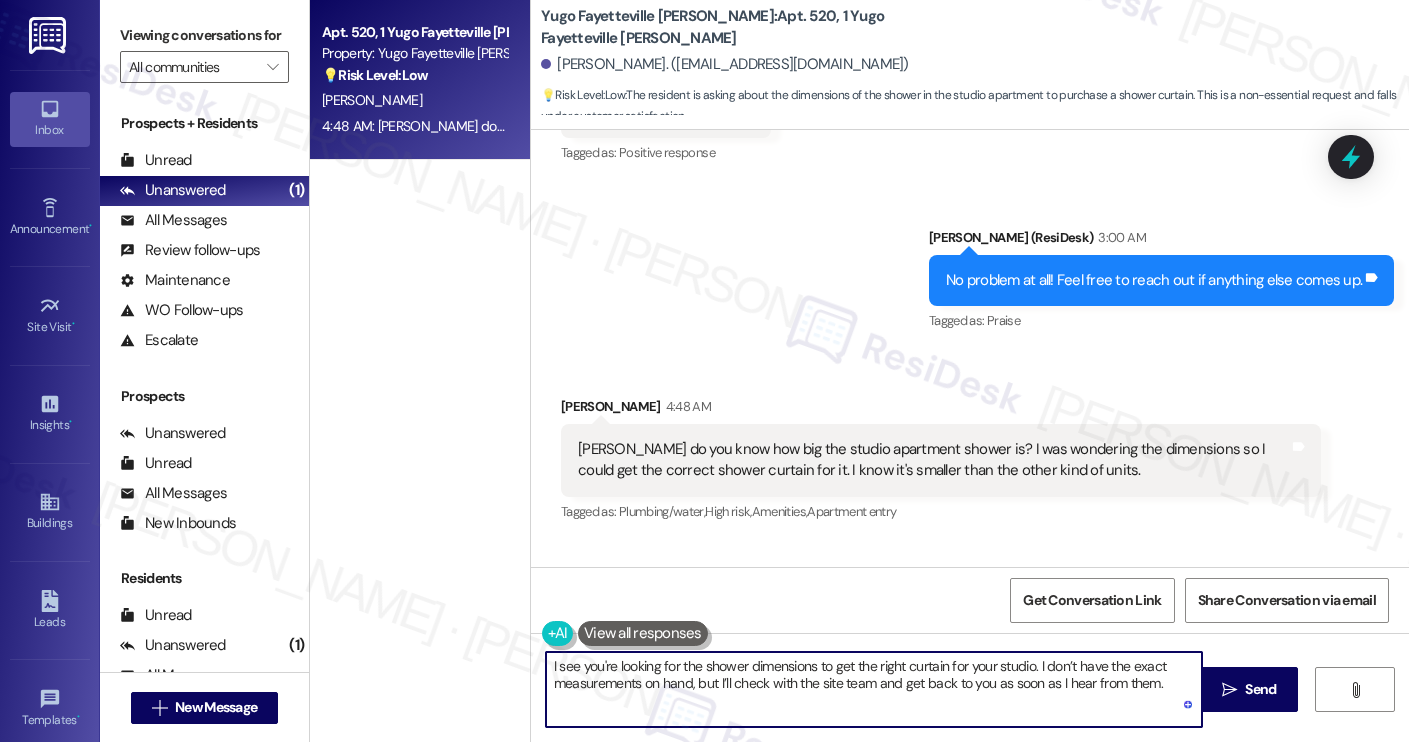 scroll, scrollTop: 3280, scrollLeft: 0, axis: vertical 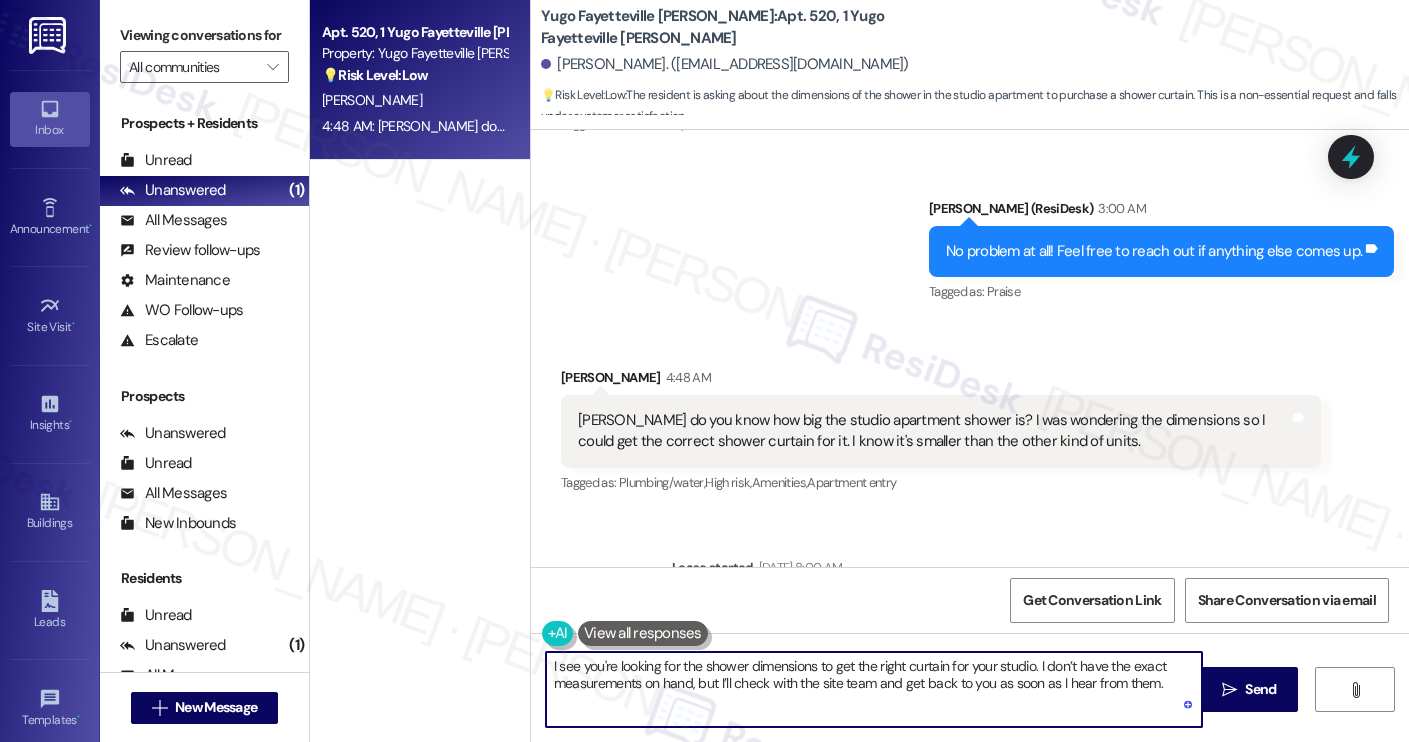 click on "I see you're looking for the shower dimensions to get the right curtain for your studio. I don’t have the exact measurements on hand, but I’ll check with the site team and get back to you as soon as I hear from them." at bounding box center [874, 689] 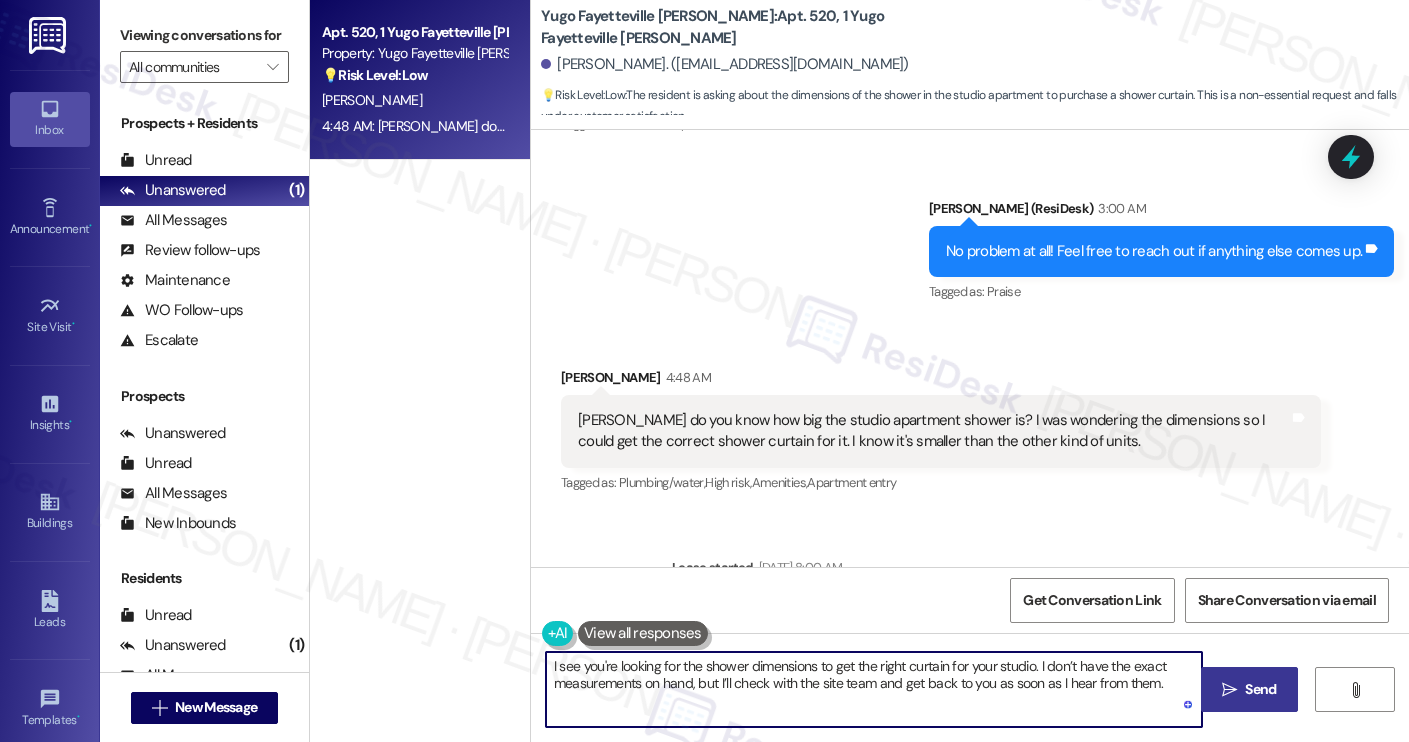 click on "Send" at bounding box center [1260, 689] 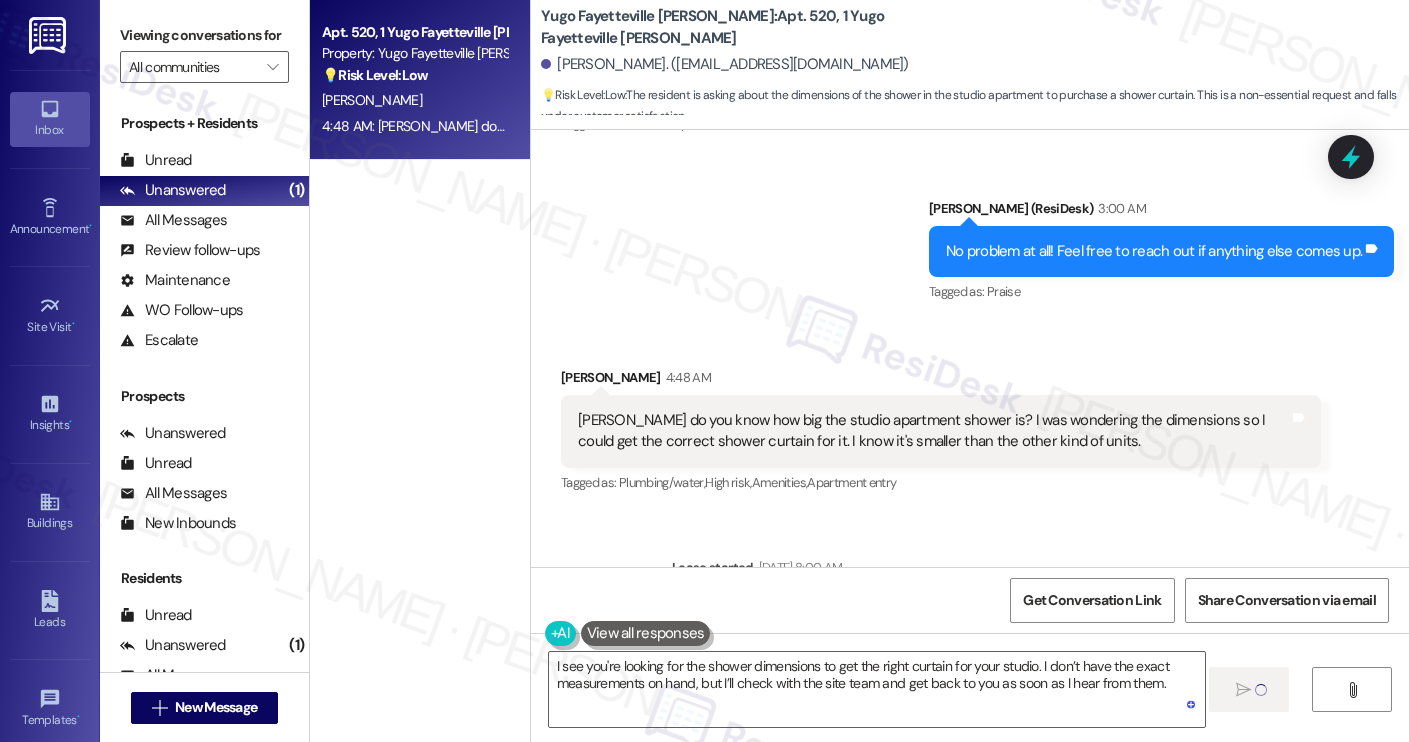 type 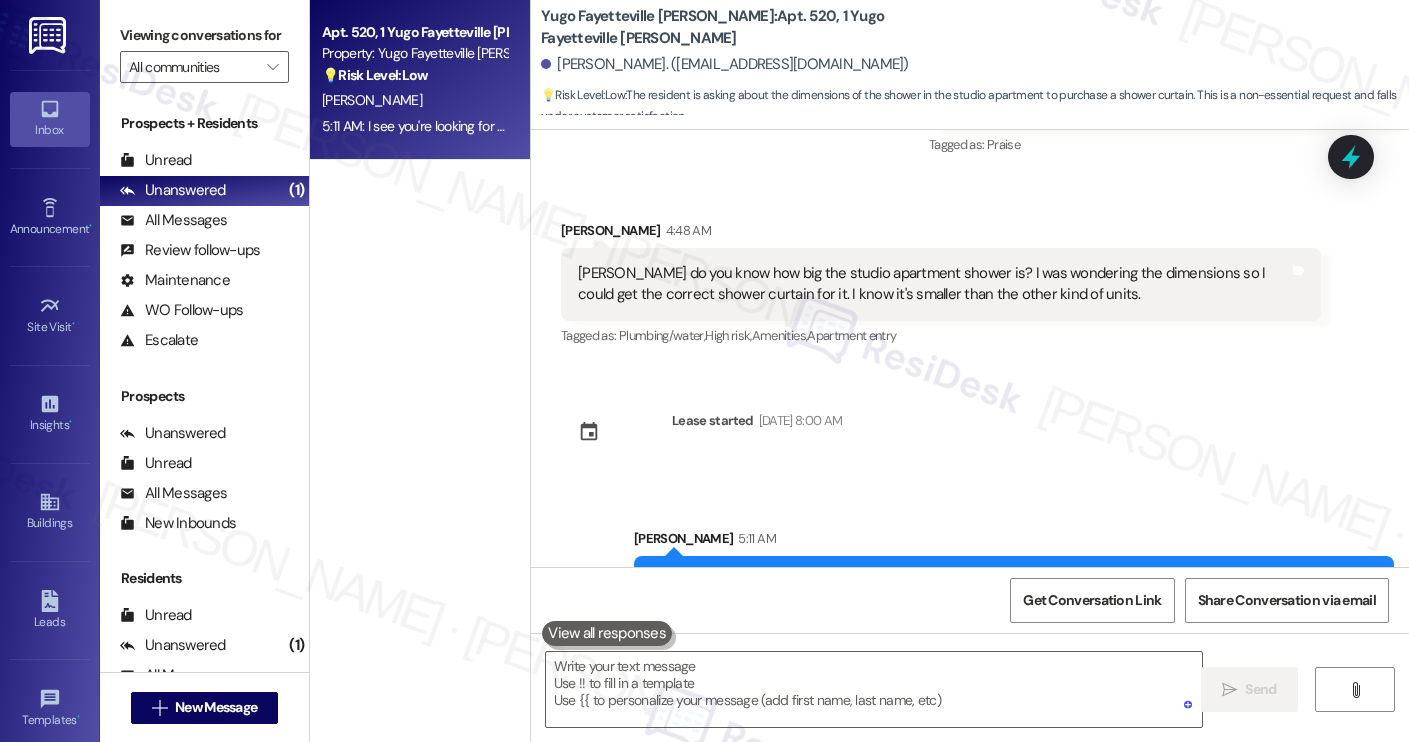 scroll, scrollTop: 3441, scrollLeft: 0, axis: vertical 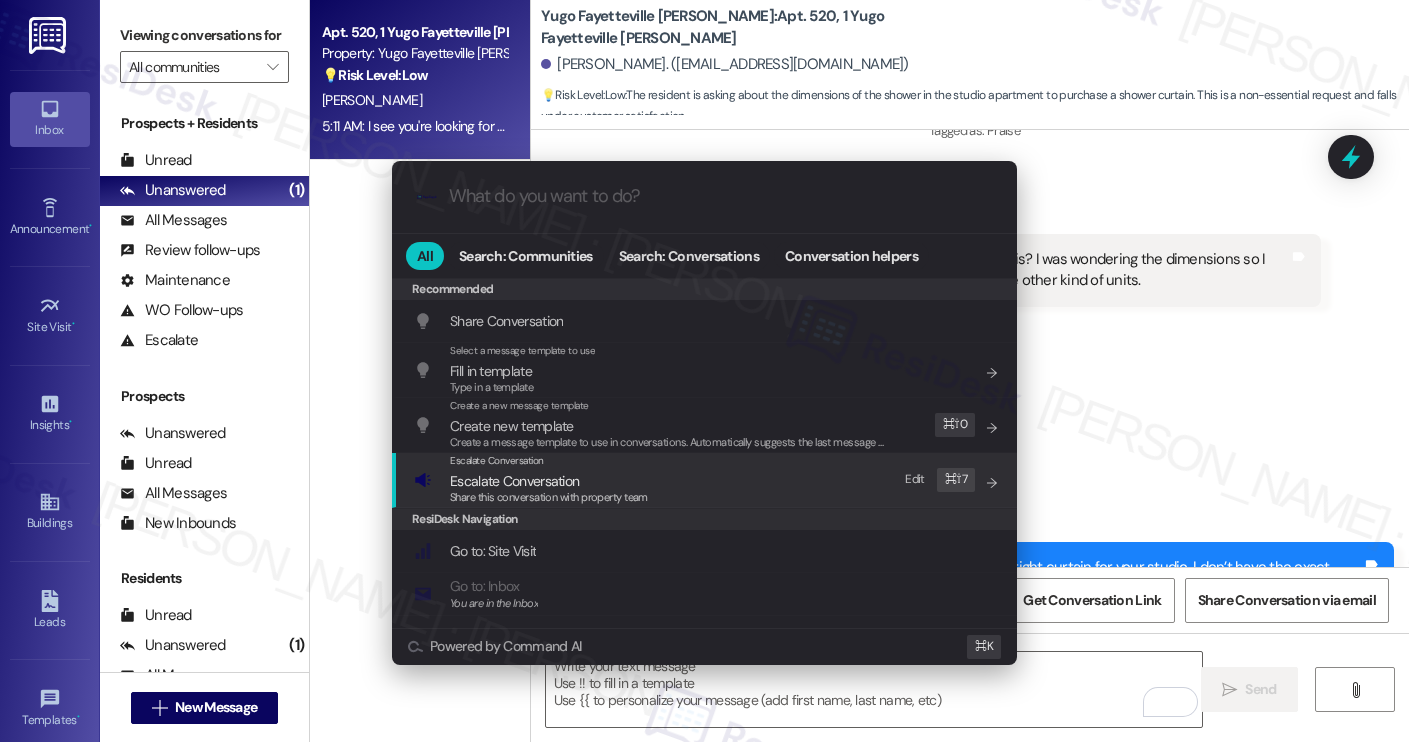 click on "Escalate Conversation Escalate Conversation Share this conversation with property team Edit ⌘ ⇧ 7" at bounding box center [706, 480] 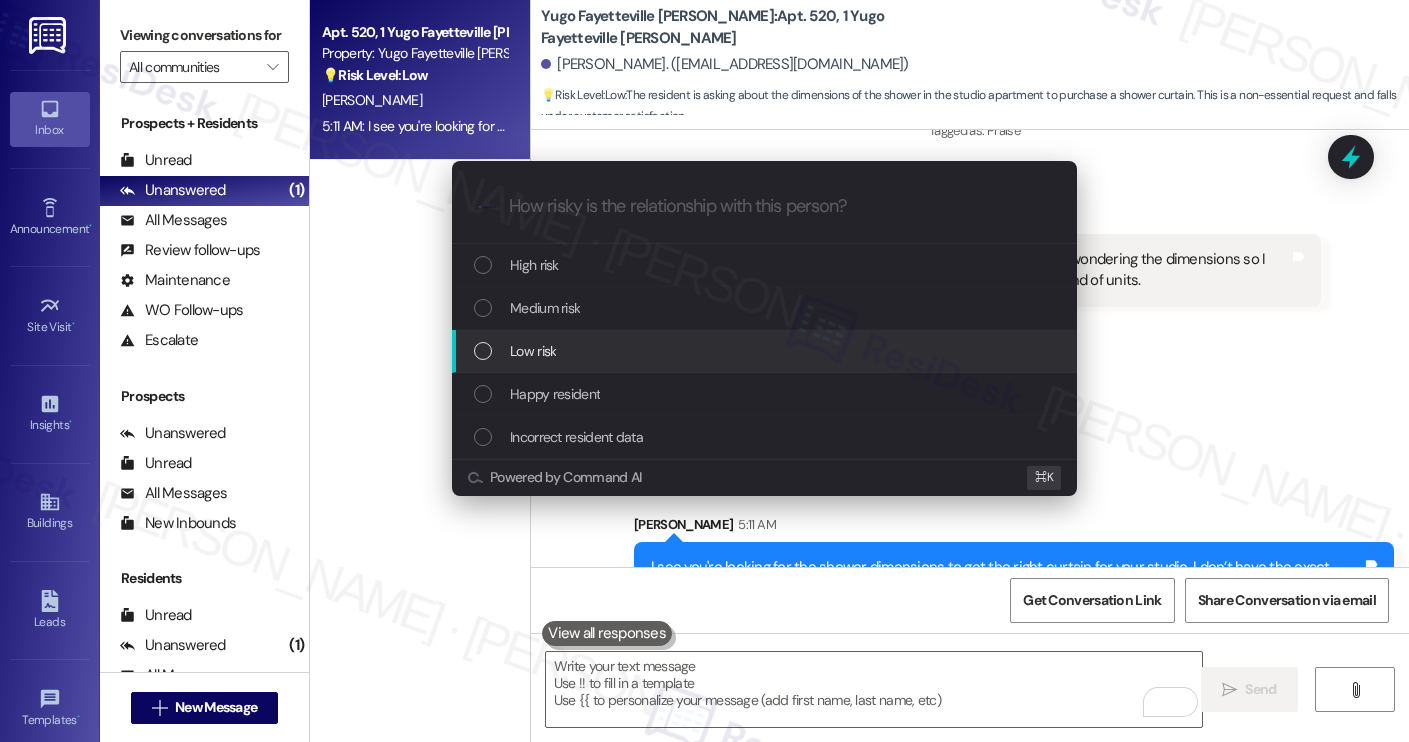 click on "Low risk" at bounding box center [766, 351] 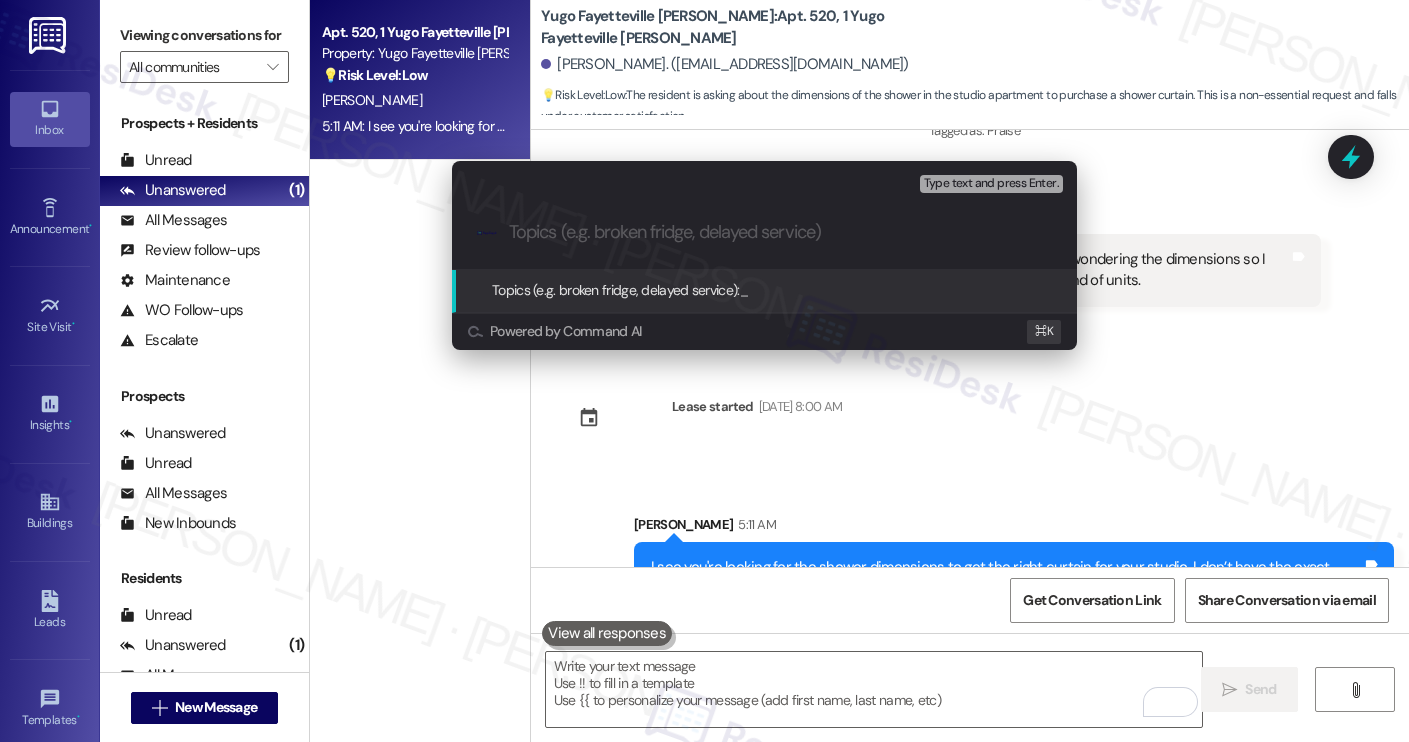 paste on "Studio Shower Dimensions Inquiry" 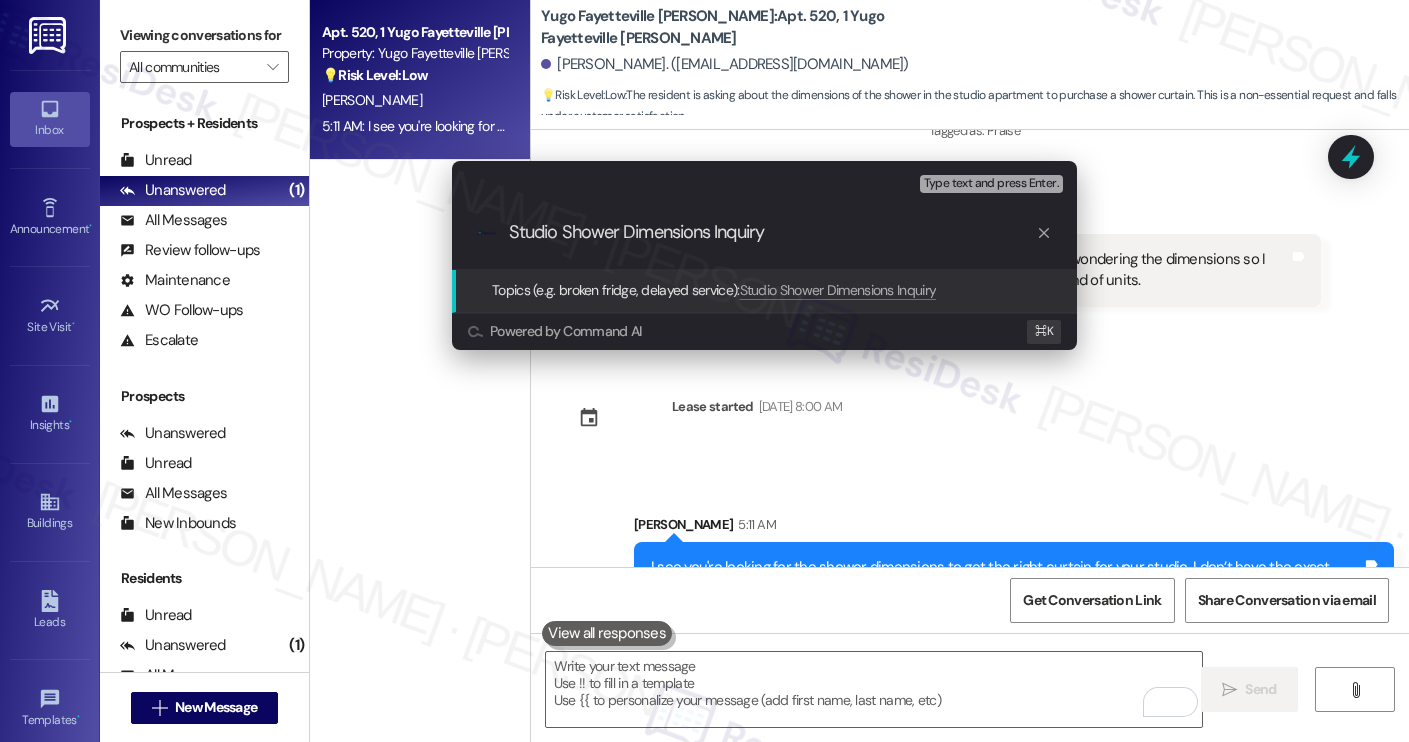 type 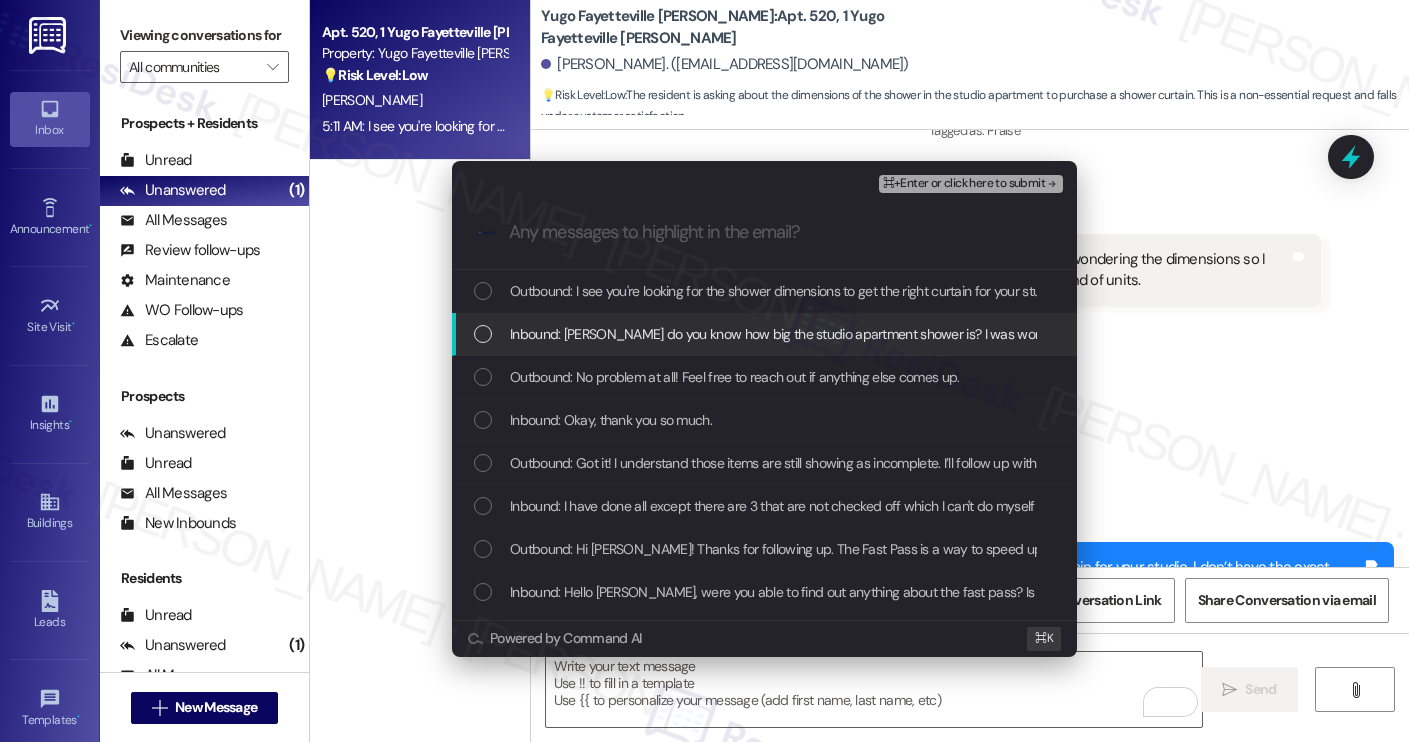 click on "Inbound: Sarah do you know how big the studio apartment shower is? I was wondering the dimensions so I could get the correct shower curtain for it. I know it's smaller than the other kind of units." at bounding box center (764, 334) 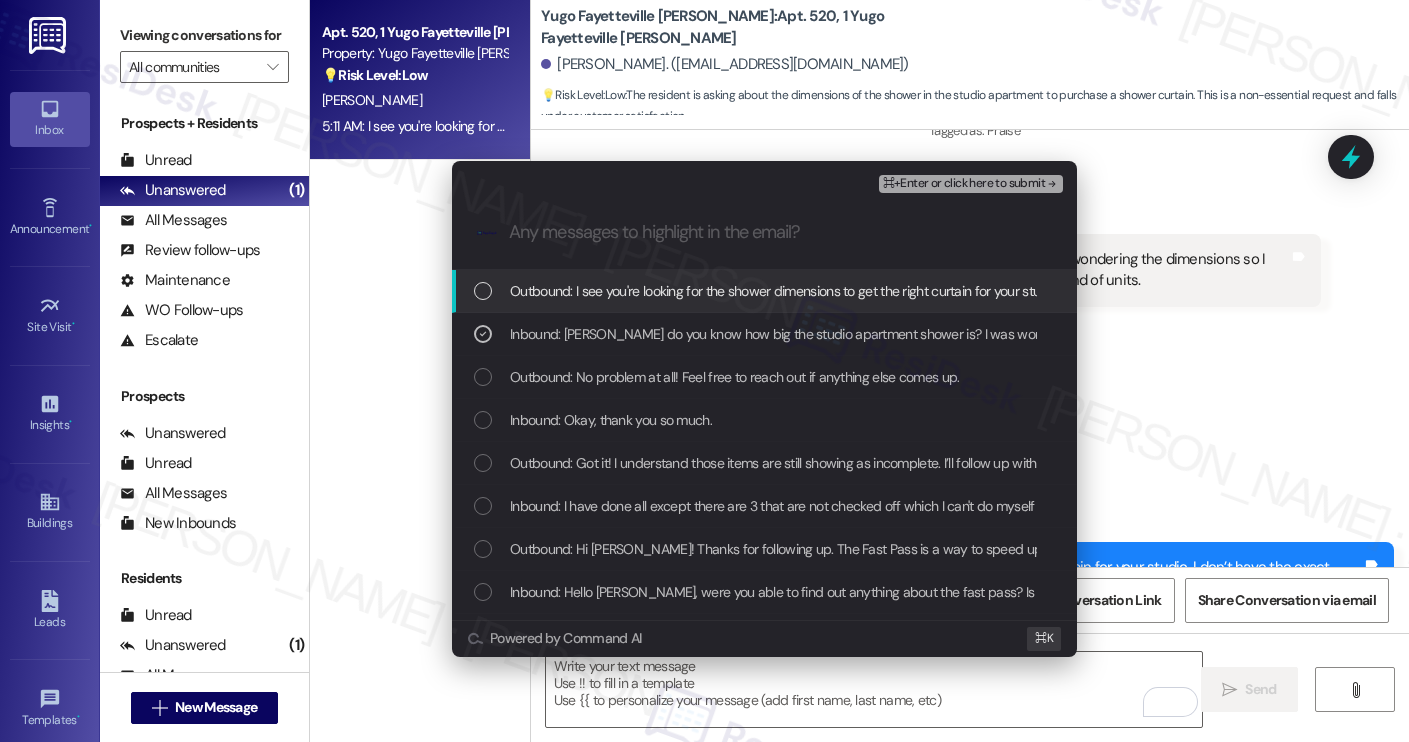 click on "⌘+Enter or click here to submit" at bounding box center [964, 184] 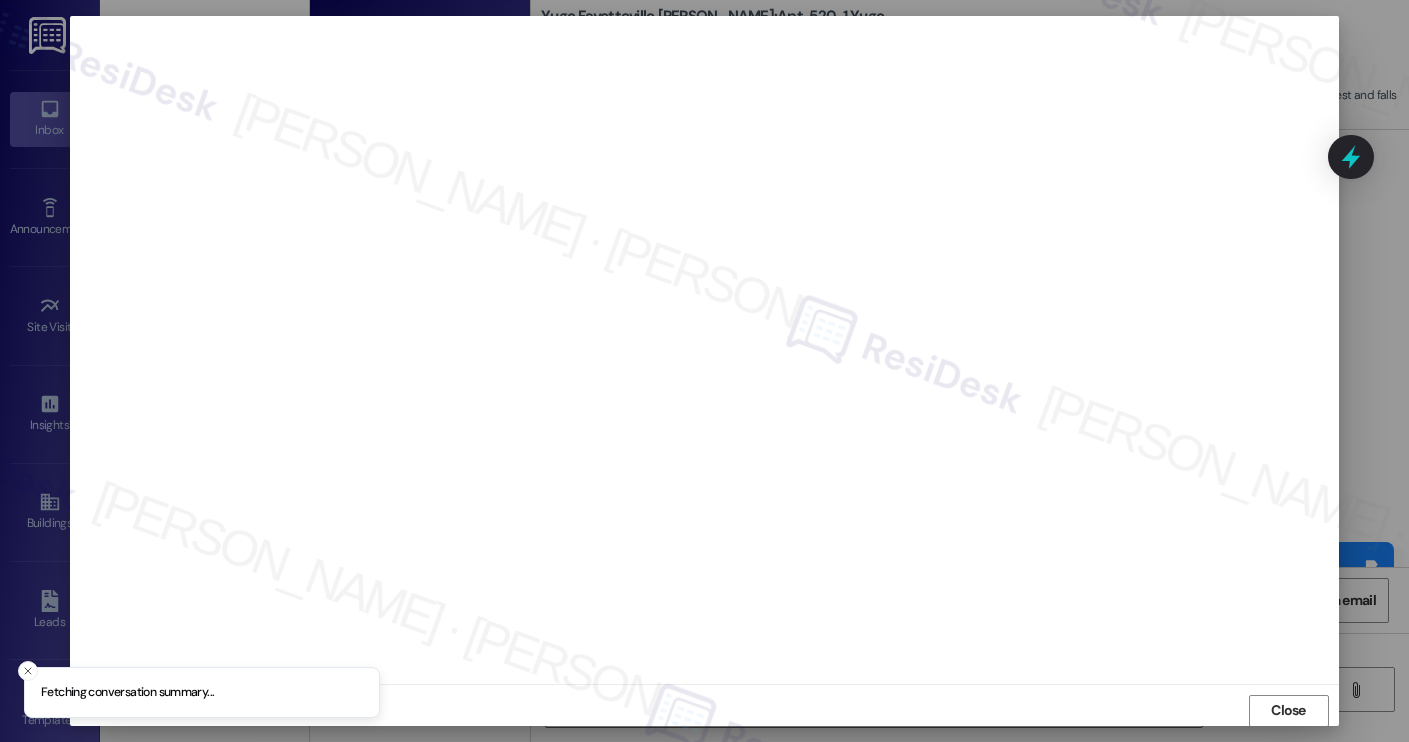 scroll, scrollTop: 1, scrollLeft: 0, axis: vertical 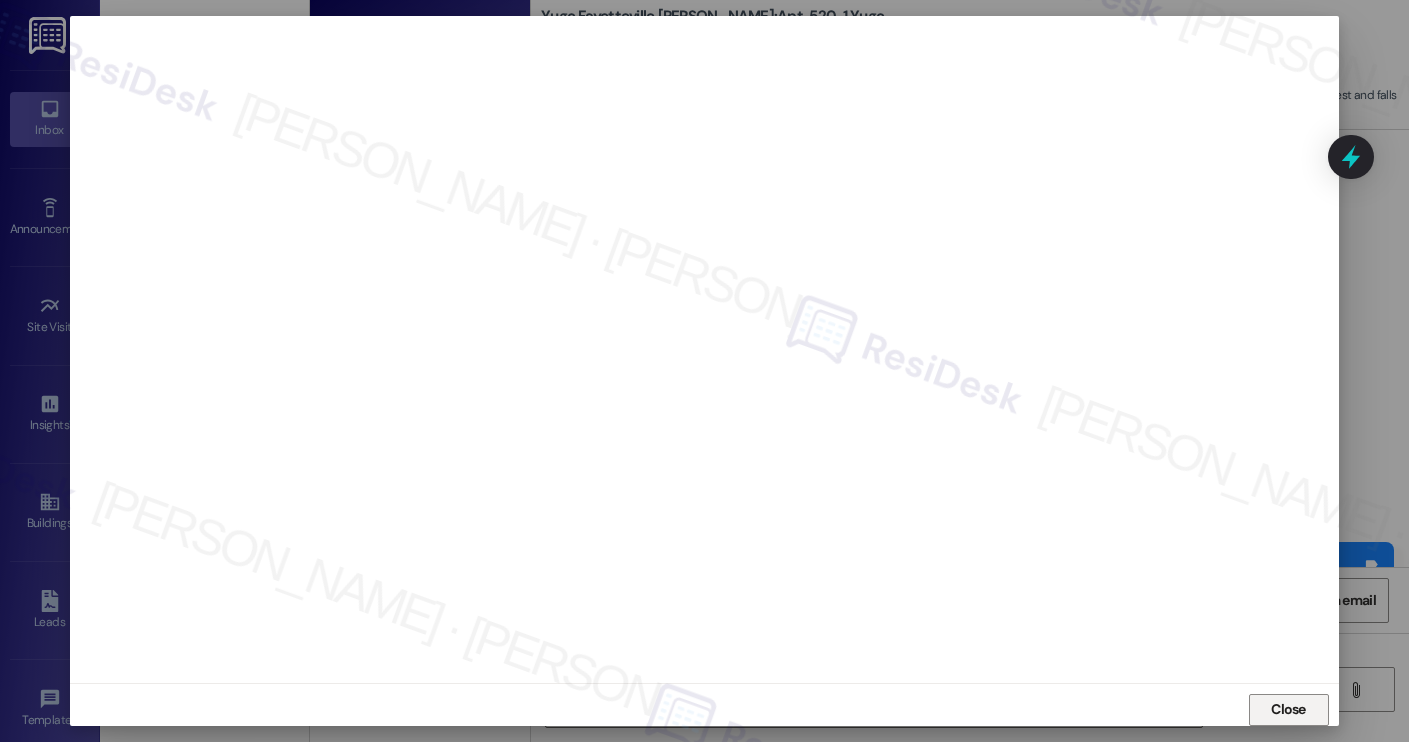 click on "Close" at bounding box center [1288, 709] 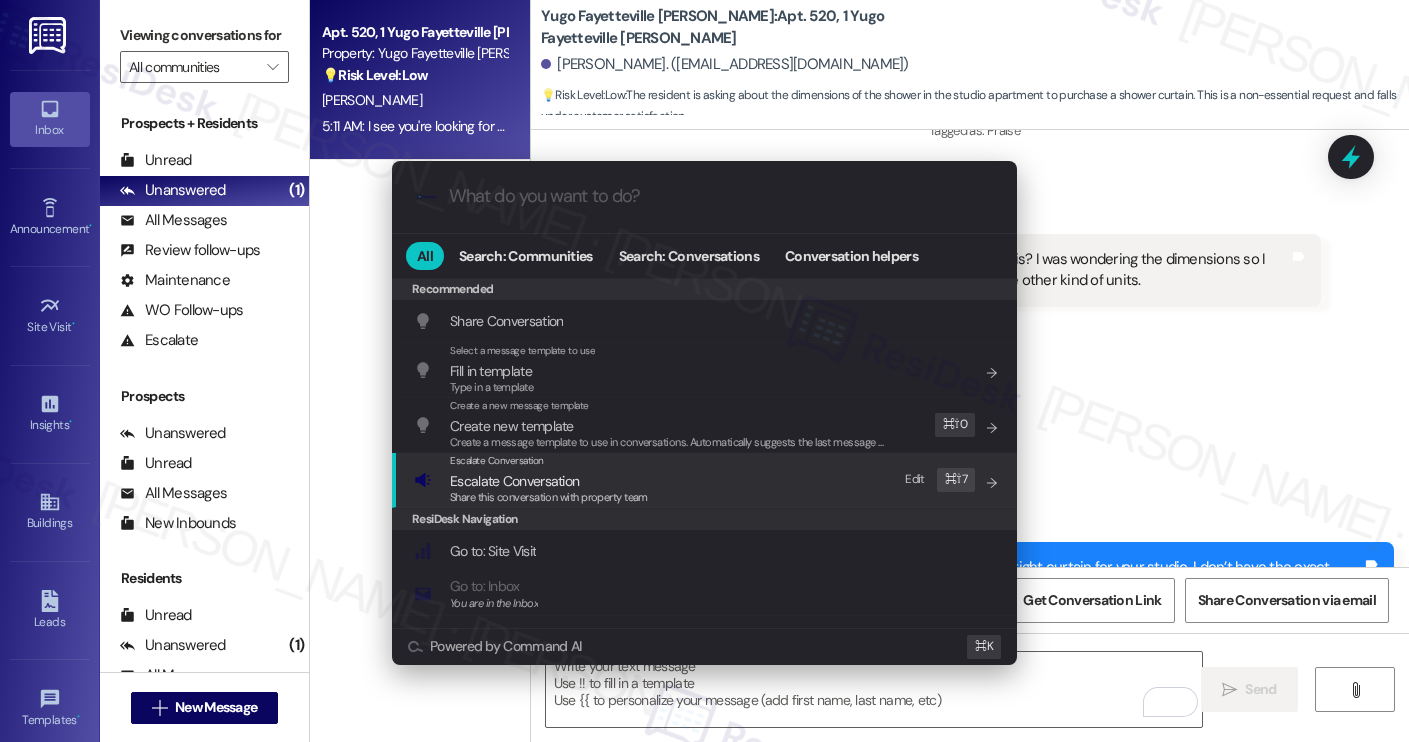 click on "Escalate Conversation Escalate Conversation Share this conversation with property team Edit ⌘ ⇧ 7" at bounding box center (706, 480) 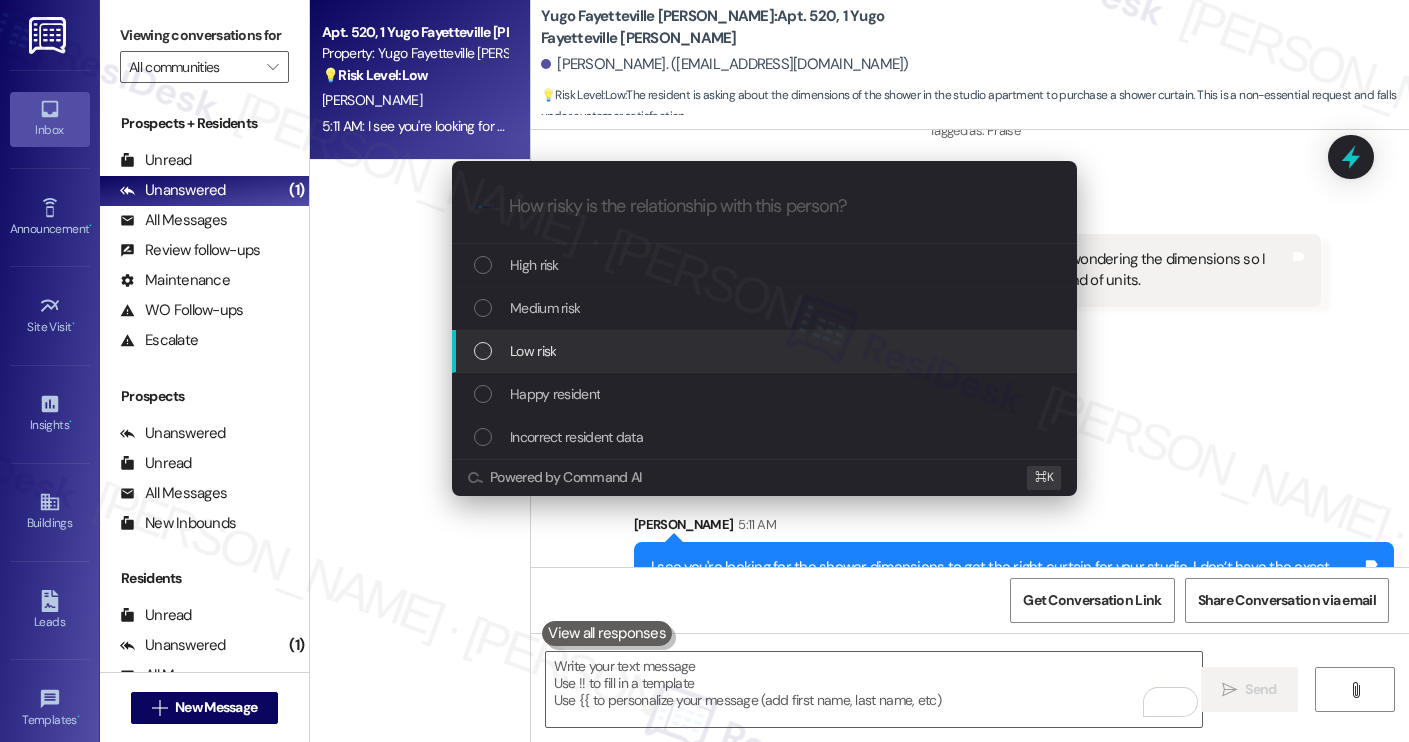 click on "Low risk" at bounding box center [766, 351] 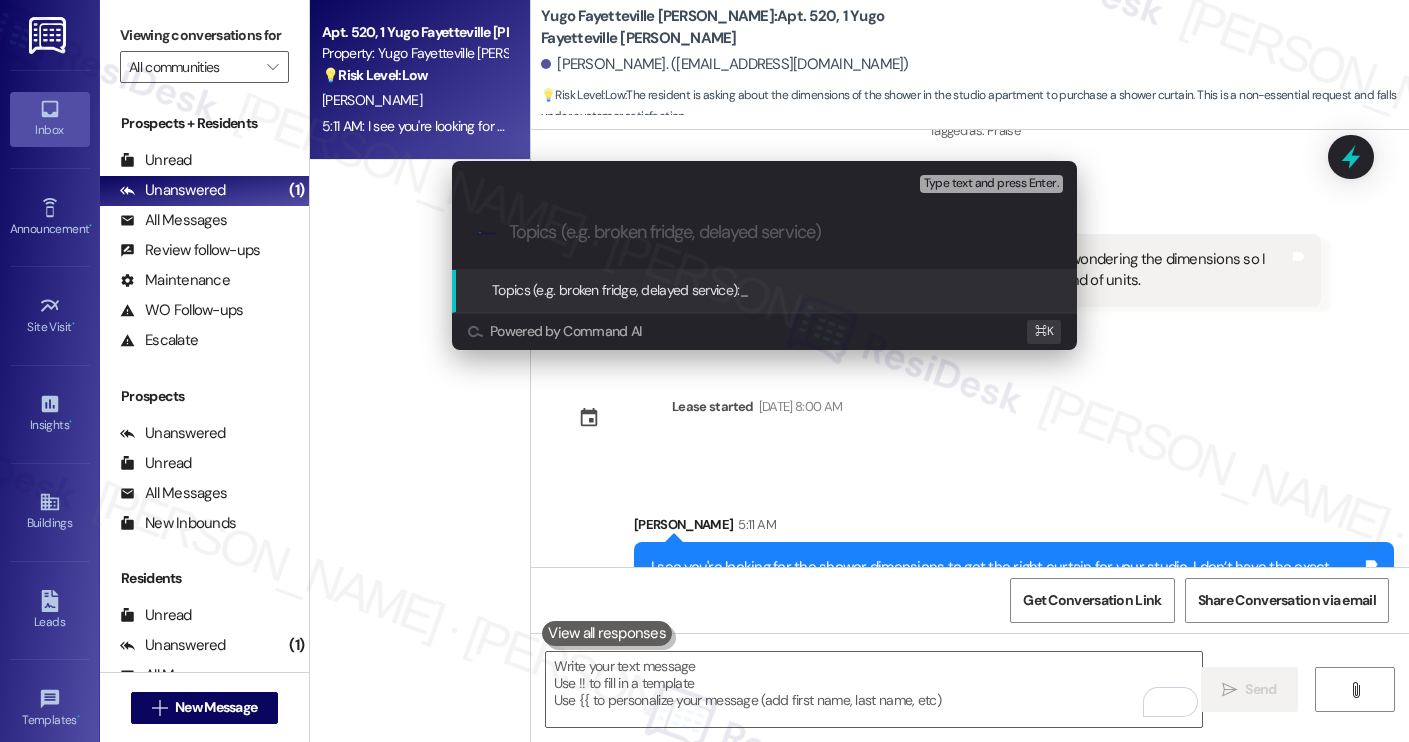 paste on "Studio Shower Dimensions Inquiry" 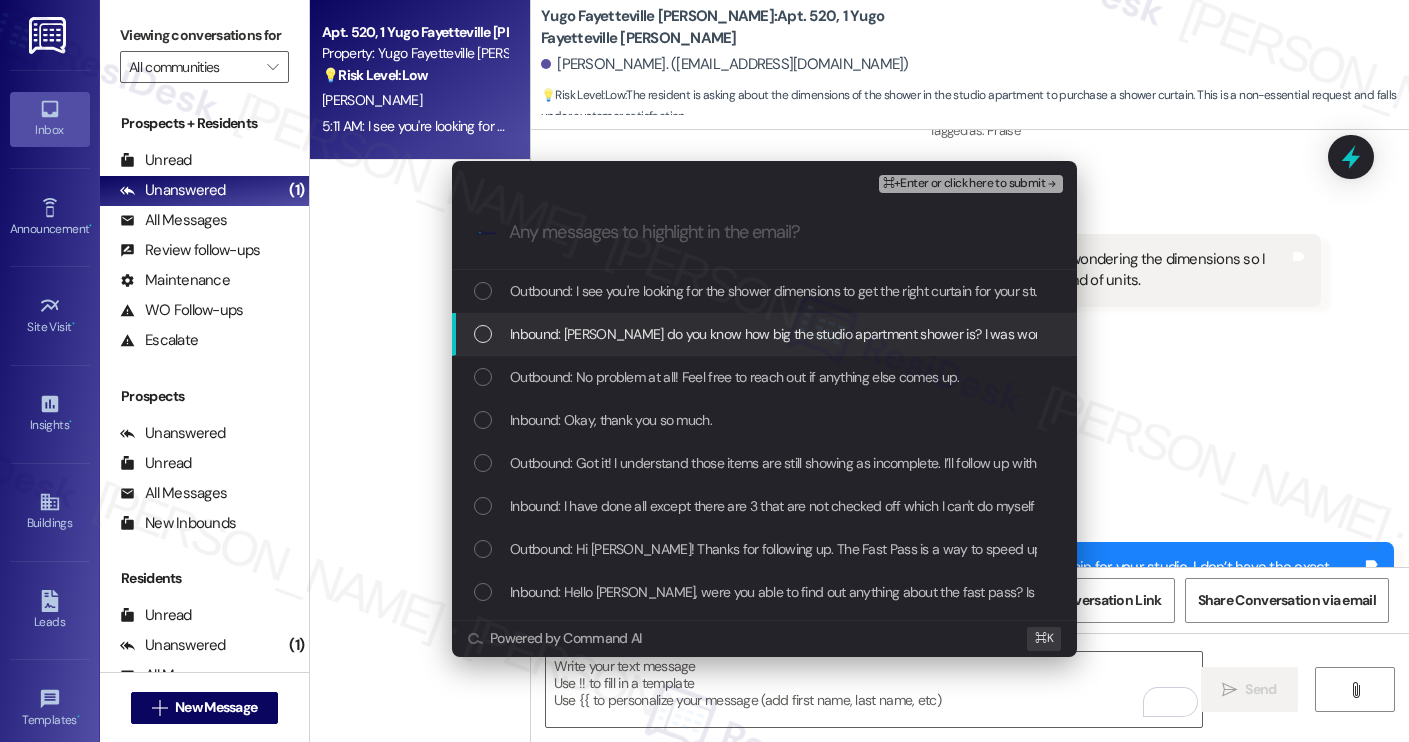 click on "Inbound: Sarah do you know how big the studio apartment shower is? I was wondering the dimensions so I could get the correct shower curtain for it. I know it's smaller than the other kind of units." at bounding box center (1106, 334) 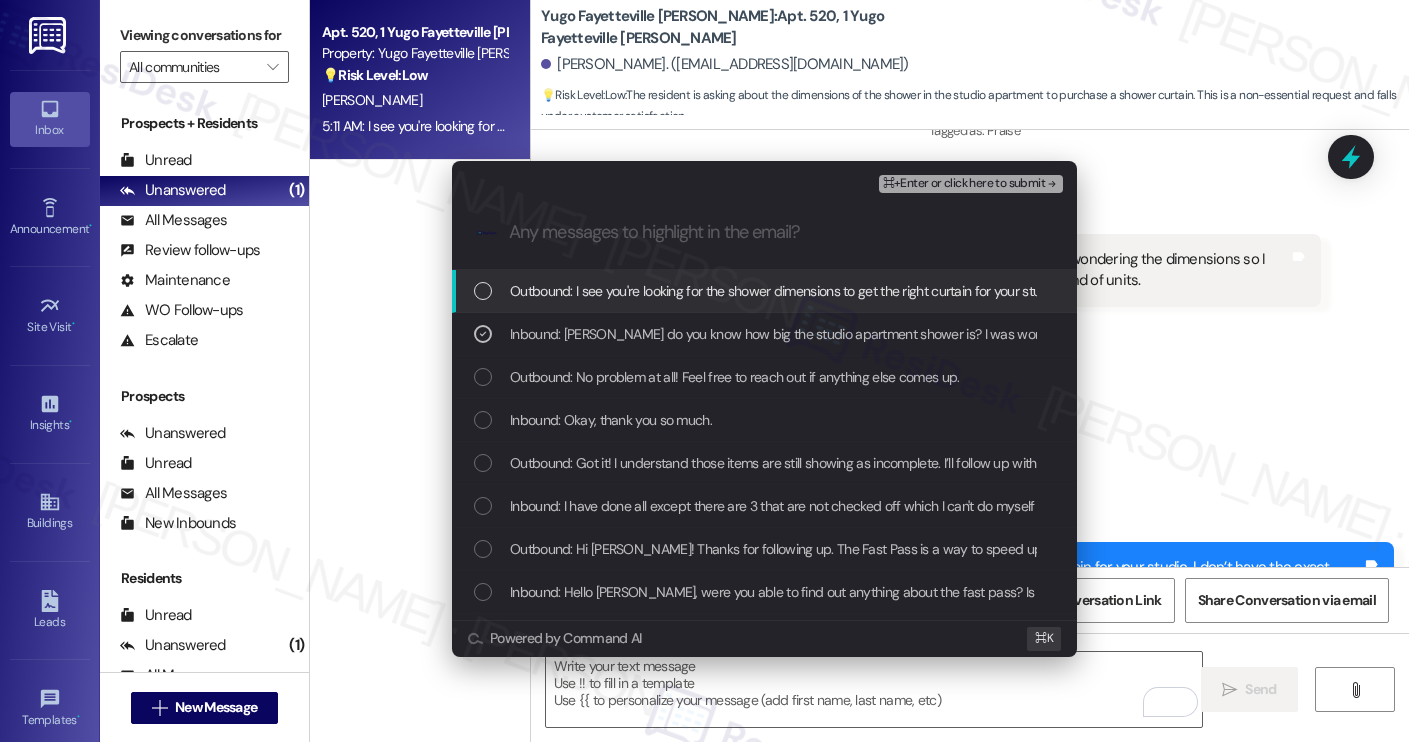 click on "⌘+Enter or click here to submit" at bounding box center (964, 184) 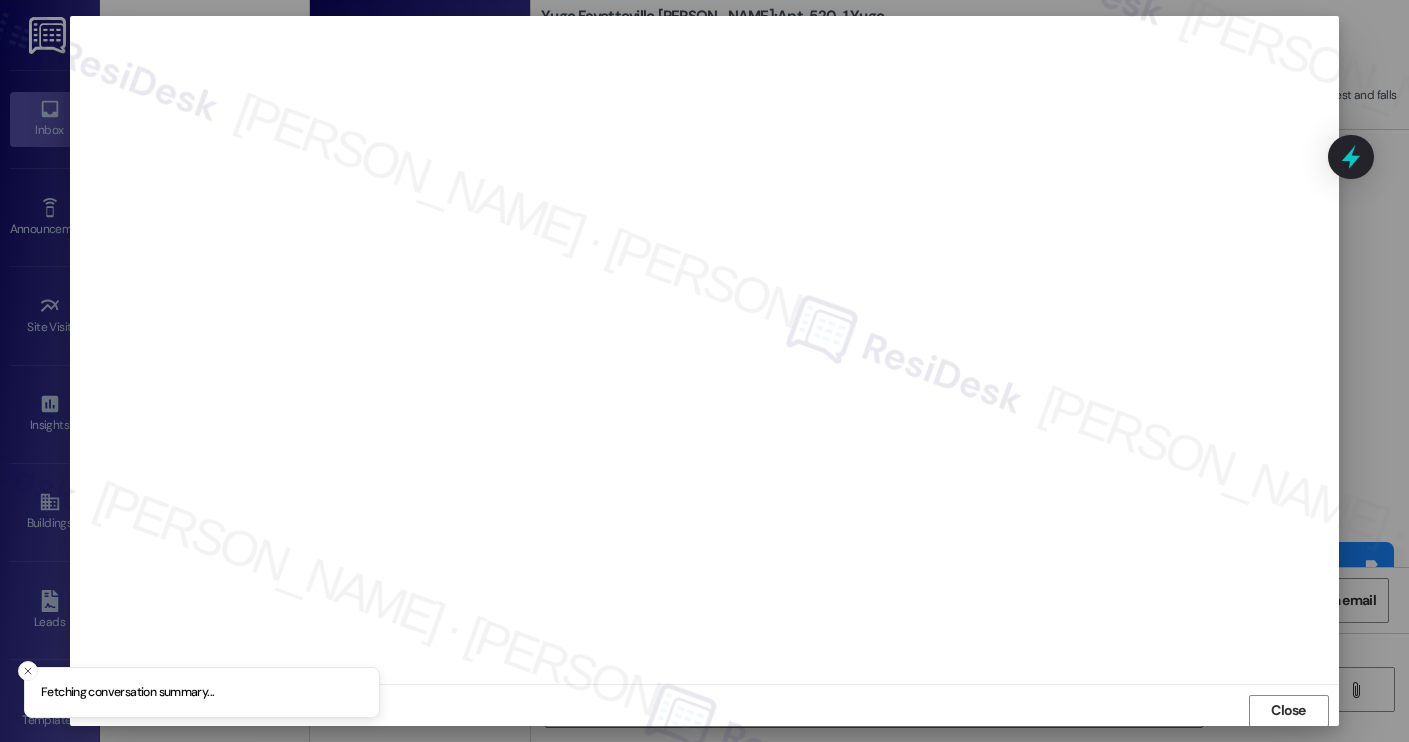 scroll, scrollTop: 1, scrollLeft: 0, axis: vertical 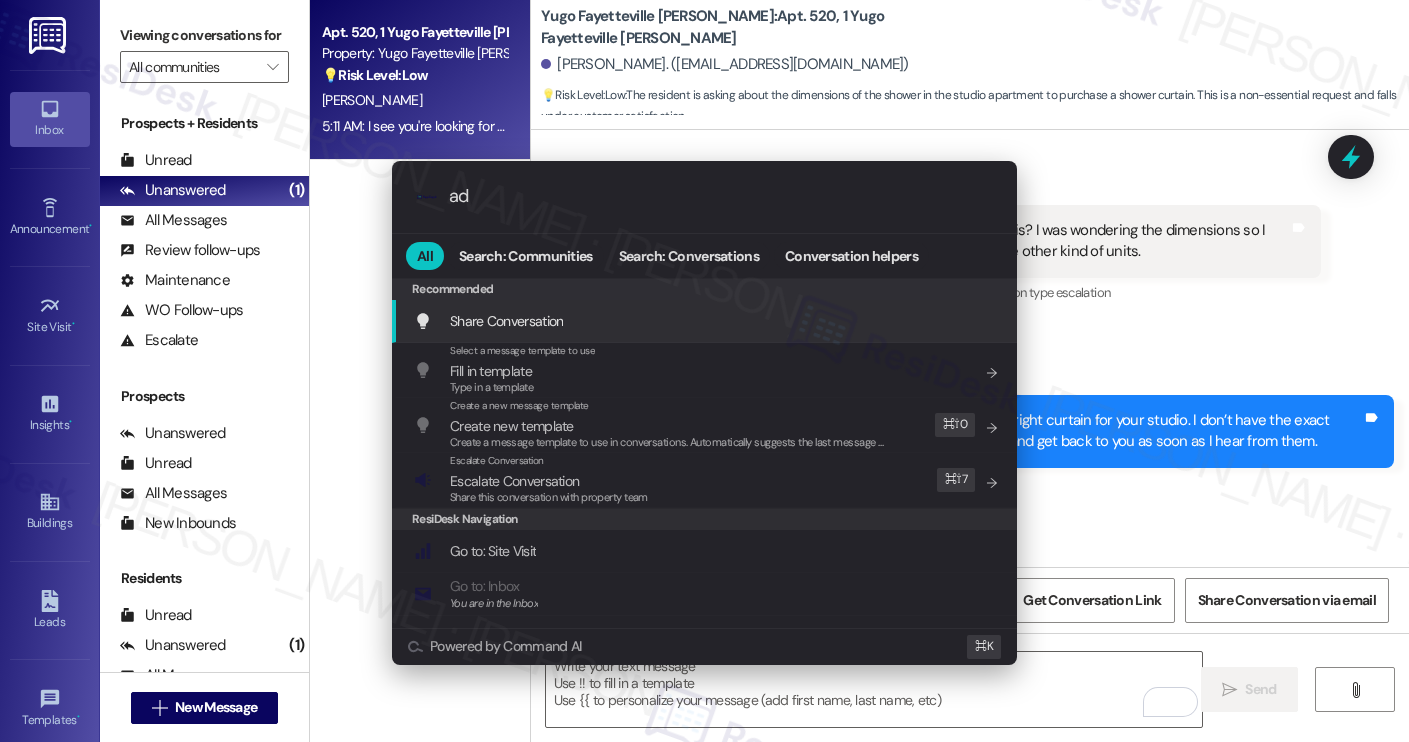 type on "add" 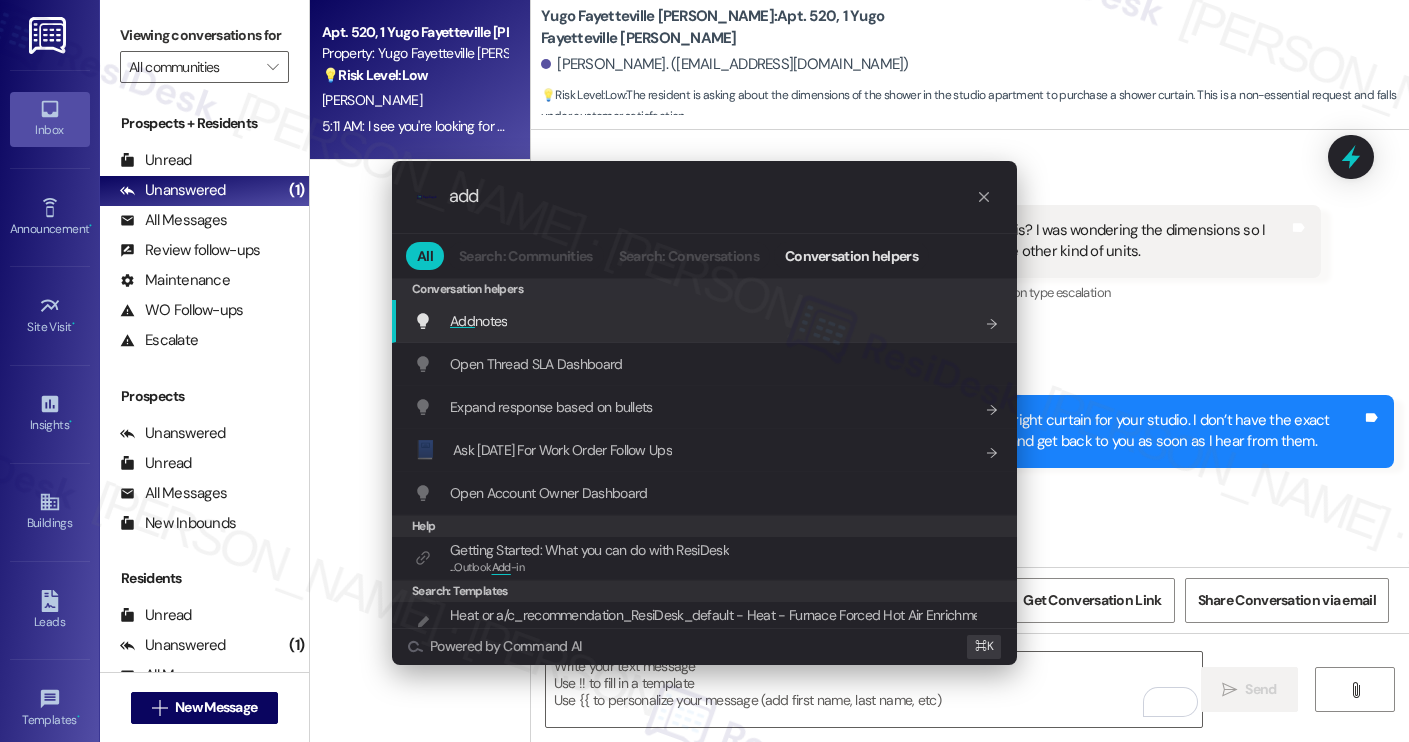 click on "Add  notes Add shortcut" at bounding box center [706, 321] 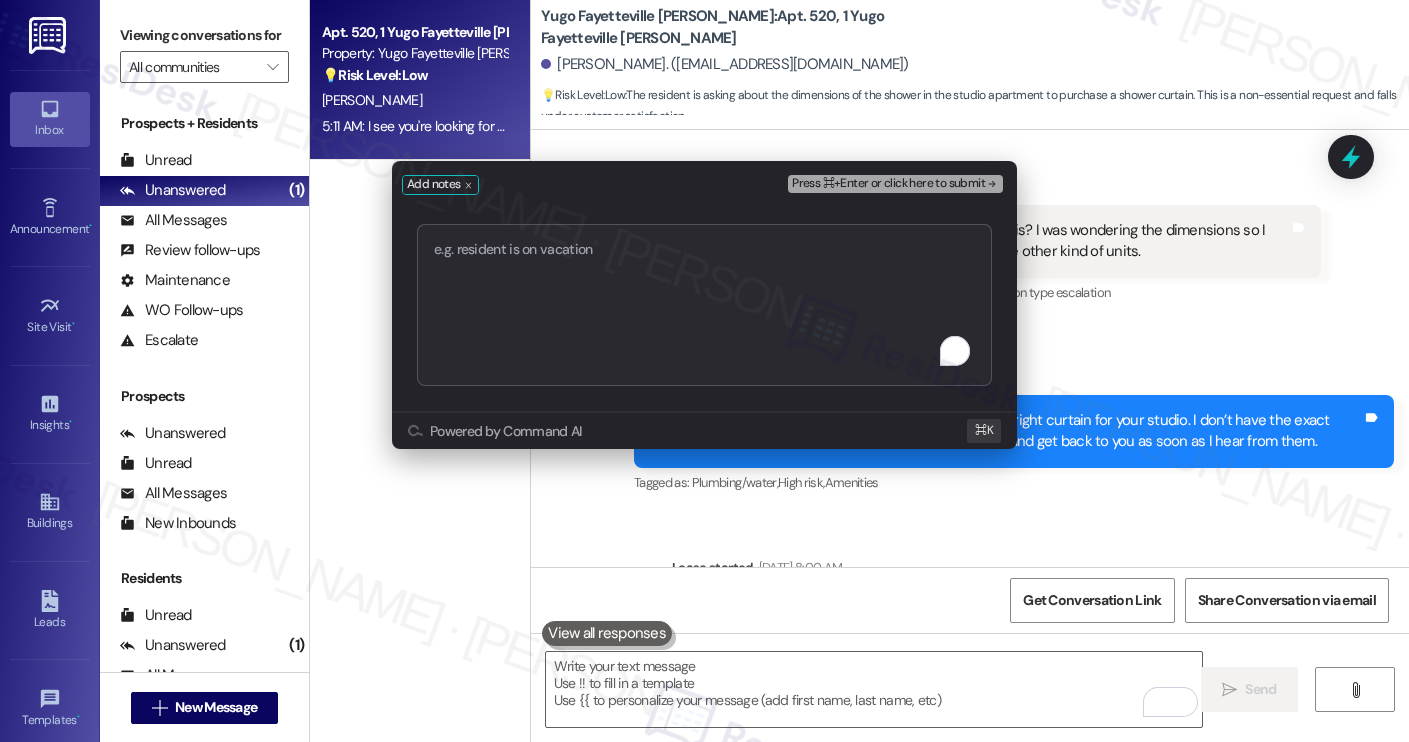 click at bounding box center (704, 305) 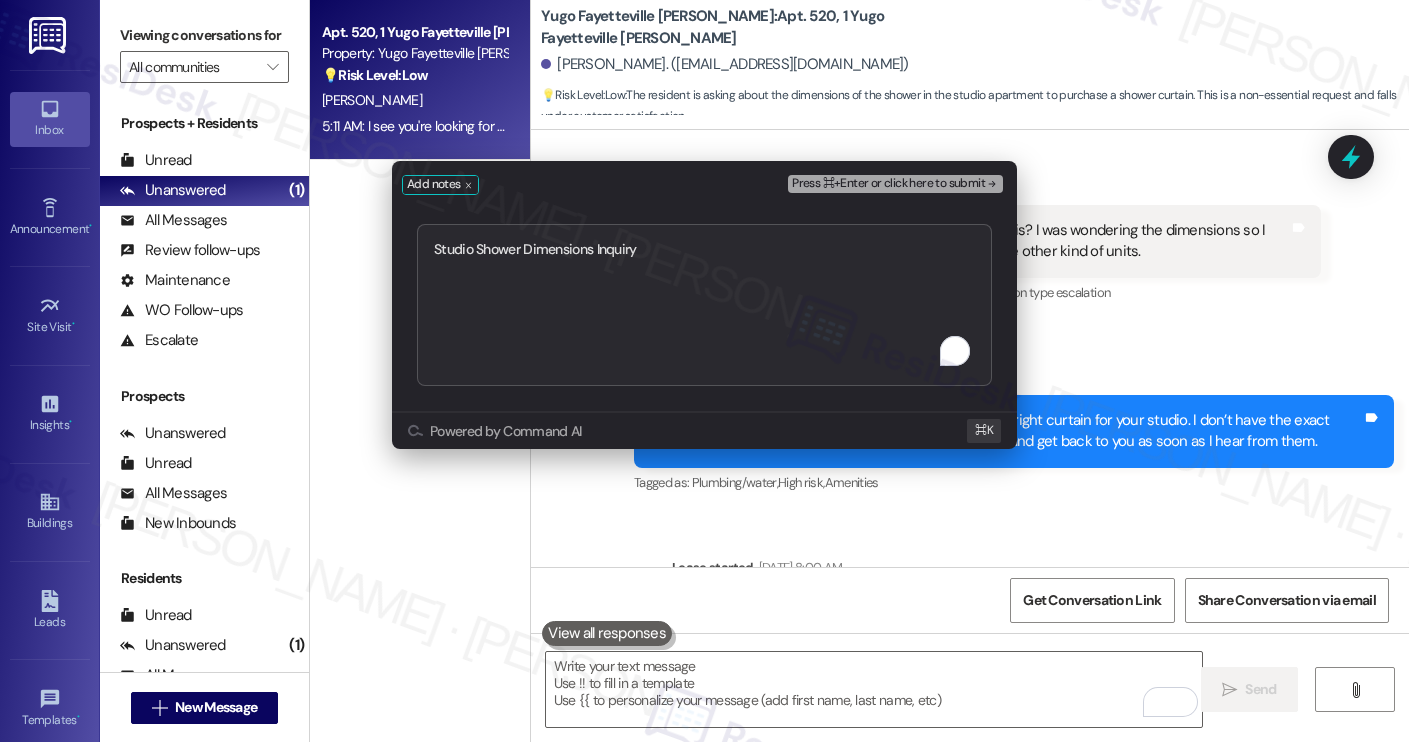 click on "Press ⌘+Enter or click here to submit" at bounding box center (888, 184) 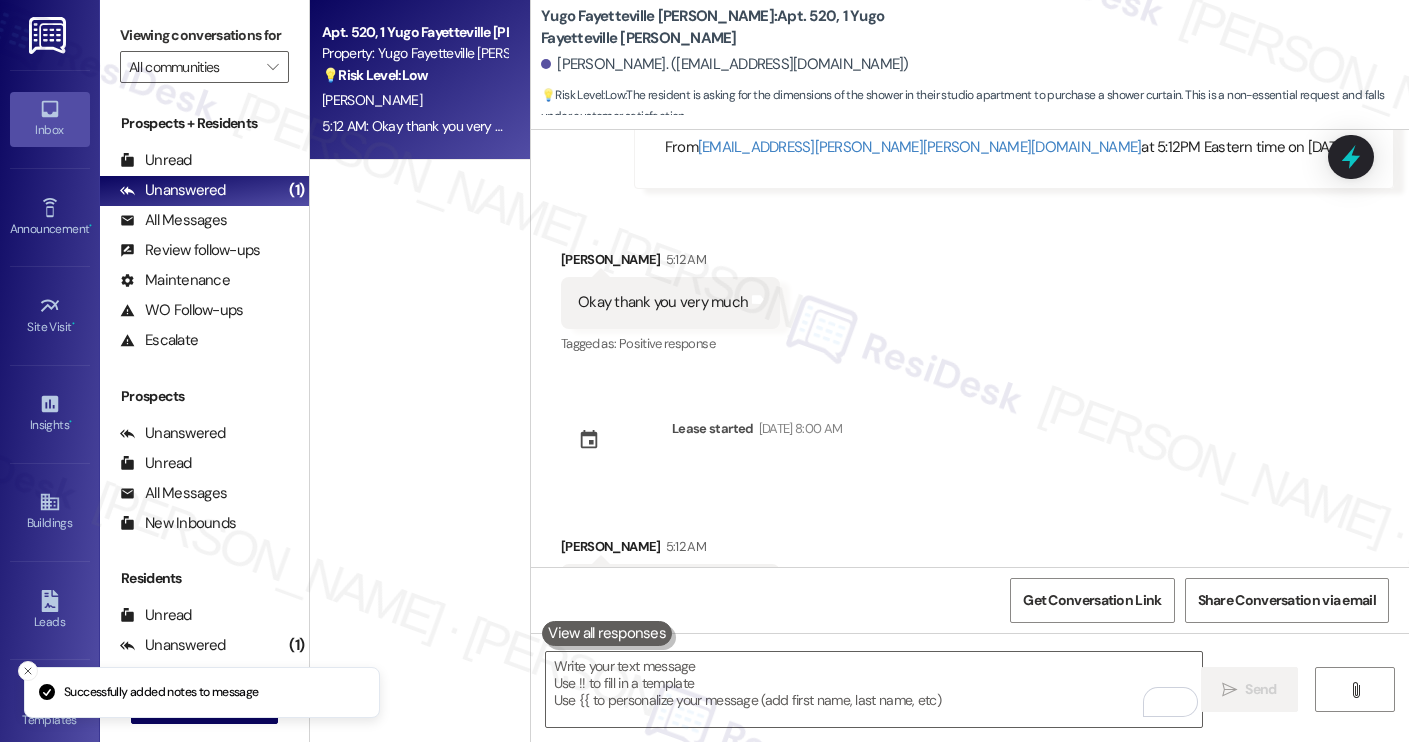 scroll, scrollTop: 3947, scrollLeft: 0, axis: vertical 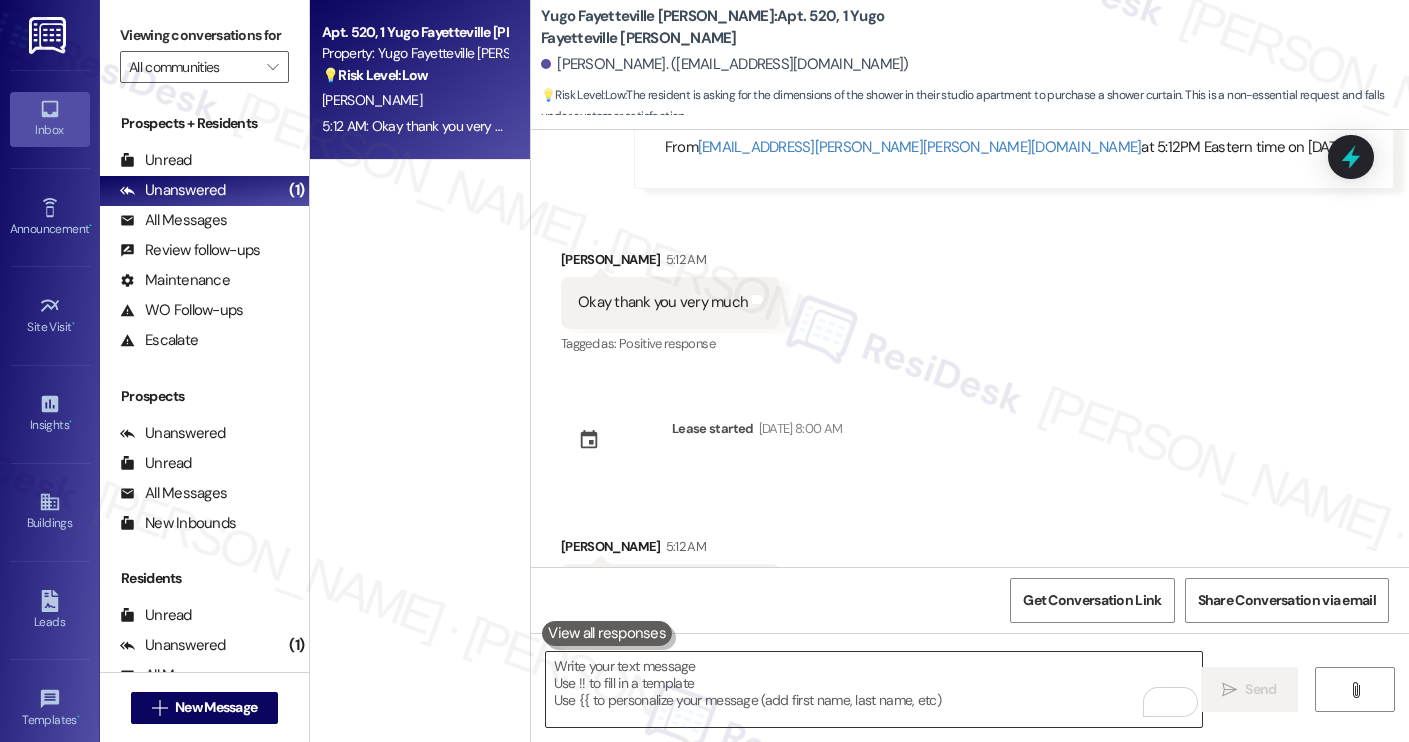 click at bounding box center (874, 689) 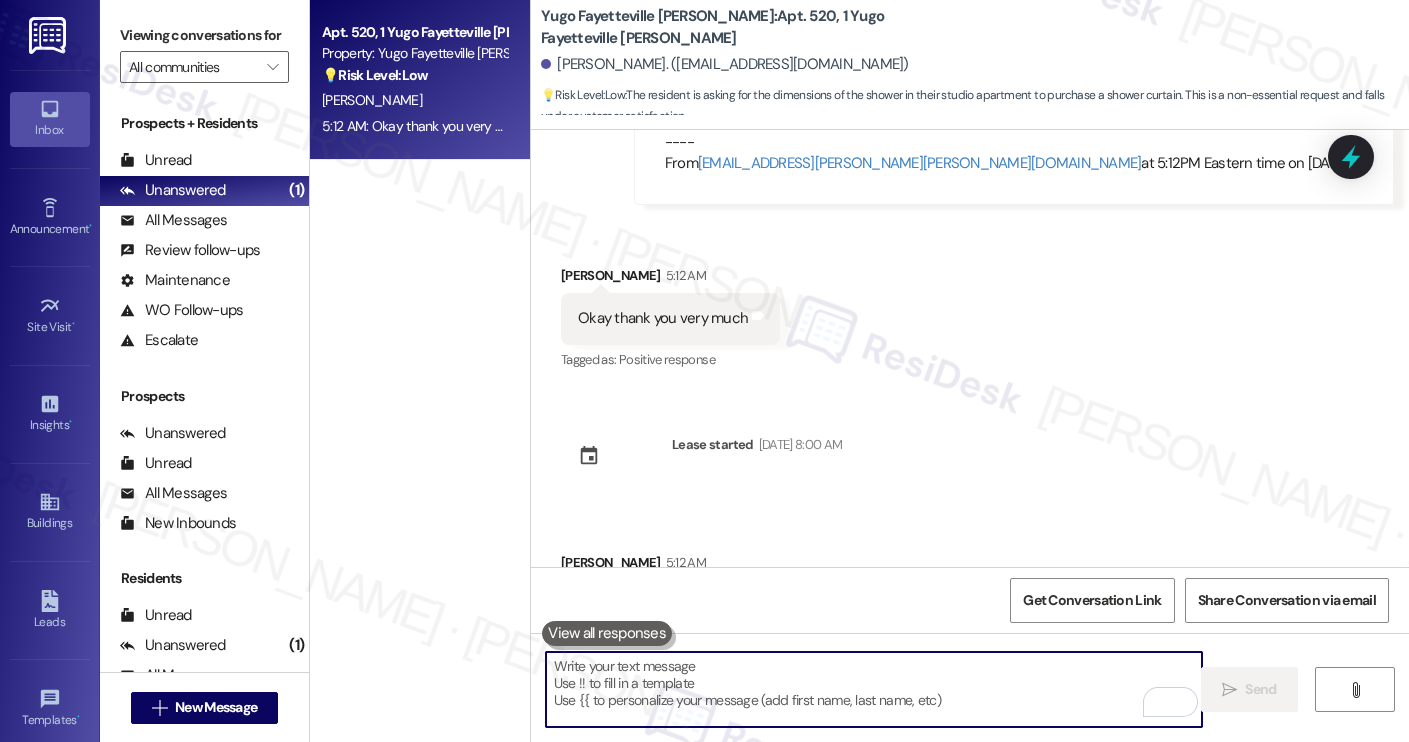 scroll, scrollTop: 3947, scrollLeft: 0, axis: vertical 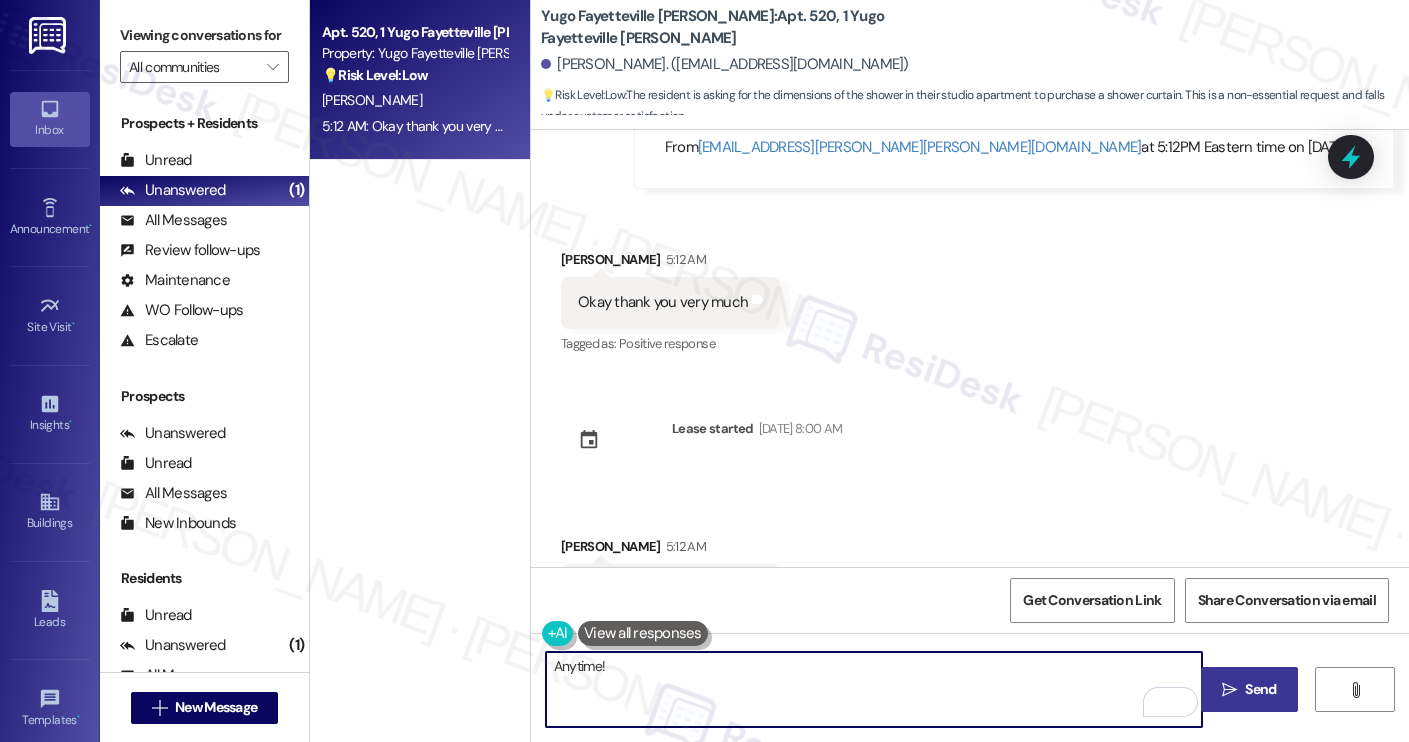type on "Anytime!" 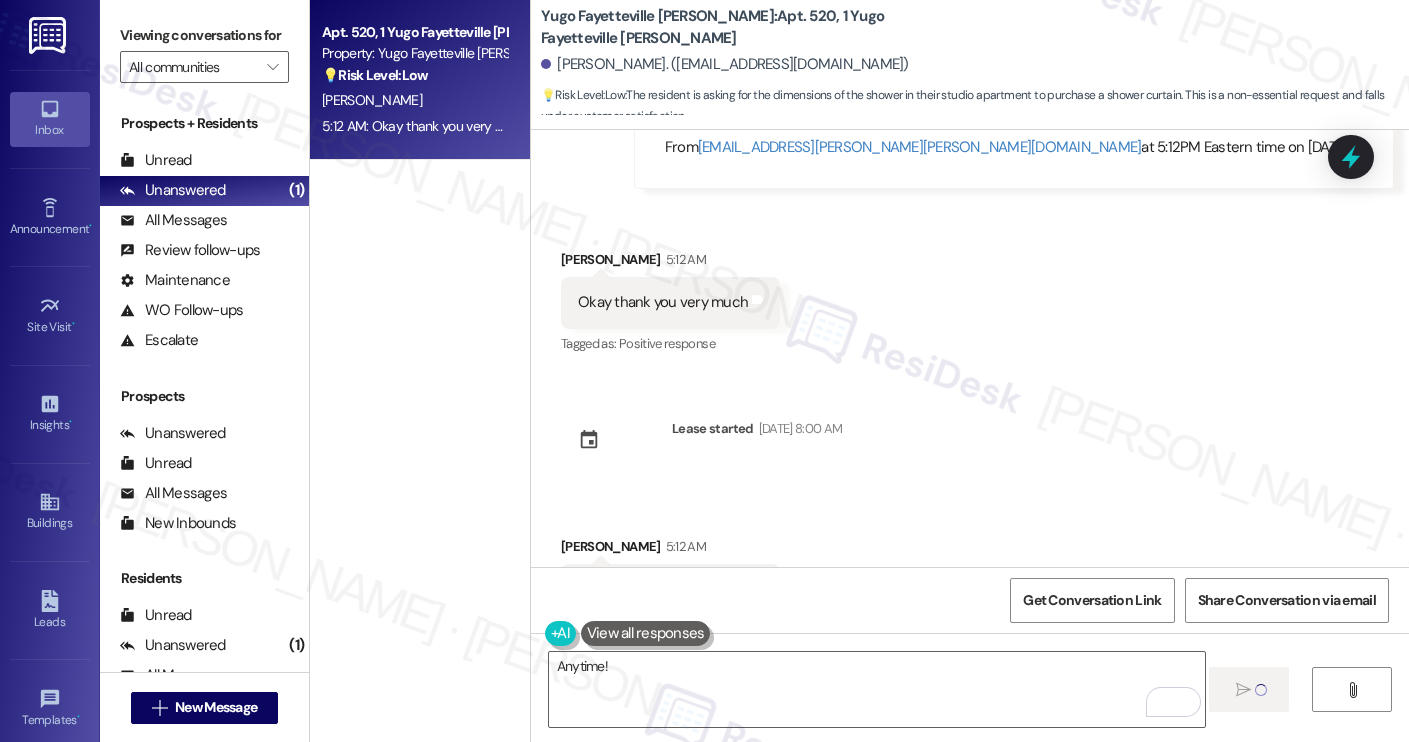 type 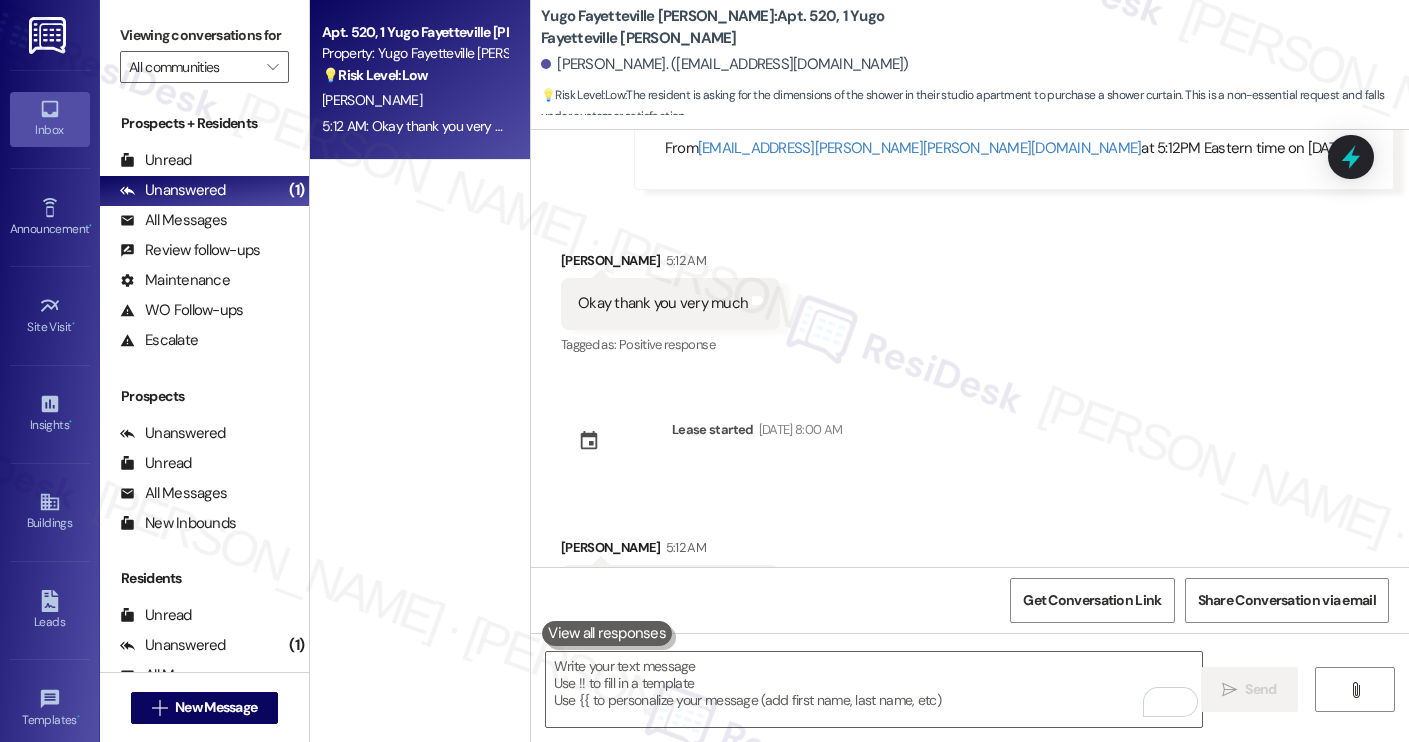 scroll, scrollTop: 4087, scrollLeft: 0, axis: vertical 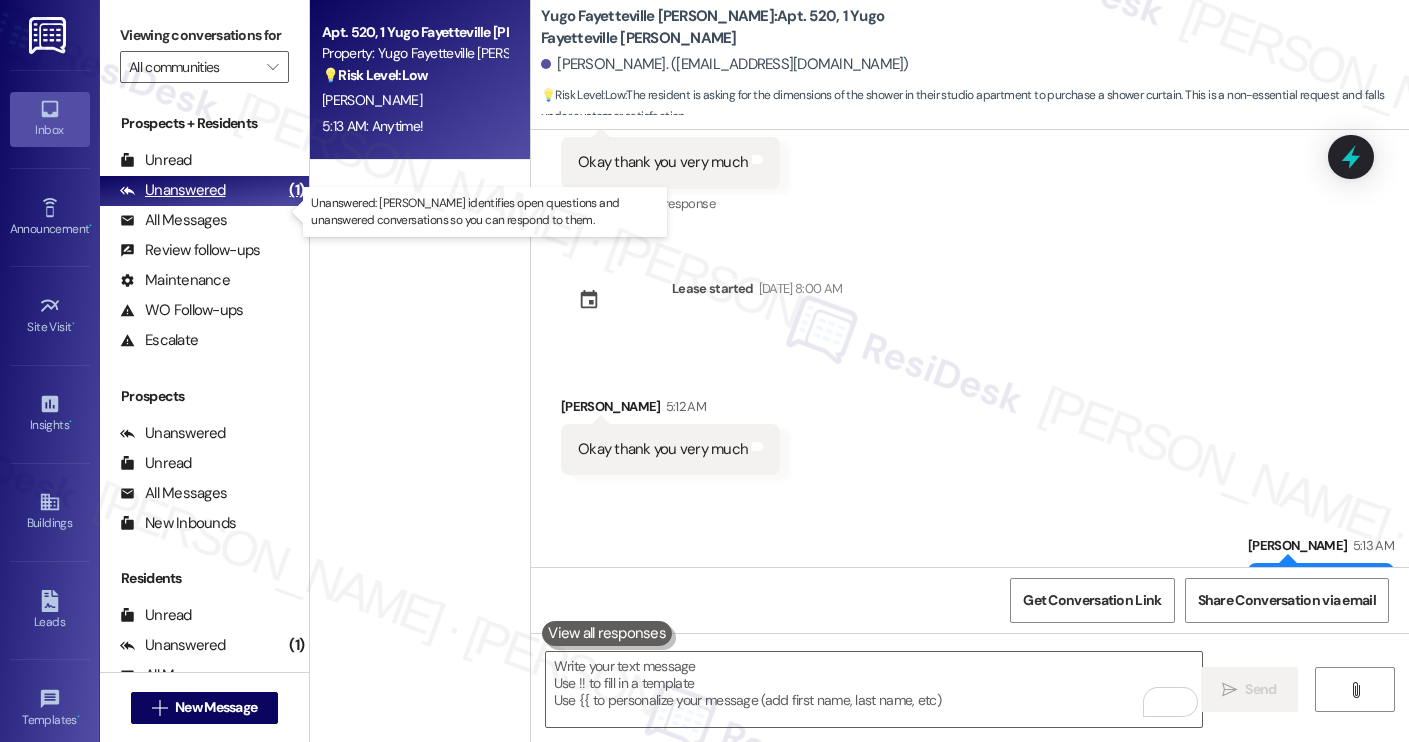 click on "Unanswered" at bounding box center [173, 190] 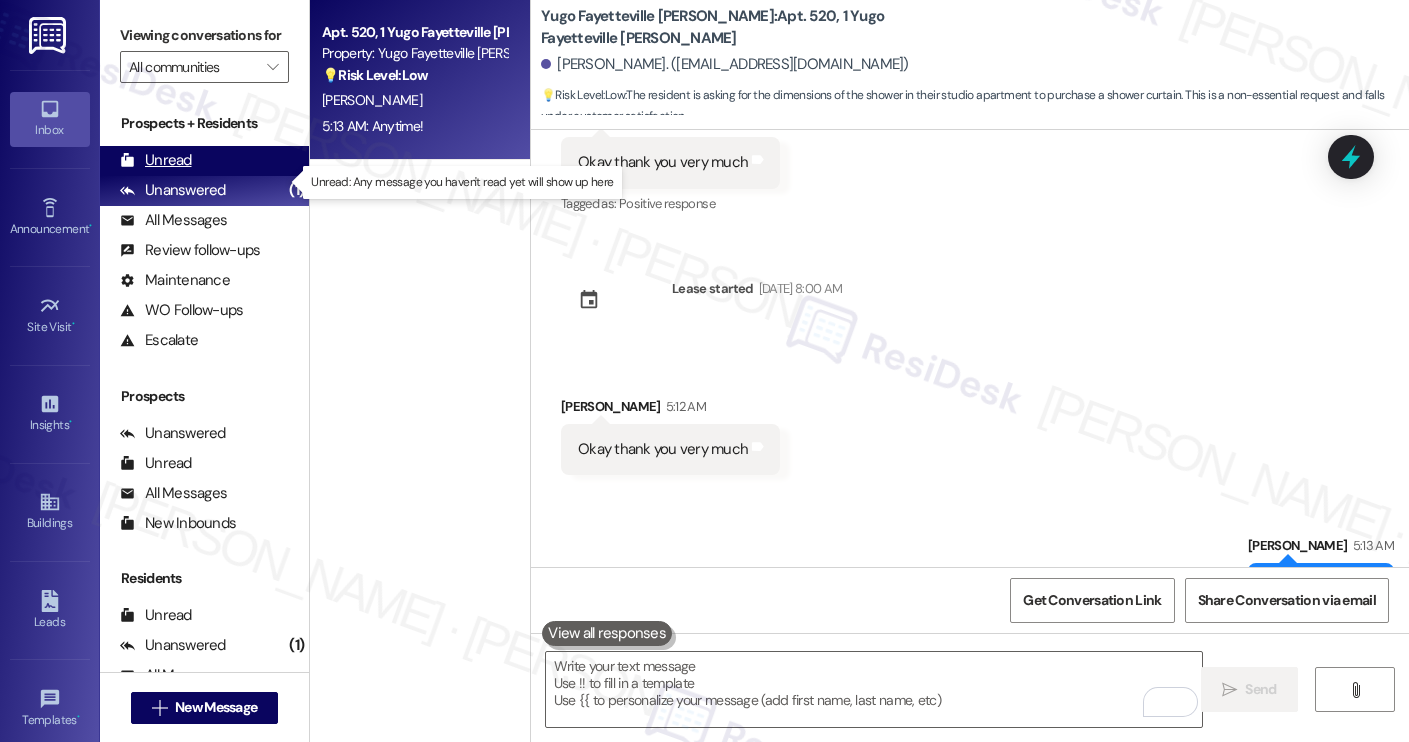 click on "Unread (0)" at bounding box center [204, 161] 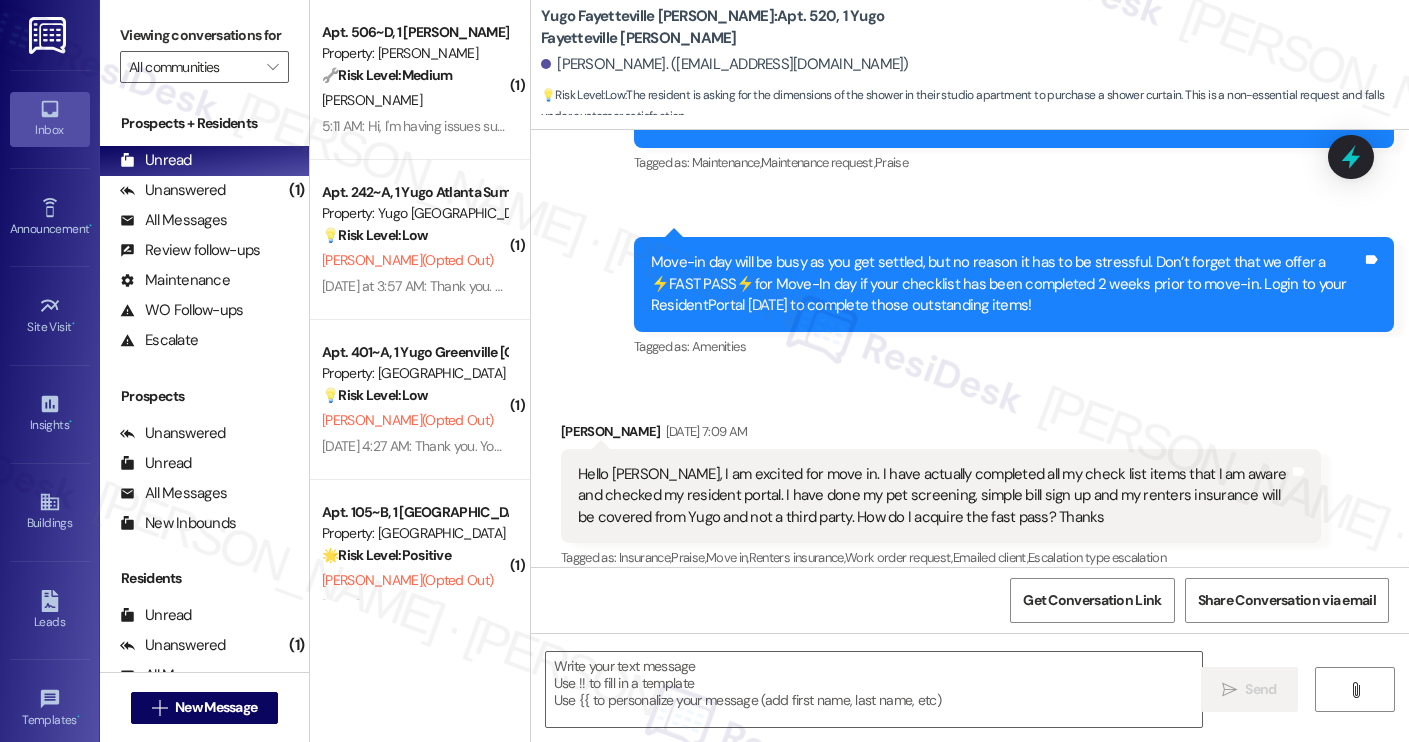 type on "Fetching suggested responses. Please feel free to read through the conversation in the meantime." 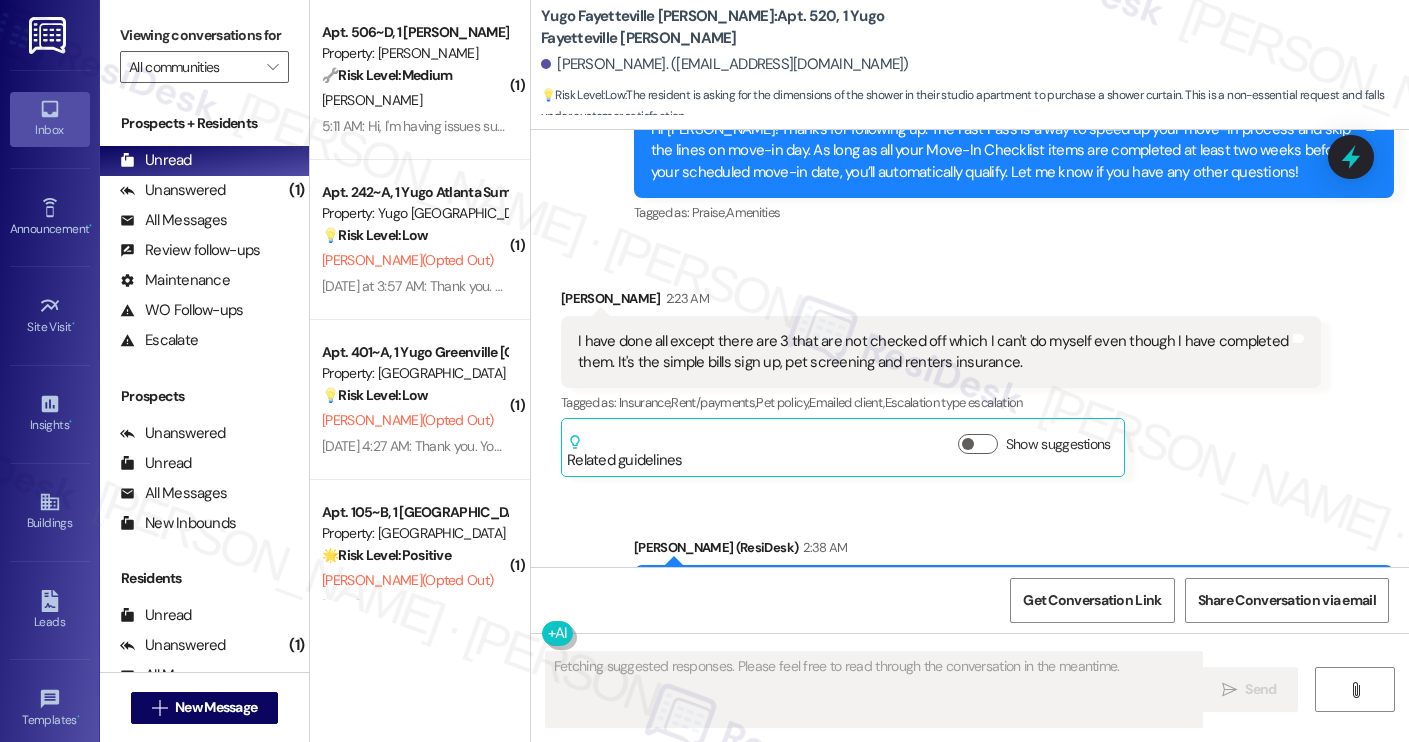 click on "M. Banda" at bounding box center (414, 100) 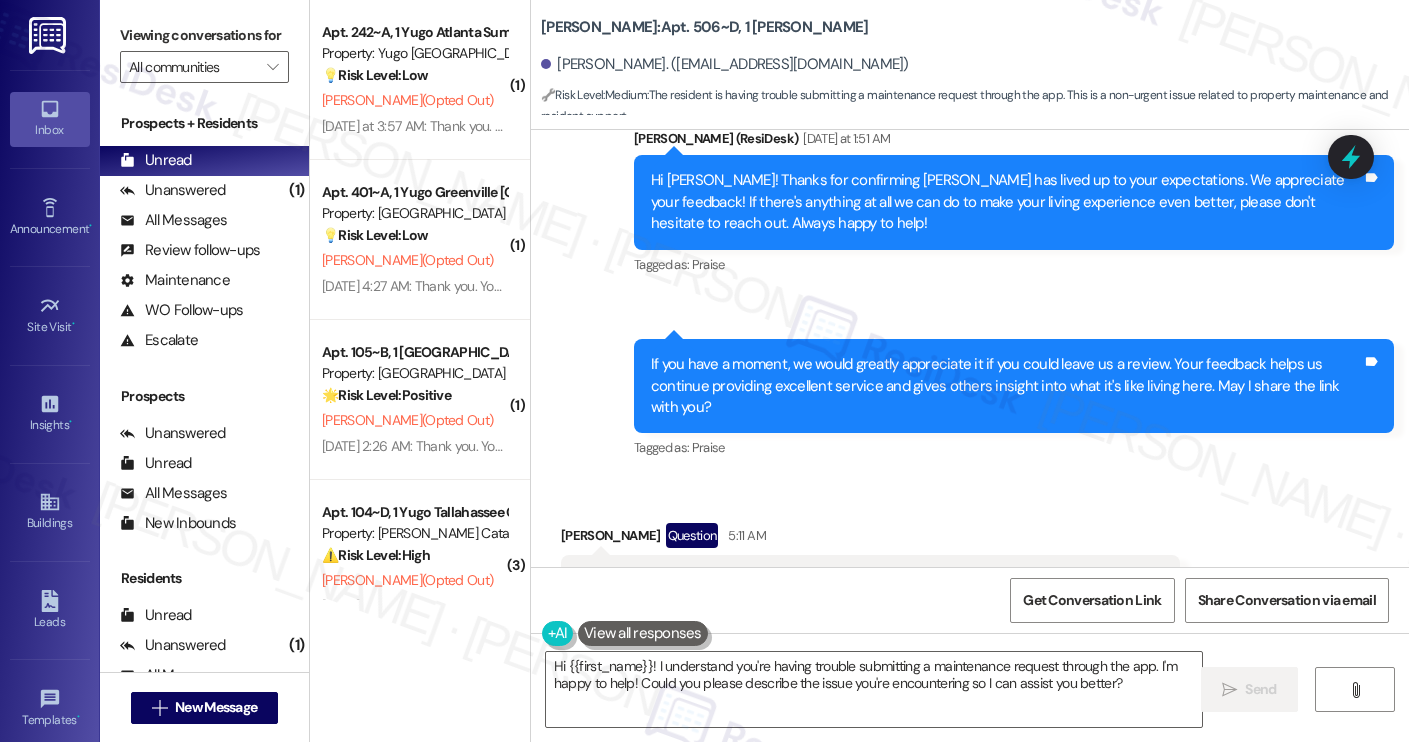 scroll, scrollTop: 4728, scrollLeft: 0, axis: vertical 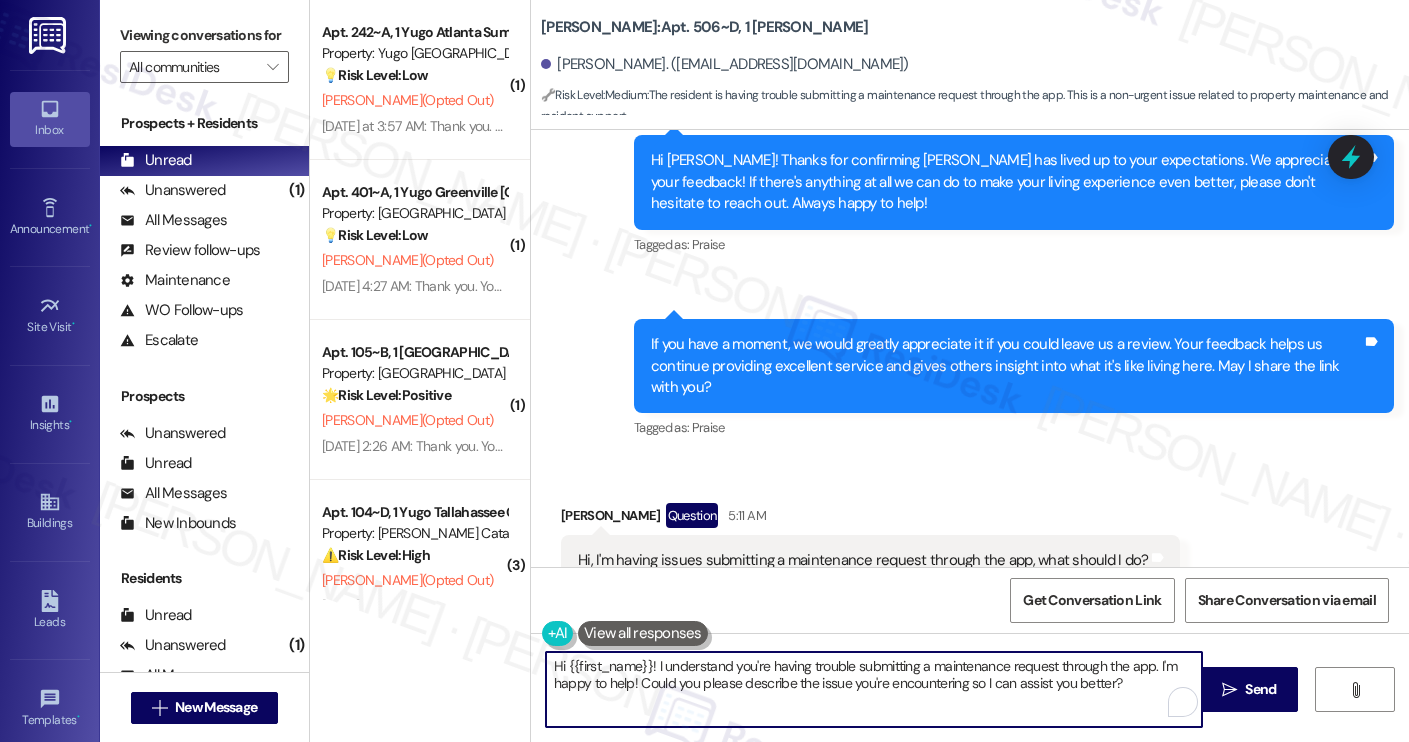 drag, startPoint x: 653, startPoint y: 665, endPoint x: 531, endPoint y: 662, distance: 122.03688 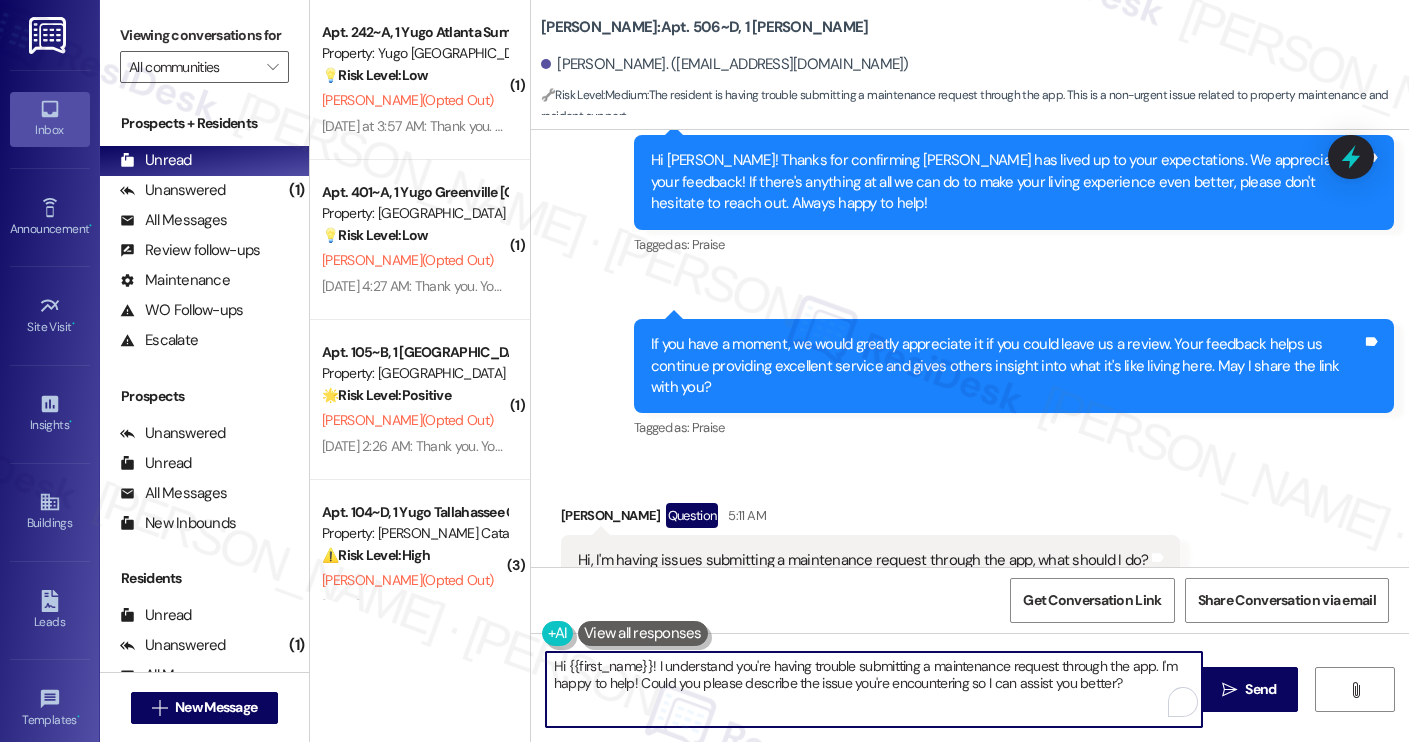 click on "Hi {{first_name}}! I understand you're having trouble submitting a maintenance request through the app. I'm happy to help! Could you please describe the issue you're encountering so I can assist you better?" at bounding box center [864, 689] 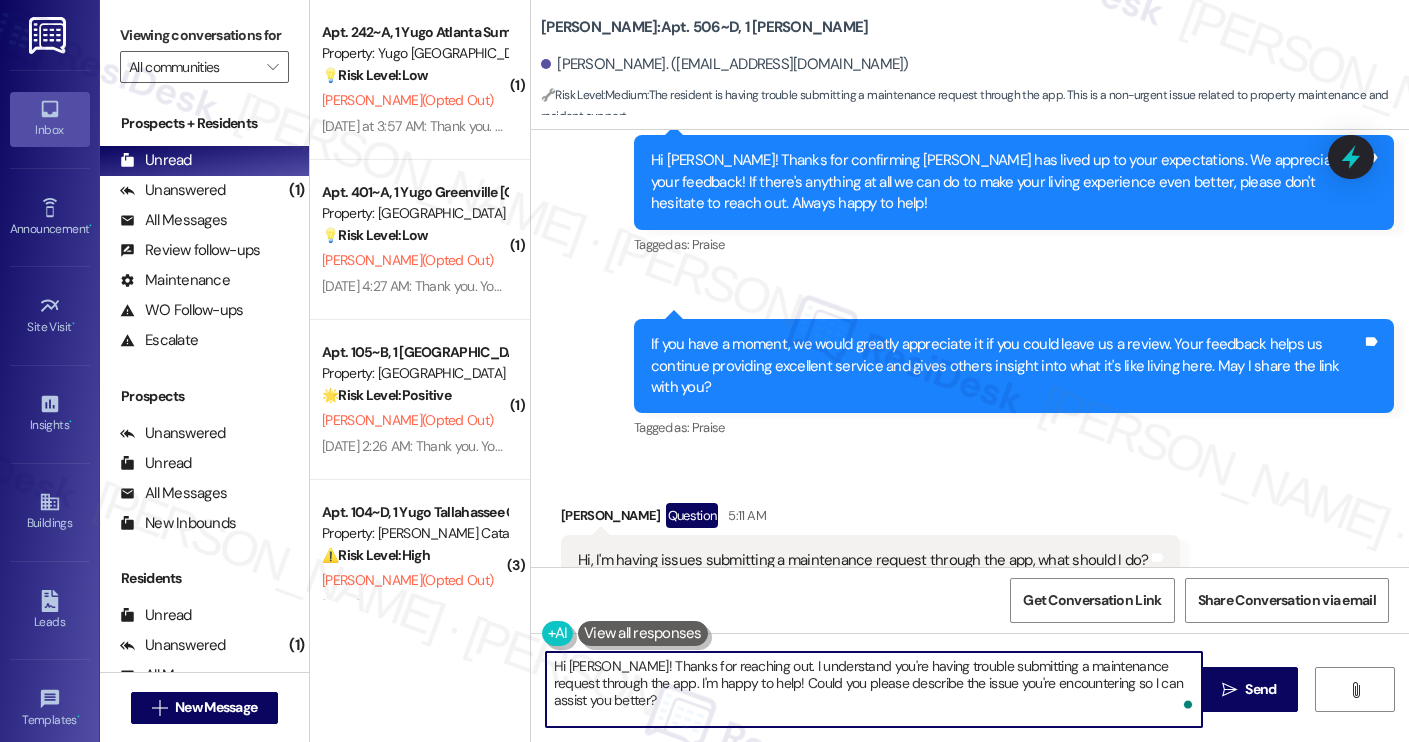 click on "Hi Melissa! Thanks for reaching out. I understand you're having trouble submitting a maintenance request through the app. I'm happy to help! Could you please describe the issue you're encountering so I can assist you better?" at bounding box center (874, 689) 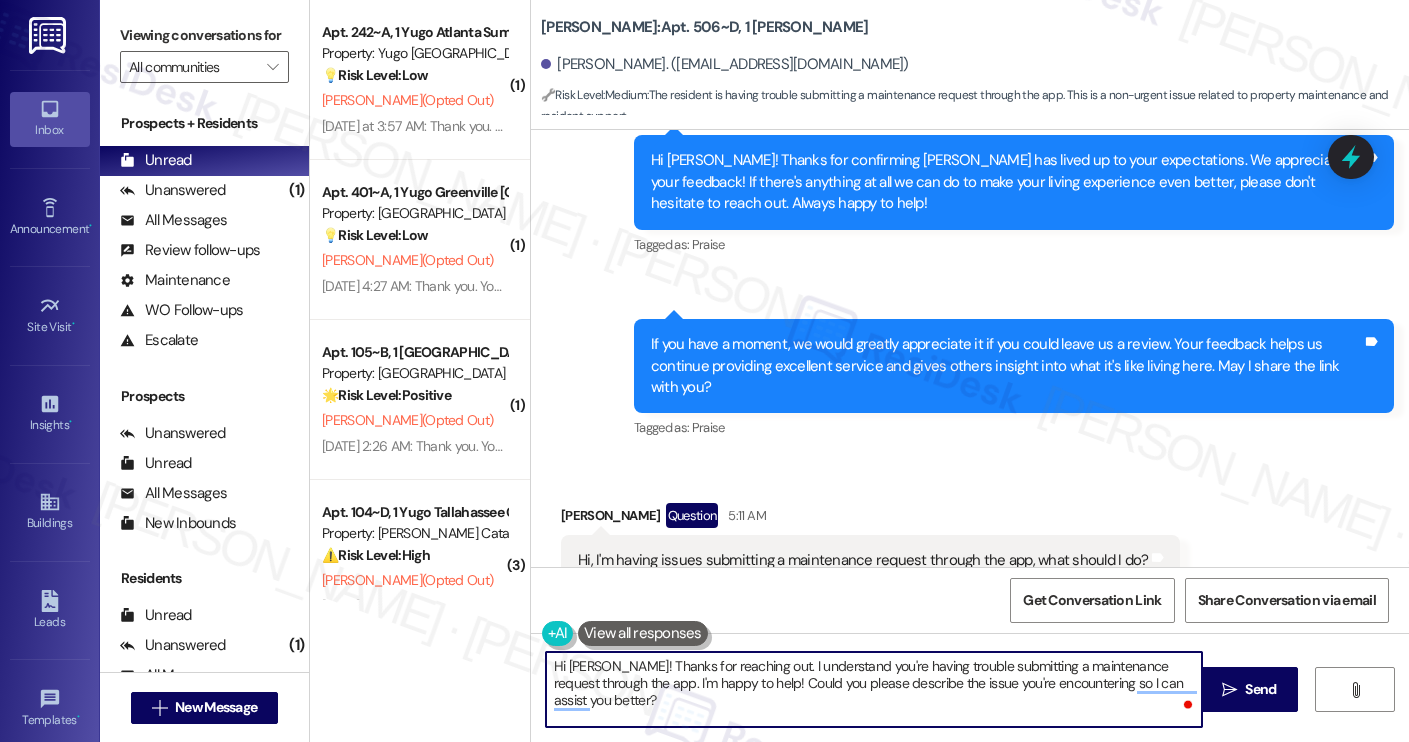 click on "Hi Melissa! Thanks for reaching out. I understand you're having trouble submitting a maintenance request through the app. I'm happy to help! Could you please describe the issue you're encountering so I can assist you better?" at bounding box center (874, 689) 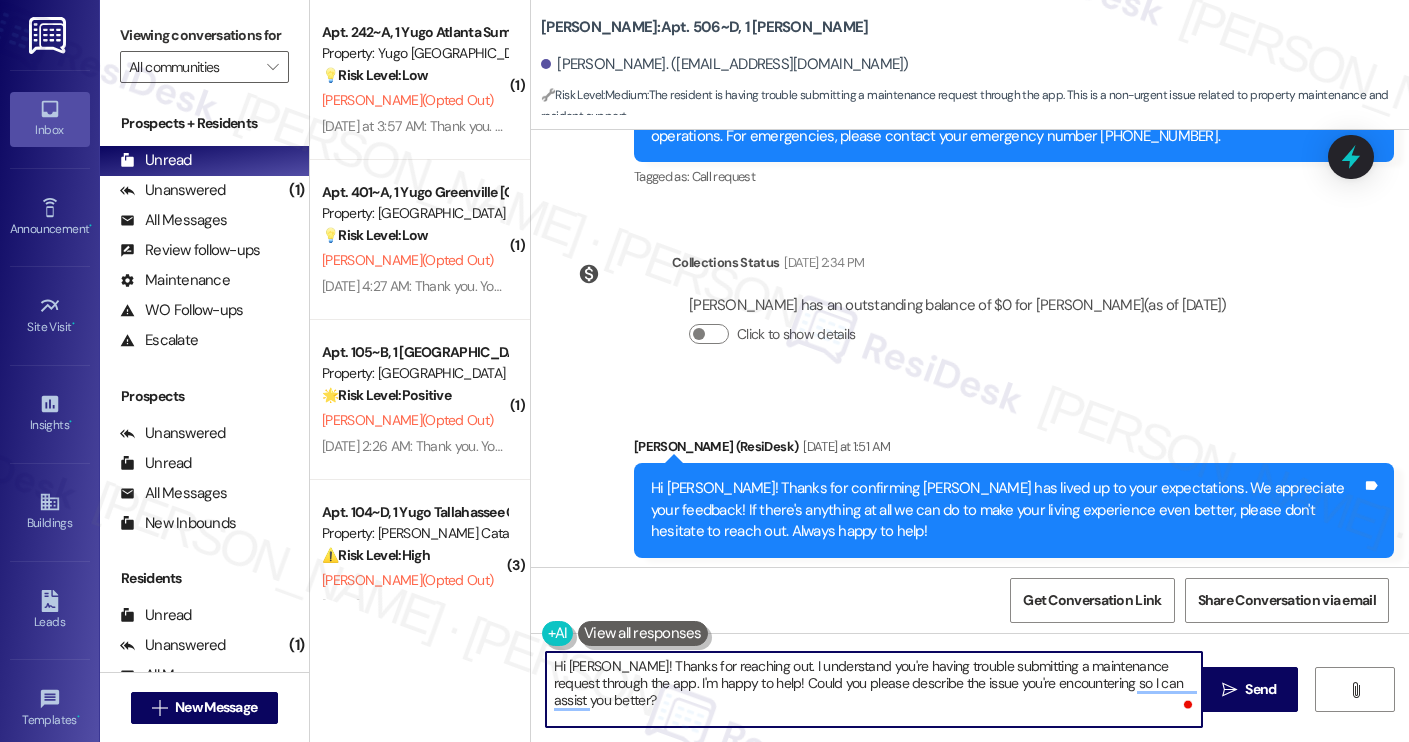 scroll, scrollTop: 4728, scrollLeft: 0, axis: vertical 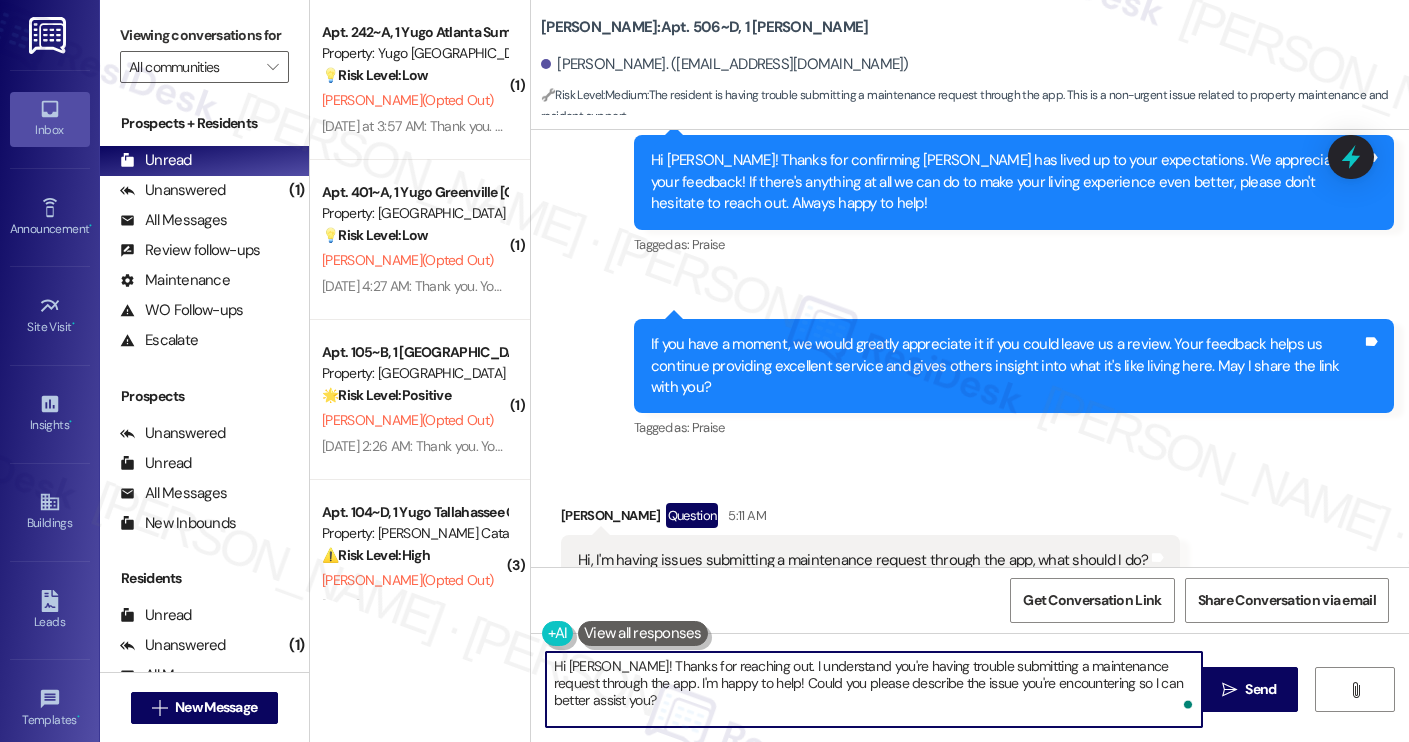 click on "Hi Melissa! Thanks for reaching out. I understand you're having trouble submitting a maintenance request through the app. I'm happy to help! Could you please describe the issue you're encountering so I can better assist you?" at bounding box center [874, 689] 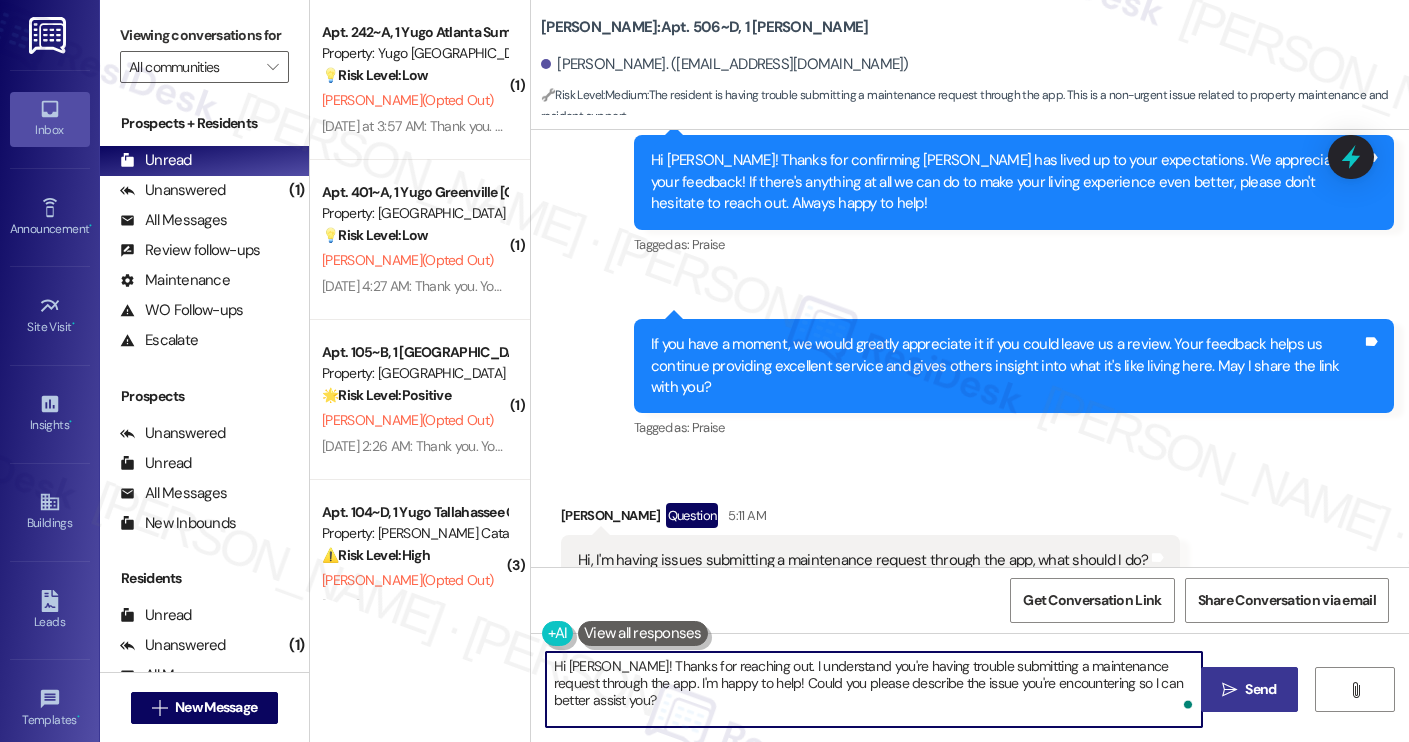 type on "Hi Melissa! Thanks for reaching out. I understand you're having trouble submitting a maintenance request through the app. I'm happy to help! Could you please describe the issue you're encountering so I can better assist you?" 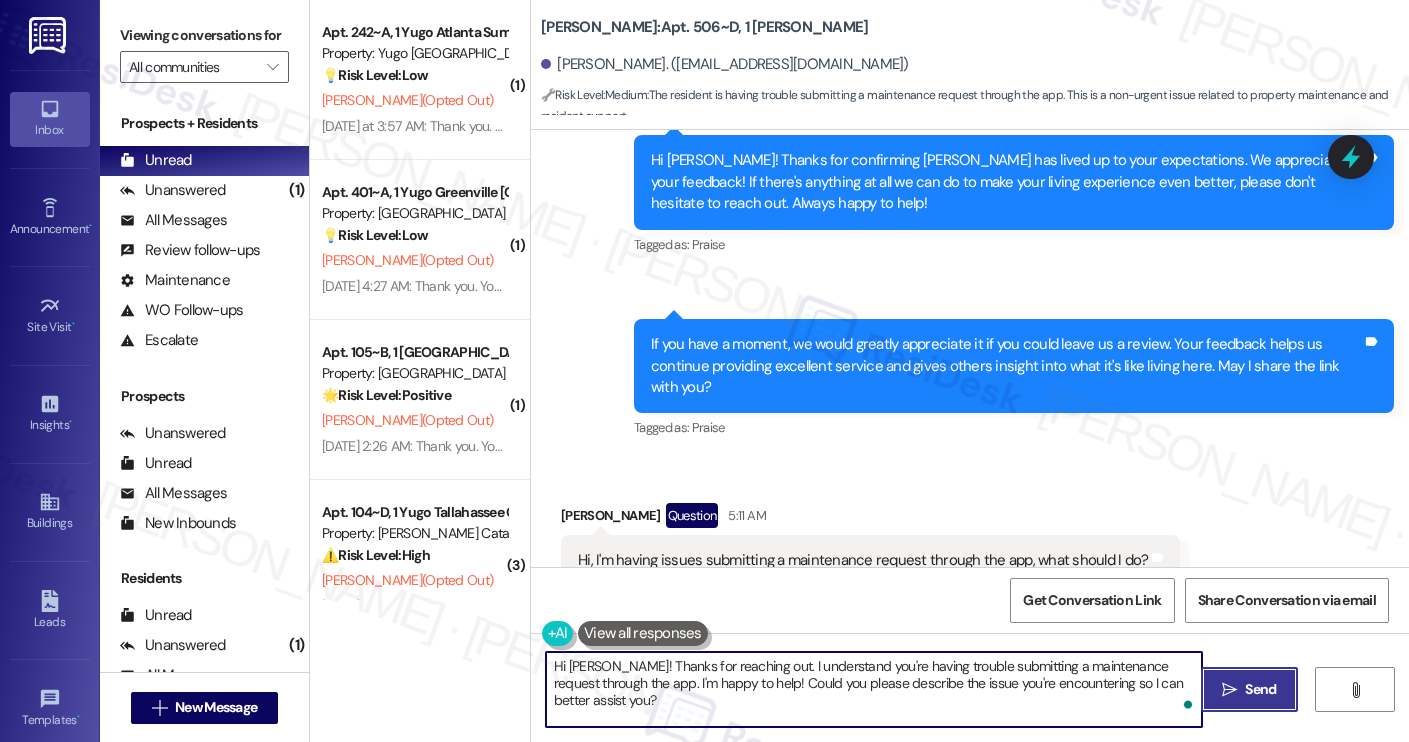 click on "" at bounding box center [1229, 690] 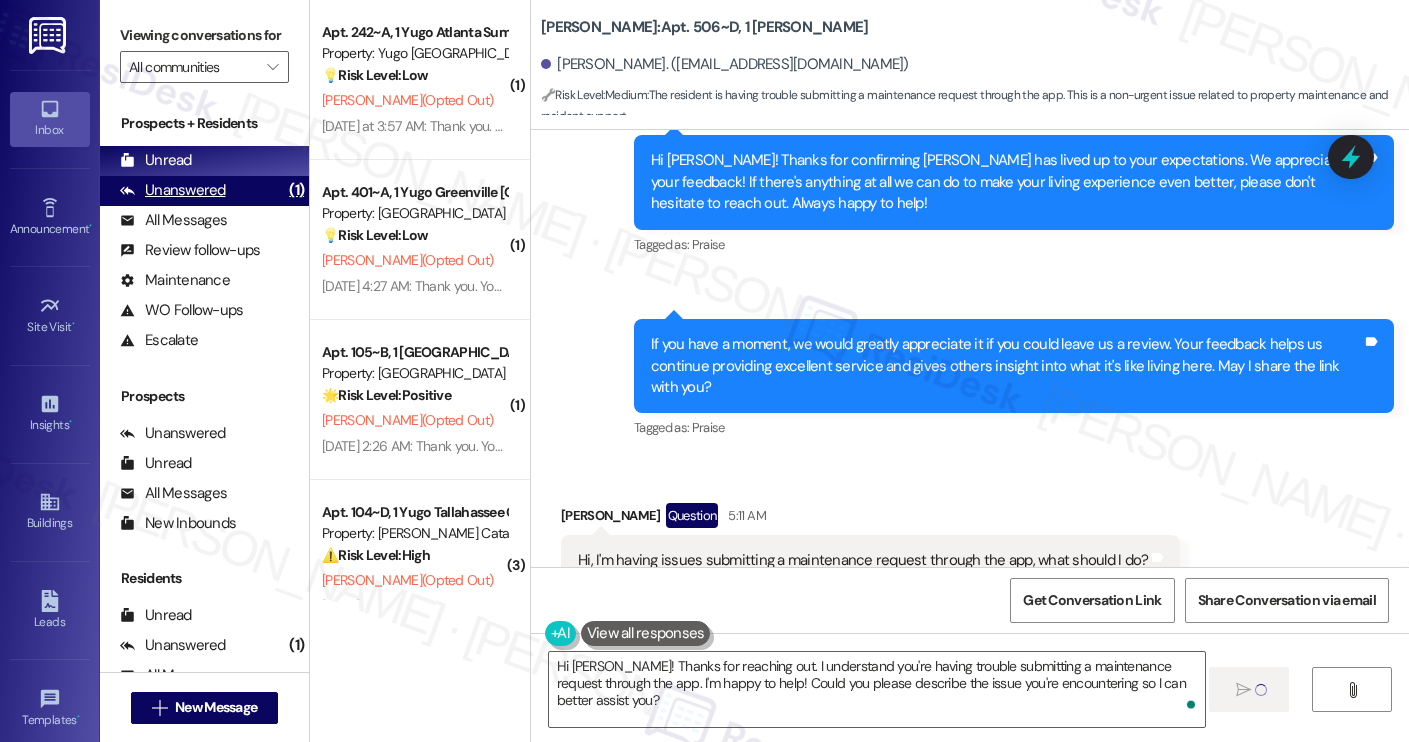 type 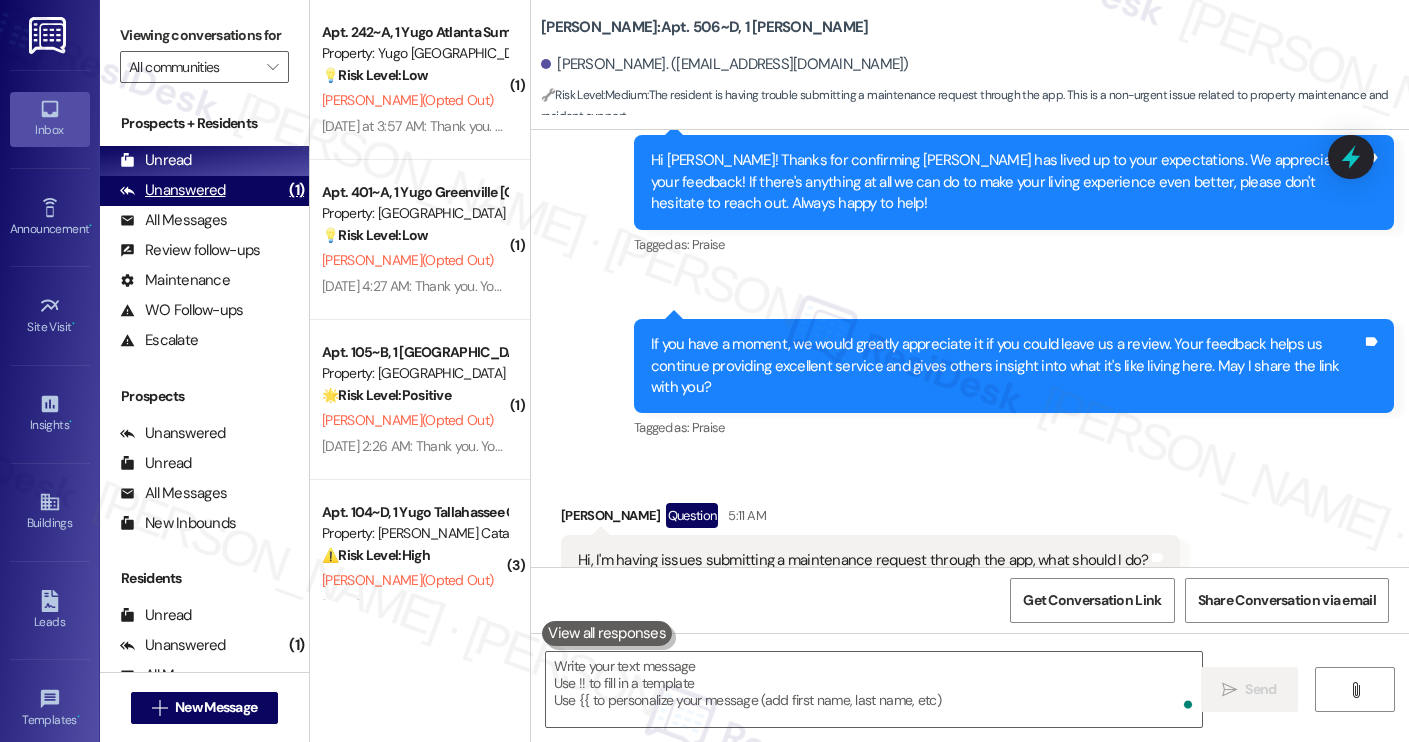 scroll, scrollTop: 4727, scrollLeft: 0, axis: vertical 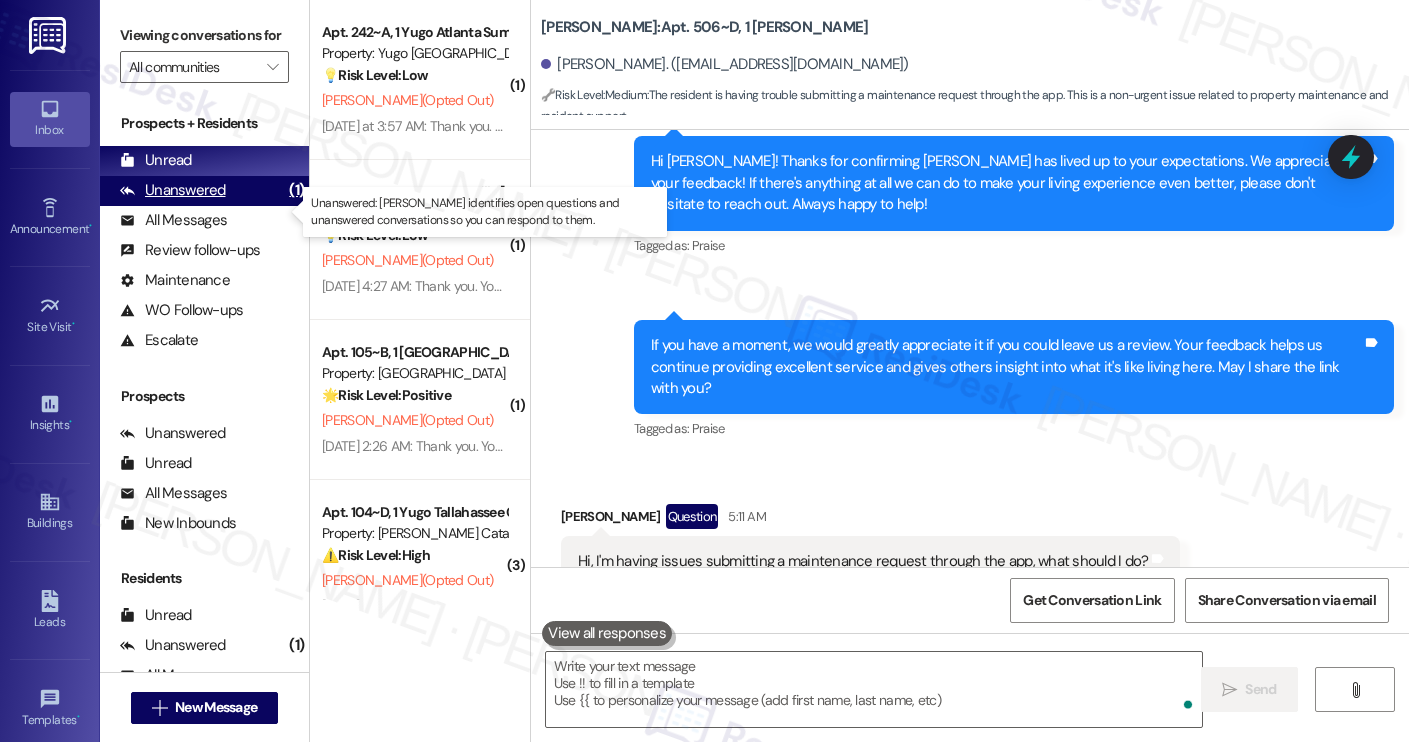 click on "Unanswered (1)" at bounding box center (204, 191) 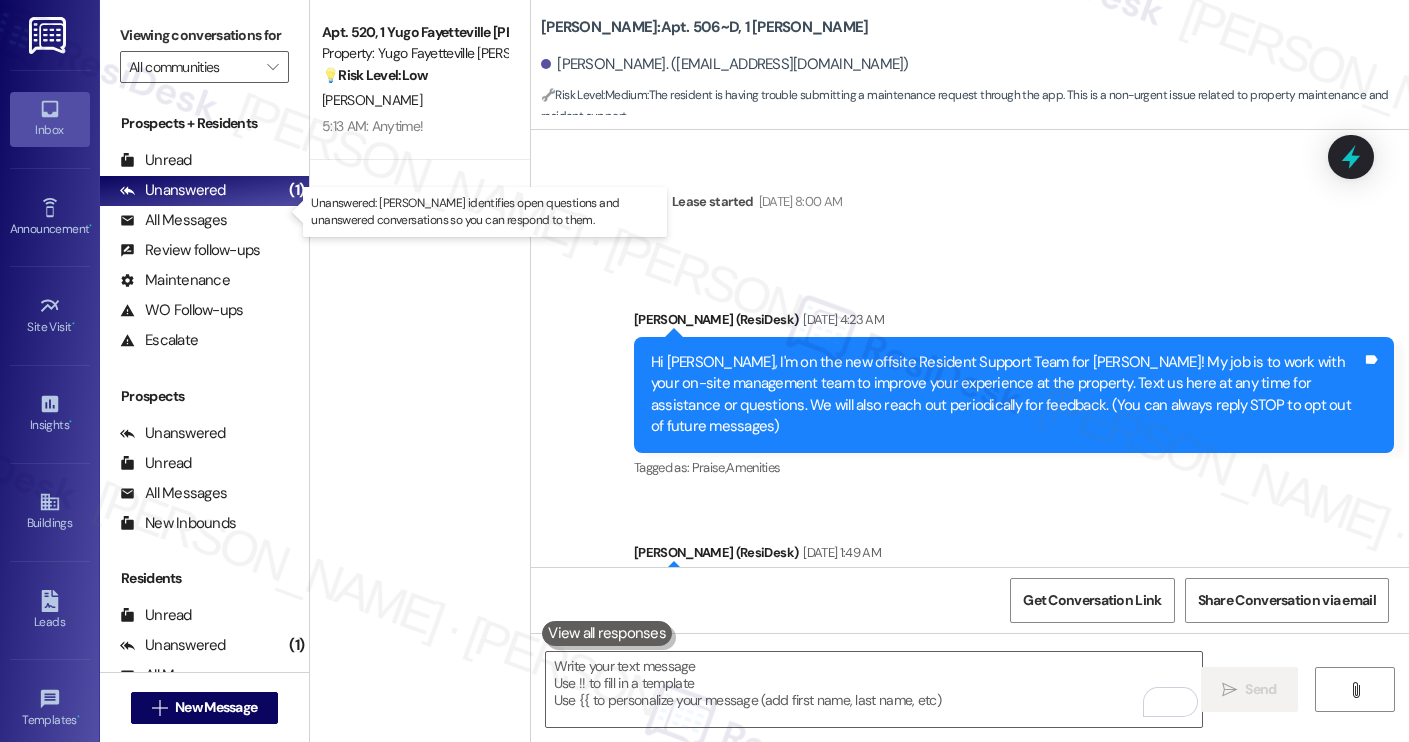 scroll, scrollTop: 0, scrollLeft: 0, axis: both 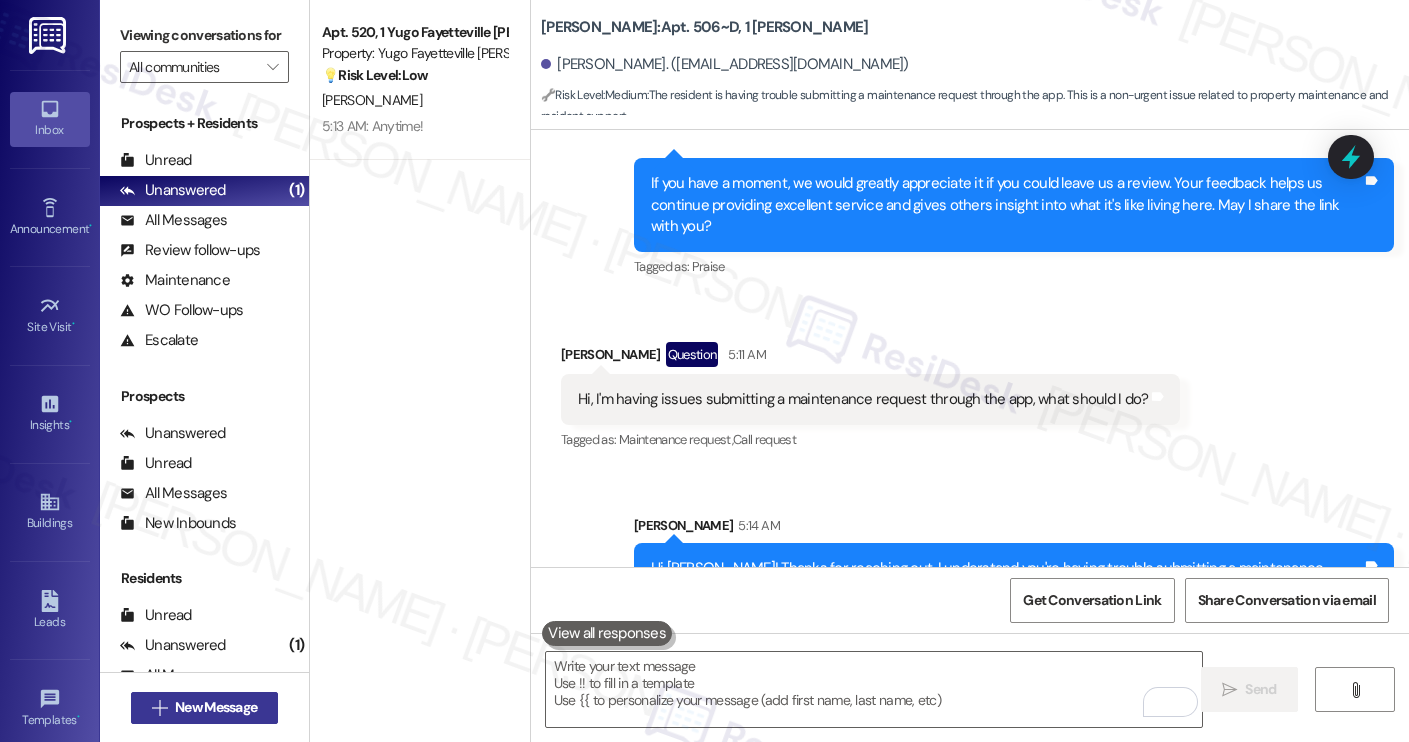 click on "New Message" at bounding box center [216, 707] 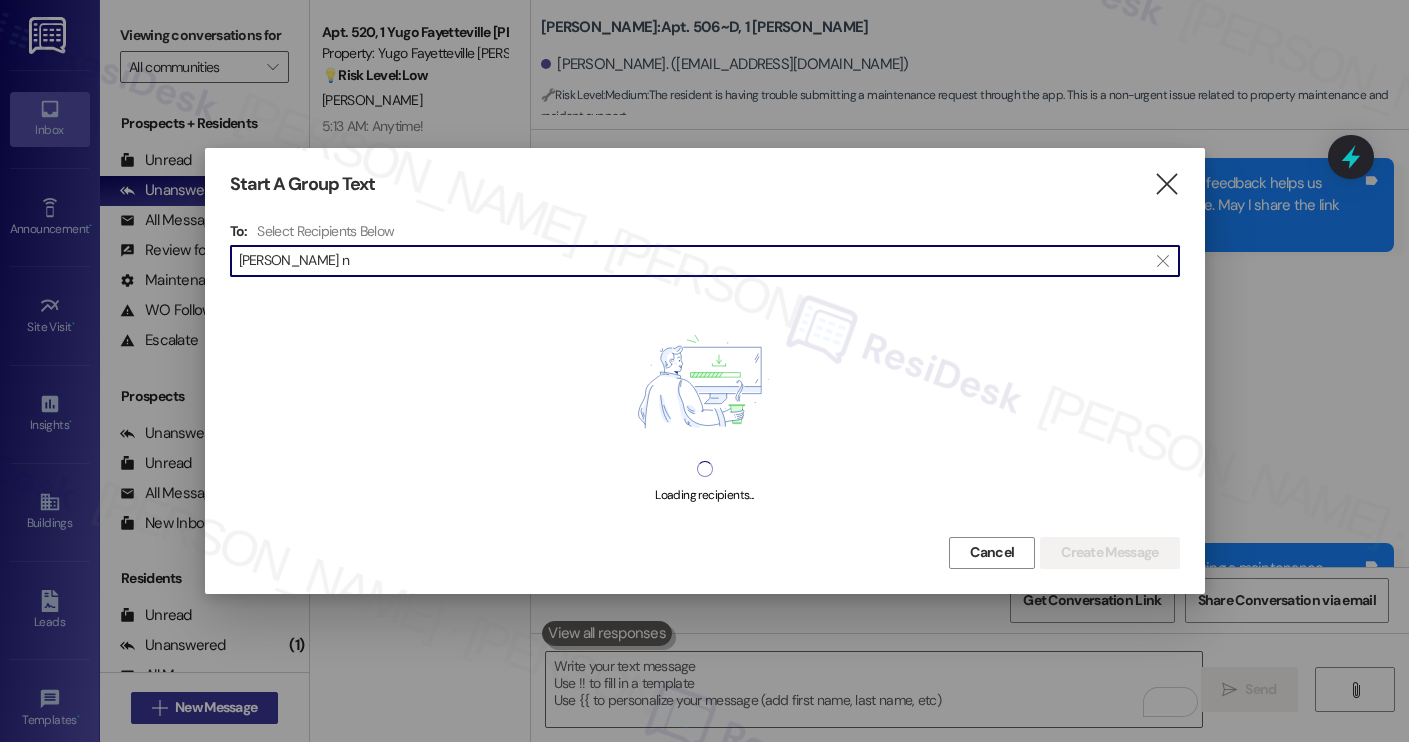 click at bounding box center [704, 371] 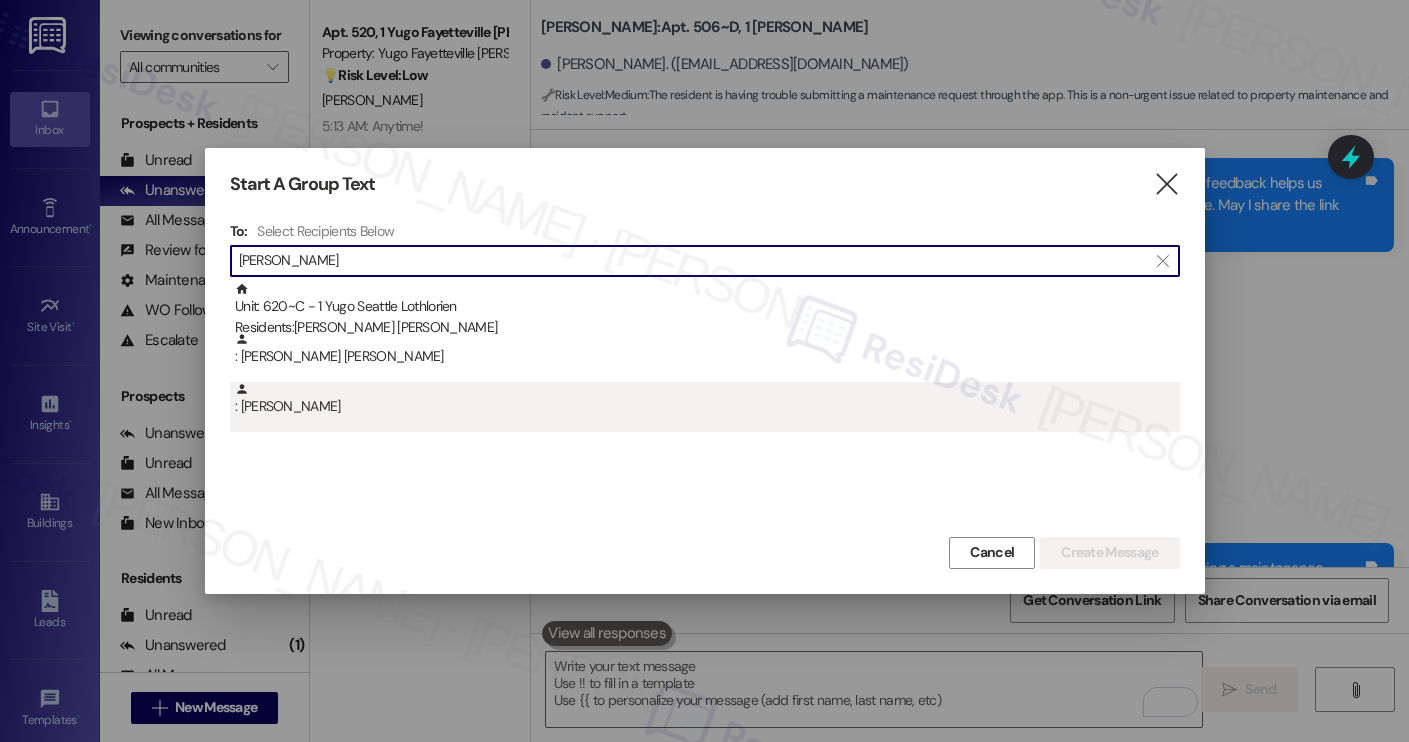 type on "thao nguyen" 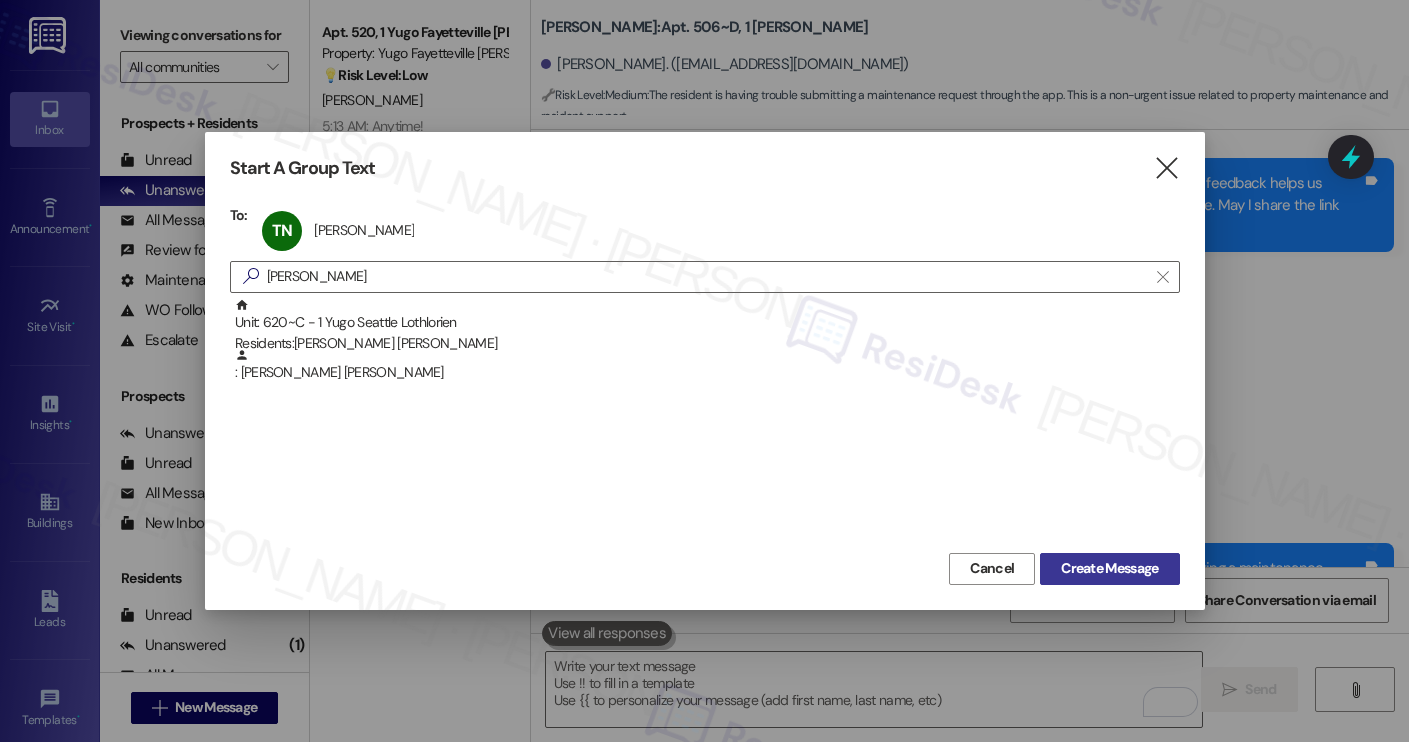 click on "Create Message" at bounding box center (1109, 568) 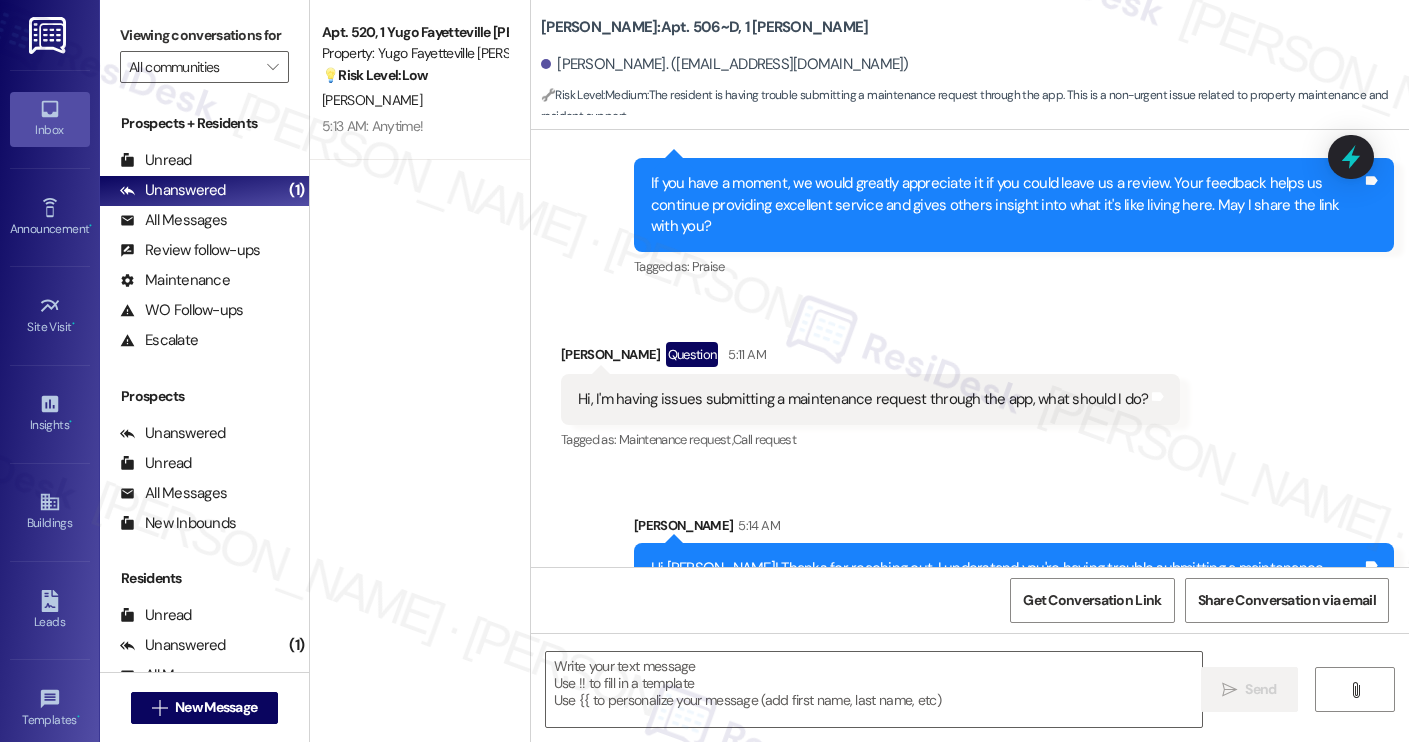 type on "Fetching suggested responses. Please feel free to read through the conversation in the meantime." 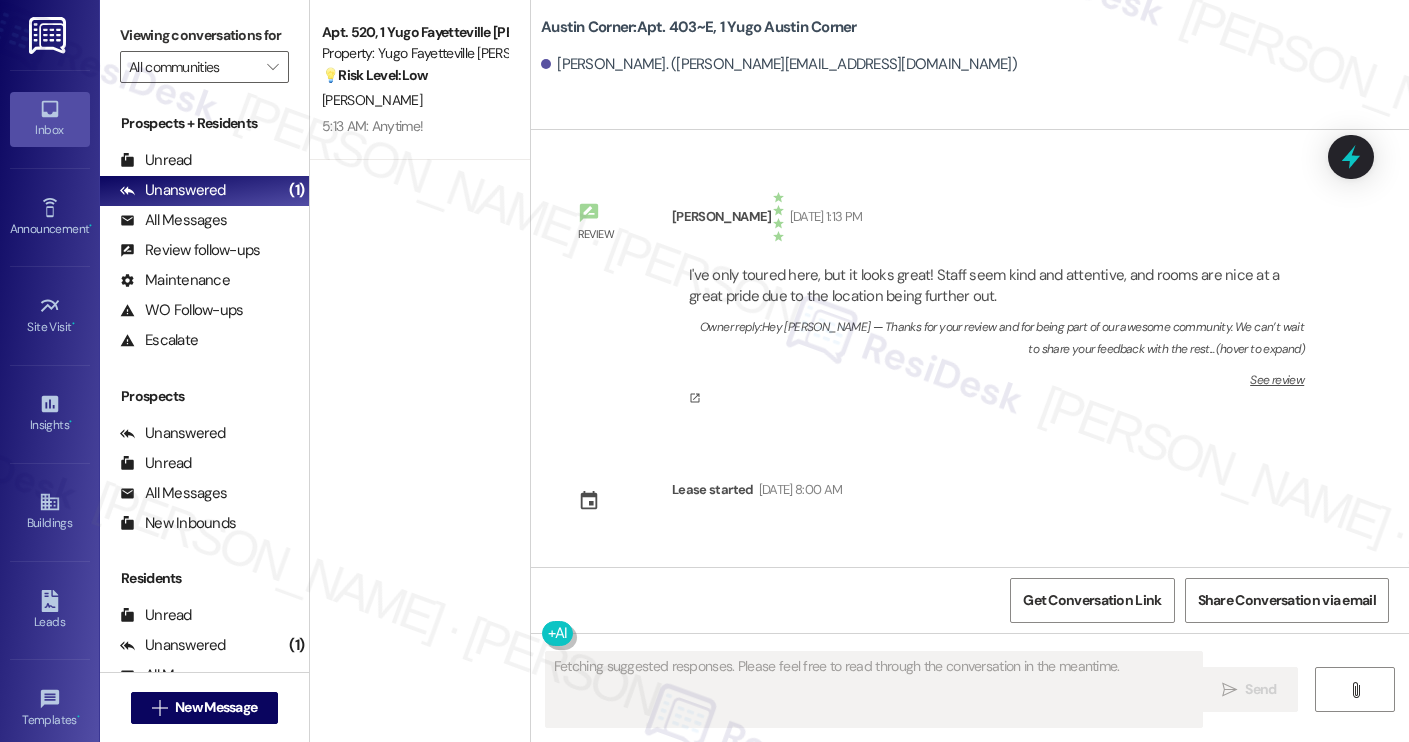 scroll, scrollTop: 0, scrollLeft: 0, axis: both 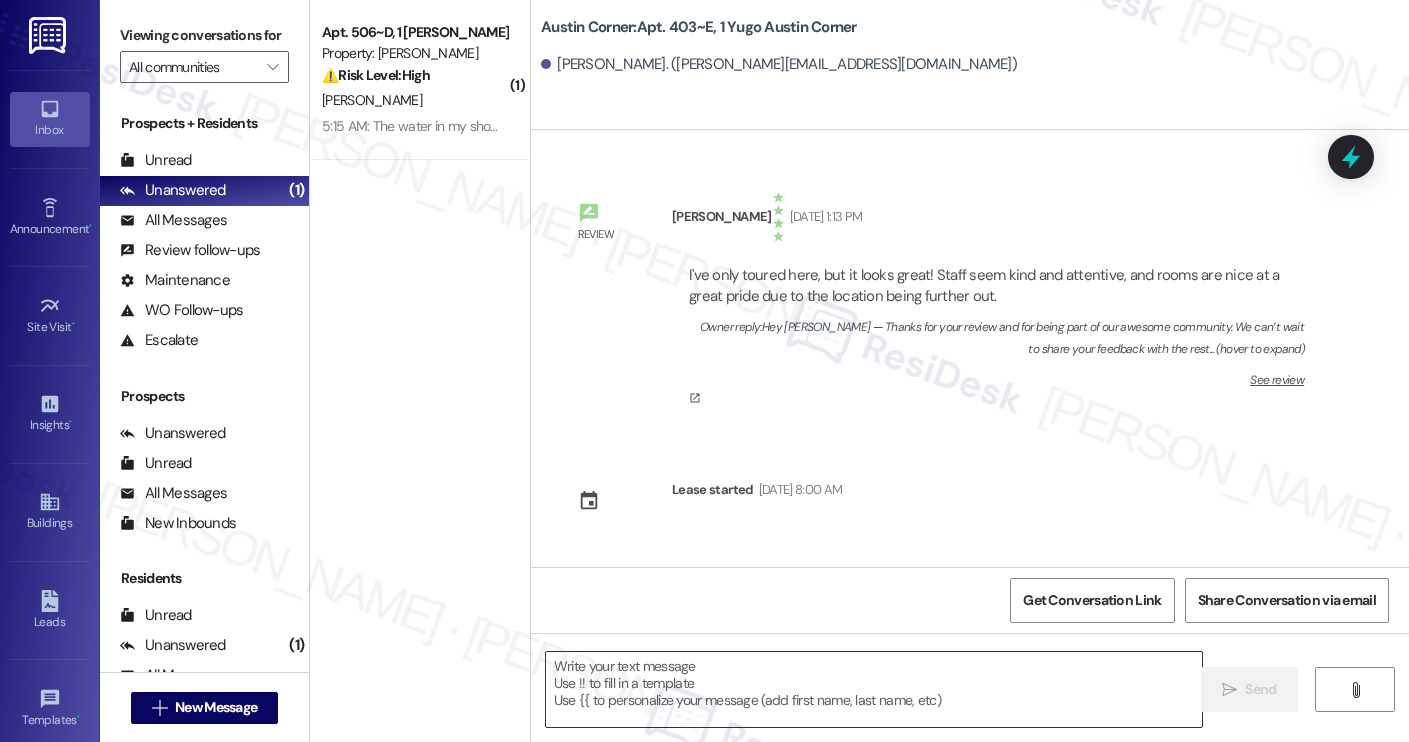 click at bounding box center (874, 689) 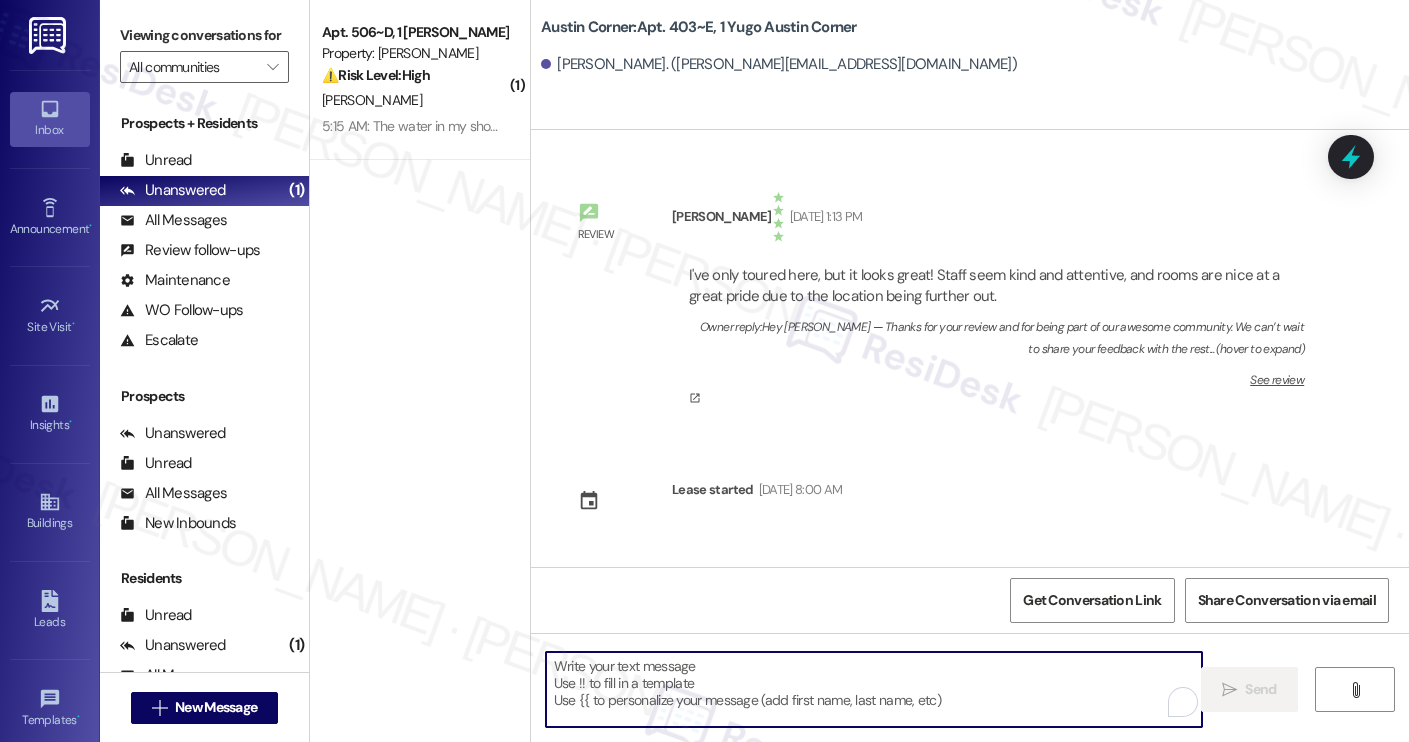 paste on "Hi [PERSON_NAME]! We’re so excited you’ve chosen [PERSON_NAME] Corner as your future home! Moving is an exciting time, and I want to make sure you feel confident and ready.
I’m [PERSON_NAME] from the off-site Resident Support Team. I work with your property’s team to help once you’ve moved in, whether it’s answering questions or assisting with maintenance. I’ll be in touch as your move-in date gets closer!
Move-in day will be busy as you get settled, but no reason it has to be stressful. Don’t forget that we offer a ⚡FAST PASS⚡for Move-In day if your checklist has been completed 2 weeks prior to move-in. Login to your ResidentPortal [DATE] to complete those outstanding items!" 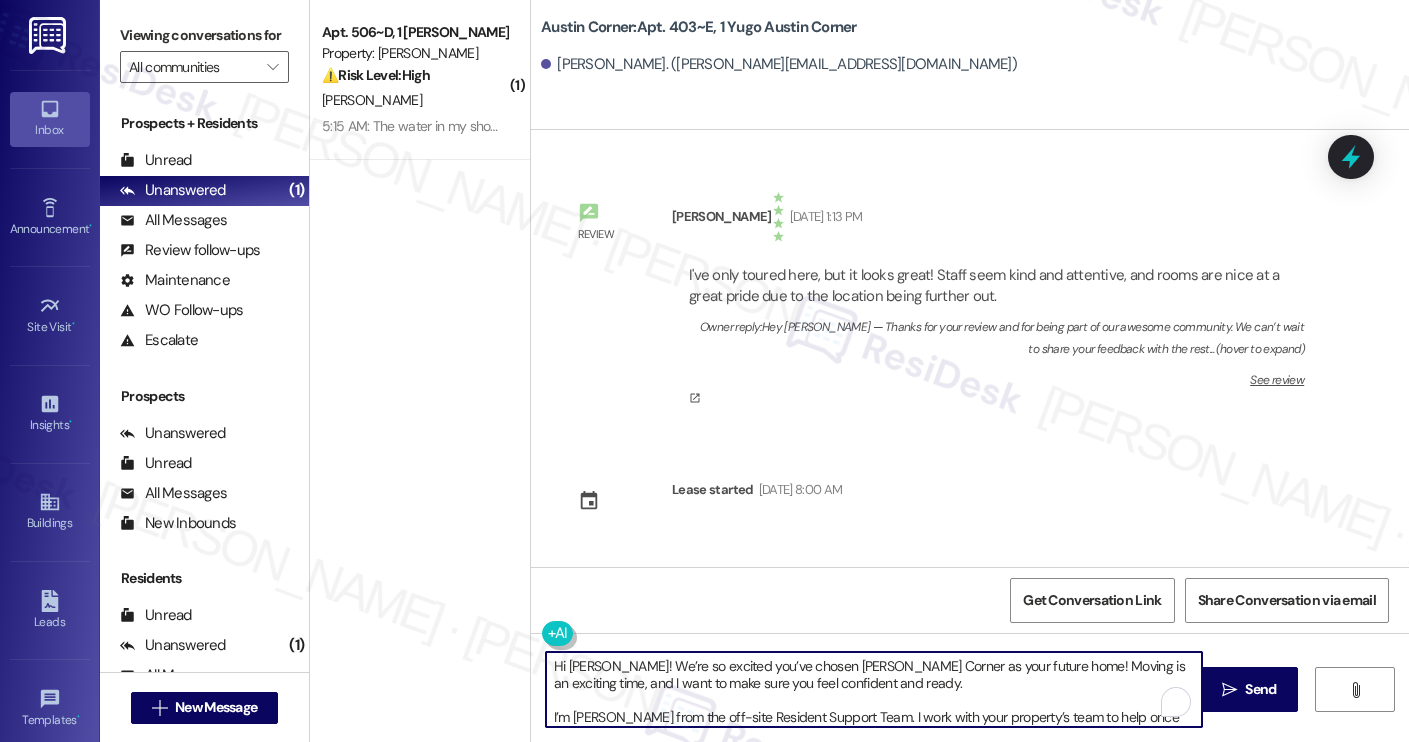 scroll, scrollTop: 119, scrollLeft: 0, axis: vertical 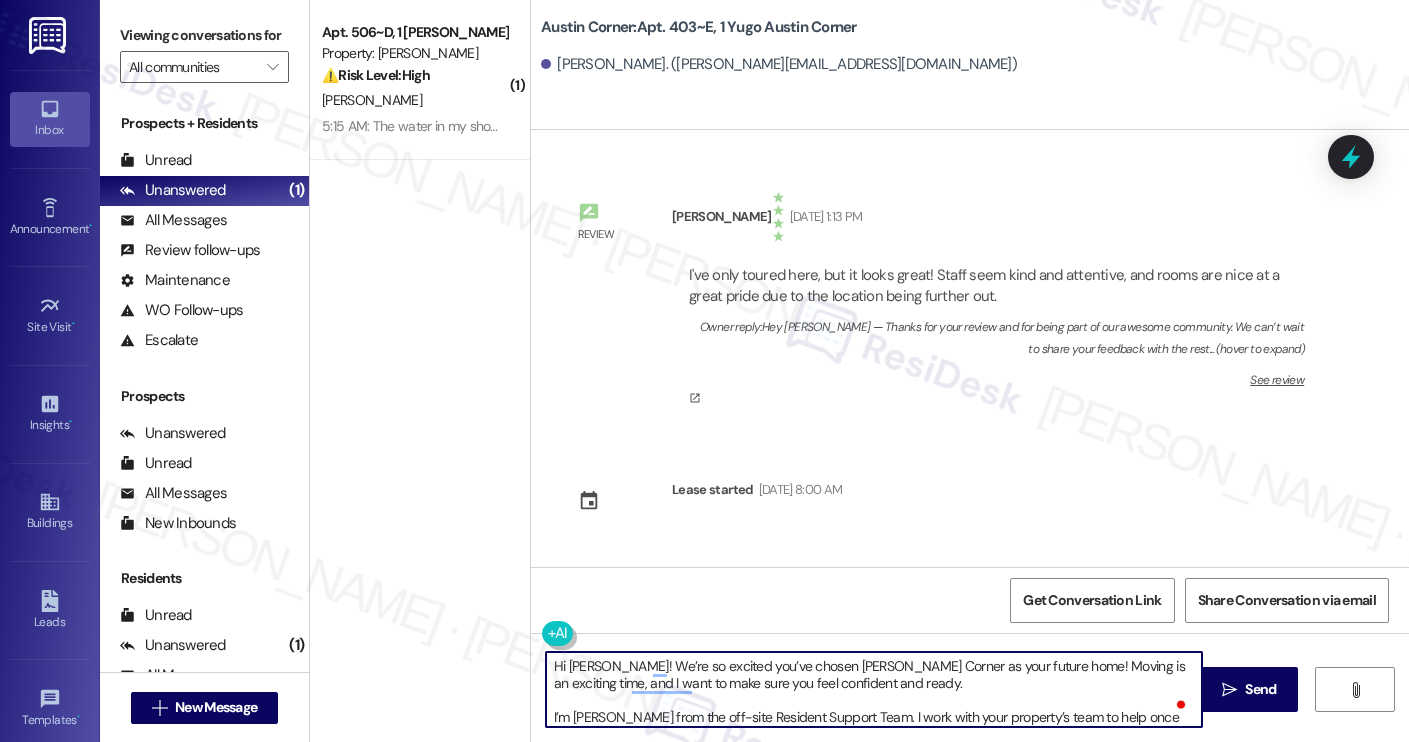 click on "Thao Nguyen Ho. (thao.ho14404@gmail.com)" at bounding box center [779, 64] 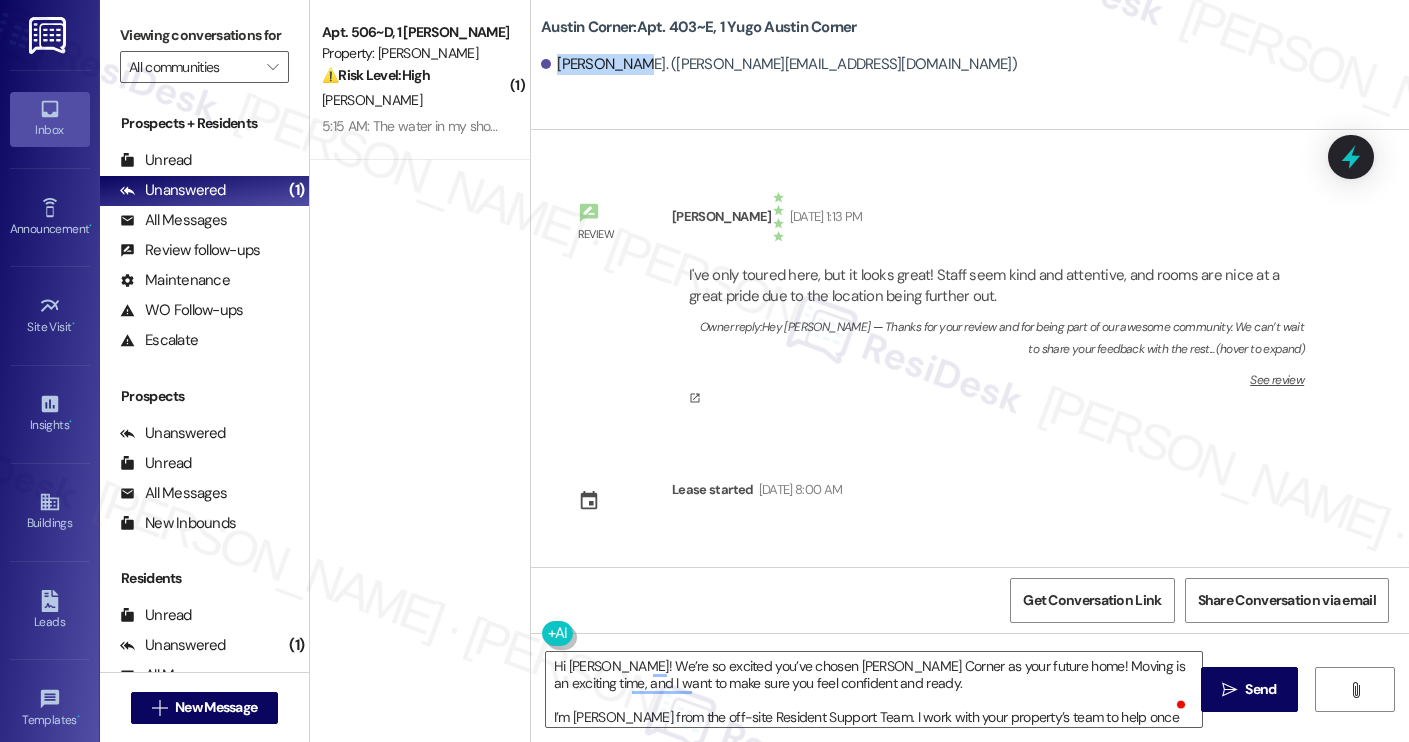 copy on "Thao Nguyen" 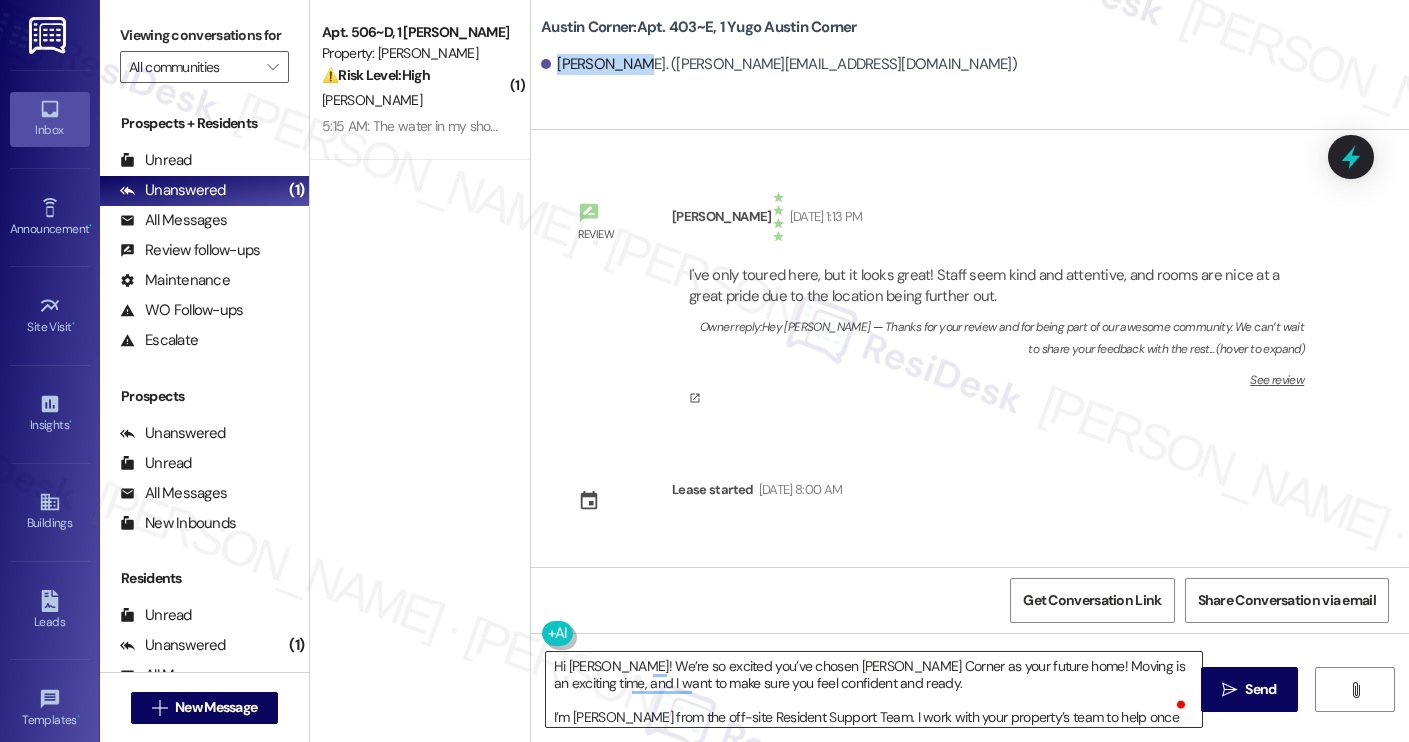 click on "Hi [PERSON_NAME]! We’re so excited you’ve chosen [PERSON_NAME] Corner as your future home! Moving is an exciting time, and I want to make sure you feel confident and ready.
I’m [PERSON_NAME] from the off-site Resident Support Team. I work with your property’s team to help once you’ve moved in, whether it’s answering questions or assisting with maintenance. I’ll be in touch as your move-in date gets closer!
Move-in day will be busy as you get settled, but no reason it has to be stressful. Don’t forget that we offer a ⚡FAST PASS⚡for Move-In day if your checklist has been completed 2 weeks prior to move-in. Login to your ResidentPortal [DATE] to complete those outstanding items!" at bounding box center [874, 689] 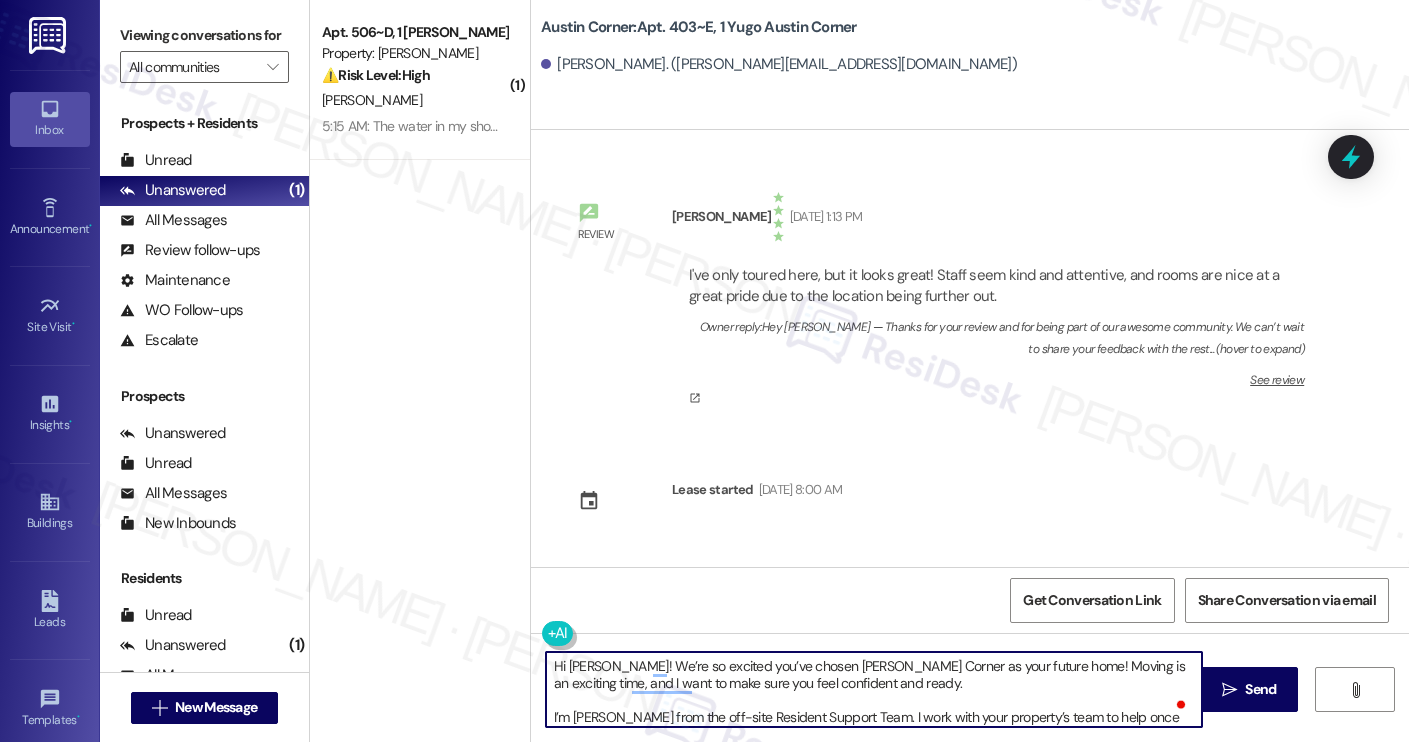 click on "Hi [PERSON_NAME]! We’re so excited you’ve chosen [PERSON_NAME] Corner as your future home! Moving is an exciting time, and I want to make sure you feel confident and ready.
I’m [PERSON_NAME] from the off-site Resident Support Team. I work with your property’s team to help once you’ve moved in, whether it’s answering questions or assisting with maintenance. I’ll be in touch as your move-in date gets closer!
Move-in day will be busy as you get settled, but no reason it has to be stressful. Don’t forget that we offer a ⚡FAST PASS⚡for Move-In day if your checklist has been completed 2 weeks prior to move-in. Login to your ResidentPortal [DATE] to complete those outstanding items!" at bounding box center [874, 689] 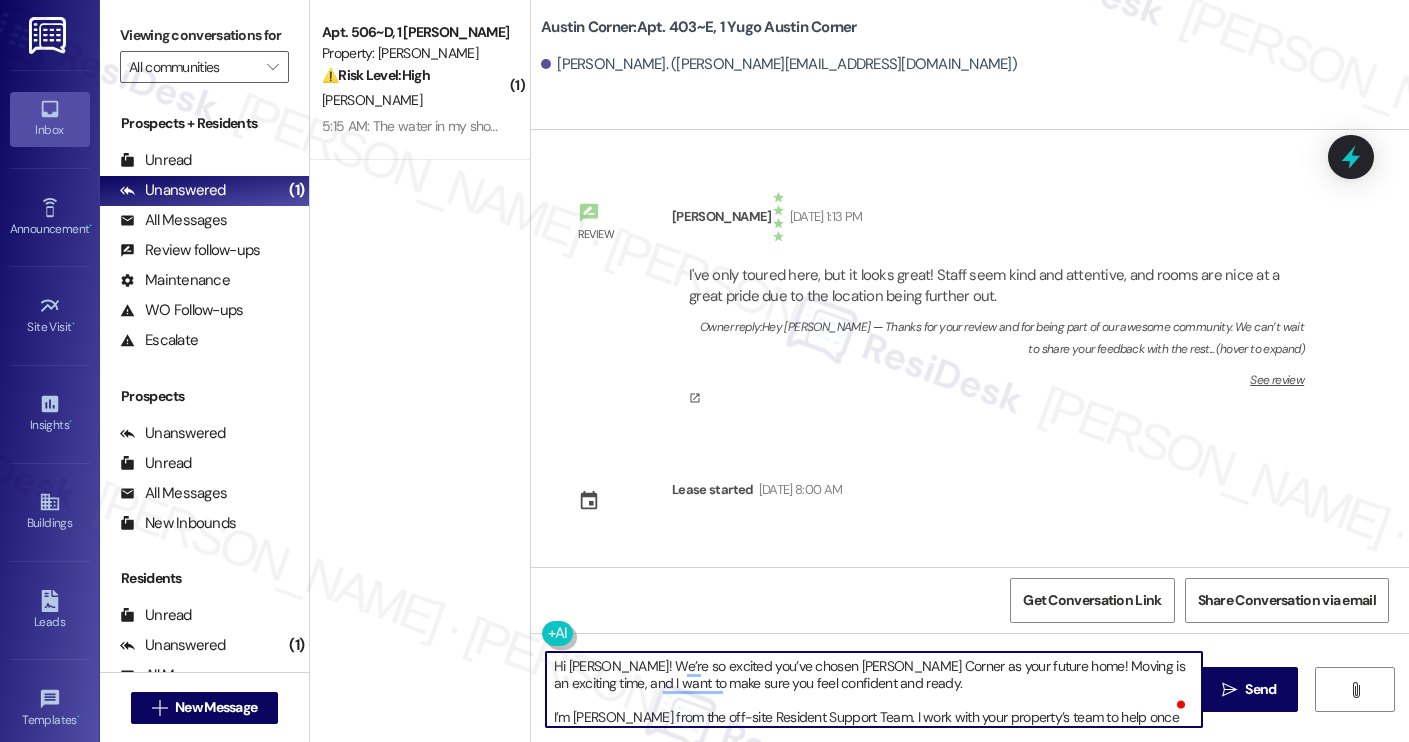 scroll, scrollTop: 17, scrollLeft: 0, axis: vertical 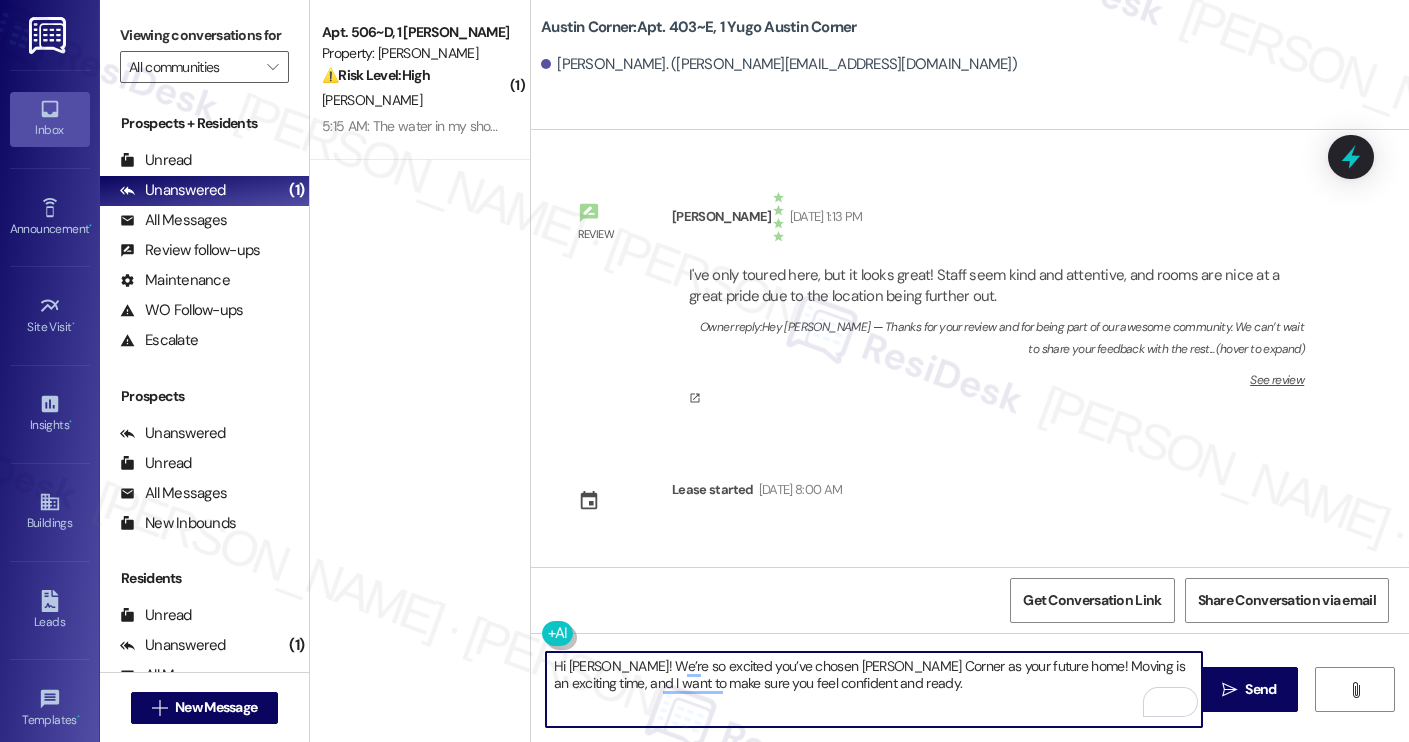 click on "Hi Thao Nguyen! We’re so excited you’ve chosen Yugo Austin Corner as your future home! Moving is an exciting time, and I want to make sure you feel confident and ready." at bounding box center [874, 689] 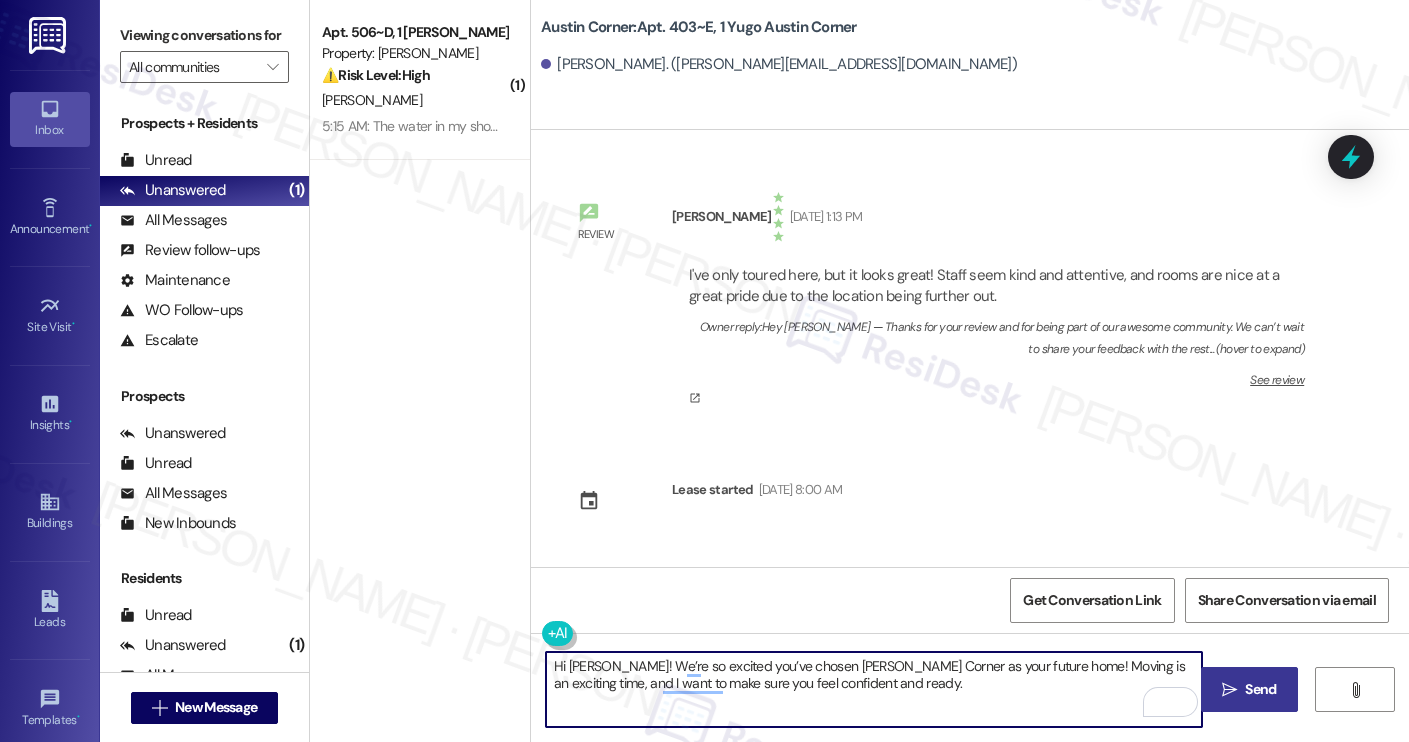 type on "Hi Thao Nguyen! We’re so excited you’ve chosen Yugo Austin Corner as your future home! Moving is an exciting time, and I want to make sure you feel confident and ready." 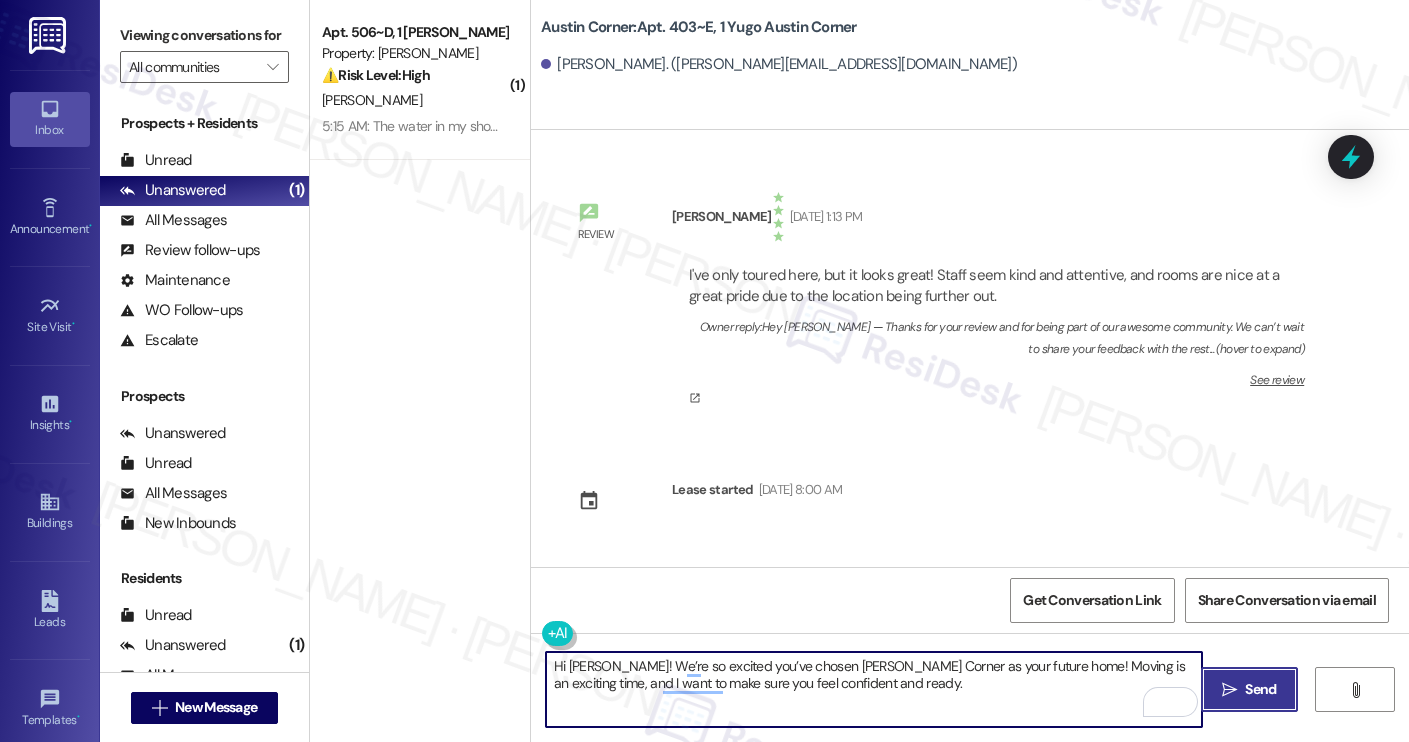 click on "Send" at bounding box center [1260, 689] 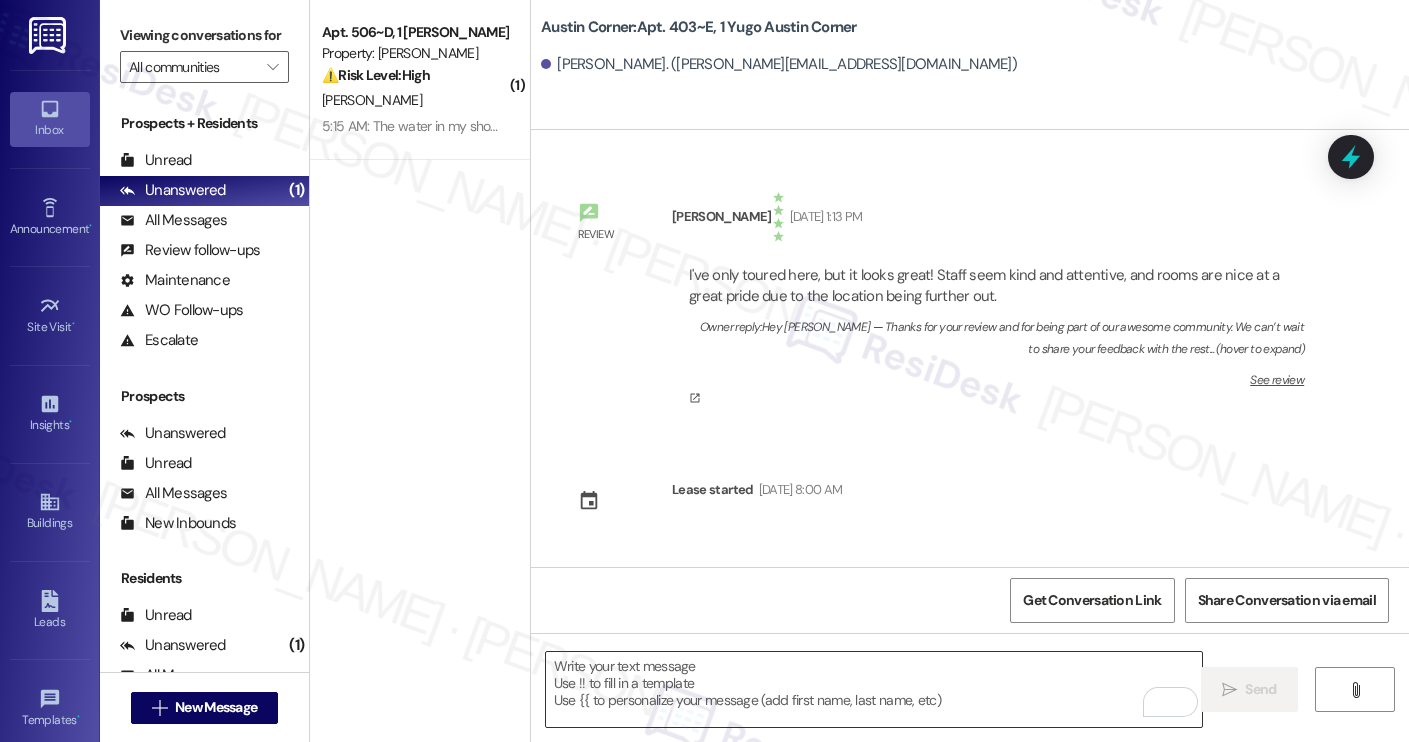 click at bounding box center [874, 689] 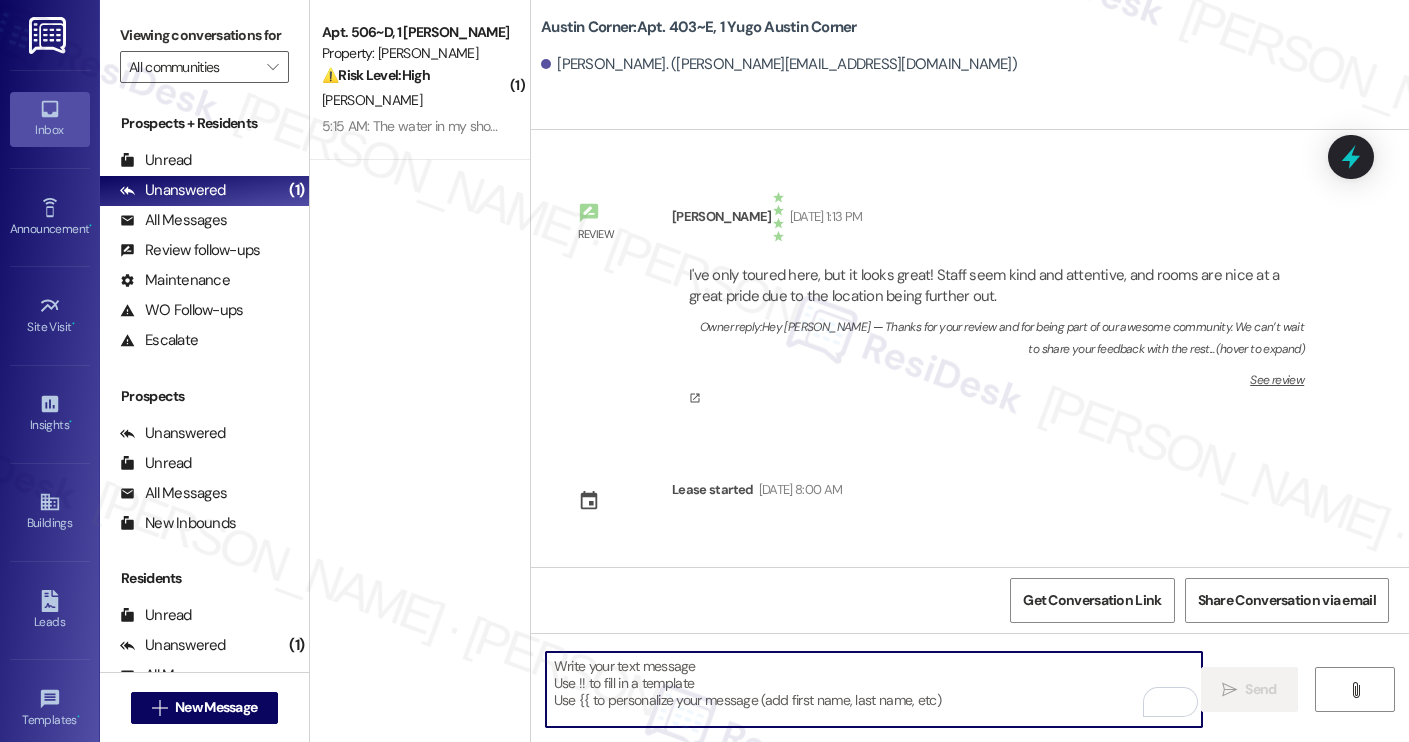 paste on "I’m [PERSON_NAME] from the off-site Resident Support Team. I work with your property’s team to help once you’ve moved in, whether it’s answering questions or assisting with maintenance. I’ll be in touch as your move-in date gets closer!
Move-in day will be busy as you get settled, but no reason it has to be stressful. Don’t forget that we offer a ⚡FAST PASS⚡for Move-In day if your checklist has been completed 2 weeks prior to move-in. Login to your ResidentPortal [DATE] to complete those outstanding items!" 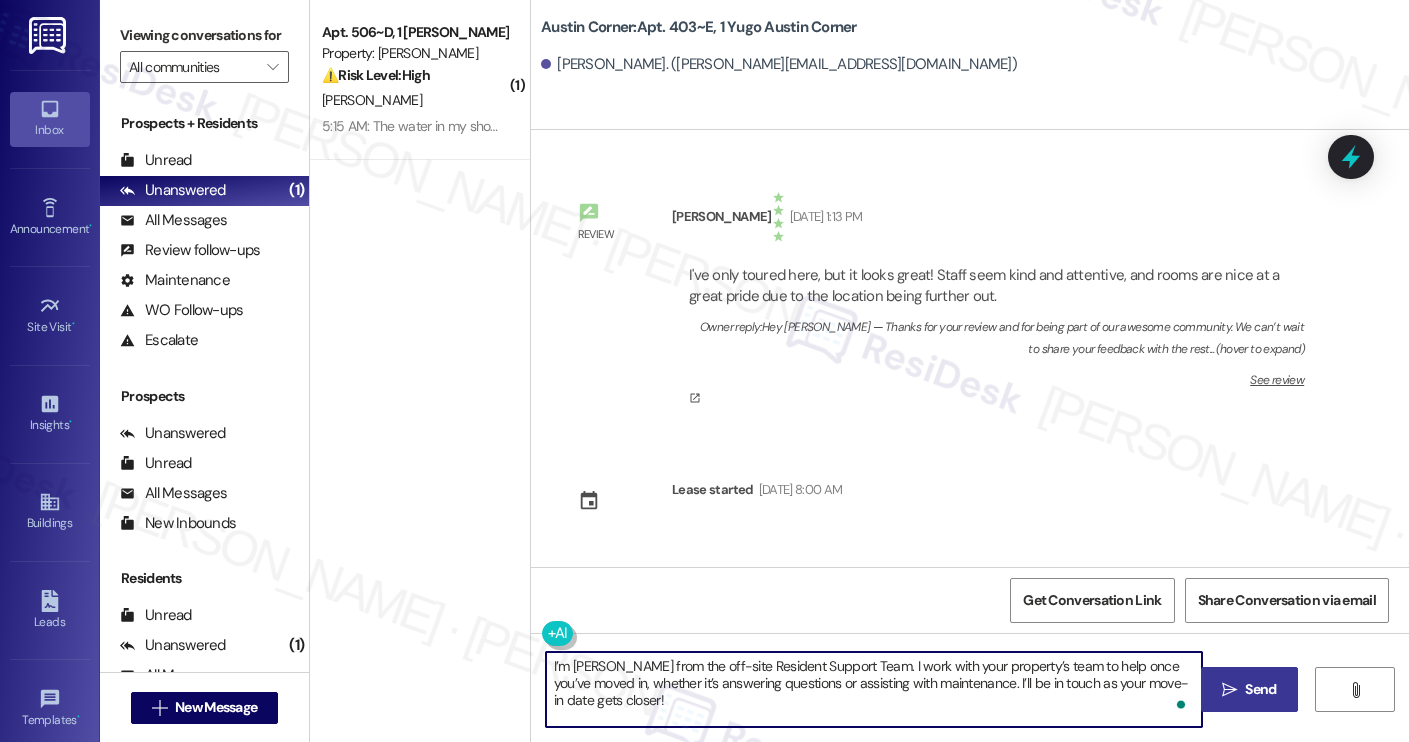 scroll, scrollTop: 68, scrollLeft: 0, axis: vertical 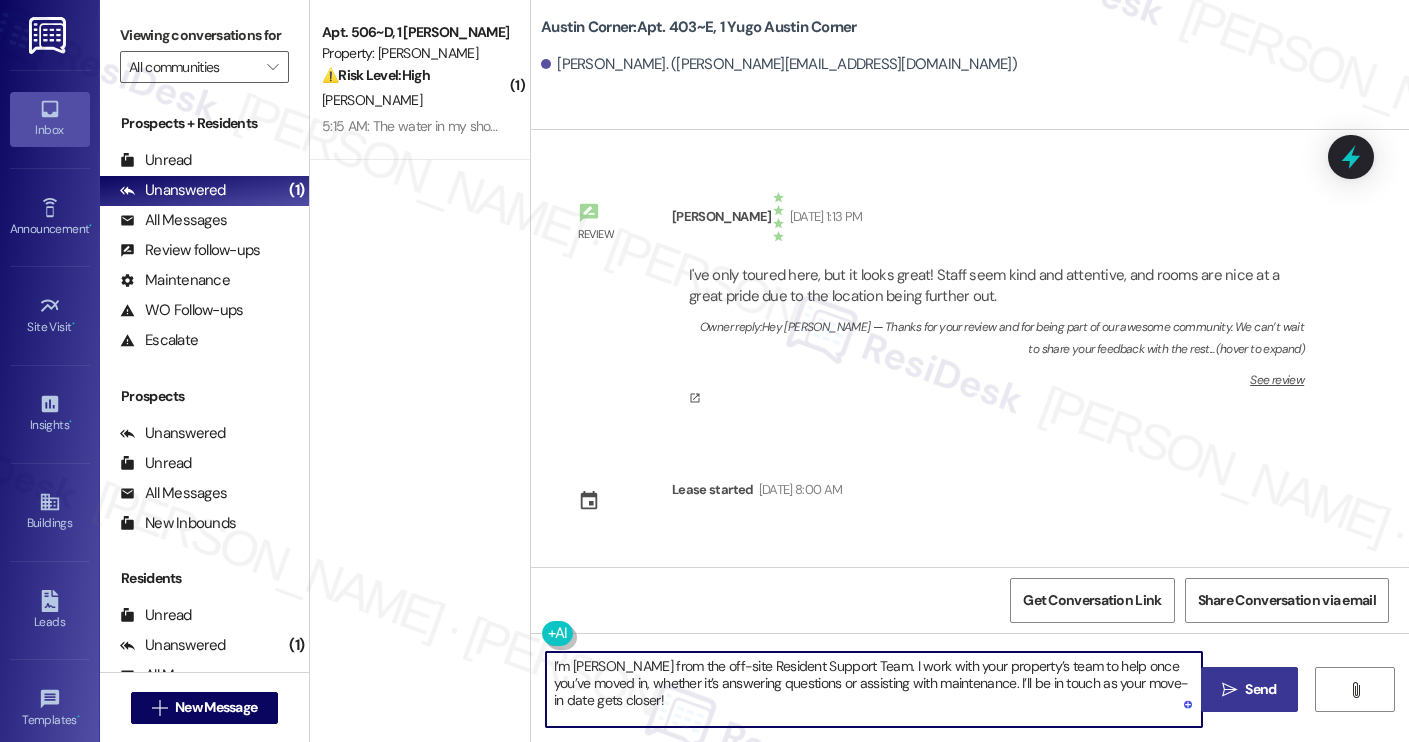 type on "I’m [PERSON_NAME] from the off-site Resident Support Team. I work with your property’s team to help once you’ve moved in, whether it’s answering questions or assisting with maintenance. I’ll be in touch as your move-in date gets closer!" 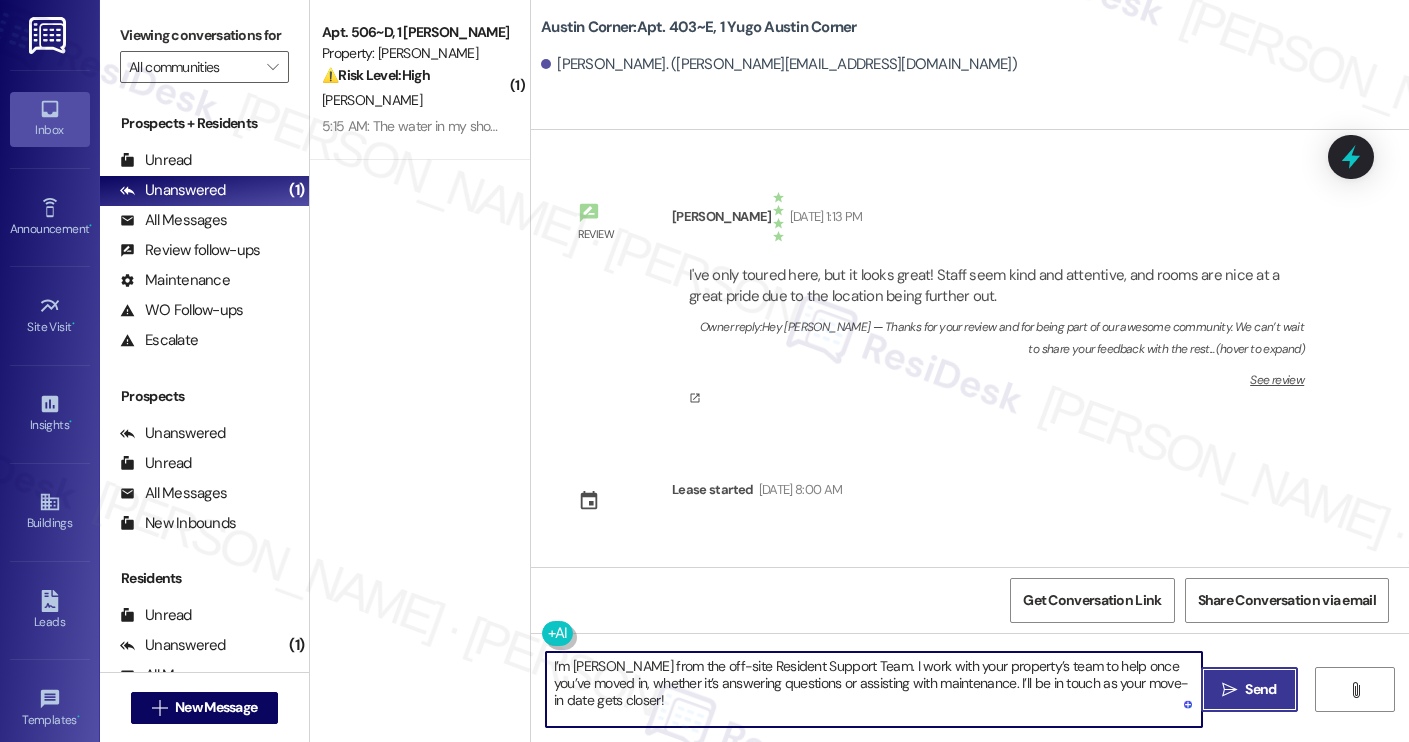 click on " Send" at bounding box center (1249, 689) 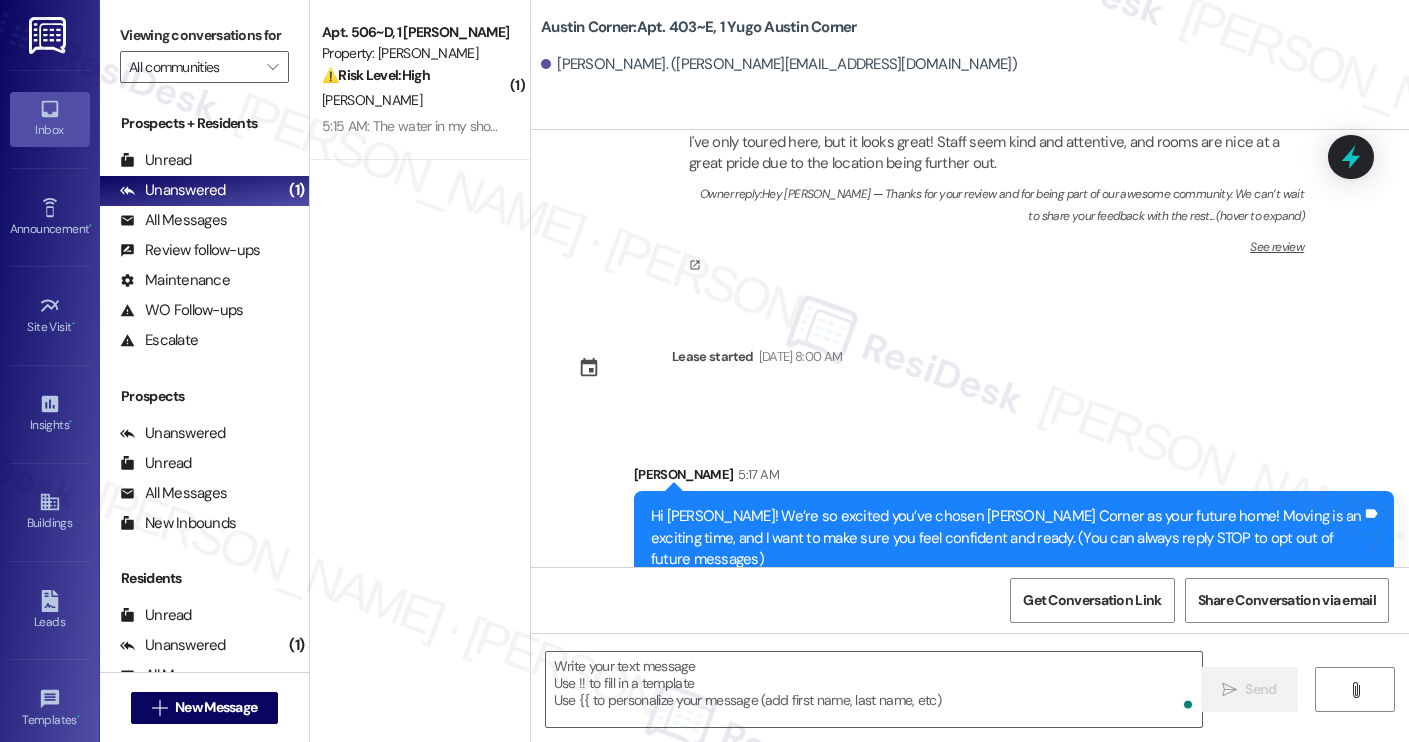 scroll, scrollTop: 328, scrollLeft: 0, axis: vertical 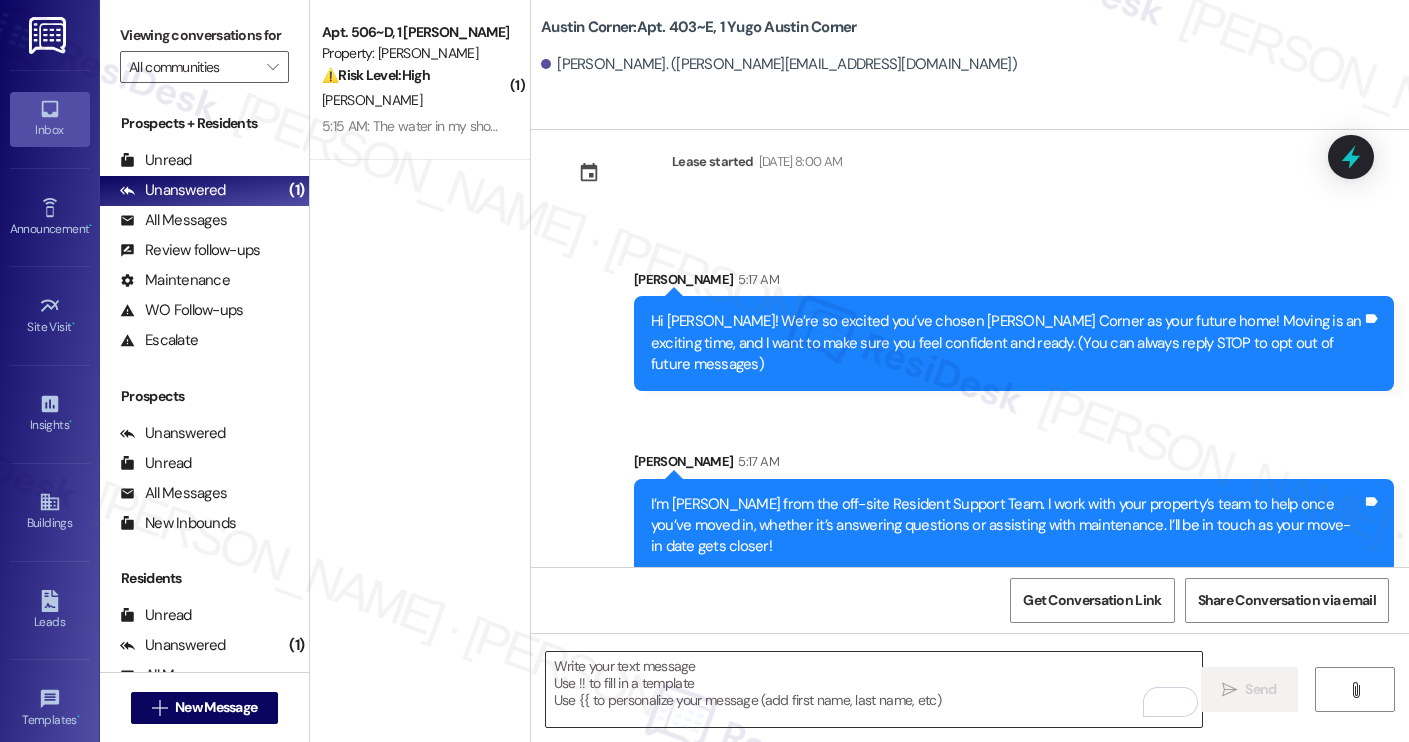 click at bounding box center (874, 689) 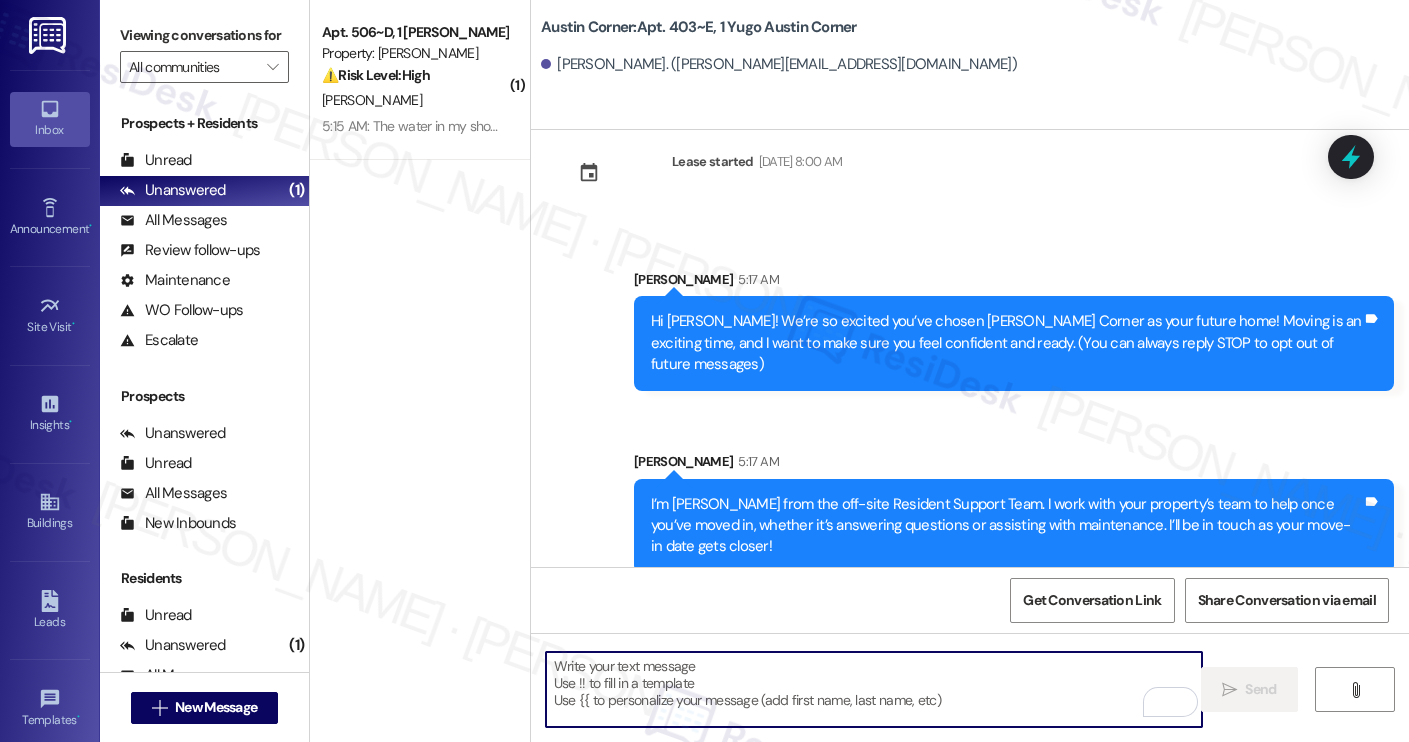 paste on "Move-in day will be busy as you get settled, but no reason it has to be stressful. Don’t forget that we offer a ⚡FAST PASS⚡for Move-In day if your checklist has been completed 2 weeks prior to move-in. Login to your ResidentPortal [DATE] to complete those outstanding items!" 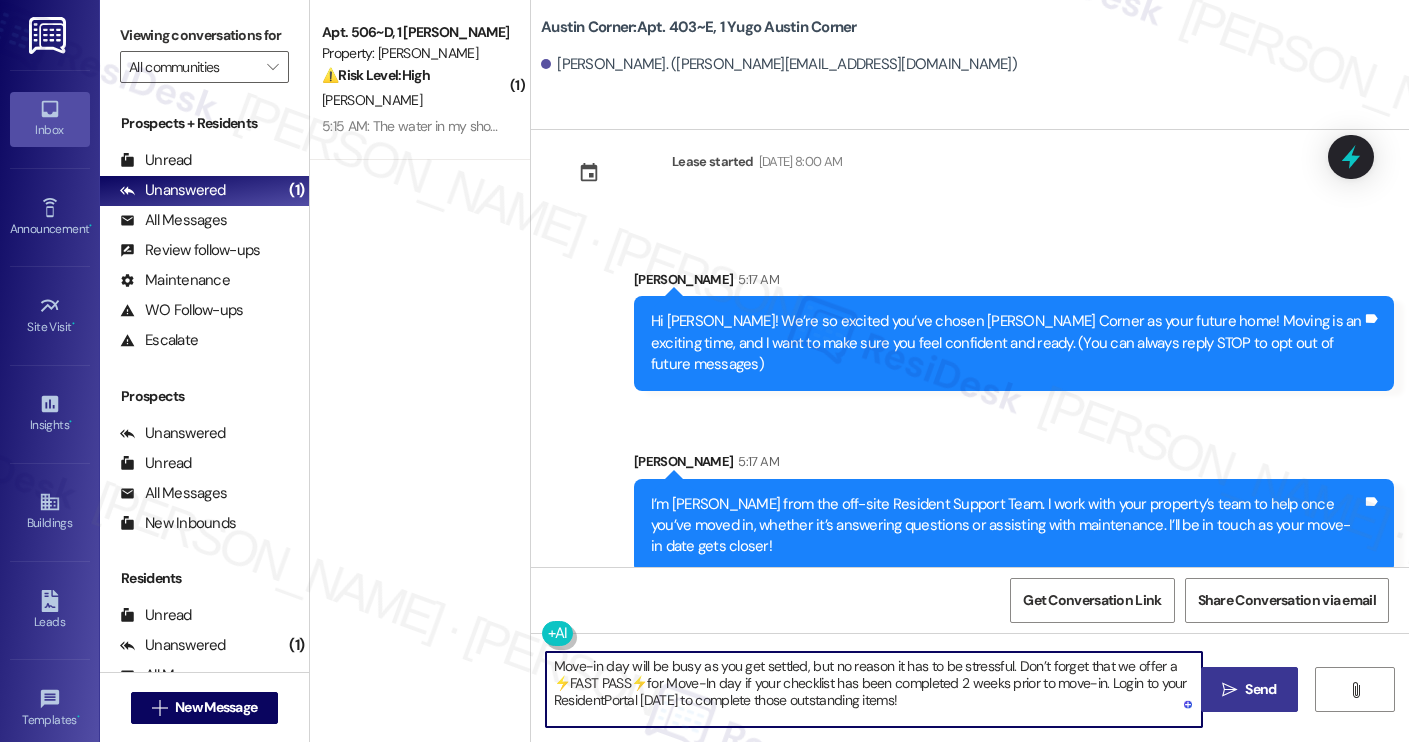 type on "Move-in day will be busy as you get settled, but no reason it has to be stressful. Don’t forget that we offer a ⚡FAST PASS⚡for Move-In day if your checklist has been completed 2 weeks prior to move-in. Login to your ResidentPortal [DATE] to complete those outstanding items!" 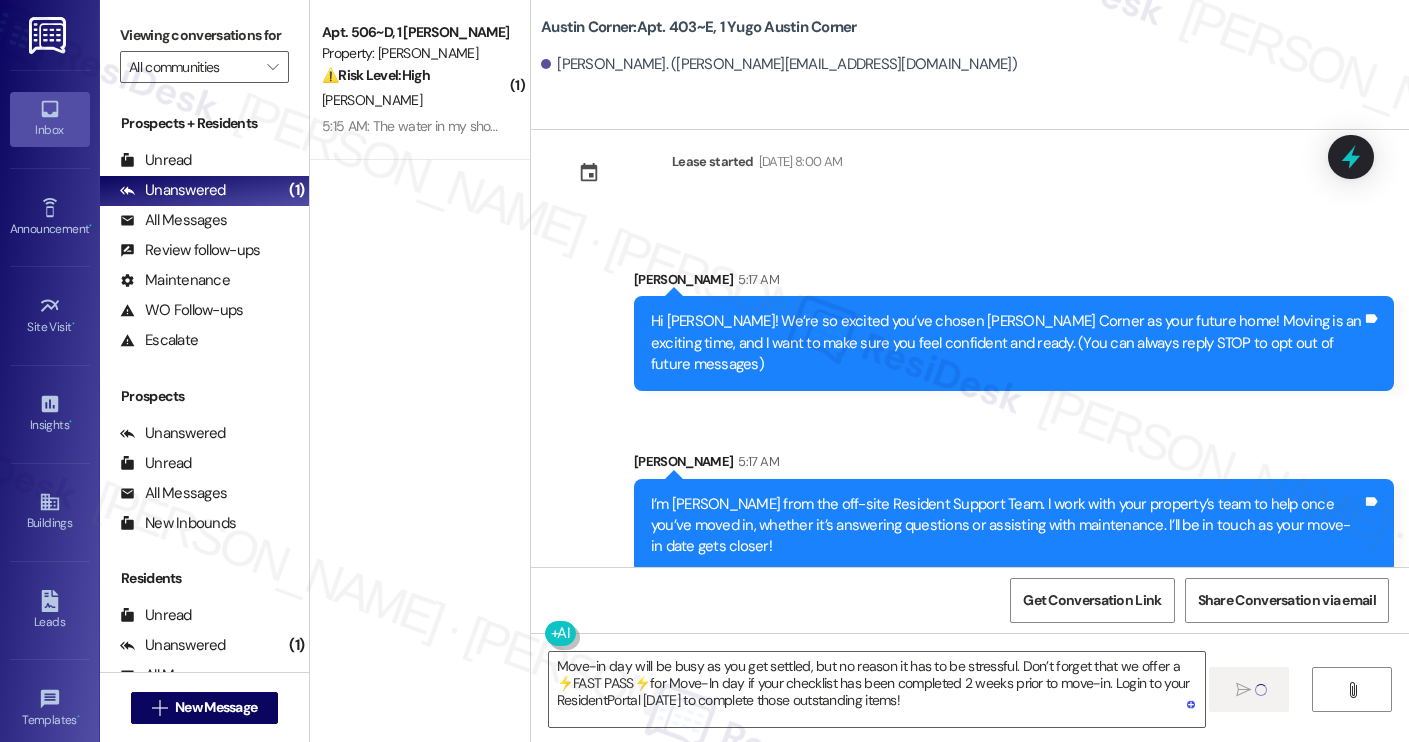 type 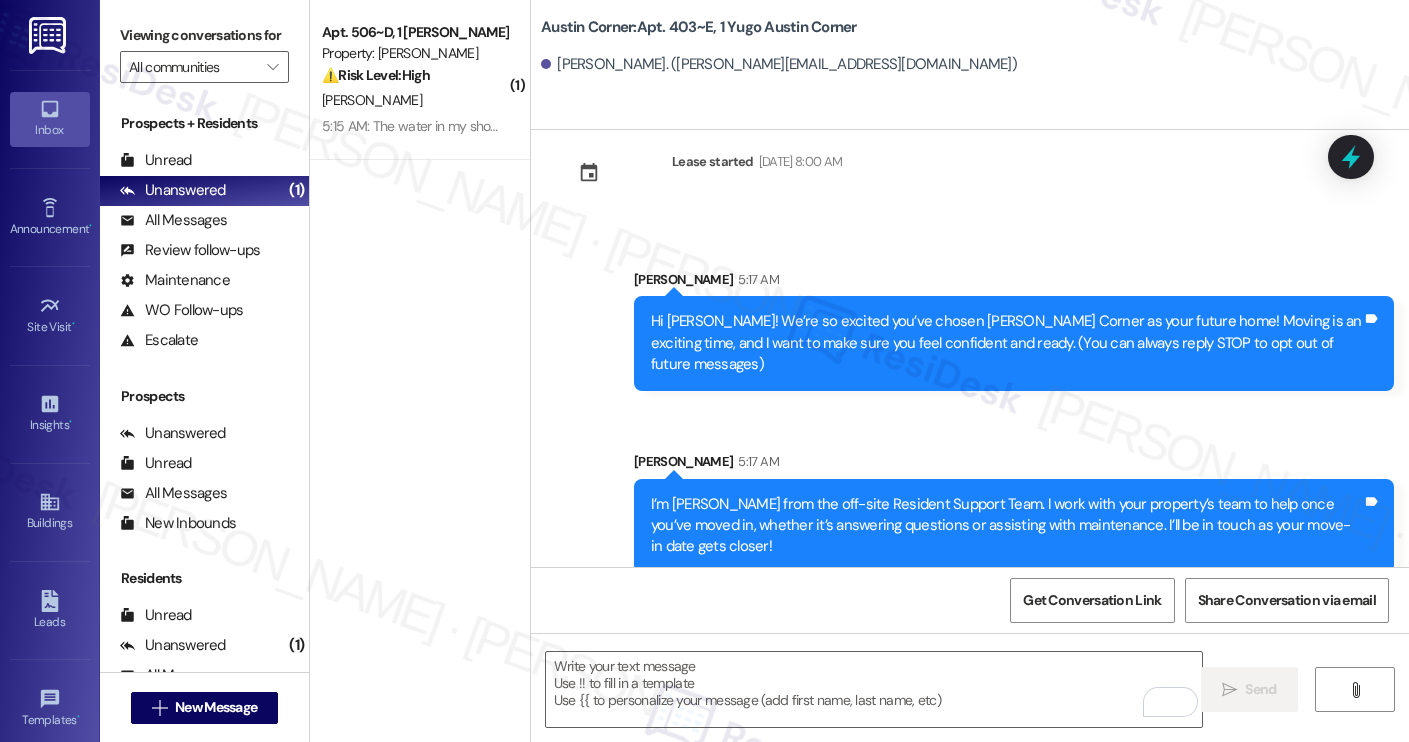 scroll, scrollTop: 511, scrollLeft: 0, axis: vertical 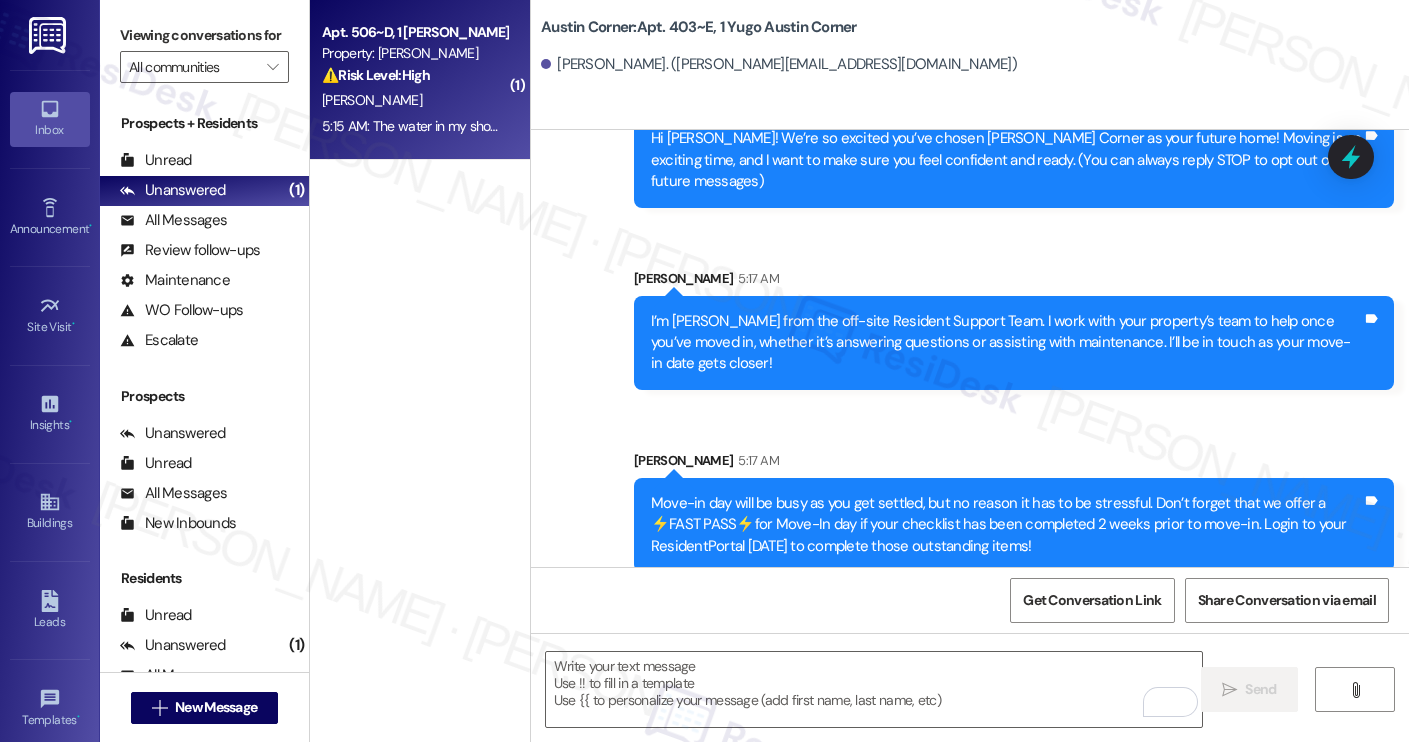 click on "5:15 AM: The water in my shower is taking a long time to drain, causing a pool of water to form while the shower is running. 5:15 AM: The water in my shower is taking a long time to drain, causing a pool of water to form while the shower is running." at bounding box center (673, 126) 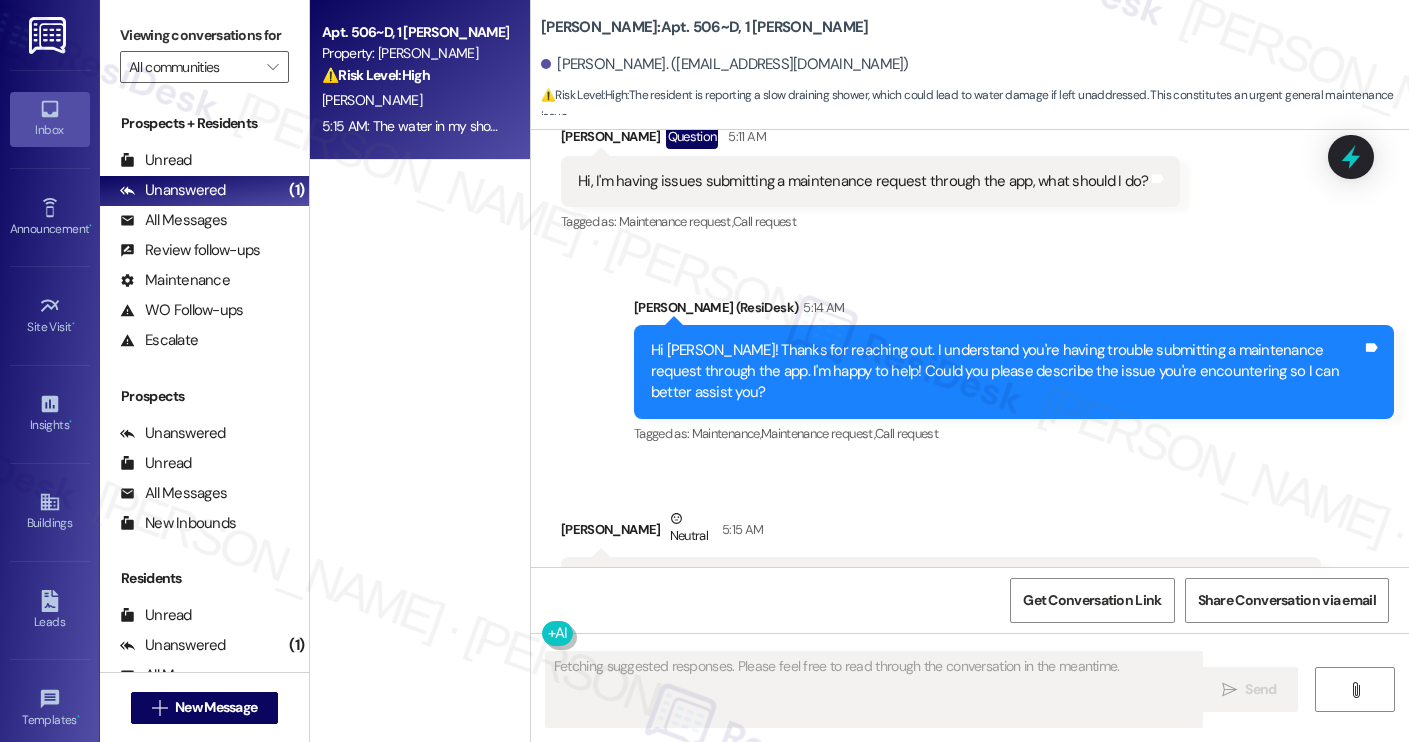 scroll, scrollTop: 5108, scrollLeft: 0, axis: vertical 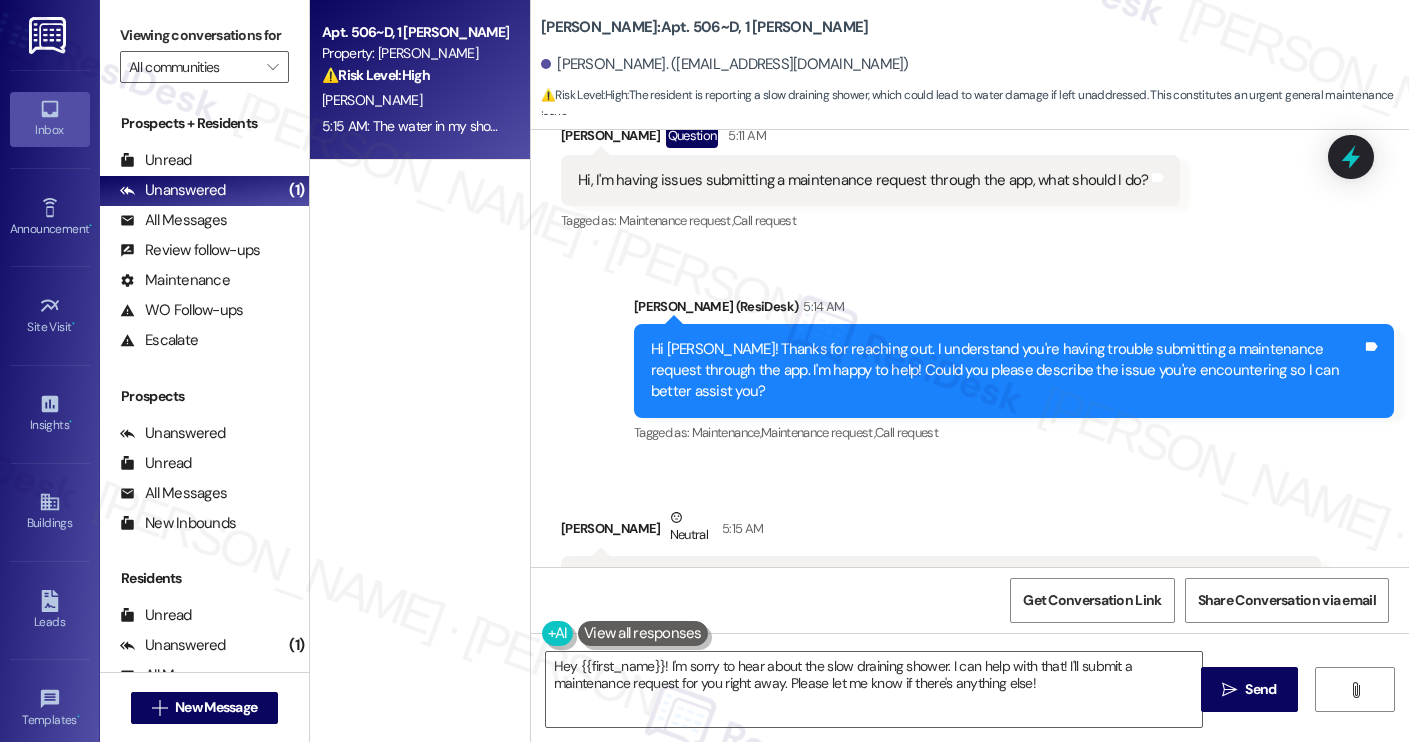 drag, startPoint x: 566, startPoint y: 489, endPoint x: 1285, endPoint y: 509, distance: 719.27814 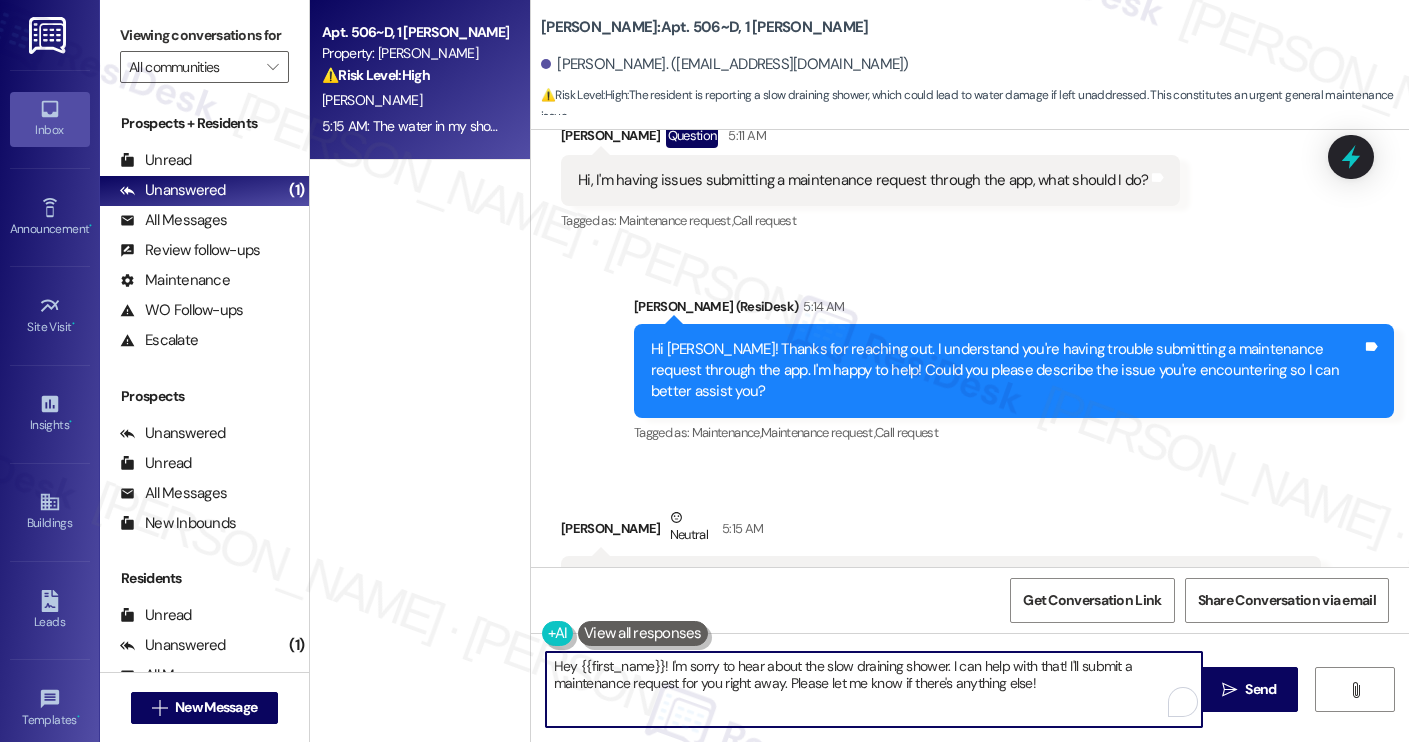 drag, startPoint x: 1046, startPoint y: 681, endPoint x: 905, endPoint y: 665, distance: 141.90489 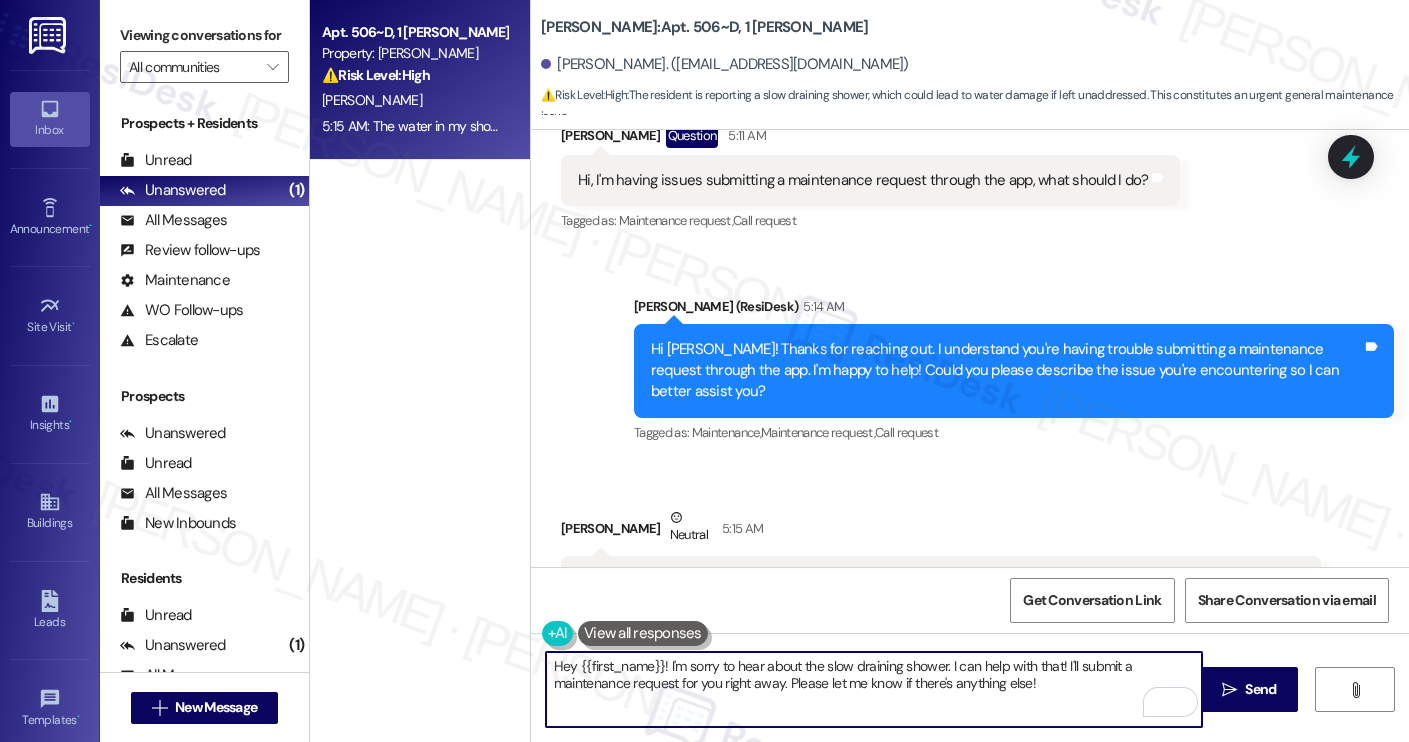click on "Hey {{first_name}}! I'm sorry to hear about the slow draining shower. I can help with that! I'll submit a maintenance request for you right away. Please let me know if there's anything else!" at bounding box center [874, 689] 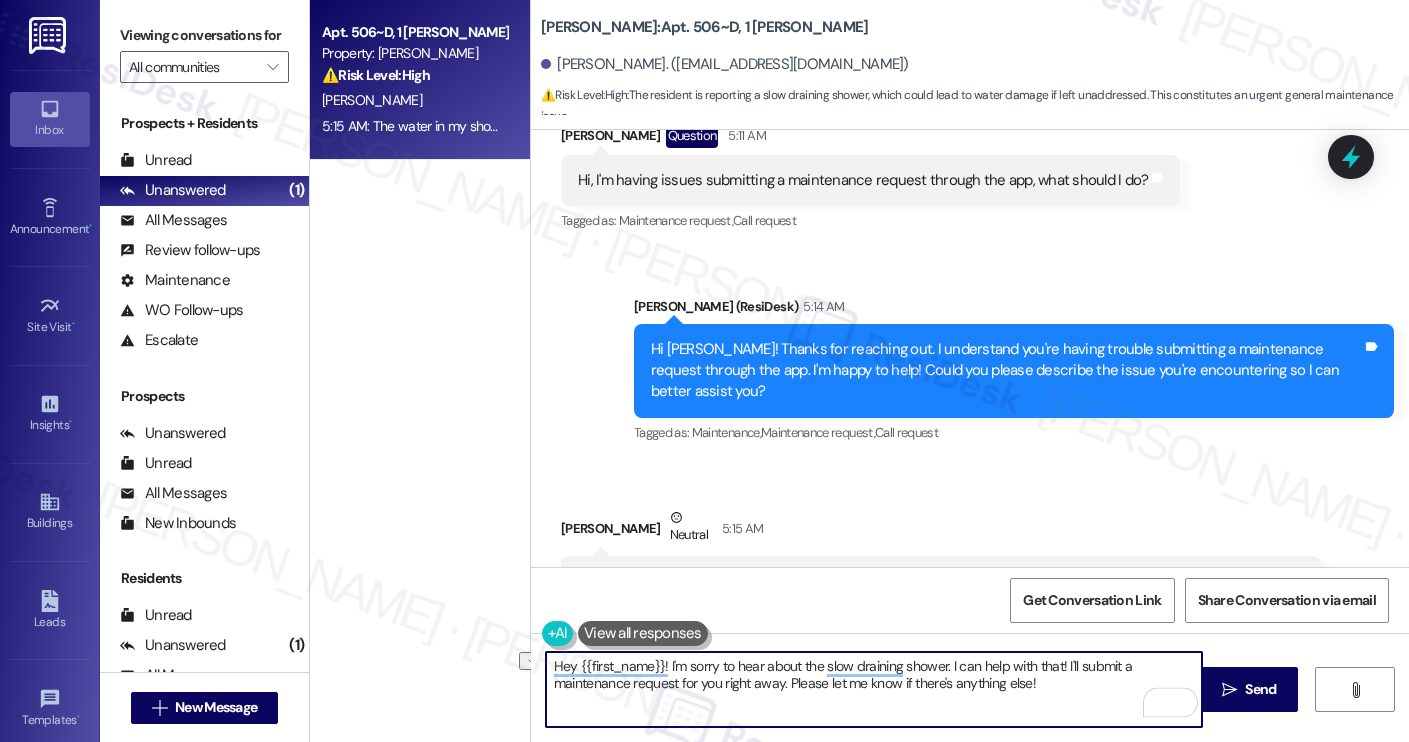 drag, startPoint x: 777, startPoint y: 683, endPoint x: 660, endPoint y: 673, distance: 117.426575 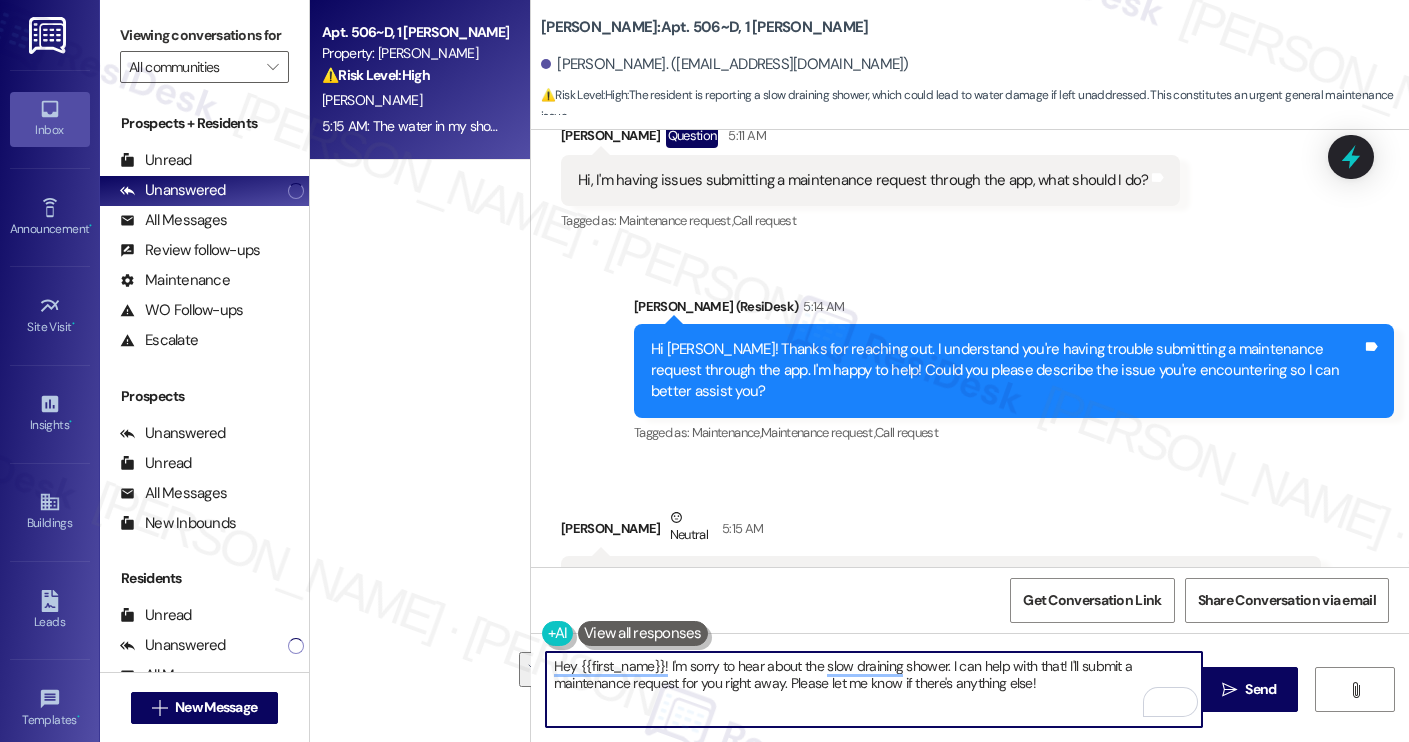 click on "Hey {{first_name}}! I'm sorry to hear about the slow draining shower. I can help with that! I'll submit a maintenance request for you right away. Please let me know if there's anything else!" at bounding box center [874, 689] 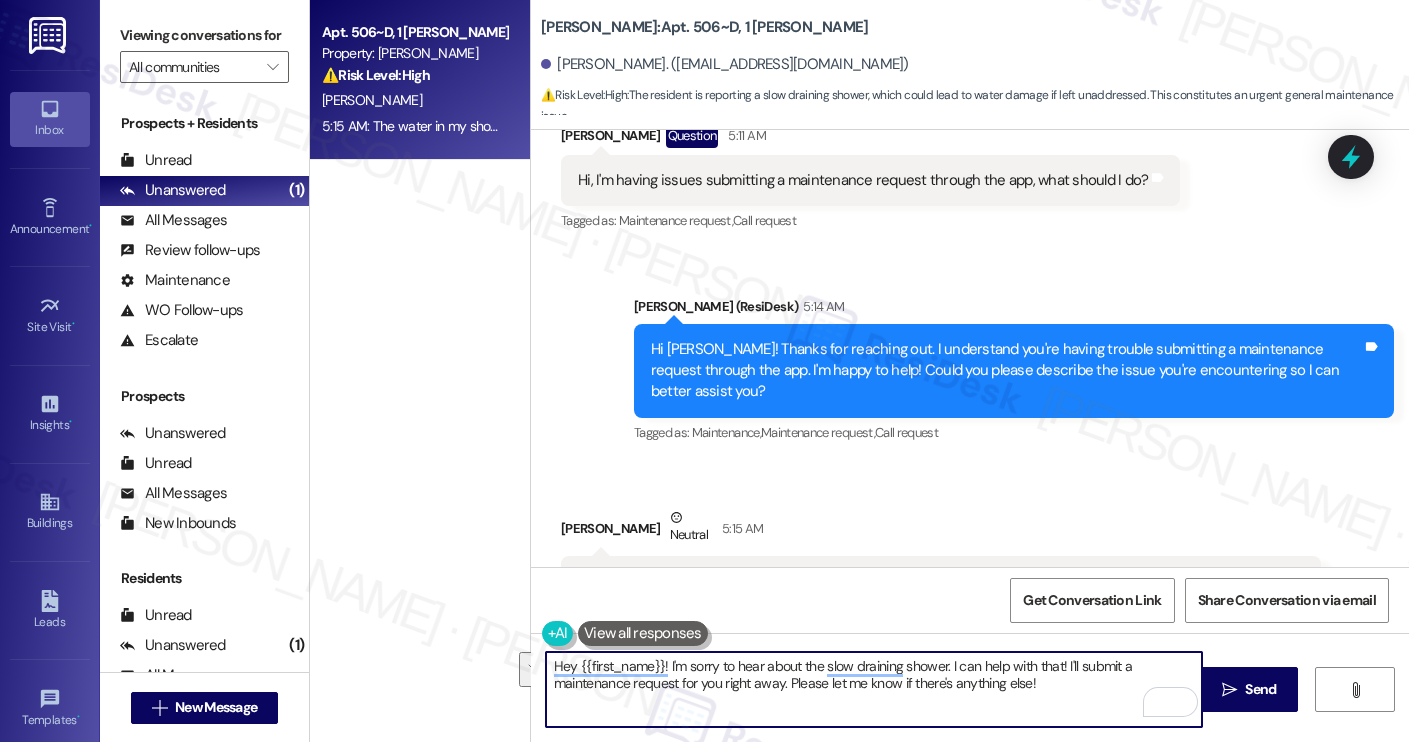 paste on "I'm sorry to hear your shower is draining slowly. I’ll go ahead and submit a maintenance request for you. Do we have permission to enter the unit, and are there any pets our team should be aware of?" 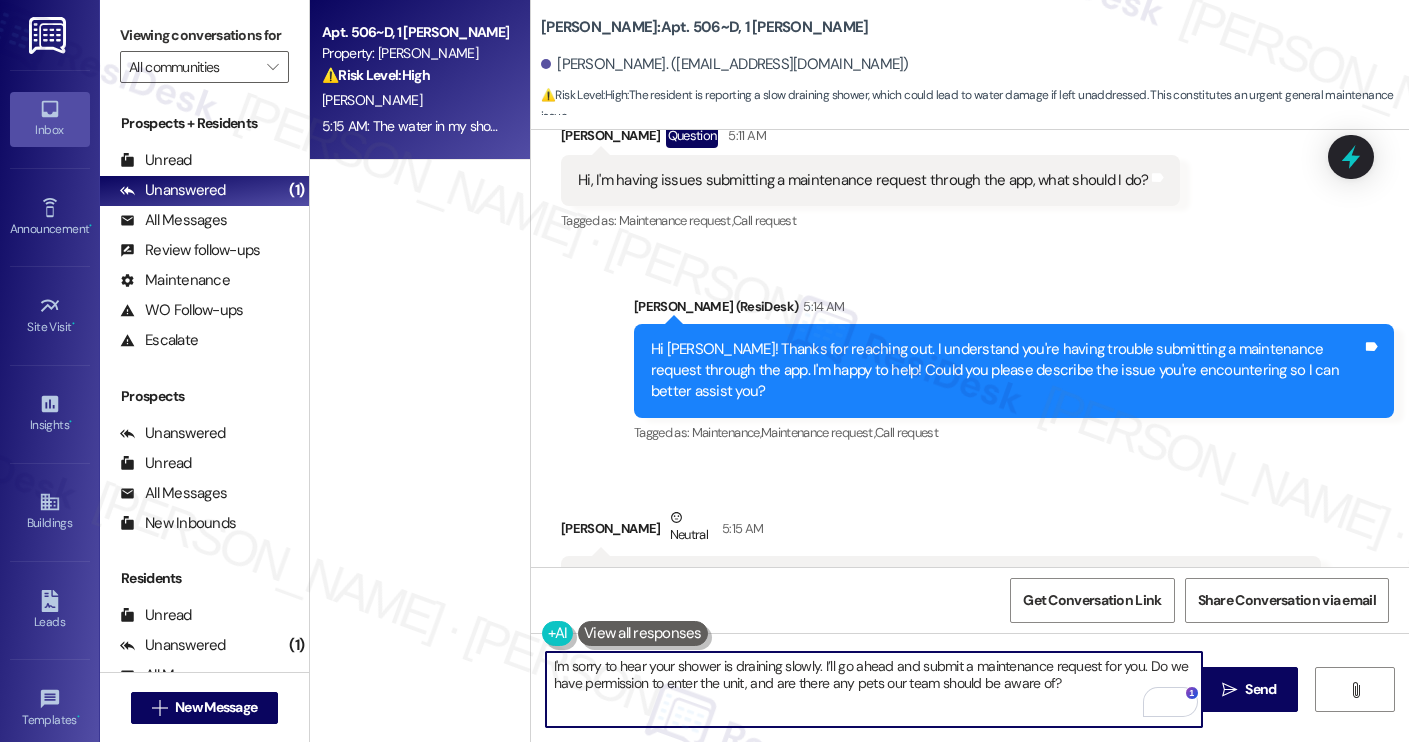 click on "I'm sorry to hear your shower is draining slowly. I’ll go ahead and submit a maintenance request for you. Do we have permission to enter the unit, and are there any pets our team should be aware of?" at bounding box center (874, 689) 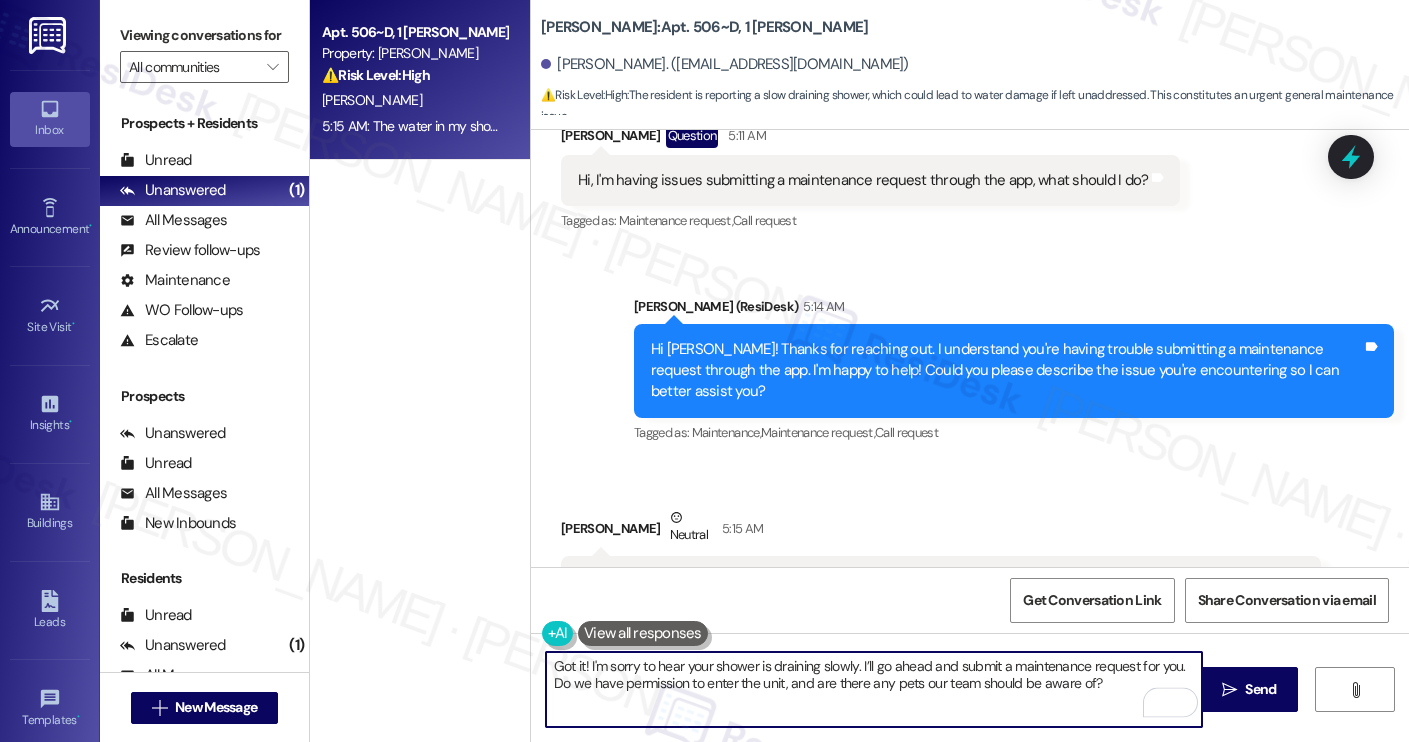 click on "Got it! I'm sorry to hear your shower is draining slowly. I’ll go ahead and submit a maintenance request for you. Do we have permission to enter the unit, and are there any pets our team should be aware of?" at bounding box center [874, 689] 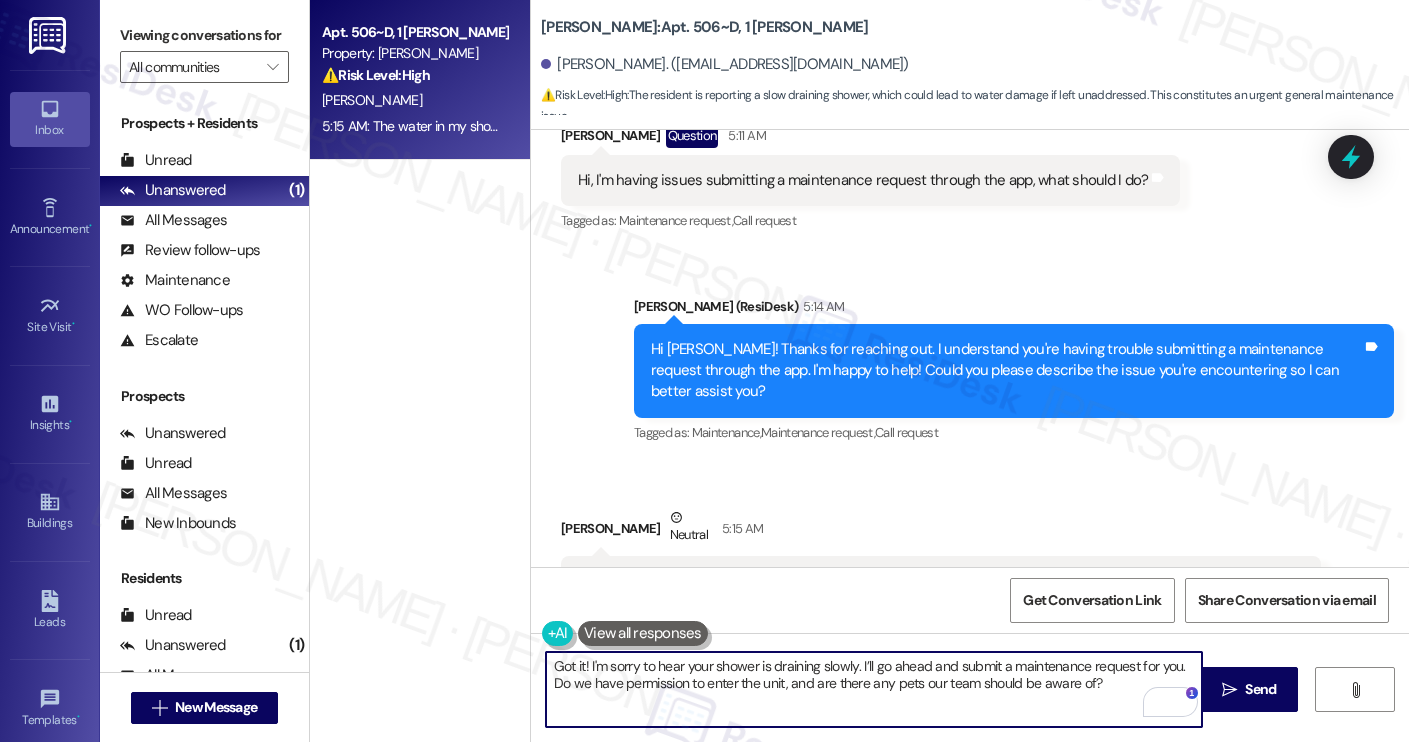 click on "Got it! I'm sorry to hear your shower is draining slowly. I’ll go ahead and submit a maintenance request for you. Do we have permission to enter the unit, and are there any pets our team should be aware of?" at bounding box center [874, 689] 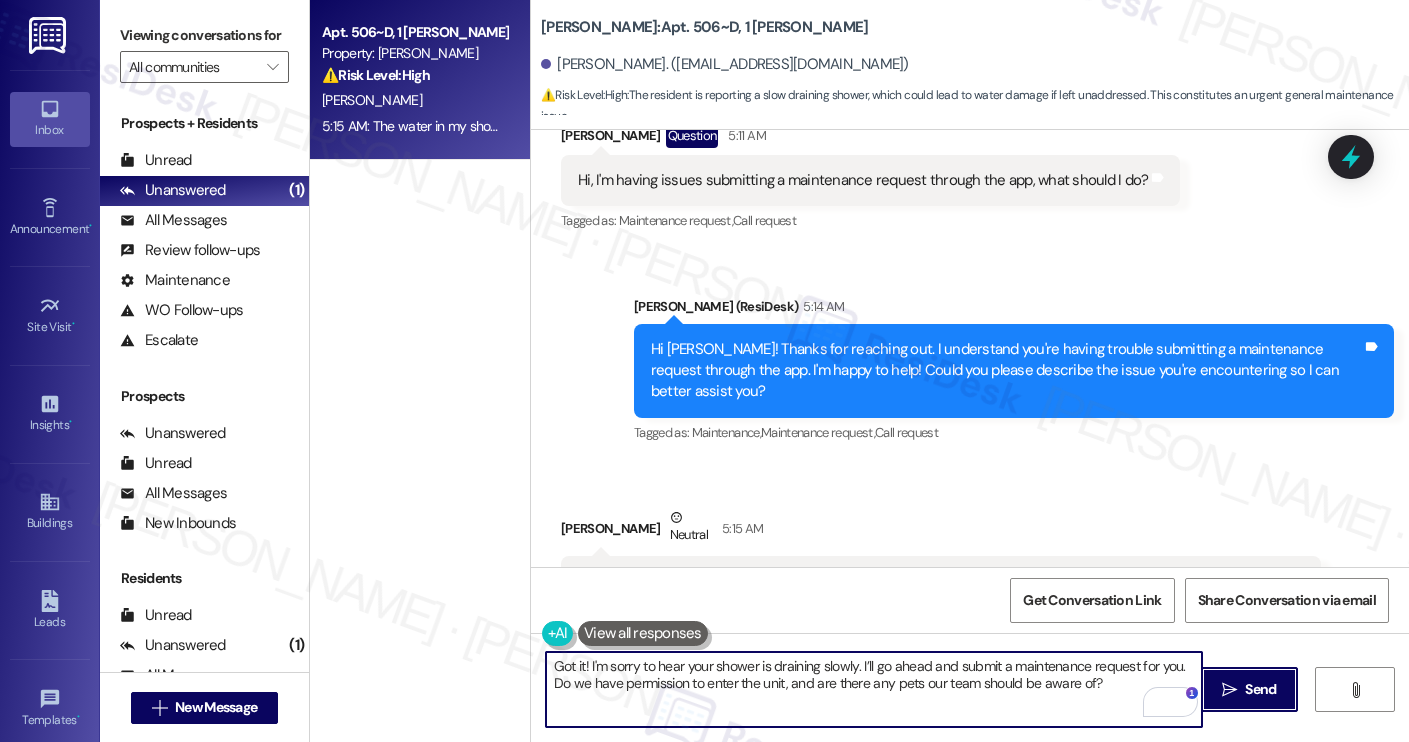 click on " Send" at bounding box center [1249, 689] 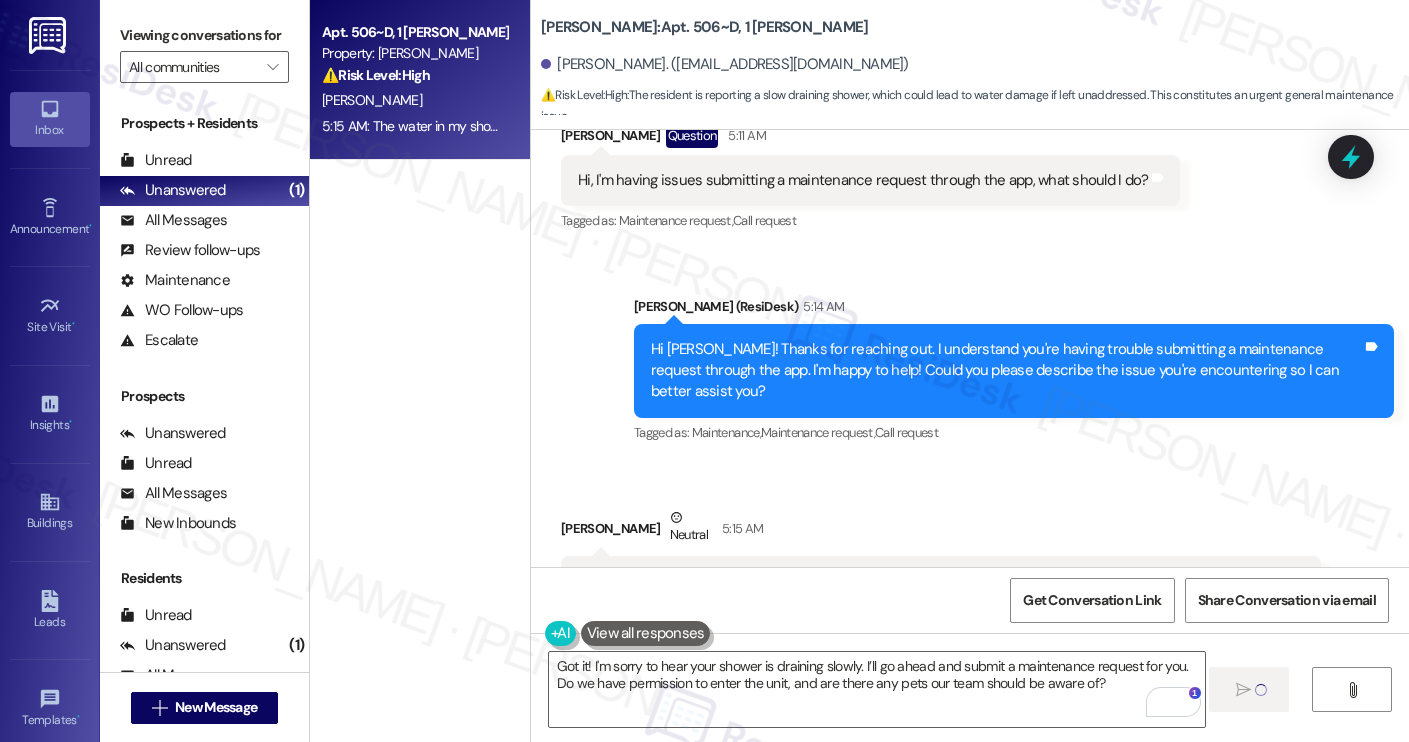 type 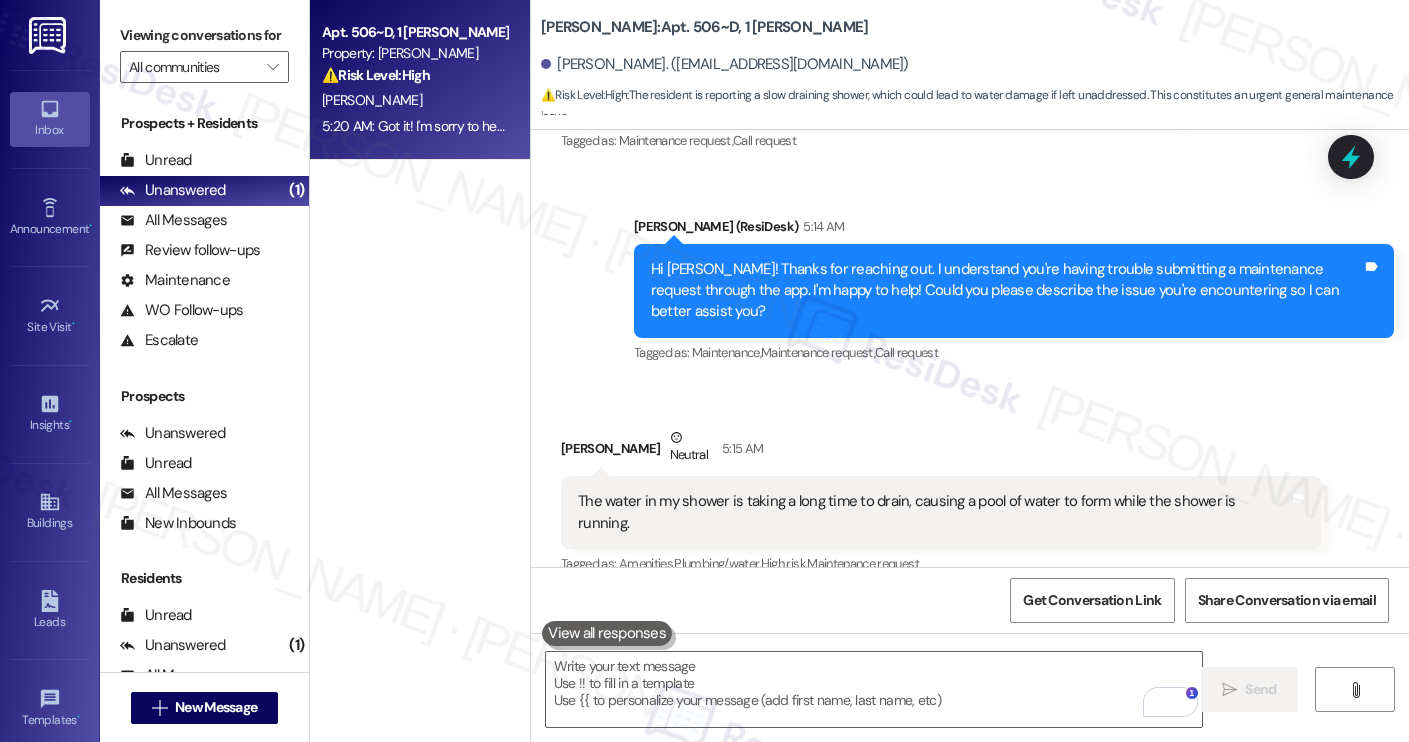 scroll, scrollTop: 5269, scrollLeft: 0, axis: vertical 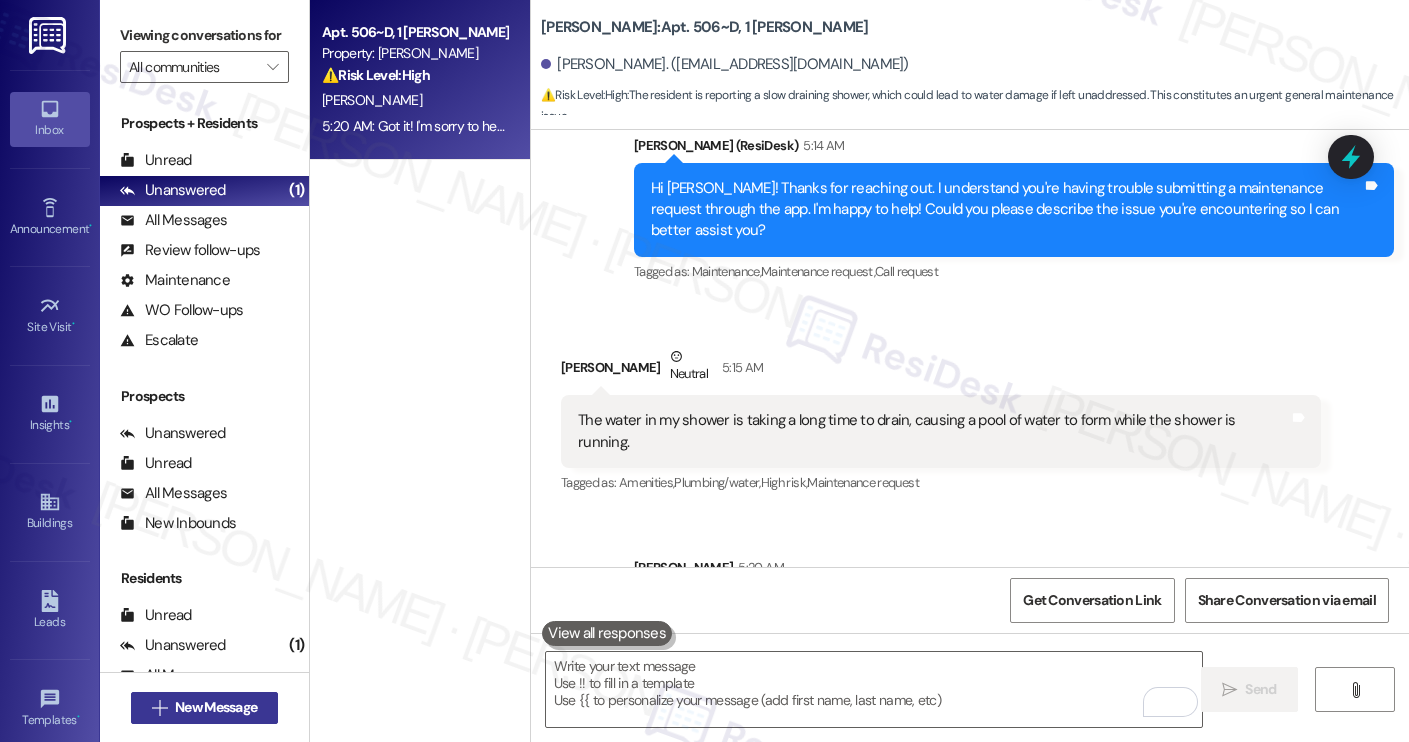 click on "New Message" at bounding box center (216, 707) 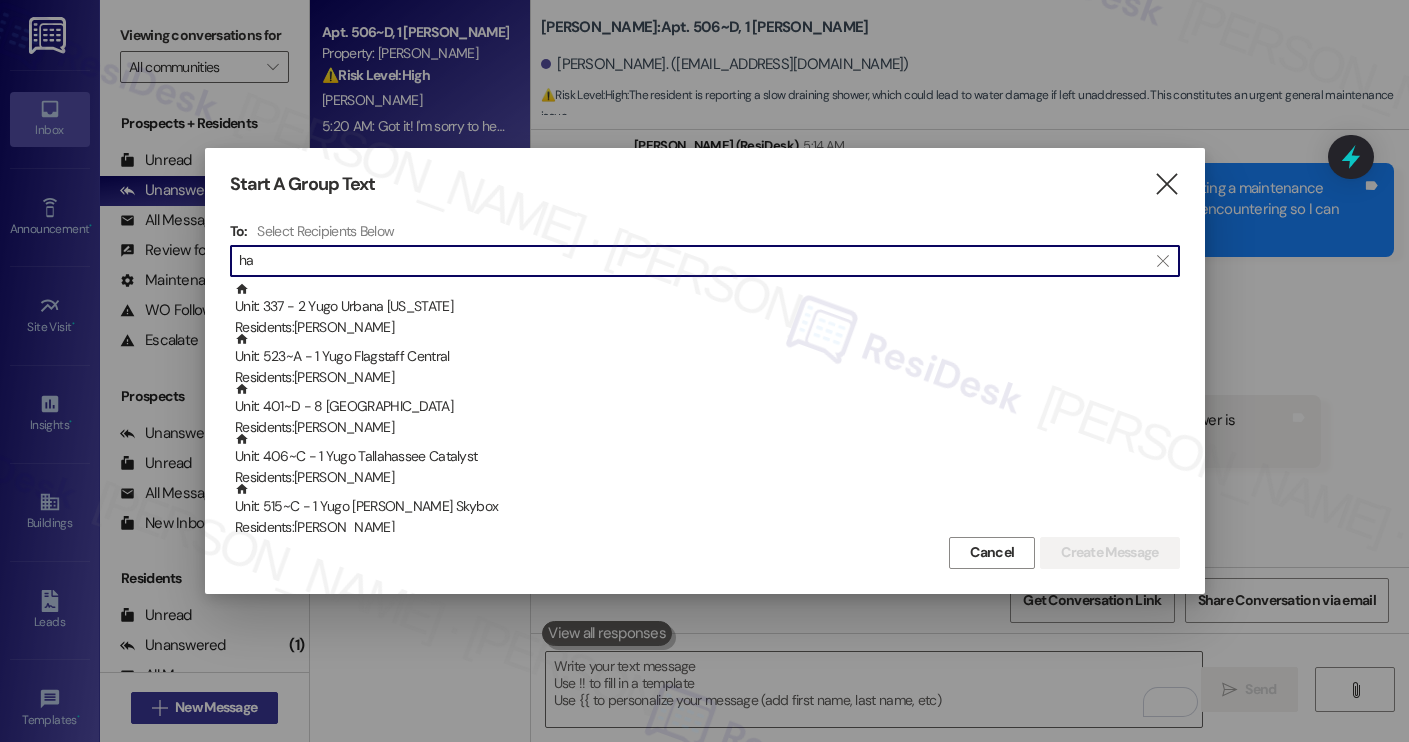 type on "h" 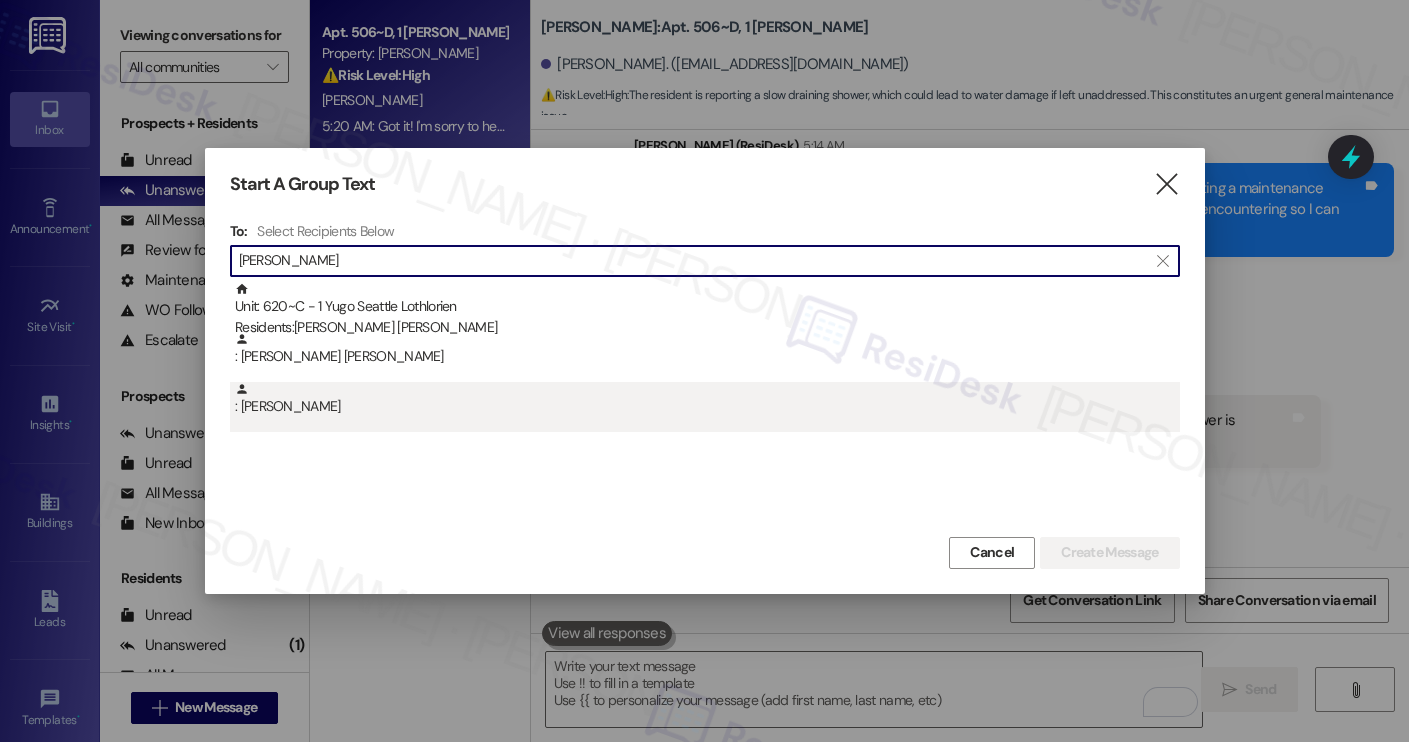type on "thao ng" 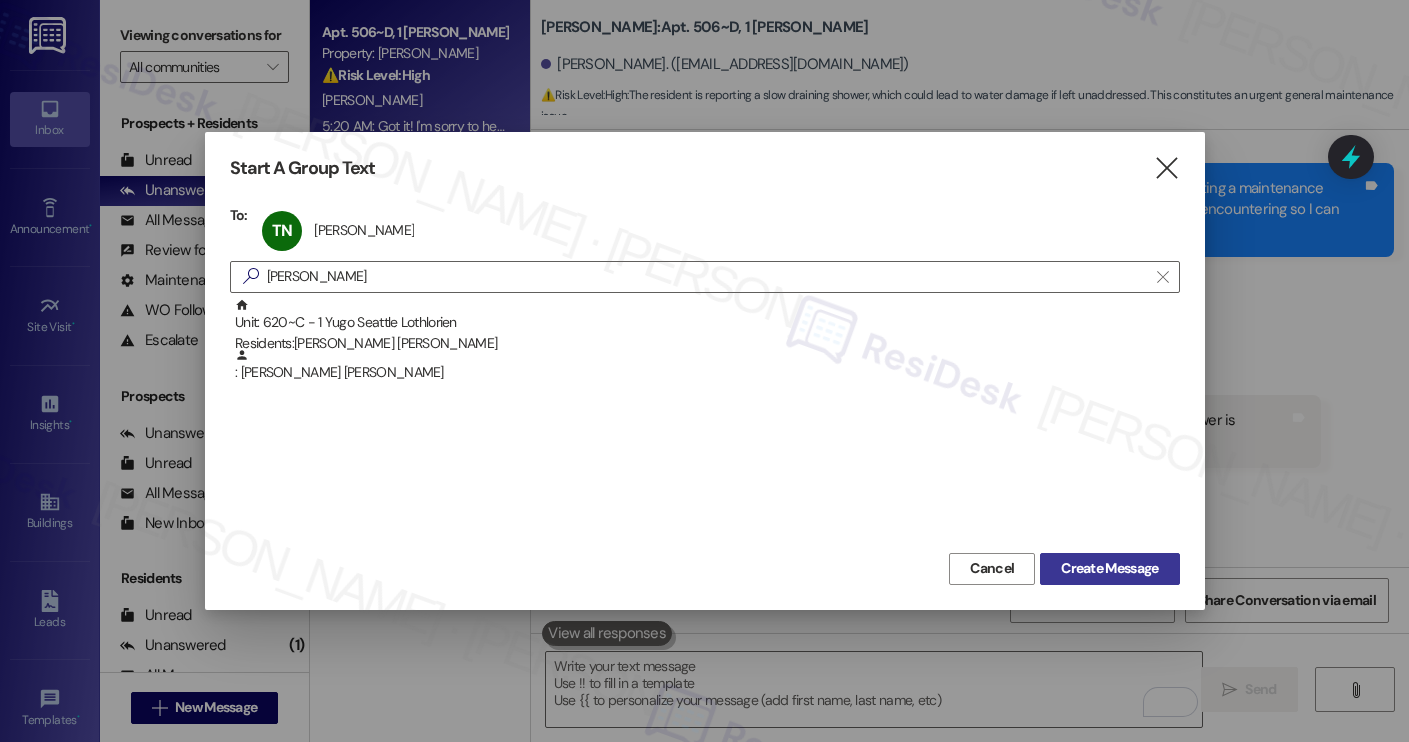 click on "Create Message" at bounding box center (1109, 568) 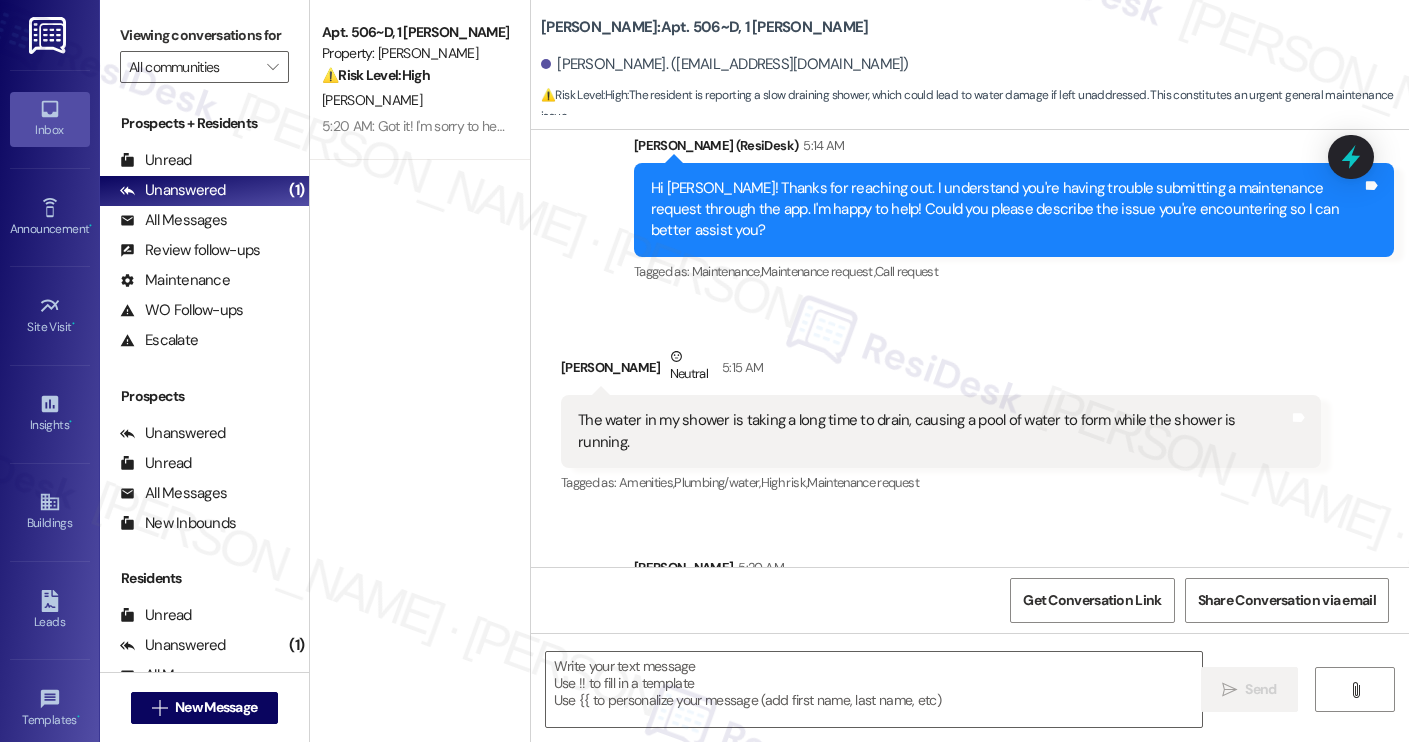 type on "Fetching suggested responses. Please feel free to read through the conversation in the meantime." 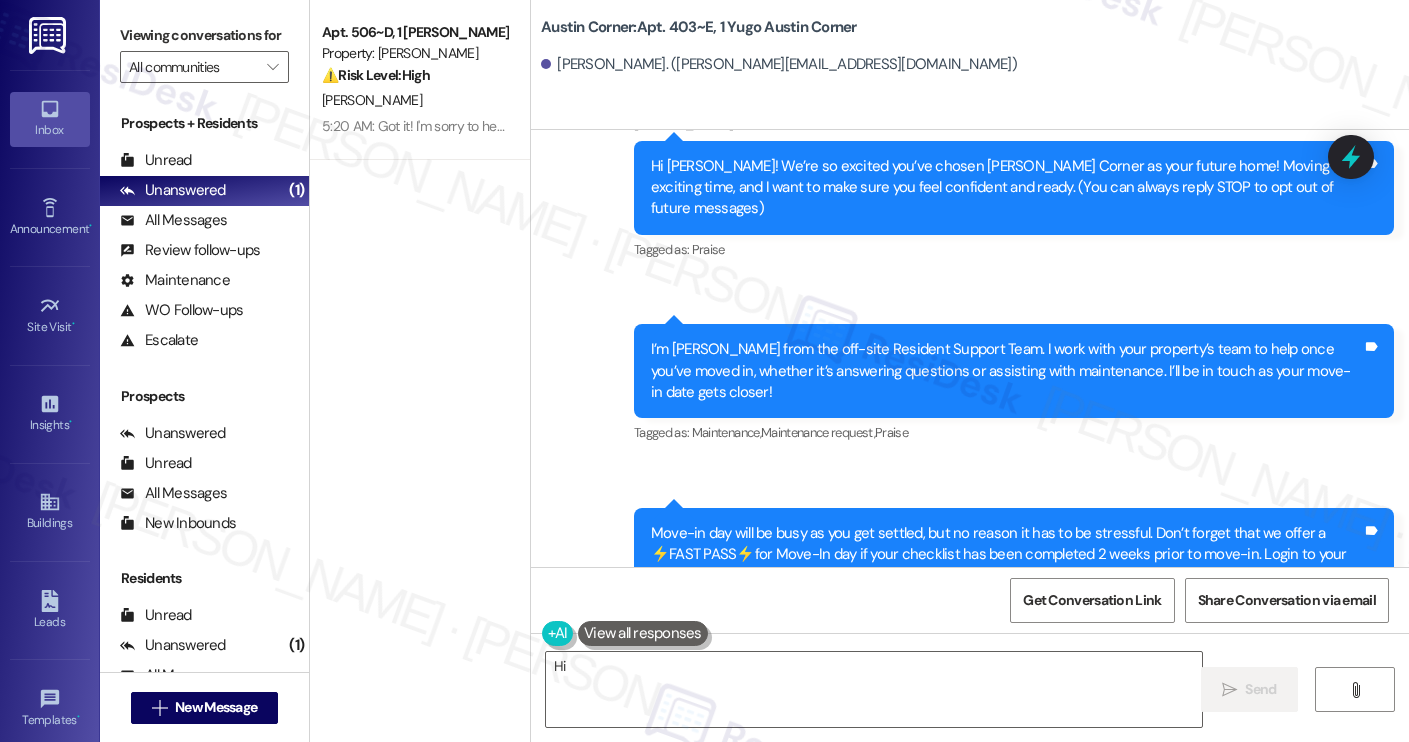 scroll, scrollTop: 543, scrollLeft: 0, axis: vertical 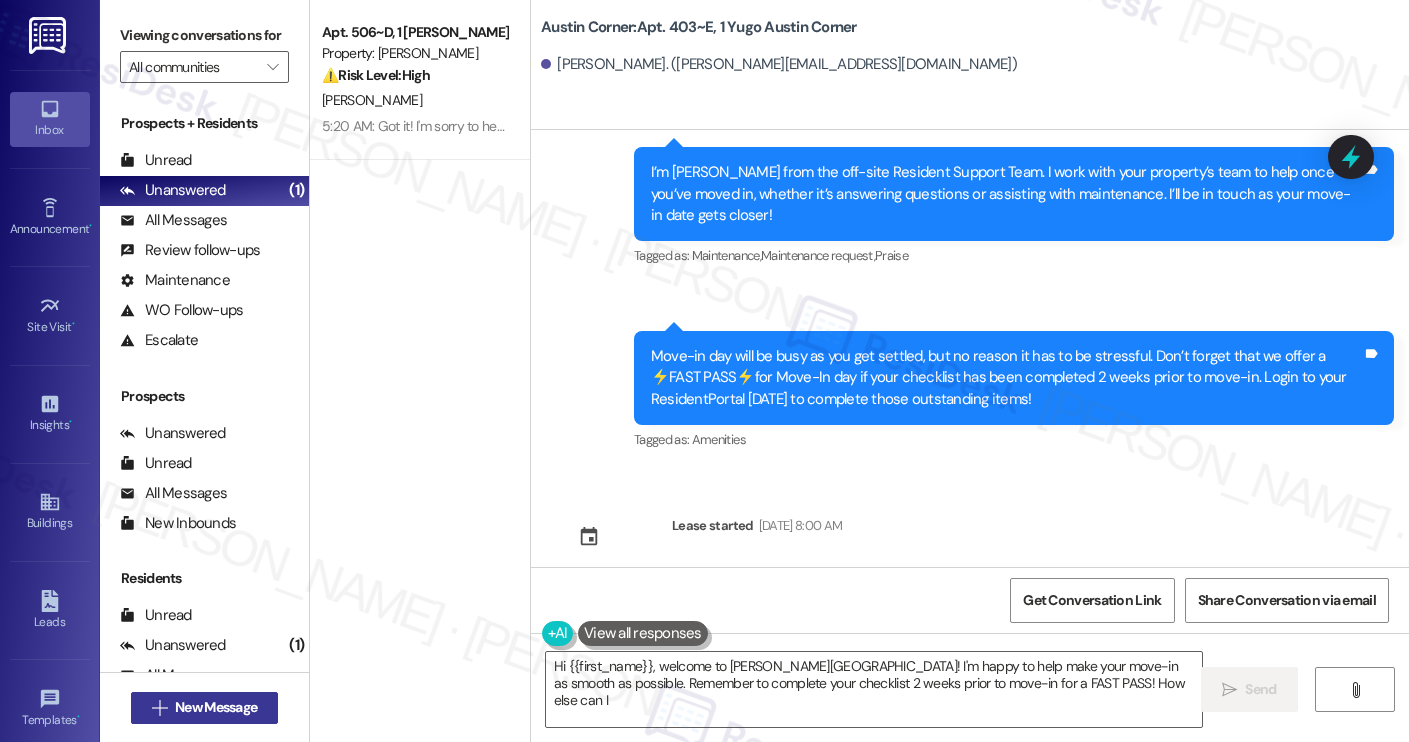 click on "New Message" at bounding box center [216, 707] 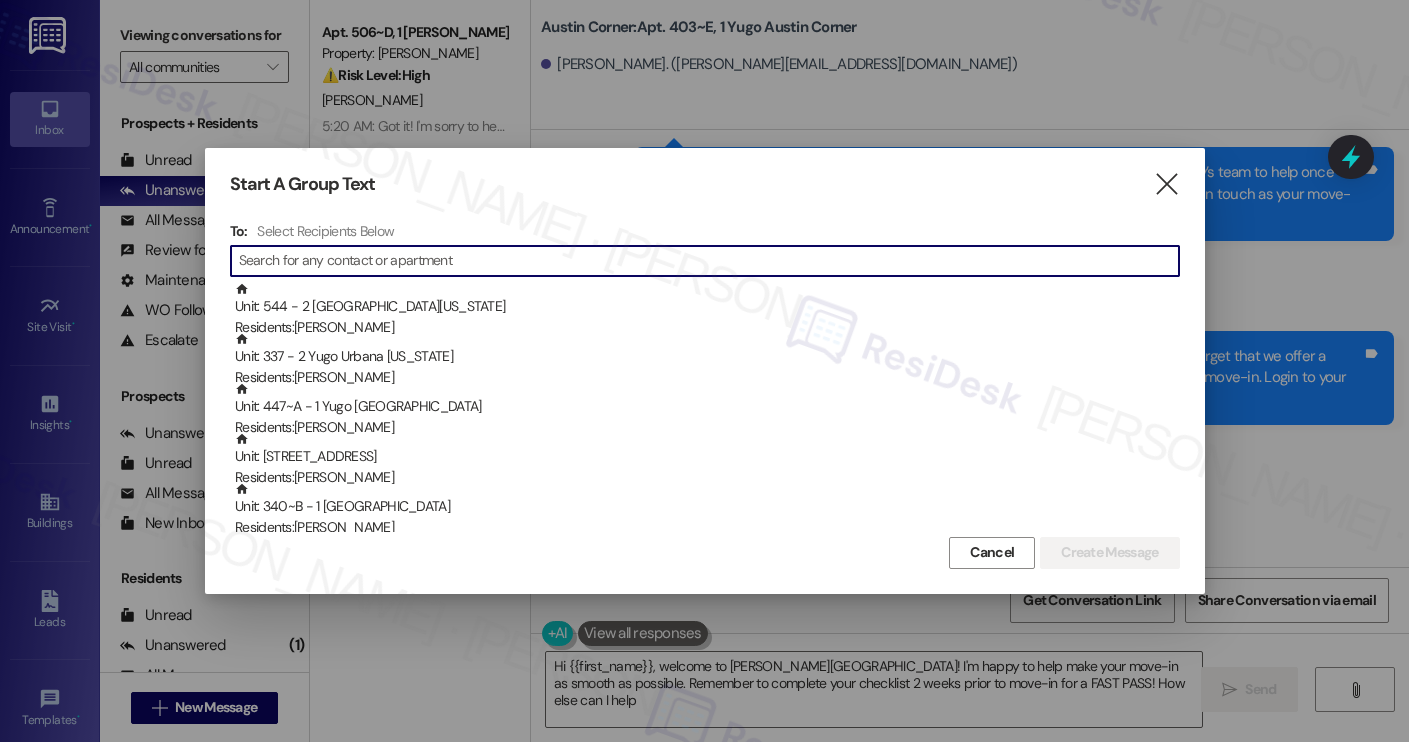 type on "Hi {{first_name}}, welcome to Yugo Austin Corner! I'm happy to help make your move-in as smooth as possible. Remember to complete your checklist 2 weeks prior to move-in for a FAST PASS! How else can I help?" 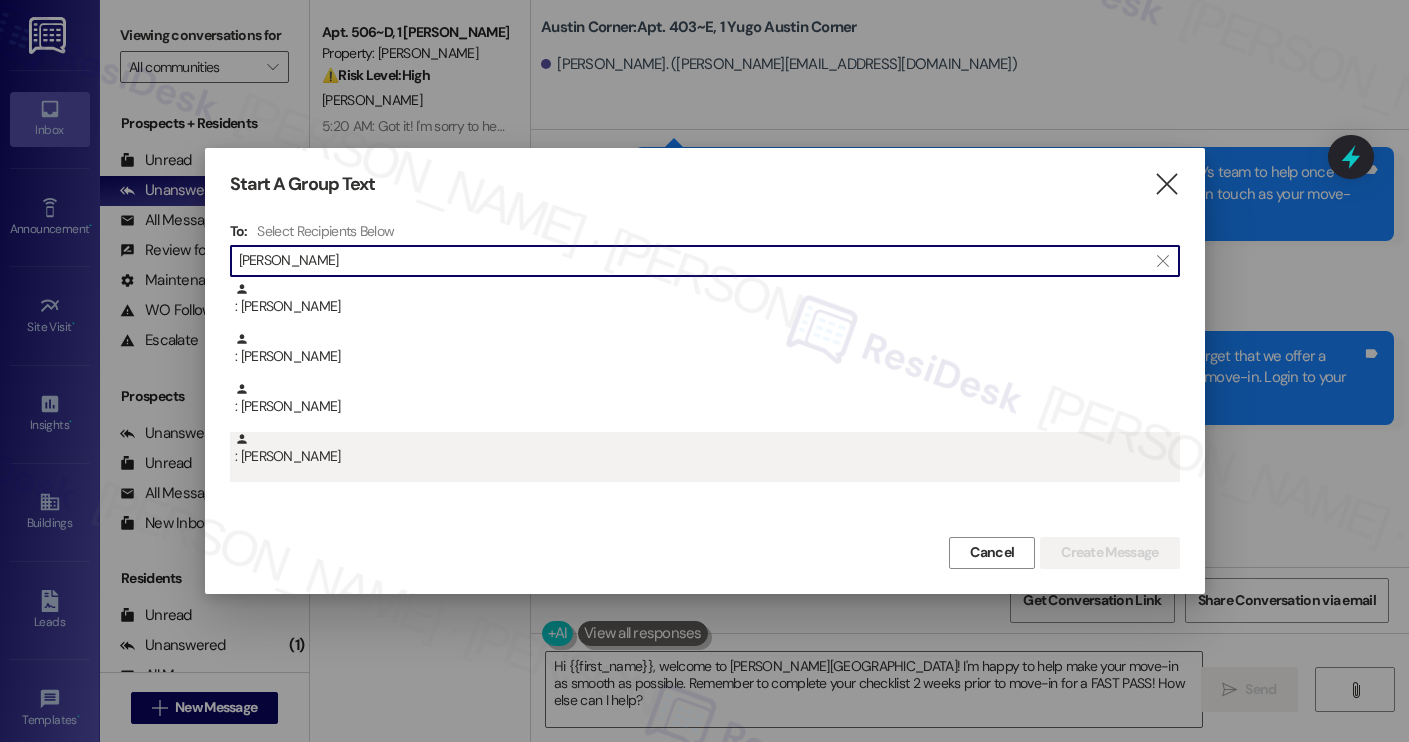 type on "jacob ston" 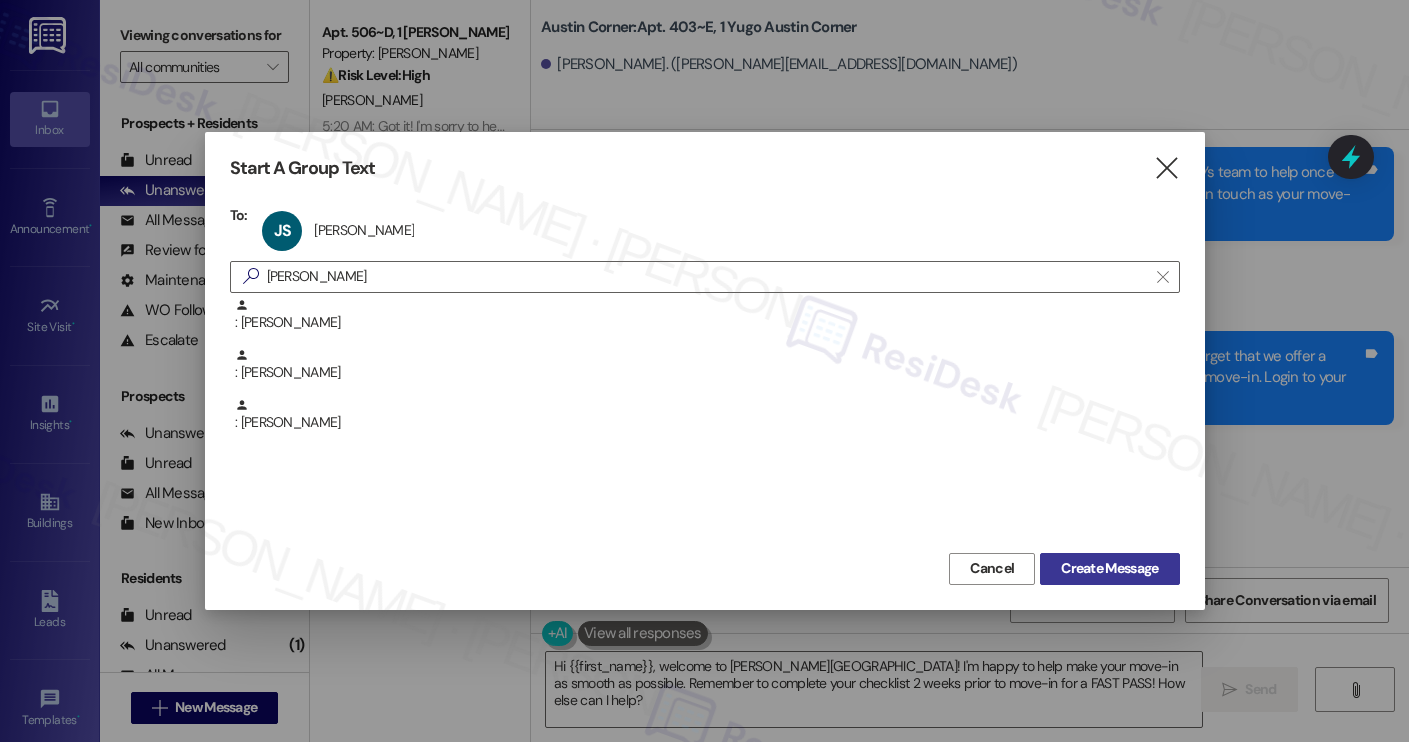 click on "Create Message" at bounding box center [1109, 568] 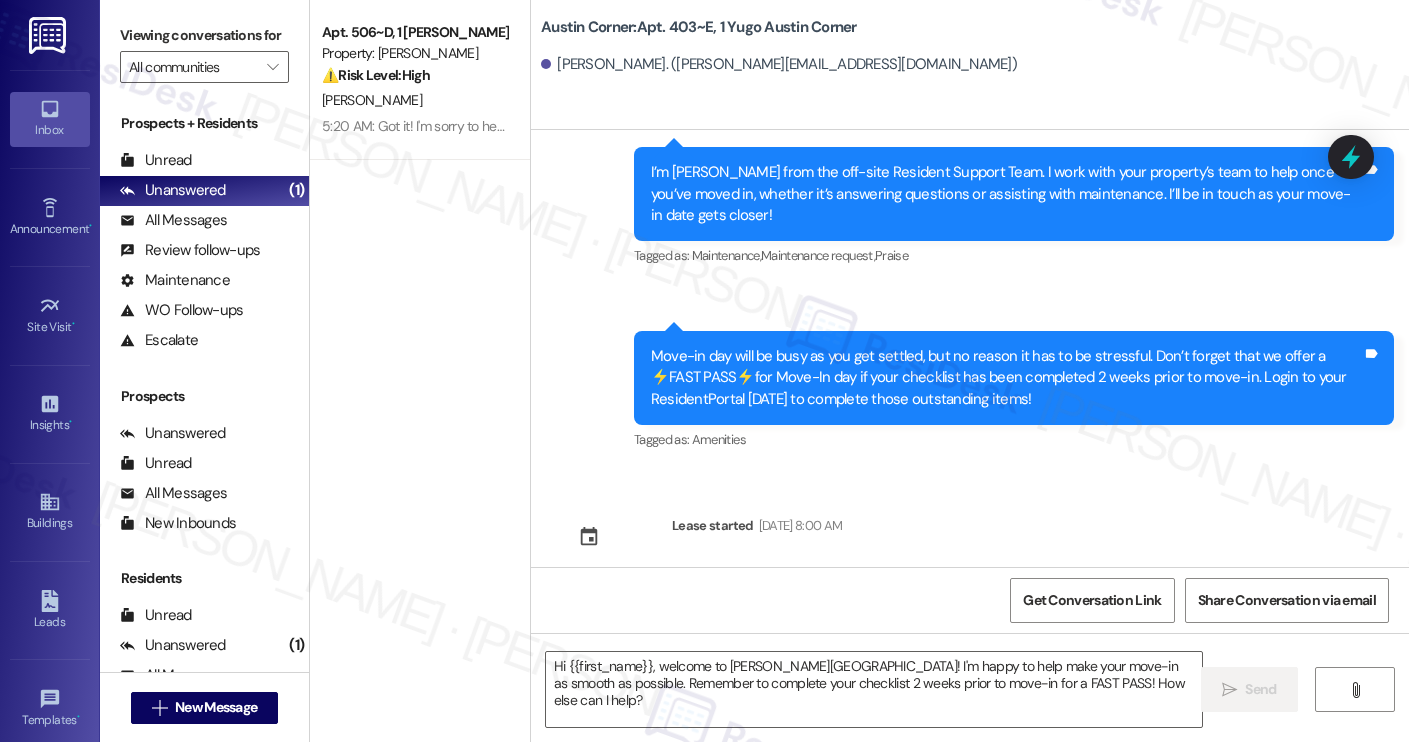 type on "Fetching suggested responses. Please feel free to read through the conversation in the meantime." 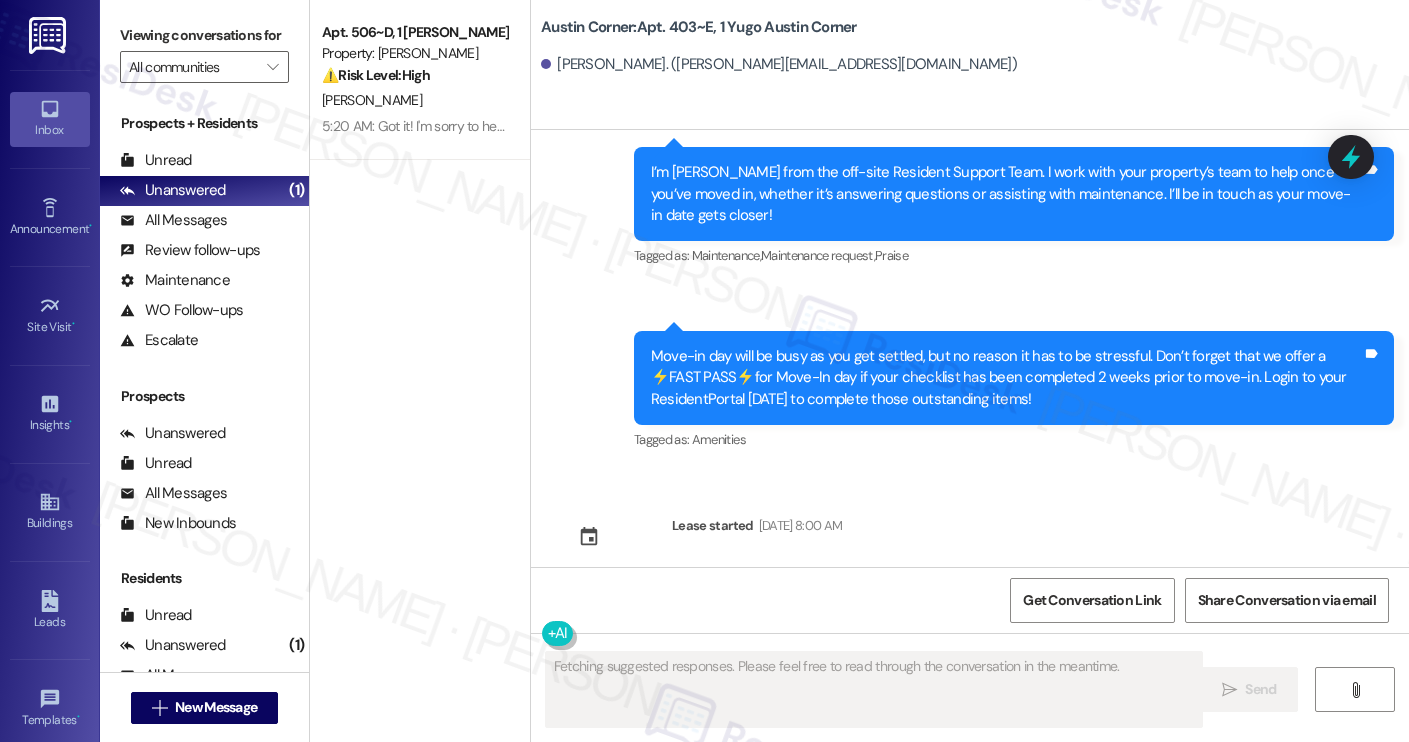 scroll, scrollTop: 0, scrollLeft: 0, axis: both 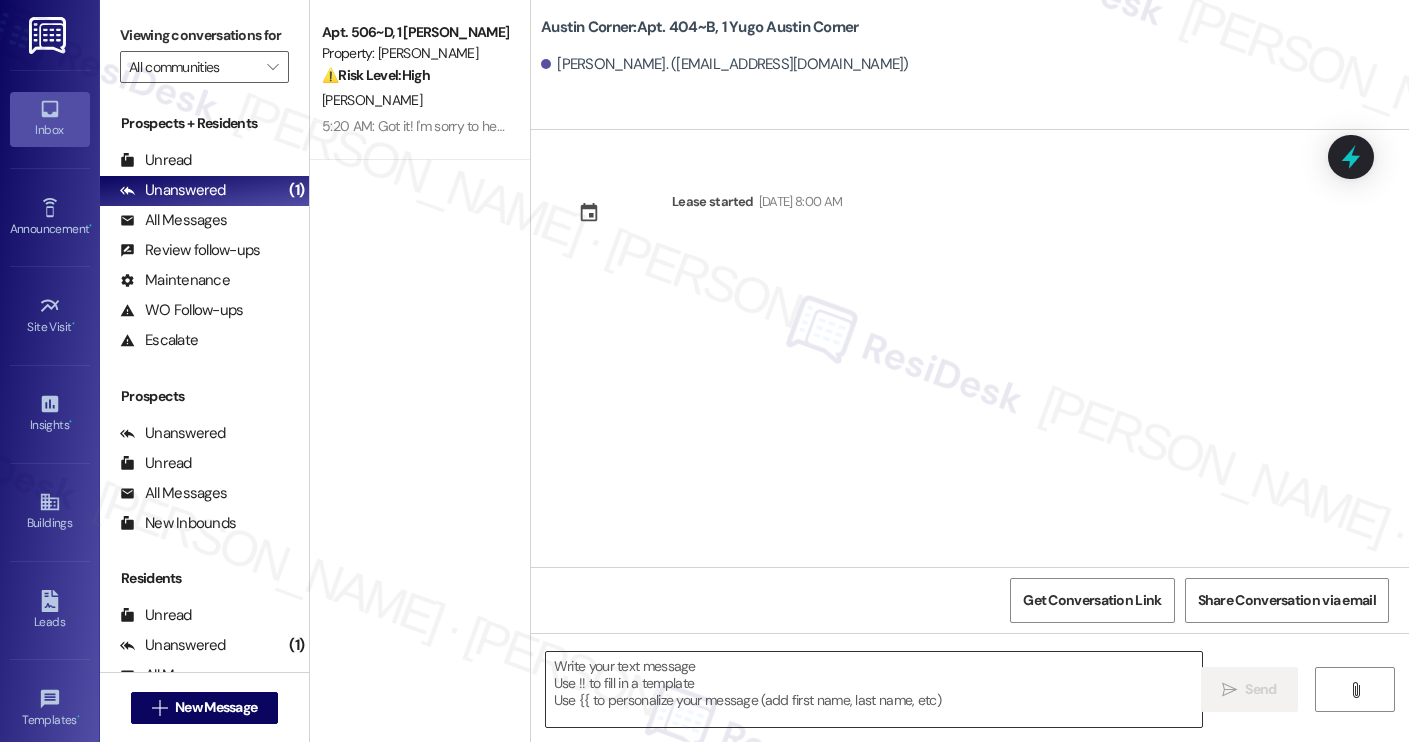 click at bounding box center (874, 689) 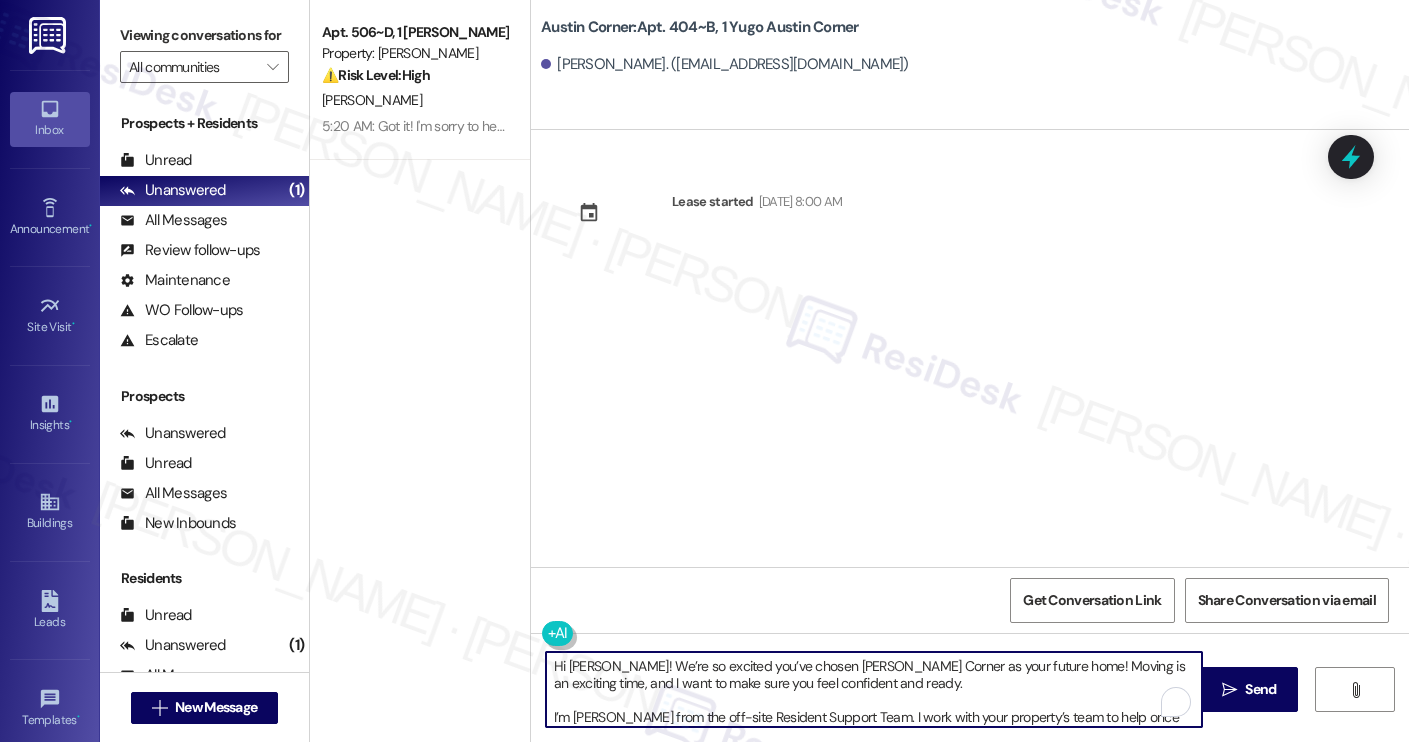 scroll, scrollTop: 119, scrollLeft: 0, axis: vertical 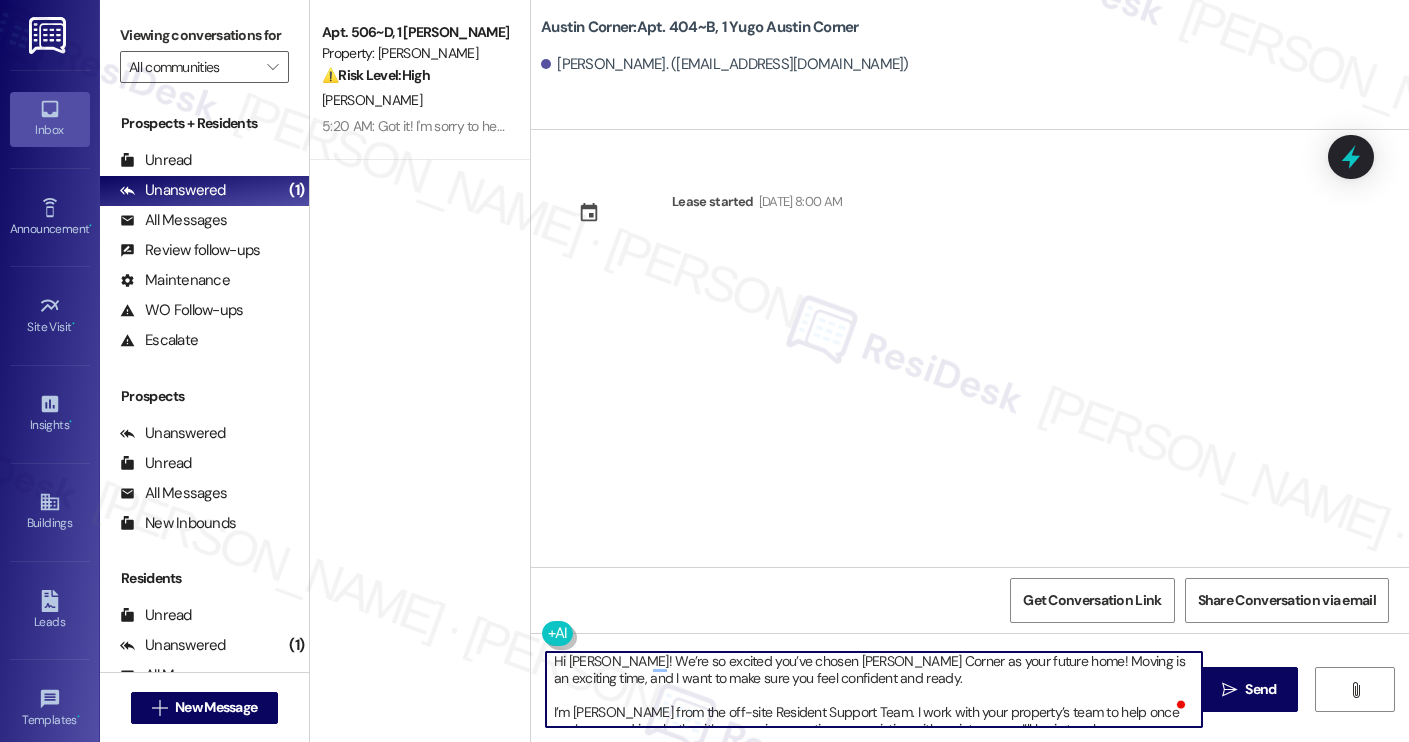 click on "Jacob Stone. (rjacobstone@gmail.com)" at bounding box center (725, 64) 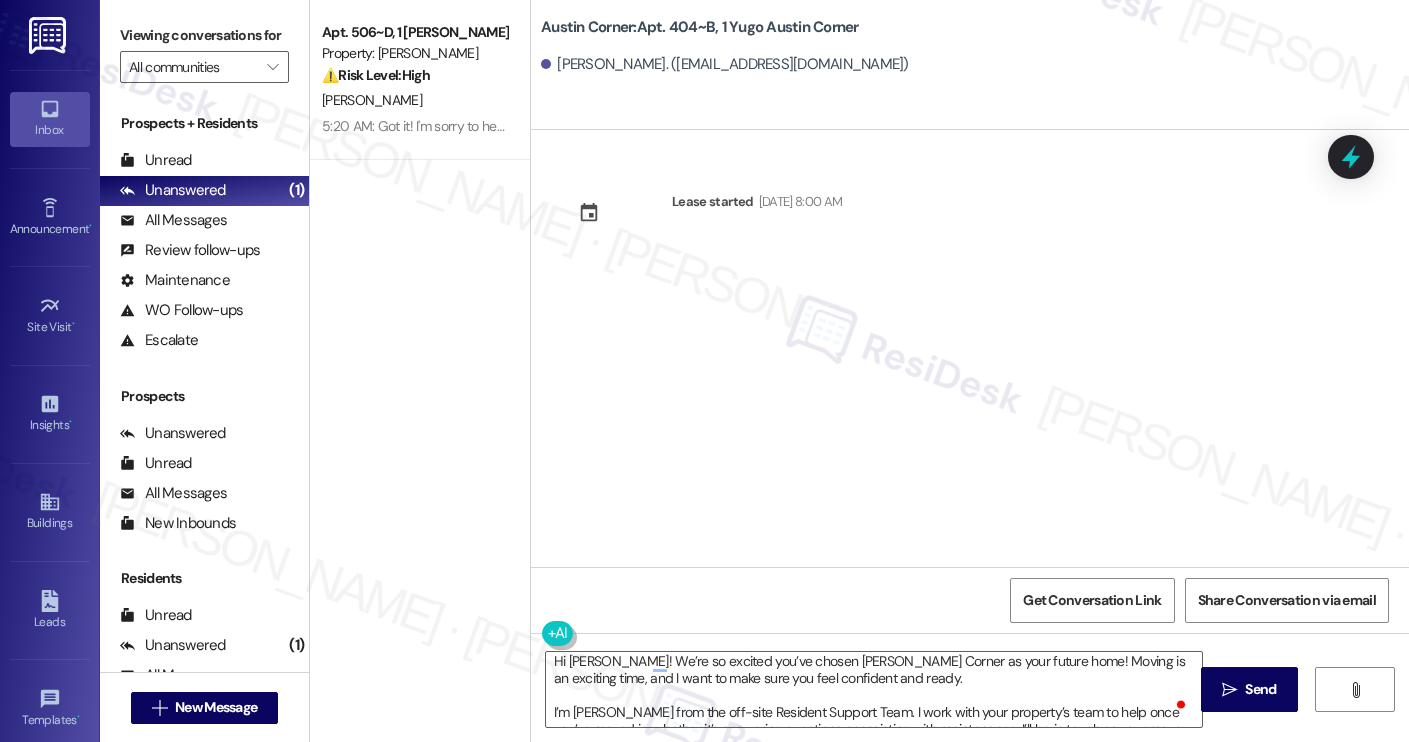 click on "Jacob Stone. (rjacobstone@gmail.com)" at bounding box center (725, 64) 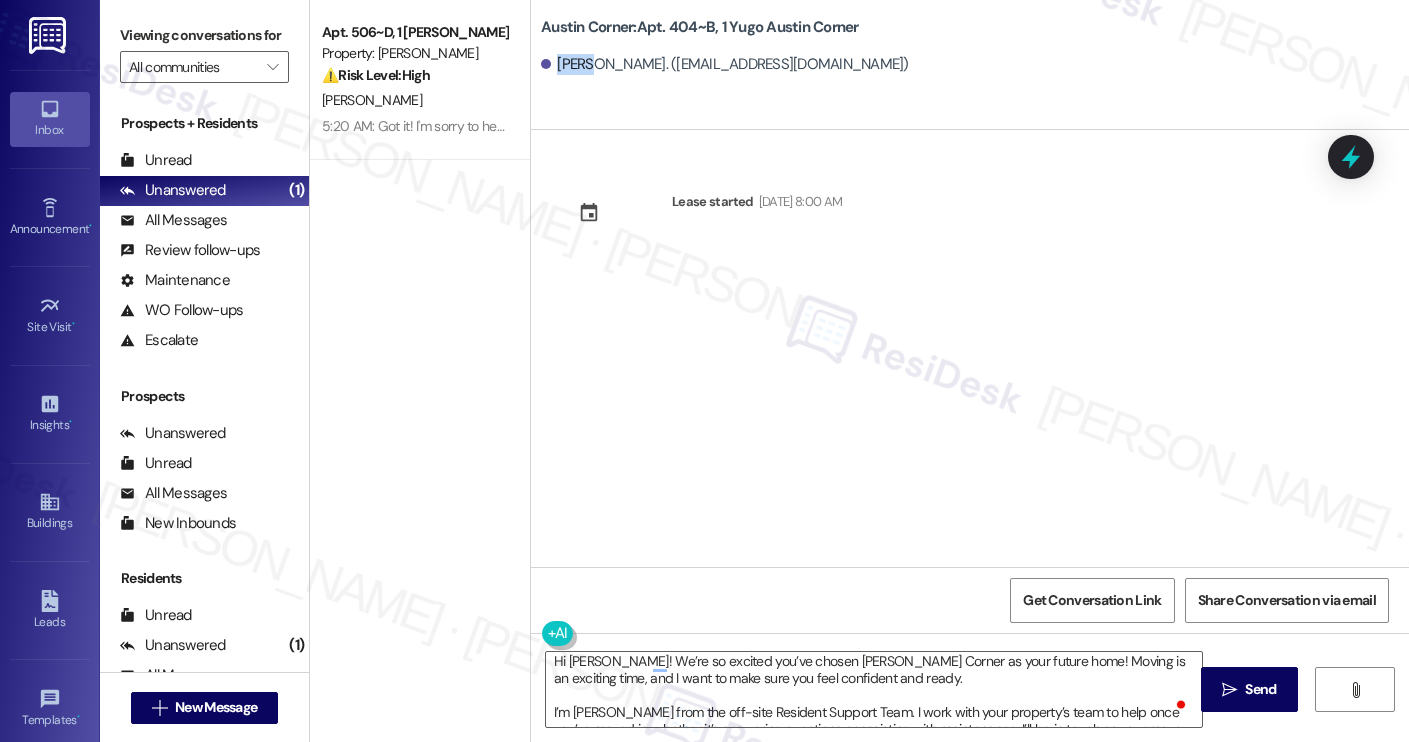 copy on "Jacob" 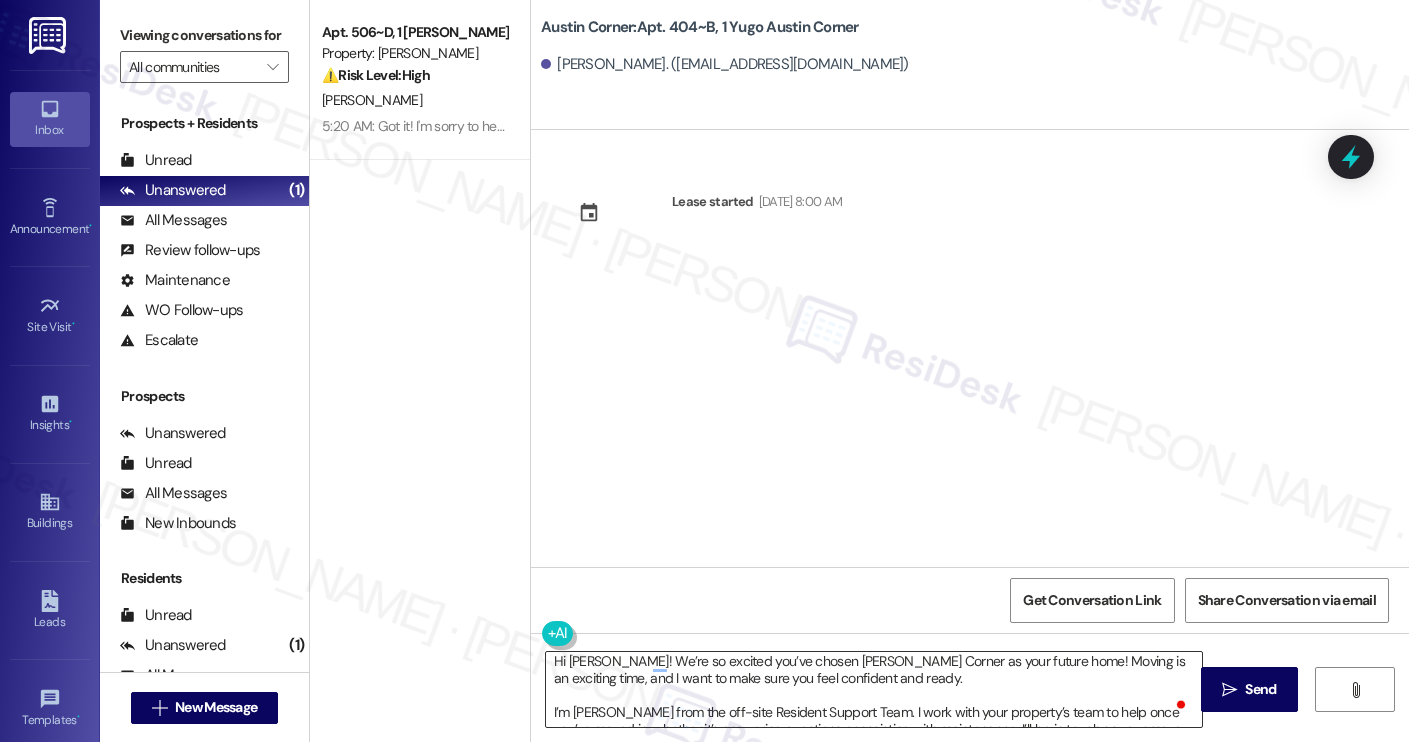 click on "Hi [PERSON_NAME]! We’re so excited you’ve chosen [PERSON_NAME] Corner as your future home! Moving is an exciting time, and I want to make sure you feel confident and ready.
I’m [PERSON_NAME] from the off-site Resident Support Team. I work with your property’s team to help once you’ve moved in, whether it’s answering questions or assisting with maintenance. I’ll be in touch as your move-in date gets closer!
Move-in day will be busy as you get settled, but no reason it has to be stressful. Don’t forget that we offer a ⚡FAST PASS⚡for Move-In day if your checklist has been completed 2 weeks prior to move-in. Login to your ResidentPortal [DATE] to complete those outstanding items!" at bounding box center (874, 689) 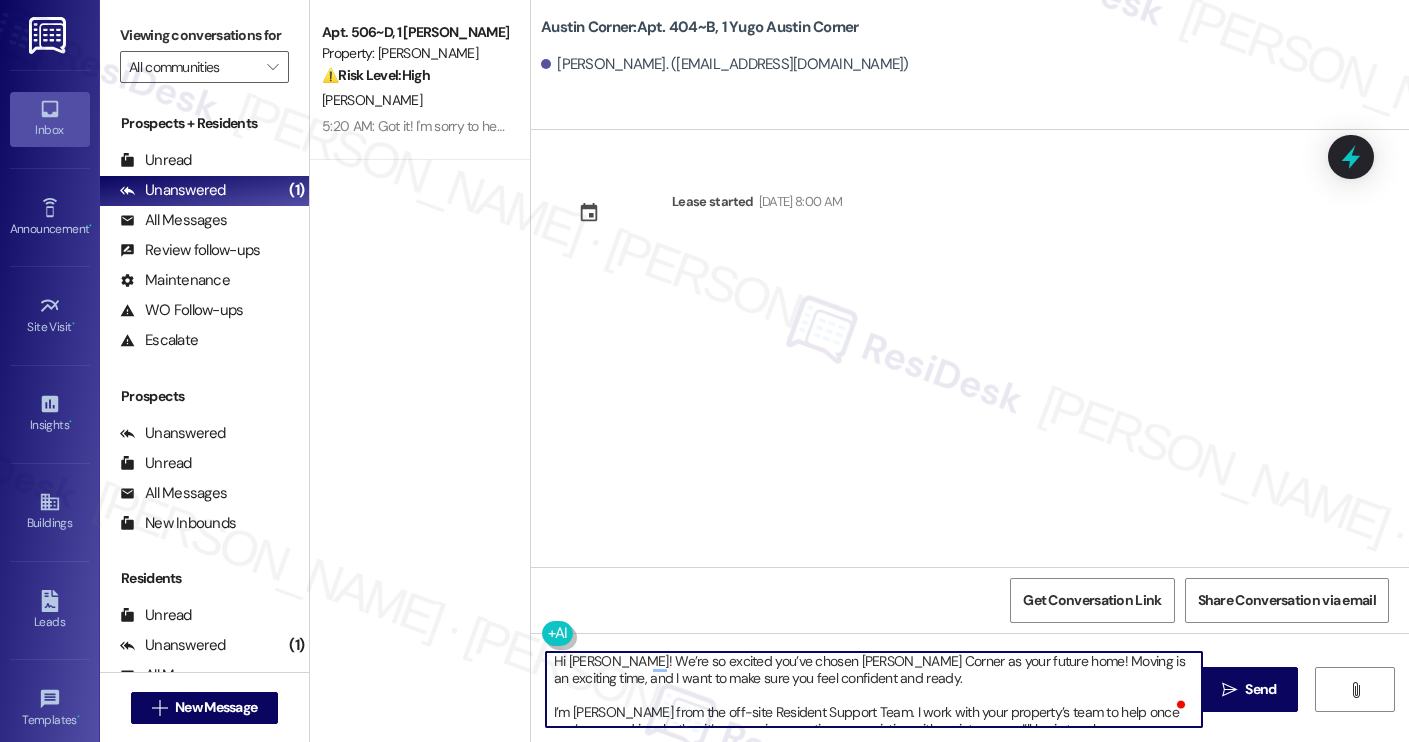 paste on "Jacob" 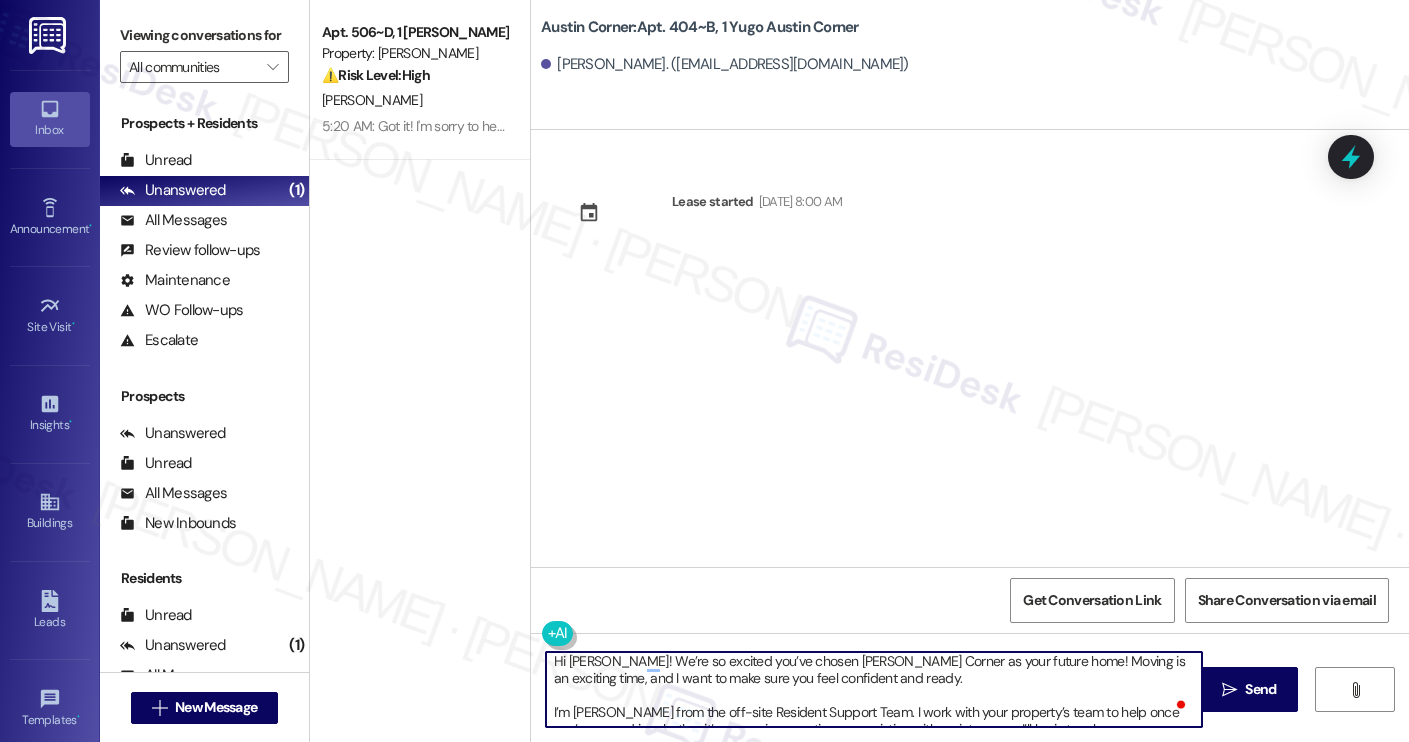 scroll, scrollTop: 17, scrollLeft: 0, axis: vertical 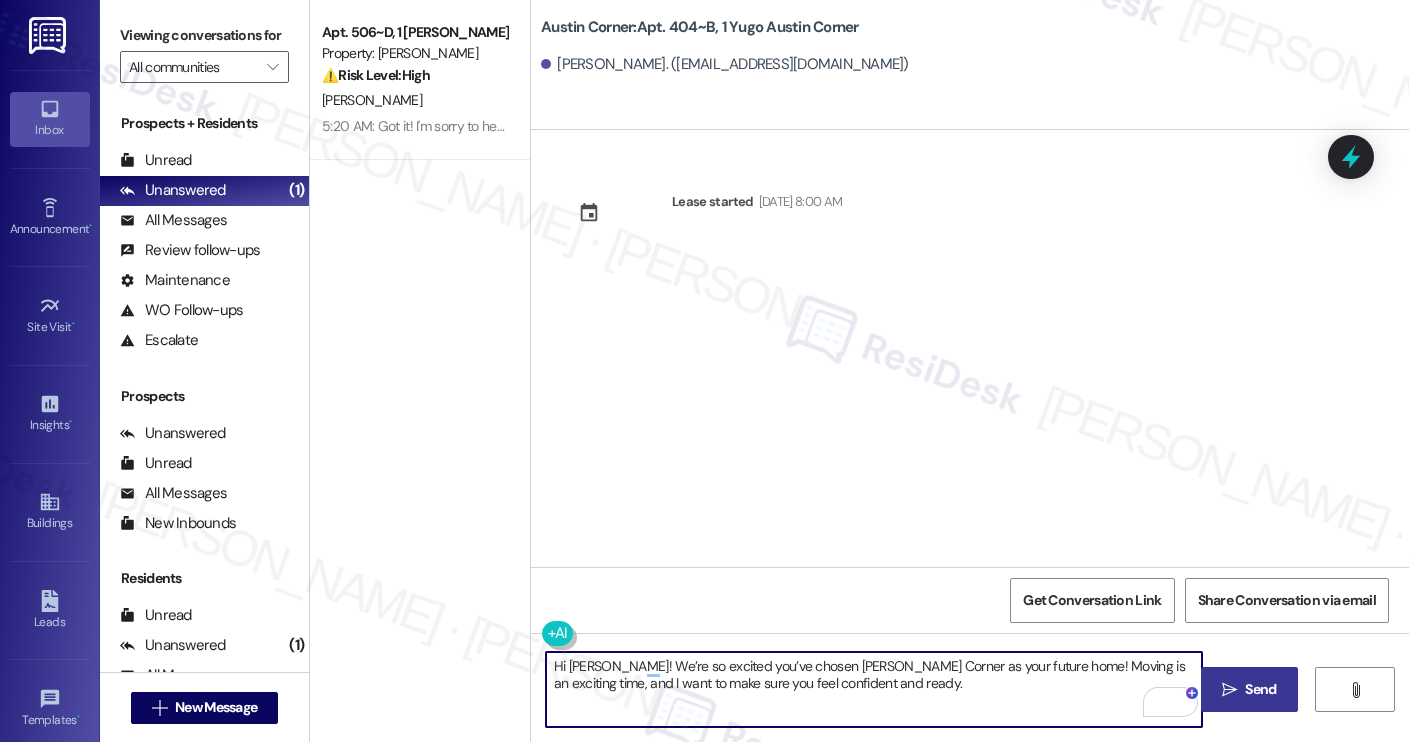 type on "Hi Jacob! We’re so excited you’ve chosen Yugo Austin Corner as your future home! Moving is an exciting time, and I want to make sure you feel confident and ready." 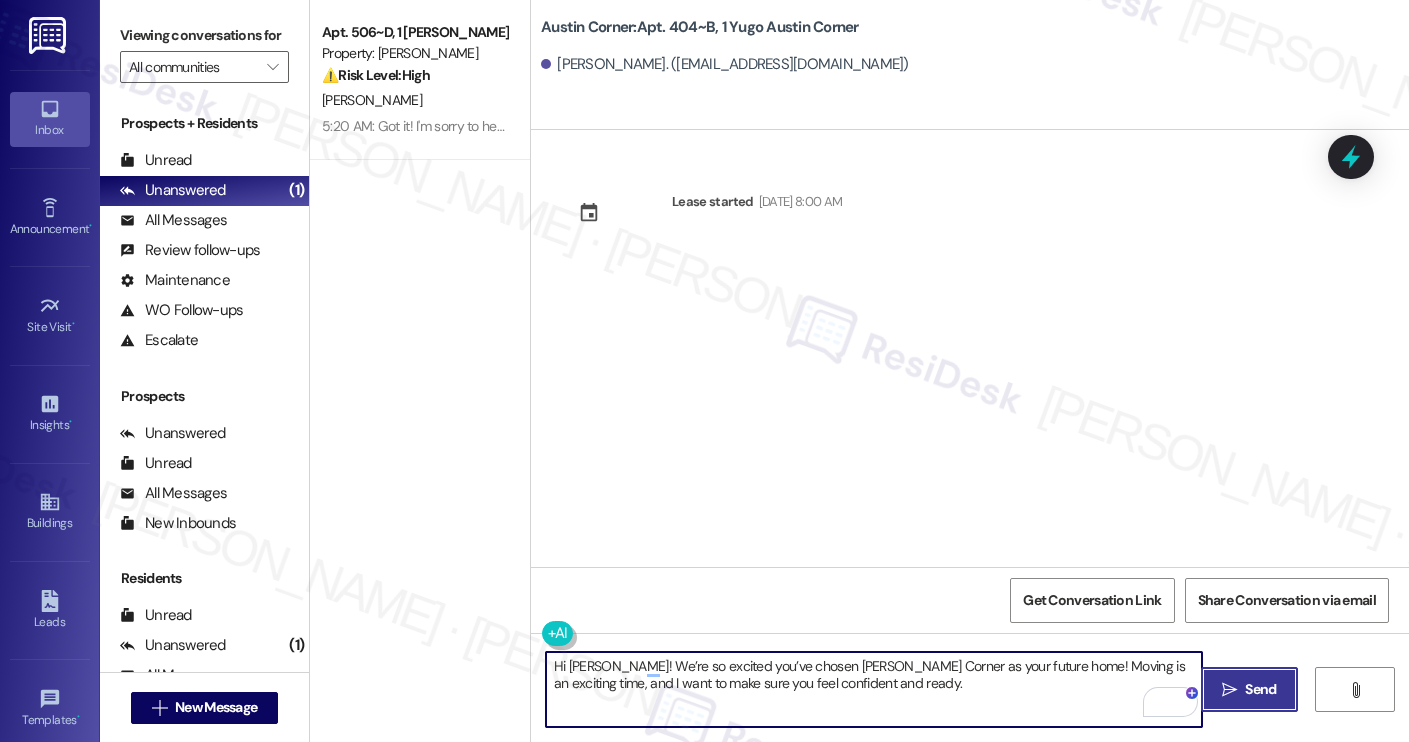 click on "" at bounding box center (1229, 690) 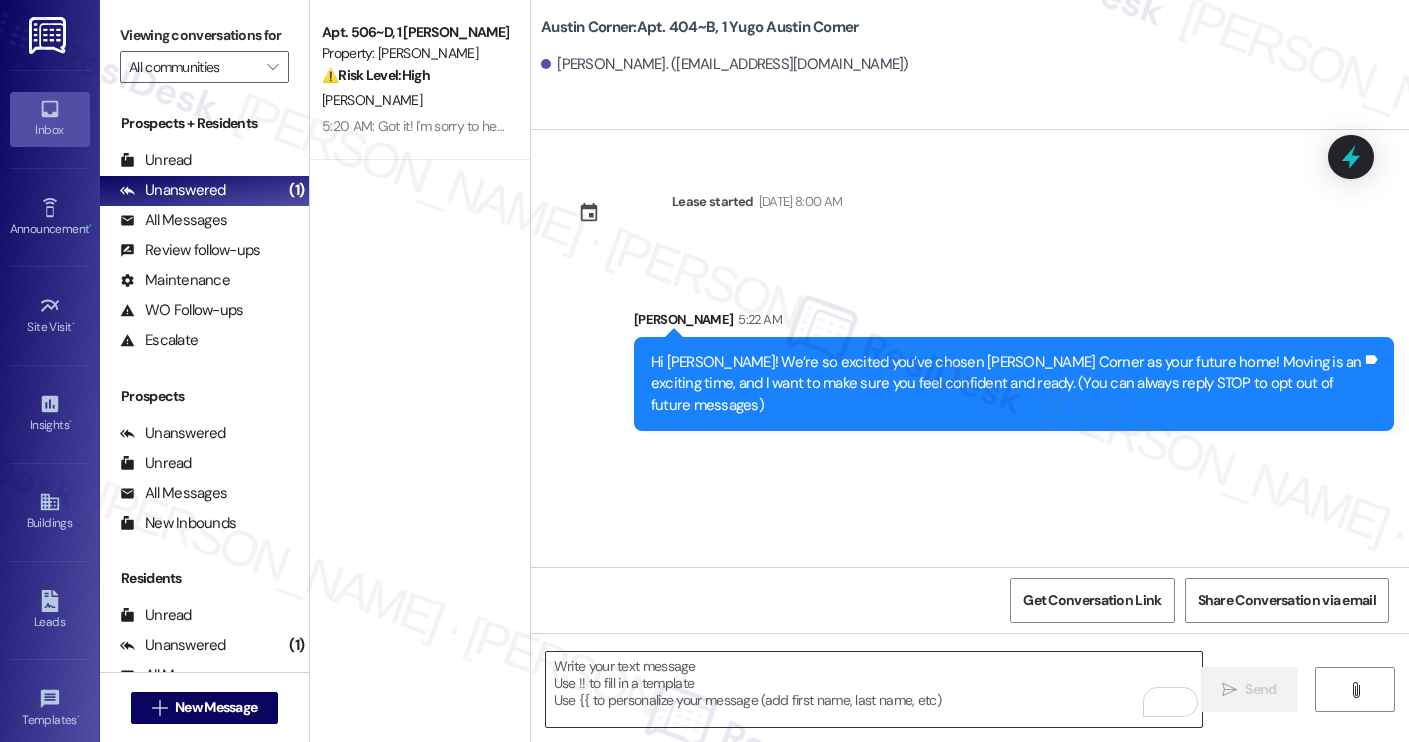 click at bounding box center [874, 689] 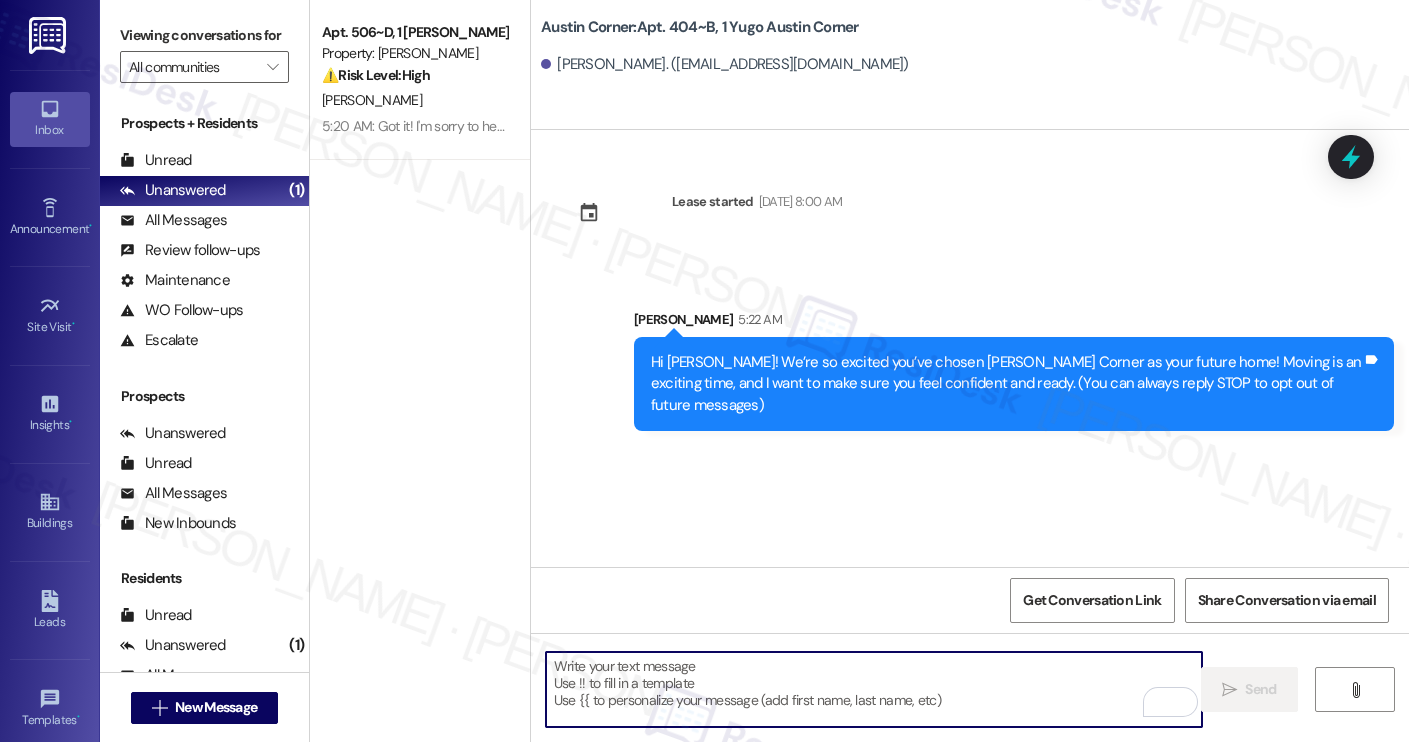 paste on "I’m [PERSON_NAME] from the off-site Resident Support Team. I work with your property’s team to help once you’ve moved in, whether it’s answering questions or assisting with maintenance. I’ll be in touch as your move-in date gets closer!
Move-in day will be busy as you get settled, but no reason it has to be stressful. Don’t forget that we offer a ⚡FAST PASS⚡for Move-In day if your checklist has been completed 2 weeks prior to move-in. Login to your ResidentPortal [DATE] to complete those outstanding items!" 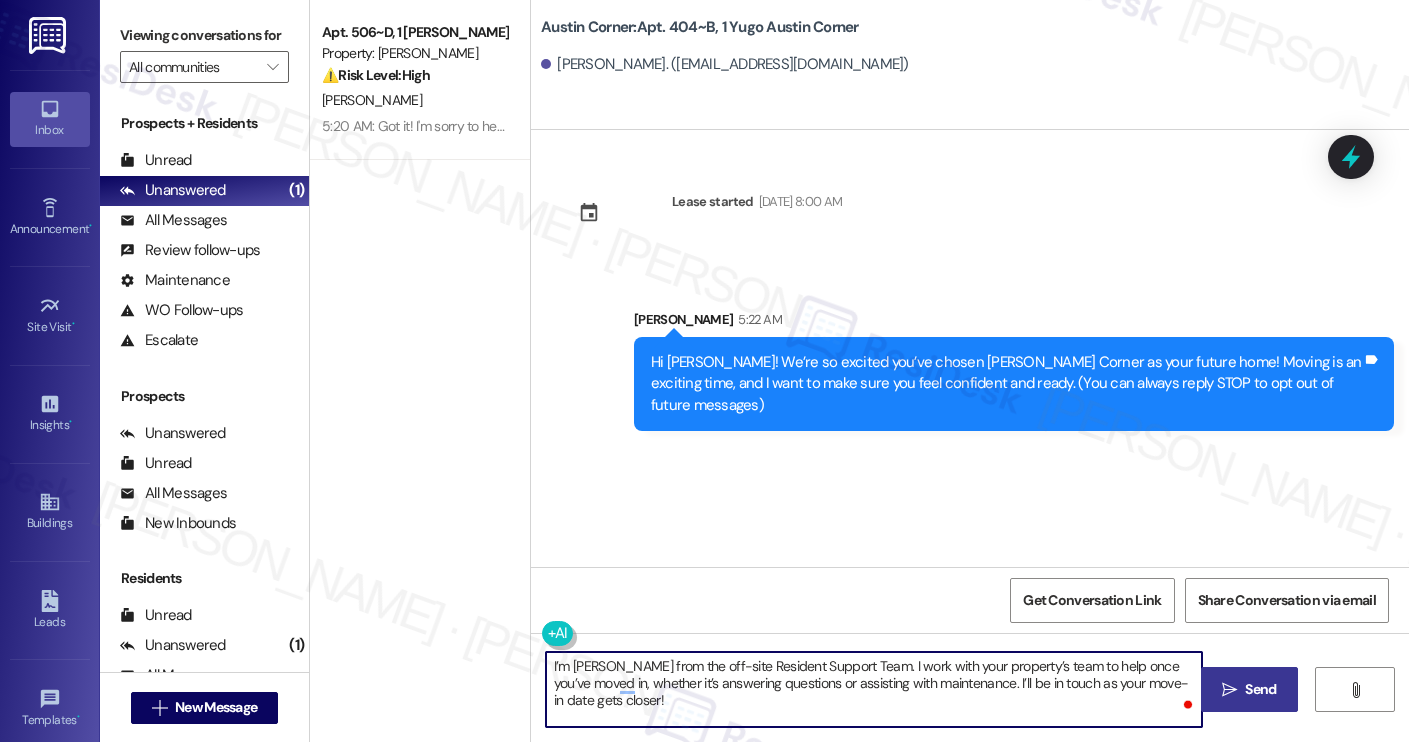type on "I’m [PERSON_NAME] from the off-site Resident Support Team. I work with your property’s team to help once you’ve moved in, whether it’s answering questions or assisting with maintenance. I’ll be in touch as your move-in date gets closer!" 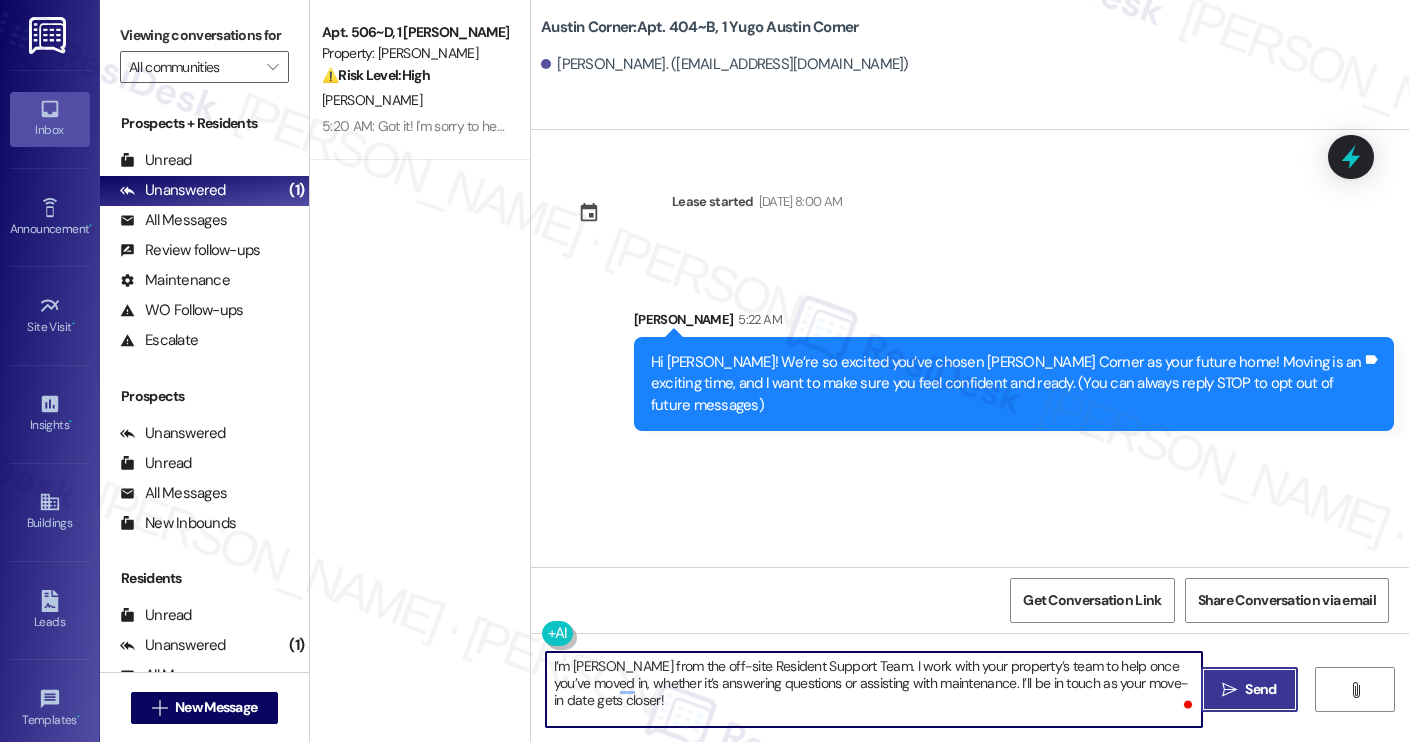 click on " Send" at bounding box center (1249, 689) 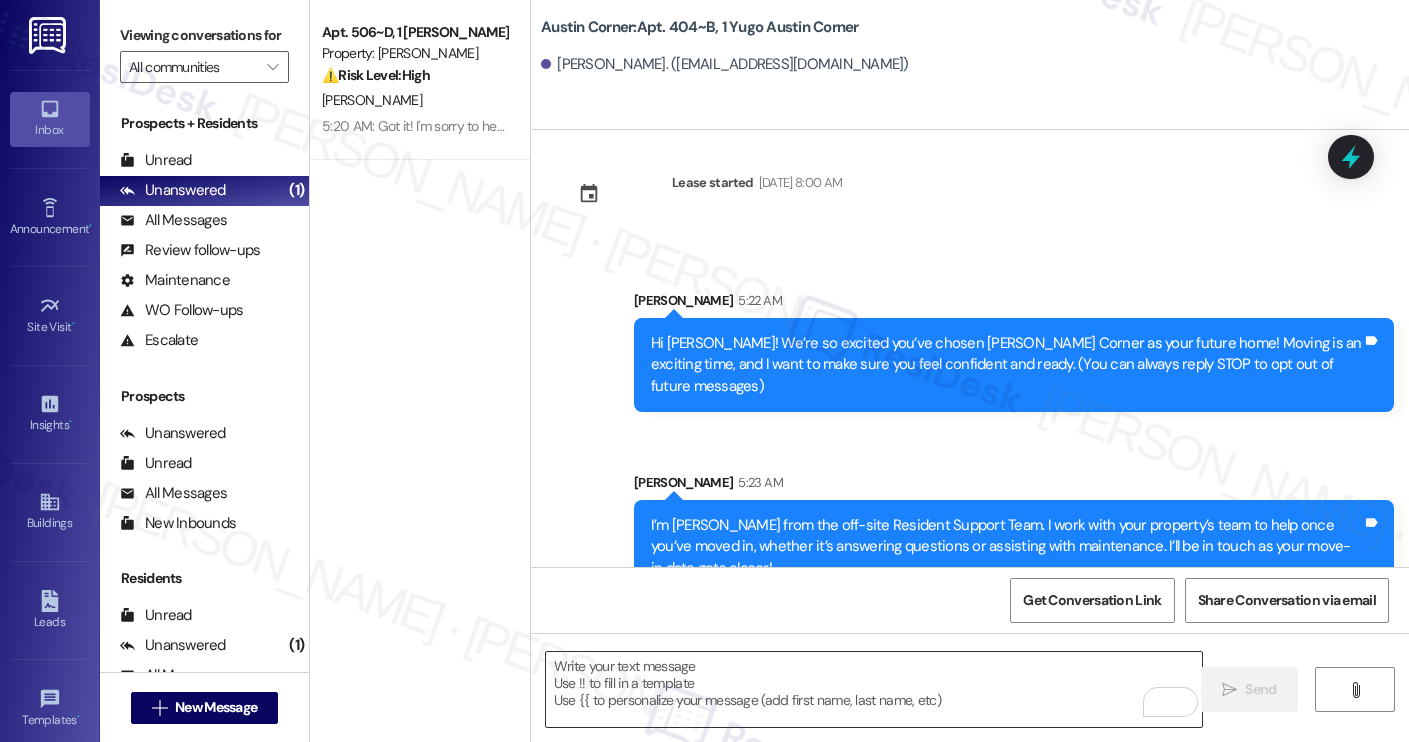 click at bounding box center (874, 689) 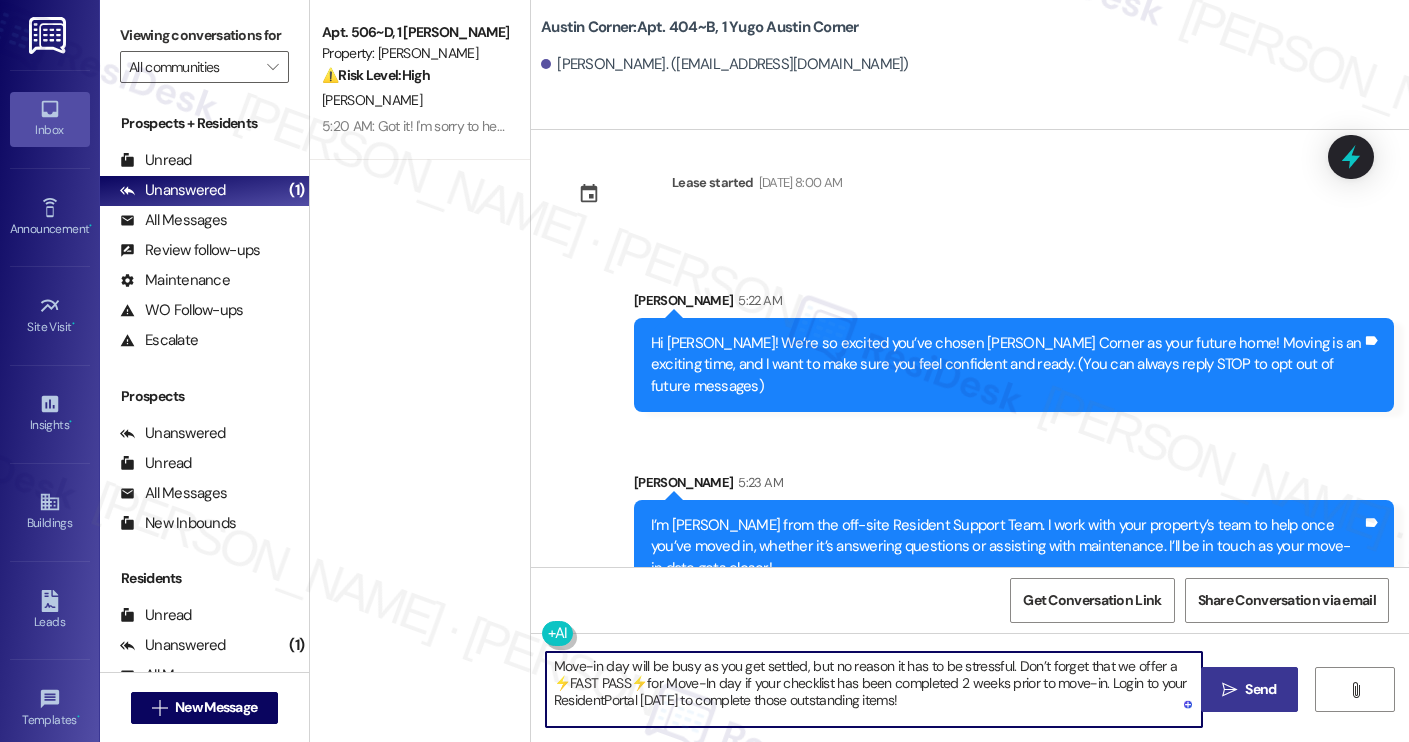 type on "Move-in day will be busy as you get settled, but no reason it has to be stressful. Don’t forget that we offer a ⚡FAST PASS⚡for Move-In day if your checklist has been completed 2 weeks prior to move-in. Login to your ResidentPortal [DATE] to complete those outstanding items!" 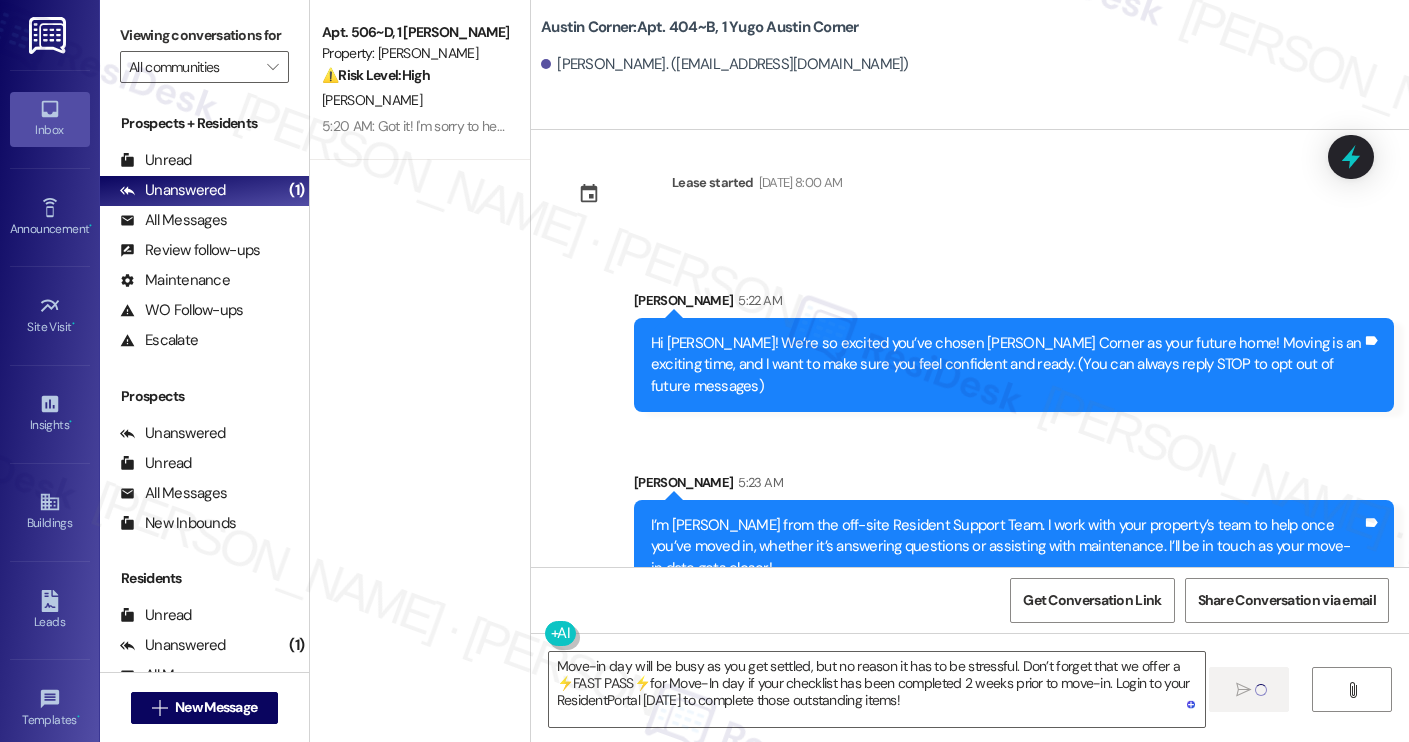 type 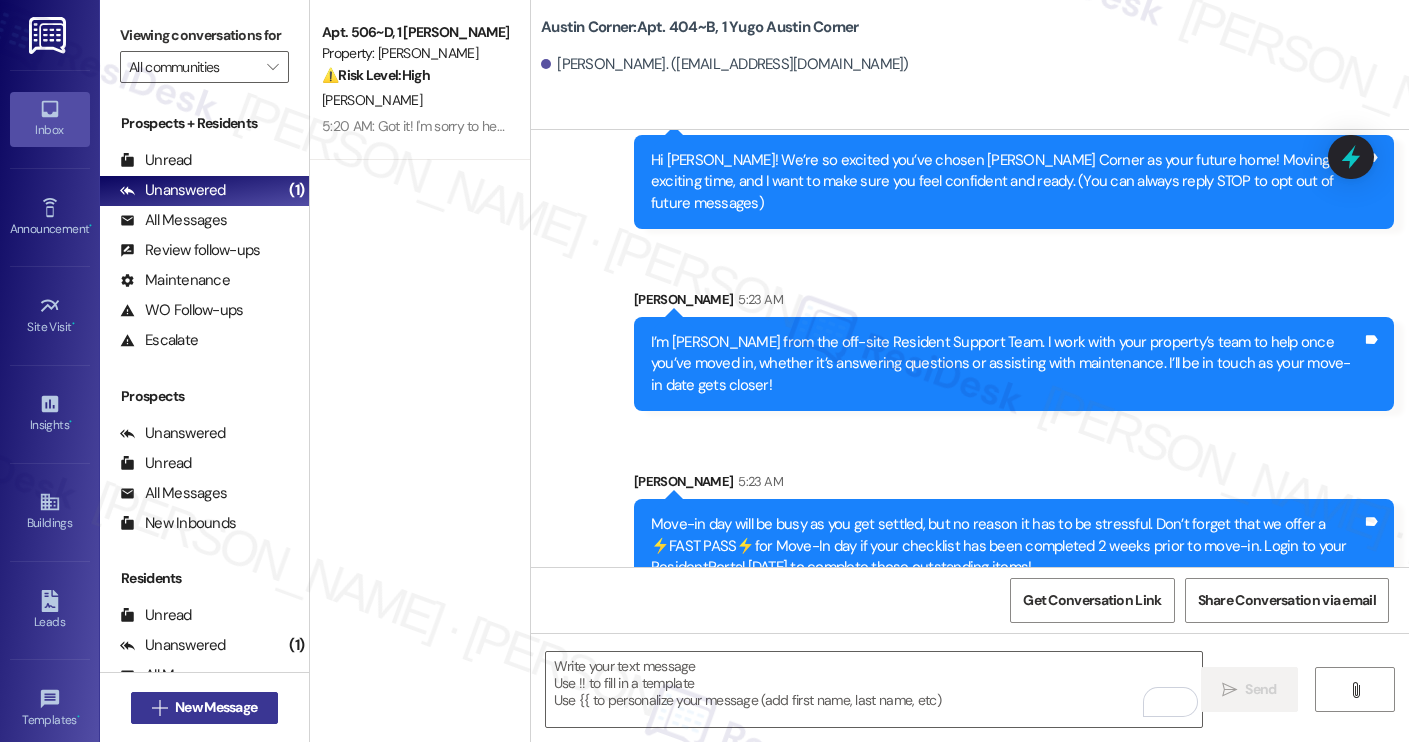 click on "New Message" at bounding box center [216, 707] 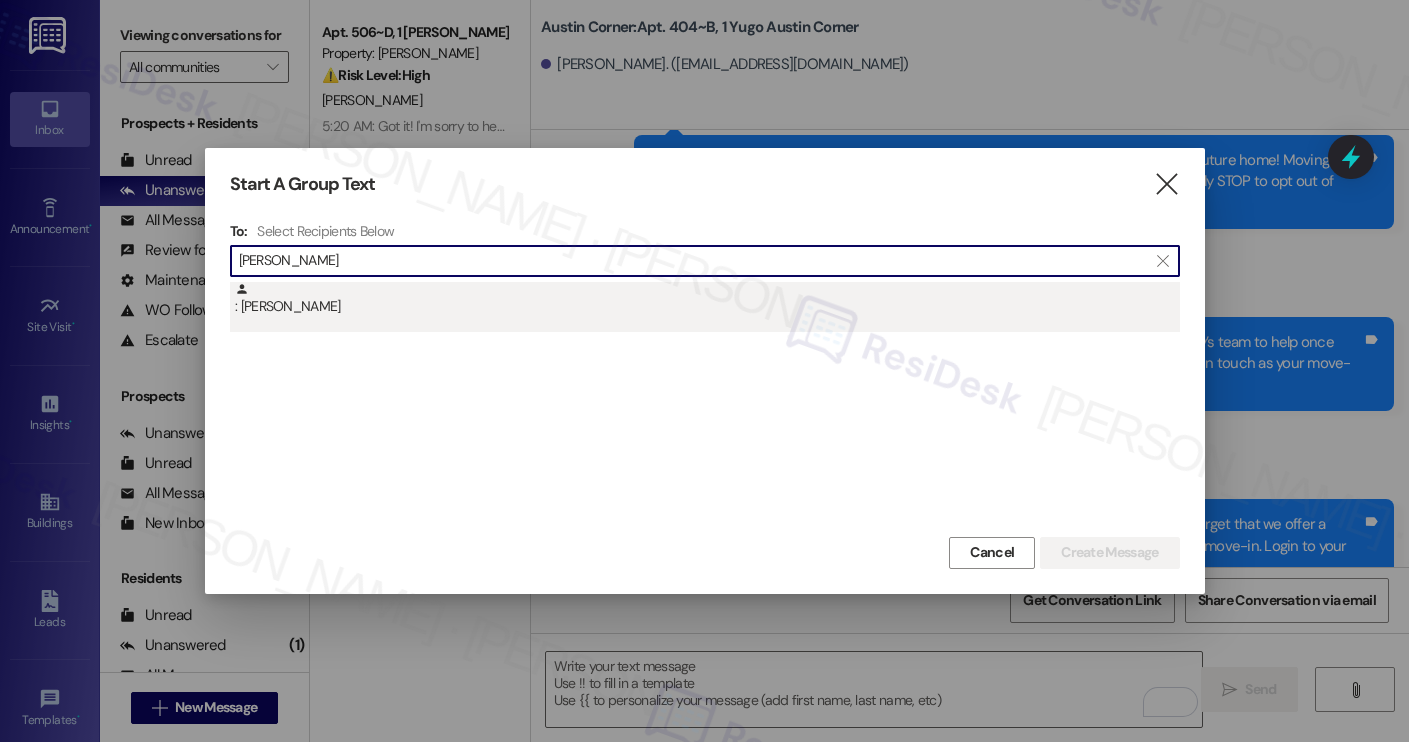 type on "maya gayt" 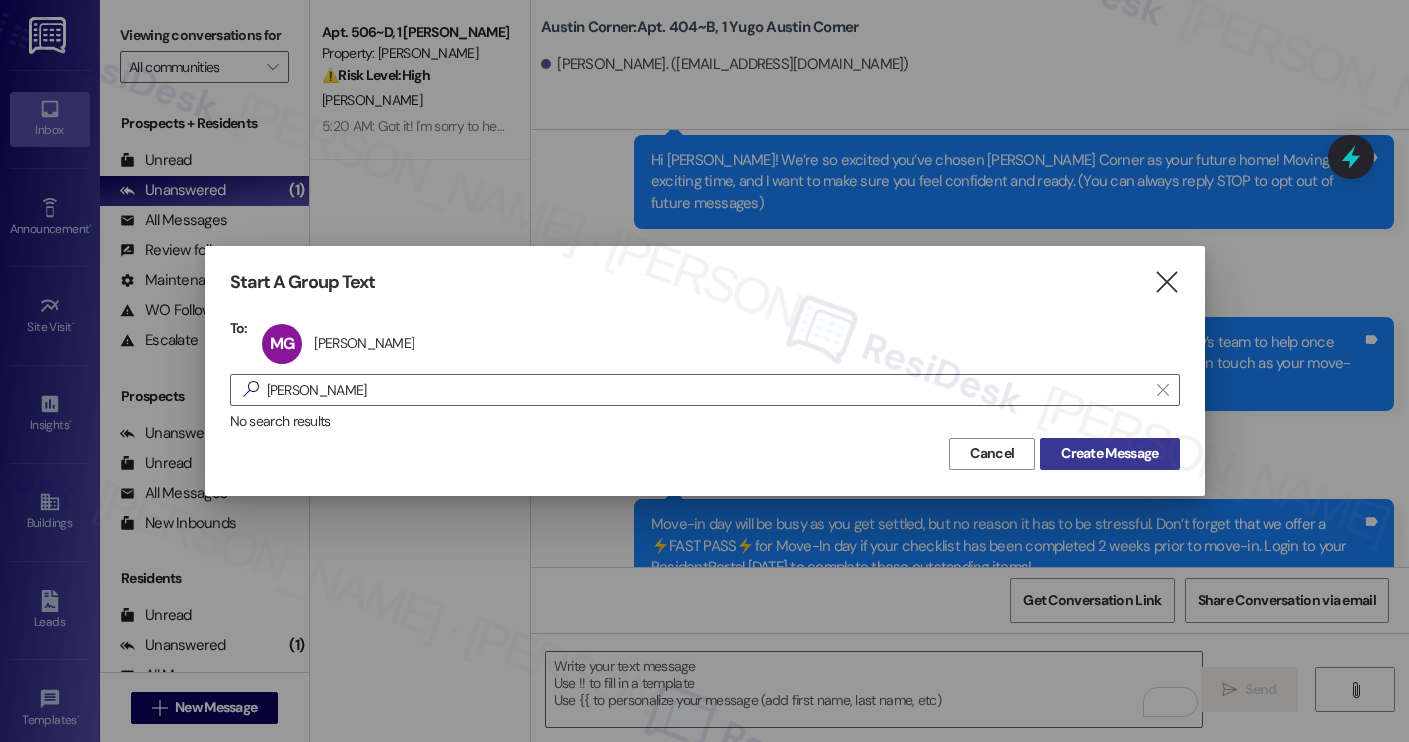 click on "Create Message" at bounding box center (1109, 453) 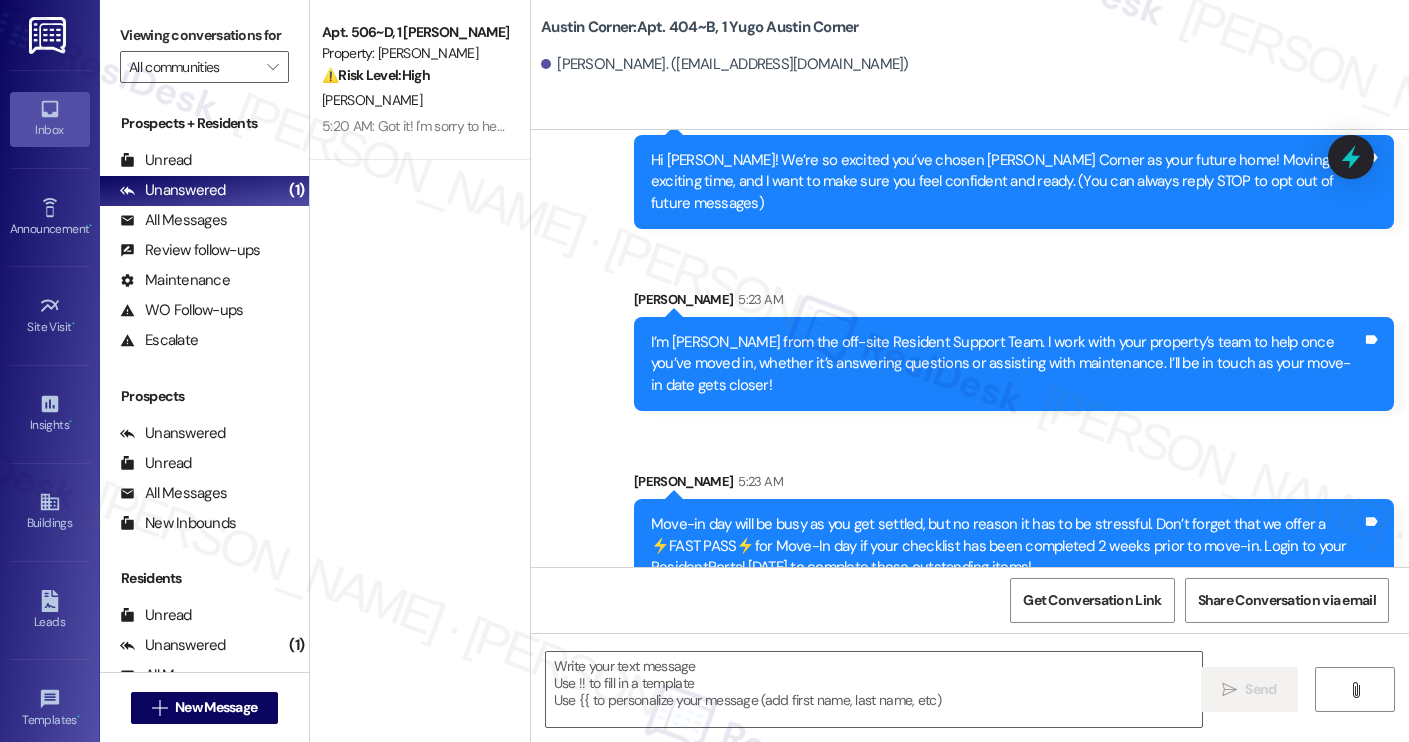 type on "Fetching suggested responses. Please feel free to read through the conversation in the meantime." 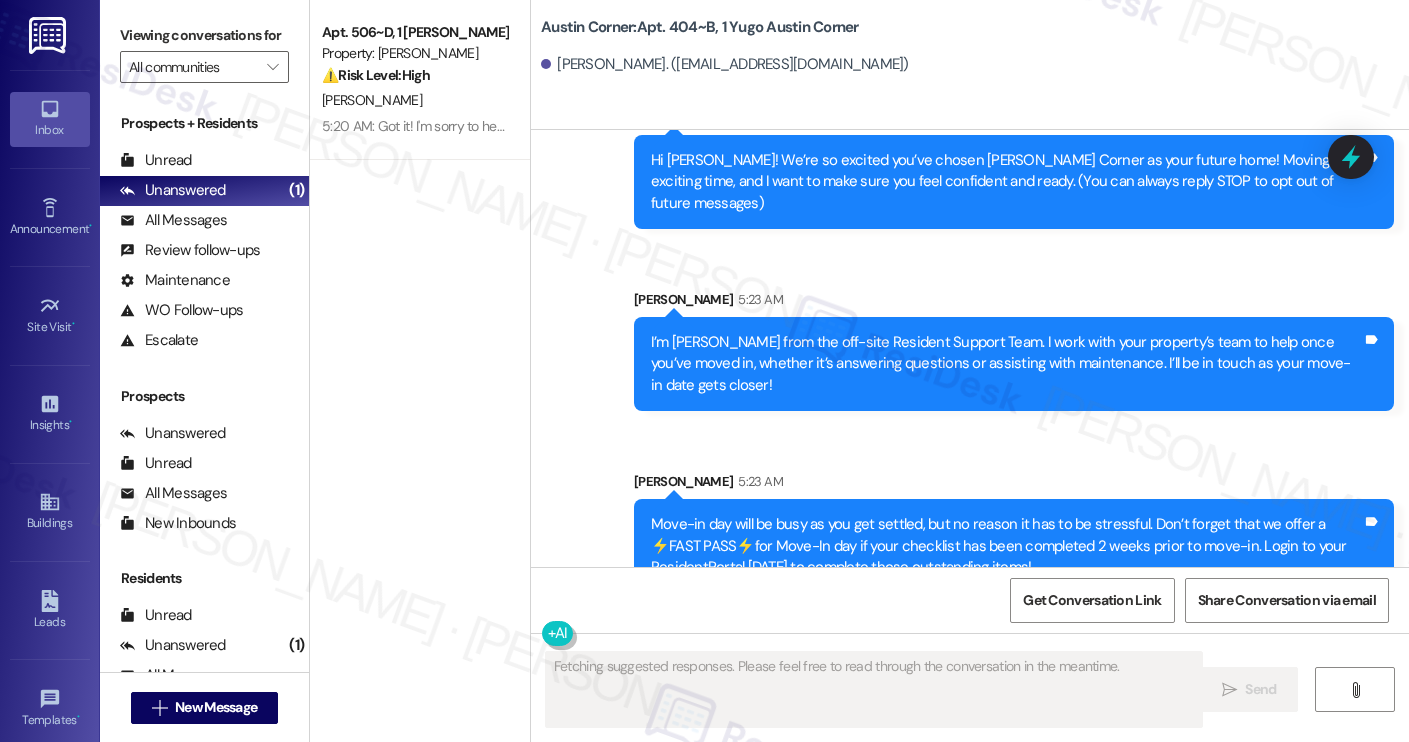 scroll, scrollTop: 0, scrollLeft: 0, axis: both 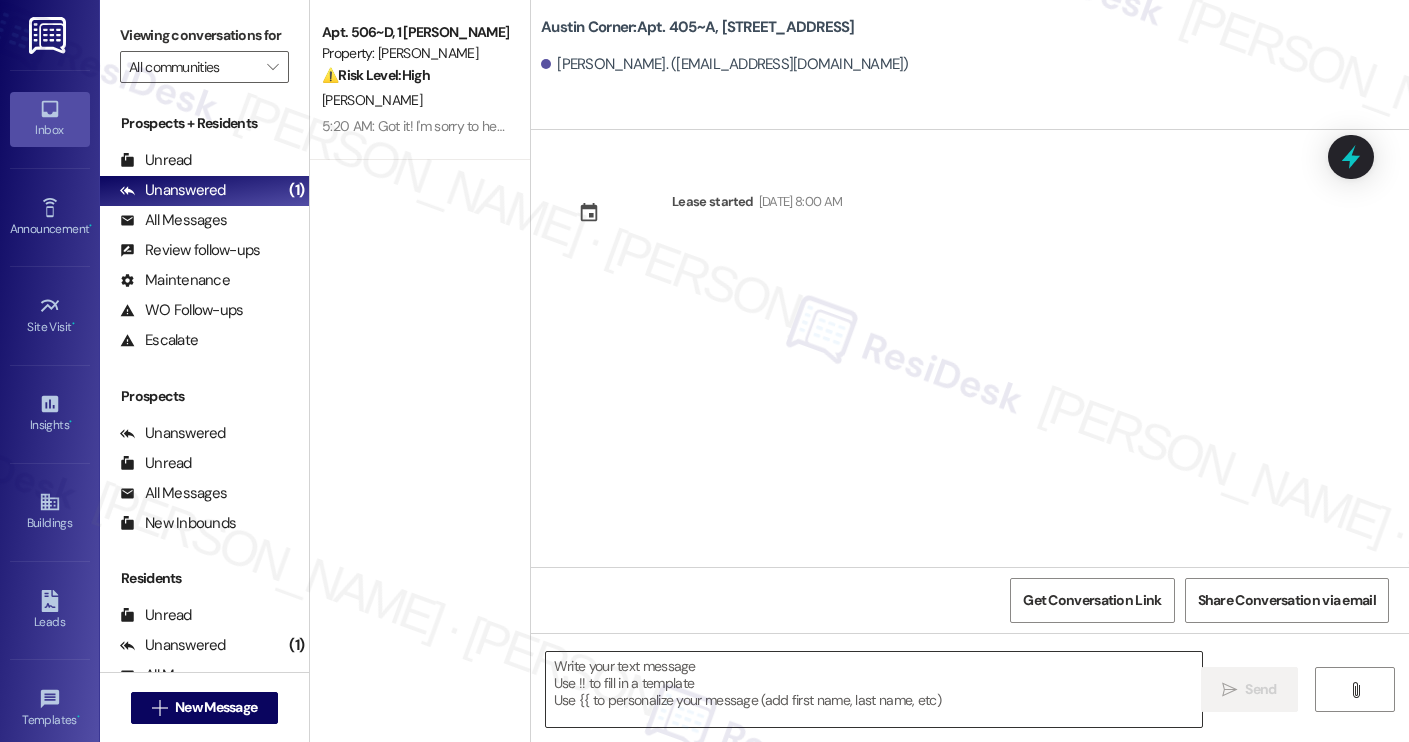 click at bounding box center [874, 689] 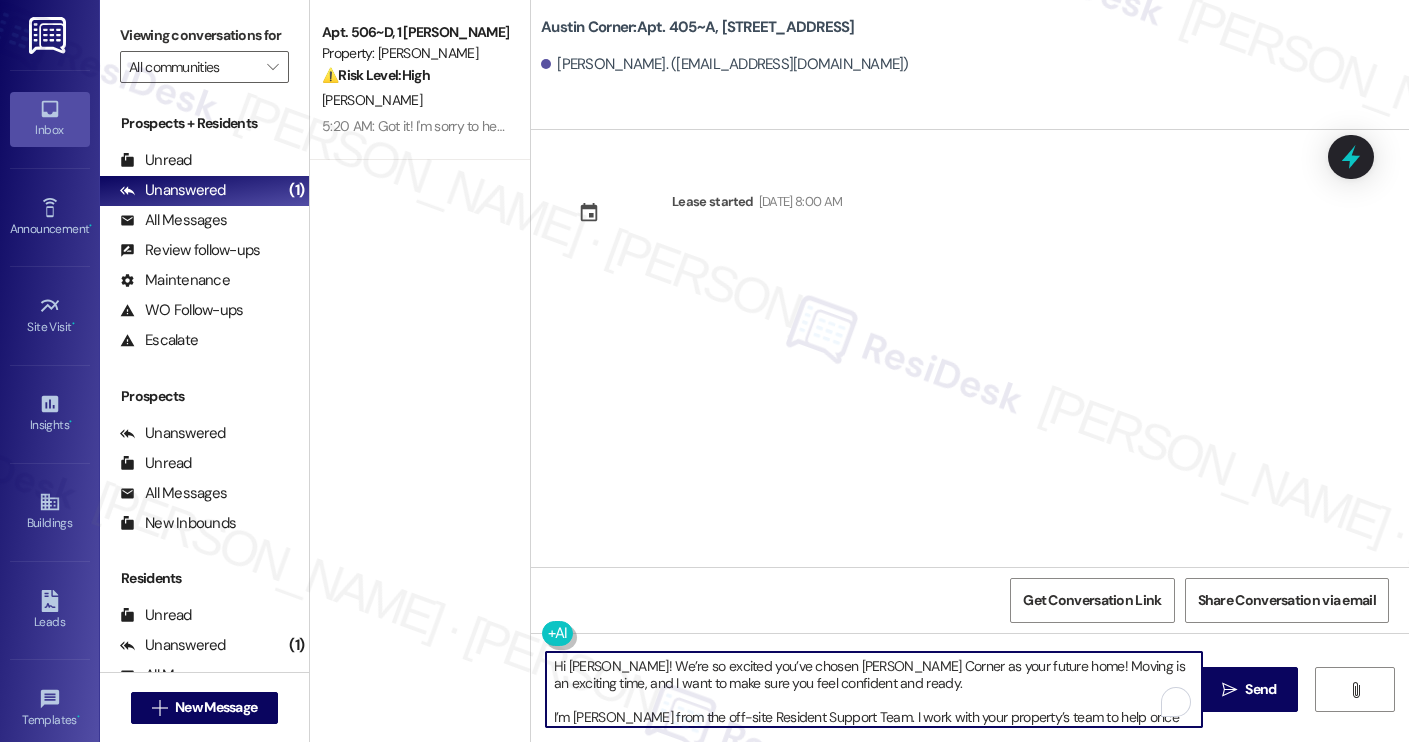 scroll, scrollTop: 119, scrollLeft: 0, axis: vertical 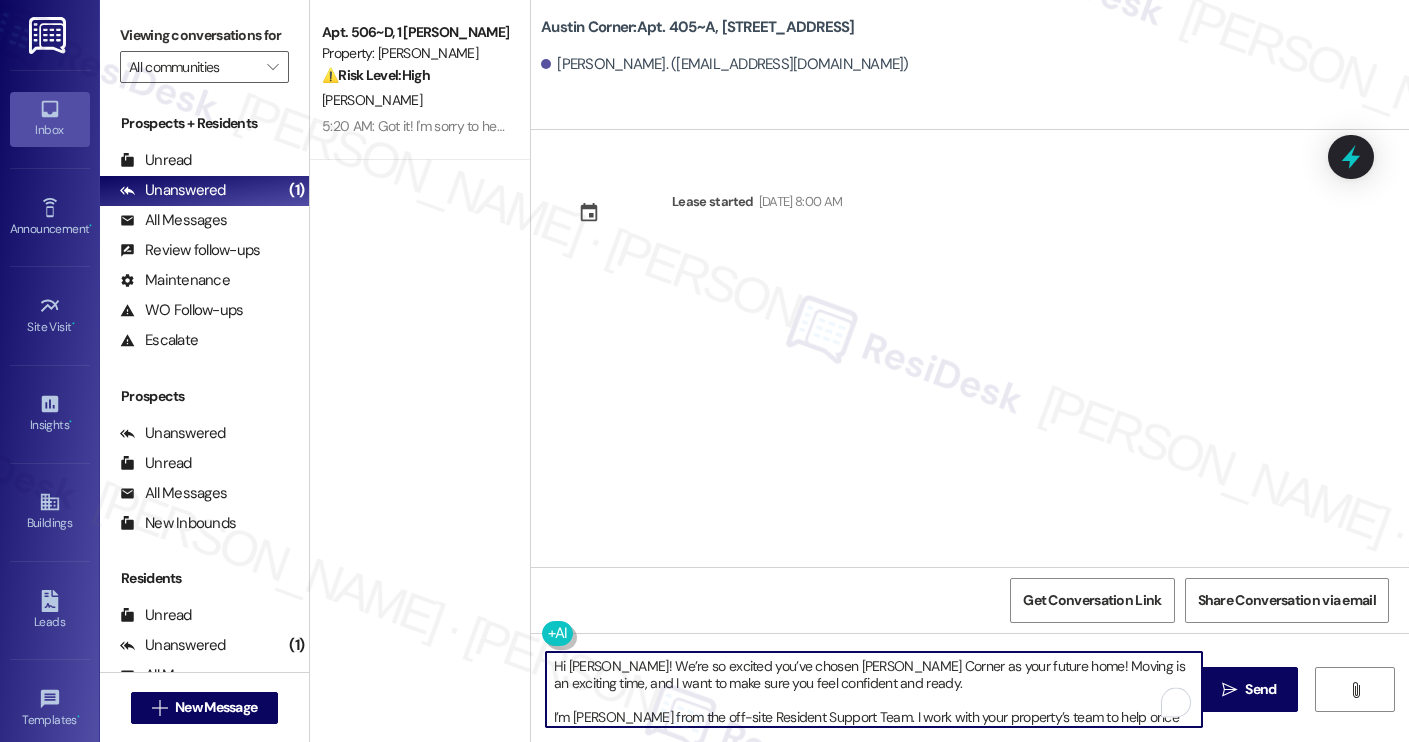 click on "Maya Gaytan Quiroz. (mayagaytanq@gmail.com)" at bounding box center (725, 64) 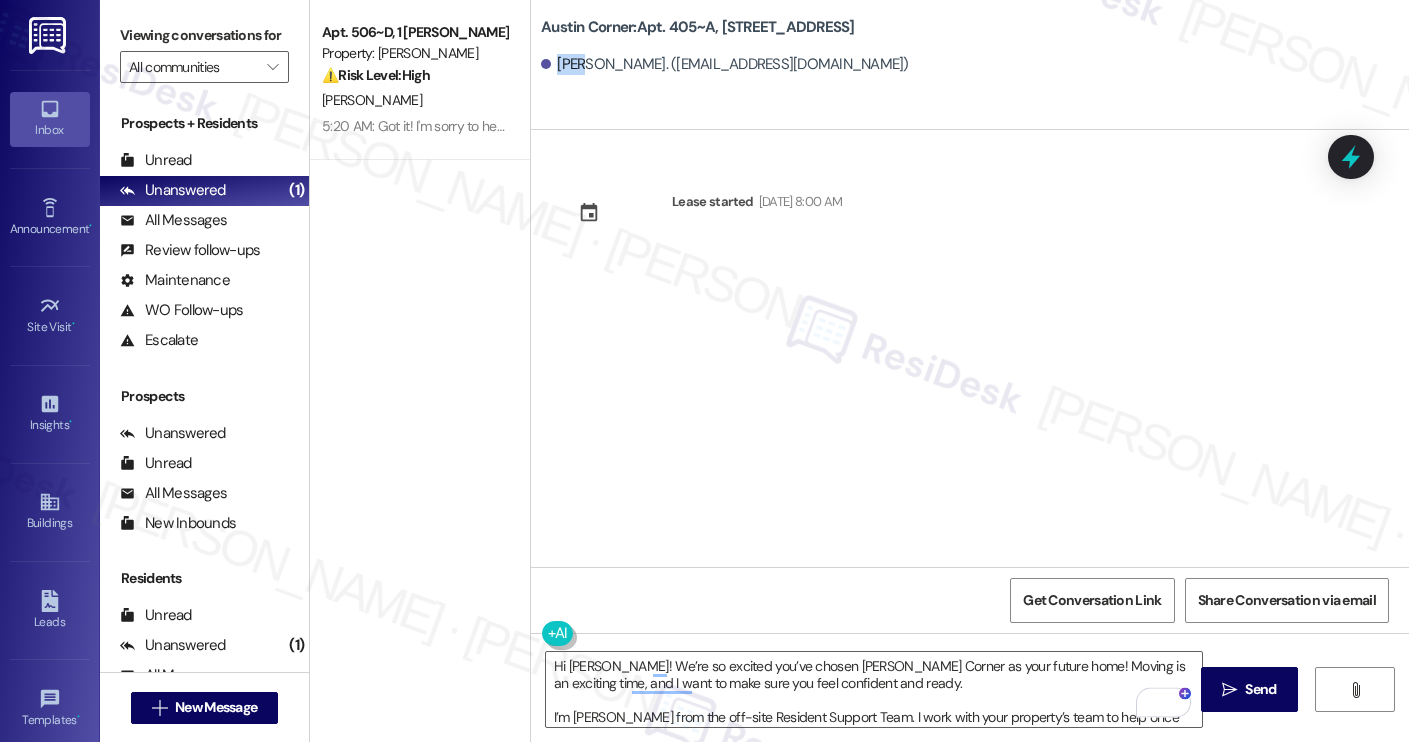 copy on "Maya" 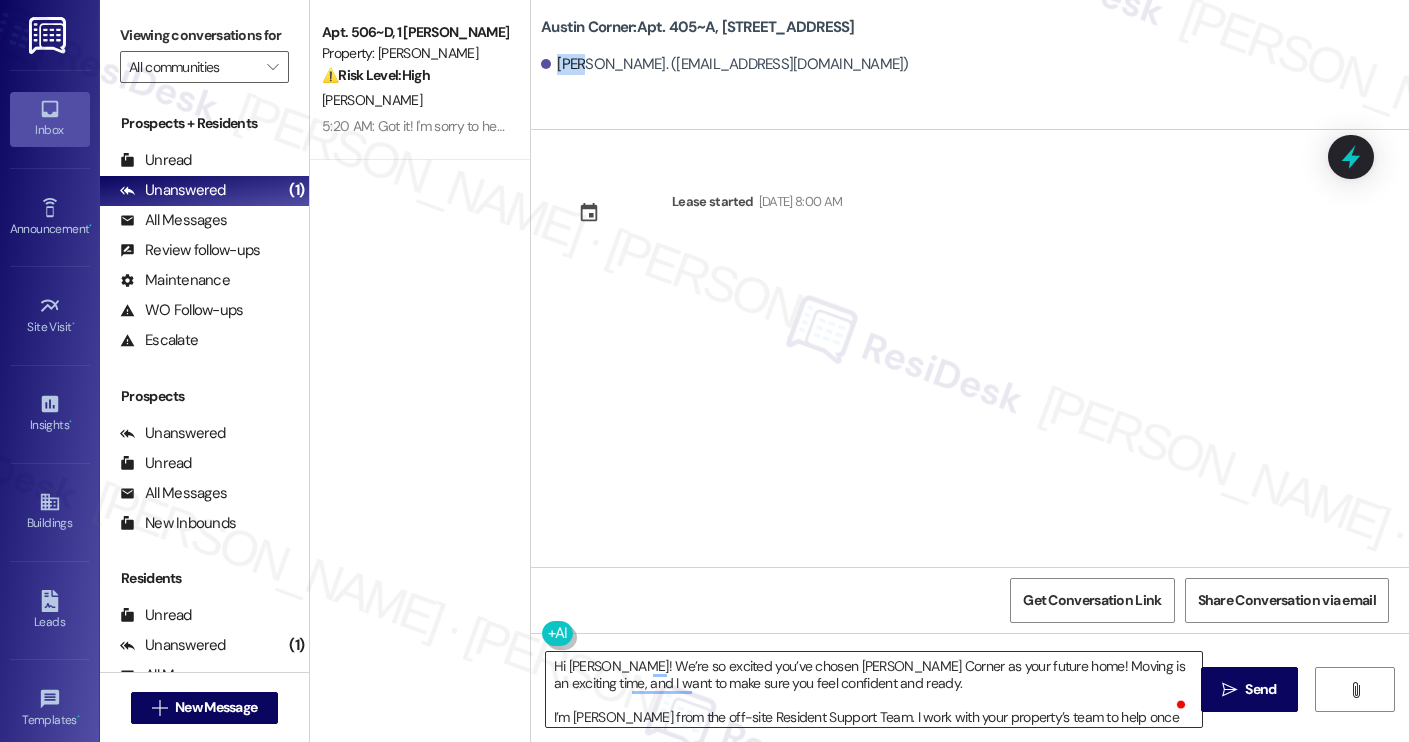 click on "Hi [PERSON_NAME]! We’re so excited you’ve chosen [PERSON_NAME] Corner as your future home! Moving is an exciting time, and I want to make sure you feel confident and ready.
I’m [PERSON_NAME] from the off-site Resident Support Team. I work with your property’s team to help once you’ve moved in, whether it’s answering questions or assisting with maintenance. I’ll be in touch as your move-in date gets closer!
Move-in day will be busy as you get settled, but no reason it has to be stressful. Don’t forget that we offer a ⚡FAST PASS⚡for Move-In day if your checklist has been completed 2 weeks prior to move-in. Login to your ResidentPortal [DATE] to complete those outstanding items!" at bounding box center [874, 689] 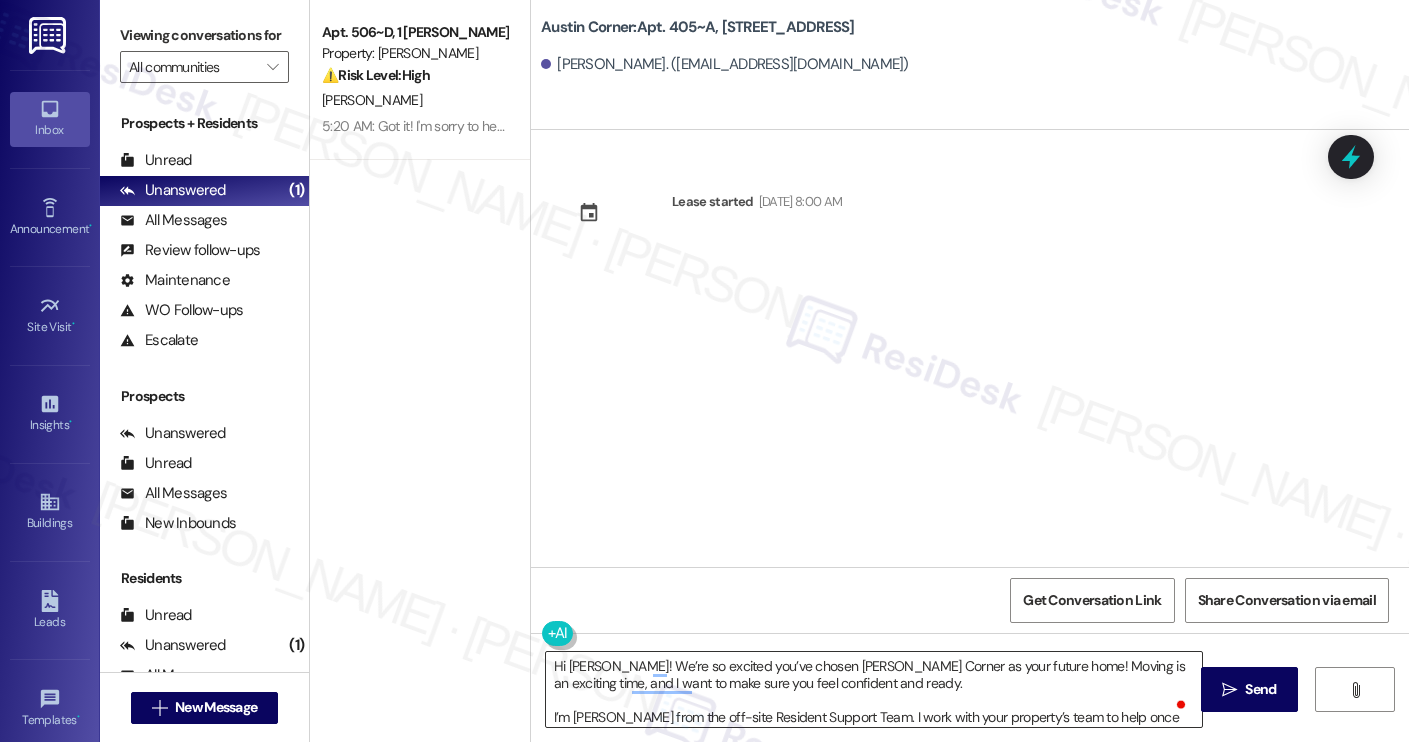 click on "Hi [PERSON_NAME]! We’re so excited you’ve chosen [PERSON_NAME] Corner as your future home! Moving is an exciting time, and I want to make sure you feel confident and ready.
I’m [PERSON_NAME] from the off-site Resident Support Team. I work with your property’s team to help once you’ve moved in, whether it’s answering questions or assisting with maintenance. I’ll be in touch as your move-in date gets closer!
Move-in day will be busy as you get settled, but no reason it has to be stressful. Don’t forget that we offer a ⚡FAST PASS⚡for Move-In day if your checklist has been completed 2 weeks prior to move-in. Login to your ResidentPortal [DATE] to complete those outstanding items!" at bounding box center (874, 689) 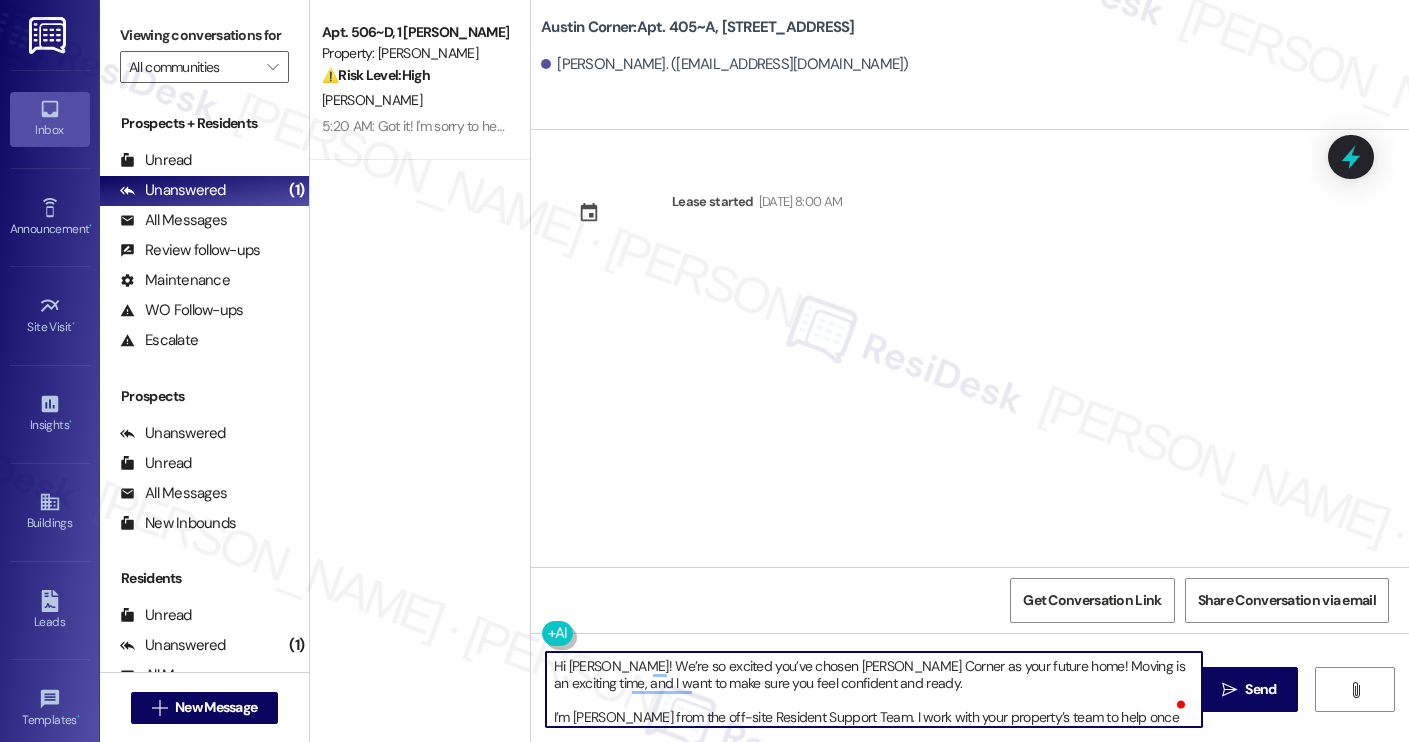 paste on "May" 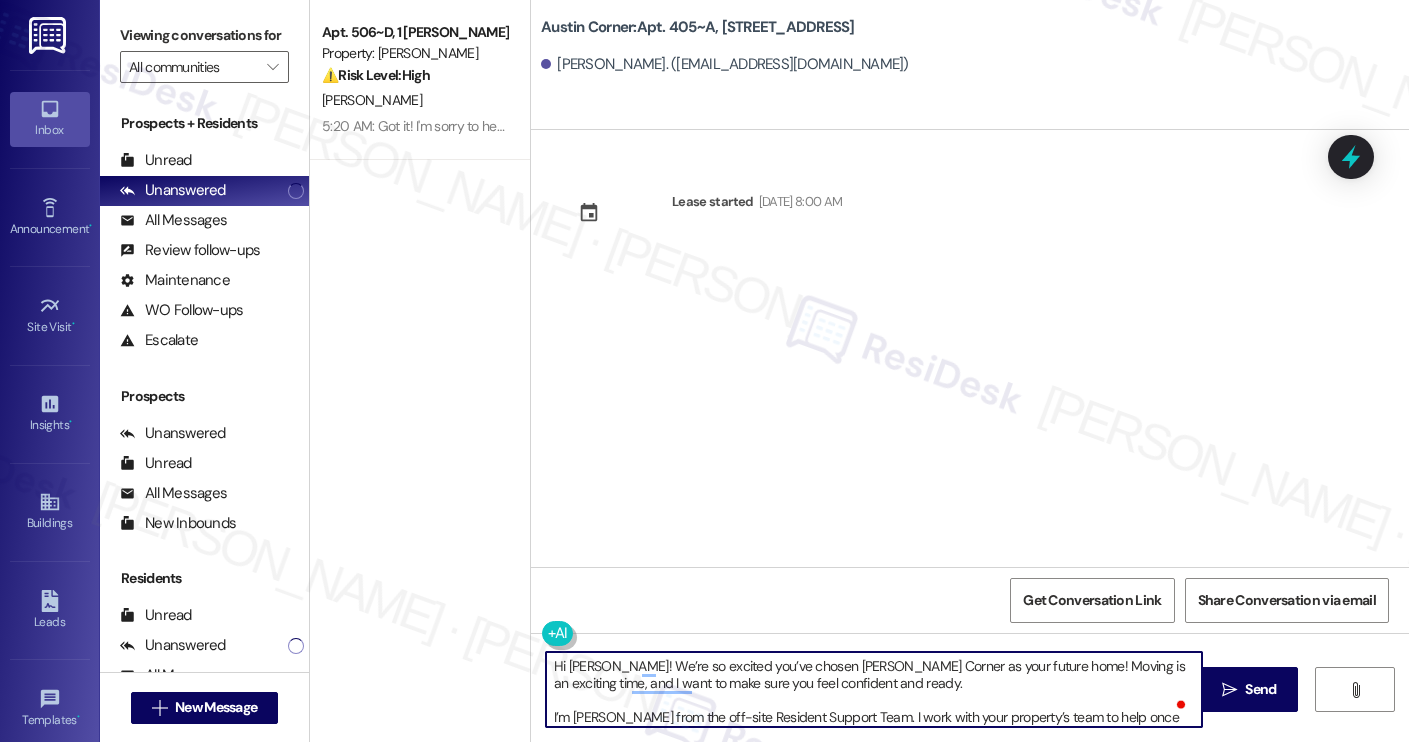 scroll, scrollTop: 17, scrollLeft: 0, axis: vertical 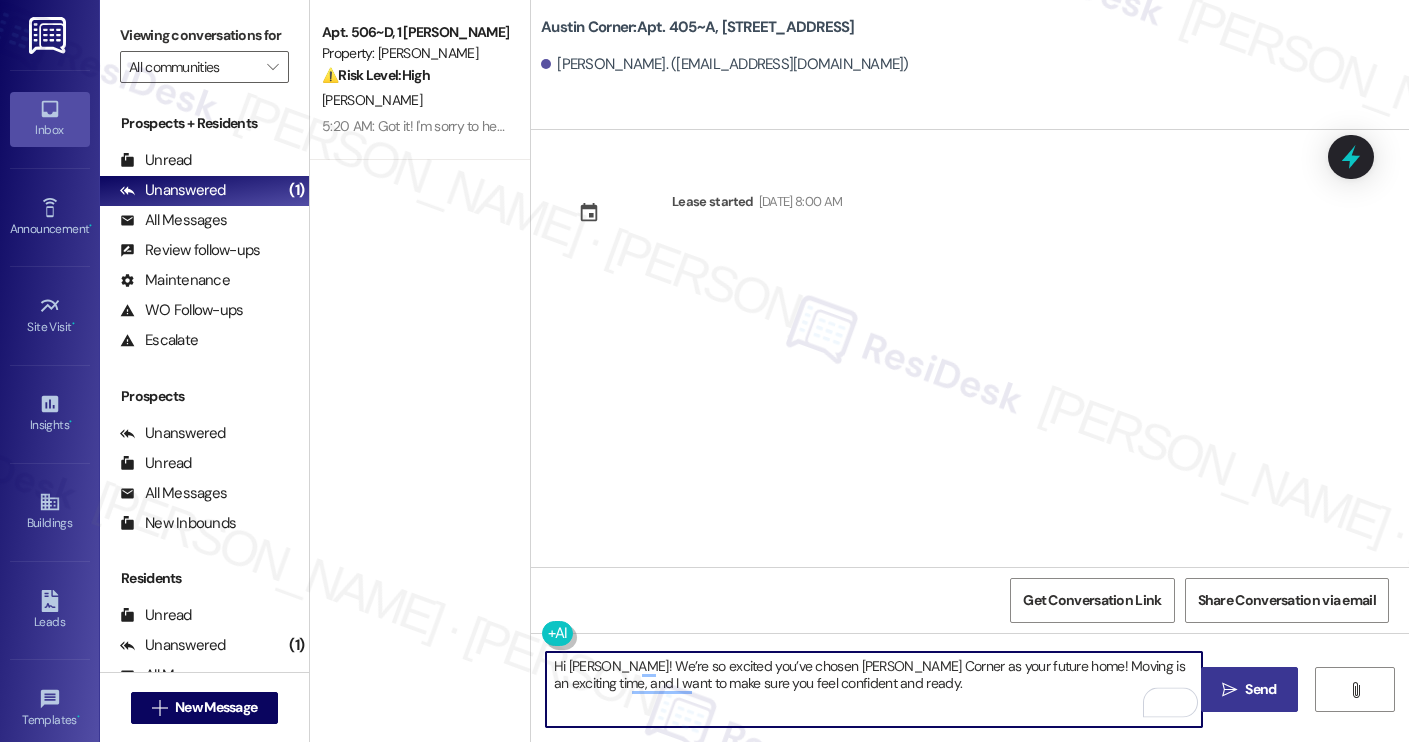 type on "Hi Maya! We’re so excited you’ve chosen Yugo Austin Corner as your future home! Moving is an exciting time, and I want to make sure you feel confident and ready." 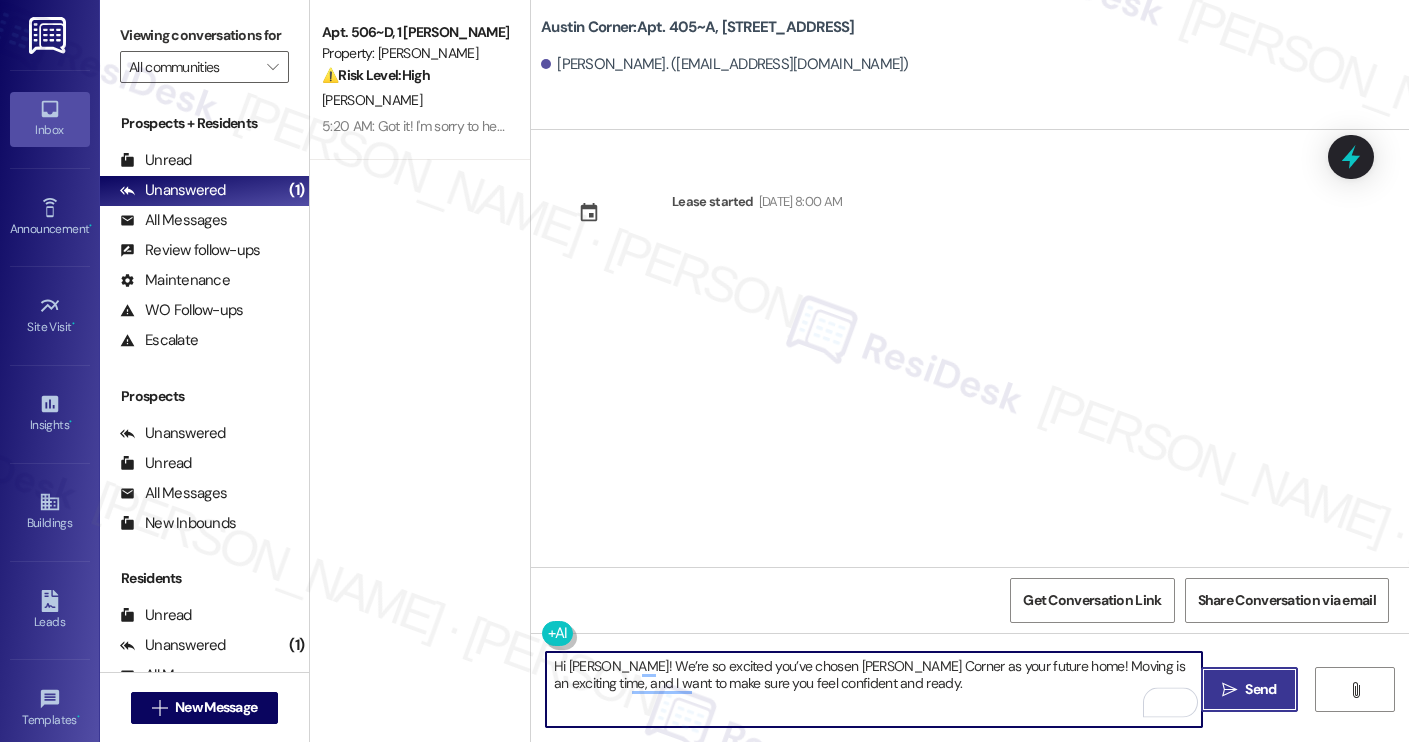 click on "Send" at bounding box center (1260, 689) 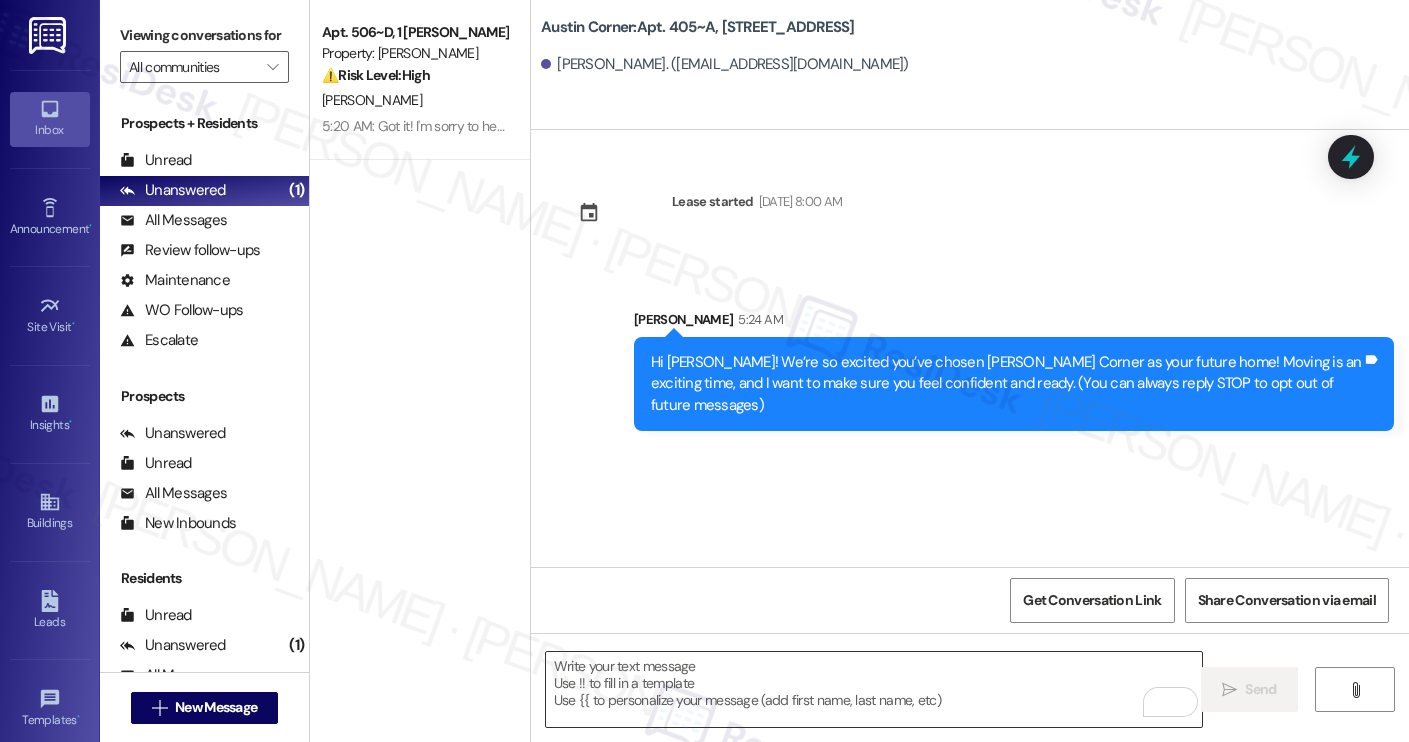 click at bounding box center (874, 689) 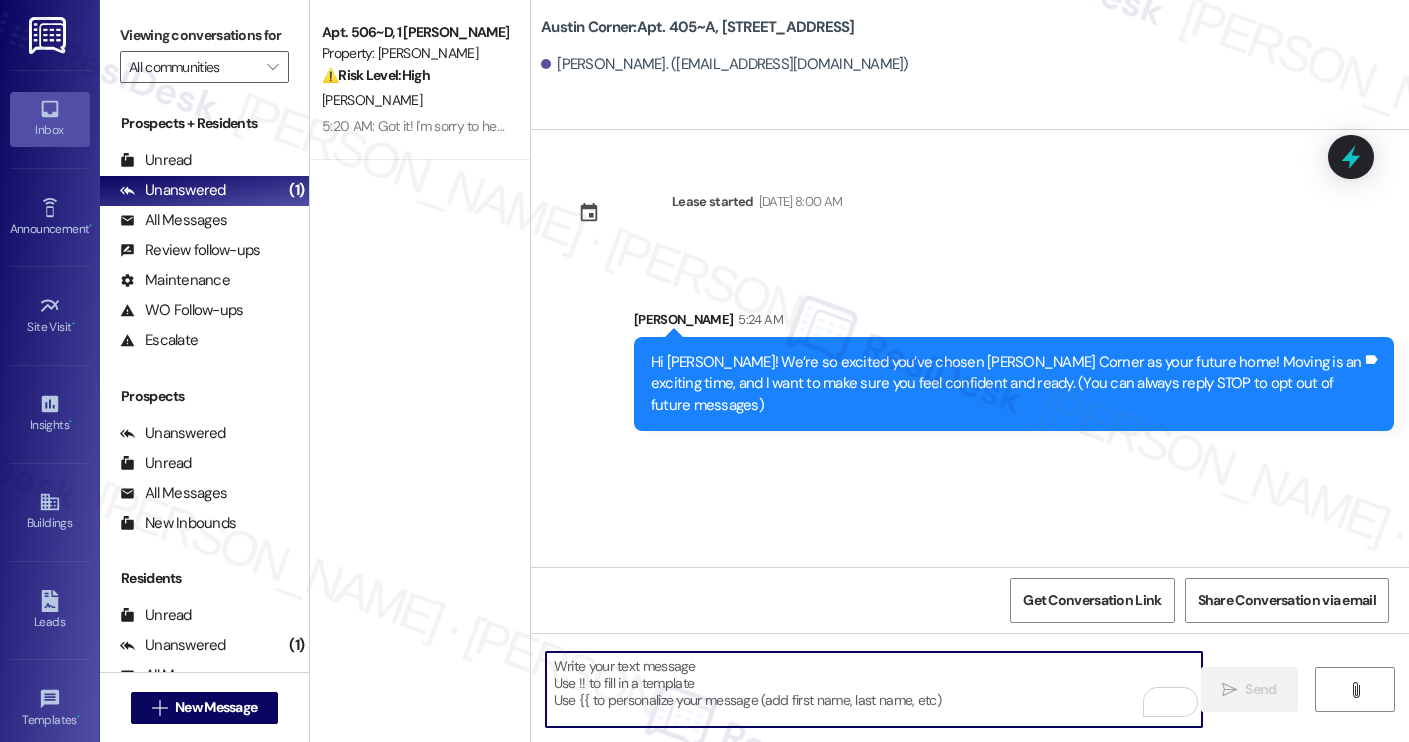 paste on "I’m [PERSON_NAME] from the off-site Resident Support Team. I work with your property’s team to help once you’ve moved in, whether it’s answering questions or assisting with maintenance. I’ll be in touch as your move-in date gets closer!
Move-in day will be busy as you get settled, but no reason it has to be stressful. Don’t forget that we offer a ⚡FAST PASS⚡for Move-In day if your checklist has been completed 2 weeks prior to move-in. Login to your ResidentPortal [DATE] to complete those outstanding items!" 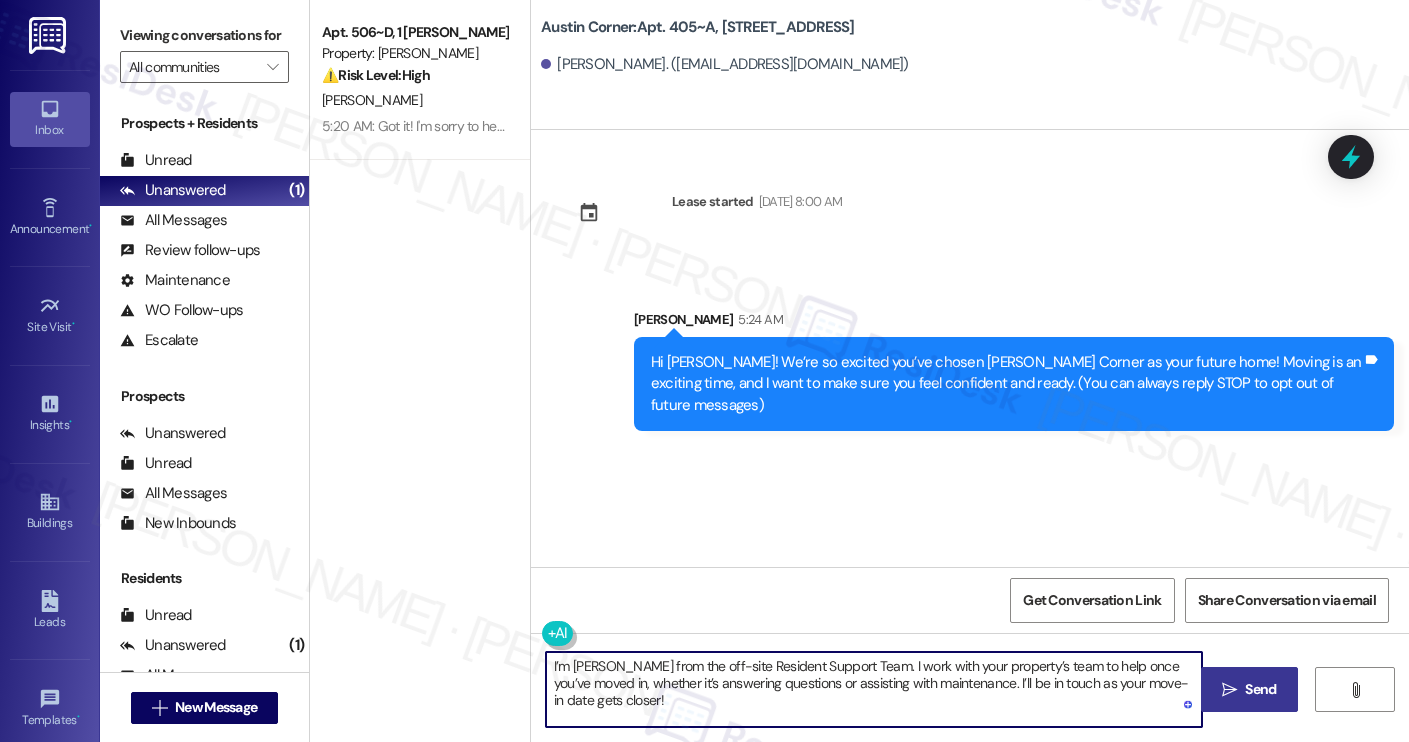 type on "I’m [PERSON_NAME] from the off-site Resident Support Team. I work with your property’s team to help once you’ve moved in, whether it’s answering questions or assisting with maintenance. I’ll be in touch as your move-in date gets closer!" 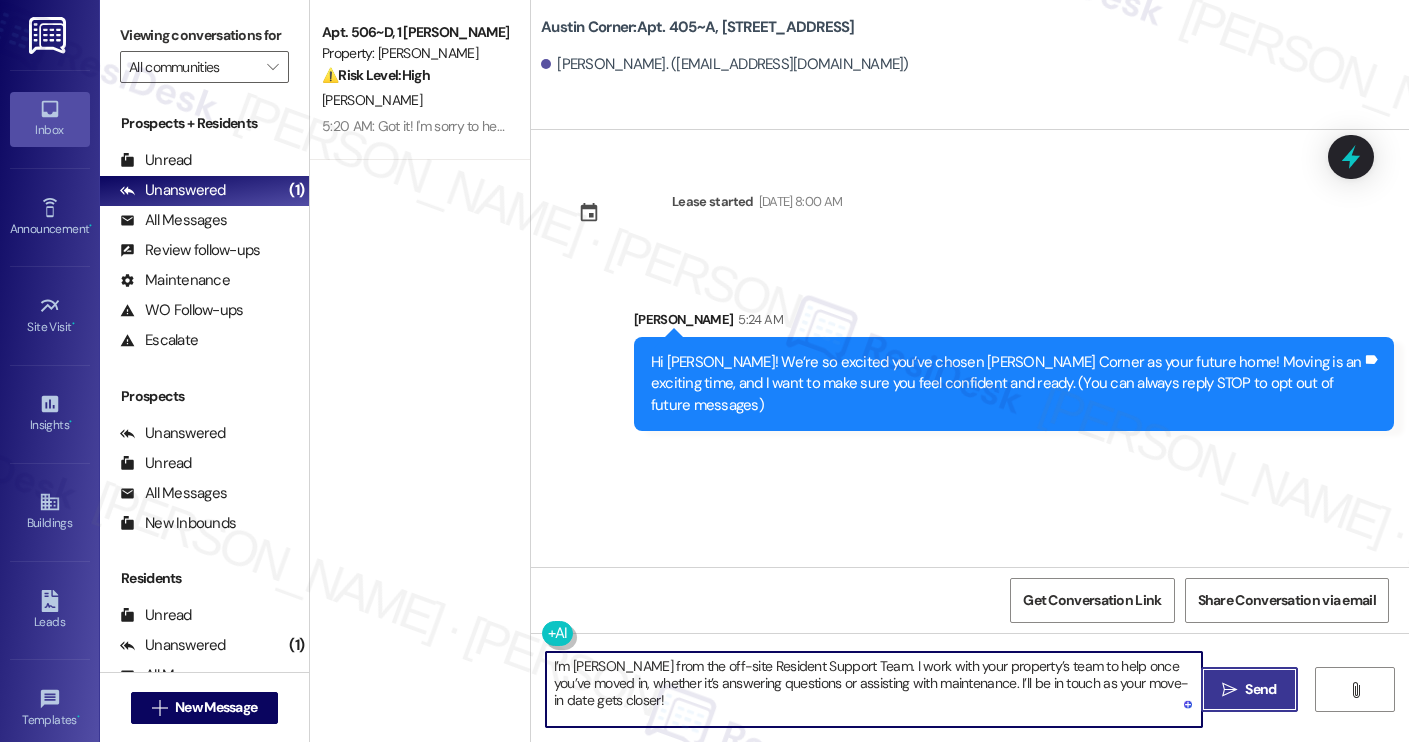 click on "Send" at bounding box center (1260, 689) 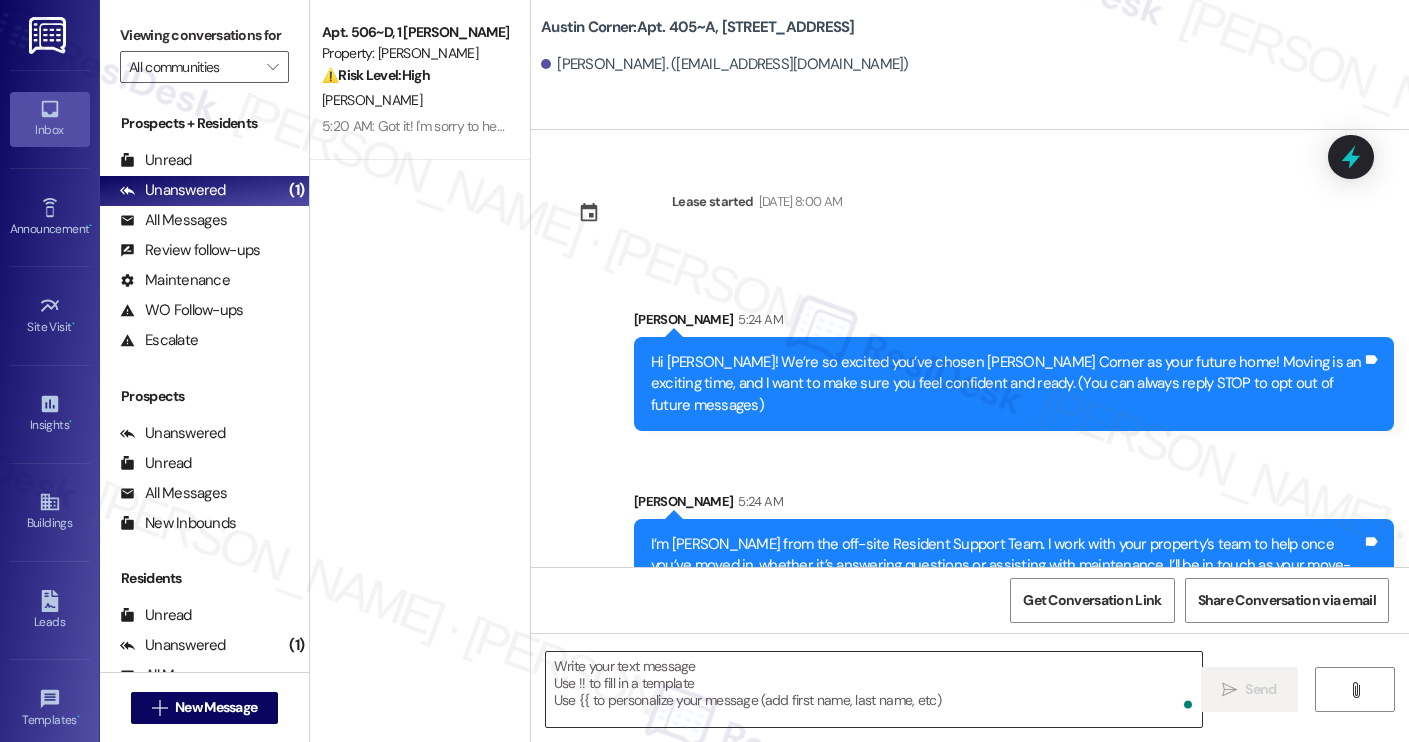 click at bounding box center (874, 689) 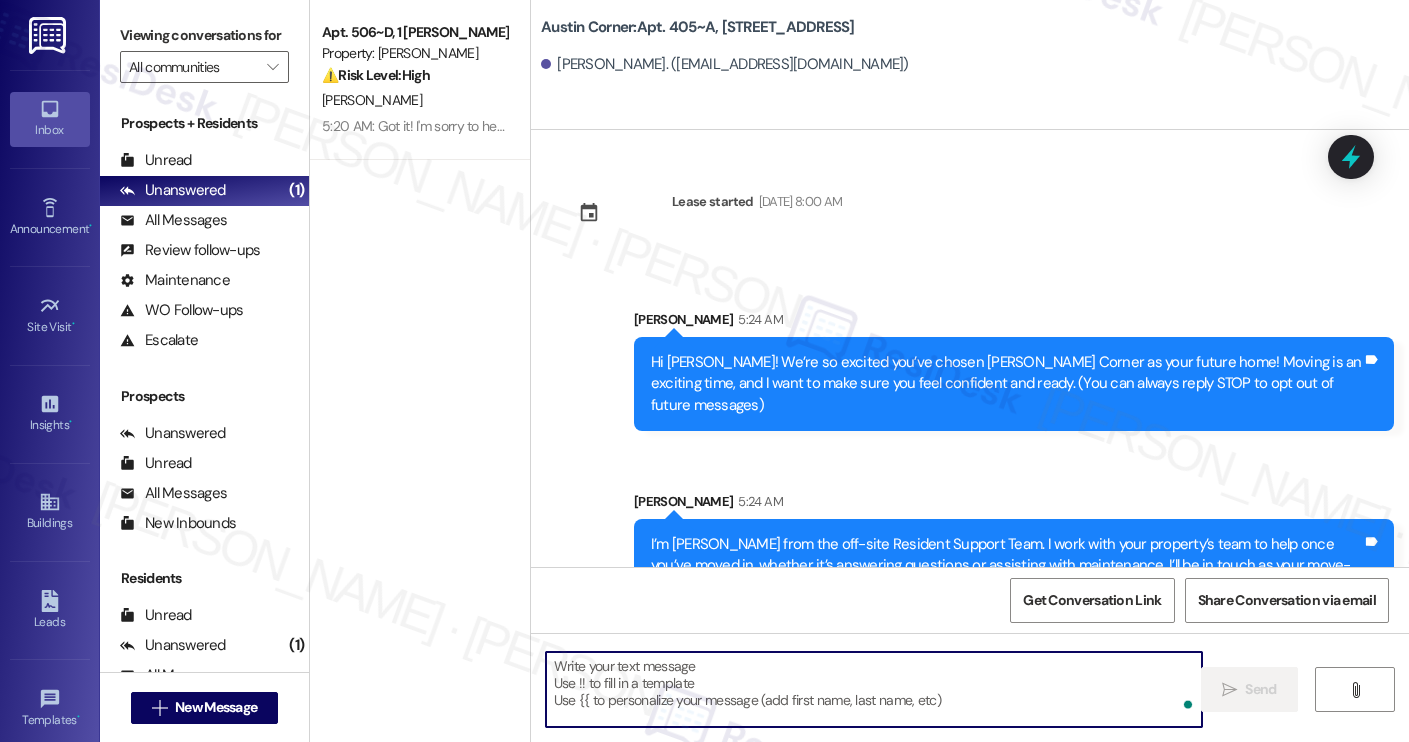 paste on "Move-in day will be busy as you get settled, but no reason it has to be stressful. Don’t forget that we offer a ⚡FAST PASS⚡for Move-In day if your checklist has been completed 2 weeks prior to move-in. Login to your ResidentPortal [DATE] to complete those outstanding items!" 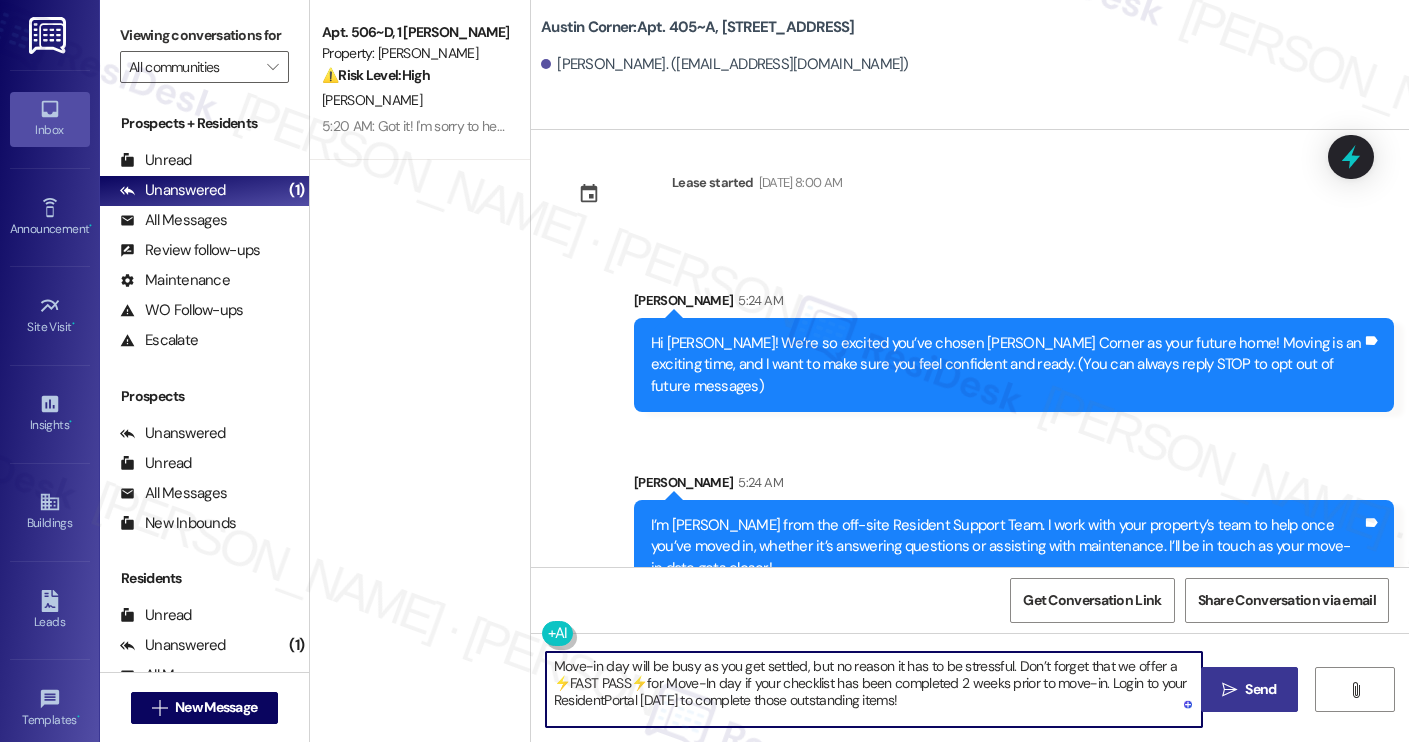 type on "Move-in day will be busy as you get settled, but no reason it has to be stressful. Don’t forget that we offer a ⚡FAST PASS⚡for Move-In day if your checklist has been completed 2 weeks prior to move-in. Login to your ResidentPortal [DATE] to complete those outstanding items!" 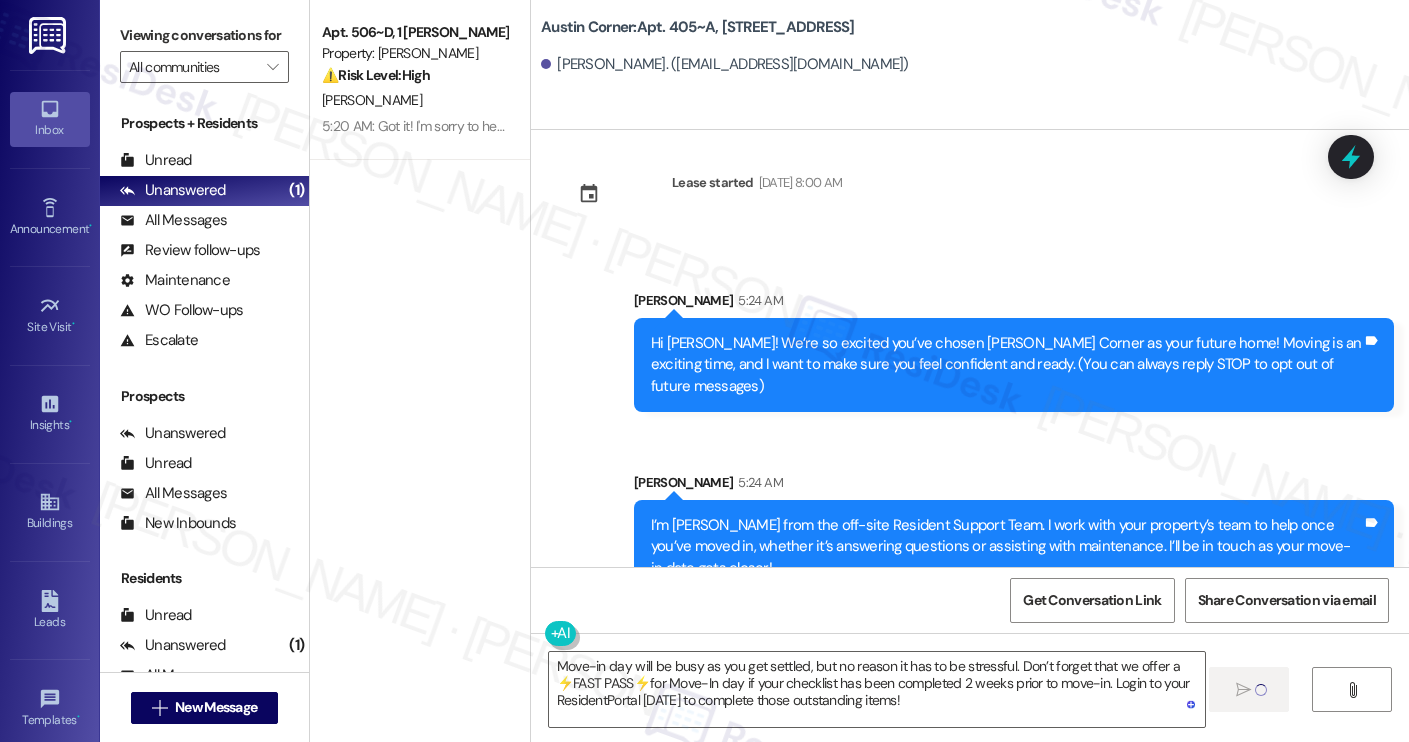 type 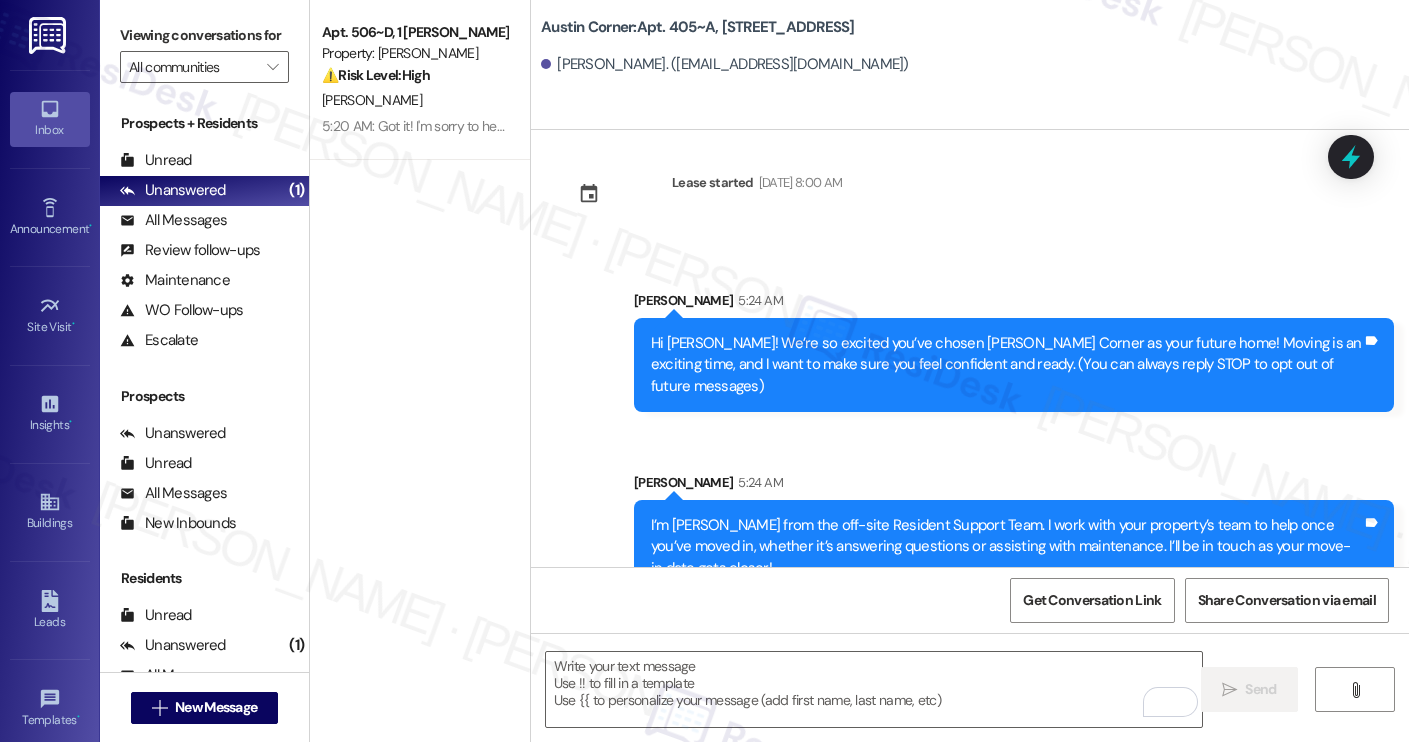click on " New Message" at bounding box center (205, 708) 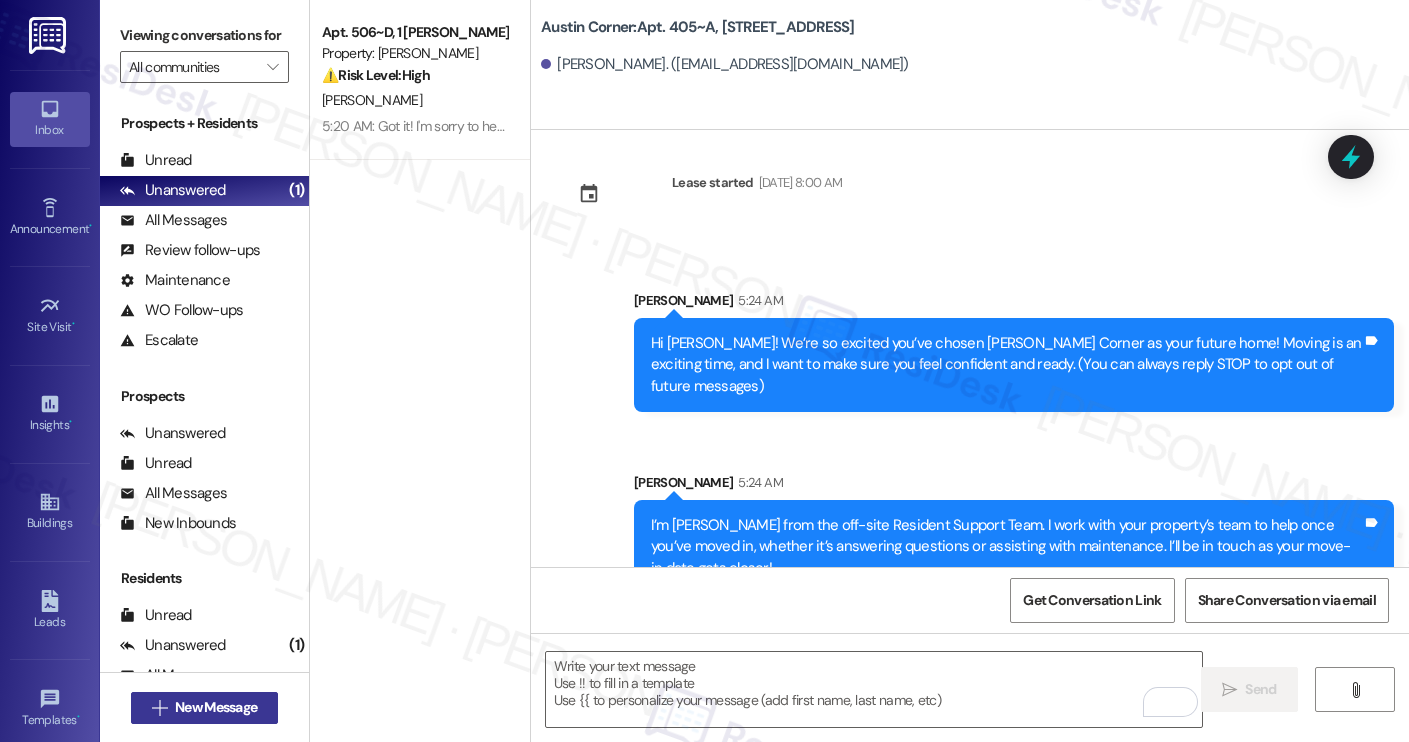 click on "New Message" at bounding box center [216, 707] 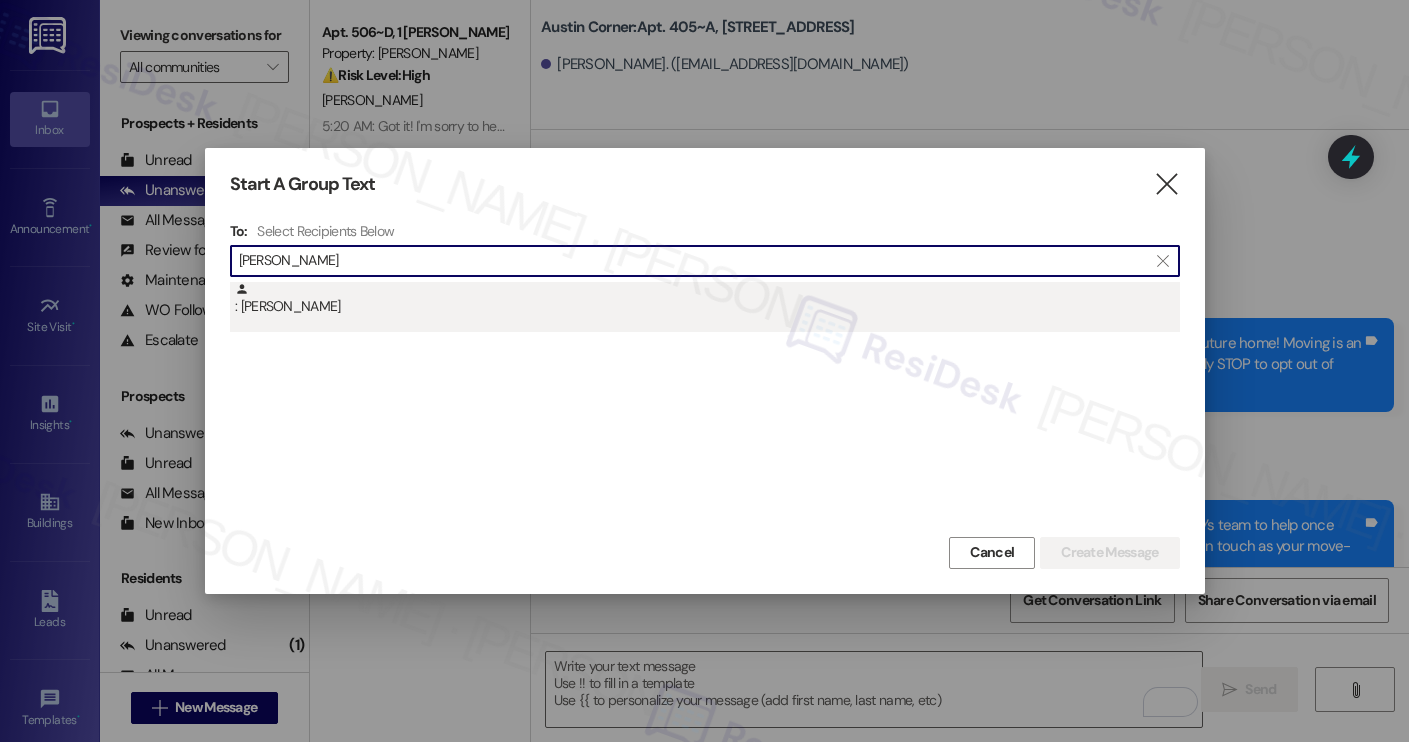 type on "taylor mendo" 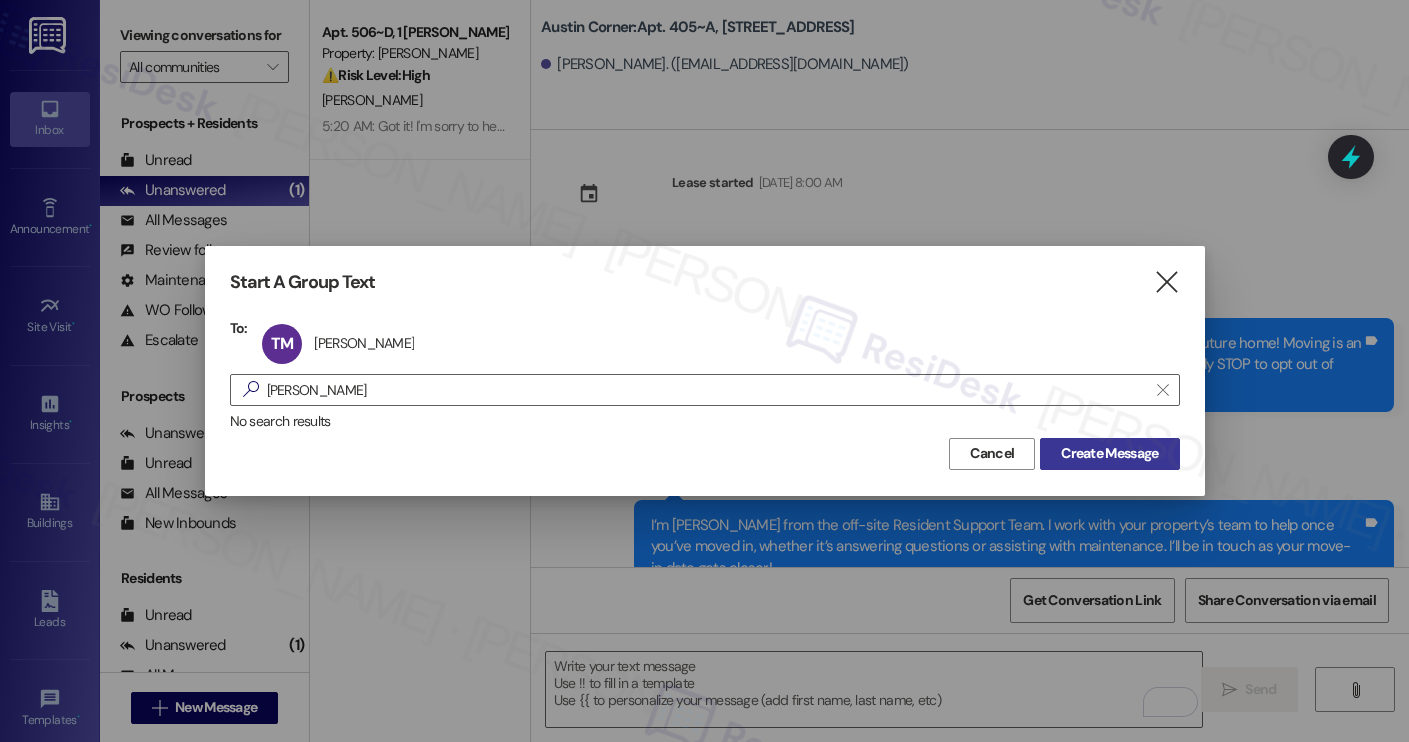 click on "Create Message" at bounding box center [1109, 453] 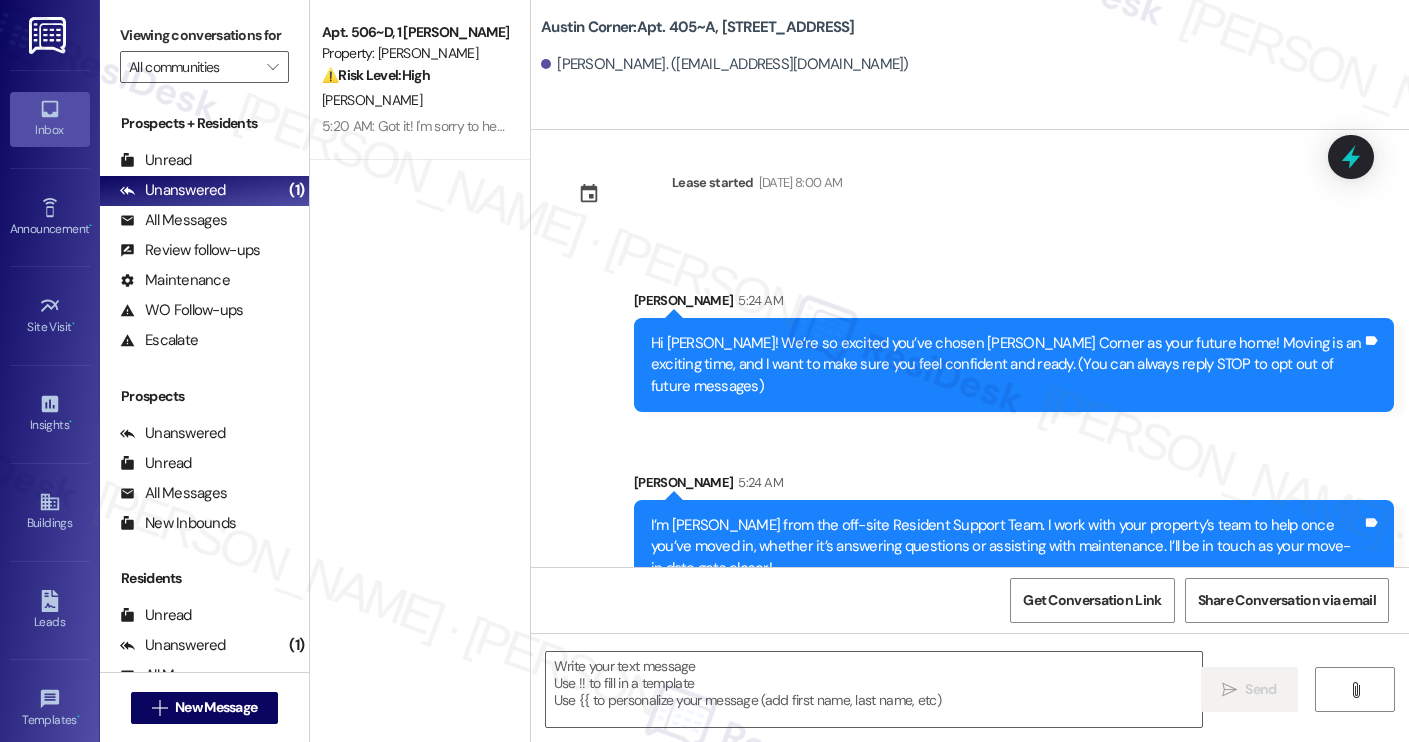 type on "Fetching suggested responses. Please feel free to read through the conversation in the meantime." 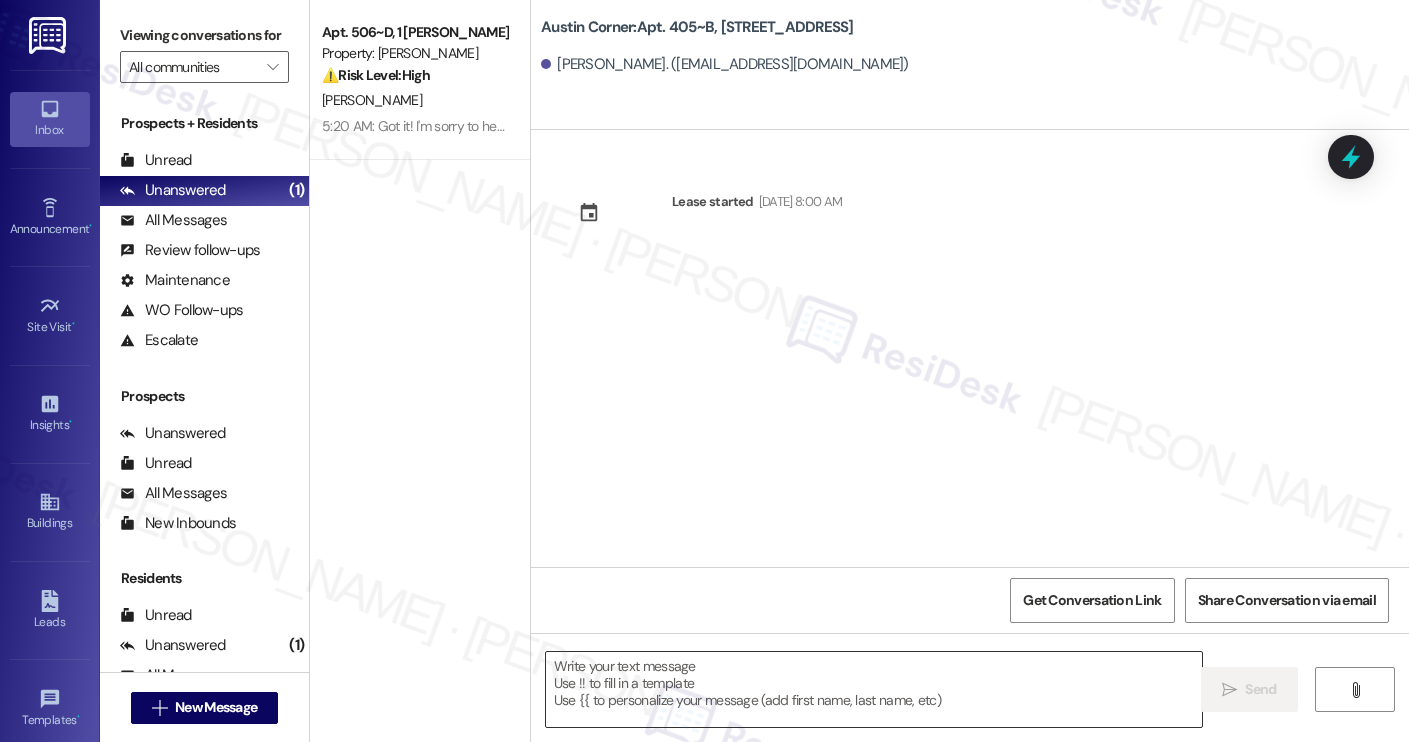 click at bounding box center (874, 689) 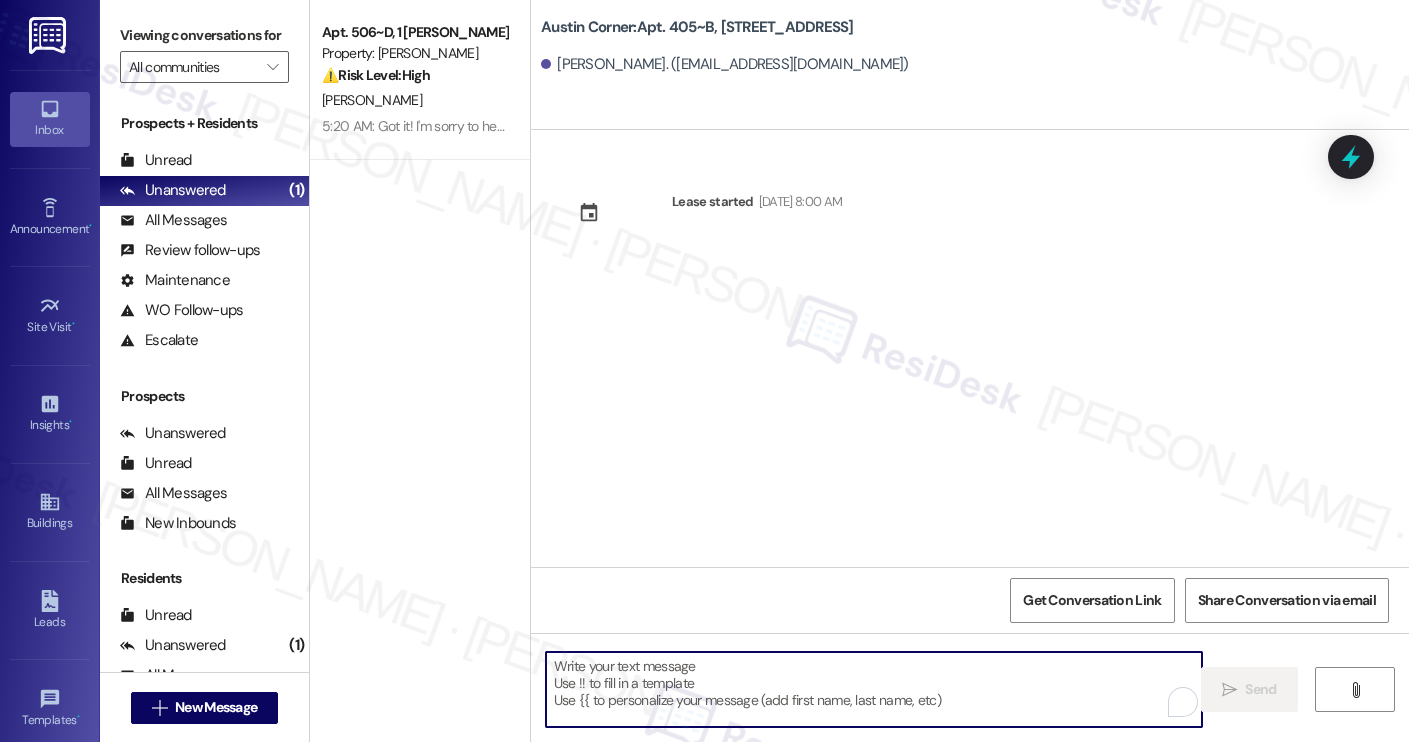 paste on "Hi [PERSON_NAME]! We’re so excited you’ve chosen [PERSON_NAME] Corner as your future home! Moving is an exciting time, and I want to make sure you feel confident and ready.
I’m [PERSON_NAME] from the off-site Resident Support Team. I work with your property’s team to help once you’ve moved in, whether it’s answering questions or assisting with maintenance. I’ll be in touch as your move-in date gets closer!
Move-in day will be busy as you get settled, but no reason it has to be stressful. Don’t forget that we offer a ⚡FAST PASS⚡for Move-In day if your checklist has been completed 2 weeks prior to move-in. Login to your ResidentPortal [DATE] to complete those outstanding items!" 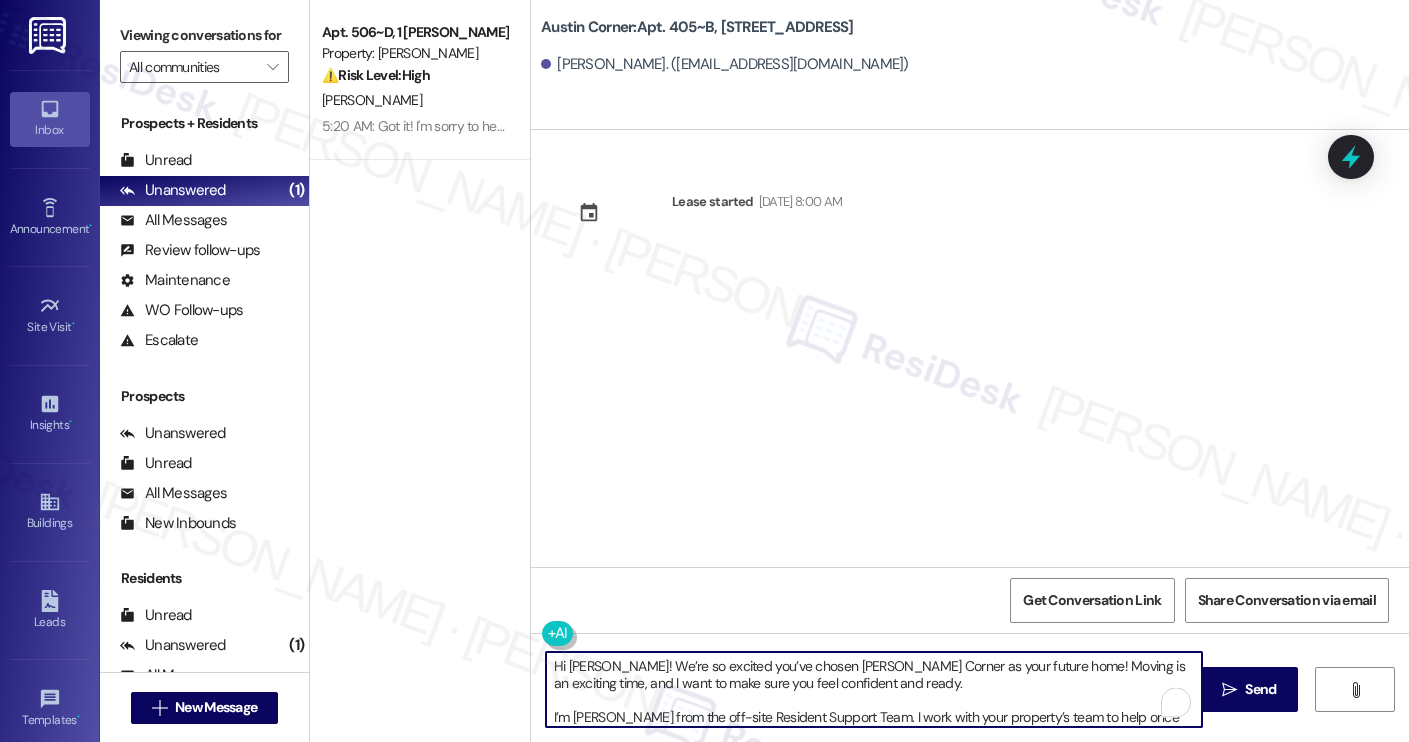 click on "Taylor Mendoza. (taylorrosey1234@gmail.com)" at bounding box center [725, 64] 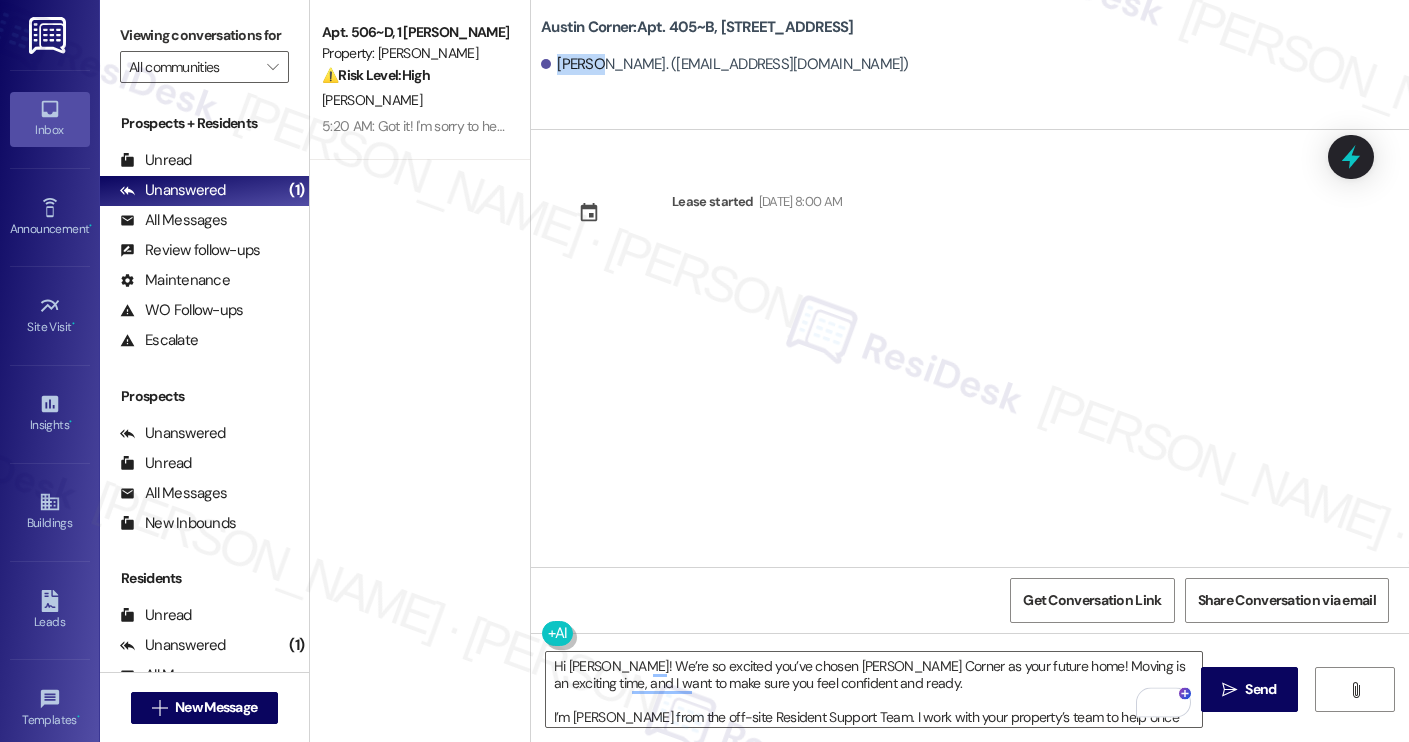 copy on "Taylor" 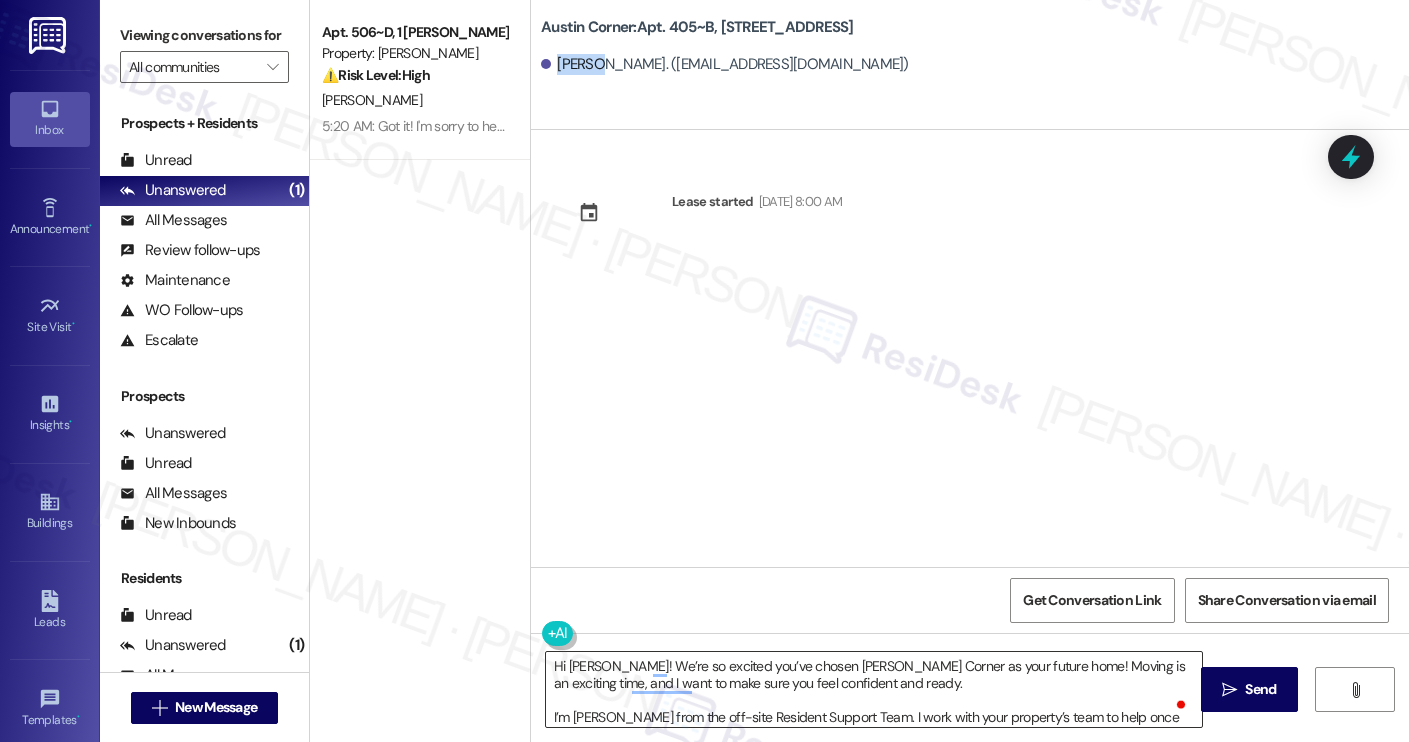 click on "Hi [PERSON_NAME]! We’re so excited you’ve chosen [PERSON_NAME] Corner as your future home! Moving is an exciting time, and I want to make sure you feel confident and ready.
I’m [PERSON_NAME] from the off-site Resident Support Team. I work with your property’s team to help once you’ve moved in, whether it’s answering questions or assisting with maintenance. I’ll be in touch as your move-in date gets closer!
Move-in day will be busy as you get settled, but no reason it has to be stressful. Don’t forget that we offer a ⚡FAST PASS⚡for Move-In day if your checklist has been completed 2 weeks prior to move-in. Login to your ResidentPortal [DATE] to complete those outstanding items!" at bounding box center [874, 689] 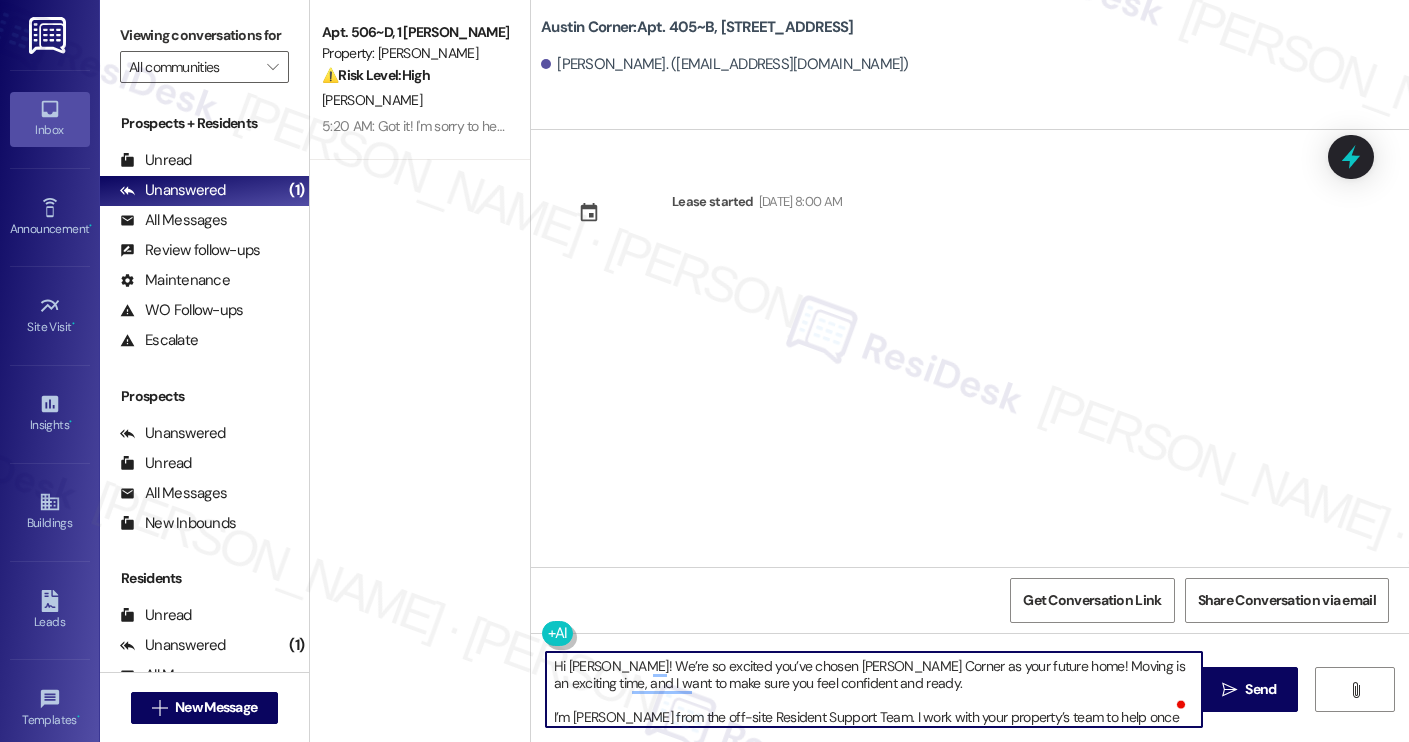 click on "Hi [PERSON_NAME]! We’re so excited you’ve chosen [PERSON_NAME] Corner as your future home! Moving is an exciting time, and I want to make sure you feel confident and ready.
I’m [PERSON_NAME] from the off-site Resident Support Team. I work with your property’s team to help once you’ve moved in, whether it’s answering questions or assisting with maintenance. I’ll be in touch as your move-in date gets closer!
Move-in day will be busy as you get settled, but no reason it has to be stressful. Don’t forget that we offer a ⚡FAST PASS⚡for Move-In day if your checklist has been completed 2 weeks prior to move-in. Login to your ResidentPortal [DATE] to complete those outstanding items!" at bounding box center (874, 689) 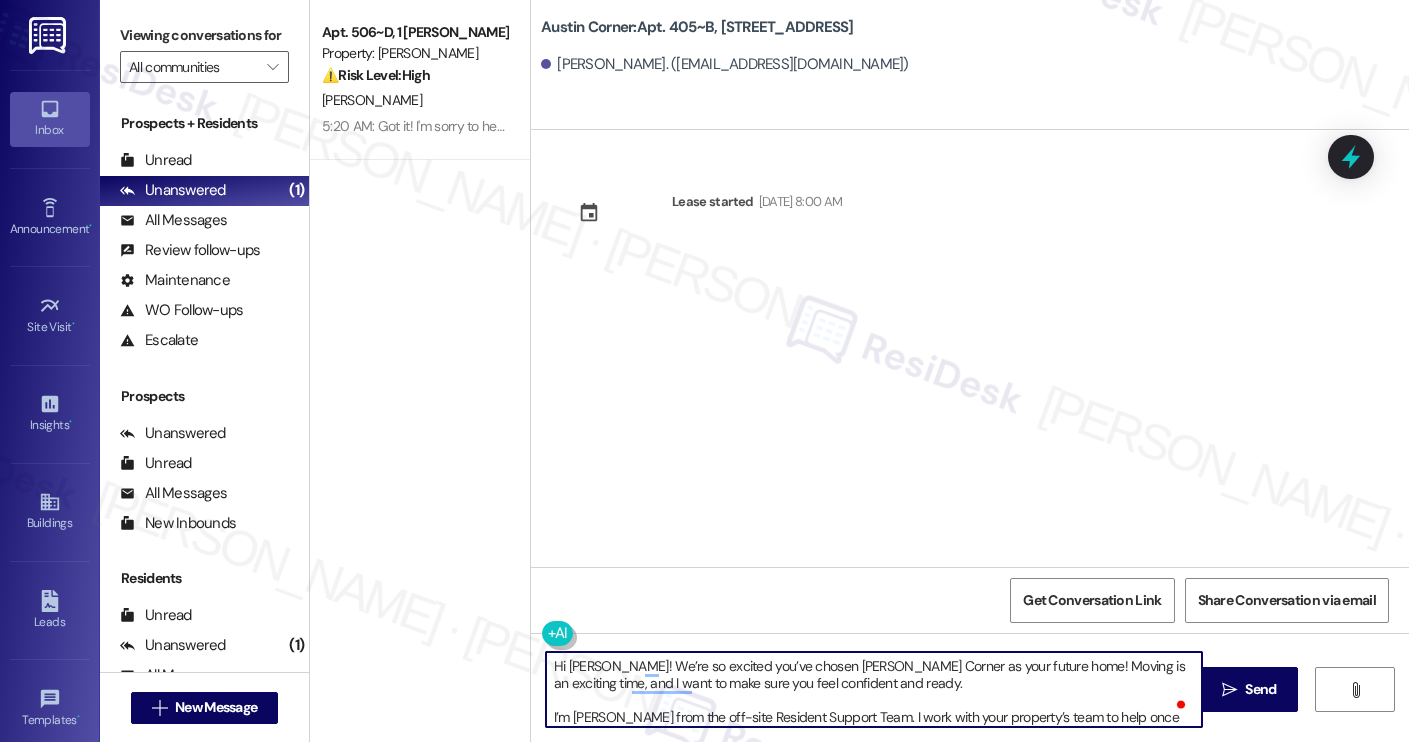 scroll, scrollTop: 17, scrollLeft: 0, axis: vertical 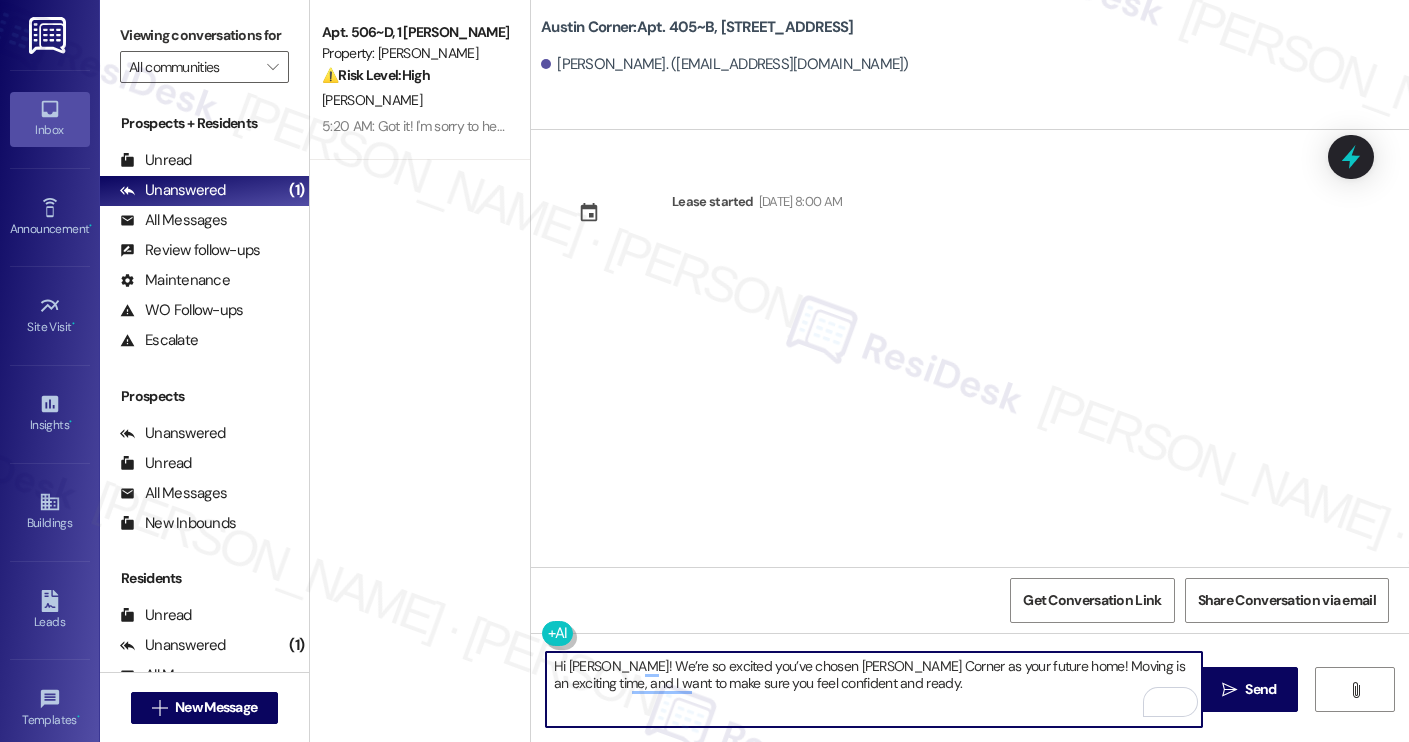 type on "Hi Taylor! We’re so excited you’ve chosen Yugo Austin Corner as your future home! Moving is an exciting time, and I want to make sure you feel confident and ready." 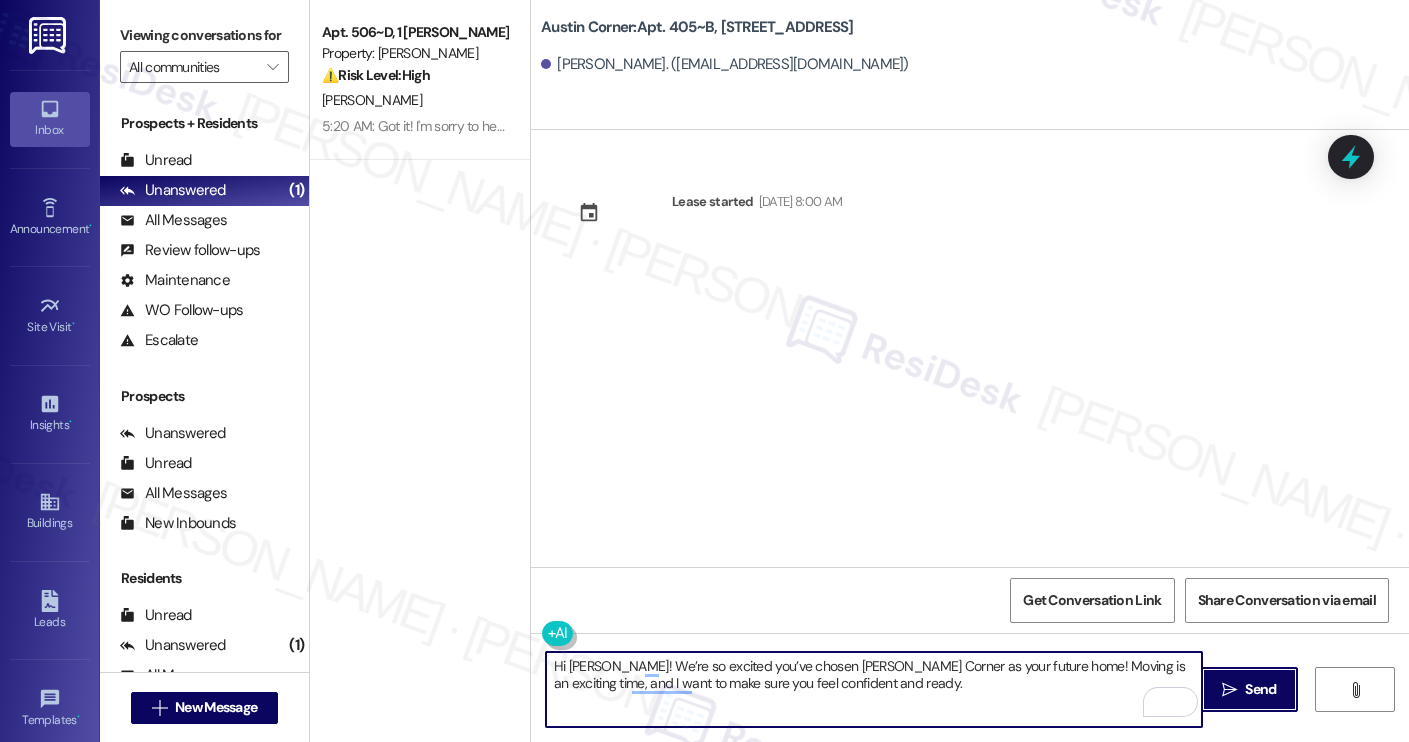 click on " Send" at bounding box center [1249, 689] 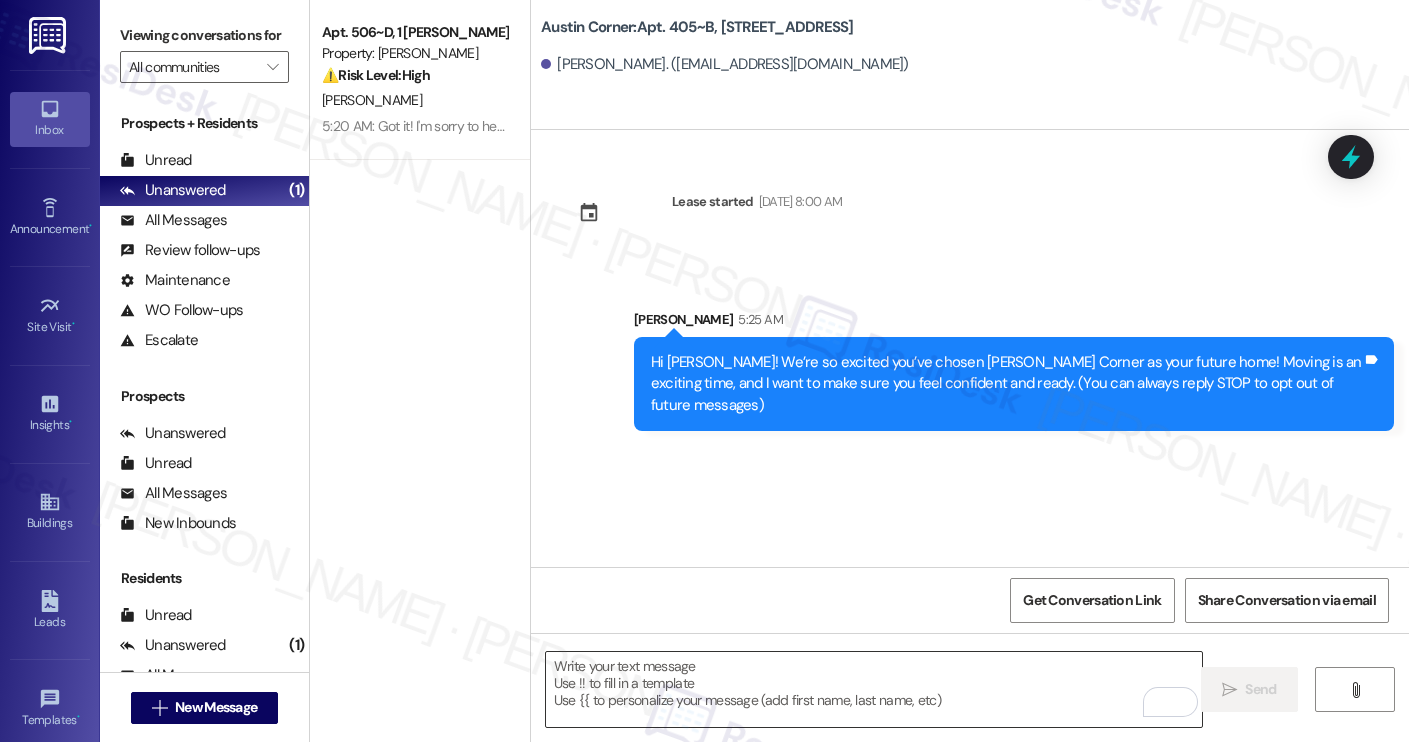 click at bounding box center (874, 689) 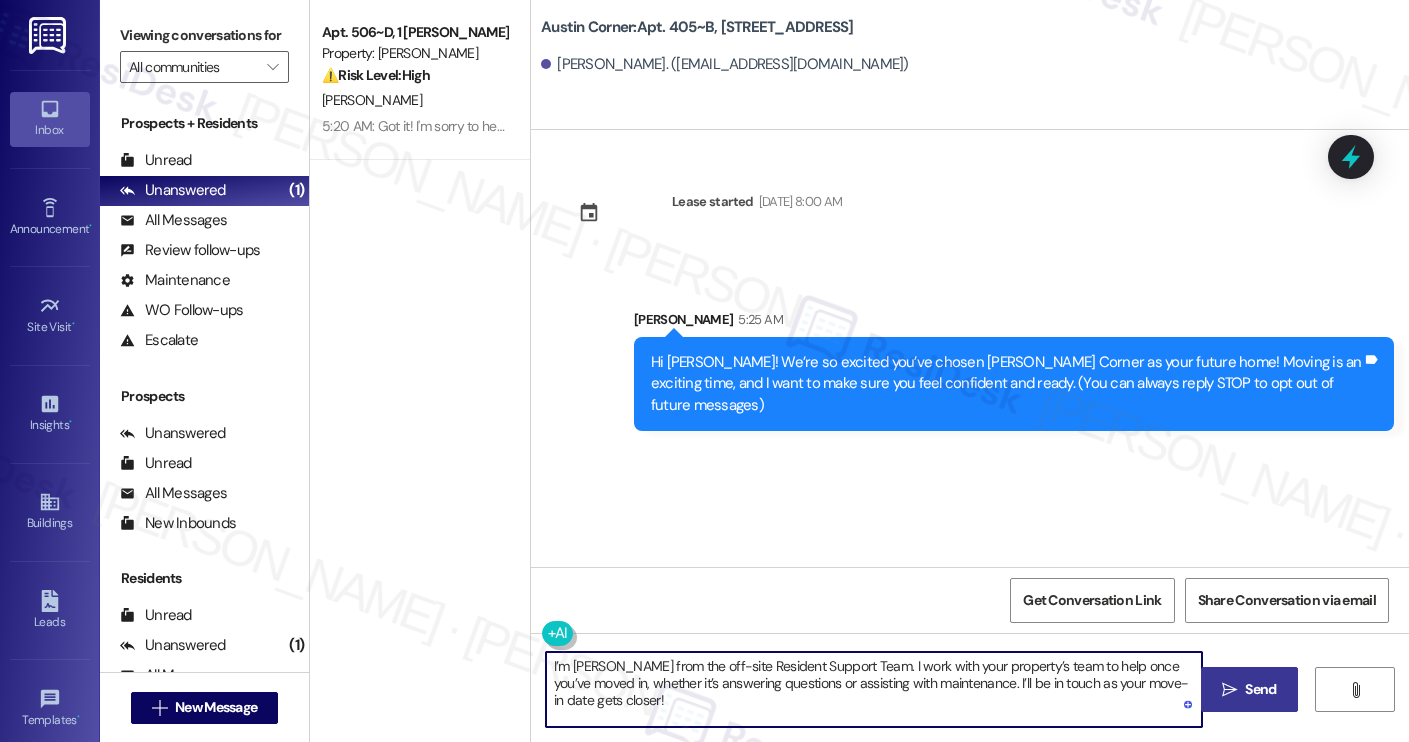 type on "I’m [PERSON_NAME] from the off-site Resident Support Team. I work with your property’s team to help once you’ve moved in, whether it’s answering questions or assisting with maintenance. I’ll be in touch as your move-in date gets closer!" 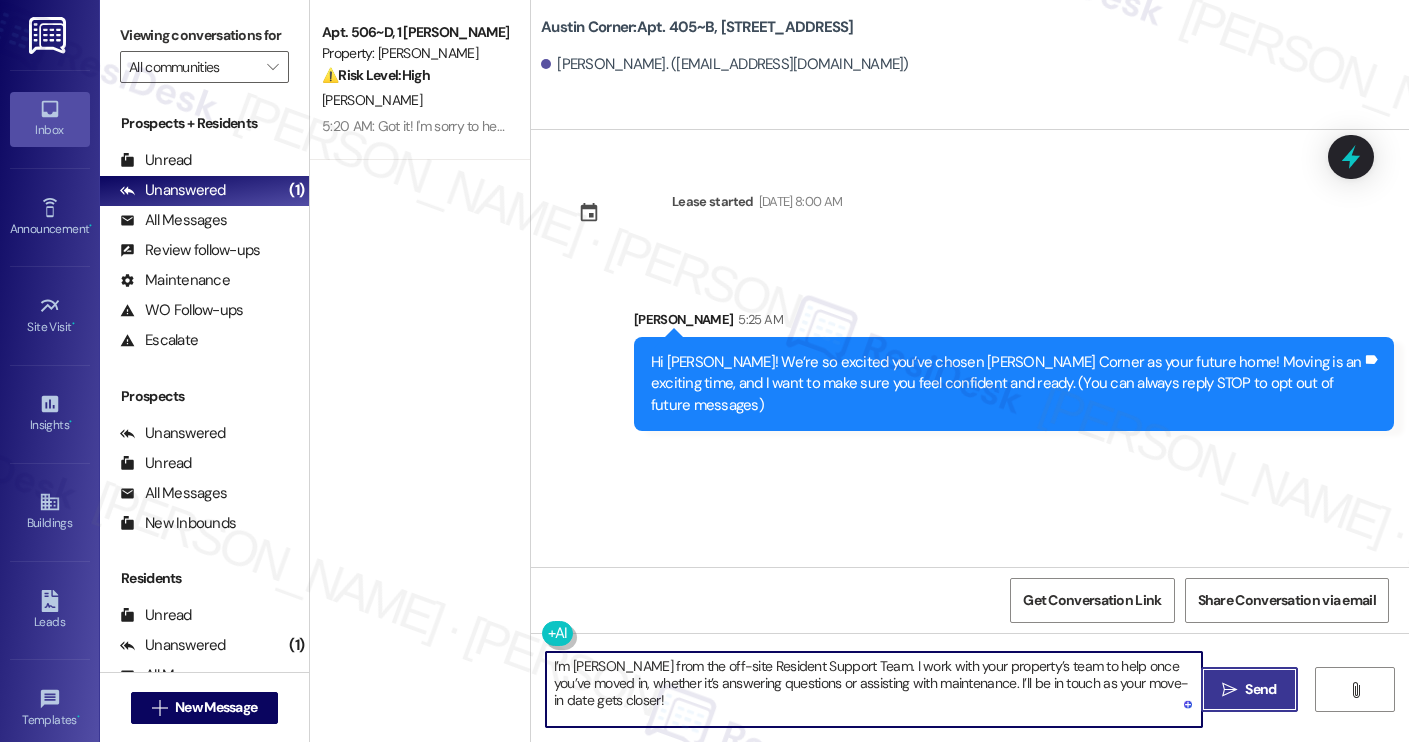 click on " Send" at bounding box center (1249, 689) 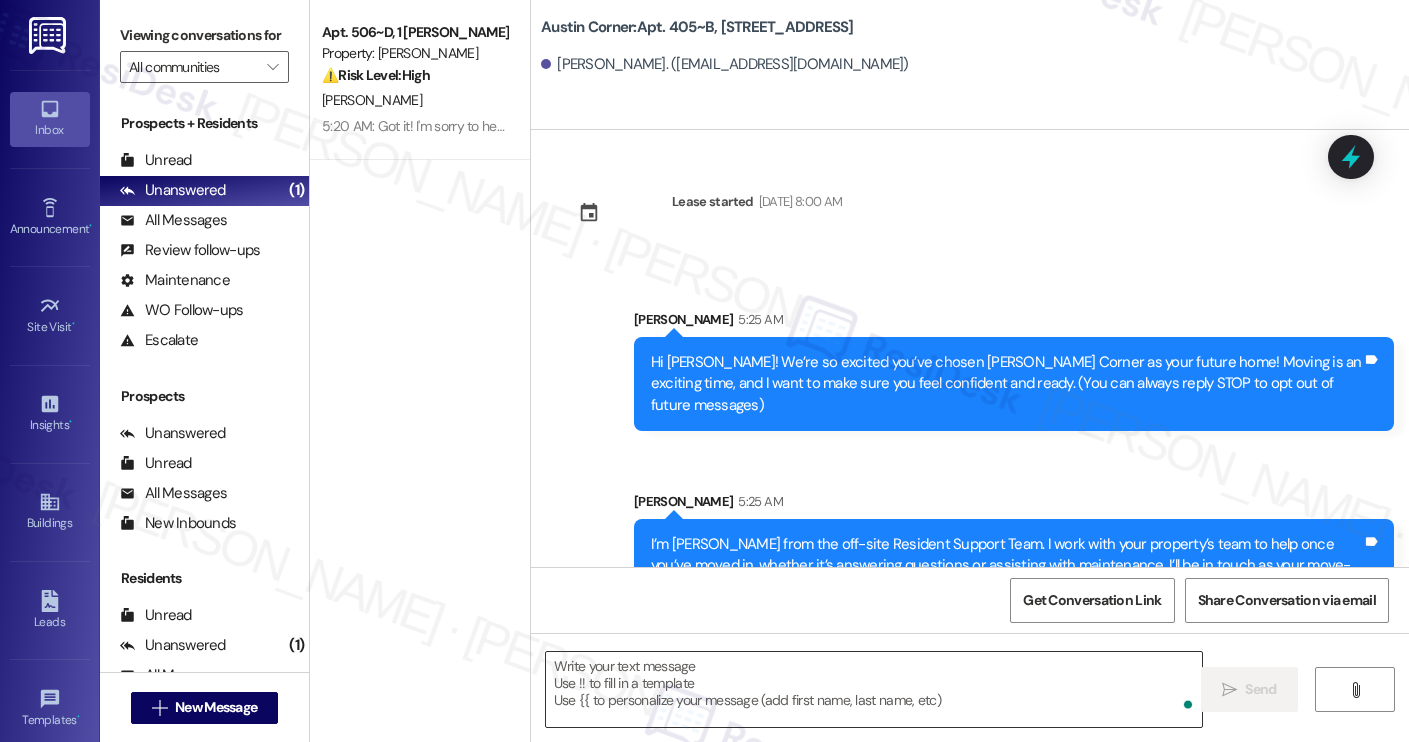 click at bounding box center (874, 689) 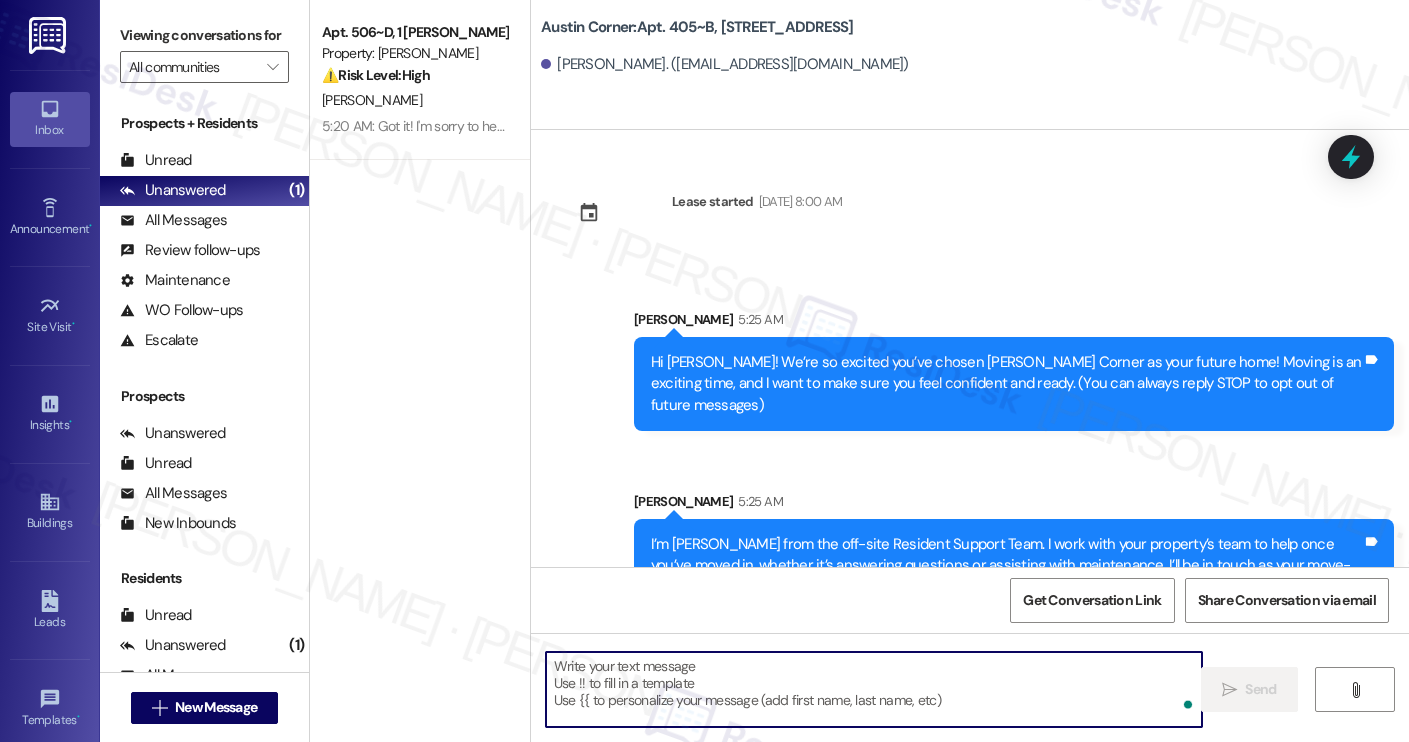 paste on "Move-in day will be busy as you get settled, but no reason it has to be stressful. Don’t forget that we offer a ⚡FAST PASS⚡for Move-In day if your checklist has been completed 2 weeks prior to move-in. Login to your ResidentPortal [DATE] to complete those outstanding items!" 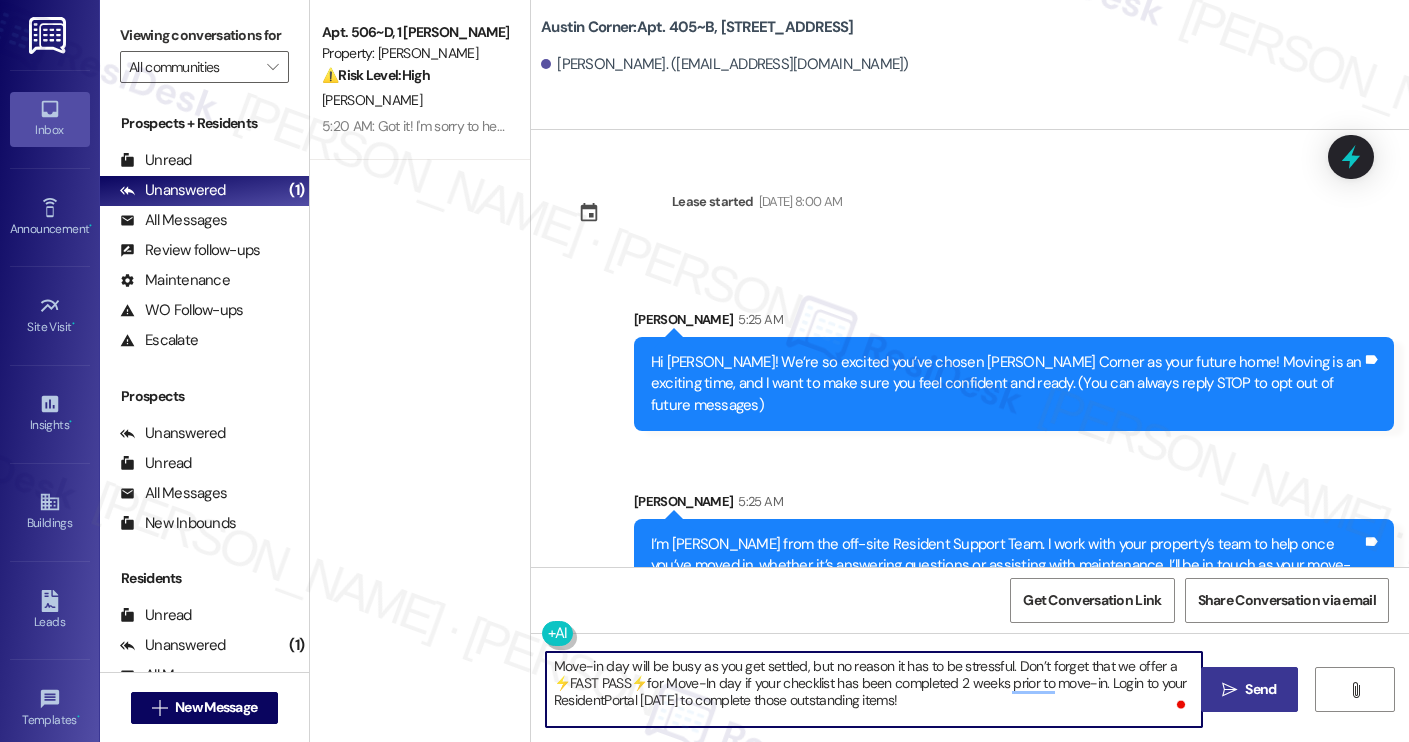 type on "Move-in day will be busy as you get settled, but no reason it has to be stressful. Don’t forget that we offer a ⚡FAST PASS⚡for Move-In day if your checklist has been completed 2 weeks prior to move-in. Login to your ResidentPortal [DATE] to complete those outstanding items!" 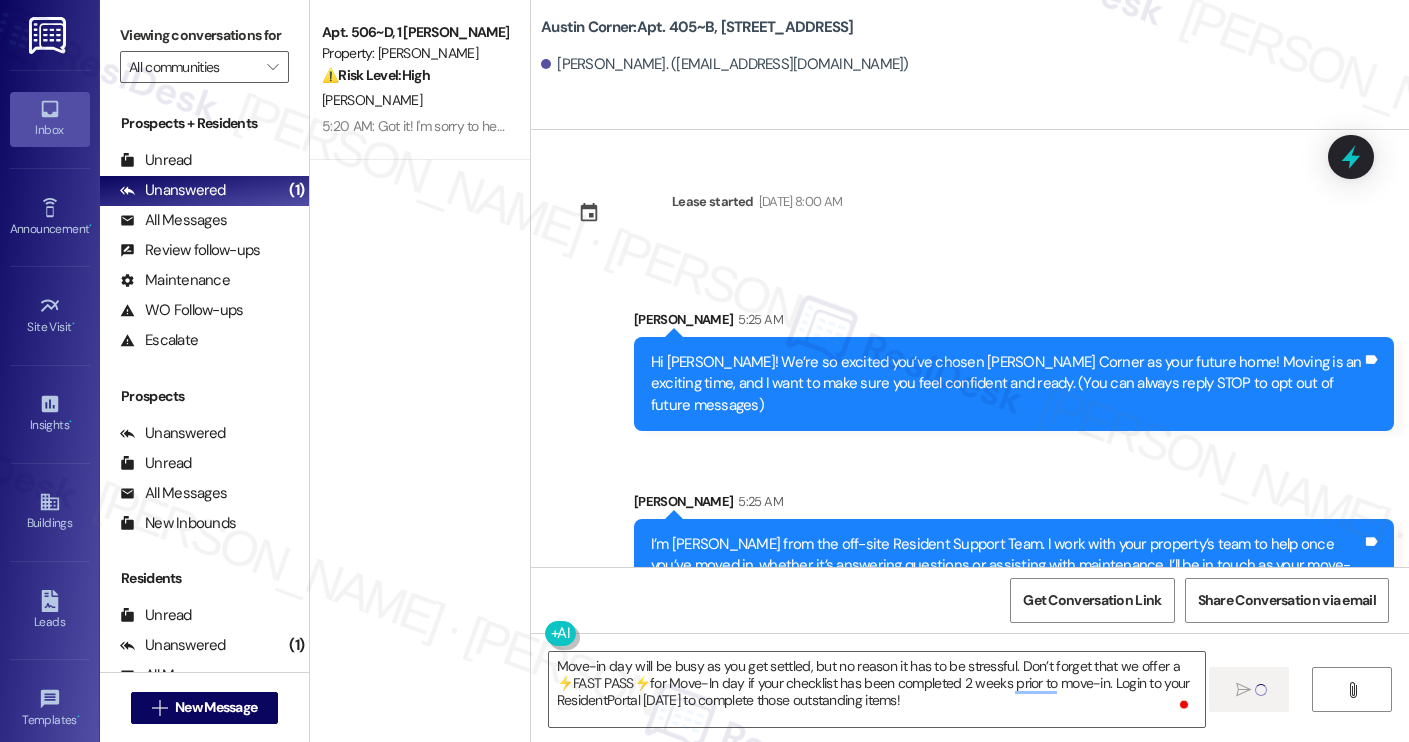 type 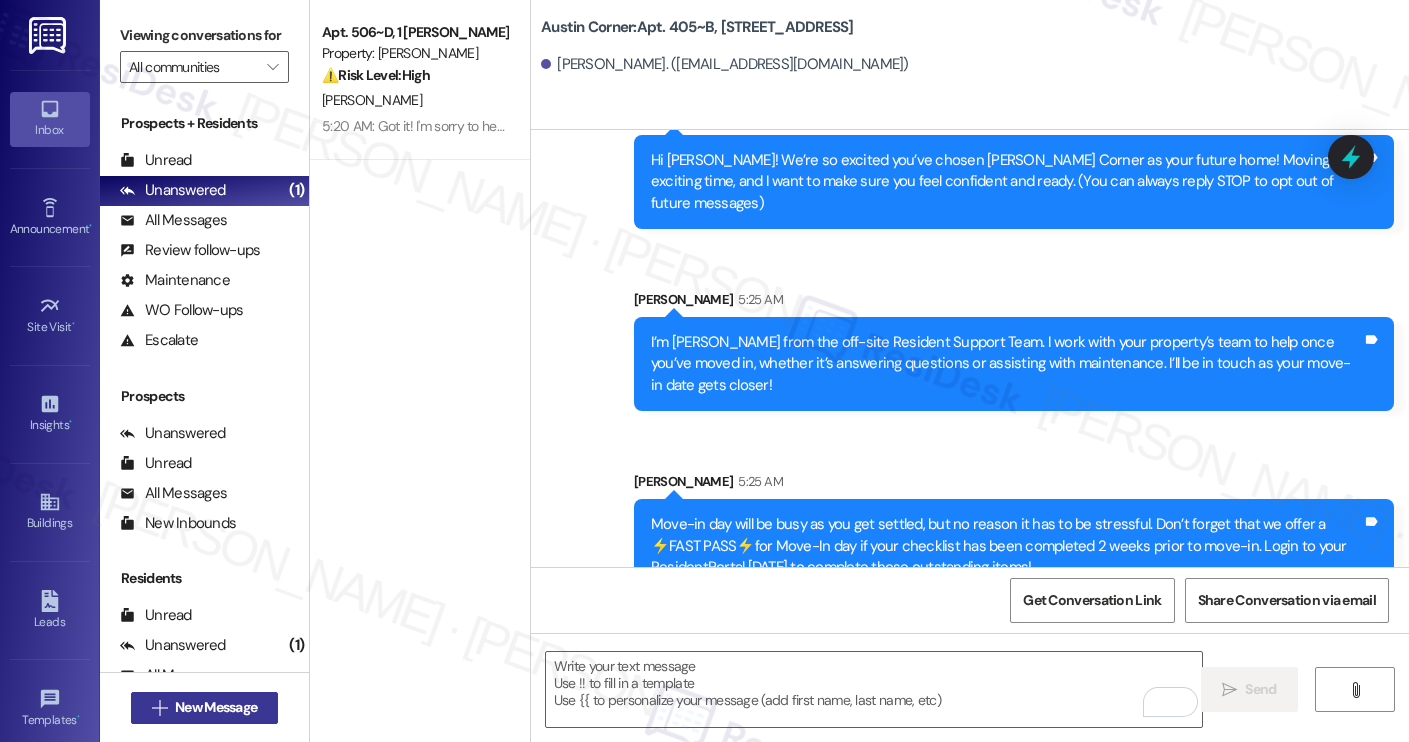 click on "New Message" at bounding box center [216, 707] 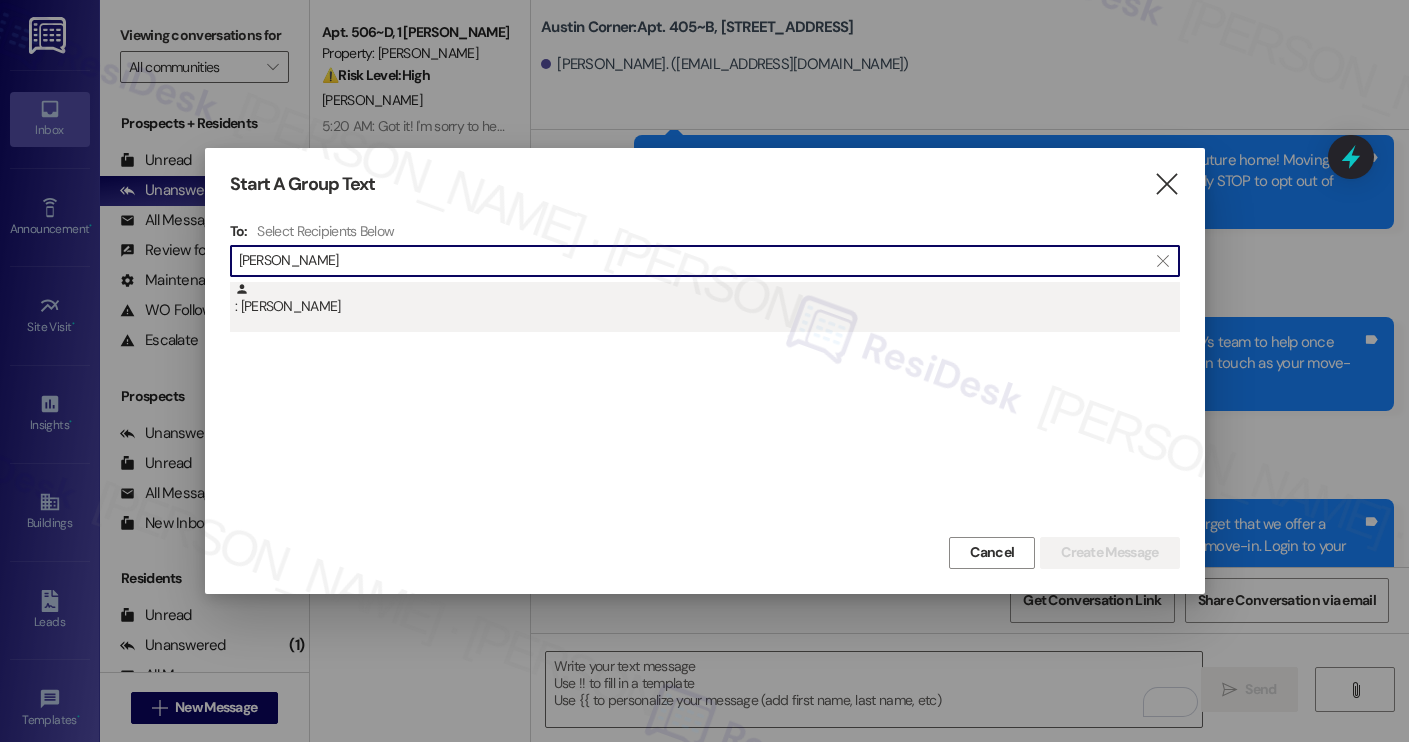 type on "rodrigo me" 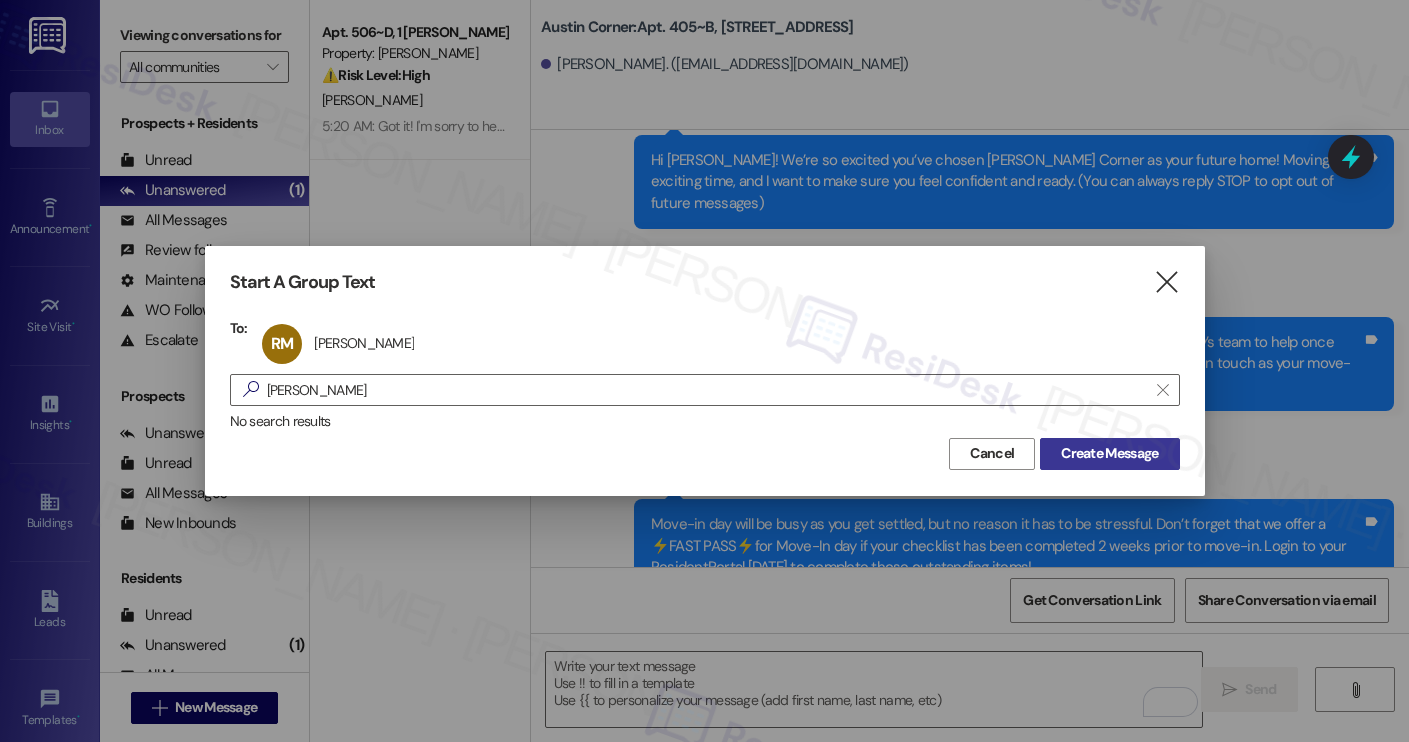 click on "Create Message" at bounding box center [1109, 453] 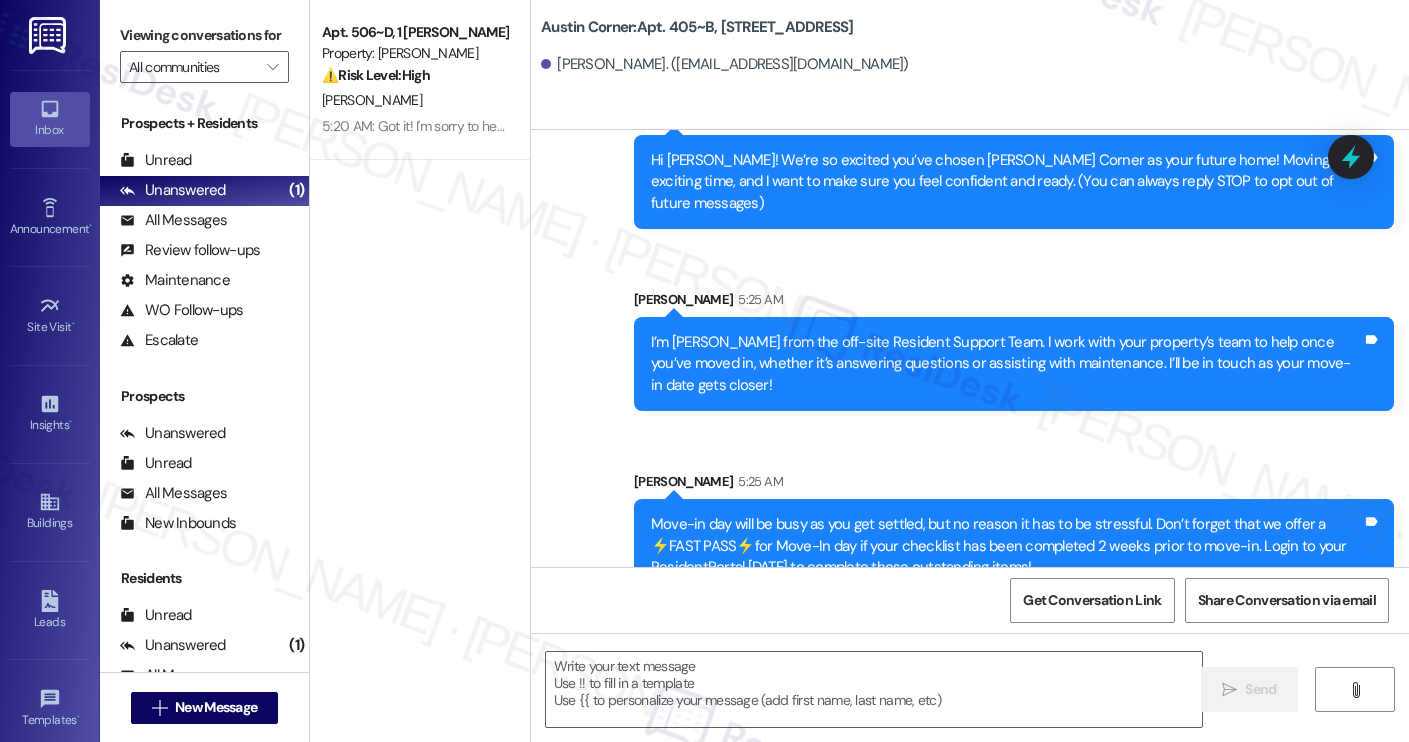 type on "Fetching suggested responses. Please feel free to read through the conversation in the meantime." 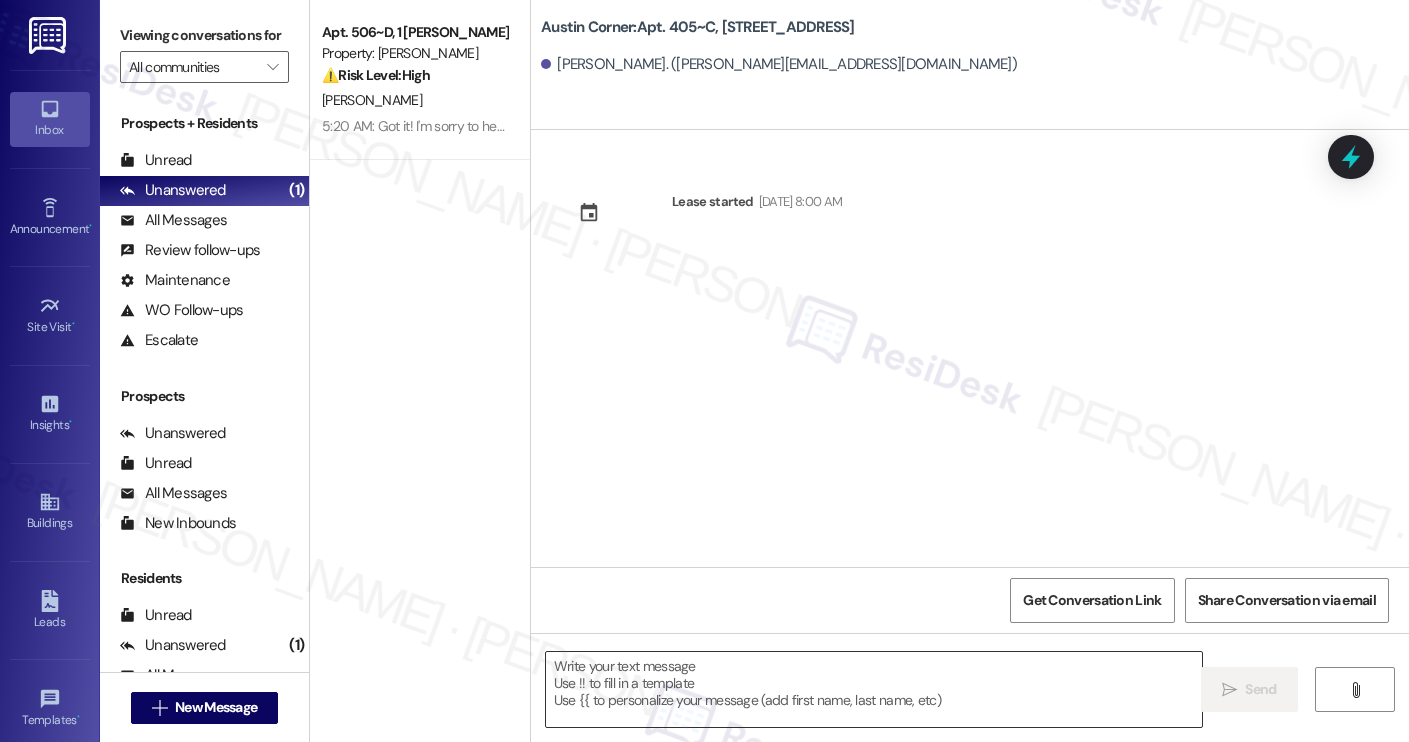 click at bounding box center (874, 689) 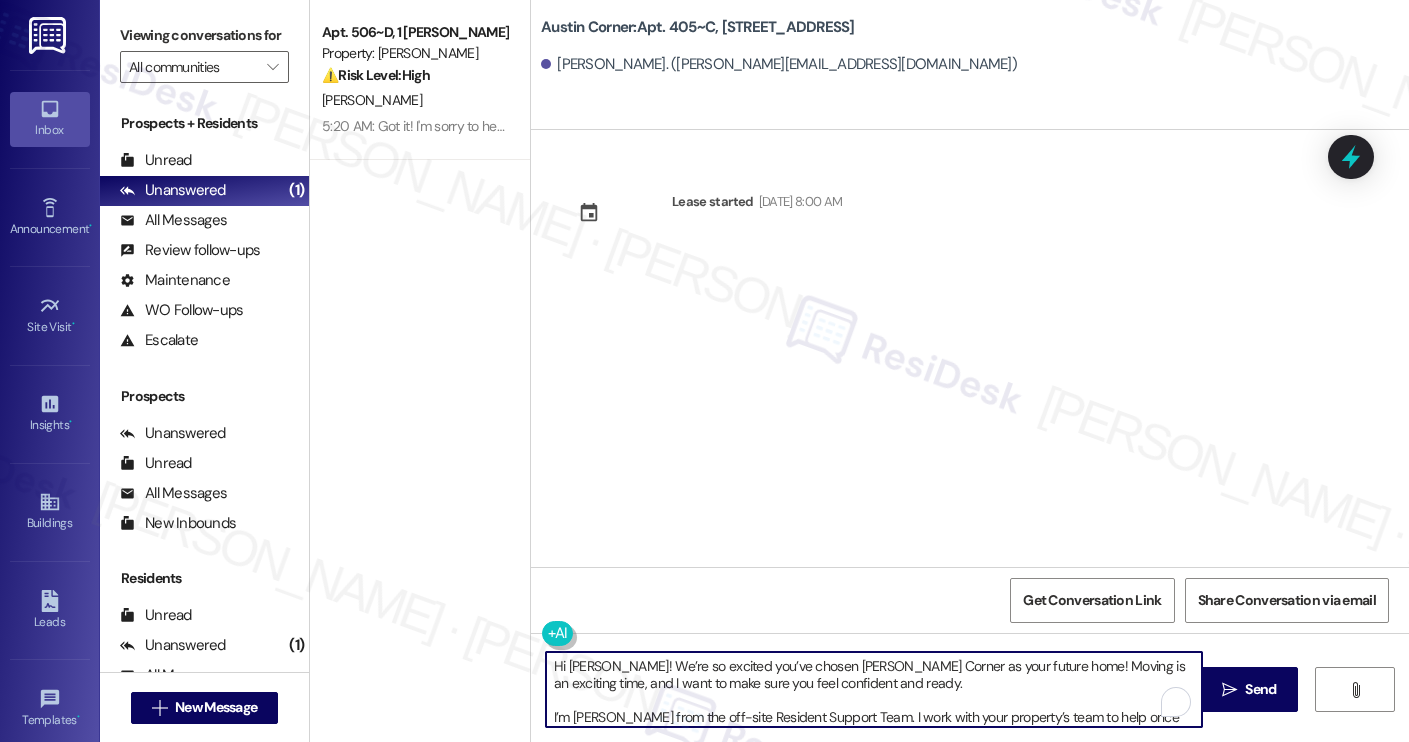 scroll, scrollTop: 119, scrollLeft: 0, axis: vertical 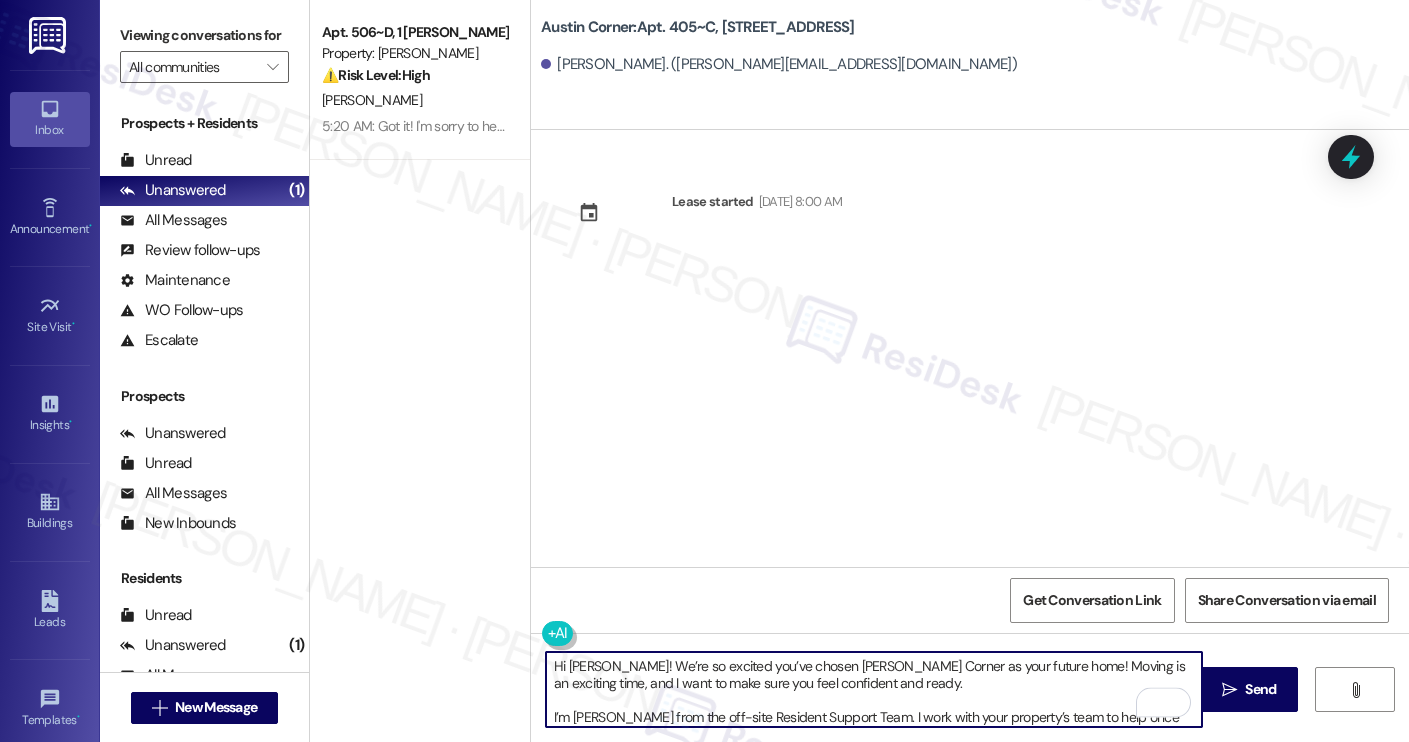 click on "Rodrigo Mendez. (mendez.rodalm@gmail.com)" at bounding box center [779, 64] 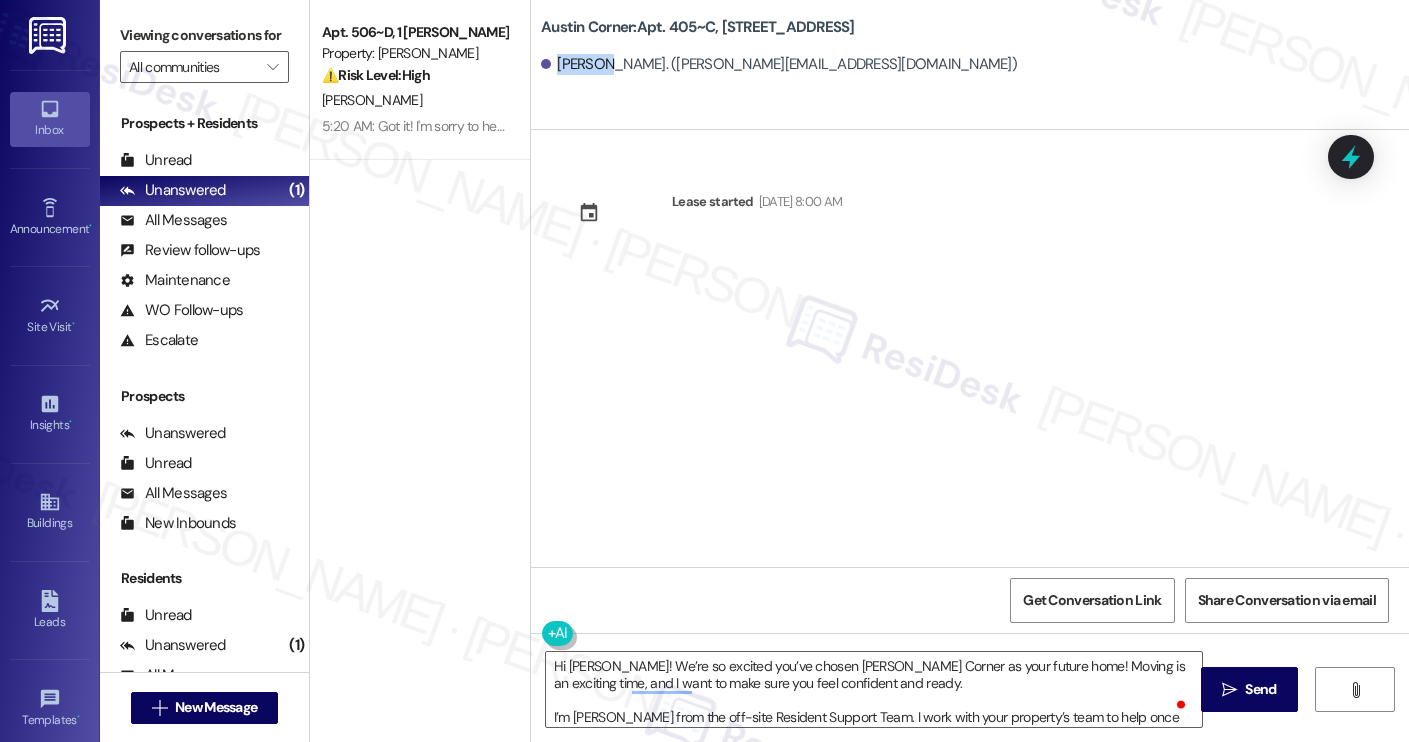 copy on "Rodrigo" 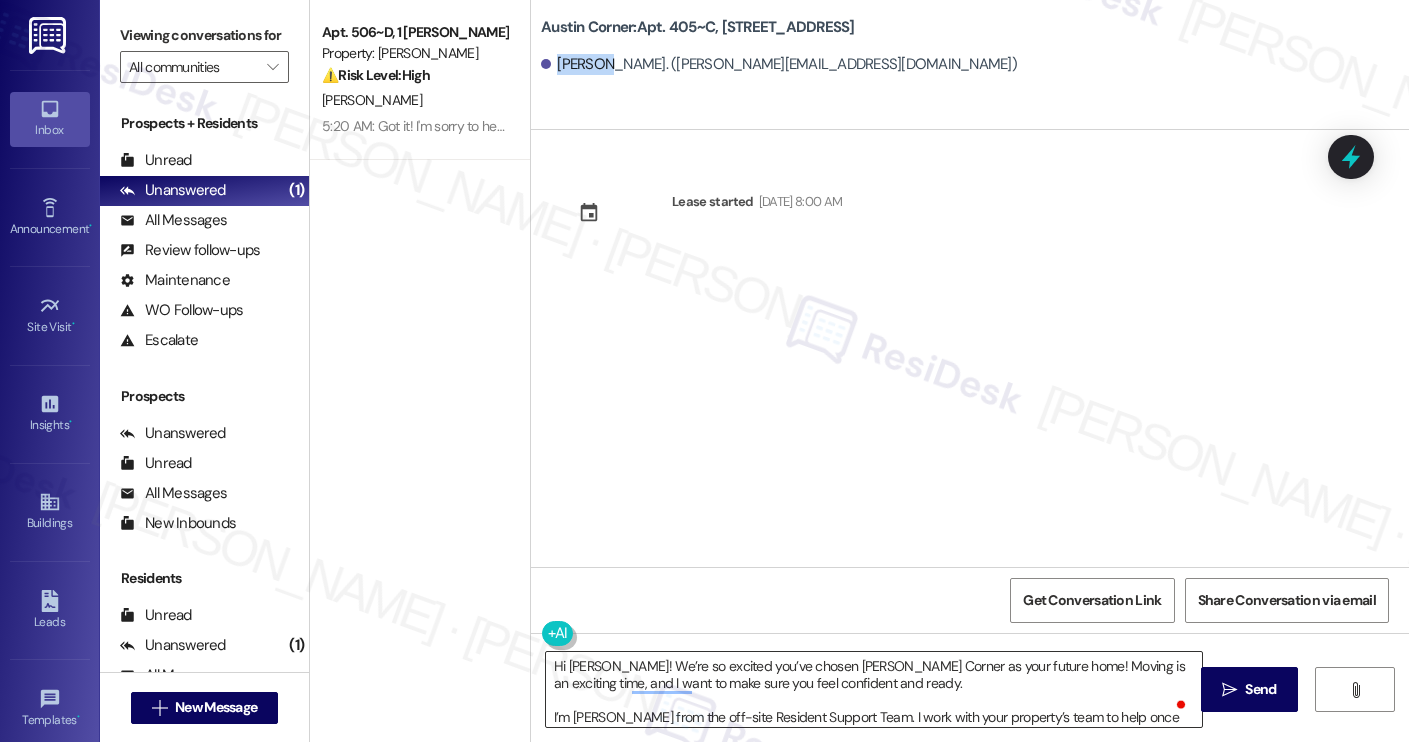 click on "Hi [PERSON_NAME]! We’re so excited you’ve chosen [PERSON_NAME] Corner as your future home! Moving is an exciting time, and I want to make sure you feel confident and ready.
I’m [PERSON_NAME] from the off-site Resident Support Team. I work with your property’s team to help once you’ve moved in, whether it’s answering questions or assisting with maintenance. I’ll be in touch as your move-in date gets closer!
Move-in day will be busy as you get settled, but no reason it has to be stressful. Don’t forget that we offer a ⚡FAST PASS⚡for Move-In day if your checklist has been completed 2 weeks prior to move-in. Login to your ResidentPortal [DATE] to complete those outstanding items!" at bounding box center [874, 689] 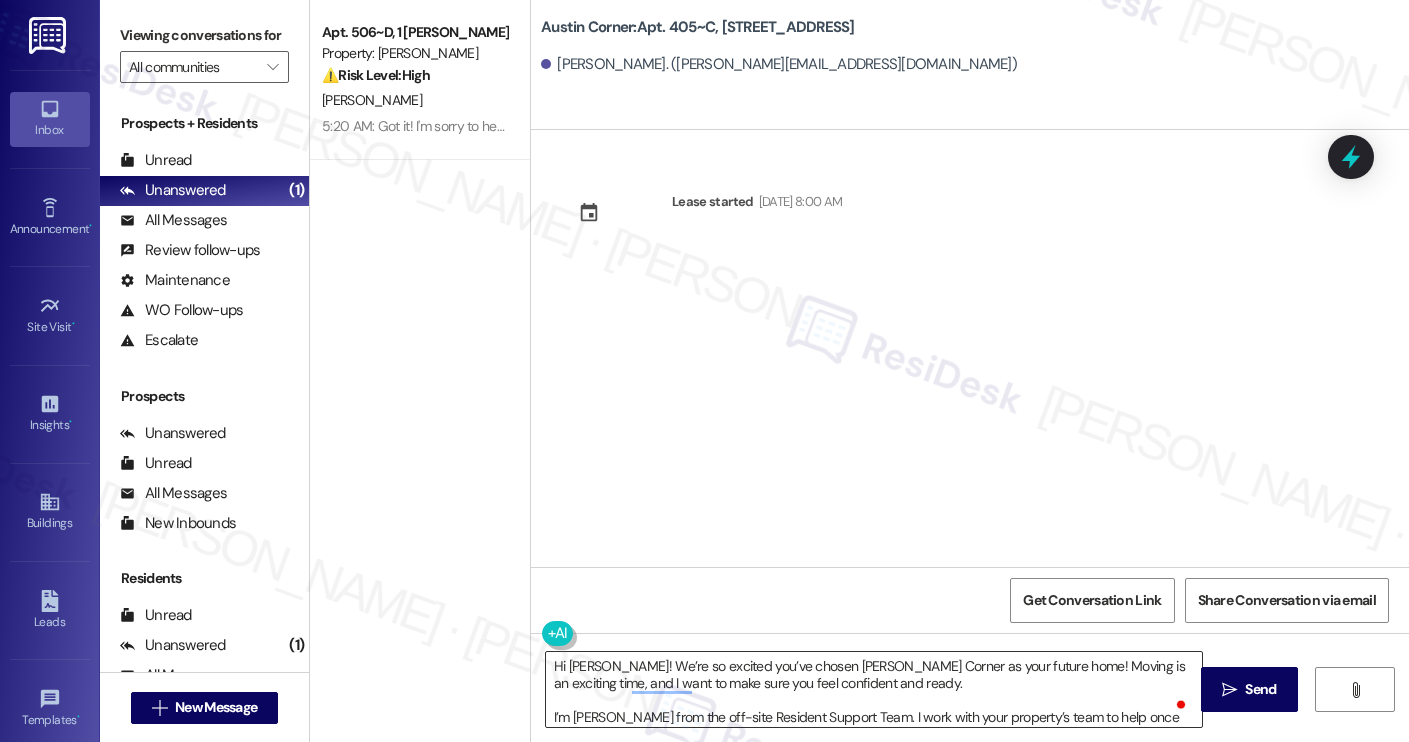click on "Hi [PERSON_NAME]! We’re so excited you’ve chosen [PERSON_NAME] Corner as your future home! Moving is an exciting time, and I want to make sure you feel confident and ready.
I’m [PERSON_NAME] from the off-site Resident Support Team. I work with your property’s team to help once you’ve moved in, whether it’s answering questions or assisting with maintenance. I’ll be in touch as your move-in date gets closer!
Move-in day will be busy as you get settled, but no reason it has to be stressful. Don’t forget that we offer a ⚡FAST PASS⚡for Move-In day if your checklist has been completed 2 weeks prior to move-in. Login to your ResidentPortal [DATE] to complete those outstanding items!" at bounding box center [874, 689] 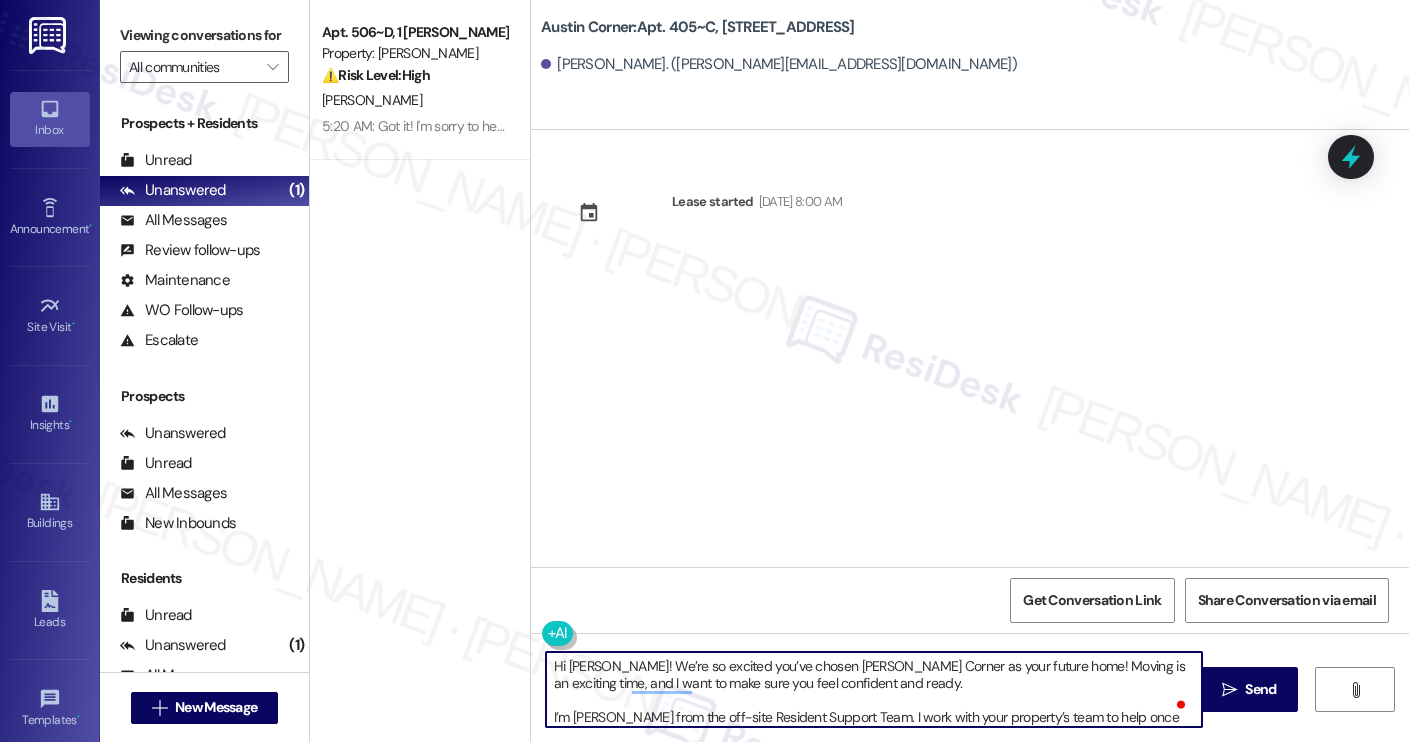 click on "Hi [PERSON_NAME]! We’re so excited you’ve chosen [PERSON_NAME] Corner as your future home! Moving is an exciting time, and I want to make sure you feel confident and ready.
I’m [PERSON_NAME] from the off-site Resident Support Team. I work with your property’s team to help once you’ve moved in, whether it’s answering questions or assisting with maintenance. I’ll be in touch as your move-in date gets closer!
Move-in day will be busy as you get settled, but no reason it has to be stressful. Don’t forget that we offer a ⚡FAST PASS⚡for Move-In day if your checklist has been completed 2 weeks prior to move-in. Login to your ResidentPortal [DATE] to complete those outstanding items!" at bounding box center [874, 689] 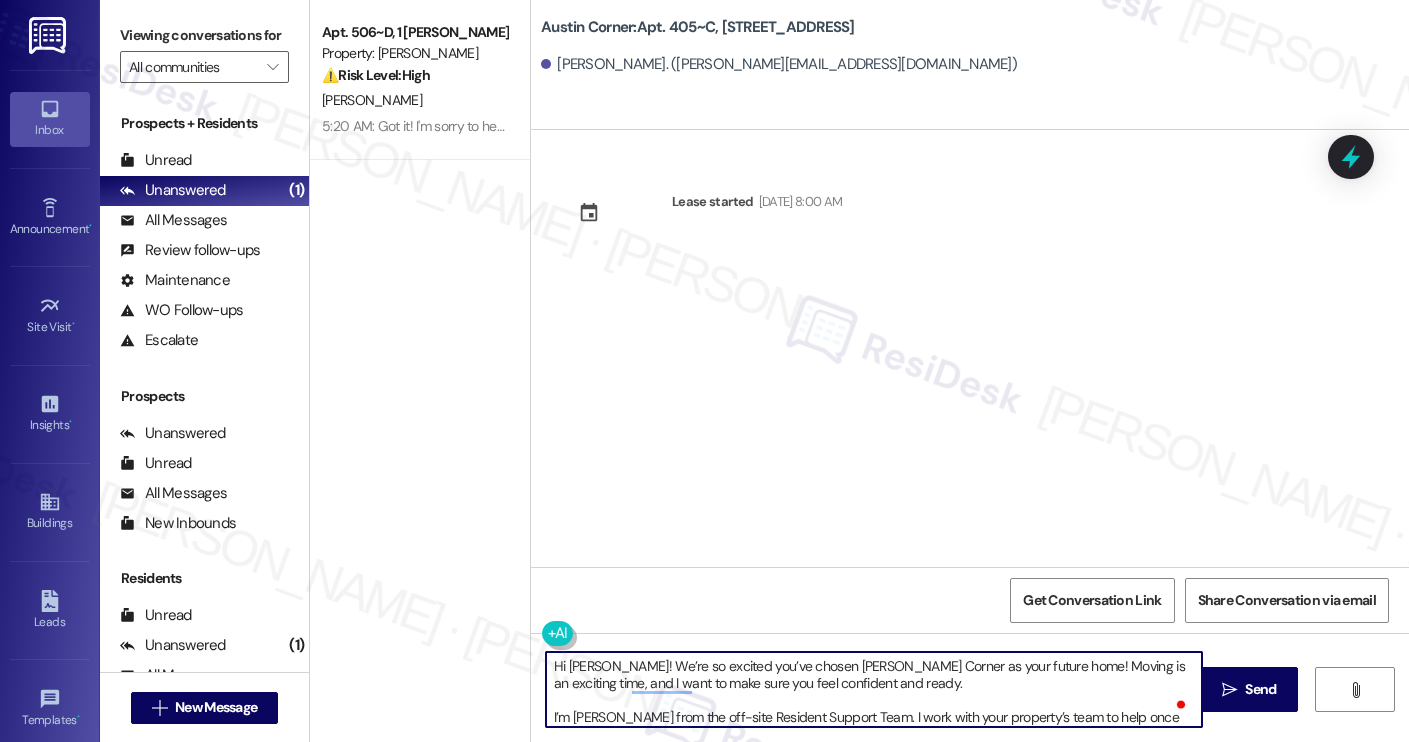 scroll, scrollTop: 17, scrollLeft: 0, axis: vertical 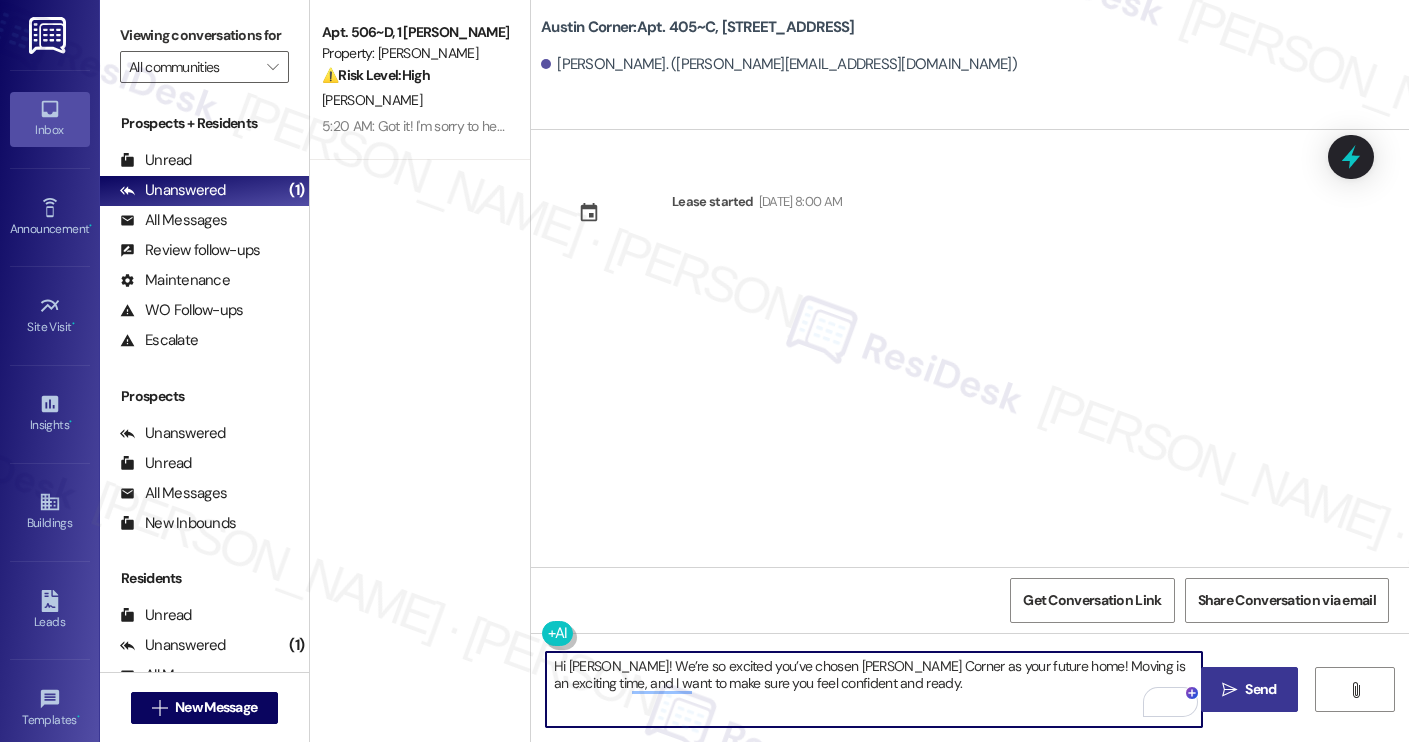 type on "Hi Rodrigo! We’re so excited you’ve chosen Yugo Austin Corner as your future home! Moving is an exciting time, and I want to make sure you feel confident and ready." 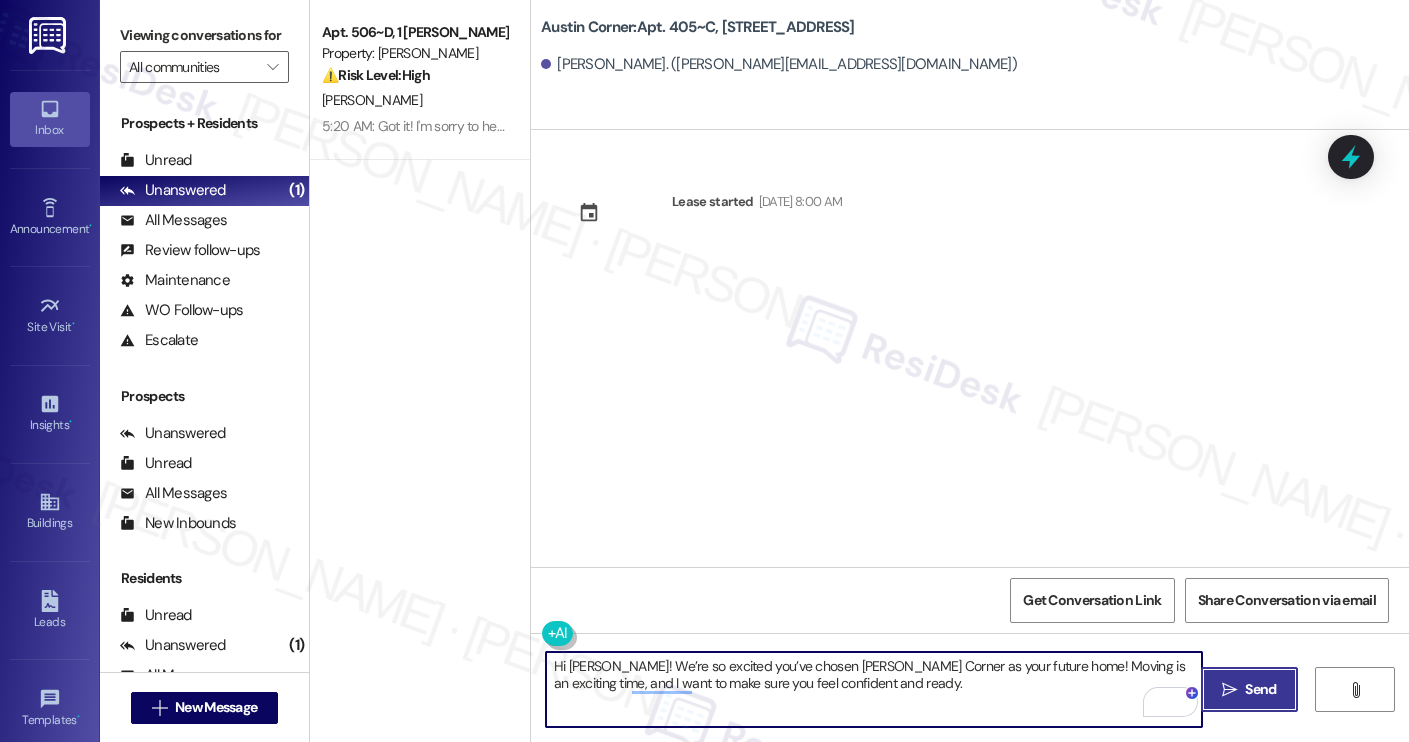 click on "Send" at bounding box center (1260, 689) 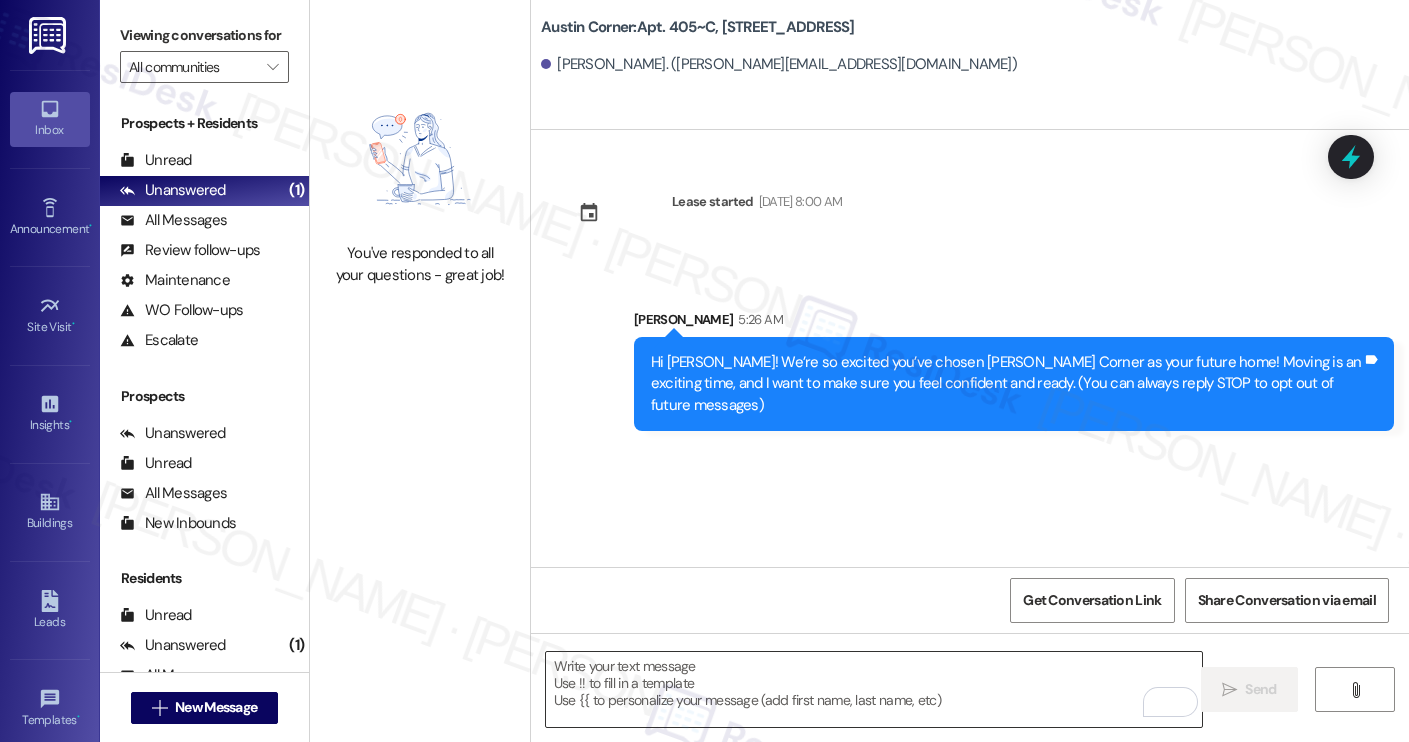 click at bounding box center [874, 689] 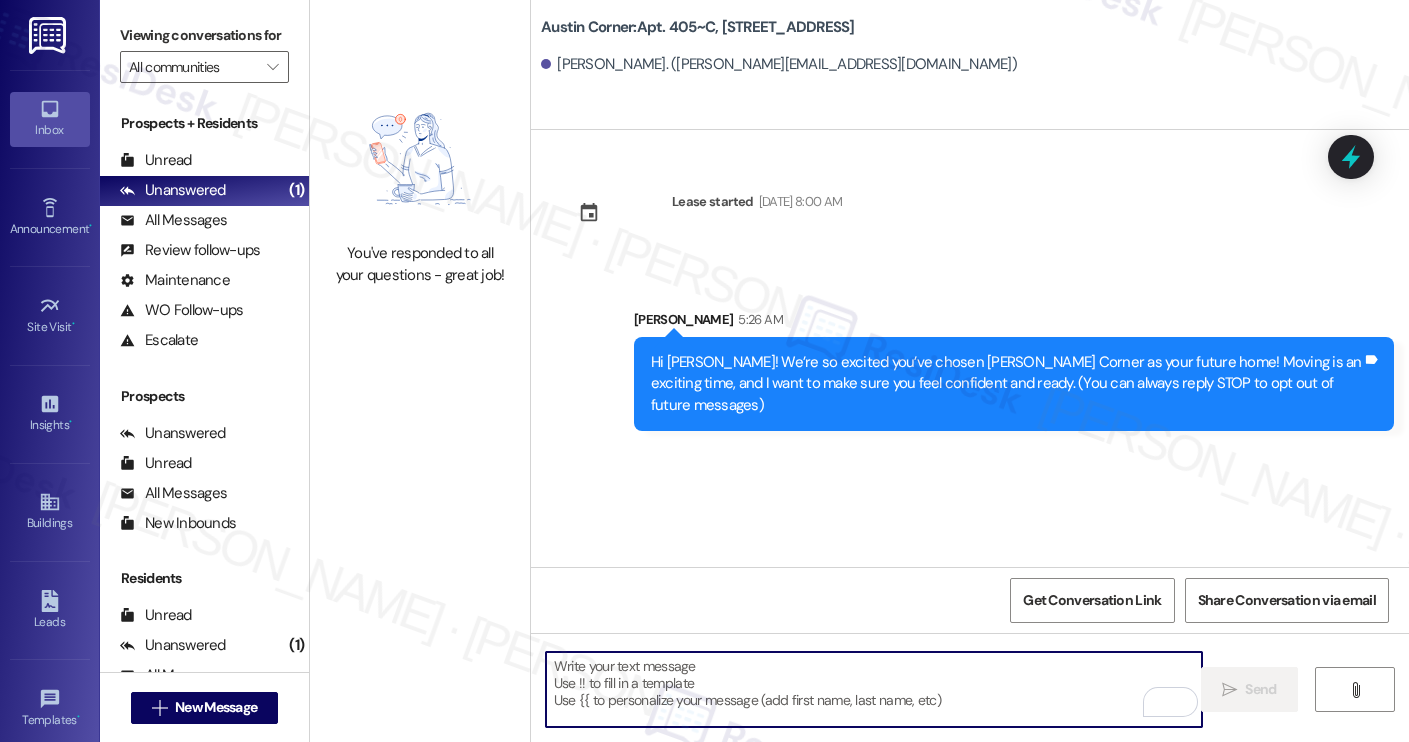 paste on "I’m [PERSON_NAME] from the off-site Resident Support Team. I work with your property’s team to help once you’ve moved in, whether it’s answering questions or assisting with maintenance. I’ll be in touch as your move-in date gets closer!
Move-in day will be busy as you get settled, but no reason it has to be stressful. Don’t forget that we offer a ⚡FAST PASS⚡for Move-In day if your checklist has been completed 2 weeks prior to move-in. Login to your ResidentPortal [DATE] to complete those outstanding items!" 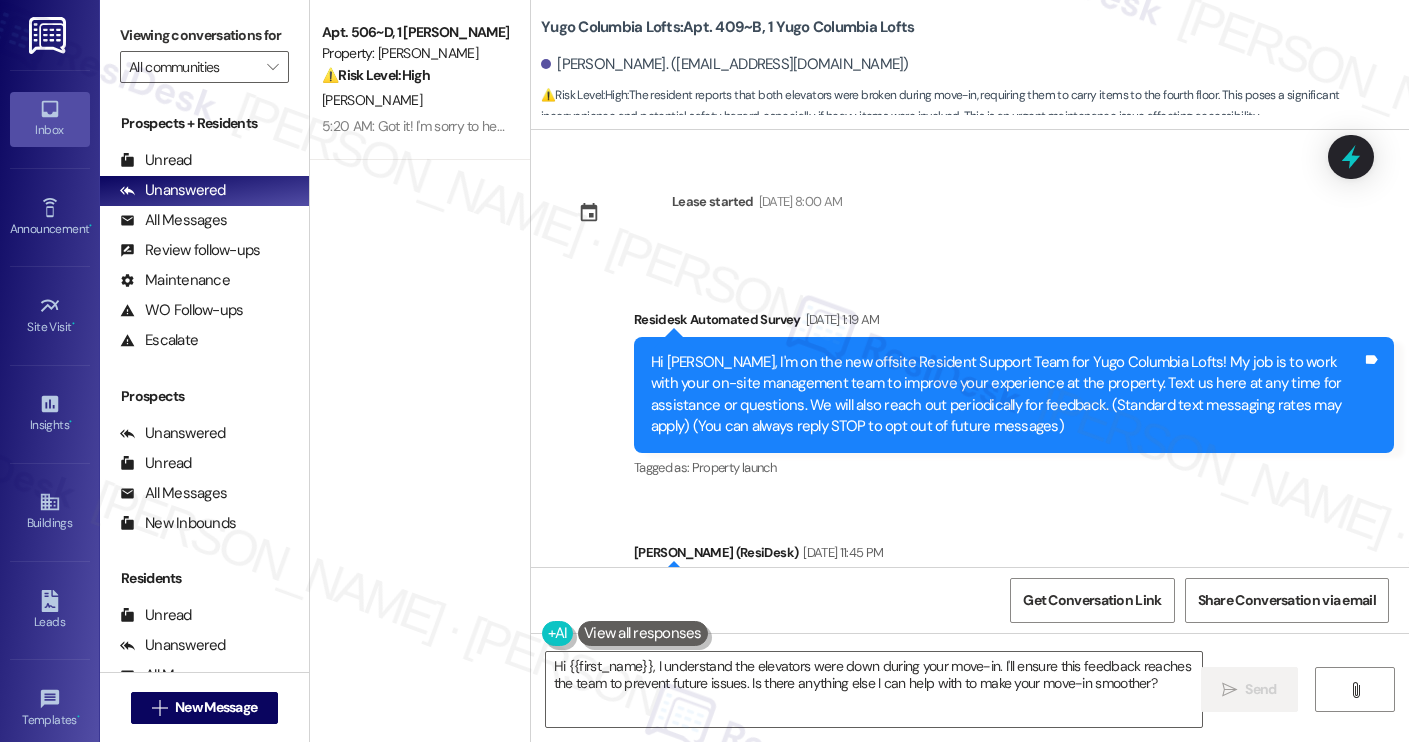 scroll, scrollTop: 0, scrollLeft: 0, axis: both 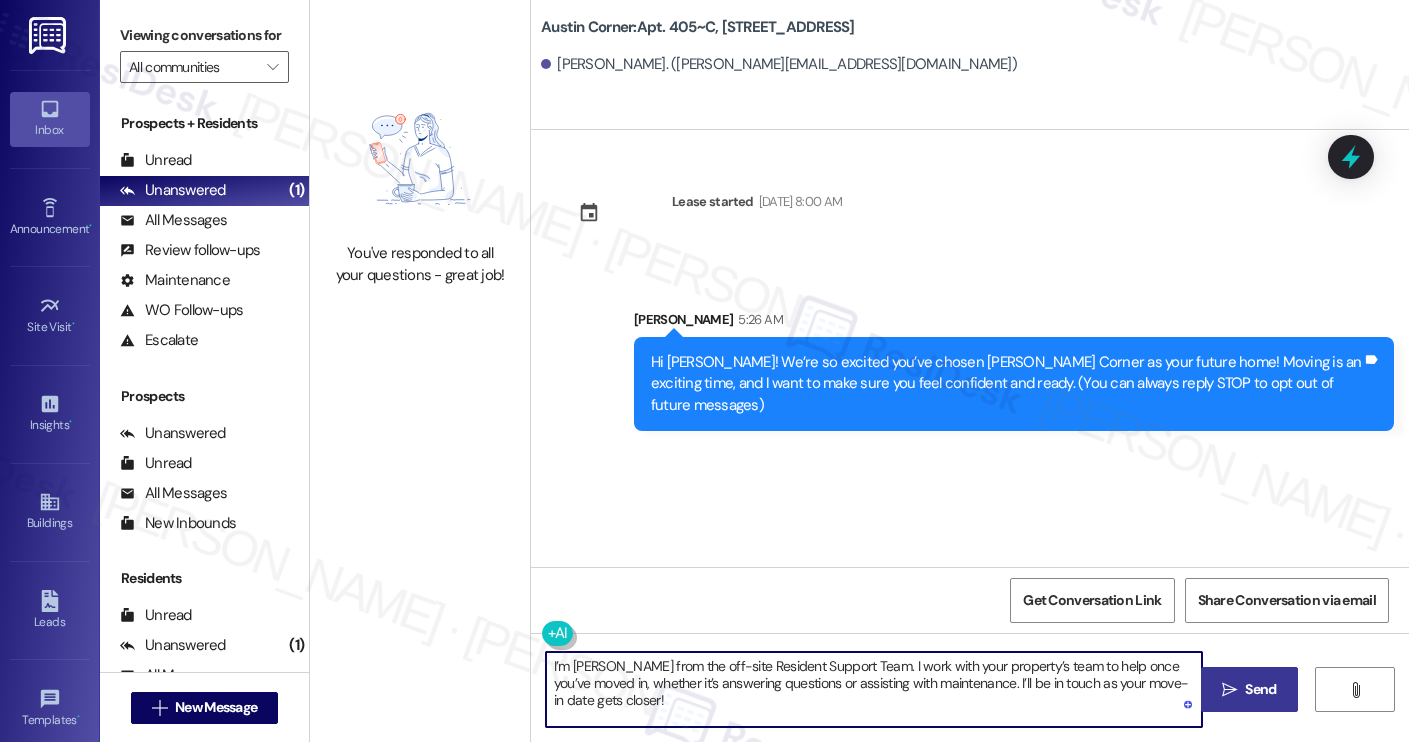 type on "I’m [PERSON_NAME] from the off-site Resident Support Team. I work with your property’s team to help once you’ve moved in, whether it’s answering questions or assisting with maintenance. I’ll be in touch as your move-in date gets closer!" 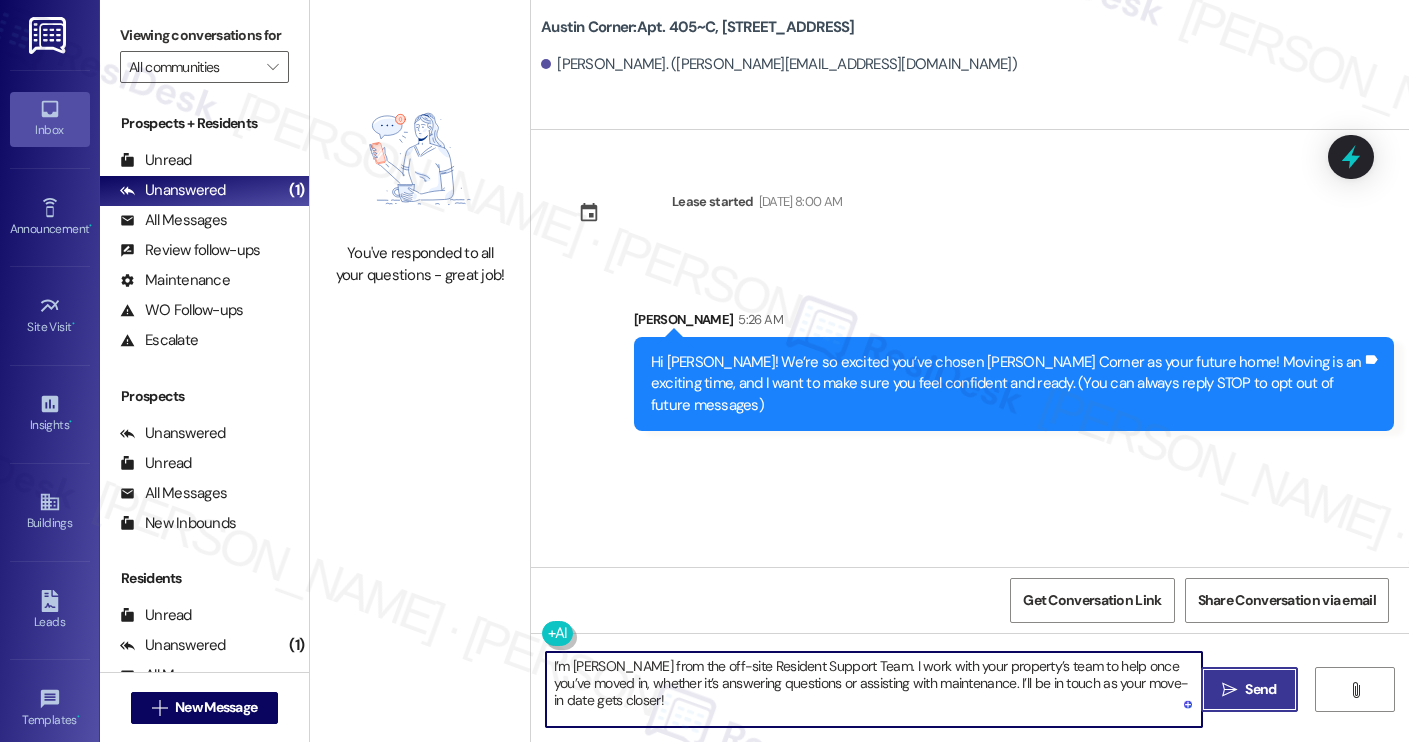 click on "Send" at bounding box center [1260, 689] 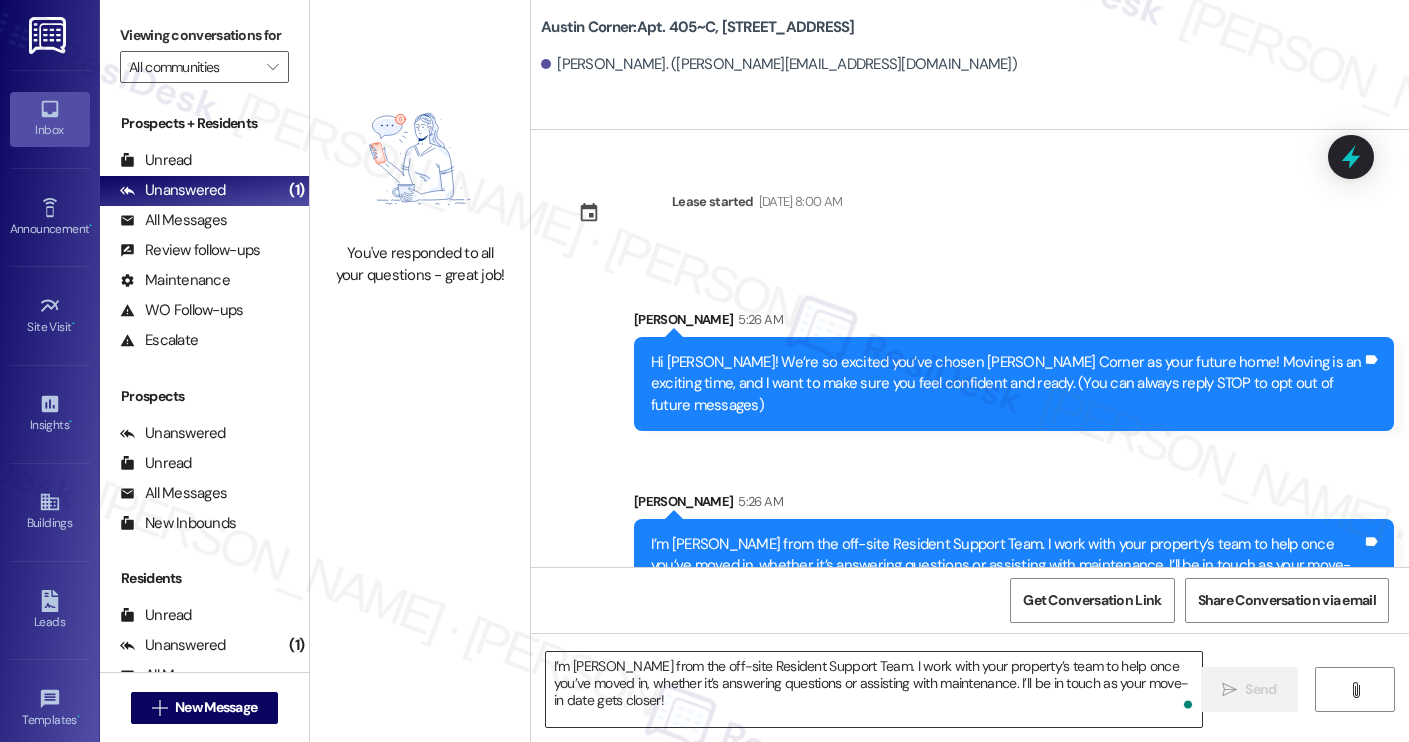 click on "I’m [PERSON_NAME] from the off-site Resident Support Team. I work with your property’s team to help once you’ve moved in, whether it’s answering questions or assisting with maintenance. I’ll be in touch as your move-in date gets closer!" at bounding box center (874, 689) 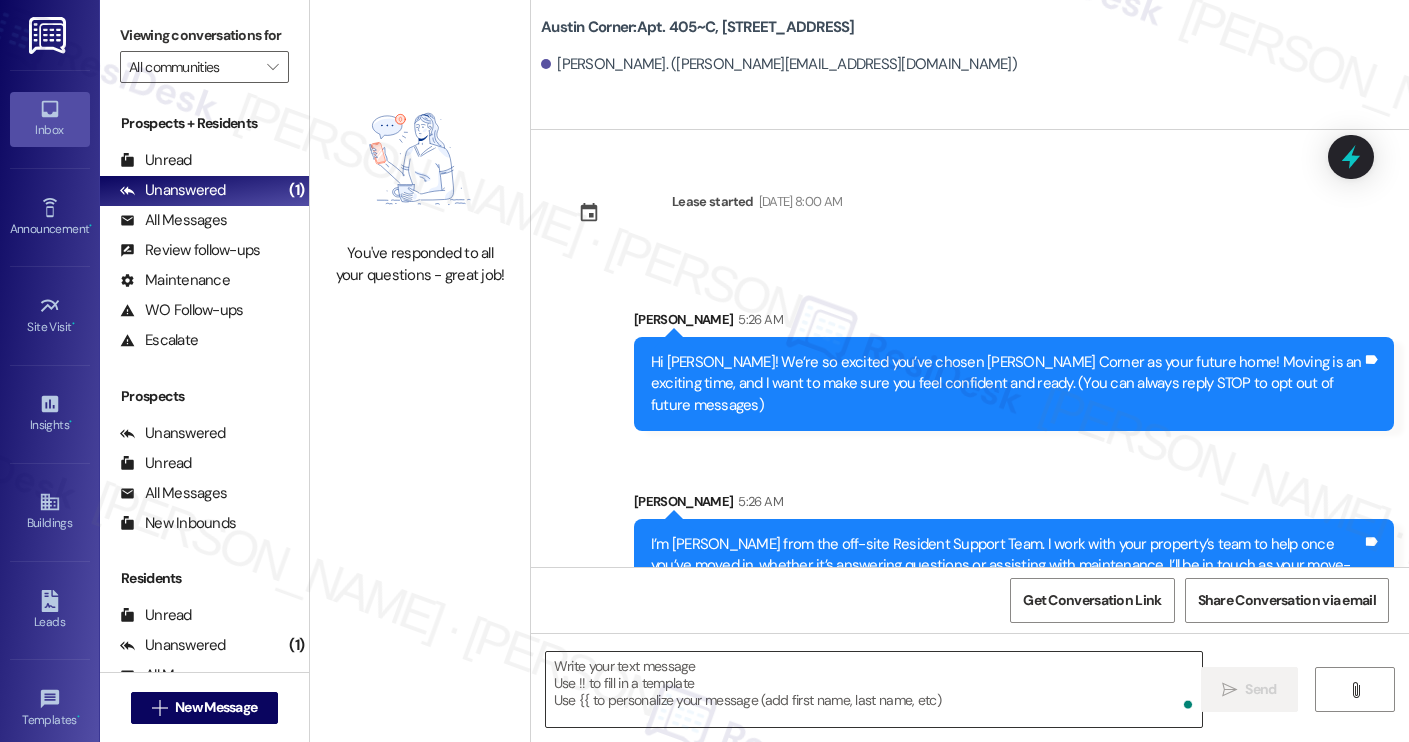 paste on "Move-in day will be busy as you get settled, but no reason it has to be stressful. Don’t forget that we offer a ⚡FAST PASS⚡for Move-In day if your checklist has been completed 2 weeks prior to move-in. Login to your ResidentPortal [DATE] to complete those outstanding items!" 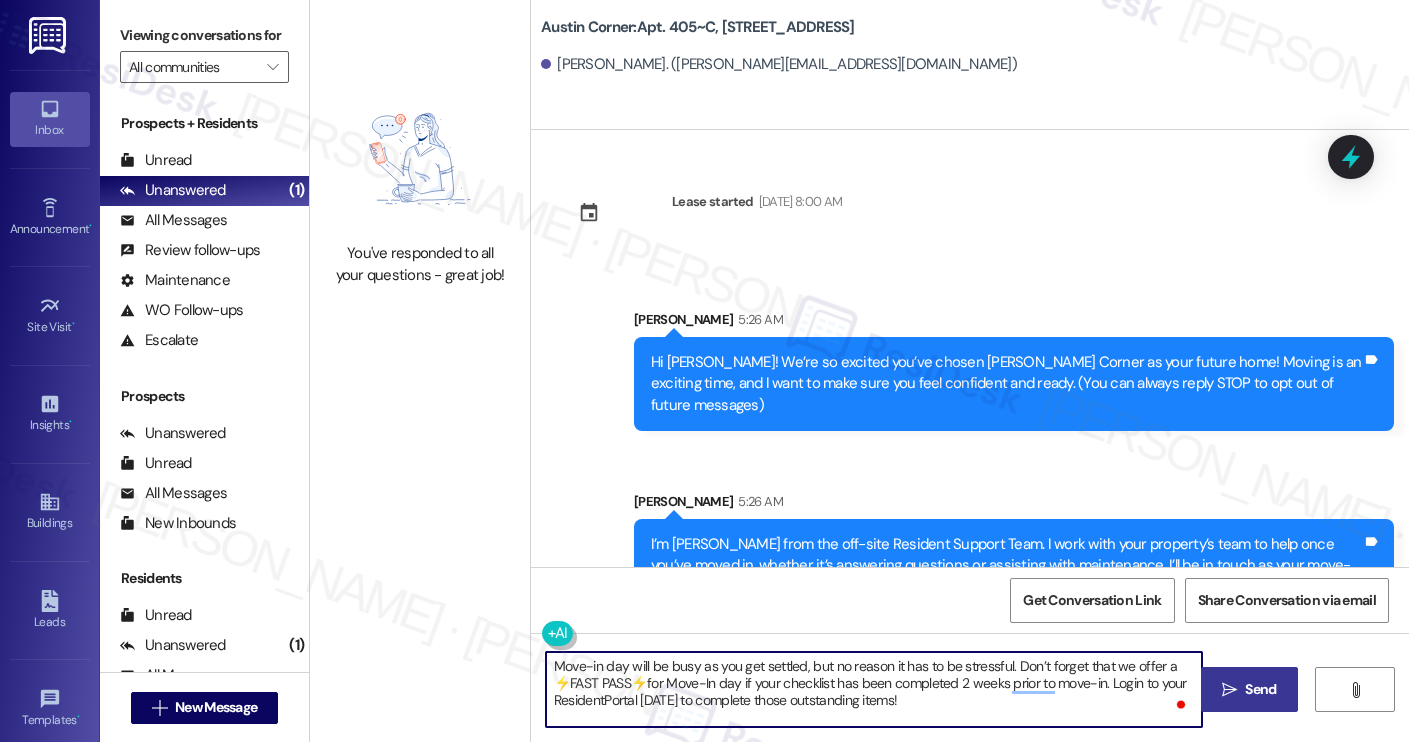 type on "Move-in day will be busy as you get settled, but no reason it has to be stressful. Don’t forget that we offer a ⚡FAST PASS⚡for Move-In day if your checklist has been completed 2 weeks prior to move-in. Login to your ResidentPortal [DATE] to complete those outstanding items!" 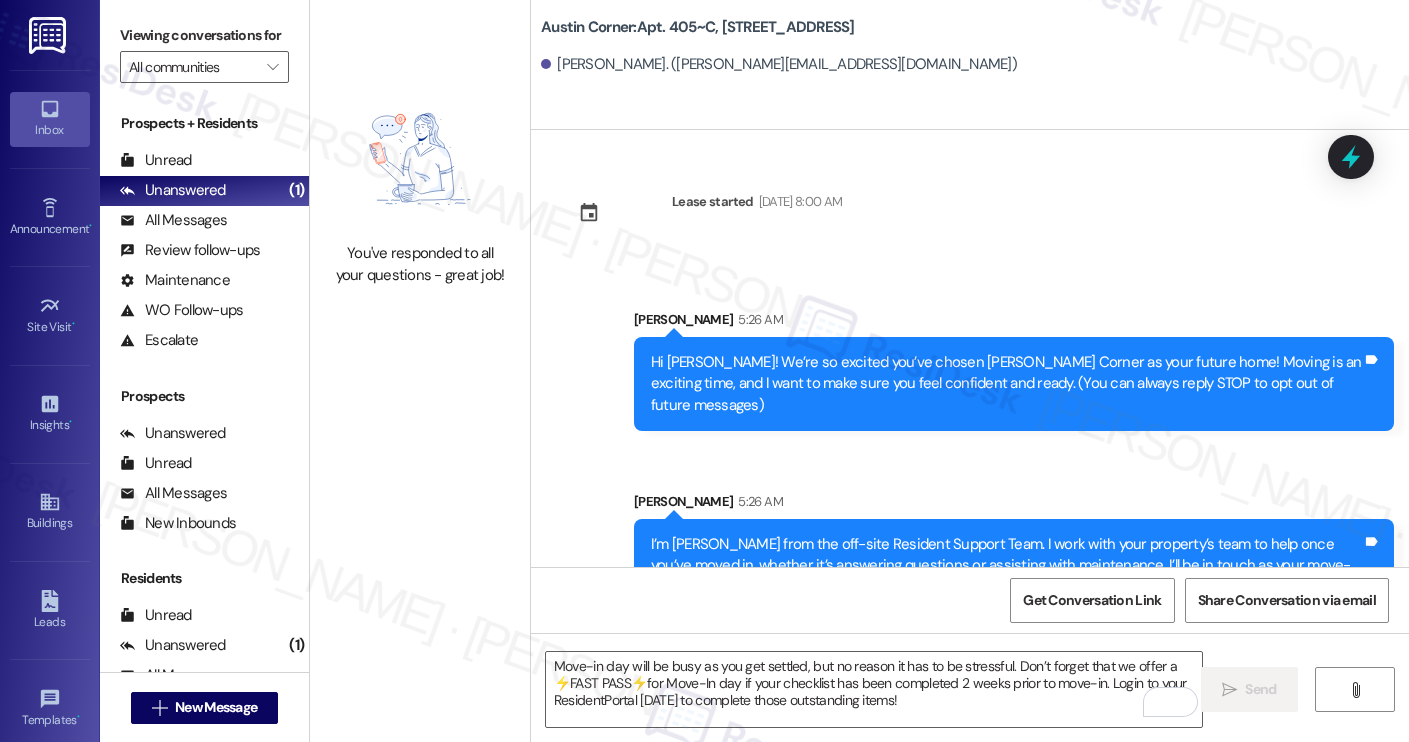 scroll, scrollTop: 202, scrollLeft: 0, axis: vertical 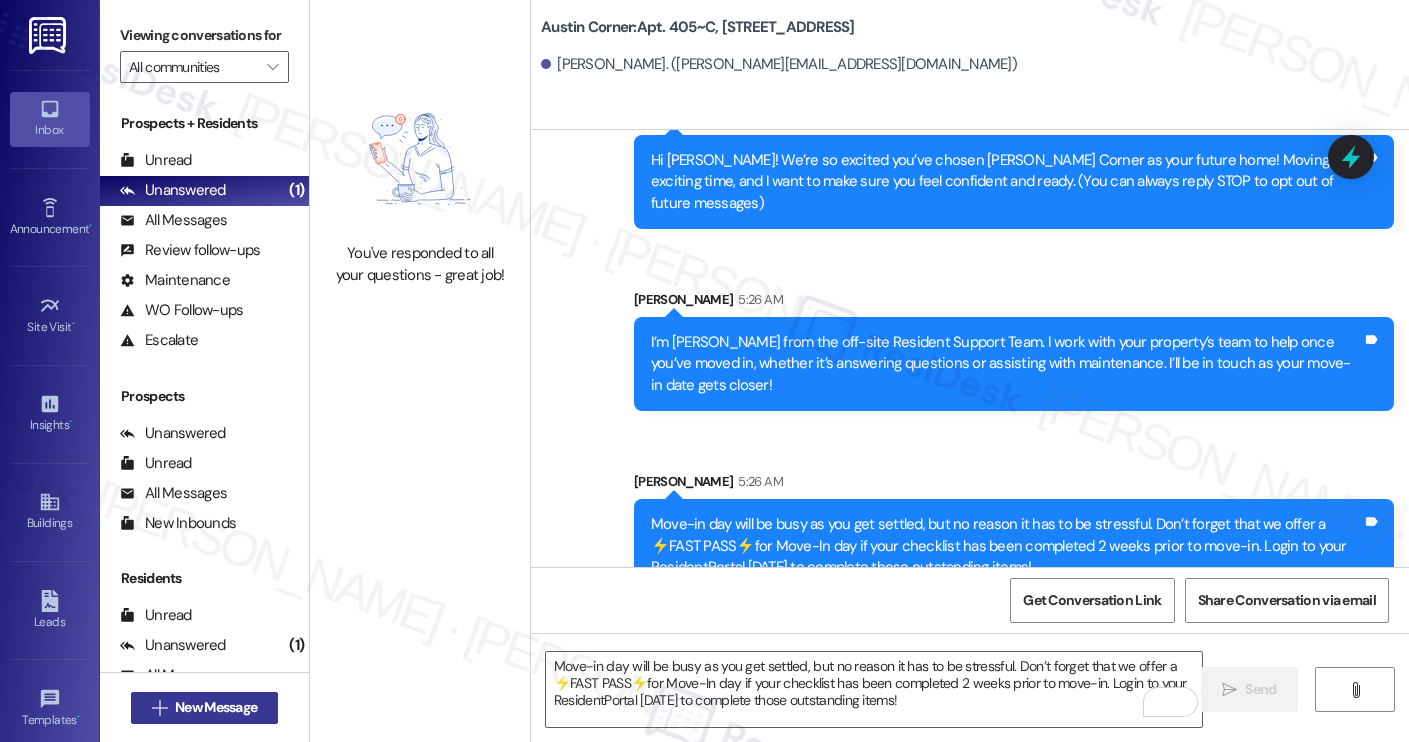 click on "New Message" at bounding box center [216, 707] 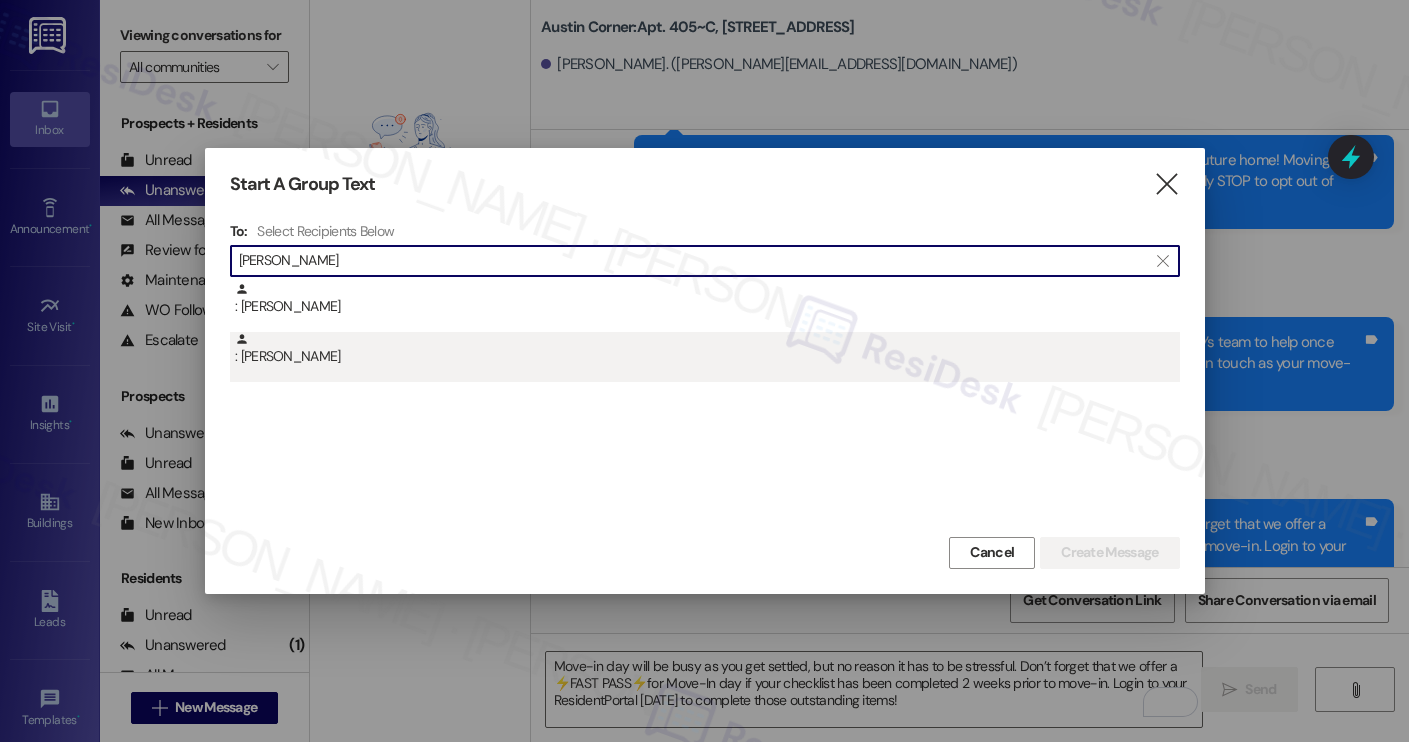type on "zenaida" 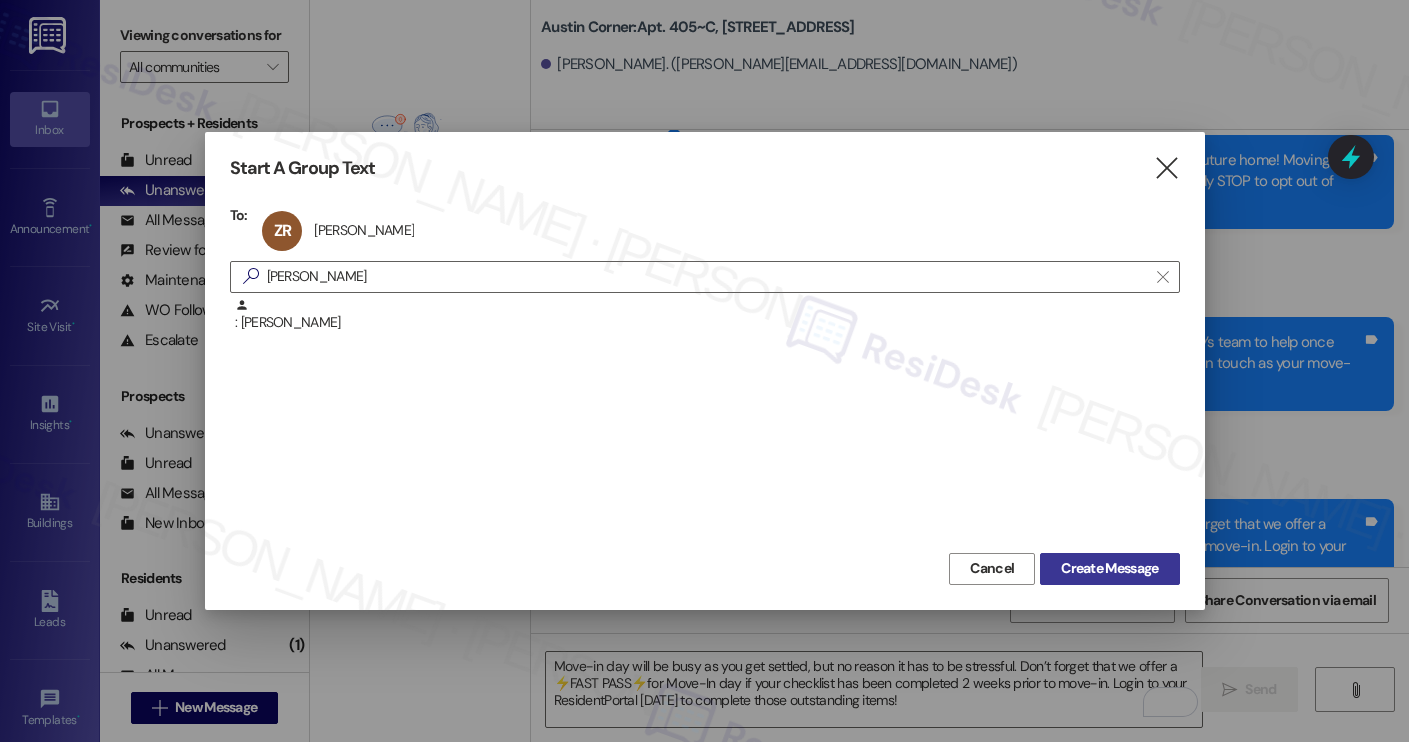 click on "Create Message" at bounding box center (1109, 568) 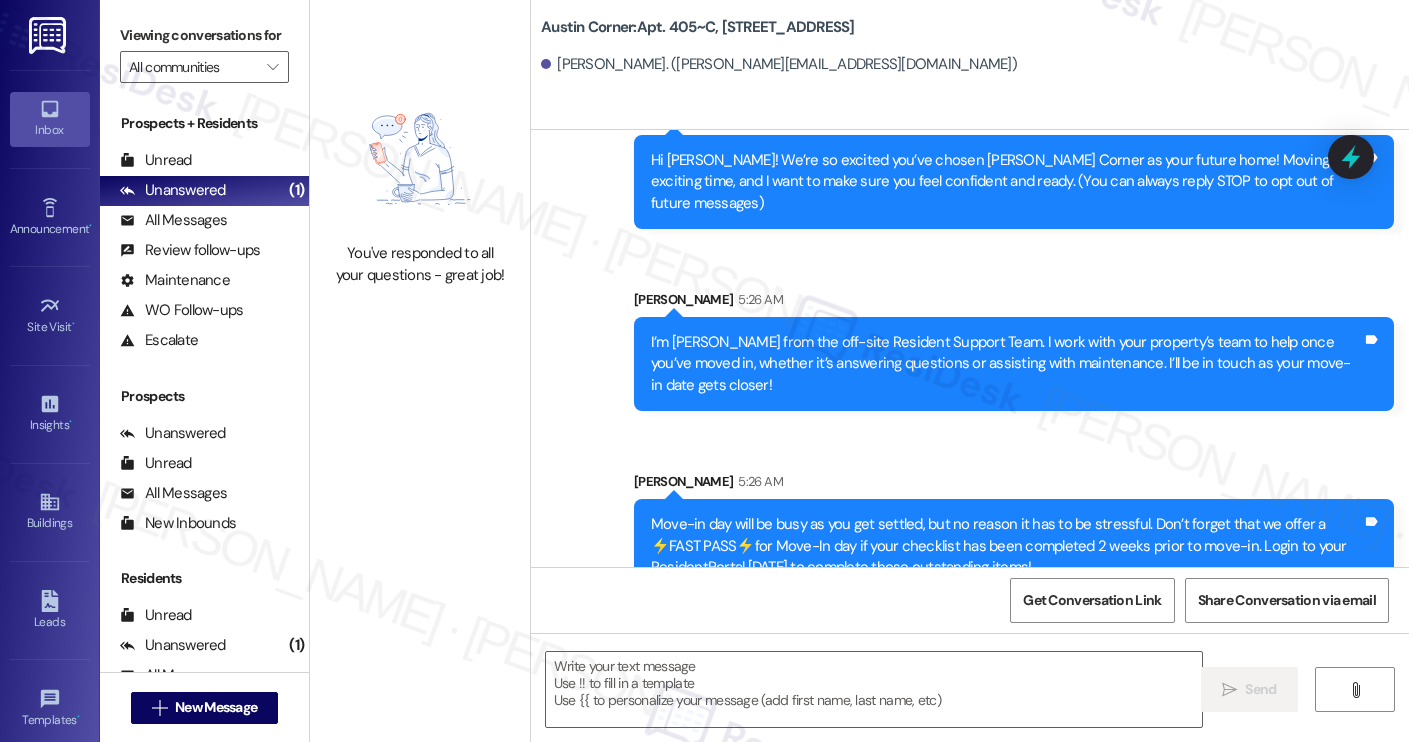 type on "Fetching suggested responses. Please feel free to read through the conversation in the meantime." 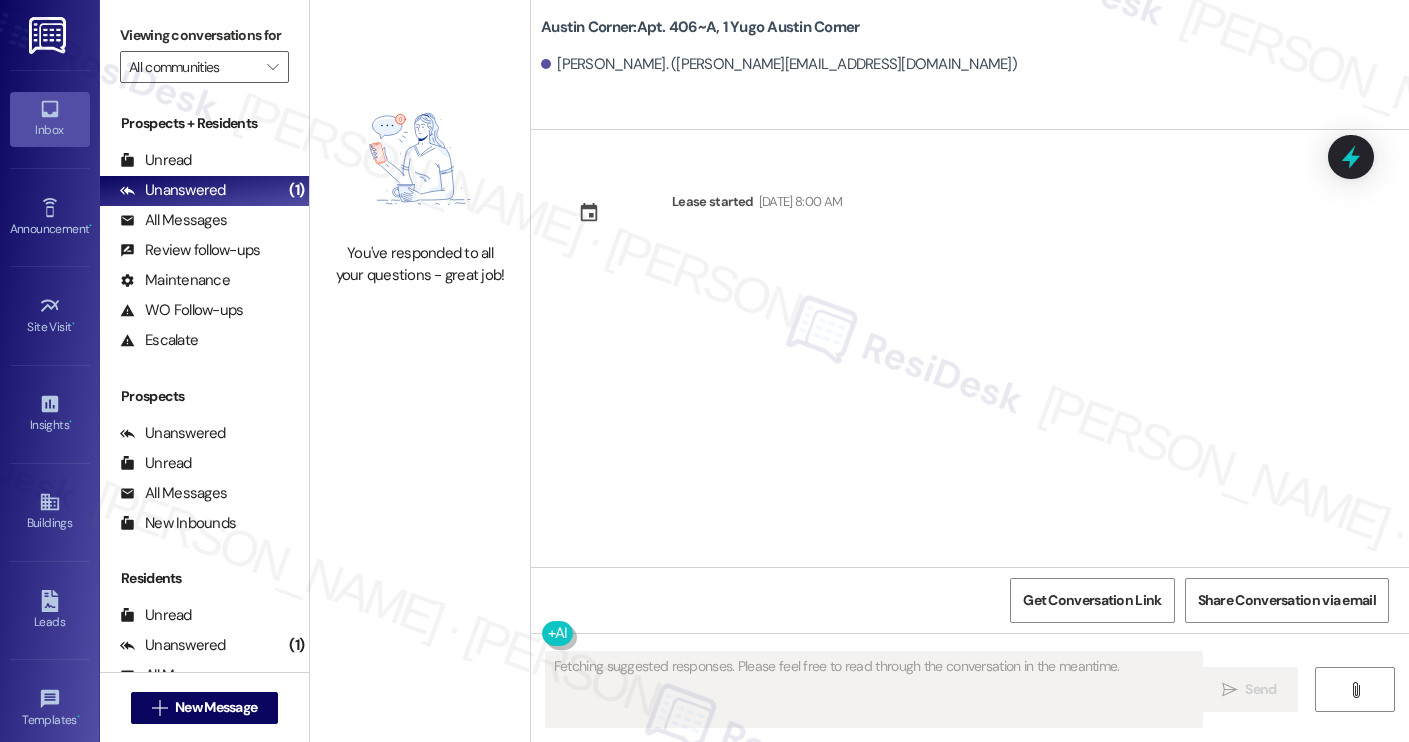 scroll, scrollTop: 0, scrollLeft: 0, axis: both 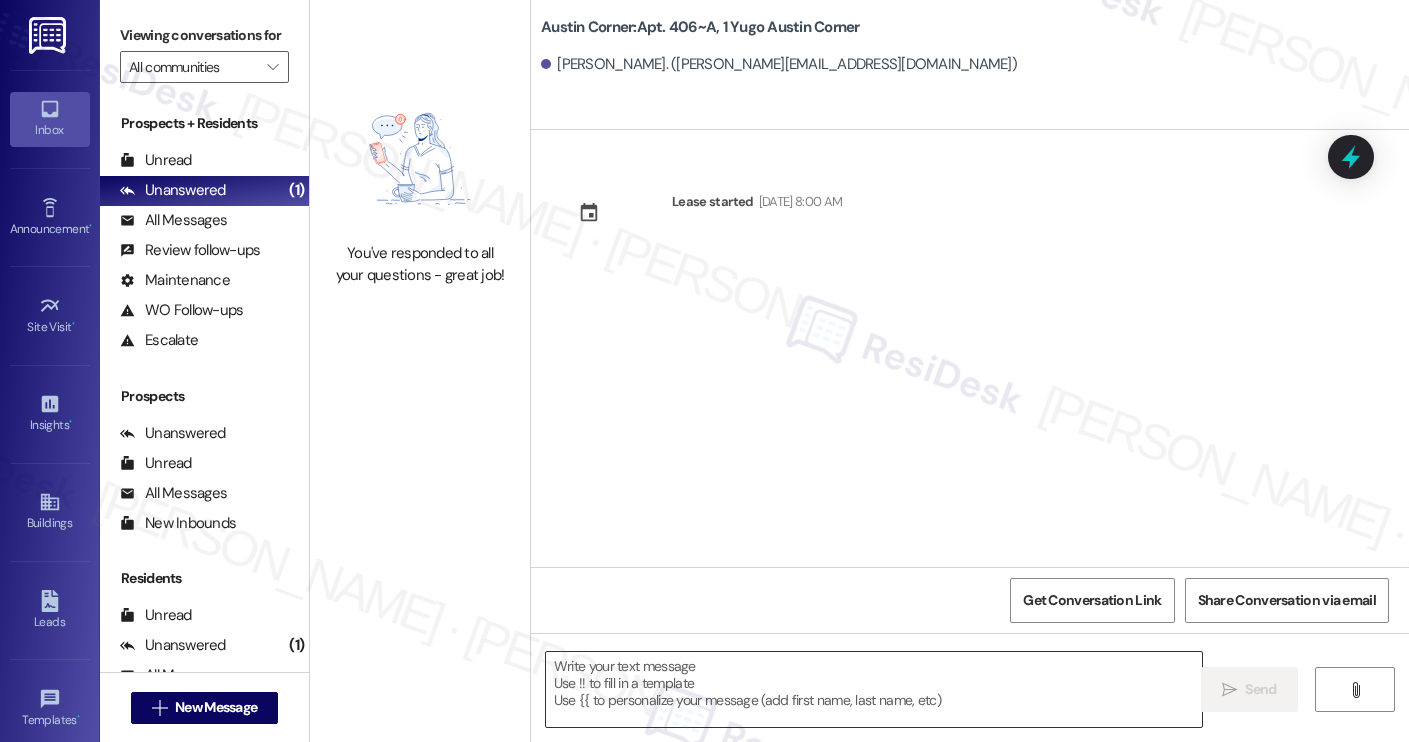 click at bounding box center [874, 689] 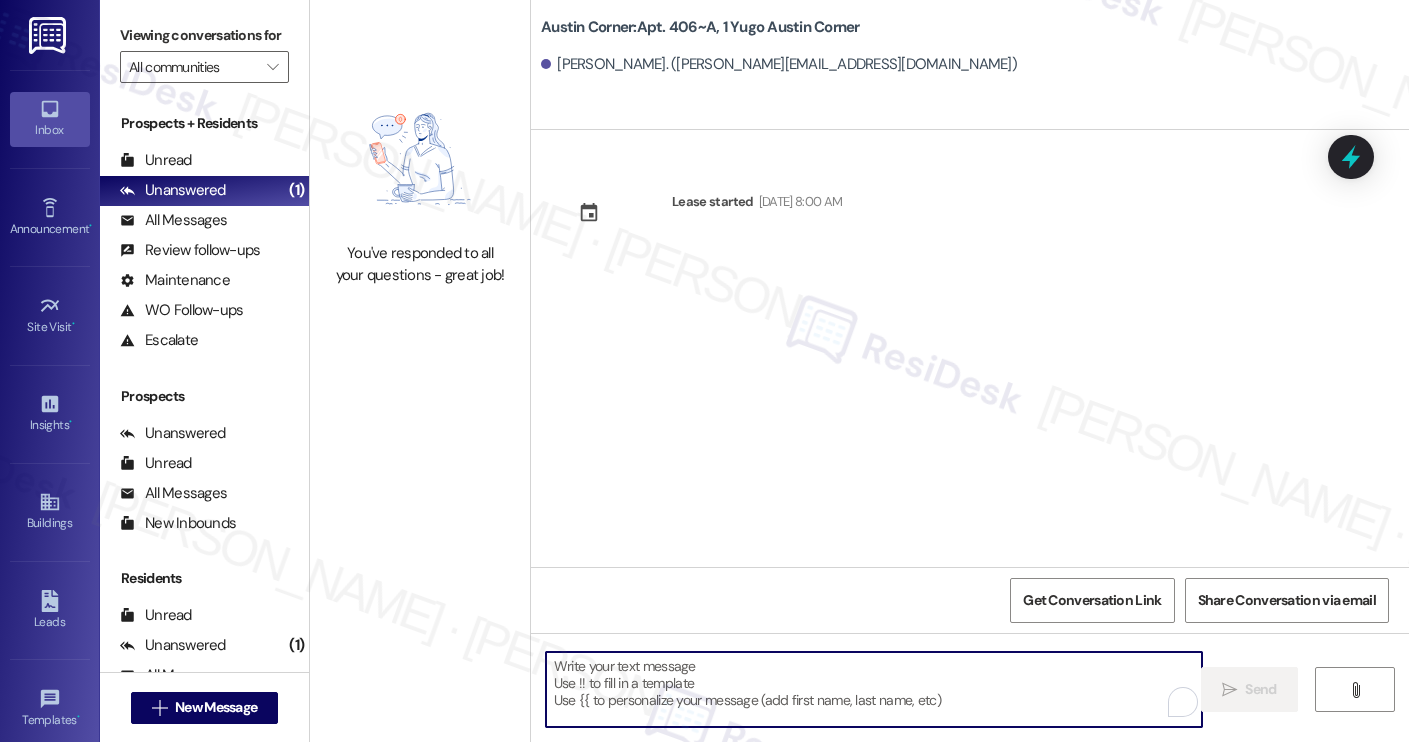 paste on "Hi [PERSON_NAME]! We’re so excited you’ve chosen [PERSON_NAME] Corner as your future home! Moving is an exciting time, and I want to make sure you feel confident and ready.
I’m [PERSON_NAME] from the off-site Resident Support Team. I work with your property’s team to help once you’ve moved in, whether it’s answering questions or assisting with maintenance. I’ll be in touch as your move-in date gets closer!
Move-in day will be busy as you get settled, but no reason it has to be stressful. Don’t forget that we offer a ⚡FAST PASS⚡for Move-In day if your checklist has been completed 2 weeks prior to move-in. Login to your ResidentPortal [DATE] to complete those outstanding items!" 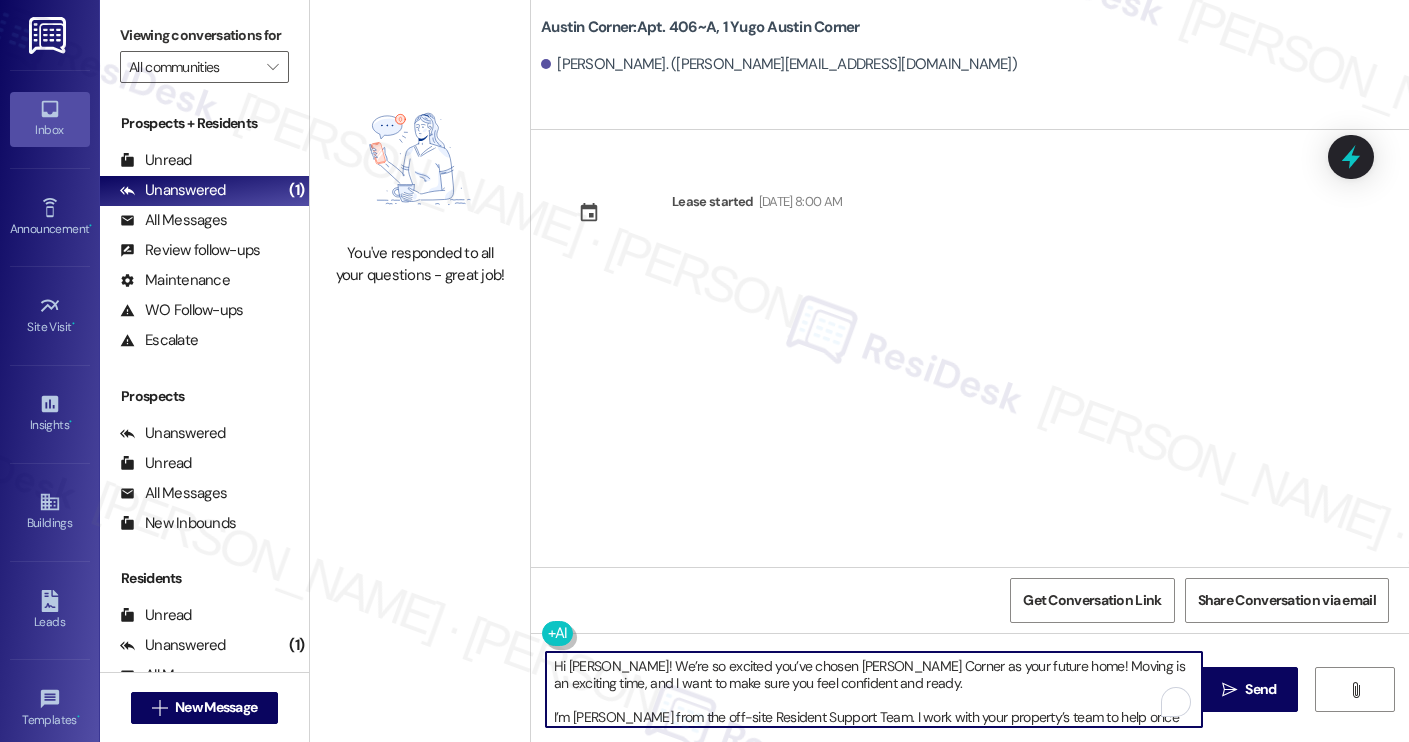 scroll, scrollTop: 119, scrollLeft: 0, axis: vertical 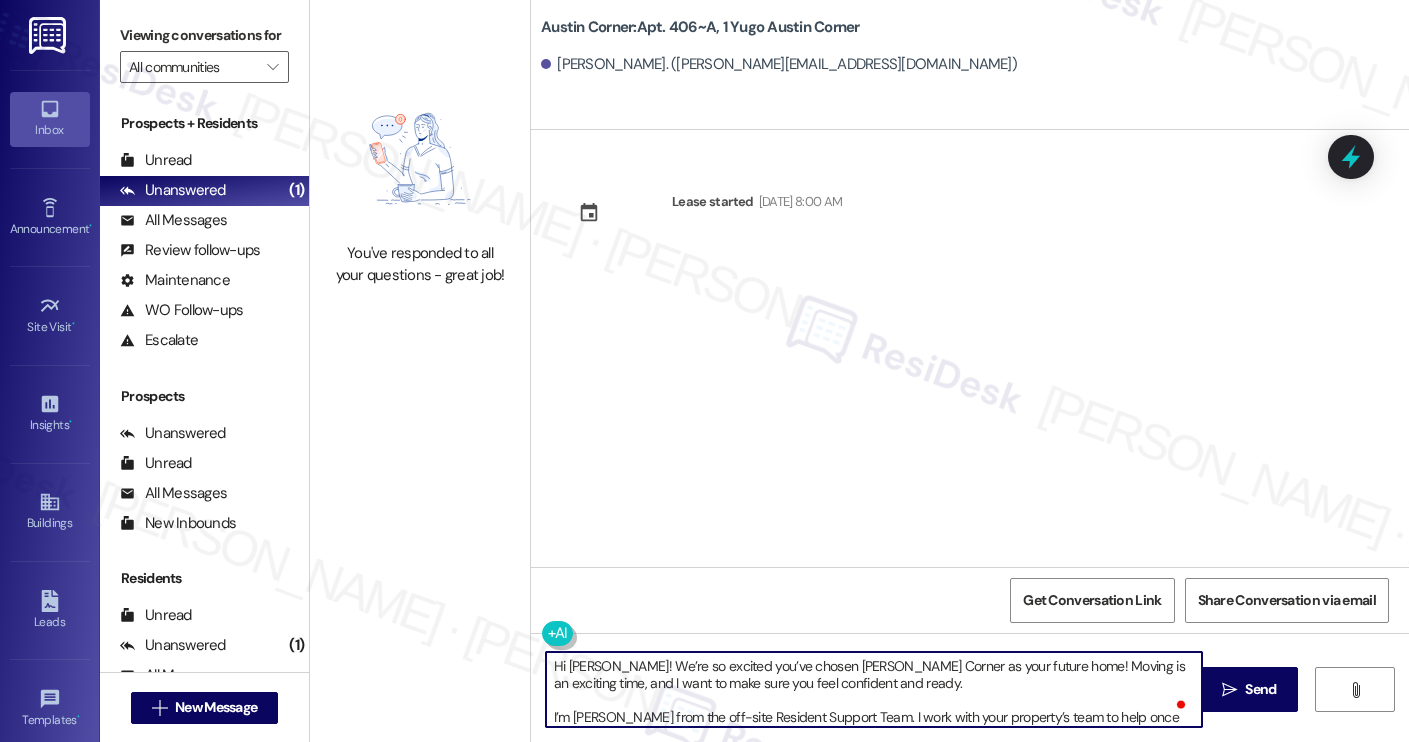 click on "Zenaida Rodriguez. (zenaida.rodriguez114@gmail.com)" at bounding box center [779, 64] 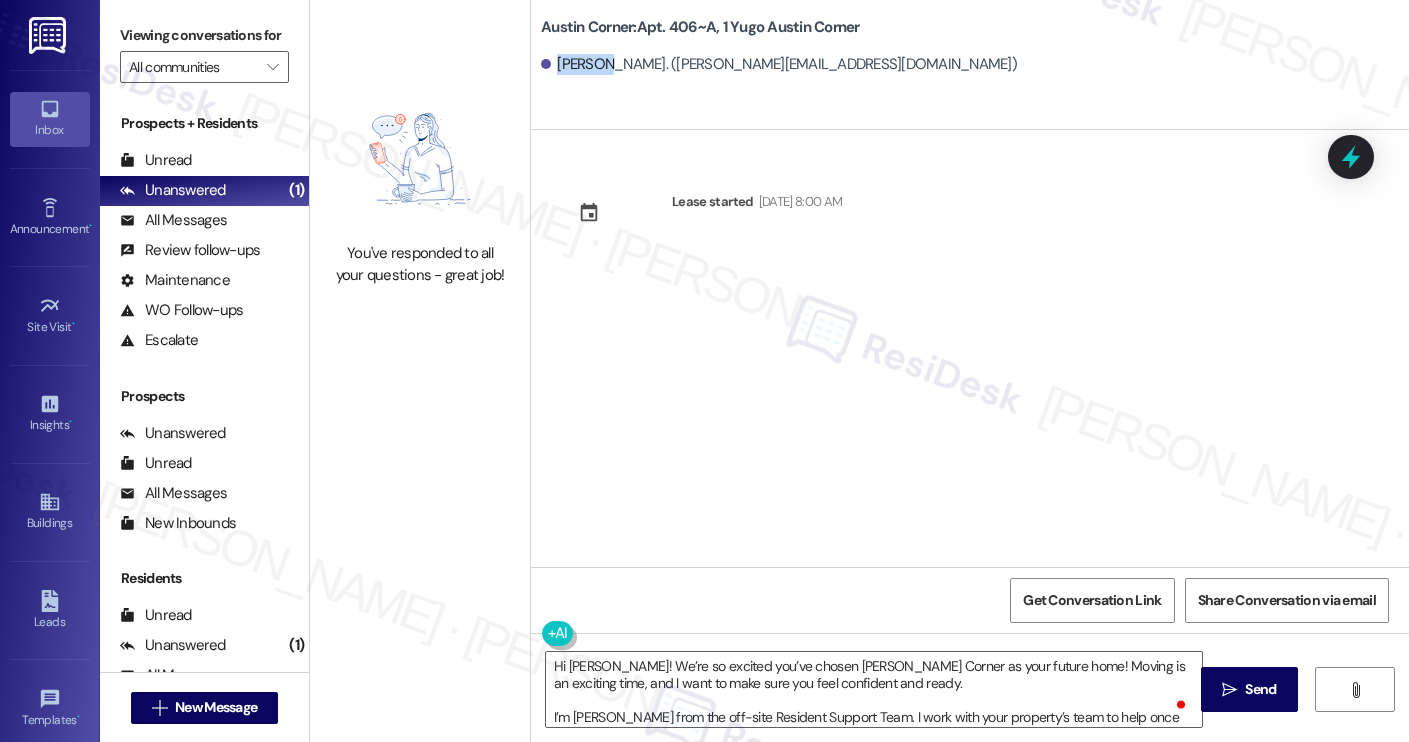 copy on "Zenaida" 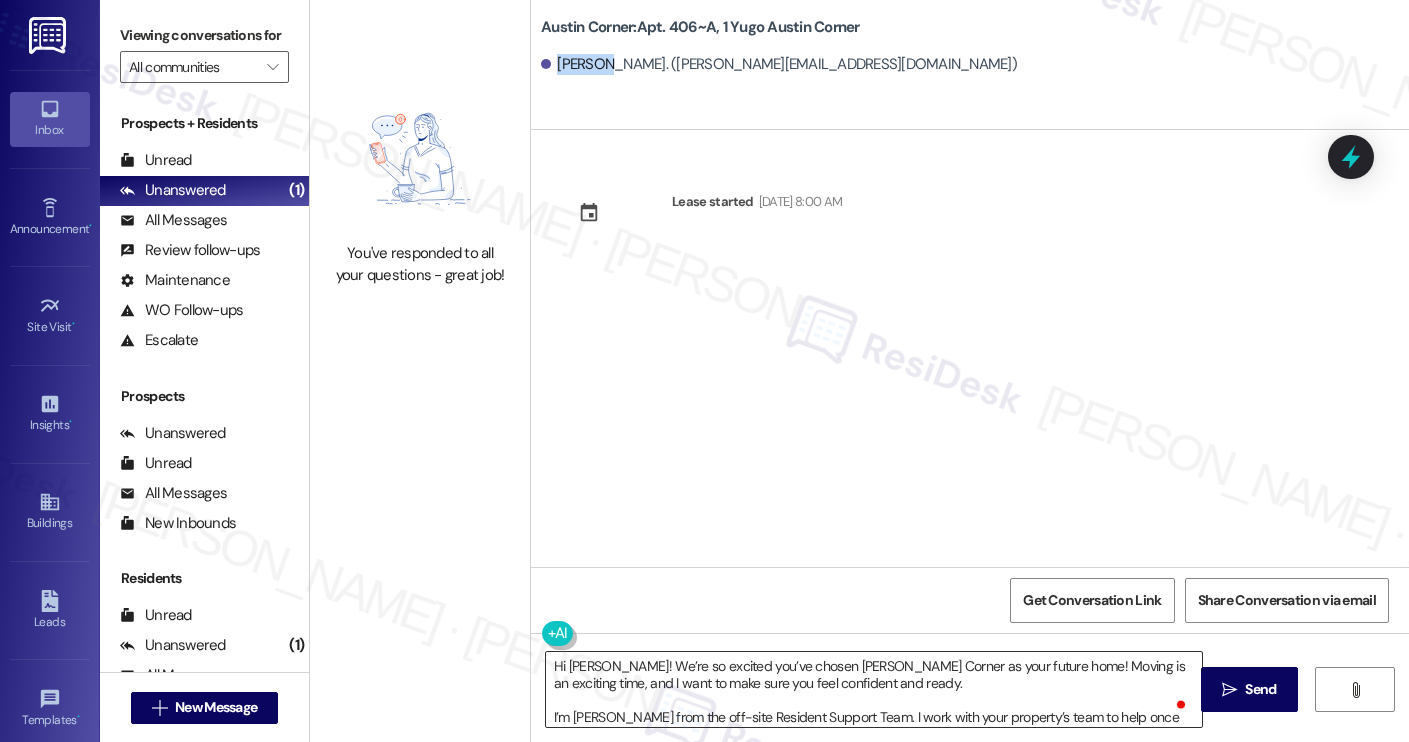 click on "Hi [PERSON_NAME]! We’re so excited you’ve chosen [PERSON_NAME] Corner as your future home! Moving is an exciting time, and I want to make sure you feel confident and ready.
I’m [PERSON_NAME] from the off-site Resident Support Team. I work with your property’s team to help once you’ve moved in, whether it’s answering questions or assisting with maintenance. I’ll be in touch as your move-in date gets closer!
Move-in day will be busy as you get settled, but no reason it has to be stressful. Don’t forget that we offer a ⚡FAST PASS⚡for Move-In day if your checklist has been completed 2 weeks prior to move-in. Login to your ResidentPortal [DATE] to complete those outstanding items!" at bounding box center [874, 689] 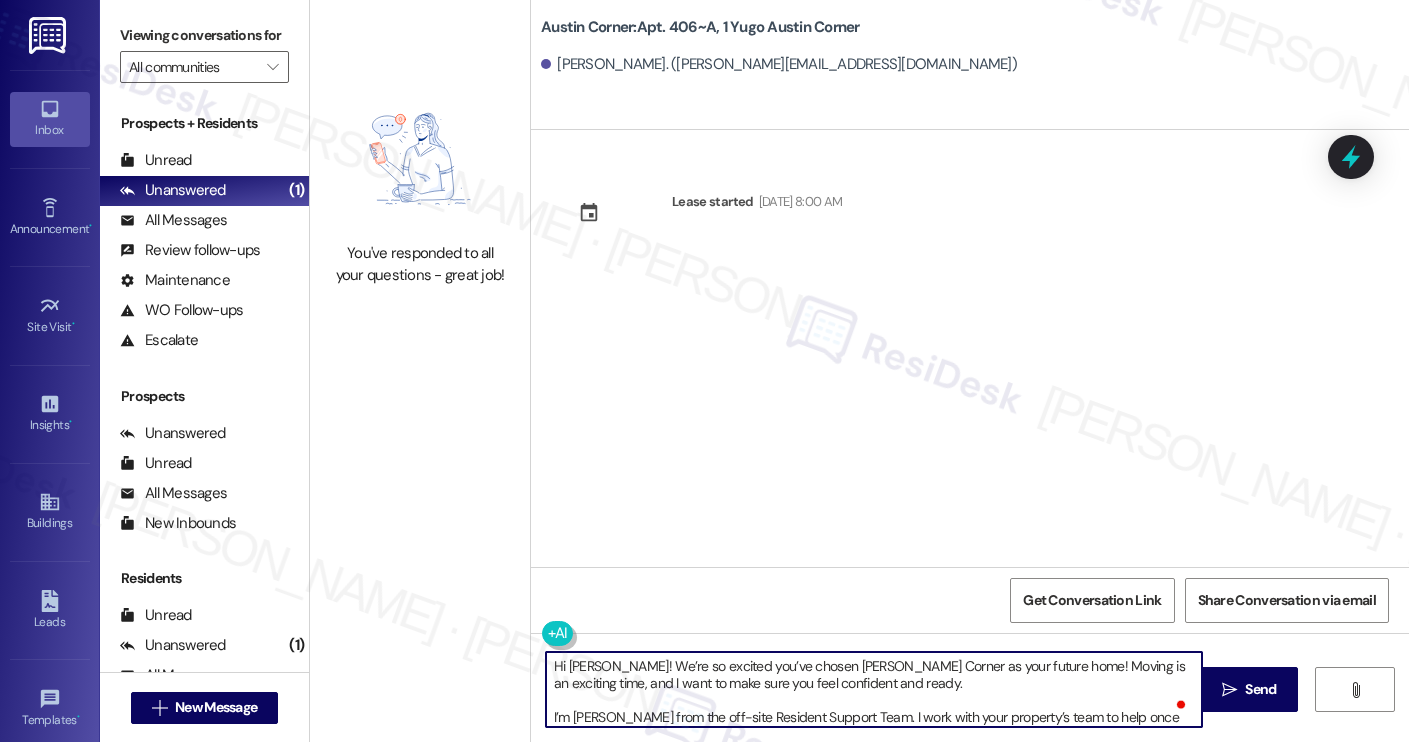 click on "Hi [PERSON_NAME]! We’re so excited you’ve chosen [PERSON_NAME] Corner as your future home! Moving is an exciting time, and I want to make sure you feel confident and ready.
I’m [PERSON_NAME] from the off-site Resident Support Team. I work with your property’s team to help once you’ve moved in, whether it’s answering questions or assisting with maintenance. I’ll be in touch as your move-in date gets closer!
Move-in day will be busy as you get settled, but no reason it has to be stressful. Don’t forget that we offer a ⚡FAST PASS⚡for Move-In day if your checklist has been completed 2 weeks prior to move-in. Login to your ResidentPortal [DATE] to complete those outstanding items!" at bounding box center [874, 689] 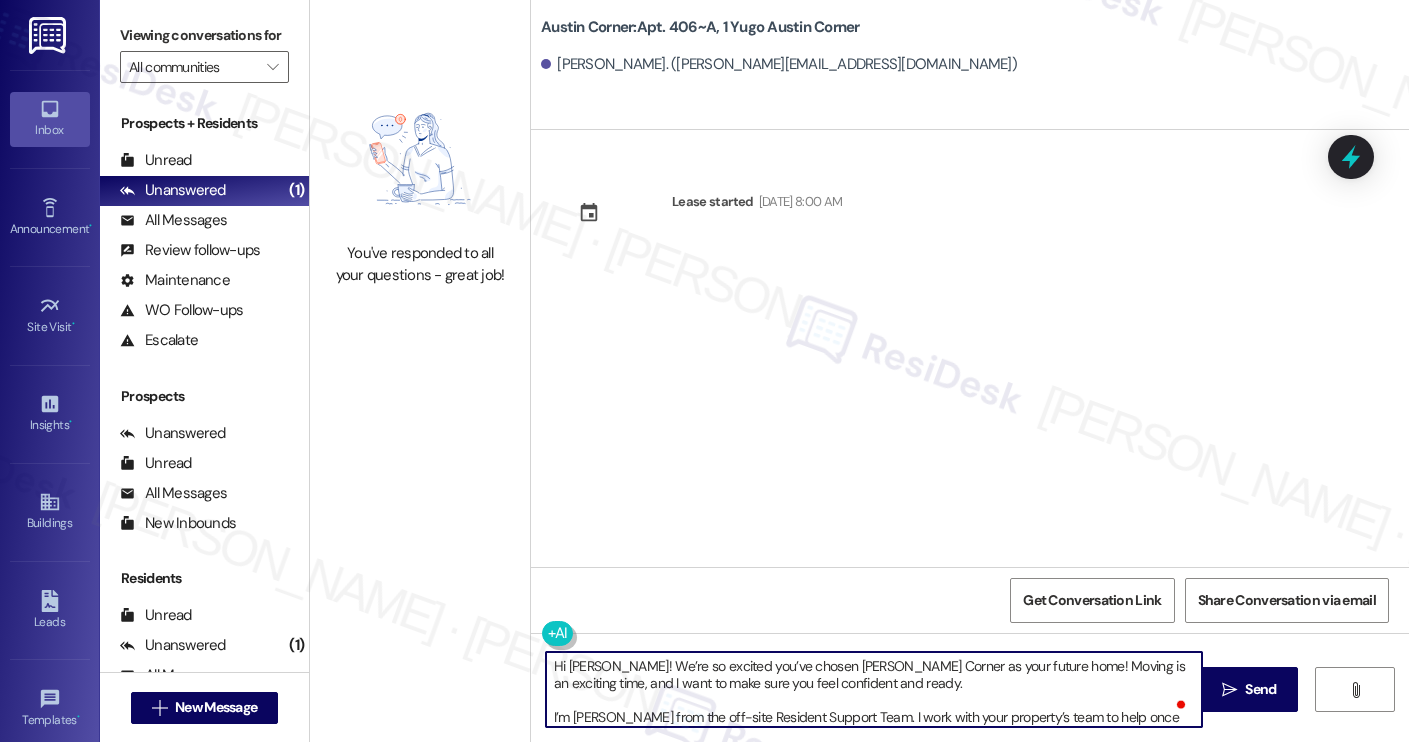 scroll, scrollTop: 17, scrollLeft: 0, axis: vertical 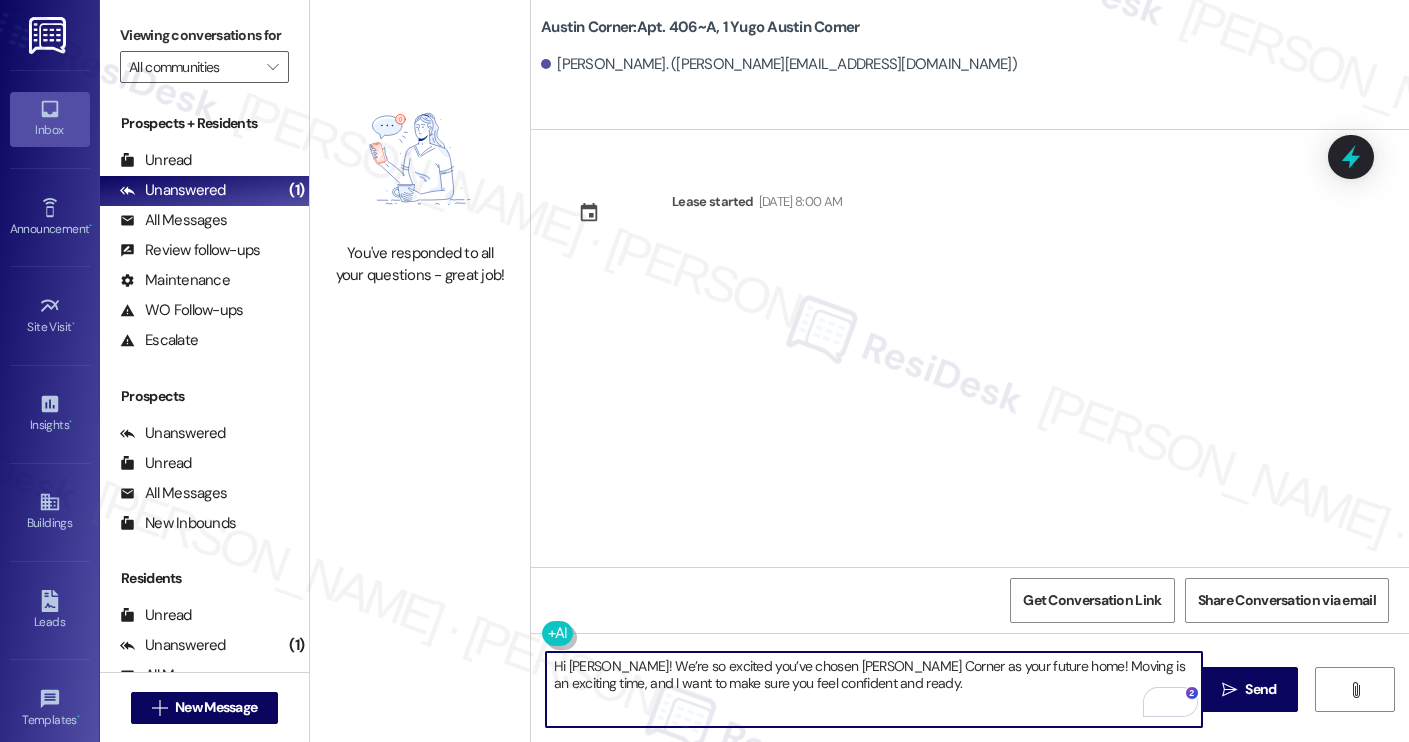 type on "Hi Zenaida! We’re so excited you’ve chosen Yugo Austin Corner as your future home! Moving is an exciting time, and I want to make sure you feel confident and ready." 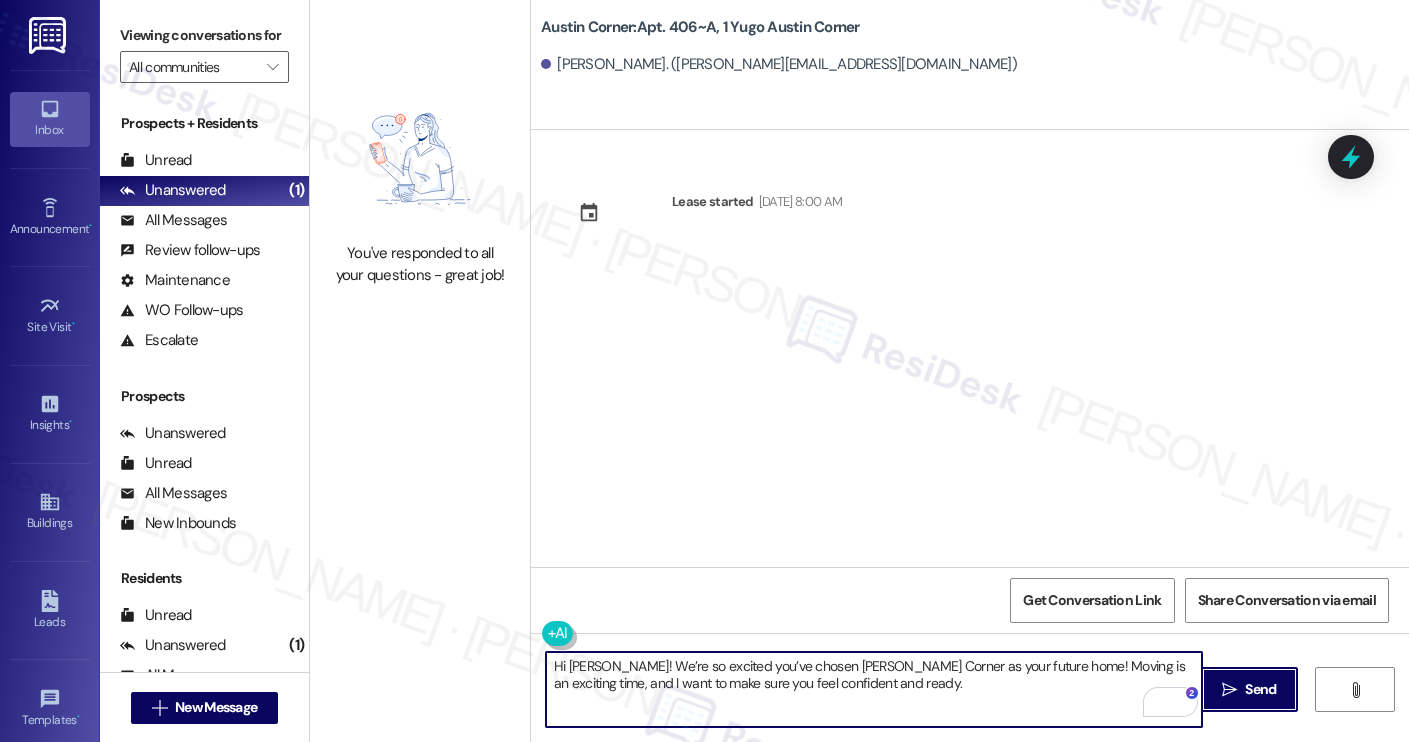 click on "" at bounding box center [1229, 690] 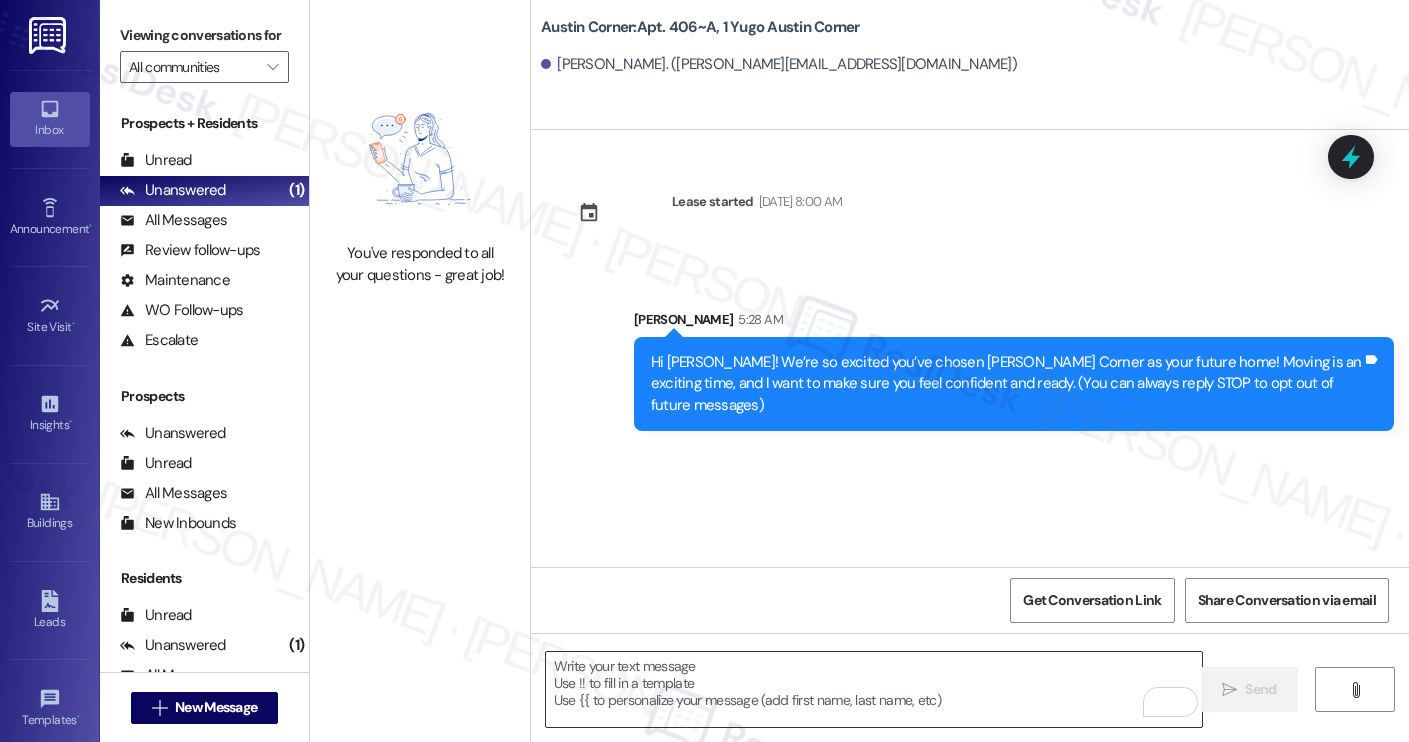 click at bounding box center [874, 689] 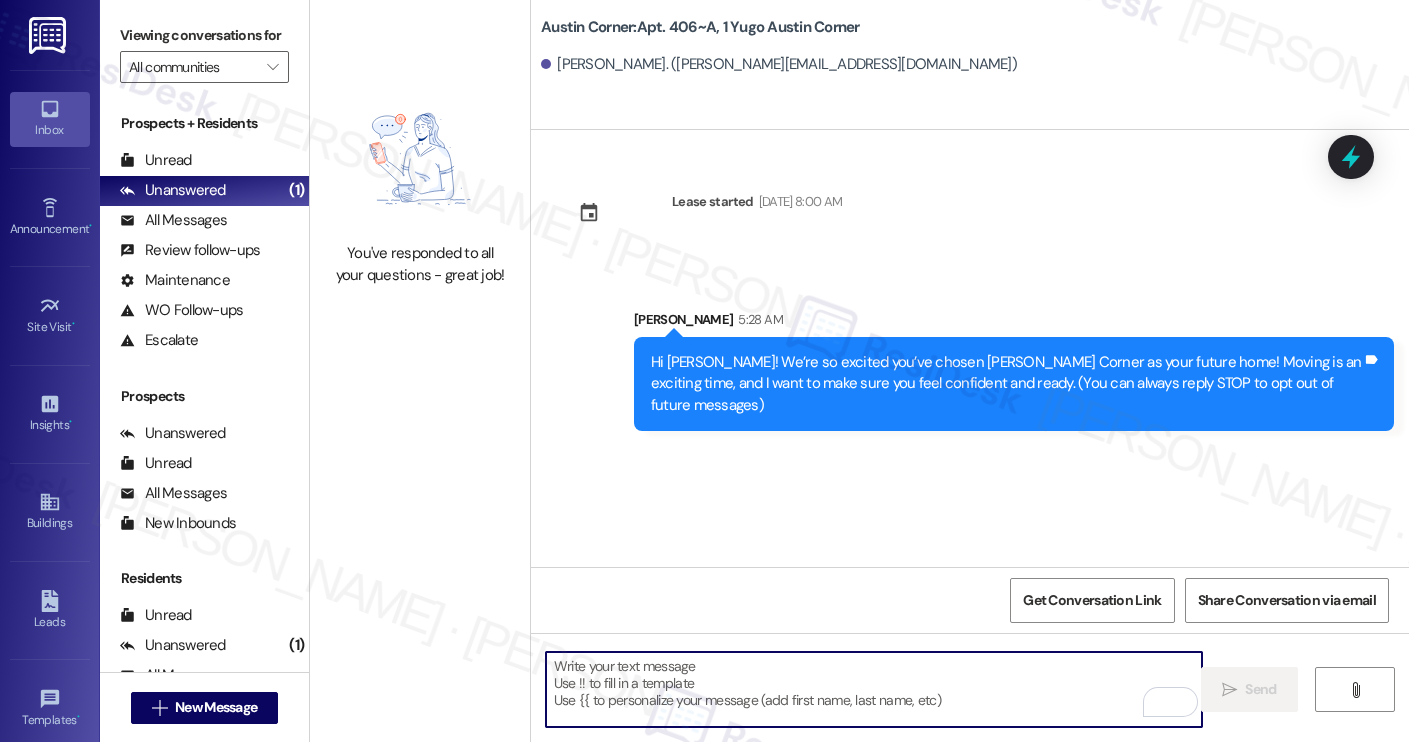paste on "I’m [PERSON_NAME] from the off-site Resident Support Team. I work with your property’s team to help once you’ve moved in, whether it’s answering questions or assisting with maintenance. I’ll be in touch as your move-in date gets closer!
Move-in day will be busy as you get settled, but no reason it has to be stressful. Don’t forget that we offer a ⚡FAST PASS⚡for Move-In day if your checklist has been completed 2 weeks prior to move-in. Login to your ResidentPortal [DATE] to complete those outstanding items!" 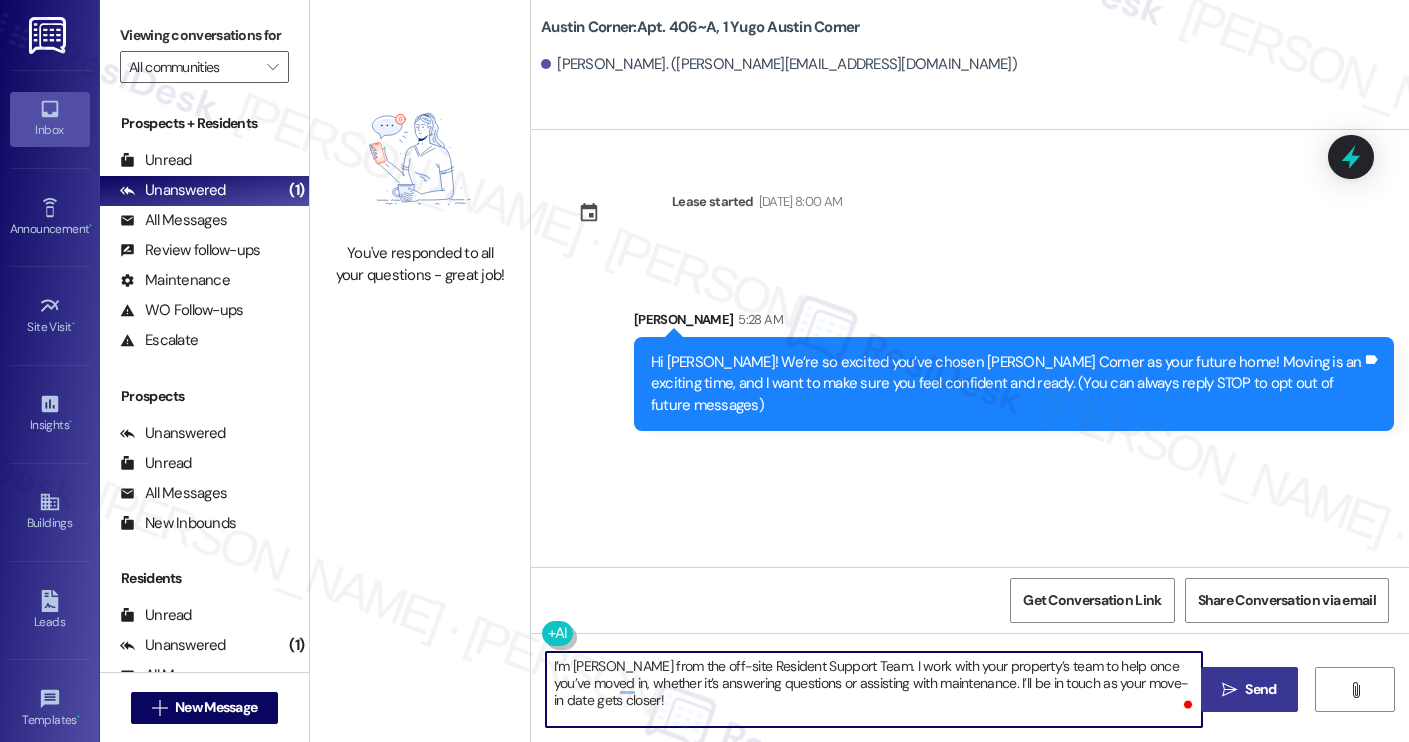 type on "I’m [PERSON_NAME] from the off-site Resident Support Team. I work with your property’s team to help once you’ve moved in, whether it’s answering questions or assisting with maintenance. I’ll be in touch as your move-in date gets closer!" 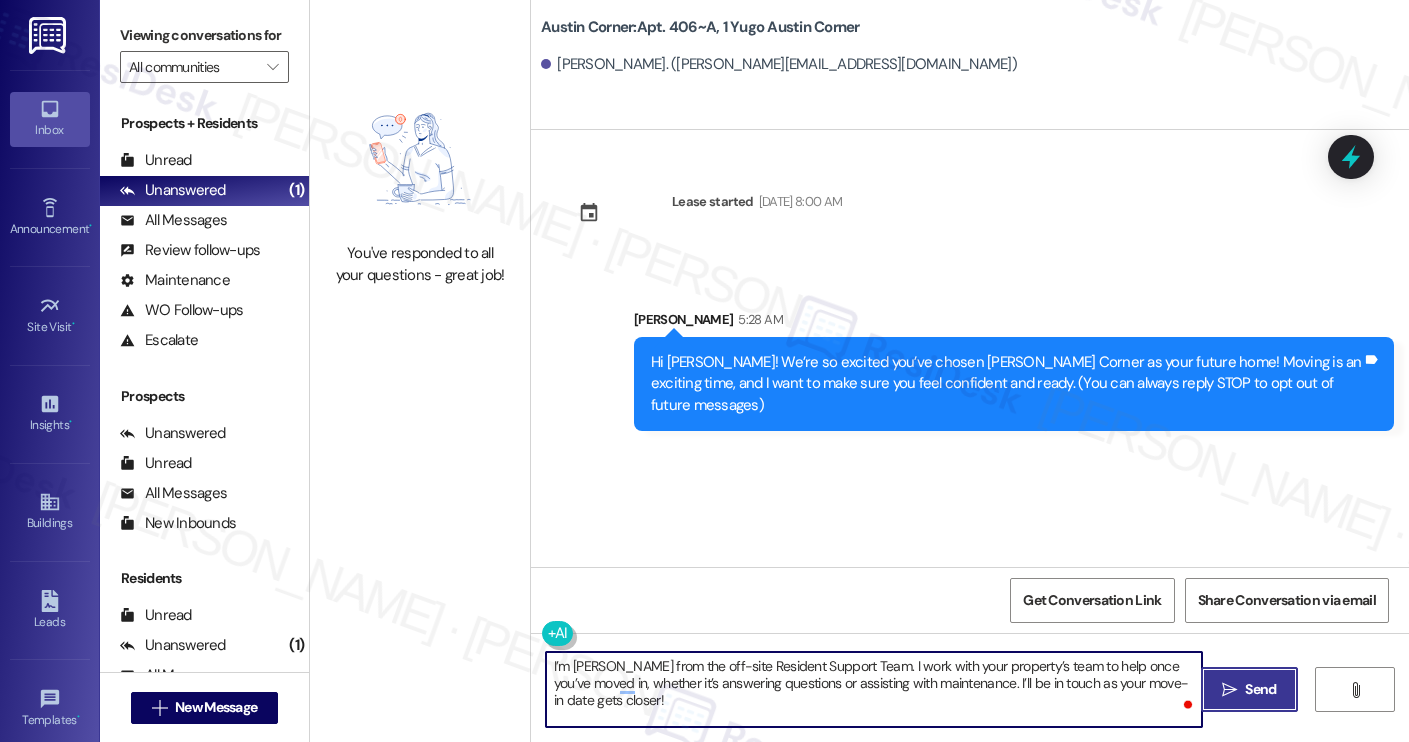 click on "Send" at bounding box center [1260, 689] 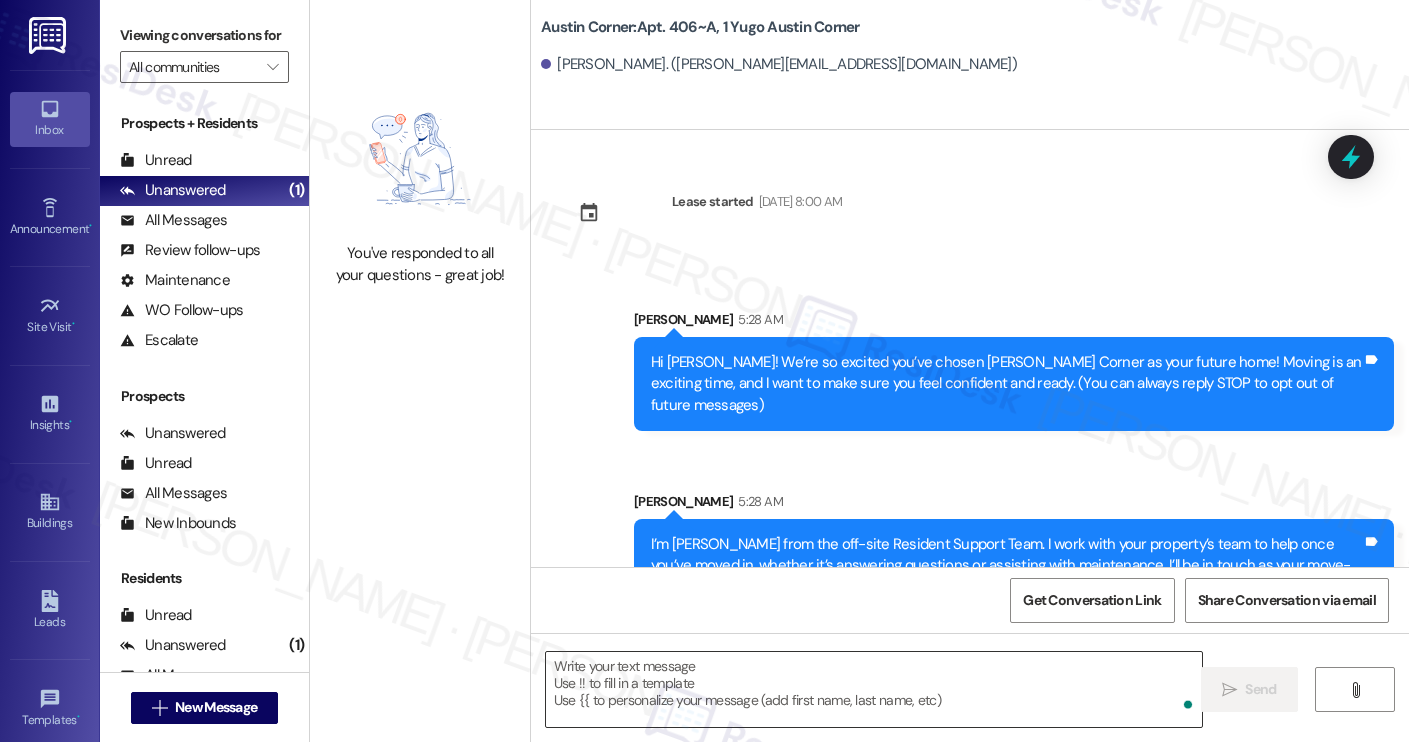 click at bounding box center [874, 689] 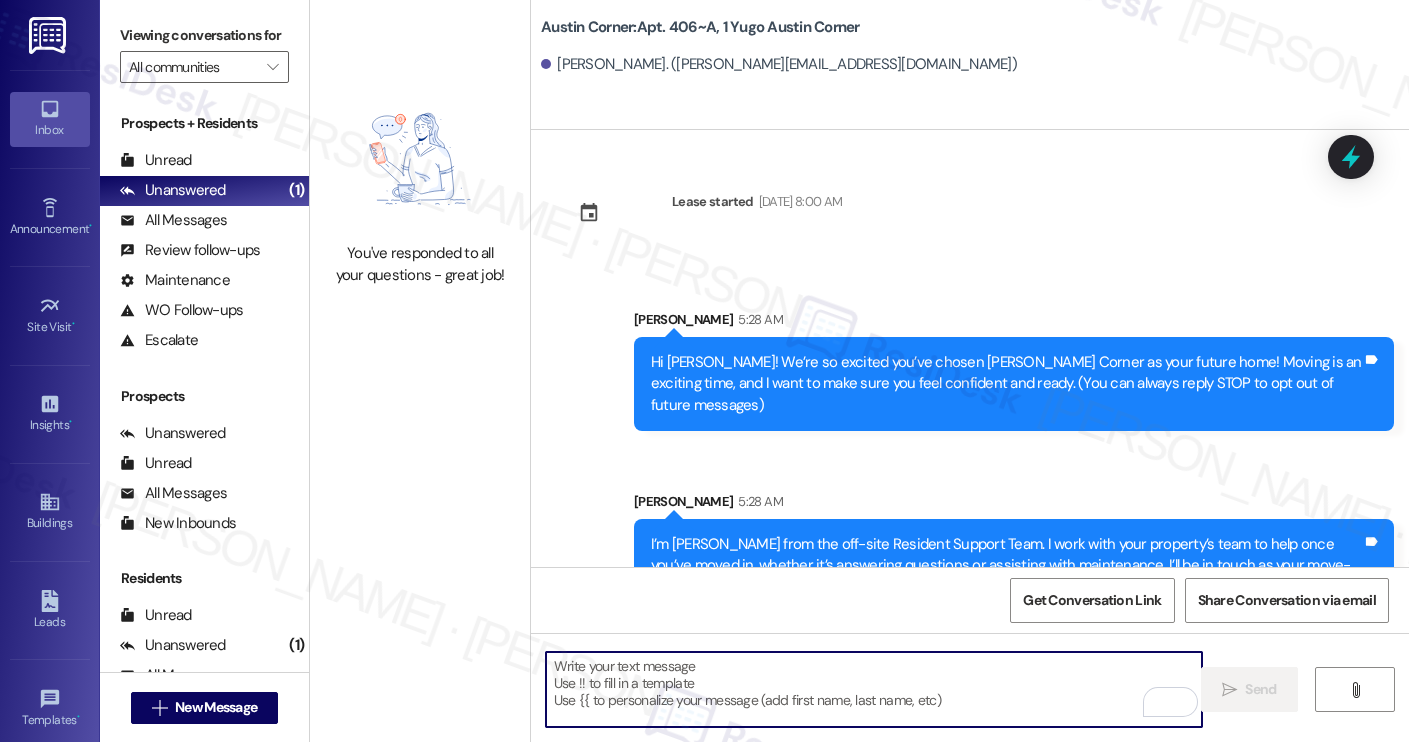 paste on "Move-in day will be busy as you get settled, but no reason it has to be stressful. Don’t forget that we offer a ⚡FAST PASS⚡for Move-In day if your checklist has been completed 2 weeks prior to move-in. Login to your ResidentPortal [DATE] to complete those outstanding items!" 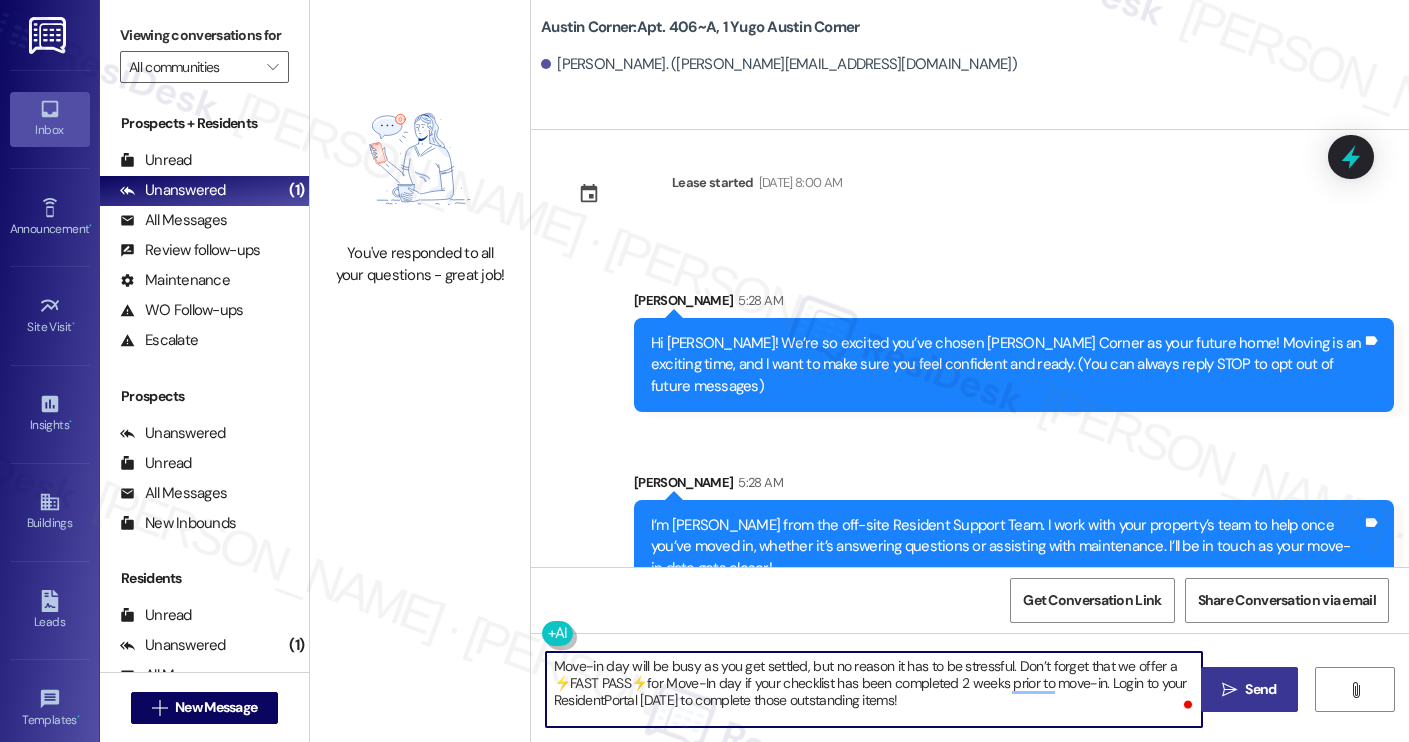 type on "Move-in day will be busy as you get settled, but no reason it has to be stressful. Don’t forget that we offer a ⚡FAST PASS⚡for Move-In day if your checklist has been completed 2 weeks prior to move-in. Login to your ResidentPortal [DATE] to complete those outstanding items!" 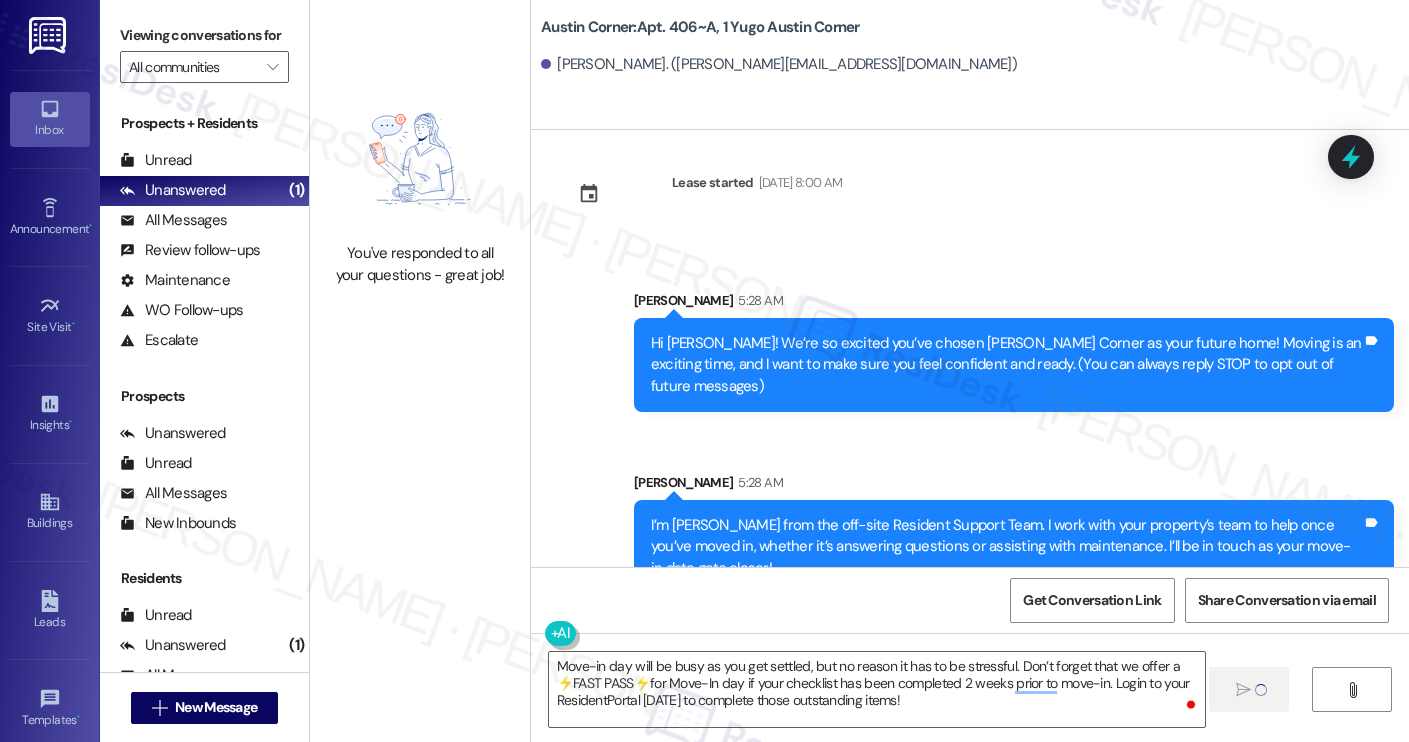 type 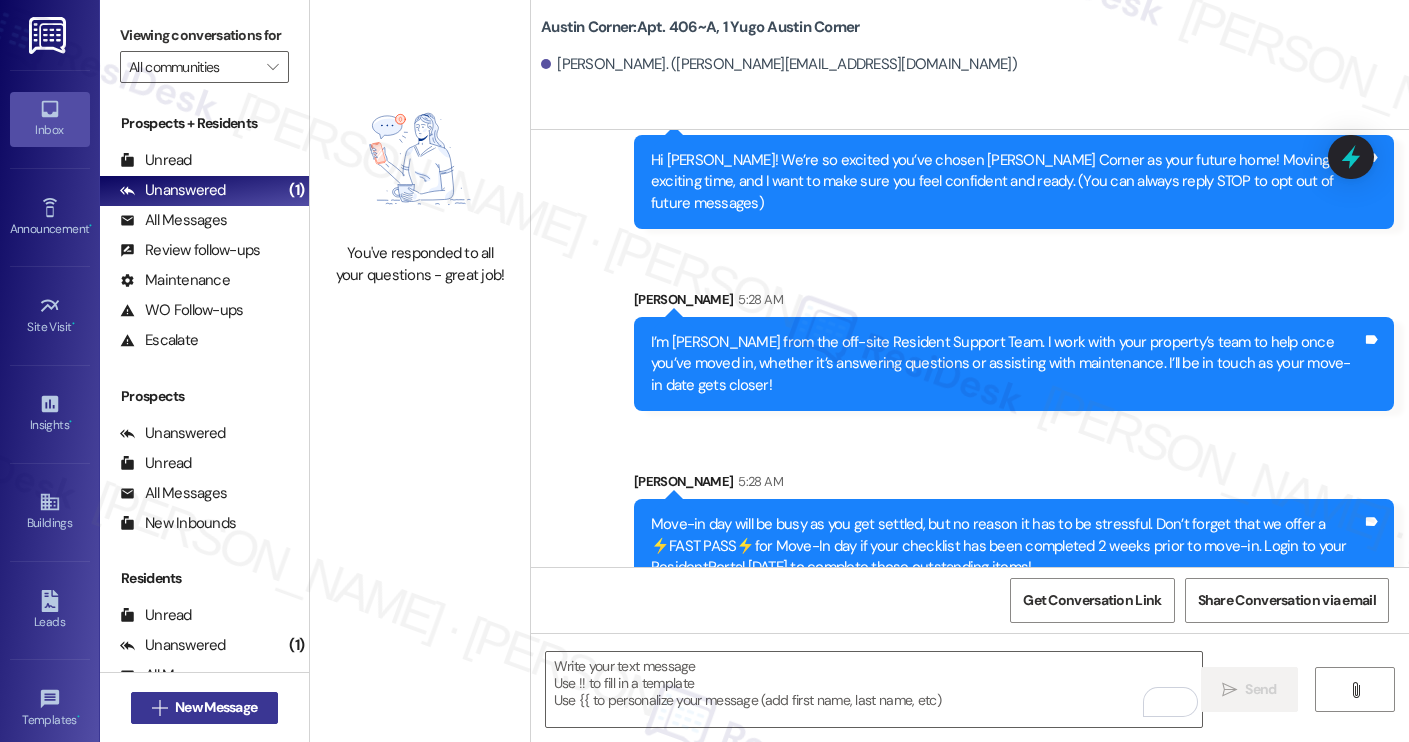 click on "New Message" at bounding box center (216, 707) 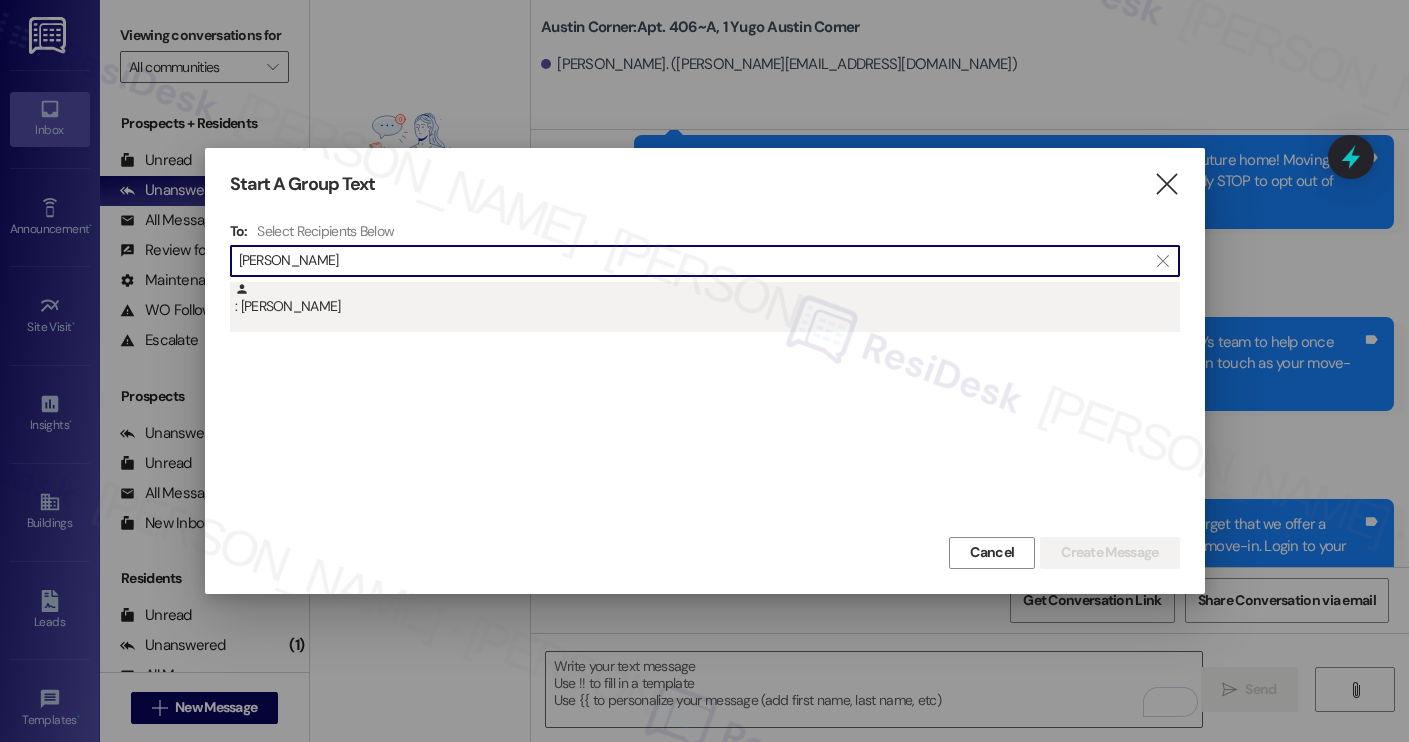 type on "carina stone" 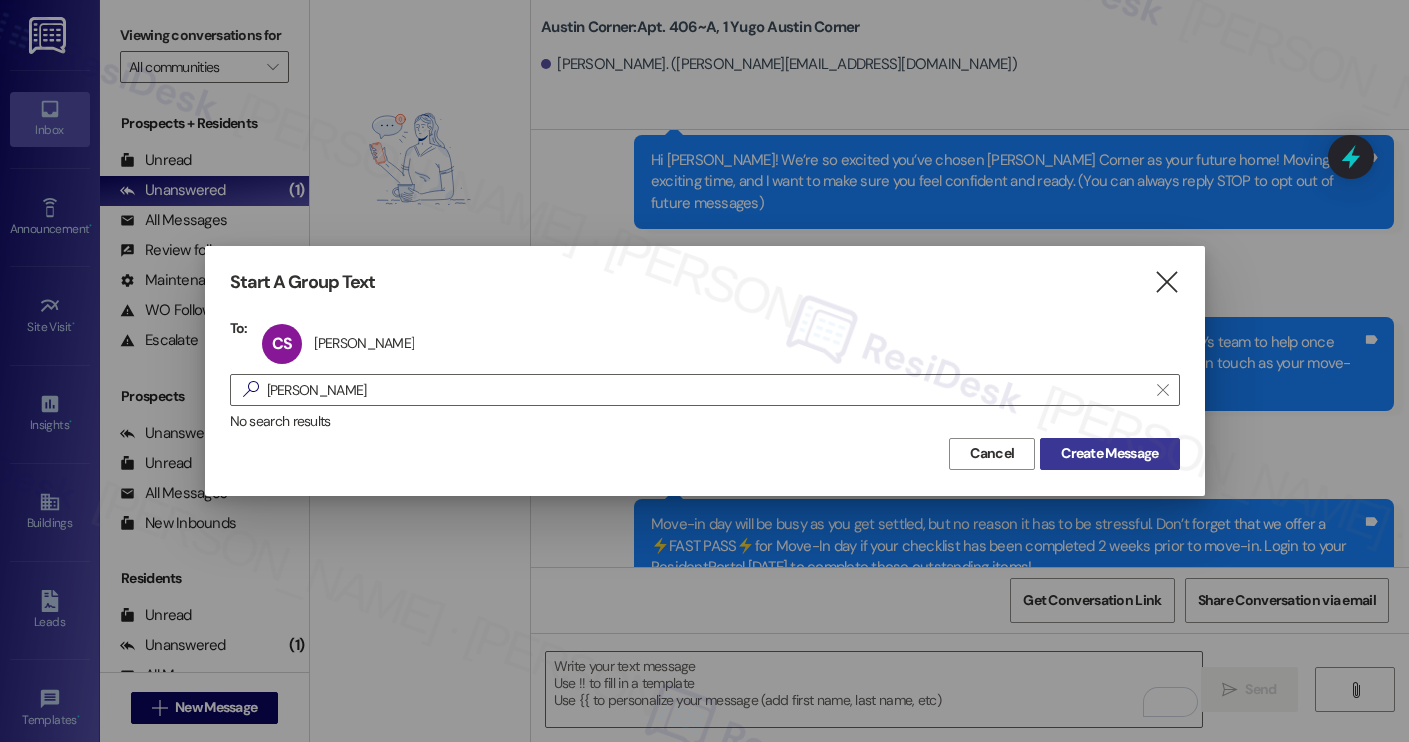 click on "Create Message" at bounding box center [1109, 453] 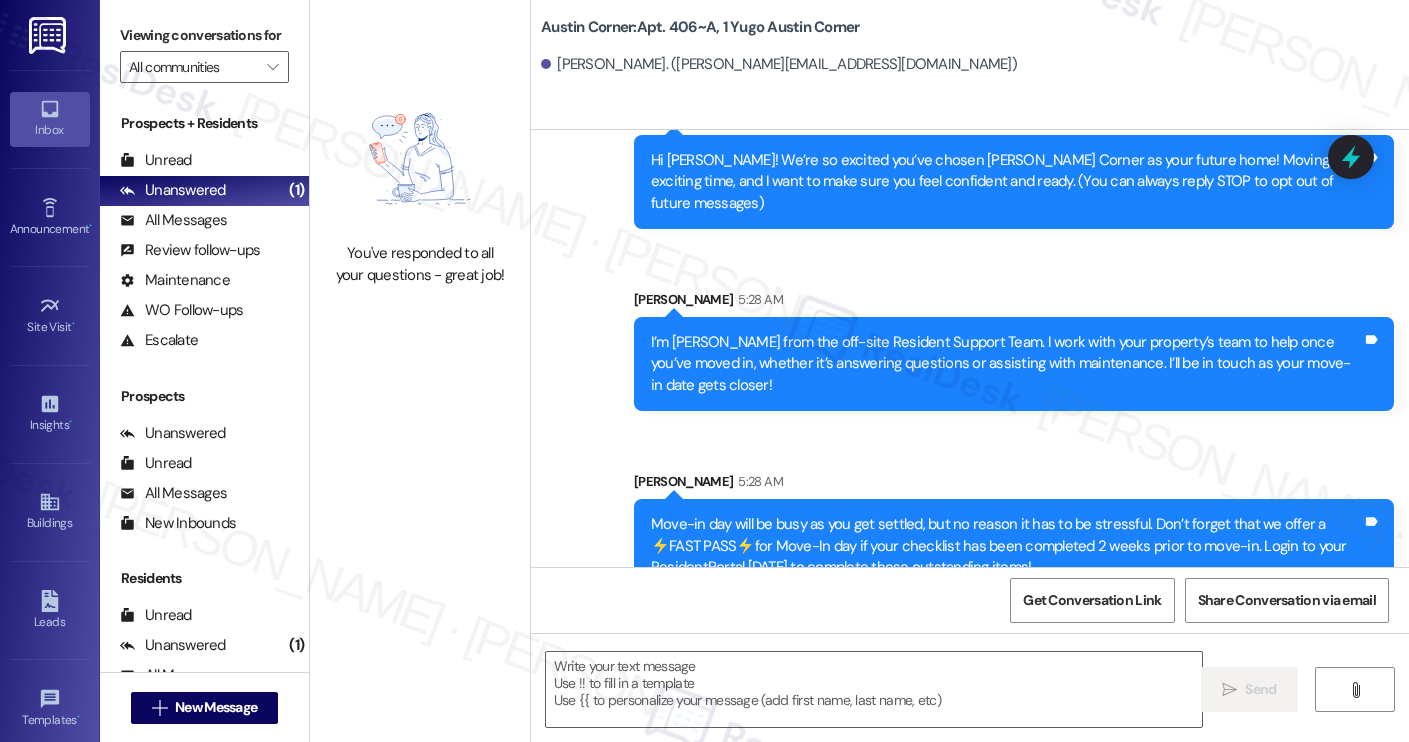 type on "Fetching suggested responses. Please feel free to read through the conversation in the meantime." 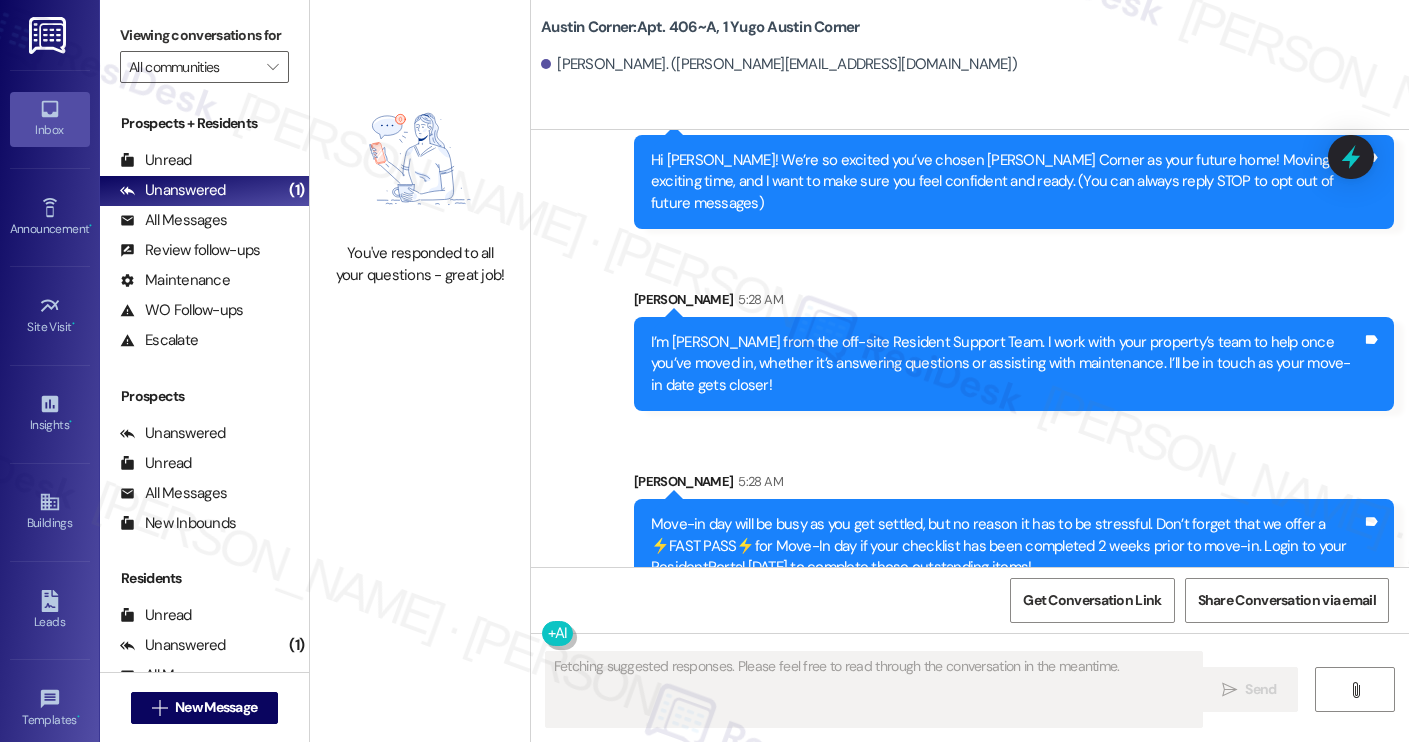 scroll, scrollTop: 0, scrollLeft: 0, axis: both 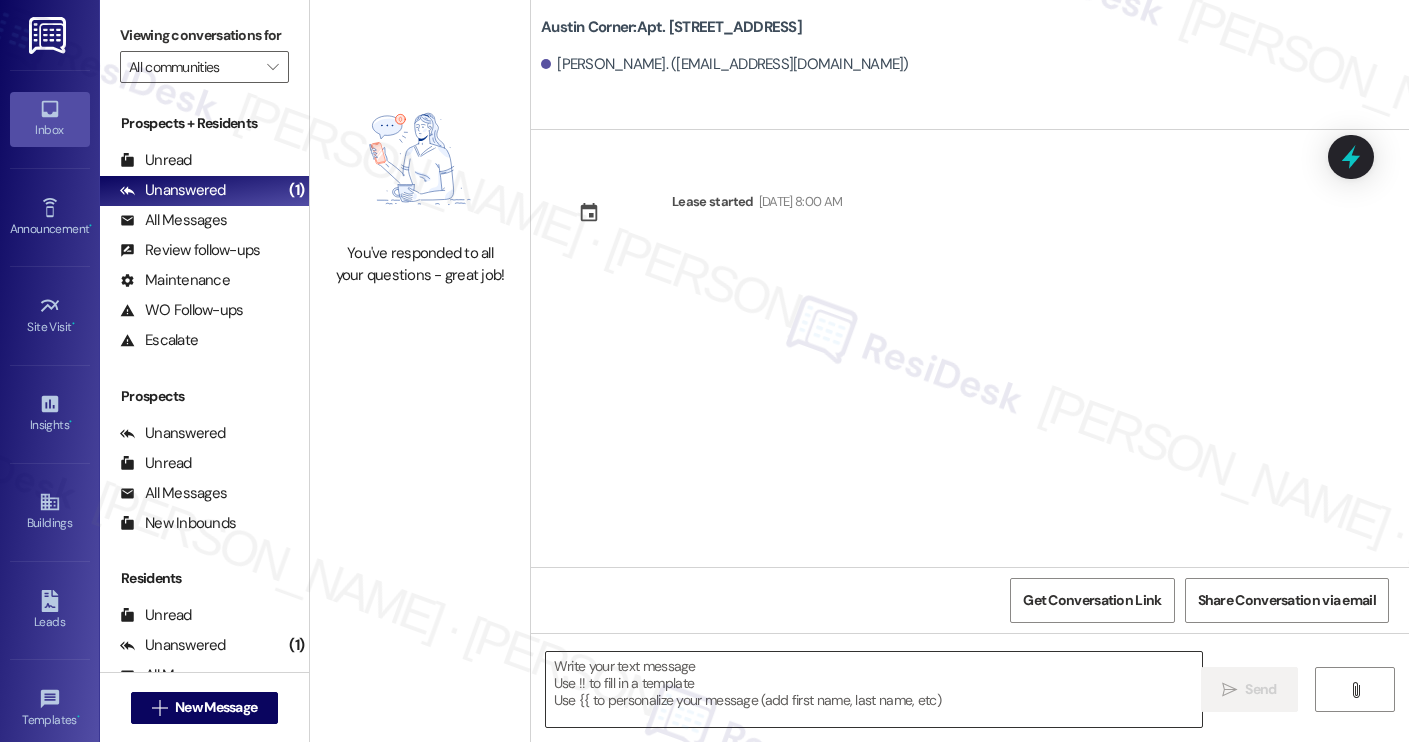 click at bounding box center (874, 689) 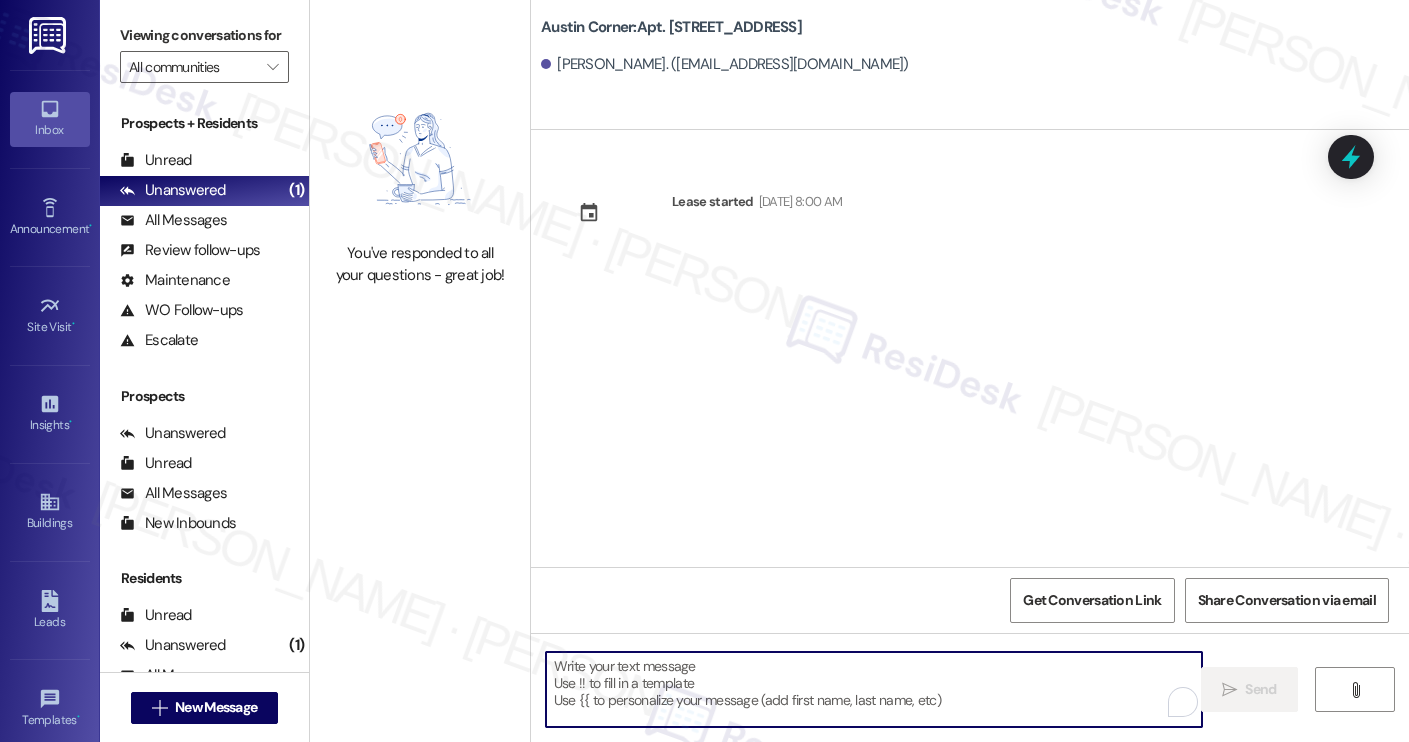 paste on "Hi [PERSON_NAME]! We’re so excited you’ve chosen [PERSON_NAME] Corner as your future home! Moving is an exciting time, and I want to make sure you feel confident and ready.
I’m [PERSON_NAME] from the off-site Resident Support Team. I work with your property’s team to help once you’ve moved in, whether it’s answering questions or assisting with maintenance. I’ll be in touch as your move-in date gets closer!
Move-in day will be busy as you get settled, but no reason it has to be stressful. Don’t forget that we offer a ⚡FAST PASS⚡for Move-In day if your checklist has been completed 2 weeks prior to move-in. Login to your ResidentPortal [DATE] to complete those outstanding items!" 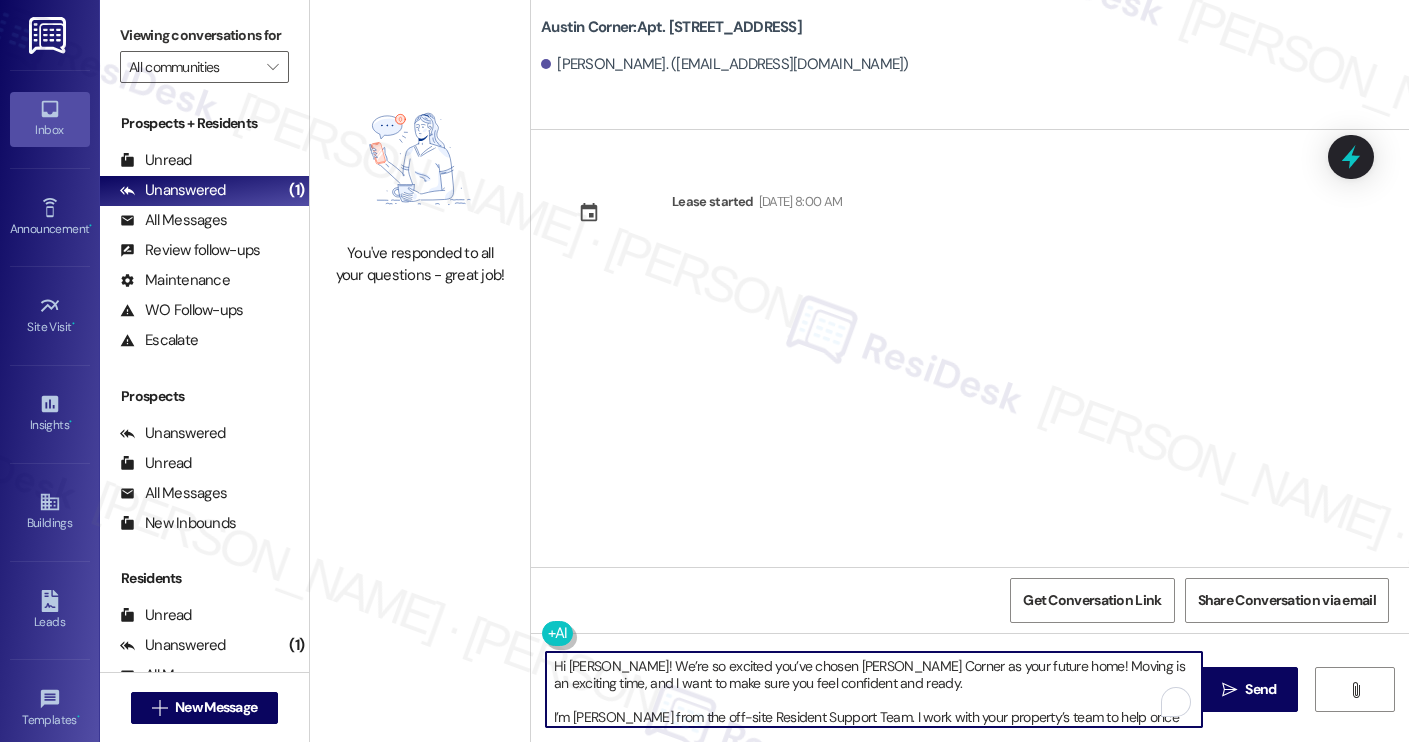 scroll, scrollTop: 119, scrollLeft: 0, axis: vertical 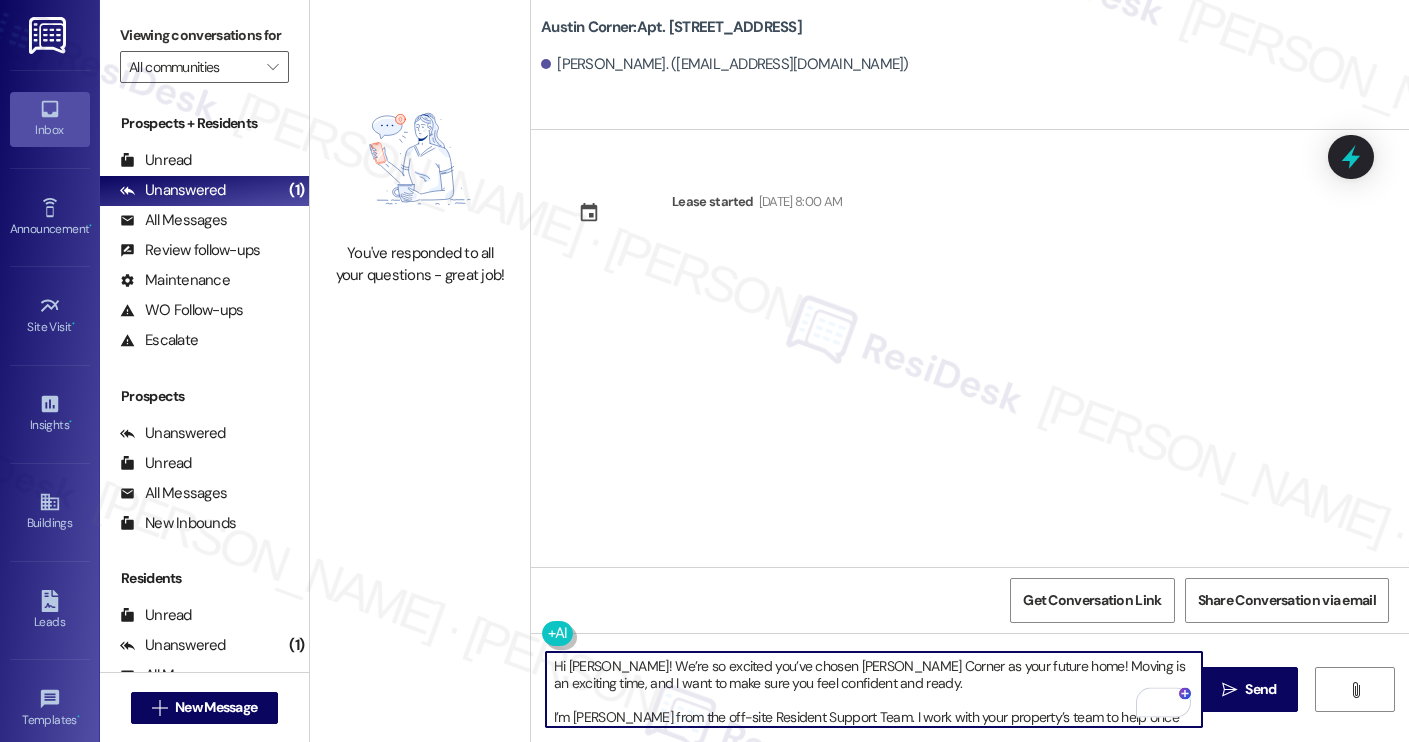 click on "Carina Stone. (carinas.4ou@gmail.com)" at bounding box center [725, 64] 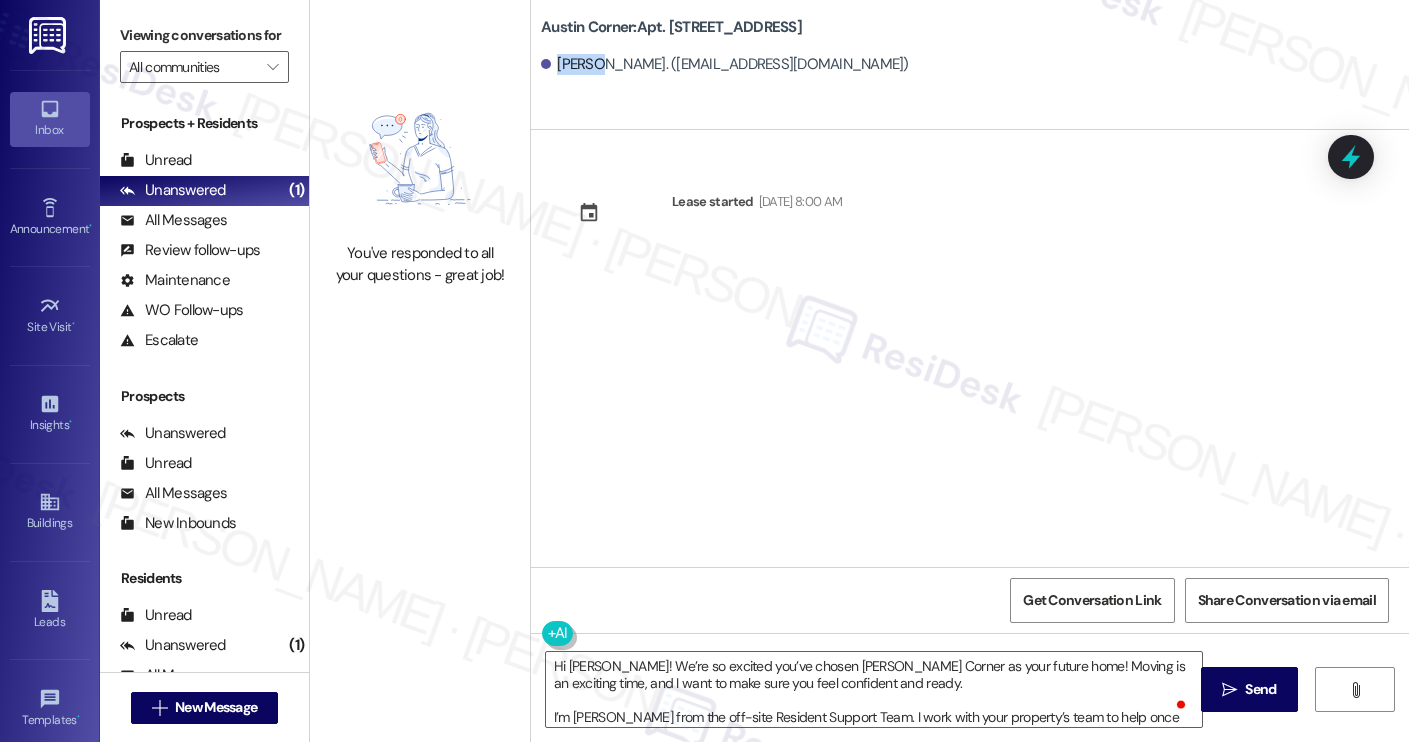 copy on "Carina" 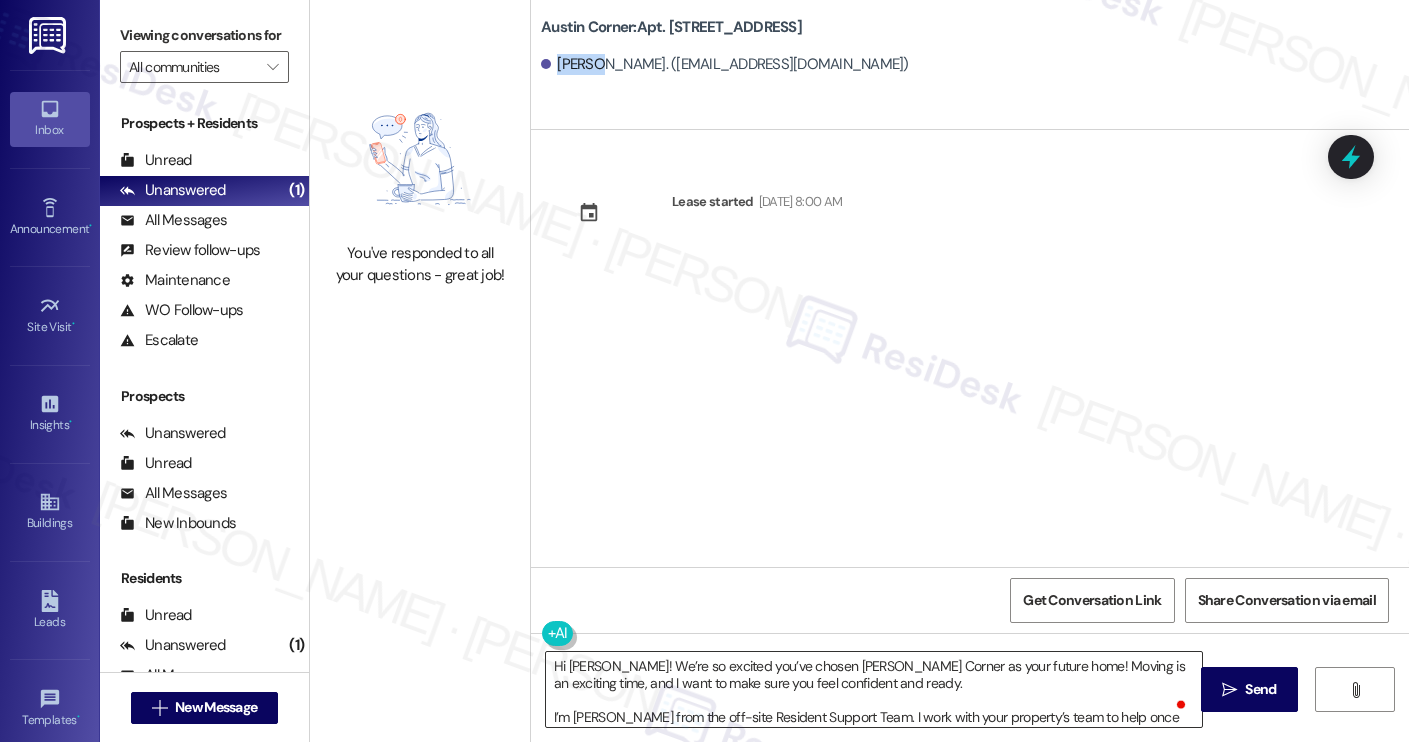 click on "Hi [PERSON_NAME]! We’re so excited you’ve chosen [PERSON_NAME] Corner as your future home! Moving is an exciting time, and I want to make sure you feel confident and ready.
I’m [PERSON_NAME] from the off-site Resident Support Team. I work with your property’s team to help once you’ve moved in, whether it’s answering questions or assisting with maintenance. I’ll be in touch as your move-in date gets closer!
Move-in day will be busy as you get settled, but no reason it has to be stressful. Don’t forget that we offer a ⚡FAST PASS⚡for Move-In day if your checklist has been completed 2 weeks prior to move-in. Login to your ResidentPortal [DATE] to complete those outstanding items!" at bounding box center [874, 689] 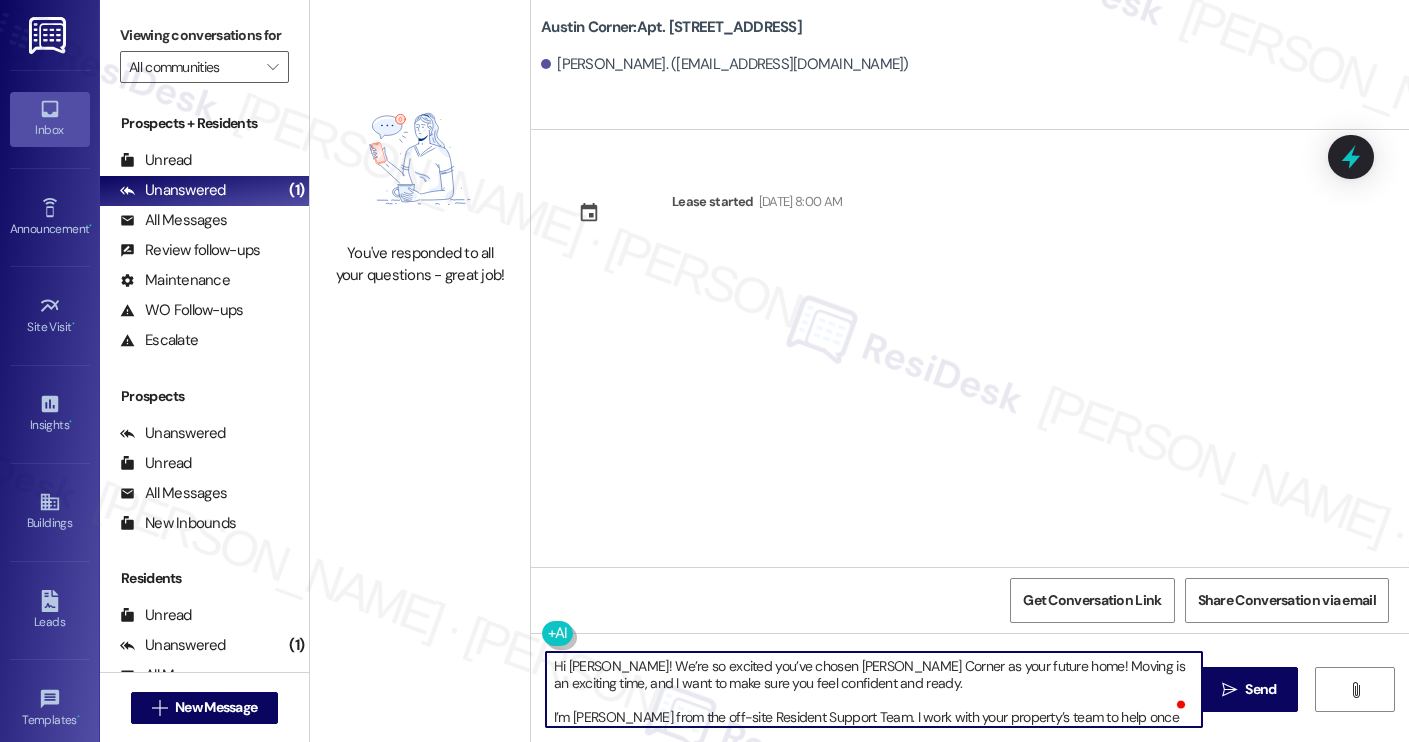 click on "Hi [PERSON_NAME]! We’re so excited you’ve chosen [PERSON_NAME] Corner as your future home! Moving is an exciting time, and I want to make sure you feel confident and ready.
I’m [PERSON_NAME] from the off-site Resident Support Team. I work with your property’s team to help once you’ve moved in, whether it’s answering questions or assisting with maintenance. I’ll be in touch as your move-in date gets closer!
Move-in day will be busy as you get settled, but no reason it has to be stressful. Don’t forget that we offer a ⚡FAST PASS⚡for Move-In day if your checklist has been completed 2 weeks prior to move-in. Login to your ResidentPortal [DATE] to complete those outstanding items!" at bounding box center [874, 689] 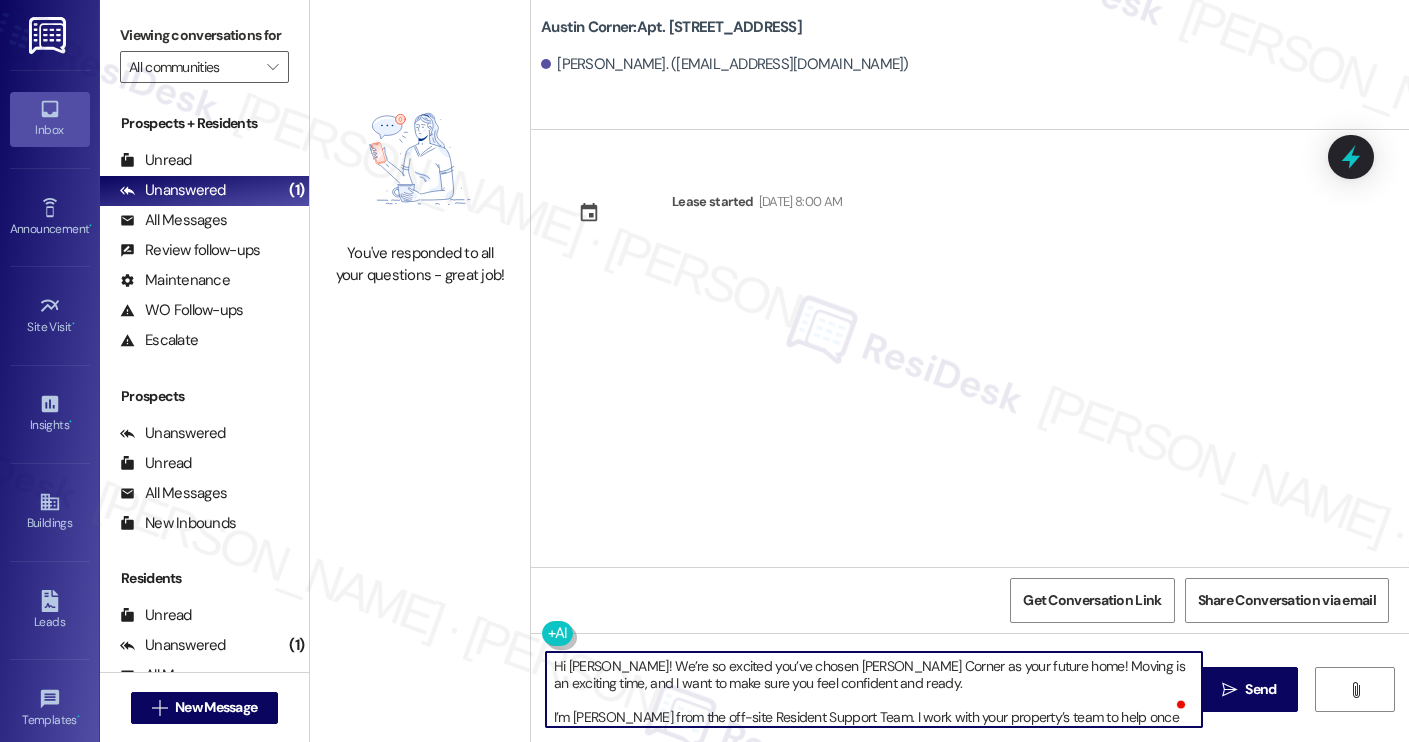scroll, scrollTop: 17, scrollLeft: 0, axis: vertical 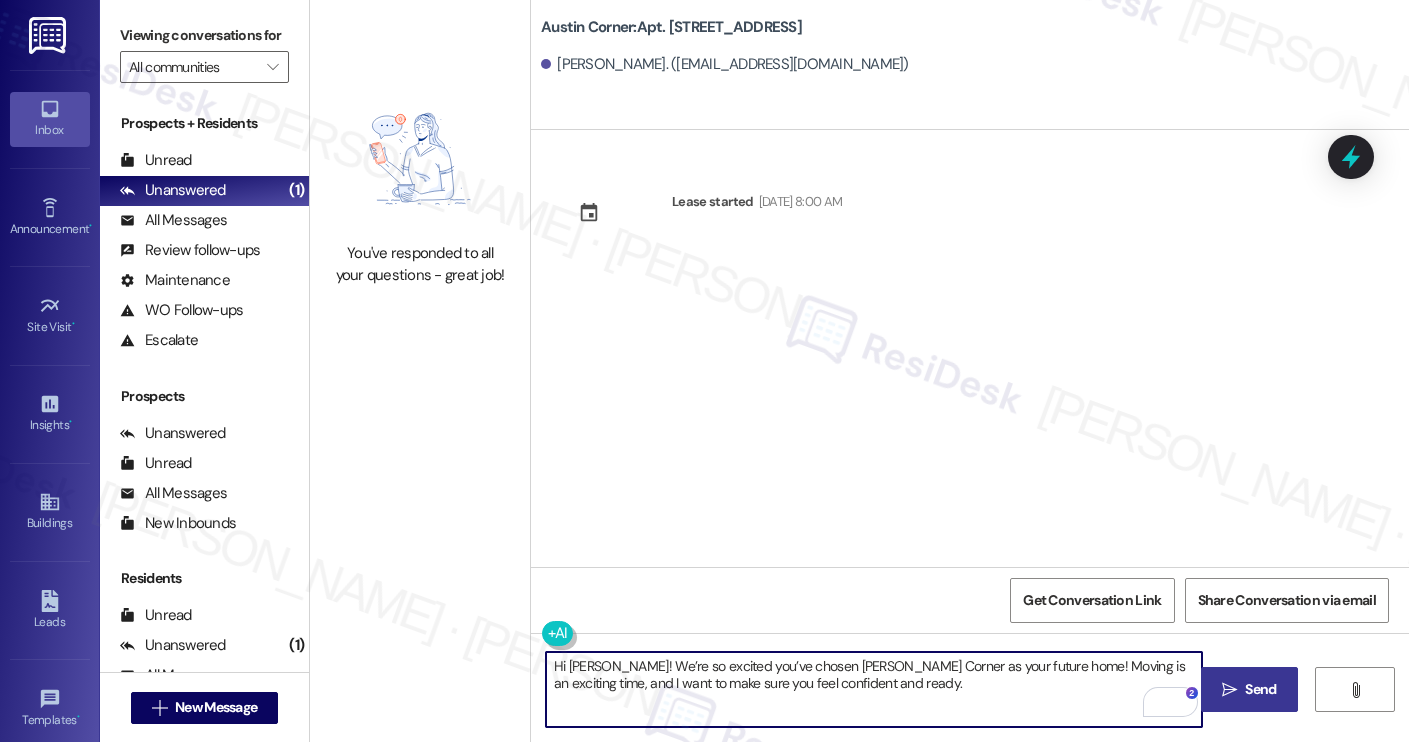 type on "Hi Carina! We’re so excited you’ve chosen Yugo Austin Corner as your future home! Moving is an exciting time, and I want to make sure you feel confident and ready." 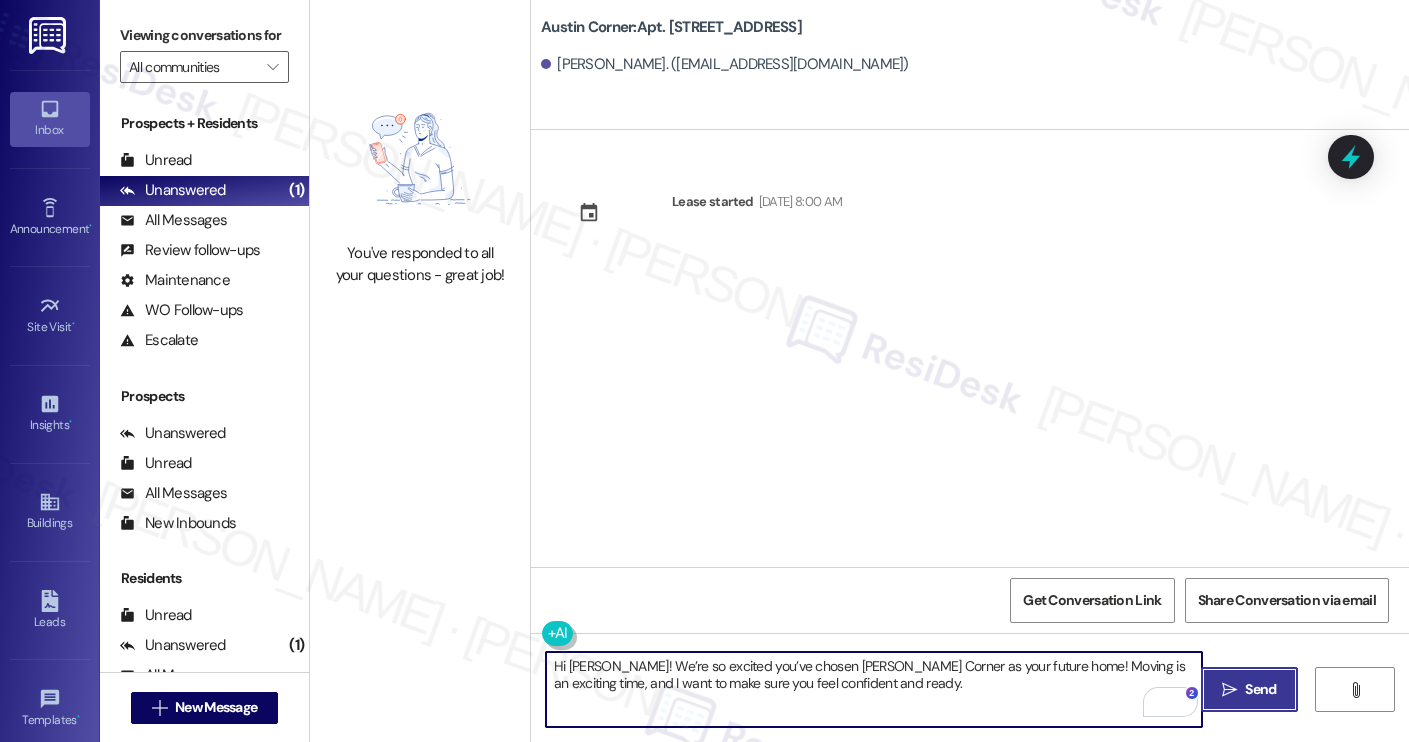 click on "" at bounding box center (1229, 690) 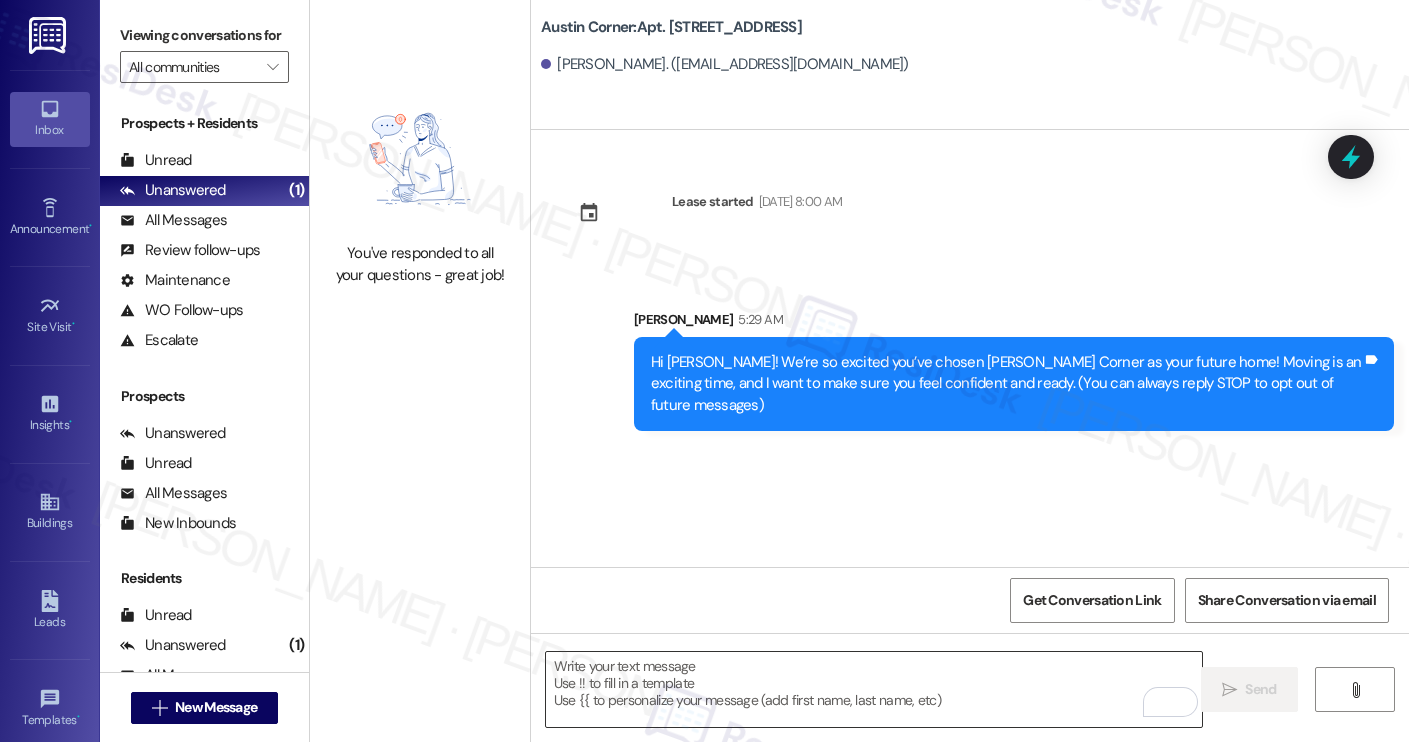 click at bounding box center [874, 689] 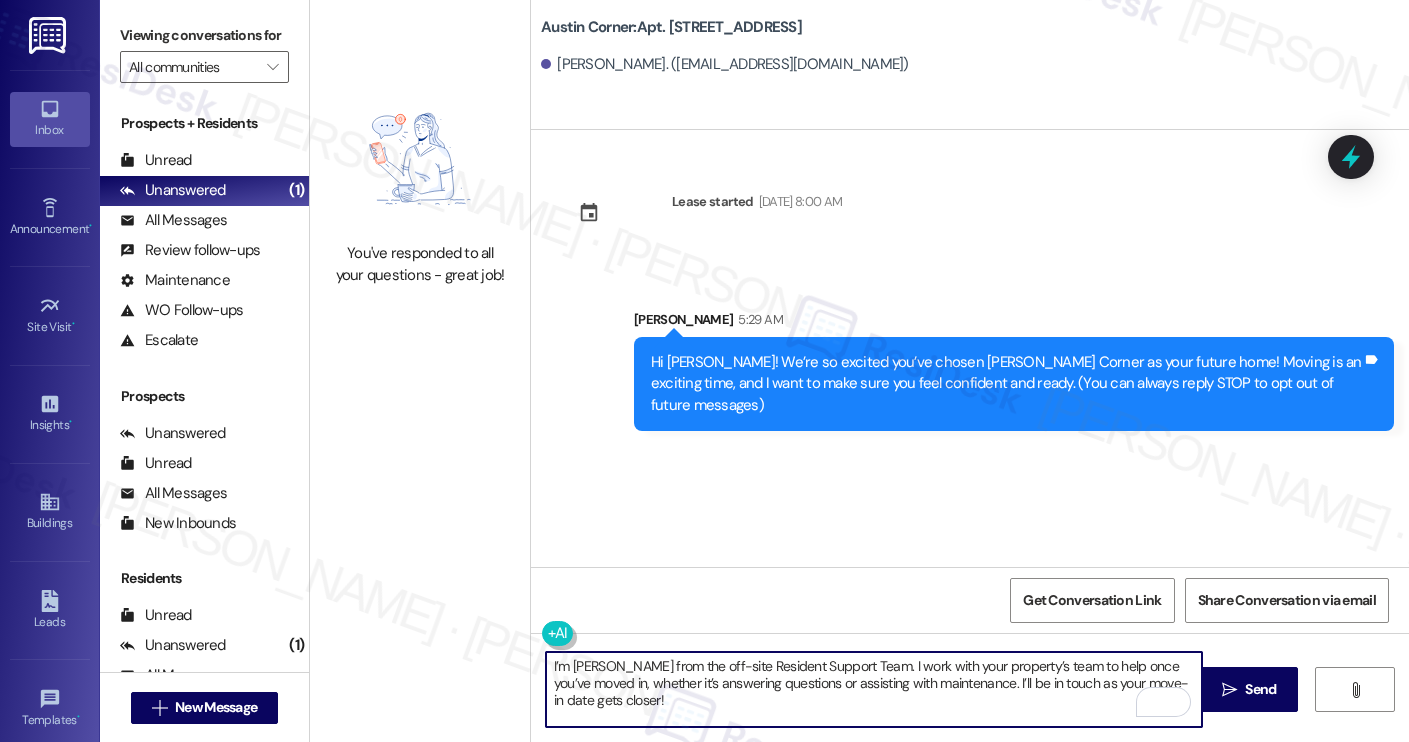 scroll, scrollTop: 68, scrollLeft: 0, axis: vertical 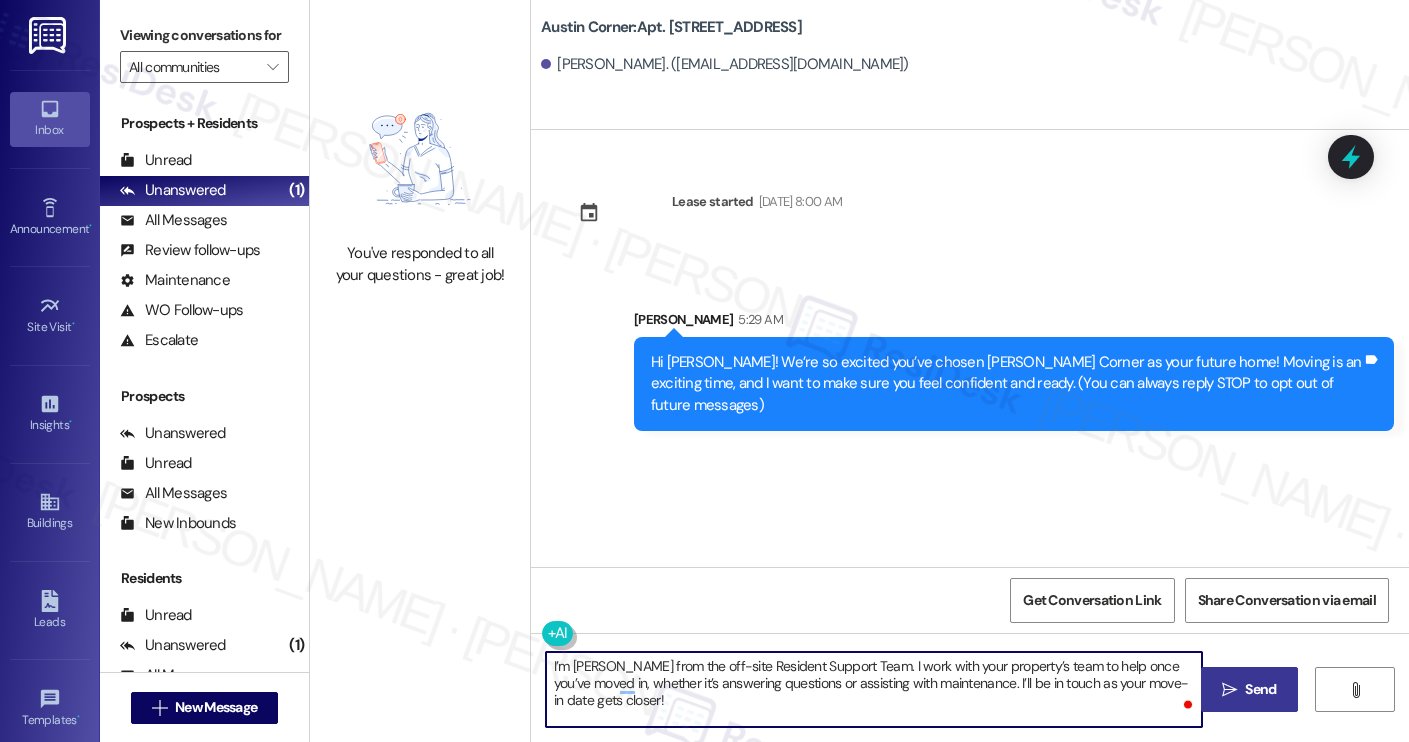 type on "I’m [PERSON_NAME] from the off-site Resident Support Team. I work with your property’s team to help once you’ve moved in, whether it’s answering questions or assisting with maintenance. I’ll be in touch as your move-in date gets closer!" 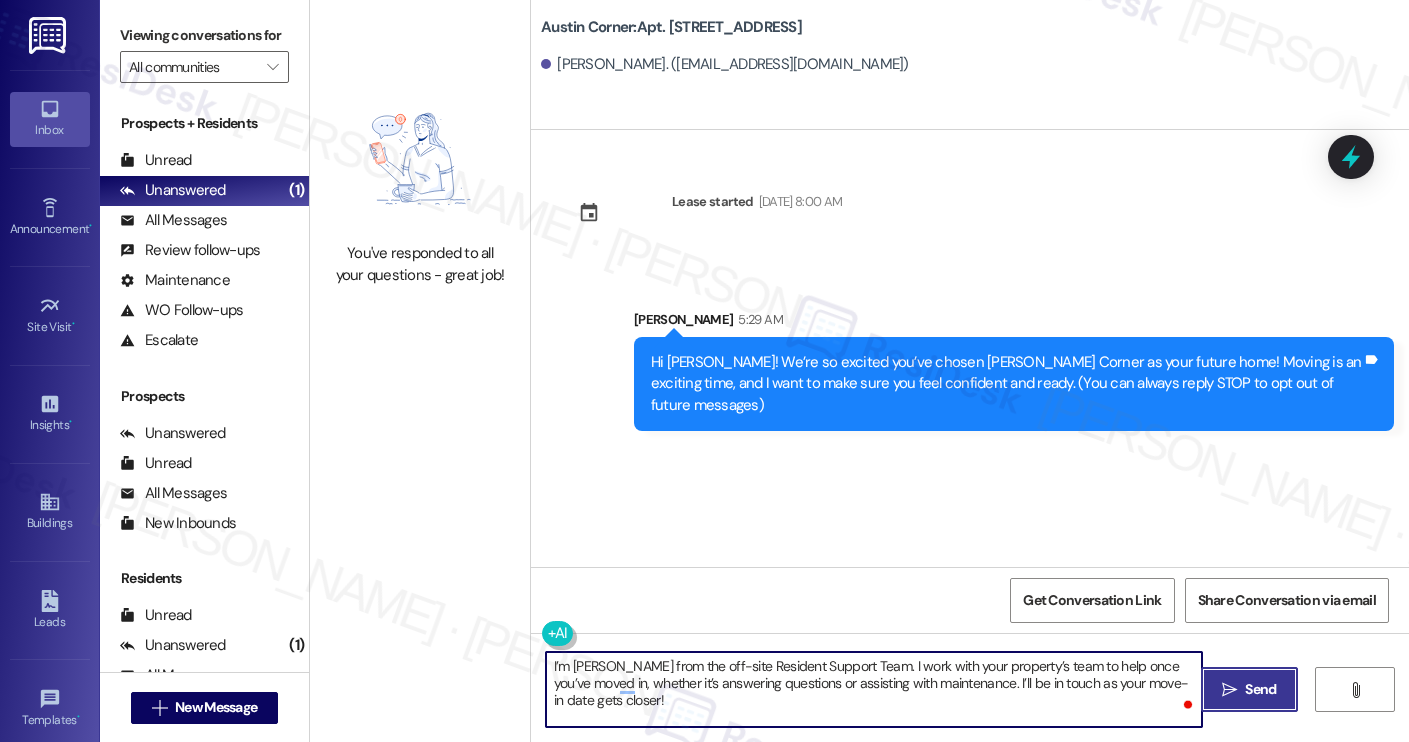 click on "Send" at bounding box center (1260, 689) 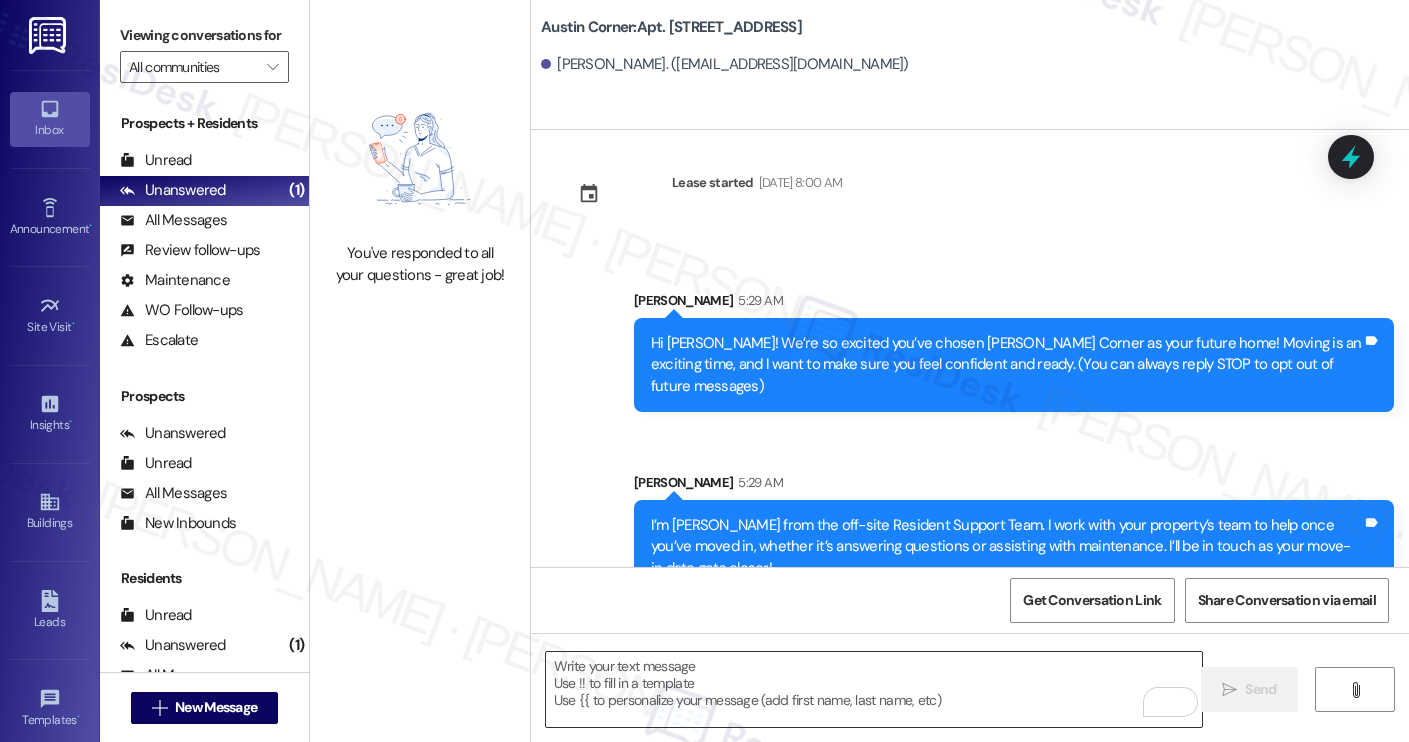 click at bounding box center [874, 689] 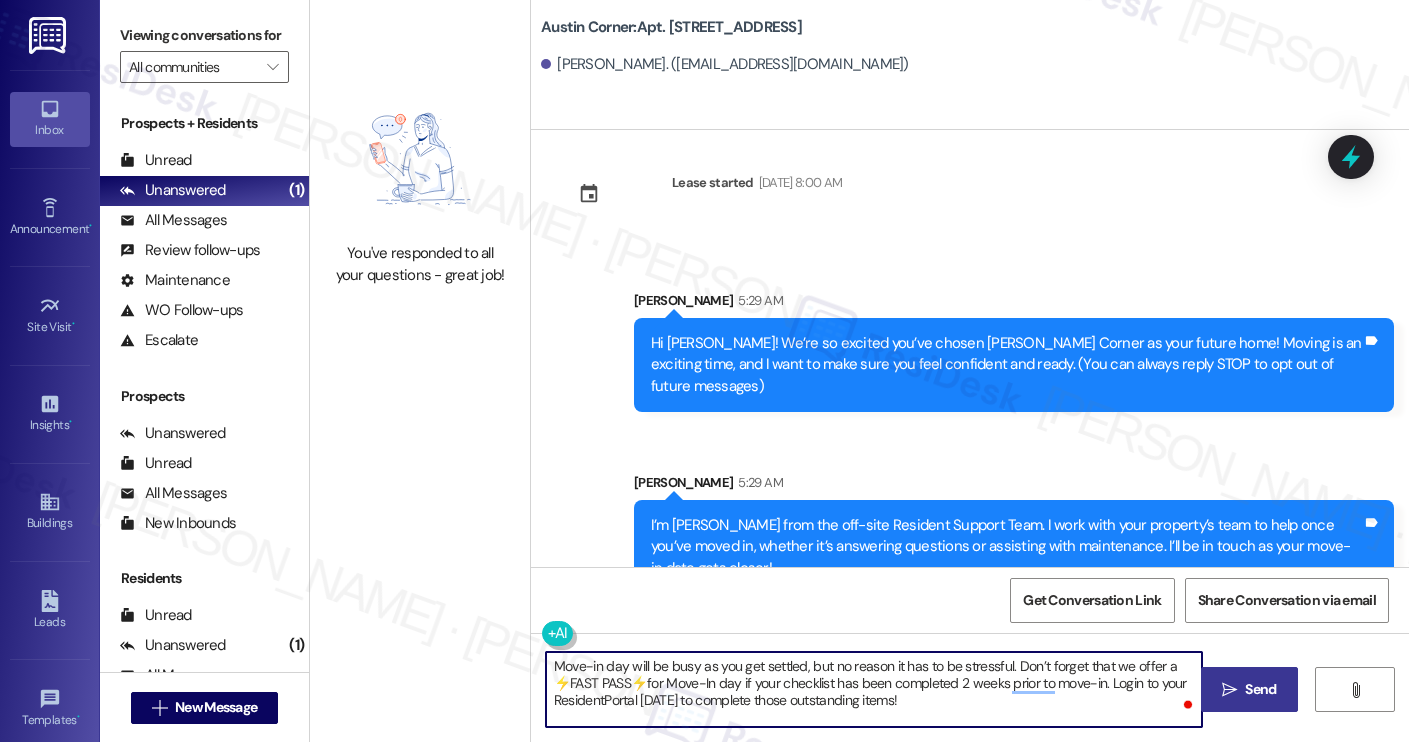 type on "Move-in day will be busy as you get settled, but no reason it has to be stressful. Don’t forget that we offer a ⚡FAST PASS⚡for Move-In day if your checklist has been completed 2 weeks prior to move-in. Login to your ResidentPortal [DATE] to complete those outstanding items!" 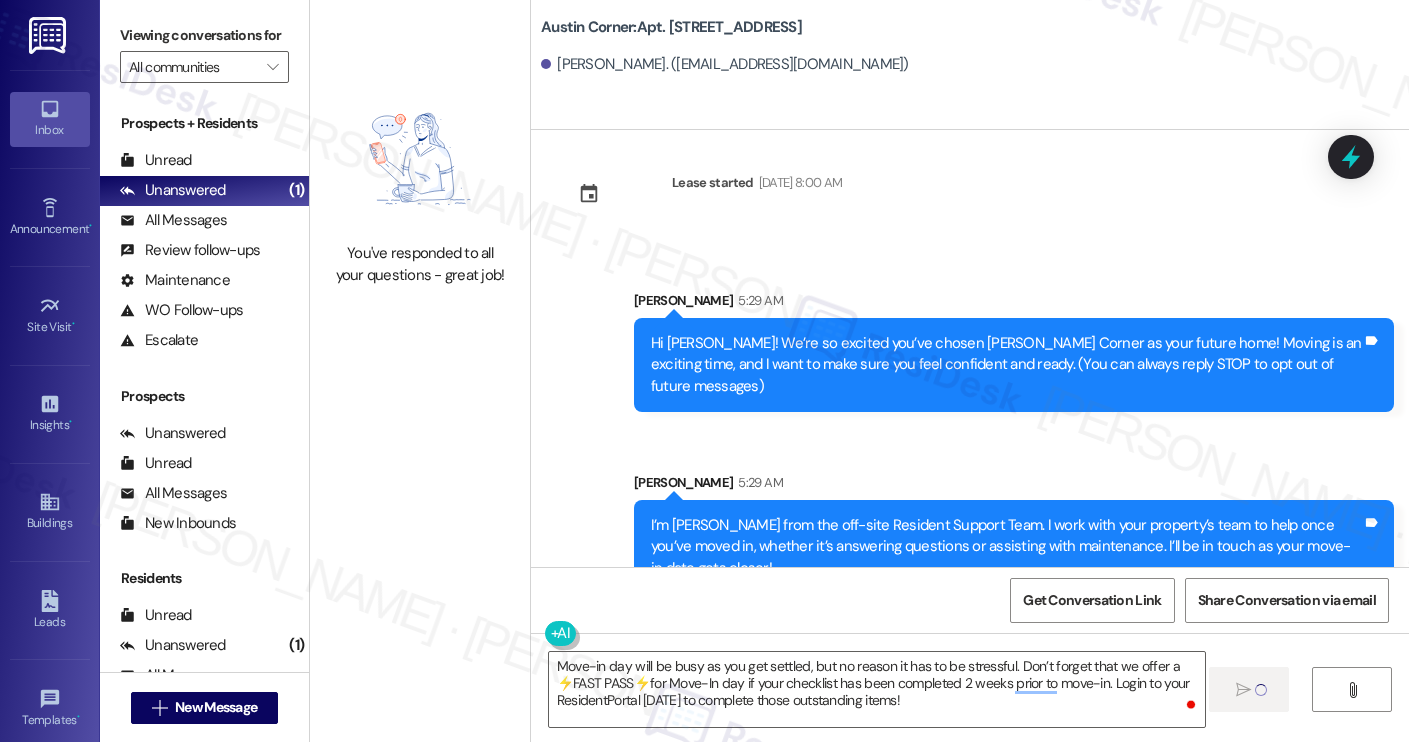 type 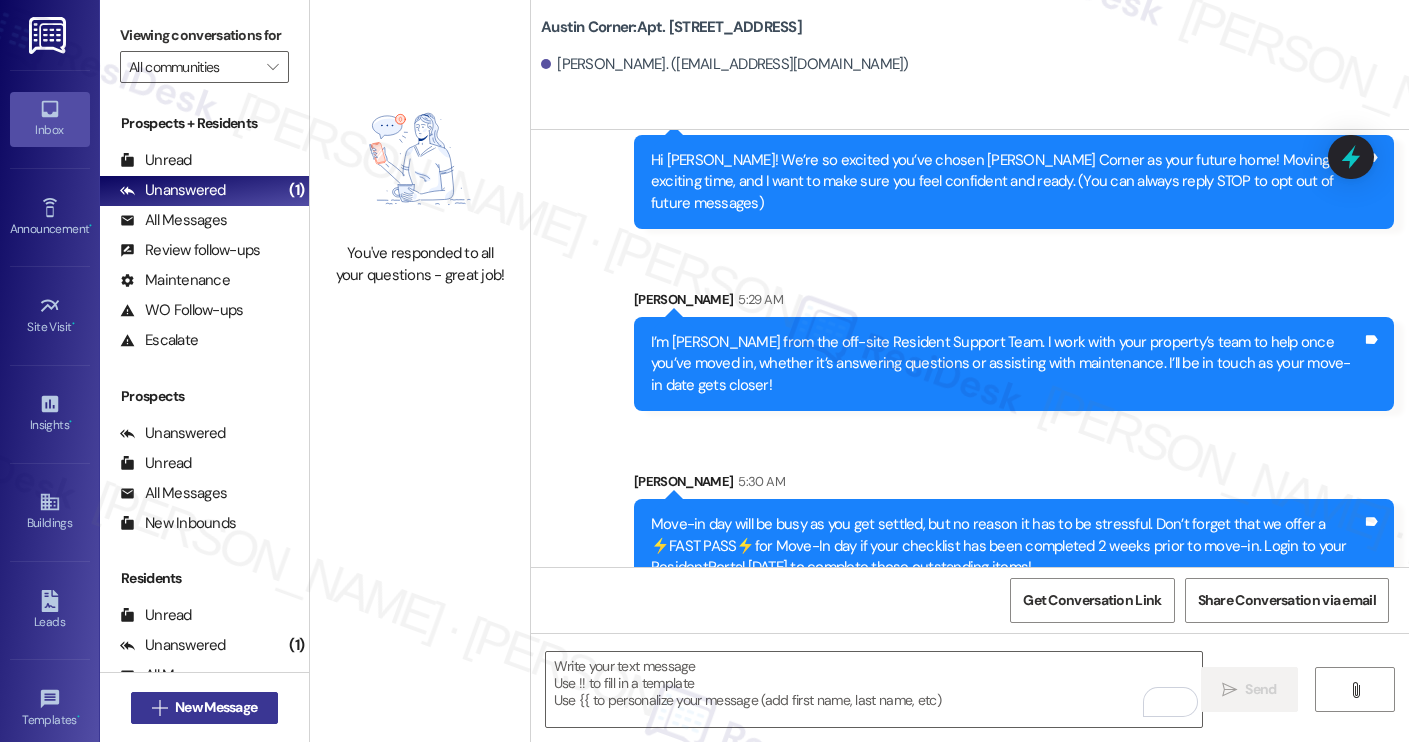 click on "New Message" at bounding box center [216, 707] 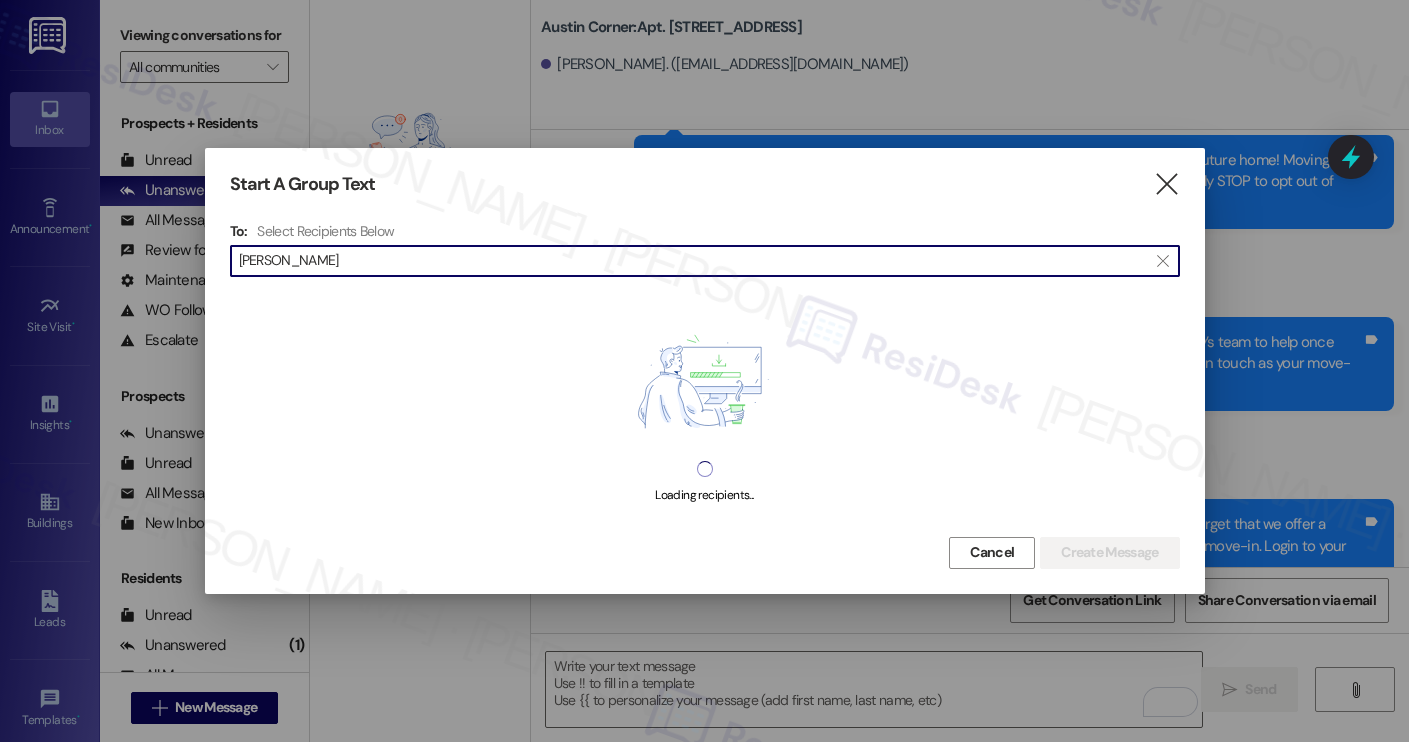 click on " rebecca go " at bounding box center (705, 261) 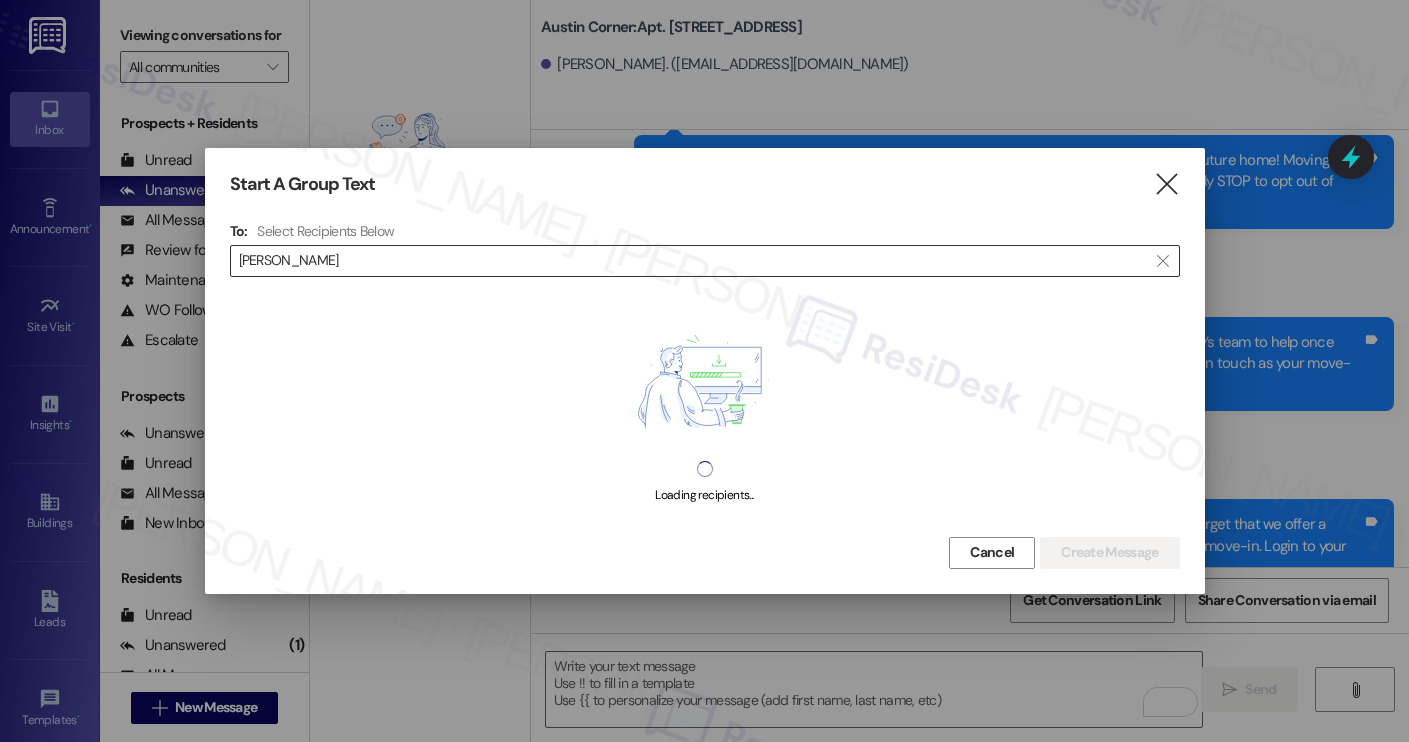 click on "[PERSON_NAME]" at bounding box center (693, 261) 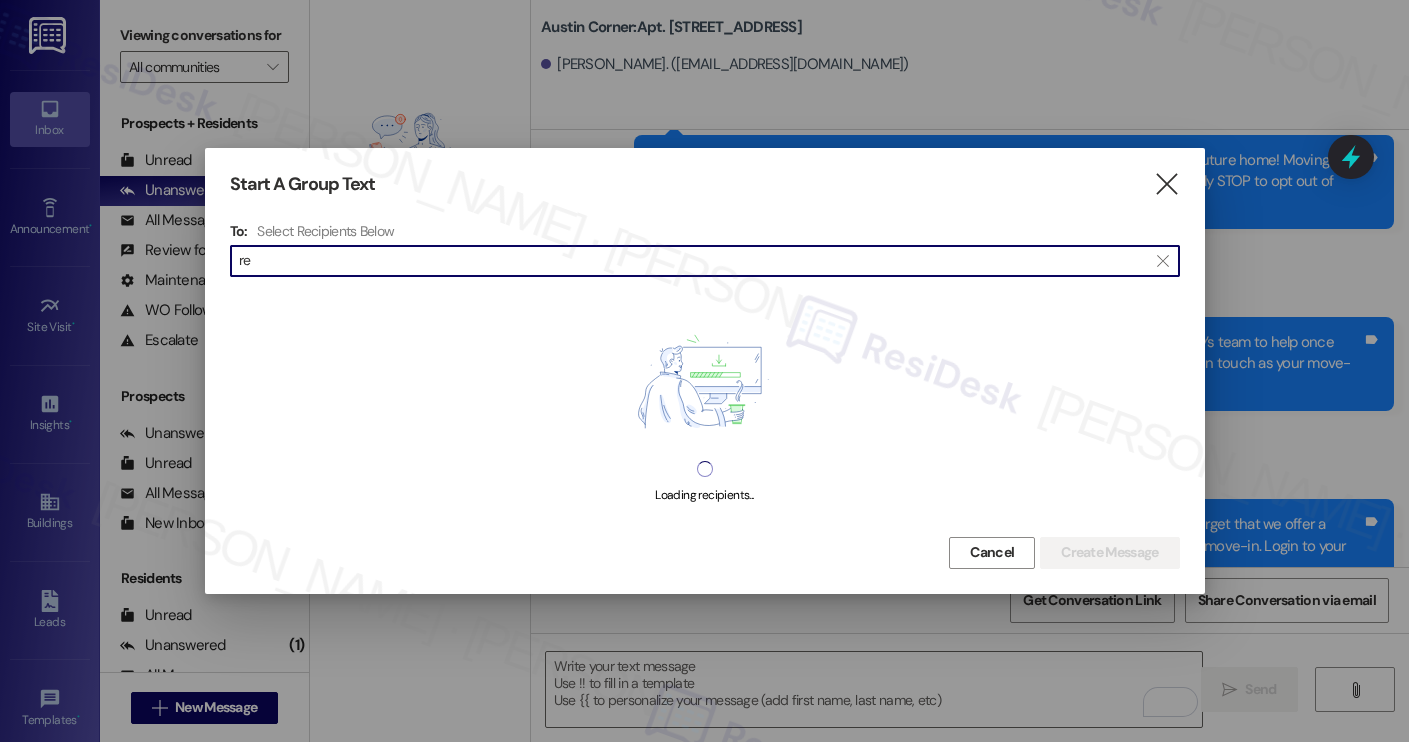 type on "r" 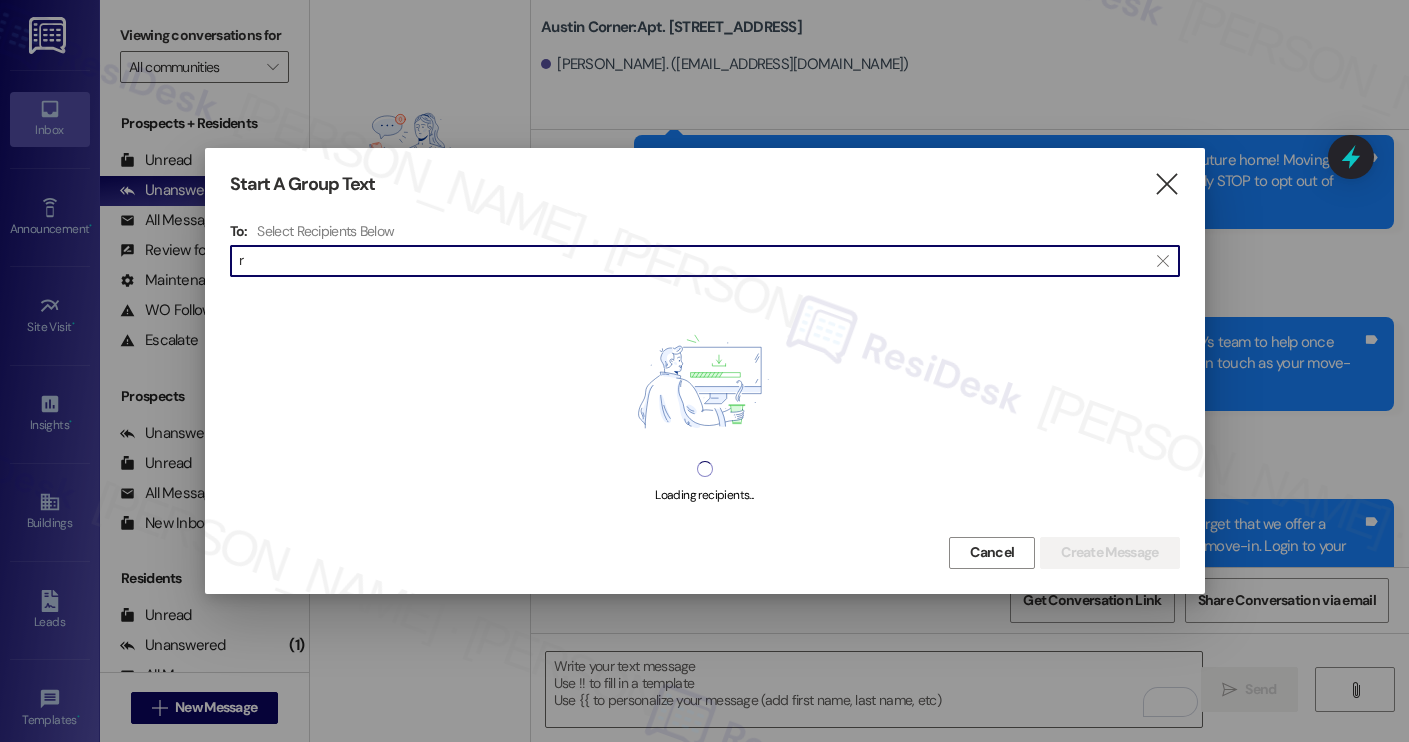 type 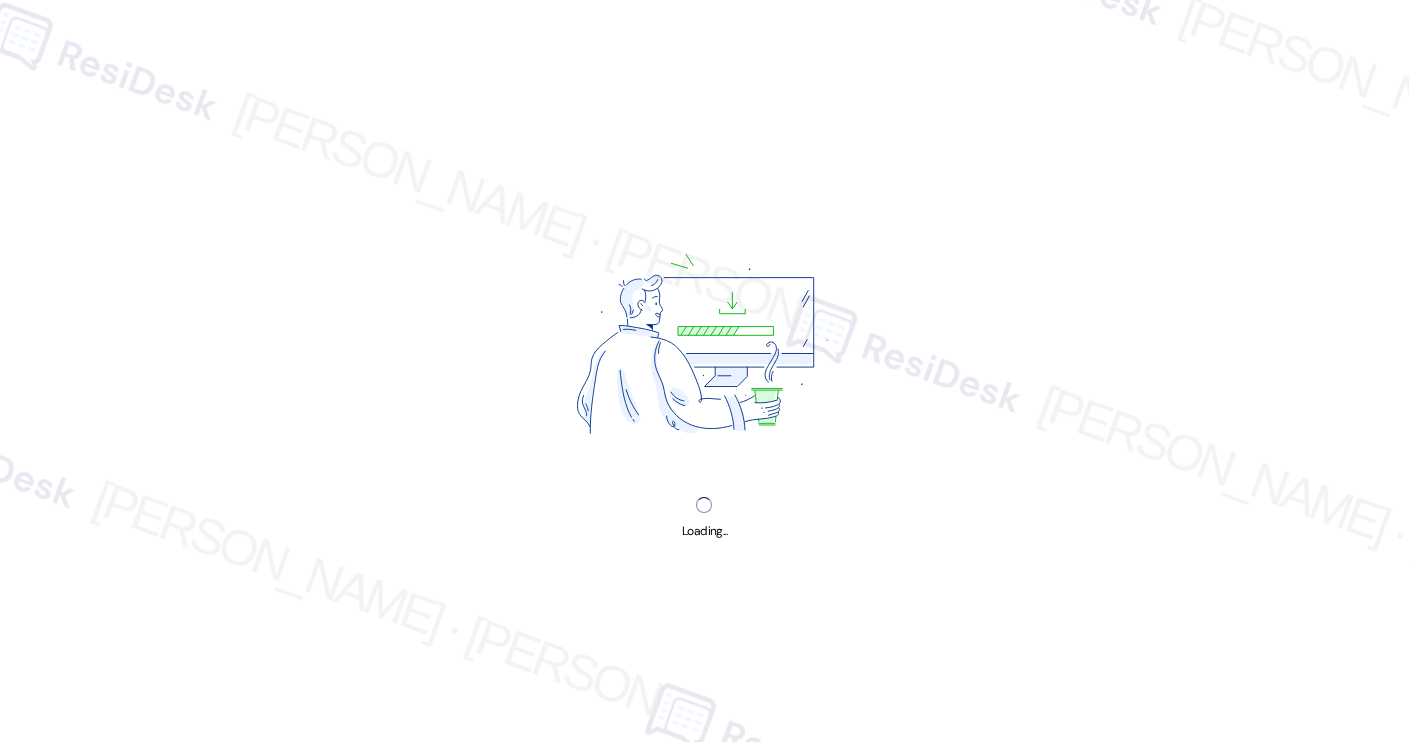 scroll, scrollTop: 0, scrollLeft: 0, axis: both 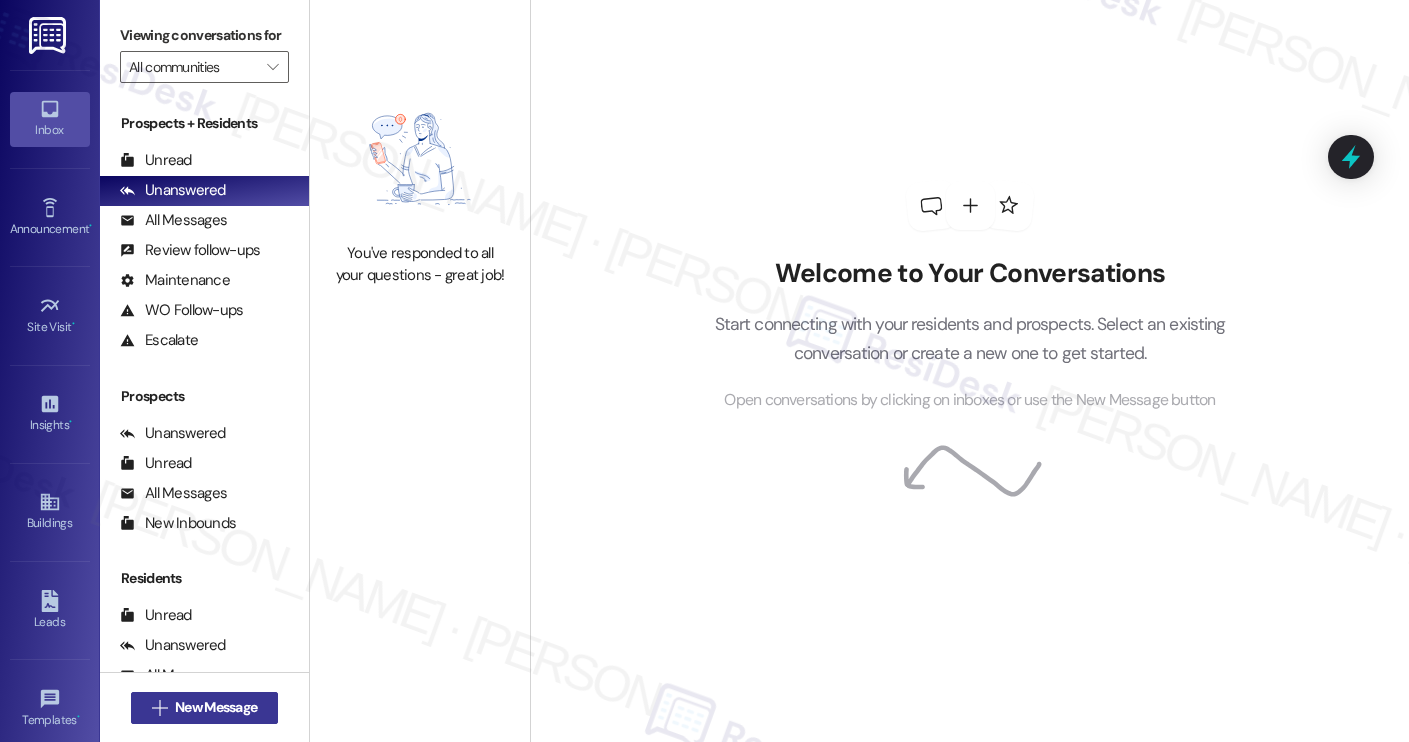 click on "New Message" at bounding box center (216, 707) 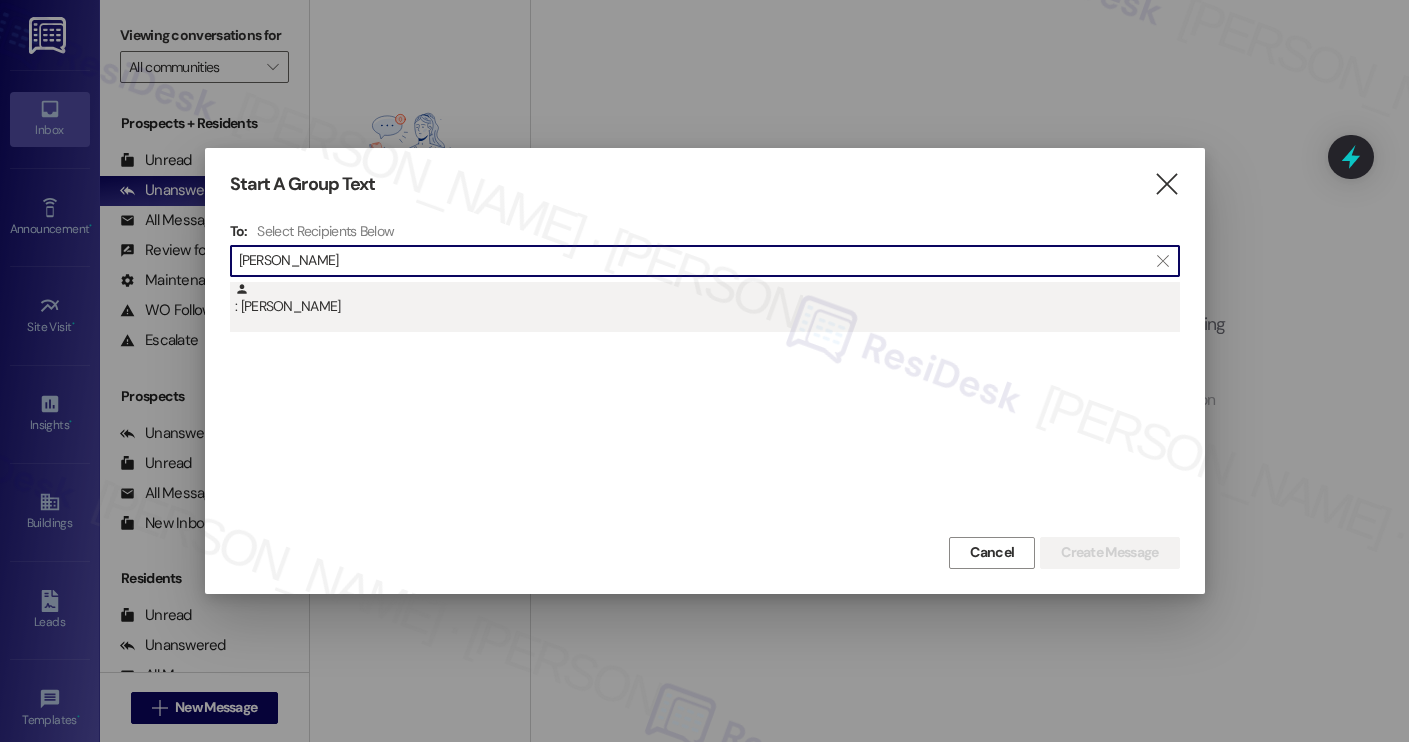 type on "[PERSON_NAME]" 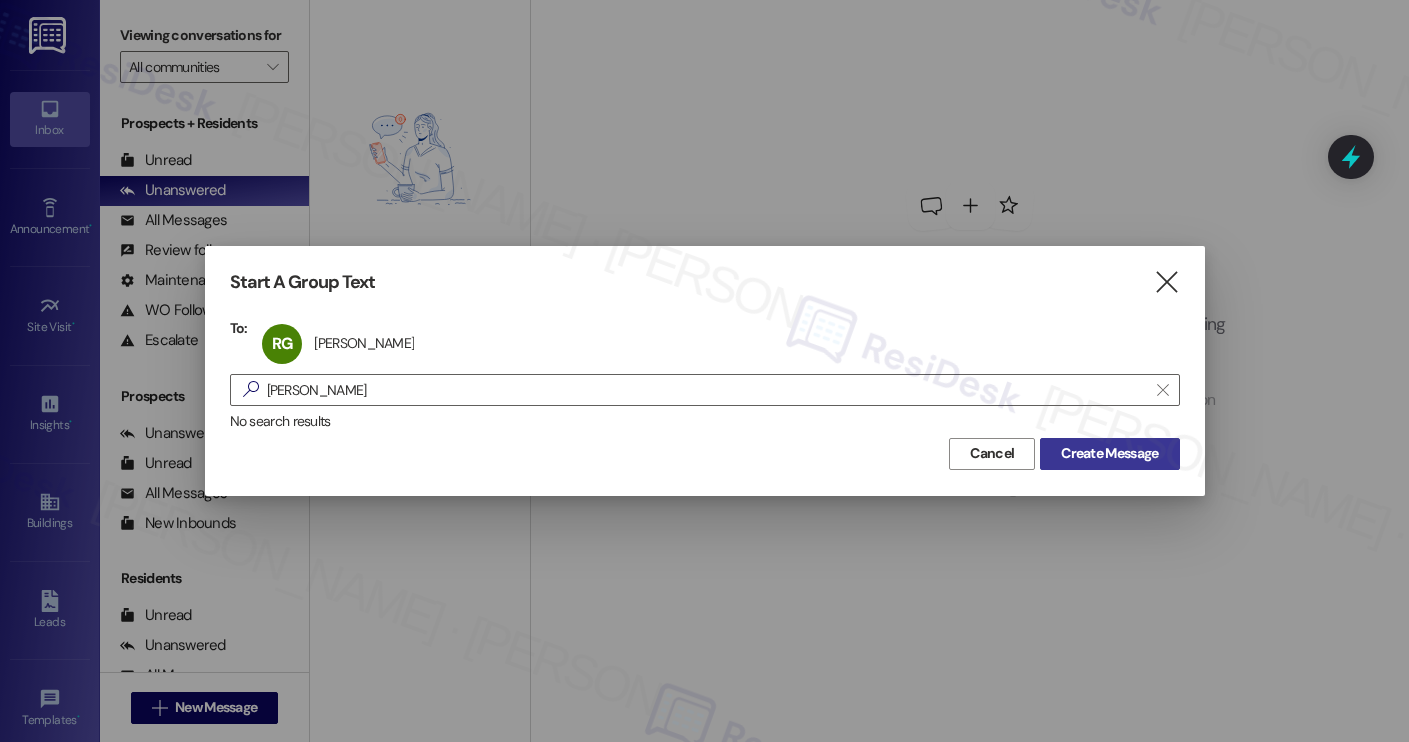 click on "Create Message" at bounding box center [1109, 453] 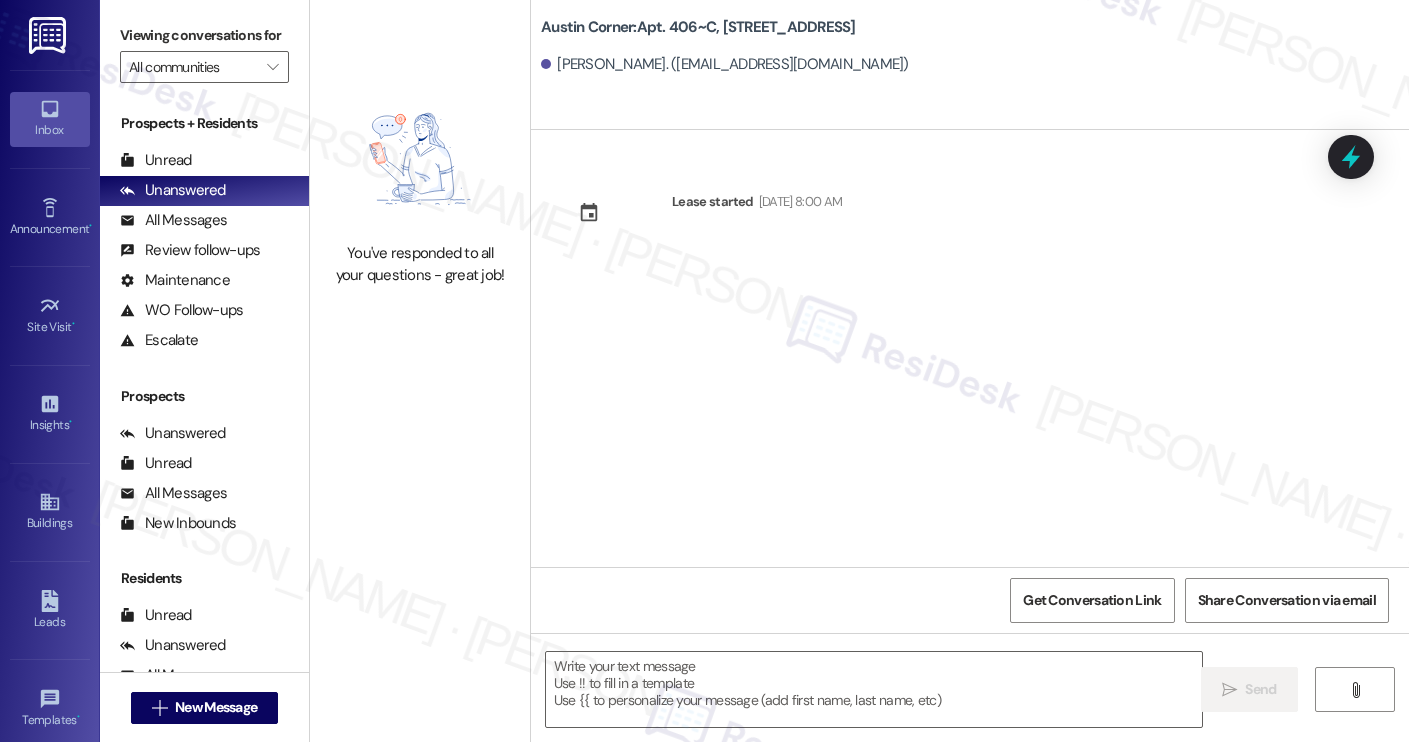 type on "Fetching suggested responses. Please feel free to read through the conversation in the meantime." 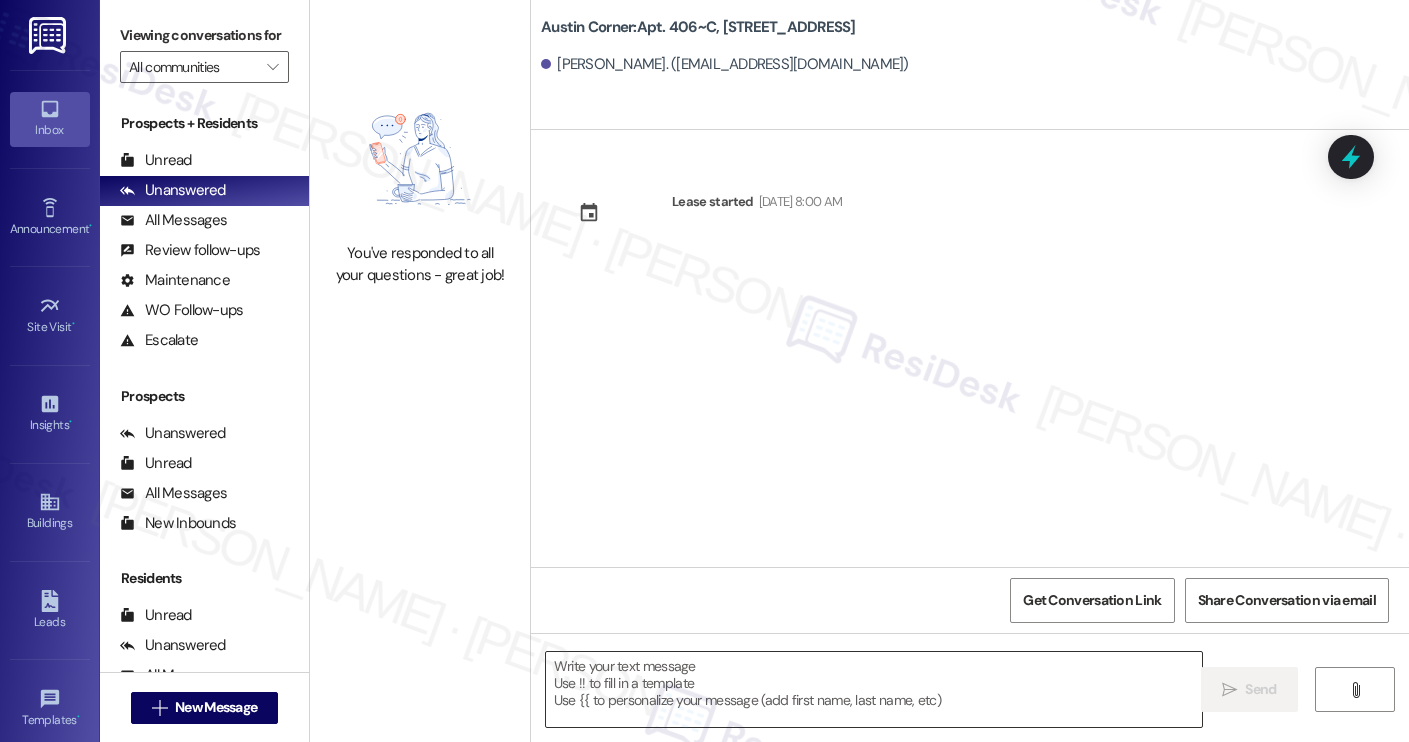 click at bounding box center (874, 689) 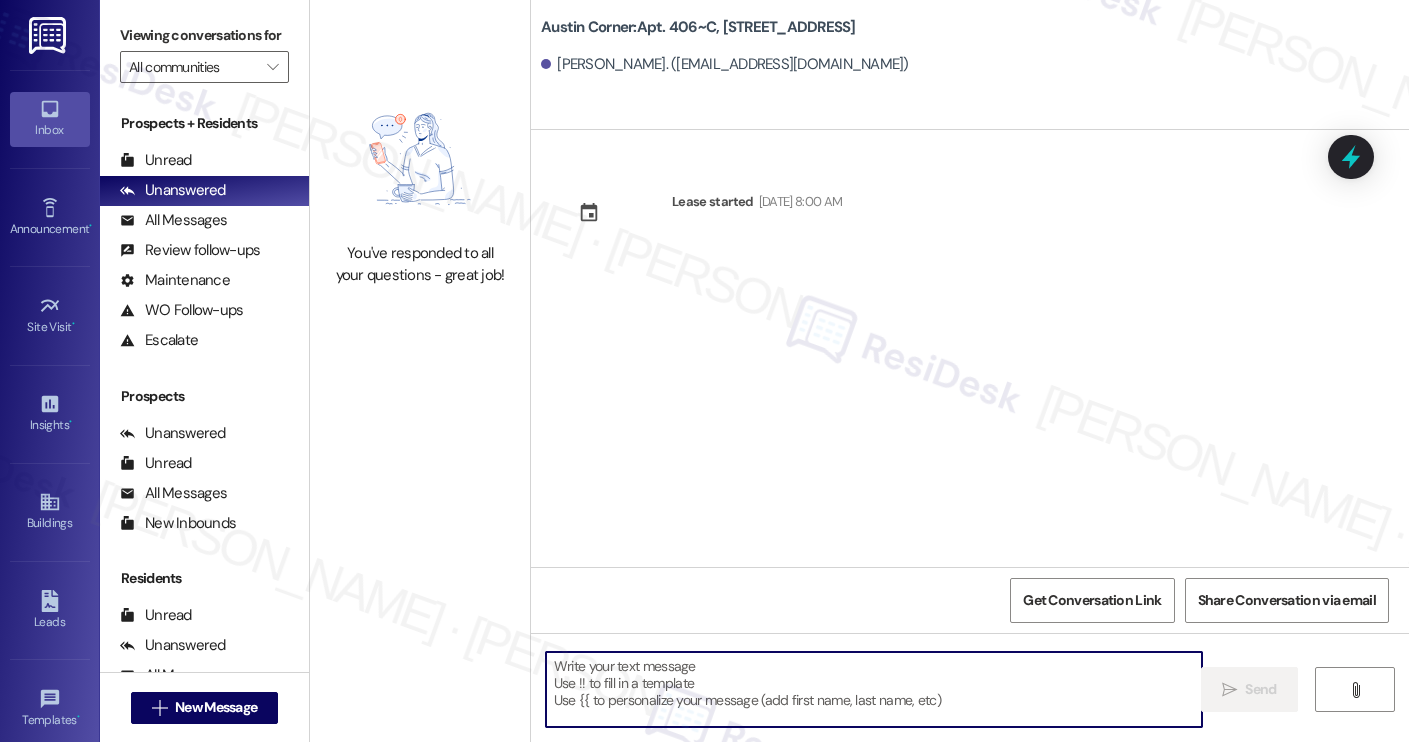 paste on "Hi [PERSON_NAME]! We’re so excited you’ve chosen [PERSON_NAME] Corner as your future home! Moving is an exciting time, and I want to make sure you feel confident and ready.
I’m [PERSON_NAME] from the off-site Resident Support Team. I work with your property’s team to help once you’ve moved in, whether it’s answering questions or assisting with maintenance. I’ll be in touch as your move-in date gets closer!
Move-in day will be busy as you get settled, but no reason it has to be stressful. Don’t forget that we offer a ⚡FAST PASS⚡for Move-In day if your checklist has been completed 2 weeks prior to move-in. Login to your ResidentPortal [DATE] to complete those outstanding items!" 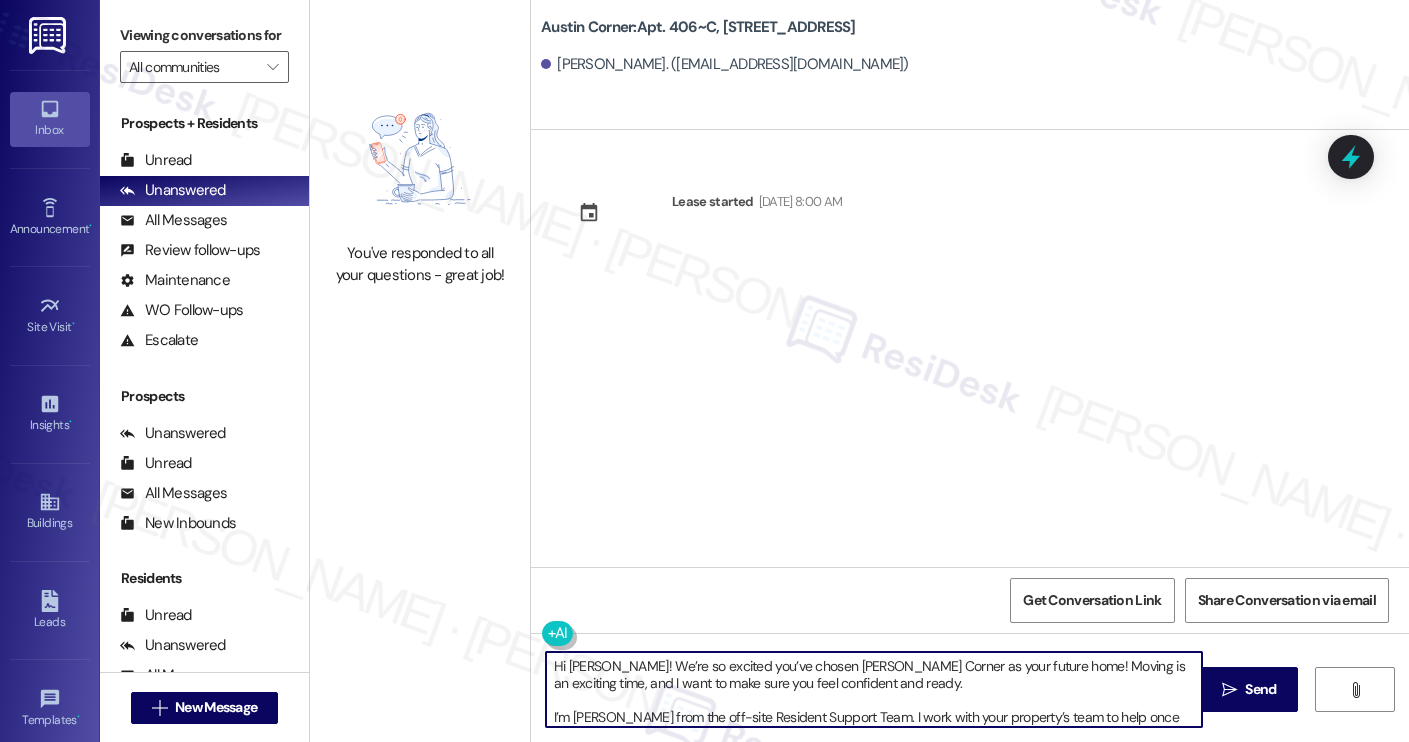 scroll, scrollTop: 119, scrollLeft: 0, axis: vertical 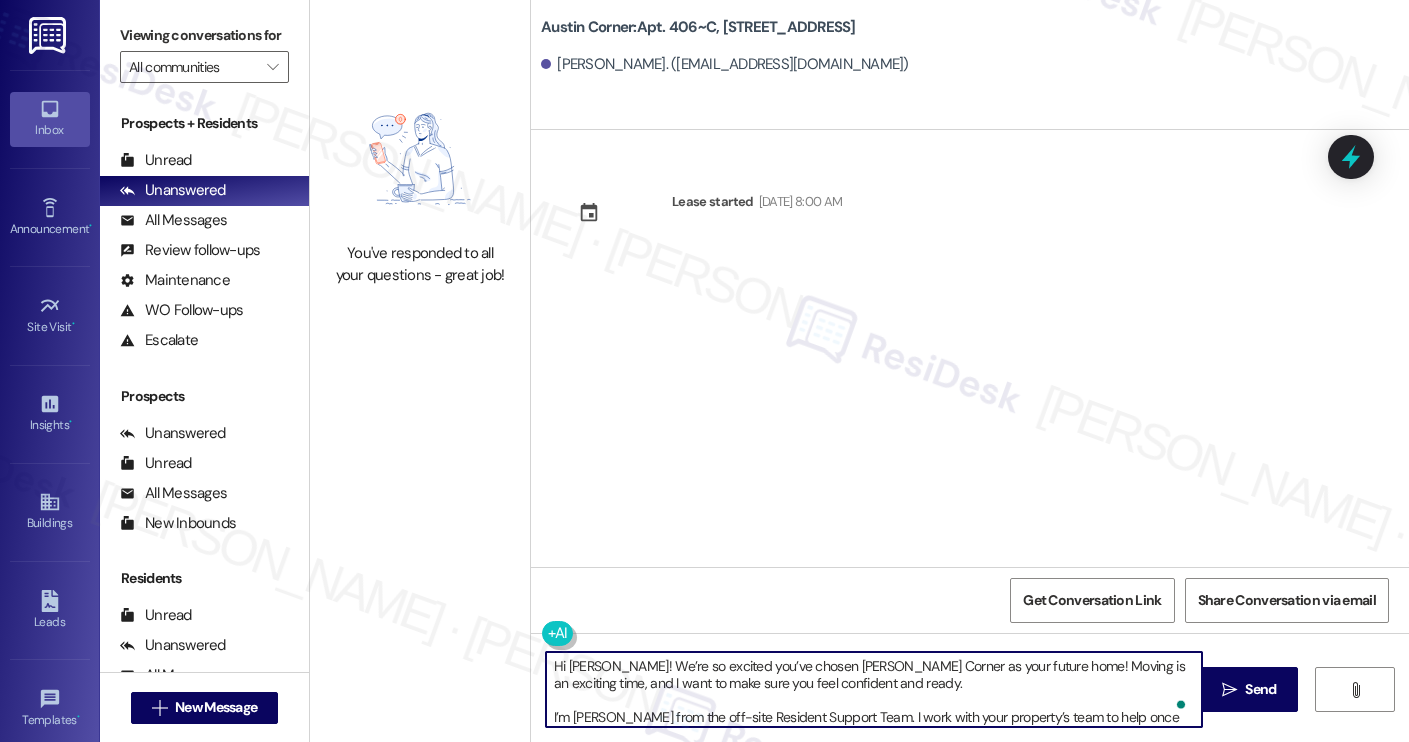 click on "[PERSON_NAME]. ([EMAIL_ADDRESS][DOMAIN_NAME])" at bounding box center [725, 64] 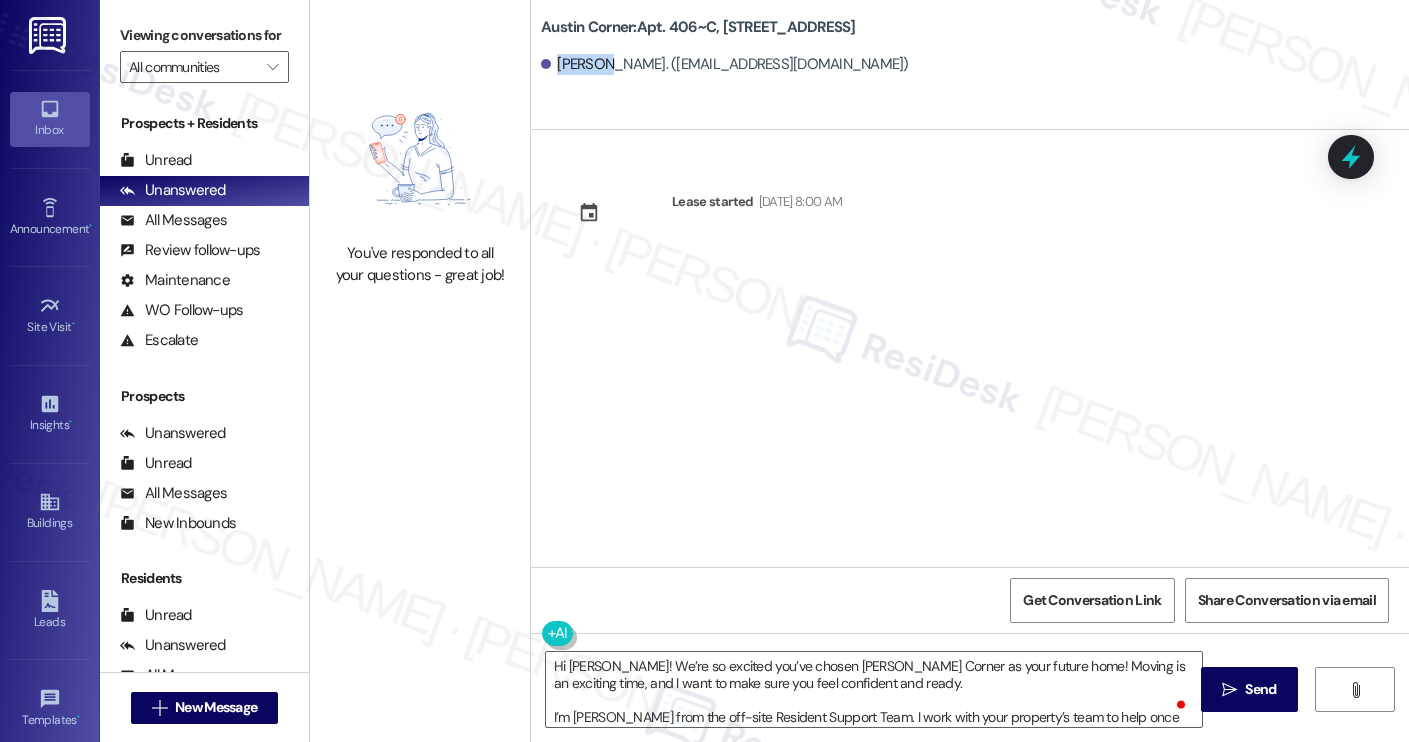 copy on "[PERSON_NAME]" 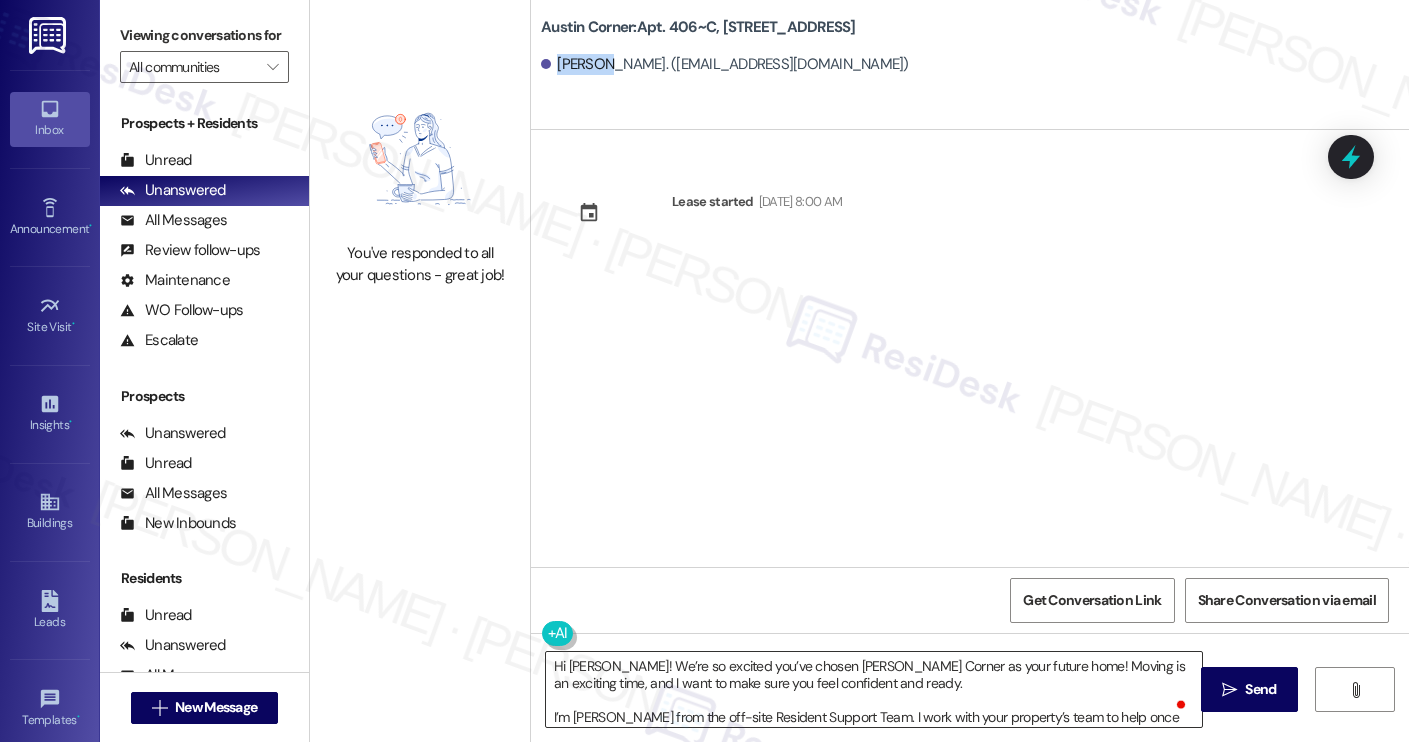 click on "Hi [PERSON_NAME]! We’re so excited you’ve chosen [PERSON_NAME] Corner as your future home! Moving is an exciting time, and I want to make sure you feel confident and ready.
I’m [PERSON_NAME] from the off-site Resident Support Team. I work with your property’s team to help once you’ve moved in, whether it’s answering questions or assisting with maintenance. I’ll be in touch as your move-in date gets closer!
Move-in day will be busy as you get settled, but no reason it has to be stressful. Don’t forget that we offer a ⚡FAST PASS⚡for Move-In day if your checklist has been completed 2 weeks prior to move-in. Login to your ResidentPortal [DATE] to complete those outstanding items!" at bounding box center (874, 689) 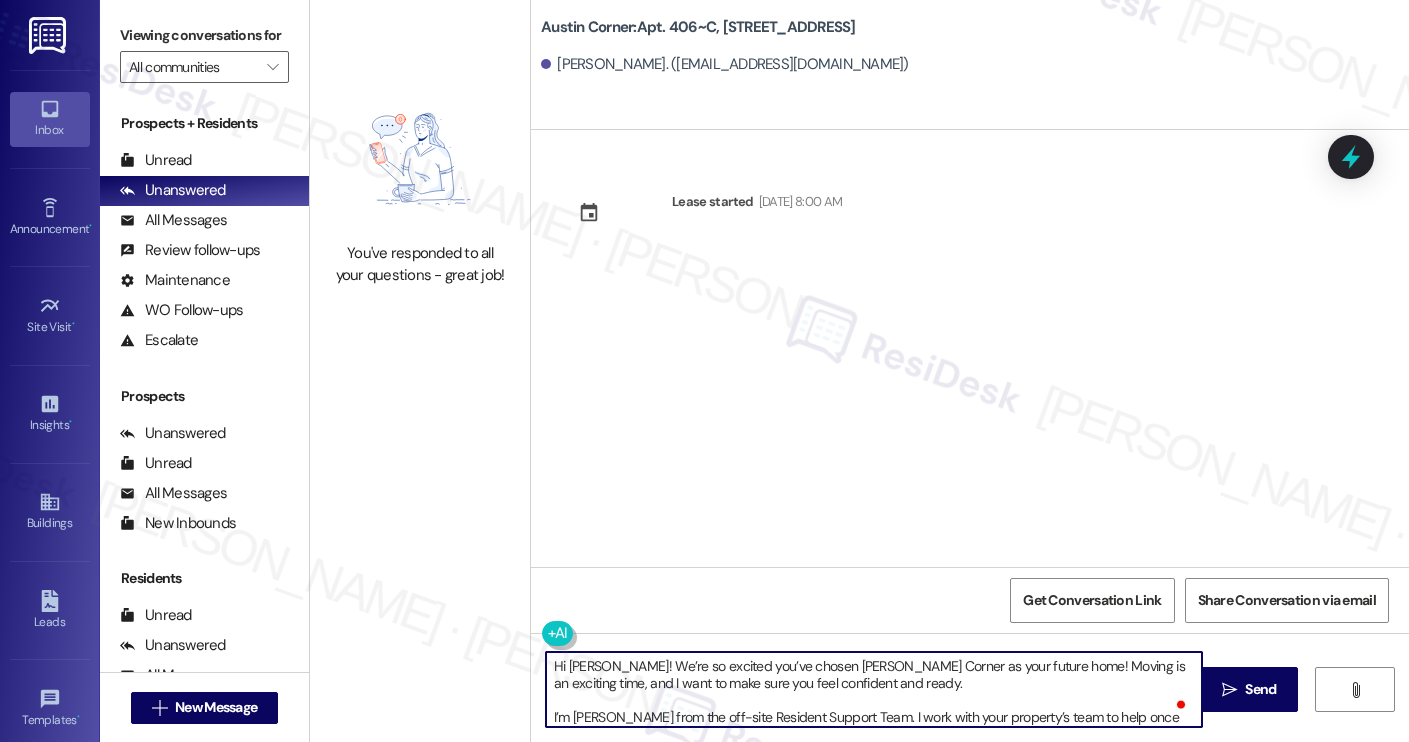 click on "Hi [PERSON_NAME]! We’re so excited you’ve chosen [PERSON_NAME] Corner as your future home! Moving is an exciting time, and I want to make sure you feel confident and ready.
I’m [PERSON_NAME] from the off-site Resident Support Team. I work with your property’s team to help once you’ve moved in, whether it’s answering questions or assisting with maintenance. I’ll be in touch as your move-in date gets closer!
Move-in day will be busy as you get settled, but no reason it has to be stressful. Don’t forget that we offer a ⚡FAST PASS⚡for Move-In day if your checklist has been completed 2 weeks prior to move-in. Login to your ResidentPortal [DATE] to complete those outstanding items!" at bounding box center (874, 689) 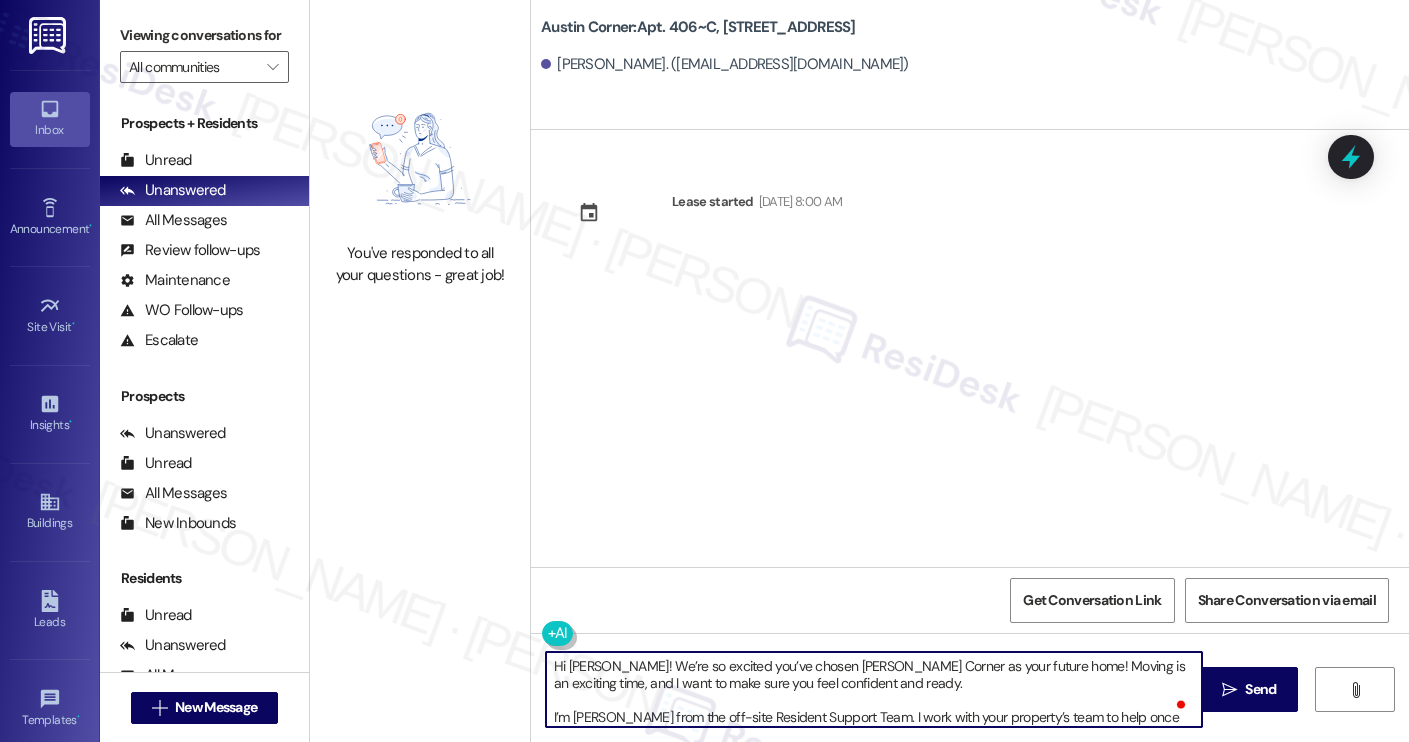 scroll, scrollTop: 17, scrollLeft: 0, axis: vertical 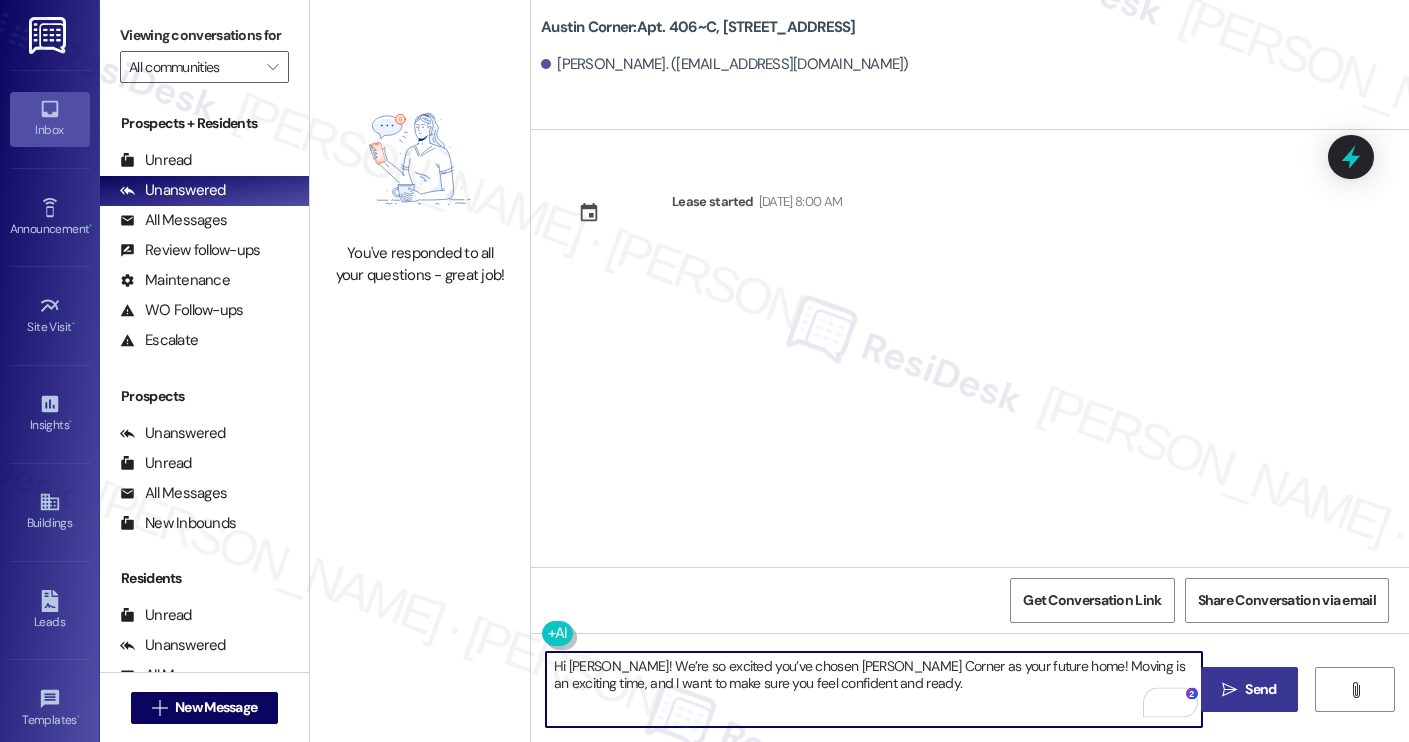 type on "Hi [PERSON_NAME]! We’re so excited you’ve chosen [PERSON_NAME] Corner as your future home! Moving is an exciting time, and I want to make sure you feel confident and ready." 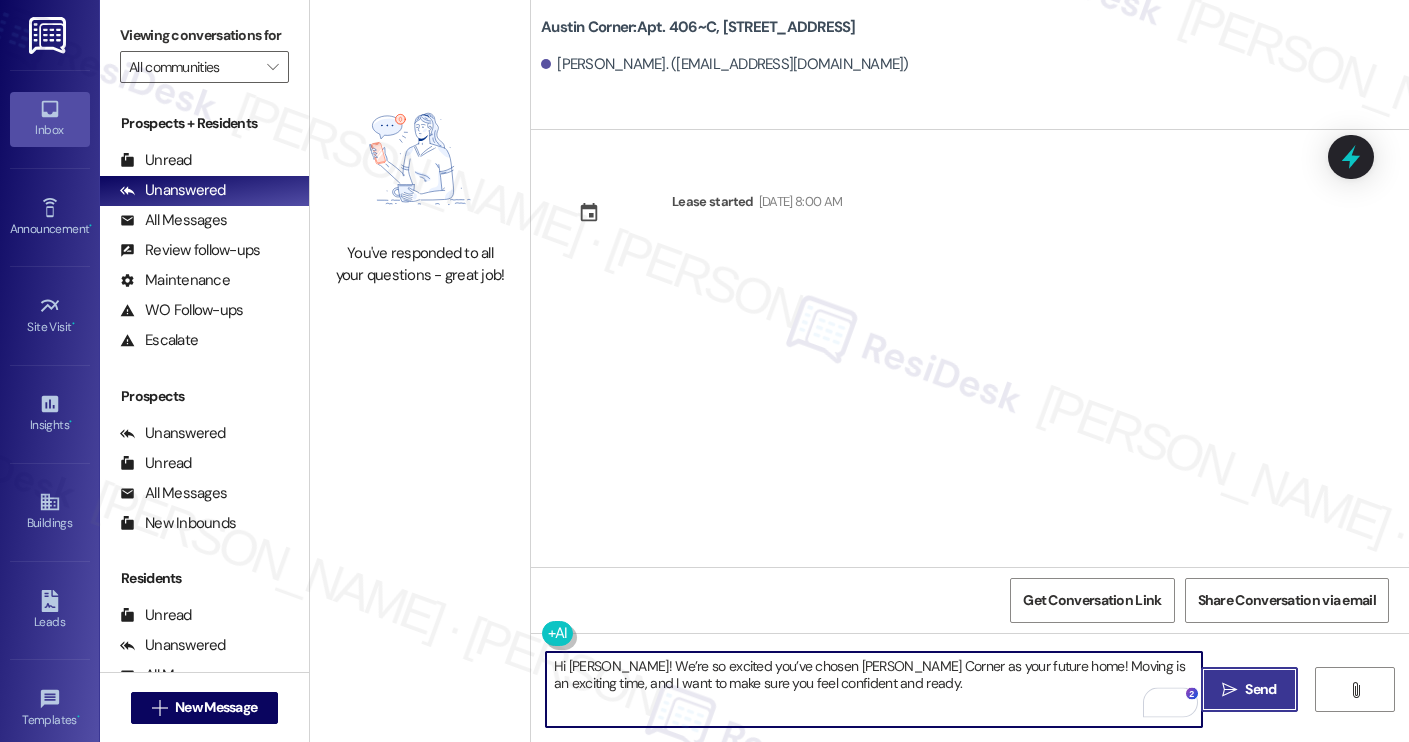 click on "Send" at bounding box center (1260, 689) 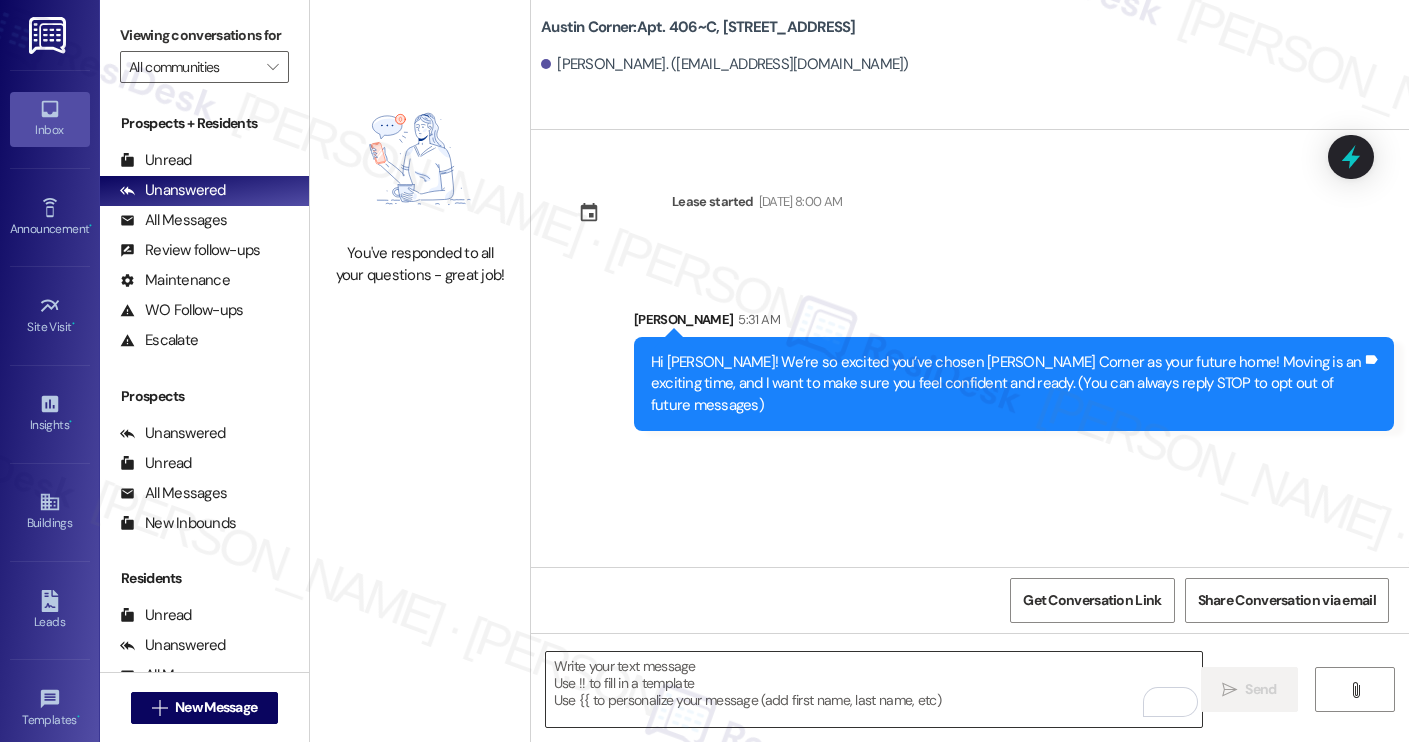 click at bounding box center [874, 689] 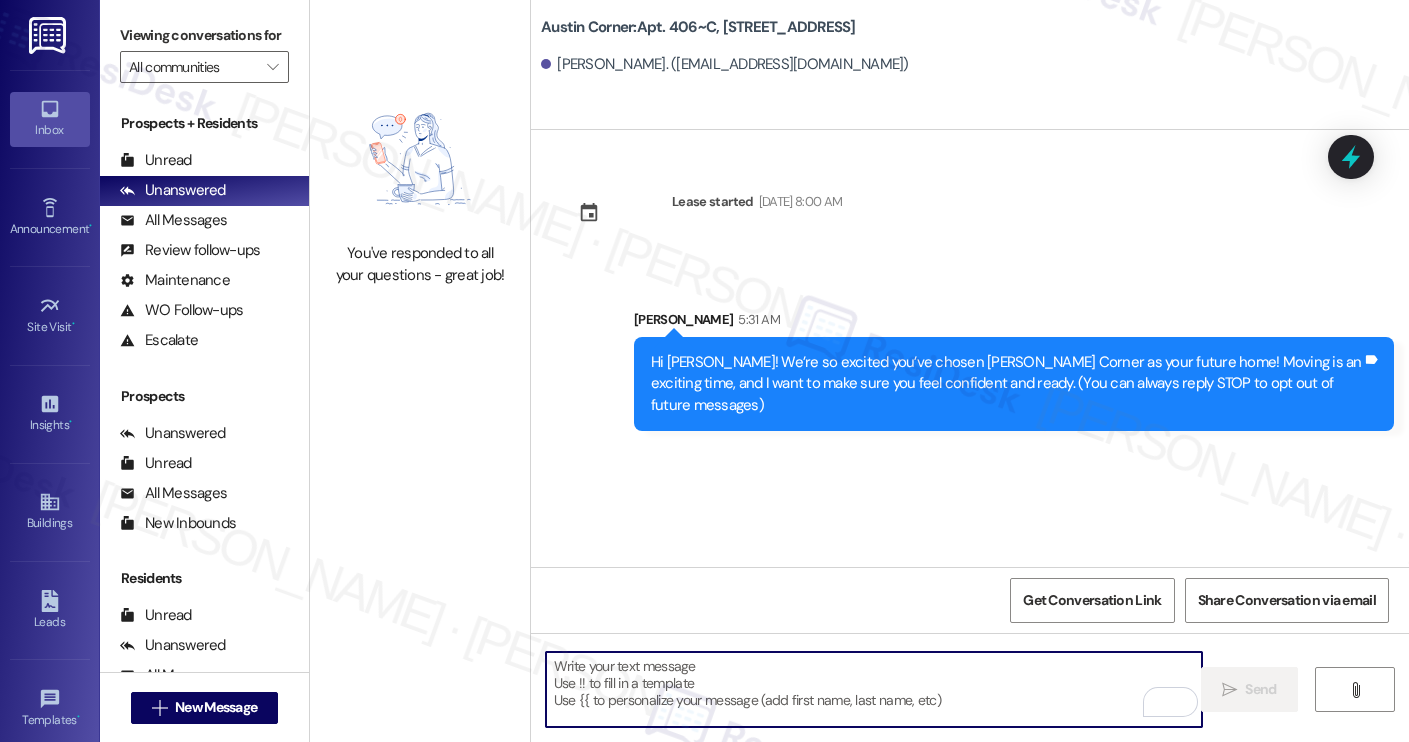 paste on "I’m [PERSON_NAME] from the off-site Resident Support Team. I work with your property’s team to help once you’ve moved in, whether it’s answering questions or assisting with maintenance. I’ll be in touch as your move-in date gets closer!
Move-in day will be busy as you get settled, but no reason it has to be stressful. Don’t forget that we offer a ⚡FAST PASS⚡for Move-In day if your checklist has been completed 2 weeks prior to move-in. Login to your ResidentPortal [DATE] to complete those outstanding items!" 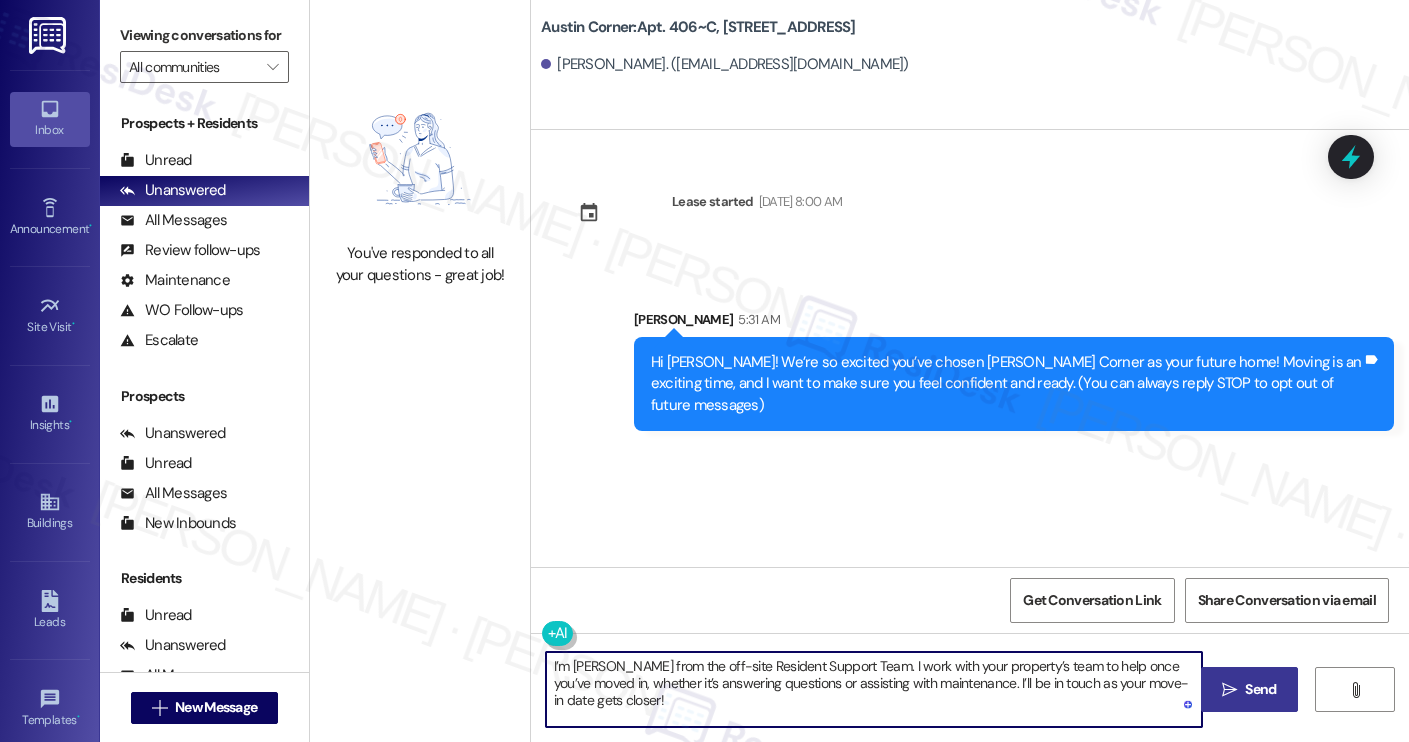 type on "I’m [PERSON_NAME] from the off-site Resident Support Team. I work with your property’s team to help once you’ve moved in, whether it’s answering questions or assisting with maintenance. I’ll be in touch as your move-in date gets closer!" 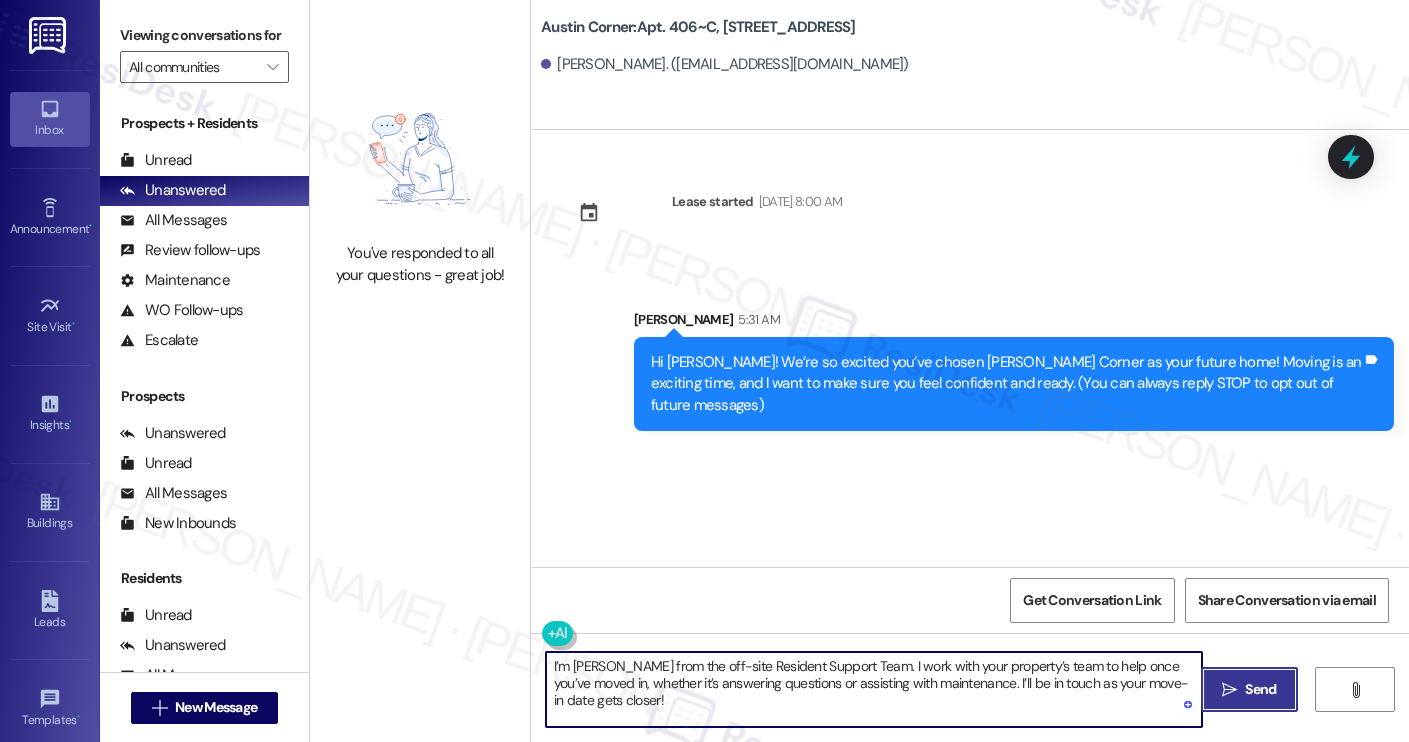 click on "" at bounding box center [1229, 690] 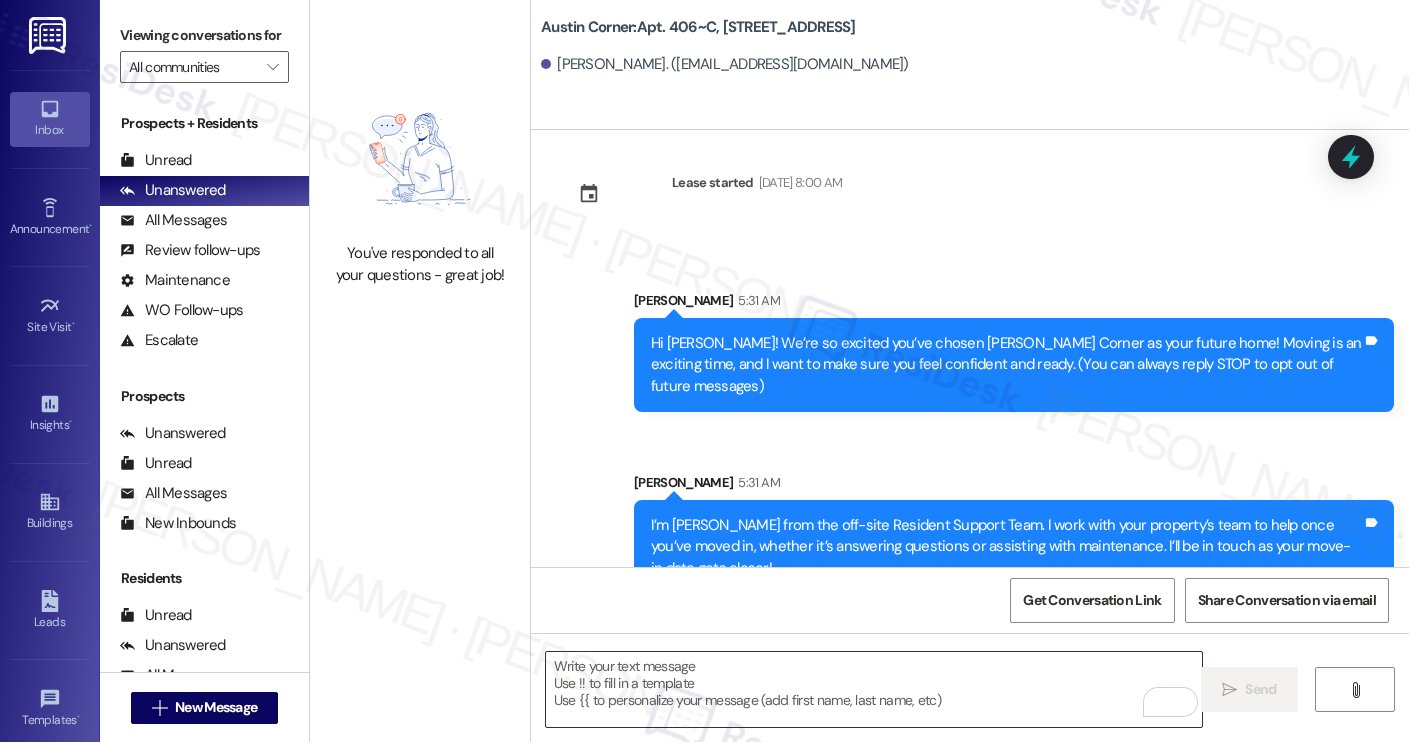 click at bounding box center (874, 689) 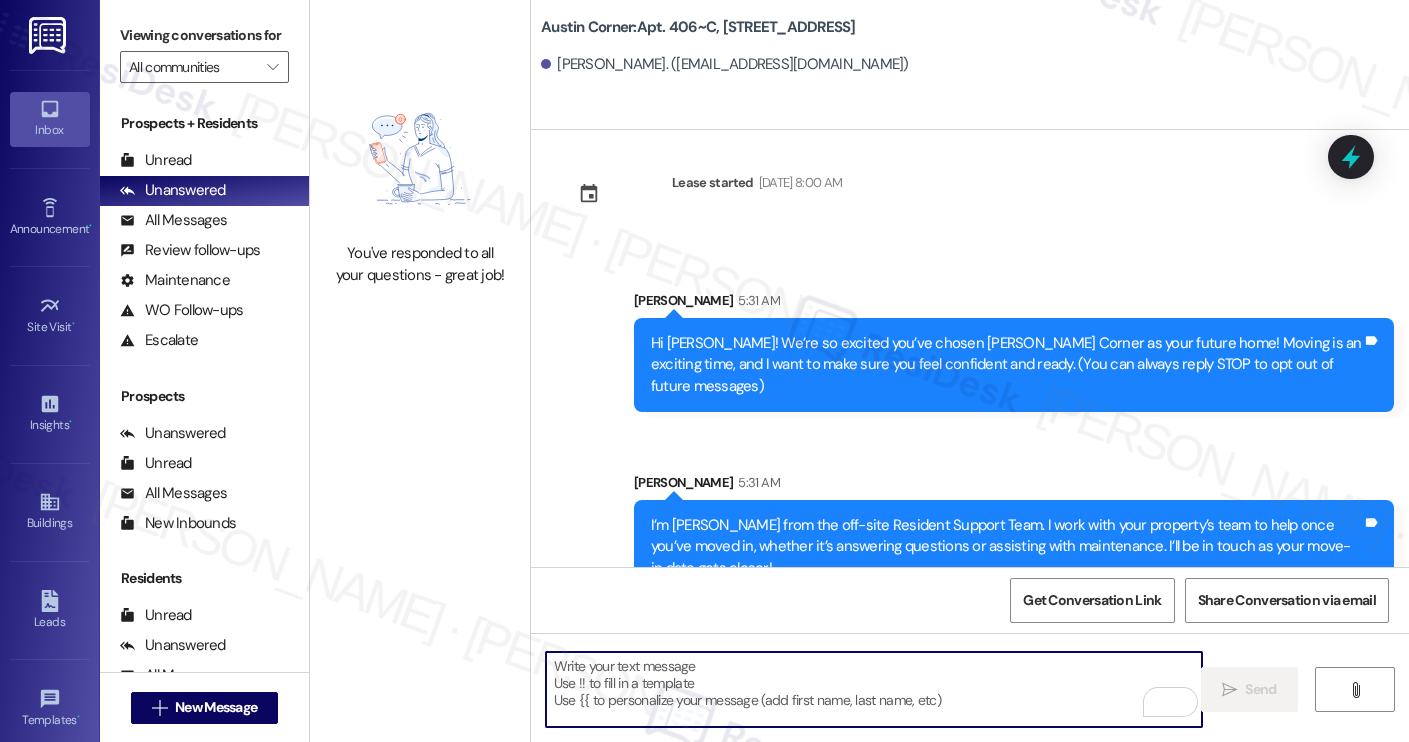 paste on "Move-in day will be busy as you get settled, but no reason it has to be stressful. Don’t forget that we offer a ⚡FAST PASS⚡for Move-In day if your checklist has been completed 2 weeks prior to move-in. Login to your ResidentPortal [DATE] to complete those outstanding items!" 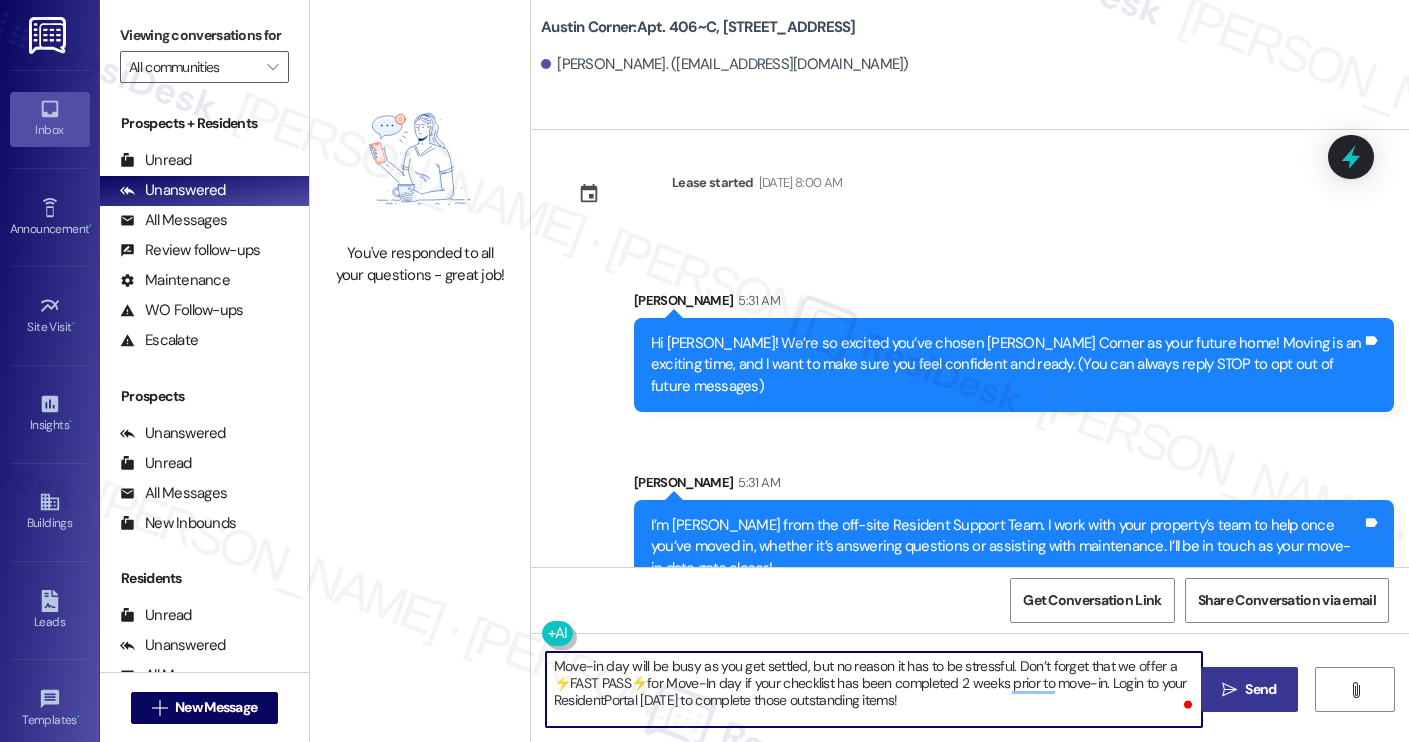 type on "Move-in day will be busy as you get settled, but no reason it has to be stressful. Don’t forget that we offer a ⚡FAST PASS⚡for Move-In day if your checklist has been completed 2 weeks prior to move-in. Login to your ResidentPortal [DATE] to complete those outstanding items!" 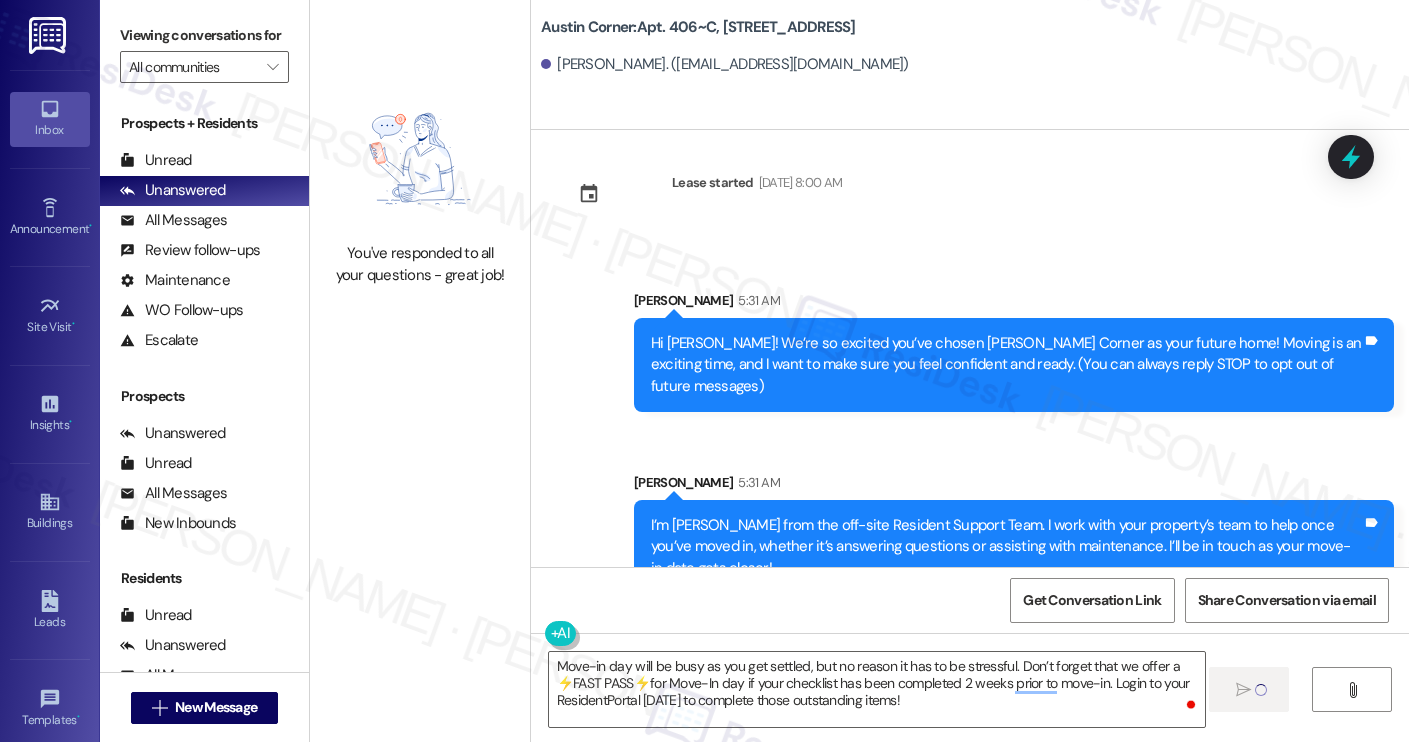 type 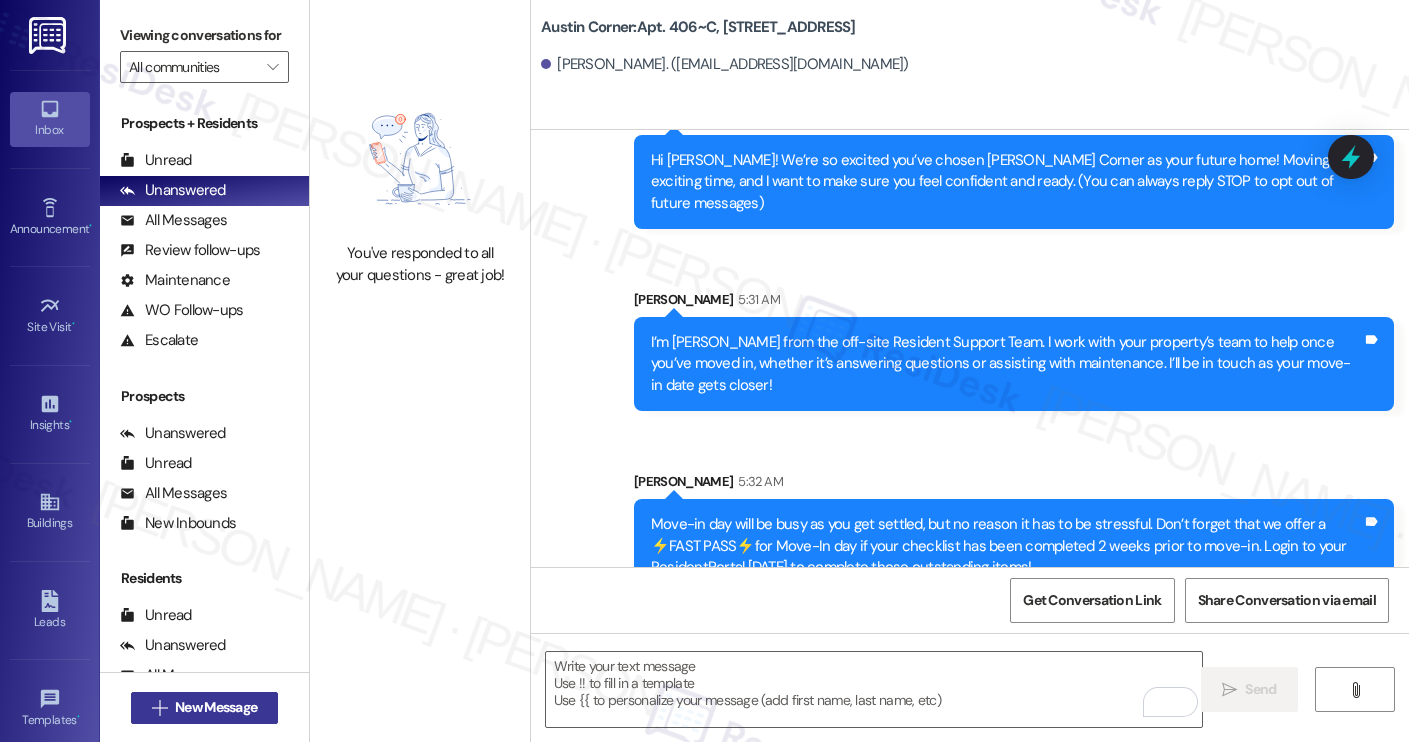 click on "New Message" at bounding box center [216, 707] 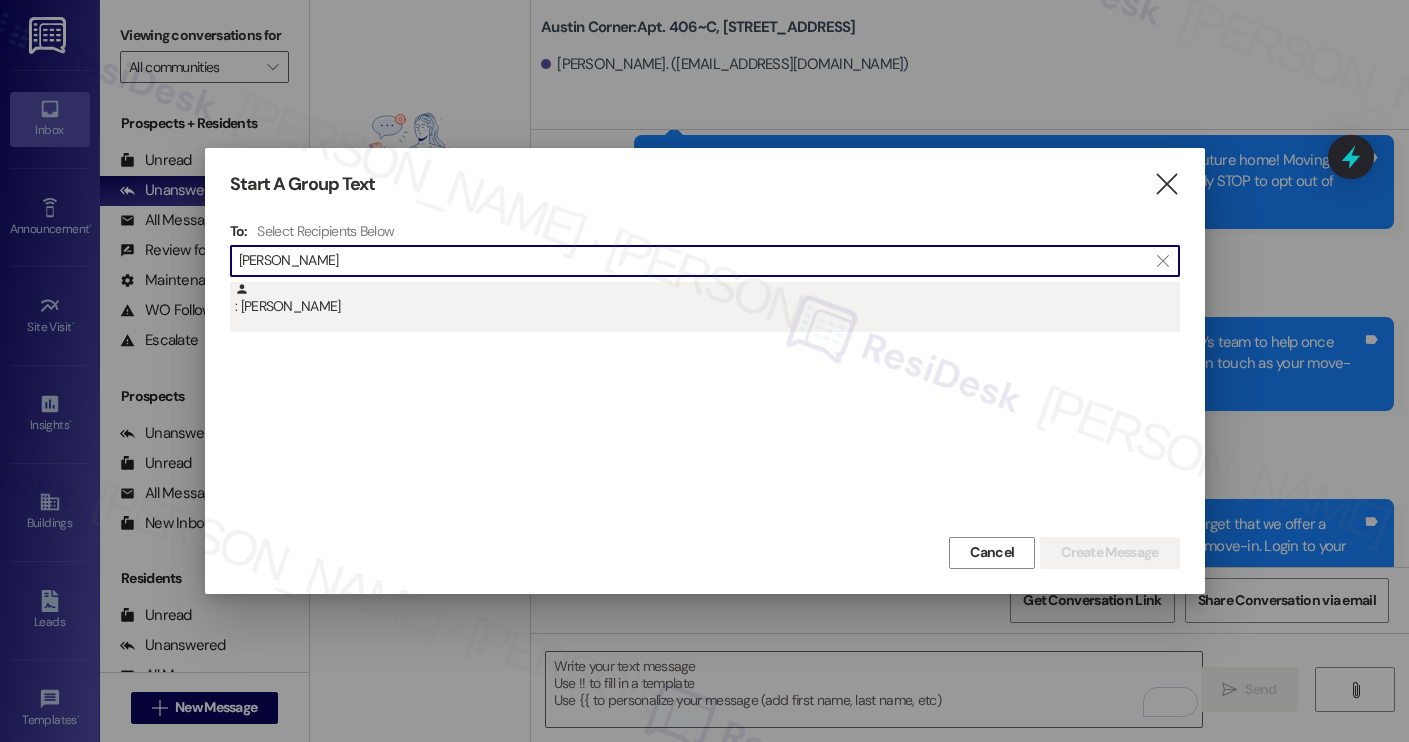 type on "[PERSON_NAME]" 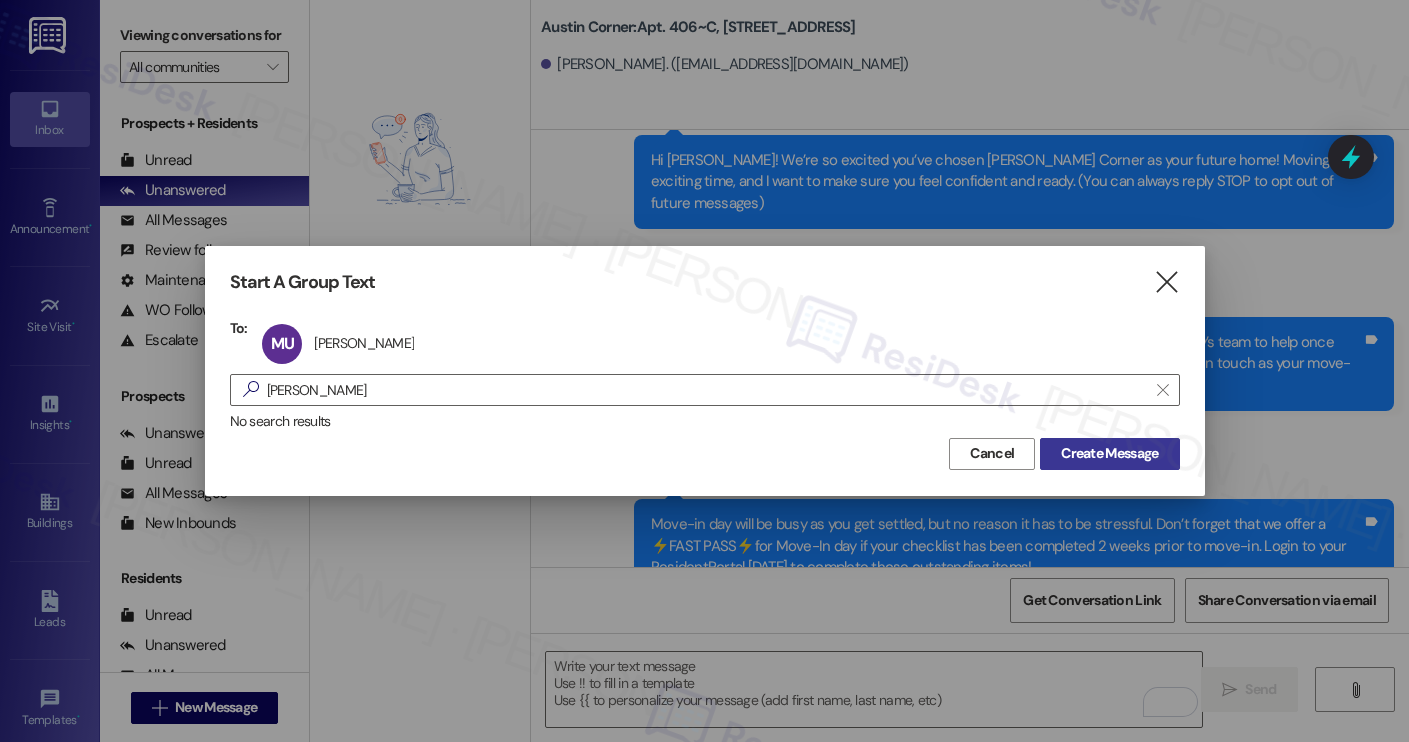 click on "Create Message" at bounding box center (1109, 453) 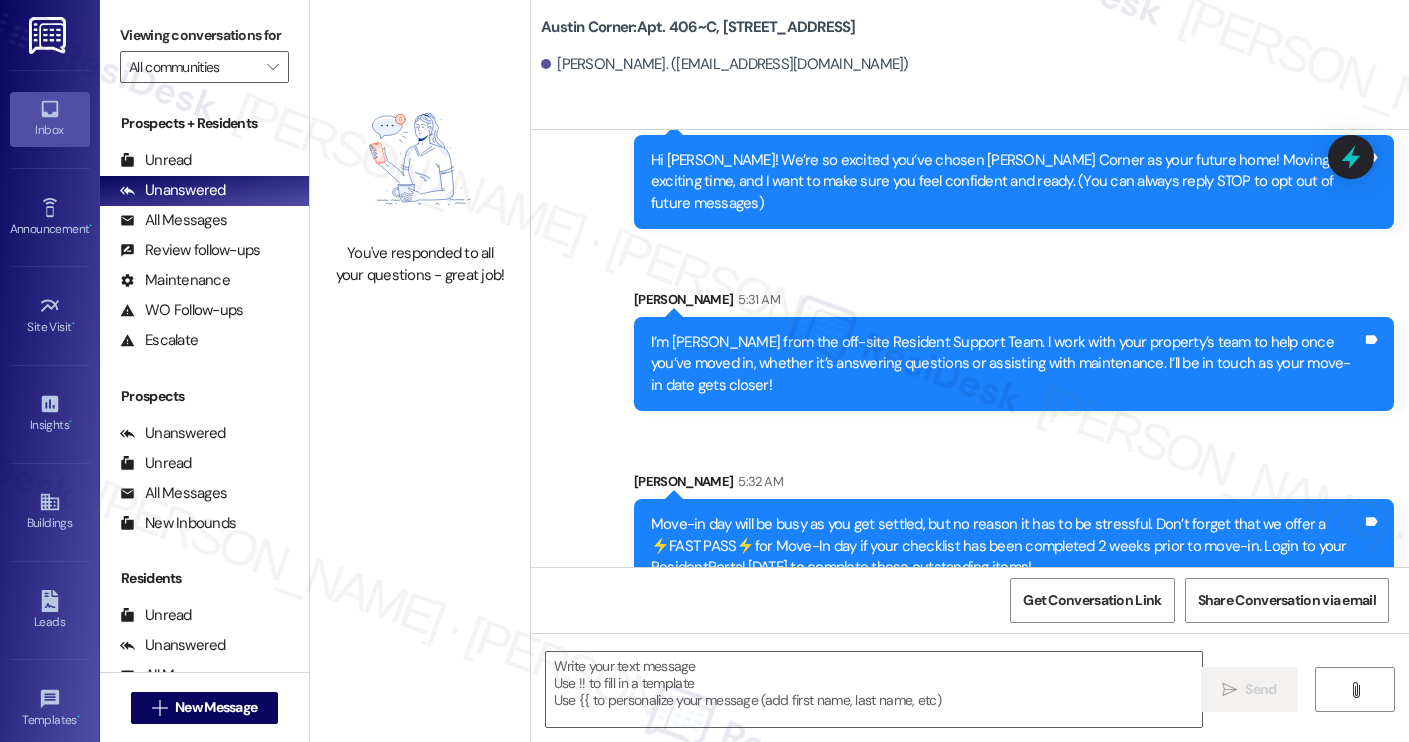 type on "Fetching suggested responses. Please feel free to read through the conversation in the meantime." 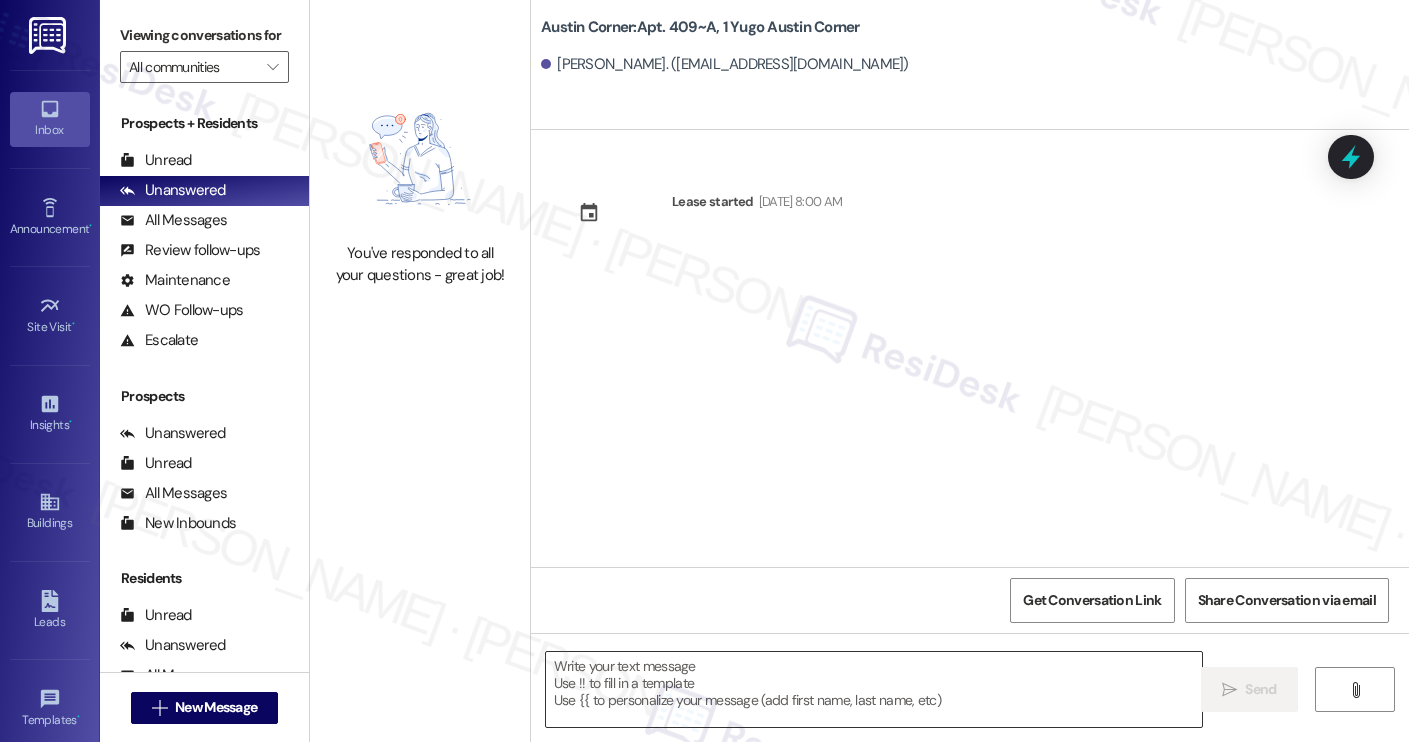 click at bounding box center [874, 689] 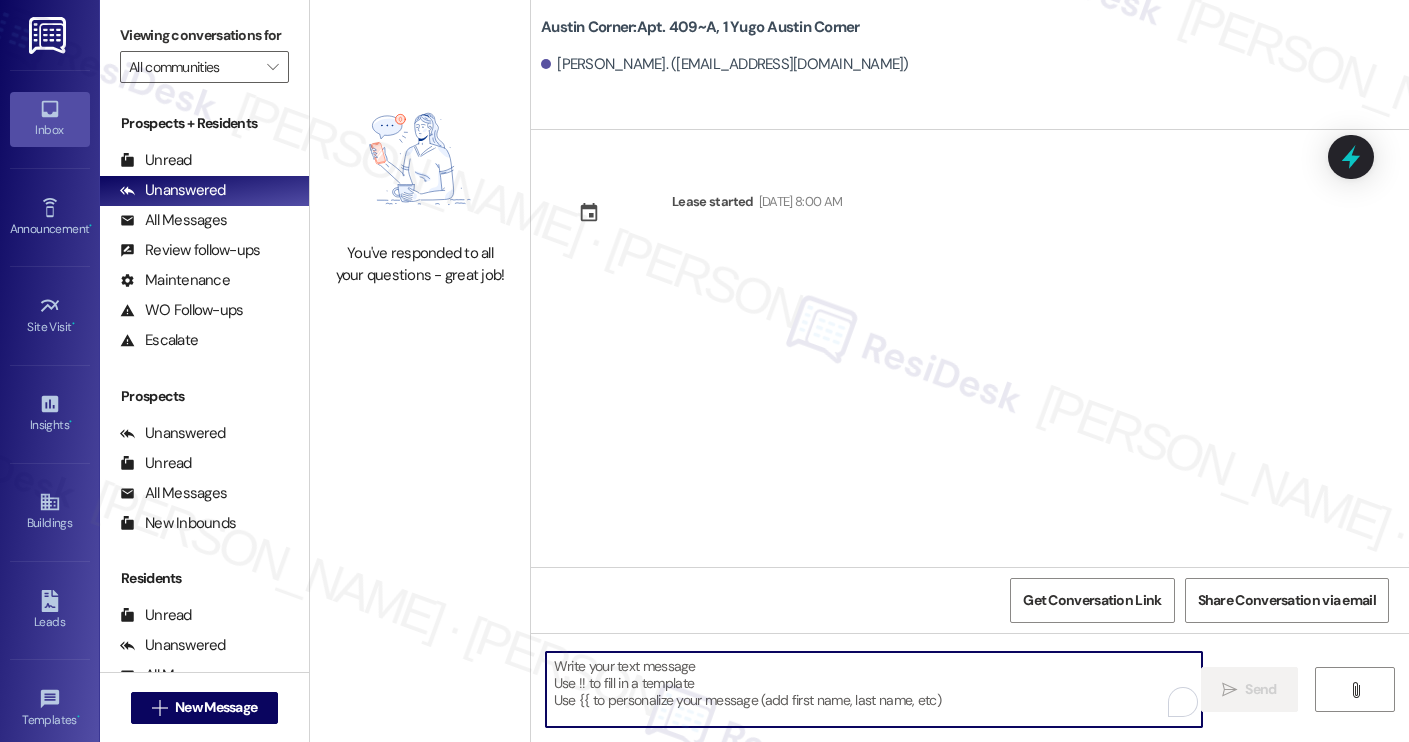 paste on "Hi [PERSON_NAME]! We’re so excited you’ve chosen [PERSON_NAME] Corner as your future home! Moving is an exciting time, and I want to make sure you feel confident and ready.
I’m [PERSON_NAME] from the off-site Resident Support Team. I work with your property’s team to help once you’ve moved in, whether it’s answering questions or assisting with maintenance. I’ll be in touch as your move-in date gets closer!
Move-in day will be busy as you get settled, but no reason it has to be stressful. Don’t forget that we offer a ⚡FAST PASS⚡for Move-In day if your checklist has been completed 2 weeks prior to move-in. Login to your ResidentPortal [DATE] to complete those outstanding items!" 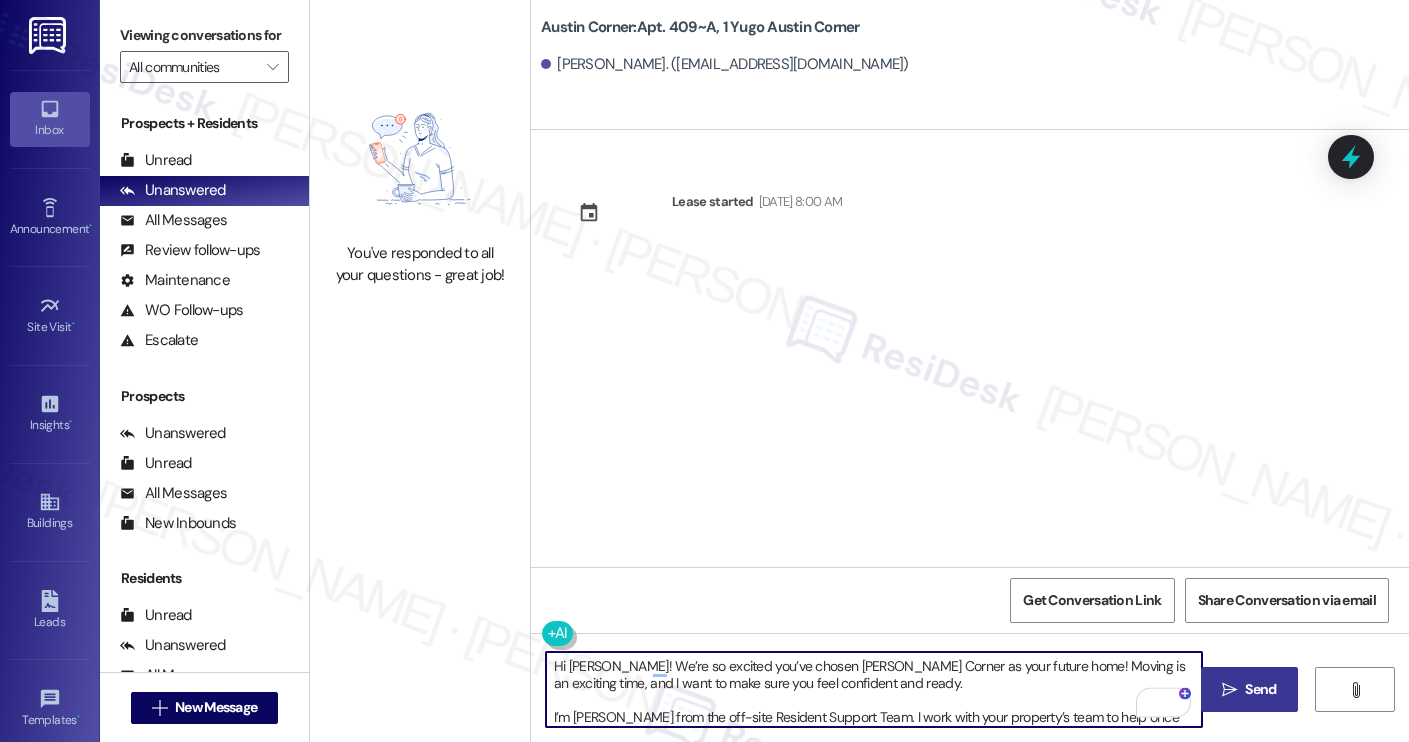click on "[PERSON_NAME]. ([EMAIL_ADDRESS][DOMAIN_NAME])" at bounding box center (725, 64) 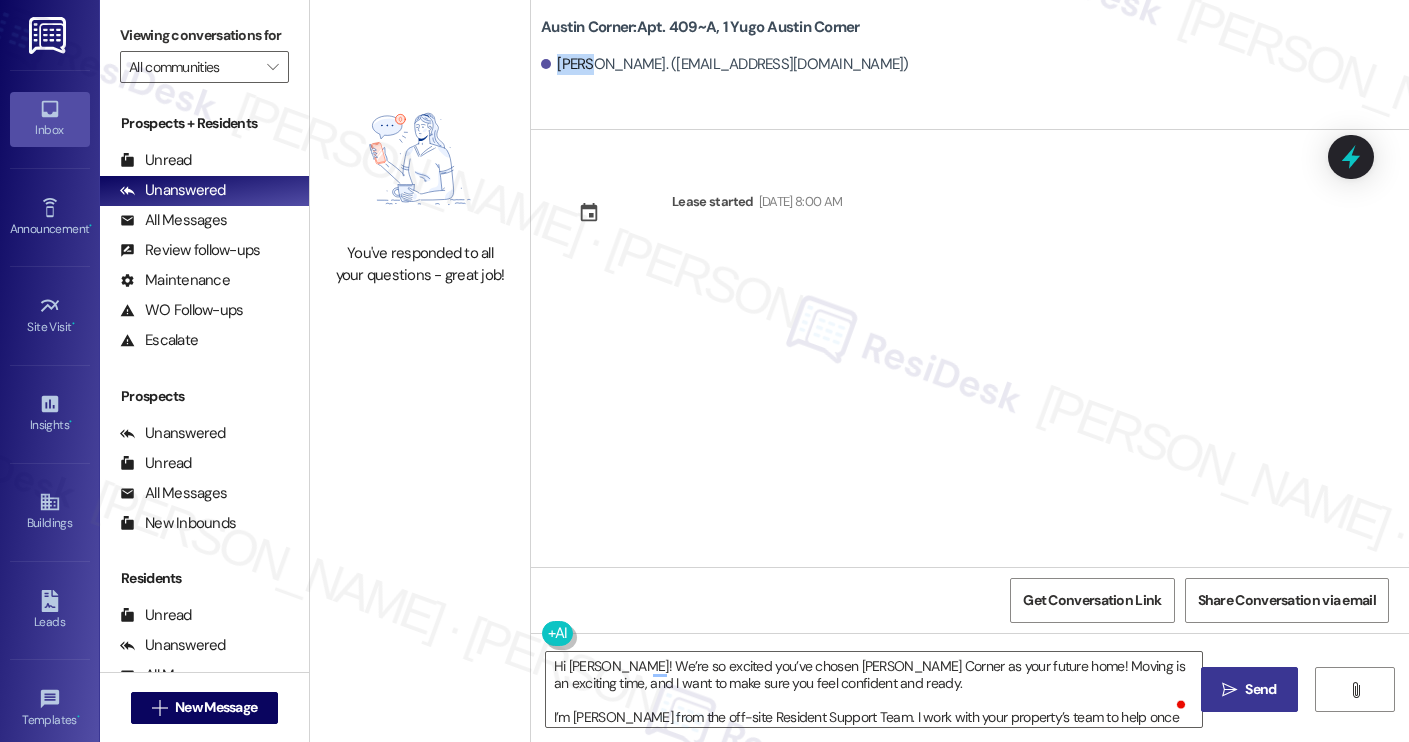copy on "[PERSON_NAME]" 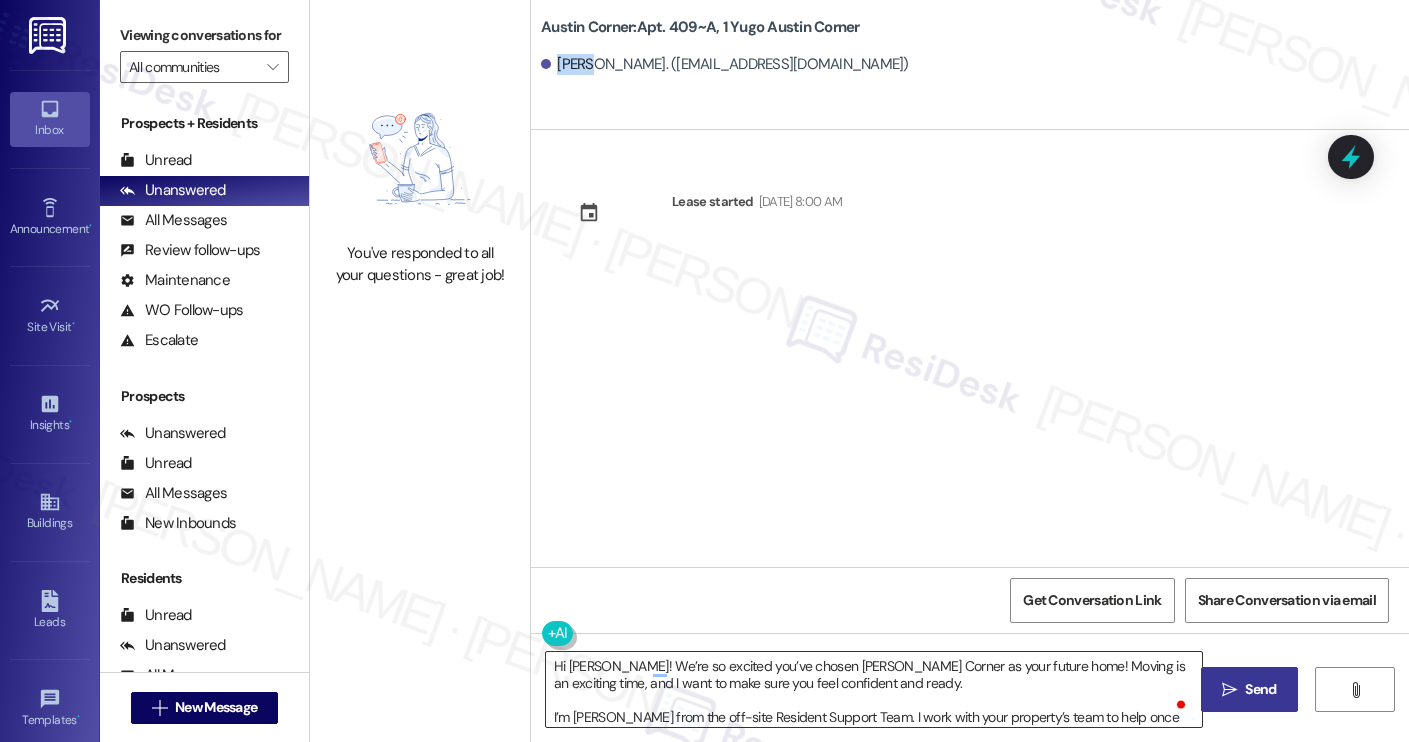 click on "Hi [PERSON_NAME]! We’re so excited you’ve chosen [PERSON_NAME] Corner as your future home! Moving is an exciting time, and I want to make sure you feel confident and ready.
I’m [PERSON_NAME] from the off-site Resident Support Team. I work with your property’s team to help once you’ve moved in, whether it’s answering questions or assisting with maintenance. I’ll be in touch as your move-in date gets closer!
Move-in day will be busy as you get settled, but no reason it has to be stressful. Don’t forget that we offer a ⚡FAST PASS⚡for Move-In day if your checklist has been completed 2 weeks prior to move-in. Login to your ResidentPortal [DATE] to complete those outstanding items!" at bounding box center (874, 689) 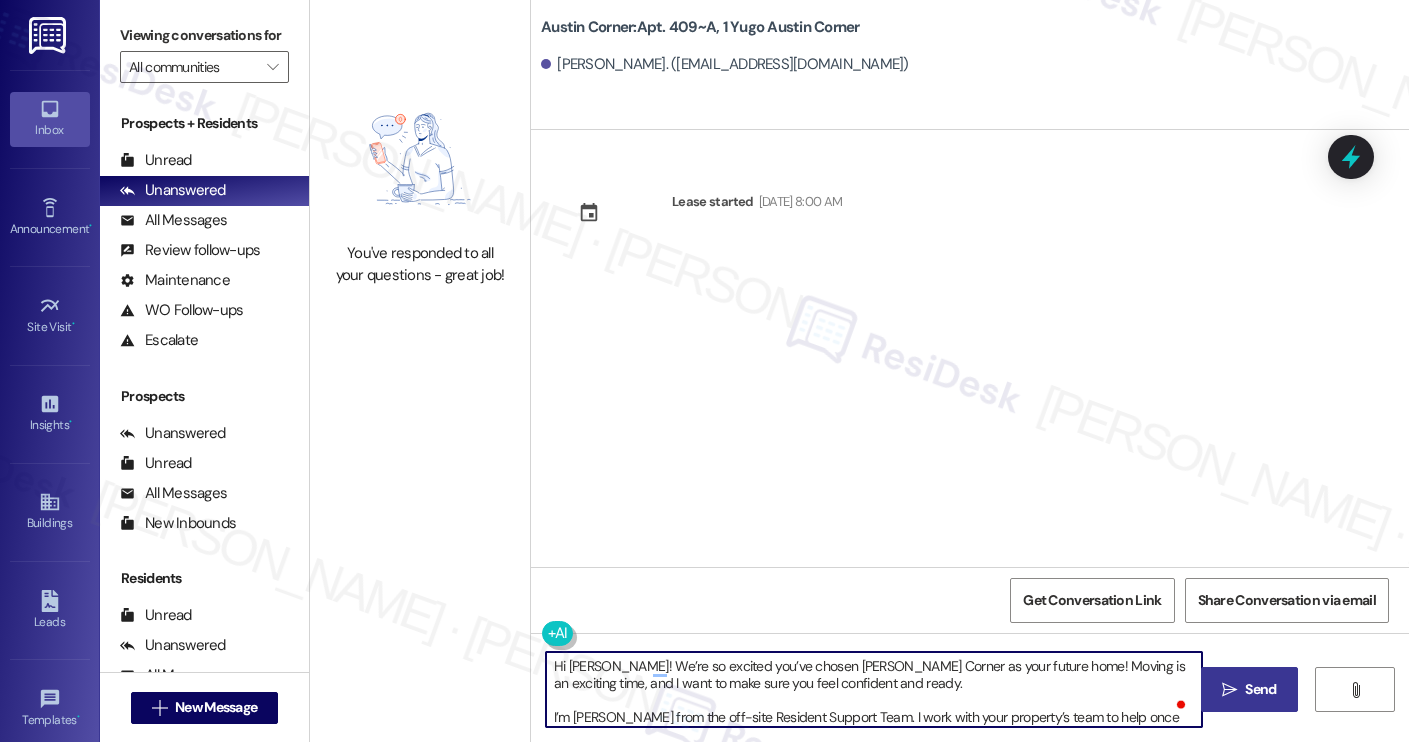 click on "Hi [PERSON_NAME]! We’re so excited you’ve chosen [PERSON_NAME] Corner as your future home! Moving is an exciting time, and I want to make sure you feel confident and ready.
I’m [PERSON_NAME] from the off-site Resident Support Team. I work with your property’s team to help once you’ve moved in, whether it’s answering questions or assisting with maintenance. I’ll be in touch as your move-in date gets closer!
Move-in day will be busy as you get settled, but no reason it has to be stressful. Don’t forget that we offer a ⚡FAST PASS⚡for Move-In day if your checklist has been completed 2 weeks prior to move-in. Login to your ResidentPortal [DATE] to complete those outstanding items!" at bounding box center (874, 689) 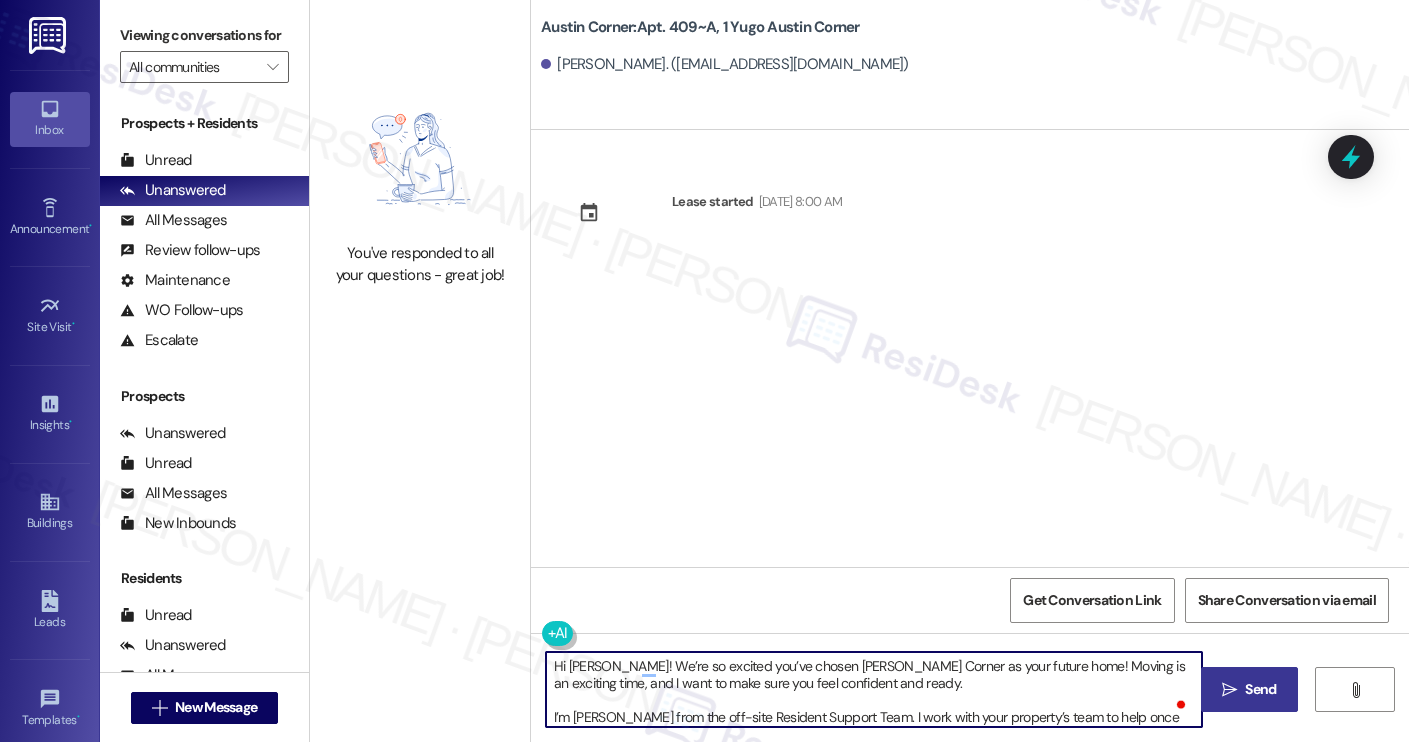 click on "Hi [PERSON_NAME]! We’re so excited you’ve chosen [PERSON_NAME] Corner as your future home! Moving is an exciting time, and I want to make sure you feel confident and ready.
I’m [PERSON_NAME] from the off-site Resident Support Team. I work with your property’s team to help once you’ve moved in, whether it’s answering questions or assisting with maintenance. I’ll be in touch as your move-in date gets closer!
Move-in day will be busy as you get settled, but no reason it has to be stressful. Don’t forget that we offer a ⚡FAST PASS⚡for Move-In day if your checklist has been completed 2 weeks prior to move-in. Login to your ResidentPortal [DATE] to complete those outstanding items!" at bounding box center [874, 689] 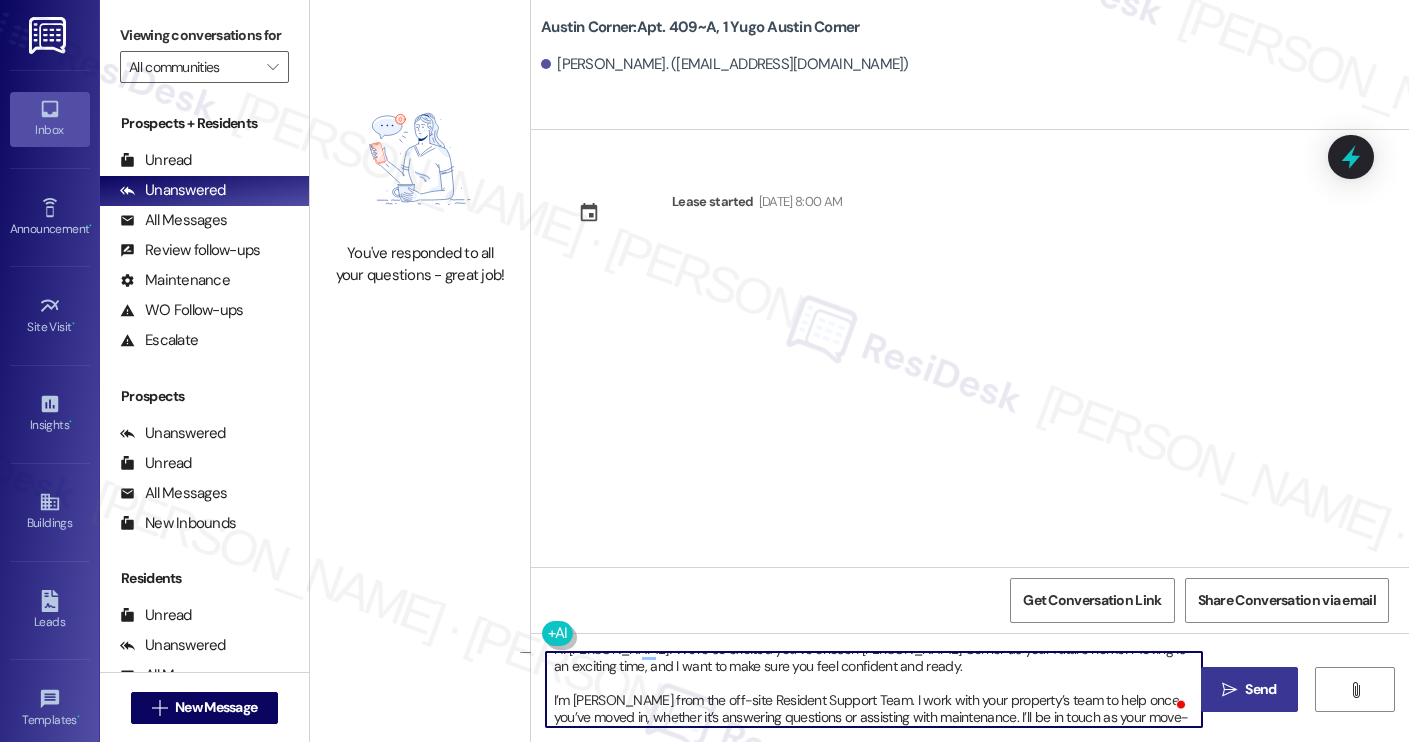 scroll, scrollTop: 51, scrollLeft: 0, axis: vertical 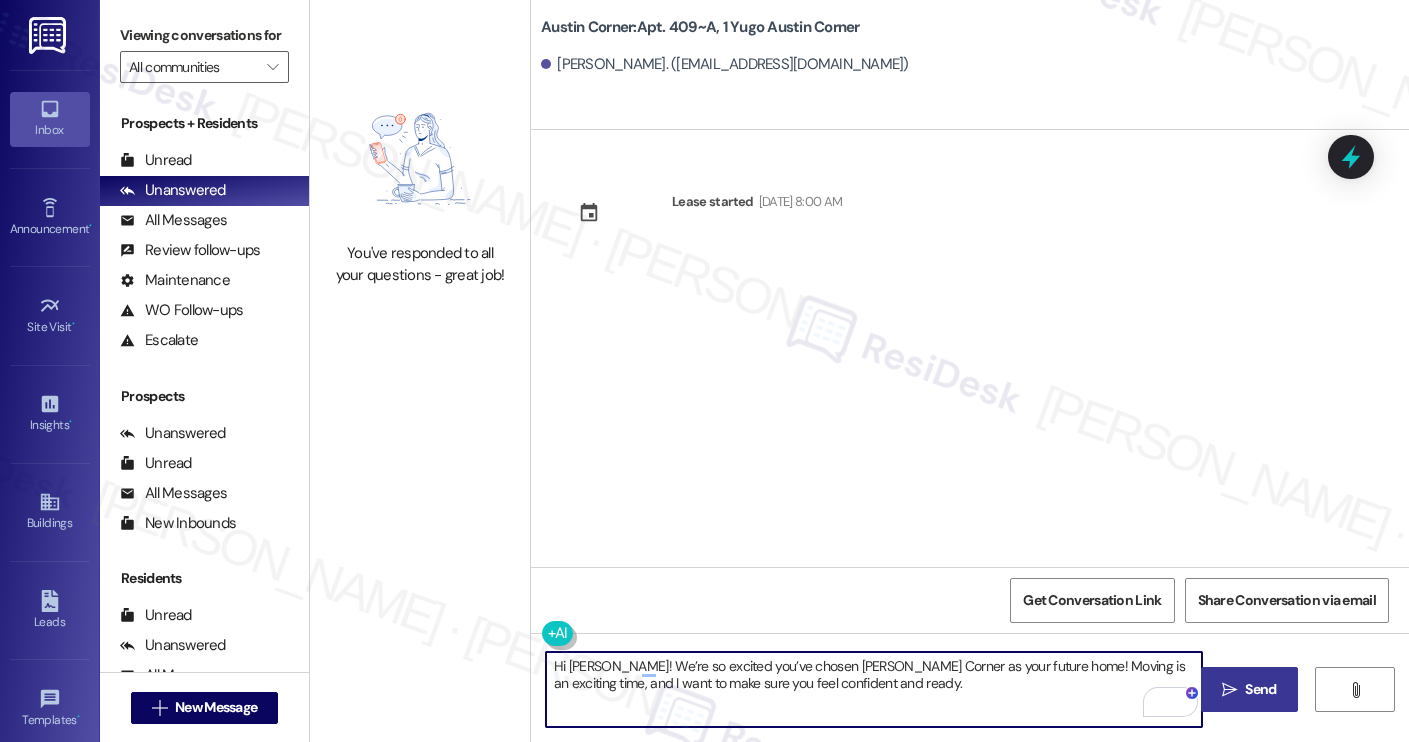 type on "Hi [PERSON_NAME]! We’re so excited you’ve chosen [PERSON_NAME] Corner as your future home! Moving is an exciting time, and I want to make sure you feel confident and ready." 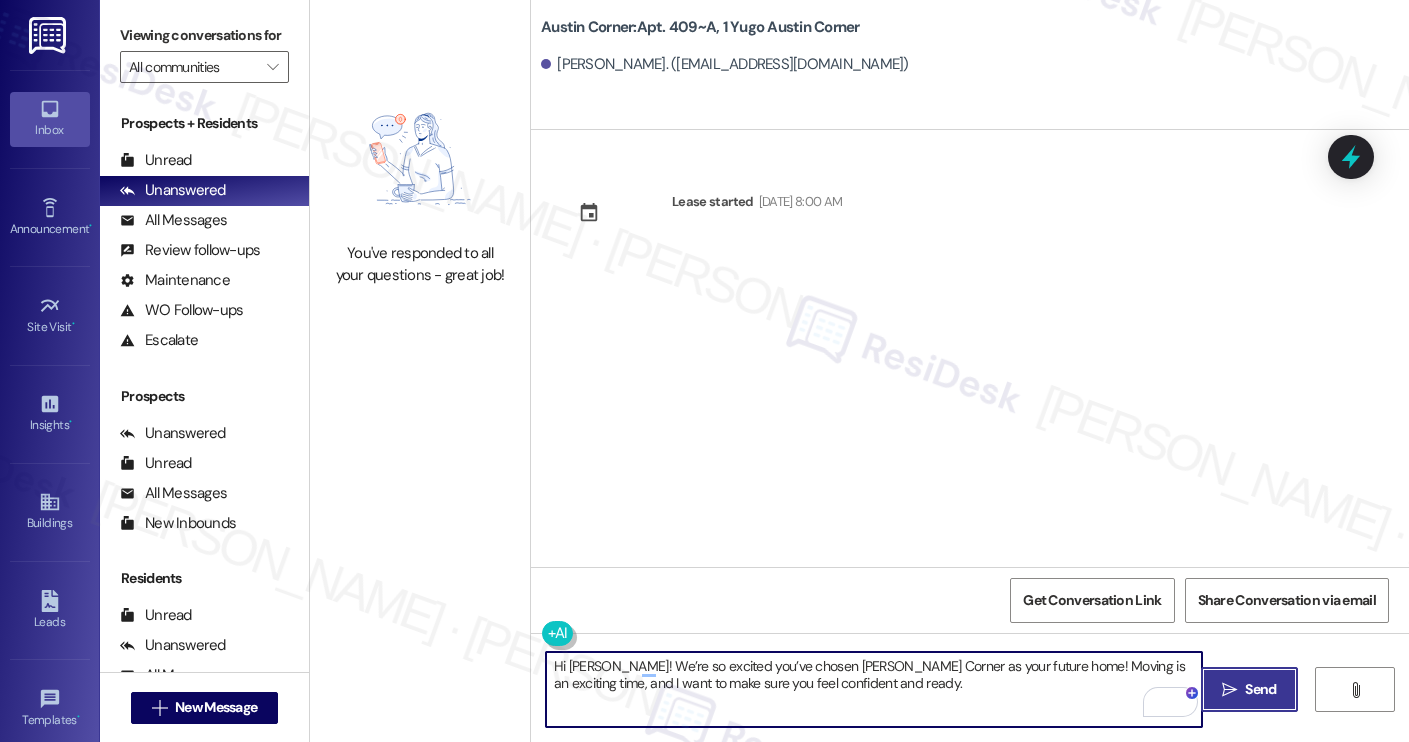 click on "Send" at bounding box center (1260, 689) 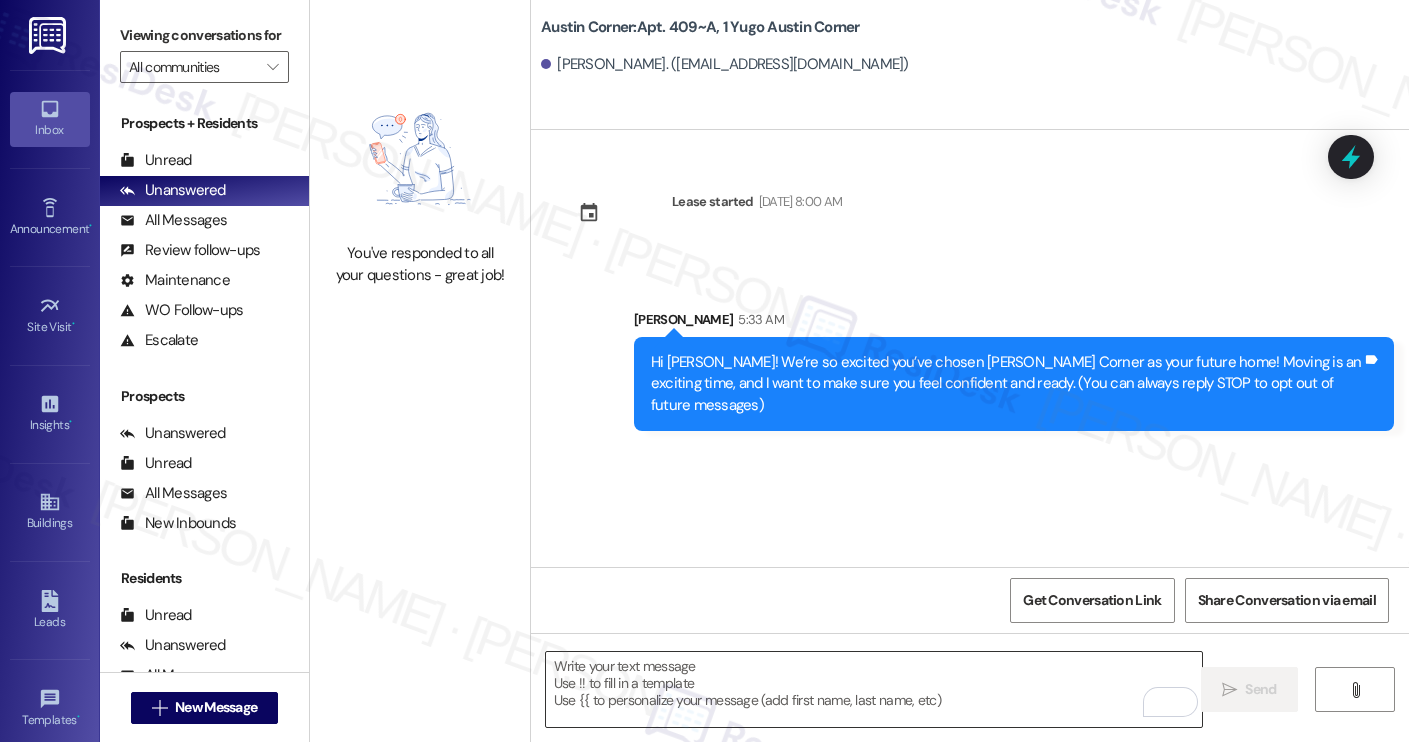 click at bounding box center [874, 689] 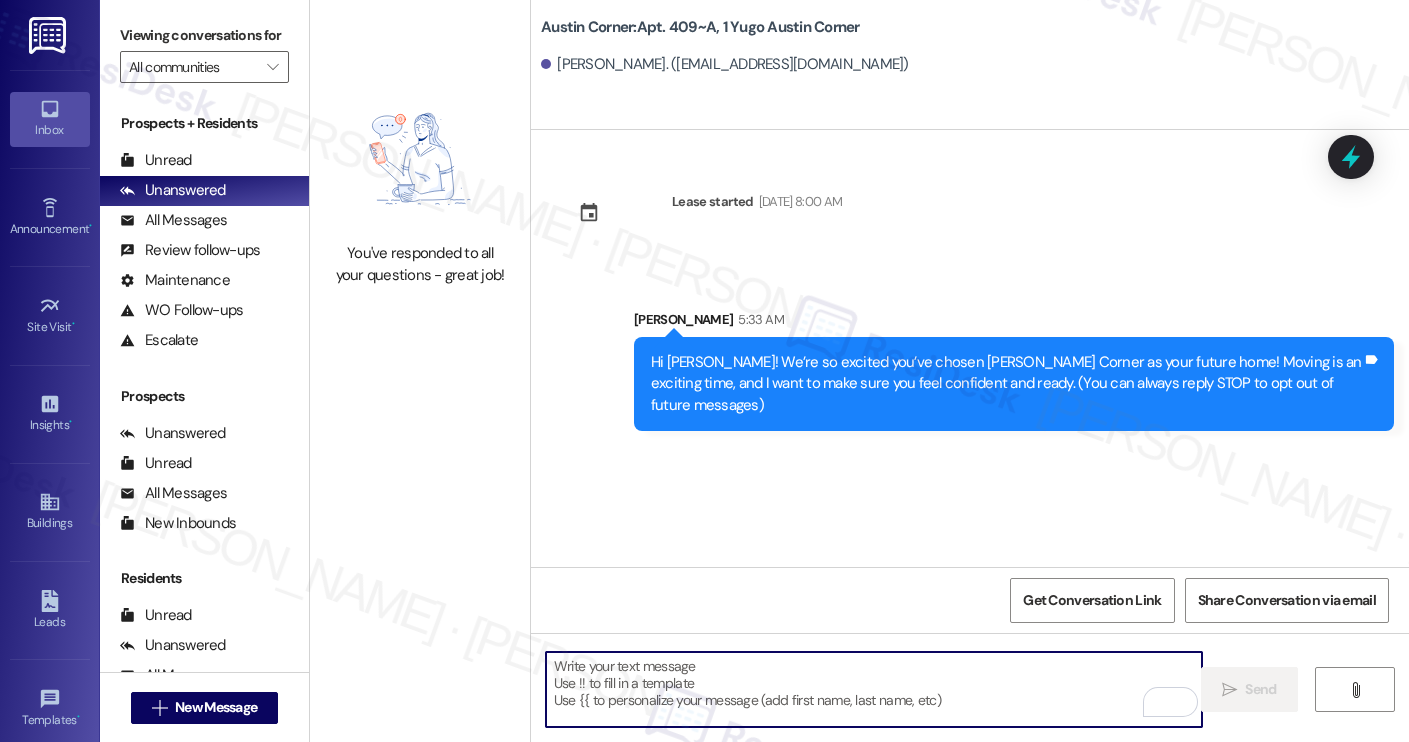 paste on "I’m [PERSON_NAME] from the off-site Resident Support Team. I work with your property’s team to help once you’ve moved in, whether it’s answering questions or assisting with maintenance. I’ll be in touch as your move-in date gets closer!
Move-in day will be busy as you get settled, but no reason it has to be stressful. Don’t forget that we offer a ⚡FAST PASS⚡for Move-In day if your checklist has been completed 2 weeks prior to move-in. Login to your ResidentPortal [DATE] to complete those outstanding items!" 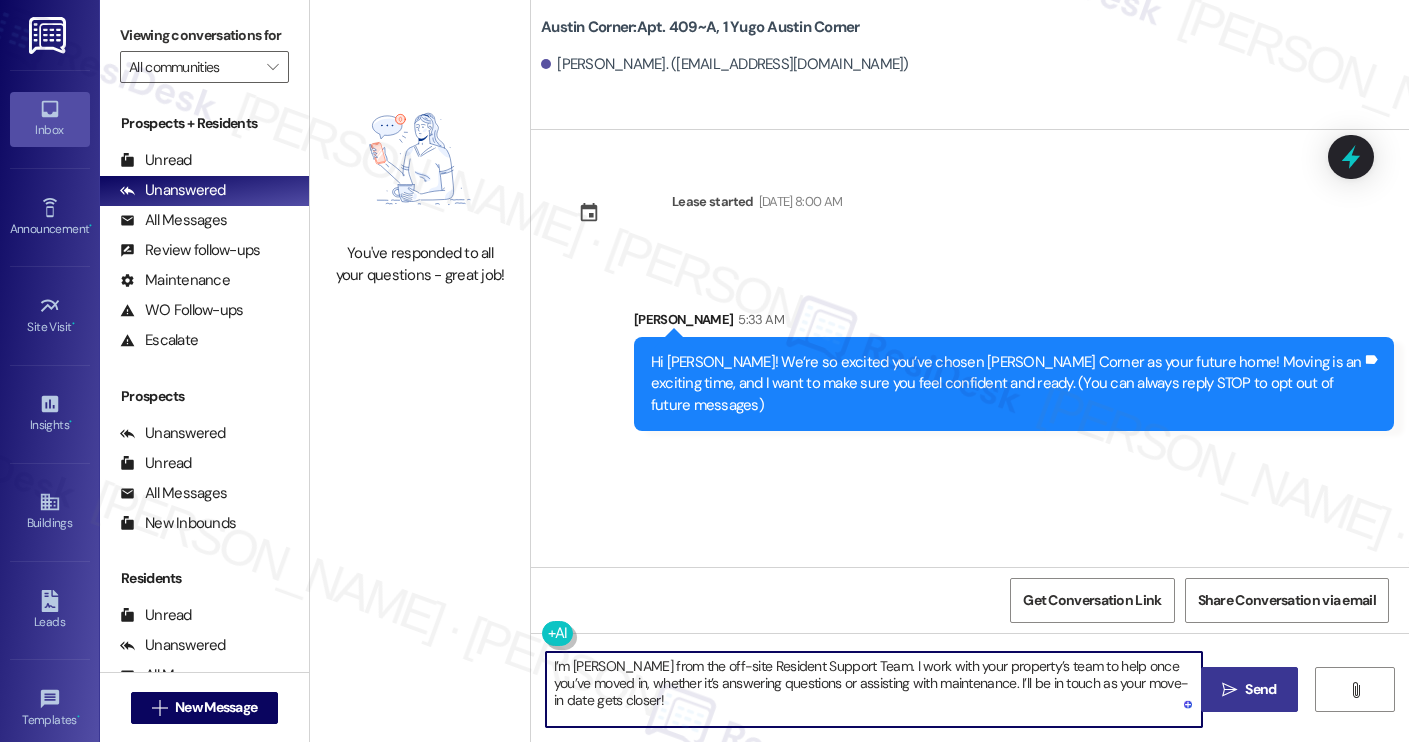 type on "I’m [PERSON_NAME] from the off-site Resident Support Team. I work with your property’s team to help once you’ve moved in, whether it’s answering questions or assisting with maintenance. I’ll be in touch as your move-in date gets closer!" 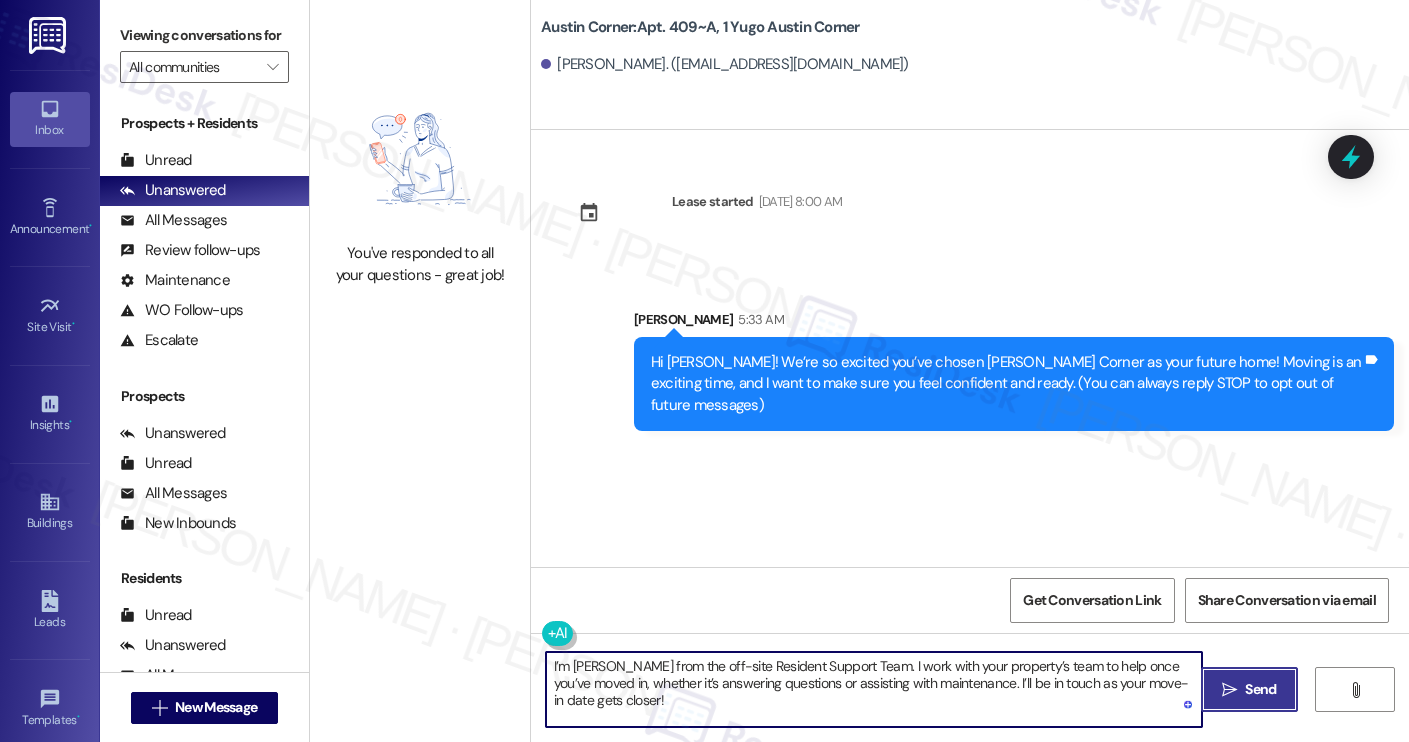 click on "" at bounding box center [1229, 690] 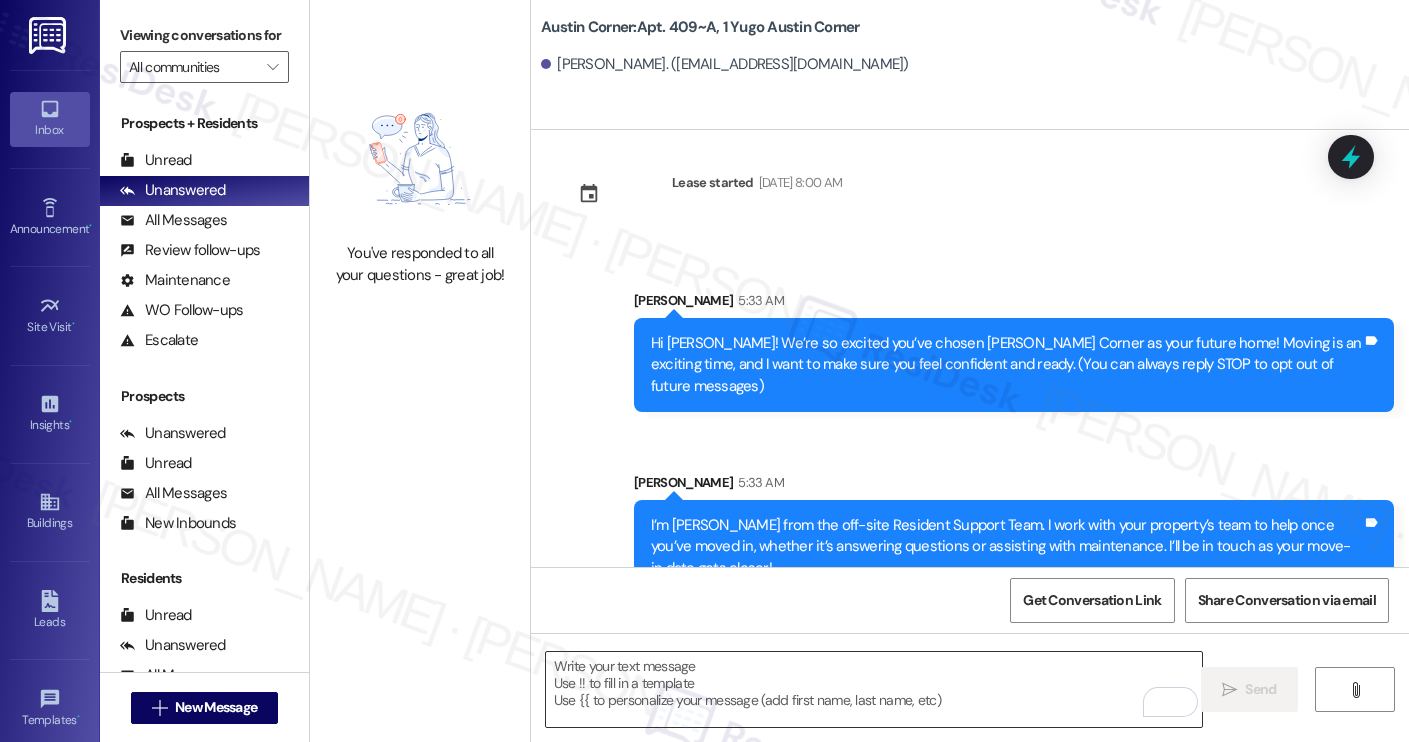 click at bounding box center [874, 689] 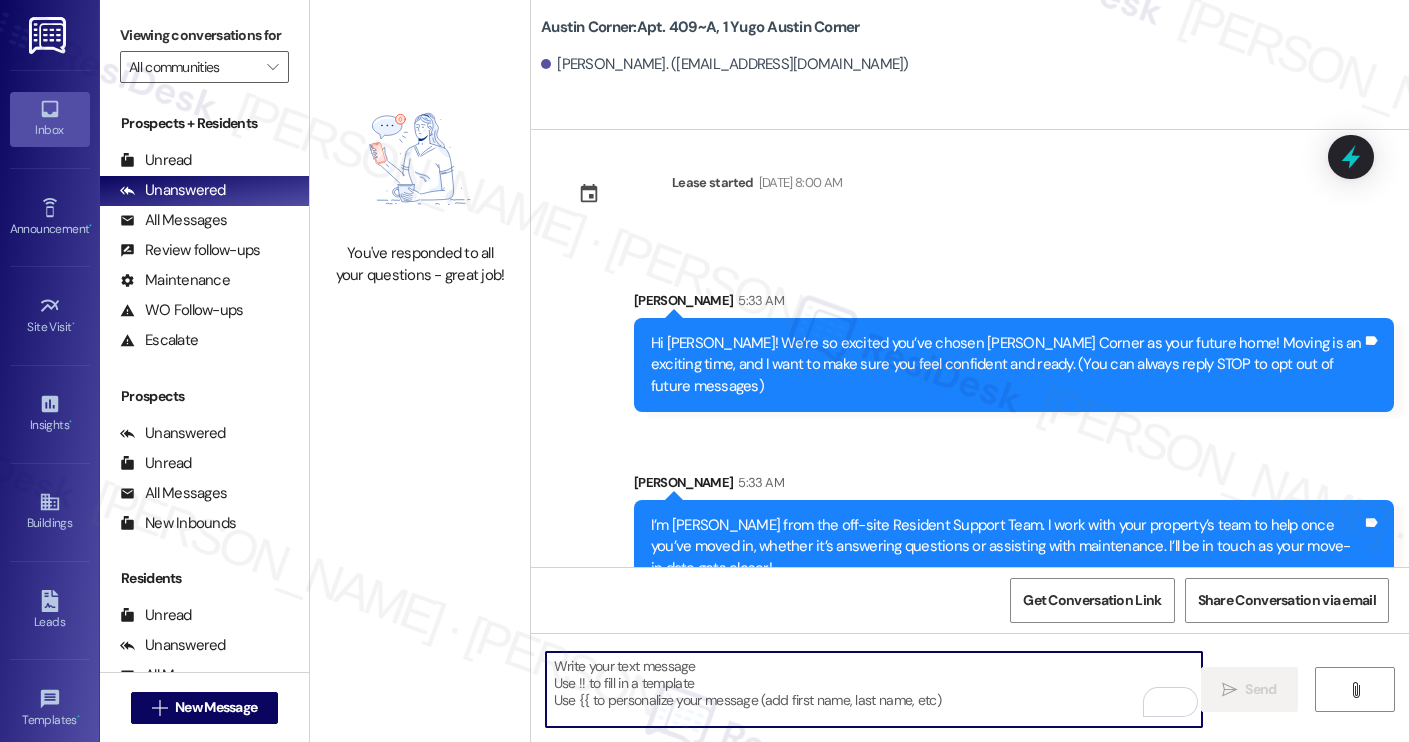 paste on "Move-in day will be busy as you get settled, but no reason it has to be stressful. Don’t forget that we offer a ⚡FAST PASS⚡for Move-In day if your checklist has been completed 2 weeks prior to move-in. Login to your ResidentPortal [DATE] to complete those outstanding items!" 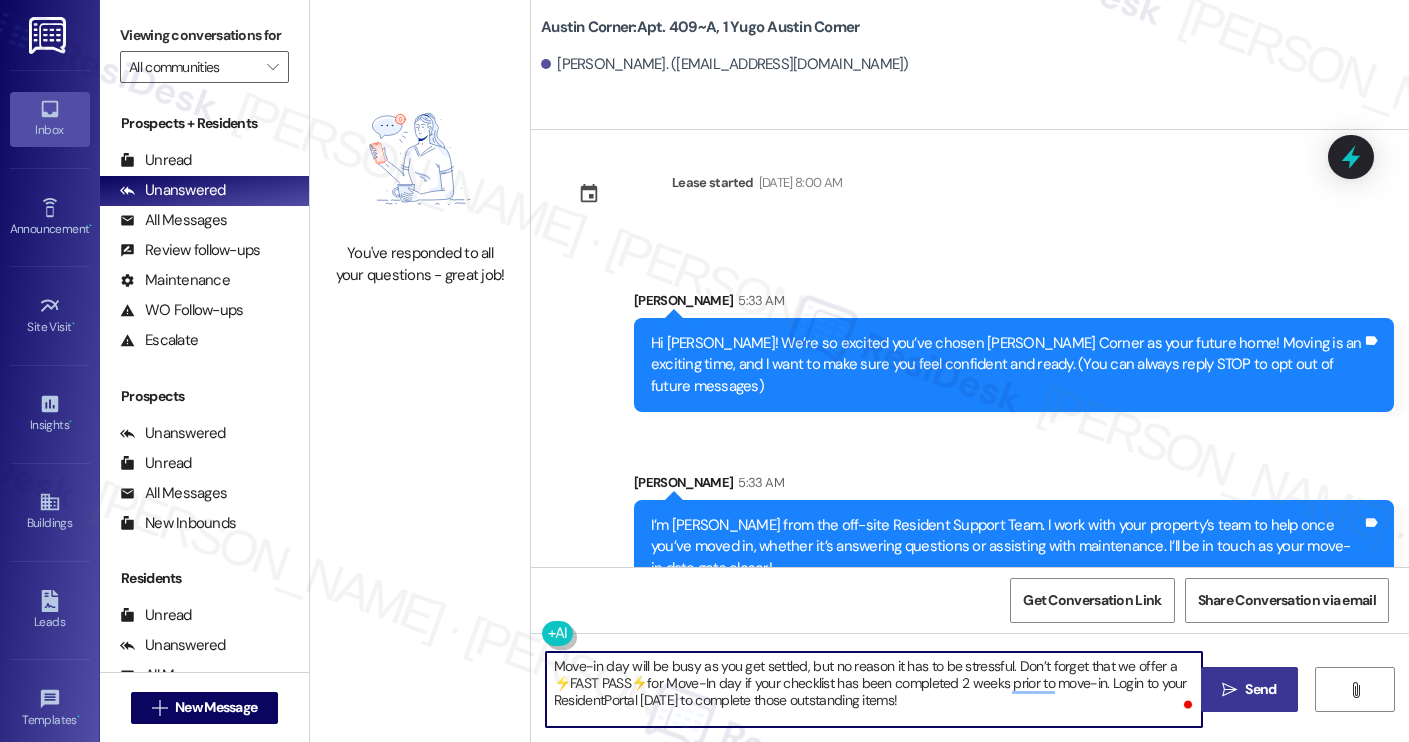 type on "Move-in day will be busy as you get settled, but no reason it has to be stressful. Don’t forget that we offer a ⚡FAST PASS⚡for Move-In day if your checklist has been completed 2 weeks prior to move-in. Login to your ResidentPortal [DATE] to complete those outstanding items!" 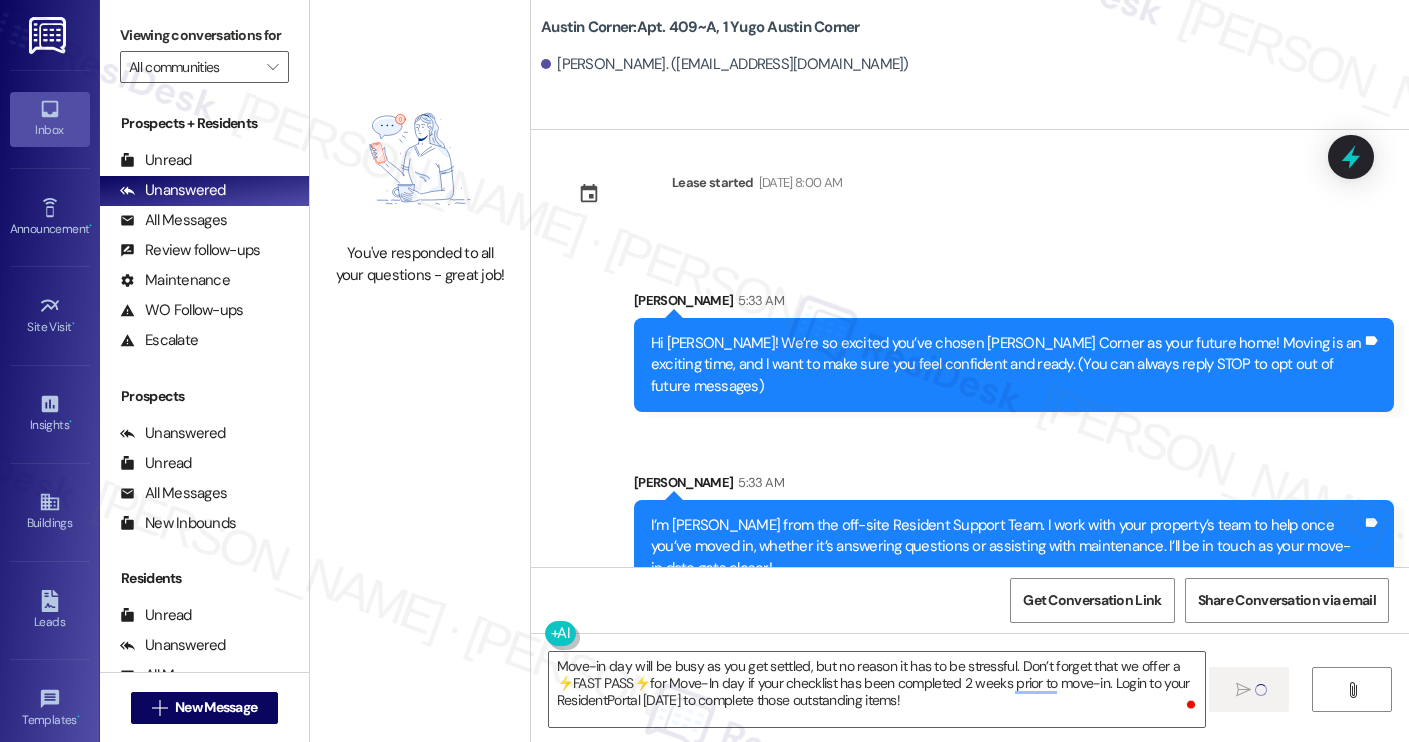 type 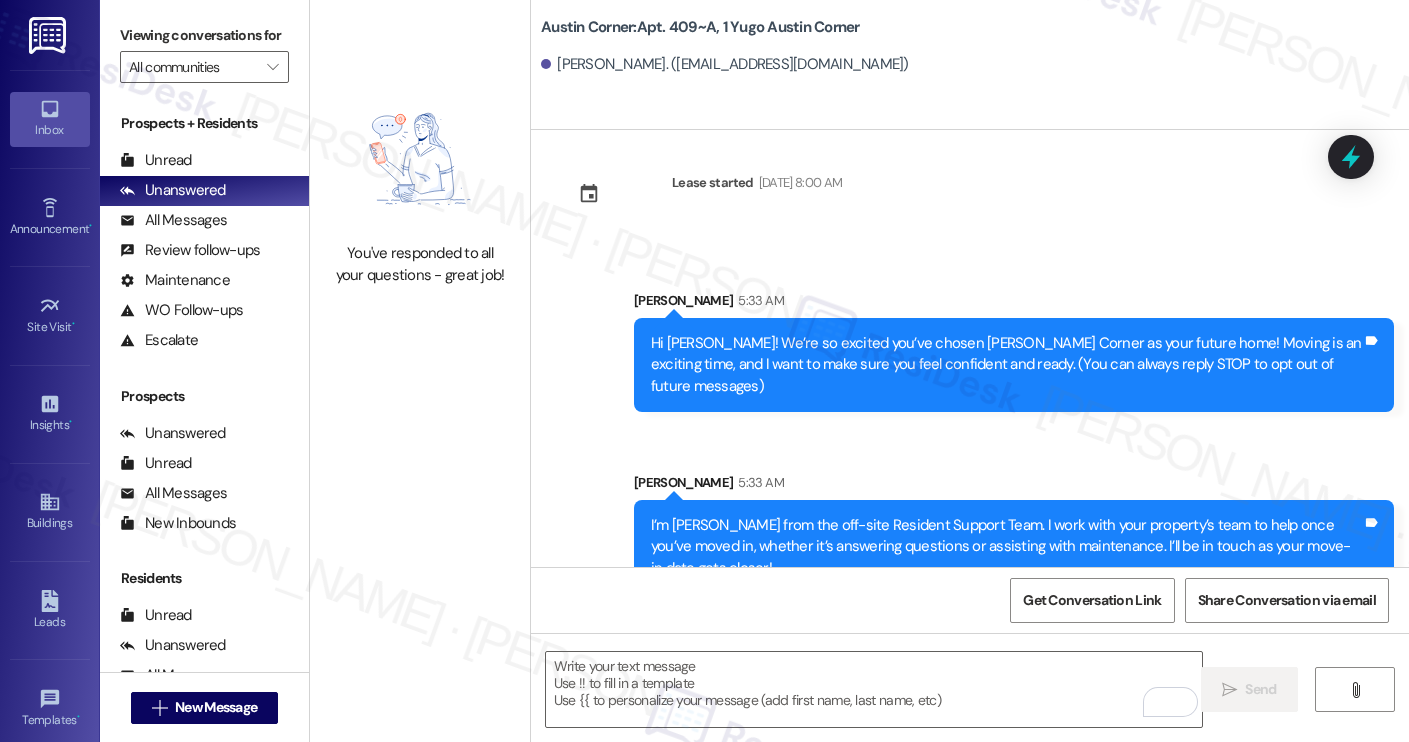 scroll, scrollTop: 202, scrollLeft: 0, axis: vertical 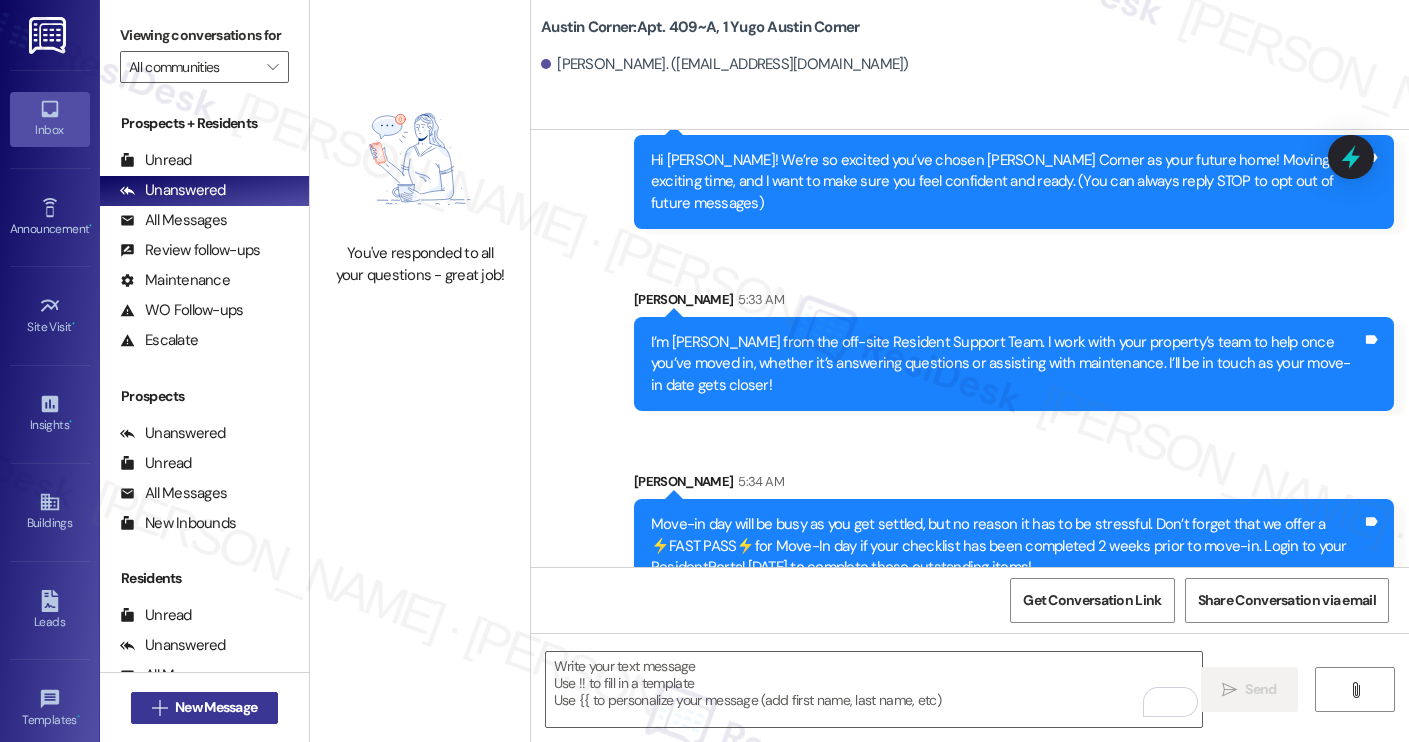 click on "New Message" at bounding box center (216, 707) 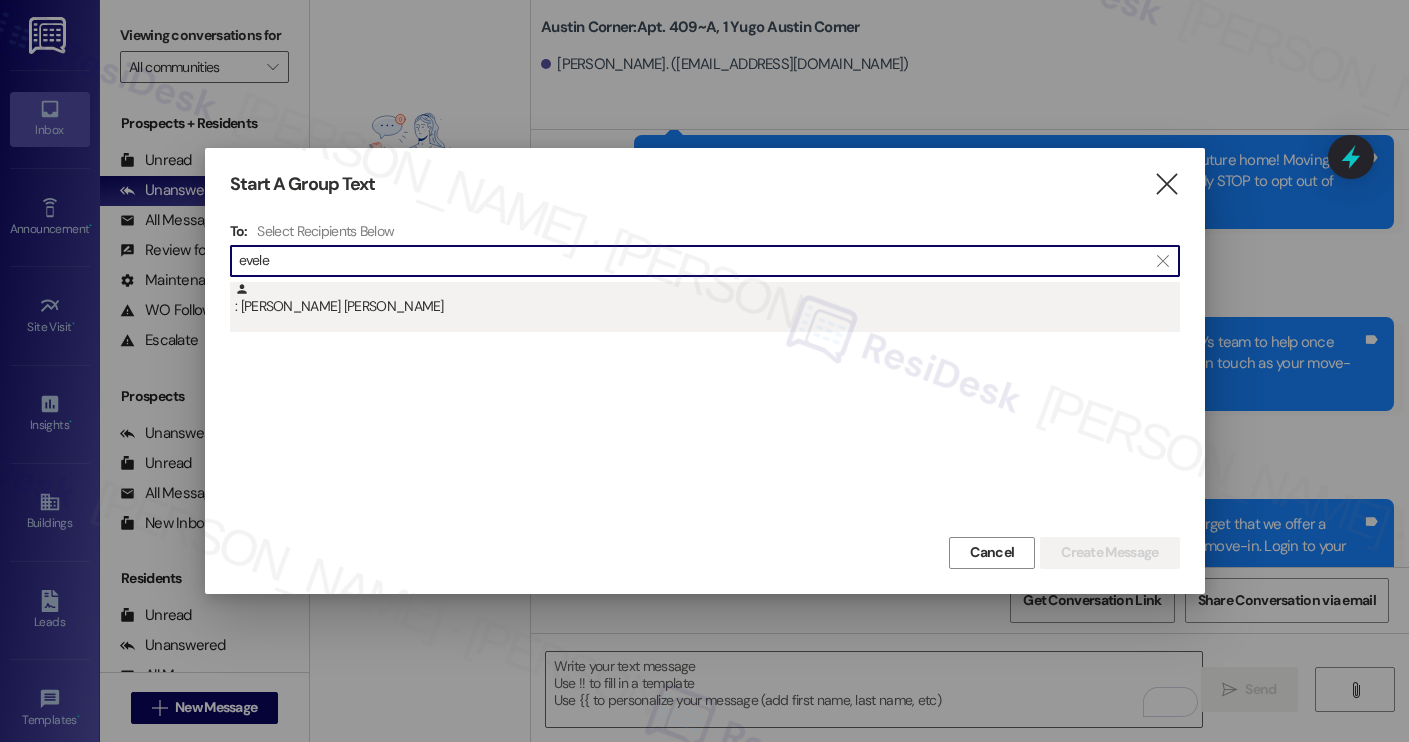 type on "evele" 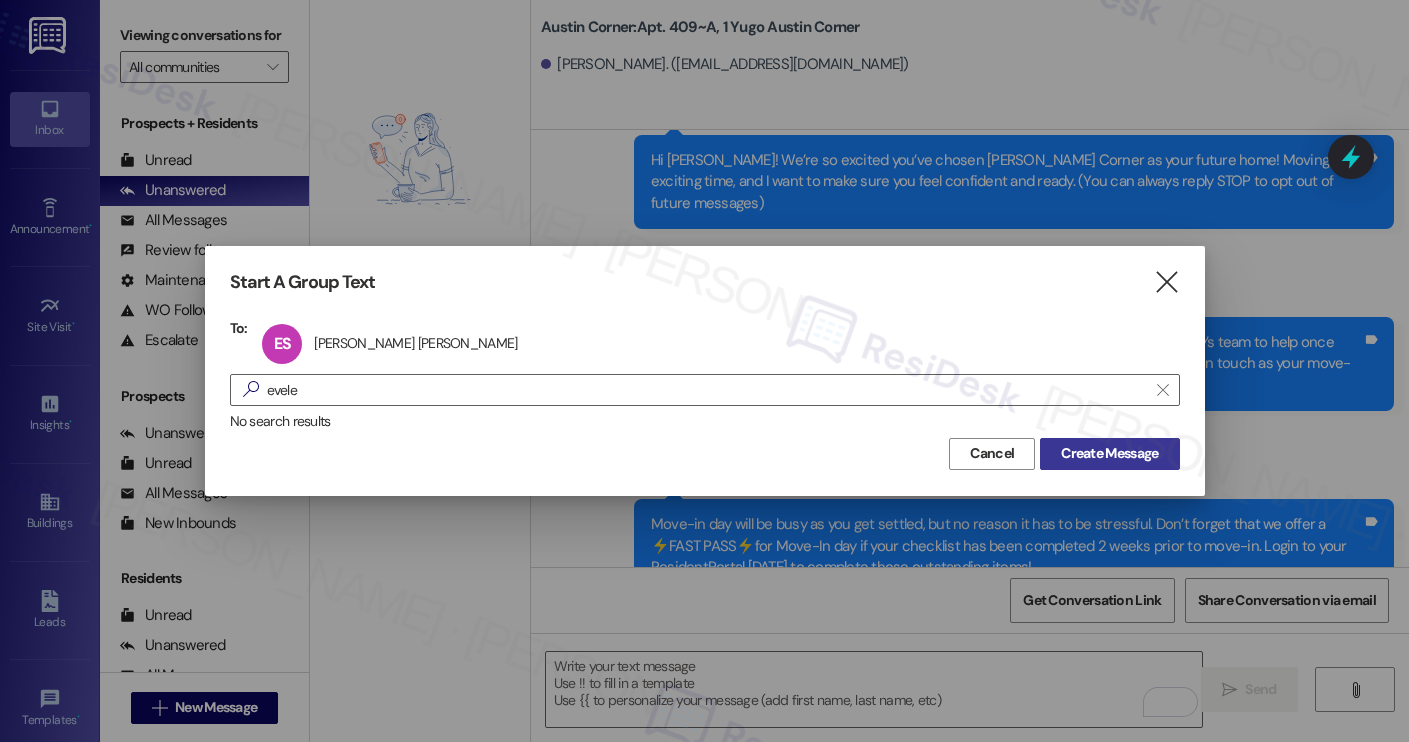 click on "Create Message" at bounding box center (1109, 453) 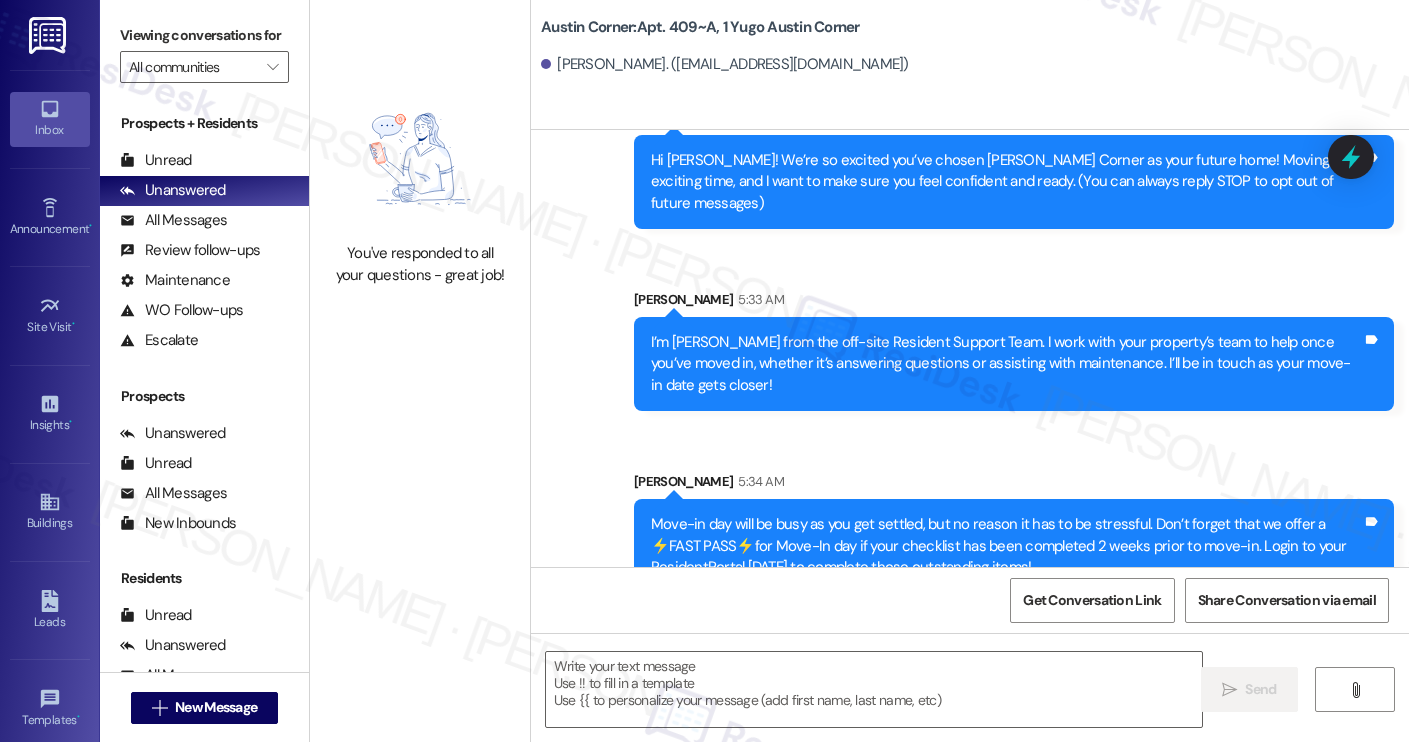 type on "Fetching suggested responses. Please feel free to read through the conversation in the meantime." 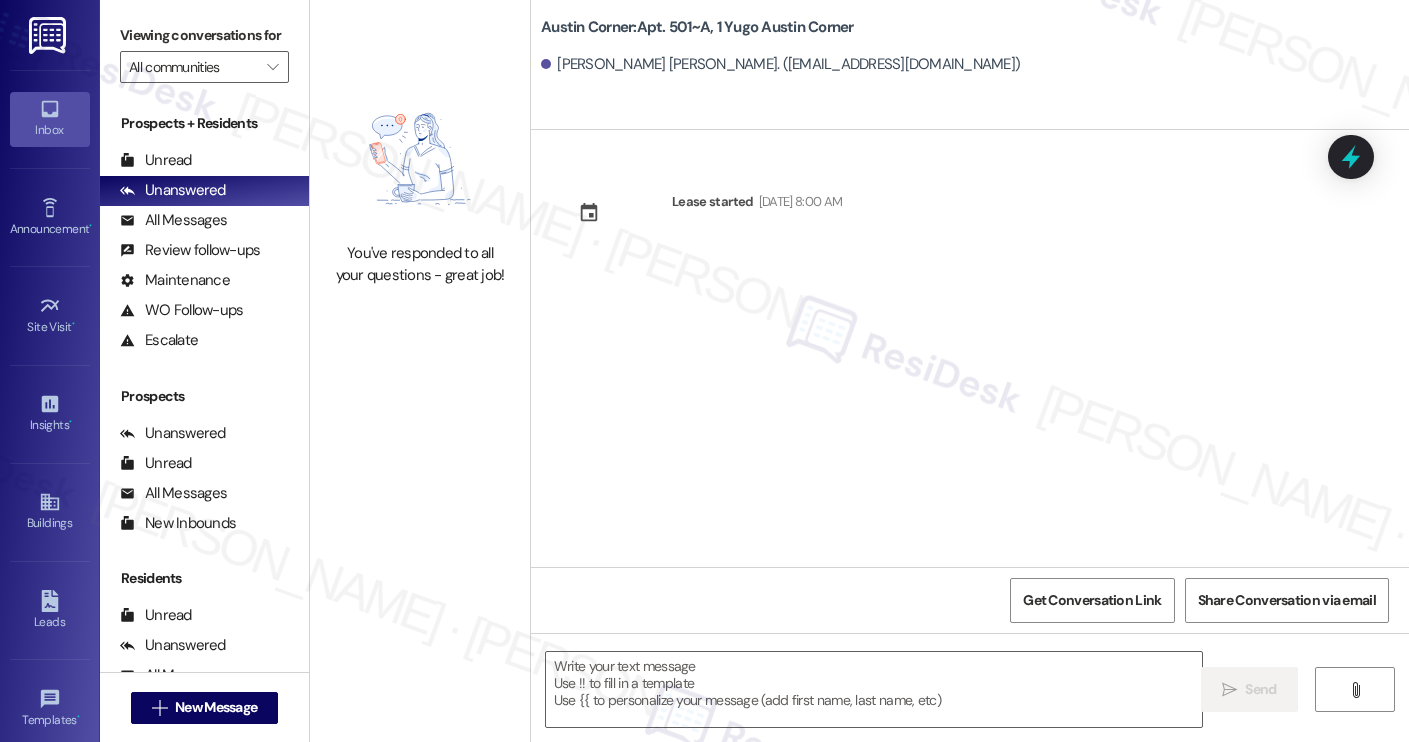 type on "Fetching suggested responses. Please feel free to read through the conversation in the meantime." 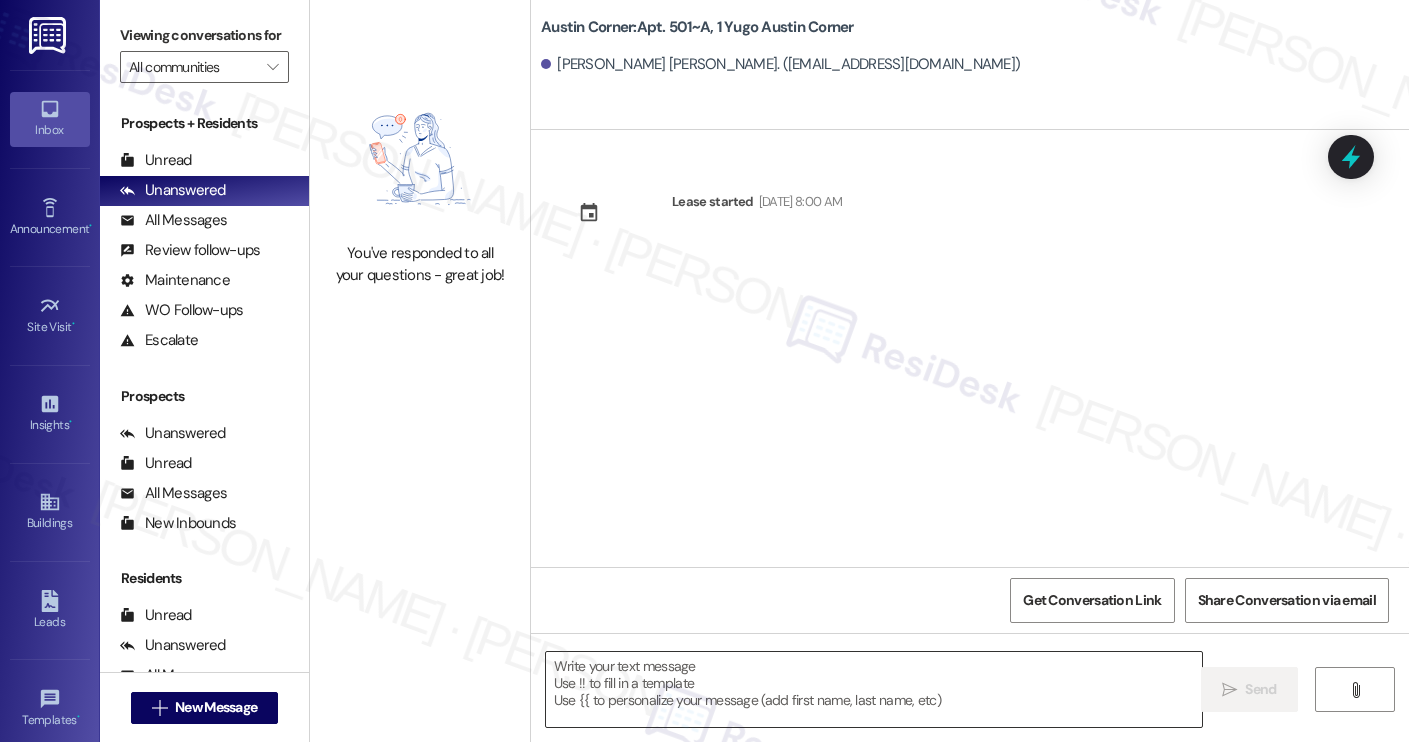click at bounding box center [874, 689] 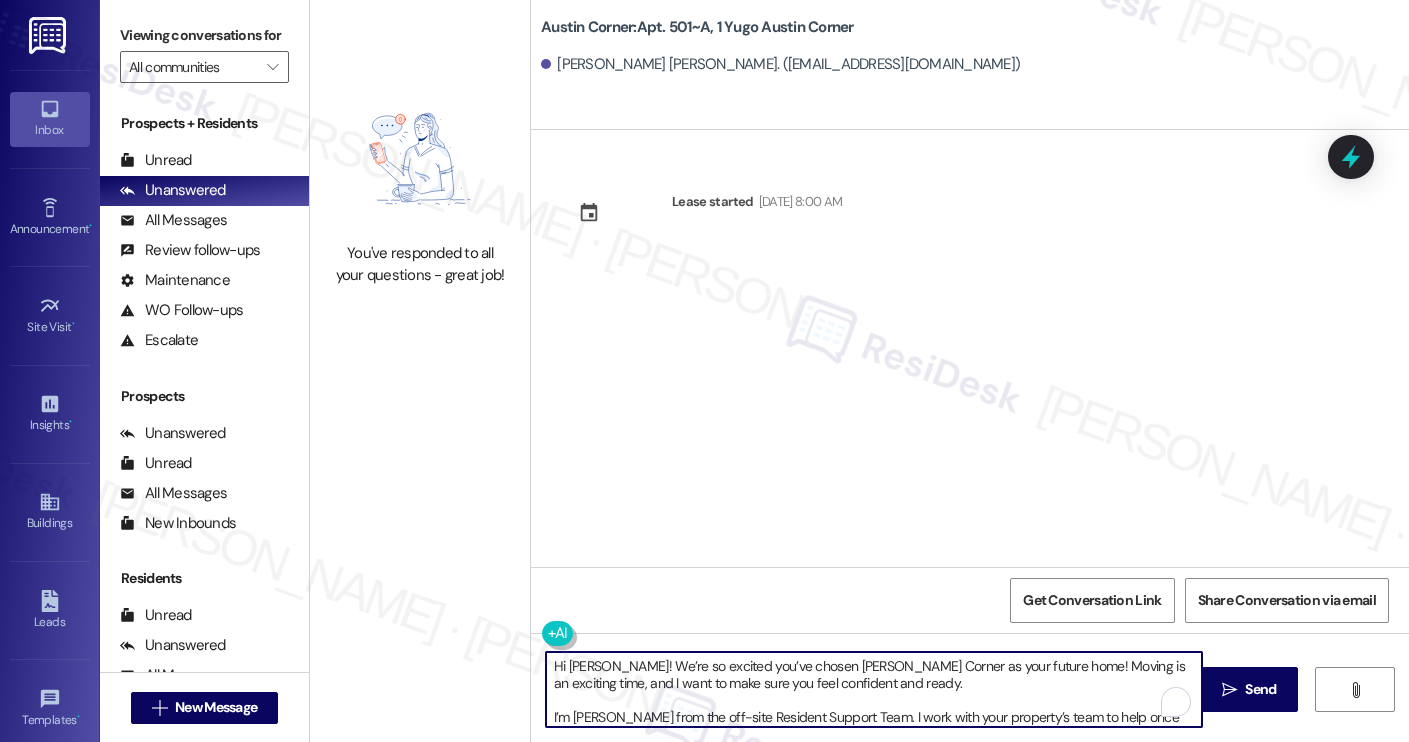 scroll, scrollTop: 119, scrollLeft: 0, axis: vertical 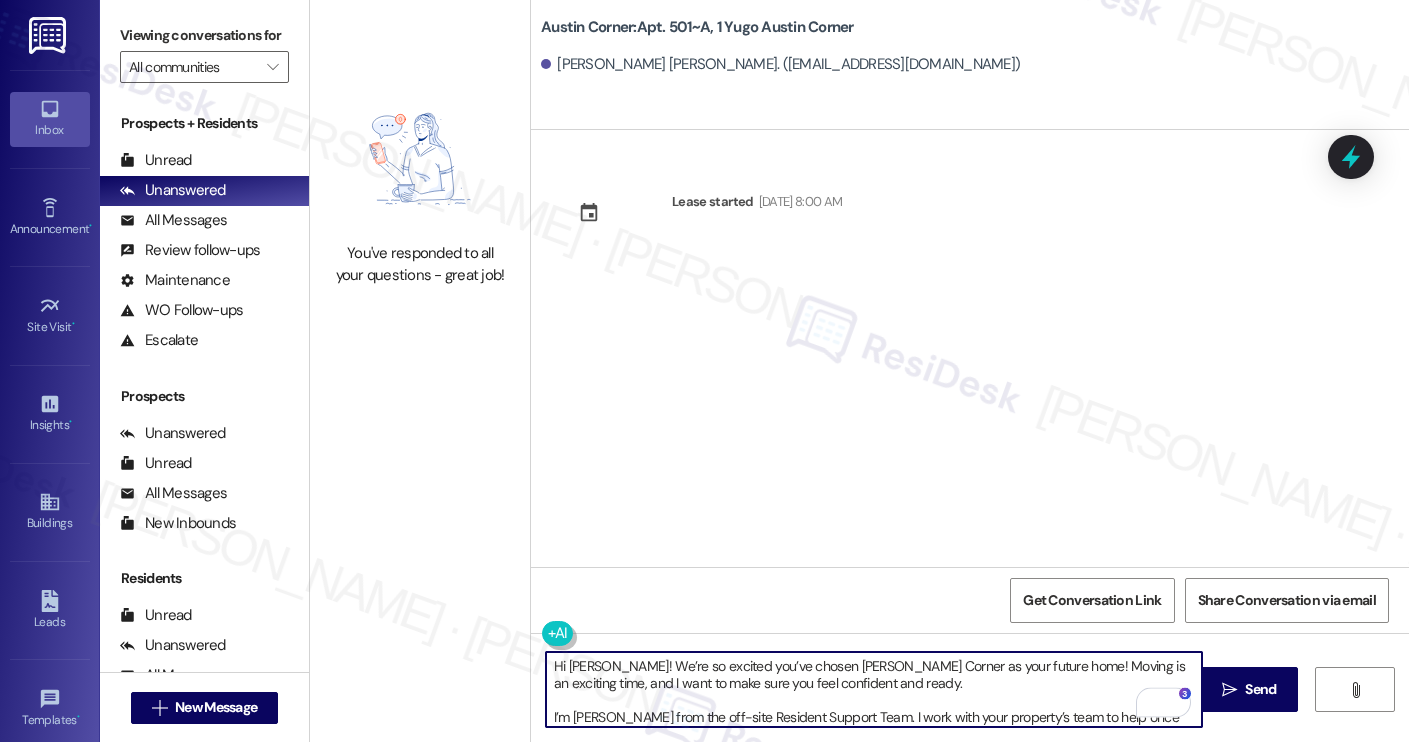 click on "Eveleigh Schmidt. (eveleighschmidt@gmail.com)" at bounding box center (780, 64) 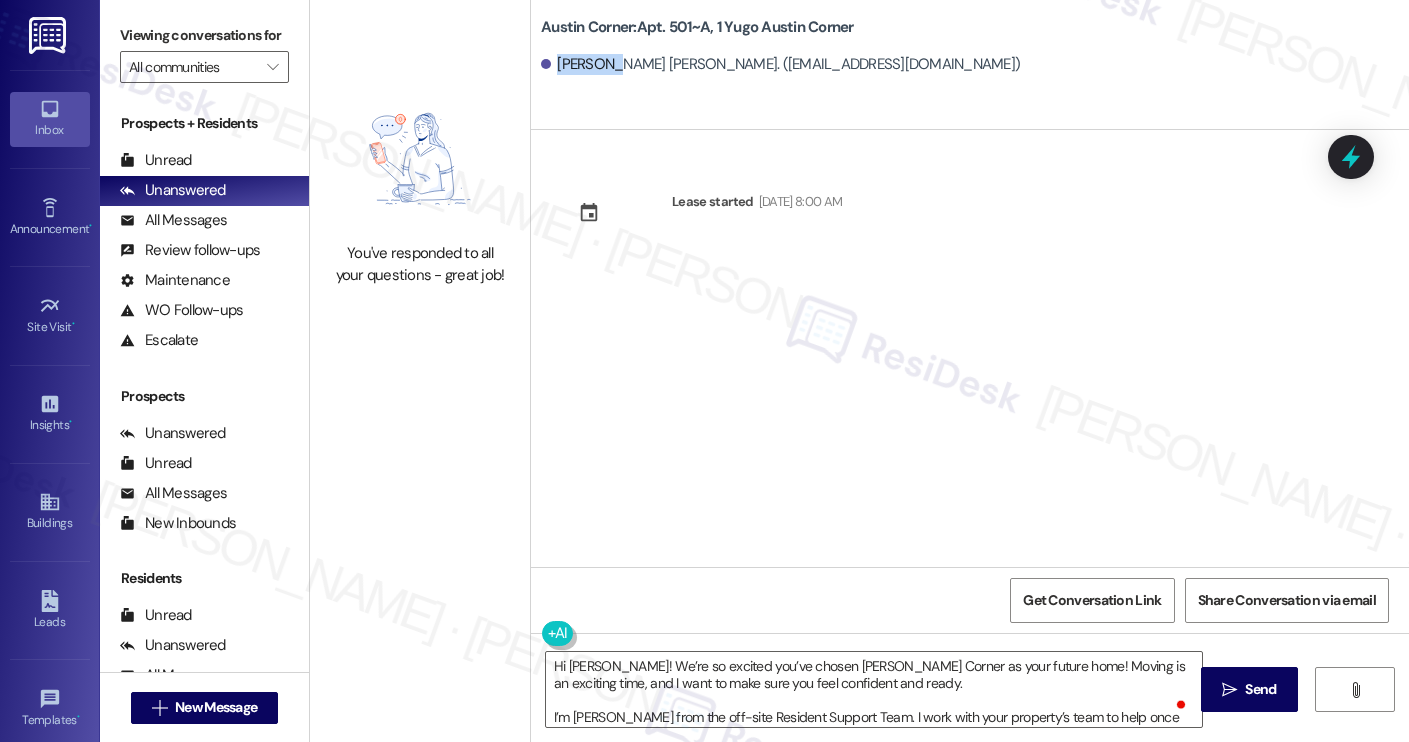 copy on "Eveleigh" 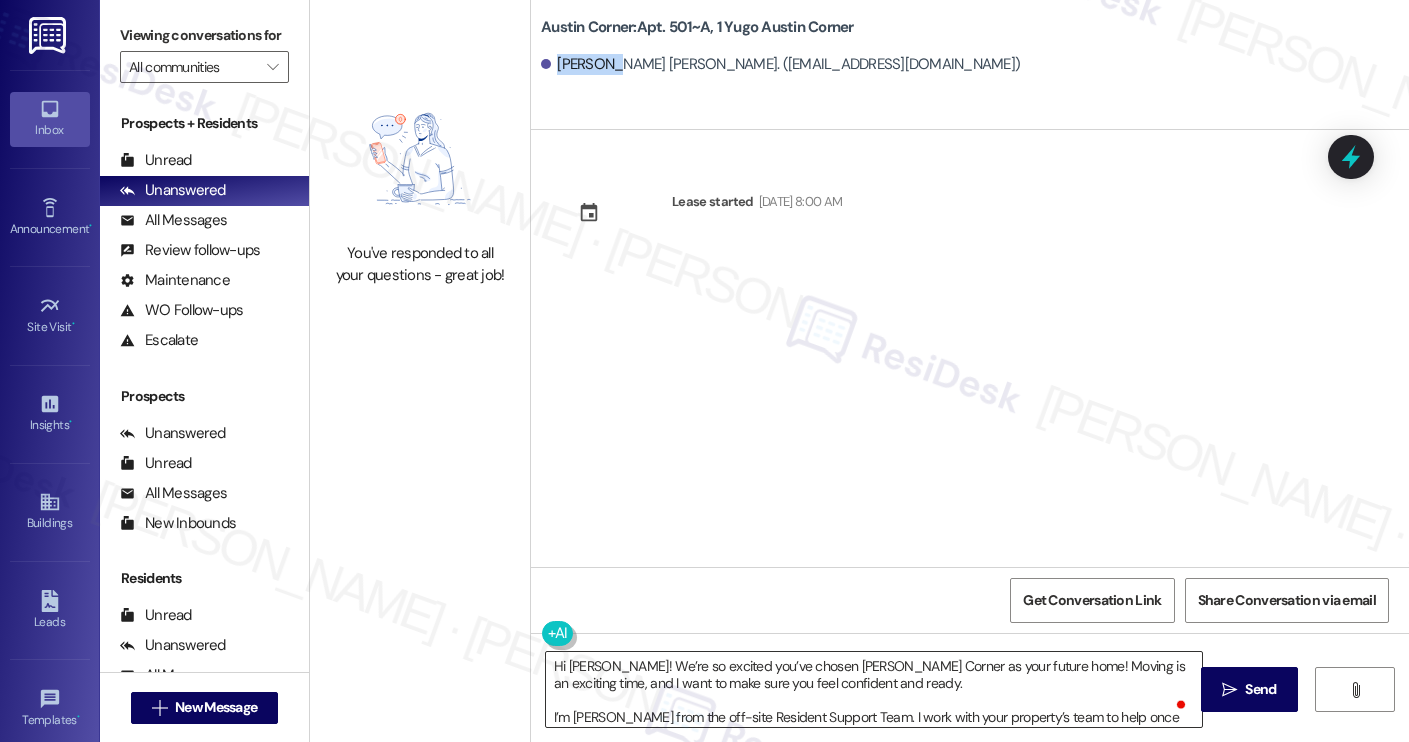click on "Hi [PERSON_NAME]! We’re so excited you’ve chosen [PERSON_NAME] Corner as your future home! Moving is an exciting time, and I want to make sure you feel confident and ready.
I’m [PERSON_NAME] from the off-site Resident Support Team. I work with your property’s team to help once you’ve moved in, whether it’s answering questions or assisting with maintenance. I’ll be in touch as your move-in date gets closer!
Move-in day will be busy as you get settled, but no reason it has to be stressful. Don’t forget that we offer a ⚡FAST PASS⚡for Move-In day if your checklist has been completed 2 weeks prior to move-in. Login to your ResidentPortal [DATE] to complete those outstanding items!" at bounding box center (874, 689) 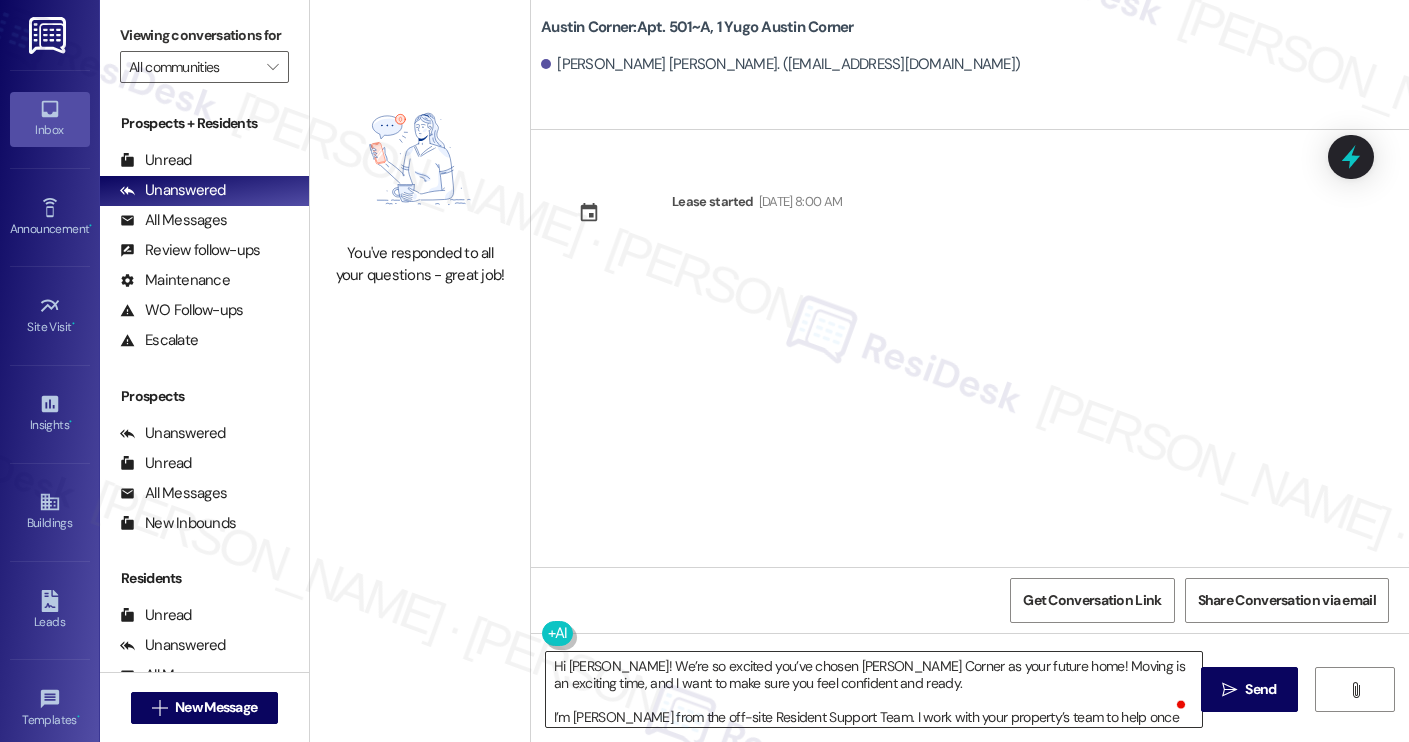 click on "Hi [PERSON_NAME]! We’re so excited you’ve chosen [PERSON_NAME] Corner as your future home! Moving is an exciting time, and I want to make sure you feel confident and ready.
I’m [PERSON_NAME] from the off-site Resident Support Team. I work with your property’s team to help once you’ve moved in, whether it’s answering questions or assisting with maintenance. I’ll be in touch as your move-in date gets closer!
Move-in day will be busy as you get settled, but no reason it has to be stressful. Don’t forget that we offer a ⚡FAST PASS⚡for Move-In day if your checklist has been completed 2 weeks prior to move-in. Login to your ResidentPortal [DATE] to complete those outstanding items!" at bounding box center (874, 689) 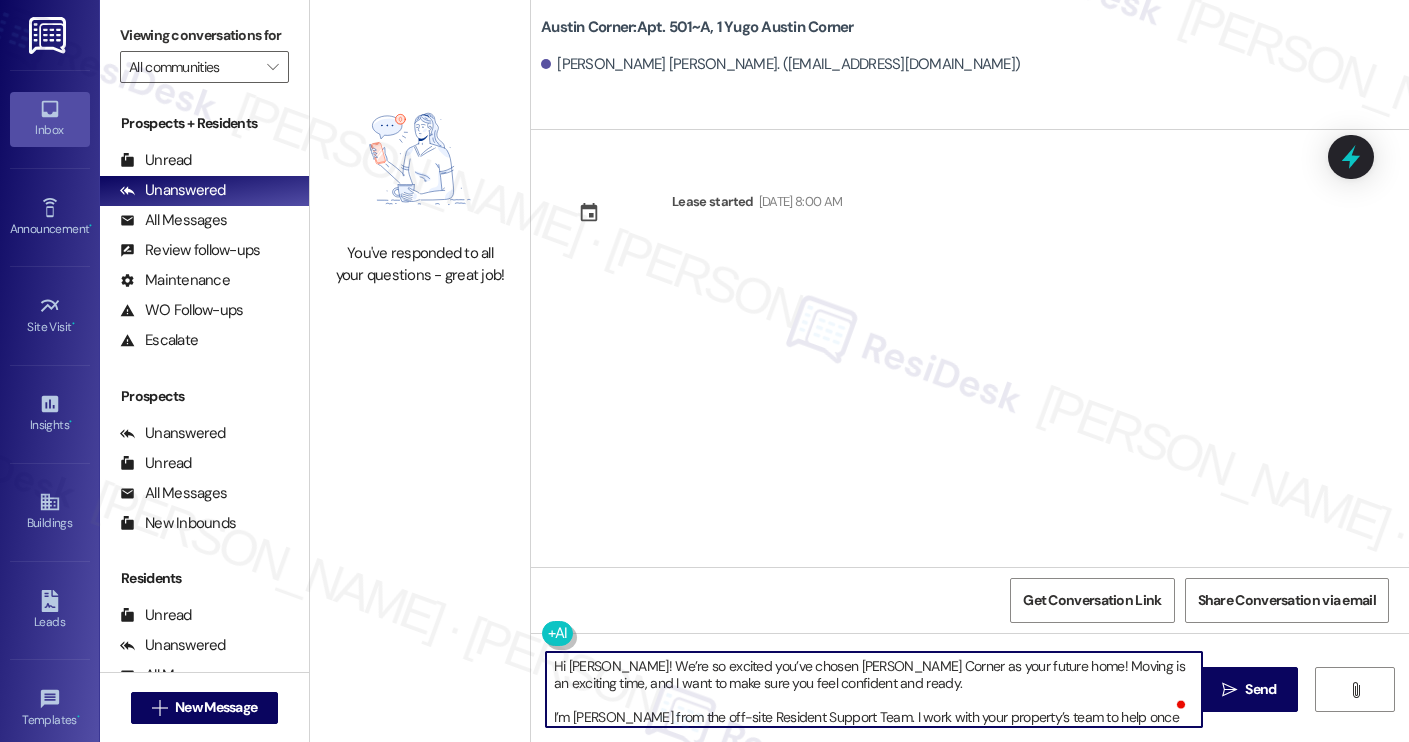 paste on "Eveleigh" 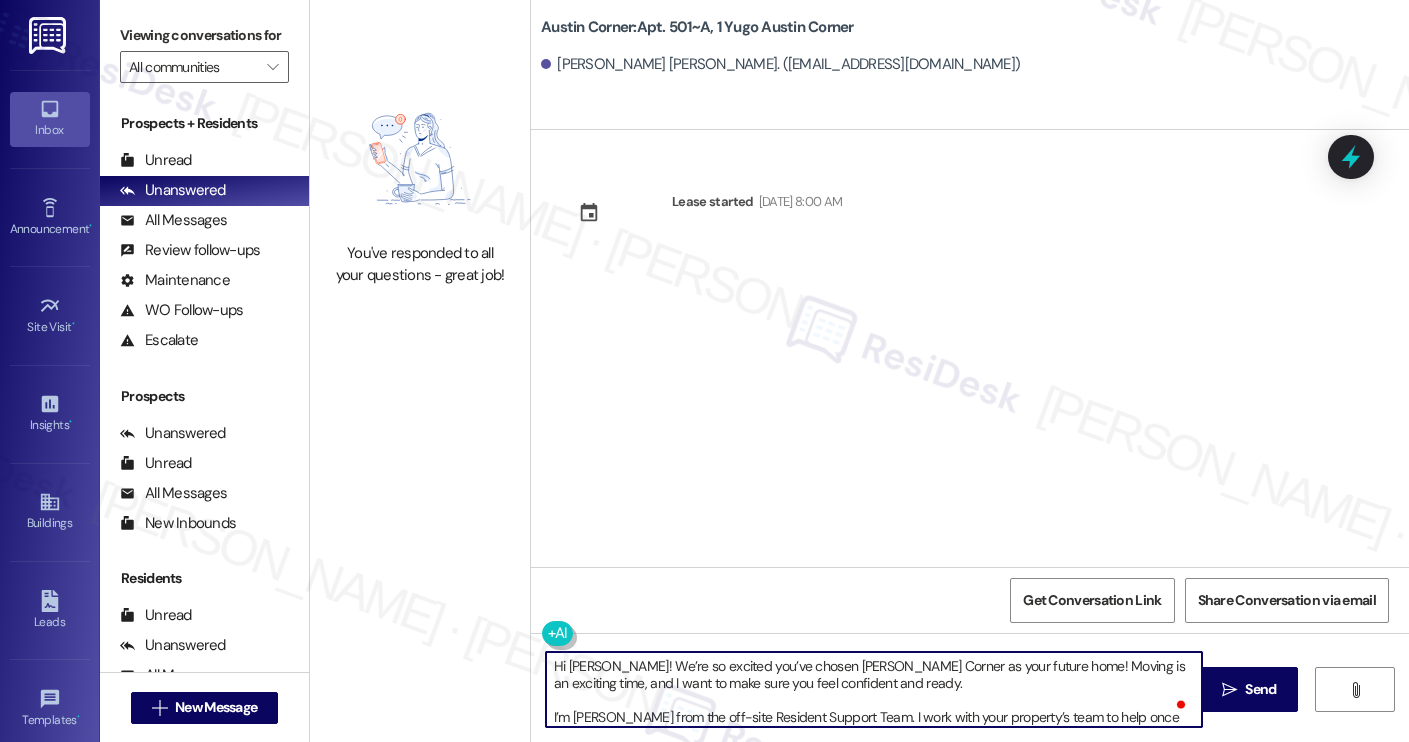 scroll, scrollTop: 17, scrollLeft: 0, axis: vertical 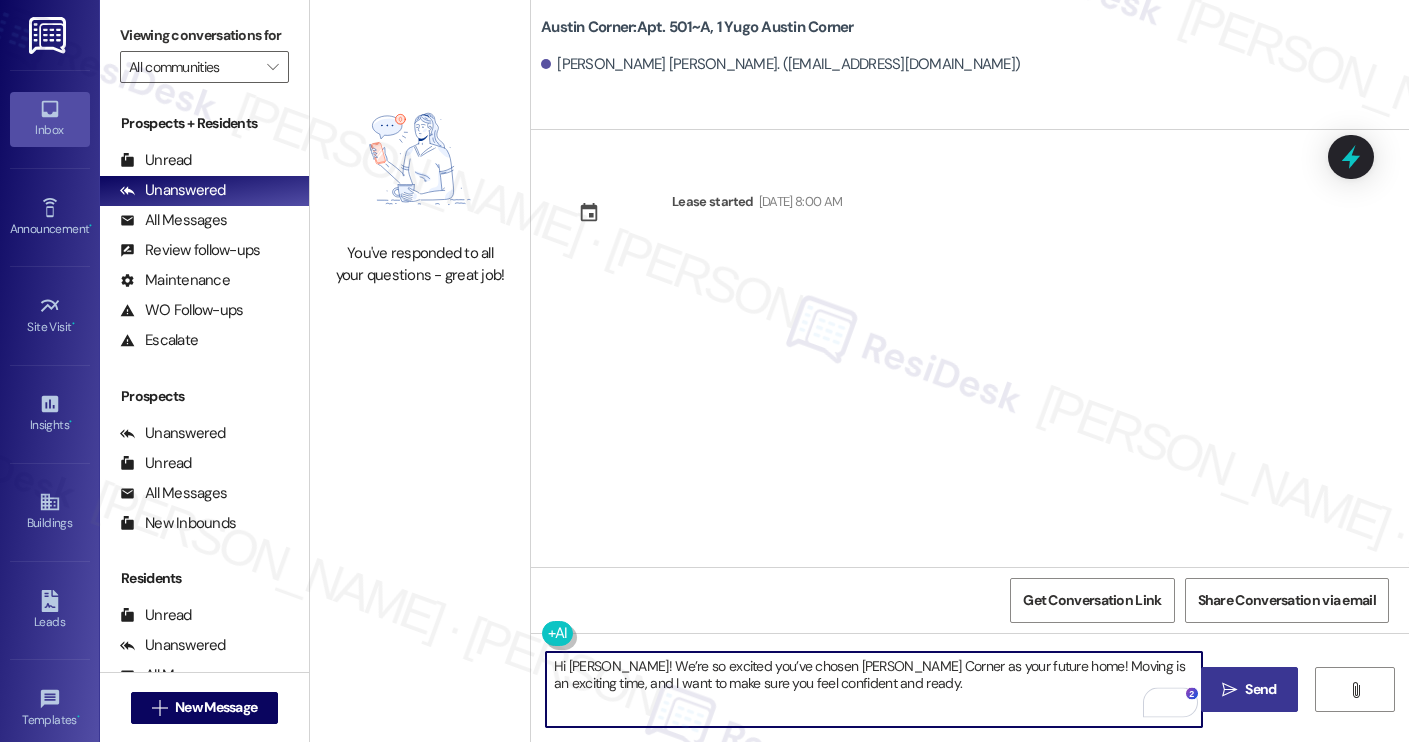 type on "Hi Eveleigh! We’re so excited you’ve chosen Yugo Austin Corner as your future home! Moving is an exciting time, and I want to make sure you feel confident and ready." 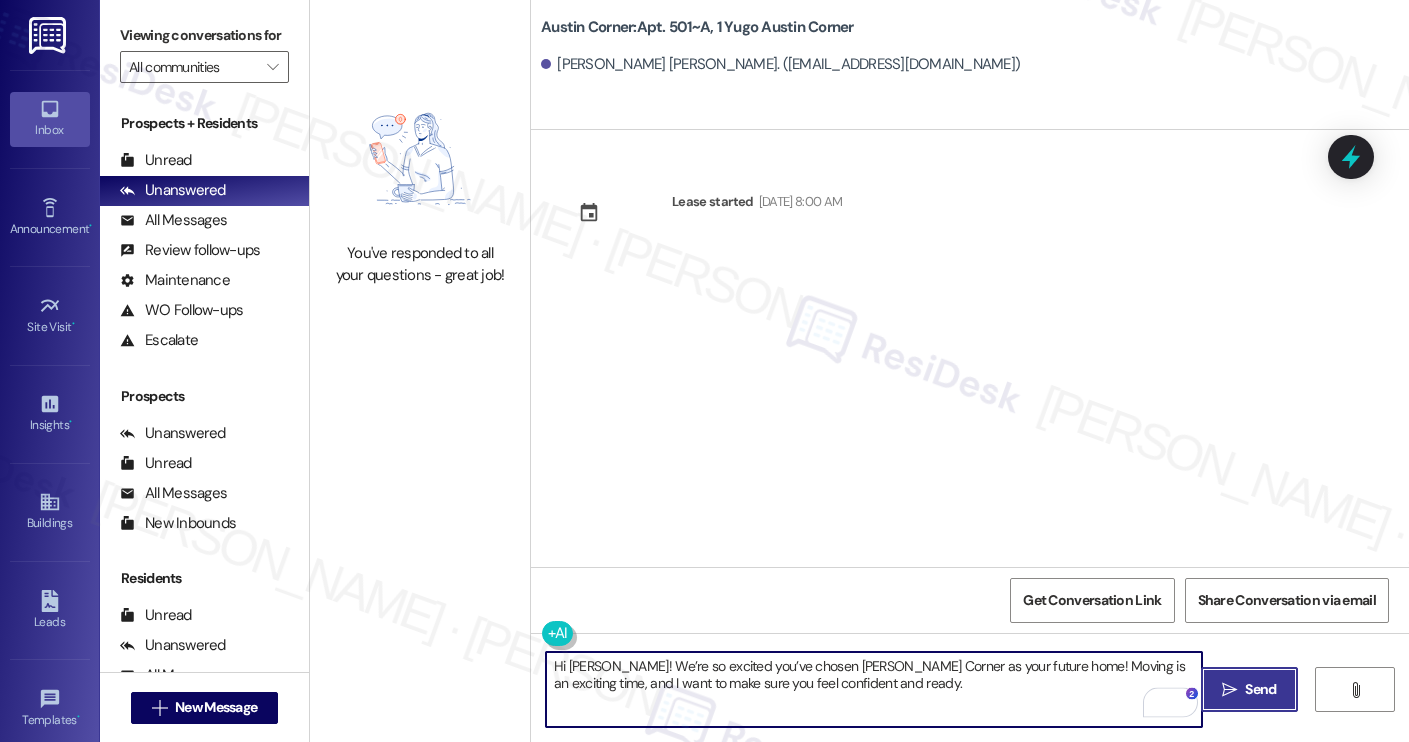 click on " Send" at bounding box center [1249, 689] 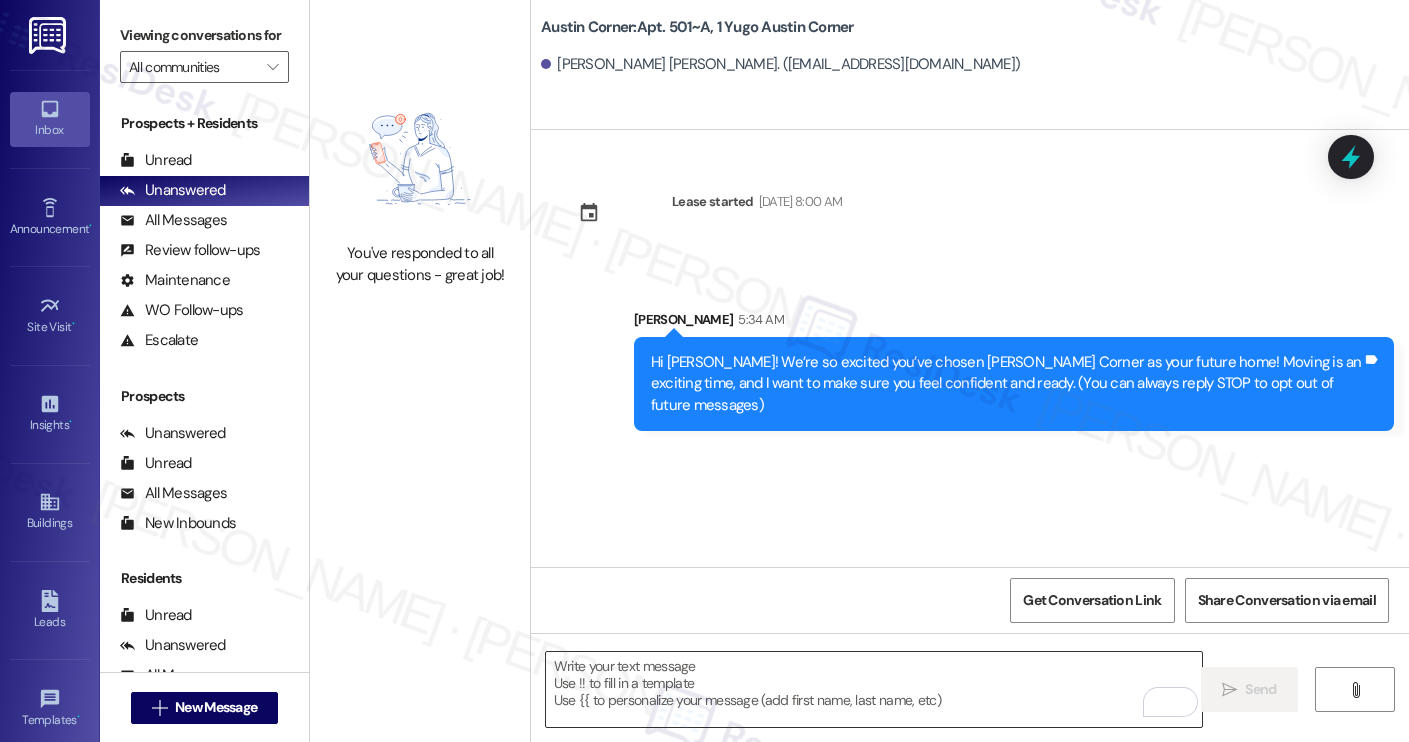 click at bounding box center [874, 689] 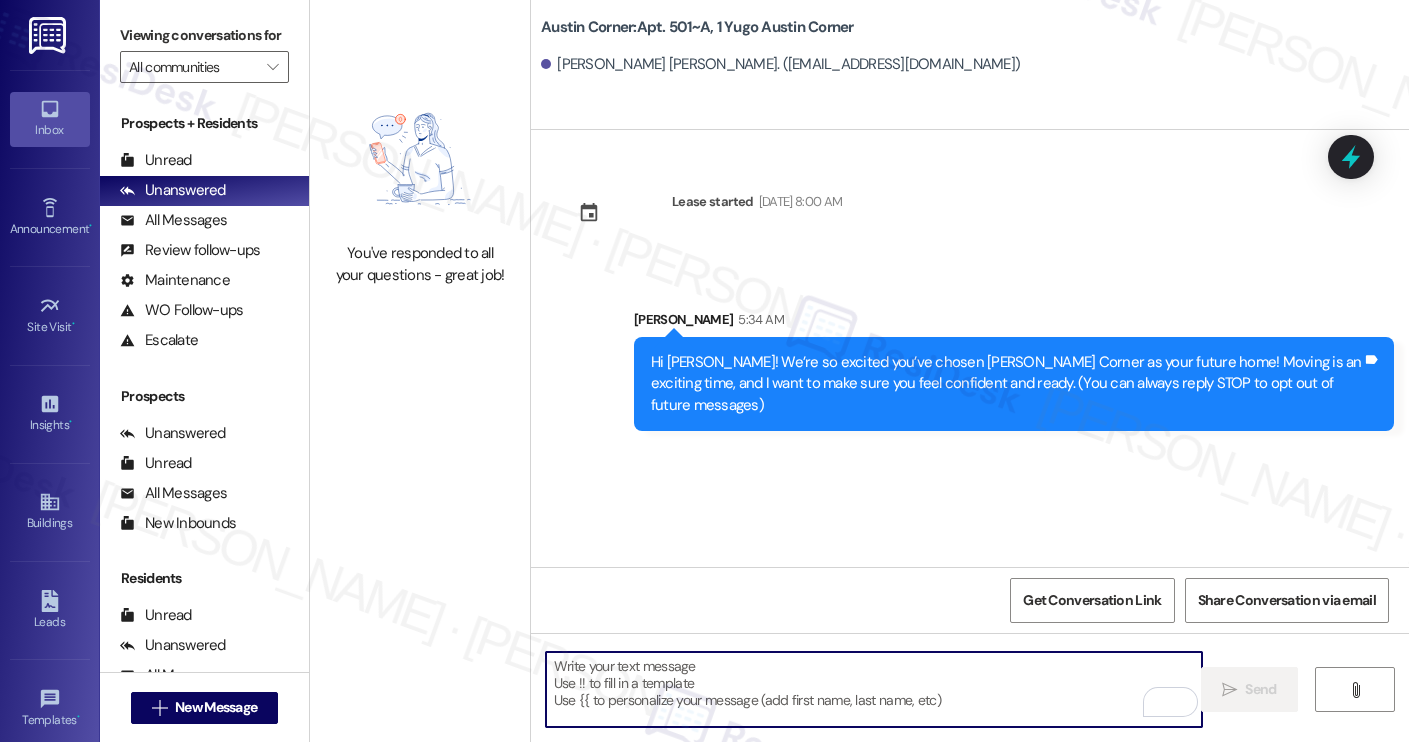 paste on "I’m [PERSON_NAME] from the off-site Resident Support Team. I work with your property’s team to help once you’ve moved in, whether it’s answering questions or assisting with maintenance. I’ll be in touch as your move-in date gets closer!
Move-in day will be busy as you get settled, but no reason it has to be stressful. Don’t forget that we offer a ⚡FAST PASS⚡for Move-In day if your checklist has been completed 2 weeks prior to move-in. Login to your ResidentPortal [DATE] to complete those outstanding items!" 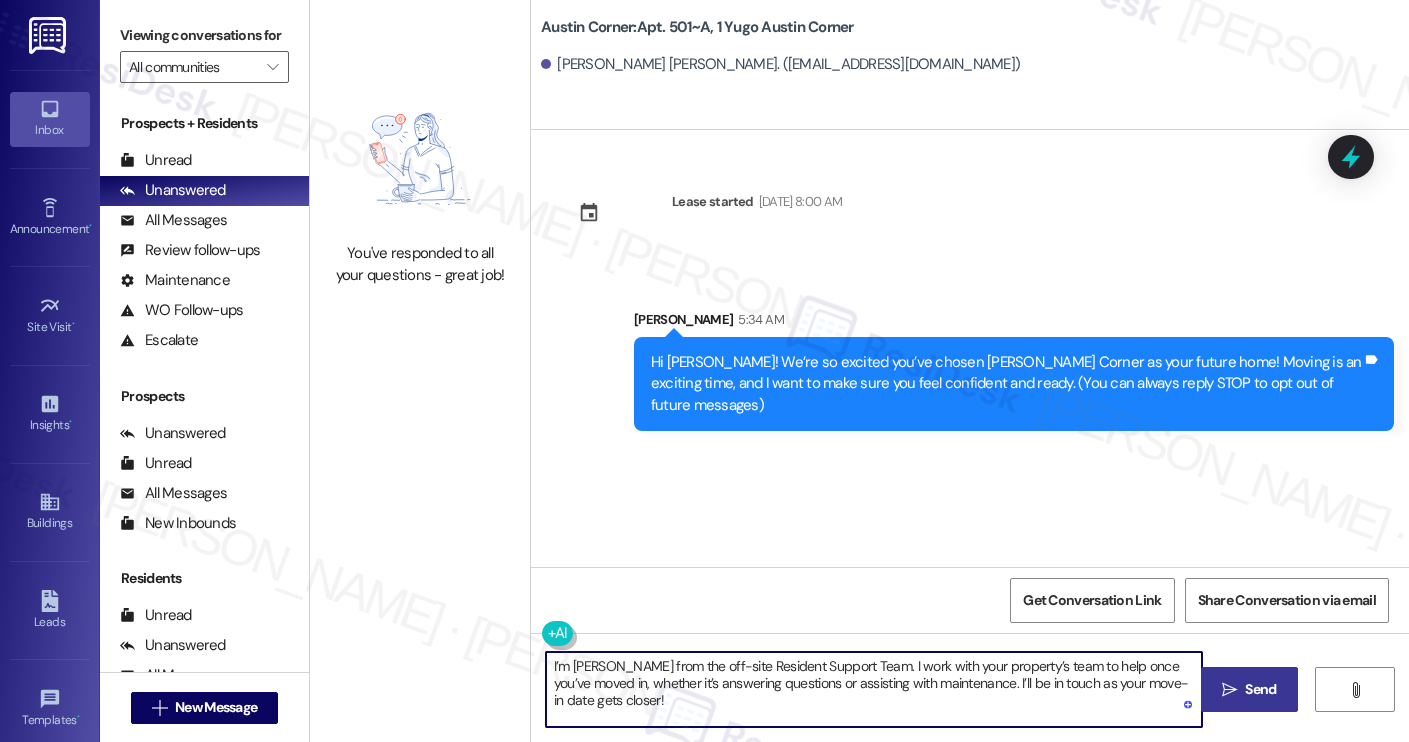 type on "I’m [PERSON_NAME] from the off-site Resident Support Team. I work with your property’s team to help once you’ve moved in, whether it’s answering questions or assisting with maintenance. I’ll be in touch as your move-in date gets closer!" 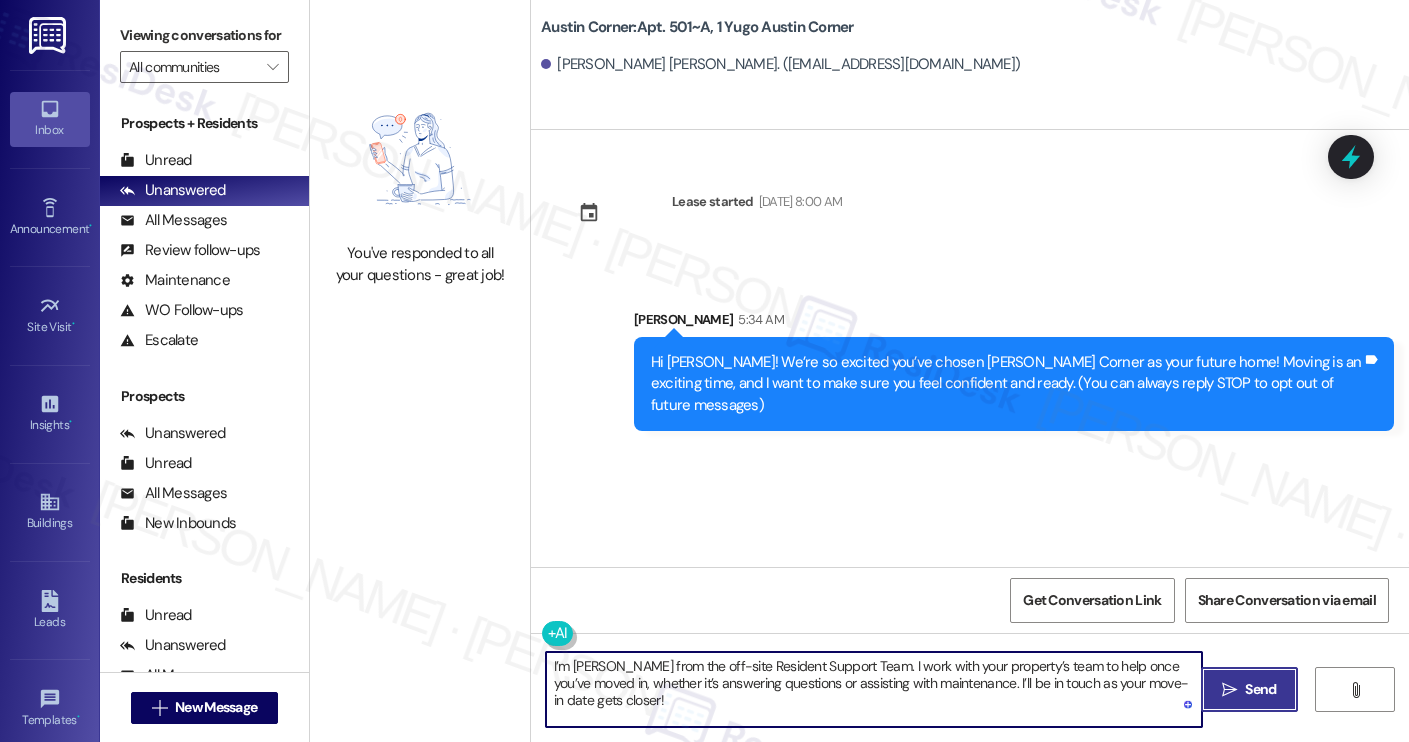click on " Send" at bounding box center [1249, 689] 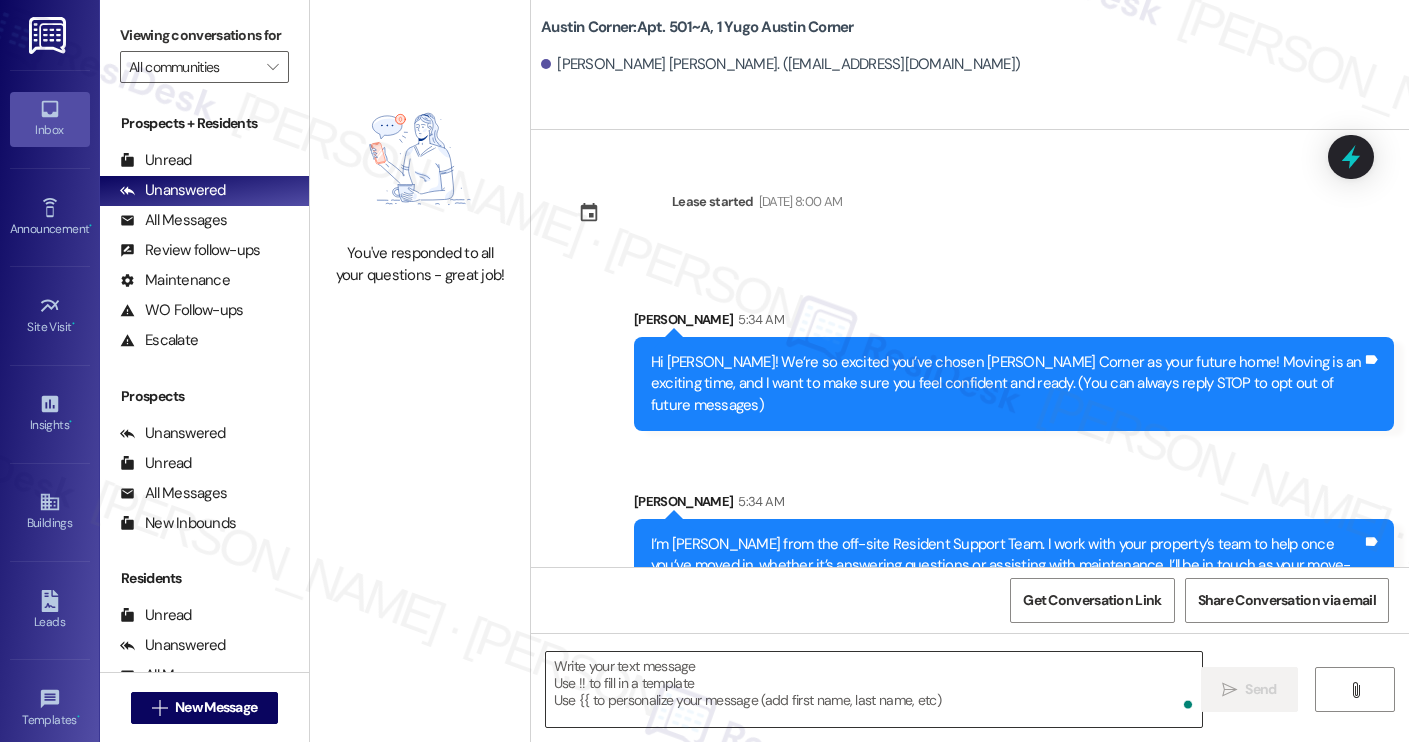 click at bounding box center [874, 689] 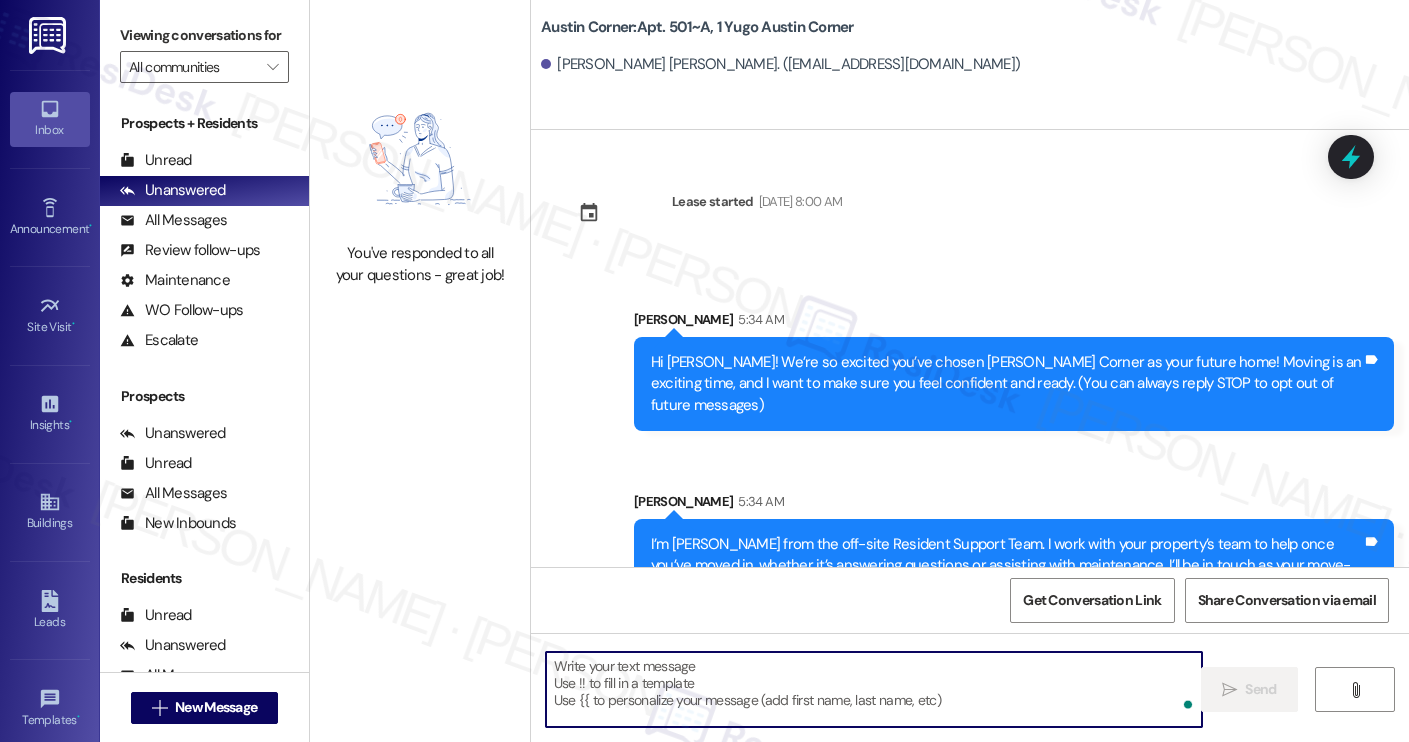 paste on "Move-in day will be busy as you get settled, but no reason it has to be stressful. Don’t forget that we offer a ⚡FAST PASS⚡for Move-In day if your checklist has been completed 2 weeks prior to move-in. Login to your ResidentPortal [DATE] to complete those outstanding items!" 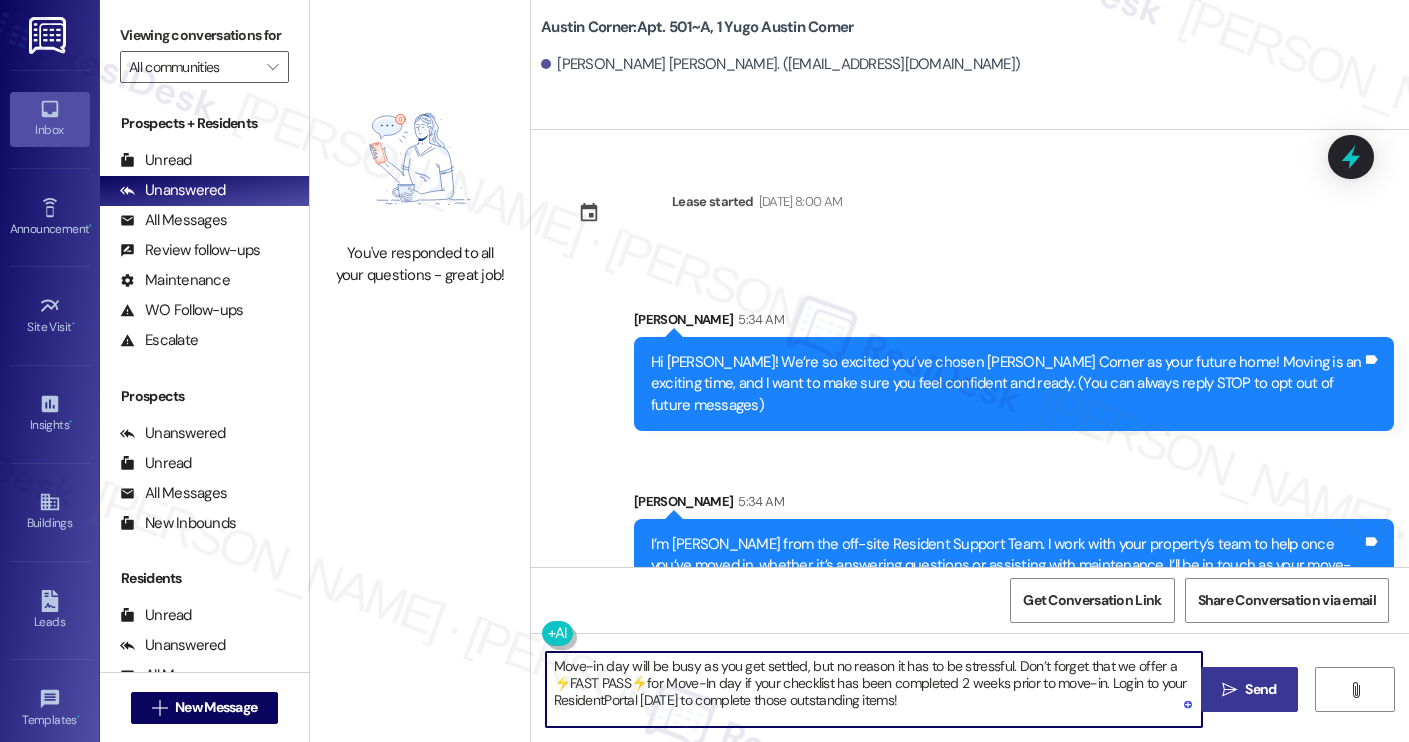 type on "Move-in day will be busy as you get settled, but no reason it has to be stressful. Don’t forget that we offer a ⚡FAST PASS⚡for Move-In day if your checklist has been completed 2 weeks prior to move-in. Login to your ResidentPortal [DATE] to complete those outstanding items!" 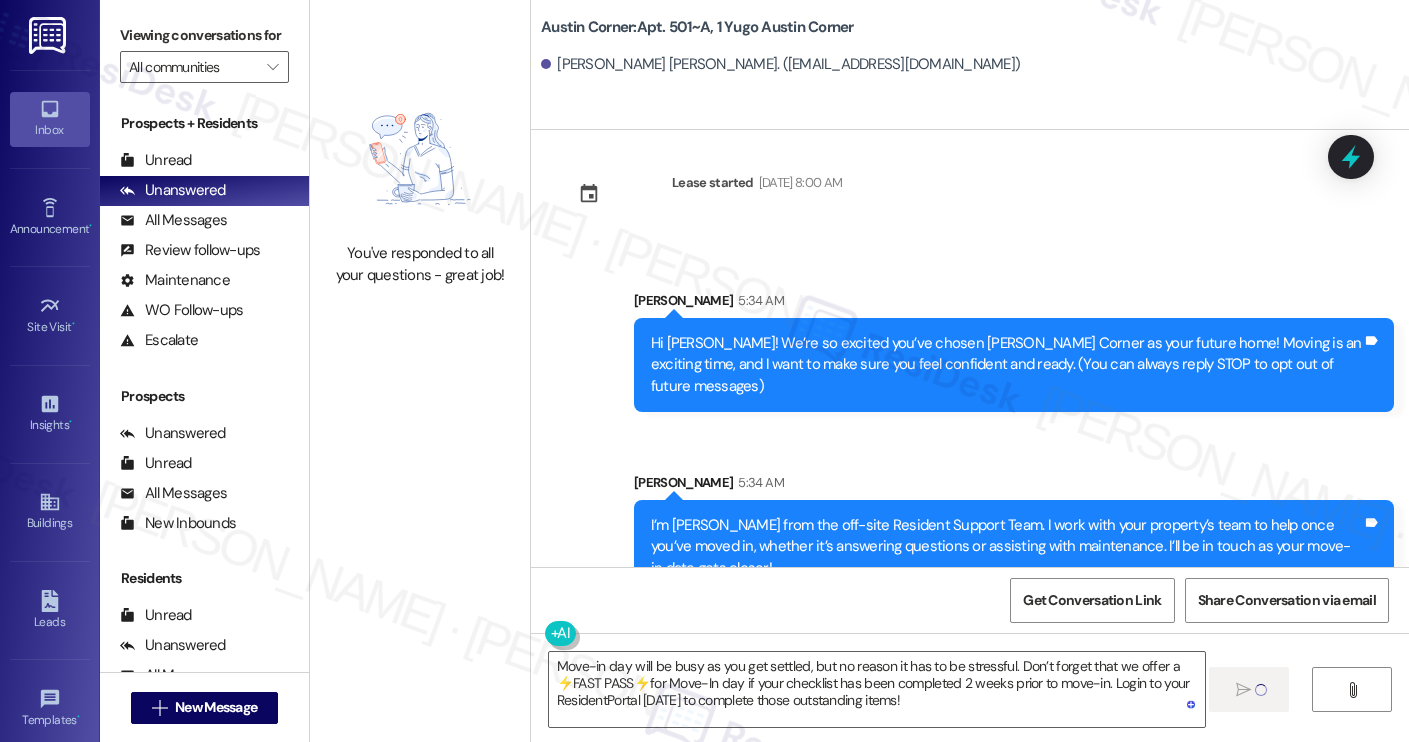 type 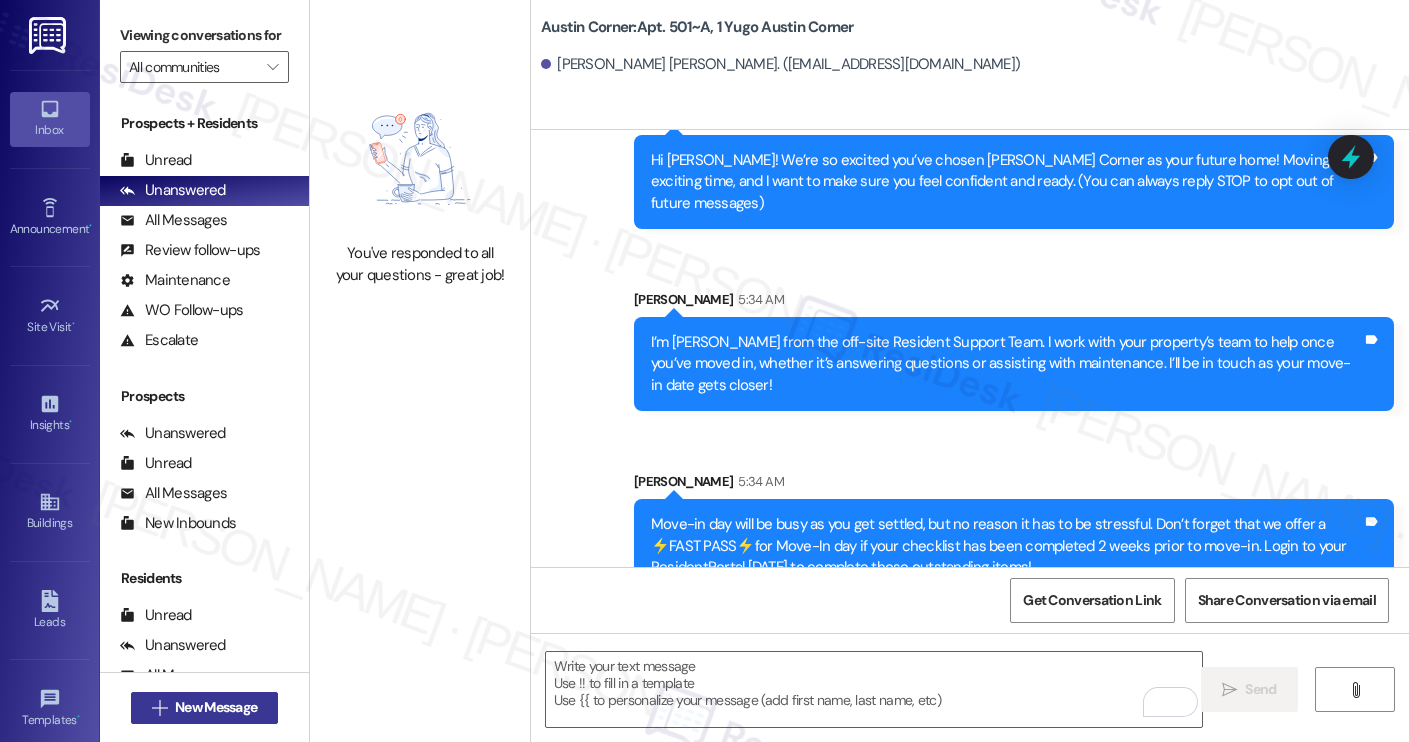click on "New Message" at bounding box center [216, 707] 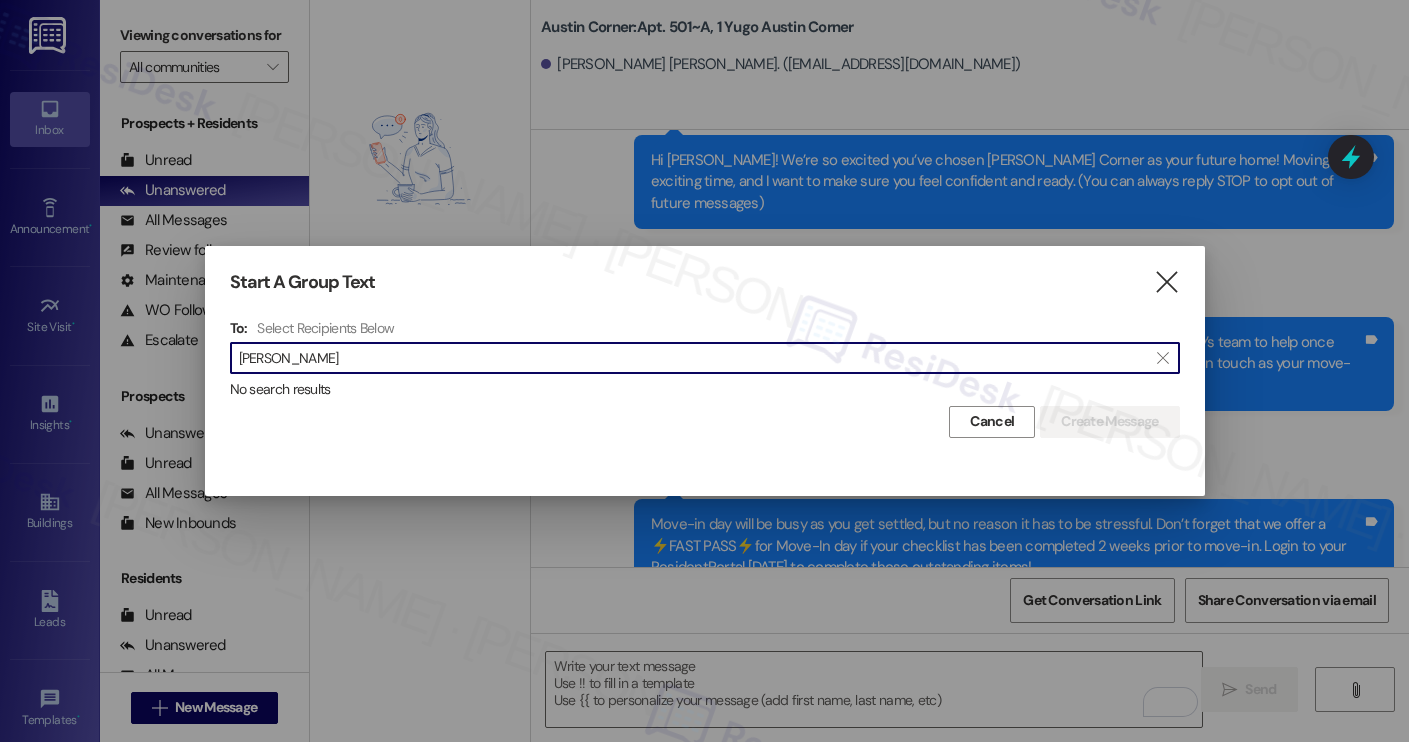type on "patricia rod" 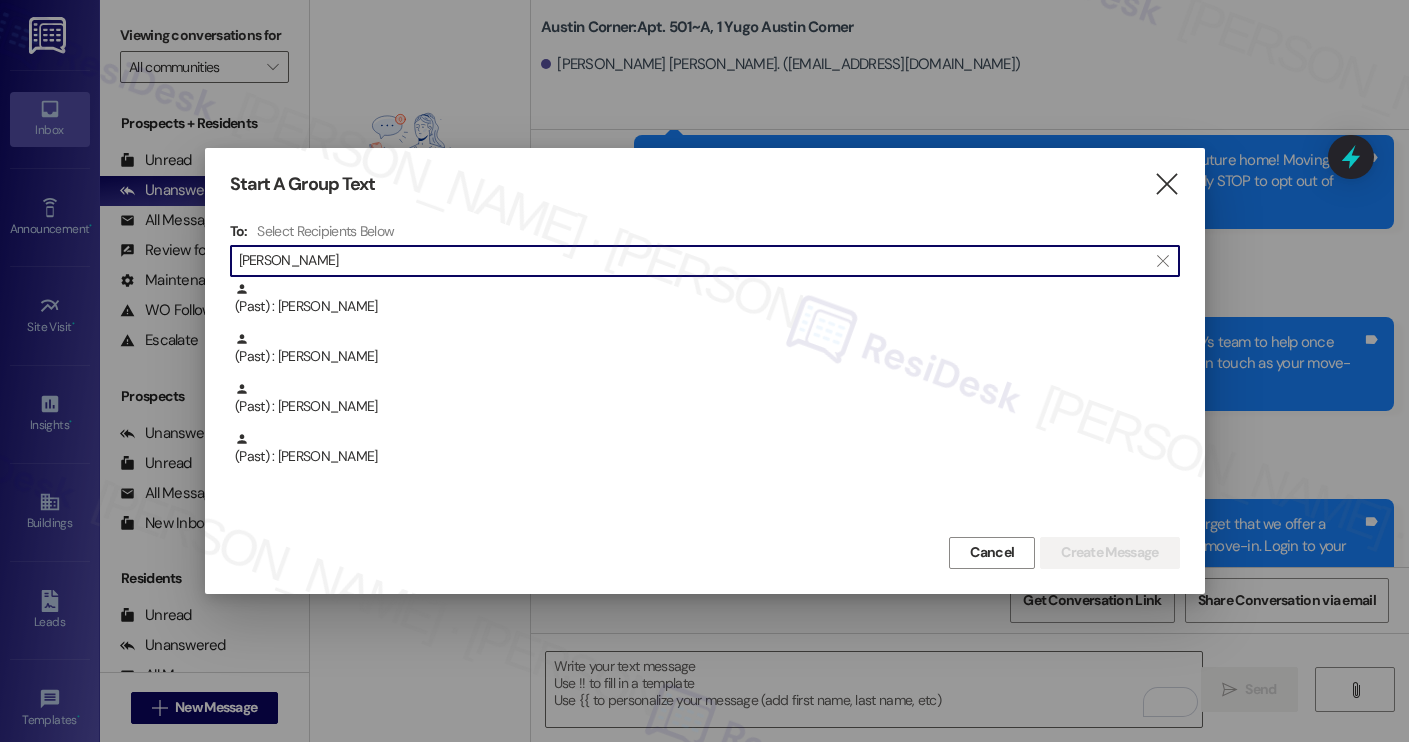 type on "Patricia Ro" 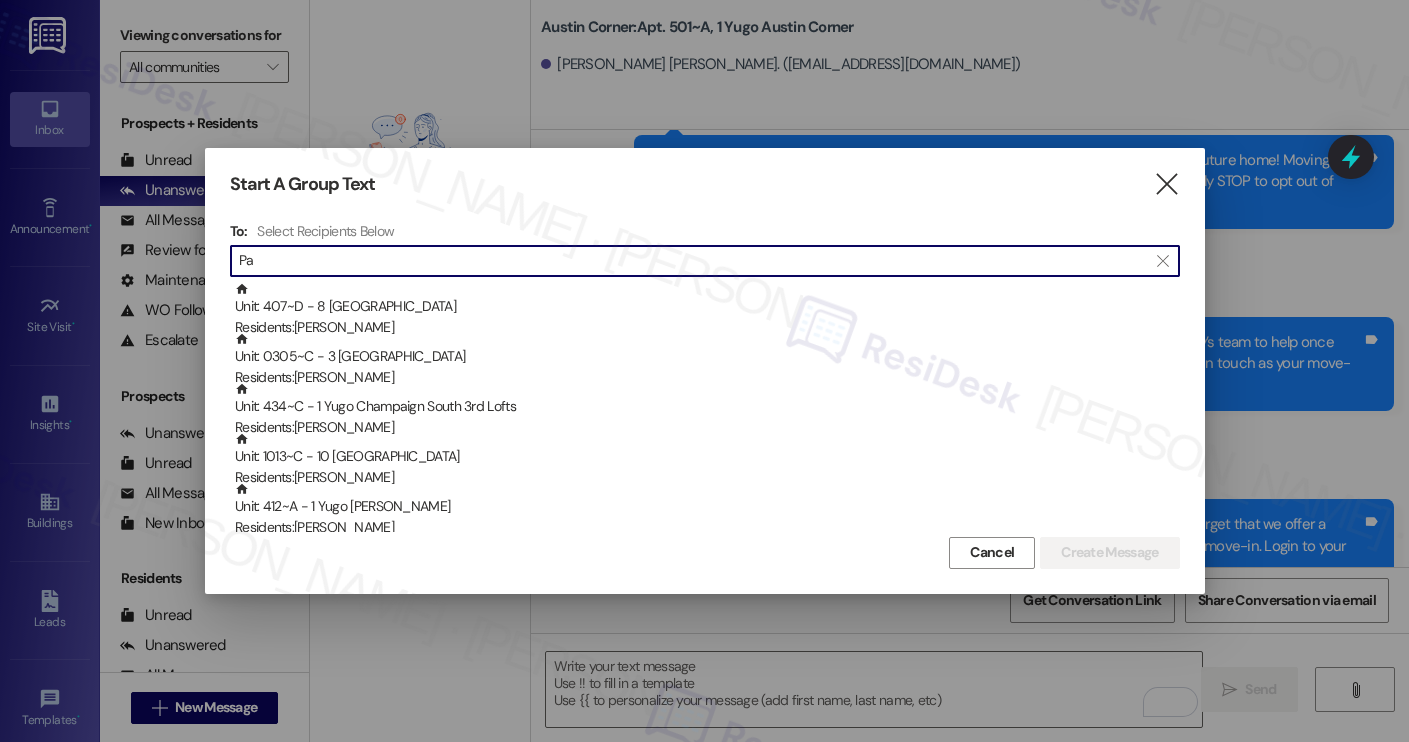 type on "P" 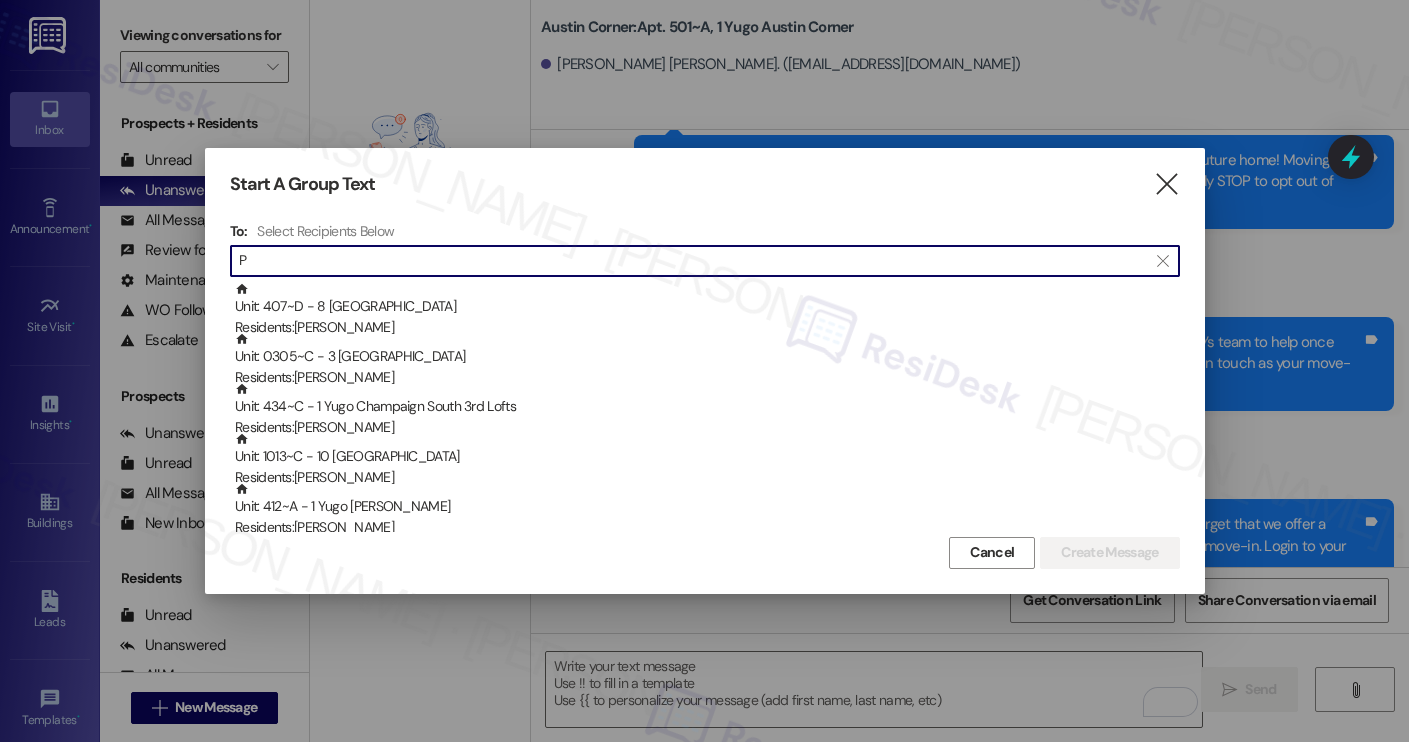 type 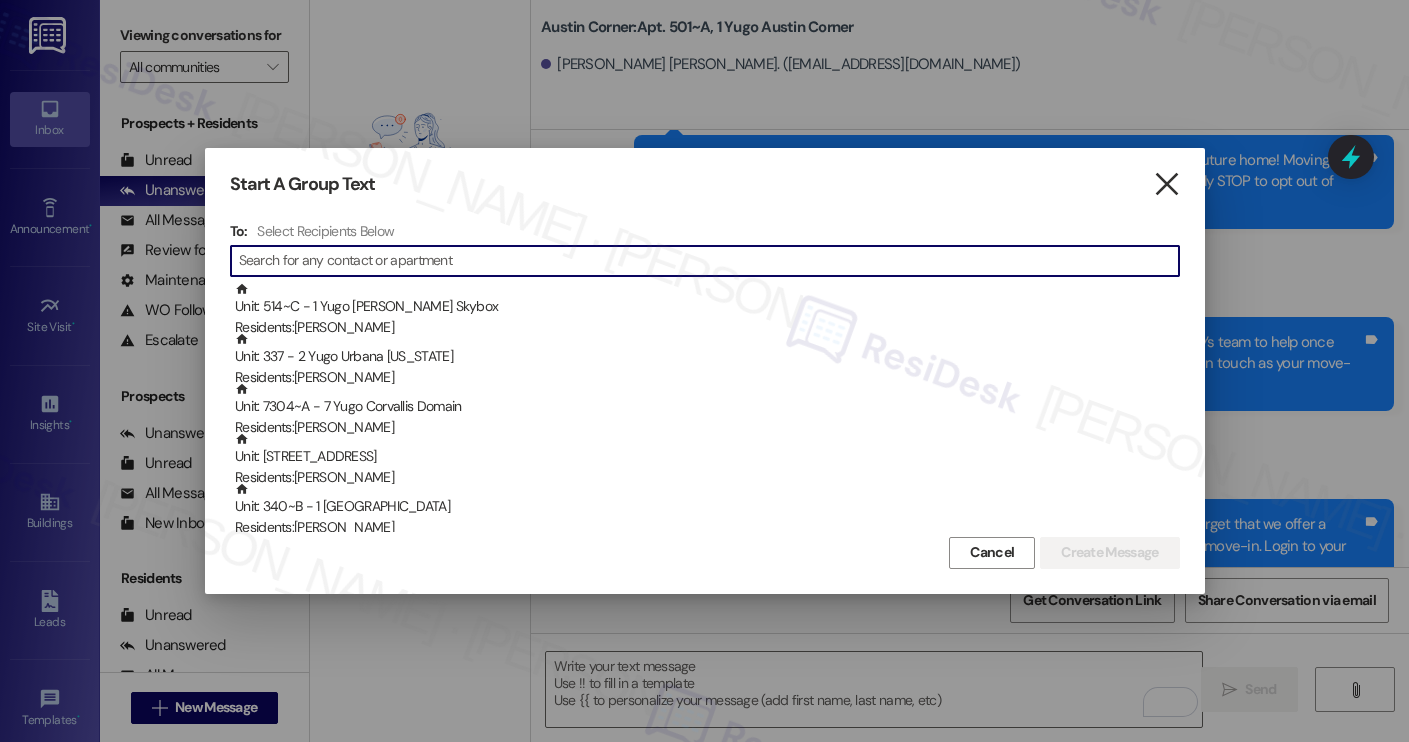 click on "" at bounding box center [1166, 184] 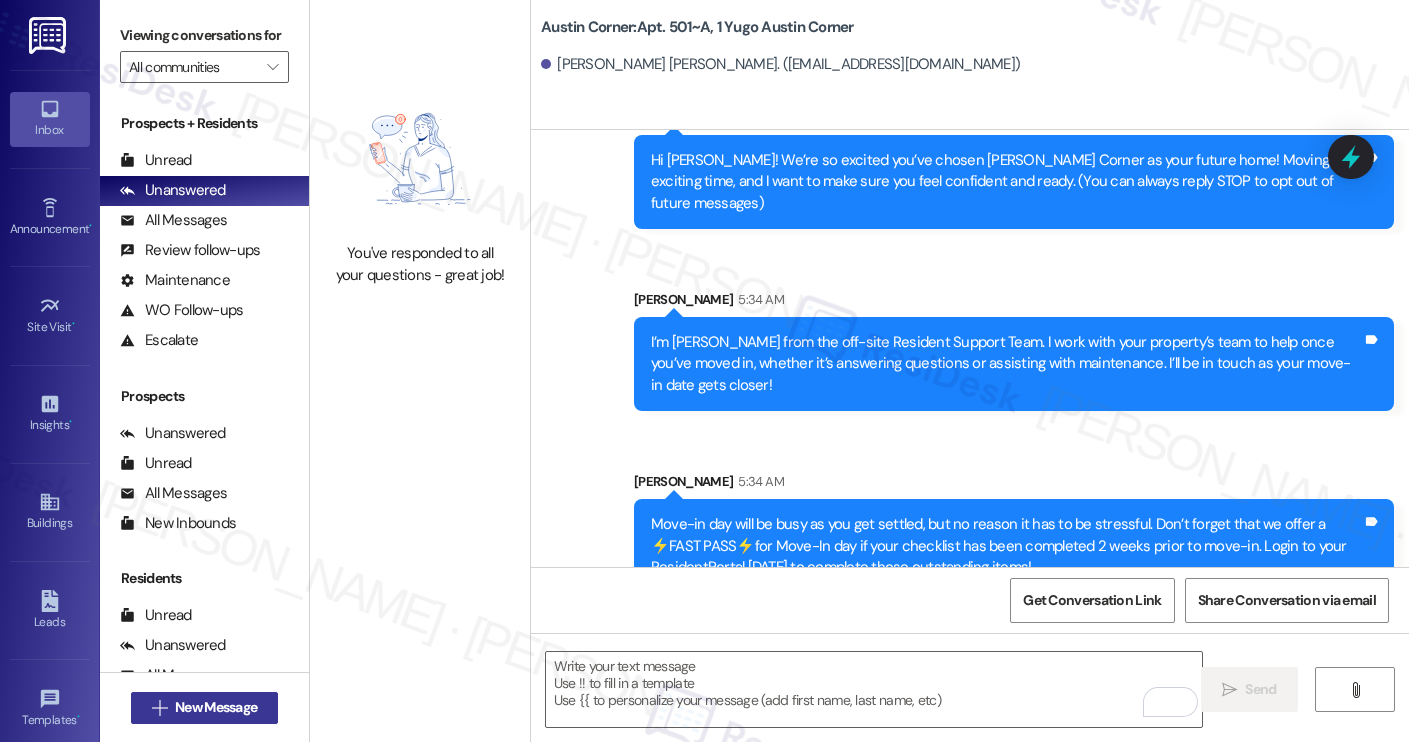 click on "New Message" at bounding box center [216, 707] 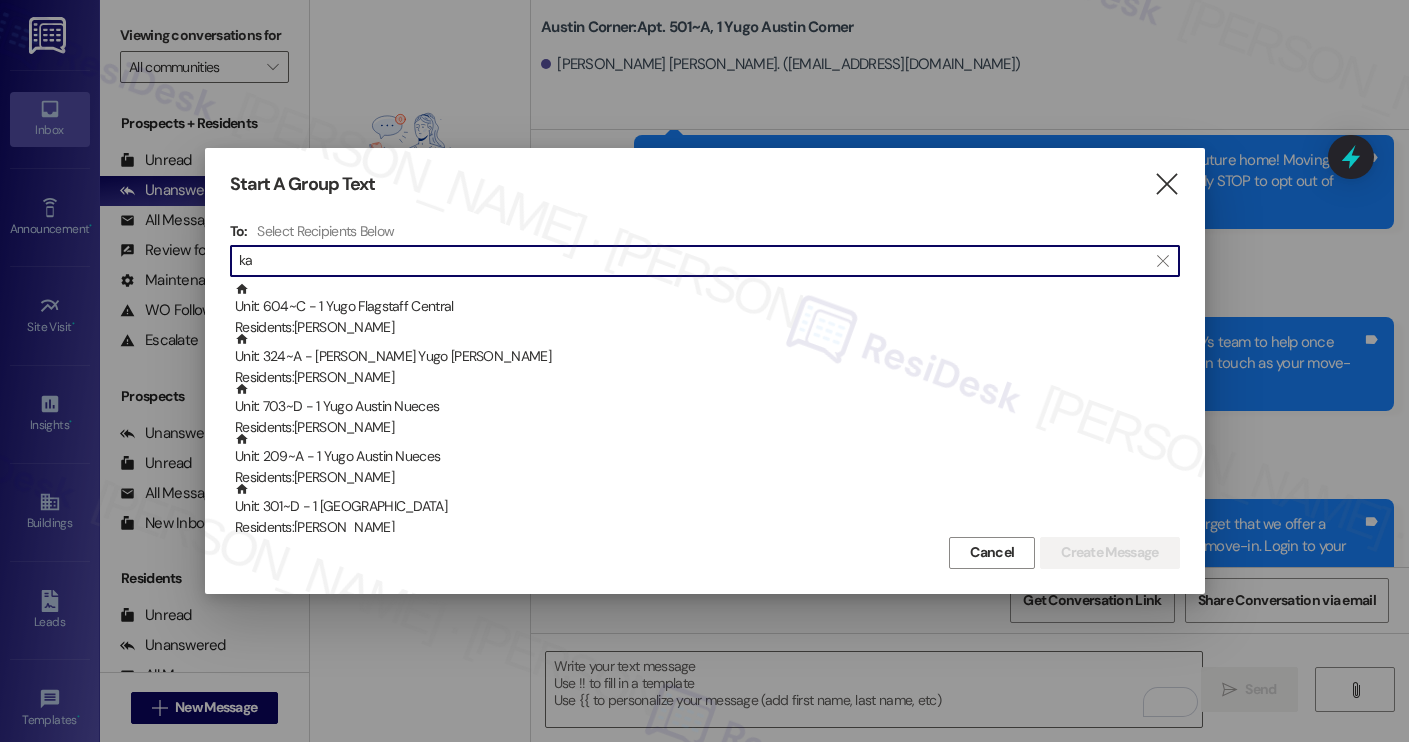 type on "k" 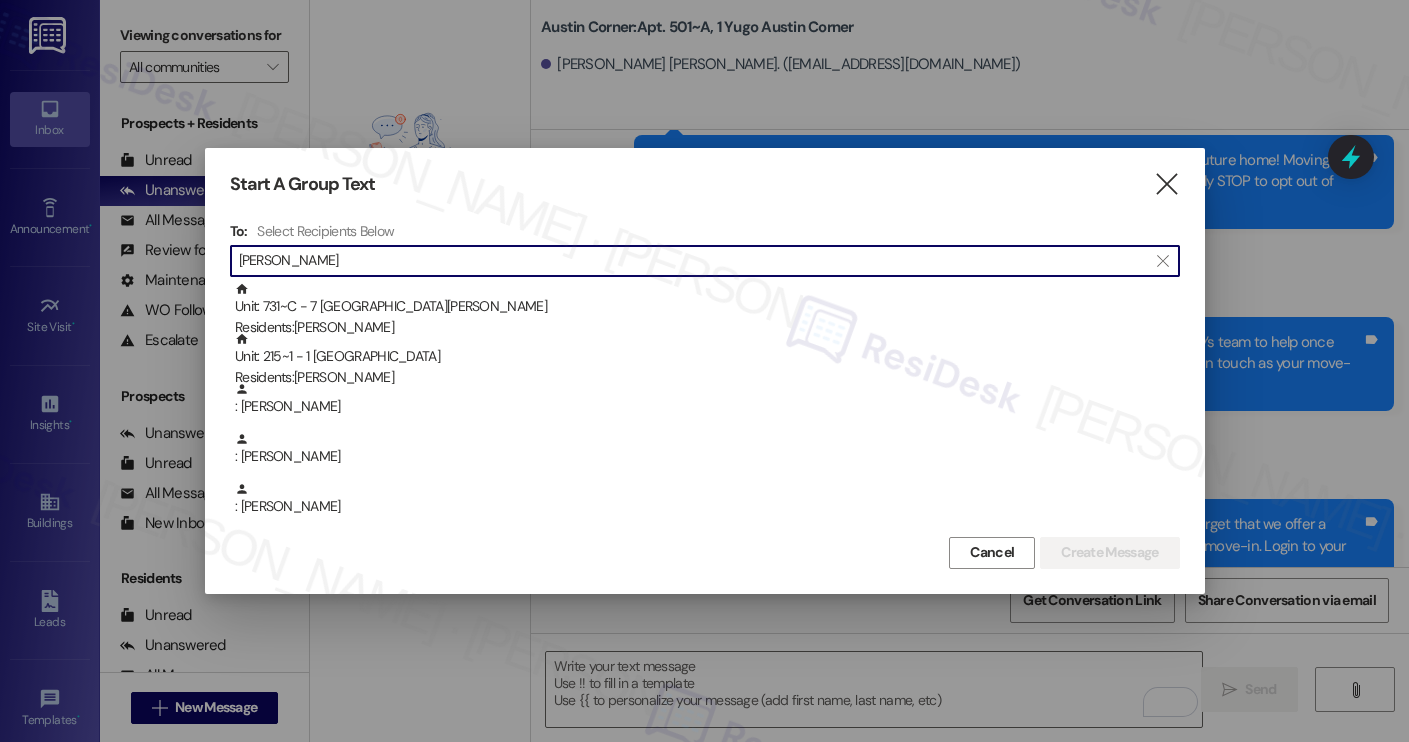 type on "Katherine Burke" 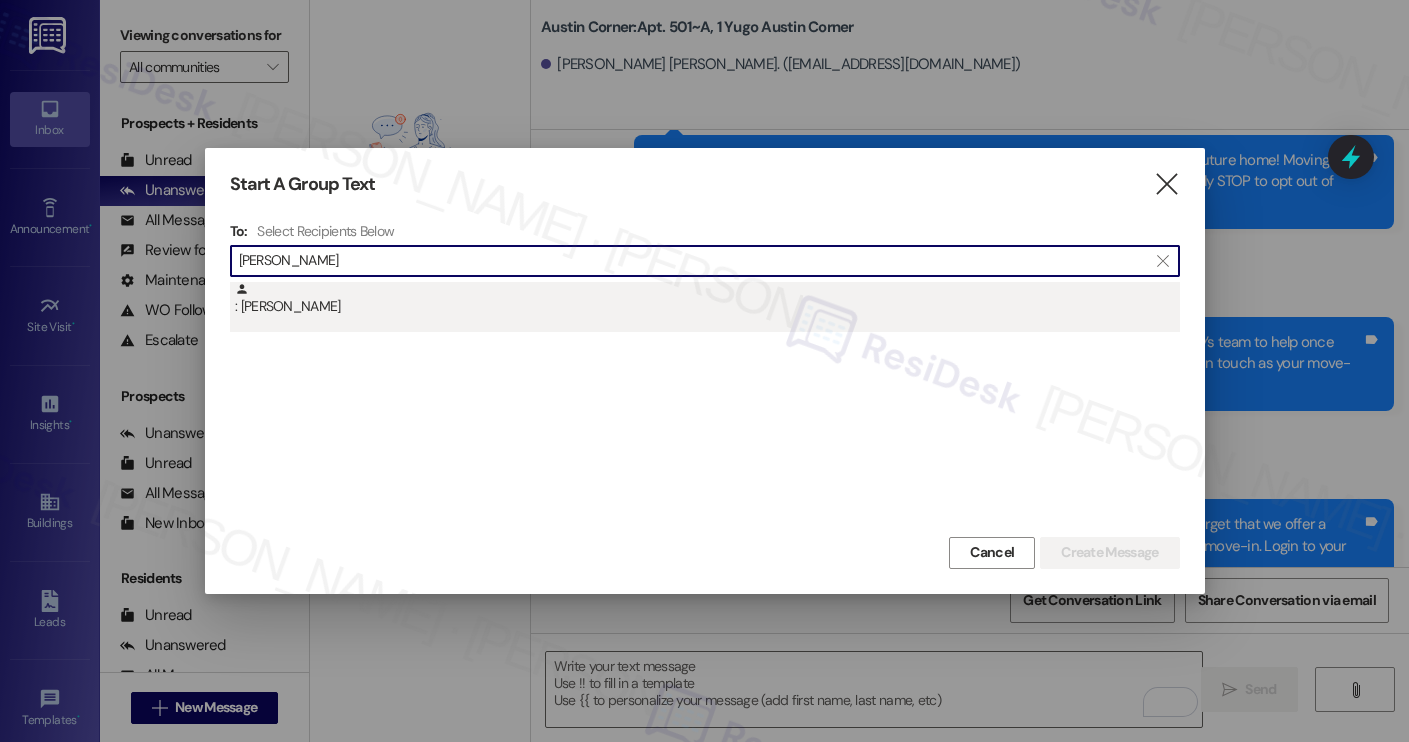 type on "rachael soren" 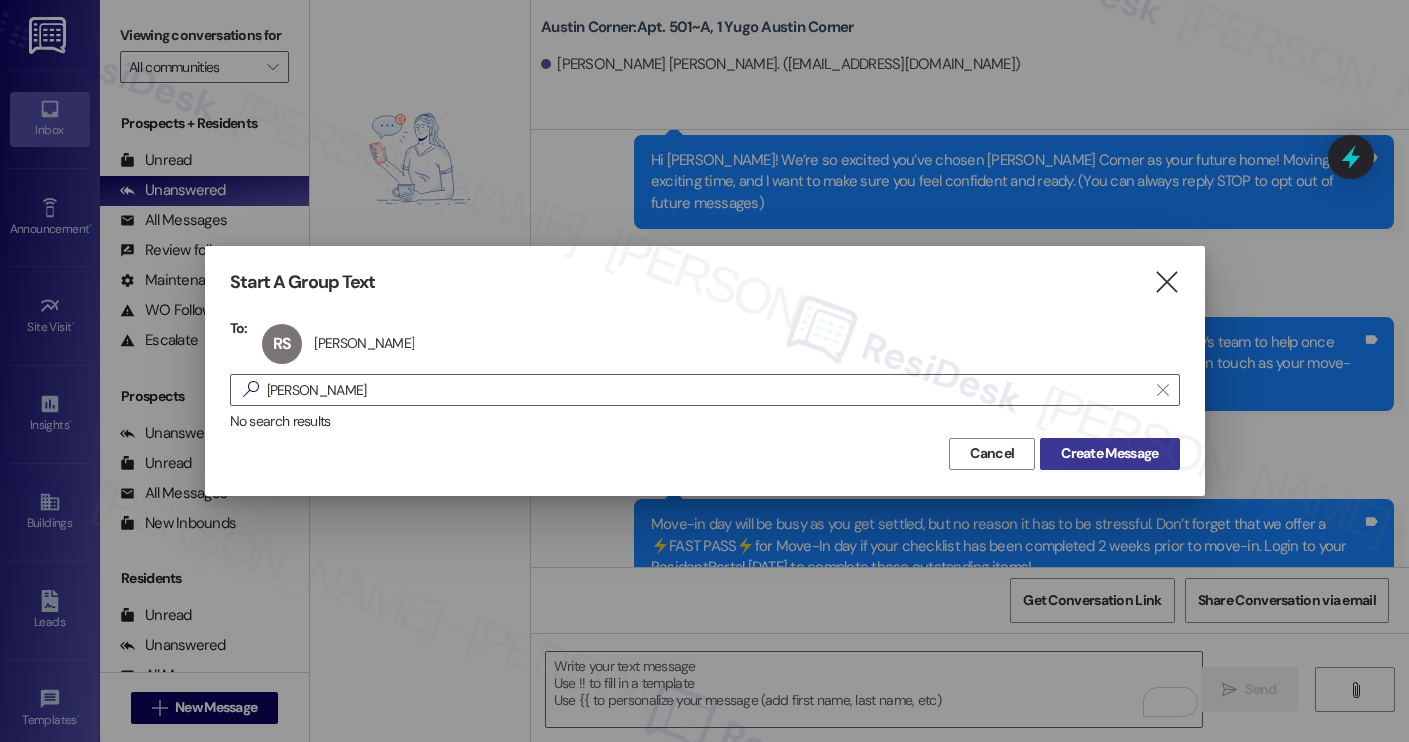 click on "Create Message" at bounding box center [1109, 453] 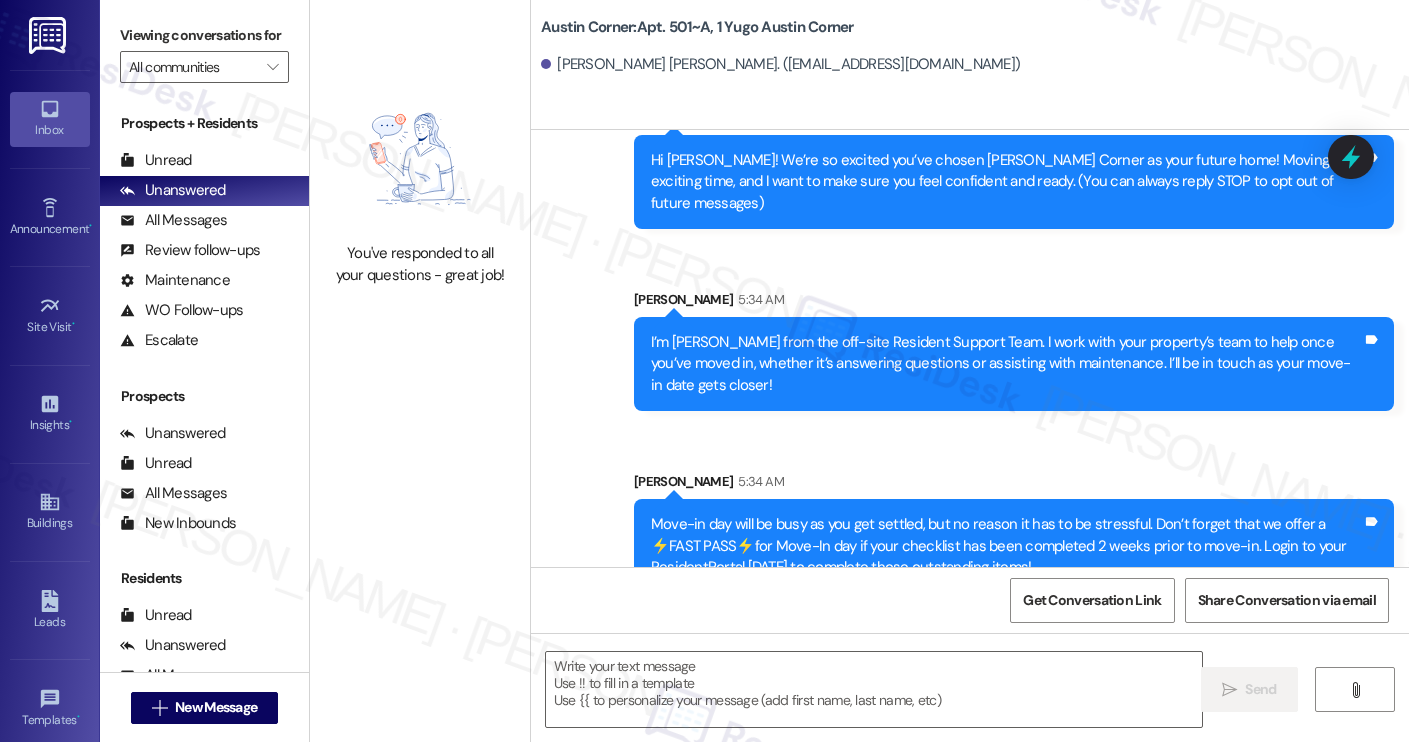 type on "Fetching suggested responses. Please feel free to read through the conversation in the meantime." 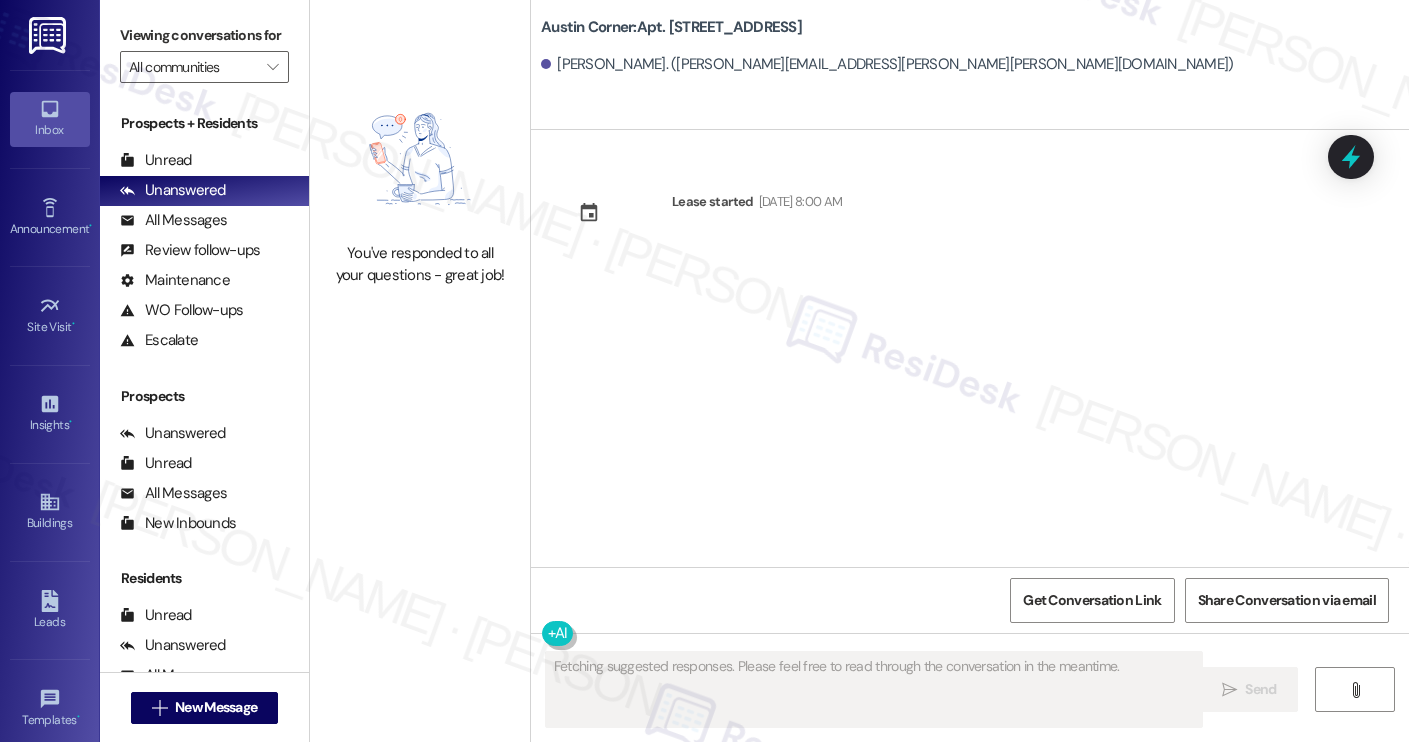 scroll, scrollTop: 0, scrollLeft: 0, axis: both 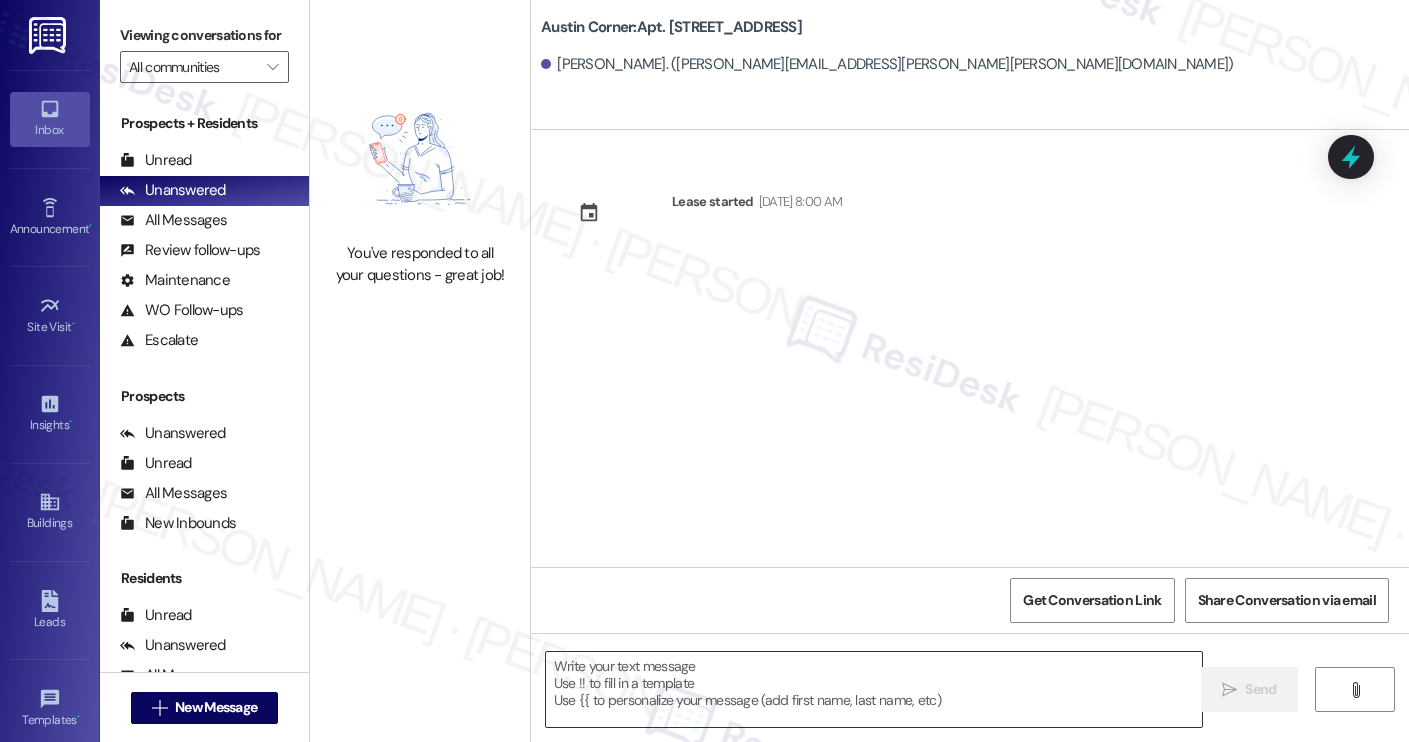 click at bounding box center [874, 689] 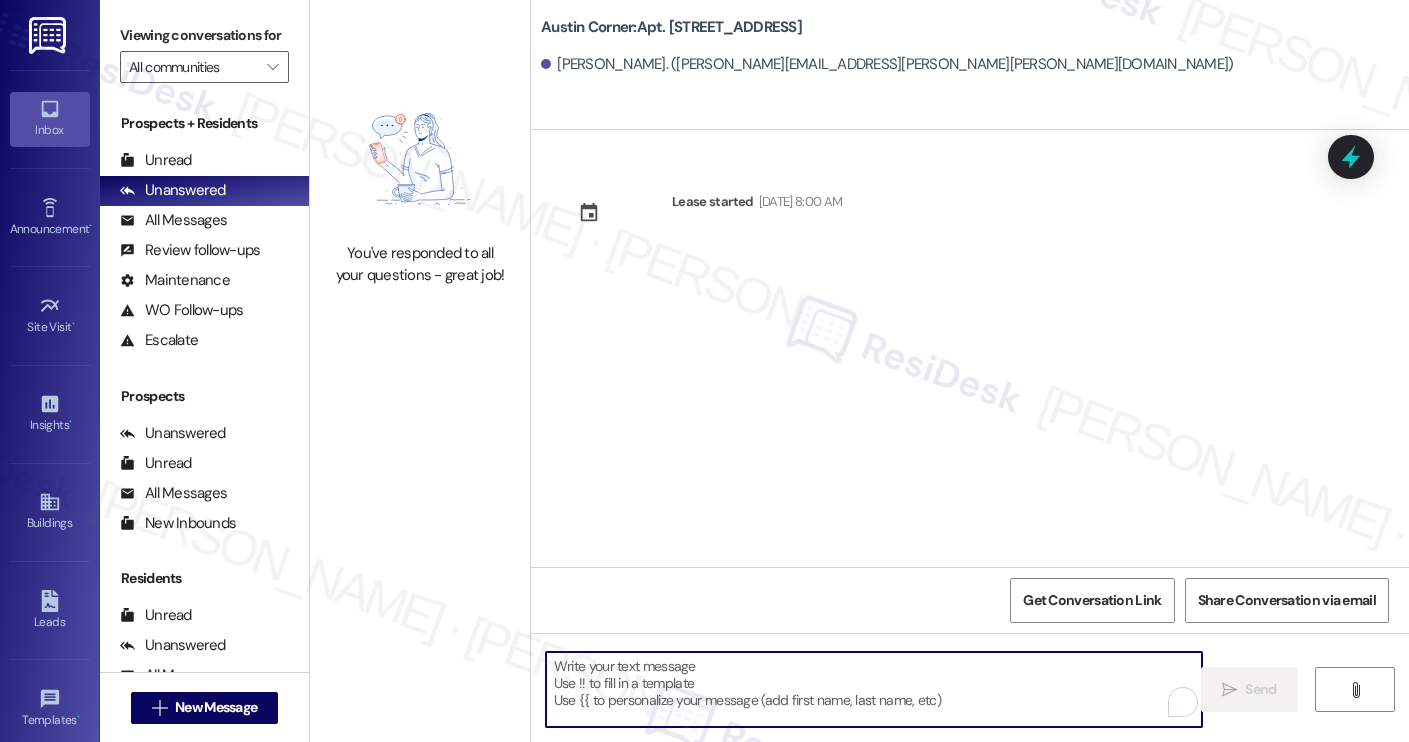 paste on "Hi [PERSON_NAME]! We’re so excited you’ve chosen [PERSON_NAME] Corner as your future home! Moving is an exciting time, and I want to make sure you feel confident and ready.
I’m [PERSON_NAME] from the off-site Resident Support Team. I work with your property’s team to help once you’ve moved in, whether it’s answering questions or assisting with maintenance. I’ll be in touch as your move-in date gets closer!
Move-in day will be busy as you get settled, but no reason it has to be stressful. Don’t forget that we offer a ⚡FAST PASS⚡for Move-In day if your checklist has been completed 2 weeks prior to move-in. Login to your ResidentPortal [DATE] to complete those outstanding items!" 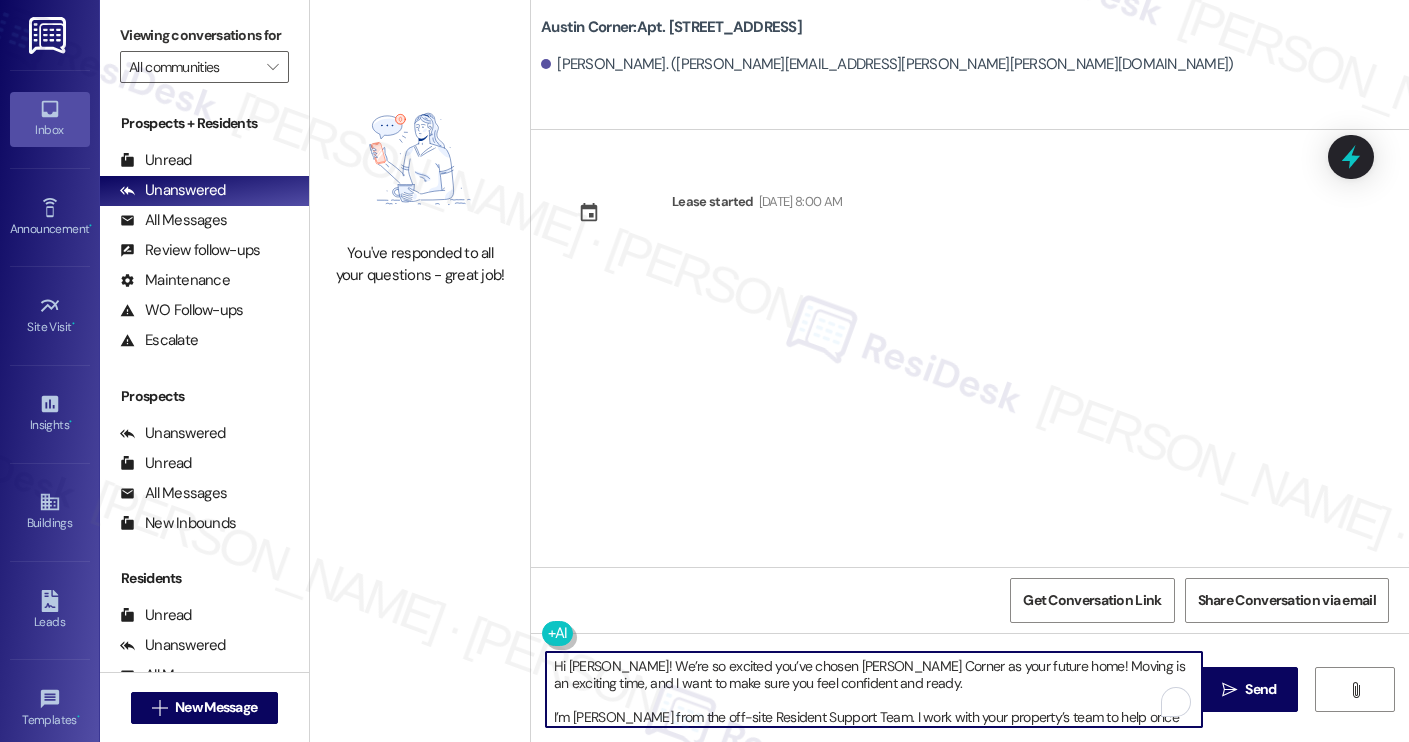 scroll, scrollTop: 119, scrollLeft: 0, axis: vertical 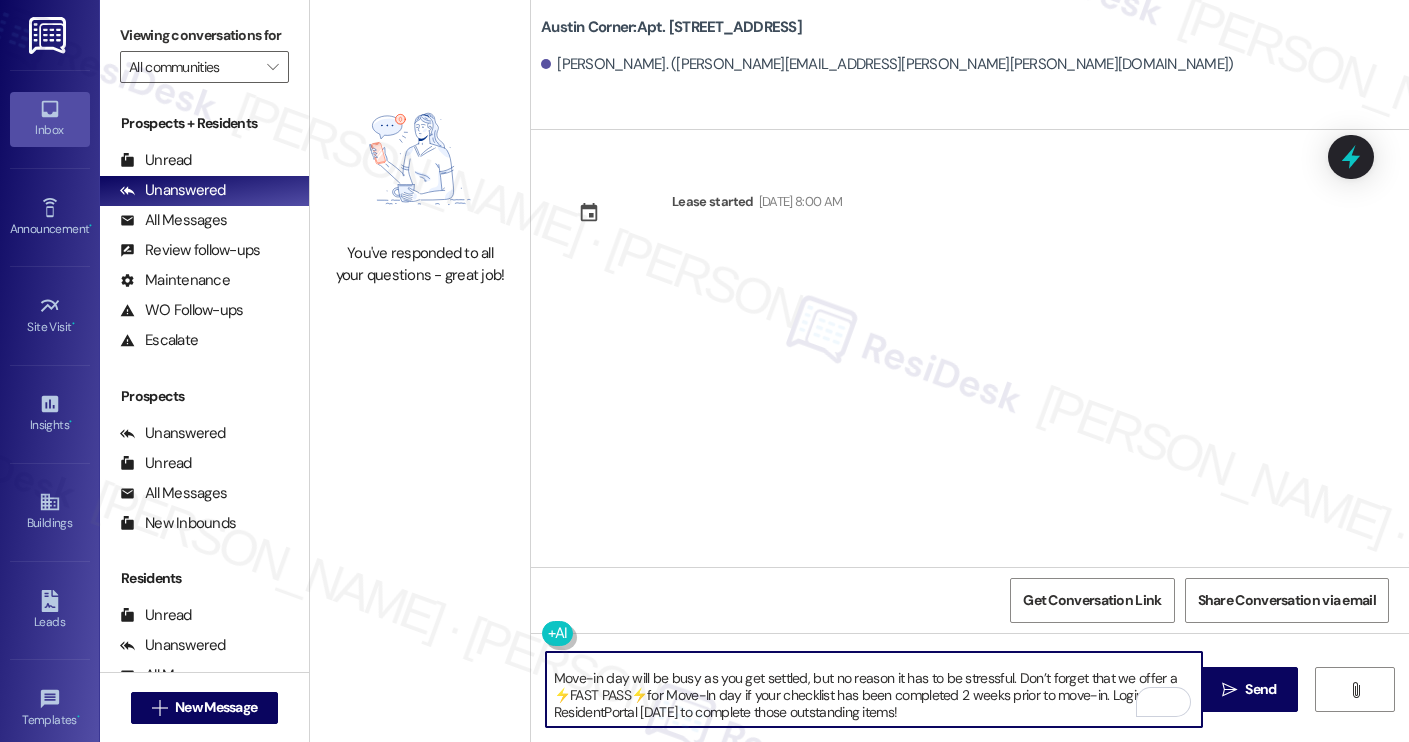 click on "Rachael Sorensen. (rachael.ann.sorensen@utexas.edu)" at bounding box center [887, 64] 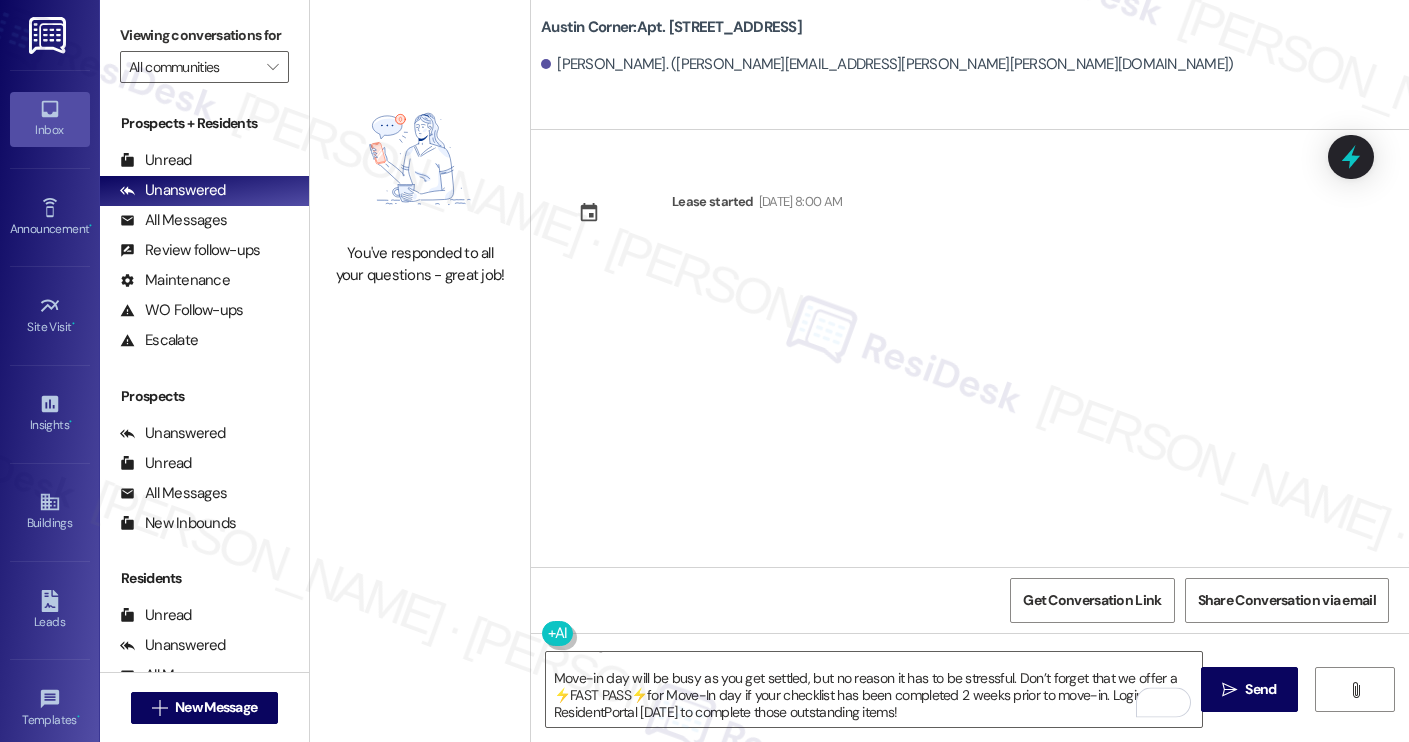 click on "Rachael Sorensen. (rachael.ann.sorensen@utexas.edu)" at bounding box center (887, 64) 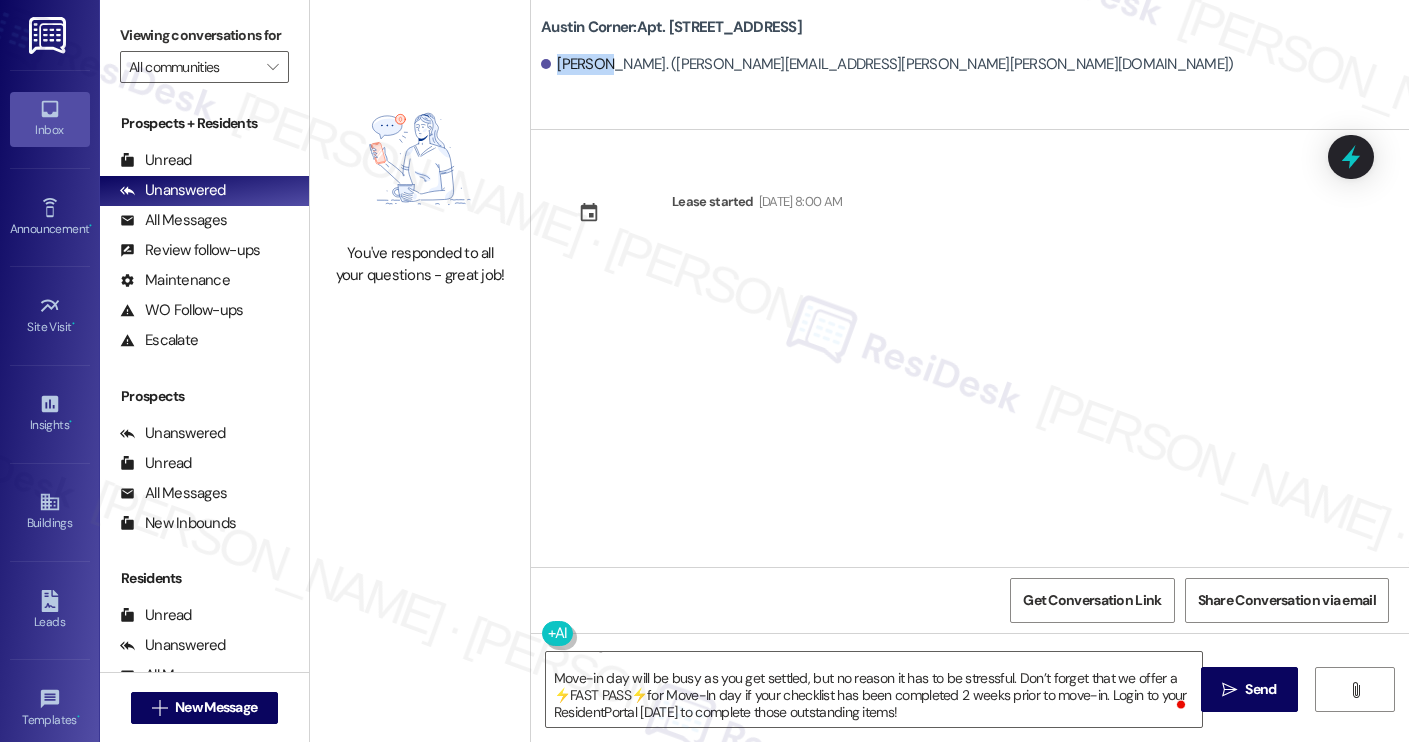 copy on "Rachael" 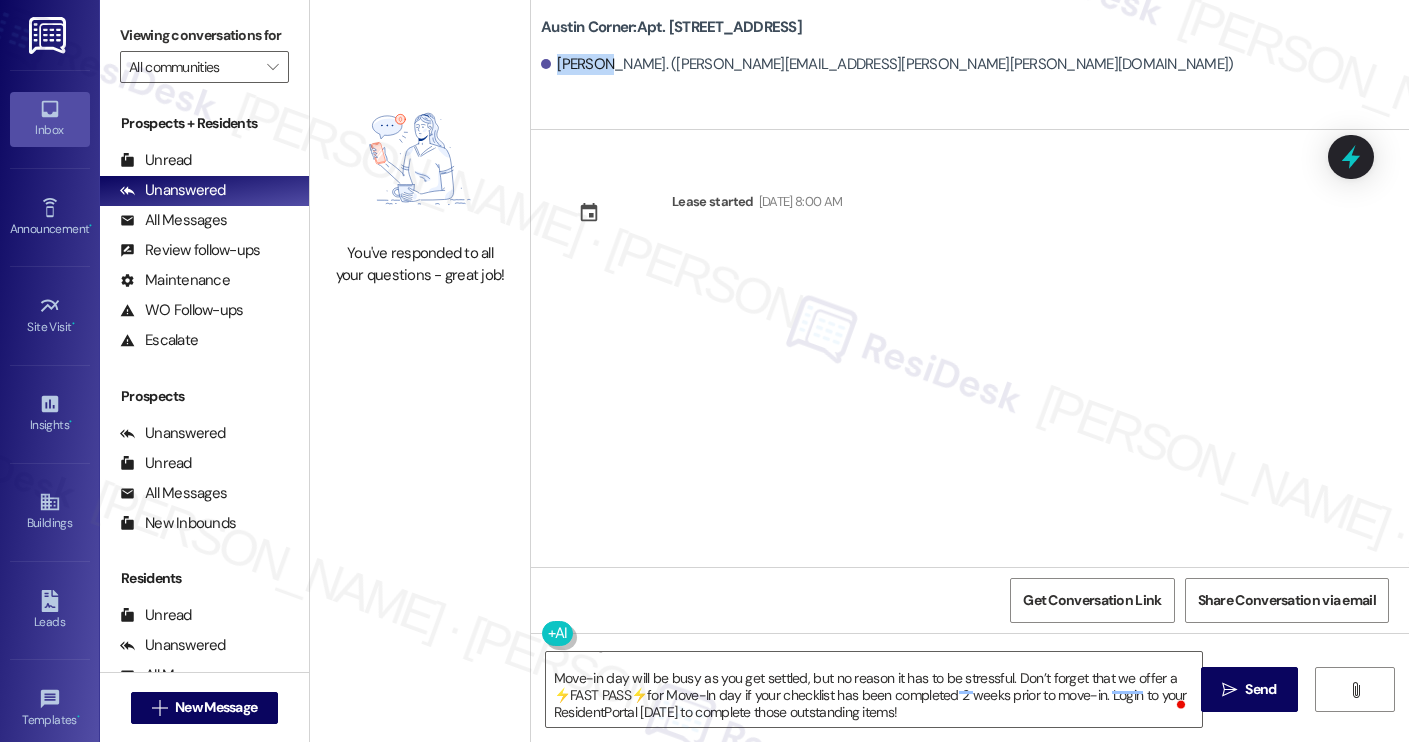 scroll, scrollTop: 119, scrollLeft: 0, axis: vertical 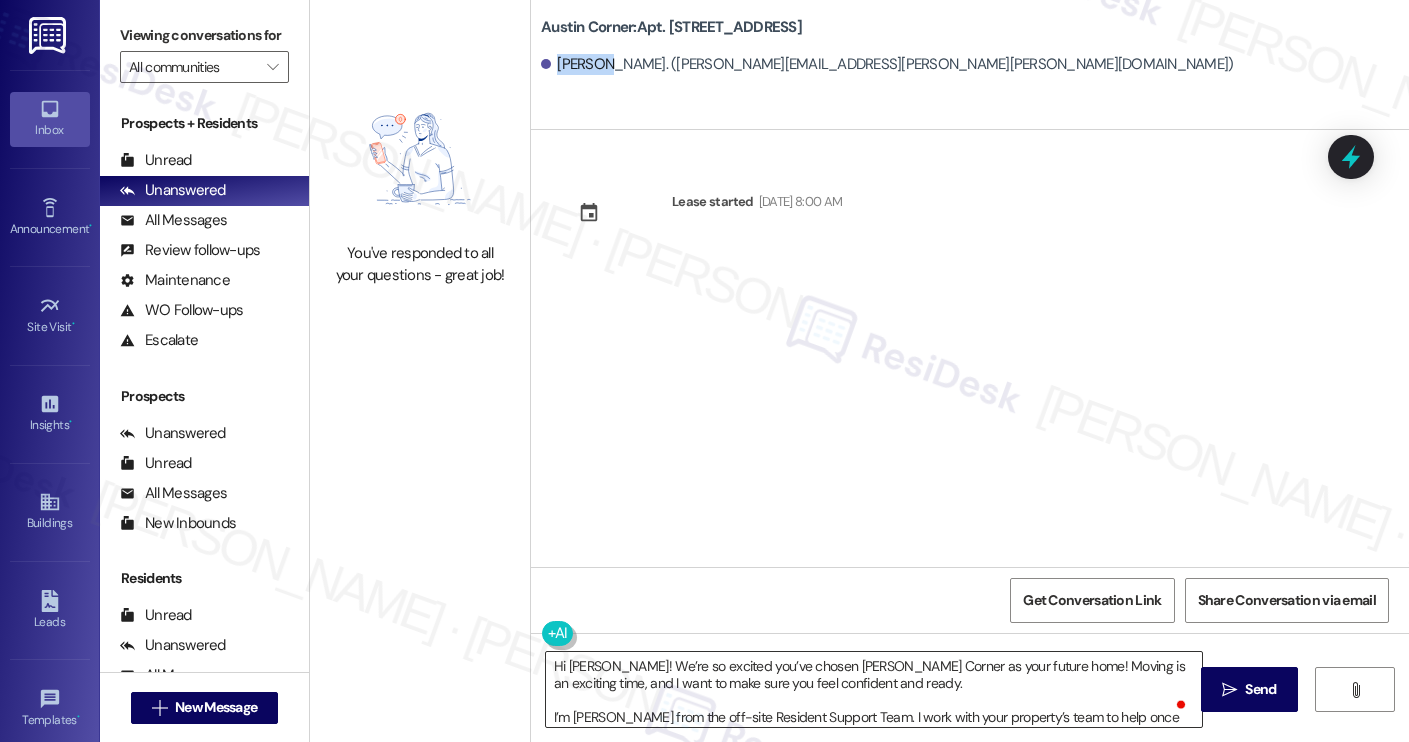 click on "Hi [PERSON_NAME]! We’re so excited you’ve chosen [PERSON_NAME] Corner as your future home! Moving is an exciting time, and I want to make sure you feel confident and ready.
I’m [PERSON_NAME] from the off-site Resident Support Team. I work with your property’s team to help once you’ve moved in, whether it’s answering questions or assisting with maintenance. I’ll be in touch as your move-in date gets closer!
Move-in day will be busy as you get settled, but no reason it has to be stressful. Don’t forget that we offer a ⚡FAST PASS⚡for Move-In day if your checklist has been completed 2 weeks prior to move-in. Login to your ResidentPortal [DATE] to complete those outstanding items!" at bounding box center [874, 689] 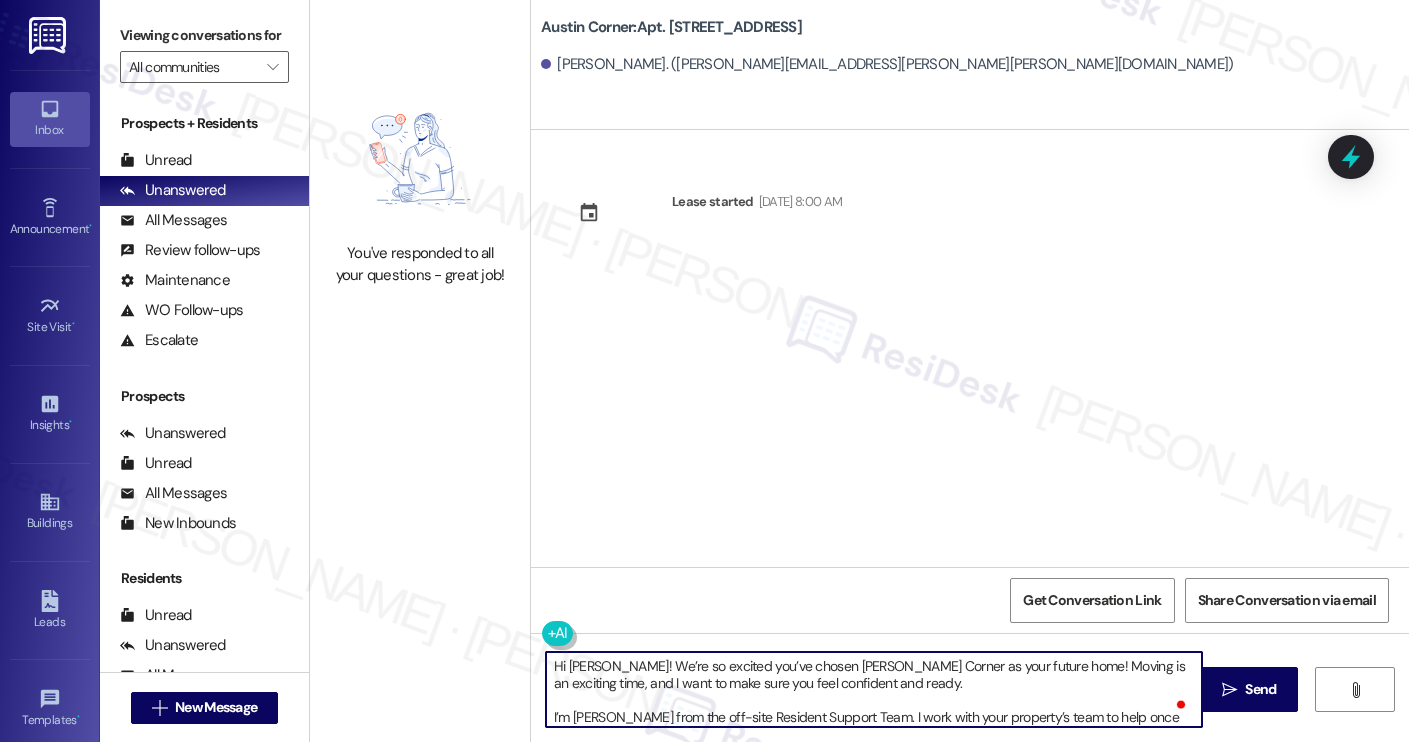 click on "Hi [PERSON_NAME]! We’re so excited you’ve chosen [PERSON_NAME] Corner as your future home! Moving is an exciting time, and I want to make sure you feel confident and ready.
I’m [PERSON_NAME] from the off-site Resident Support Team. I work with your property’s team to help once you’ve moved in, whether it’s answering questions or assisting with maintenance. I’ll be in touch as your move-in date gets closer!
Move-in day will be busy as you get settled, but no reason it has to be stressful. Don’t forget that we offer a ⚡FAST PASS⚡for Move-In day if your checklist has been completed 2 weeks prior to move-in. Login to your ResidentPortal [DATE] to complete those outstanding items!" at bounding box center (874, 689) 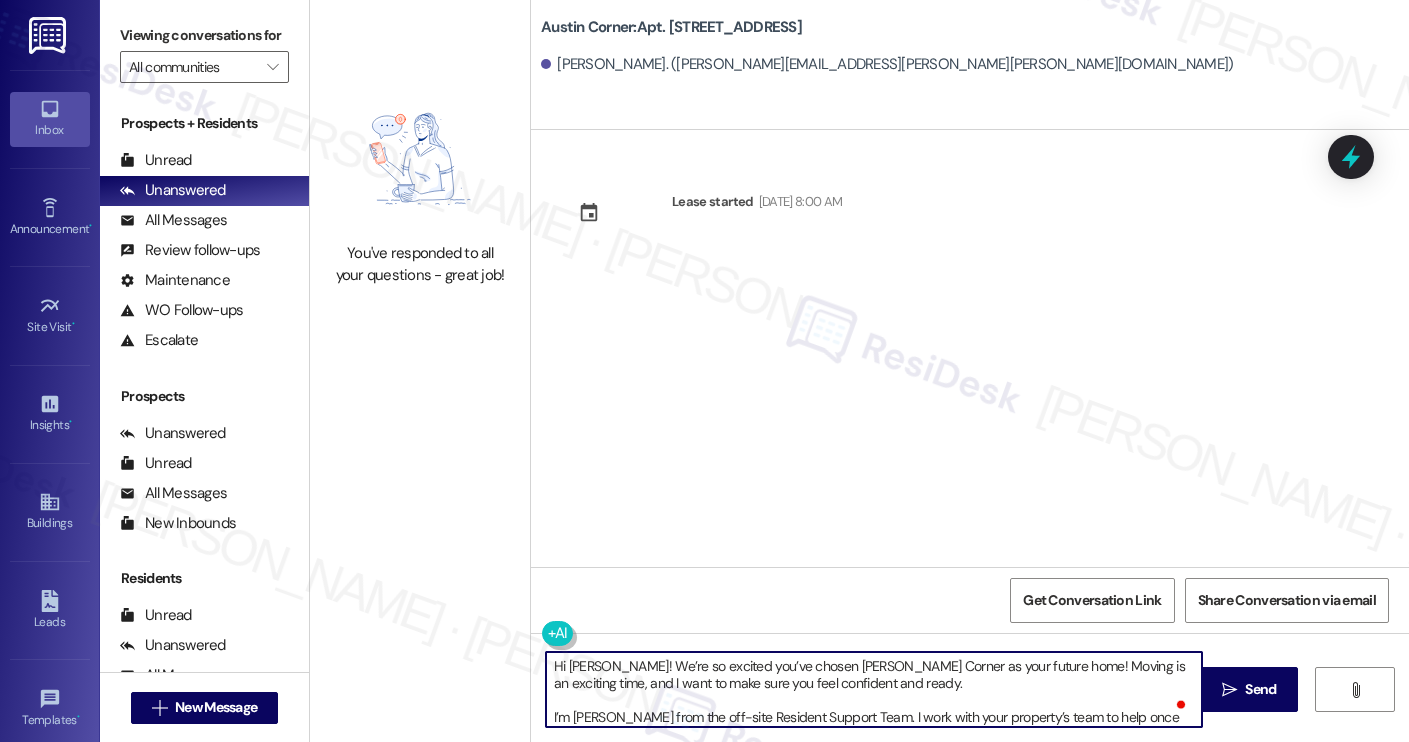 click on "Hi Rachael! We’re so excited you’ve chosen Yugo Austin Corner as your future home! Moving is an exciting time, and I want to make sure you feel confident and ready.
I’m Sarah from the off-site Resident Support Team. I work with your property’s team to help once you’ve moved in, whether it’s answering questions or assisting with maintenance. I’ll be in touch as your move-in date gets closer!
Move-in day will be busy as you get settled, but no reason it has to be stressful. Don’t forget that we offer a ⚡FAST PASS⚡for Move-In day if your checklist has been completed 2 weeks prior to move-in. Login to your ResidentPortal today to complete those outstanding items!" at bounding box center [874, 689] 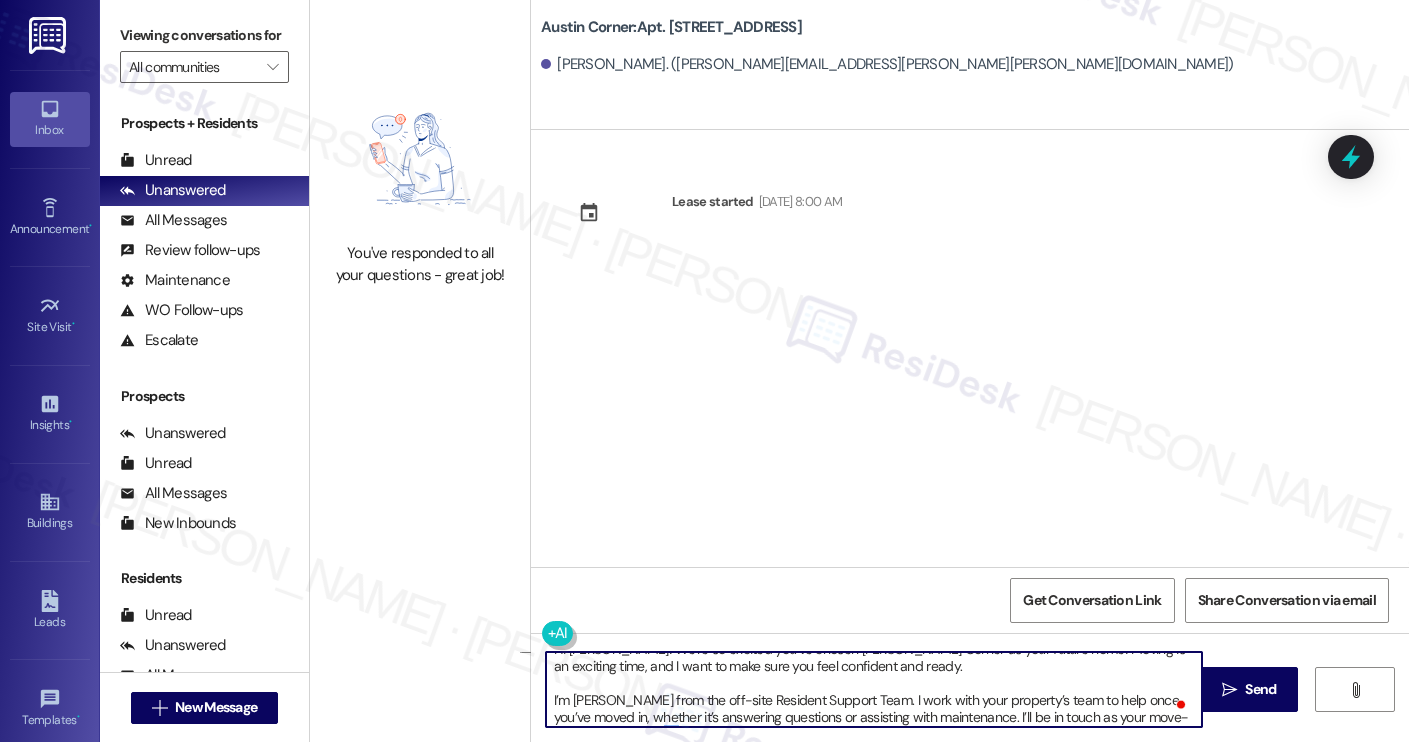 scroll, scrollTop: 51, scrollLeft: 0, axis: vertical 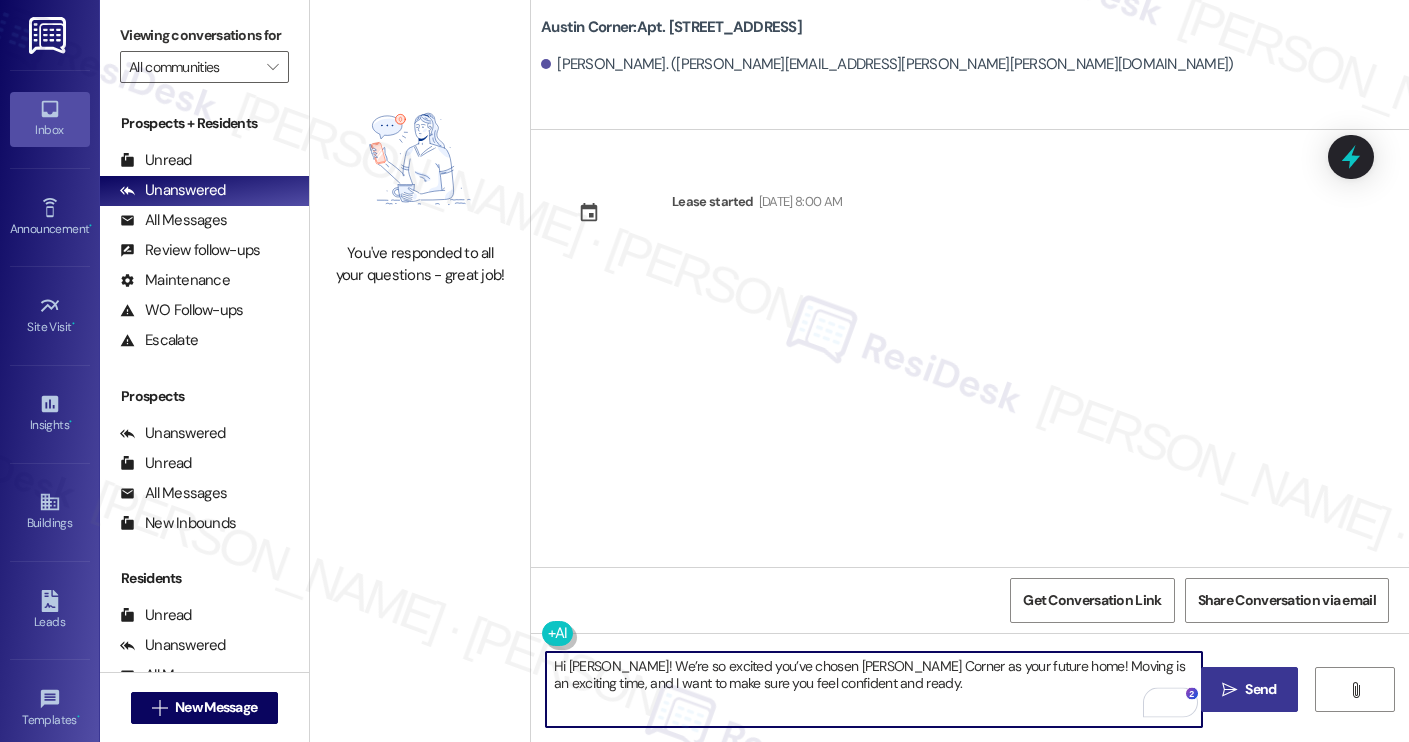 type on "Hi Rachael! We’re so excited you’ve chosen Yugo Austin Corner as your future home! Moving is an exciting time, and I want to make sure you feel confident and ready." 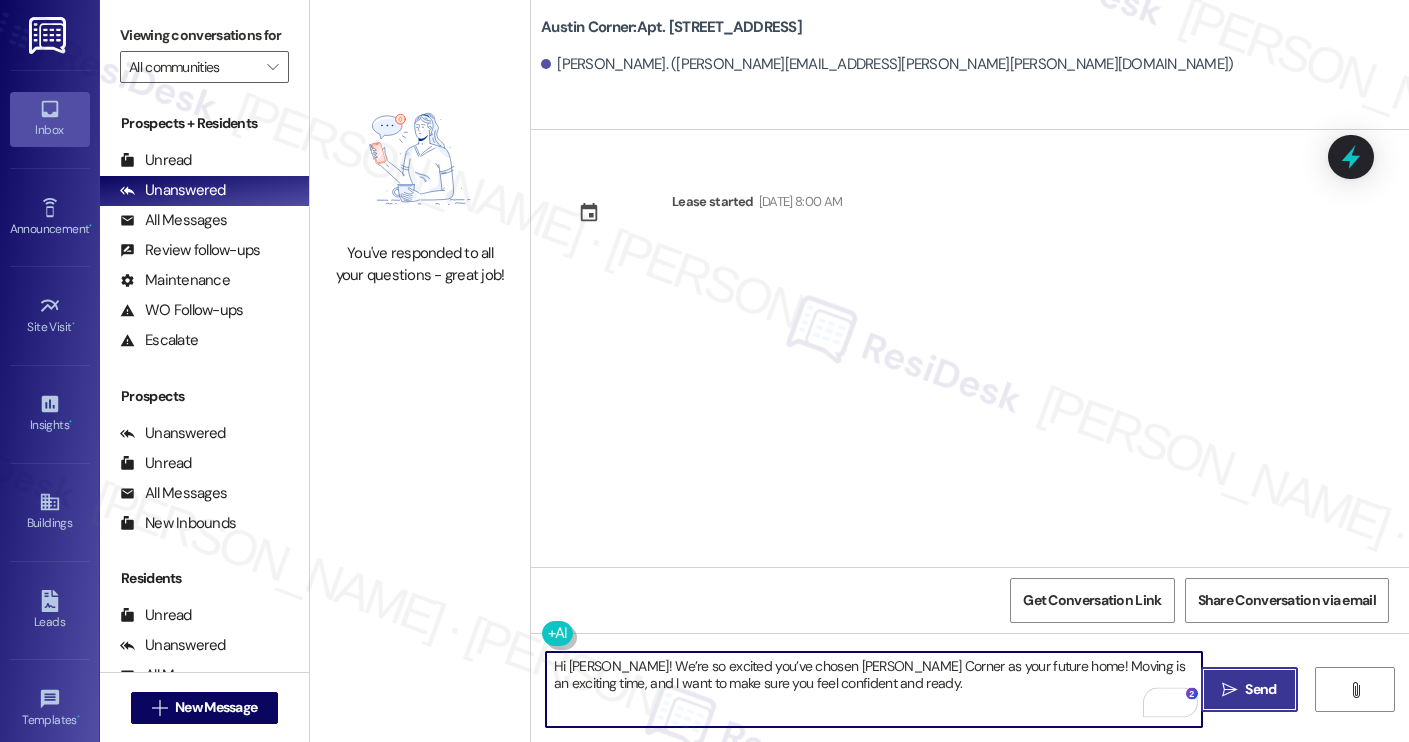 click on " Send" at bounding box center [1249, 689] 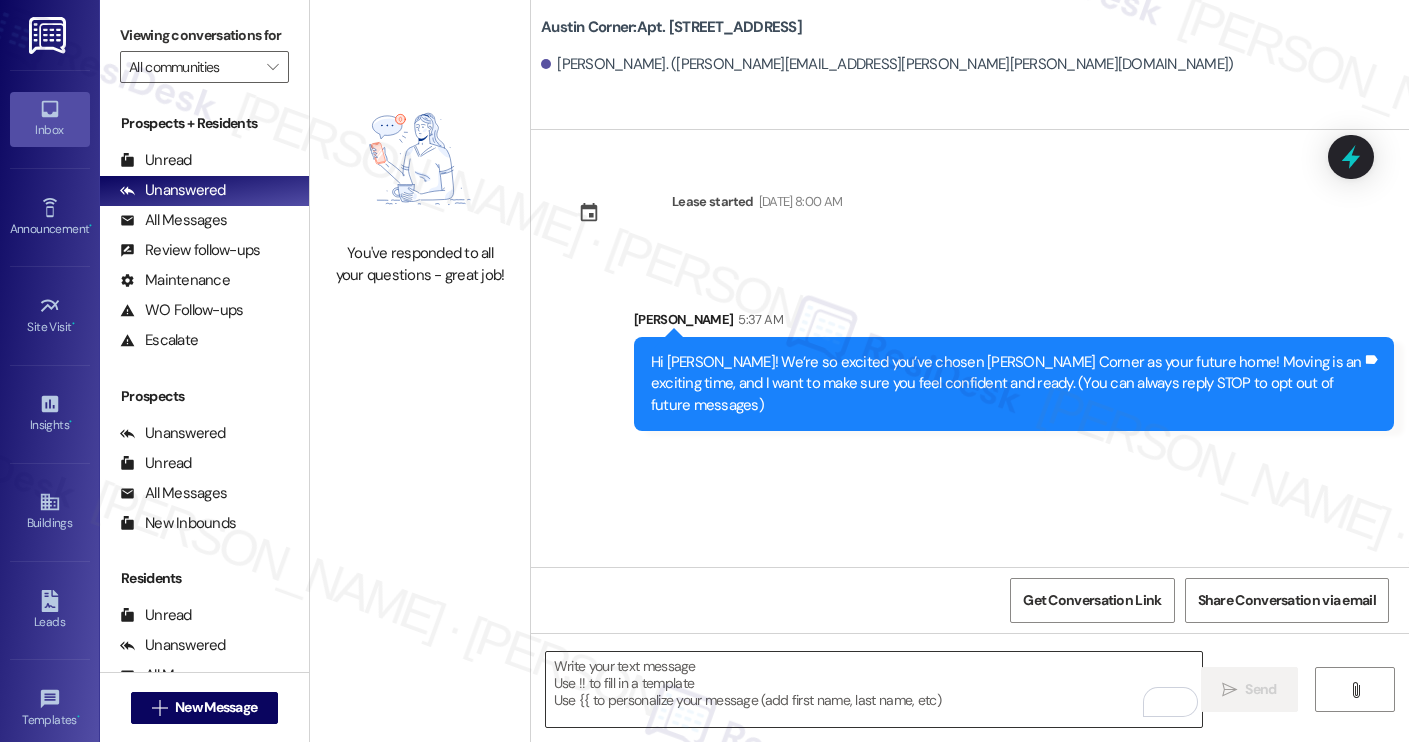 click at bounding box center [874, 689] 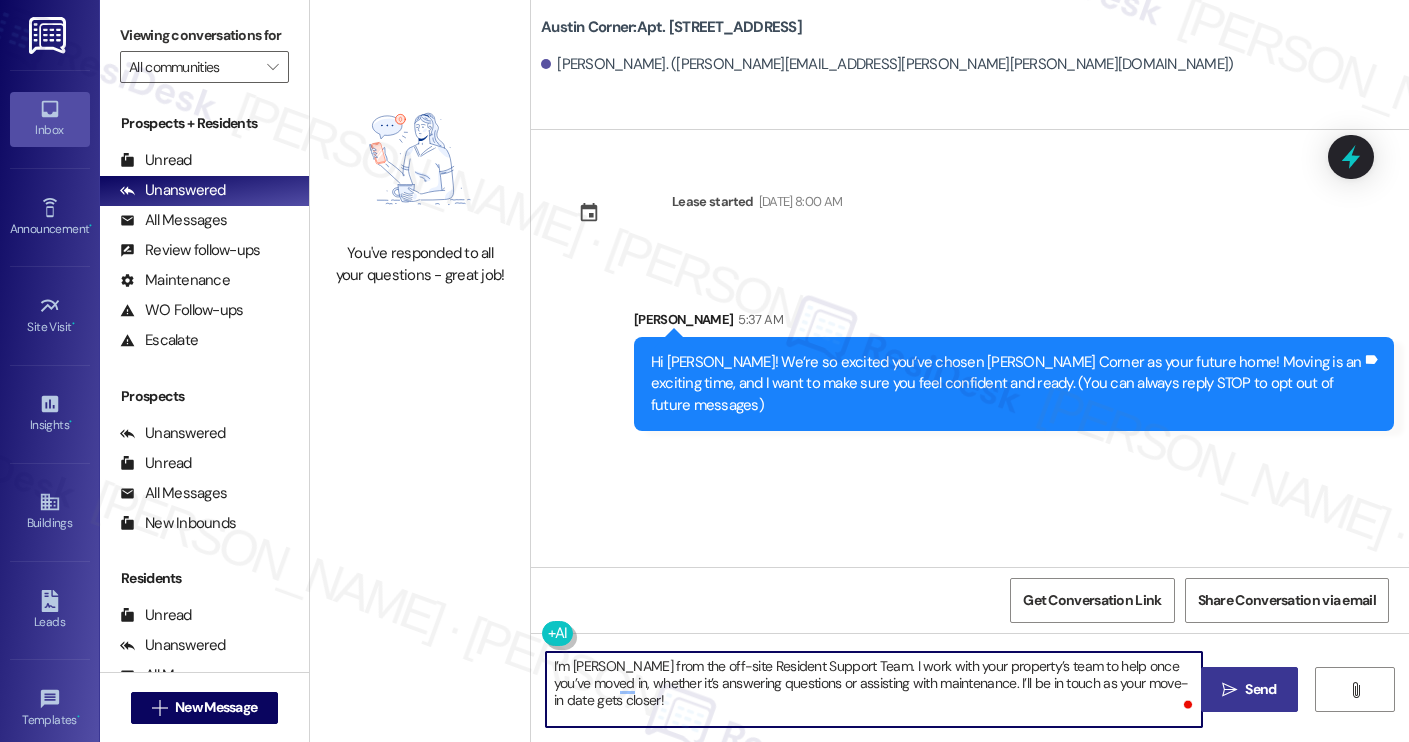 type on "I’m [PERSON_NAME] from the off-site Resident Support Team. I work with your property’s team to help once you’ve moved in, whether it’s answering questions or assisting with maintenance. I’ll be in touch as your move-in date gets closer!" 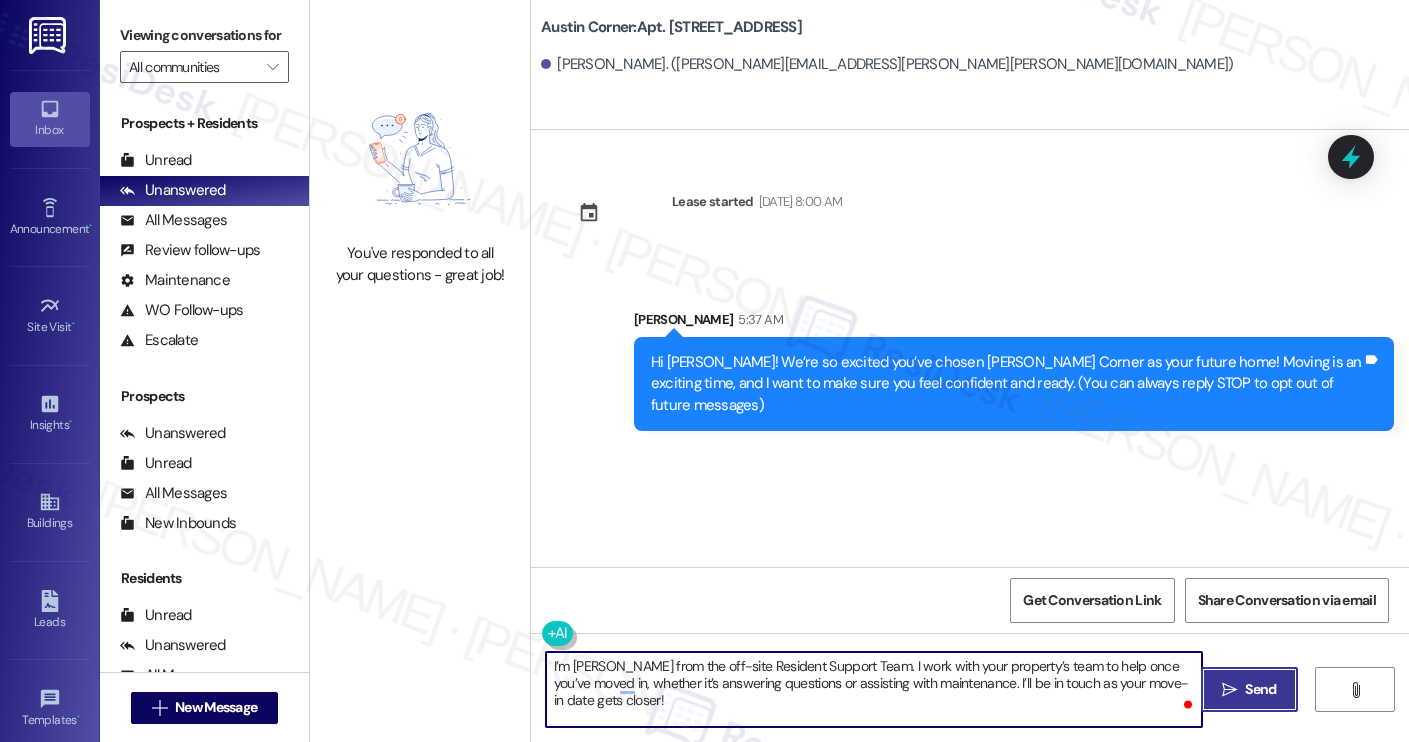 click on "Send" at bounding box center (1260, 689) 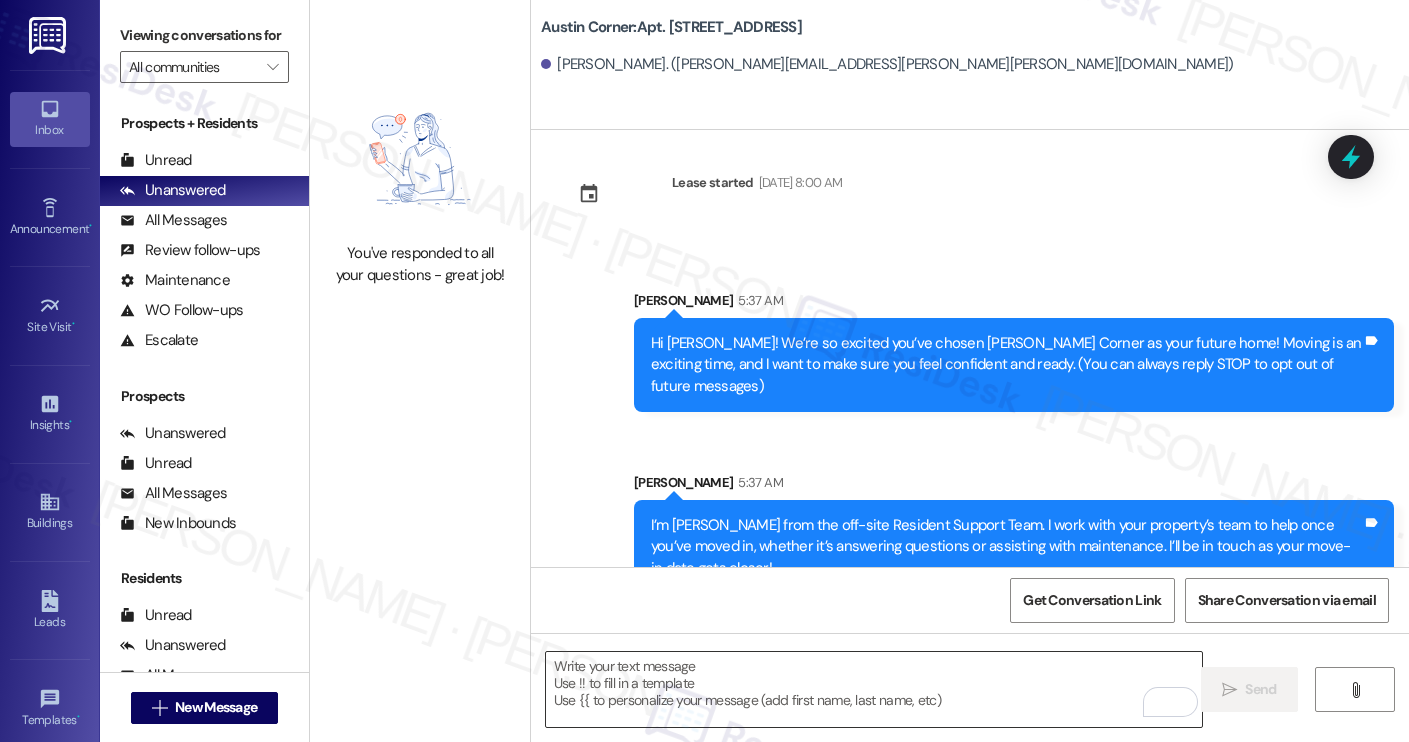 click at bounding box center (874, 689) 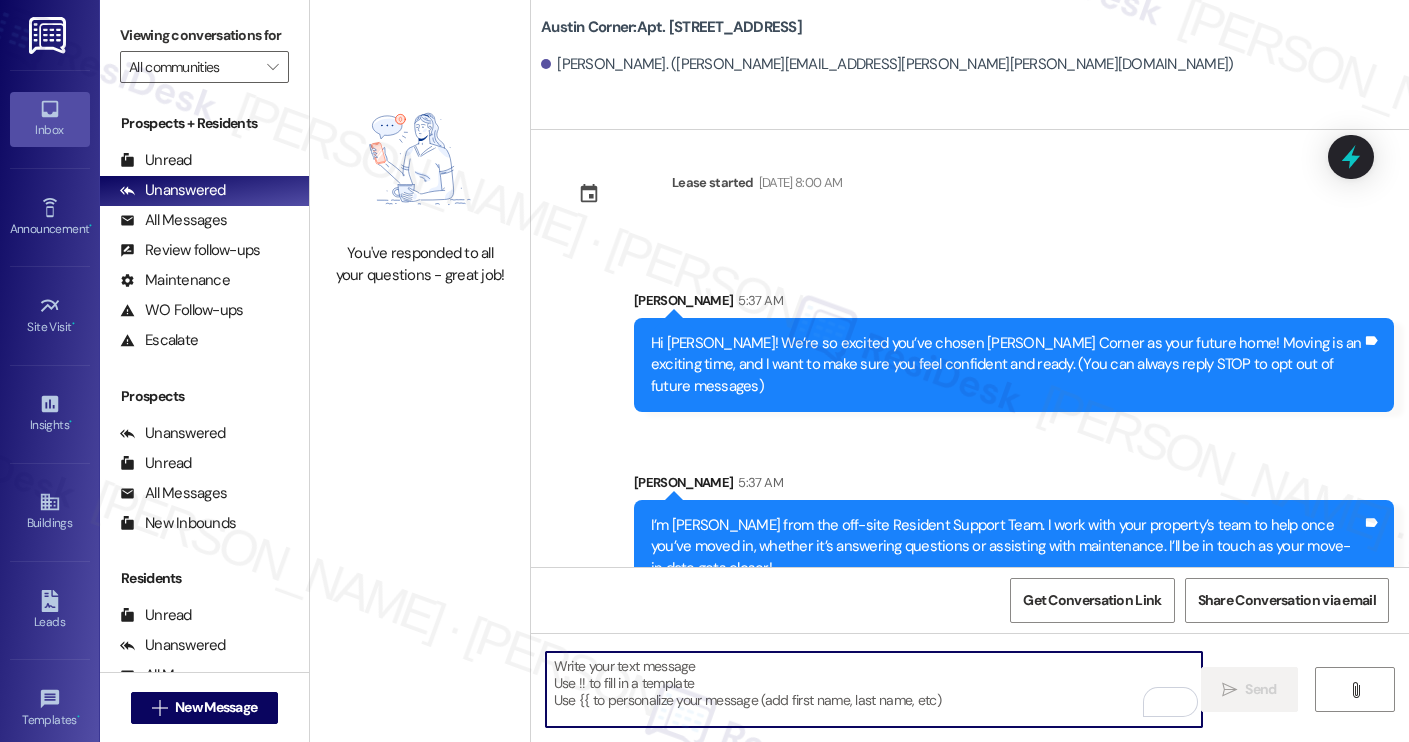 paste on "Move-in day will be busy as you get settled, but no reason it has to be stressful. Don’t forget that we offer a ⚡FAST PASS⚡for Move-In day if your checklist has been completed 2 weeks prior to move-in. Login to your ResidentPortal [DATE] to complete those outstanding items!" 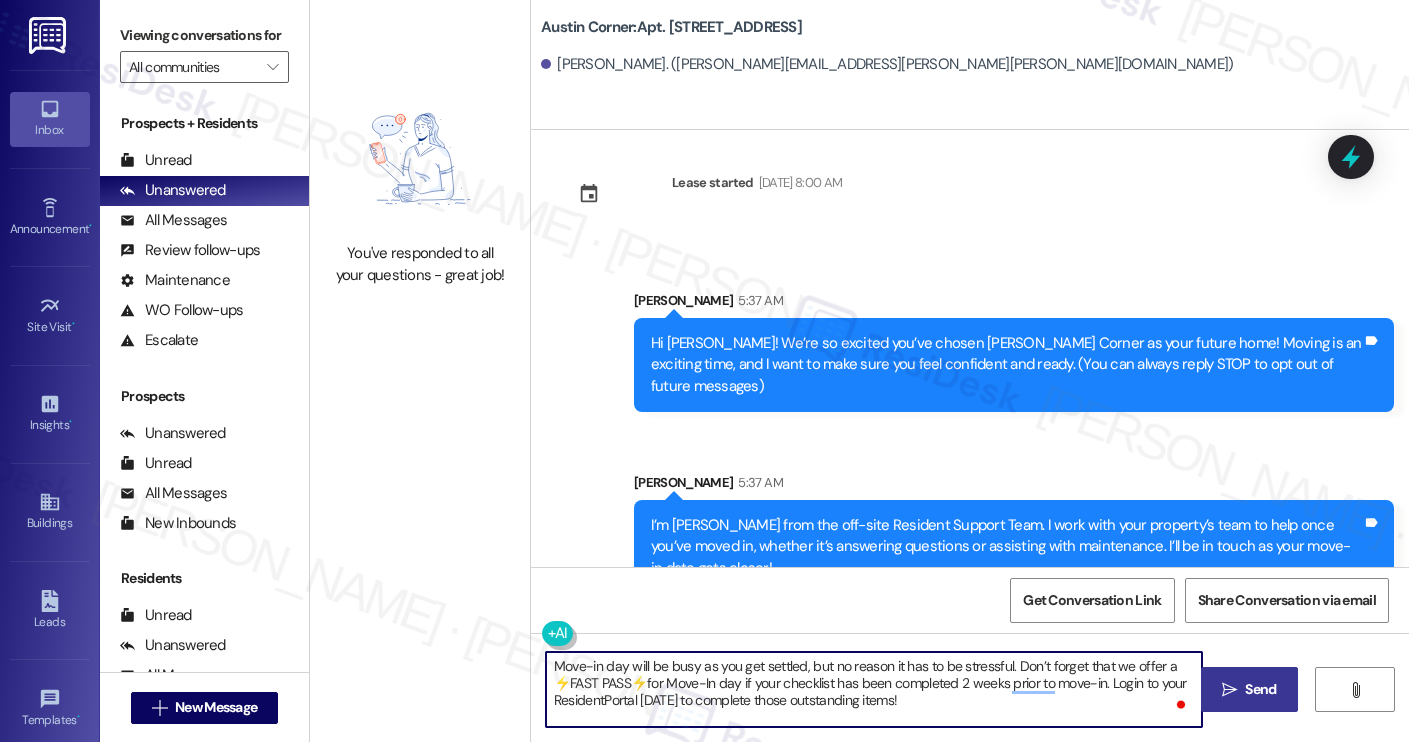 type on "Move-in day will be busy as you get settled, but no reason it has to be stressful. Don’t forget that we offer a ⚡FAST PASS⚡for Move-In day if your checklist has been completed 2 weeks prior to move-in. Login to your ResidentPortal [DATE] to complete those outstanding items!" 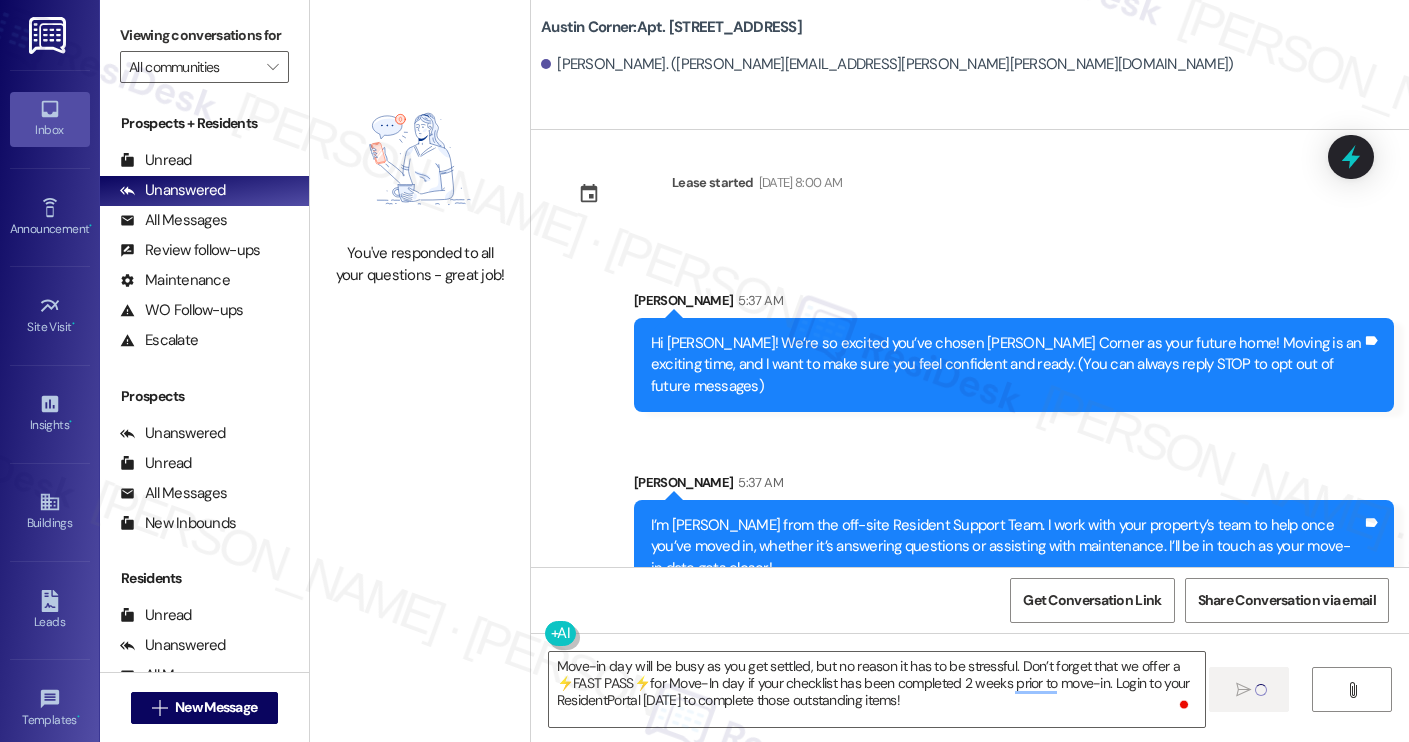 type 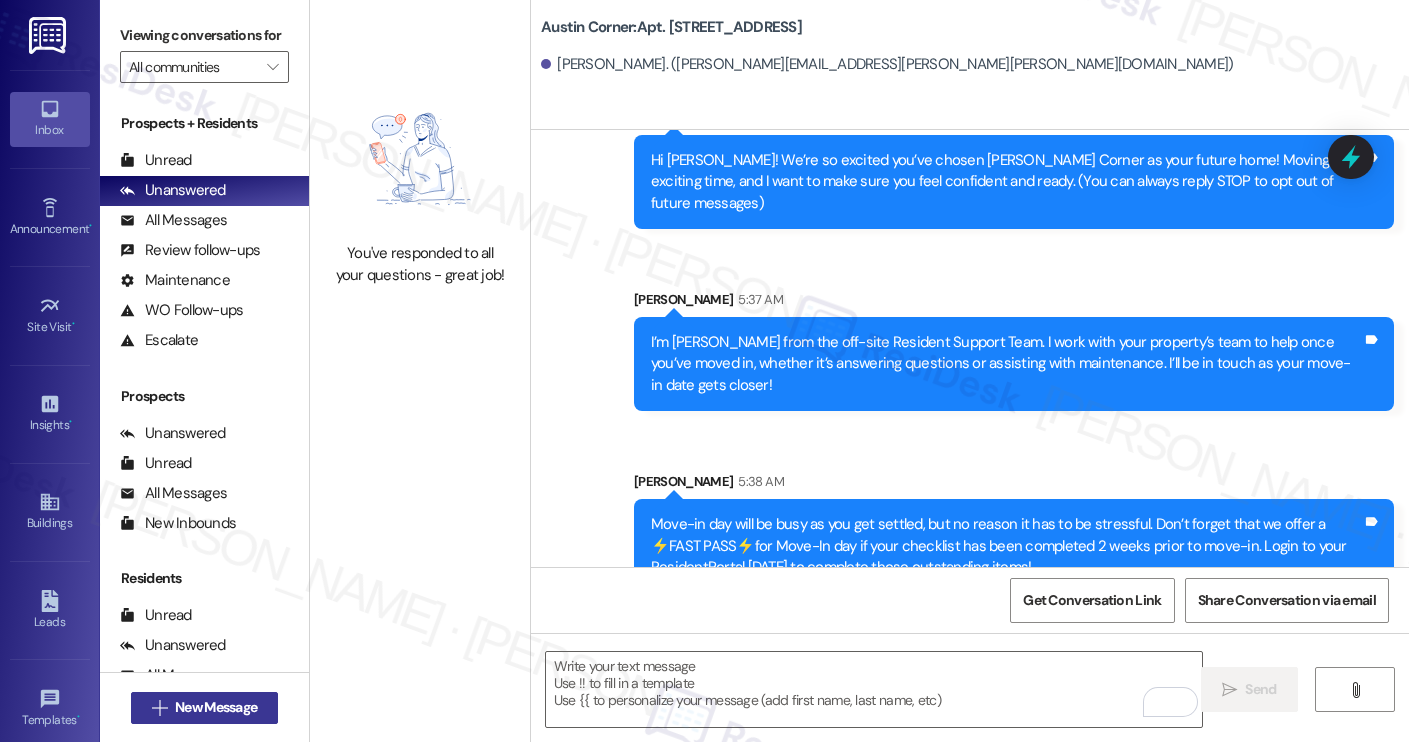 click on "New Message" at bounding box center [216, 707] 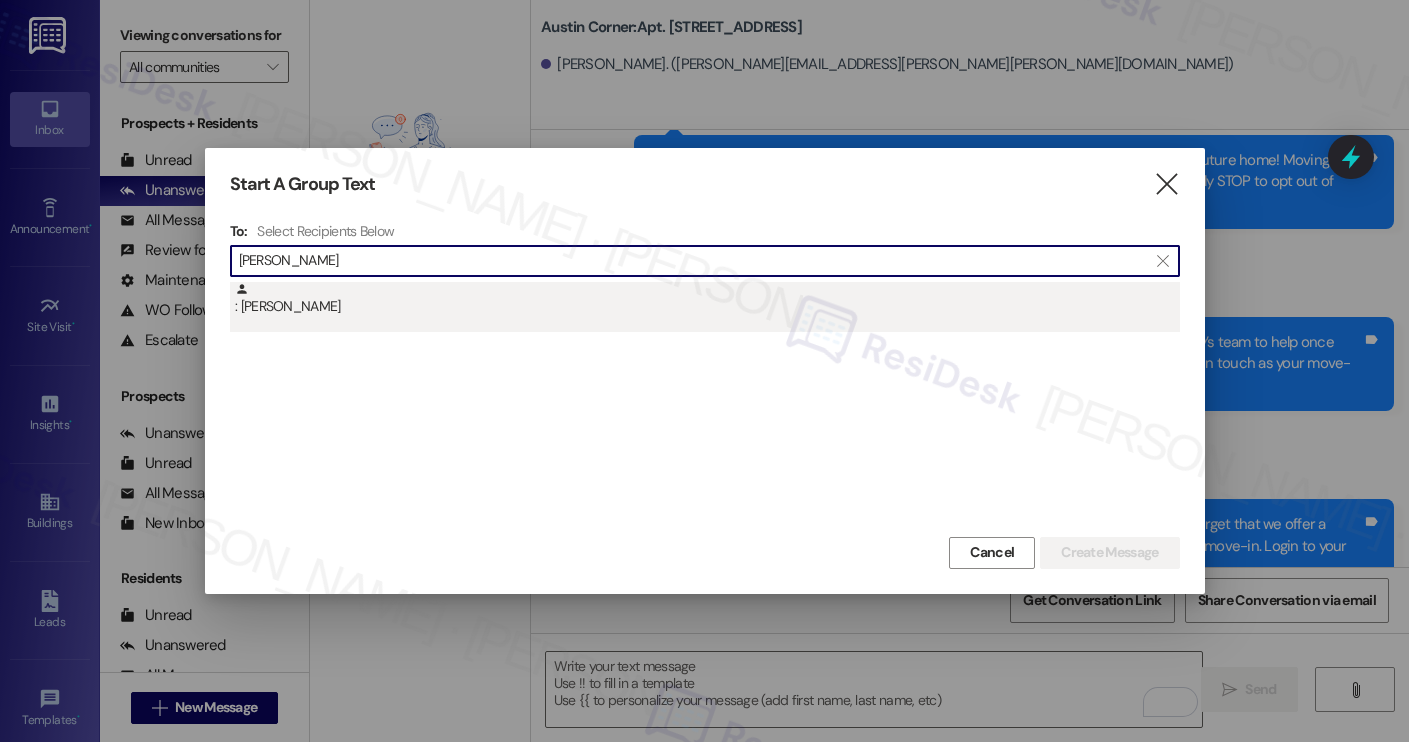type on "annabelle kim" 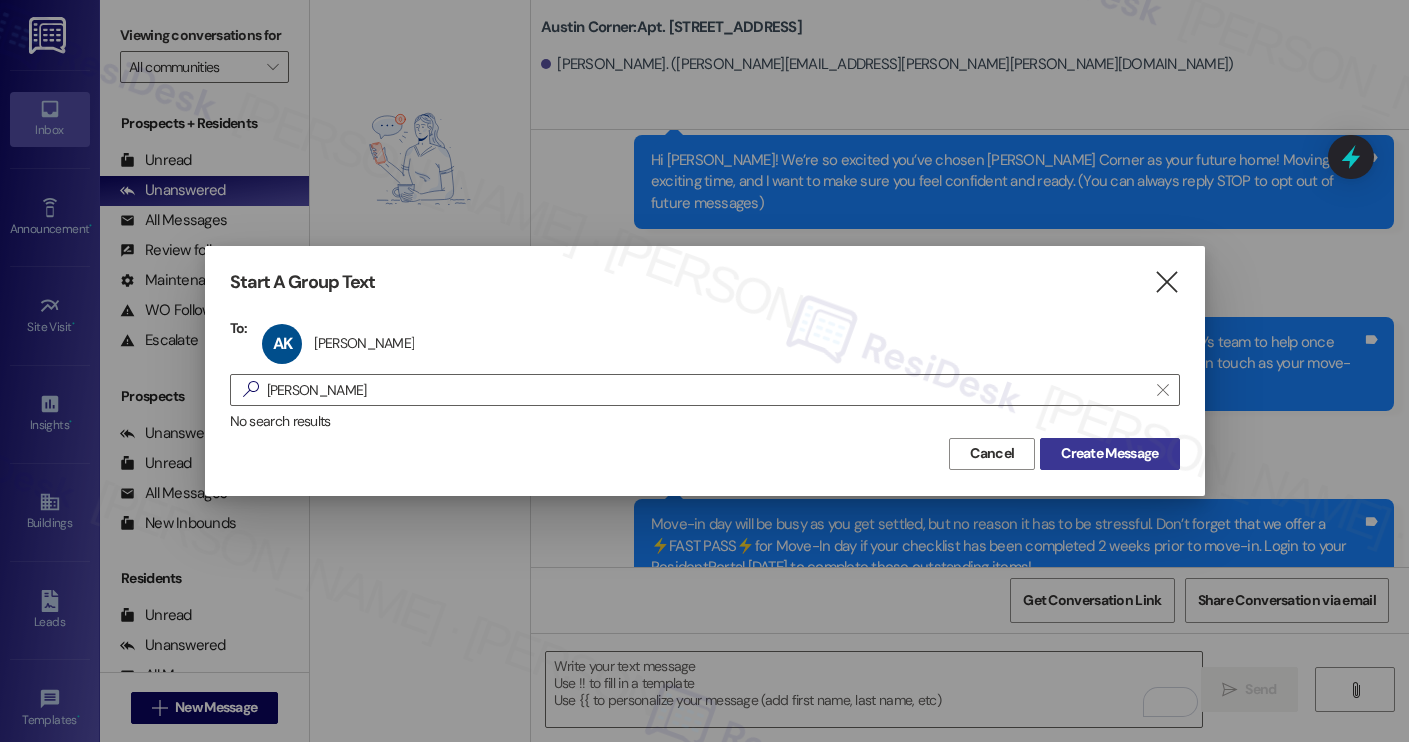 click on "Create Message" at bounding box center [1109, 454] 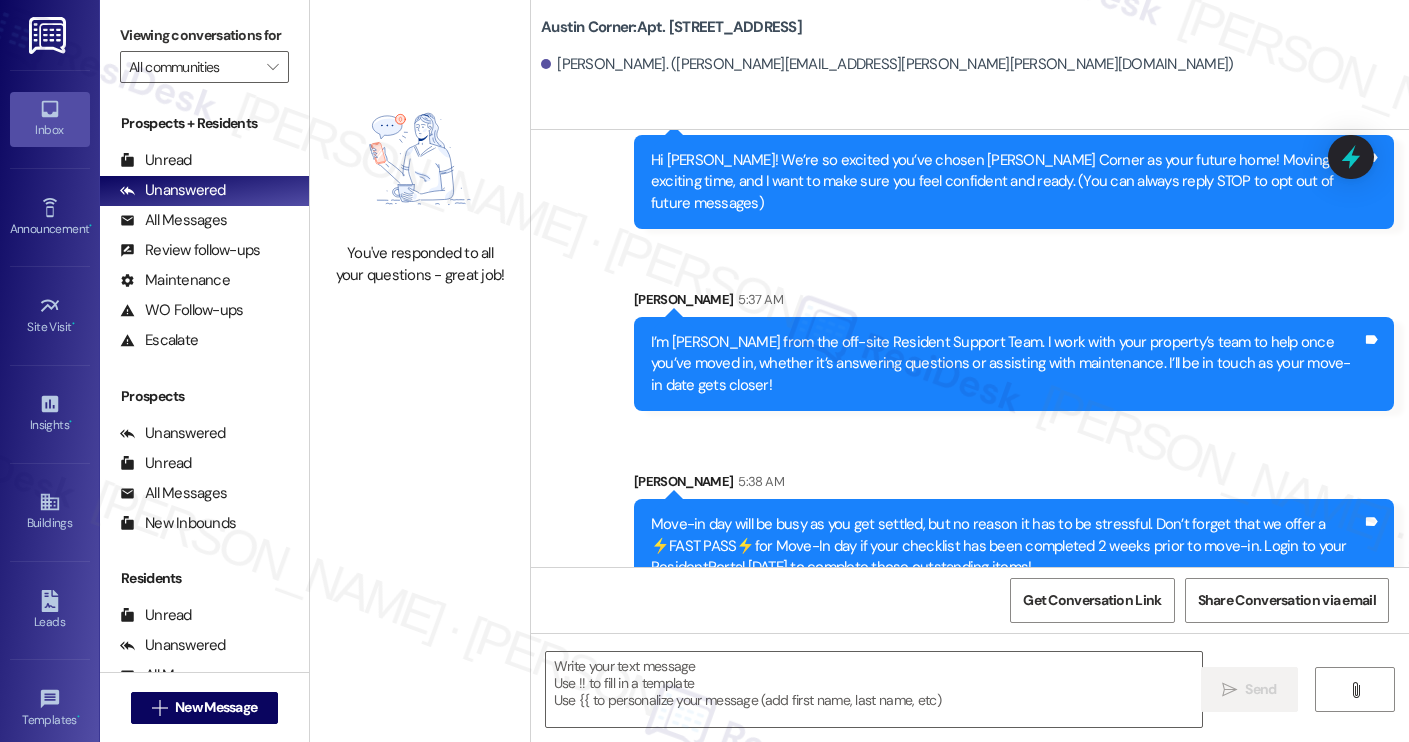 type on "Fetching suggested responses. Please feel free to read through the conversation in the meantime." 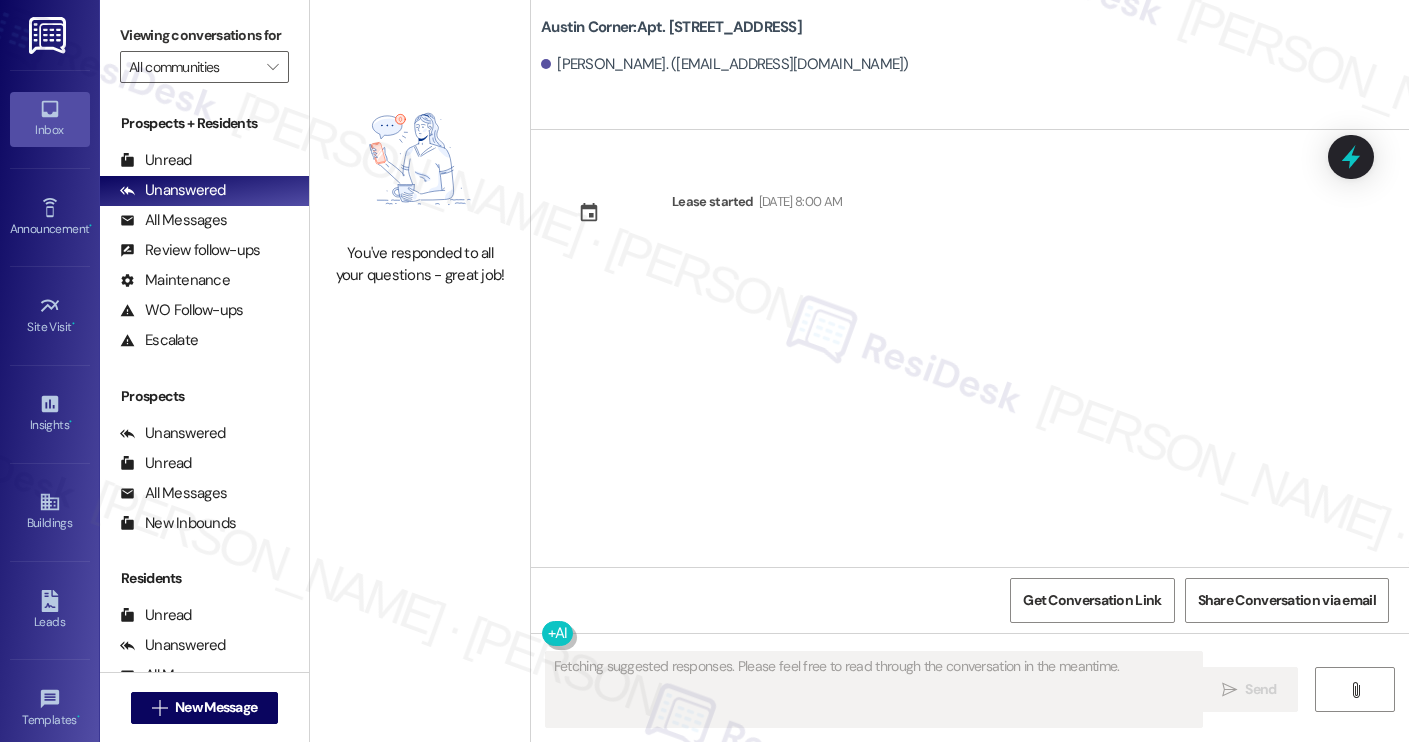 scroll, scrollTop: 0, scrollLeft: 0, axis: both 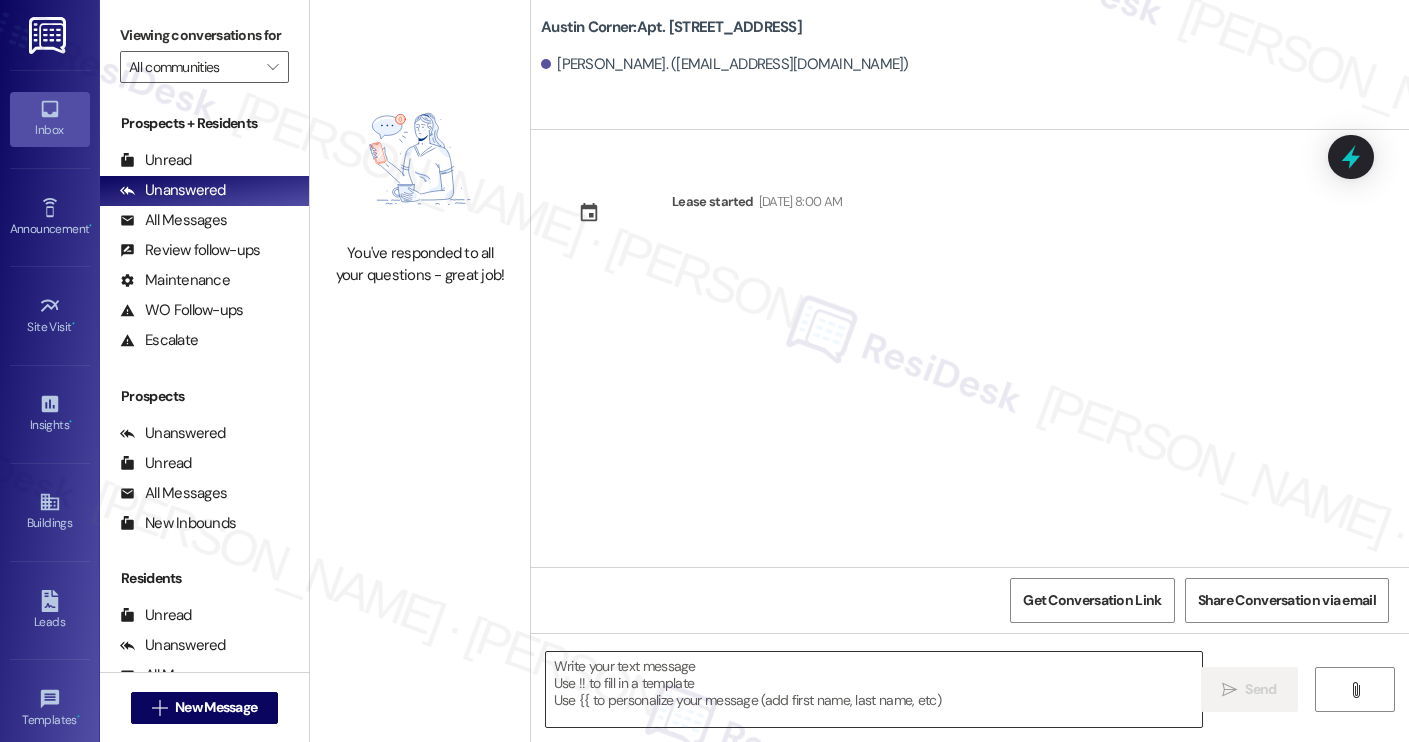 click at bounding box center (874, 689) 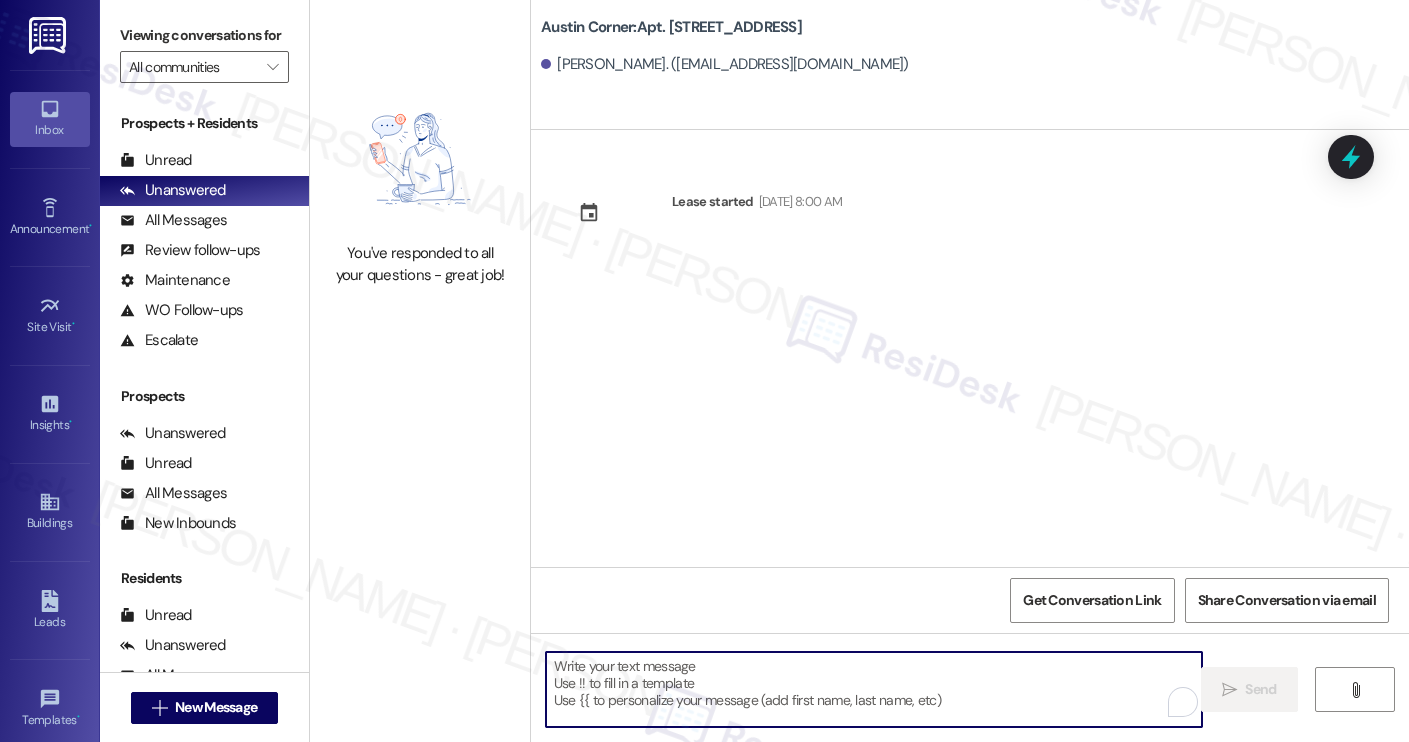 paste on "Hi [PERSON_NAME]! We’re so excited you’ve chosen [PERSON_NAME] Corner as your future home! Moving is an exciting time, and I want to make sure you feel confident and ready.
I’m [PERSON_NAME] from the off-site Resident Support Team. I work with your property’s team to help once you’ve moved in, whether it’s answering questions or assisting with maintenance. I’ll be in touch as your move-in date gets closer!
Move-in day will be busy as you get settled, but no reason it has to be stressful. Don’t forget that we offer a ⚡FAST PASS⚡for Move-In day if your checklist has been completed 2 weeks prior to move-in. Login to your ResidentPortal [DATE] to complete those outstanding items!" 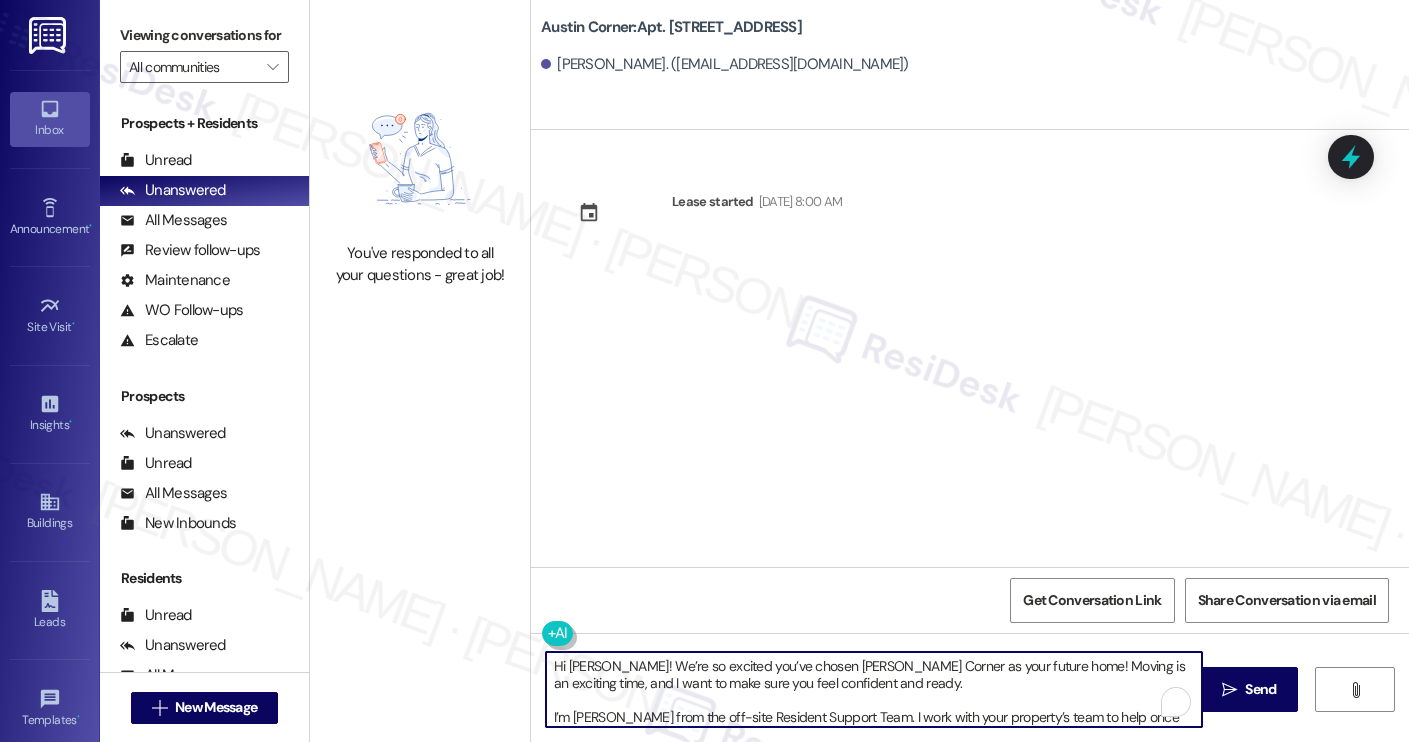 scroll, scrollTop: 119, scrollLeft: 0, axis: vertical 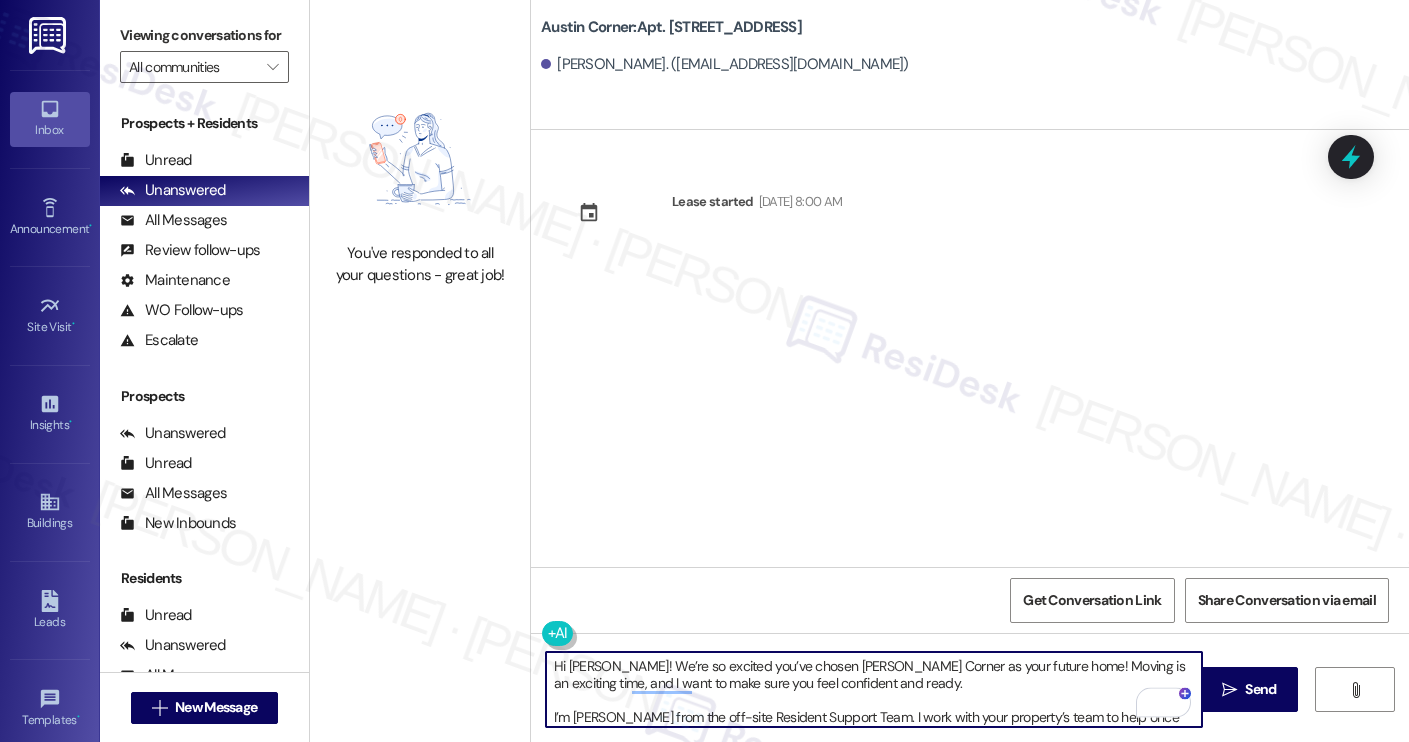 click on "Annabelle Kim. (annapay254@gmail.com)" at bounding box center [725, 64] 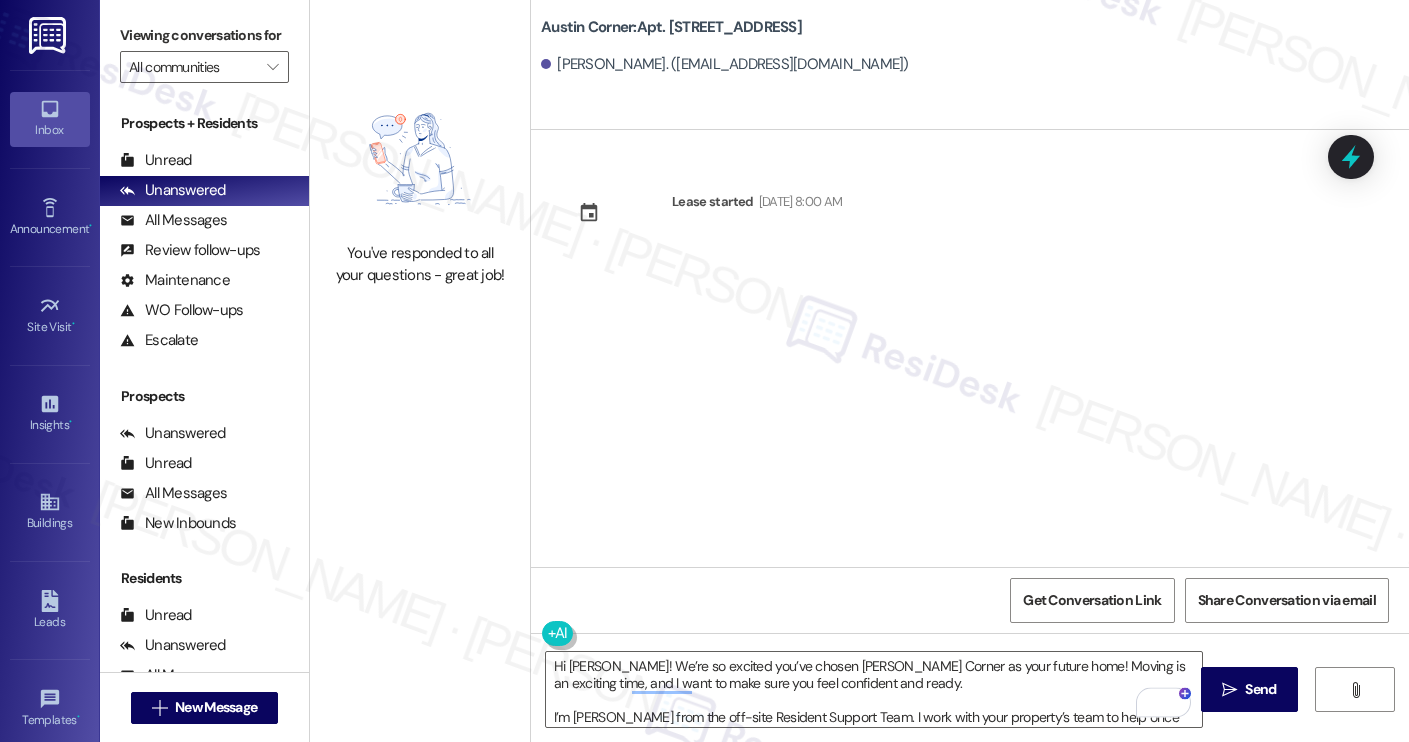 click on "Annabelle Kim. (annapay254@gmail.com)" at bounding box center [725, 64] 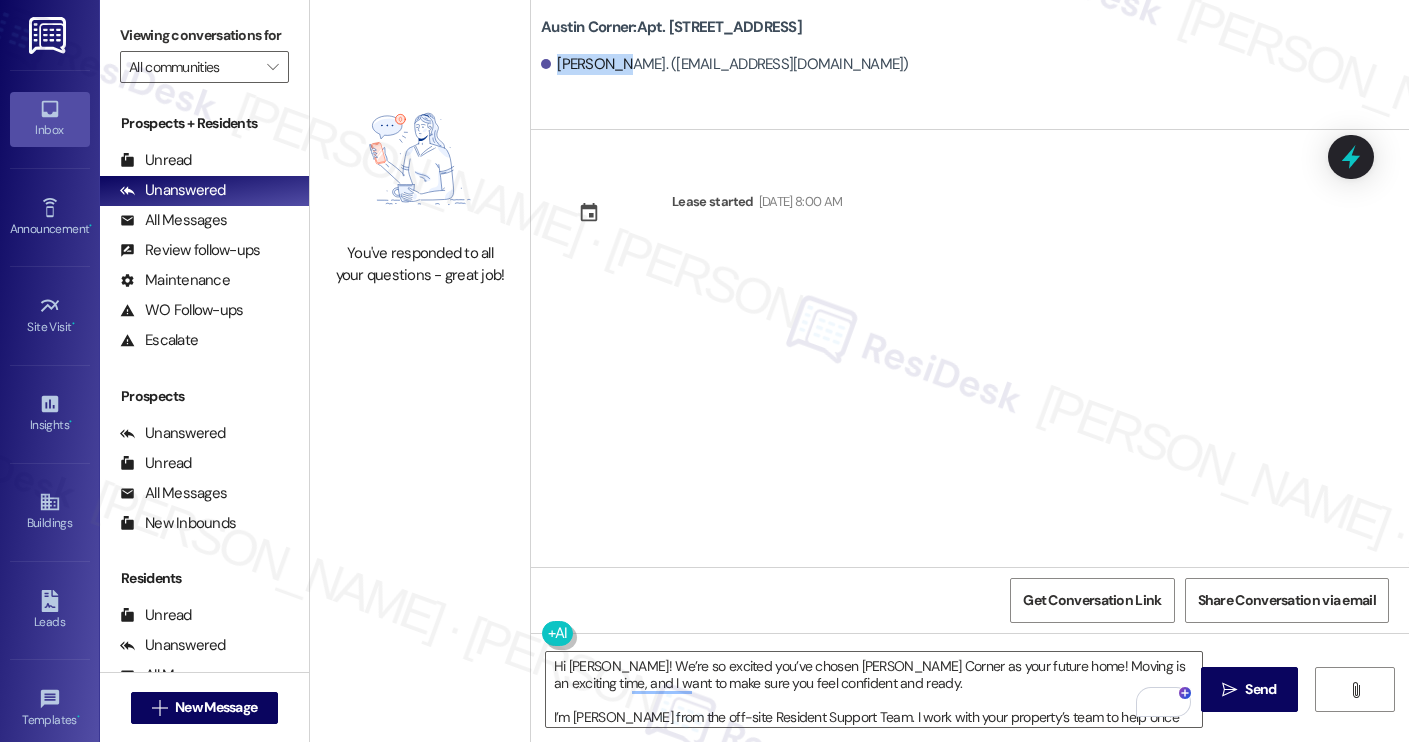 copy on "Annabelle" 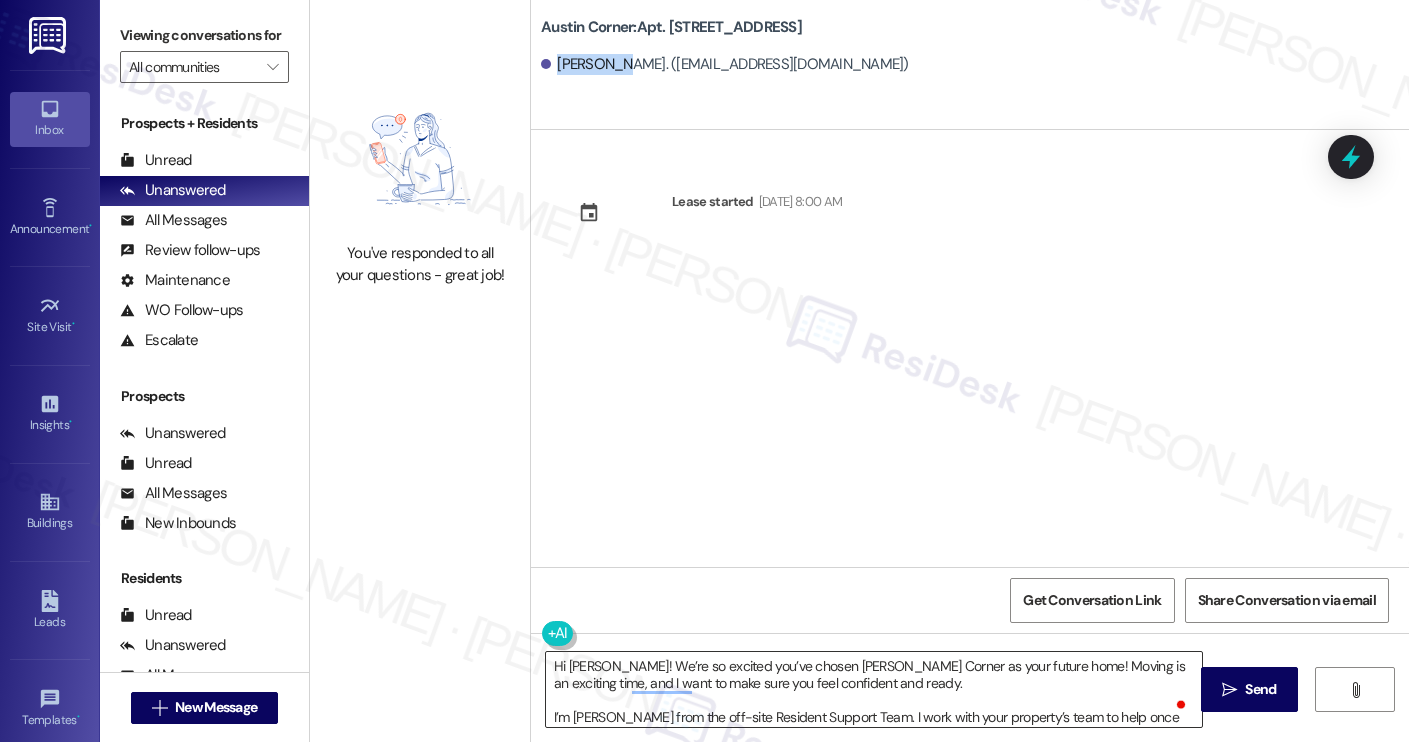 click on "Hi [PERSON_NAME]! We’re so excited you’ve chosen [PERSON_NAME] Corner as your future home! Moving is an exciting time, and I want to make sure you feel confident and ready.
I’m [PERSON_NAME] from the off-site Resident Support Team. I work with your property’s team to help once you’ve moved in, whether it’s answering questions or assisting with maintenance. I’ll be in touch as your move-in date gets closer!
Move-in day will be busy as you get settled, but no reason it has to be stressful. Don’t forget that we offer a ⚡FAST PASS⚡for Move-In day if your checklist has been completed 2 weeks prior to move-in. Login to your ResidentPortal [DATE] to complete those outstanding items!" at bounding box center [874, 689] 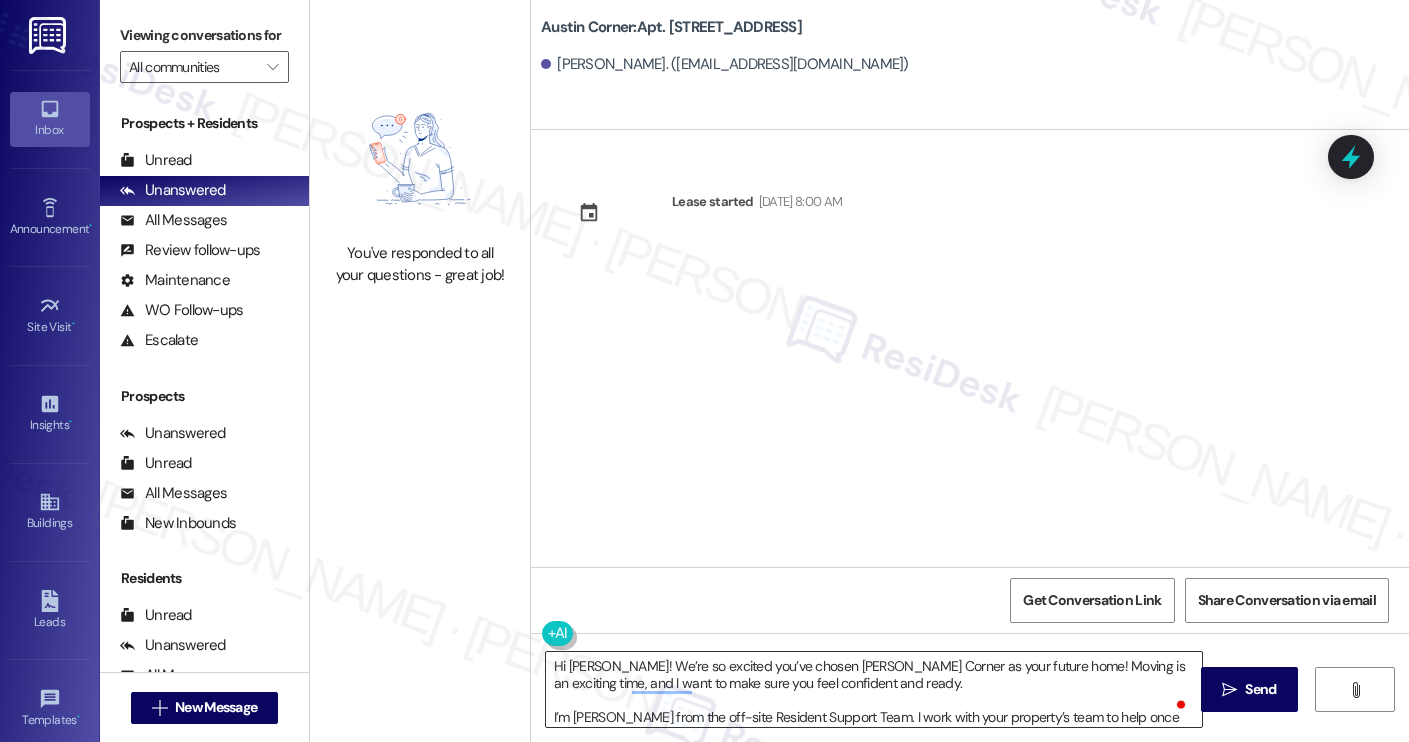 click on "Hi [PERSON_NAME]! We’re so excited you’ve chosen [PERSON_NAME] Corner as your future home! Moving is an exciting time, and I want to make sure you feel confident and ready.
I’m [PERSON_NAME] from the off-site Resident Support Team. I work with your property’s team to help once you’ve moved in, whether it’s answering questions or assisting with maintenance. I’ll be in touch as your move-in date gets closer!
Move-in day will be busy as you get settled, but no reason it has to be stressful. Don’t forget that we offer a ⚡FAST PASS⚡for Move-In day if your checklist has been completed 2 weeks prior to move-in. Login to your ResidentPortal [DATE] to complete those outstanding items!" at bounding box center [874, 689] 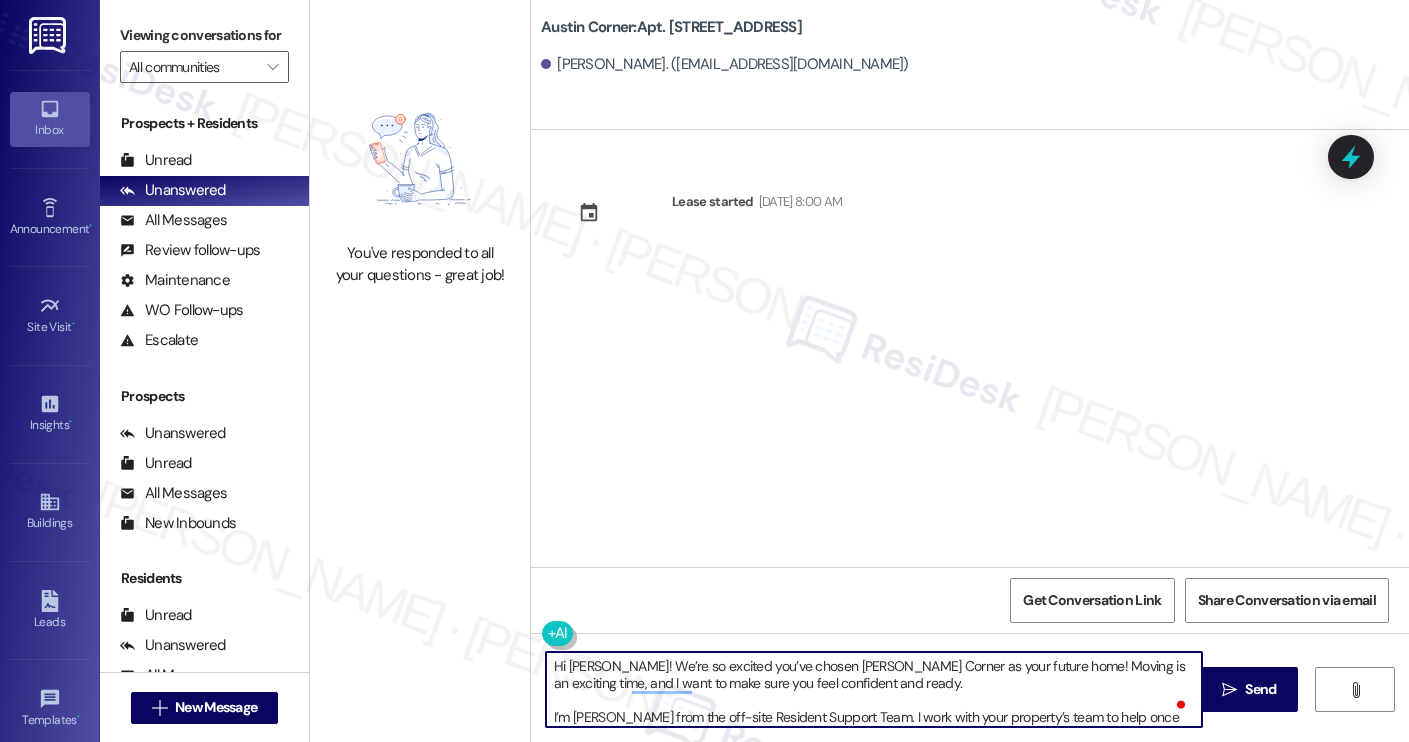paste on "Annabelle" 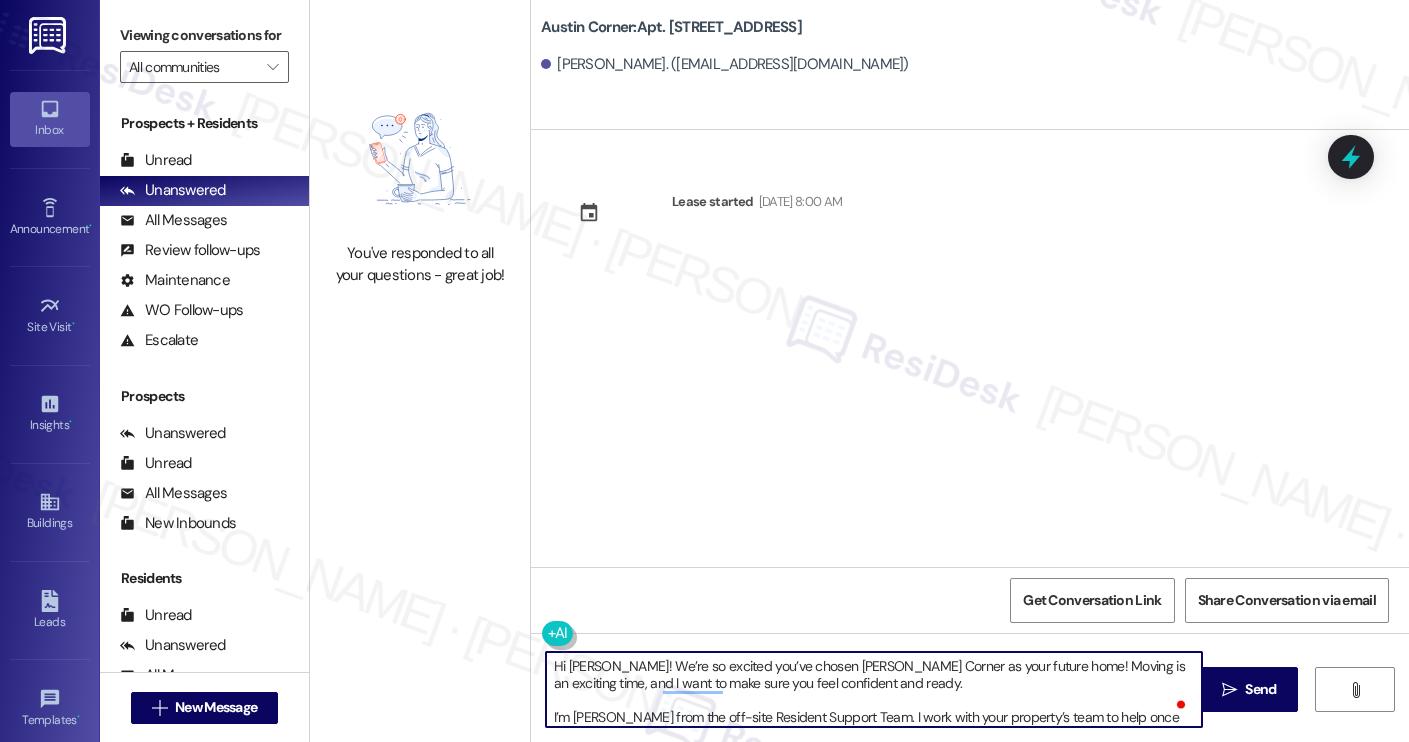 scroll, scrollTop: 17, scrollLeft: 0, axis: vertical 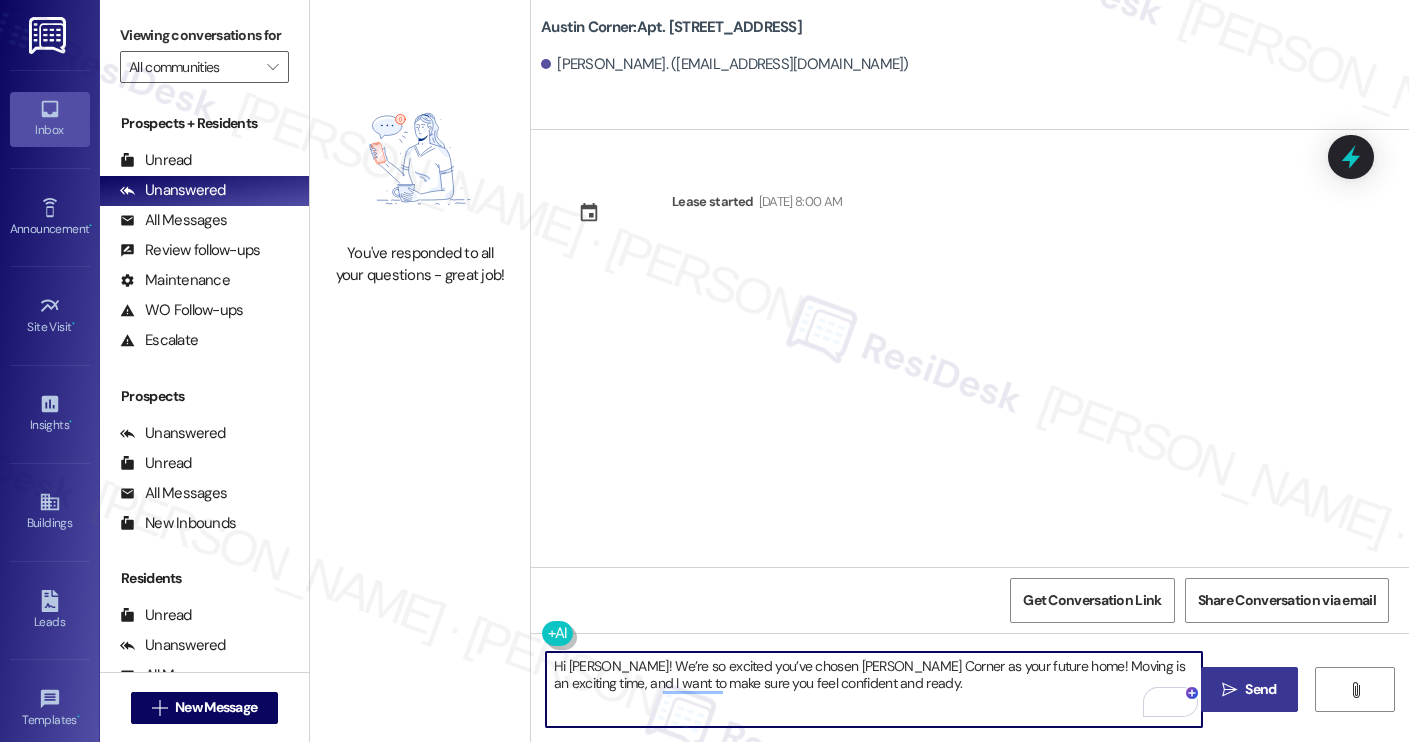 type on "Hi Annabelle! We’re so excited you’ve chosen Yugo Austin Corner as your future home! Moving is an exciting time, and I want to make sure you feel confident and ready." 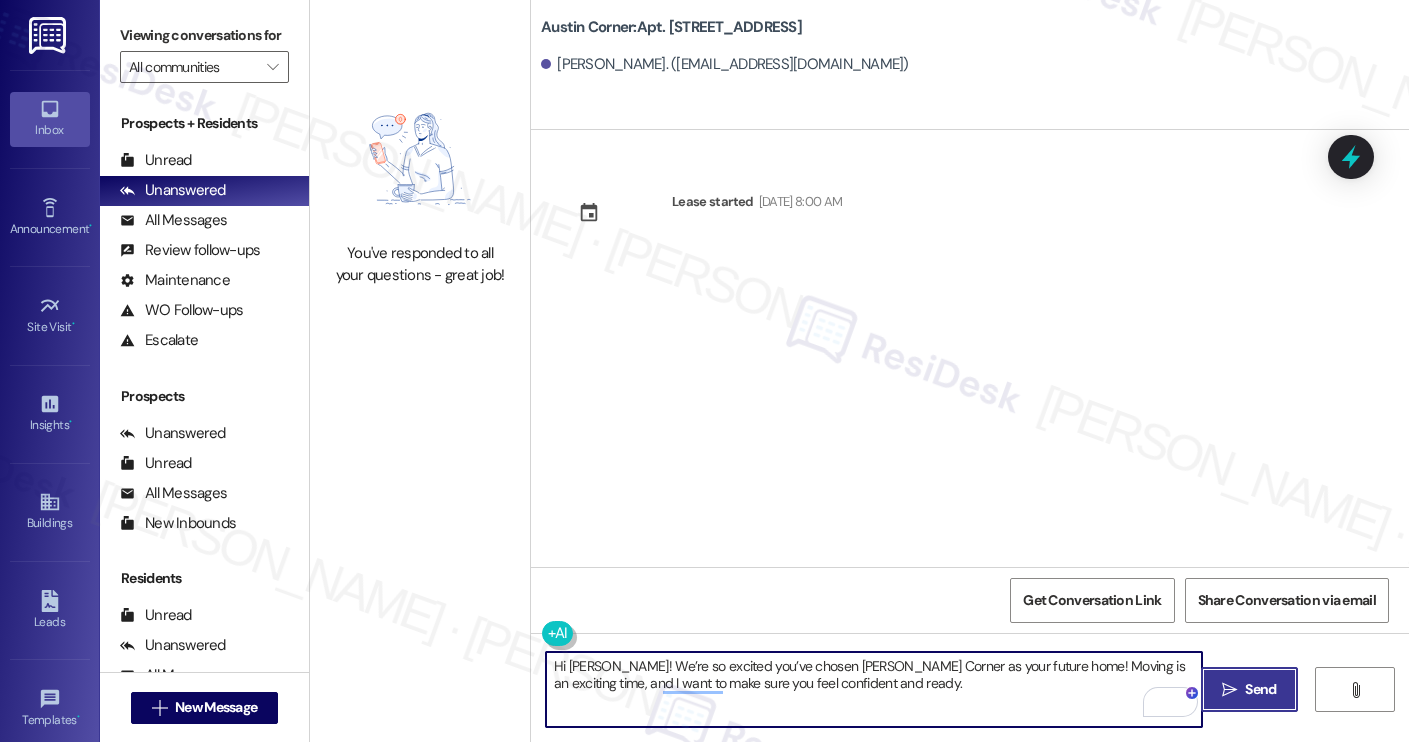 click on "Send" at bounding box center [1260, 689] 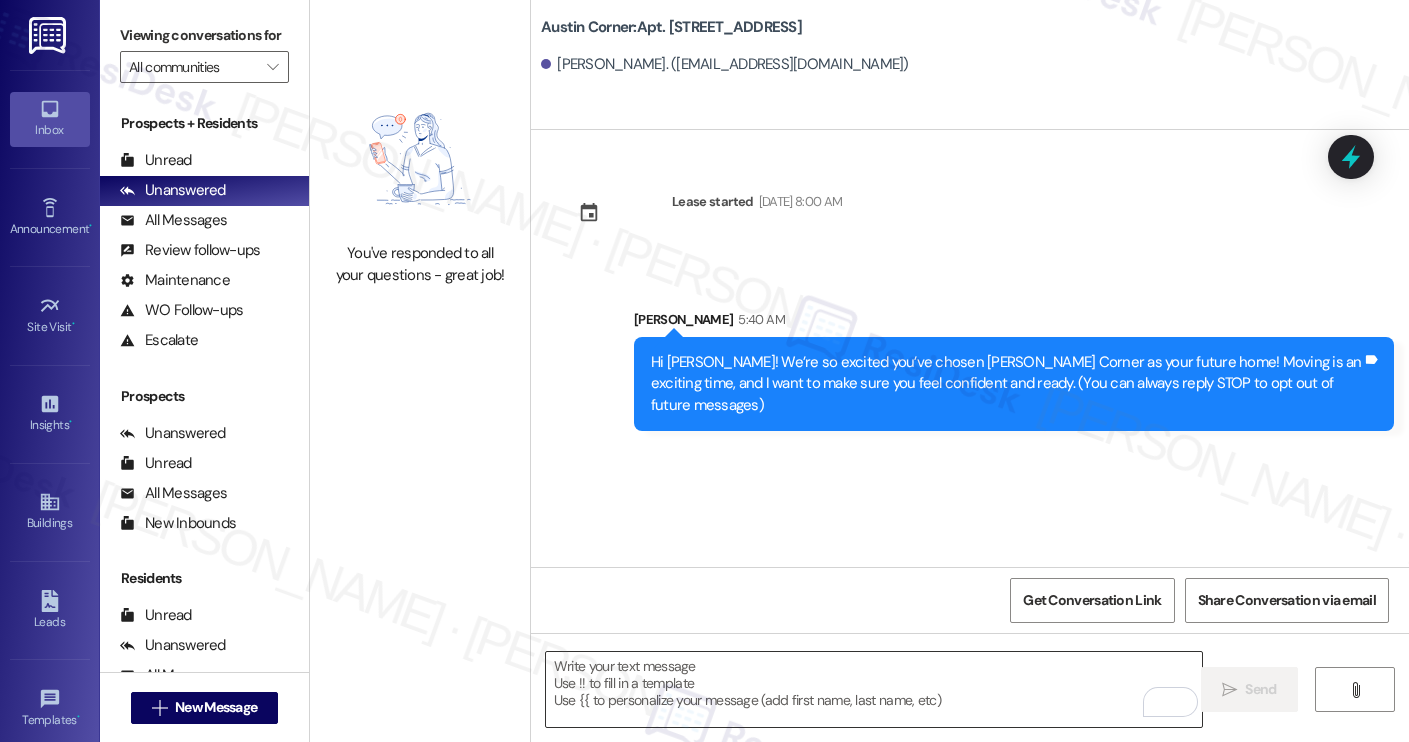 click at bounding box center [874, 689] 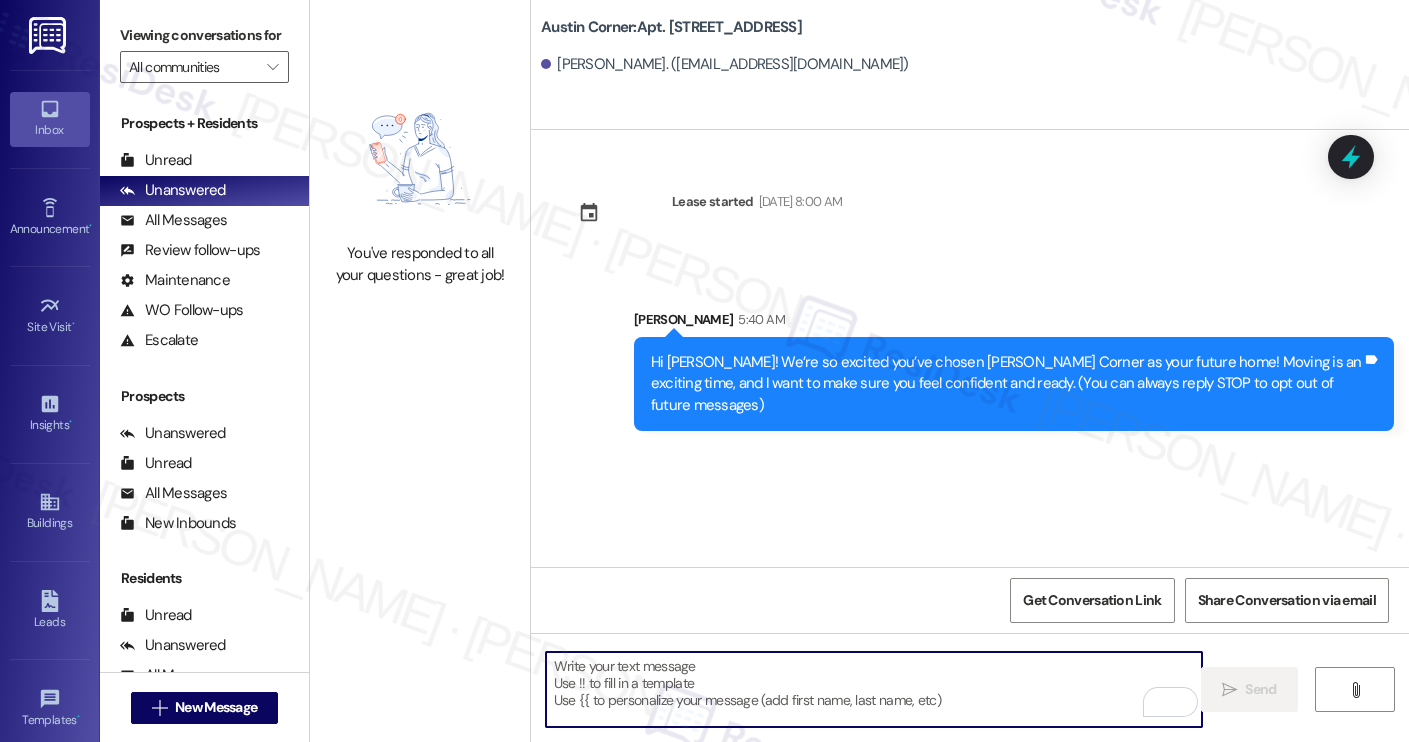 paste on "I’m [PERSON_NAME] from the off-site Resident Support Team. I work with your property’s team to help once you’ve moved in, whether it’s answering questions or assisting with maintenance. I’ll be in touch as your move-in date gets closer!
Move-in day will be busy as you get settled, but no reason it has to be stressful. Don’t forget that we offer a ⚡FAST PASS⚡for Move-In day if your checklist has been completed 2 weeks prior to move-in. Login to your ResidentPortal [DATE] to complete those outstanding items!" 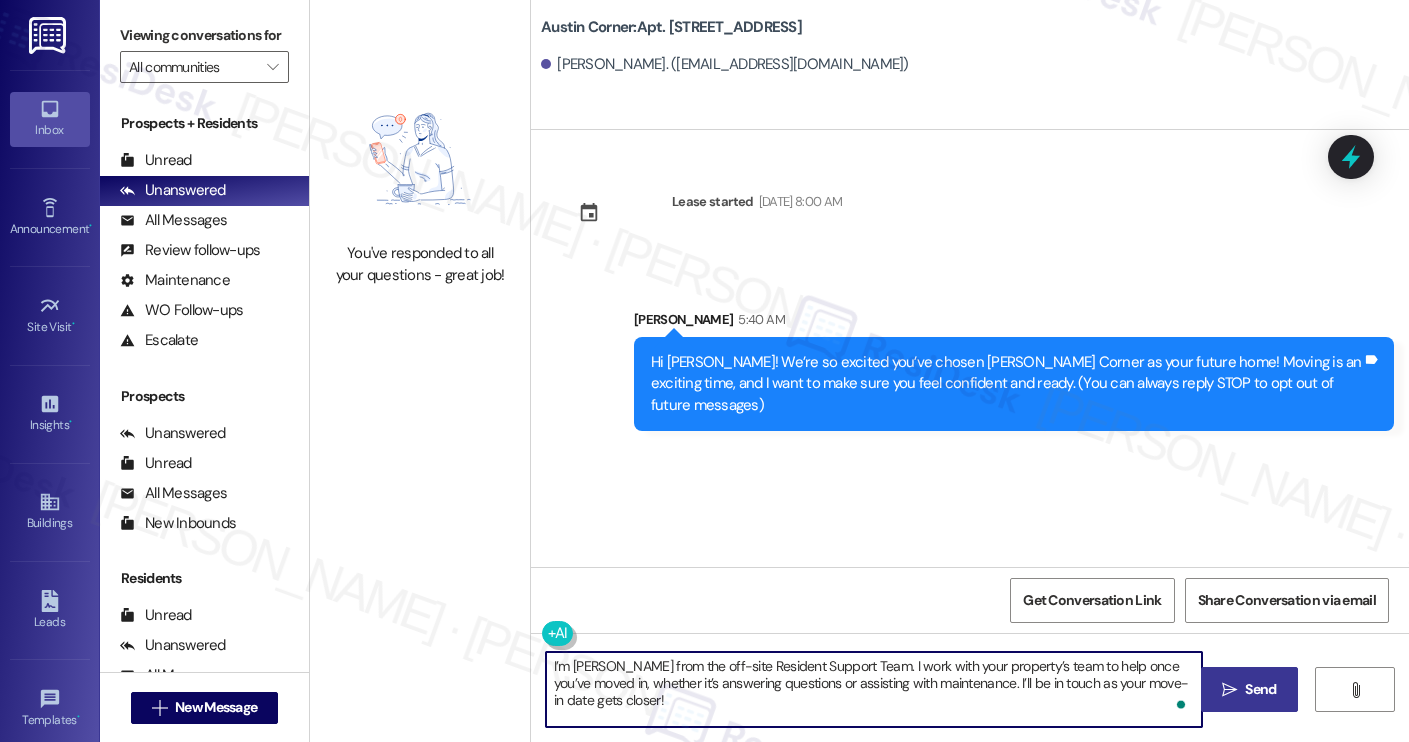 scroll, scrollTop: 68, scrollLeft: 0, axis: vertical 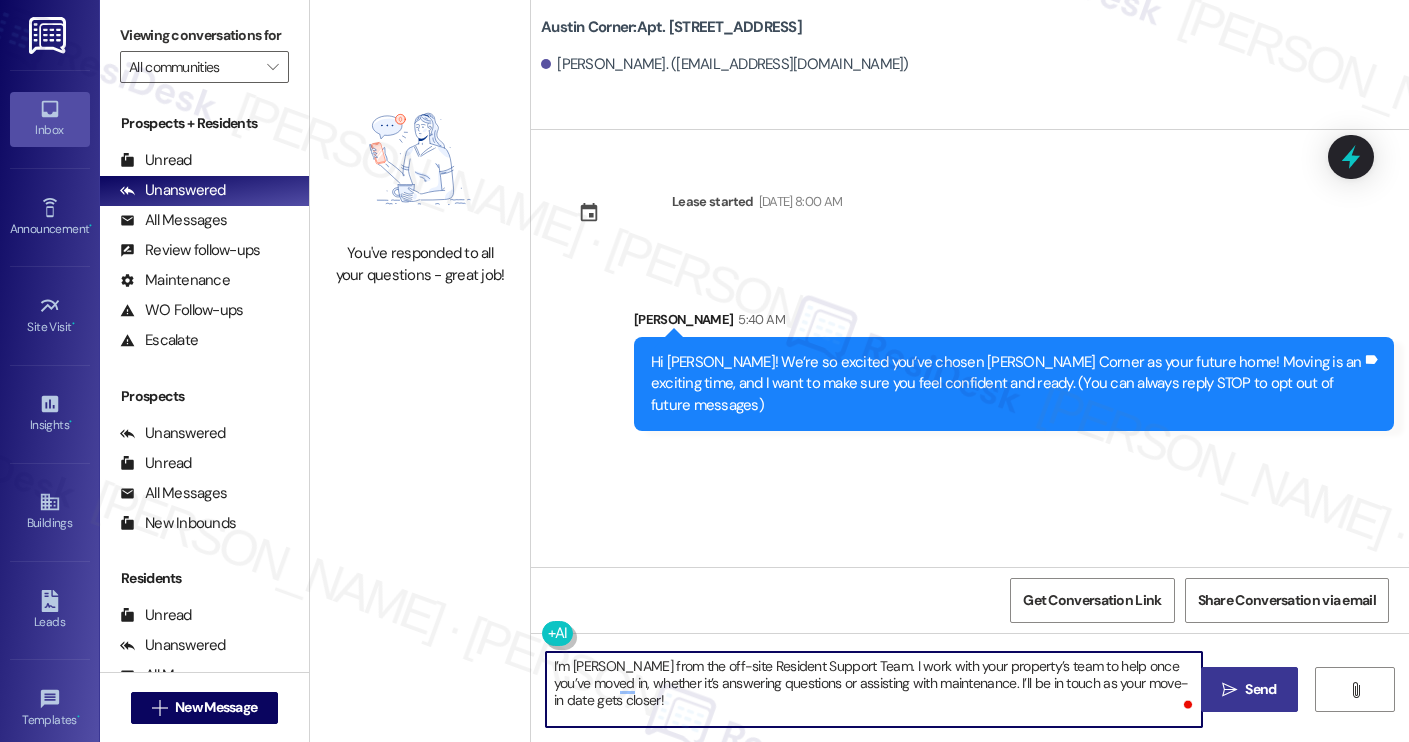 type on "I’m [PERSON_NAME] from the off-site Resident Support Team. I work with your property’s team to help once you’ve moved in, whether it’s answering questions or assisting with maintenance. I’ll be in touch as your move-in date gets closer!" 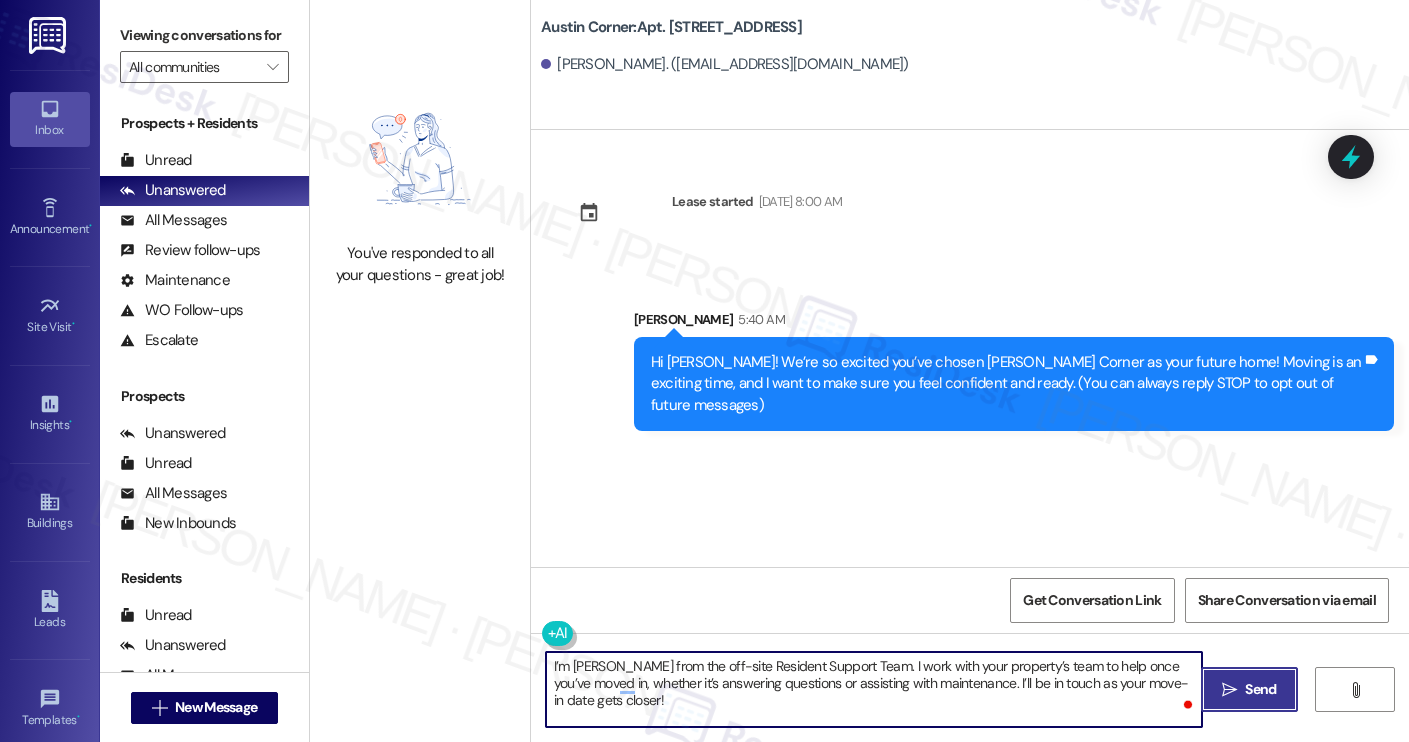 click on " Send" at bounding box center (1249, 689) 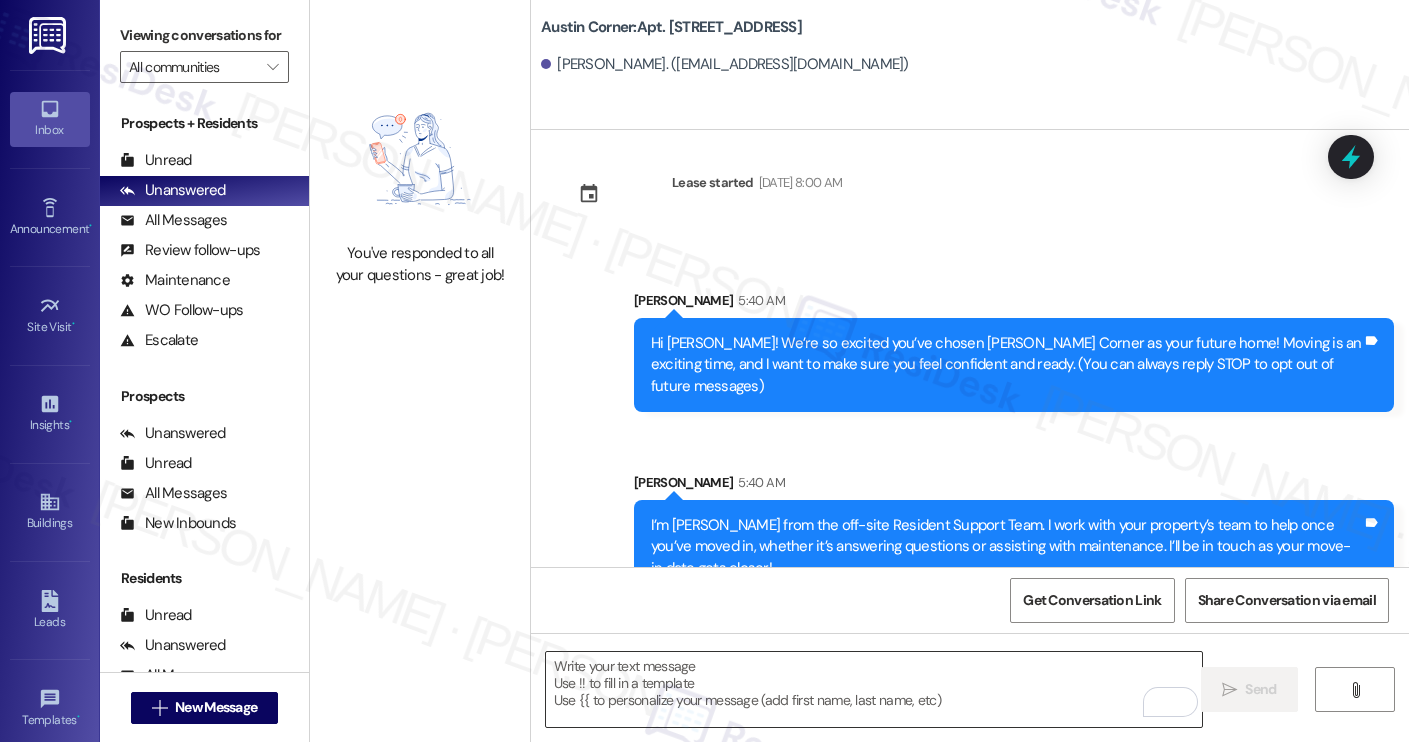 click at bounding box center [874, 689] 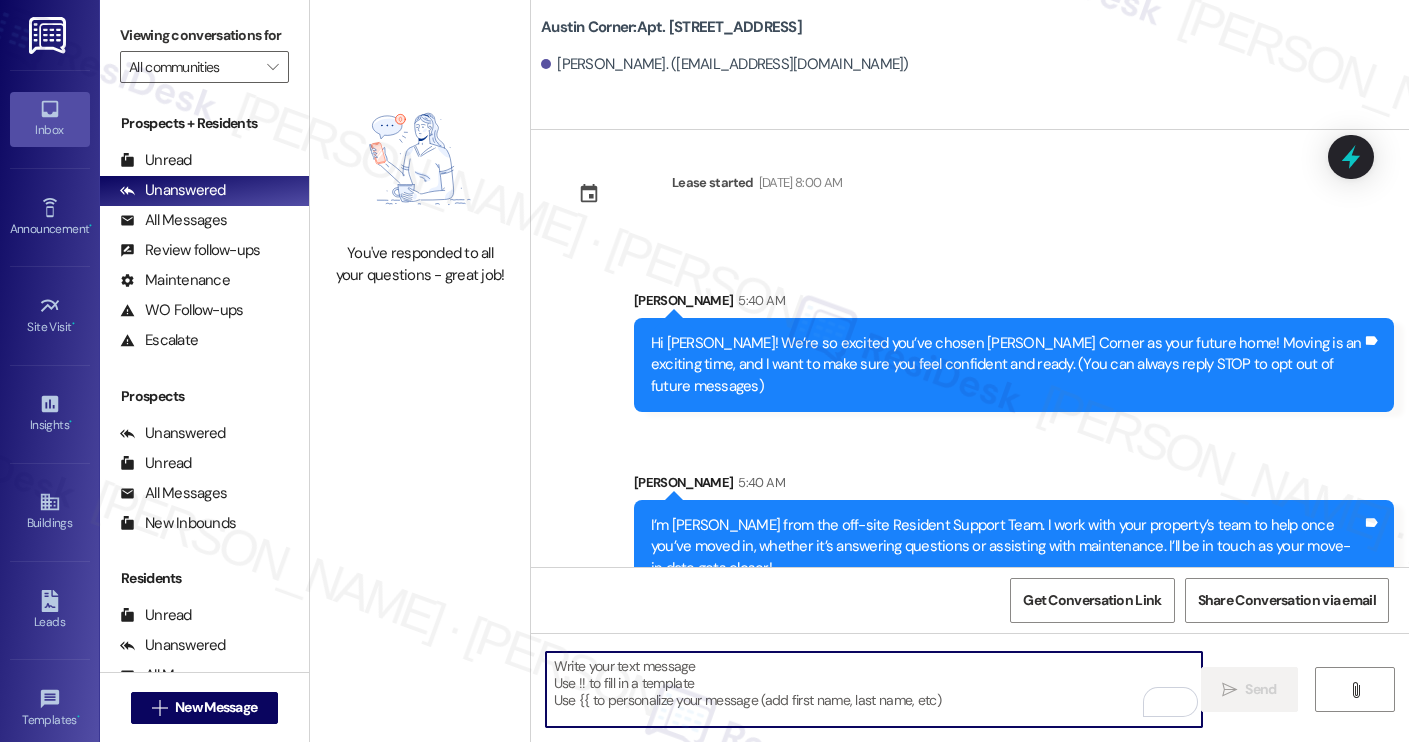 paste on "Move-in day will be busy as you get settled, but no reason it has to be stressful. Don’t forget that we offer a ⚡FAST PASS⚡for Move-In day if your checklist has been completed 2 weeks prior to move-in. Login to your ResidentPortal [DATE] to complete those outstanding items!" 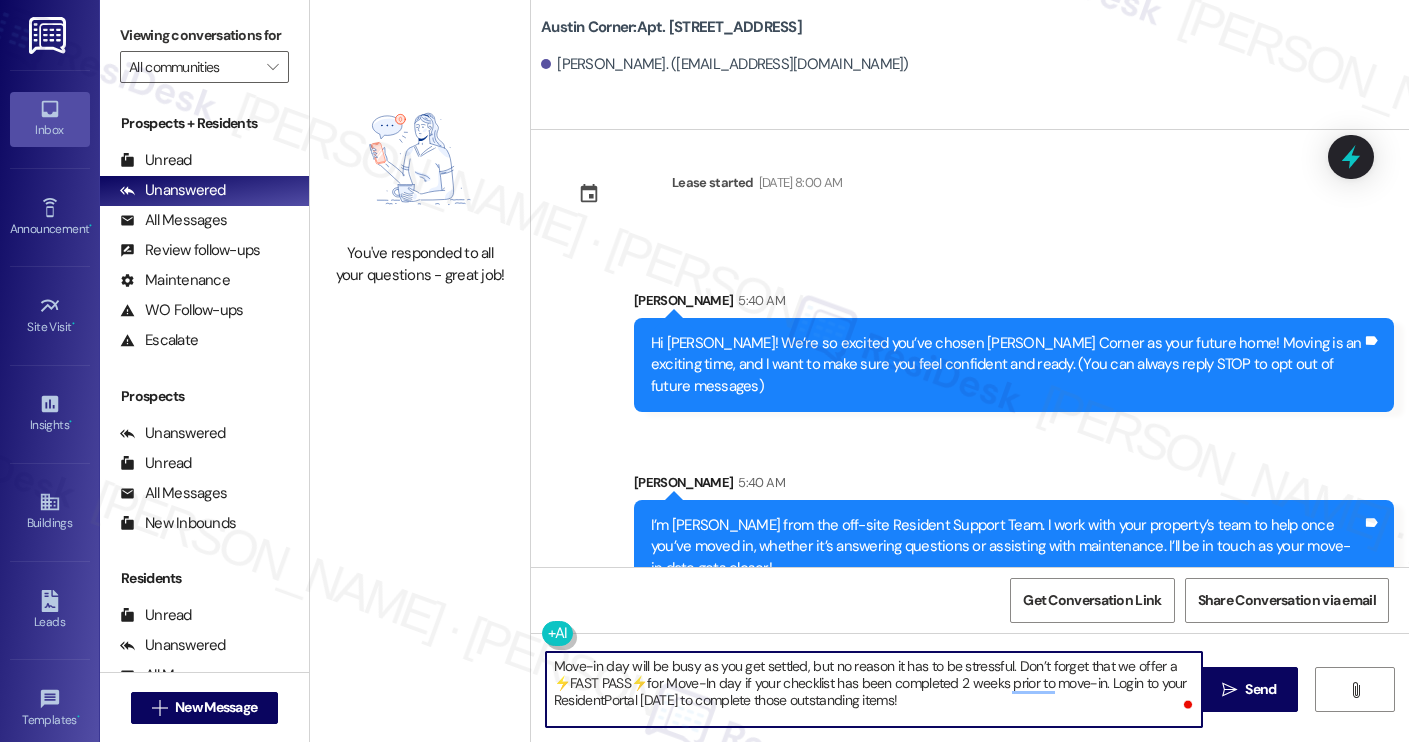 type on "Move-in day will be busy as you get settled, but no reason it has to be stressful. Don’t forget that we offer a ⚡FAST PASS⚡for Move-In day if your checklist has been completed 2 weeks prior to move-in. Login to your ResidentPortal [DATE] to complete those outstanding items!" 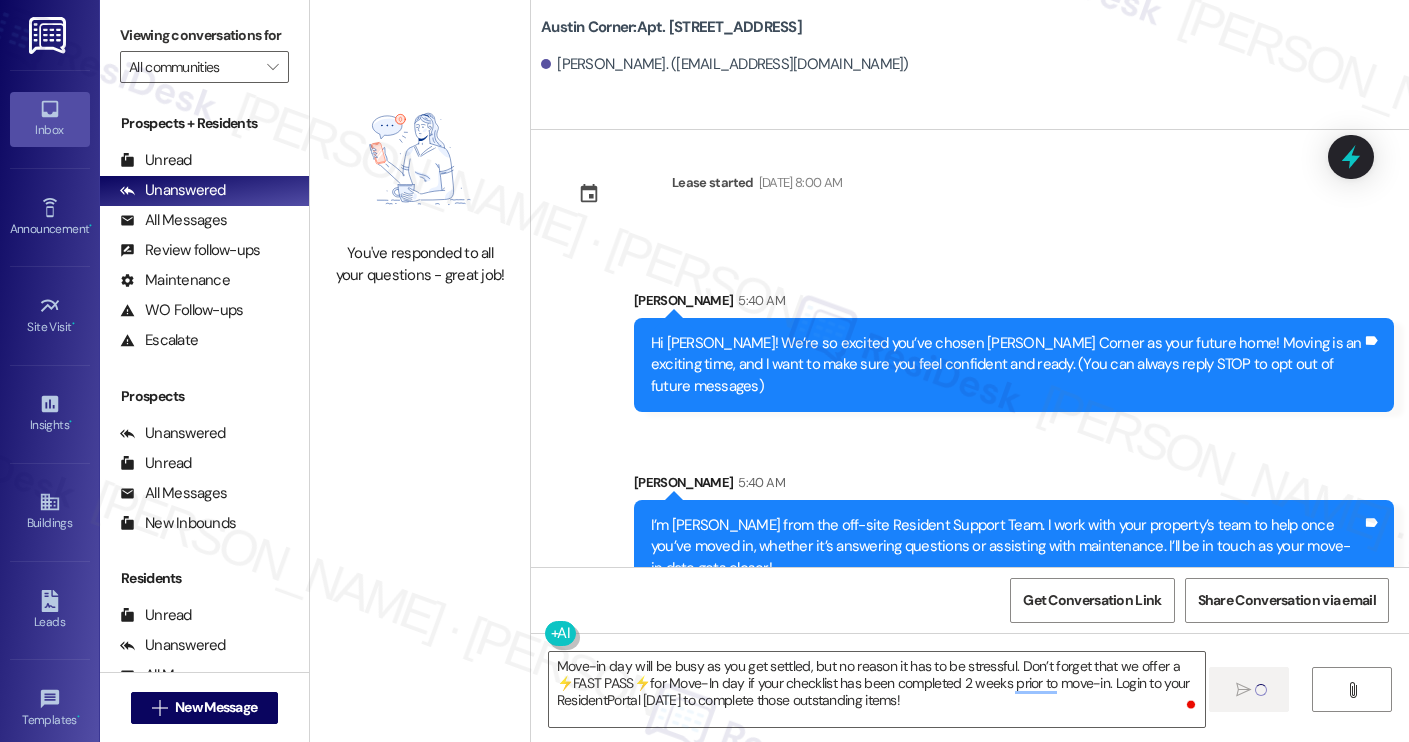 type 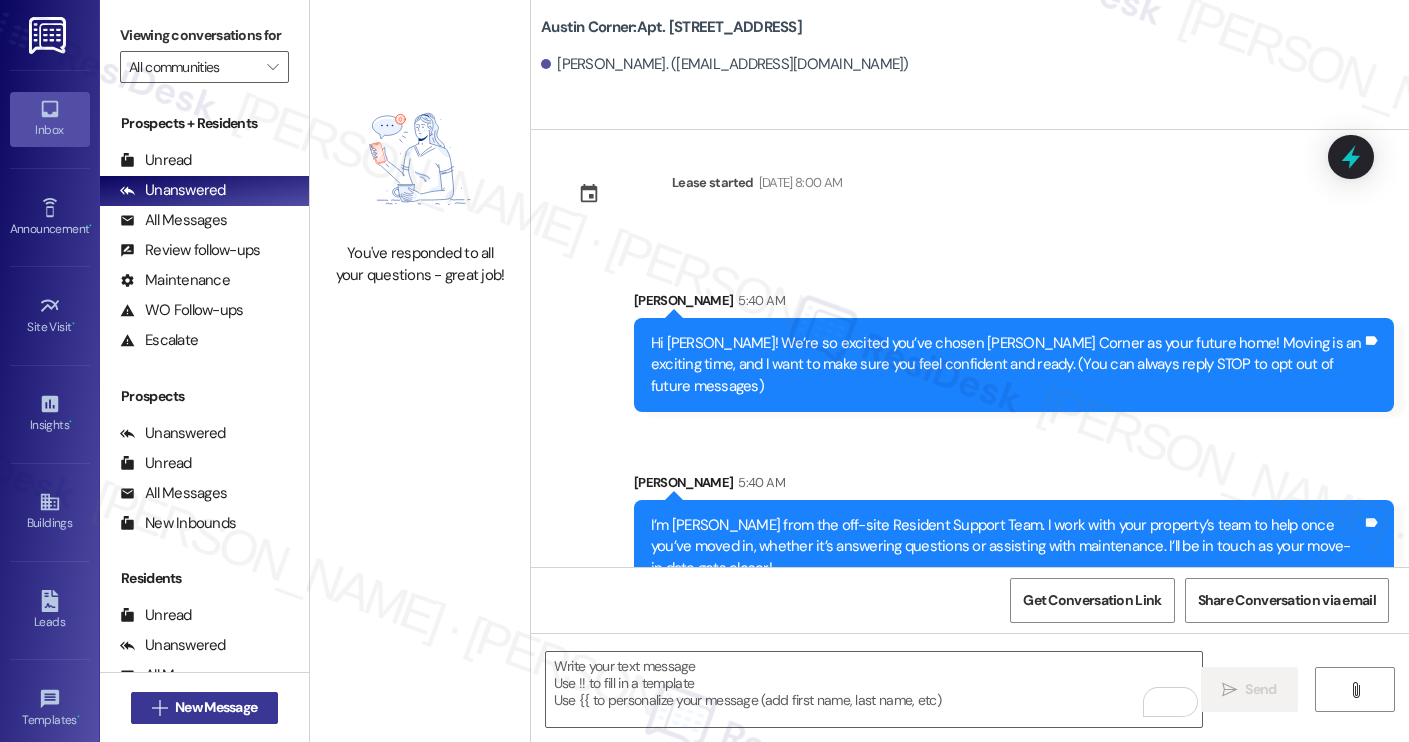 click on "New Message" at bounding box center (216, 707) 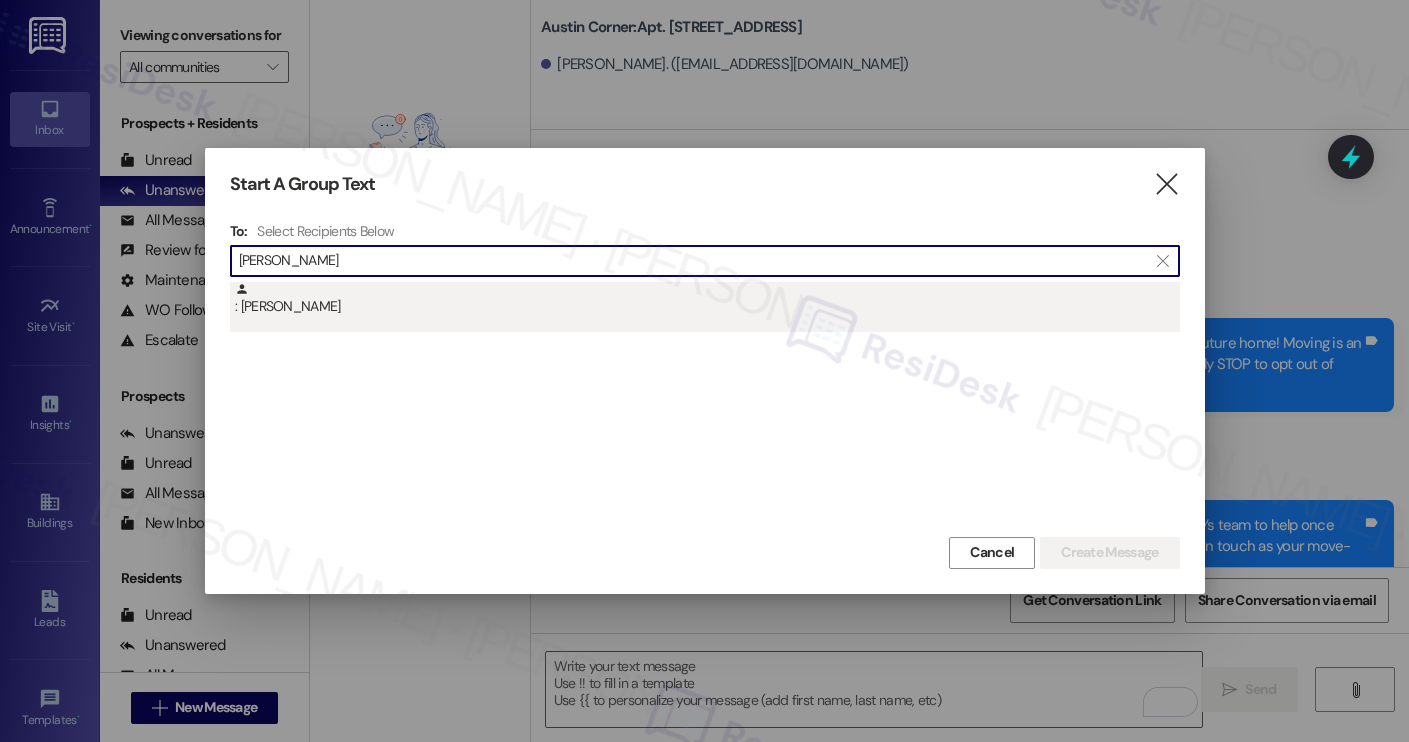 type on "yzette" 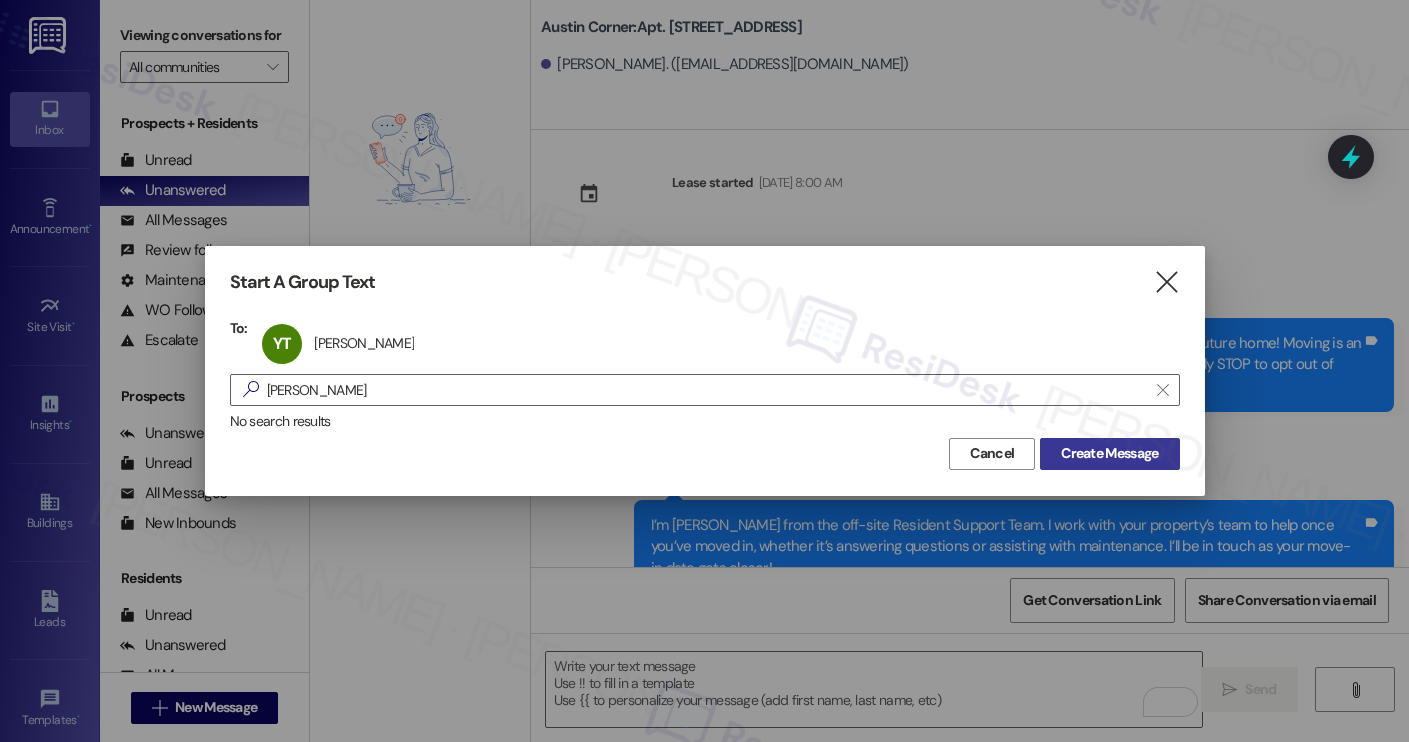 click on "Create Message" at bounding box center [1109, 453] 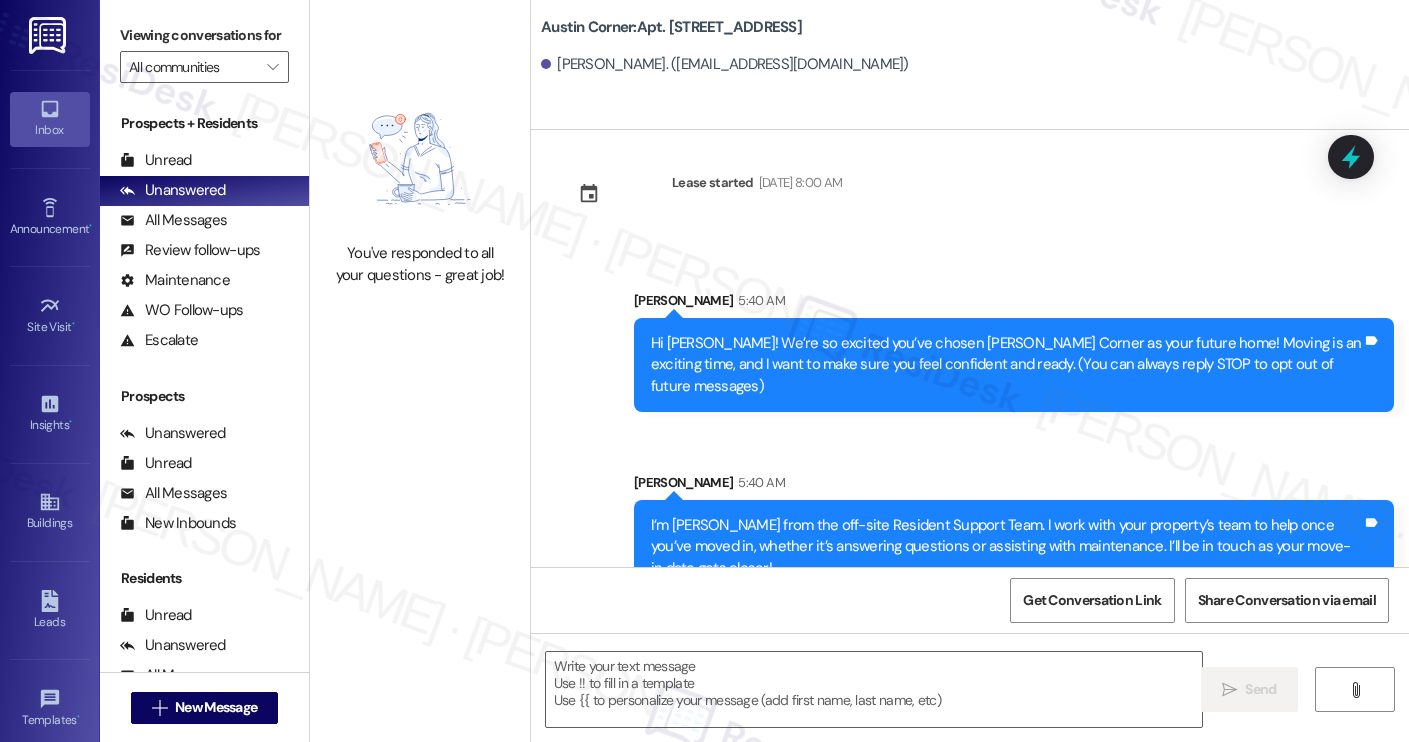 type on "Fetching suggested responses. Please feel free to read through the conversation in the meantime." 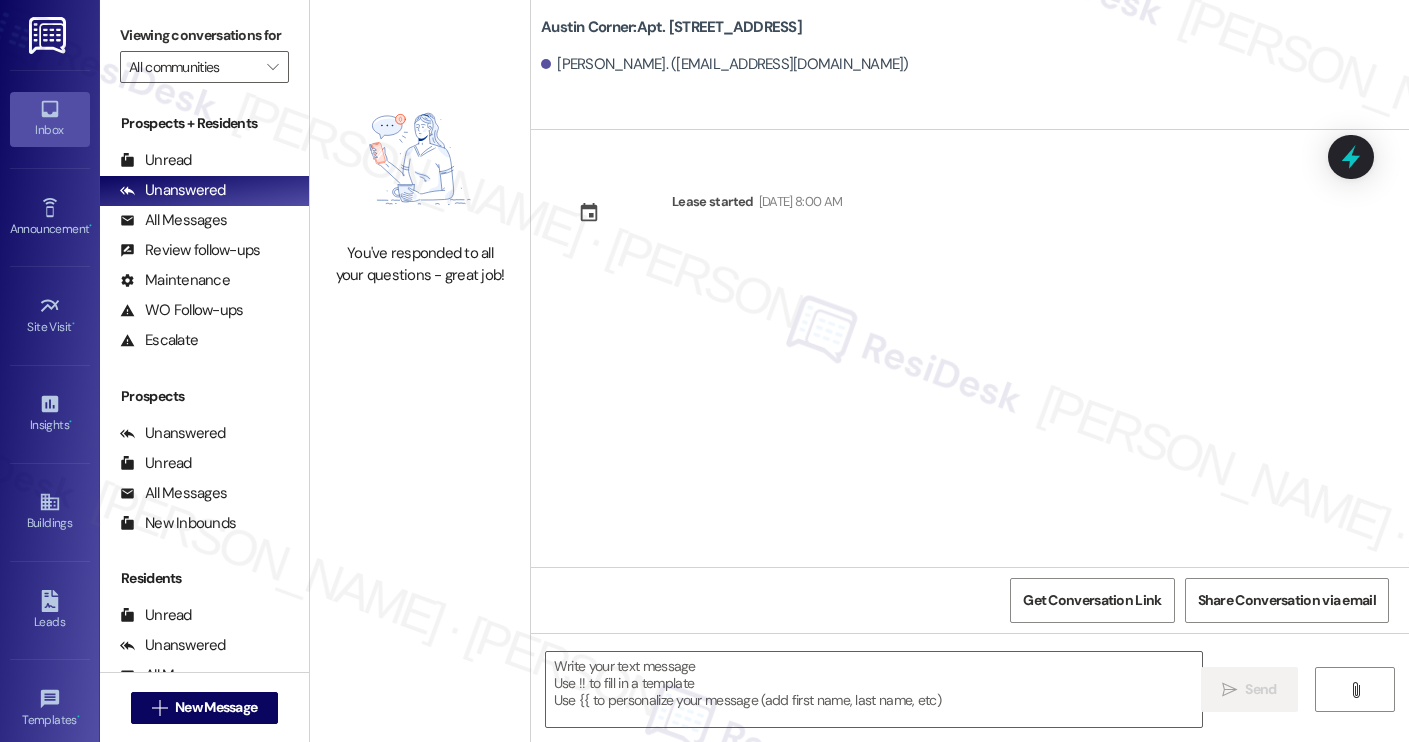 type on "Fetching suggested responses. Please feel free to read through the conversation in the meantime." 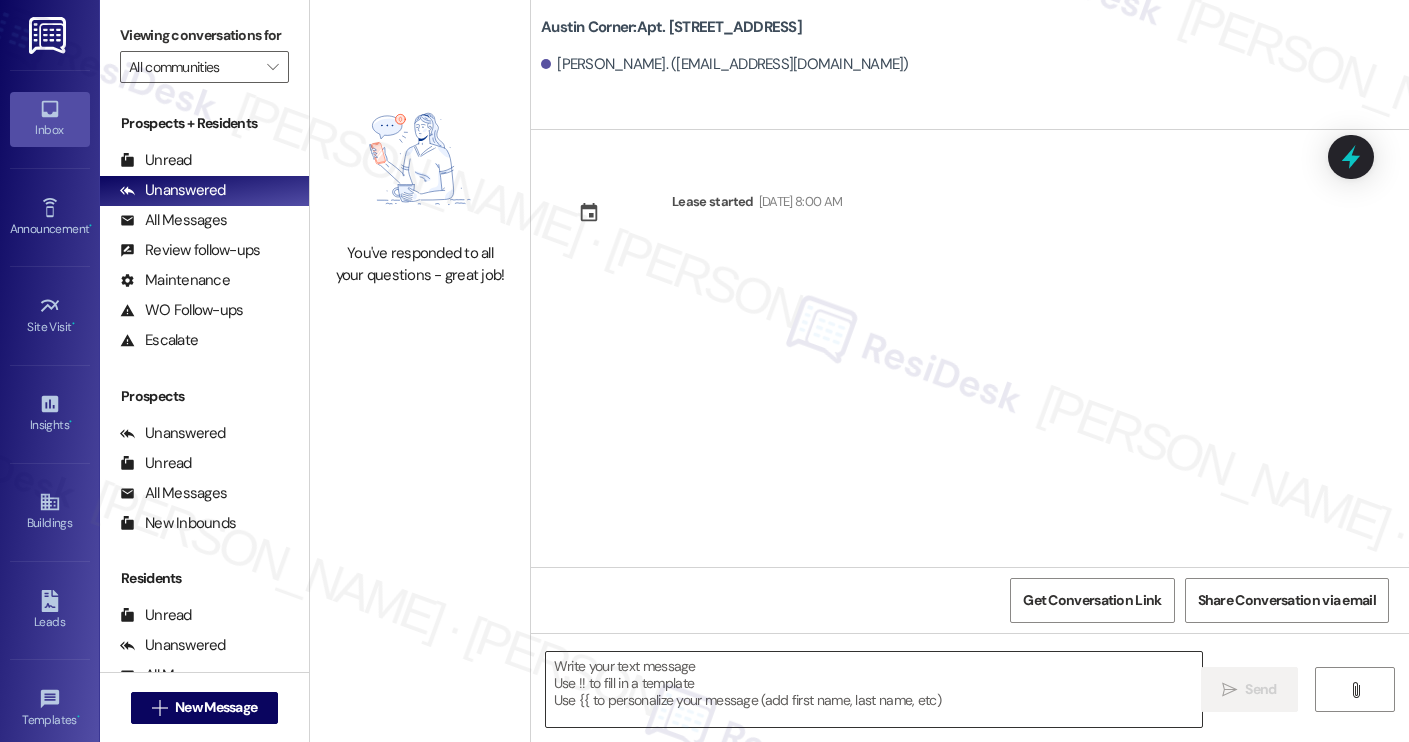 click at bounding box center (874, 689) 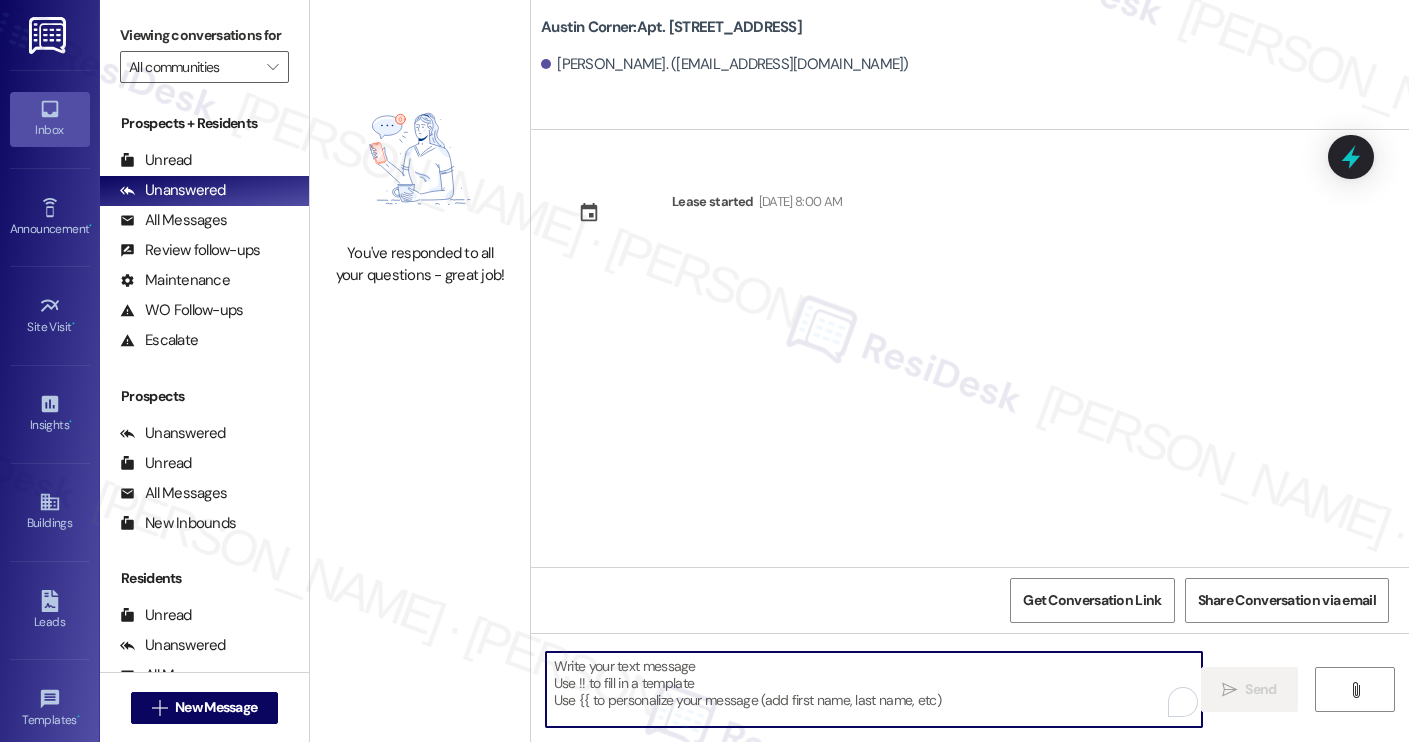 paste on "Hi [PERSON_NAME]! We’re so excited you’ve chosen [PERSON_NAME] Corner as your future home! Moving is an exciting time, and I want to make sure you feel confident and ready.
I’m [PERSON_NAME] from the off-site Resident Support Team. I work with your property’s team to help once you’ve moved in, whether it’s answering questions or assisting with maintenance. I’ll be in touch as your move-in date gets closer!
Move-in day will be busy as you get settled, but no reason it has to be stressful. Don’t forget that we offer a ⚡FAST PASS⚡for Move-In day if your checklist has been completed 2 weeks prior to move-in. Login to your ResidentPortal [DATE] to complete those outstanding items!" 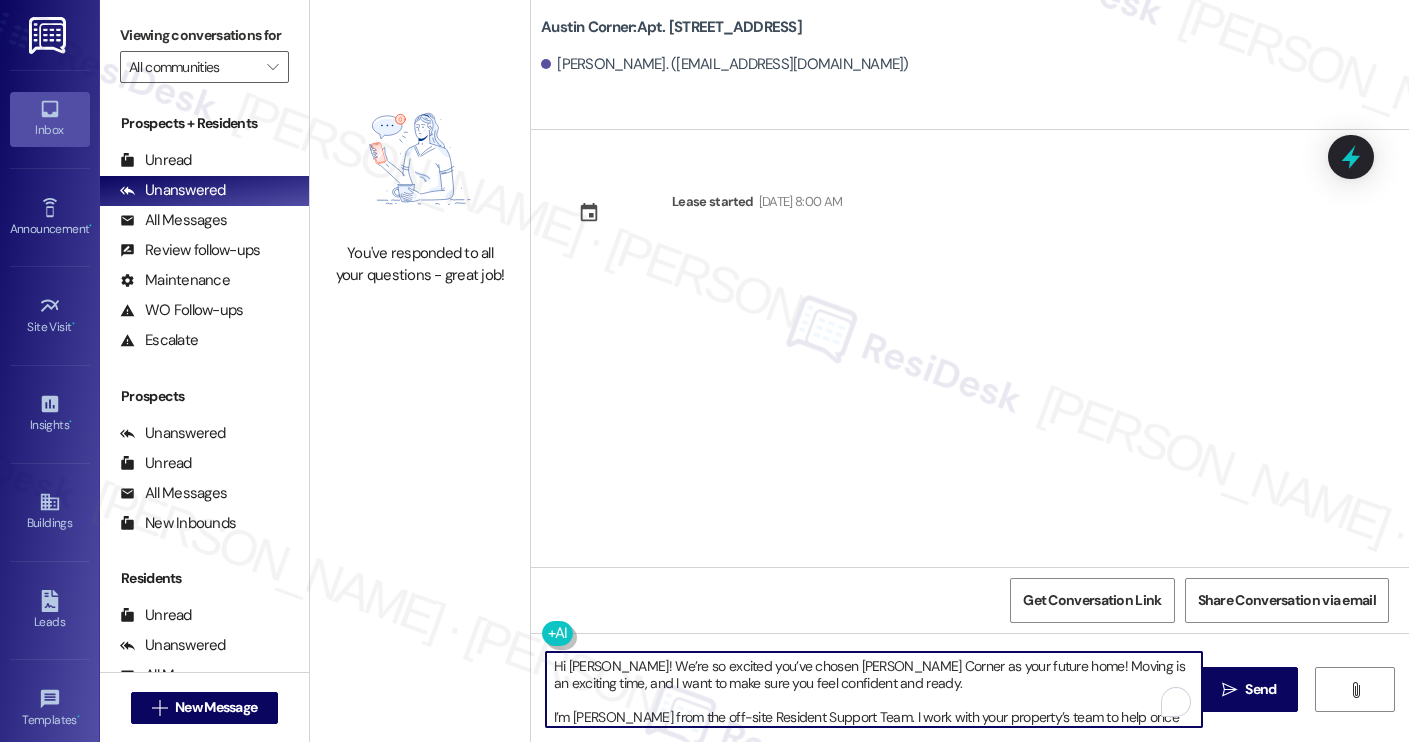 scroll, scrollTop: 119, scrollLeft: 0, axis: vertical 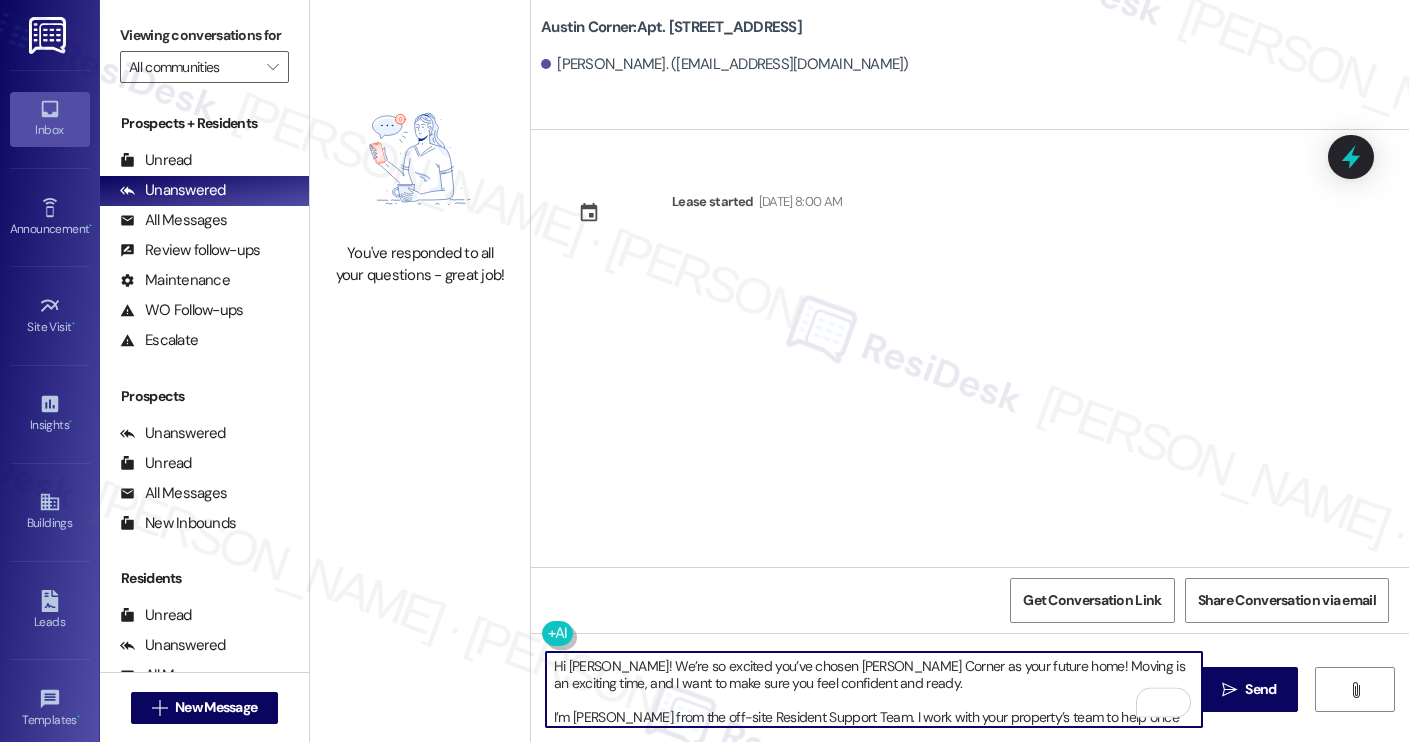 click on "Yzette Torres. (yzettetorres@gmail.com)" at bounding box center (725, 64) 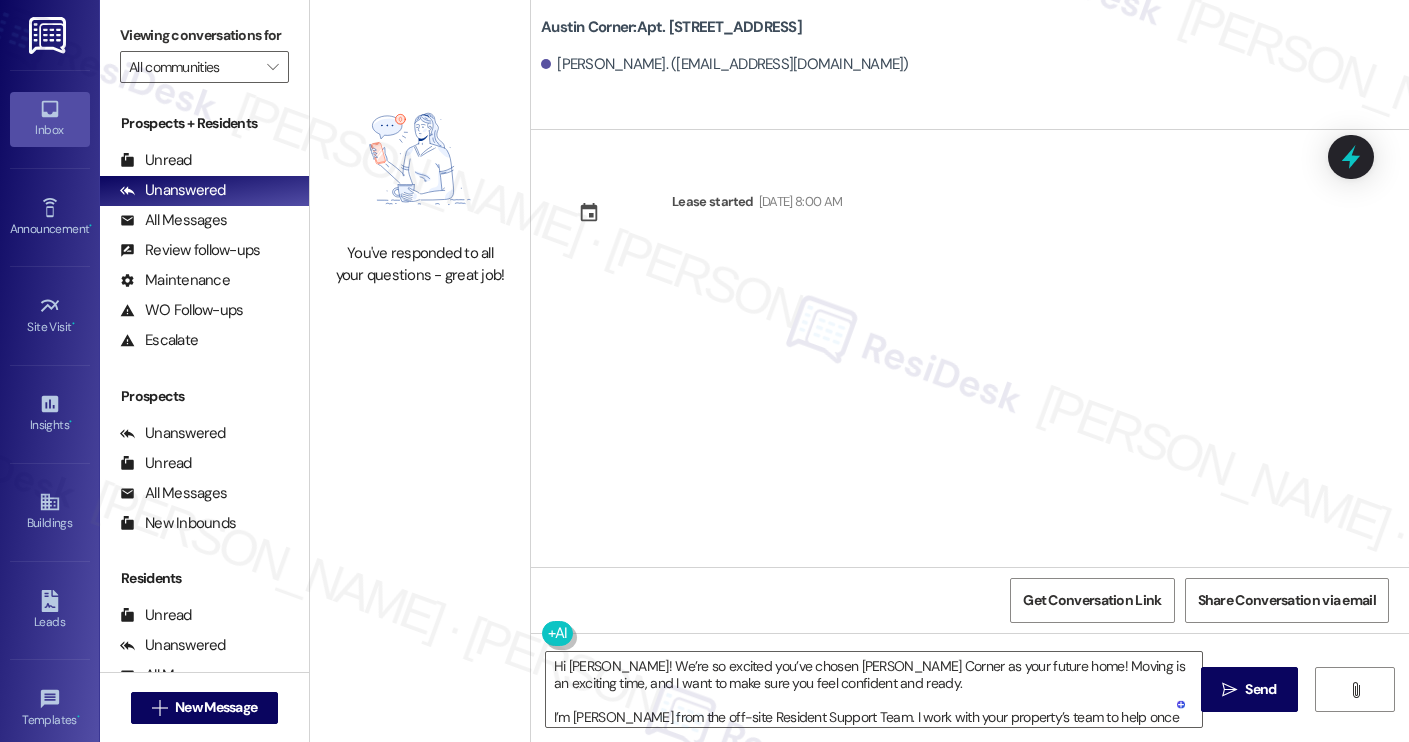 click on "Yzette Torres. (yzettetorres@gmail.com)" at bounding box center (725, 64) 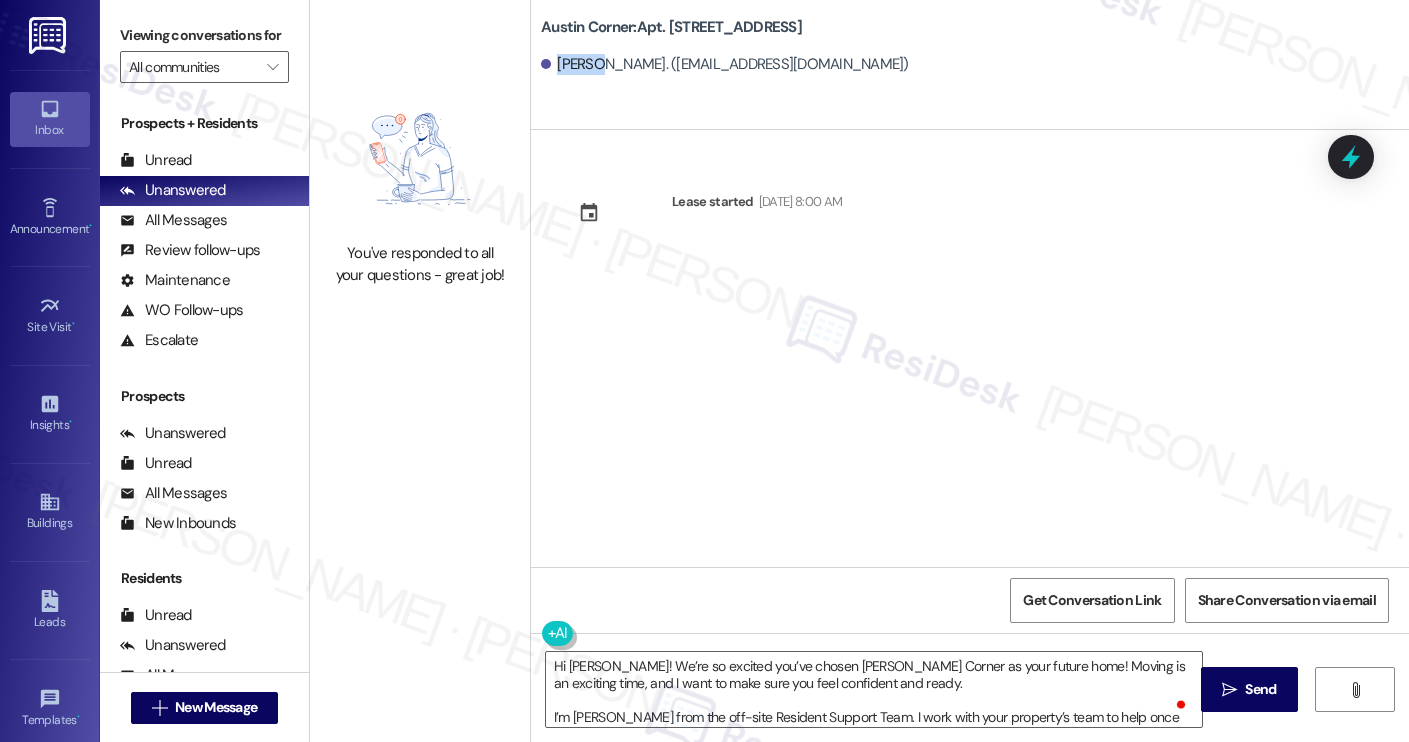 copy on "Yzette" 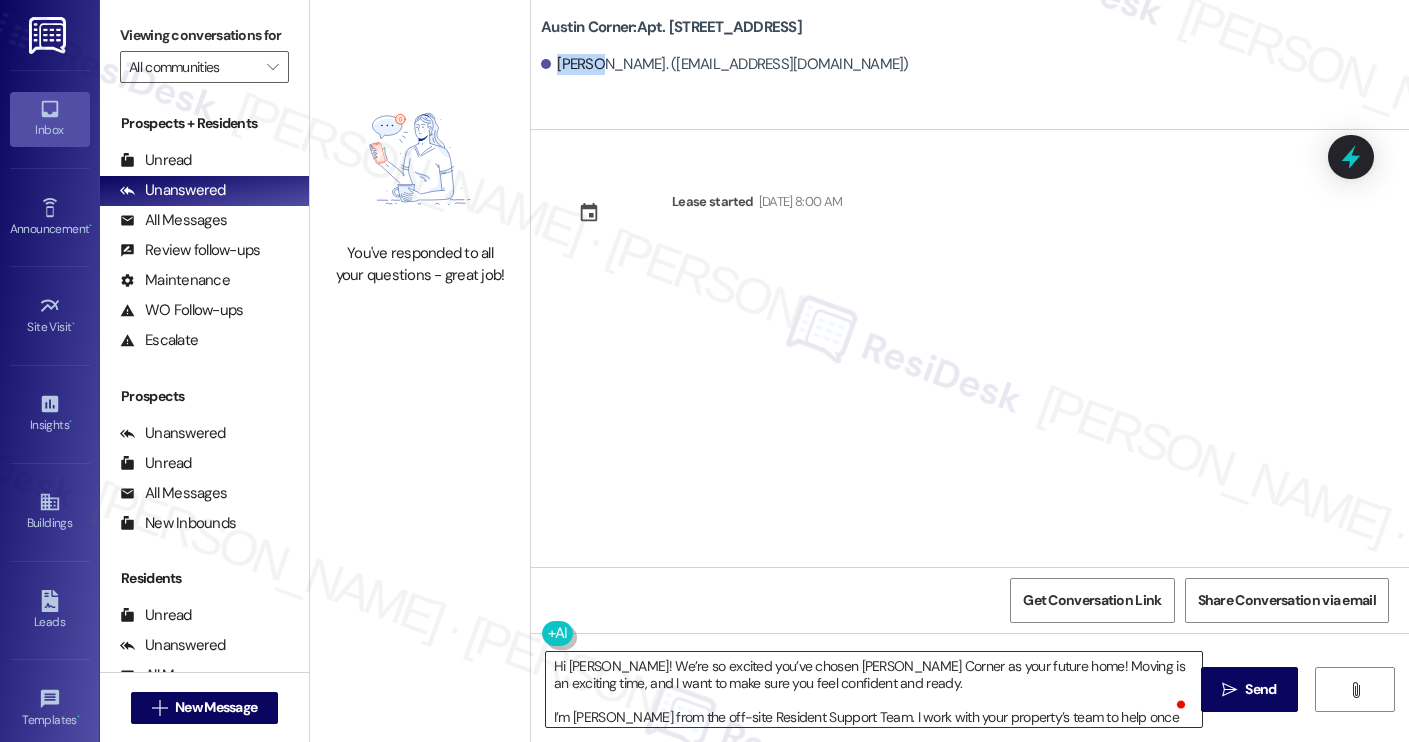 click on "Hi [PERSON_NAME]! We’re so excited you’ve chosen [PERSON_NAME] Corner as your future home! Moving is an exciting time, and I want to make sure you feel confident and ready.
I’m [PERSON_NAME] from the off-site Resident Support Team. I work with your property’s team to help once you’ve moved in, whether it’s answering questions or assisting with maintenance. I’ll be in touch as your move-in date gets closer!
Move-in day will be busy as you get settled, but no reason it has to be stressful. Don’t forget that we offer a ⚡FAST PASS⚡for Move-In day if your checklist has been completed 2 weeks prior to move-in. Login to your ResidentPortal [DATE] to complete those outstanding items!" at bounding box center (874, 689) 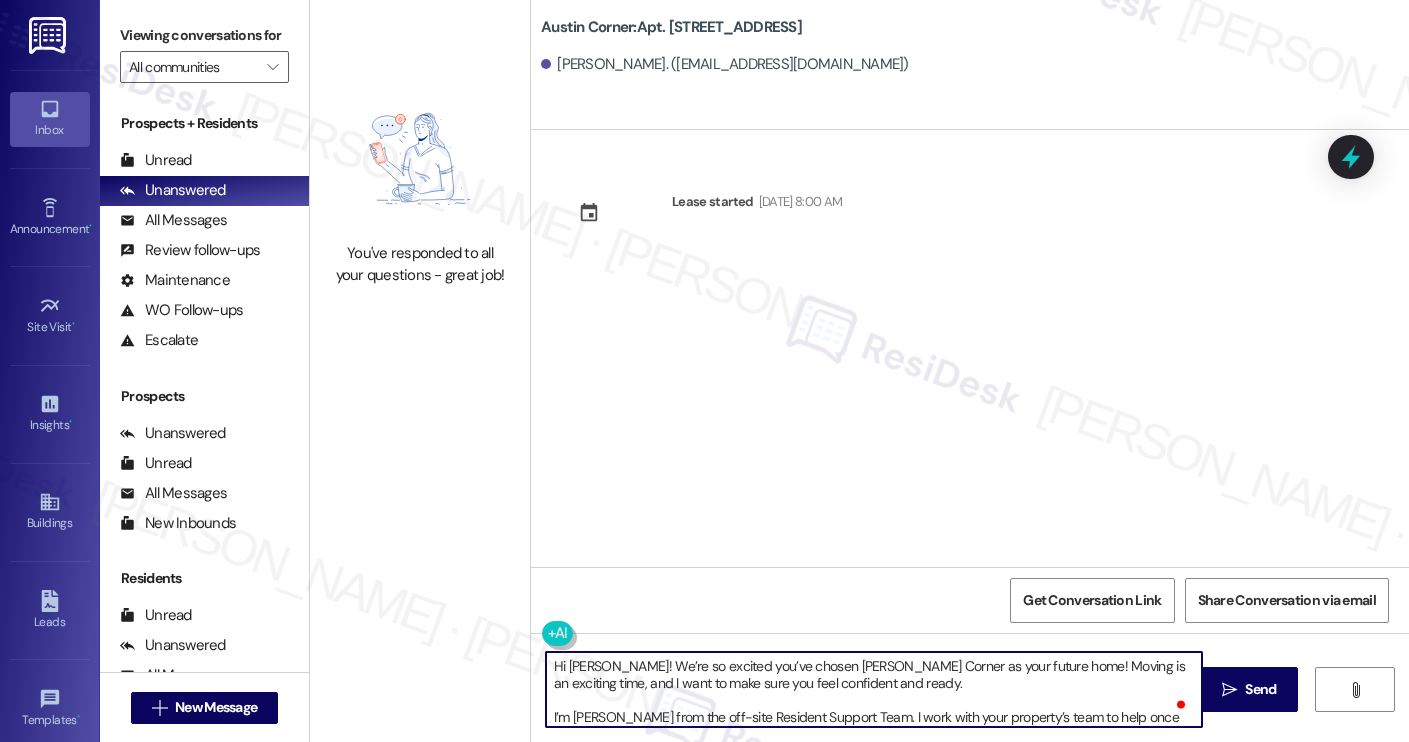 click on "Hi [PERSON_NAME]! We’re so excited you’ve chosen [PERSON_NAME] Corner as your future home! Moving is an exciting time, and I want to make sure you feel confident and ready.
I’m [PERSON_NAME] from the off-site Resident Support Team. I work with your property’s team to help once you’ve moved in, whether it’s answering questions or assisting with maintenance. I’ll be in touch as your move-in date gets closer!
Move-in day will be busy as you get settled, but no reason it has to be stressful. Don’t forget that we offer a ⚡FAST PASS⚡for Move-In day if your checklist has been completed 2 weeks prior to move-in. Login to your ResidentPortal [DATE] to complete those outstanding items!" at bounding box center [874, 689] 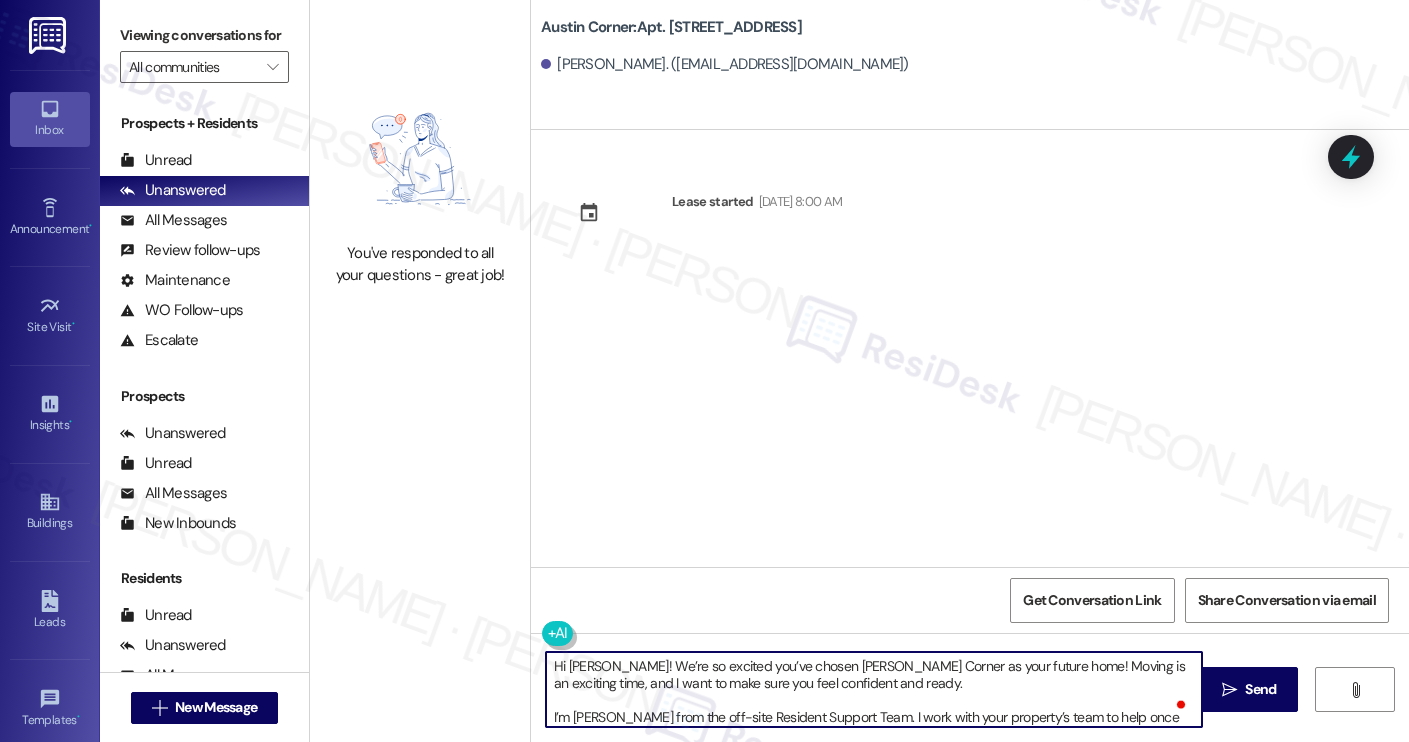 scroll, scrollTop: 17, scrollLeft: 0, axis: vertical 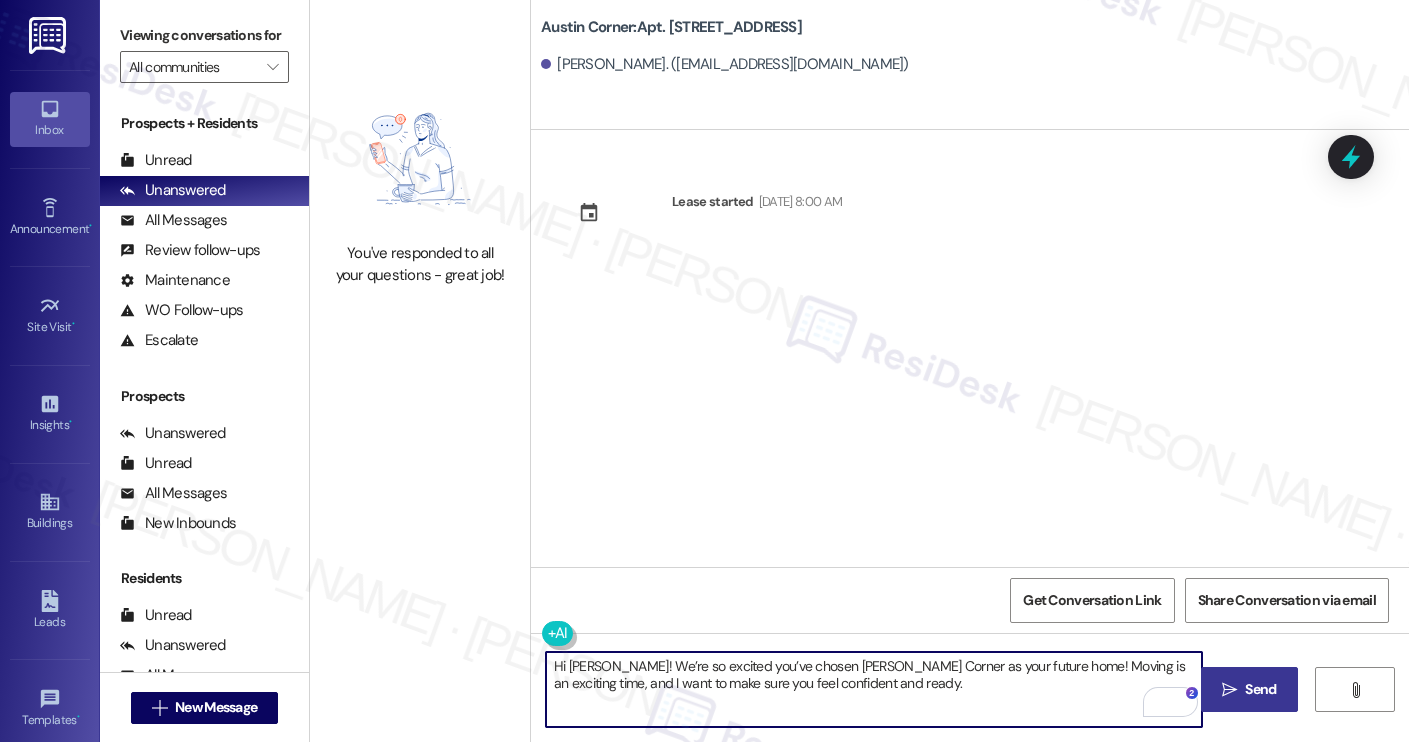type on "Hi Yzette! We’re so excited you’ve chosen Yugo Austin Corner as your future home! Moving is an exciting time, and I want to make sure you feel confident and ready." 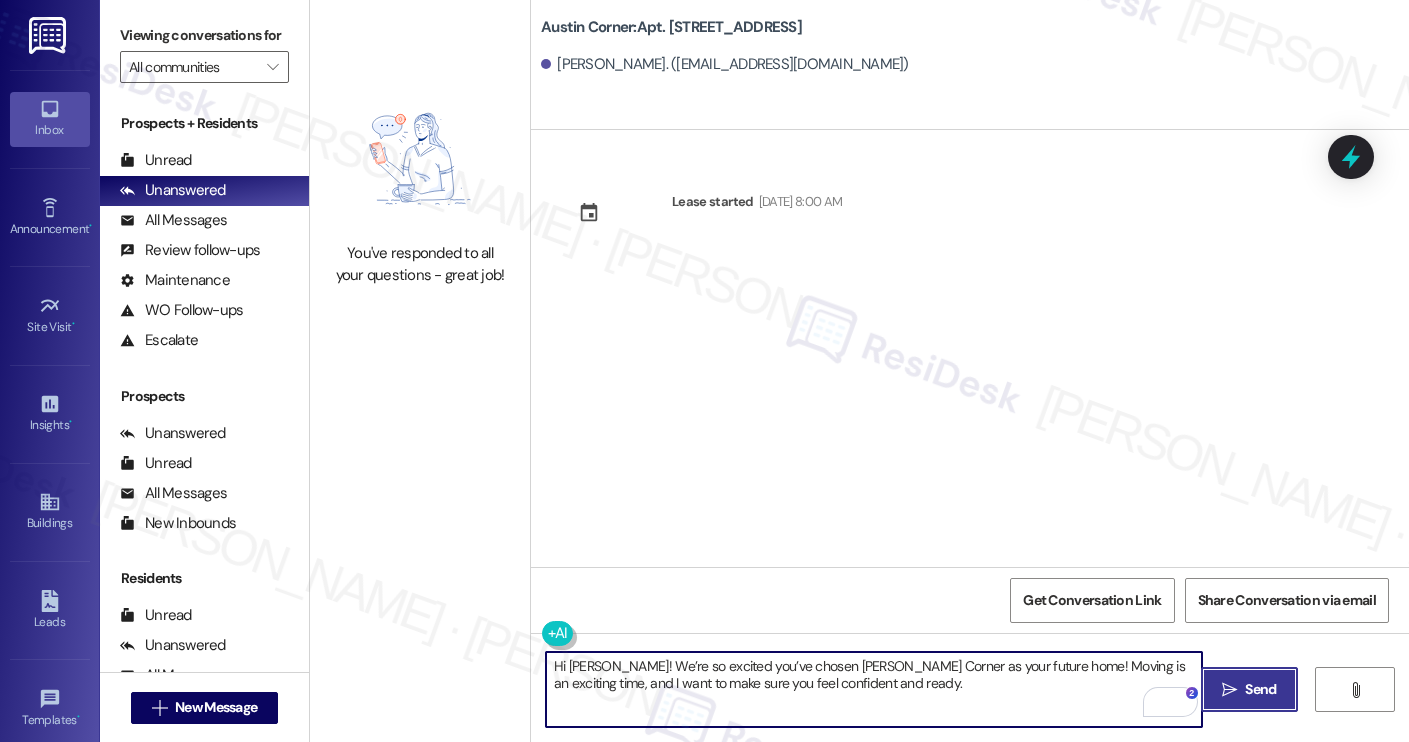 click on " Send" at bounding box center [1249, 689] 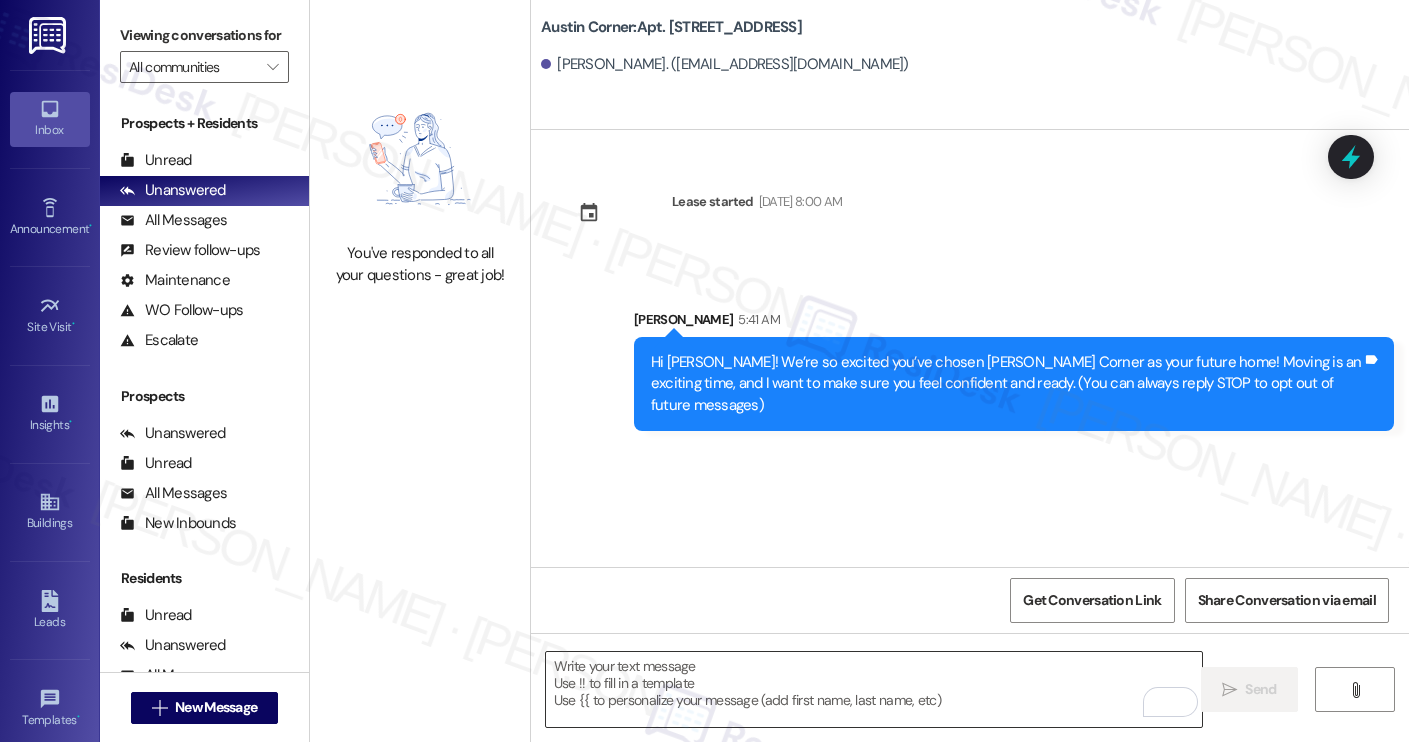 click at bounding box center (874, 689) 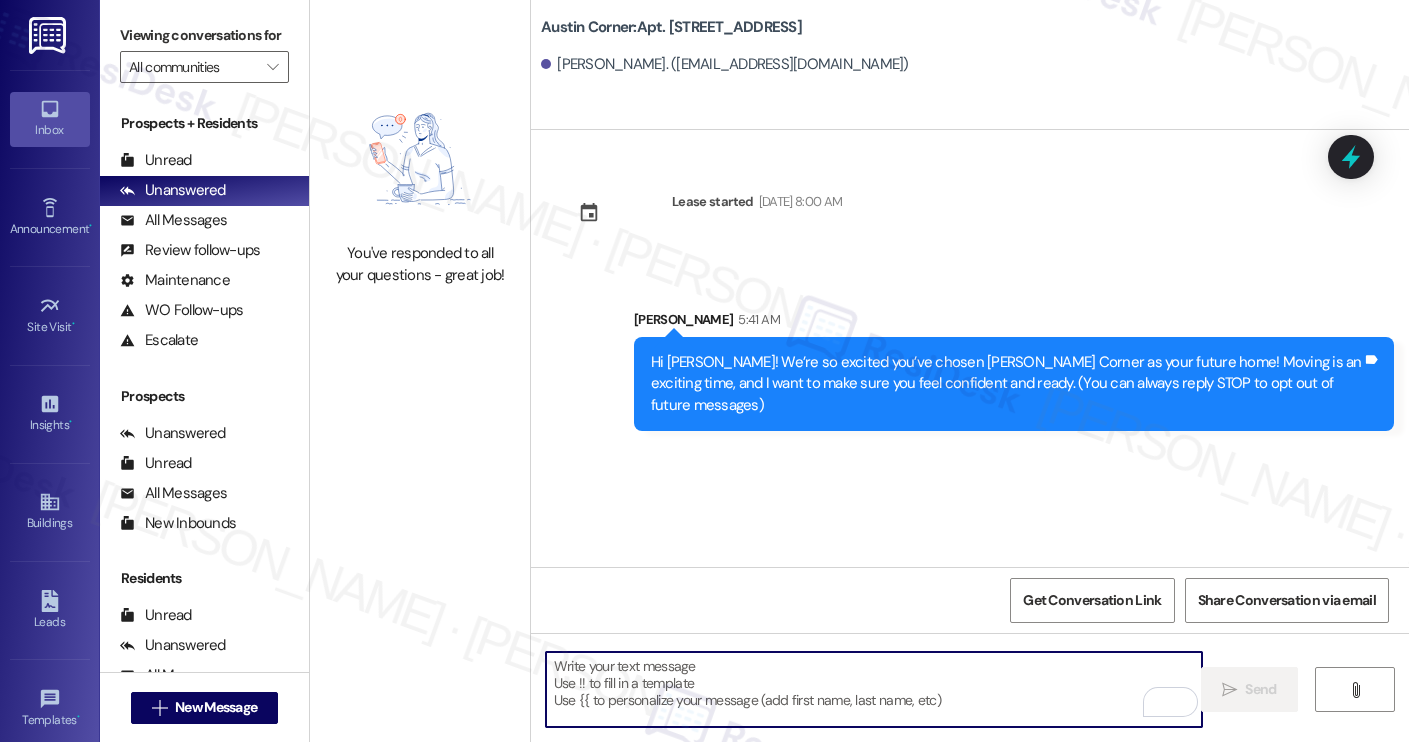 paste on "I’m [PERSON_NAME] from the off-site Resident Support Team. I work with your property’s team to help once you’ve moved in, whether it’s answering questions or assisting with maintenance. I’ll be in touch as your move-in date gets closer!
Move-in day will be busy as you get settled, but no reason it has to be stressful. Don’t forget that we offer a ⚡FAST PASS⚡for Move-In day if your checklist has been completed 2 weeks prior to move-in. Login to your ResidentPortal [DATE] to complete those outstanding items!" 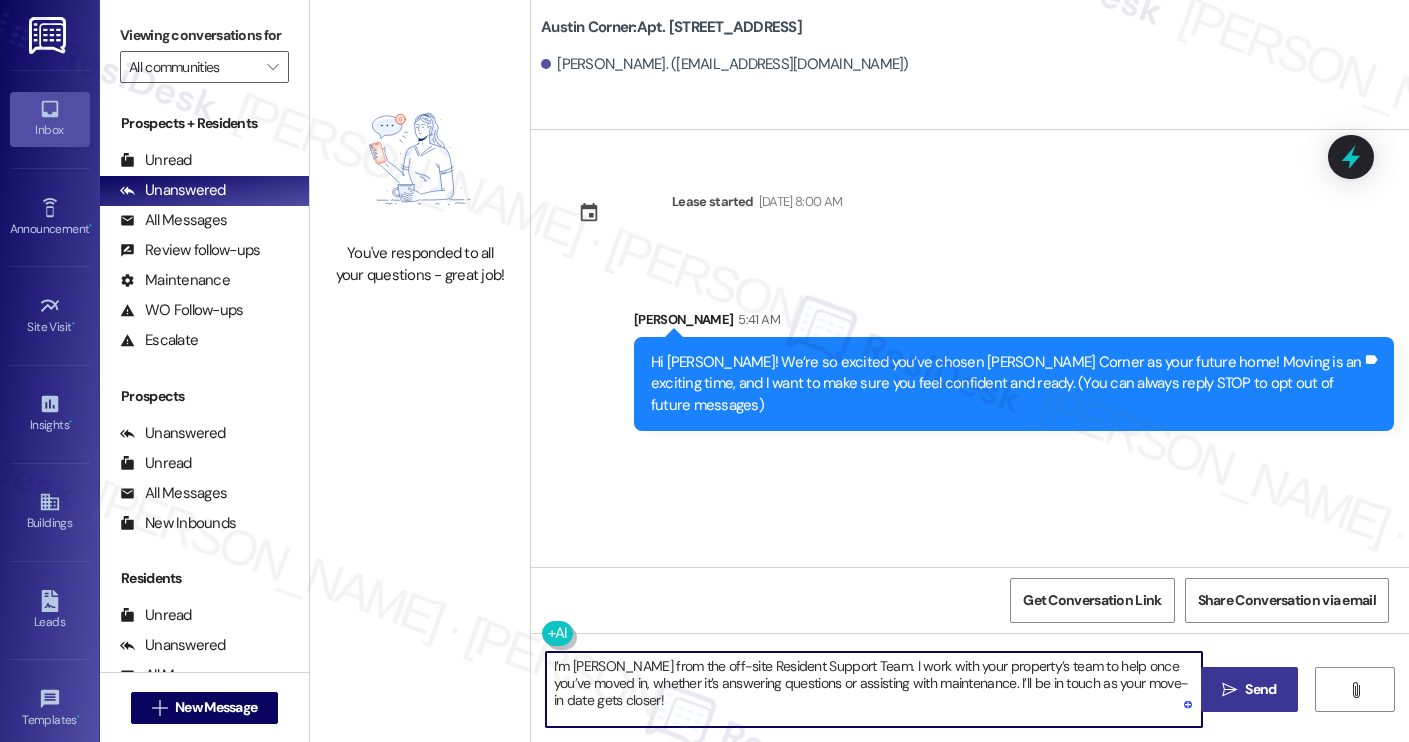 type on "I’m [PERSON_NAME] from the off-site Resident Support Team. I work with your property’s team to help once you’ve moved in, whether it’s answering questions or assisting with maintenance. I’ll be in touch as your move-in date gets closer!" 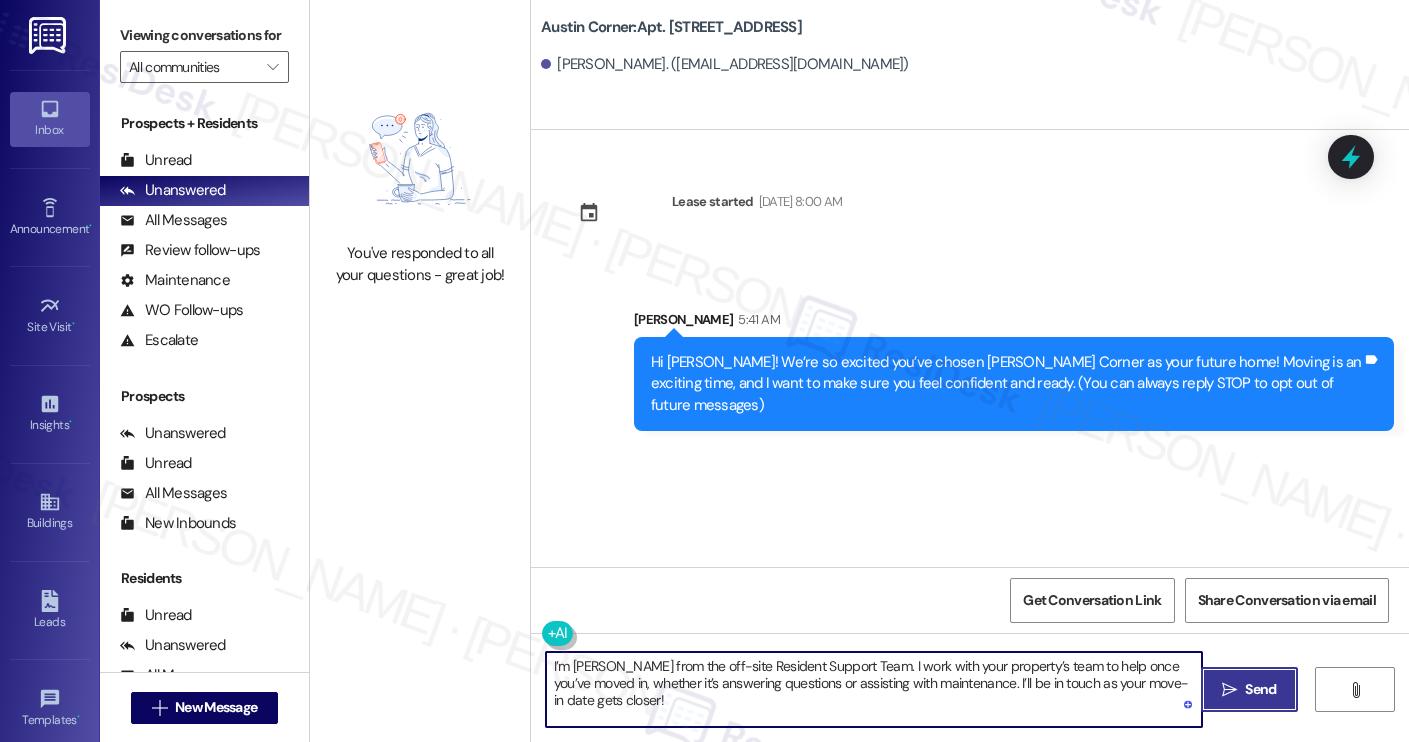 click on "Send" at bounding box center [1260, 689] 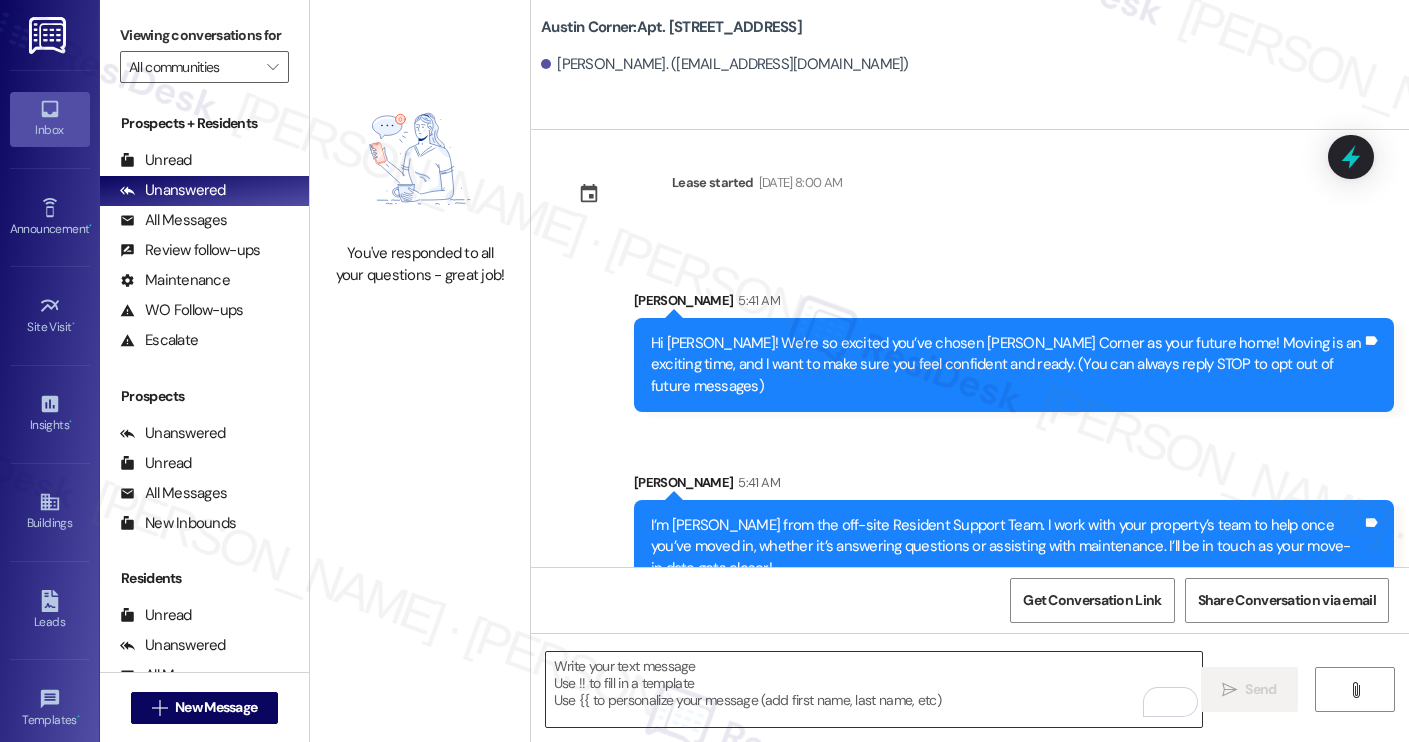 click at bounding box center [874, 689] 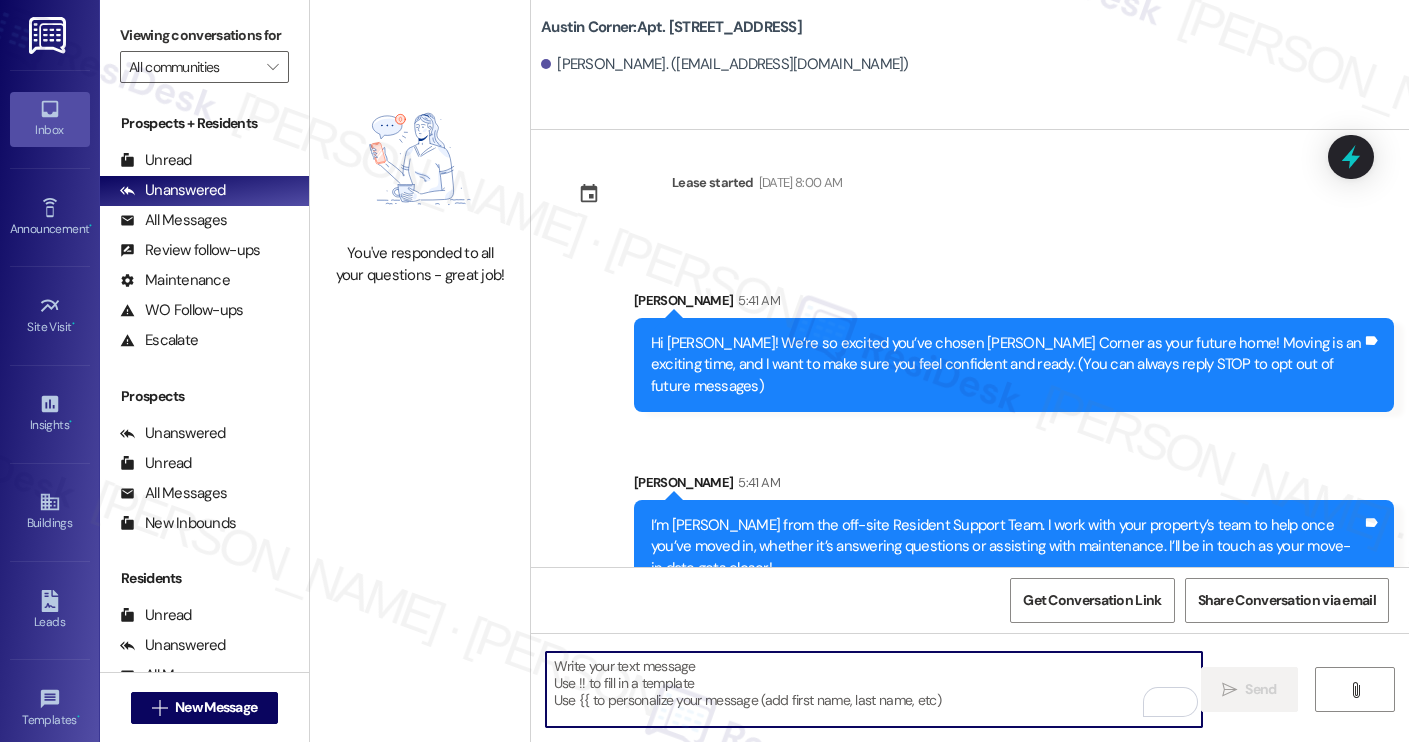 paste on "Move-in day will be busy as you get settled, but no reason it has to be stressful. Don’t forget that we offer a ⚡FAST PASS⚡for Move-In day if your checklist has been completed 2 weeks prior to move-in. Login to your ResidentPortal [DATE] to complete those outstanding items!" 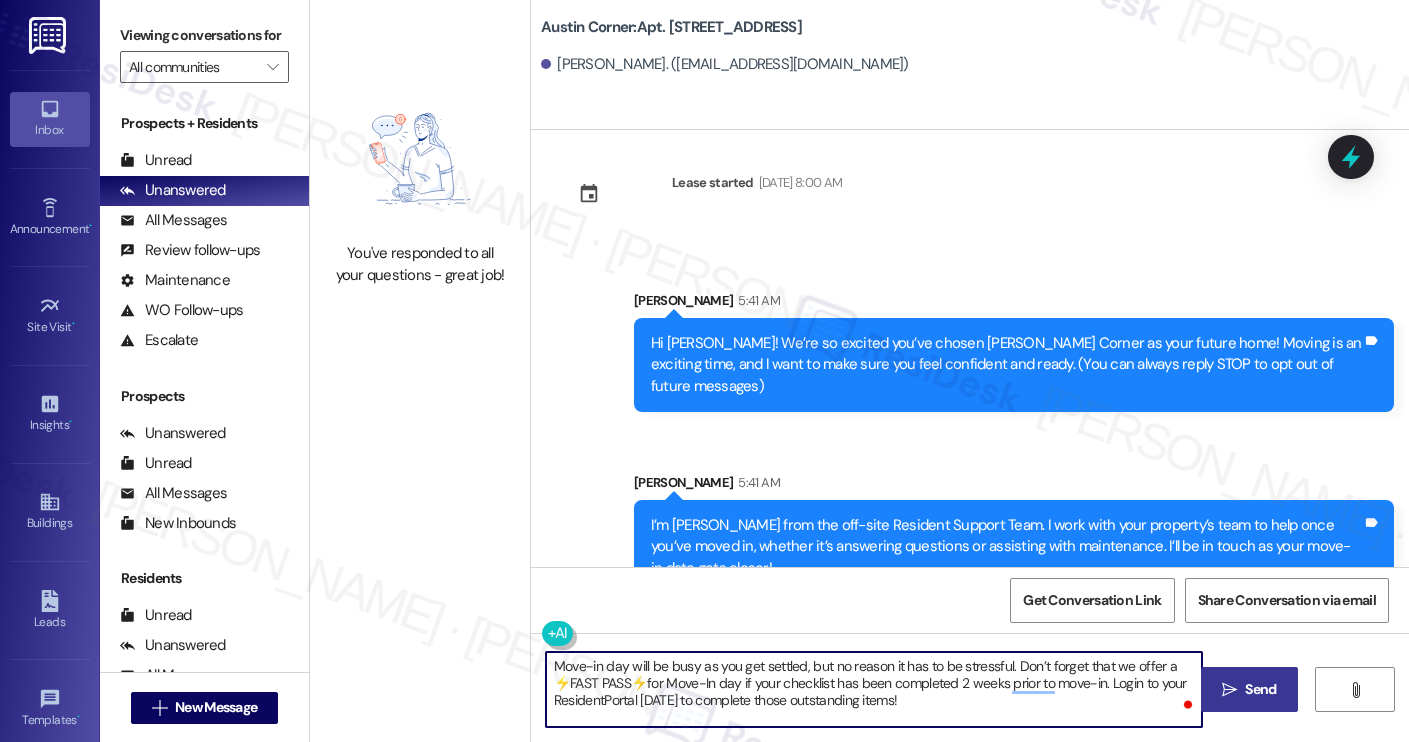 type on "Move-in day will be busy as you get settled, but no reason it has to be stressful. Don’t forget that we offer a ⚡FAST PASS⚡for Move-In day if your checklist has been completed 2 weeks prior to move-in. Login to your ResidentPortal [DATE] to complete those outstanding items!" 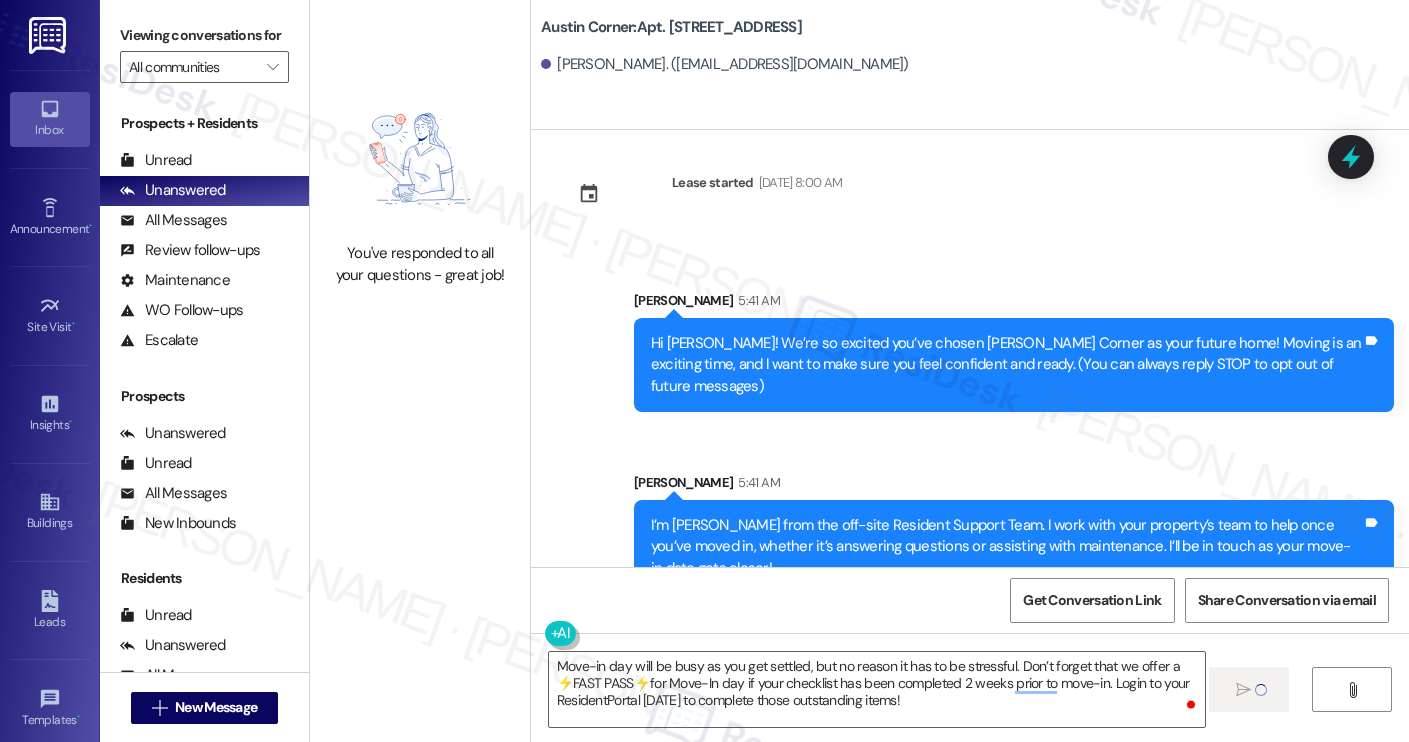 type 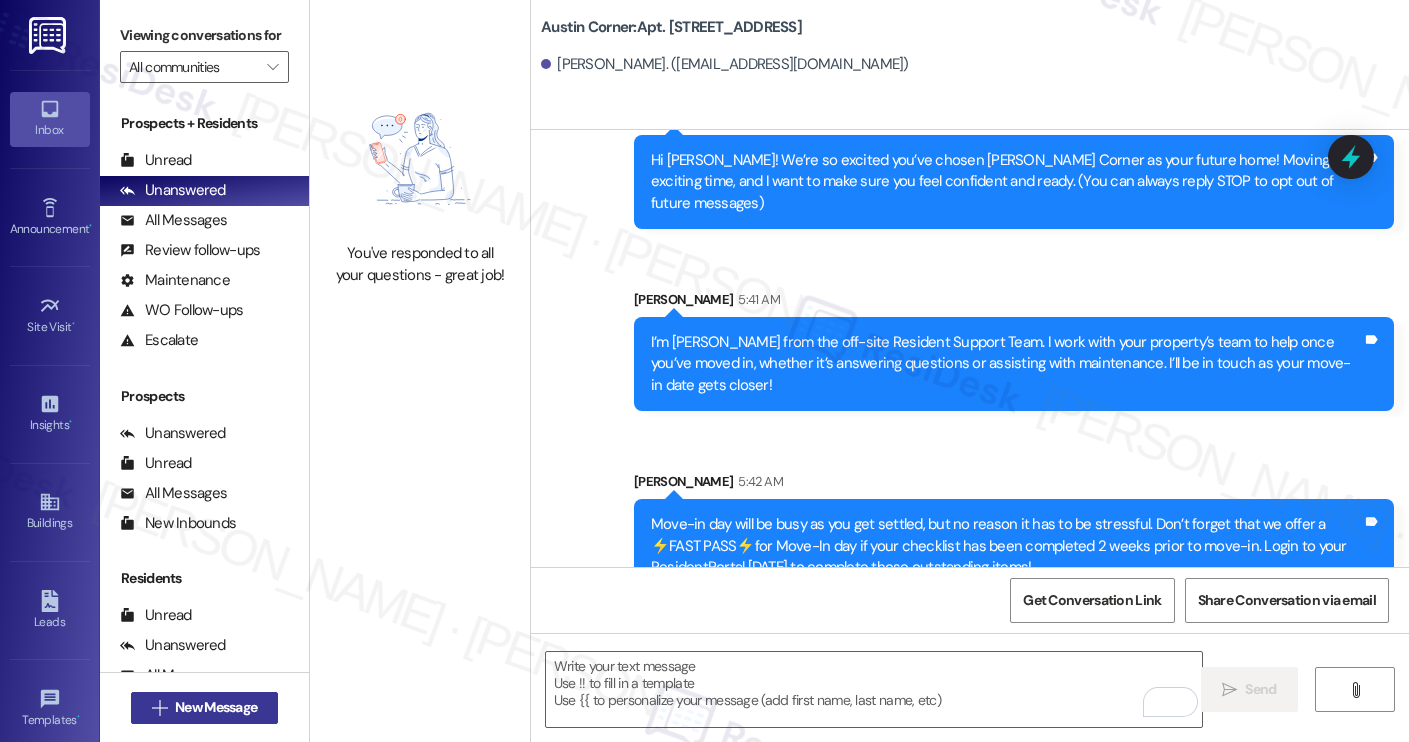 click on "New Message" at bounding box center (216, 707) 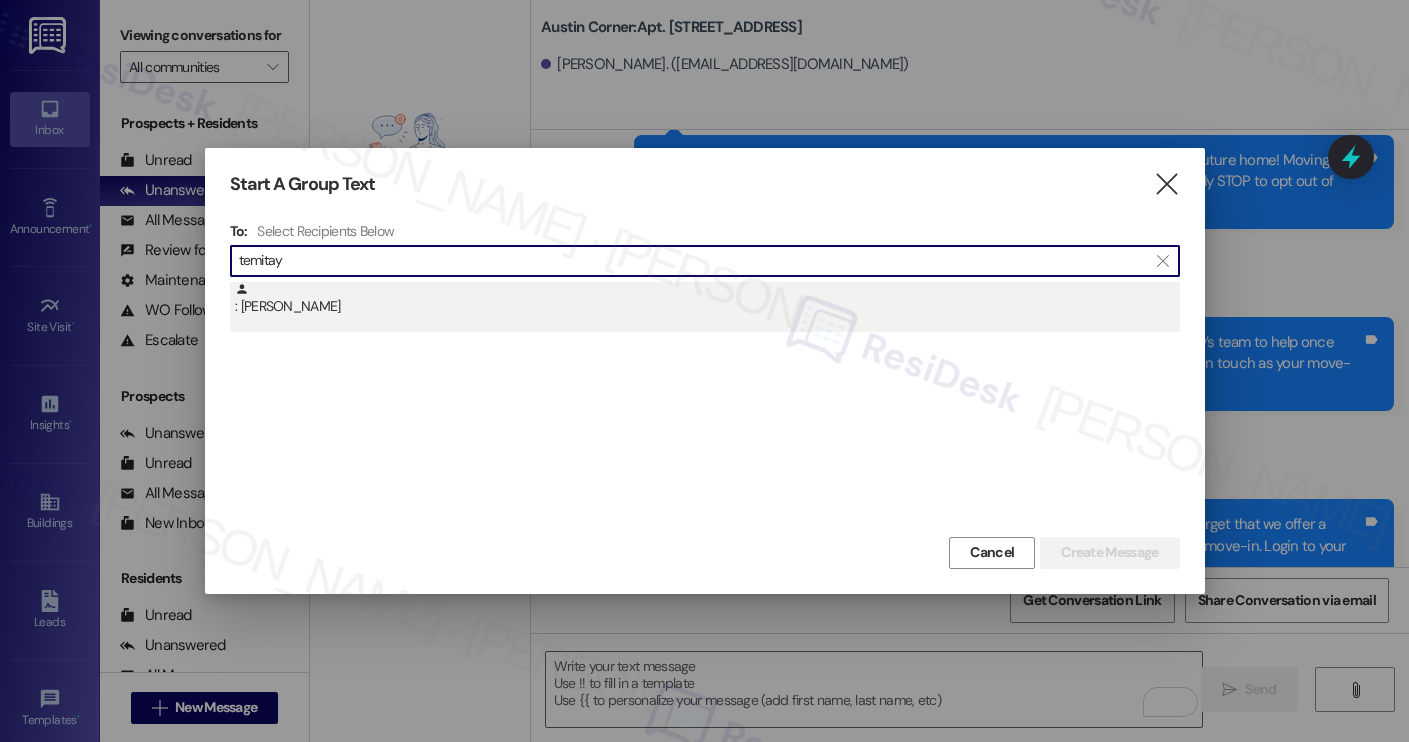 type on "temitay" 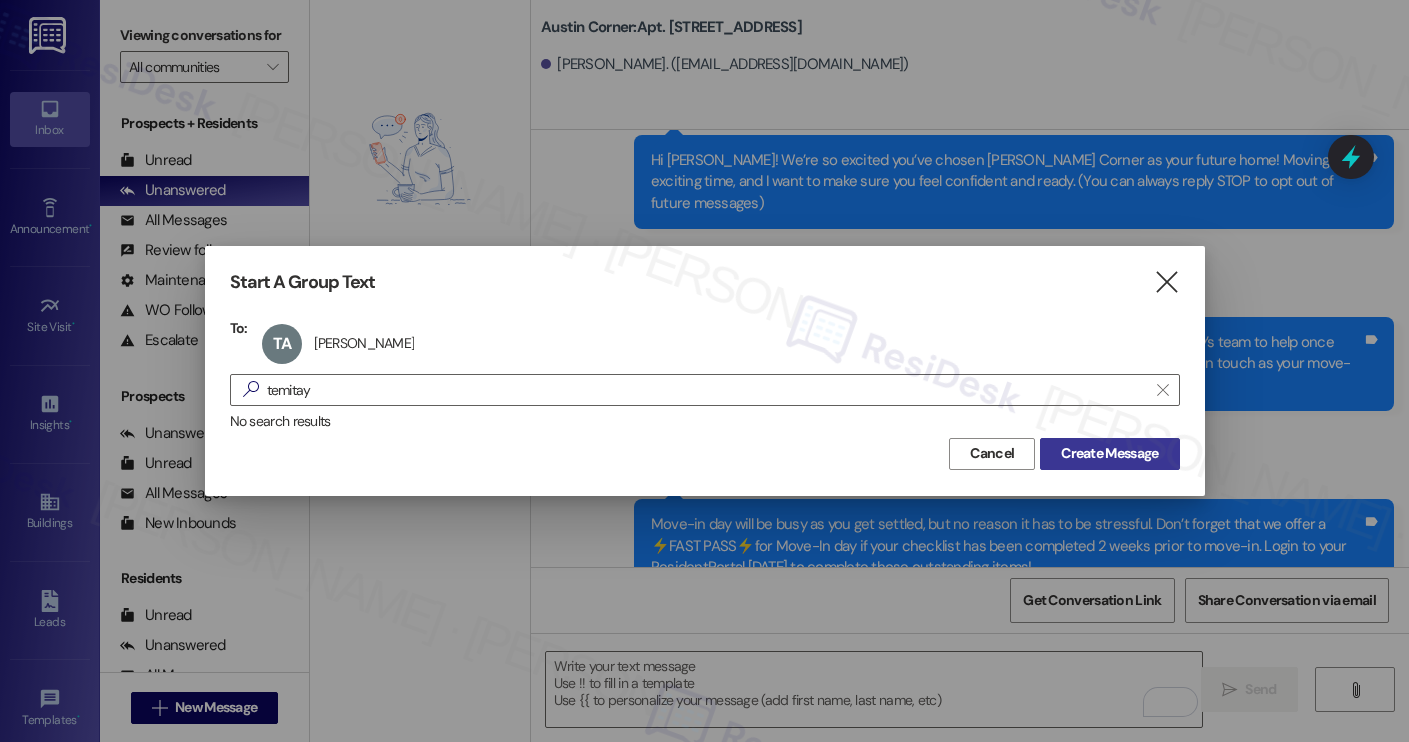 click on "Create Message" at bounding box center [1109, 453] 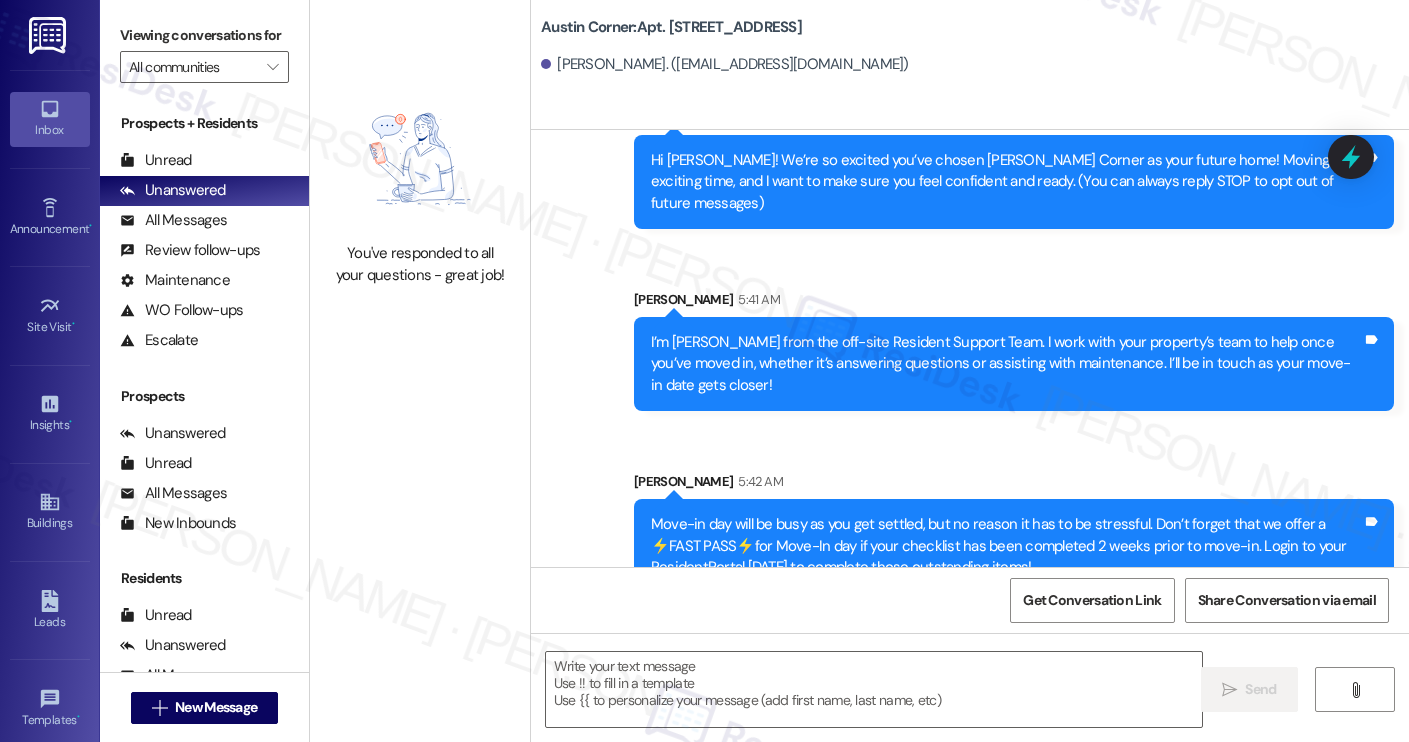 type on "Fetching suggested responses. Please feel free to read through the conversation in the meantime." 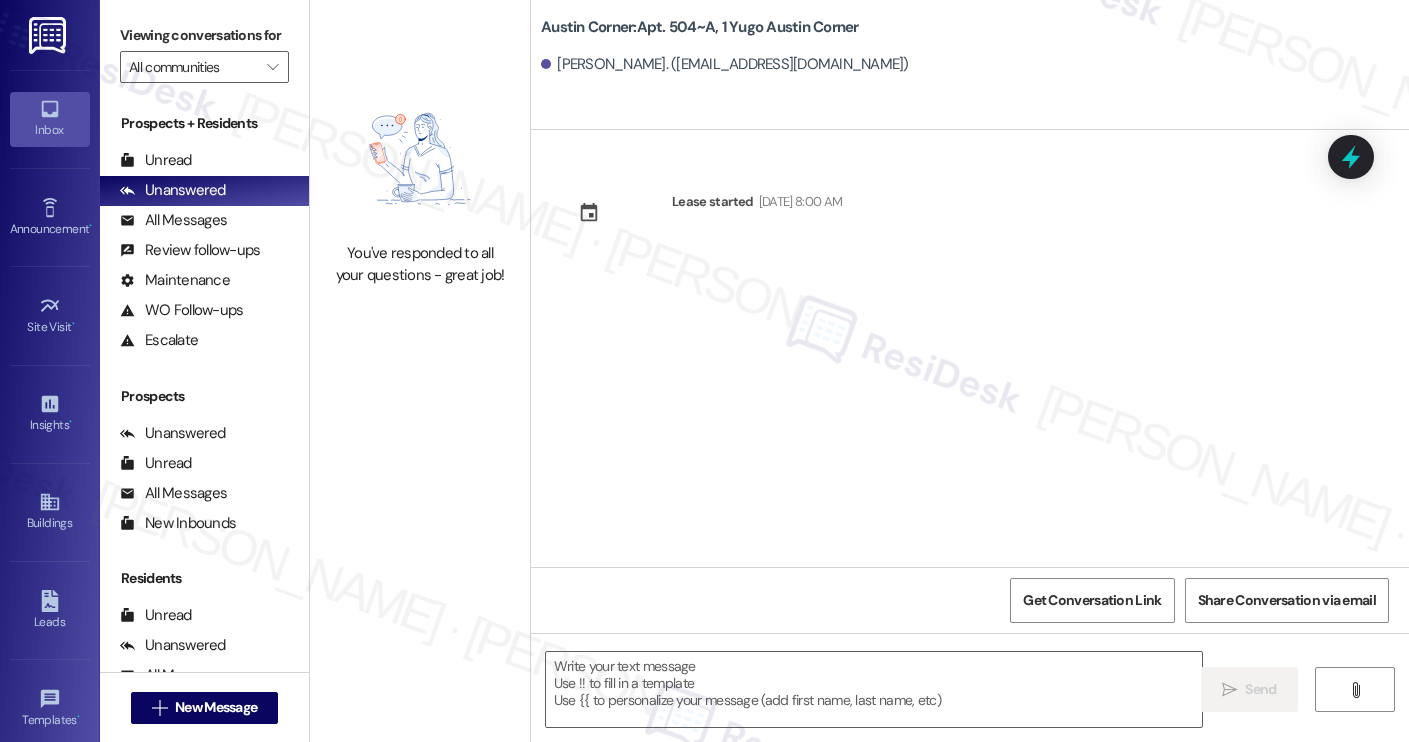 type on "Fetching suggested responses. Please feel free to read through the conversation in the meantime." 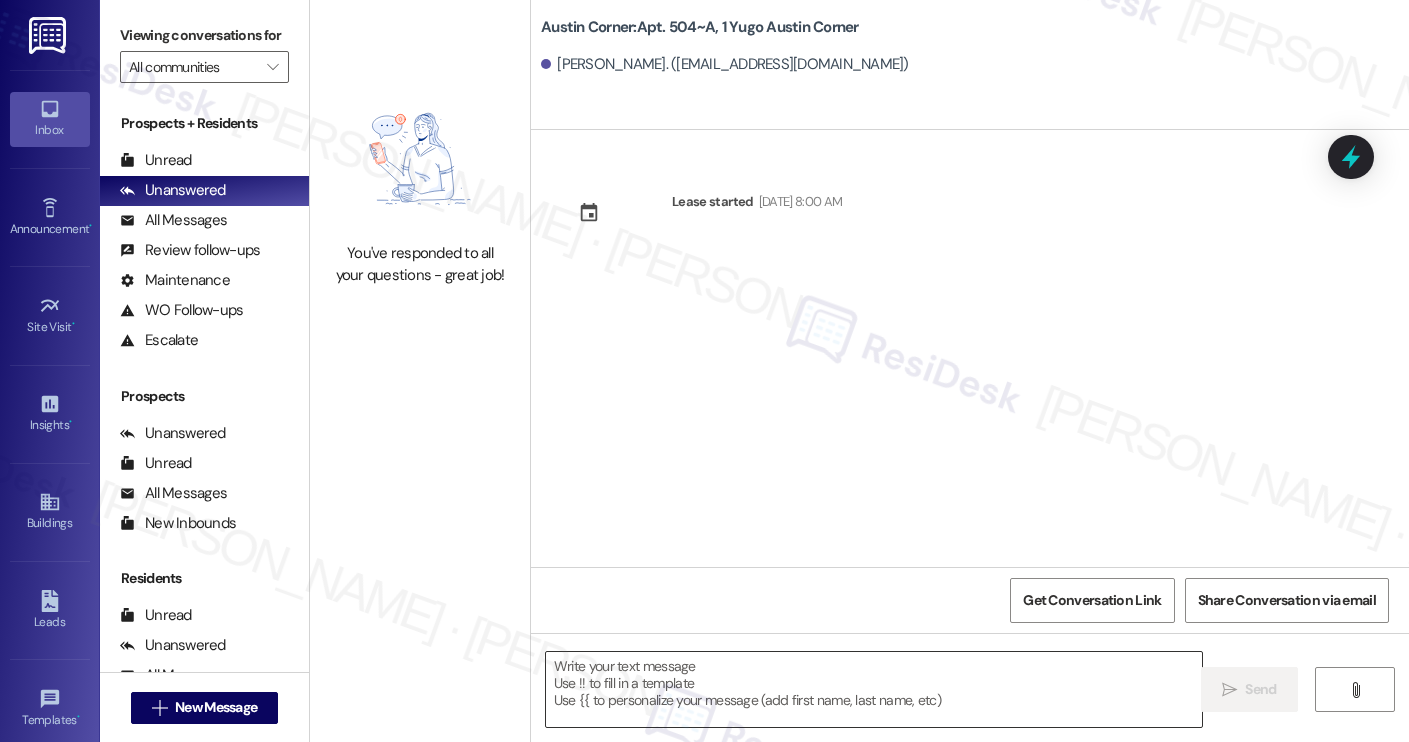 click at bounding box center [874, 689] 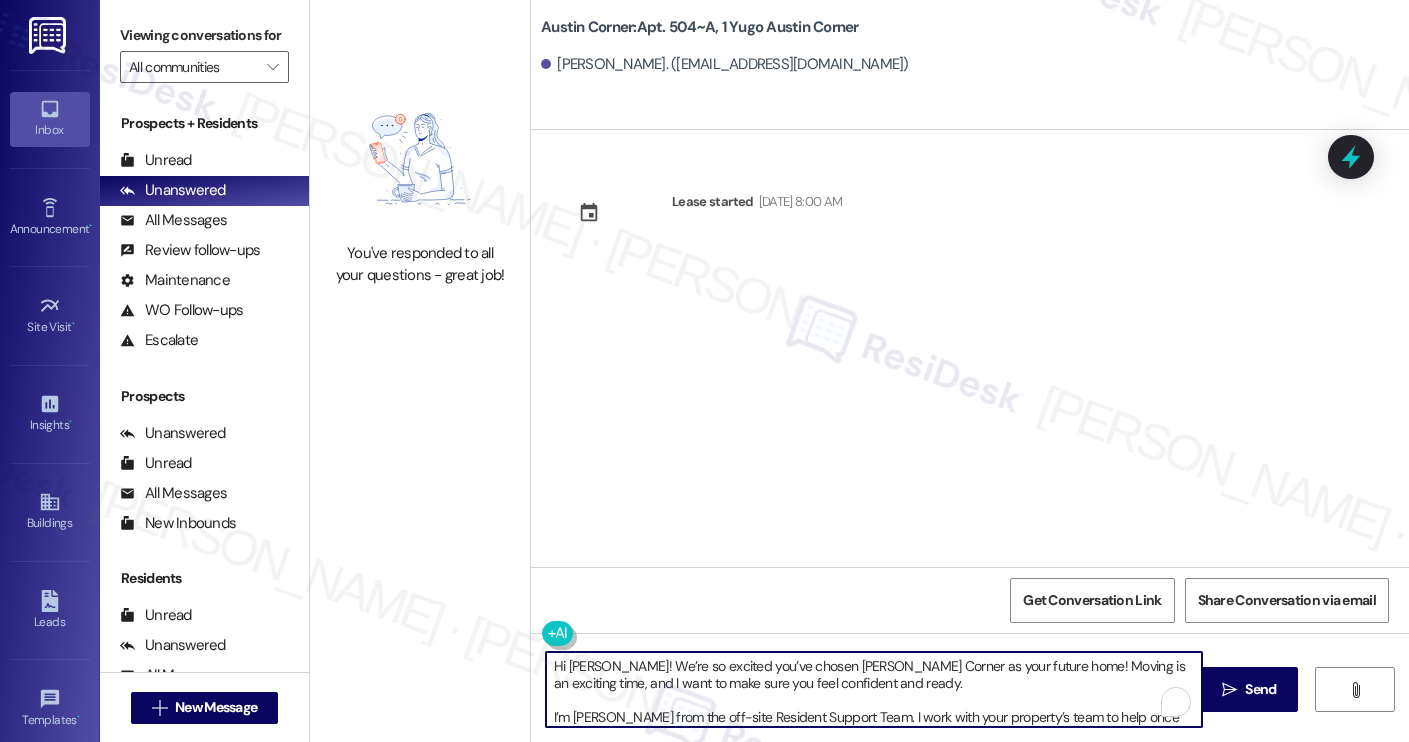 scroll, scrollTop: 119, scrollLeft: 0, axis: vertical 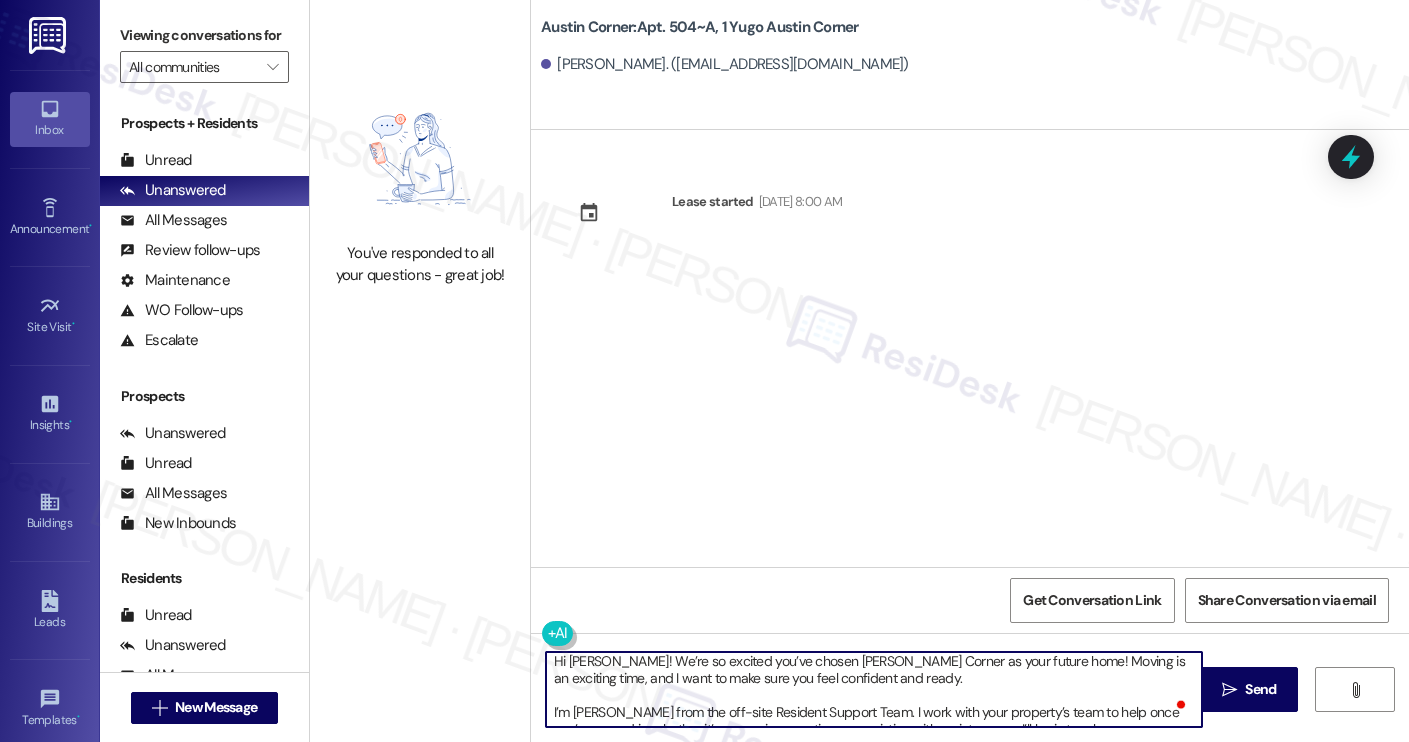 click on "Temitayo Awosemo. (nawater1000@gmail.com)" at bounding box center (725, 64) 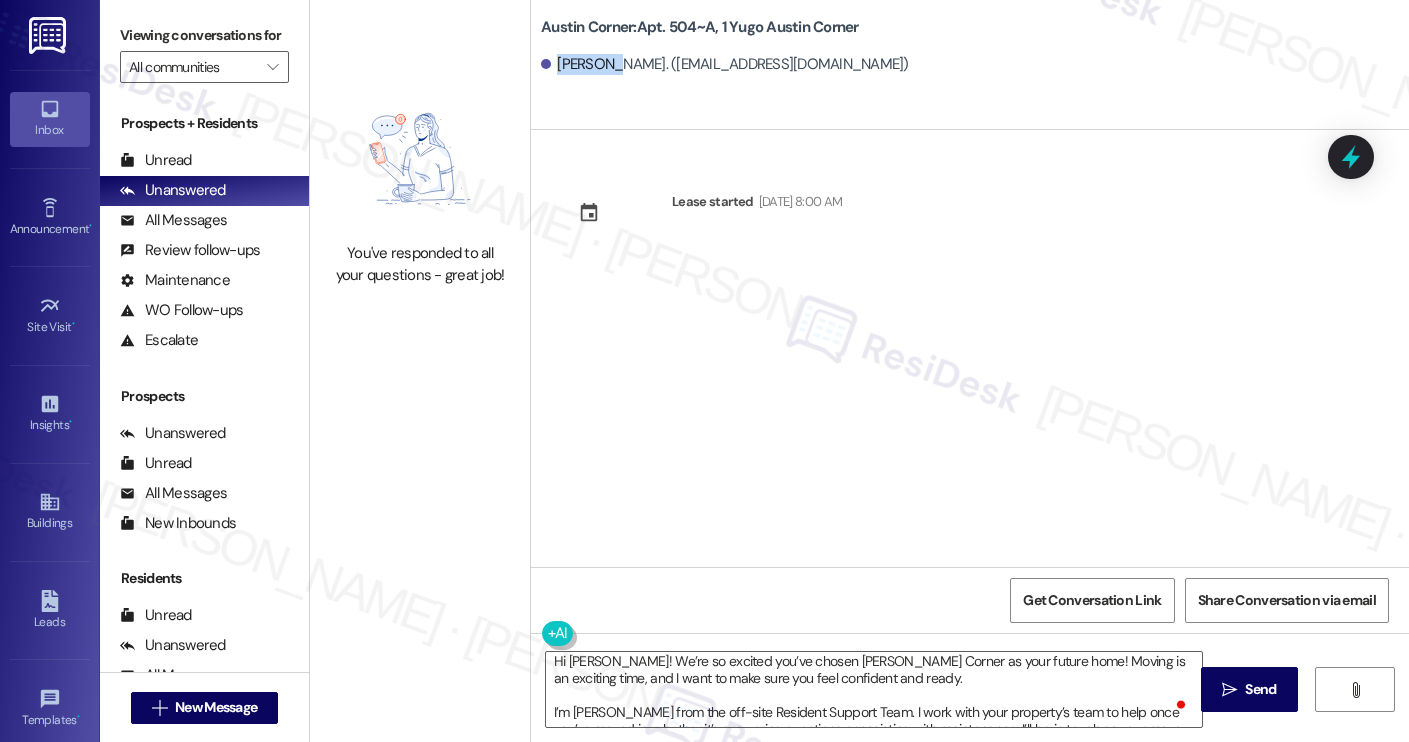 copy on "Temitayo" 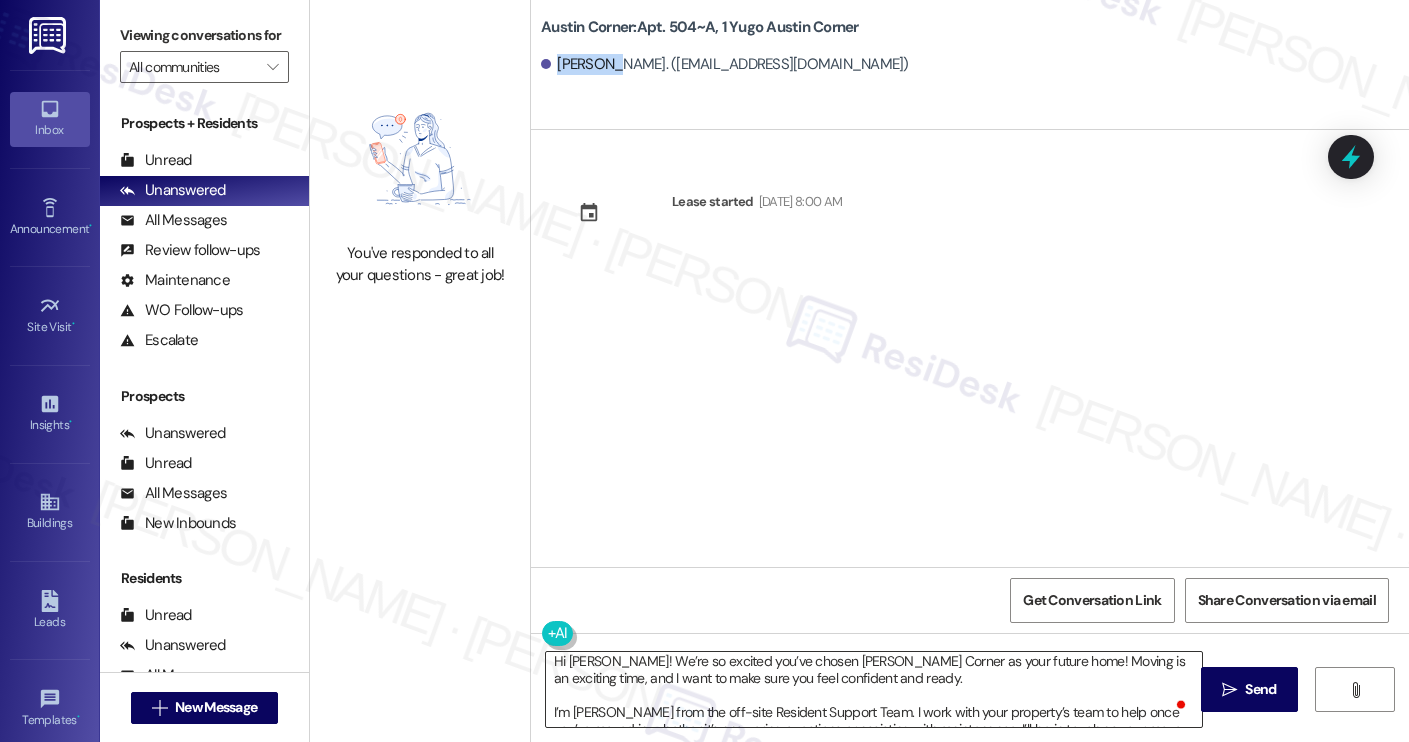 click on "Hi [PERSON_NAME]! We’re so excited you’ve chosen [PERSON_NAME] Corner as your future home! Moving is an exciting time, and I want to make sure you feel confident and ready.
I’m [PERSON_NAME] from the off-site Resident Support Team. I work with your property’s team to help once you’ve moved in, whether it’s answering questions or assisting with maintenance. I’ll be in touch as your move-in date gets closer!
Move-in day will be busy as you get settled, but no reason it has to be stressful. Don’t forget that we offer a ⚡FAST PASS⚡for Move-In day if your checklist has been completed 2 weeks prior to move-in. Login to your ResidentPortal [DATE] to complete those outstanding items!" at bounding box center [874, 689] 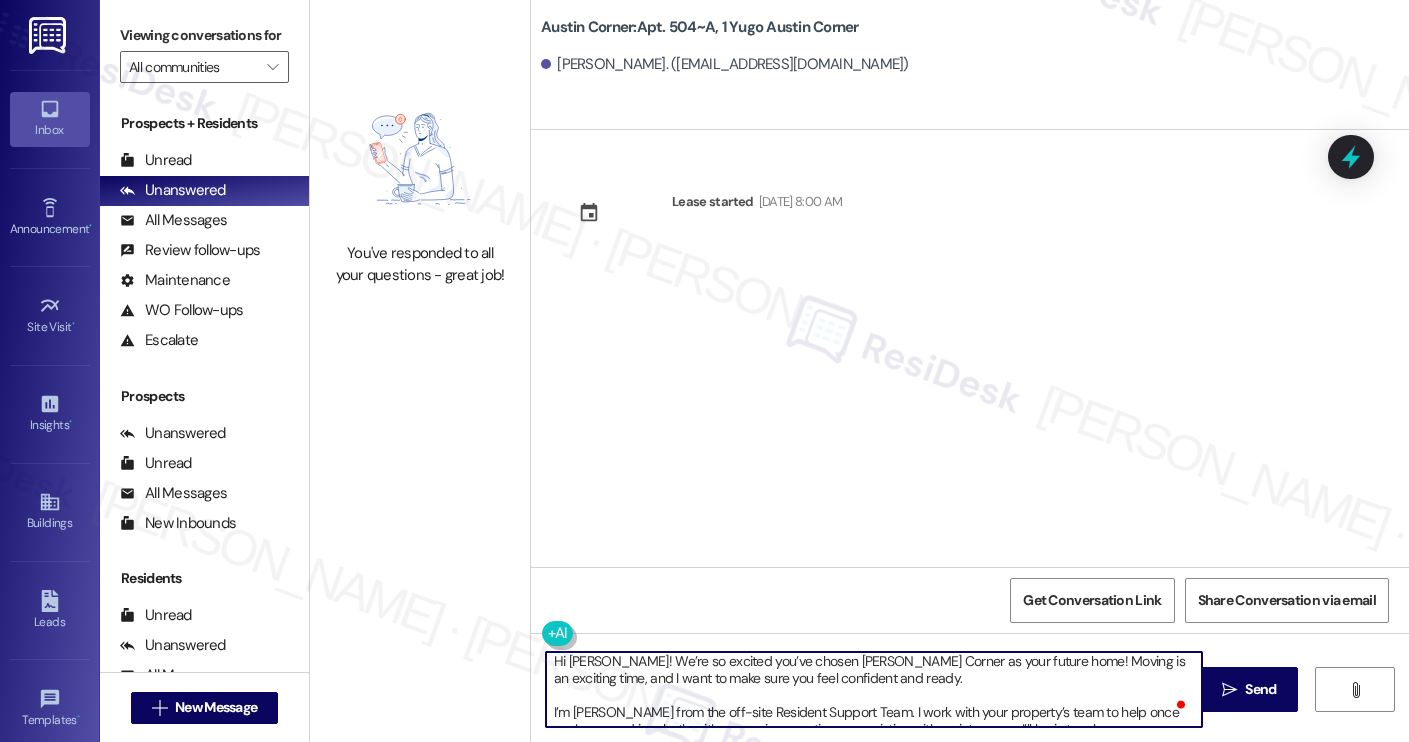 click on "Hi [PERSON_NAME]! We’re so excited you’ve chosen [PERSON_NAME] Corner as your future home! Moving is an exciting time, and I want to make sure you feel confident and ready.
I’m [PERSON_NAME] from the off-site Resident Support Team. I work with your property’s team to help once you’ve moved in, whether it’s answering questions or assisting with maintenance. I’ll be in touch as your move-in date gets closer!
Move-in day will be busy as you get settled, but no reason it has to be stressful. Don’t forget that we offer a ⚡FAST PASS⚡for Move-In day if your checklist has been completed 2 weeks prior to move-in. Login to your ResidentPortal [DATE] to complete those outstanding items!" at bounding box center (874, 689) 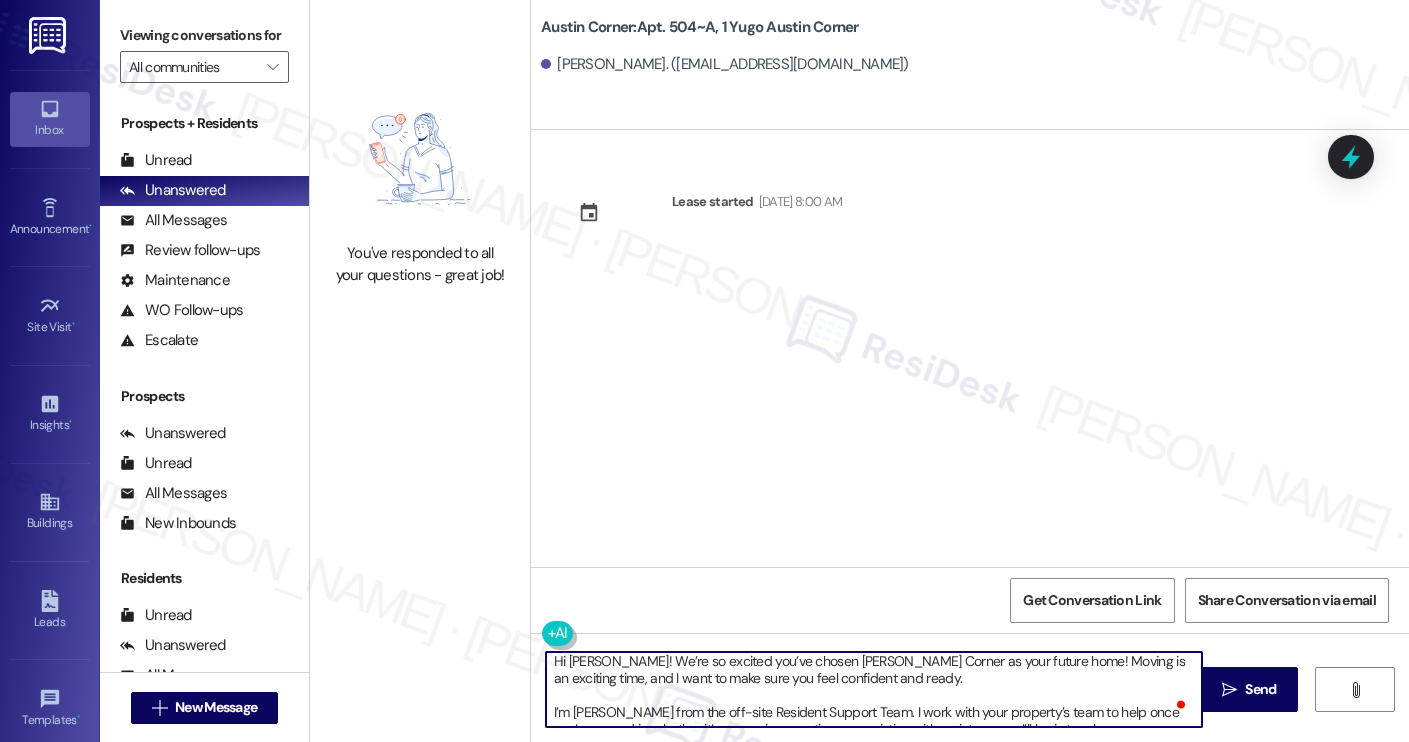 scroll, scrollTop: 17, scrollLeft: 0, axis: vertical 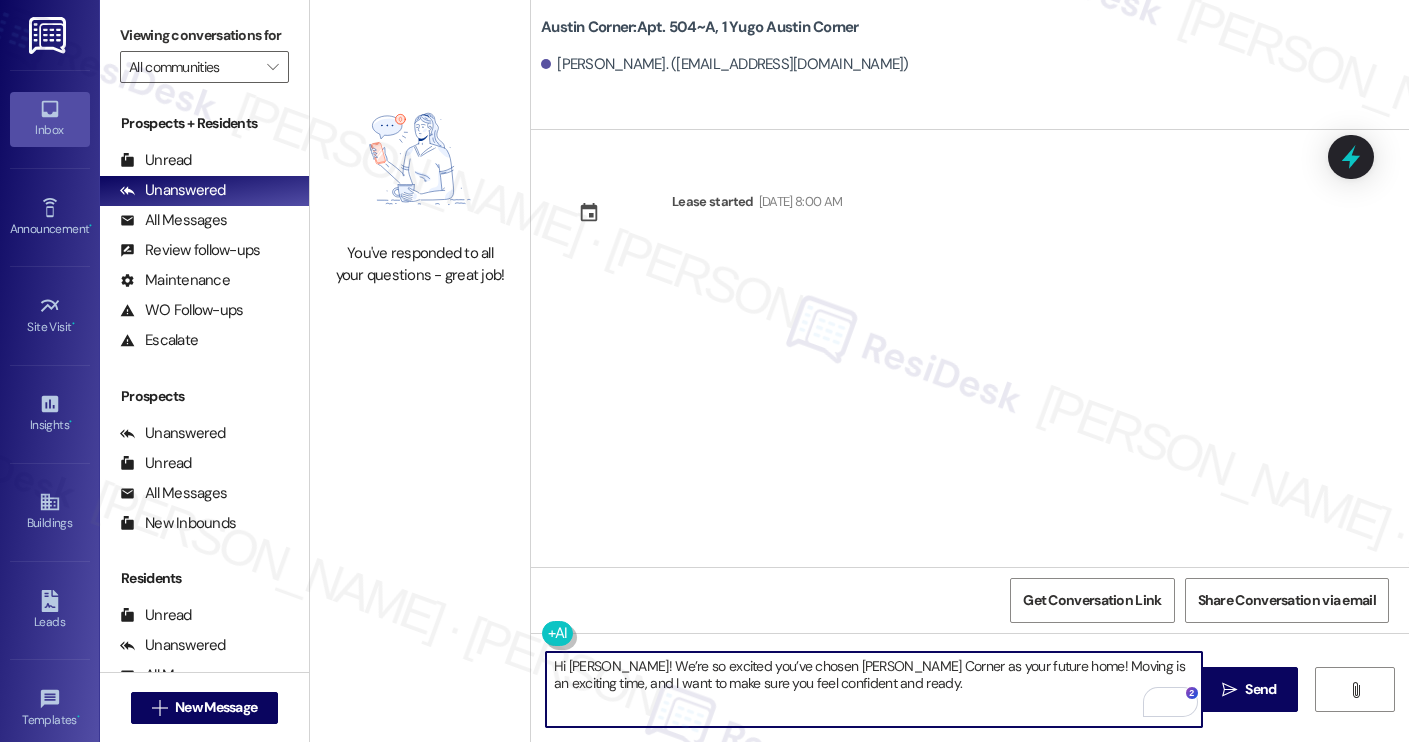 click on "Hi Temitayo! We’re so excited you’ve chosen Yugo Austin Corner as your future home! Moving is an exciting time, and I want to make sure you feel confident and ready." at bounding box center (874, 689) 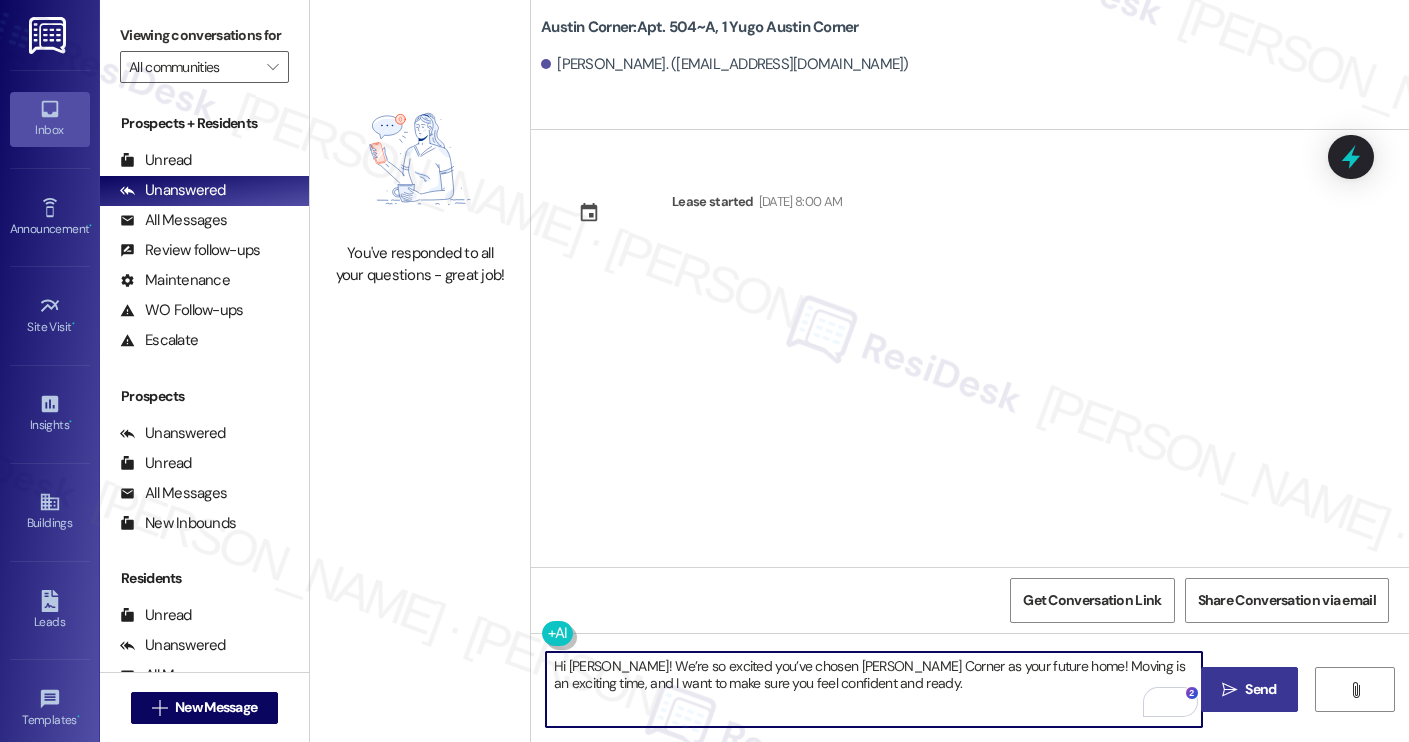 type on "Hi Temitayo! We’re so excited you’ve chosen Yugo Austin Corner as your future home! Moving is an exciting time, and I want to make sure you feel confident and ready." 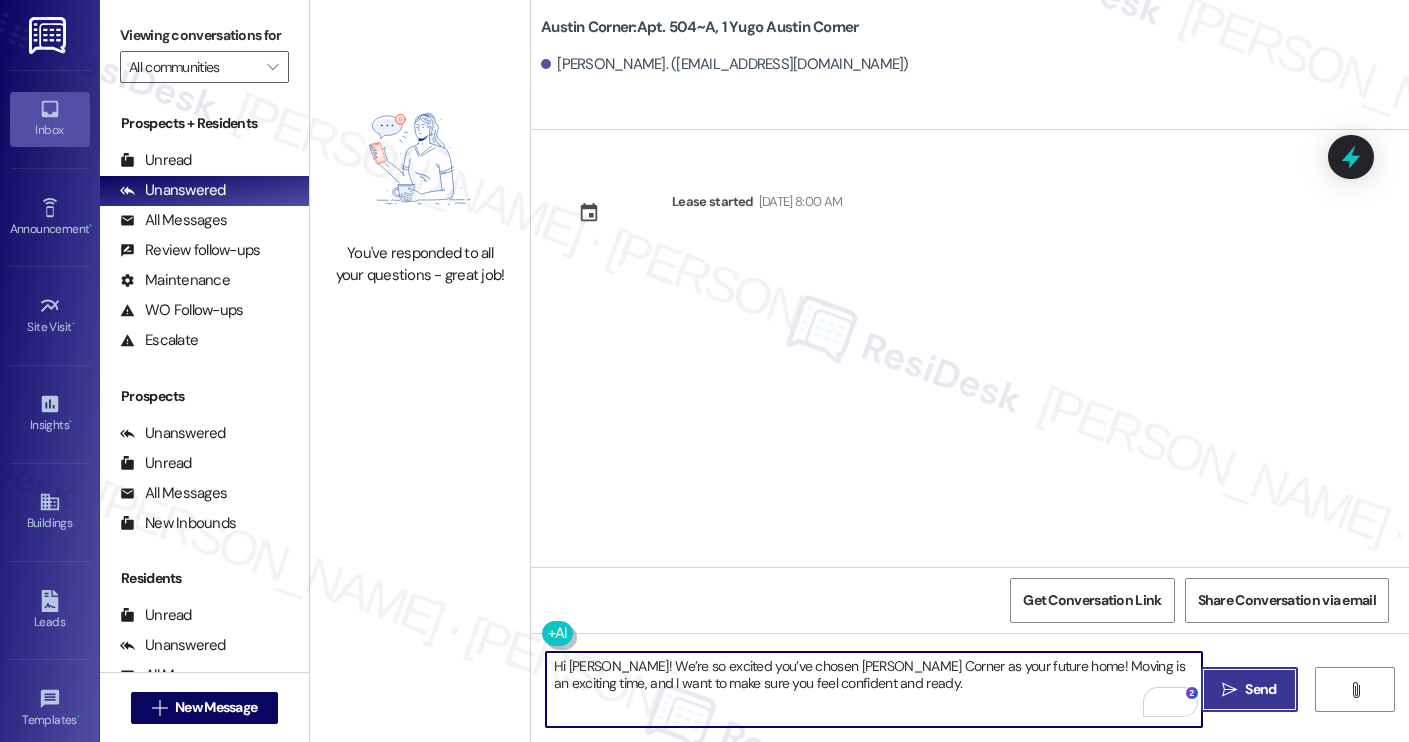 click on " Send" at bounding box center (1249, 689) 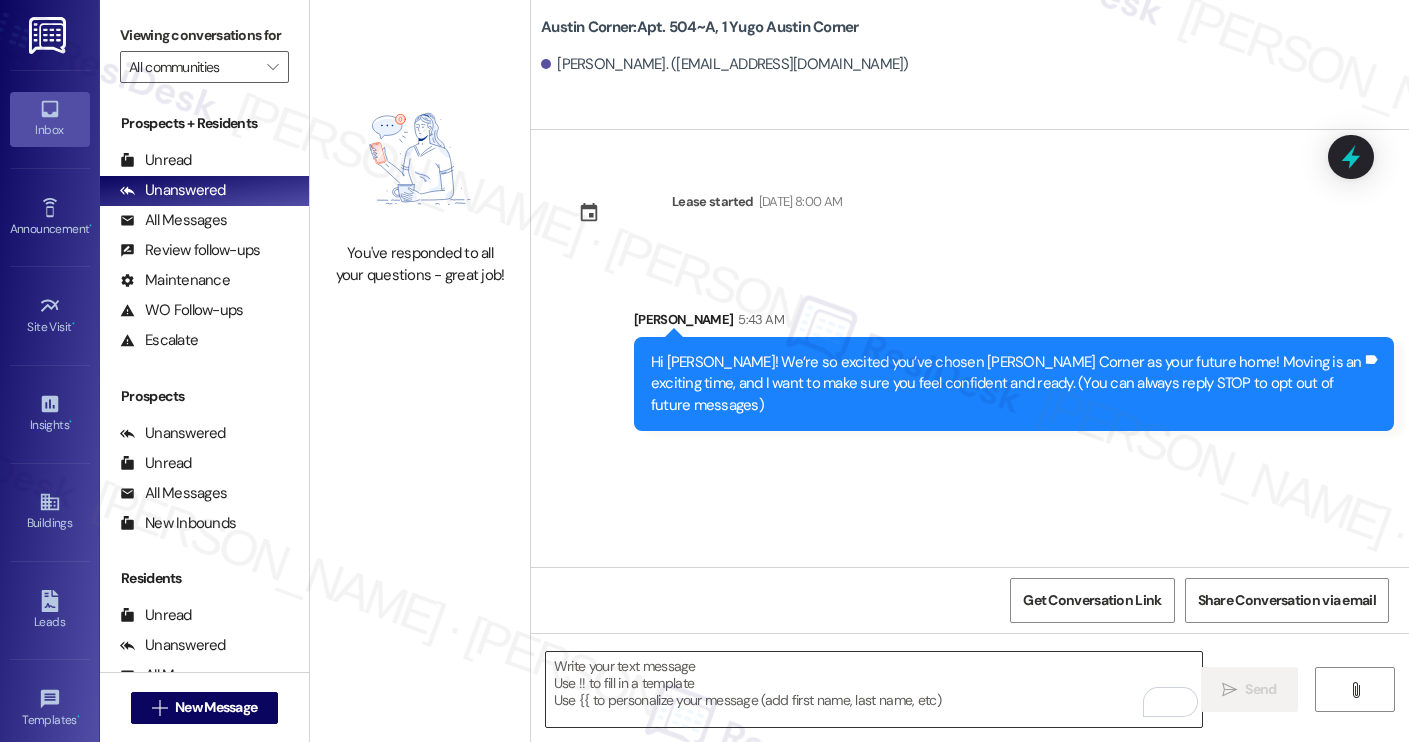click at bounding box center [874, 689] 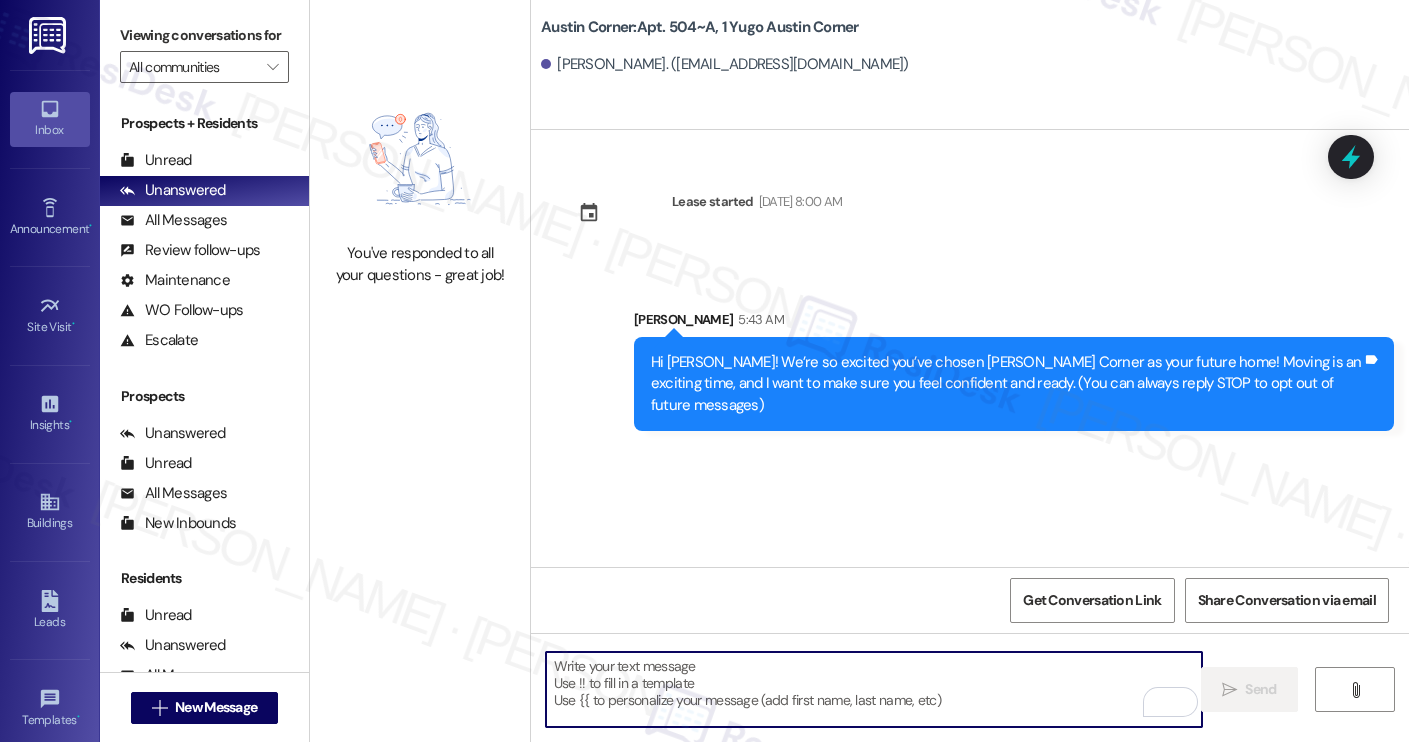 paste on "I’m [PERSON_NAME] from the off-site Resident Support Team. I work with your property’s team to help once you’ve moved in, whether it’s answering questions or assisting with maintenance. I’ll be in touch as your move-in date gets closer!
Move-in day will be busy as you get settled, but no reason it has to be stressful. Don’t forget that we offer a ⚡FAST PASS⚡for Move-In day if your checklist has been completed 2 weeks prior to move-in. Login to your ResidentPortal [DATE] to complete those outstanding items!" 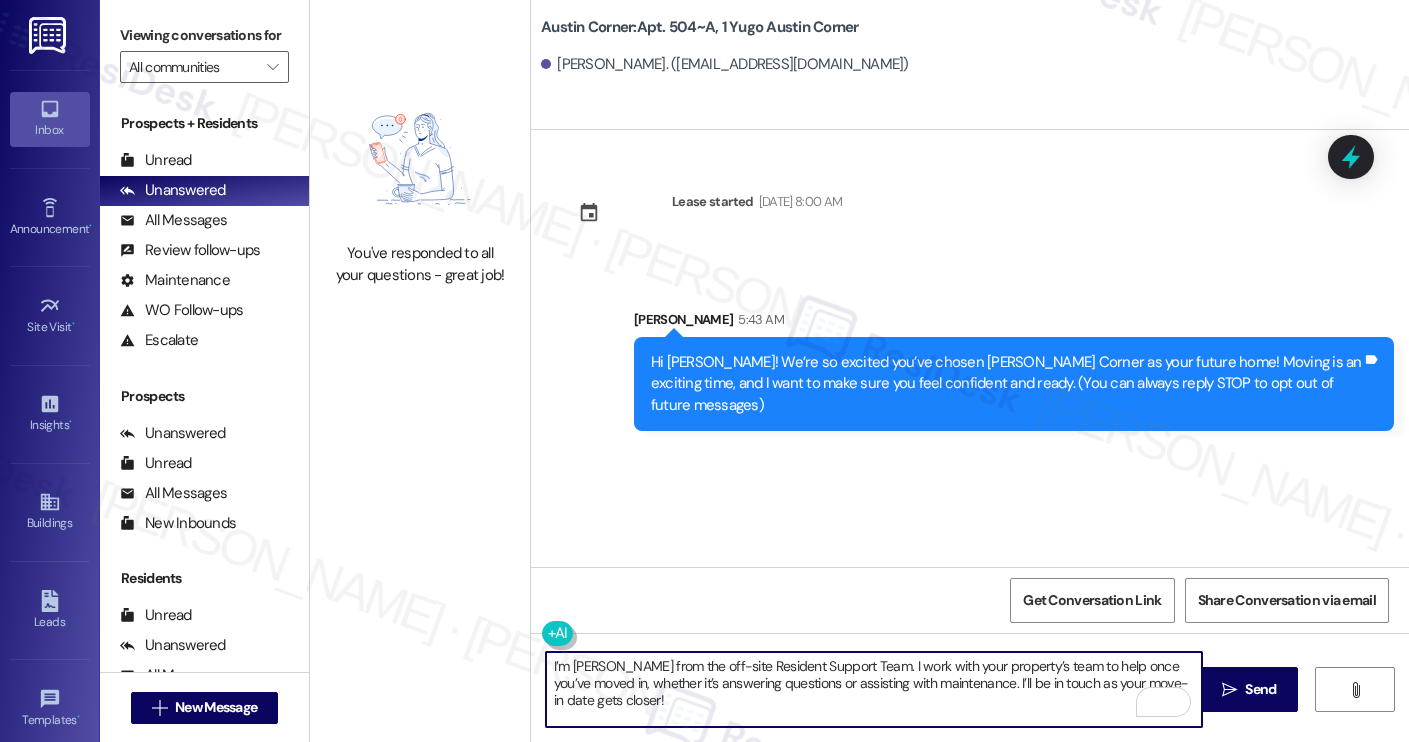 scroll, scrollTop: 68, scrollLeft: 0, axis: vertical 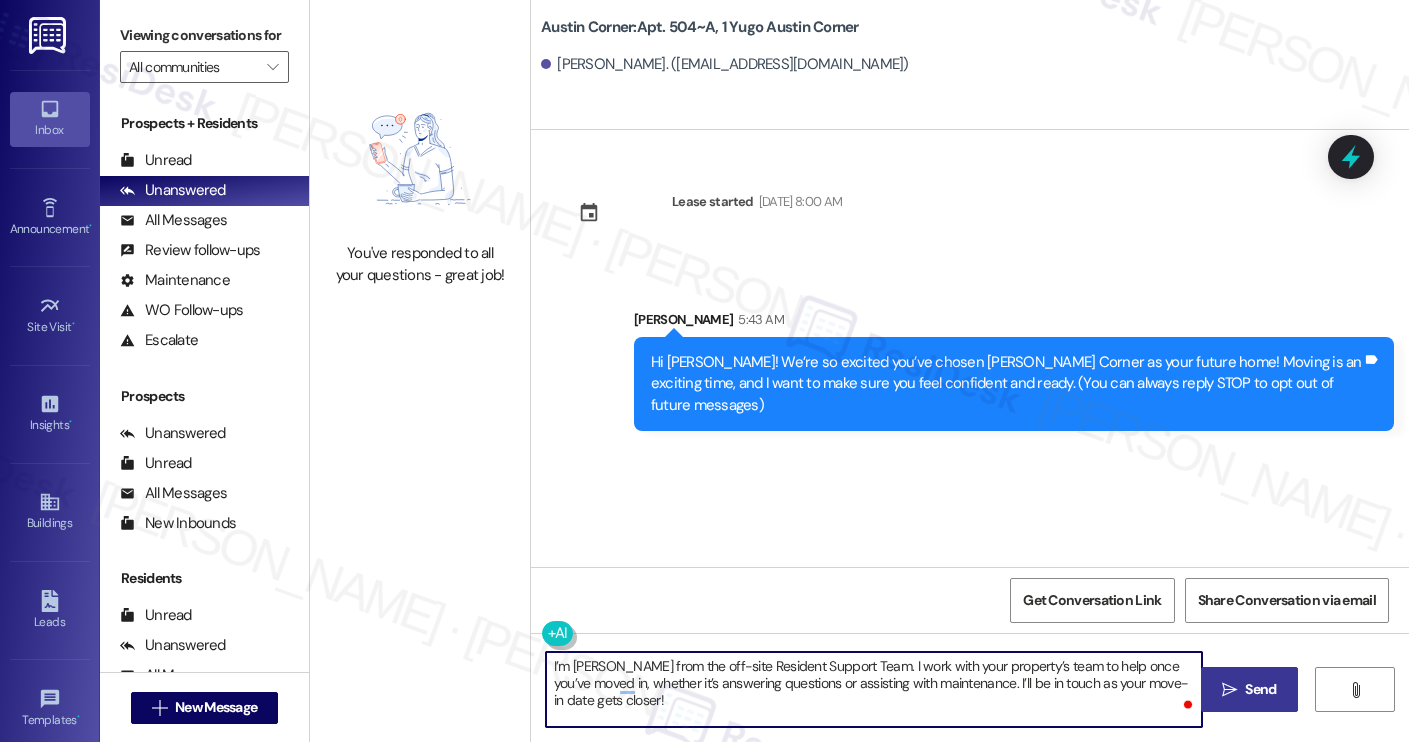 type on "I’m [PERSON_NAME] from the off-site Resident Support Team. I work with your property’s team to help once you’ve moved in, whether it’s answering questions or assisting with maintenance. I’ll be in touch as your move-in date gets closer!" 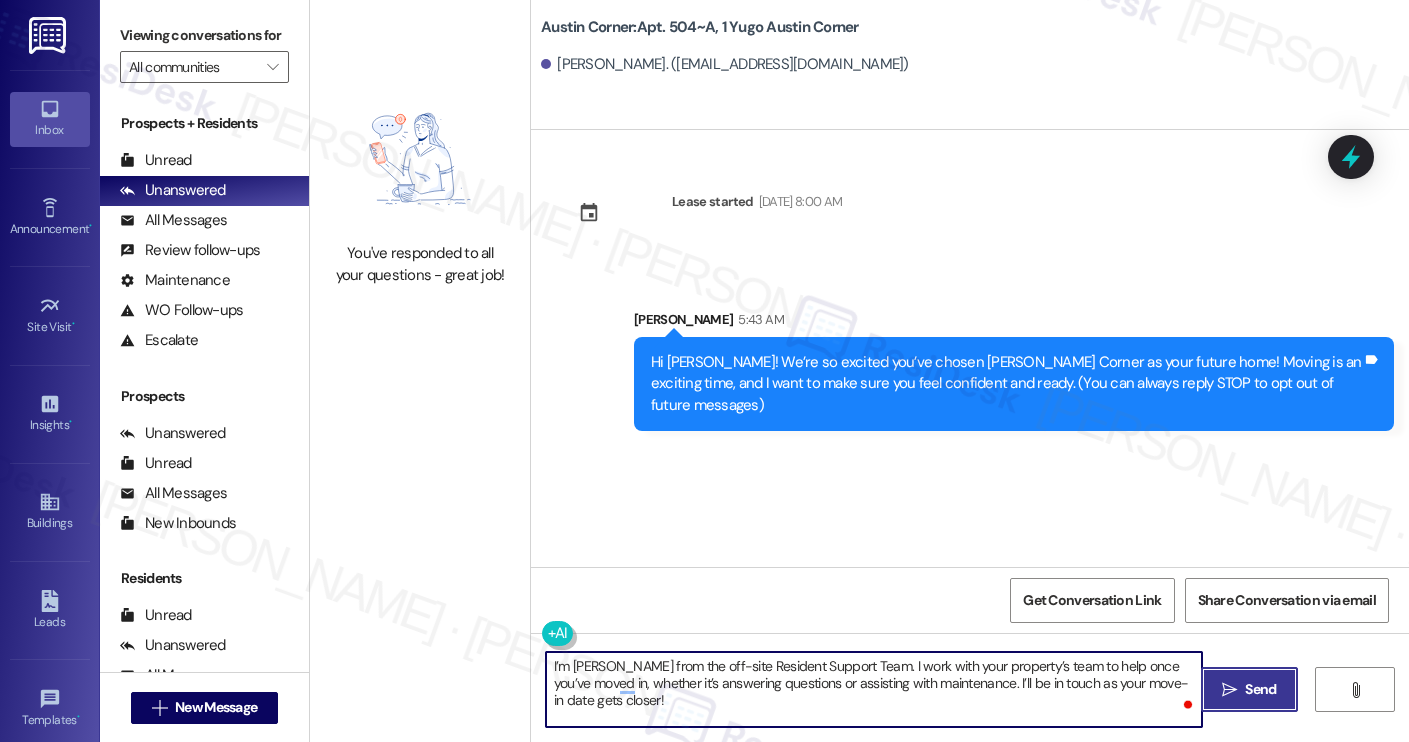 click on " Send" at bounding box center (1249, 689) 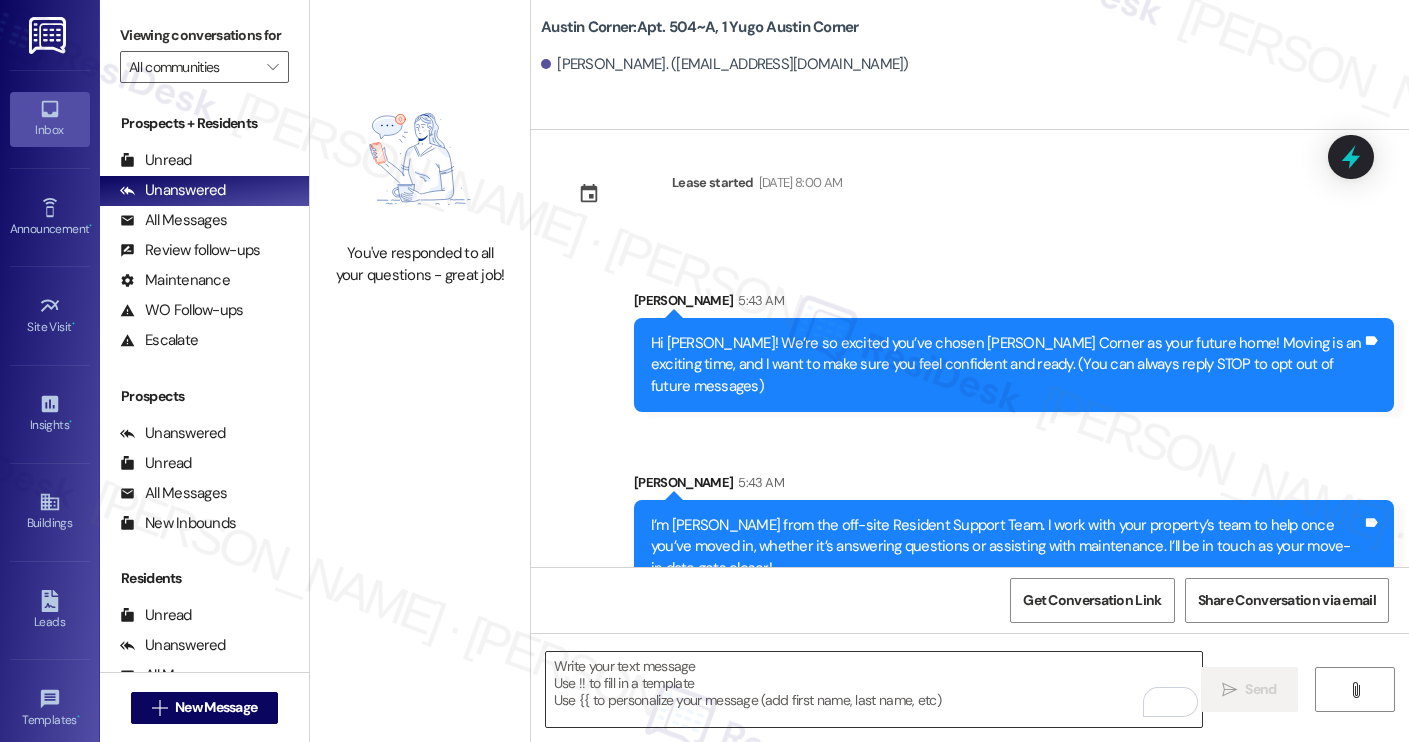 click at bounding box center [874, 689] 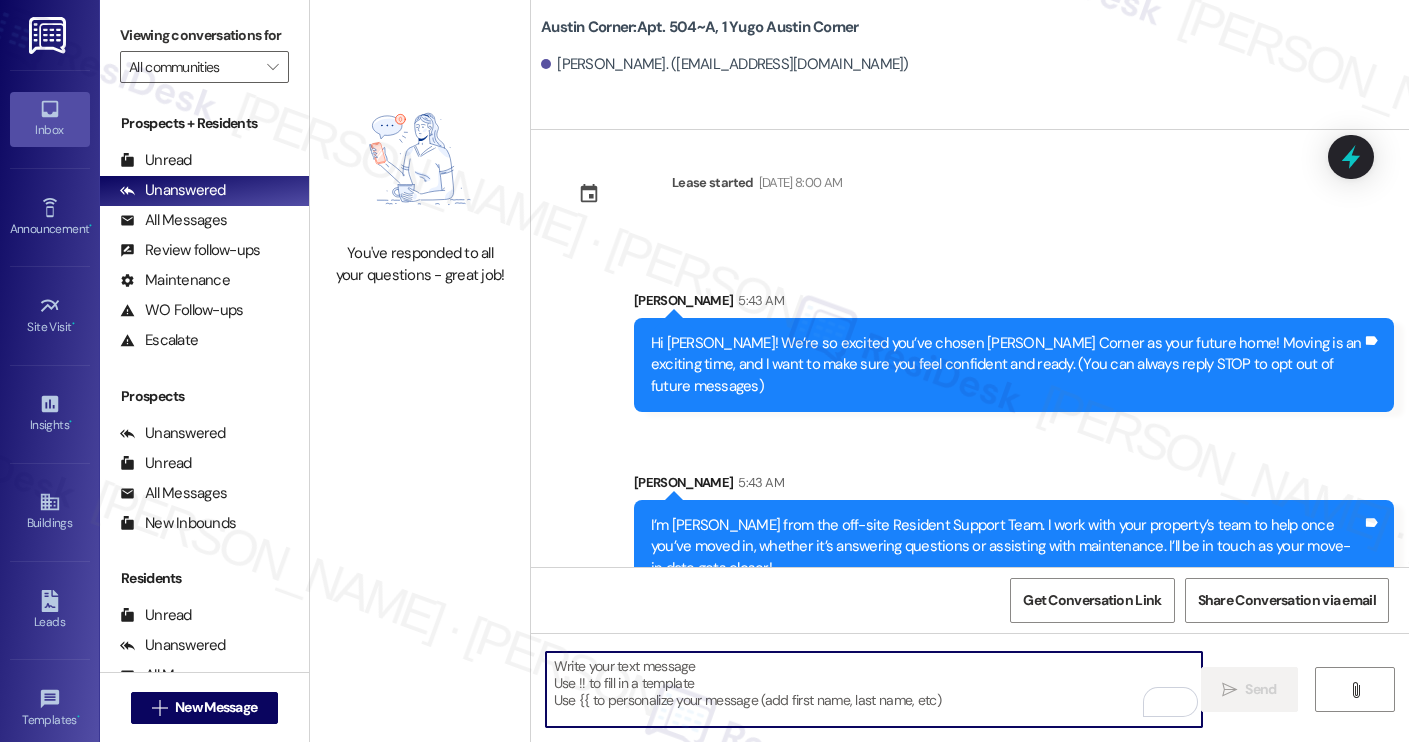 paste on "Move-in day will be busy as you get settled, but no reason it has to be stressful. Don’t forget that we offer a ⚡FAST PASS⚡for Move-In day if your checklist has been completed 2 weeks prior to move-in. Login to your ResidentPortal [DATE] to complete those outstanding items!" 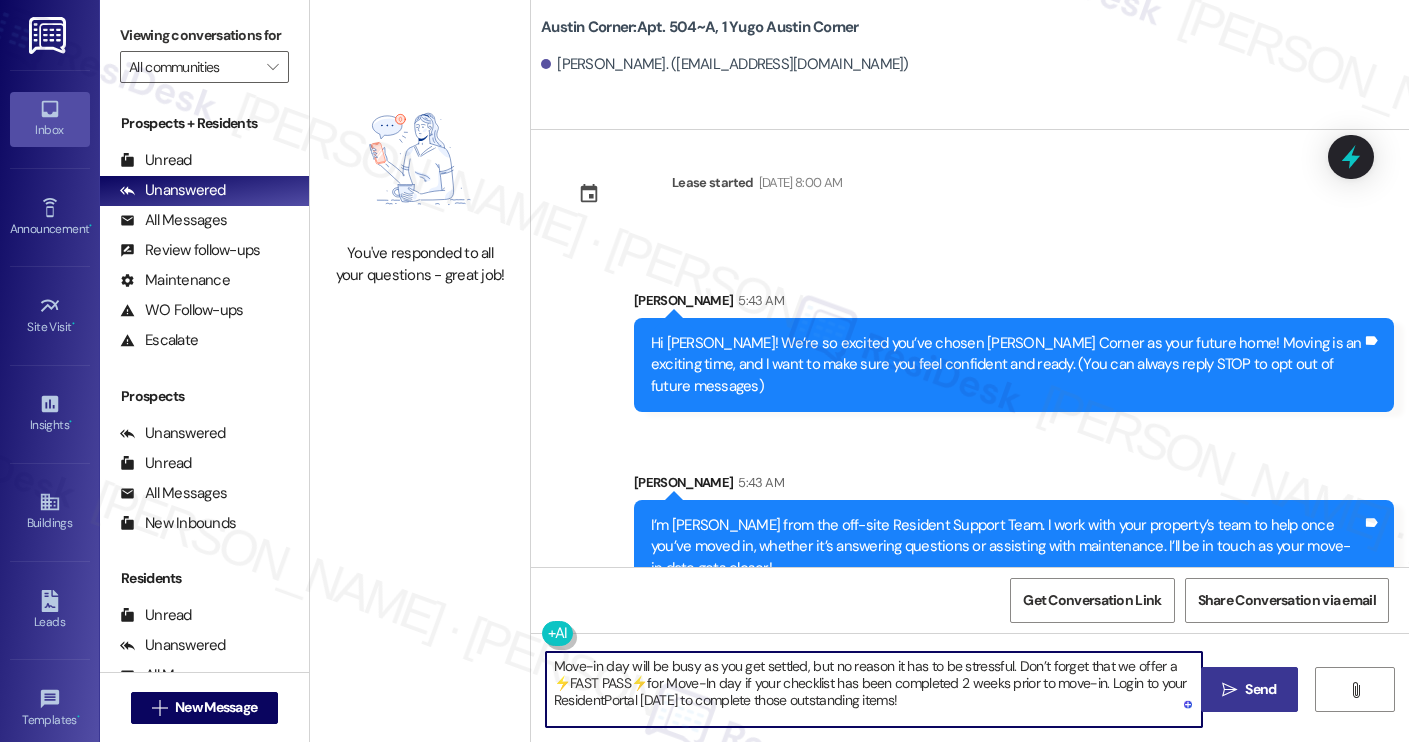 type on "Move-in day will be busy as you get settled, but no reason it has to be stressful. Don’t forget that we offer a ⚡FAST PASS⚡for Move-In day if your checklist has been completed 2 weeks prior to move-in. Login to your ResidentPortal [DATE] to complete those outstanding items!" 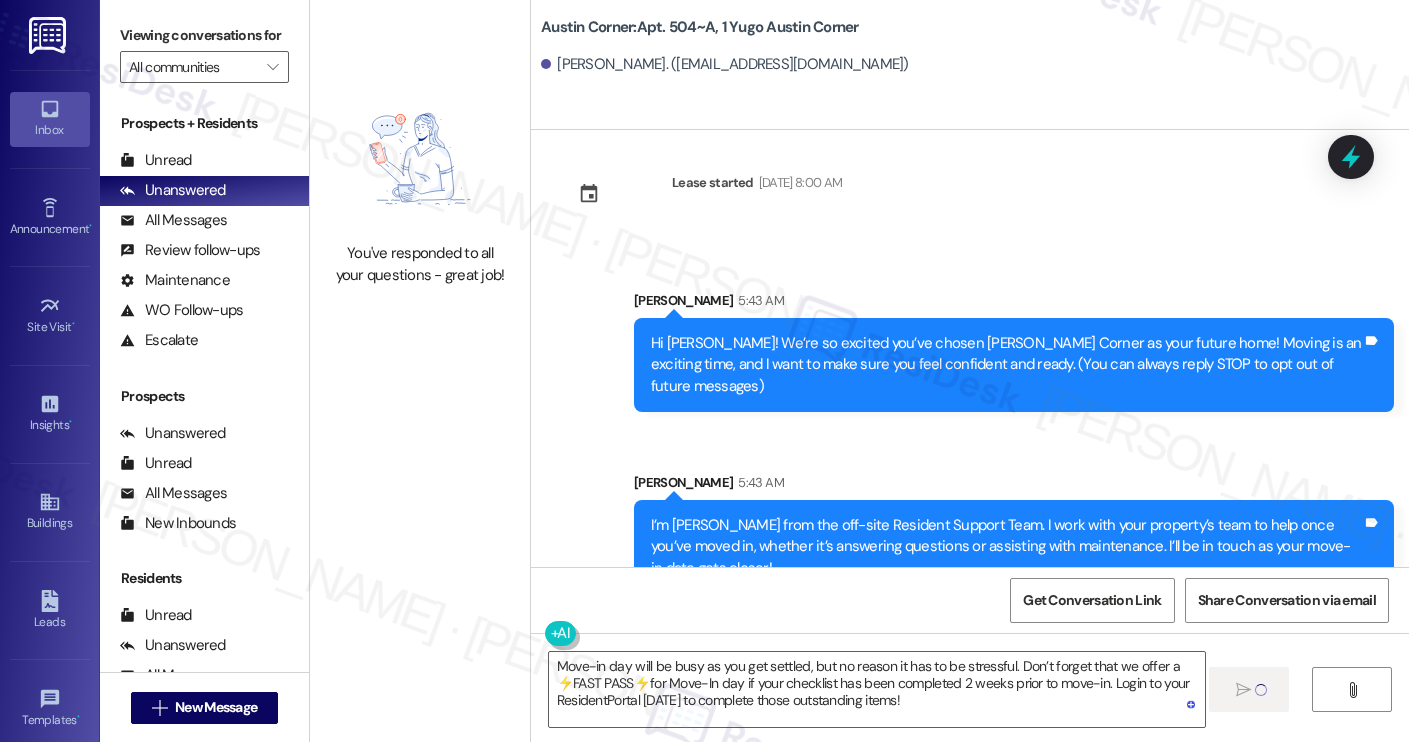 type 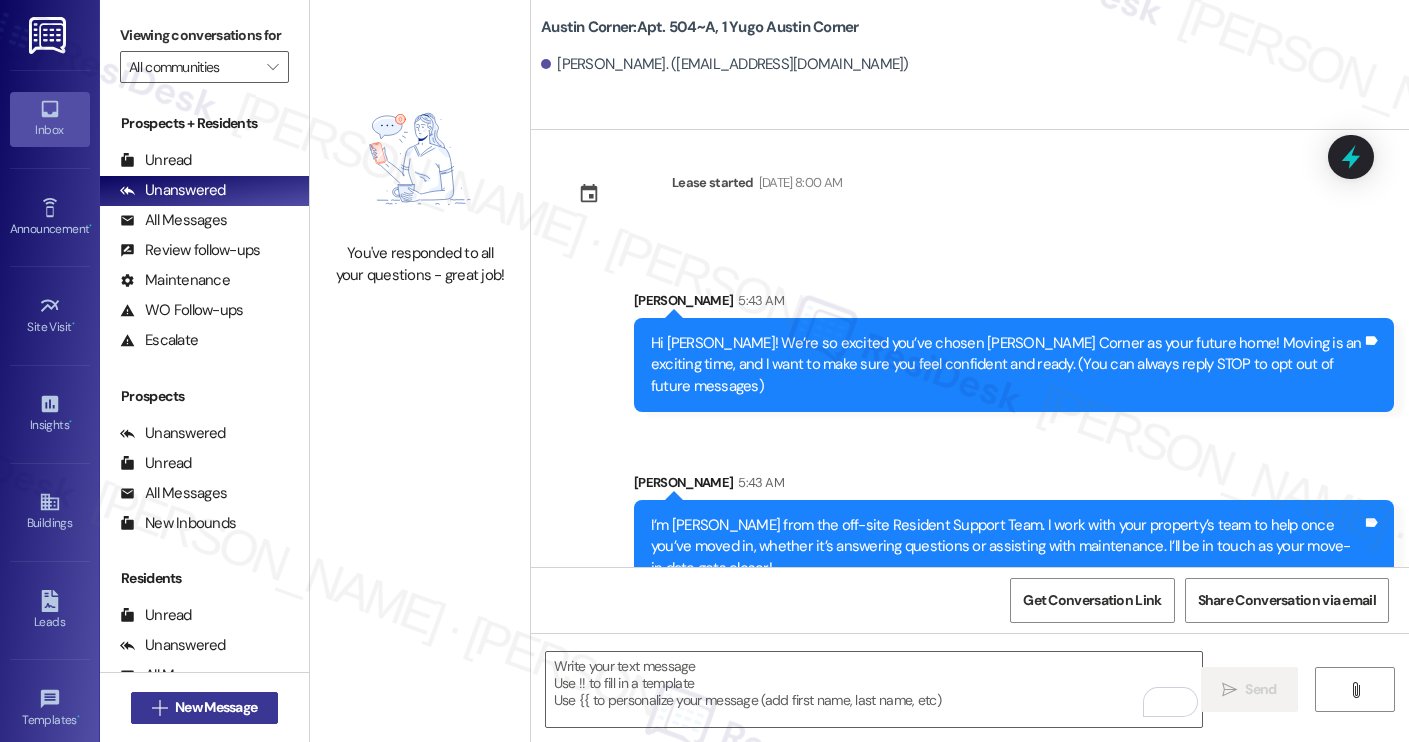 click on "New Message" at bounding box center [216, 707] 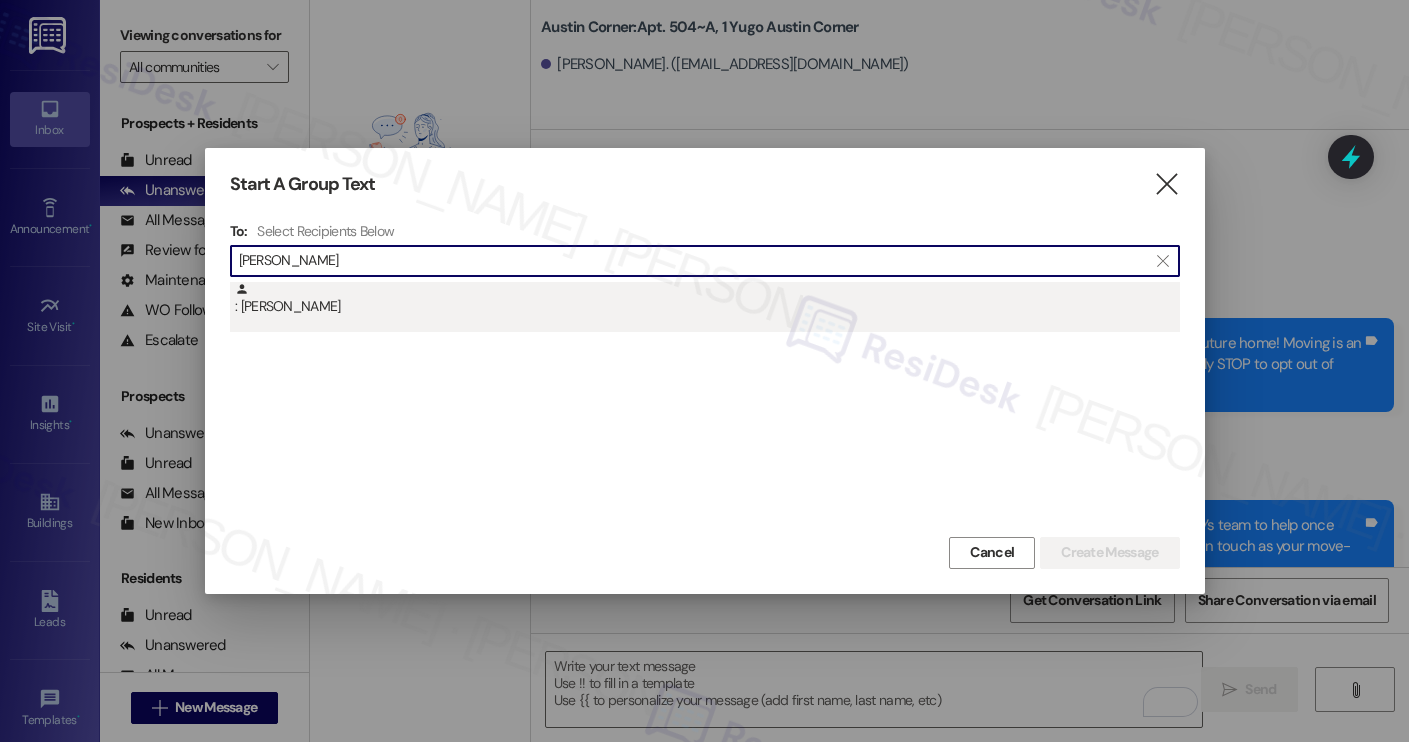 type on "chloe vanca" 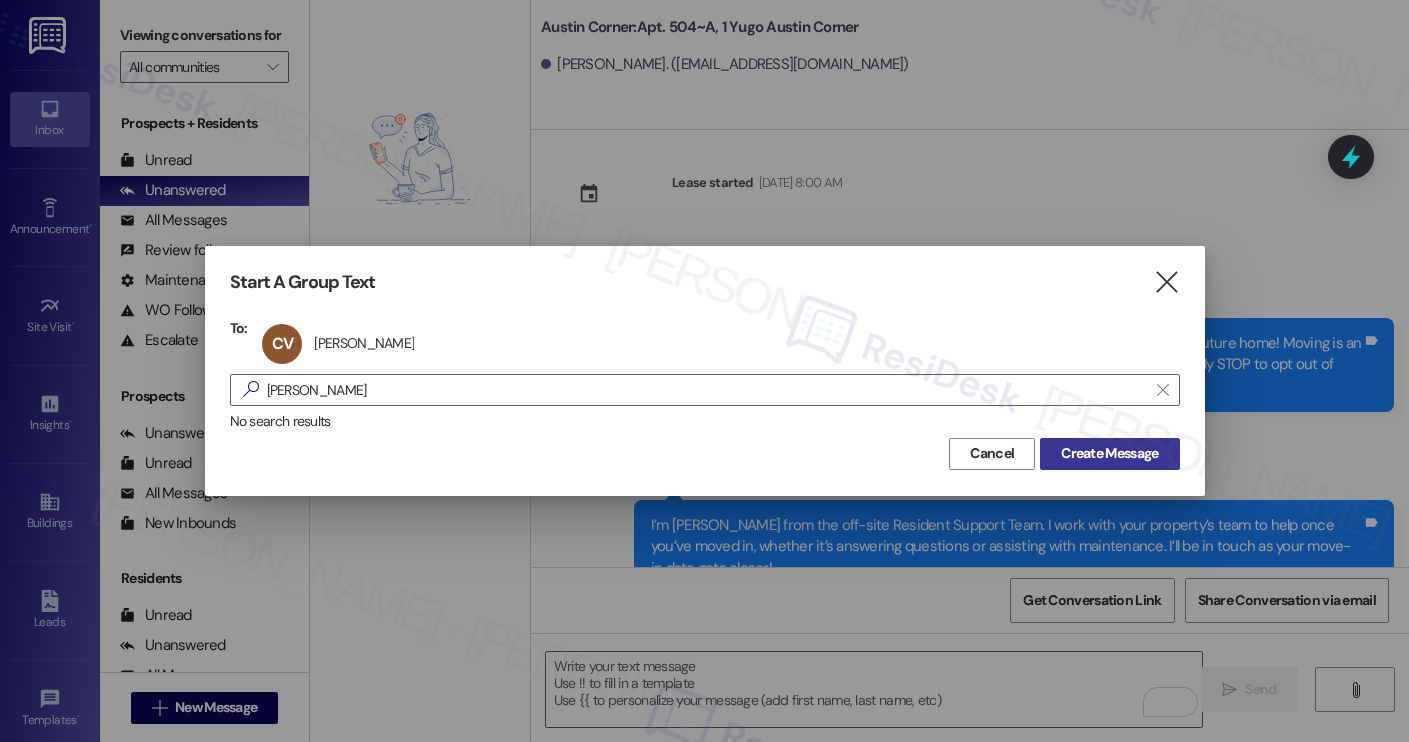 click on "Create Message" at bounding box center (1109, 454) 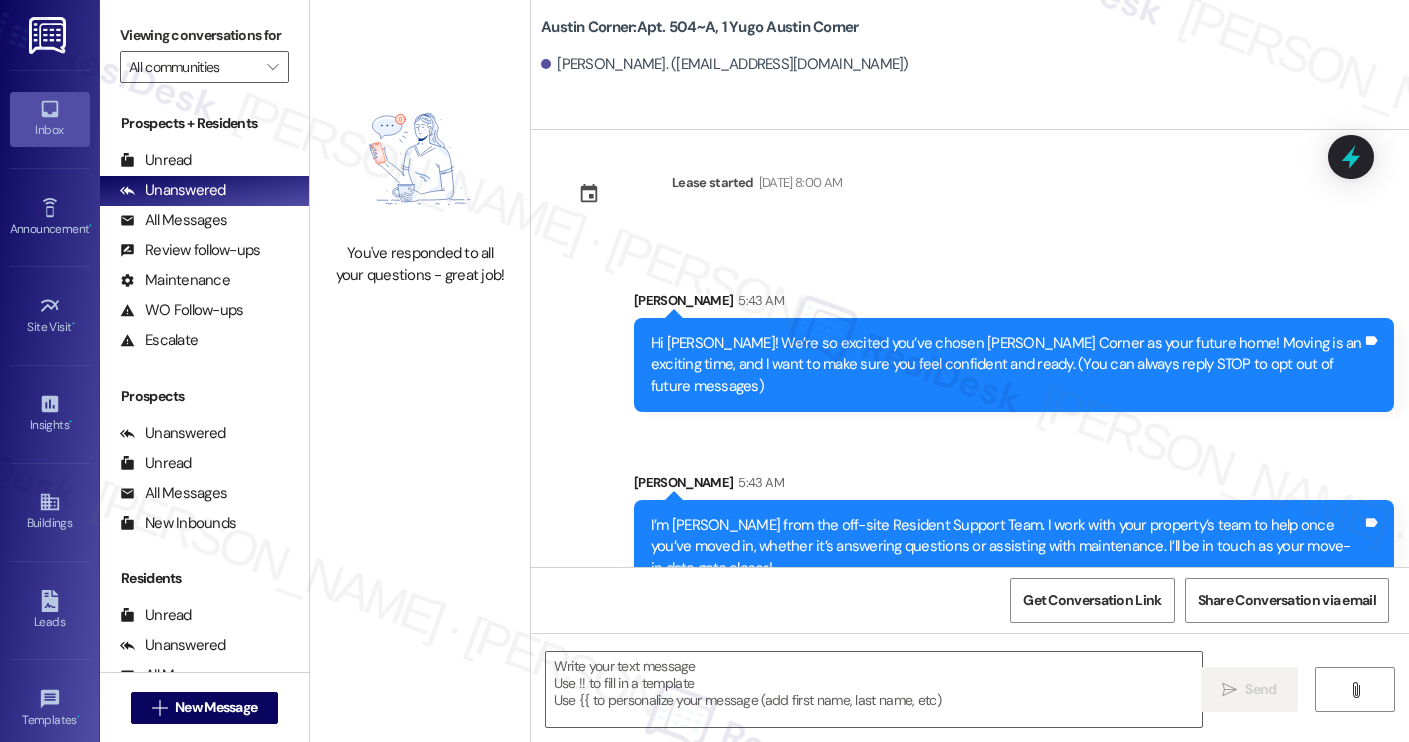 type on "Fetching suggested responses. Please feel free to read through the conversation in the meantime." 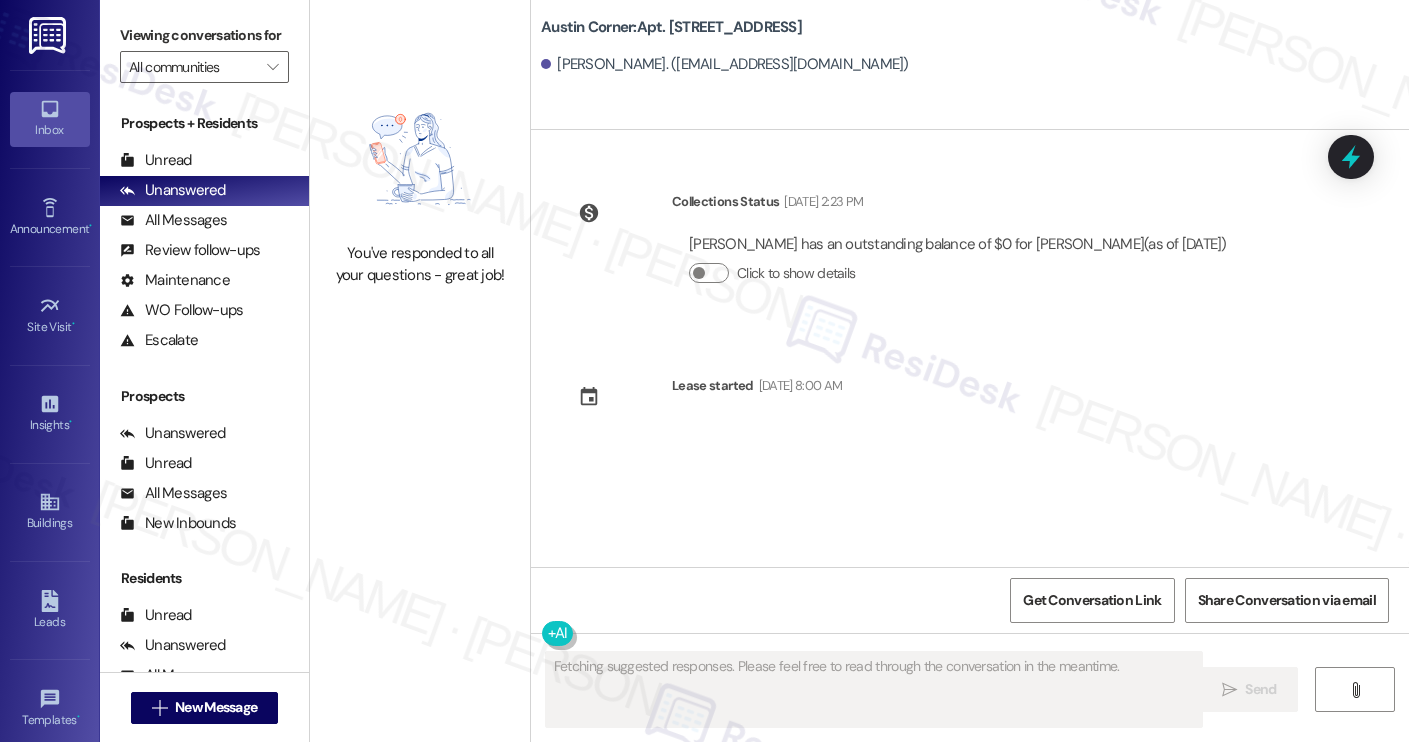 scroll, scrollTop: 0, scrollLeft: 0, axis: both 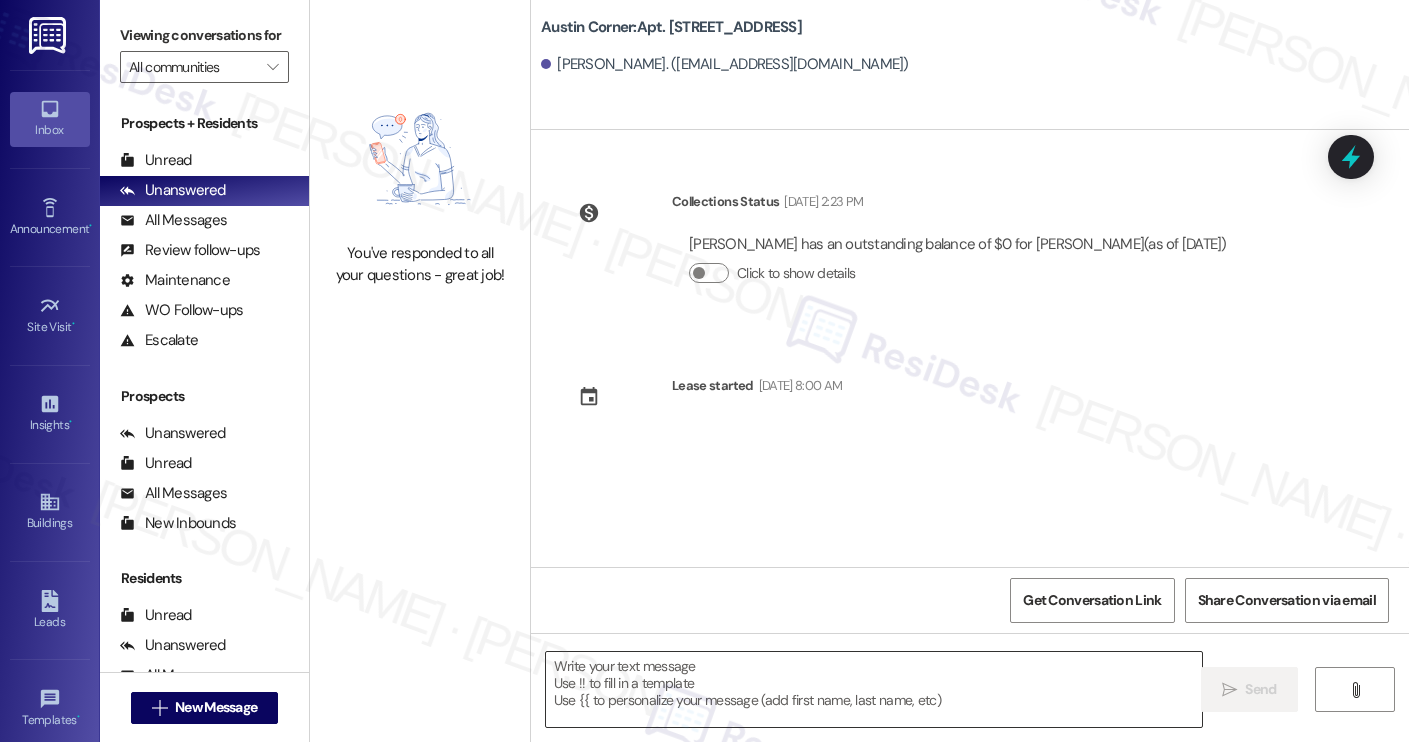click at bounding box center (874, 689) 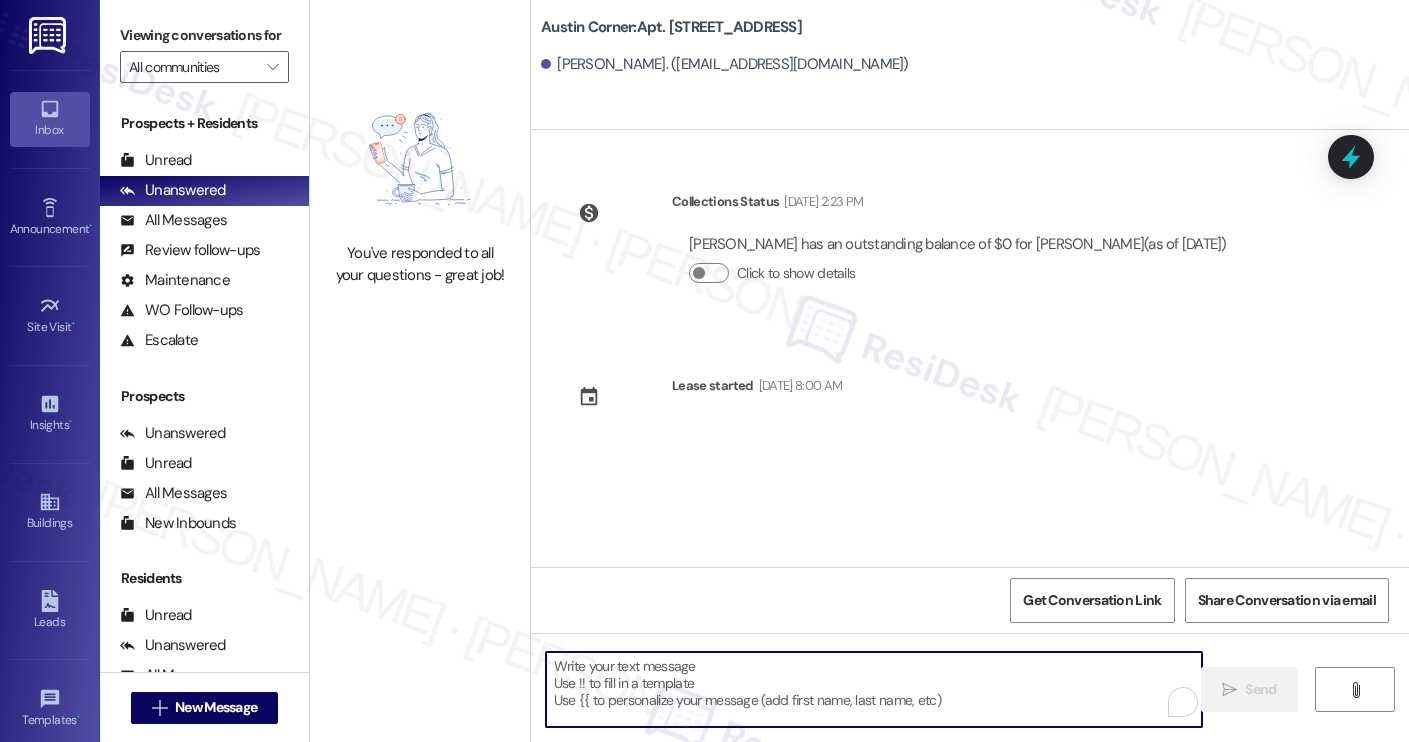 paste on "Hi [PERSON_NAME]! We’re so excited you’ve chosen [PERSON_NAME] Corner as your future home! Moving is an exciting time, and I want to make sure you feel confident and ready.
I’m [PERSON_NAME] from the off-site Resident Support Team. I work with your property’s team to help once you’ve moved in, whether it’s answering questions or assisting with maintenance. I’ll be in touch as your move-in date gets closer!
Move-in day will be busy as you get settled, but no reason it has to be stressful. Don’t forget that we offer a ⚡FAST PASS⚡for Move-In day if your checklist has been completed 2 weeks prior to move-in. Login to your ResidentPortal [DATE] to complete those outstanding items!" 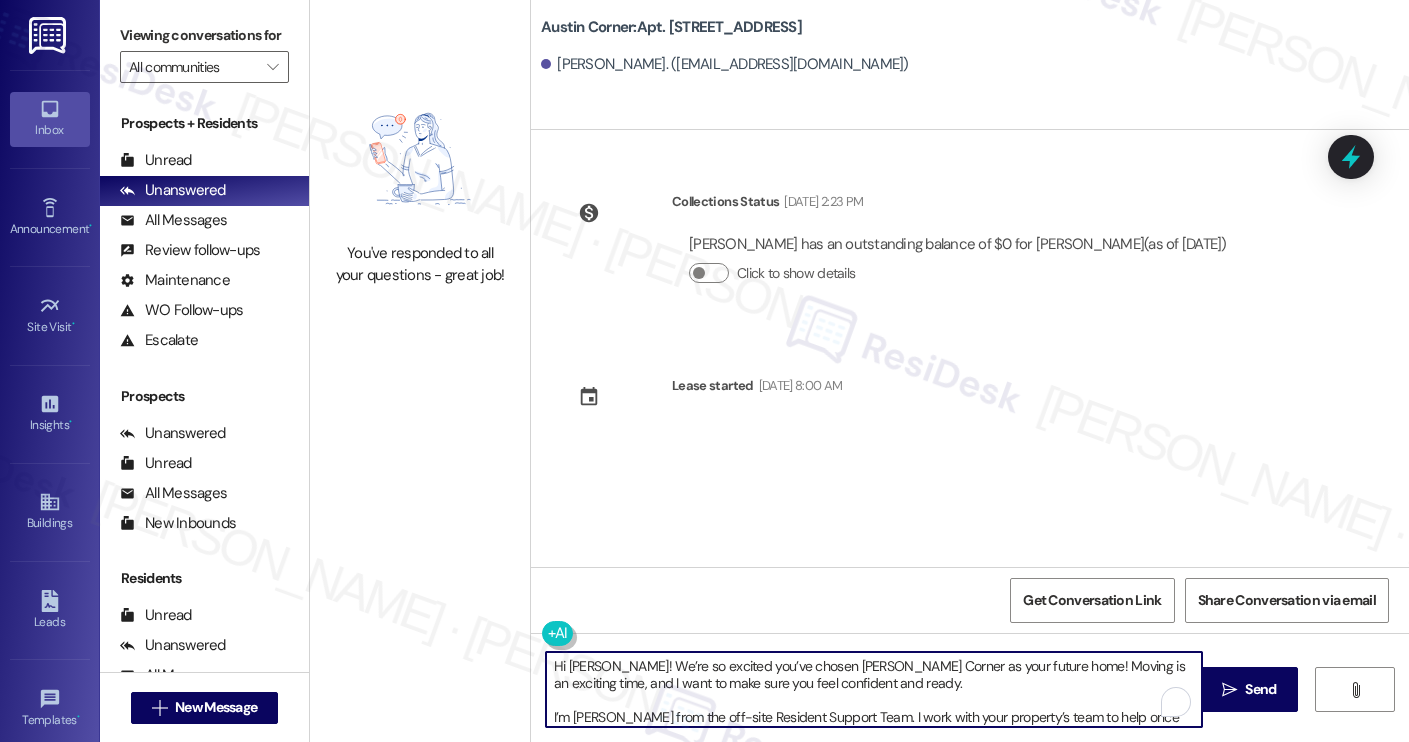 scroll, scrollTop: 119, scrollLeft: 0, axis: vertical 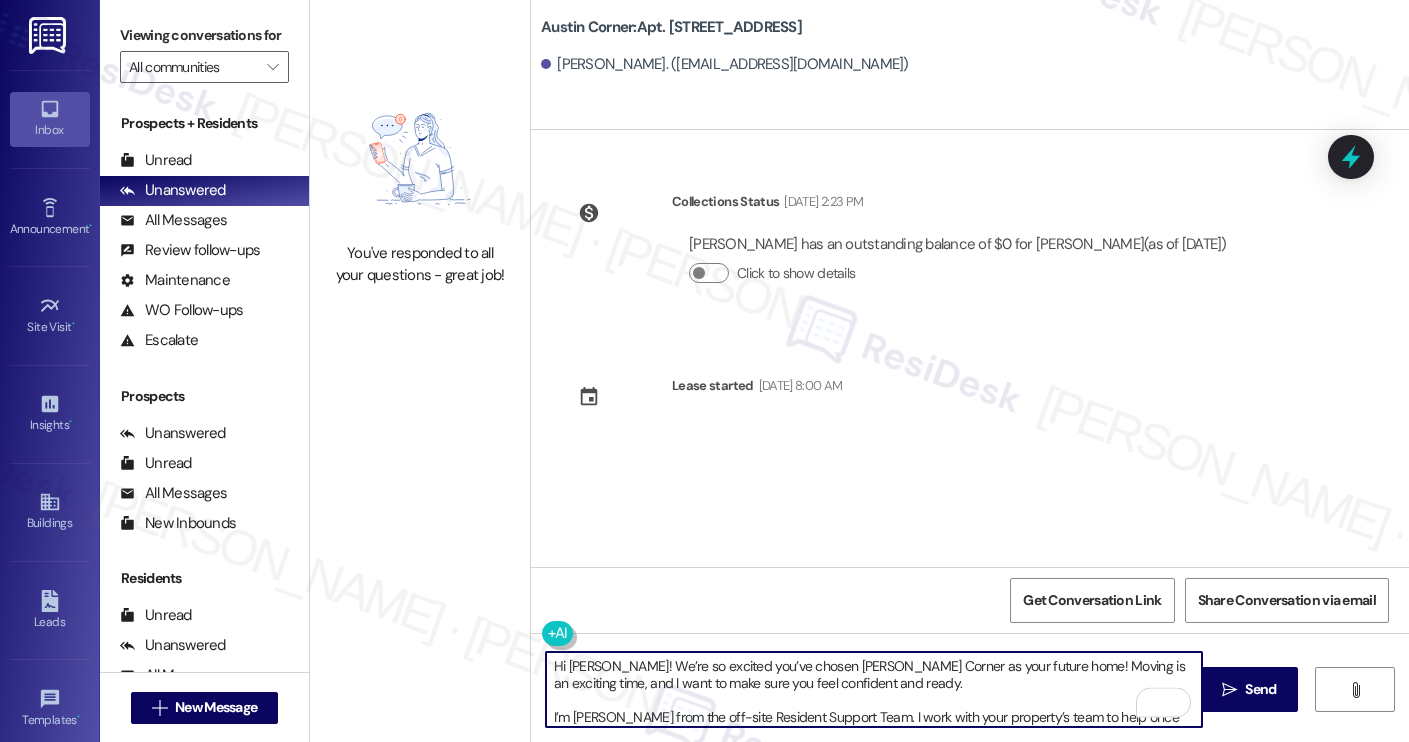 click on "Chloe Vancaemelbecke. (cvancaemelbeckeut@utexas.edu)" at bounding box center (725, 64) 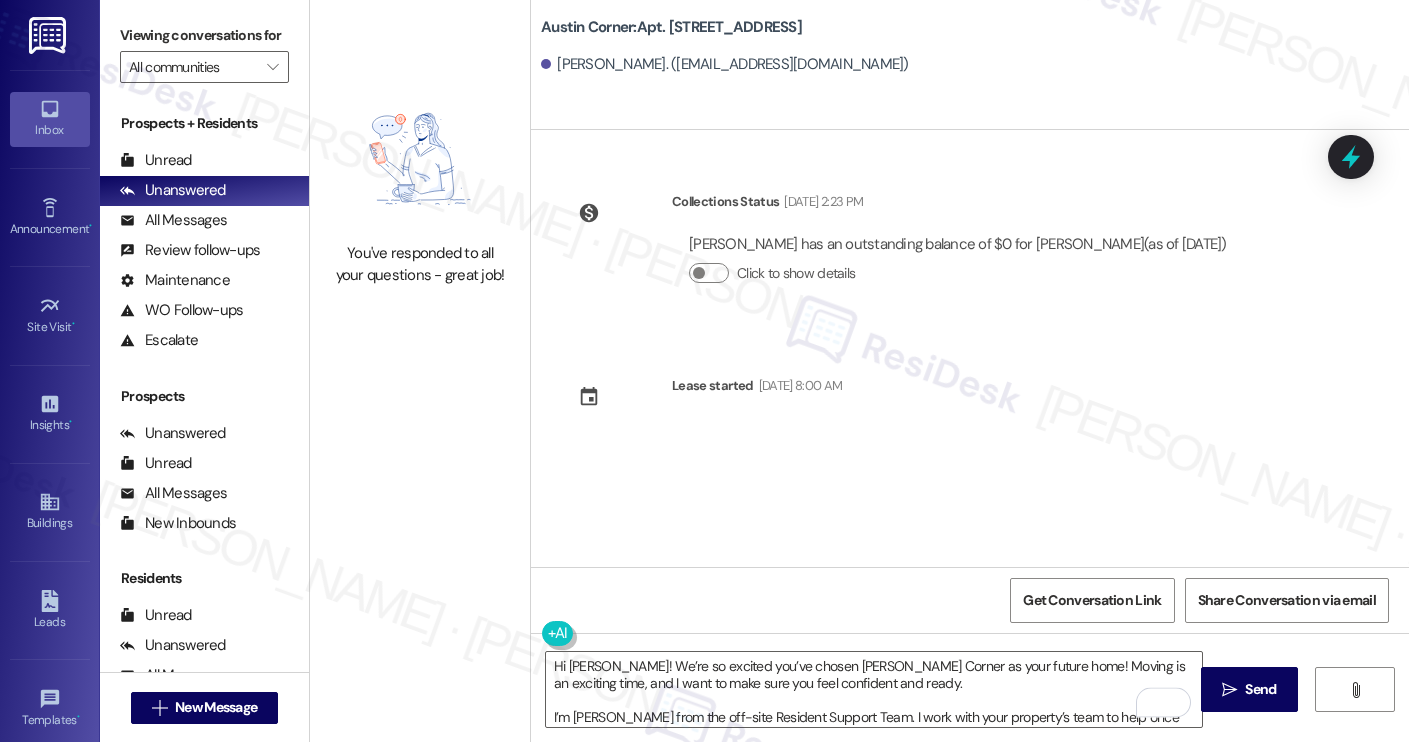 click on "Chloe Vancaemelbecke. (cvancaemelbeckeut@utexas.edu)" at bounding box center (725, 64) 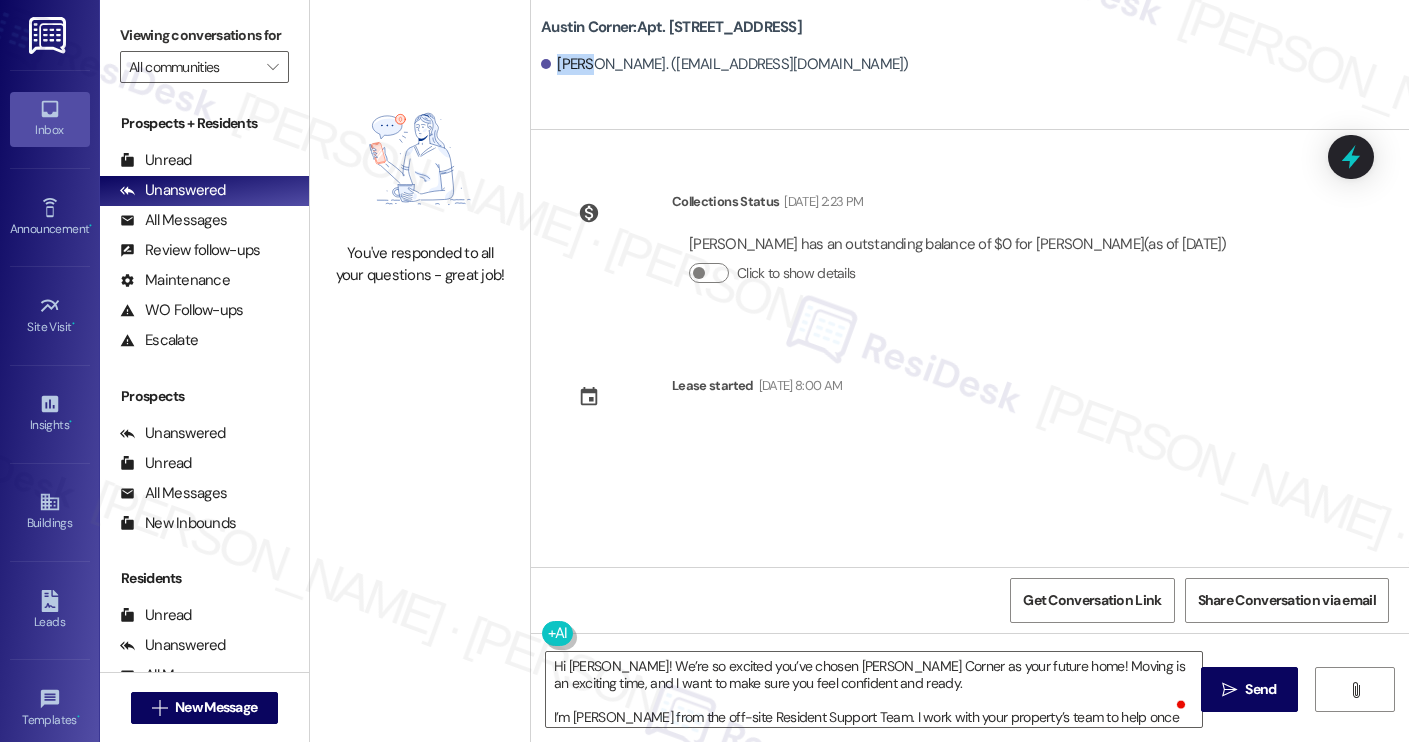 copy on "Chloe" 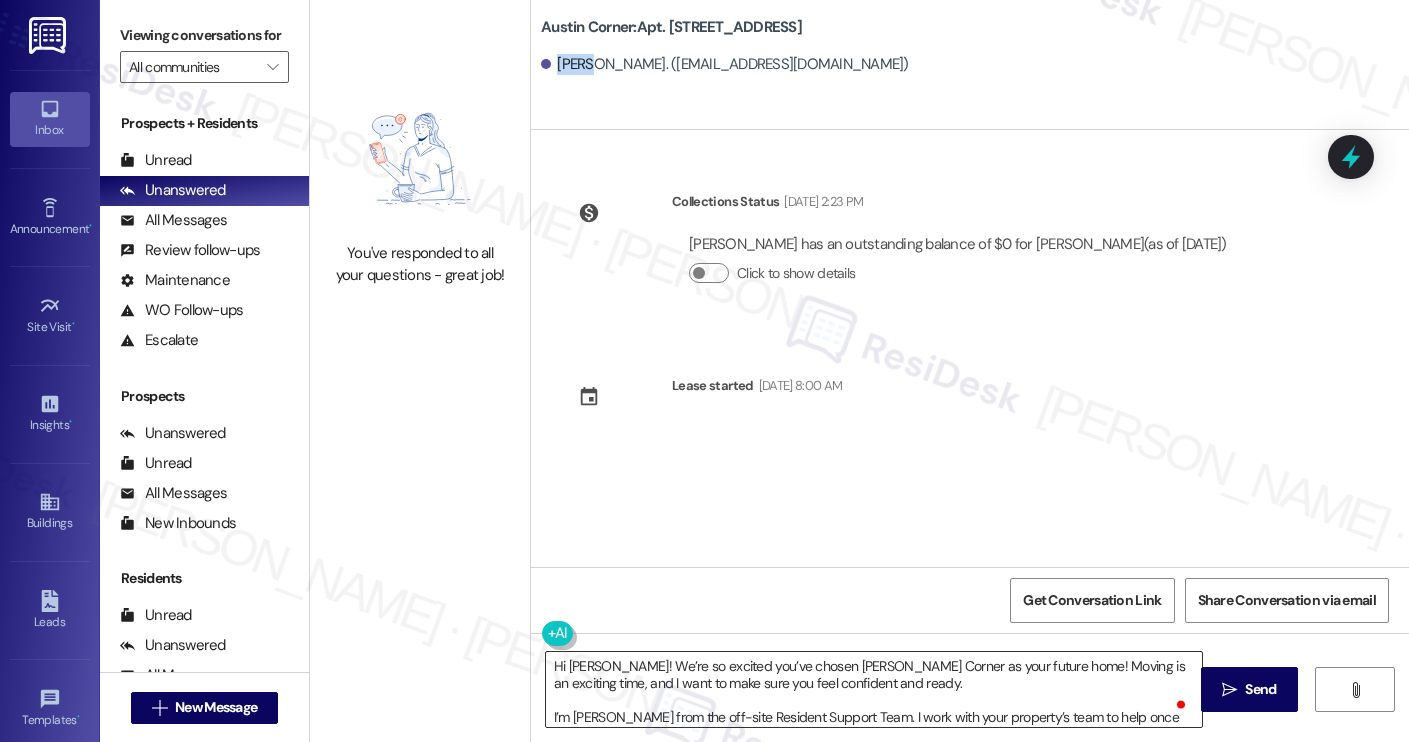 click on "Hi [PERSON_NAME]! We’re so excited you’ve chosen [PERSON_NAME] Corner as your future home! Moving is an exciting time, and I want to make sure you feel confident and ready.
I’m [PERSON_NAME] from the off-site Resident Support Team. I work with your property’s team to help once you’ve moved in, whether it’s answering questions or assisting with maintenance. I’ll be in touch as your move-in date gets closer!
Move-in day will be busy as you get settled, but no reason it has to be stressful. Don’t forget that we offer a ⚡FAST PASS⚡for Move-In day if your checklist has been completed 2 weeks prior to move-in. Login to your ResidentPortal [DATE] to complete those outstanding items!" at bounding box center (874, 689) 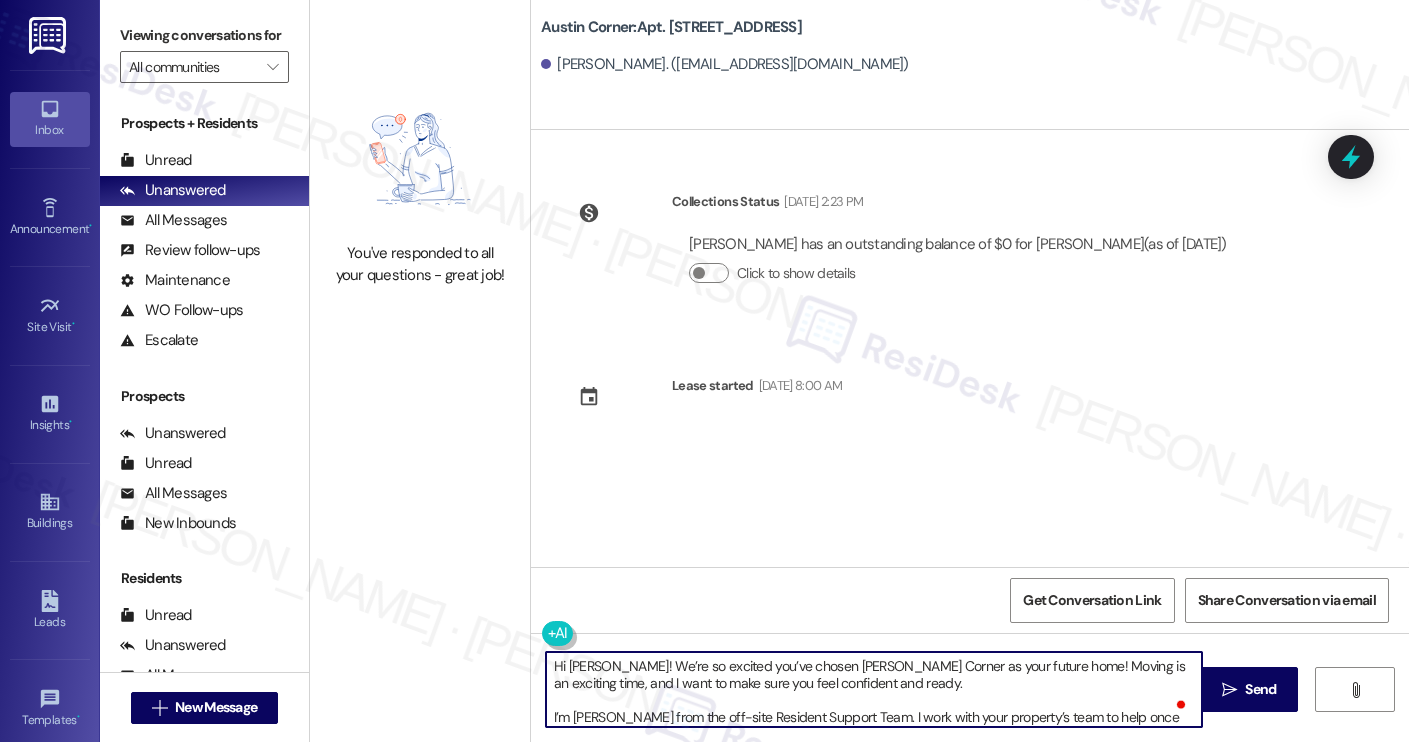 click on "Hi [PERSON_NAME]! We’re so excited you’ve chosen [PERSON_NAME] Corner as your future home! Moving is an exciting time, and I want to make sure you feel confident and ready.
I’m [PERSON_NAME] from the off-site Resident Support Team. I work with your property’s team to help once you’ve moved in, whether it’s answering questions or assisting with maintenance. I’ll be in touch as your move-in date gets closer!
Move-in day will be busy as you get settled, but no reason it has to be stressful. Don’t forget that we offer a ⚡FAST PASS⚡for Move-In day if your checklist has been completed 2 weeks prior to move-in. Login to your ResidentPortal [DATE] to complete those outstanding items!" at bounding box center [874, 689] 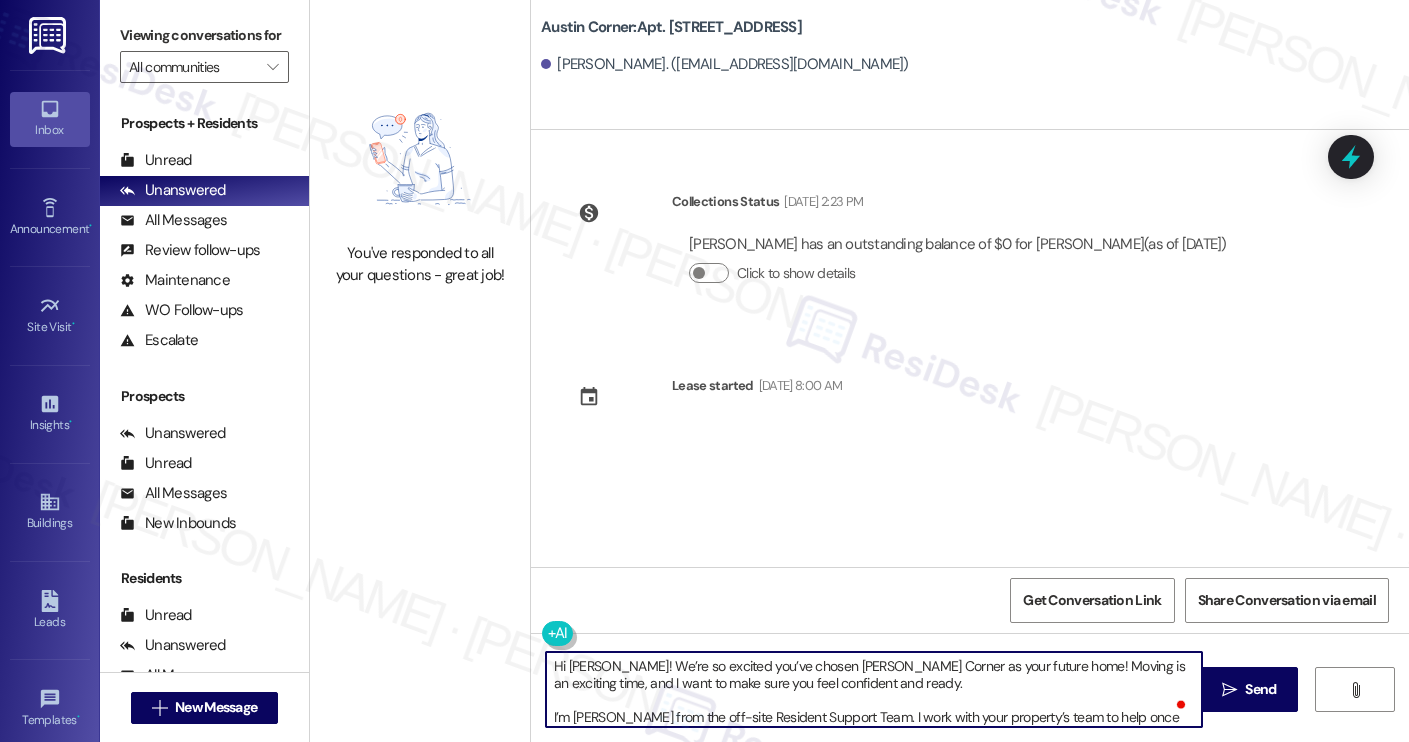 scroll, scrollTop: 17, scrollLeft: 0, axis: vertical 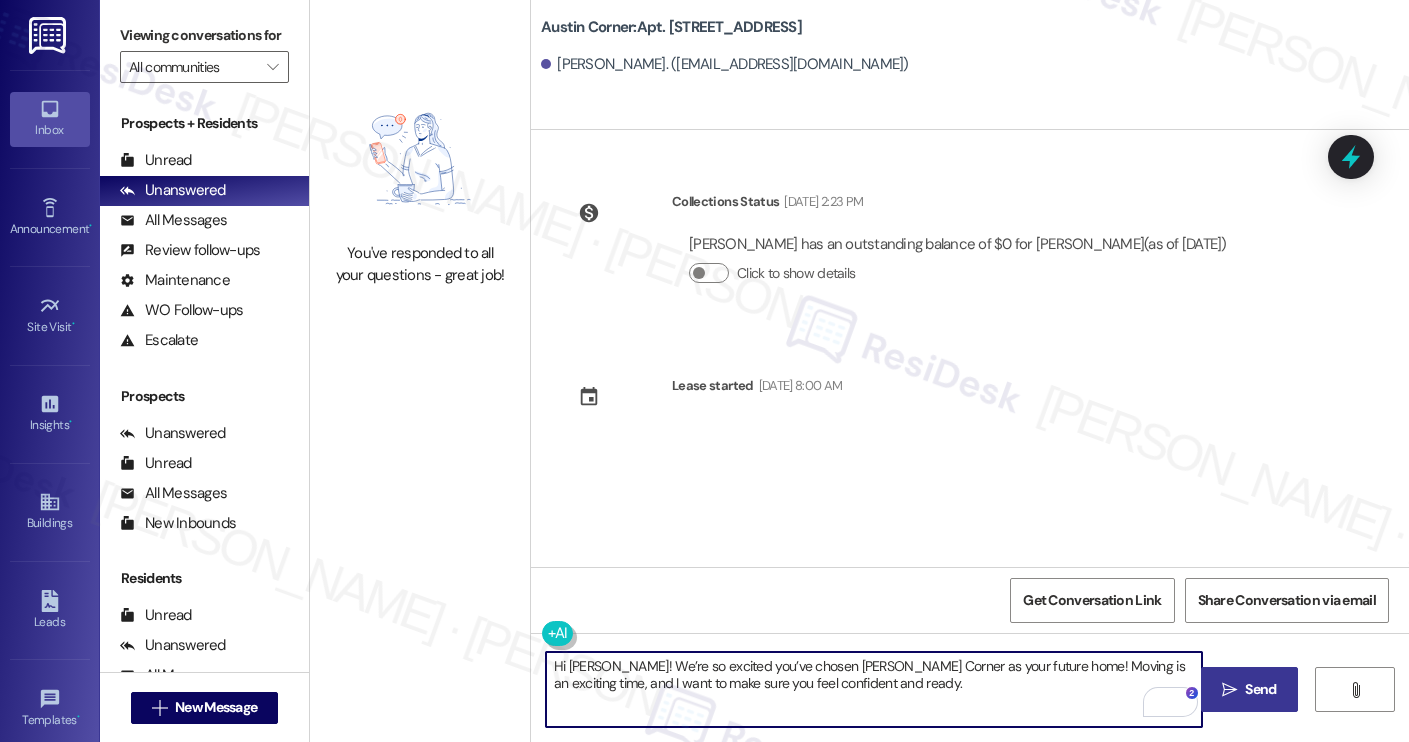 type on "Hi Chloe! We’re so excited you’ve chosen Yugo Austin Corner as your future home! Moving is an exciting time, and I want to make sure you feel confident and ready." 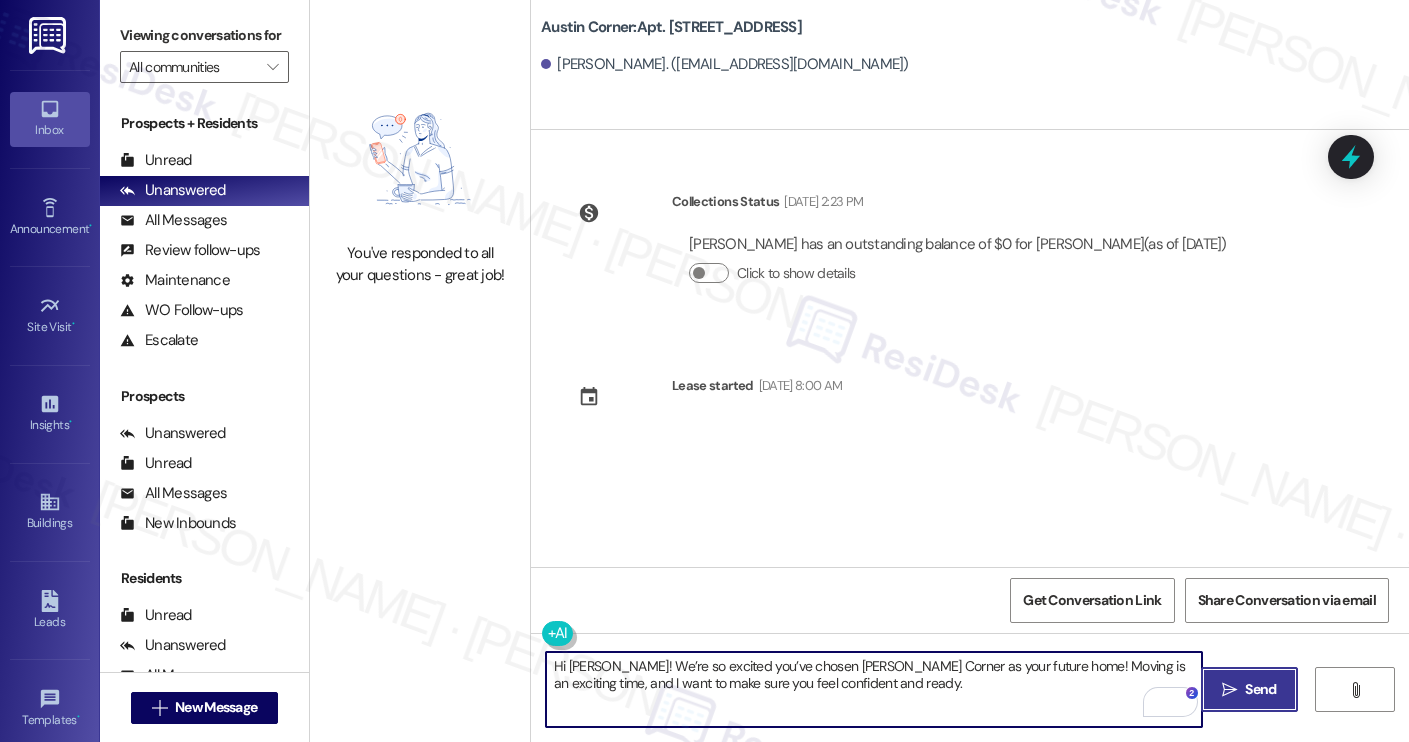 click on "Send" at bounding box center (1260, 689) 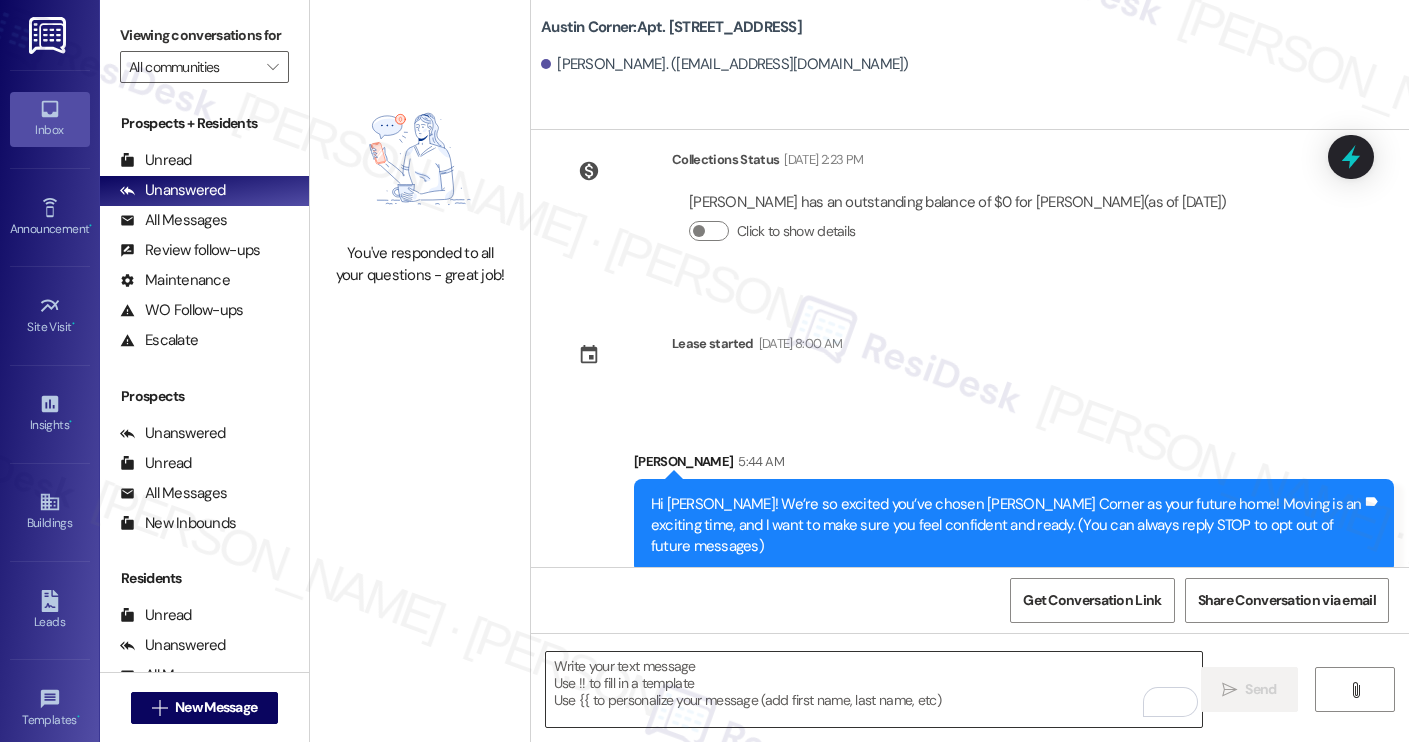 click at bounding box center [874, 689] 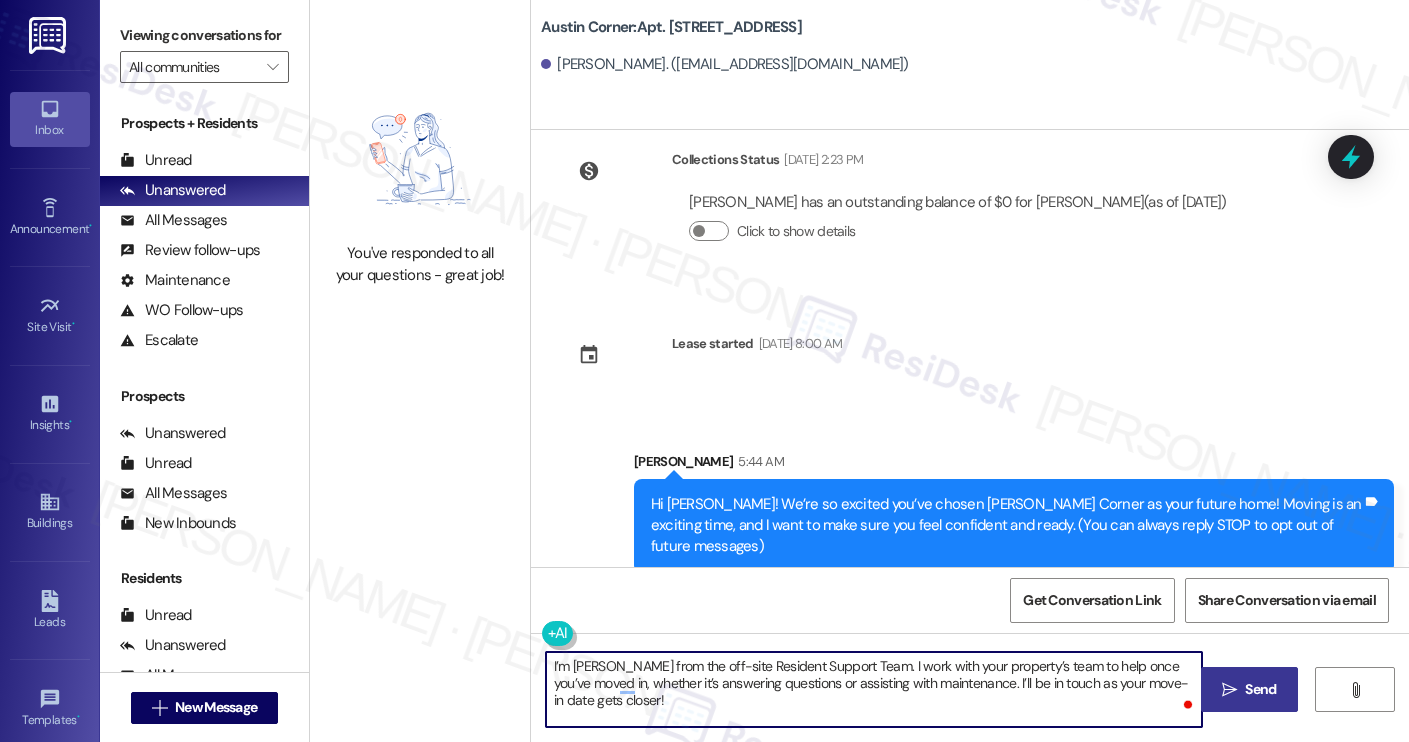 type on "I’m [PERSON_NAME] from the off-site Resident Support Team. I work with your property’s team to help once you’ve moved in, whether it’s answering questions or assisting with maintenance. I’ll be in touch as your move-in date gets closer!" 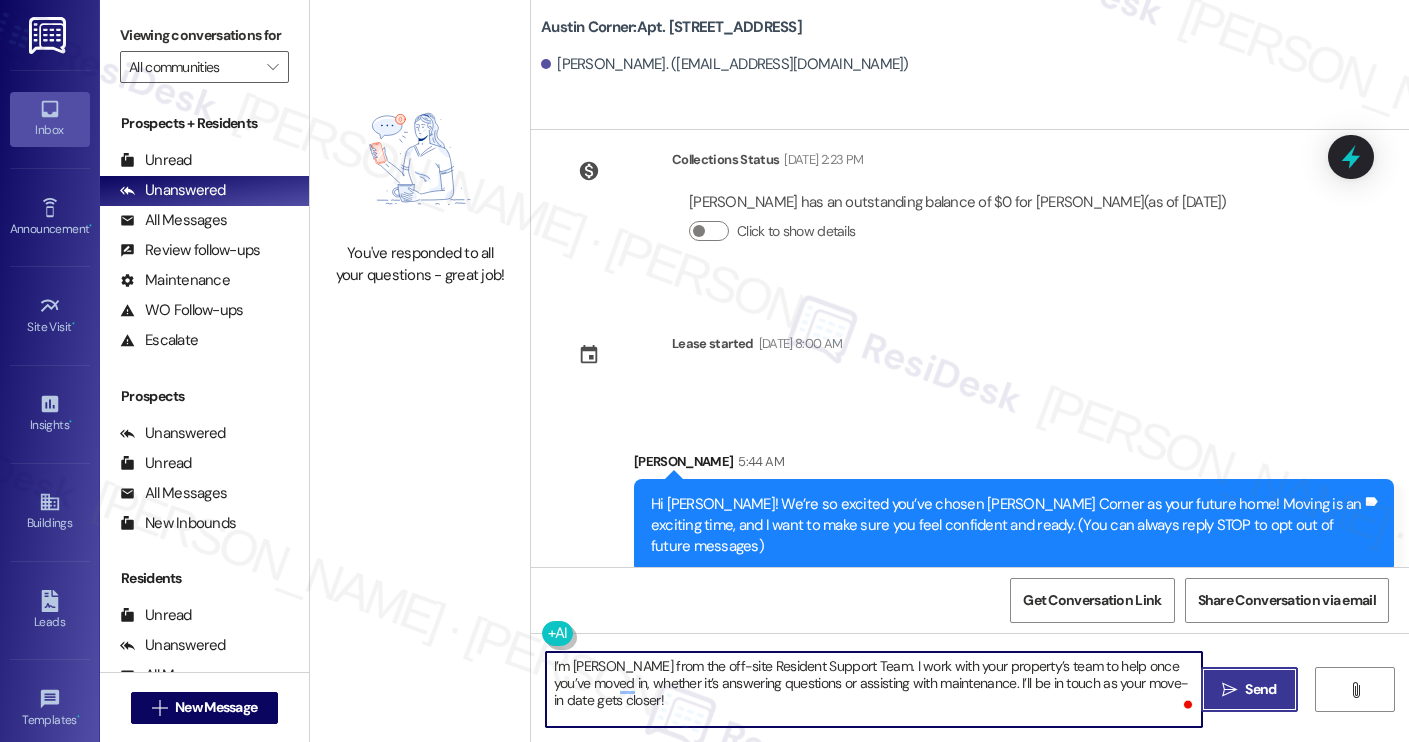click on " Send" at bounding box center [1249, 689] 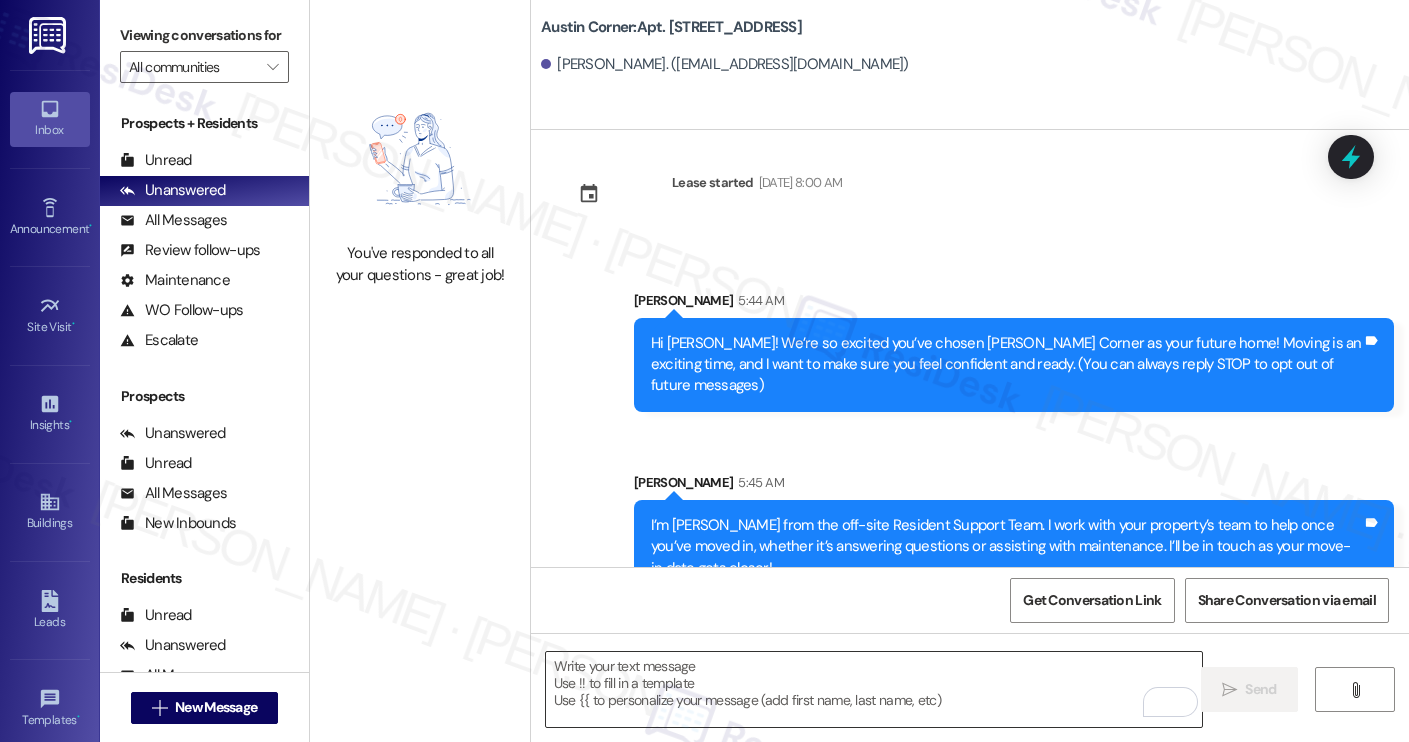 click at bounding box center [874, 689] 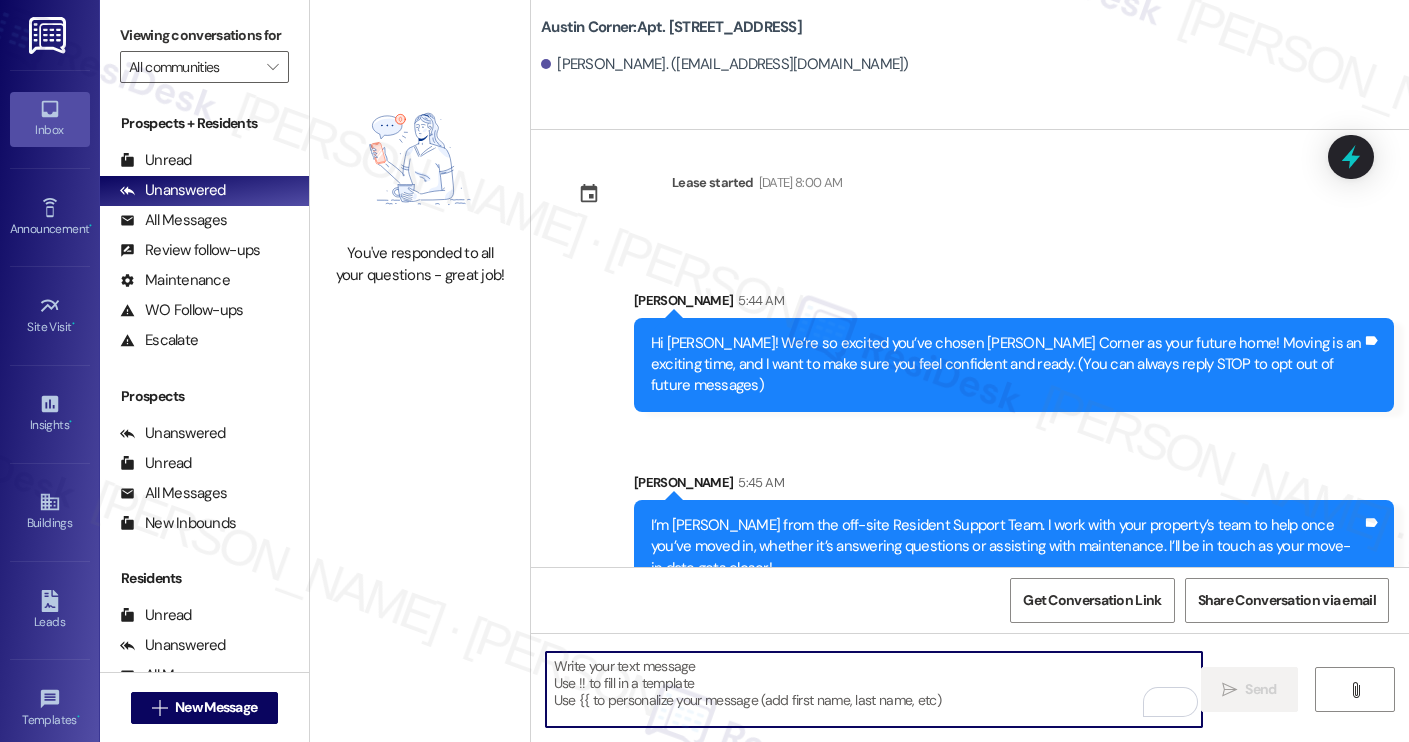 paste on "Move-in day will be busy as you get settled, but no reason it has to be stressful. Don’t forget that we offer a ⚡FAST PASS⚡for Move-In day if your checklist has been completed 2 weeks prior to move-in. Login to your ResidentPortal [DATE] to complete those outstanding items!" 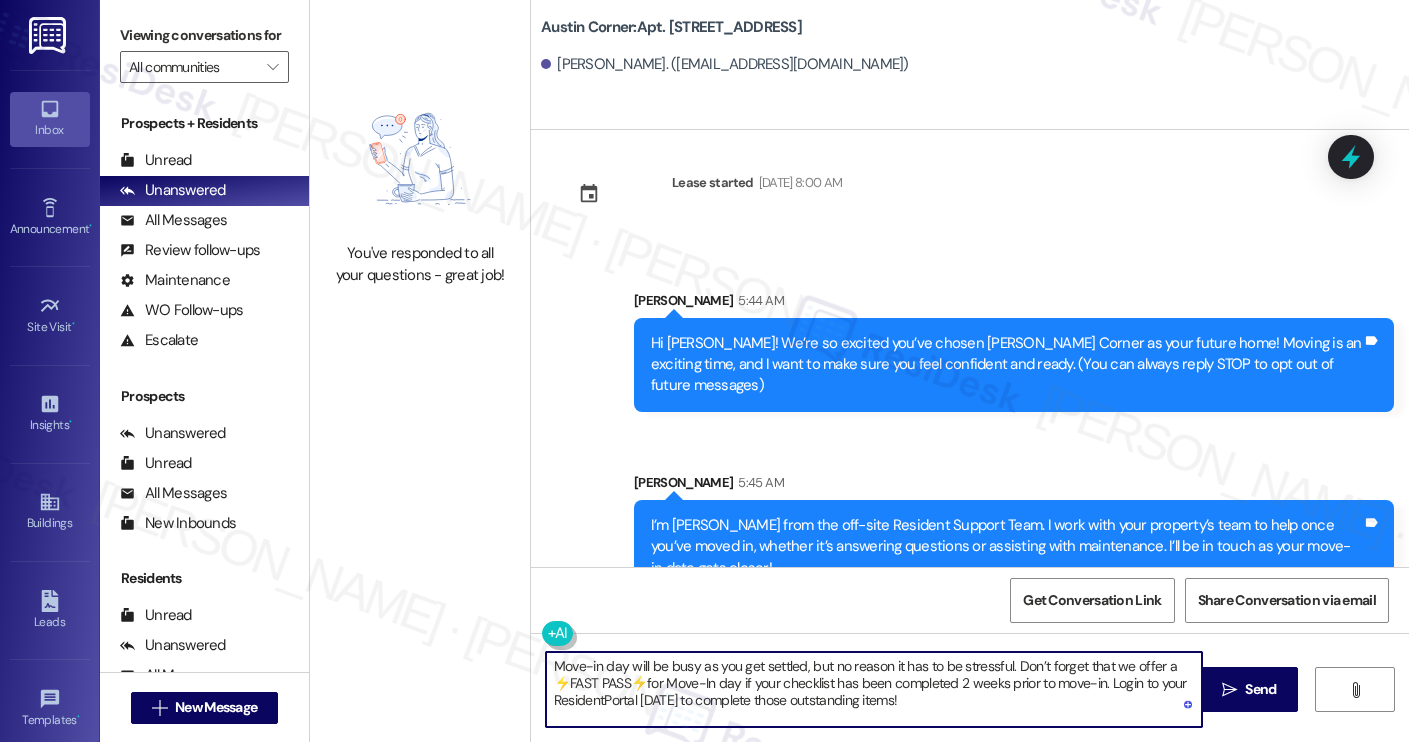 type on "Move-in day will be busy as you get settled, but no reason it has to be stressful. Don’t forget that we offer a ⚡FAST PASS⚡for Move-In day if your checklist has been completed 2 weeks prior to move-in. Login to your ResidentPortal [DATE] to complete those outstanding items!" 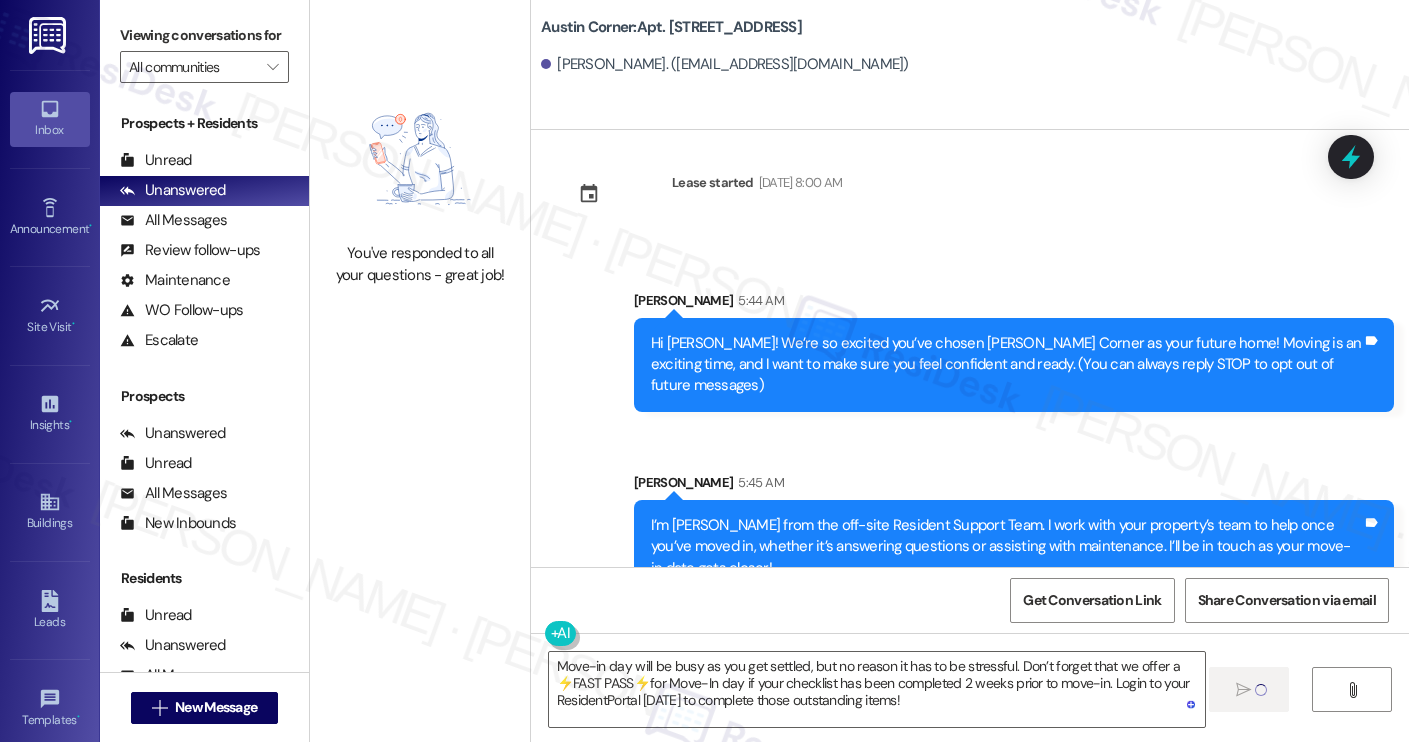 type 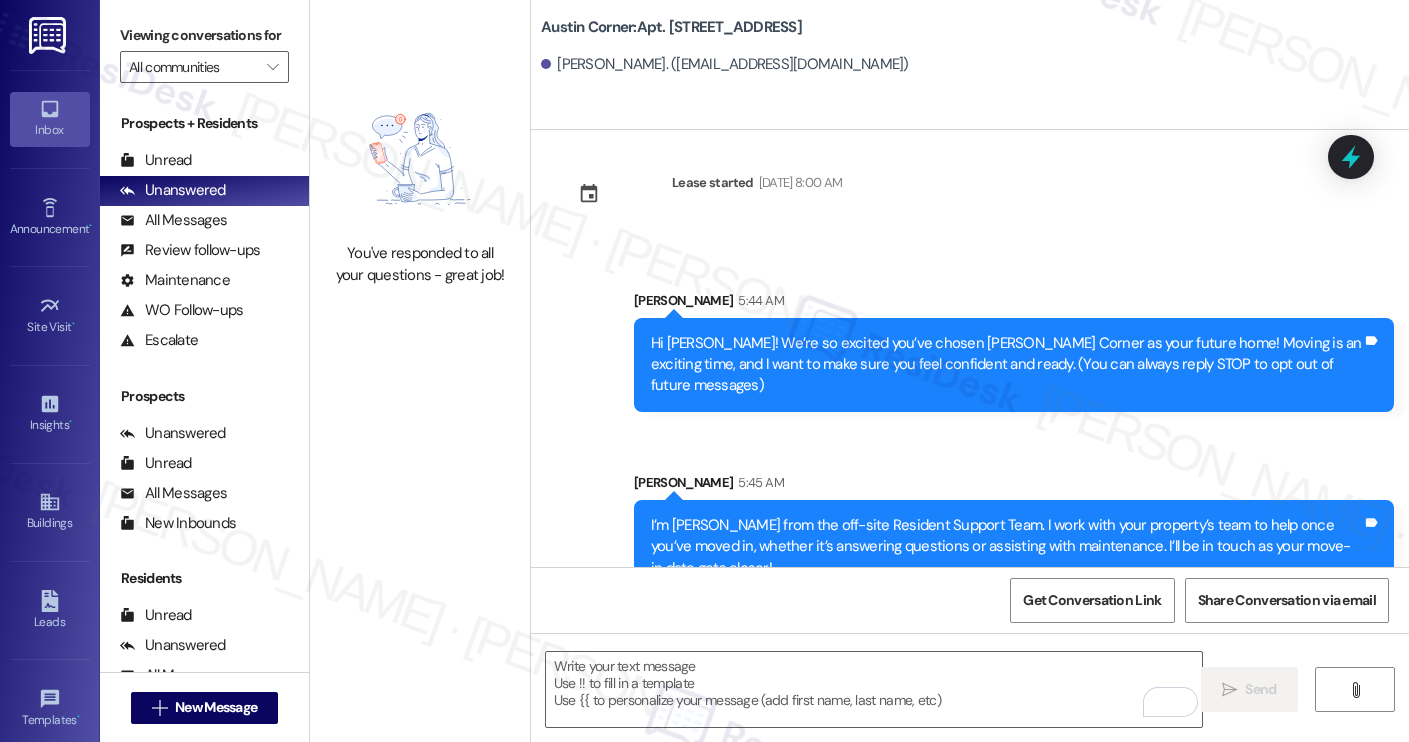 scroll, scrollTop: 385, scrollLeft: 0, axis: vertical 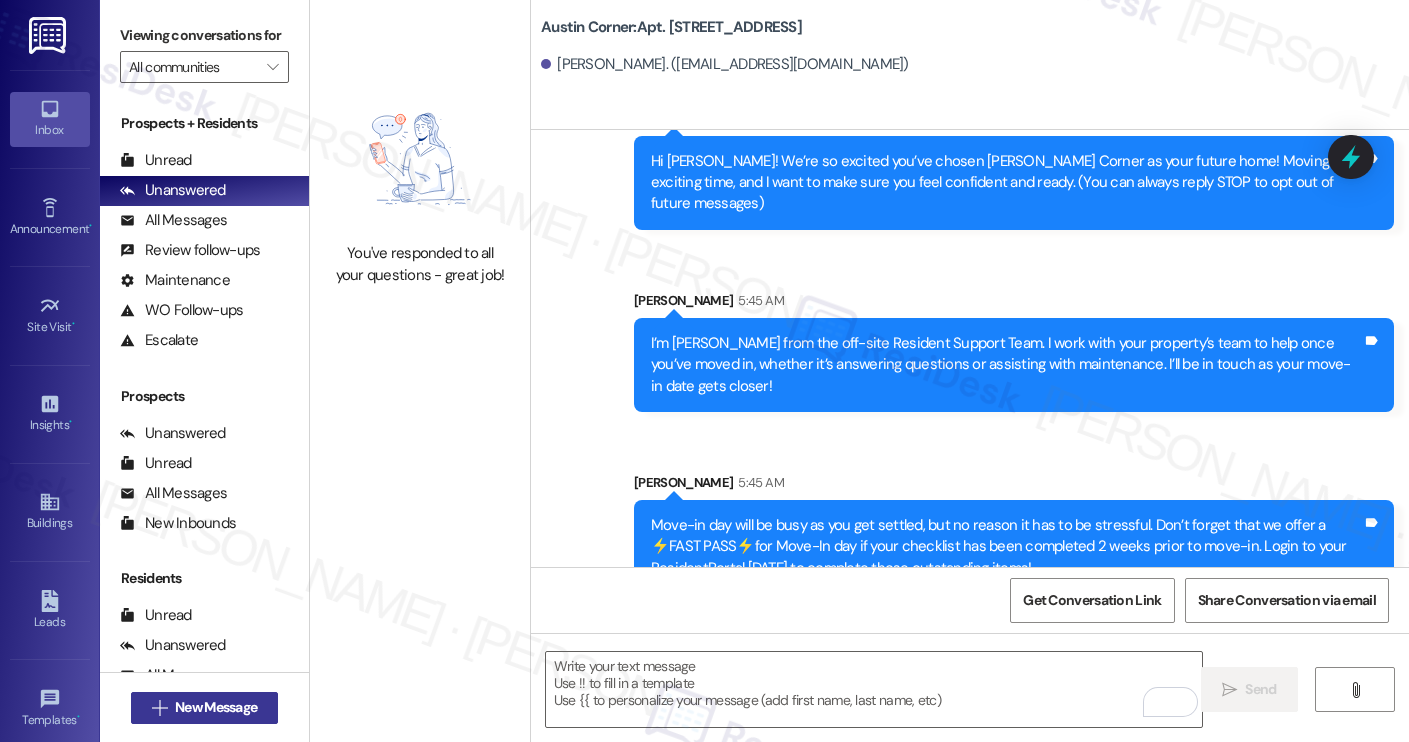 click on "New Message" at bounding box center [216, 707] 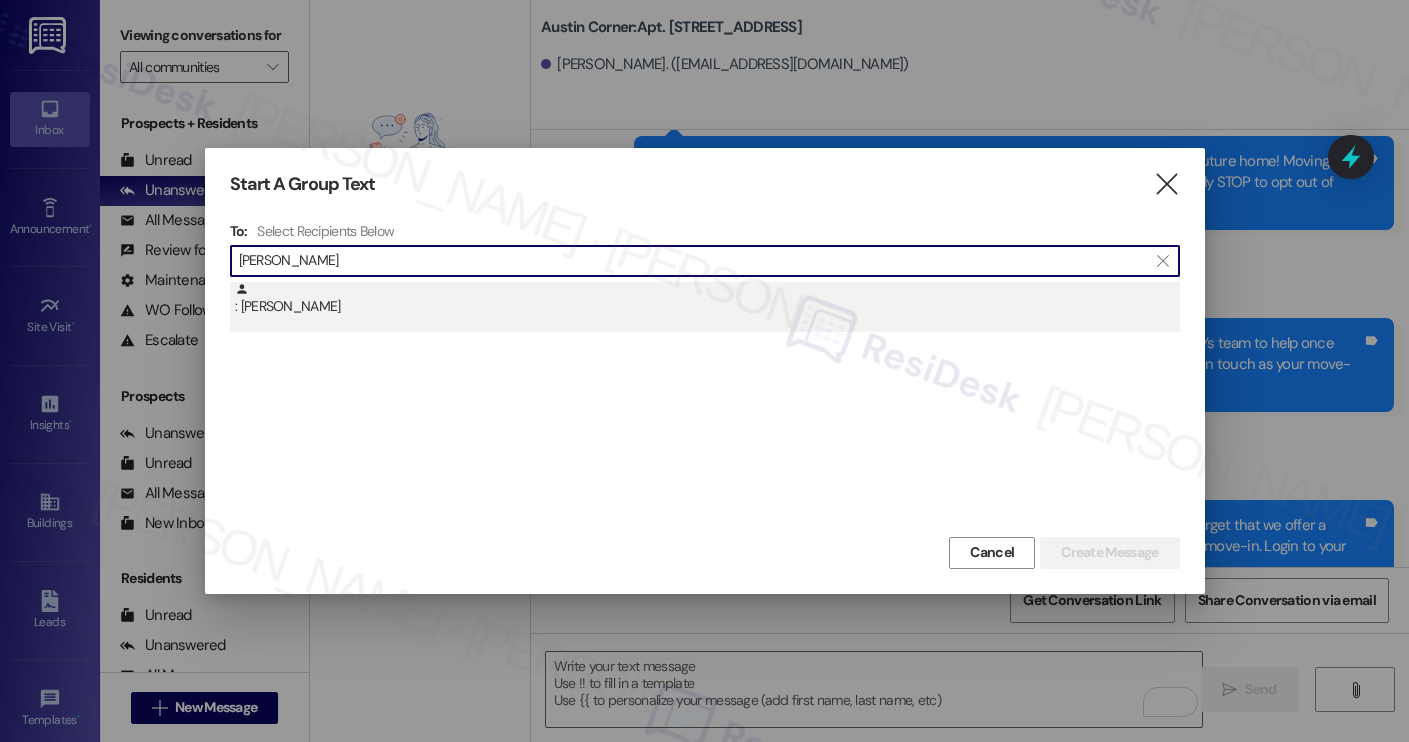 type on "merick mah" 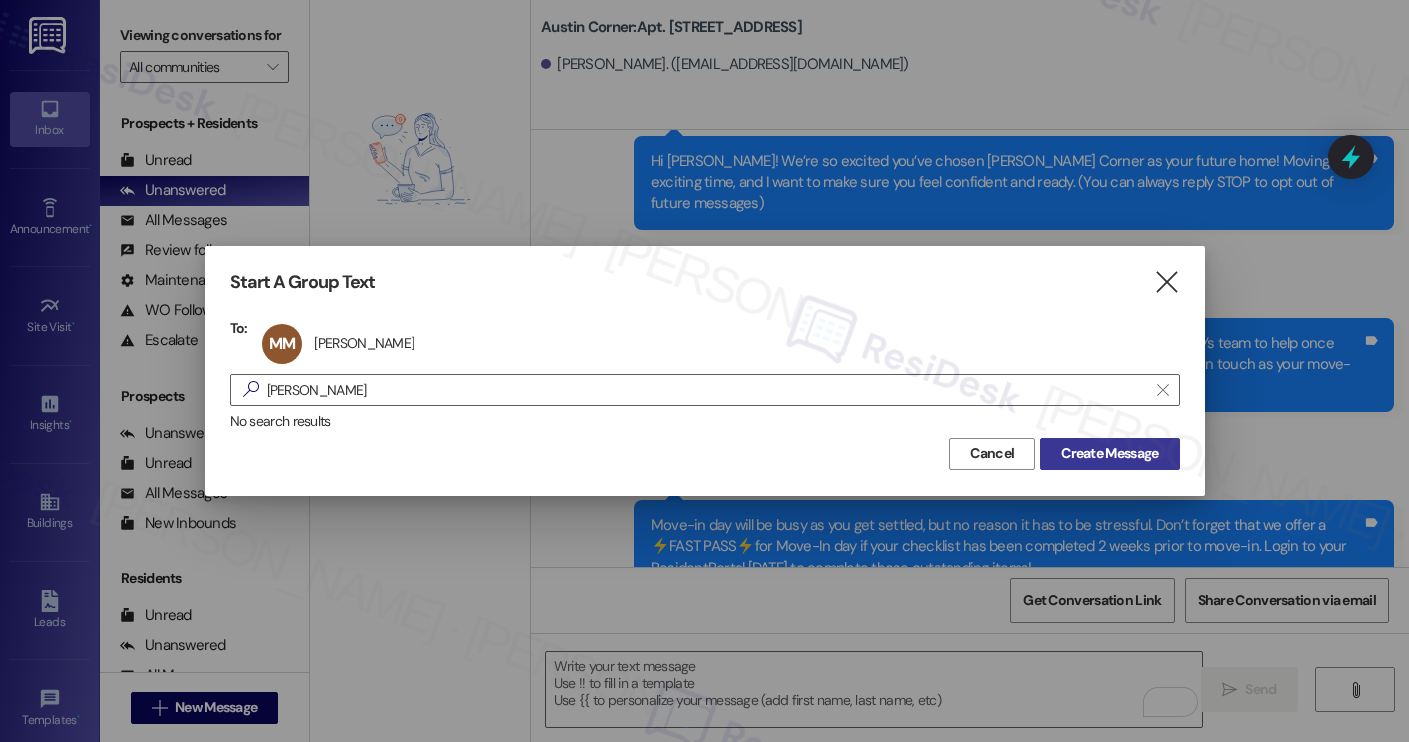 click on "Create Message" at bounding box center (1109, 453) 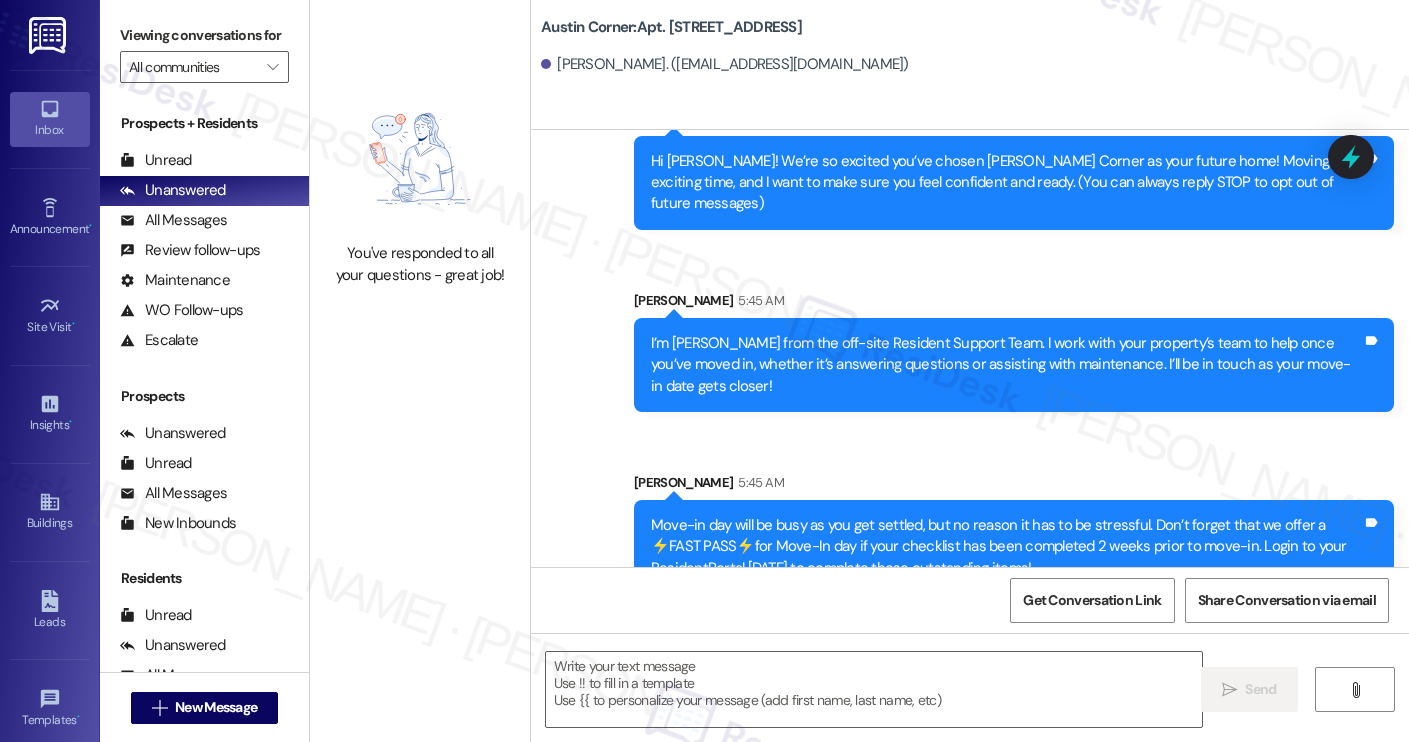 type on "Fetching suggested responses. Please feel free to read through the conversation in the meantime." 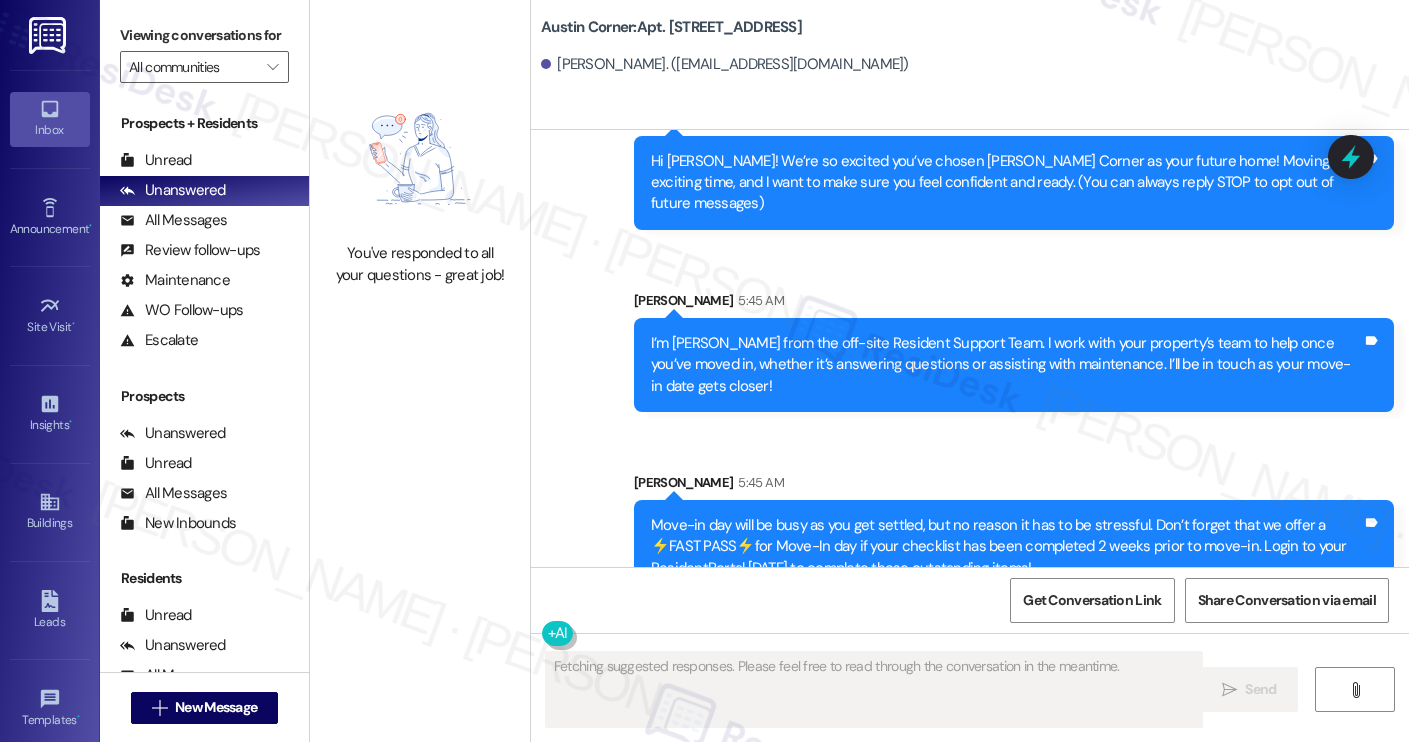 scroll, scrollTop: 0, scrollLeft: 0, axis: both 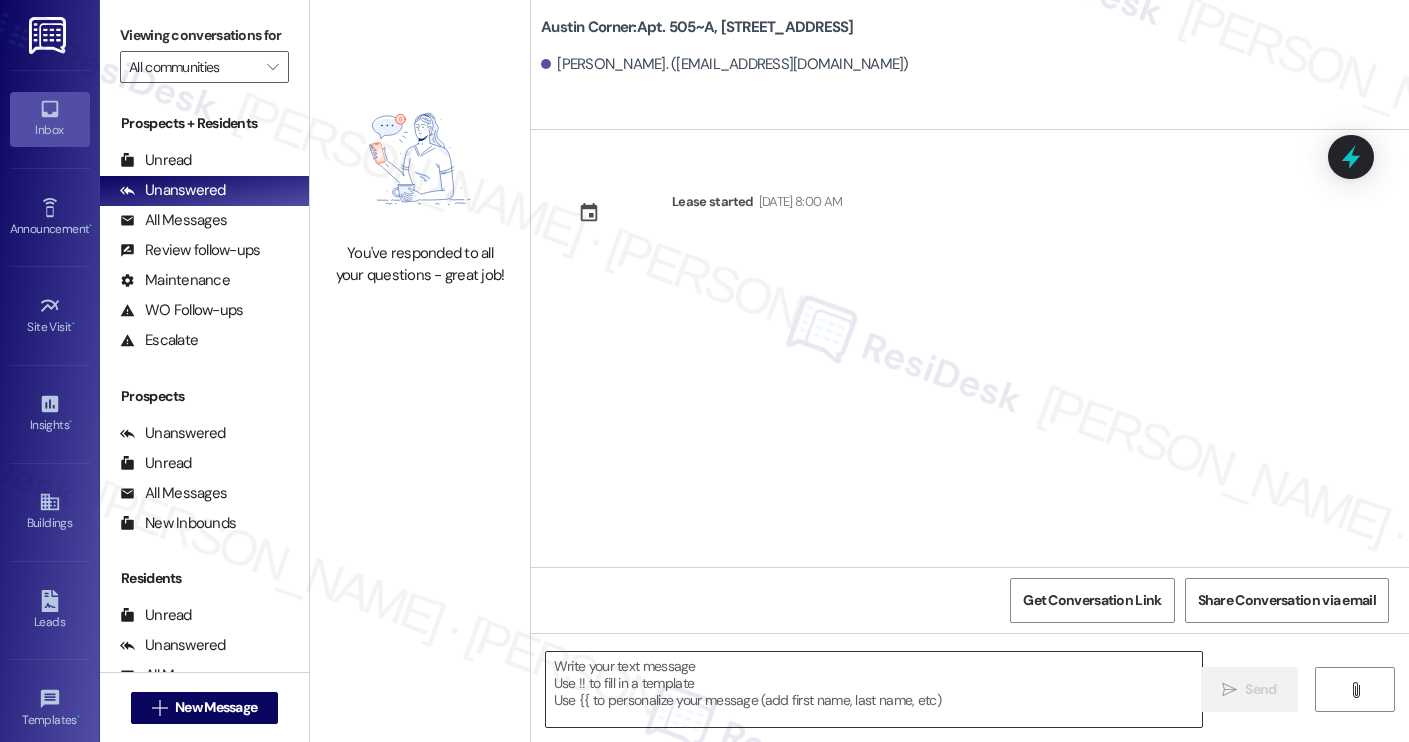 click at bounding box center (874, 689) 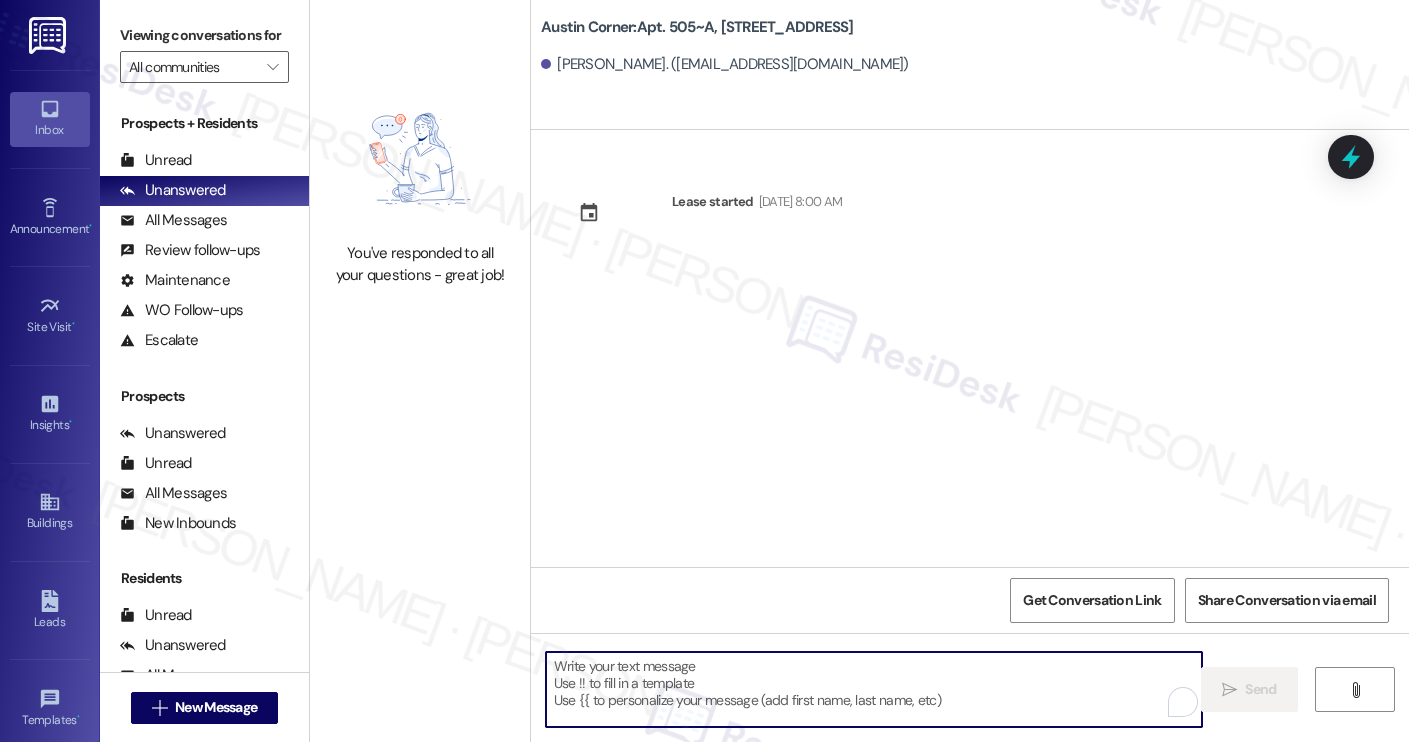 paste on "Hi [PERSON_NAME]! We’re so excited you’ve chosen [PERSON_NAME] Corner as your future home! Moving is an exciting time, and I want to make sure you feel confident and ready.
I’m [PERSON_NAME] from the off-site Resident Support Team. I work with your property’s team to help once you’ve moved in, whether it’s answering questions or assisting with maintenance. I’ll be in touch as your move-in date gets closer!
Move-in day will be busy as you get settled, but no reason it has to be stressful. Don’t forget that we offer a ⚡FAST PASS⚡for Move-In day if your checklist has been completed 2 weeks prior to move-in. Login to your ResidentPortal [DATE] to complete those outstanding items!" 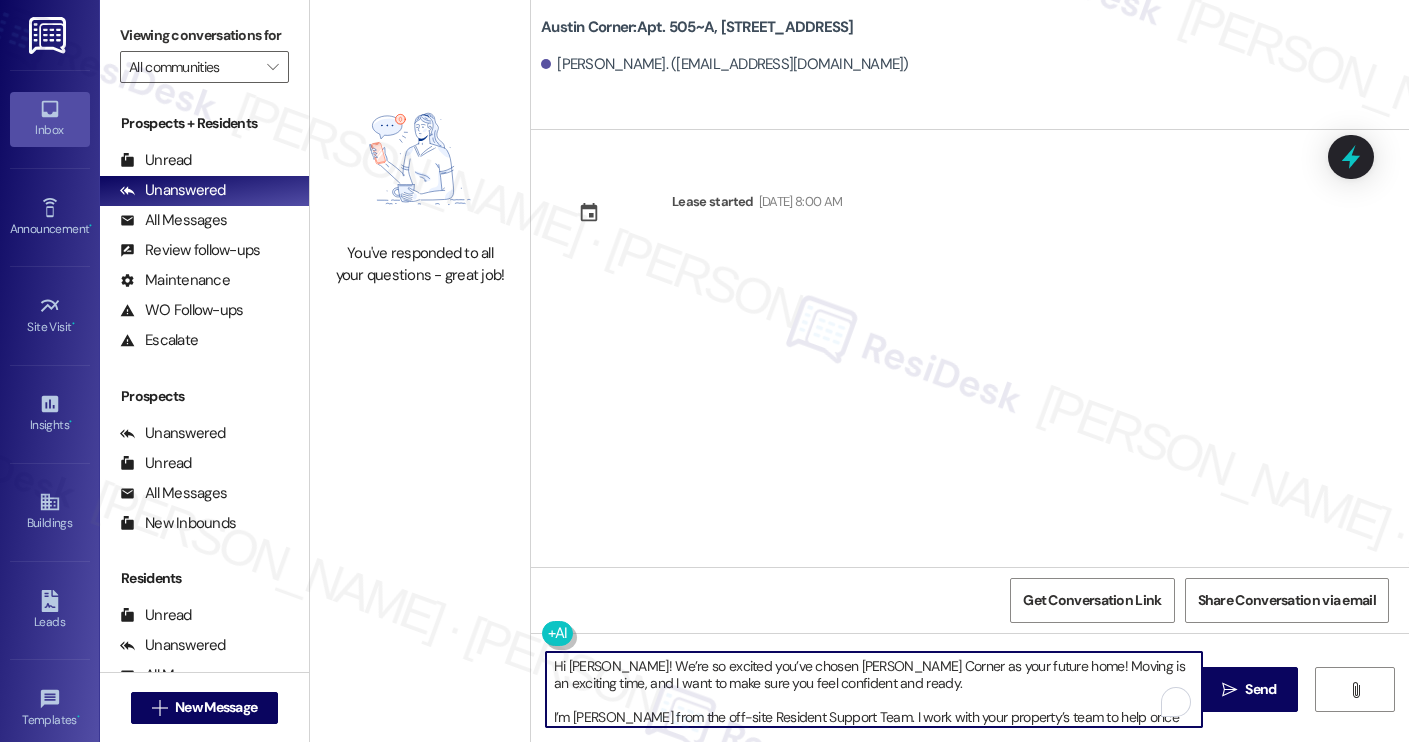 scroll, scrollTop: 119, scrollLeft: 0, axis: vertical 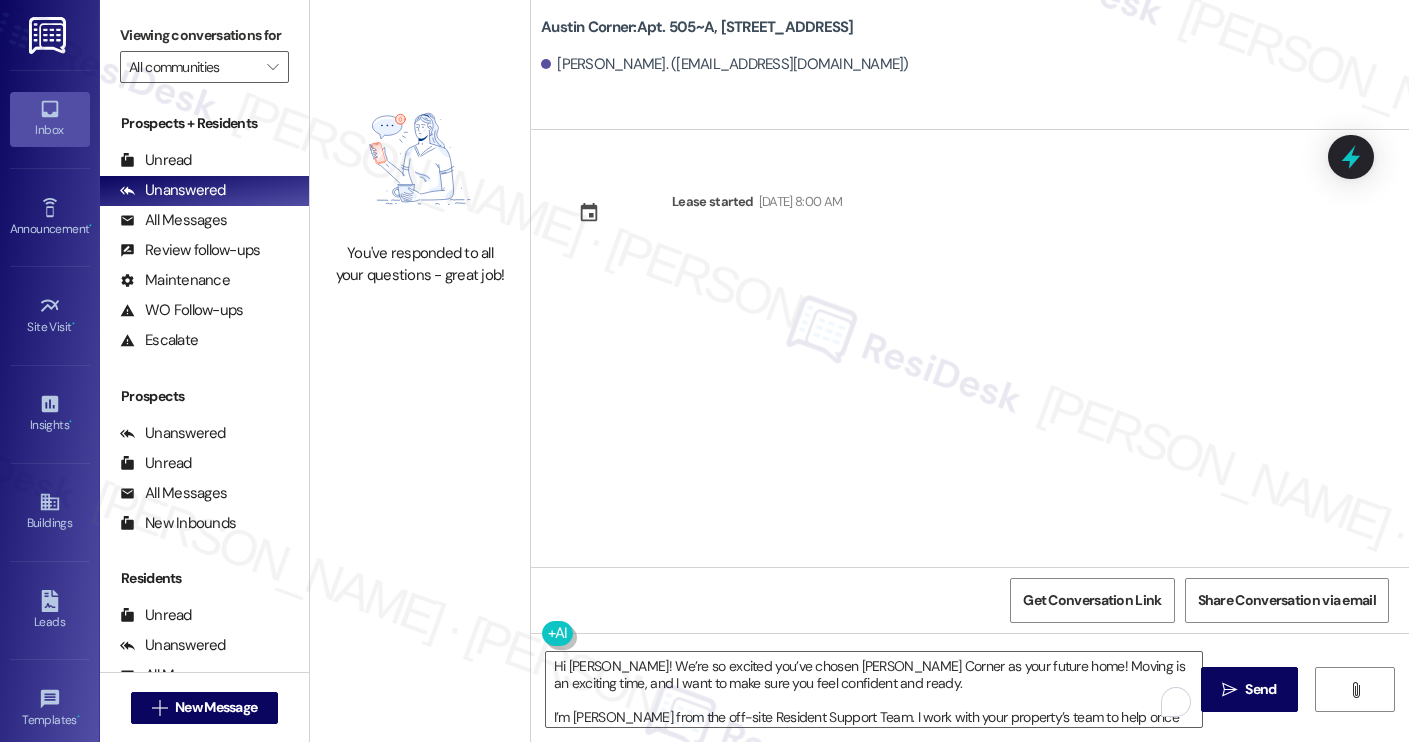 click on "[PERSON_NAME]. ([EMAIL_ADDRESS][DOMAIN_NAME])" at bounding box center (725, 64) 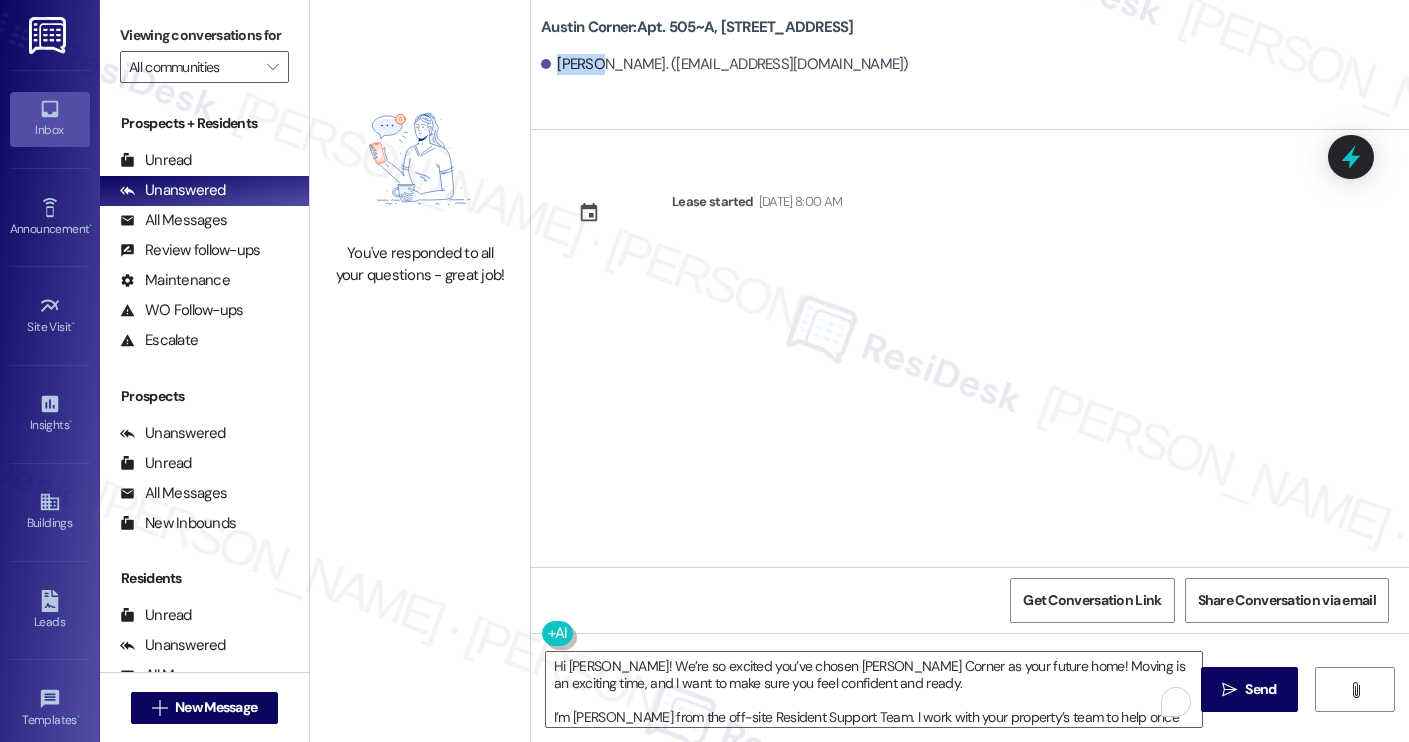 copy on "[PERSON_NAME]" 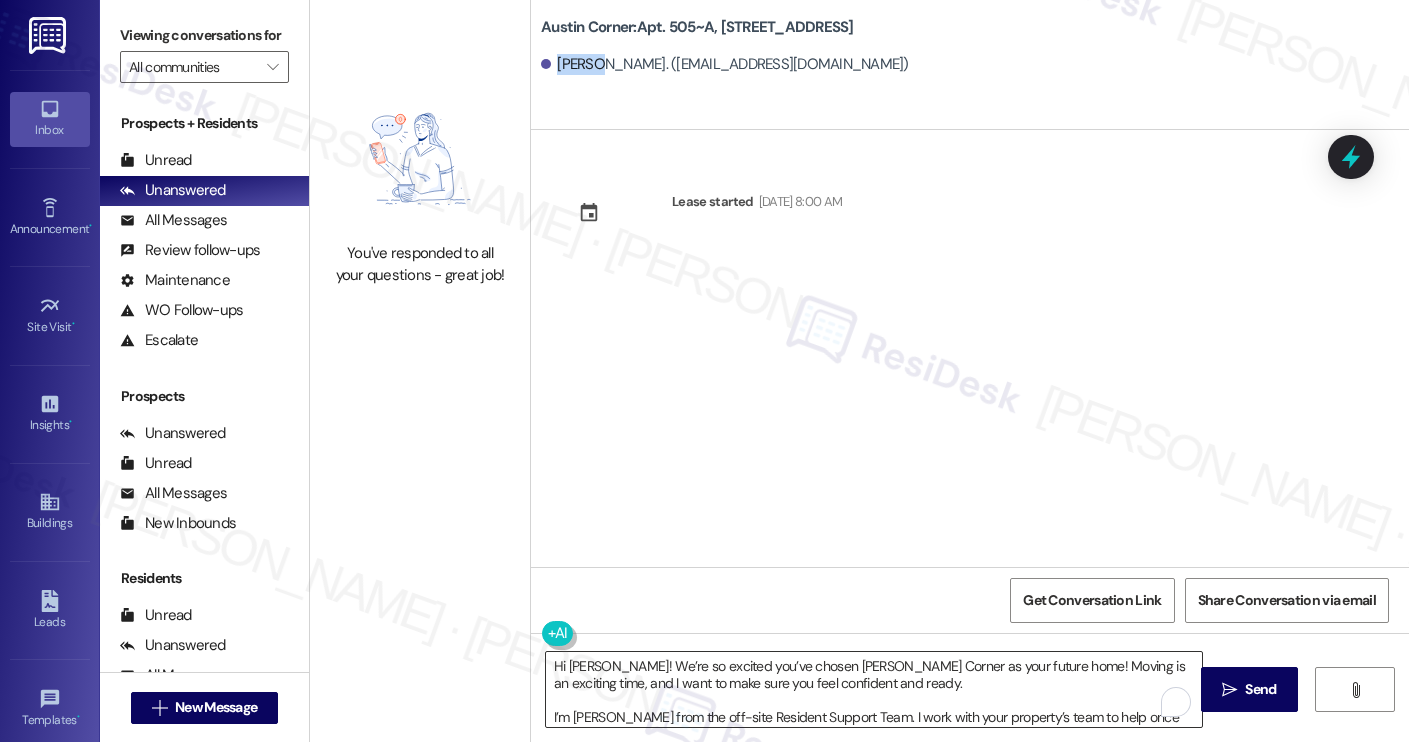 click on "Hi [PERSON_NAME]! We’re so excited you’ve chosen [PERSON_NAME] Corner as your future home! Moving is an exciting time, and I want to make sure you feel confident and ready.
I’m [PERSON_NAME] from the off-site Resident Support Team. I work with your property’s team to help once you’ve moved in, whether it’s answering questions or assisting with maintenance. I’ll be in touch as your move-in date gets closer!
Move-in day will be busy as you get settled, but no reason it has to be stressful. Don’t forget that we offer a ⚡FAST PASS⚡for Move-In day if your checklist has been completed 2 weeks prior to move-in. Login to your ResidentPortal [DATE] to complete those outstanding items!" at bounding box center [874, 689] 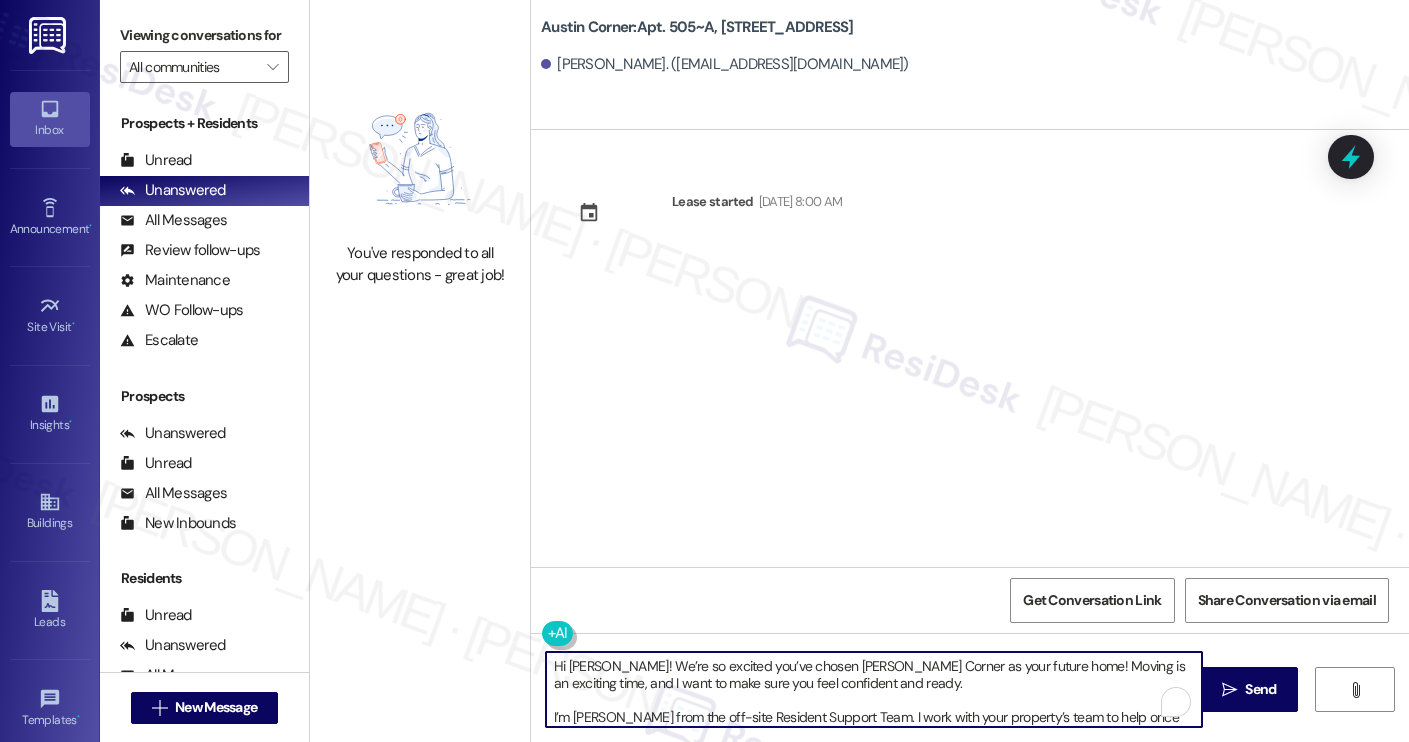 click on "Hi [PERSON_NAME]! We’re so excited you’ve chosen [PERSON_NAME] Corner as your future home! Moving is an exciting time, and I want to make sure you feel confident and ready.
I’m [PERSON_NAME] from the off-site Resident Support Team. I work with your property’s team to help once you’ve moved in, whether it’s answering questions or assisting with maintenance. I’ll be in touch as your move-in date gets closer!
Move-in day will be busy as you get settled, but no reason it has to be stressful. Don’t forget that we offer a ⚡FAST PASS⚡for Move-In day if your checklist has been completed 2 weeks prior to move-in. Login to your ResidentPortal [DATE] to complete those outstanding items!" at bounding box center (874, 689) 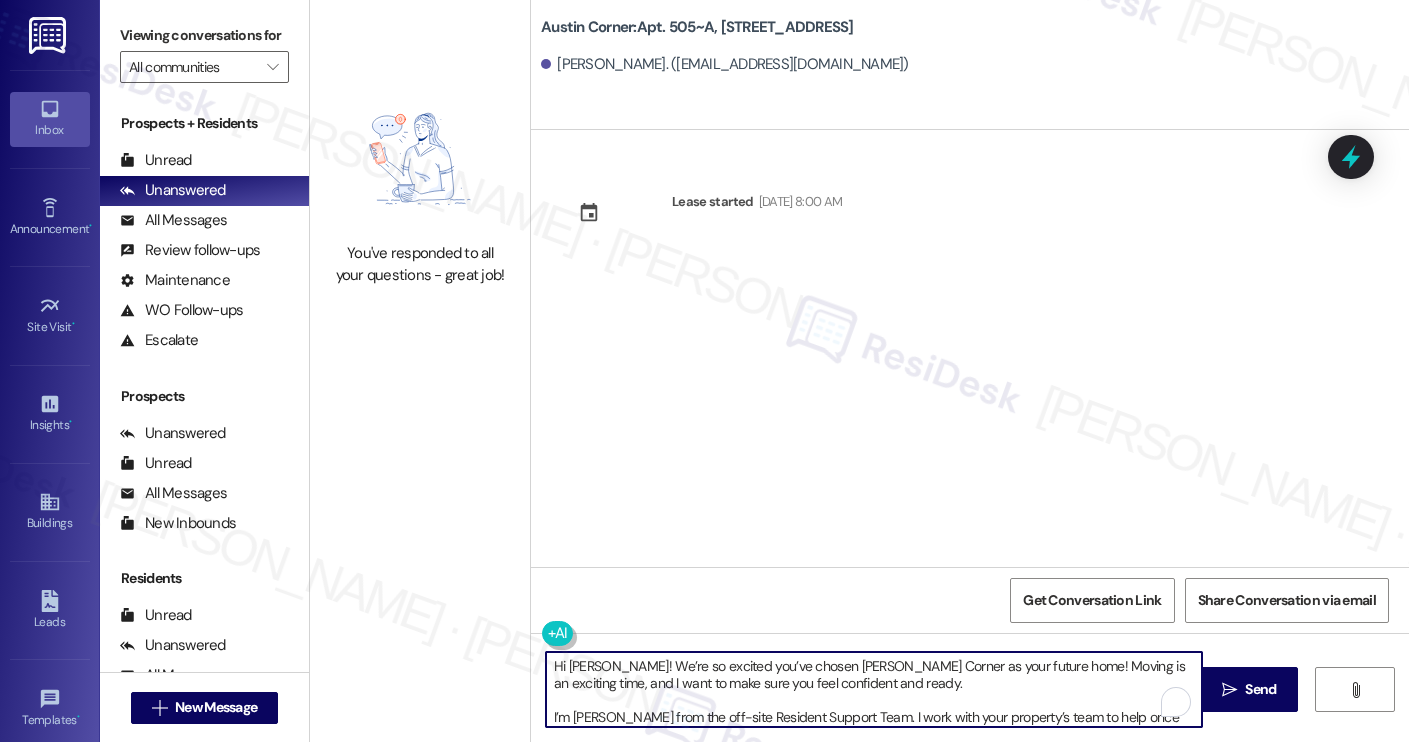 scroll, scrollTop: 17, scrollLeft: 0, axis: vertical 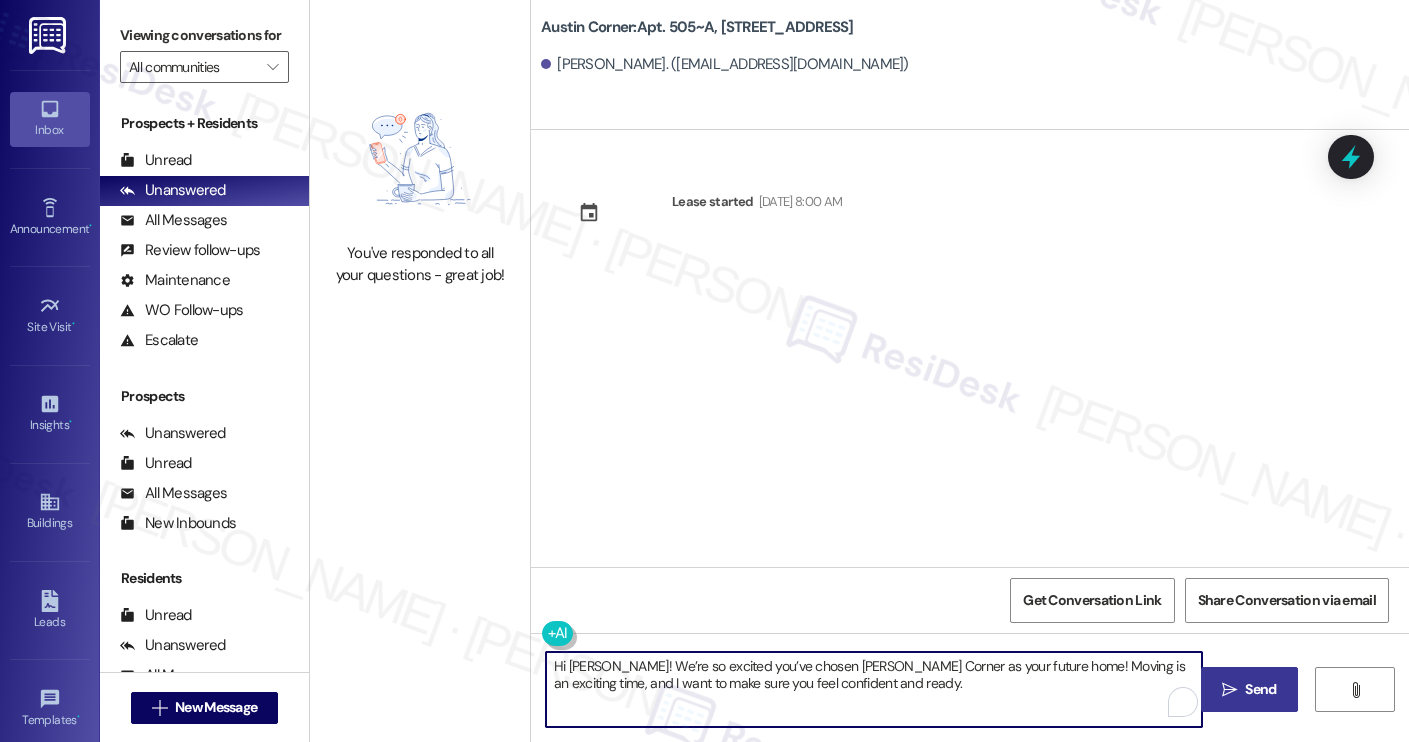 type on "Hi [PERSON_NAME]! We’re so excited you’ve chosen [PERSON_NAME] Corner as your future home! Moving is an exciting time, and I want to make sure you feel confident and ready." 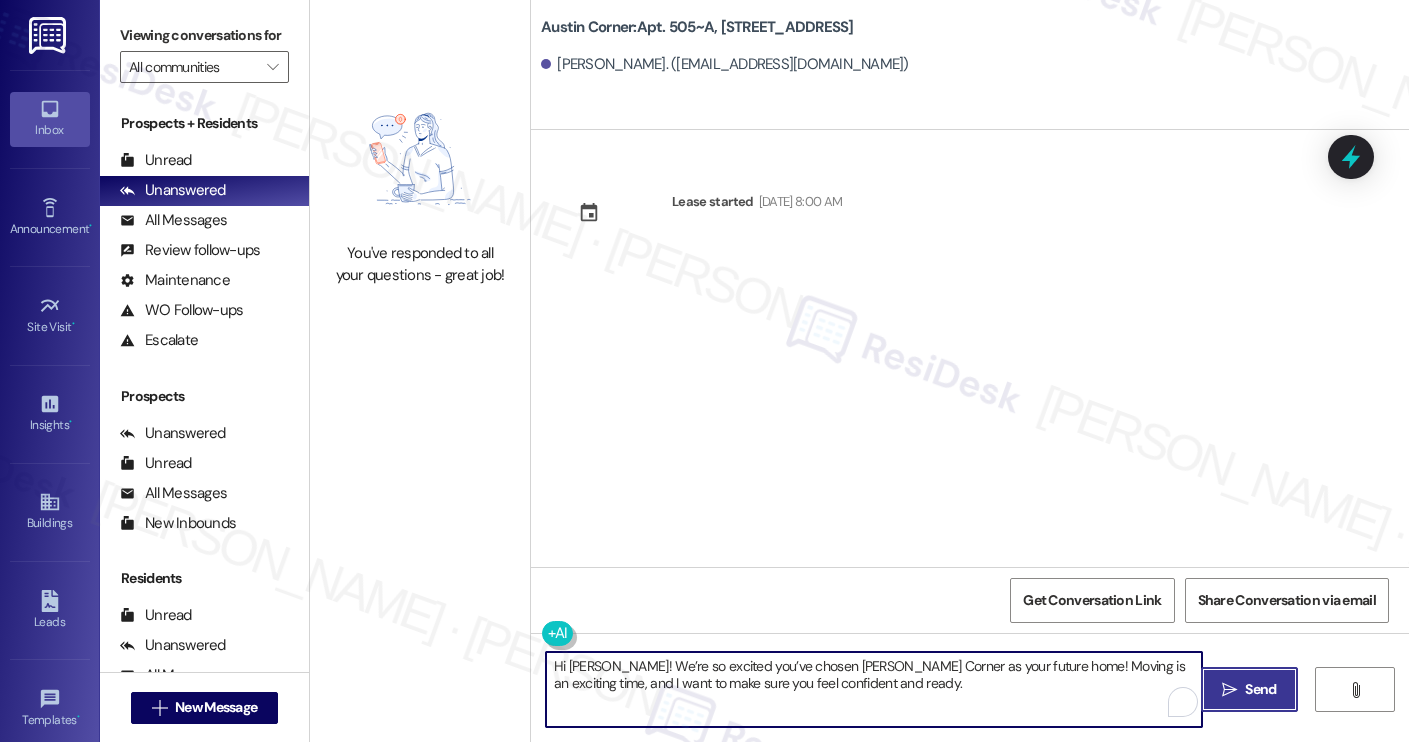 click on "Send" at bounding box center [1260, 689] 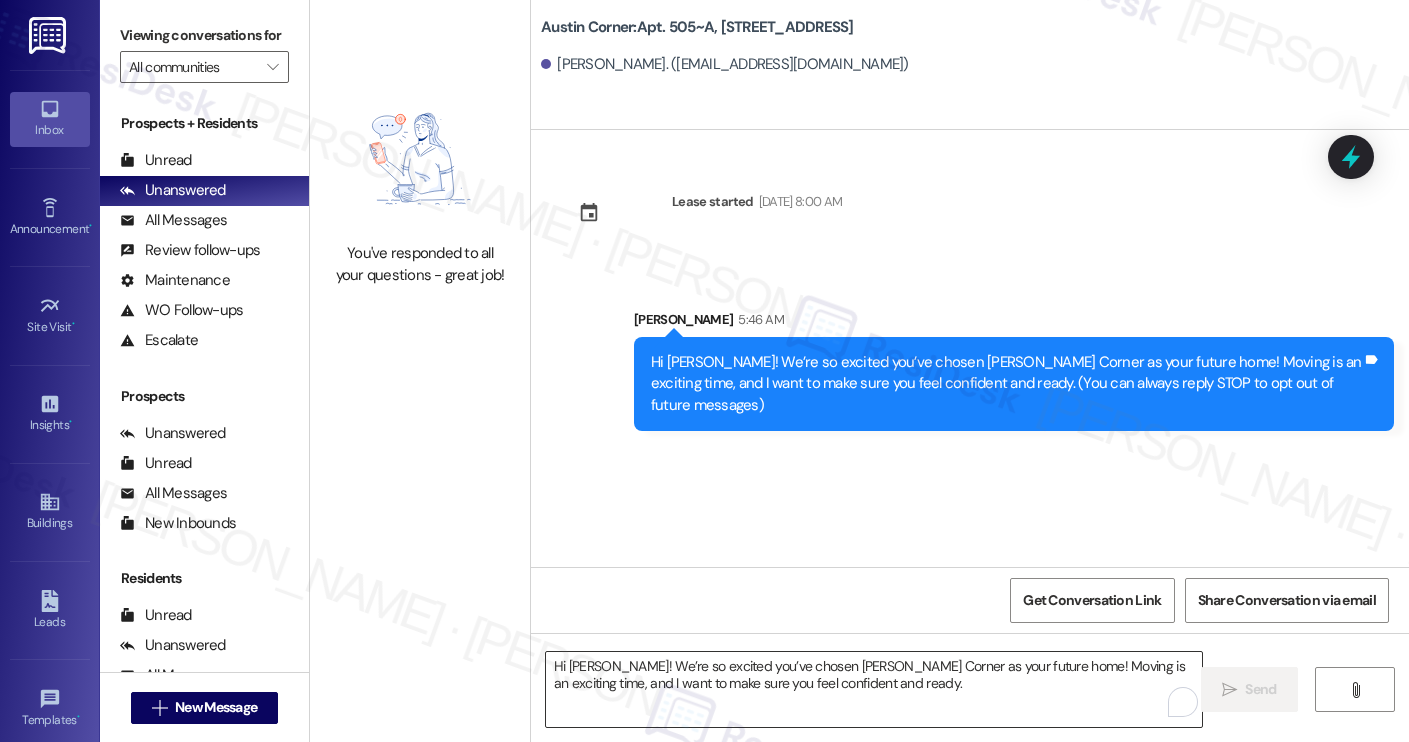 click on "Hi [PERSON_NAME]! We’re so excited you’ve chosen [PERSON_NAME] Corner as your future home! Moving is an exciting time, and I want to make sure you feel confident and ready." at bounding box center (874, 689) 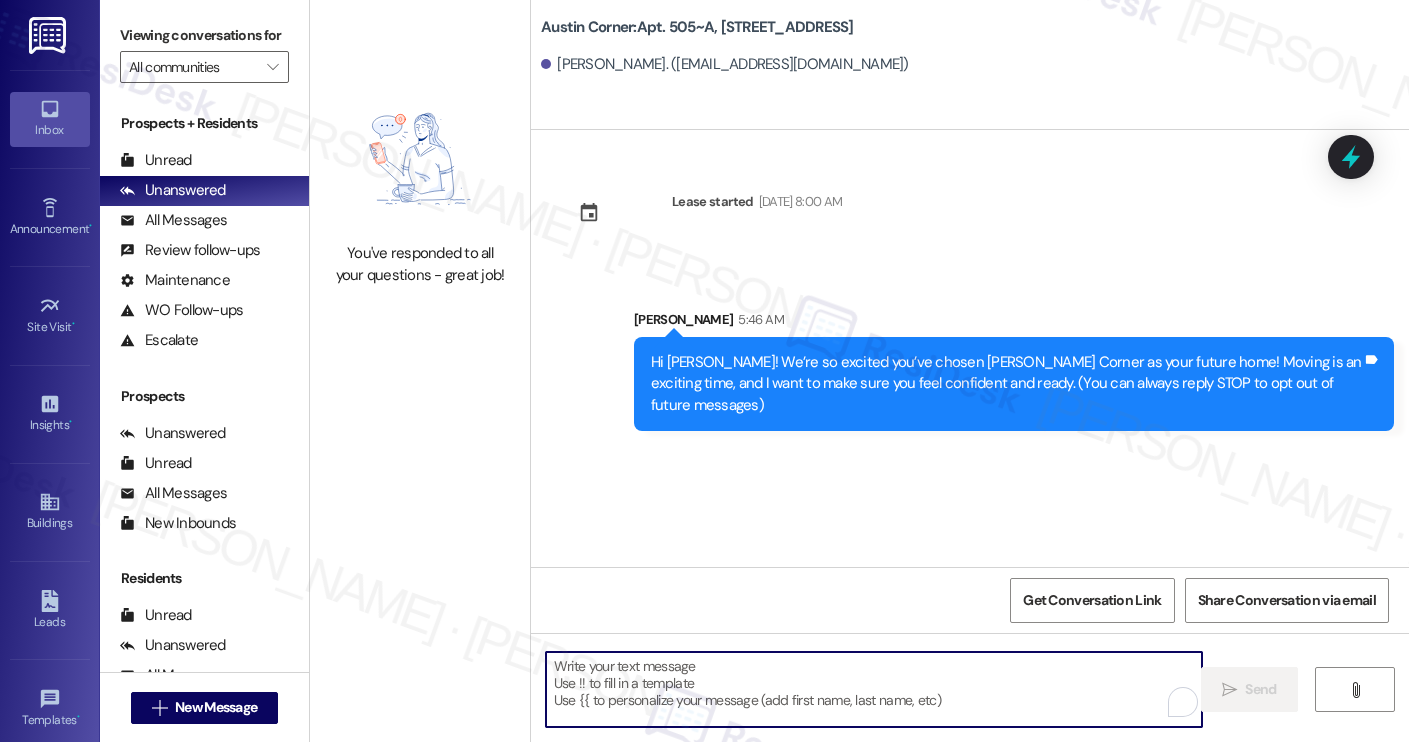 paste on "I’m [PERSON_NAME] from the off-site Resident Support Team. I work with your property’s team to help once you’ve moved in, whether it’s answering questions or assisting with maintenance. I’ll be in touch as your move-in date gets closer!
Move-in day will be busy as you get settled, but no reason it has to be stressful. Don’t forget that we offer a ⚡FAST PASS⚡for Move-In day if your checklist has been completed 2 weeks prior to move-in. Login to your ResidentPortal [DATE] to complete those outstanding items!" 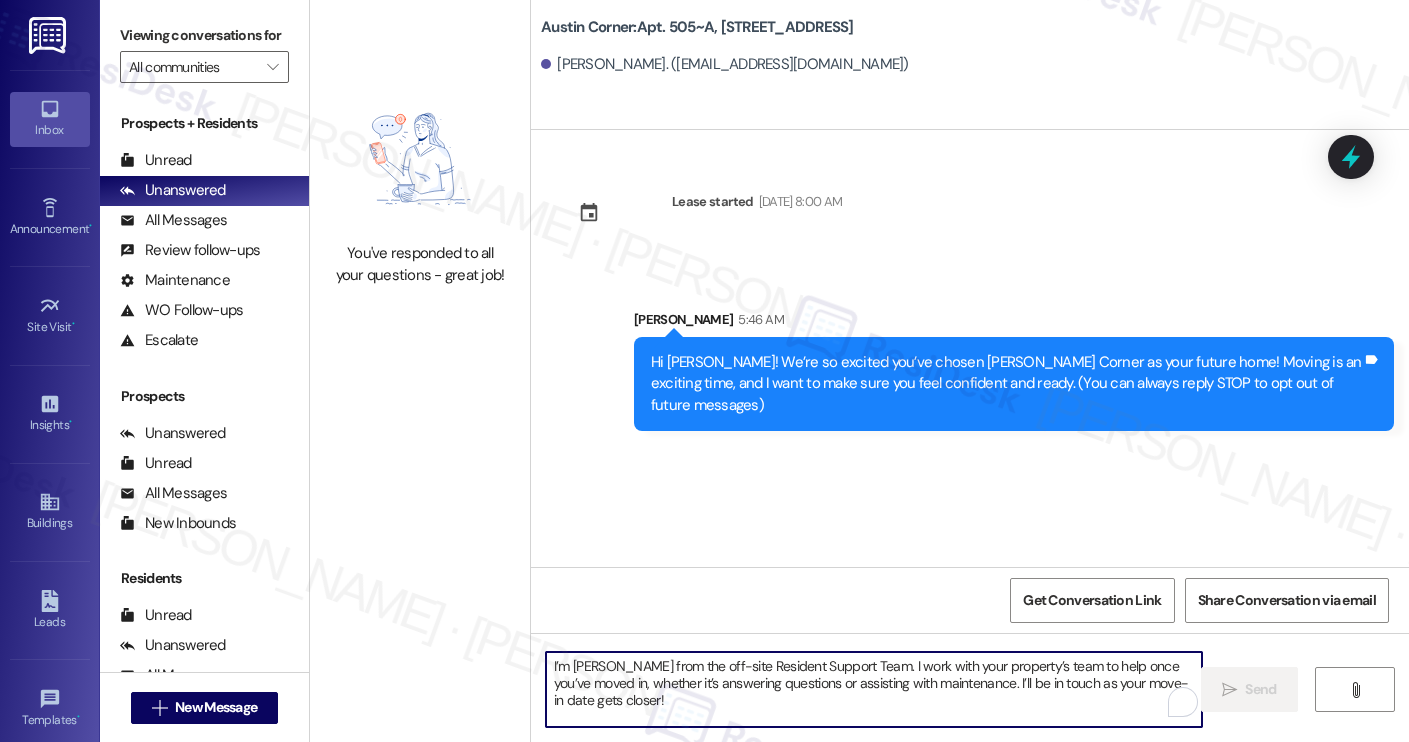 scroll, scrollTop: 68, scrollLeft: 0, axis: vertical 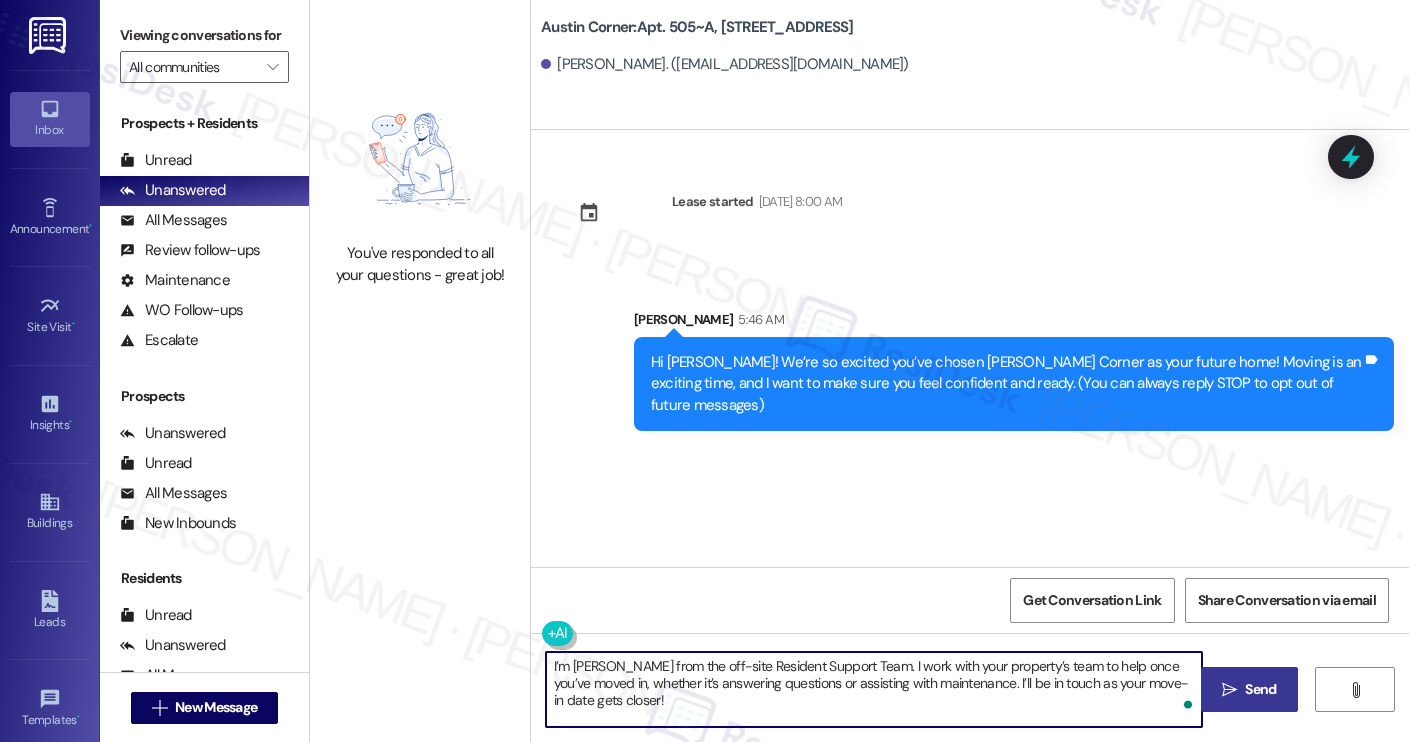 type on "I’m [PERSON_NAME] from the off-site Resident Support Team. I work with your property’s team to help once you’ve moved in, whether it’s answering questions or assisting with maintenance. I’ll be in touch as your move-in date gets closer!" 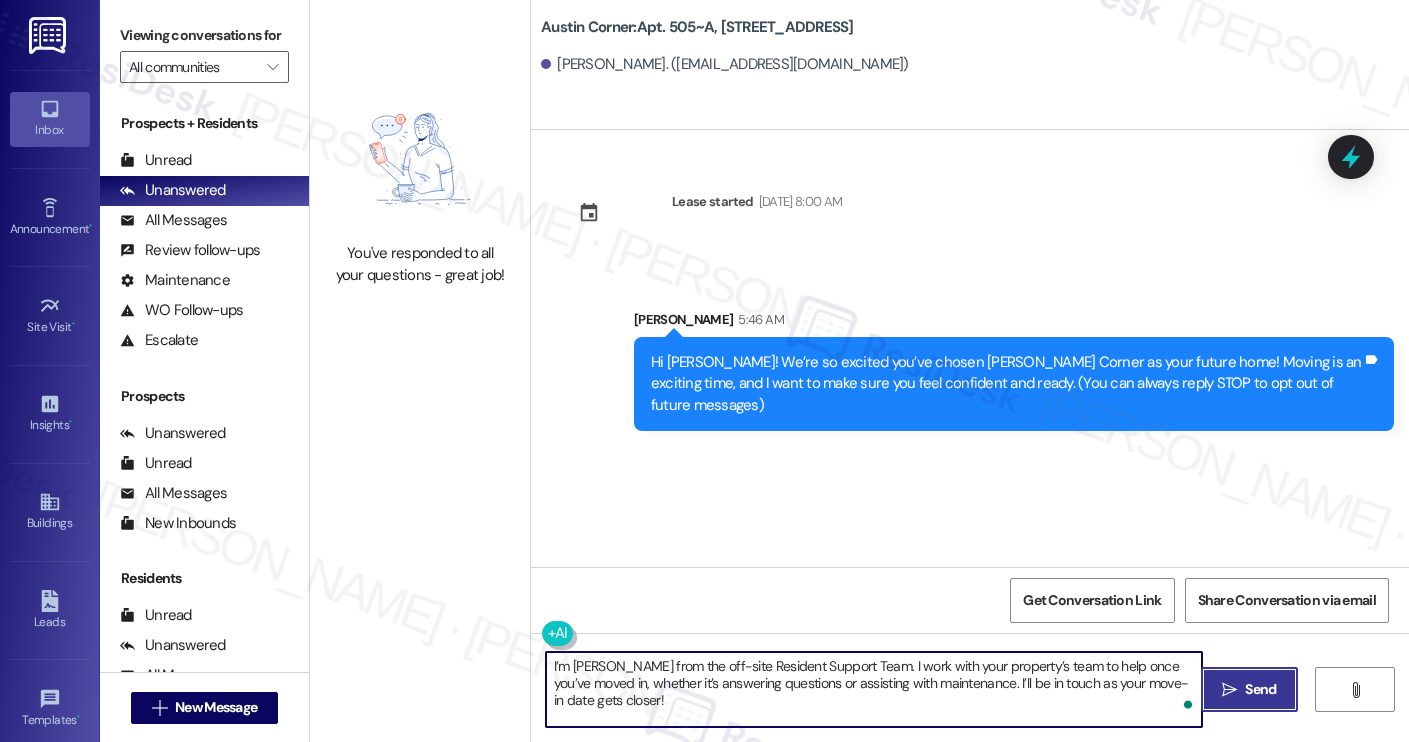 click on " Send" at bounding box center [1249, 689] 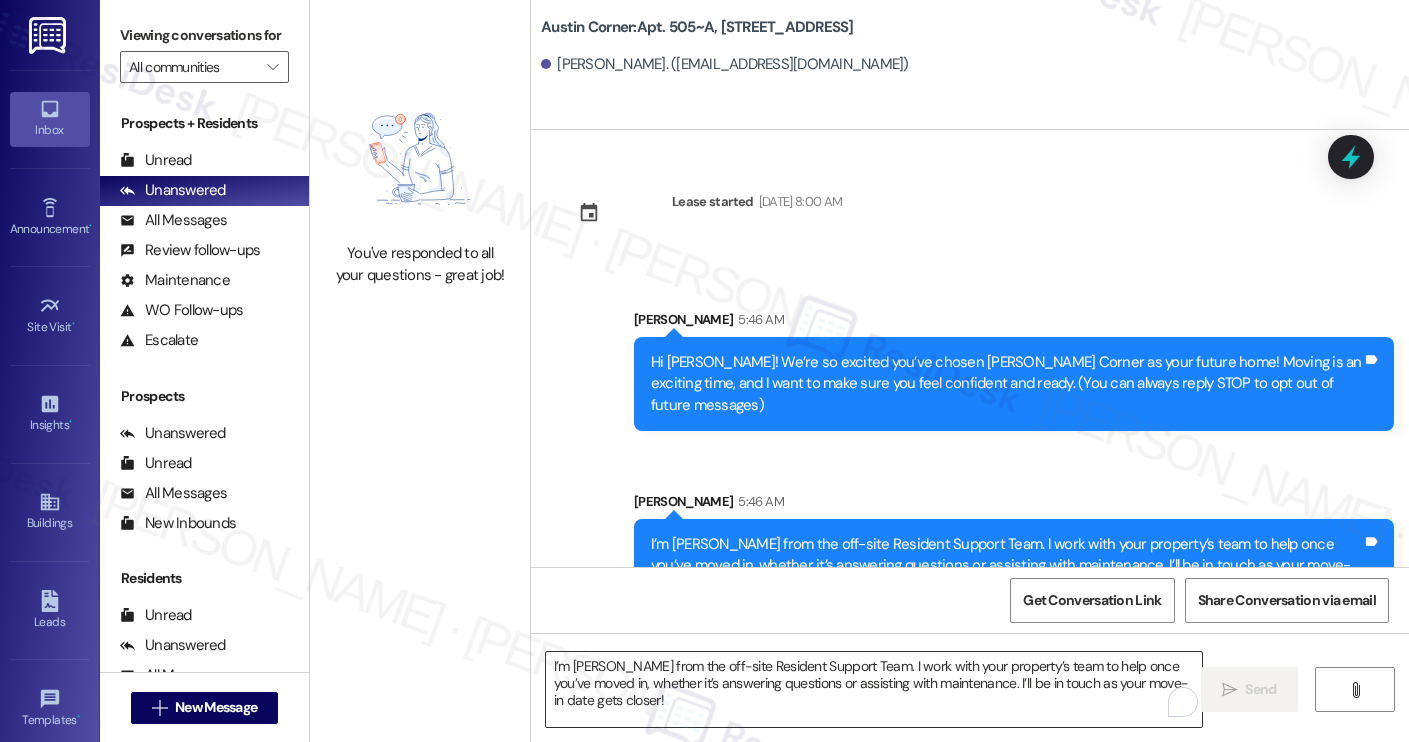 click on "I’m [PERSON_NAME] from the off-site Resident Support Team. I work with your property’s team to help once you’ve moved in, whether it’s answering questions or assisting with maintenance. I’ll be in touch as your move-in date gets closer!" at bounding box center [874, 689] 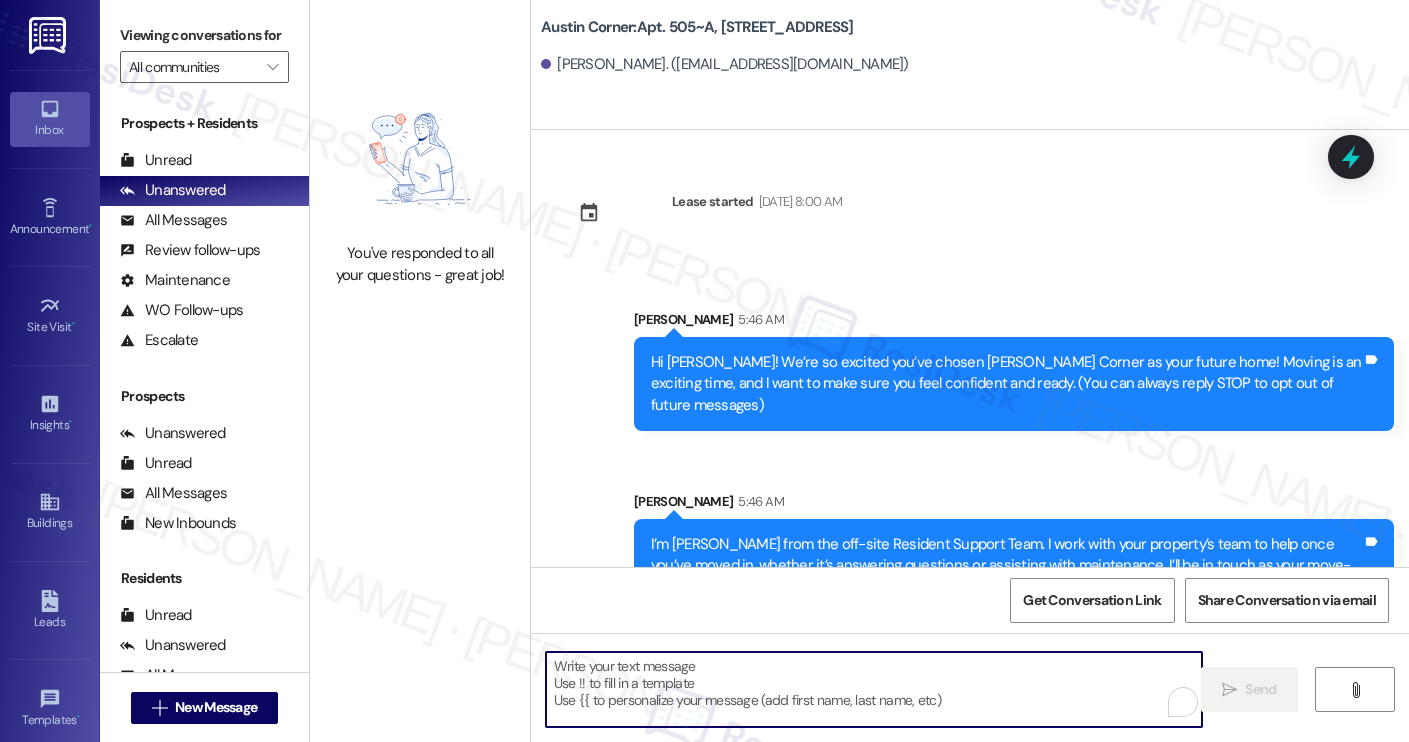 paste on "Move-in day will be busy as you get settled, but no reason it has to be stressful. Don’t forget that we offer a ⚡FAST PASS⚡for Move-In day if your checklist has been completed 2 weeks prior to move-in. Login to your ResidentPortal [DATE] to complete those outstanding items!" 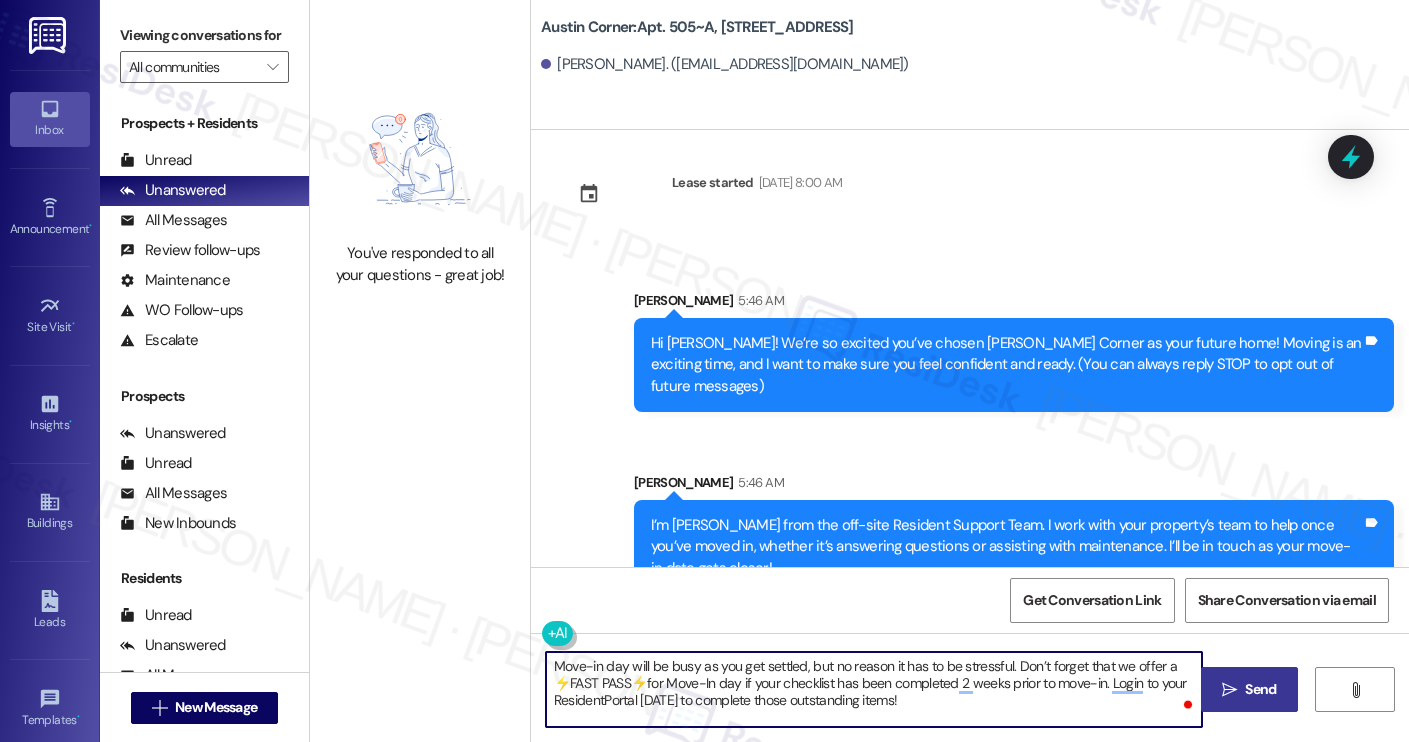 type on "Move-in day will be busy as you get settled, but no reason it has to be stressful. Don’t forget that we offer a ⚡FAST PASS⚡for Move-In day if your checklist has been completed 2 weeks prior to move-in. Login to your ResidentPortal [DATE] to complete those outstanding items!" 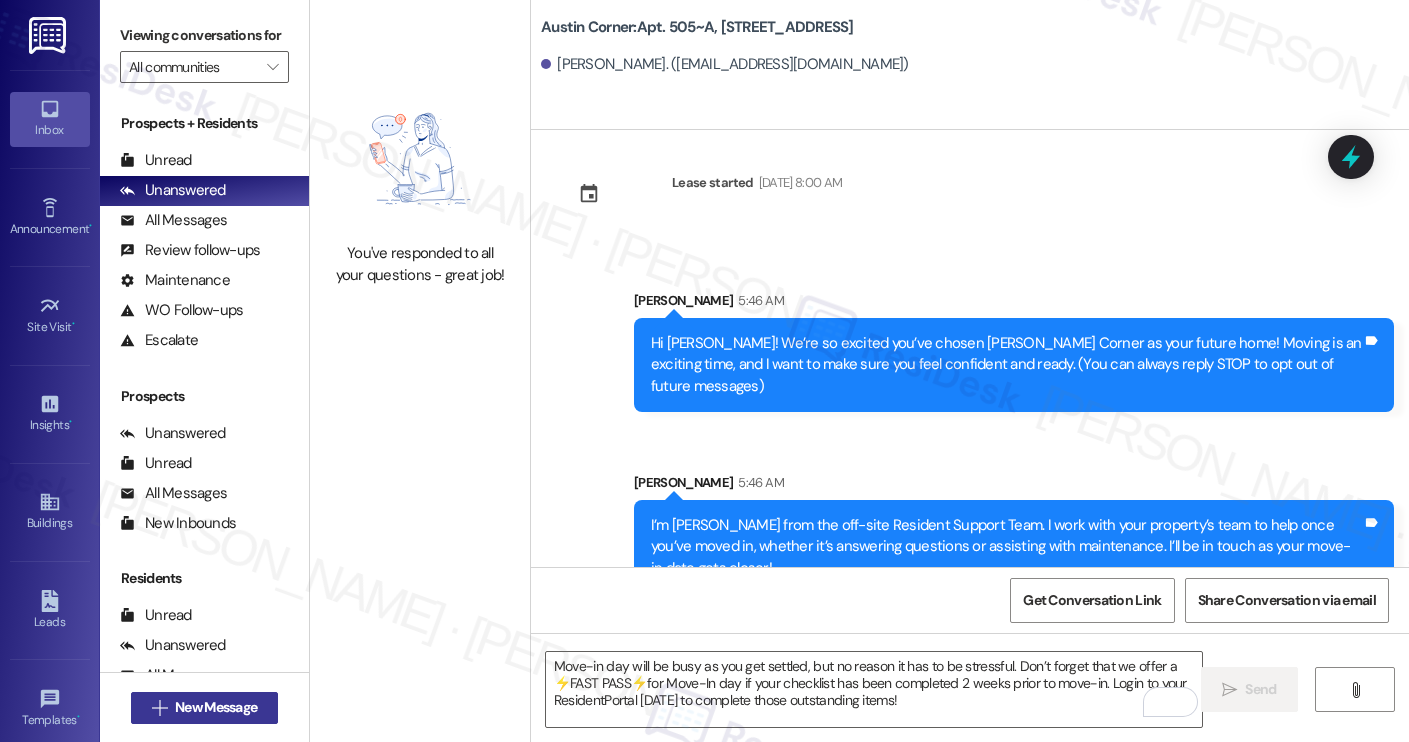 click on " New Message" at bounding box center (205, 708) 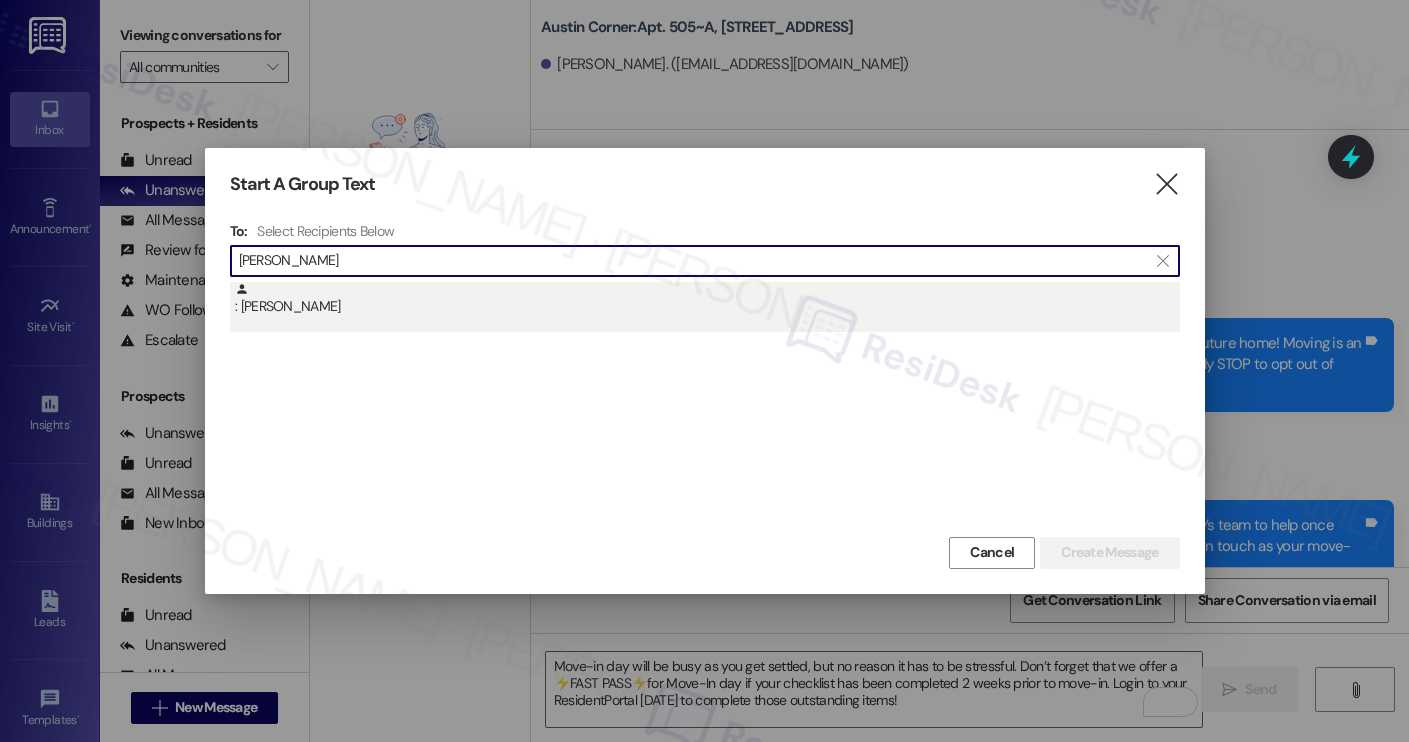 type on "[PERSON_NAME]" 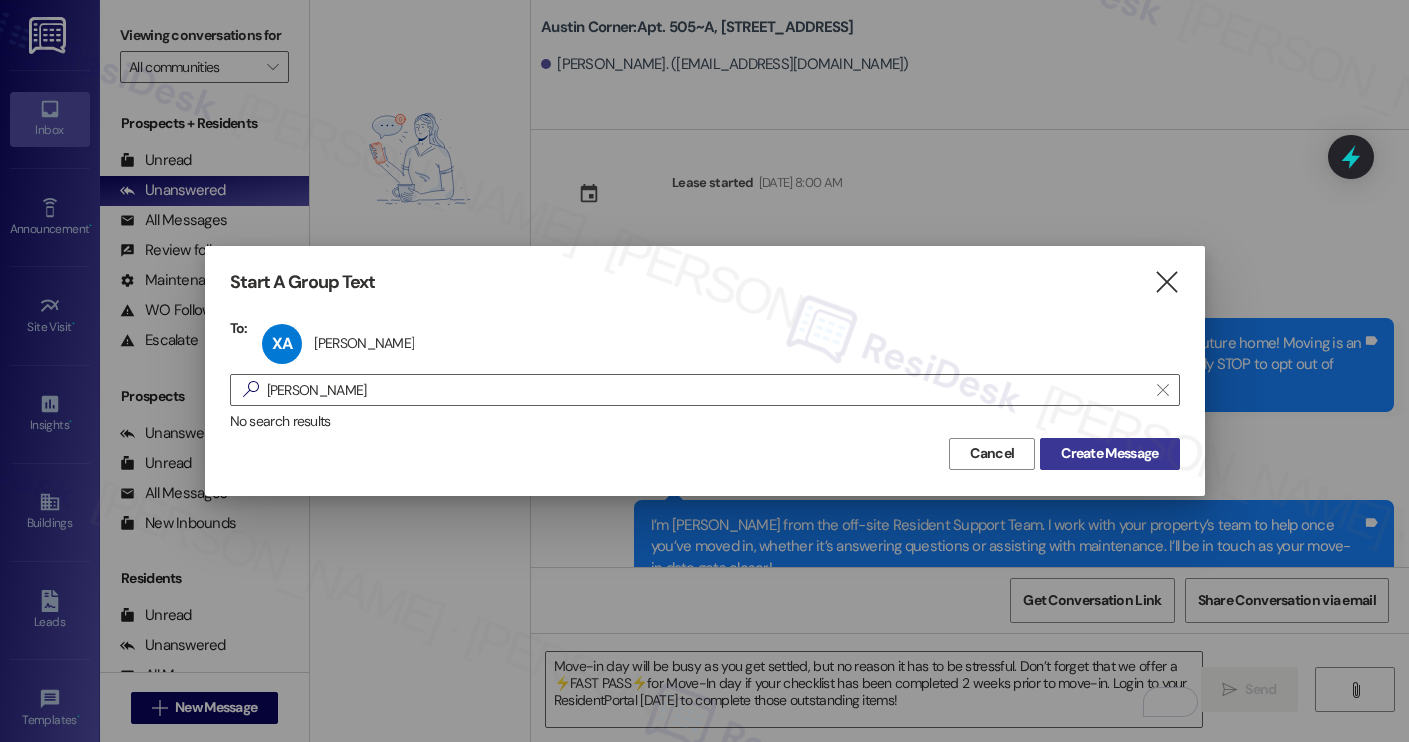 click on "Create Message" at bounding box center [1109, 453] 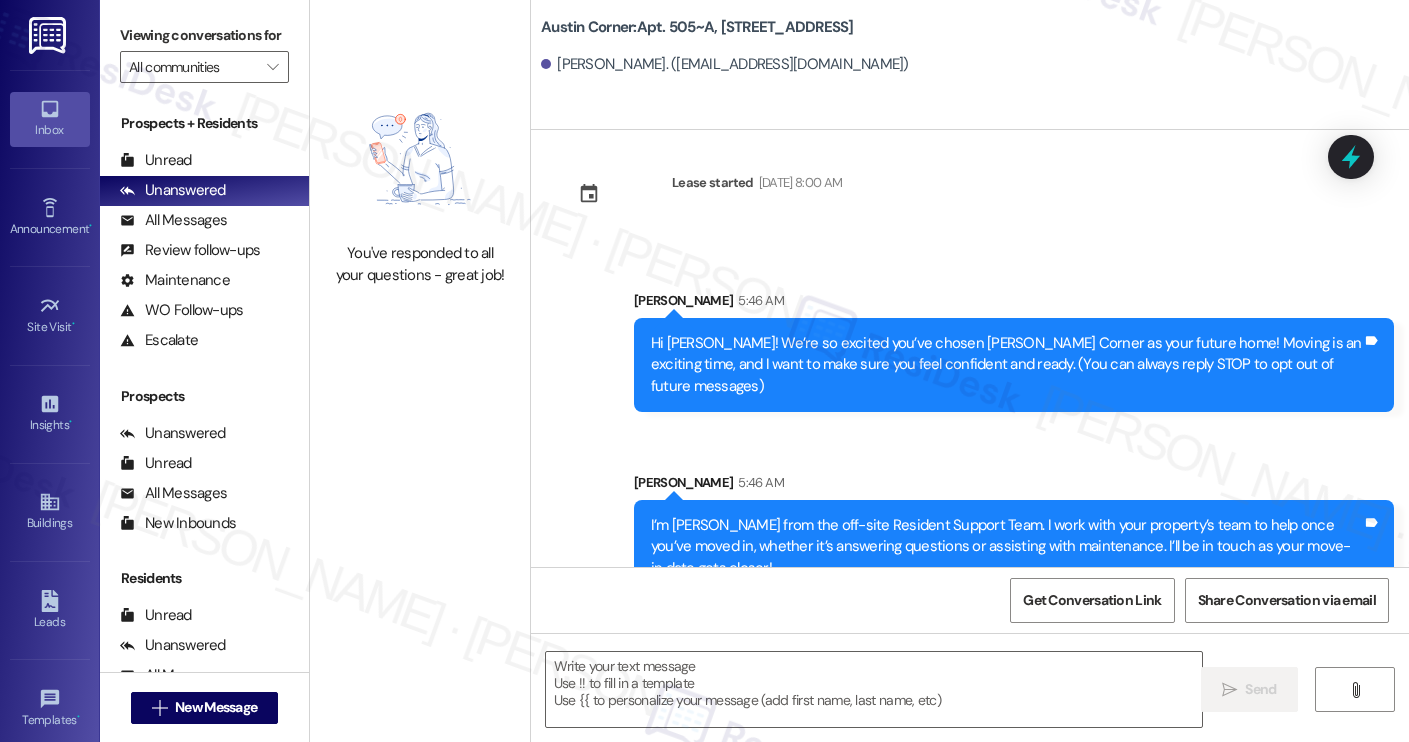 type on "Fetching suggested responses. Please feel free to read through the conversation in the meantime." 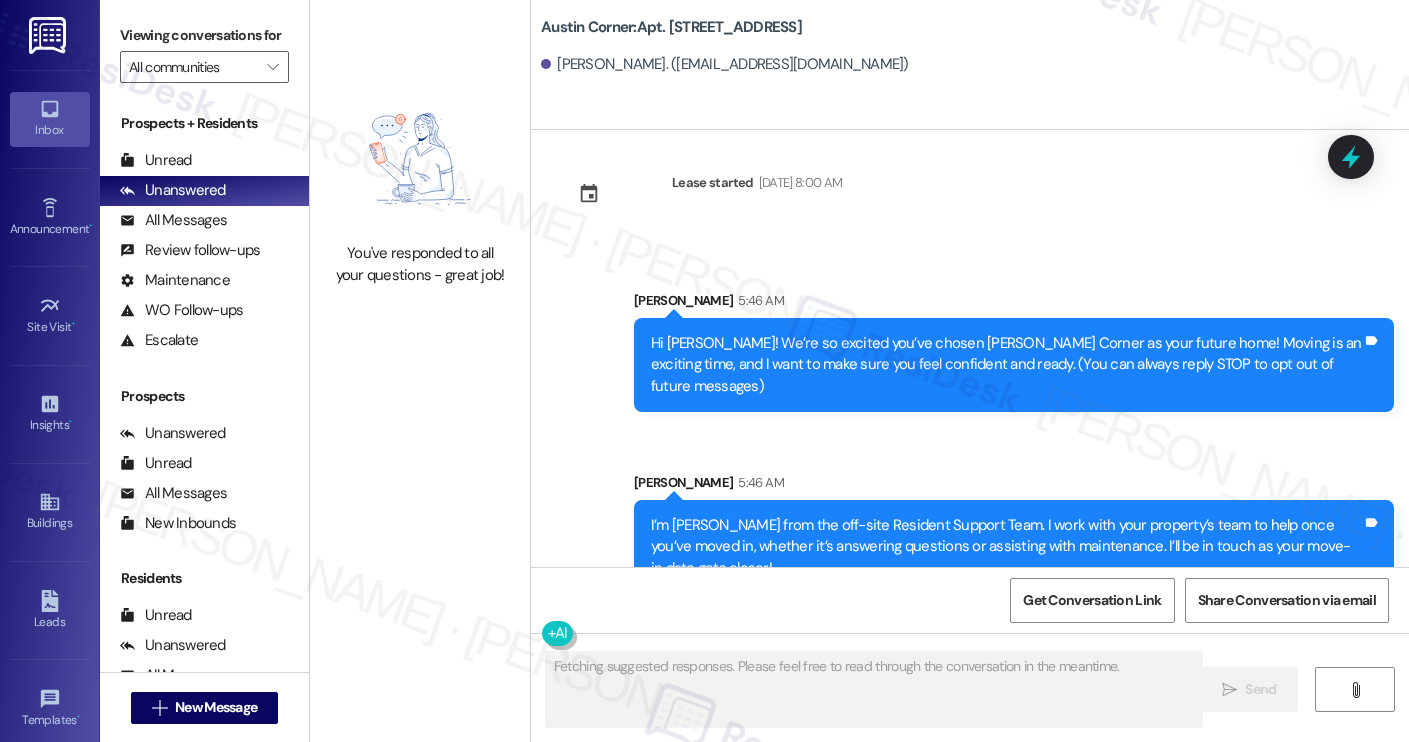 scroll, scrollTop: 0, scrollLeft: 0, axis: both 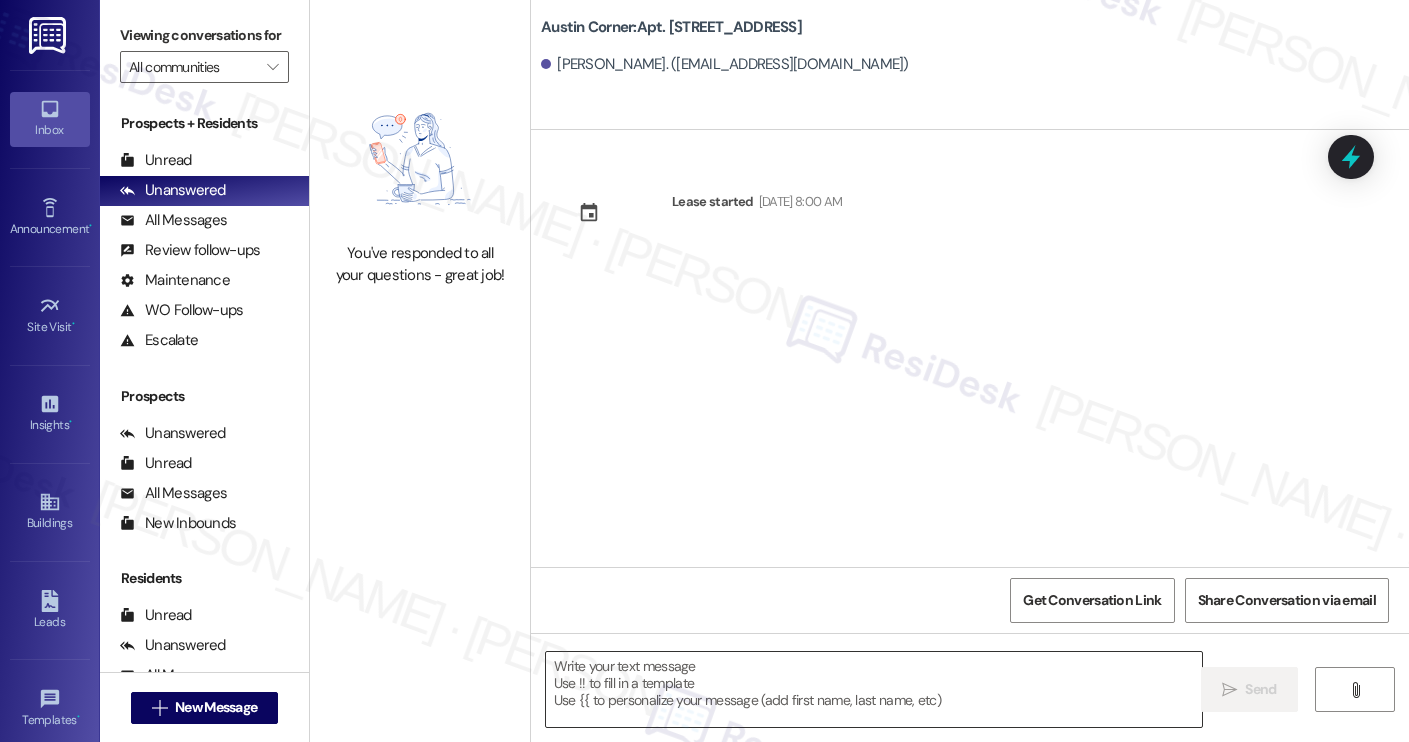 click at bounding box center [874, 689] 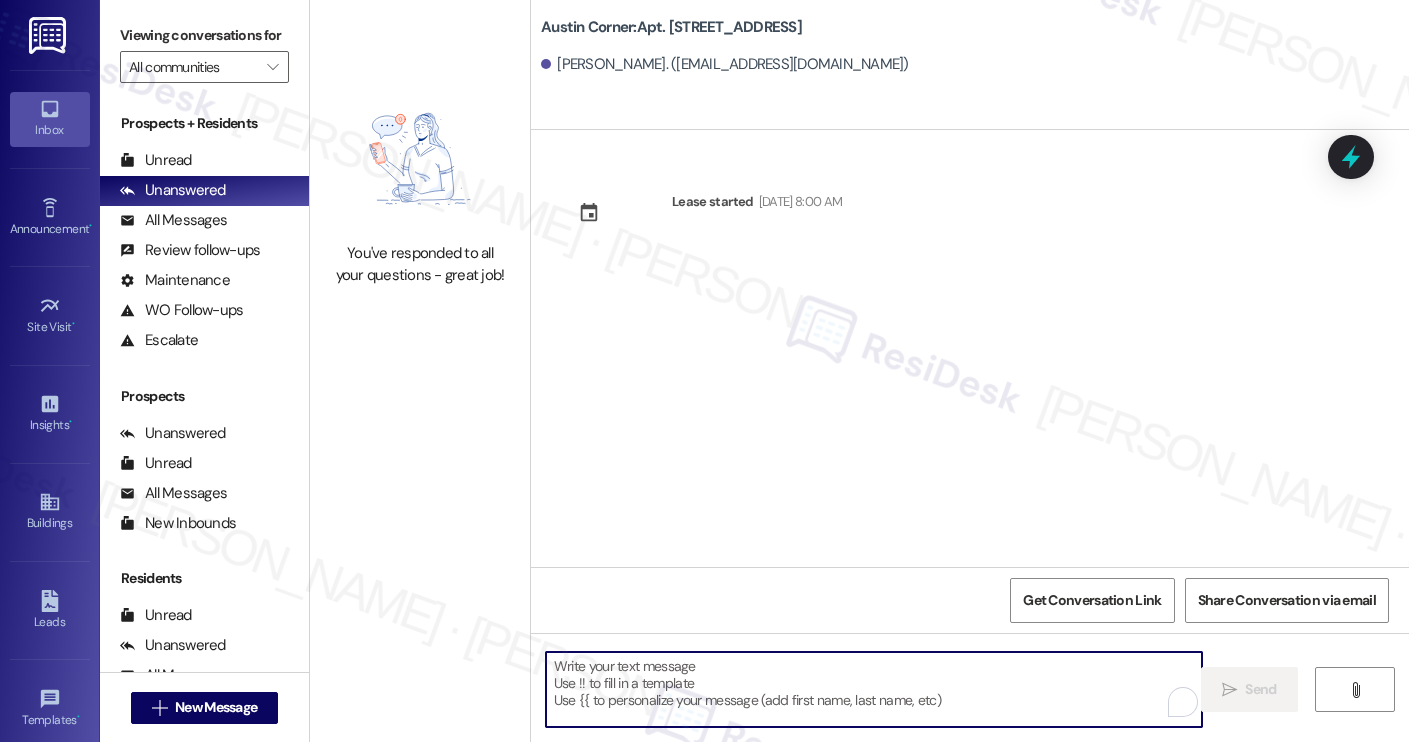 paste on "Hi [PERSON_NAME]! We’re so excited you’ve chosen [PERSON_NAME] Corner as your future home! Moving is an exciting time, and I want to make sure you feel confident and ready.
I’m [PERSON_NAME] from the off-site Resident Support Team. I work with your property’s team to help once you’ve moved in, whether it’s answering questions or assisting with maintenance. I’ll be in touch as your move-in date gets closer!
Move-in day will be busy as you get settled, but no reason it has to be stressful. Don’t forget that we offer a ⚡FAST PASS⚡for Move-In day if your checklist has been completed 2 weeks prior to move-in. Login to your ResidentPortal [DATE] to complete those outstanding items!" 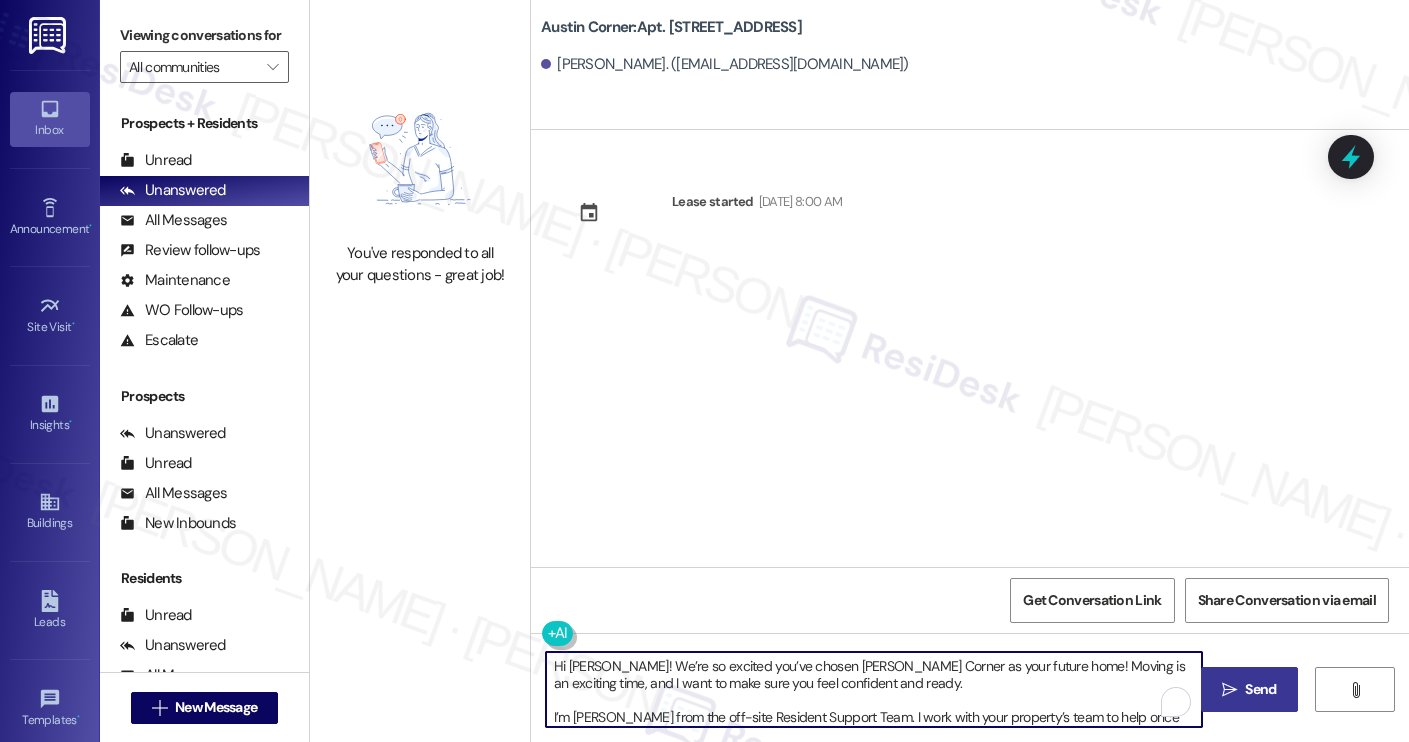 scroll, scrollTop: 119, scrollLeft: 0, axis: vertical 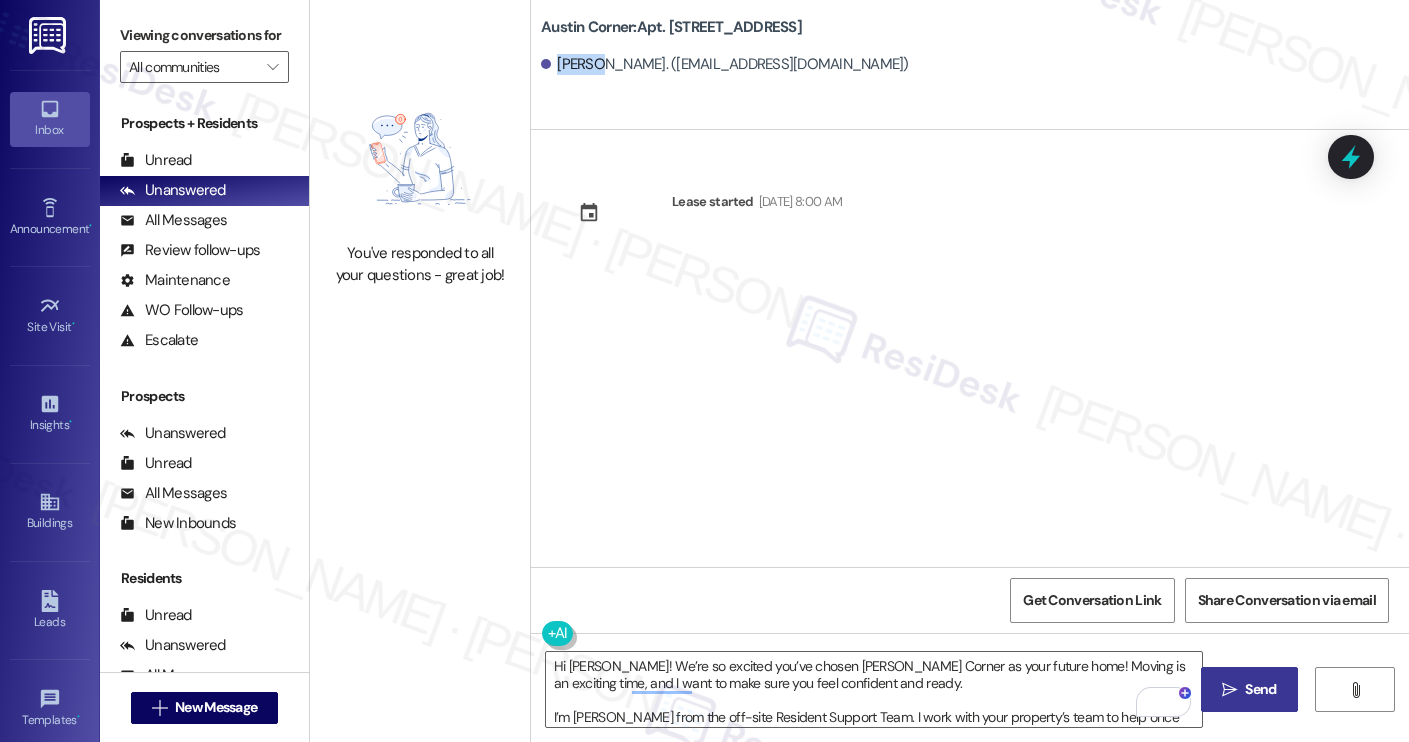 copy on "[PERSON_NAME]" 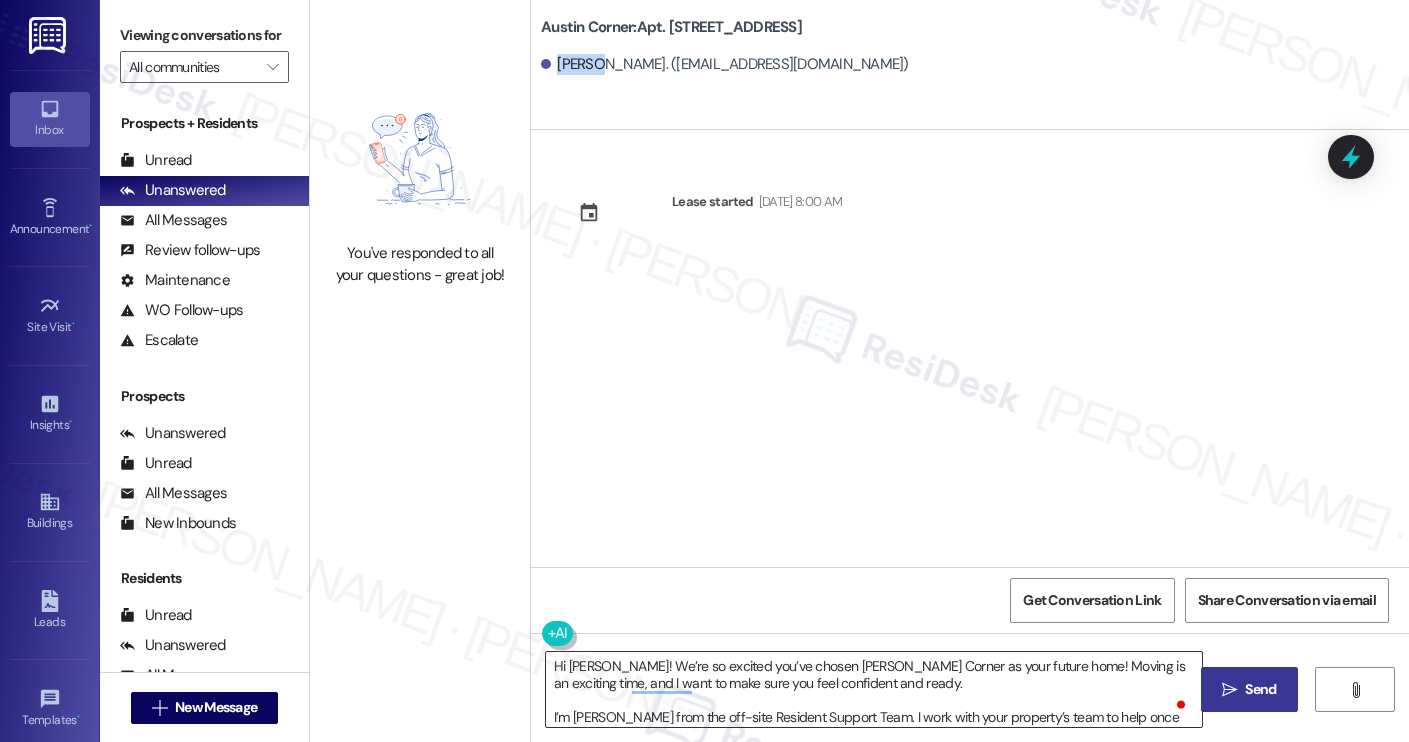 click on "Hi [PERSON_NAME]! We’re so excited you’ve chosen [PERSON_NAME] Corner as your future home! Moving is an exciting time, and I want to make sure you feel confident and ready.
I’m [PERSON_NAME] from the off-site Resident Support Team. I work with your property’s team to help once you’ve moved in, whether it’s answering questions or assisting with maintenance. I’ll be in touch as your move-in date gets closer!
Move-in day will be busy as you get settled, but no reason it has to be stressful. Don’t forget that we offer a ⚡FAST PASS⚡for Move-In day if your checklist has been completed 2 weeks prior to move-in. Login to your ResidentPortal [DATE] to complete those outstanding items!" at bounding box center (874, 689) 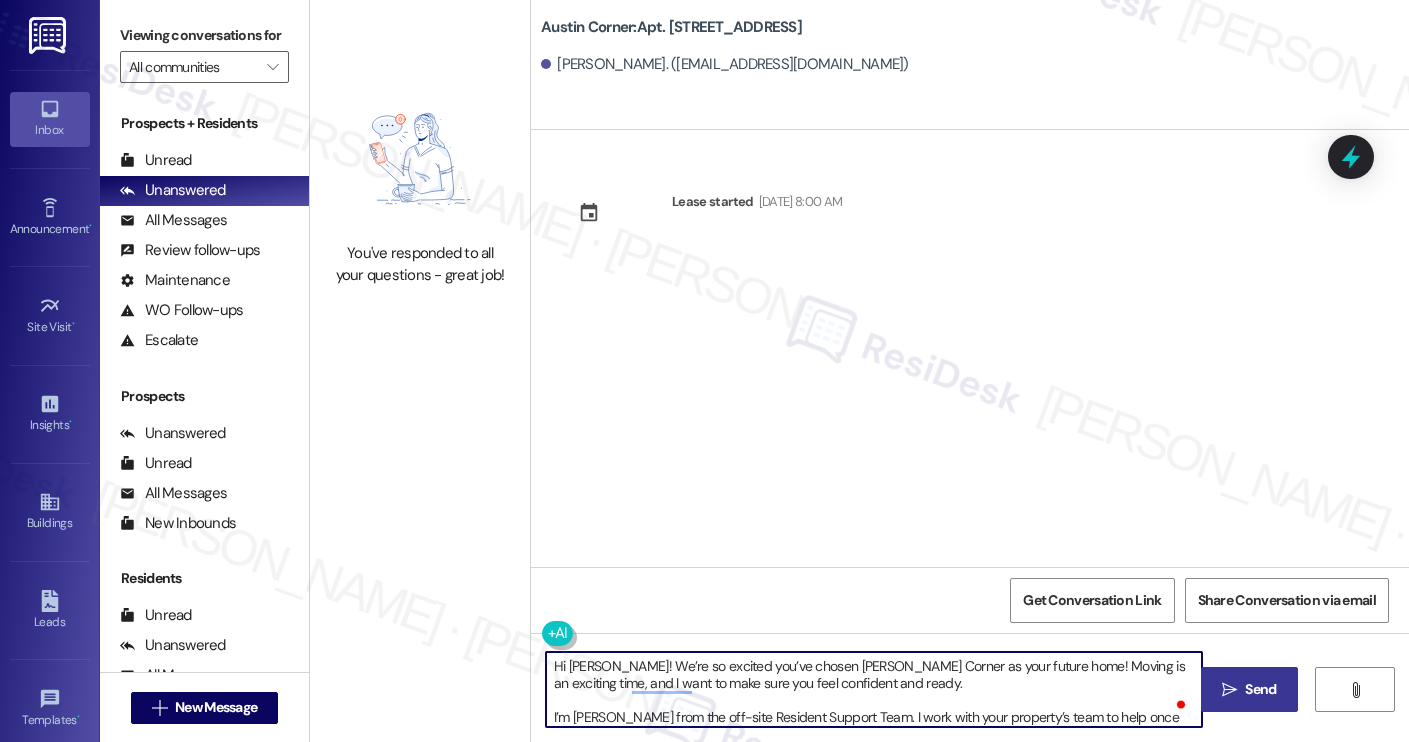 click on "Hi [PERSON_NAME]! We’re so excited you’ve chosen [PERSON_NAME] Corner as your future home! Moving is an exciting time, and I want to make sure you feel confident and ready.
I’m [PERSON_NAME] from the off-site Resident Support Team. I work with your property’s team to help once you’ve moved in, whether it’s answering questions or assisting with maintenance. I’ll be in touch as your move-in date gets closer!
Move-in day will be busy as you get settled, but no reason it has to be stressful. Don’t forget that we offer a ⚡FAST PASS⚡for Move-In day if your checklist has been completed 2 weeks prior to move-in. Login to your ResidentPortal [DATE] to complete those outstanding items!" at bounding box center (874, 689) 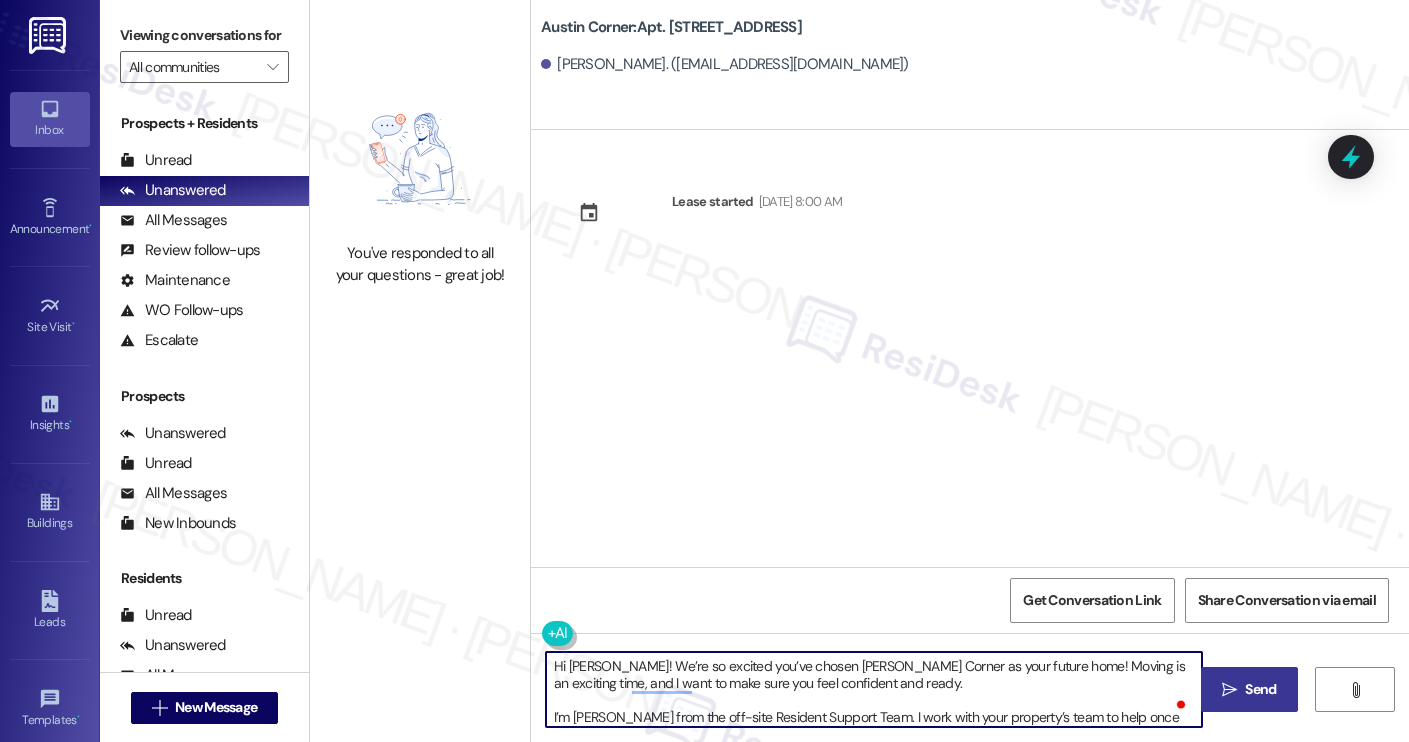 scroll, scrollTop: 17, scrollLeft: 0, axis: vertical 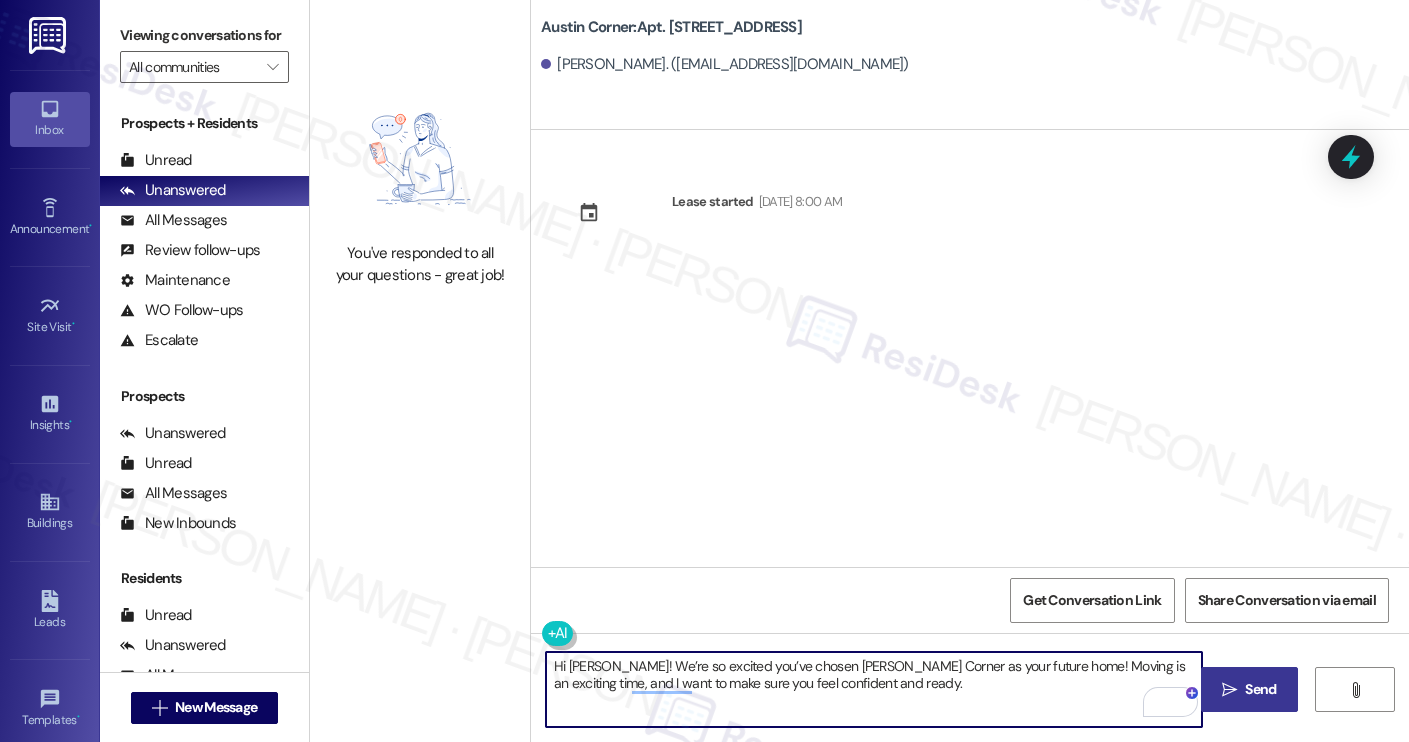 type on "Hi [PERSON_NAME]! We’re so excited you’ve chosen [PERSON_NAME] Corner as your future home! Moving is an exciting time, and I want to make sure you feel confident and ready." 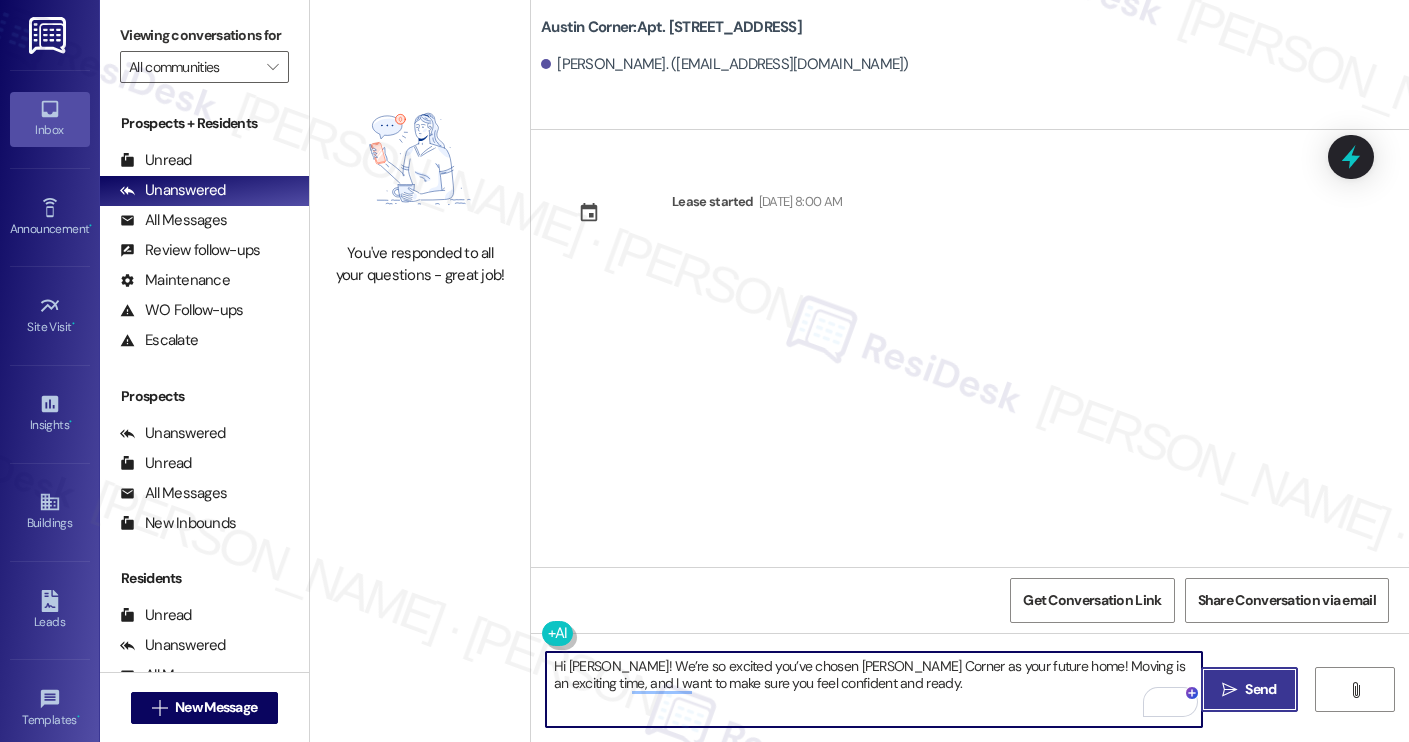 click on "Send" at bounding box center (1260, 689) 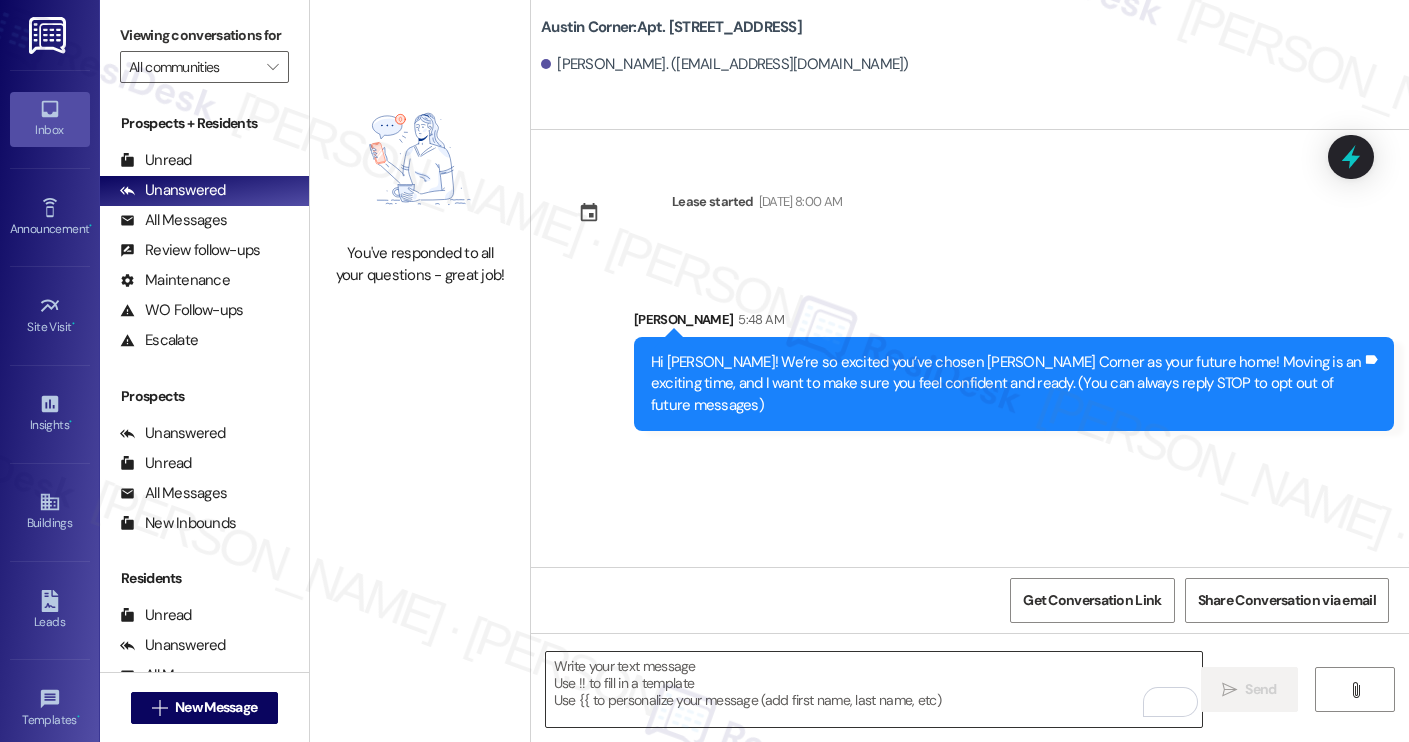 click at bounding box center [874, 689] 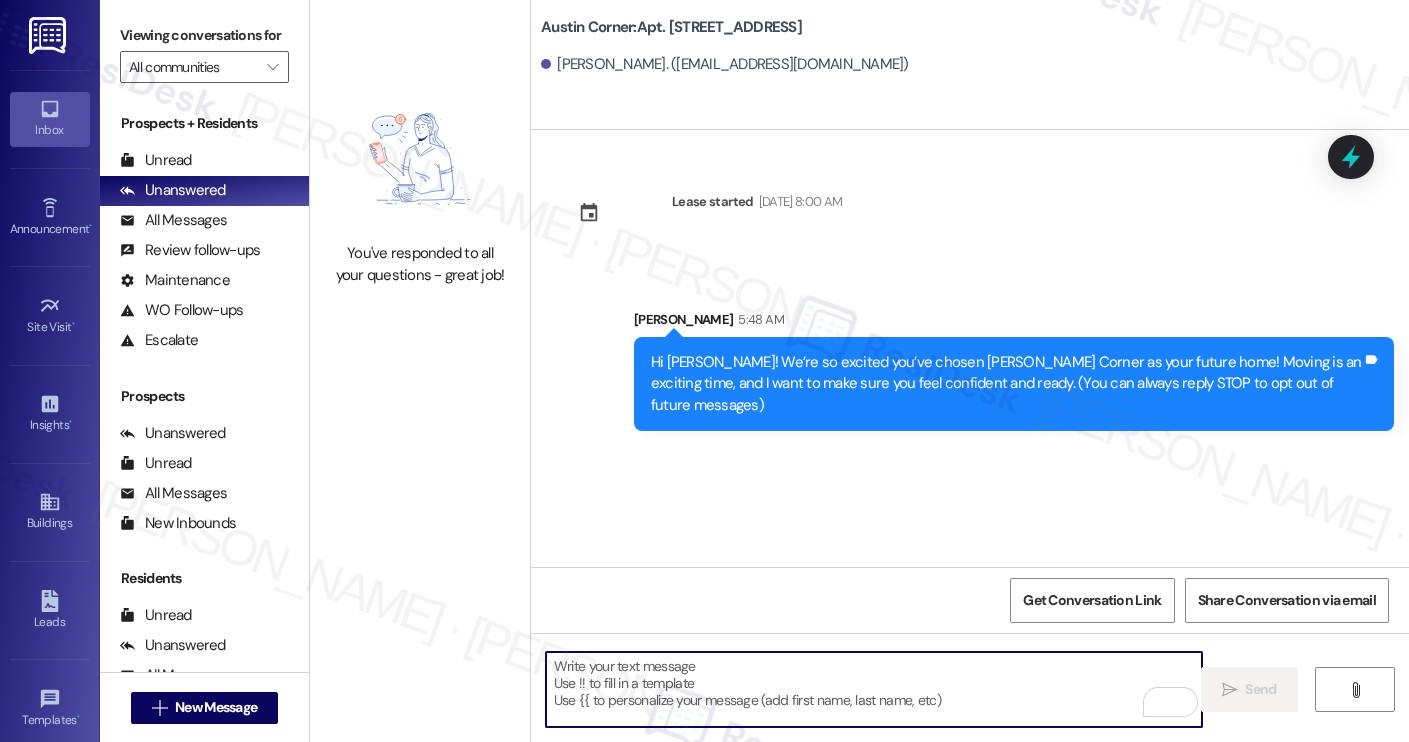 paste on "I’m [PERSON_NAME] from the off-site Resident Support Team. I work with your property’s team to help once you’ve moved in, whether it’s answering questions or assisting with maintenance. I’ll be in touch as your move-in date gets closer!
Move-in day will be busy as you get settled, but no reason it has to be stressful. Don’t forget that we offer a ⚡FAST PASS⚡for Move-In day if your checklist has been completed 2 weeks prior to move-in. Login to your ResidentPortal [DATE] to complete those outstanding items!" 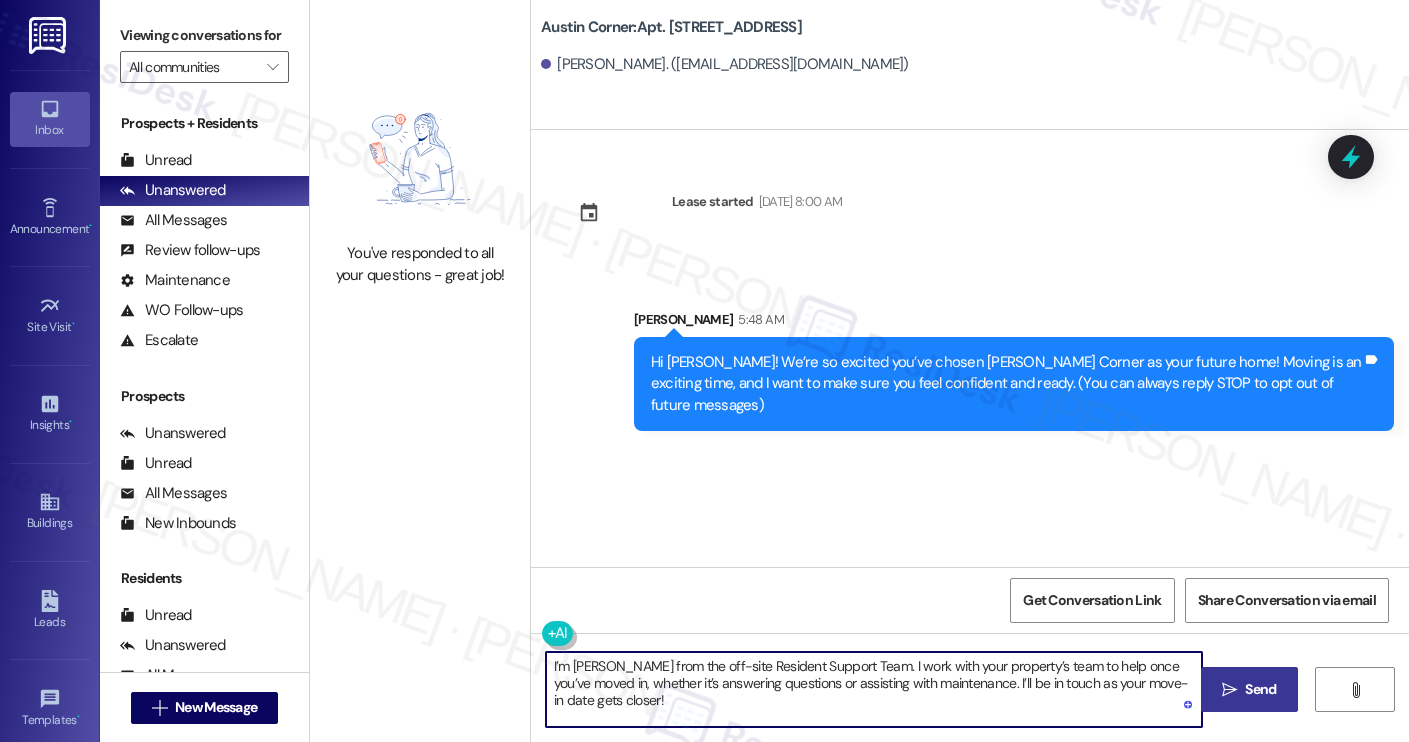 type on "I’m [PERSON_NAME] from the off-site Resident Support Team. I work with your property’s team to help once you’ve moved in, whether it’s answering questions or assisting with maintenance. I’ll be in touch as your move-in date gets closer!" 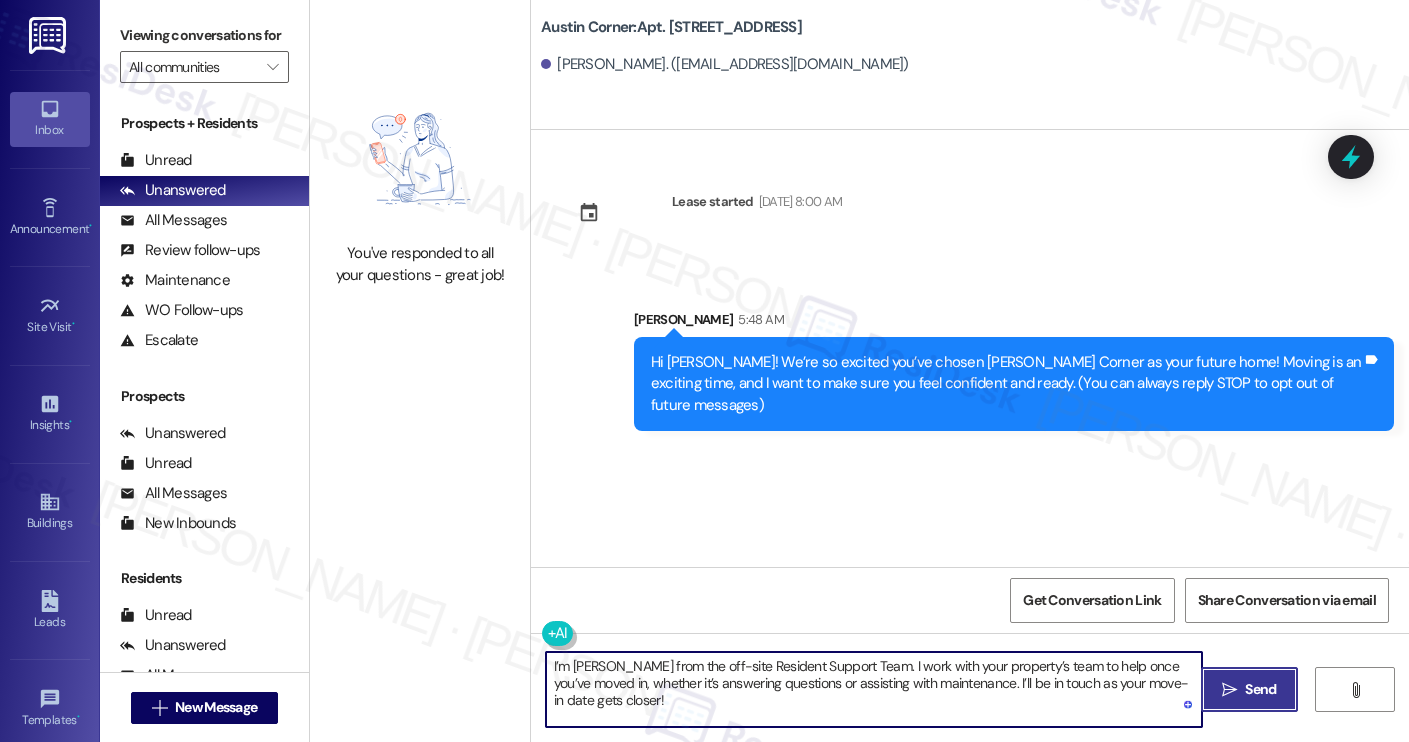 click on " Send" at bounding box center (1249, 689) 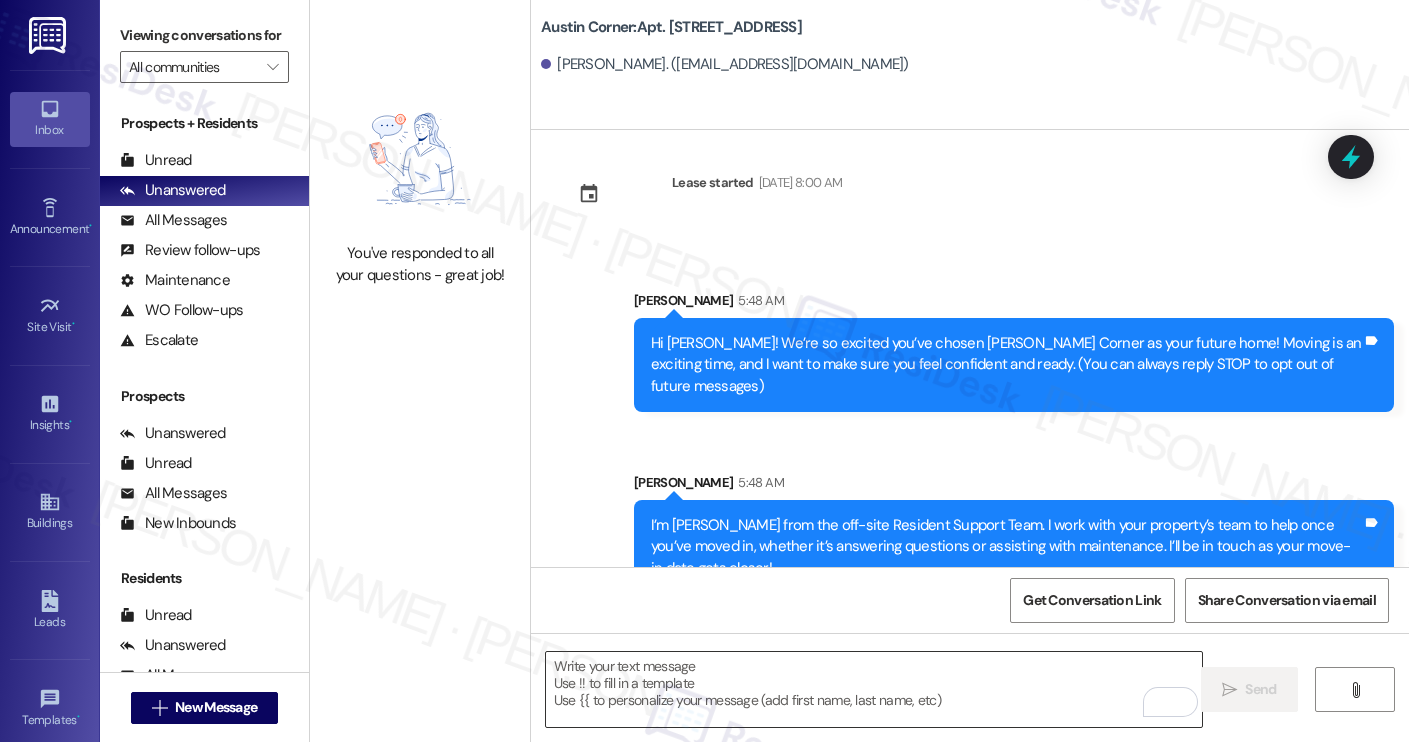 click at bounding box center (874, 689) 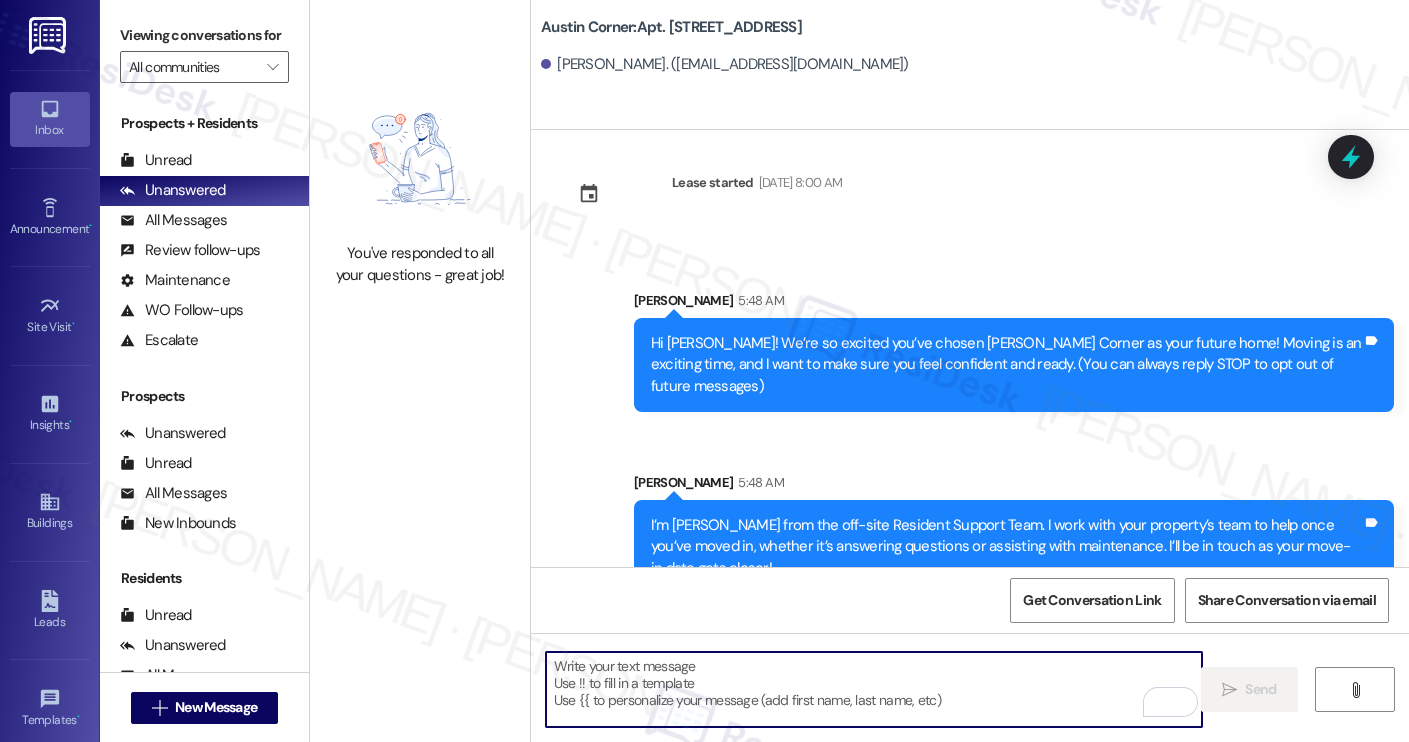 paste on "Move-in day will be busy as you get settled, but no reason it has to be stressful. Don’t forget that we offer a ⚡FAST PASS⚡for Move-In day if your checklist has been completed 2 weeks prior to move-in. Login to your ResidentPortal [DATE] to complete those outstanding items!" 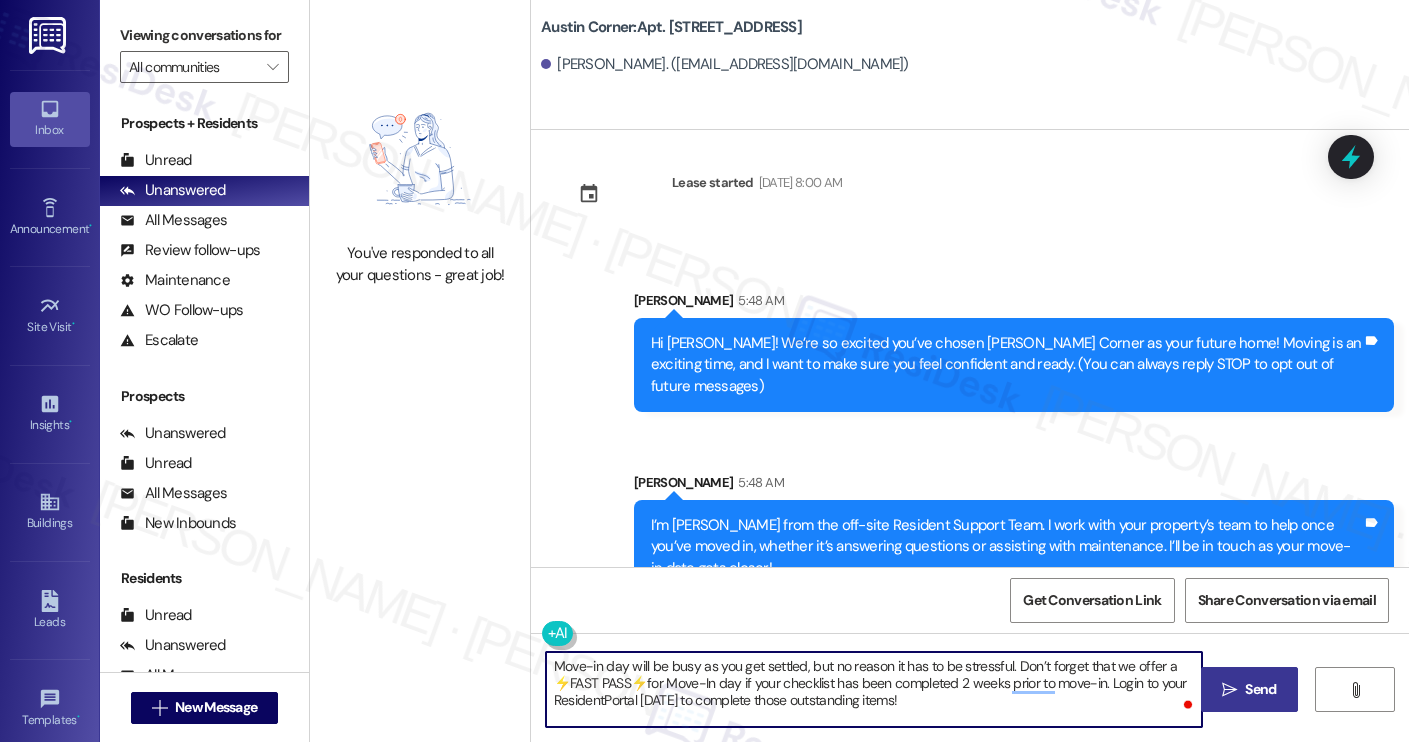 type on "Move-in day will be busy as you get settled, but no reason it has to be stressful. Don’t forget that we offer a ⚡FAST PASS⚡for Move-In day if your checklist has been completed 2 weeks prior to move-in. Login to your ResidentPortal [DATE] to complete those outstanding items!" 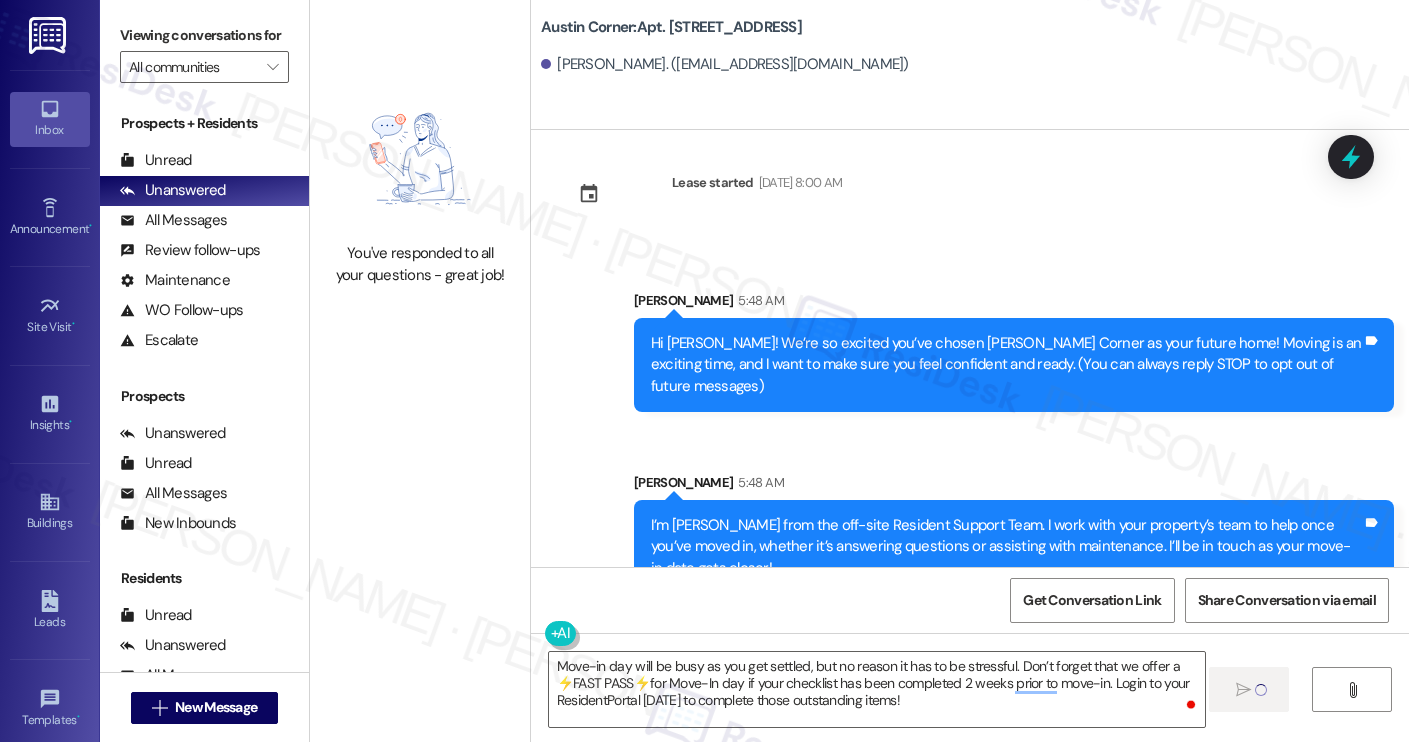 type 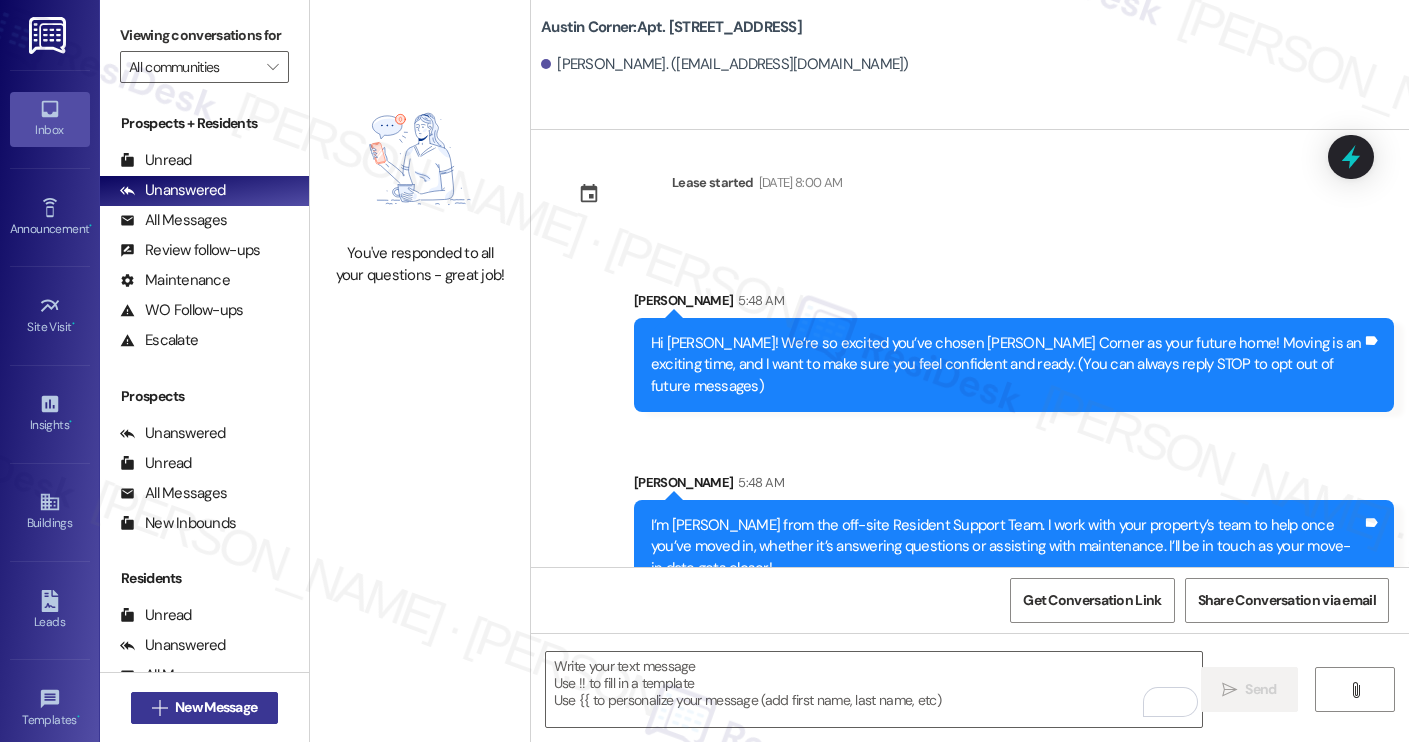 click on "New Message" at bounding box center (216, 707) 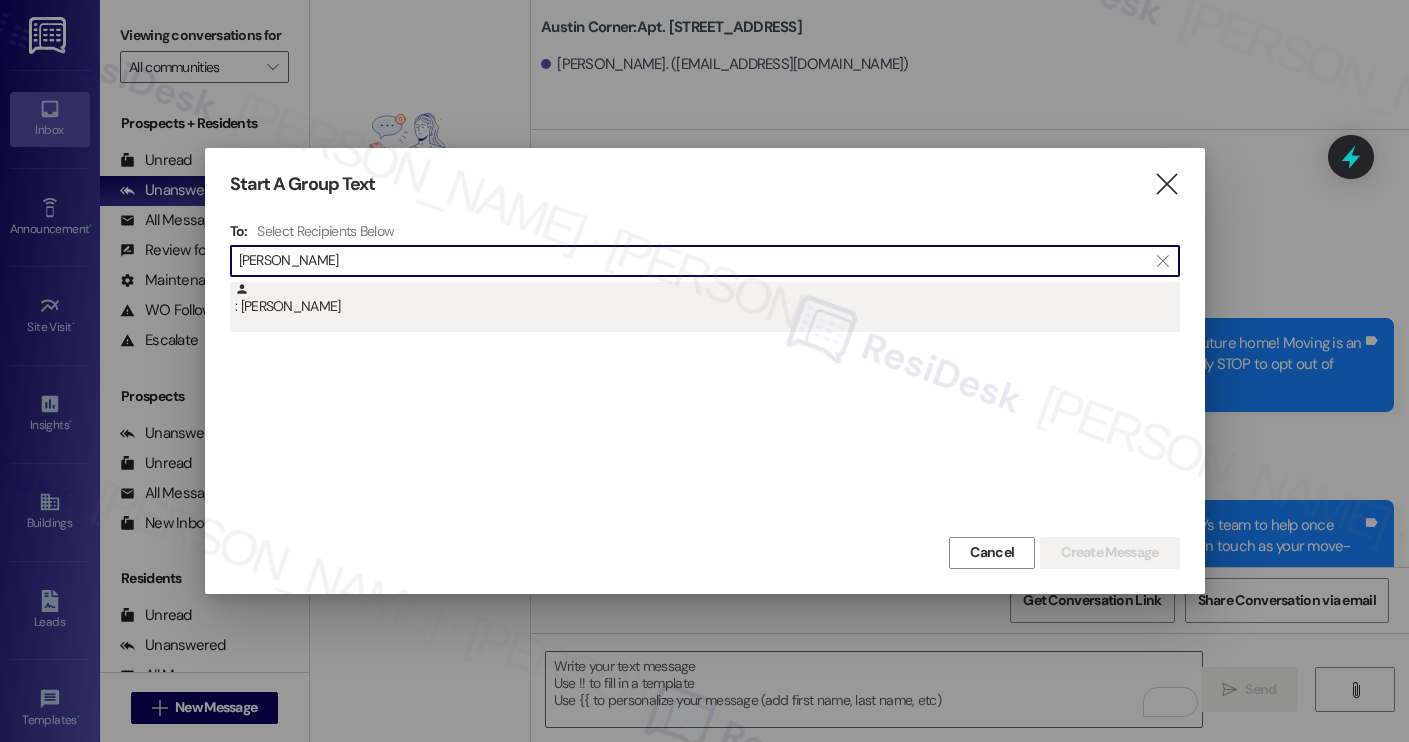 type on "[PERSON_NAME]" 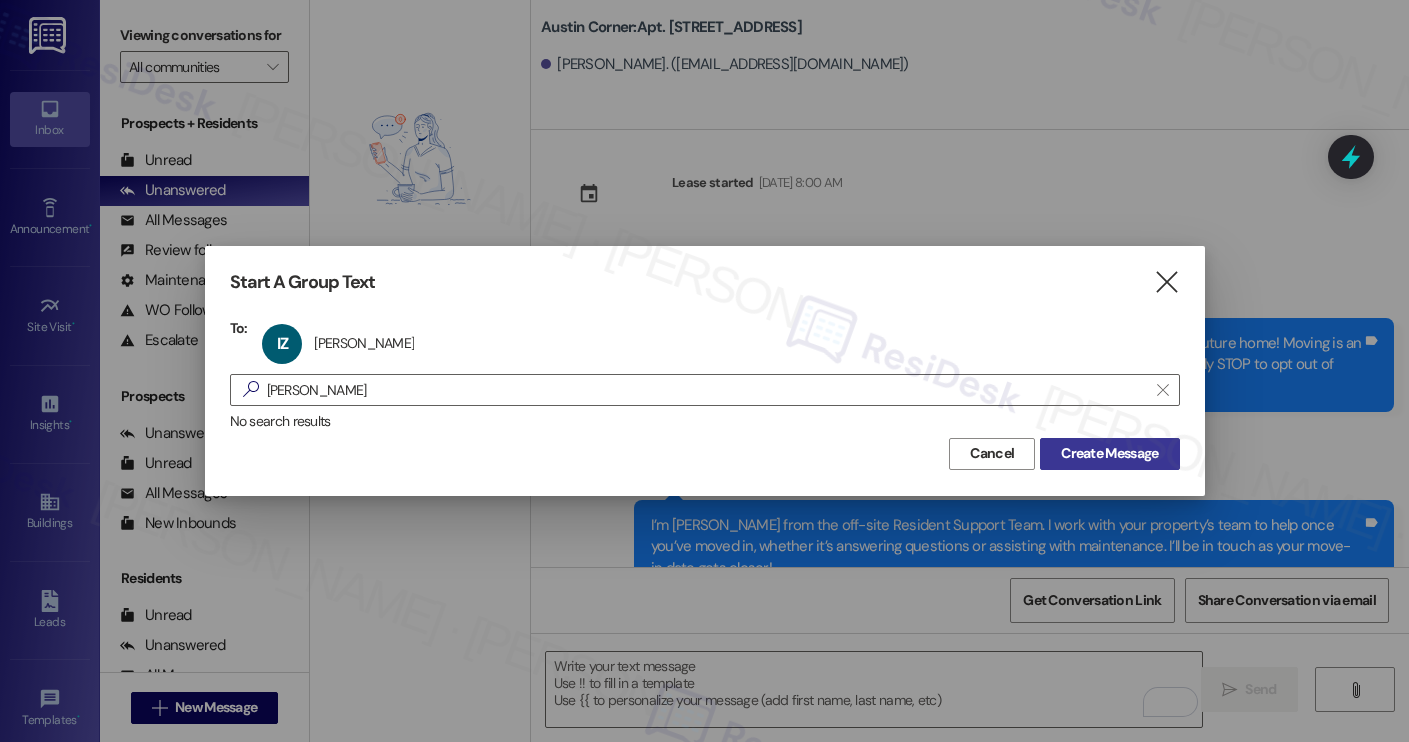 click on "Create Message" at bounding box center (1109, 453) 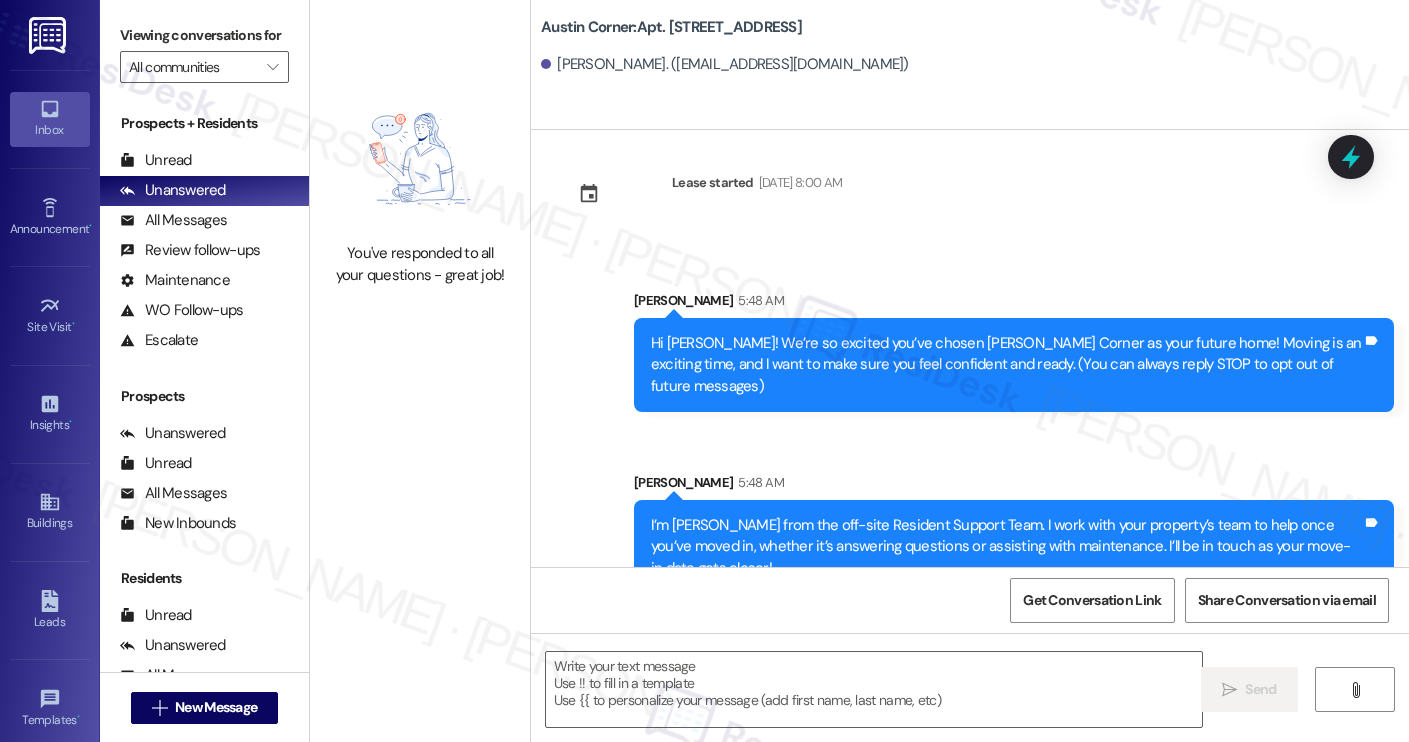 type on "Fetching suggested responses. Please feel free to read through the conversation in the meantime." 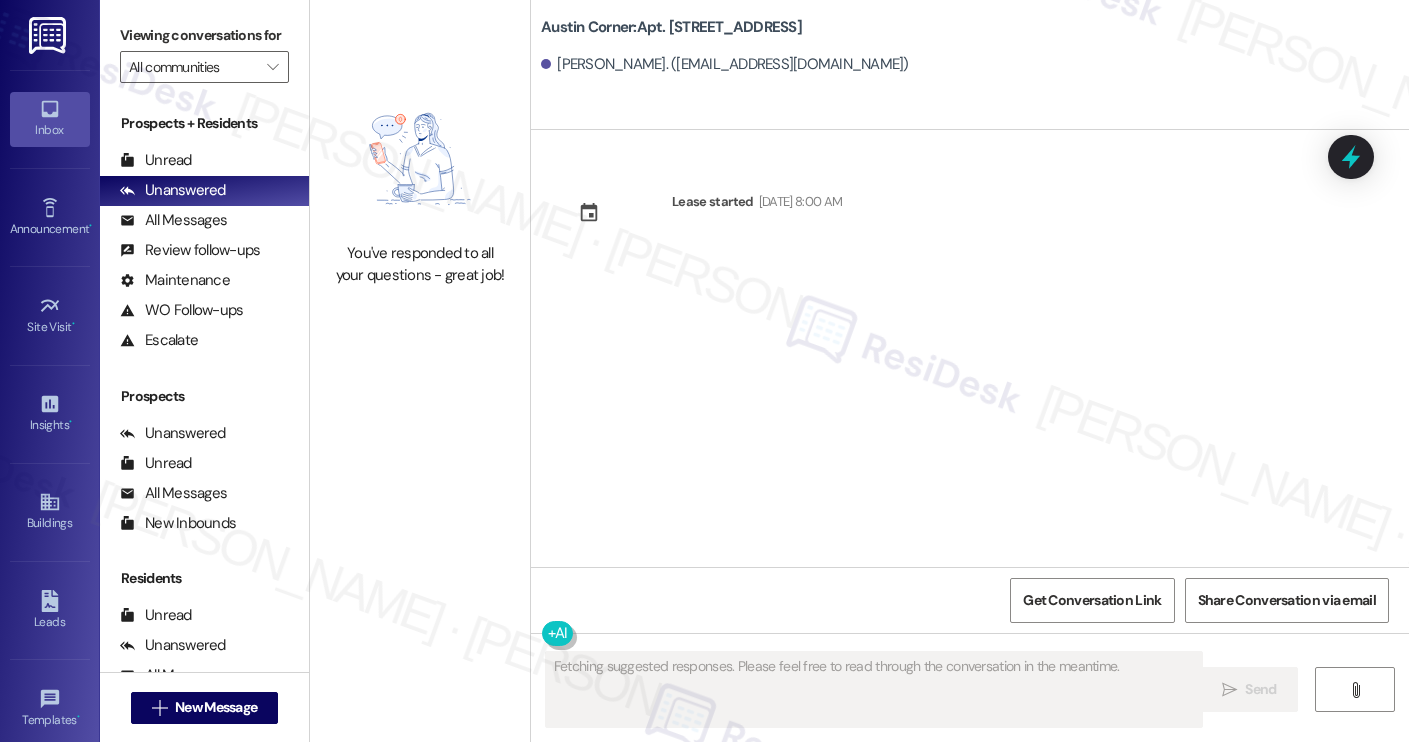 scroll, scrollTop: 0, scrollLeft: 0, axis: both 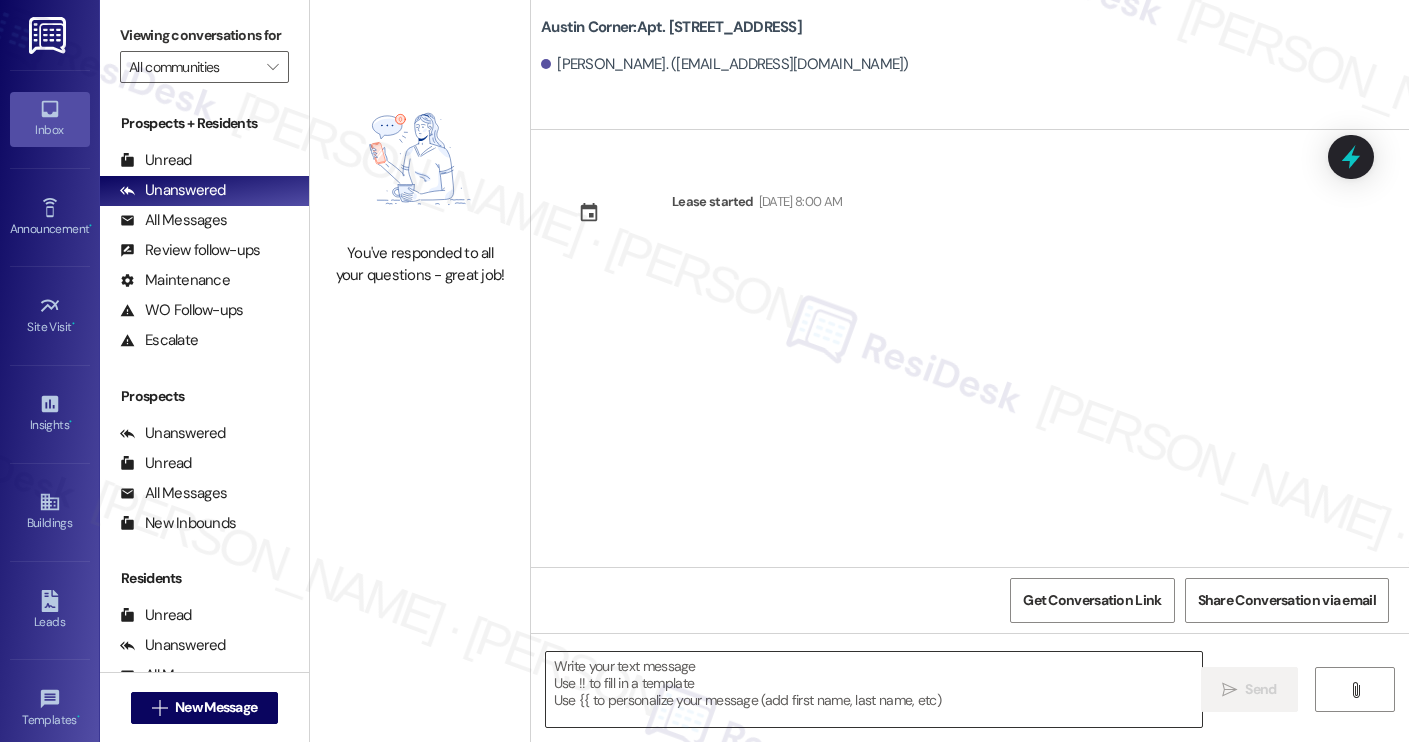 click at bounding box center [874, 689] 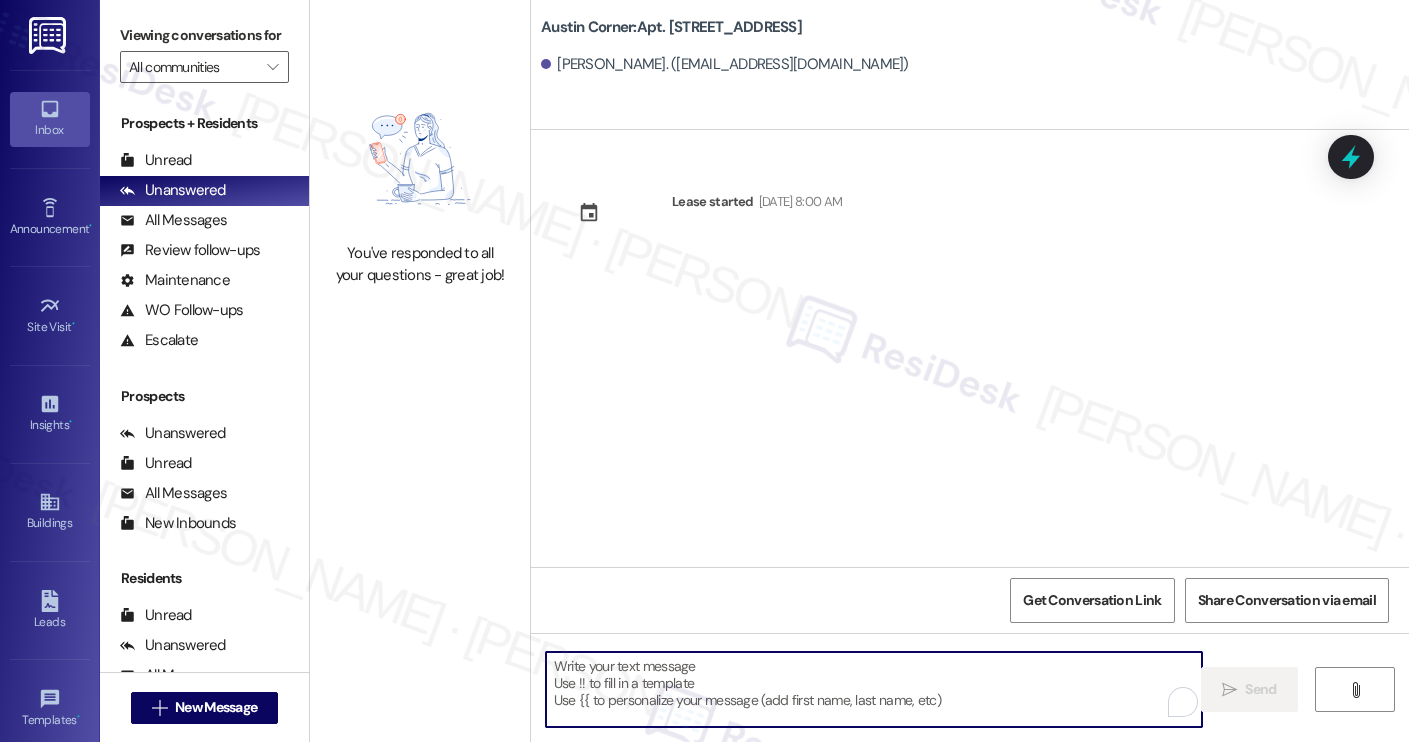 paste on "Hi [PERSON_NAME]! We’re so excited you’ve chosen [PERSON_NAME] Corner as your future home! Moving is an exciting time, and I want to make sure you feel confident and ready.
I’m [PERSON_NAME] from the off-site Resident Support Team. I work with your property’s team to help once you’ve moved in, whether it’s answering questions or assisting with maintenance. I’ll be in touch as your move-in date gets closer!
Move-in day will be busy as you get settled, but no reason it has to be stressful. Don’t forget that we offer a ⚡FAST PASS⚡for Move-In day if your checklist has been completed 2 weeks prior to move-in. Login to your ResidentPortal [DATE] to complete those outstanding items!" 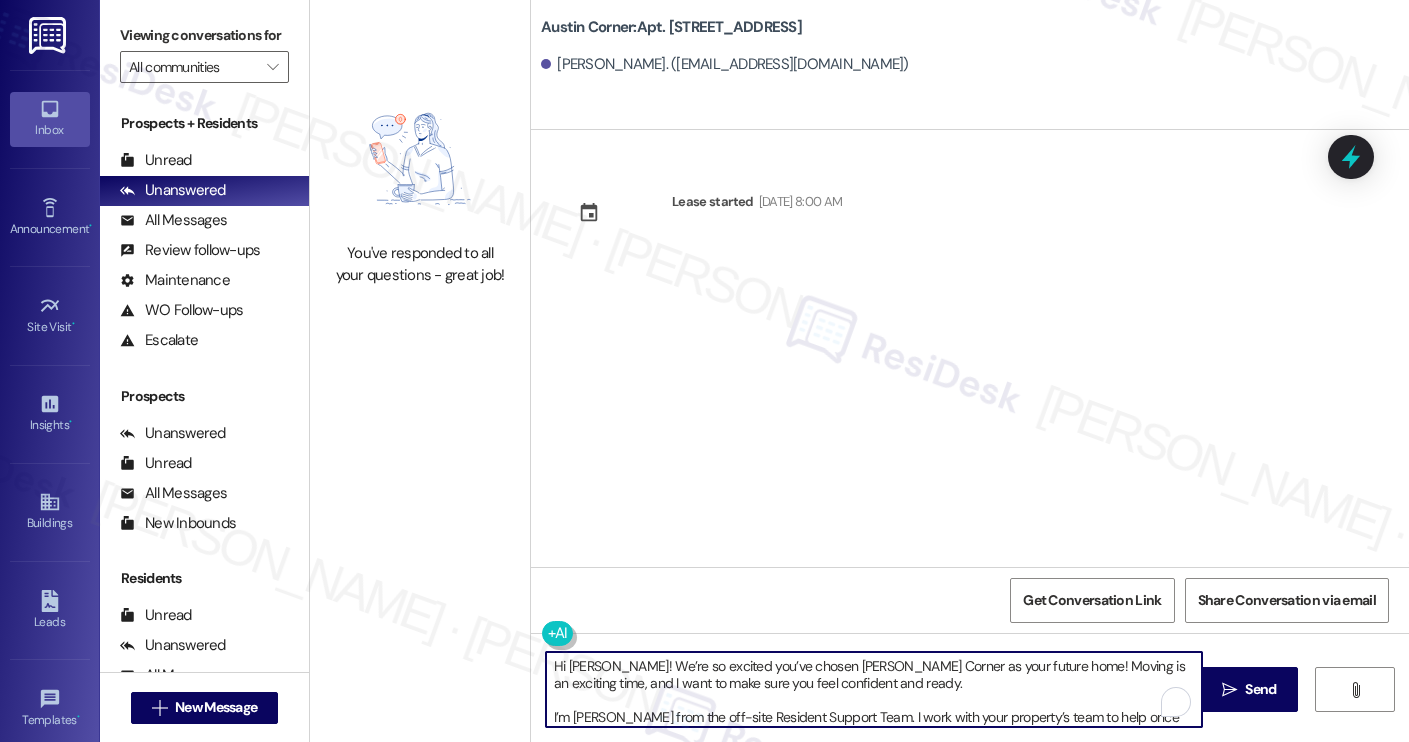 scroll, scrollTop: 119, scrollLeft: 0, axis: vertical 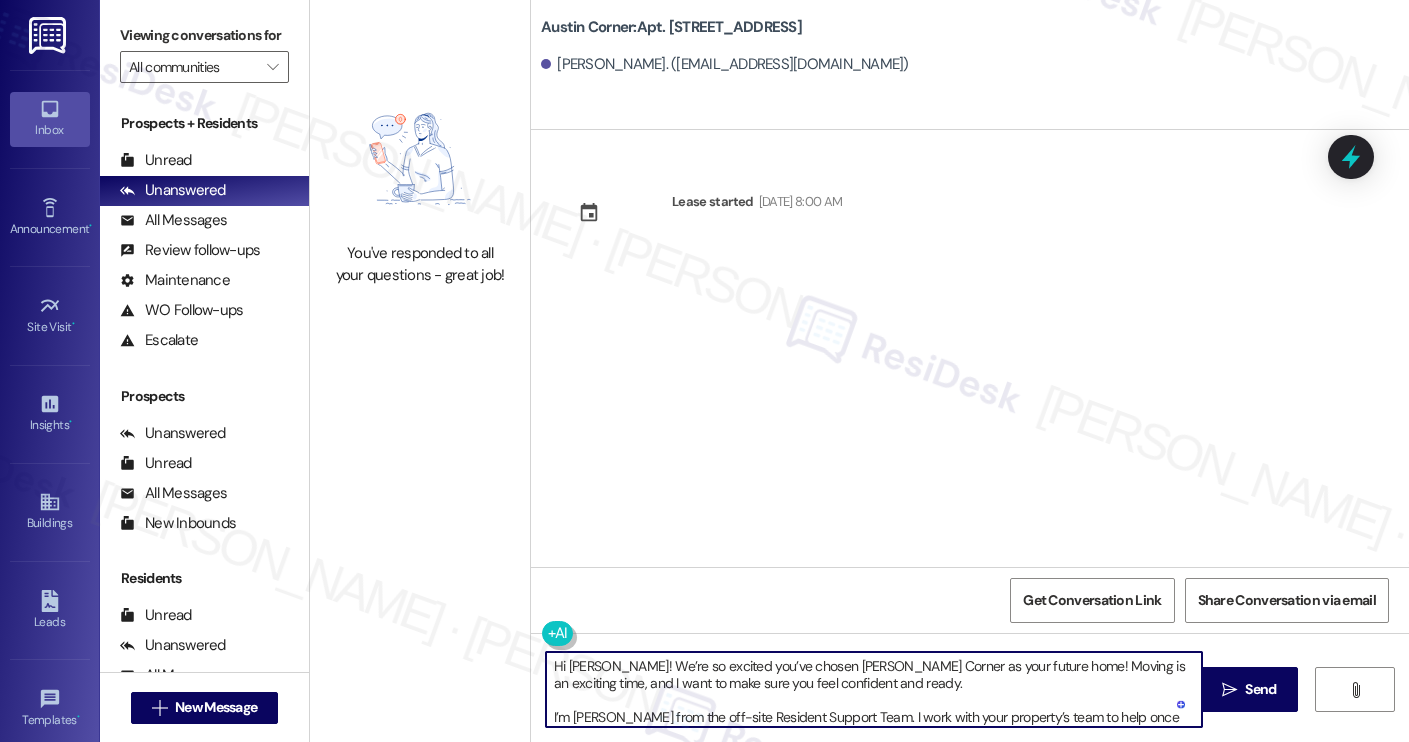 click on "[PERSON_NAME]. ([EMAIL_ADDRESS][DOMAIN_NAME])" at bounding box center [725, 64] 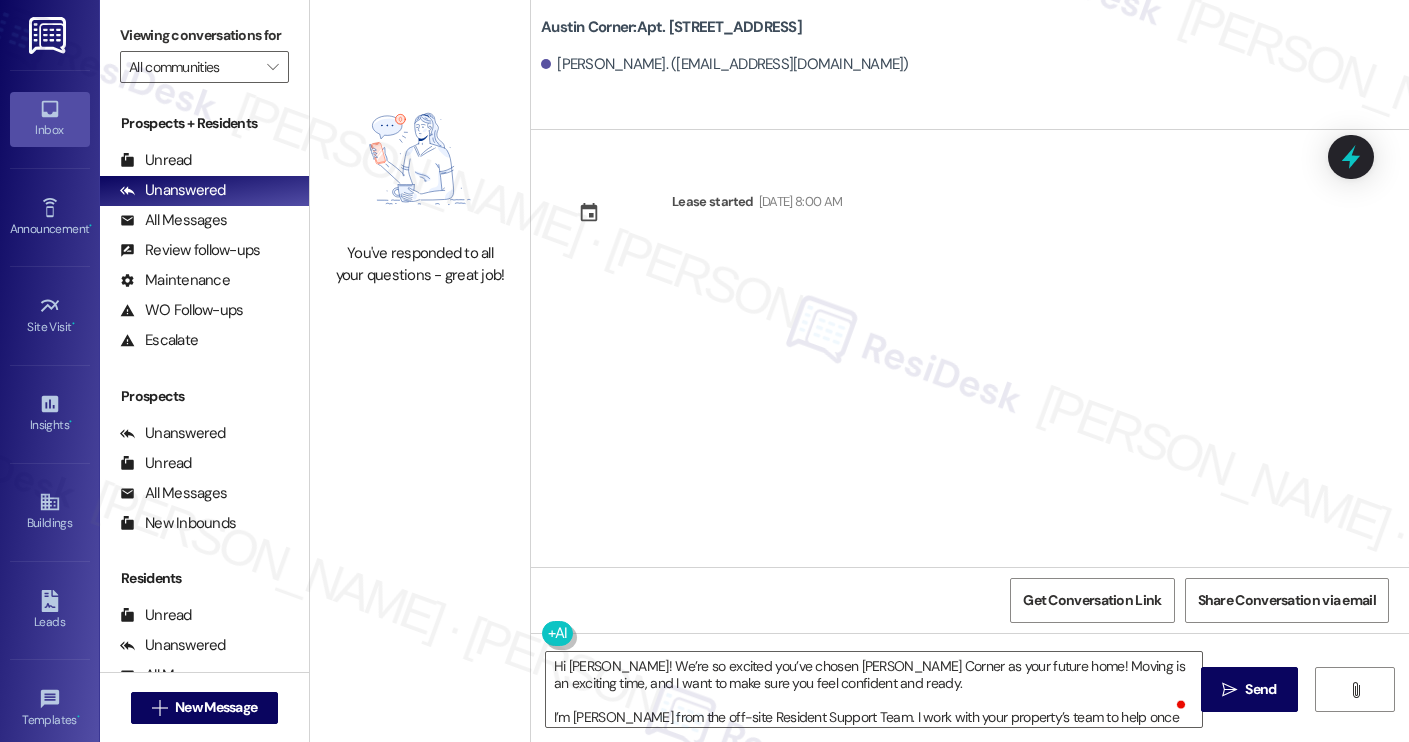 click on "[PERSON_NAME]. ([EMAIL_ADDRESS][DOMAIN_NAME])" at bounding box center (725, 64) 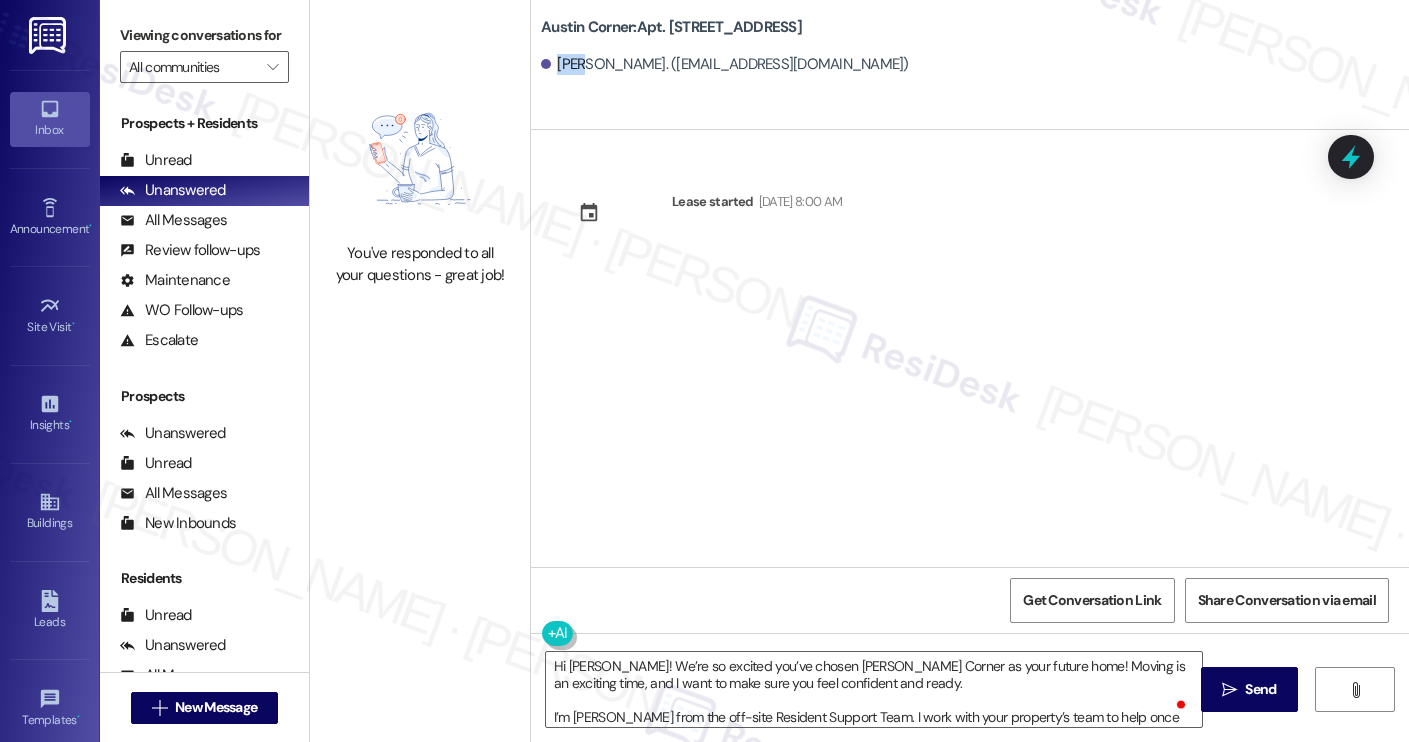 copy on "[PERSON_NAME]" 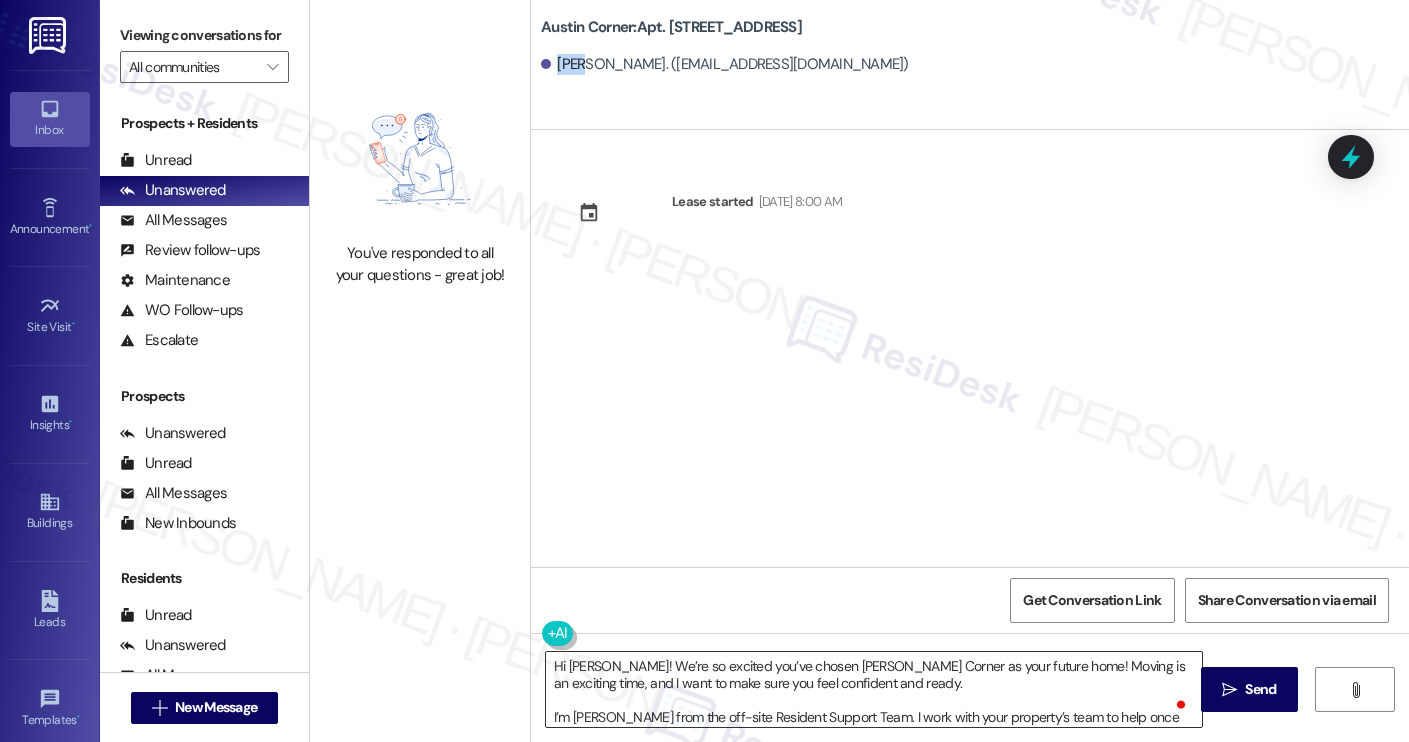 click on "Hi [PERSON_NAME]! We’re so excited you’ve chosen [PERSON_NAME] Corner as your future home! Moving is an exciting time, and I want to make sure you feel confident and ready.
I’m [PERSON_NAME] from the off-site Resident Support Team. I work with your property’s team to help once you’ve moved in, whether it’s answering questions or assisting with maintenance. I’ll be in touch as your move-in date gets closer!
Move-in day will be busy as you get settled, but no reason it has to be stressful. Don’t forget that we offer a ⚡FAST PASS⚡for Move-In day if your checklist has been completed 2 weeks prior to move-in. Login to your ResidentPortal [DATE] to complete those outstanding items!" at bounding box center (874, 689) 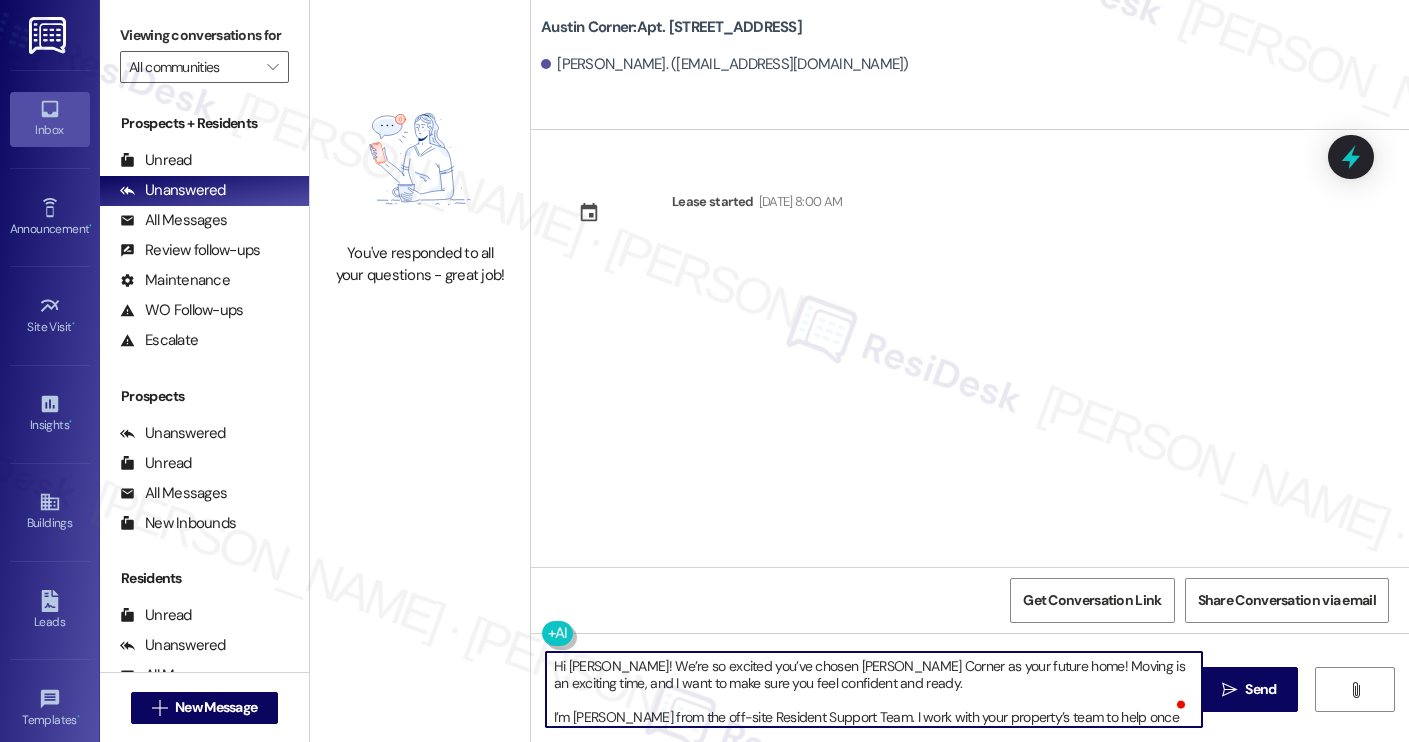click on "Hi [PERSON_NAME]! We’re so excited you’ve chosen [PERSON_NAME] Corner as your future home! Moving is an exciting time, and I want to make sure you feel confident and ready.
I’m [PERSON_NAME] from the off-site Resident Support Team. I work with your property’s team to help once you’ve moved in, whether it’s answering questions or assisting with maintenance. I’ll be in touch as your move-in date gets closer!
Move-in day will be busy as you get settled, but no reason it has to be stressful. Don’t forget that we offer a ⚡FAST PASS⚡for Move-In day if your checklist has been completed 2 weeks prior to move-in. Login to your ResidentPortal [DATE] to complete those outstanding items!" at bounding box center (874, 689) 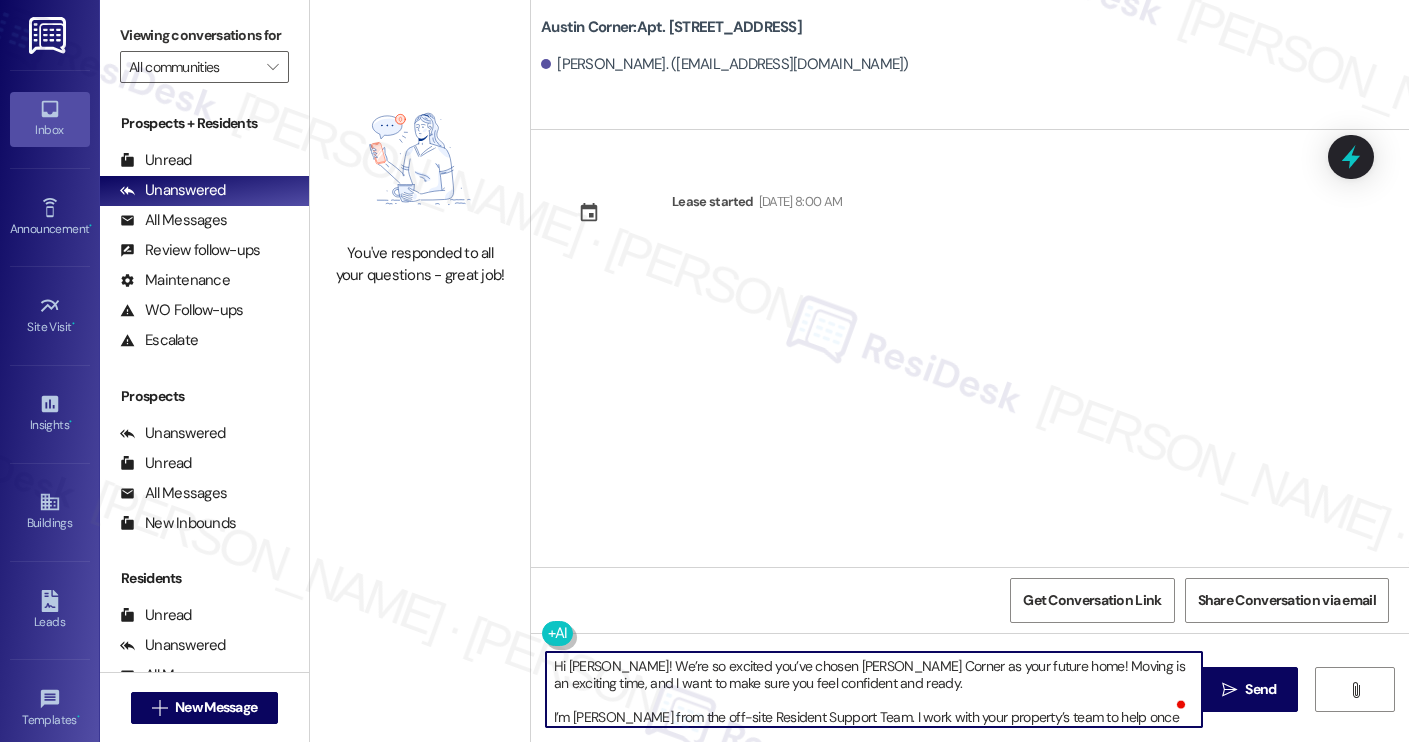 paste on "van" 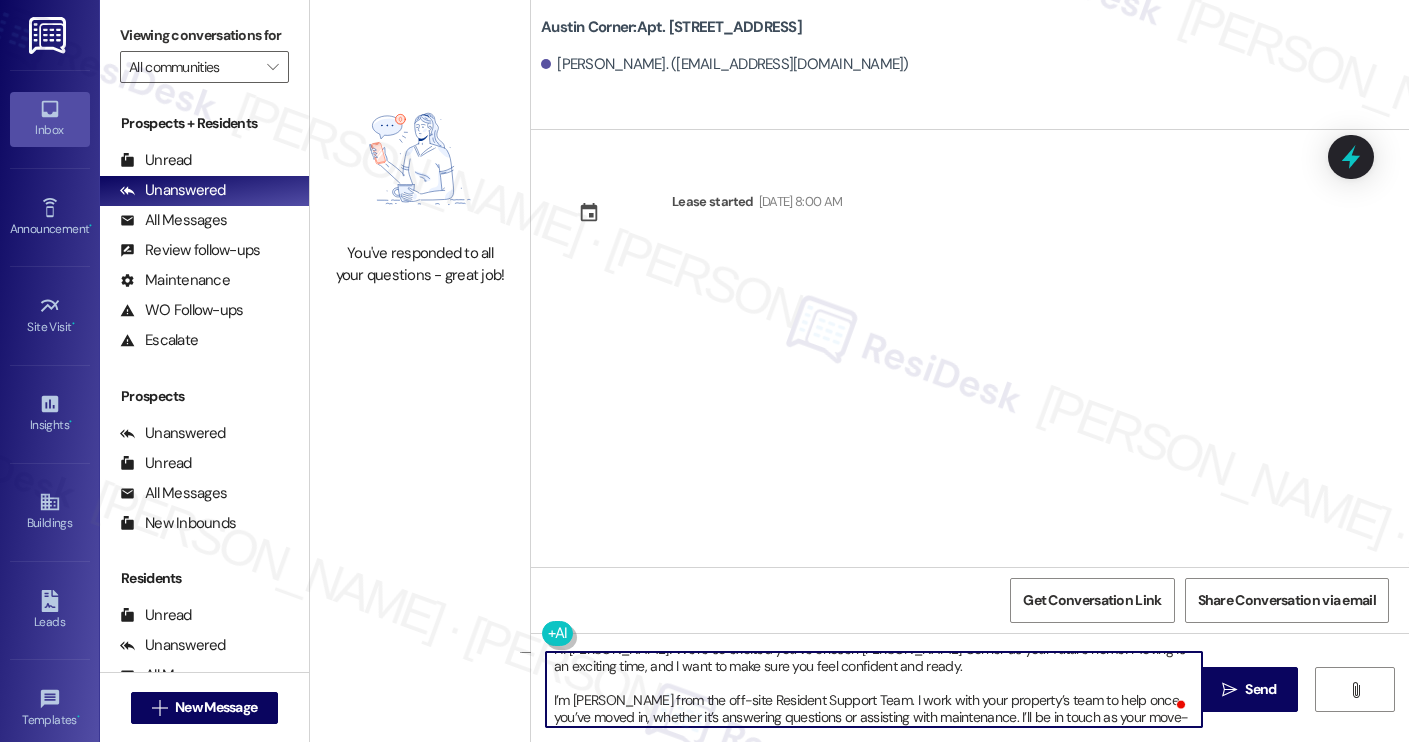 scroll, scrollTop: 51, scrollLeft: 0, axis: vertical 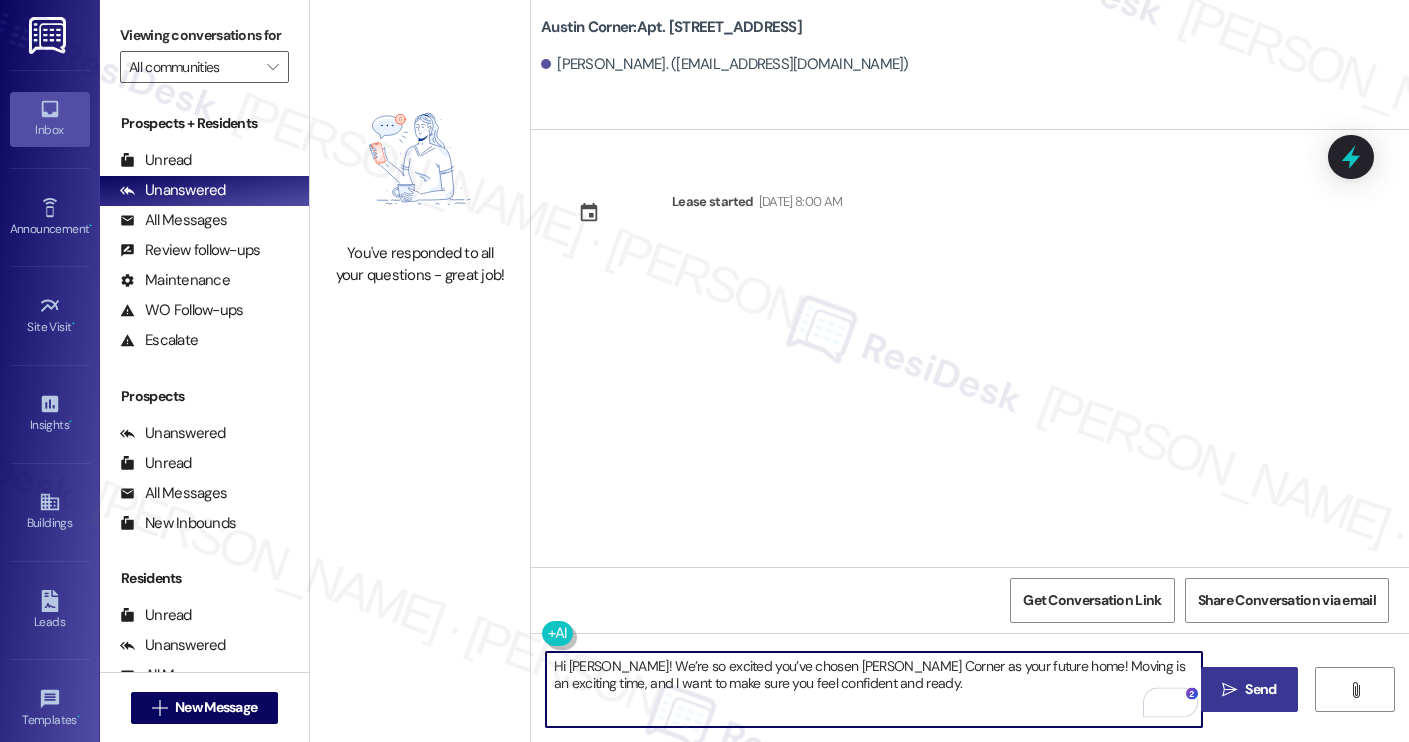 type on "Hi Ivan! We’re so excited you’ve chosen Yugo Austin Corner as your future home! Moving is an exciting time, and I want to make sure you feel confident and ready." 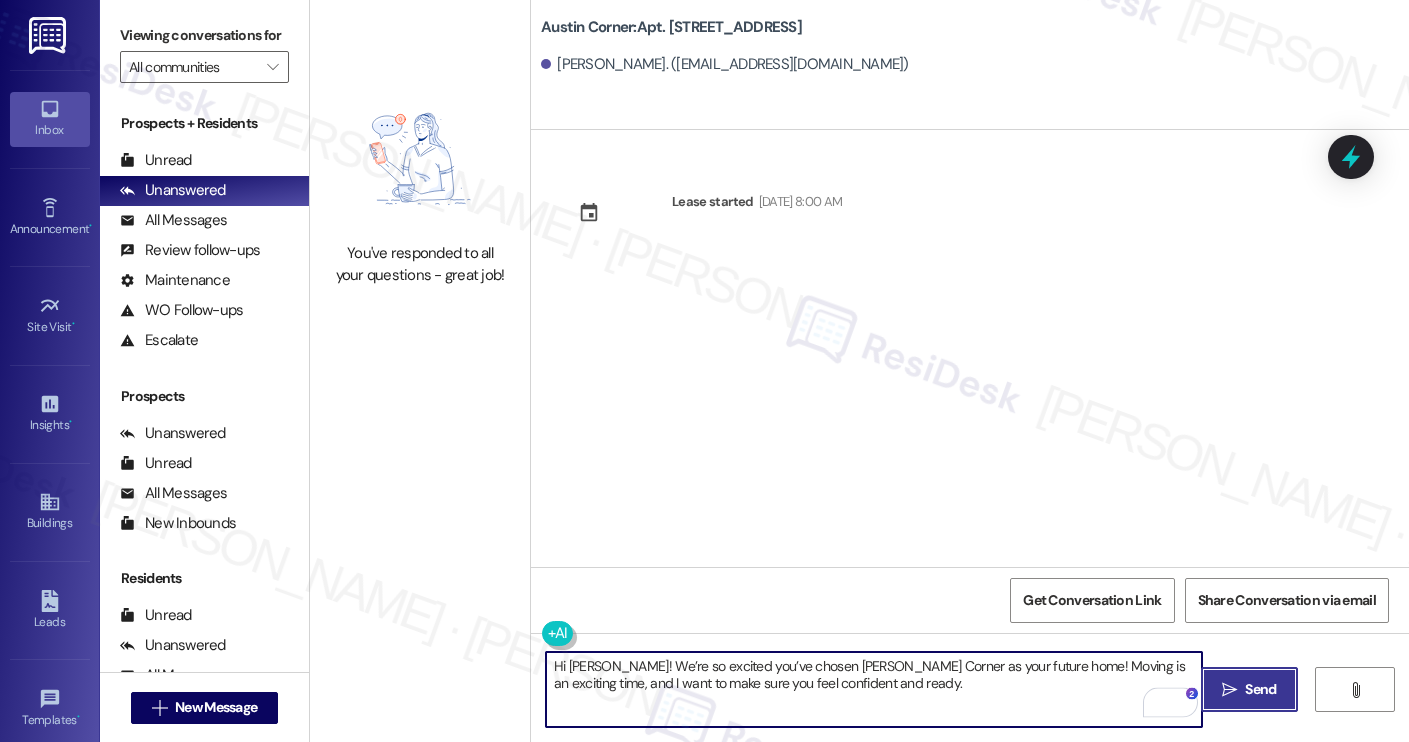 click on " Send" at bounding box center (1249, 689) 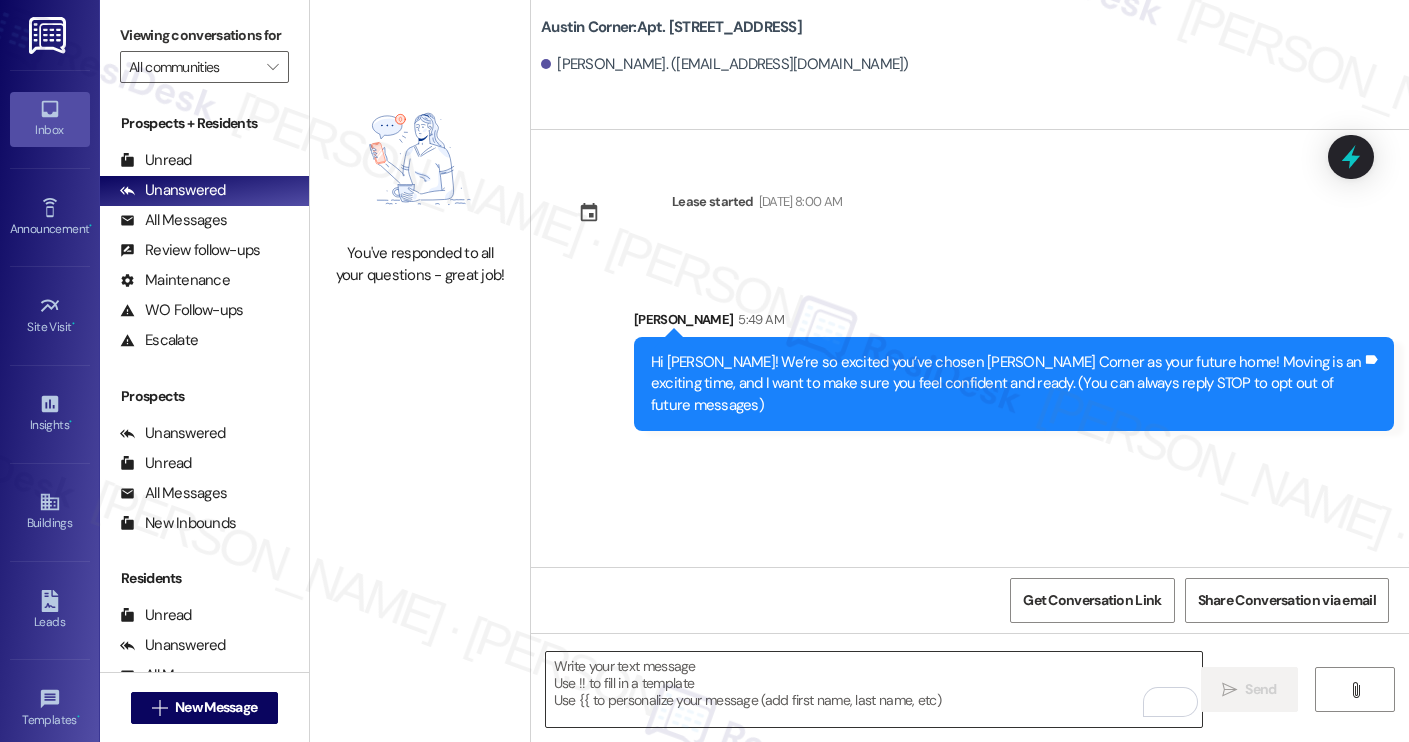 click at bounding box center [874, 689] 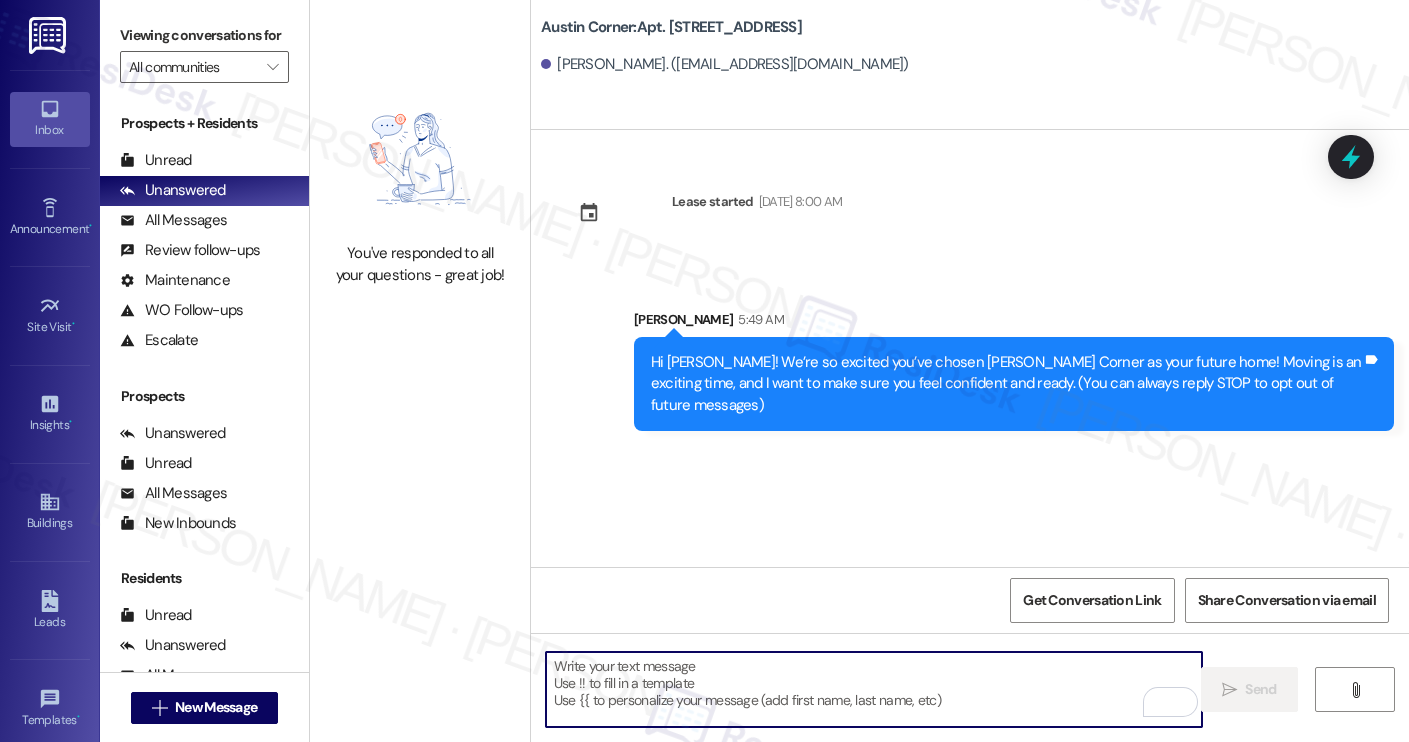 paste on "I’m [PERSON_NAME] from the off-site Resident Support Team. I work with your property’s team to help once you’ve moved in, whether it’s answering questions or assisting with maintenance. I’ll be in touch as your move-in date gets closer!
Move-in day will be busy as you get settled, but no reason it has to be stressful. Don’t forget that we offer a ⚡FAST PASS⚡for Move-In day if your checklist has been completed 2 weeks prior to move-in. Login to your ResidentPortal [DATE] to complete those outstanding items!" 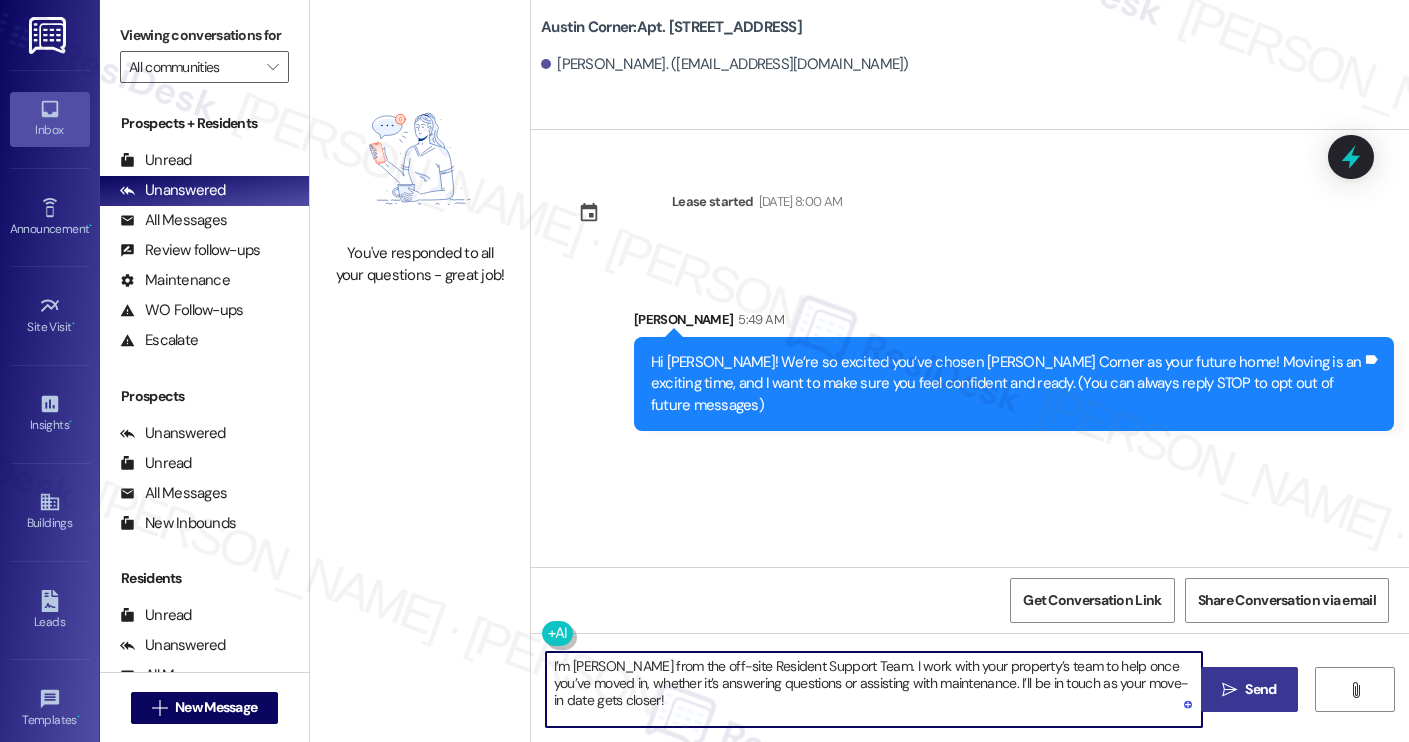 type on "I’m [PERSON_NAME] from the off-site Resident Support Team. I work with your property’s team to help once you’ve moved in, whether it’s answering questions or assisting with maintenance. I’ll be in touch as your move-in date gets closer!" 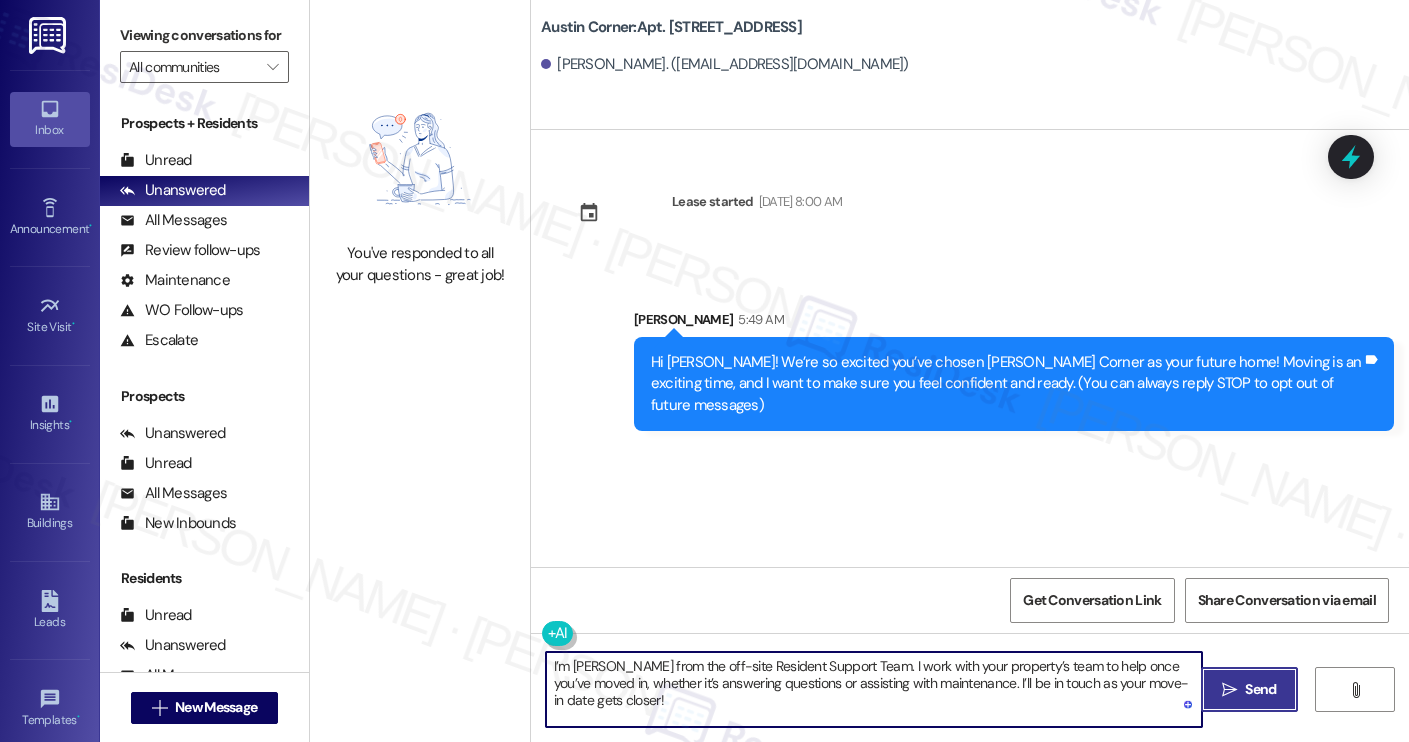 click on " Send" at bounding box center [1249, 689] 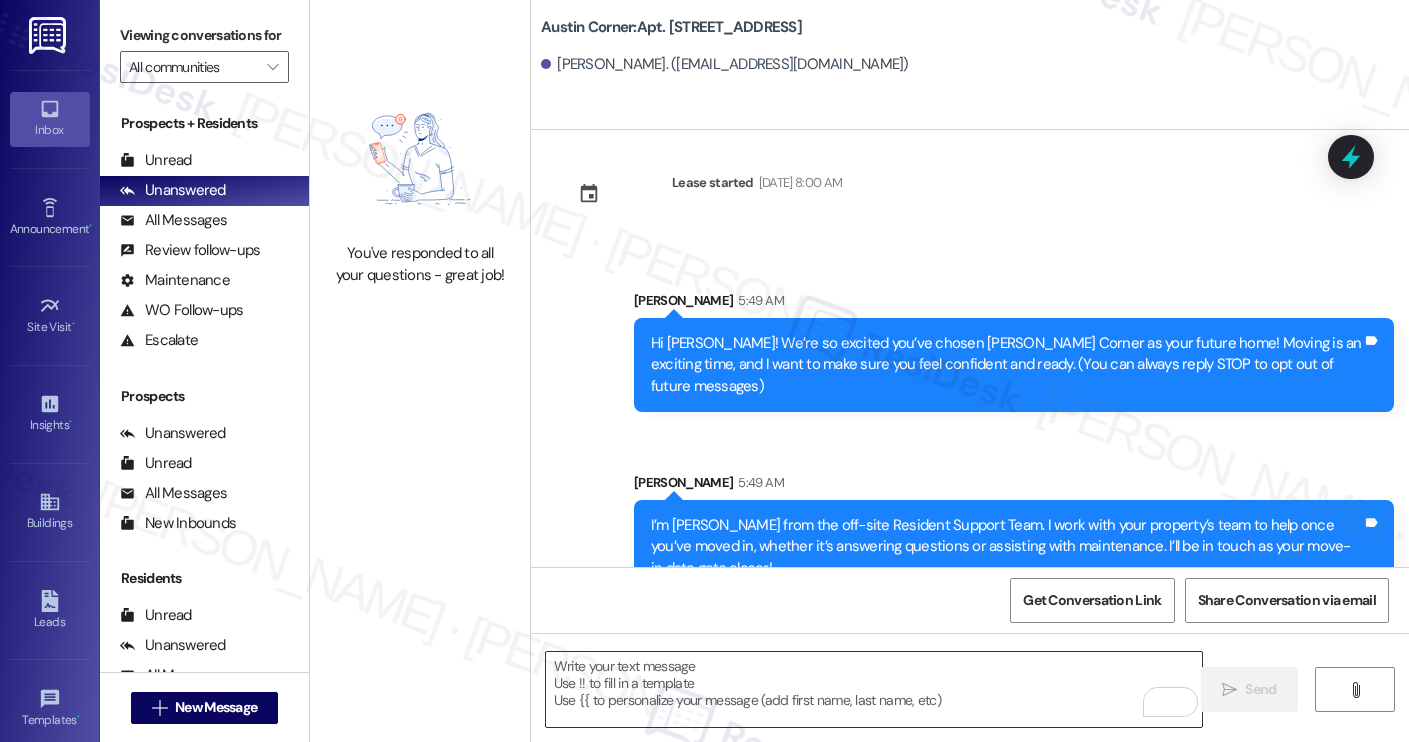click at bounding box center [874, 689] 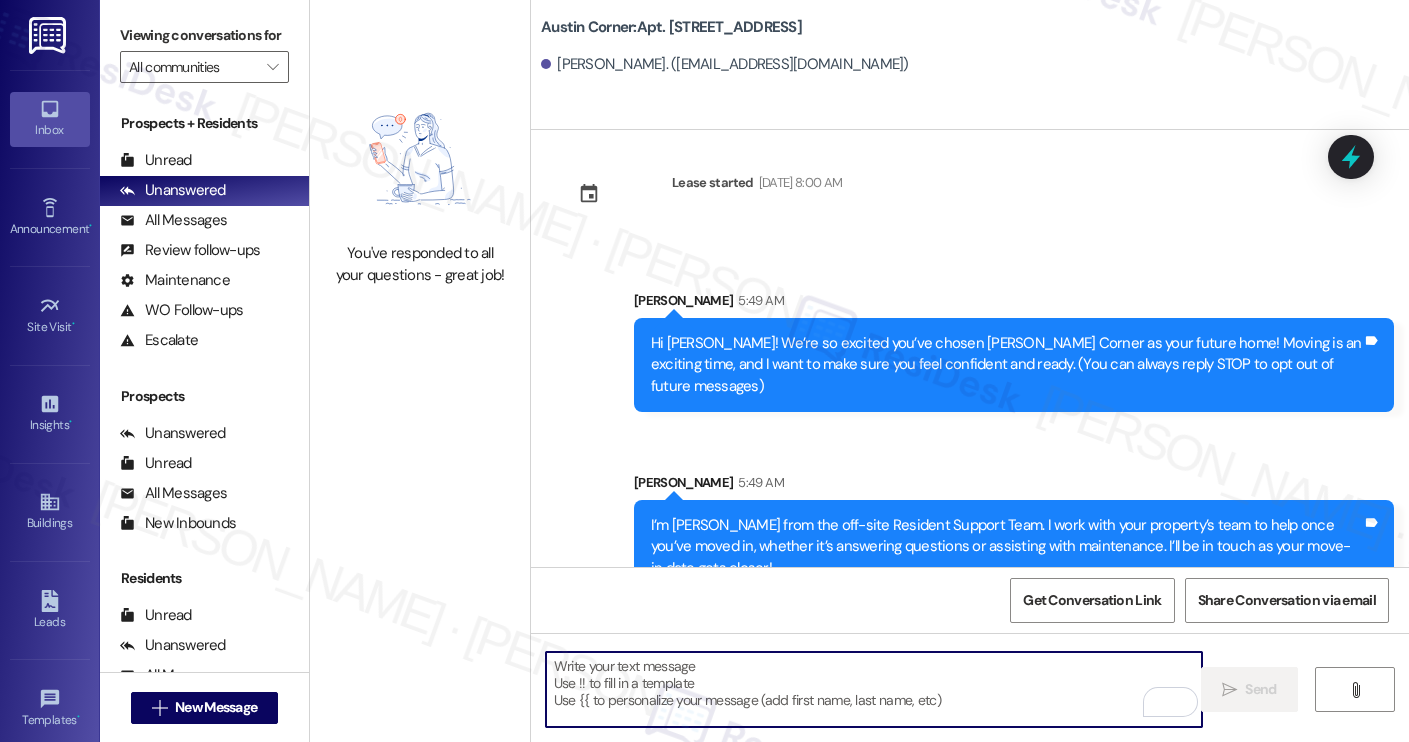 paste on "Move-in day will be busy as you get settled, but no reason it has to be stressful. Don’t forget that we offer a ⚡FAST PASS⚡for Move-In day if your checklist has been completed 2 weeks prior to move-in. Login to your ResidentPortal [DATE] to complete those outstanding items!" 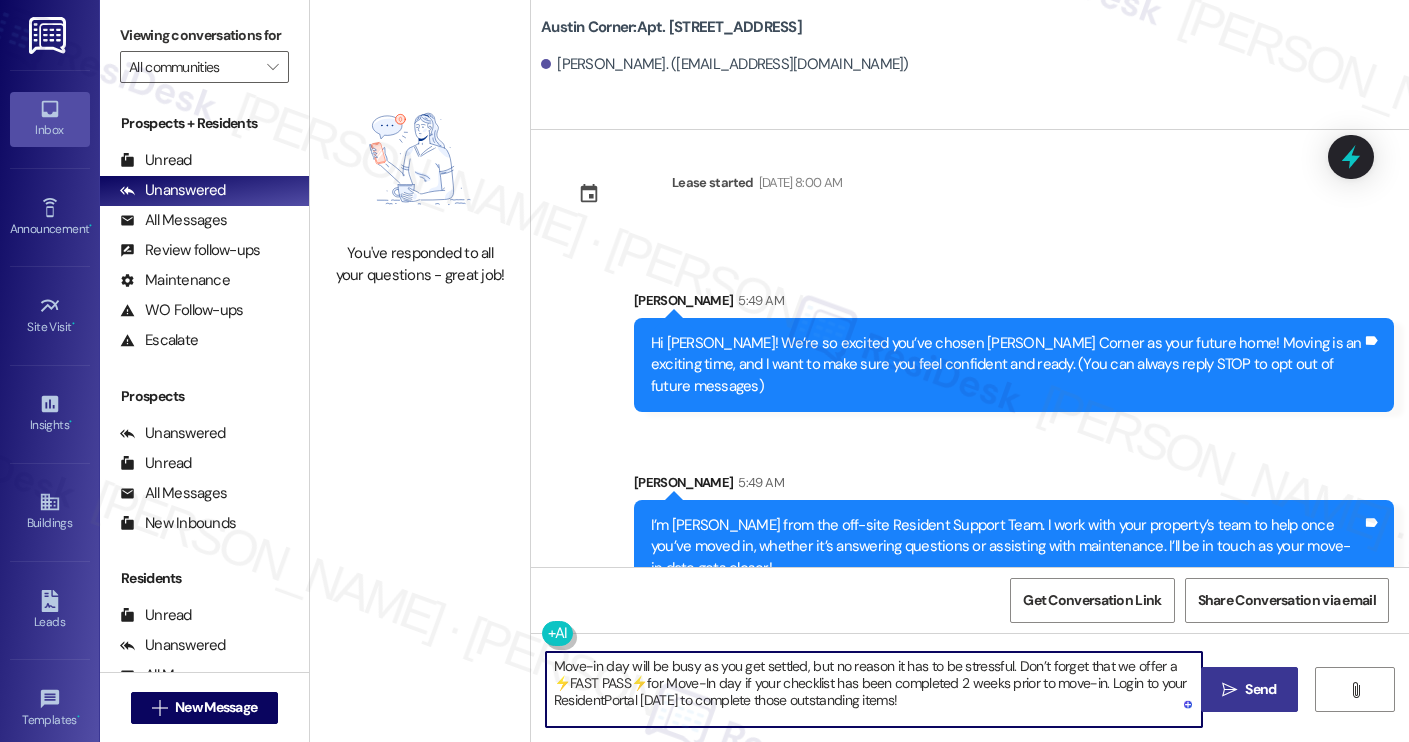 type on "Move-in day will be busy as you get settled, but no reason it has to be stressful. Don’t forget that we offer a ⚡FAST PASS⚡for Move-In day if your checklist has been completed 2 weeks prior to move-in. Login to your ResidentPortal [DATE] to complete those outstanding items!" 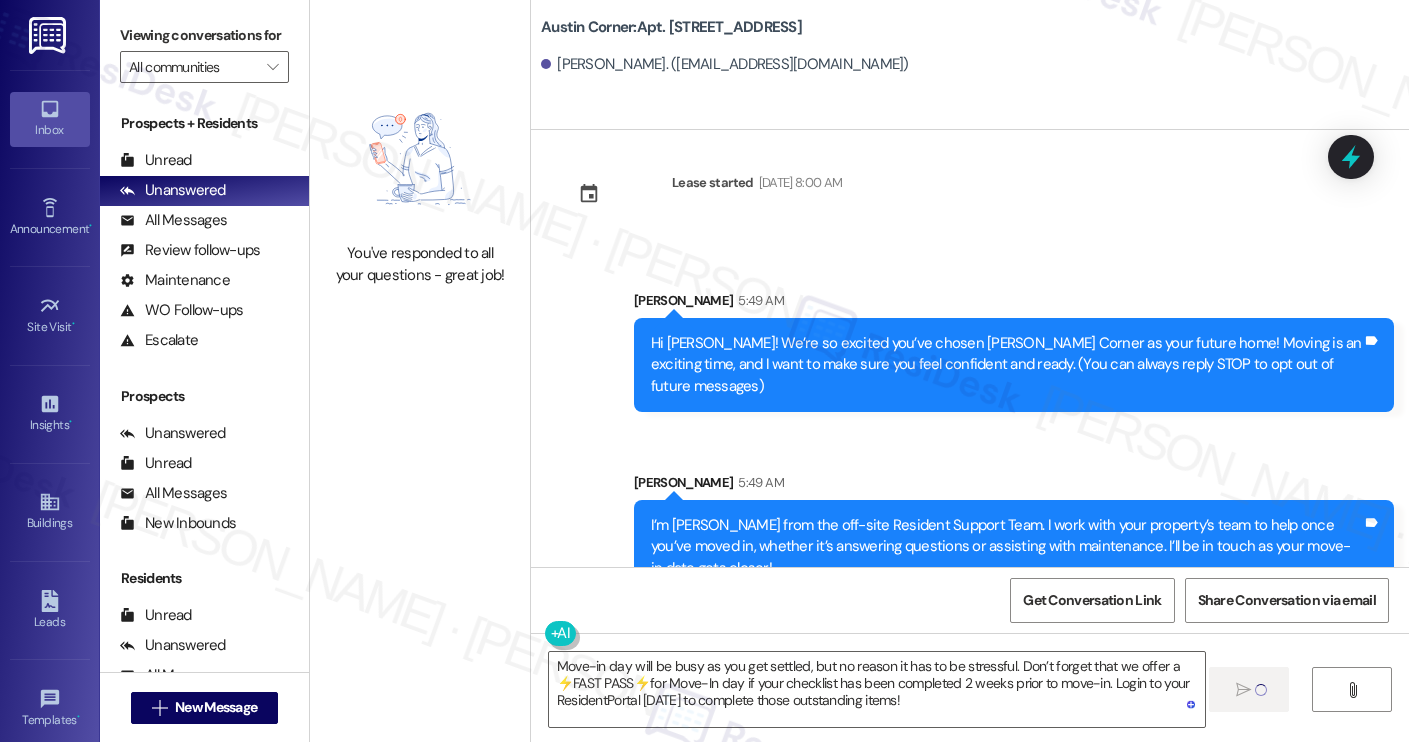 type 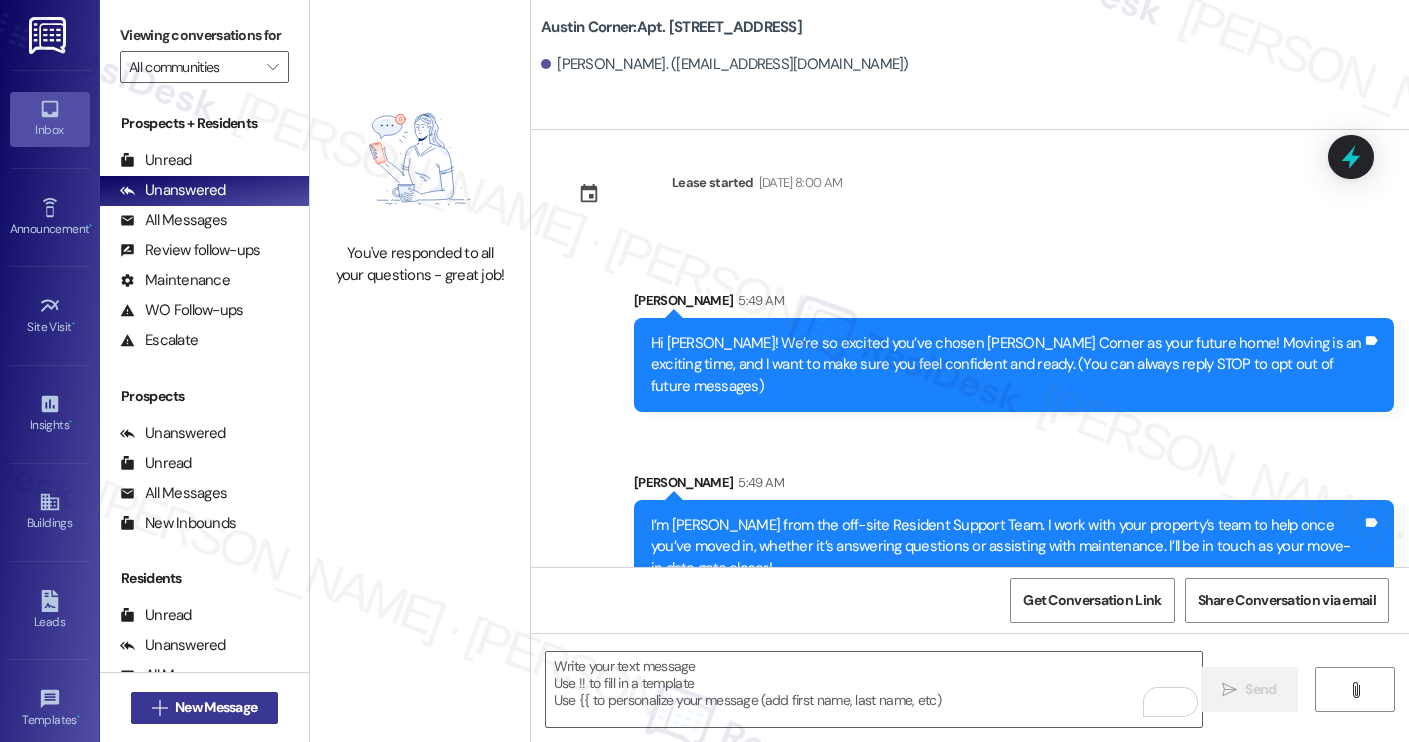 click on "New Message" at bounding box center [216, 707] 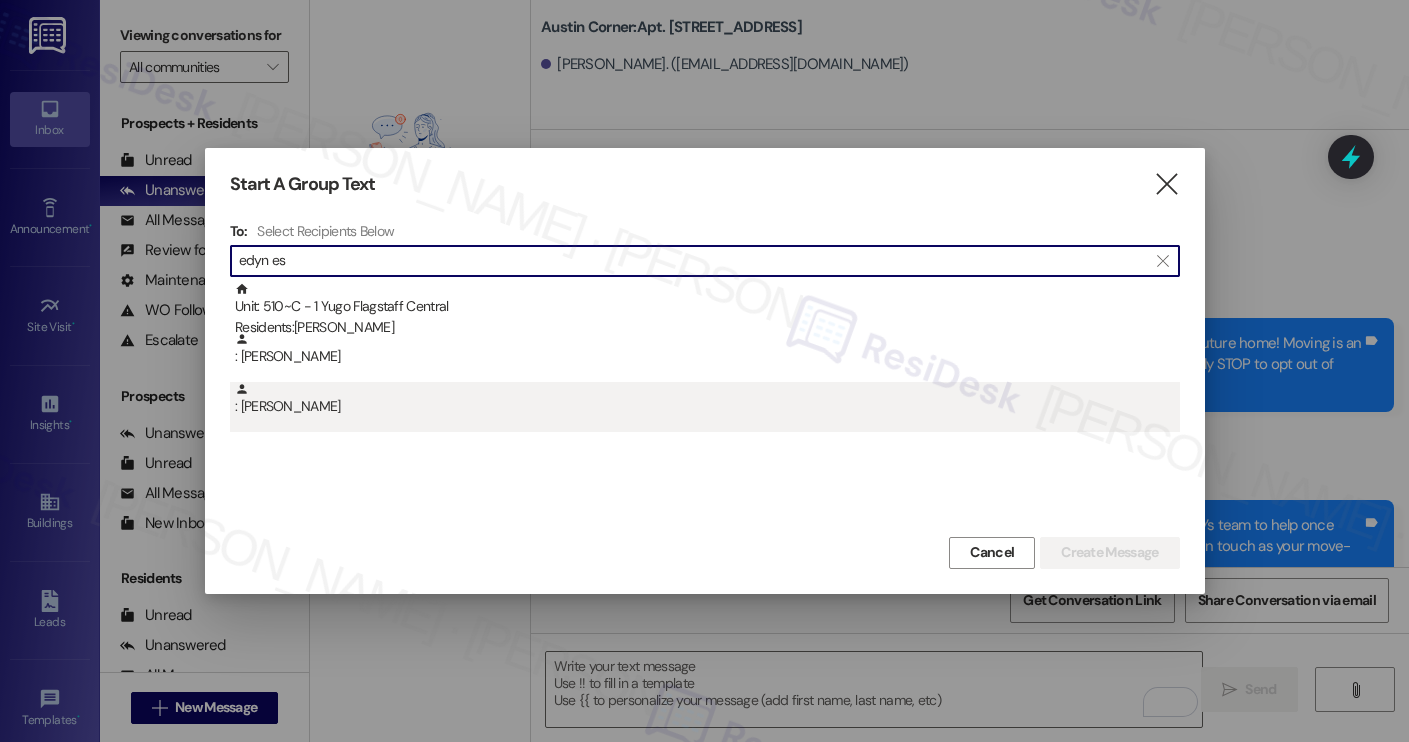 type on "edyn es" 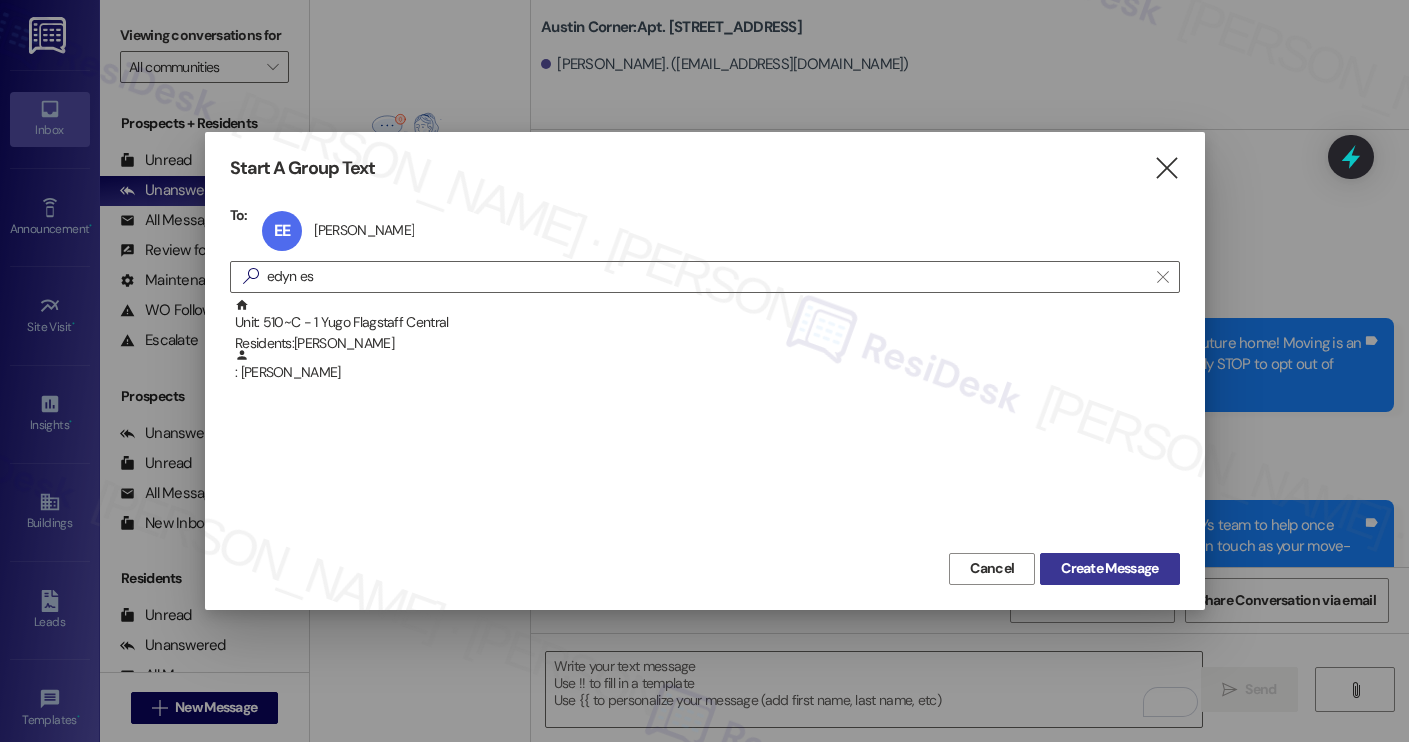 click on "Create Message" at bounding box center [1109, 568] 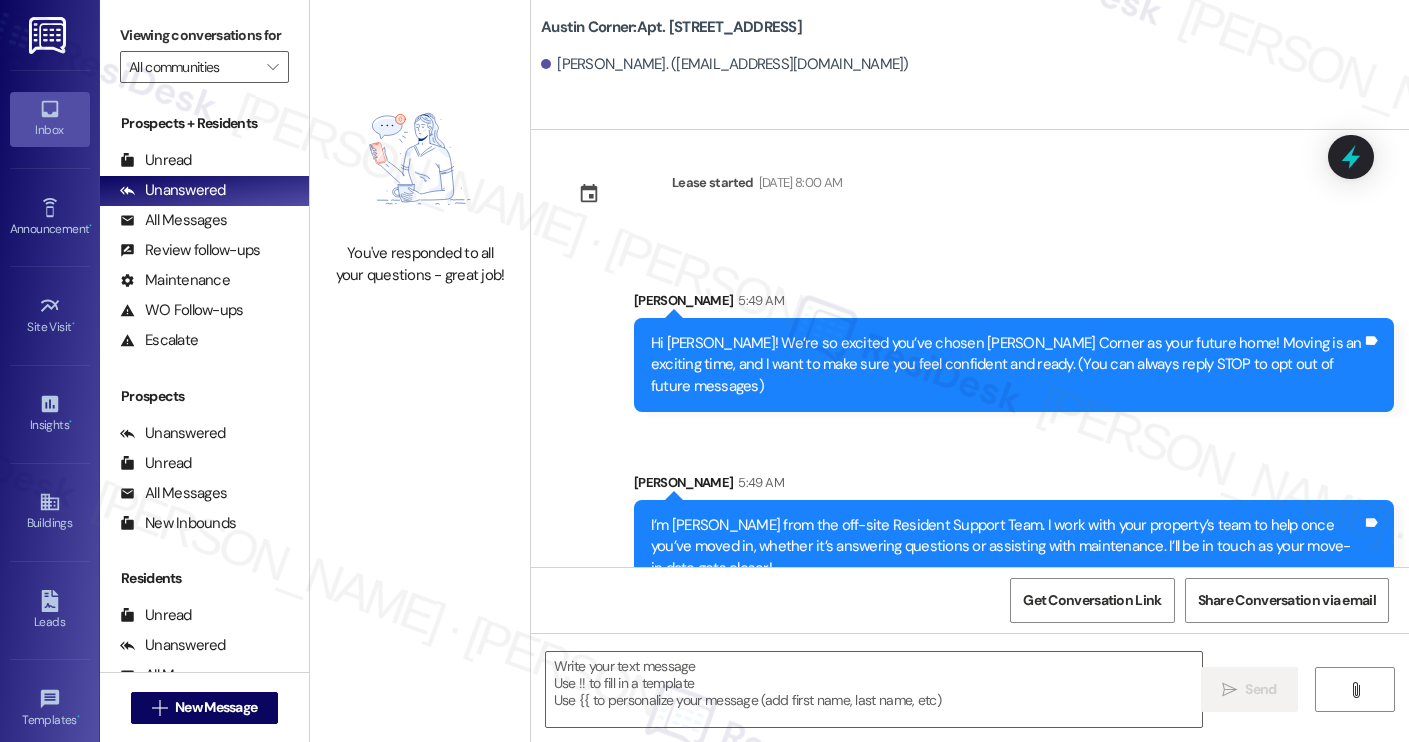 type on "Fetching suggested responses. Please feel free to read through the conversation in the meantime." 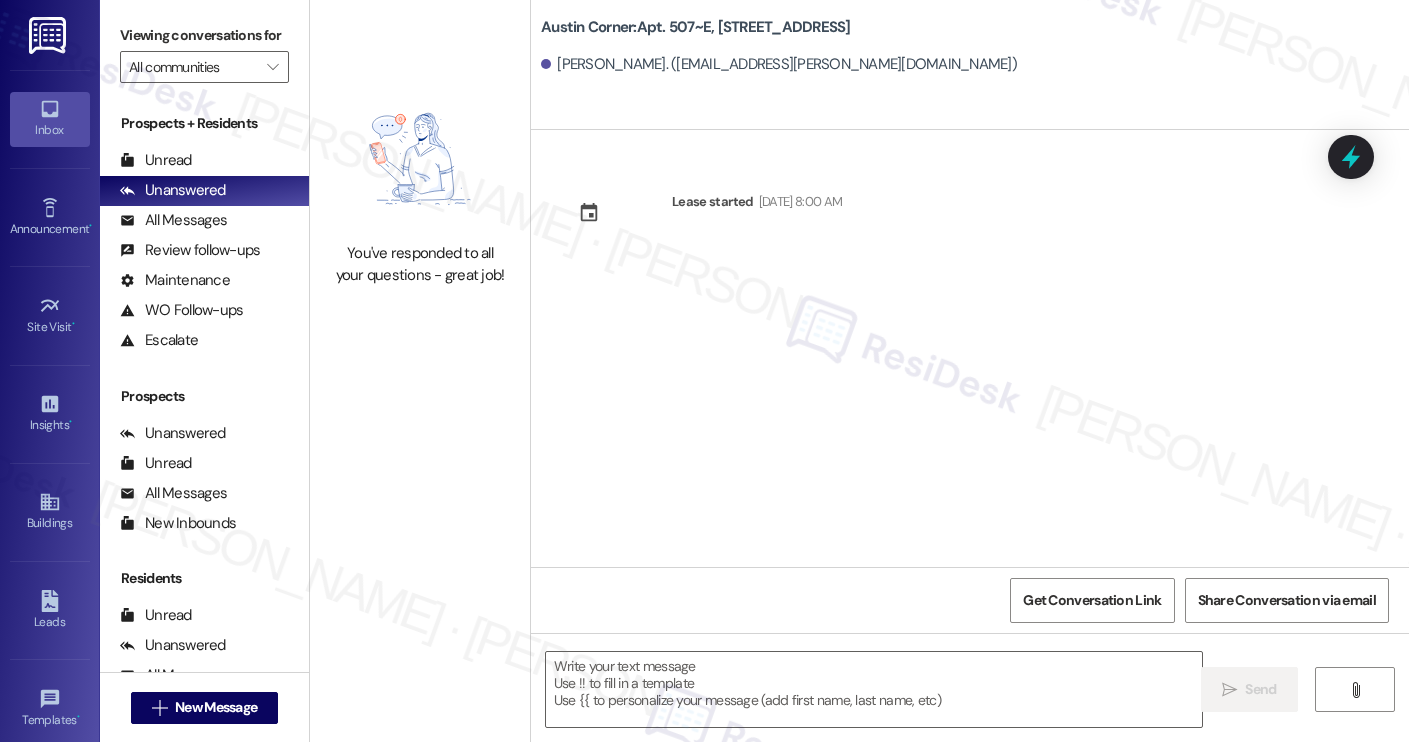 type on "Fetching suggested responses. Please feel free to read through the conversation in the meantime." 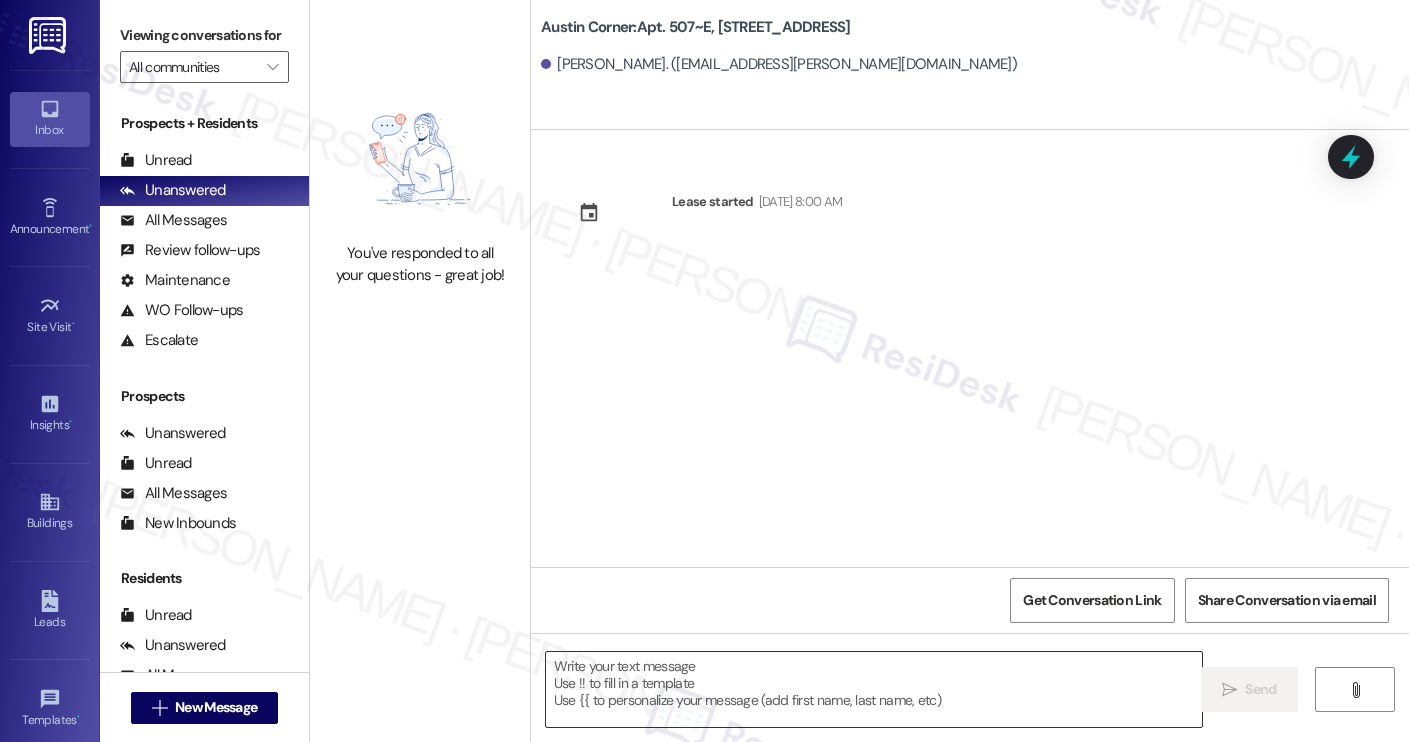 click at bounding box center (874, 689) 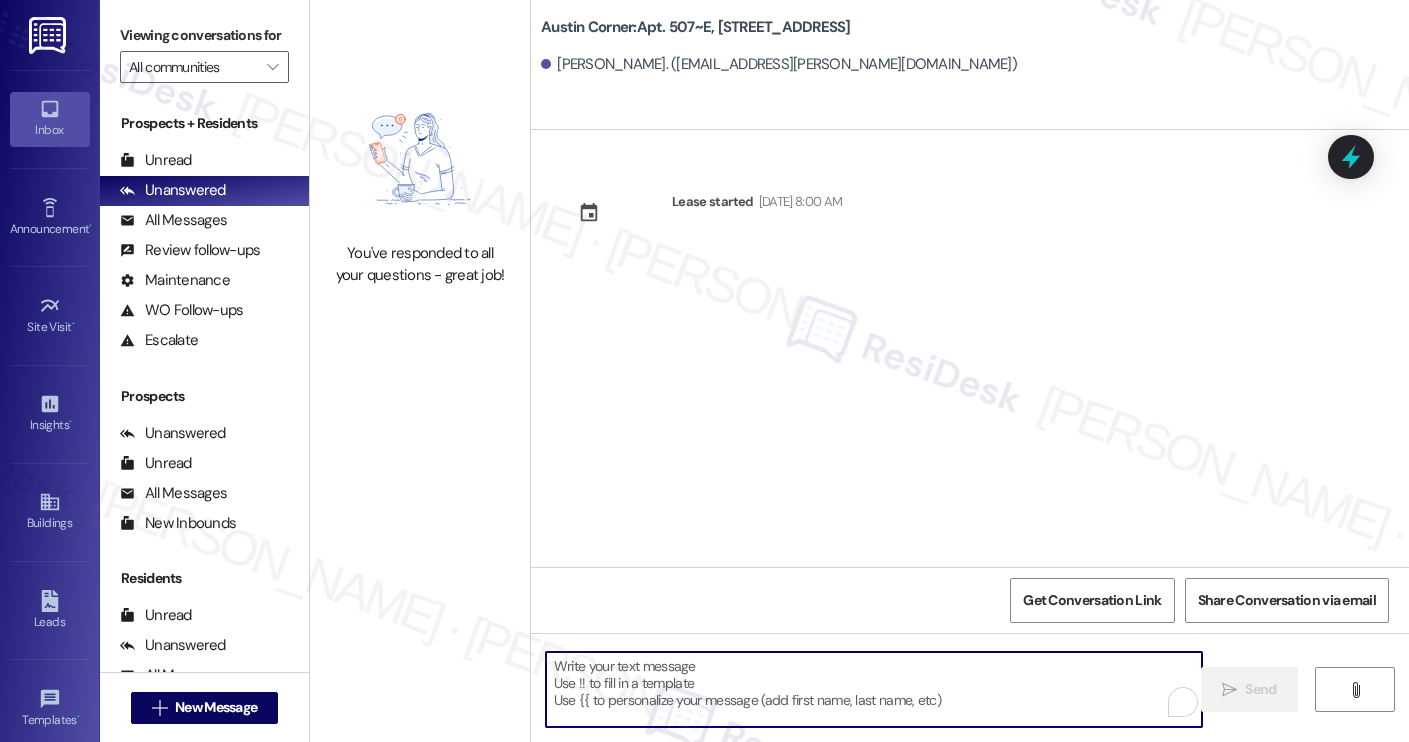 paste on "Hi [PERSON_NAME]! We’re so excited you’ve chosen [PERSON_NAME] Corner as your future home! Moving is an exciting time, and I want to make sure you feel confident and ready.
I’m [PERSON_NAME] from the off-site Resident Support Team. I work with your property’s team to help once you’ve moved in, whether it’s answering questions or assisting with maintenance. I’ll be in touch as your move-in date gets closer!
Move-in day will be busy as you get settled, but no reason it has to be stressful. Don’t forget that we offer a ⚡FAST PASS⚡for Move-In day if your checklist has been completed 2 weeks prior to move-in. Login to your ResidentPortal [DATE] to complete those outstanding items!" 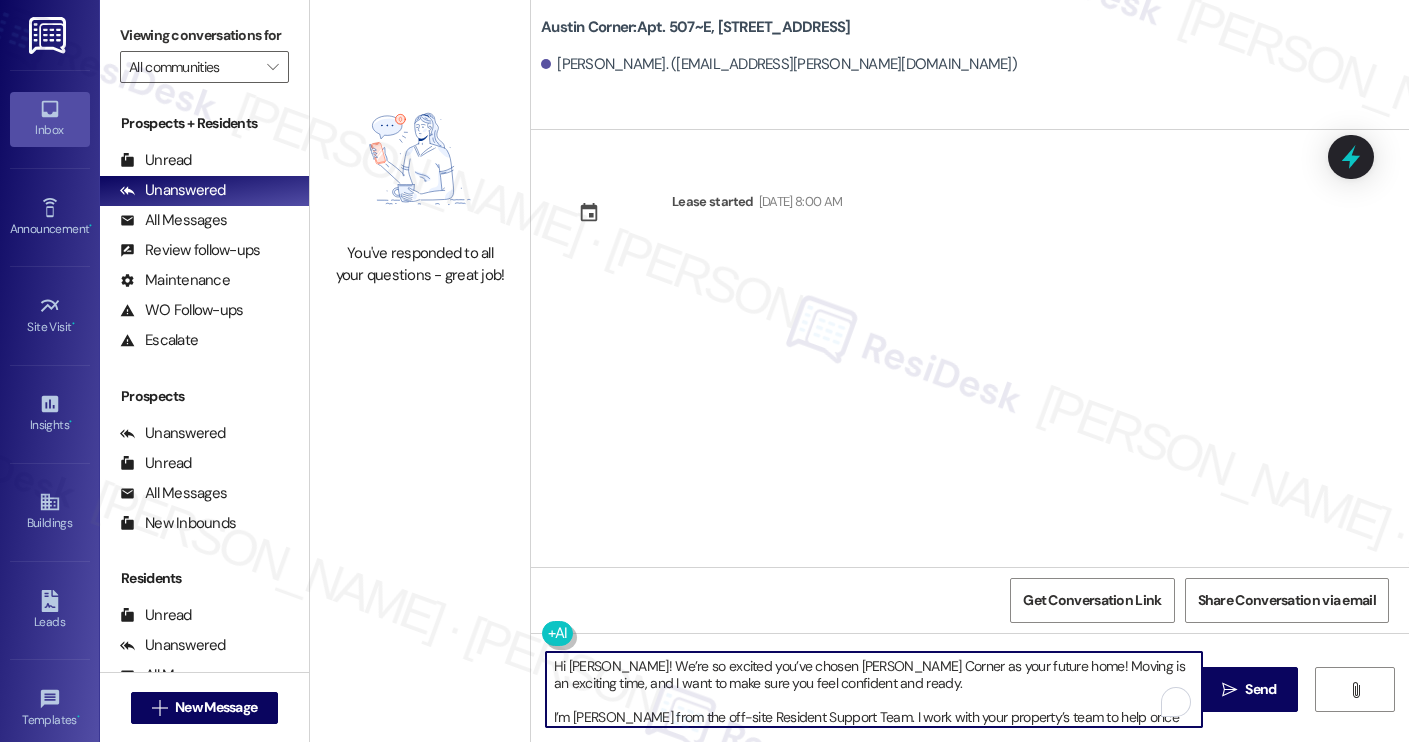 scroll, scrollTop: 119, scrollLeft: 0, axis: vertical 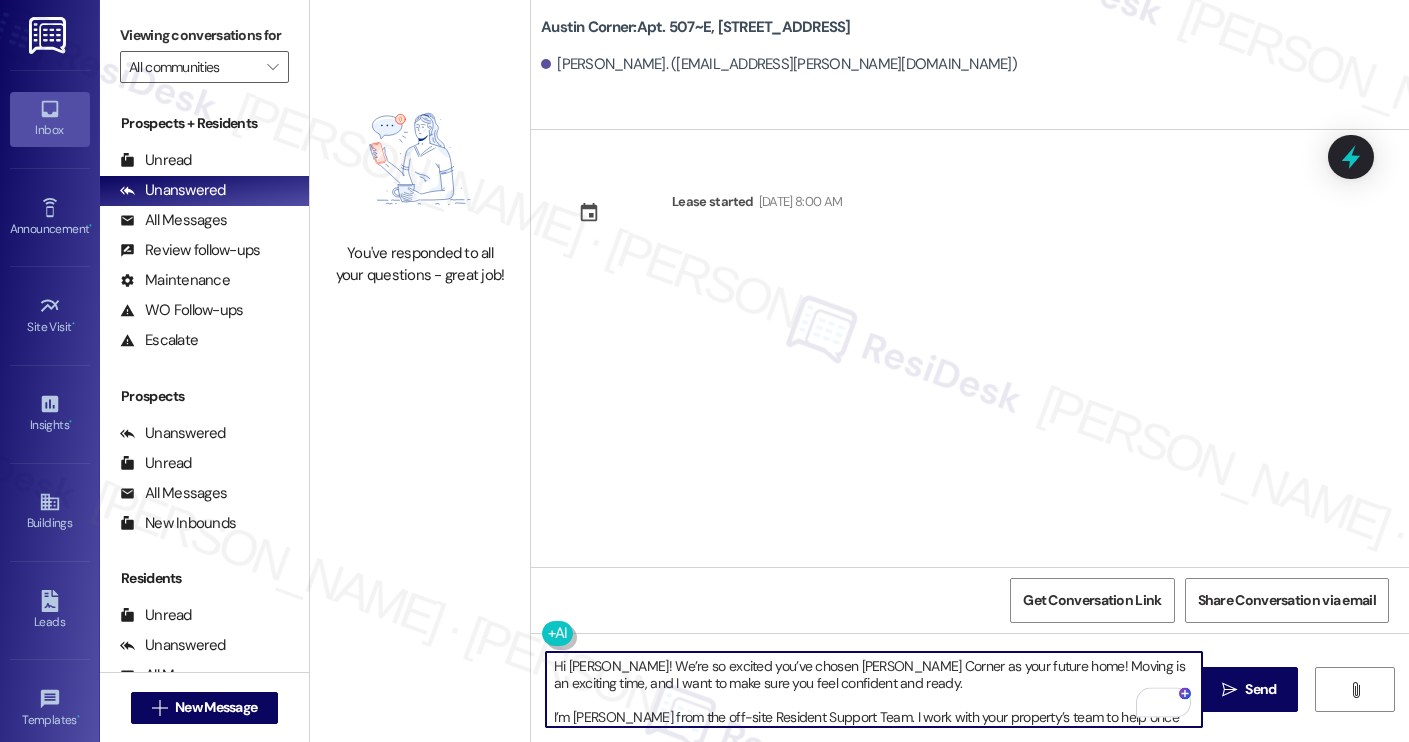 click on "Edyn Esquivel. (edyn.e.esquivel@gmail.com)" at bounding box center [779, 64] 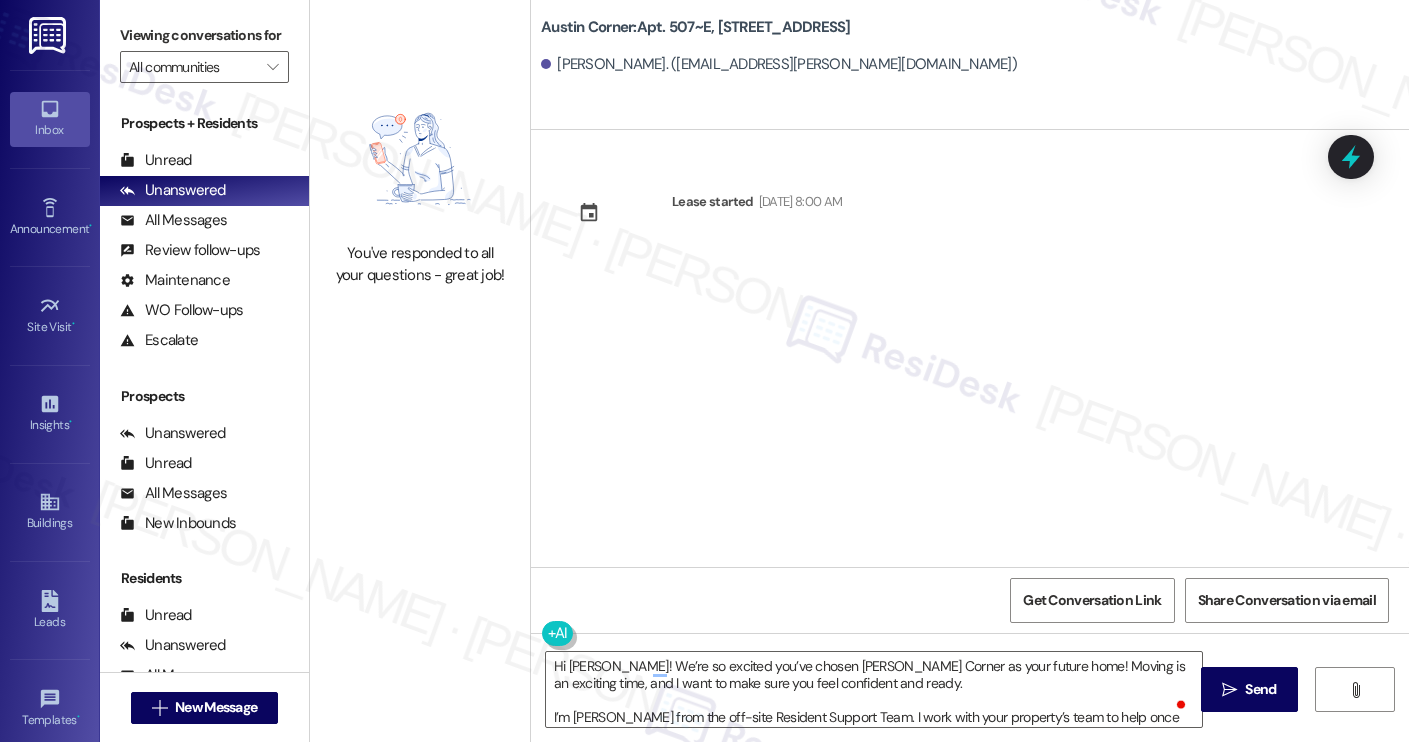 click on "Edyn Esquivel. (edyn.e.esquivel@gmail.com)" at bounding box center (779, 64) 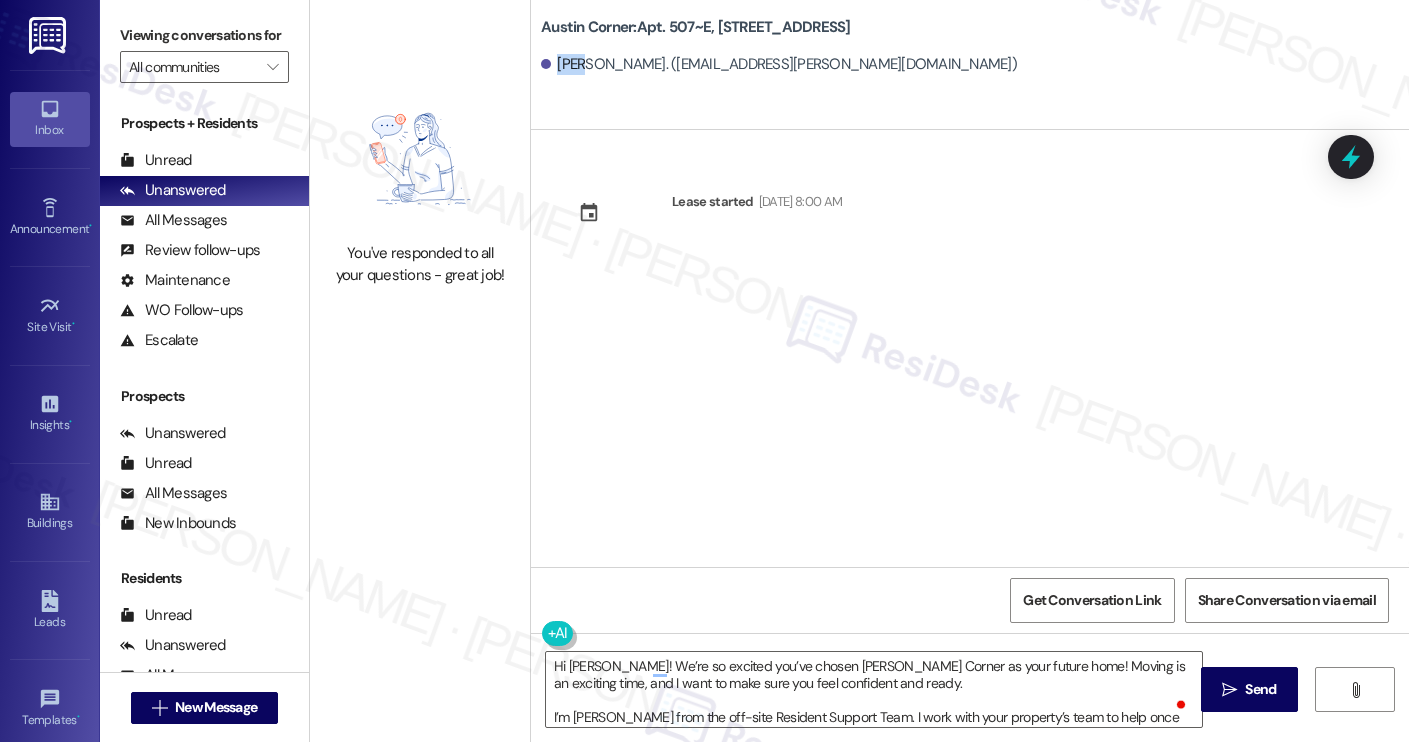 copy on "Edyn" 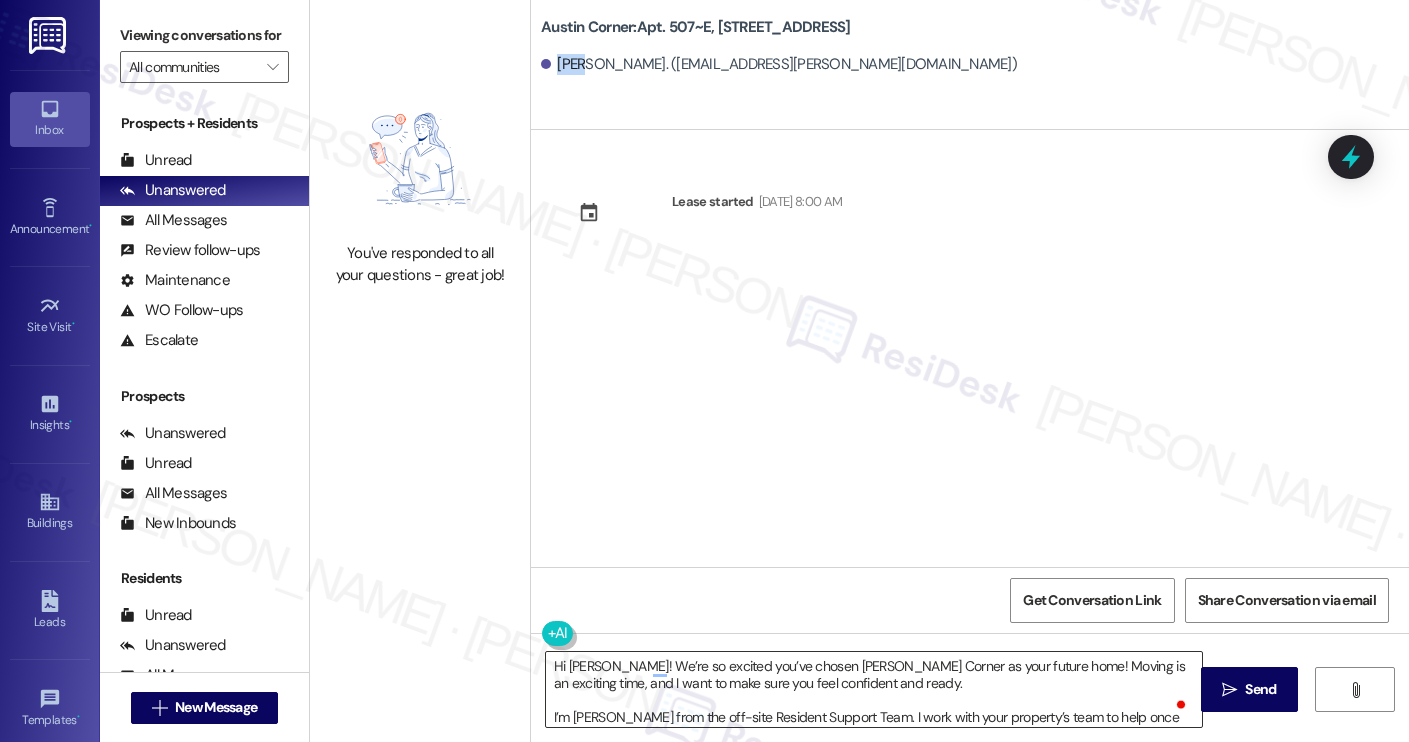 click on "Hi [PERSON_NAME]! We’re so excited you’ve chosen [PERSON_NAME] Corner as your future home! Moving is an exciting time, and I want to make sure you feel confident and ready.
I’m [PERSON_NAME] from the off-site Resident Support Team. I work with your property’s team to help once you’ve moved in, whether it’s answering questions or assisting with maintenance. I’ll be in touch as your move-in date gets closer!
Move-in day will be busy as you get settled, but no reason it has to be stressful. Don’t forget that we offer a ⚡FAST PASS⚡for Move-In day if your checklist has been completed 2 weeks prior to move-in. Login to your ResidentPortal [DATE] to complete those outstanding items!" at bounding box center (874, 689) 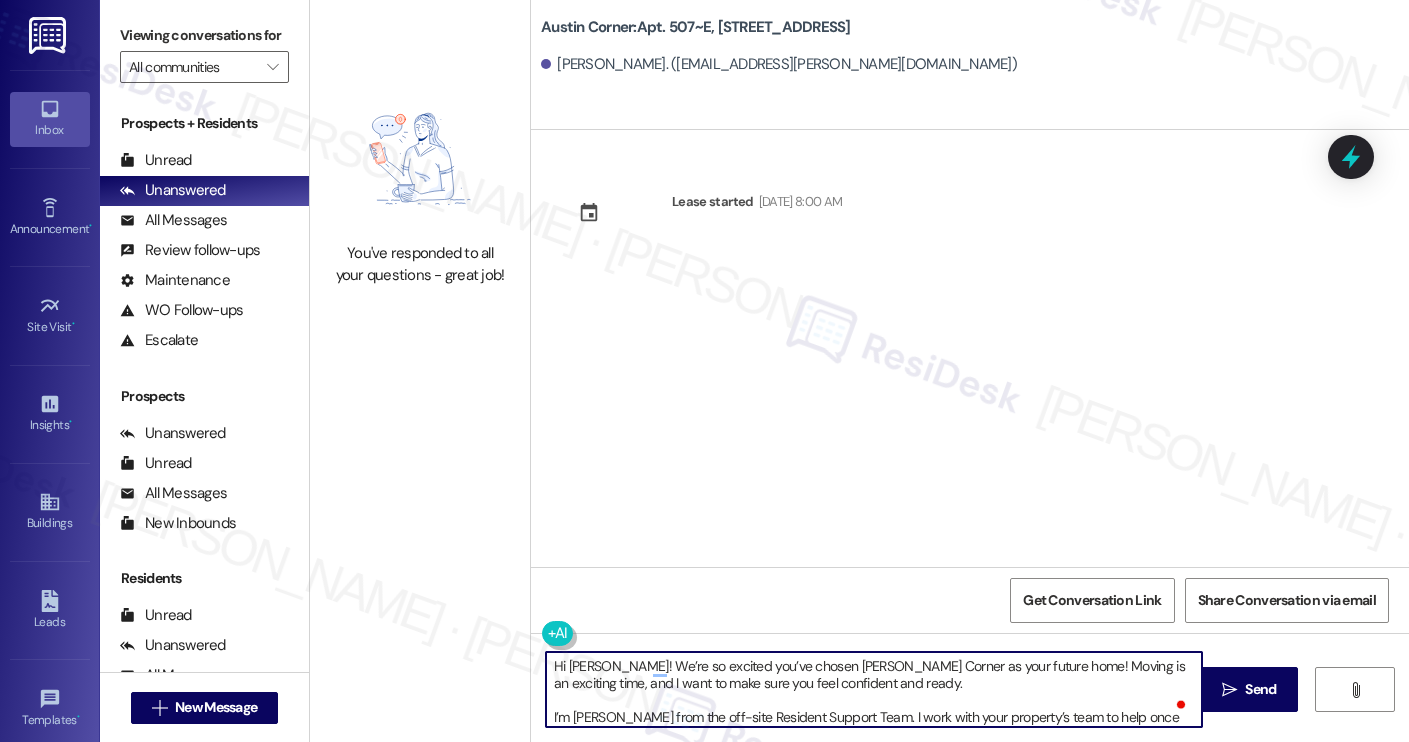 click on "Hi [PERSON_NAME]! We’re so excited you’ve chosen [PERSON_NAME] Corner as your future home! Moving is an exciting time, and I want to make sure you feel confident and ready.
I’m [PERSON_NAME] from the off-site Resident Support Team. I work with your property’s team to help once you’ve moved in, whether it’s answering questions or assisting with maintenance. I’ll be in touch as your move-in date gets closer!
Move-in day will be busy as you get settled, but no reason it has to be stressful. Don’t forget that we offer a ⚡FAST PASS⚡for Move-In day if your checklist has been completed 2 weeks prior to move-in. Login to your ResidentPortal [DATE] to complete those outstanding items!" at bounding box center [874, 689] 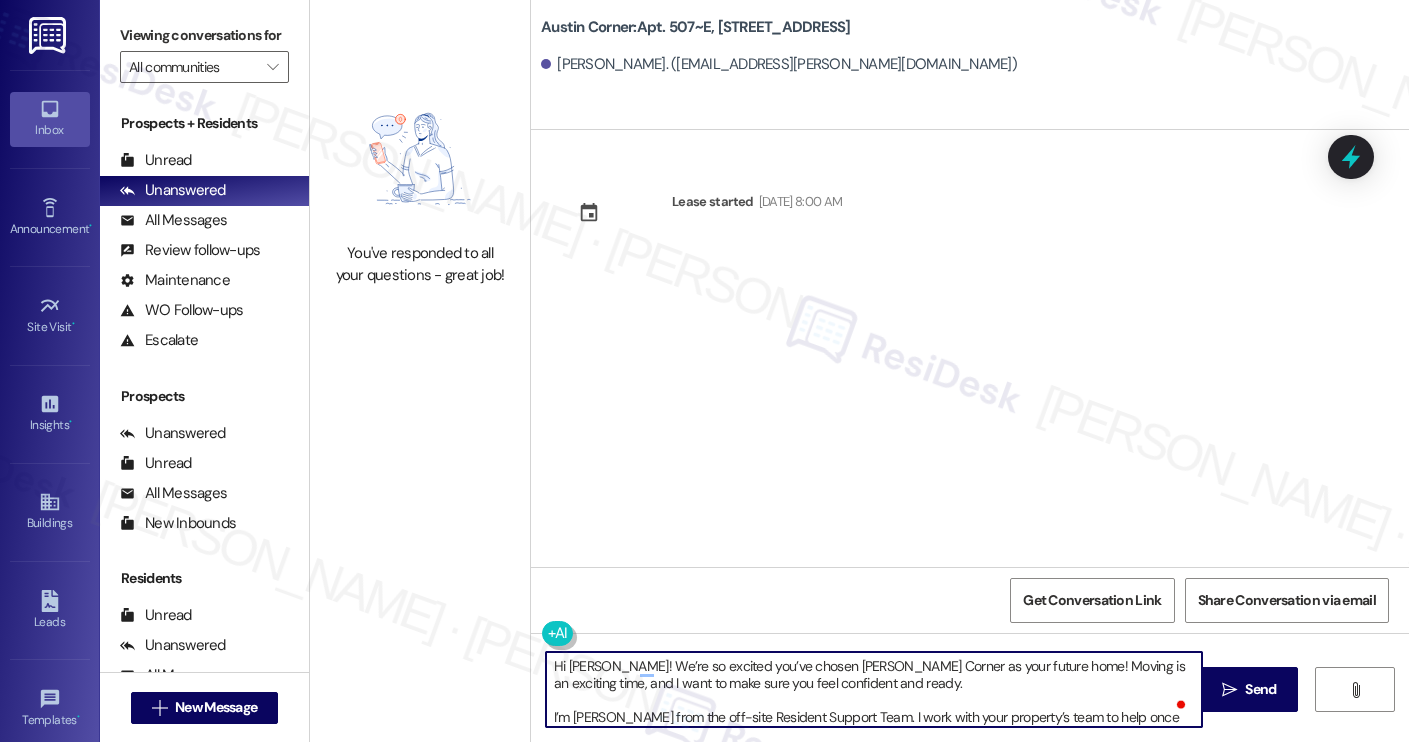 scroll, scrollTop: 17, scrollLeft: 0, axis: vertical 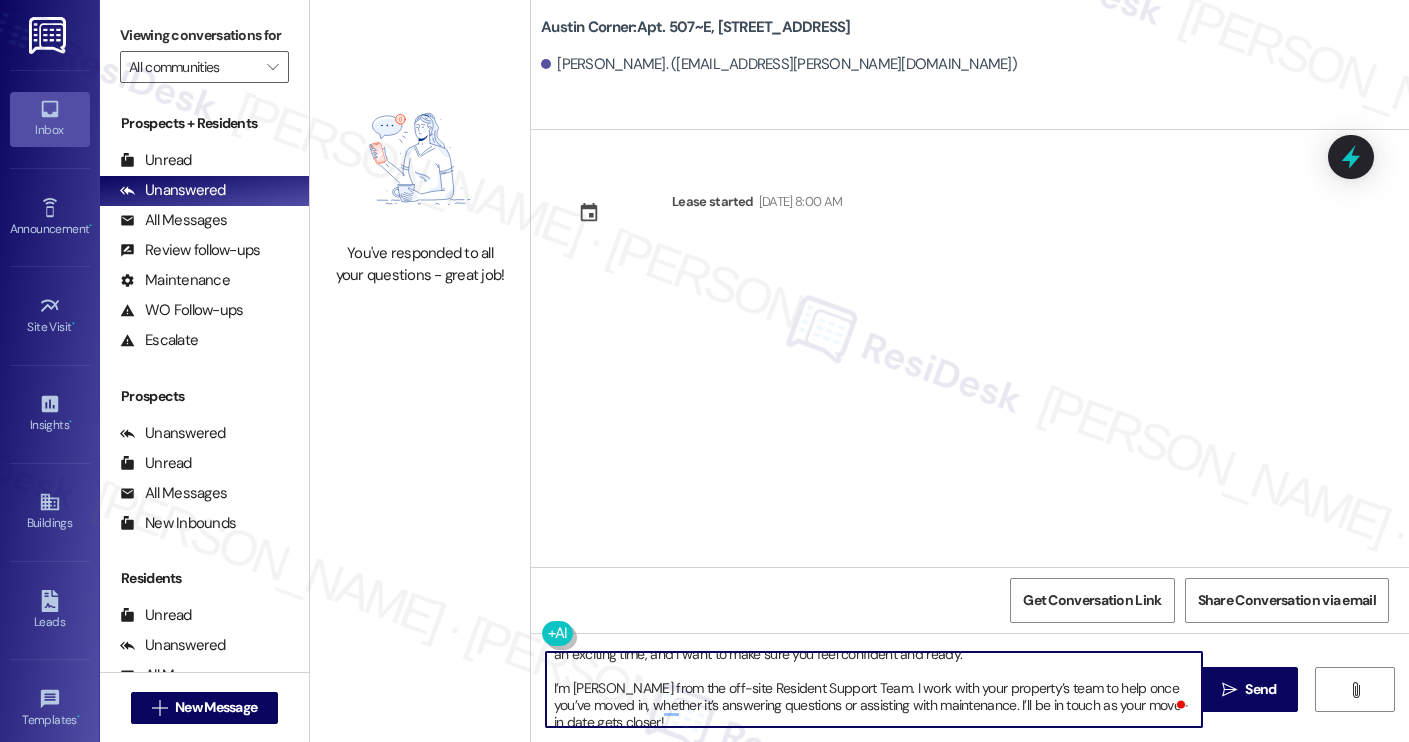 click on "Hi Edyn! We’re so excited you’ve chosen Yugo Austin Corner as your future home! Moving is an exciting time, and I want to make sure you feel confident and ready.
I’m Sarah from the off-site Resident Support Team. I work with your property’s team to help once you’ve moved in, whether it’s answering questions or assisting with maintenance. I’ll be in touch as your move-in date gets closer!
Move-in day will be busy as you get settled, but no reason it has to be stressful. Don’t forget that we offer a ⚡FAST PASS⚡for Move-In day if your checklist has been completed 2 weeks prior to move-in. Login to your ResidentPortal today to complete those outstanding items!" at bounding box center [874, 689] 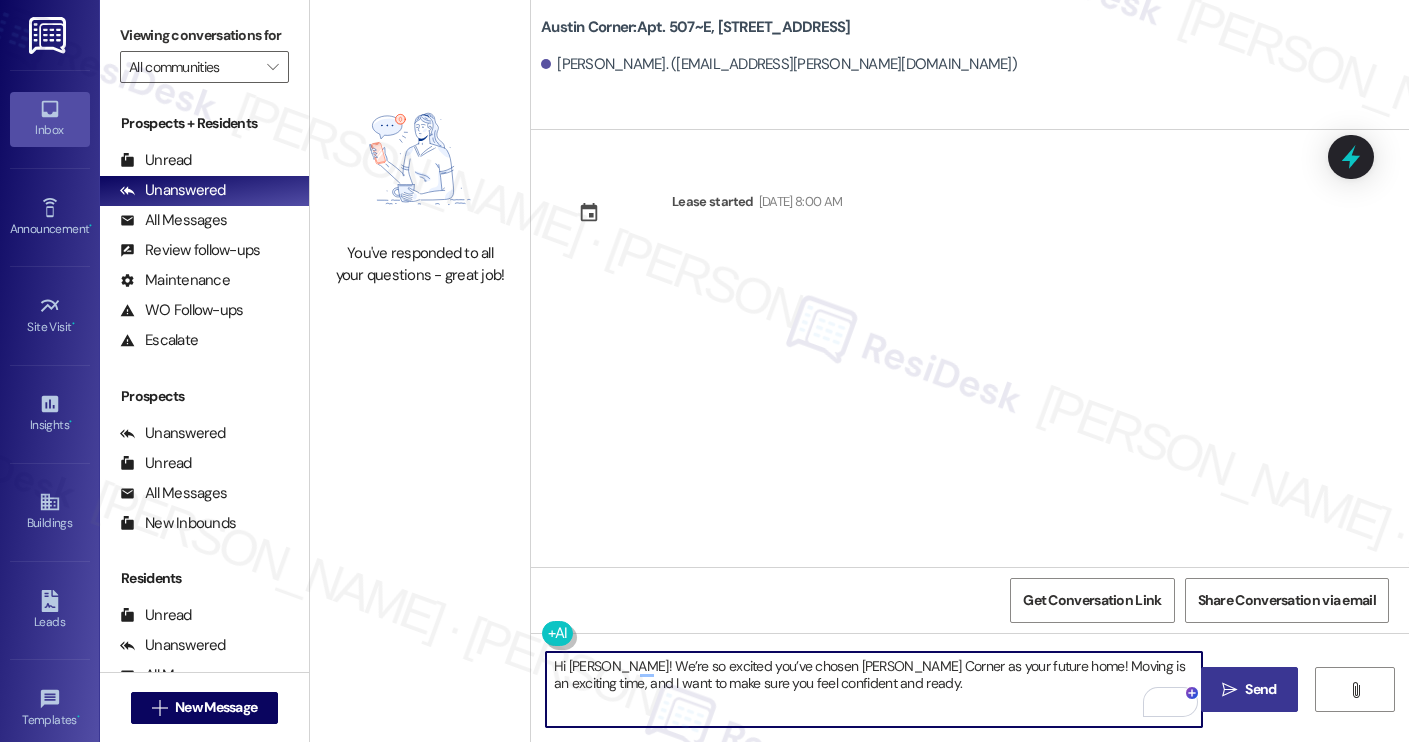 type on "Hi Edyn! We’re so excited you’ve chosen Yugo Austin Corner as your future home! Moving is an exciting time, and I want to make sure you feel confident and ready." 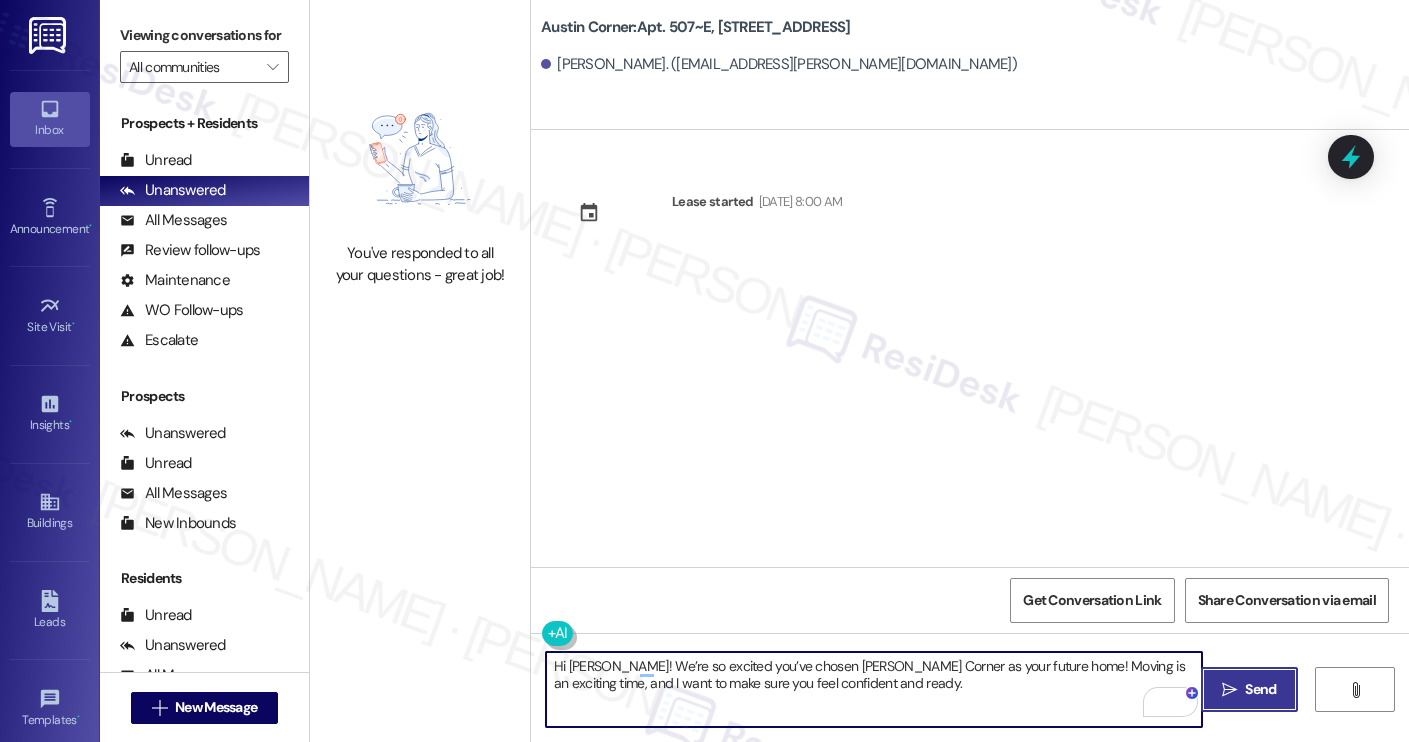click on " Send" at bounding box center [1249, 689] 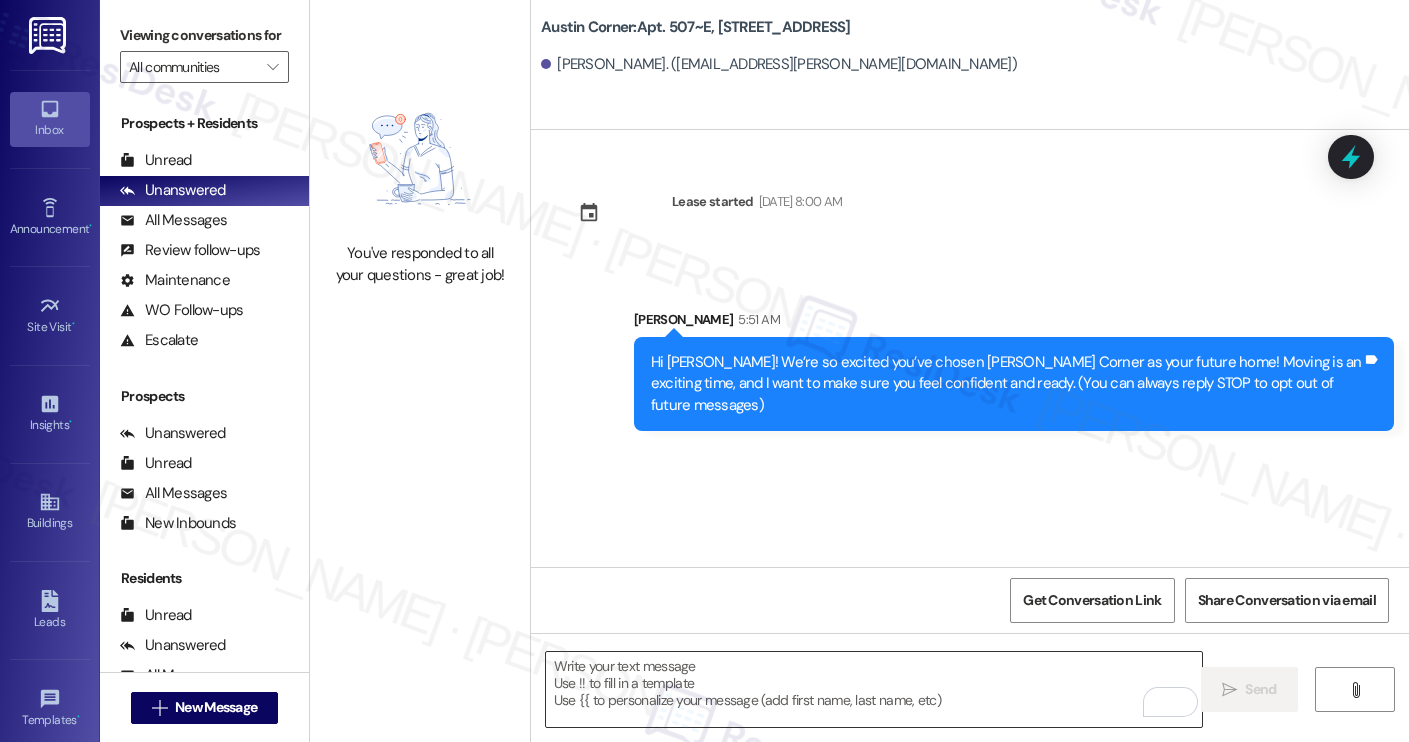 click at bounding box center (874, 689) 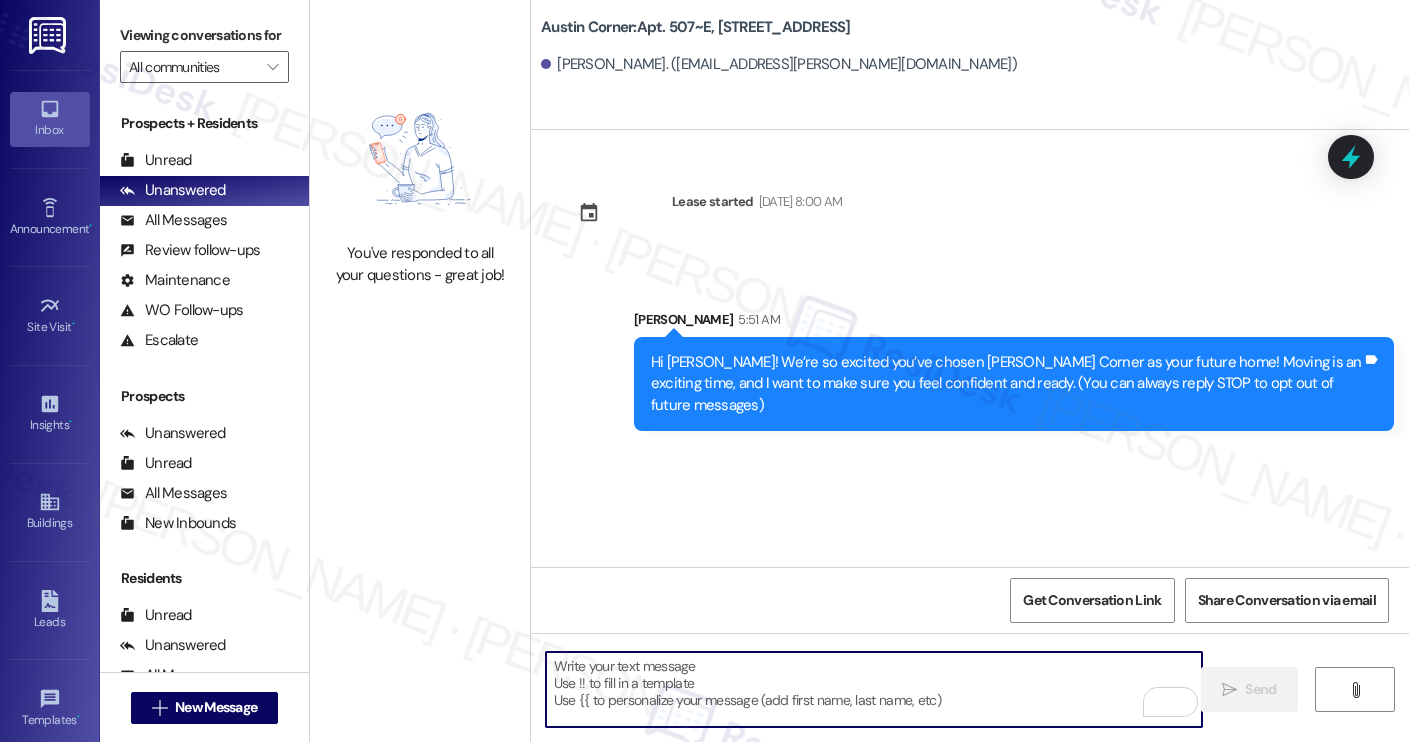 paste on "I’m [PERSON_NAME] from the off-site Resident Support Team. I work with your property’s team to help once you’ve moved in, whether it’s answering questions or assisting with maintenance. I’ll be in touch as your move-in date gets closer!
Move-in day will be busy as you get settled, but no reason it has to be stressful. Don’t forget that we offer a ⚡FAST PASS⚡for Move-In day if your checklist has been completed 2 weeks prior to move-in. Login to your ResidentPortal [DATE] to complete those outstanding items!" 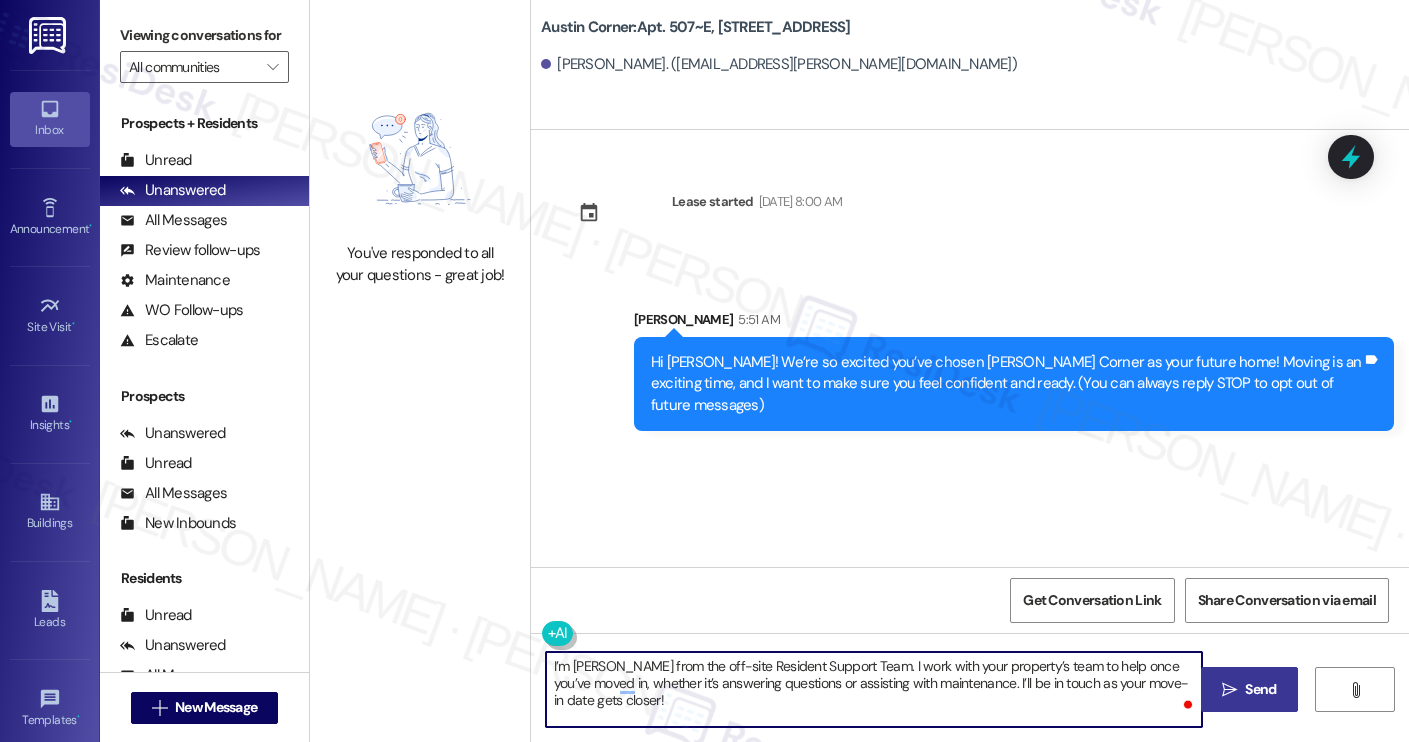 type on "I’m [PERSON_NAME] from the off-site Resident Support Team. I work with your property’s team to help once you’ve moved in, whether it’s answering questions or assisting with maintenance. I’ll be in touch as your move-in date gets closer!" 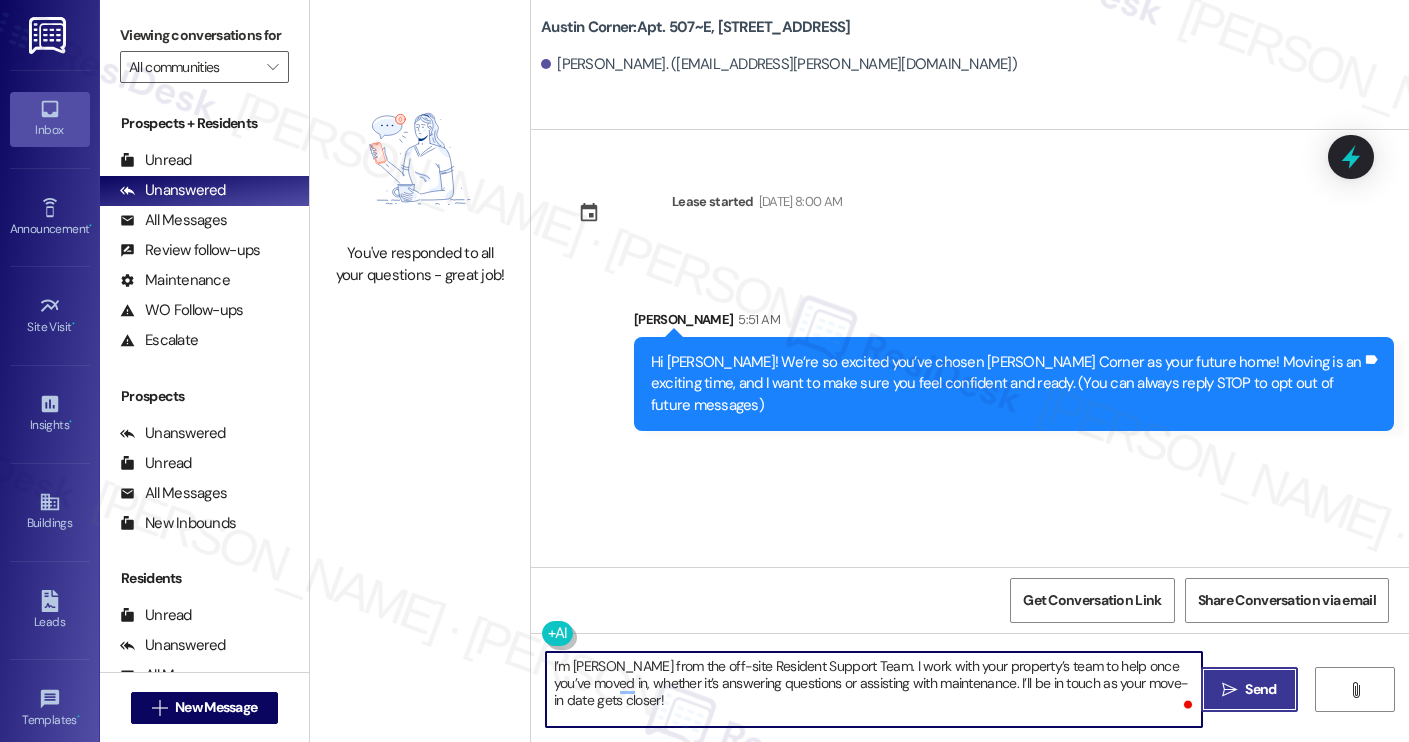 click on "Send" at bounding box center [1260, 689] 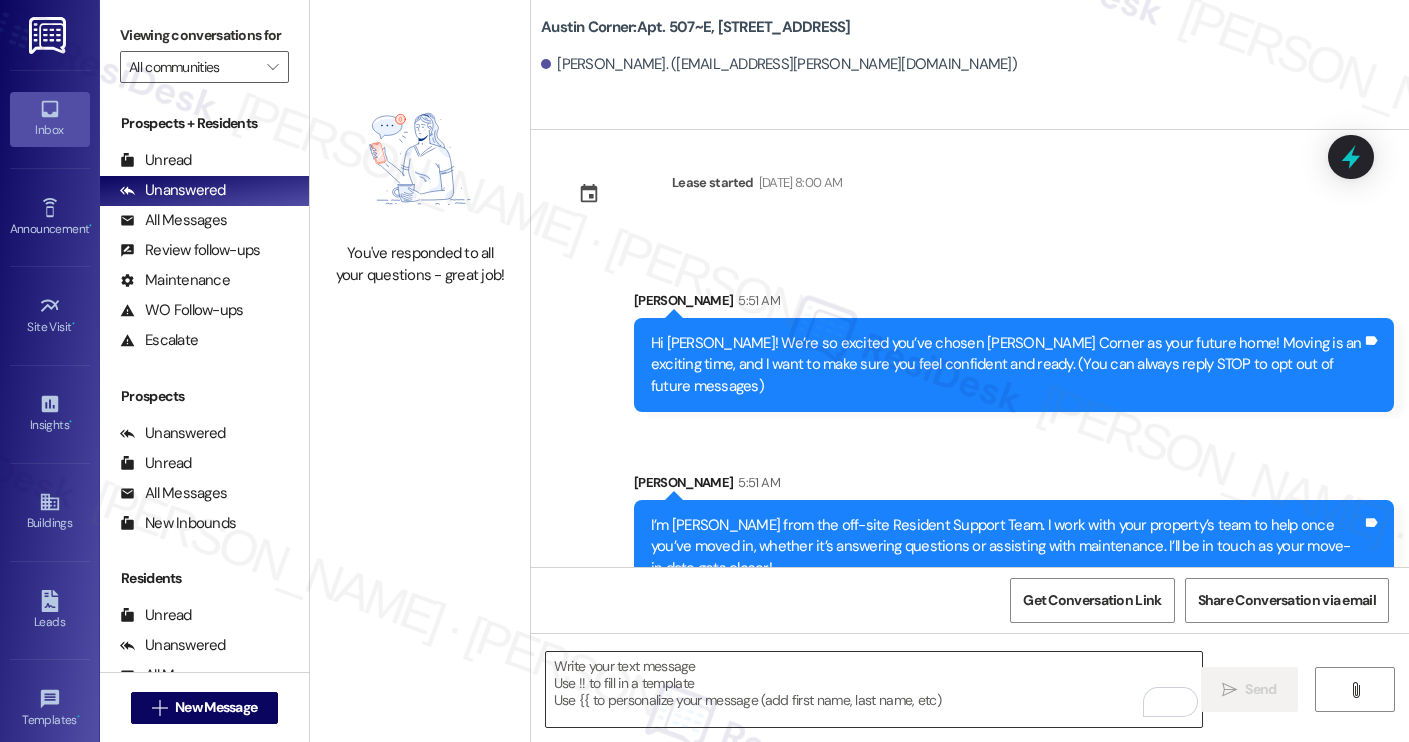 click at bounding box center (874, 689) 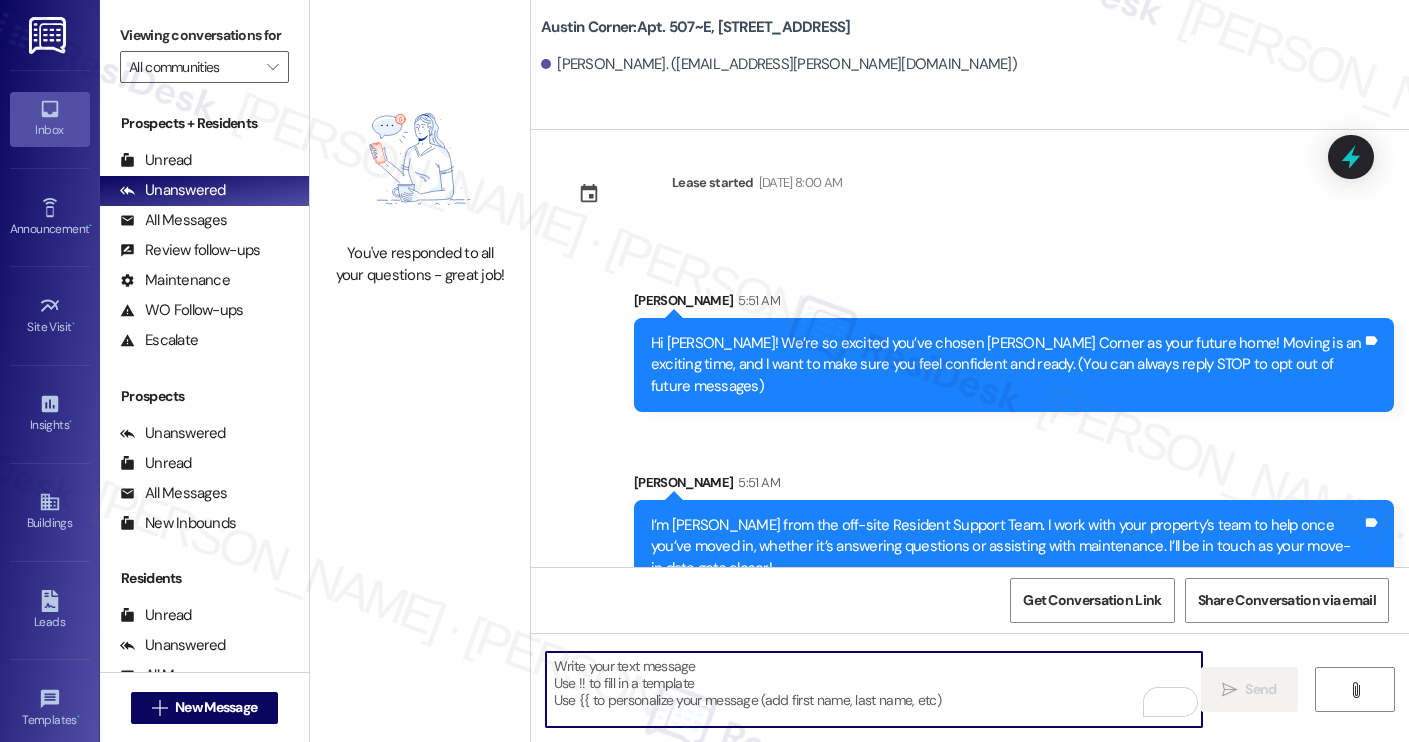 paste on "Move-in day will be busy as you get settled, but no reason it has to be stressful. Don’t forget that we offer a ⚡FAST PASS⚡for Move-In day if your checklist has been completed 2 weeks prior to move-in. Login to your ResidentPortal [DATE] to complete those outstanding items!" 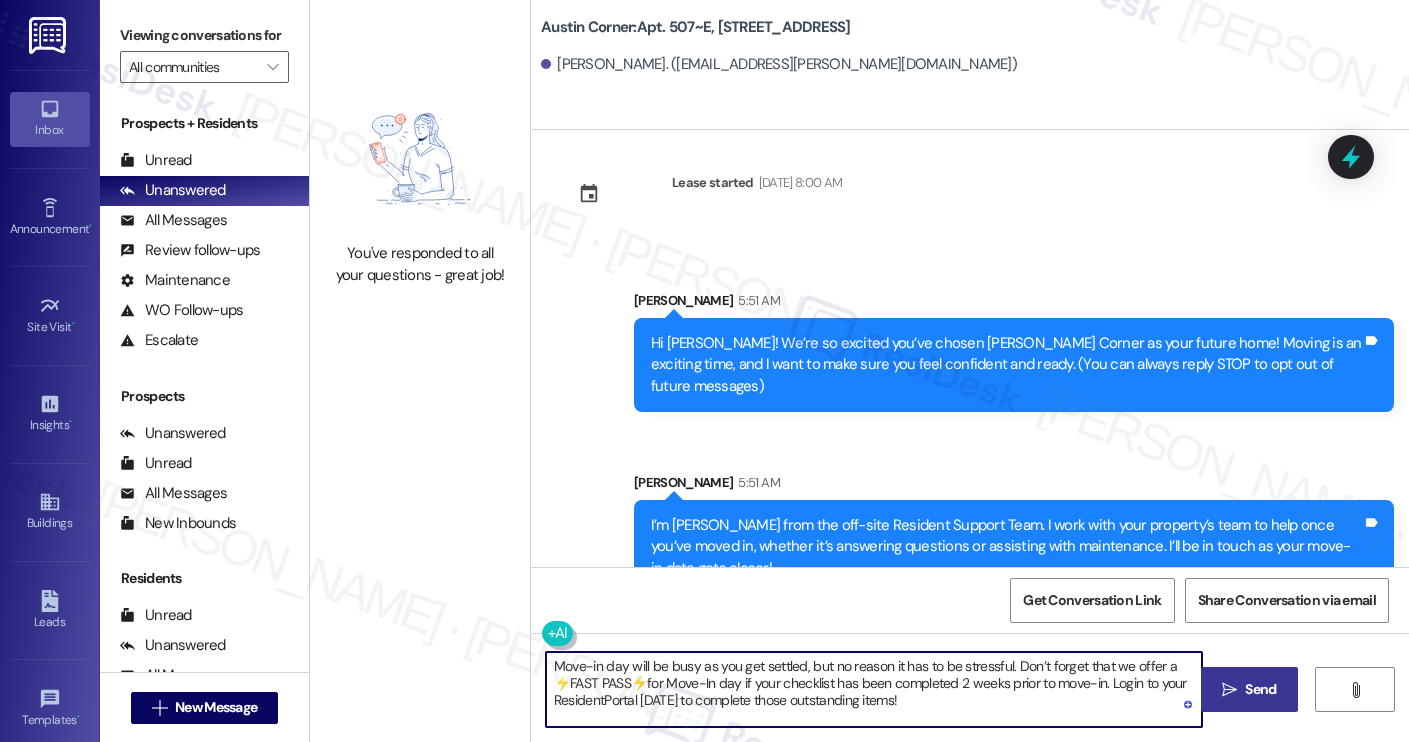 type on "Move-in day will be busy as you get settled, but no reason it has to be stressful. Don’t forget that we offer a ⚡FAST PASS⚡for Move-In day if your checklist has been completed 2 weeks prior to move-in. Login to your ResidentPortal [DATE] to complete those outstanding items!" 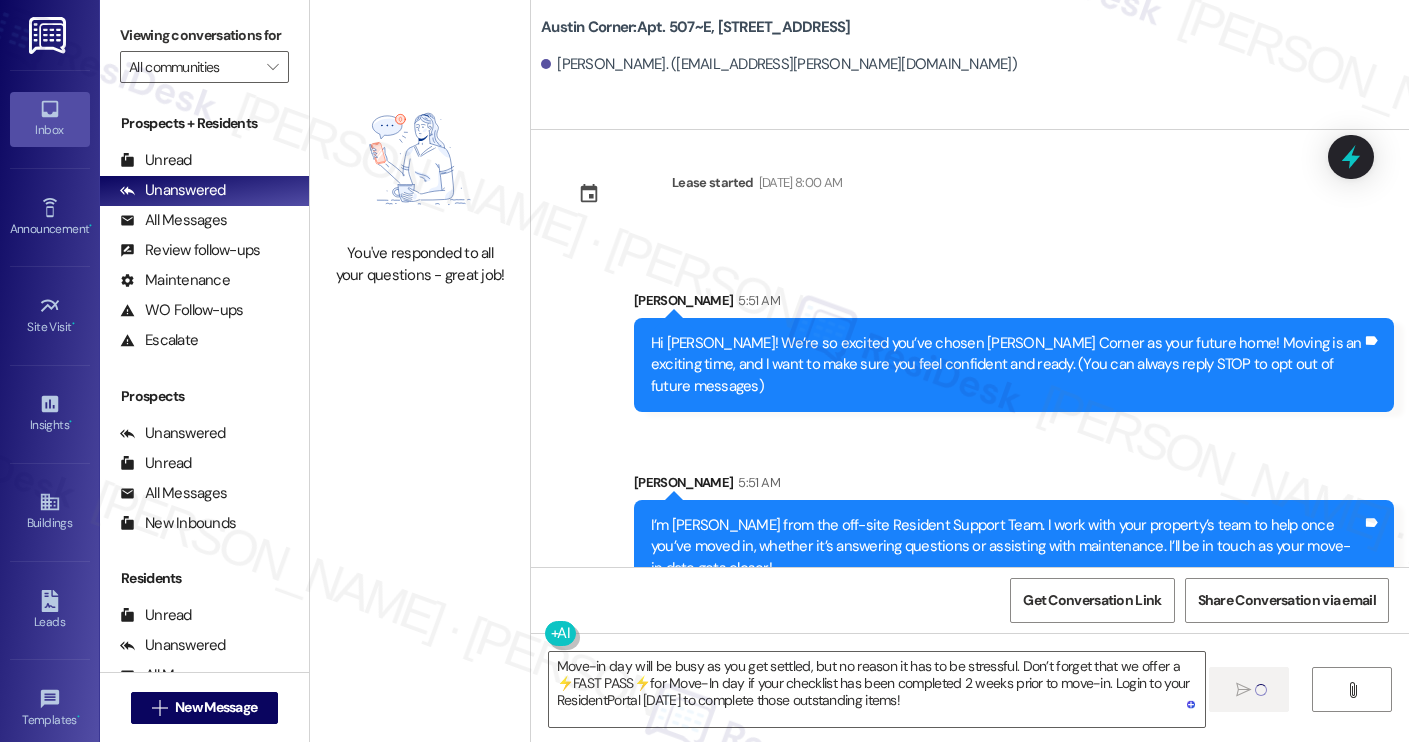 type 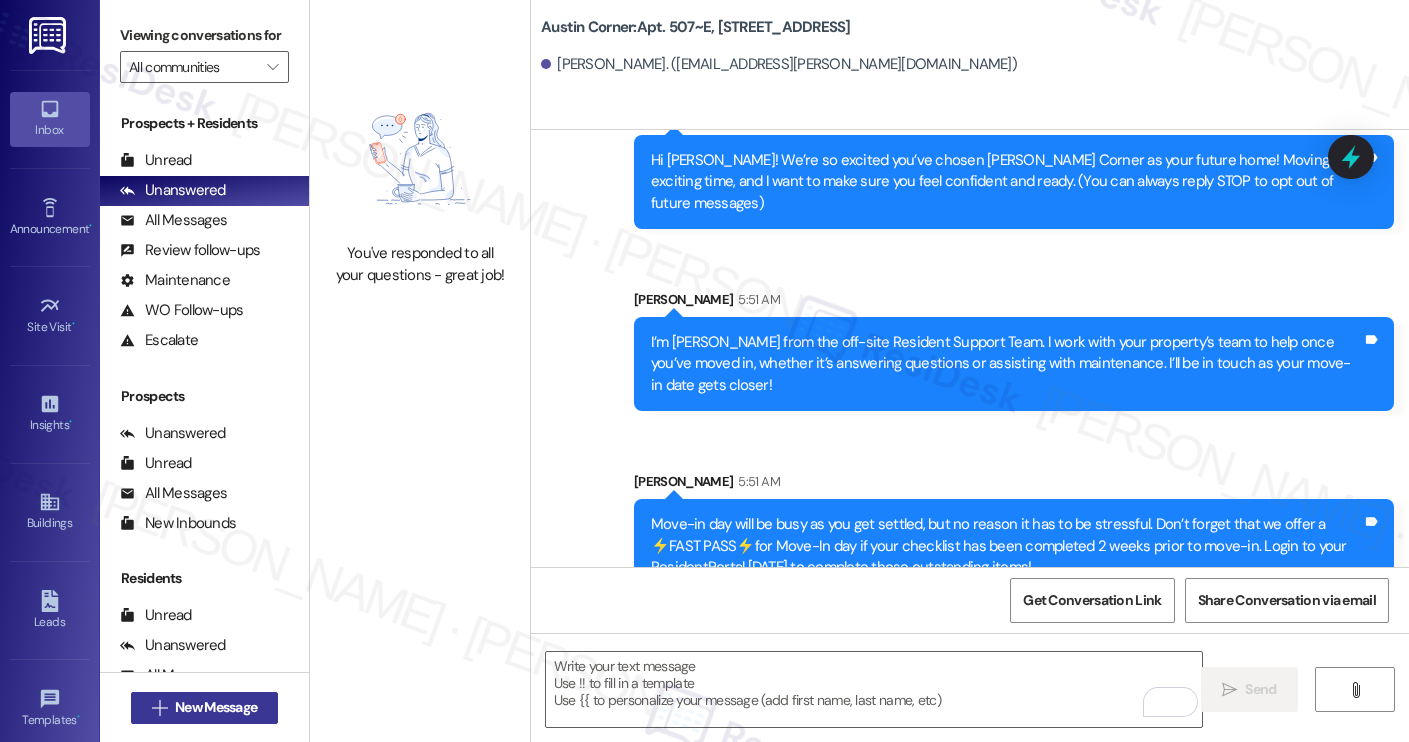 click on "New Message" at bounding box center (216, 707) 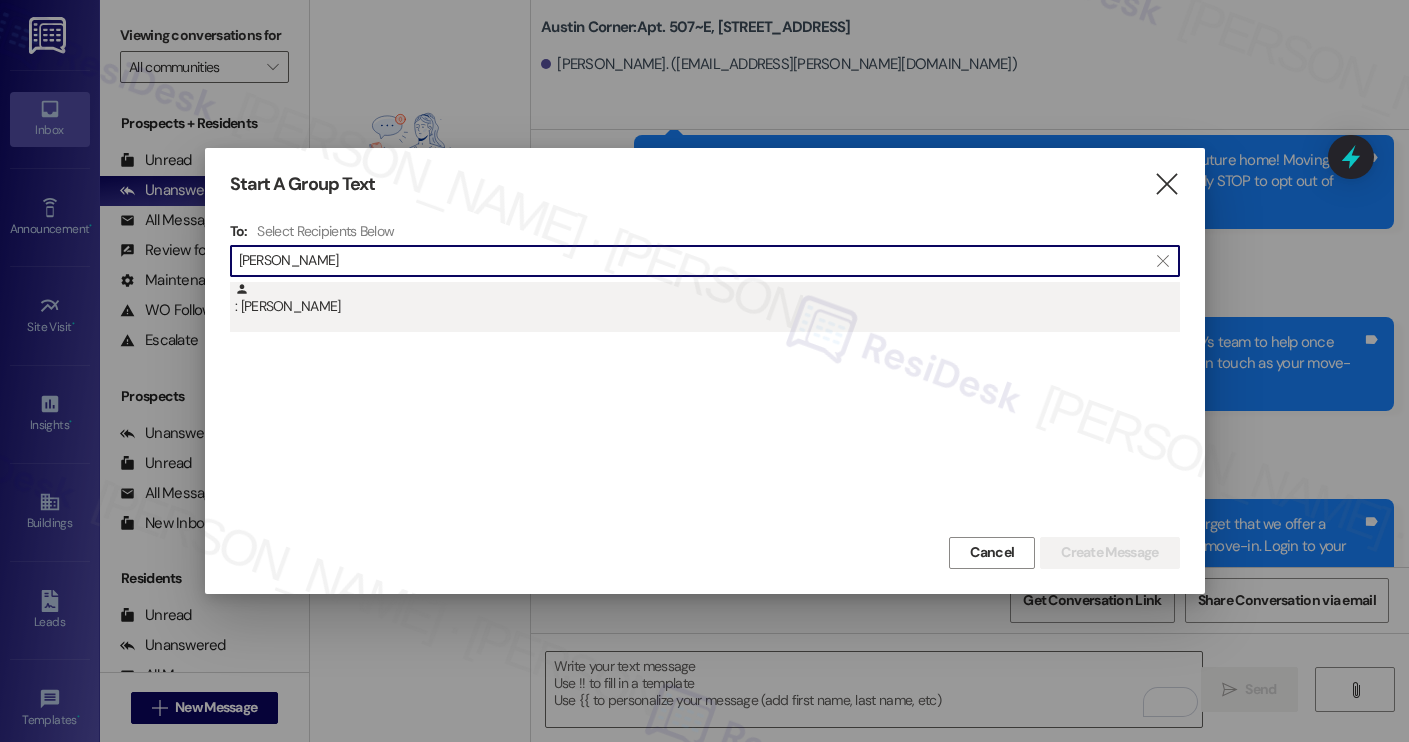 type on "daria liss" 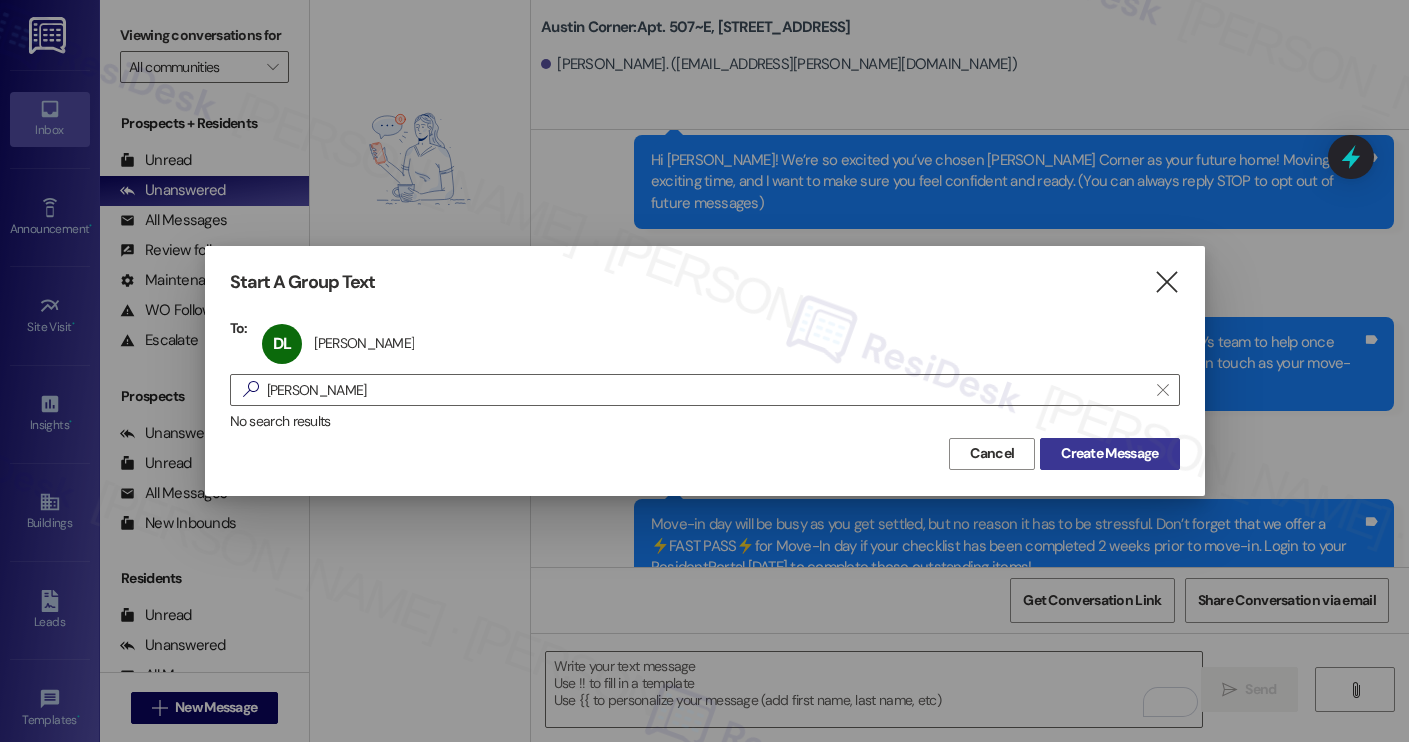 click on "Create Message" at bounding box center (1109, 453) 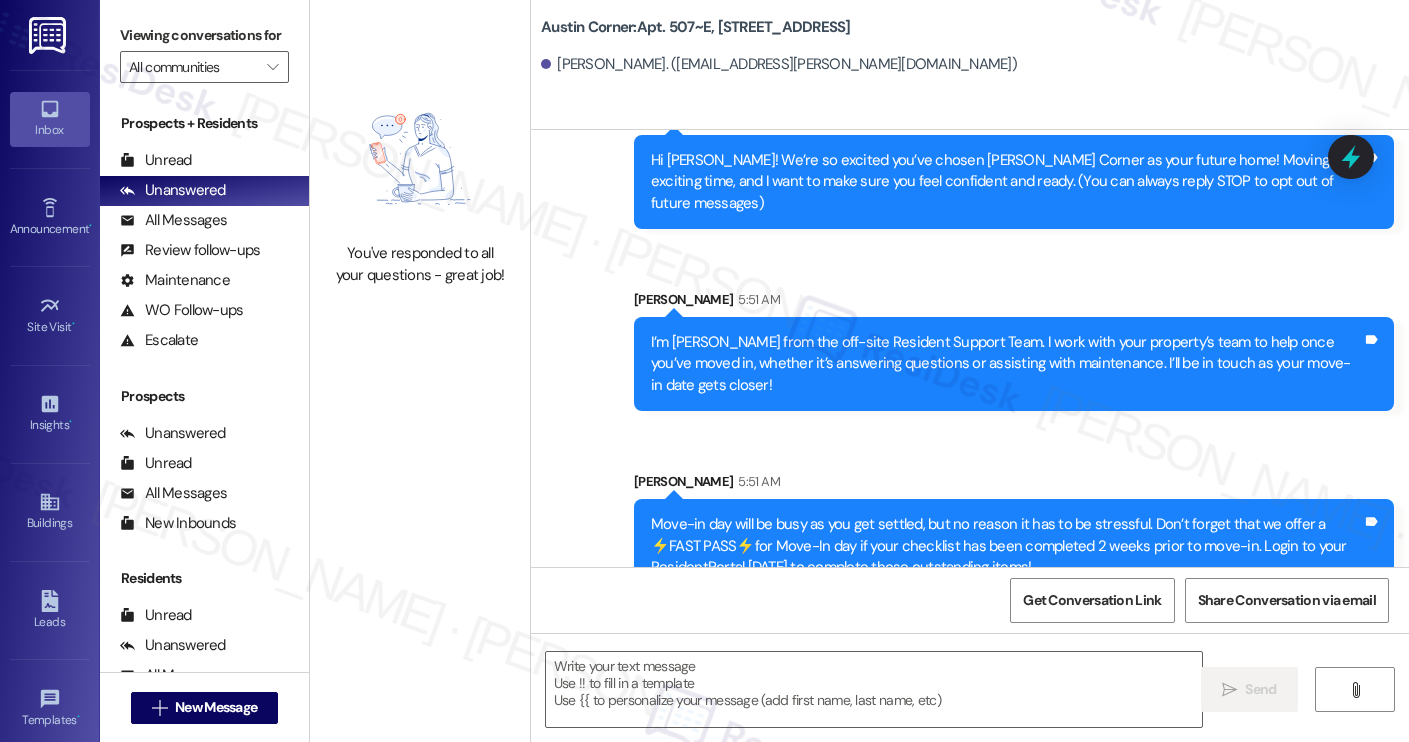 type on "Fetching suggested responses. Please feel free to read through the conversation in the meantime." 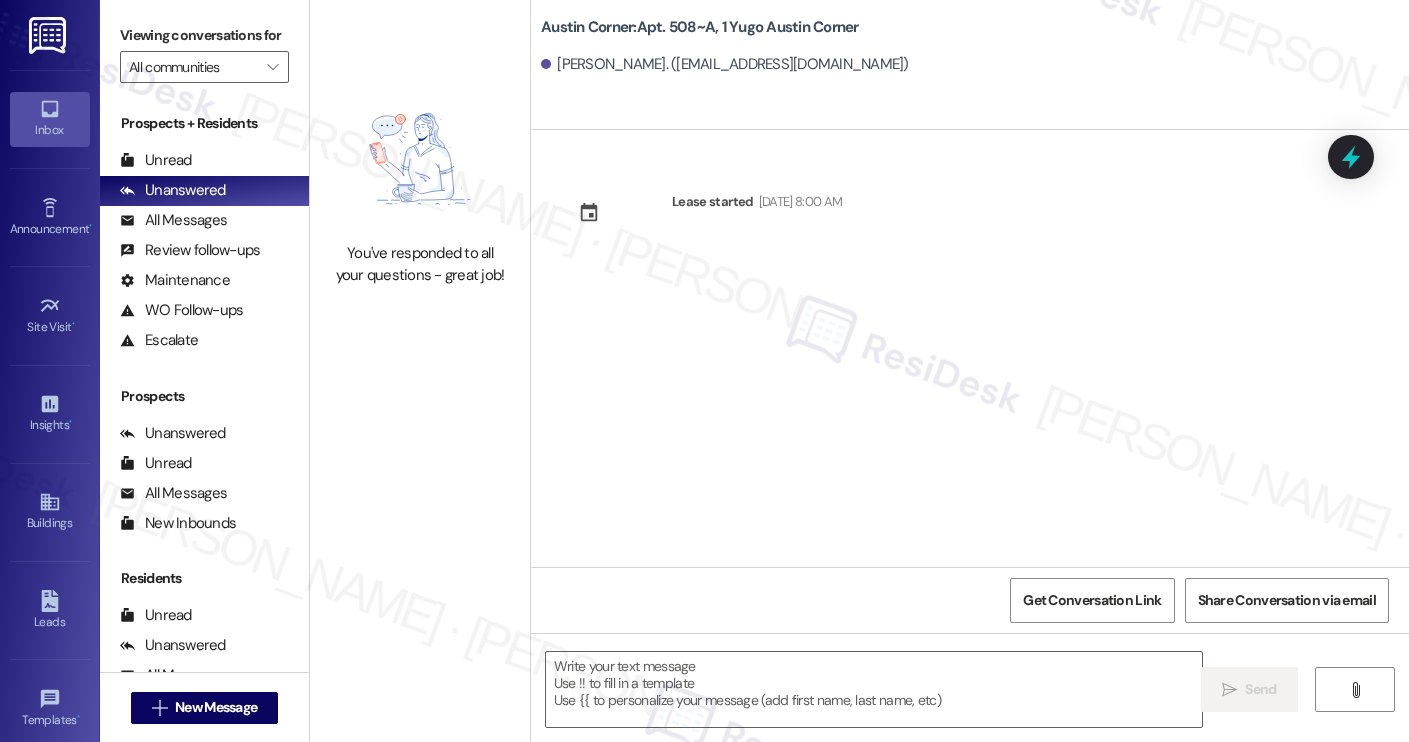 type on "Fetching suggested responses. Please feel free to read through the conversation in the meantime." 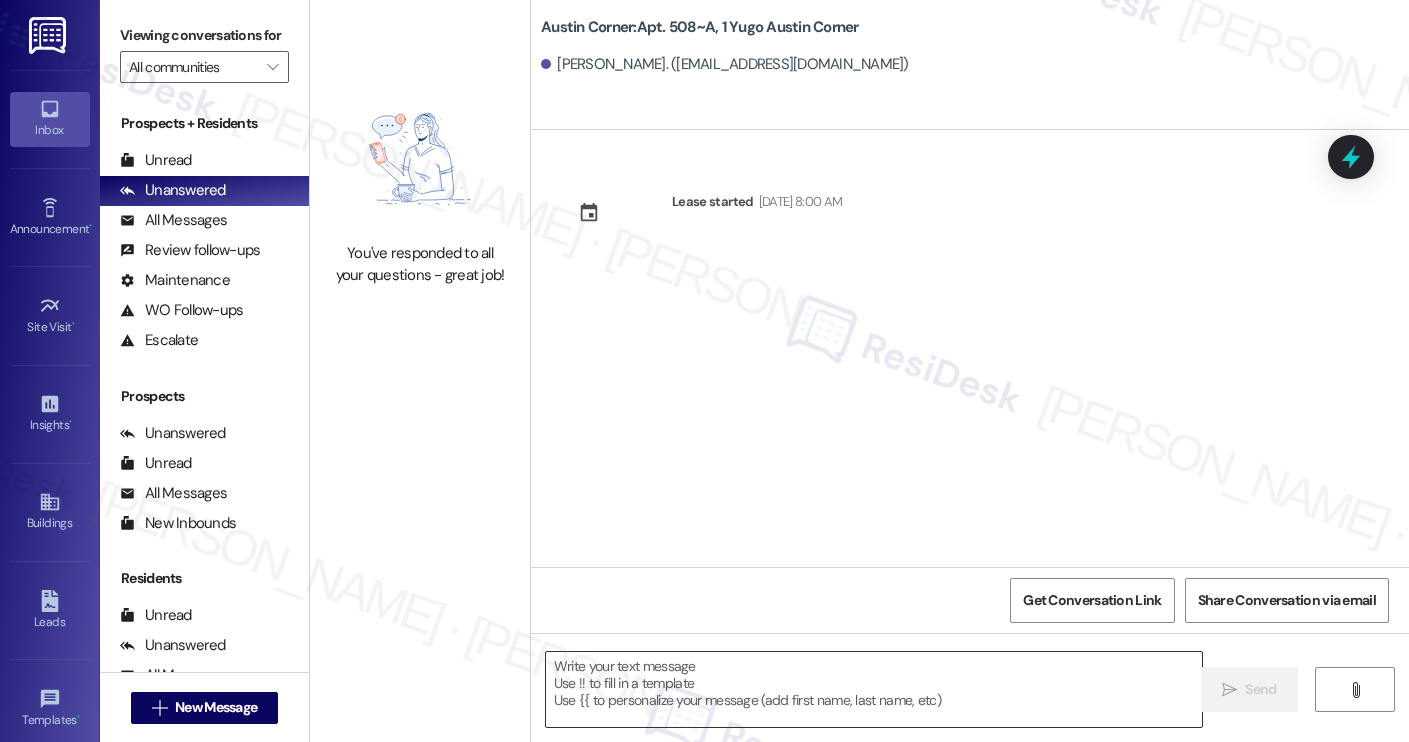 click at bounding box center [874, 689] 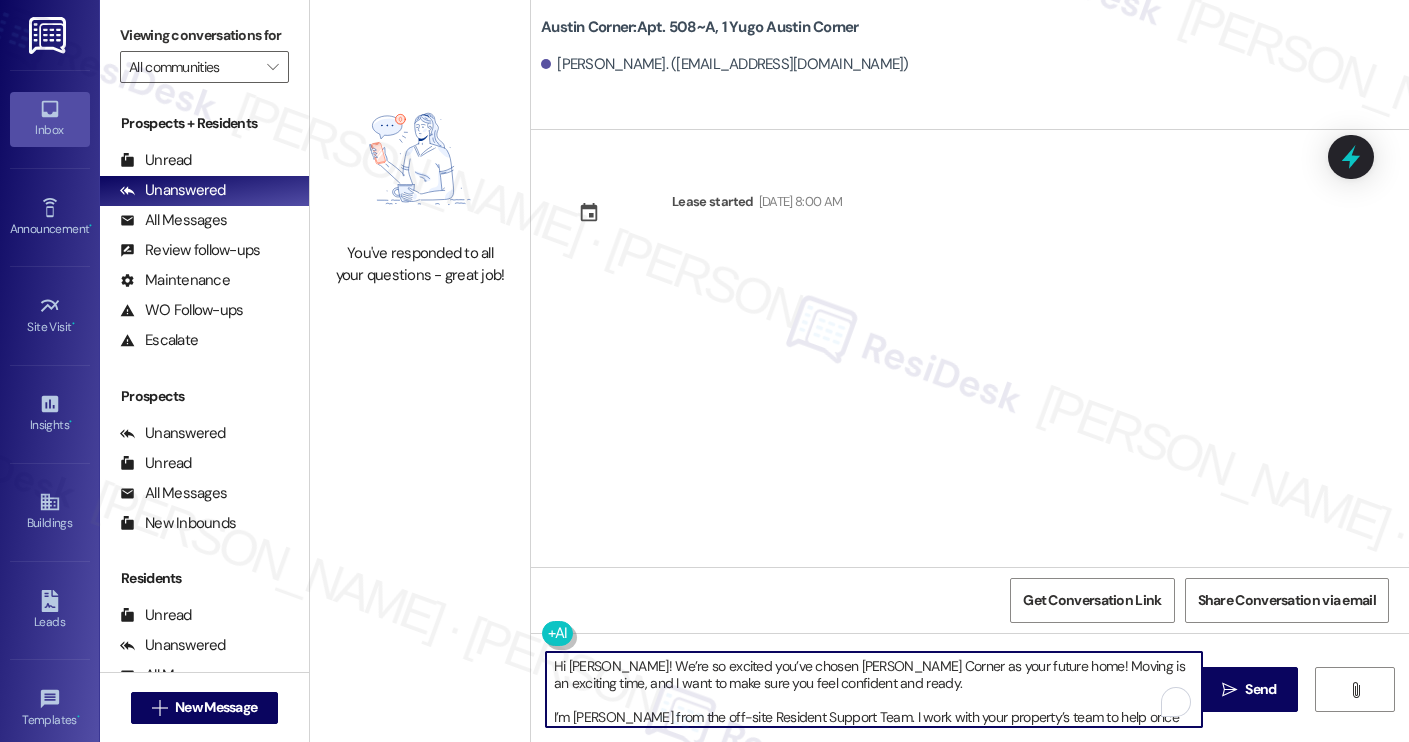 scroll, scrollTop: 119, scrollLeft: 0, axis: vertical 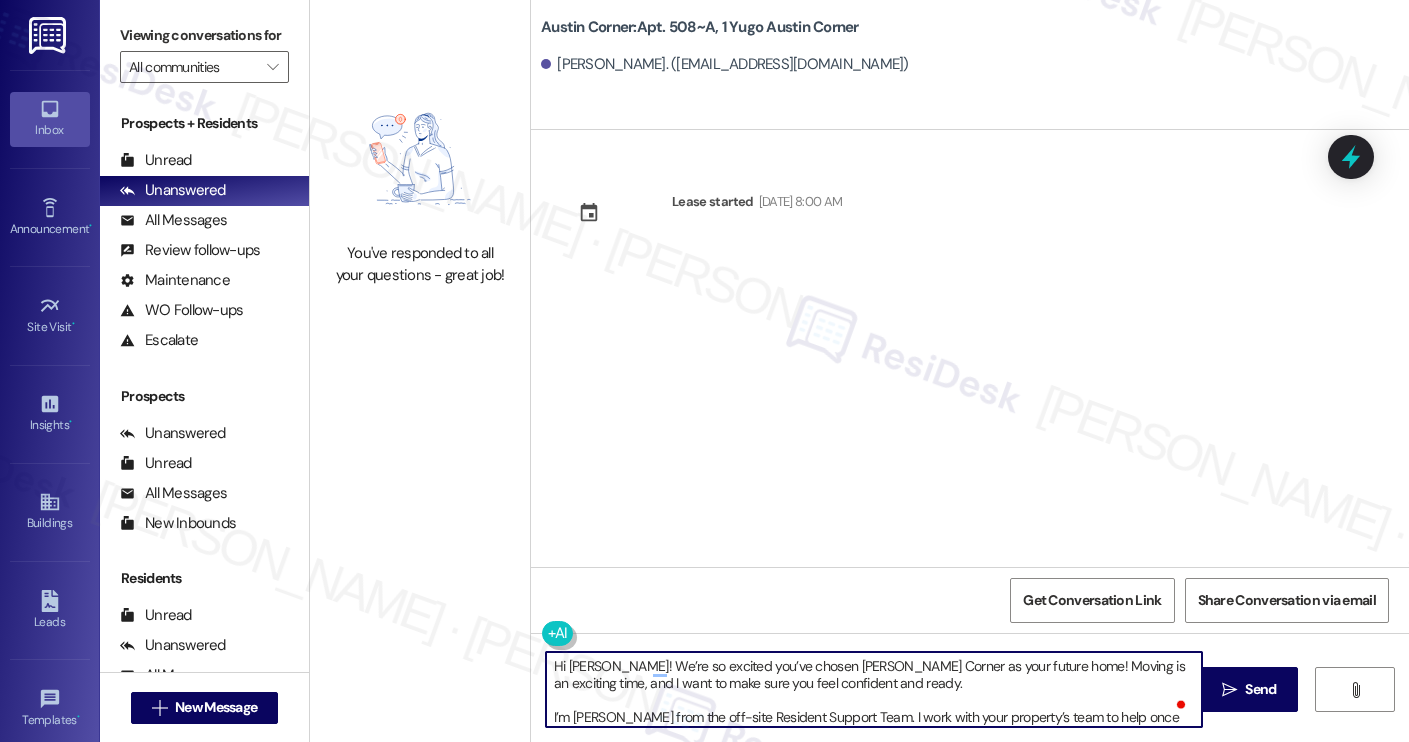 click on "Daria Lissotchenko. (dariabeatrice11@gmail.com)" at bounding box center [725, 64] 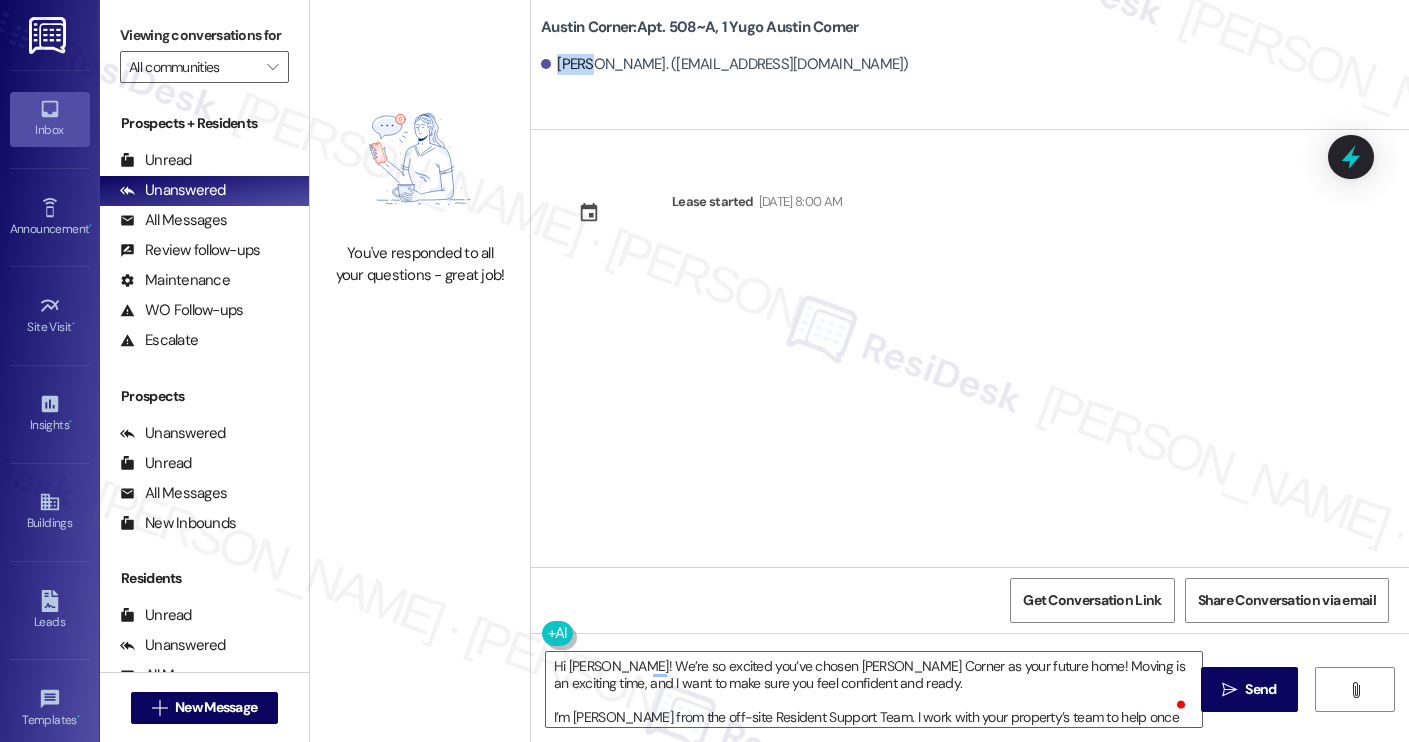 copy on "Daria" 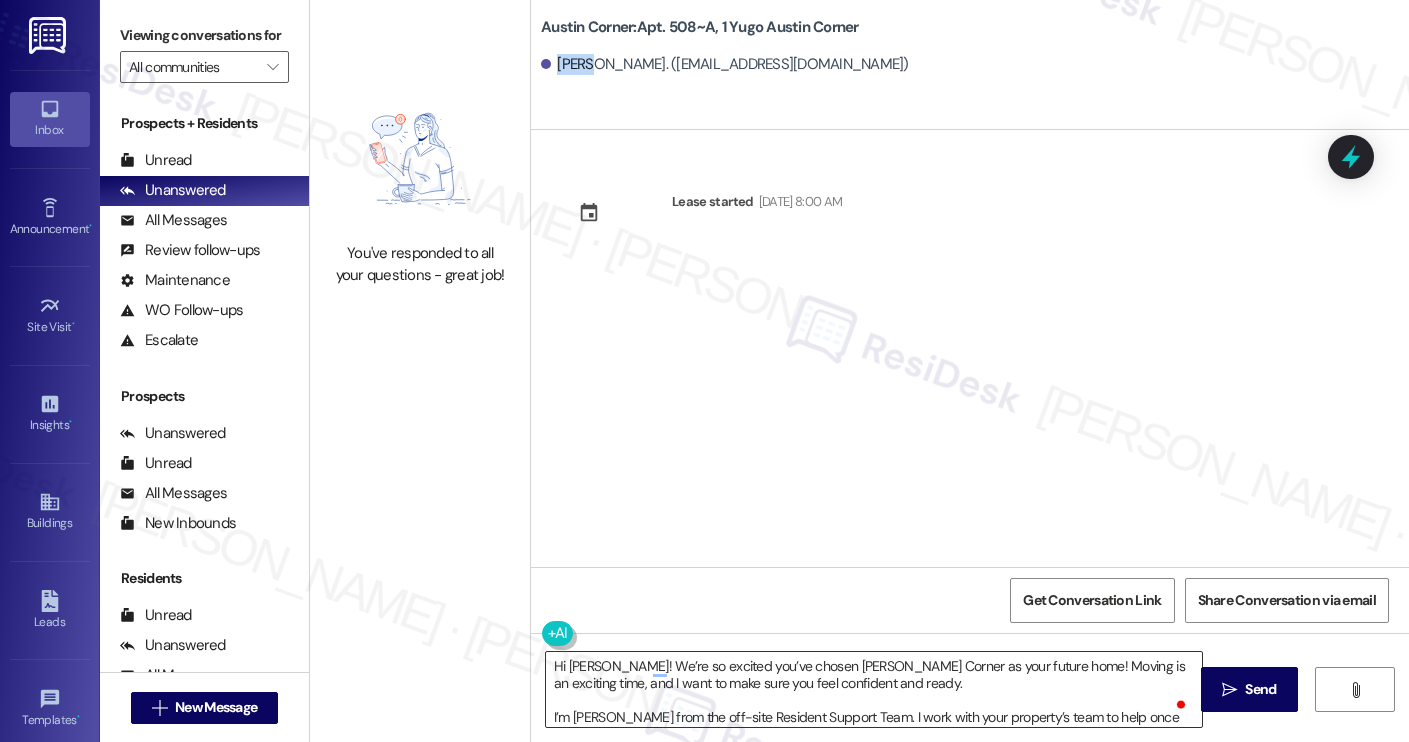 click on "Hi [PERSON_NAME]! We’re so excited you’ve chosen [PERSON_NAME] Corner as your future home! Moving is an exciting time, and I want to make sure you feel confident and ready.
I’m [PERSON_NAME] from the off-site Resident Support Team. I work with your property’s team to help once you’ve moved in, whether it’s answering questions or assisting with maintenance. I’ll be in touch as your move-in date gets closer!
Move-in day will be busy as you get settled, but no reason it has to be stressful. Don’t forget that we offer a ⚡FAST PASS⚡for Move-In day if your checklist has been completed 2 weeks prior to move-in. Login to your ResidentPortal [DATE] to complete those outstanding items!" at bounding box center [874, 689] 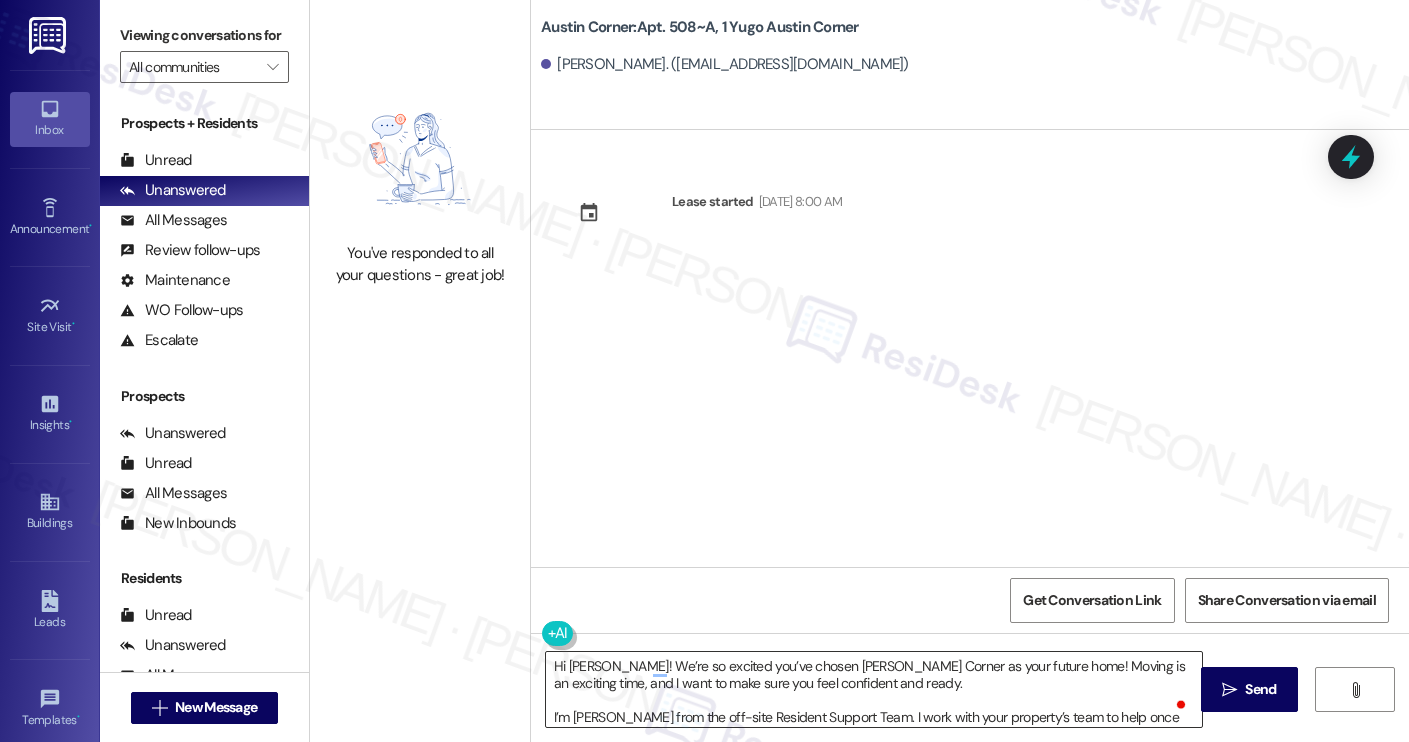 click on "Hi [PERSON_NAME]! We’re so excited you’ve chosen [PERSON_NAME] Corner as your future home! Moving is an exciting time, and I want to make sure you feel confident and ready.
I’m [PERSON_NAME] from the off-site Resident Support Team. I work with your property’s team to help once you’ve moved in, whether it’s answering questions or assisting with maintenance. I’ll be in touch as your move-in date gets closer!
Move-in day will be busy as you get settled, but no reason it has to be stressful. Don’t forget that we offer a ⚡FAST PASS⚡for Move-In day if your checklist has been completed 2 weeks prior to move-in. Login to your ResidentPortal [DATE] to complete those outstanding items!" at bounding box center (874, 689) 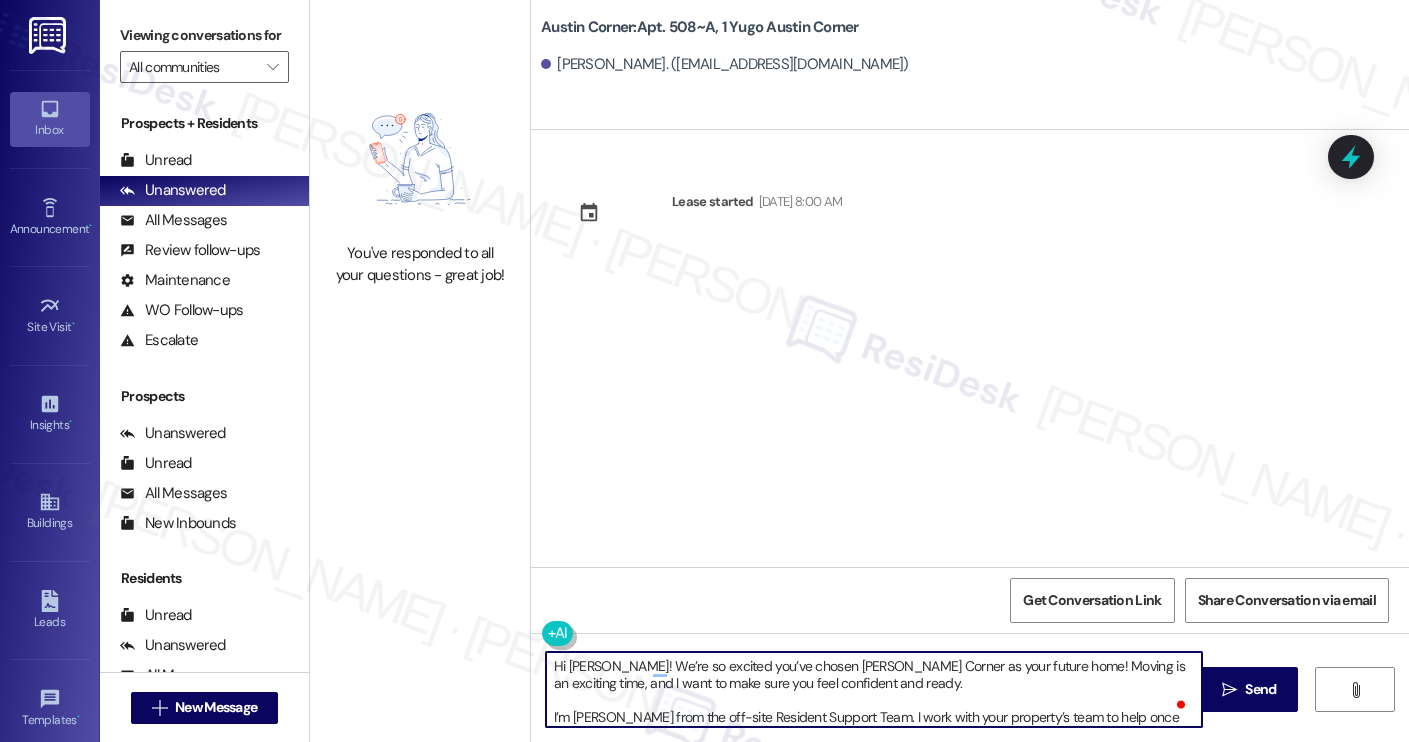 paste on "Dari" 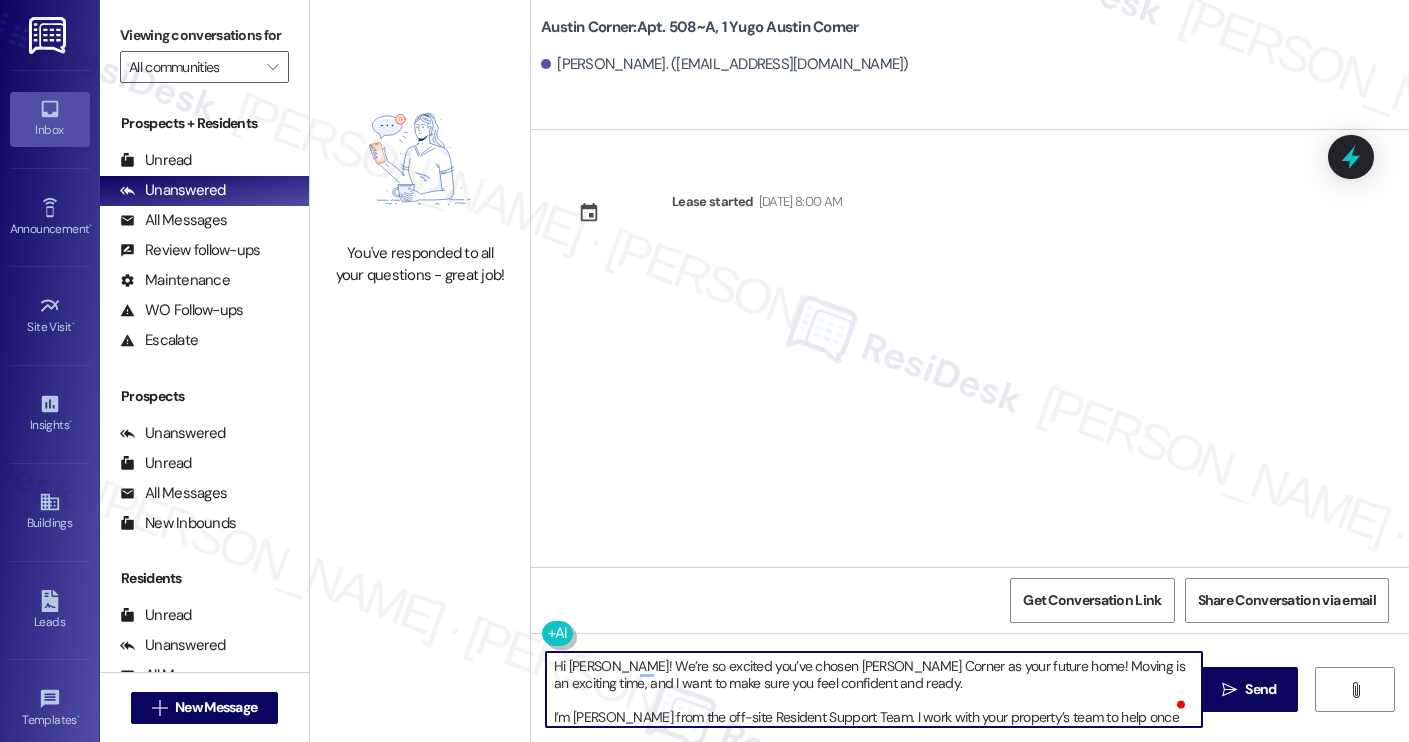 scroll, scrollTop: 17, scrollLeft: 0, axis: vertical 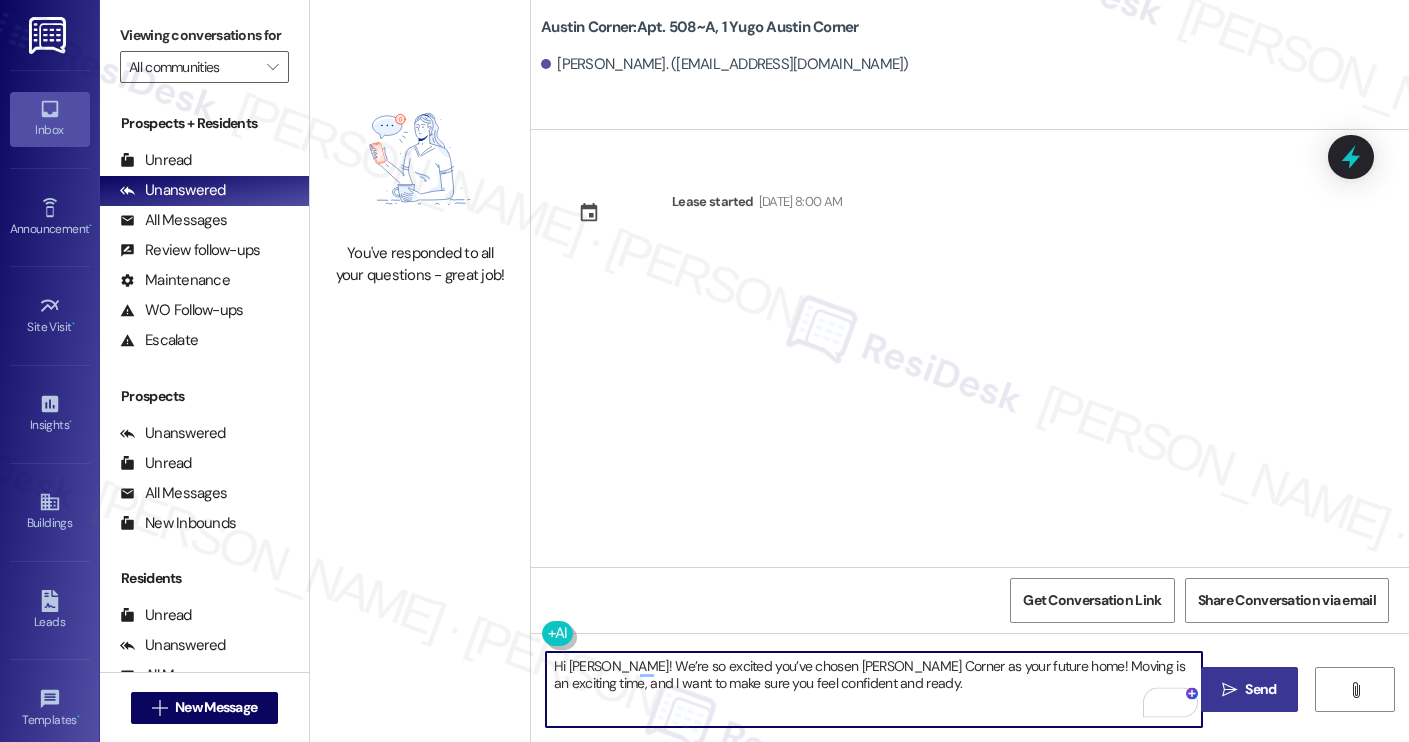 type on "Hi Daria! We’re so excited you’ve chosen Yugo Austin Corner as your future home! Moving is an exciting time, and I want to make sure you feel confident and ready." 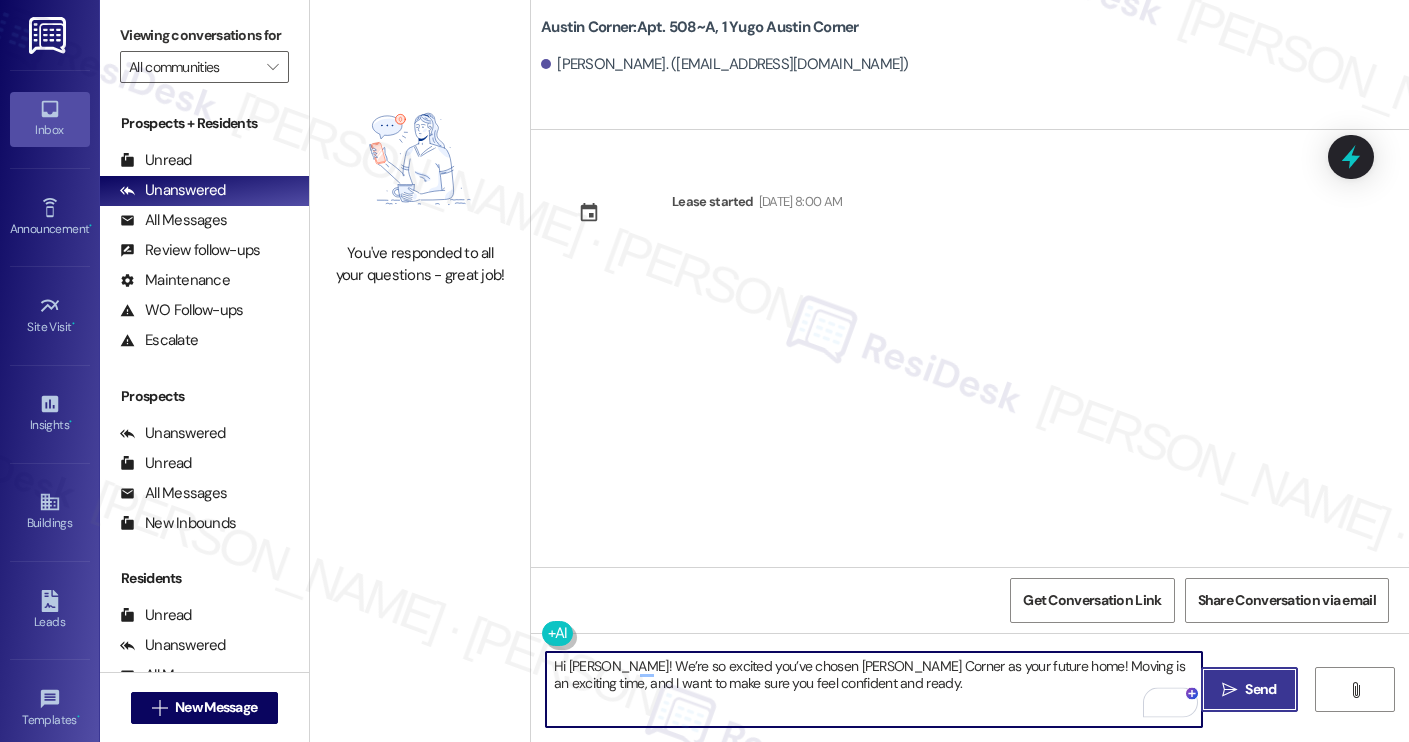 click on " Send" at bounding box center [1249, 689] 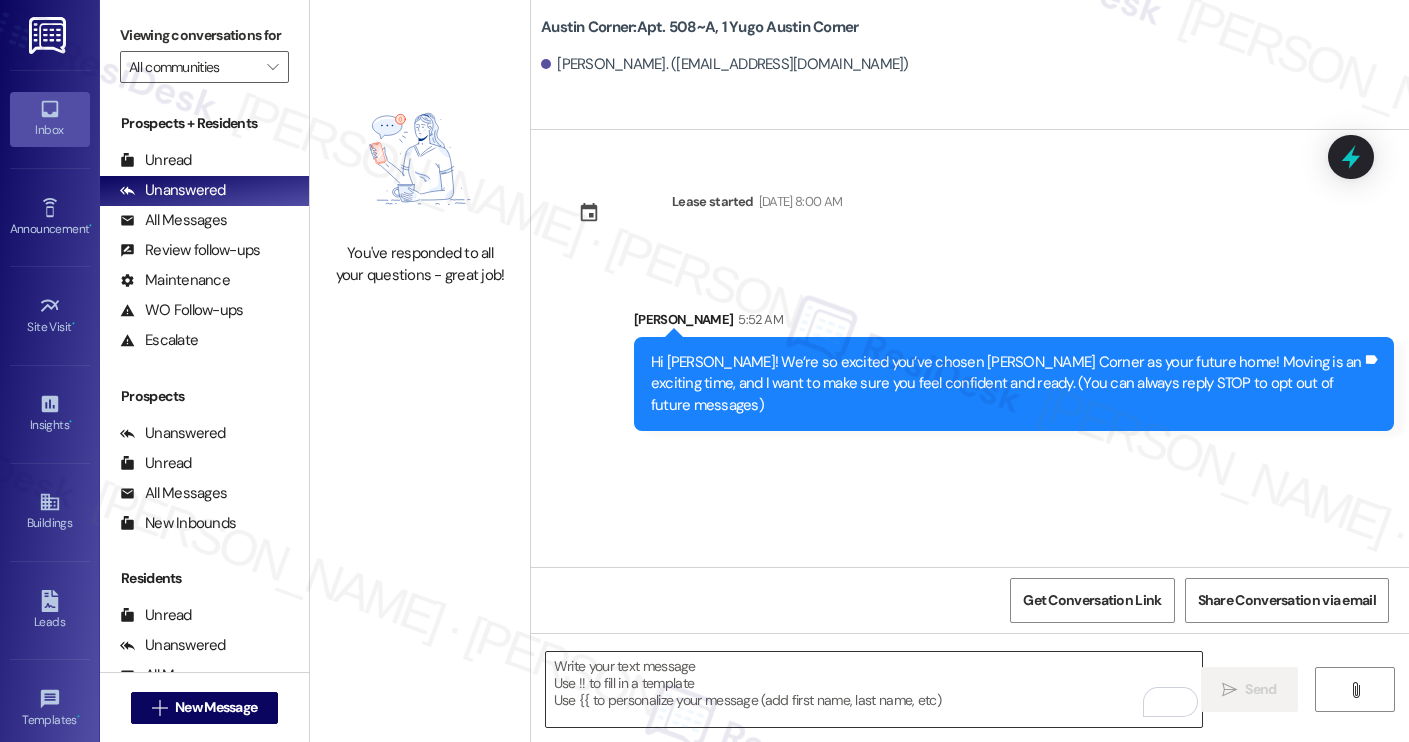 click at bounding box center (874, 689) 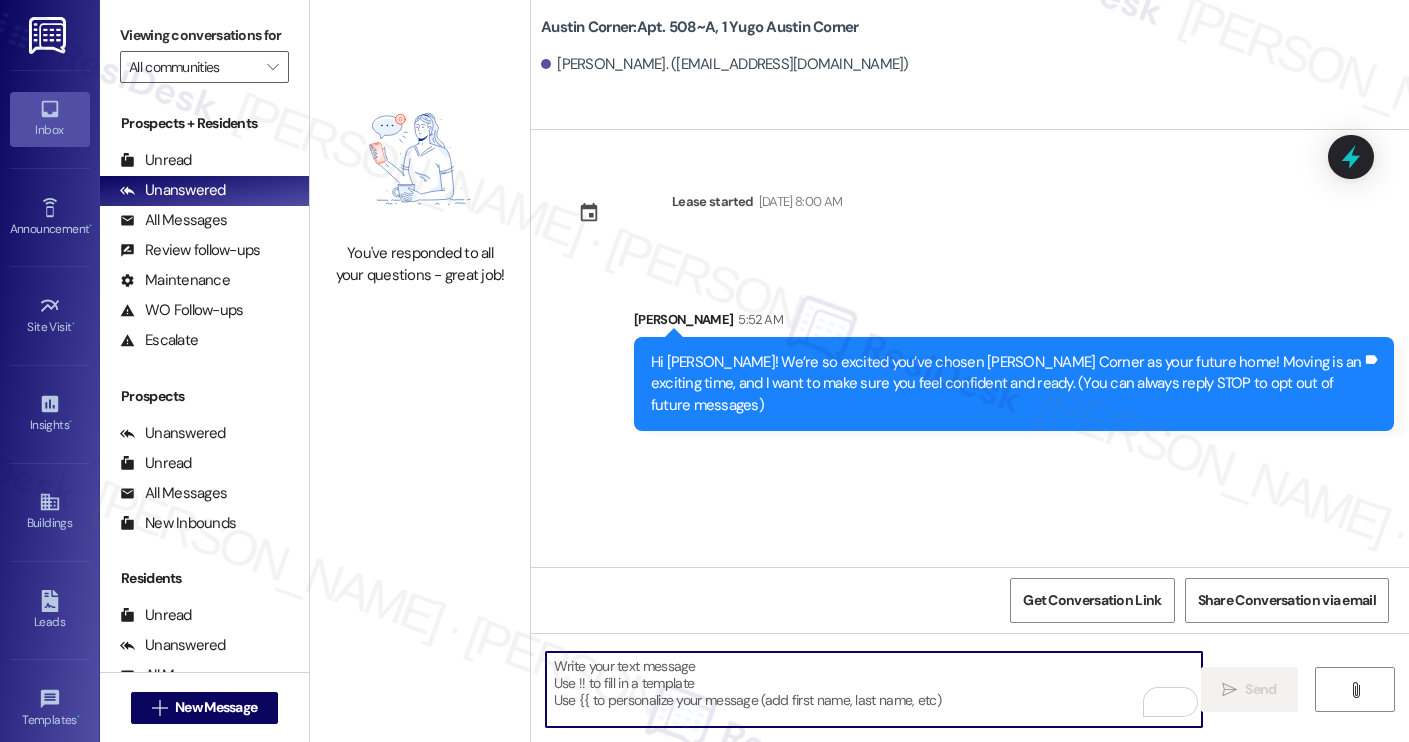paste on "I’m [PERSON_NAME] from the off-site Resident Support Team. I work with your property’s team to help once you’ve moved in, whether it’s answering questions or assisting with maintenance. I’ll be in touch as your move-in date gets closer!
Move-in day will be busy as you get settled, but no reason it has to be stressful. Don’t forget that we offer a ⚡FAST PASS⚡for Move-In day if your checklist has been completed 2 weeks prior to move-in. Login to your ResidentPortal [DATE] to complete those outstanding items!" 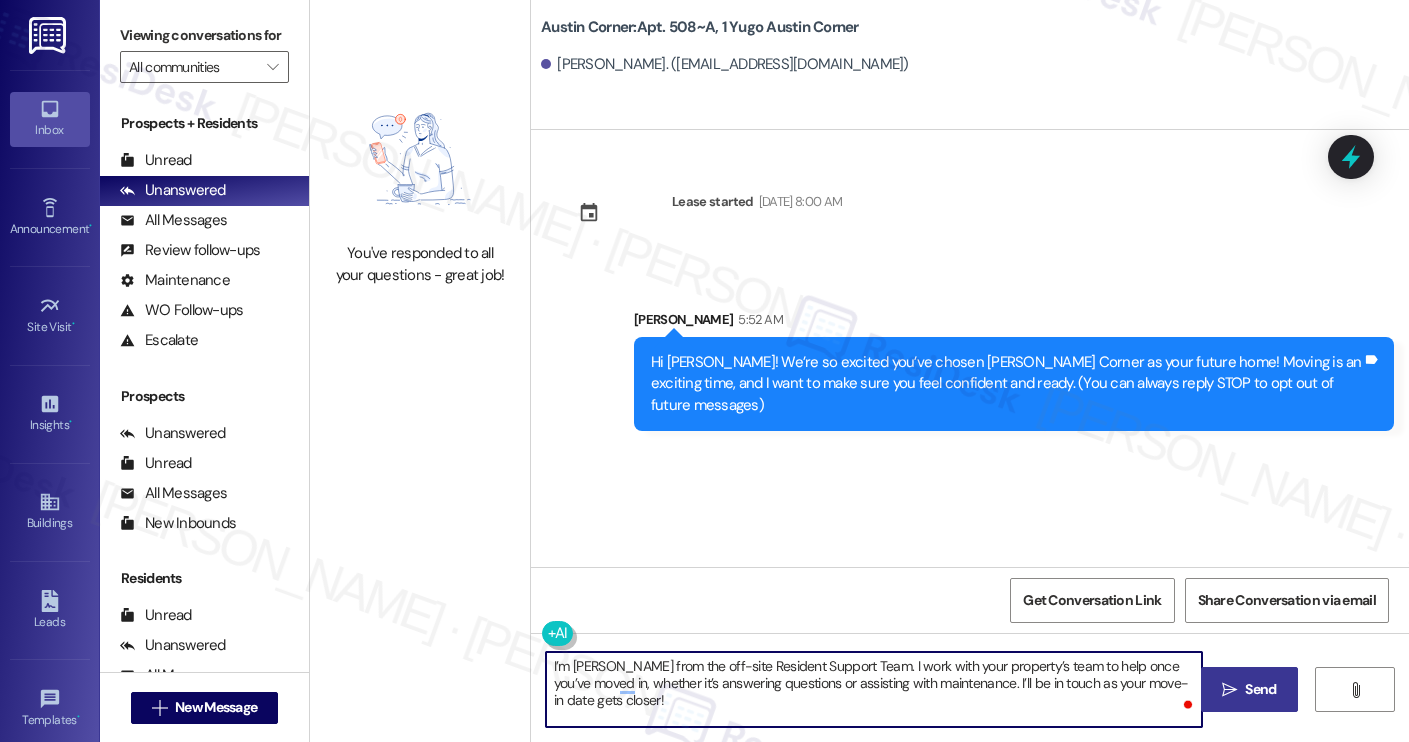 type on "I’m [PERSON_NAME] from the off-site Resident Support Team. I work with your property’s team to help once you’ve moved in, whether it’s answering questions or assisting with maintenance. I’ll be in touch as your move-in date gets closer!" 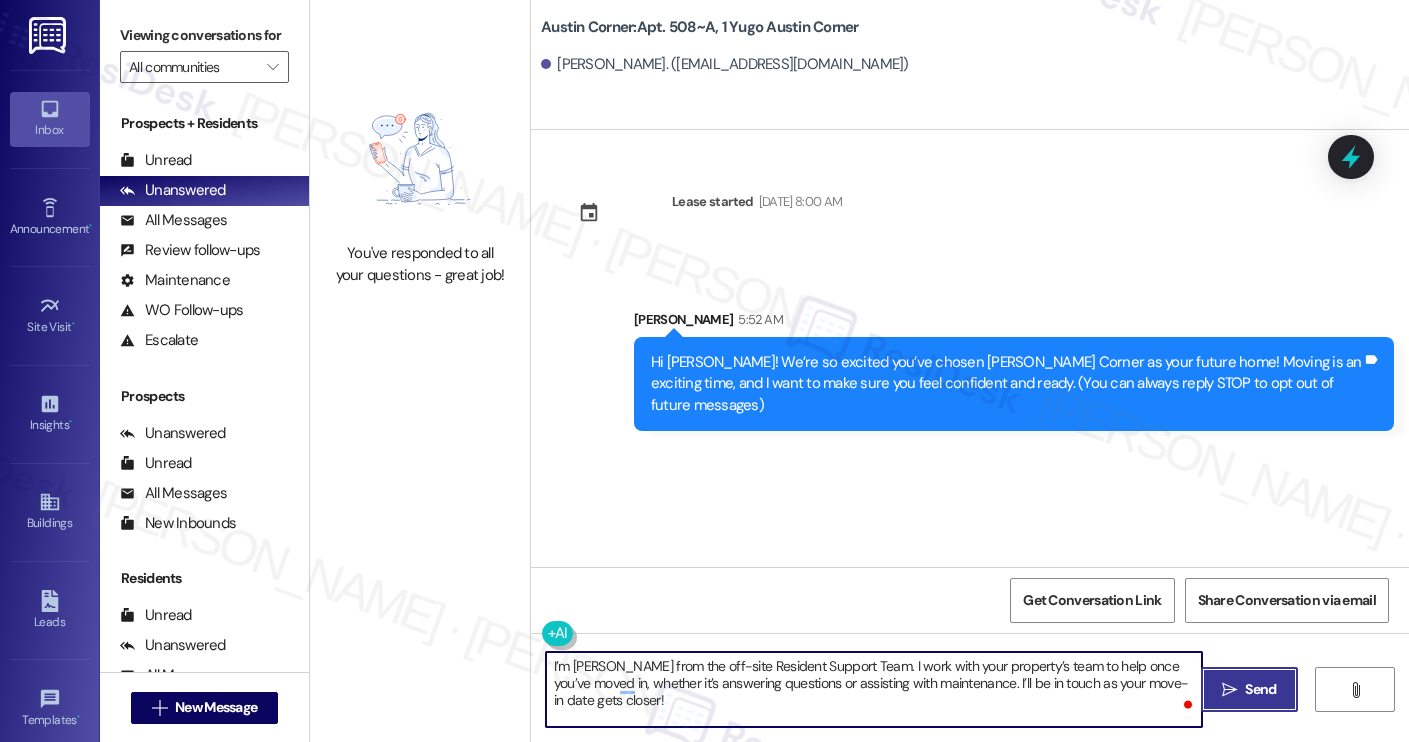 click on "" at bounding box center [1229, 690] 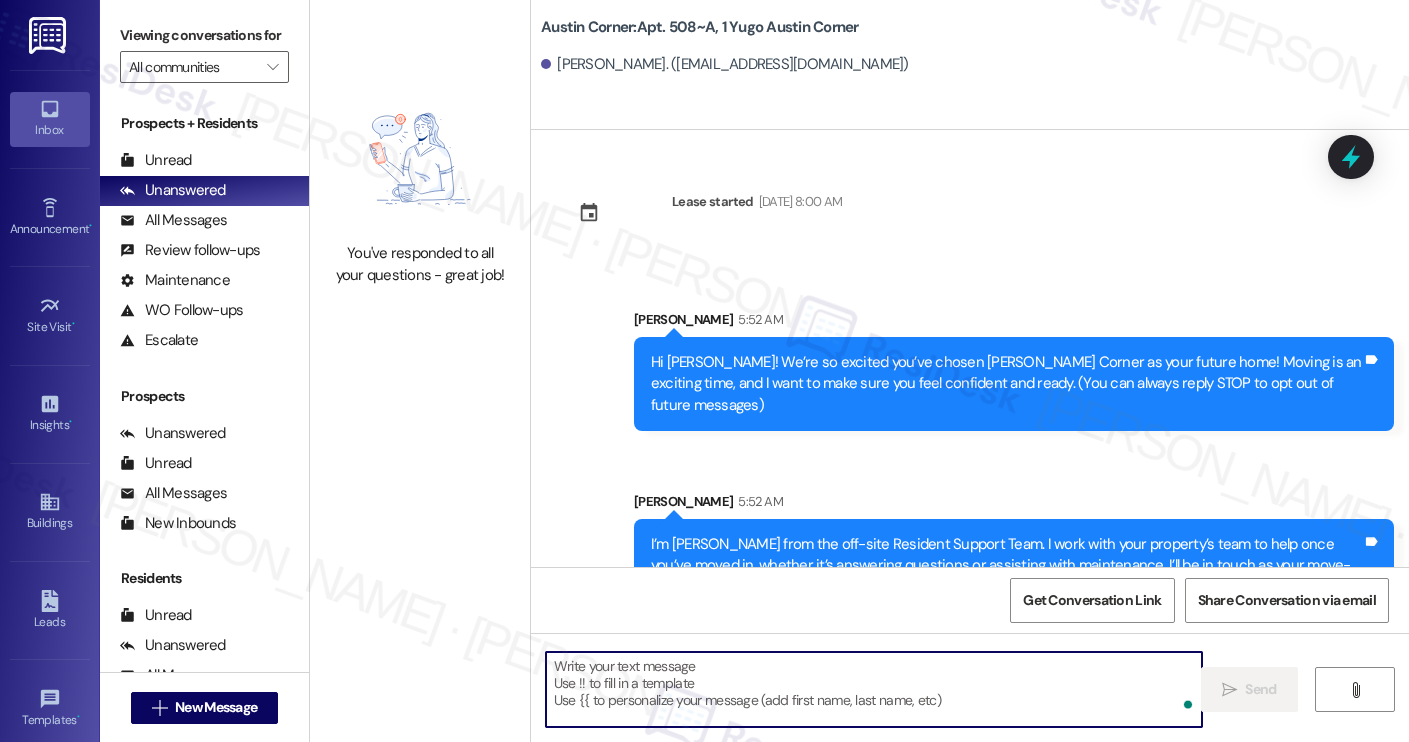click at bounding box center (874, 689) 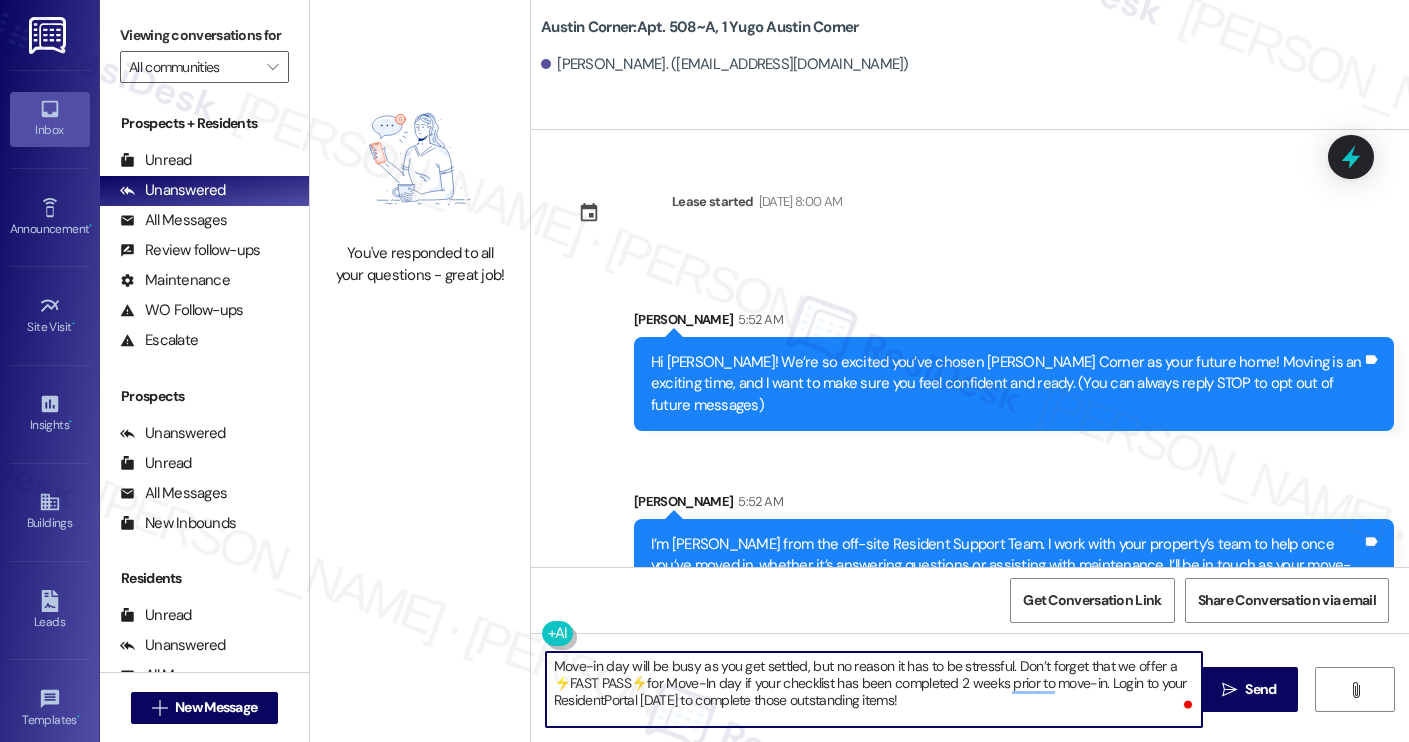type on "Move-in day will be busy as you get settled, but no reason it has to be stressful. Don’t forget that we offer a ⚡FAST PASS⚡for Move-In day if your checklist has been completed 2 weeks prior to move-in. Login to your ResidentPortal [DATE] to complete those outstanding items!" 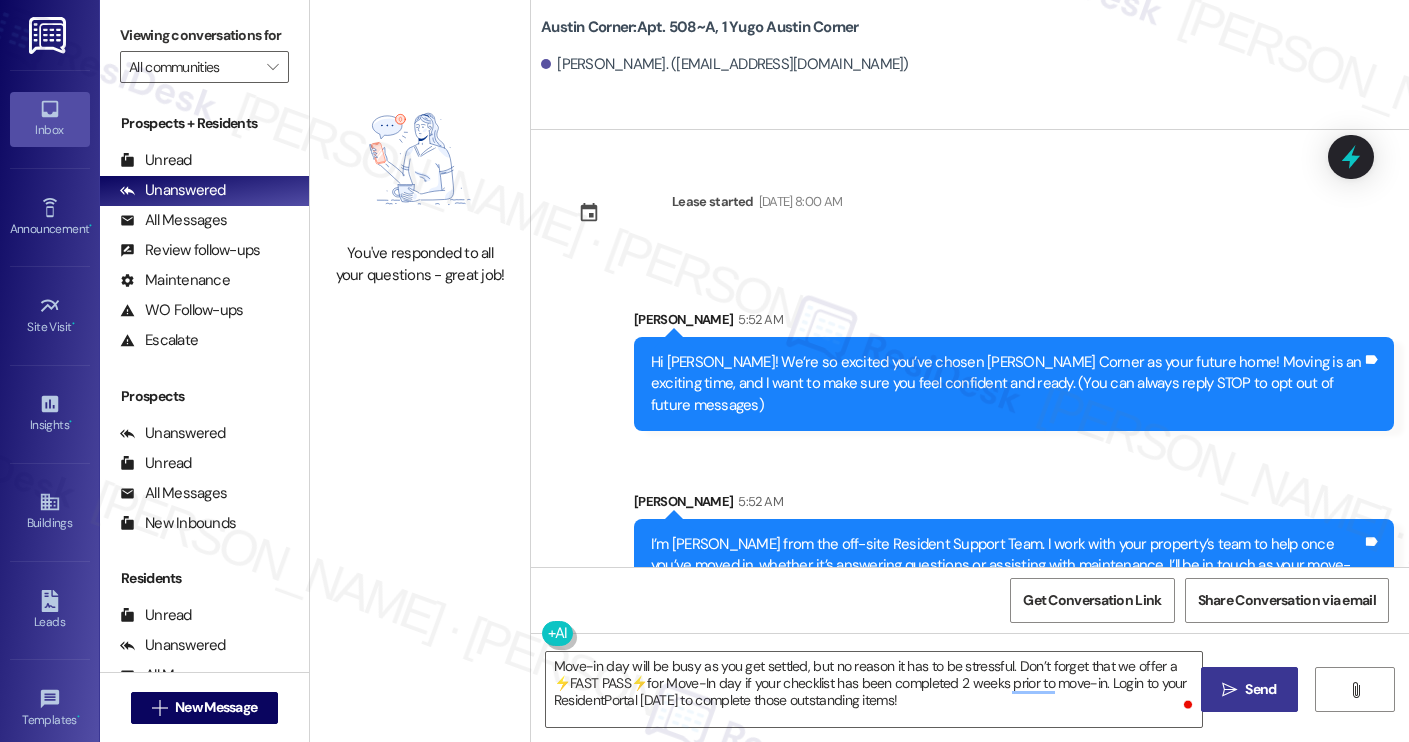 click on "" at bounding box center [1229, 690] 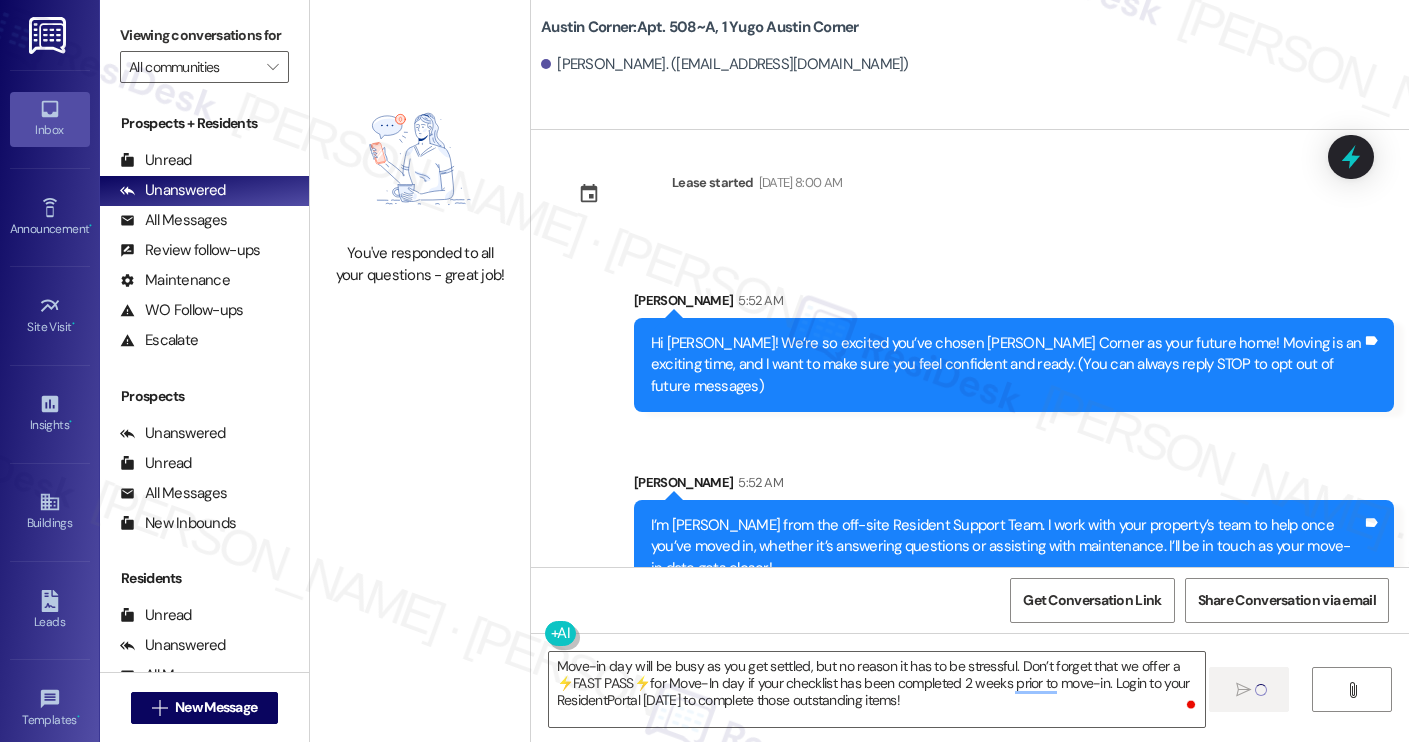type 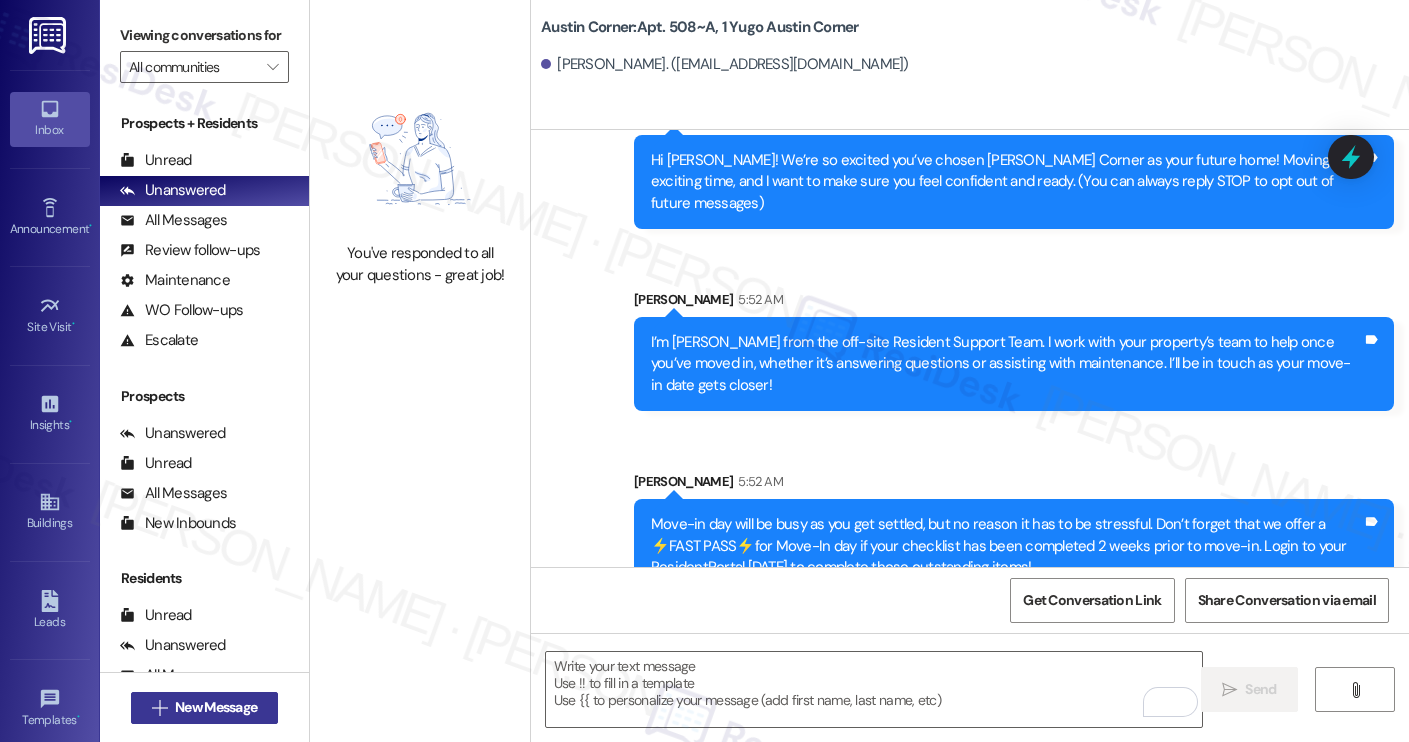 click on " New Message" at bounding box center (205, 708) 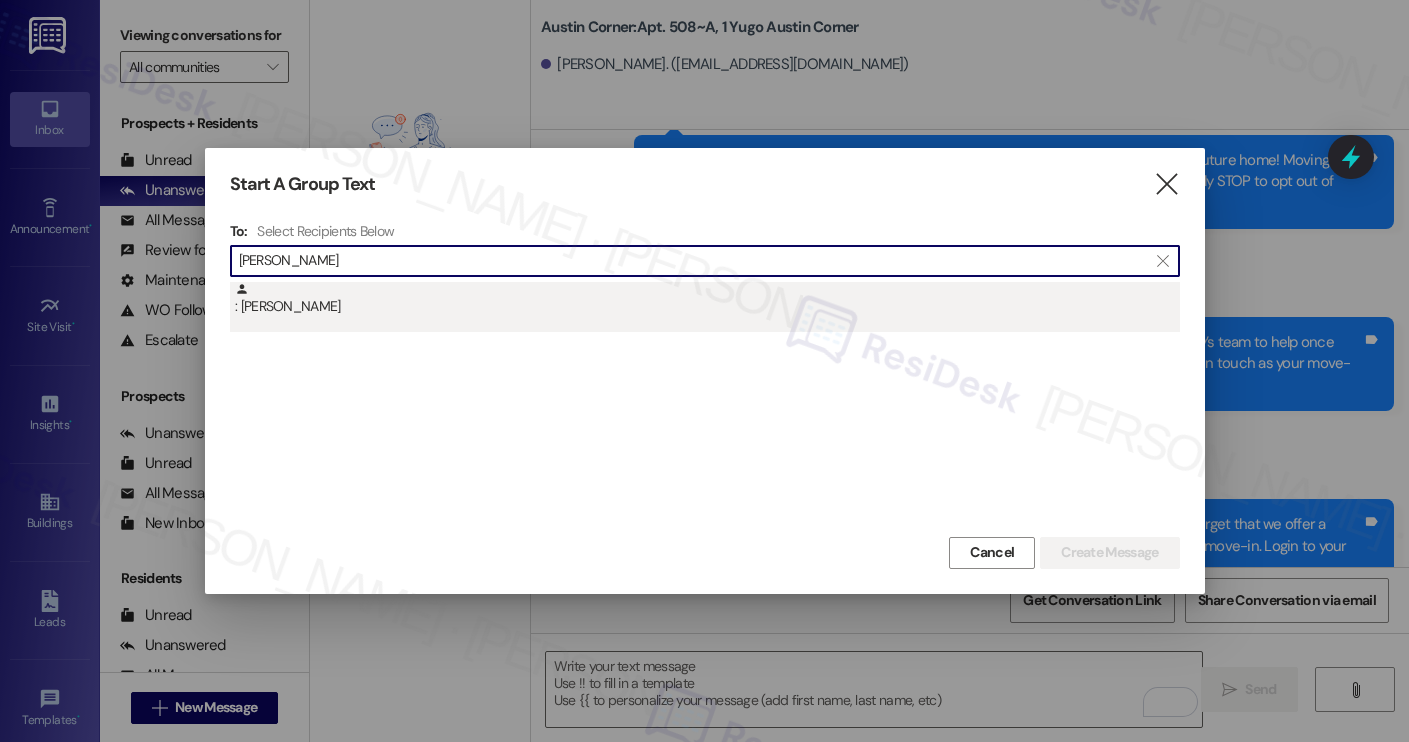 type on "jesslyn" 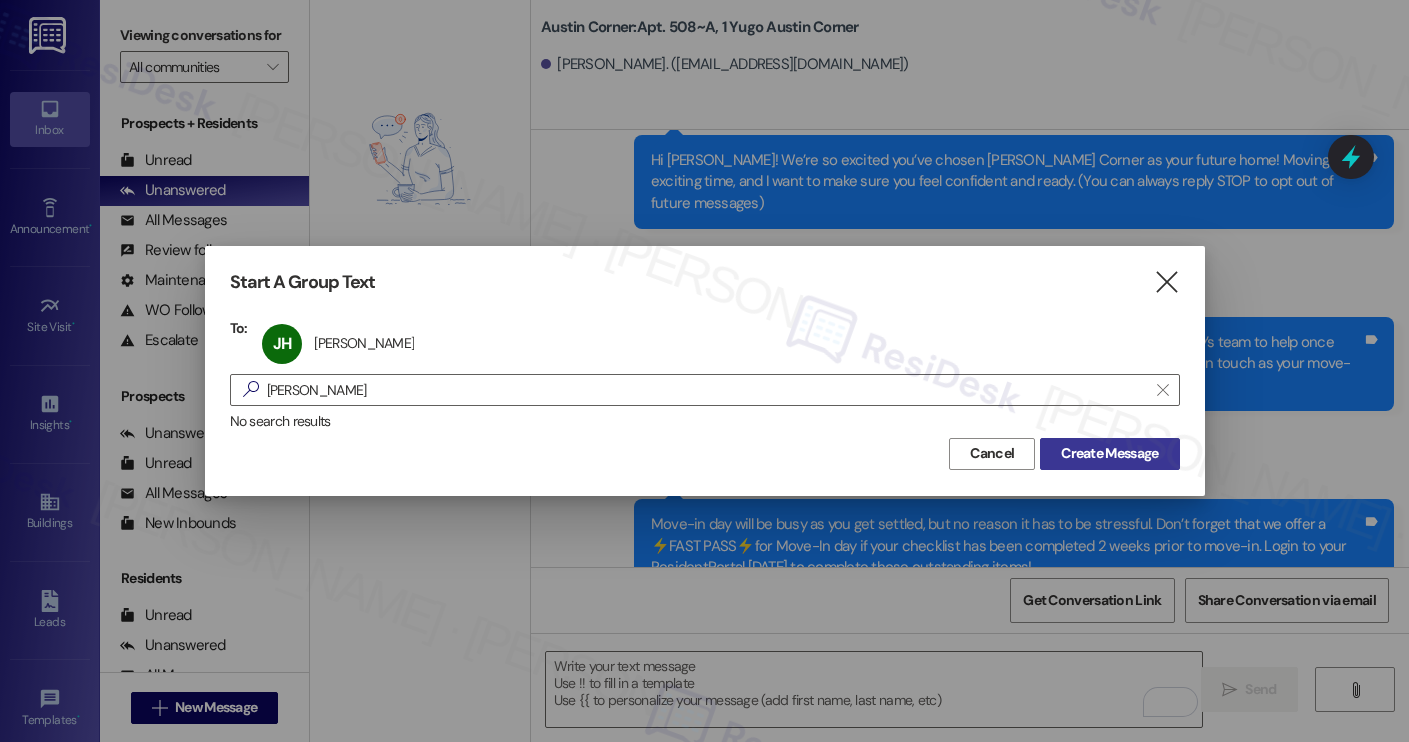 click on "Create Message" at bounding box center (1109, 453) 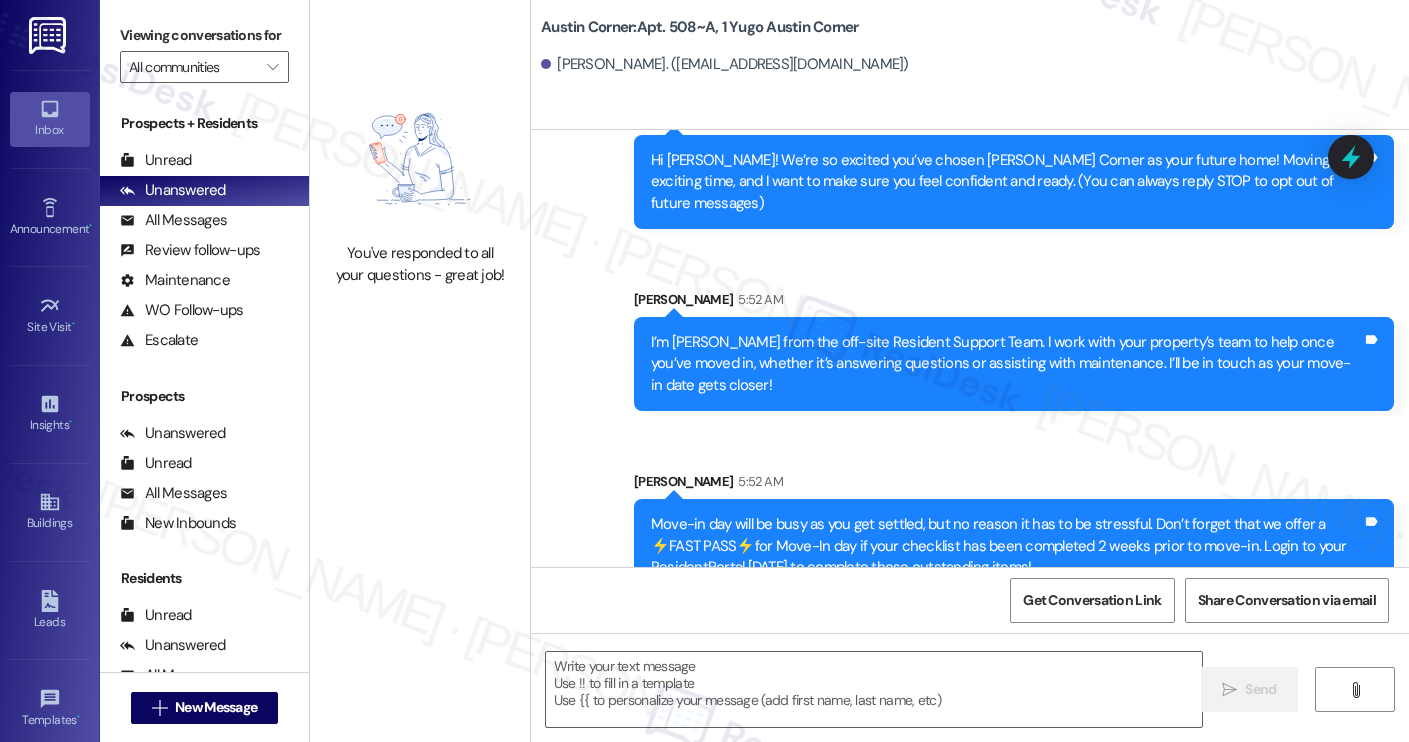 type on "Fetching suggested responses. Please feel free to read through the conversation in the meantime." 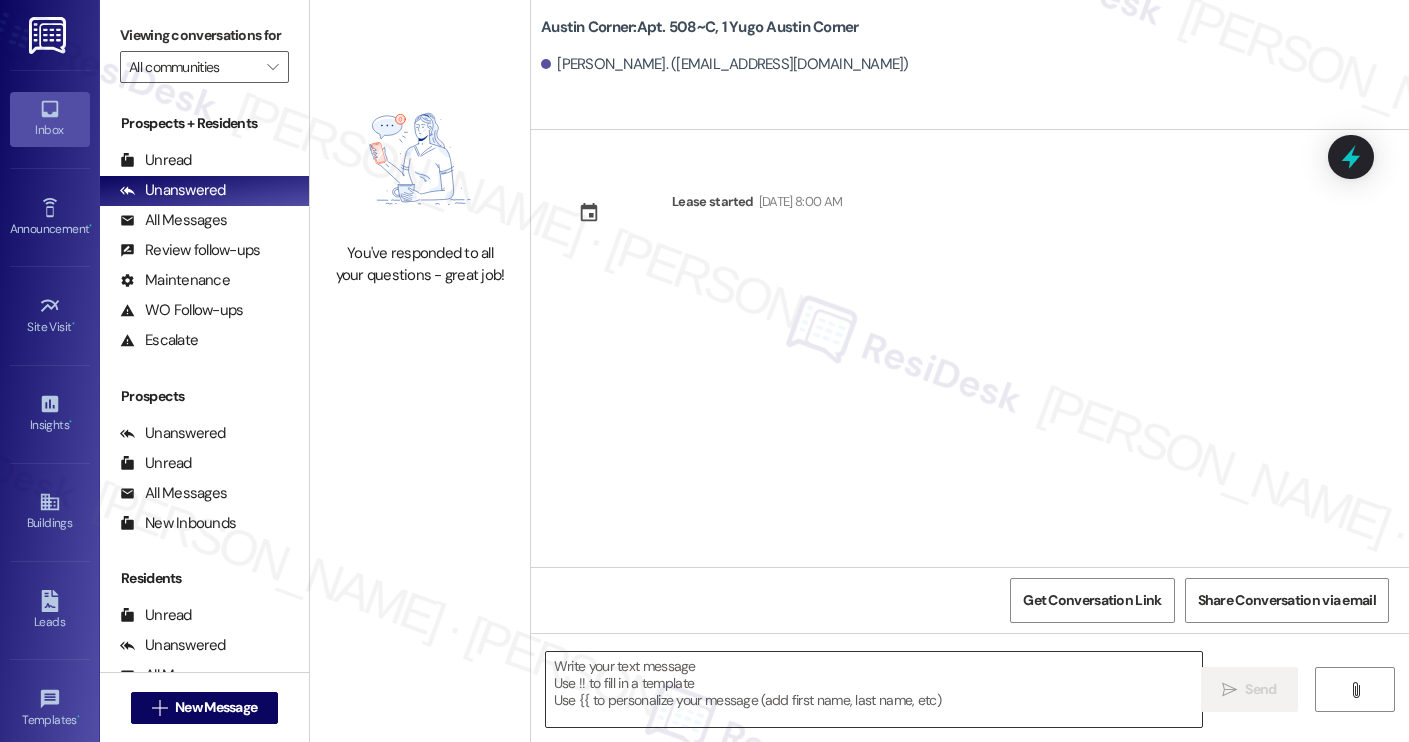 click at bounding box center [874, 689] 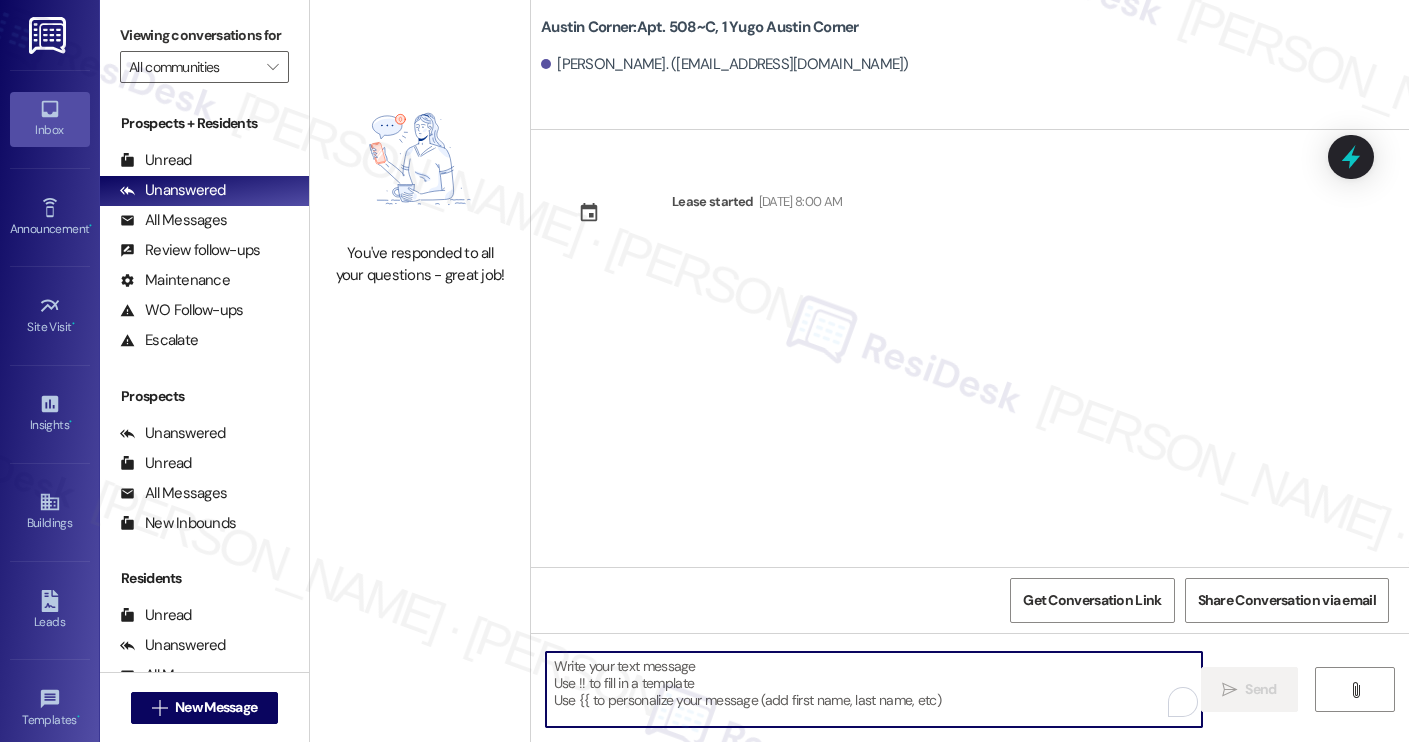 paste on "Hi [PERSON_NAME]! We’re so excited you’ve chosen [PERSON_NAME] Corner as your future home! Moving is an exciting time, and I want to make sure you feel confident and ready.
I’m [PERSON_NAME] from the off-site Resident Support Team. I work with your property’s team to help once you’ve moved in, whether it’s answering questions or assisting with maintenance. I’ll be in touch as your move-in date gets closer!
Move-in day will be busy as you get settled, but no reason it has to be stressful. Don’t forget that we offer a ⚡FAST PASS⚡for Move-In day if your checklist has been completed 2 weeks prior to move-in. Login to your ResidentPortal [DATE] to complete those outstanding items!" 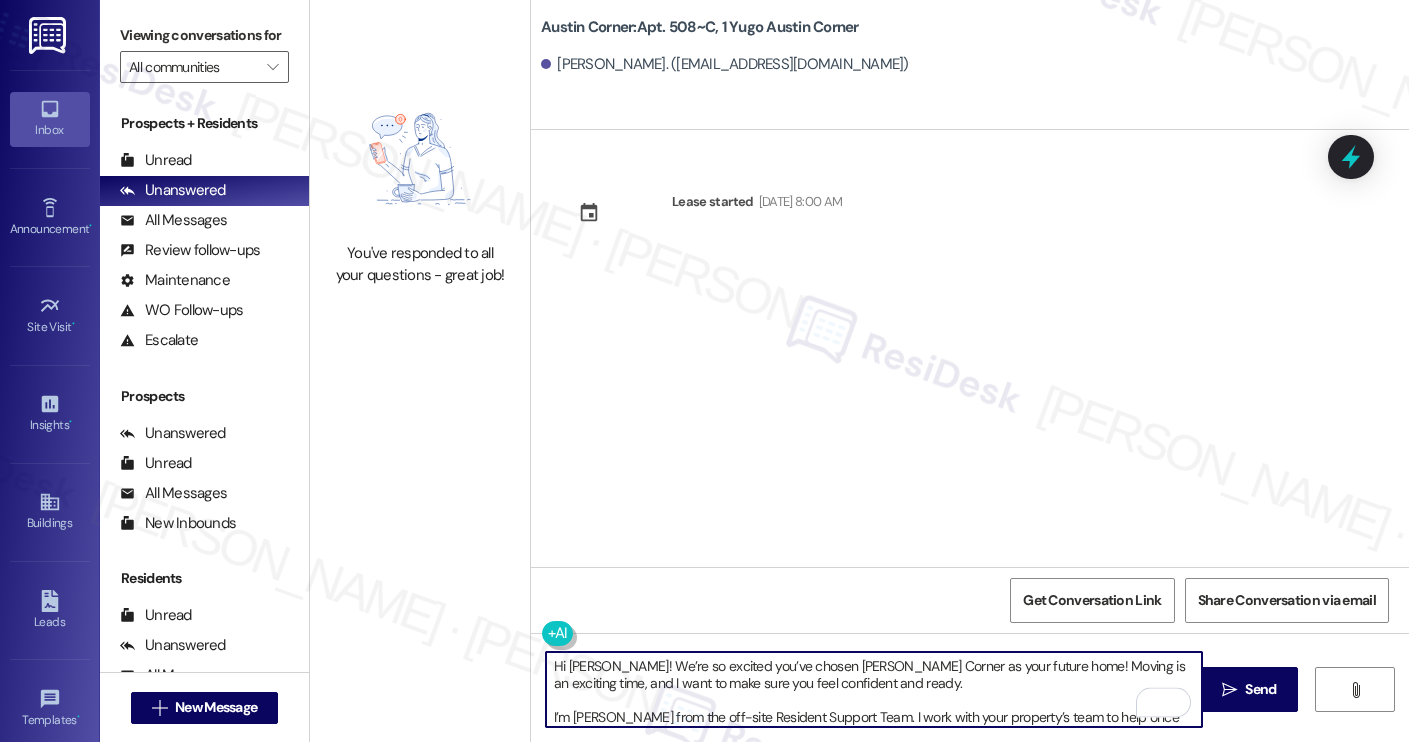 click on "Jesslyn Hernandez. (jesslynnicole@icloud.com)" at bounding box center [725, 64] 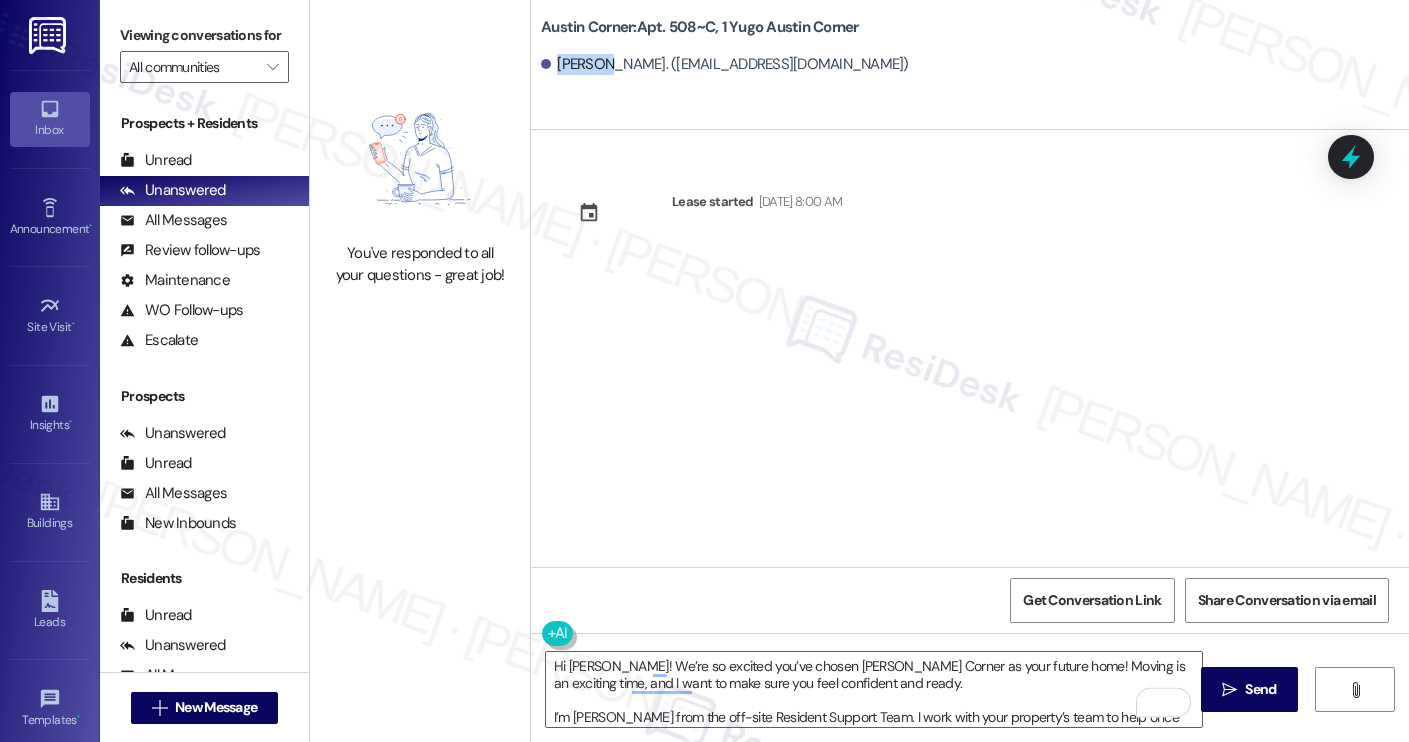 copy on "Jesslyn" 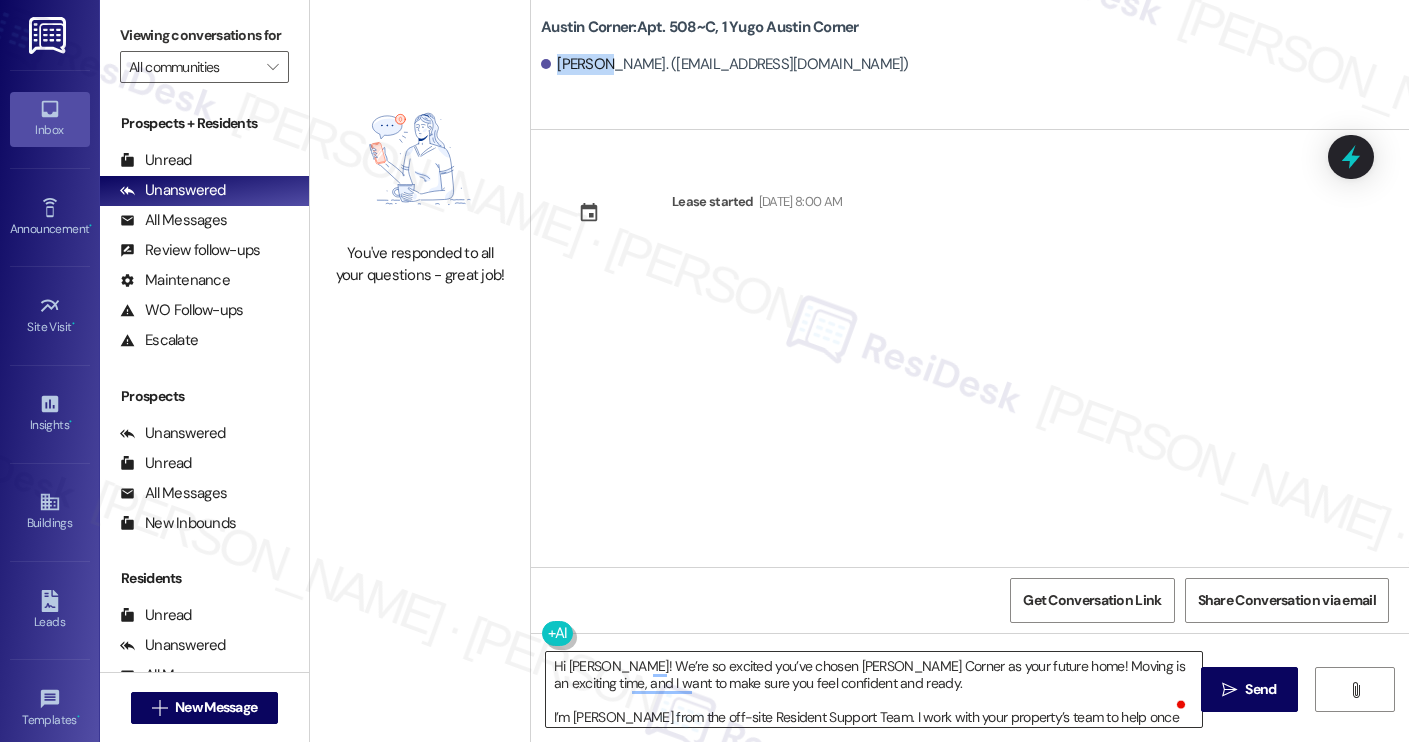 click on "Hi [PERSON_NAME]! We’re so excited you’ve chosen [PERSON_NAME] Corner as your future home! Moving is an exciting time, and I want to make sure you feel confident and ready.
I’m [PERSON_NAME] from the off-site Resident Support Team. I work with your property’s team to help once you’ve moved in, whether it’s answering questions or assisting with maintenance. I’ll be in touch as your move-in date gets closer!
Move-in day will be busy as you get settled, but no reason it has to be stressful. Don’t forget that we offer a ⚡FAST PASS⚡for Move-In day if your checklist has been completed 2 weeks prior to move-in. Login to your ResidentPortal [DATE] to complete those outstanding items!" at bounding box center (874, 689) 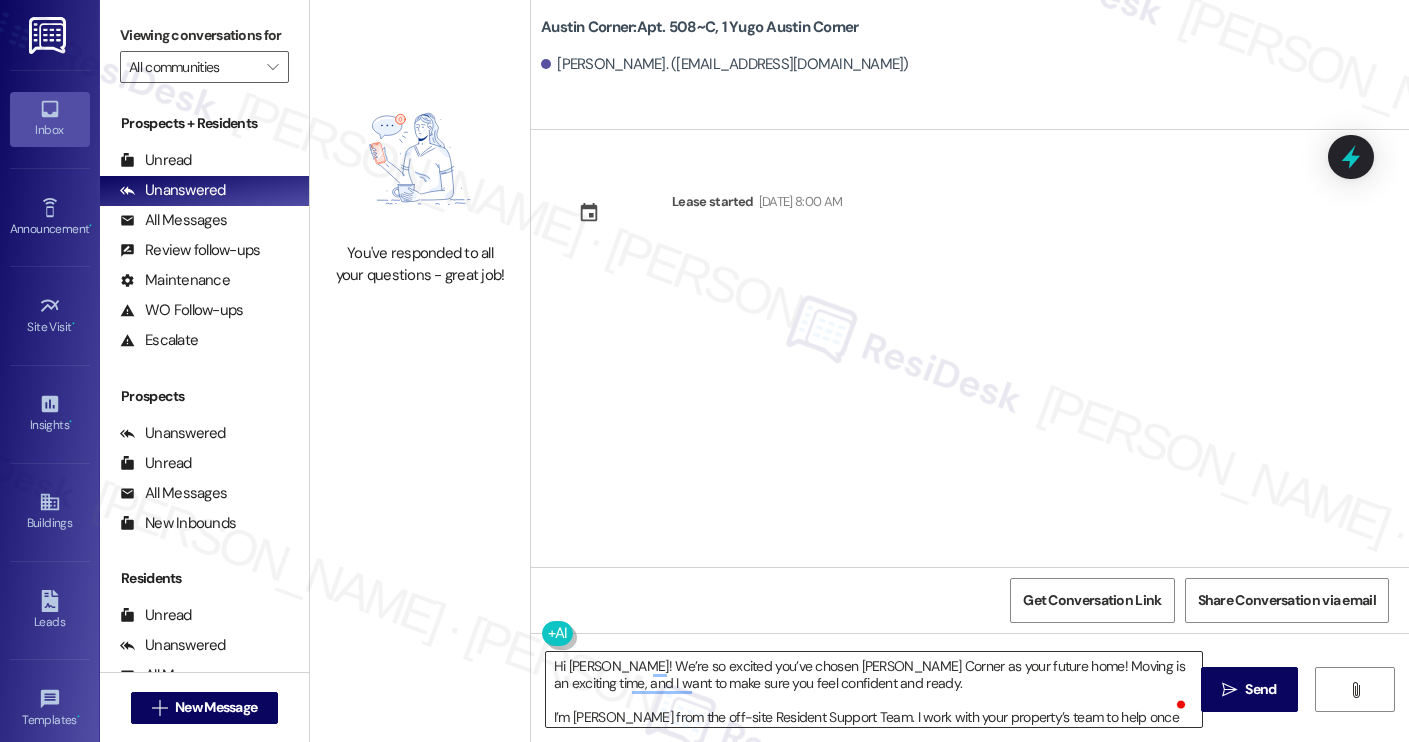 click on "Hi [PERSON_NAME]! We’re so excited you’ve chosen [PERSON_NAME] Corner as your future home! Moving is an exciting time, and I want to make sure you feel confident and ready.
I’m [PERSON_NAME] from the off-site Resident Support Team. I work with your property’s team to help once you’ve moved in, whether it’s answering questions or assisting with maintenance. I’ll be in touch as your move-in date gets closer!
Move-in day will be busy as you get settled, but no reason it has to be stressful. Don’t forget that we offer a ⚡FAST PASS⚡for Move-In day if your checklist has been completed 2 weeks prior to move-in. Login to your ResidentPortal [DATE] to complete those outstanding items!" at bounding box center (874, 689) 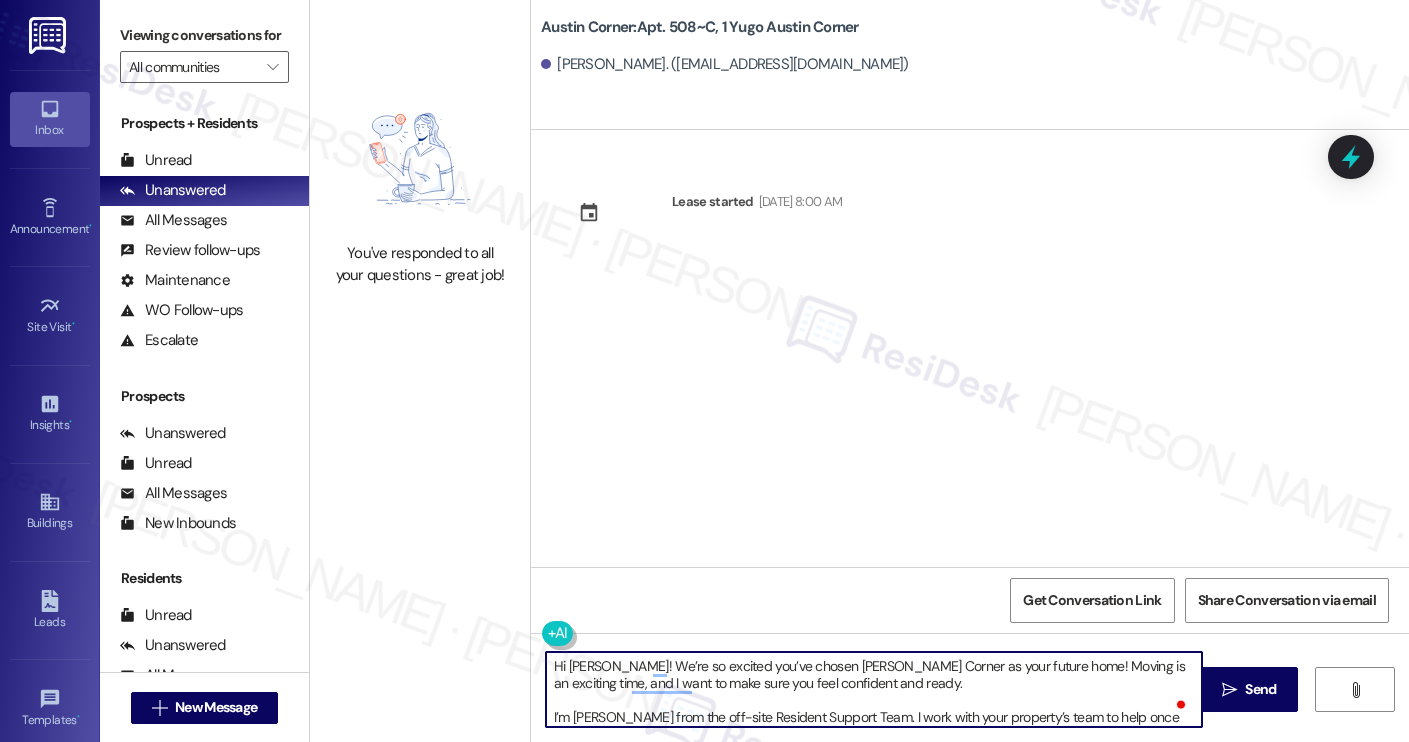 paste on "Jesslyn" 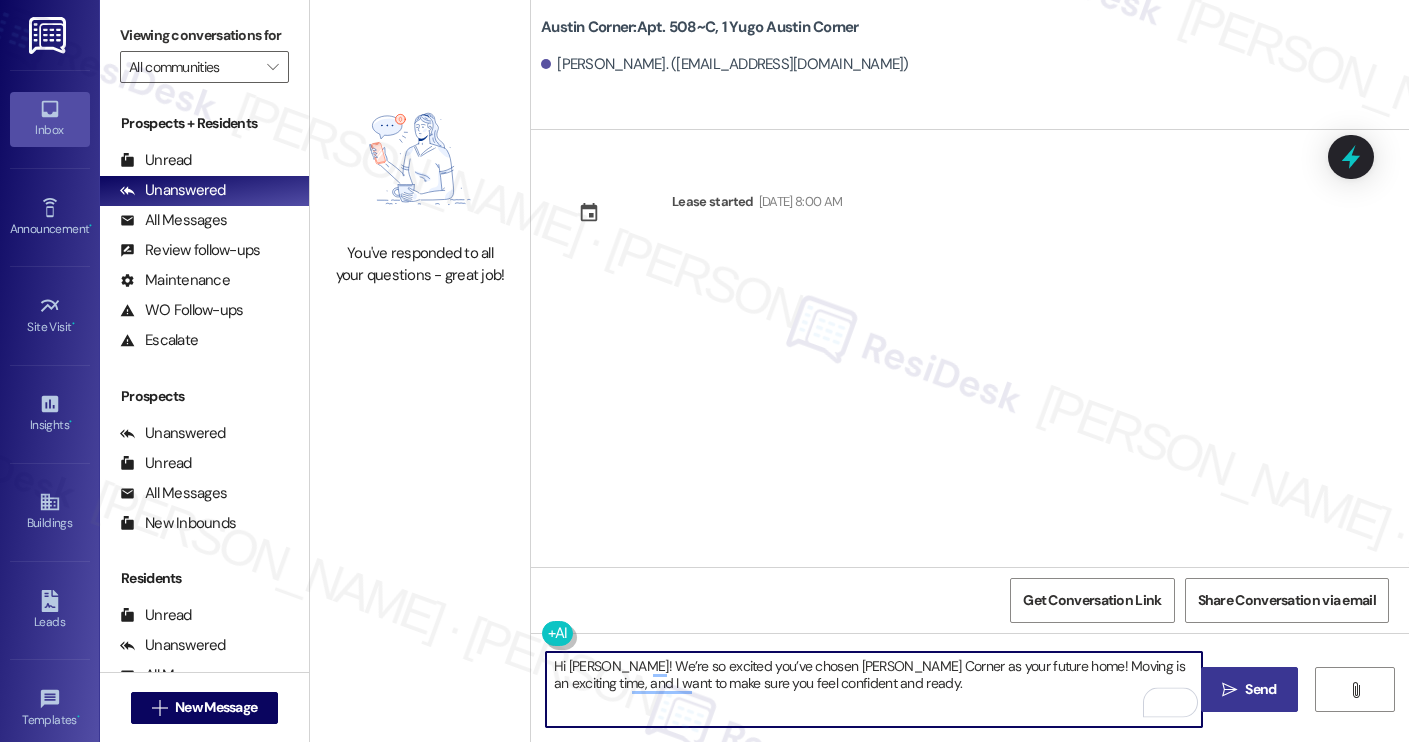 type on "Hi Jesslyn! We’re so excited you’ve chosen Yugo Austin Corner as your future home! Moving is an exciting time, and I want to make sure you feel confident and ready." 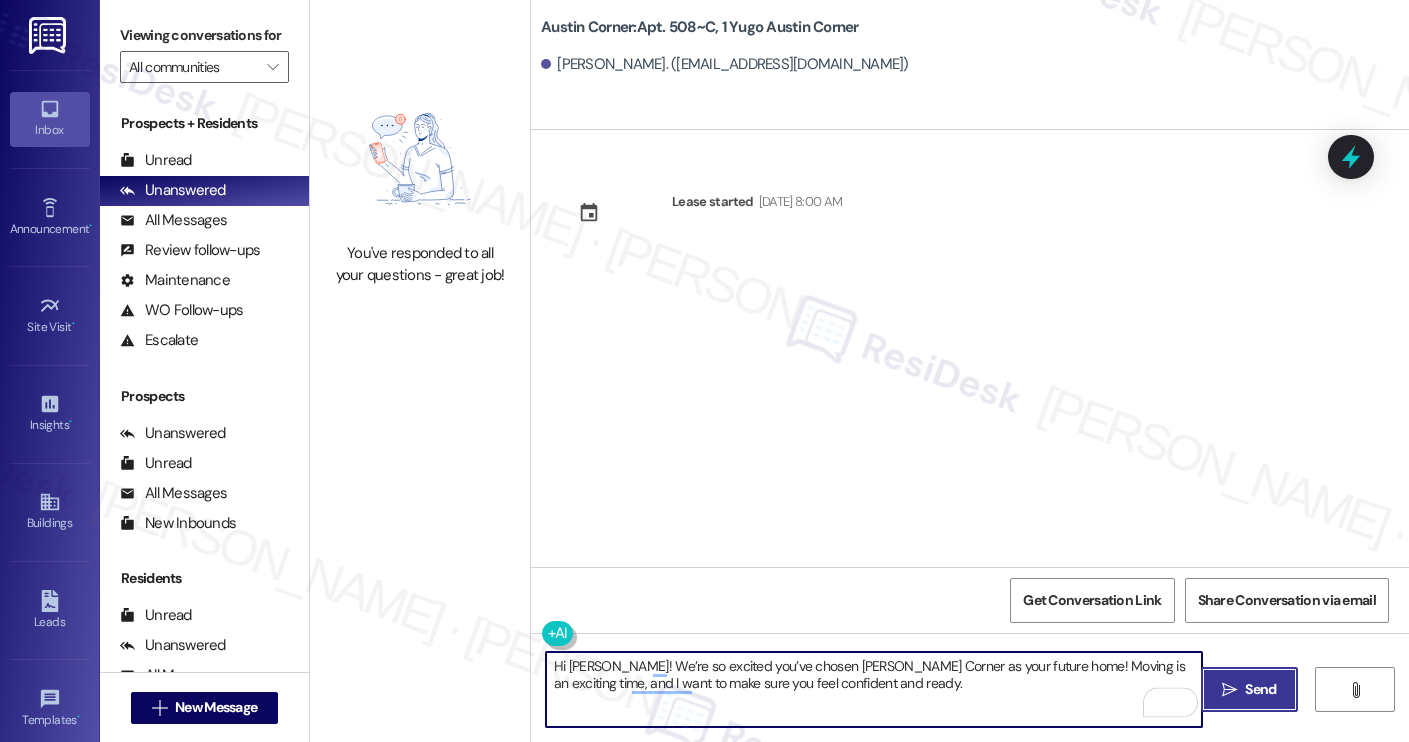 click on "Send" at bounding box center (1260, 689) 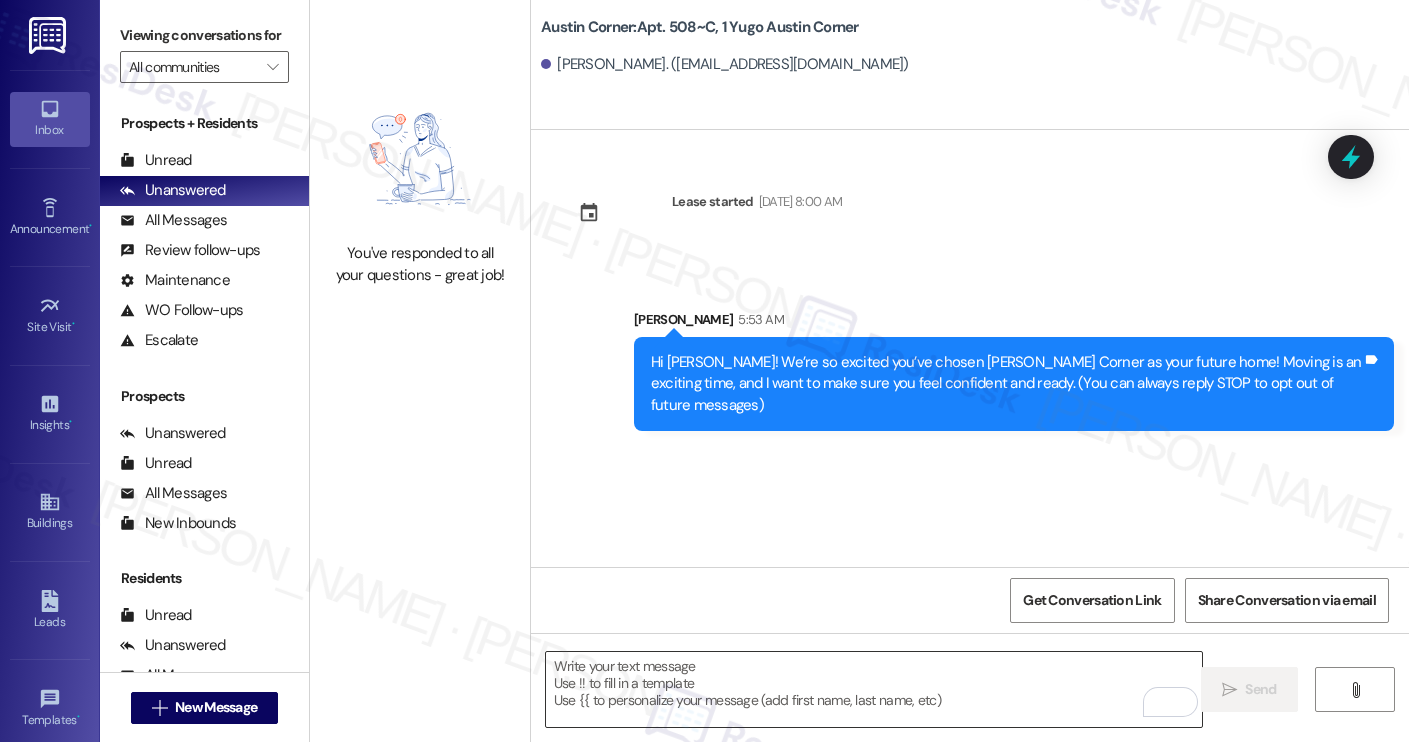 click at bounding box center [874, 689] 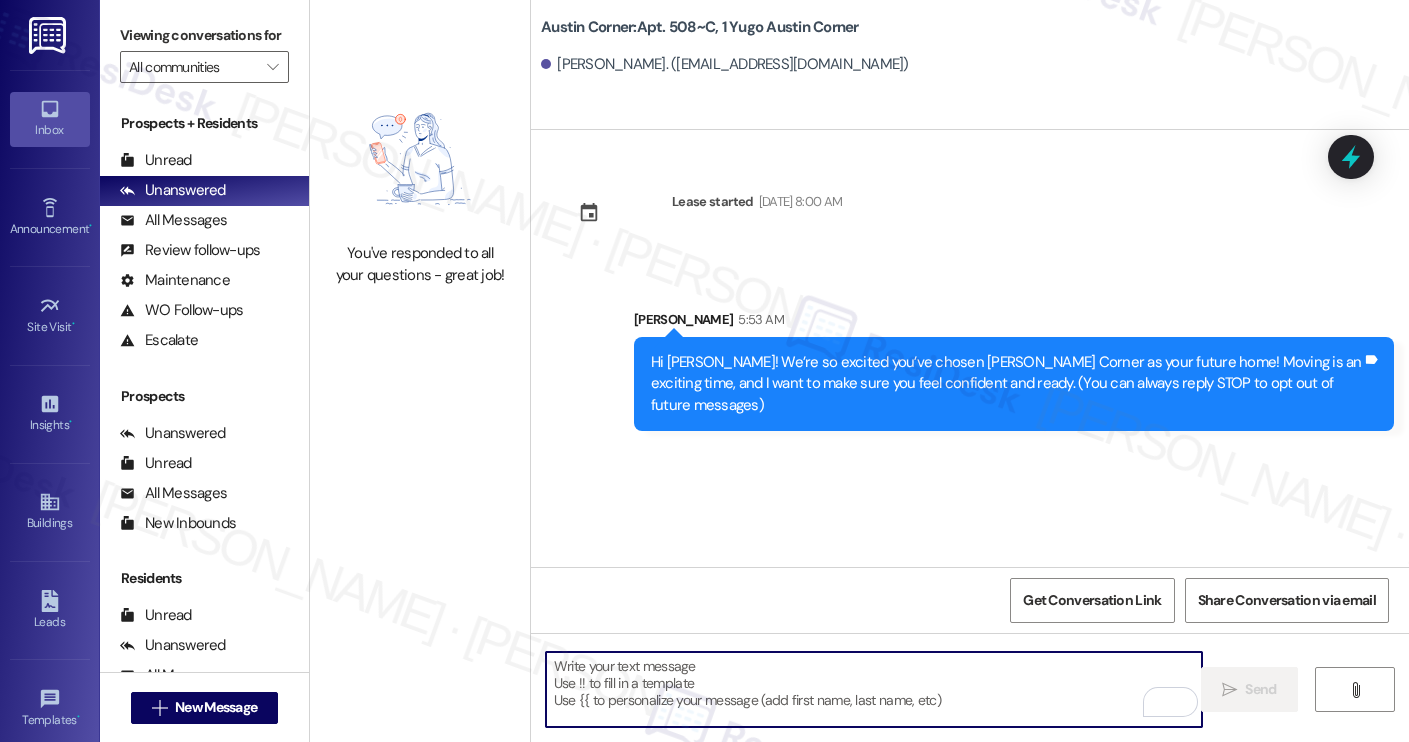 paste on "I’m [PERSON_NAME] from the off-site Resident Support Team. I work with your property’s team to help once you’ve moved in, whether it’s answering questions or assisting with maintenance. I’ll be in touch as your move-in date gets closer!
Move-in day will be busy as you get settled, but no reason it has to be stressful. Don’t forget that we offer a ⚡FAST PASS⚡for Move-In day if your checklist has been completed 2 weeks prior to move-in. Login to your ResidentPortal [DATE] to complete those outstanding items!" 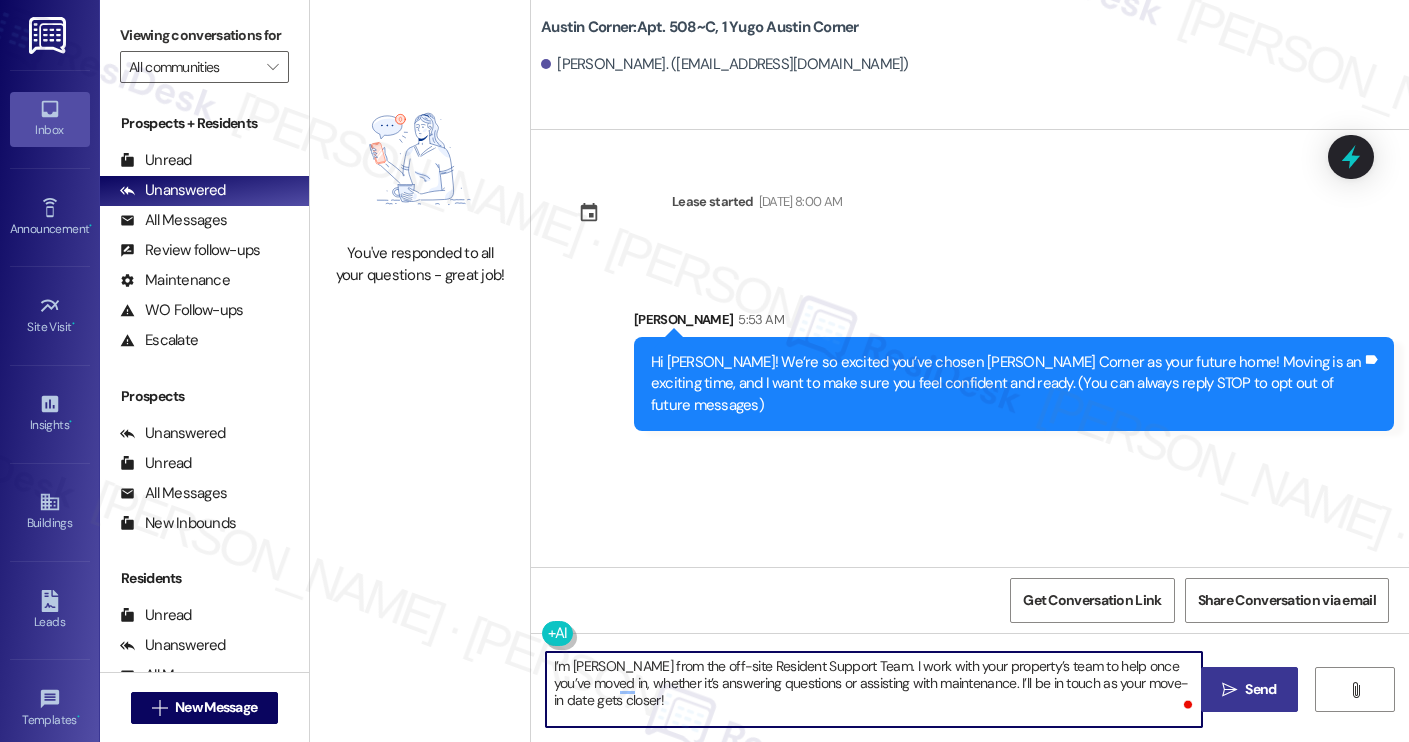 type on "I’m [PERSON_NAME] from the off-site Resident Support Team. I work with your property’s team to help once you’ve moved in, whether it’s answering questions or assisting with maintenance. I’ll be in touch as your move-in date gets closer!" 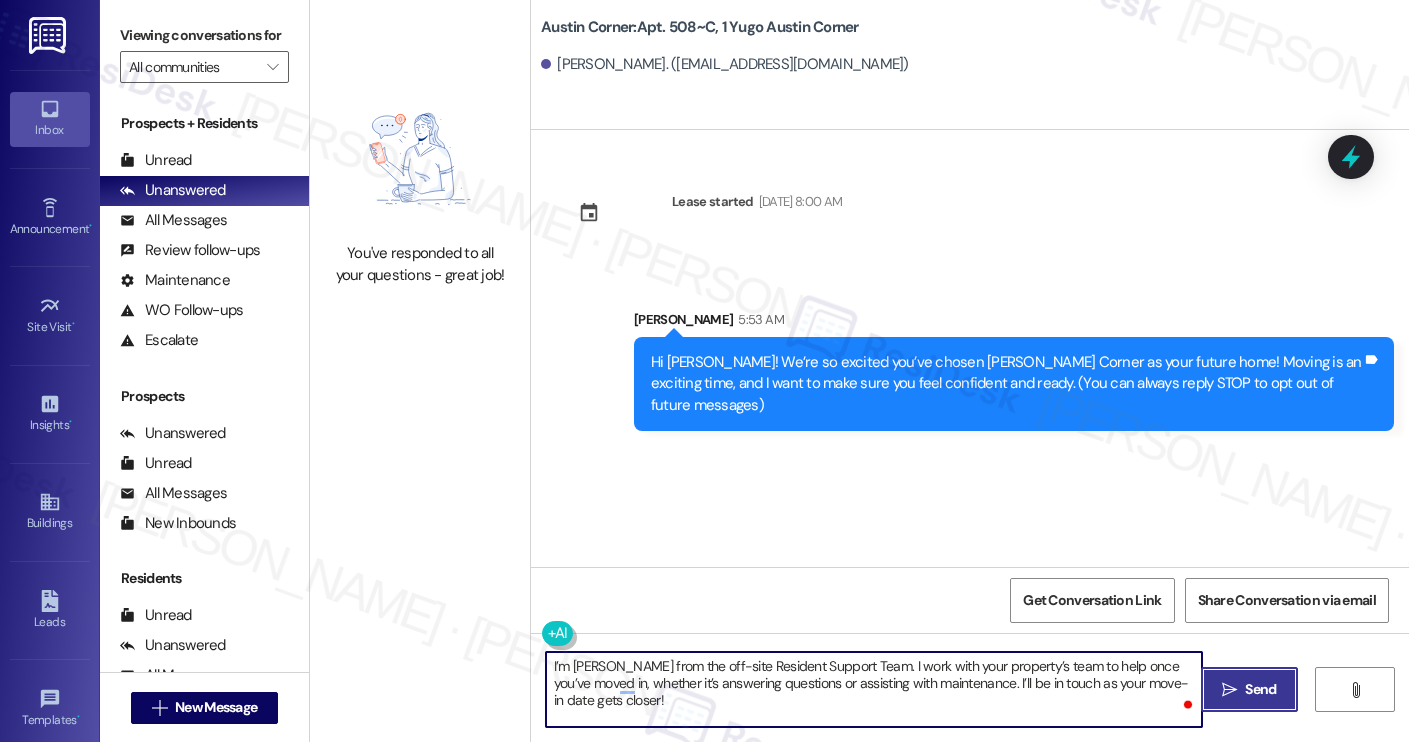 click on " Send" at bounding box center [1249, 689] 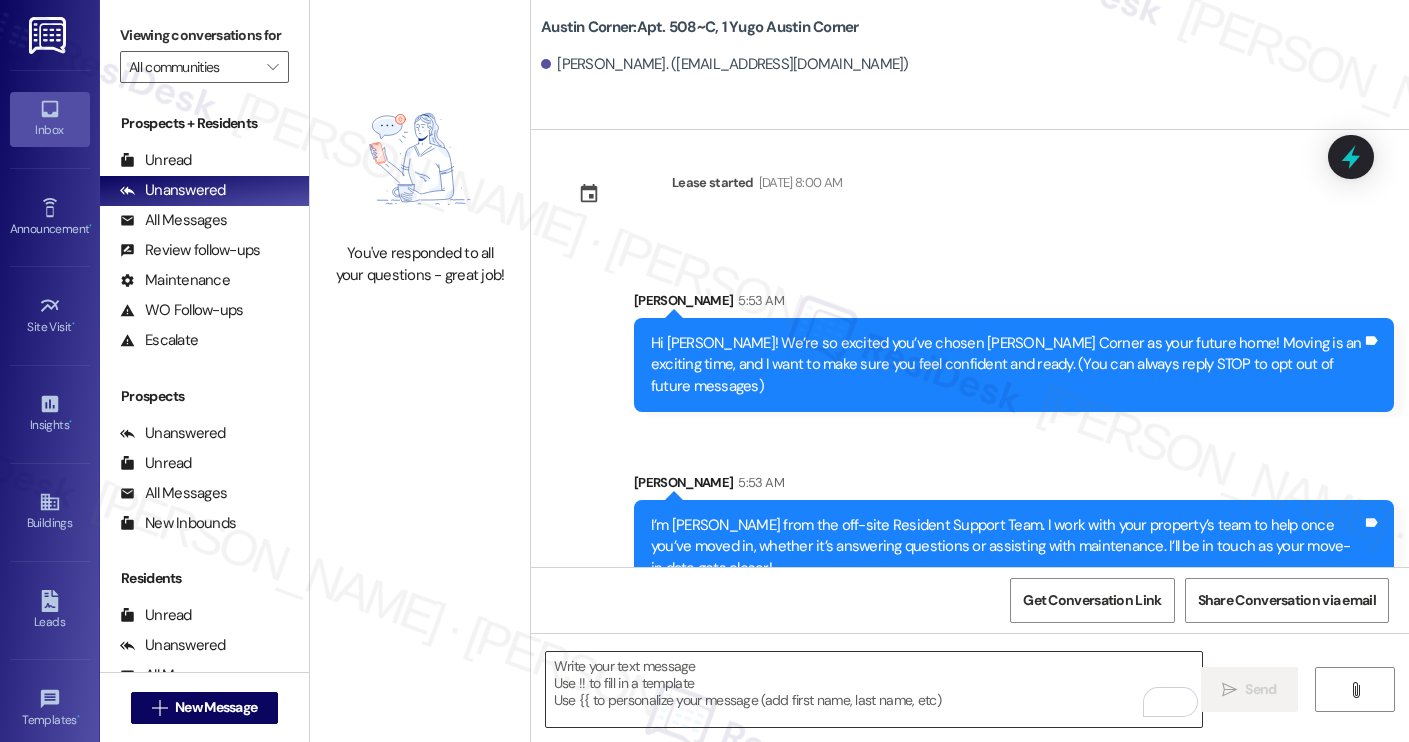 click at bounding box center (874, 689) 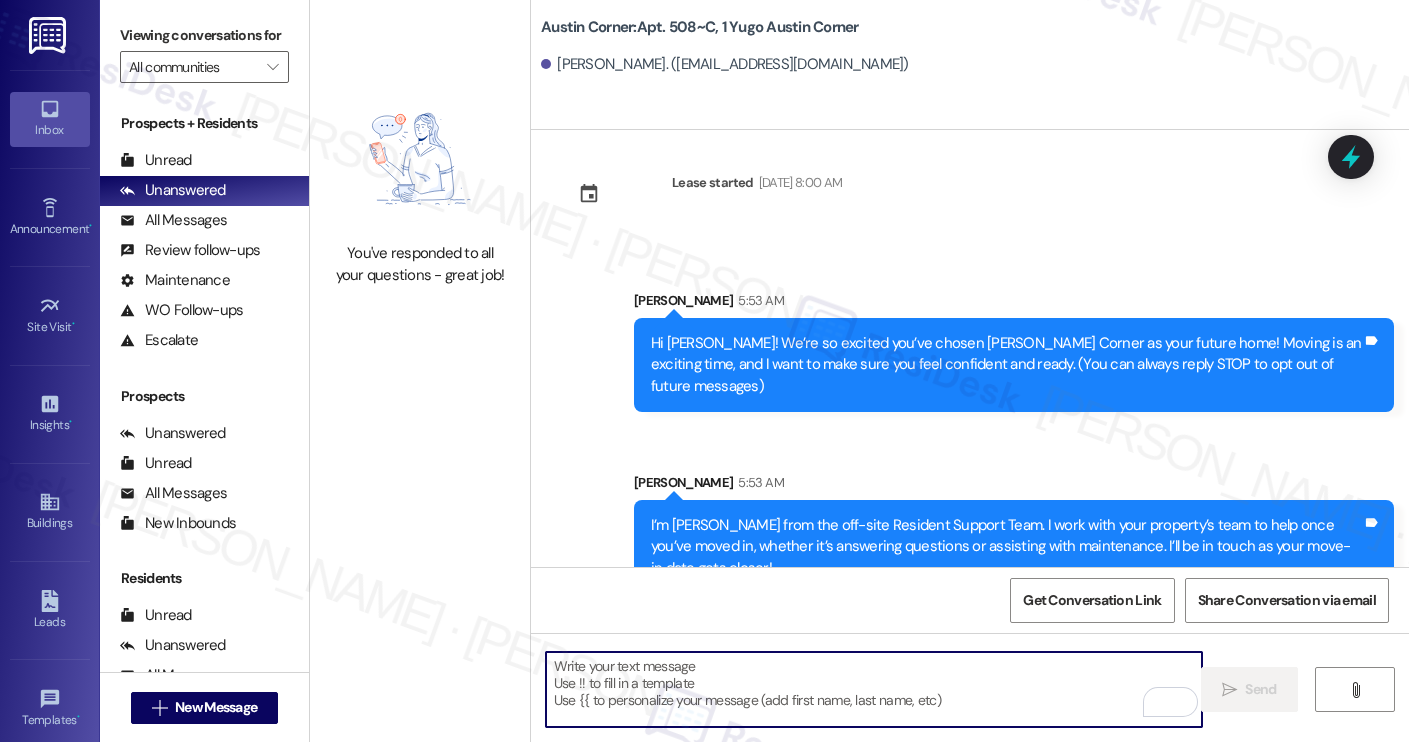 paste on "Move-in day will be busy as you get settled, but no reason it has to be stressful. Don’t forget that we offer a ⚡FAST PASS⚡for Move-In day if your checklist has been completed 2 weeks prior to move-in. Login to your ResidentPortal [DATE] to complete those outstanding items!" 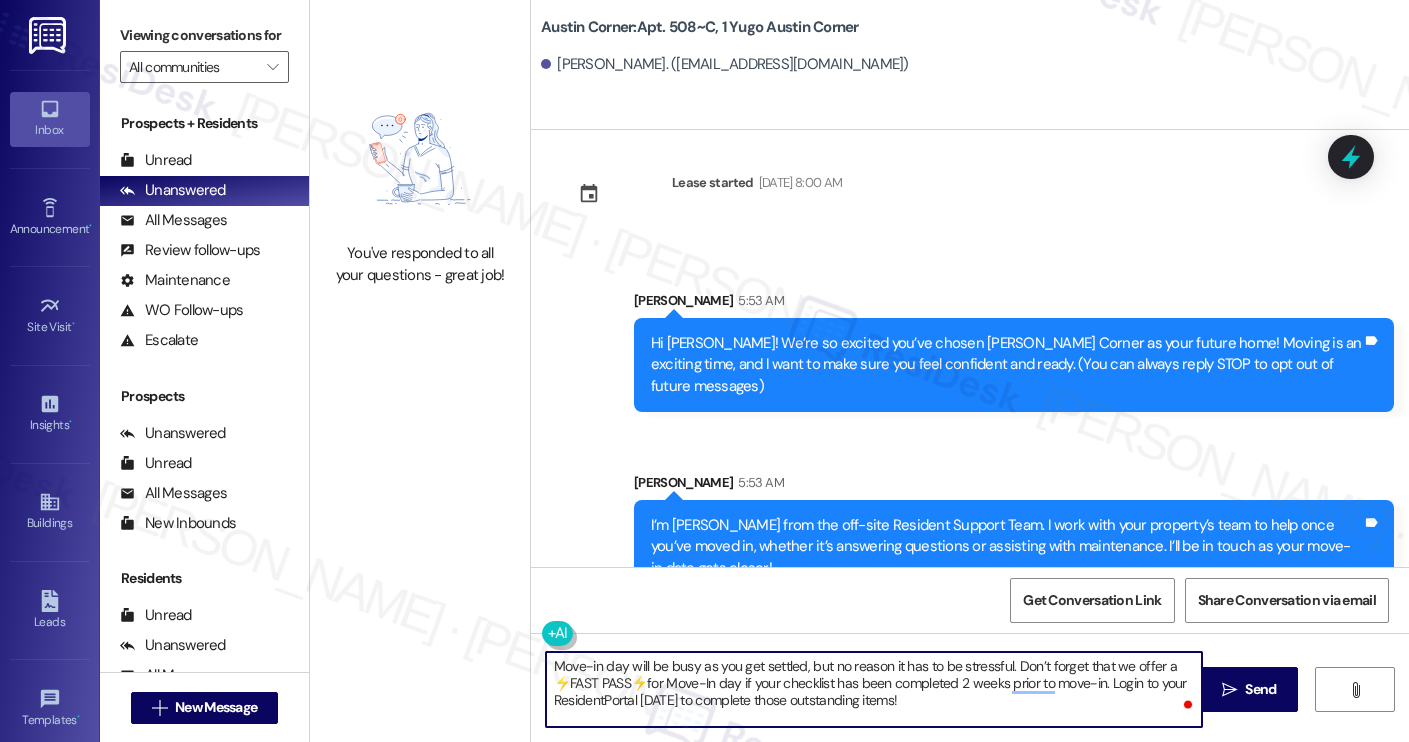 type on "Move-in day will be busy as you get settled, but no reason it has to be stressful. Don’t forget that we offer a ⚡FAST PASS⚡for Move-In day if your checklist has been completed 2 weeks prior to move-in. Login to your ResidentPortal [DATE] to complete those outstanding items!" 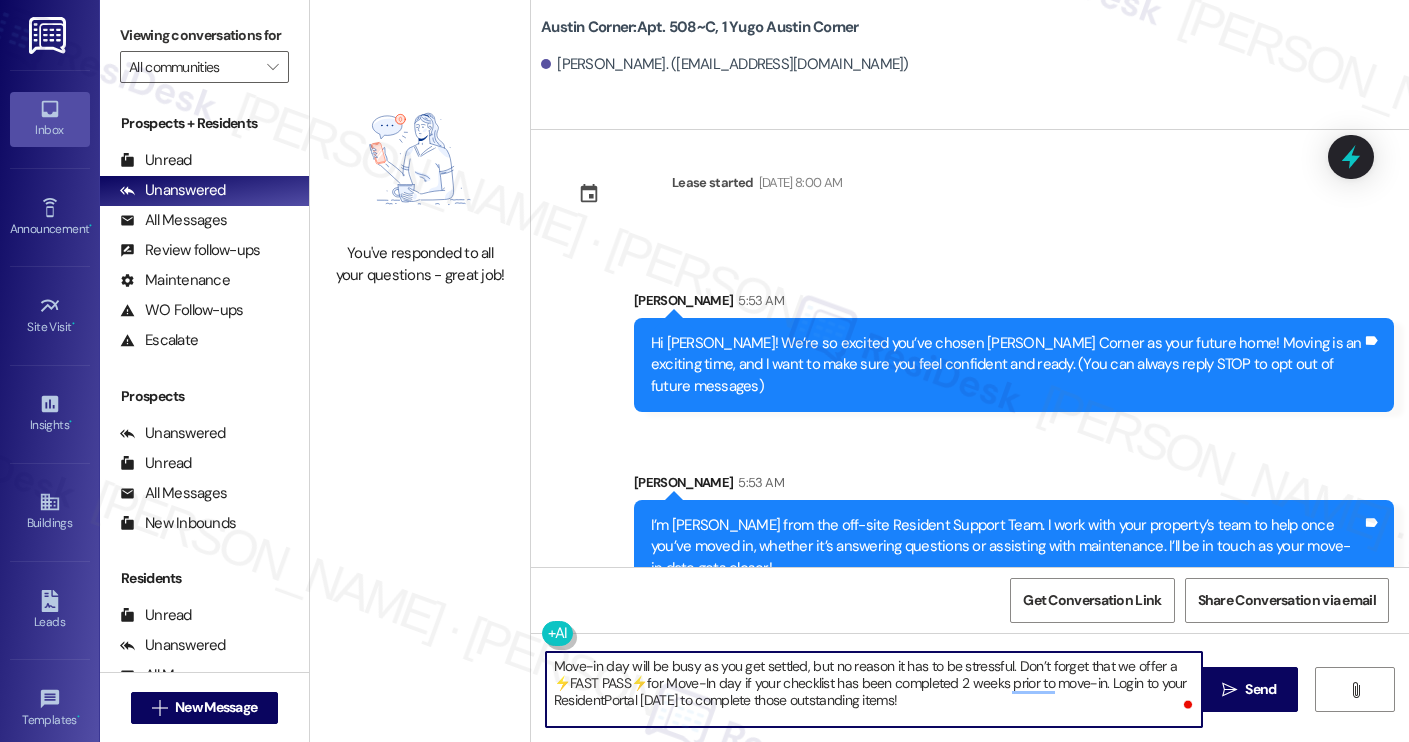 click on "Send" at bounding box center (1260, 689) 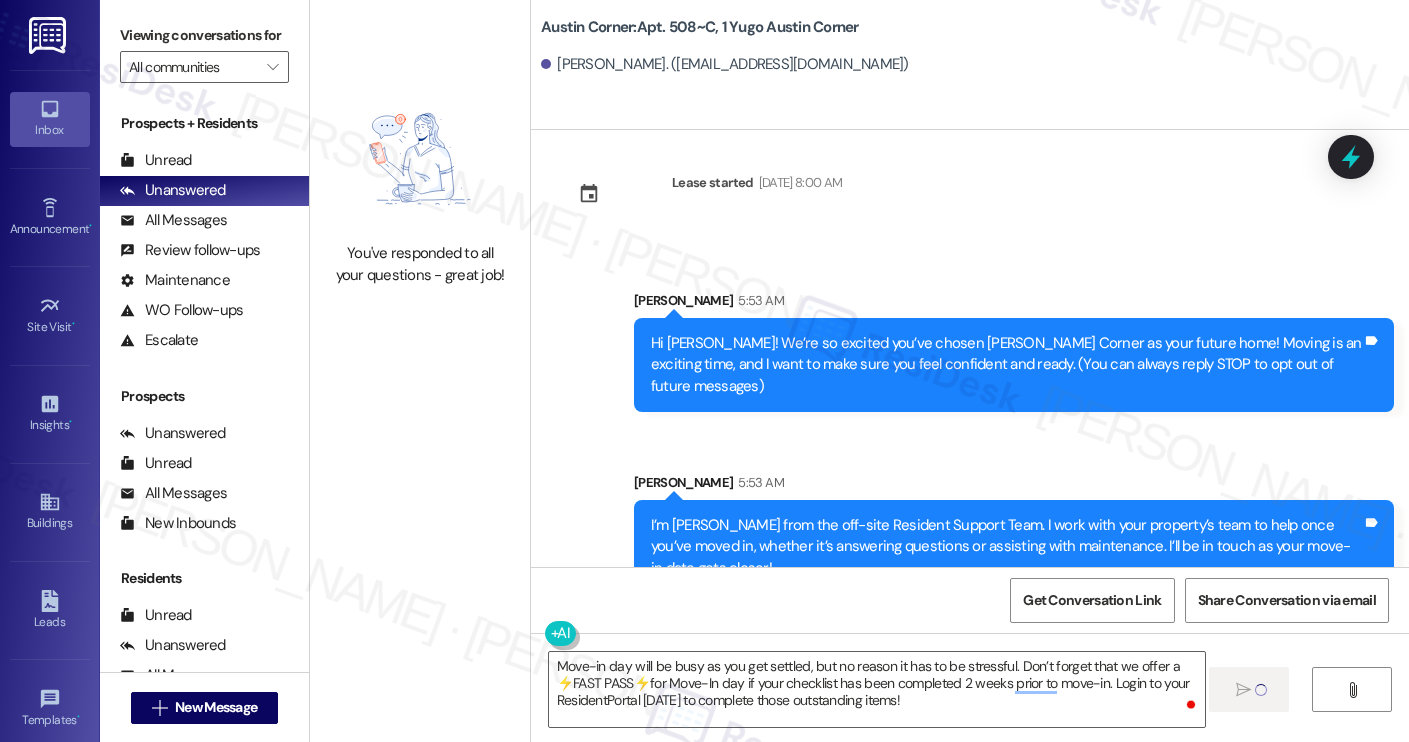 type 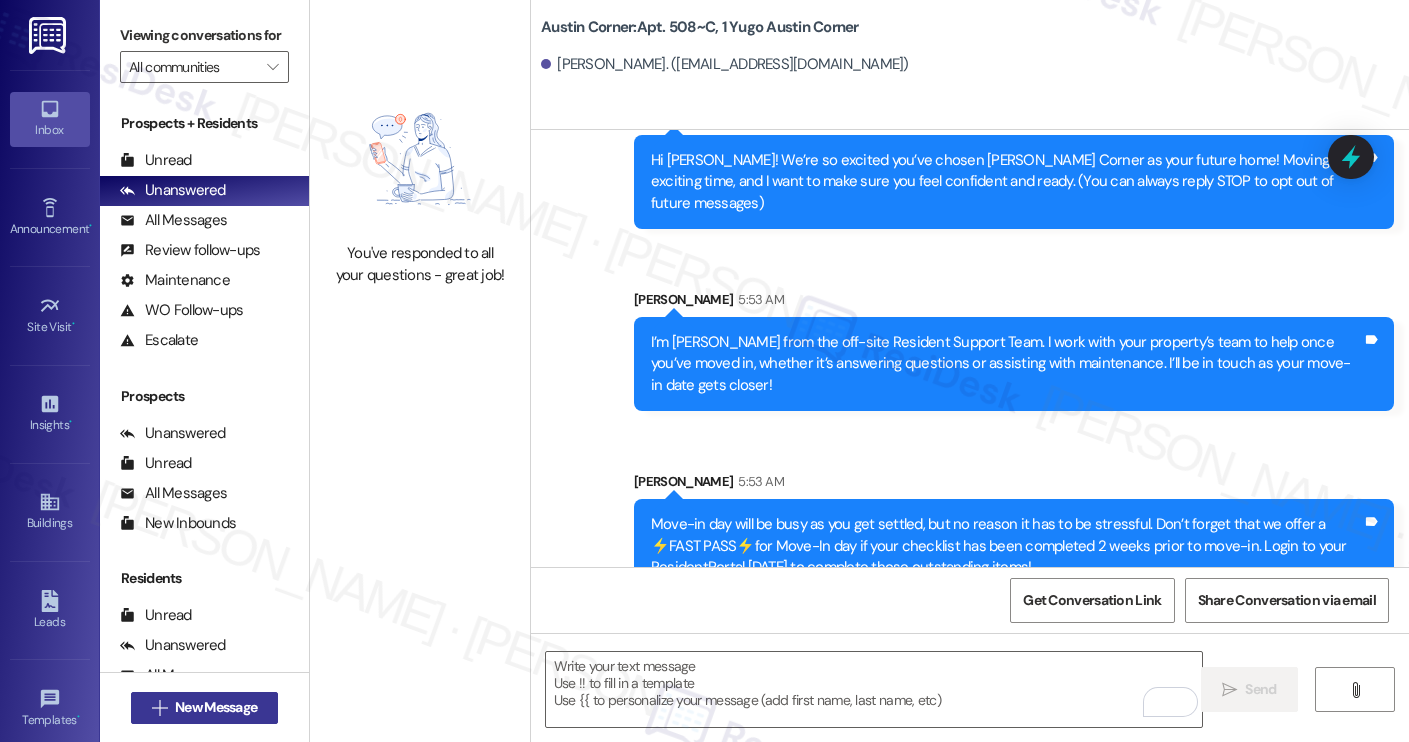 click on " New Message" at bounding box center (205, 708) 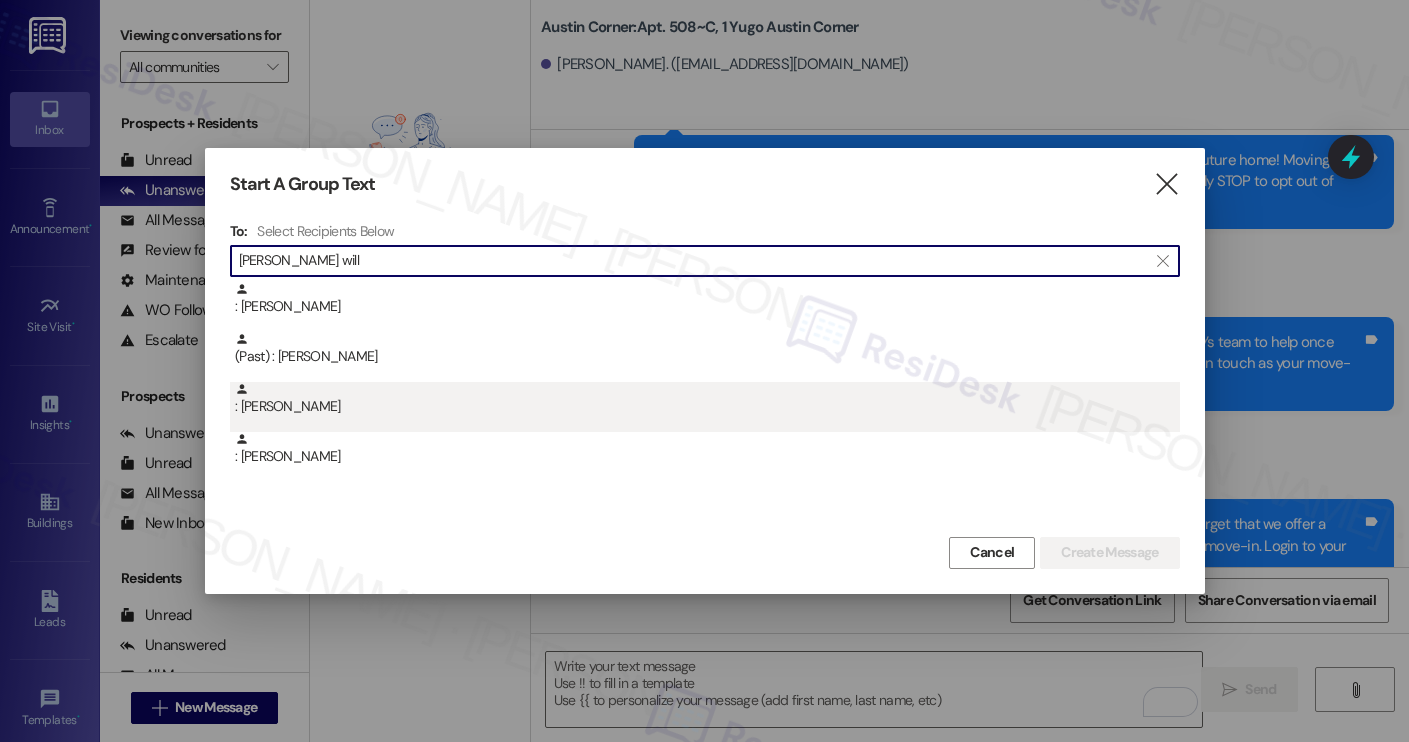 type on "carter will" 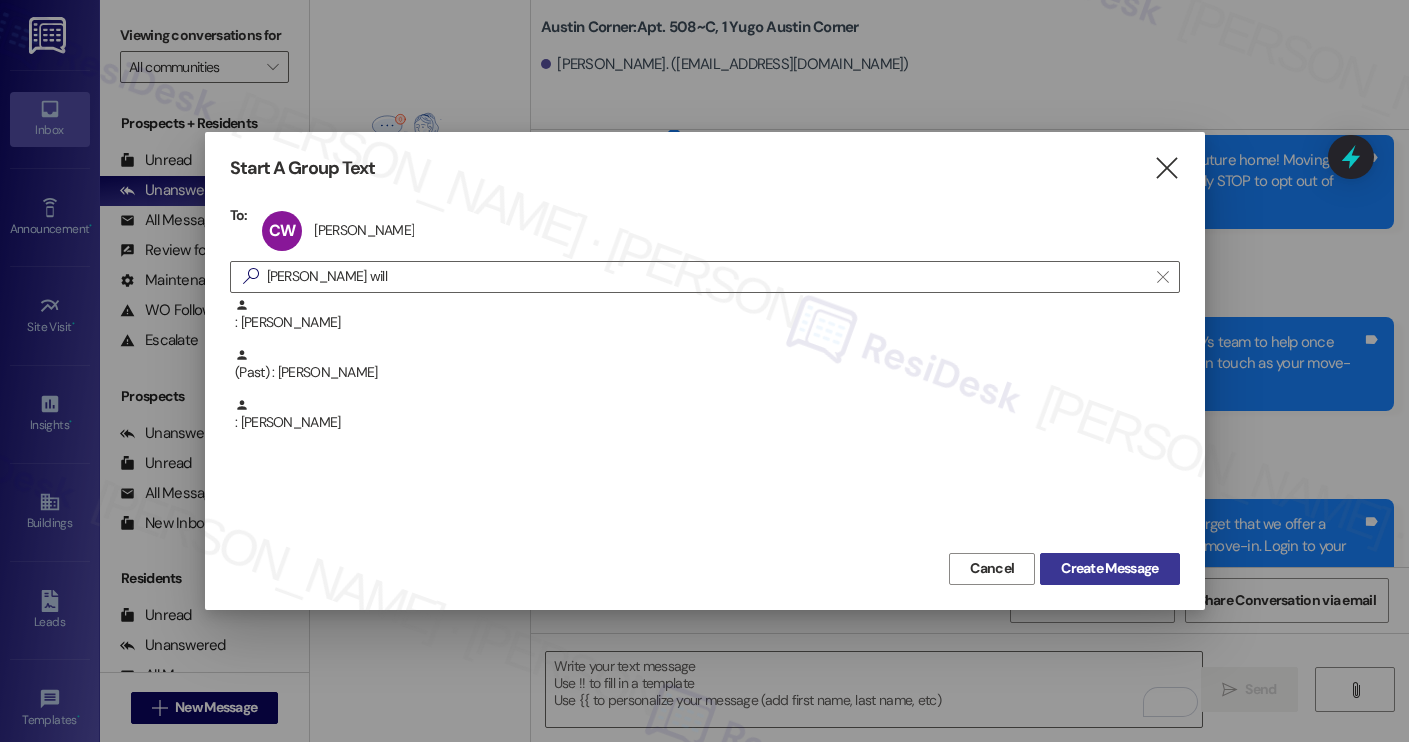 click on "Create Message" at bounding box center (1109, 568) 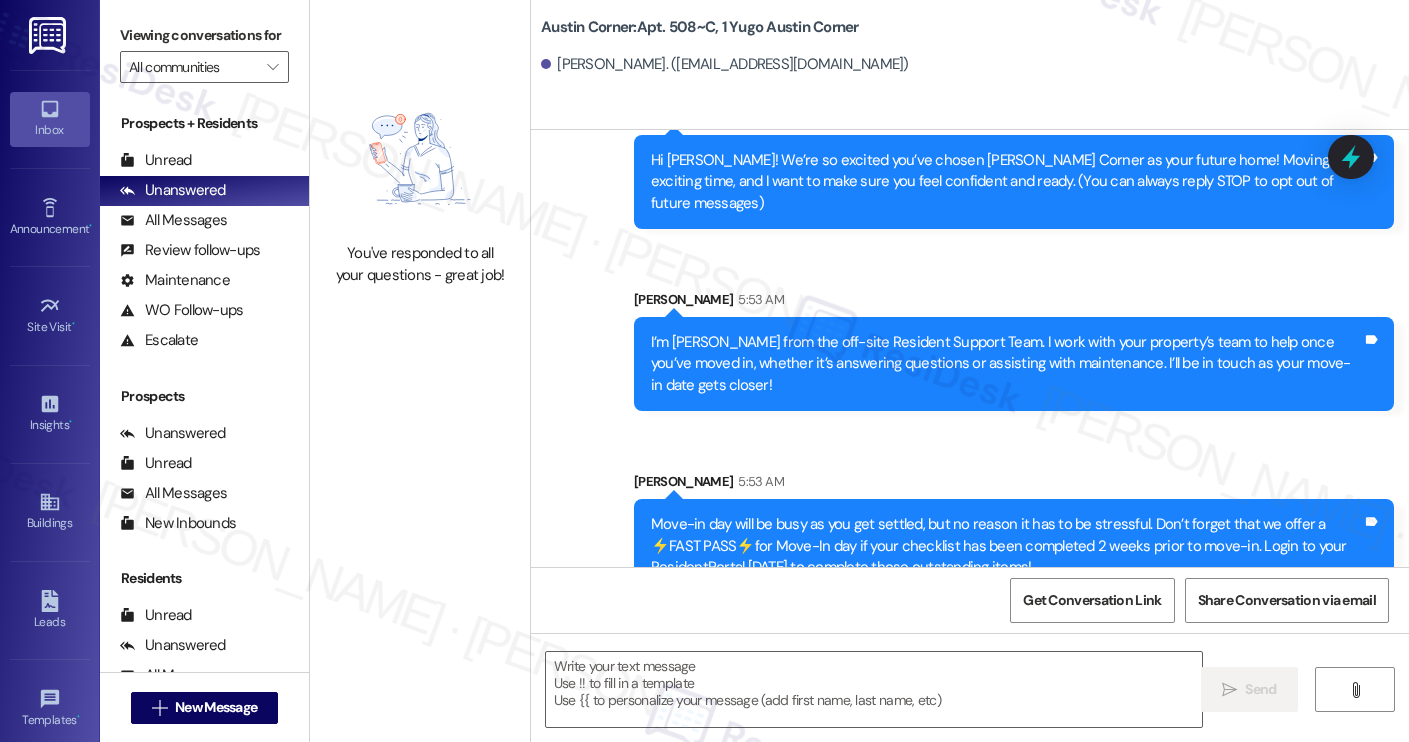 type on "Fetching suggested responses. Please feel free to read through the conversation in the meantime." 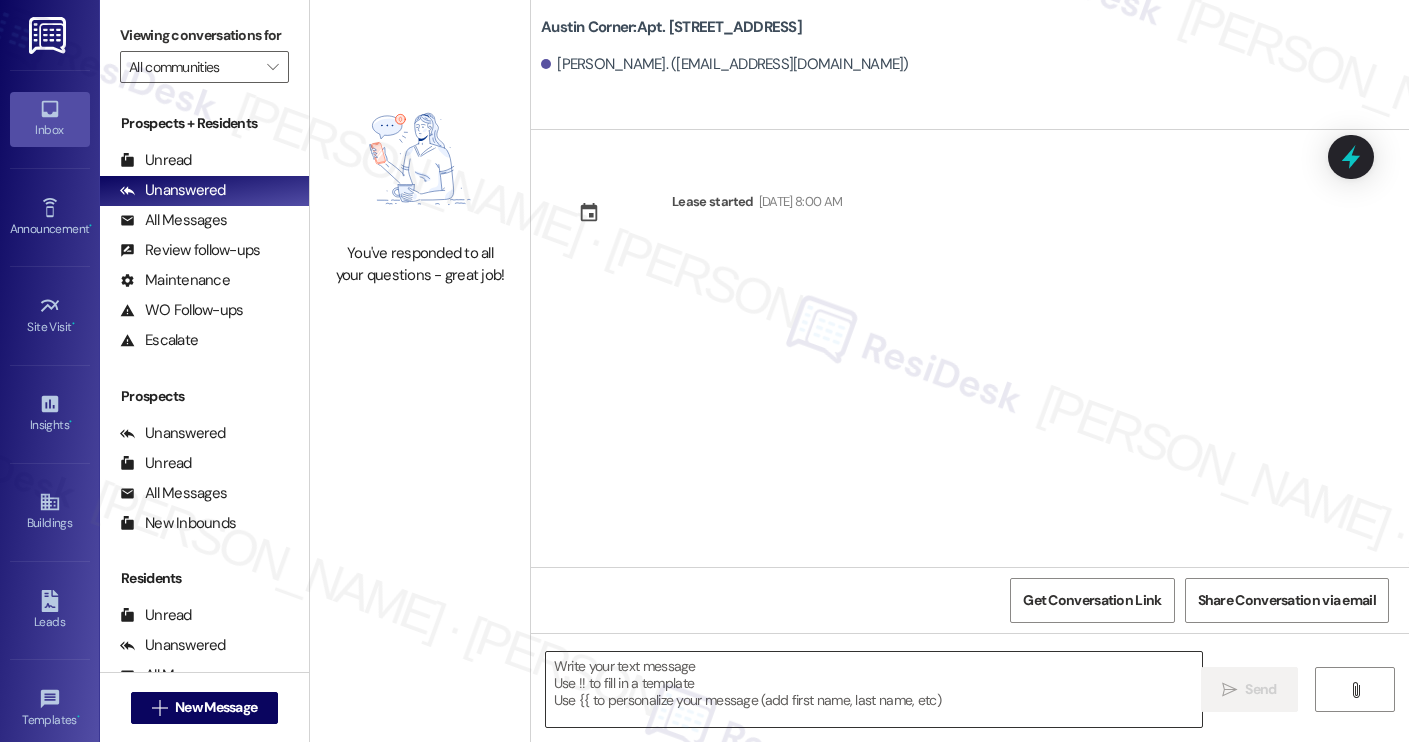 click at bounding box center (874, 689) 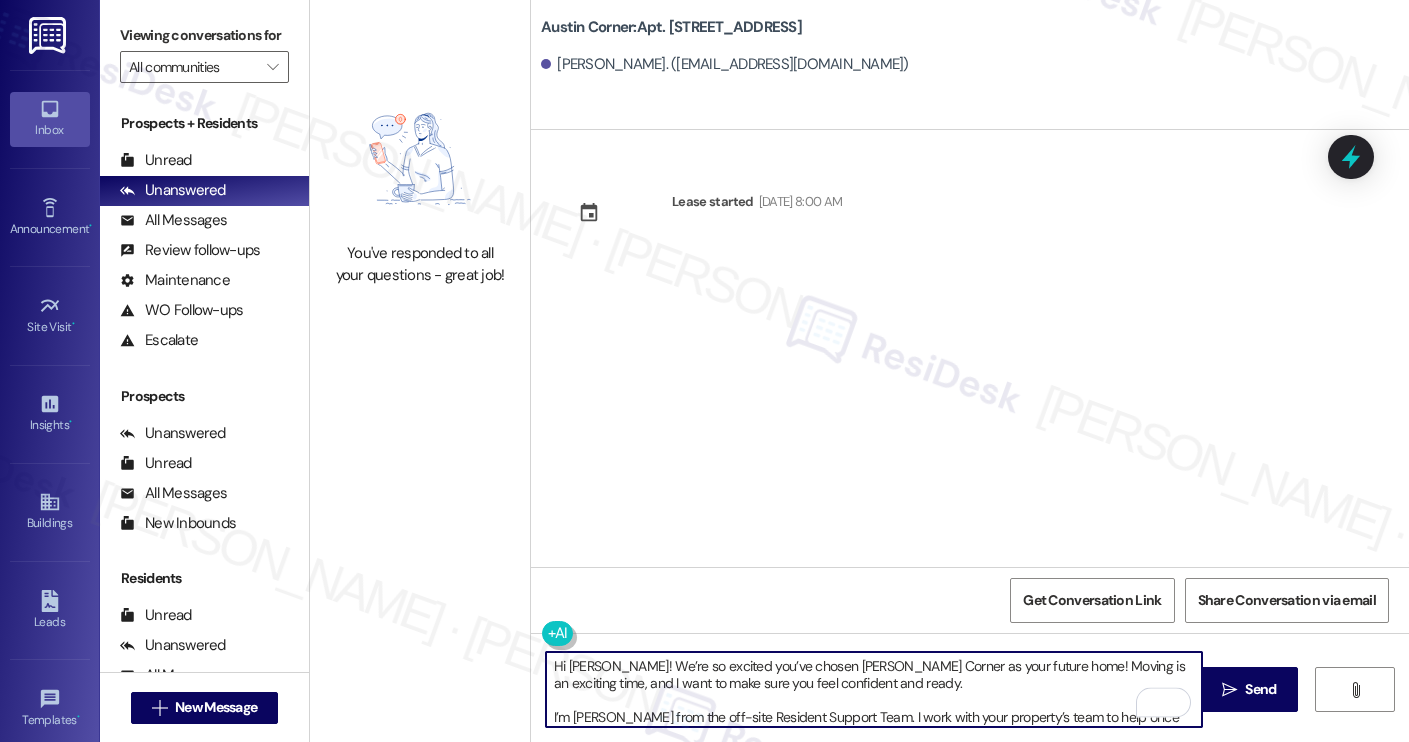 click on "Carter Williams. (cpw81406@gmail.com)" at bounding box center (725, 64) 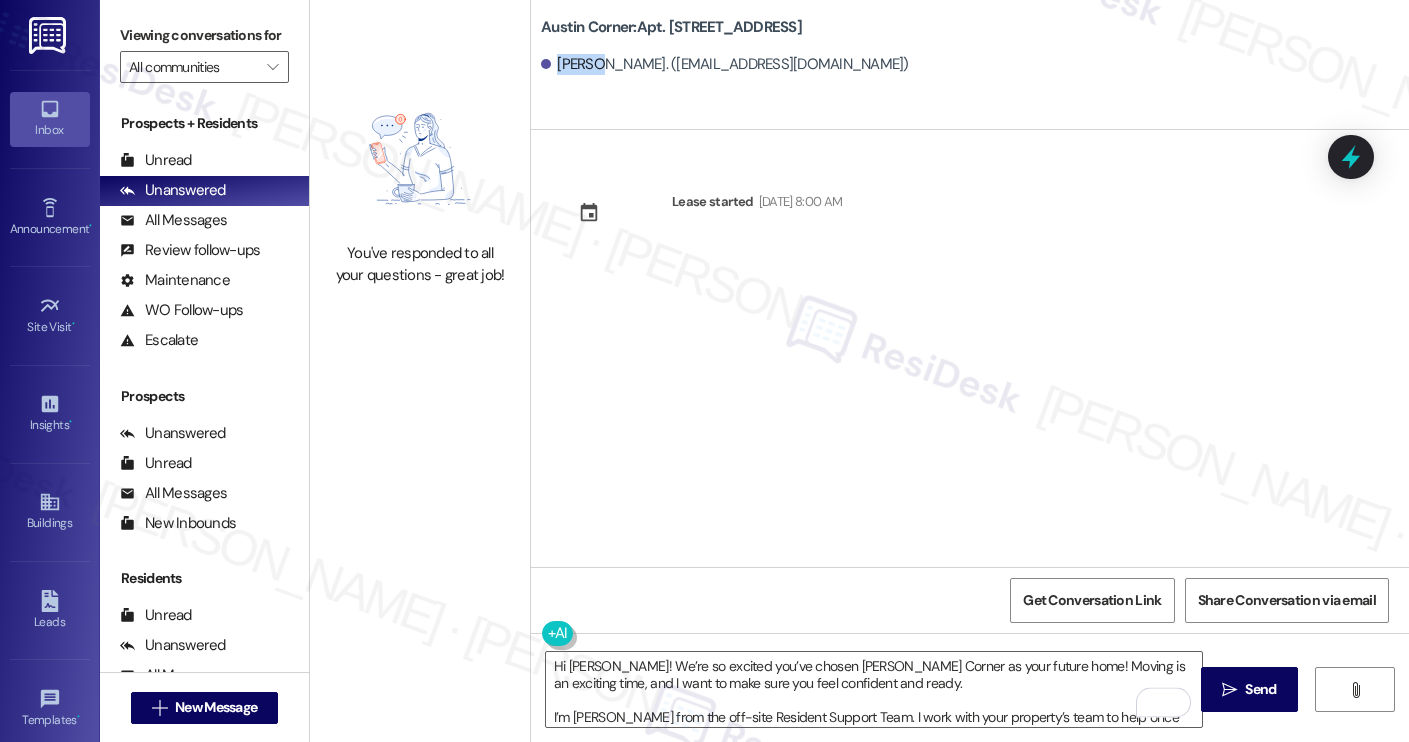 click on "Carter Williams. (cpw81406@gmail.com)" at bounding box center [725, 64] 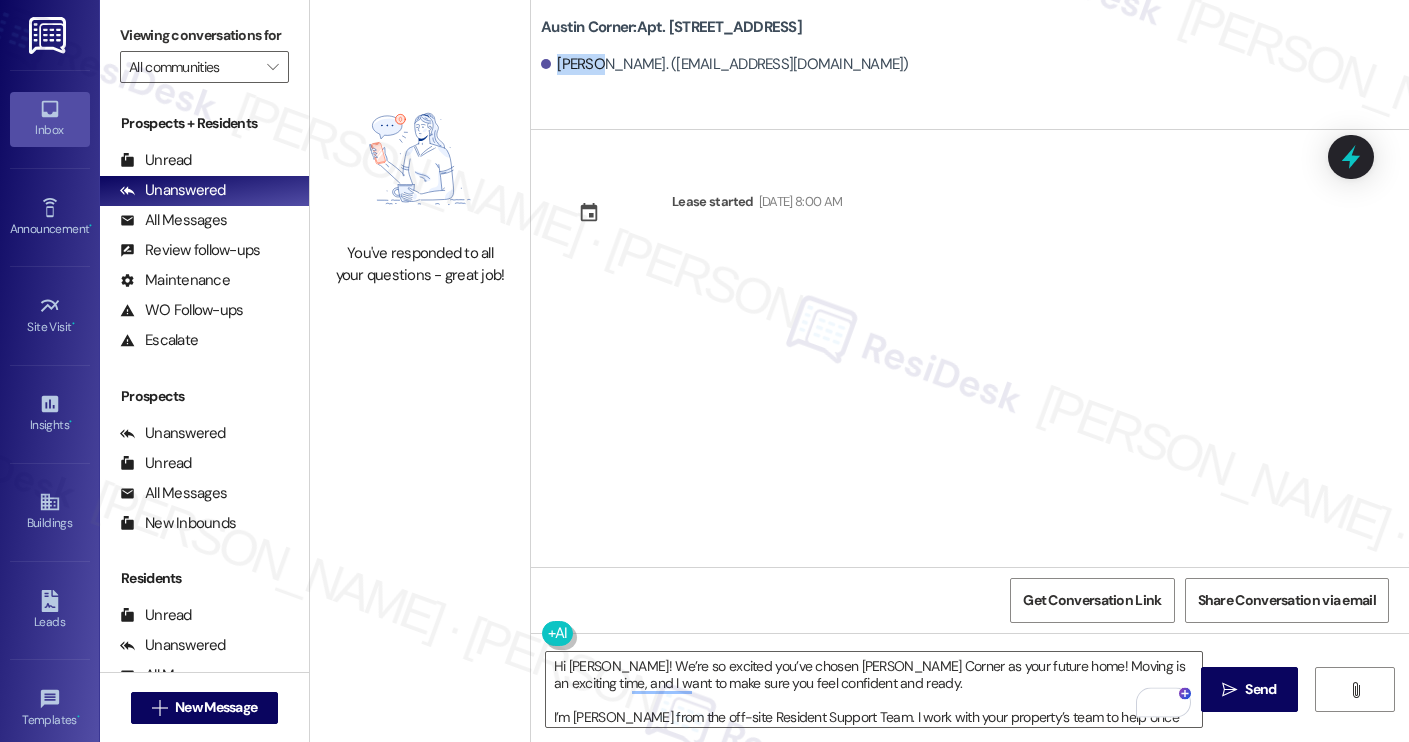 copy on "Carter" 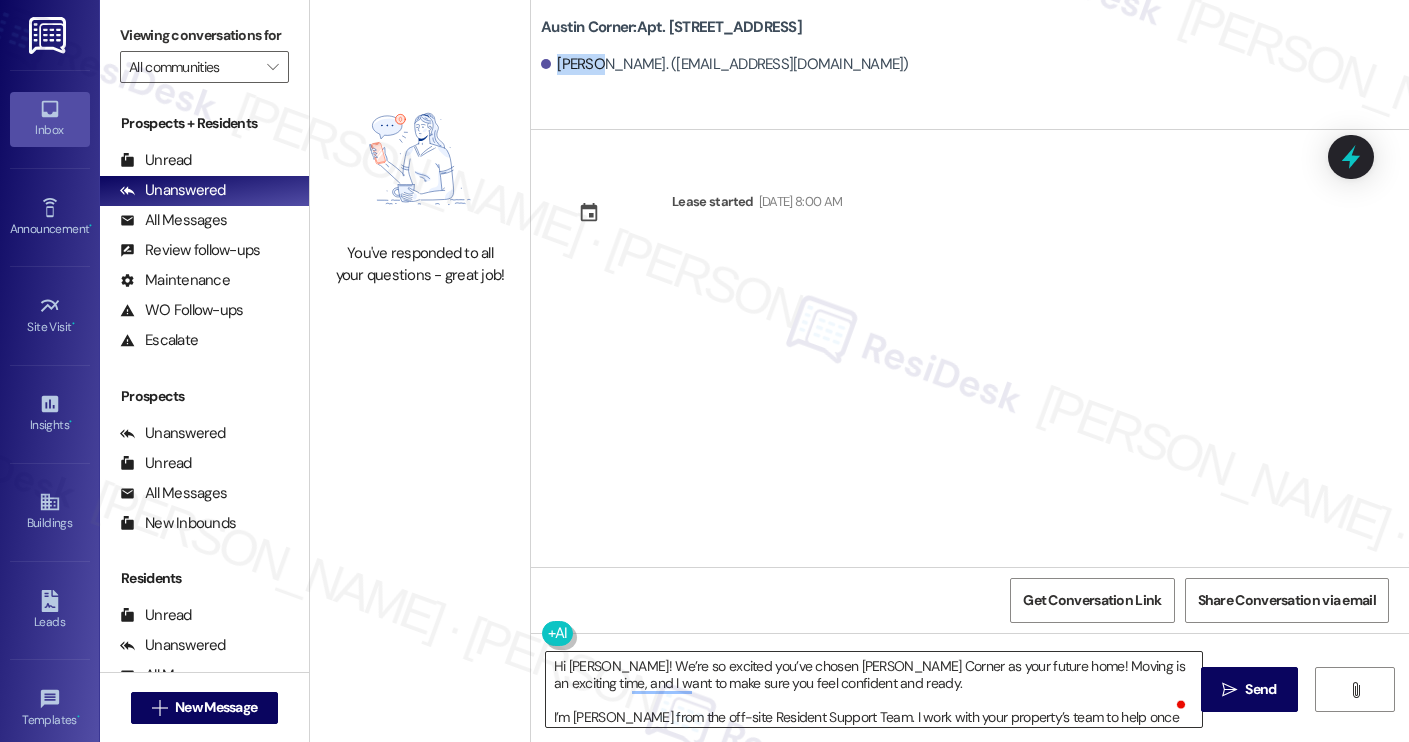 click on "Hi [PERSON_NAME]! We’re so excited you’ve chosen [PERSON_NAME] Corner as your future home! Moving is an exciting time, and I want to make sure you feel confident and ready.
I’m [PERSON_NAME] from the off-site Resident Support Team. I work with your property’s team to help once you’ve moved in, whether it’s answering questions or assisting with maintenance. I’ll be in touch as your move-in date gets closer!
Move-in day will be busy as you get settled, but no reason it has to be stressful. Don’t forget that we offer a ⚡FAST PASS⚡for Move-In day if your checklist has been completed 2 weeks prior to move-in. Login to your ResidentPortal [DATE] to complete those outstanding items!" at bounding box center (874, 689) 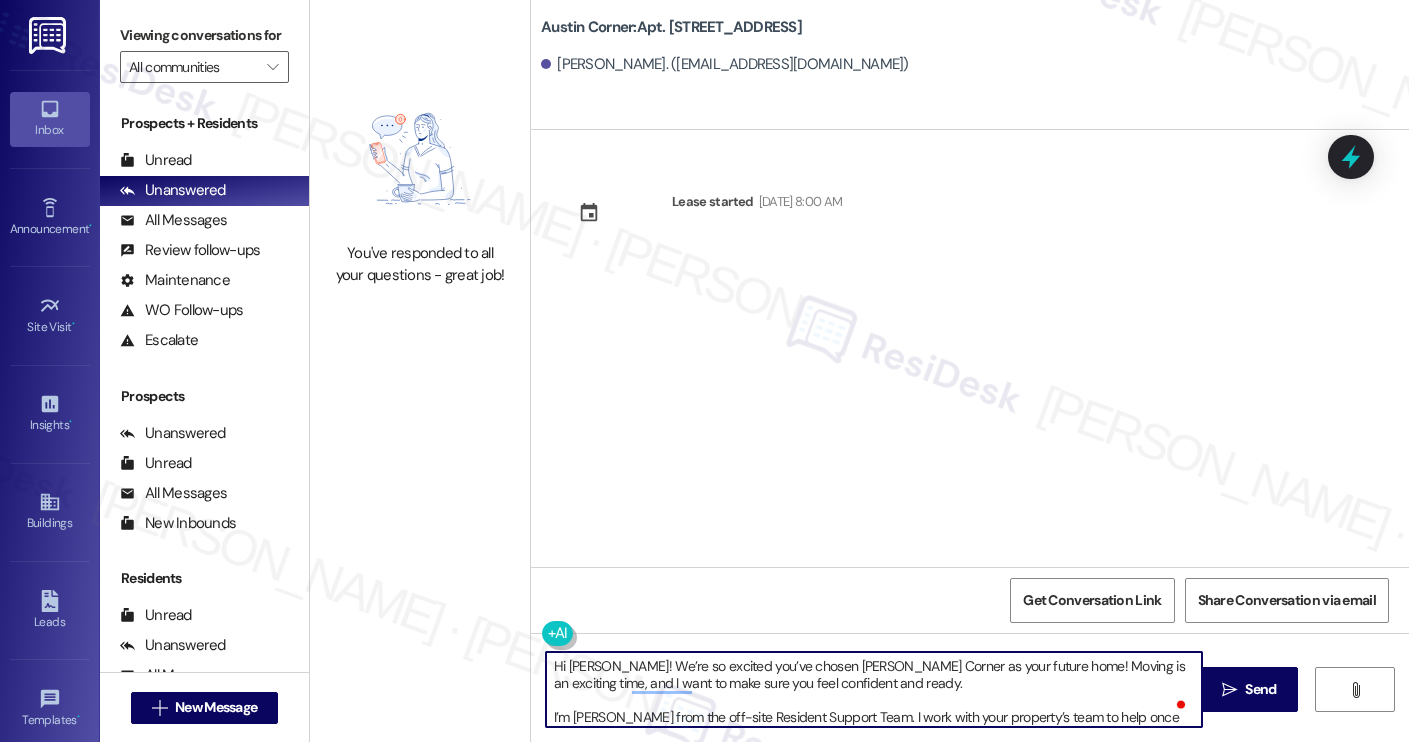 click on "Hi [PERSON_NAME]! We’re so excited you’ve chosen [PERSON_NAME] Corner as your future home! Moving is an exciting time, and I want to make sure you feel confident and ready.
I’m [PERSON_NAME] from the off-site Resident Support Team. I work with your property’s team to help once you’ve moved in, whether it’s answering questions or assisting with maintenance. I’ll be in touch as your move-in date gets closer!
Move-in day will be busy as you get settled, but no reason it has to be stressful. Don’t forget that we offer a ⚡FAST PASS⚡for Move-In day if your checklist has been completed 2 weeks prior to move-in. Login to your ResidentPortal [DATE] to complete those outstanding items!" at bounding box center (874, 689) 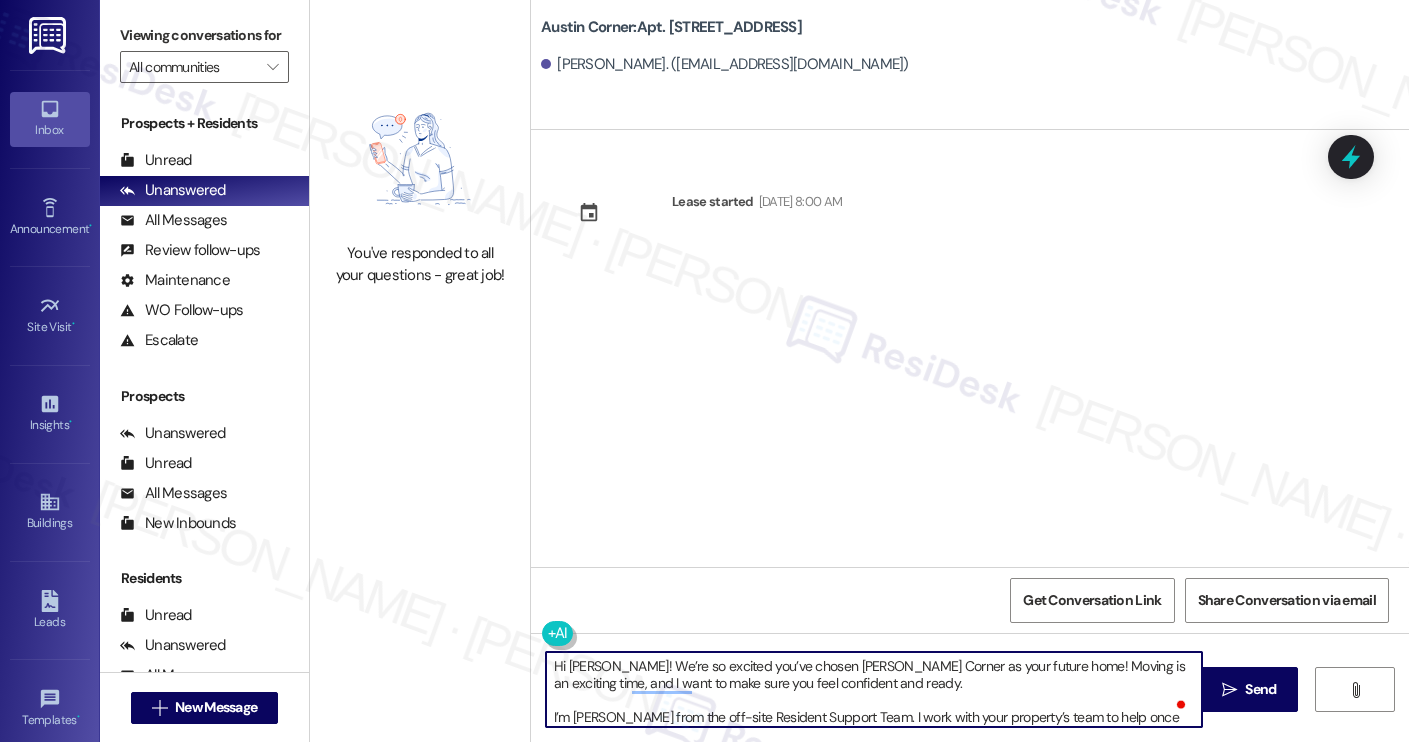 scroll, scrollTop: 17, scrollLeft: 0, axis: vertical 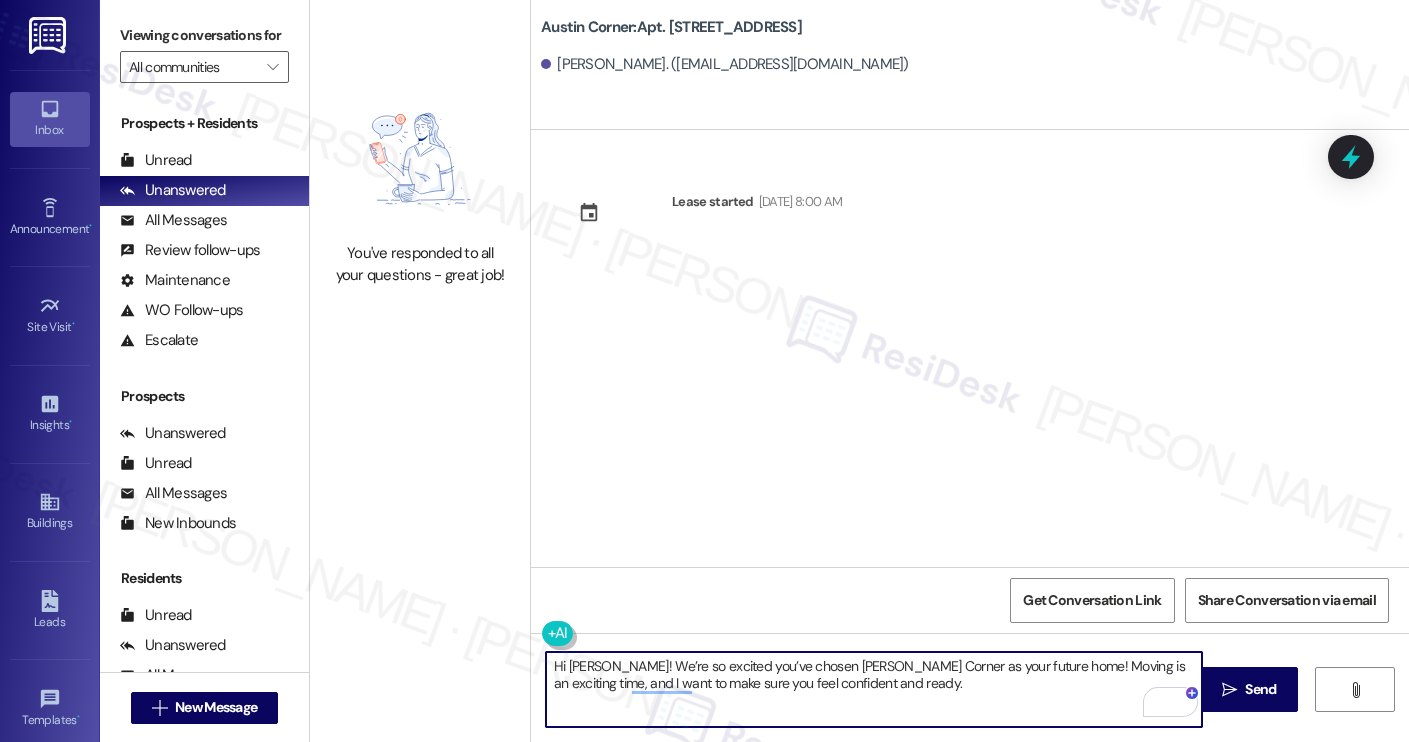 type on "Hi Carter! We’re so excited you’ve chosen Yugo Austin Corner as your future home! Moving is an exciting time, and I want to make sure you feel confident and ready." 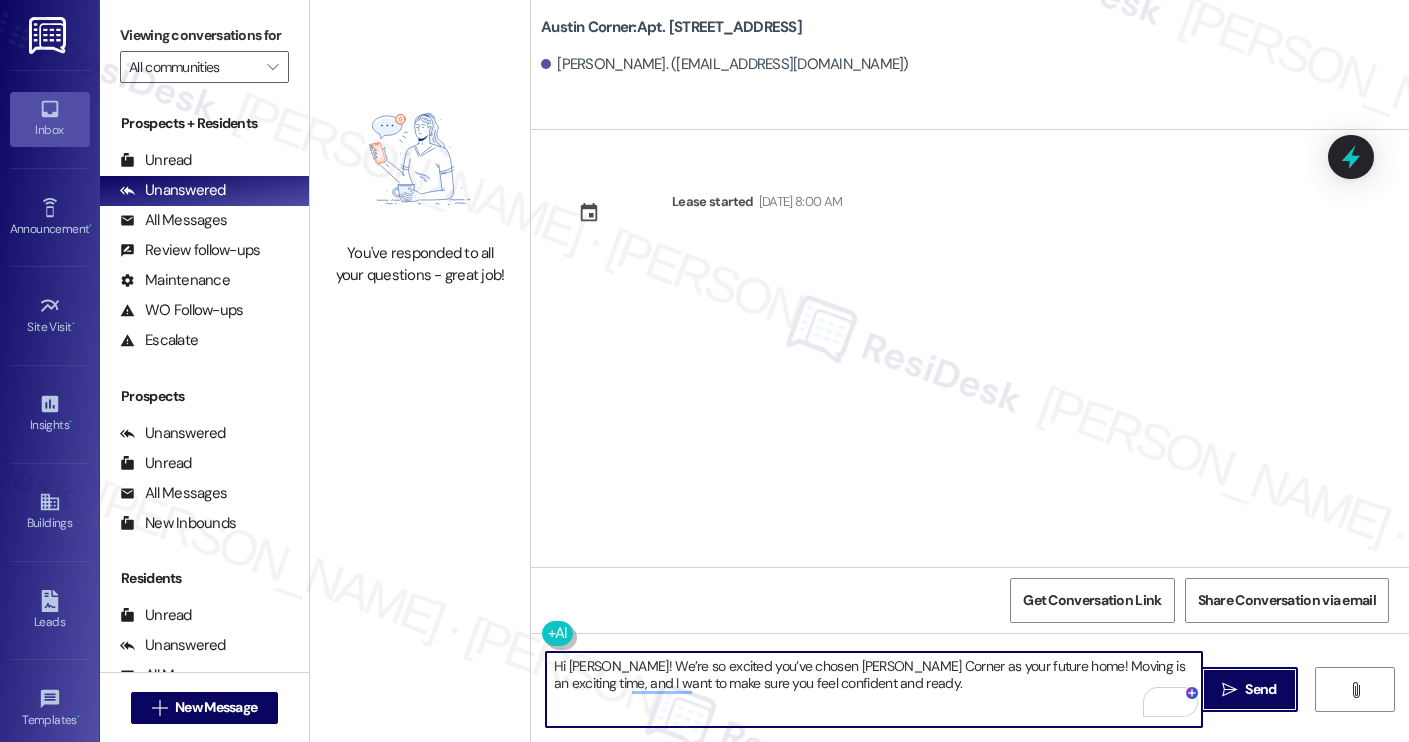 click on "Send" at bounding box center [1260, 689] 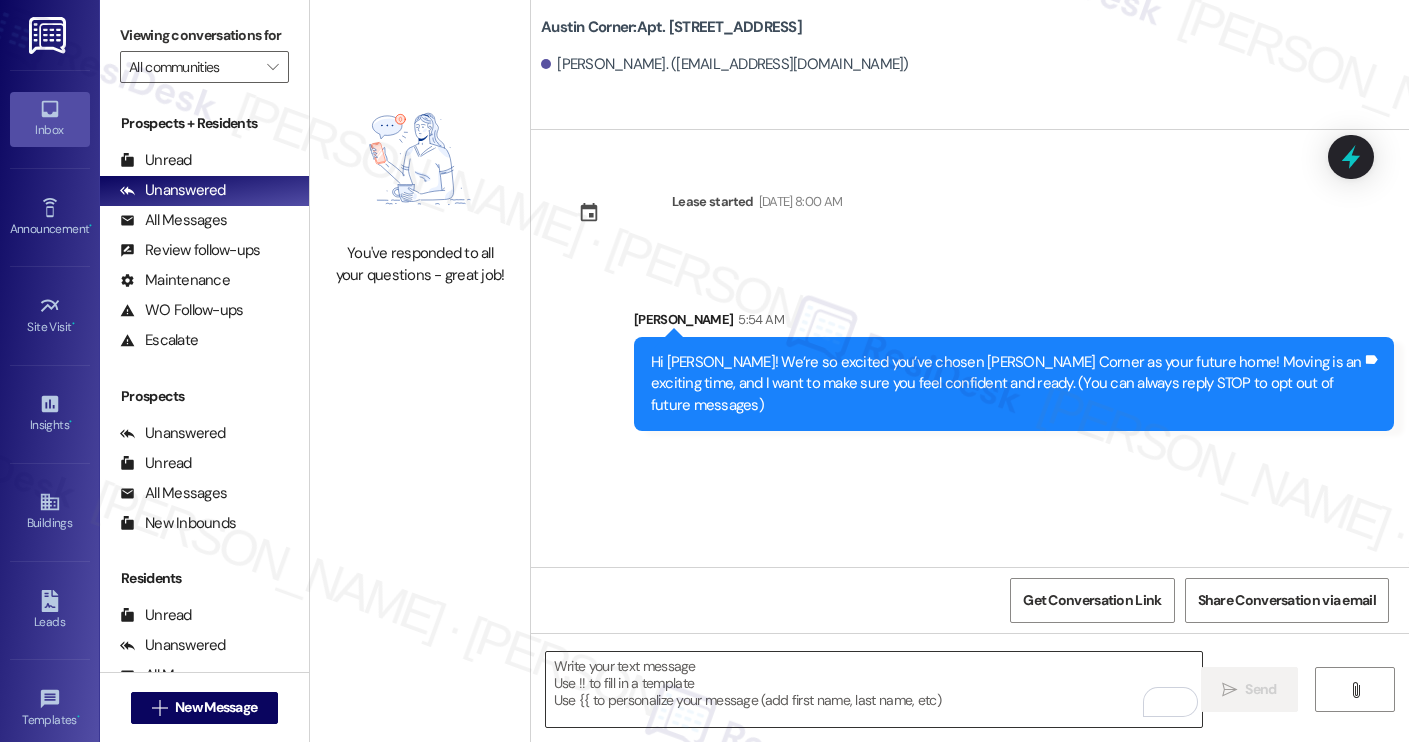click at bounding box center [874, 689] 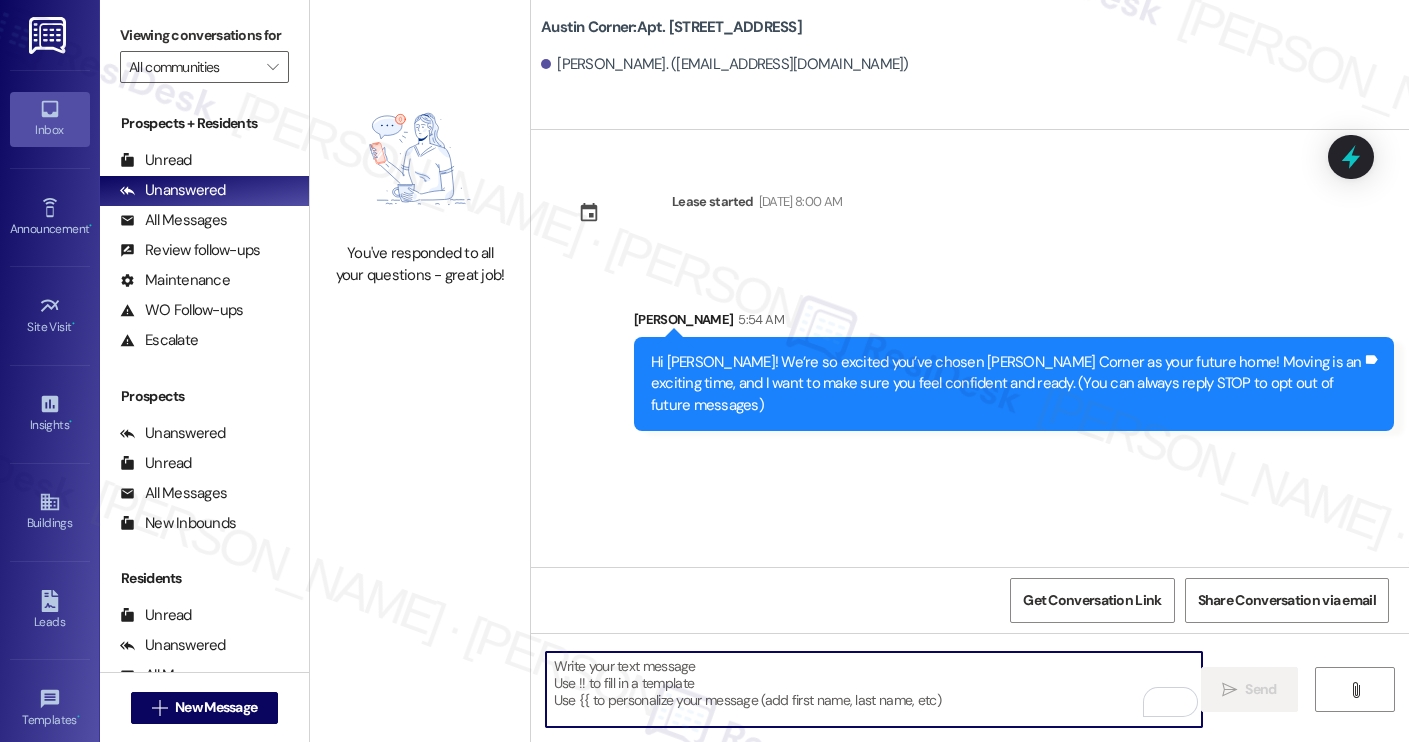 paste on "I’m [PERSON_NAME] from the off-site Resident Support Team. I work with your property’s team to help once you’ve moved in, whether it’s answering questions or assisting with maintenance. I’ll be in touch as your move-in date gets closer!
Move-in day will be busy as you get settled, but no reason it has to be stressful. Don’t forget that we offer a ⚡FAST PASS⚡for Move-In day if your checklist has been completed 2 weeks prior to move-in. Login to your ResidentPortal [DATE] to complete those outstanding items!" 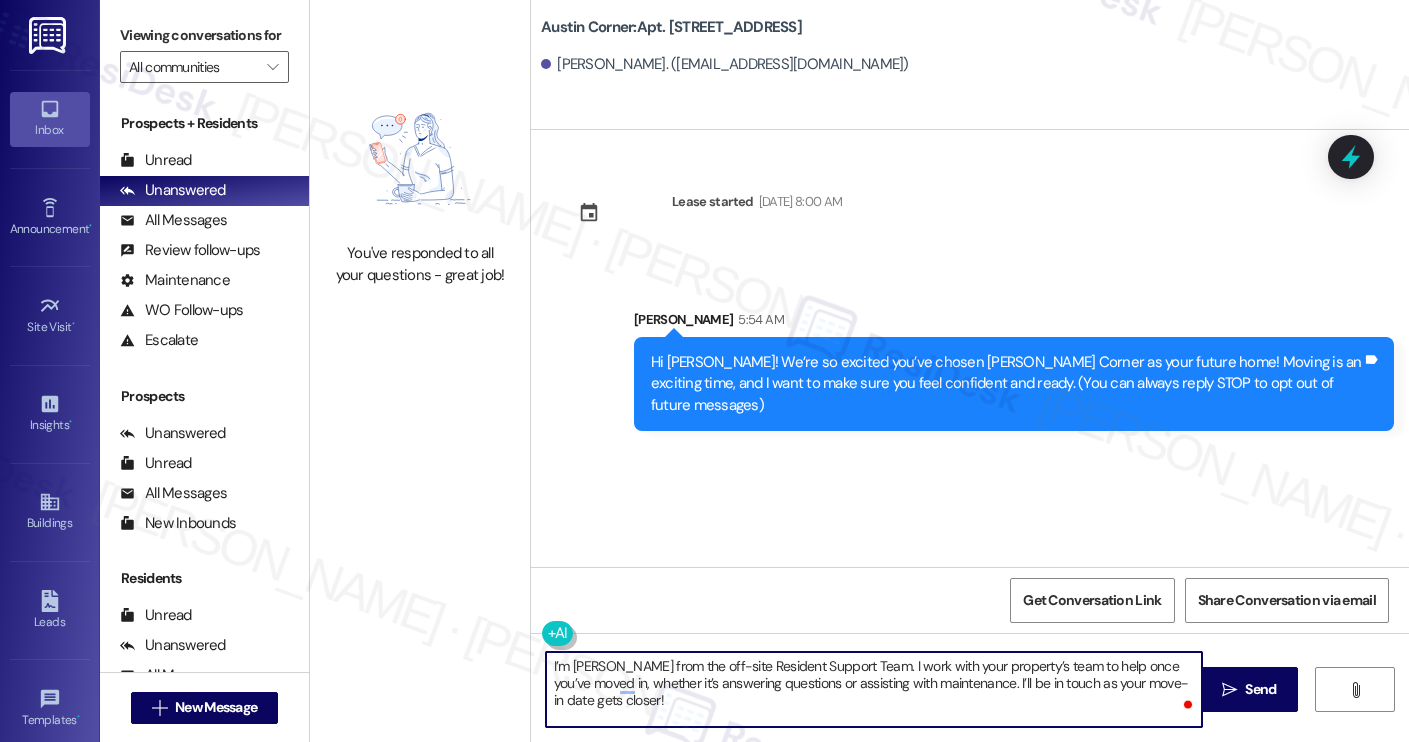 type on "I’m [PERSON_NAME] from the off-site Resident Support Team. I work with your property’s team to help once you’ve moved in, whether it’s answering questions or assisting with maintenance. I’ll be in touch as your move-in date gets closer!" 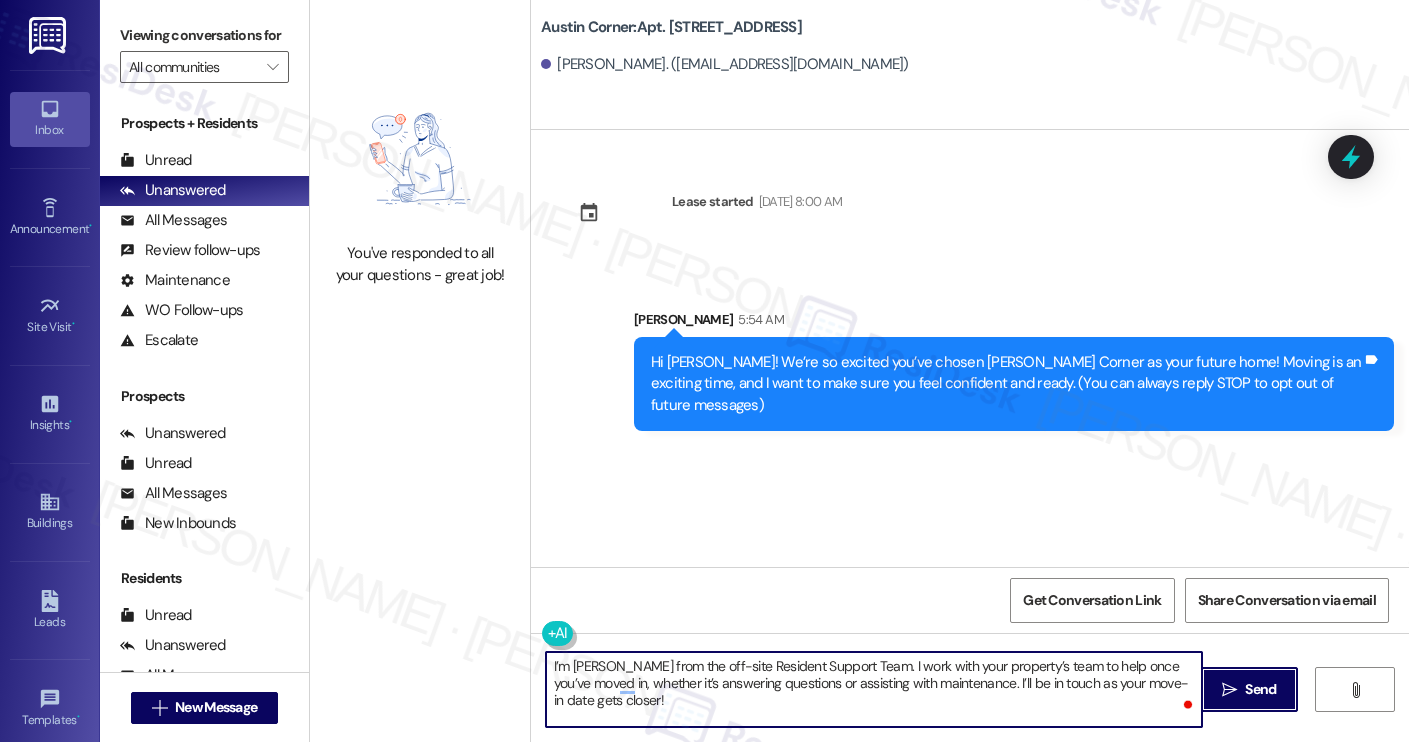 click on " Send" at bounding box center [1249, 689] 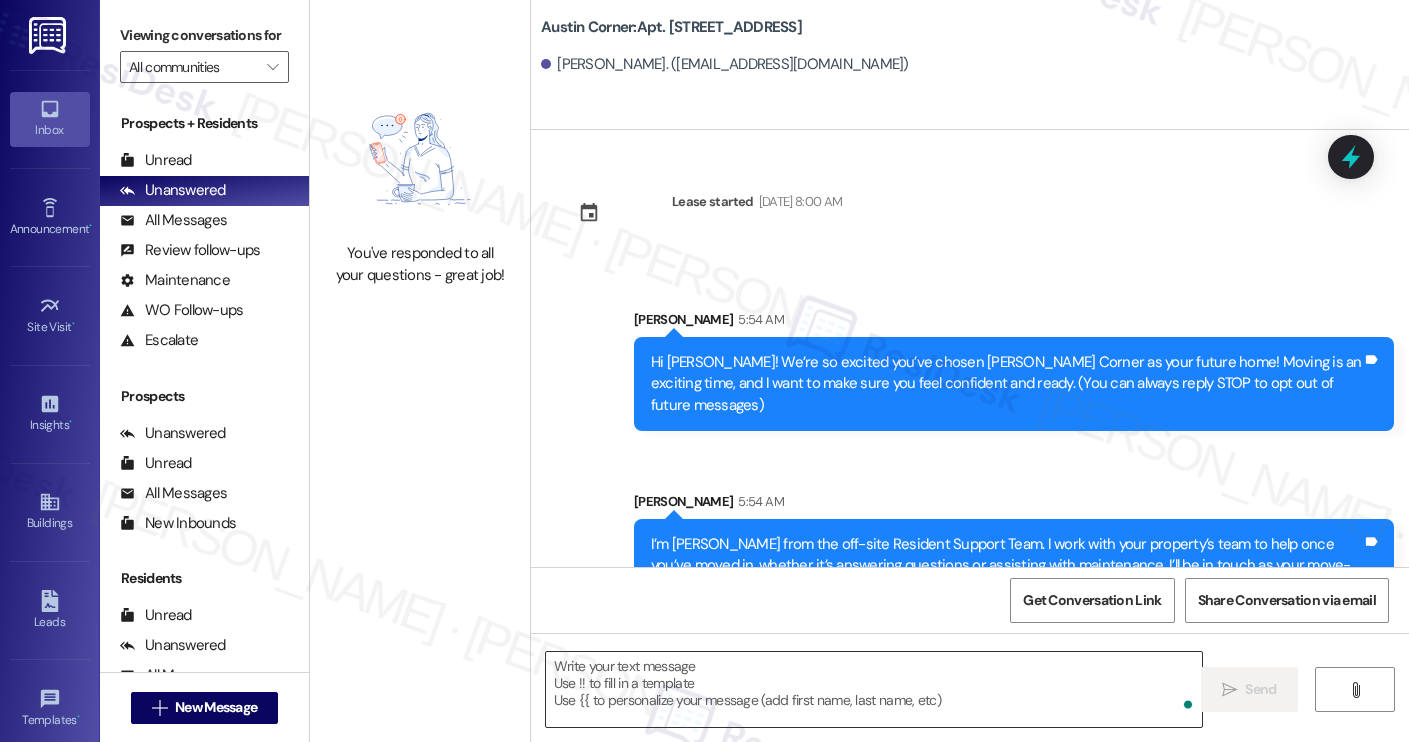 click at bounding box center [874, 689] 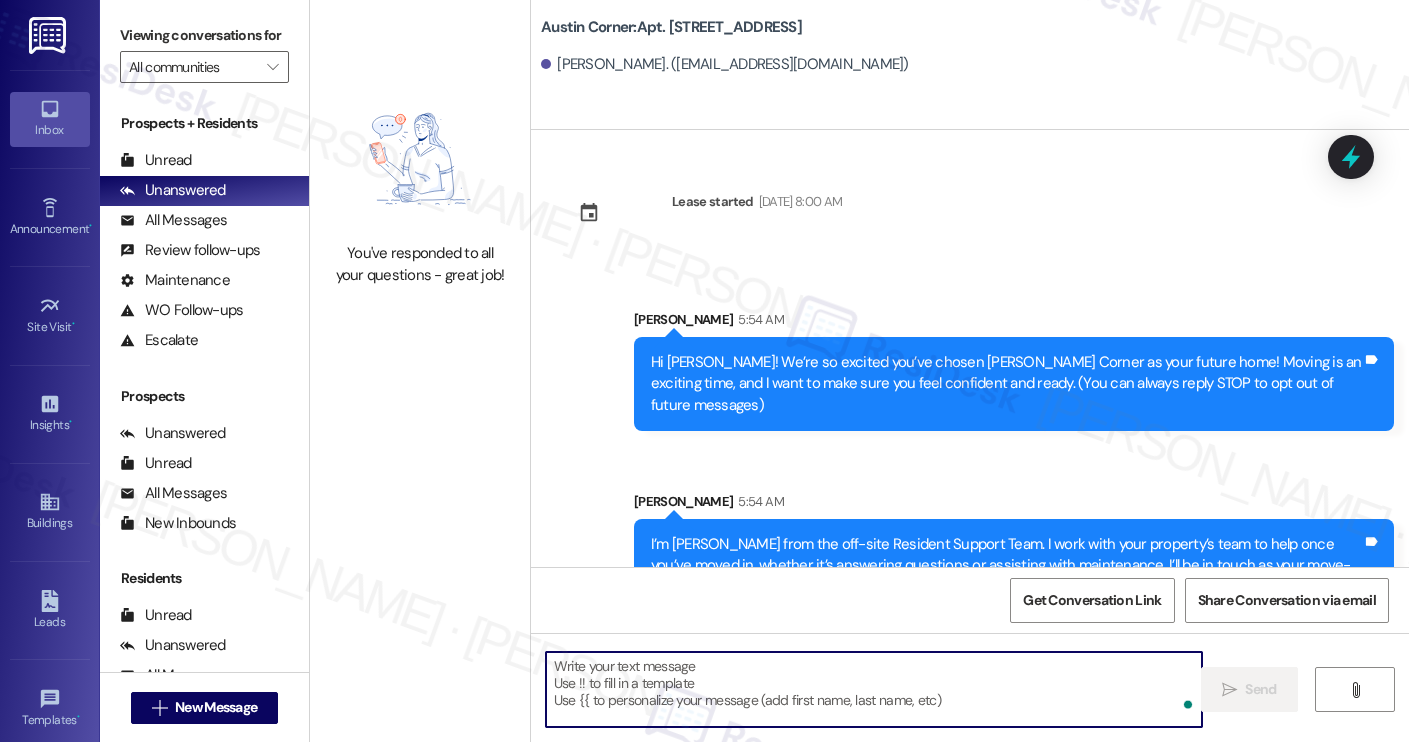 paste on "Move-in day will be busy as you get settled, but no reason it has to be stressful. Don’t forget that we offer a ⚡FAST PASS⚡for Move-In day if your checklist has been completed 2 weeks prior to move-in. Login to your ResidentPortal [DATE] to complete those outstanding items!" 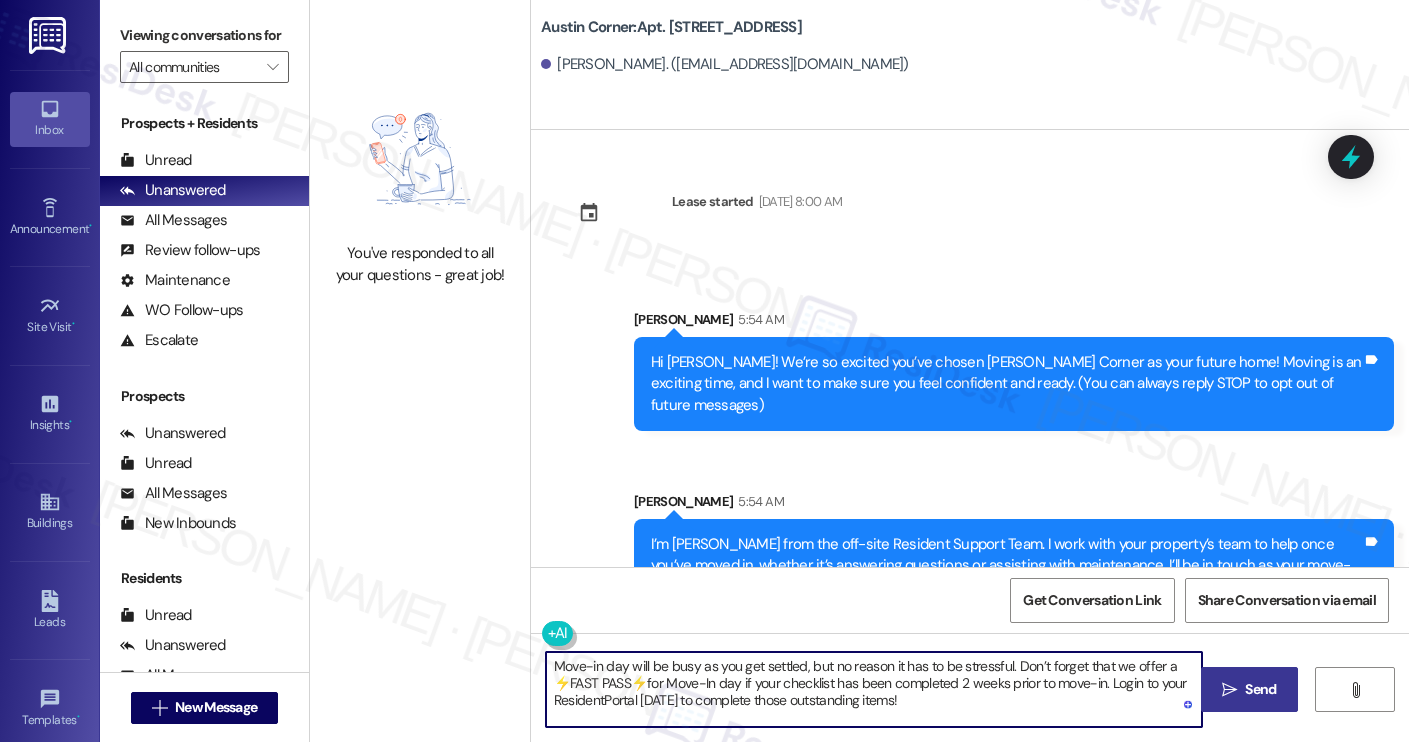 type on "Move-in day will be busy as you get settled, but no reason it has to be stressful. Don’t forget that we offer a ⚡FAST PASS⚡for Move-In day if your checklist has been completed 2 weeks prior to move-in. Login to your ResidentPortal [DATE] to complete those outstanding items!" 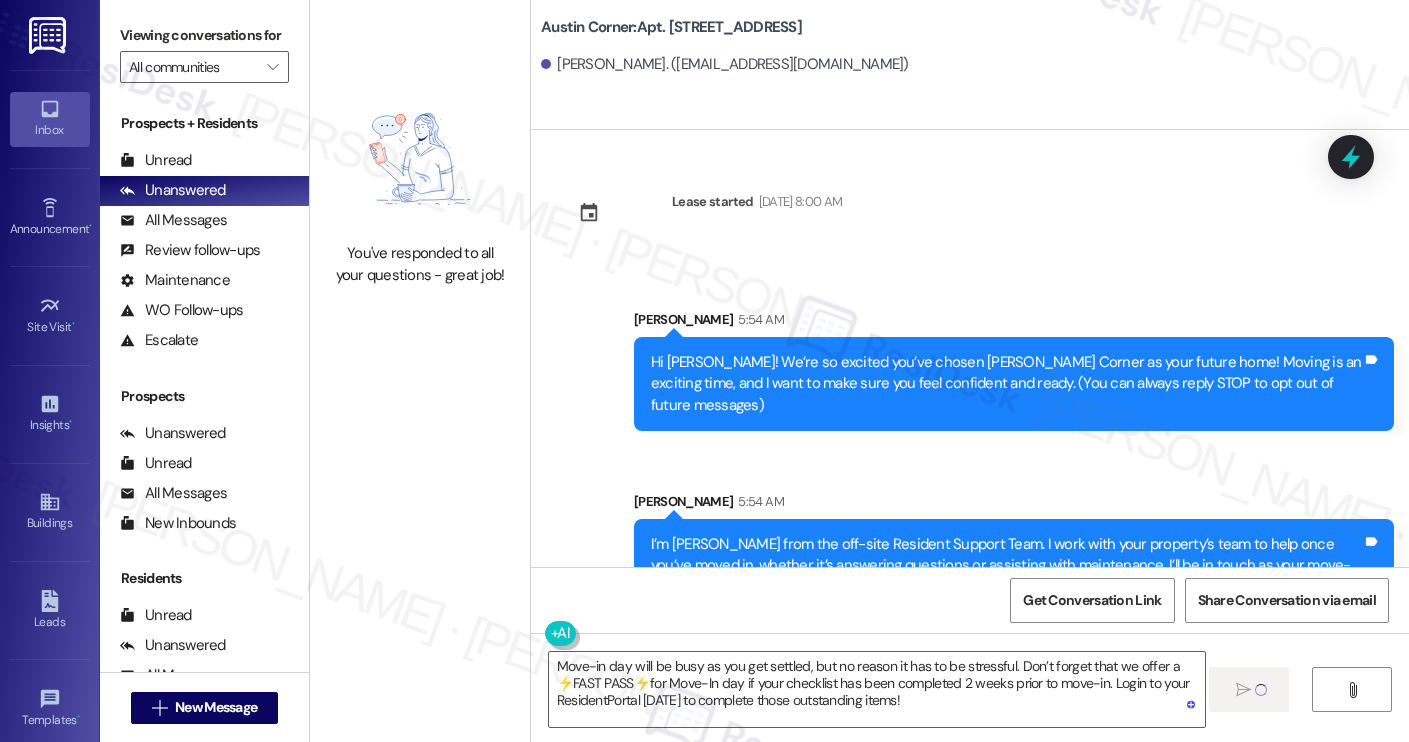 type 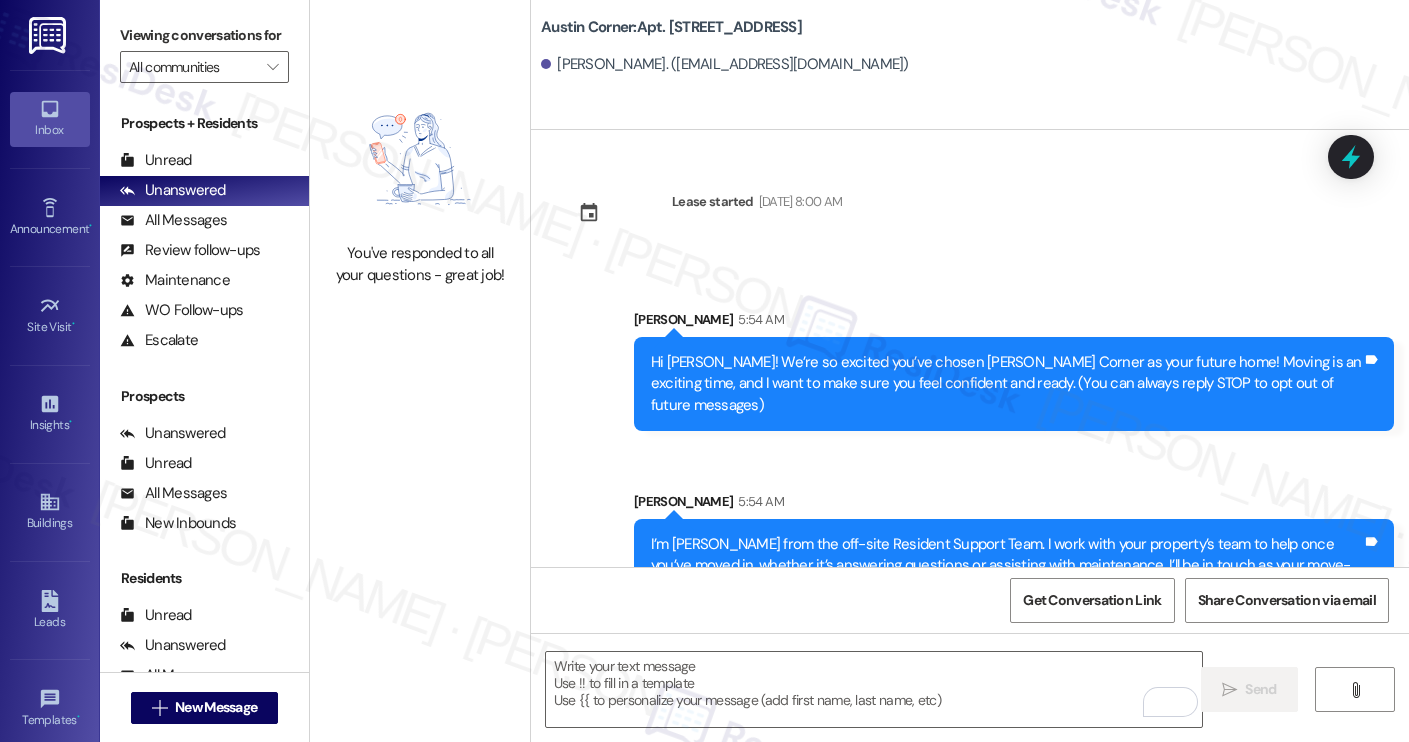 scroll, scrollTop: 202, scrollLeft: 0, axis: vertical 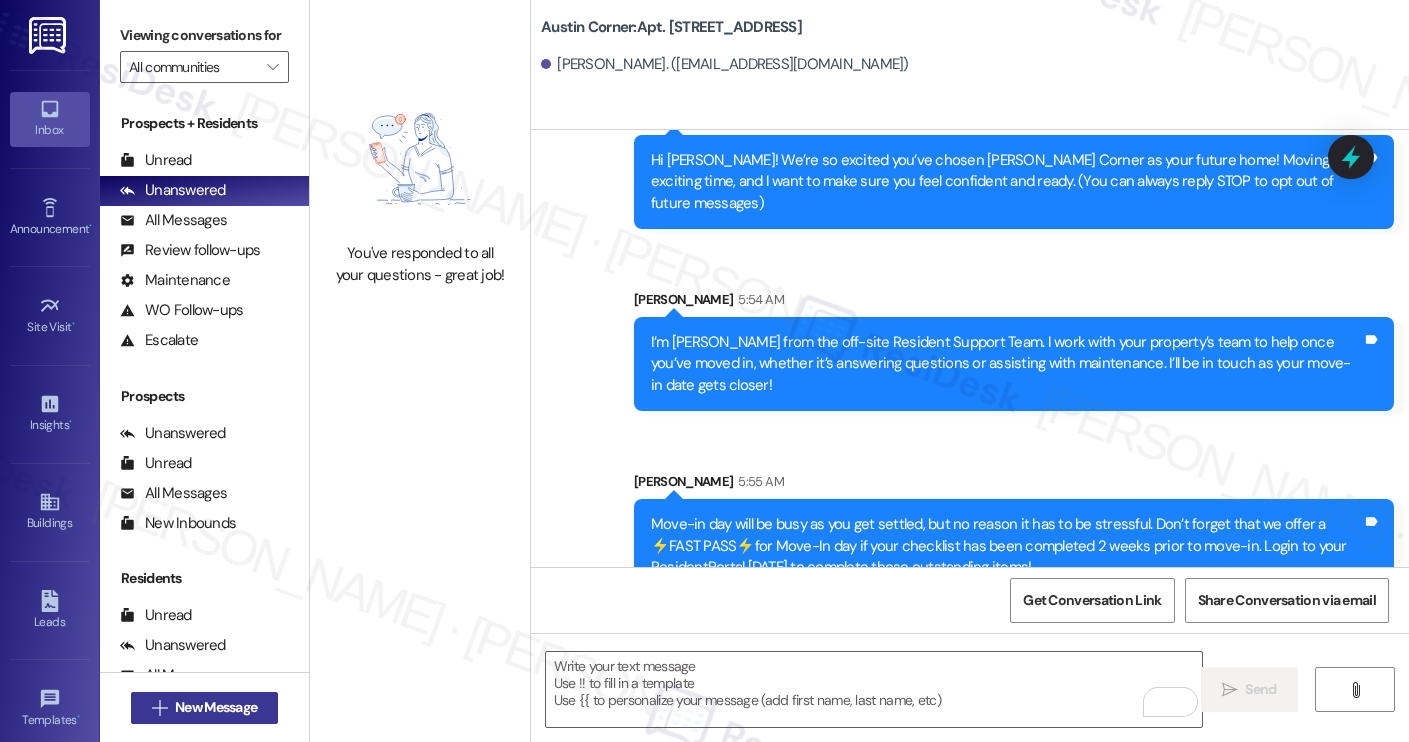 click on "New Message" at bounding box center (216, 707) 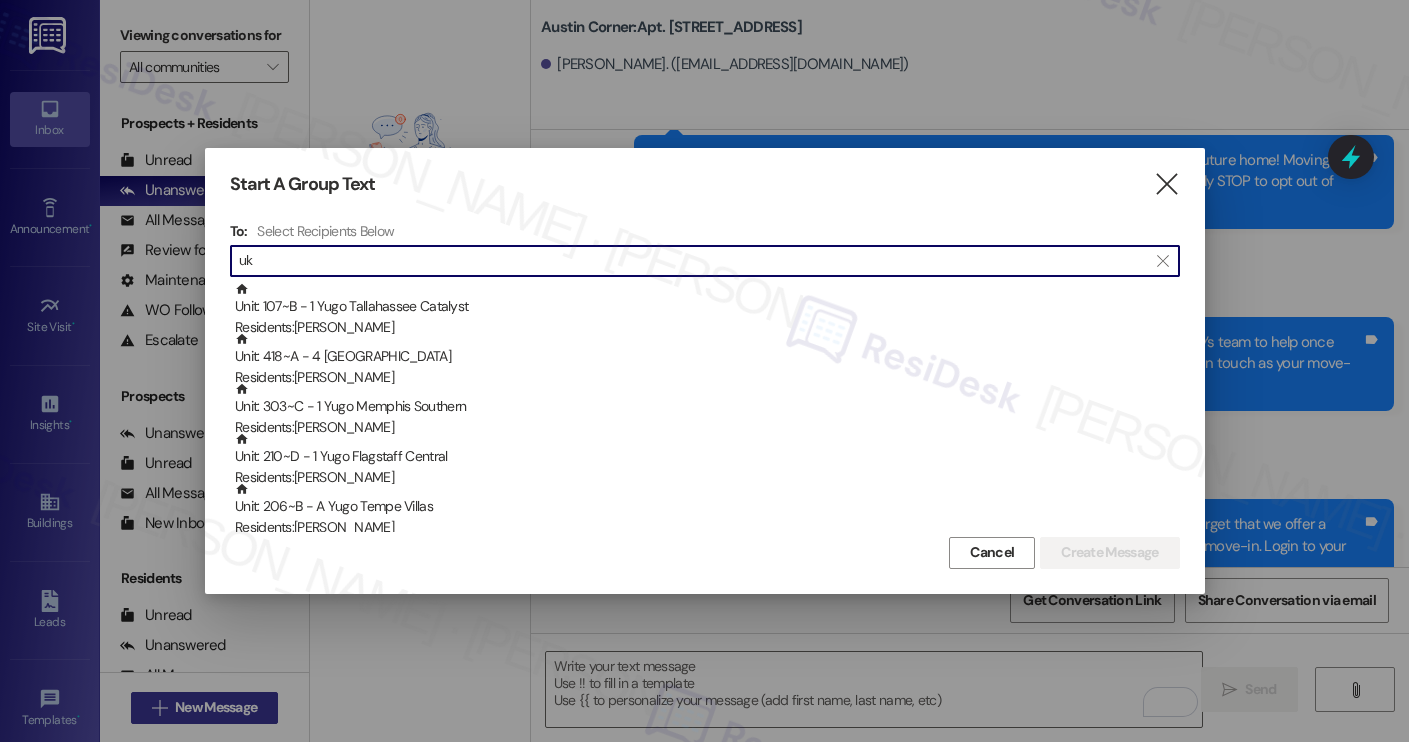 type on "u" 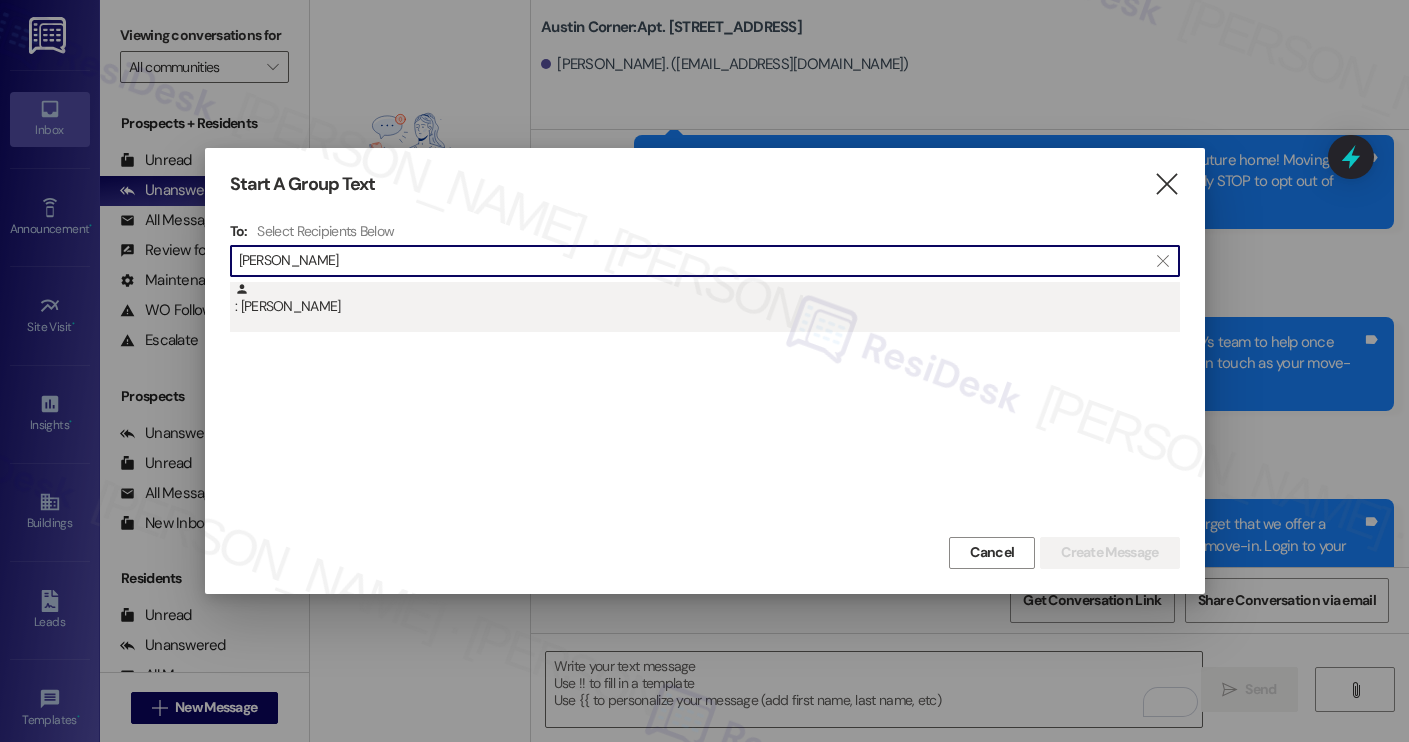 type on "lukas dra" 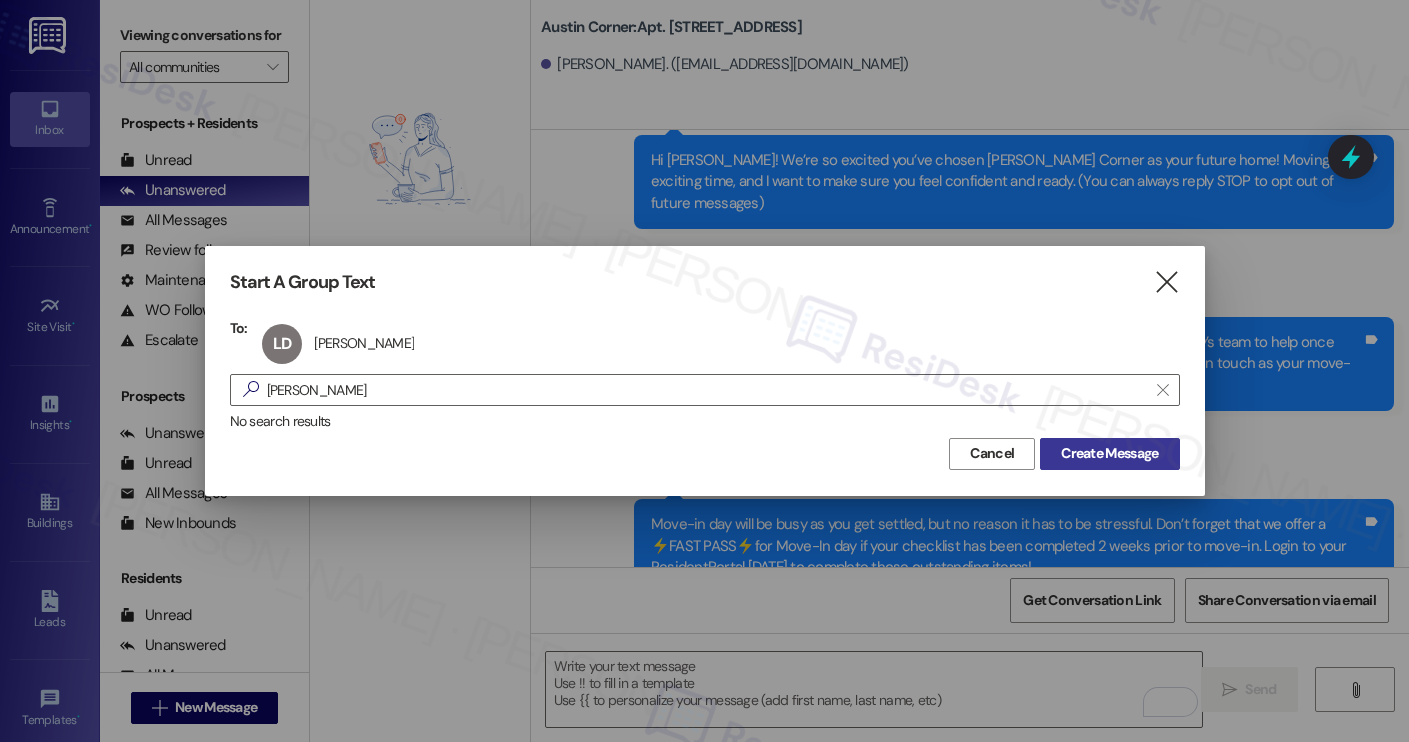 click on "Create Message" at bounding box center (1109, 453) 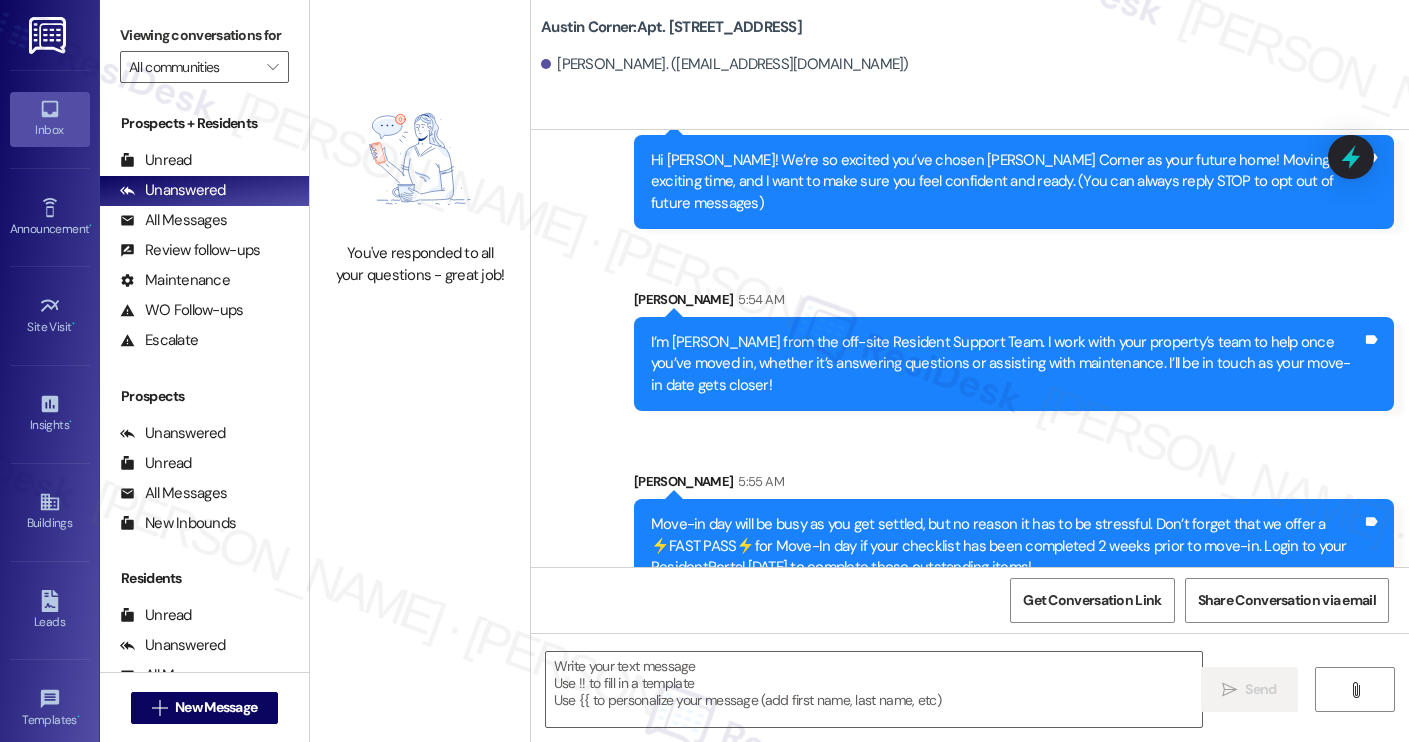 type on "Fetching suggested responses. Please feel free to read through the conversation in the meantime." 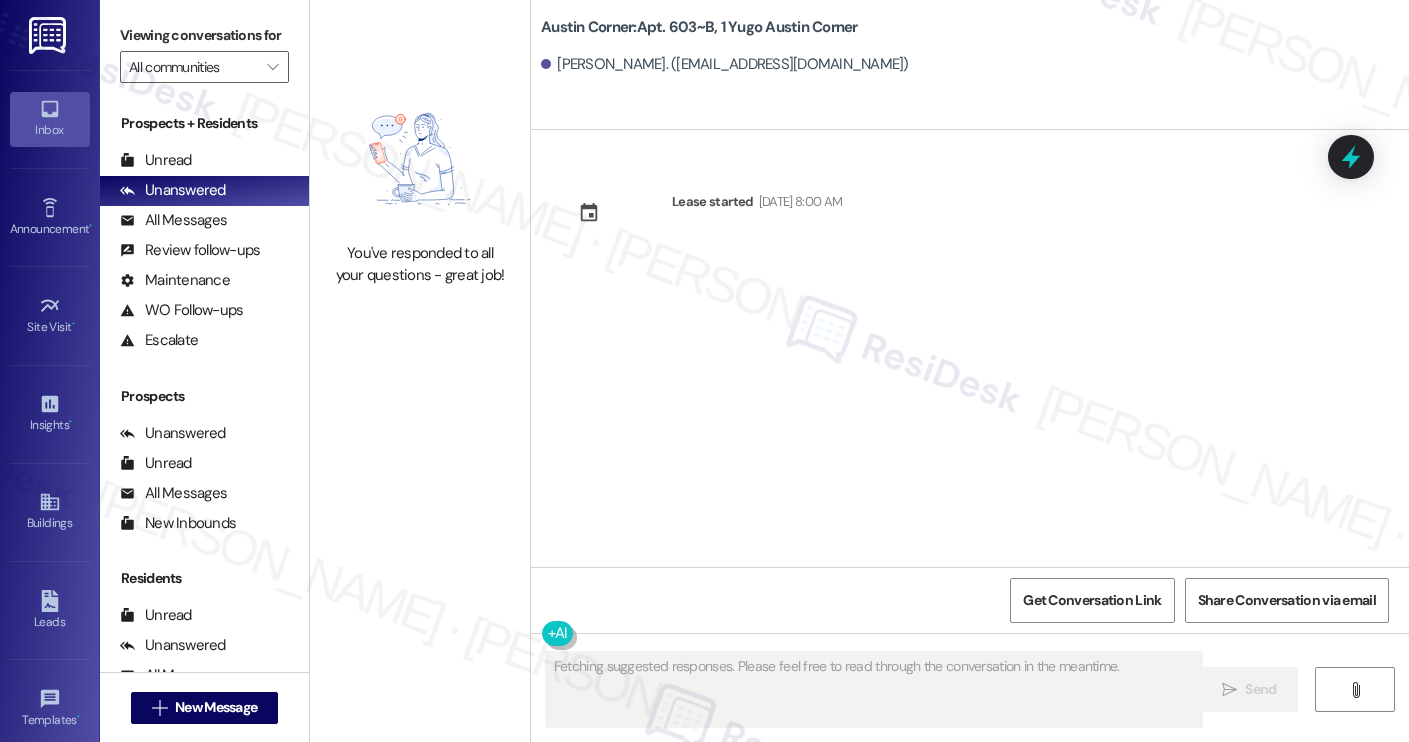 scroll, scrollTop: 0, scrollLeft: 0, axis: both 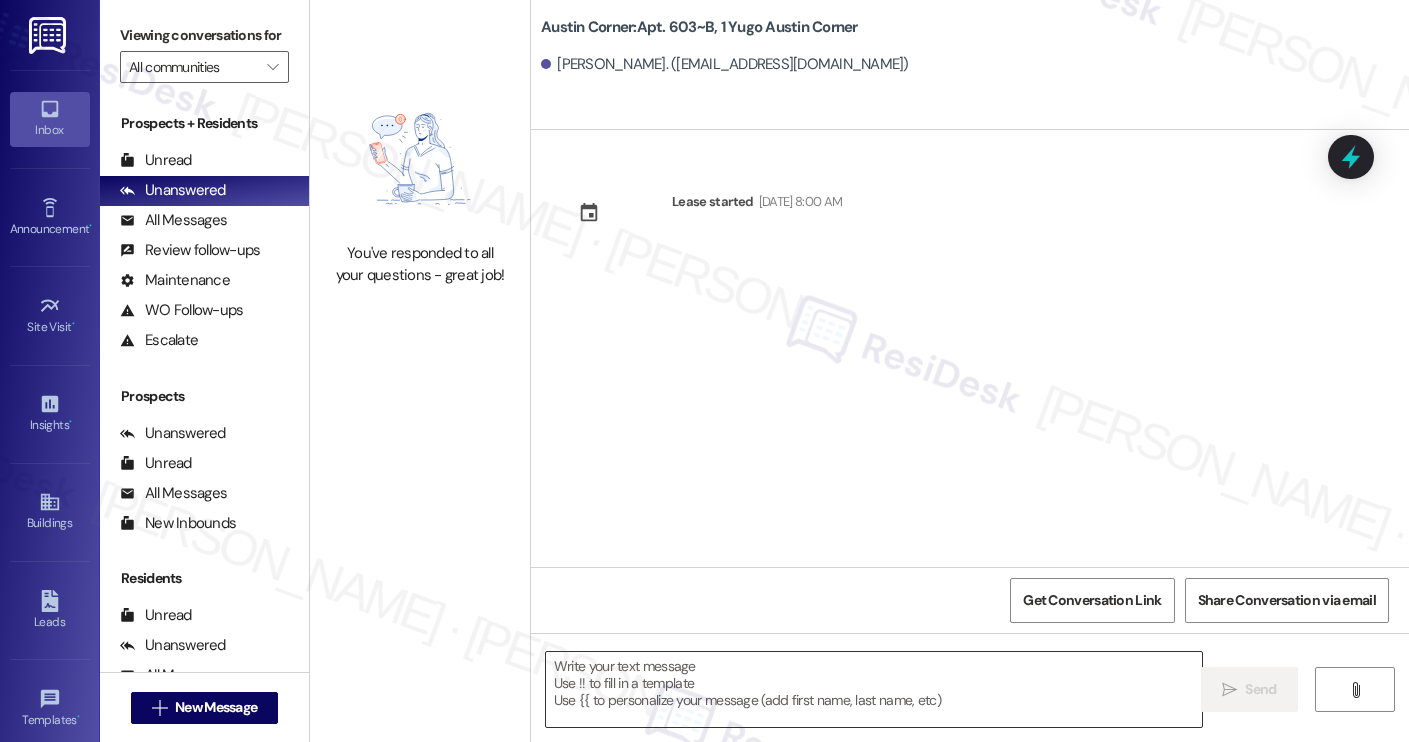 click at bounding box center (874, 689) 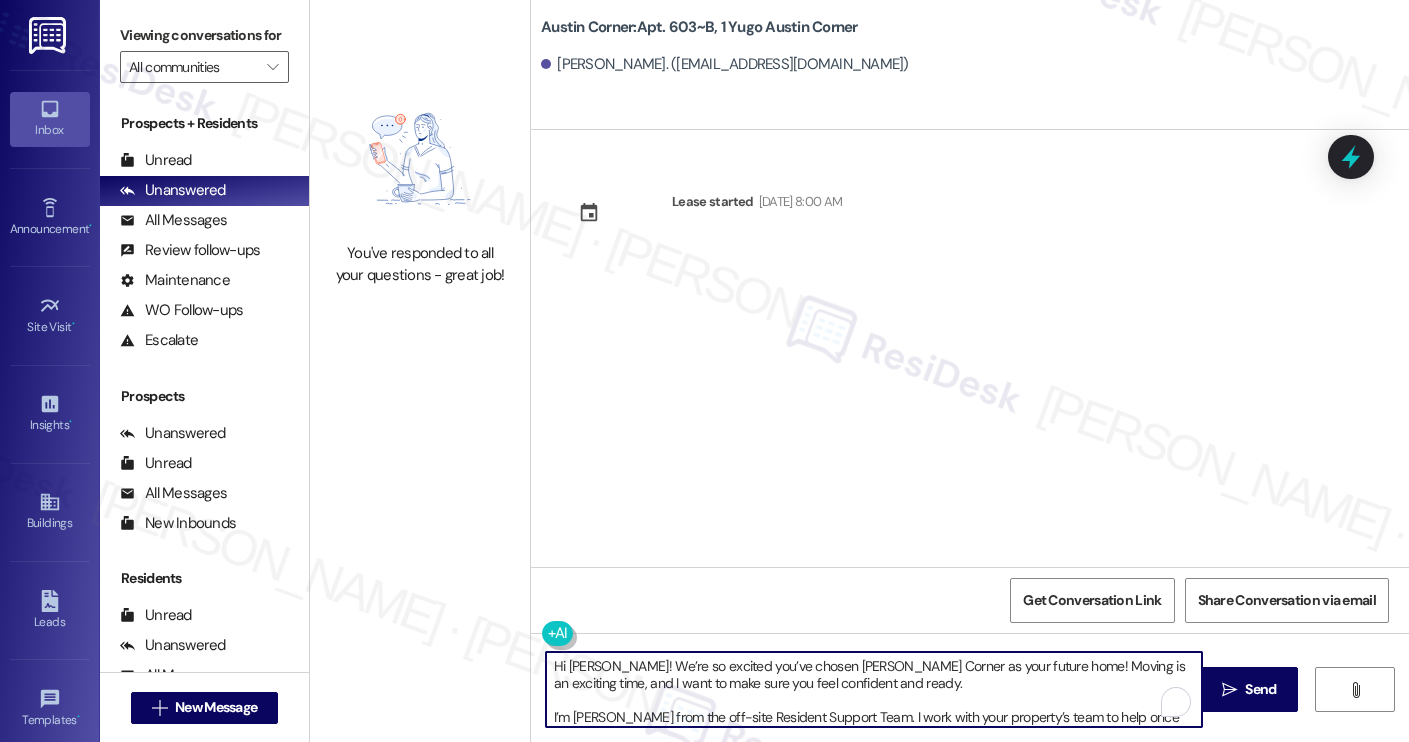 scroll, scrollTop: 119, scrollLeft: 0, axis: vertical 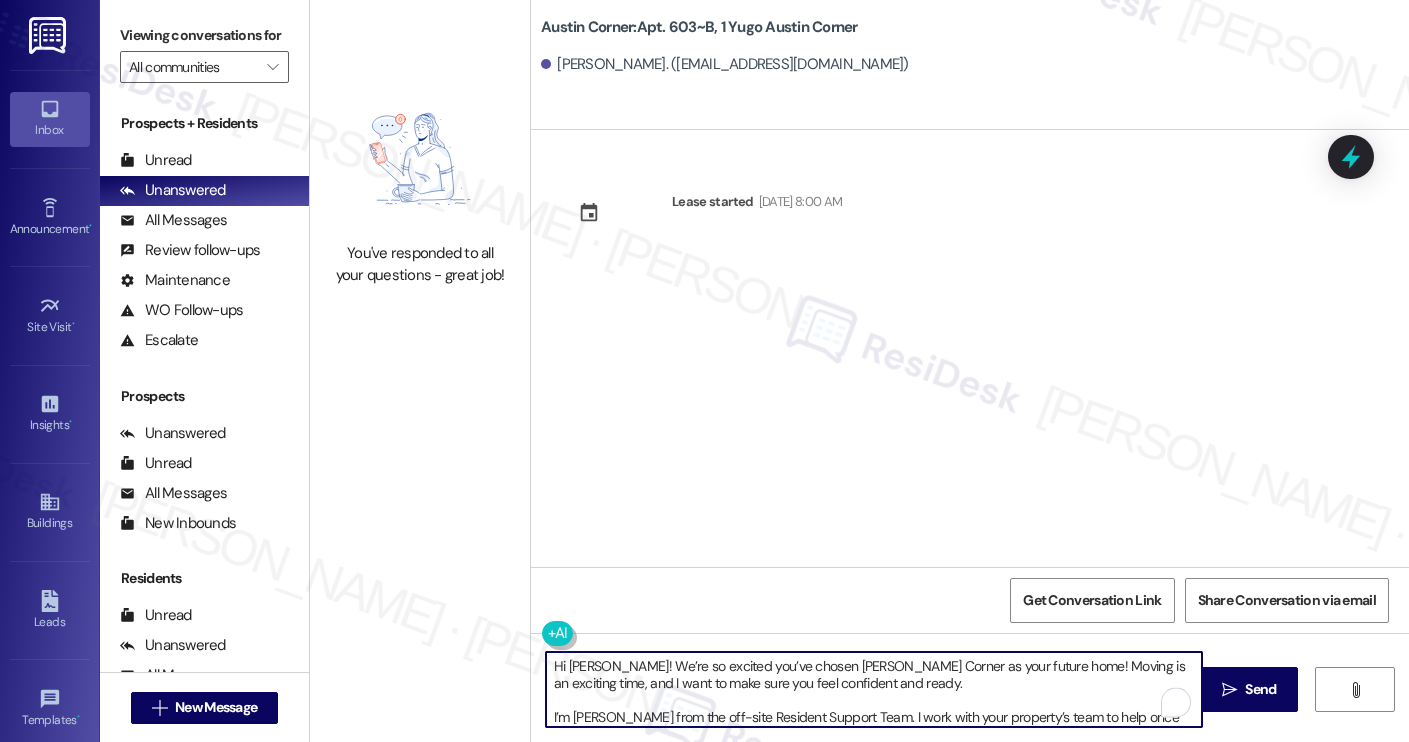 click on "Lukas Drasutis. (drasutislukas15@gmail.com)" at bounding box center [725, 64] 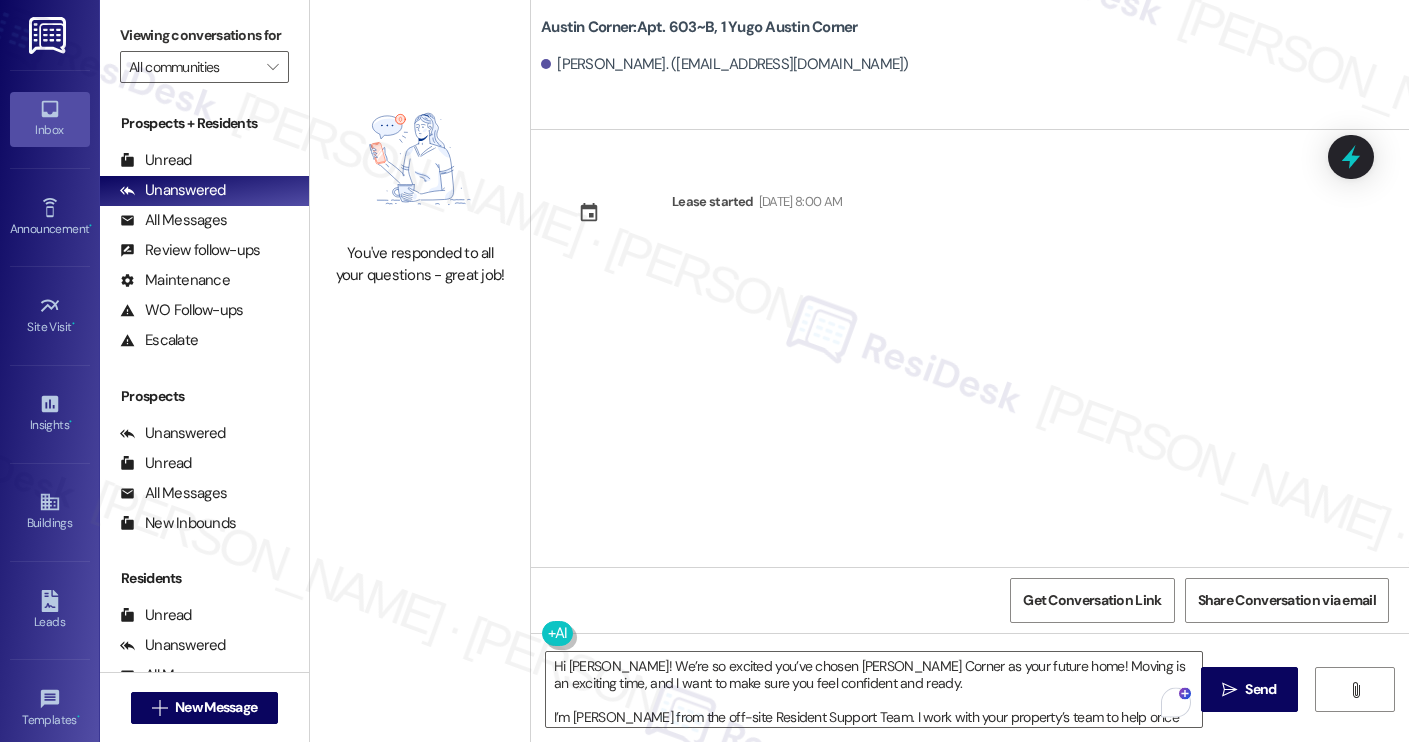click on "Lukas Drasutis. (drasutislukas15@gmail.com)" at bounding box center (725, 64) 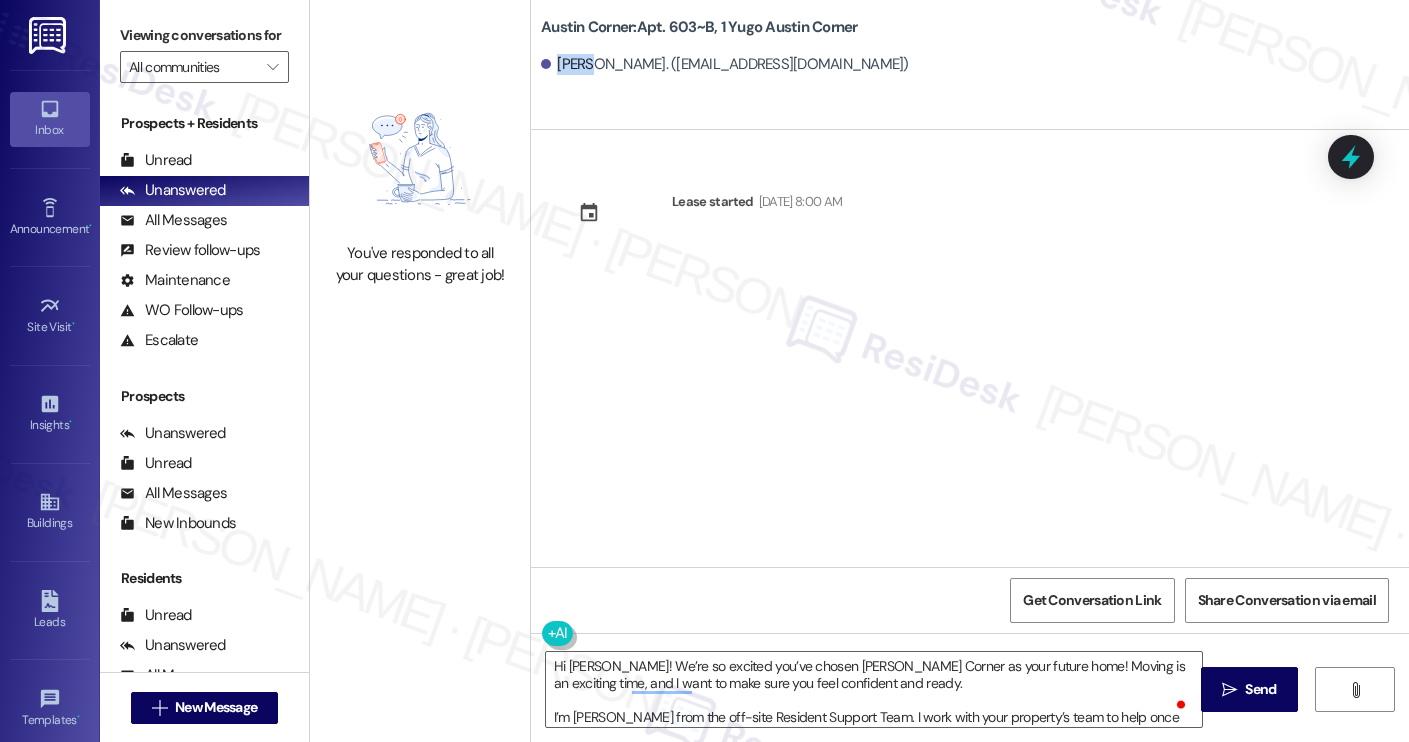 copy on "Lukas" 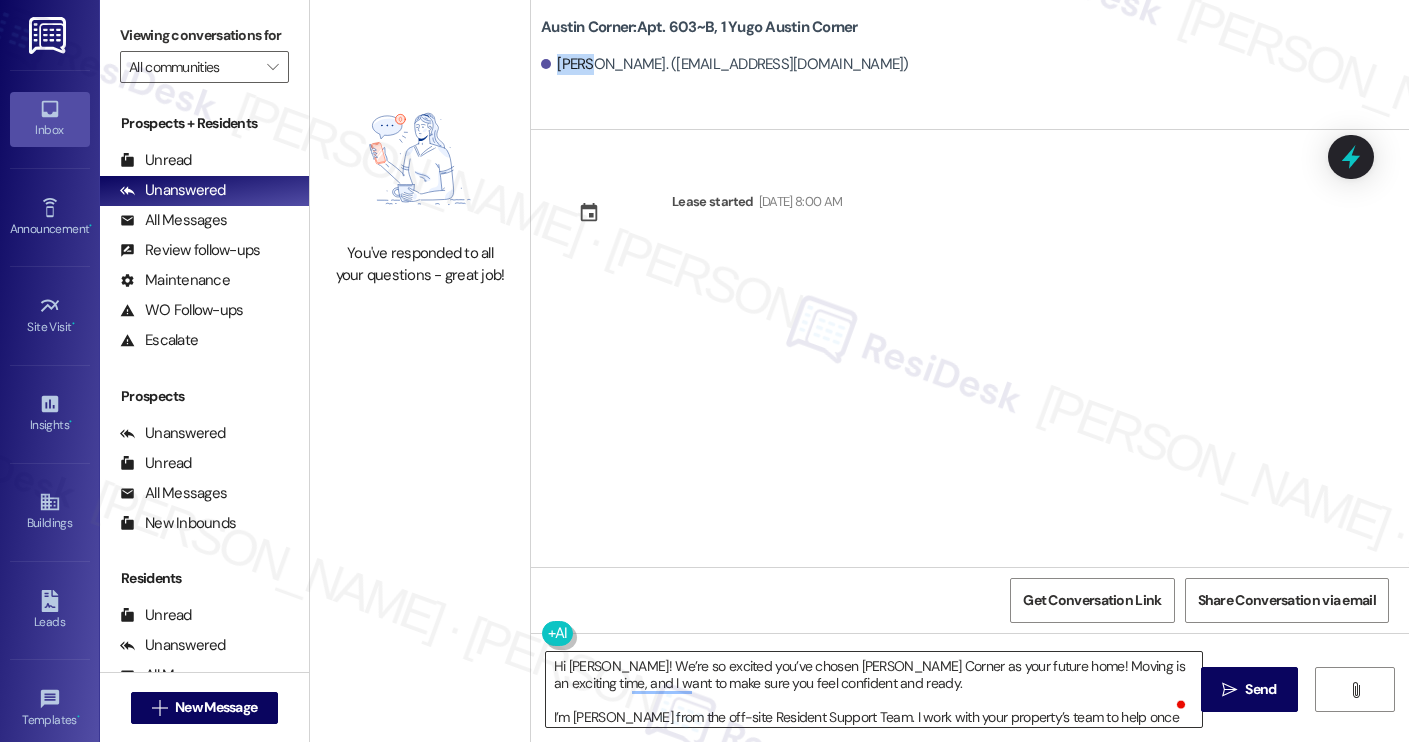 click on "Hi [PERSON_NAME]! We’re so excited you’ve chosen [PERSON_NAME] Corner as your future home! Moving is an exciting time, and I want to make sure you feel confident and ready.
I’m [PERSON_NAME] from the off-site Resident Support Team. I work with your property’s team to help once you’ve moved in, whether it’s answering questions or assisting with maintenance. I’ll be in touch as your move-in date gets closer!
Move-in day will be busy as you get settled, but no reason it has to be stressful. Don’t forget that we offer a ⚡FAST PASS⚡for Move-In day if your checklist has been completed 2 weeks prior to move-in. Login to your ResidentPortal [DATE] to complete those outstanding items!" at bounding box center (874, 689) 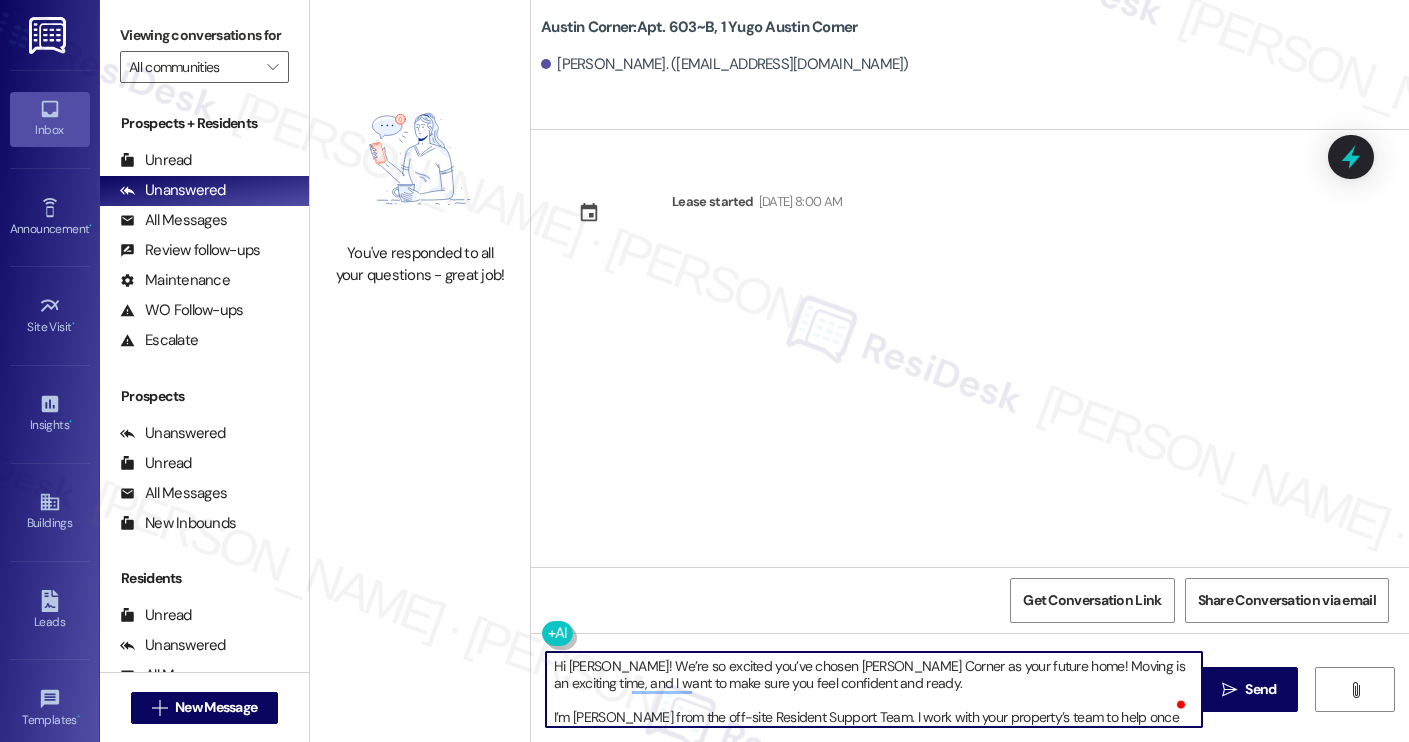 click on "Hi [PERSON_NAME]! We’re so excited you’ve chosen [PERSON_NAME] Corner as your future home! Moving is an exciting time, and I want to make sure you feel confident and ready.
I’m [PERSON_NAME] from the off-site Resident Support Team. I work with your property’s team to help once you’ve moved in, whether it’s answering questions or assisting with maintenance. I’ll be in touch as your move-in date gets closer!
Move-in day will be busy as you get settled, but no reason it has to be stressful. Don’t forget that we offer a ⚡FAST PASS⚡for Move-In day if your checklist has been completed 2 weeks prior to move-in. Login to your ResidentPortal [DATE] to complete those outstanding items!" at bounding box center [874, 689] 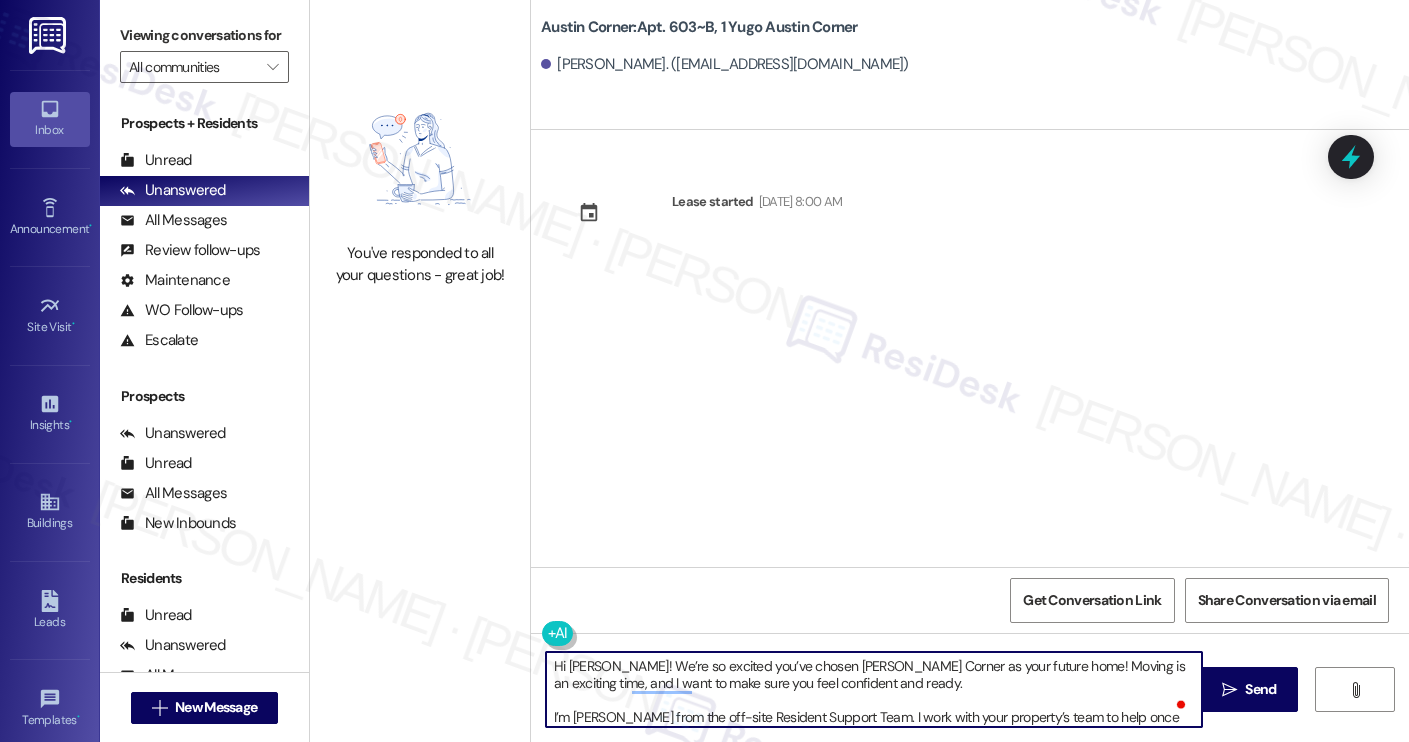 scroll, scrollTop: 17, scrollLeft: 0, axis: vertical 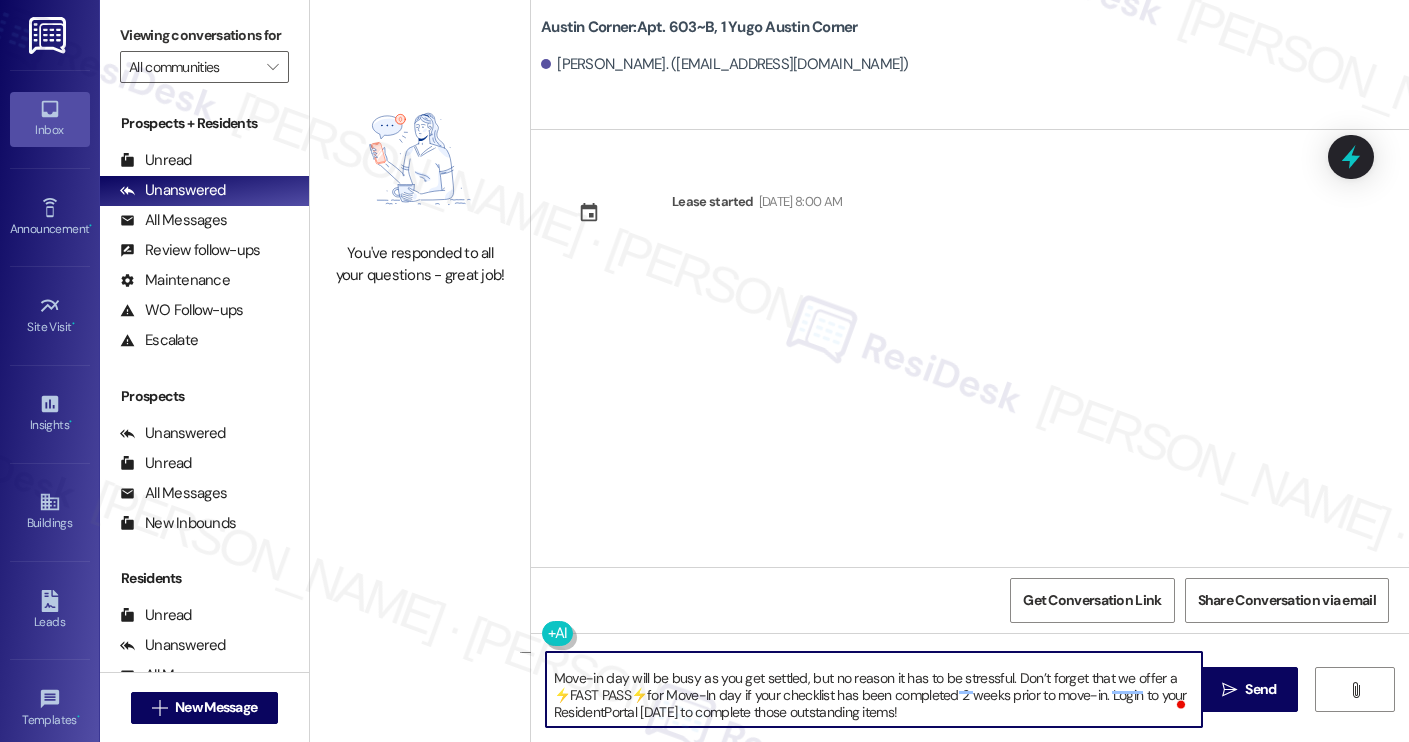 type on "Hi Lukas! We’re so excited you’ve chosen Yugo Austin Corner as your future home! Moving is an exciting time, and I want to make sure you feel confident and ready." 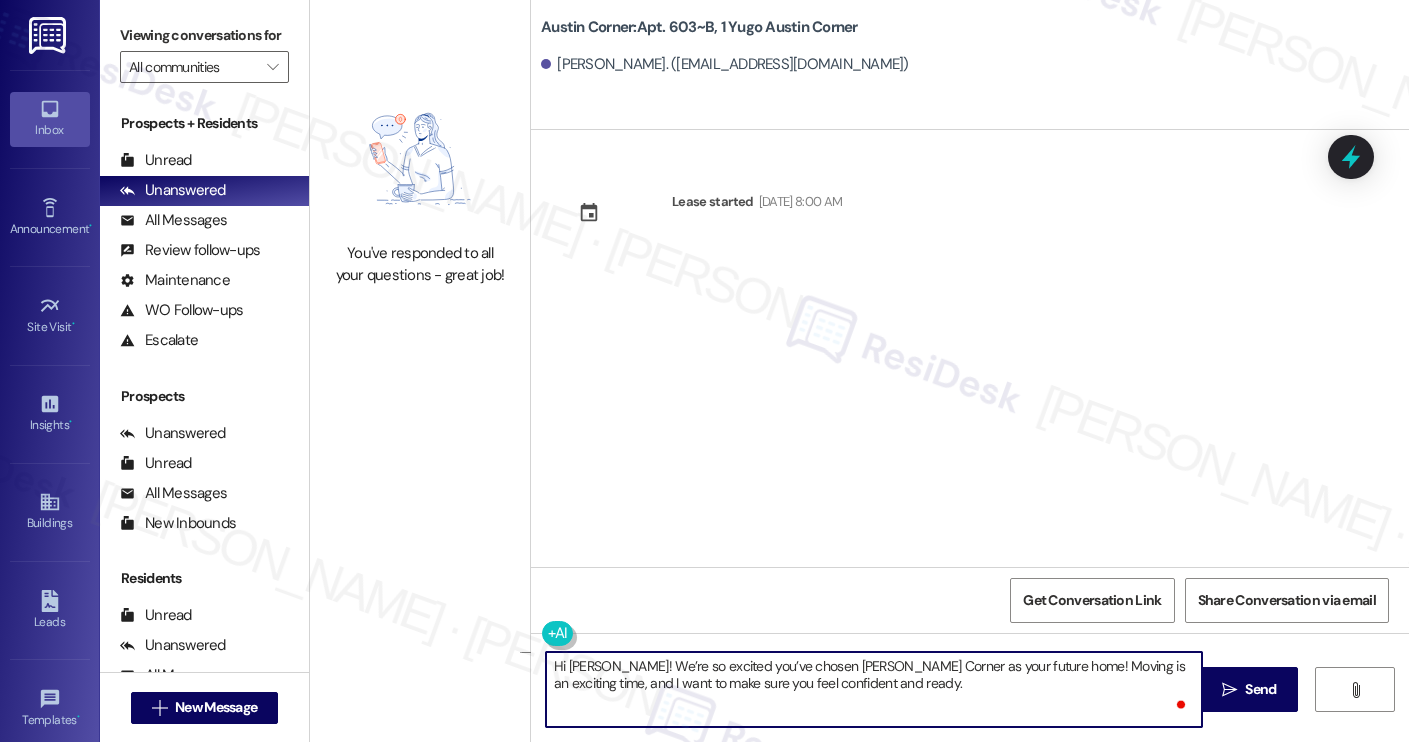 scroll, scrollTop: 5, scrollLeft: 0, axis: vertical 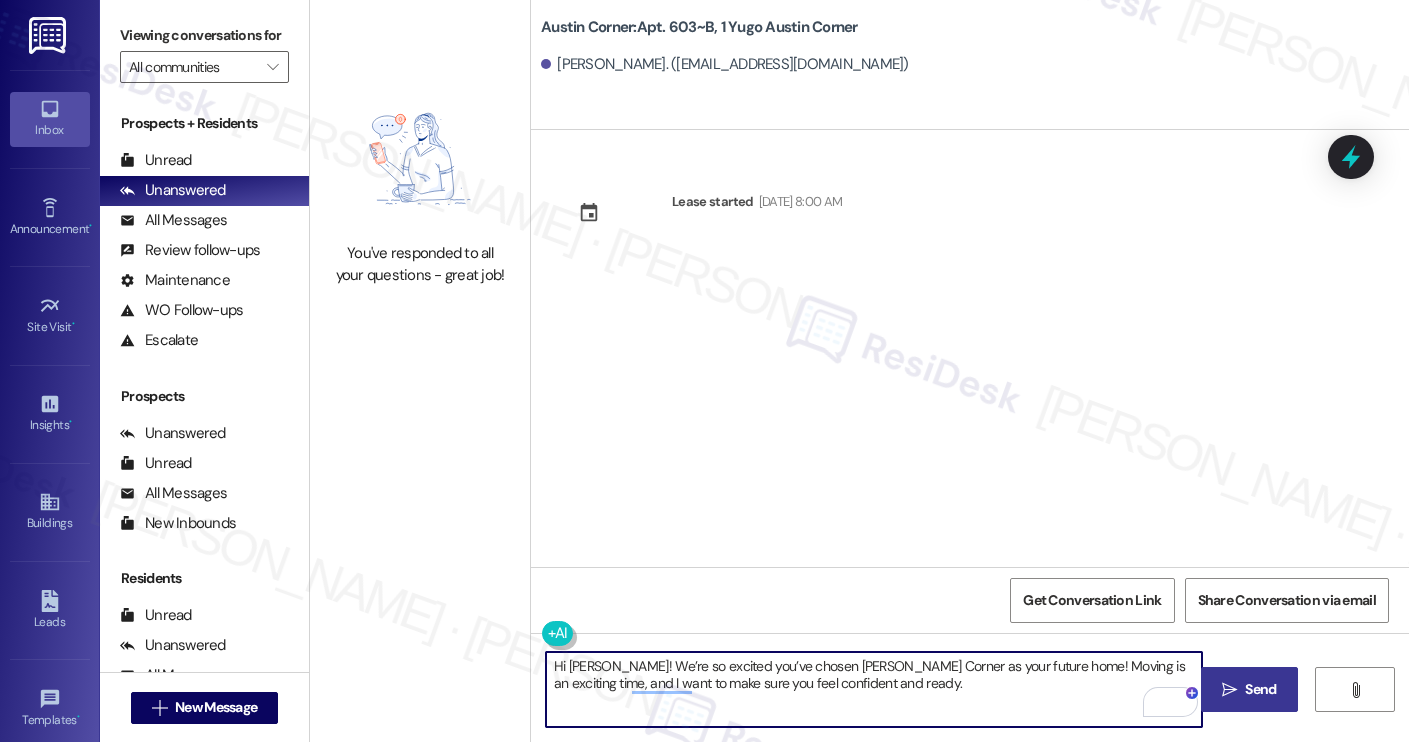 type on "Hi [PERSON_NAME]! We’re so excited you’ve chosen [PERSON_NAME] Corner as your future home! Moving is an exciting time, and I want to make sure you feel confident and ready." 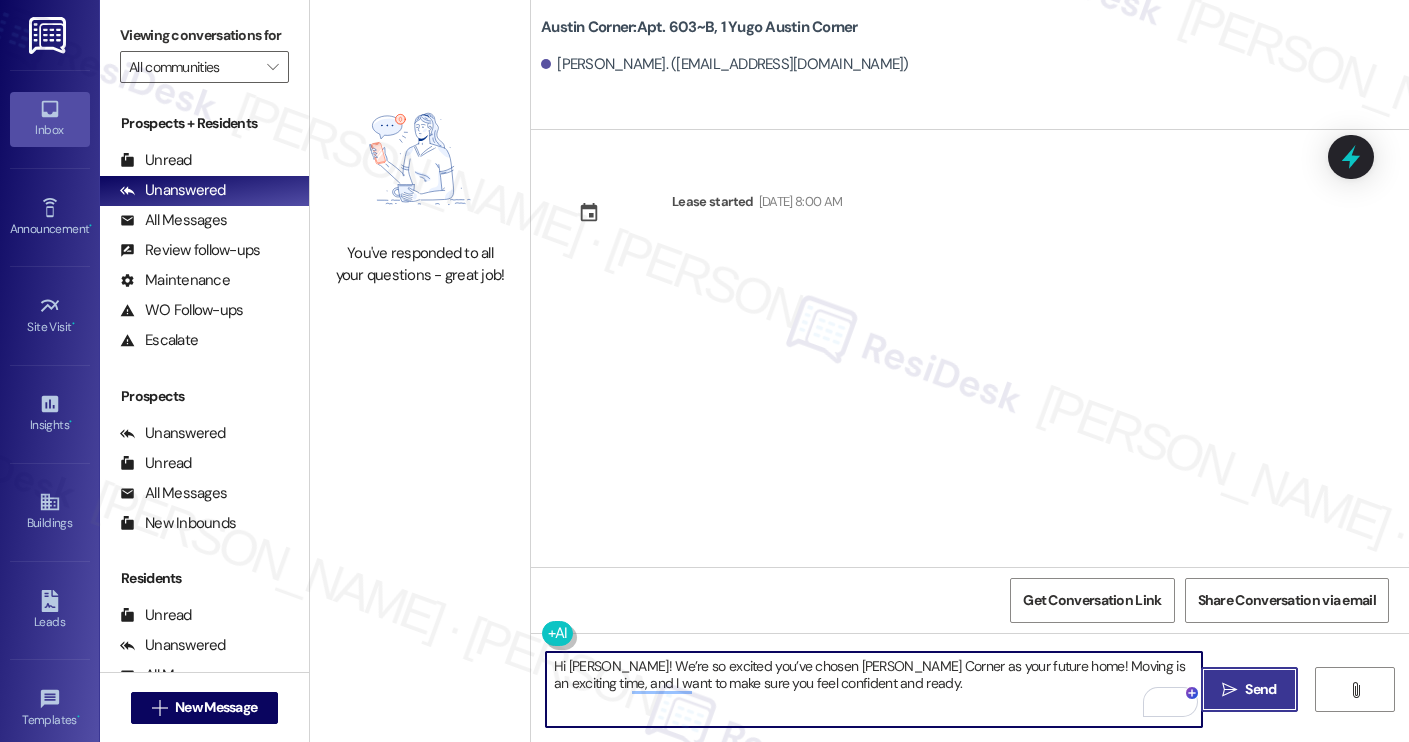 click on "" at bounding box center (1229, 690) 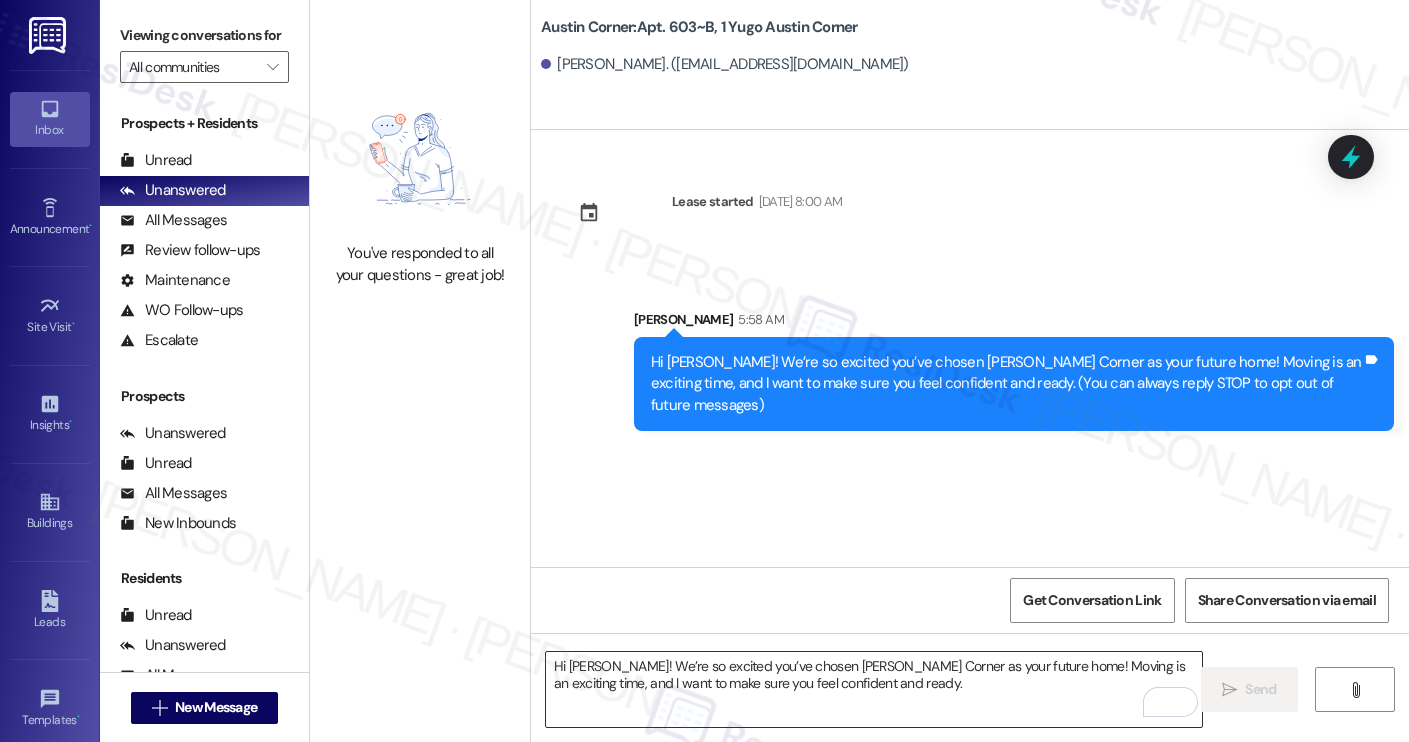 click on "Hi [PERSON_NAME]! We’re so excited you’ve chosen [PERSON_NAME] Corner as your future home! Moving is an exciting time, and I want to make sure you feel confident and ready." at bounding box center (874, 689) 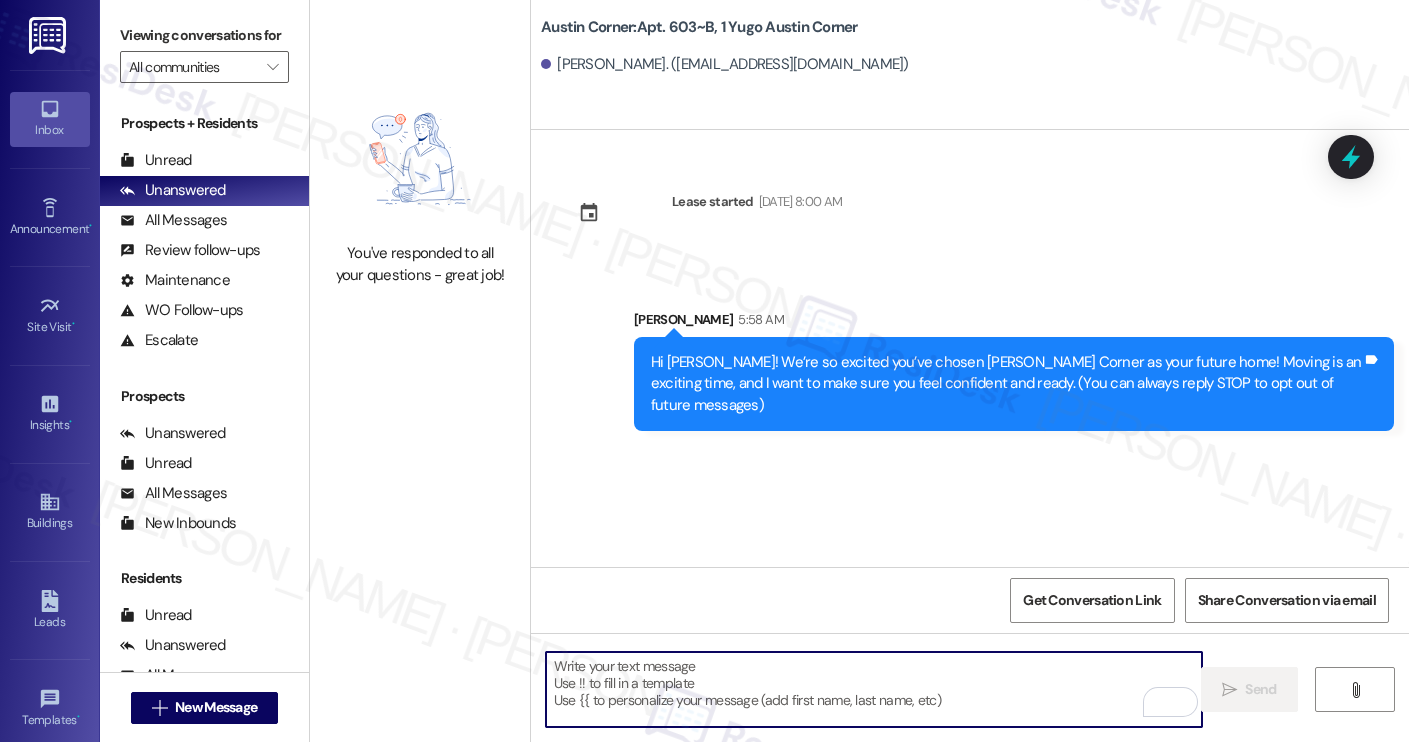 paste on "I’m [PERSON_NAME] from the off-site Resident Support Team. I work with your property’s team to help once you’ve moved in, whether it’s answering questions or assisting with maintenance. I’ll be in touch as your move-in date gets closer!
Move-in day will be busy as you get settled, but no reason it has to be stressful. Don’t forget that we offer a ⚡FAST PASS⚡for Move-In day if your checklist has been completed 2 weeks prior to move-in. Login to your ResidentPortal [DATE] to complete those outstanding items!" 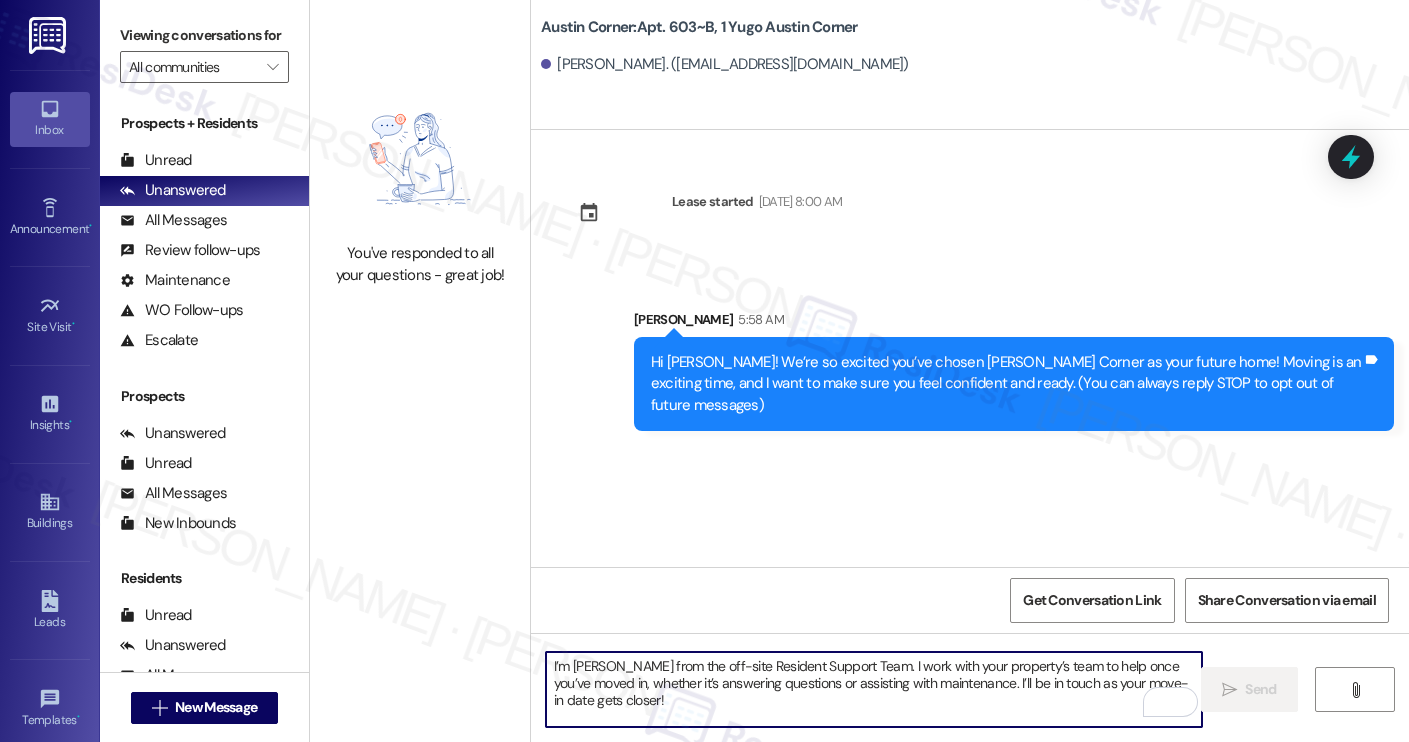 scroll, scrollTop: 68, scrollLeft: 0, axis: vertical 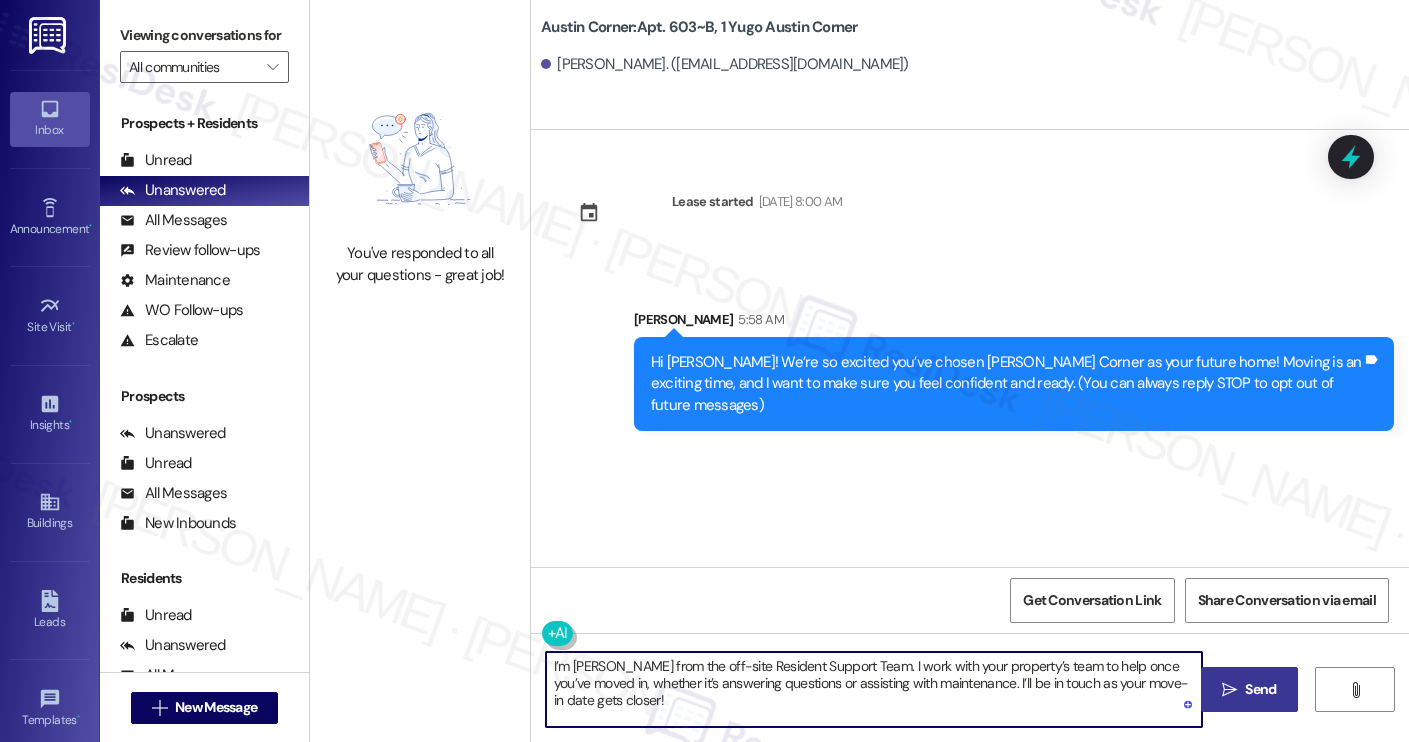 type on "I’m [PERSON_NAME] from the off-site Resident Support Team. I work with your property’s team to help once you’ve moved in, whether it’s answering questions or assisting with maintenance. I’ll be in touch as your move-in date gets closer!" 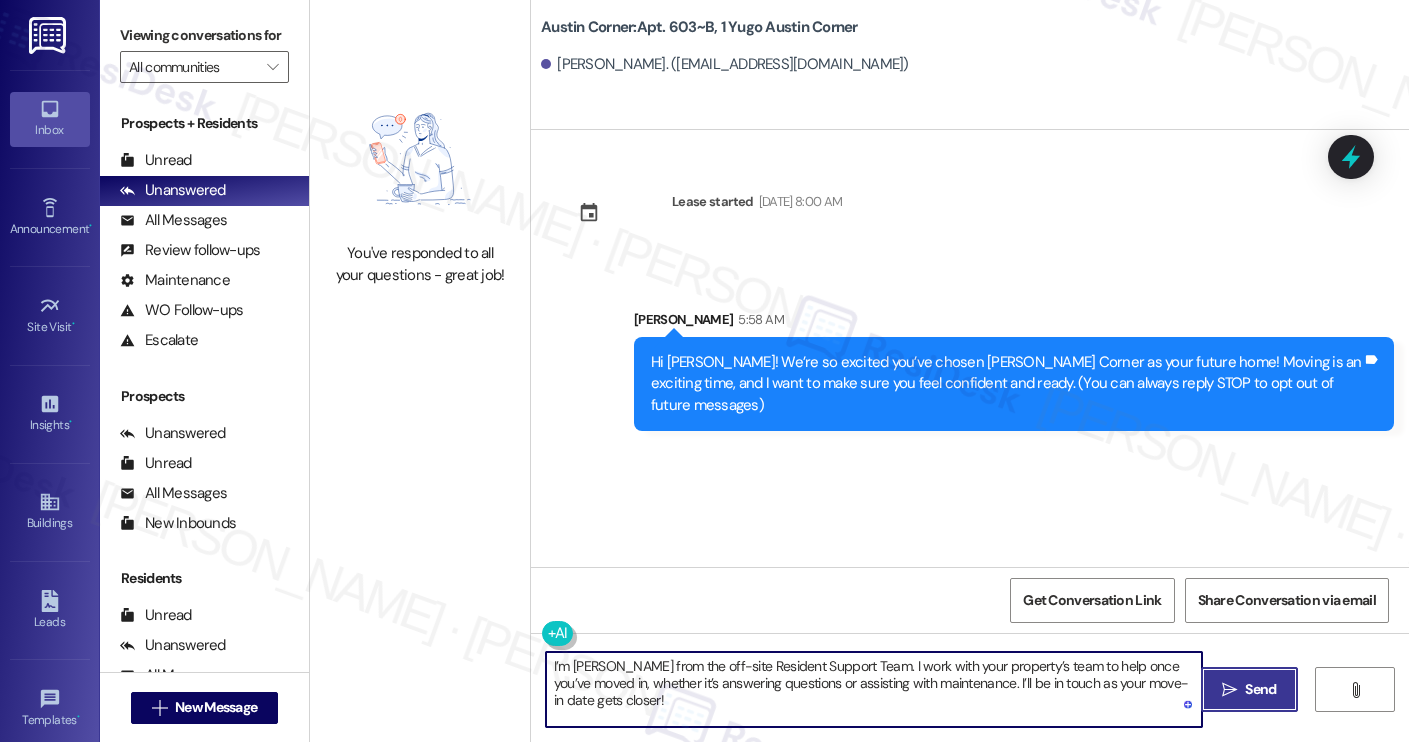 click on "Send" at bounding box center (1260, 689) 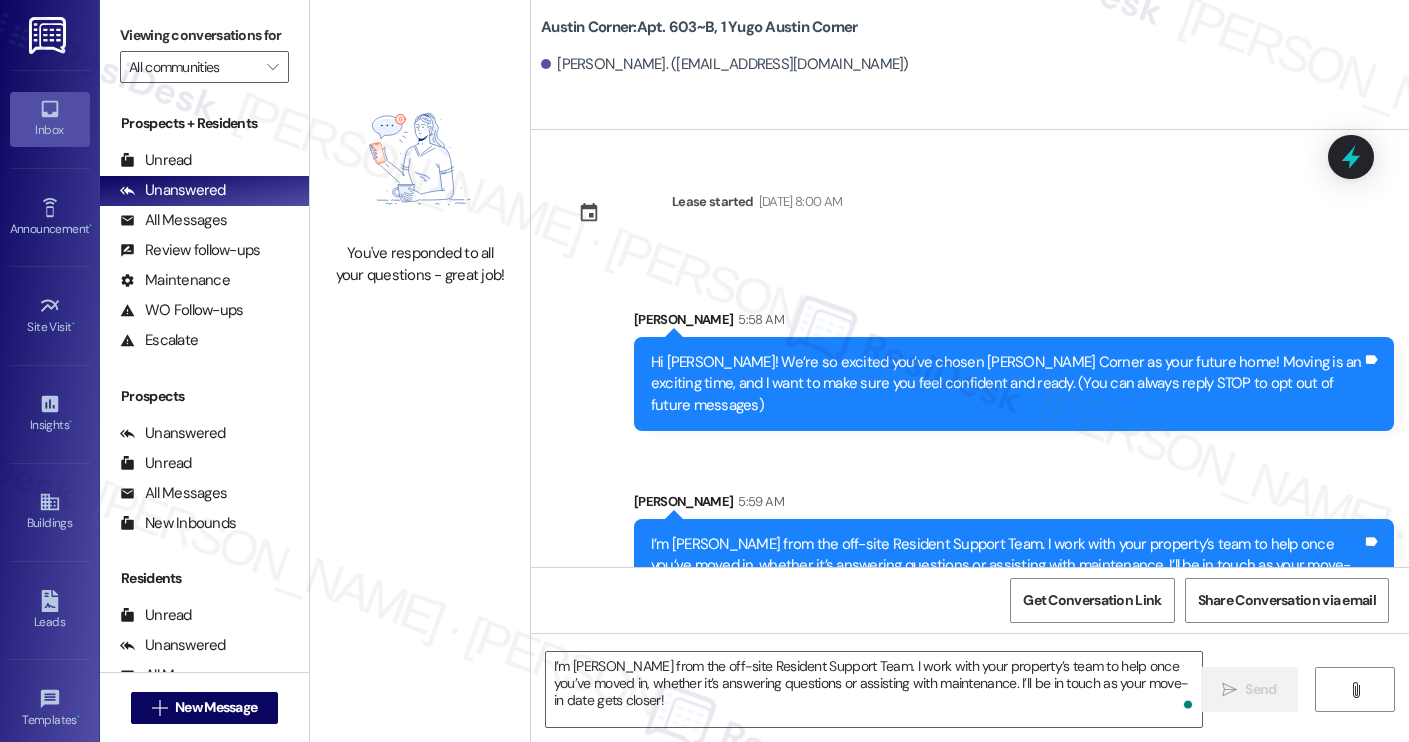 scroll, scrollTop: 19, scrollLeft: 0, axis: vertical 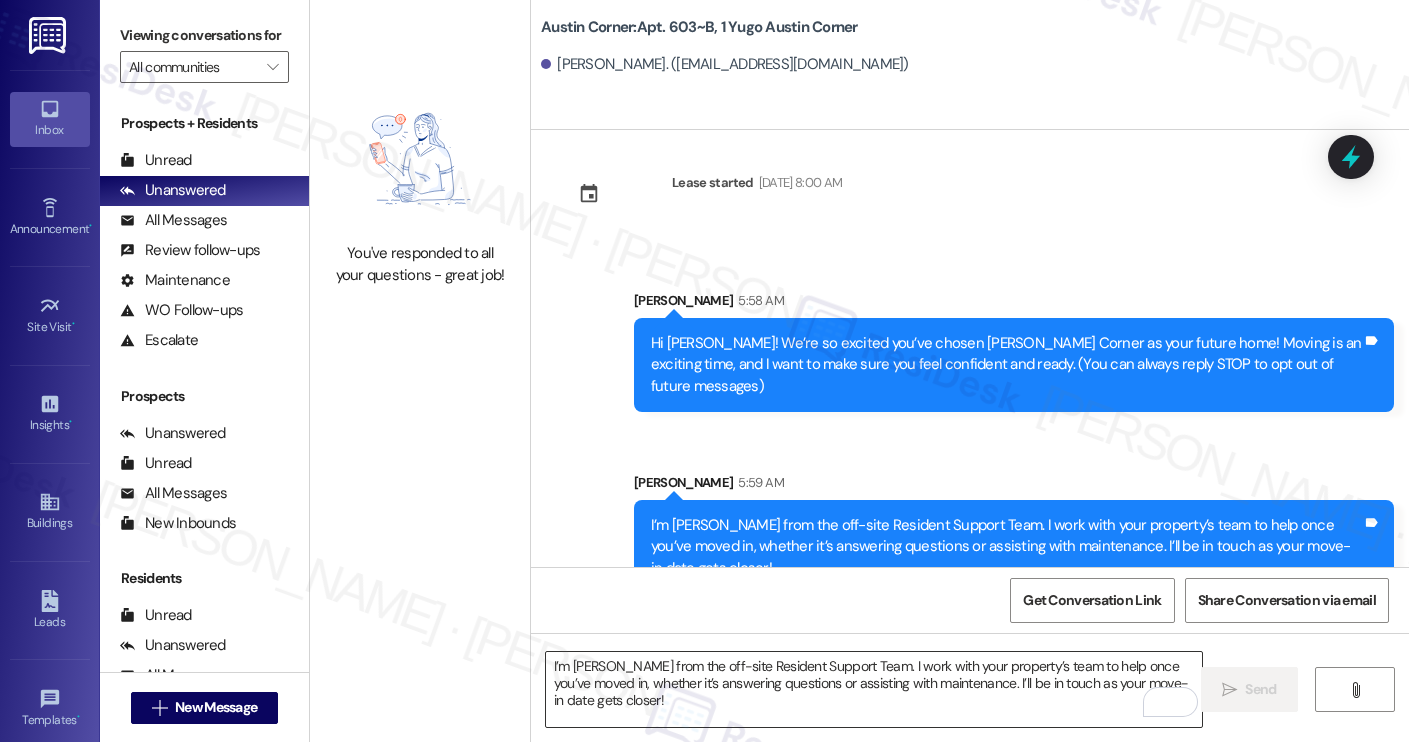 click on "I’m [PERSON_NAME] from the off-site Resident Support Team. I work with your property’s team to help once you’ve moved in, whether it’s answering questions or assisting with maintenance. I’ll be in touch as your move-in date gets closer!" at bounding box center [874, 689] 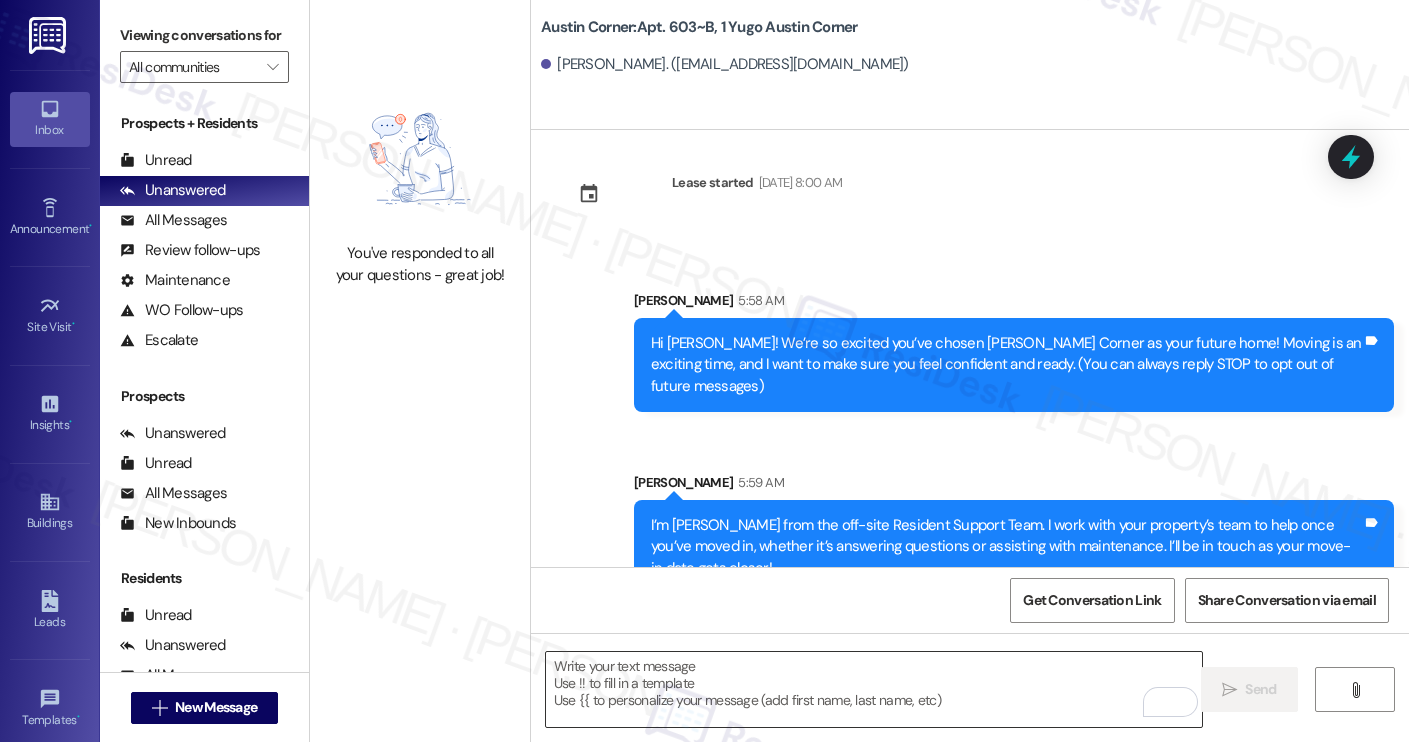 paste on "Move-in day will be busy as you get settled, but no reason it has to be stressful. Don’t forget that we offer a ⚡FAST PASS⚡for Move-In day if your checklist has been completed 2 weeks prior to move-in. Login to your ResidentPortal [DATE] to complete those outstanding items!" 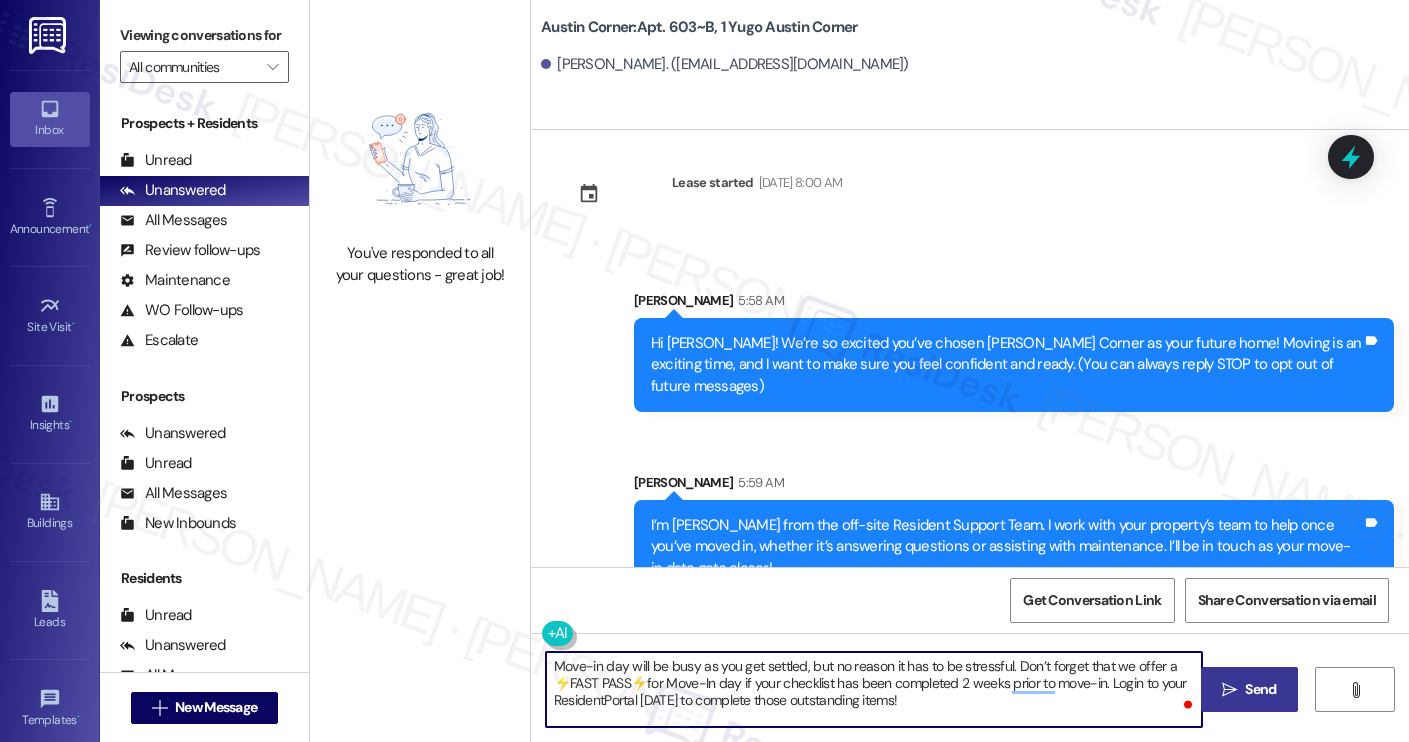 type on "Move-in day will be busy as you get settled, but no reason it has to be stressful. Don’t forget that we offer a ⚡FAST PASS⚡for Move-In day if your checklist has been completed 2 weeks prior to move-in. Login to your ResidentPortal [DATE] to complete those outstanding items!" 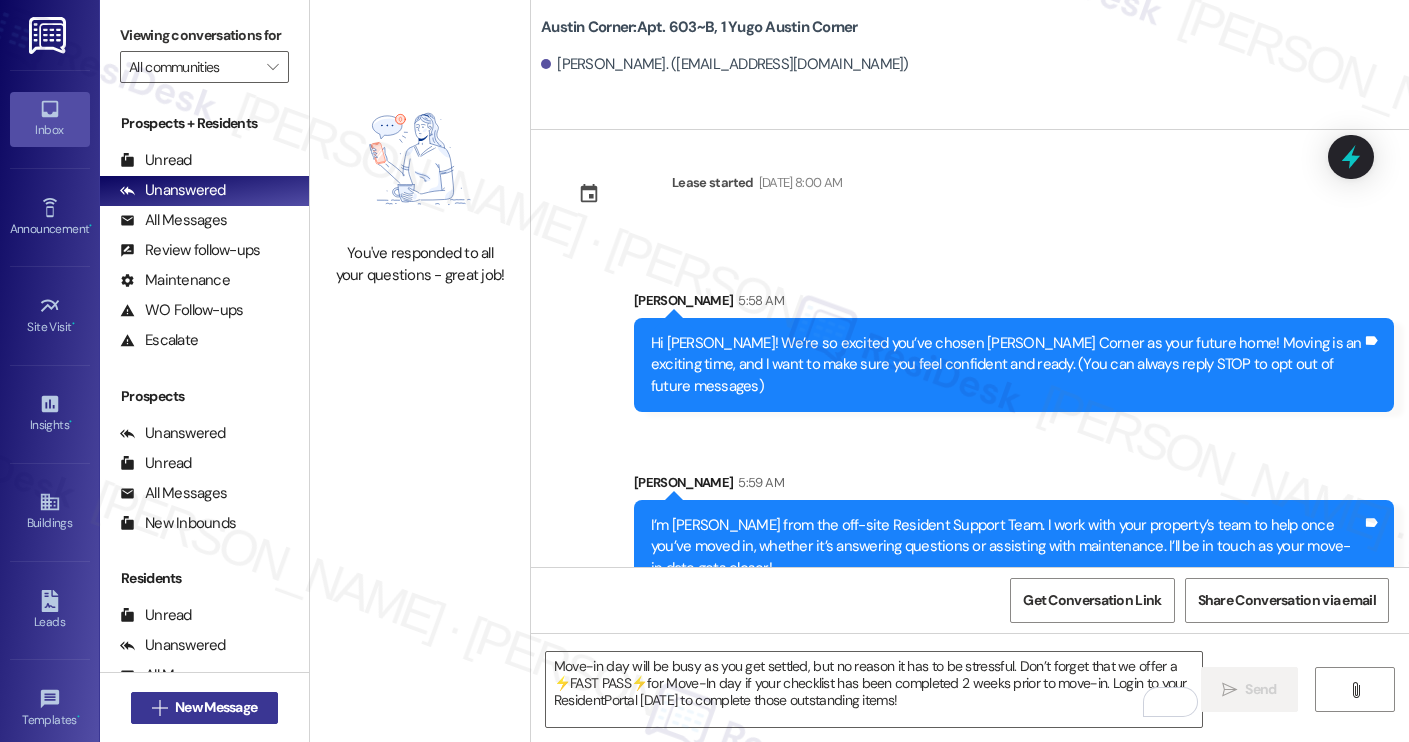 click on " New Message" at bounding box center (205, 708) 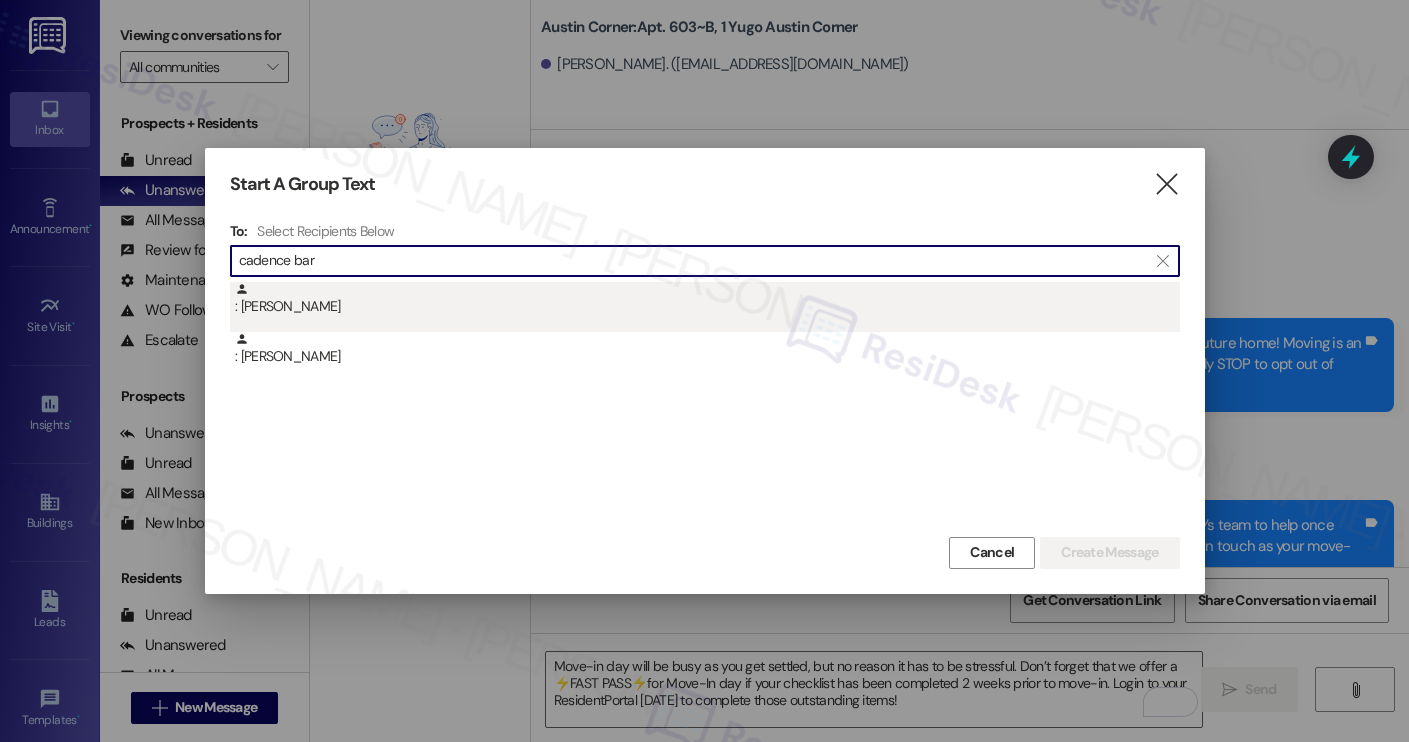 type on "cadence bar" 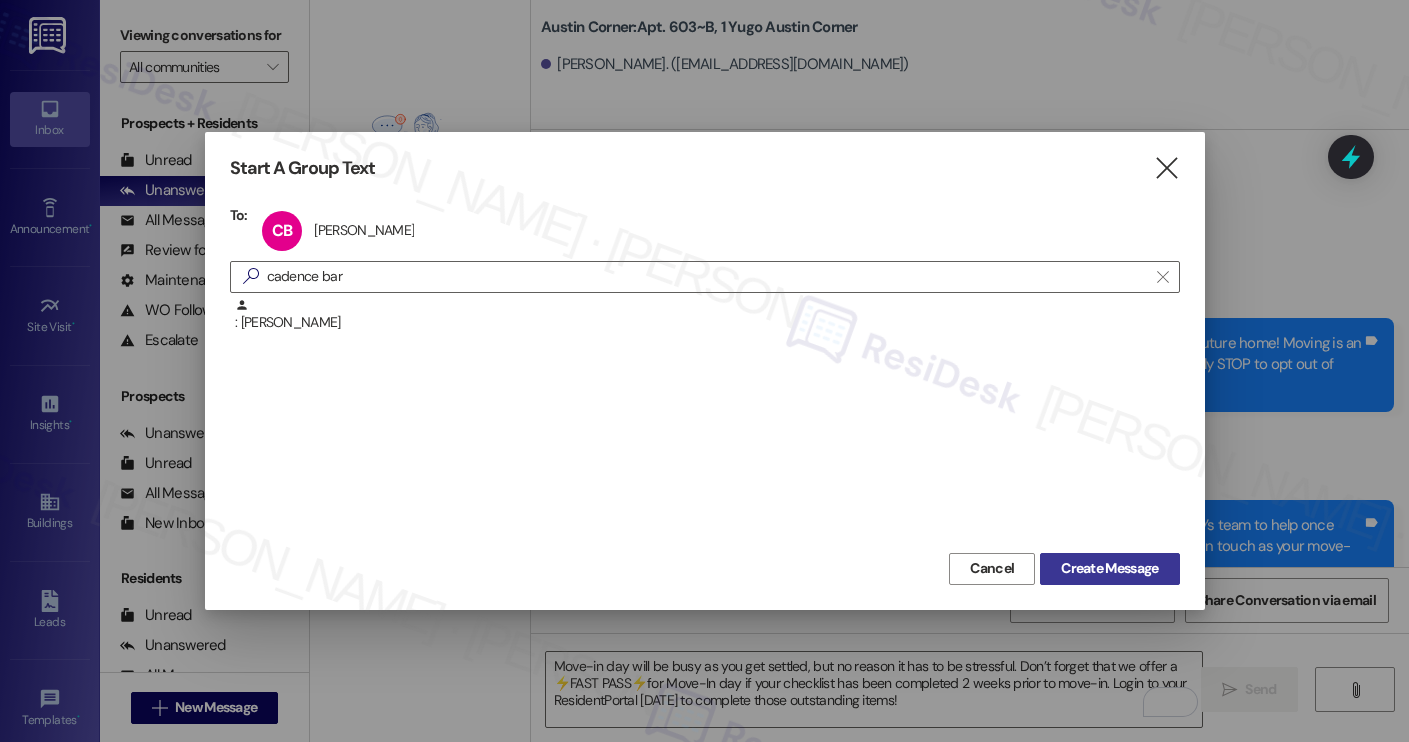 click on "Create Message" at bounding box center (1109, 569) 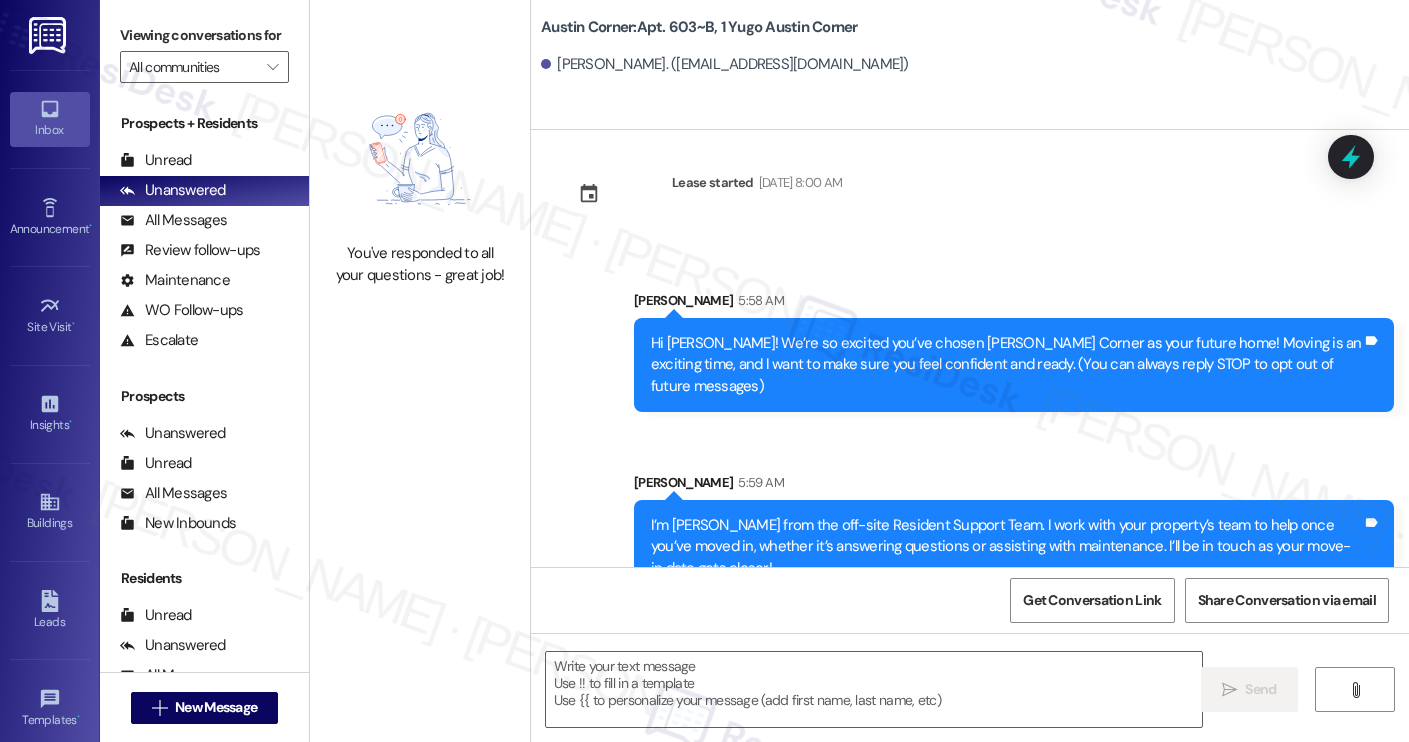 type on "Fetching suggested responses. Please feel free to read through the conversation in the meantime." 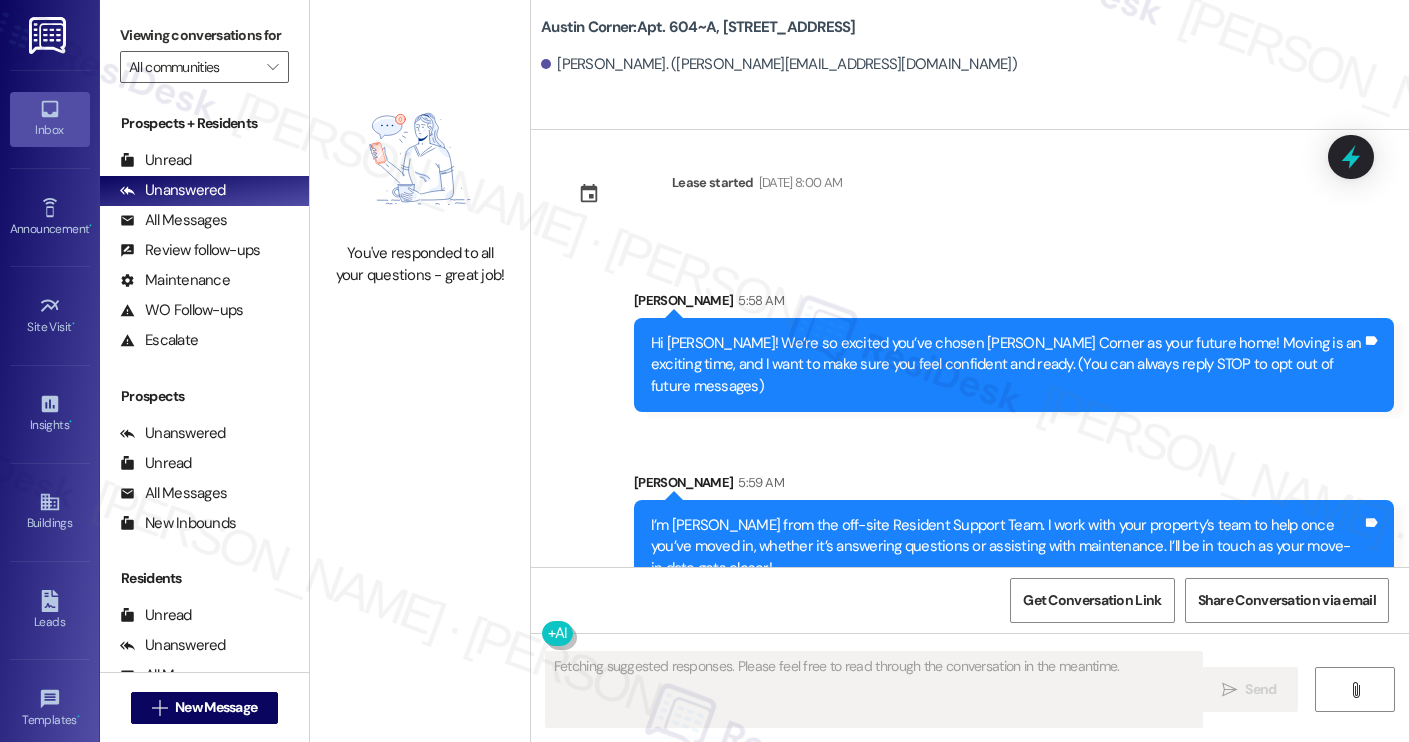 scroll, scrollTop: 0, scrollLeft: 0, axis: both 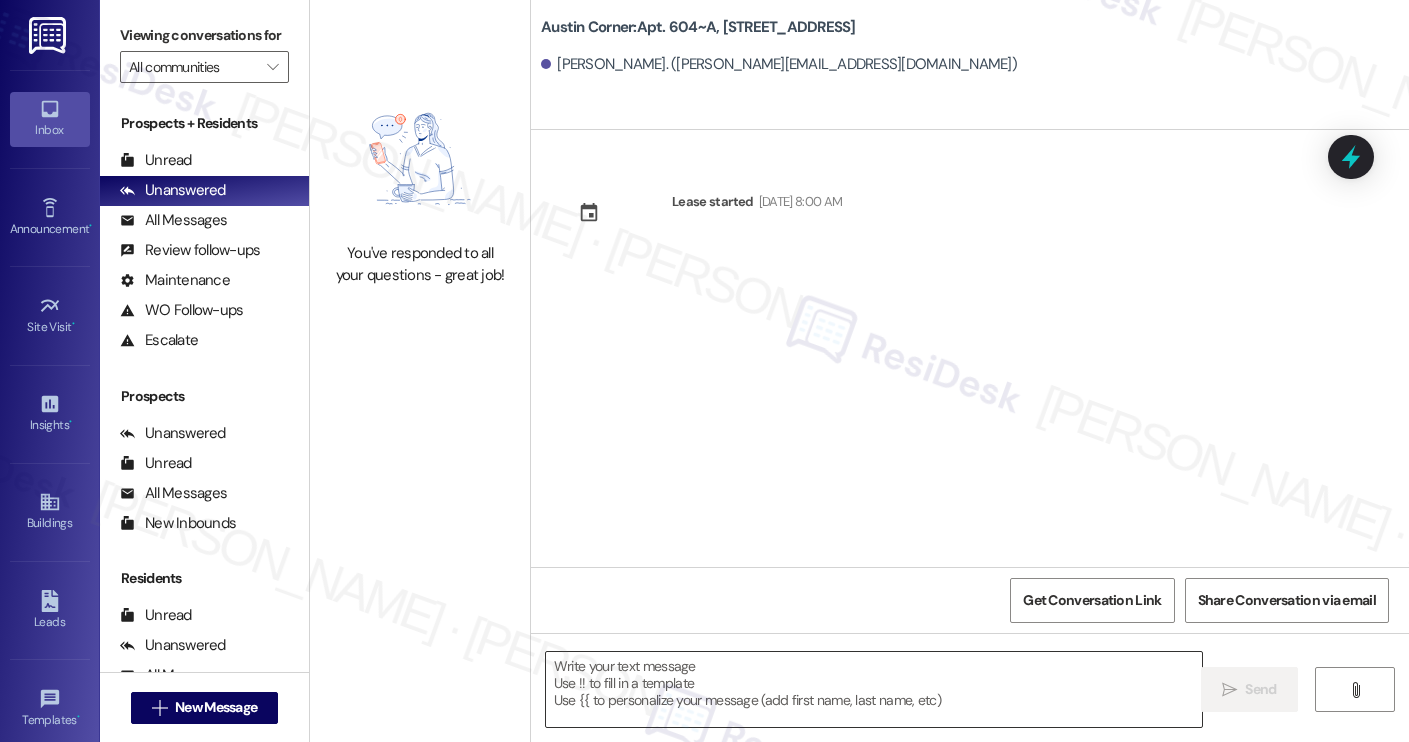 click at bounding box center (874, 689) 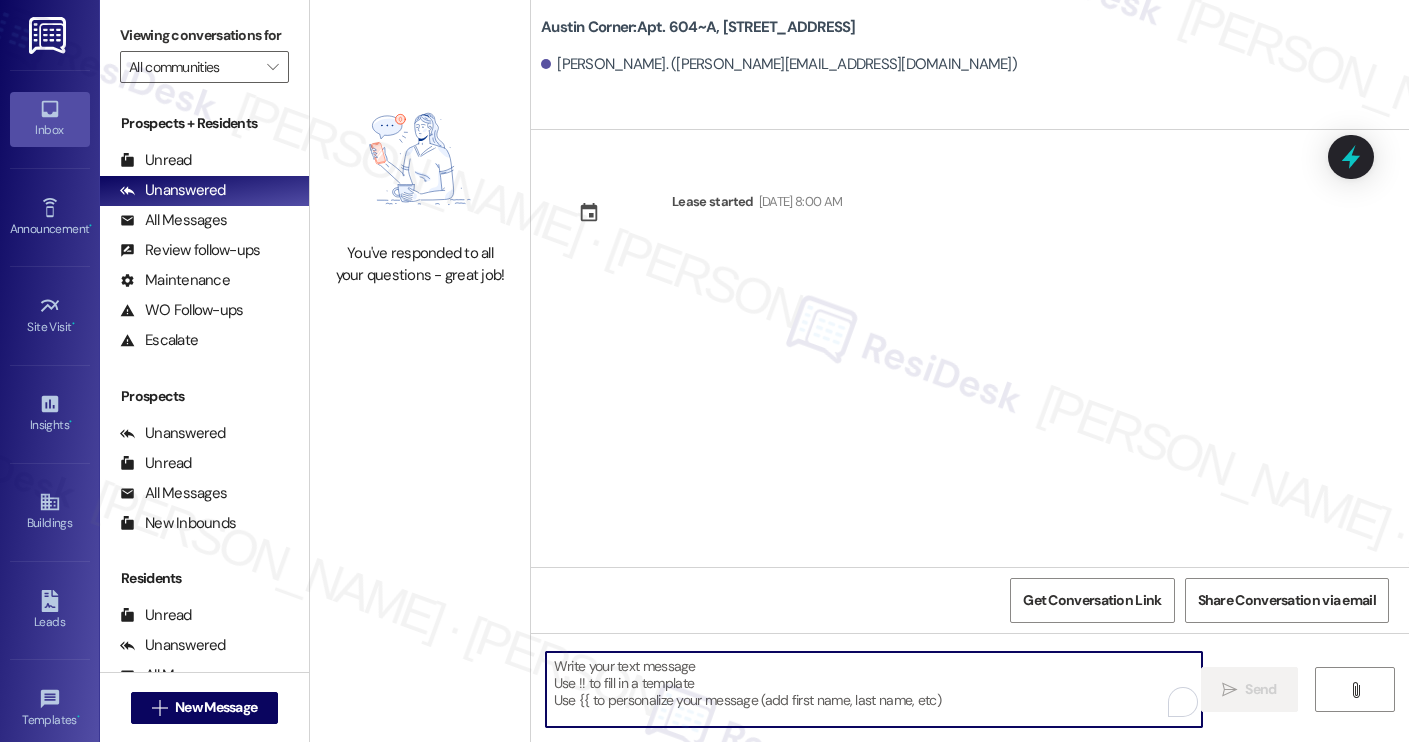paste on "Hi [PERSON_NAME]! We’re so excited you’ve chosen [PERSON_NAME] Corner as your future home! Moving is an exciting time, and I want to make sure you feel confident and ready.
I’m [PERSON_NAME] from the off-site Resident Support Team. I work with your property’s team to help once you’ve moved in, whether it’s answering questions or assisting with maintenance. I’ll be in touch as your move-in date gets closer!
Move-in day will be busy as you get settled, but no reason it has to be stressful. Don’t forget that we offer a ⚡FAST PASS⚡for Move-In day if your checklist has been completed 2 weeks prior to move-in. Login to your ResidentPortal [DATE] to complete those outstanding items!" 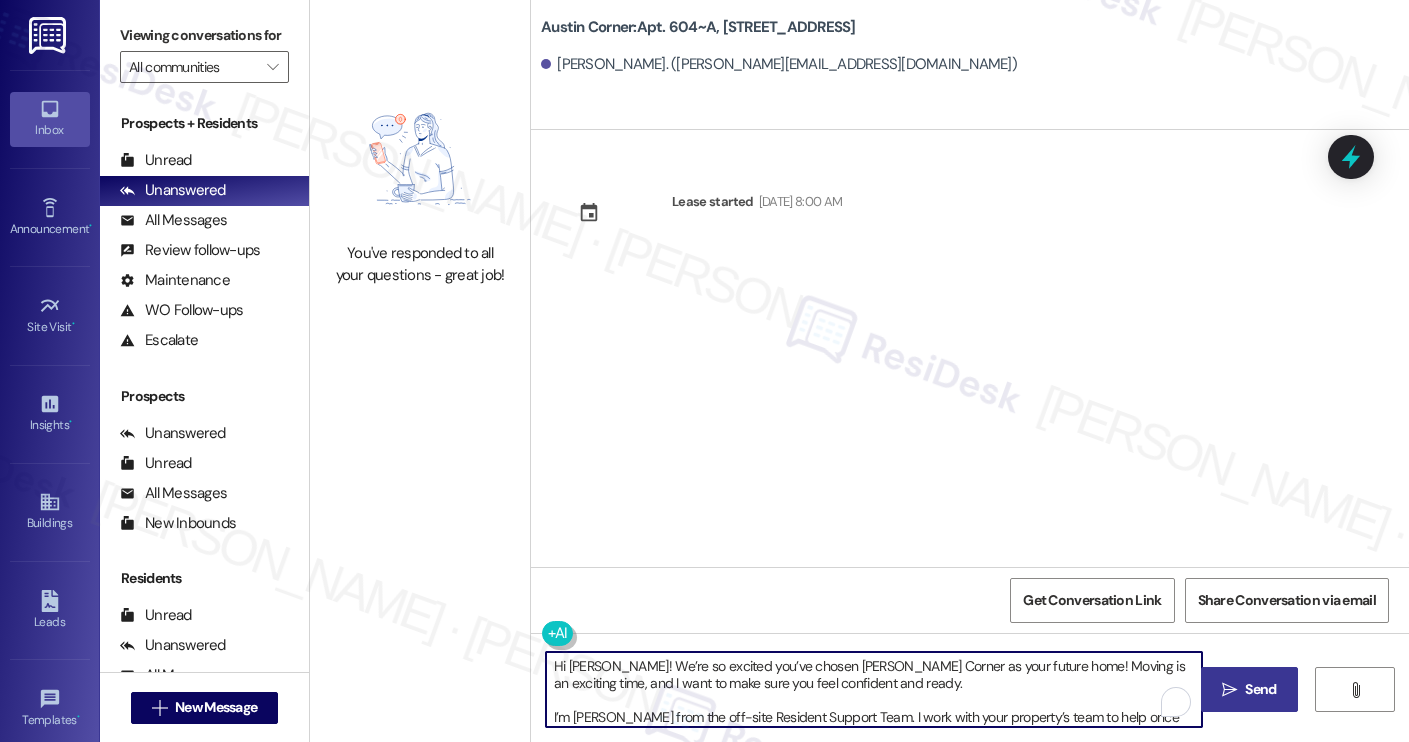 scroll, scrollTop: 119, scrollLeft: 0, axis: vertical 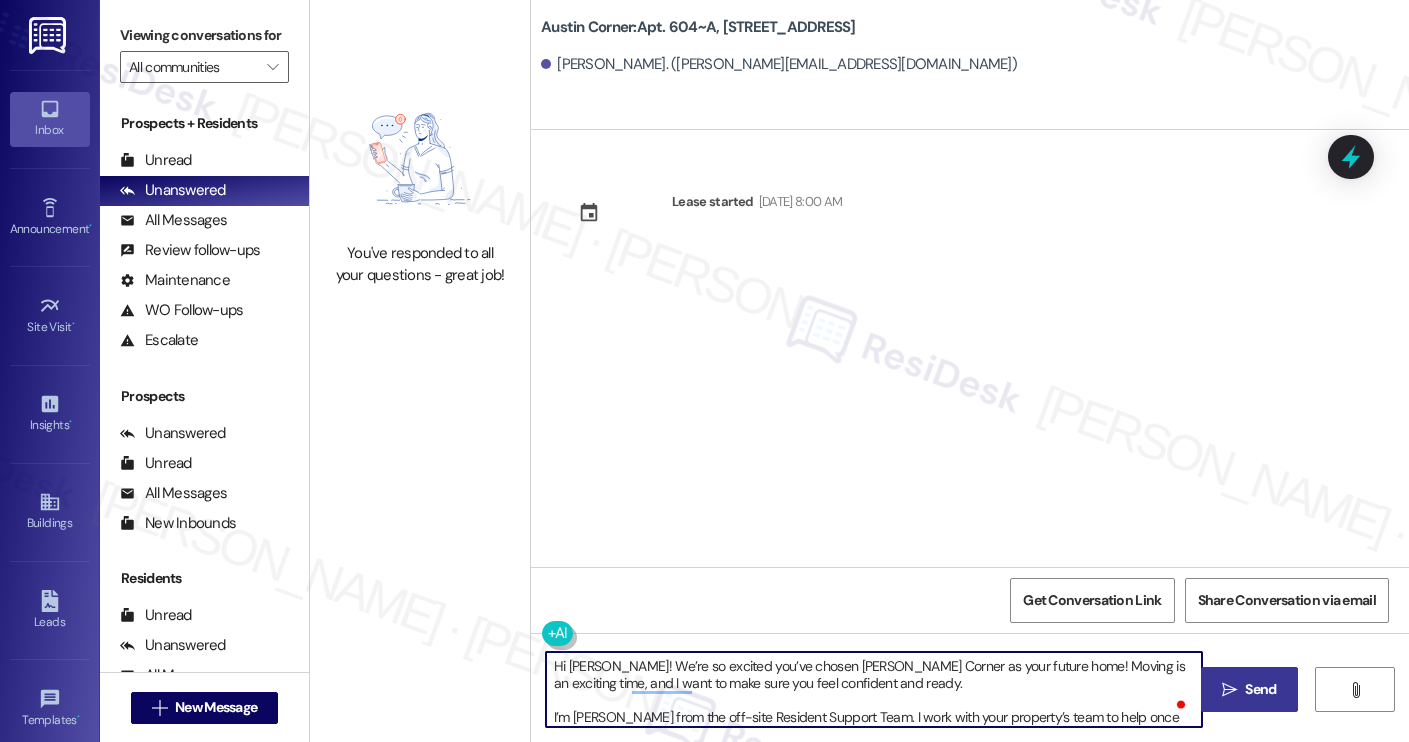click on "[PERSON_NAME]. ([PERSON_NAME][EMAIL_ADDRESS][DOMAIN_NAME])" at bounding box center [779, 64] 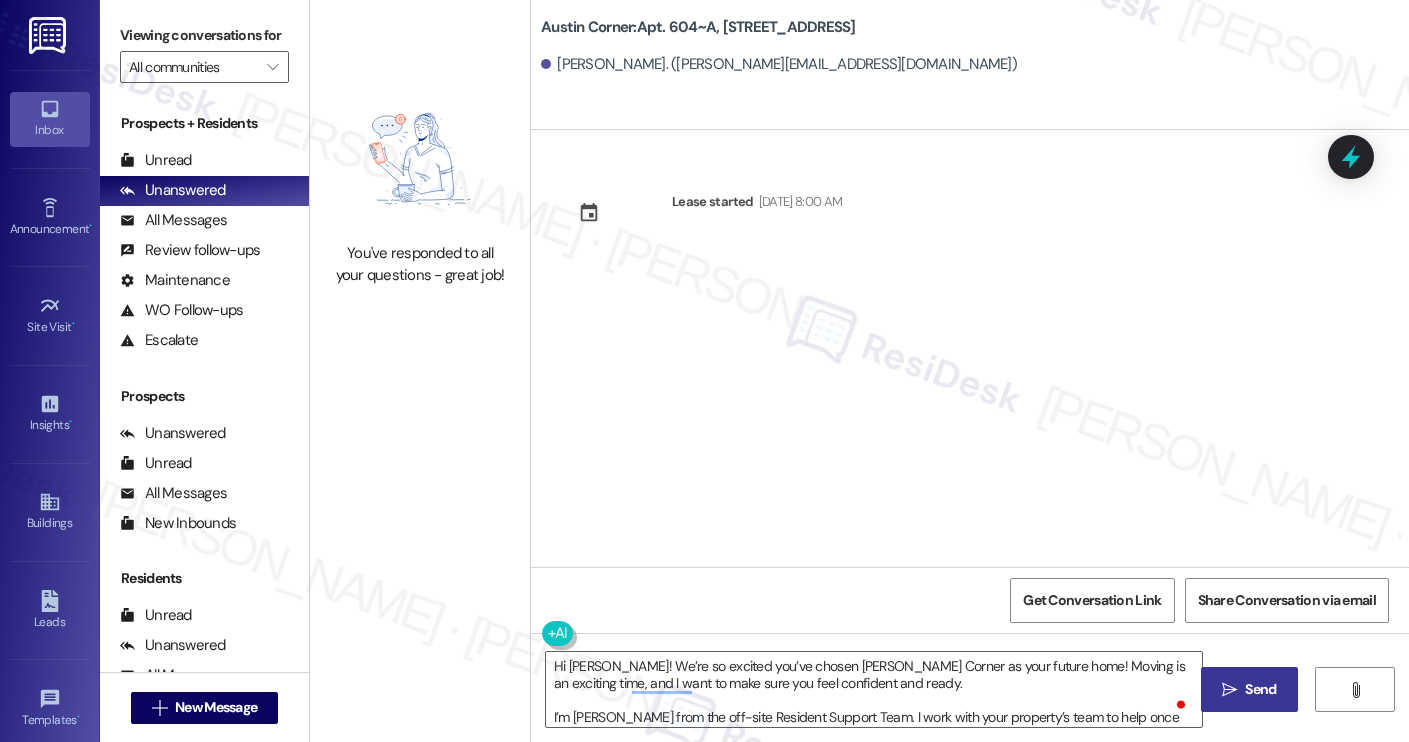 click on "[PERSON_NAME]. ([PERSON_NAME][EMAIL_ADDRESS][DOMAIN_NAME])" at bounding box center (779, 64) 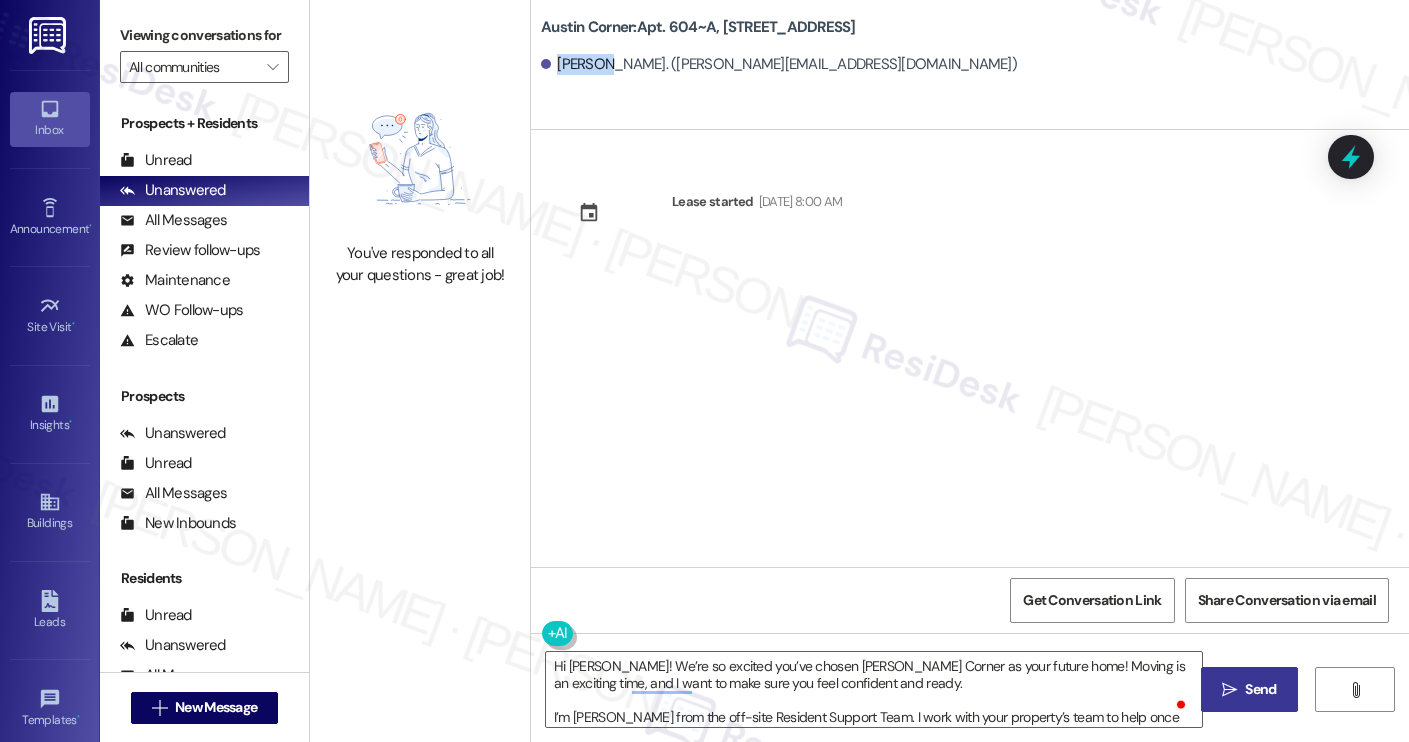 copy on "Cadence" 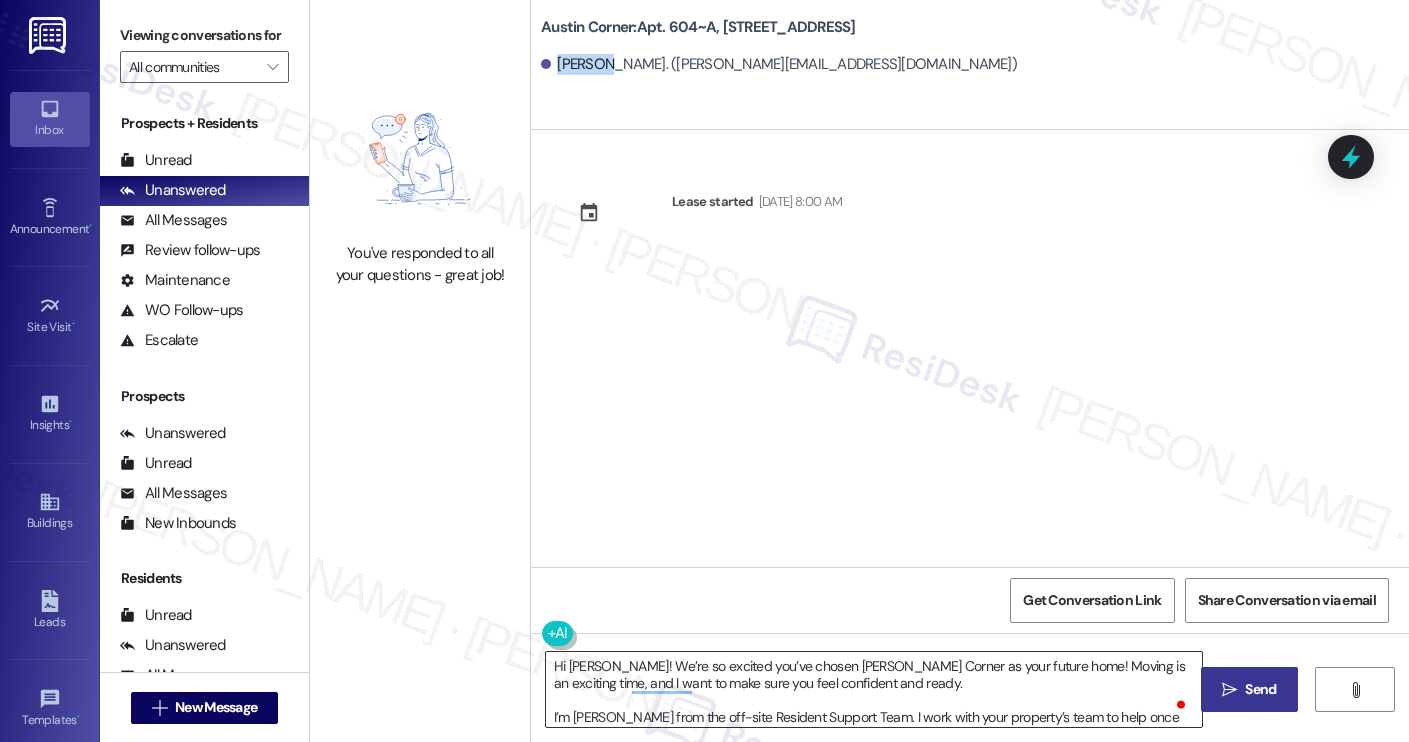 click on "Hi [PERSON_NAME]! We’re so excited you’ve chosen [PERSON_NAME] Corner as your future home! Moving is an exciting time, and I want to make sure you feel confident and ready.
I’m [PERSON_NAME] from the off-site Resident Support Team. I work with your property’s team to help once you’ve moved in, whether it’s answering questions or assisting with maintenance. I’ll be in touch as your move-in date gets closer!
Move-in day will be busy as you get settled, but no reason it has to be stressful. Don’t forget that we offer a ⚡FAST PASS⚡for Move-In day if your checklist has been completed 2 weeks prior to move-in. Login to your ResidentPortal [DATE] to complete those outstanding items!" at bounding box center (874, 689) 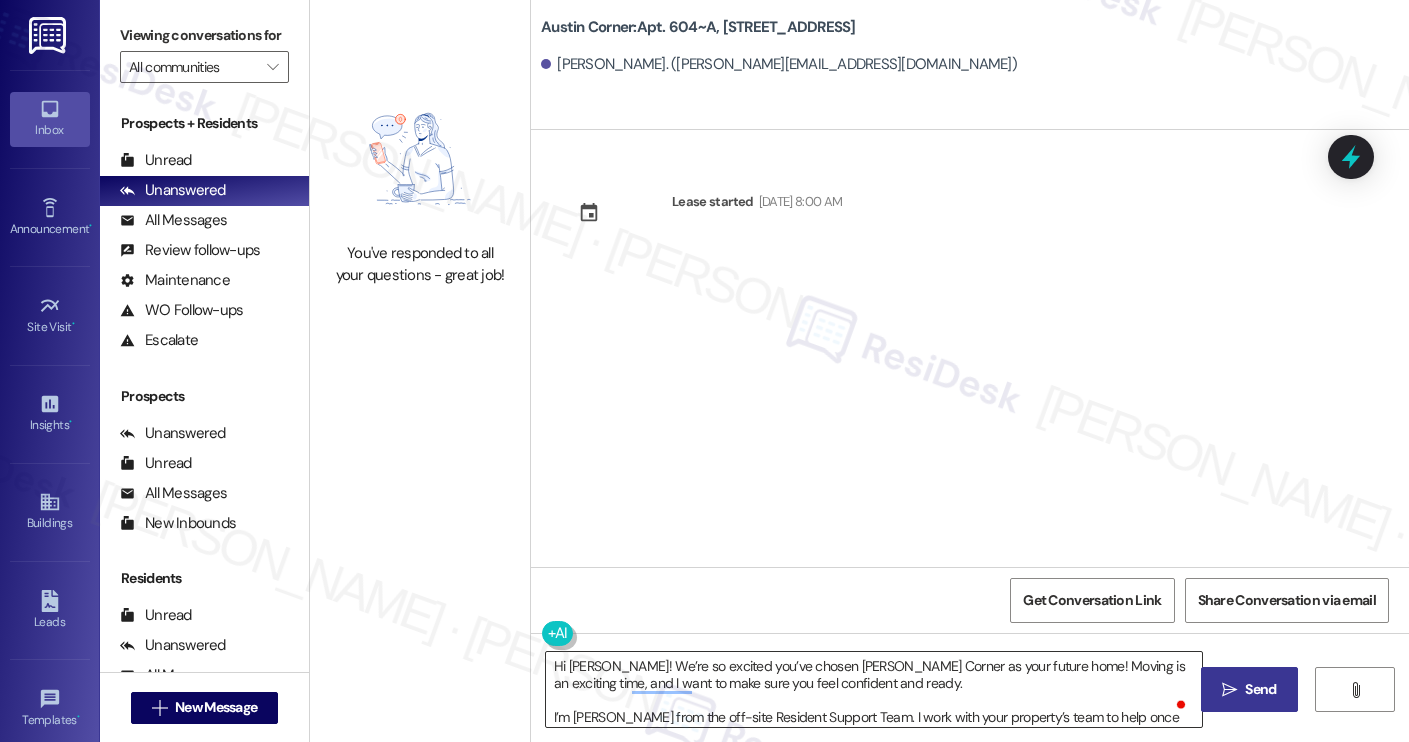 click on "Hi [PERSON_NAME]! We’re so excited you’ve chosen [PERSON_NAME] Corner as your future home! Moving is an exciting time, and I want to make sure you feel confident and ready.
I’m [PERSON_NAME] from the off-site Resident Support Team. I work with your property’s team to help once you’ve moved in, whether it’s answering questions or assisting with maintenance. I’ll be in touch as your move-in date gets closer!
Move-in day will be busy as you get settled, but no reason it has to be stressful. Don’t forget that we offer a ⚡FAST PASS⚡for Move-In day if your checklist has been completed 2 weeks prior to move-in. Login to your ResidentPortal [DATE] to complete those outstanding items!" at bounding box center [874, 689] 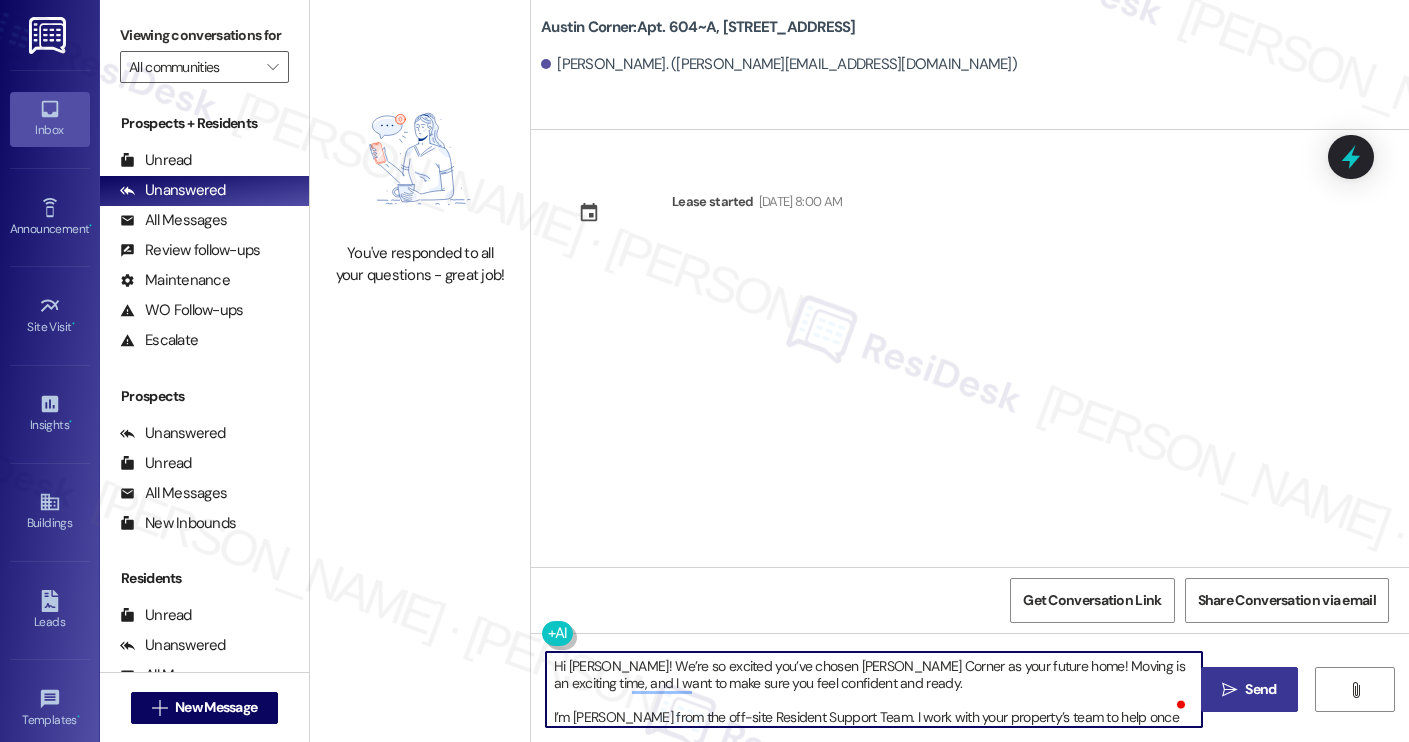 paste on "Cadence" 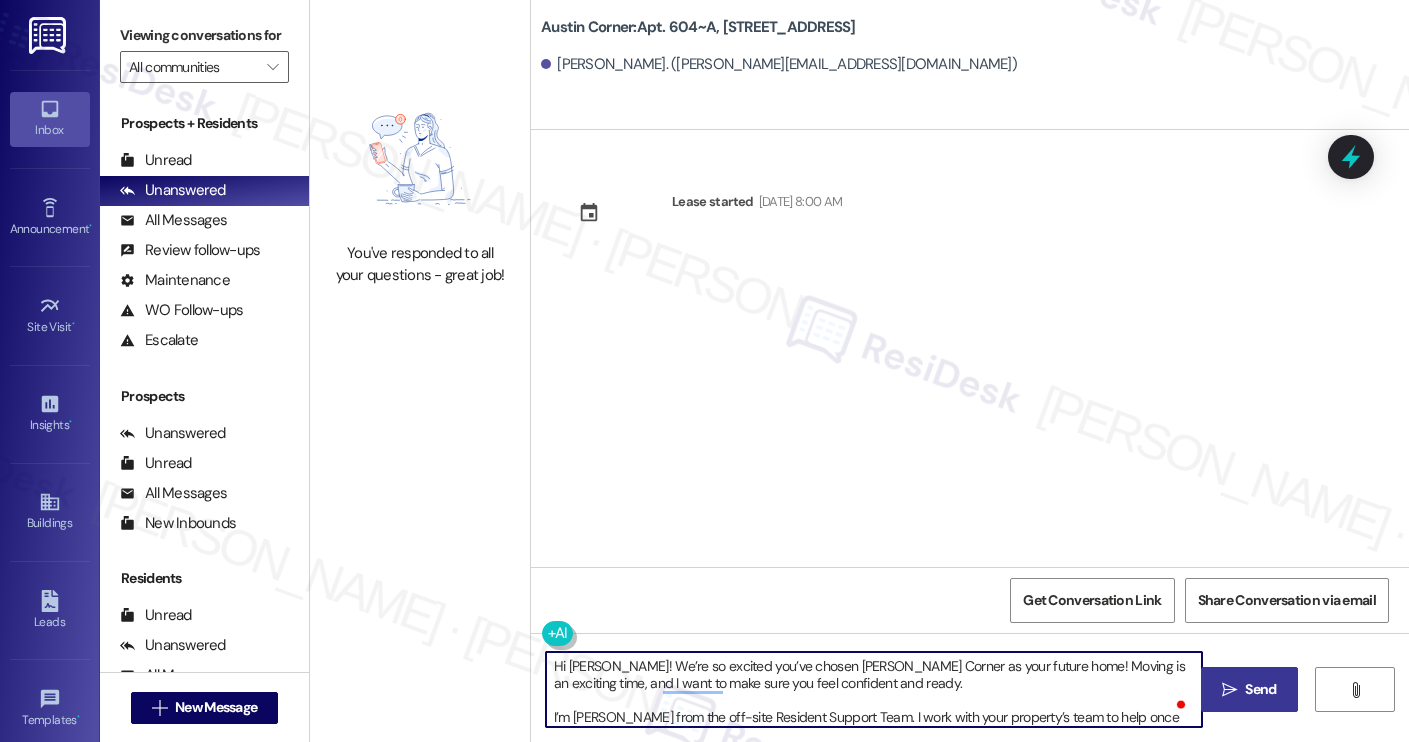 scroll, scrollTop: 17, scrollLeft: 0, axis: vertical 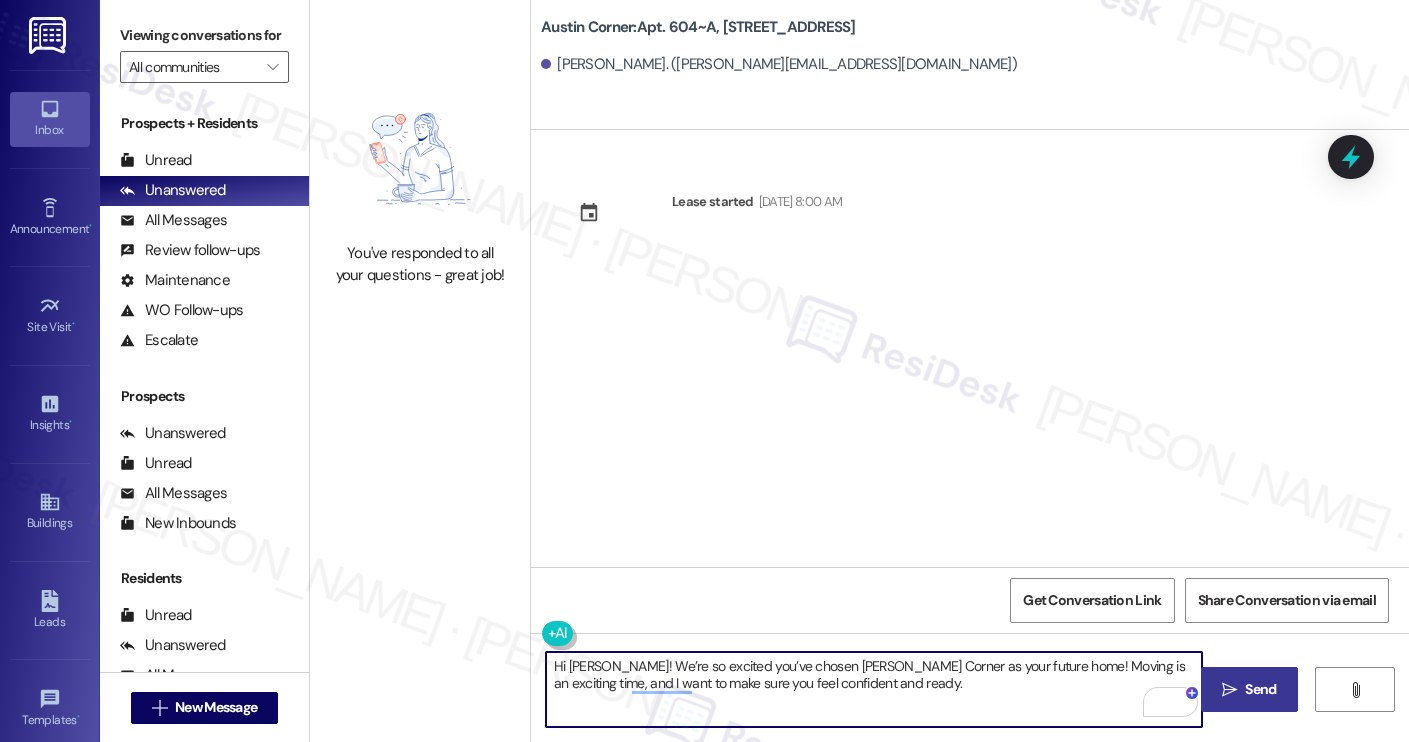 type on "Hi [PERSON_NAME]! We’re so excited you’ve chosen [PERSON_NAME] Corner as your future home! Moving is an exciting time, and I want to make sure you feel confident and ready." 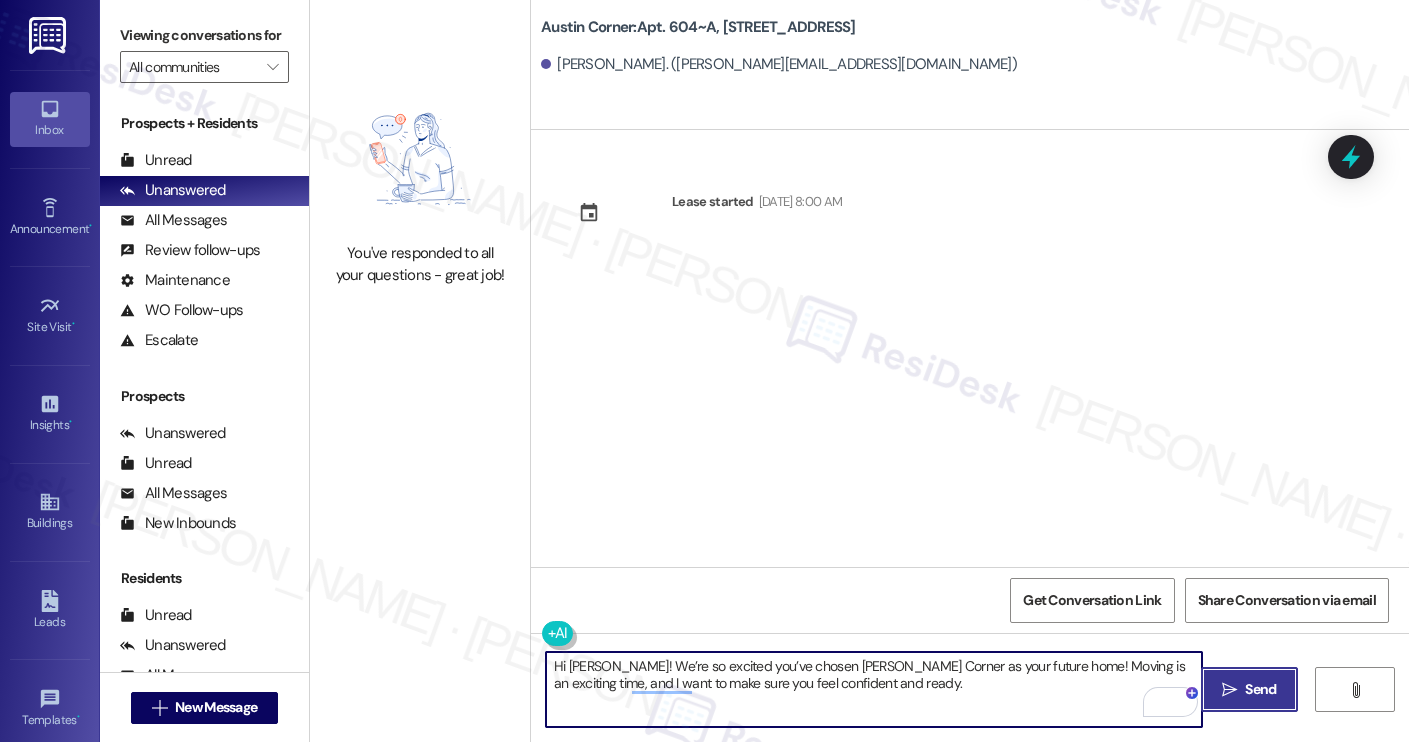 click on "" at bounding box center (1229, 690) 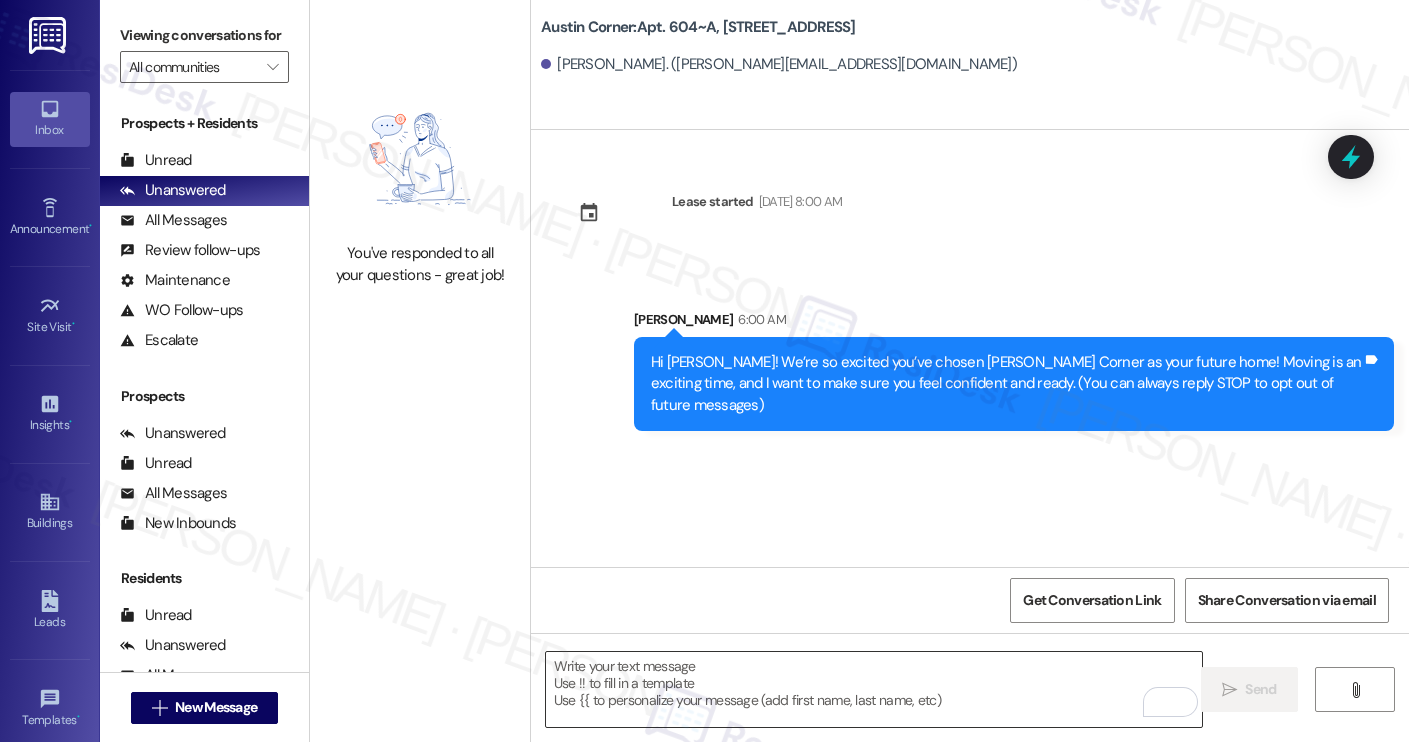 click at bounding box center [874, 689] 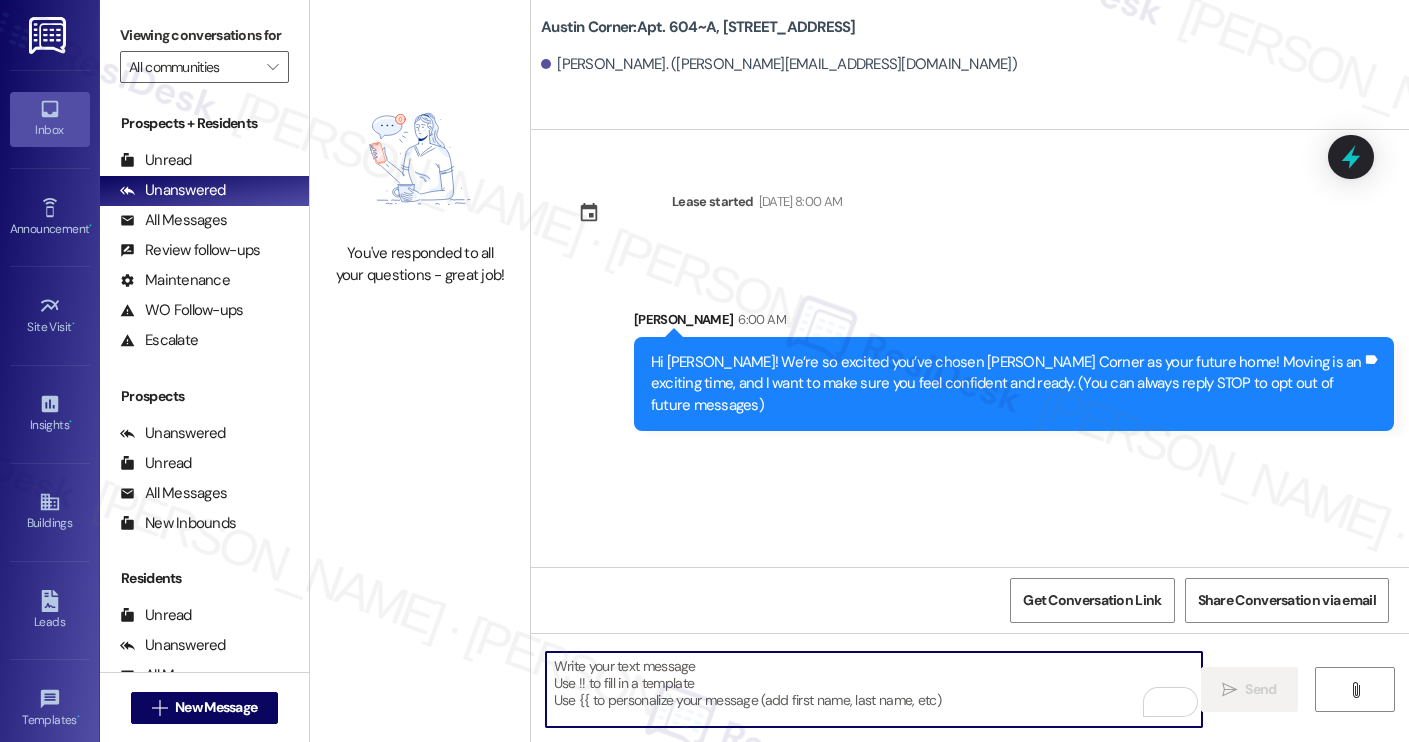 paste on "I’m [PERSON_NAME] from the off-site Resident Support Team. I work with your property’s team to help once you’ve moved in, whether it’s answering questions or assisting with maintenance. I’ll be in touch as your move-in date gets closer!
Move-in day will be busy as you get settled, but no reason it has to be stressful. Don’t forget that we offer a ⚡FAST PASS⚡for Move-In day if your checklist has been completed 2 weeks prior to move-in. Login to your ResidentPortal [DATE] to complete those outstanding items!" 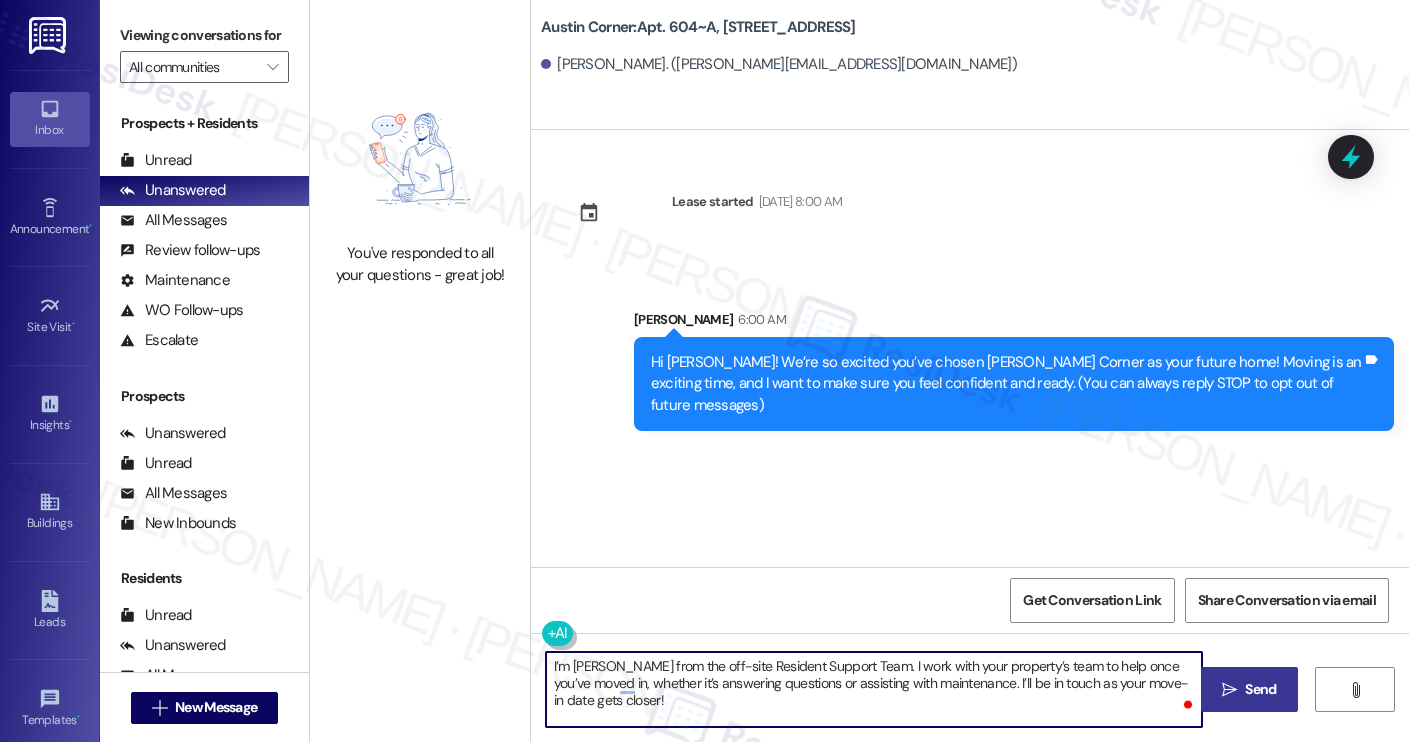 type on "I’m [PERSON_NAME] from the off-site Resident Support Team. I work with your property’s team to help once you’ve moved in, whether it’s answering questions or assisting with maintenance. I’ll be in touch as your move-in date gets closer!" 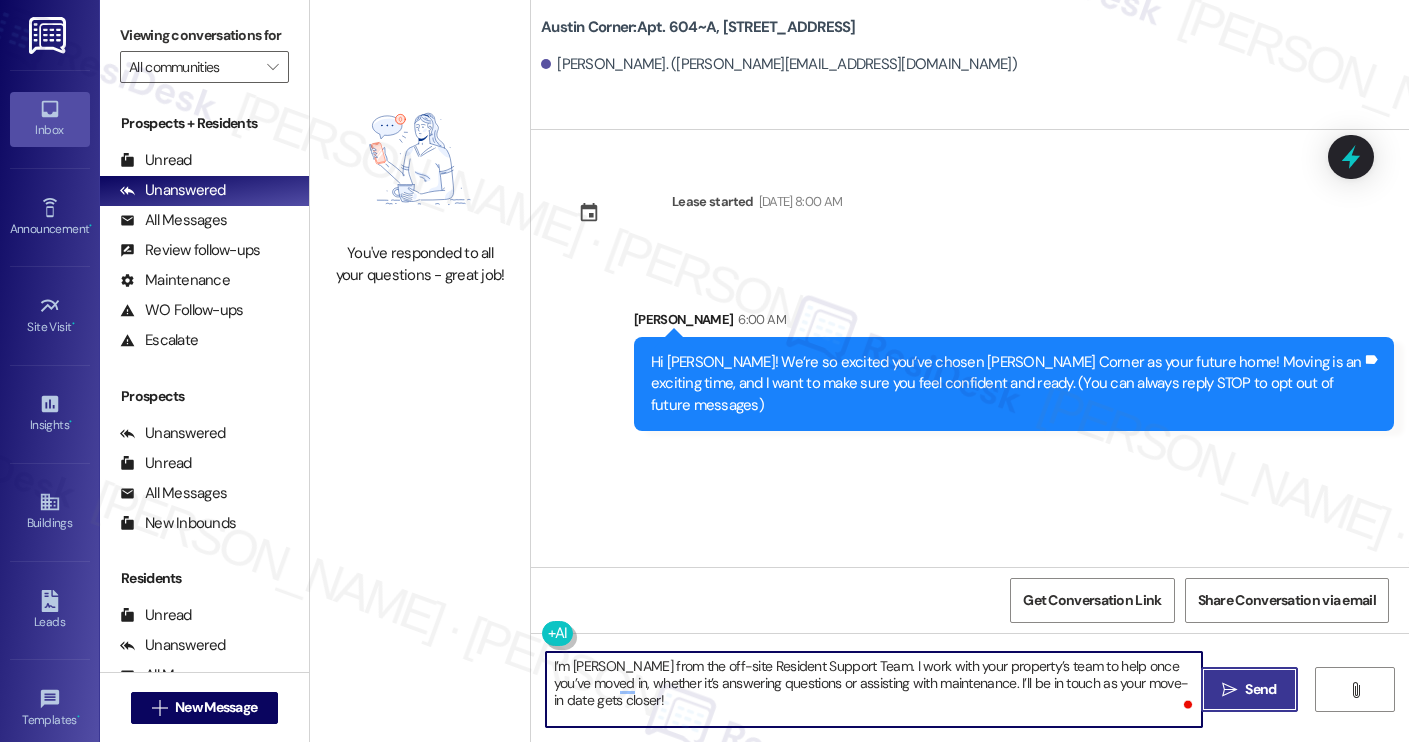click on " Send" at bounding box center (1249, 689) 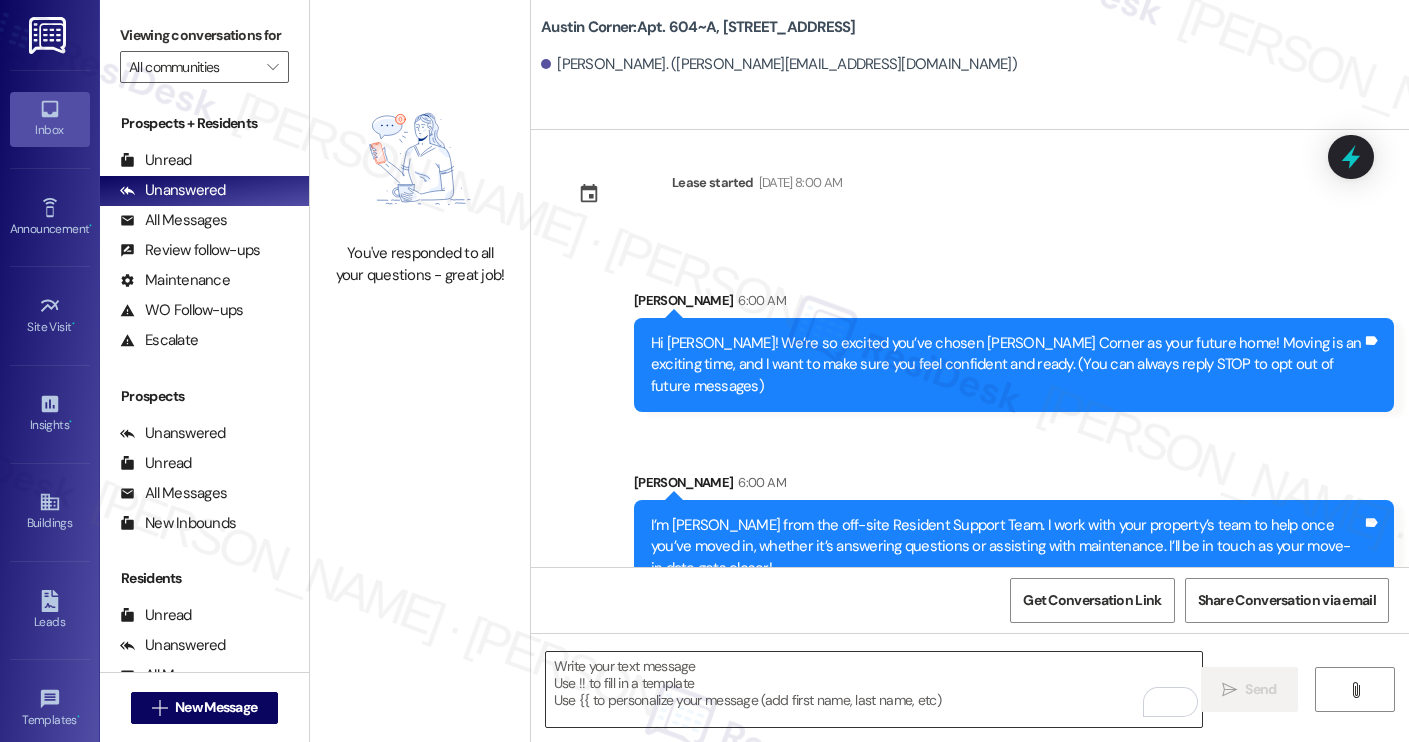 click at bounding box center (874, 689) 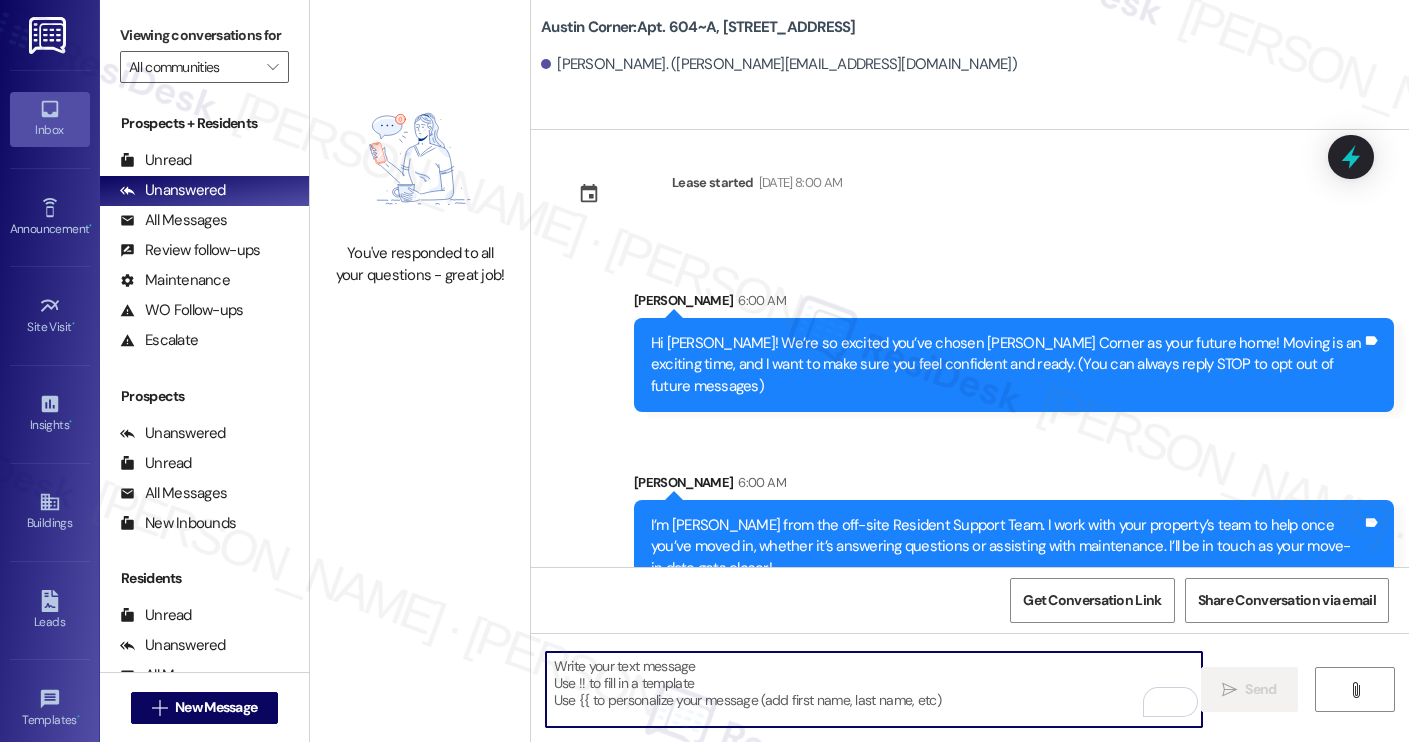 paste on "Move-in day will be busy as you get settled, but no reason it has to be stressful. Don’t forget that we offer a ⚡FAST PASS⚡for Move-In day if your checklist has been completed 2 weeks prior to move-in. Login to your ResidentPortal [DATE] to complete those outstanding items!" 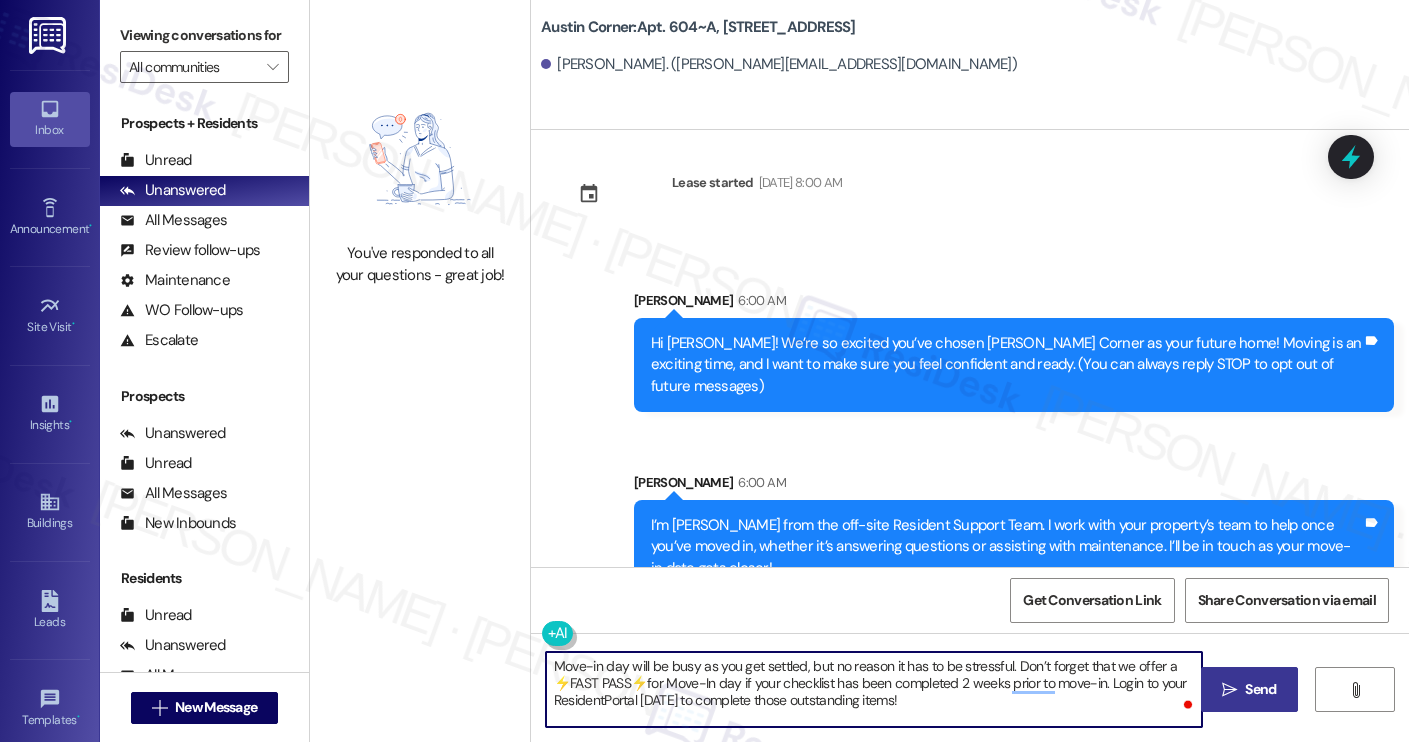 type on "Move-in day will be busy as you get settled, but no reason it has to be stressful. Don’t forget that we offer a ⚡FAST PASS⚡for Move-In day if your checklist has been completed 2 weeks prior to move-in. Login to your ResidentPortal [DATE] to complete those outstanding items!" 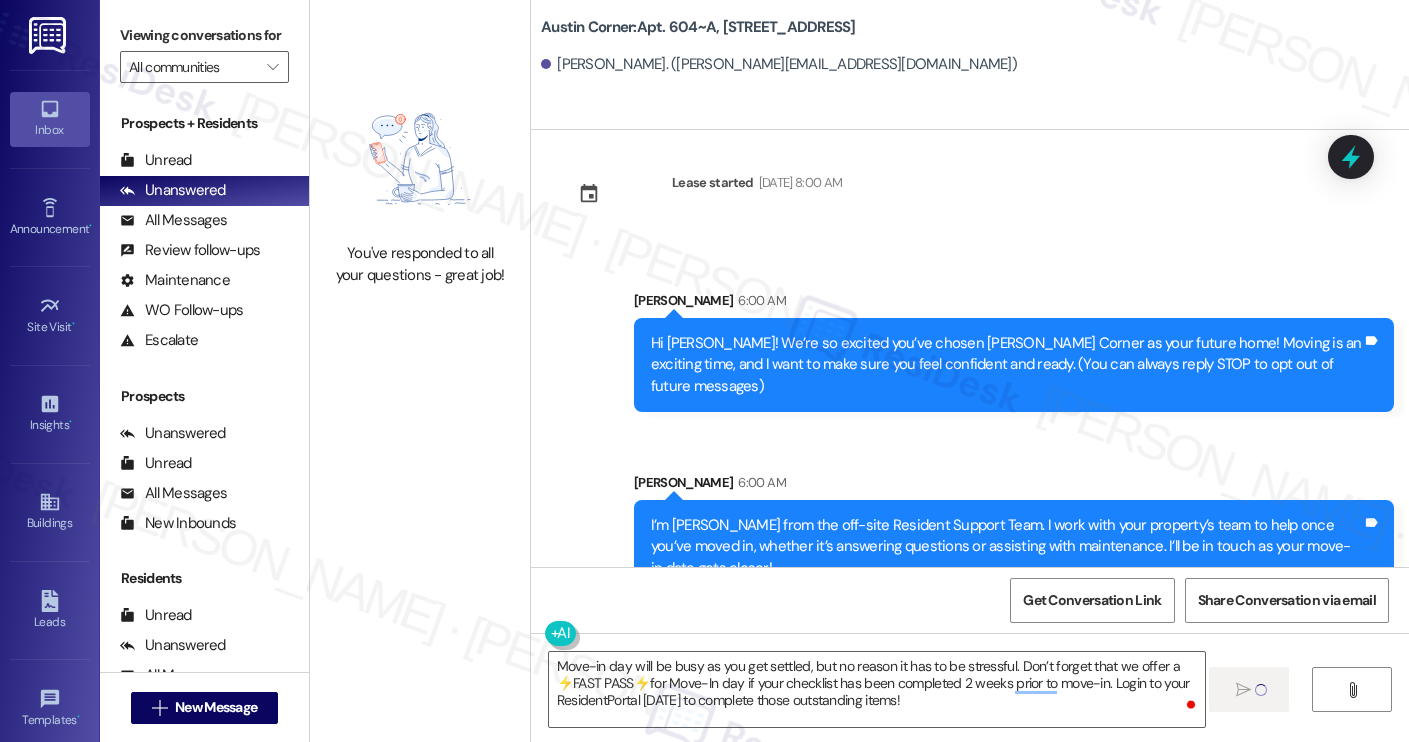 type 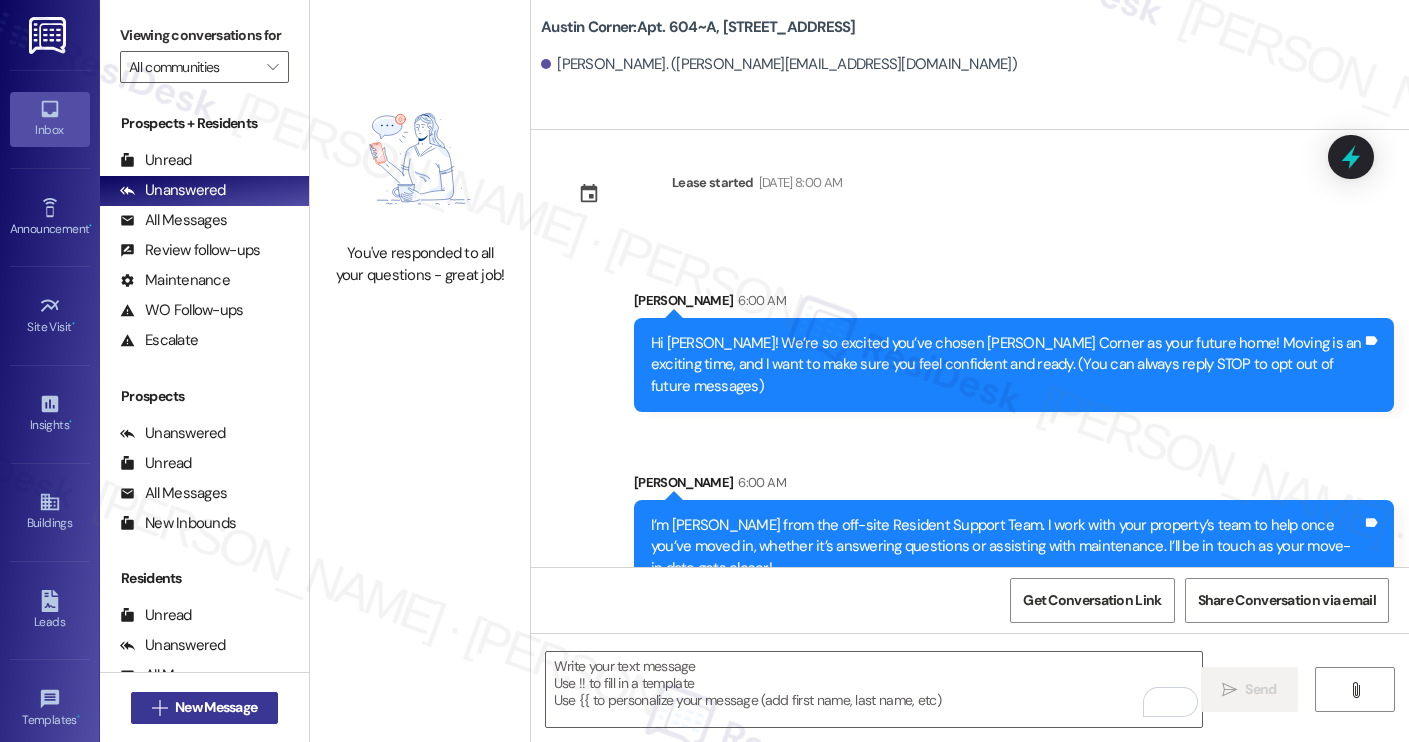 click on " New Message" at bounding box center (205, 708) 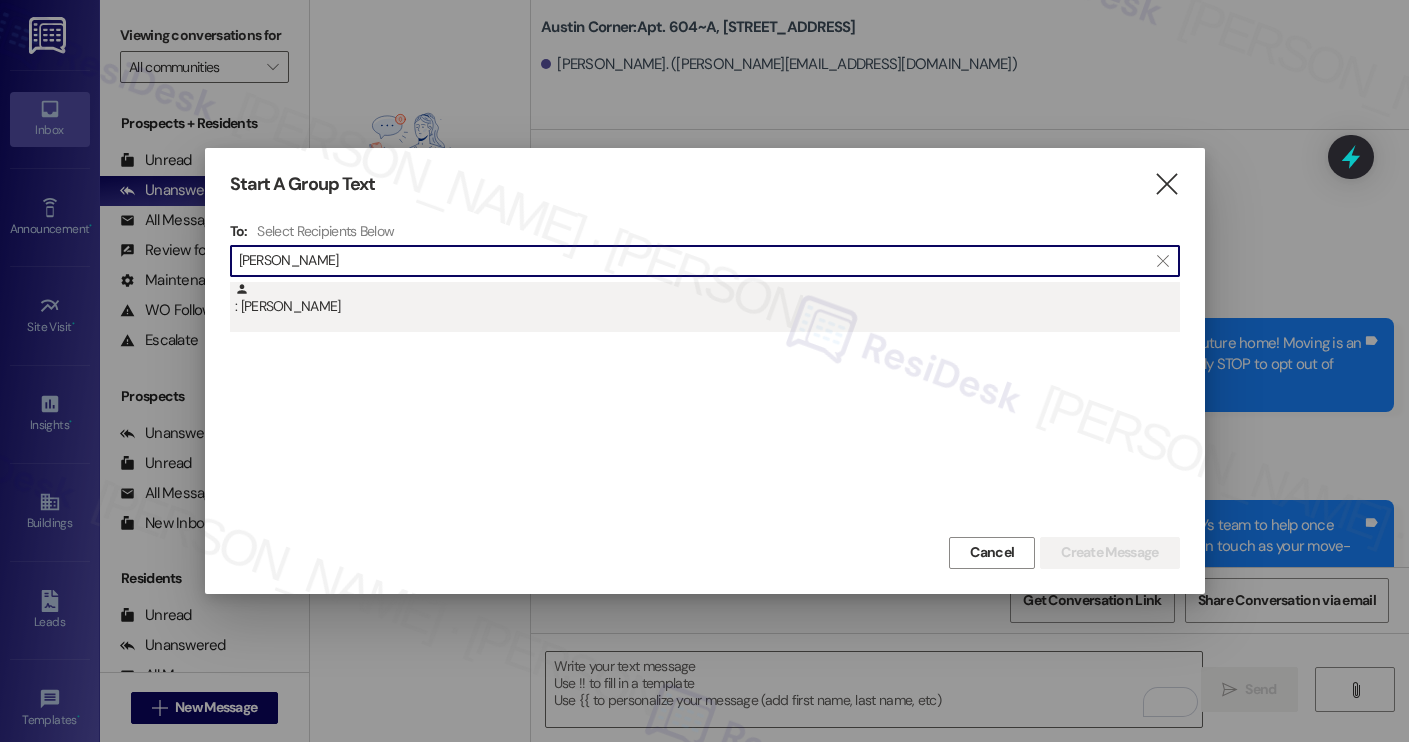 type on "[PERSON_NAME]" 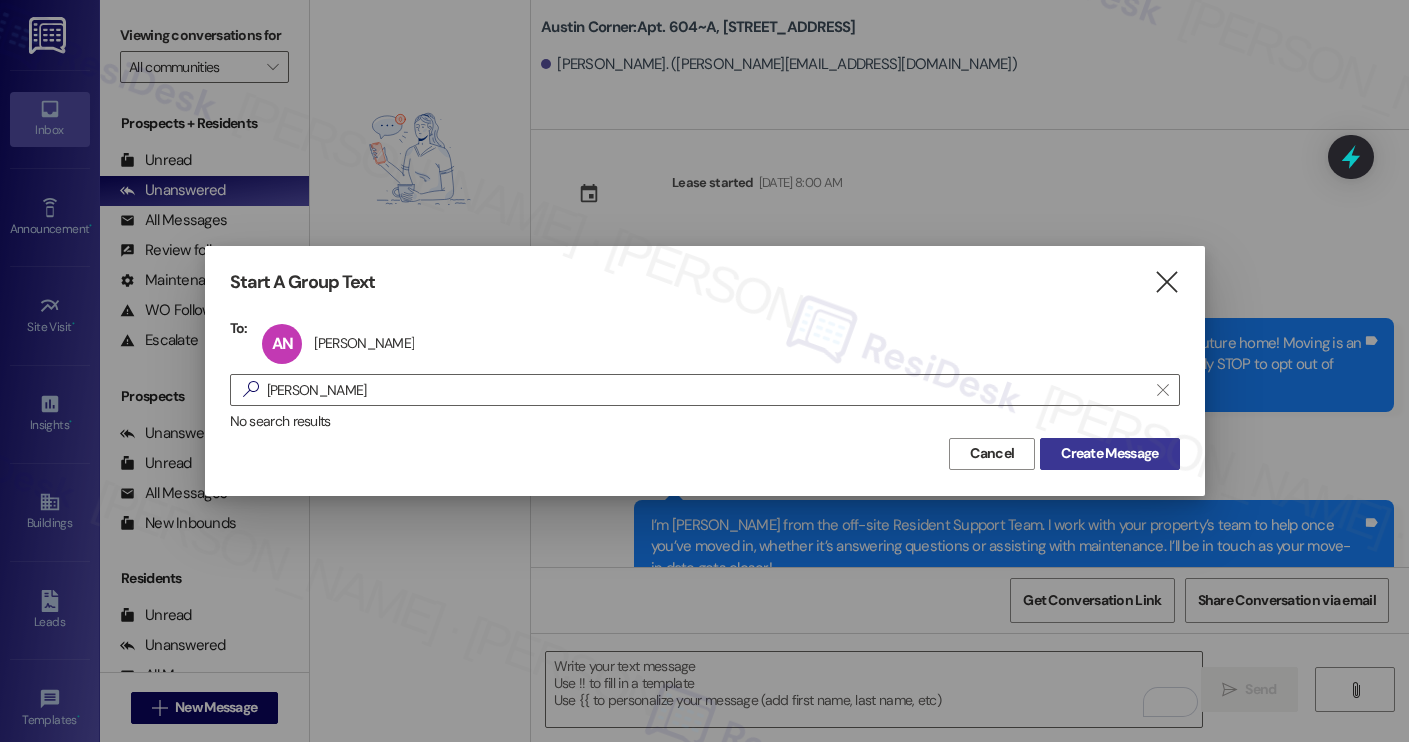 click on "Create Message" at bounding box center (1109, 453) 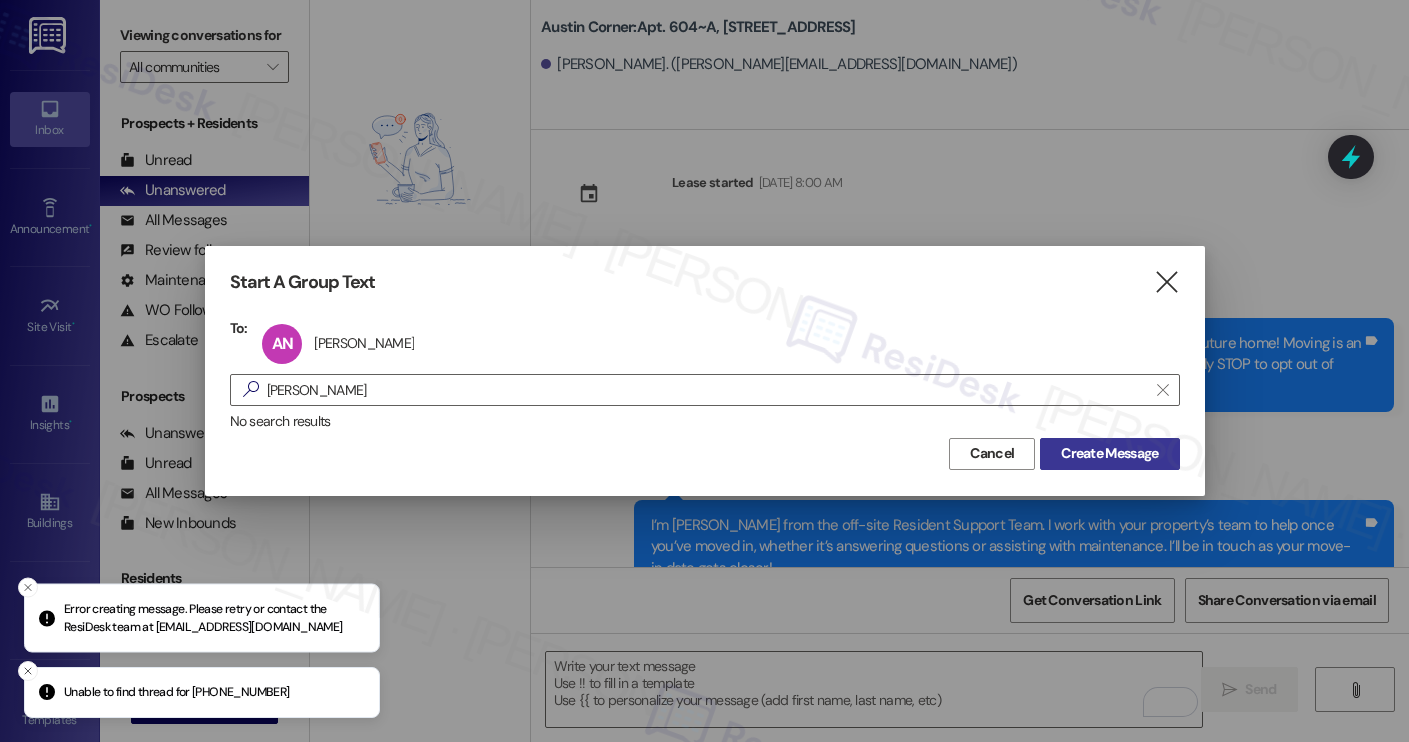 click on "Create Message" at bounding box center (1109, 453) 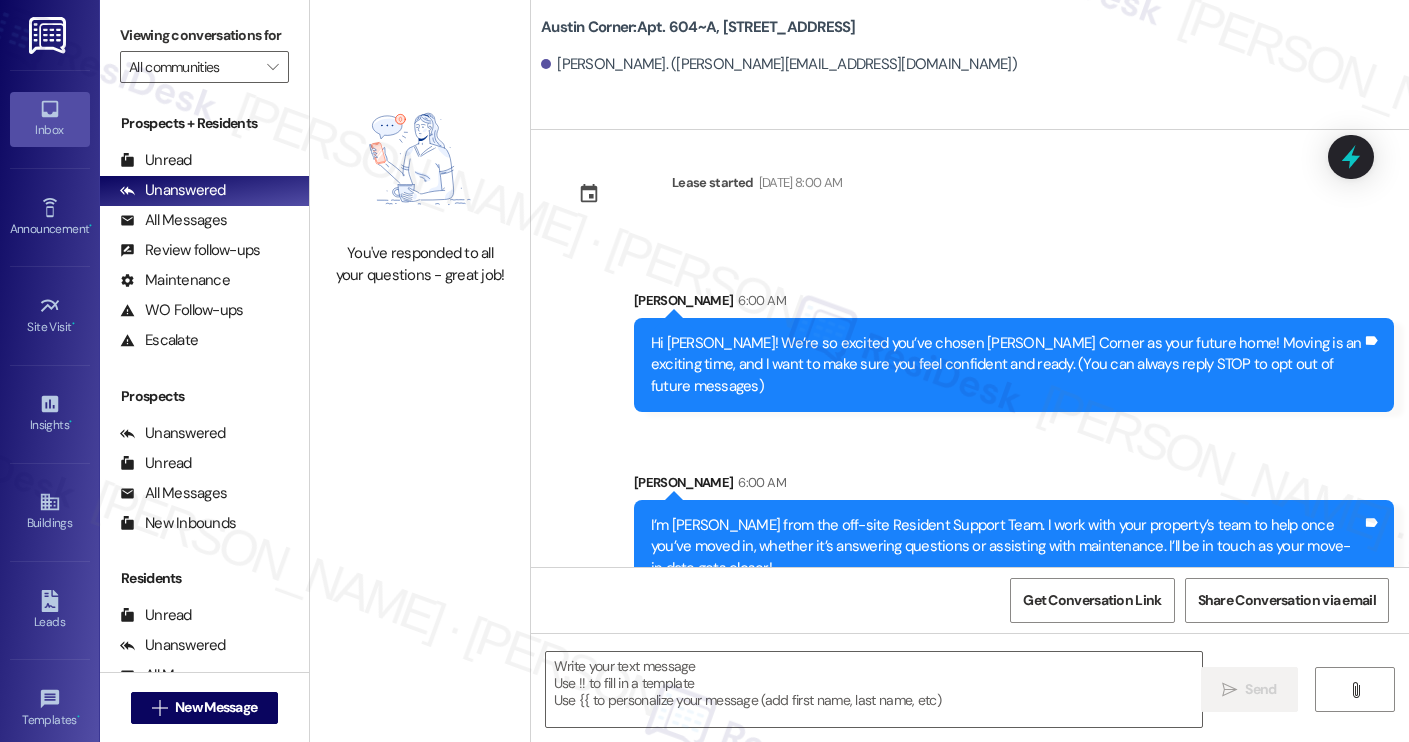 type on "Fetching suggested responses. Please feel free to read through the conversation in the meantime." 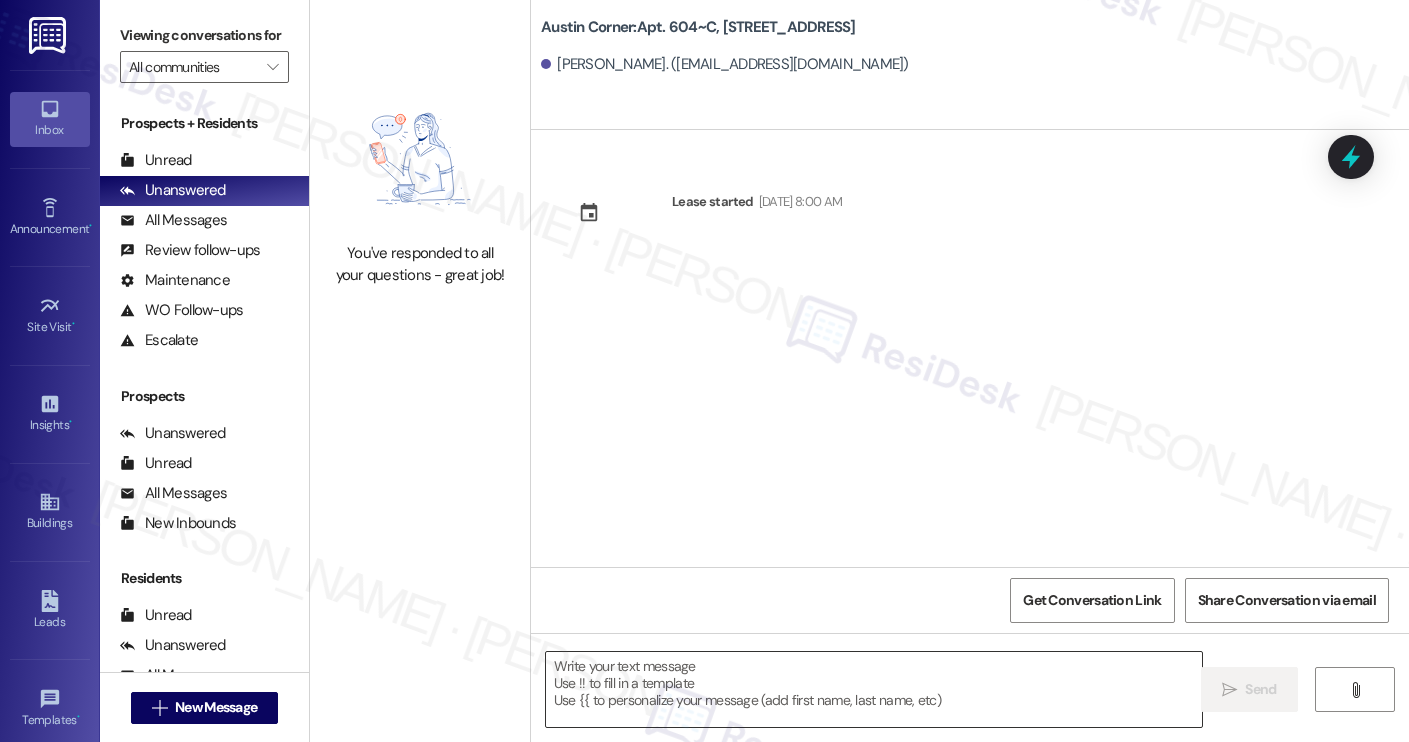 click at bounding box center [874, 689] 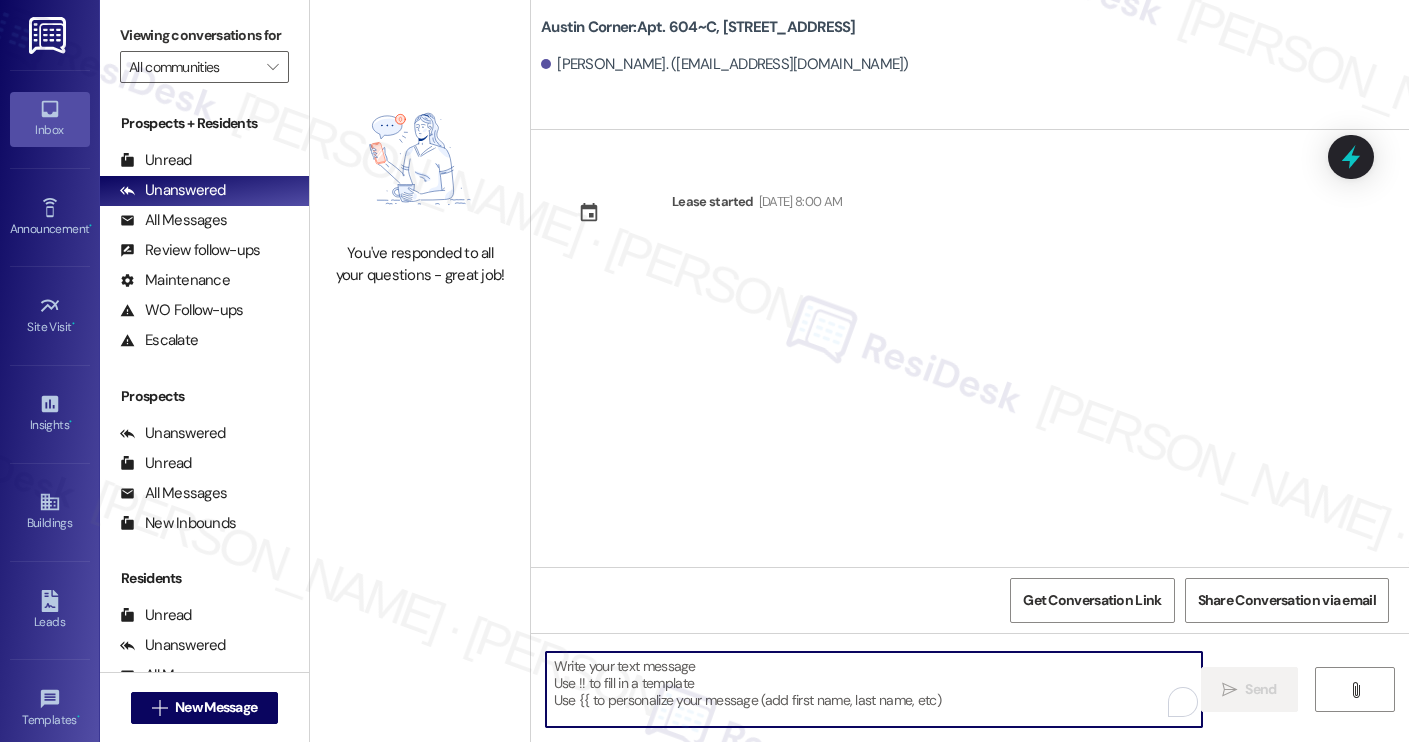 paste on "Hi [PERSON_NAME]! We’re so excited you’ve chosen [PERSON_NAME] Corner as your future home! Moving is an exciting time, and I want to make sure you feel confident and ready.
I’m [PERSON_NAME] from the off-site Resident Support Team. I work with your property’s team to help once you’ve moved in, whether it’s answering questions or assisting with maintenance. I’ll be in touch as your move-in date gets closer!
Move-in day will be busy as you get settled, but no reason it has to be stressful. Don’t forget that we offer a ⚡FAST PASS⚡for Move-In day if your checklist has been completed 2 weeks prior to move-in. Login to your ResidentPortal [DATE] to complete those outstanding items!" 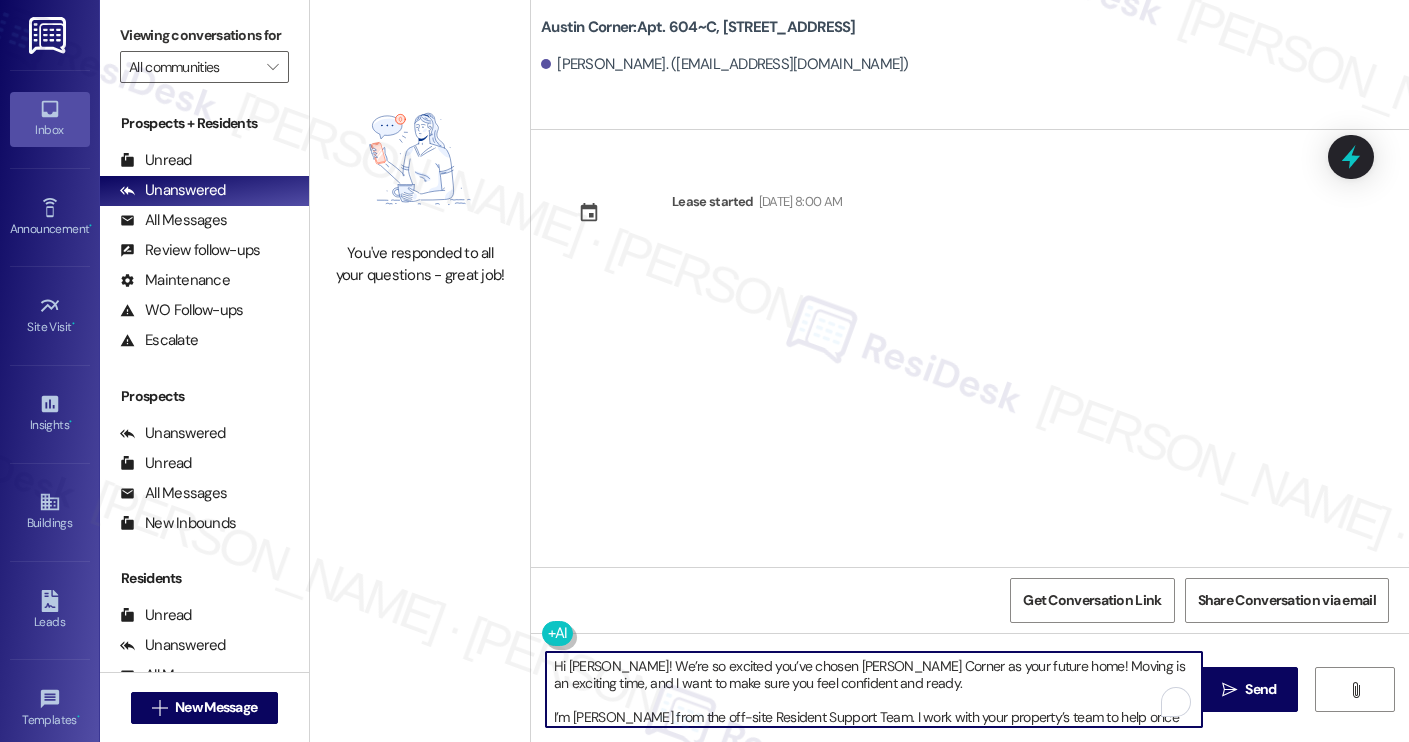 scroll, scrollTop: 119, scrollLeft: 0, axis: vertical 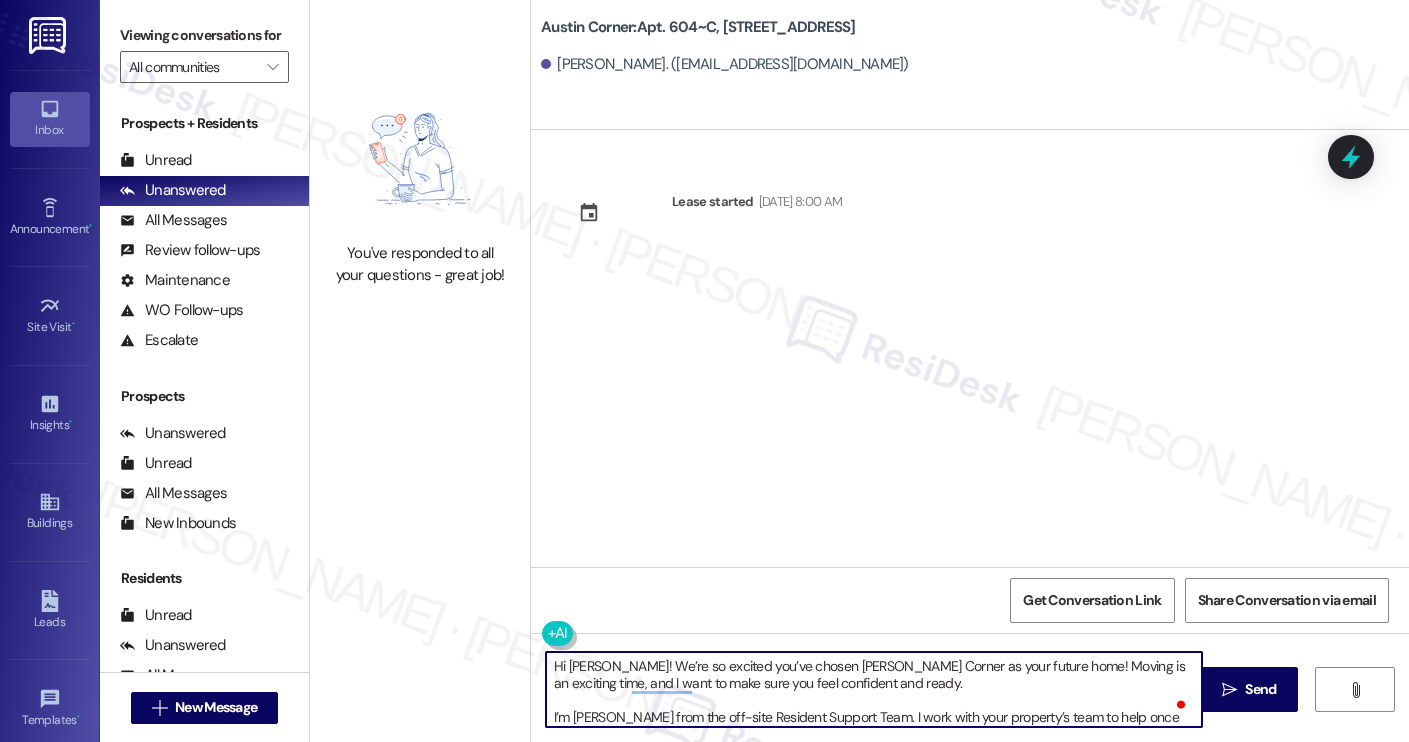 click on "[PERSON_NAME]. ([EMAIL_ADDRESS][DOMAIN_NAME])" at bounding box center [725, 64] 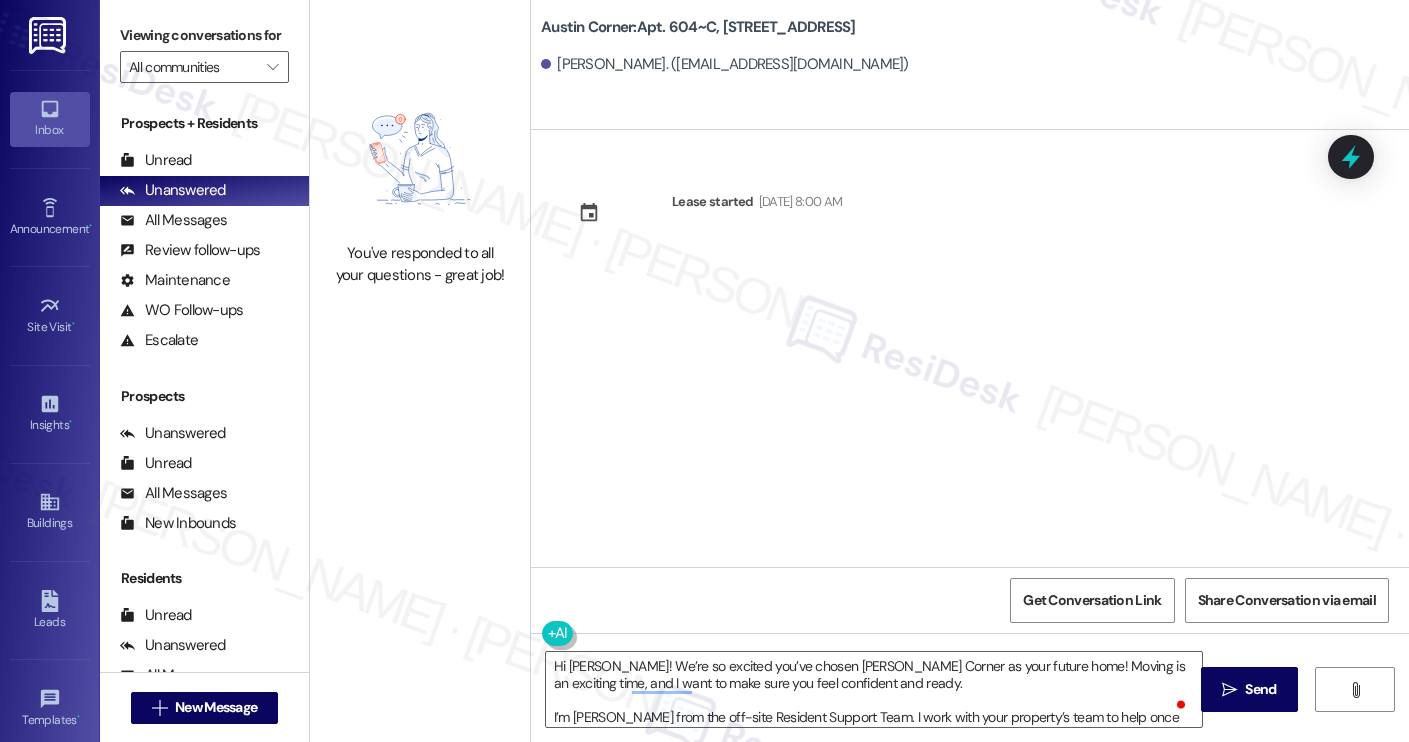 click on "[PERSON_NAME]. ([EMAIL_ADDRESS][DOMAIN_NAME])" at bounding box center [725, 64] 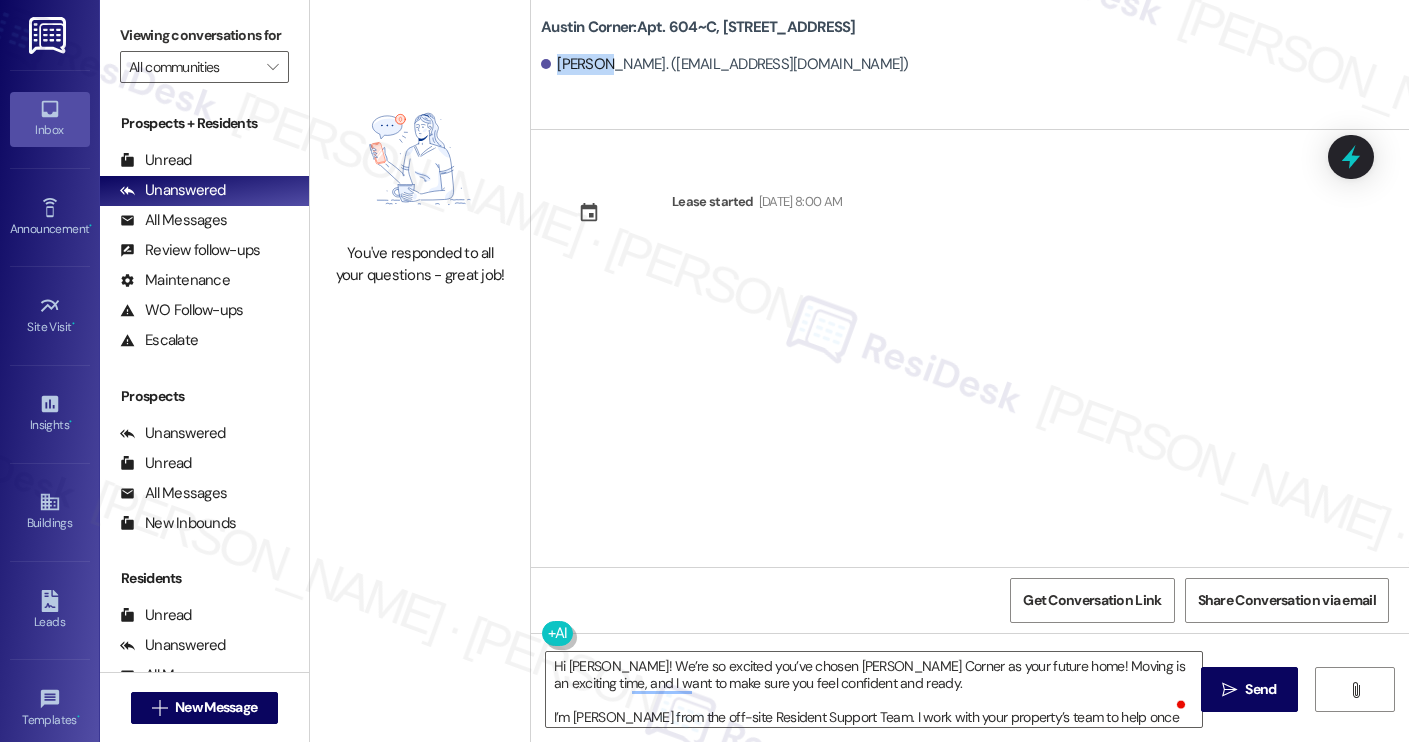 copy on "[PERSON_NAME]" 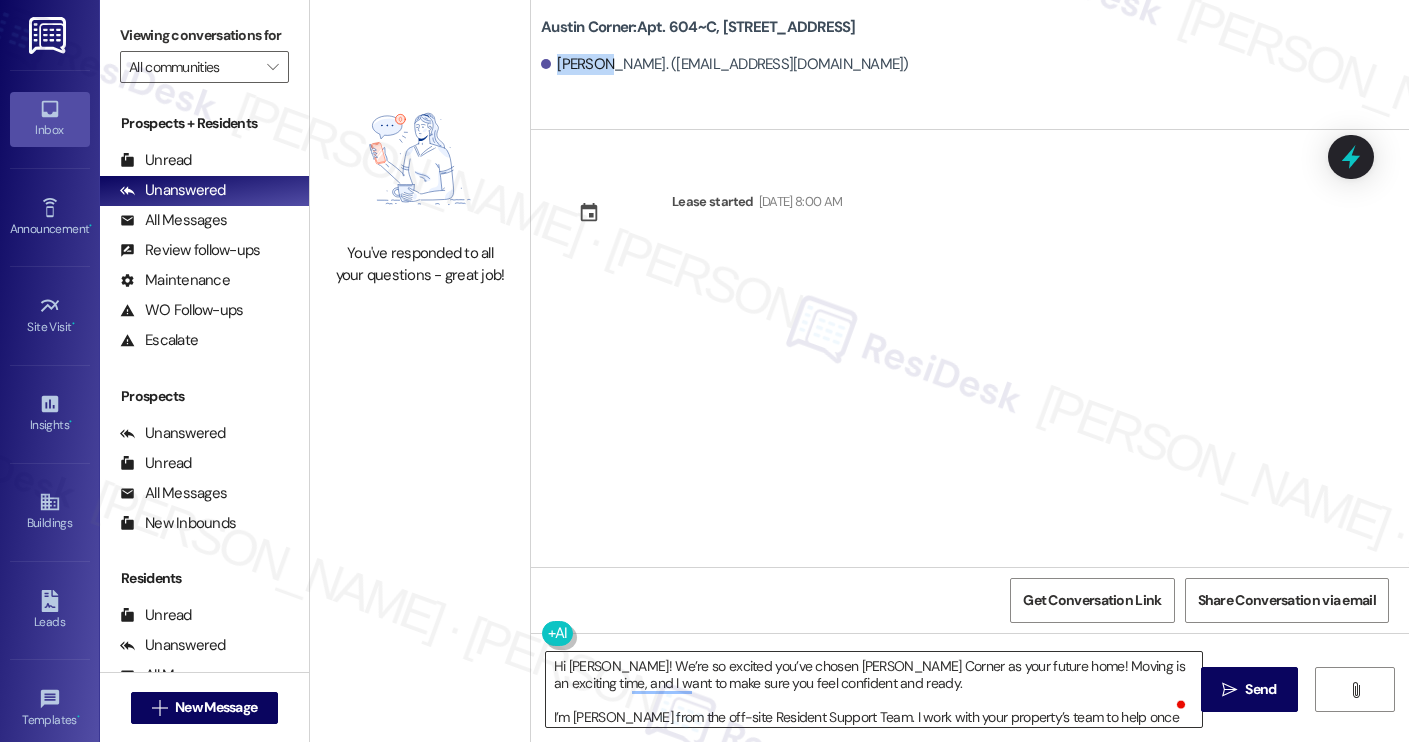 click on "Hi [PERSON_NAME]! We’re so excited you’ve chosen [PERSON_NAME] Corner as your future home! Moving is an exciting time, and I want to make sure you feel confident and ready.
I’m [PERSON_NAME] from the off-site Resident Support Team. I work with your property’s team to help once you’ve moved in, whether it’s answering questions or assisting with maintenance. I’ll be in touch as your move-in date gets closer!
Move-in day will be busy as you get settled, but no reason it has to be stressful. Don’t forget that we offer a ⚡FAST PASS⚡for Move-In day if your checklist has been completed 2 weeks prior to move-in. Login to your ResidentPortal [DATE] to complete those outstanding items!" at bounding box center [874, 689] 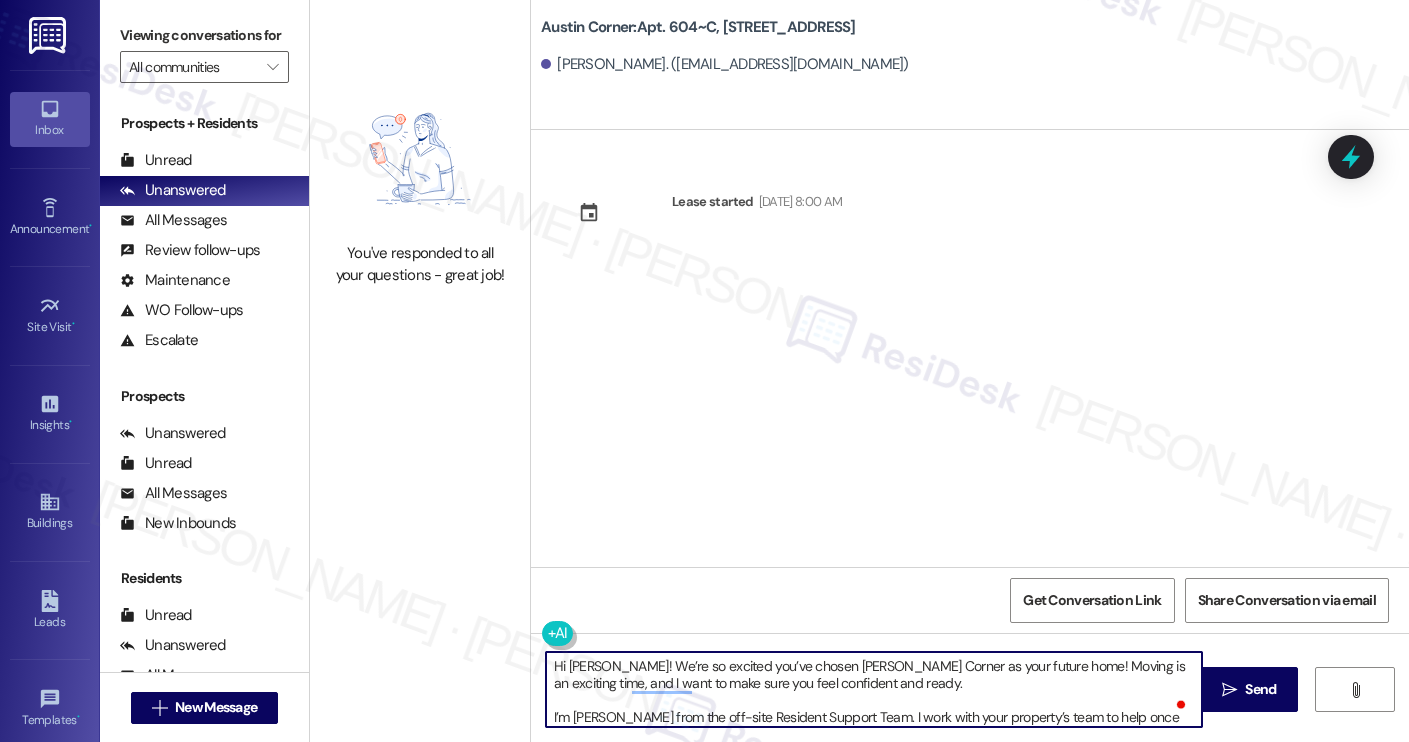click on "Hi [PERSON_NAME]! We’re so excited you’ve chosen [PERSON_NAME] Corner as your future home! Moving is an exciting time, and I want to make sure you feel confident and ready.
I’m [PERSON_NAME] from the off-site Resident Support Team. I work with your property’s team to help once you’ve moved in, whether it’s answering questions or assisting with maintenance. I’ll be in touch as your move-in date gets closer!
Move-in day will be busy as you get settled, but no reason it has to be stressful. Don’t forget that we offer a ⚡FAST PASS⚡for Move-In day if your checklist has been completed 2 weeks prior to move-in. Login to your ResidentPortal [DATE] to complete those outstanding items!" at bounding box center (874, 689) 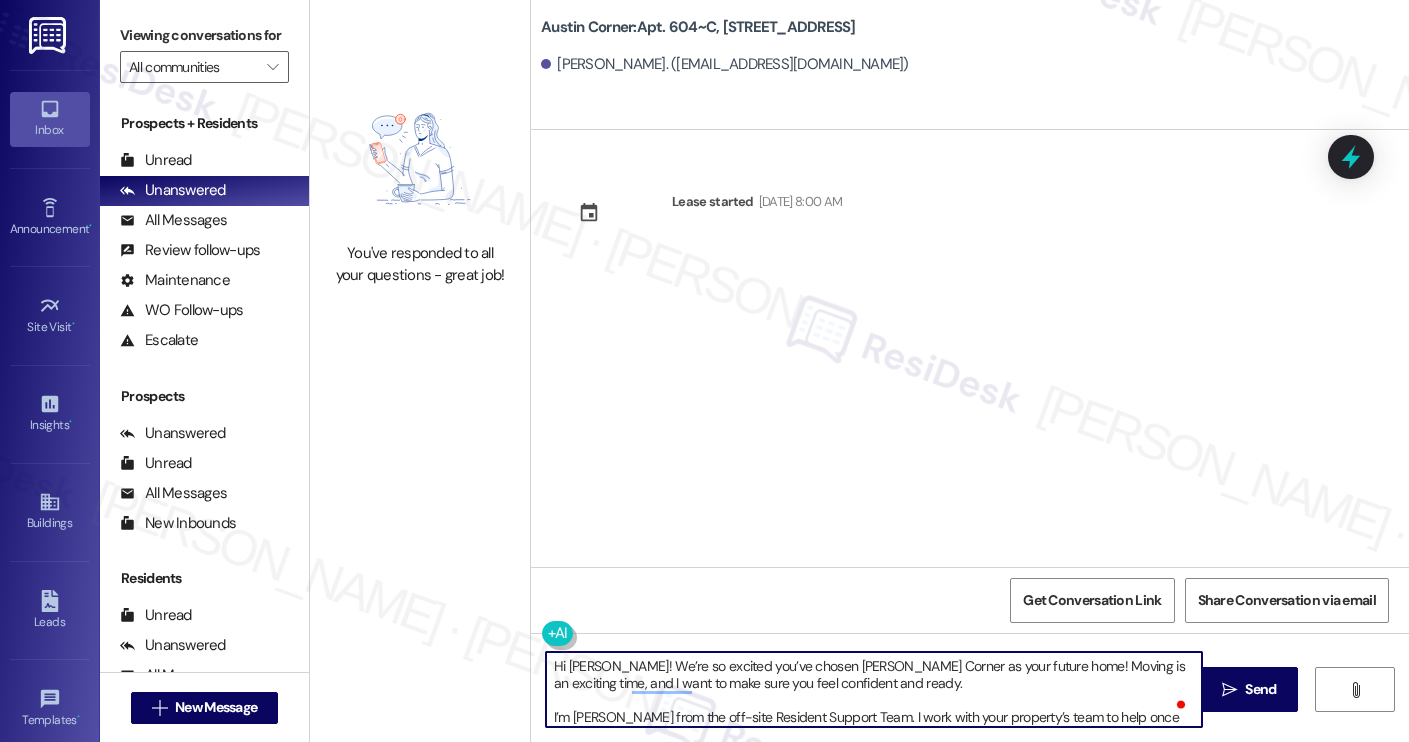 click on "Hi [PERSON_NAME]! We’re so excited you’ve chosen [PERSON_NAME] Corner as your future home! Moving is an exciting time, and I want to make sure you feel confident and ready.
I’m [PERSON_NAME] from the off-site Resident Support Team. I work with your property’s team to help once you’ve moved in, whether it’s answering questions or assisting with maintenance. I’ll be in touch as your move-in date gets closer!
Move-in day will be busy as you get settled, but no reason it has to be stressful. Don’t forget that we offer a ⚡FAST PASS⚡for Move-In day if your checklist has been completed 2 weeks prior to move-in. Login to your ResidentPortal [DATE] to complete those outstanding items!" at bounding box center (874, 689) 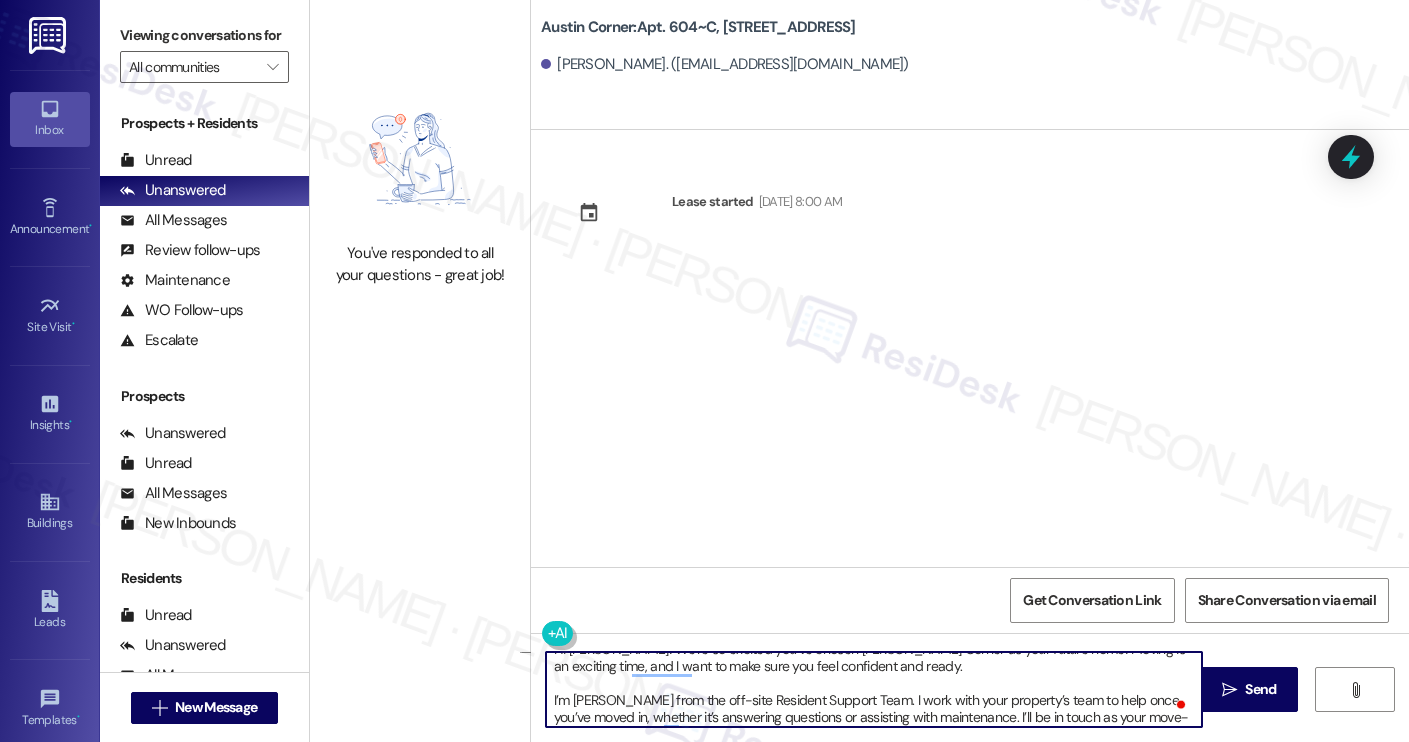 scroll, scrollTop: 51, scrollLeft: 0, axis: vertical 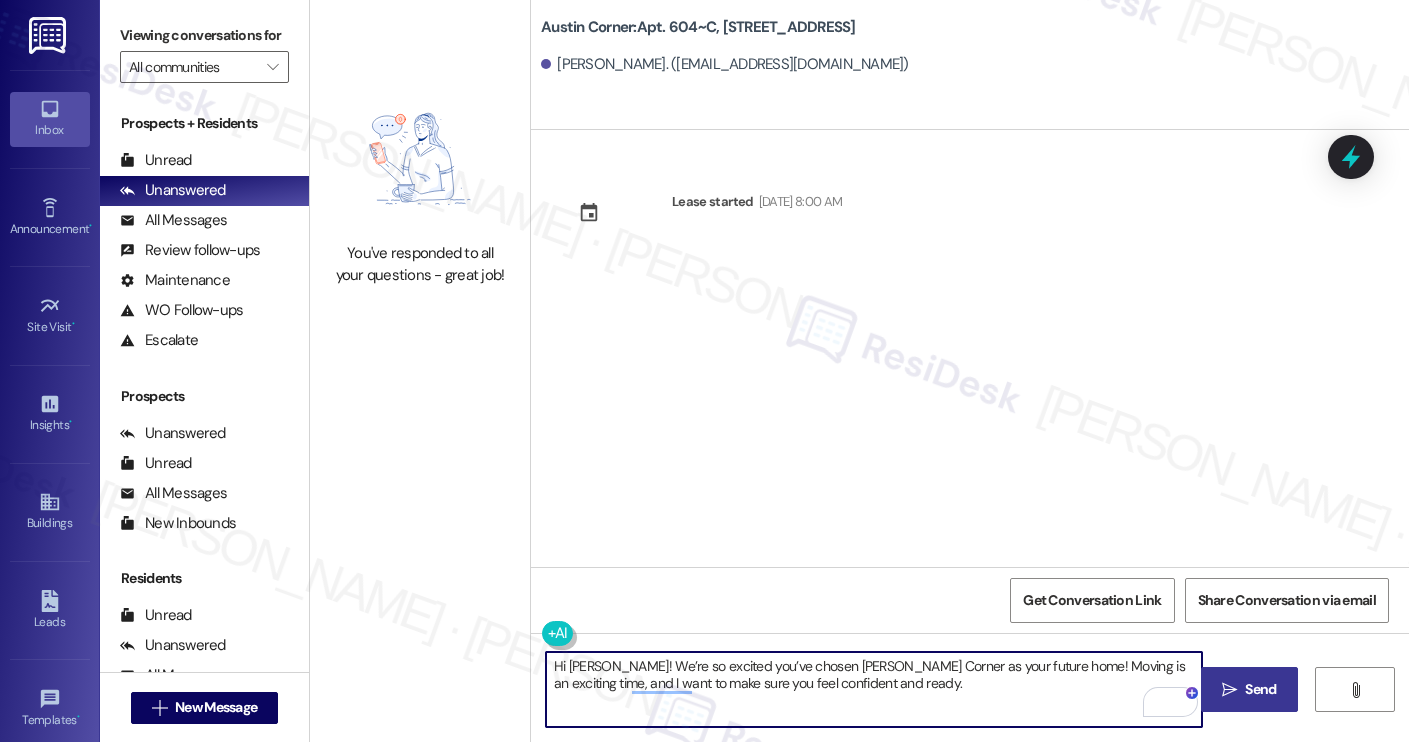 type on "Hi [PERSON_NAME]! We’re so excited you’ve chosen [PERSON_NAME] Corner as your future home! Moving is an exciting time, and I want to make sure you feel confident and ready." 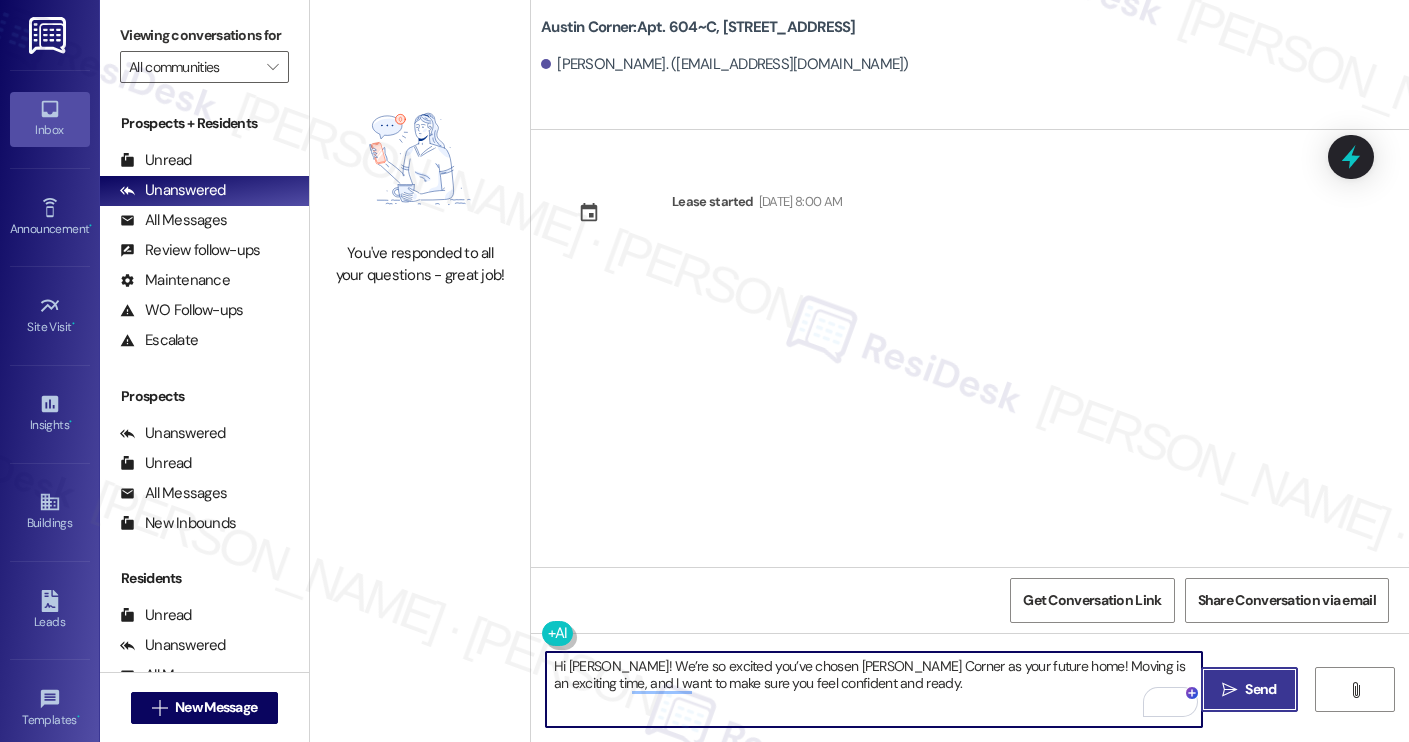 click on "Send" at bounding box center (1260, 689) 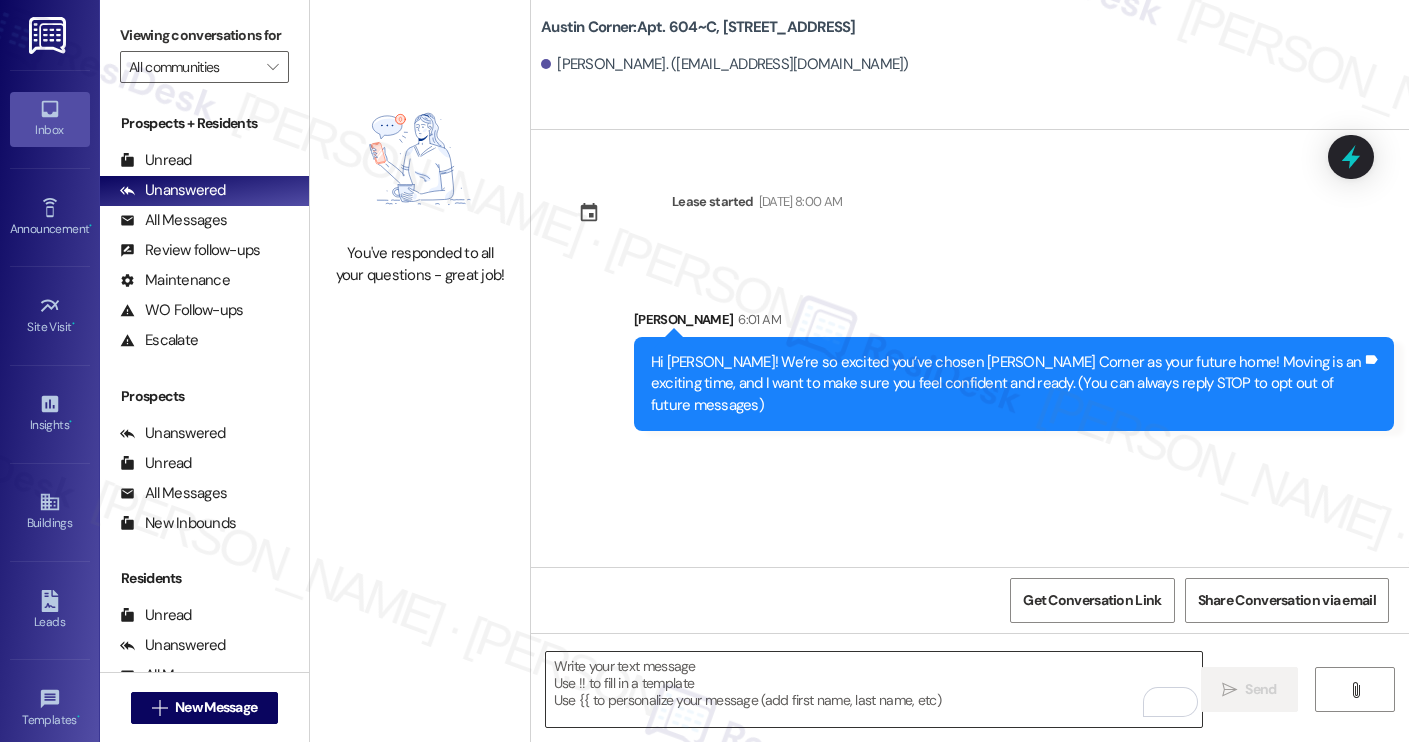 click at bounding box center [874, 689] 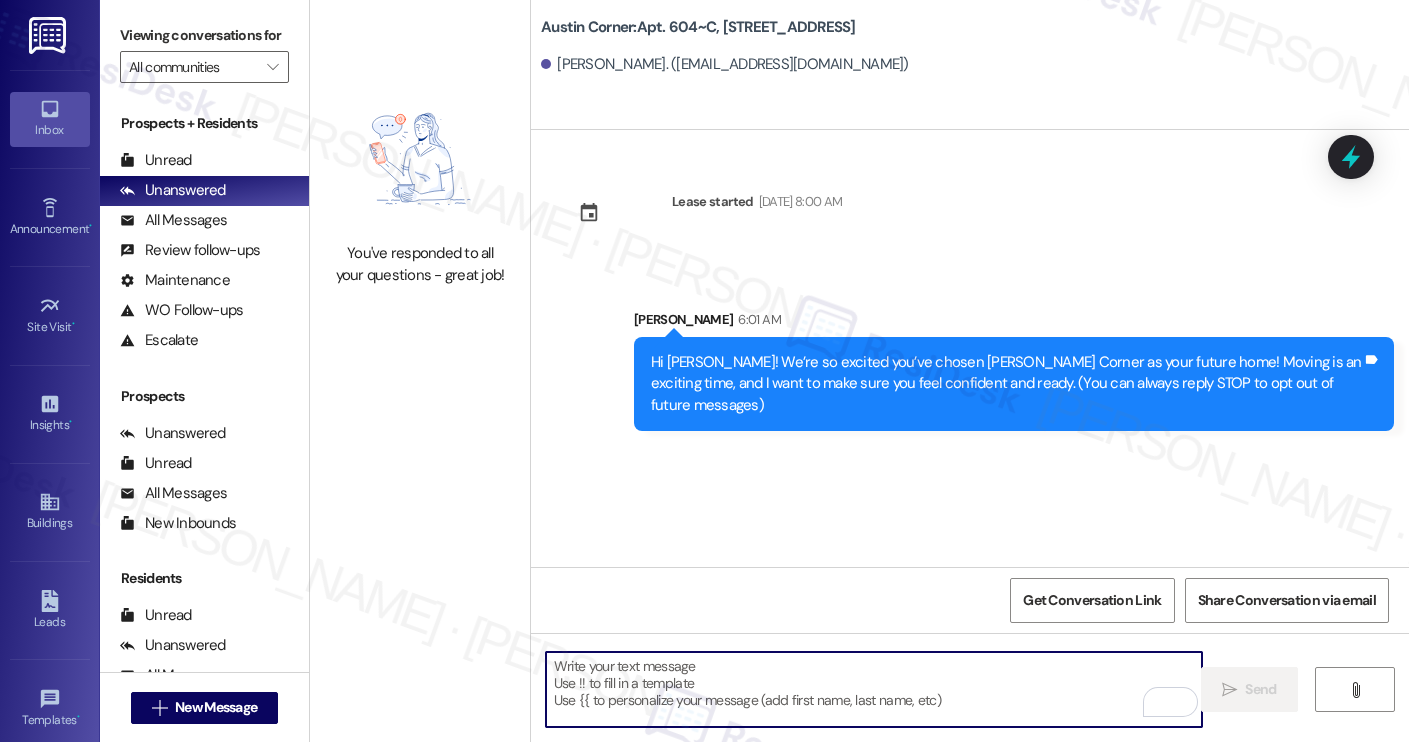 paste on "I’m [PERSON_NAME] from the off-site Resident Support Team. I work with your property’s team to help once you’ve moved in, whether it’s answering questions or assisting with maintenance. I’ll be in touch as your move-in date gets closer!
Move-in day will be busy as you get settled, but no reason it has to be stressful. Don’t forget that we offer a ⚡FAST PASS⚡for Move-In day if your checklist has been completed 2 weeks prior to move-in. Login to your ResidentPortal [DATE] to complete those outstanding items!" 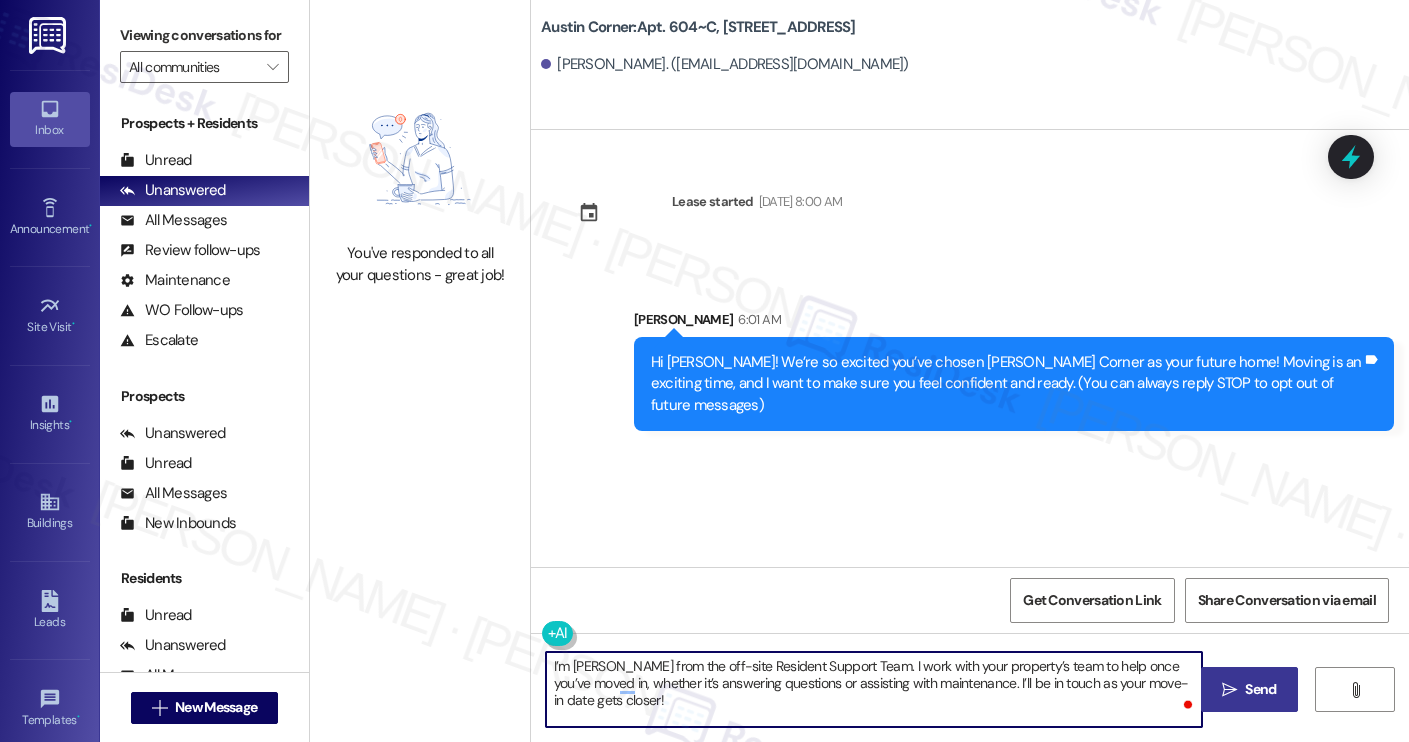 type on "I’m [PERSON_NAME] from the off-site Resident Support Team. I work with your property’s team to help once you’ve moved in, whether it’s answering questions or assisting with maintenance. I’ll be in touch as your move-in date gets closer!" 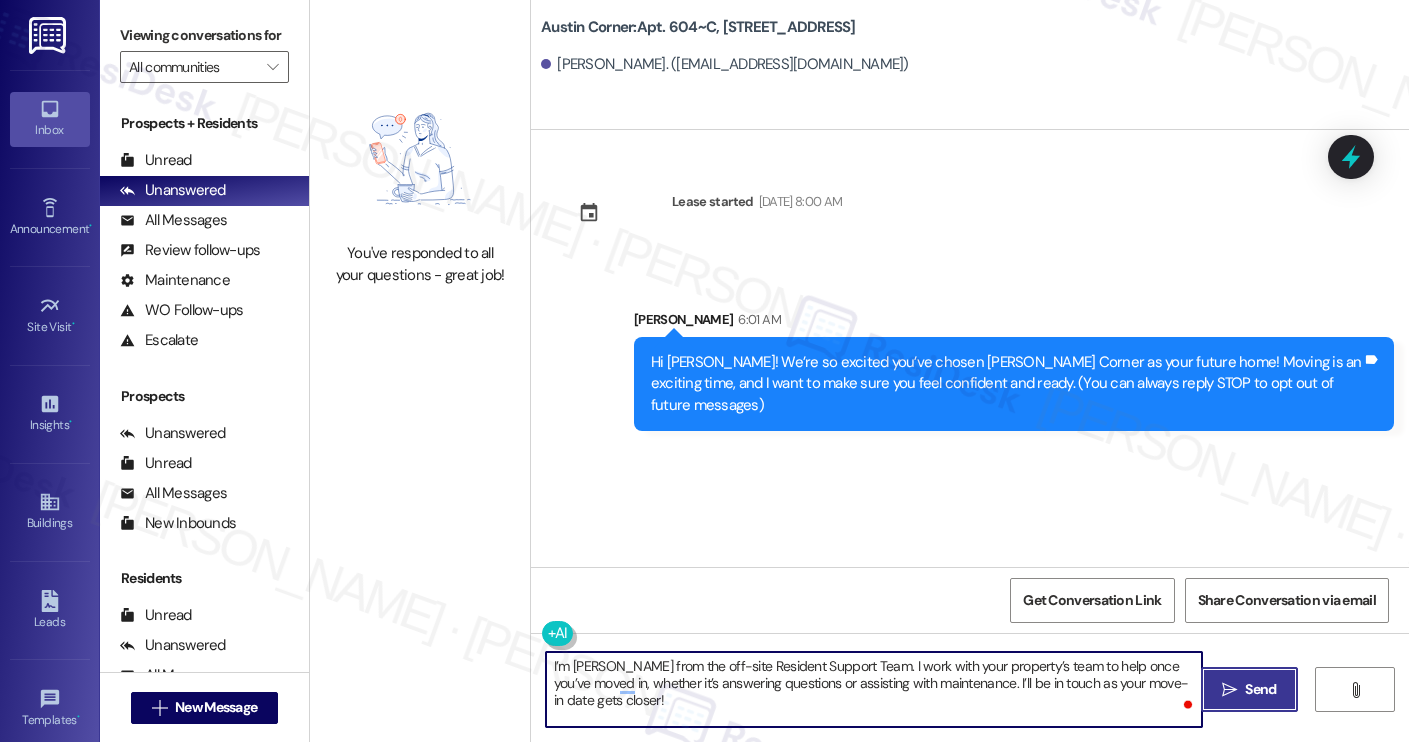 click on "" at bounding box center [1229, 690] 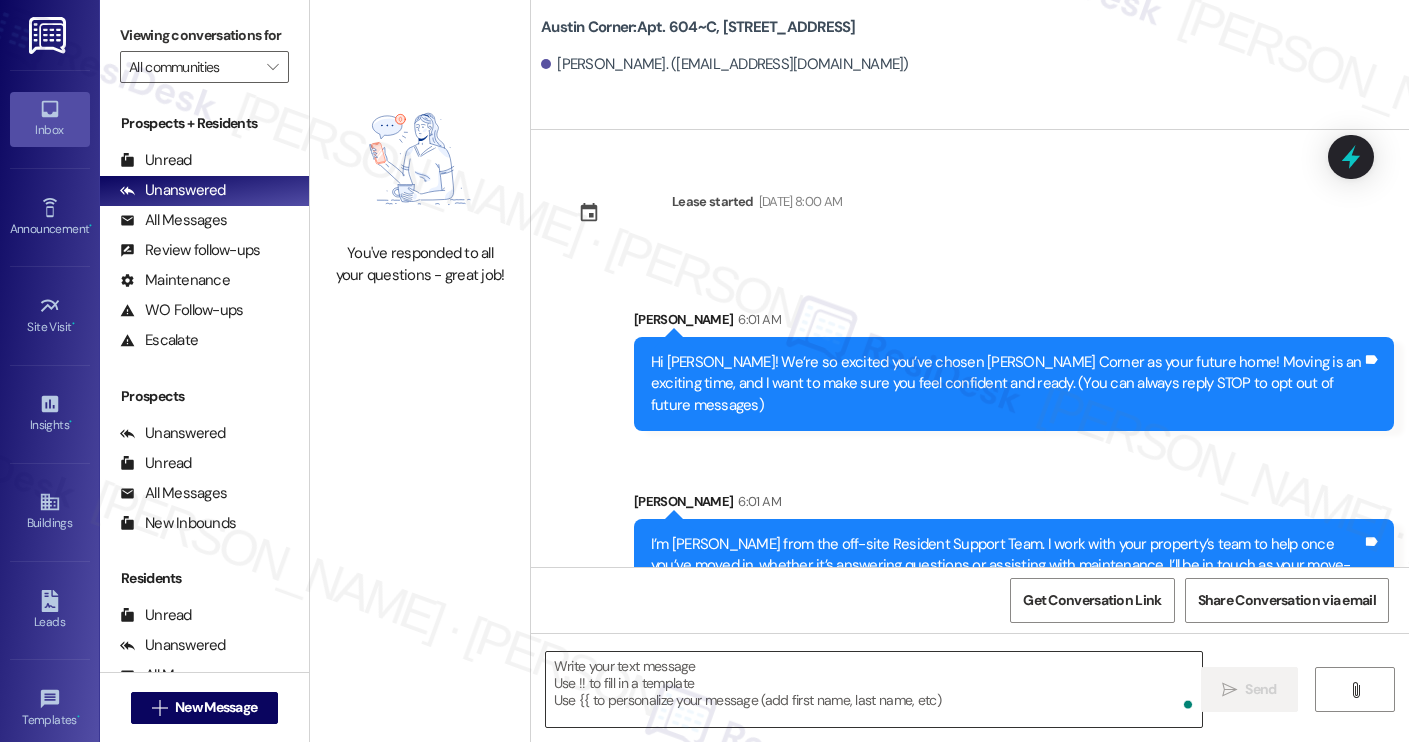click at bounding box center [874, 689] 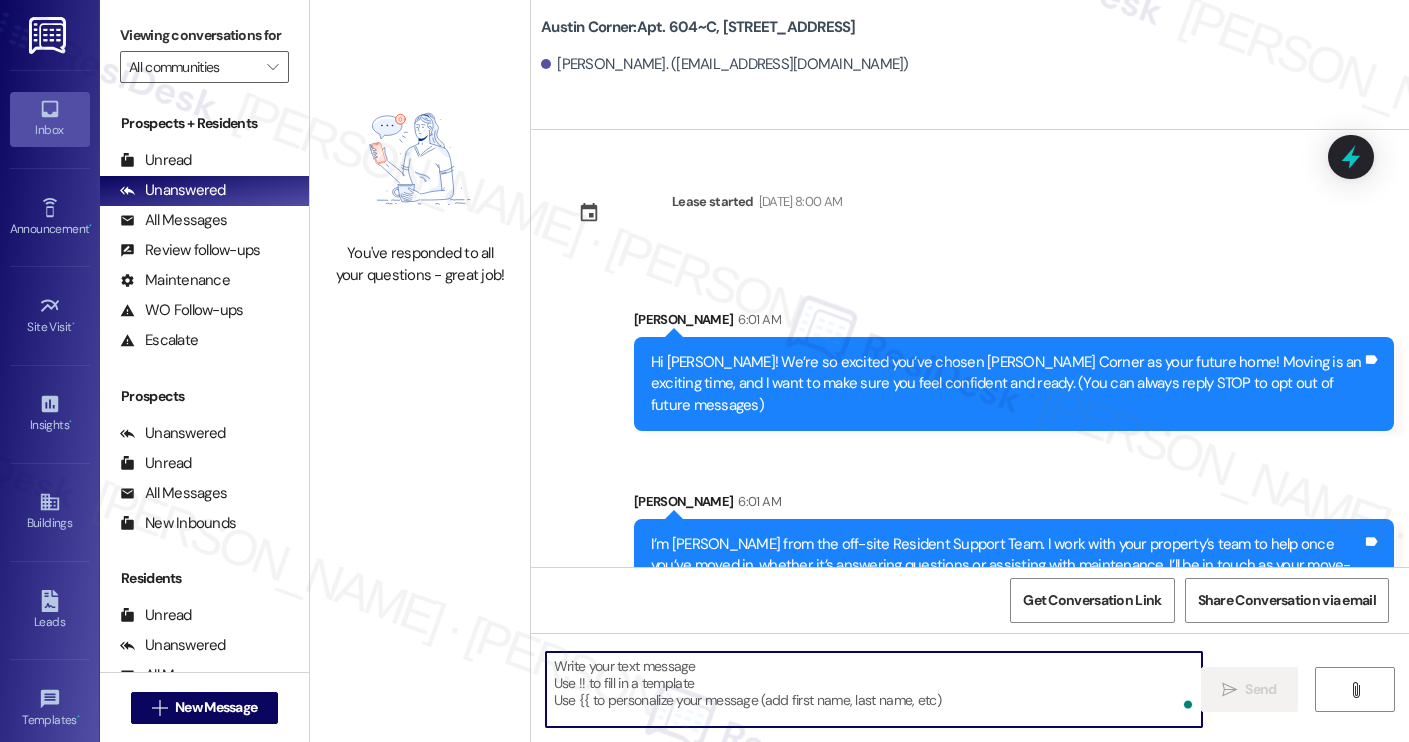 paste on "Move-in day will be busy as you get settled, but no reason it has to be stressful. Don’t forget that we offer a ⚡FAST PASS⚡for Move-In day if your checklist has been completed 2 weeks prior to move-in. Login to your ResidentPortal [DATE] to complete those outstanding items!" 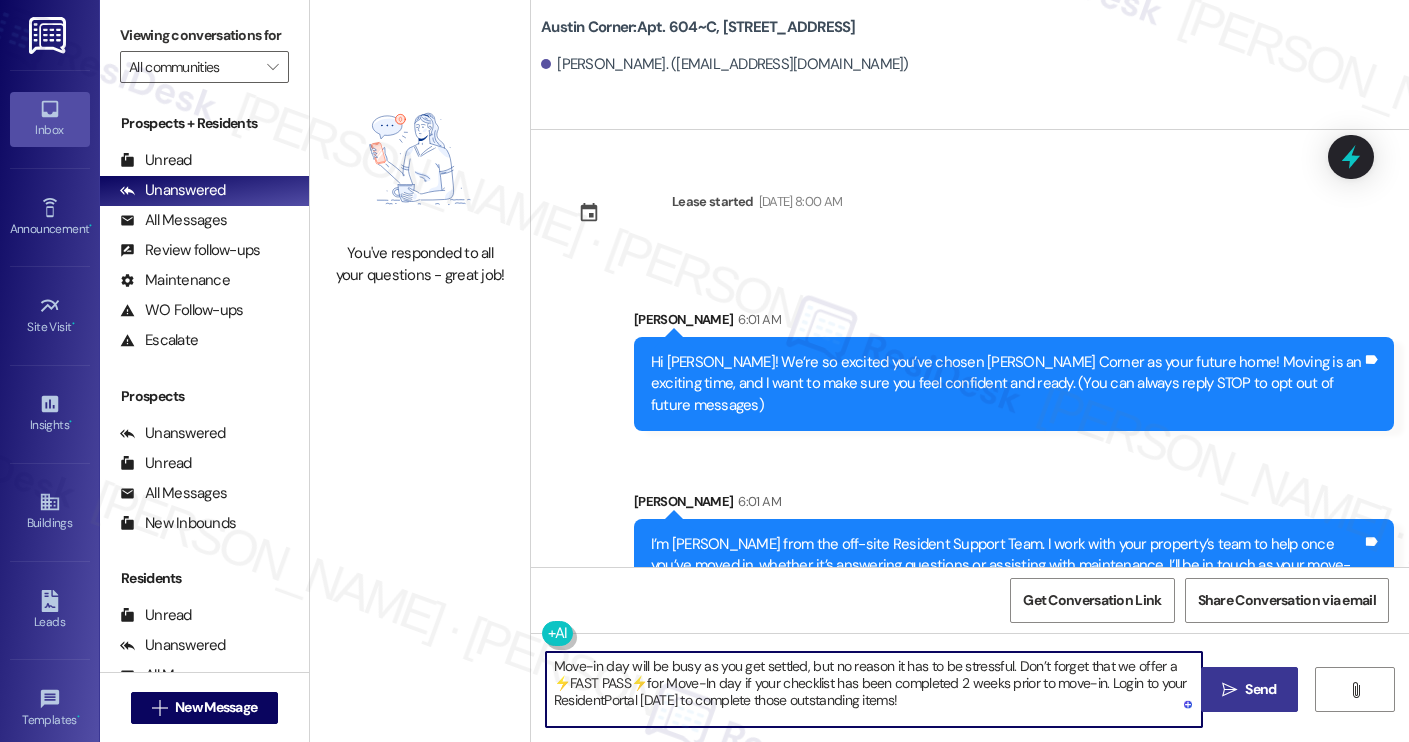 type on "Move-in day will be busy as you get settled, but no reason it has to be stressful. Don’t forget that we offer a ⚡FAST PASS⚡for Move-In day if your checklist has been completed 2 weeks prior to move-in. Login to your ResidentPortal [DATE] to complete those outstanding items!" 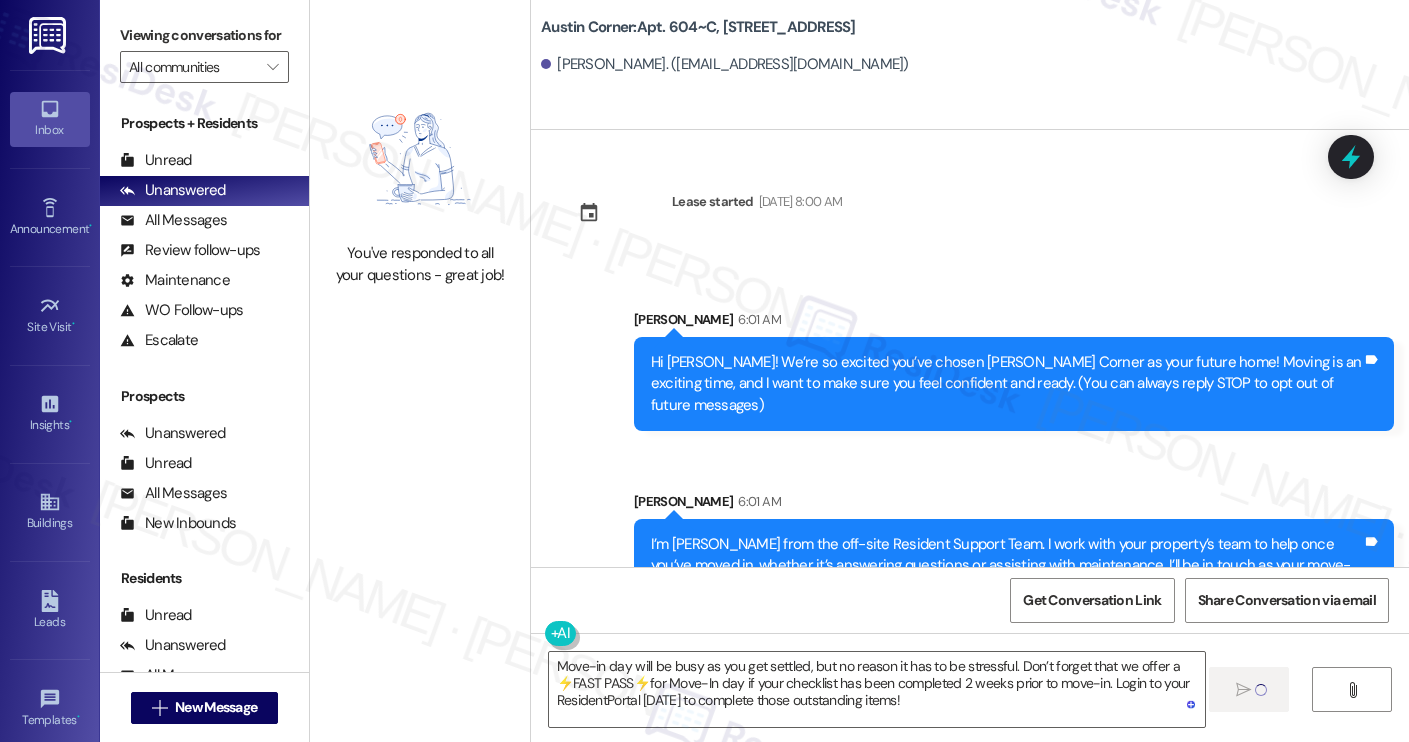 type 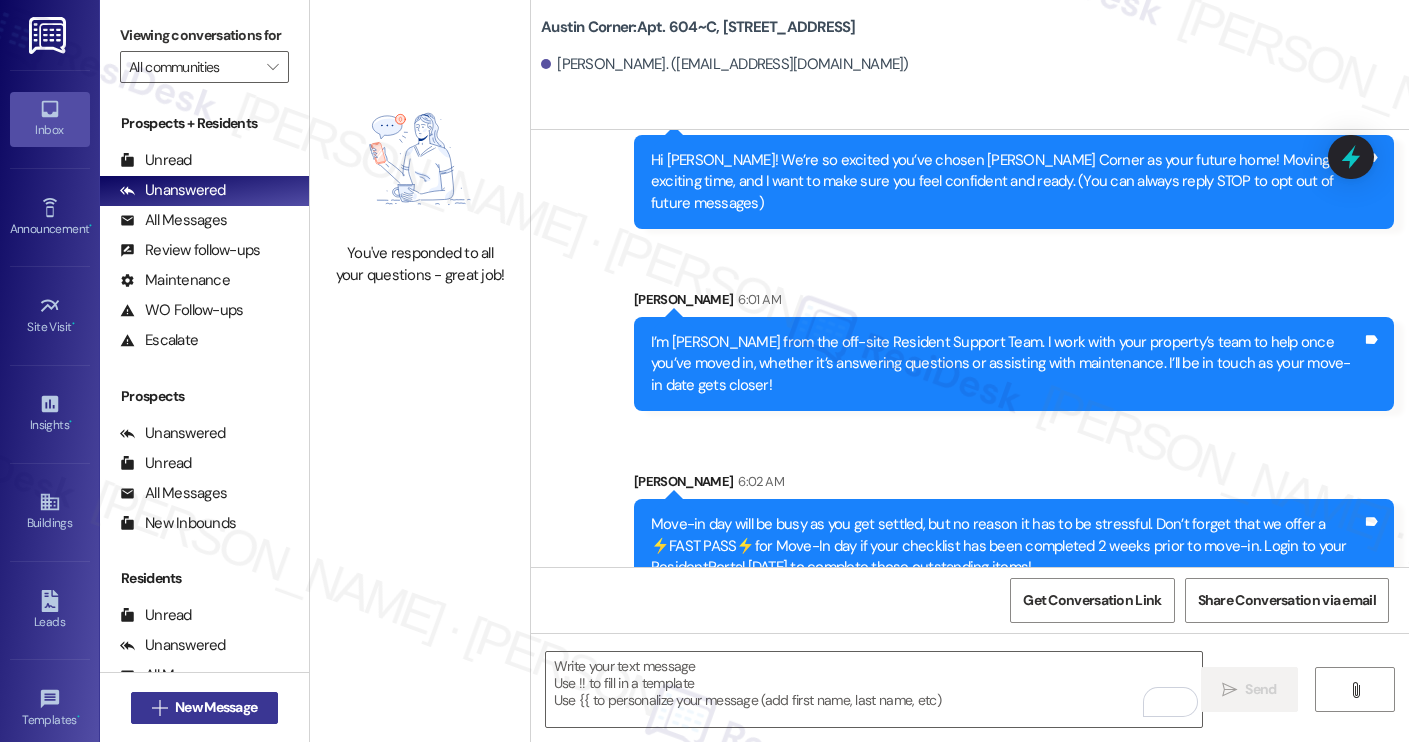 click on " New Message" at bounding box center [205, 708] 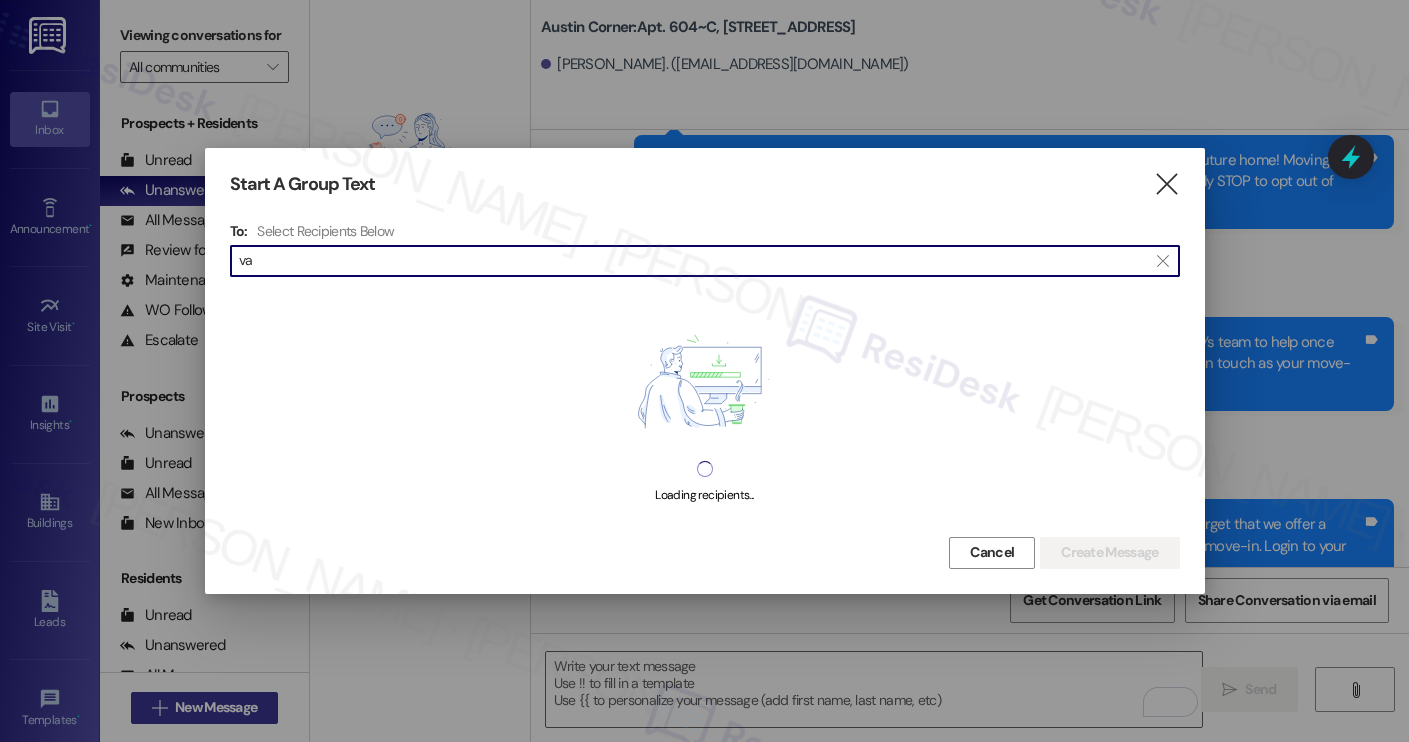 type on "v" 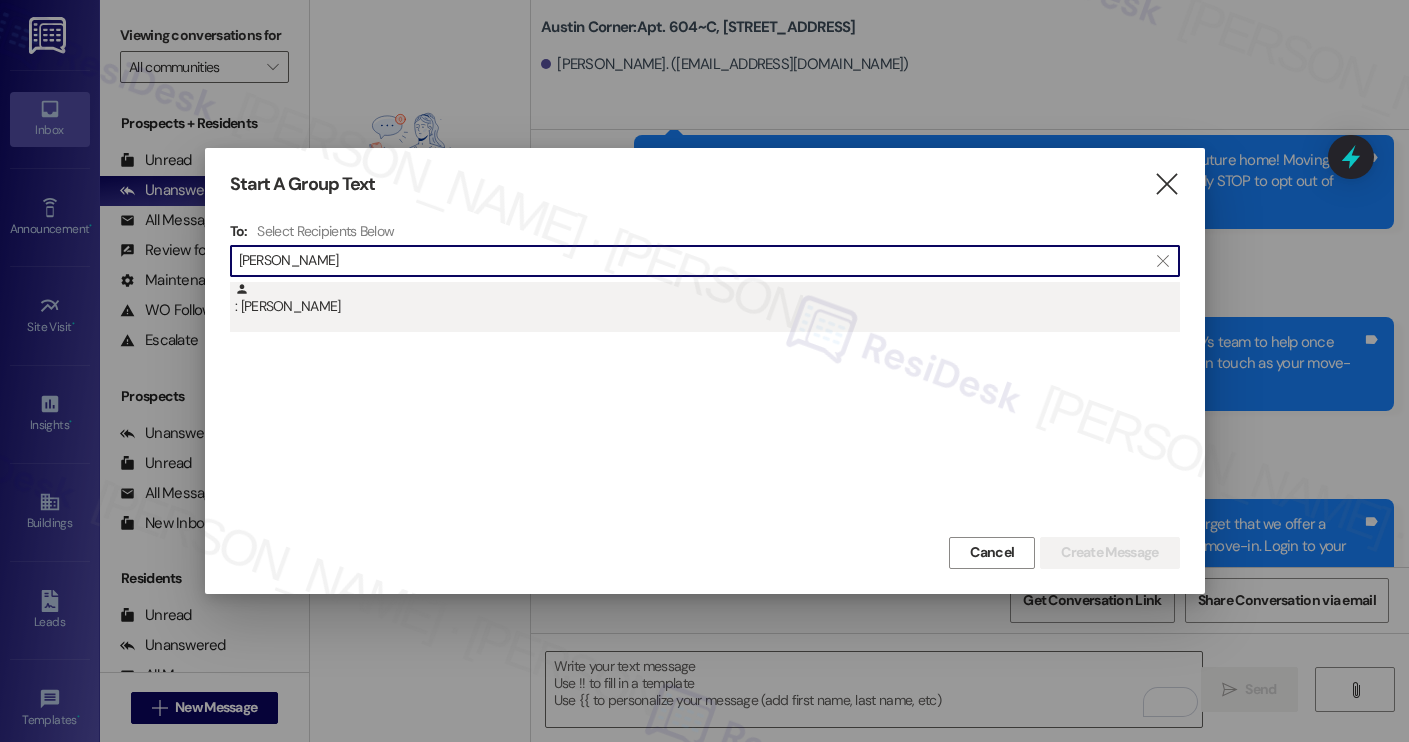 type on "avery johnson" 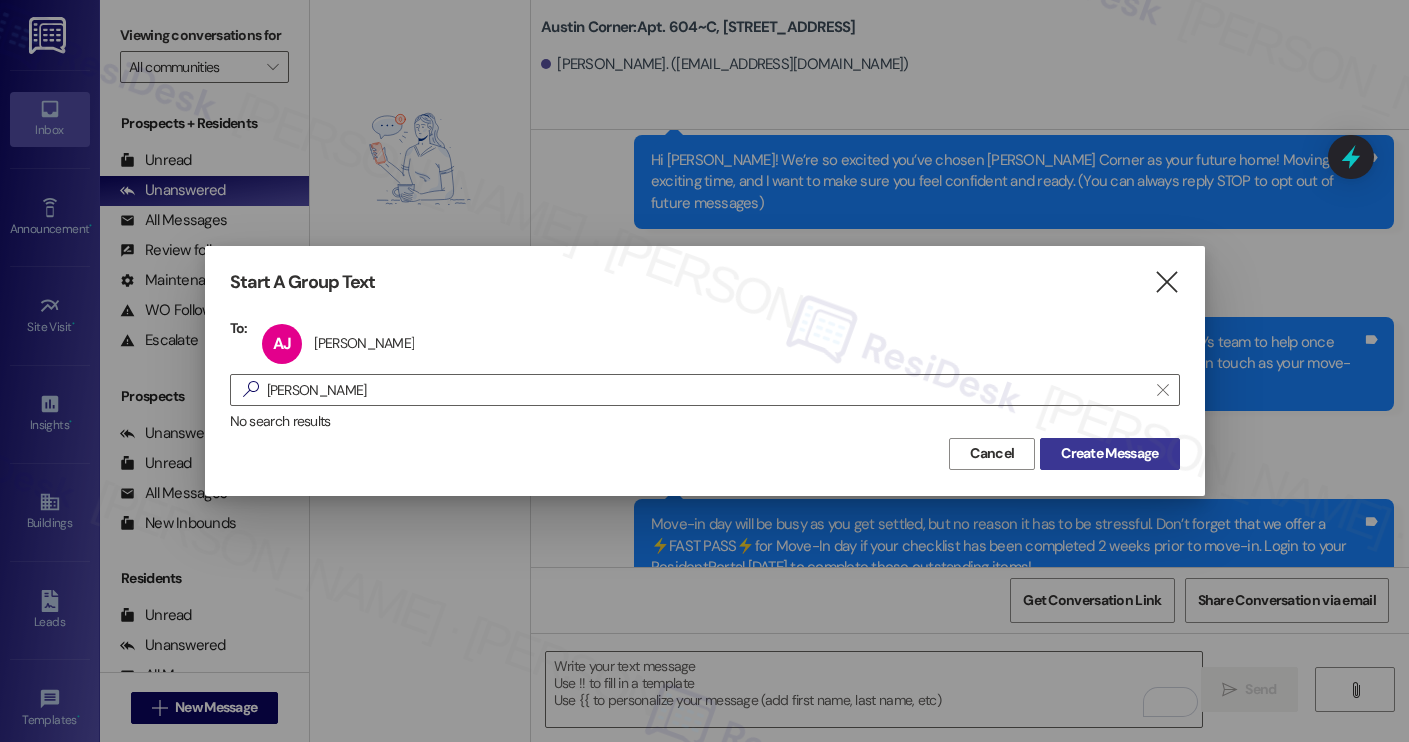 click on "Create Message" at bounding box center [1109, 453] 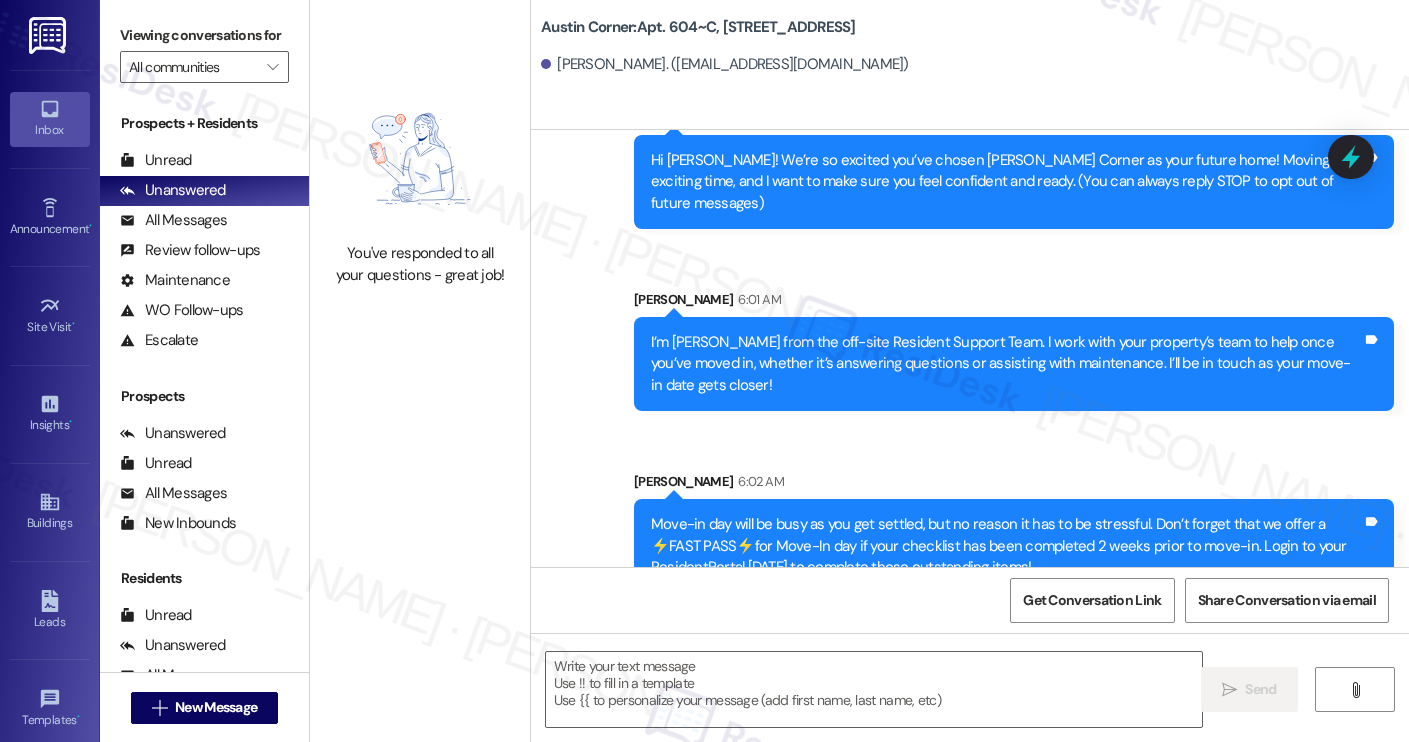 type on "Fetching suggested responses. Please feel free to read through the conversation in the meantime." 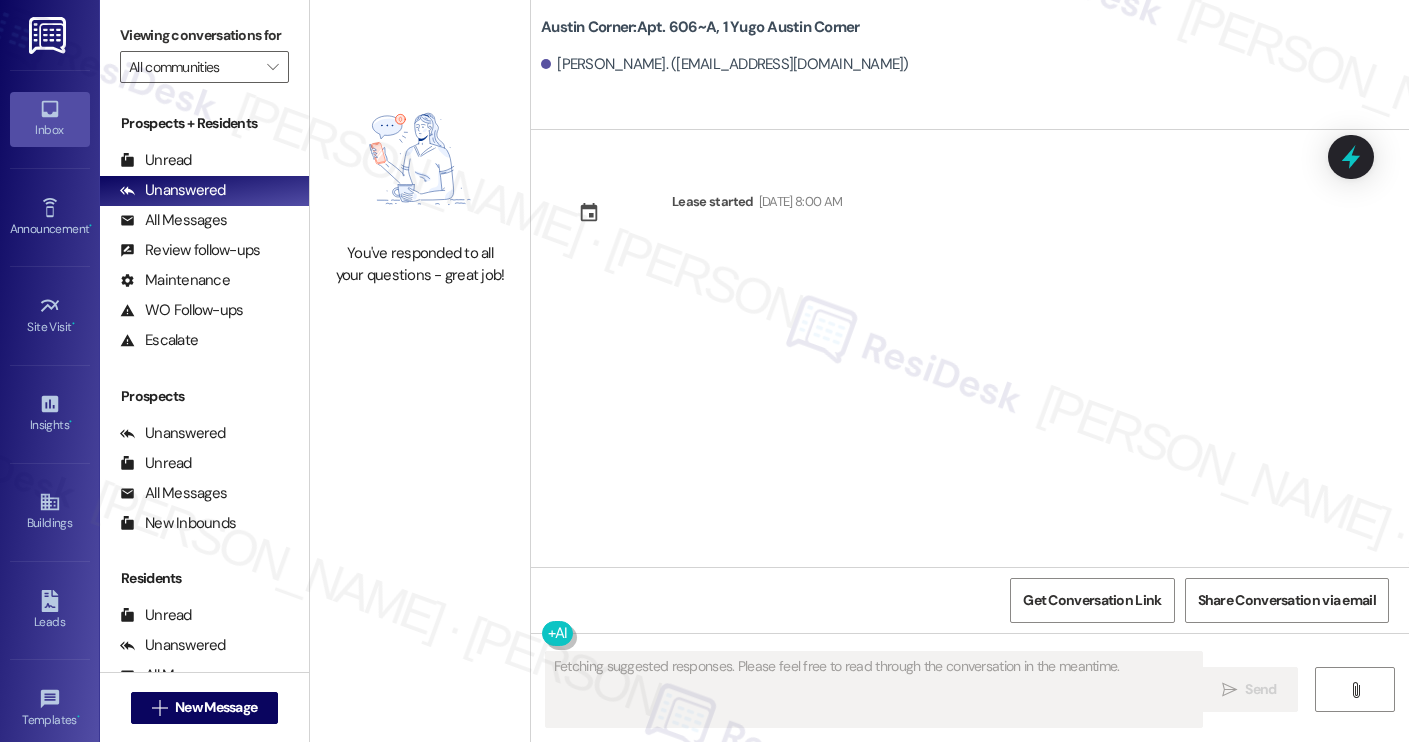 scroll, scrollTop: 0, scrollLeft: 0, axis: both 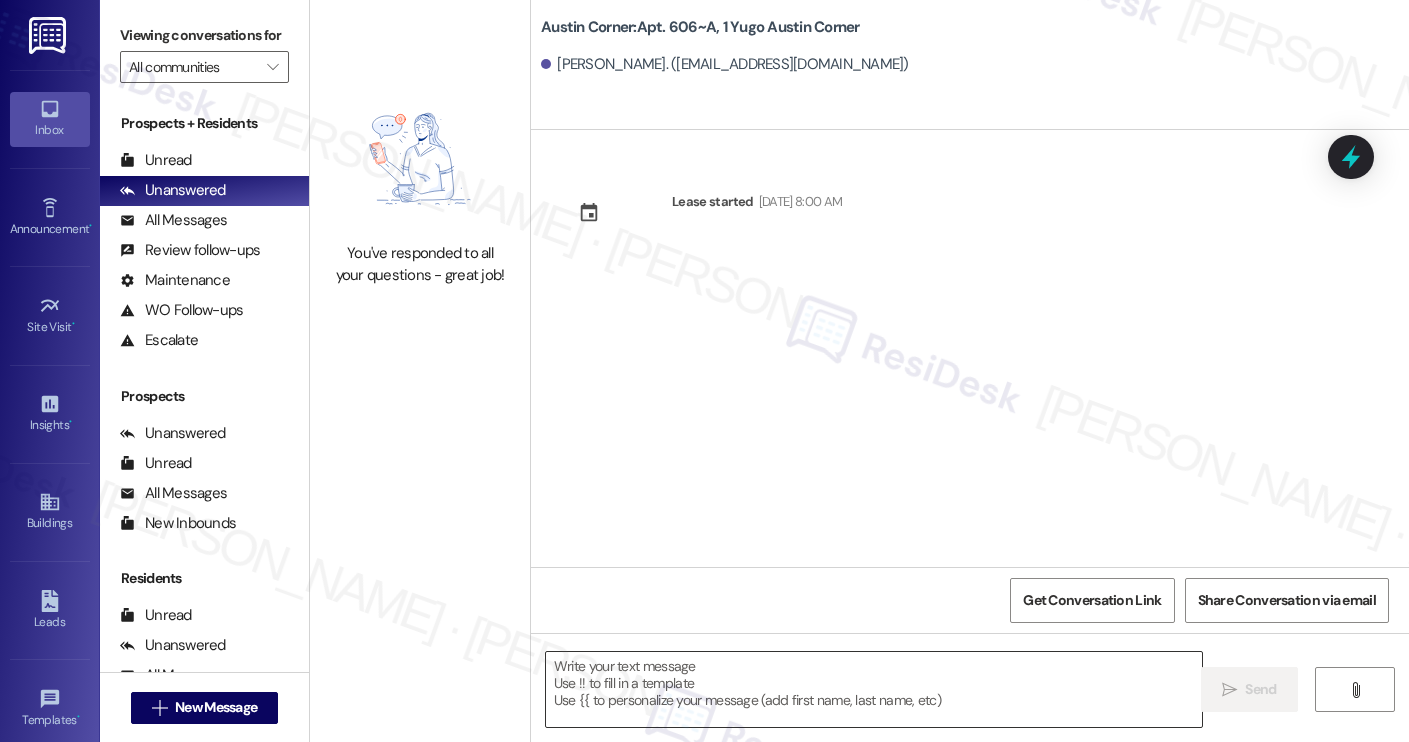 click at bounding box center [874, 689] 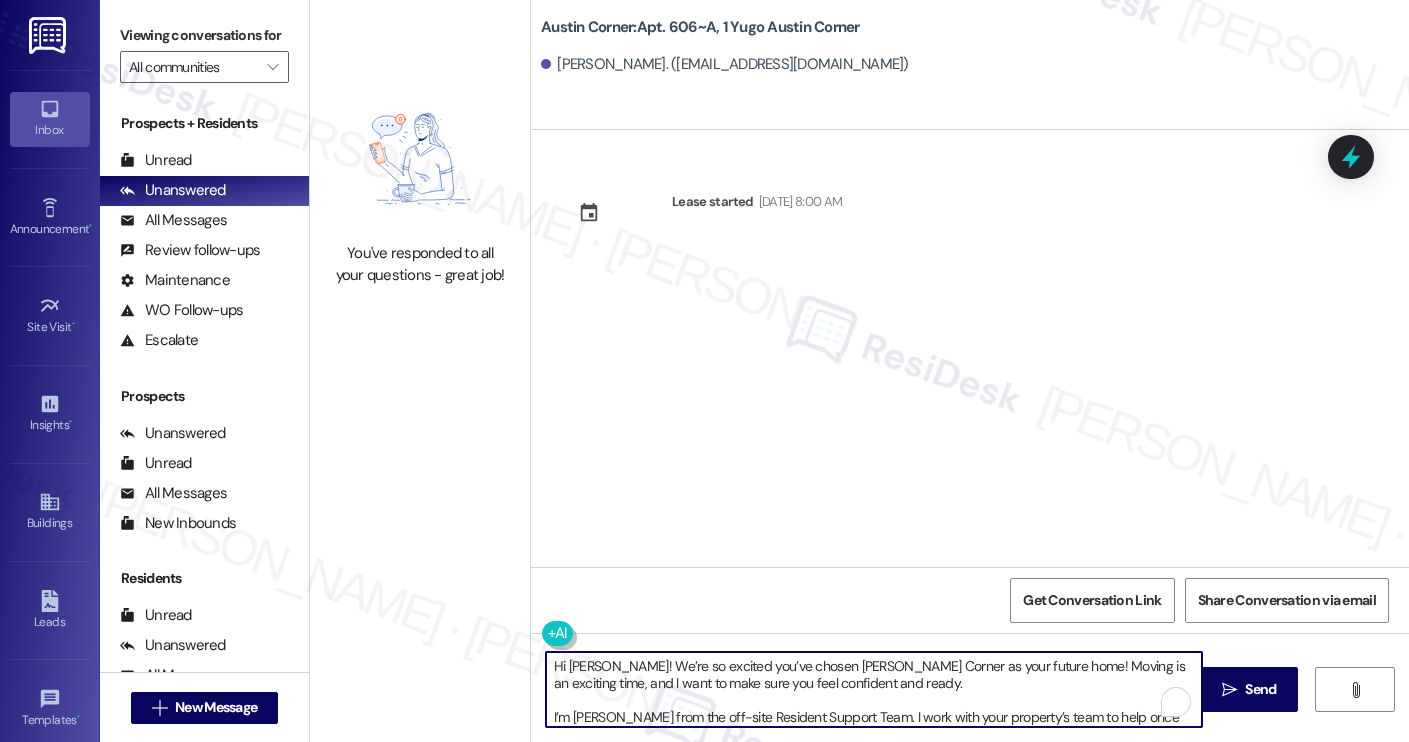 scroll, scrollTop: 119, scrollLeft: 0, axis: vertical 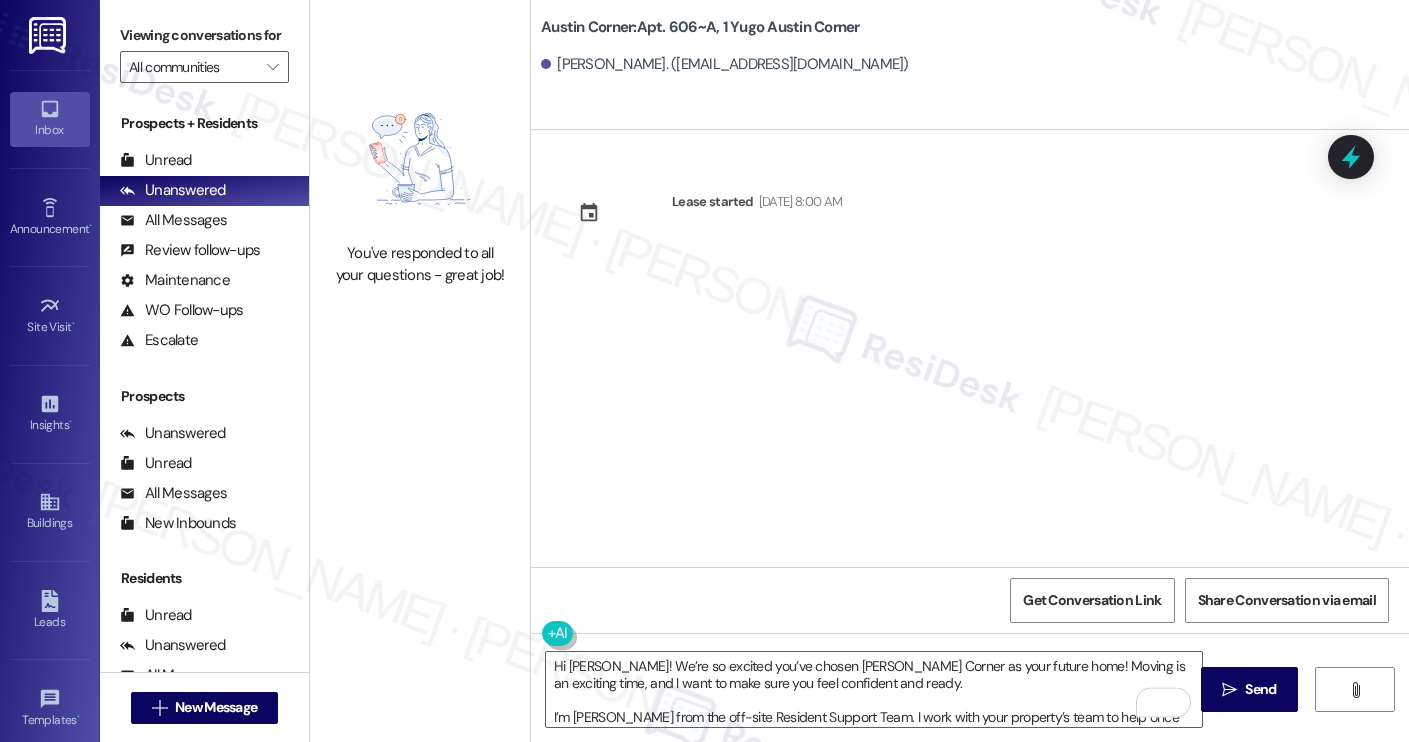 click on "Avery Johnson. (averyjadejohnson@outlook.com)" at bounding box center (725, 64) 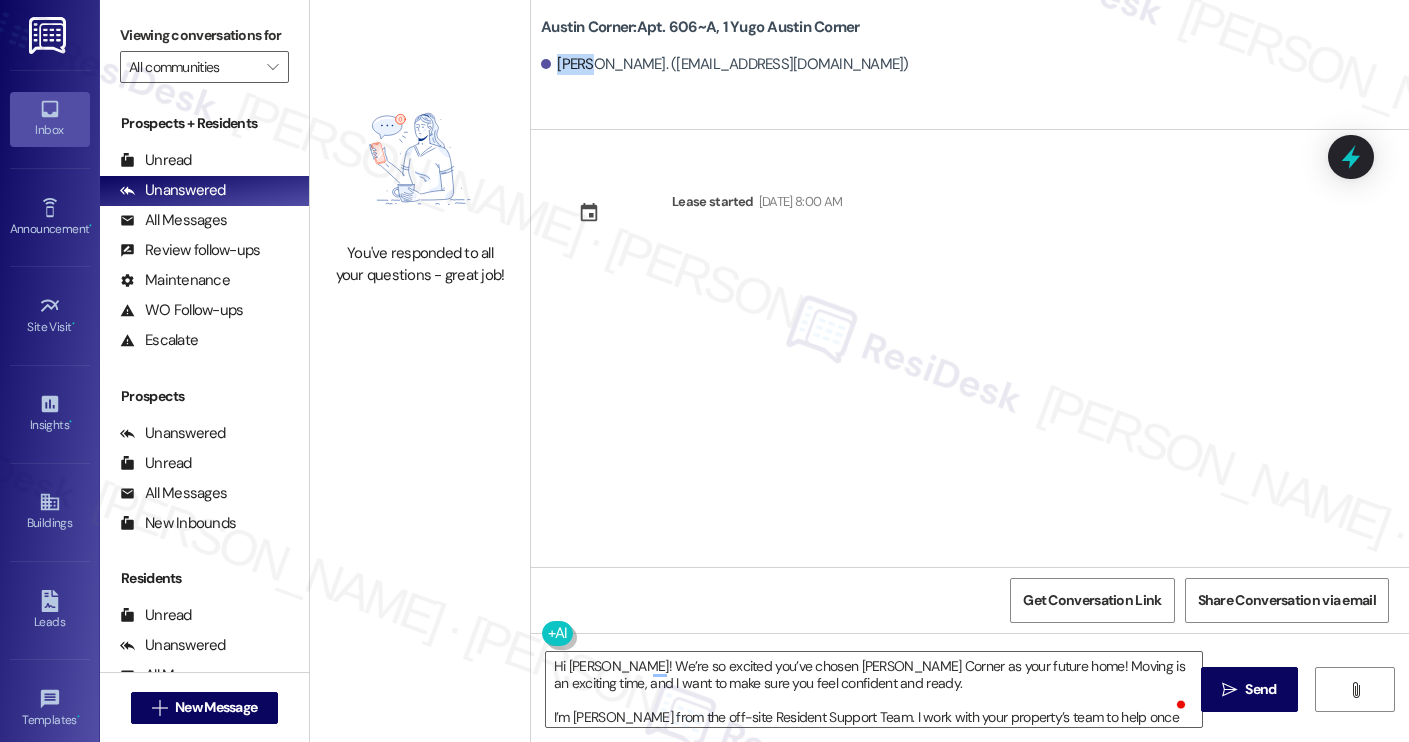 copy on "Avery" 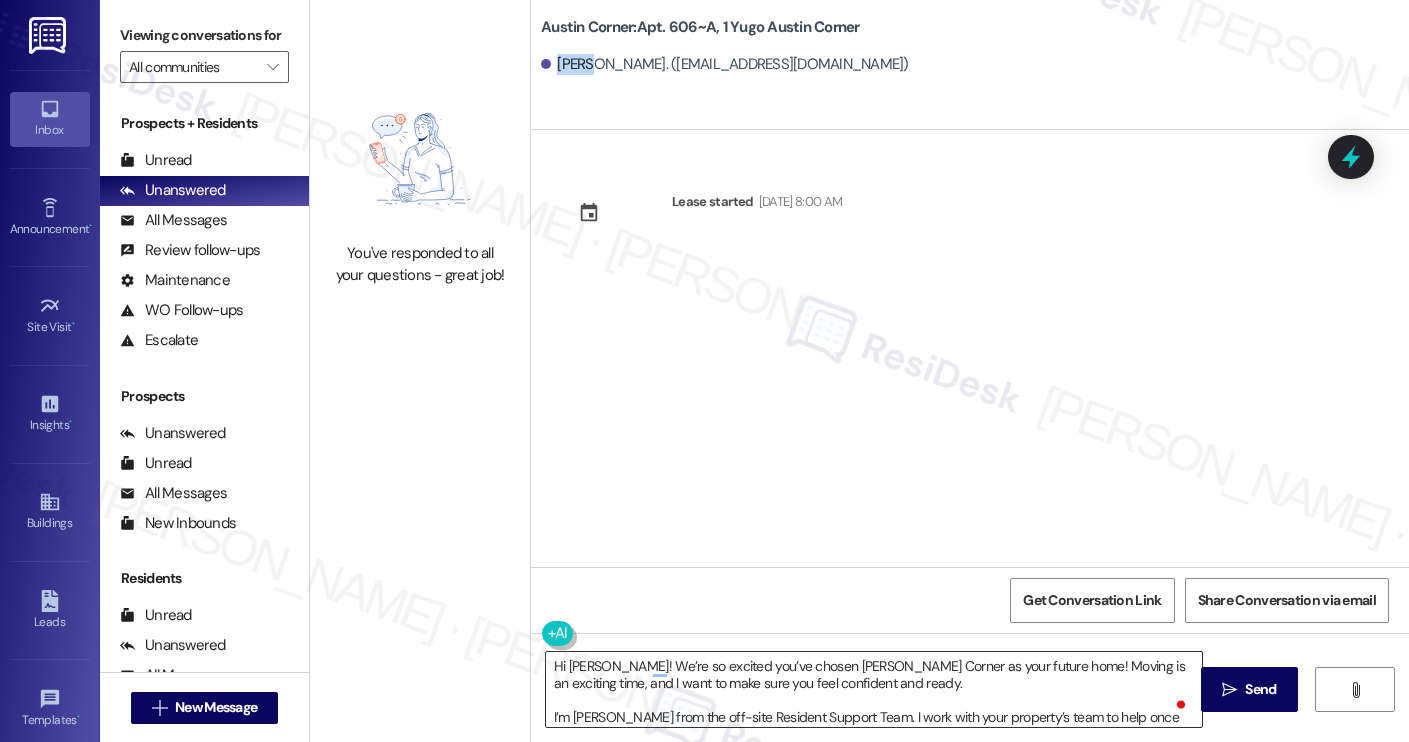 click on "Hi [PERSON_NAME]! We’re so excited you’ve chosen [PERSON_NAME] Corner as your future home! Moving is an exciting time, and I want to make sure you feel confident and ready.
I’m [PERSON_NAME] from the off-site Resident Support Team. I work with your property’s team to help once you’ve moved in, whether it’s answering questions or assisting with maintenance. I’ll be in touch as your move-in date gets closer!
Move-in day will be busy as you get settled, but no reason it has to be stressful. Don’t forget that we offer a ⚡FAST PASS⚡for Move-In day if your checklist has been completed 2 weeks prior to move-in. Login to your ResidentPortal [DATE] to complete those outstanding items!" at bounding box center [874, 689] 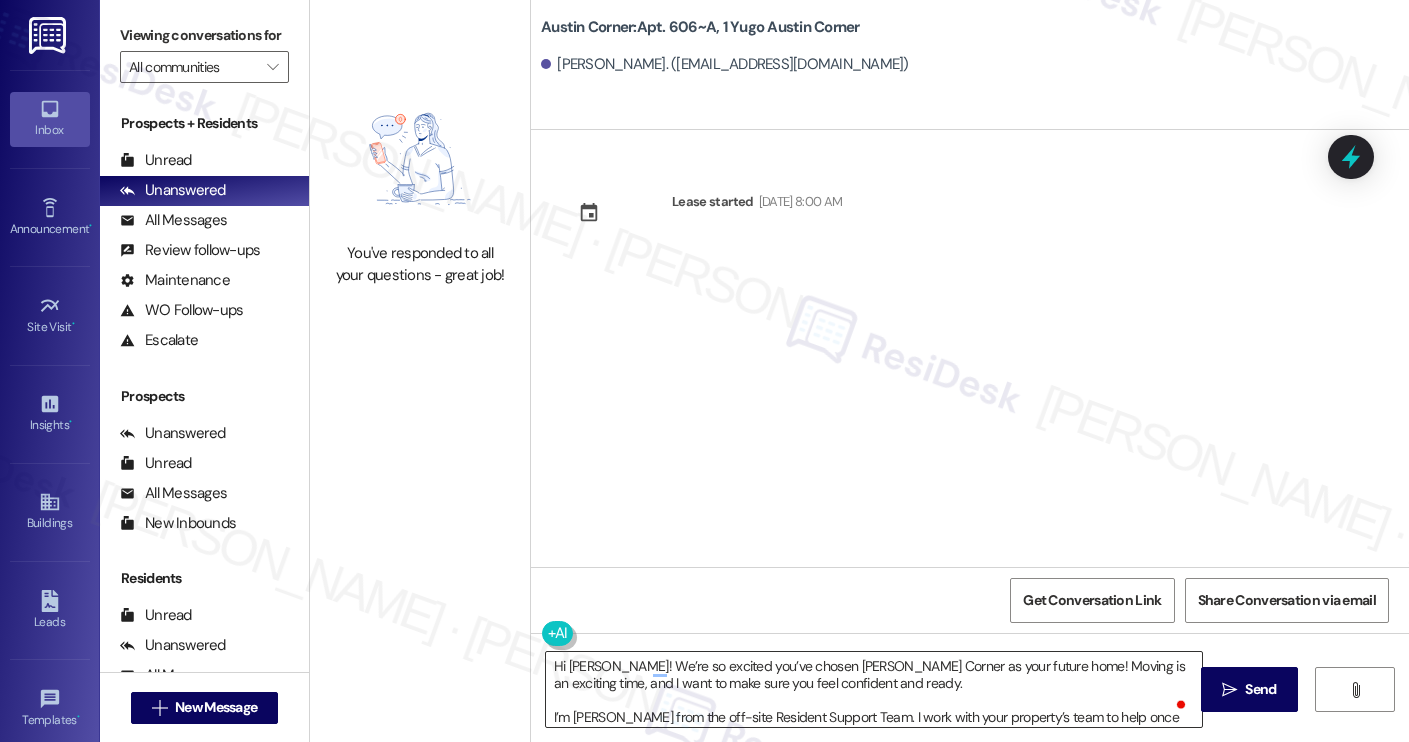 click on "Hi [PERSON_NAME]! We’re so excited you’ve chosen [PERSON_NAME] Corner as your future home! Moving is an exciting time, and I want to make sure you feel confident and ready.
I’m [PERSON_NAME] from the off-site Resident Support Team. I work with your property’s team to help once you’ve moved in, whether it’s answering questions or assisting with maintenance. I’ll be in touch as your move-in date gets closer!
Move-in day will be busy as you get settled, but no reason it has to be stressful. Don’t forget that we offer a ⚡FAST PASS⚡for Move-In day if your checklist has been completed 2 weeks prior to move-in. Login to your ResidentPortal [DATE] to complete those outstanding items!" at bounding box center (874, 689) 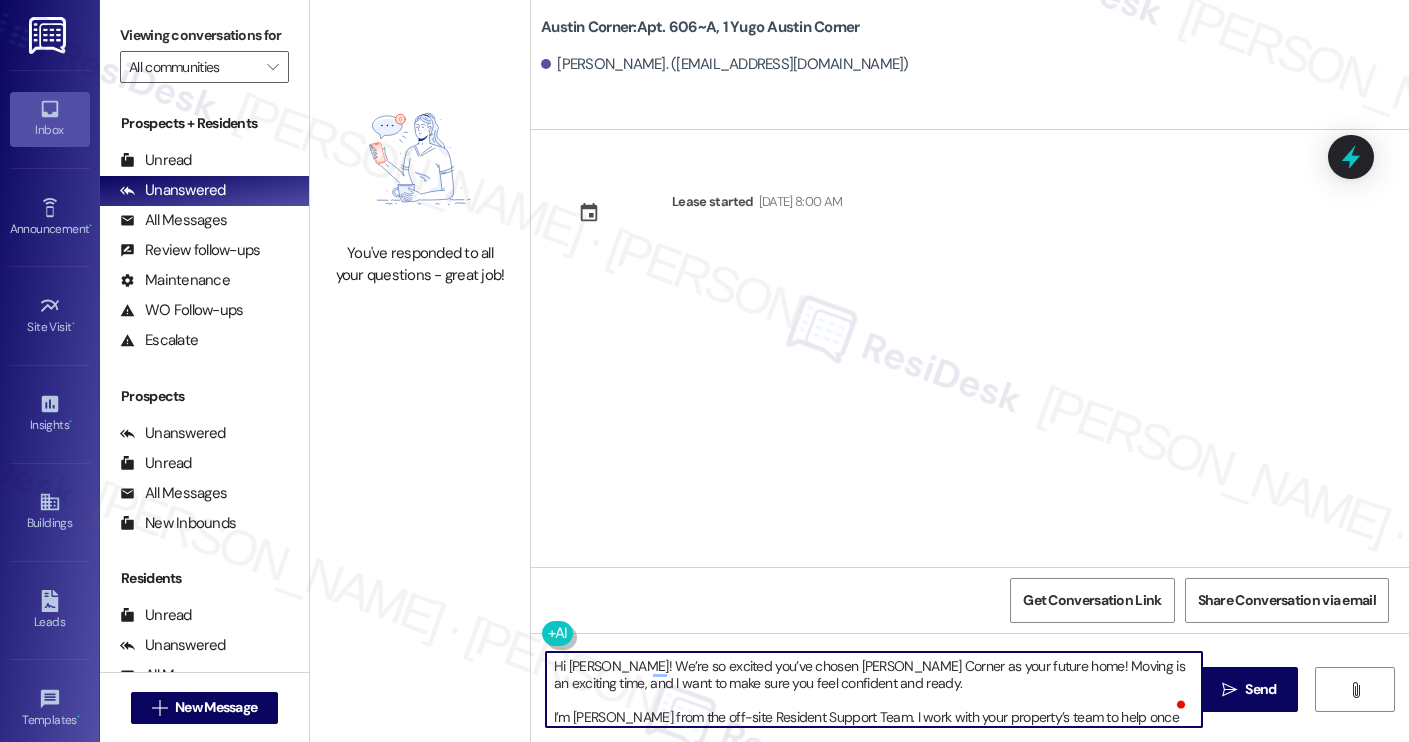 paste on "Avery" 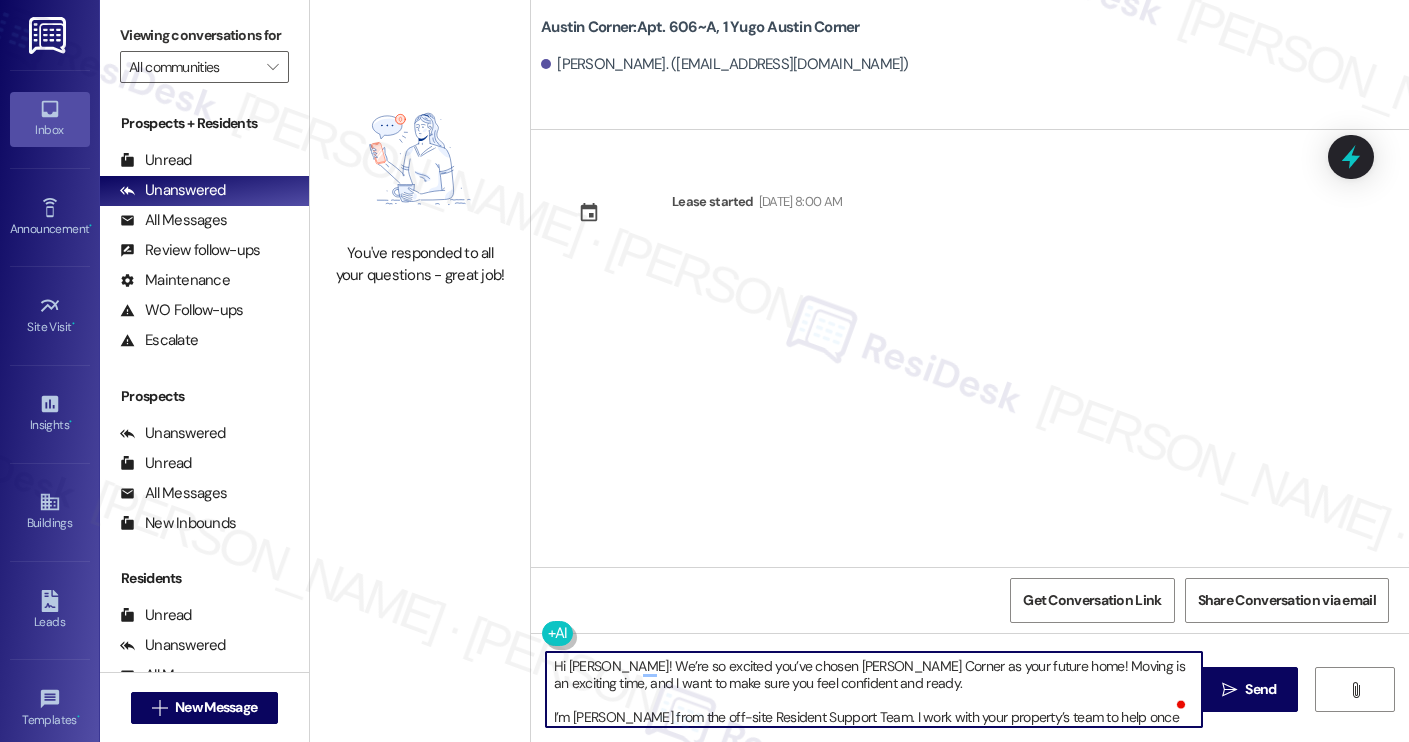 scroll, scrollTop: 17, scrollLeft: 0, axis: vertical 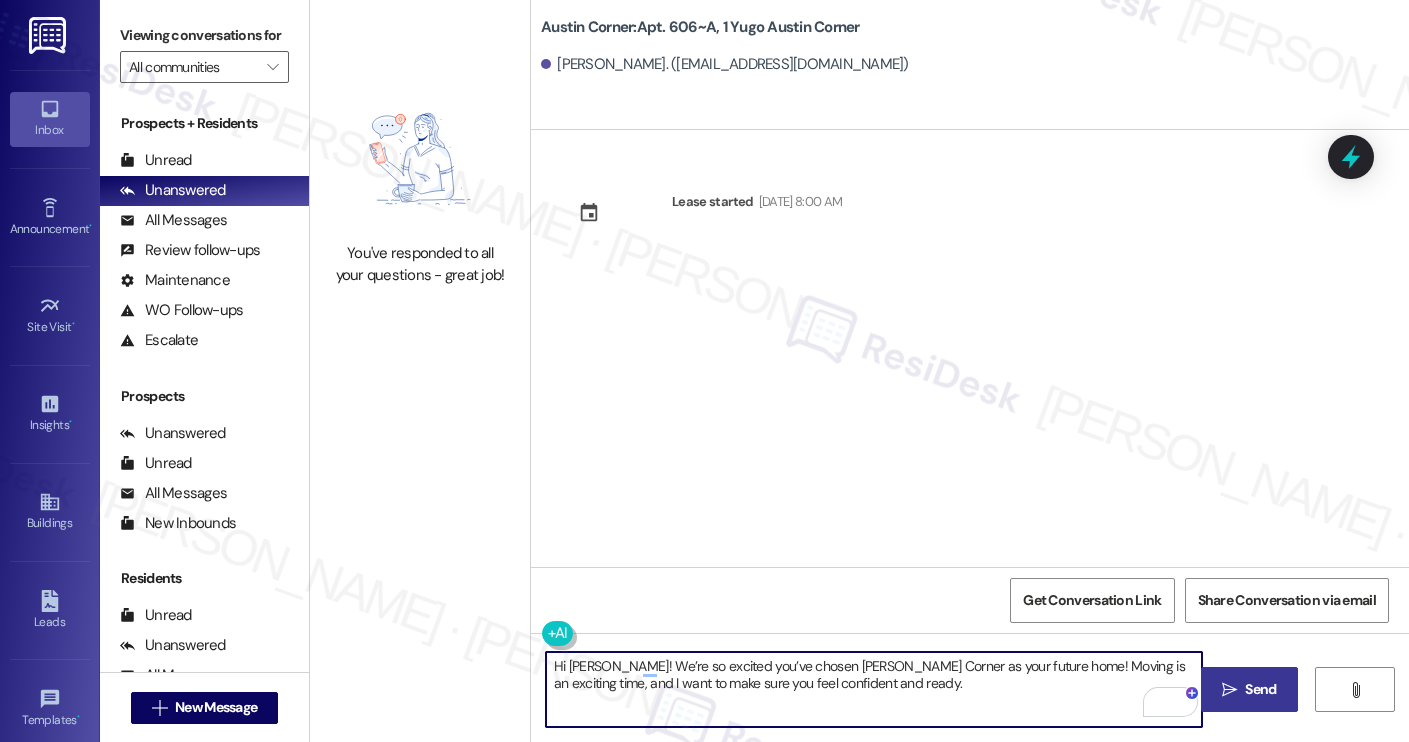 type on "Hi Avery! We’re so excited you’ve chosen Yugo Austin Corner as your future home! Moving is an exciting time, and I want to make sure you feel confident and ready." 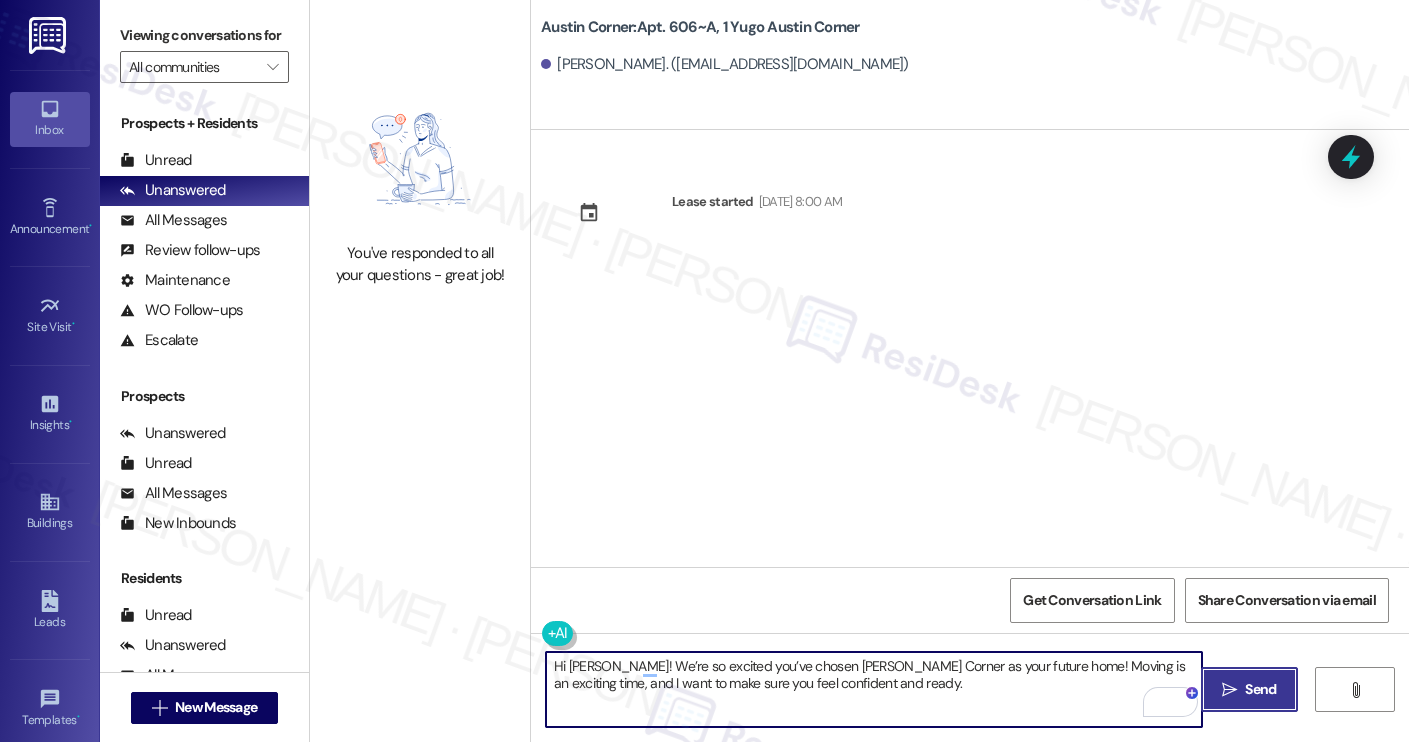click on " Send" at bounding box center [1249, 689] 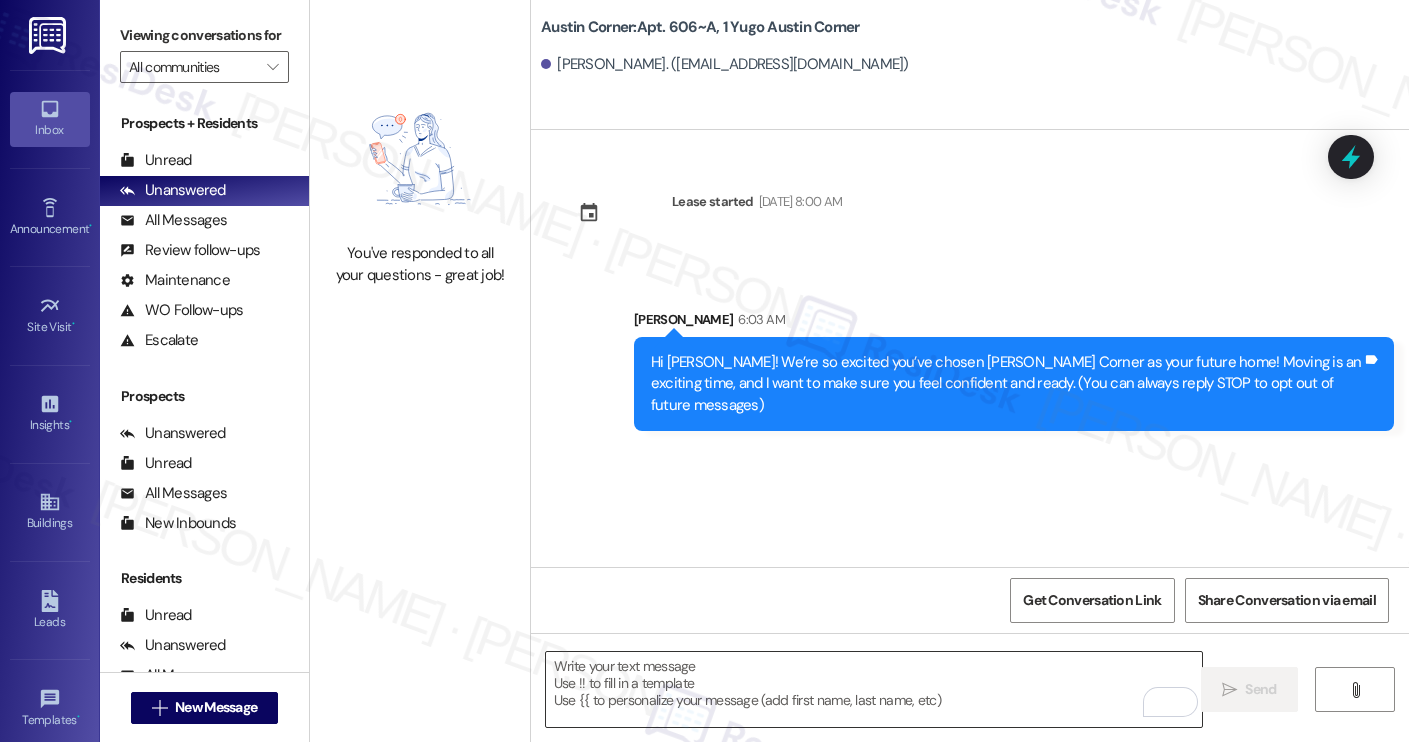 click at bounding box center (874, 689) 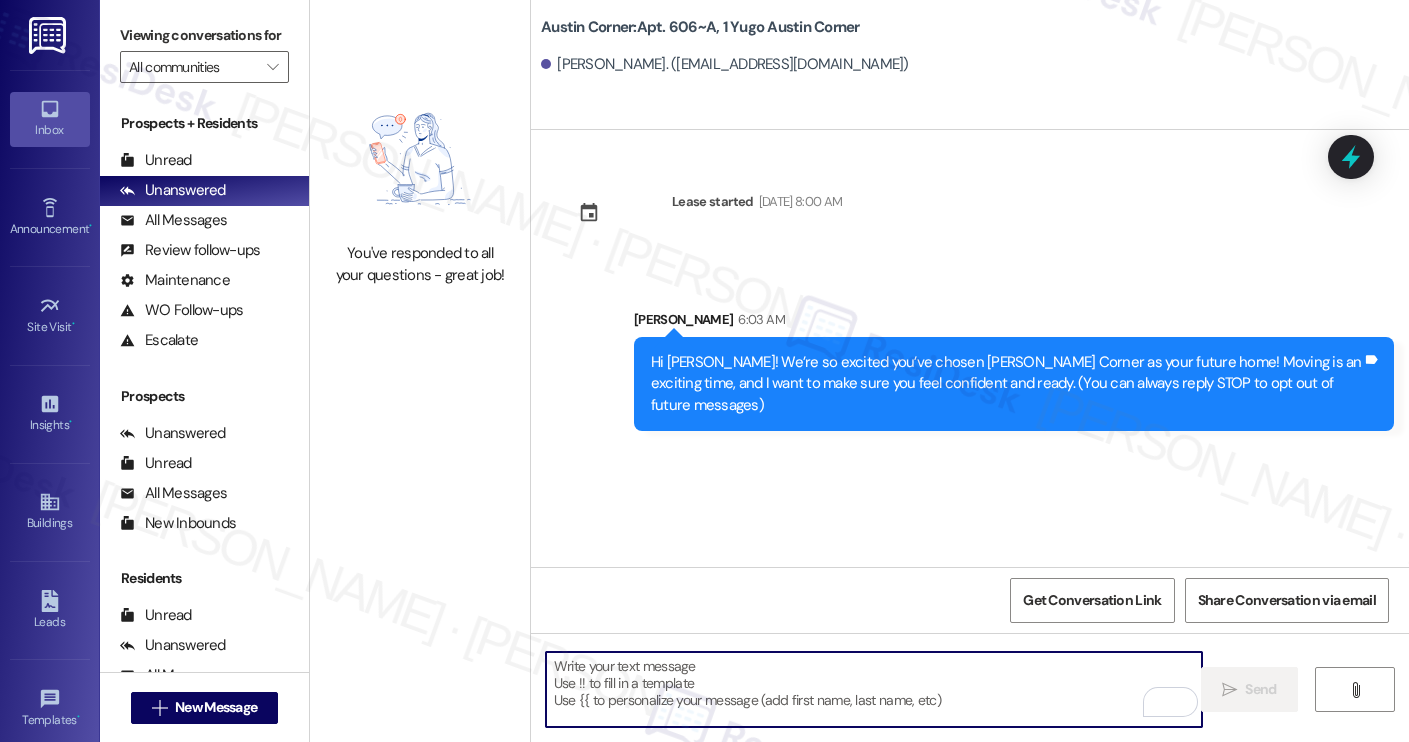 paste on "I’m [PERSON_NAME] from the off-site Resident Support Team. I work with your property’s team to help once you’ve moved in, whether it’s answering questions or assisting with maintenance. I’ll be in touch as your move-in date gets closer!
Move-in day will be busy as you get settled, but no reason it has to be stressful. Don’t forget that we offer a ⚡FAST PASS⚡for Move-In day if your checklist has been completed 2 weeks prior to move-in. Login to your ResidentPortal [DATE] to complete those outstanding items!" 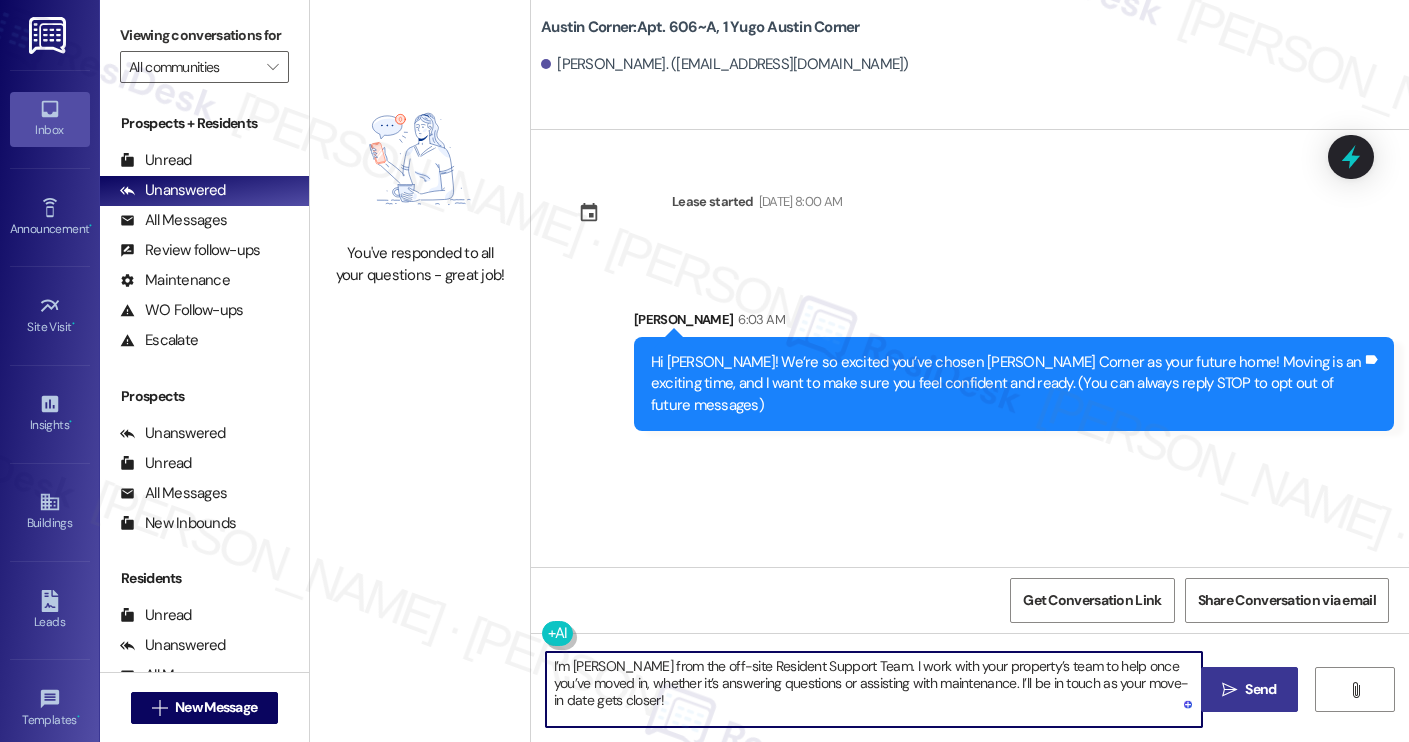type on "I’m [PERSON_NAME] from the off-site Resident Support Team. I work with your property’s team to help once you’ve moved in, whether it’s answering questions or assisting with maintenance. I’ll be in touch as your move-in date gets closer!" 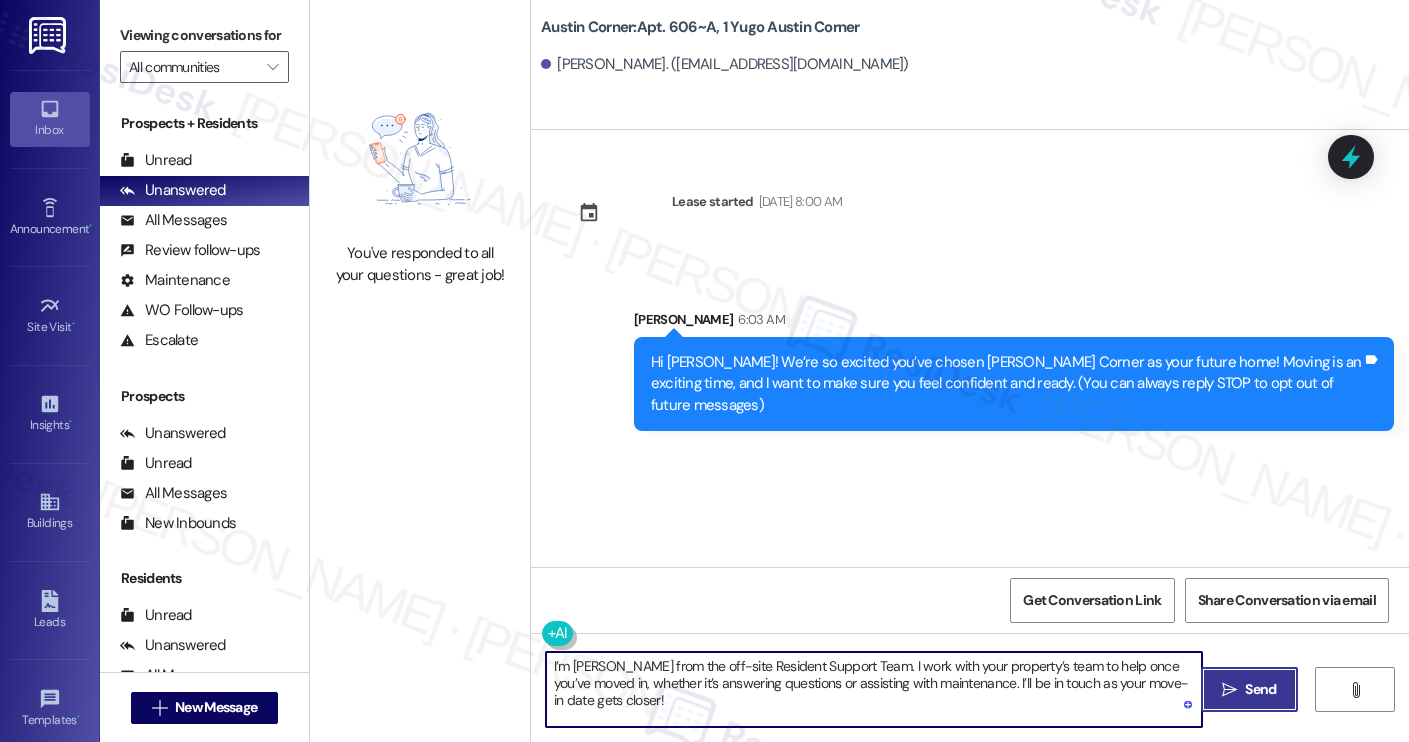 click on "Send" at bounding box center (1260, 689) 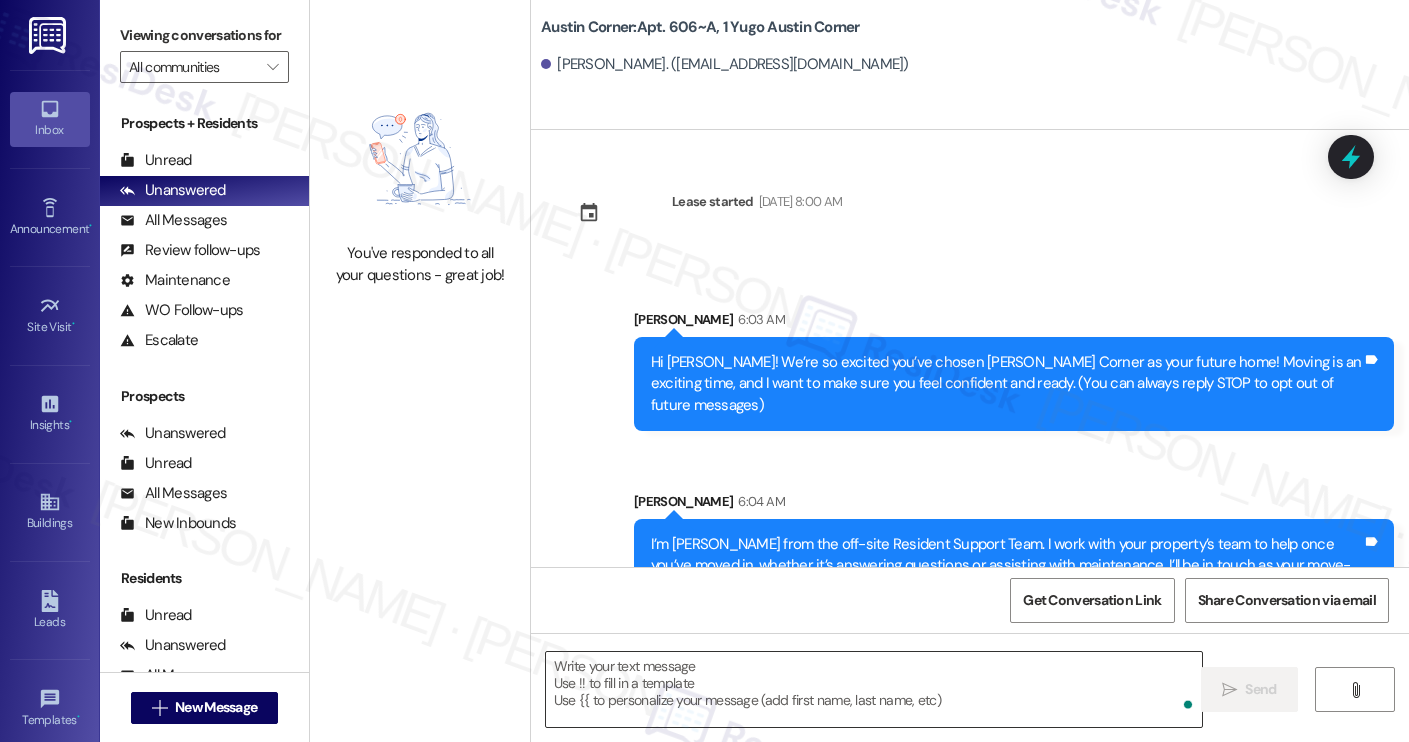 click at bounding box center (874, 689) 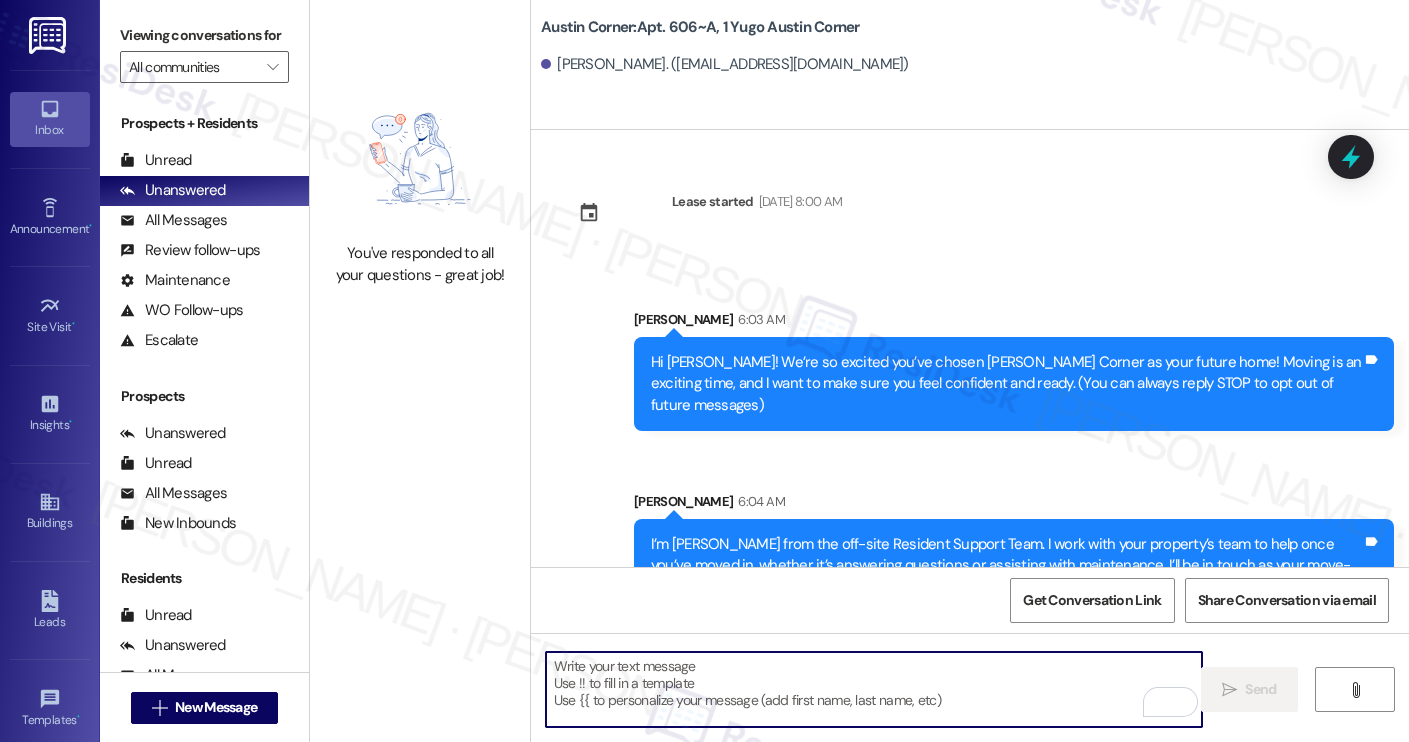 paste on "Move-in day will be busy as you get settled, but no reason it has to be stressful. Don’t forget that we offer a ⚡FAST PASS⚡for Move-In day if your checklist has been completed 2 weeks prior to move-in. Login to your ResidentPortal [DATE] to complete those outstanding items!" 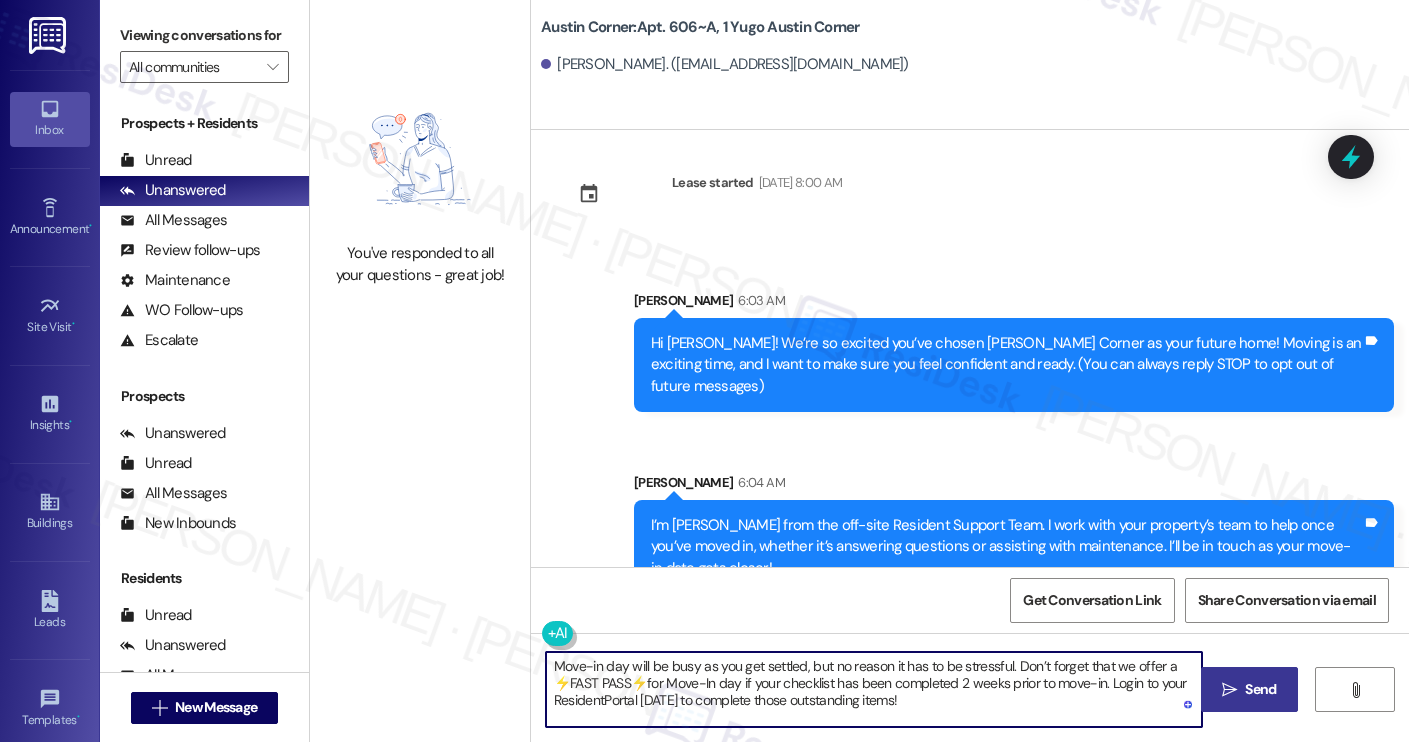 type on "Move-in day will be busy as you get settled, but no reason it has to be stressful. Don’t forget that we offer a ⚡FAST PASS⚡for Move-In day if your checklist has been completed 2 weeks prior to move-in. Login to your ResidentPortal [DATE] to complete those outstanding items!" 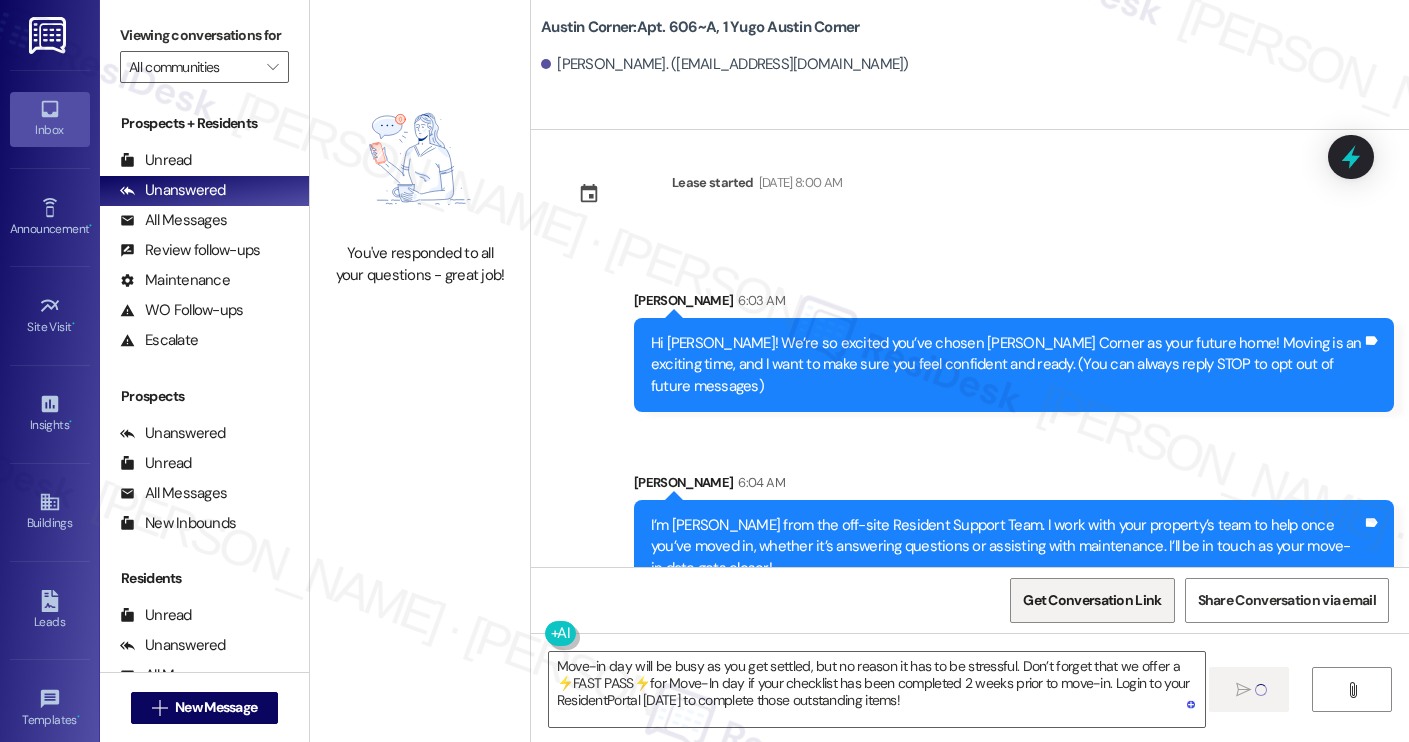 type 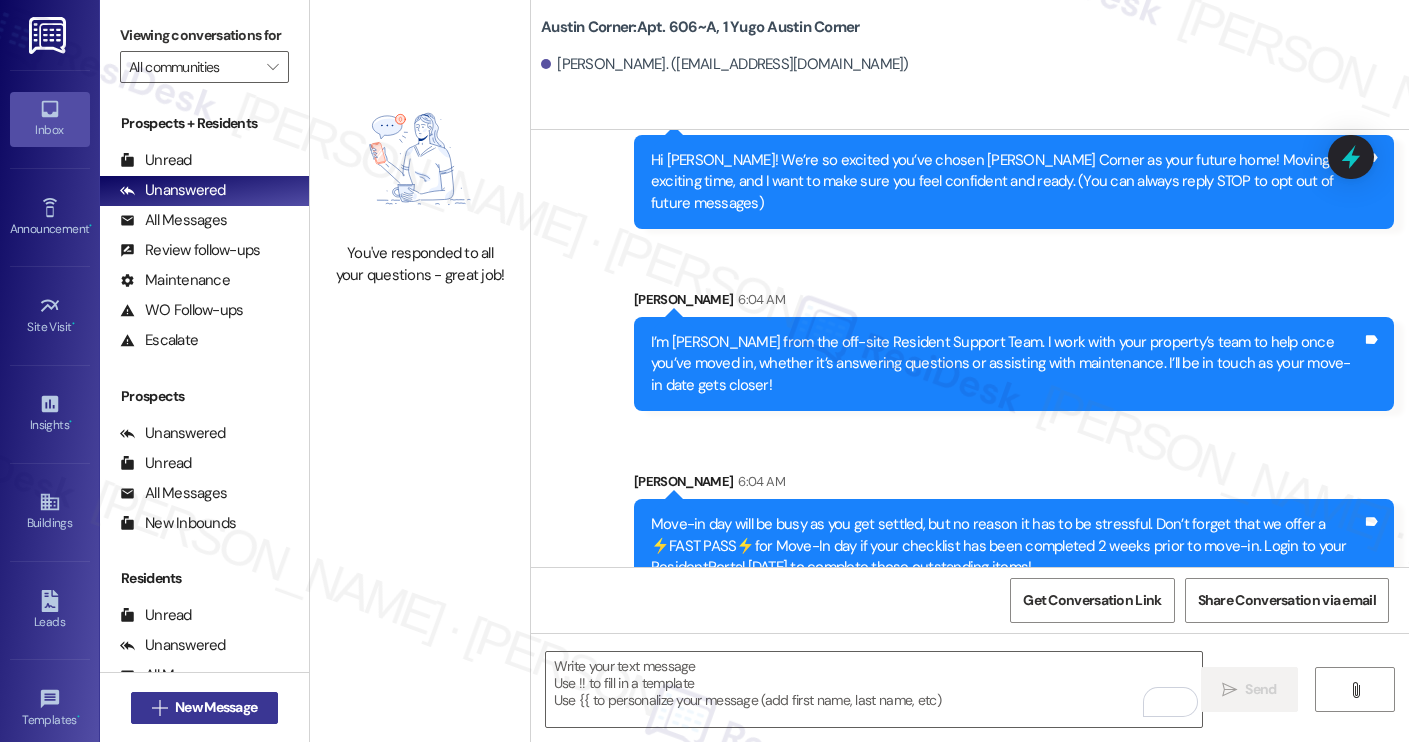 click on "New Message" at bounding box center (216, 707) 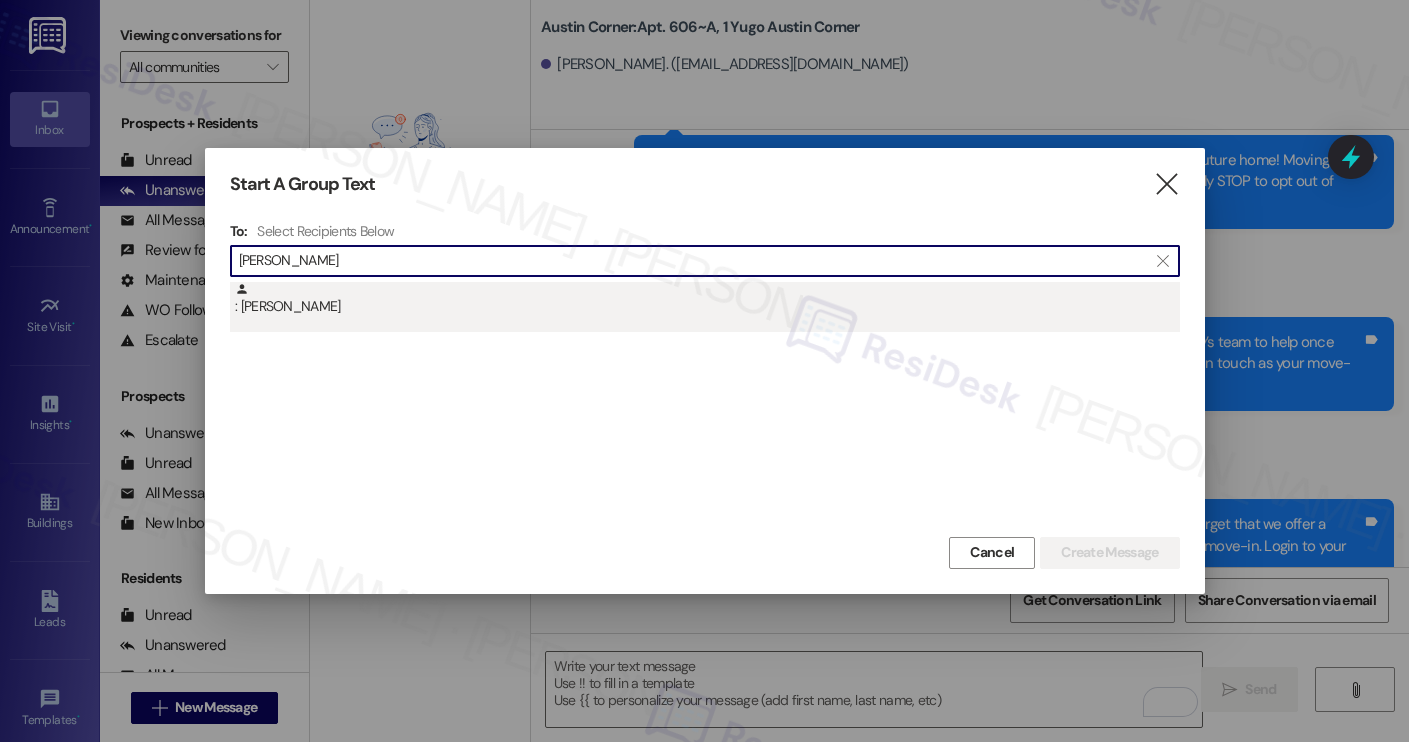 type on "jude sutto" 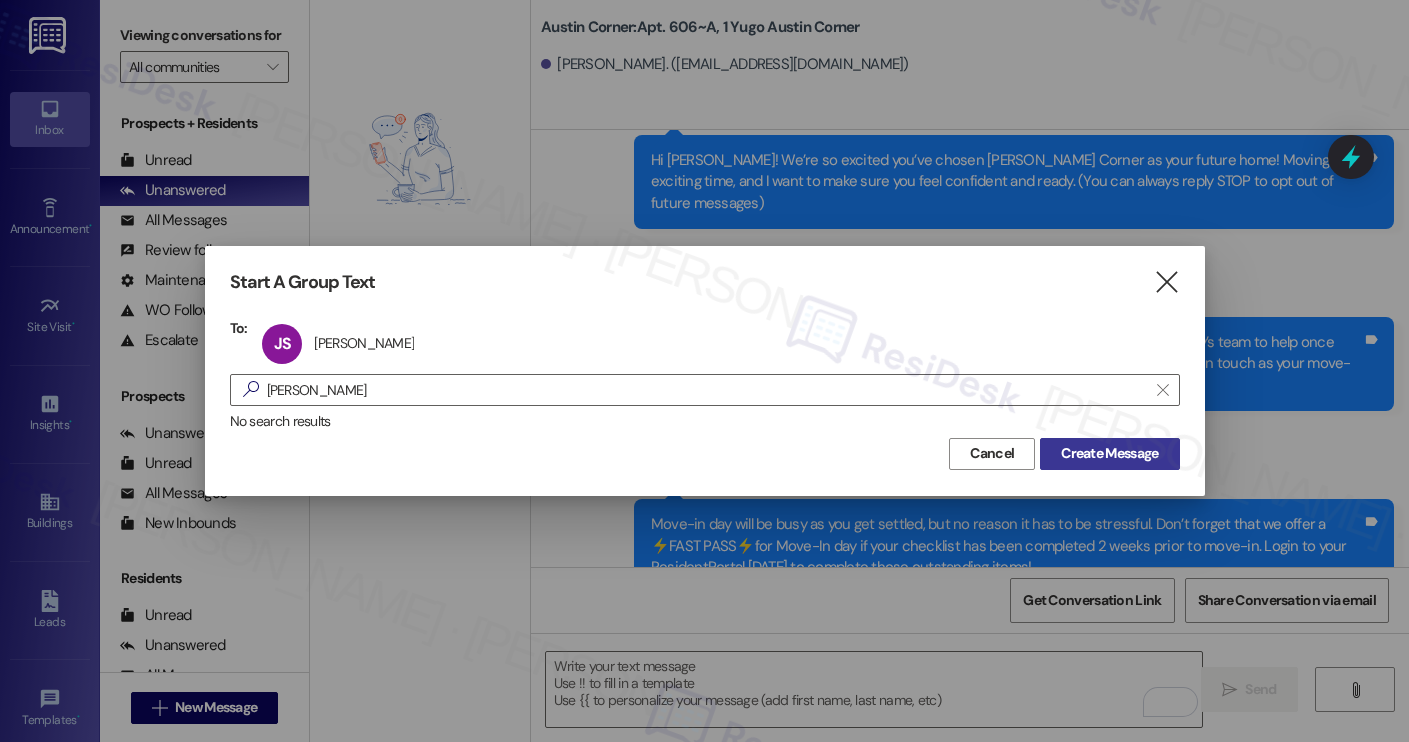 click on "Create Message" at bounding box center (1109, 453) 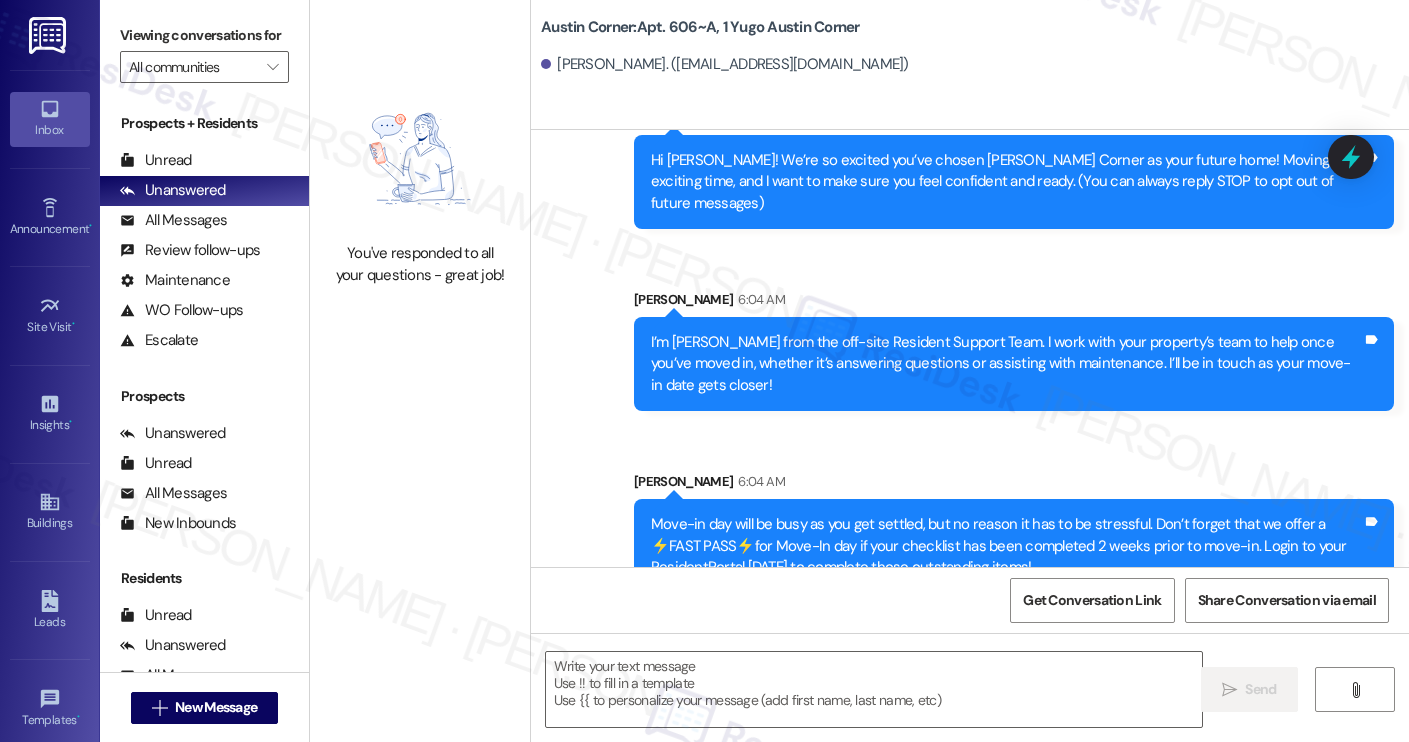 type on "Fetching suggested responses. Please feel free to read through the conversation in the meantime." 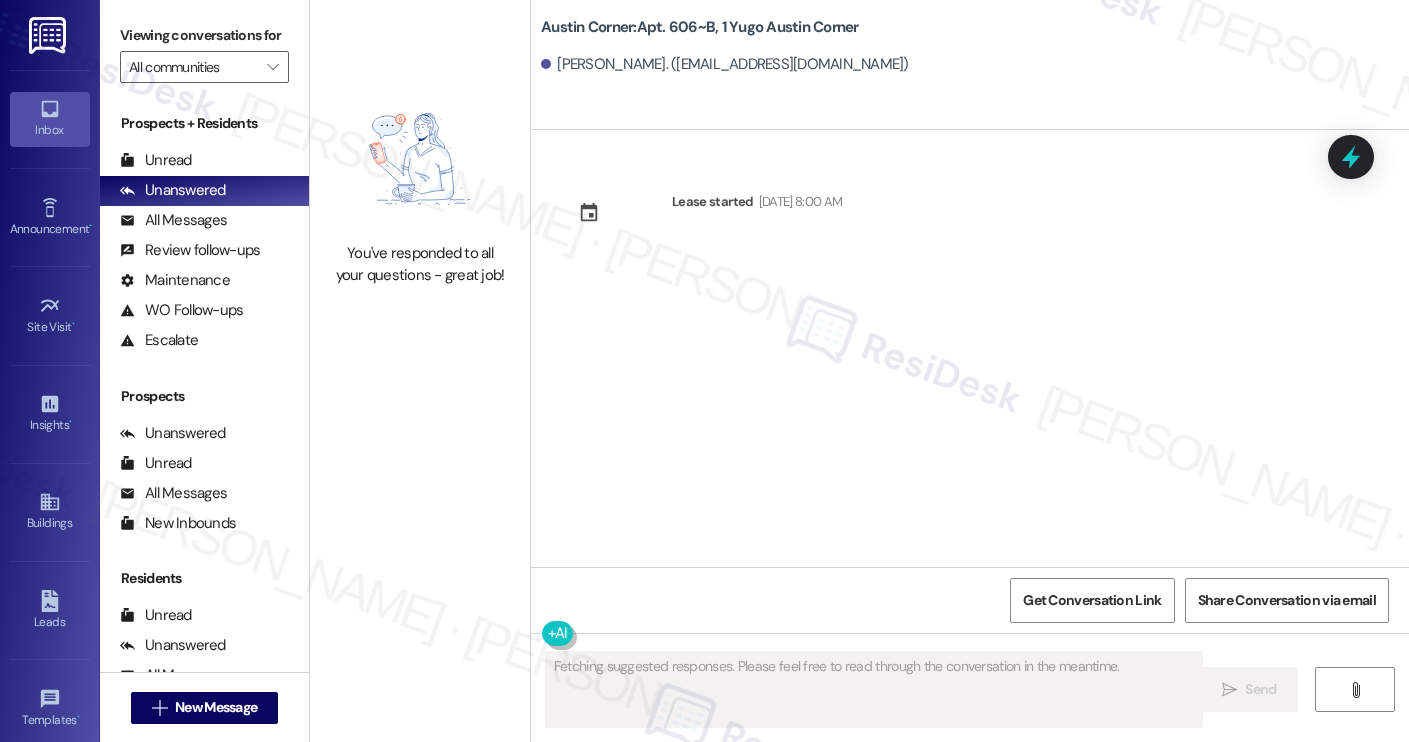 scroll, scrollTop: 0, scrollLeft: 0, axis: both 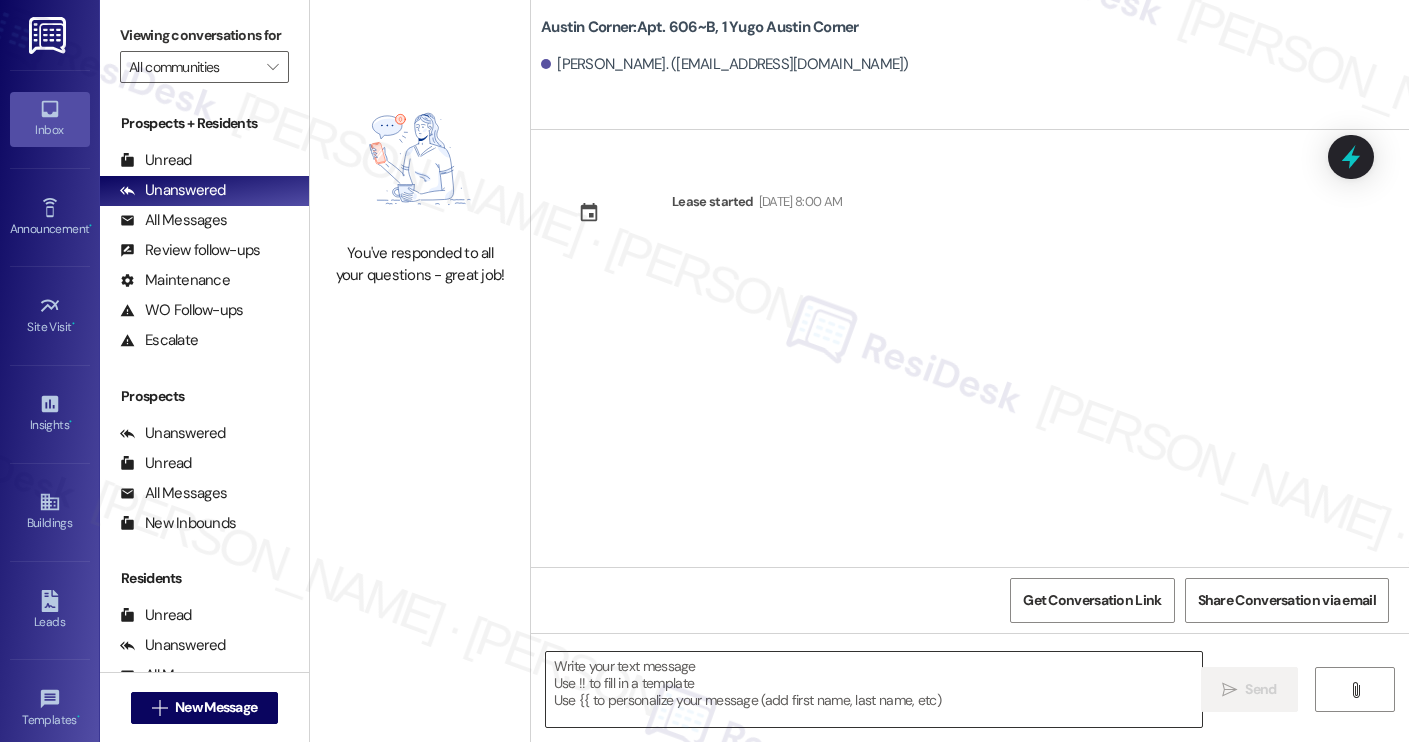 click at bounding box center (874, 689) 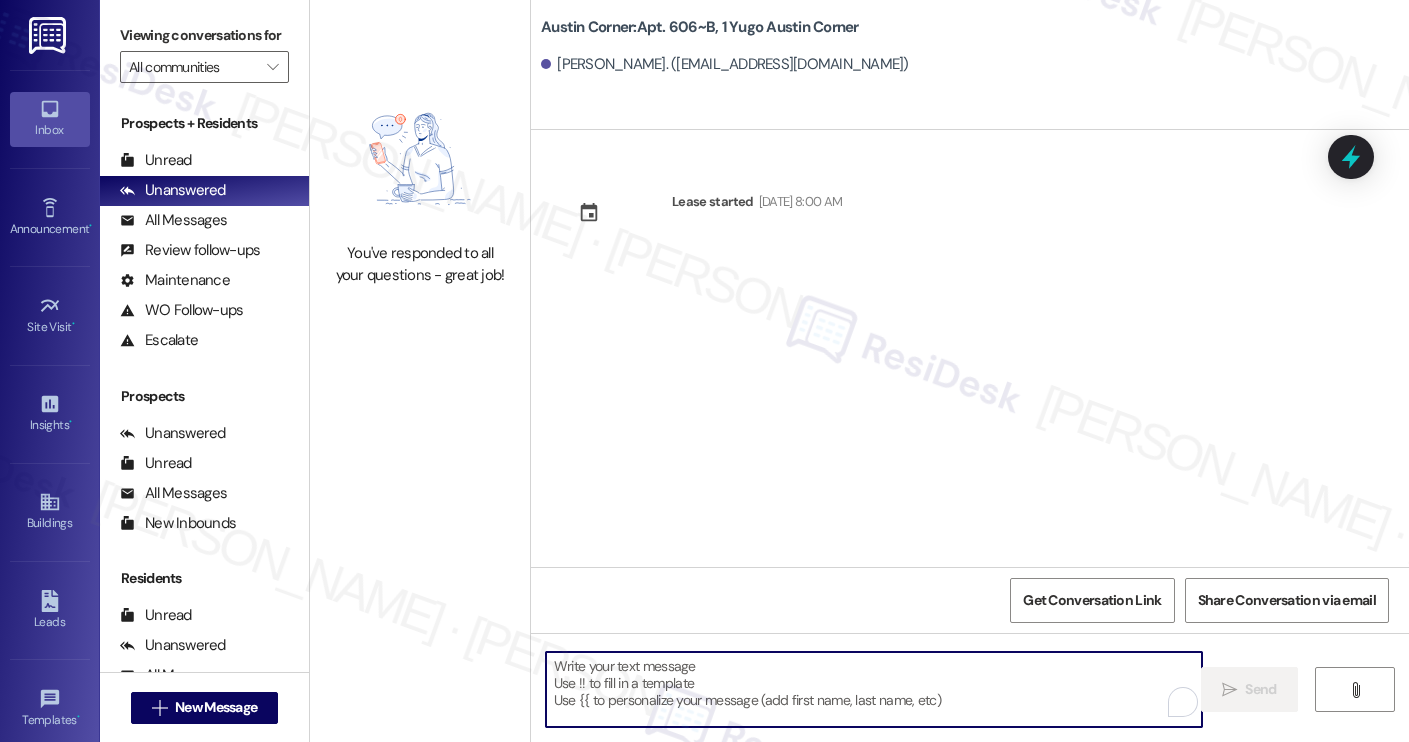 paste on "Hi [PERSON_NAME]! We’re so excited you’ve chosen [PERSON_NAME] Corner as your future home! Moving is an exciting time, and I want to make sure you feel confident and ready.
I’m [PERSON_NAME] from the off-site Resident Support Team. I work with your property’s team to help once you’ve moved in, whether it’s answering questions or assisting with maintenance. I’ll be in touch as your move-in date gets closer!
Move-in day will be busy as you get settled, but no reason it has to be stressful. Don’t forget that we offer a ⚡FAST PASS⚡for Move-In day if your checklist has been completed 2 weeks prior to move-in. Login to your ResidentPortal [DATE] to complete those outstanding items!" 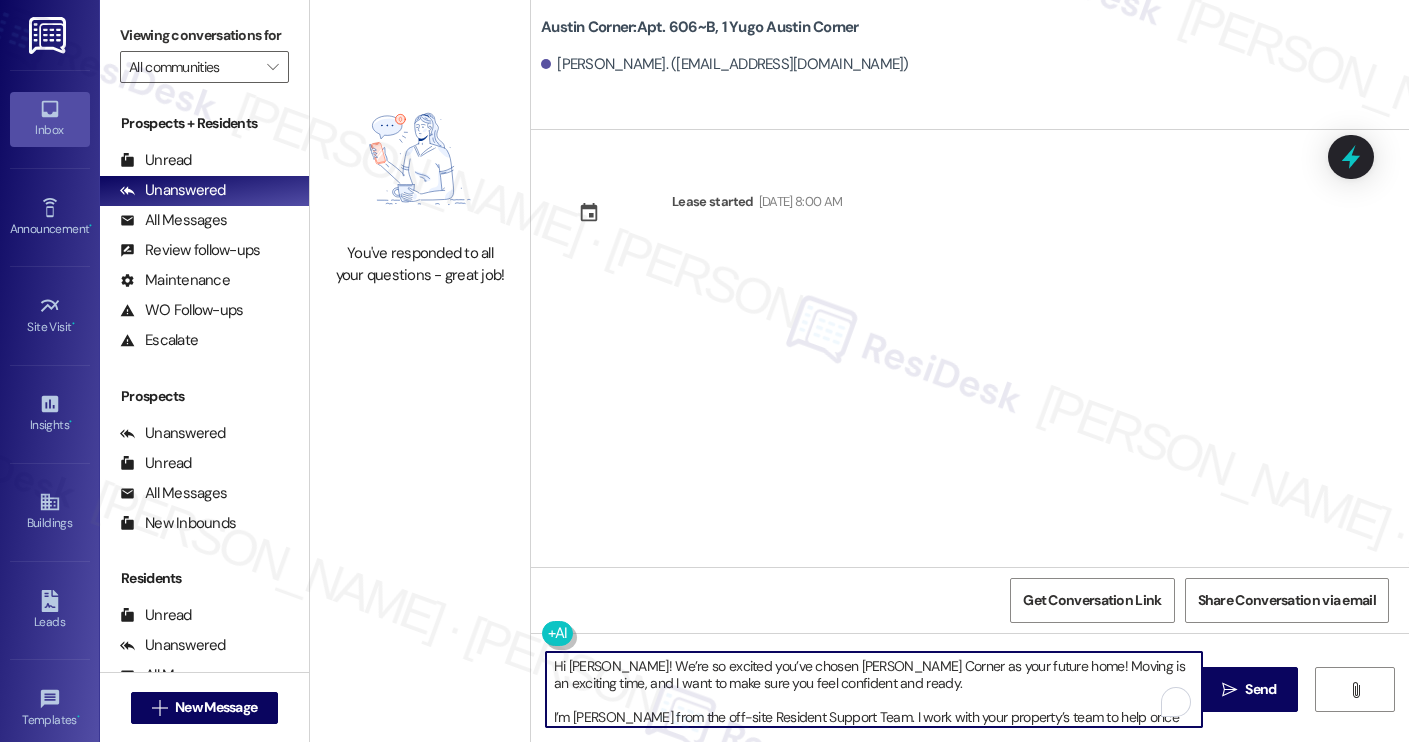scroll, scrollTop: 119, scrollLeft: 0, axis: vertical 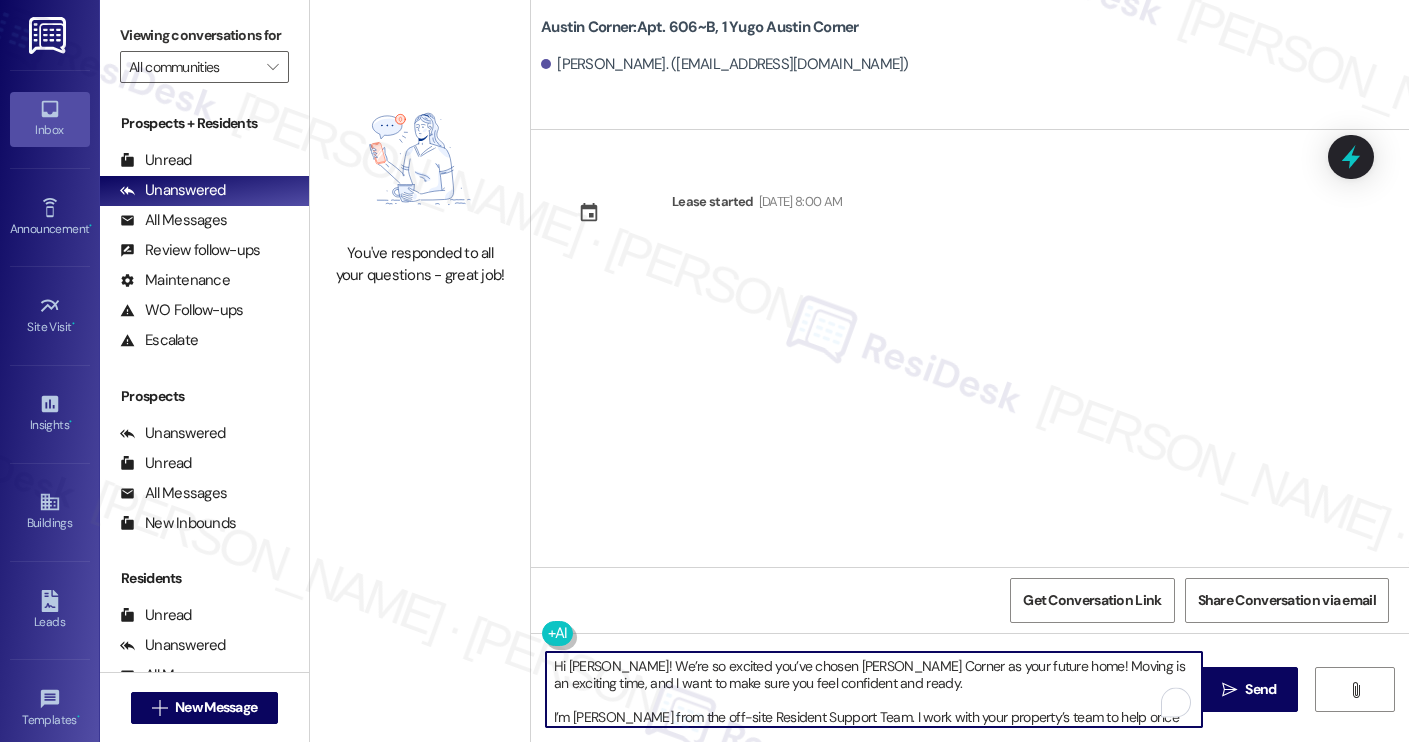 click on "Jude Sutton. (judecsutton@gmail.com)" at bounding box center (725, 64) 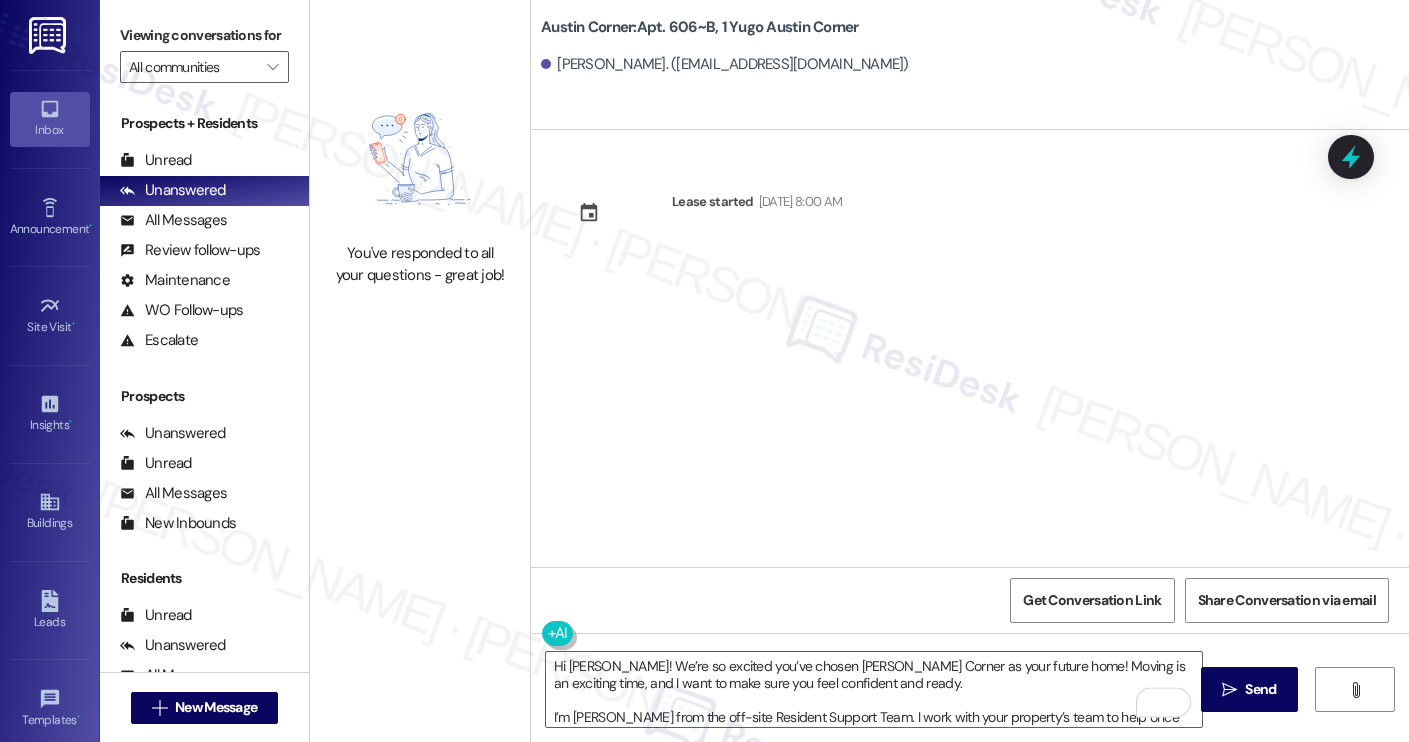 click on "Jude Sutton. (judecsutton@gmail.com)" at bounding box center (725, 64) 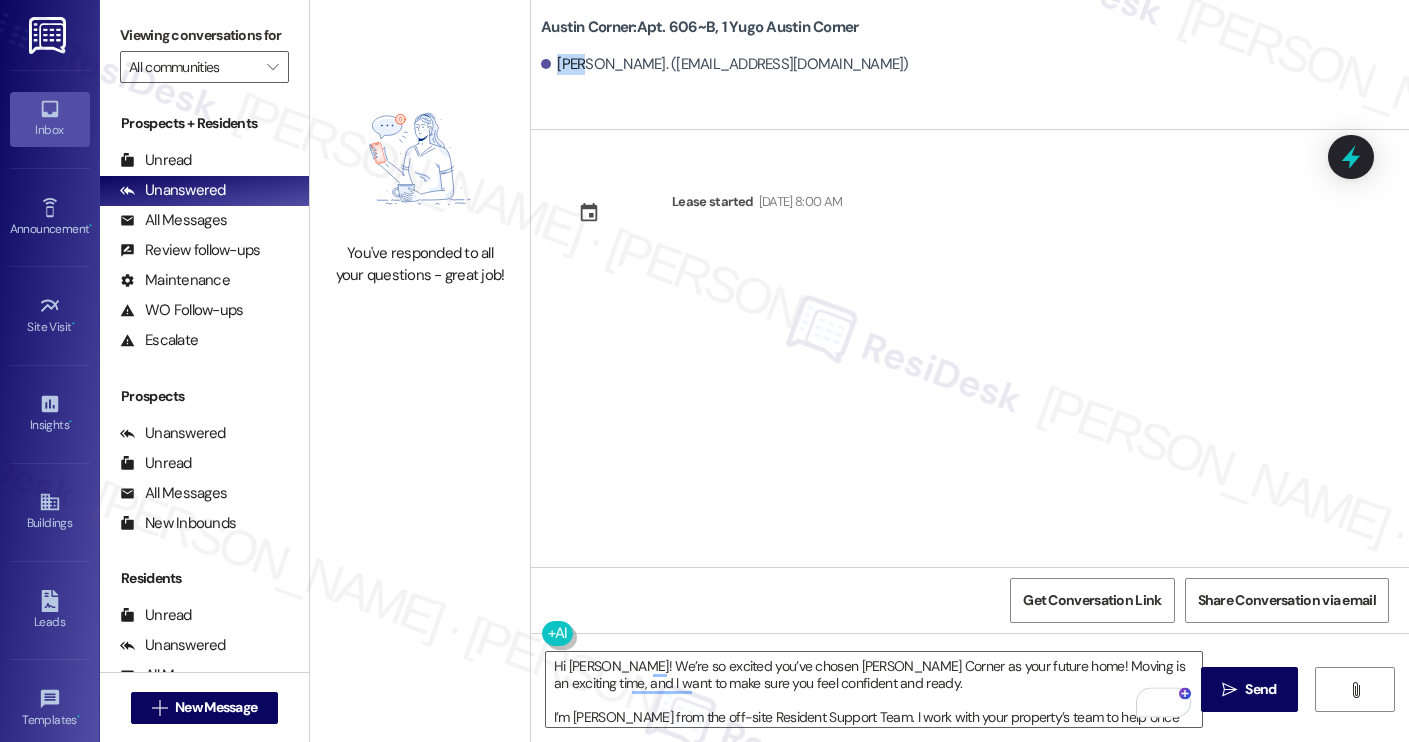 copy on "Jude" 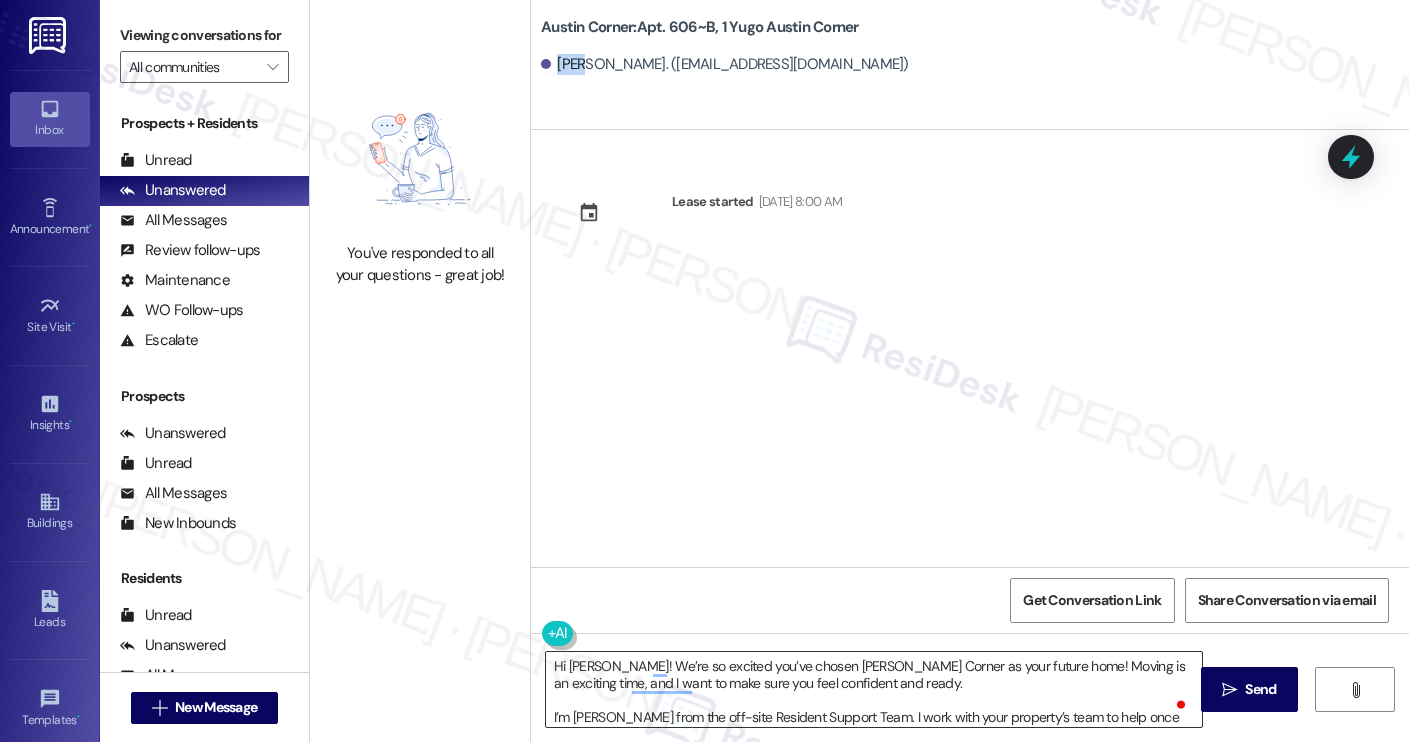 click on "Hi [PERSON_NAME]! We’re so excited you’ve chosen [PERSON_NAME] Corner as your future home! Moving is an exciting time, and I want to make sure you feel confident and ready.
I’m [PERSON_NAME] from the off-site Resident Support Team. I work with your property’s team to help once you’ve moved in, whether it’s answering questions or assisting with maintenance. I’ll be in touch as your move-in date gets closer!
Move-in day will be busy as you get settled, but no reason it has to be stressful. Don’t forget that we offer a ⚡FAST PASS⚡for Move-In day if your checklist has been completed 2 weeks prior to move-in. Login to your ResidentPortal [DATE] to complete those outstanding items!" at bounding box center (874, 689) 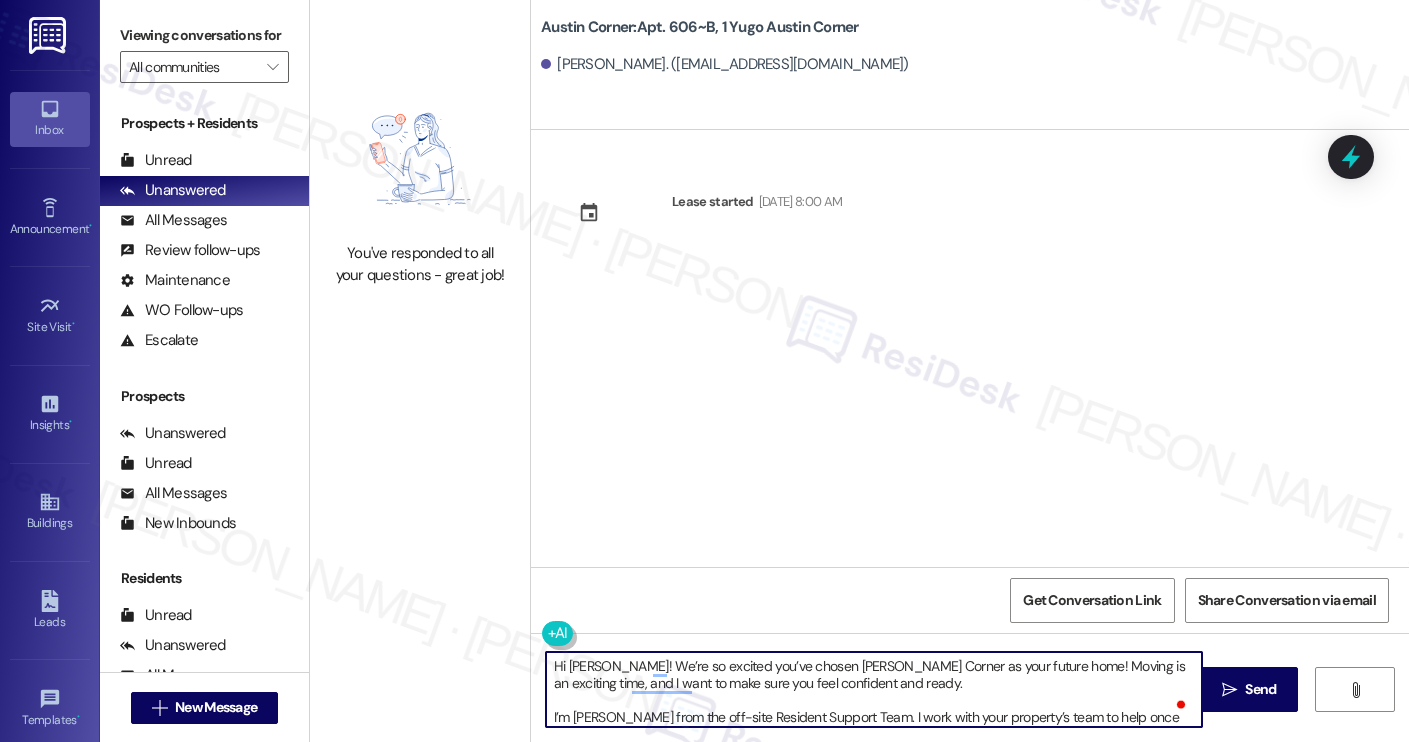 click on "Hi [PERSON_NAME]! We’re so excited you’ve chosen [PERSON_NAME] Corner as your future home! Moving is an exciting time, and I want to make sure you feel confident and ready.
I’m [PERSON_NAME] from the off-site Resident Support Team. I work with your property’s team to help once you’ve moved in, whether it’s answering questions or assisting with maintenance. I’ll be in touch as your move-in date gets closer!
Move-in day will be busy as you get settled, but no reason it has to be stressful. Don’t forget that we offer a ⚡FAST PASS⚡for Move-In day if your checklist has been completed 2 weeks prior to move-in. Login to your ResidentPortal [DATE] to complete those outstanding items!" at bounding box center [874, 689] 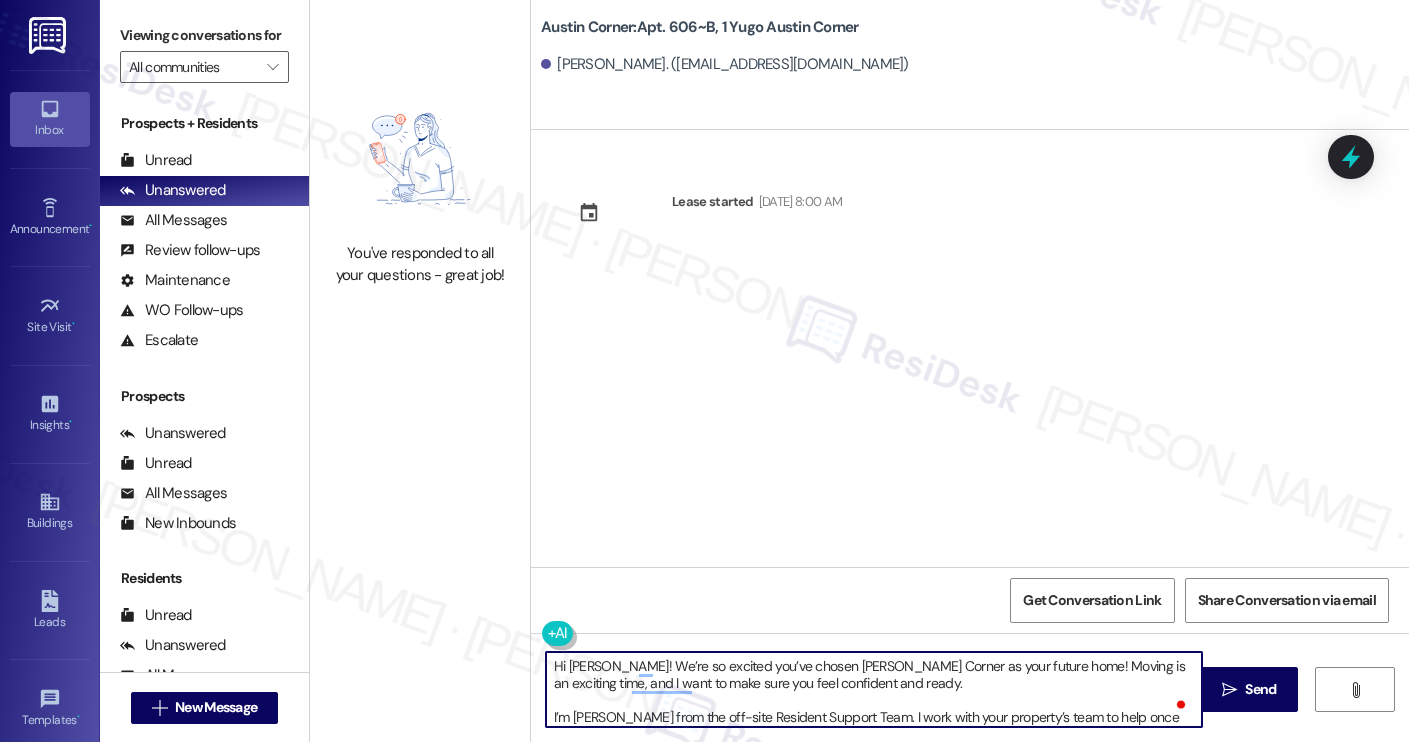 scroll, scrollTop: 17, scrollLeft: 0, axis: vertical 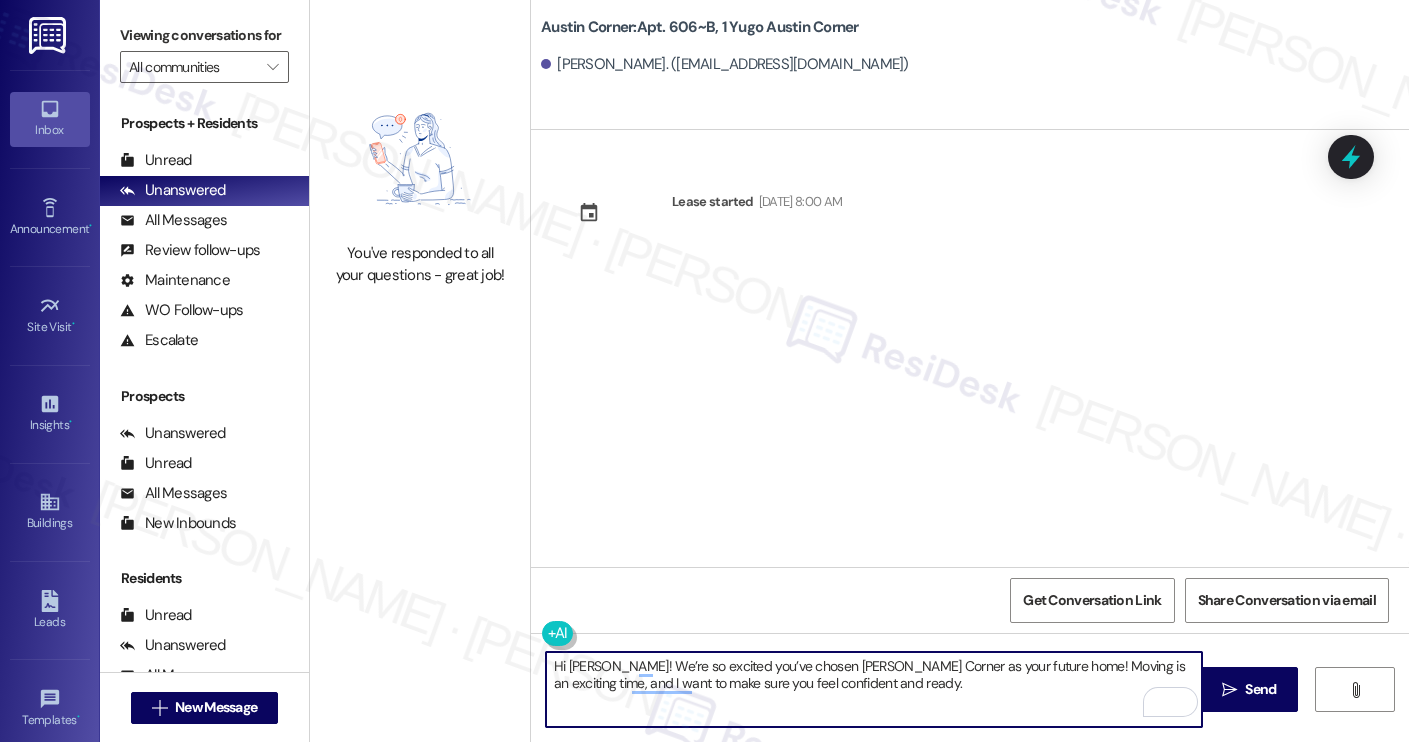 type on "Hi Jude! We’re so excited you’ve chosen Yugo Austin Corner as your future home! Moving is an exciting time, and I want to make sure you feel confident and ready." 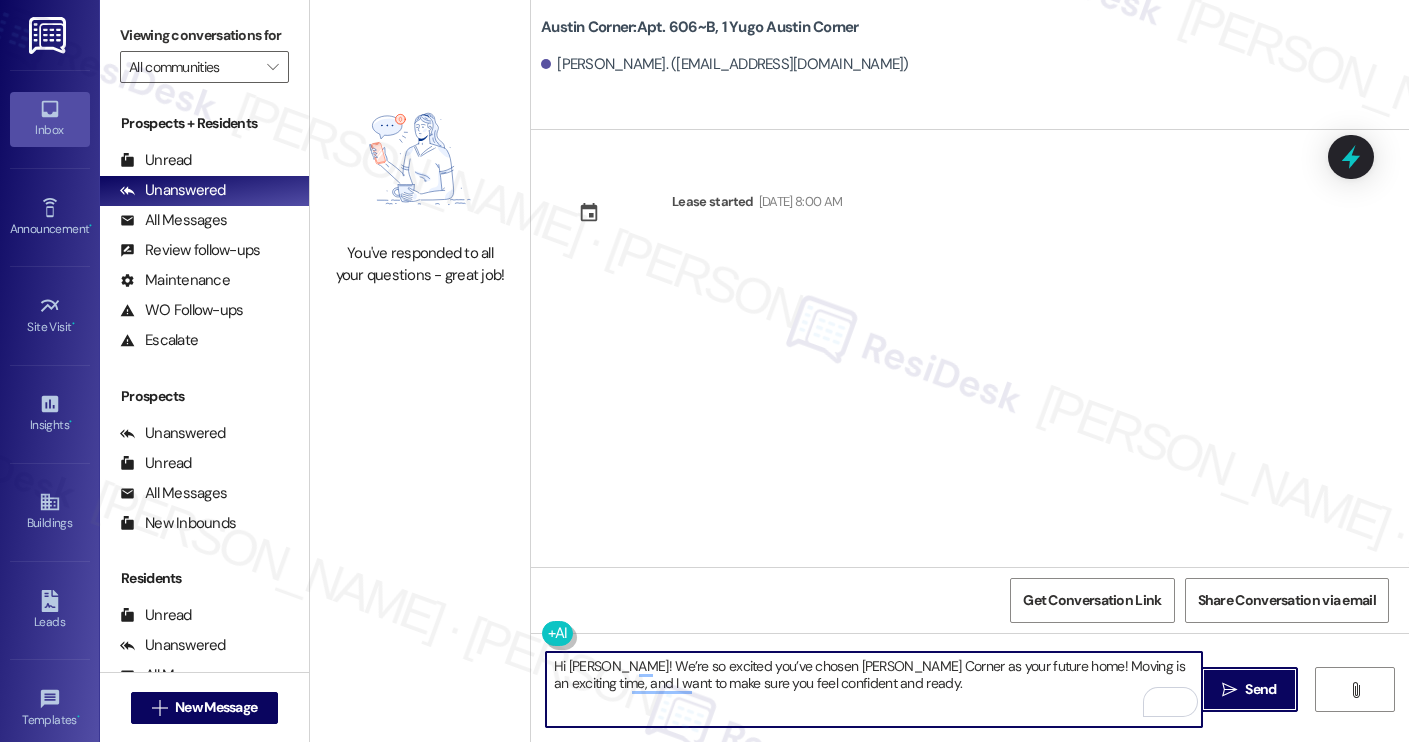 click on " Send" at bounding box center [1249, 689] 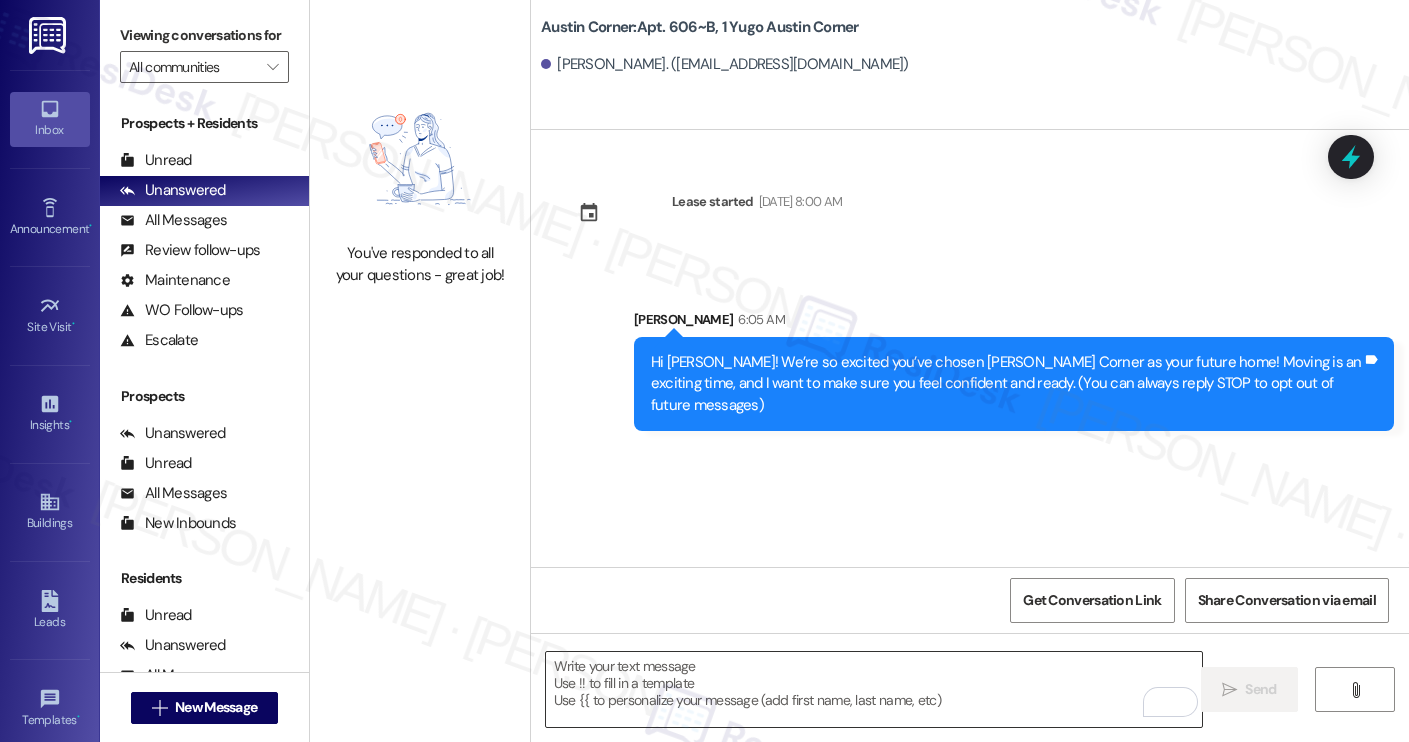 click at bounding box center [874, 689] 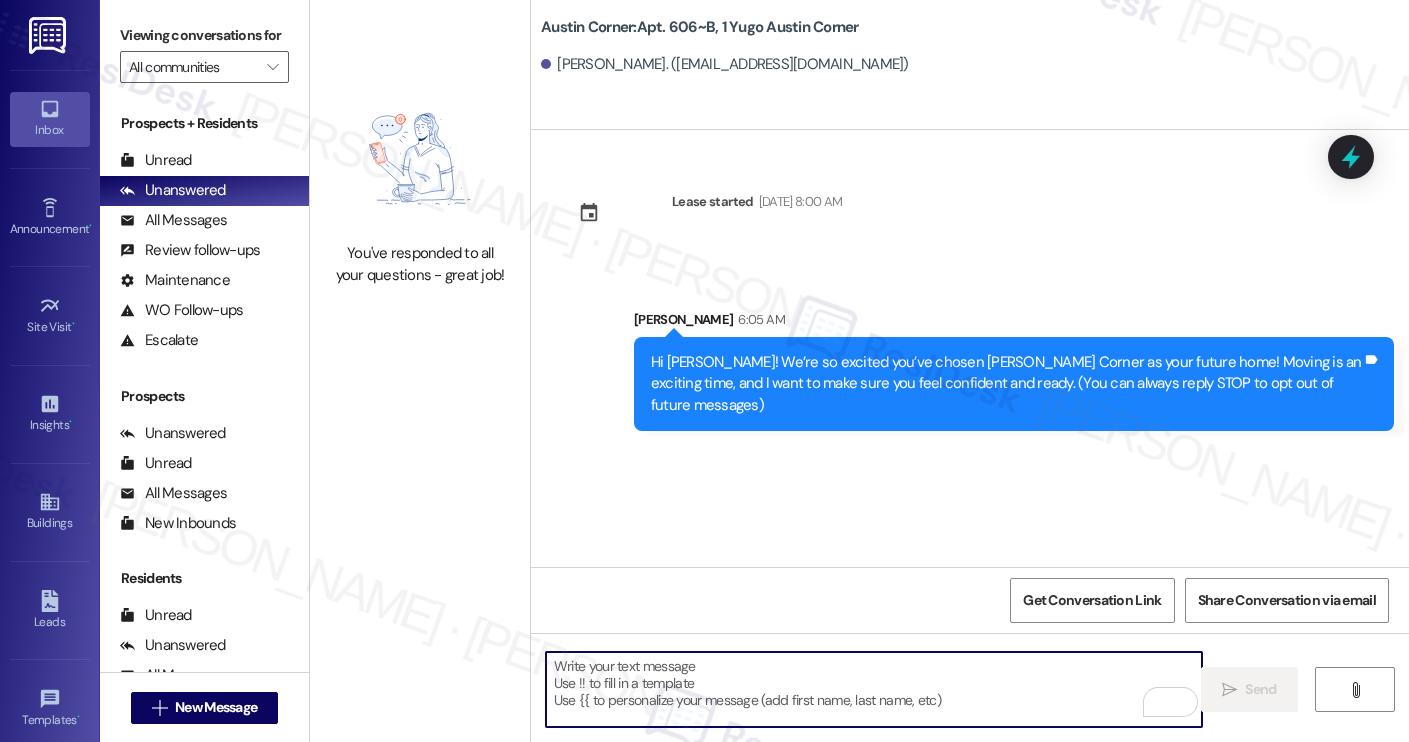paste on "I’m [PERSON_NAME] from the off-site Resident Support Team. I work with your property’s team to help once you’ve moved in, whether it’s answering questions or assisting with maintenance. I’ll be in touch as your move-in date gets closer!
Move-in day will be busy as you get settled, but no reason it has to be stressful. Don’t forget that we offer a ⚡FAST PASS⚡for Move-In day if your checklist has been completed 2 weeks prior to move-in. Login to your ResidentPortal [DATE] to complete those outstanding items!" 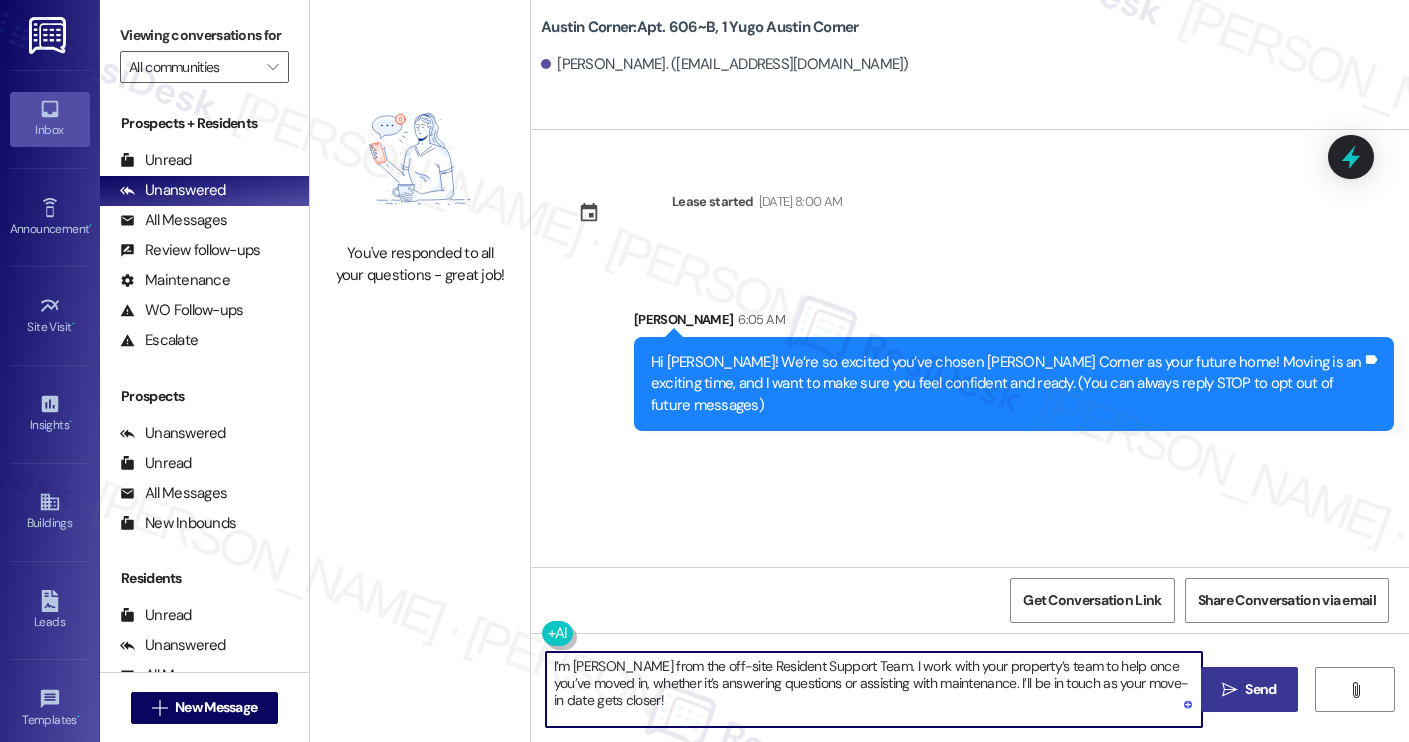 type on "I’m [PERSON_NAME] from the off-site Resident Support Team. I work with your property’s team to help once you’ve moved in, whether it’s answering questions or assisting with maintenance. I’ll be in touch as your move-in date gets closer!" 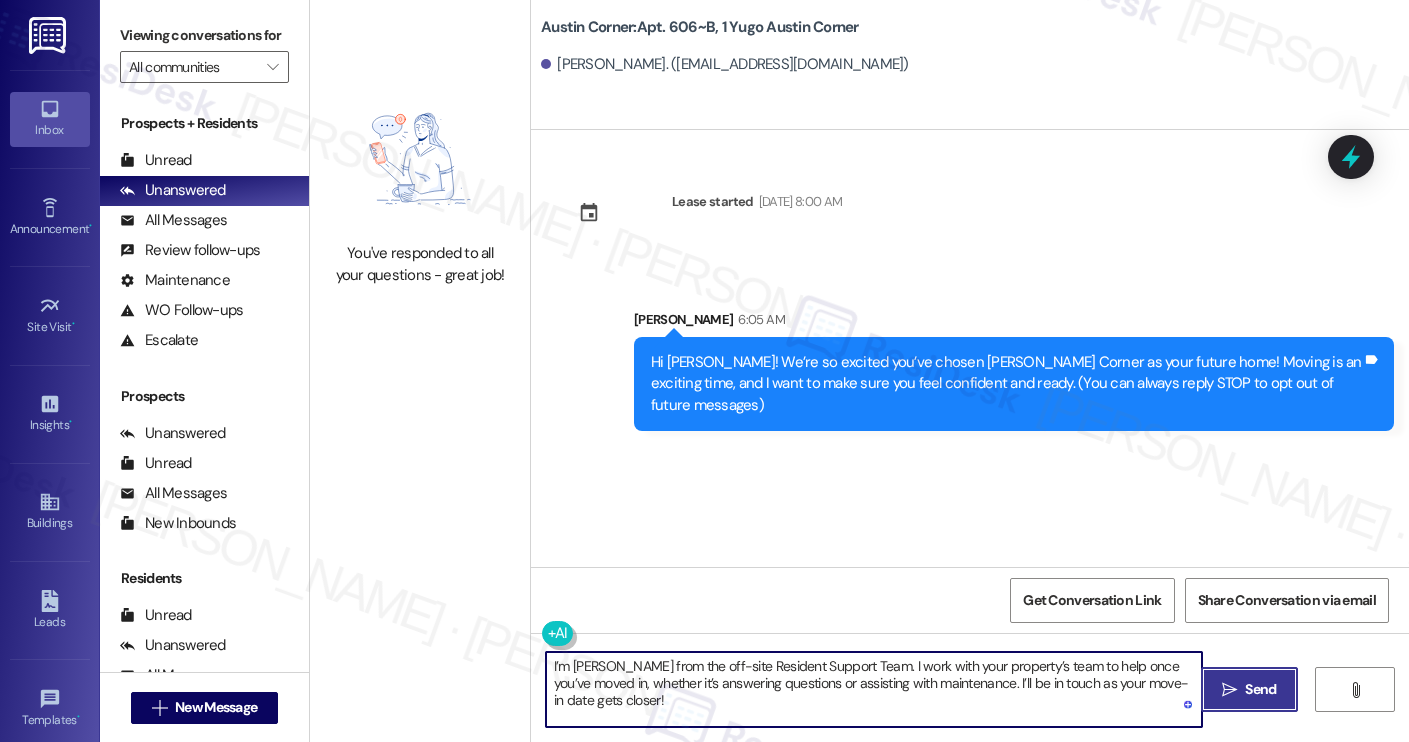 click on "Send" at bounding box center [1260, 689] 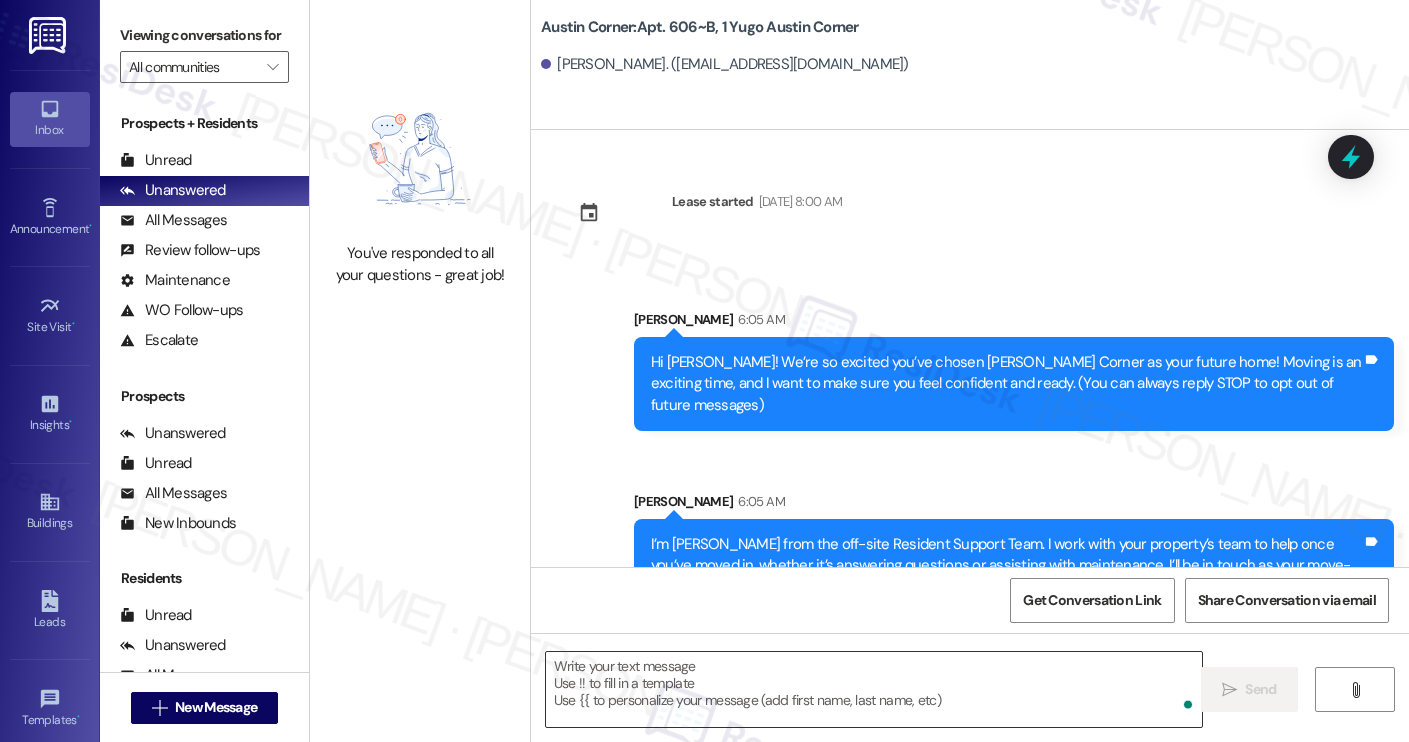 click at bounding box center [874, 689] 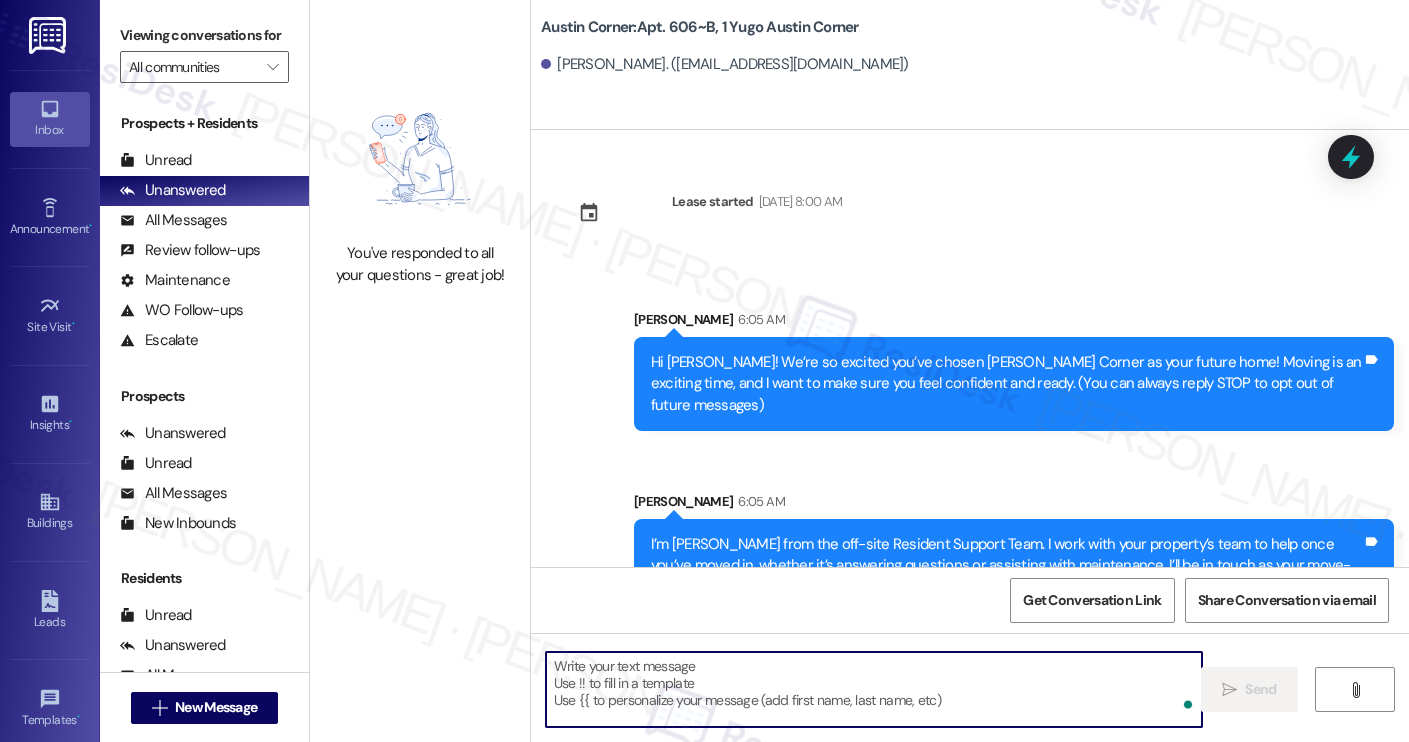 paste on "Move-in day will be busy as you get settled, but no reason it has to be stressful. Don’t forget that we offer a ⚡FAST PASS⚡for Move-In day if your checklist has been completed 2 weeks prior to move-in. Login to your ResidentPortal [DATE] to complete those outstanding items!" 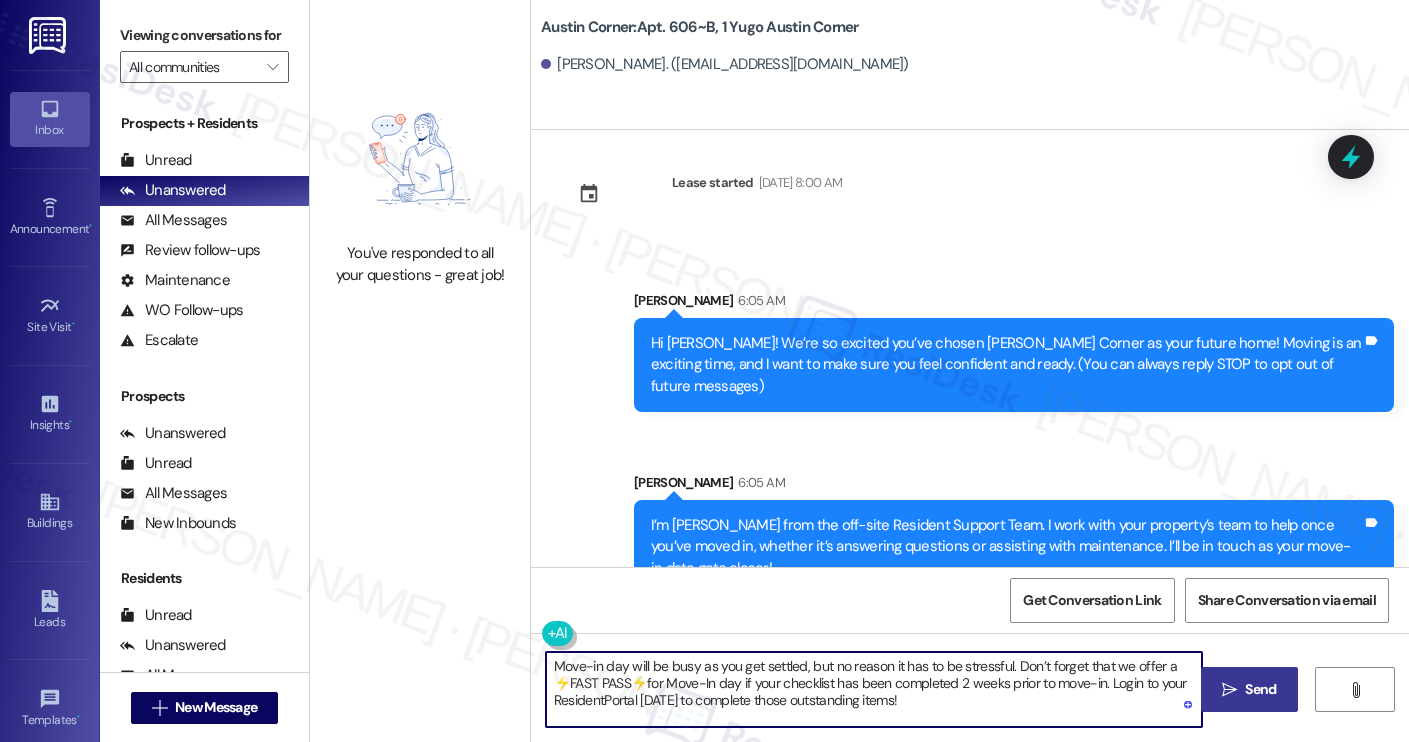 type on "Move-in day will be busy as you get settled, but no reason it has to be stressful. Don’t forget that we offer a ⚡FAST PASS⚡for Move-In day if your checklist has been completed 2 weeks prior to move-in. Login to your ResidentPortal [DATE] to complete those outstanding items!" 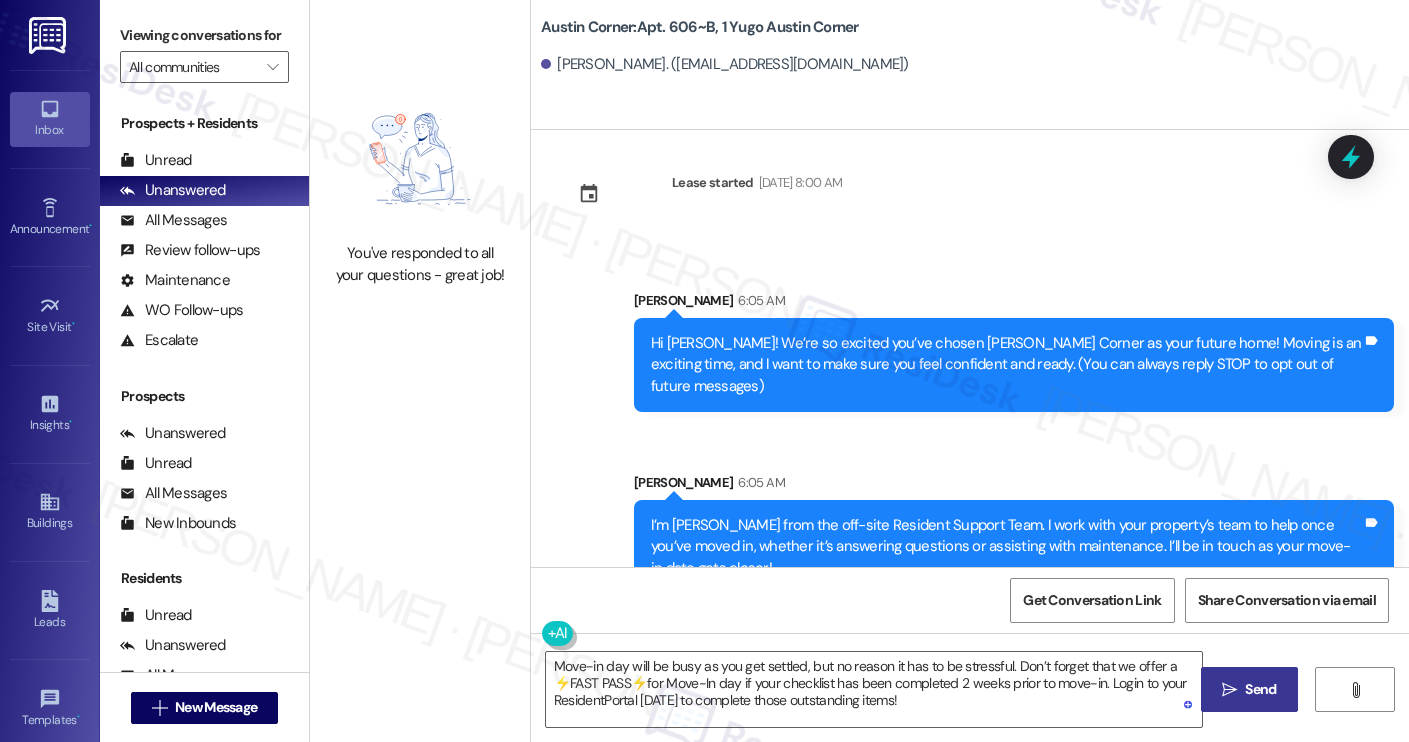 click on " Send" at bounding box center (1249, 689) 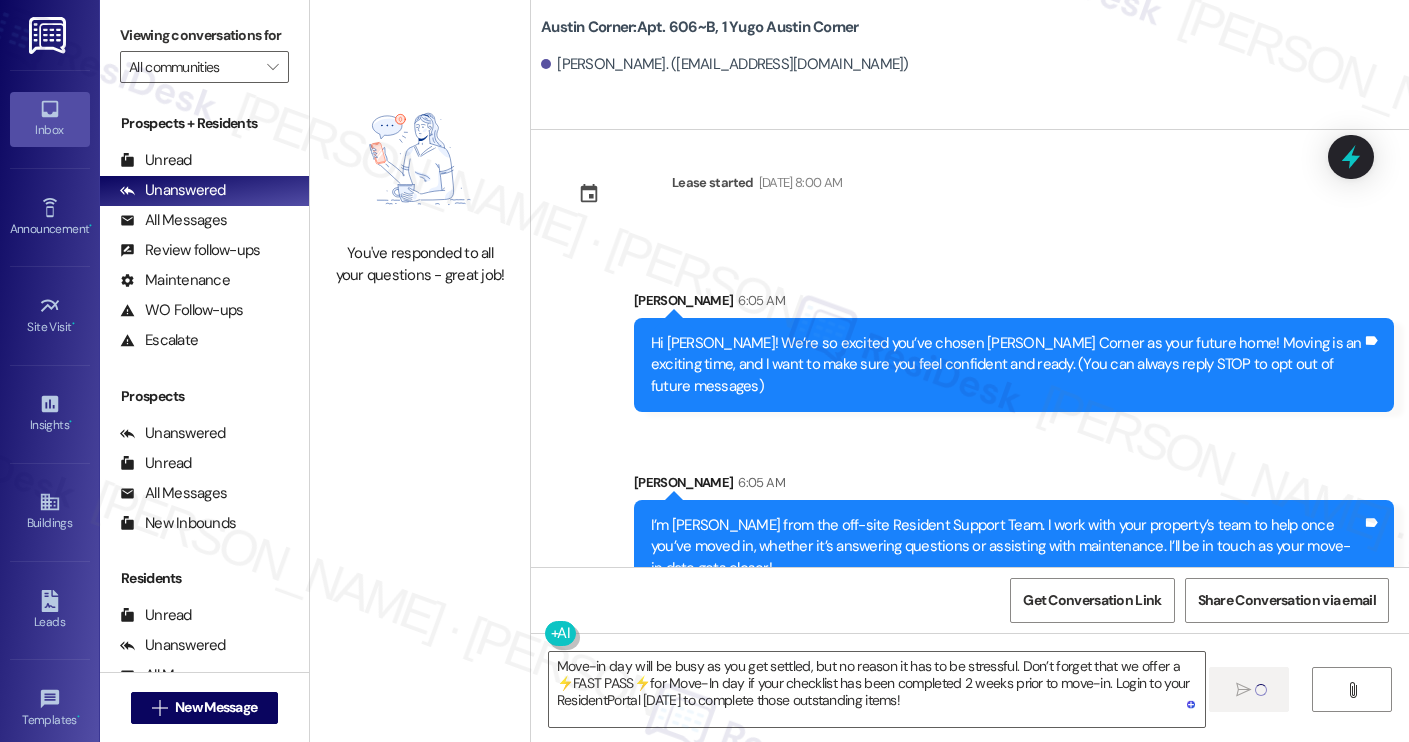 type 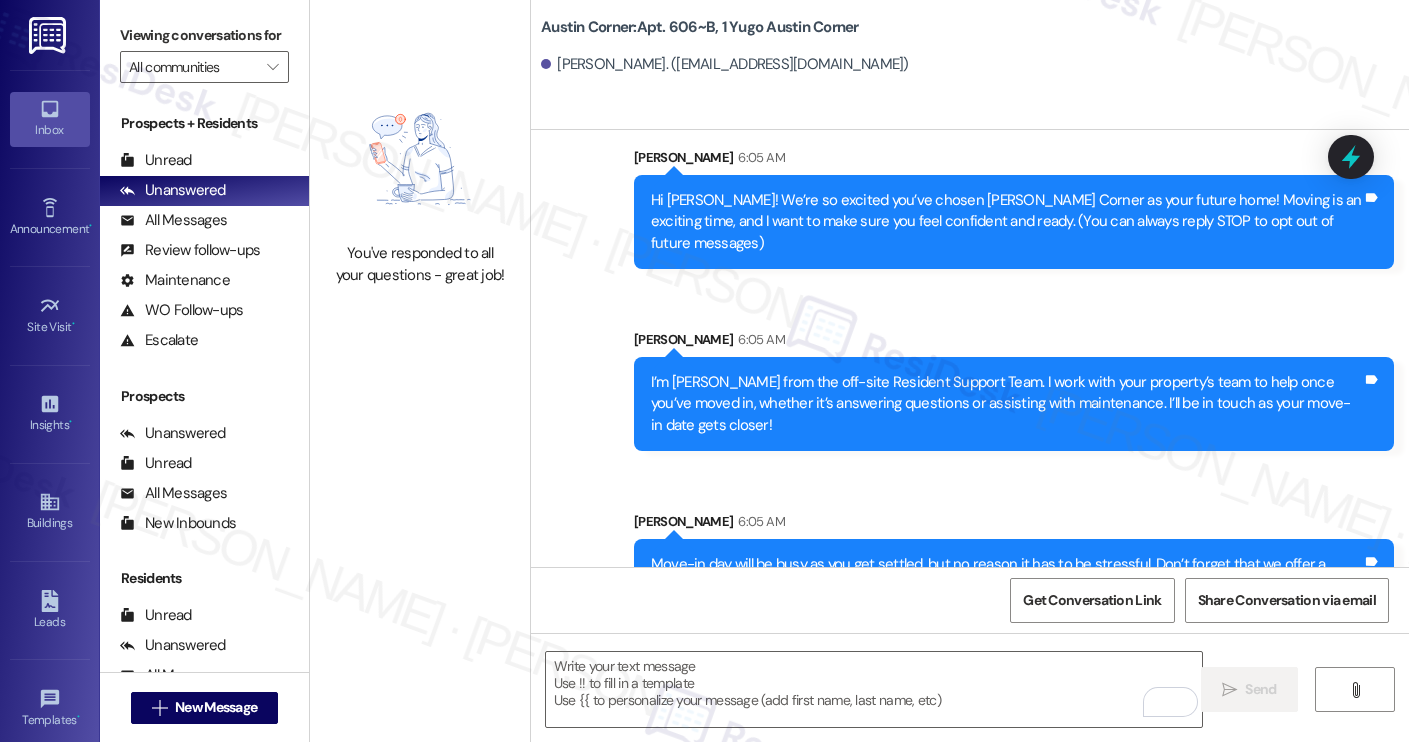 scroll, scrollTop: 202, scrollLeft: 0, axis: vertical 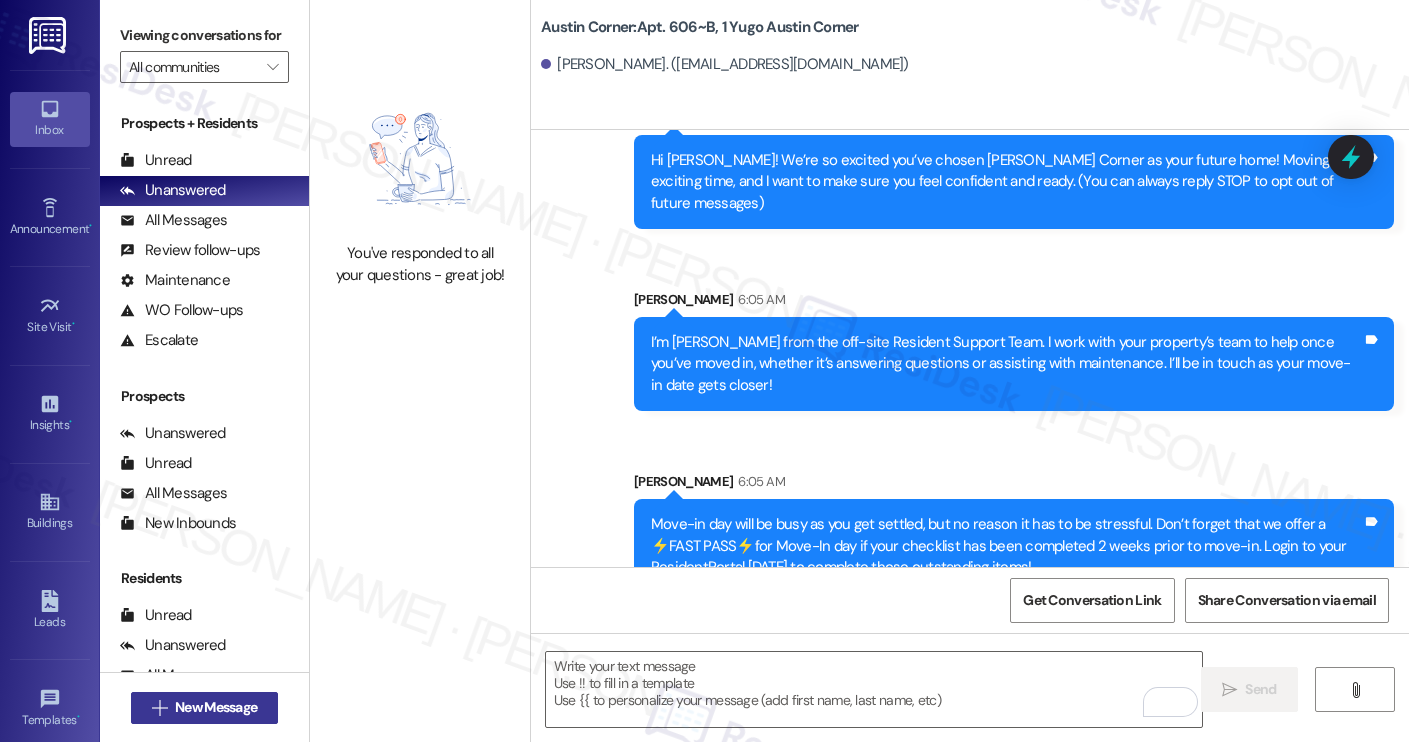 click on "New Message" at bounding box center (216, 707) 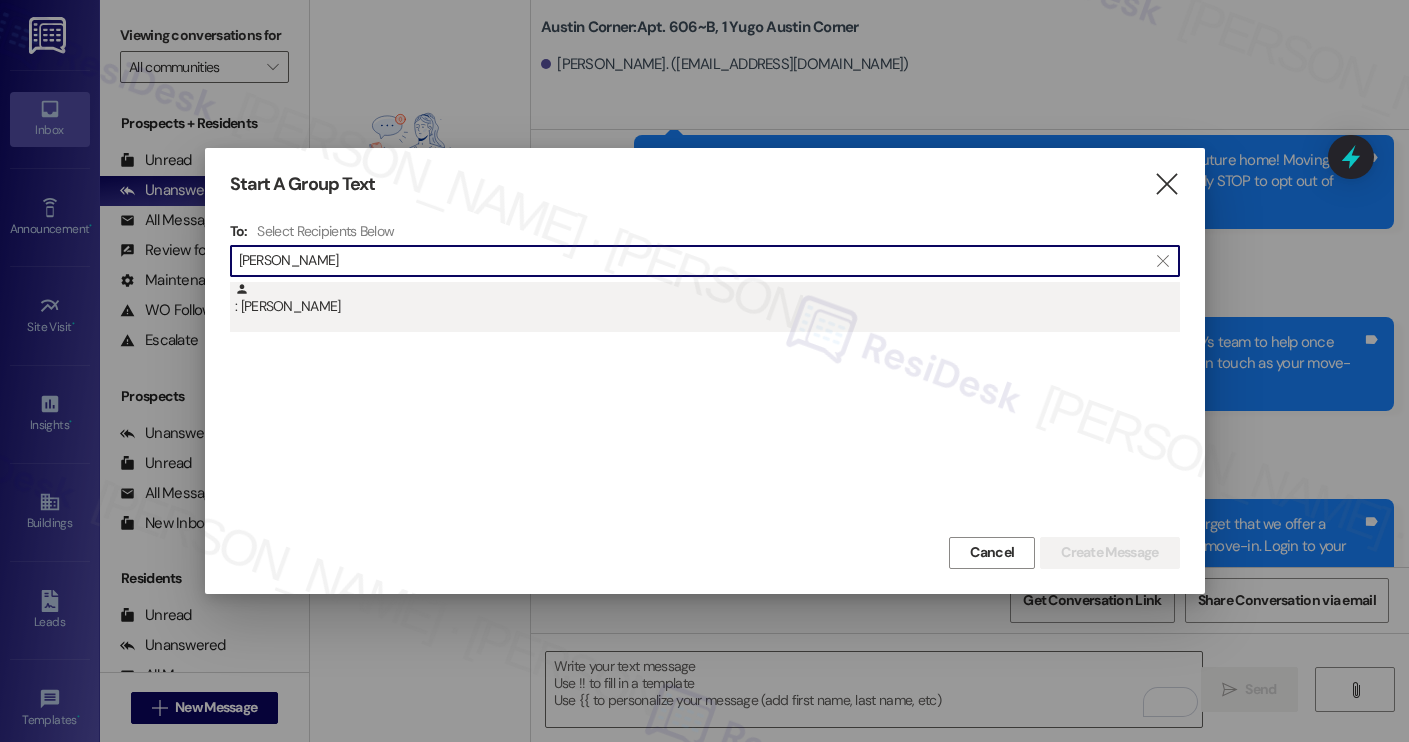 type on "emily tole" 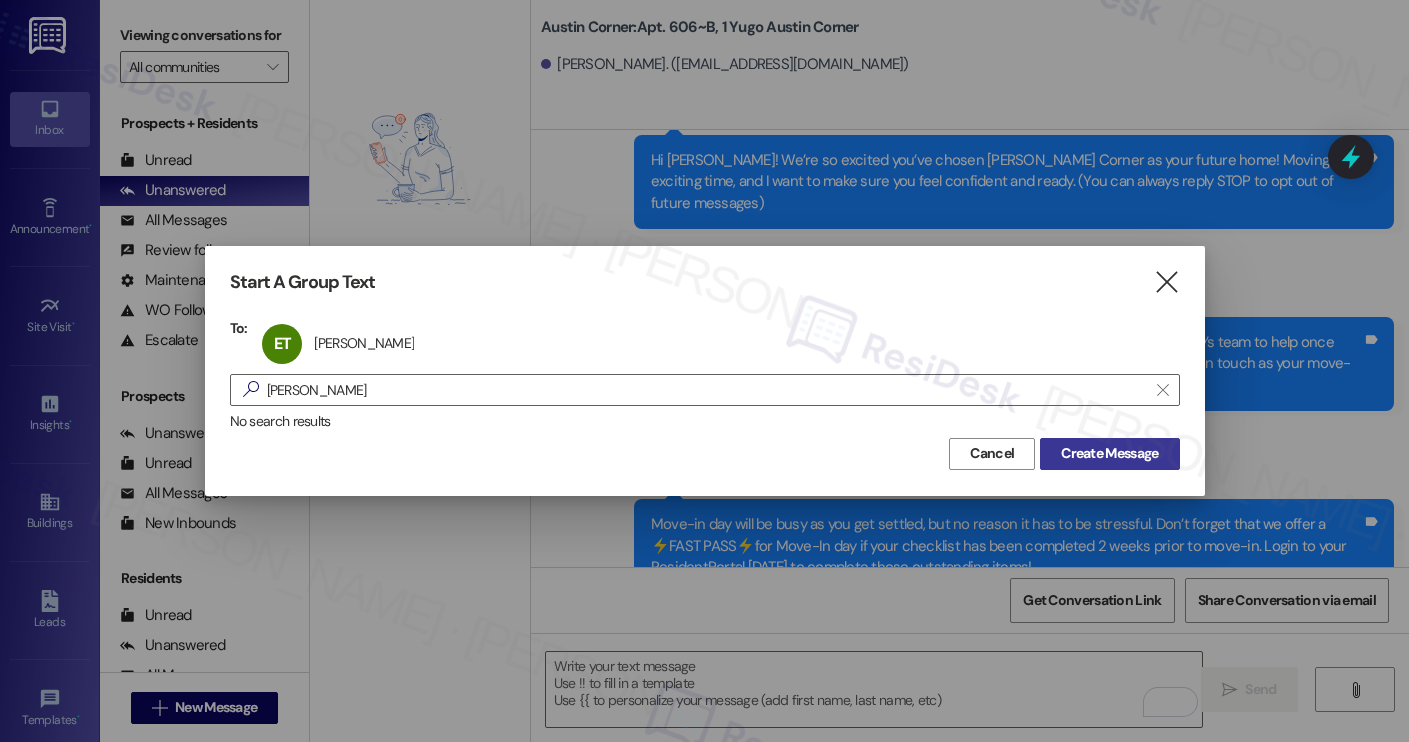 click on "Create Message" at bounding box center [1109, 454] 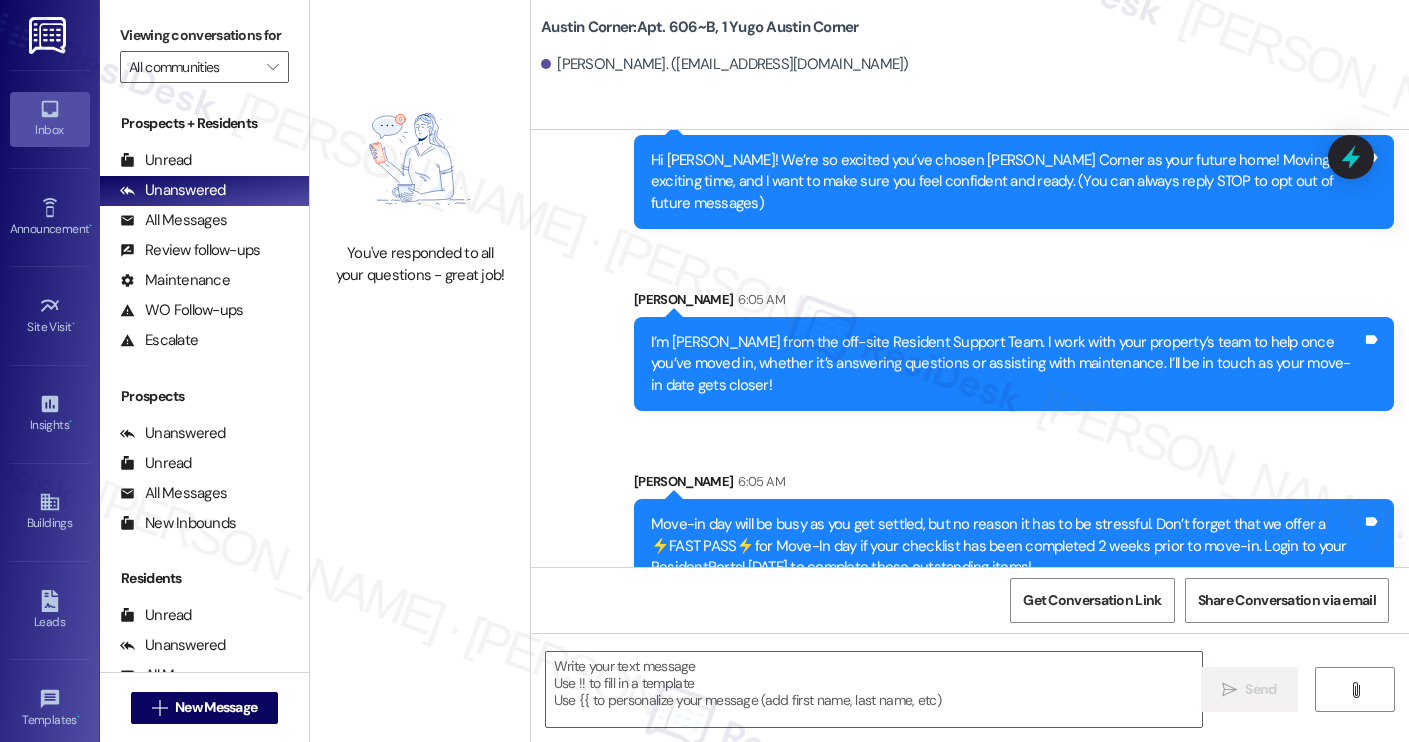 type on "Fetching suggested responses. Please feel free to read through the conversation in the meantime." 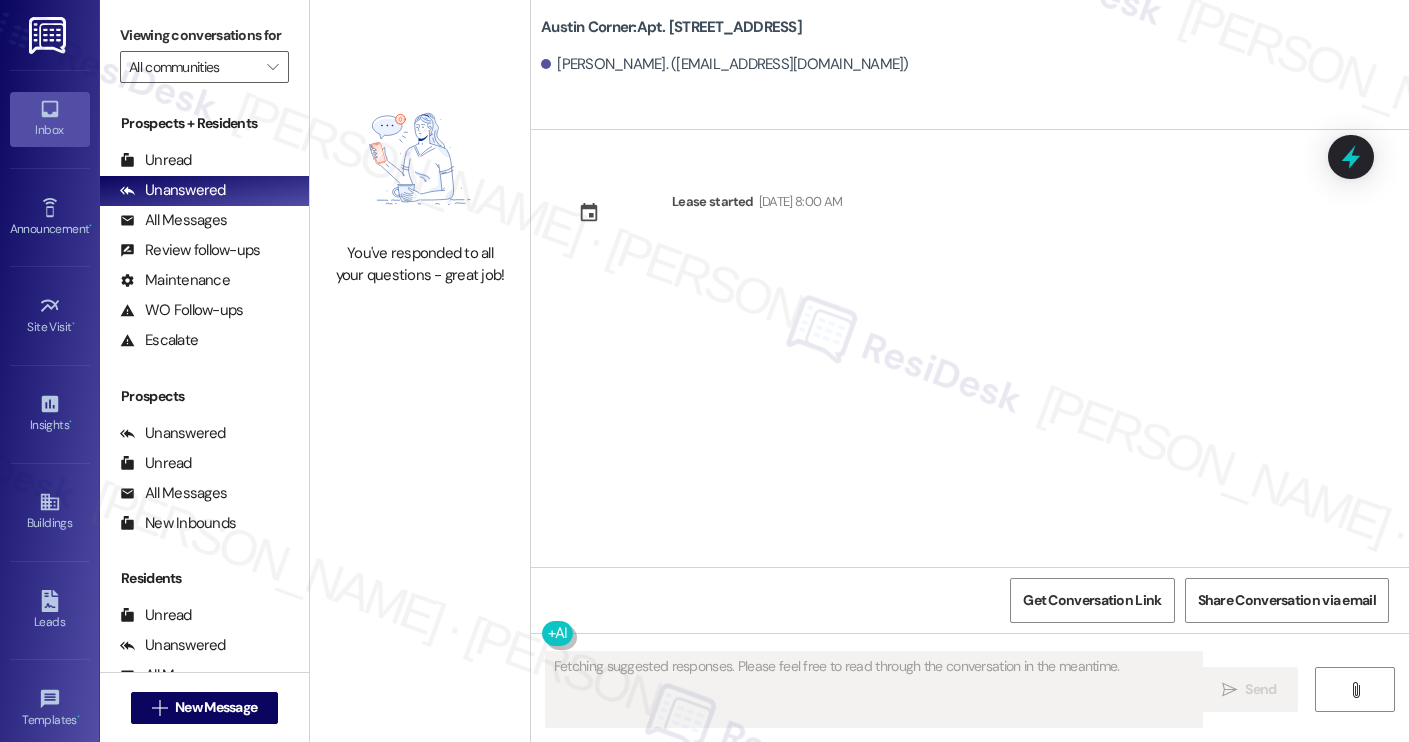 scroll, scrollTop: 0, scrollLeft: 0, axis: both 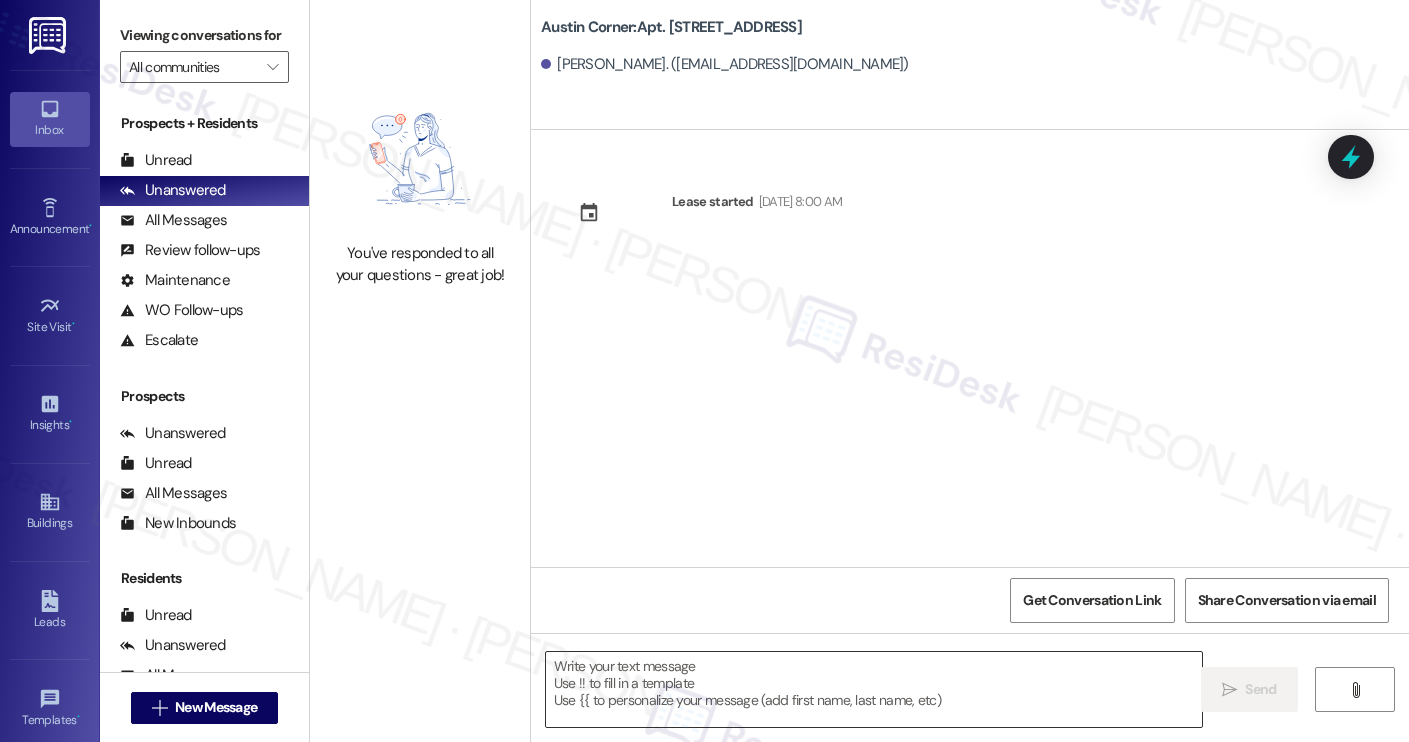 click at bounding box center [874, 689] 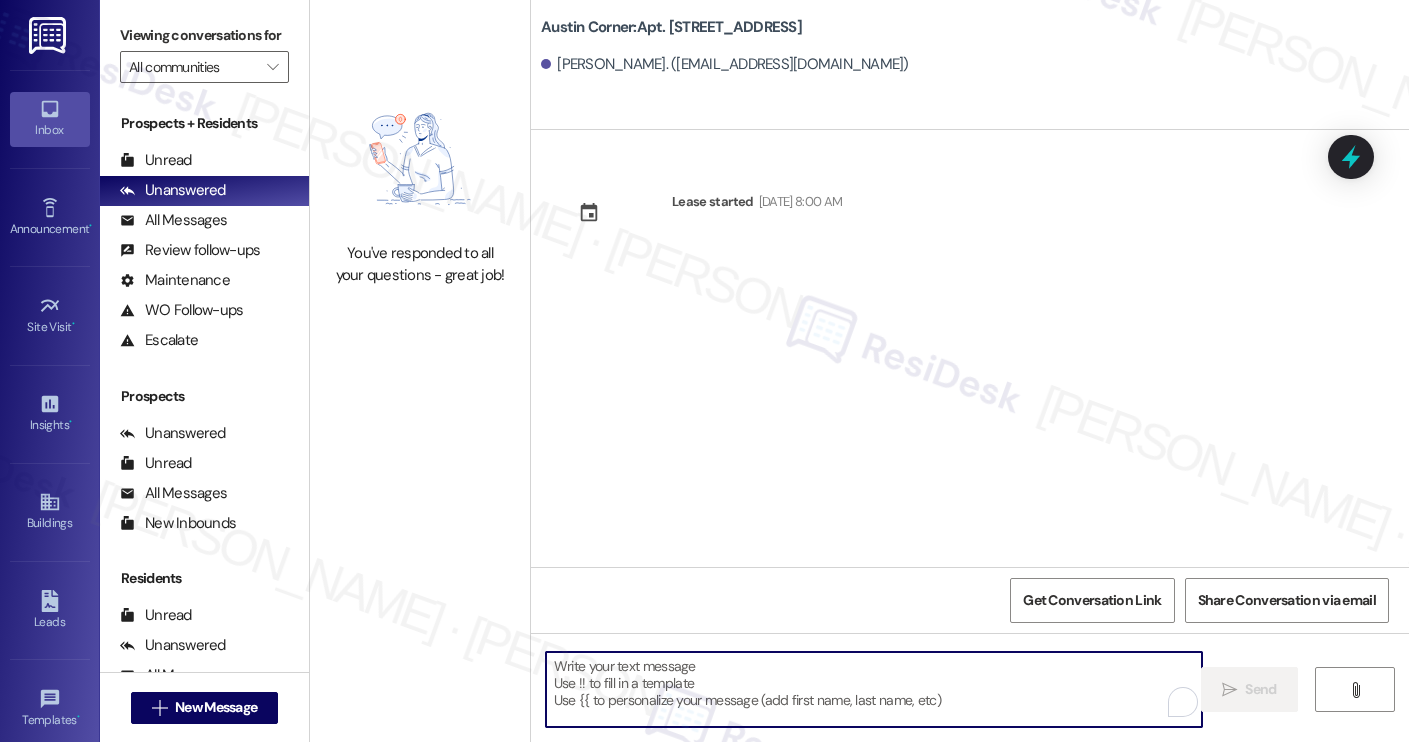 paste on "Hi [PERSON_NAME]! We’re so excited you’ve chosen [PERSON_NAME] Corner as your future home! Moving is an exciting time, and I want to make sure you feel confident and ready.
I’m [PERSON_NAME] from the off-site Resident Support Team. I work with your property’s team to help once you’ve moved in, whether it’s answering questions or assisting with maintenance. I’ll be in touch as your move-in date gets closer!
Move-in day will be busy as you get settled, but no reason it has to be stressful. Don’t forget that we offer a ⚡FAST PASS⚡for Move-In day if your checklist has been completed 2 weeks prior to move-in. Login to your ResidentPortal [DATE] to complete those outstanding items!" 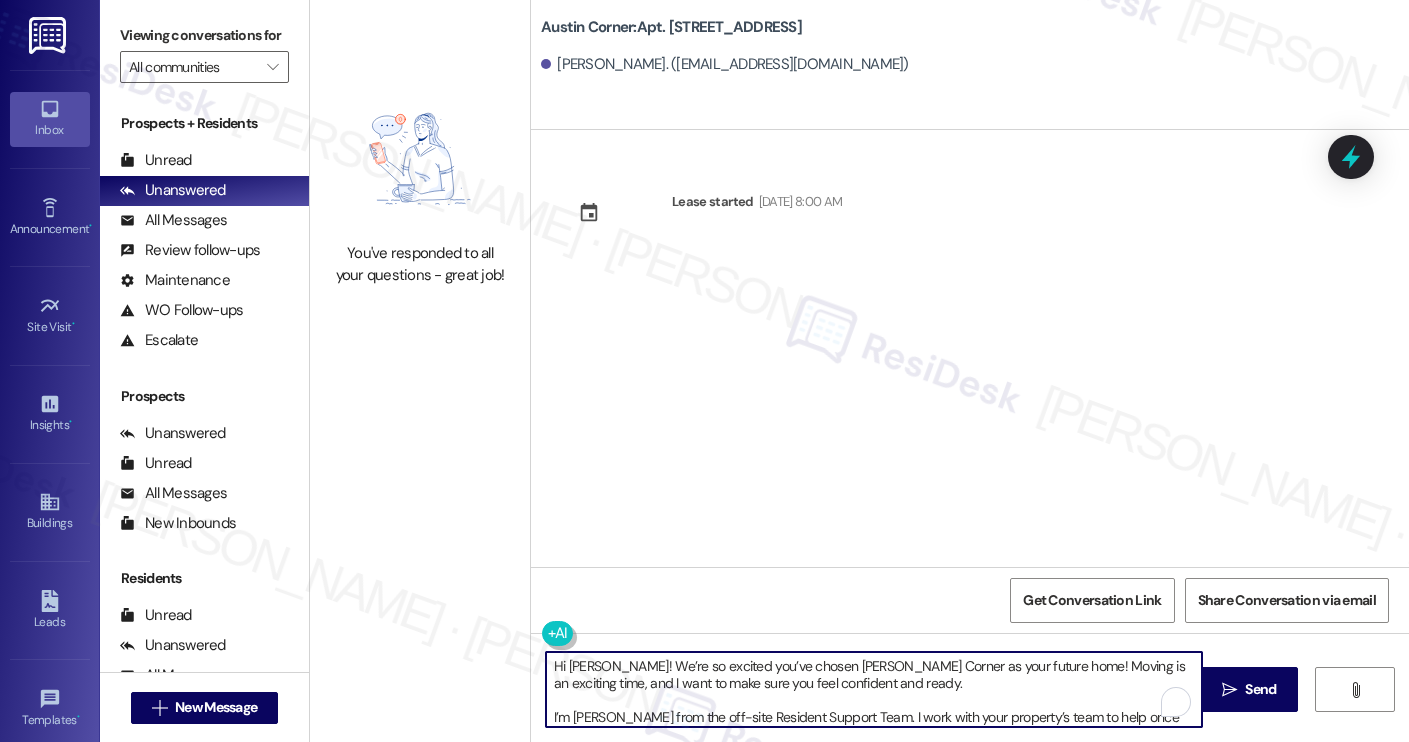 scroll, scrollTop: 119, scrollLeft: 0, axis: vertical 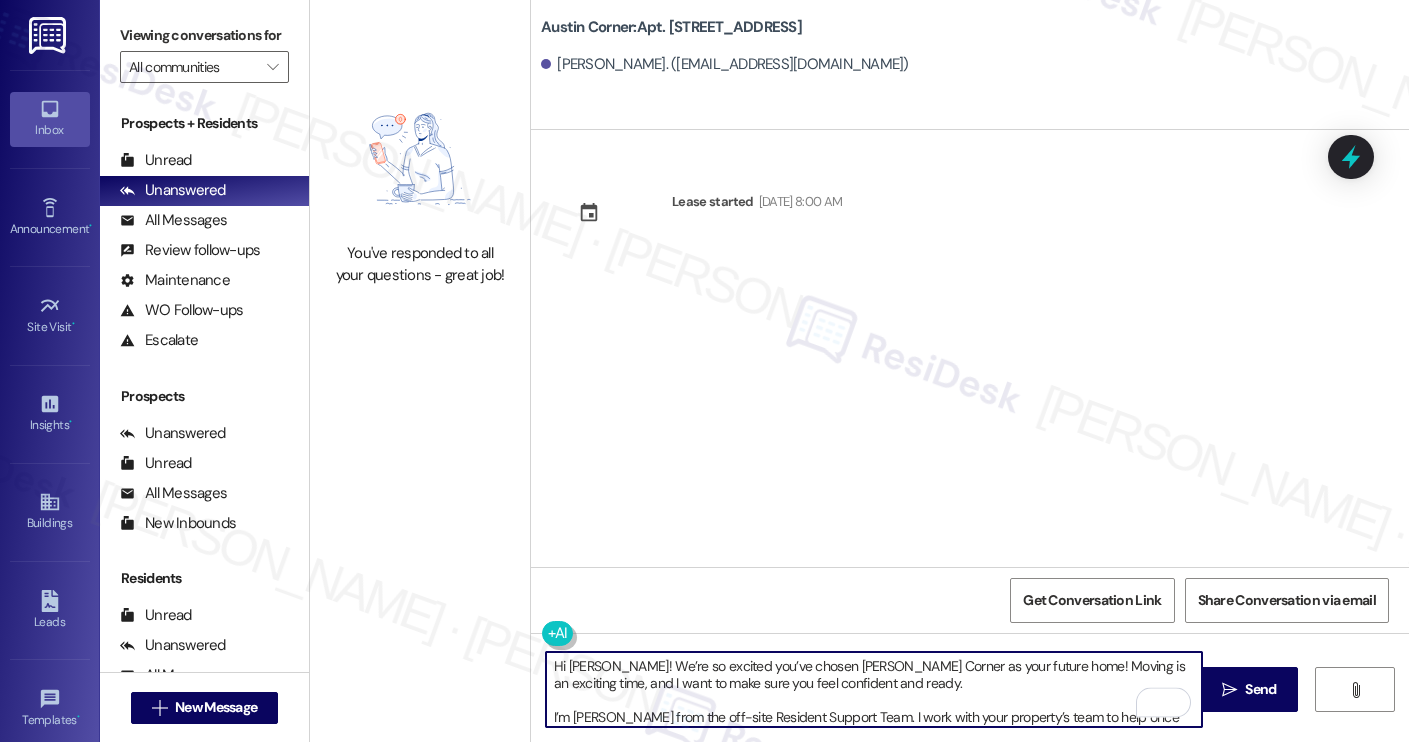 click on "Emily Tolentino. (emilyetolentino1@gmail.com)" at bounding box center [725, 64] 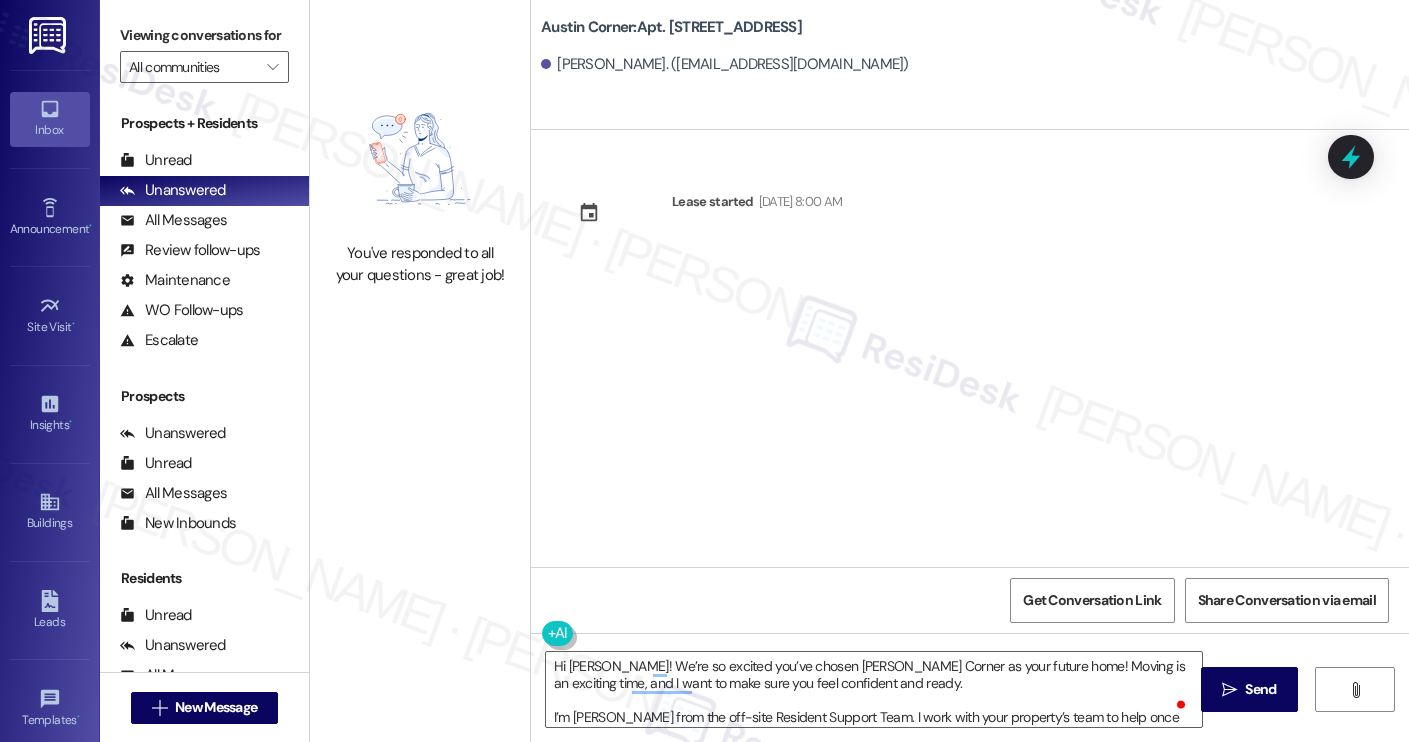 click on "Emily Tolentino. (emilyetolentino1@gmail.com)" at bounding box center (725, 64) 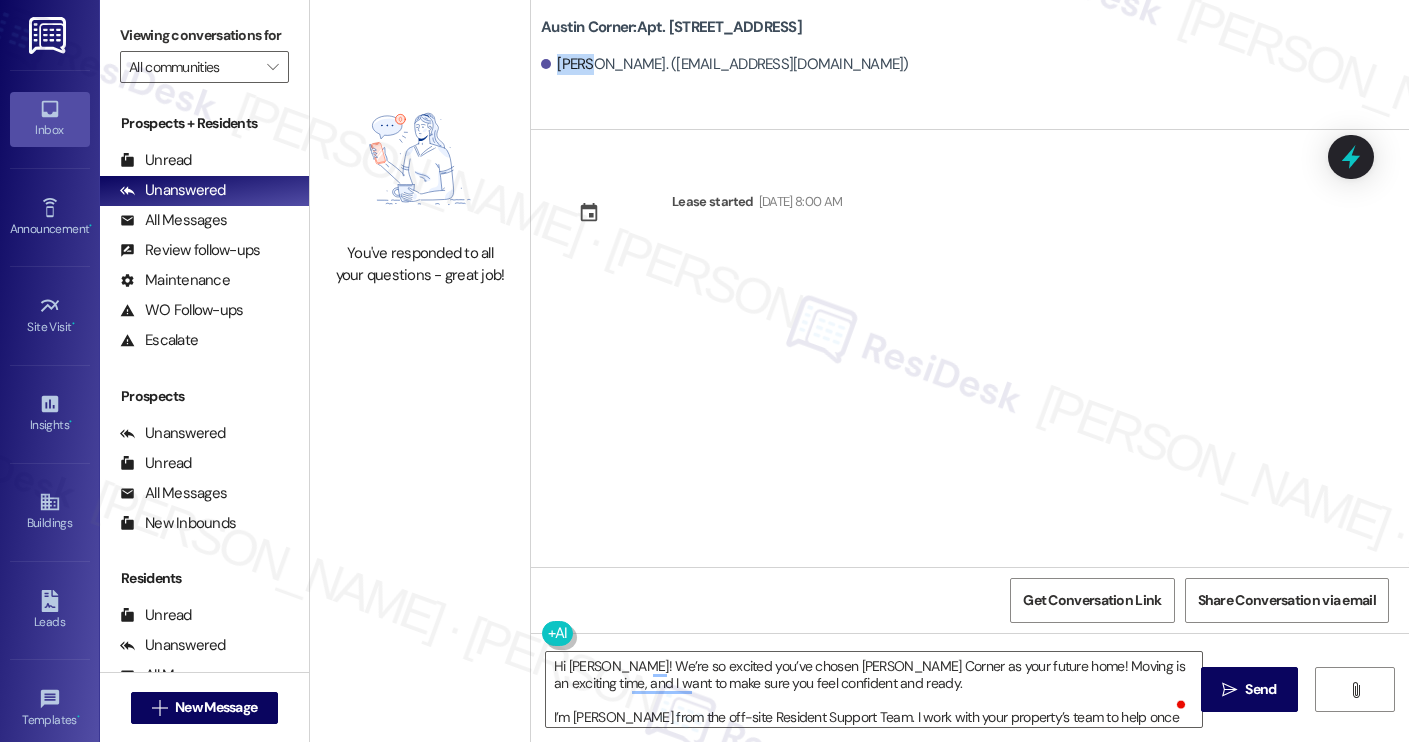 copy on "Emily" 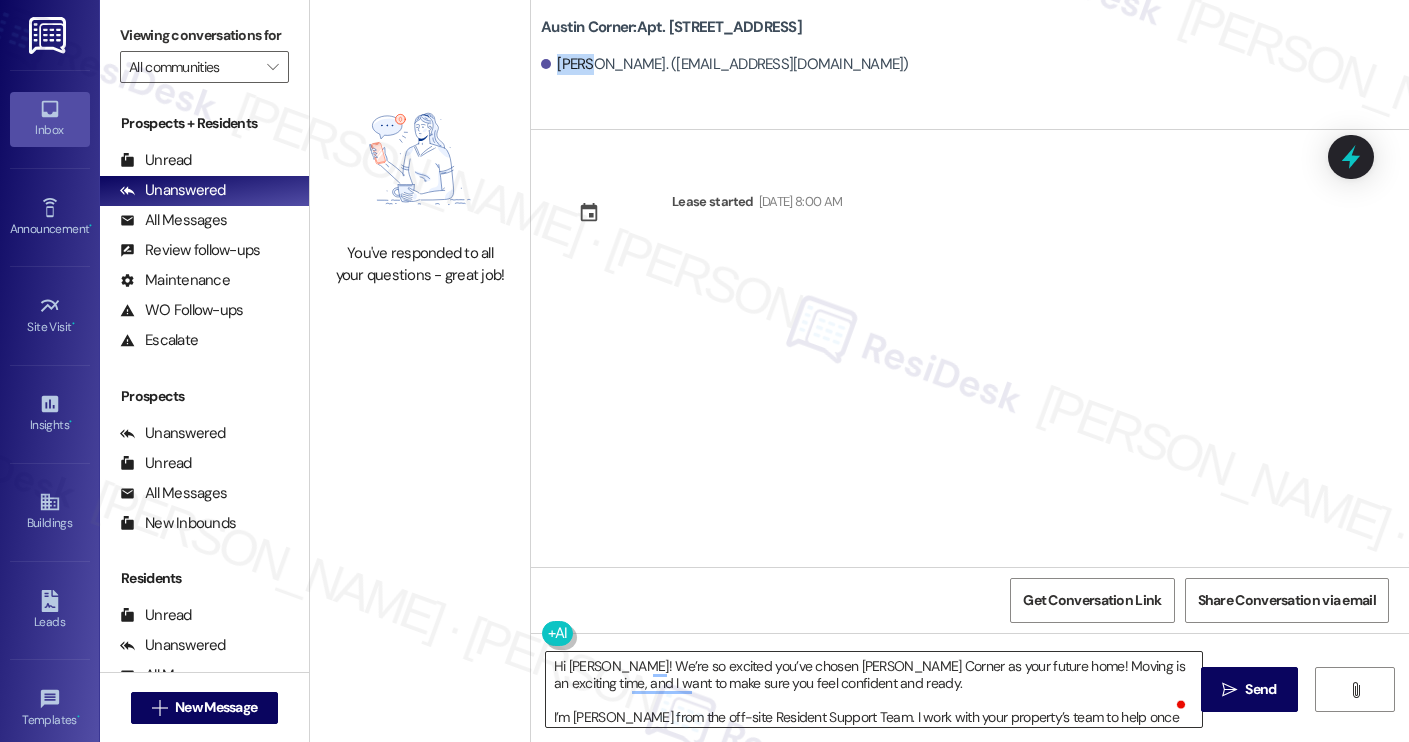 click on "Hi [PERSON_NAME]! We’re so excited you’ve chosen [PERSON_NAME] Corner as your future home! Moving is an exciting time, and I want to make sure you feel confident and ready.
I’m [PERSON_NAME] from the off-site Resident Support Team. I work with your property’s team to help once you’ve moved in, whether it’s answering questions or assisting with maintenance. I’ll be in touch as your move-in date gets closer!
Move-in day will be busy as you get settled, but no reason it has to be stressful. Don’t forget that we offer a ⚡FAST PASS⚡for Move-In day if your checklist has been completed 2 weeks prior to move-in. Login to your ResidentPortal [DATE] to complete those outstanding items!" at bounding box center [874, 689] 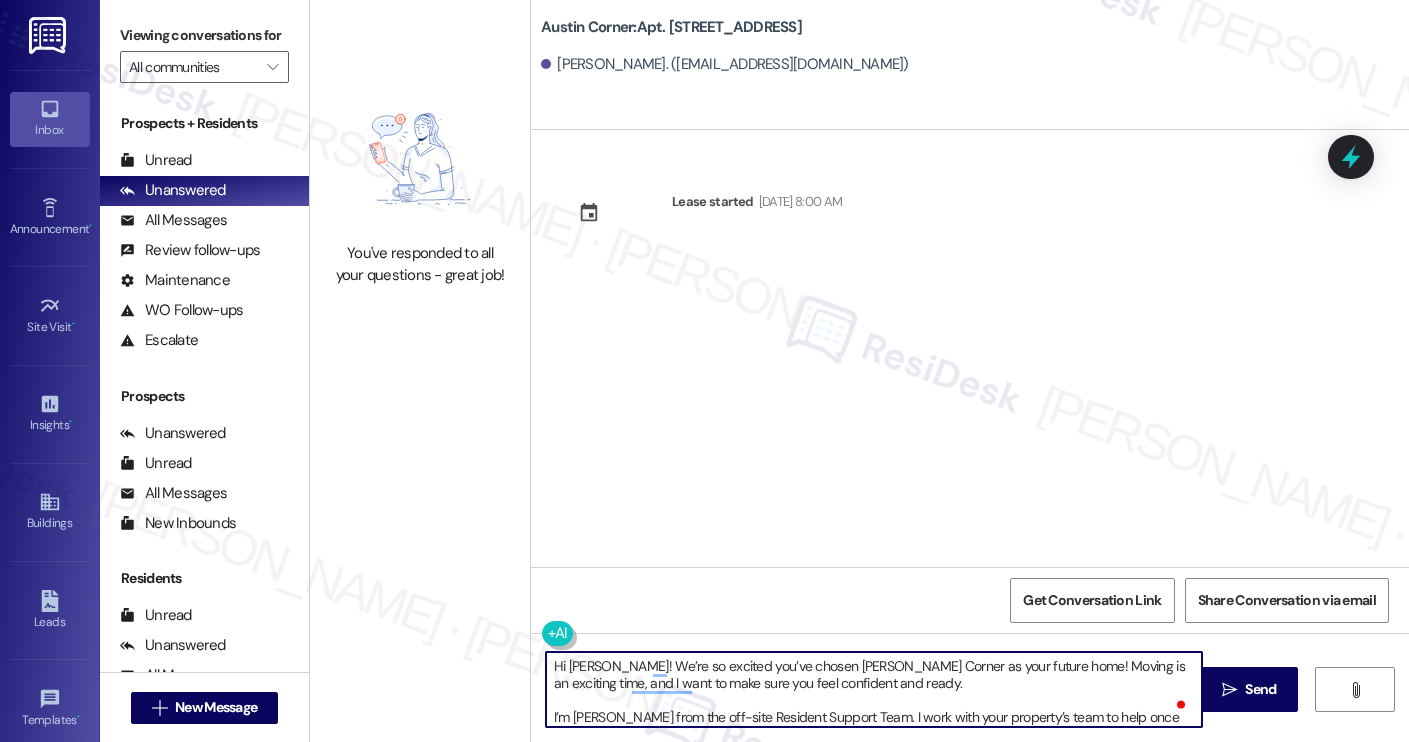 click on "Hi [PERSON_NAME]! We’re so excited you’ve chosen [PERSON_NAME] Corner as your future home! Moving is an exciting time, and I want to make sure you feel confident and ready.
I’m [PERSON_NAME] from the off-site Resident Support Team. I work with your property’s team to help once you’ve moved in, whether it’s answering questions or assisting with maintenance. I’ll be in touch as your move-in date gets closer!
Move-in day will be busy as you get settled, but no reason it has to be stressful. Don’t forget that we offer a ⚡FAST PASS⚡for Move-In day if your checklist has been completed 2 weeks prior to move-in. Login to your ResidentPortal [DATE] to complete those outstanding items!" at bounding box center (874, 689) 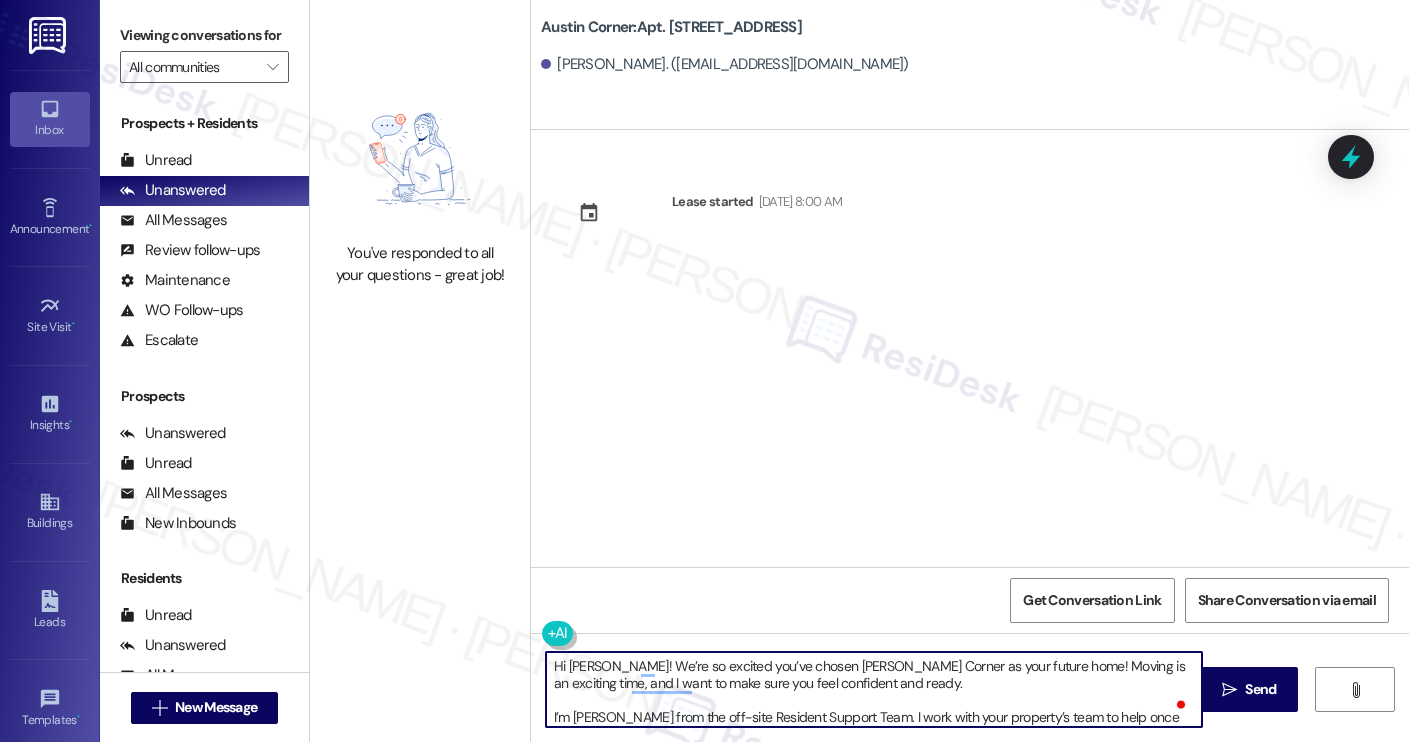 scroll, scrollTop: 17, scrollLeft: 0, axis: vertical 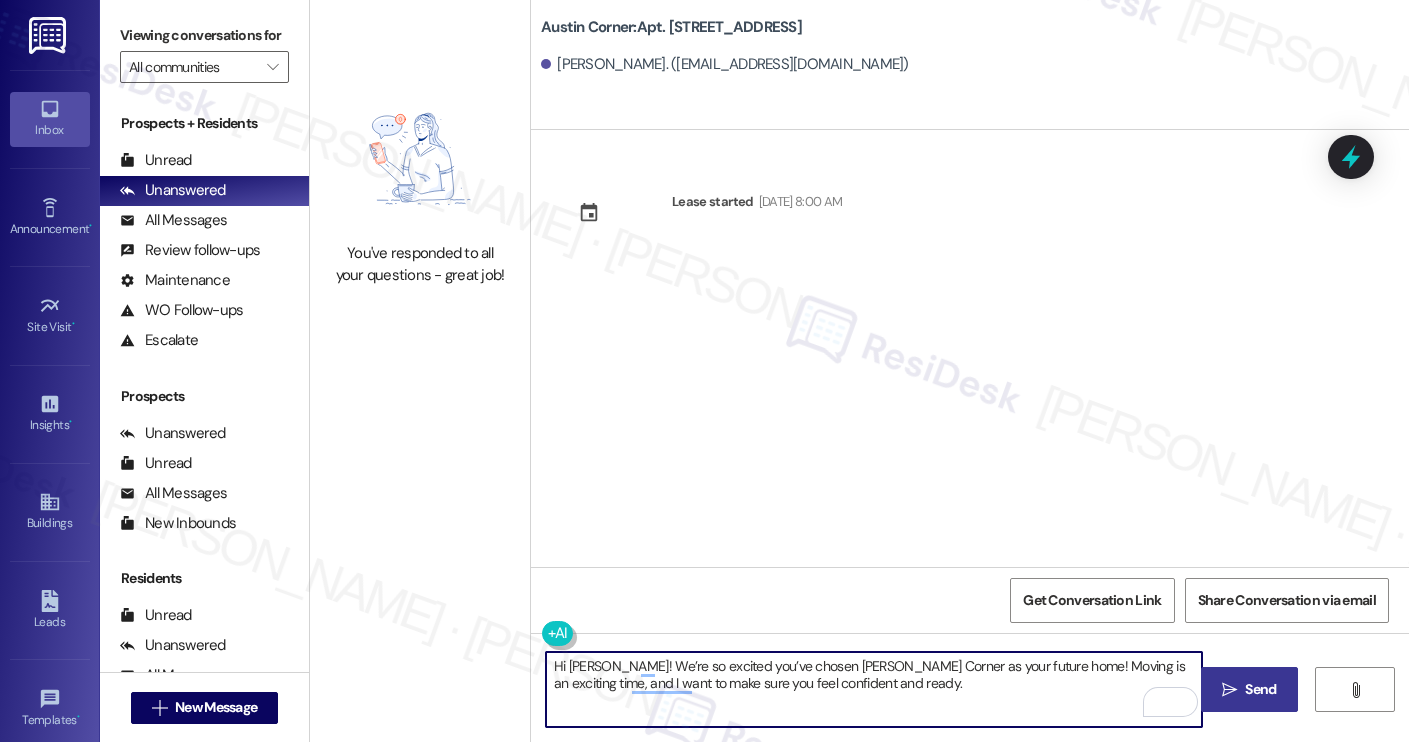 type on "Hi Emily! We’re so excited you’ve chosen Yugo Austin Corner as your future home! Moving is an exciting time, and I want to make sure you feel confident and ready." 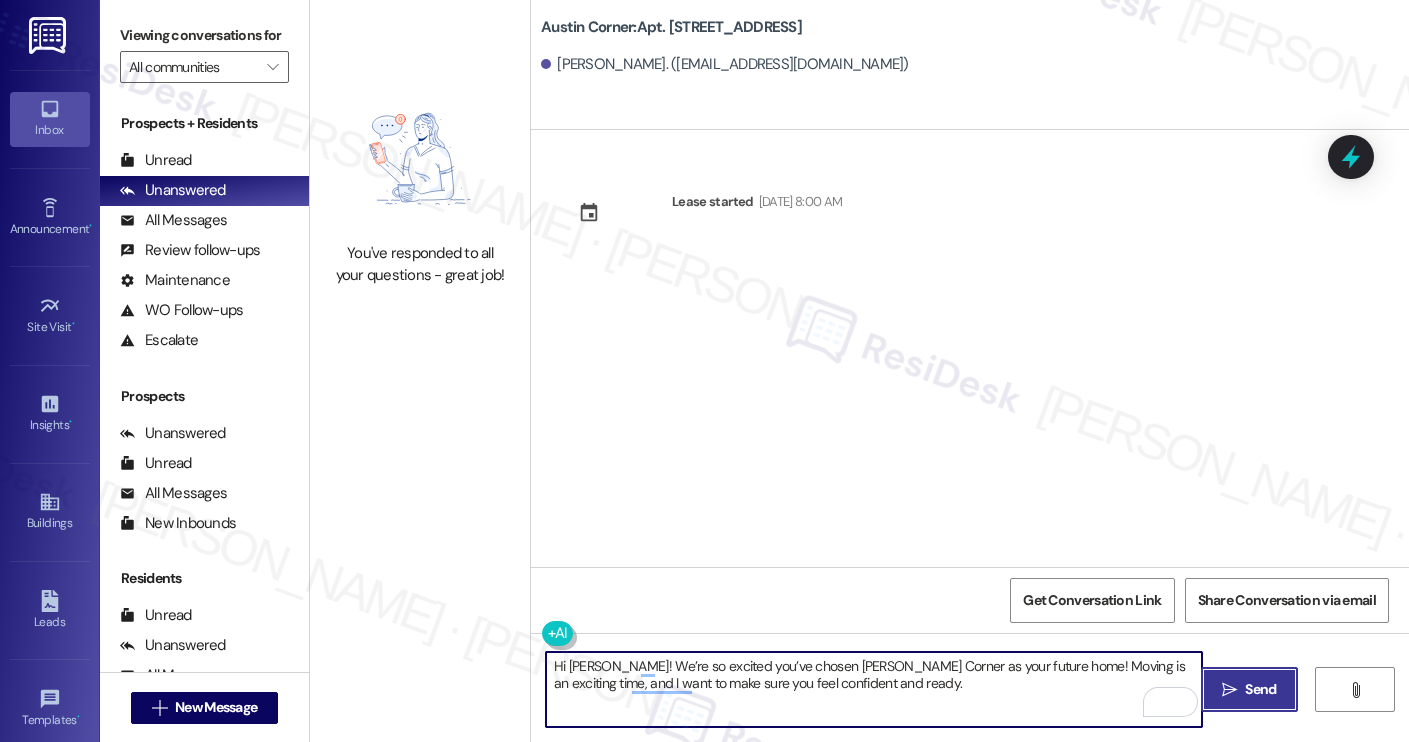 click on " Send" at bounding box center [1249, 689] 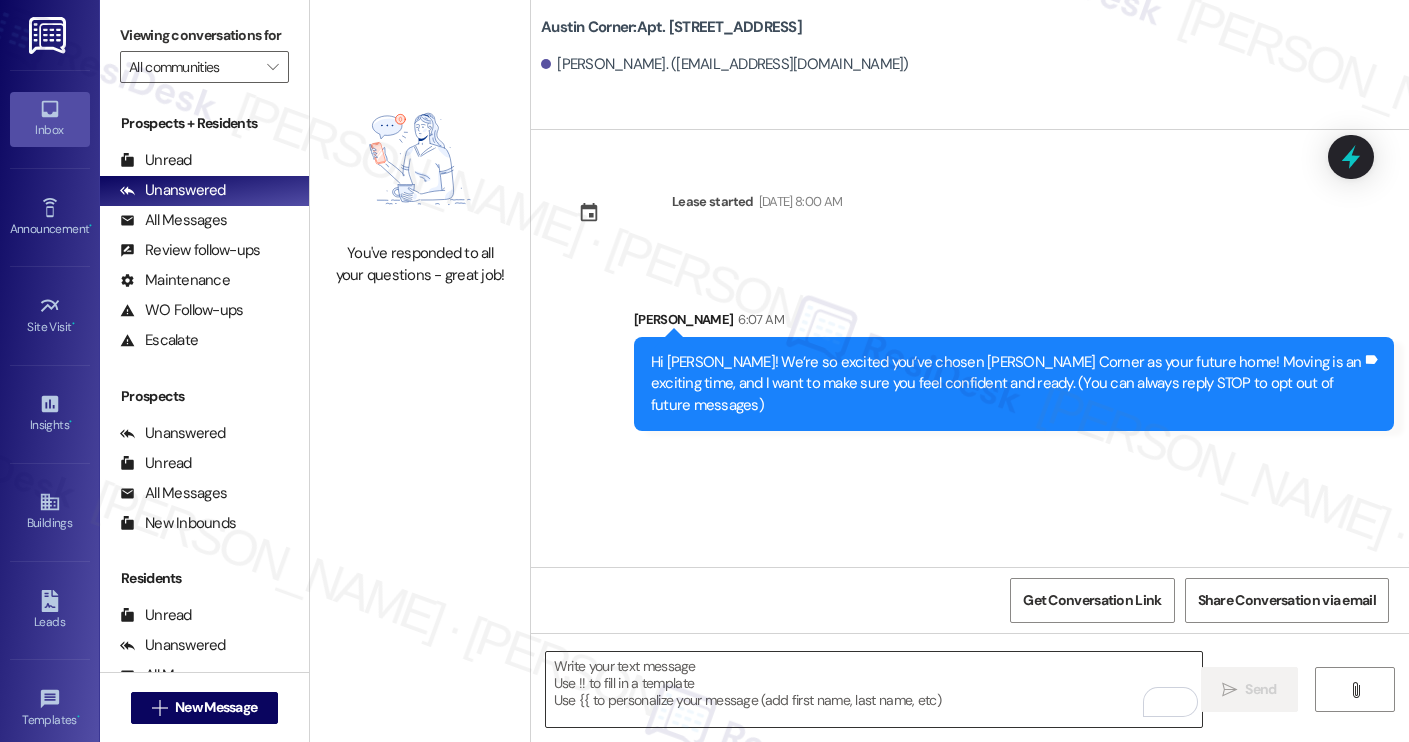 click at bounding box center (874, 689) 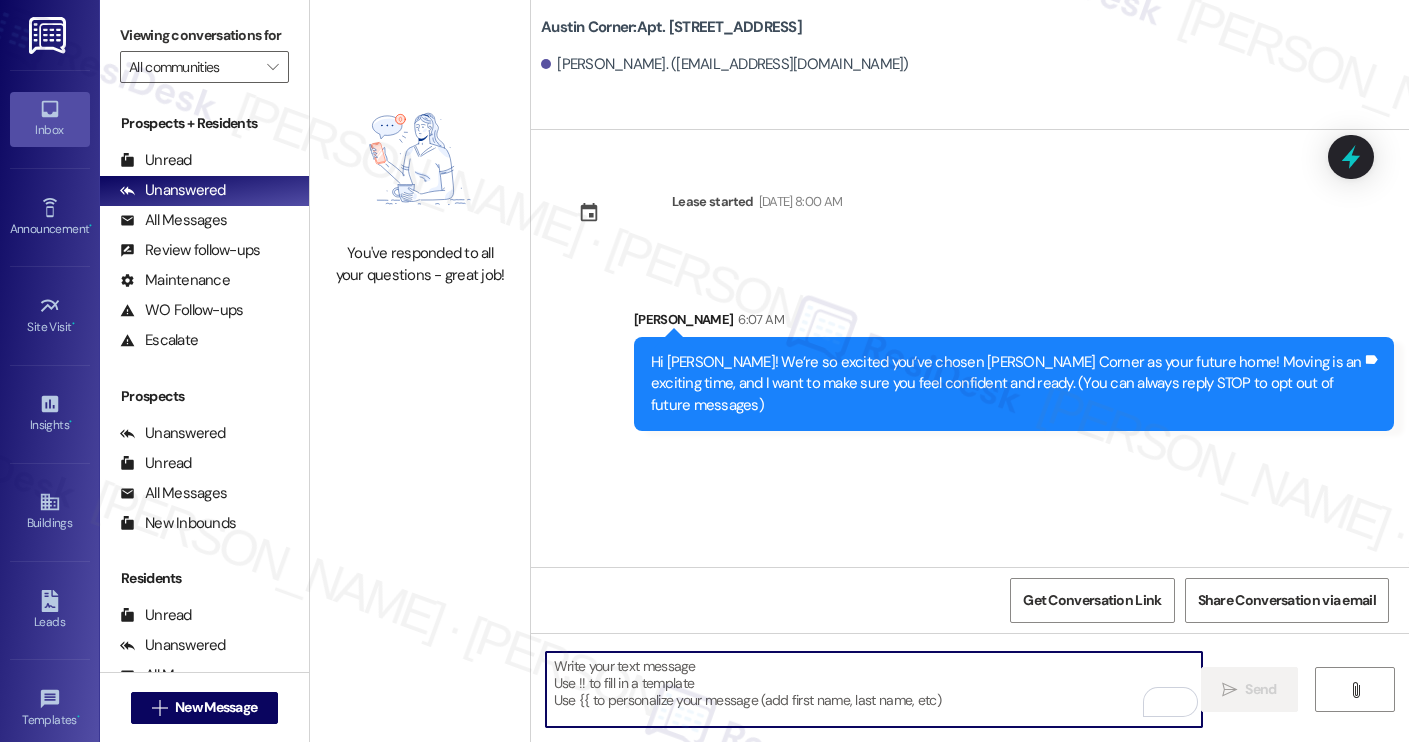 paste on "I’m [PERSON_NAME] from the off-site Resident Support Team. I work with your property’s team to help once you’ve moved in, whether it’s answering questions or assisting with maintenance. I’ll be in touch as your move-in date gets closer!
Move-in day will be busy as you get settled, but no reason it has to be stressful. Don’t forget that we offer a ⚡FAST PASS⚡for Move-In day if your checklist has been completed 2 weeks prior to move-in. Login to your ResidentPortal [DATE] to complete those outstanding items!" 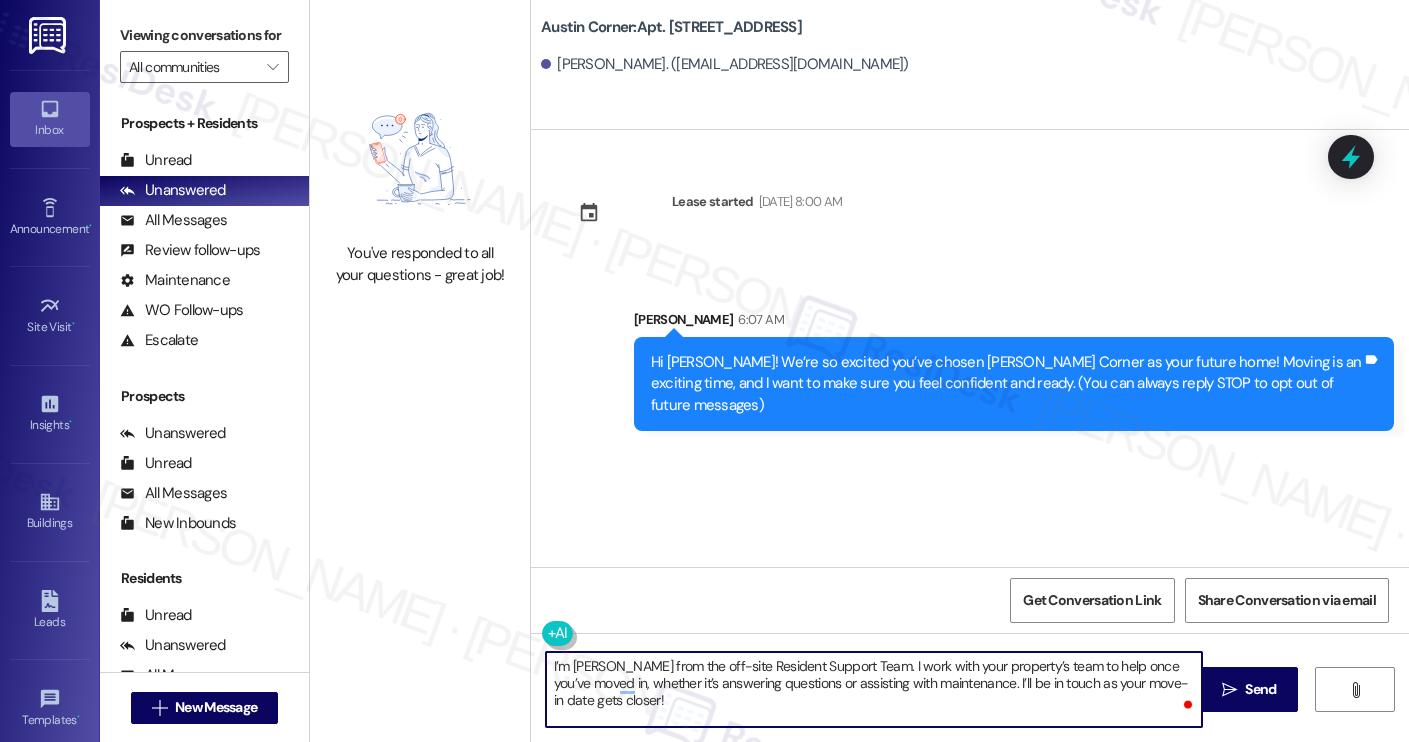 type on "I’m [PERSON_NAME] from the off-site Resident Support Team. I work with your property’s team to help once you’ve moved in, whether it’s answering questions or assisting with maintenance. I’ll be in touch as your move-in date gets closer!" 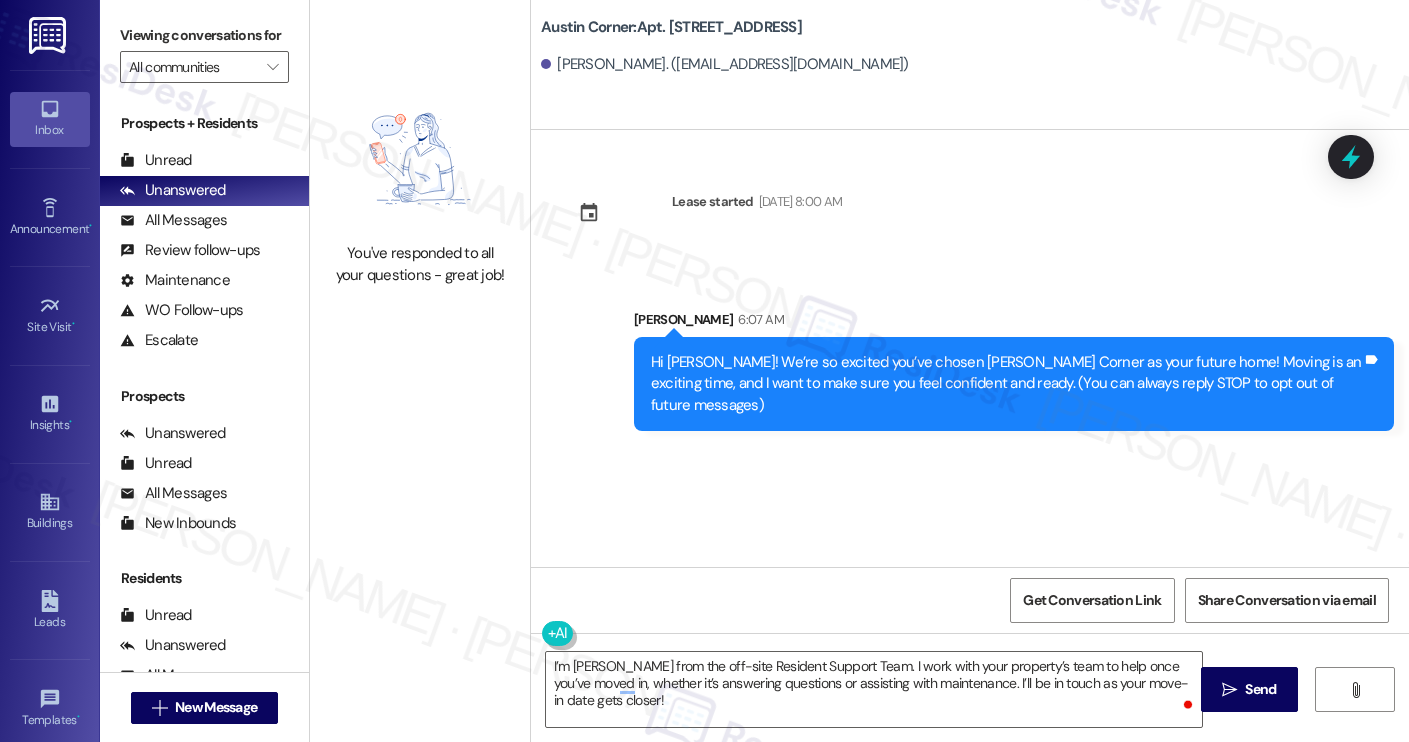 click on "Lease started Aug 21, 2025 at 8:00 AM Sent via SMS Sarah 6:07 AM Hi Emily! We’re so excited you’ve chosen Yugo Austin Corner as your future home! Moving is an exciting time, and I want to make sure you feel confident and ready. (You can always reply STOP to opt out of future messages) Tags and notes" at bounding box center (970, 348) 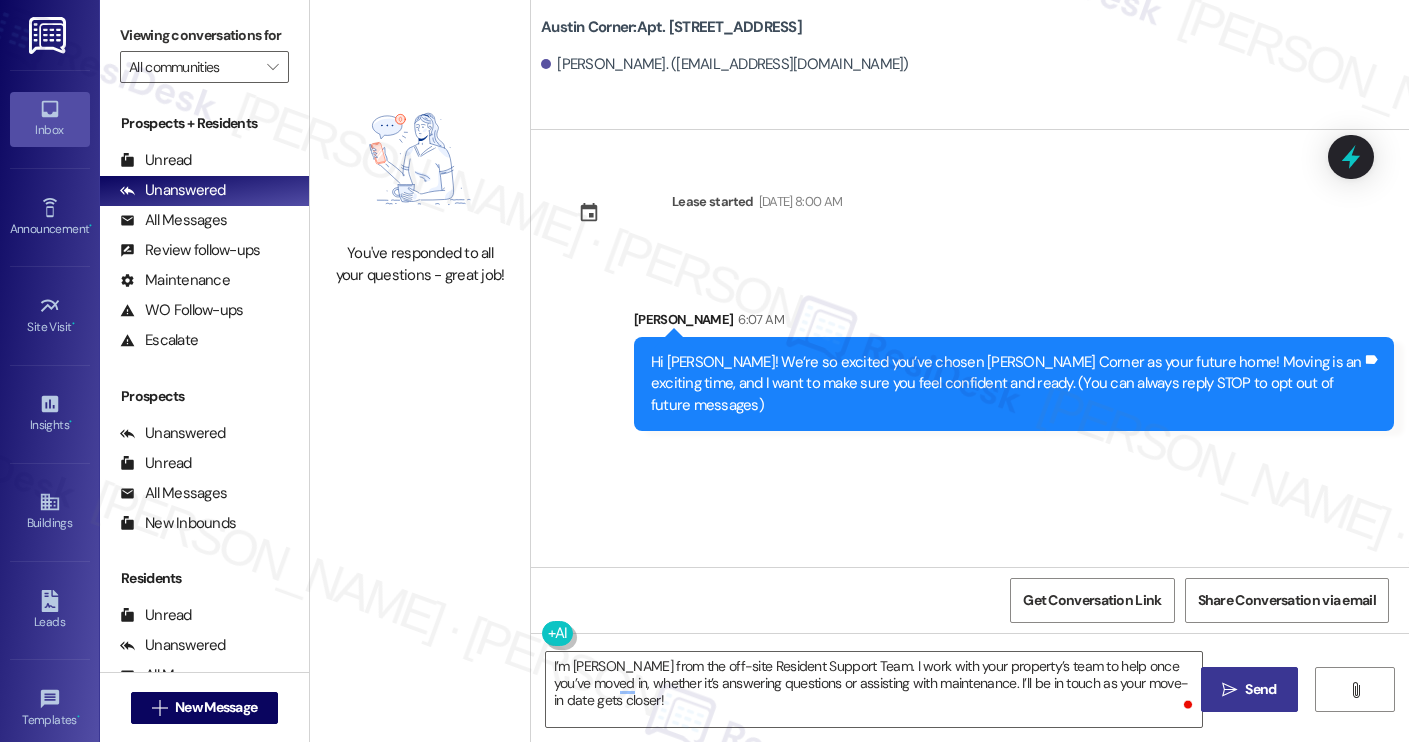 click on "" at bounding box center [1229, 690] 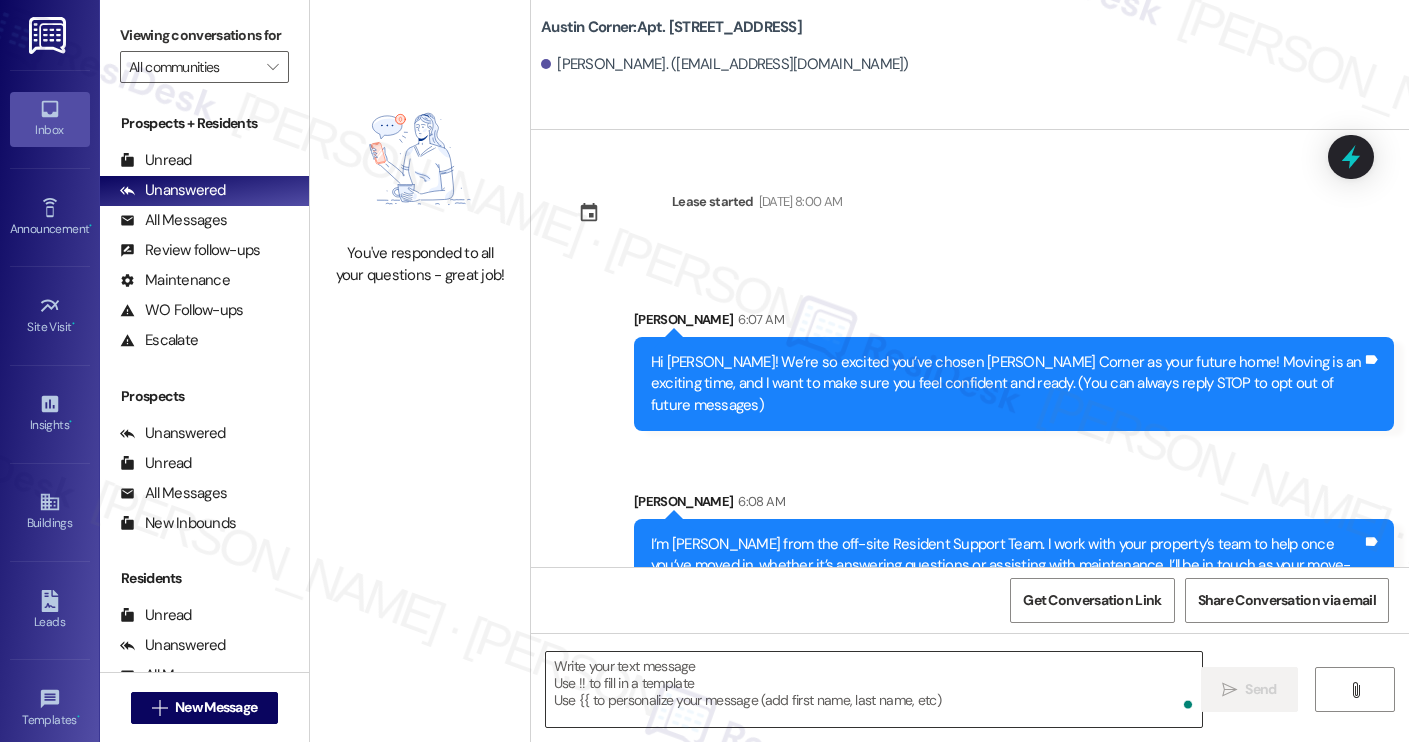 click at bounding box center (874, 689) 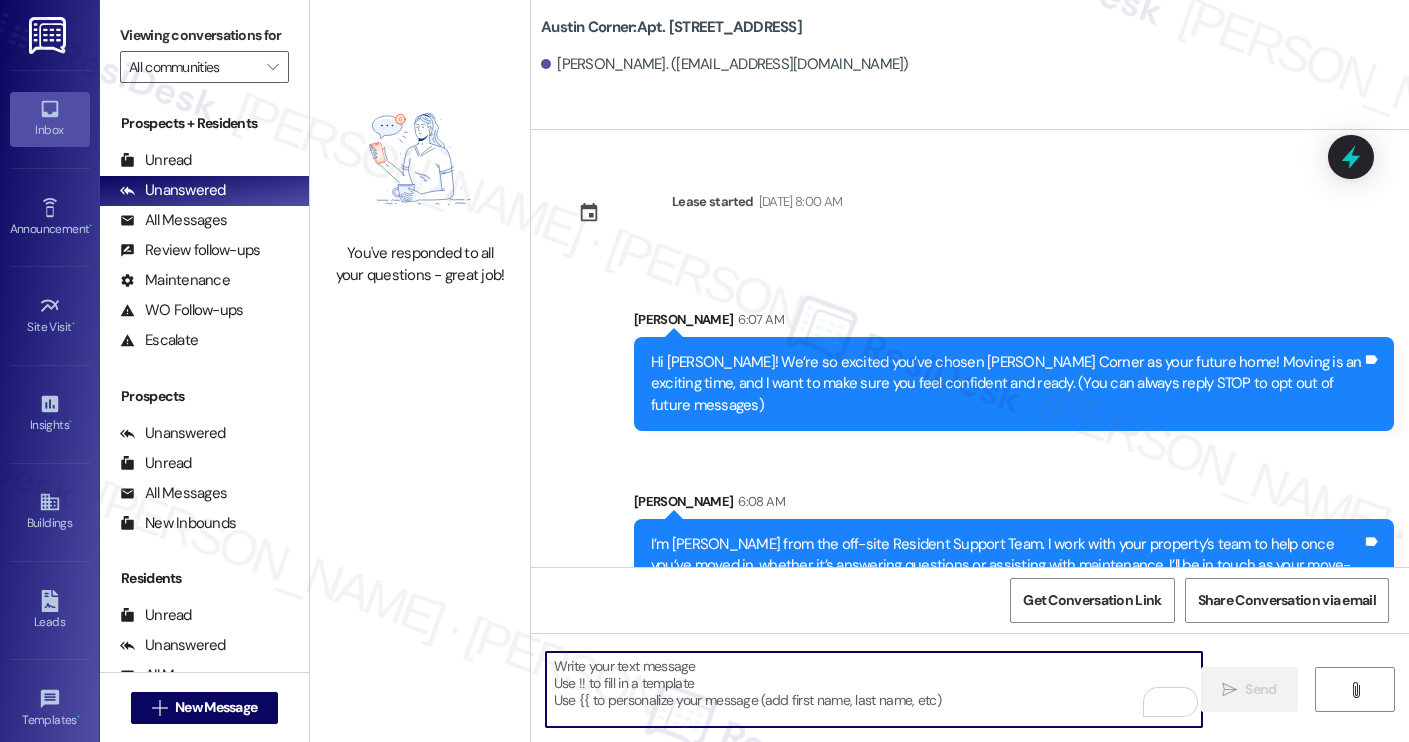 paste on "Move-in day will be busy as you get settled, but no reason it has to be stressful. Don’t forget that we offer a ⚡FAST PASS⚡for Move-In day if your checklist has been completed 2 weeks prior to move-in. Login to your ResidentPortal [DATE] to complete those outstanding items!" 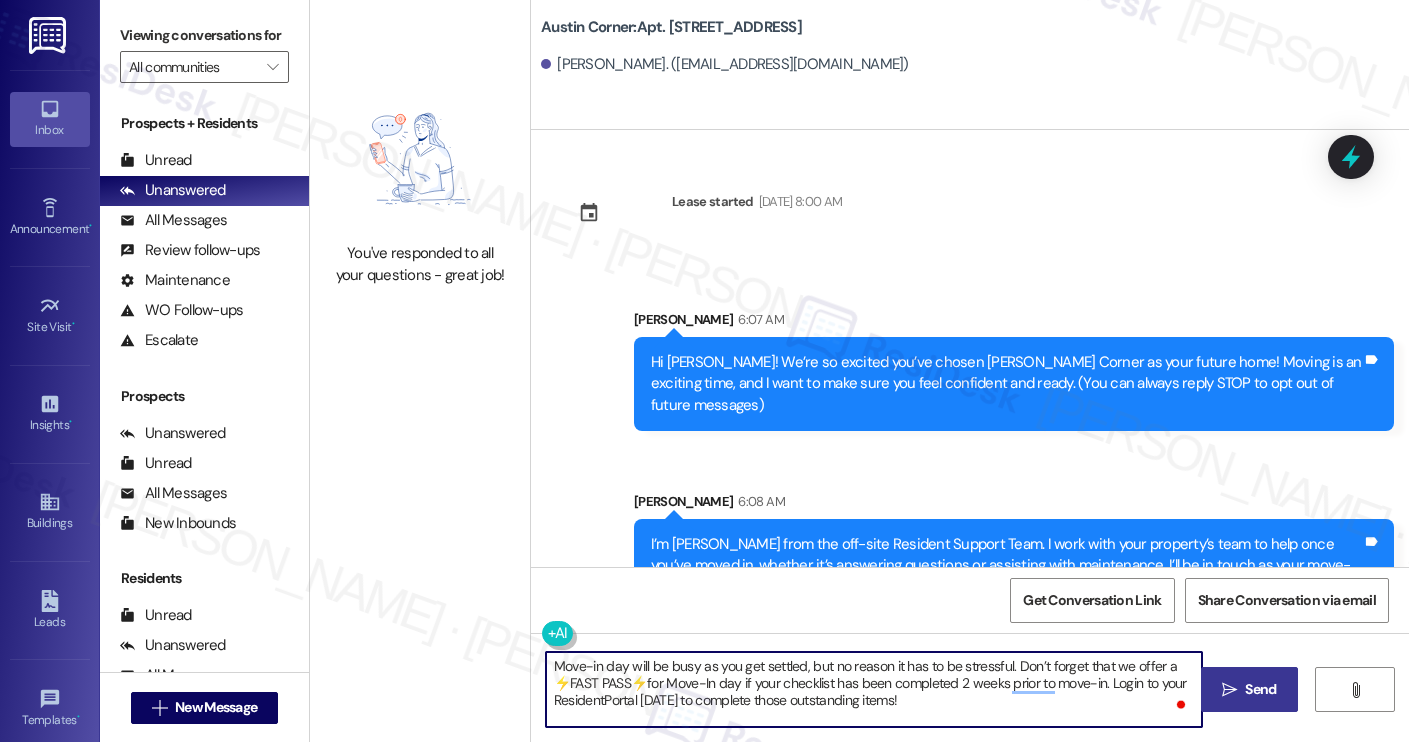 type on "Move-in day will be busy as you get settled, but no reason it has to be stressful. Don’t forget that we offer a ⚡FAST PASS⚡for Move-In day if your checklist has been completed 2 weeks prior to move-in. Login to your ResidentPortal [DATE] to complete those outstanding items!" 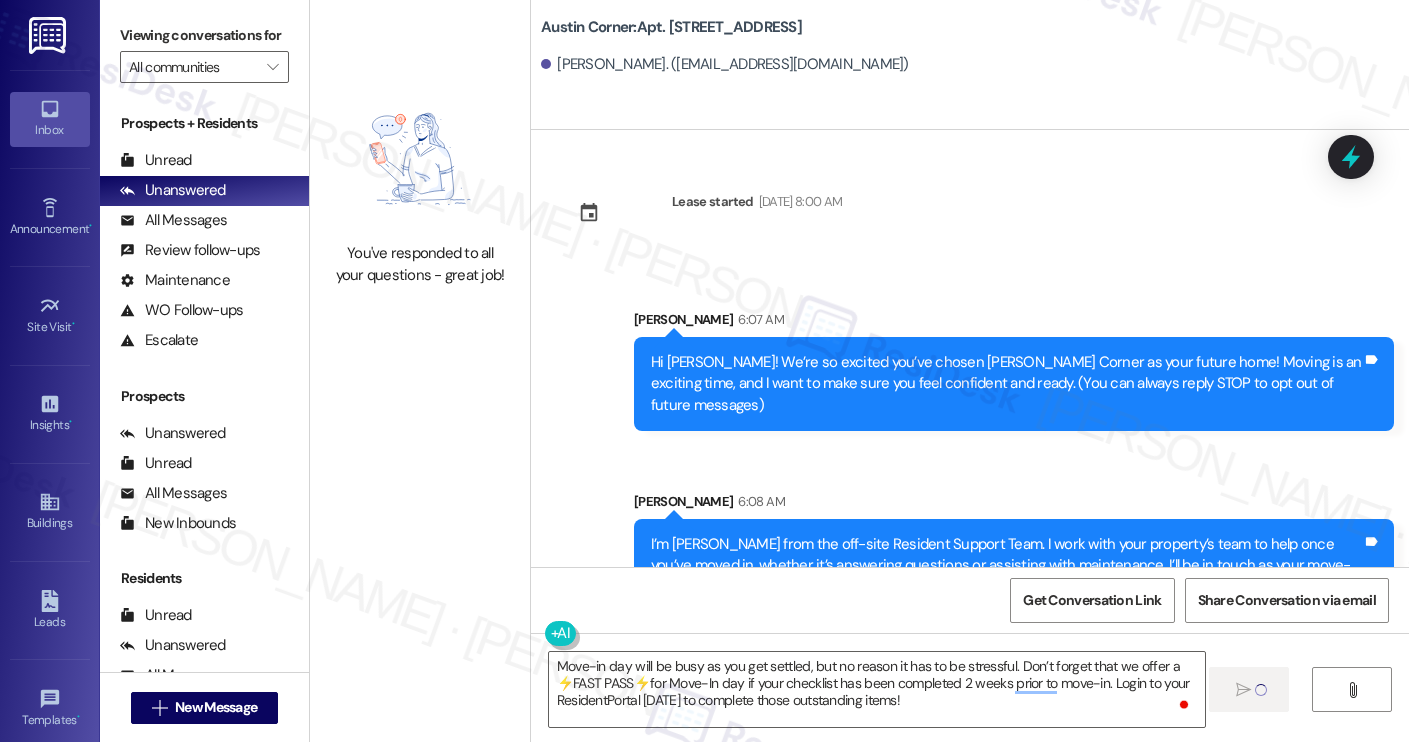 type 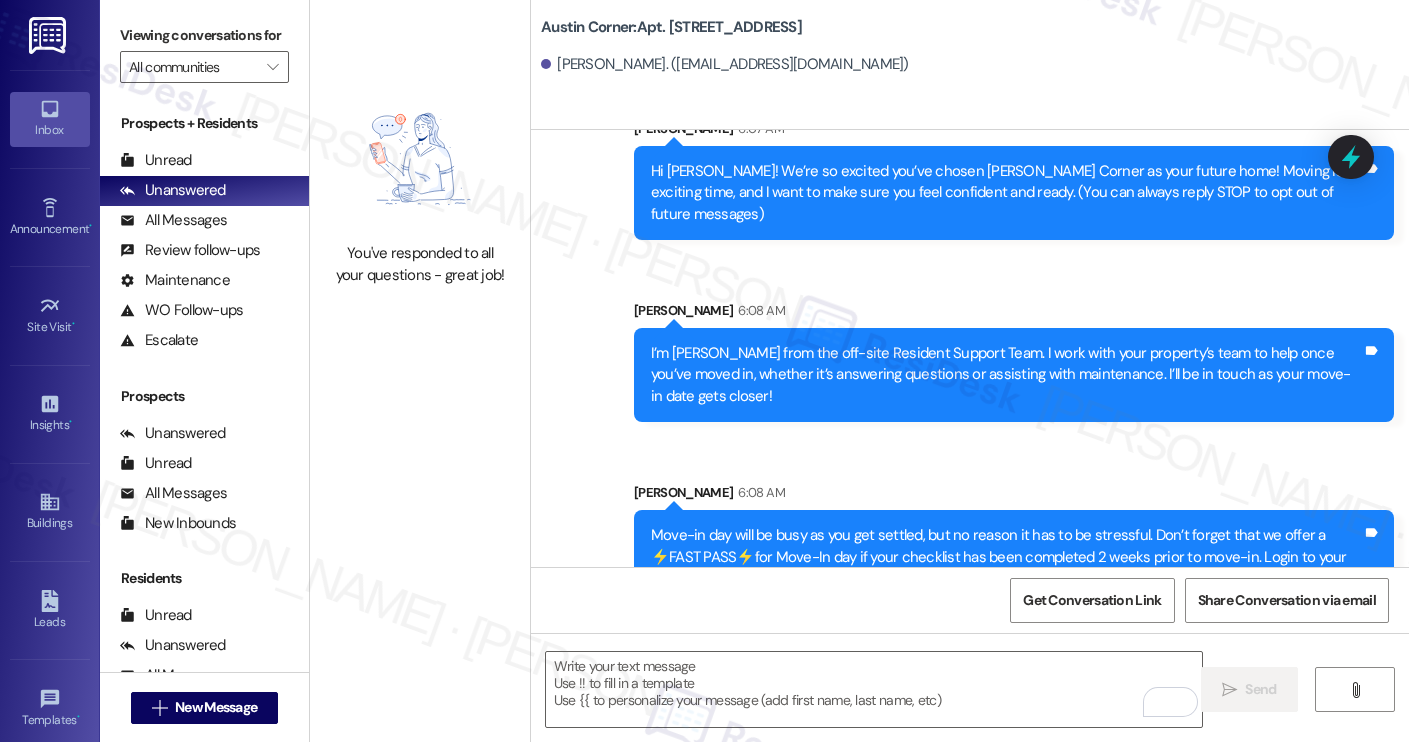 scroll, scrollTop: 202, scrollLeft: 0, axis: vertical 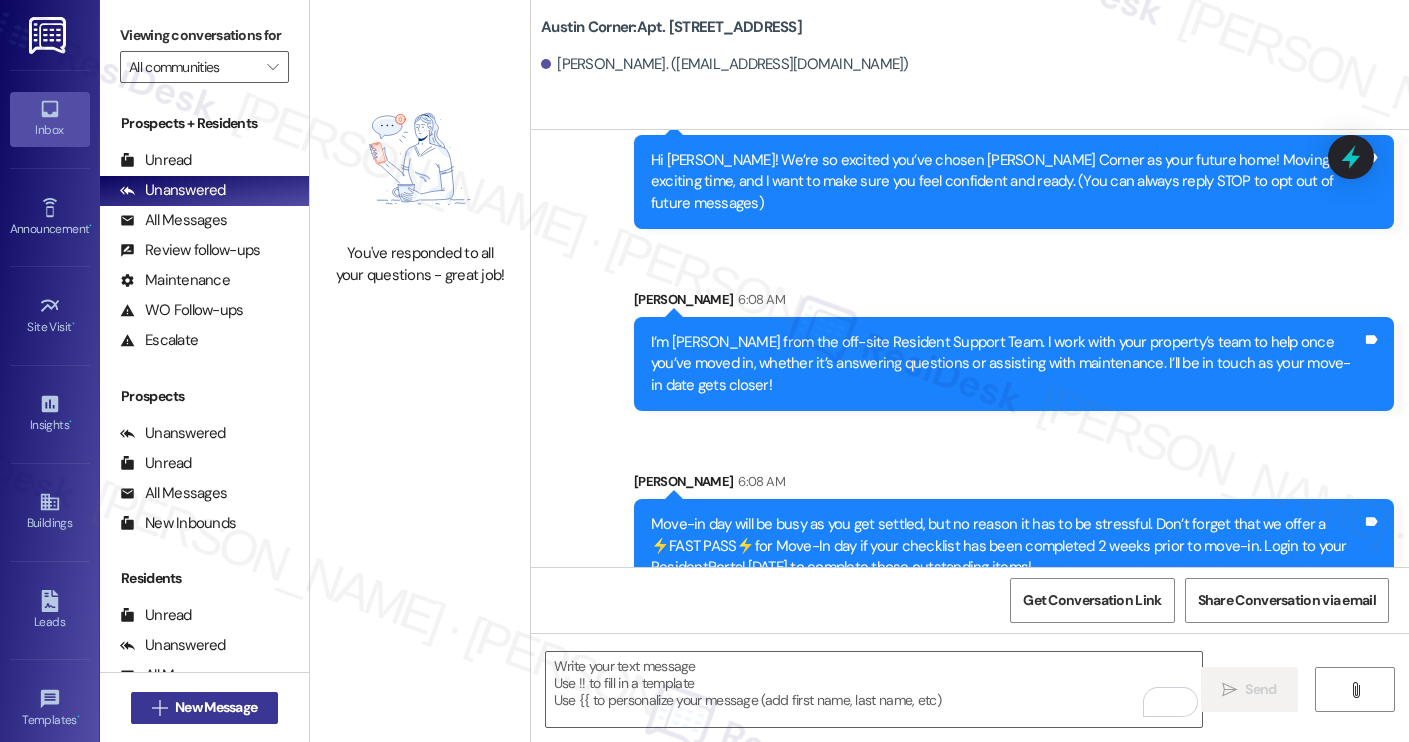 click on "New Message" at bounding box center (216, 707) 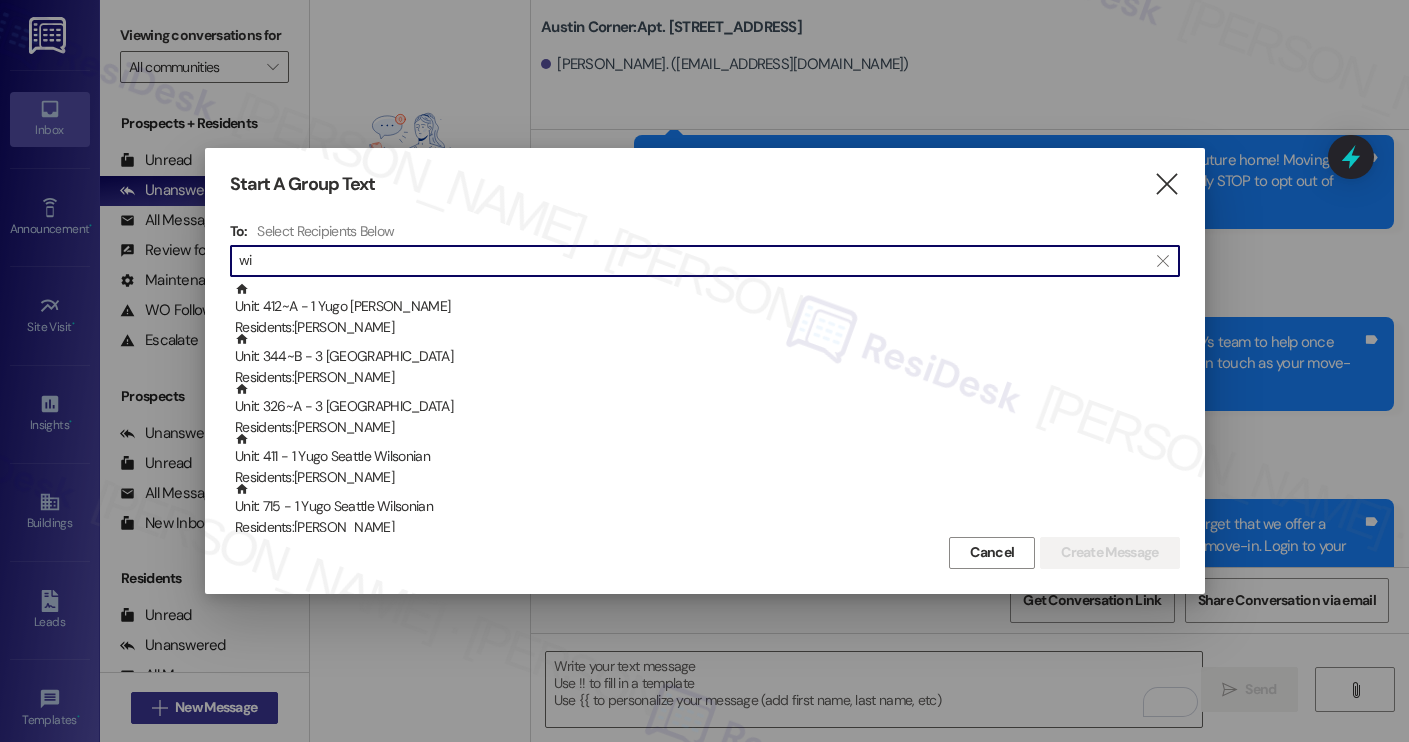 type on "w" 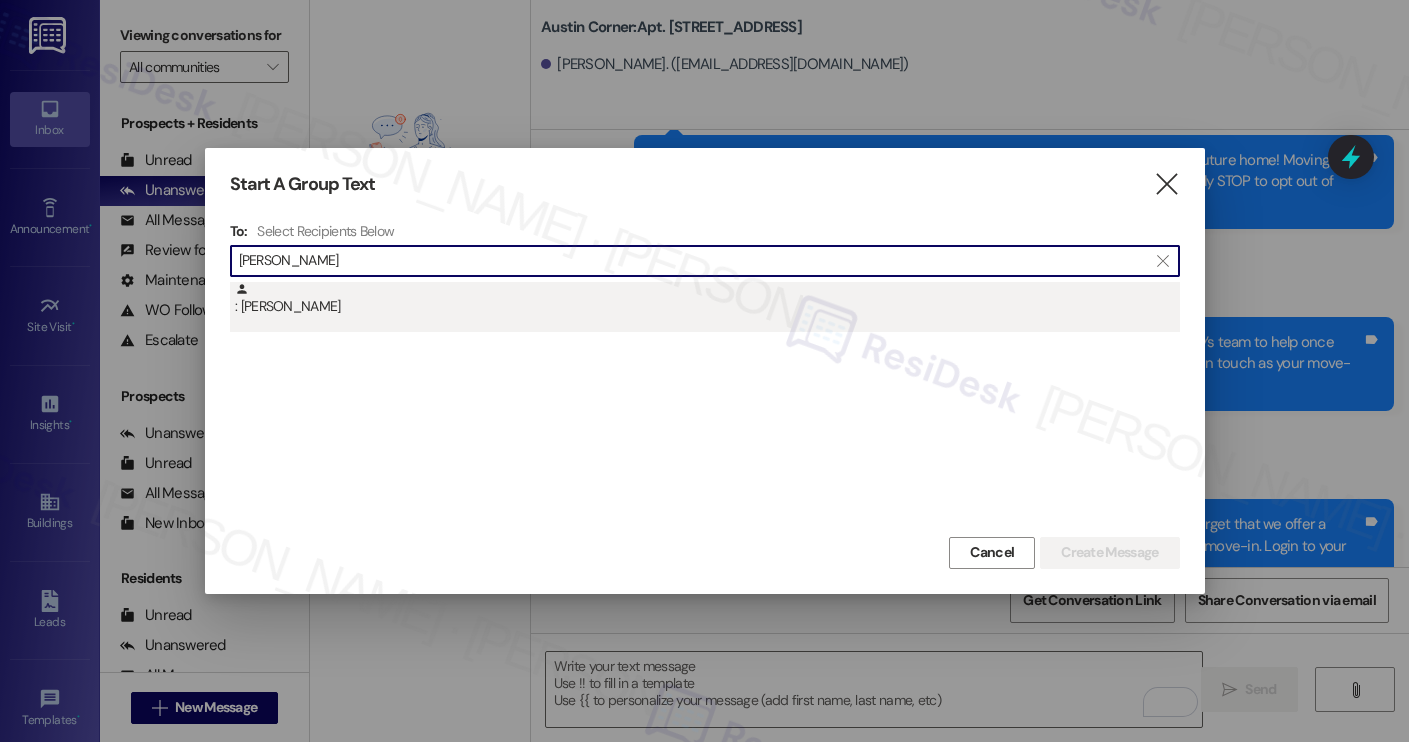 type on "derek win" 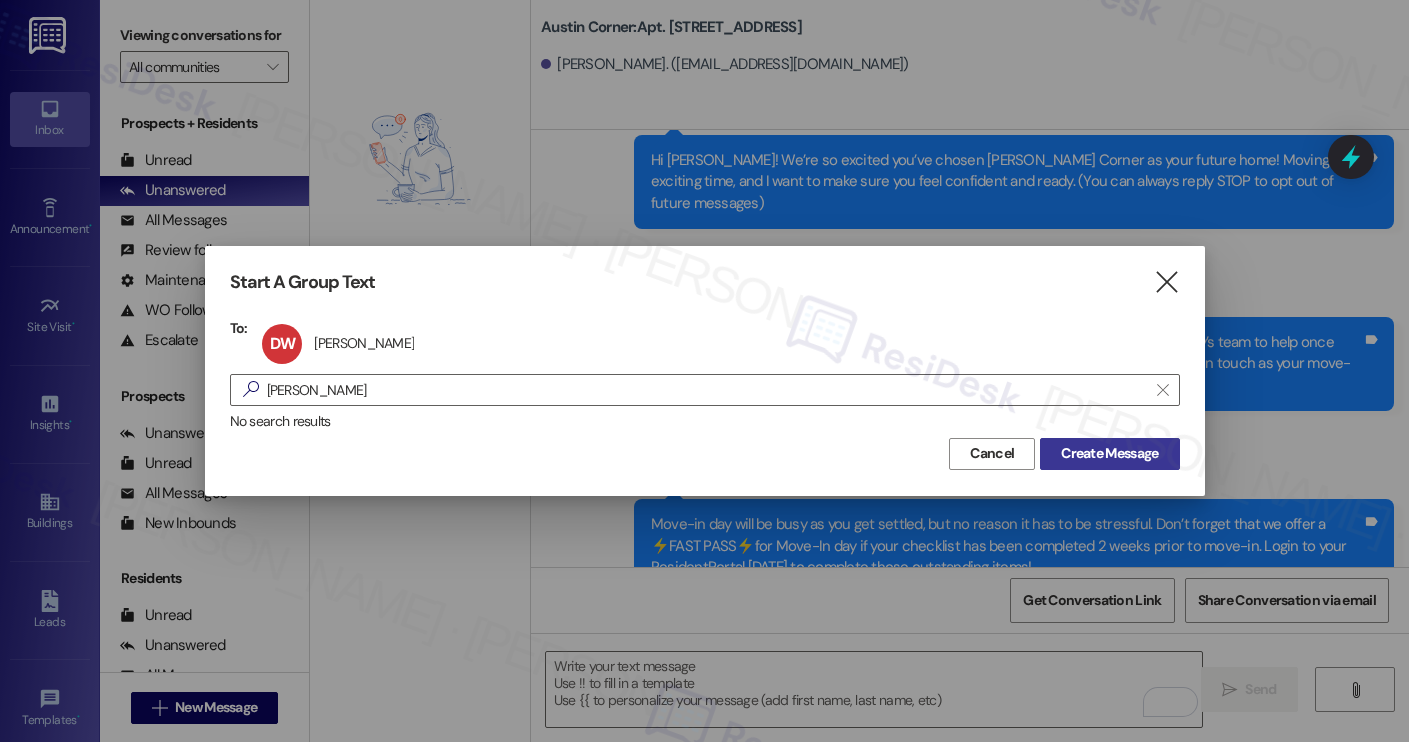 click on "Create Message" at bounding box center [1109, 454] 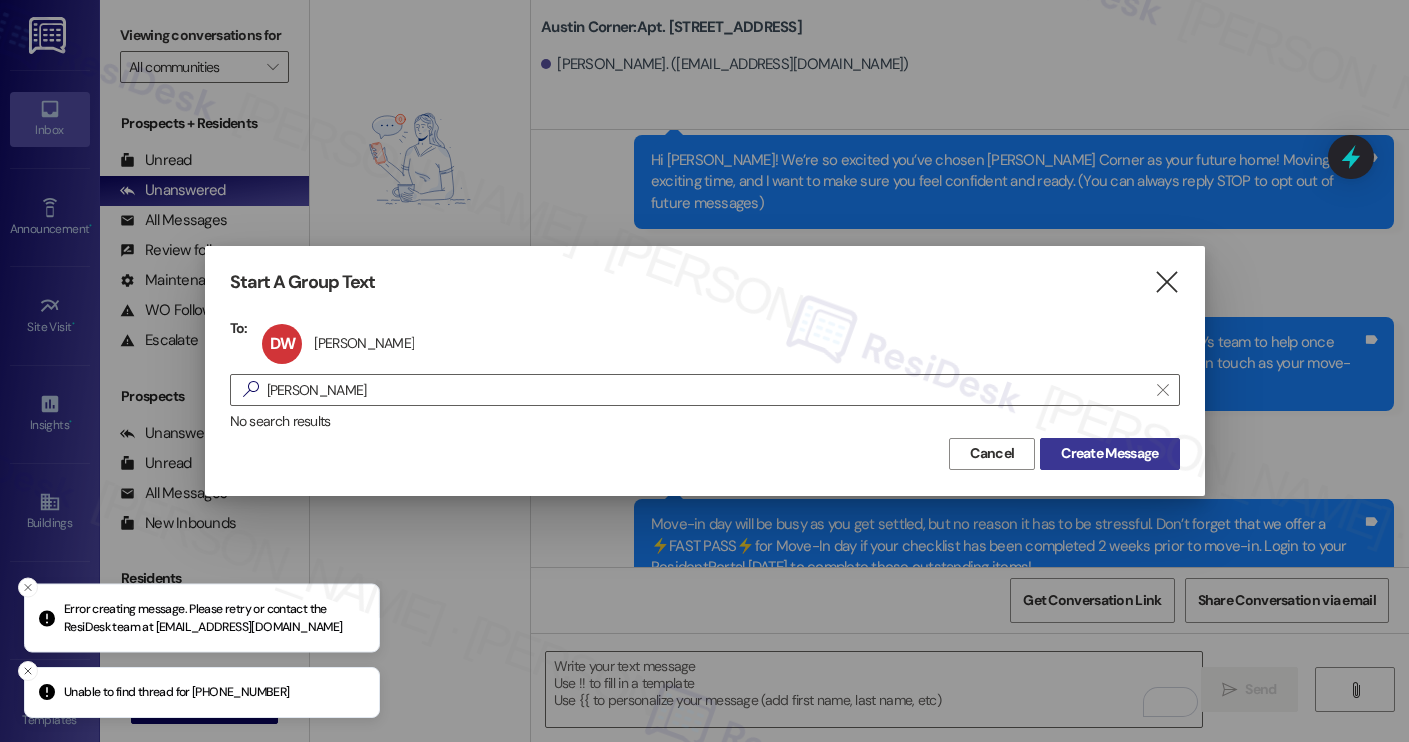 click on "Create Message" at bounding box center [1109, 454] 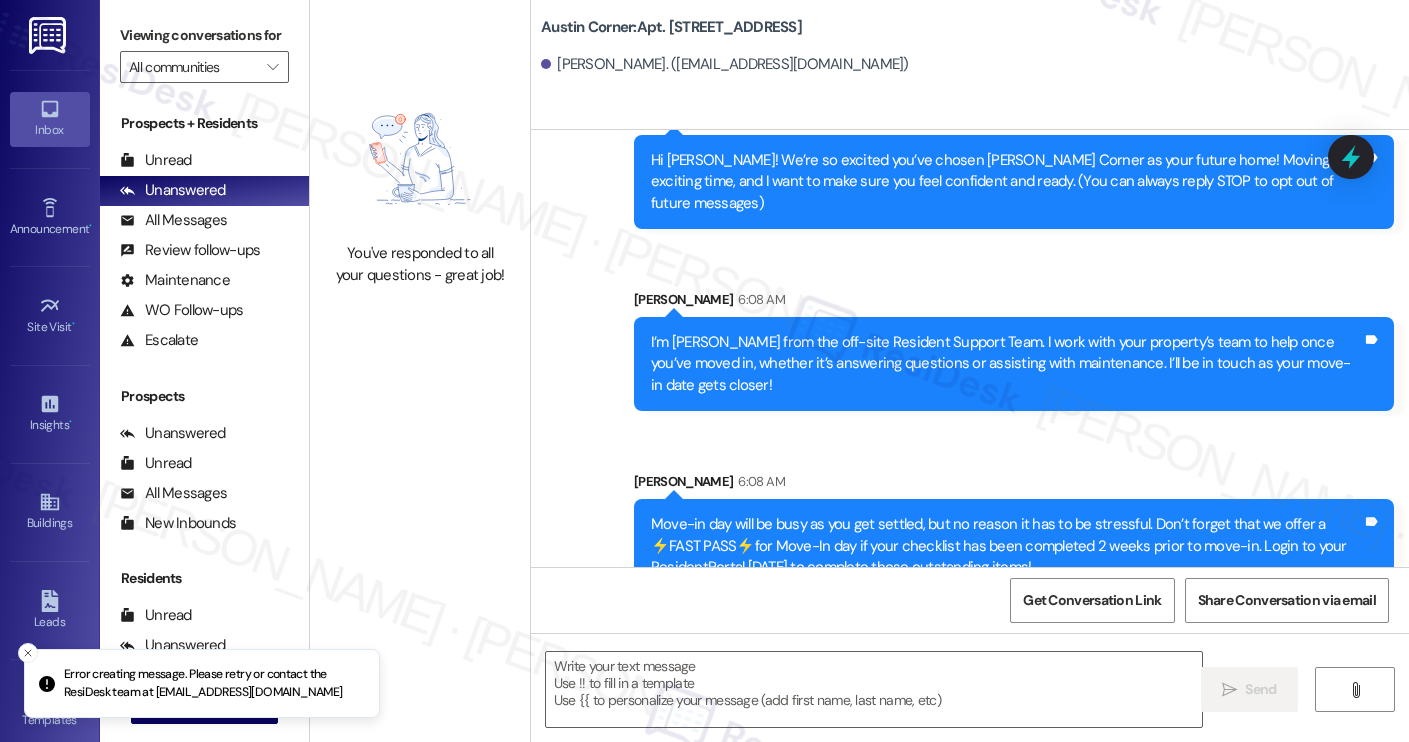 click on "Sarah 6:08 AM" at bounding box center (1014, 485) 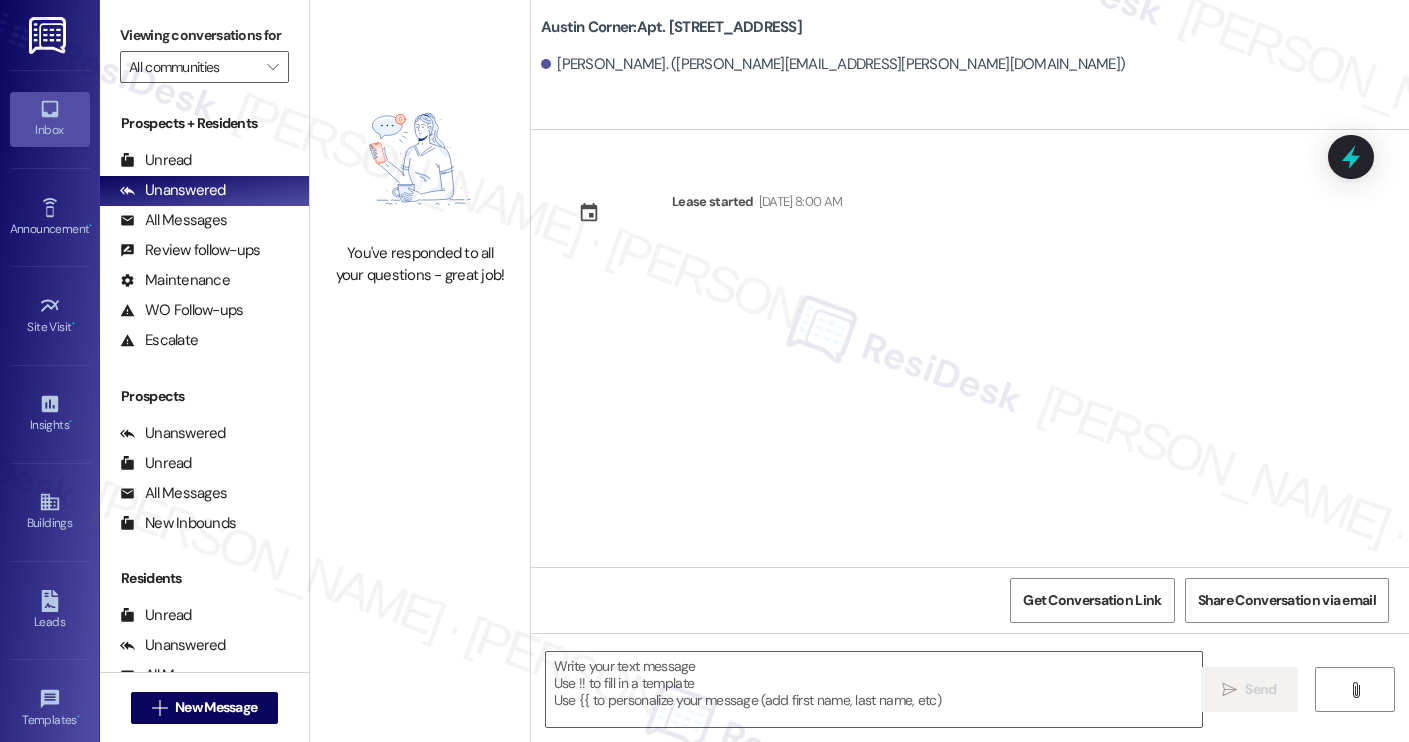 type on "Fetching suggested responses. Please feel free to read through the conversation in the meantime." 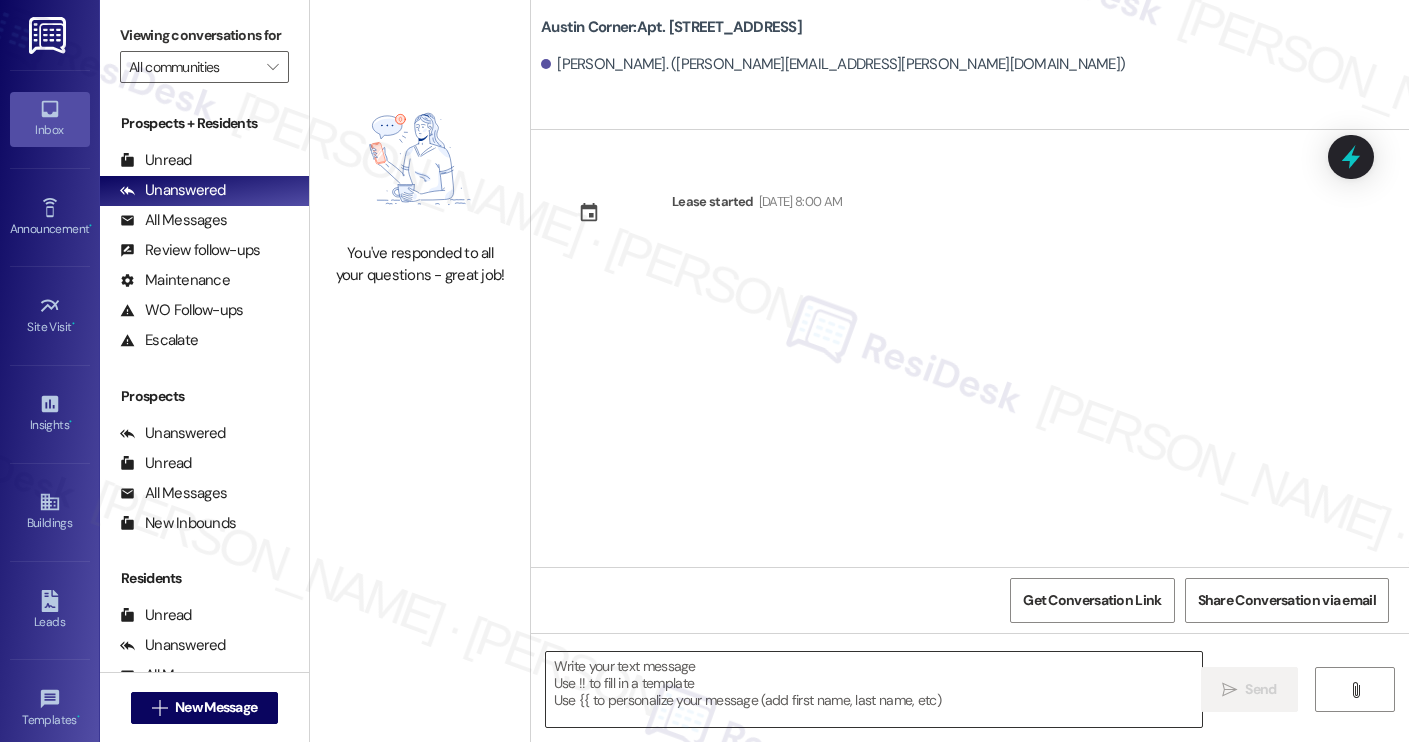 click at bounding box center (874, 689) 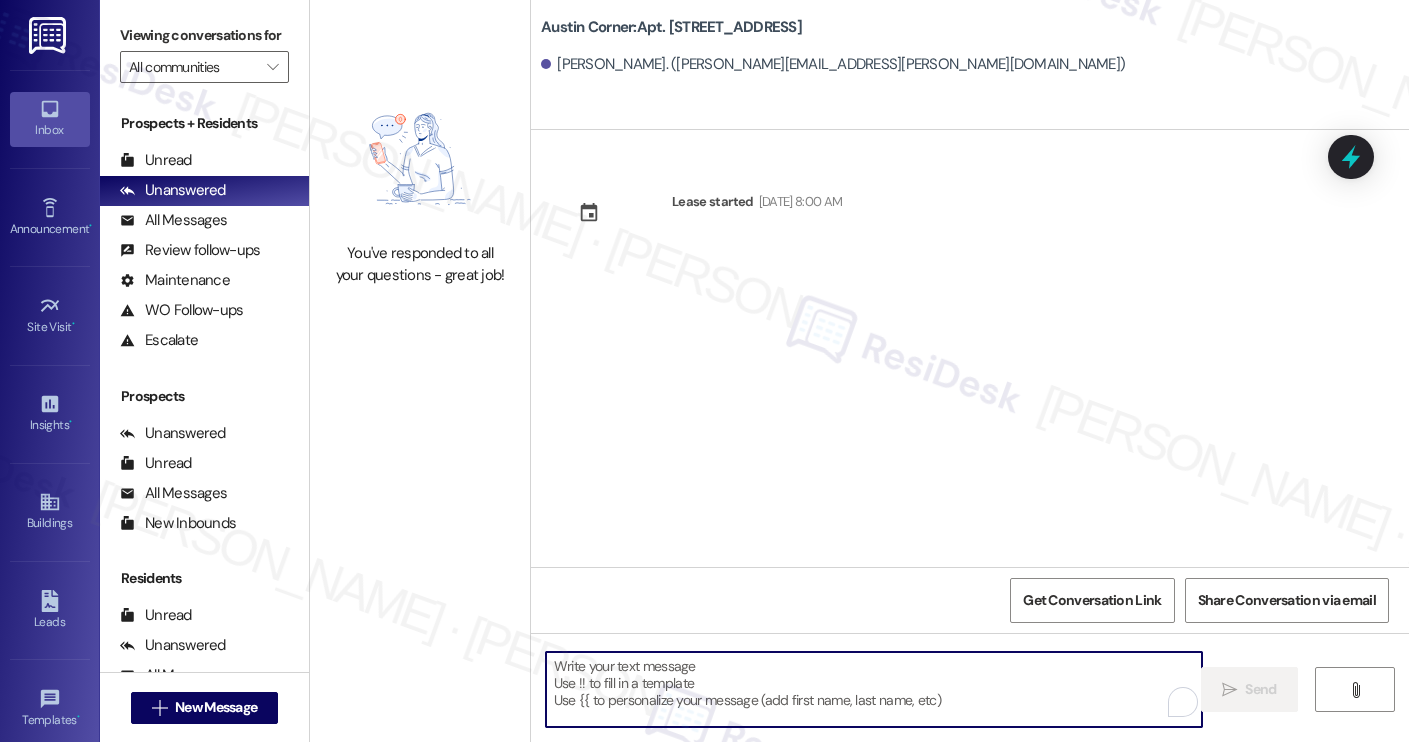 paste on "Hi [PERSON_NAME]! We’re so excited you’ve chosen [PERSON_NAME] Corner as your future home! Moving is an exciting time, and I want to make sure you feel confident and ready.
I’m [PERSON_NAME] from the off-site Resident Support Team. I work with your property’s team to help once you’ve moved in, whether it’s answering questions or assisting with maintenance. I’ll be in touch as your move-in date gets closer!
Move-in day will be busy as you get settled, but no reason it has to be stressful. Don’t forget that we offer a ⚡FAST PASS⚡for Move-In day if your checklist has been completed 2 weeks prior to move-in. Login to your ResidentPortal [DATE] to complete those outstanding items!" 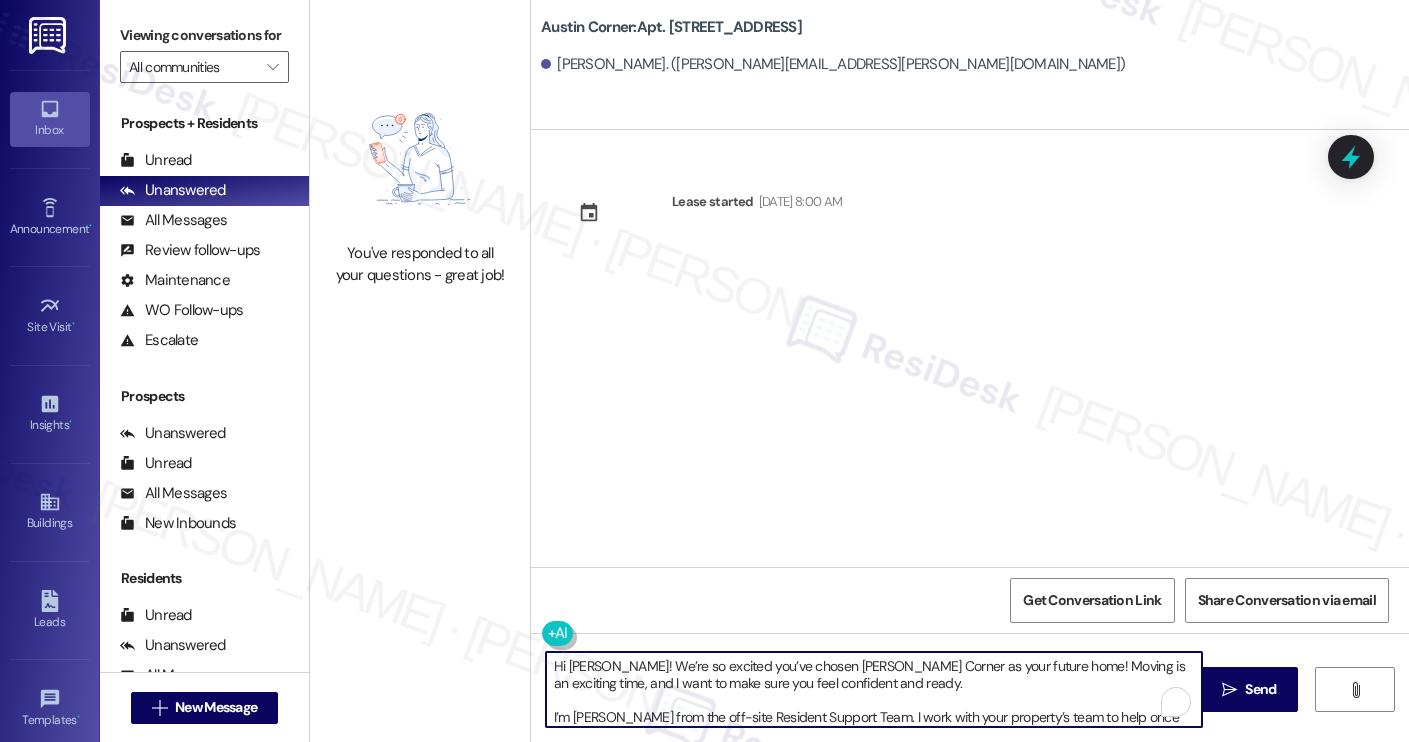 scroll, scrollTop: 119, scrollLeft: 0, axis: vertical 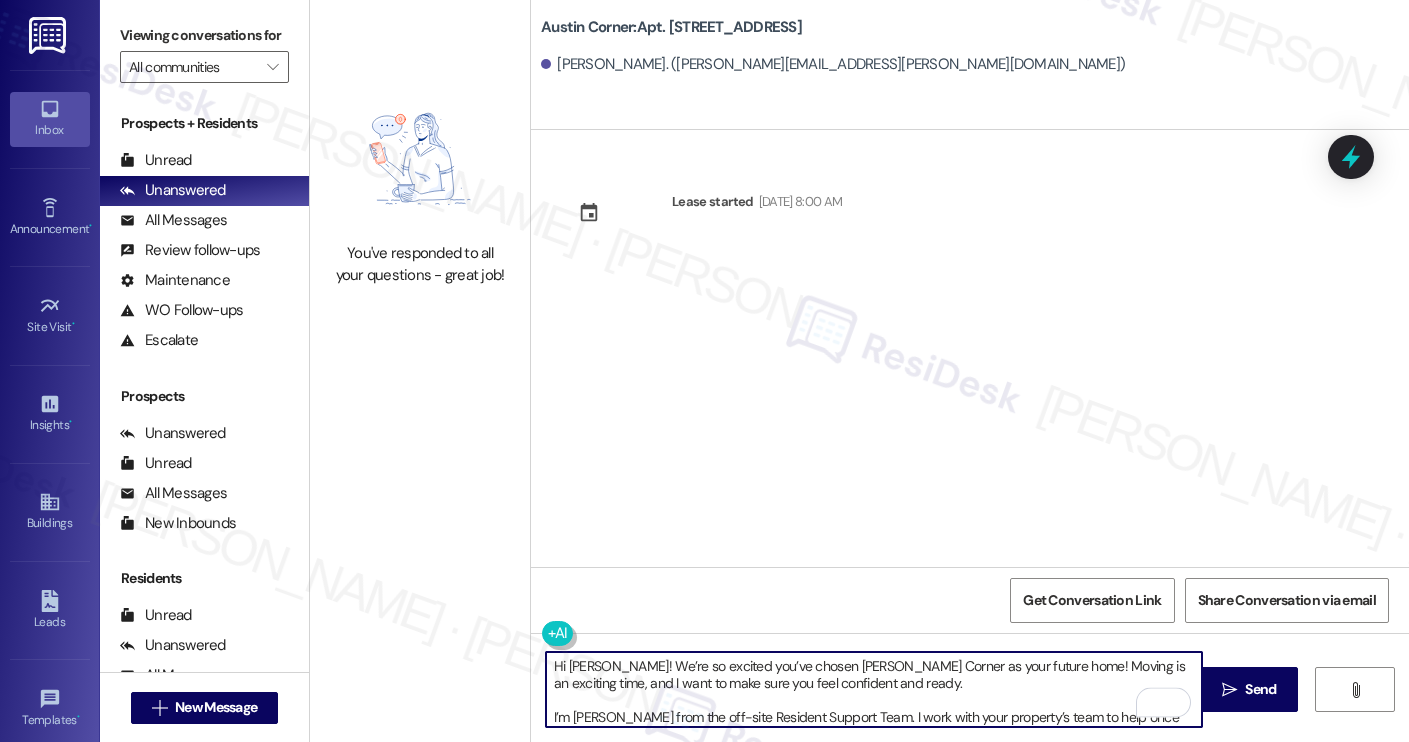 click on "Derek Wintergrass. (derek.wintergrass@gmail.com)" at bounding box center (833, 64) 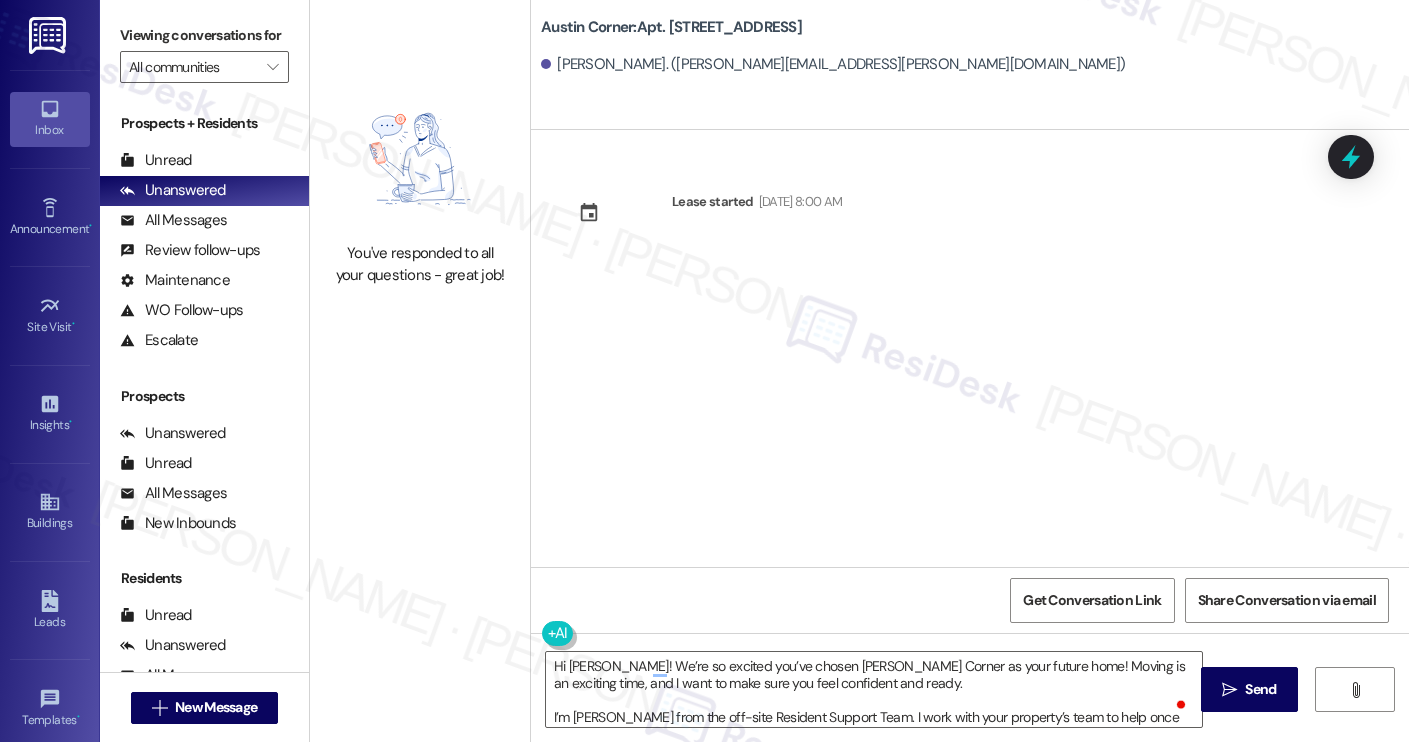 click on "Derek Wintergrass. (derek.wintergrass@gmail.com)" at bounding box center [833, 64] 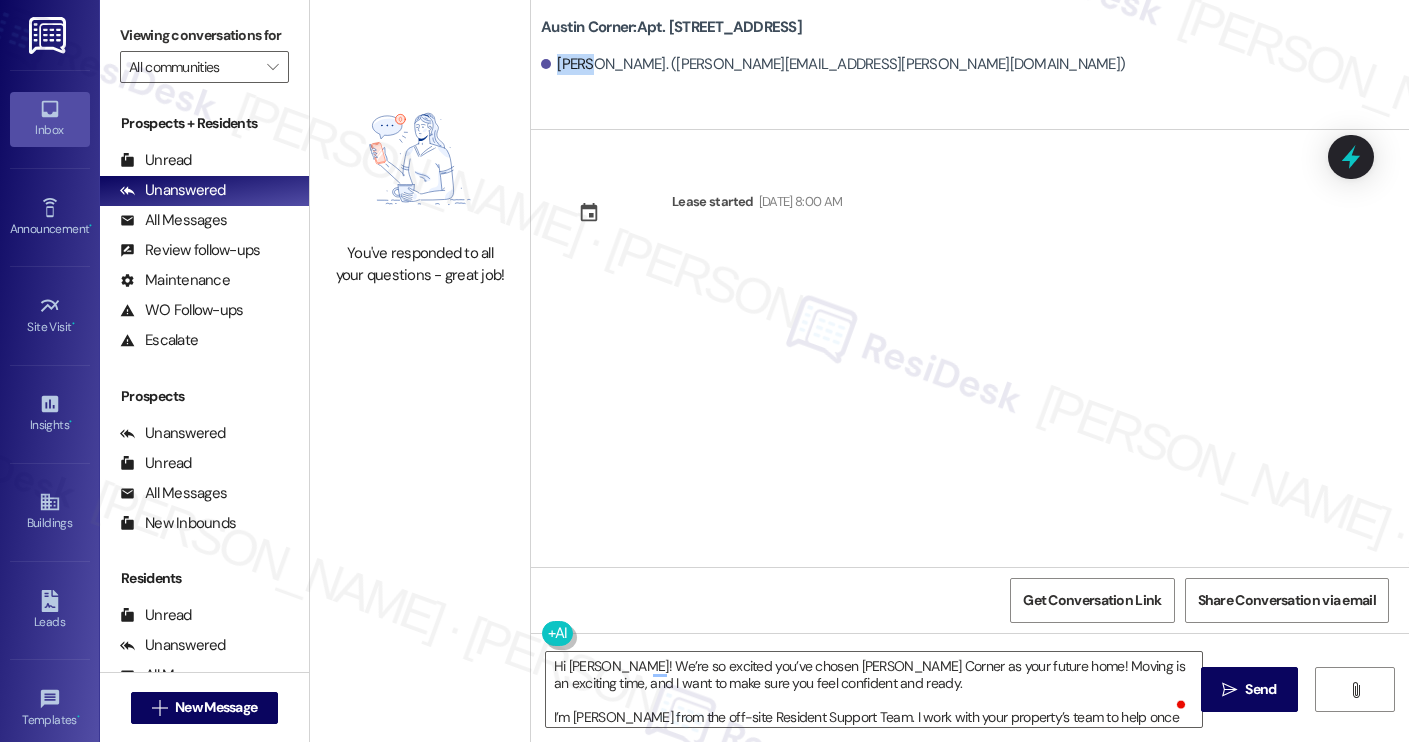 copy on "Derek" 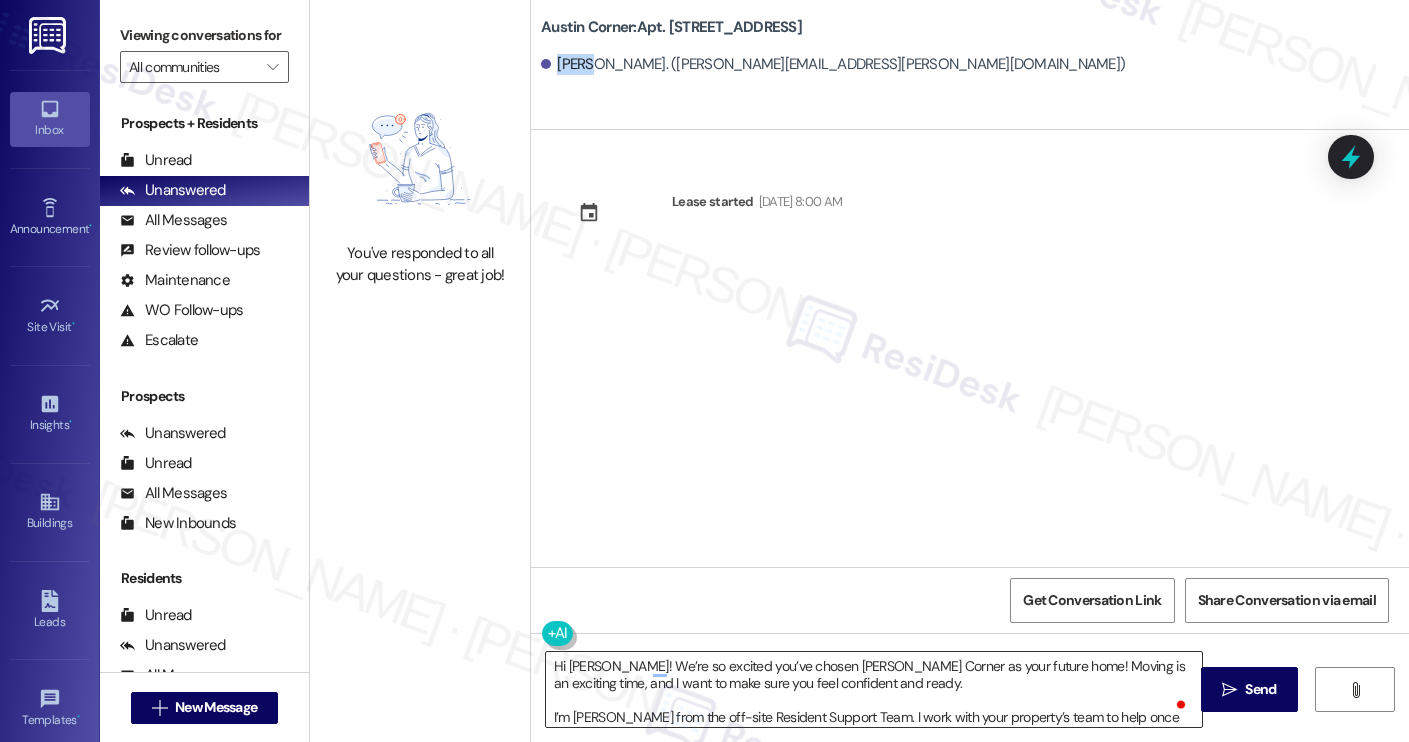 click on "Hi [PERSON_NAME]! We’re so excited you’ve chosen [PERSON_NAME] Corner as your future home! Moving is an exciting time, and I want to make sure you feel confident and ready.
I’m [PERSON_NAME] from the off-site Resident Support Team. I work with your property’s team to help once you’ve moved in, whether it’s answering questions or assisting with maintenance. I’ll be in touch as your move-in date gets closer!
Move-in day will be busy as you get settled, but no reason it has to be stressful. Don’t forget that we offer a ⚡FAST PASS⚡for Move-In day if your checklist has been completed 2 weeks prior to move-in. Login to your ResidentPortal [DATE] to complete those outstanding items!" at bounding box center [874, 689] 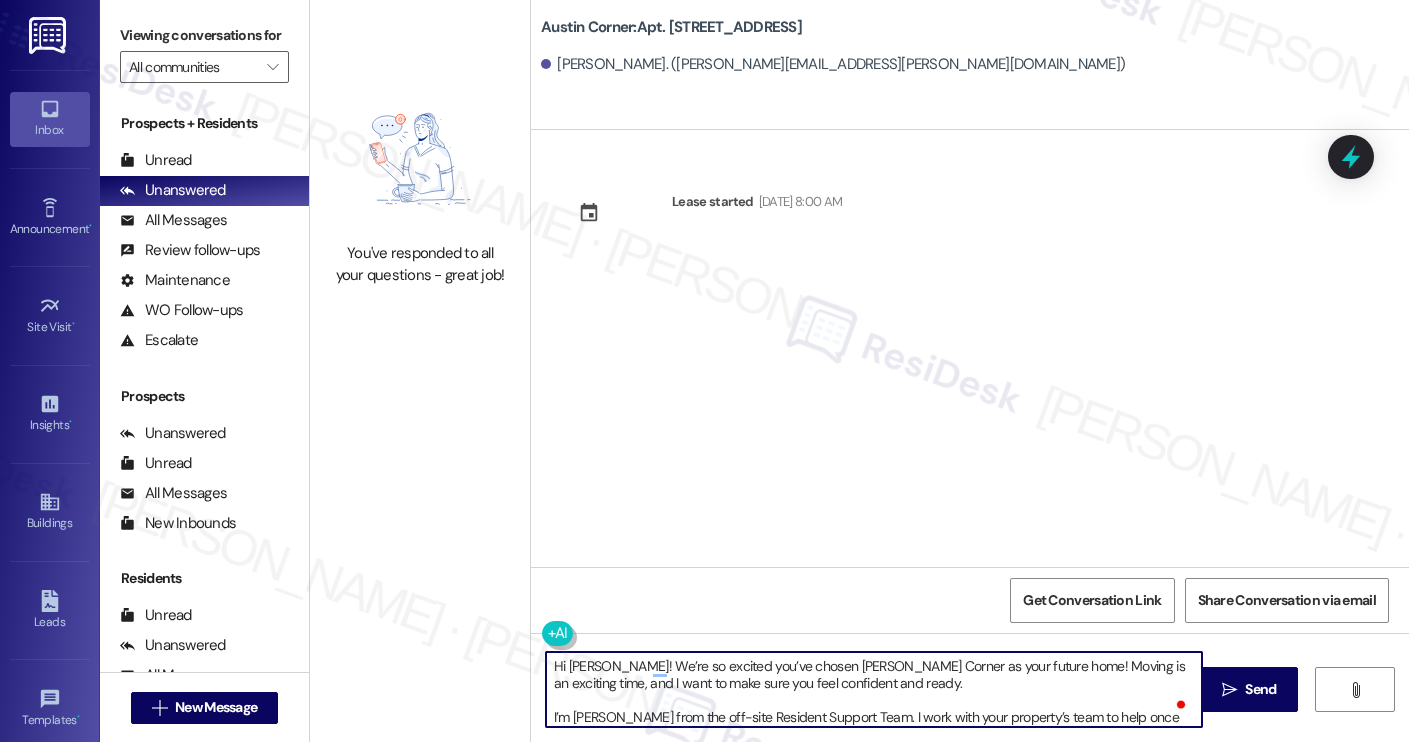 click on "Hi [PERSON_NAME]! We’re so excited you’ve chosen [PERSON_NAME] Corner as your future home! Moving is an exciting time, and I want to make sure you feel confident and ready.
I’m [PERSON_NAME] from the off-site Resident Support Team. I work with your property’s team to help once you’ve moved in, whether it’s answering questions or assisting with maintenance. I’ll be in touch as your move-in date gets closer!
Move-in day will be busy as you get settled, but no reason it has to be stressful. Don’t forget that we offer a ⚡FAST PASS⚡for Move-In day if your checklist has been completed 2 weeks prior to move-in. Login to your ResidentPortal [DATE] to complete those outstanding items!" at bounding box center (874, 689) 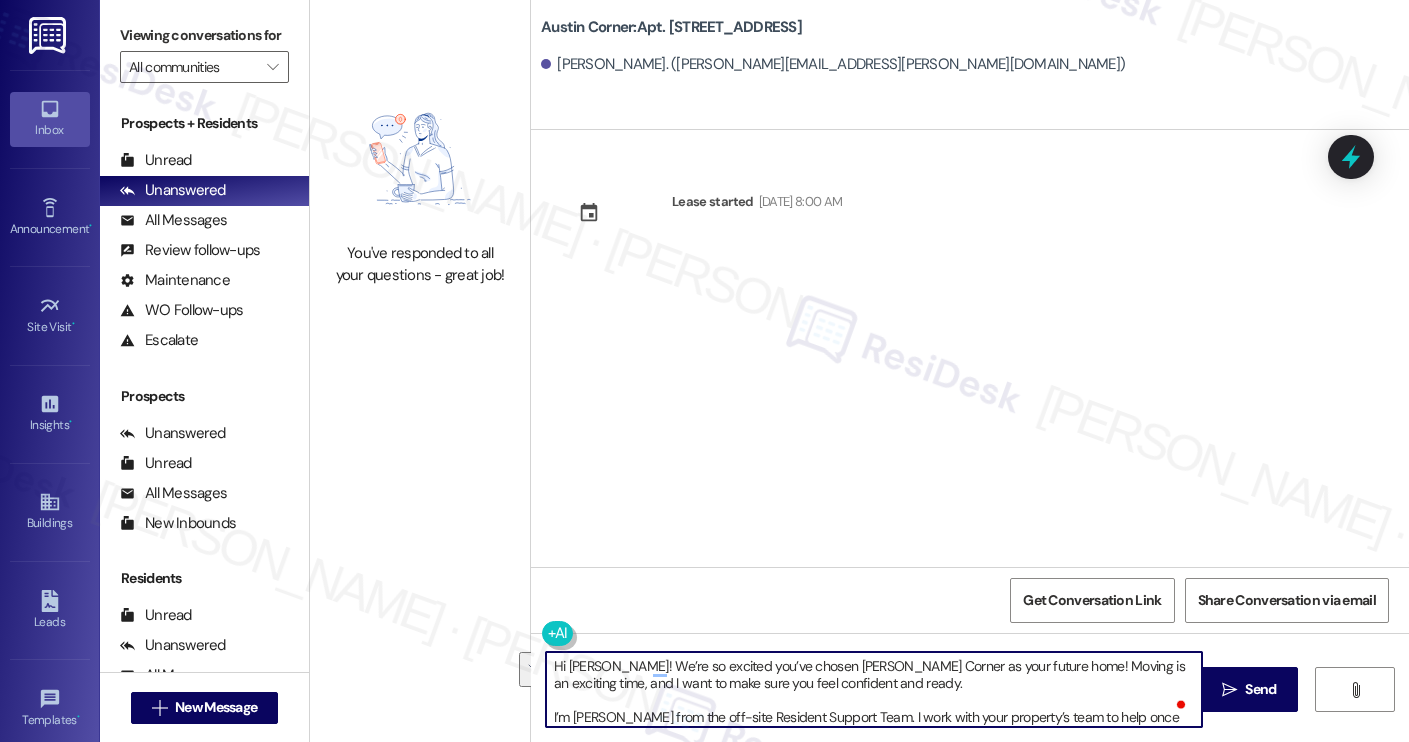 click on "Hi [PERSON_NAME]! We’re so excited you’ve chosen [PERSON_NAME] Corner as your future home! Moving is an exciting time, and I want to make sure you feel confident and ready.
I’m [PERSON_NAME] from the off-site Resident Support Team. I work with your property’s team to help once you’ve moved in, whether it’s answering questions or assisting with maintenance. I’ll be in touch as your move-in date gets closer!
Move-in day will be busy as you get settled, but no reason it has to be stressful. Don’t forget that we offer a ⚡FAST PASS⚡for Move-In day if your checklist has been completed 2 weeks prior to move-in. Login to your ResidentPortal [DATE] to complete those outstanding items!" at bounding box center (874, 689) 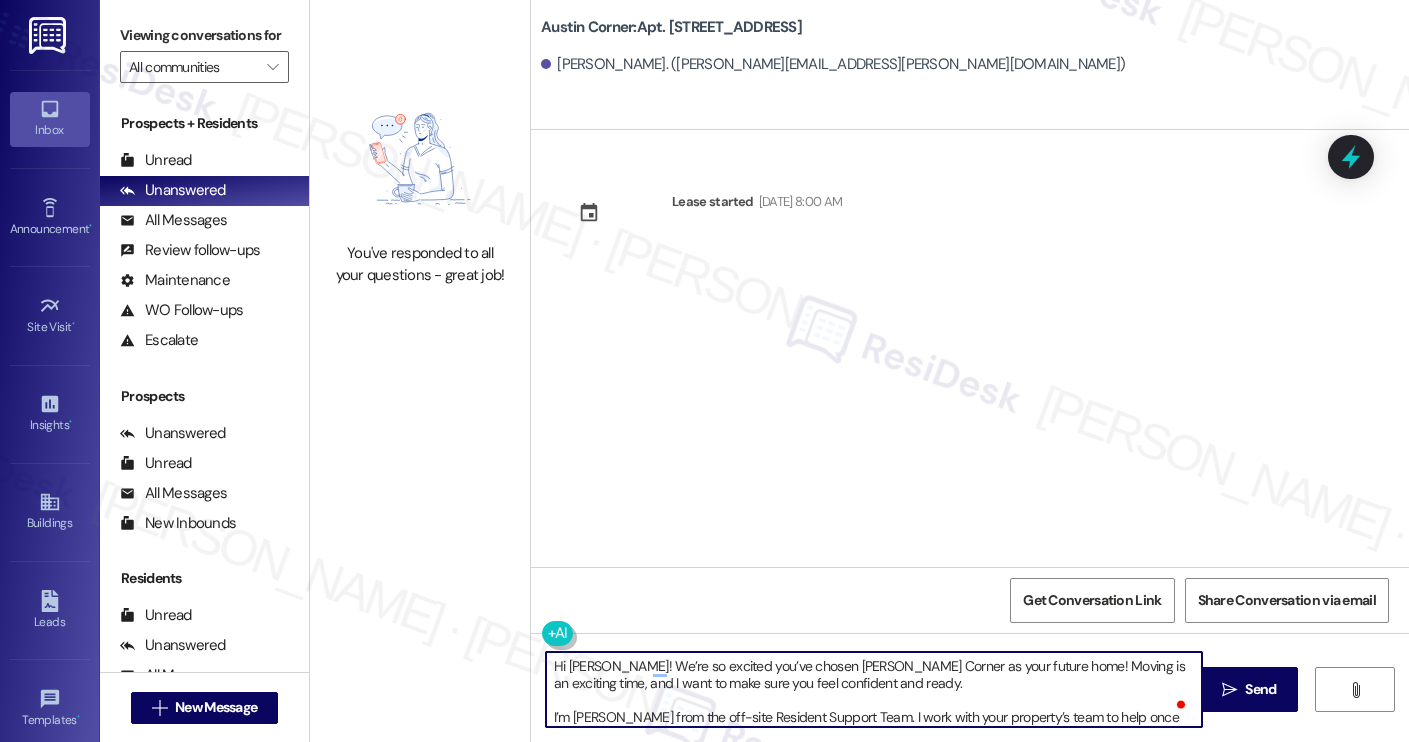click on "Hi [PERSON_NAME]! We’re so excited you’ve chosen [PERSON_NAME] Corner as your future home! Moving is an exciting time, and I want to make sure you feel confident and ready.
I’m [PERSON_NAME] from the off-site Resident Support Team. I work with your property’s team to help once you’ve moved in, whether it’s answering questions or assisting with maintenance. I’ll be in touch as your move-in date gets closer!
Move-in day will be busy as you get settled, but no reason it has to be stressful. Don’t forget that we offer a ⚡FAST PASS⚡for Move-In day if your checklist has been completed 2 weeks prior to move-in. Login to your ResidentPortal [DATE] to complete those outstanding items!" at bounding box center (874, 689) 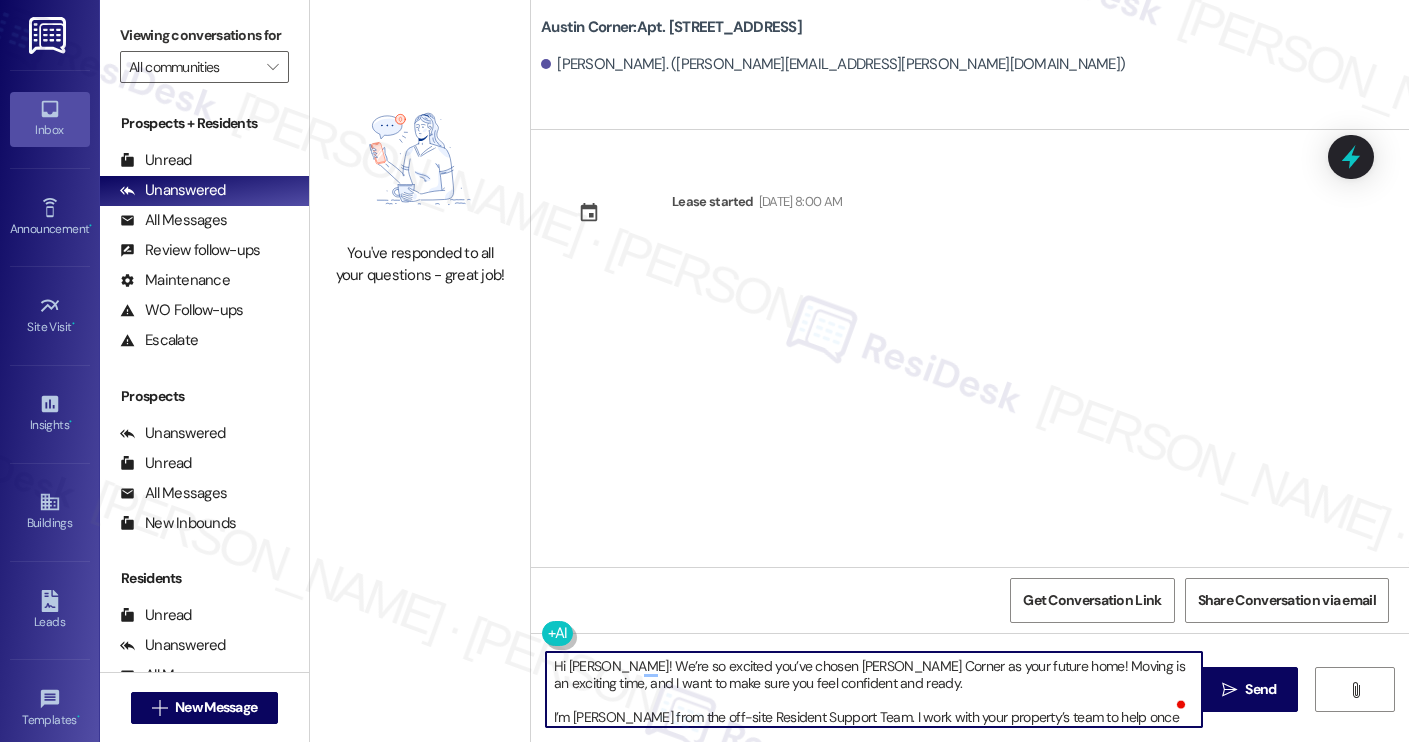 scroll, scrollTop: 17, scrollLeft: 0, axis: vertical 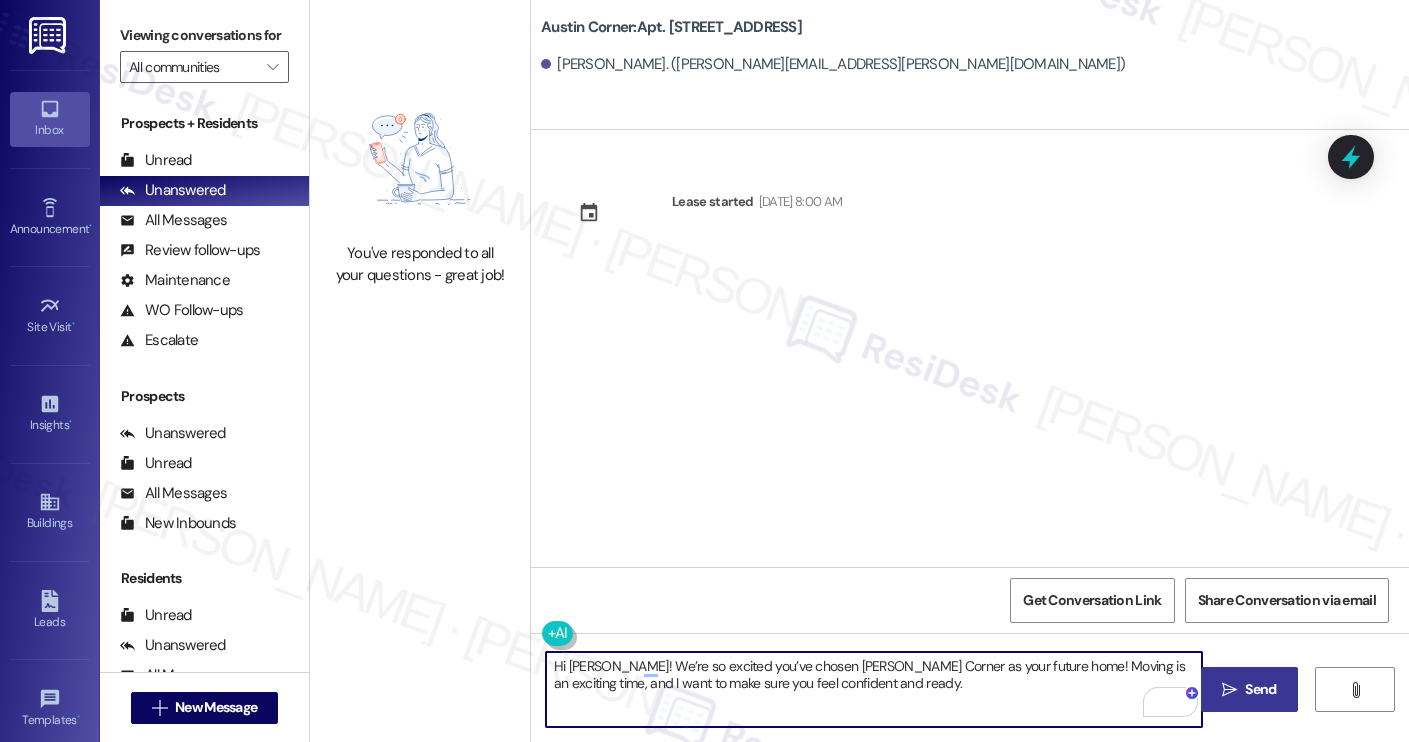type on "Hi Derek! We’re so excited you’ve chosen Yugo Austin Corner as your future home! Moving is an exciting time, and I want to make sure you feel confident and ready." 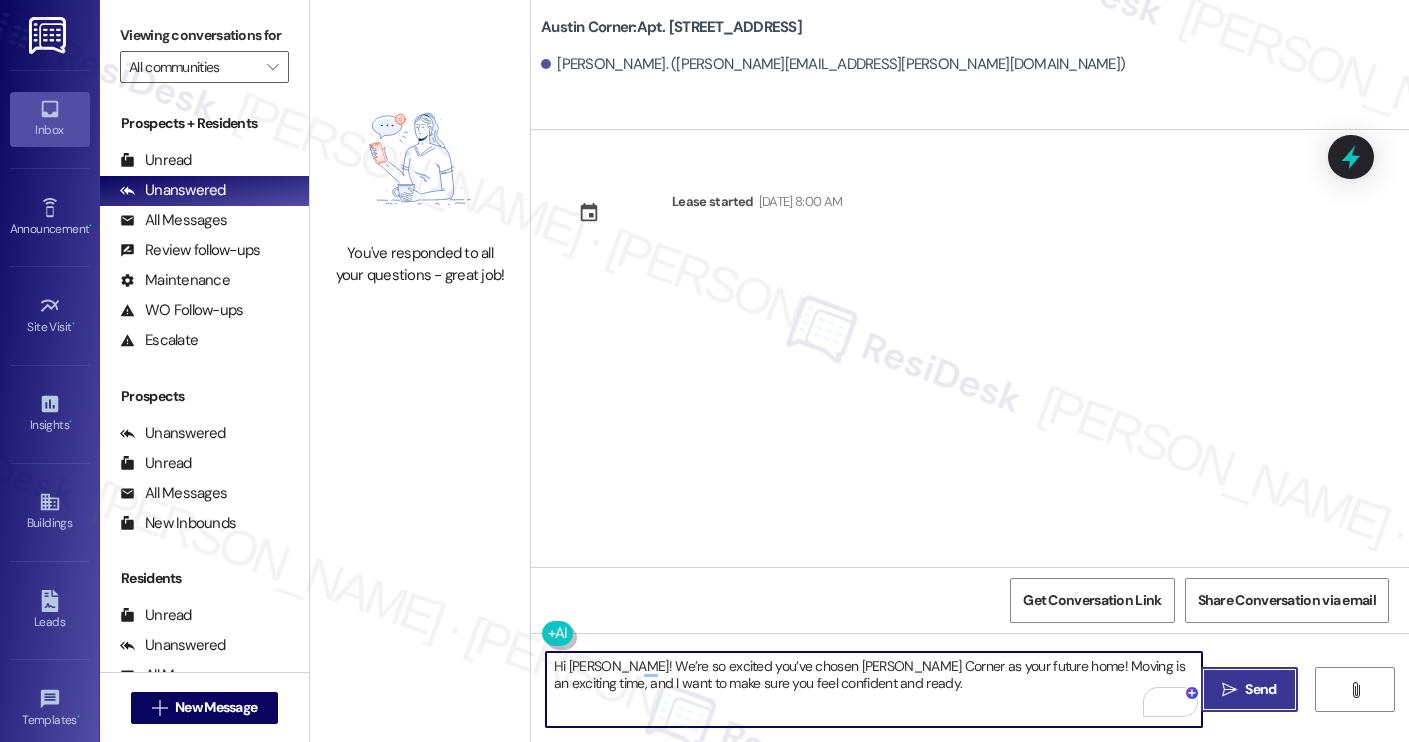 click on " Send" at bounding box center [1249, 689] 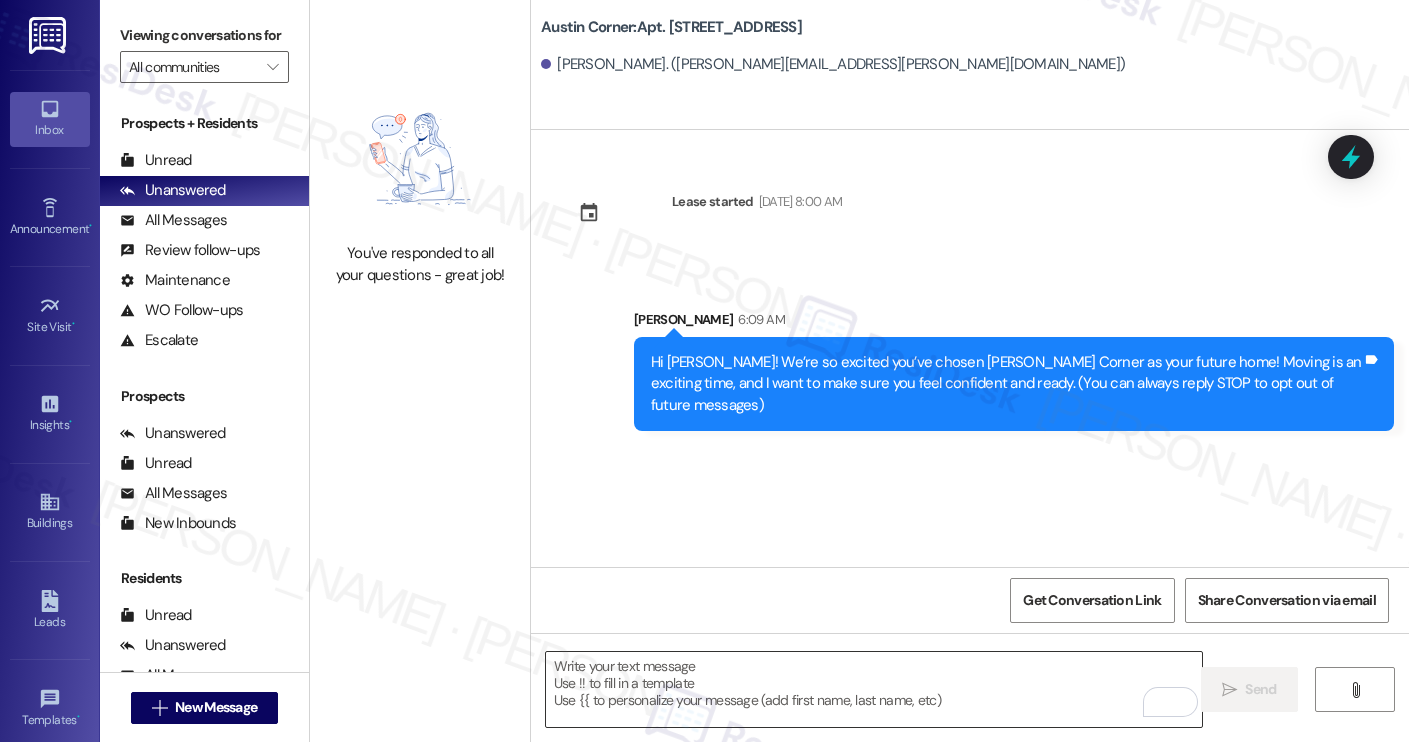 click at bounding box center [874, 689] 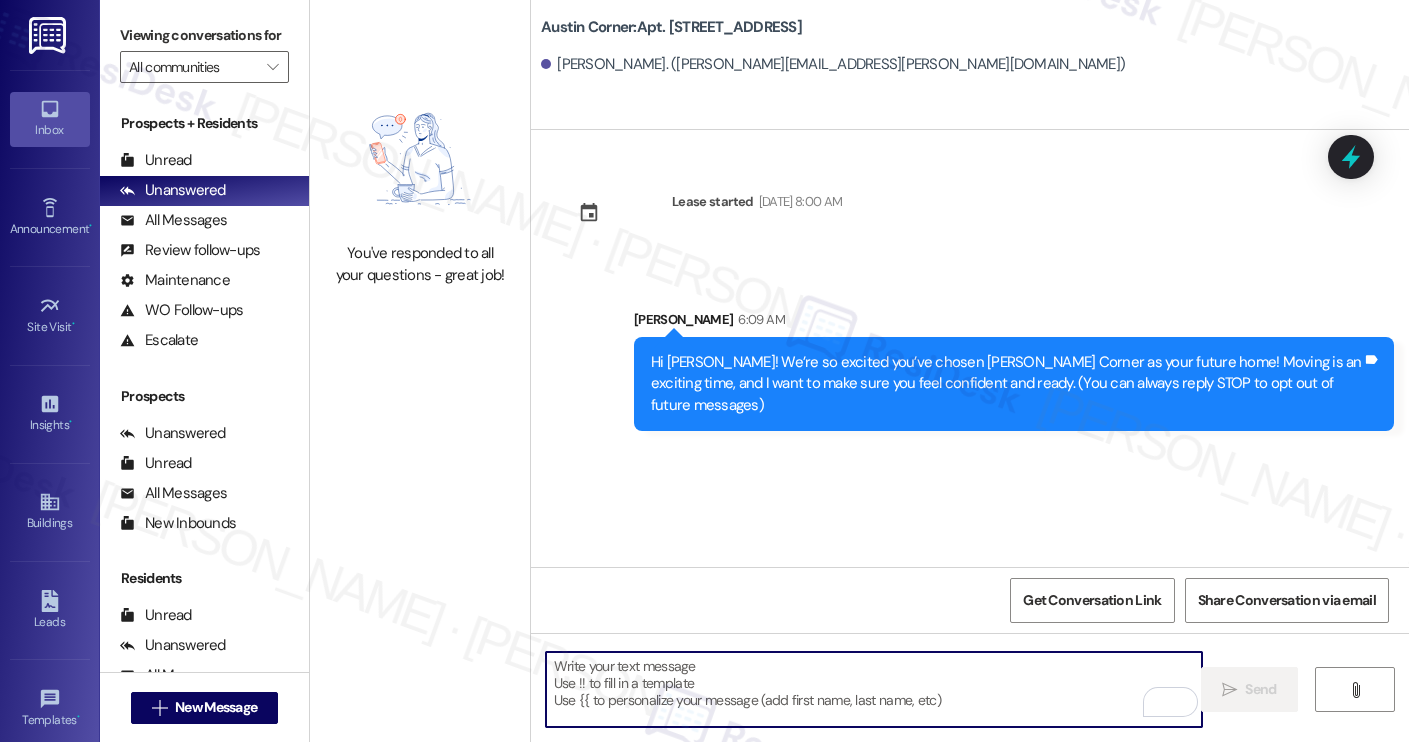 paste on "I’m [PERSON_NAME] from the off-site Resident Support Team. I work with your property’s team to help once you’ve moved in, whether it’s answering questions or assisting with maintenance. I’ll be in touch as your move-in date gets closer!
Move-in day will be busy as you get settled, but no reason it has to be stressful. Don’t forget that we offer a ⚡FAST PASS⚡for Move-In day if your checklist has been completed 2 weeks prior to move-in. Login to your ResidentPortal [DATE] to complete those outstanding items!" 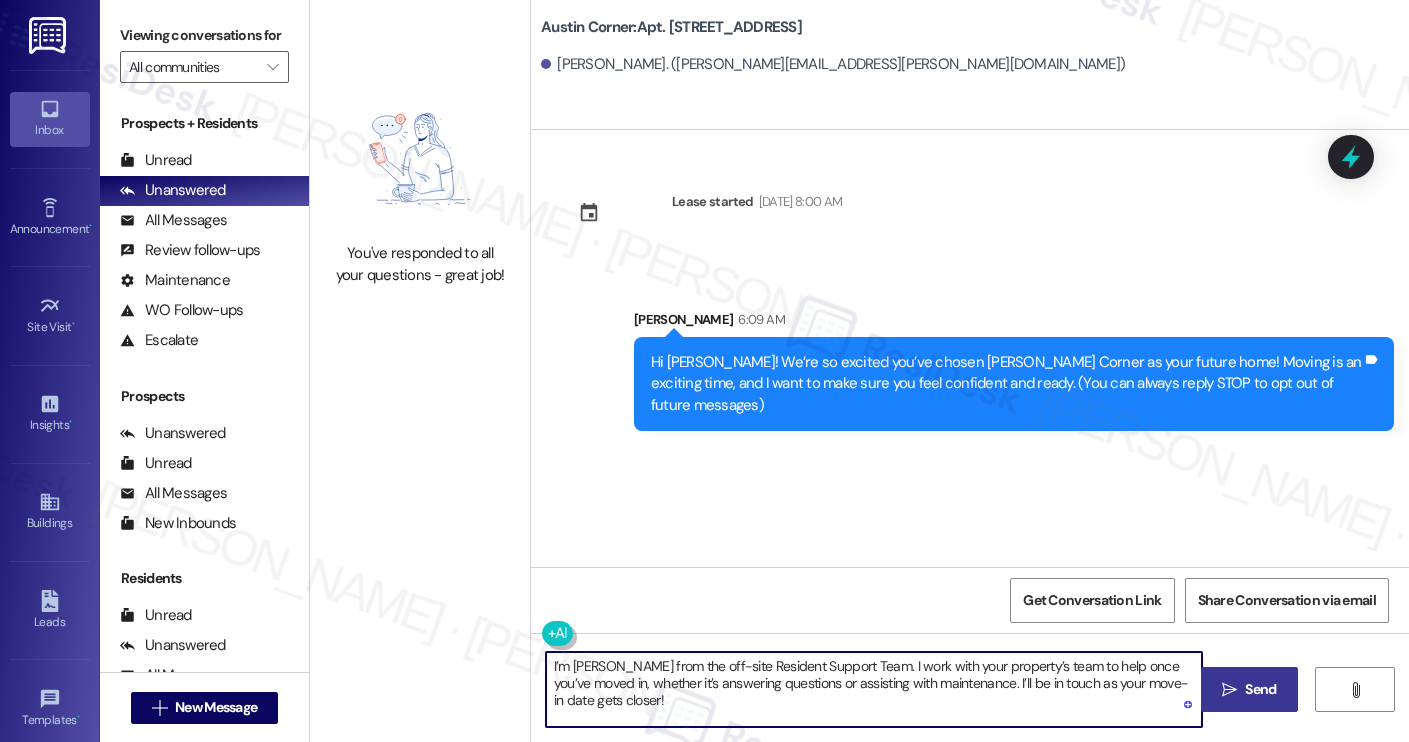 type on "I’m [PERSON_NAME] from the off-site Resident Support Team. I work with your property’s team to help once you’ve moved in, whether it’s answering questions or assisting with maintenance. I’ll be in touch as your move-in date gets closer!" 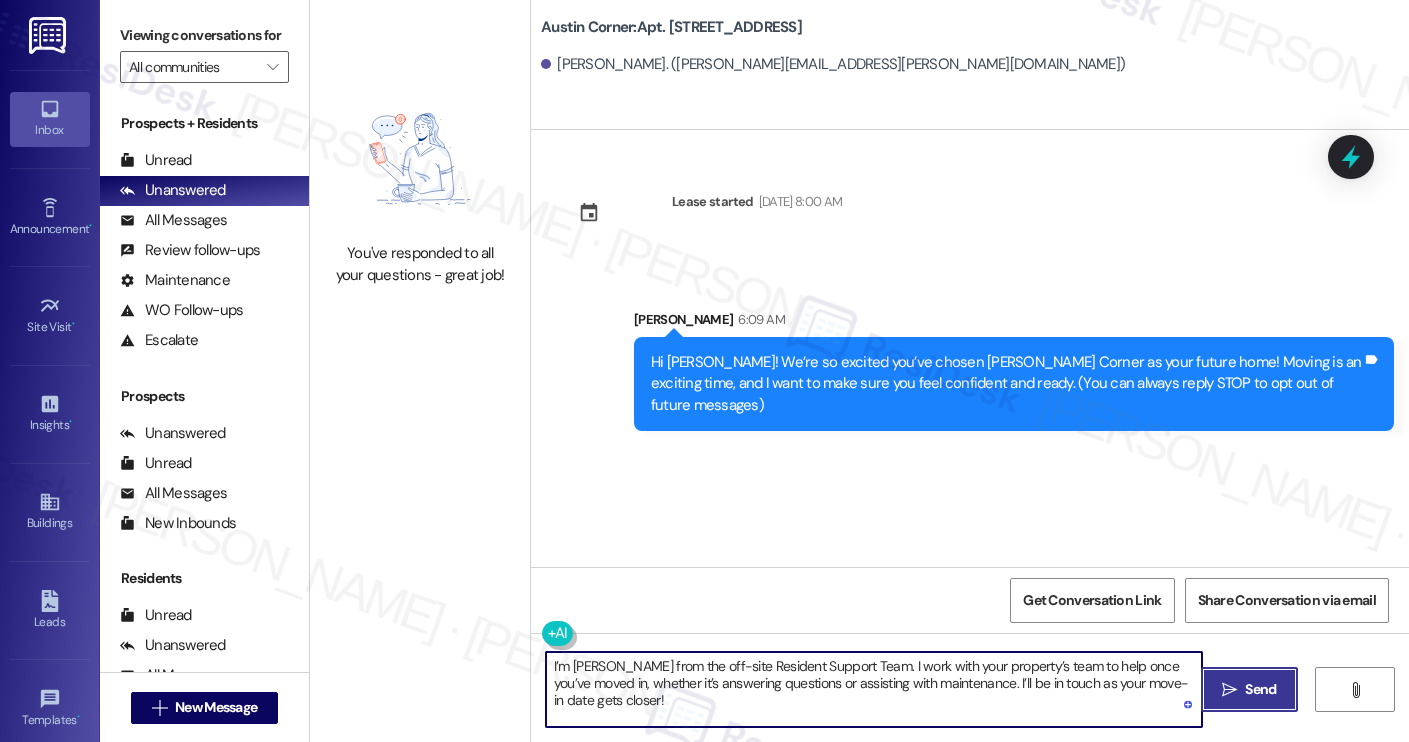 click on " Send" at bounding box center [1249, 689] 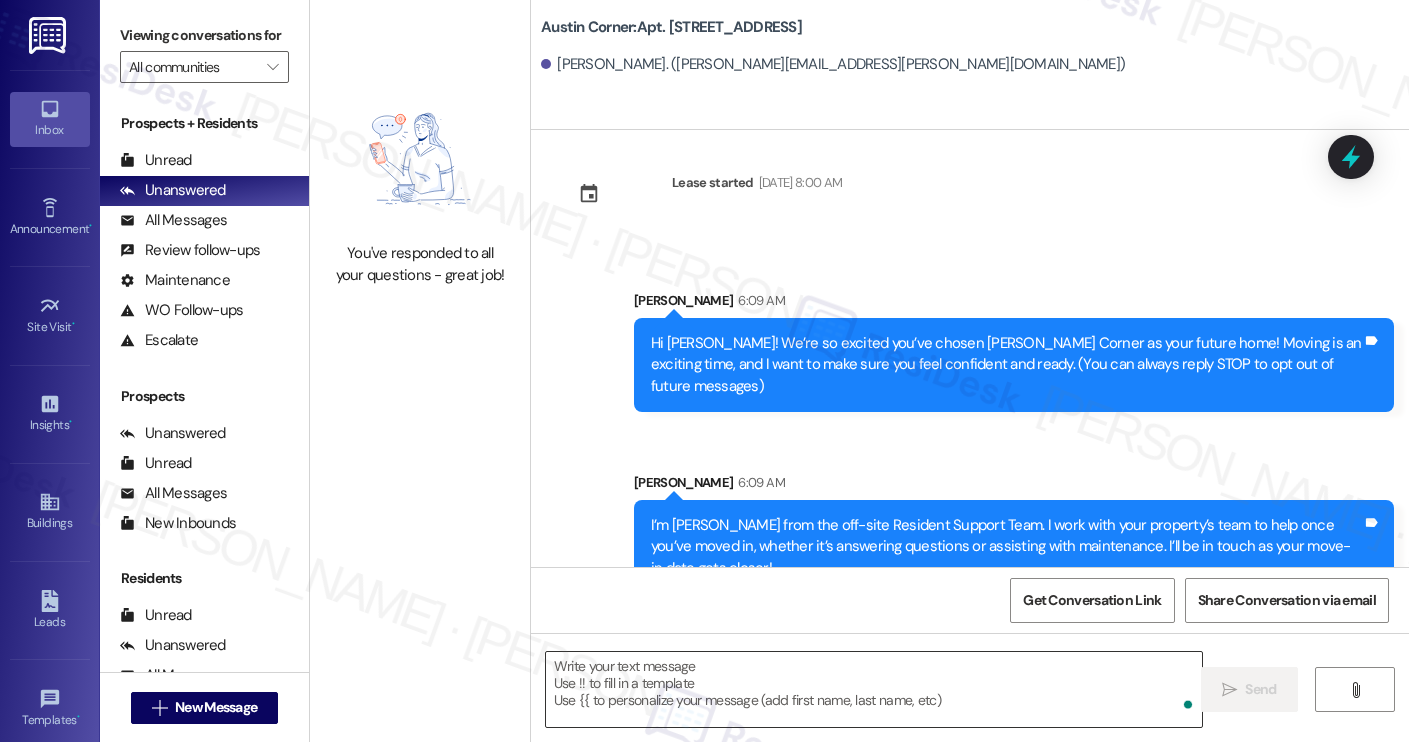 click at bounding box center [874, 689] 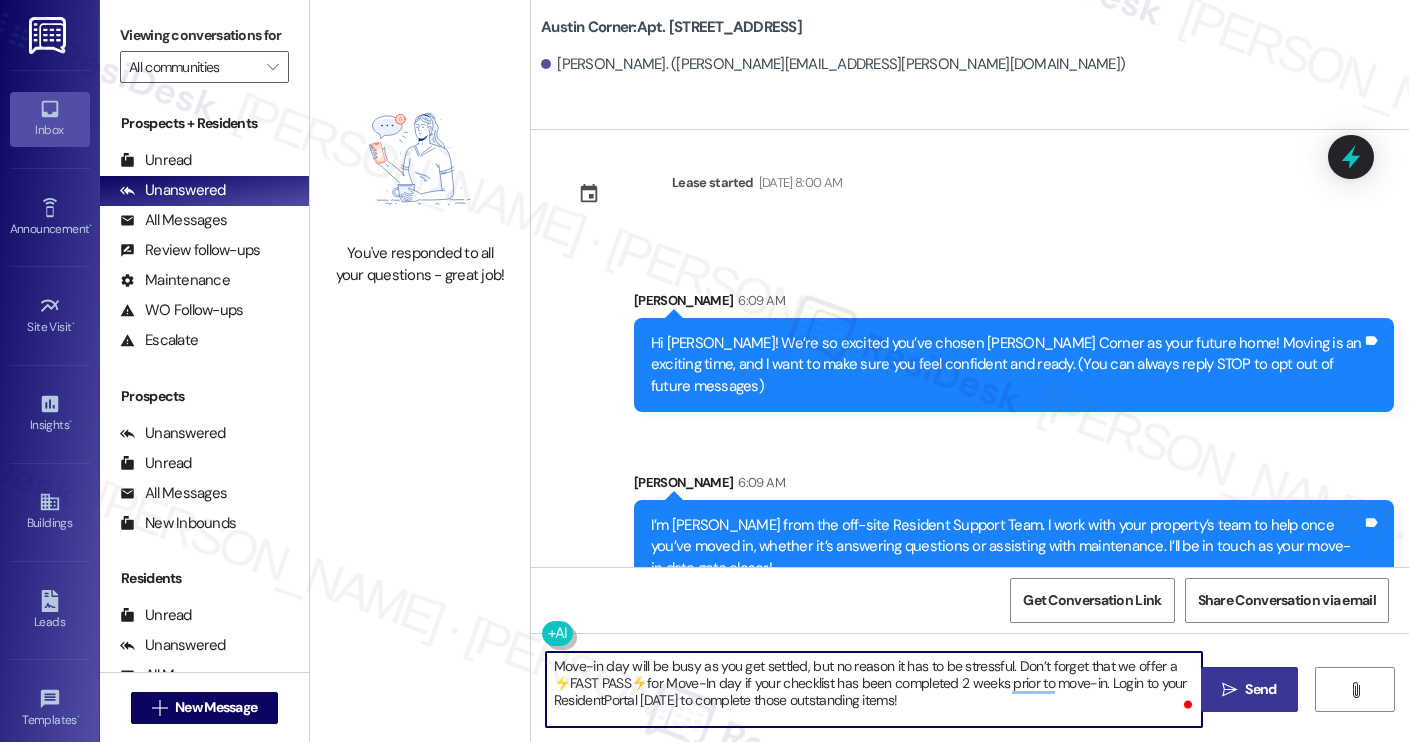 type on "Move-in day will be busy as you get settled, but no reason it has to be stressful. Don’t forget that we offer a ⚡FAST PASS⚡for Move-In day if your checklist has been completed 2 weeks prior to move-in. Login to your ResidentPortal [DATE] to complete those outstanding items!" 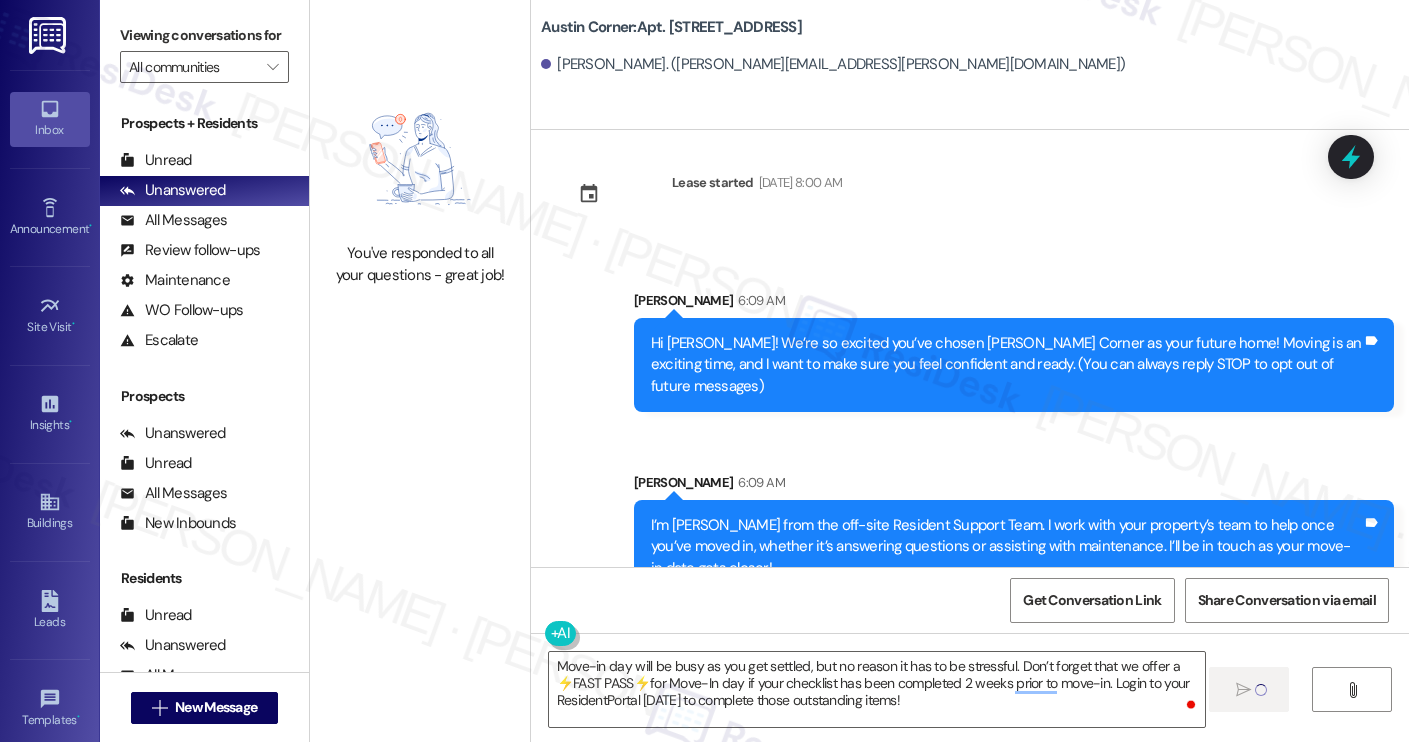 type 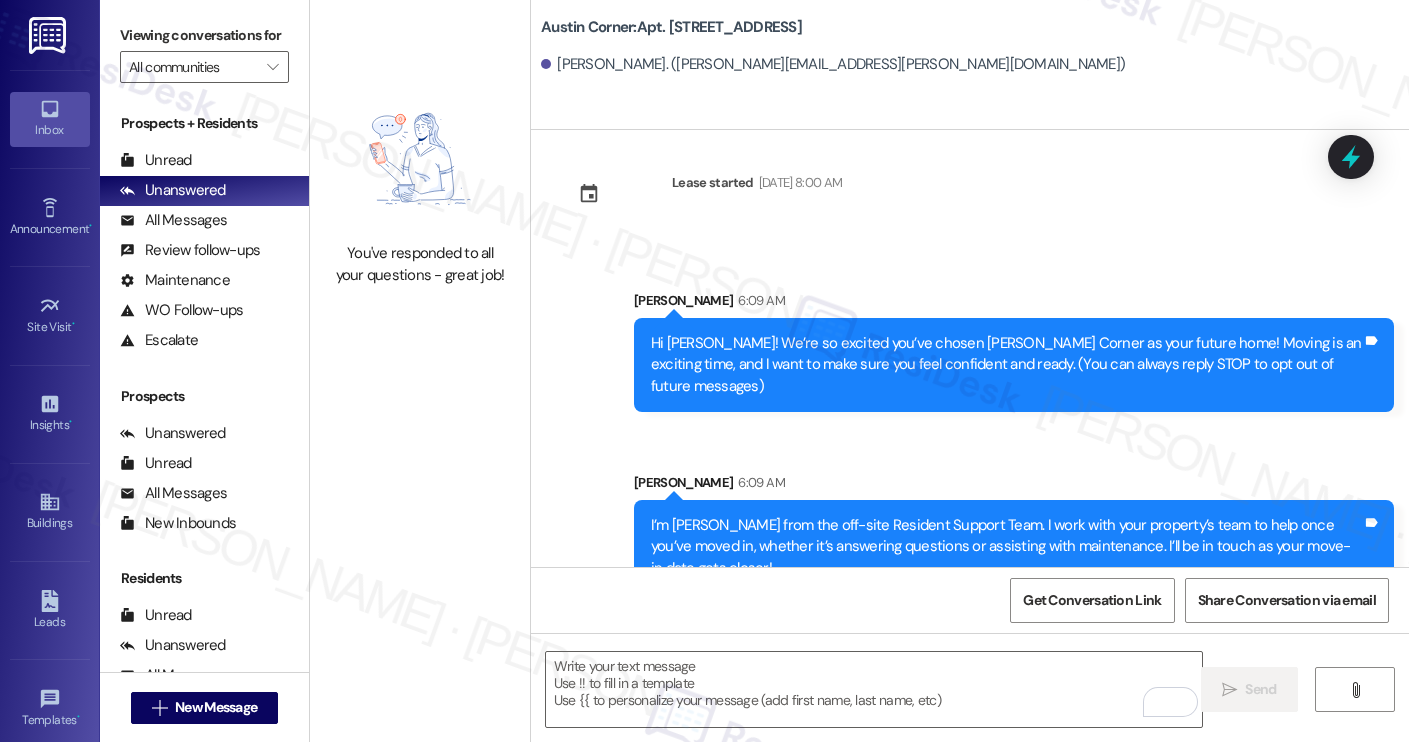 scroll, scrollTop: 202, scrollLeft: 0, axis: vertical 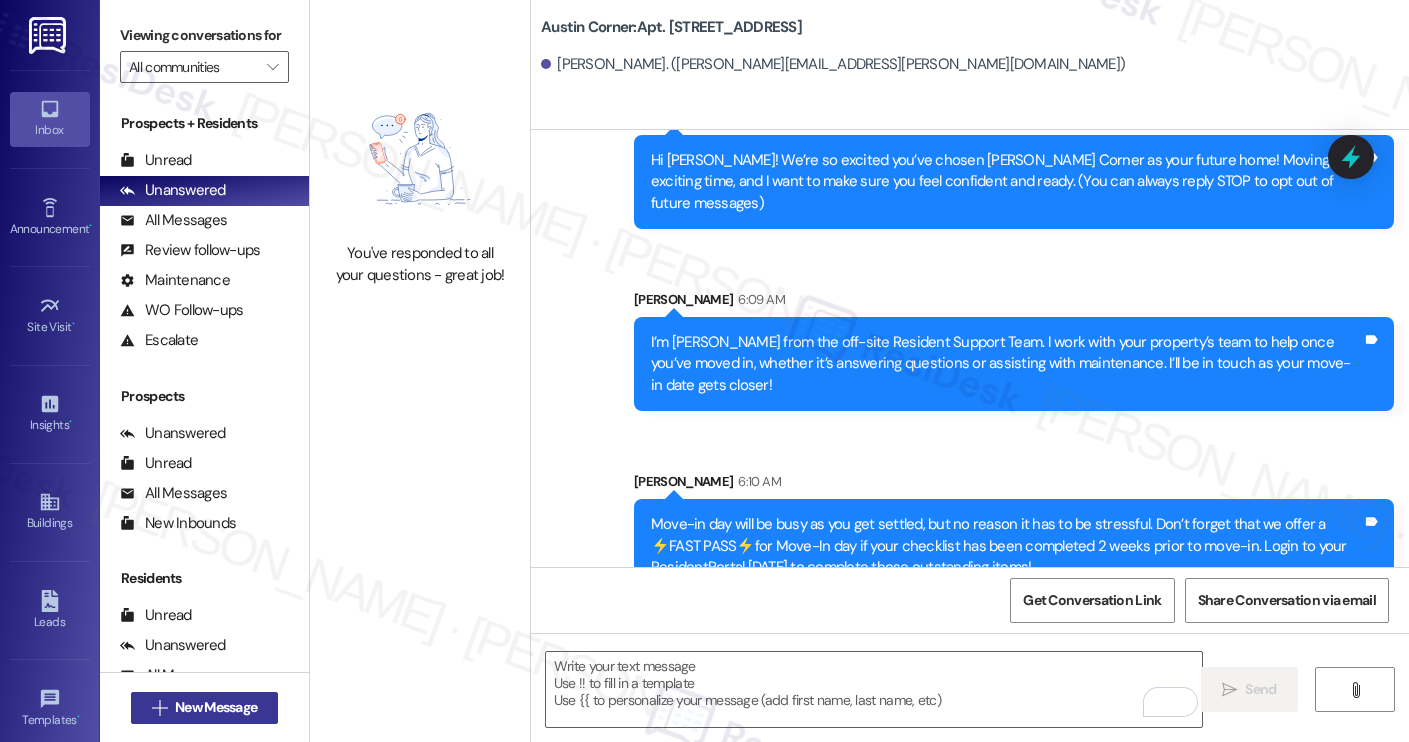 click on "New Message" at bounding box center (216, 707) 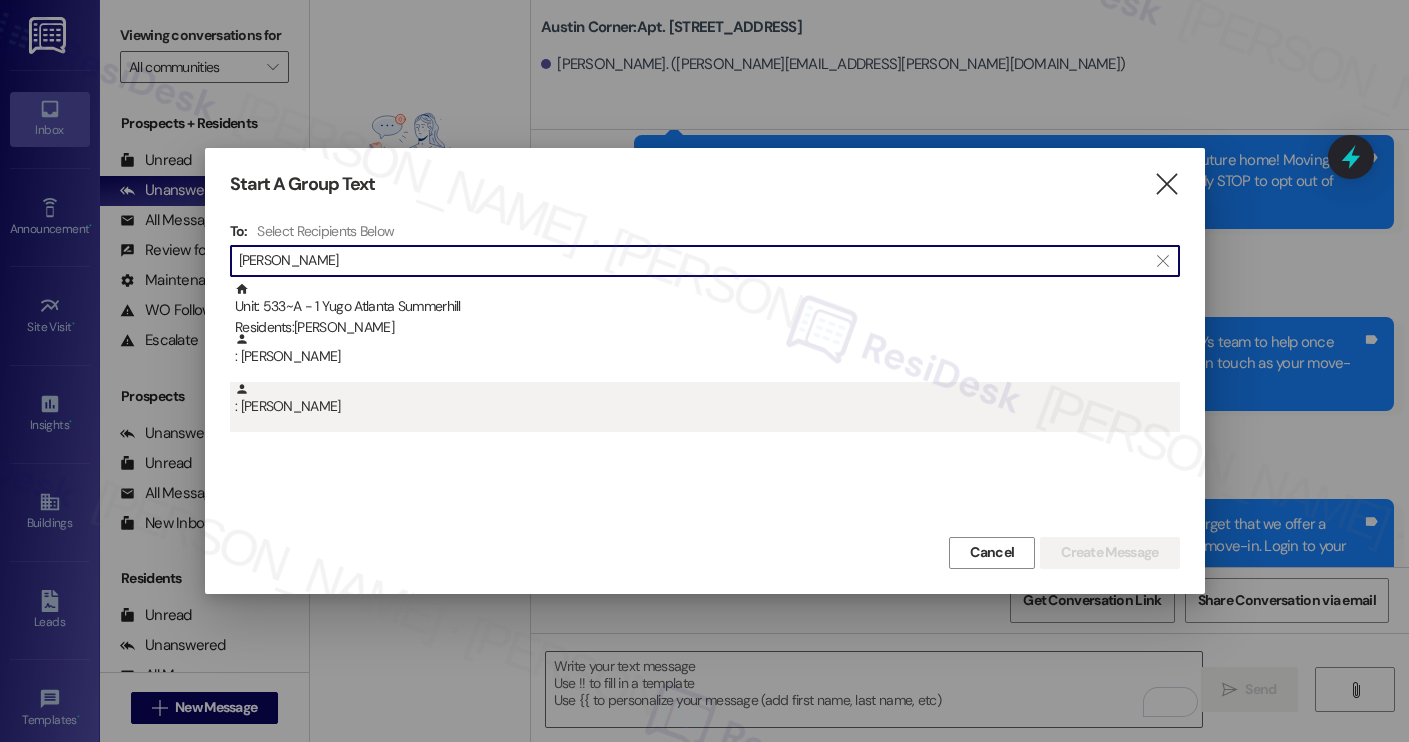 type on "emmanuel lo" 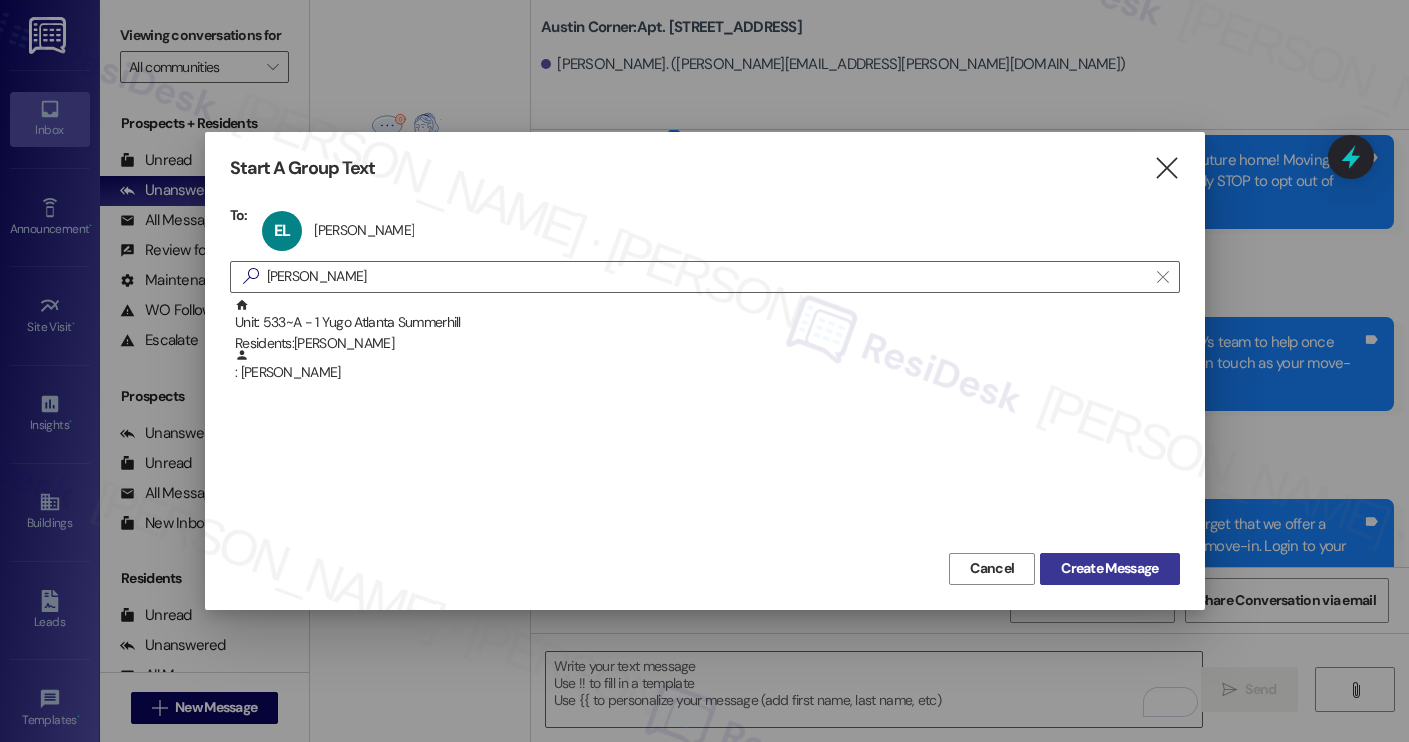 click on "Create Message" at bounding box center (1109, 568) 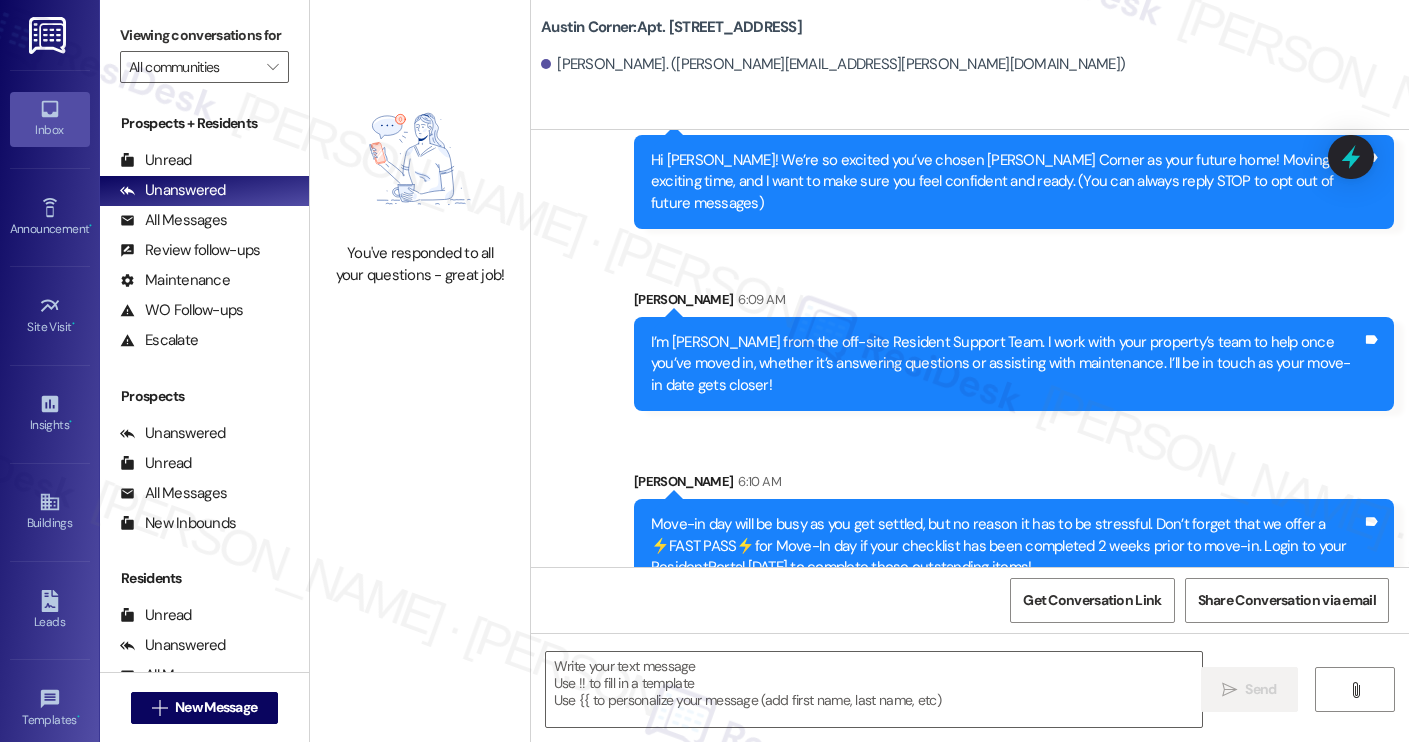 type on "Fetching suggested responses. Please feel free to read through the conversation in the meantime." 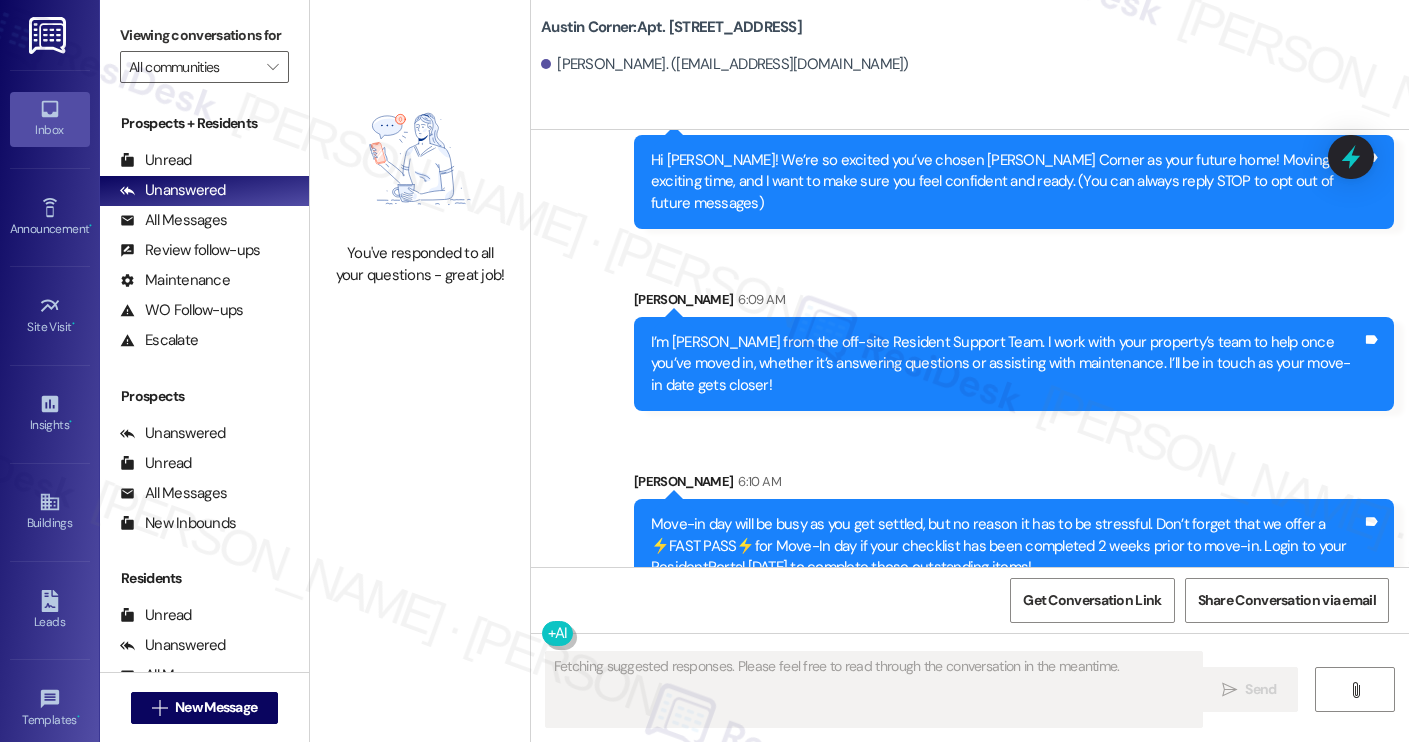 scroll, scrollTop: 0, scrollLeft: 0, axis: both 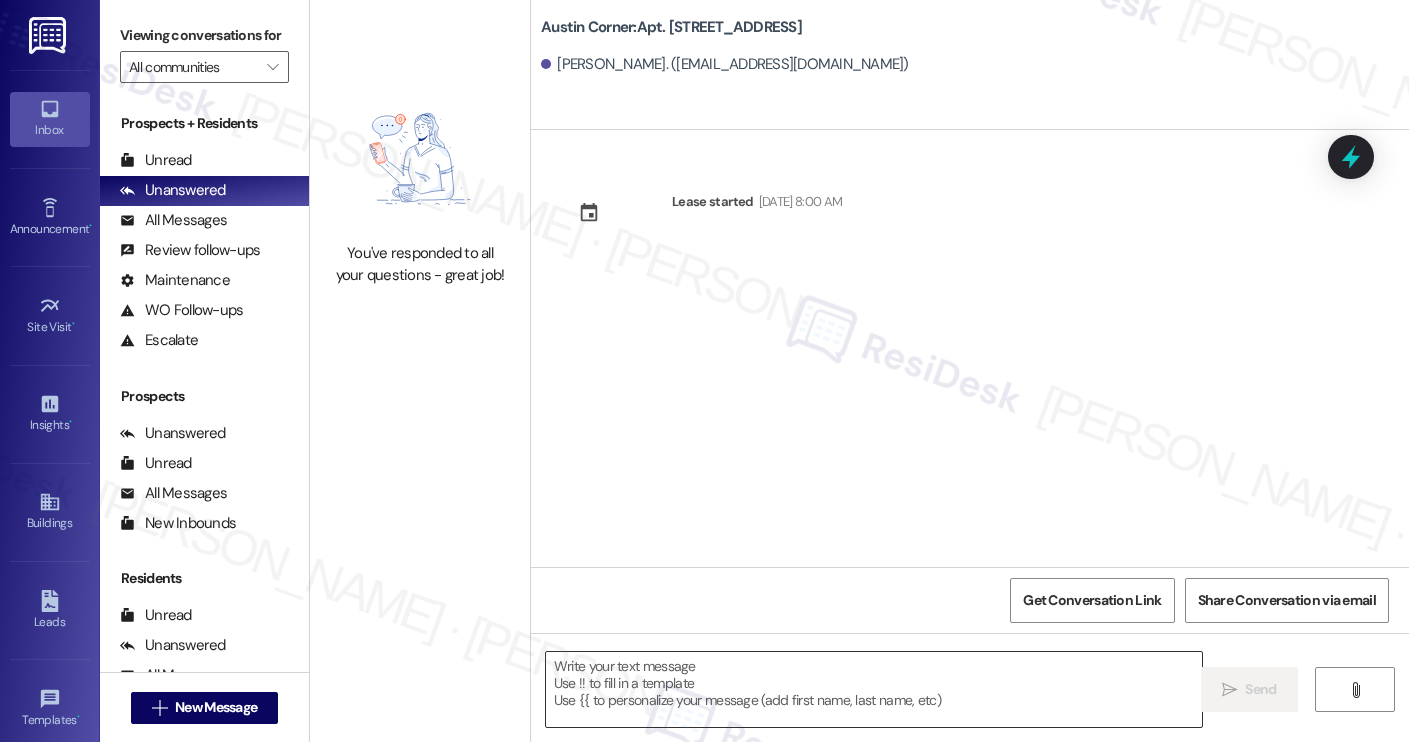 click at bounding box center (874, 689) 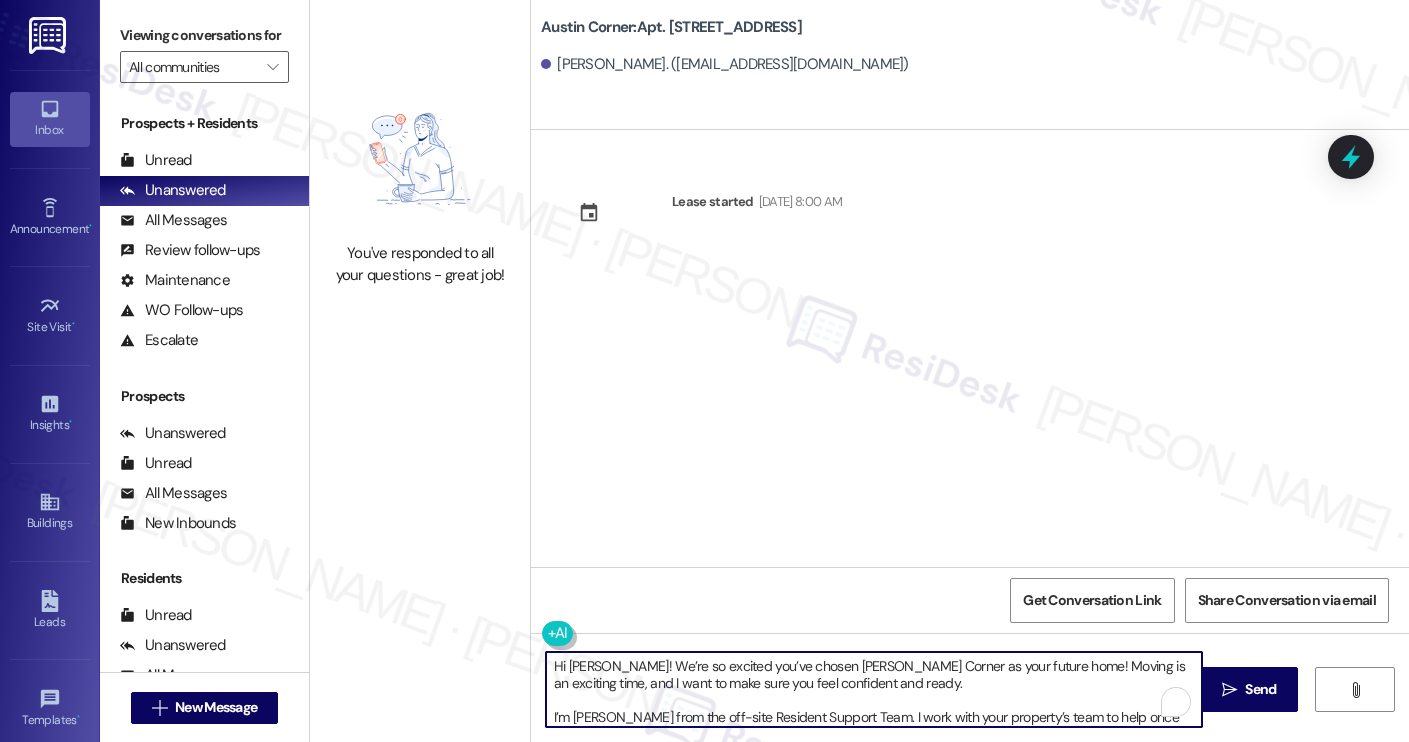 scroll, scrollTop: 119, scrollLeft: 0, axis: vertical 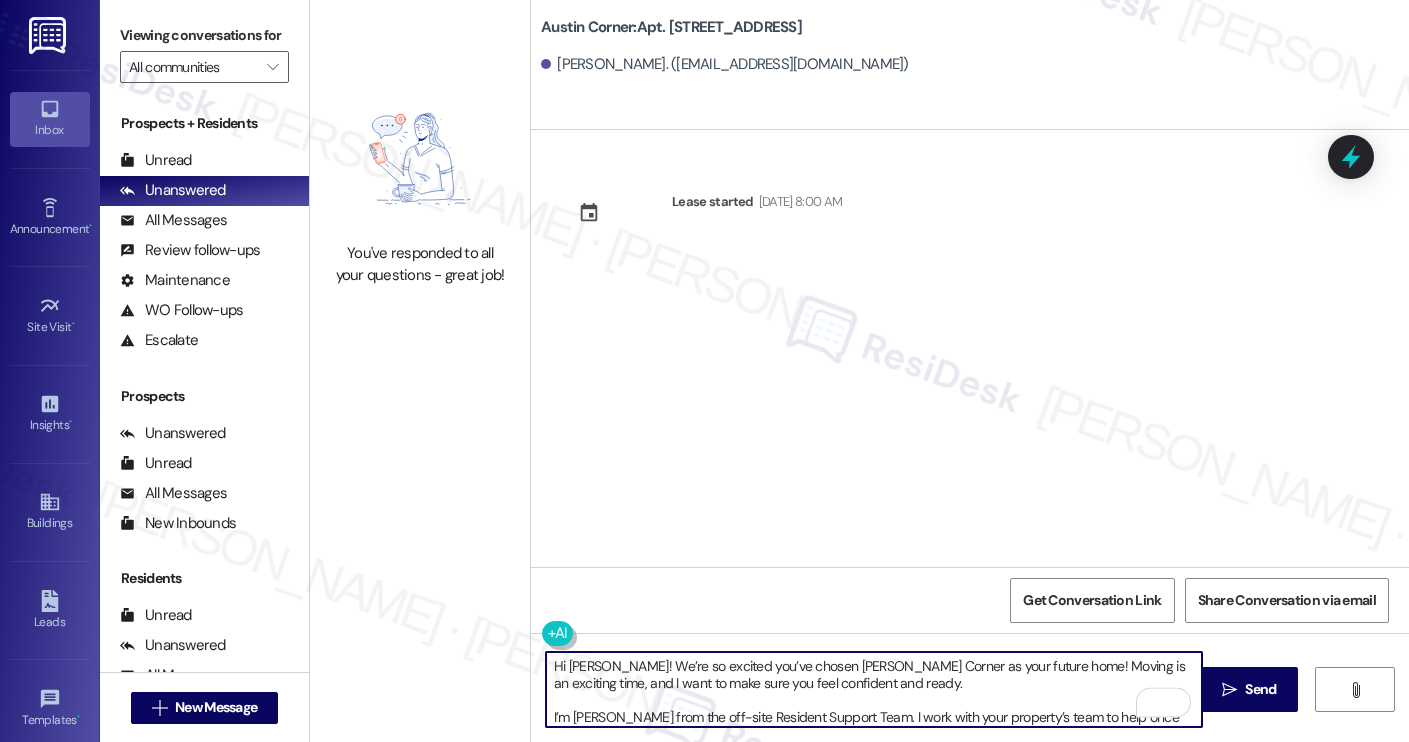 click on "Emmanuel Lopez. (immanuelopez10@gmail.com)" at bounding box center (725, 64) 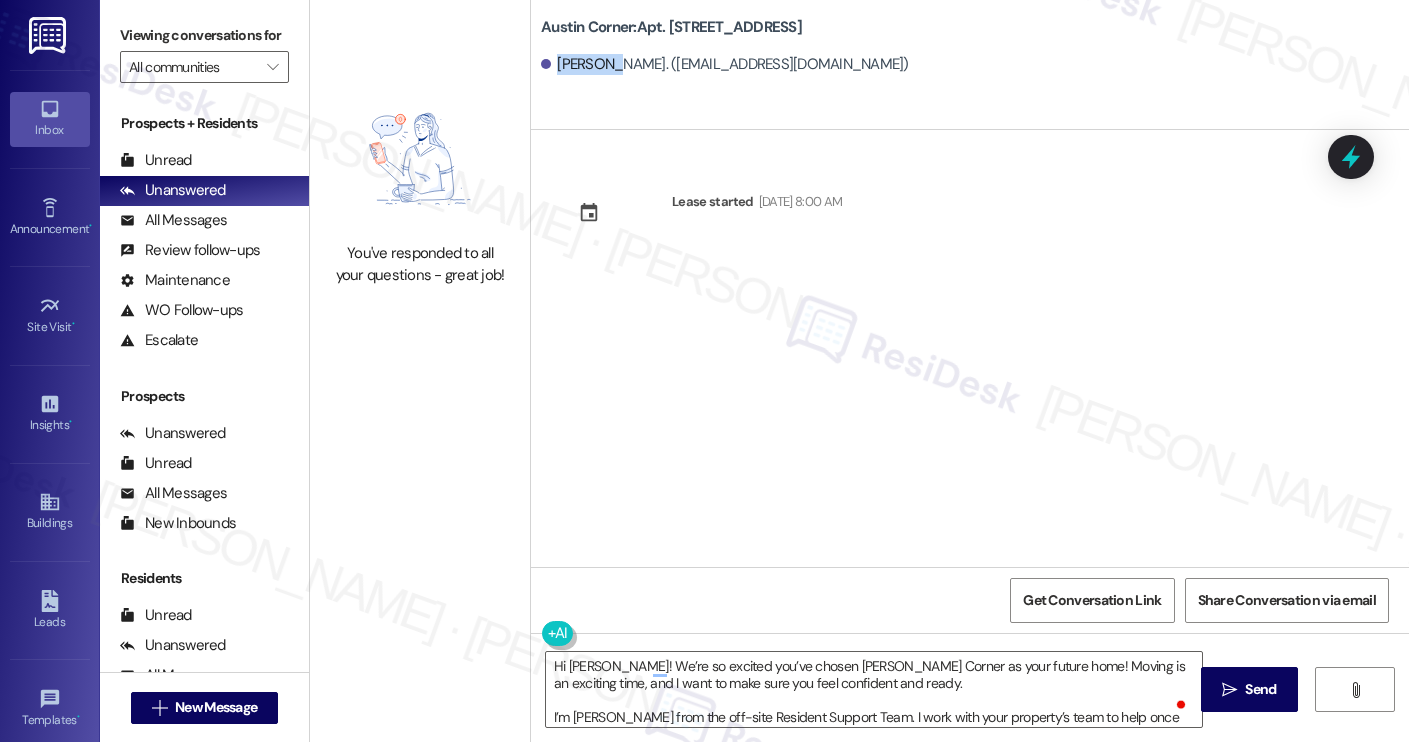 copy on "Emmanuel" 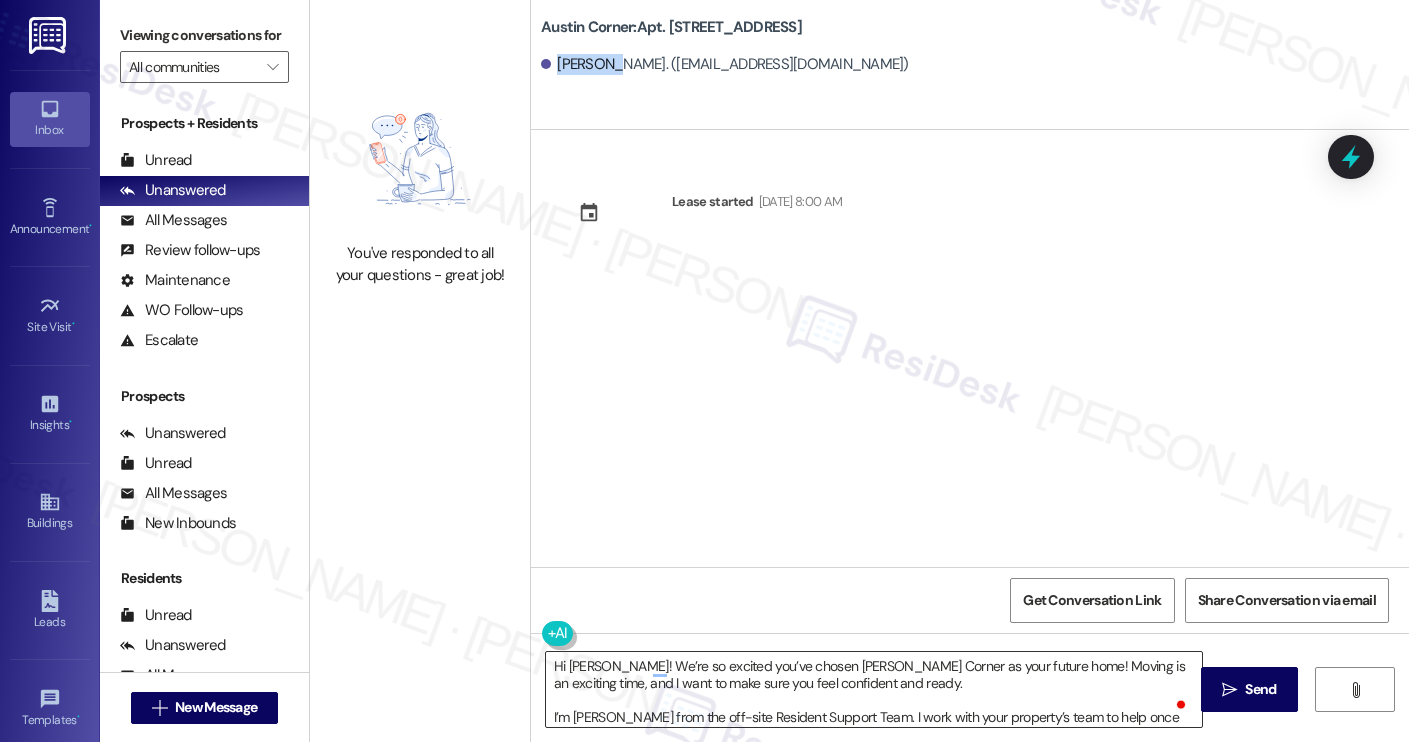 click on "Hi [PERSON_NAME]! We’re so excited you’ve chosen [PERSON_NAME] Corner as your future home! Moving is an exciting time, and I want to make sure you feel confident and ready.
I’m [PERSON_NAME] from the off-site Resident Support Team. I work with your property’s team to help once you’ve moved in, whether it’s answering questions or assisting with maintenance. I’ll be in touch as your move-in date gets closer!
Move-in day will be busy as you get settled, but no reason it has to be stressful. Don’t forget that we offer a ⚡FAST PASS⚡for Move-In day if your checklist has been completed 2 weeks prior to move-in. Login to your ResidentPortal [DATE] to complete those outstanding items!" at bounding box center (874, 689) 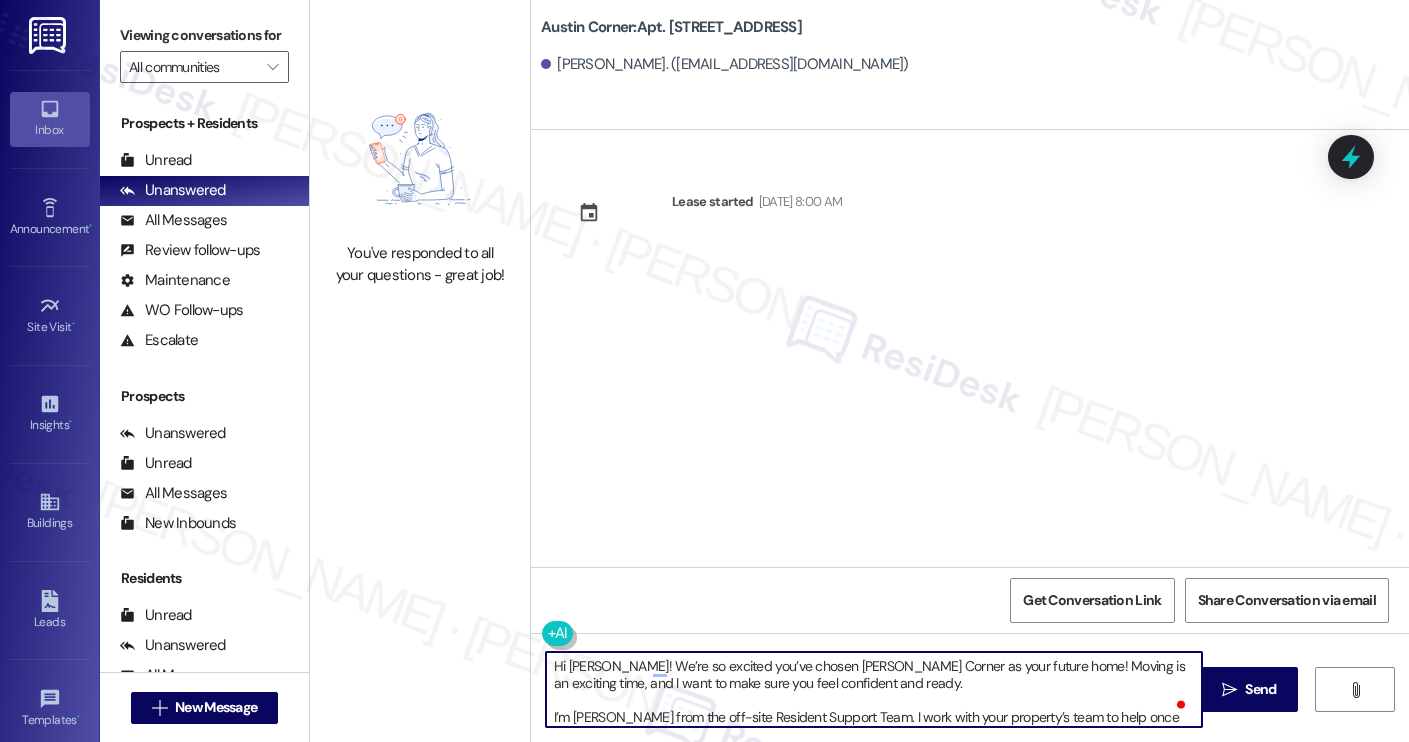 click on "Hi [PERSON_NAME]! We’re so excited you’ve chosen [PERSON_NAME] Corner as your future home! Moving is an exciting time, and I want to make sure you feel confident and ready.
I’m [PERSON_NAME] from the off-site Resident Support Team. I work with your property’s team to help once you’ve moved in, whether it’s answering questions or assisting with maintenance. I’ll be in touch as your move-in date gets closer!
Move-in day will be busy as you get settled, but no reason it has to be stressful. Don’t forget that we offer a ⚡FAST PASS⚡for Move-In day if your checklist has been completed 2 weeks prior to move-in. Login to your ResidentPortal [DATE] to complete those outstanding items!" at bounding box center [874, 689] 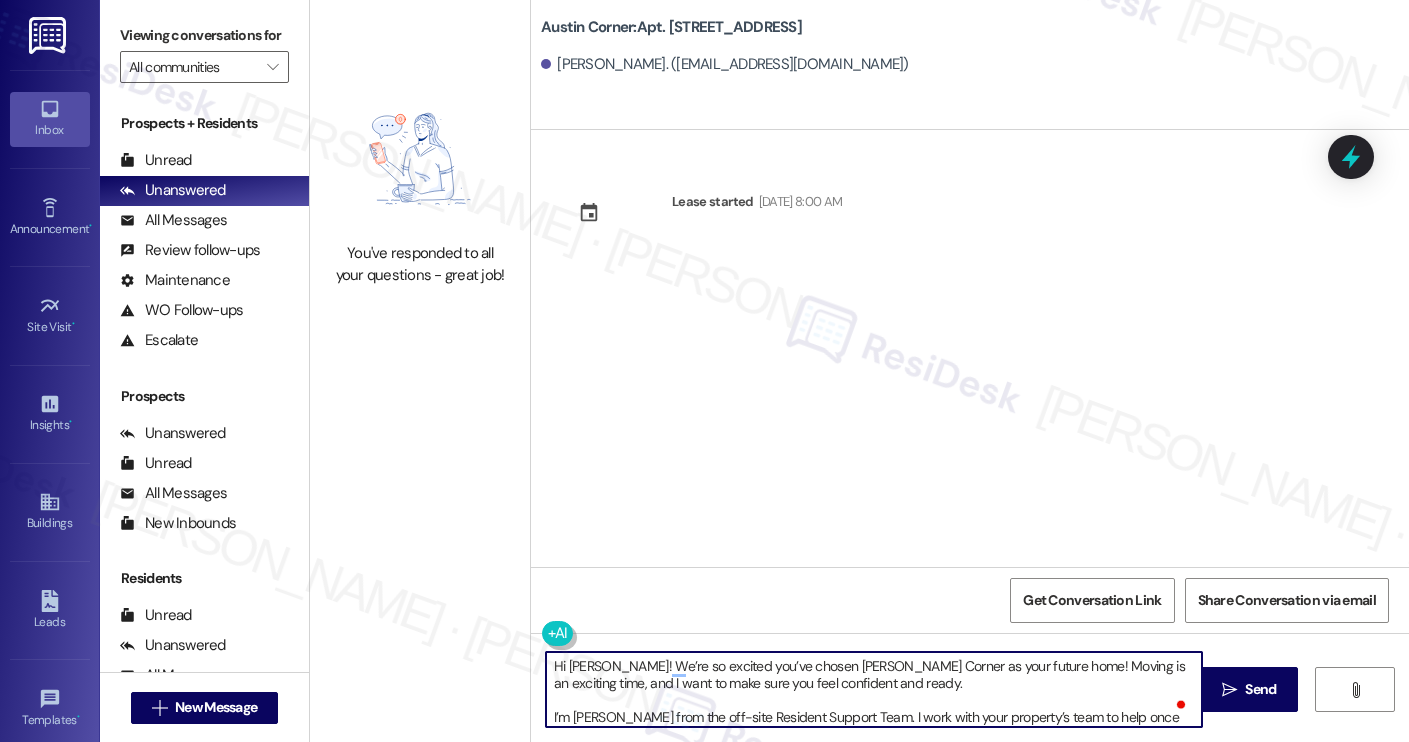 scroll, scrollTop: 0, scrollLeft: 0, axis: both 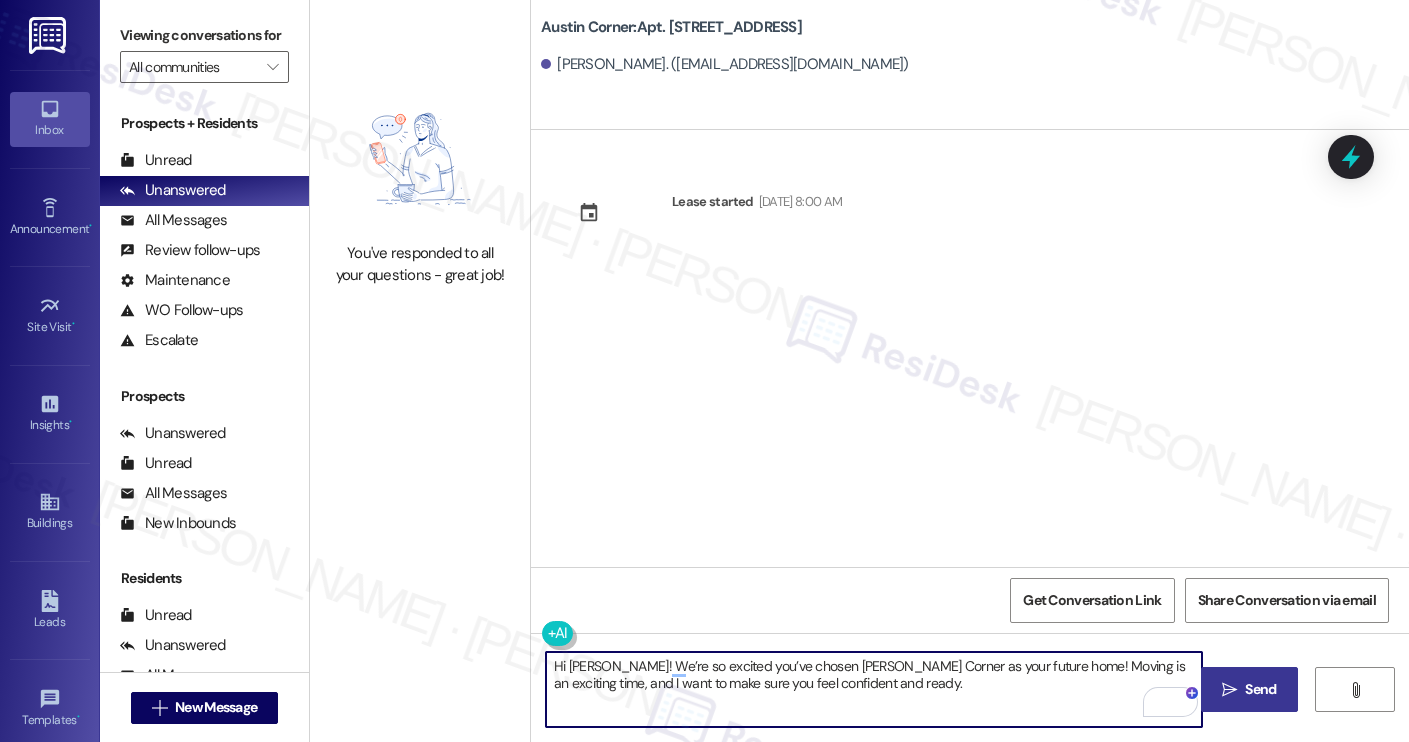 type on "Hi [PERSON_NAME]! We’re so excited you’ve chosen [PERSON_NAME] Corner as your future home! Moving is an exciting time, and I want to make sure you feel confident and ready." 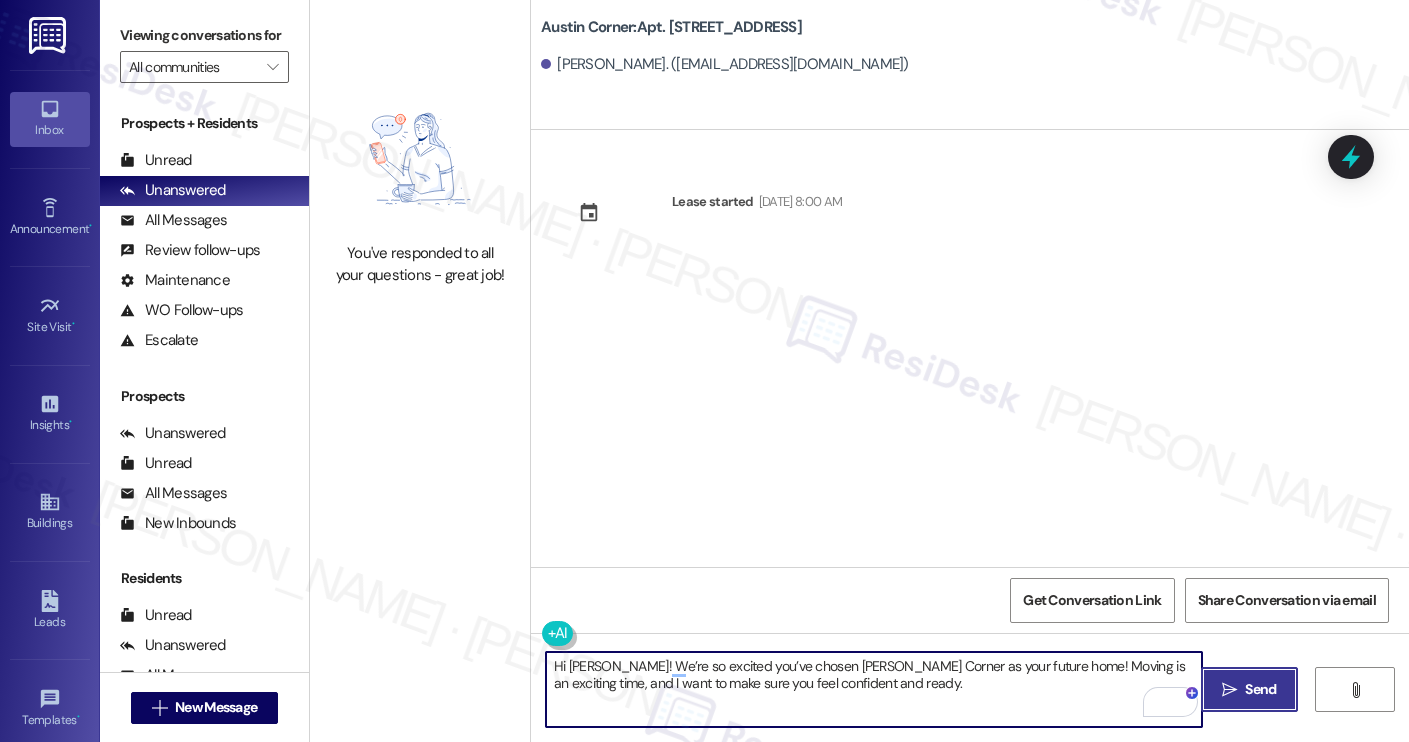 click on " Send" at bounding box center (1249, 689) 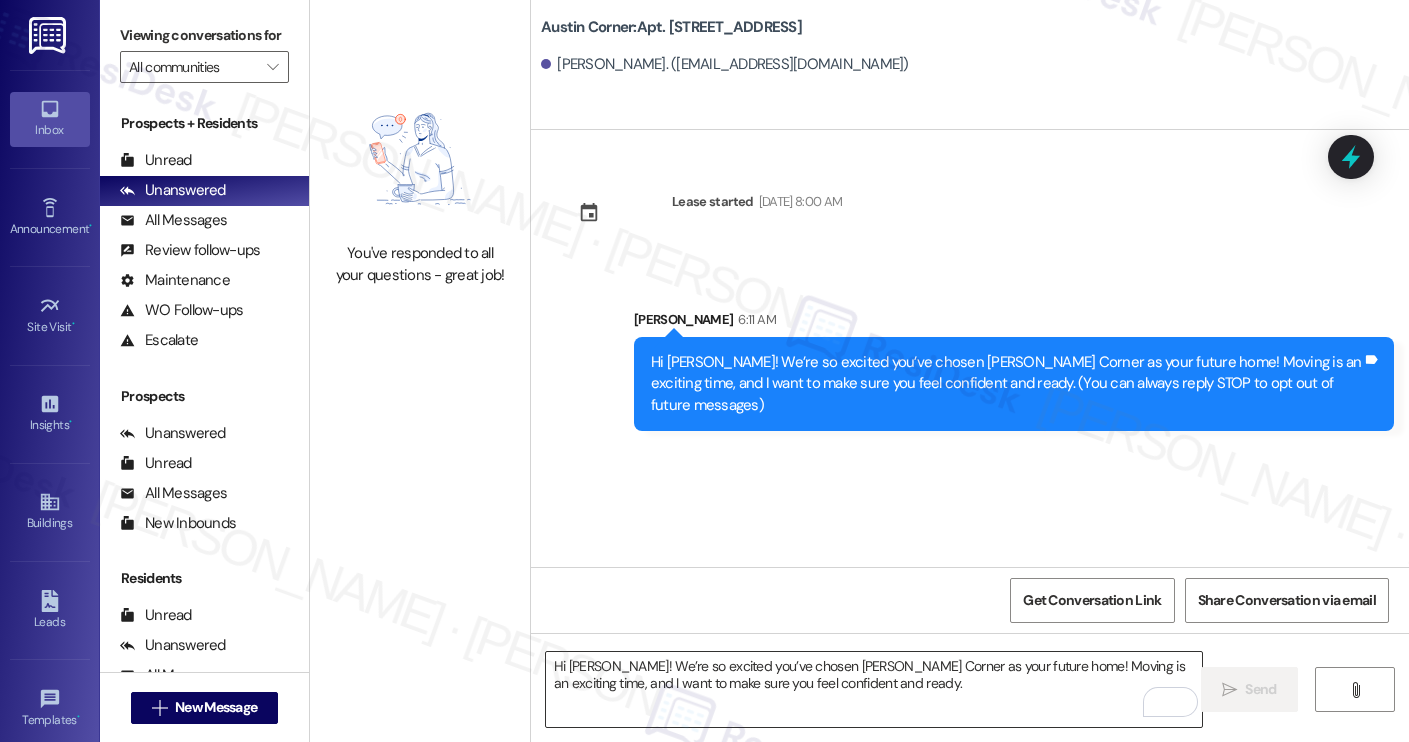 click on "Hi [PERSON_NAME]! We’re so excited you’ve chosen [PERSON_NAME] Corner as your future home! Moving is an exciting time, and I want to make sure you feel confident and ready." at bounding box center [874, 689] 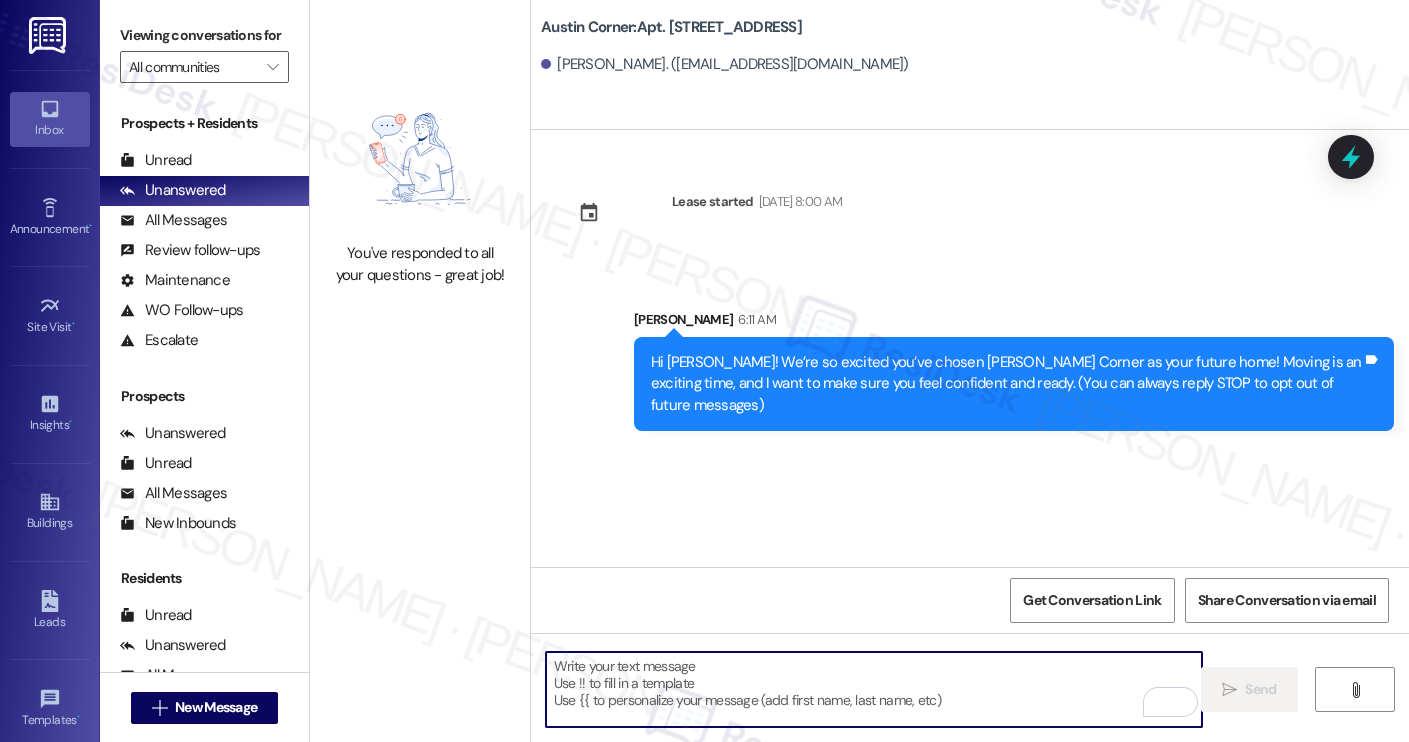 paste on "I’m [PERSON_NAME] from the off-site Resident Support Team. I work with your property’s team to help once you’ve moved in, whether it’s answering questions or assisting with maintenance. I’ll be in touch as your move-in date gets closer!
Move-in day will be busy as you get settled, but no reason it has to be stressful. Don’t forget that we offer a ⚡FAST PASS⚡for Move-In day if your checklist has been completed 2 weeks prior to move-in. Login to your ResidentPortal [DATE] to complete those outstanding items!" 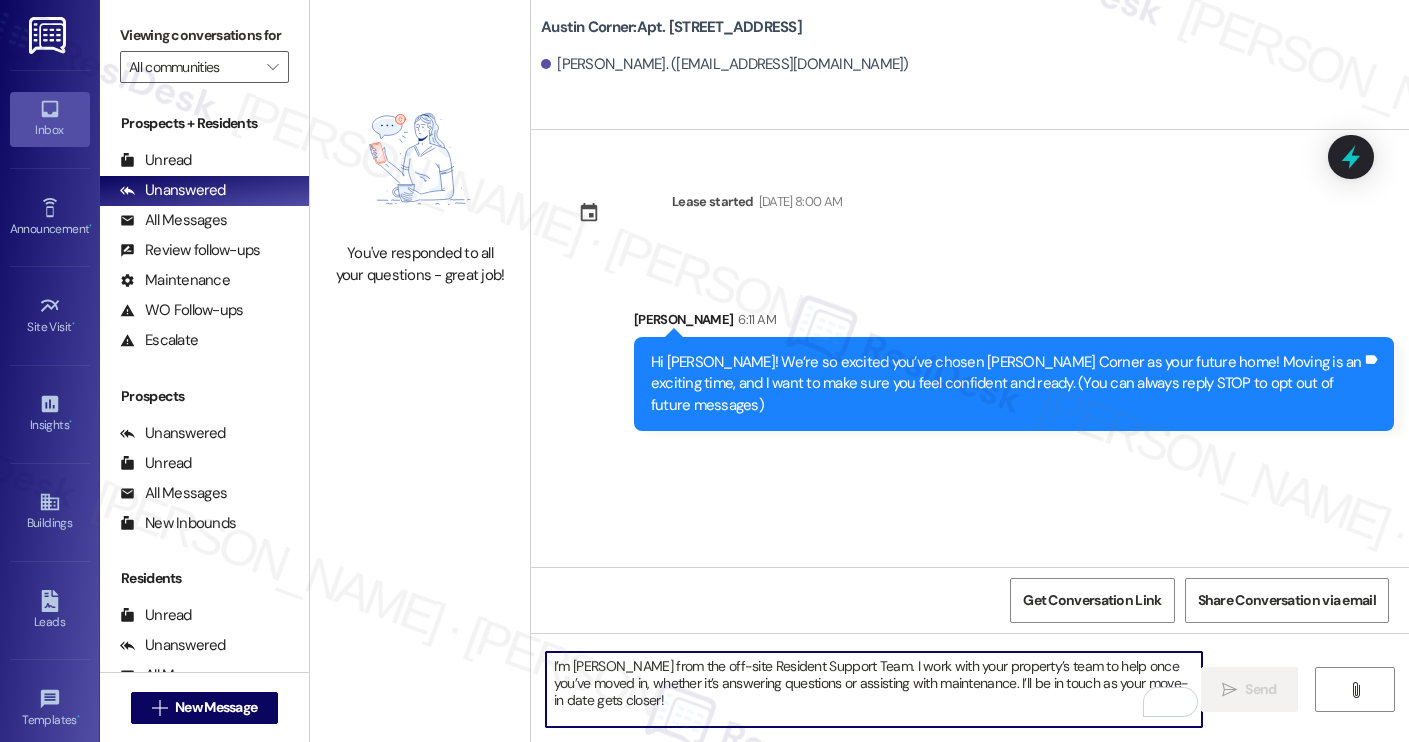 scroll, scrollTop: 68, scrollLeft: 0, axis: vertical 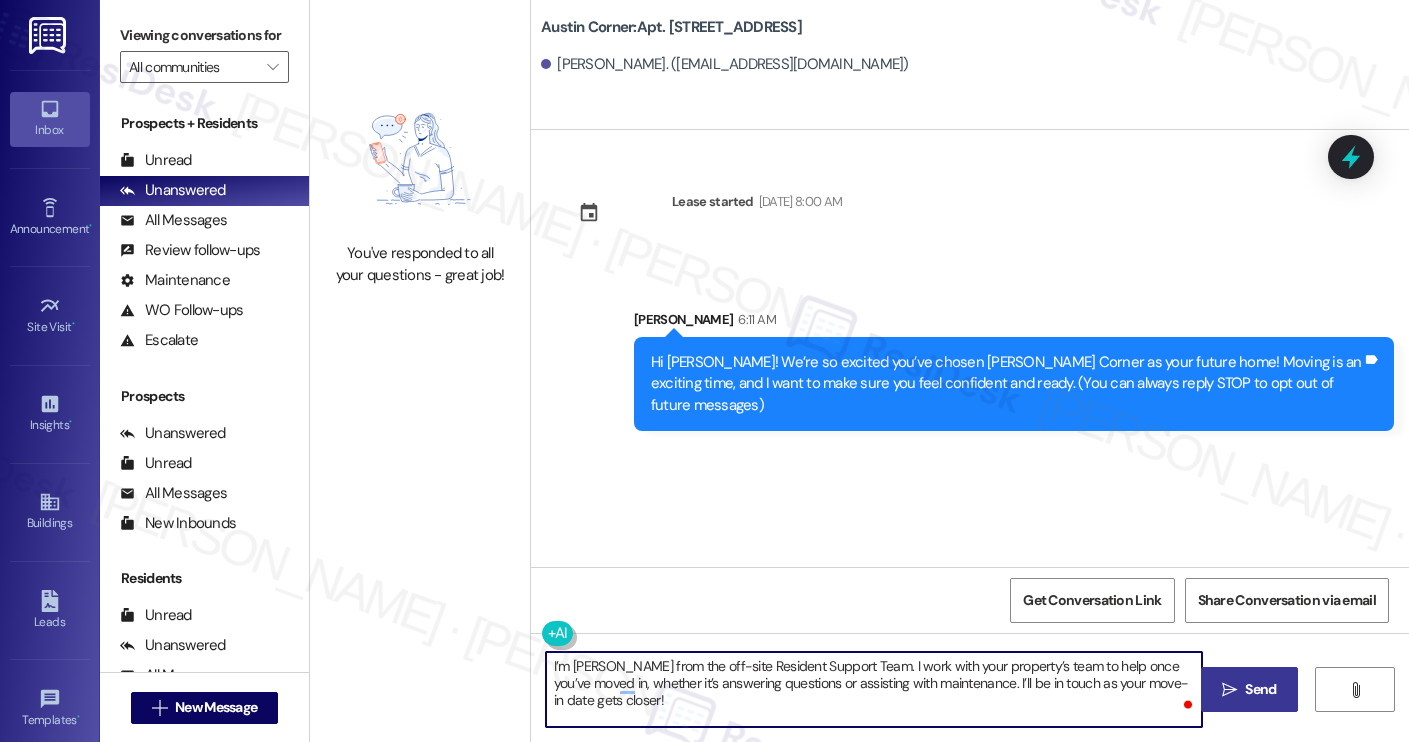type on "I’m [PERSON_NAME] from the off-site Resident Support Team. I work with your property’s team to help once you’ve moved in, whether it’s answering questions or assisting with maintenance. I’ll be in touch as your move-in date gets closer!" 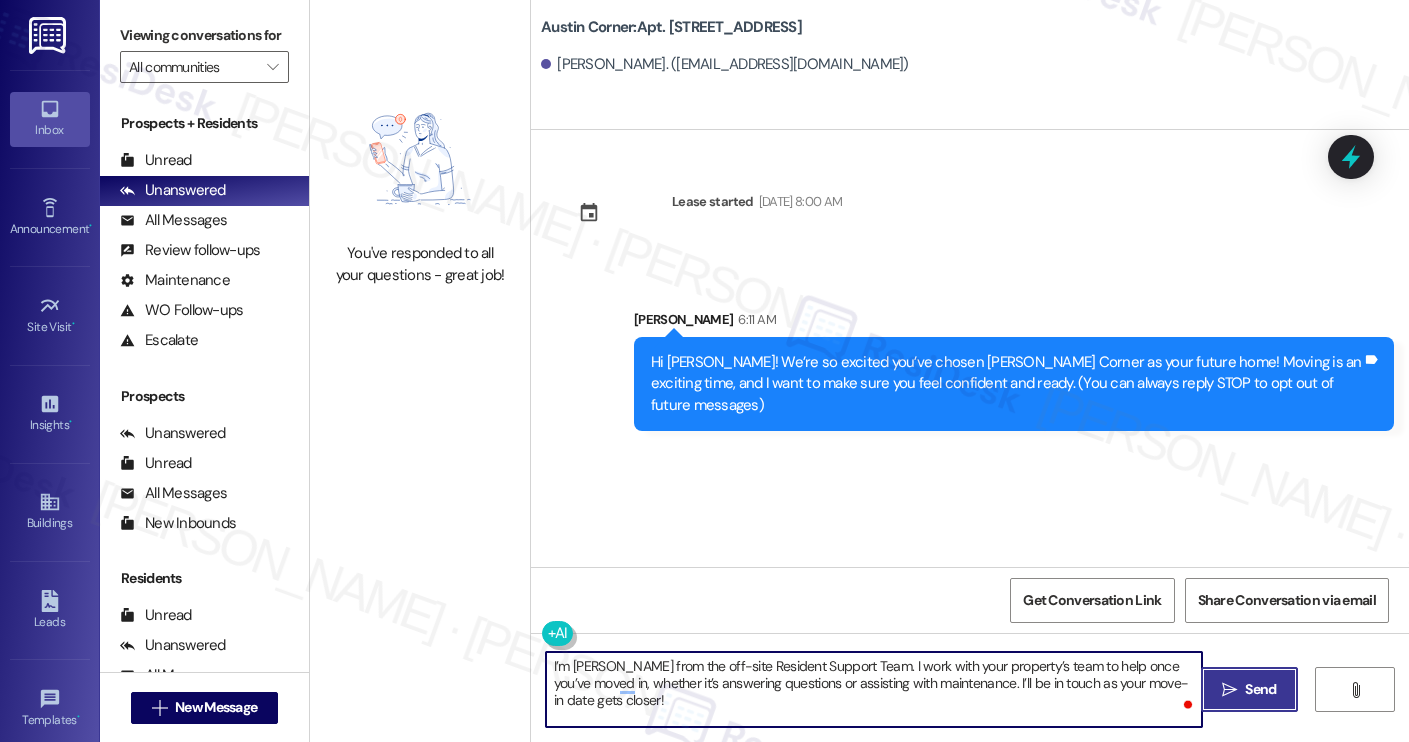 click on "Send" at bounding box center [1260, 689] 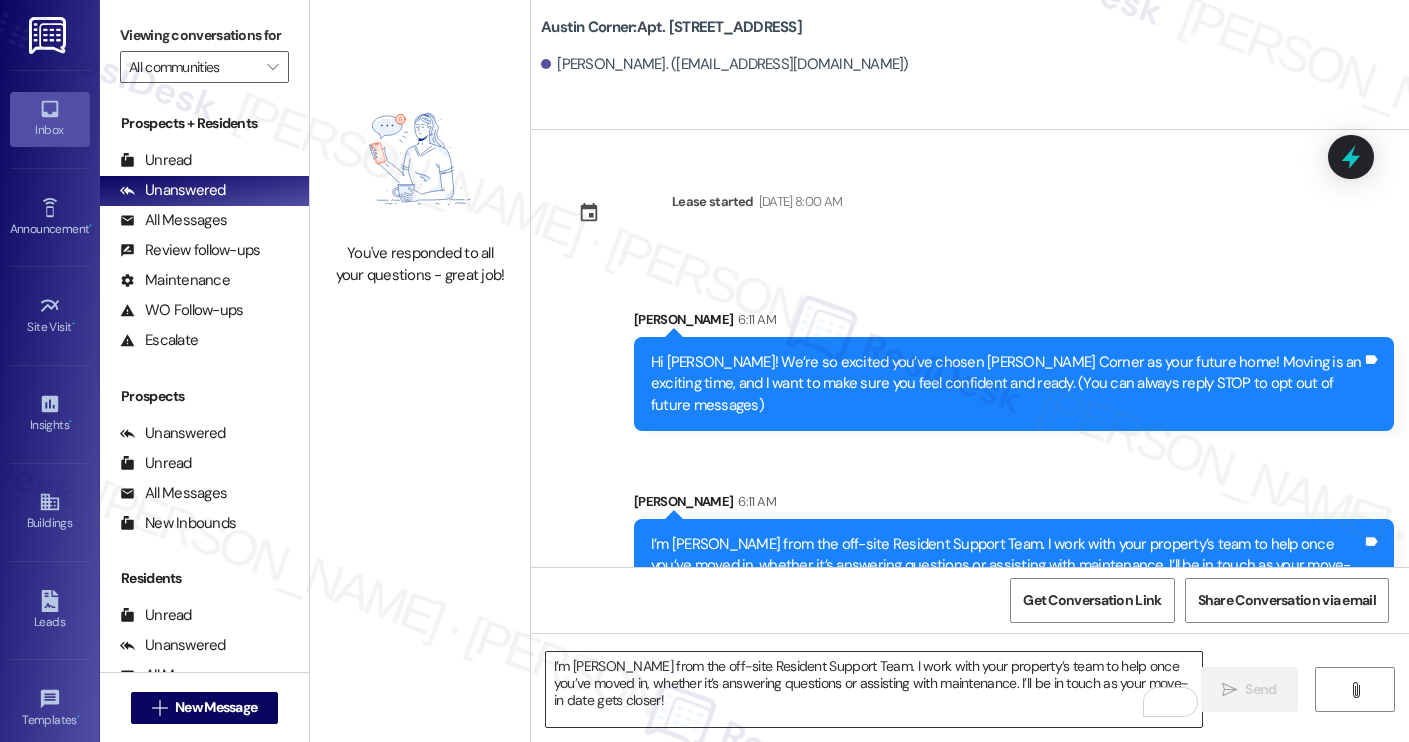 click on "I’m [PERSON_NAME] from the off-site Resident Support Team. I work with your property’s team to help once you’ve moved in, whether it’s answering questions or assisting with maintenance. I’ll be in touch as your move-in date gets closer!" at bounding box center (874, 689) 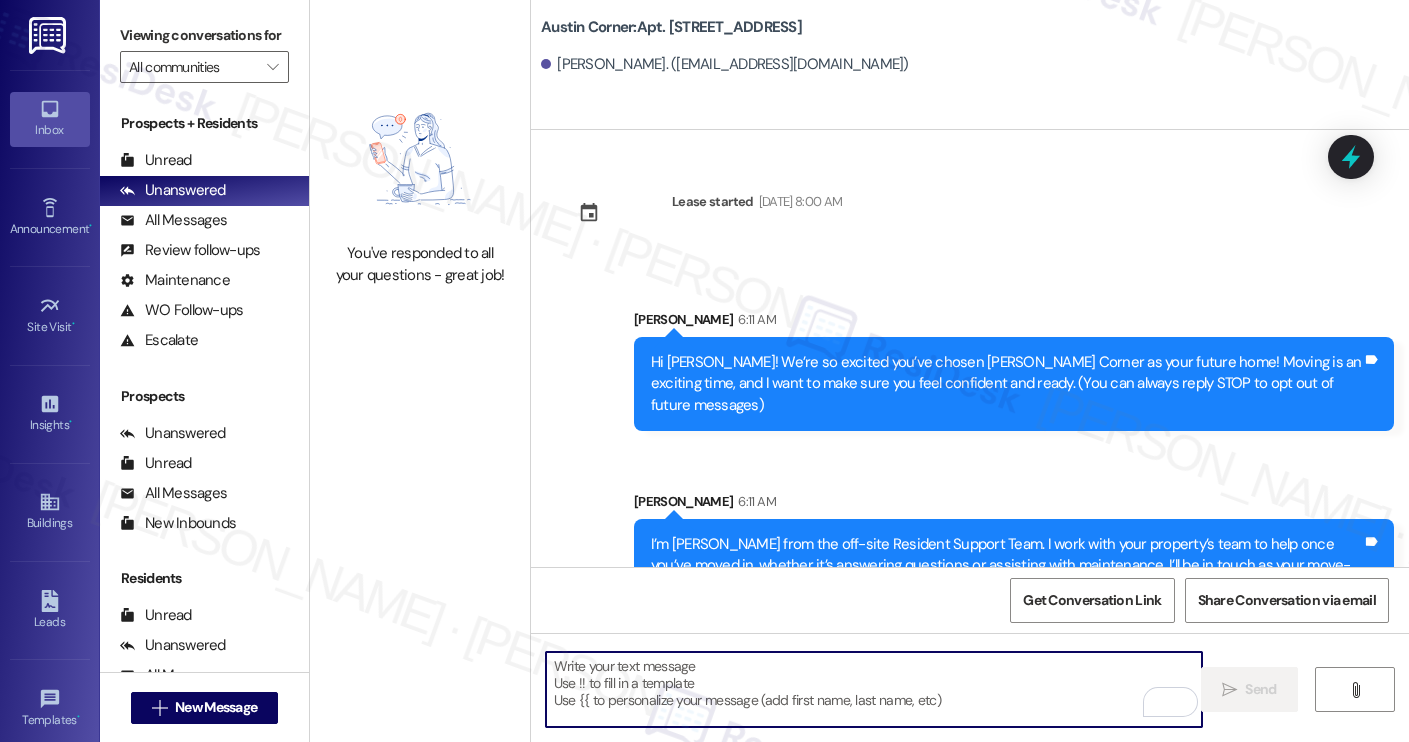 paste on "Move-in day will be busy as you get settled, but no reason it has to be stressful. Don’t forget that we offer a ⚡FAST PASS⚡for Move-In day if your checklist has been completed 2 weeks prior to move-in. Login to your ResidentPortal [DATE] to complete those outstanding items!" 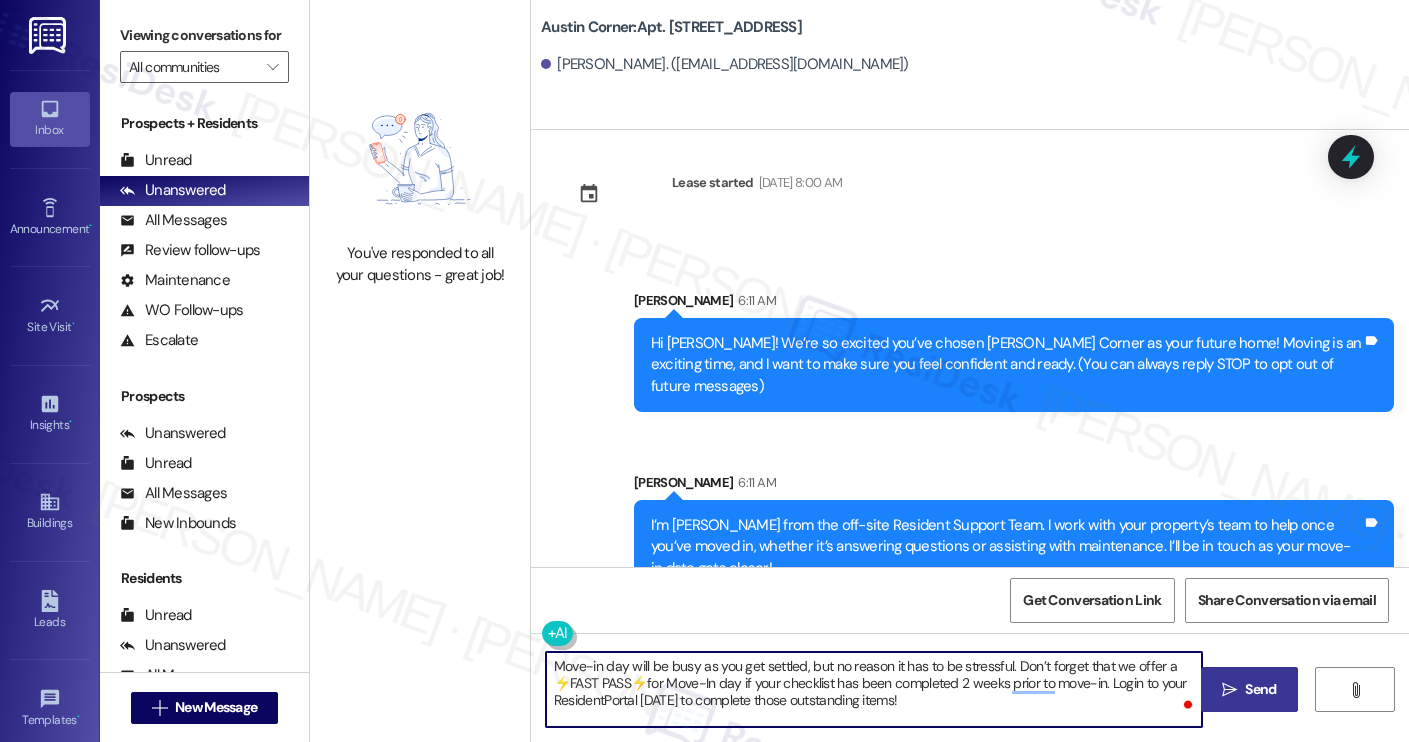 type on "Move-in day will be busy as you get settled, but no reason it has to be stressful. Don’t forget that we offer a ⚡FAST PASS⚡for Move-In day if your checklist has been completed 2 weeks prior to move-in. Login to your ResidentPortal [DATE] to complete those outstanding items!" 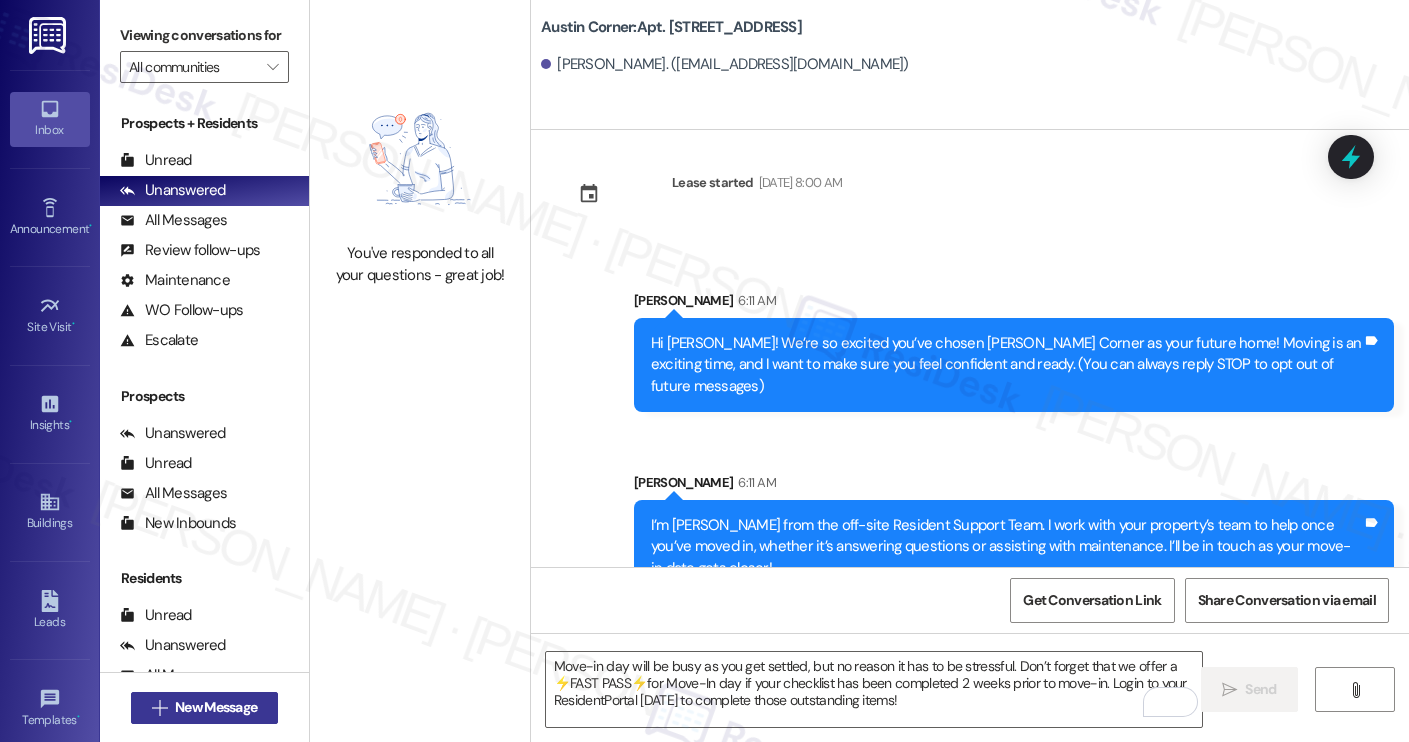 click on "New Message" at bounding box center (216, 707) 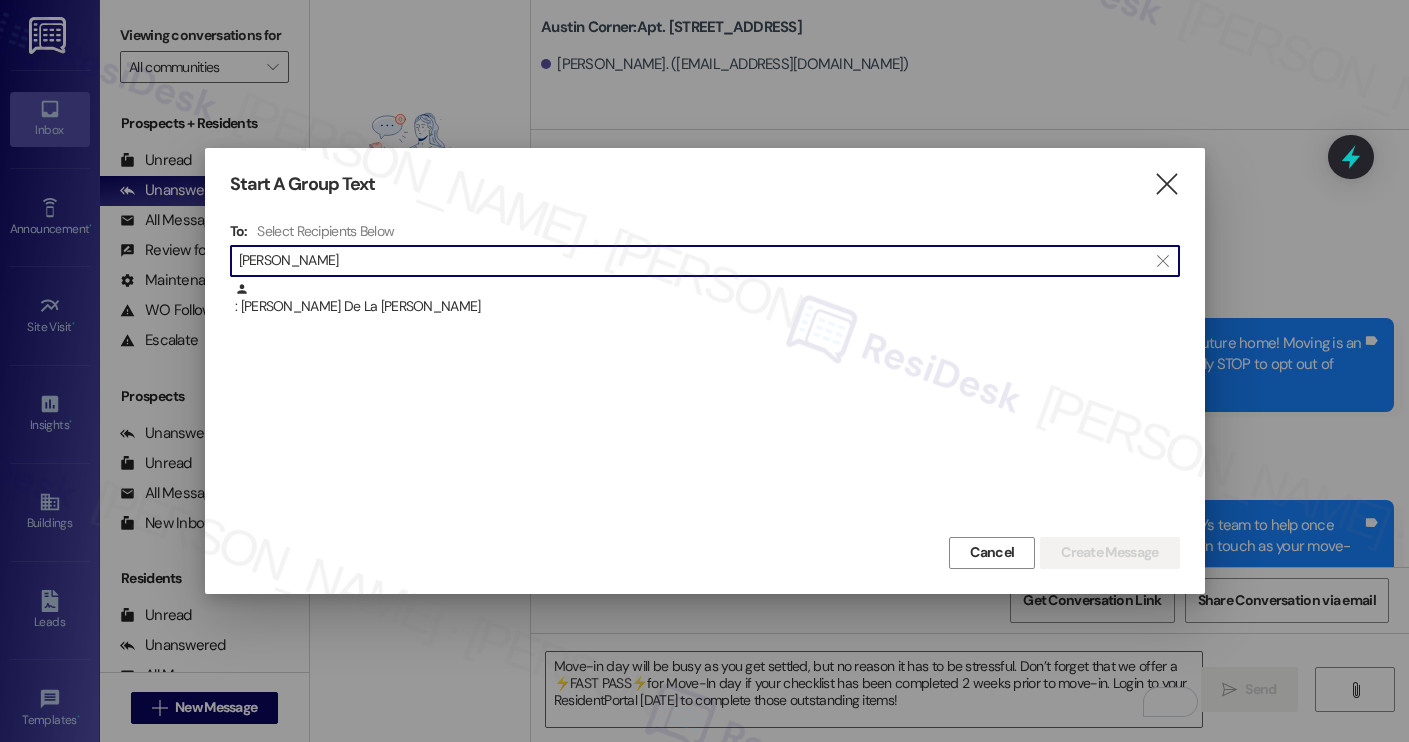 type on "[PERSON_NAME]" 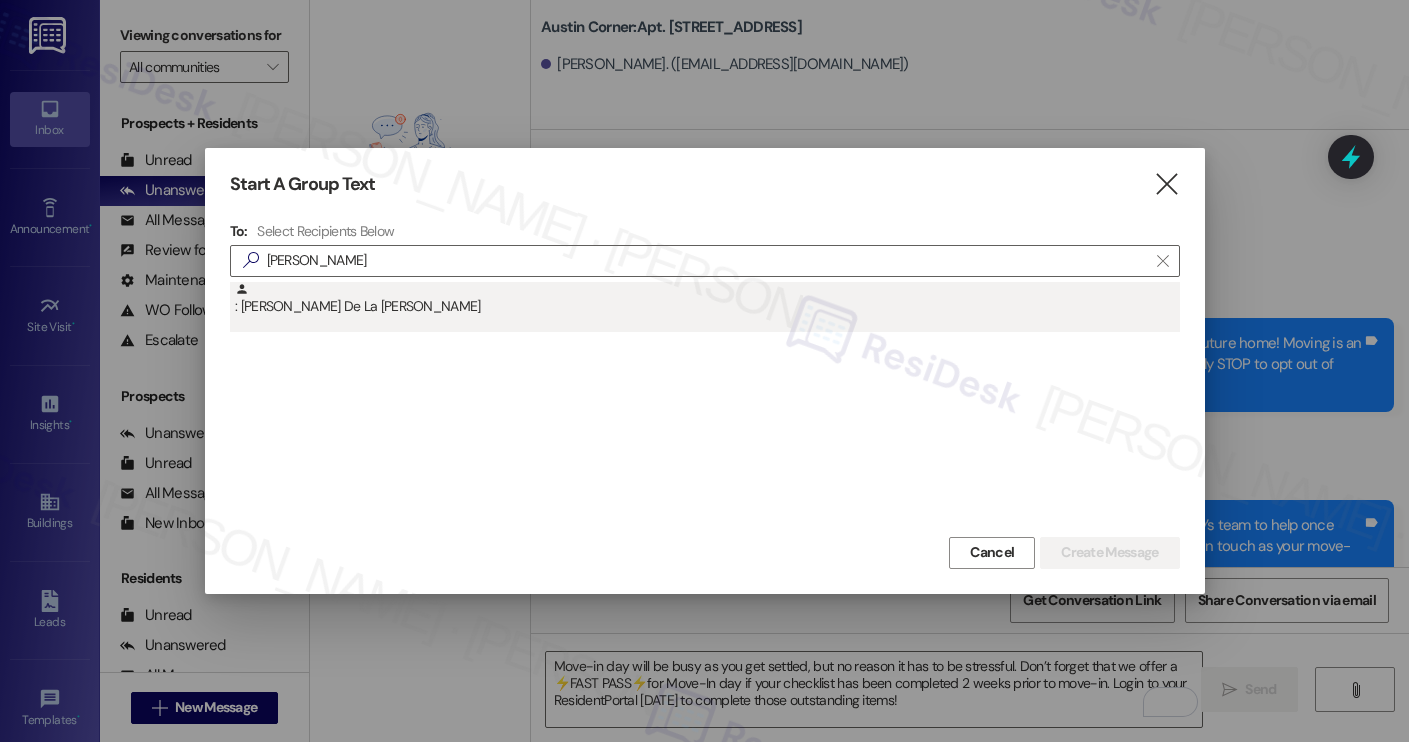 click on ": [PERSON_NAME] De La [PERSON_NAME]" at bounding box center [707, 299] 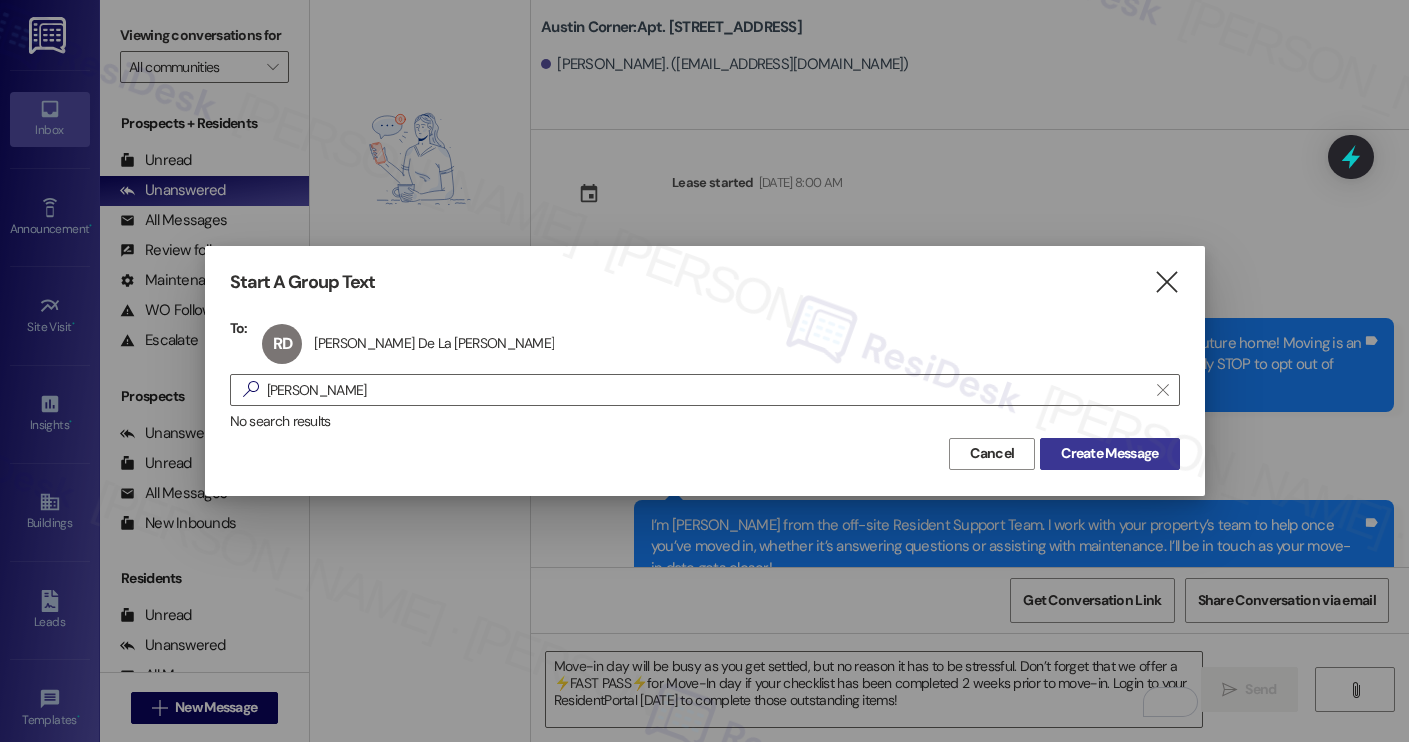 click on "Create Message" at bounding box center (1109, 453) 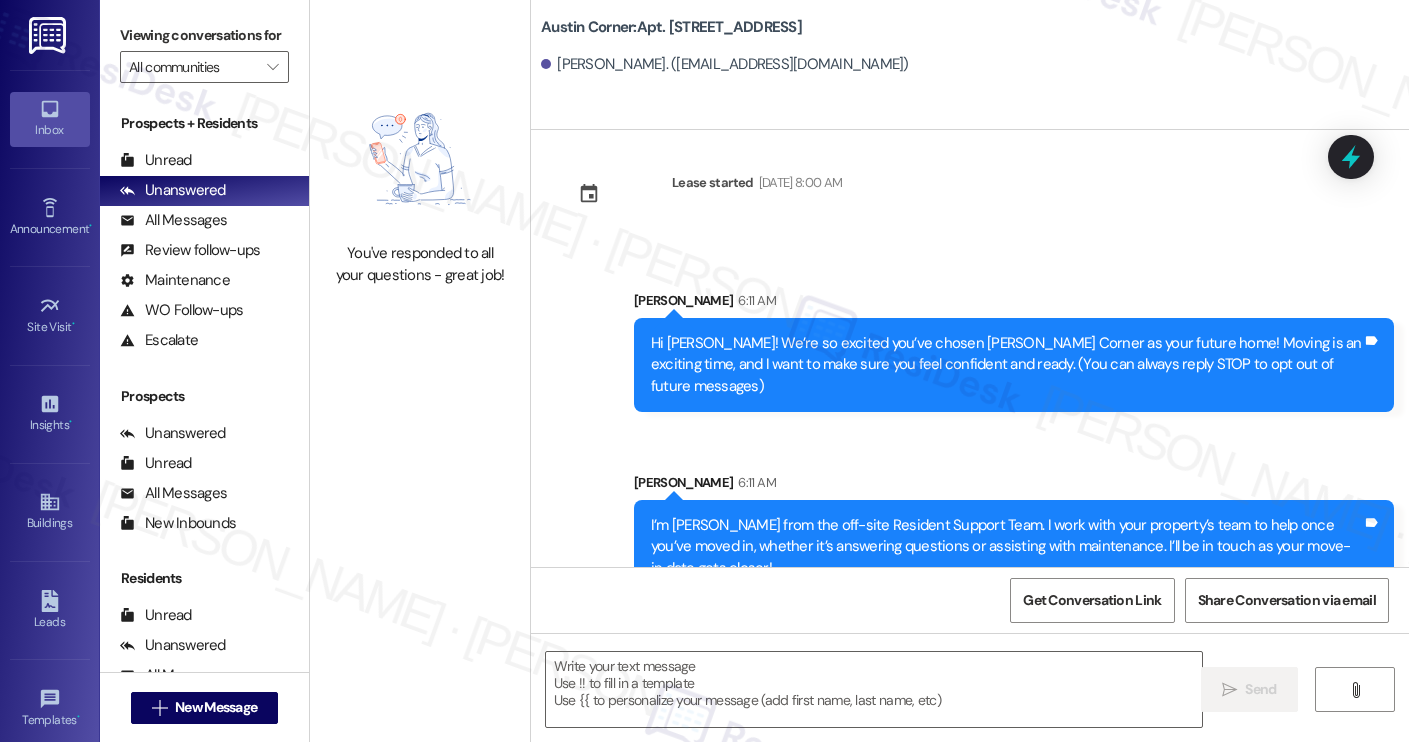 type on "Fetching suggested responses. Please feel free to read through the conversation in the meantime." 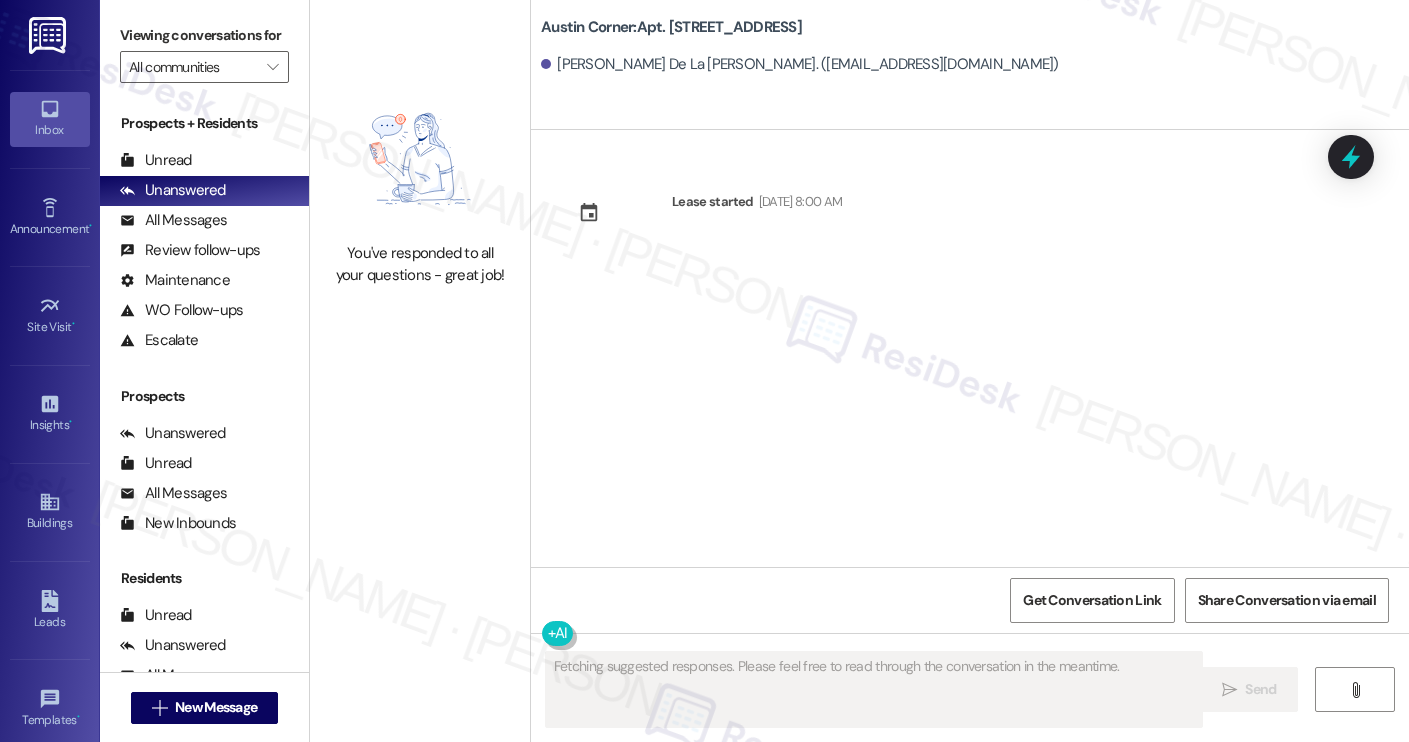 scroll, scrollTop: 0, scrollLeft: 0, axis: both 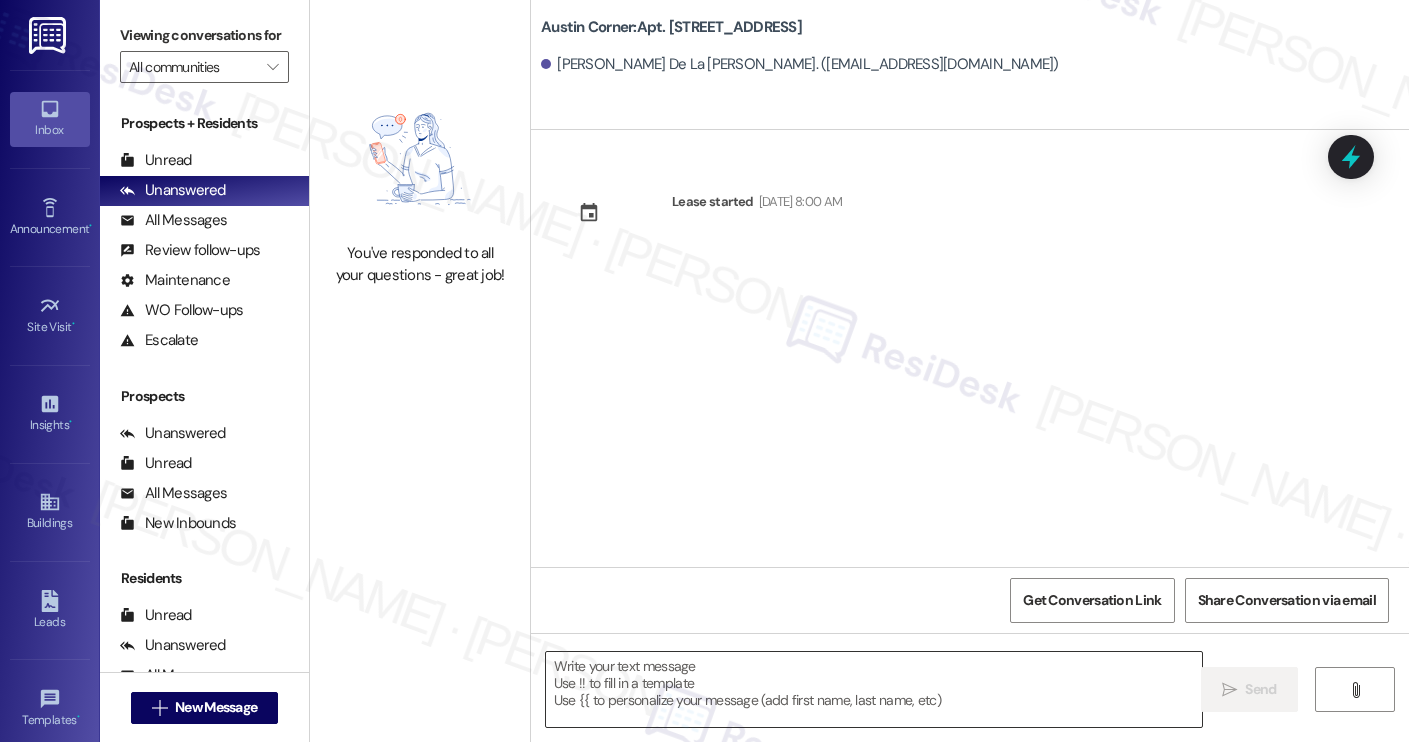click at bounding box center (874, 689) 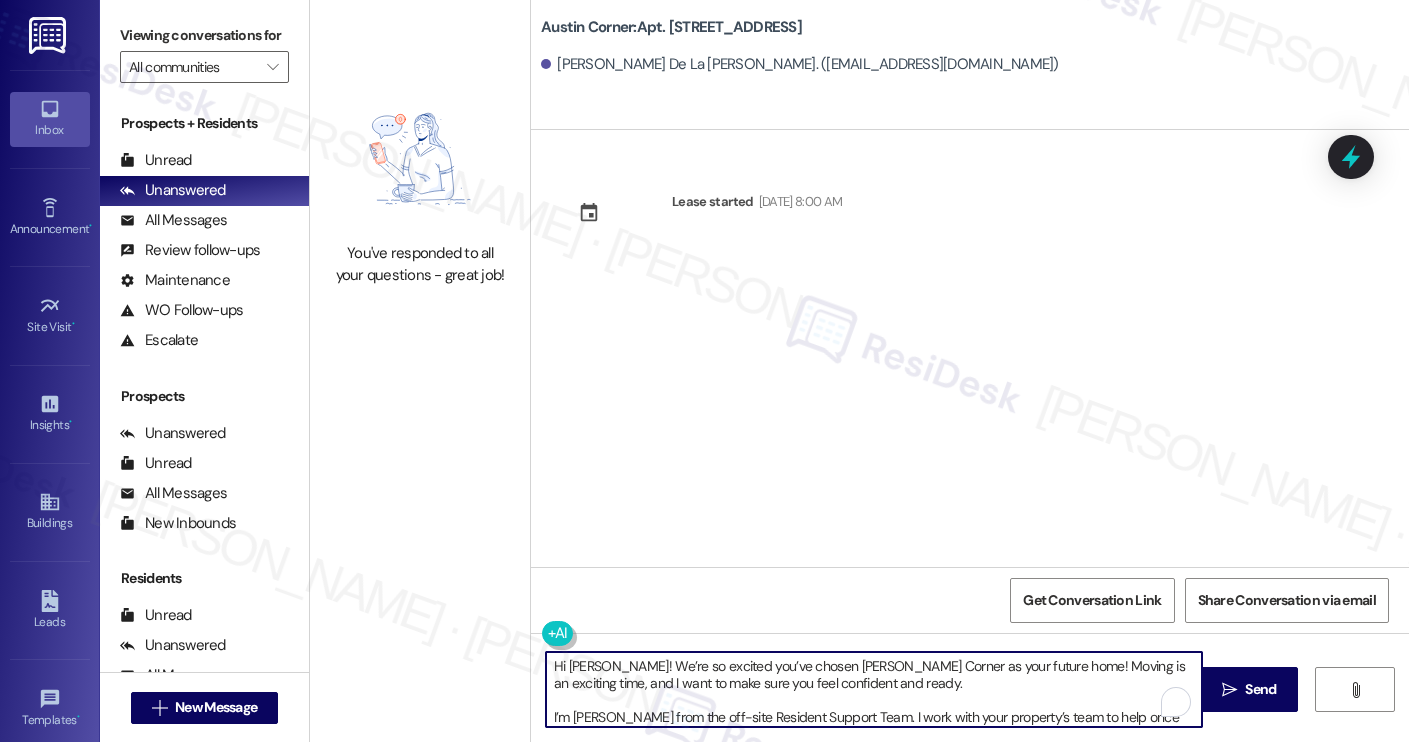 scroll, scrollTop: 119, scrollLeft: 0, axis: vertical 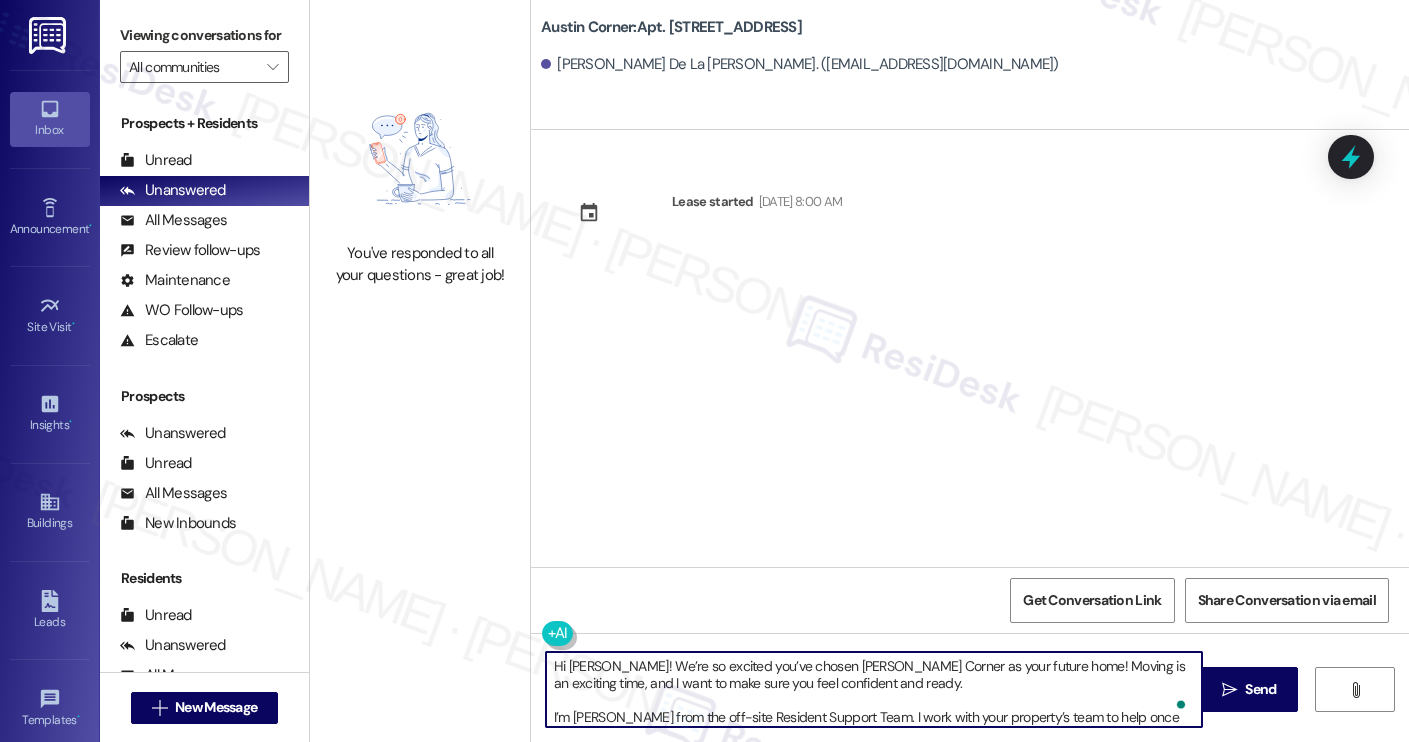 click on "[PERSON_NAME] De La [PERSON_NAME]. ([EMAIL_ADDRESS][DOMAIN_NAME])" at bounding box center [800, 64] 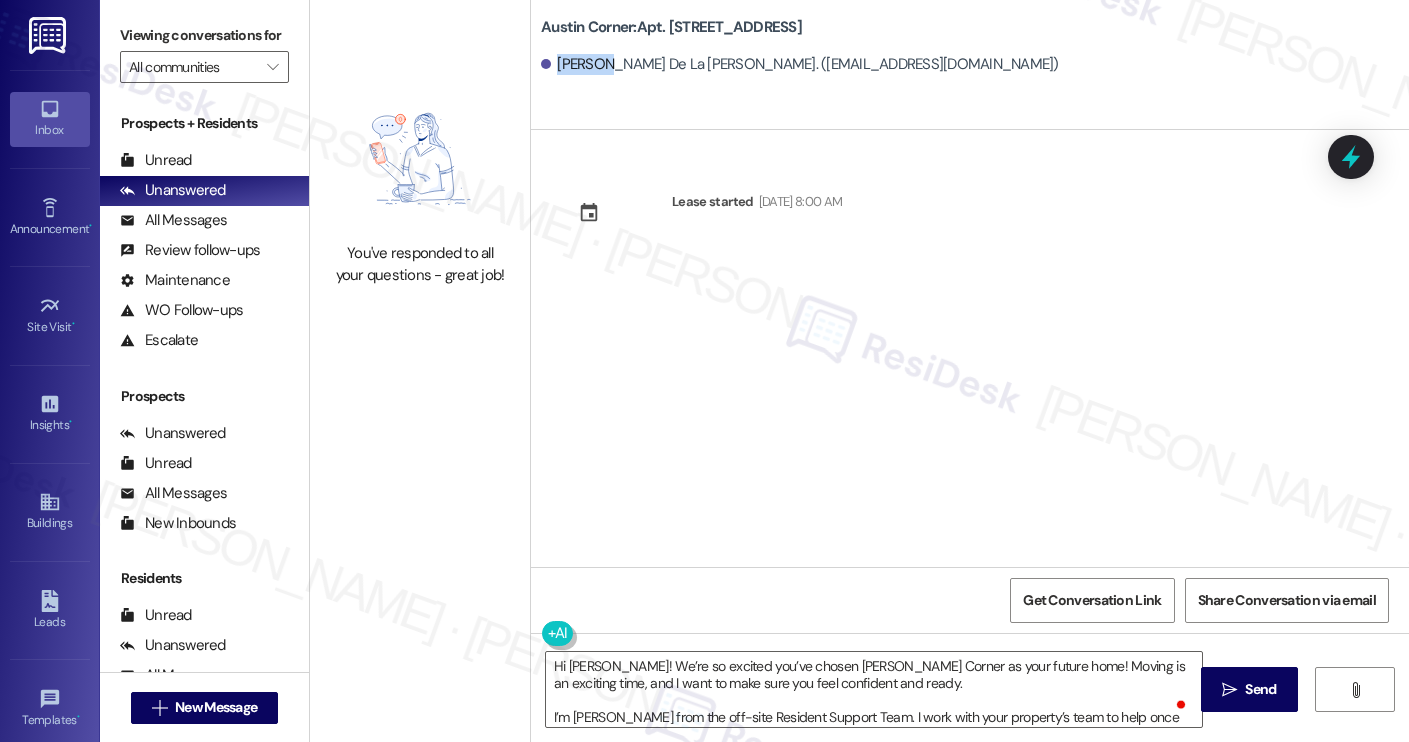 copy on "[PERSON_NAME]" 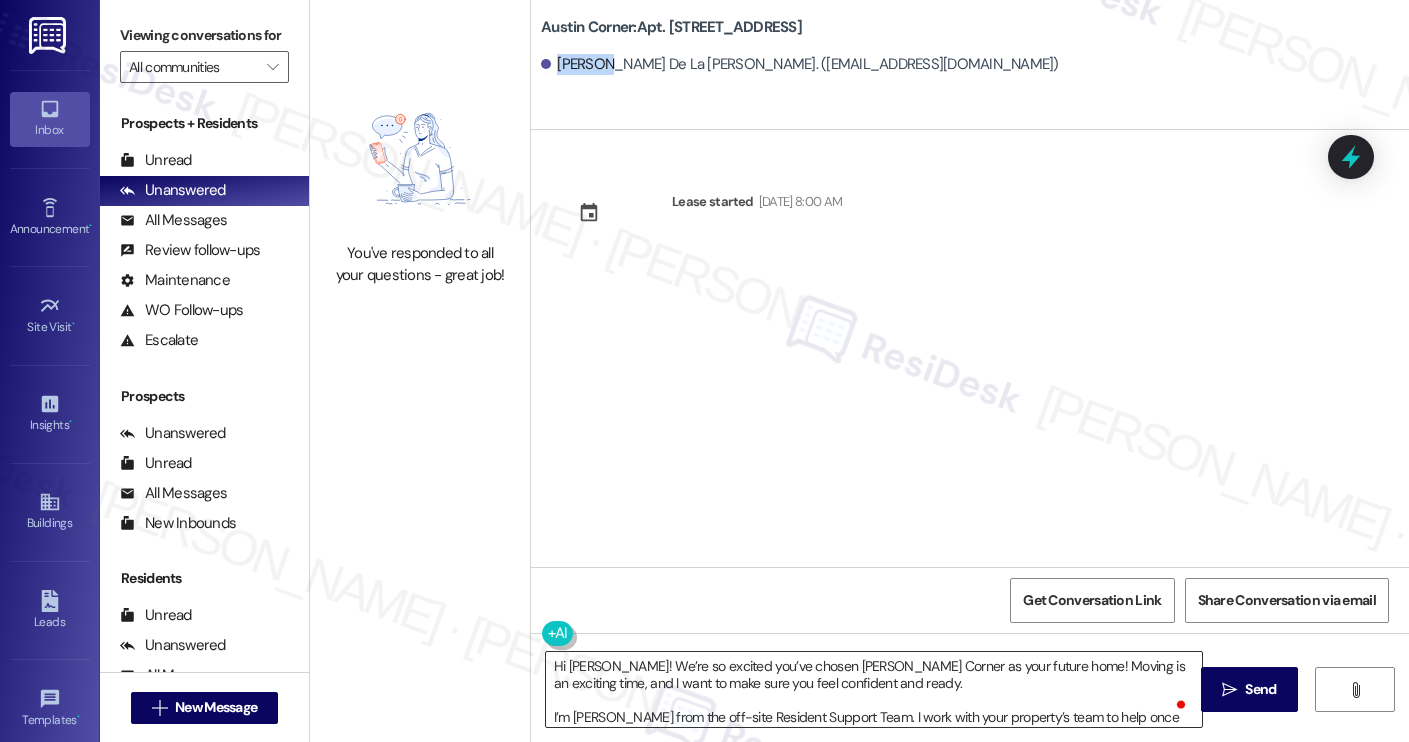 click on "Hi [PERSON_NAME]! We’re so excited you’ve chosen [PERSON_NAME] Corner as your future home! Moving is an exciting time, and I want to make sure you feel confident and ready.
I’m [PERSON_NAME] from the off-site Resident Support Team. I work with your property’s team to help once you’ve moved in, whether it’s answering questions or assisting with maintenance. I’ll be in touch as your move-in date gets closer!
Move-in day will be busy as you get settled, but no reason it has to be stressful. Don’t forget that we offer a ⚡FAST PASS⚡for Move-In day if your checklist has been completed 2 weeks prior to move-in. Login to your ResidentPortal [DATE] to complete those outstanding items!" at bounding box center (874, 689) 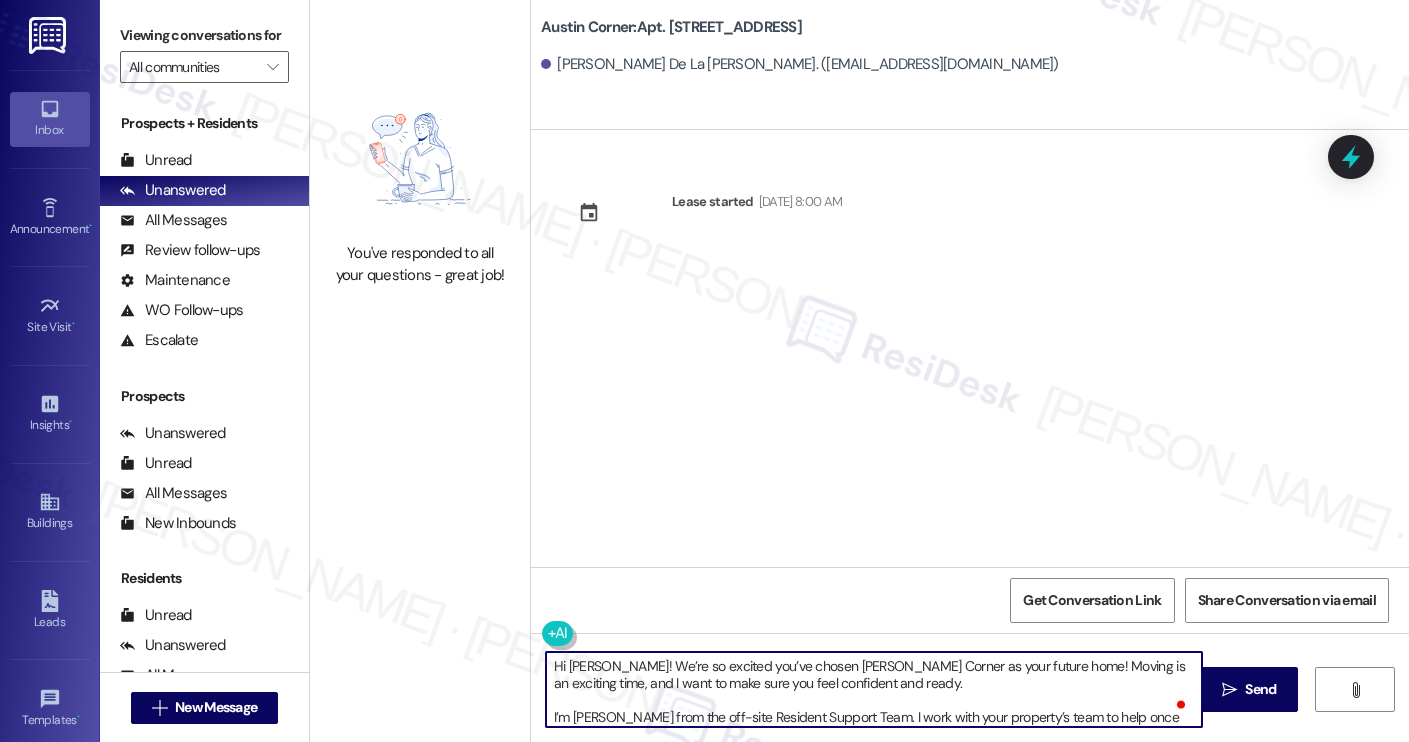 click on "Hi [PERSON_NAME]! We’re so excited you’ve chosen [PERSON_NAME] Corner as your future home! Moving is an exciting time, and I want to make sure you feel confident and ready.
I’m [PERSON_NAME] from the off-site Resident Support Team. I work with your property’s team to help once you’ve moved in, whether it’s answering questions or assisting with maintenance. I’ll be in touch as your move-in date gets closer!
Move-in day will be busy as you get settled, but no reason it has to be stressful. Don’t forget that we offer a ⚡FAST PASS⚡for Move-In day if your checklist has been completed 2 weeks prior to move-in. Login to your ResidentPortal [DATE] to complete those outstanding items!" at bounding box center [874, 689] 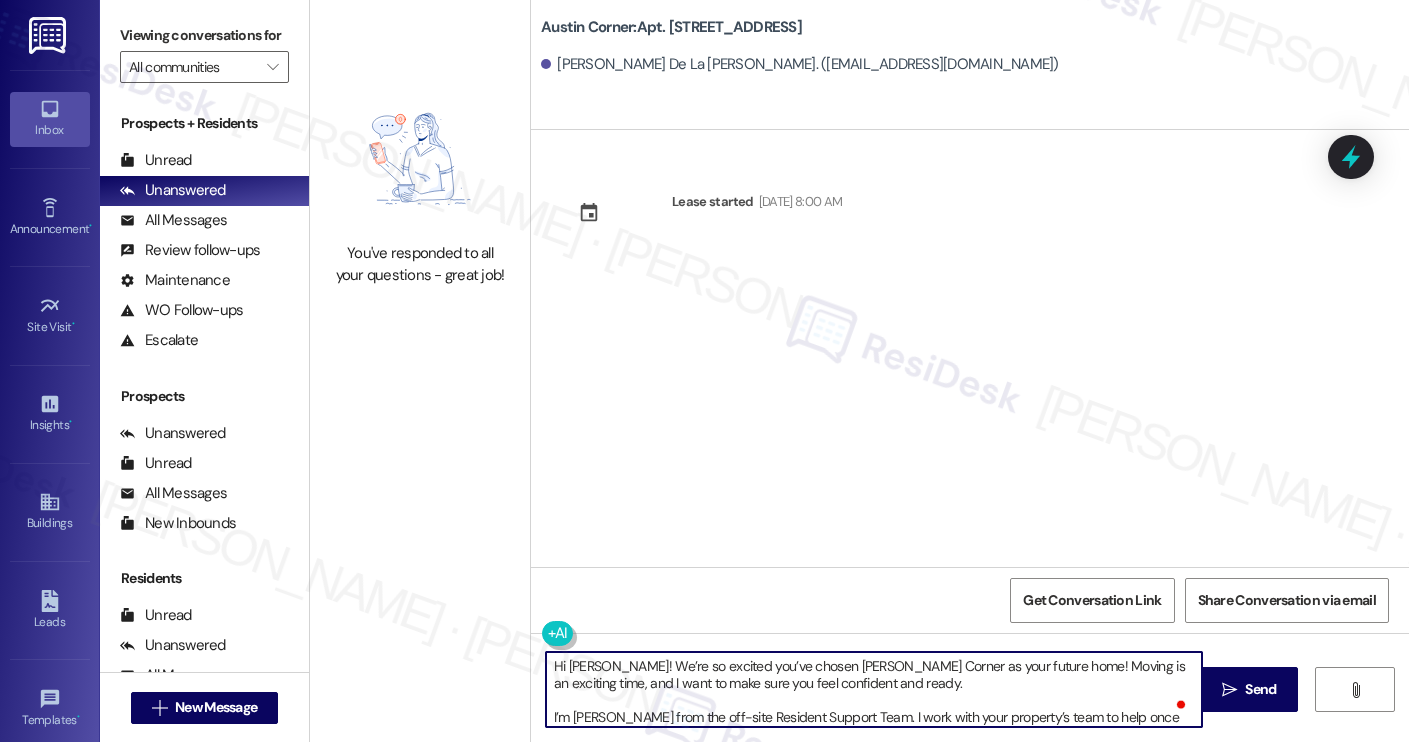scroll, scrollTop: 17, scrollLeft: 0, axis: vertical 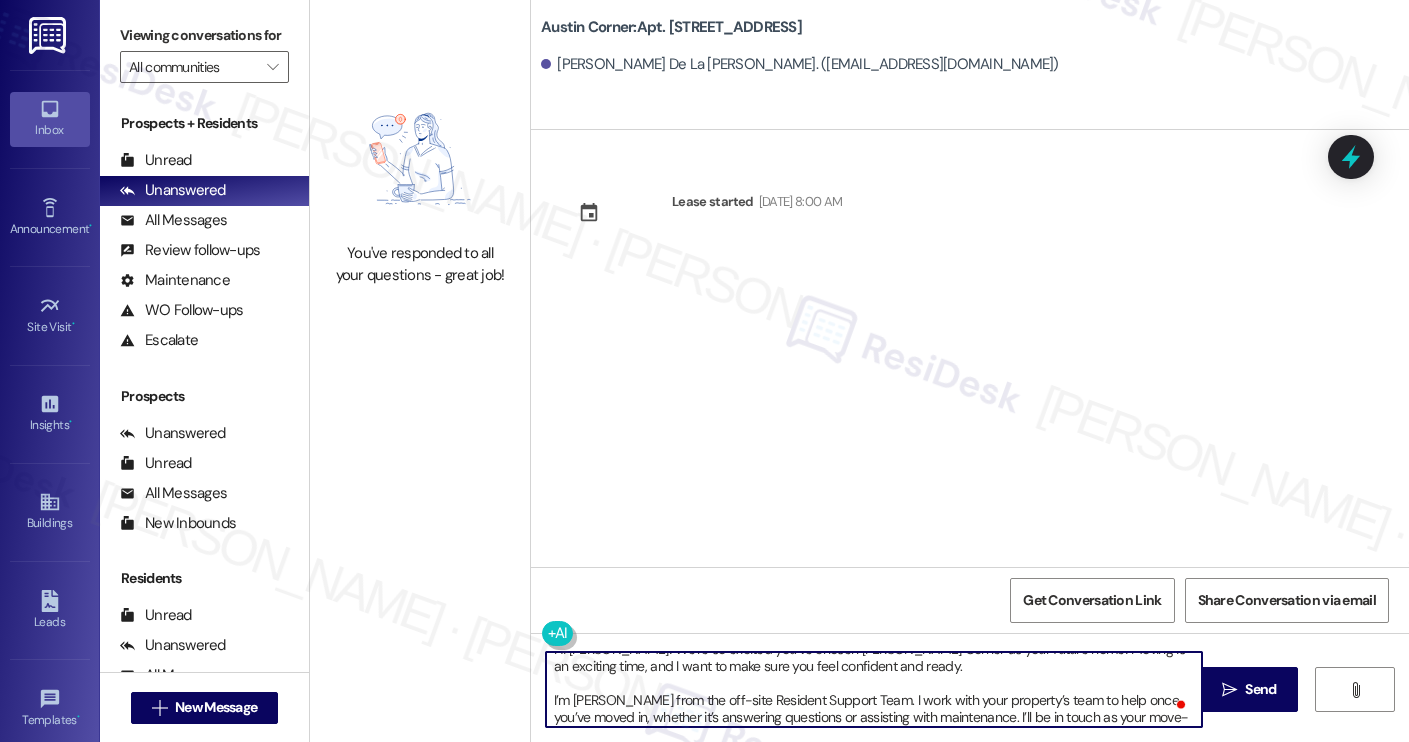 click on "Hi [PERSON_NAME]! We’re so excited you’ve chosen [PERSON_NAME] Corner as your future home! Moving is an exciting time, and I want to make sure you feel confident and ready.
I’m [PERSON_NAME] from the off-site Resident Support Team. I work with your property’s team to help once you’ve moved in, whether it’s answering questions or assisting with maintenance. I’ll be in touch as your move-in date gets closer!
Move-in day will be busy as you get settled, but no reason it has to be stressful. Don’t forget that we offer a ⚡FAST PASS⚡for Move-In day if your checklist has been completed 2 weeks prior to move-in. Login to your ResidentPortal [DATE] to complete those outstanding items!" at bounding box center [874, 689] 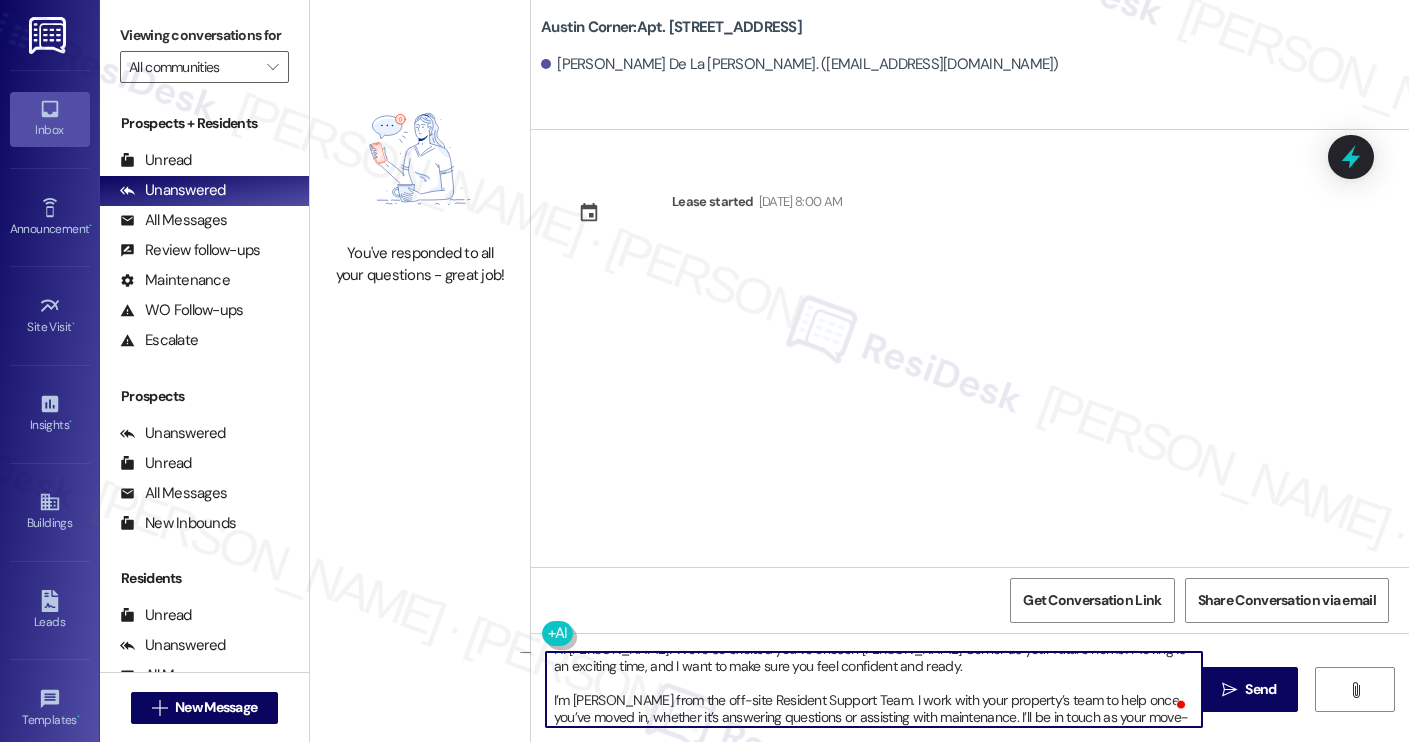 scroll, scrollTop: 51, scrollLeft: 0, axis: vertical 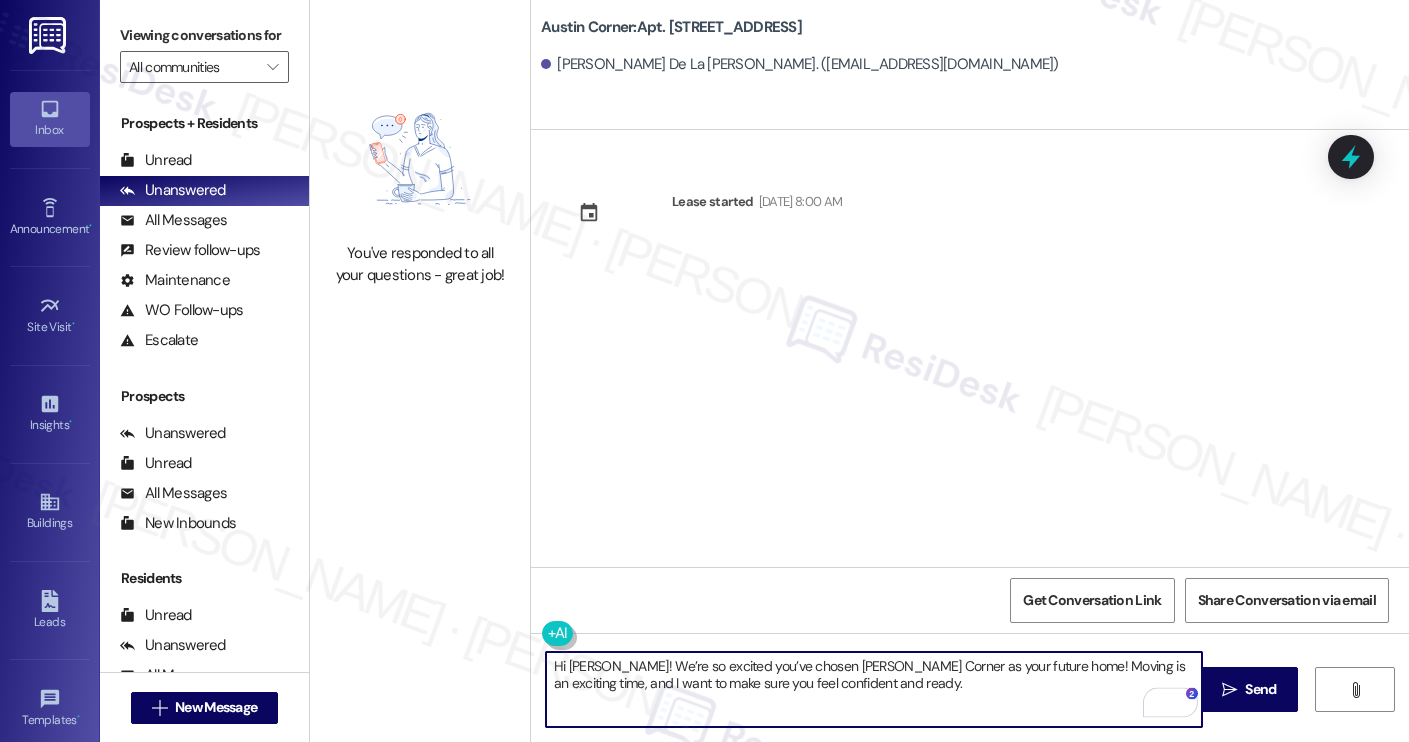 type on "Hi [PERSON_NAME]! We’re so excited you’ve chosen [PERSON_NAME] Corner as your future home! Moving is an exciting time, and I want to make sure you feel confident and ready." 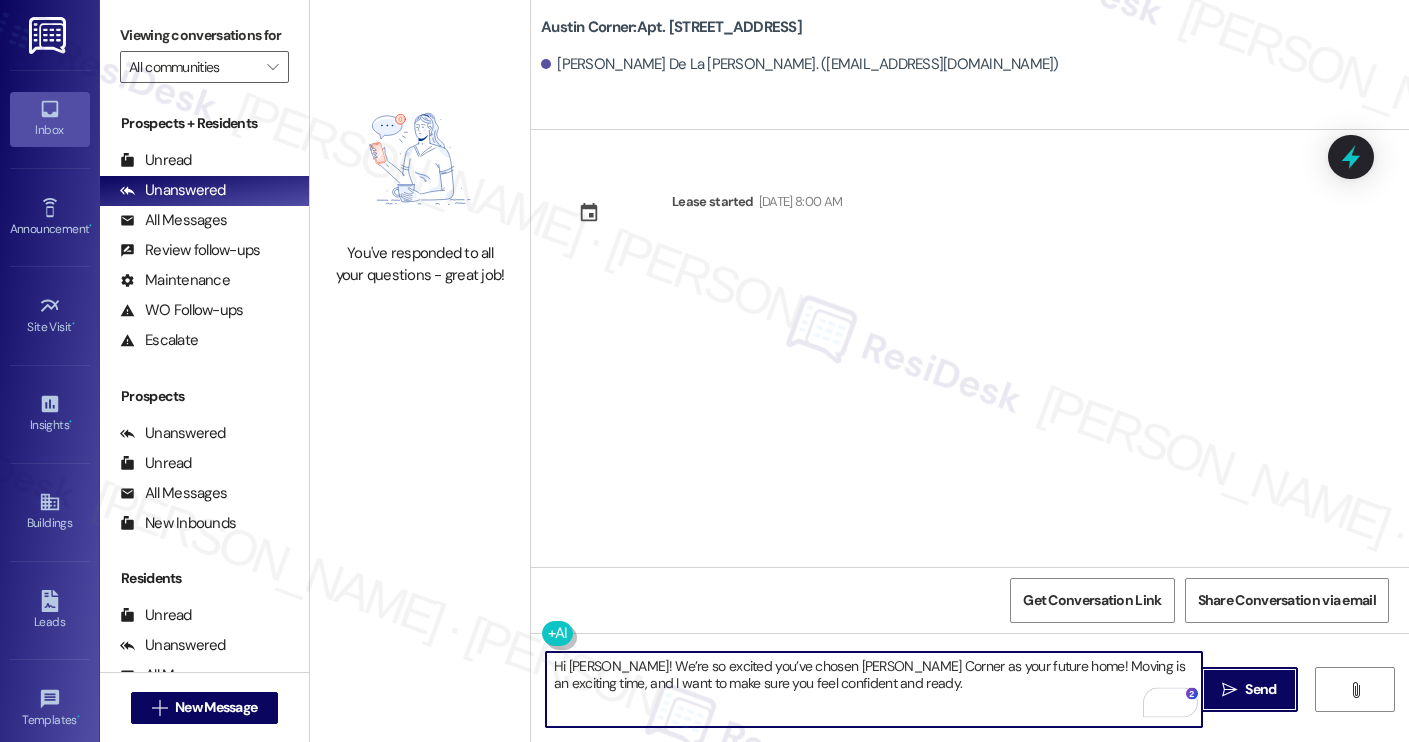 click on "Send" at bounding box center (1260, 689) 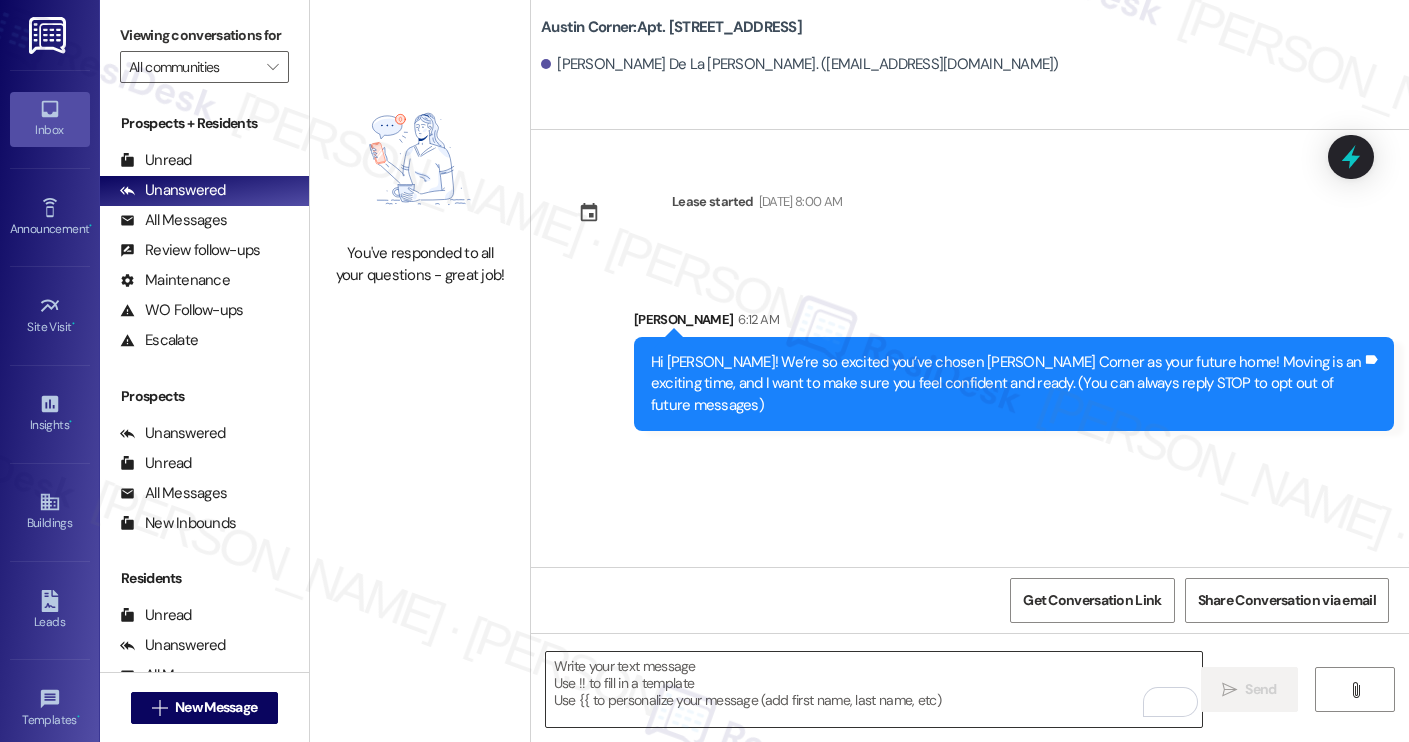 click at bounding box center (874, 689) 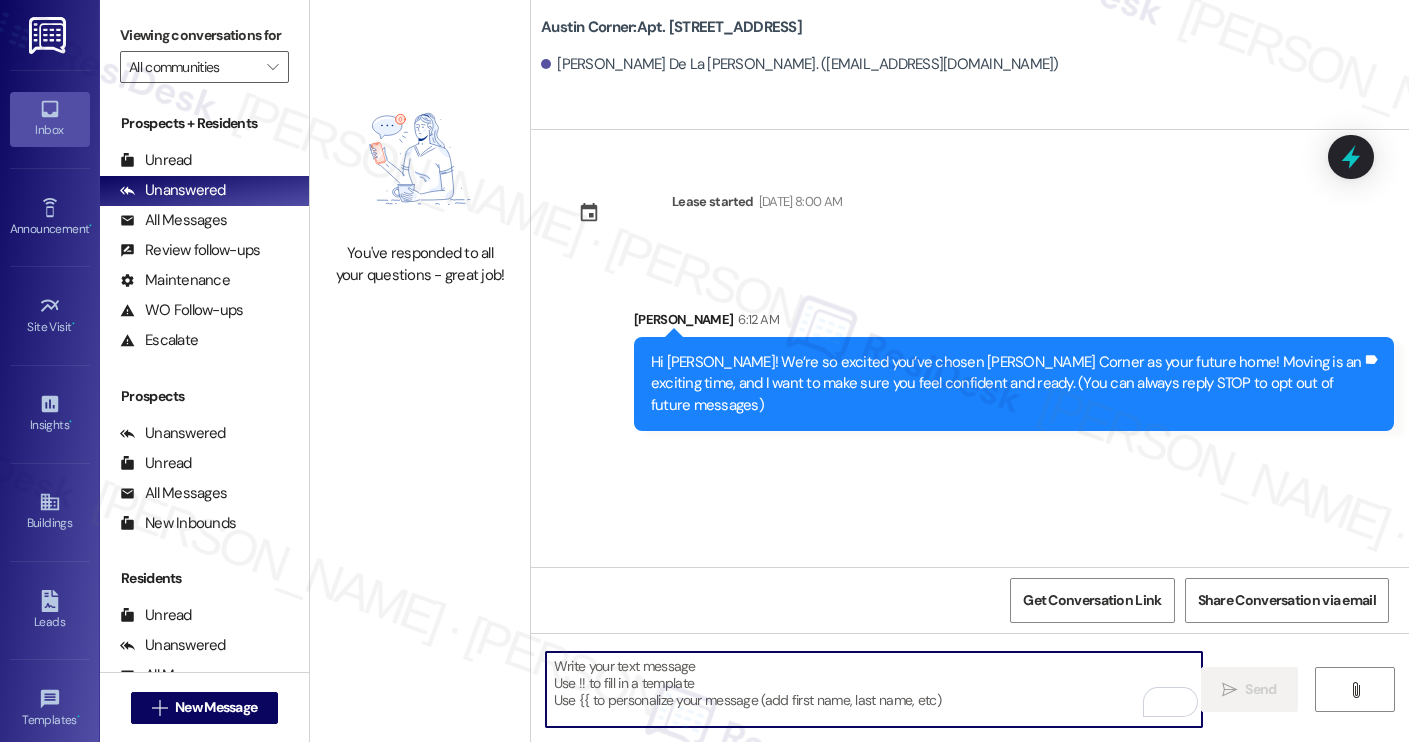 paste on "I’m [PERSON_NAME] from the off-site Resident Support Team. I work with your property’s team to help once you’ve moved in, whether it’s answering questions or assisting with maintenance. I’ll be in touch as your move-in date gets closer!
Move-in day will be busy as you get settled, but no reason it has to be stressful. Don’t forget that we offer a ⚡FAST PASS⚡for Move-In day if your checklist has been completed 2 weeks prior to move-in. Login to your ResidentPortal [DATE] to complete those outstanding items!" 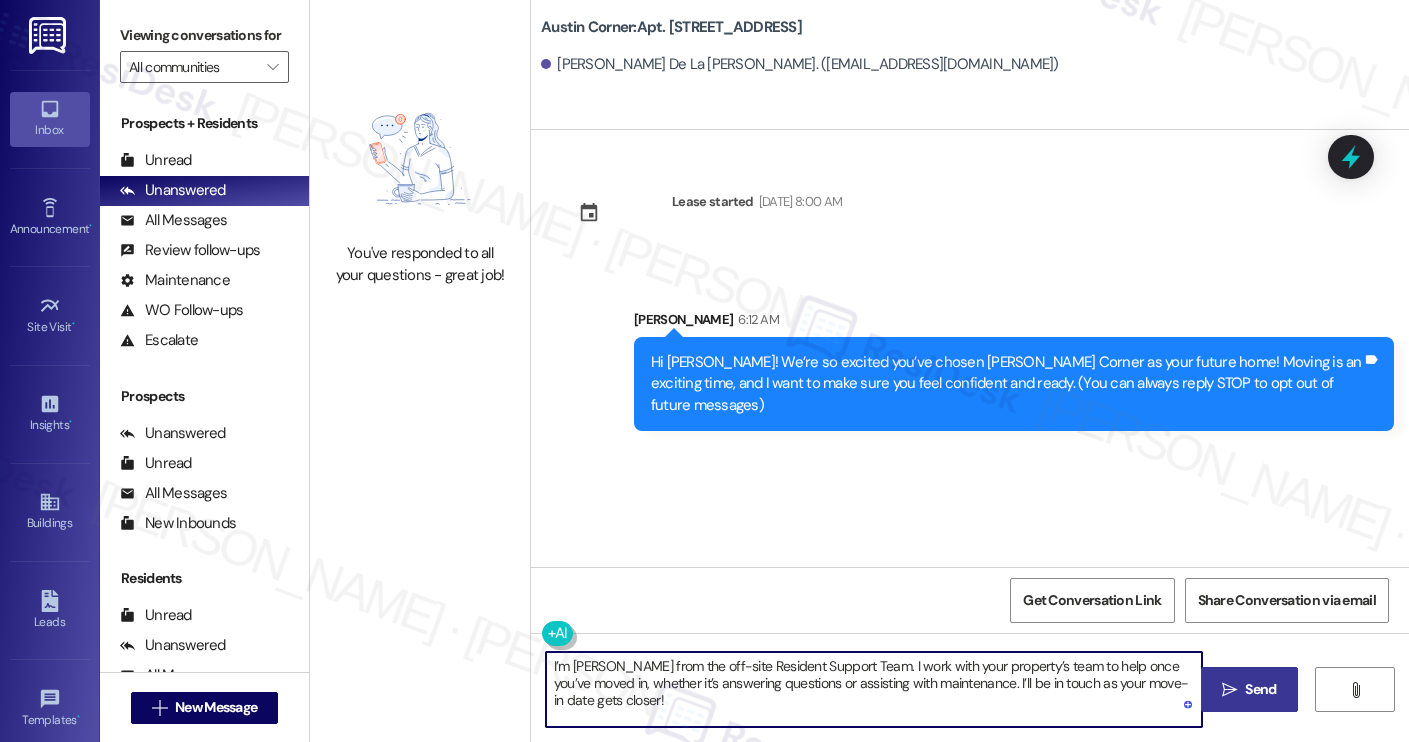 type on "I’m [PERSON_NAME] from the off-site Resident Support Team. I work with your property’s team to help once you’ve moved in, whether it’s answering questions or assisting with maintenance. I’ll be in touch as your move-in date gets closer!" 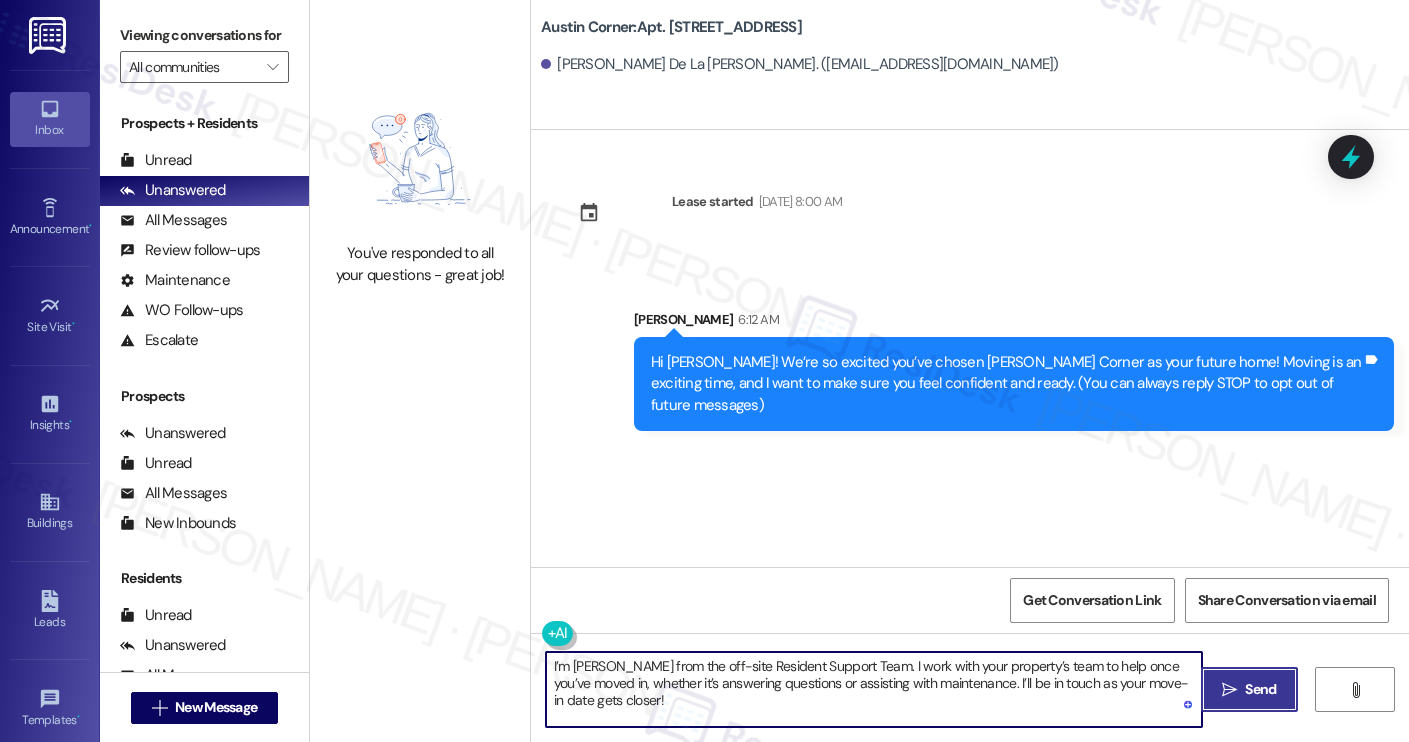 click on " Send" at bounding box center [1249, 689] 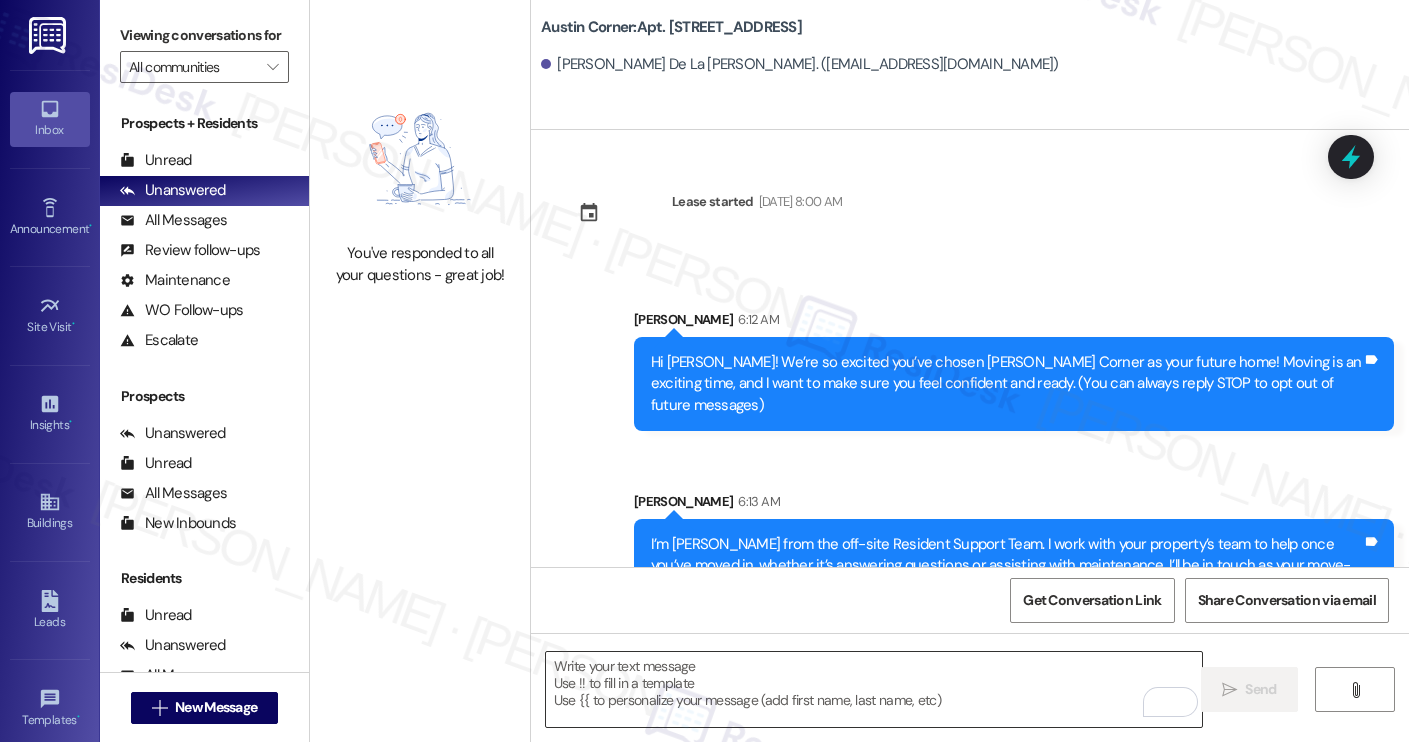 click at bounding box center (874, 689) 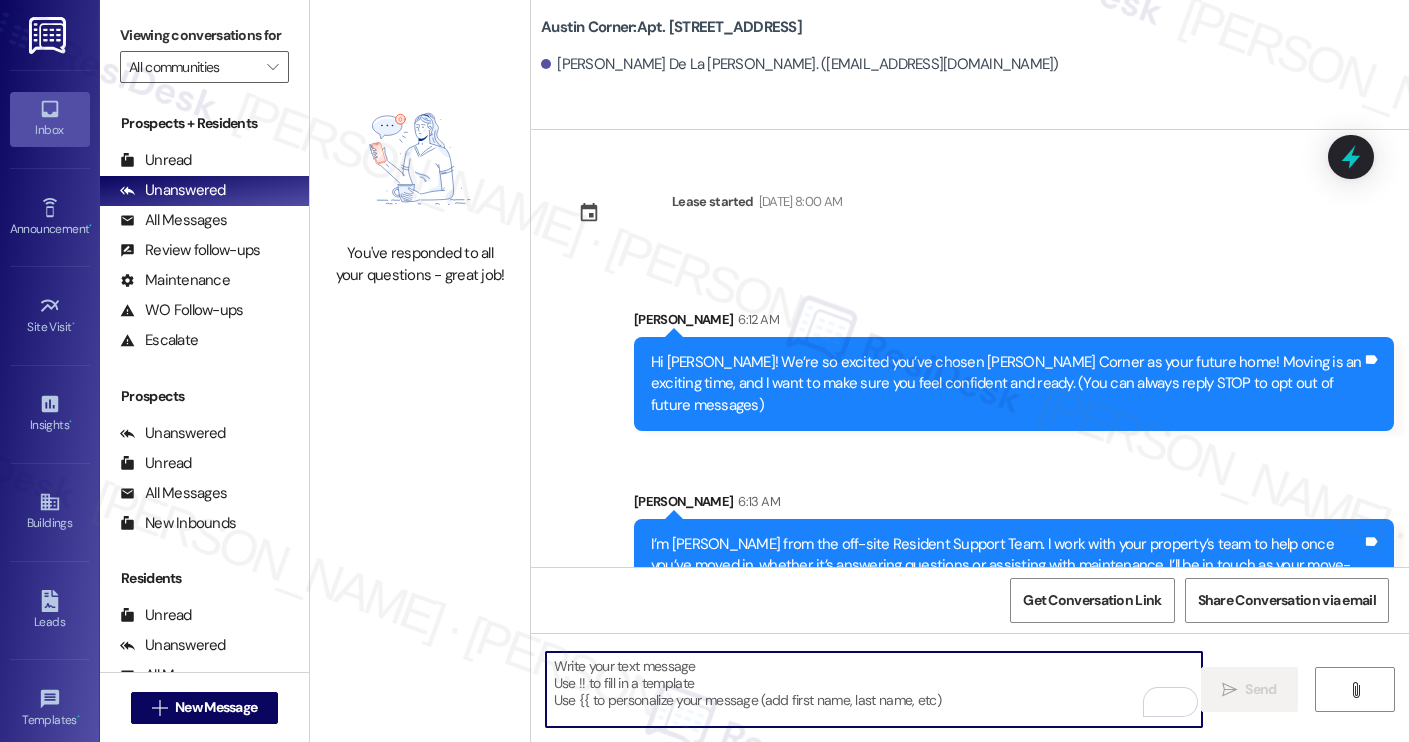 paste on "Move-in day will be busy as you get settled, but no reason it has to be stressful. Don’t forget that we offer a ⚡FAST PASS⚡for Move-In day if your checklist has been completed 2 weeks prior to move-in. Login to your ResidentPortal [DATE] to complete those outstanding items!" 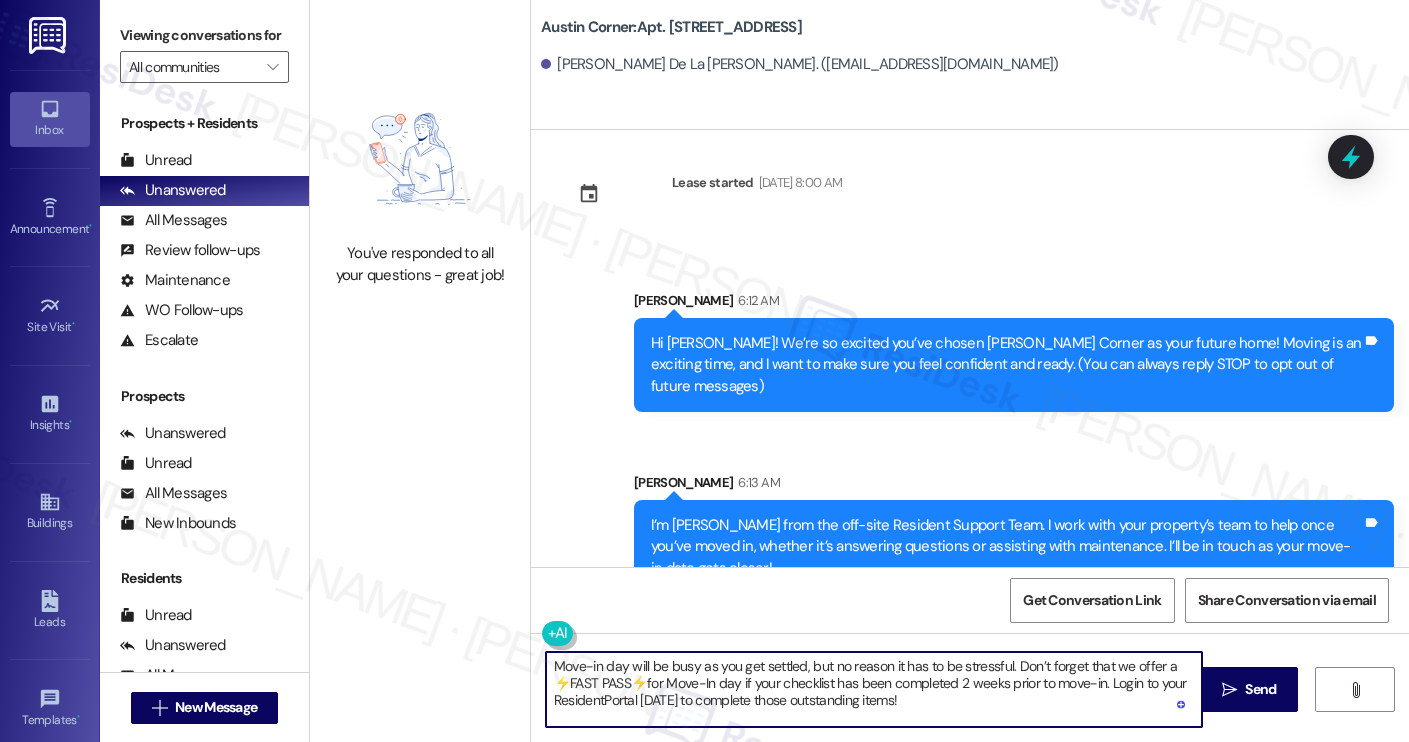 type on "Move-in day will be busy as you get settled, but no reason it has to be stressful. Don’t forget that we offer a ⚡FAST PASS⚡for Move-In day if your checklist has been completed 2 weeks prior to move-in. Login to your ResidentPortal [DATE] to complete those outstanding items!" 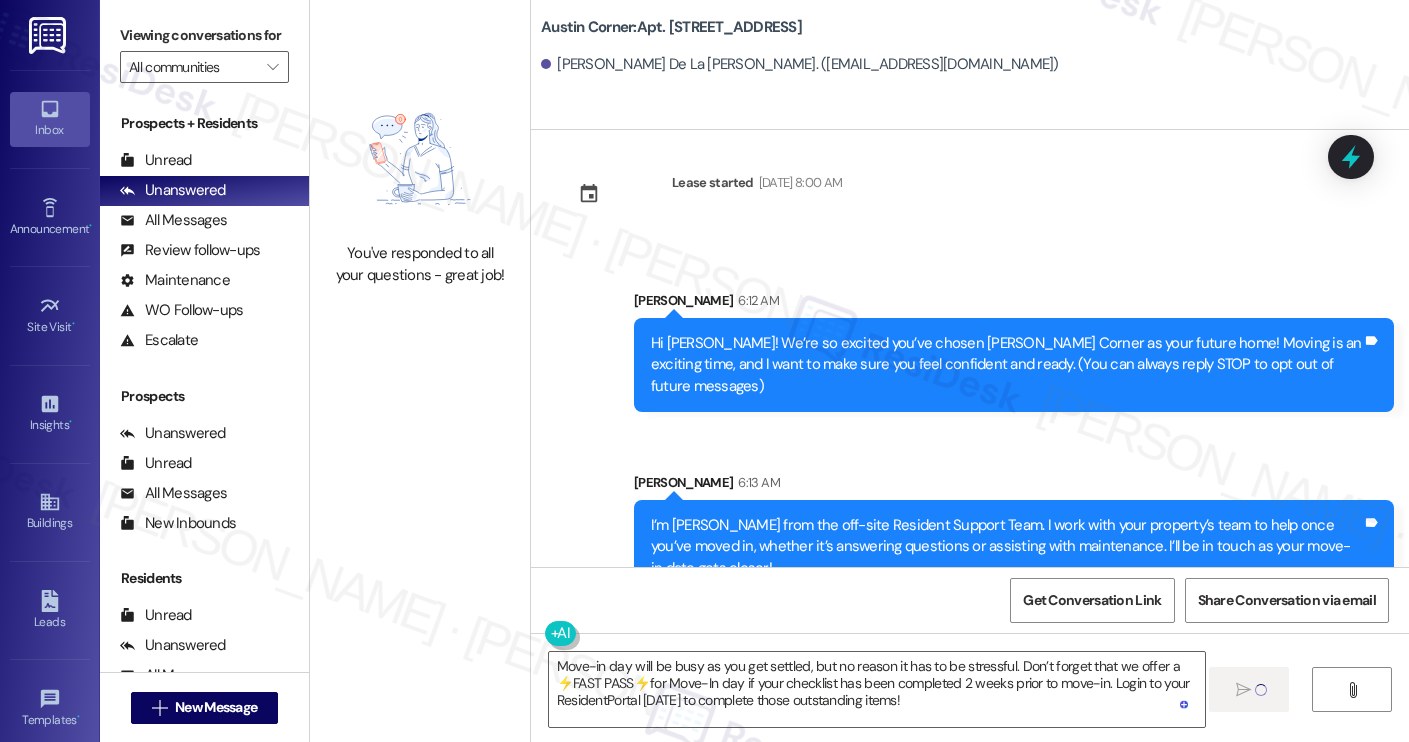 type 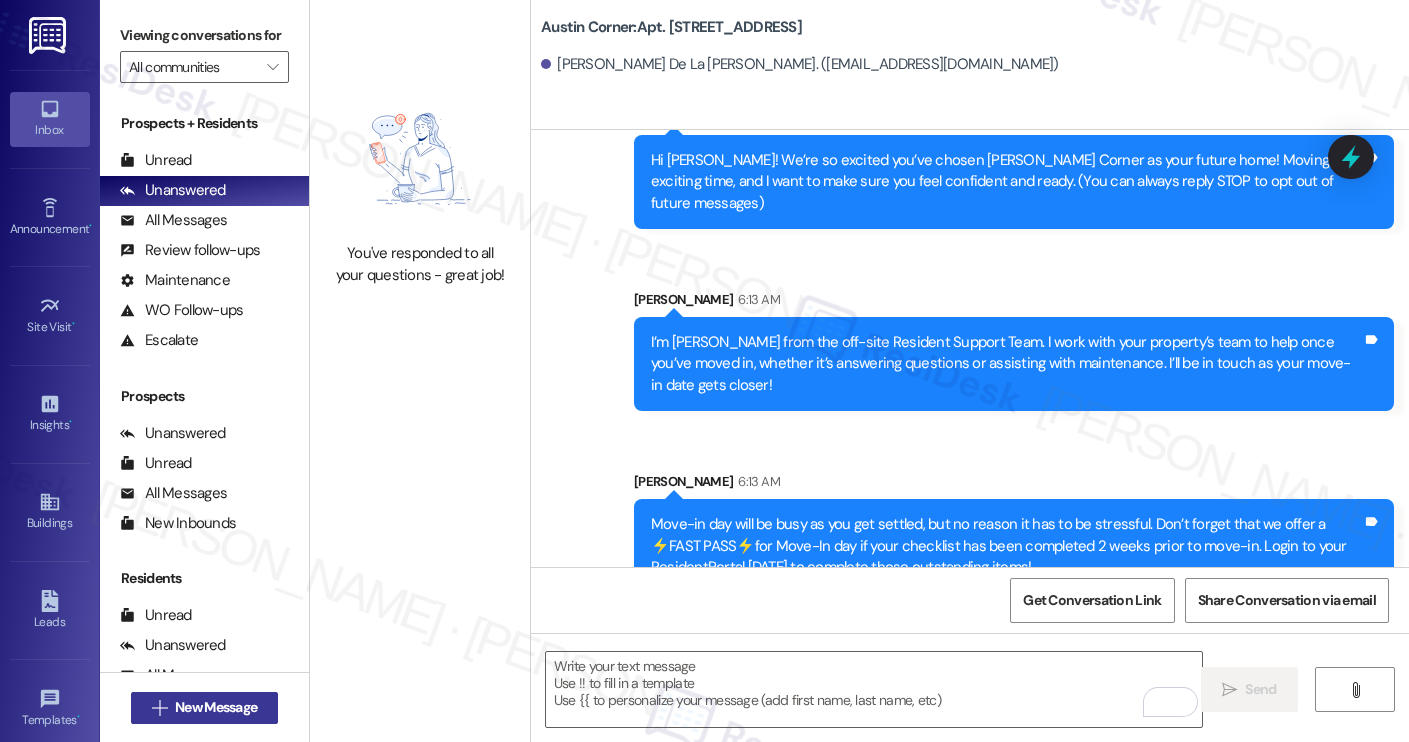 click on "New Message" at bounding box center [216, 707] 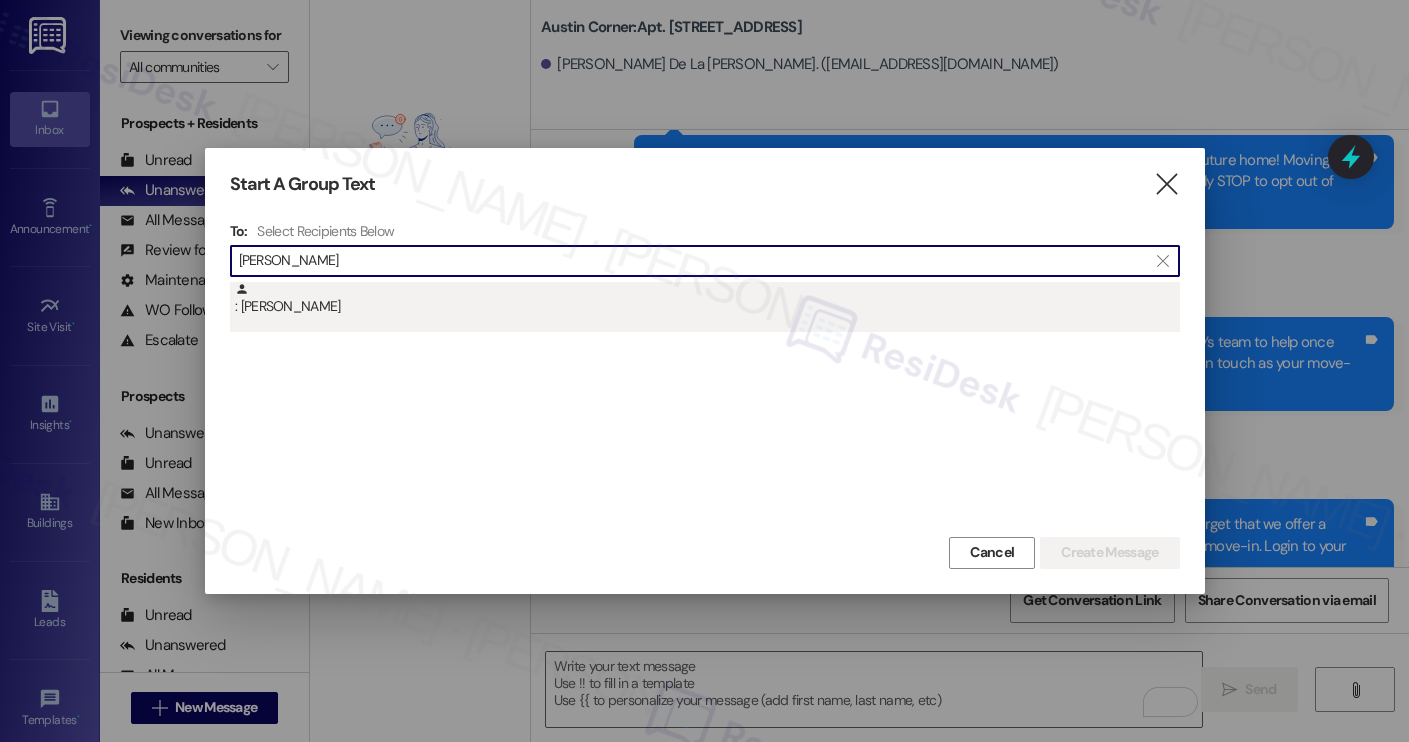 type on "[PERSON_NAME]" 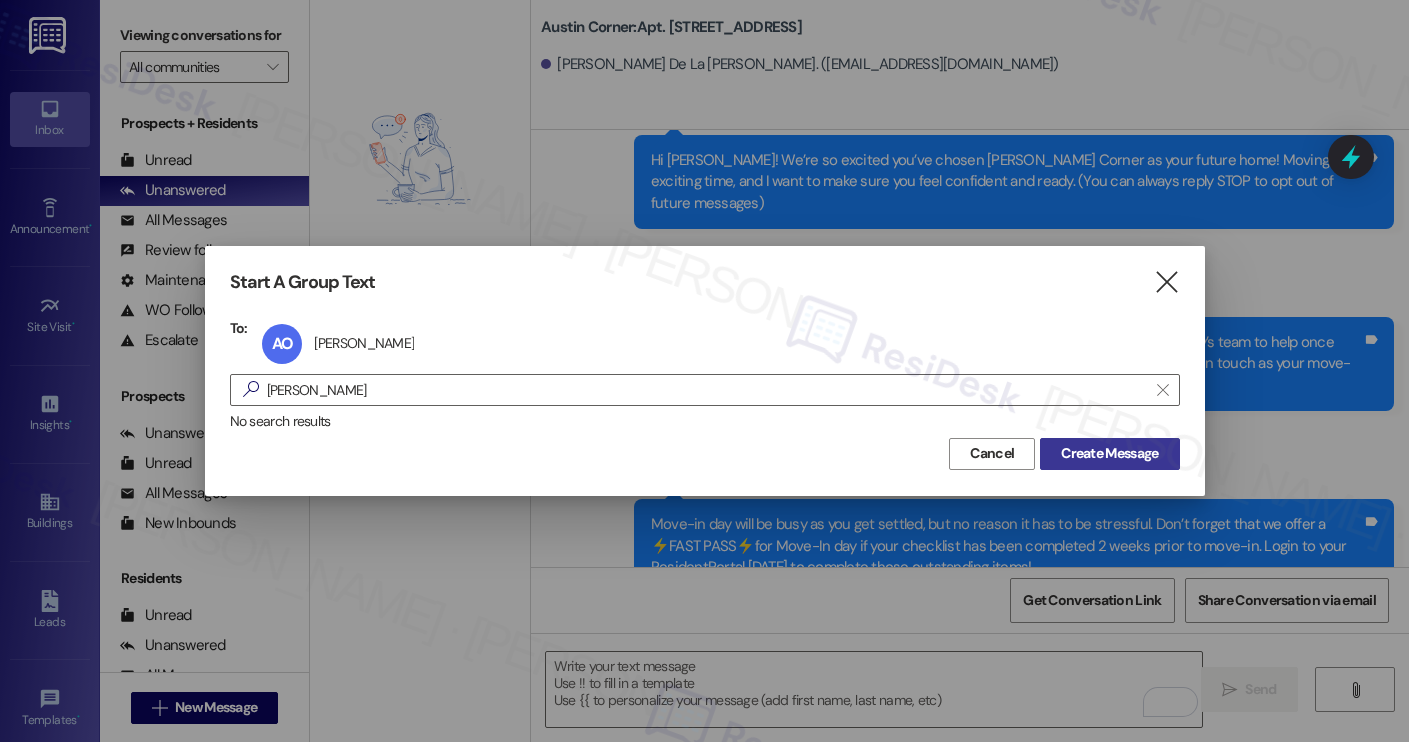 click on "Create Message" at bounding box center (1109, 453) 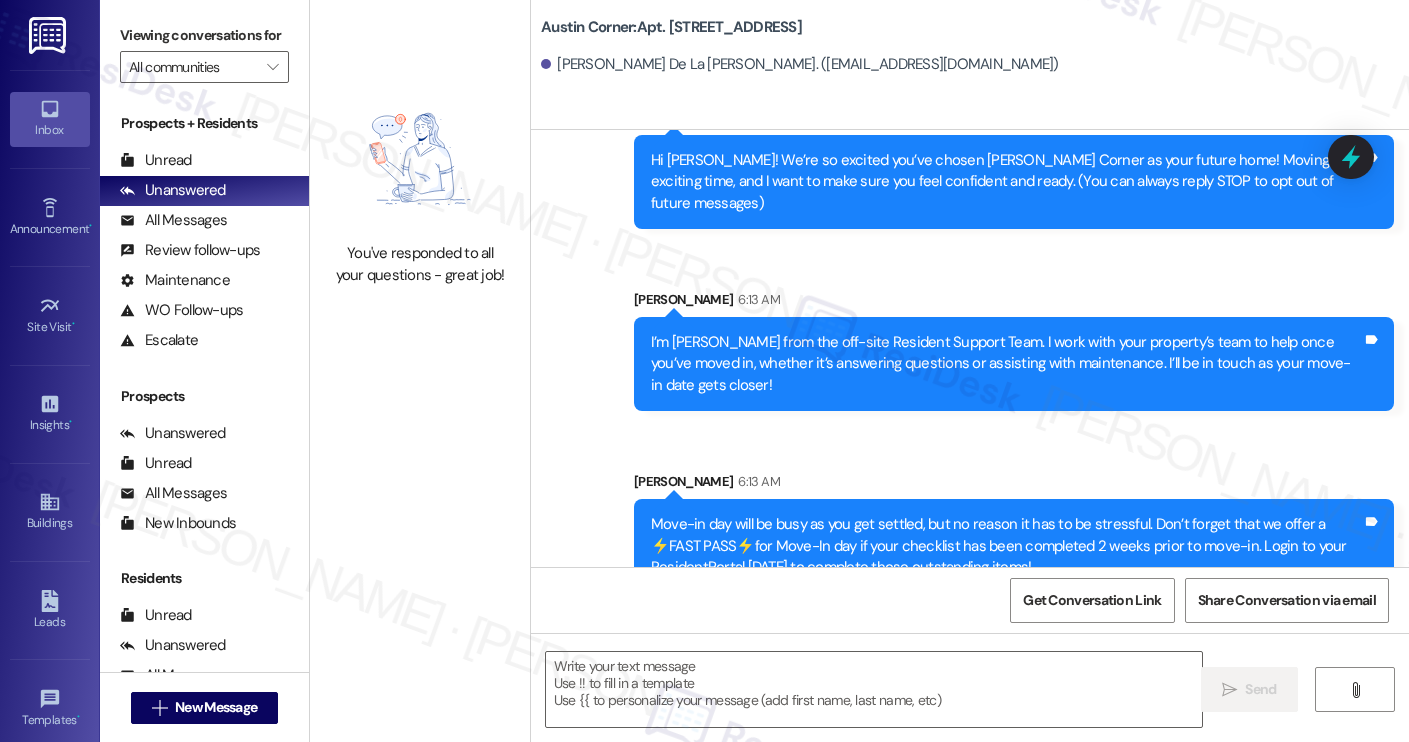 type on "Fetching suggested responses. Please feel free to read through the conversation in the meantime." 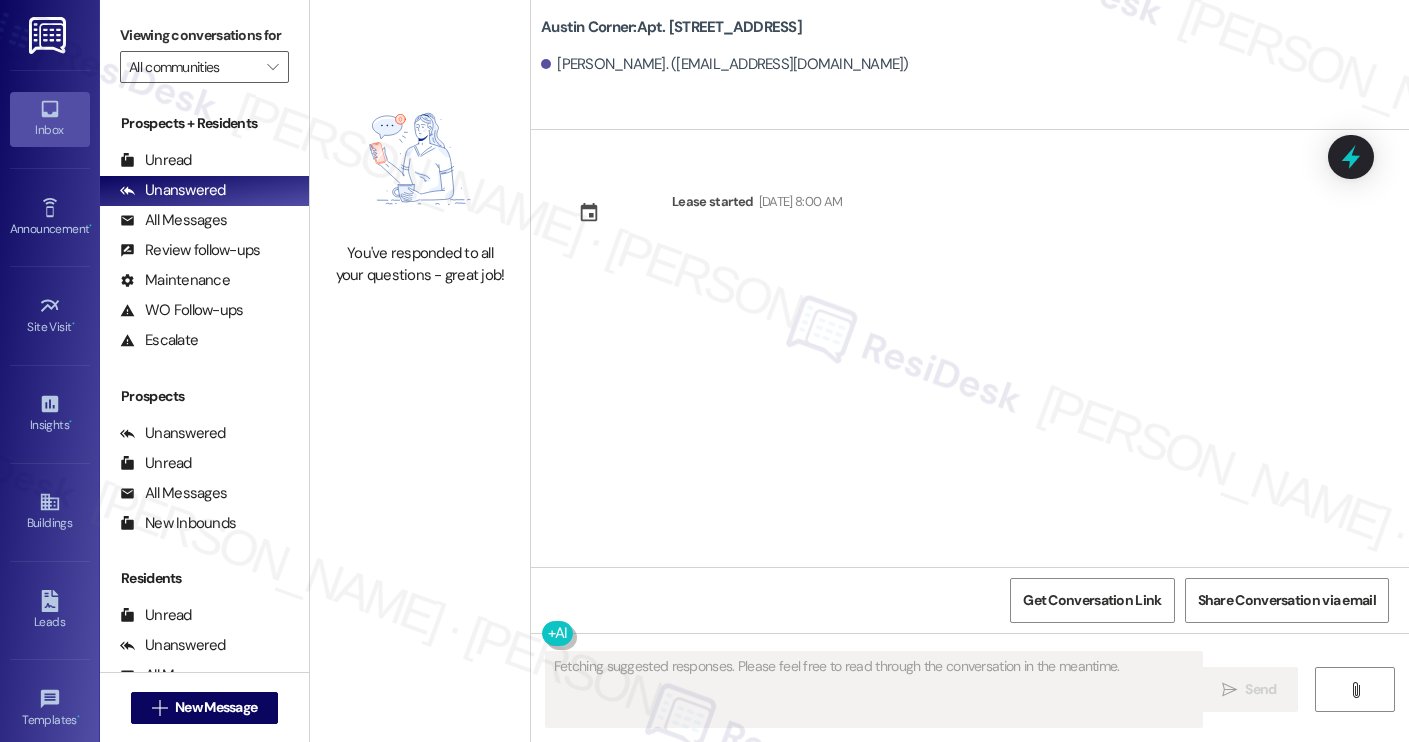 scroll, scrollTop: 0, scrollLeft: 0, axis: both 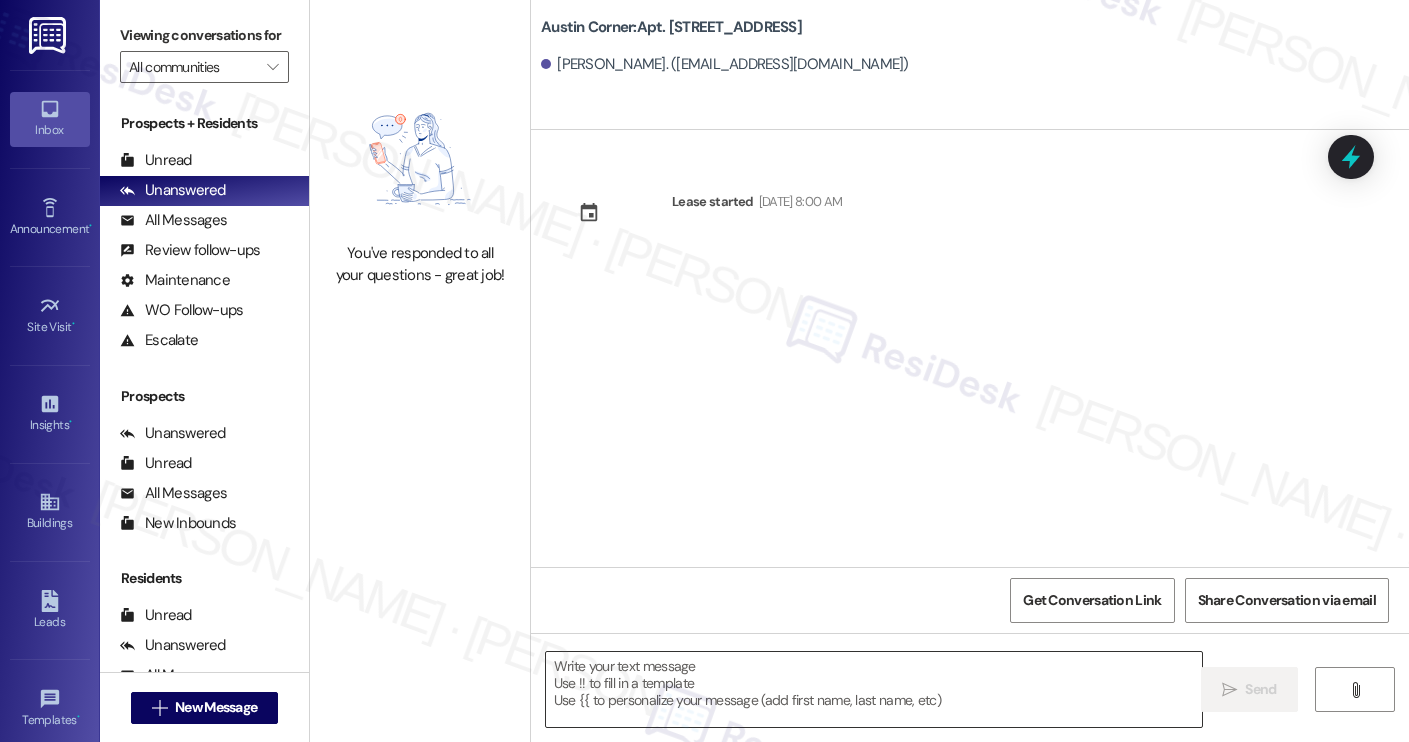 click at bounding box center [874, 689] 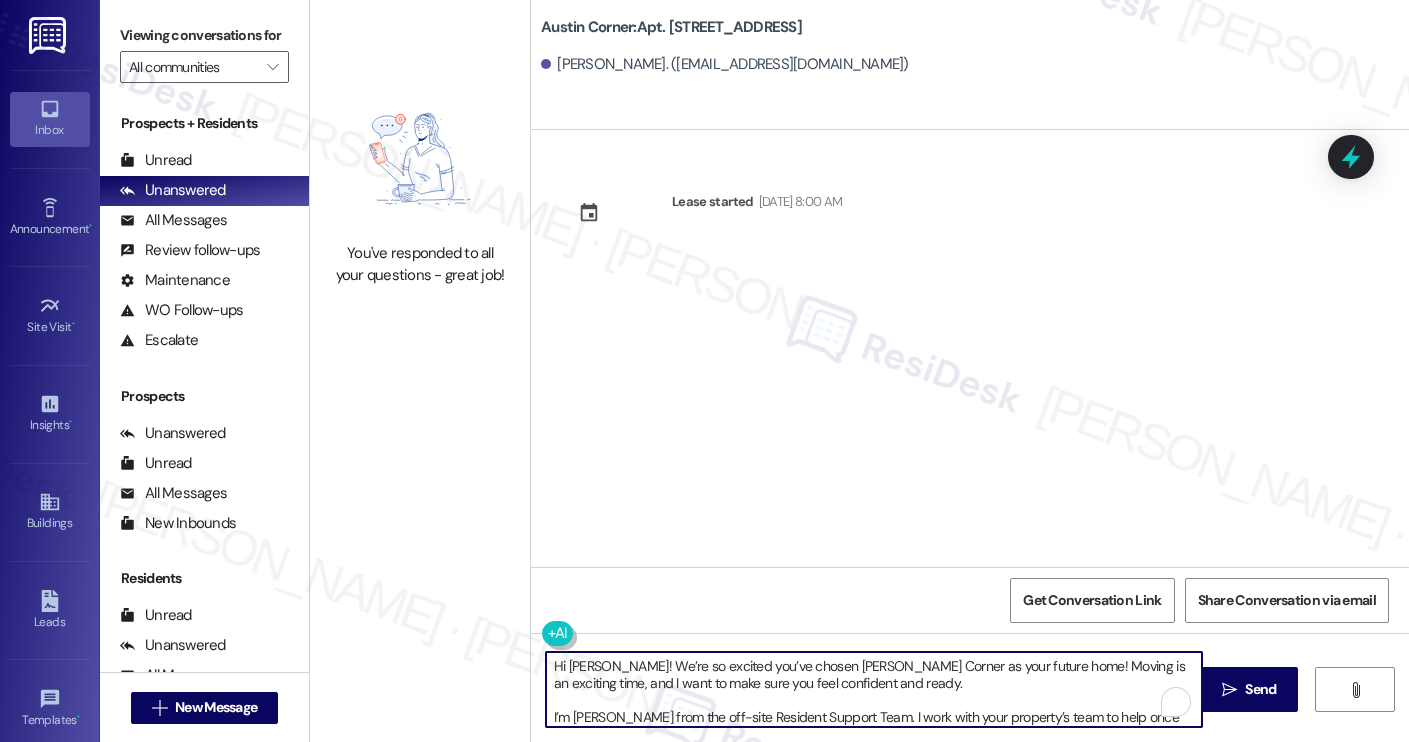 scroll, scrollTop: 119, scrollLeft: 0, axis: vertical 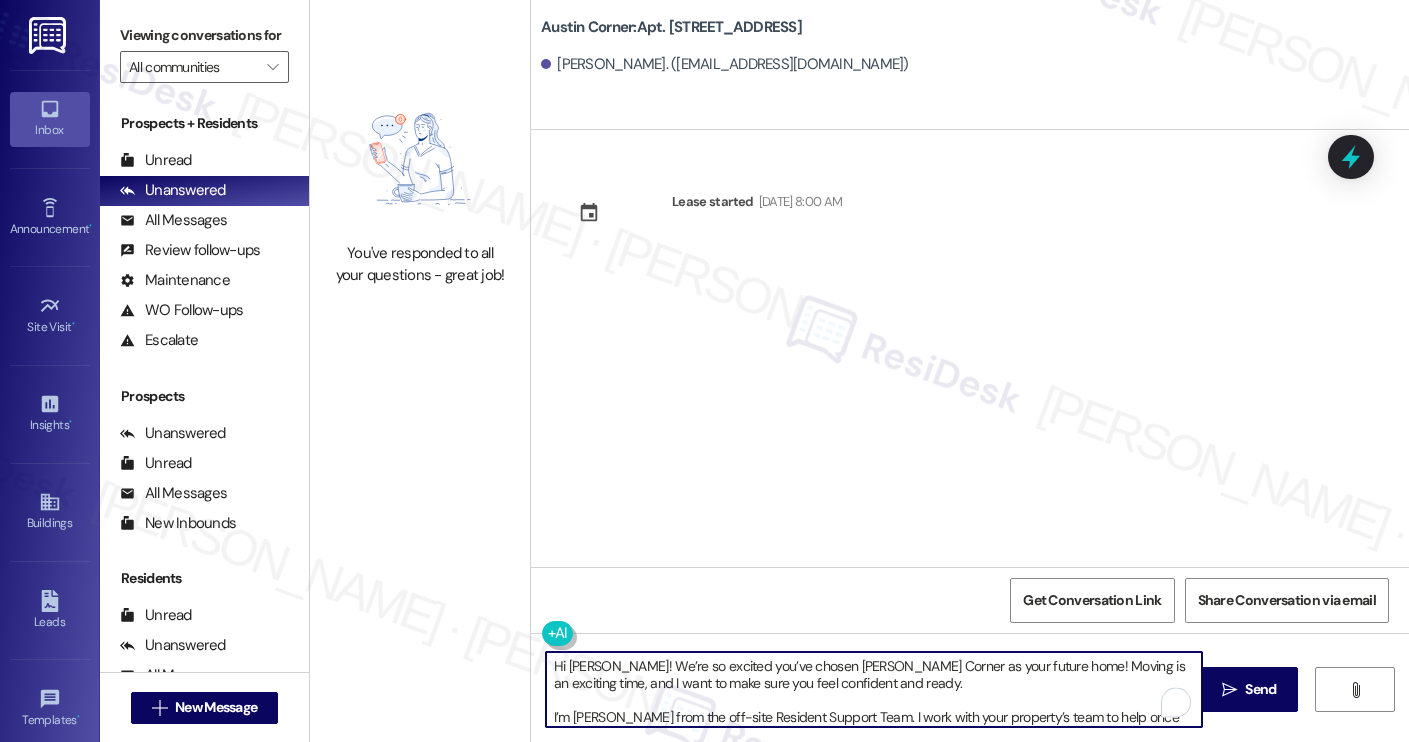 click on "Aaron Otero. (aaronotero118@gmail.com)" at bounding box center [725, 64] 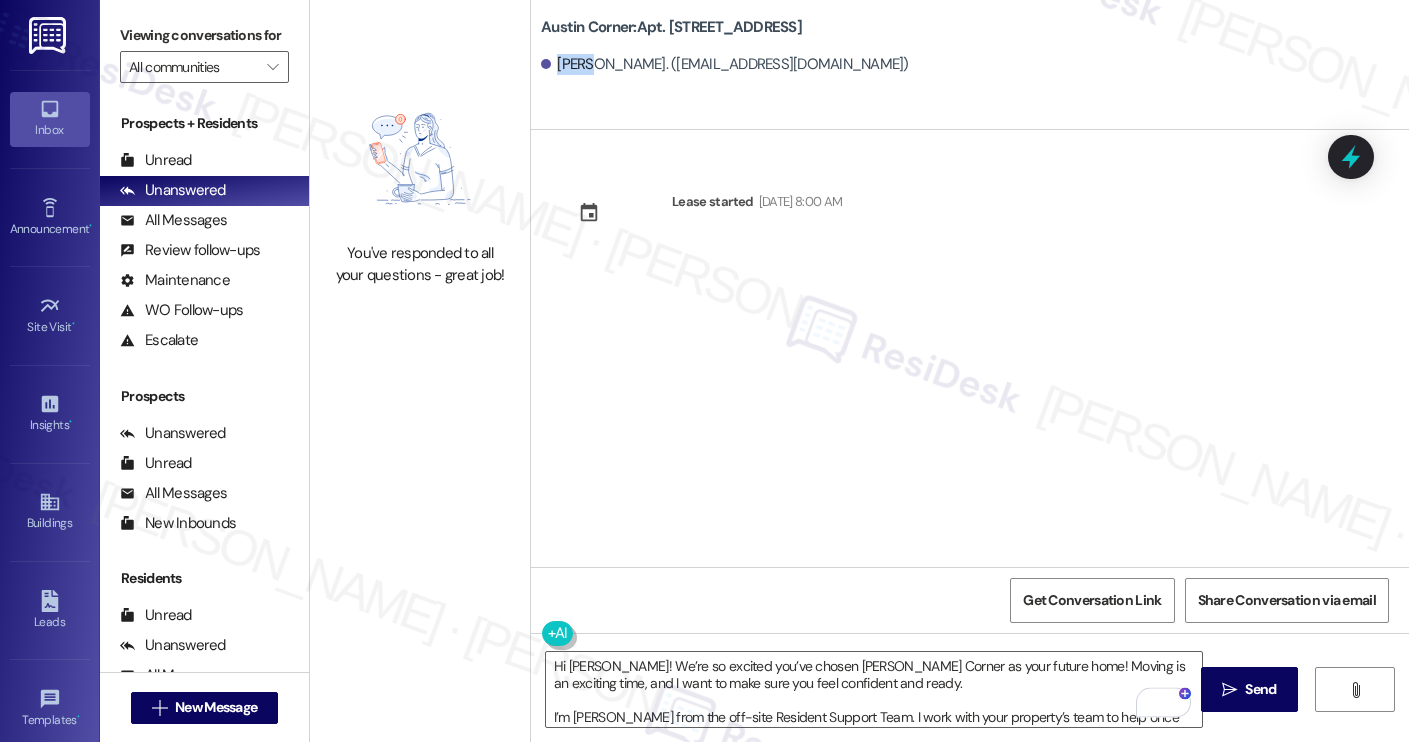 copy on "Aaron" 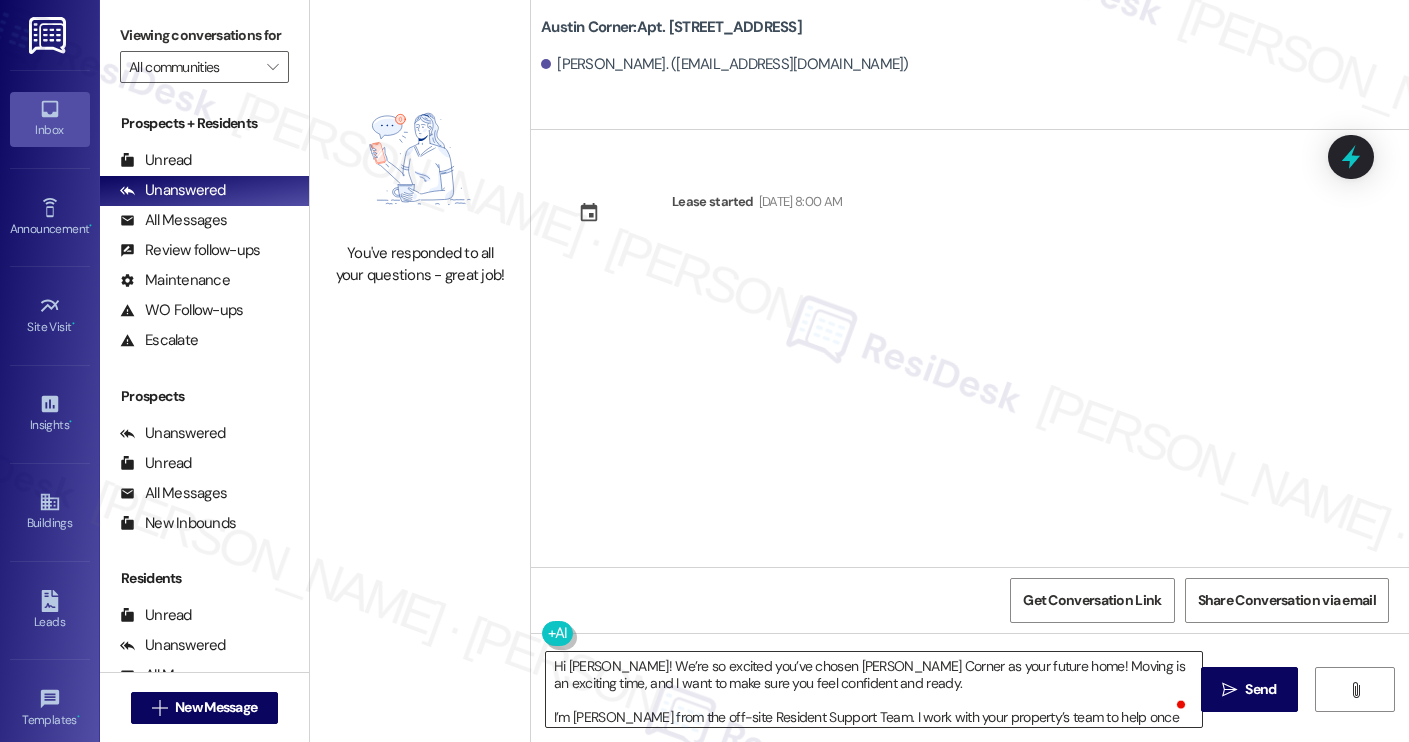 click on "Hi [PERSON_NAME]! We’re so excited you’ve chosen [PERSON_NAME] Corner as your future home! Moving is an exciting time, and I want to make sure you feel confident and ready.
I’m [PERSON_NAME] from the off-site Resident Support Team. I work with your property’s team to help once you’ve moved in, whether it’s answering questions or assisting with maintenance. I’ll be in touch as your move-in date gets closer!
Move-in day will be busy as you get settled, but no reason it has to be stressful. Don’t forget that we offer a ⚡FAST PASS⚡for Move-In day if your checklist has been completed 2 weeks prior to move-in. Login to your ResidentPortal [DATE] to complete those outstanding items!" at bounding box center (874, 689) 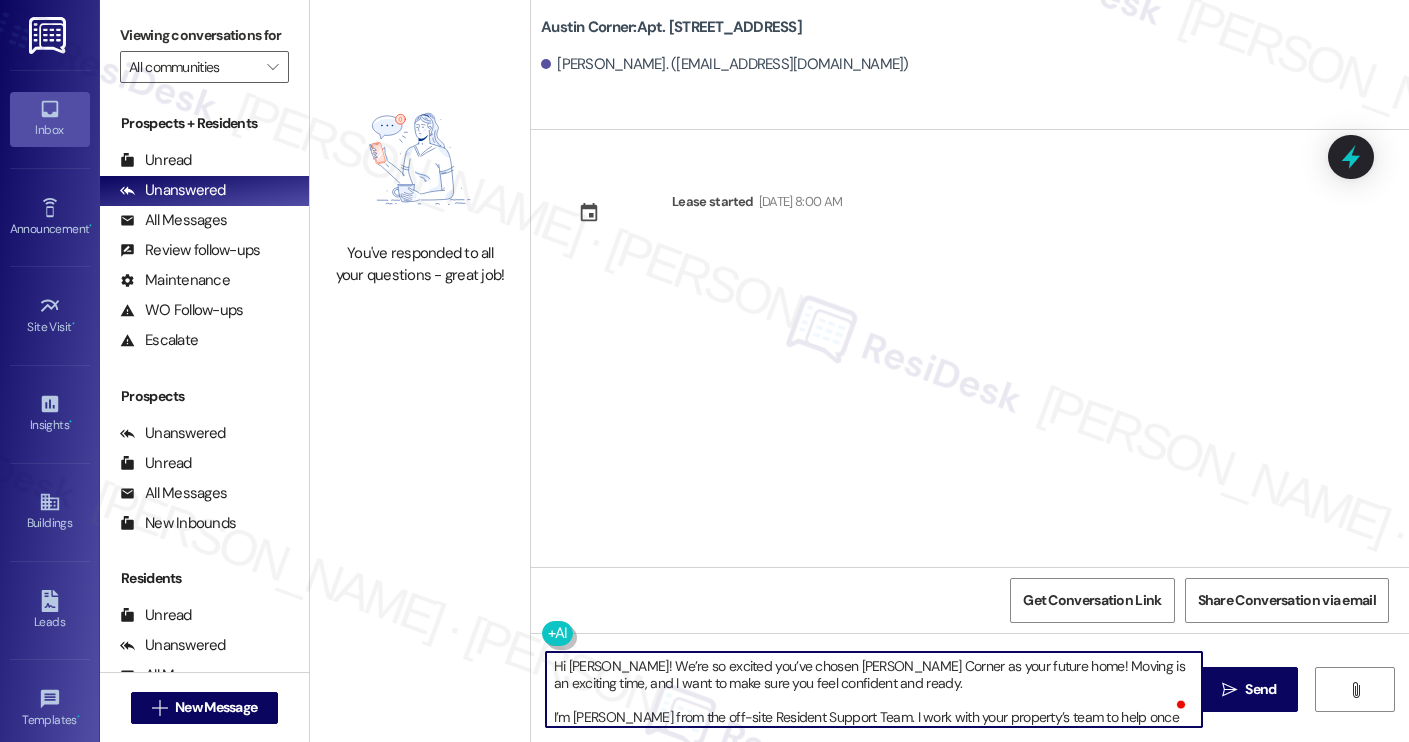 paste on "Aaron" 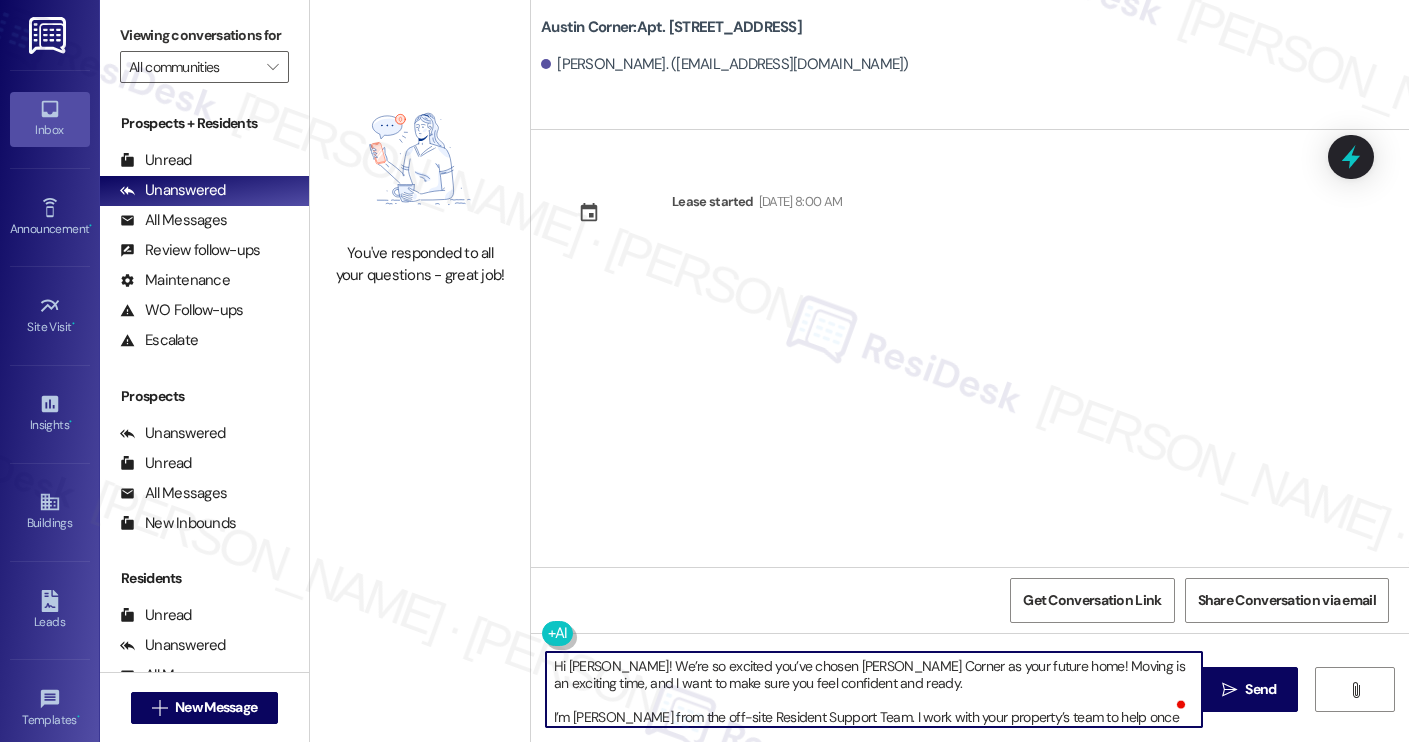 scroll, scrollTop: 10, scrollLeft: 0, axis: vertical 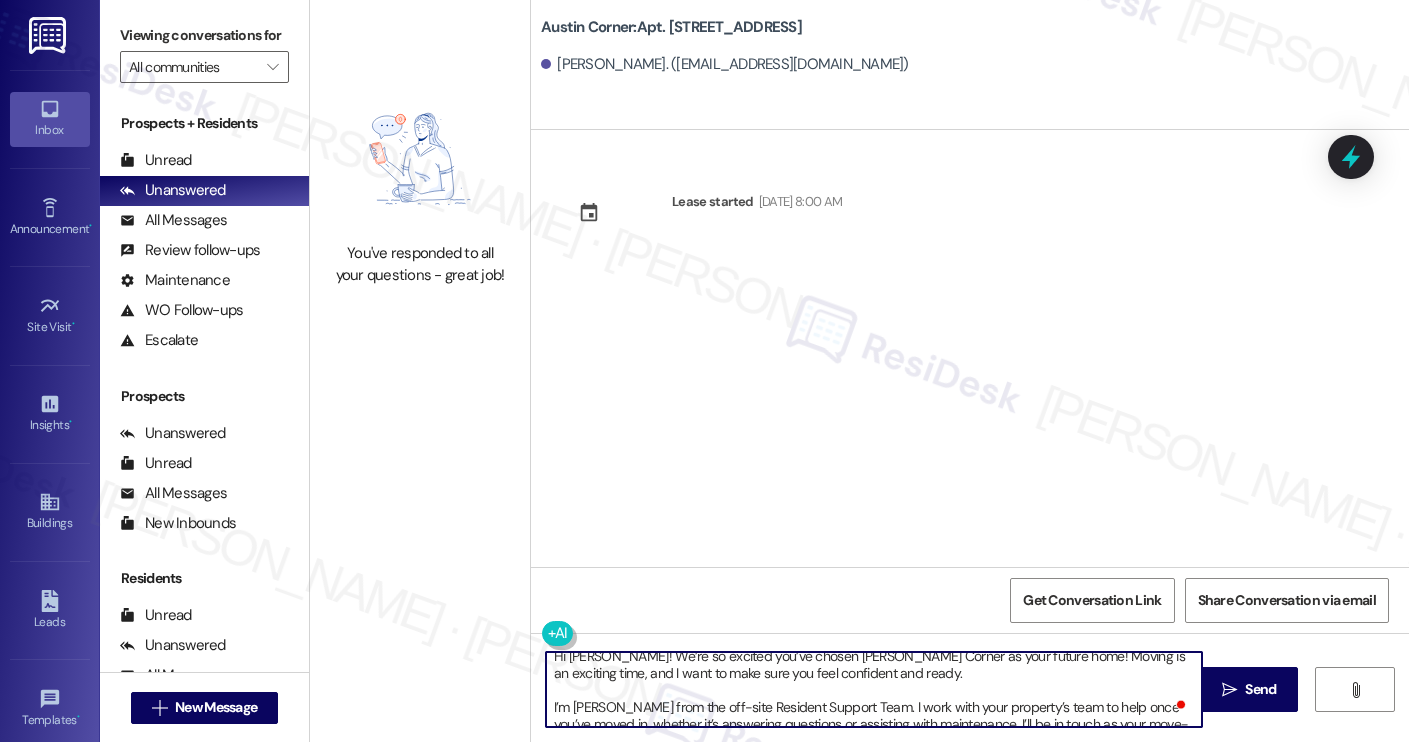click on "Hi Aaron! We’re so excited you’ve chosen Yugo Austin Corner as your future home! Moving is an exciting time, and I want to make sure you feel confident and ready.
I’m Sarah from the off-site Resident Support Team. I work with your property’s team to help once you’ve moved in, whether it’s answering questions or assisting with maintenance. I’ll be in touch as your move-in date gets closer!
Move-in day will be busy as you get settled, but no reason it has to be stressful. Don’t forget that we offer a ⚡FAST PASS⚡for Move-In day if your checklist has been completed 2 weeks prior to move-in. Login to your ResidentPortal today to complete those outstanding items!" at bounding box center [874, 689] 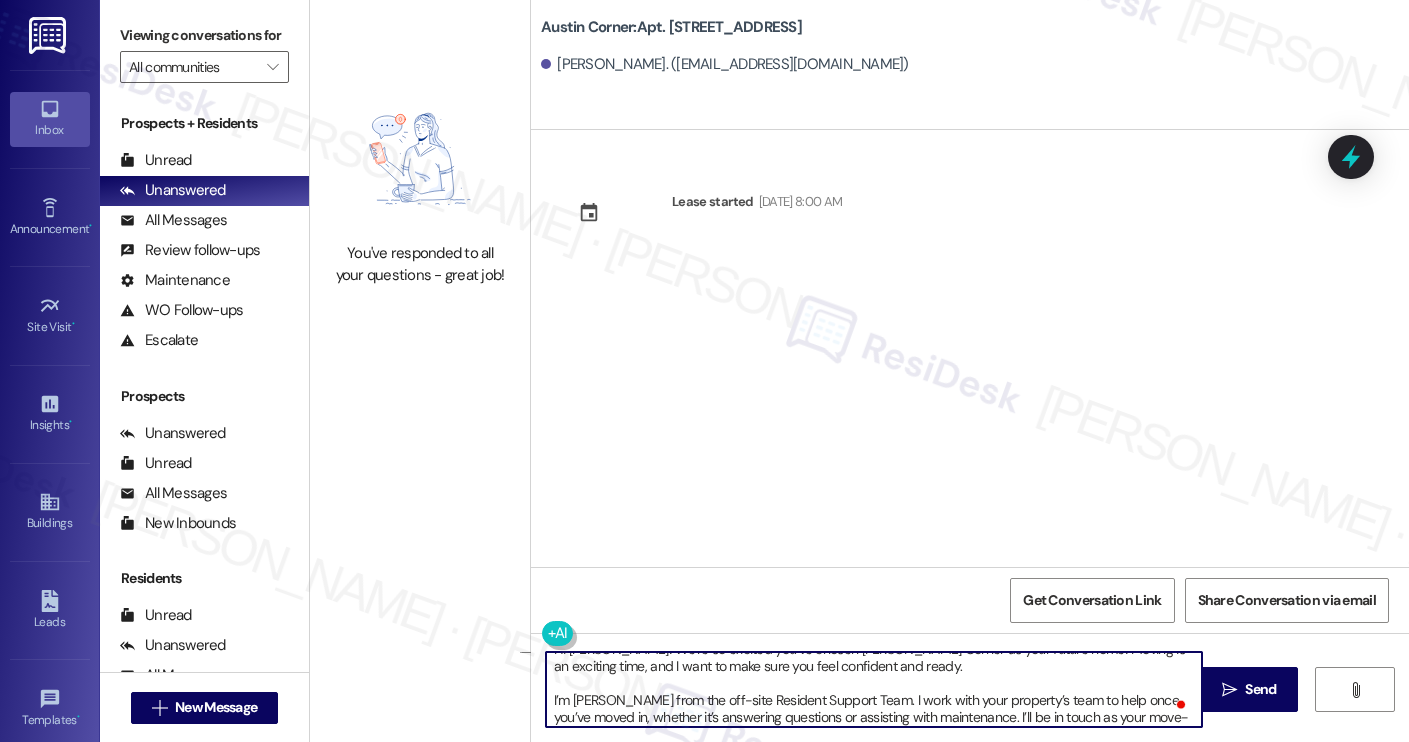 scroll, scrollTop: 51, scrollLeft: 0, axis: vertical 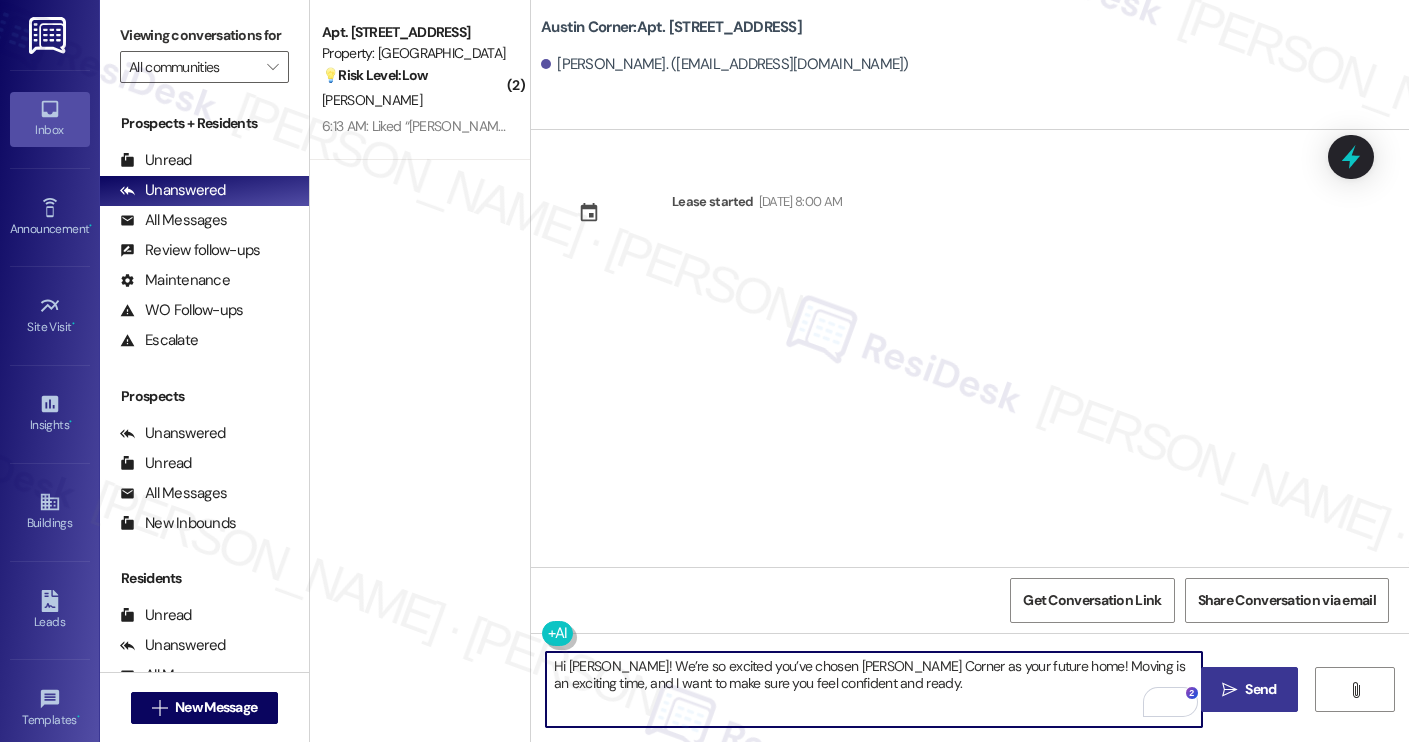 type on "Hi Aaron! We’re so excited you’ve chosen Yugo Austin Corner as your future home! Moving is an exciting time, and I want to make sure you feel confident and ready." 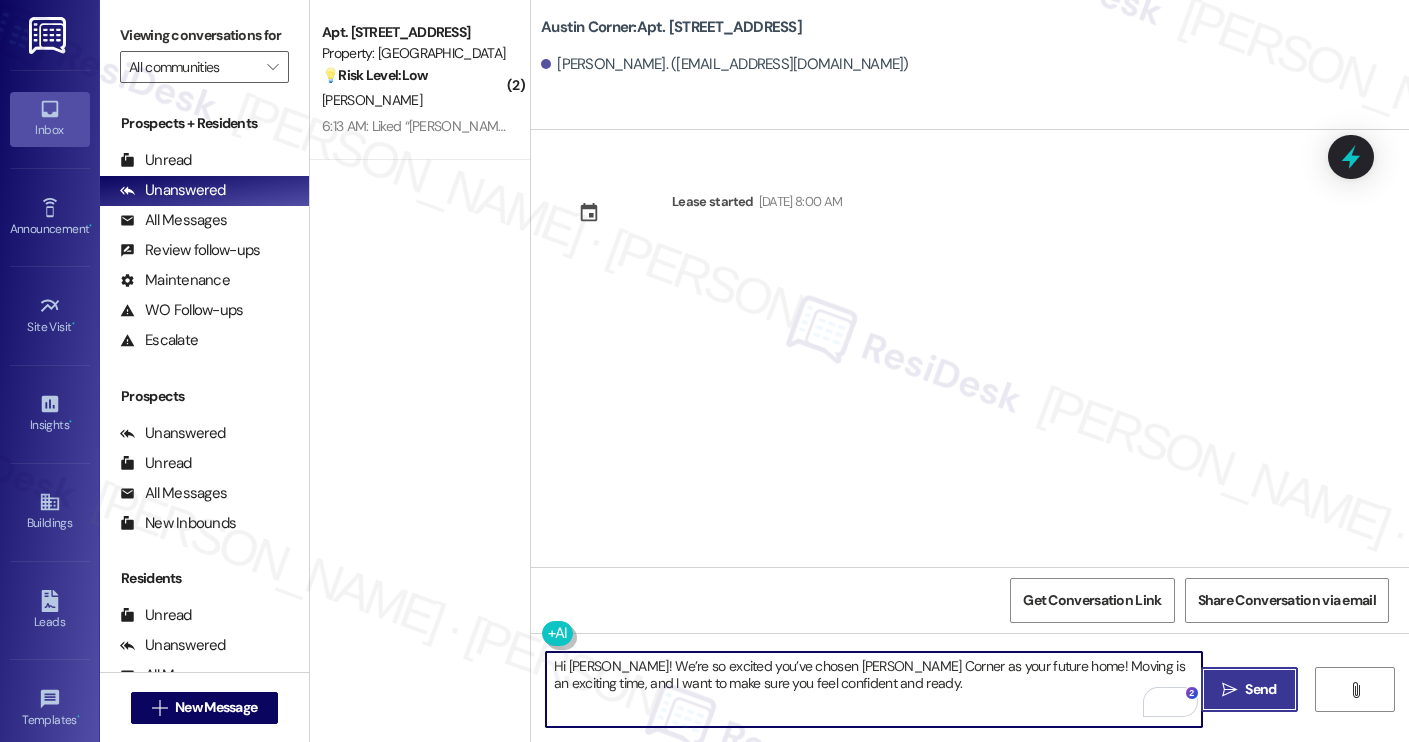 click on " Send" at bounding box center [1249, 689] 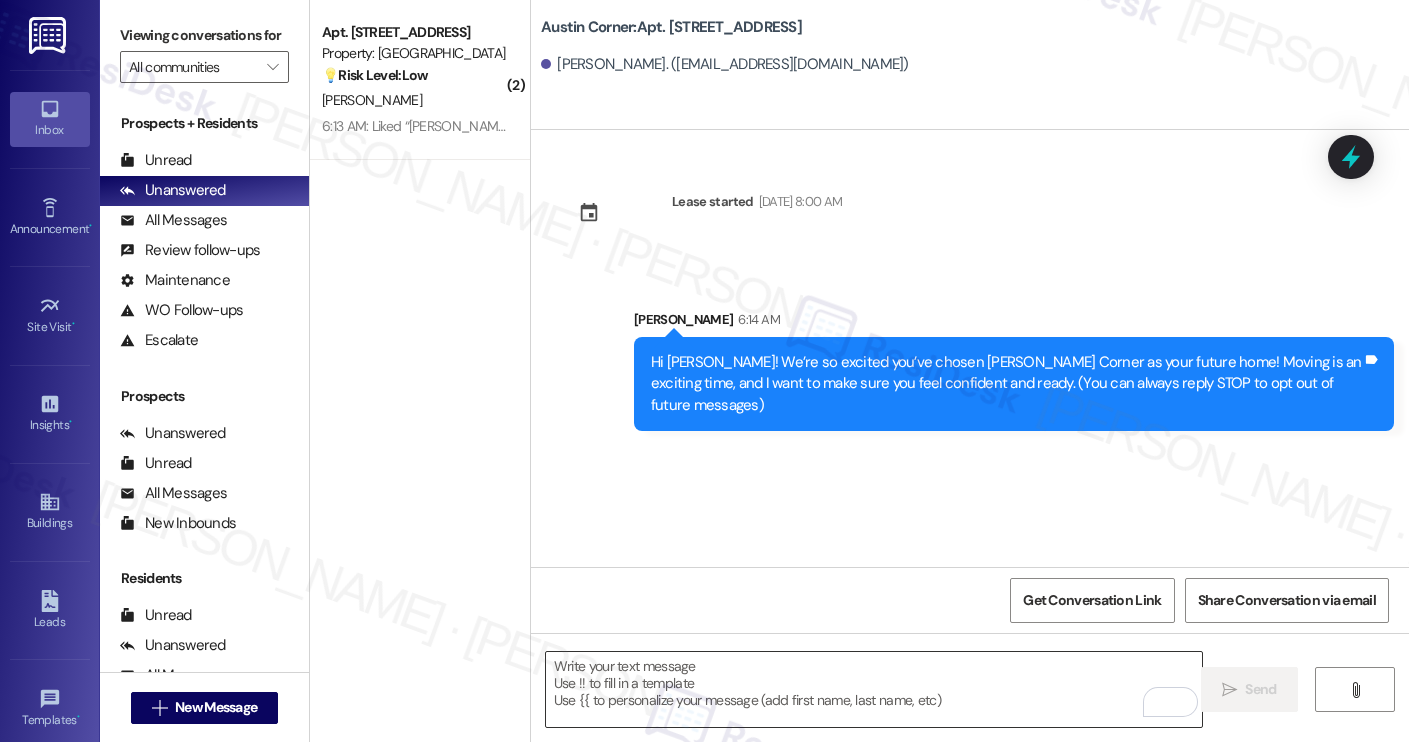 click at bounding box center [874, 689] 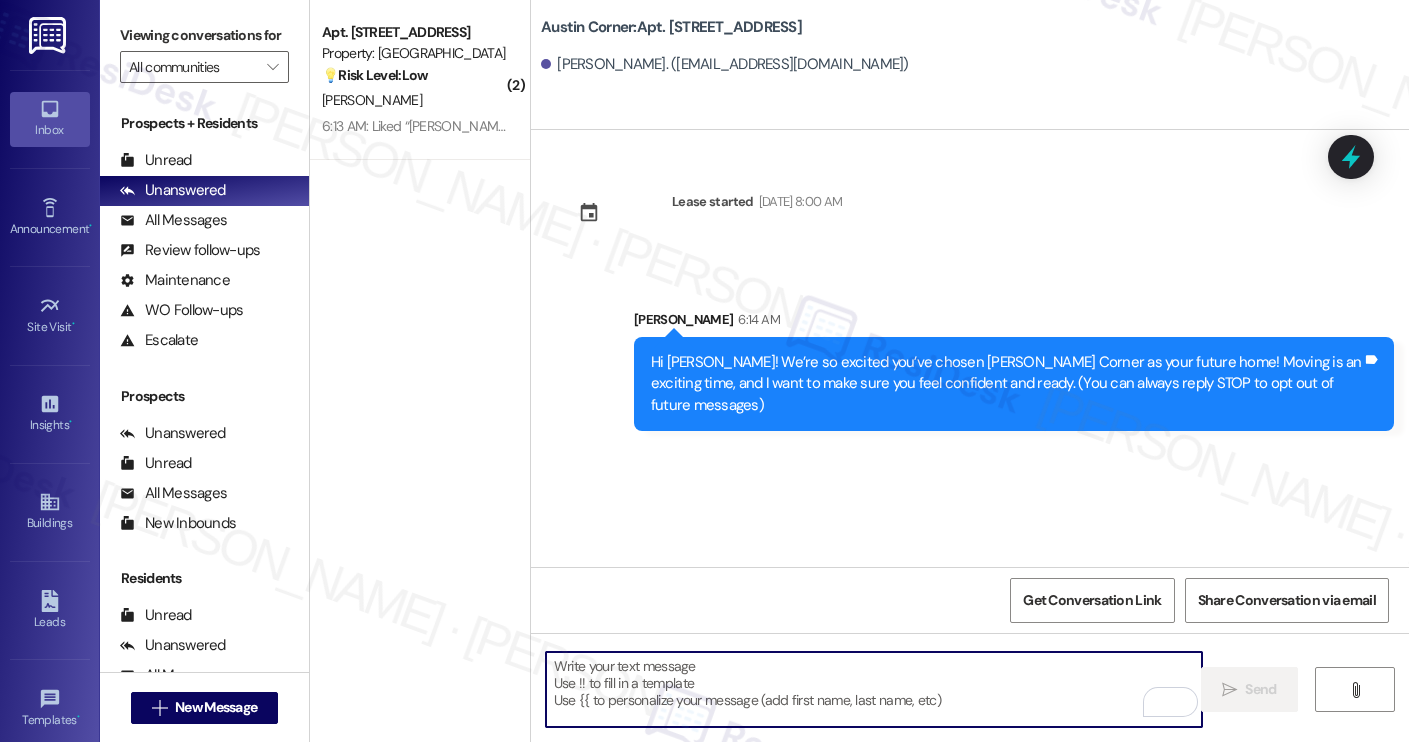 paste on "I’m [PERSON_NAME] from the off-site Resident Support Team. I work with your property’s team to help once you’ve moved in, whether it’s answering questions or assisting with maintenance. I’ll be in touch as your move-in date gets closer!
Move-in day will be busy as you get settled, but no reason it has to be stressful. Don’t forget that we offer a ⚡FAST PASS⚡for Move-In day if your checklist has been completed 2 weeks prior to move-in. Login to your ResidentPortal [DATE] to complete those outstanding items!" 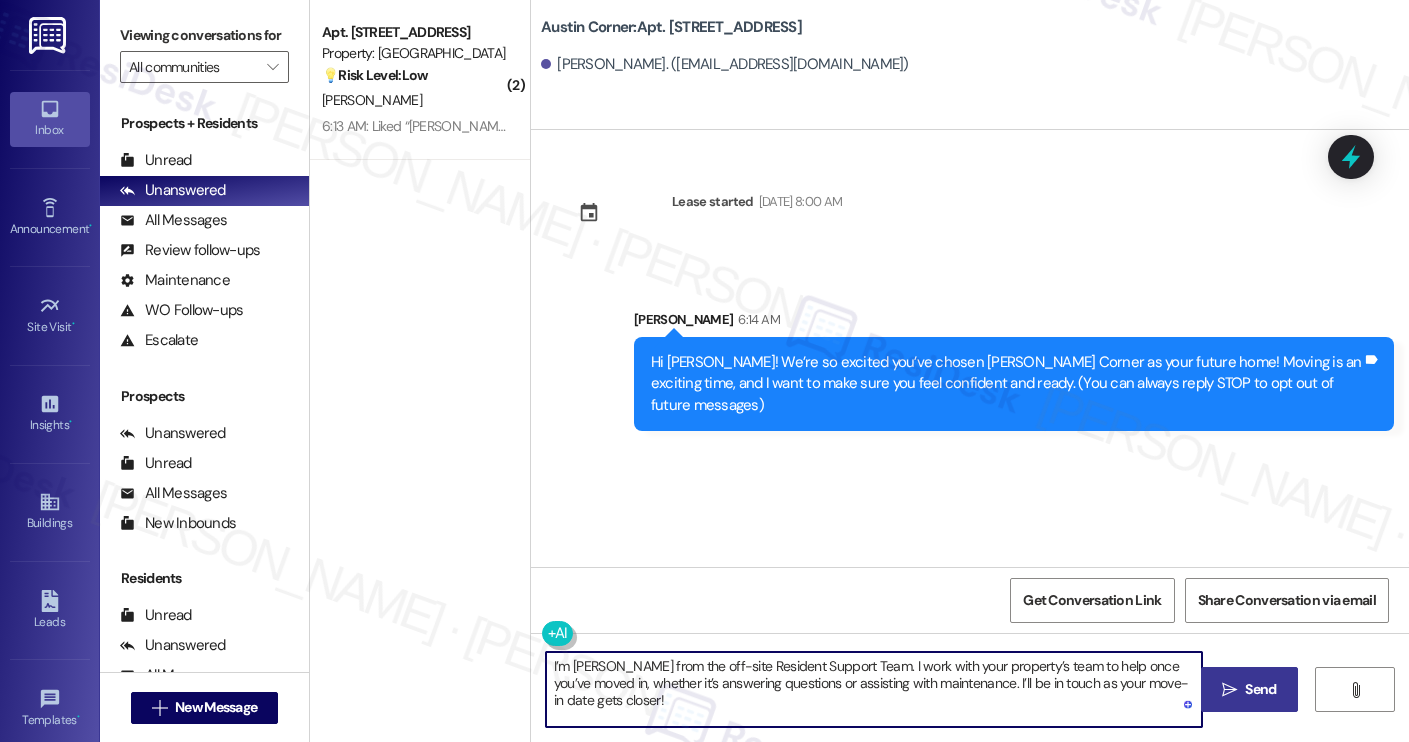 type on "I’m [PERSON_NAME] from the off-site Resident Support Team. I work with your property’s team to help once you’ve moved in, whether it’s answering questions or assisting with maintenance. I’ll be in touch as your move-in date gets closer!" 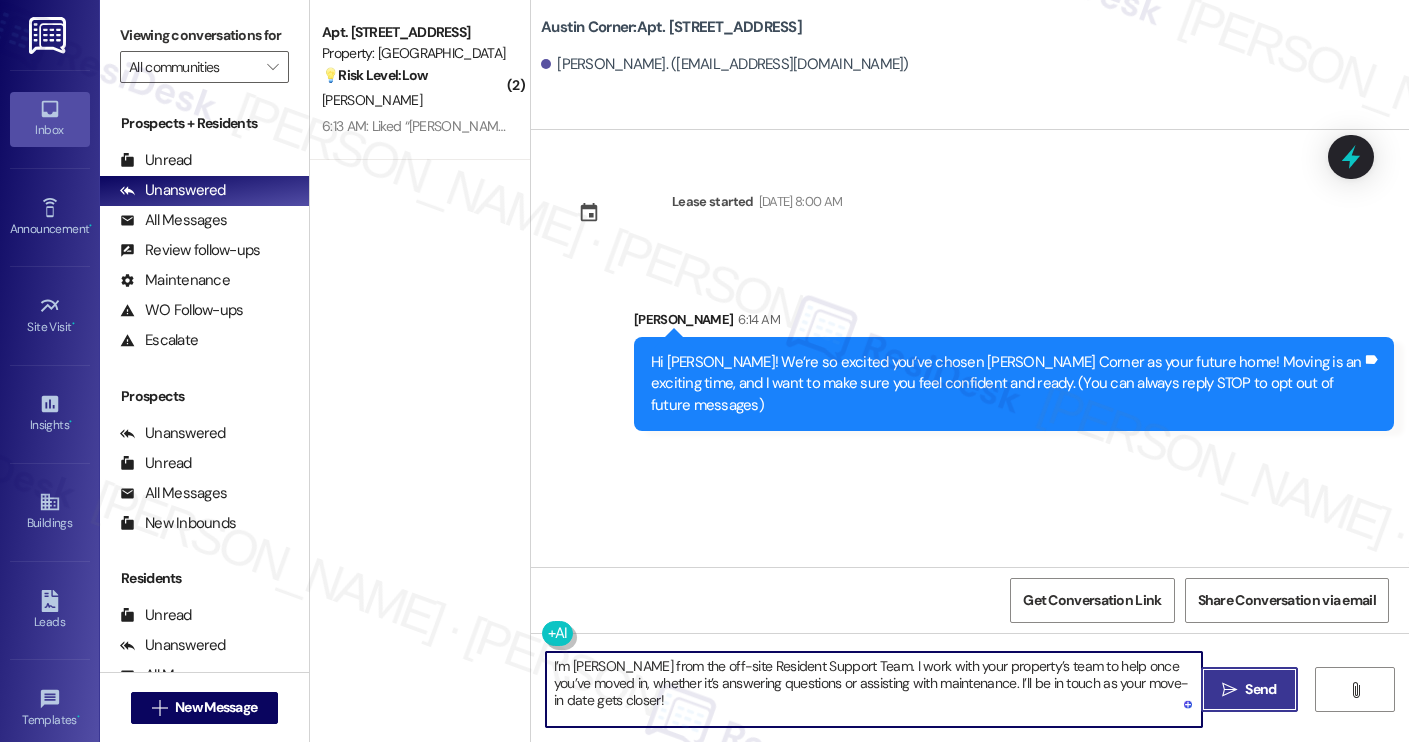 click on "Send" at bounding box center (1260, 689) 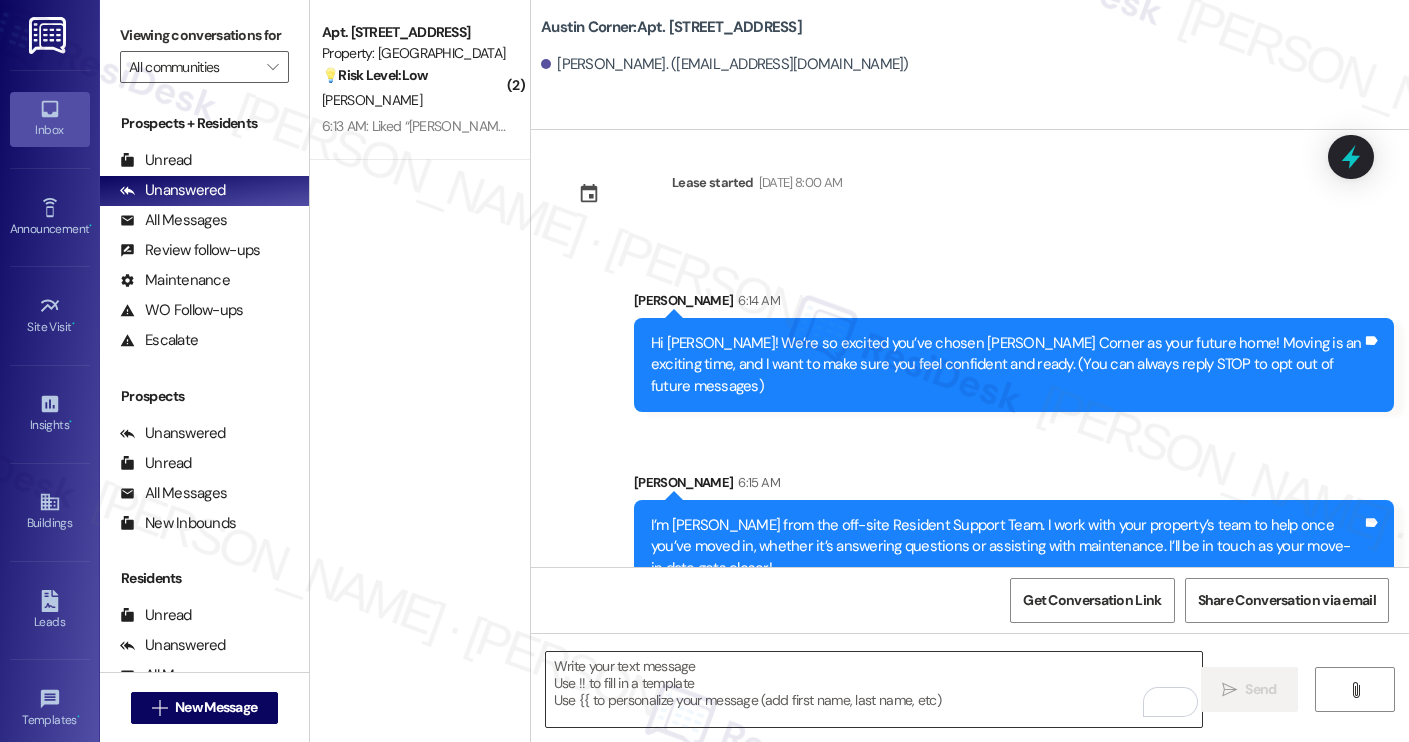click at bounding box center (874, 689) 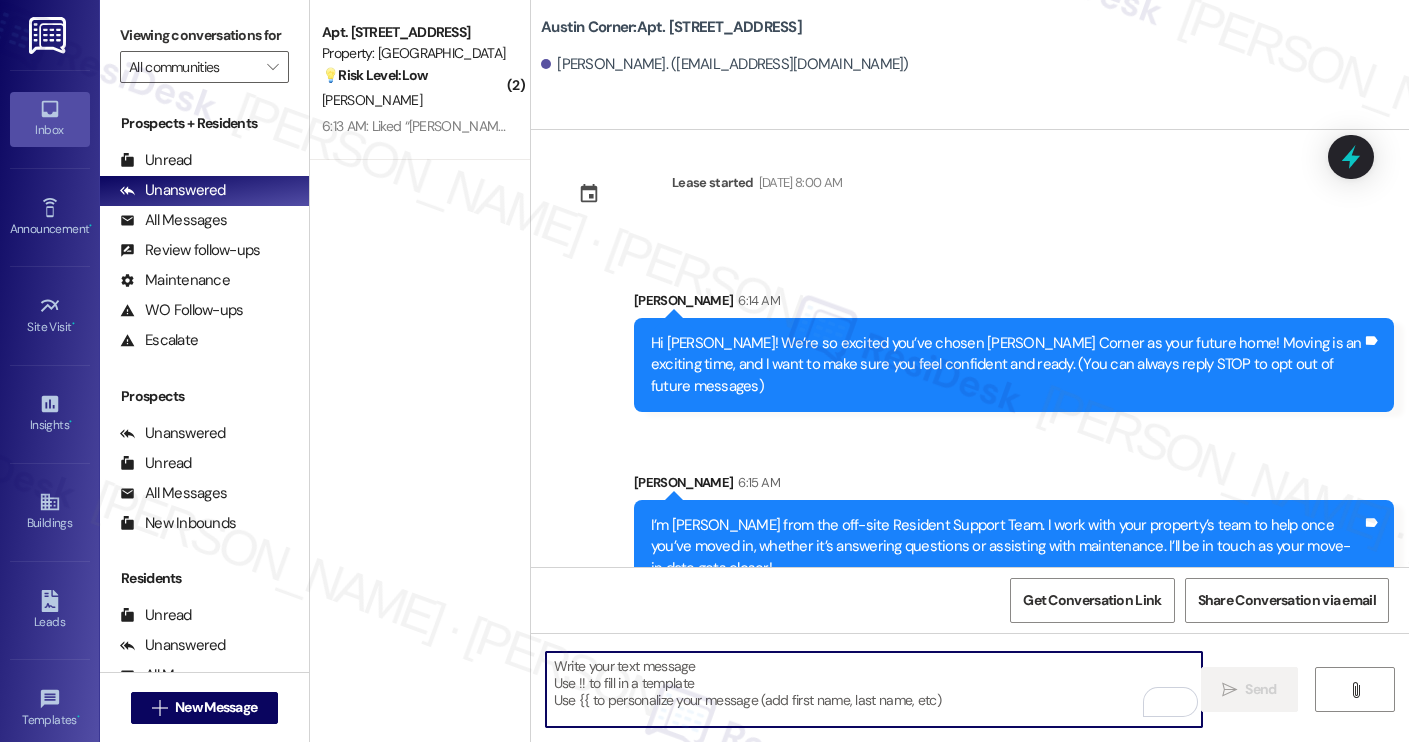 paste on "Move-in day will be busy as you get settled, but no reason it has to be stressful. Don’t forget that we offer a ⚡FAST PASS⚡for Move-In day if your checklist has been completed 2 weeks prior to move-in. Login to your ResidentPortal [DATE] to complete those outstanding items!" 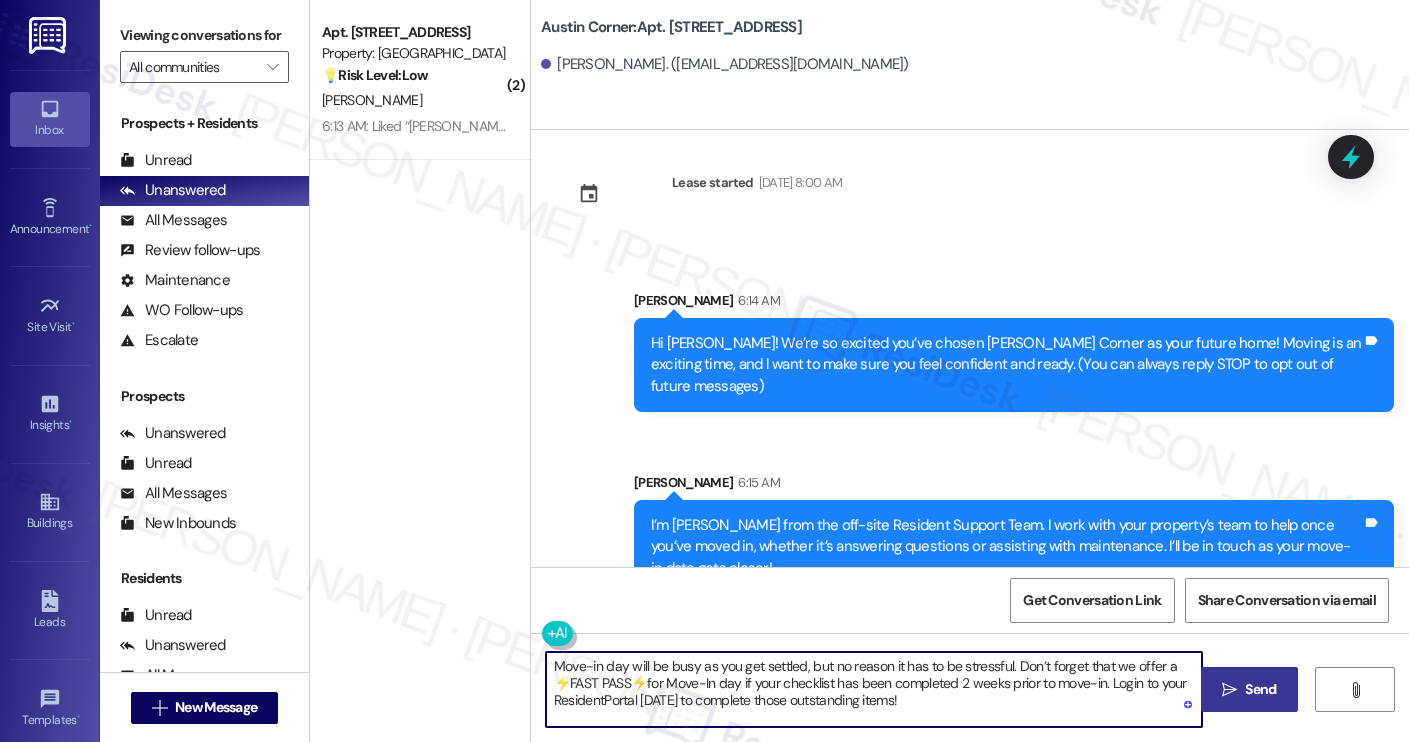 type on "Move-in day will be busy as you get settled, but no reason it has to be stressful. Don’t forget that we offer a ⚡FAST PASS⚡for Move-In day if your checklist has been completed 2 weeks prior to move-in. Login to your ResidentPortal [DATE] to complete those outstanding items!" 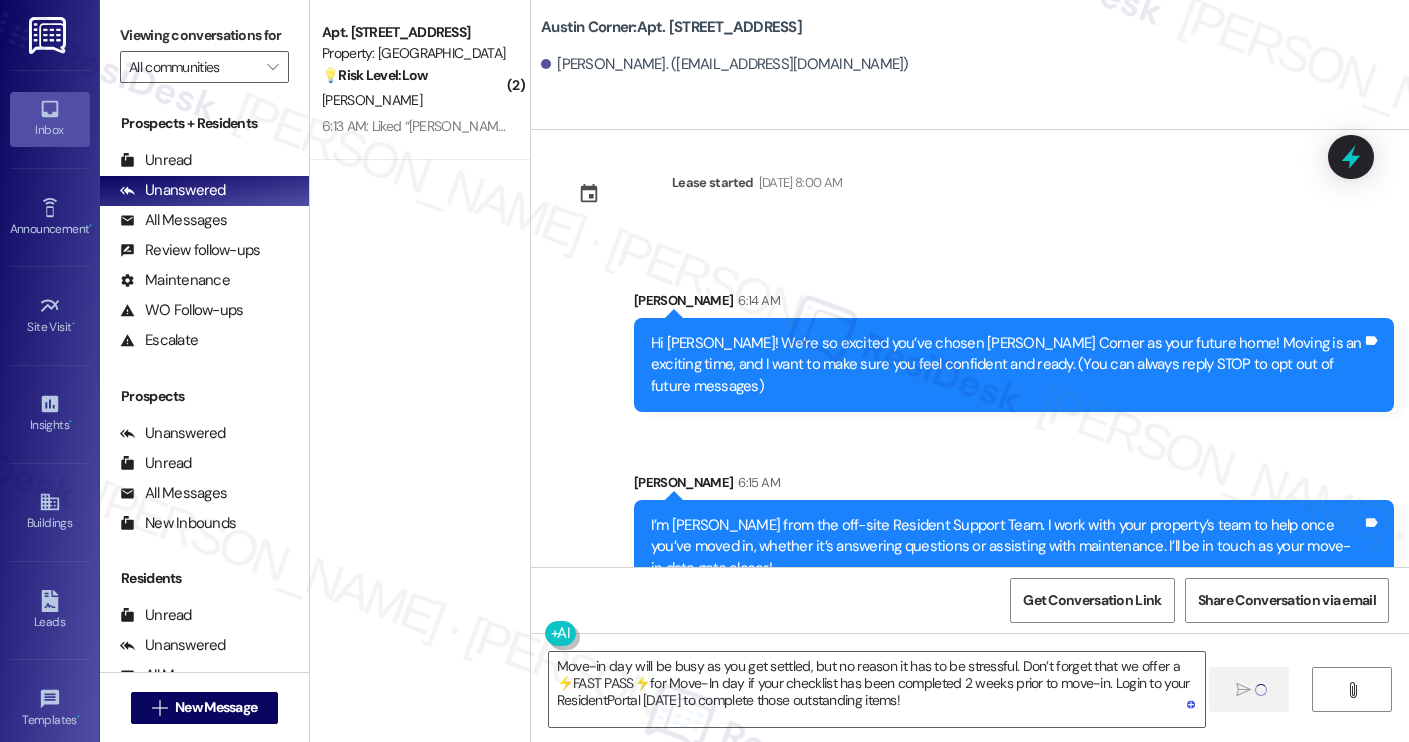 type 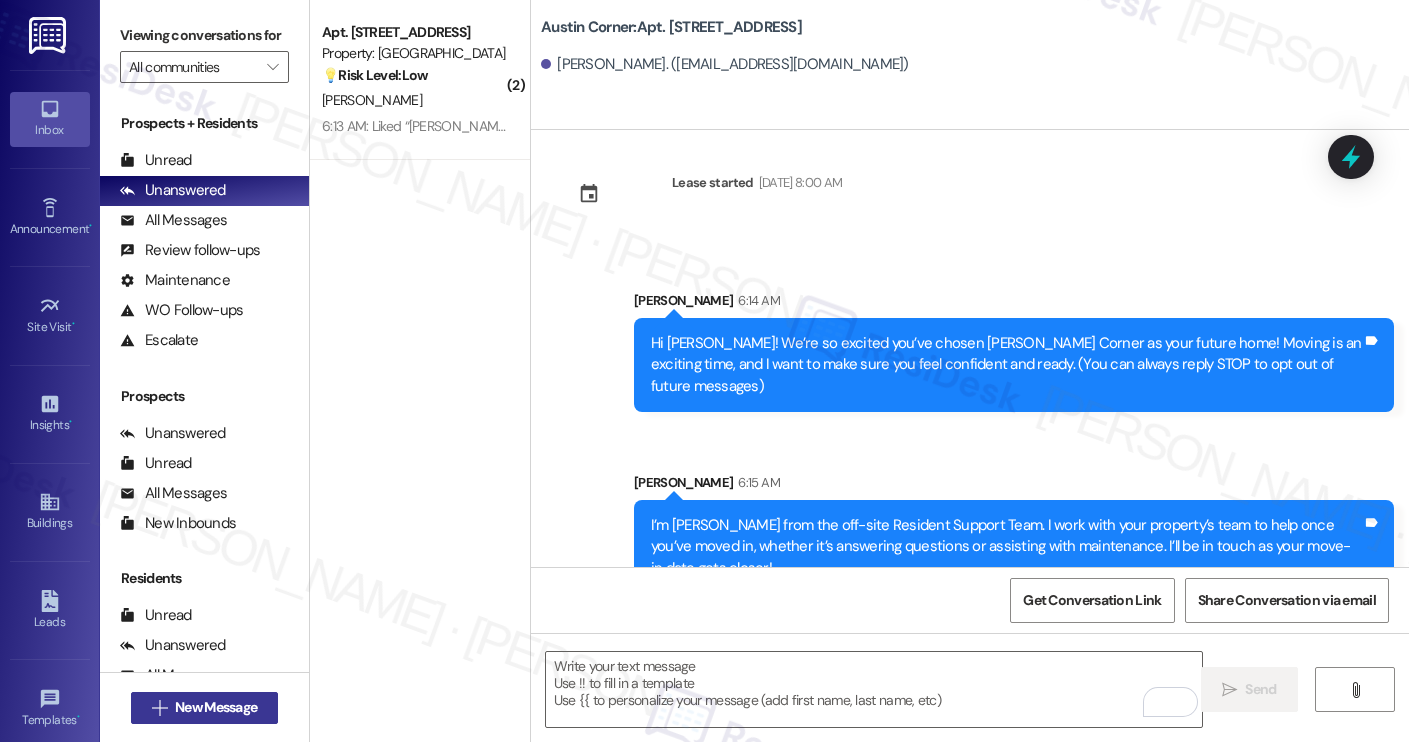 click on "New Message" at bounding box center (216, 707) 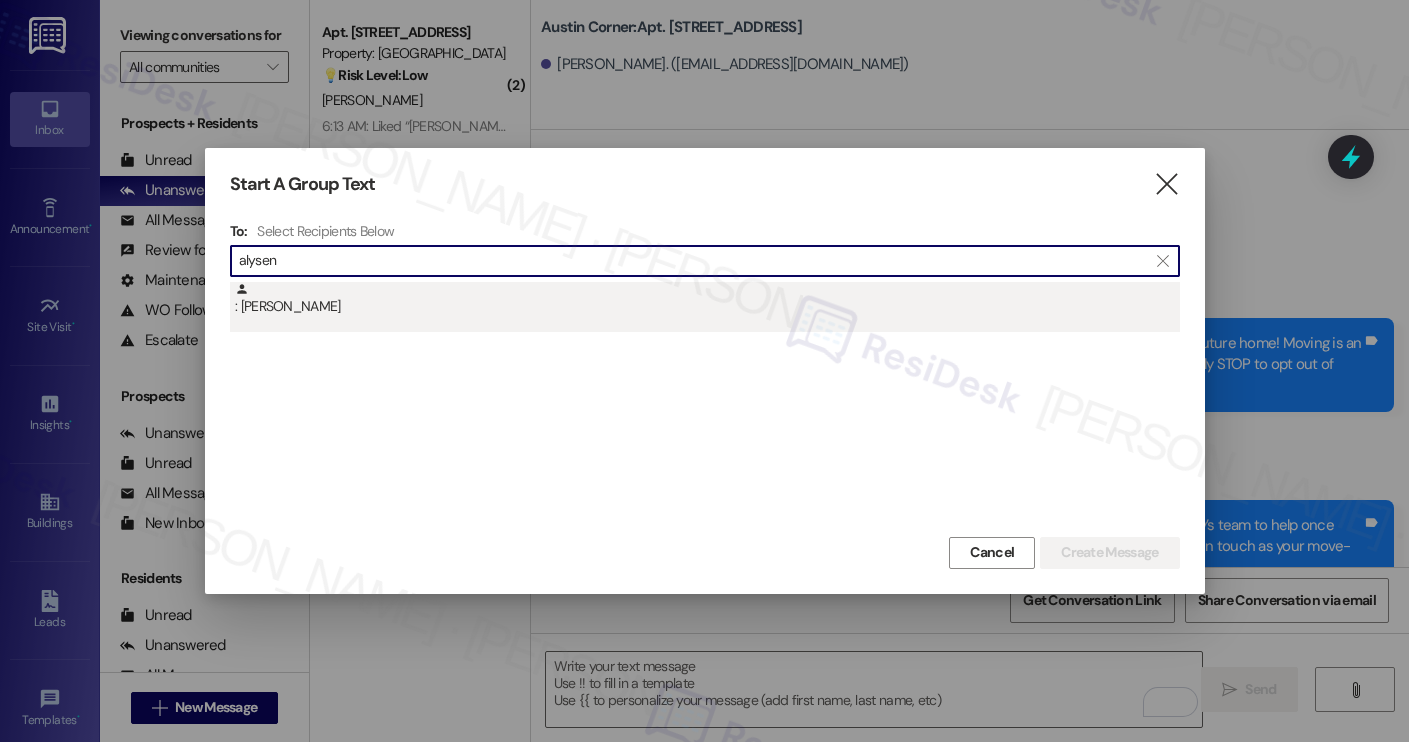 type on "alysen" 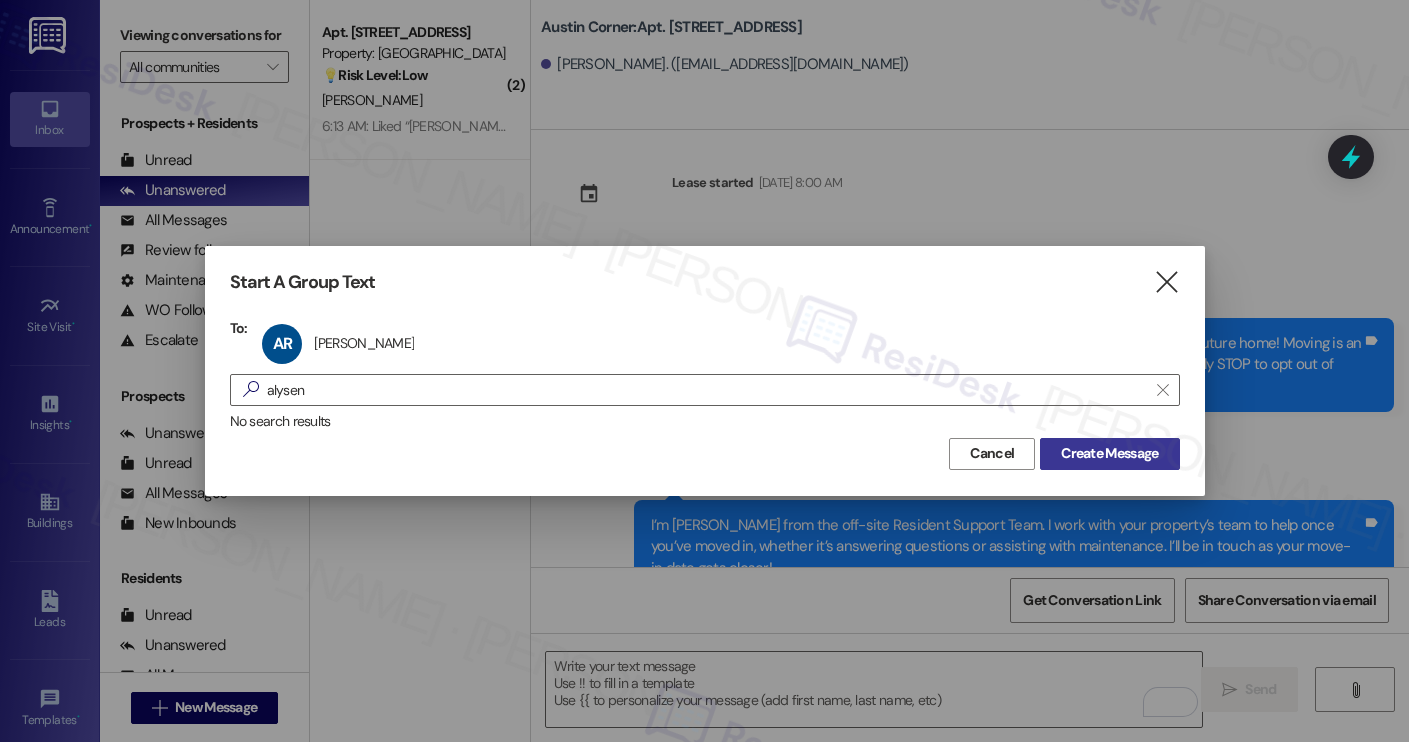 click on "Create Message" at bounding box center [1109, 453] 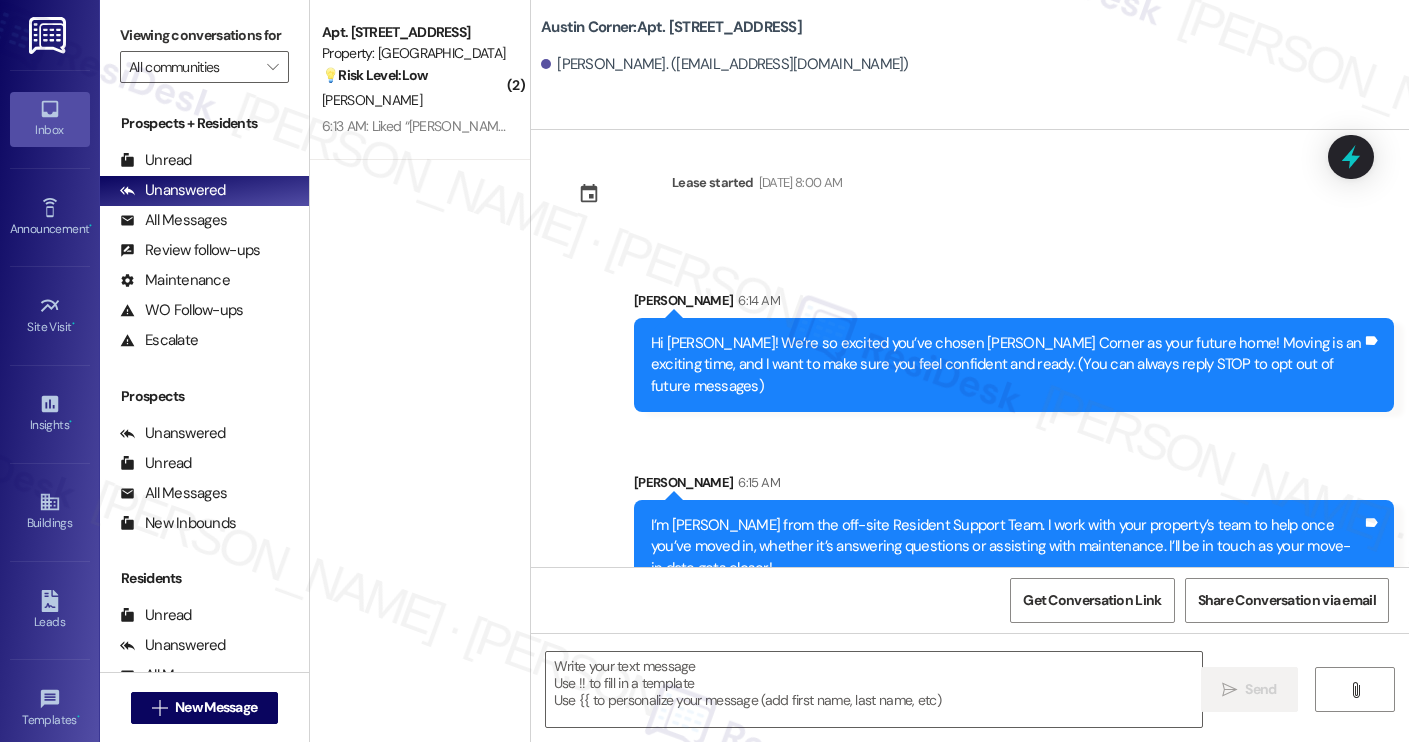 type on "Fetching suggested responses. Please feel free to read through the conversation in the meantime." 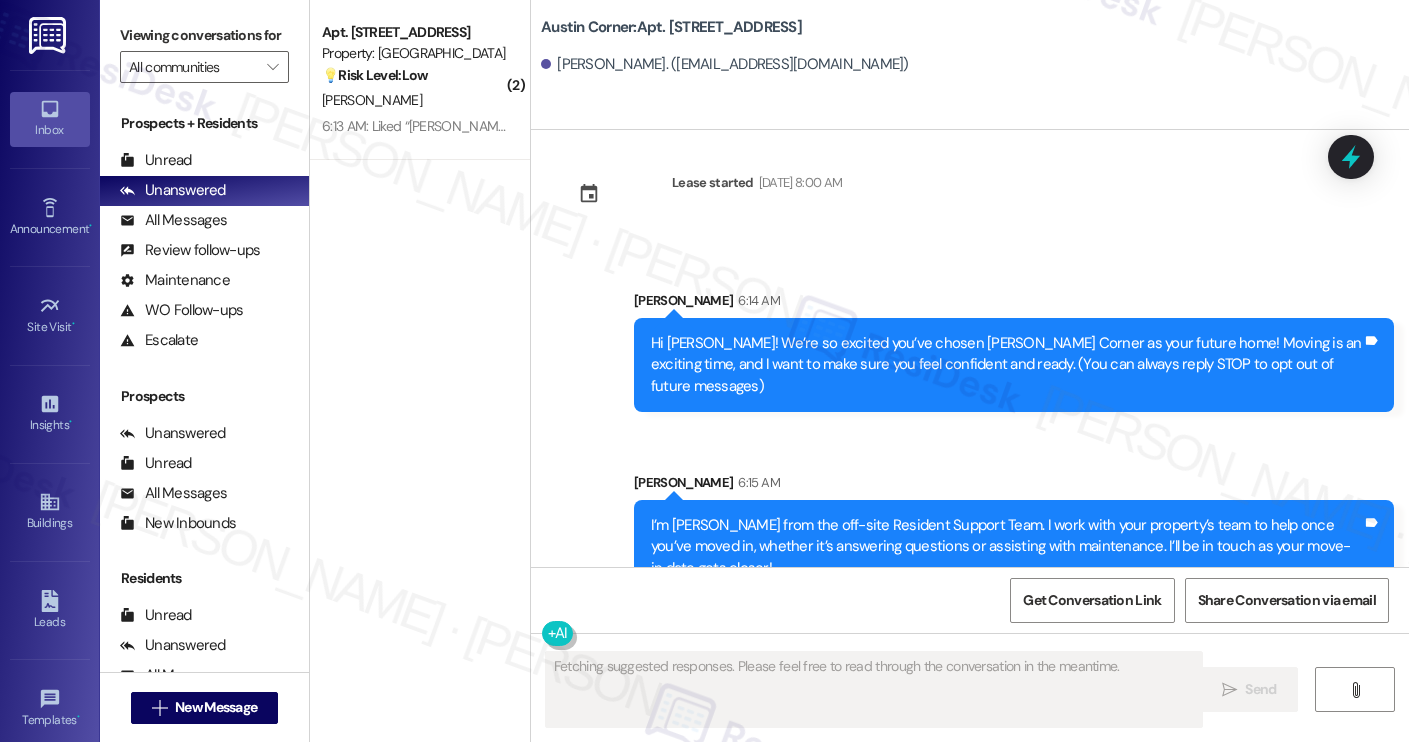 scroll, scrollTop: 0, scrollLeft: 0, axis: both 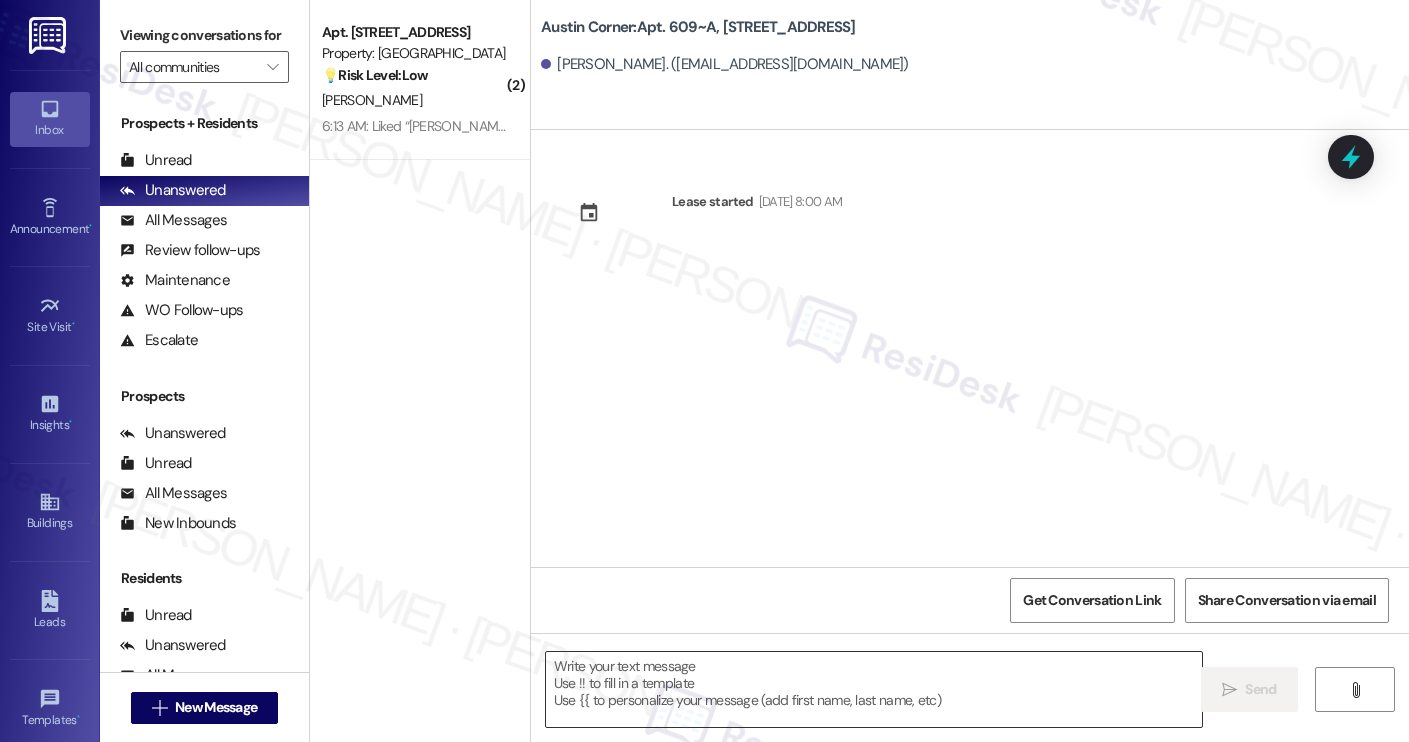 click at bounding box center (874, 689) 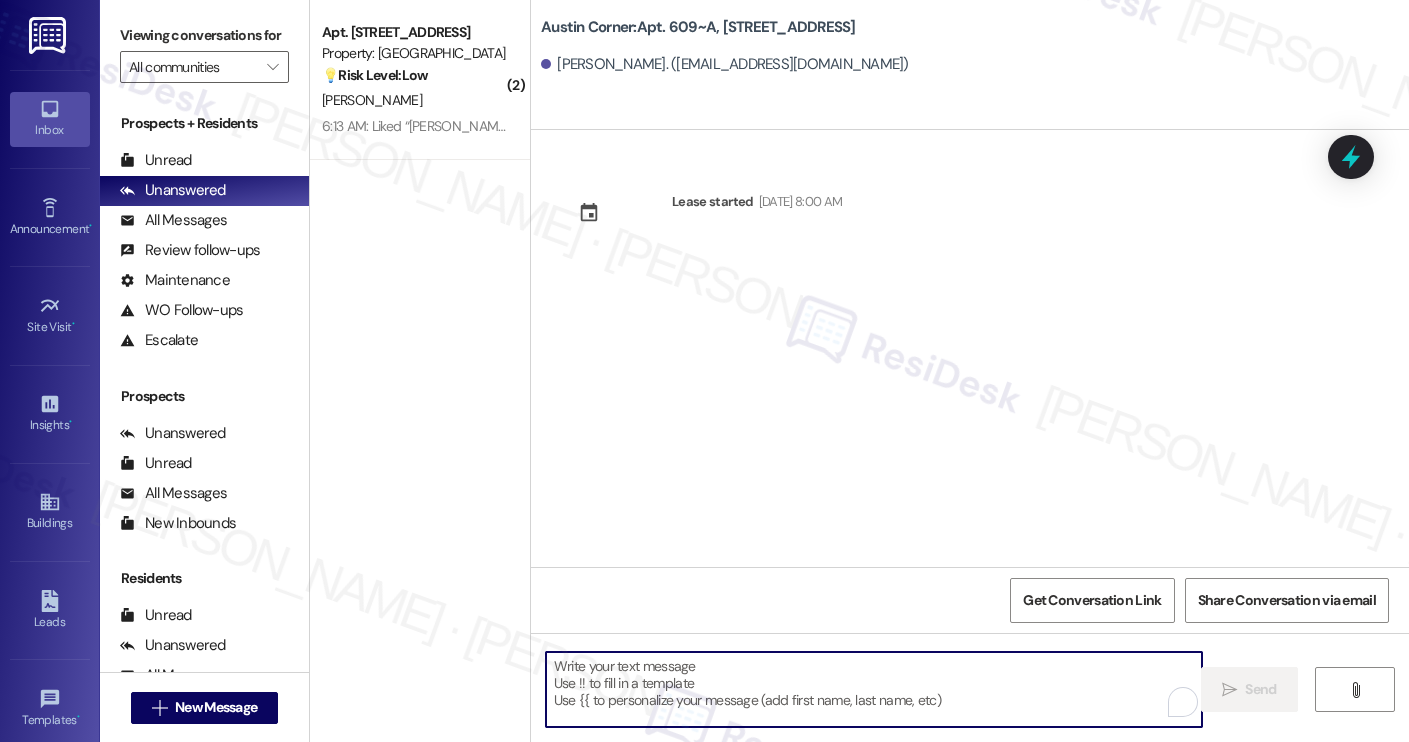 paste on "Hi [PERSON_NAME]! We’re so excited you’ve chosen [PERSON_NAME] Corner as your future home! Moving is an exciting time, and I want to make sure you feel confident and ready.
I’m [PERSON_NAME] from the off-site Resident Support Team. I work with your property’s team to help once you’ve moved in, whether it’s answering questions or assisting with maintenance. I’ll be in touch as your move-in date gets closer!
Move-in day will be busy as you get settled, but no reason it has to be stressful. Don’t forget that we offer a ⚡FAST PASS⚡for Move-In day if your checklist has been completed 2 weeks prior to move-in. Login to your ResidentPortal [DATE] to complete those outstanding items!" 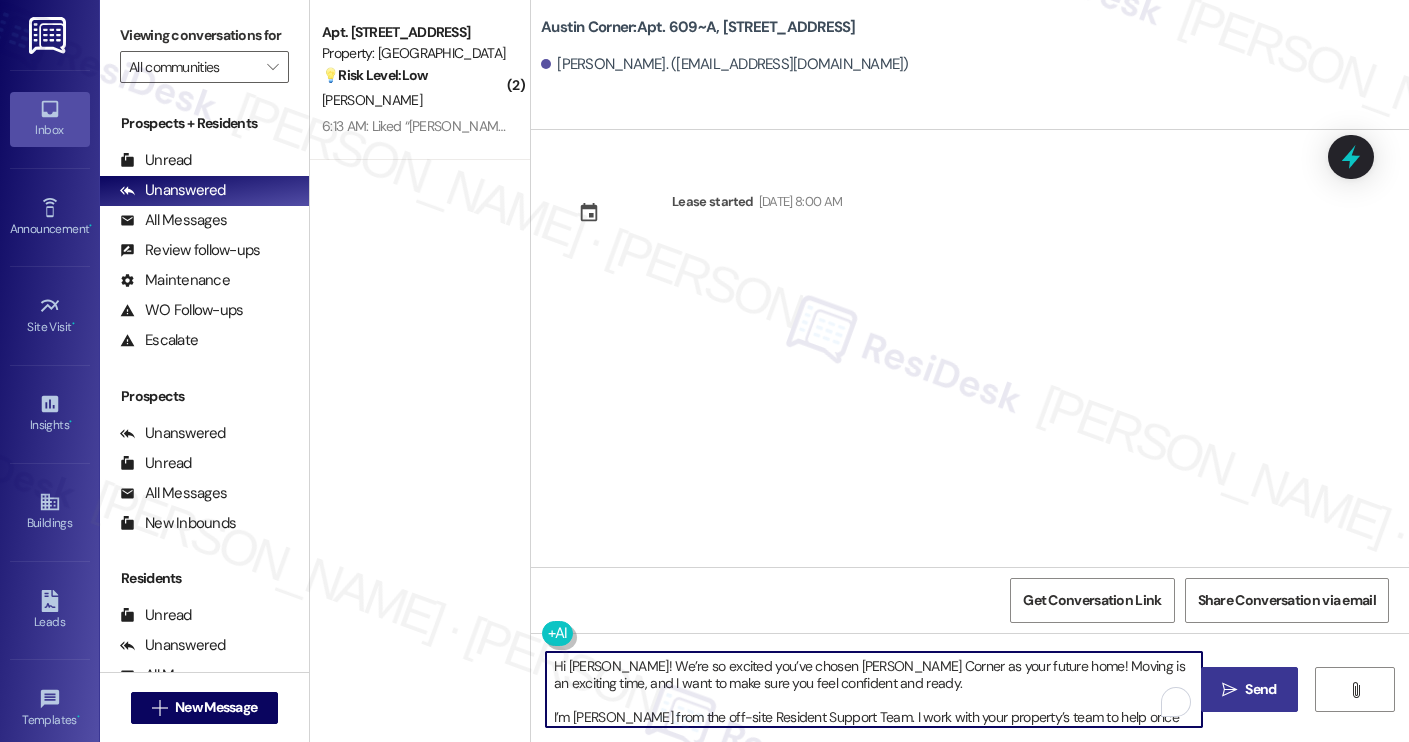 scroll, scrollTop: 119, scrollLeft: 0, axis: vertical 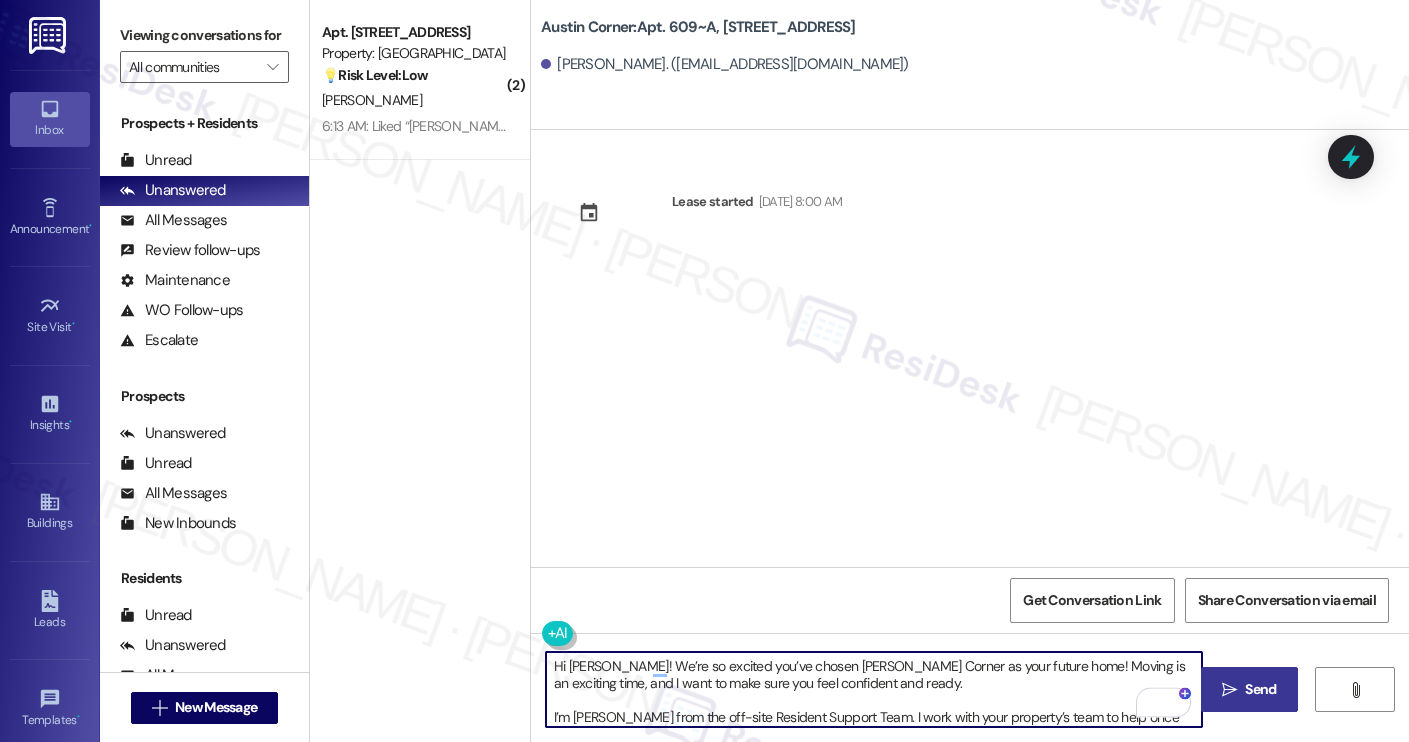 click on "Alysen Rose. (alycat2904@gmail.com)" at bounding box center (725, 64) 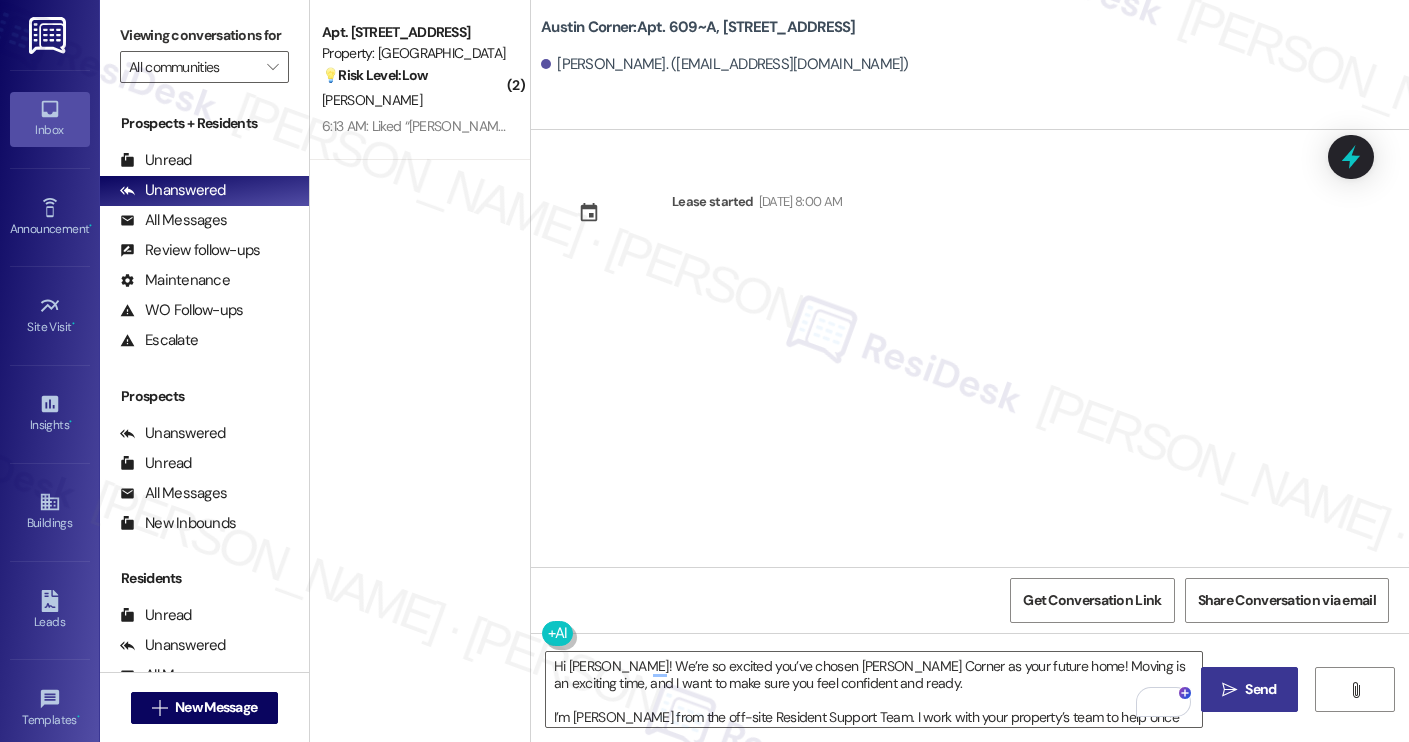 click on "Alysen Rose. (alycat2904@gmail.com)" at bounding box center [725, 64] 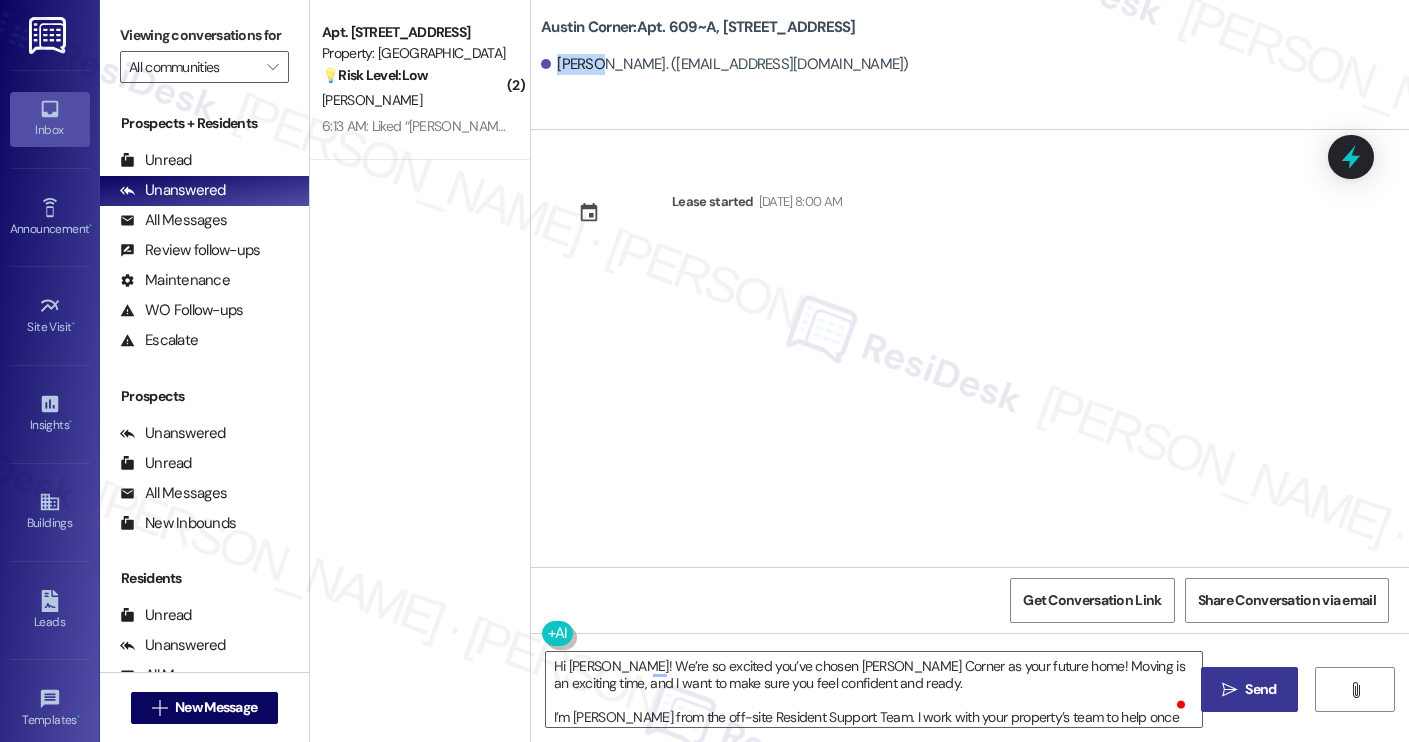 copy on "Alysen" 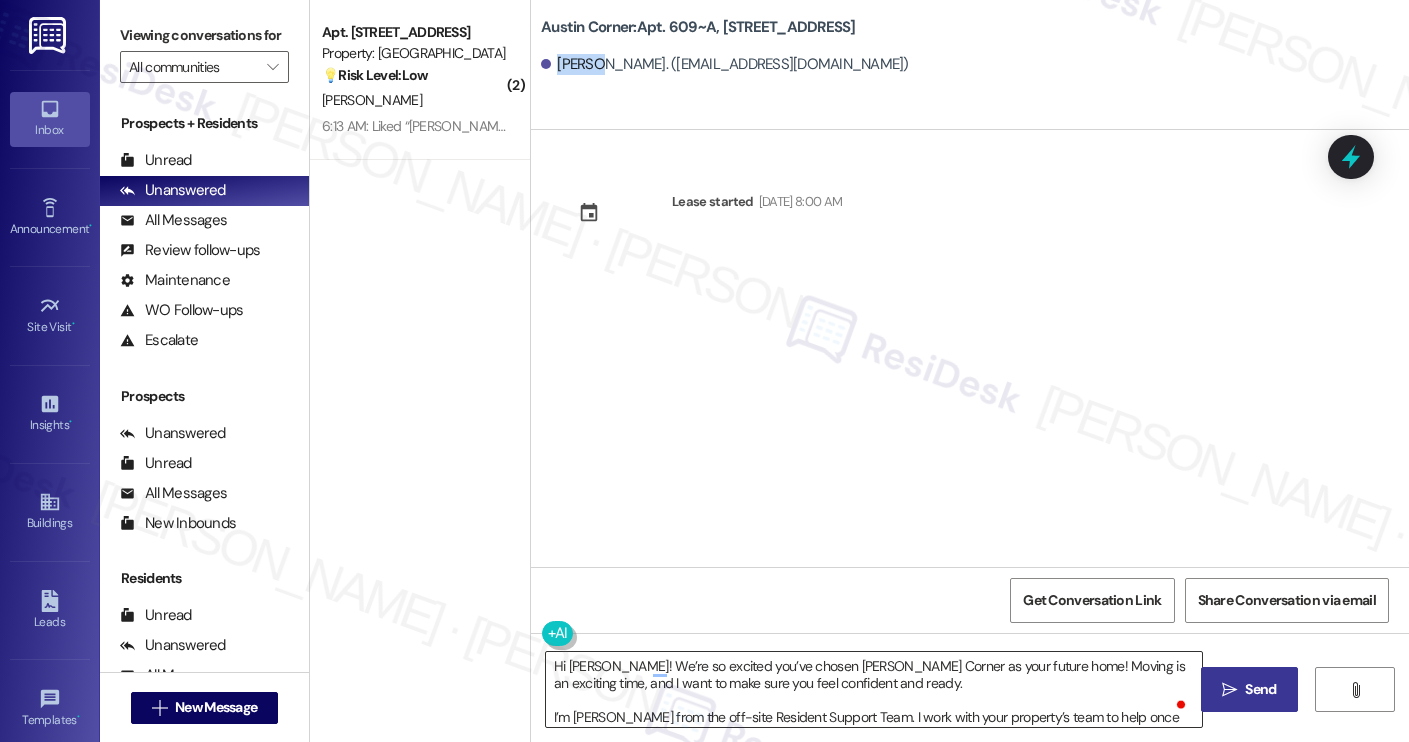 click on "Hi [PERSON_NAME]! We’re so excited you’ve chosen [PERSON_NAME] Corner as your future home! Moving is an exciting time, and I want to make sure you feel confident and ready.
I’m [PERSON_NAME] from the off-site Resident Support Team. I work with your property’s team to help once you’ve moved in, whether it’s answering questions or assisting with maintenance. I’ll be in touch as your move-in date gets closer!
Move-in day will be busy as you get settled, but no reason it has to be stressful. Don’t forget that we offer a ⚡FAST PASS⚡for Move-In day if your checklist has been completed 2 weeks prior to move-in. Login to your ResidentPortal [DATE] to complete those outstanding items!" at bounding box center (874, 689) 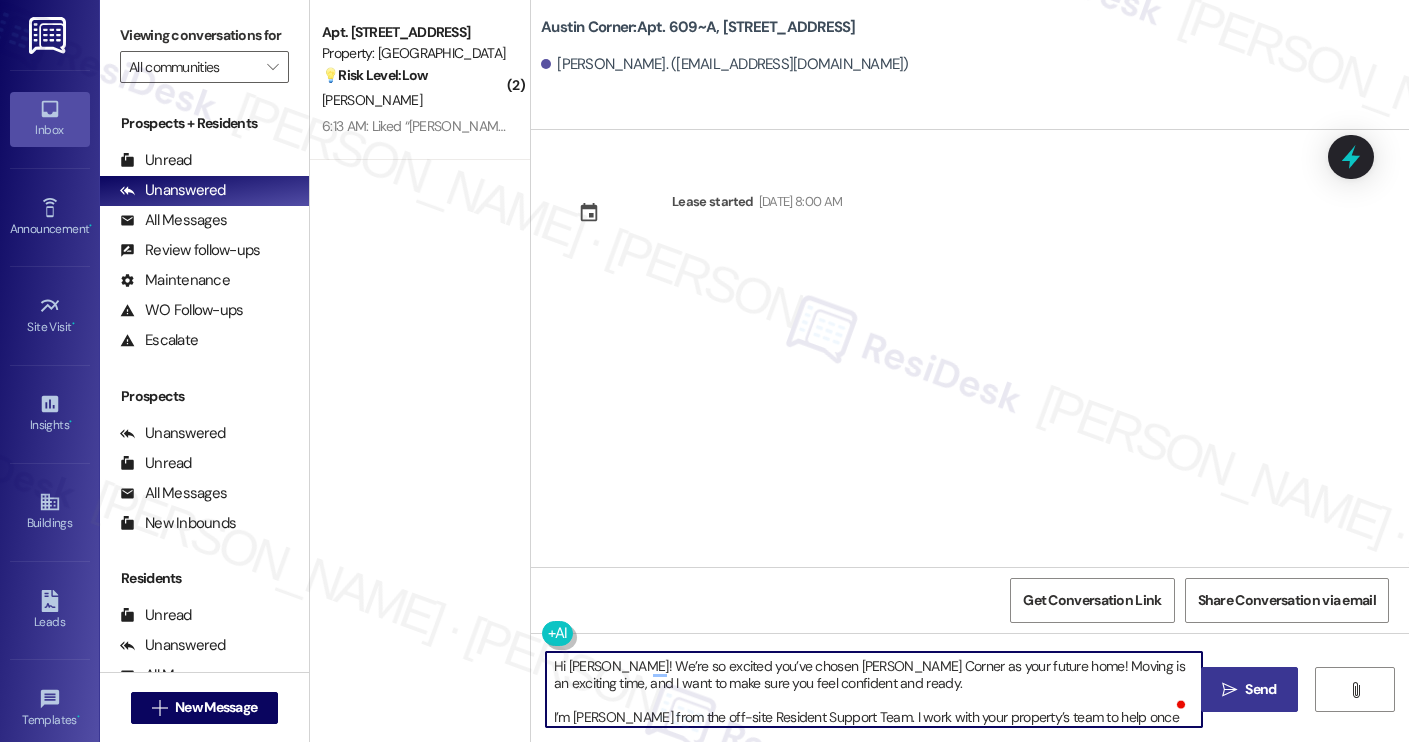click on "Hi [PERSON_NAME]! We’re so excited you’ve chosen [PERSON_NAME] Corner as your future home! Moving is an exciting time, and I want to make sure you feel confident and ready.
I’m [PERSON_NAME] from the off-site Resident Support Team. I work with your property’s team to help once you’ve moved in, whether it’s answering questions or assisting with maintenance. I’ll be in touch as your move-in date gets closer!
Move-in day will be busy as you get settled, but no reason it has to be stressful. Don’t forget that we offer a ⚡FAST PASS⚡for Move-In day if your checklist has been completed 2 weeks prior to move-in. Login to your ResidentPortal [DATE] to complete those outstanding items!" at bounding box center (874, 689) 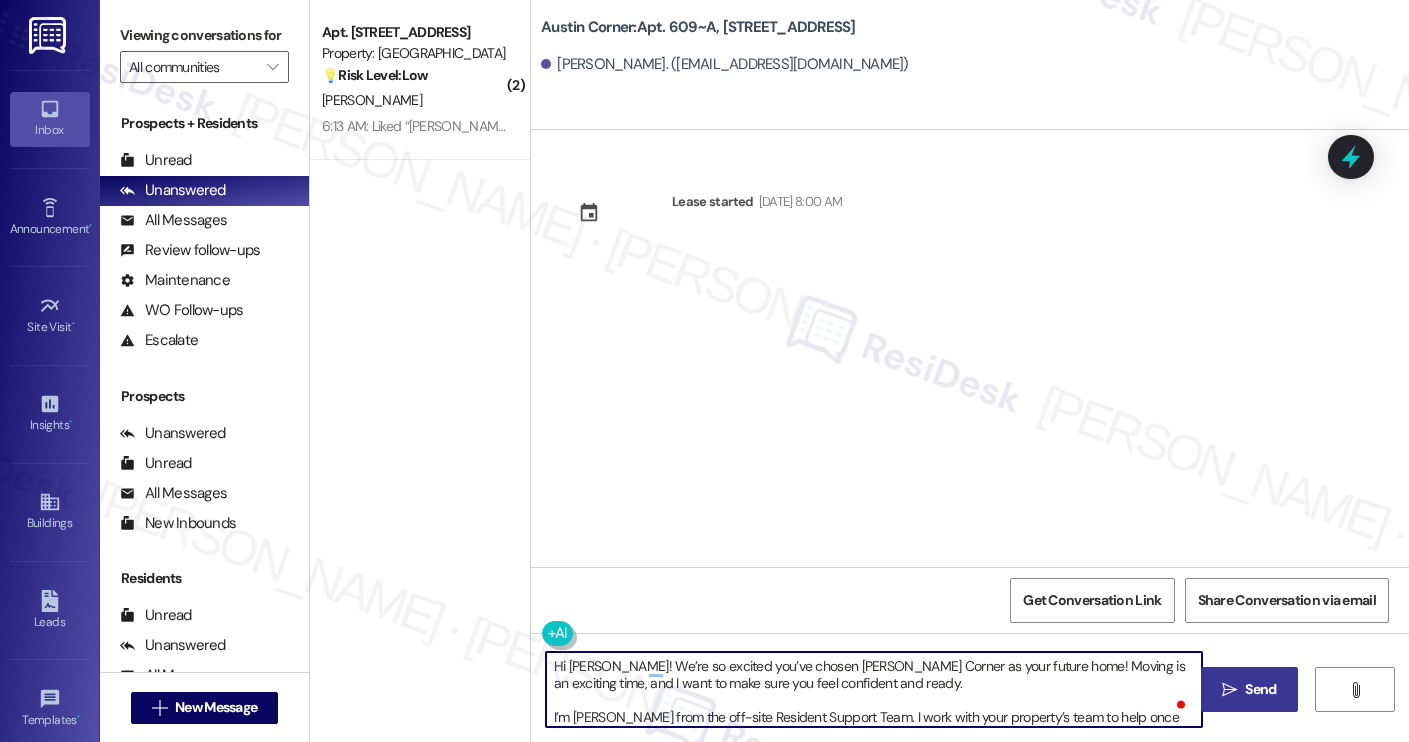 scroll, scrollTop: 17, scrollLeft: 0, axis: vertical 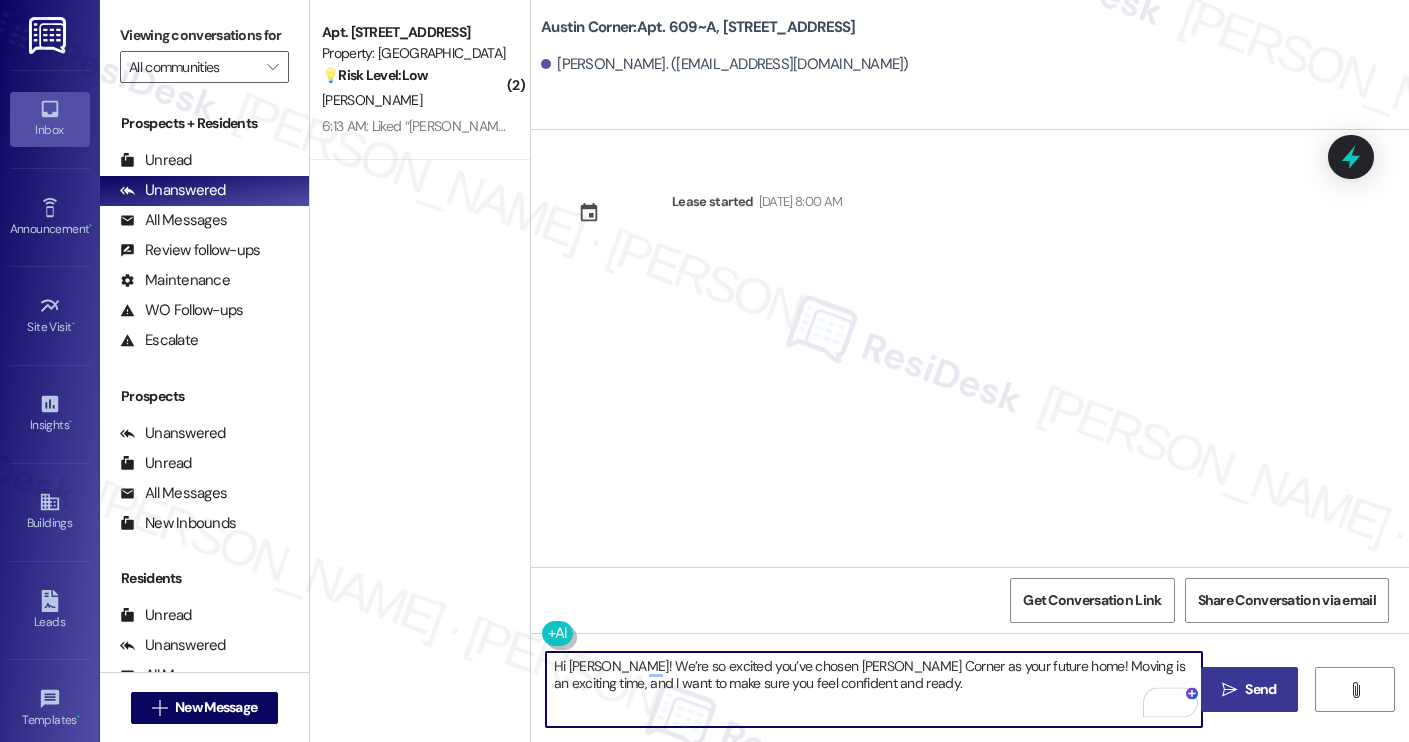 type on "Hi Alysen! We’re so excited you’ve chosen Yugo Austin Corner as your future home! Moving is an exciting time, and I want to make sure you feel confident and ready." 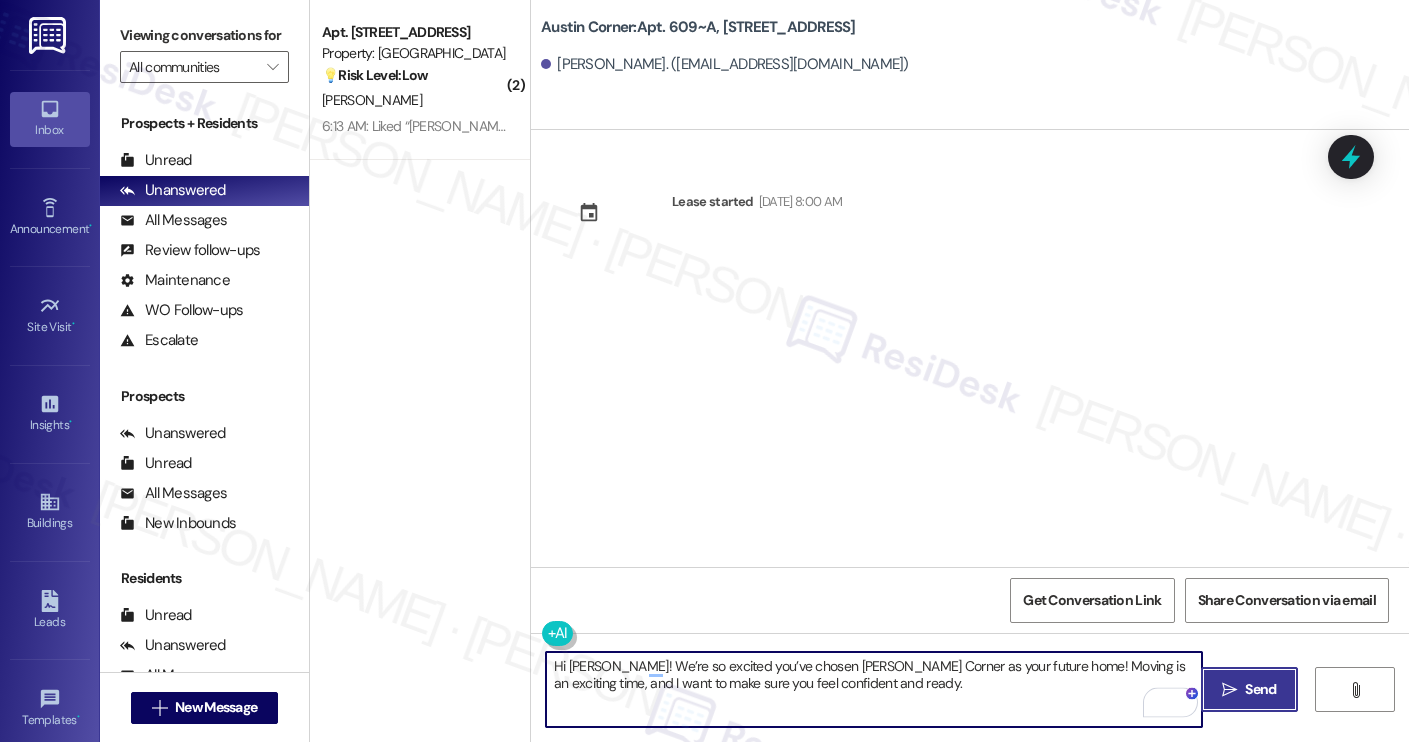 click on "Send" at bounding box center [1260, 689] 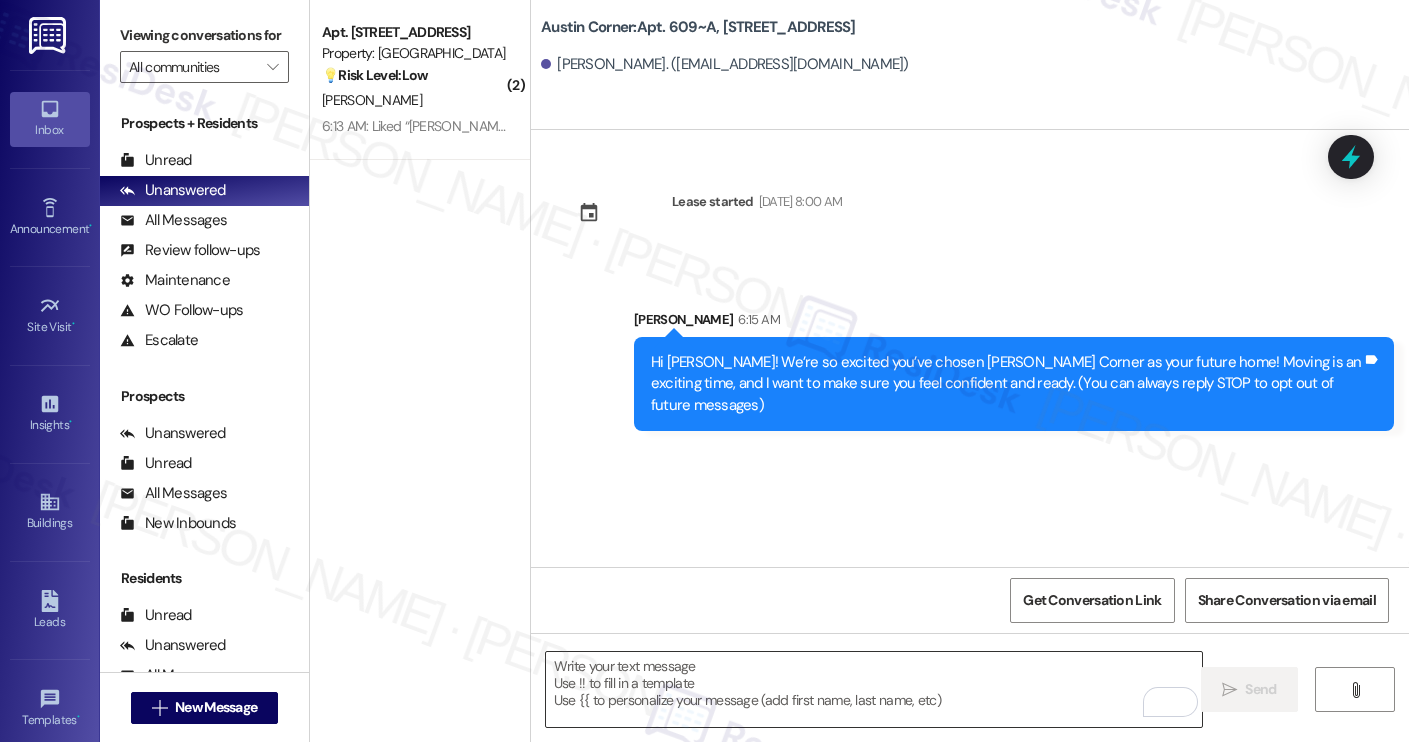 click at bounding box center (874, 689) 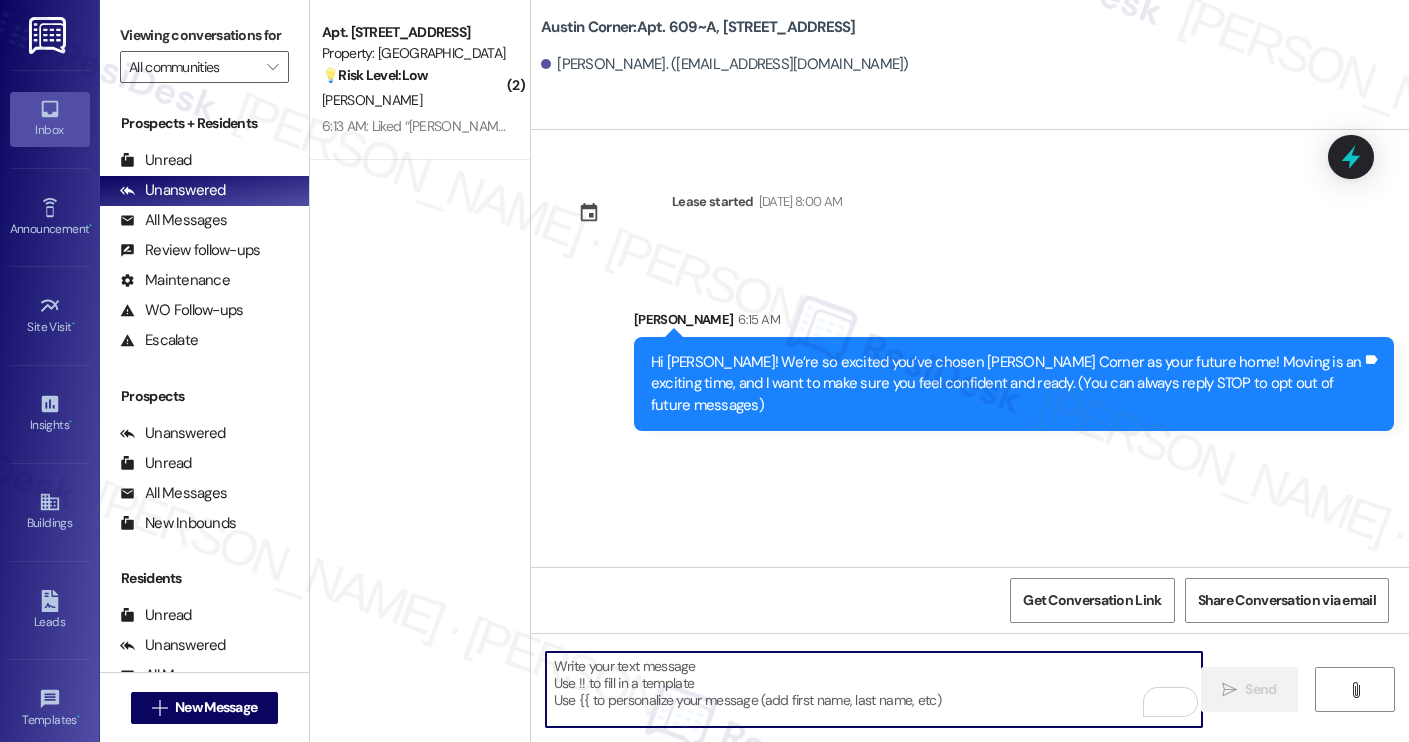 paste on "I’m [PERSON_NAME] from the off-site Resident Support Team. I work with your property’s team to help once you’ve moved in, whether it’s answering questions or assisting with maintenance. I’ll be in touch as your move-in date gets closer!
Move-in day will be busy as you get settled, but no reason it has to be stressful. Don’t forget that we offer a ⚡FAST PASS⚡for Move-In day if your checklist has been completed 2 weeks prior to move-in. Login to your ResidentPortal [DATE] to complete those outstanding items!" 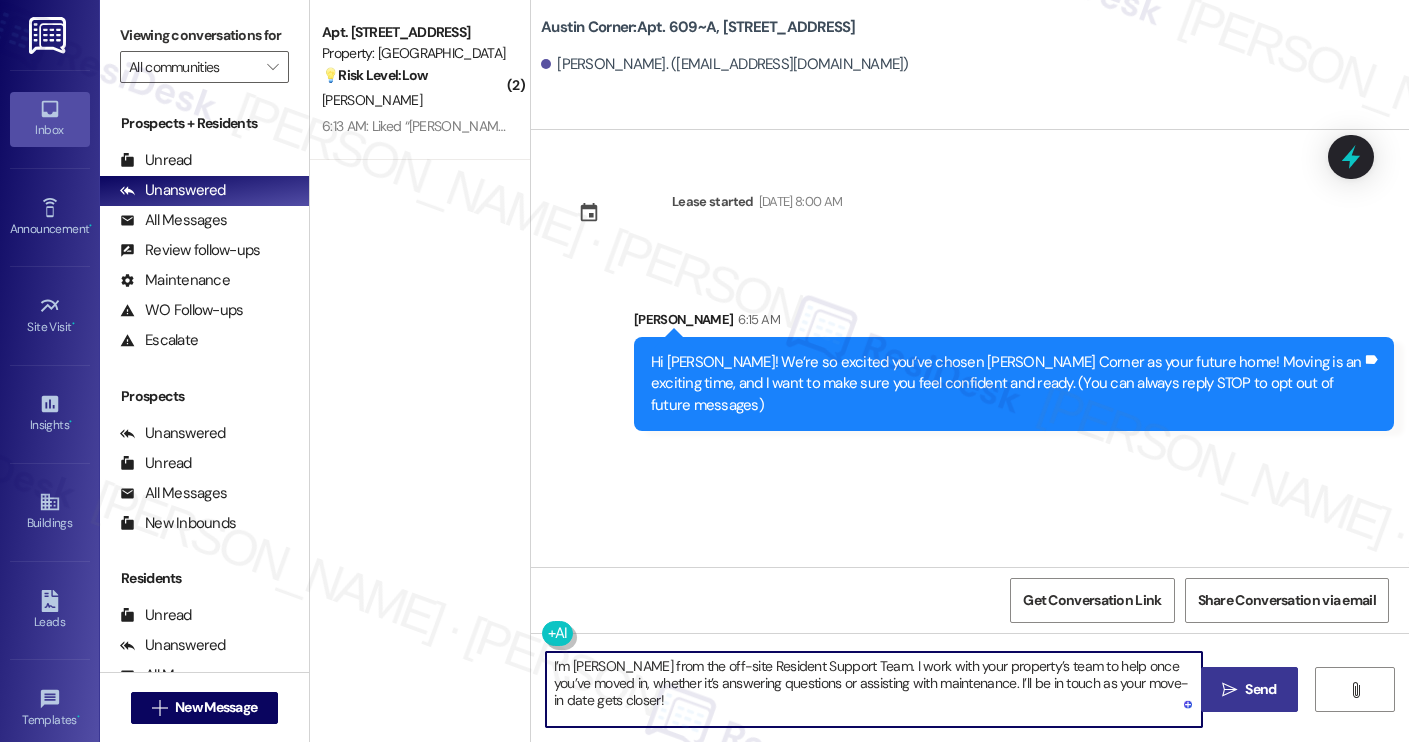 type on "I’m [PERSON_NAME] from the off-site Resident Support Team. I work with your property’s team to help once you’ve moved in, whether it’s answering questions or assisting with maintenance. I’ll be in touch as your move-in date gets closer!" 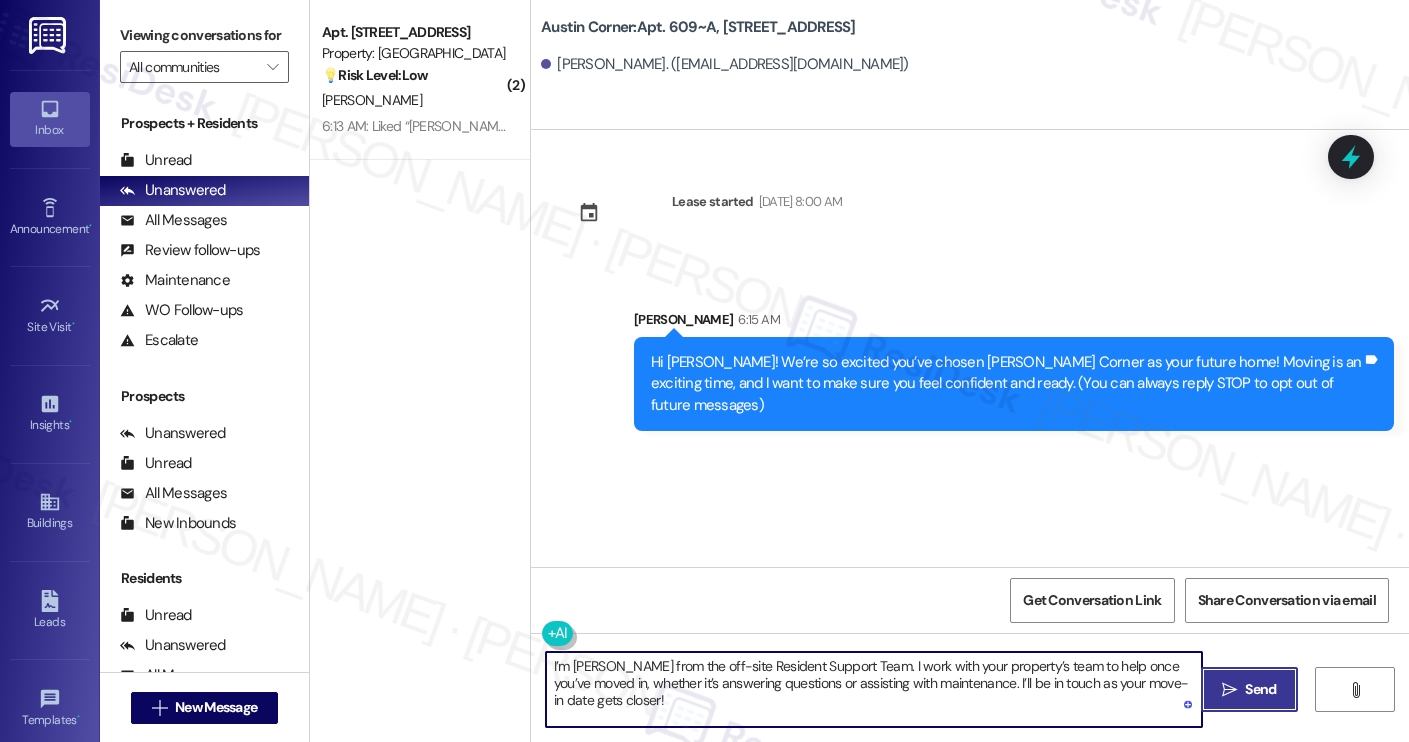 click on " Send" at bounding box center (1249, 689) 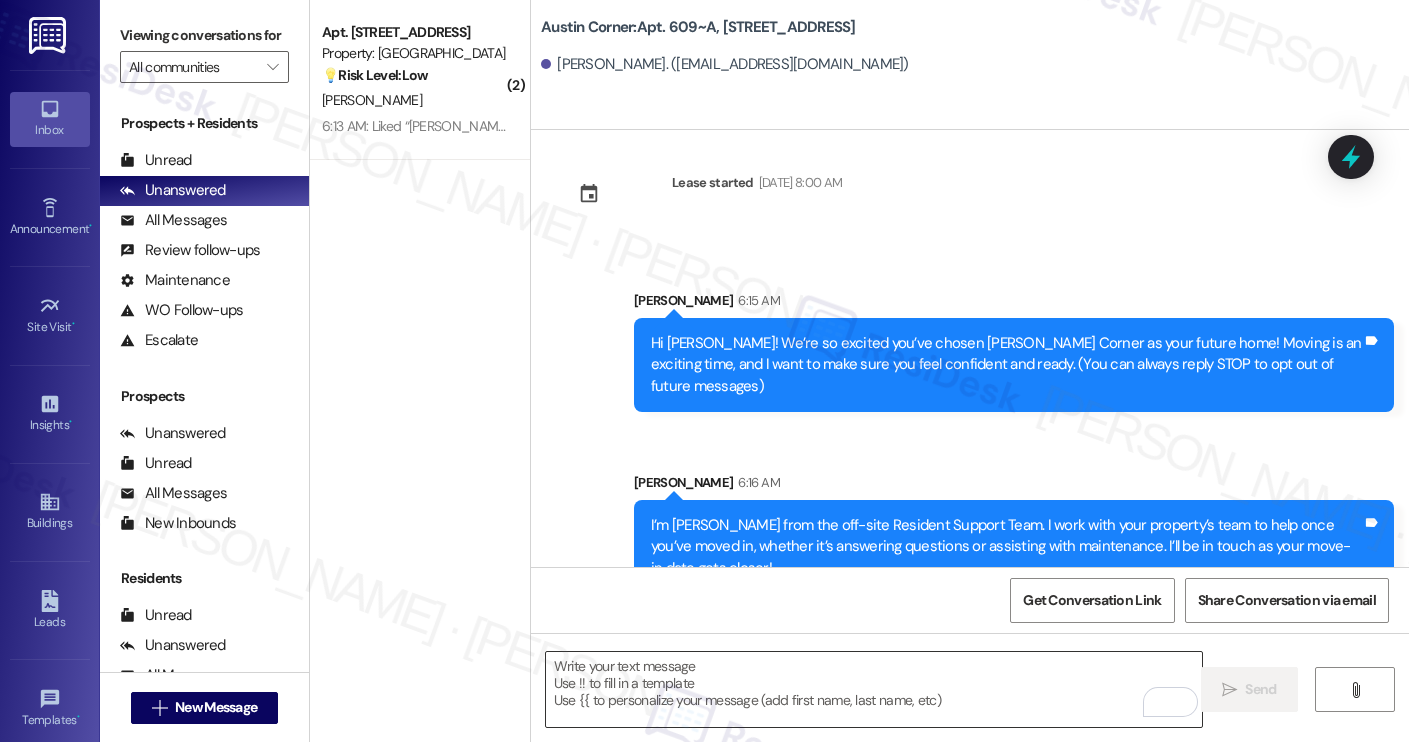 click at bounding box center [874, 689] 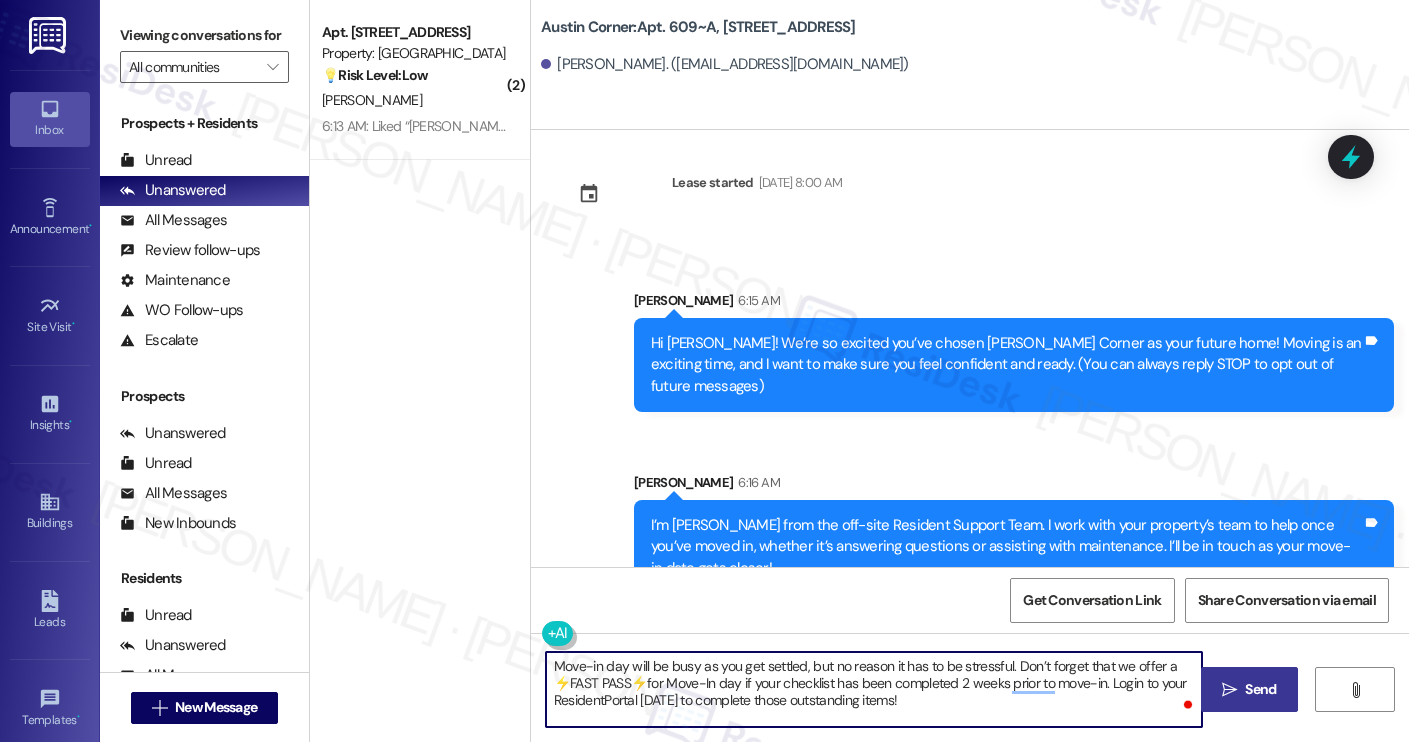 type on "Move-in day will be busy as you get settled, but no reason it has to be stressful. Don’t forget that we offer a ⚡FAST PASS⚡for Move-In day if your checklist has been completed 2 weeks prior to move-in. Login to your ResidentPortal [DATE] to complete those outstanding items!" 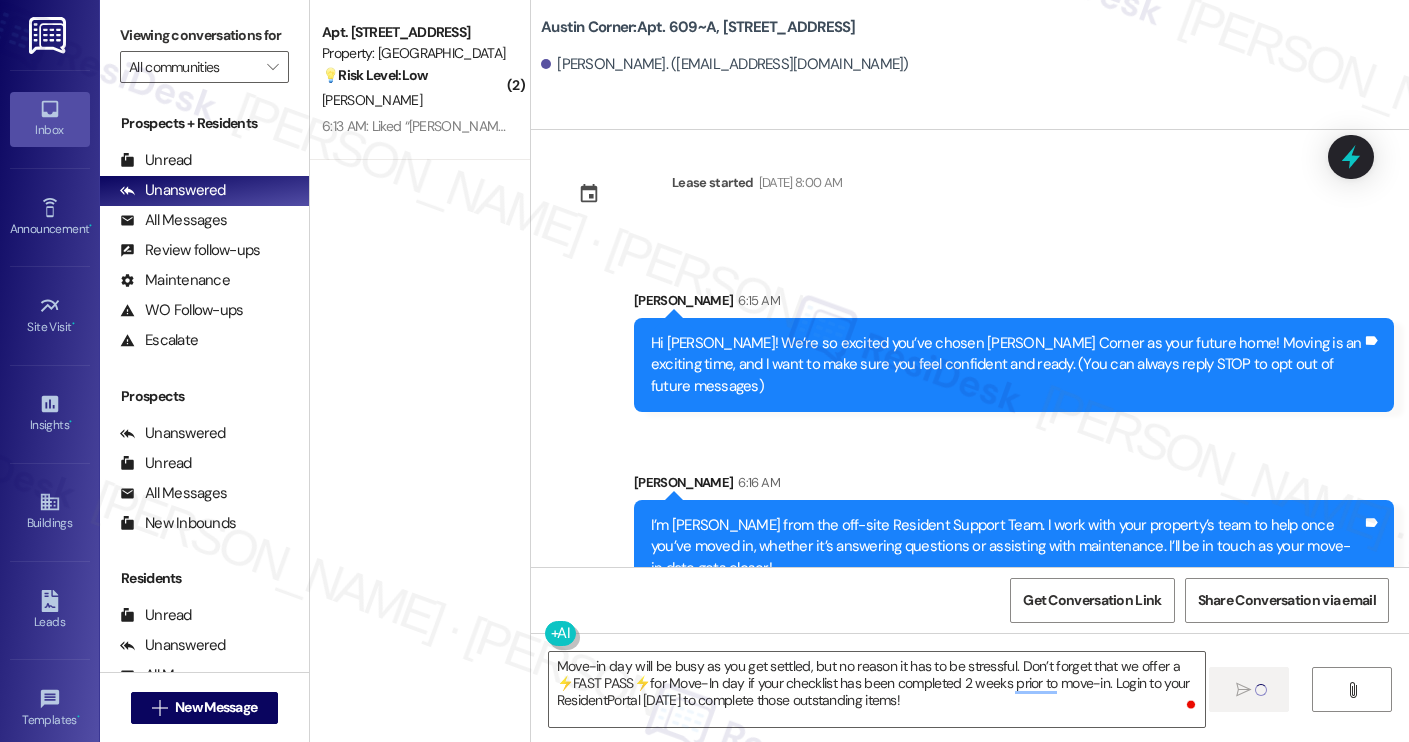type 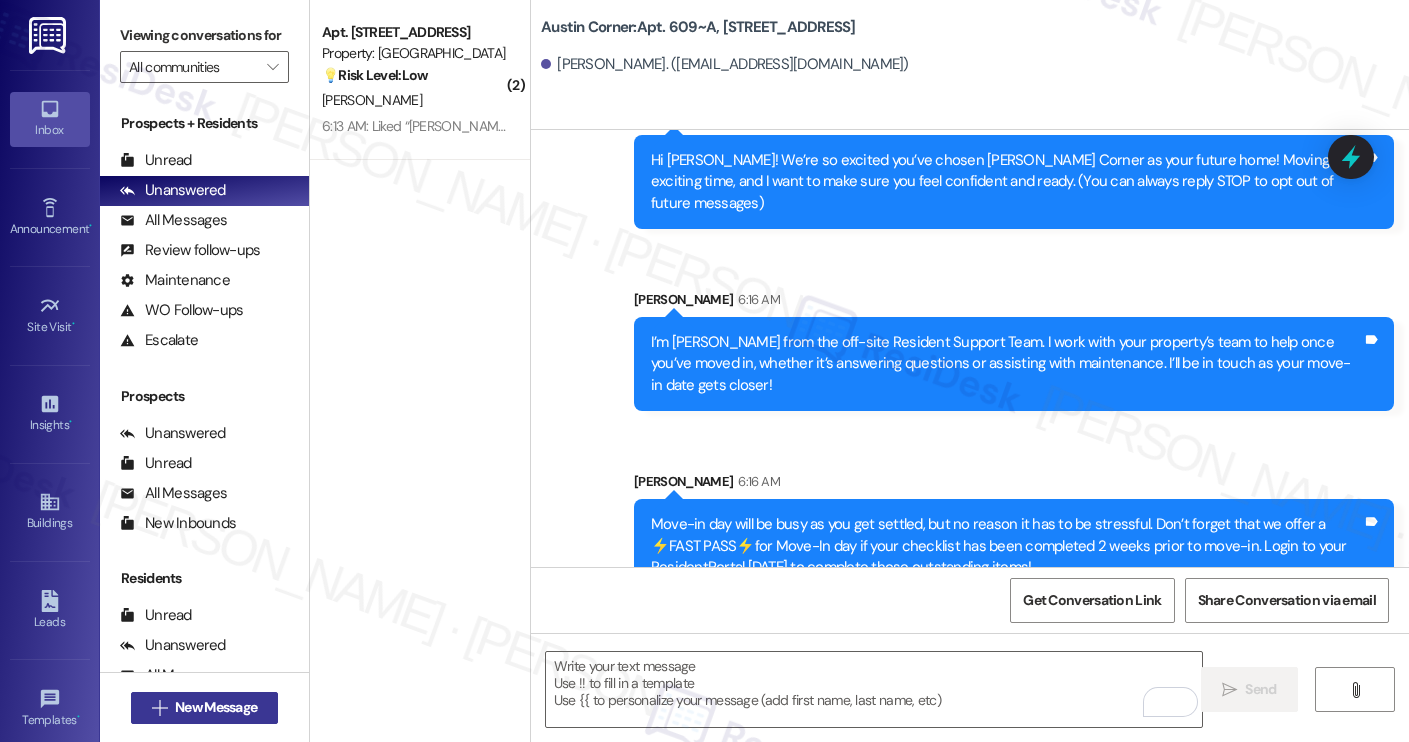 click on " New Message" at bounding box center [205, 708] 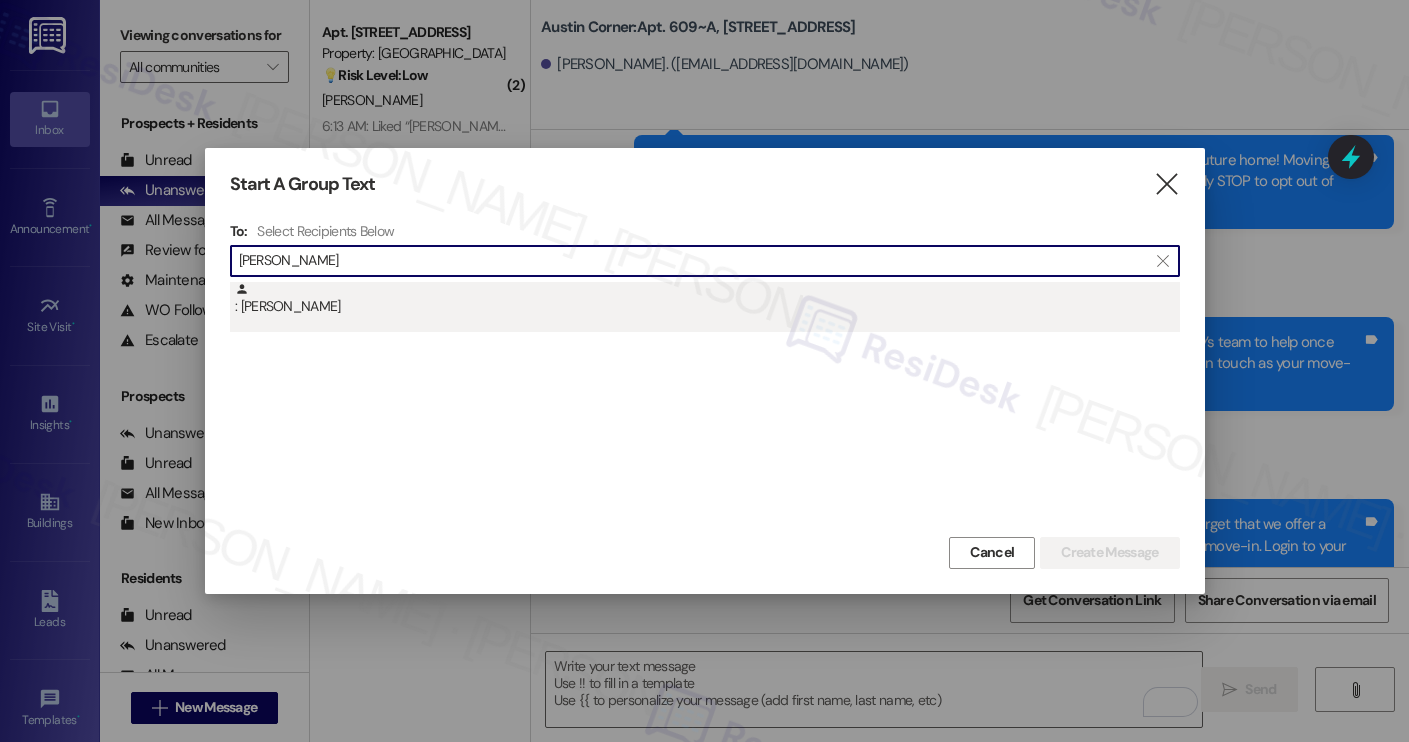 type on "isabella reyes" 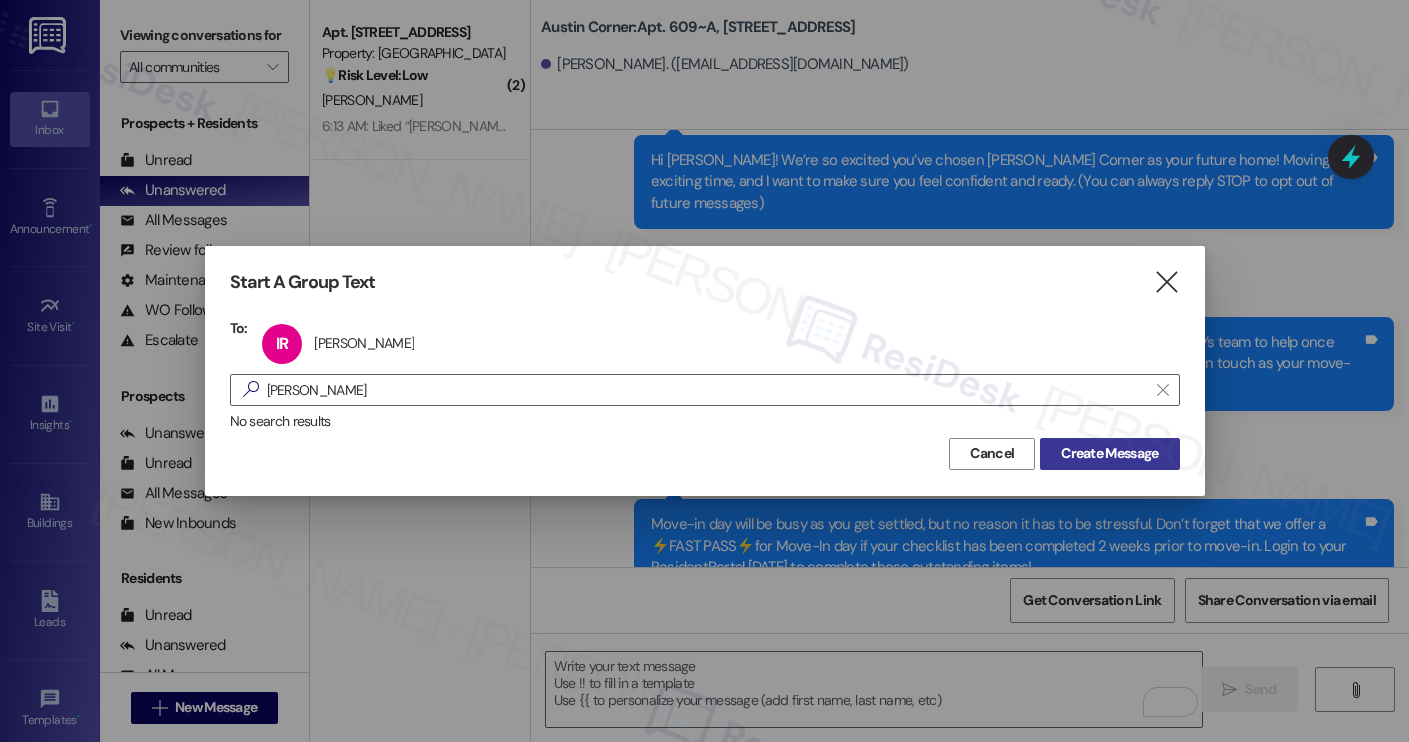 click on "Create Message" at bounding box center [1109, 453] 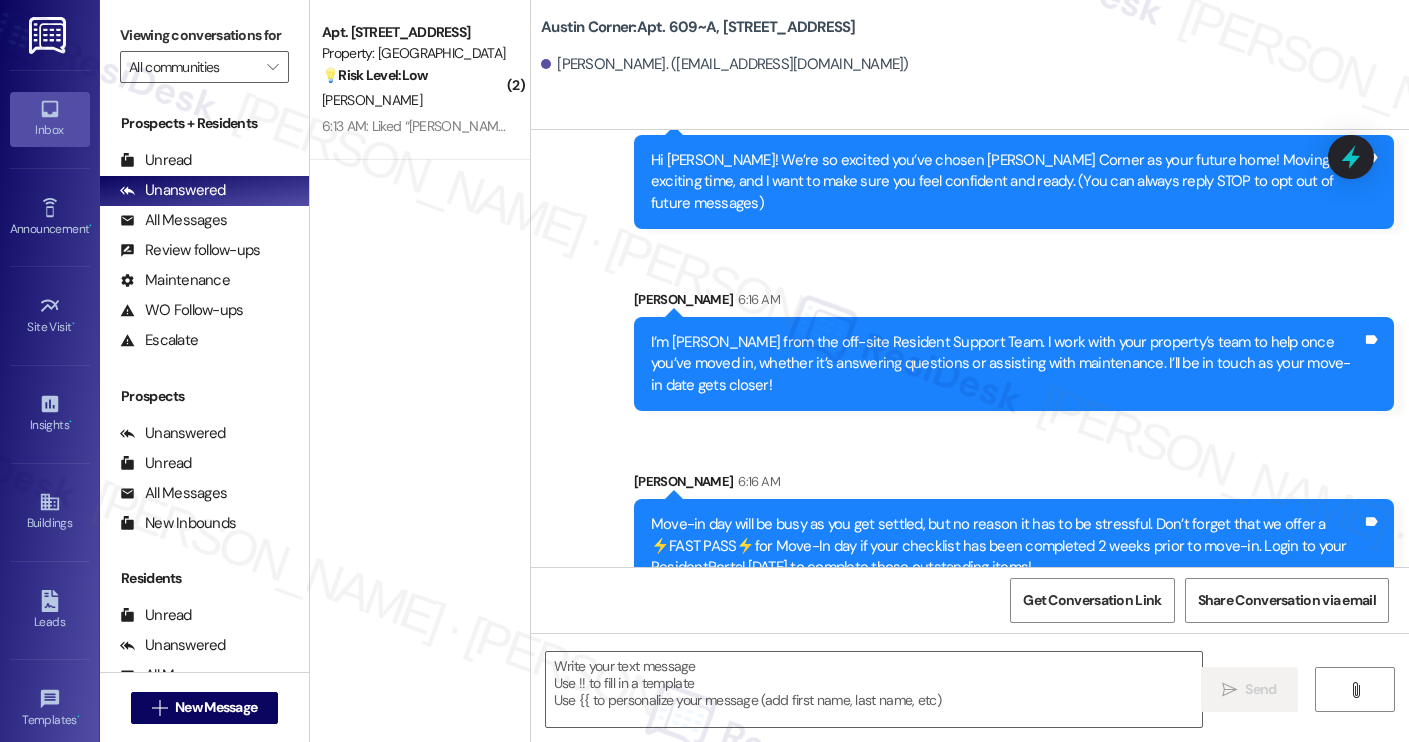 type on "Fetching suggested responses. Please feel free to read through the conversation in the meantime." 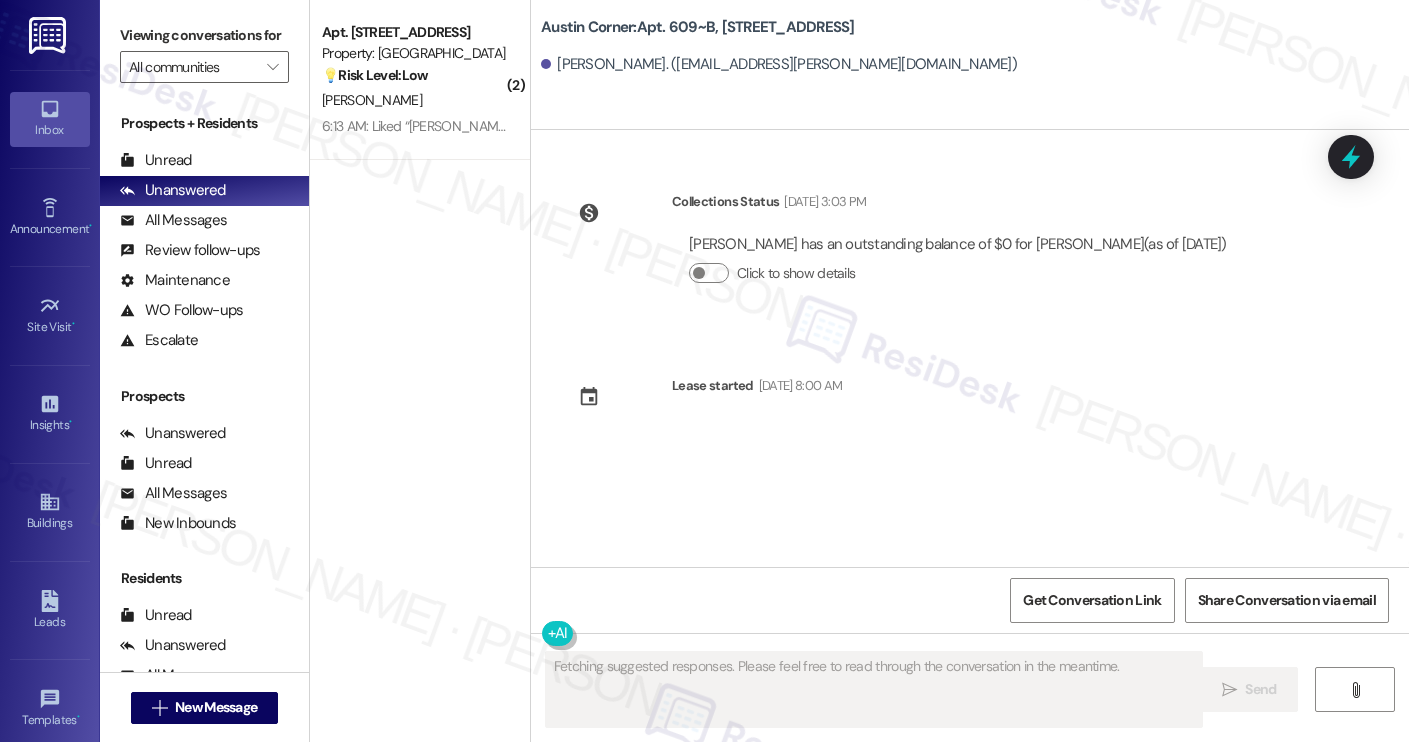 scroll, scrollTop: 0, scrollLeft: 0, axis: both 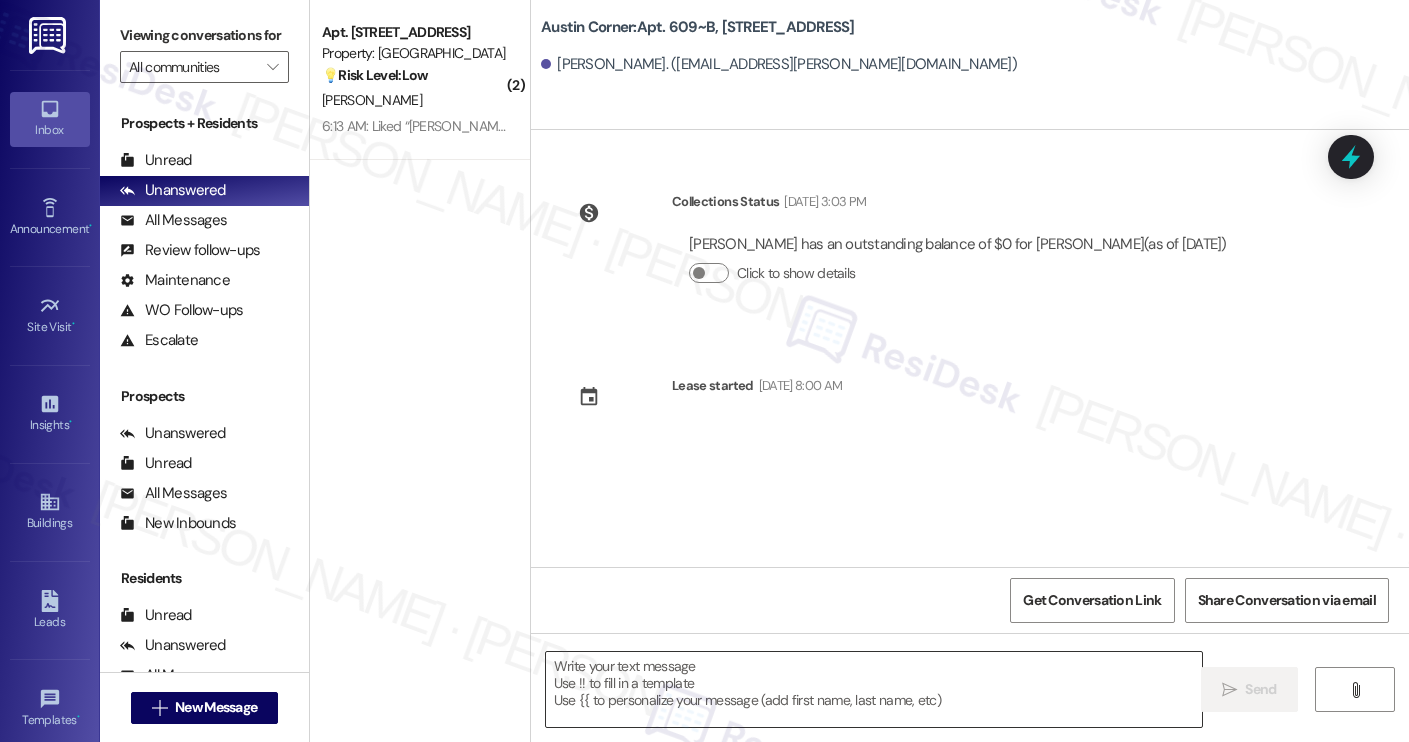 click at bounding box center [874, 689] 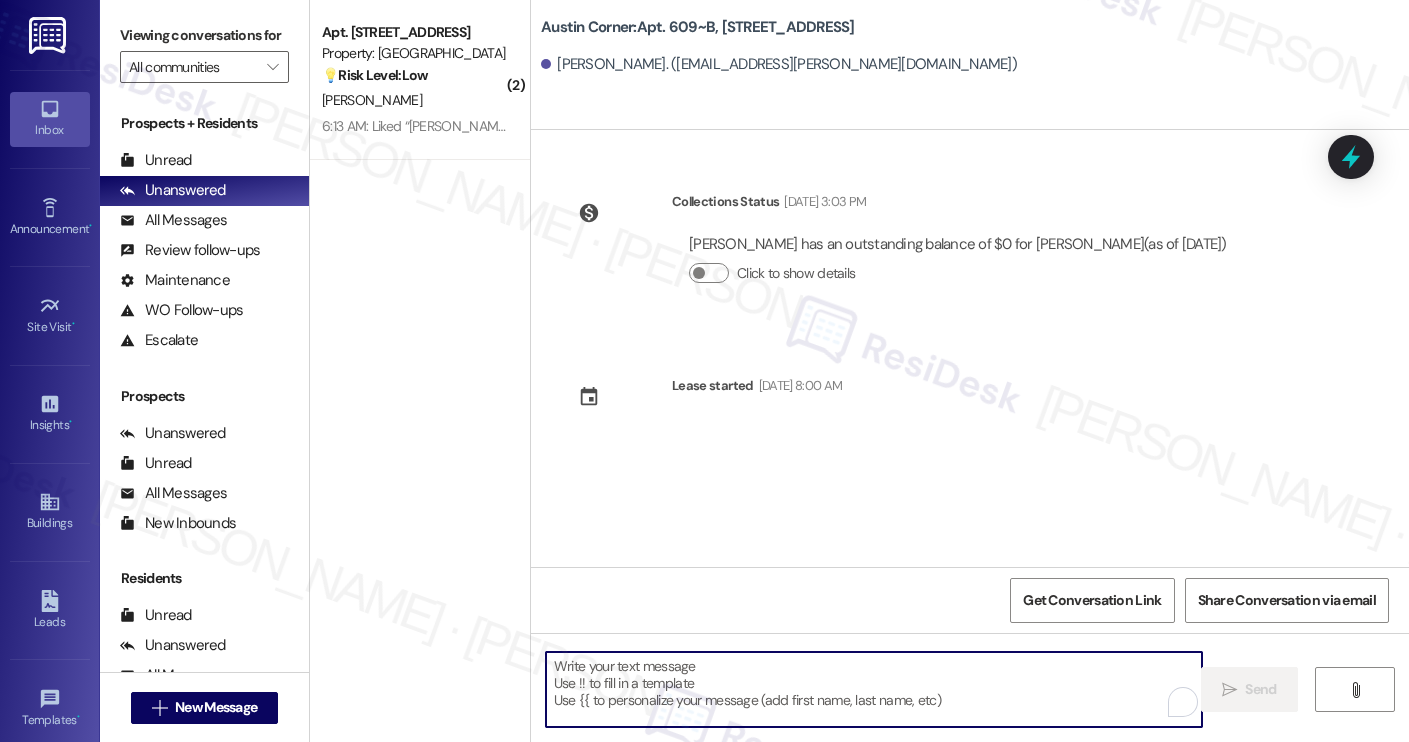 paste on "Hi [PERSON_NAME]! We’re so excited you’ve chosen [PERSON_NAME] Corner as your future home! Moving is an exciting time, and I want to make sure you feel confident and ready.
I’m [PERSON_NAME] from the off-site Resident Support Team. I work with your property’s team to help once you’ve moved in, whether it’s answering questions or assisting with maintenance. I’ll be in touch as your move-in date gets closer!
Move-in day will be busy as you get settled, but no reason it has to be stressful. Don’t forget that we offer a ⚡FAST PASS⚡for Move-In day if your checklist has been completed 2 weeks prior to move-in. Login to your ResidentPortal [DATE] to complete those outstanding items!" 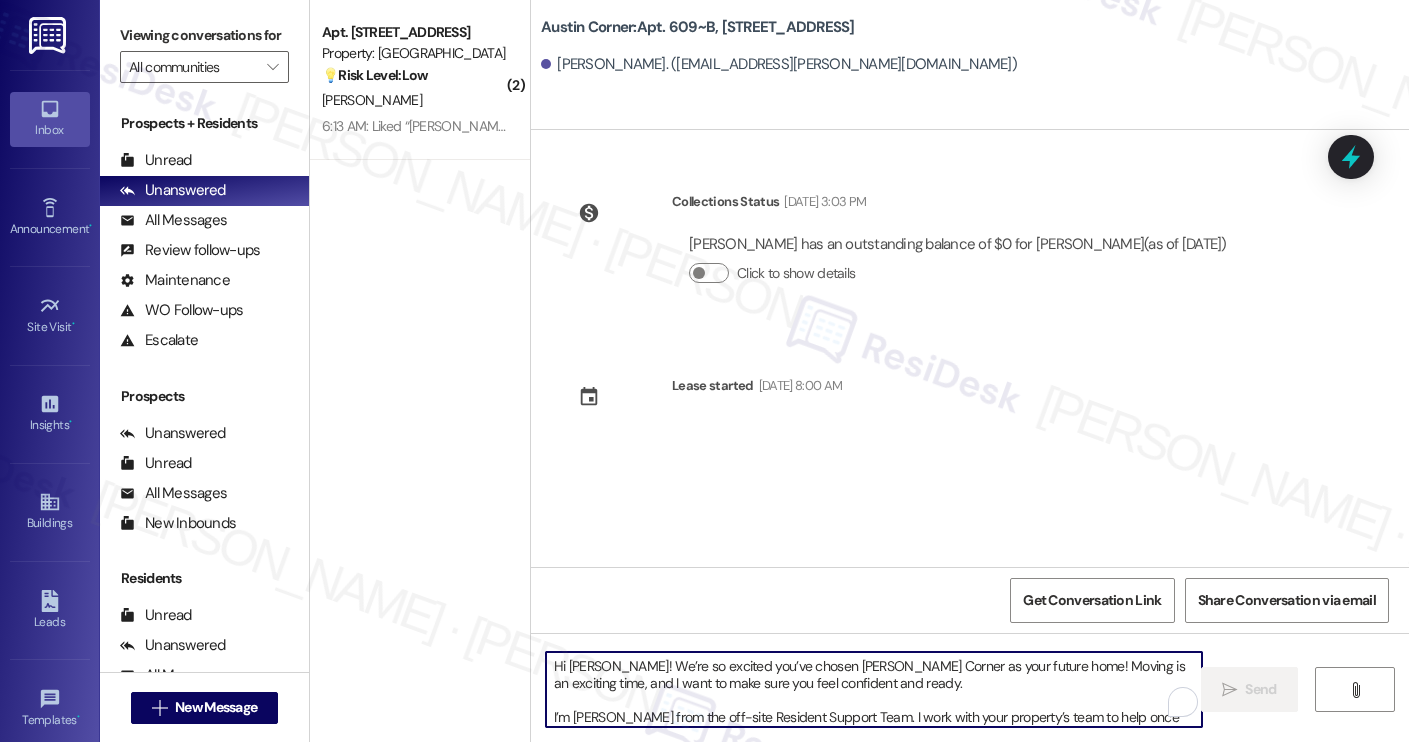 scroll, scrollTop: 119, scrollLeft: 0, axis: vertical 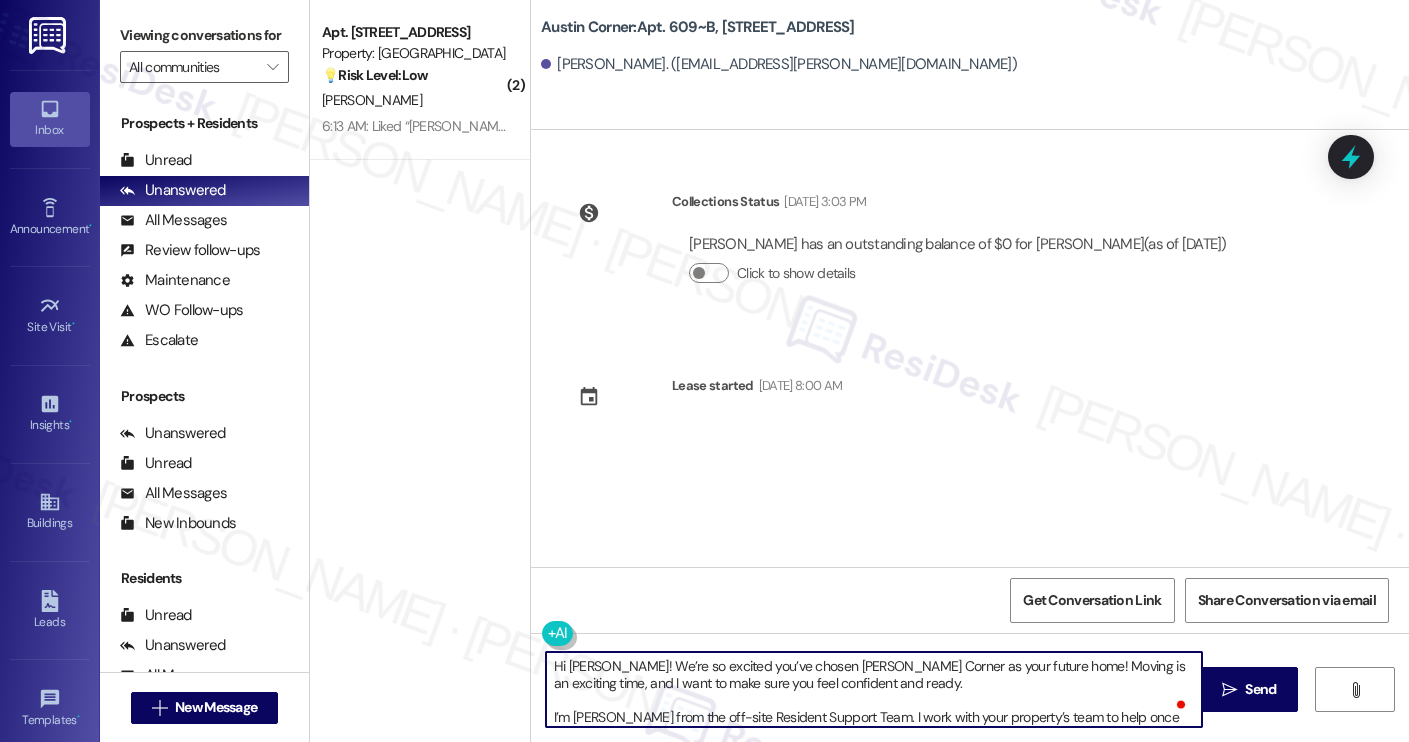 click on "Hi [PERSON_NAME]! We’re so excited you’ve chosen [PERSON_NAME] Corner as your future home! Moving is an exciting time, and I want to make sure you feel confident and ready.
I’m [PERSON_NAME] from the off-site Resident Support Team. I work with your property’s team to help once you’ve moved in, whether it’s answering questions or assisting with maintenance. I’ll be in touch as your move-in date gets closer!
Move-in day will be busy as you get settled, but no reason it has to be stressful. Don’t forget that we offer a ⚡FAST PASS⚡for Move-In day if your checklist has been completed 2 weeks prior to move-in. Login to your ResidentPortal [DATE] to complete those outstanding items!" at bounding box center [874, 689] 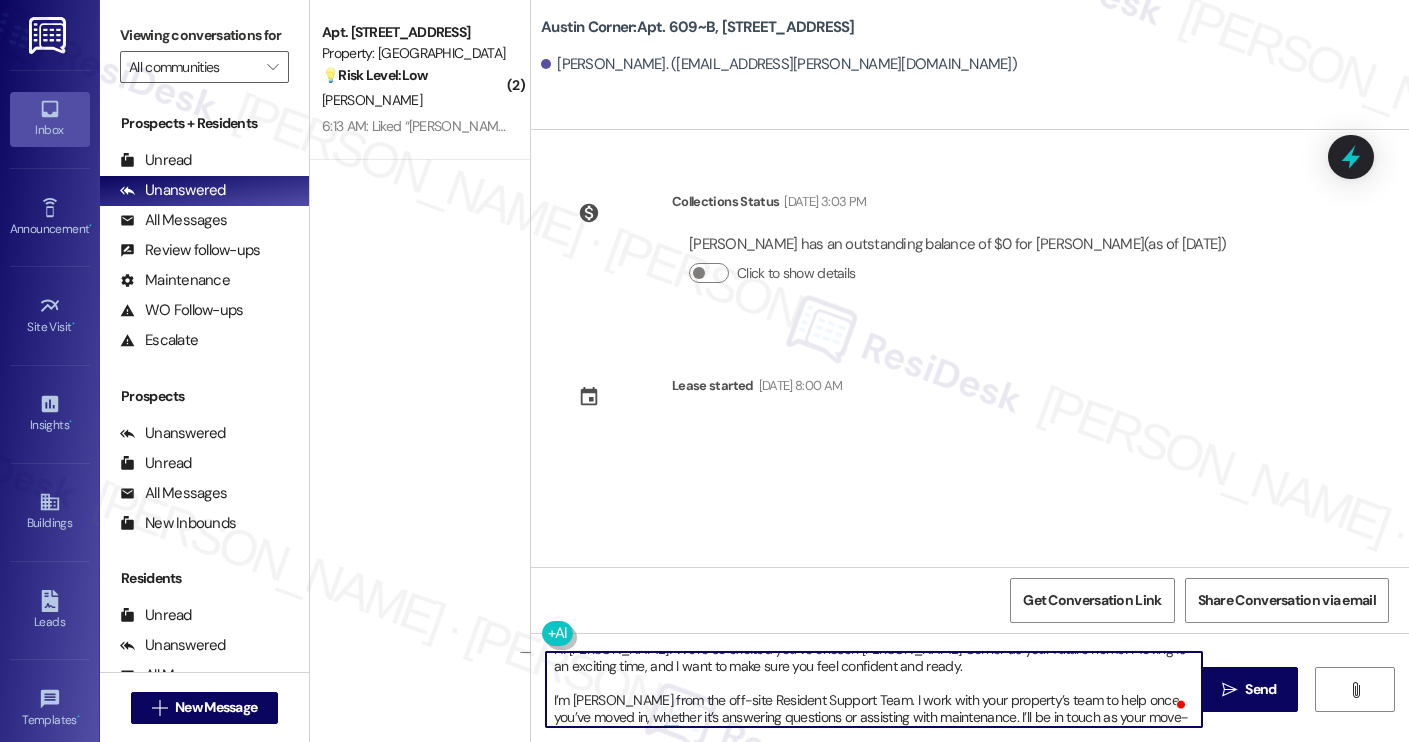 scroll, scrollTop: 51, scrollLeft: 0, axis: vertical 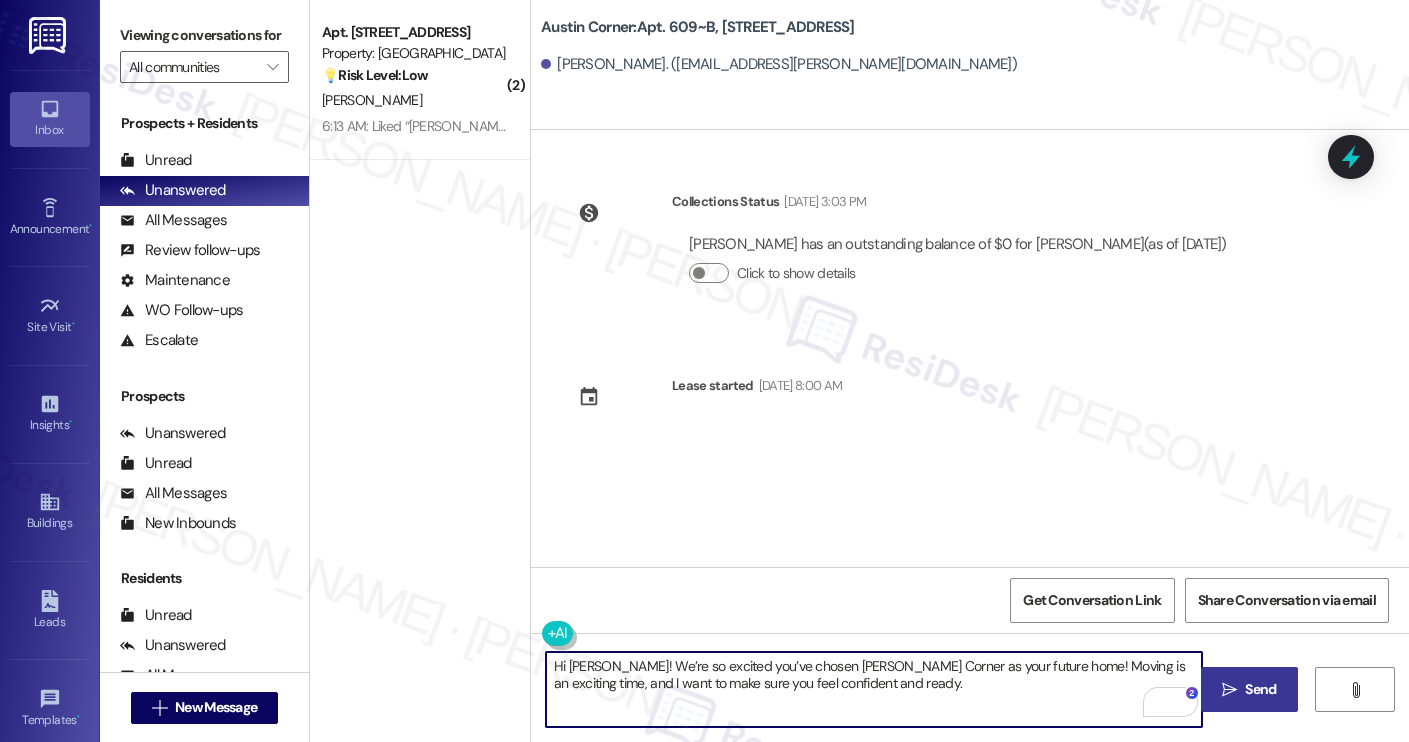 type on "Hi Isabella! We’re so excited you’ve chosen Yugo Austin Corner as your future home! Moving is an exciting time, and I want to make sure you feel confident and ready." 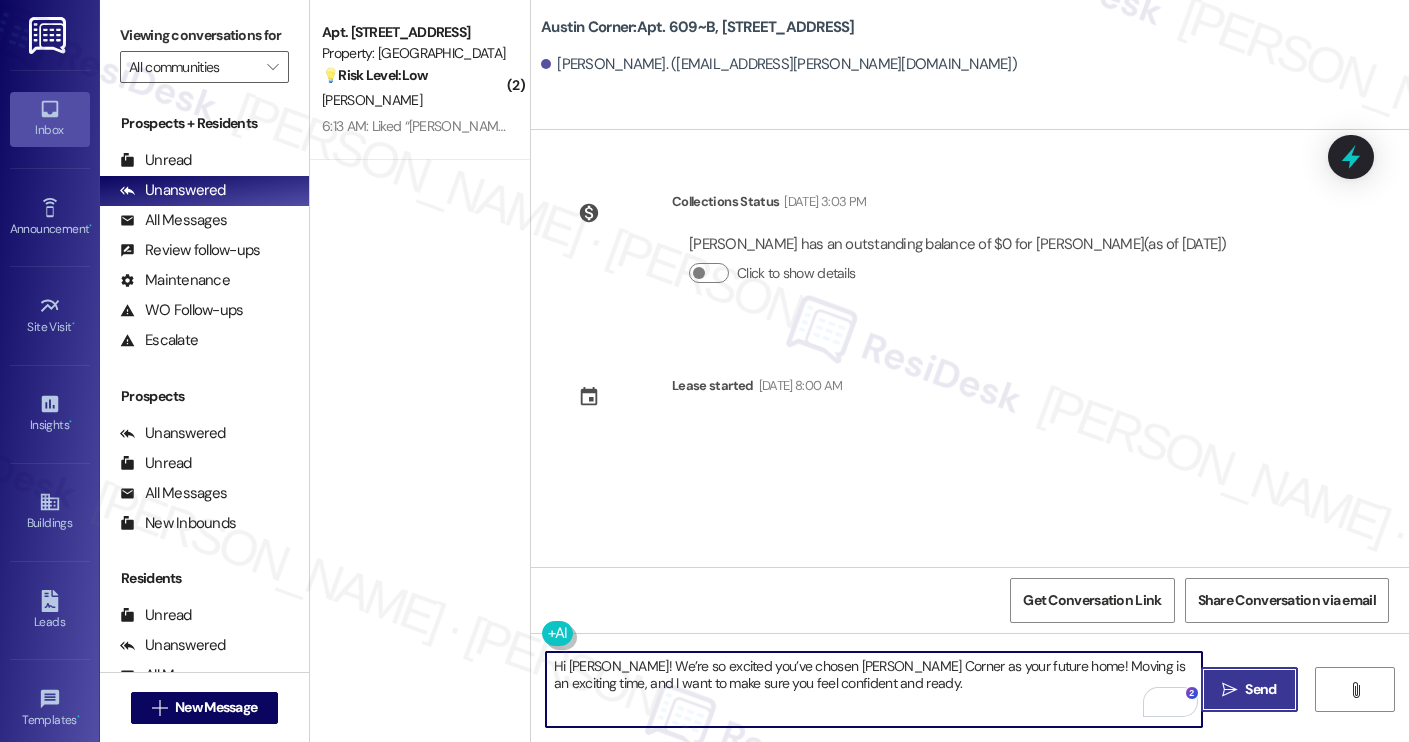 click on " Send" at bounding box center [1249, 689] 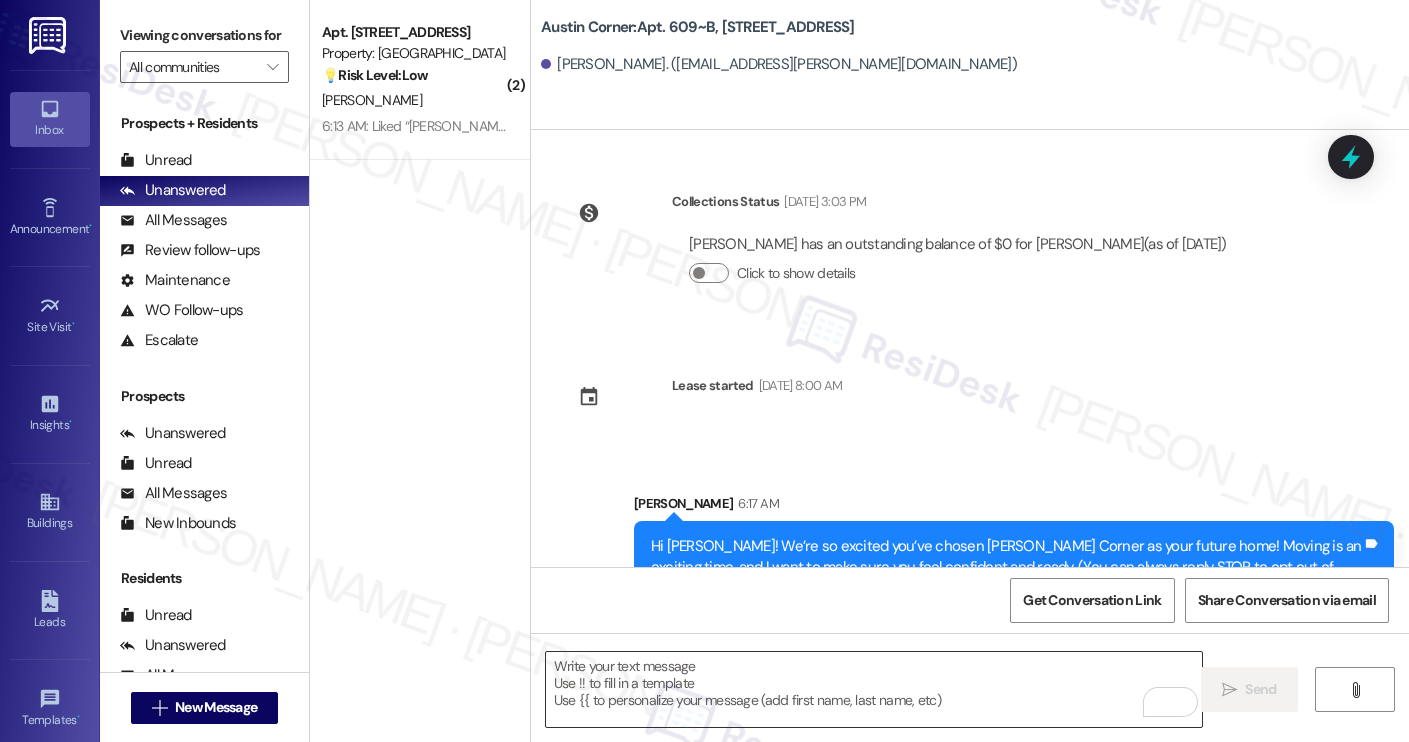 click at bounding box center (874, 689) 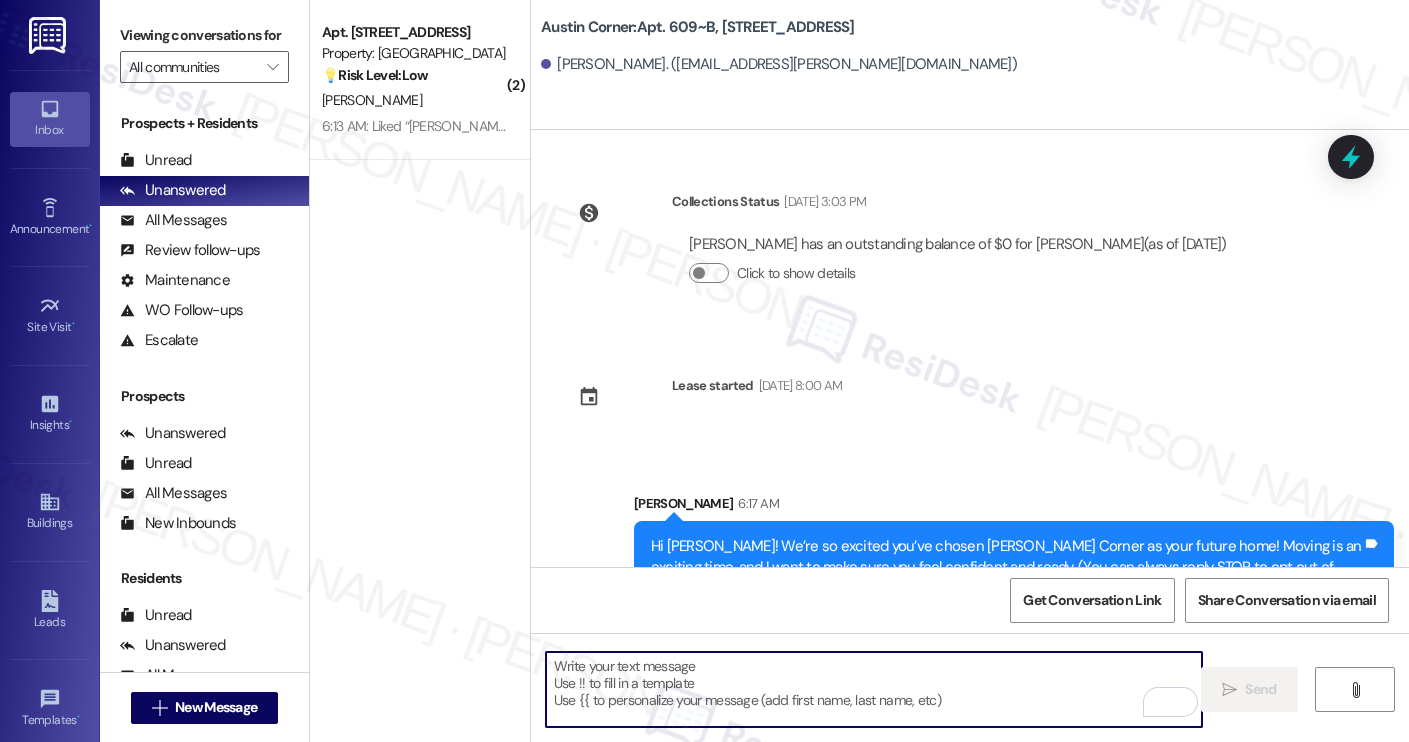 paste on "I’m [PERSON_NAME] from the off-site Resident Support Team. I work with your property’s team to help once you’ve moved in, whether it’s answering questions or assisting with maintenance. I’ll be in touch as your move-in date gets closer!
Move-in day will be busy as you get settled, but no reason it has to be stressful. Don’t forget that we offer a ⚡FAST PASS⚡for Move-In day if your checklist has been completed 2 weeks prior to move-in. Login to your ResidentPortal [DATE] to complete those outstanding items!" 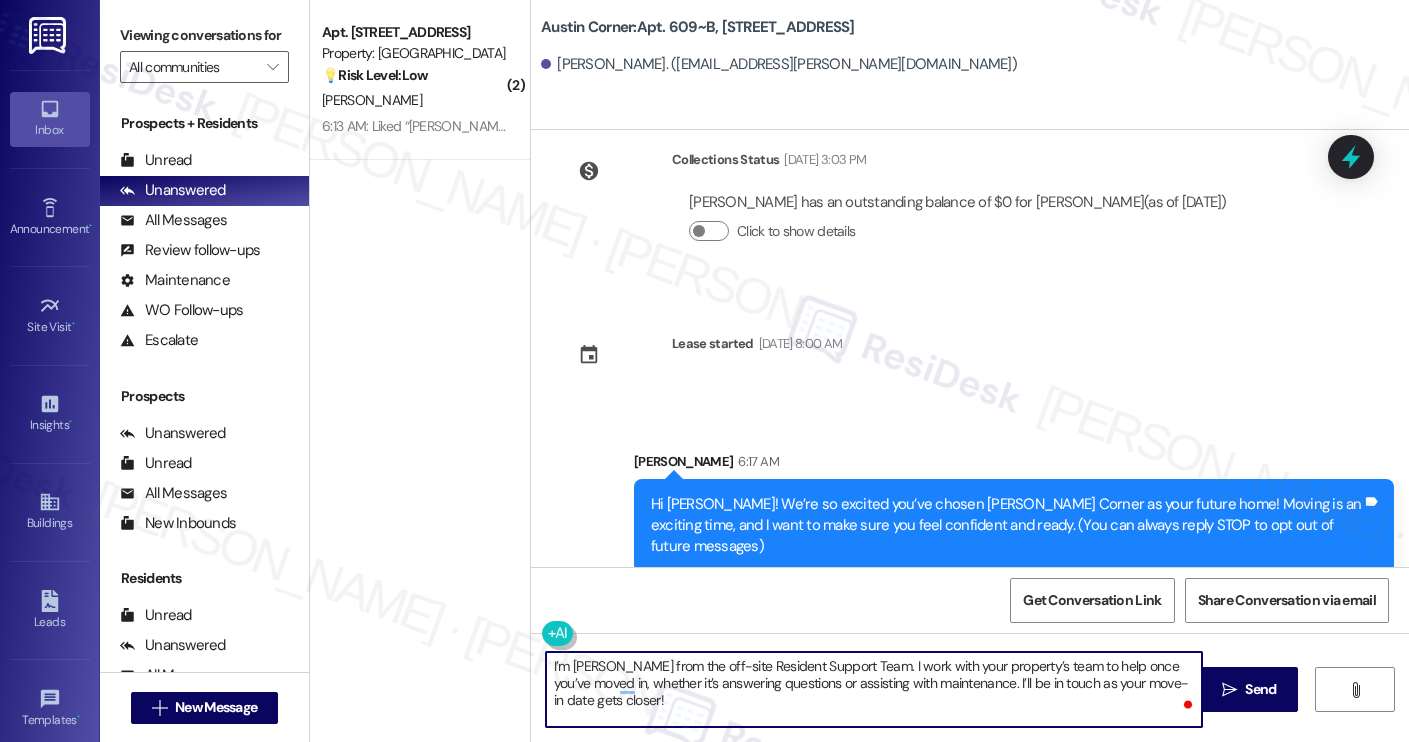 type on "I’m [PERSON_NAME] from the off-site Resident Support Team. I work with your property’s team to help once you’ve moved in, whether it’s answering questions or assisting with maintenance. I’ll be in touch as your move-in date gets closer!" 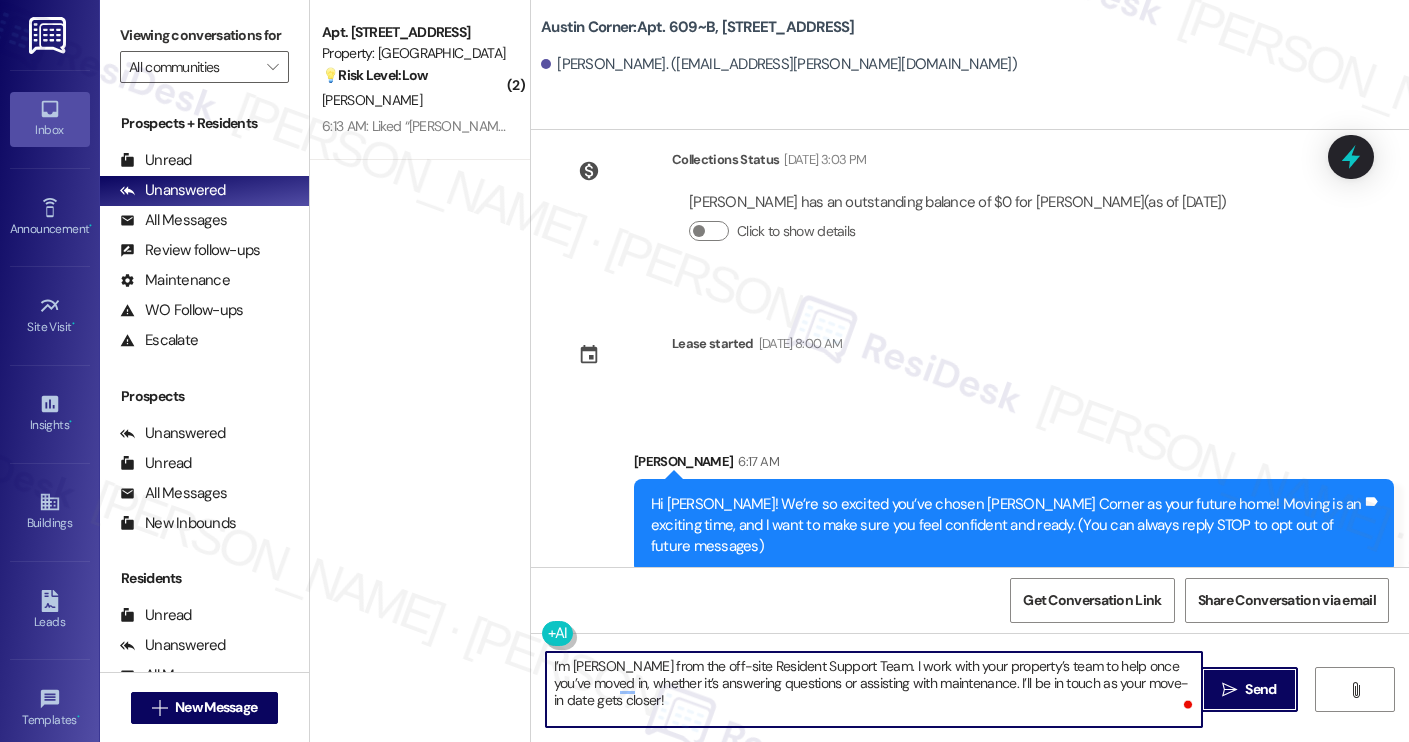 click on "Send" at bounding box center [1260, 689] 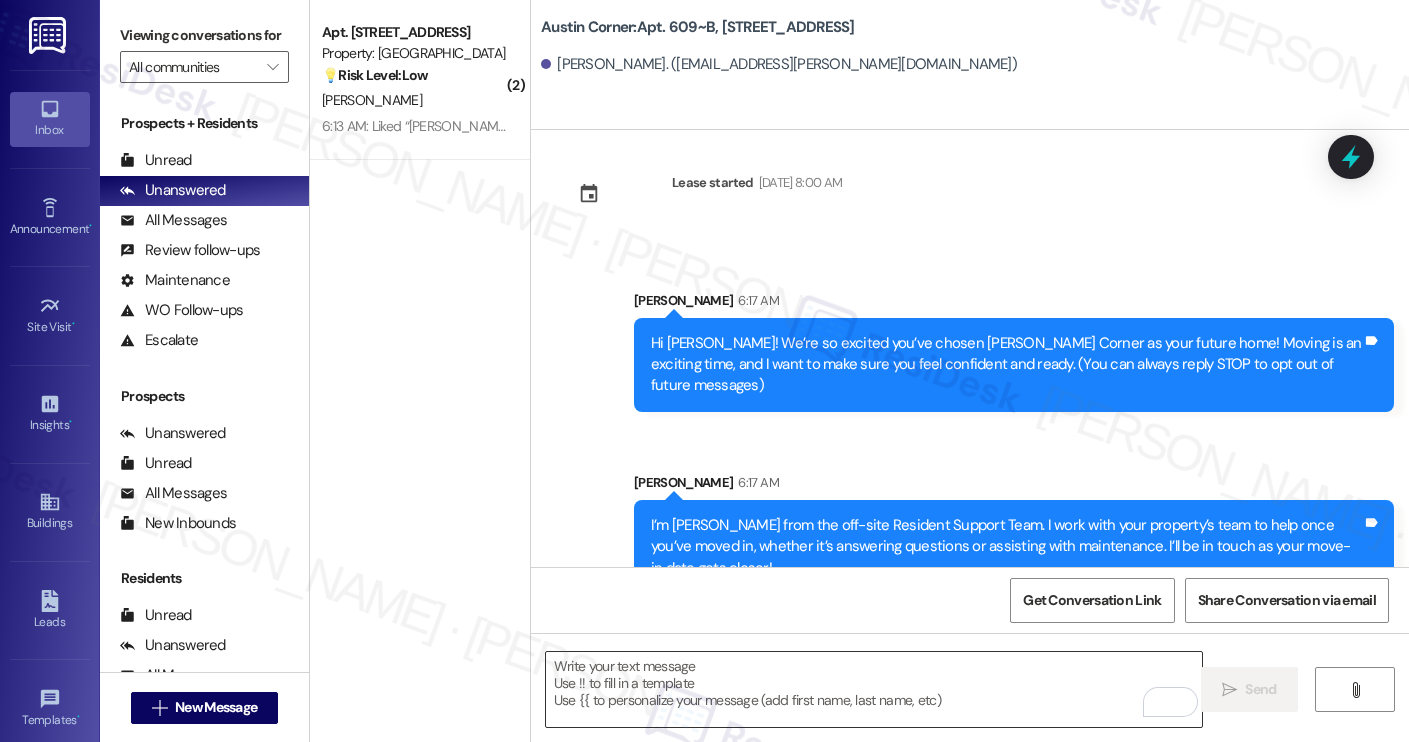 click at bounding box center [874, 689] 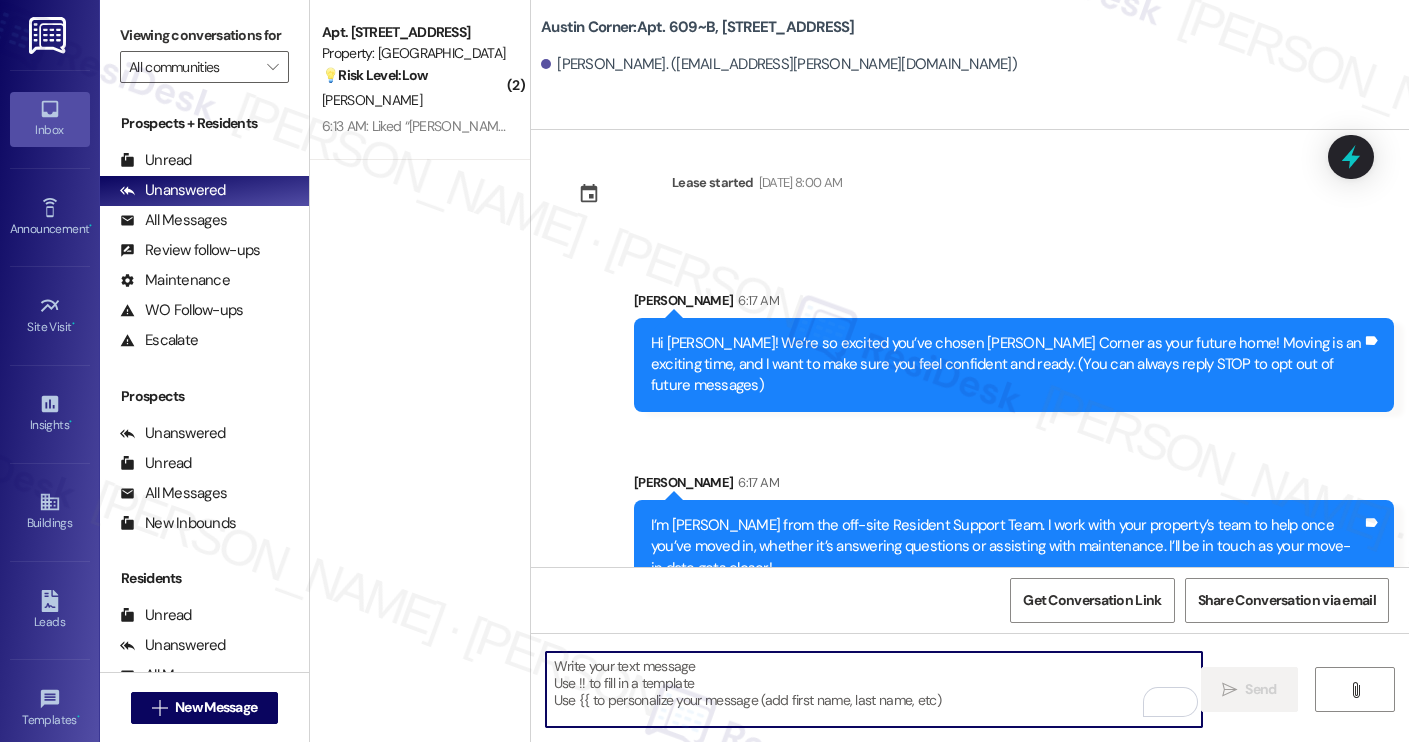 paste on "Move-in day will be busy as you get settled, but no reason it has to be stressful. Don’t forget that we offer a ⚡FAST PASS⚡for Move-In day if your checklist has been completed 2 weeks prior to move-in. Login to your ResidentPortal [DATE] to complete those outstanding items!" 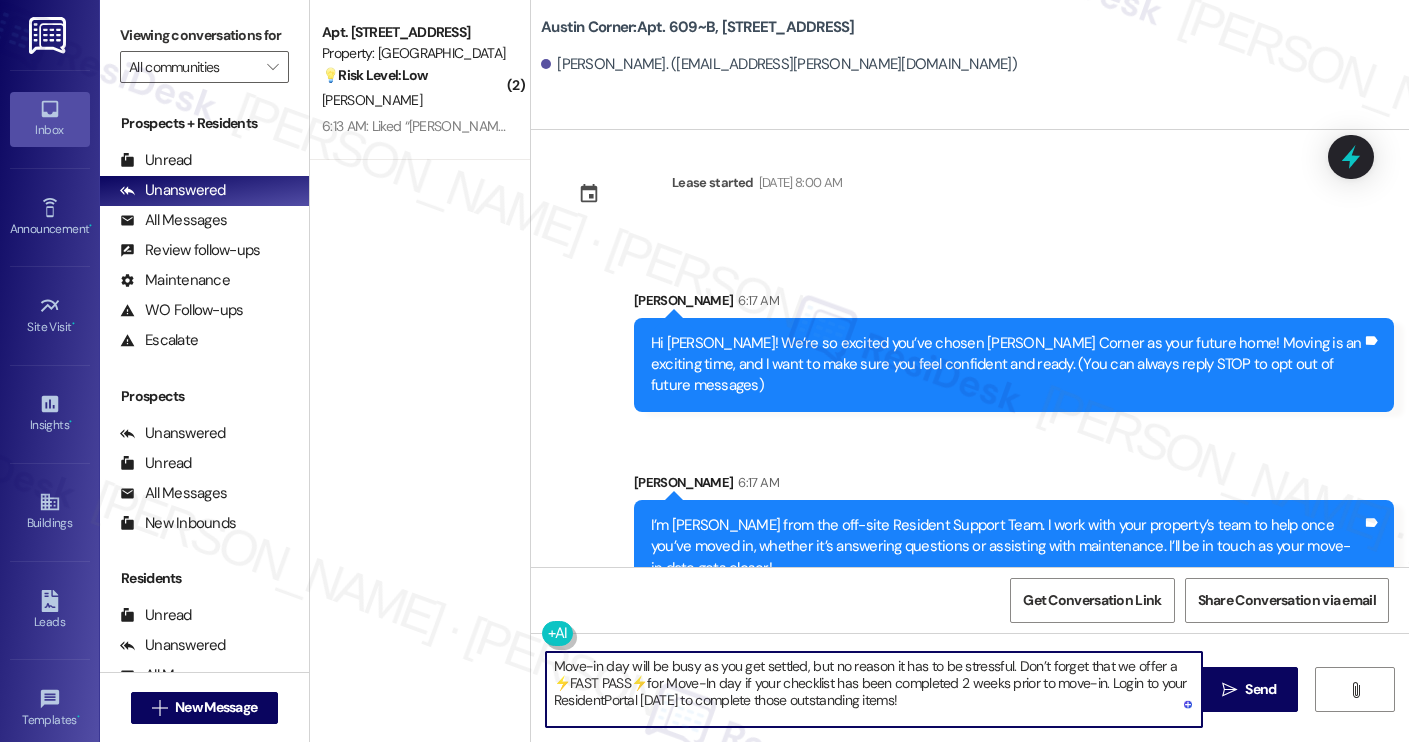 type on "Move-in day will be busy as you get settled, but no reason it has to be stressful. Don’t forget that we offer a ⚡FAST PASS⚡for Move-In day if your checklist has been completed 2 weeks prior to move-in. Login to your ResidentPortal [DATE] to complete those outstanding items!" 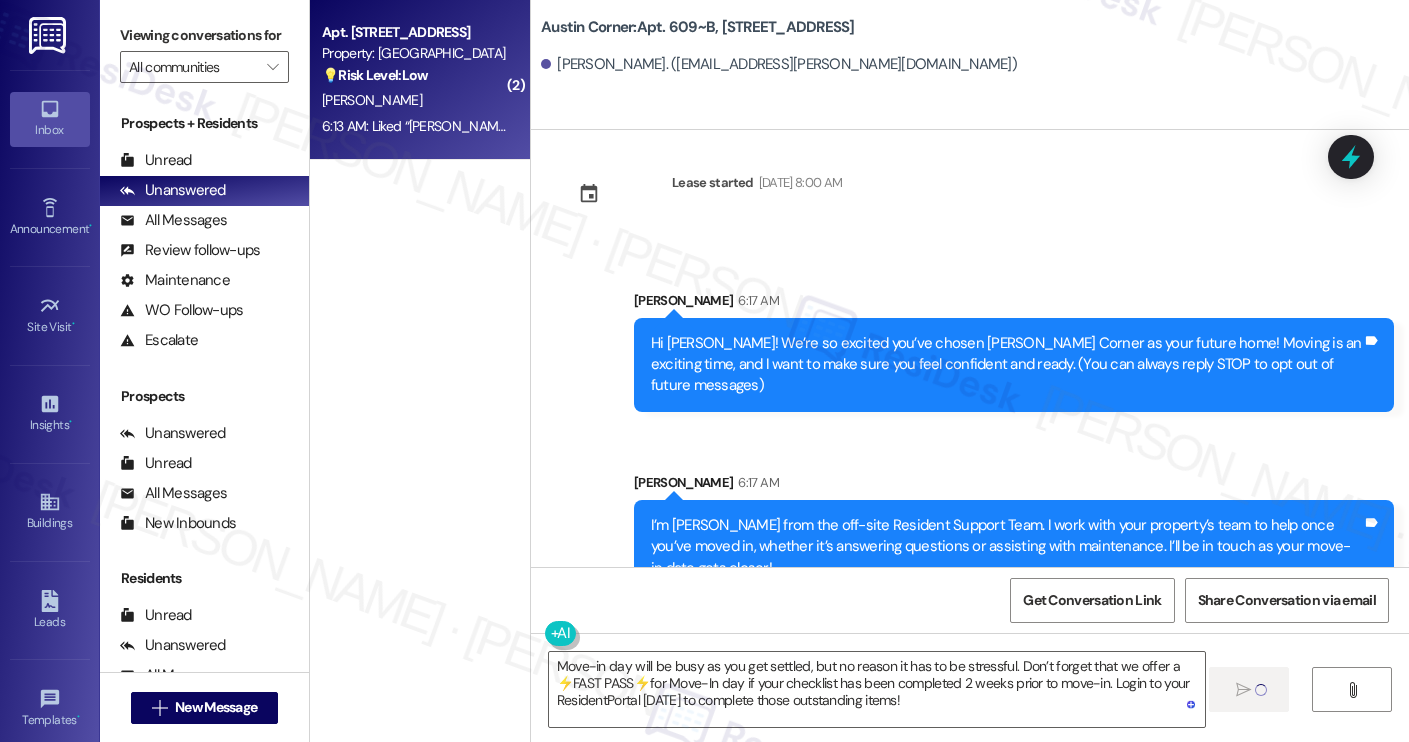 type 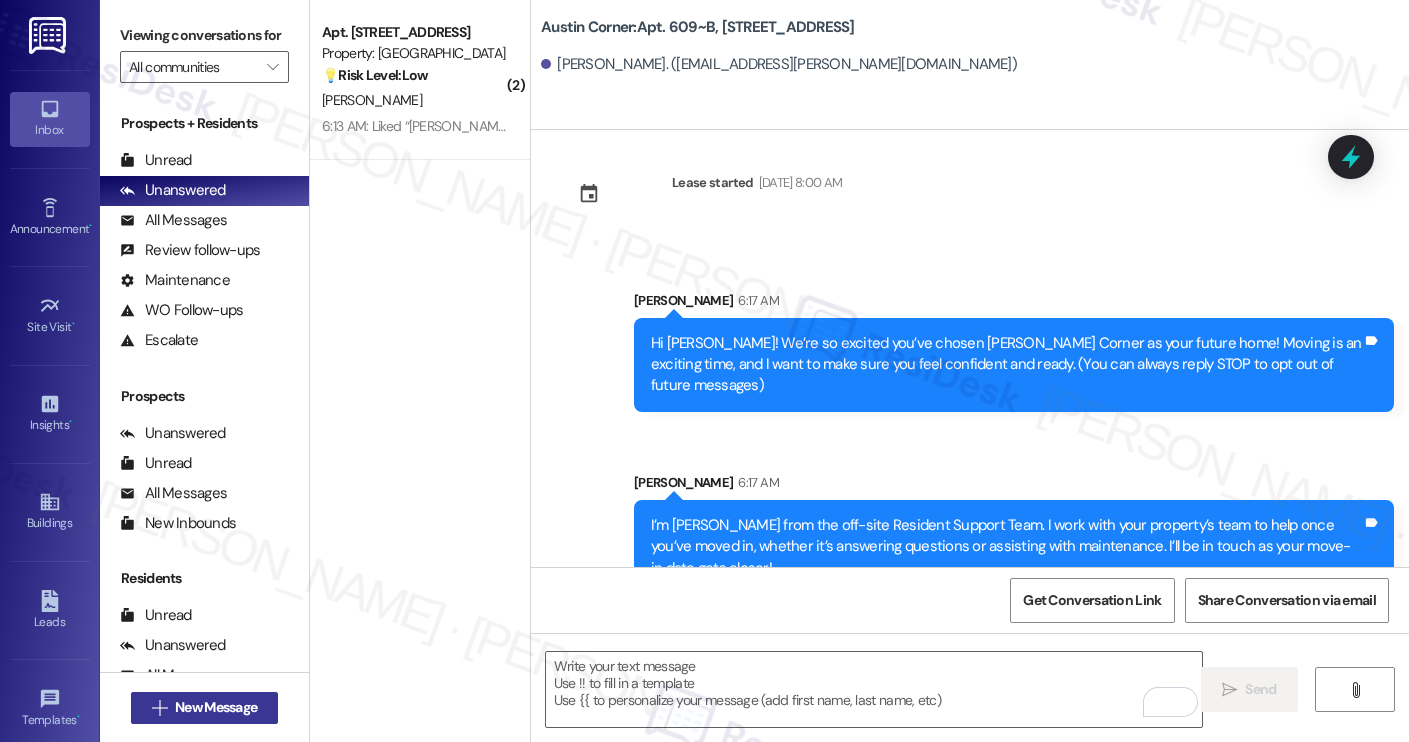 click on "New Message" at bounding box center (216, 707) 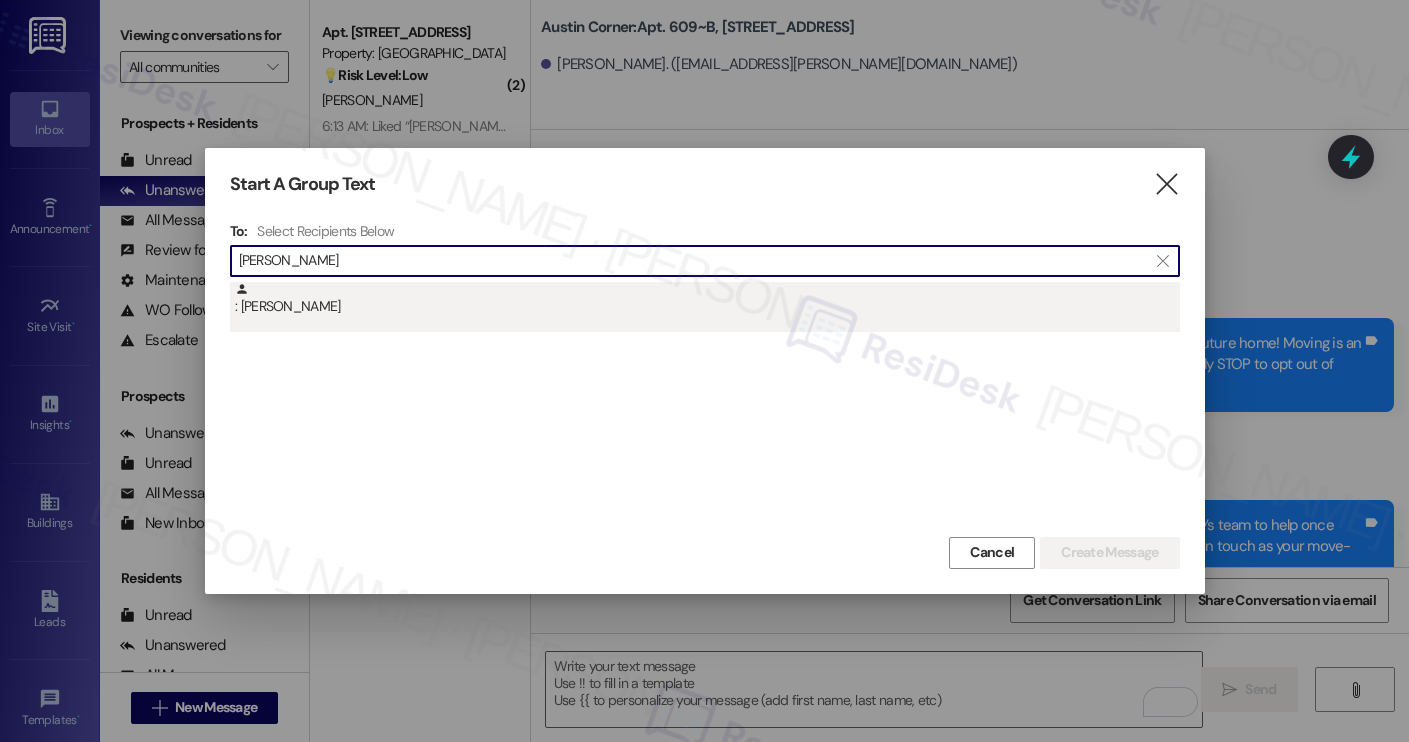type on "pedro correa" 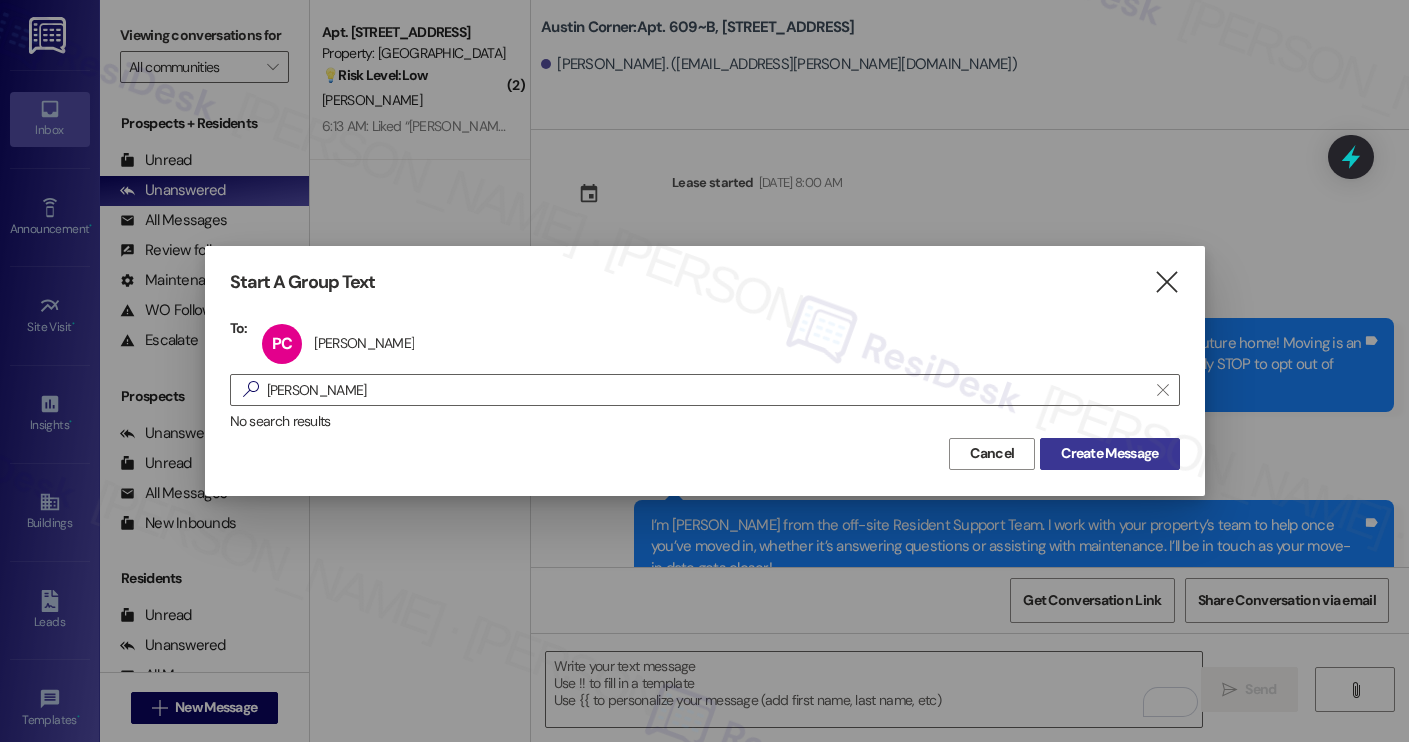 click on "Create Message" at bounding box center (1109, 453) 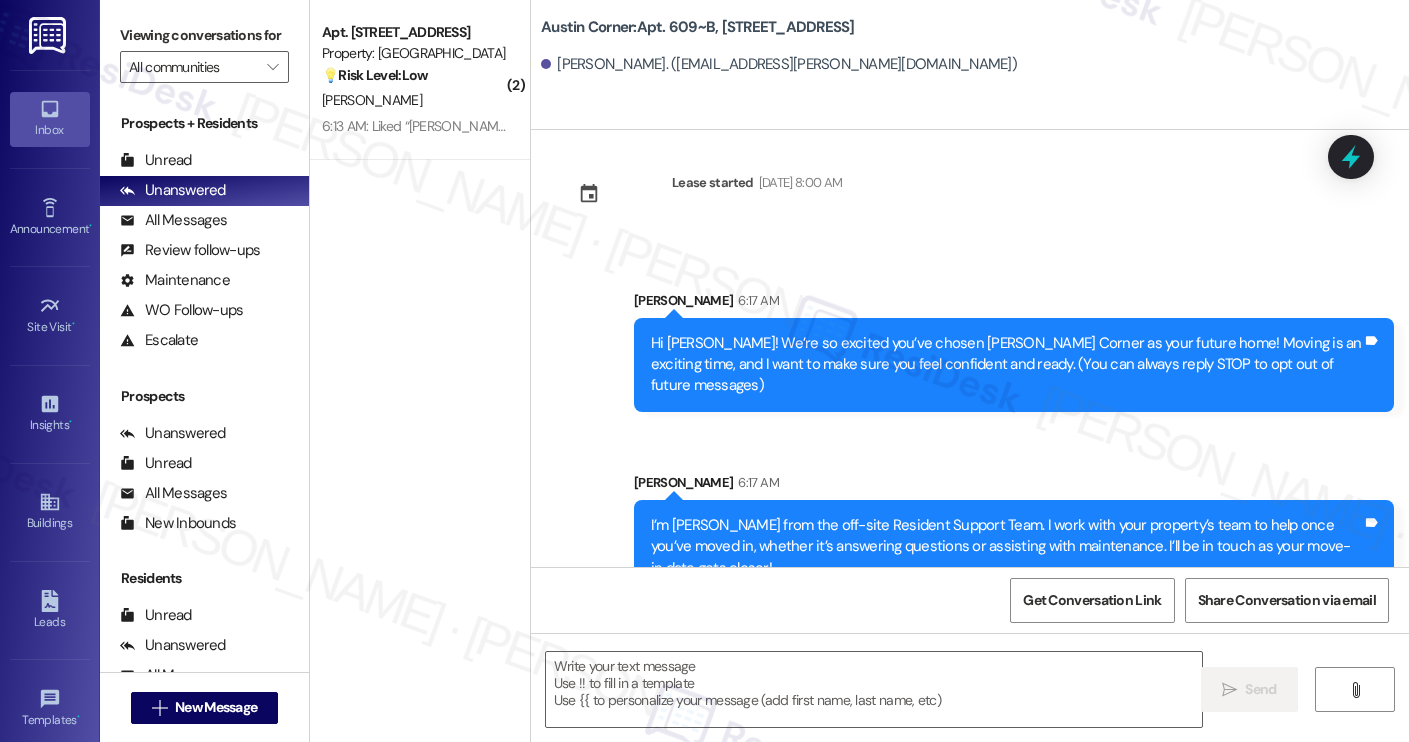 type on "Fetching suggested responses. Please feel free to read through the conversation in the meantime." 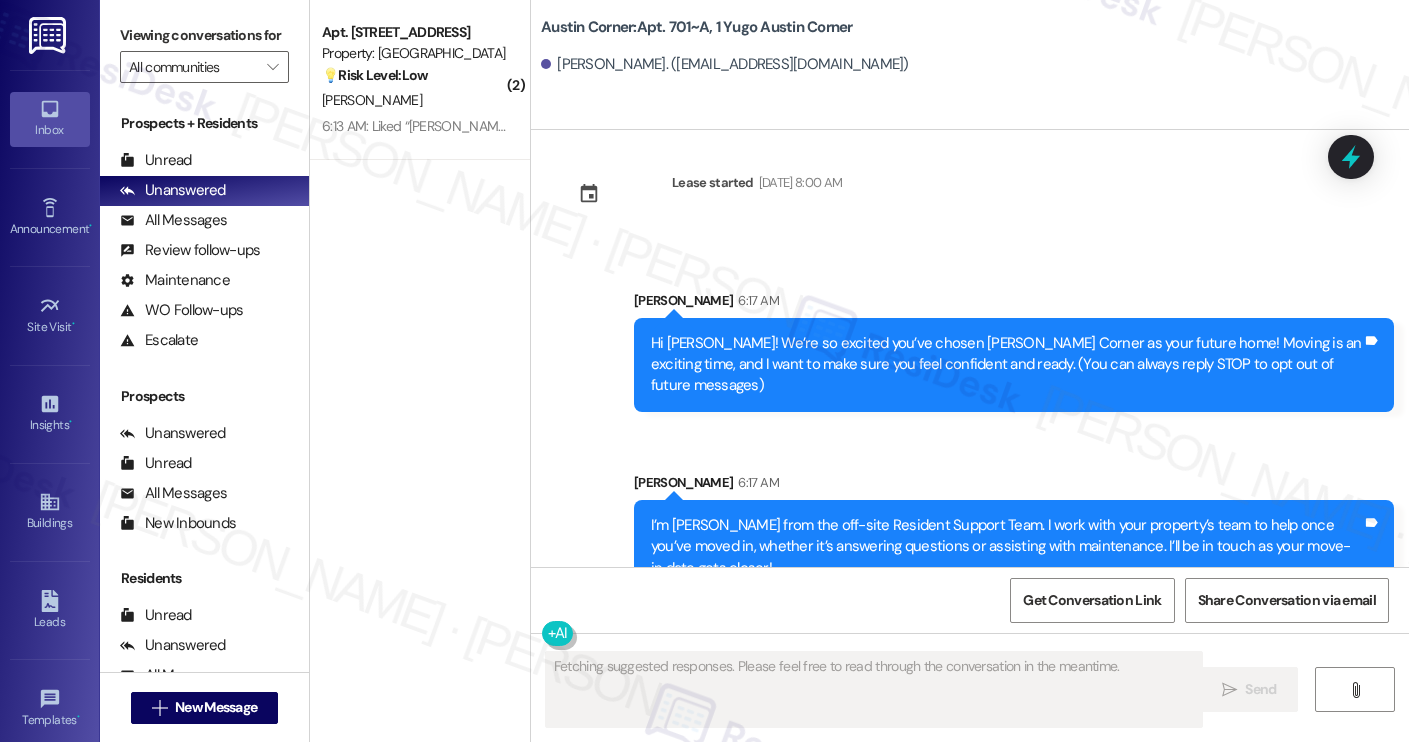 scroll, scrollTop: 0, scrollLeft: 0, axis: both 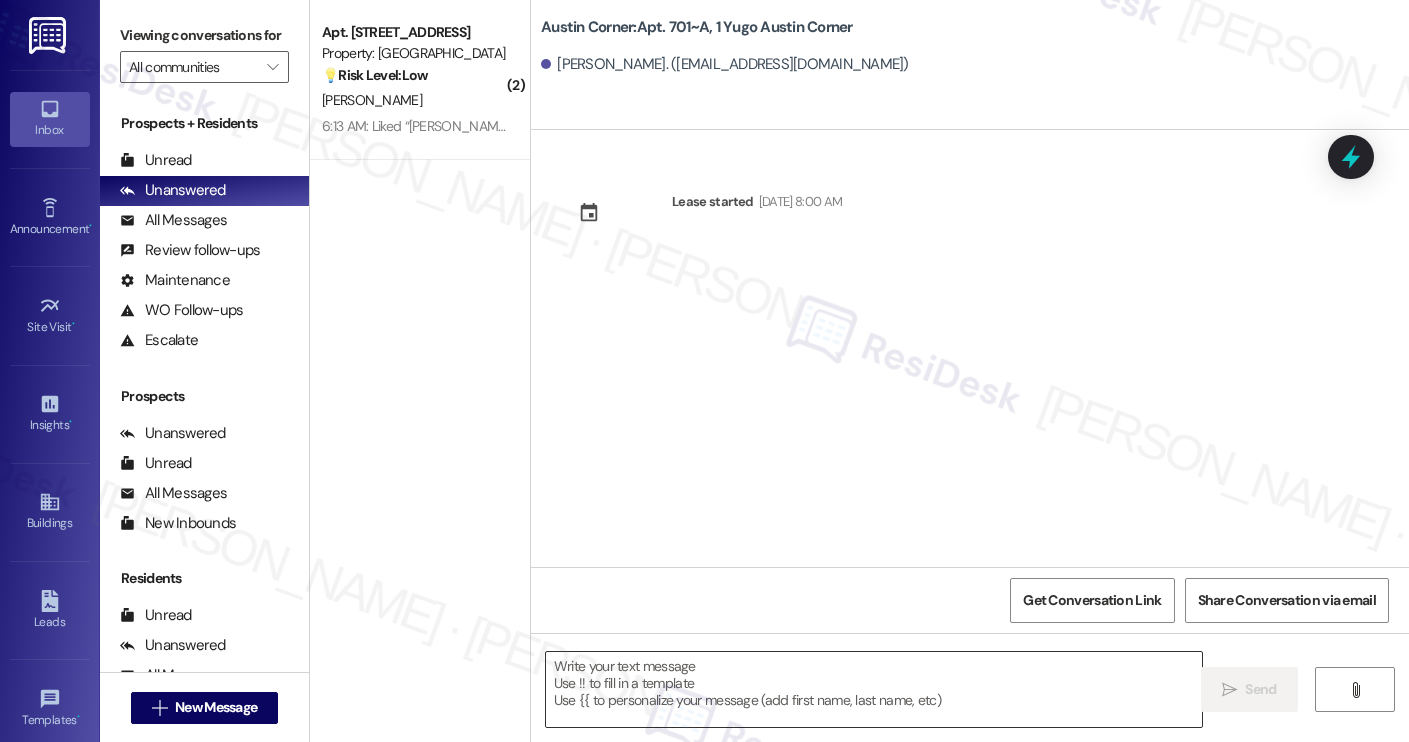 click at bounding box center [874, 689] 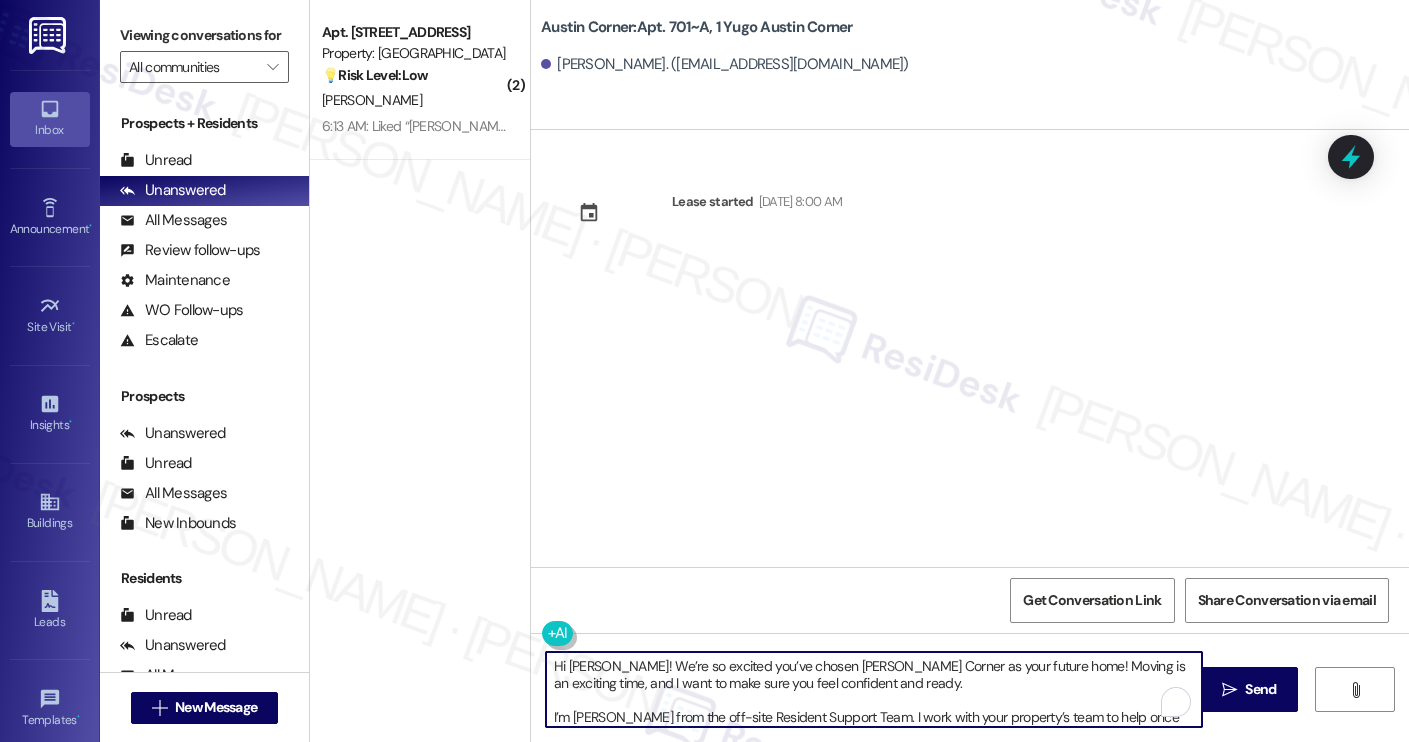 scroll, scrollTop: 119, scrollLeft: 0, axis: vertical 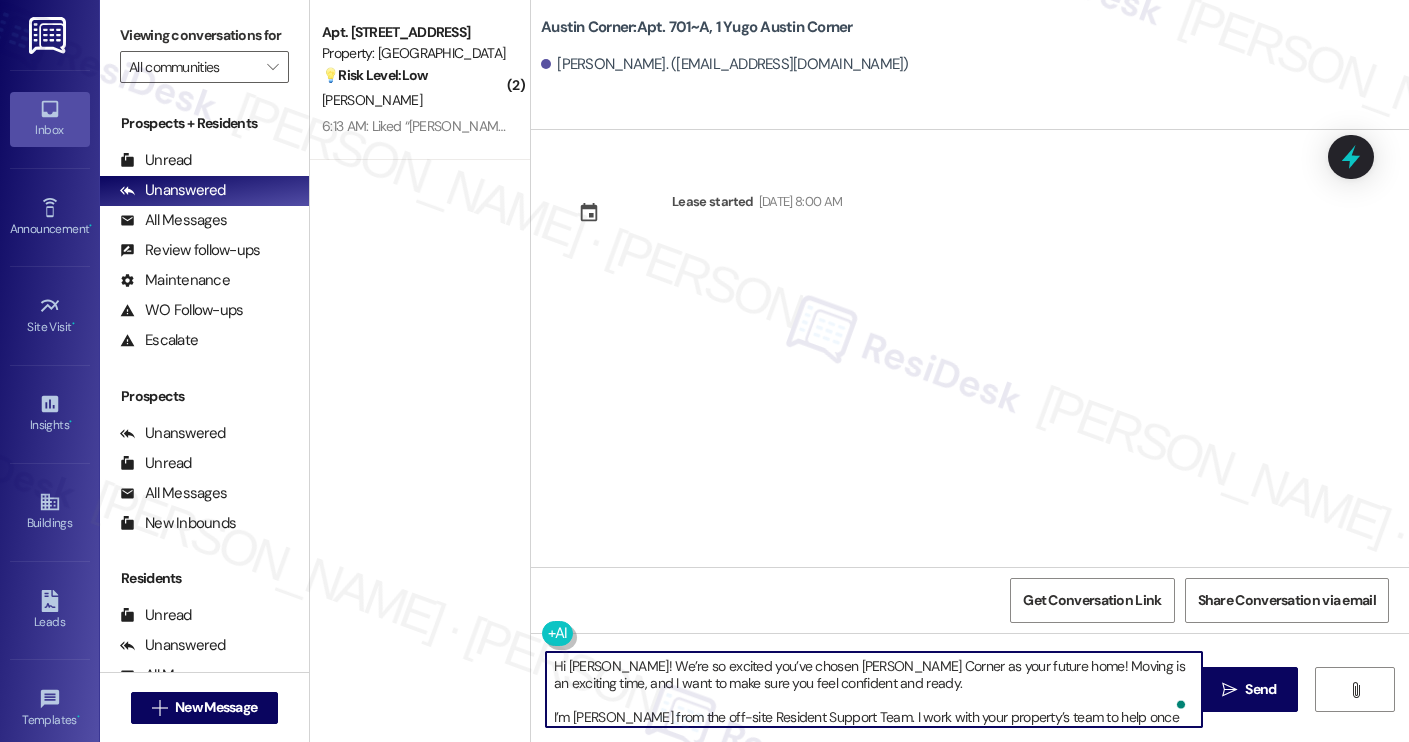 click on "Pedro Correa Rocha. (pedrorocha02024@gmail.com)" at bounding box center (725, 64) 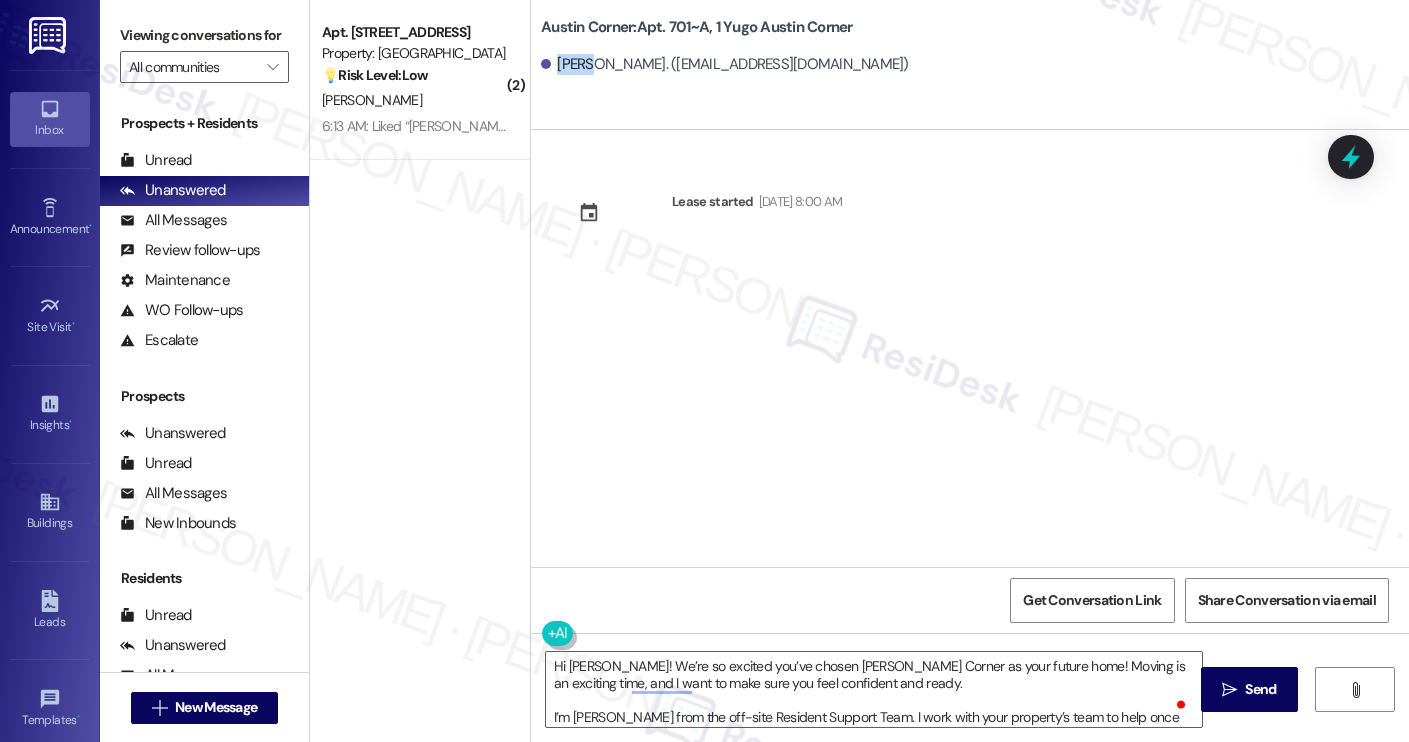 copy on "Pedro" 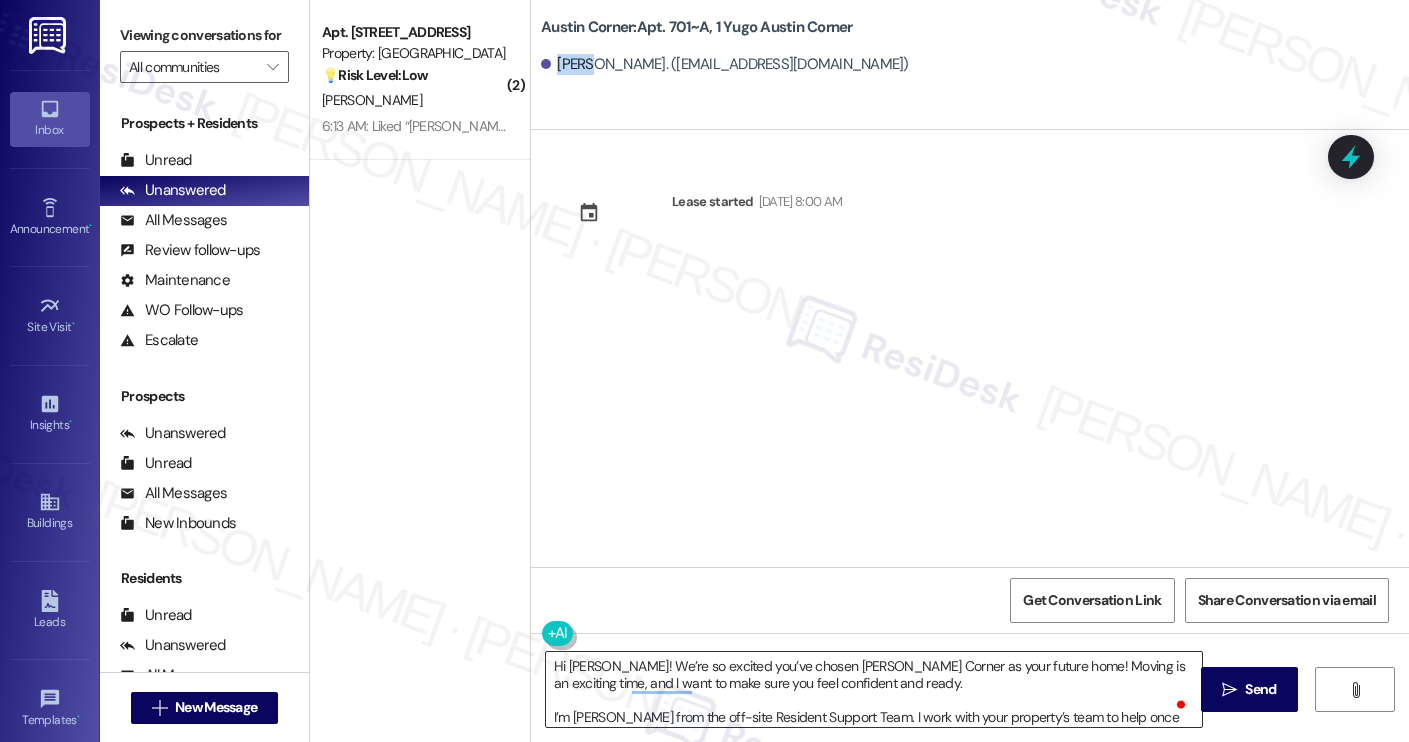 click on "Hi [PERSON_NAME]! We’re so excited you’ve chosen [PERSON_NAME] Corner as your future home! Moving is an exciting time, and I want to make sure you feel confident and ready.
I’m [PERSON_NAME] from the off-site Resident Support Team. I work with your property’s team to help once you’ve moved in, whether it’s answering questions or assisting with maintenance. I’ll be in touch as your move-in date gets closer!
Move-in day will be busy as you get settled, but no reason it has to be stressful. Don’t forget that we offer a ⚡FAST PASS⚡for Move-In day if your checklist has been completed 2 weeks prior to move-in. Login to your ResidentPortal [DATE] to complete those outstanding items!" at bounding box center (874, 689) 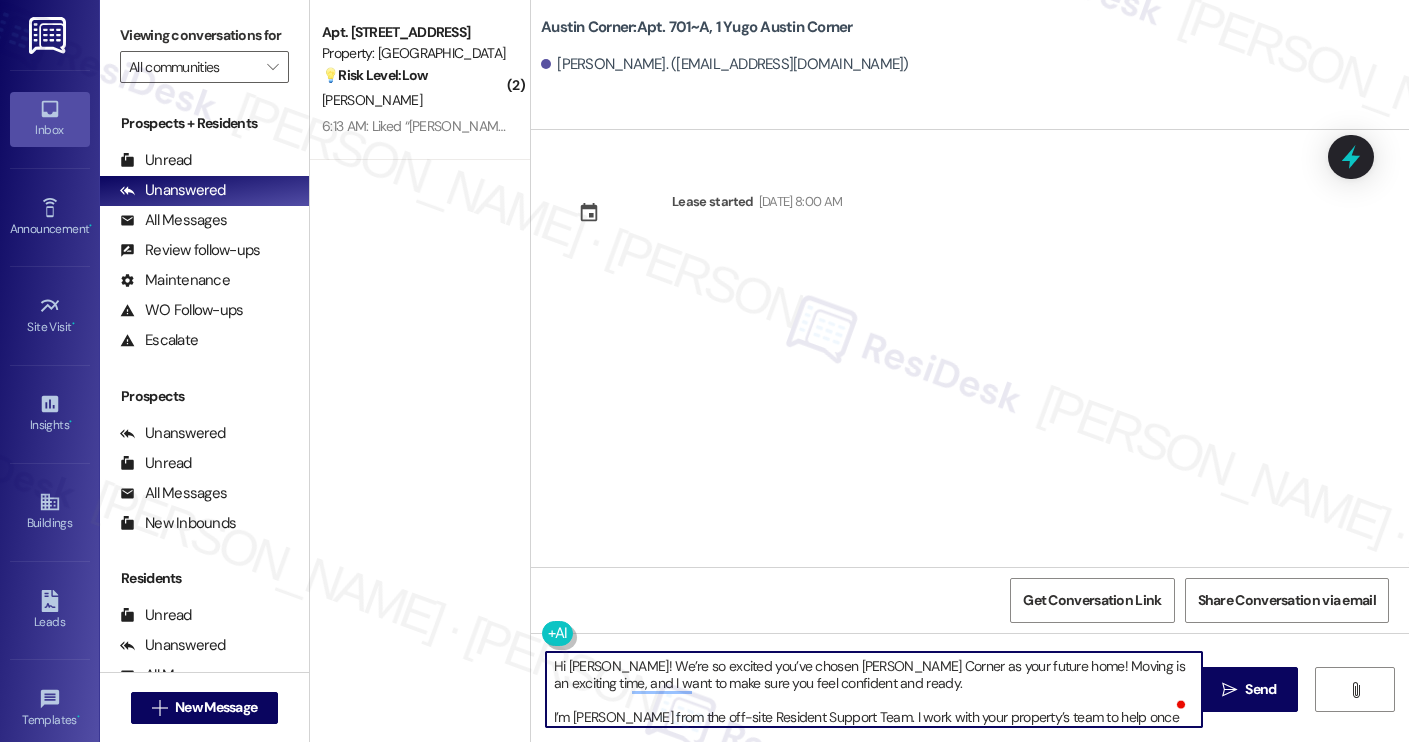 click on "Hi [PERSON_NAME]! We’re so excited you’ve chosen [PERSON_NAME] Corner as your future home! Moving is an exciting time, and I want to make sure you feel confident and ready.
I’m [PERSON_NAME] from the off-site Resident Support Team. I work with your property’s team to help once you’ve moved in, whether it’s answering questions or assisting with maintenance. I’ll be in touch as your move-in date gets closer!
Move-in day will be busy as you get settled, but no reason it has to be stressful. Don’t forget that we offer a ⚡FAST PASS⚡for Move-In day if your checklist has been completed 2 weeks prior to move-in. Login to your ResidentPortal [DATE] to complete those outstanding items!" at bounding box center [874, 689] 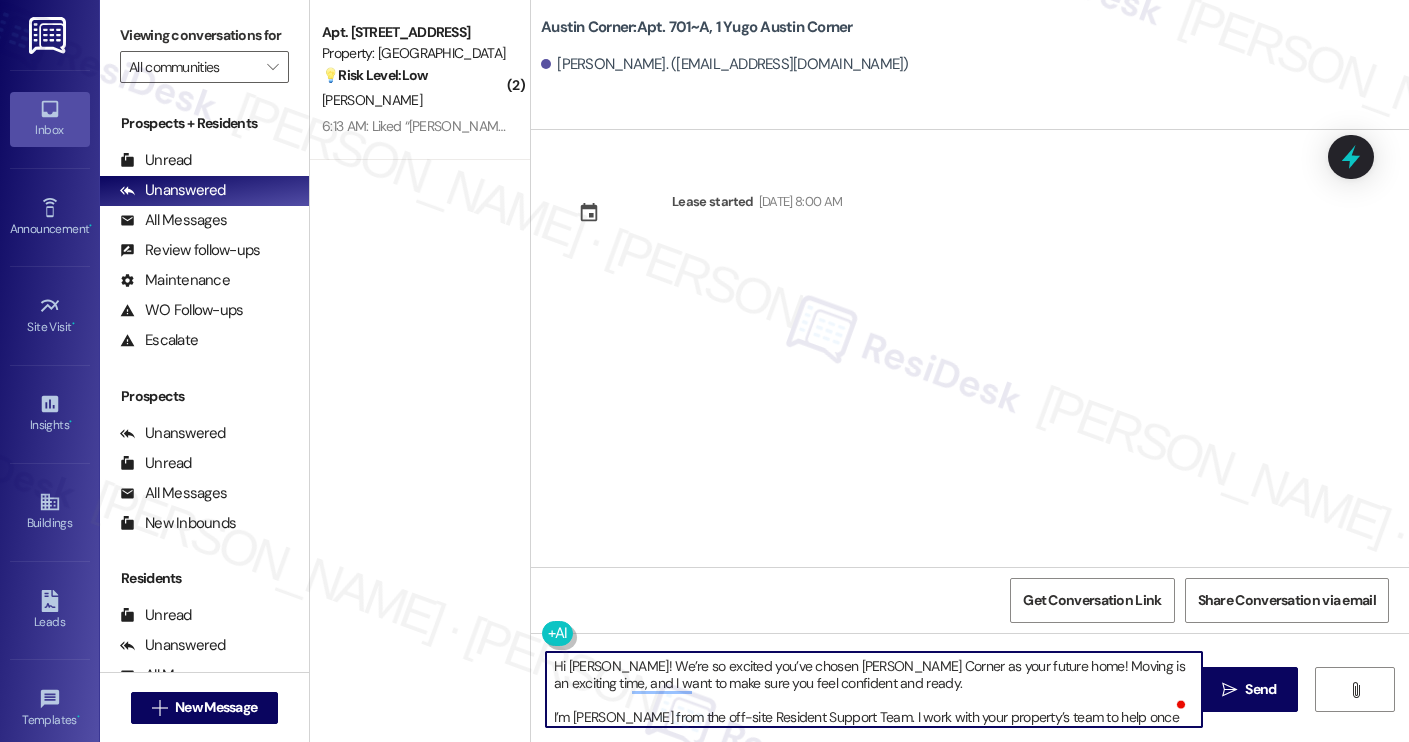 scroll, scrollTop: 20, scrollLeft: 0, axis: vertical 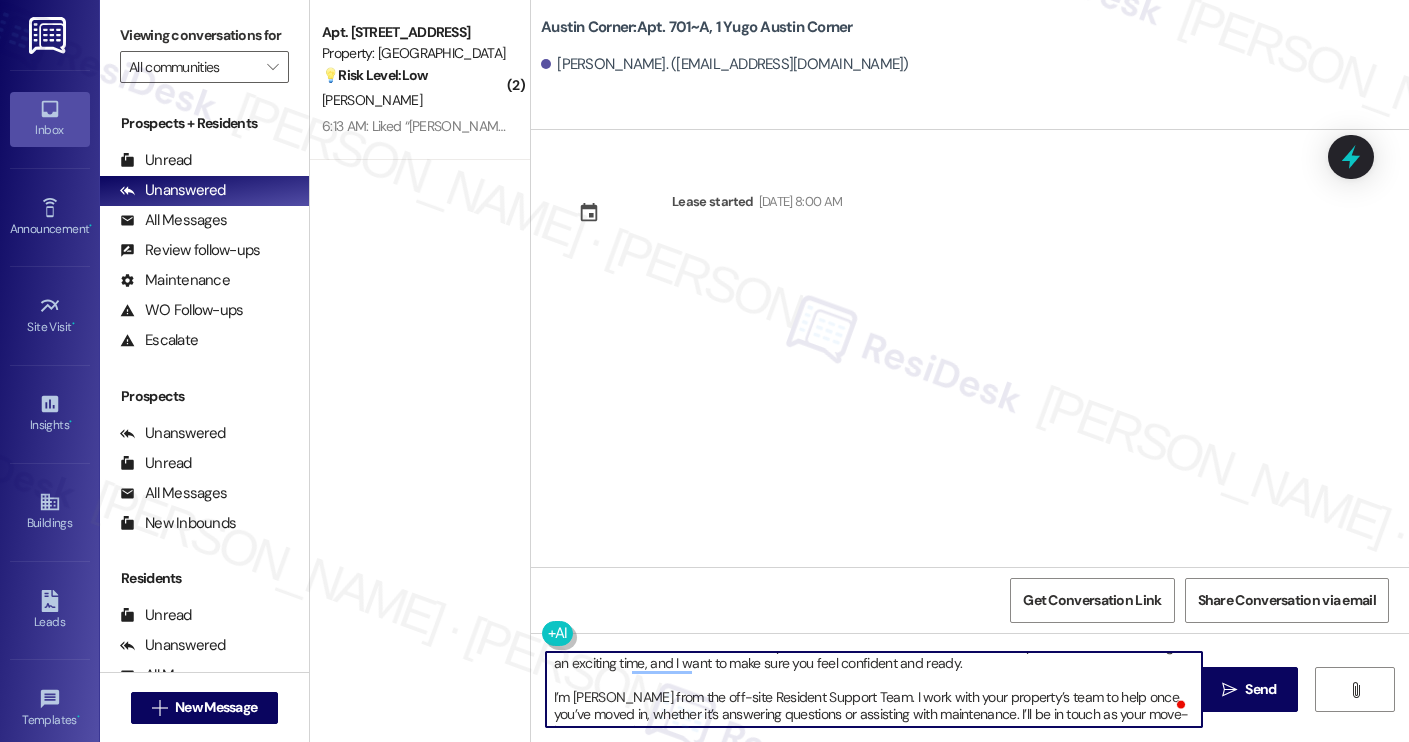 click on "Hi Pedro! We’re so excited you’ve chosen Yugo Austin Corner as your future home! Moving is an exciting time, and I want to make sure you feel confident and ready.
I’m Sarah from the off-site Resident Support Team. I work with your property’s team to help once you’ve moved in, whether it’s answering questions or assisting with maintenance. I’ll be in touch as your move-in date gets closer!
Move-in day will be busy as you get settled, but no reason it has to be stressful. Don’t forget that we offer a ⚡FAST PASS⚡for Move-In day if your checklist has been completed 2 weeks prior to move-in. Login to your ResidentPortal today to complete those outstanding items!" at bounding box center [874, 689] 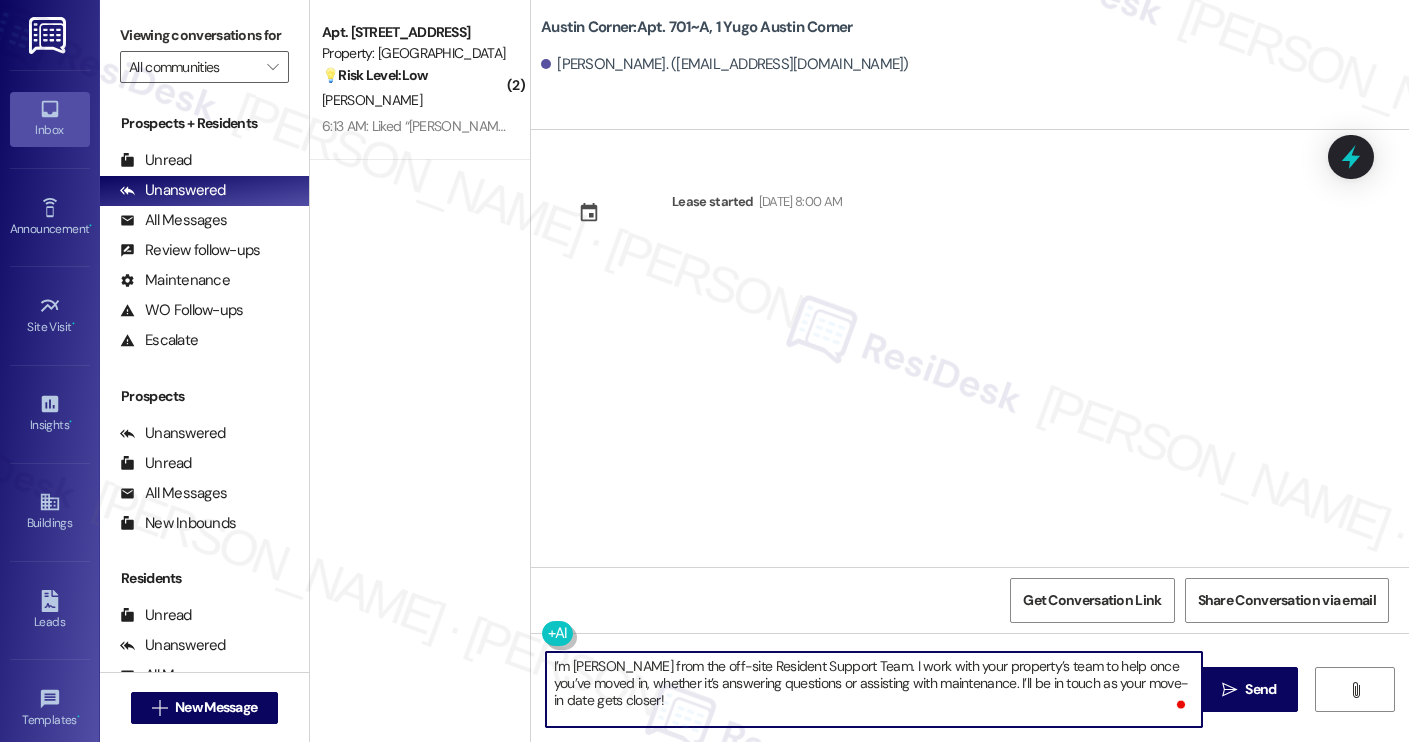 scroll, scrollTop: 51, scrollLeft: 0, axis: vertical 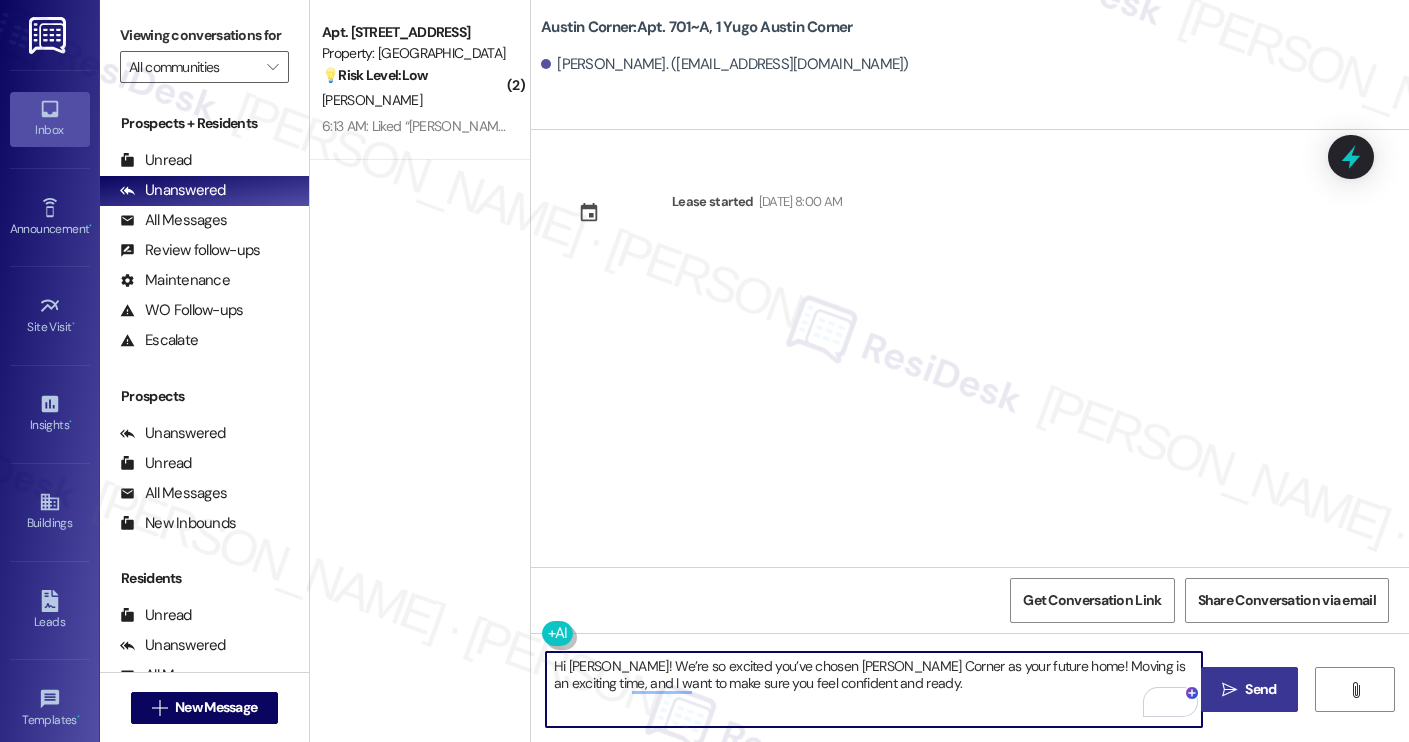 type on "Hi Pedro! We’re so excited you’ve chosen Yugo Austin Corner as your future home! Moving is an exciting time, and I want to make sure you feel confident and ready." 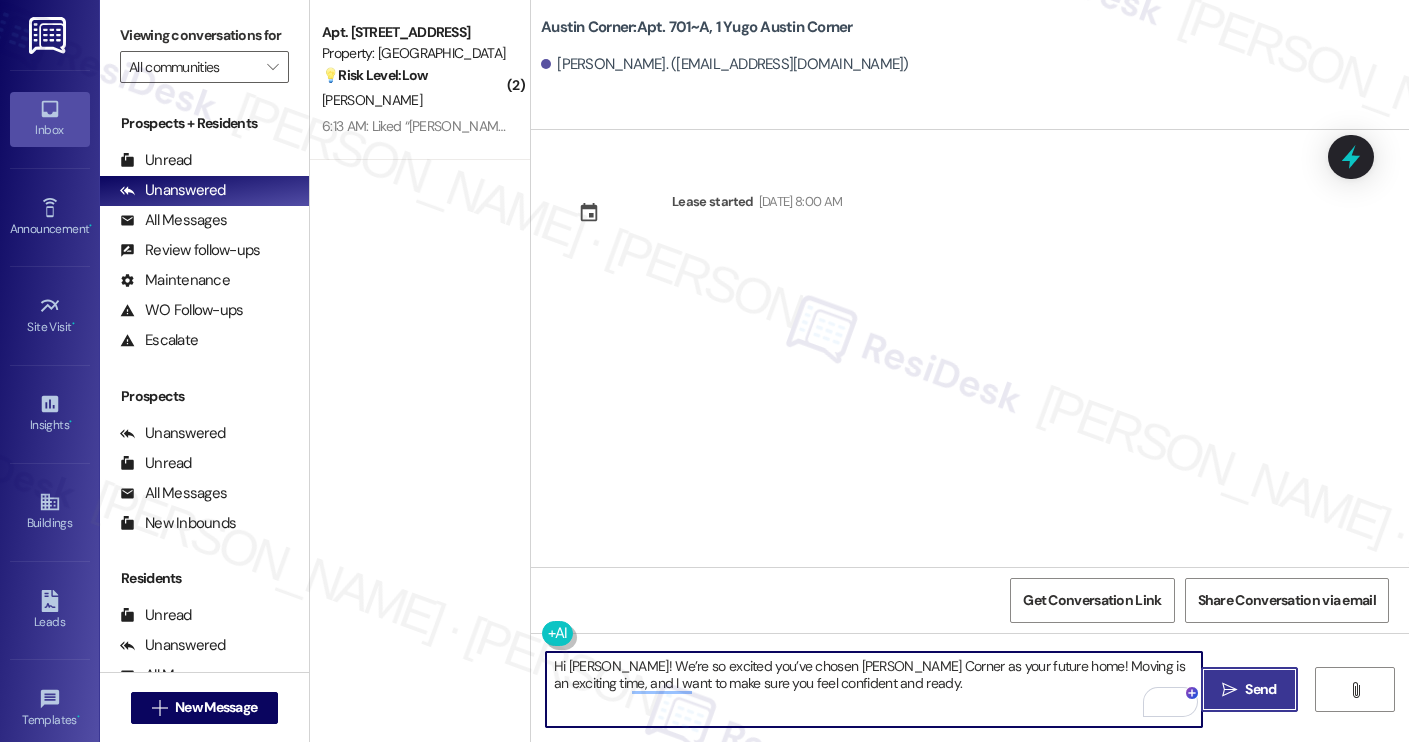 click on " Send" at bounding box center [1249, 689] 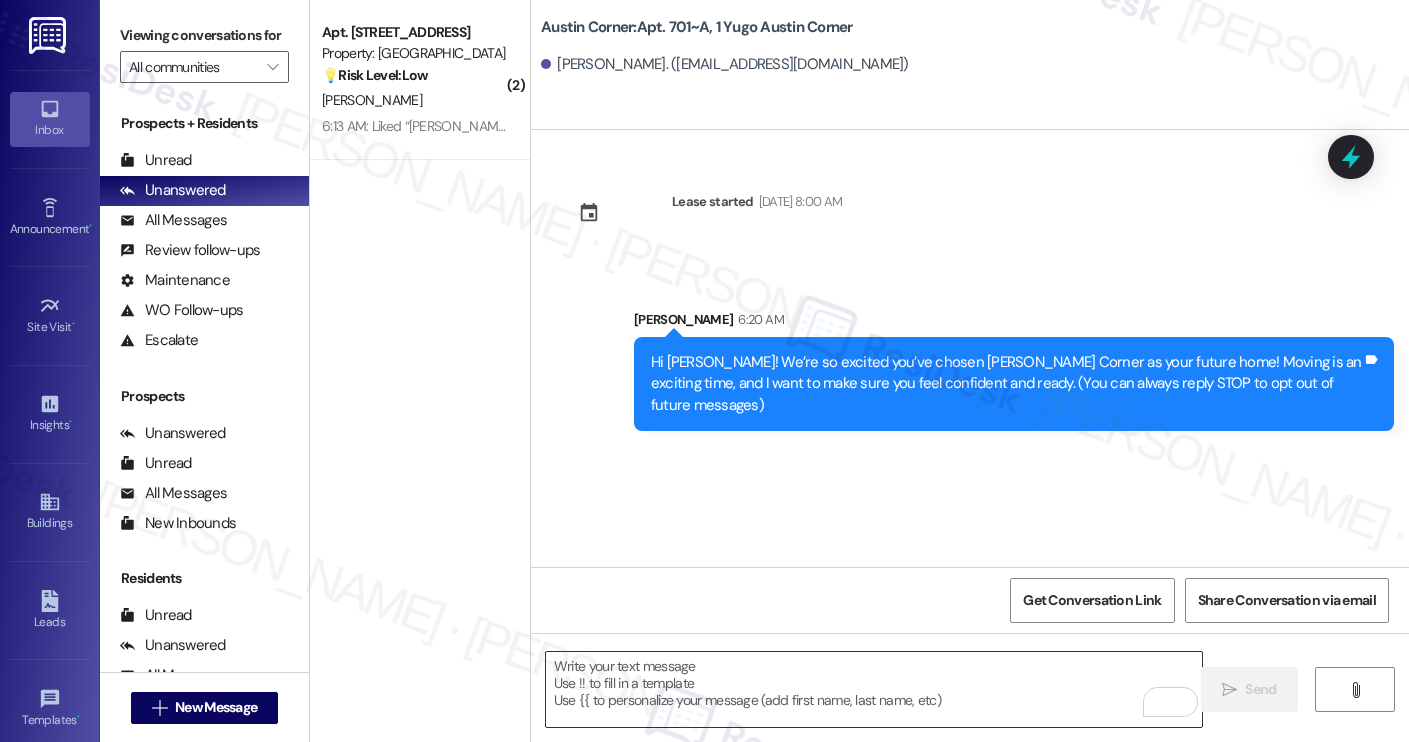 click at bounding box center (874, 689) 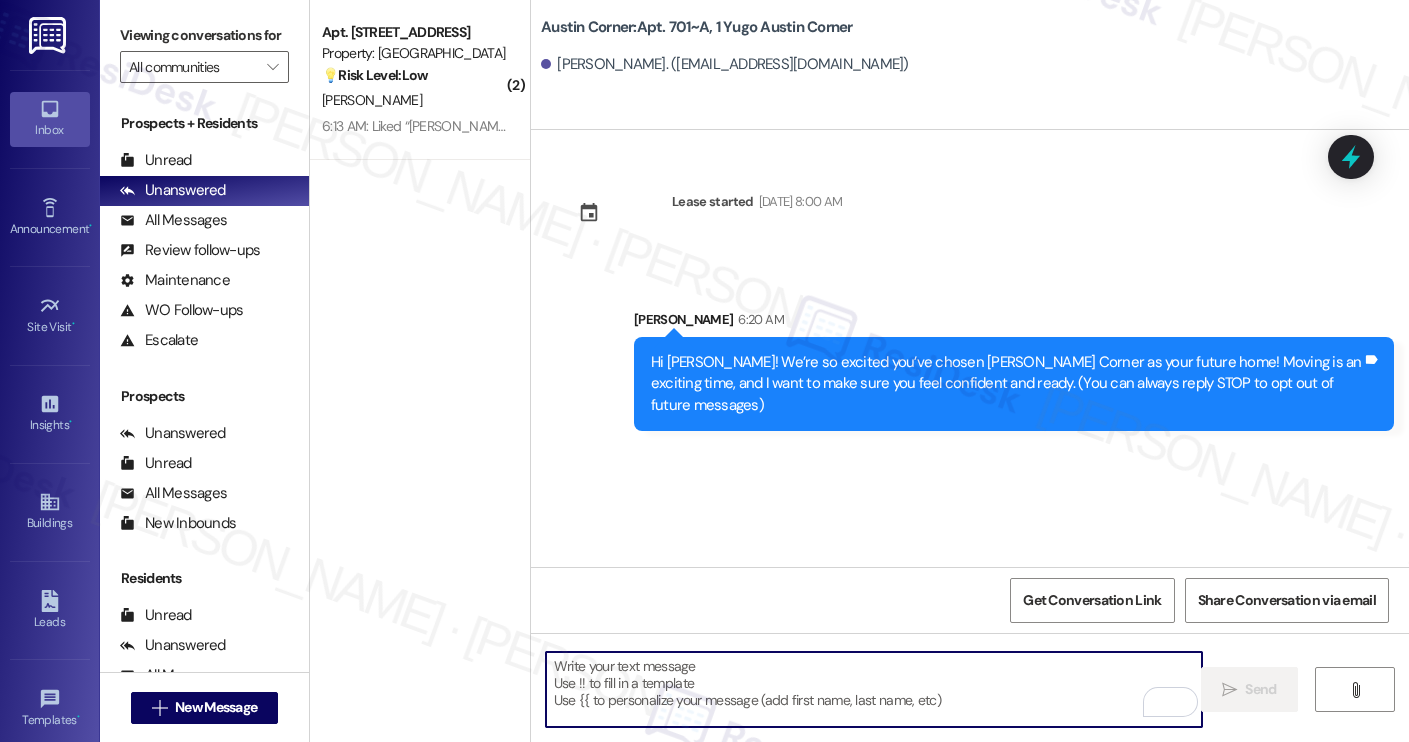 paste on "I’m [PERSON_NAME] from the off-site Resident Support Team. I work with your property’s team to help once you’ve moved in, whether it’s answering questions or assisting with maintenance. I’ll be in touch as your move-in date gets closer!
Move-in day will be busy as you get settled, but no reason it has to be stressful. Don’t forget that we offer a ⚡FAST PASS⚡for Move-In day if your checklist has been completed 2 weeks prior to move-in. Login to your ResidentPortal [DATE] to complete those outstanding items!" 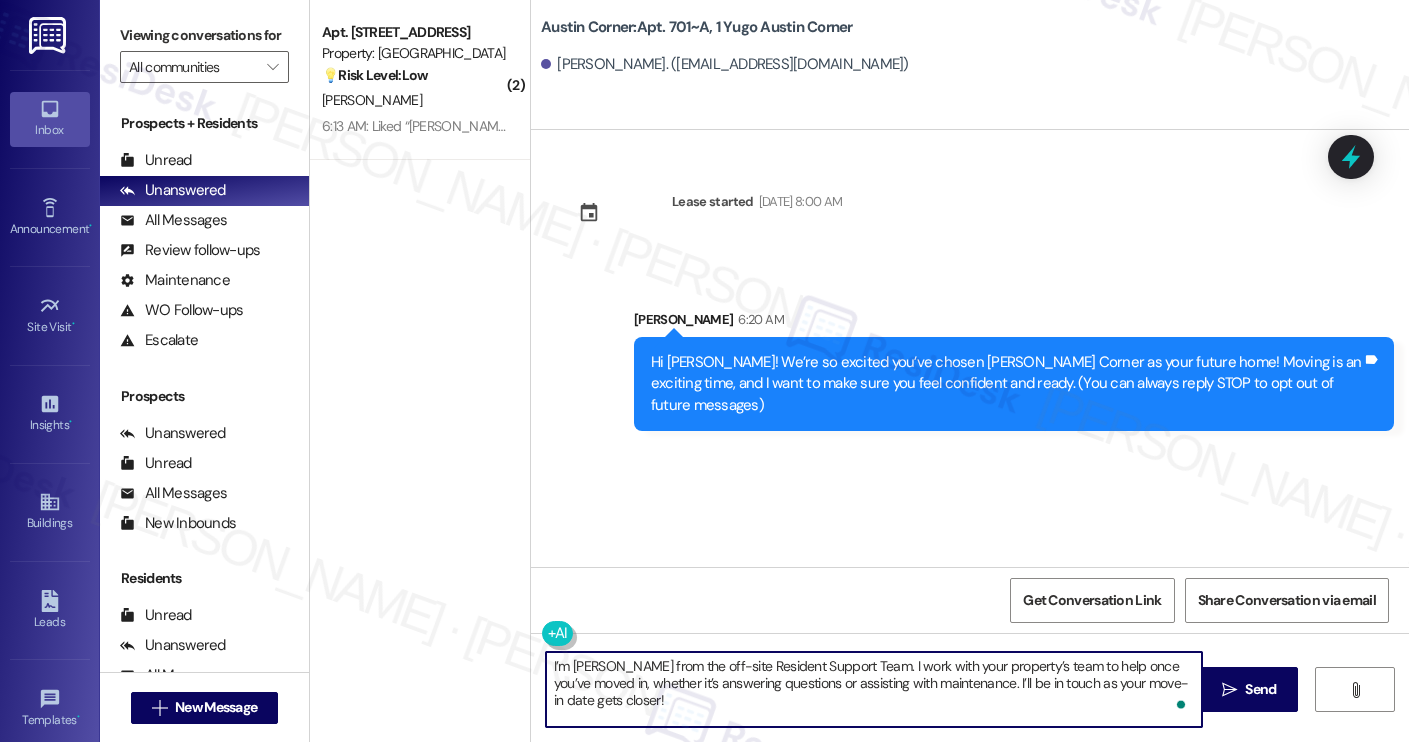 scroll, scrollTop: 68, scrollLeft: 0, axis: vertical 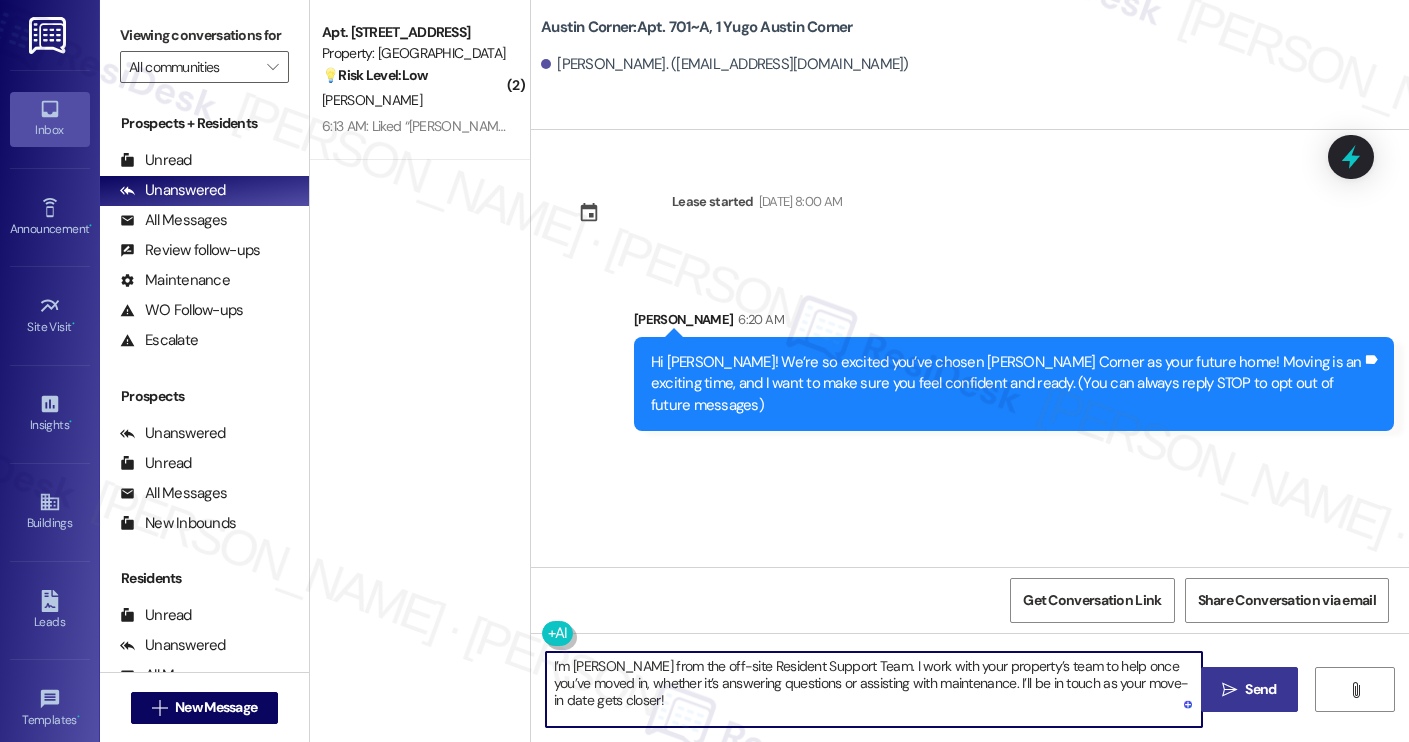 type on "I’m [PERSON_NAME] from the off-site Resident Support Team. I work with your property’s team to help once you’ve moved in, whether it’s answering questions or assisting with maintenance. I’ll be in touch as your move-in date gets closer!" 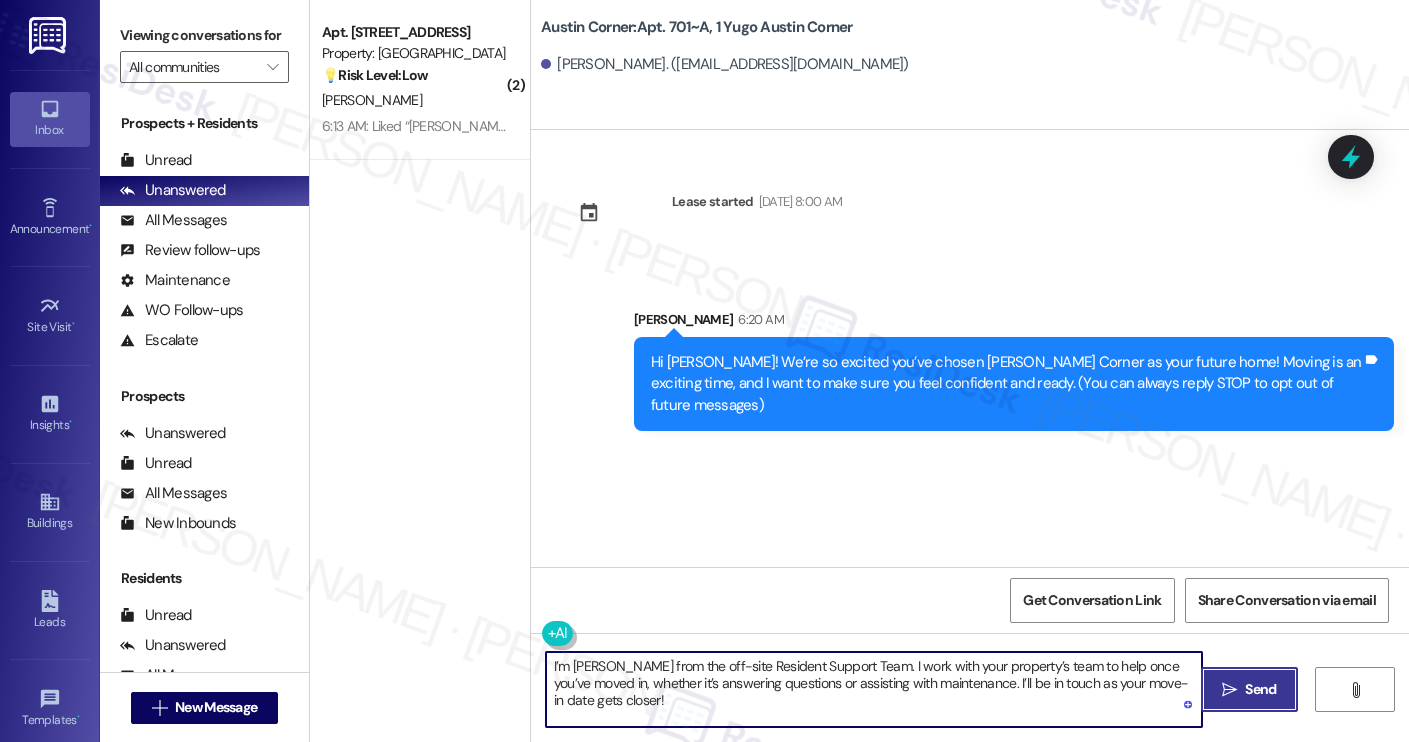 click on "Send" at bounding box center [1260, 689] 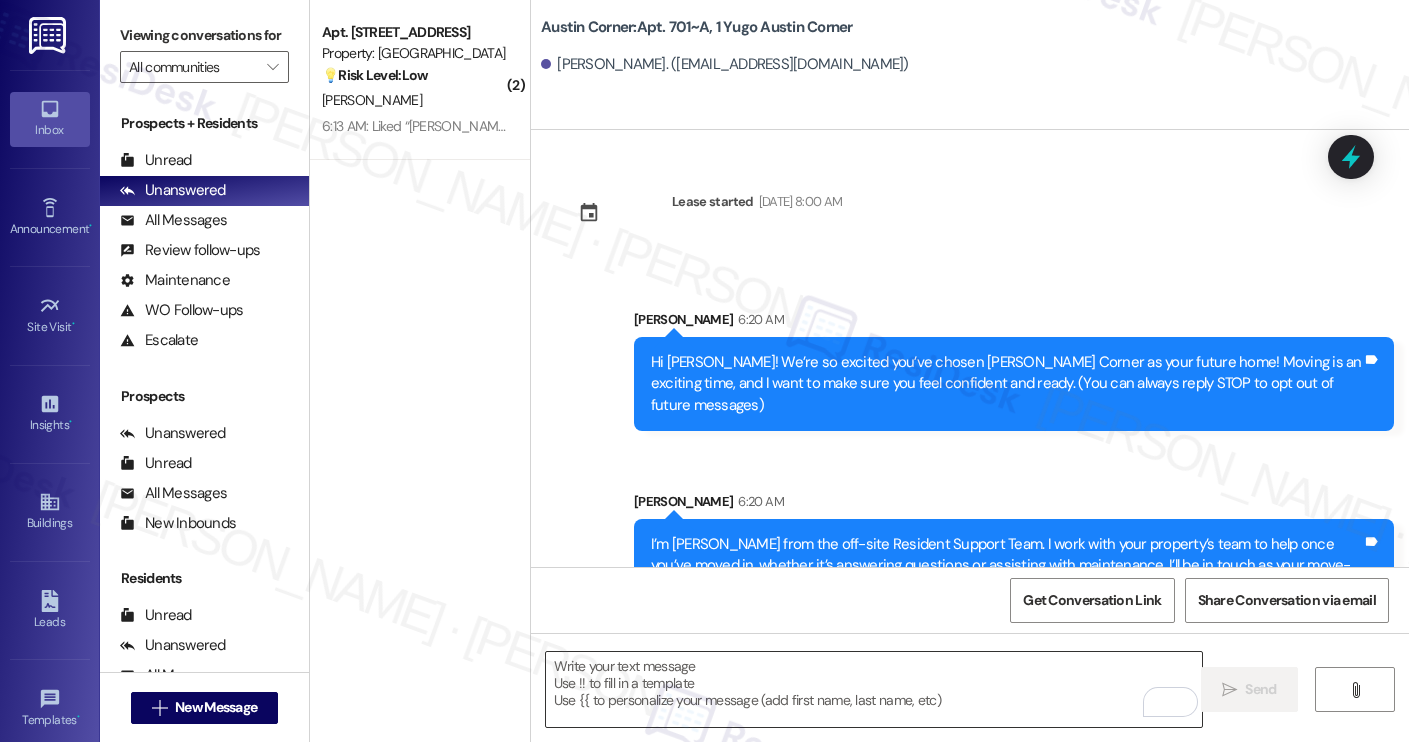 click at bounding box center (874, 689) 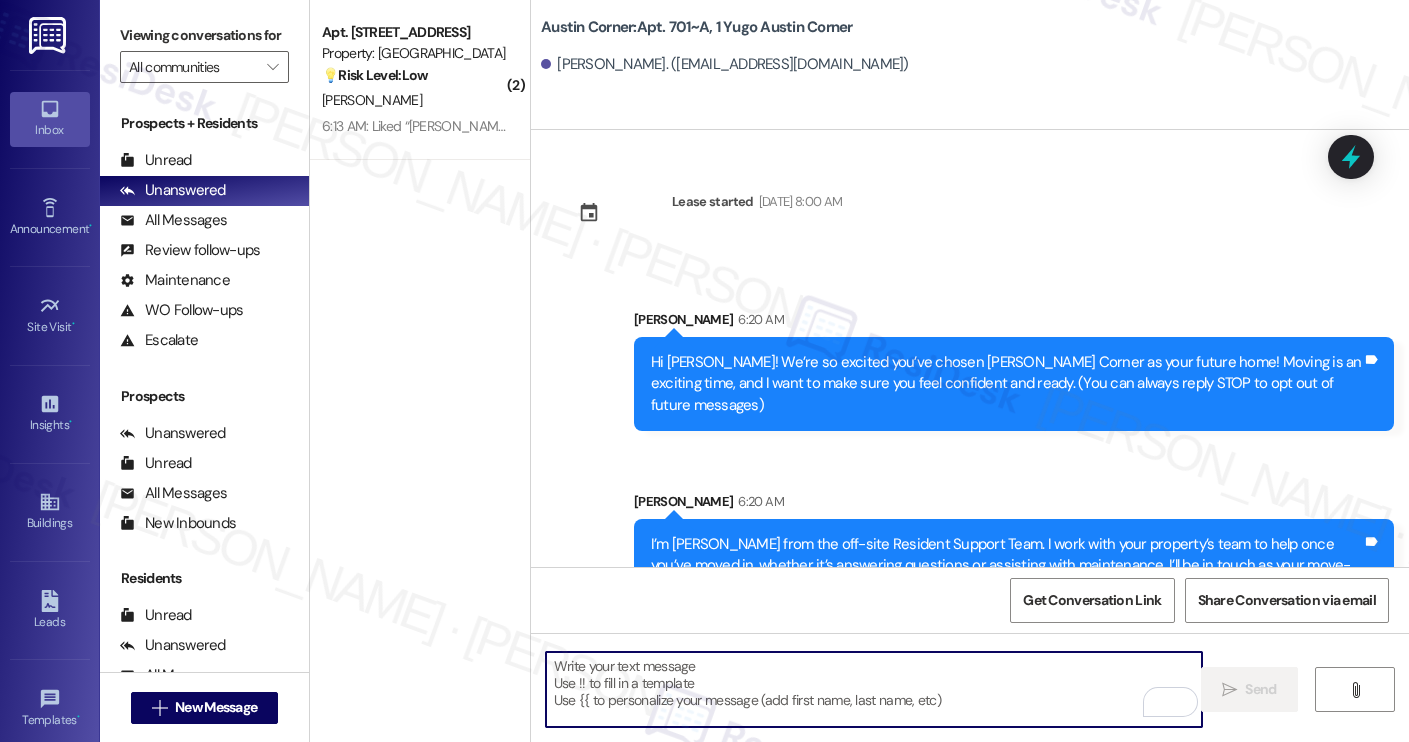 paste on "Move-in day will be busy as you get settled, but no reason it has to be stressful. Don’t forget that we offer a ⚡FAST PASS⚡for Move-In day if your checklist has been completed 2 weeks prior to move-in. Login to your ResidentPortal [DATE] to complete those outstanding items!" 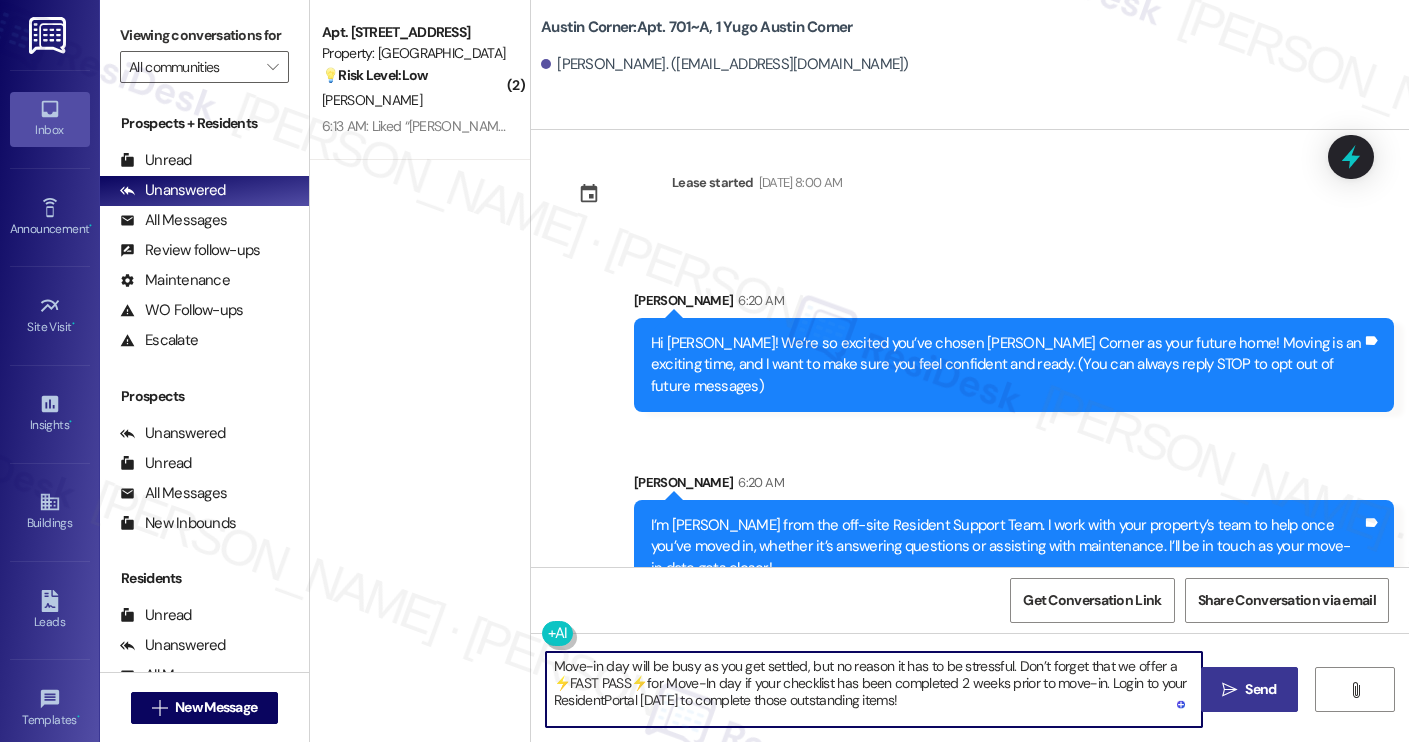 type on "Move-in day will be busy as you get settled, but no reason it has to be stressful. Don’t forget that we offer a ⚡FAST PASS⚡for Move-In day if your checklist has been completed 2 weeks prior to move-in. Login to your ResidentPortal [DATE] to complete those outstanding items!" 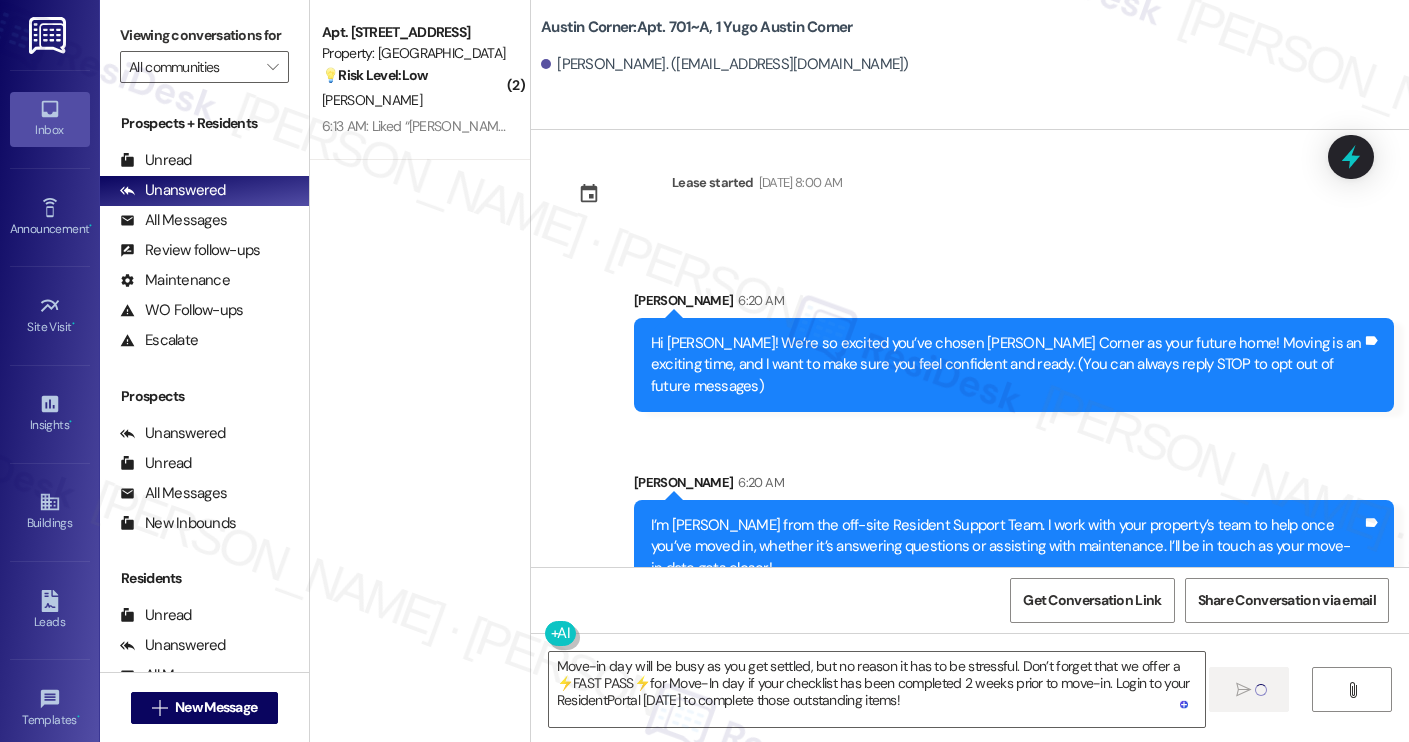 type 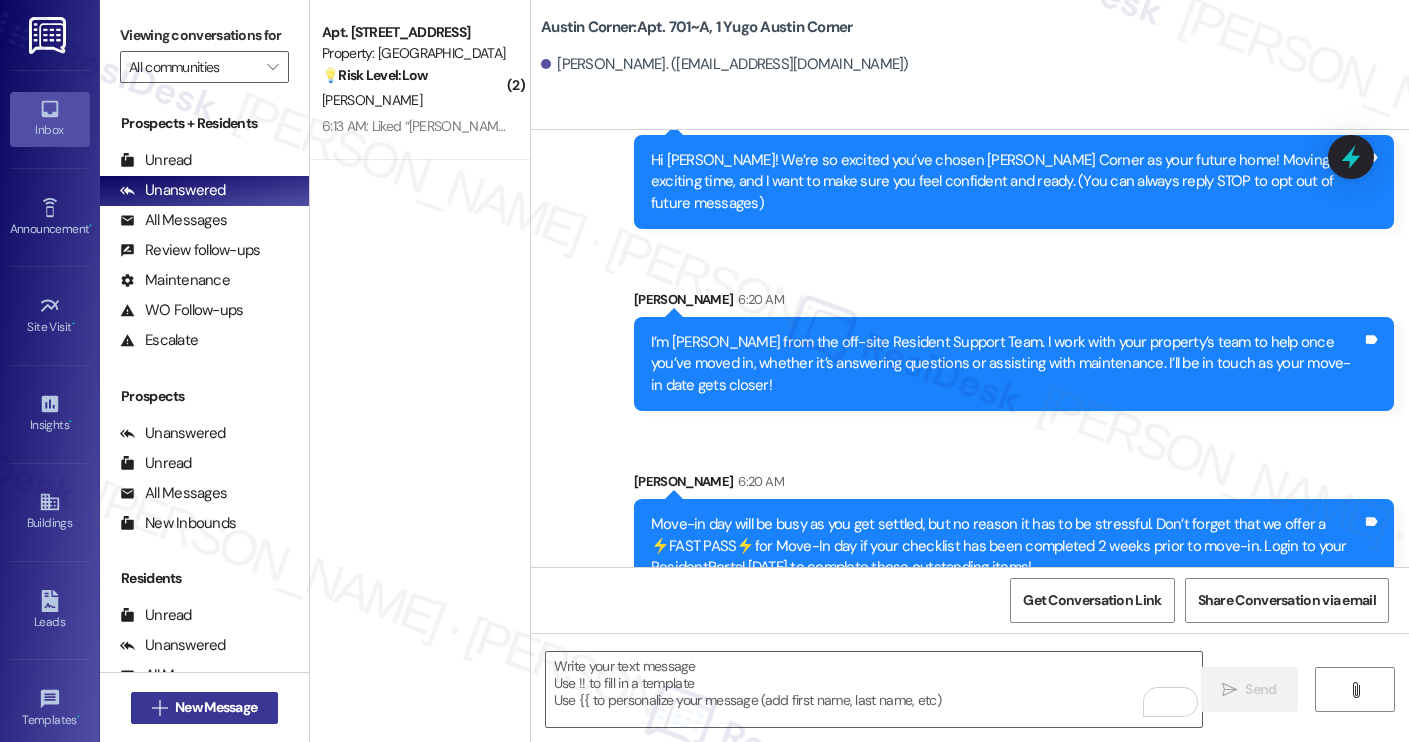 click on "New Message" at bounding box center [216, 707] 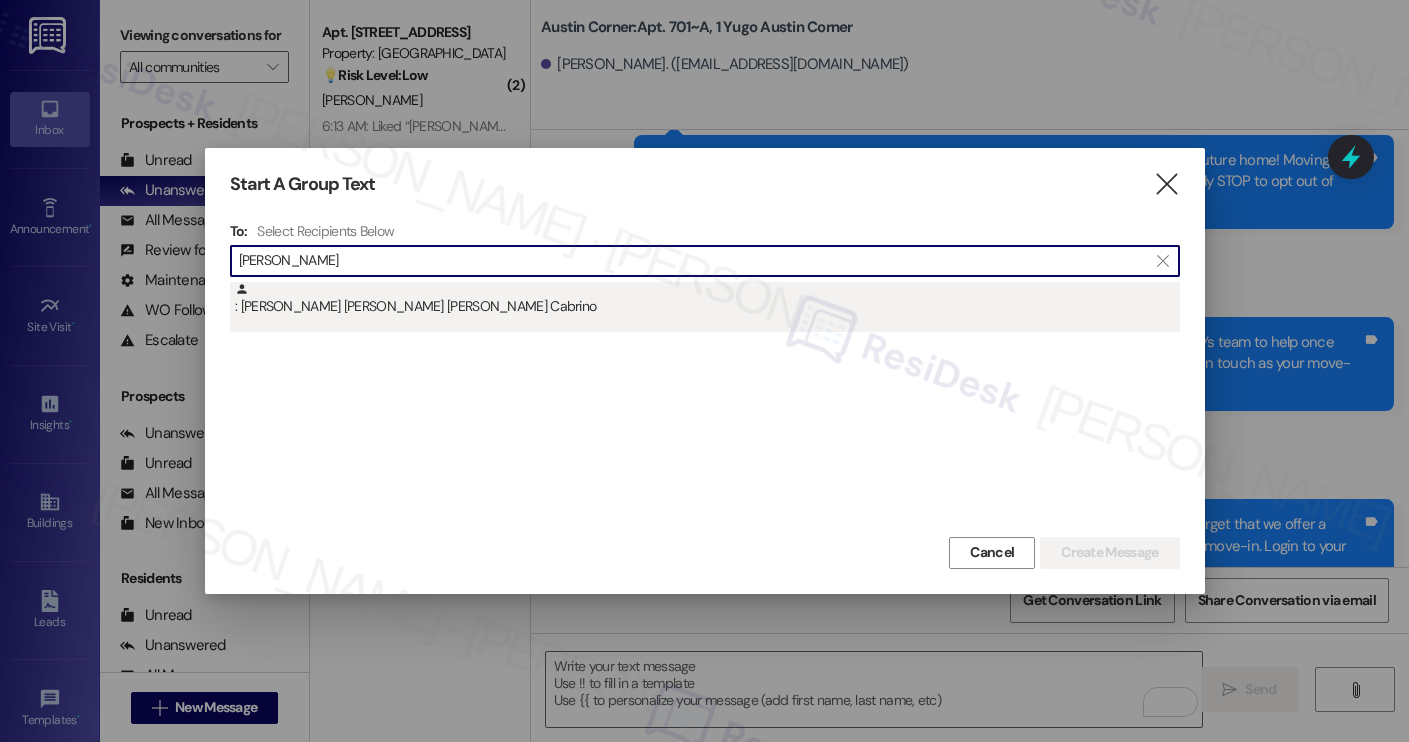 type on "luis enri" 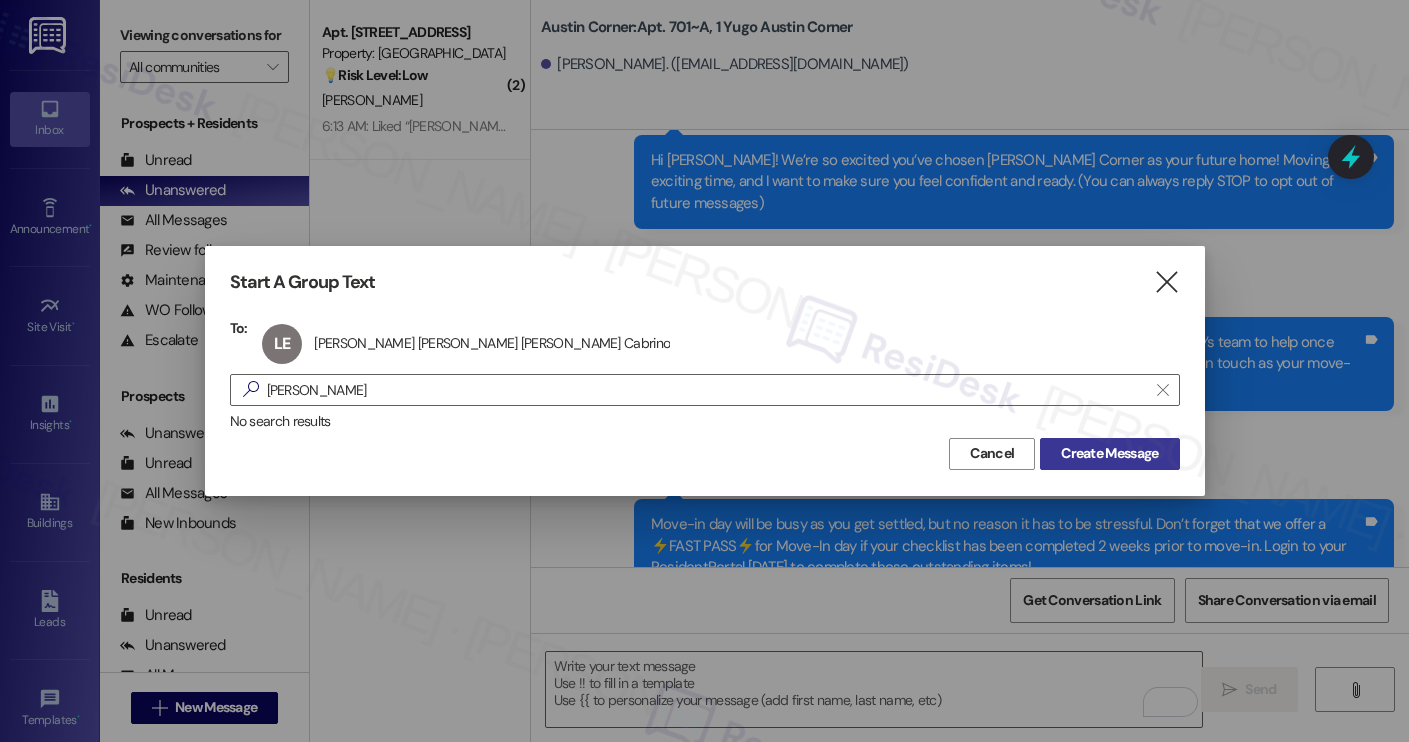 click on "Create Message" at bounding box center (1109, 453) 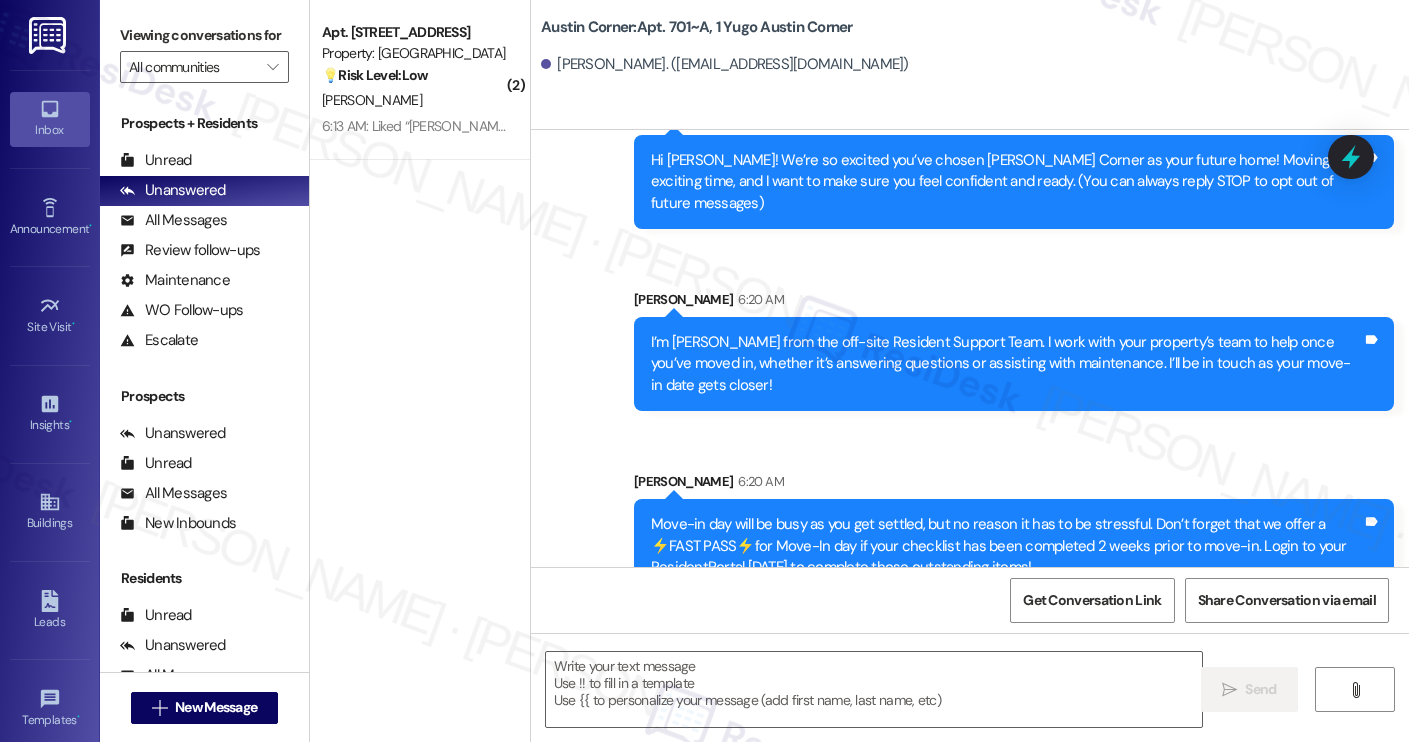 type on "Fetching suggested responses. Please feel free to read through the conversation in the meantime." 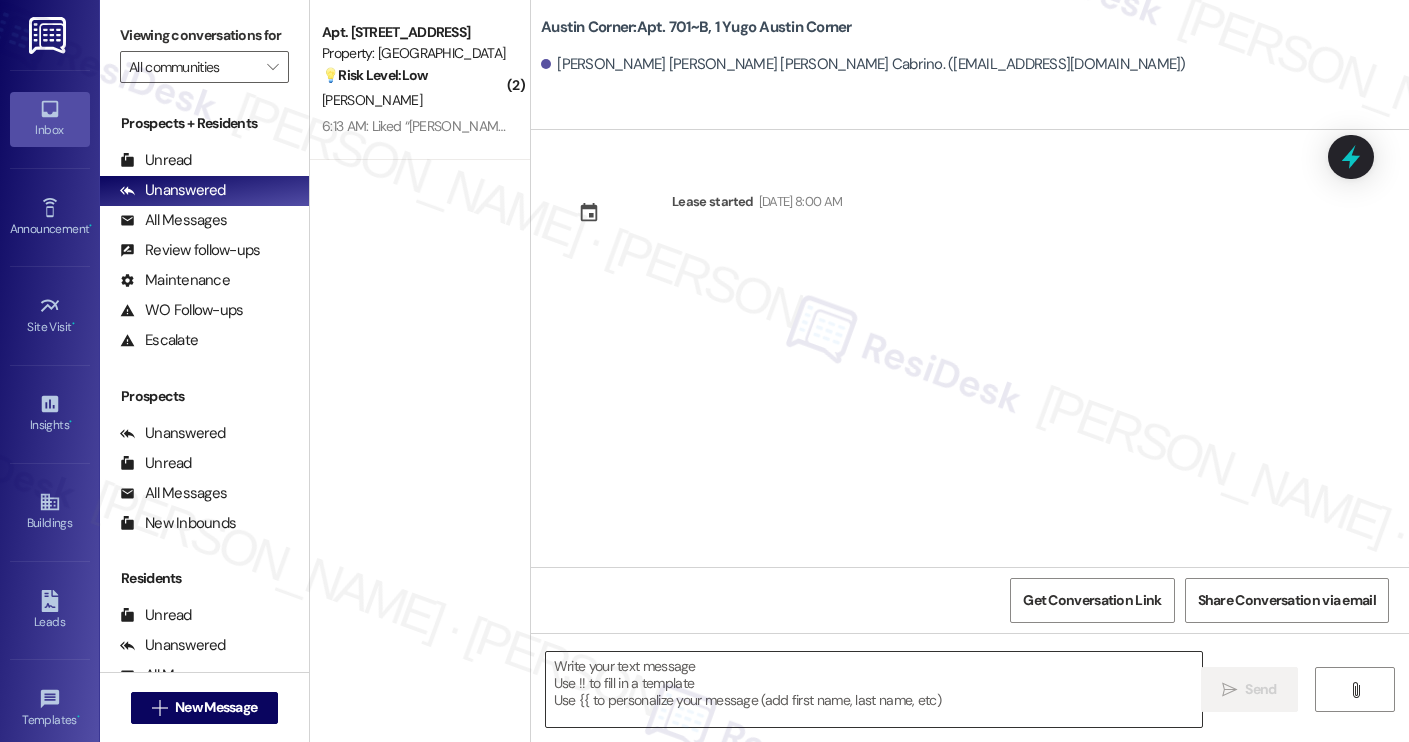 click at bounding box center (874, 689) 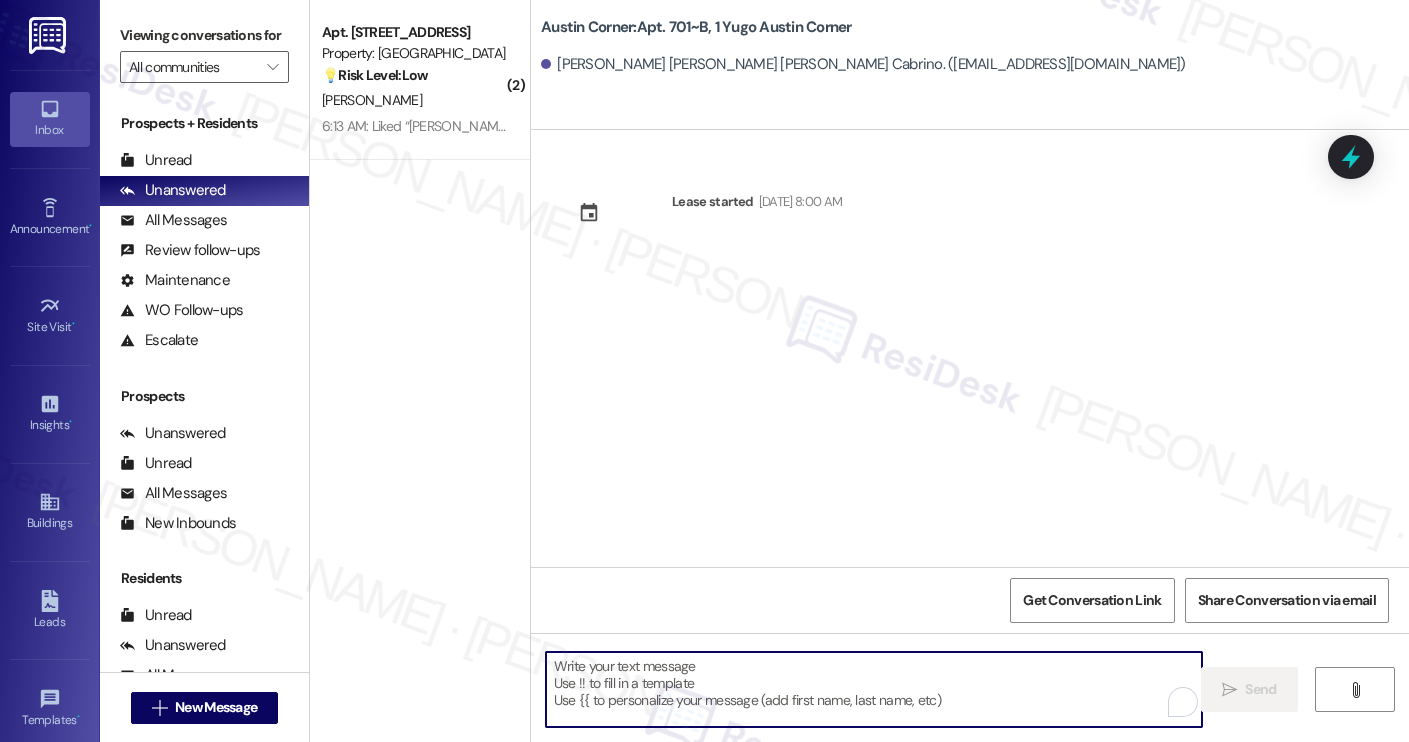 paste on "Hi [PERSON_NAME]! We’re so excited you’ve chosen [PERSON_NAME] Corner as your future home! Moving is an exciting time, and I want to make sure you feel confident and ready.
I’m [PERSON_NAME] from the off-site Resident Support Team. I work with your property’s team to help once you’ve moved in, whether it’s answering questions or assisting with maintenance. I’ll be in touch as your move-in date gets closer!
Move-in day will be busy as you get settled, but no reason it has to be stressful. Don’t forget that we offer a ⚡FAST PASS⚡for Move-In day if your checklist has been completed 2 weeks prior to move-in. Login to your ResidentPortal [DATE] to complete those outstanding items!" 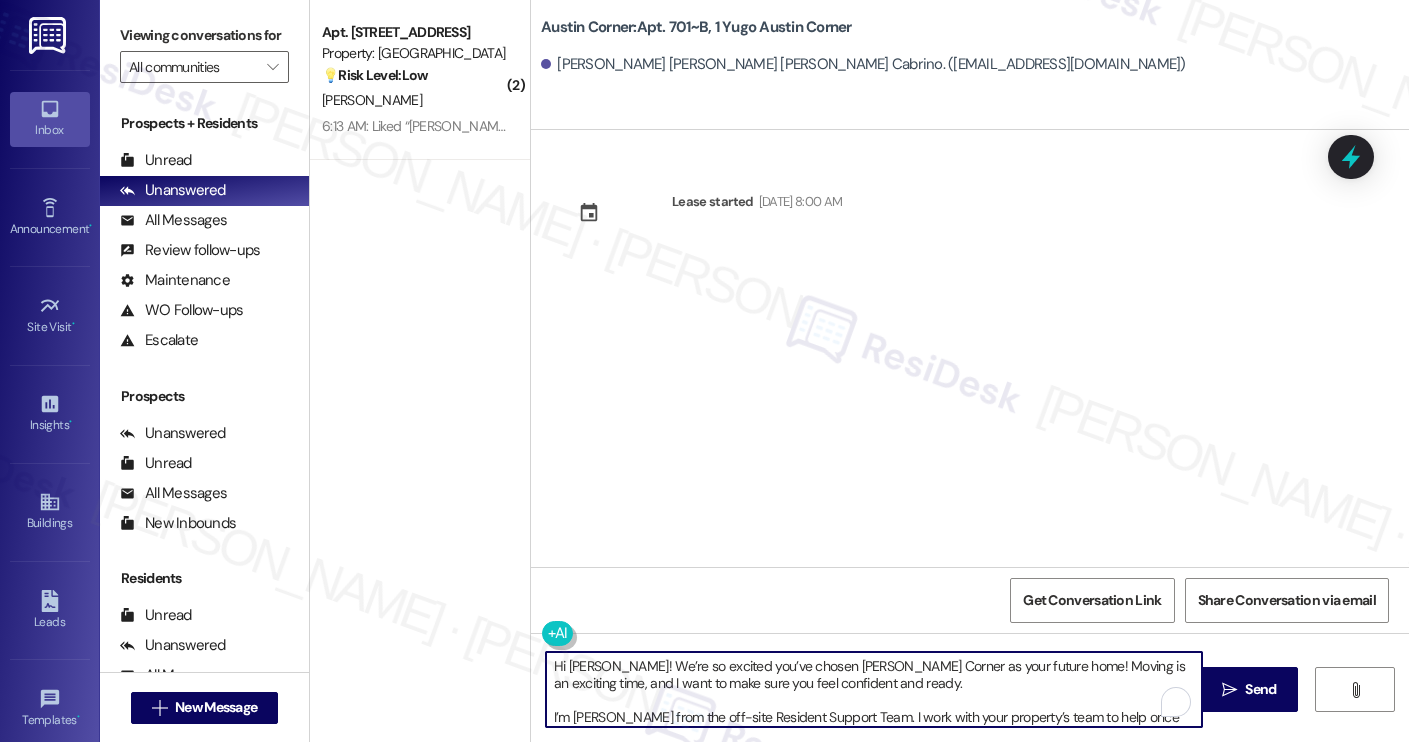 scroll, scrollTop: 119, scrollLeft: 0, axis: vertical 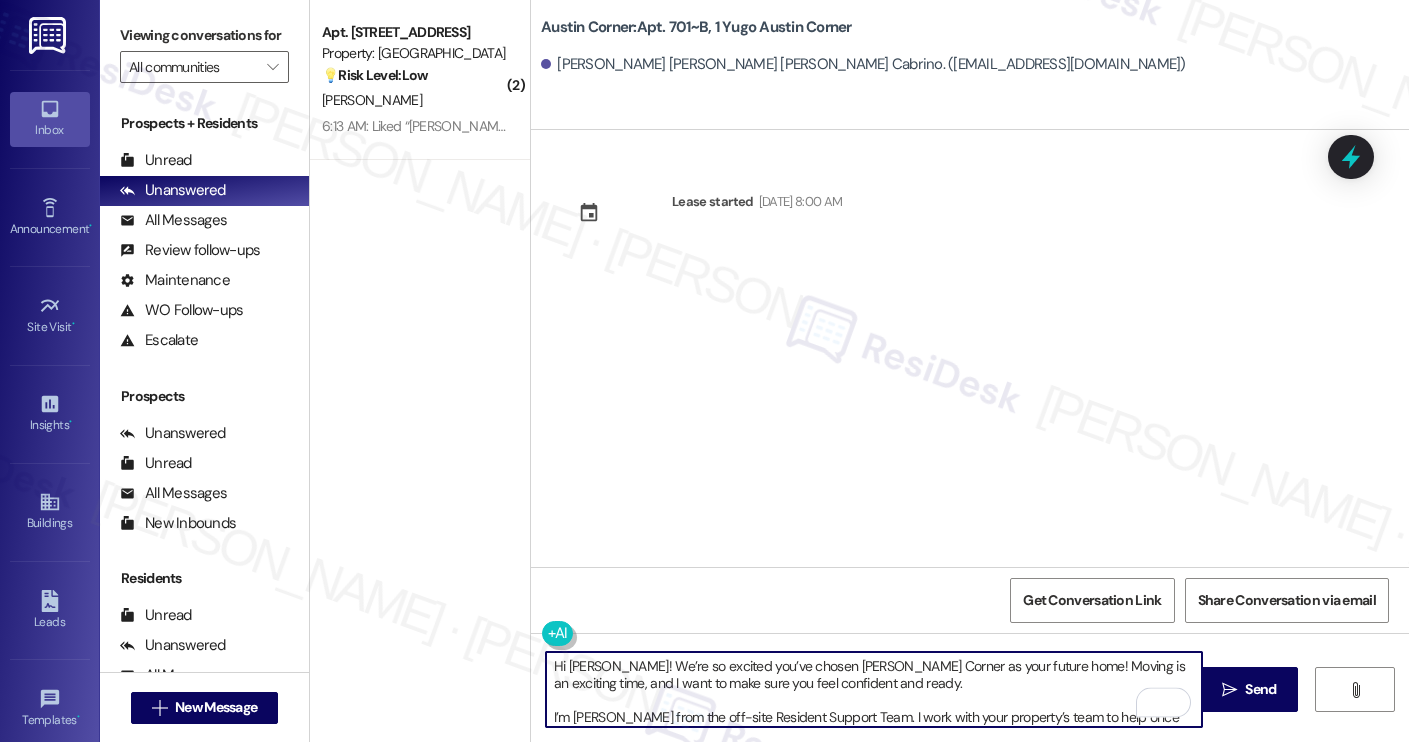 click on "Luis Enrique Pennacchi Carvalho Palomo Cabrino. (luisepcpc@gmail.com)" at bounding box center (863, 64) 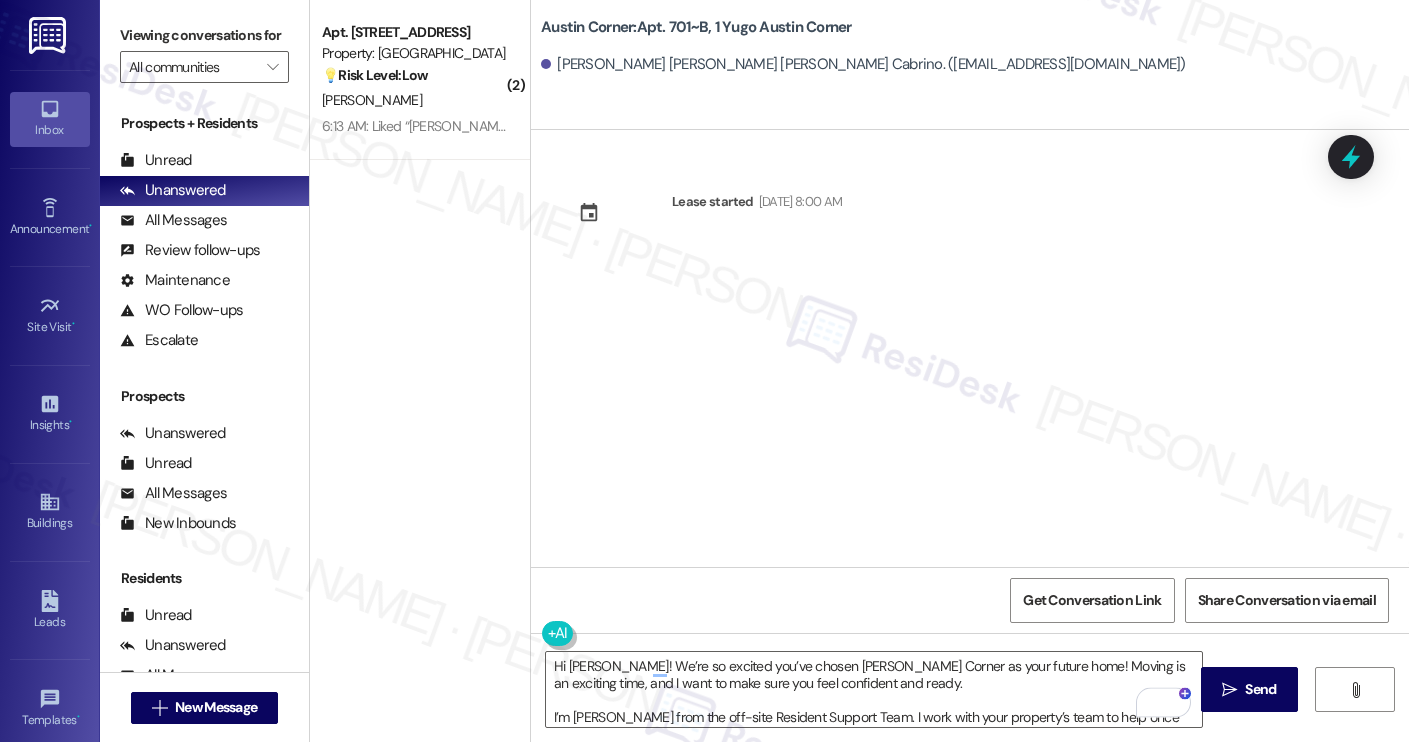 click on "Luis Enrique Pennacchi Carvalho Palomo Cabrino. (luisepcpc@gmail.com)" at bounding box center [863, 64] 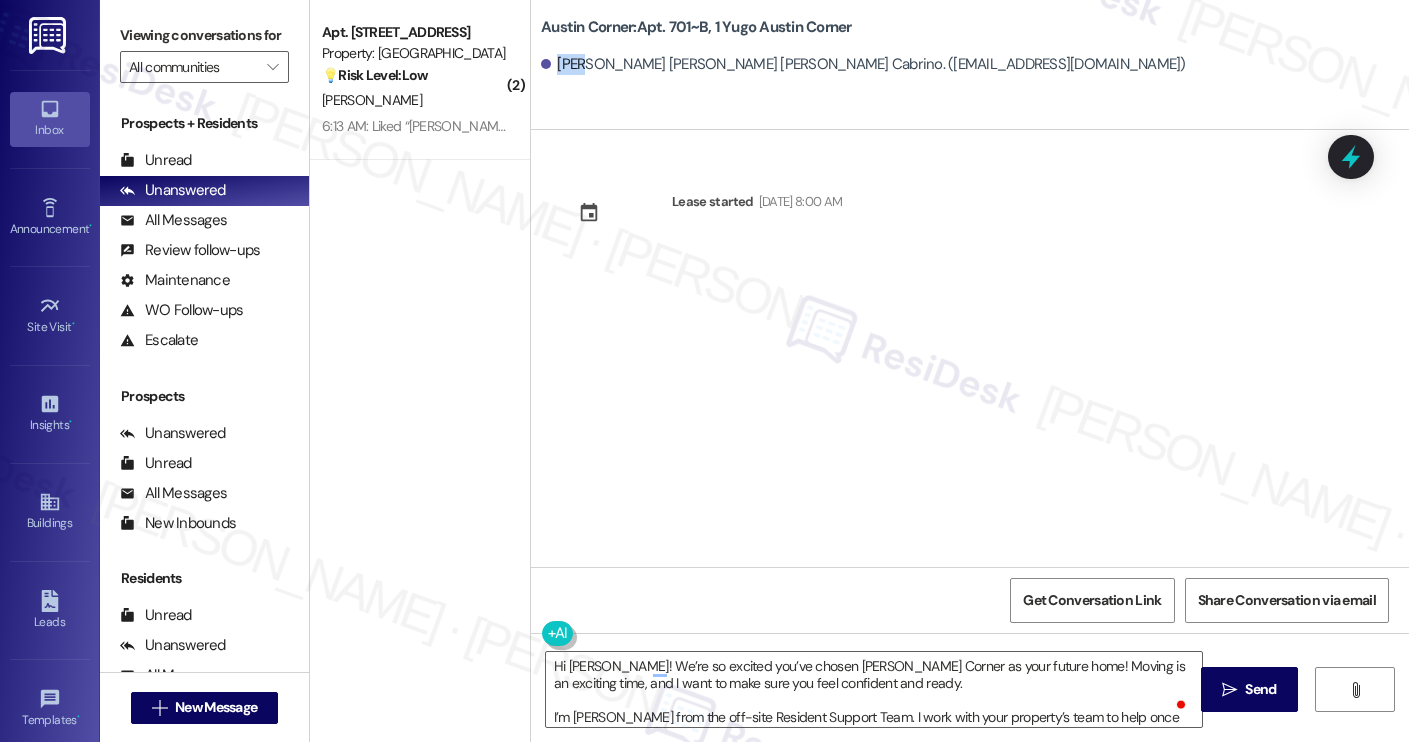 copy on "Luis" 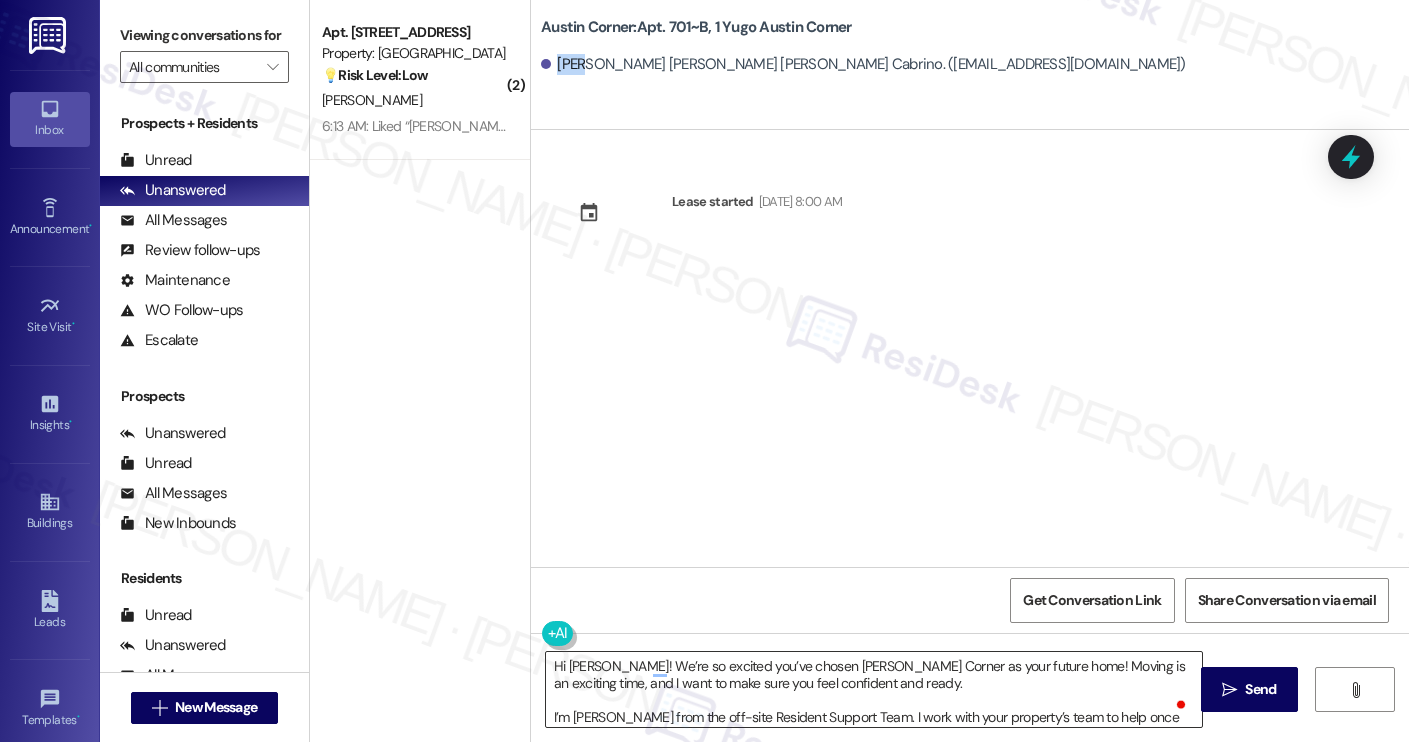 click on "Hi [PERSON_NAME]! We’re so excited you’ve chosen [PERSON_NAME] Corner as your future home! Moving is an exciting time, and I want to make sure you feel confident and ready.
I’m [PERSON_NAME] from the off-site Resident Support Team. I work with your property’s team to help once you’ve moved in, whether it’s answering questions or assisting with maintenance. I’ll be in touch as your move-in date gets closer!
Move-in day will be busy as you get settled, but no reason it has to be stressful. Don’t forget that we offer a ⚡FAST PASS⚡for Move-In day if your checklist has been completed 2 weeks prior to move-in. Login to your ResidentPortal [DATE] to complete those outstanding items!" at bounding box center [874, 689] 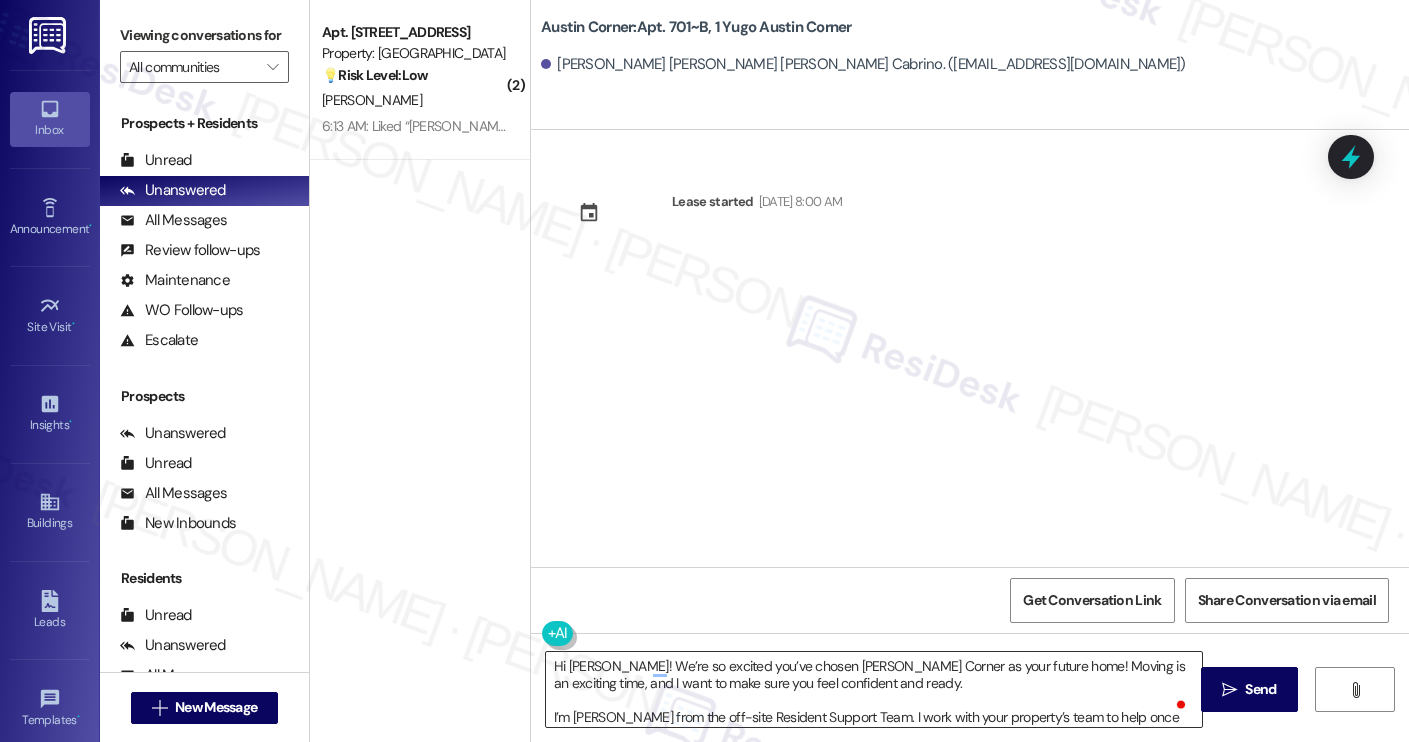 click on "Hi [PERSON_NAME]! We’re so excited you’ve chosen [PERSON_NAME] Corner as your future home! Moving is an exciting time, and I want to make sure you feel confident and ready.
I’m [PERSON_NAME] from the off-site Resident Support Team. I work with your property’s team to help once you’ve moved in, whether it’s answering questions or assisting with maintenance. I’ll be in touch as your move-in date gets closer!
Move-in day will be busy as you get settled, but no reason it has to be stressful. Don’t forget that we offer a ⚡FAST PASS⚡for Move-In day if your checklist has been completed 2 weeks prior to move-in. Login to your ResidentPortal [DATE] to complete those outstanding items!" at bounding box center (874, 689) 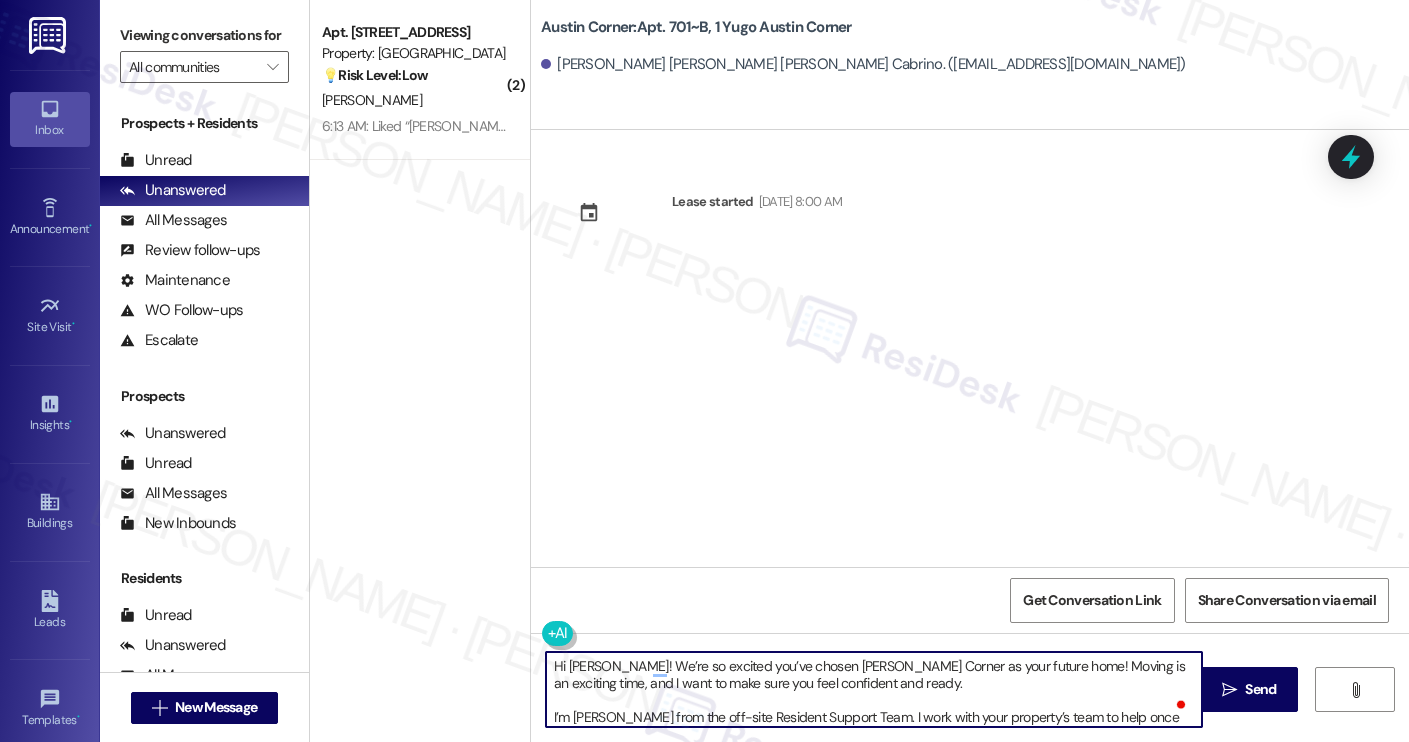 paste on "Luis" 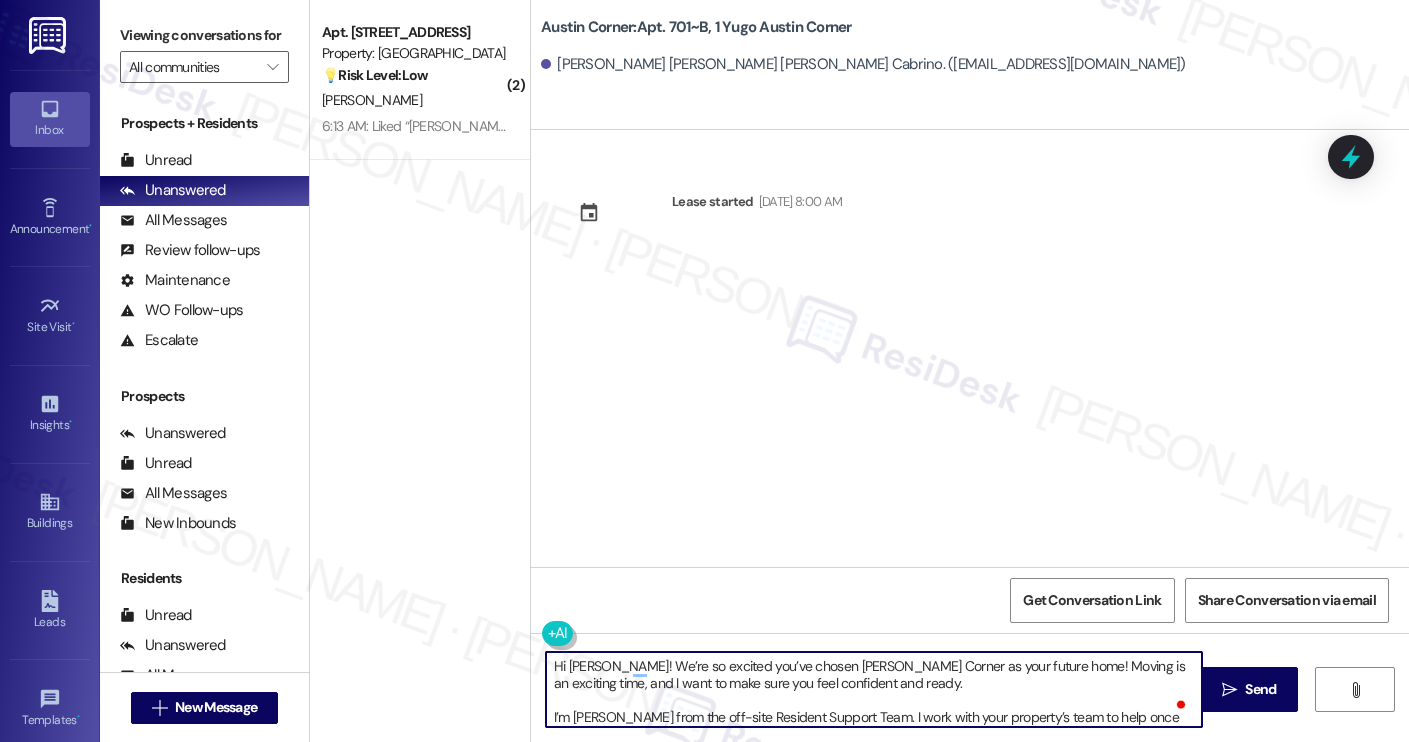 scroll, scrollTop: 17, scrollLeft: 0, axis: vertical 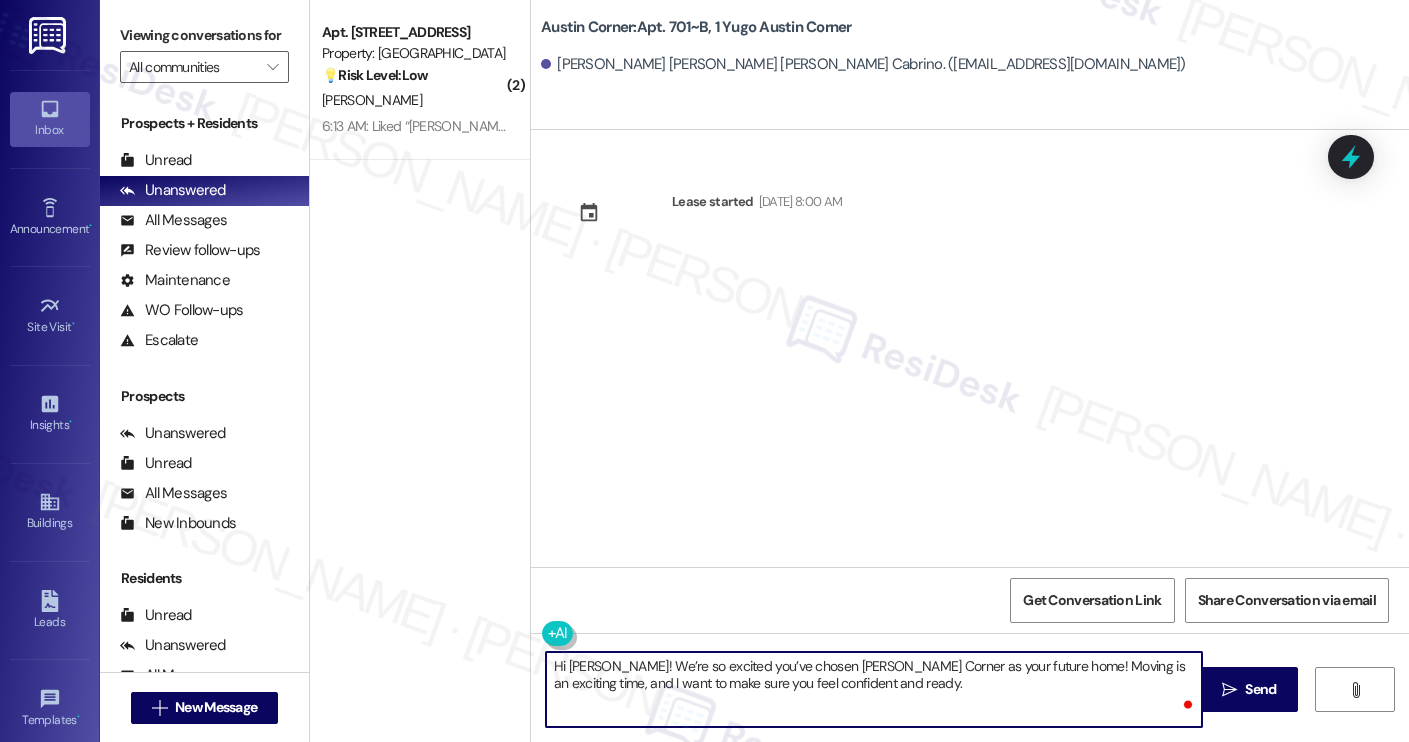 type on "Hi Luis! We’re so excited you’ve chosen Yugo Austin Corner as your future home! Moving is an exciting time, and I want to make sure you feel confident and ready." 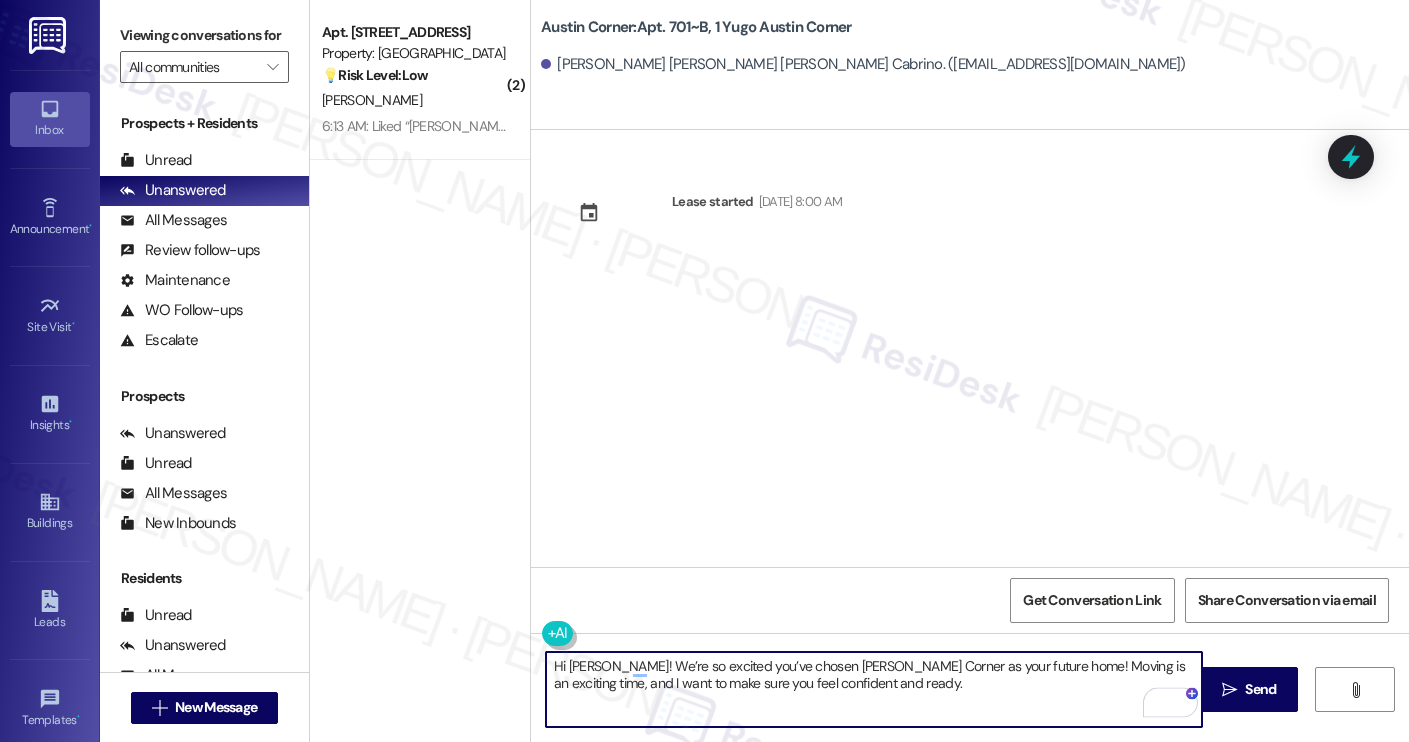scroll, scrollTop: 0, scrollLeft: 0, axis: both 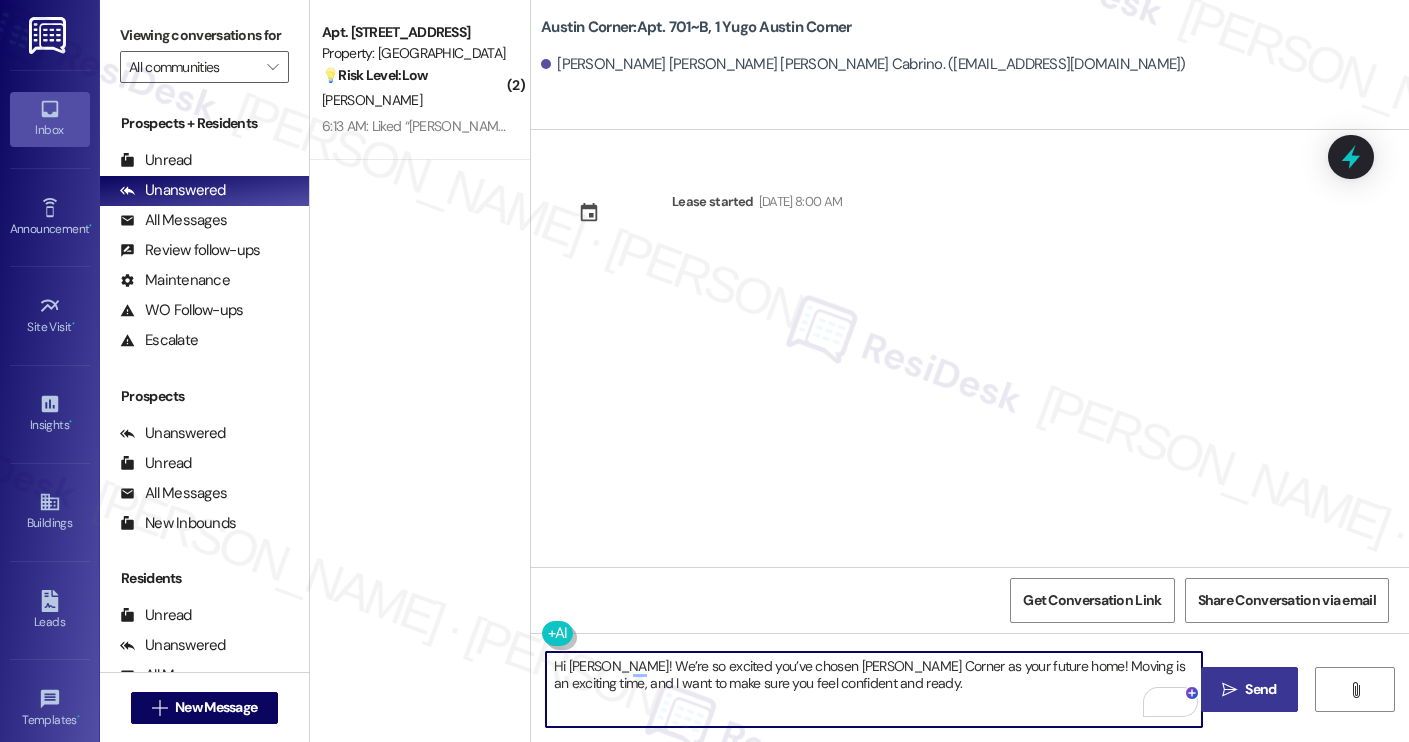 type on "Hi [PERSON_NAME]! We’re so excited you’ve chosen [PERSON_NAME] Corner as your future home! Moving is an exciting time, and I want to make sure you feel confident and ready." 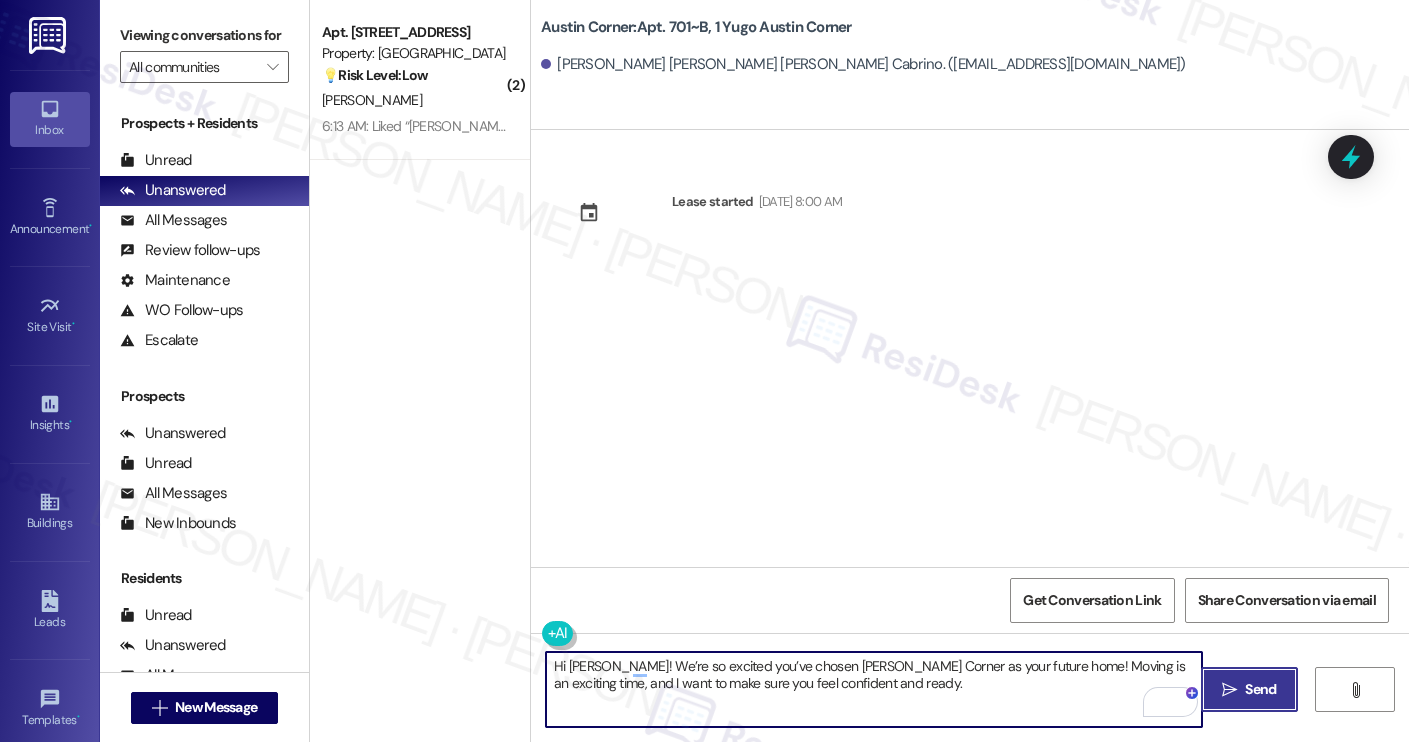 click on "Send" at bounding box center (1260, 689) 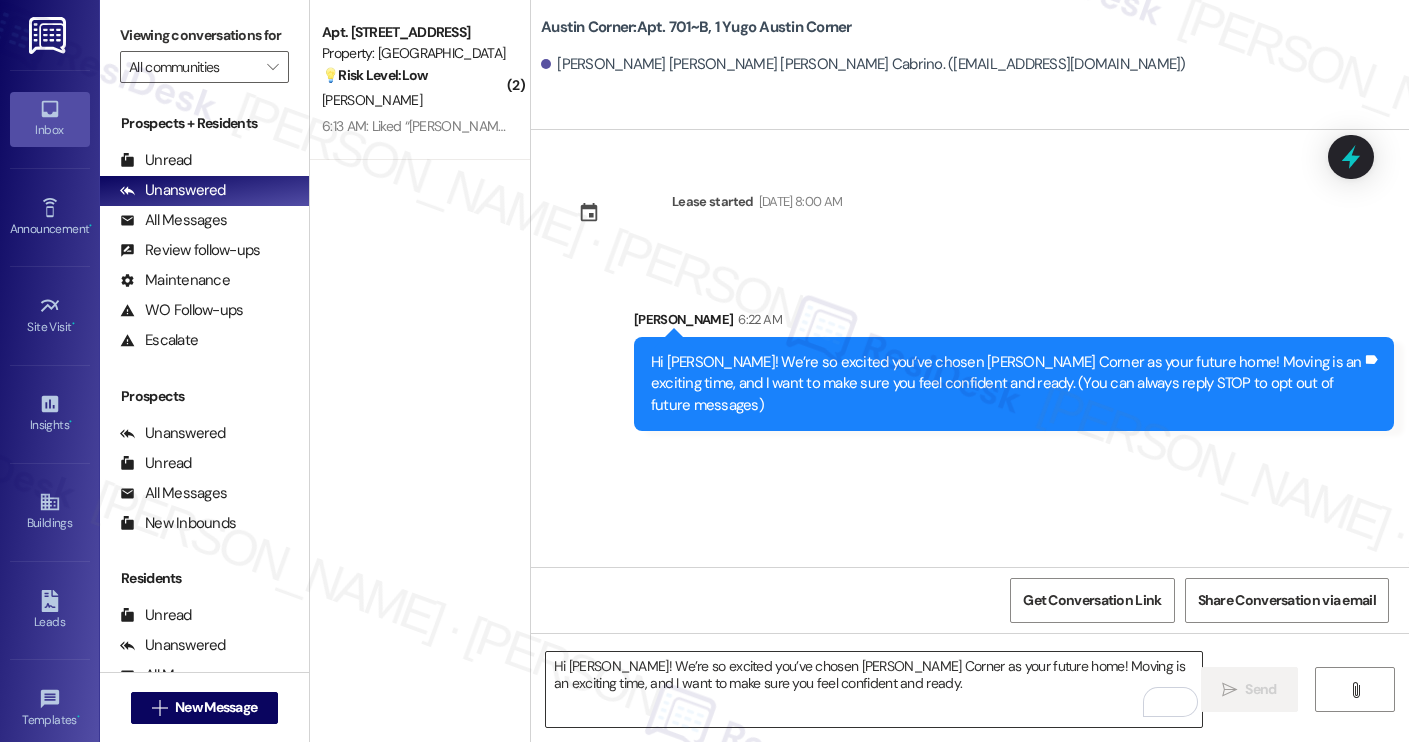 click on "Hi [PERSON_NAME]! We’re so excited you’ve chosen [PERSON_NAME] Corner as your future home! Moving is an exciting time, and I want to make sure you feel confident and ready." at bounding box center [874, 689] 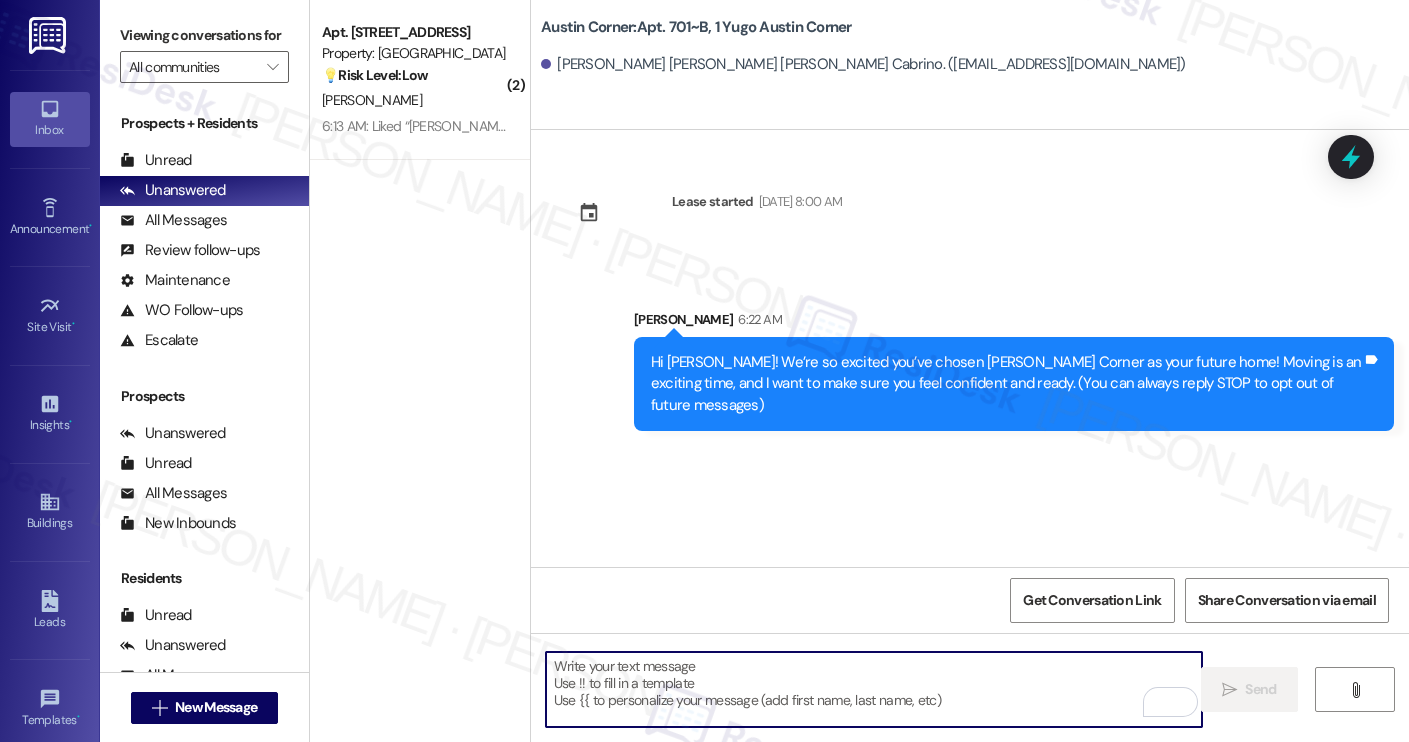 paste on "I’m [PERSON_NAME] from the off-site Resident Support Team. I work with your property’s team to help once you’ve moved in, whether it’s answering questions or assisting with maintenance. I’ll be in touch as your move-in date gets closer!
Move-in day will be busy as you get settled, but no reason it has to be stressful. Don’t forget that we offer a ⚡FAST PASS⚡for Move-In day if your checklist has been completed 2 weeks prior to move-in. Login to your ResidentPortal [DATE] to complete those outstanding items!" 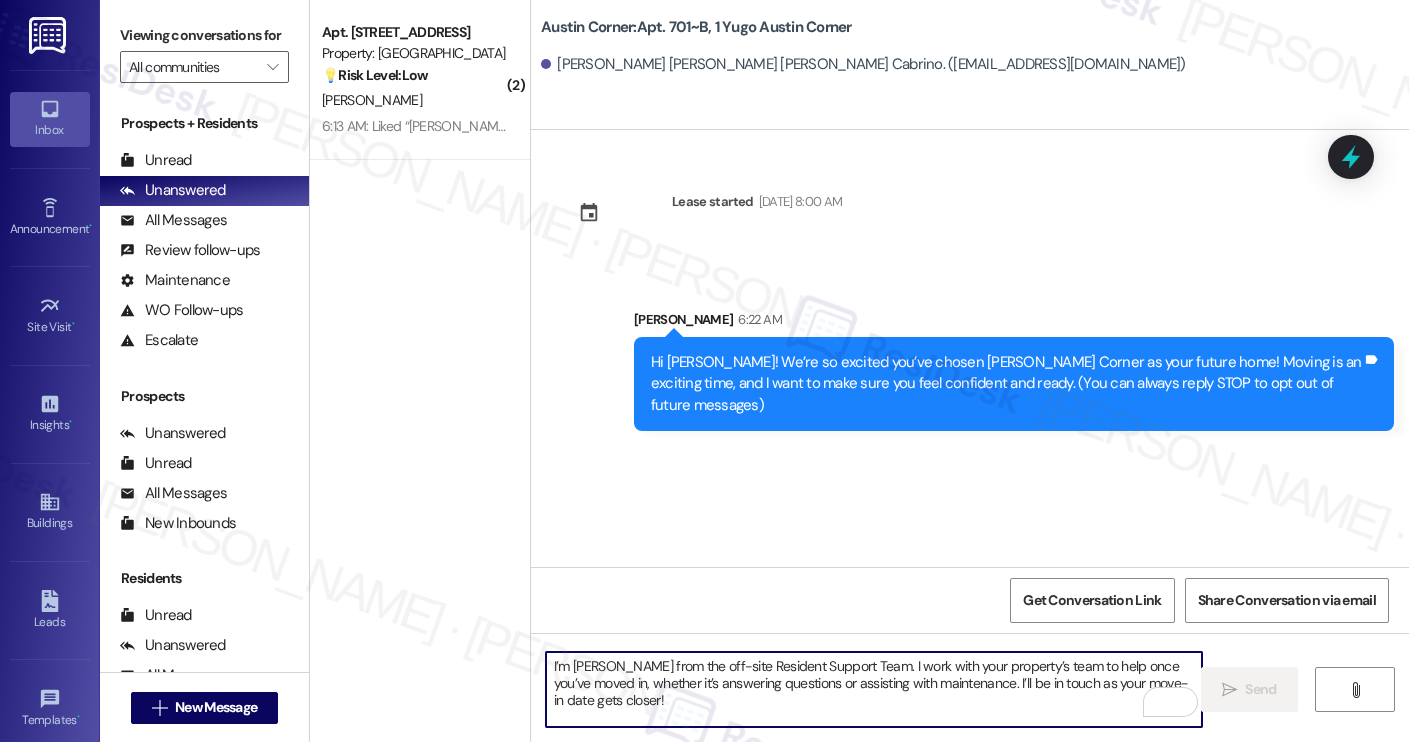 scroll, scrollTop: 68, scrollLeft: 0, axis: vertical 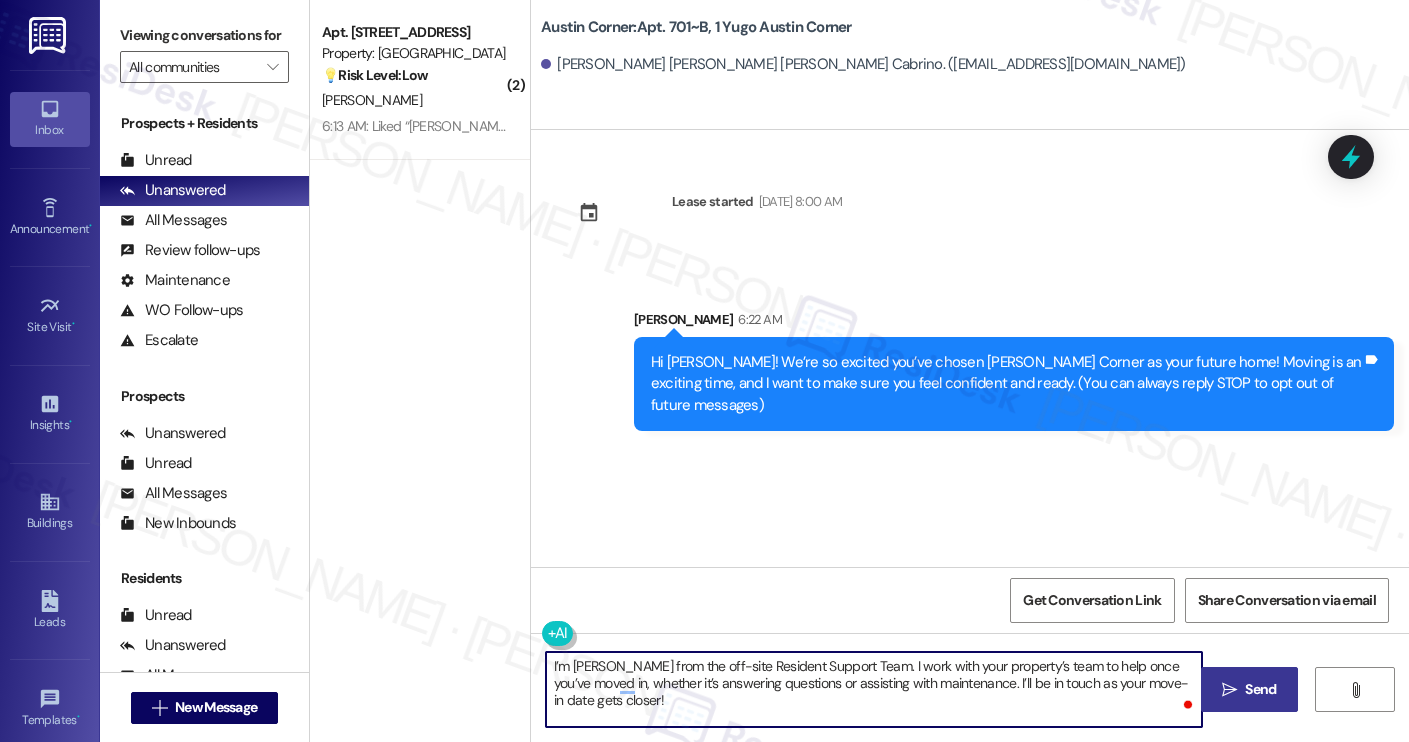 type on "I’m [PERSON_NAME] from the off-site Resident Support Team. I work with your property’s team to help once you’ve moved in, whether it’s answering questions or assisting with maintenance. I’ll be in touch as your move-in date gets closer!" 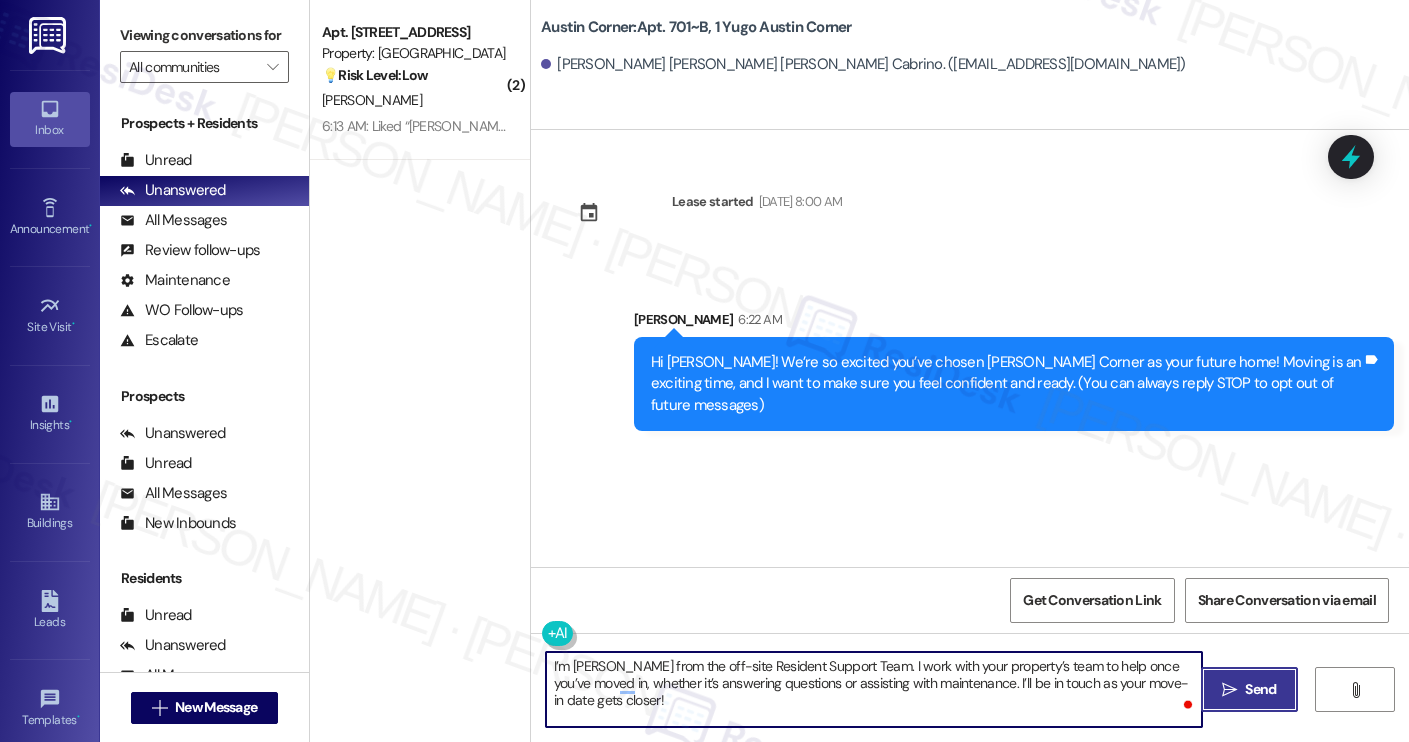 click on "Send" at bounding box center (1260, 689) 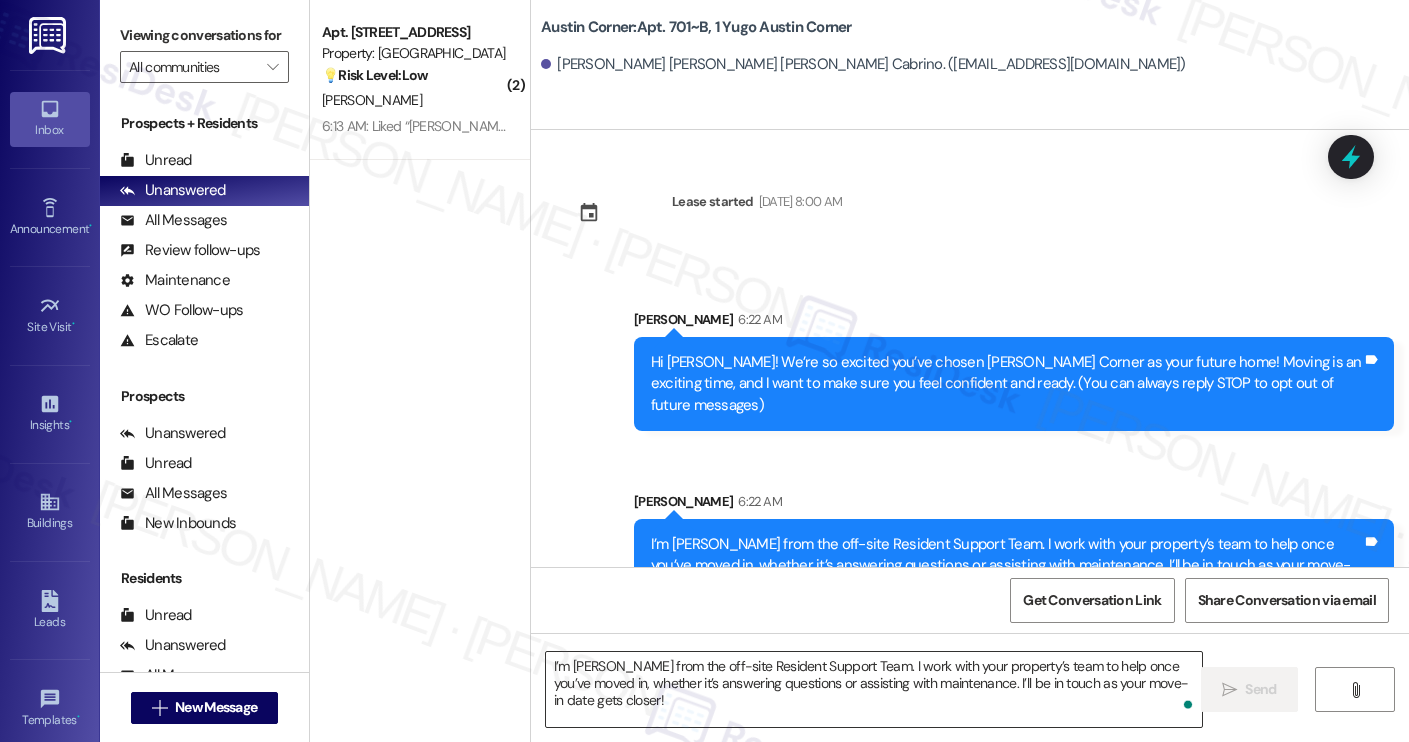 click on "I’m [PERSON_NAME] from the off-site Resident Support Team. I work with your property’s team to help once you’ve moved in, whether it’s answering questions or assisting with maintenance. I’ll be in touch as your move-in date gets closer!" at bounding box center (874, 689) 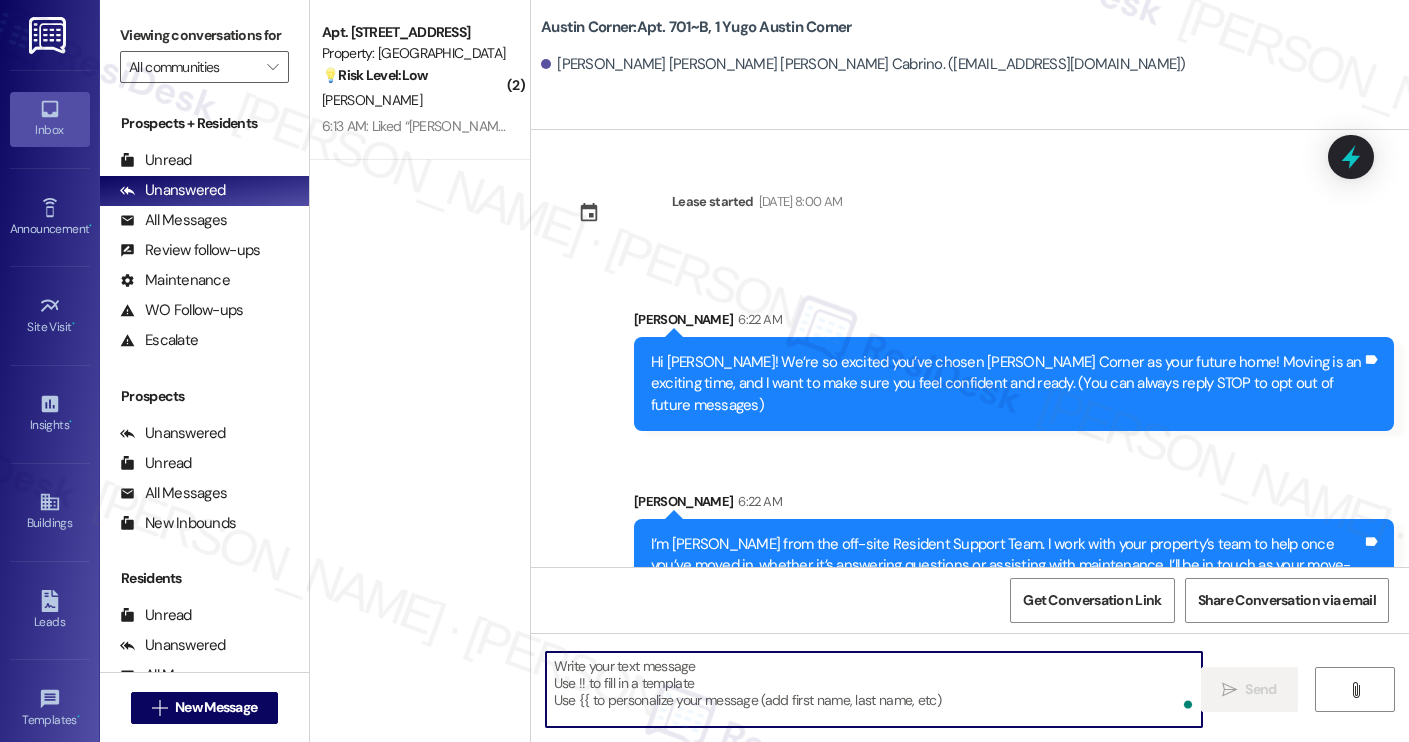 paste on "Move-in day will be busy as you get settled, but no reason it has to be stressful. Don’t forget that we offer a ⚡FAST PASS⚡for Move-In day if your checklist has been completed 2 weeks prior to move-in. Login to your ResidentPortal [DATE] to complete those outstanding items!" 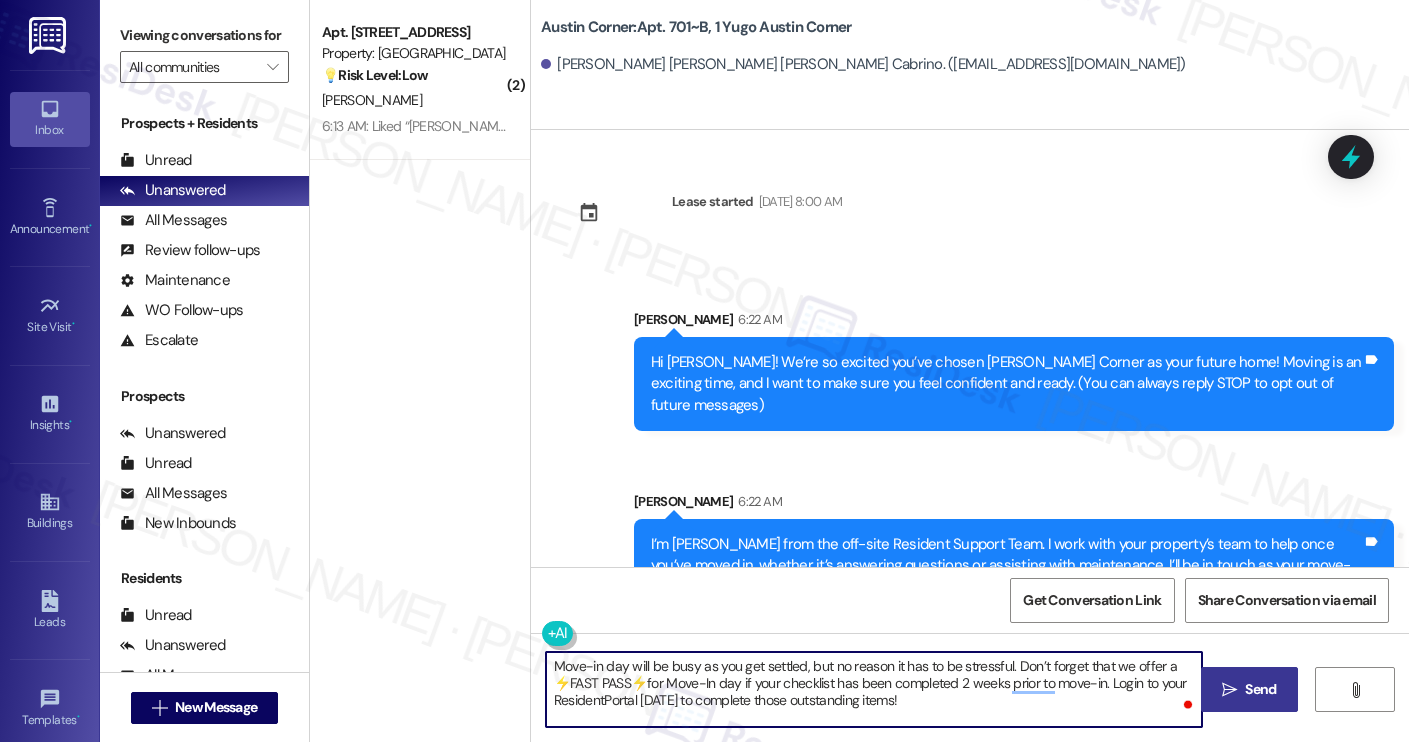 scroll, scrollTop: 19, scrollLeft: 0, axis: vertical 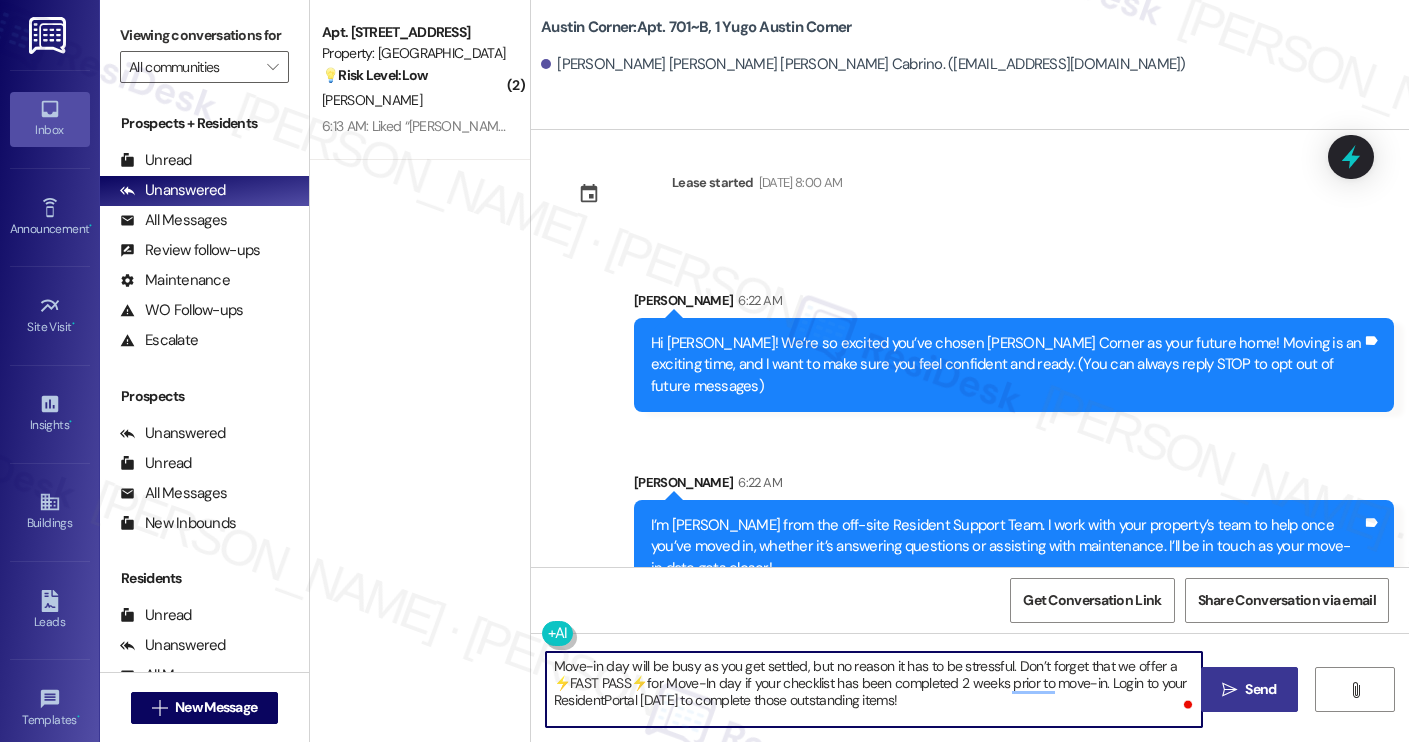 type on "Move-in day will be busy as you get settled, but no reason it has to be stressful. Don’t forget that we offer a ⚡FAST PASS⚡for Move-In day if your checklist has been completed 2 weeks prior to move-in. Login to your ResidentPortal [DATE] to complete those outstanding items!" 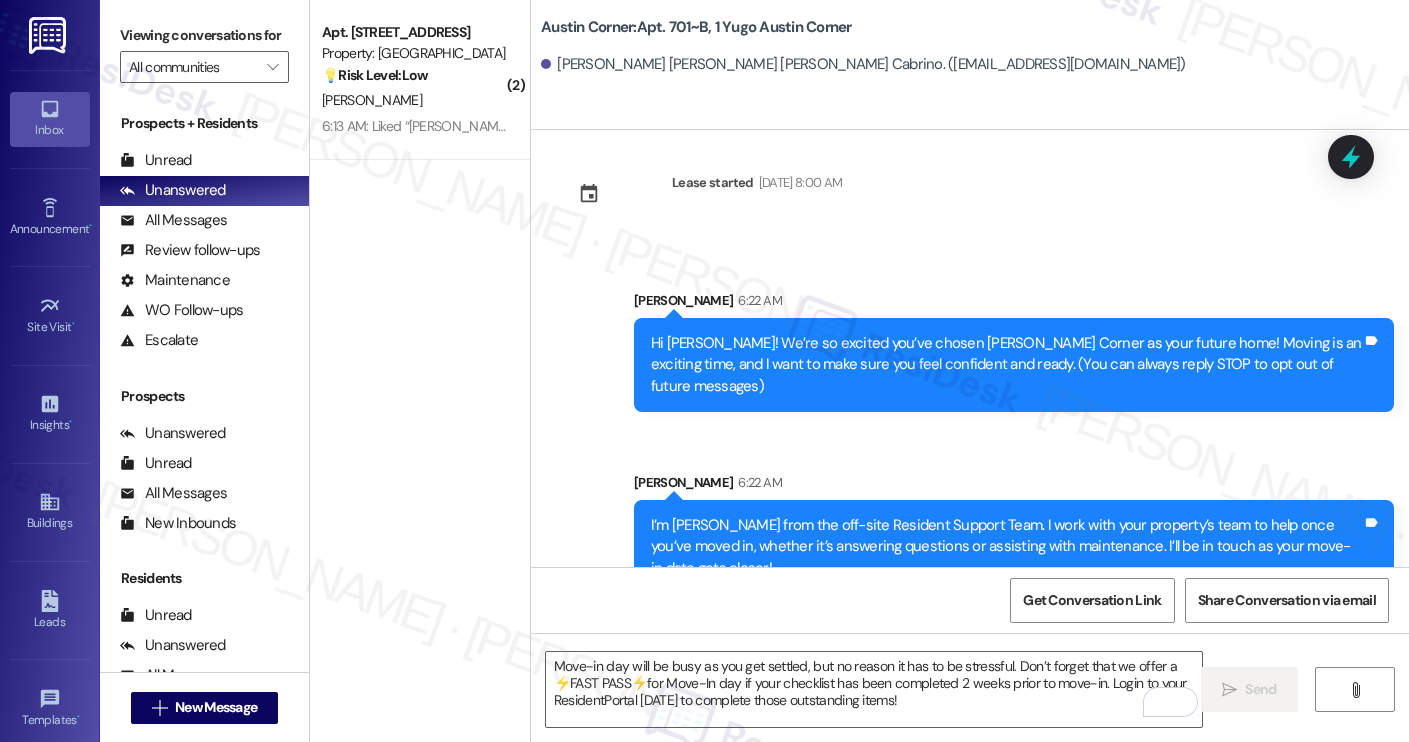 scroll, scrollTop: 202, scrollLeft: 0, axis: vertical 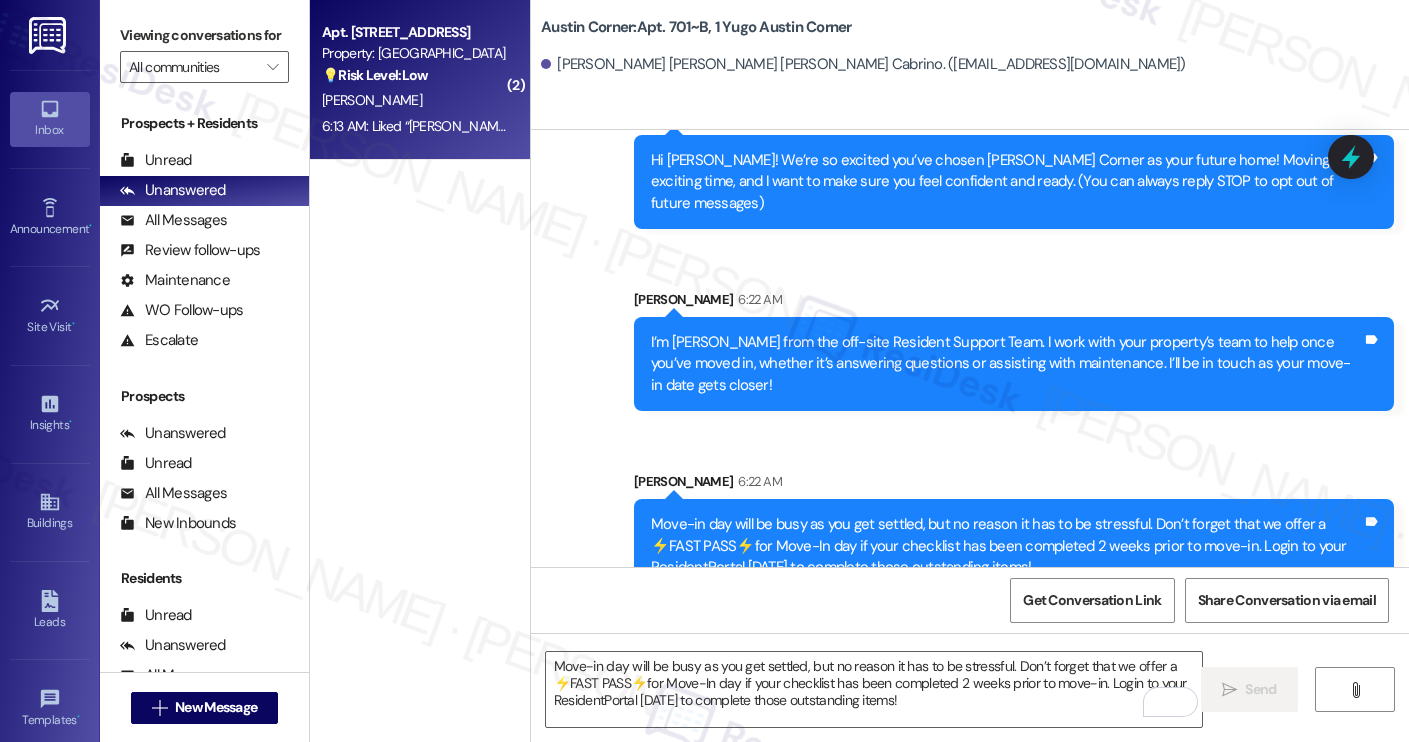 click on "D. Wintergrass" at bounding box center [414, 100] 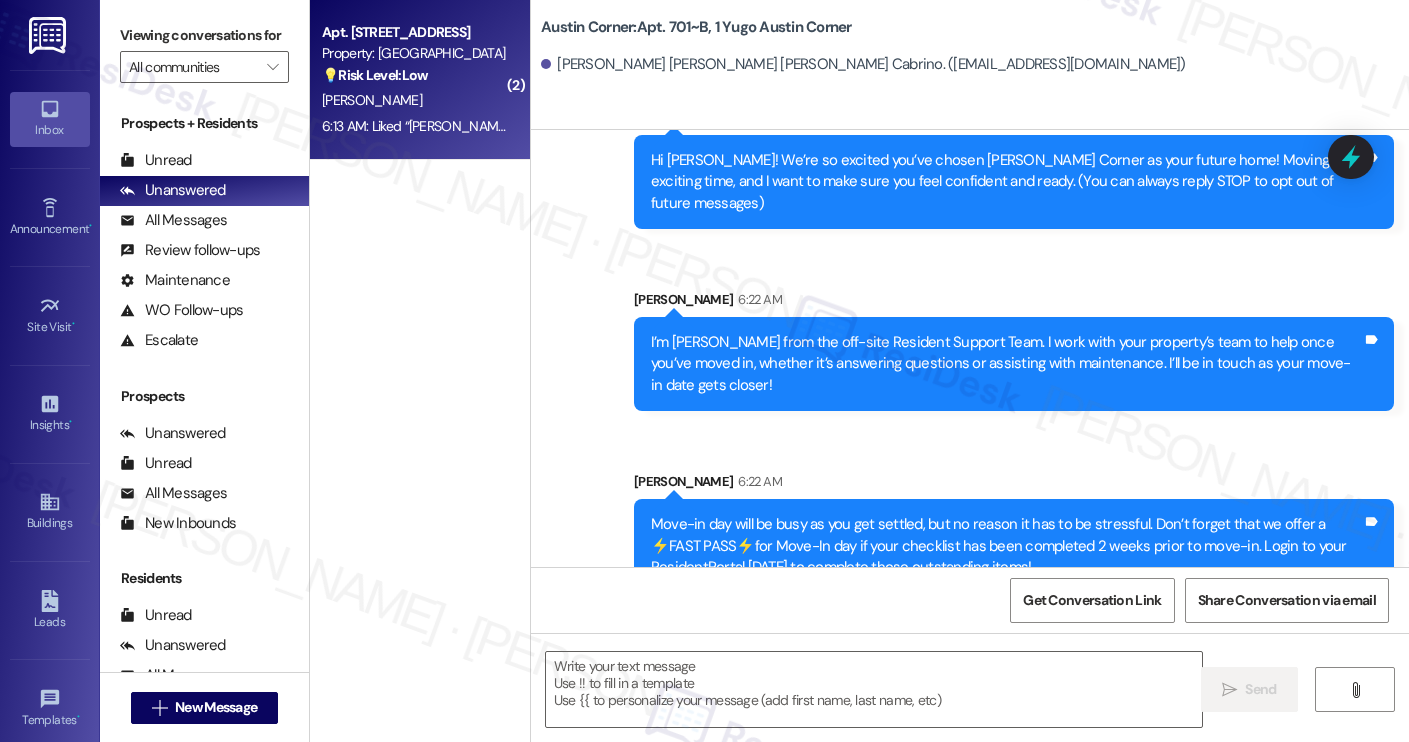 type on "Fetching suggested responses. Please feel free to read through the conversation in the meantime." 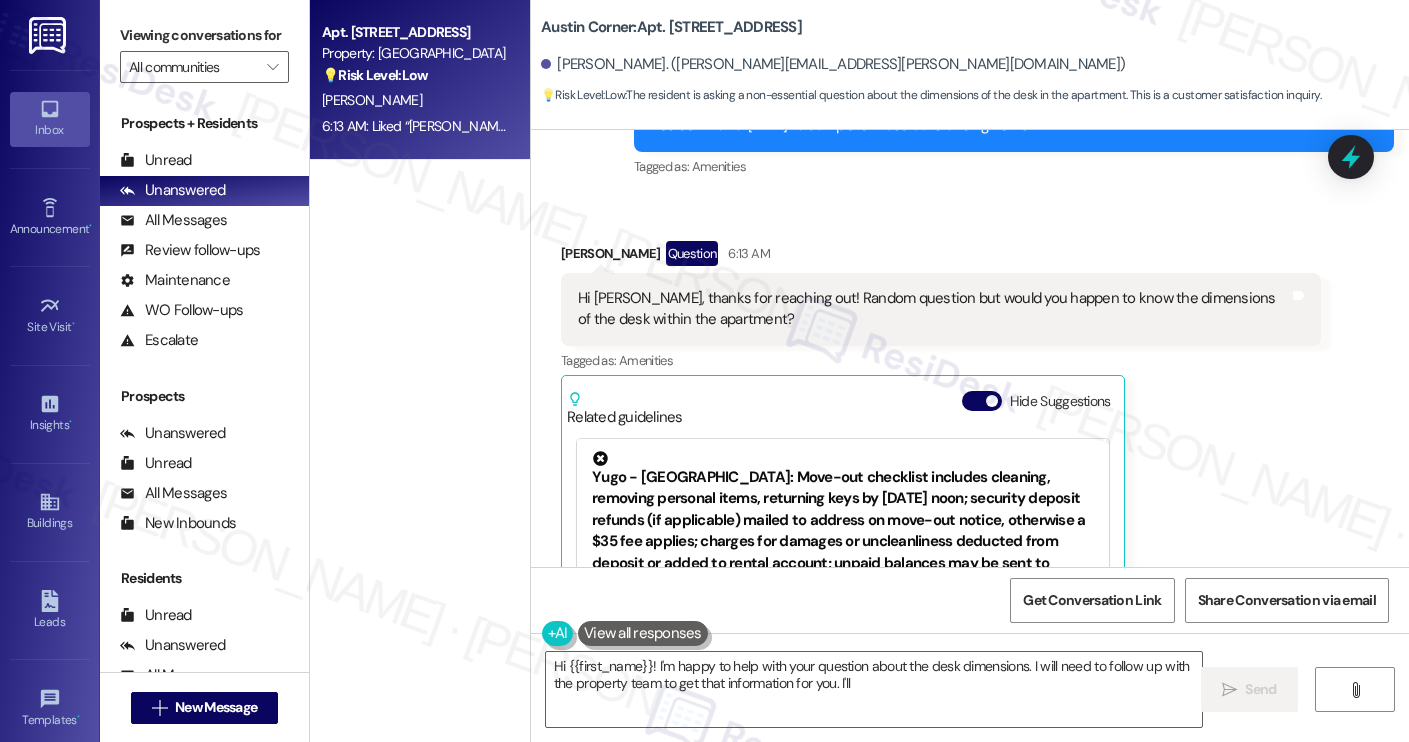 scroll, scrollTop: 506, scrollLeft: 0, axis: vertical 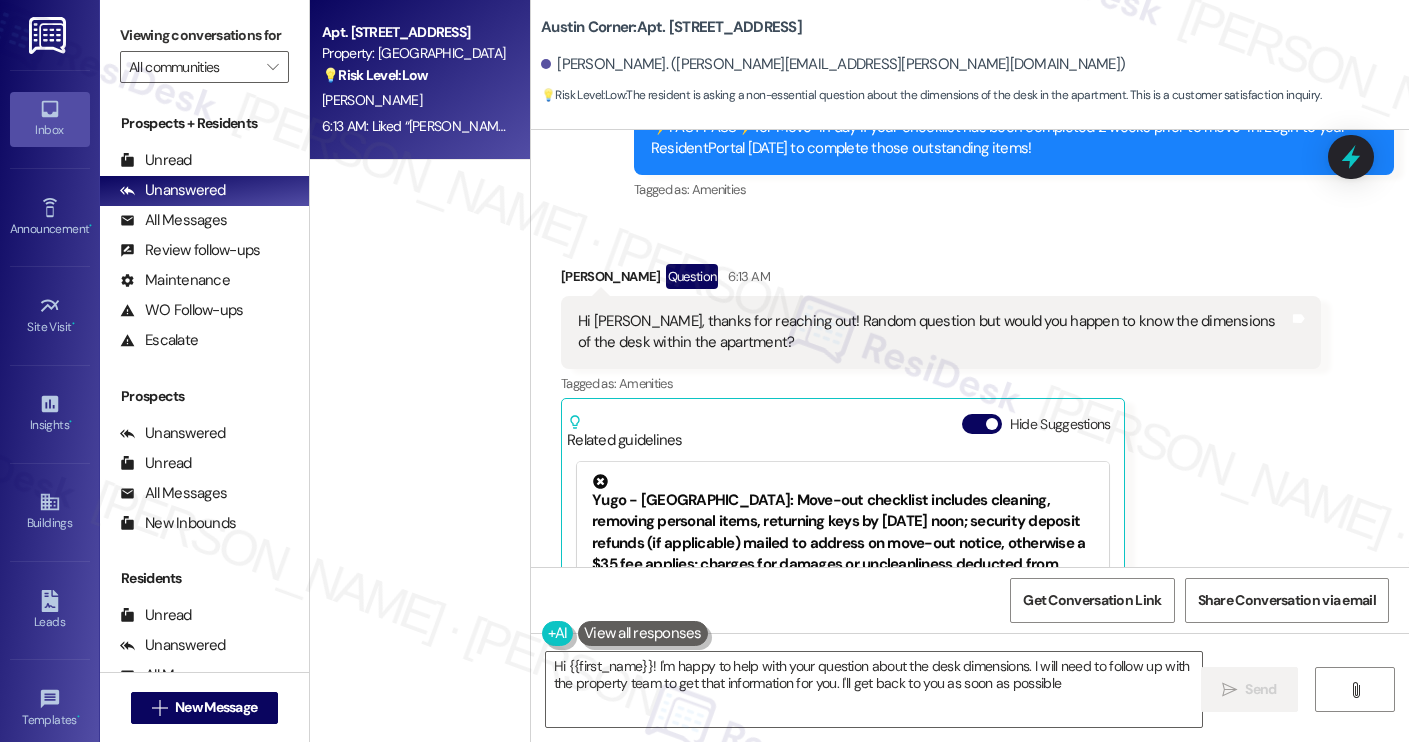 type on "Hi {{first_name}}! I'm happy to help with your question about the desk dimensions. I will need to follow up with the property team to get that information for you. I'll get back to you as soon as possible!" 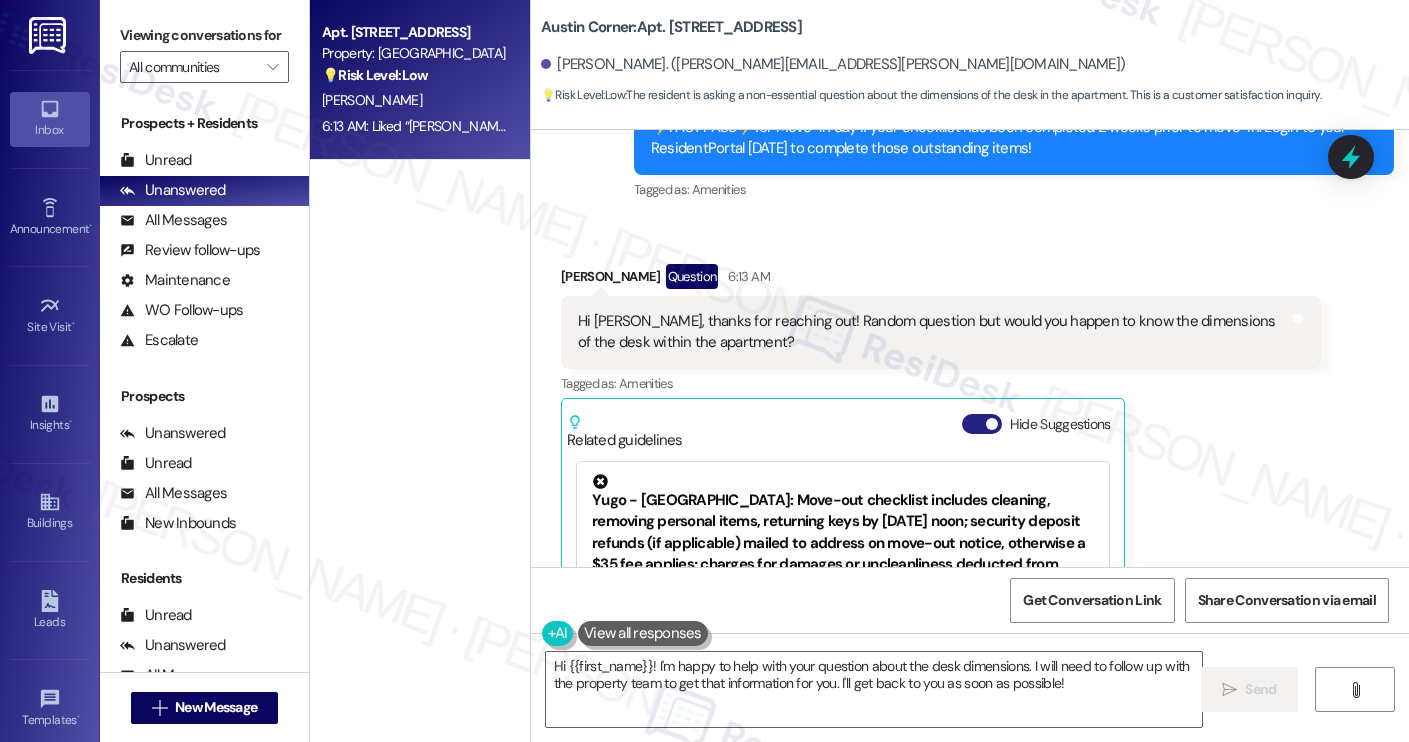 click on "Hide Suggestions" at bounding box center (982, 424) 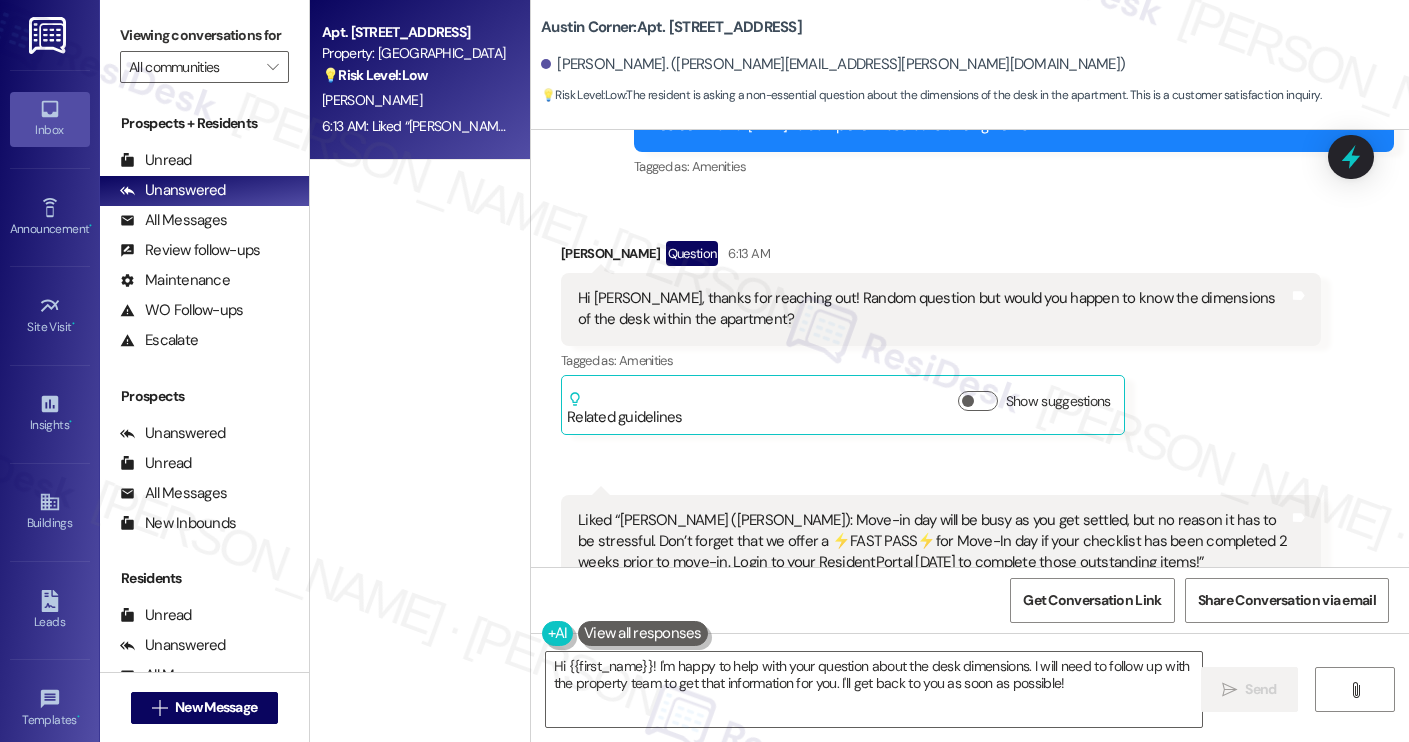 scroll, scrollTop: 504, scrollLeft: 0, axis: vertical 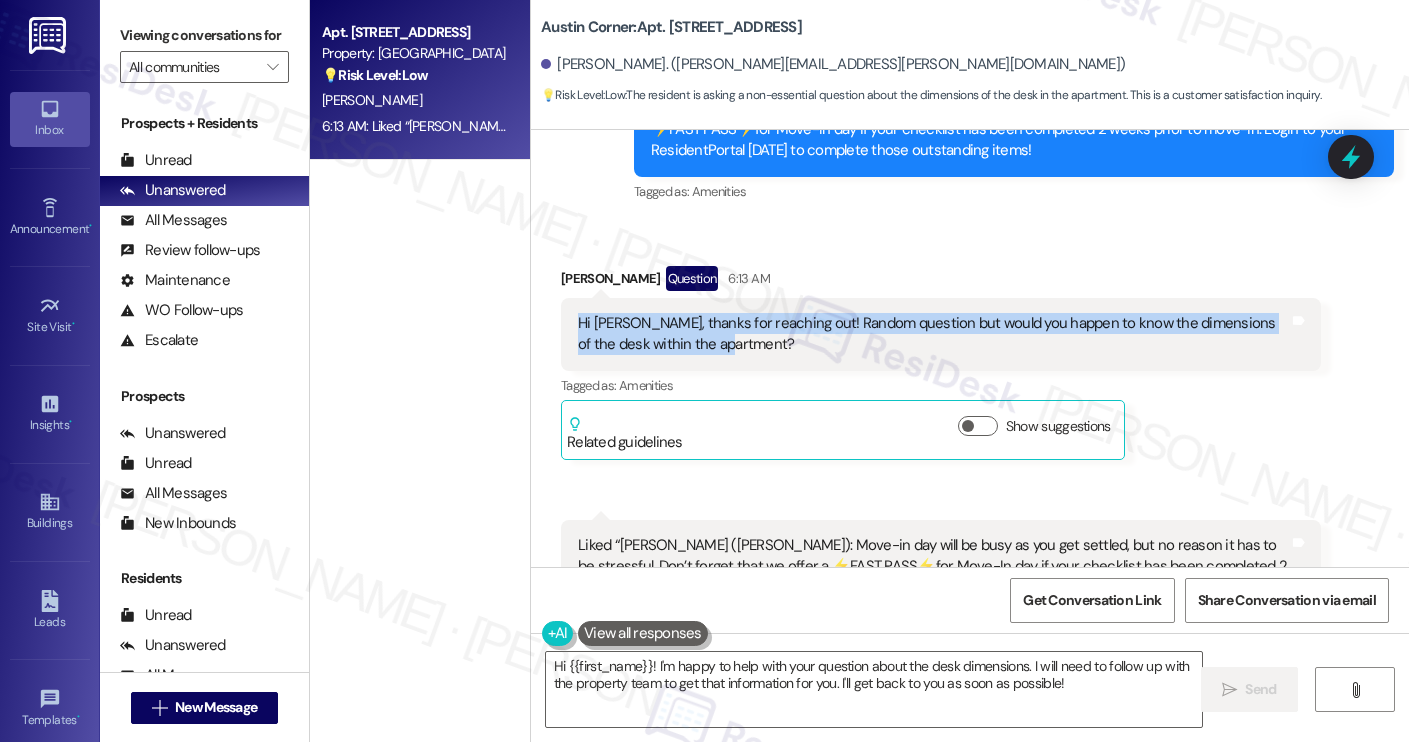 drag, startPoint x: 722, startPoint y: 305, endPoint x: 563, endPoint y: 280, distance: 160.95341 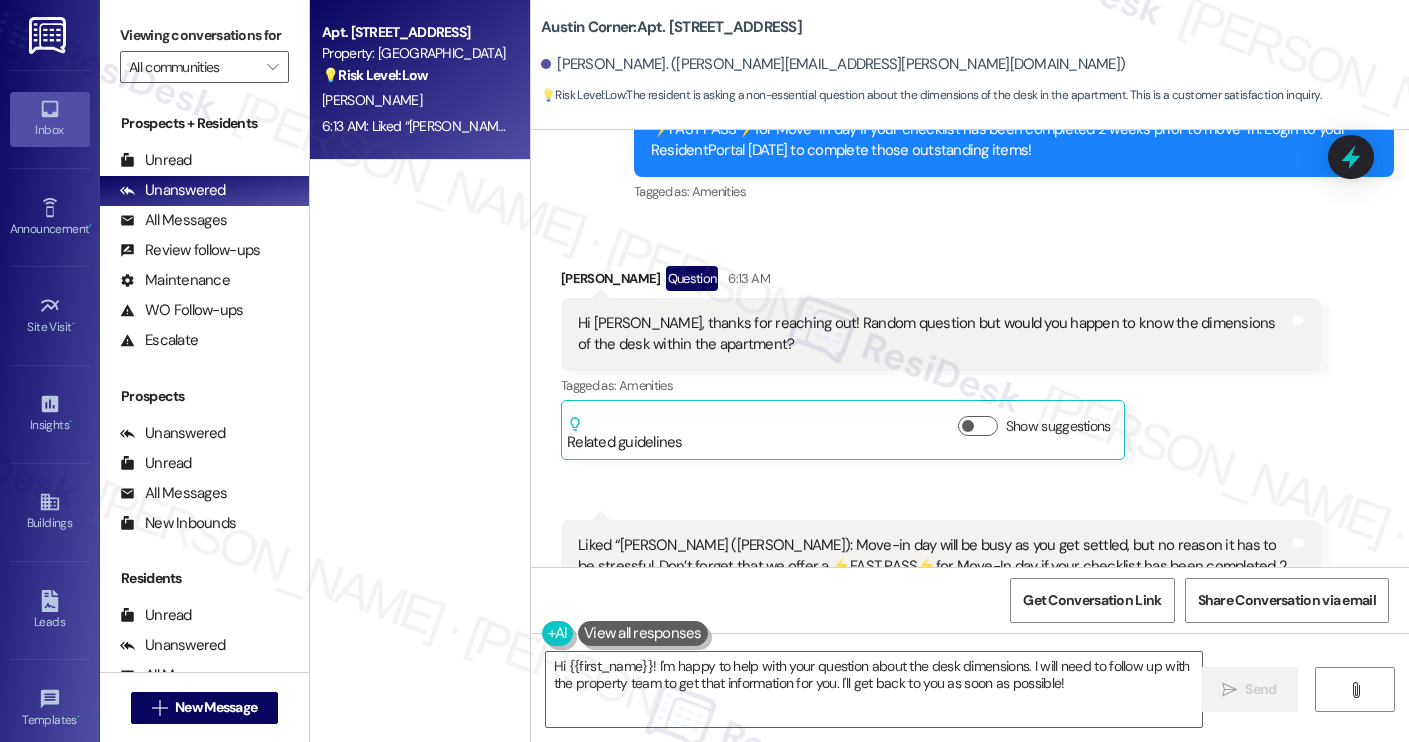 click on "Derek Wintergrass. (derek.wintergrass@gmail.com)" at bounding box center (833, 64) 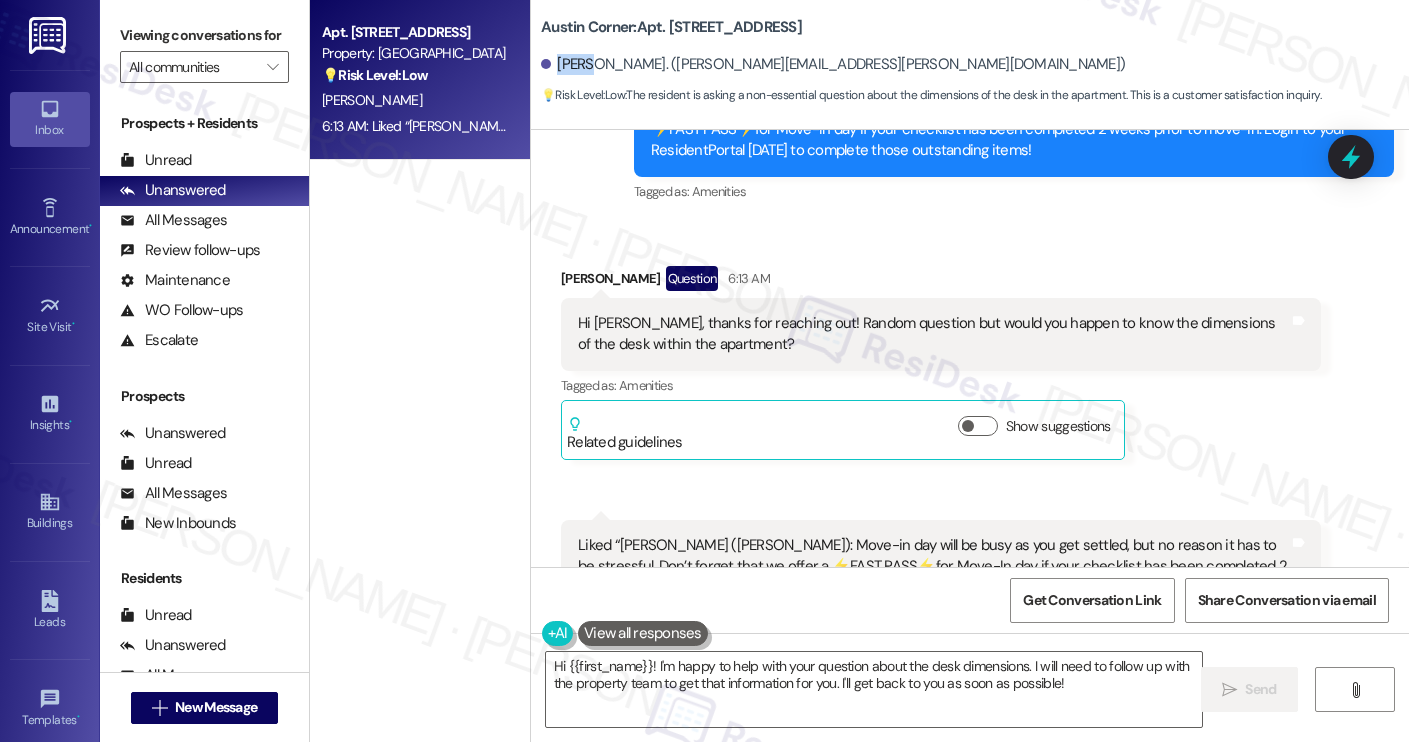 copy on "Derek" 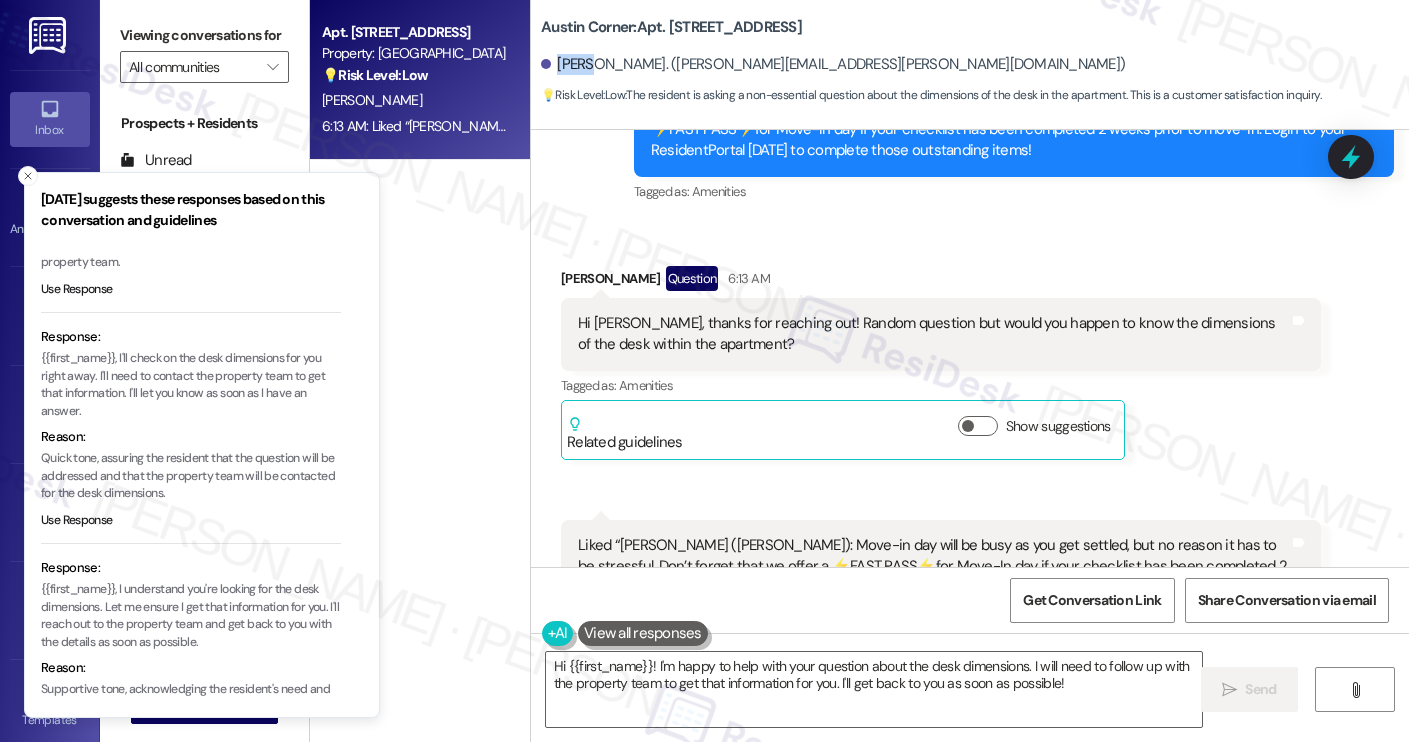 scroll, scrollTop: 187, scrollLeft: 0, axis: vertical 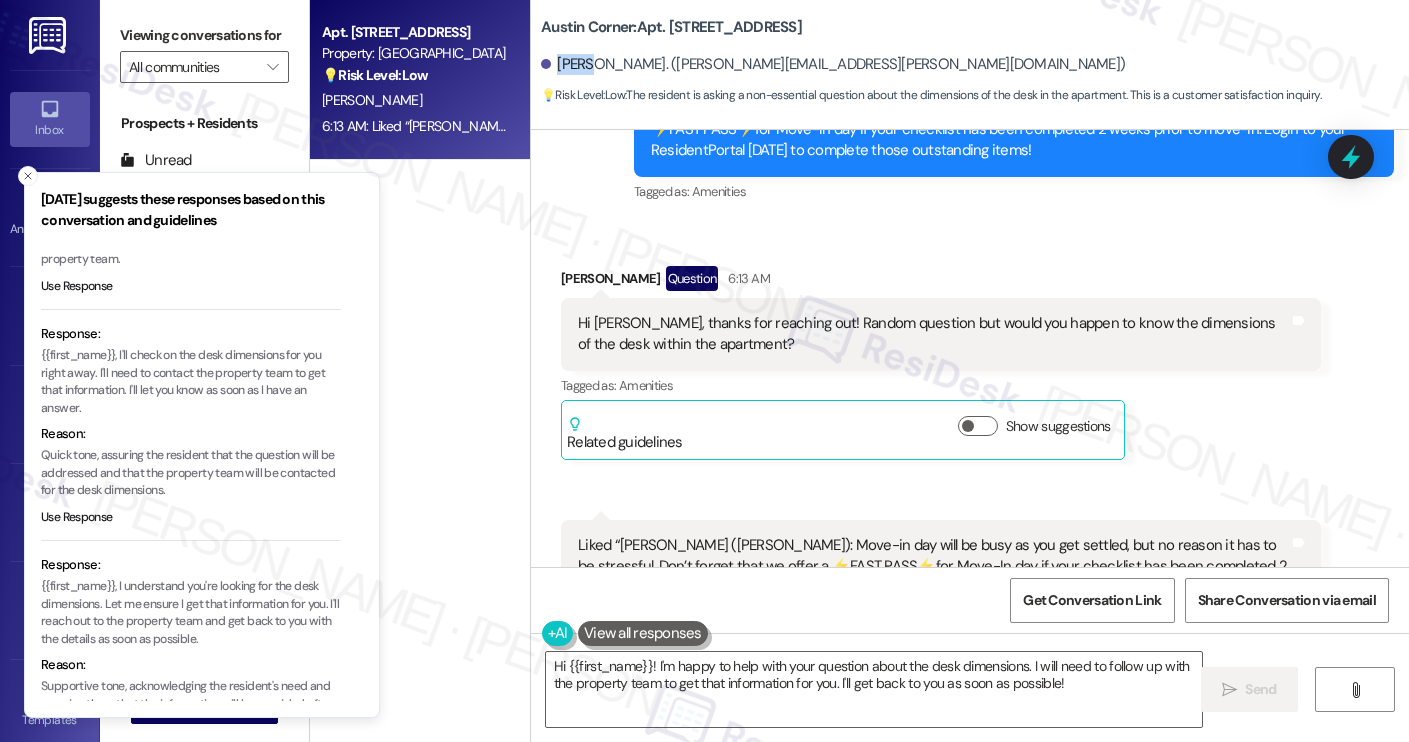 click on "{{first_name}}, I understand you're looking for the desk dimensions. Let me ensure I get that information for you. I'll reach out to the property team and get back to you with the details as soon as possible." at bounding box center (191, 613) 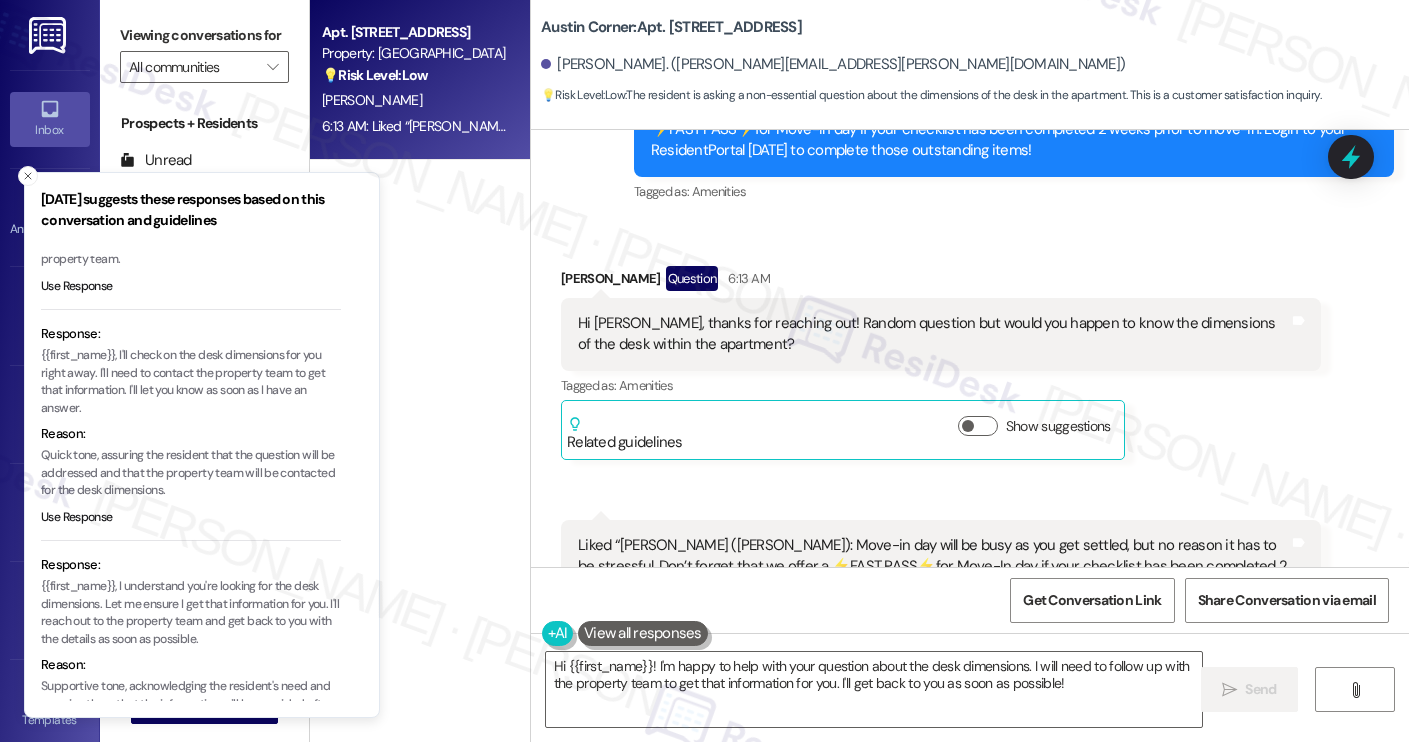 click on "{{first_name}}, I understand you're looking for the desk dimensions. Let me ensure I get that information for you. I'll reach out to the property team and get back to you with the details as soon as possible." at bounding box center [191, 613] 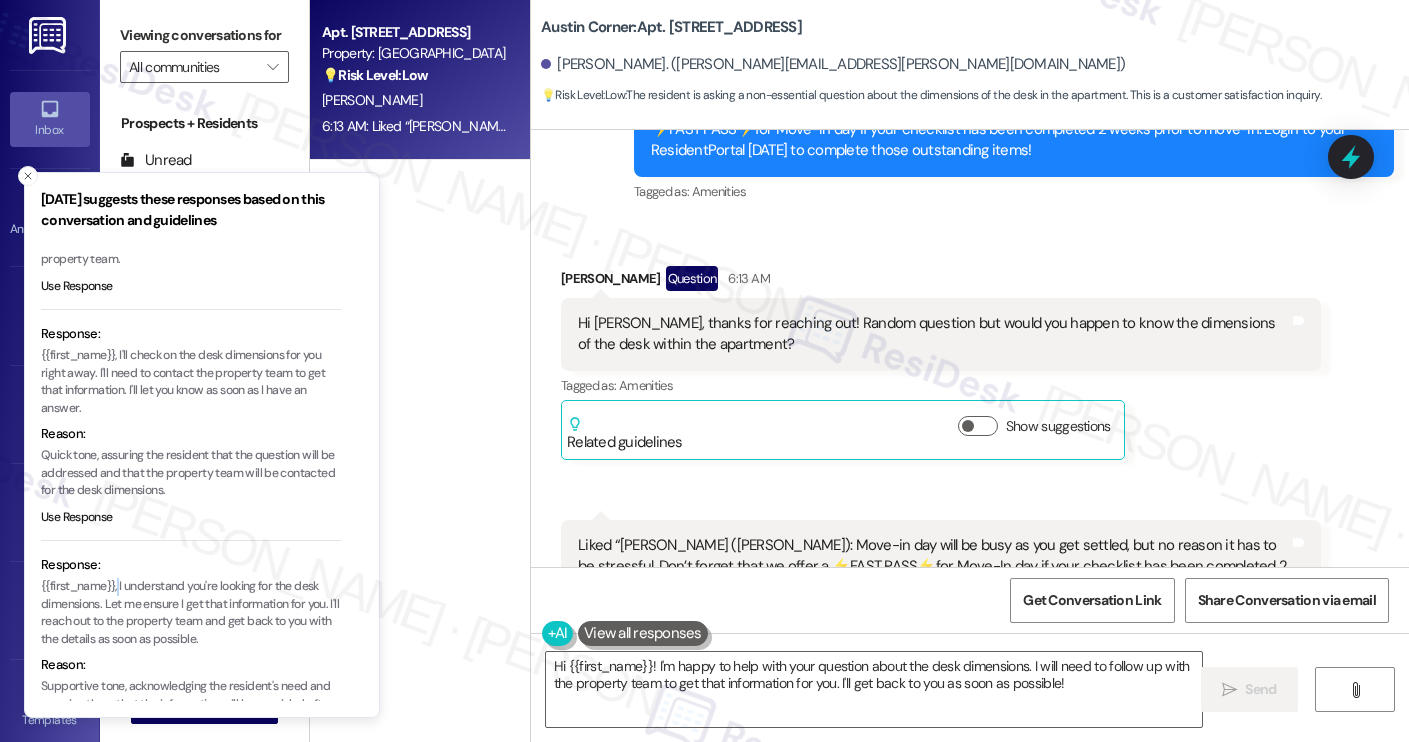 type 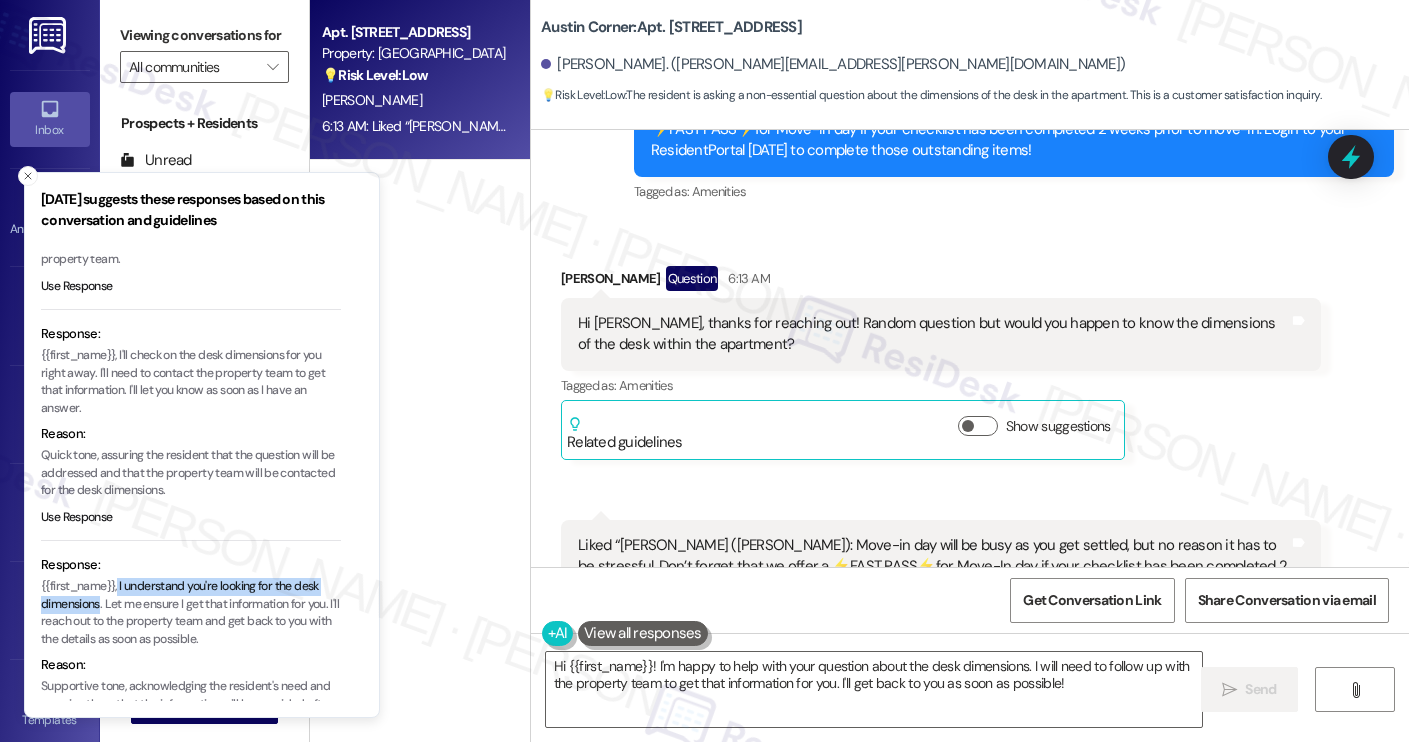 copy on "I understand you're looking for the desk dimensions" 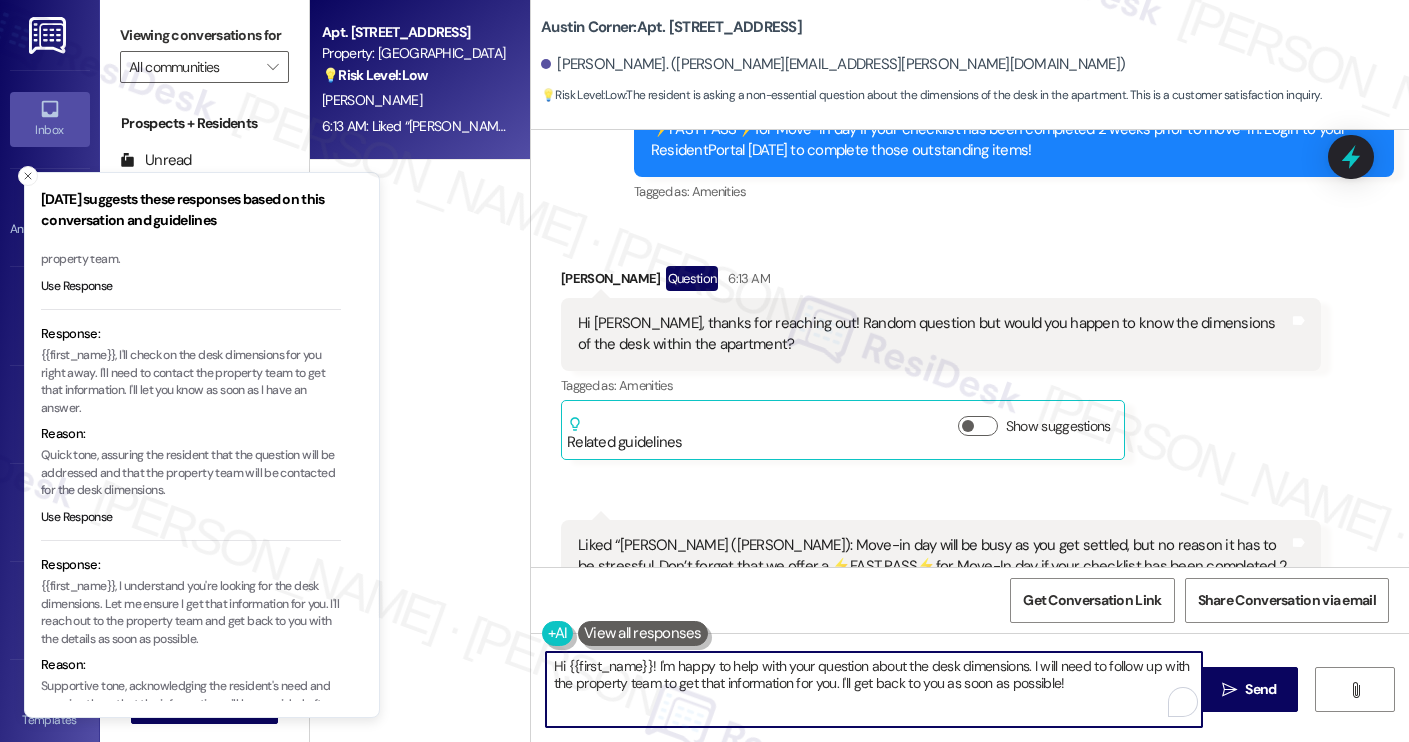 drag, startPoint x: 669, startPoint y: 682, endPoint x: 826, endPoint y: 685, distance: 157.02866 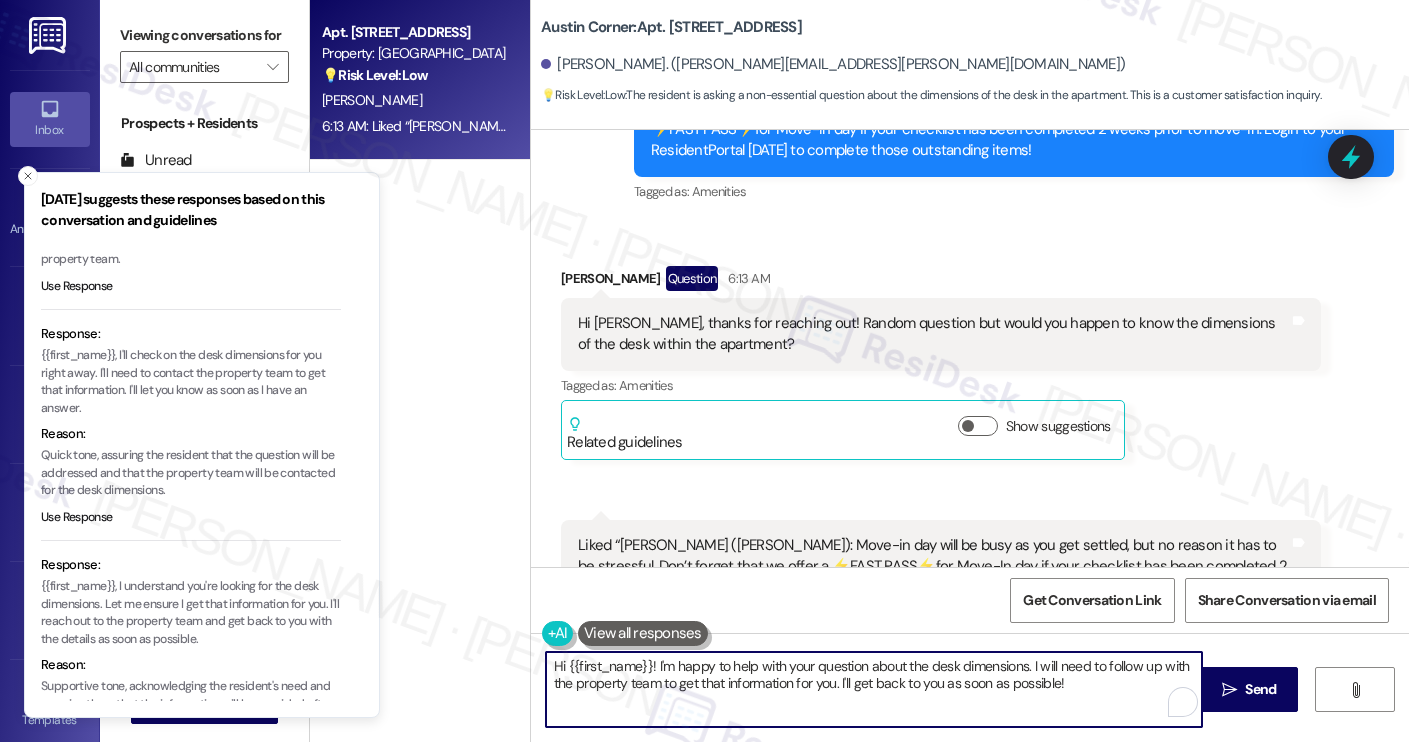 click on "Hi {{first_name}}! I'm happy to help with your question about the desk dimensions. I will need to follow up with the property team to get that information for you. I'll get back to you as soon as possible!" at bounding box center [874, 689] 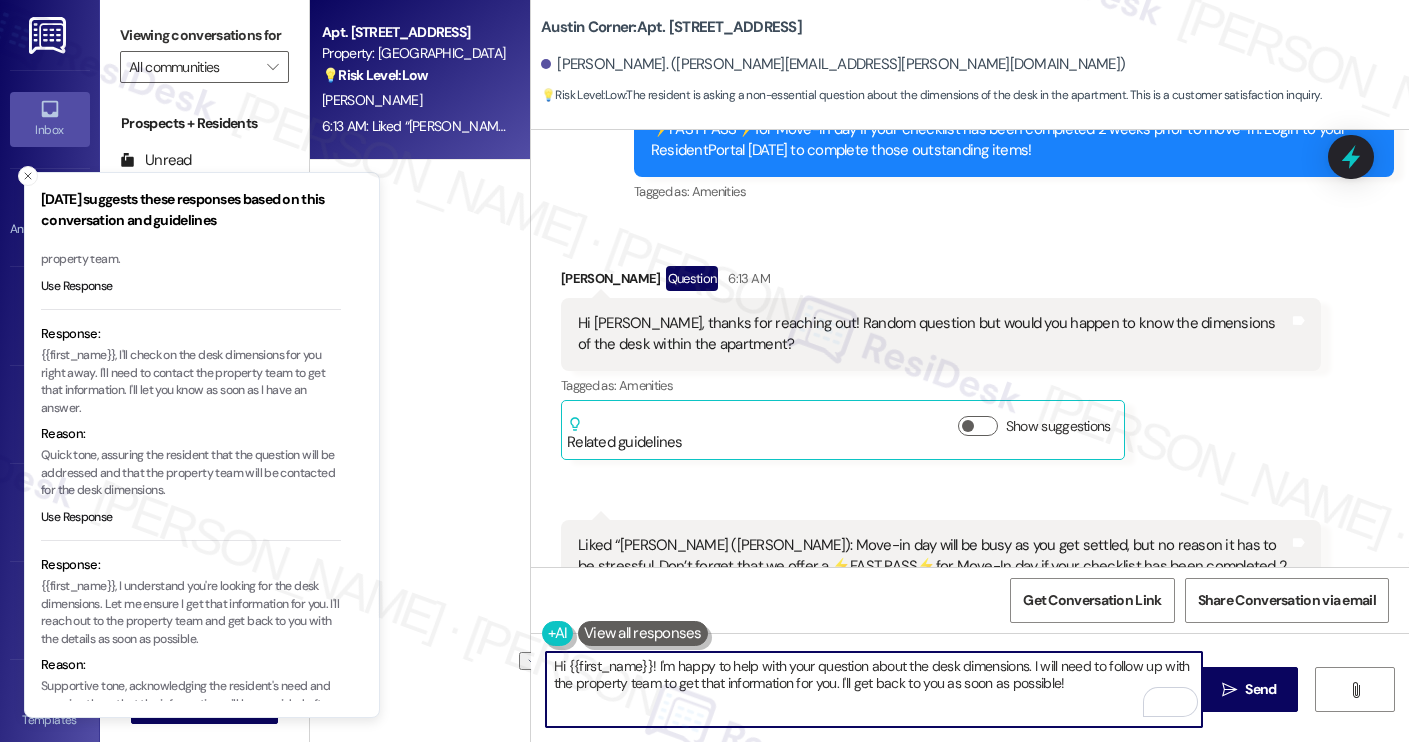 click on "Hi {{first_name}}! I'm happy to help with your question about the desk dimensions. I will need to follow up with the property team to get that information for you. I'll get back to you as soon as possible!" at bounding box center [874, 689] 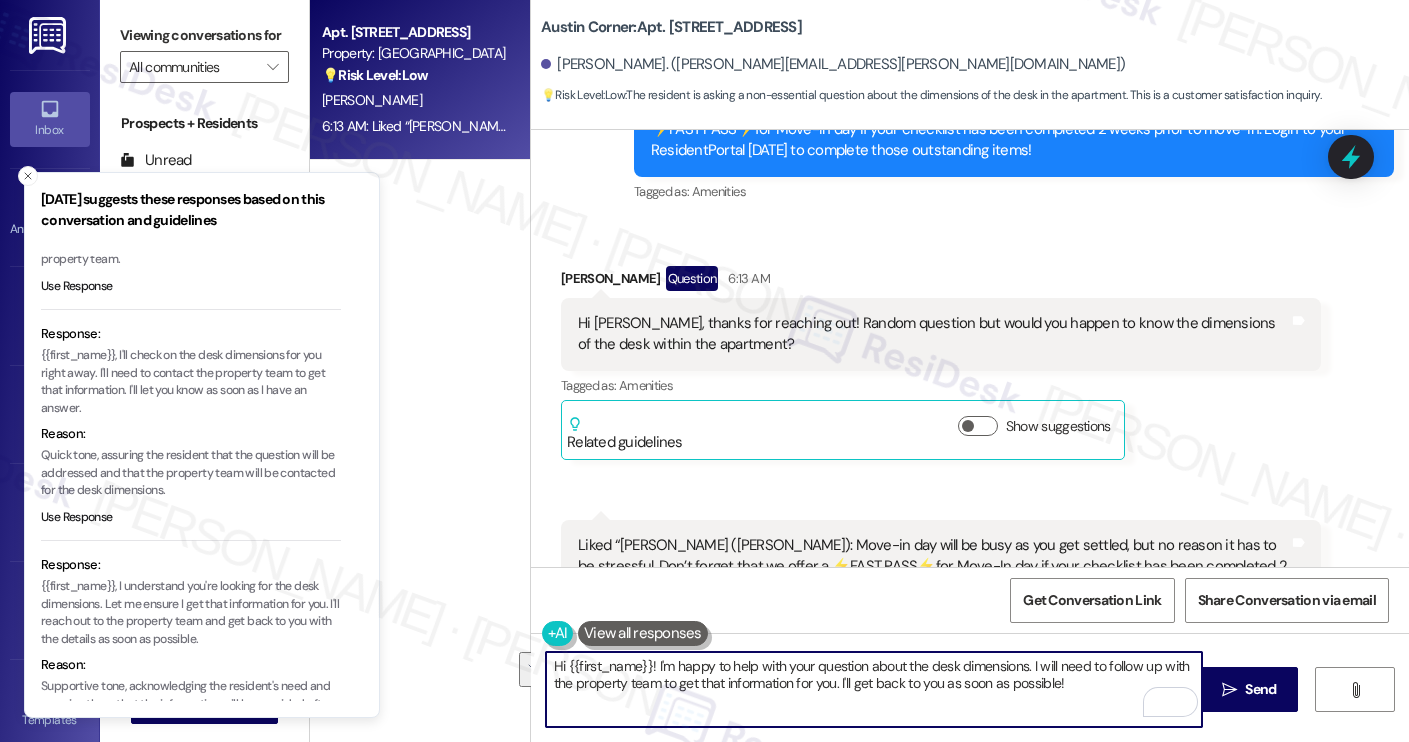 paste on "ey Derek! Thanks for reaching out. I understand you're looking for the desk dimensions. I’ll check with the site team to get that information for you and follow up as soon as I hear back. Let me know if you have any other questions in the meantim" 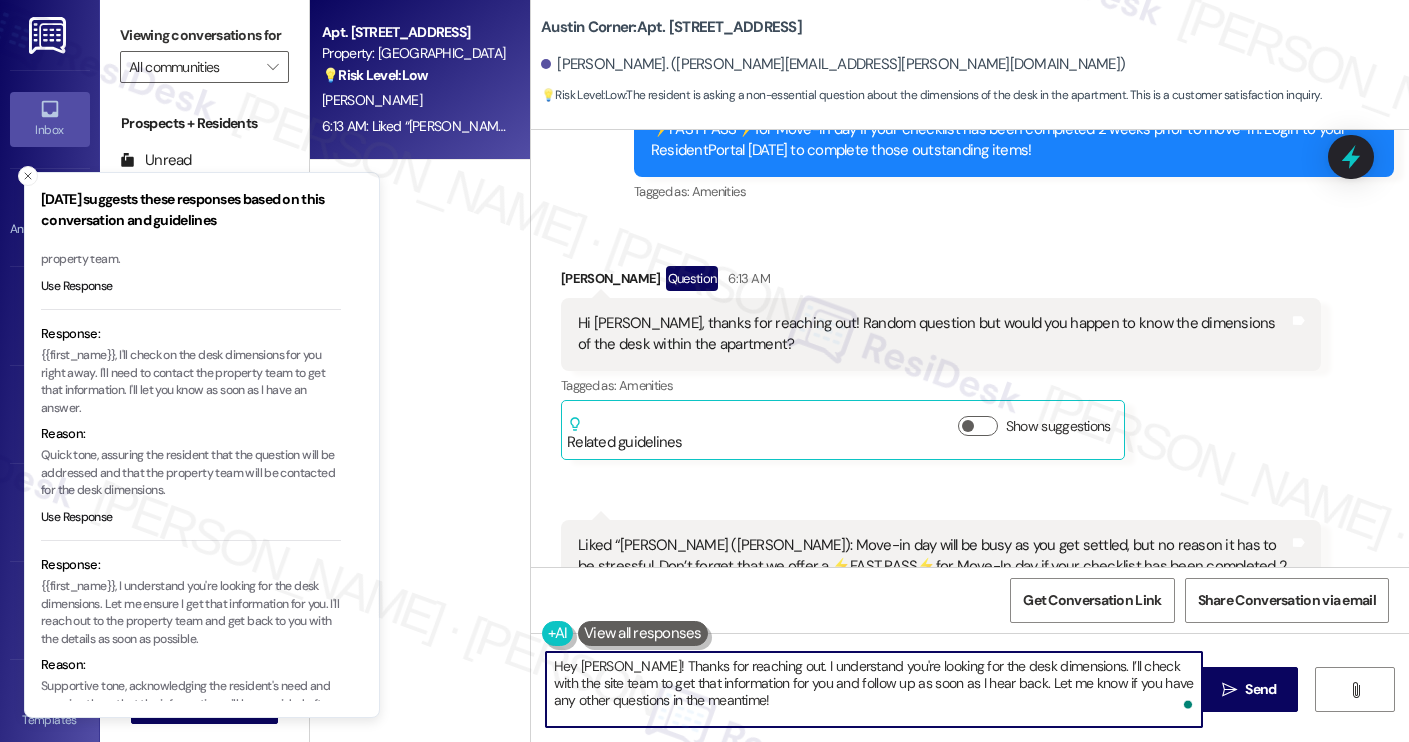 type on "Hey Derek! Thanks for reaching out. I understand you're looking for the desk dimensions. I’ll check with the site team to get that information for you and follow up as soon as I hear back. Let me know if you have any other questions in the meantime!" 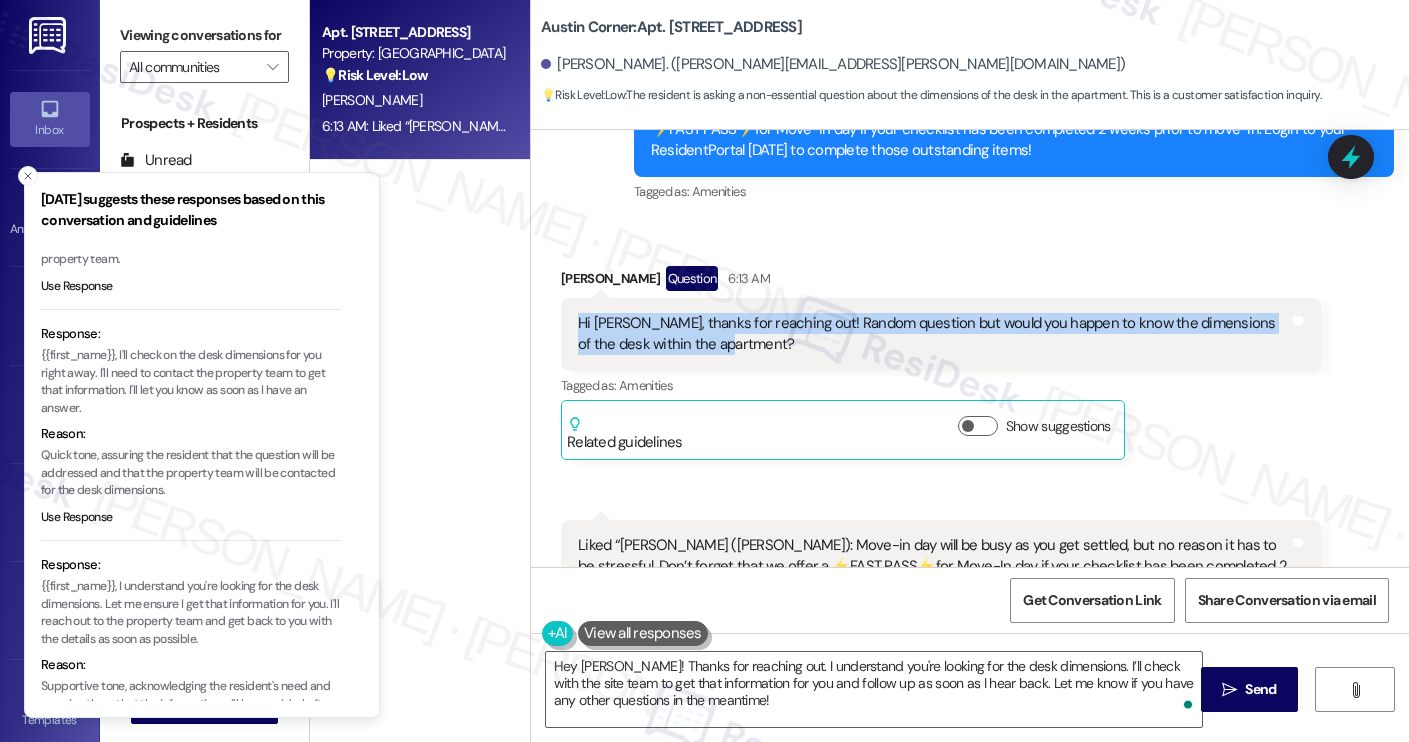 drag, startPoint x: 731, startPoint y: 303, endPoint x: 568, endPoint y: 281, distance: 164.47797 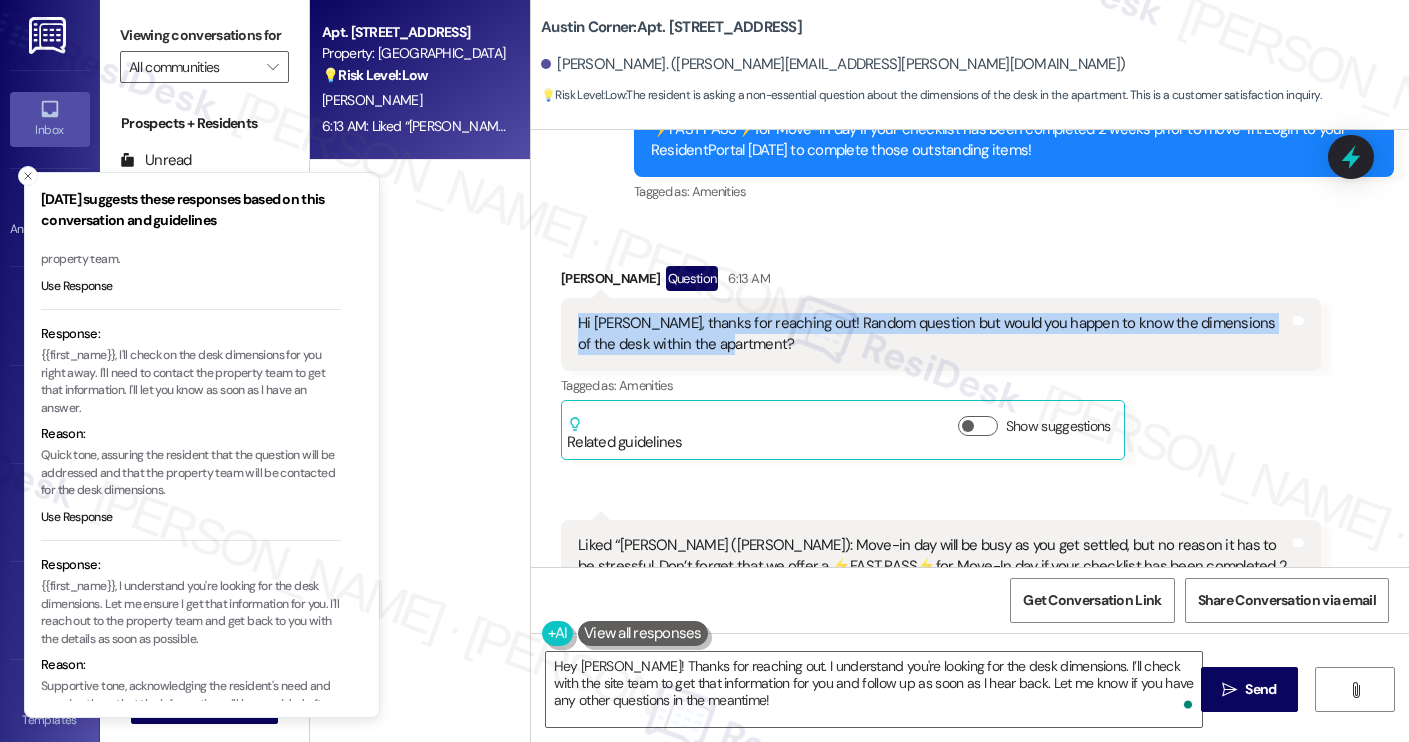 click on "Hi Sarah, thanks for reaching out! Random question but would you happen to know the dimensions of the desk within the apartment?" at bounding box center [933, 334] 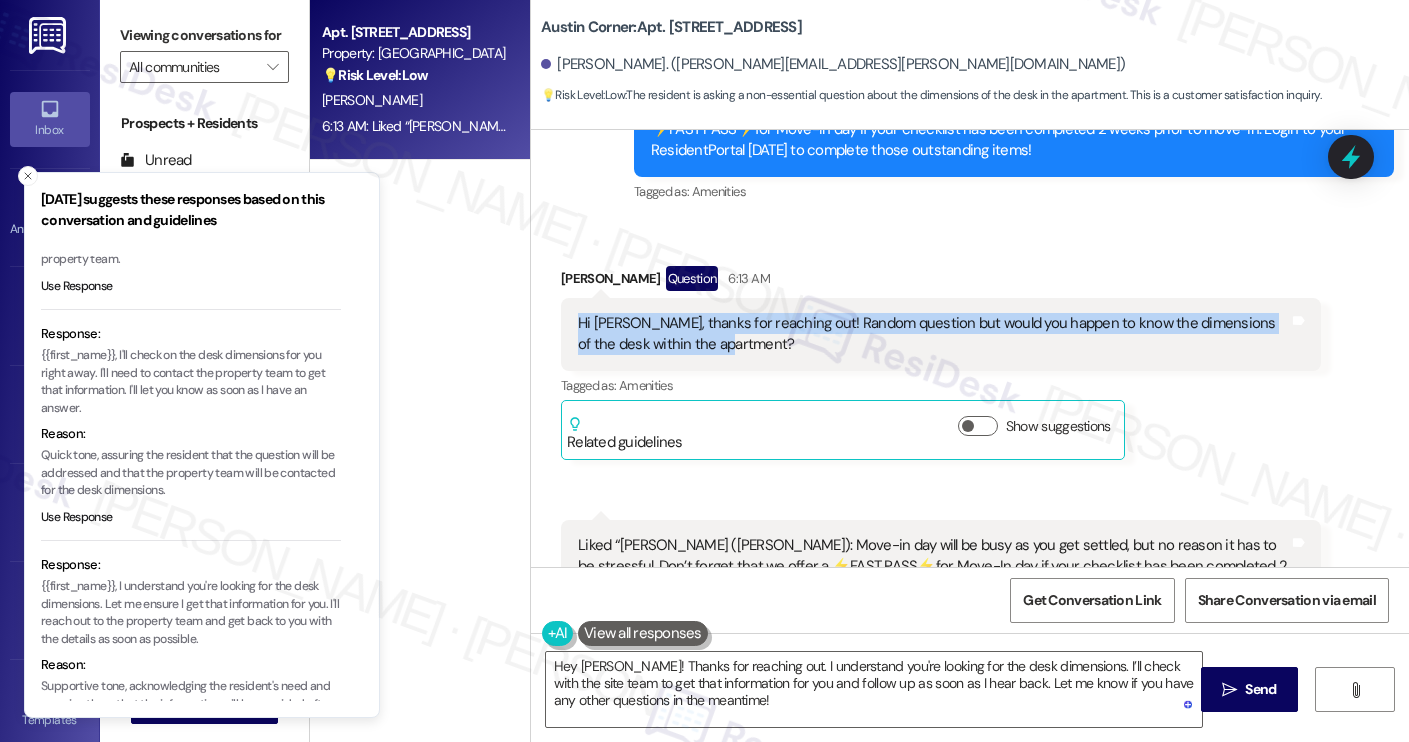 scroll, scrollTop: 731, scrollLeft: 0, axis: vertical 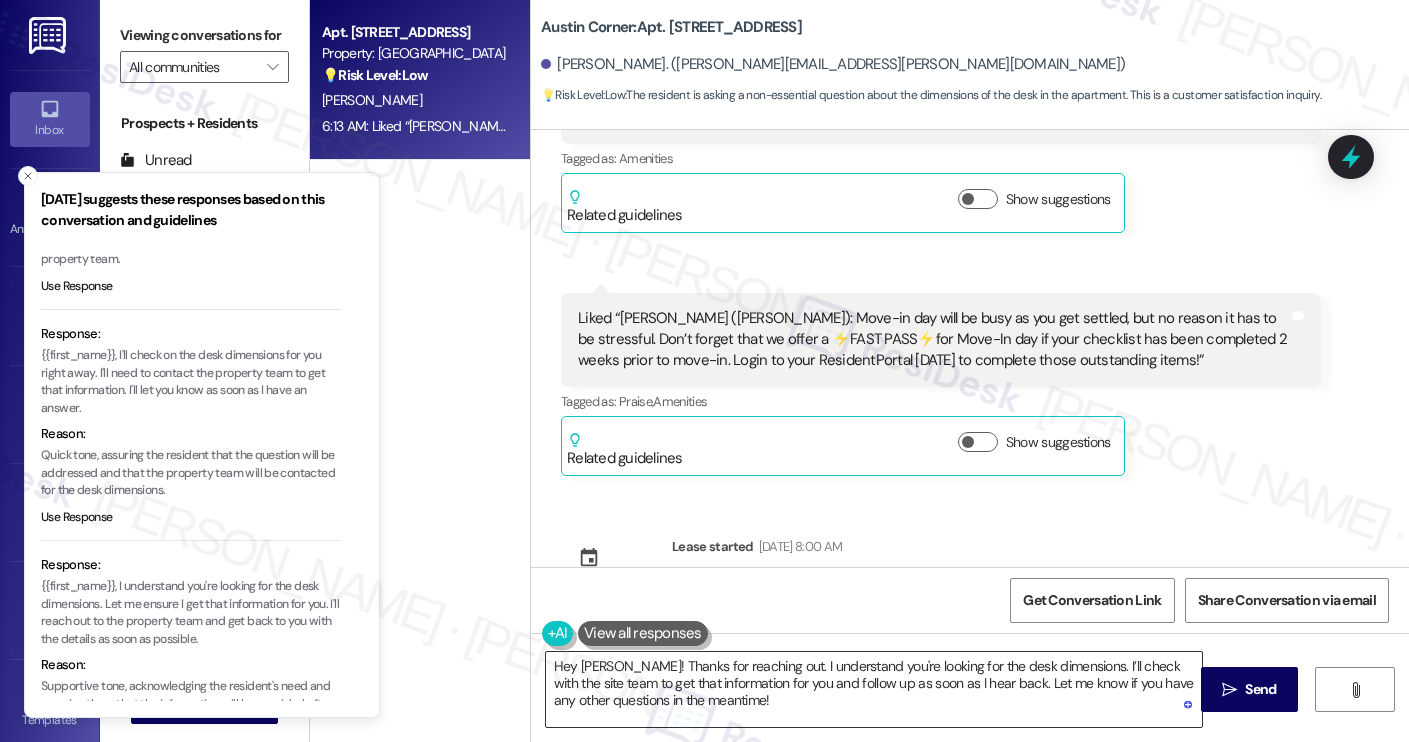 click on "Hey Derek! Thanks for reaching out. I understand you're looking for the desk dimensions. I’ll check with the site team to get that information for you and follow up as soon as I hear back. Let me know if you have any other questions in the meantime!" at bounding box center [874, 689] 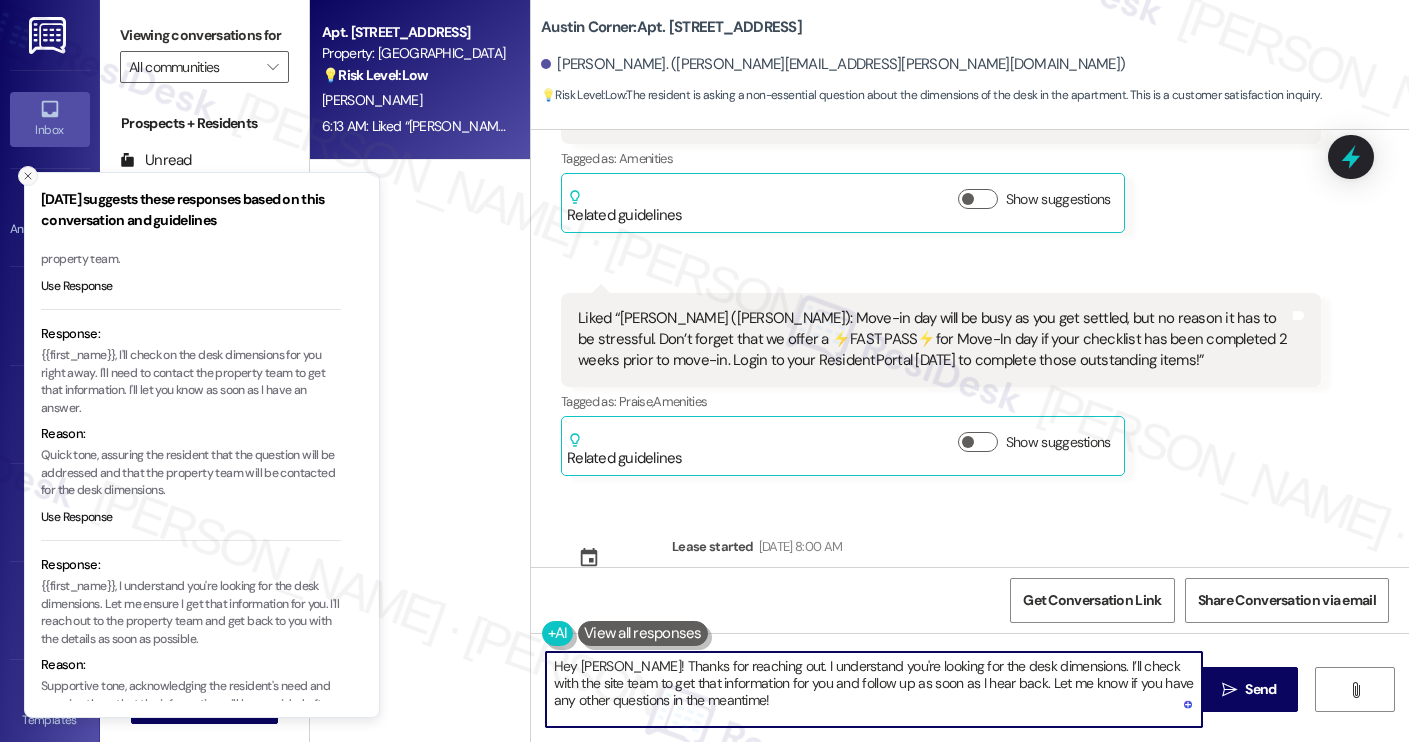 click 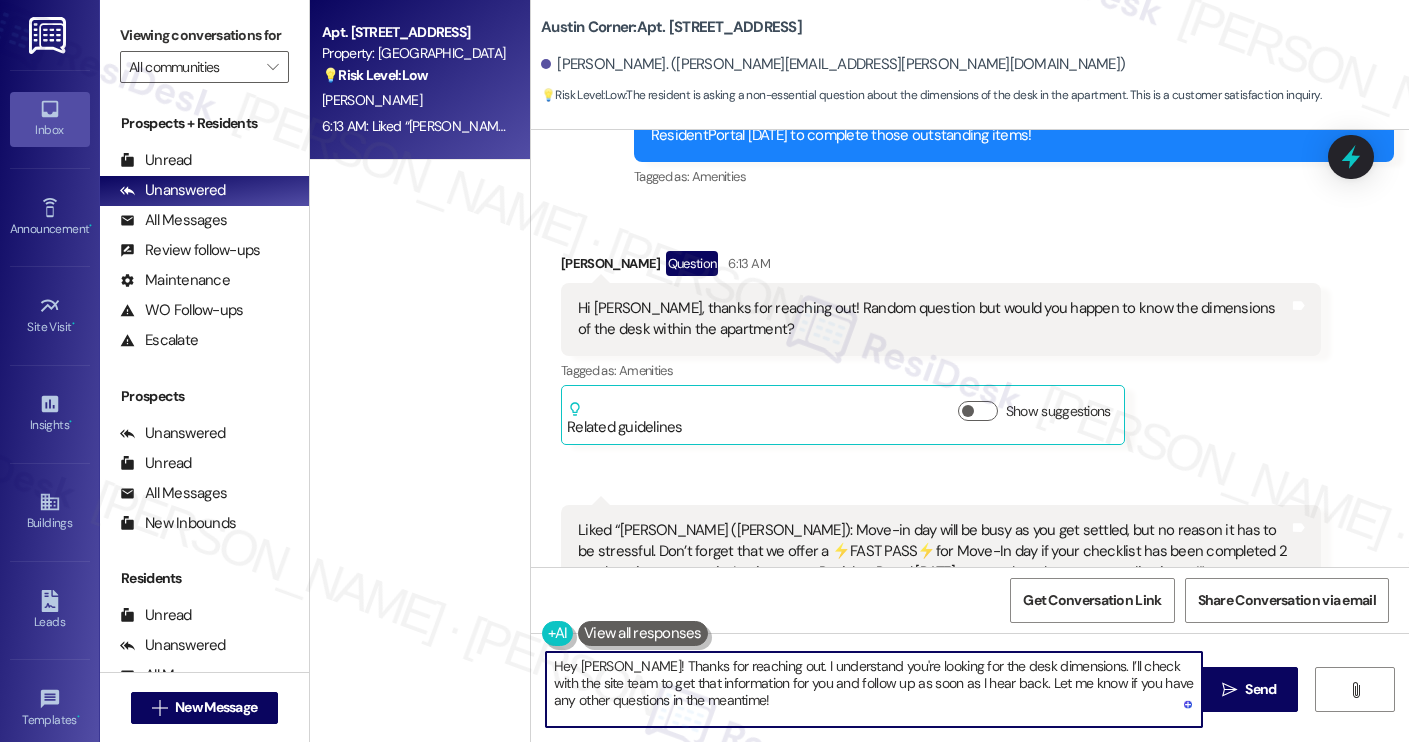 scroll, scrollTop: 424, scrollLeft: 0, axis: vertical 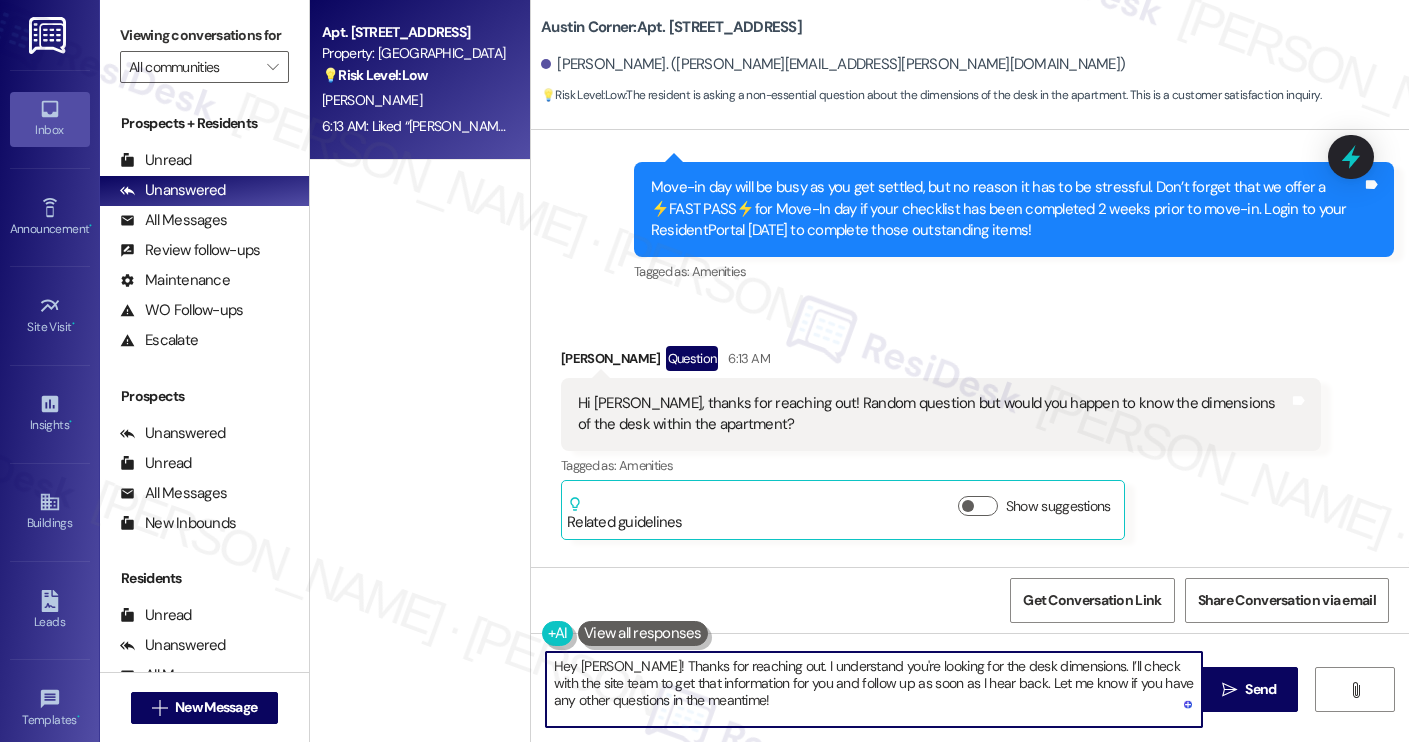 click on "Hey Derek! Thanks for reaching out. I understand you're looking for the desk dimensions. I’ll check with the site team to get that information for you and follow up as soon as I hear back. Let me know if you have any other questions in the meantime!" at bounding box center (874, 689) 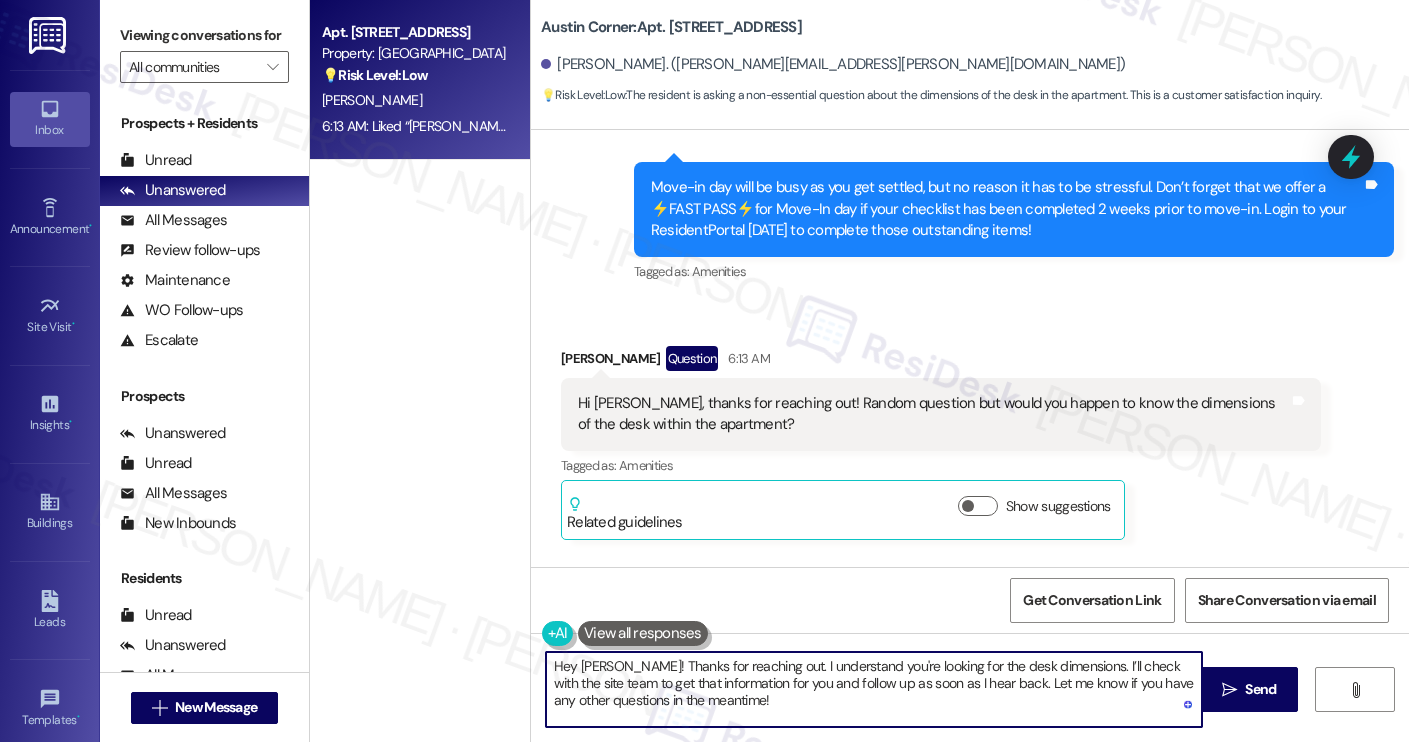 scroll, scrollTop: 731, scrollLeft: 0, axis: vertical 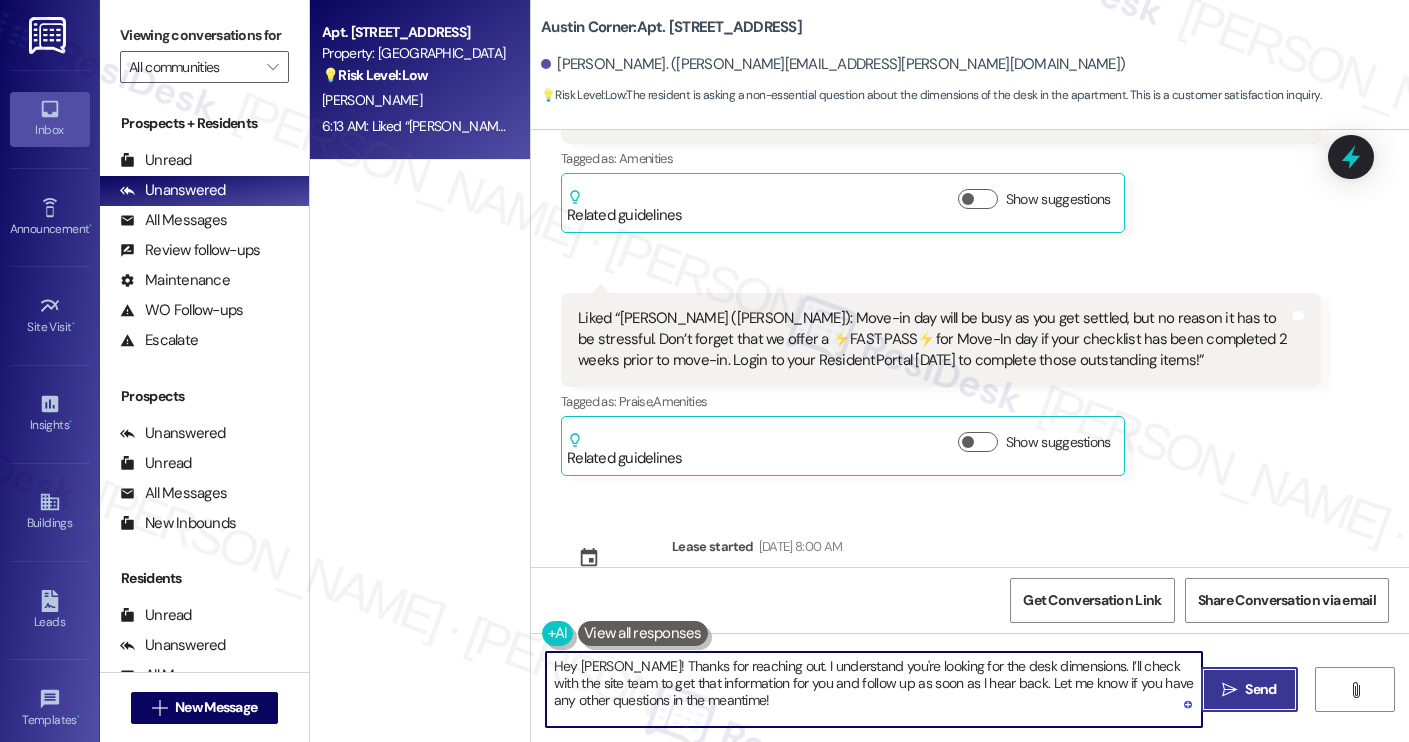 click on " Send" at bounding box center [1249, 689] 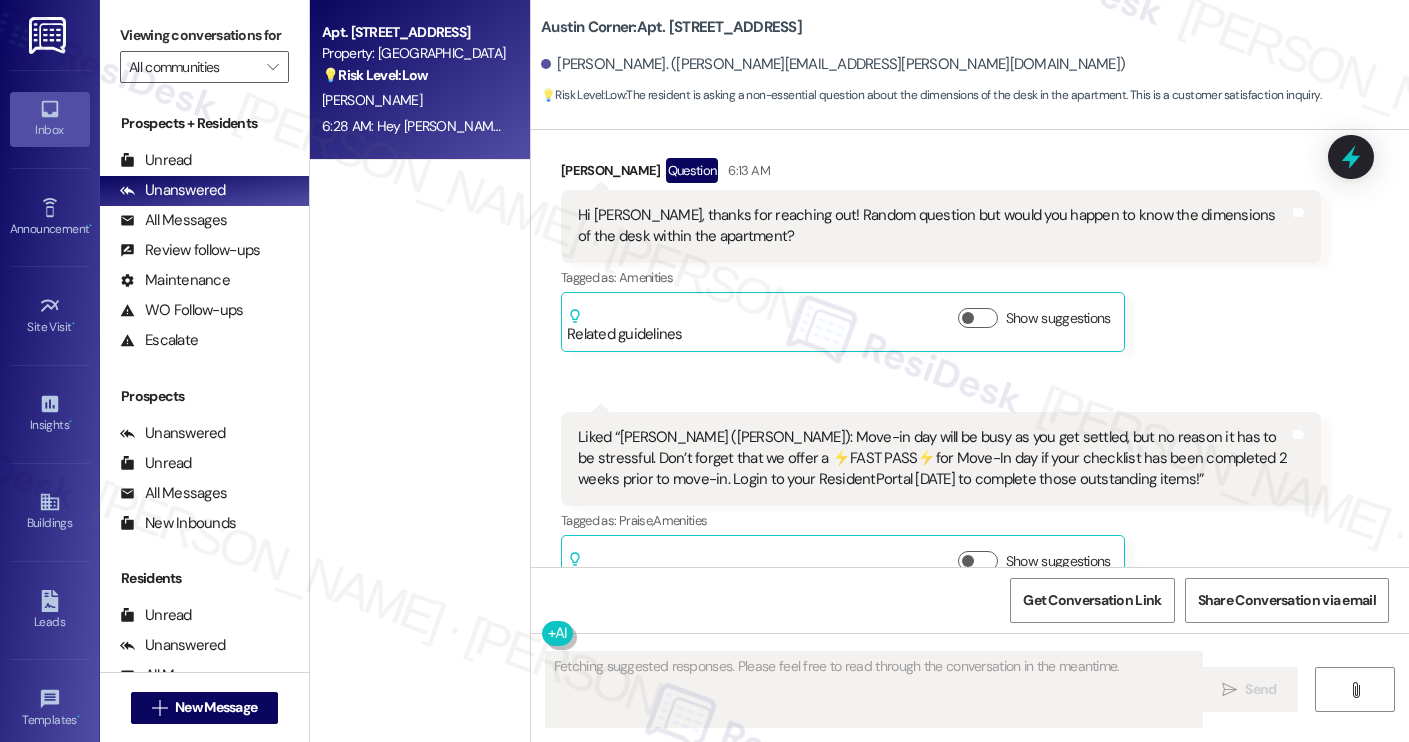 scroll, scrollTop: 913, scrollLeft: 0, axis: vertical 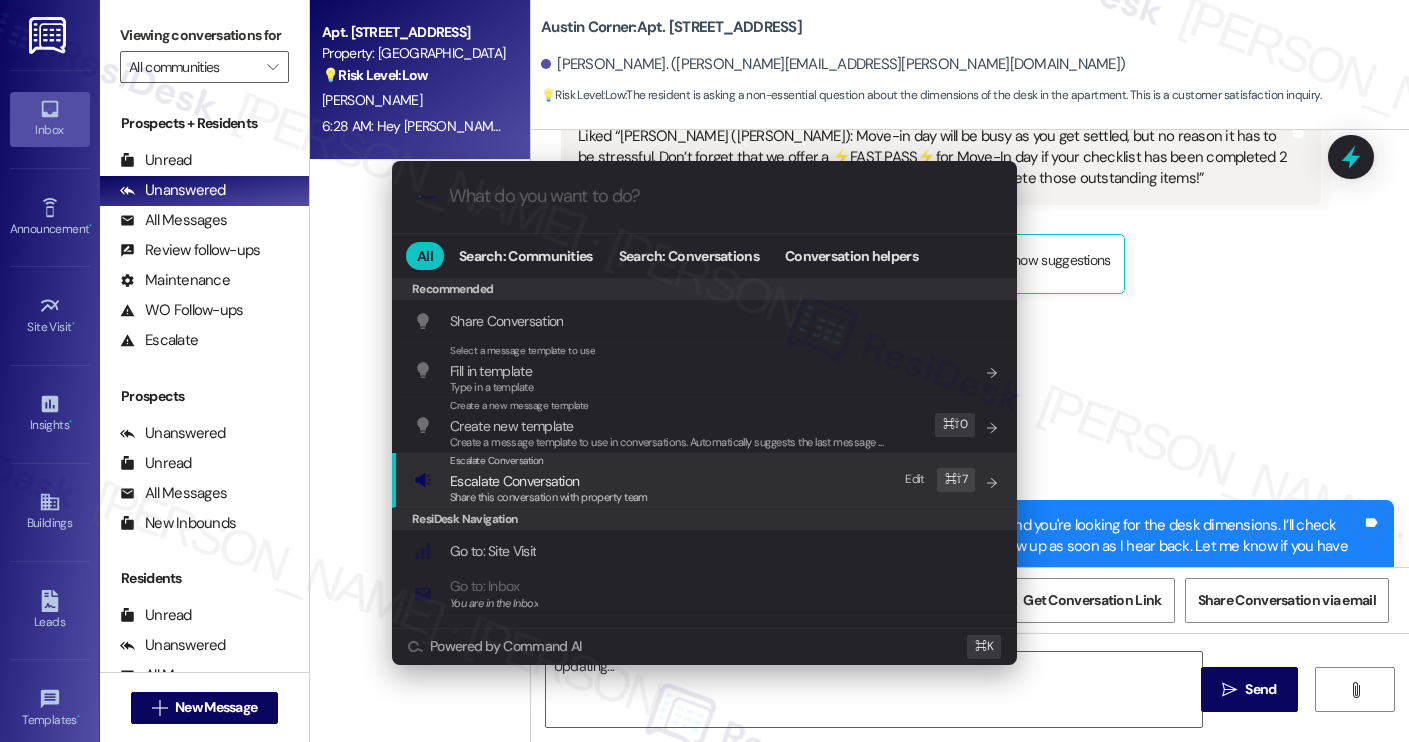 click on "Escalate Conversation Escalate Conversation Share this conversation with property team Edit ⌘ ⇧ 7" at bounding box center [706, 480] 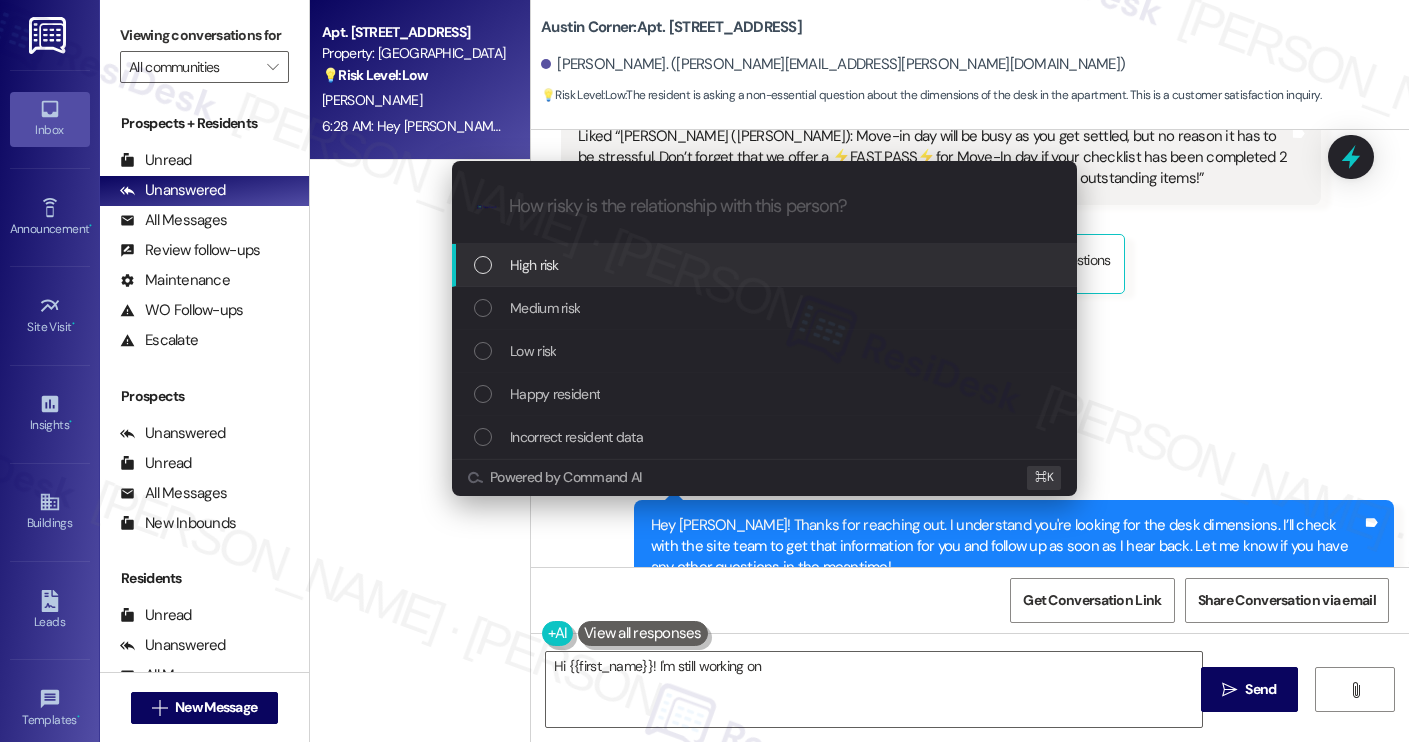 click on "Low risk" at bounding box center (764, 351) 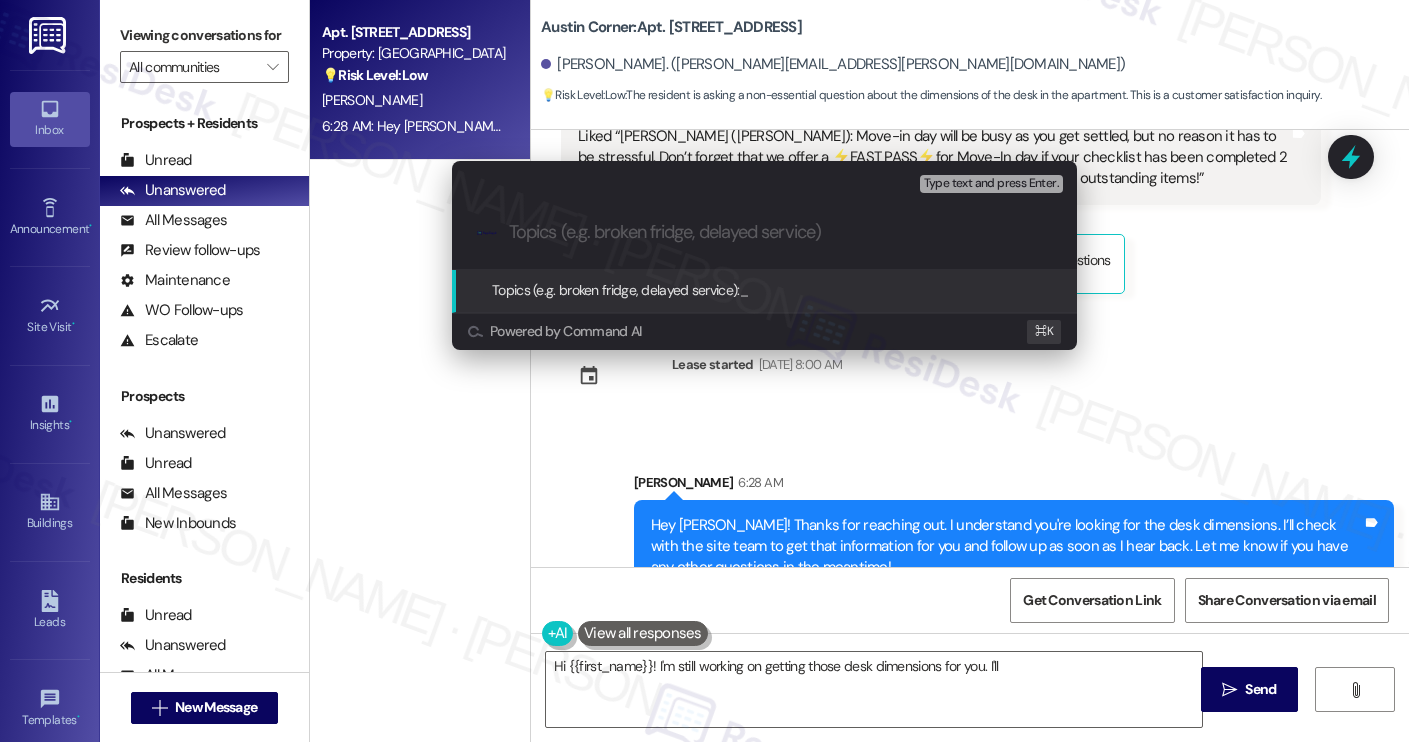 paste on "Resident Inquiry: Desk Dimensions in Apartment" 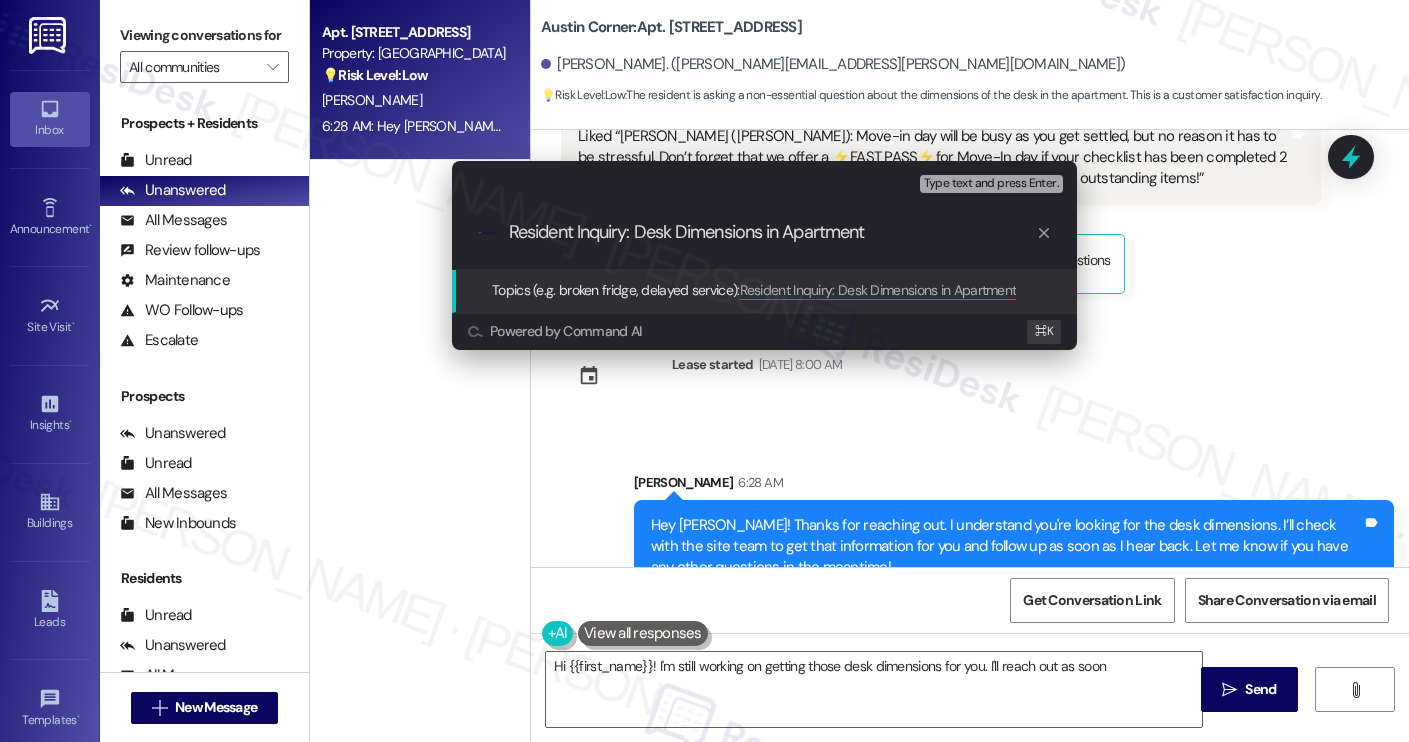 type on "Hi {{first_name}}! I'm still working on getting those desk dimensions for you. I'll reach out as soon as" 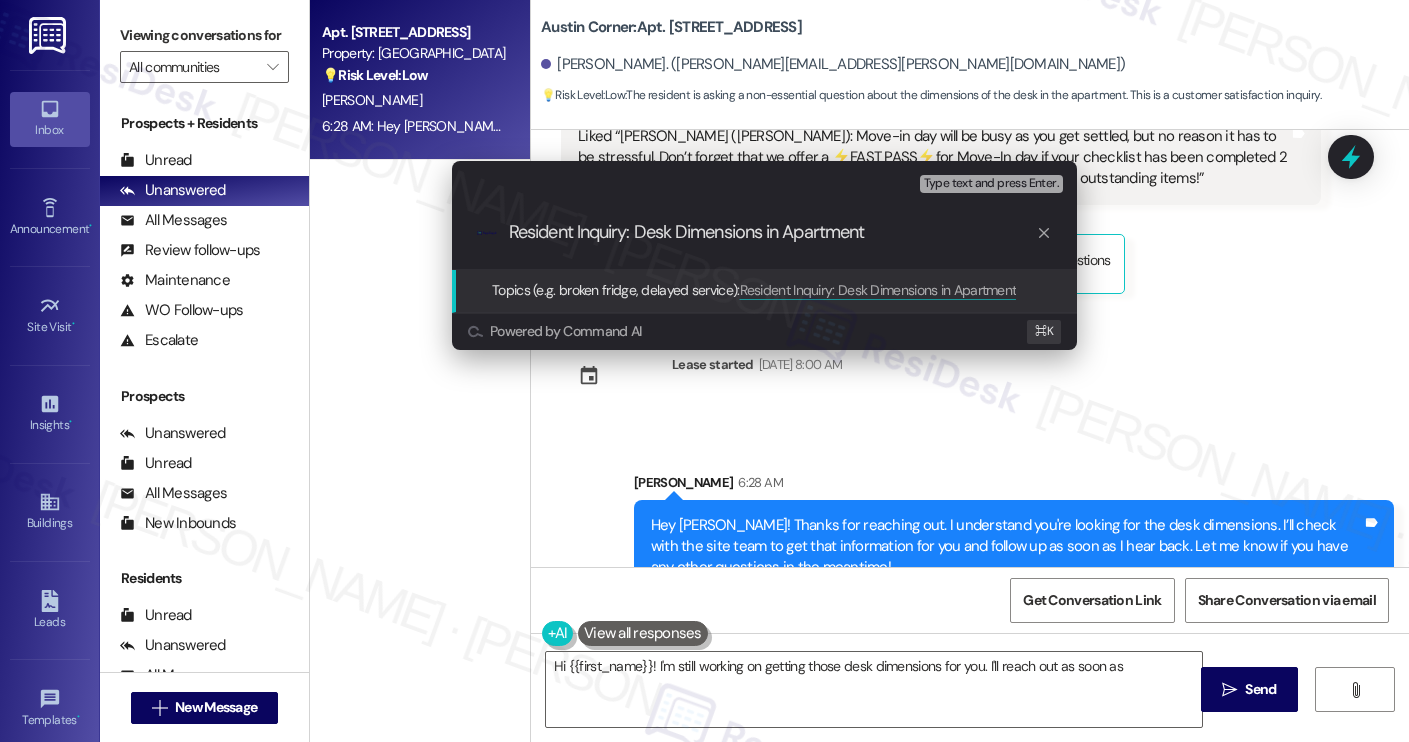 type 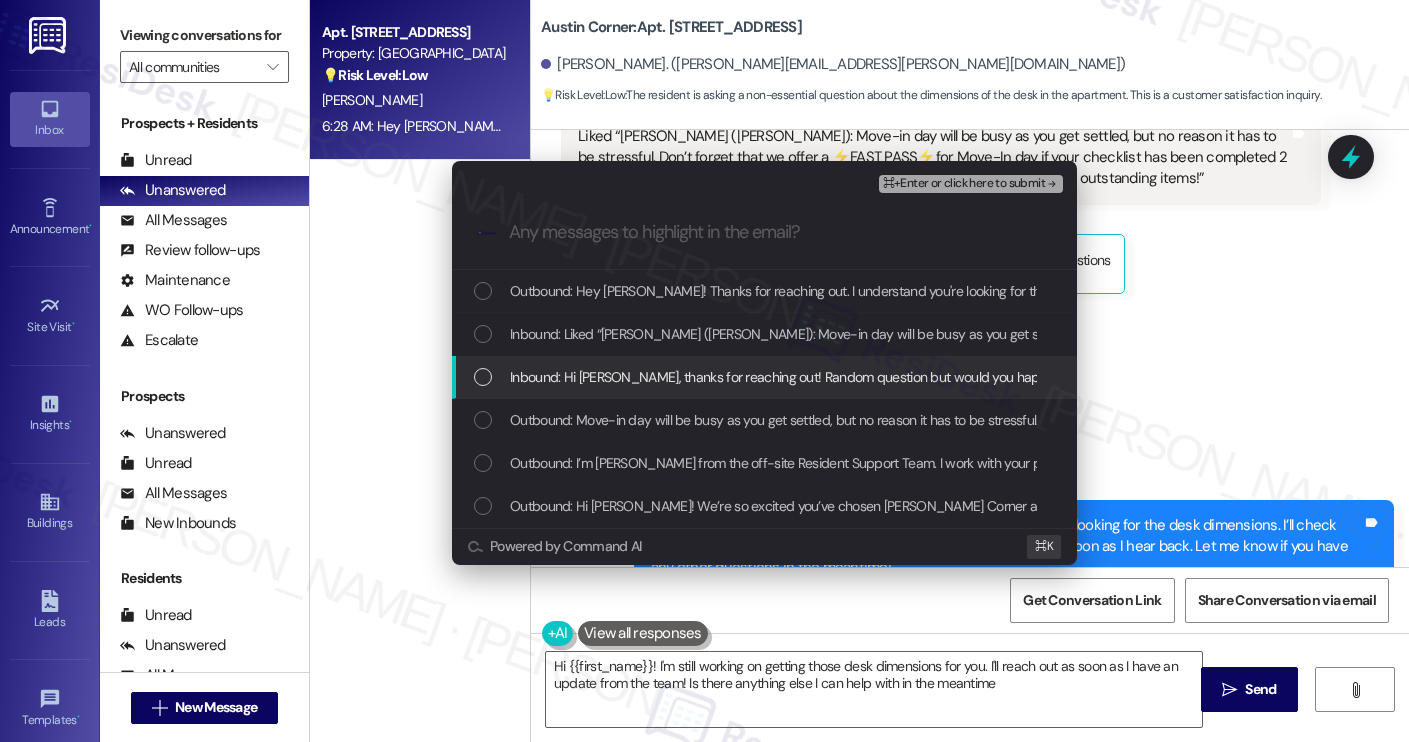 type on "Hi {{first_name}}! I'm still working on getting those desk dimensions for you. I'll reach out as soon as I have an update from the team! Is there anything else I can help with in the meantime?" 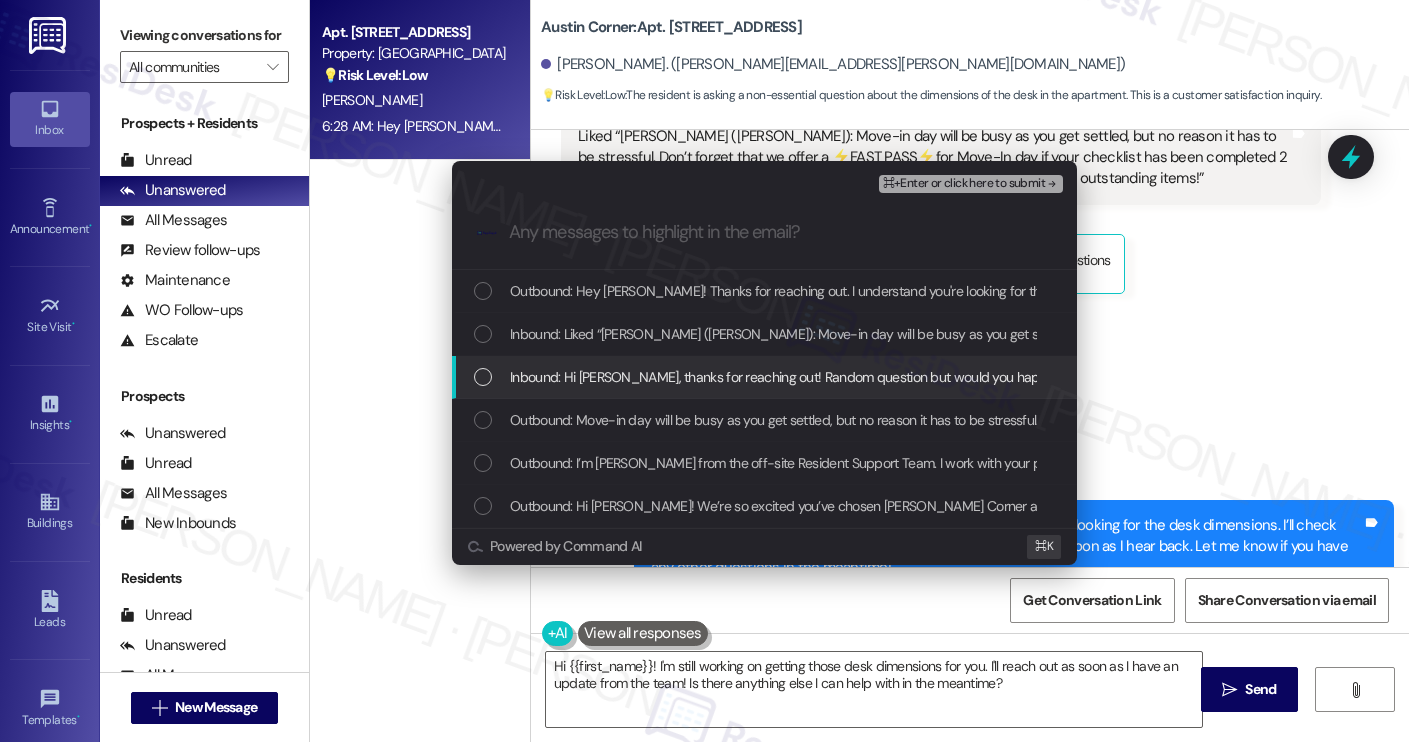 click on "Inbound: Hi Sarah, thanks for reaching out! Random question but would you happen to know the dimensions of the desk within the apartment?" at bounding box center [956, 377] 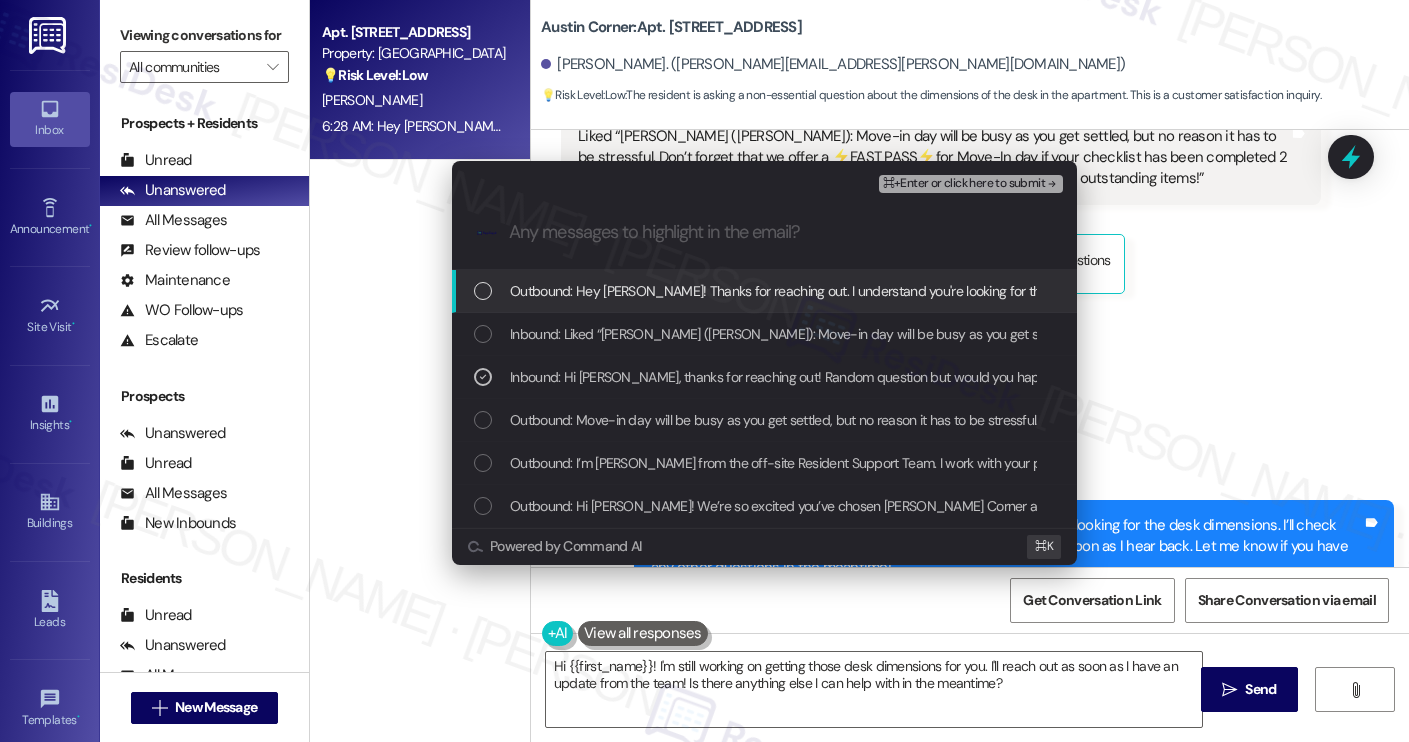 click on "⌘+Enter or click here to submit" at bounding box center [964, 184] 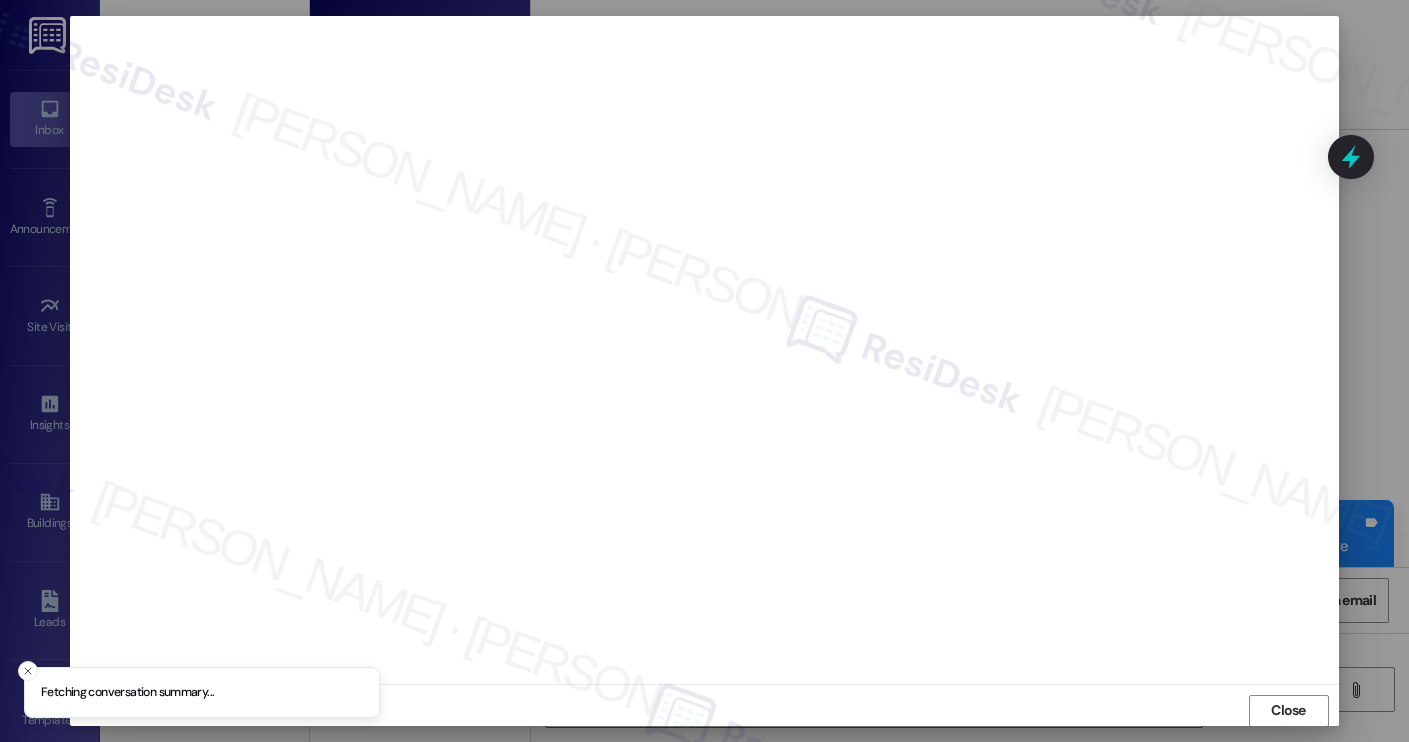 scroll, scrollTop: 1, scrollLeft: 0, axis: vertical 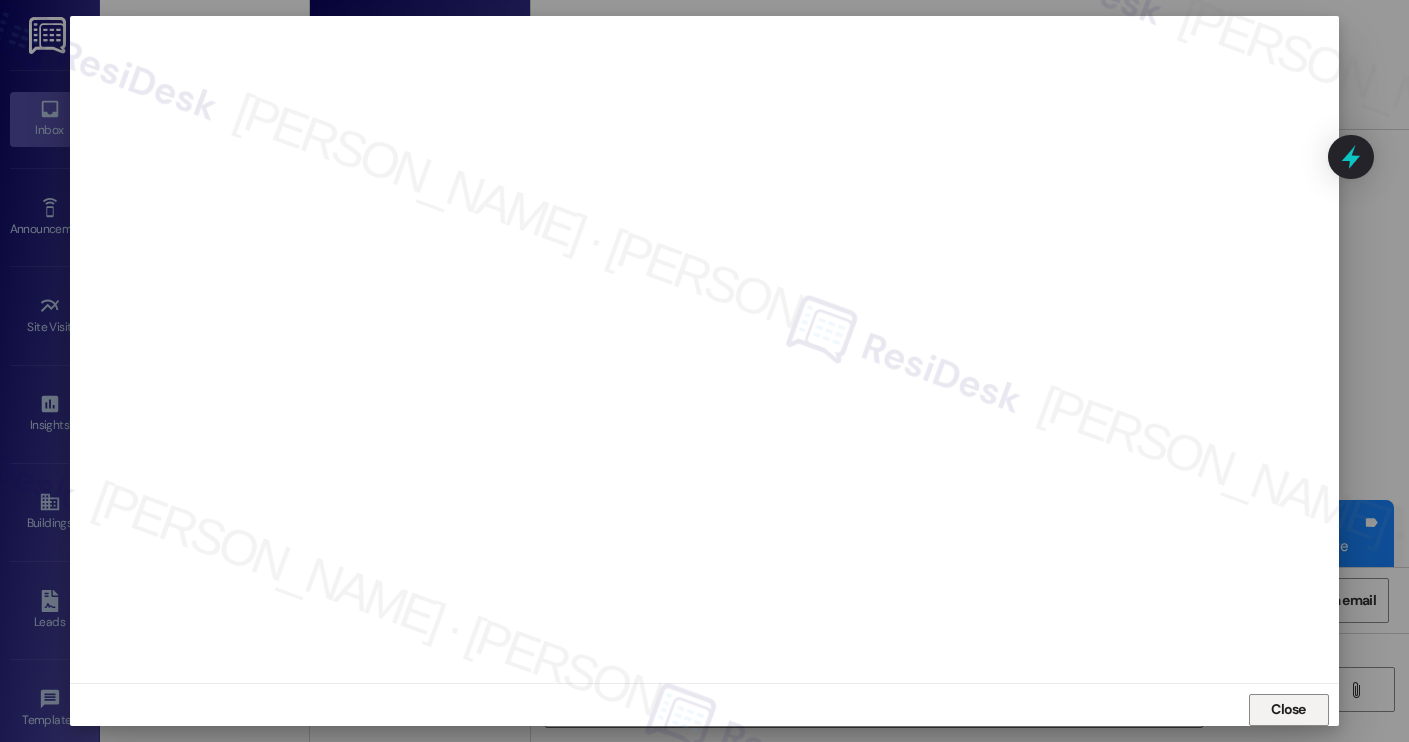 click on "Close" at bounding box center [1288, 709] 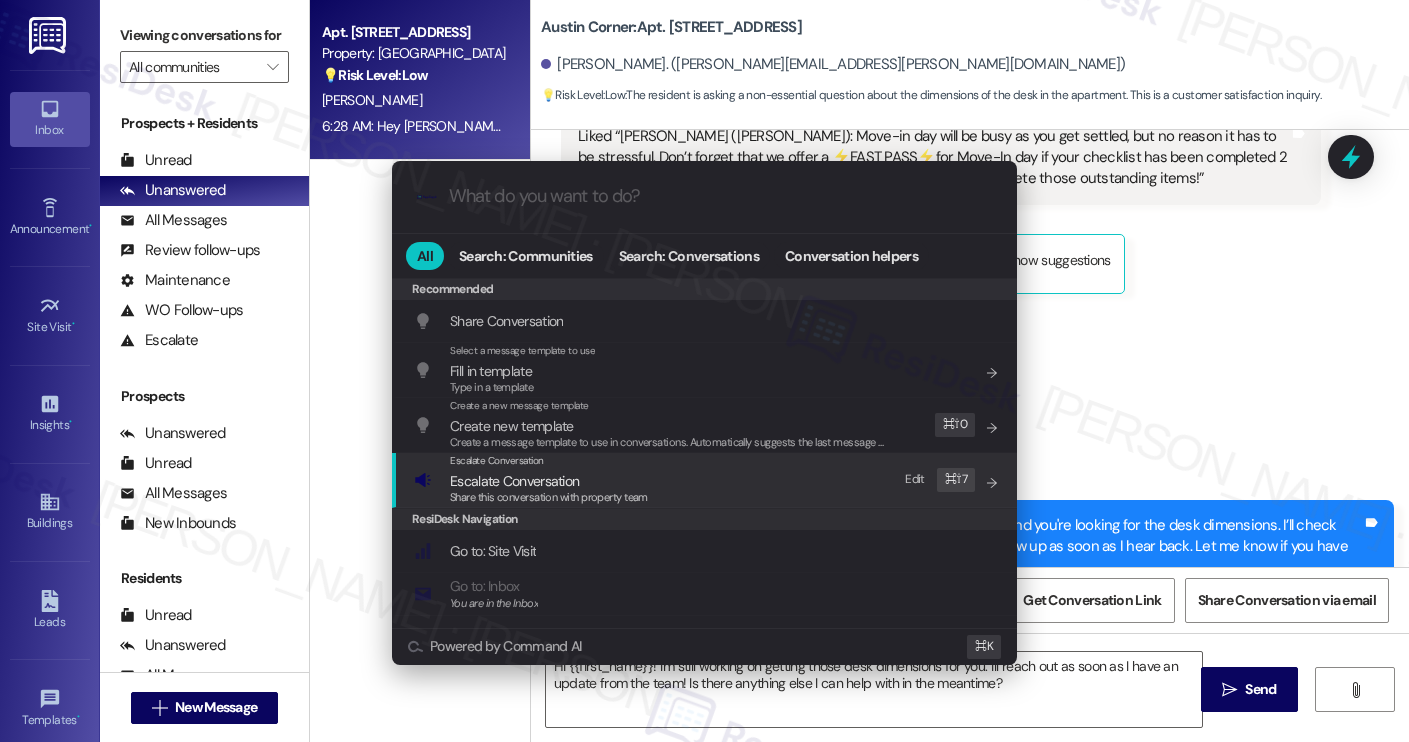 click on "Escalate Conversation Escalate Conversation Share this conversation with property team Edit ⌘ ⇧ 7" at bounding box center [706, 480] 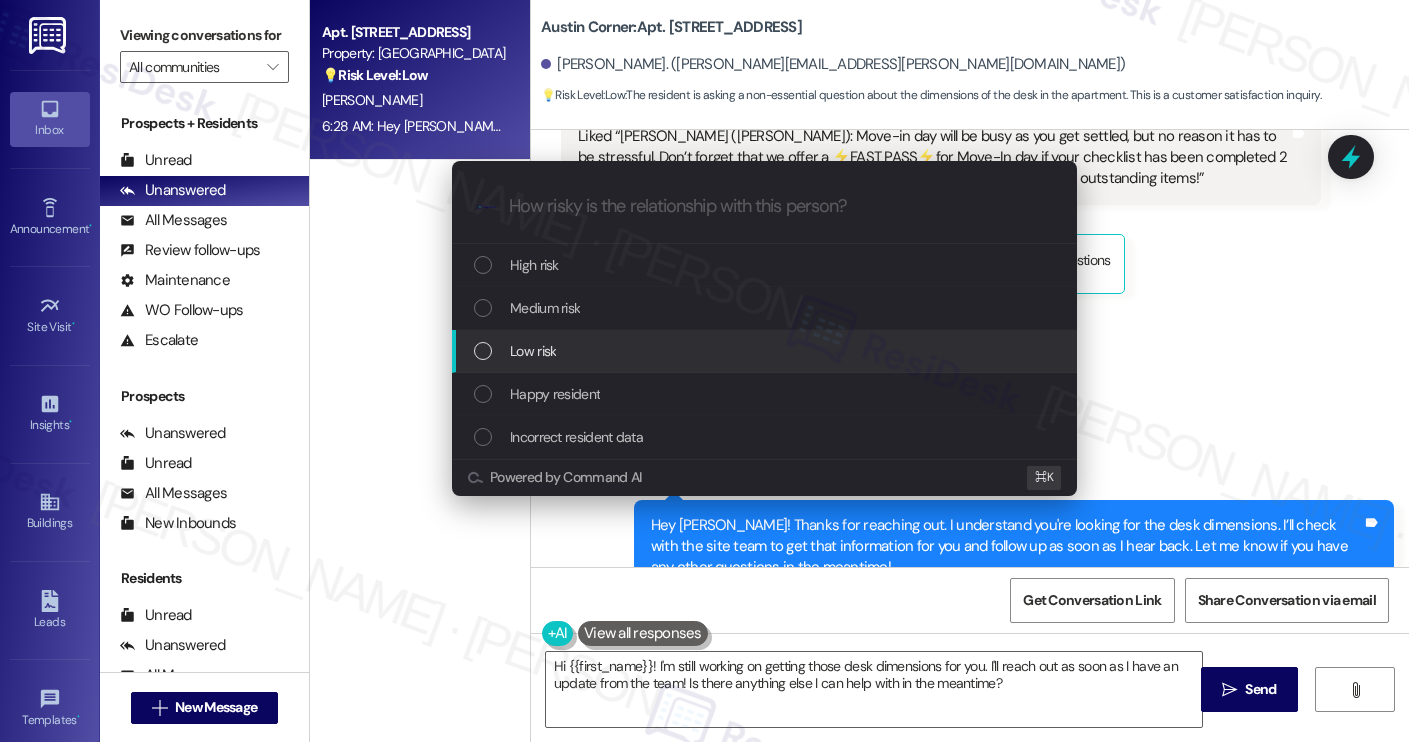 click on "Low risk" at bounding box center [766, 351] 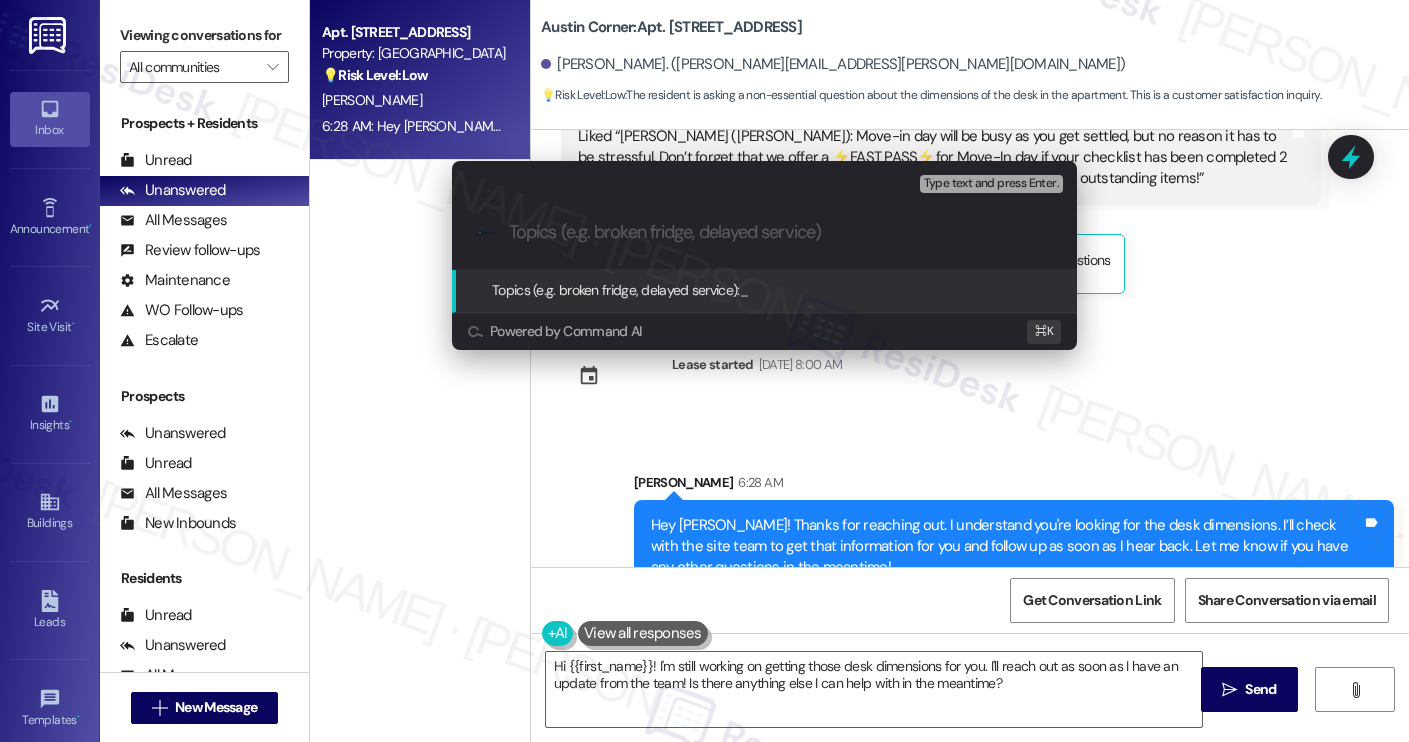 paste on "Resident Inquiry: Desk Dimensions in Apartment" 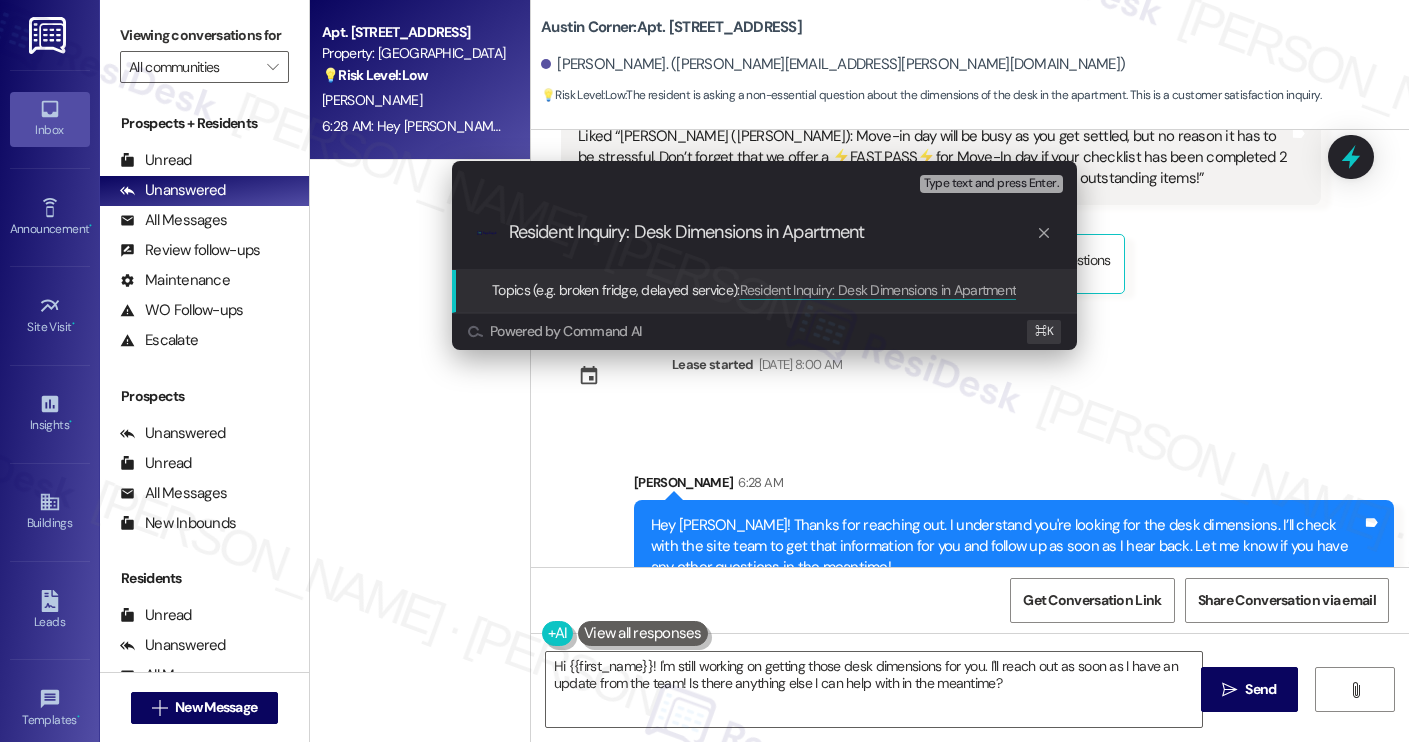 type 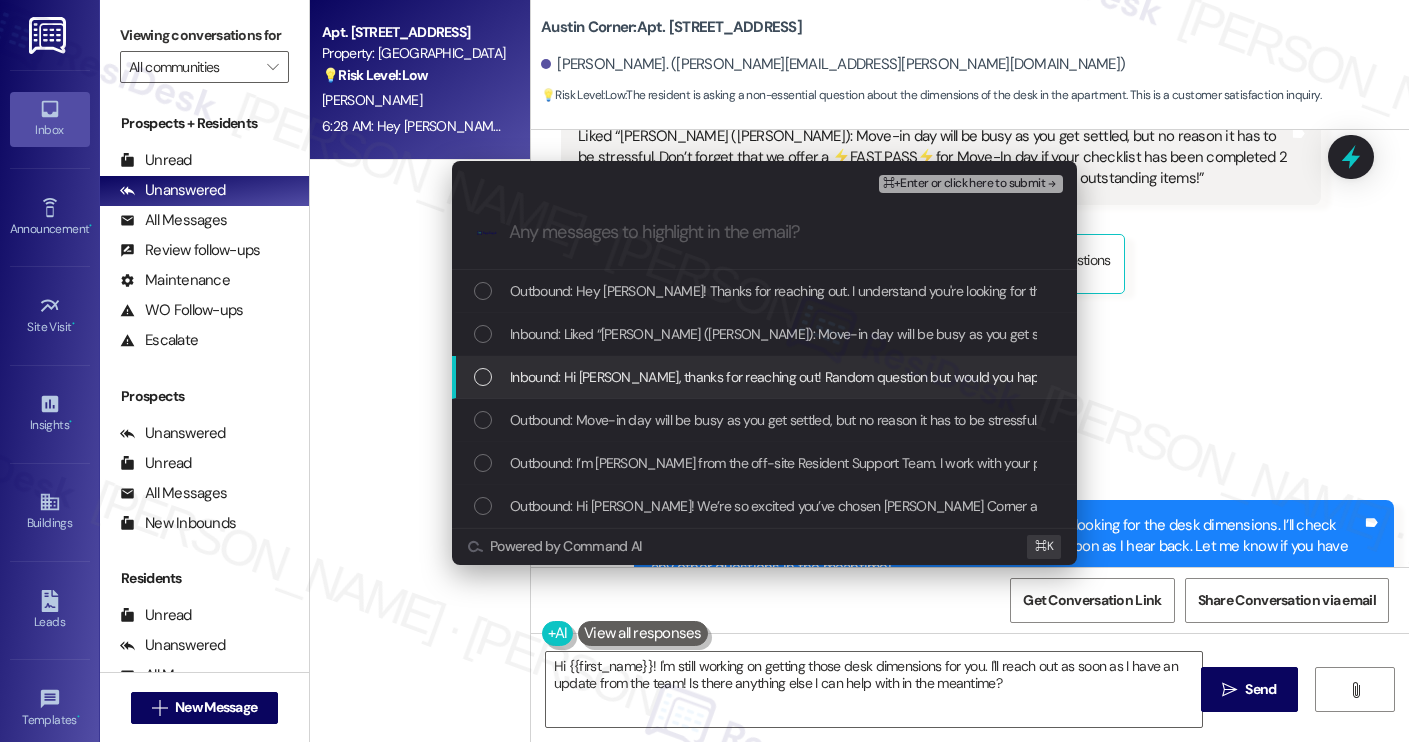 click on "Inbound: Hi Sarah, thanks for reaching out! Random question but would you happen to know the dimensions of the desk within the apartment?" at bounding box center [956, 377] 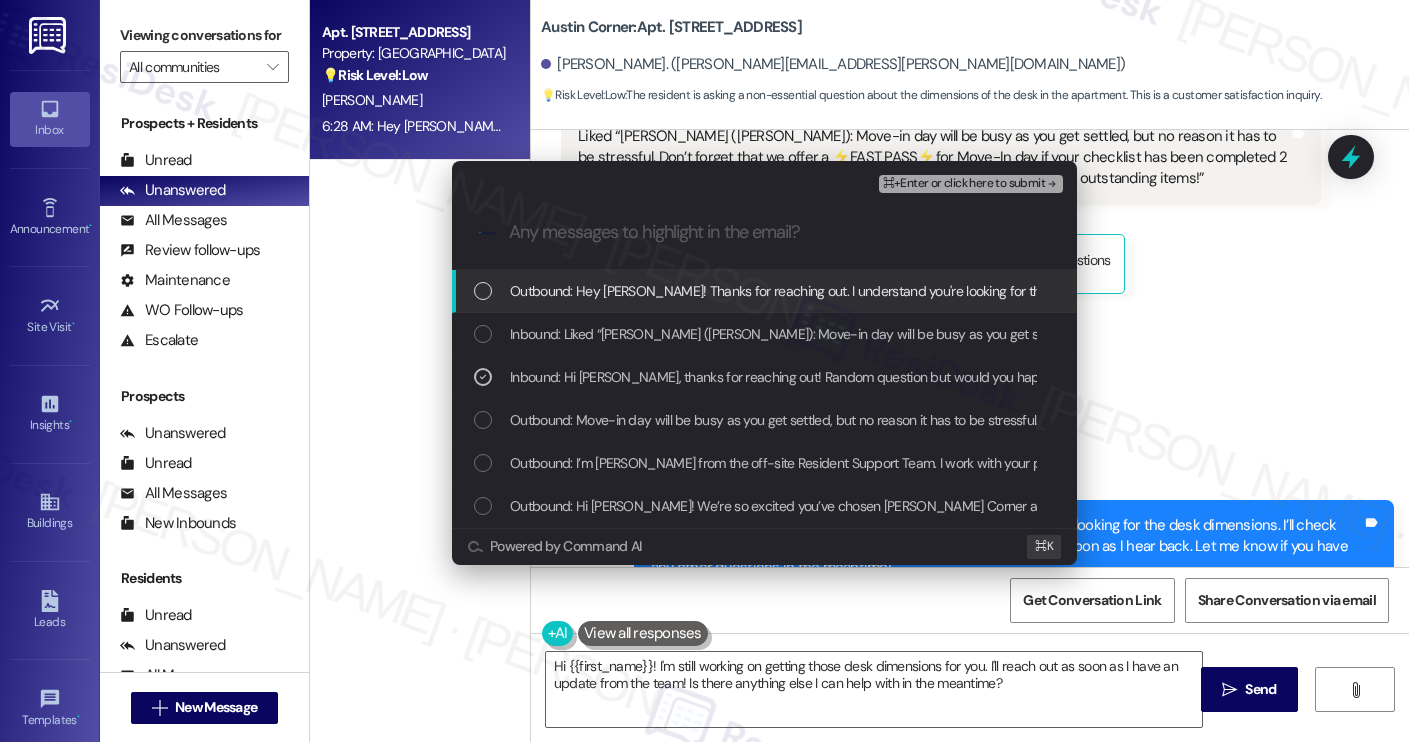 click on "⌘+Enter or click here to submit" at bounding box center [971, 184] 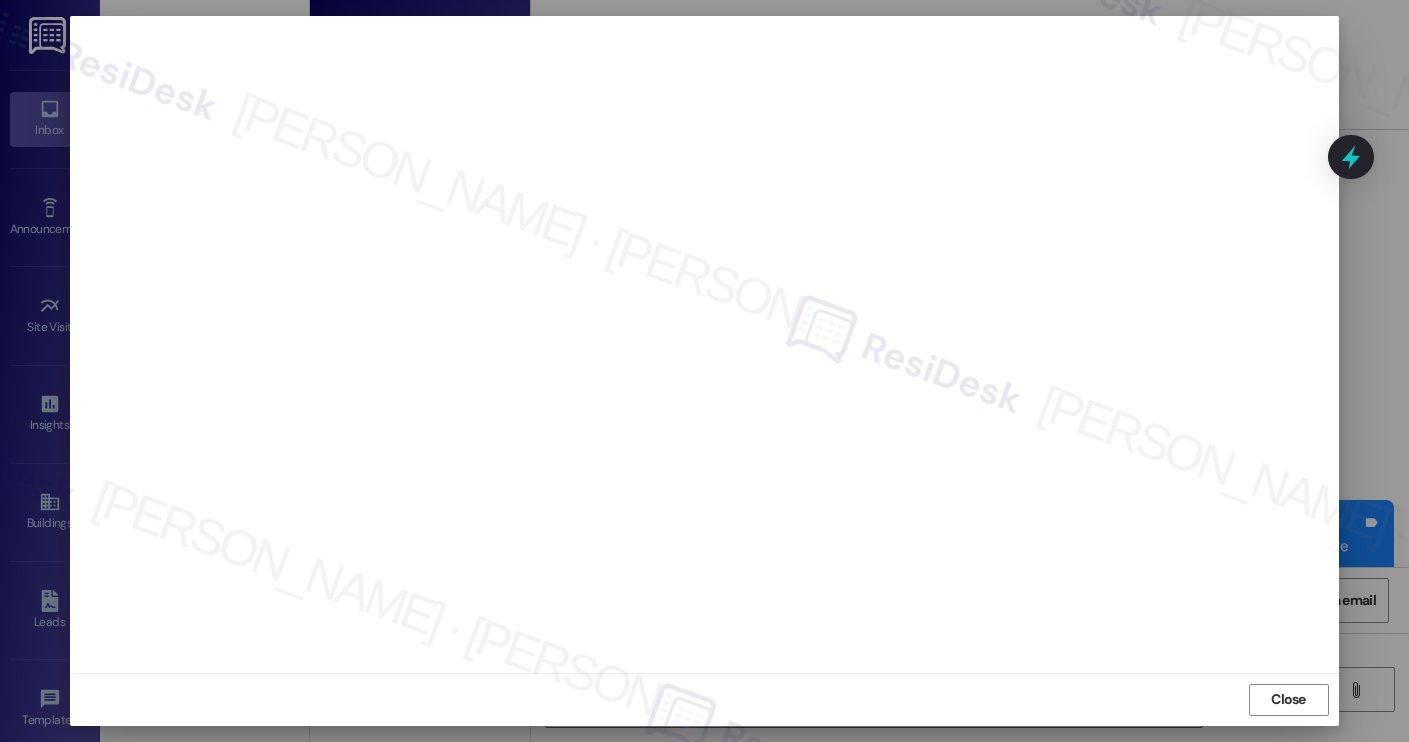 scroll, scrollTop: 0, scrollLeft: 0, axis: both 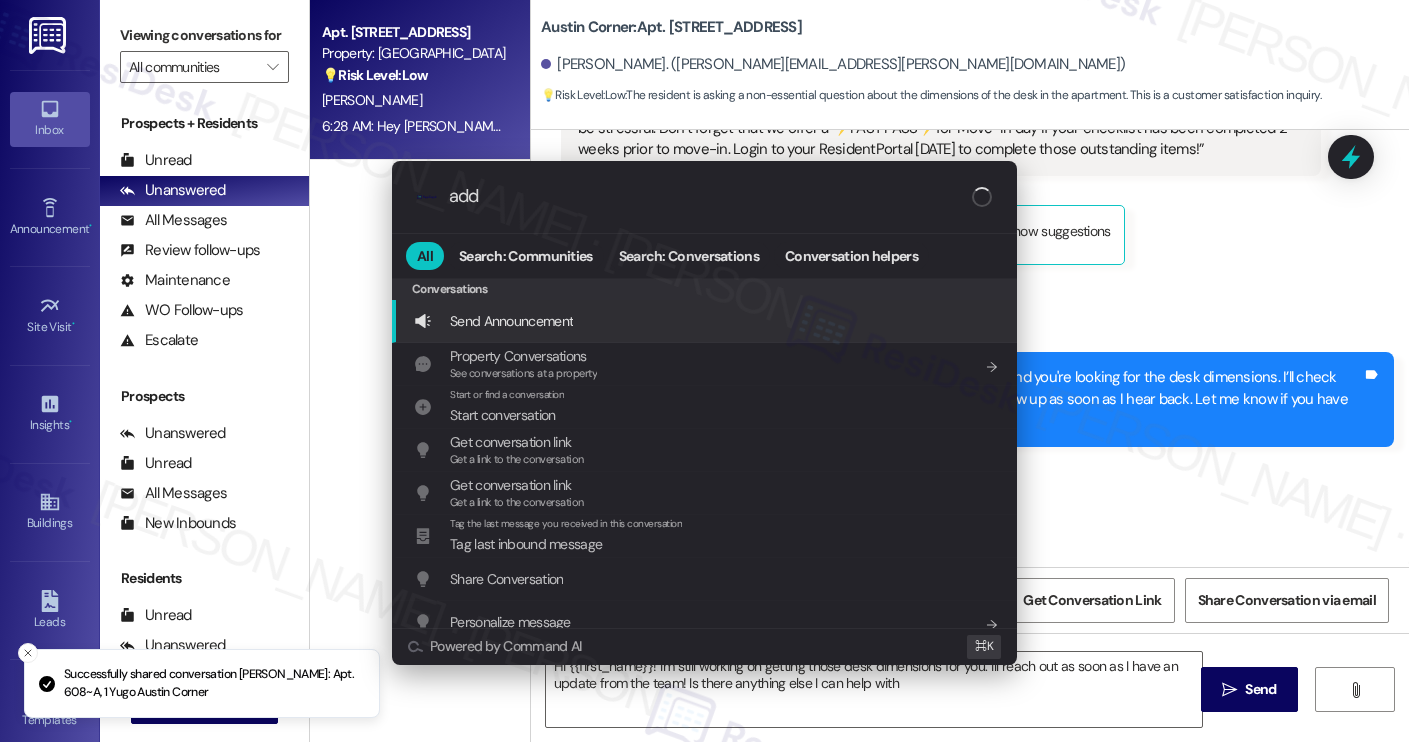 click on "Send Announcement Add shortcut" at bounding box center (706, 321) 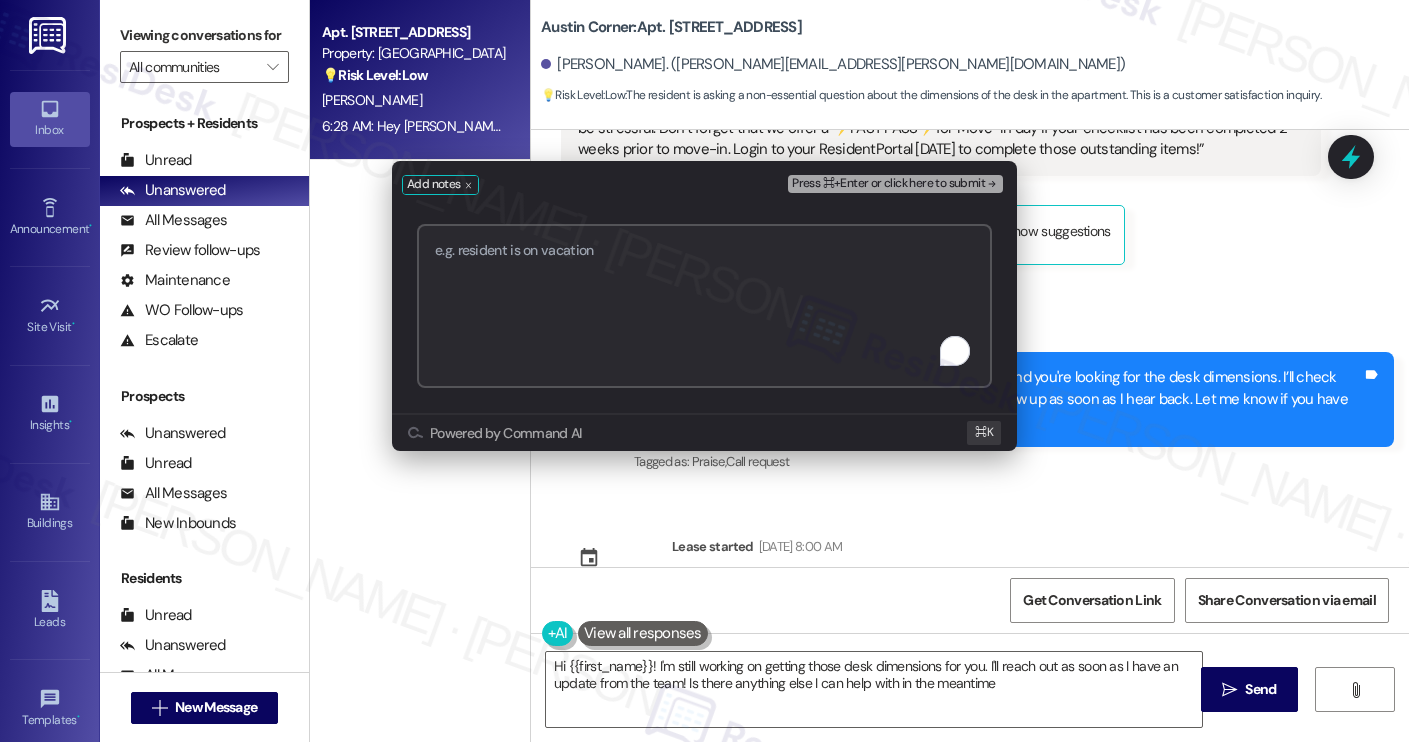 paste on "Resident Inquiry: Desk Dimensions in Apartment" 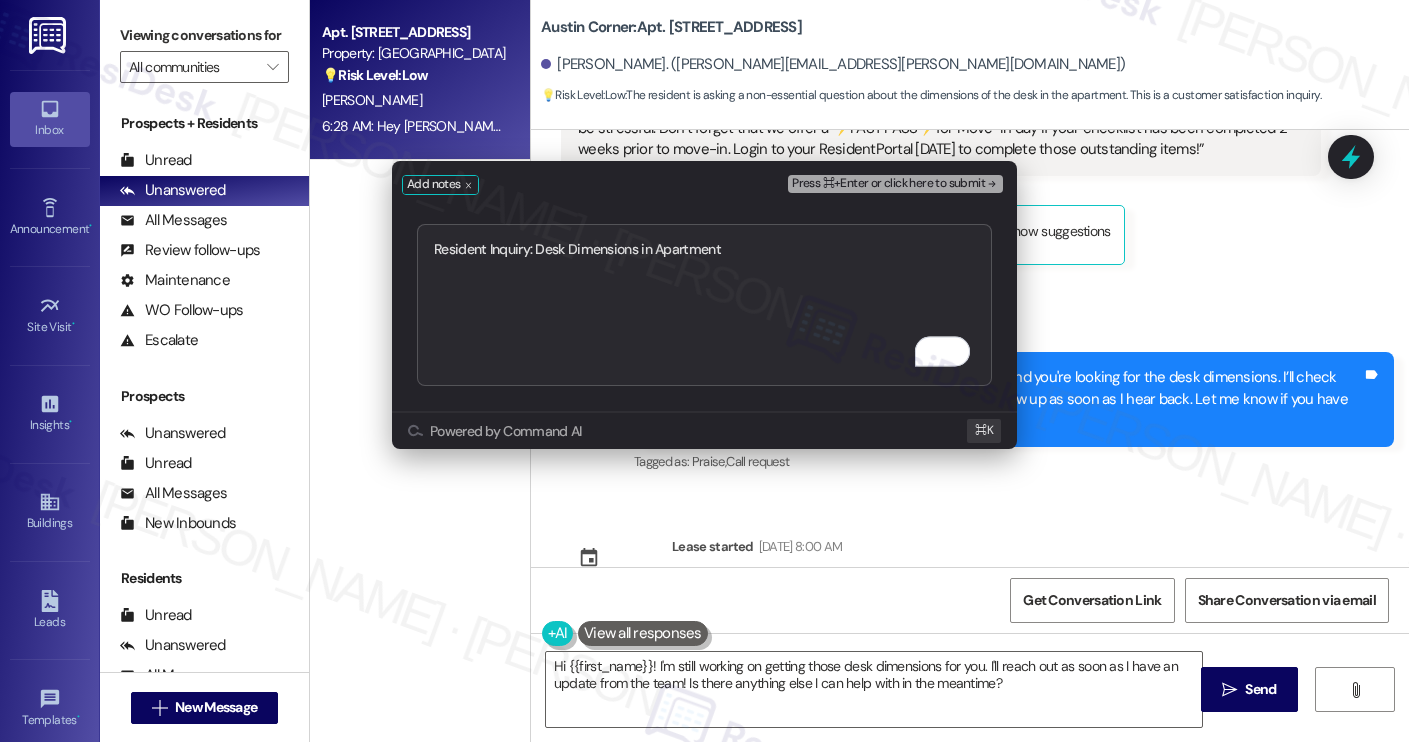 click on "Press ⌘+Enter or click here to submit" at bounding box center [888, 184] 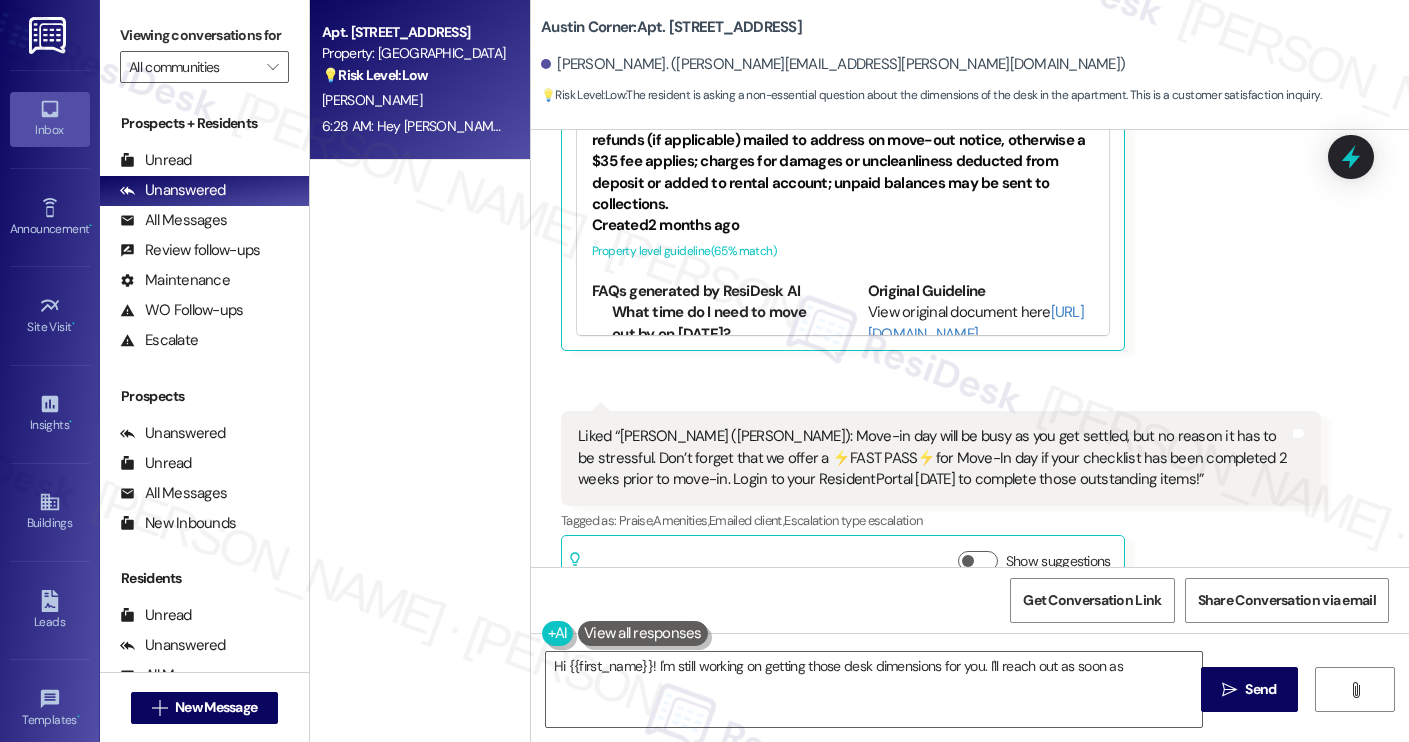 scroll, scrollTop: 1655, scrollLeft: 0, axis: vertical 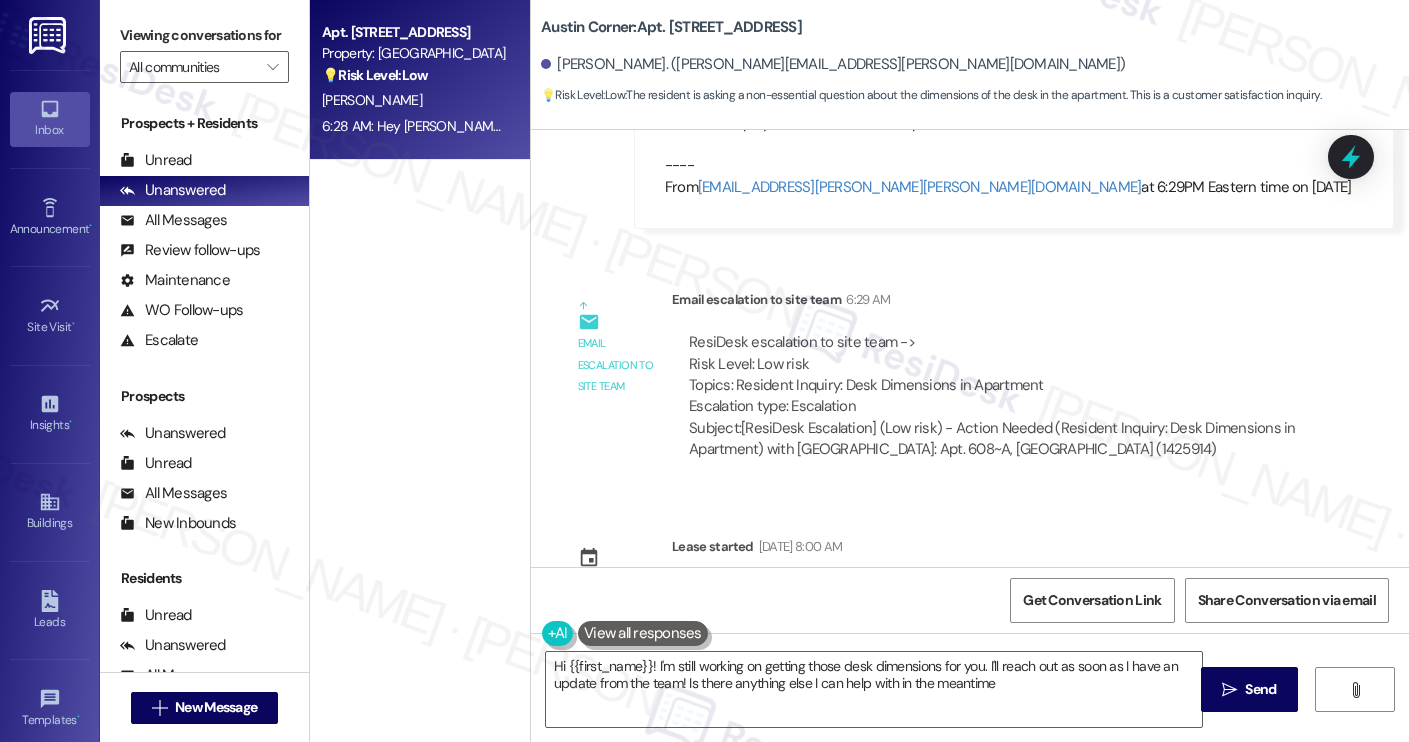type on "Hi {{first_name}}! I'm still working on getting those desk dimensions for you. I'll reach out as soon as I have an update from the team! Is there anything else I can help with in the meantime?" 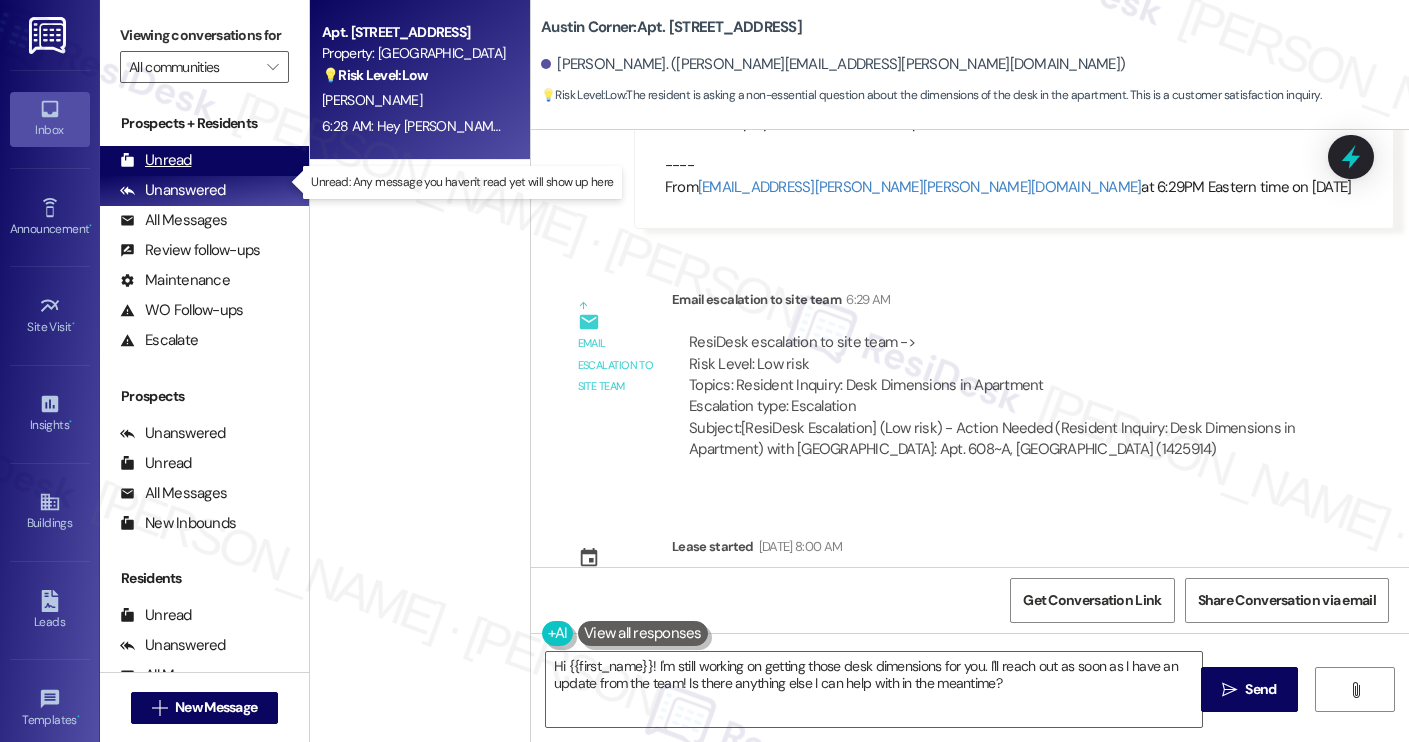 click on "Unread (0)" at bounding box center [204, 161] 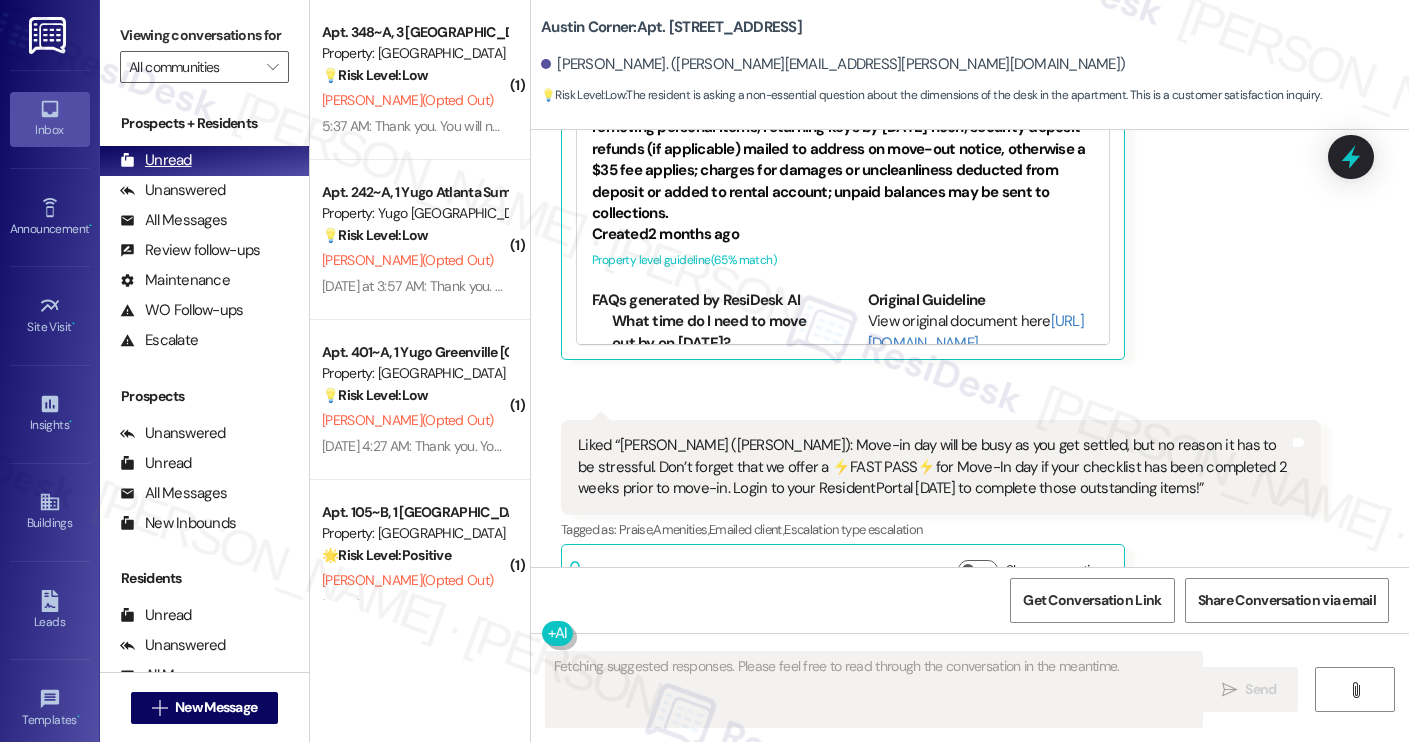 scroll, scrollTop: 909, scrollLeft: 0, axis: vertical 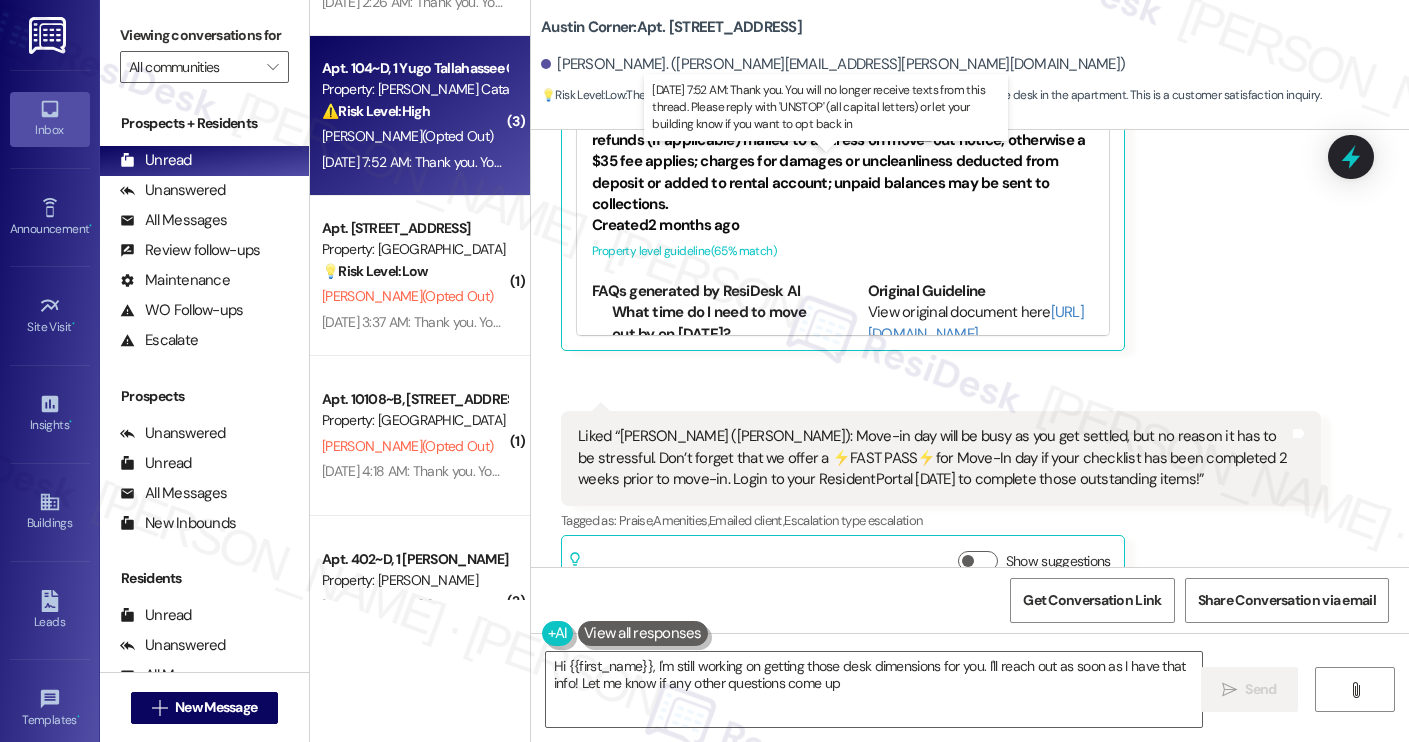 type on "Hi {{first_name}}, I'm still working on getting those desk dimensions for you. I'll reach out as soon as I have that info! Let me know if any other questions come up!" 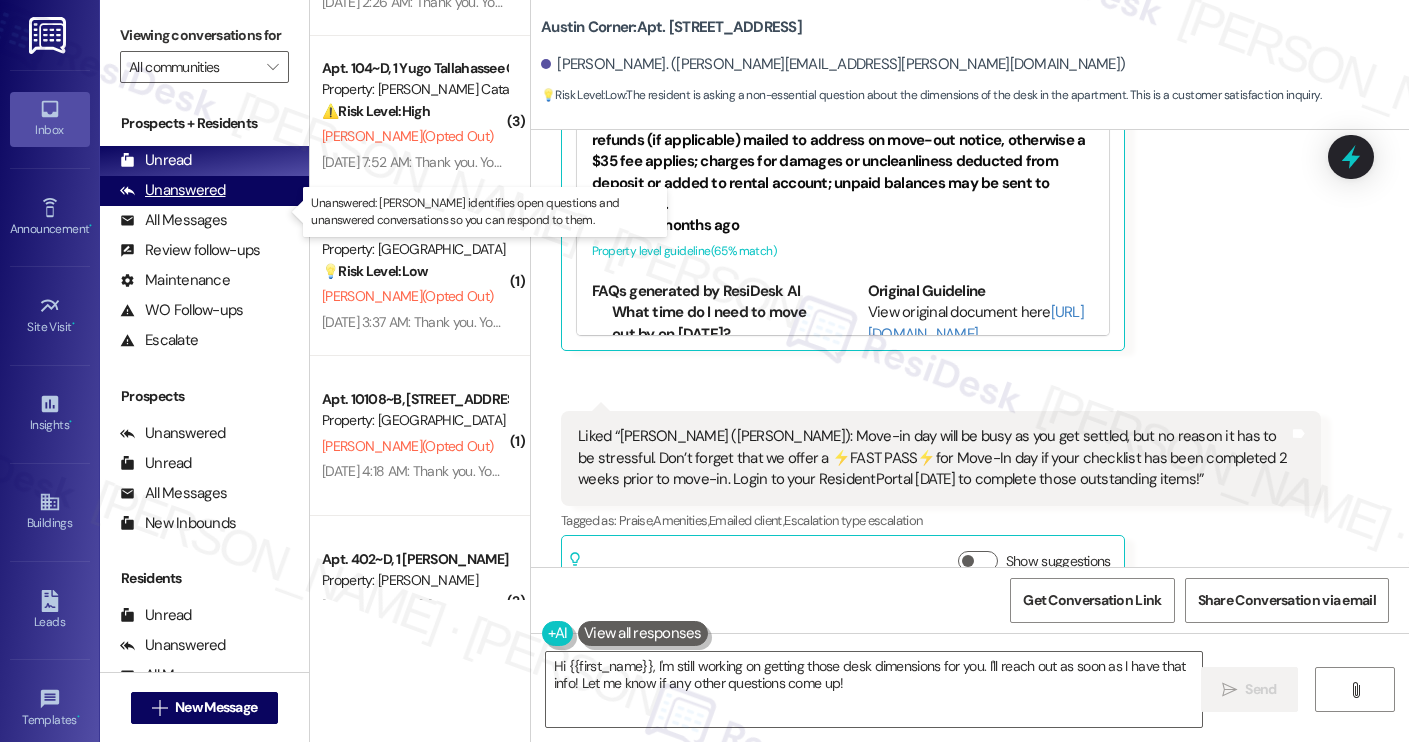 click on "Unanswered" at bounding box center (173, 190) 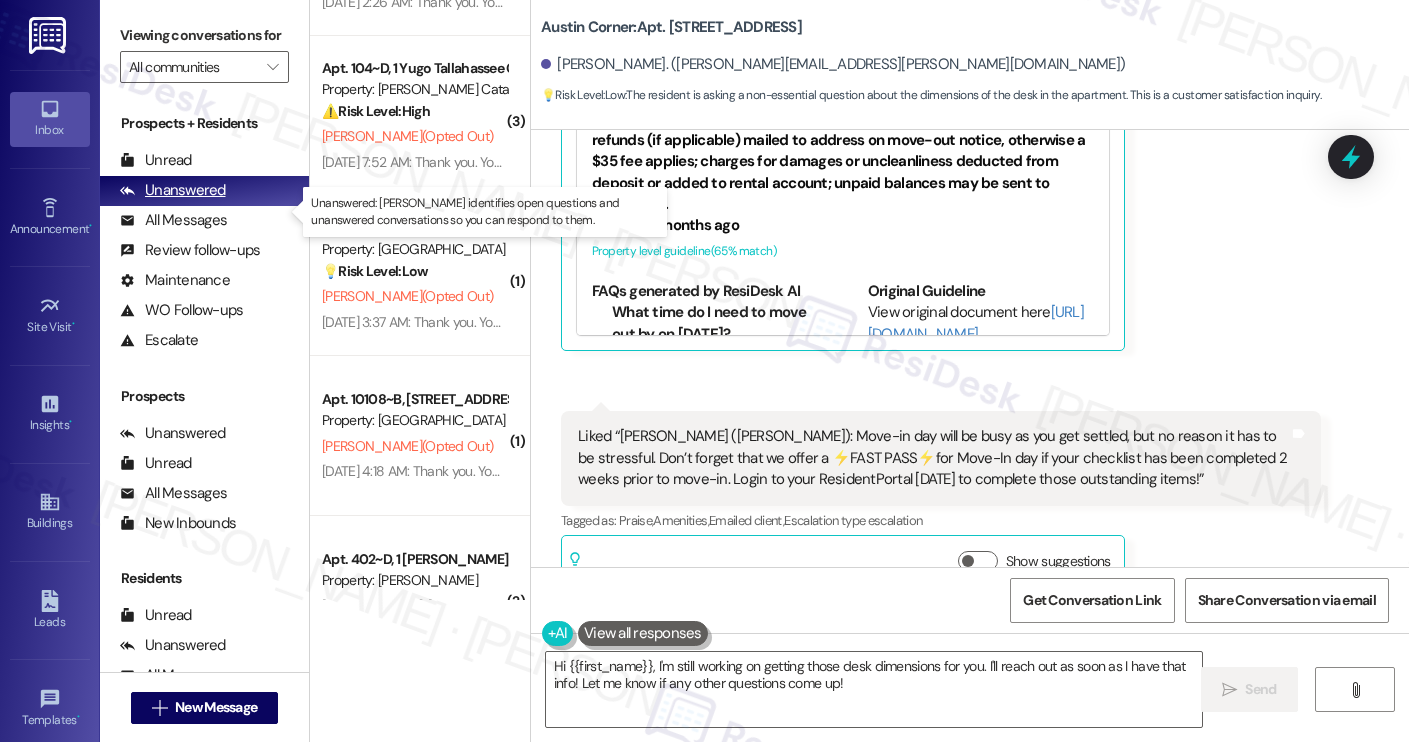 scroll, scrollTop: 0, scrollLeft: 0, axis: both 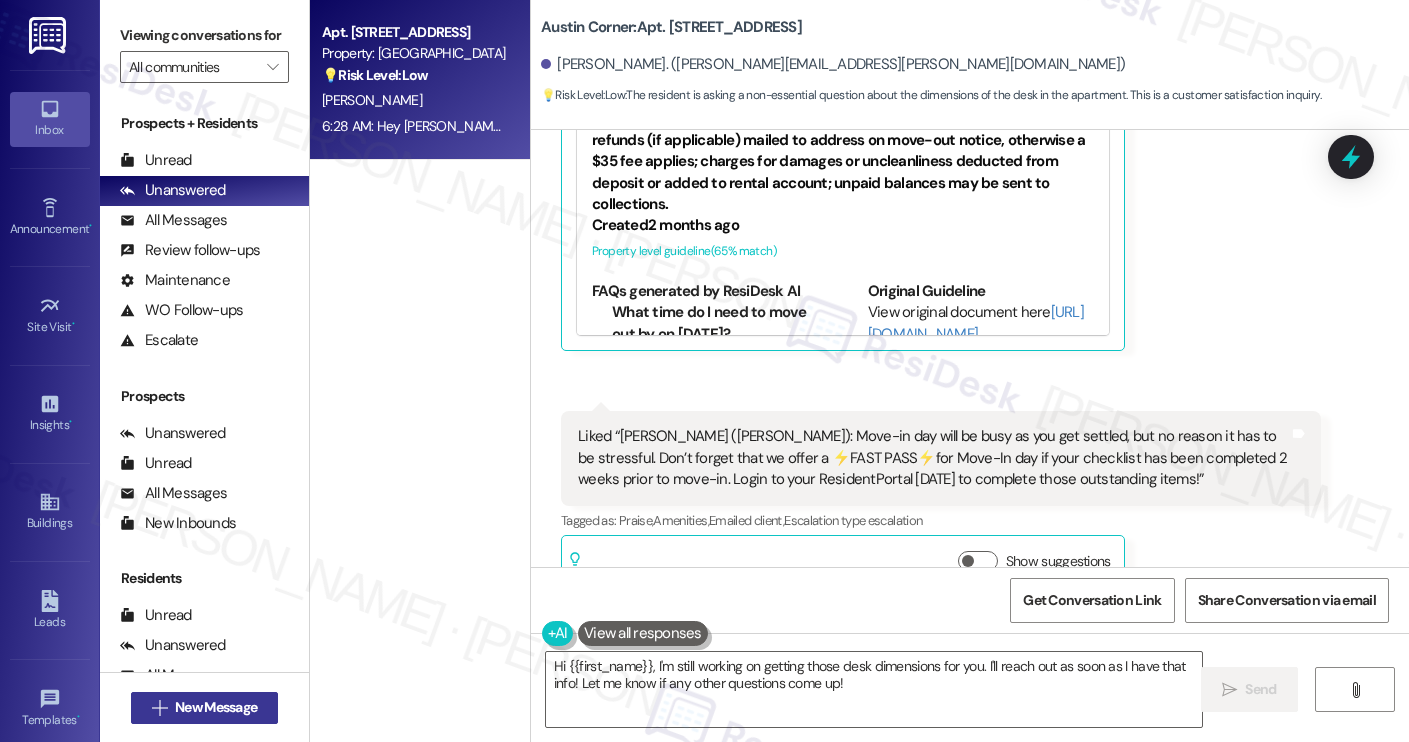 click on "New Message" at bounding box center [216, 707] 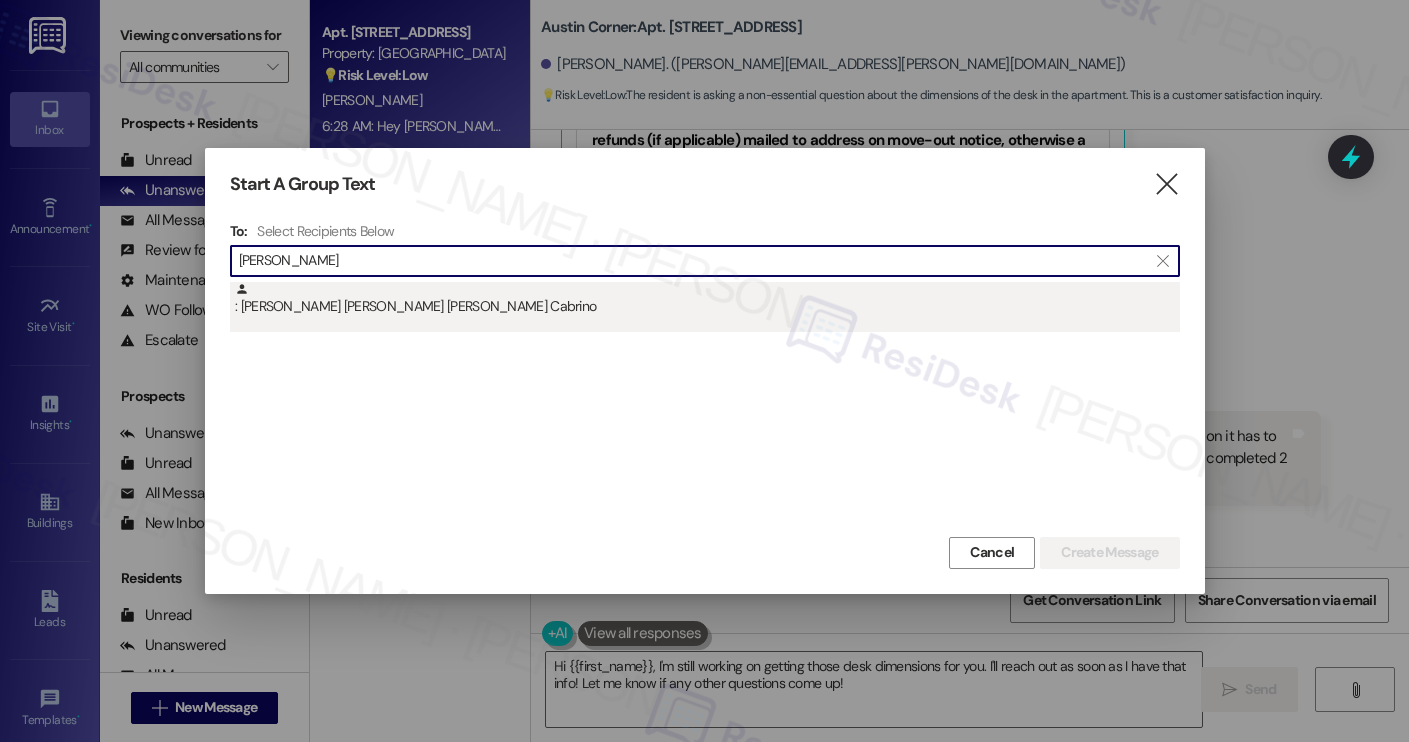 type on "luis car" 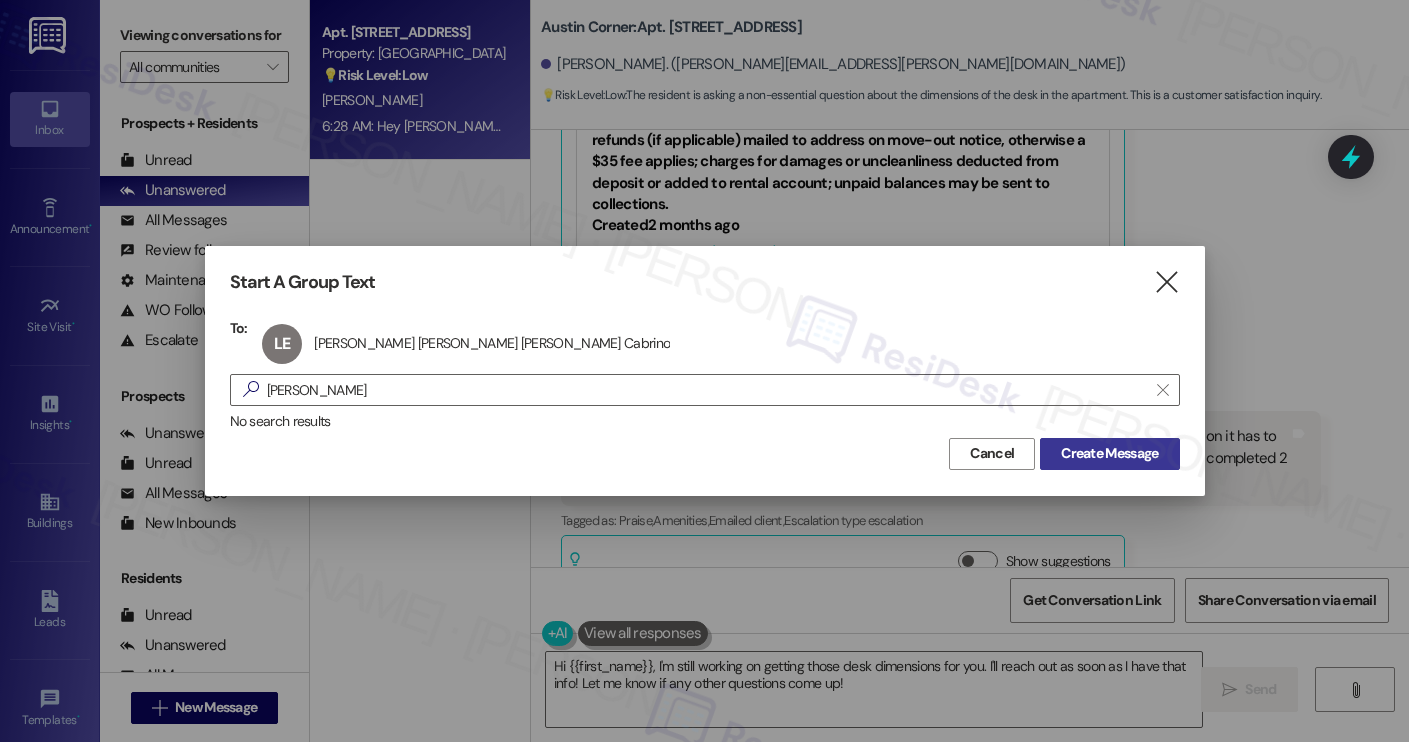 click on "Create Message" at bounding box center [1109, 453] 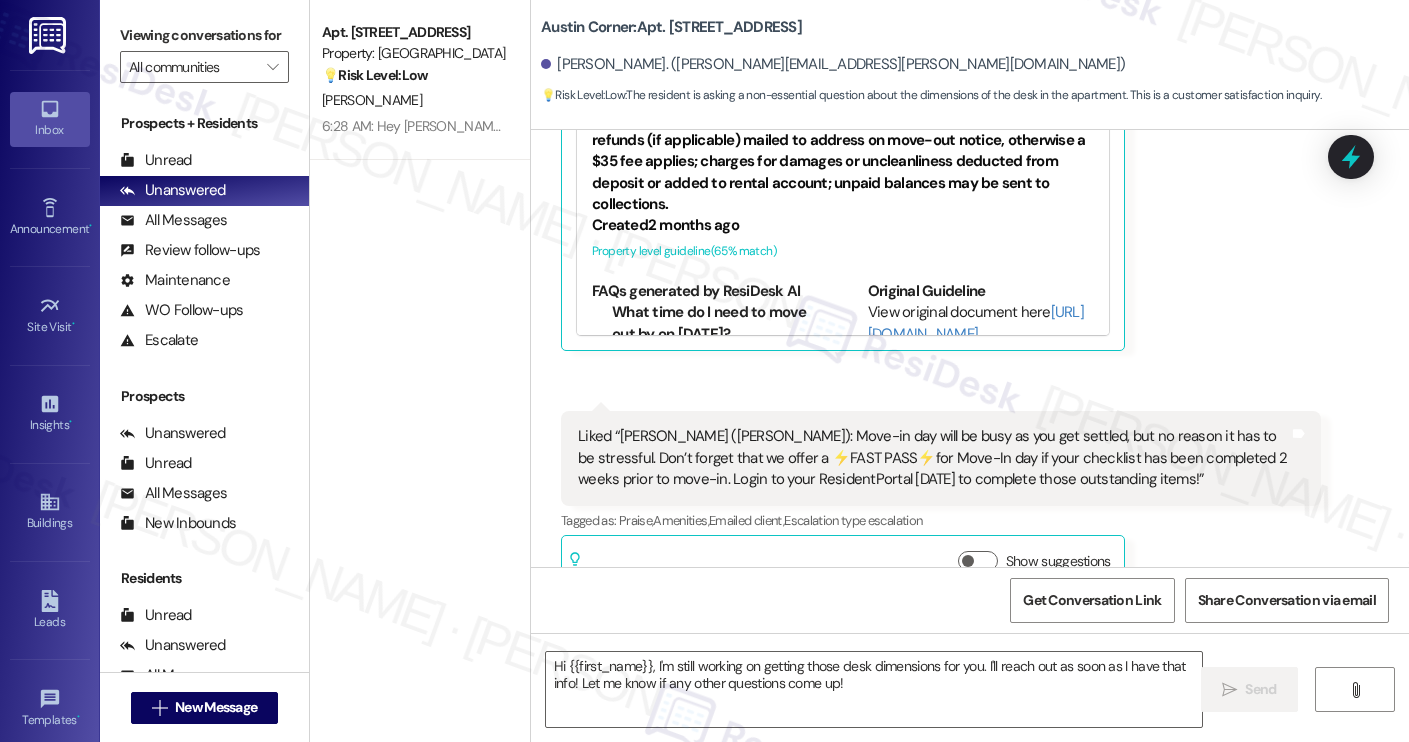 type on "Fetching suggested responses. Please feel free to read through the conversation in the meantime." 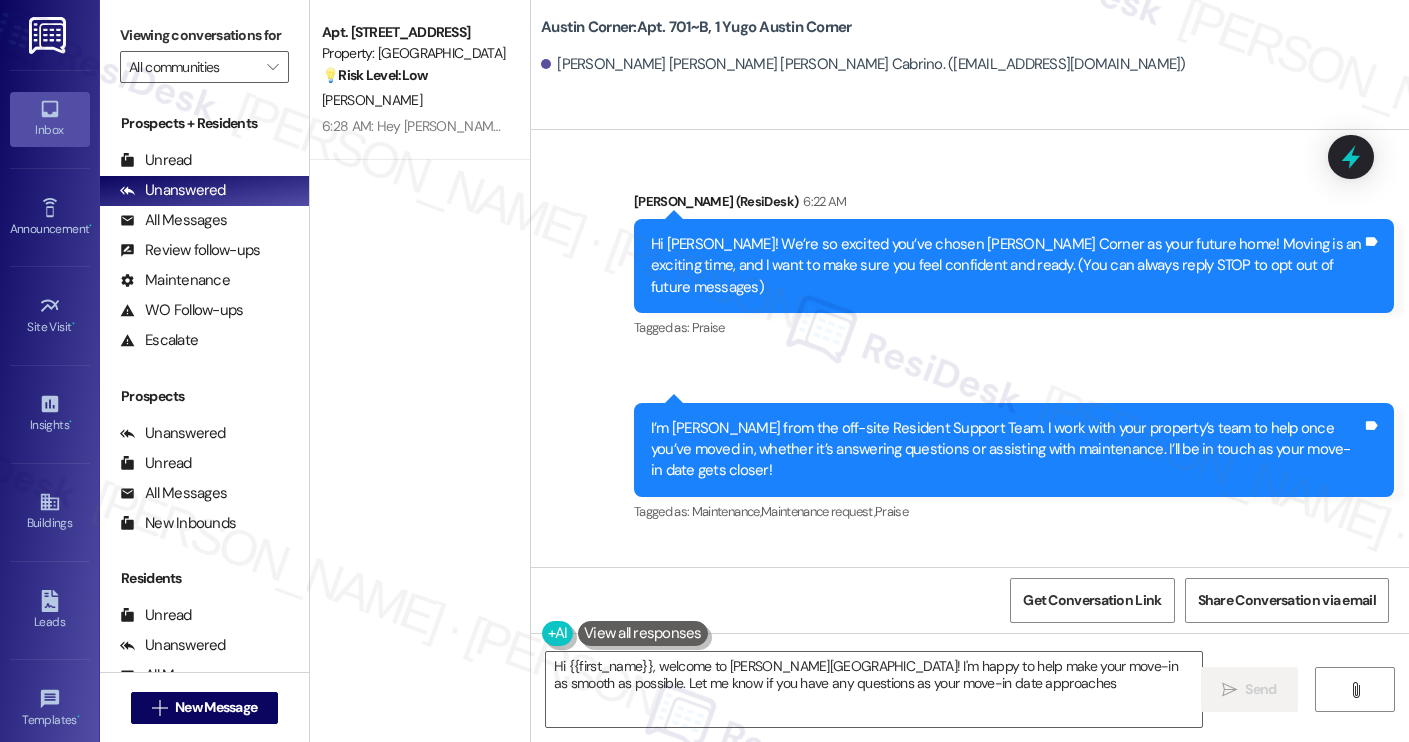 type on "Hi {{first_name}}, welcome to Yugo Austin Corner! I'm happy to help make your move-in as smooth as possible. Let me know if you have any questions as your move-in date approaches!" 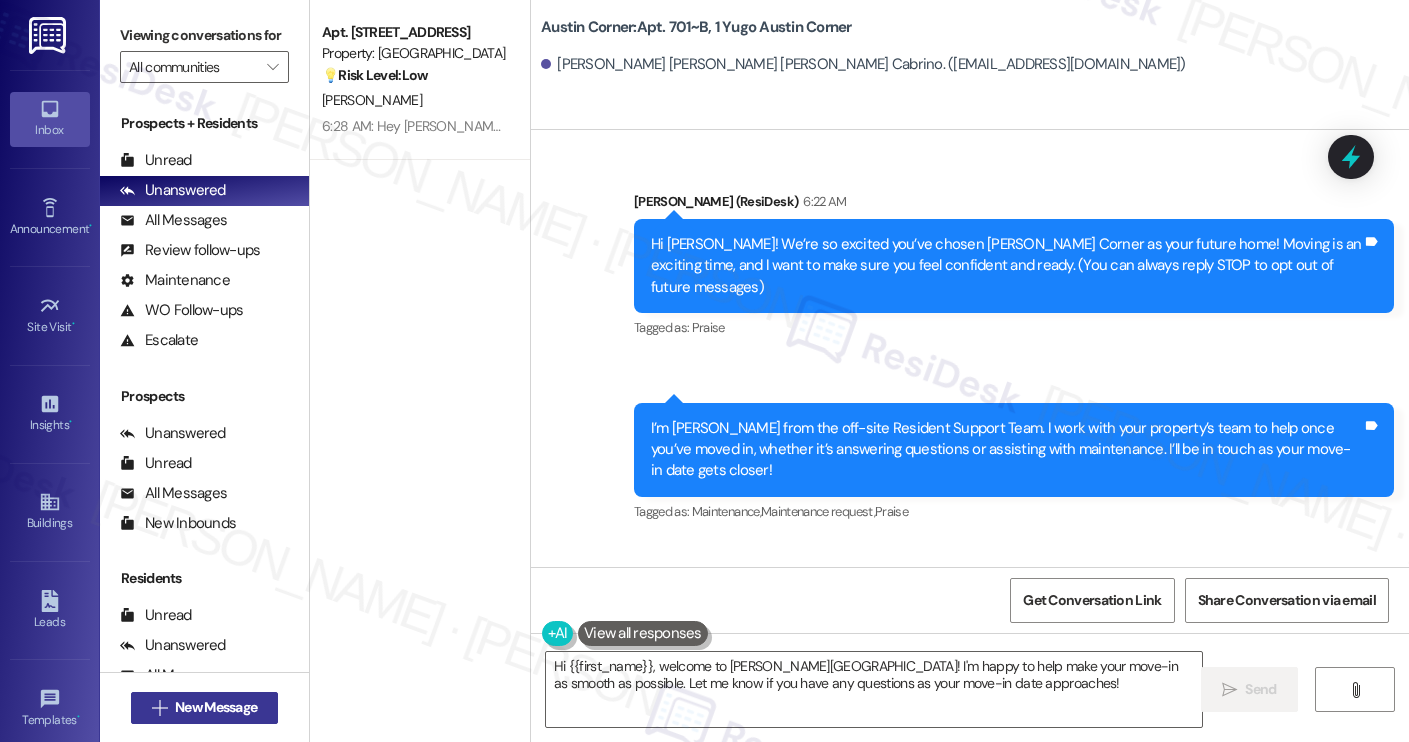 click on "New Message" at bounding box center (216, 707) 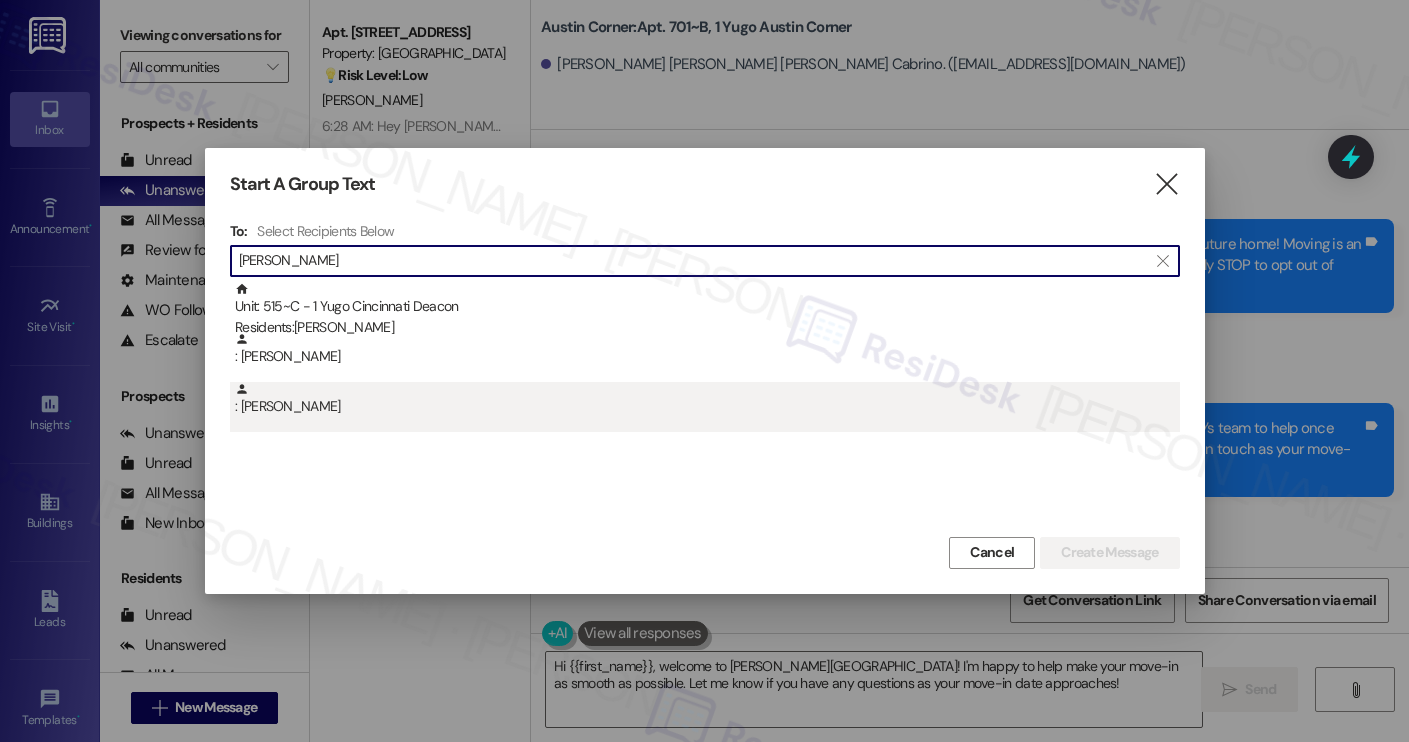 type on "bernardo" 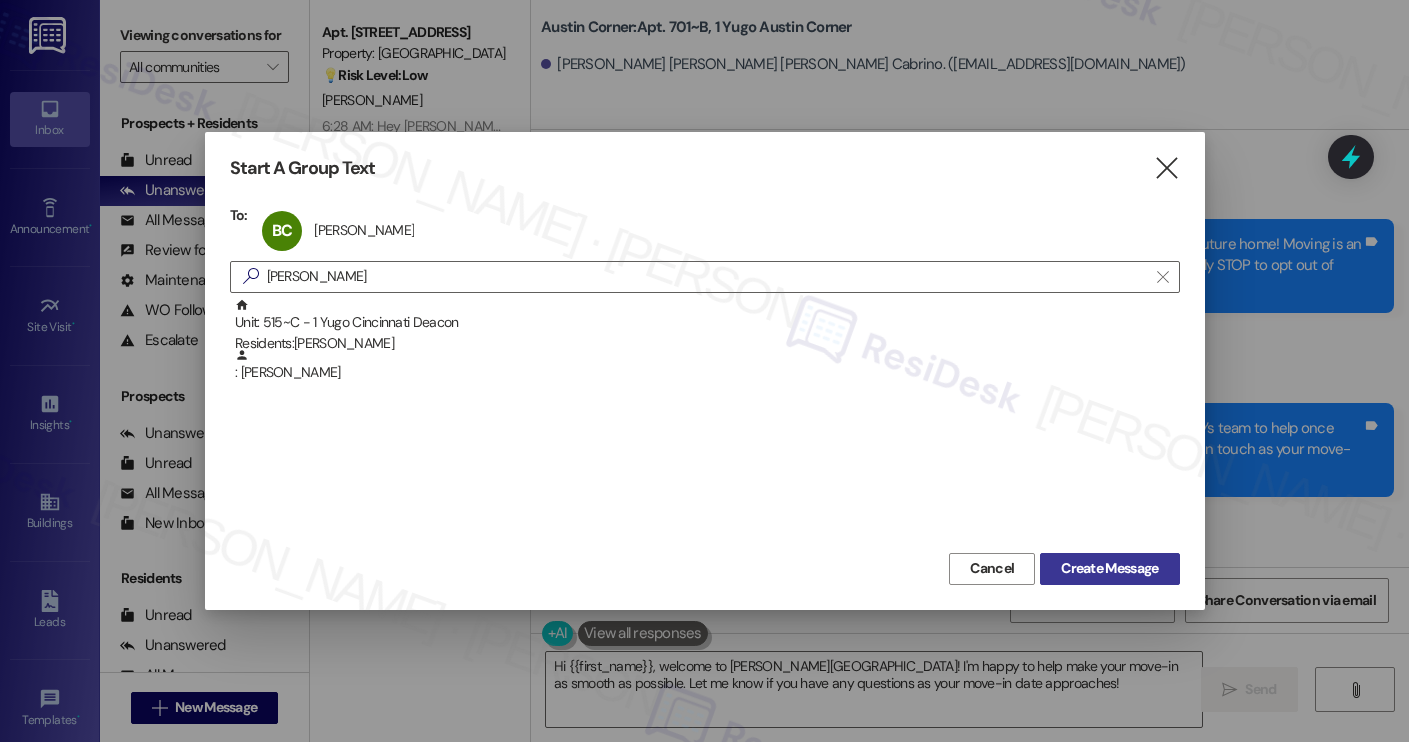 click on "Create Message" at bounding box center [1109, 568] 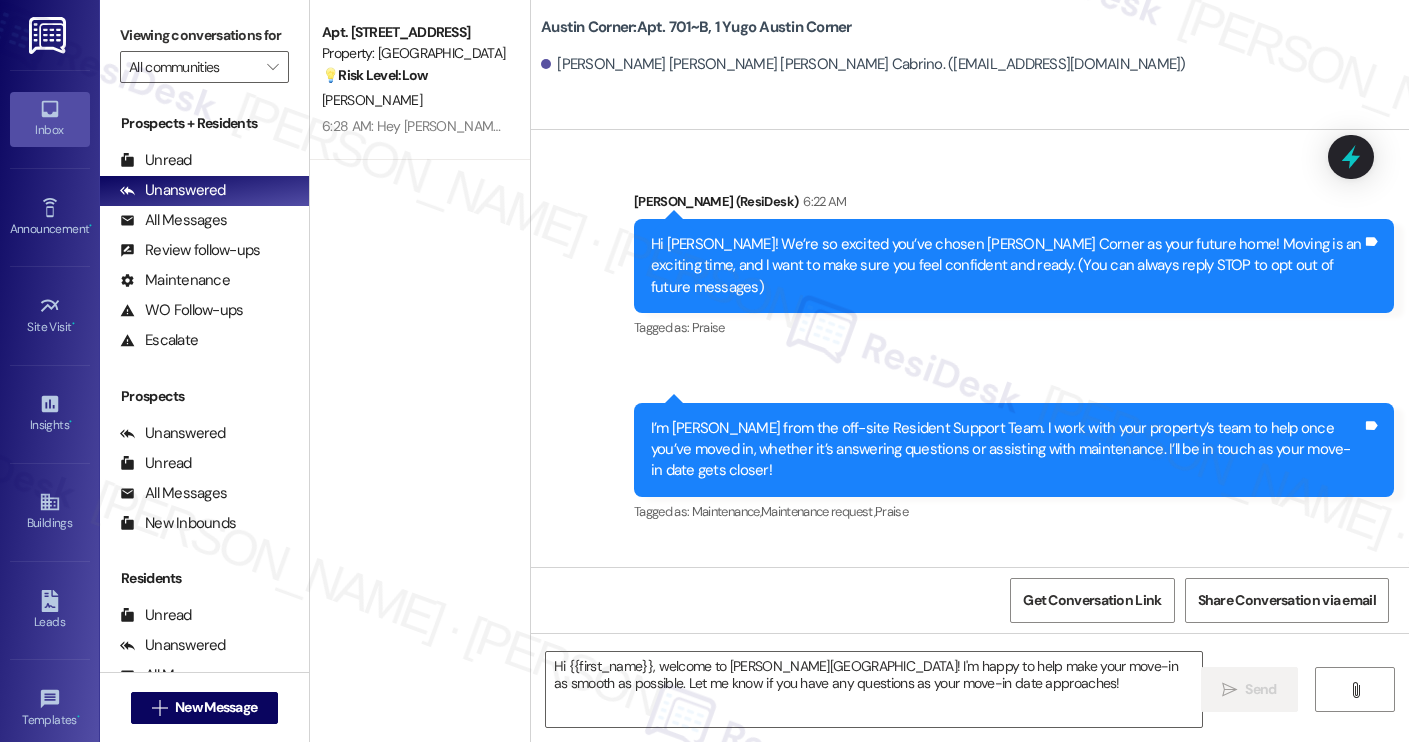 type on "Fetching suggested responses. Please feel free to read through the conversation in the meantime." 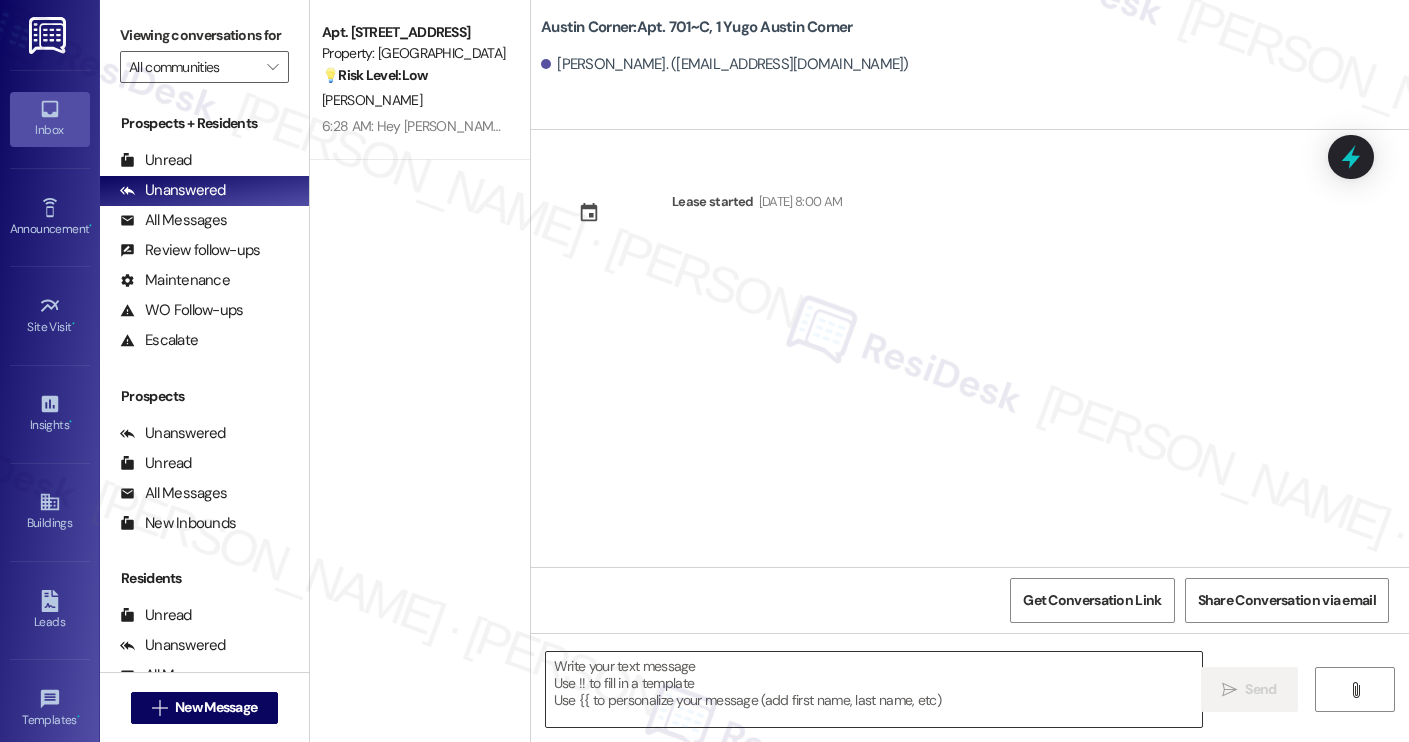 click at bounding box center [874, 689] 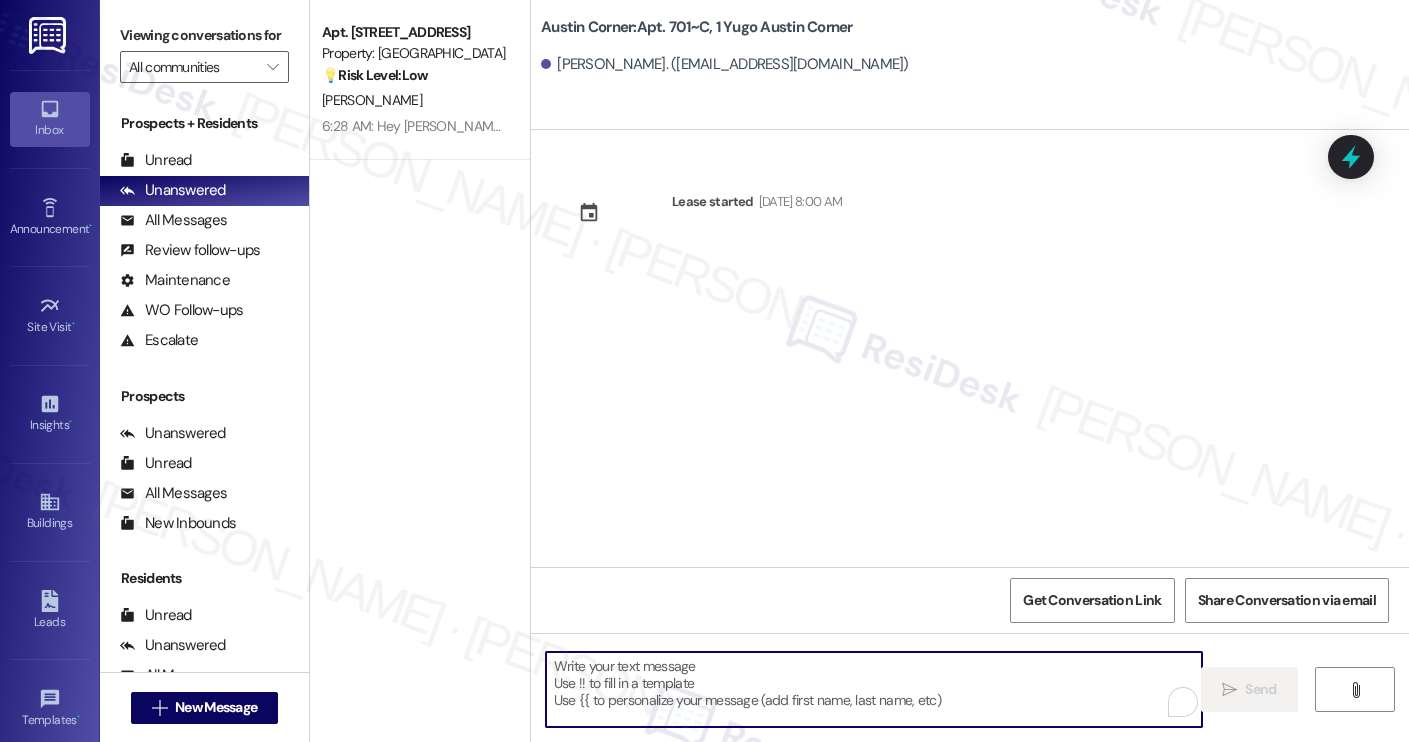 paste on "Hi [PERSON_NAME]! We’re so excited you’ve chosen [PERSON_NAME] Corner as your future home! Moving is an exciting time, and I want to make sure you feel confident and ready.
I’m [PERSON_NAME] from the off-site Resident Support Team. I work with your property’s team to help once you’ve moved in, whether it’s answering questions or assisting with maintenance. I’ll be in touch as your move-in date gets closer!
Move-in day will be busy as you get settled, but no reason it has to be stressful. Don’t forget that we offer a ⚡FAST PASS⚡for Move-In day if your checklist has been completed 2 weeks prior to move-in. Login to your ResidentPortal [DATE] to complete those outstanding items!" 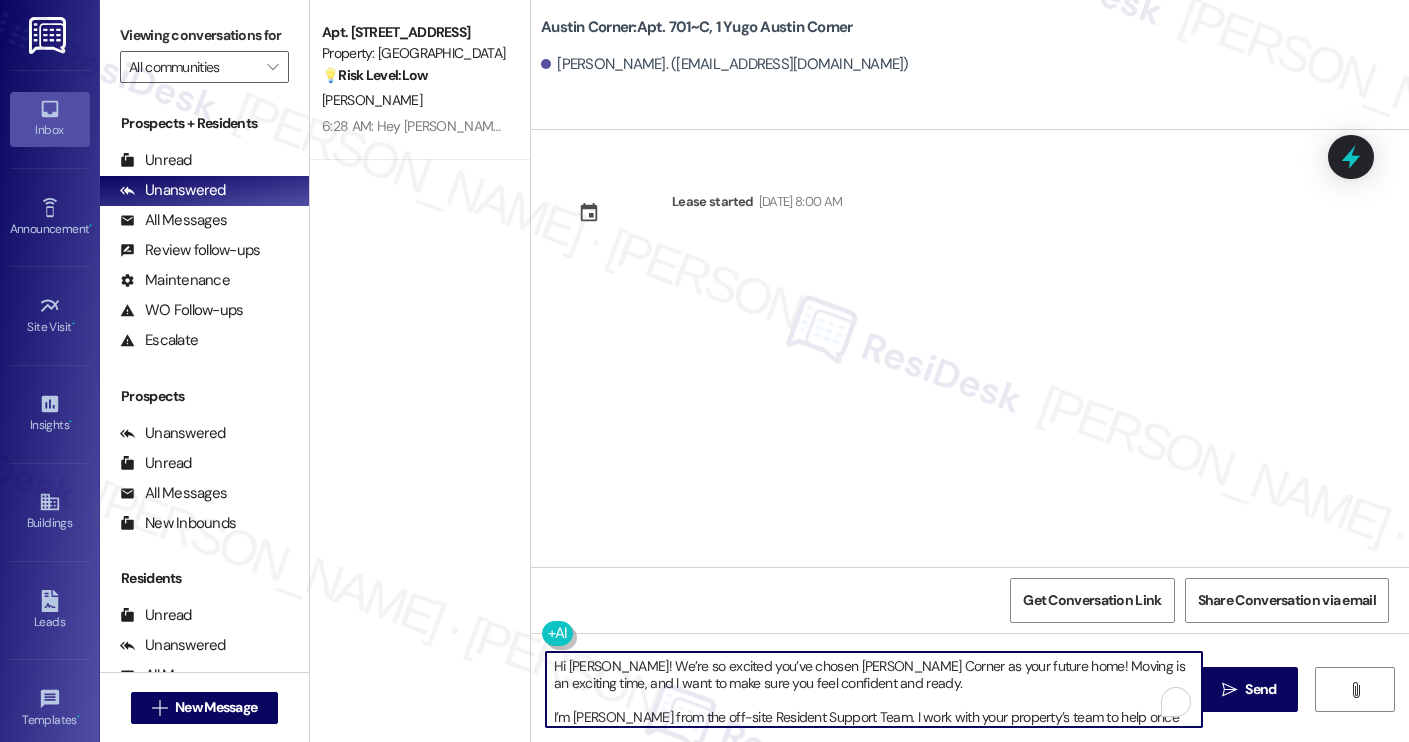 scroll, scrollTop: 119, scrollLeft: 0, axis: vertical 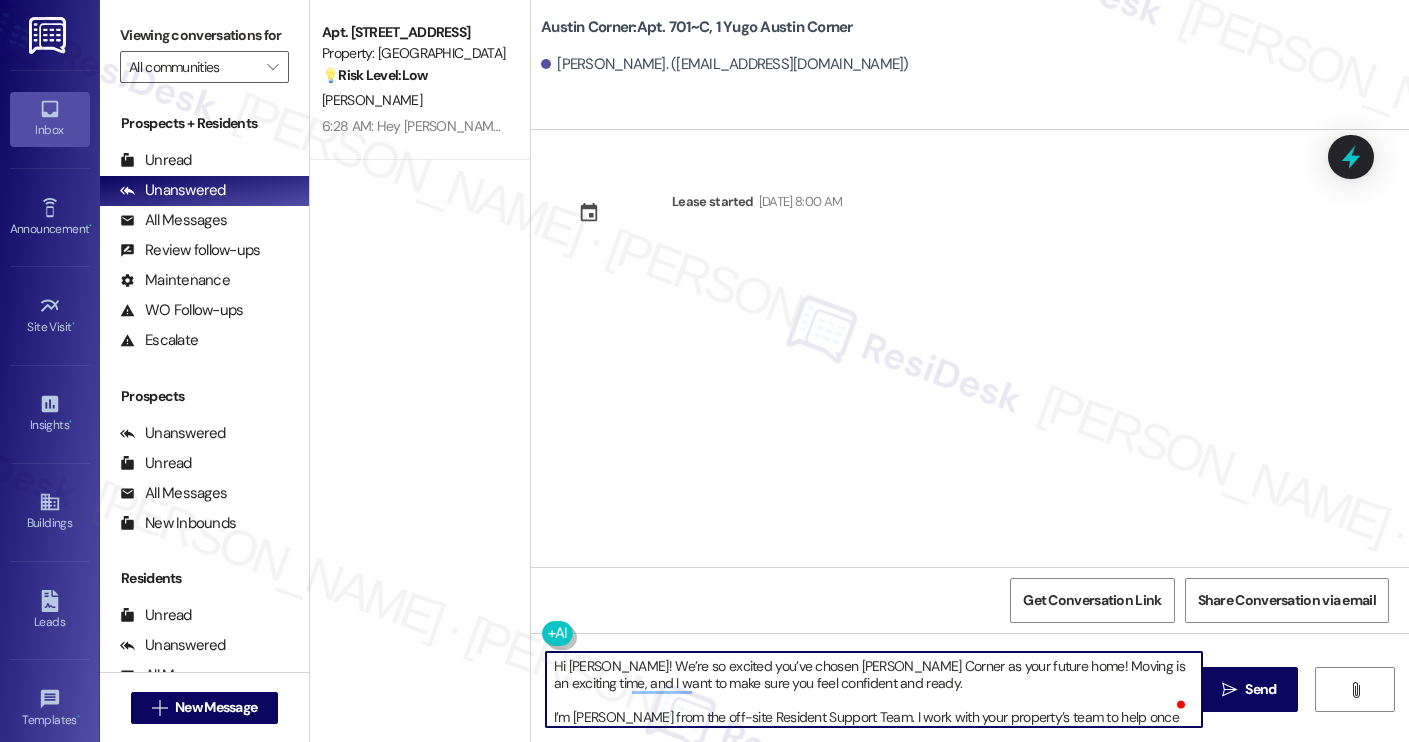 click on "Bernardo Closs Volkart. (bevolkart@gmail.com)" at bounding box center [725, 64] 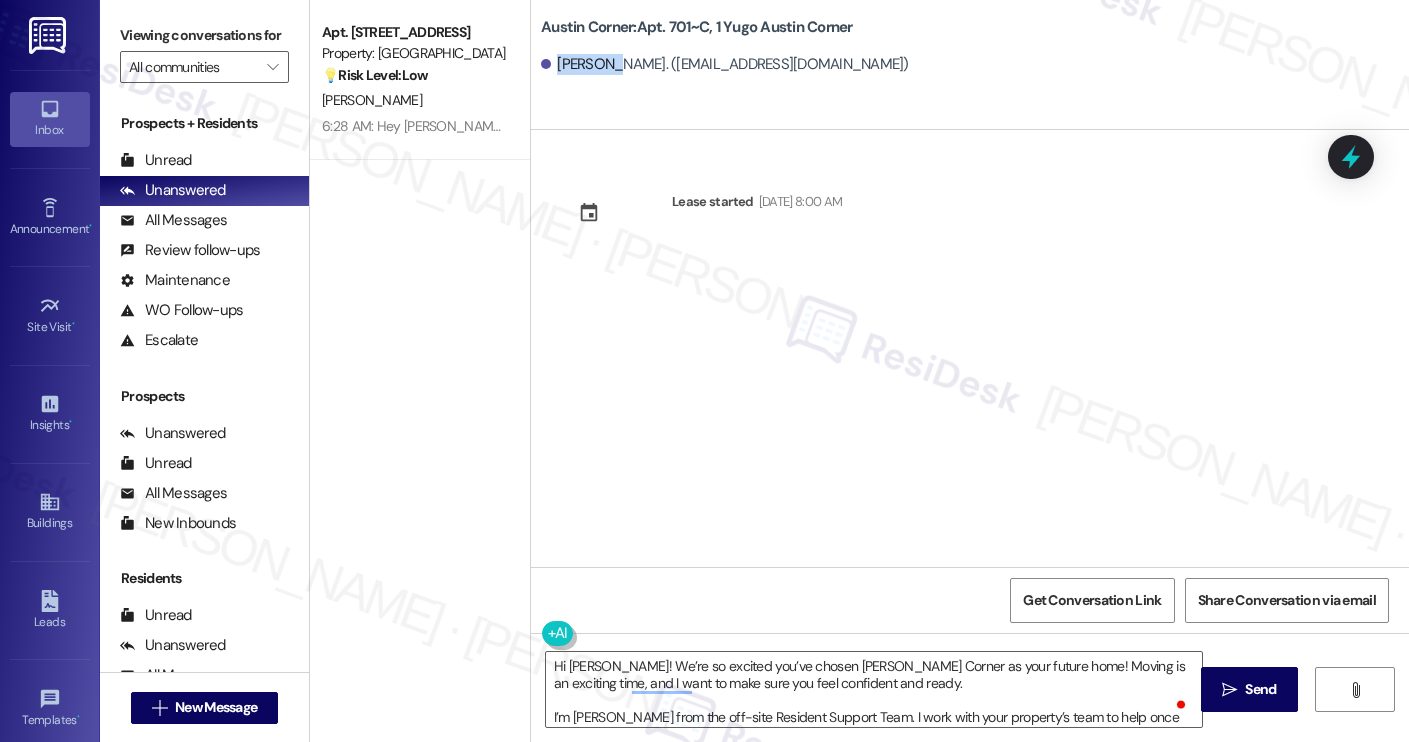 copy on "Bernardo" 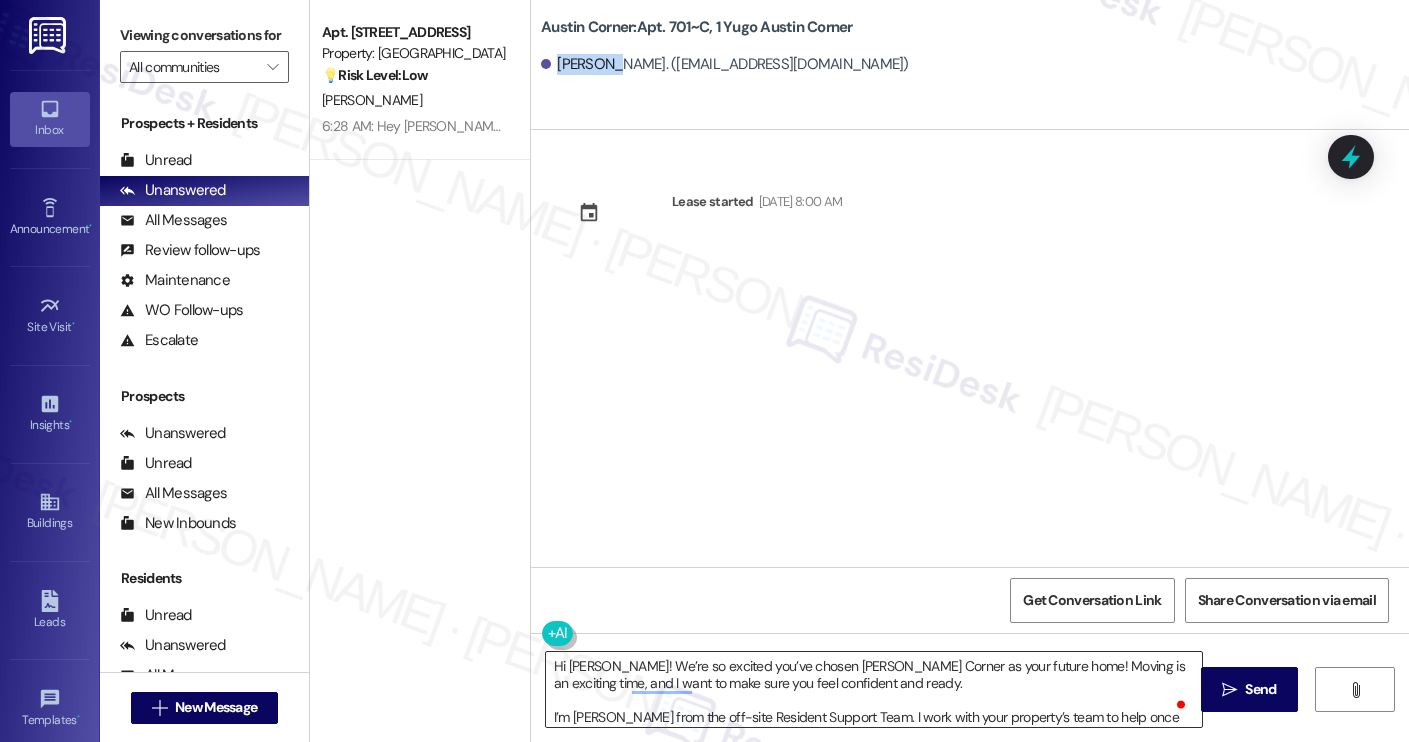 click on "Hi [PERSON_NAME]! We’re so excited you’ve chosen [PERSON_NAME] Corner as your future home! Moving is an exciting time, and I want to make sure you feel confident and ready.
I’m [PERSON_NAME] from the off-site Resident Support Team. I work with your property’s team to help once you’ve moved in, whether it’s answering questions or assisting with maintenance. I’ll be in touch as your move-in date gets closer!
Move-in day will be busy as you get settled, but no reason it has to be stressful. Don’t forget that we offer a ⚡FAST PASS⚡for Move-In day if your checklist has been completed 2 weeks prior to move-in. Login to your ResidentPortal [DATE] to complete those outstanding items!" at bounding box center [874, 689] 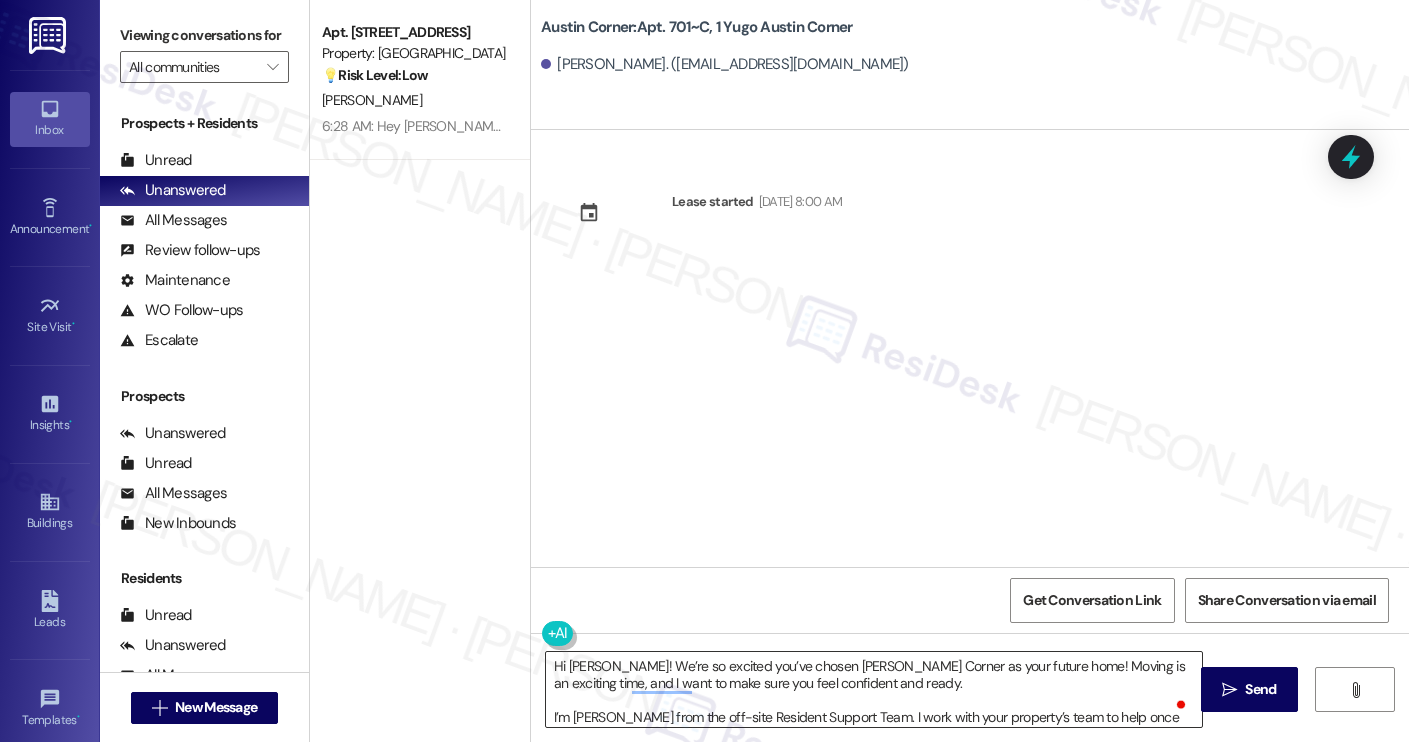 click on "Hi Isabella! We’re so excited you’ve chosen Yugo Austin Corner as your future home! Moving is an exciting time, and I want to make sure you feel confident and ready.
I’m Sarah from the off-site Resident Support Team. I work with your property’s team to help once you’ve moved in, whether it’s answering questions or assisting with maintenance. I’ll be in touch as your move-in date gets closer!
Move-in day will be busy as you get settled, but no reason it has to be stressful. Don’t forget that we offer a ⚡FAST PASS⚡for Move-In day if your checklist has been completed 2 weeks prior to move-in. Login to your ResidentPortal today to complete those outstanding items!" at bounding box center [874, 689] 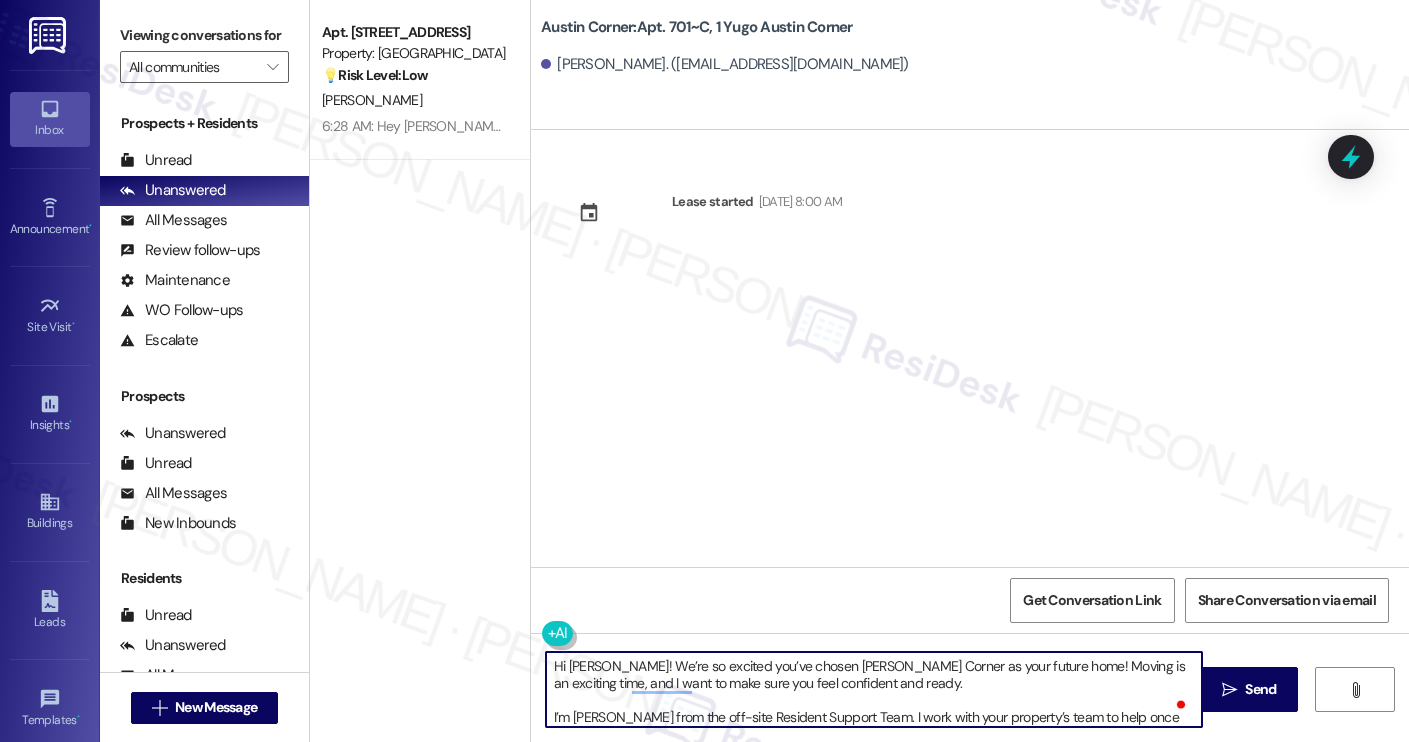 paste on "Bernardo" 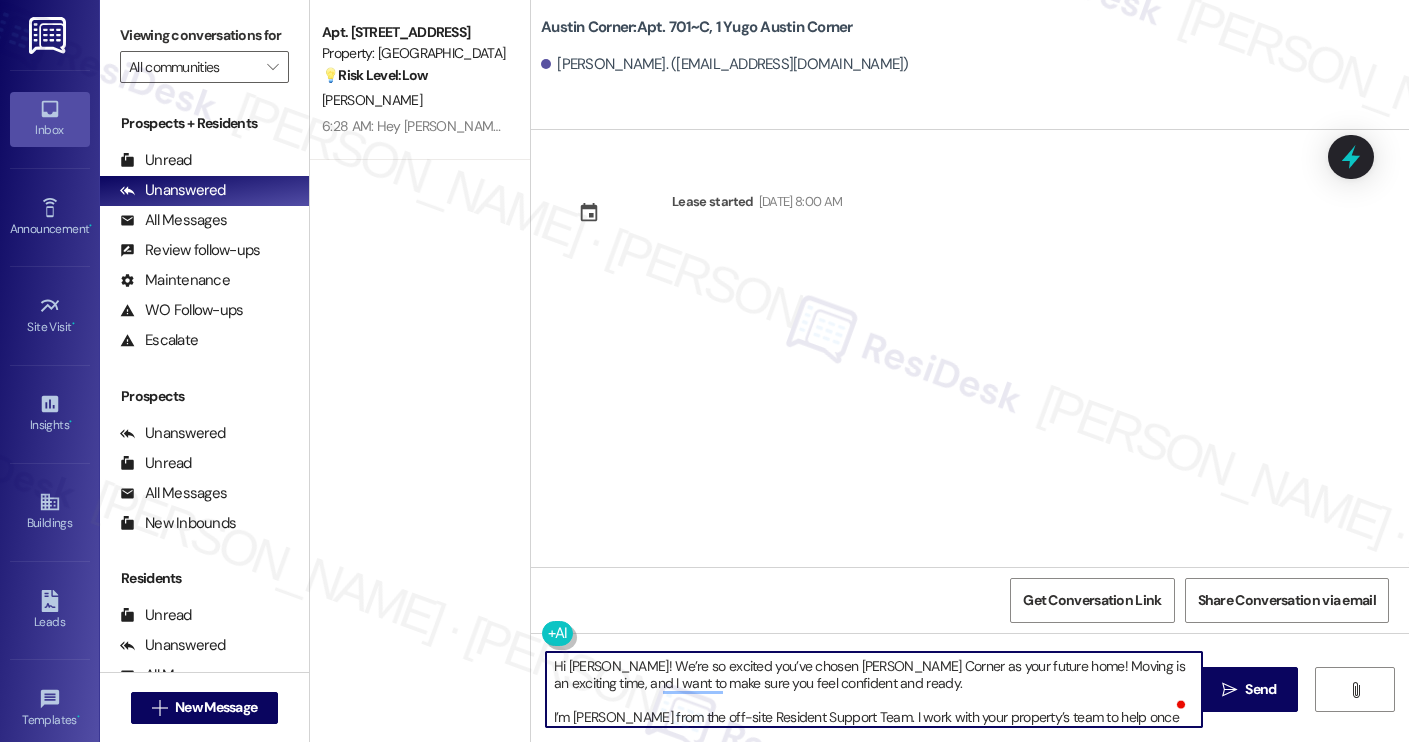 scroll, scrollTop: 17, scrollLeft: 0, axis: vertical 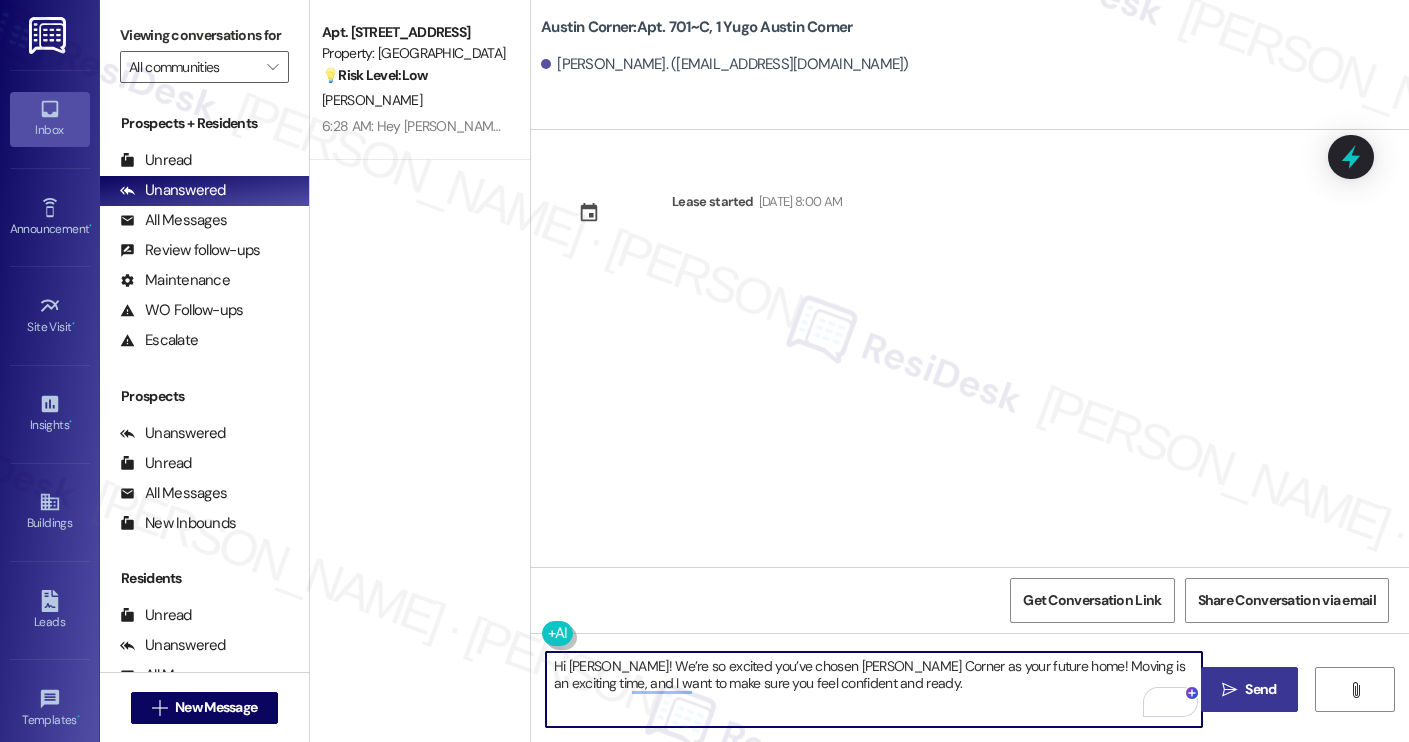 type on "Hi Bernardo! We’re so excited you’ve chosen Yugo Austin Corner as your future home! Moving is an exciting time, and I want to make sure you feel confident and ready." 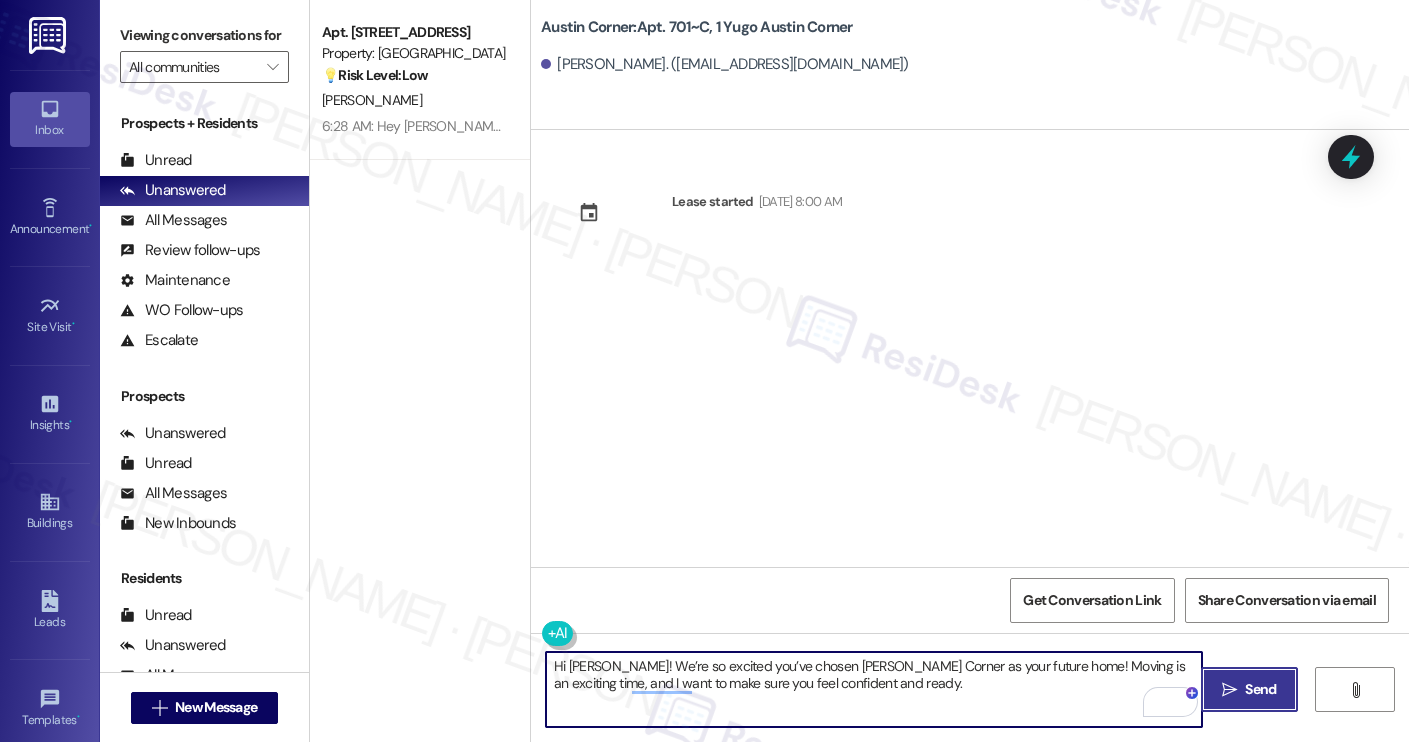 click on "Send" at bounding box center (1260, 689) 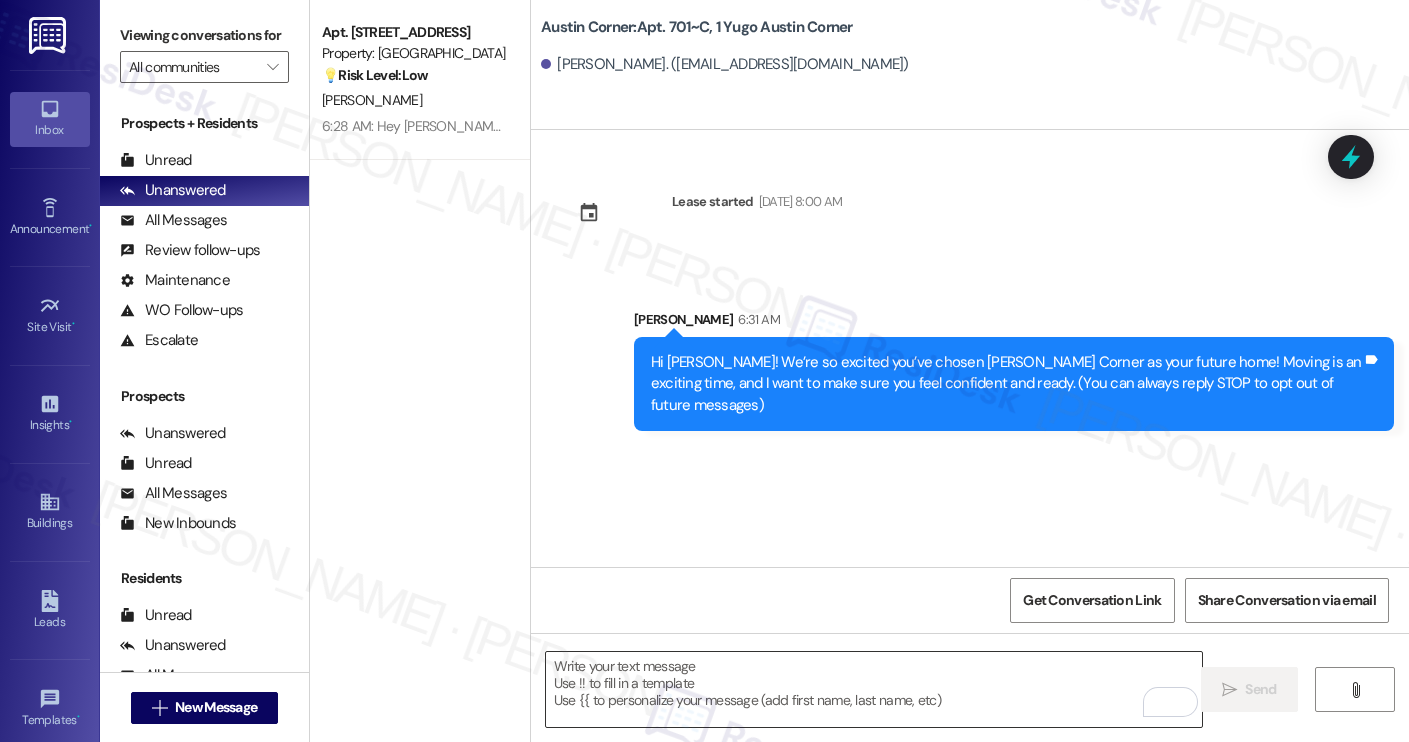 click at bounding box center (874, 689) 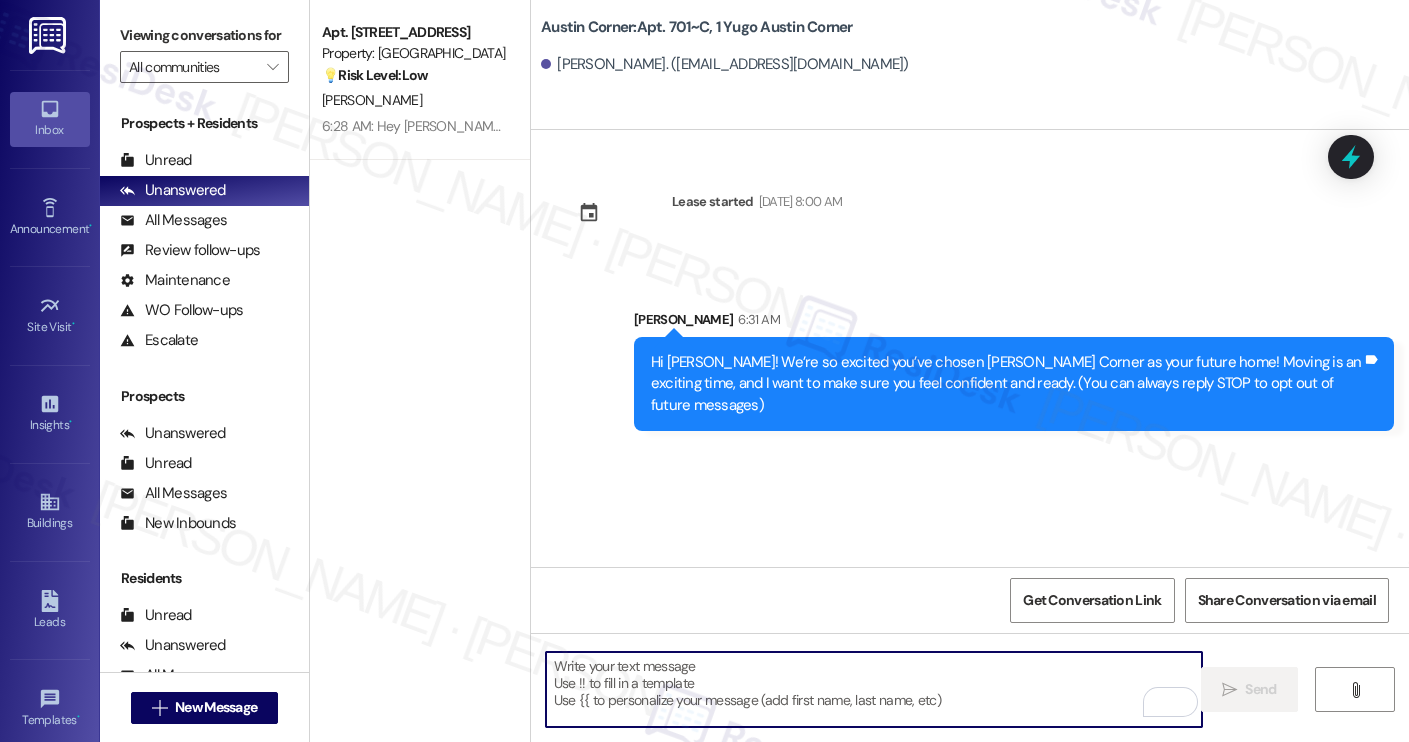paste on "I’m Sarah from the off-site Resident Support Team. I work with your property’s team to help once you’ve moved in, whether it’s answering questions or assisting with maintenance. I’ll be in touch as your move-in date gets closer!
Move-in day will be busy as you get settled, but no reason it has to be stressful. Don’t forget that we offer a ⚡FAST PASS⚡for Move-In day if your checklist has been completed 2 weeks prior to move-in. Login to your ResidentPortal today to complete those outstanding items!" 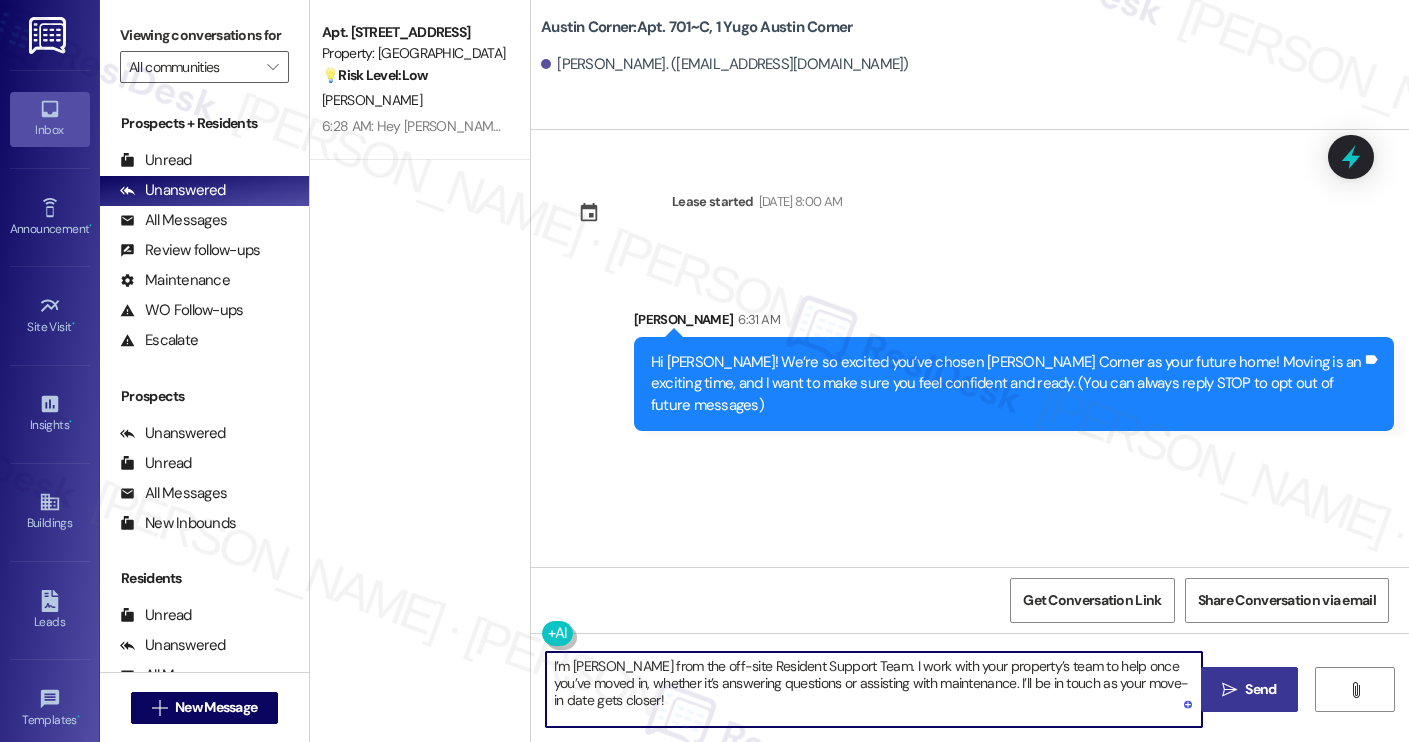type on "I’m [PERSON_NAME] from the off-site Resident Support Team. I work with your property’s team to help once you’ve moved in, whether it’s answering questions or assisting with maintenance. I’ll be in touch as your move-in date gets closer!" 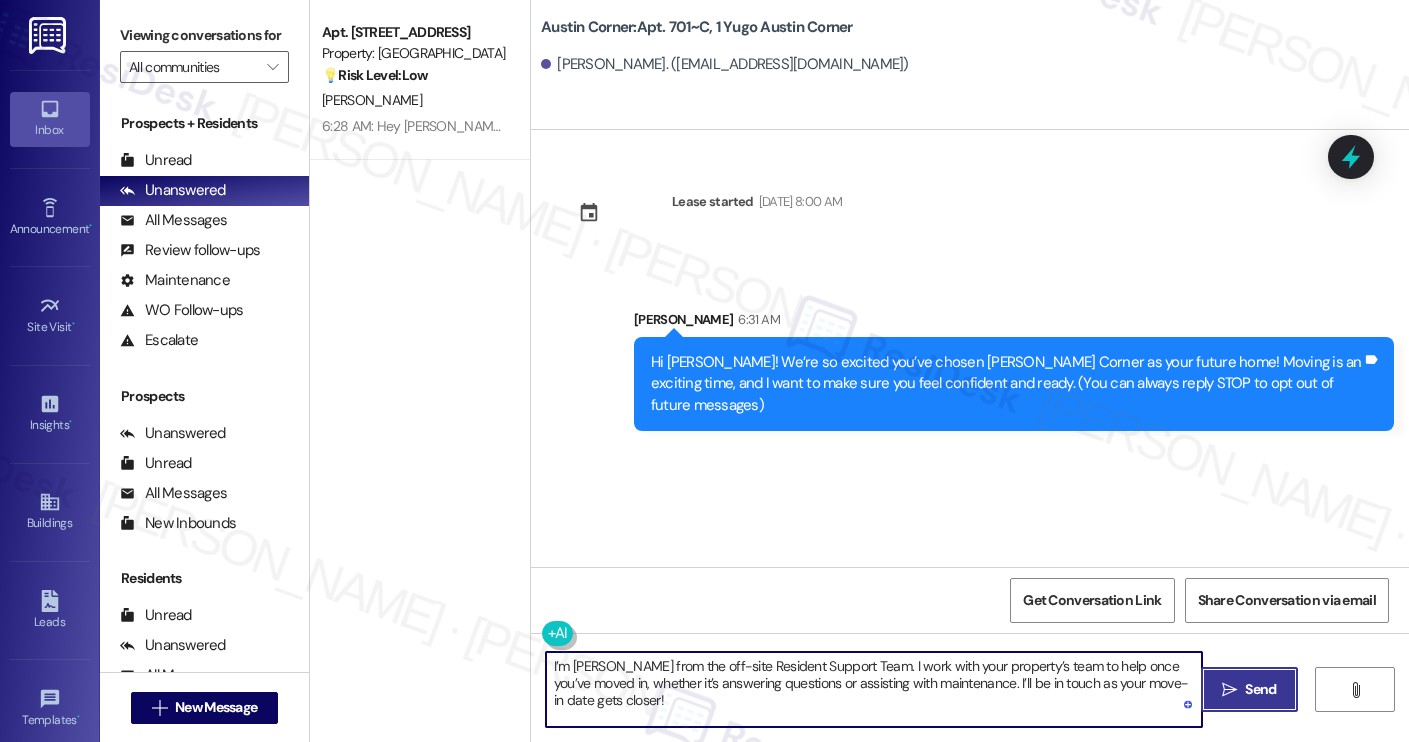 click on "Send" at bounding box center (1260, 689) 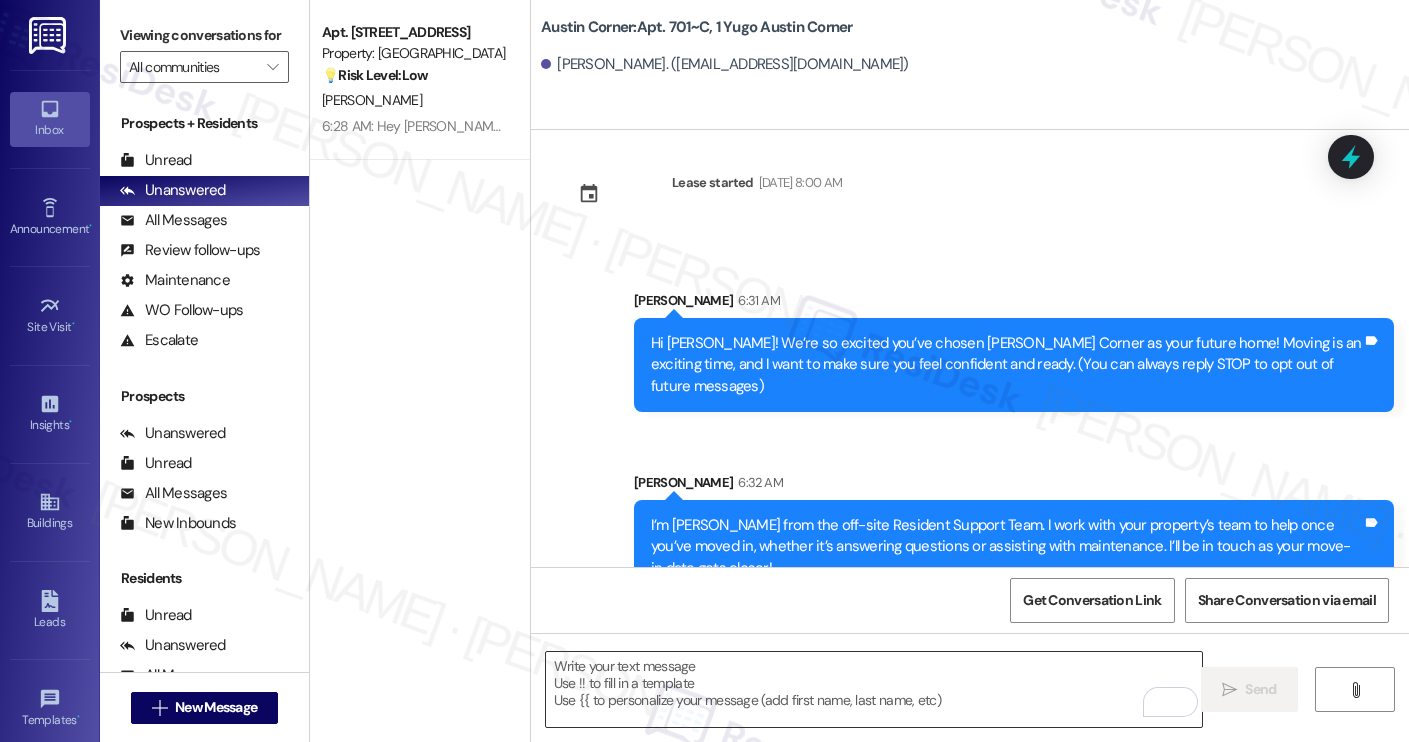 click at bounding box center (874, 689) 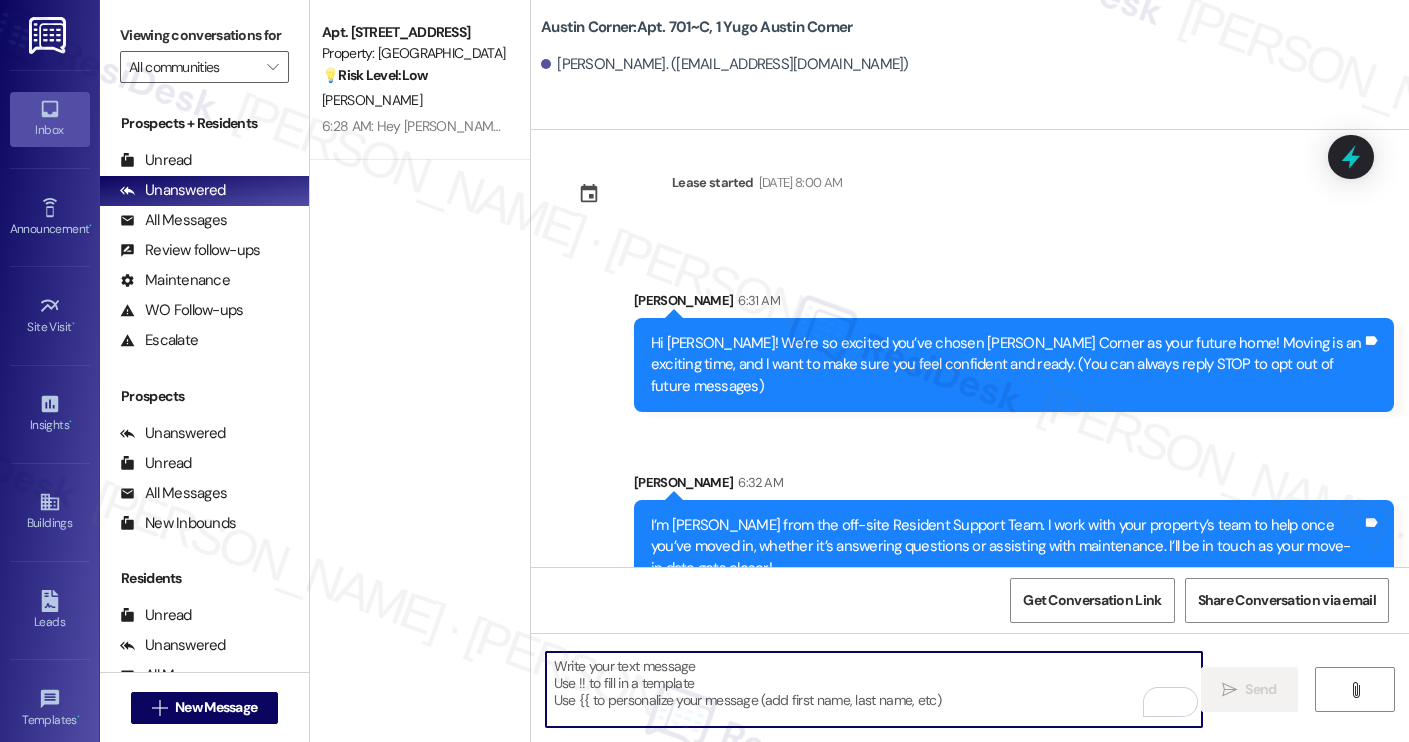 paste on "Move-in day will be busy as you get settled, but no reason it has to be stressful. Don’t forget that we offer a ⚡FAST PASS⚡for Move-In day if your checklist has been completed 2 weeks prior to move-in. Login to your ResidentPortal [DATE] to complete those outstanding items!" 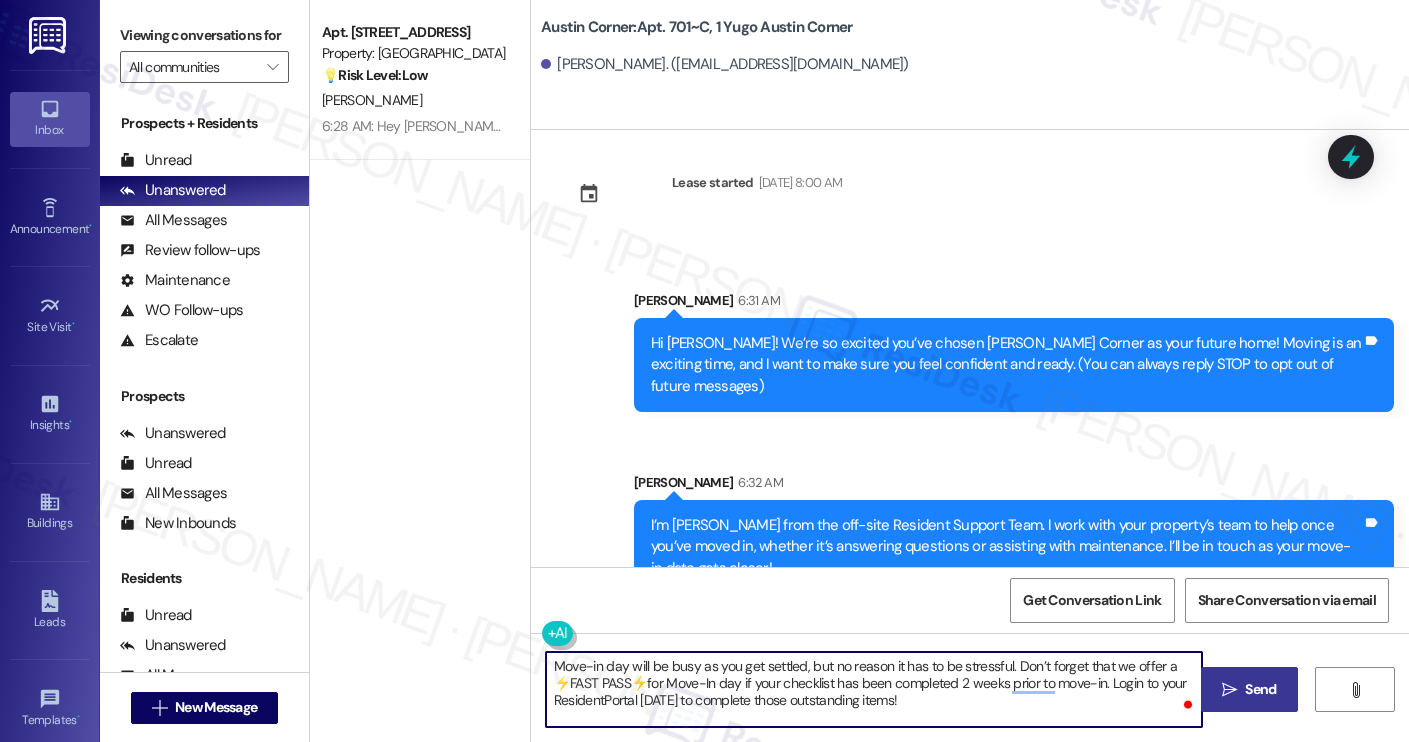 type on "Move-in day will be busy as you get settled, but no reason it has to be stressful. Don’t forget that we offer a ⚡FAST PASS⚡for Move-In day if your checklist has been completed 2 weeks prior to move-in. Login to your ResidentPortal [DATE] to complete those outstanding items!" 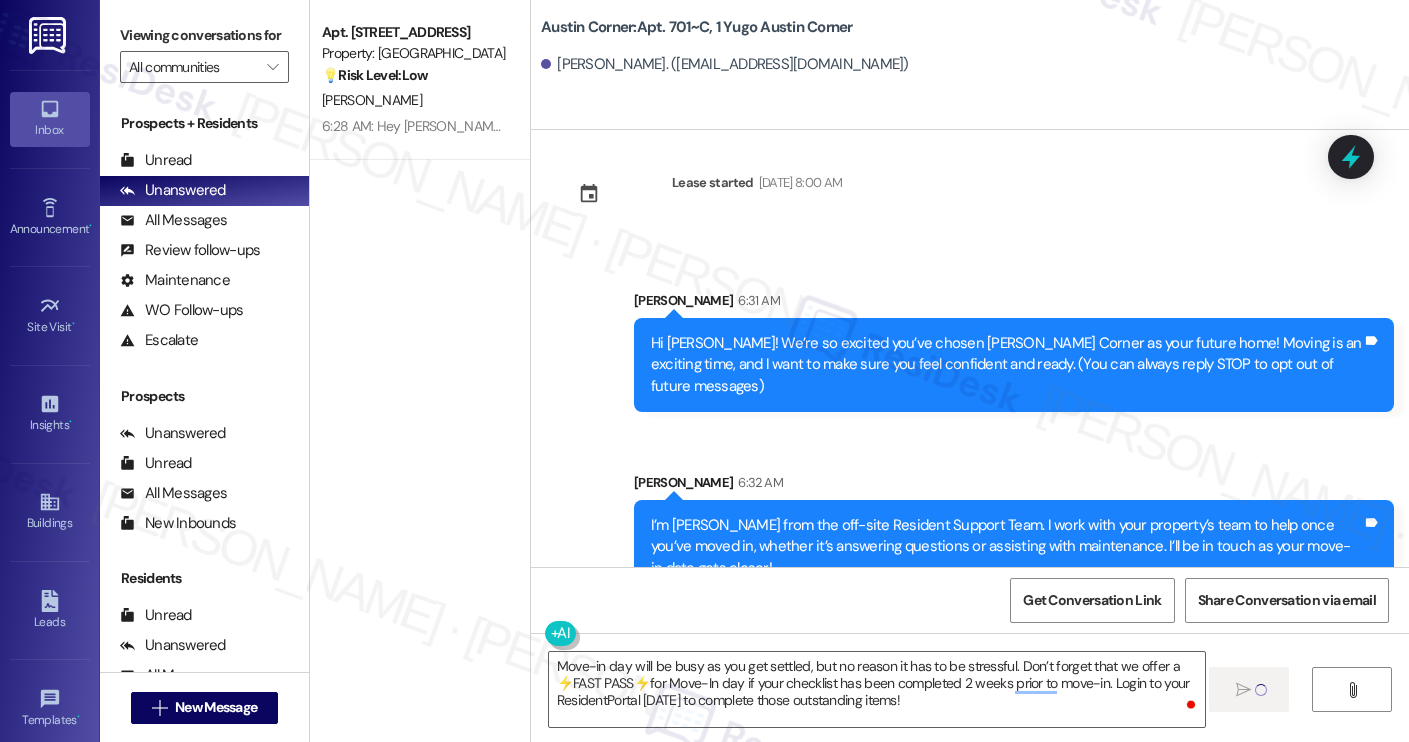 type 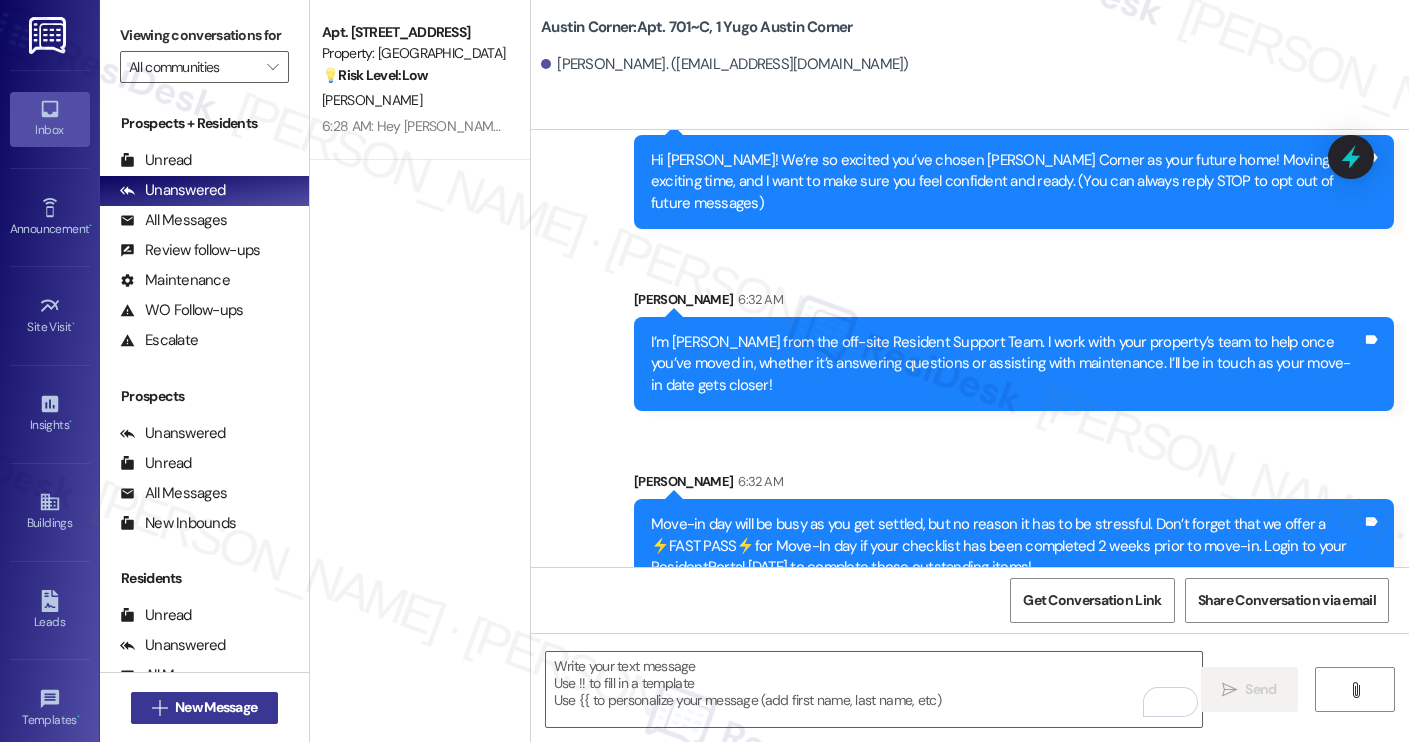 click on "New Message" at bounding box center [216, 707] 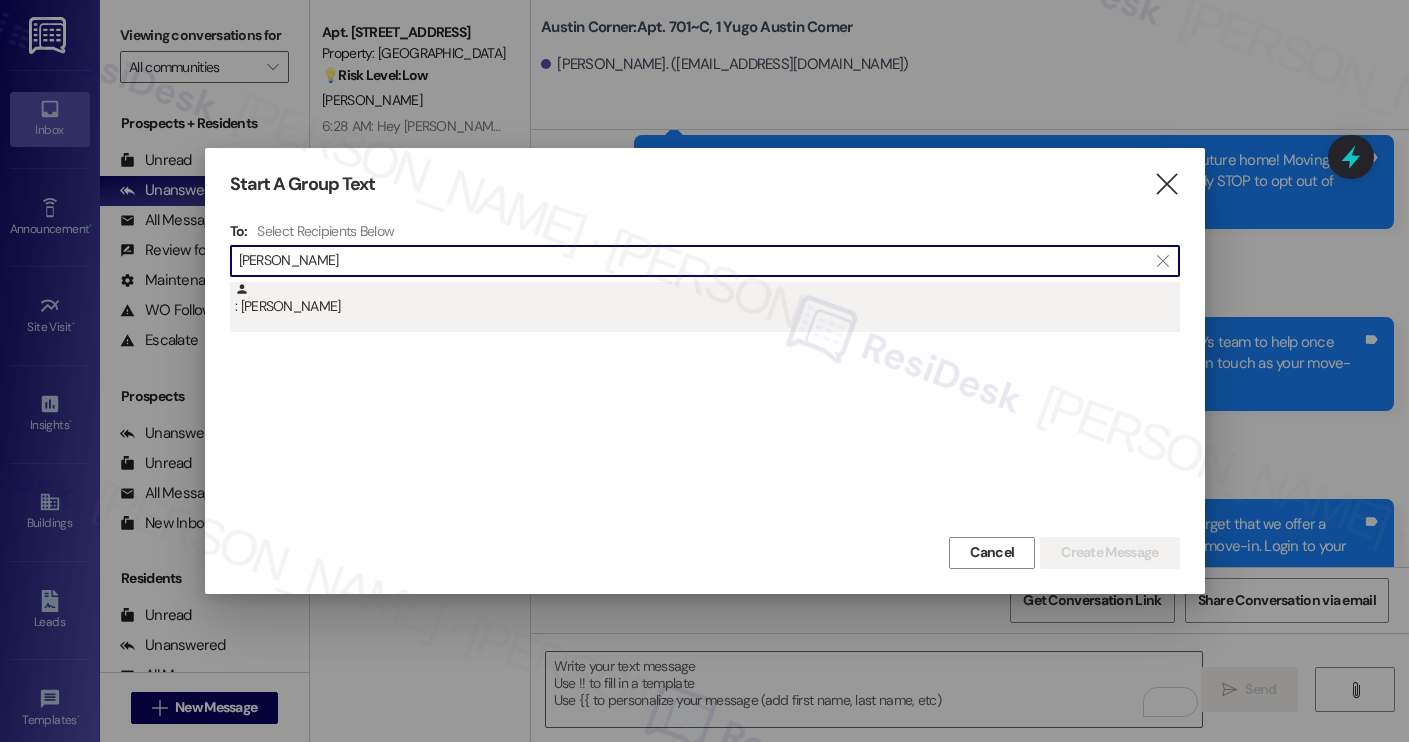 type on "samia sadmin" 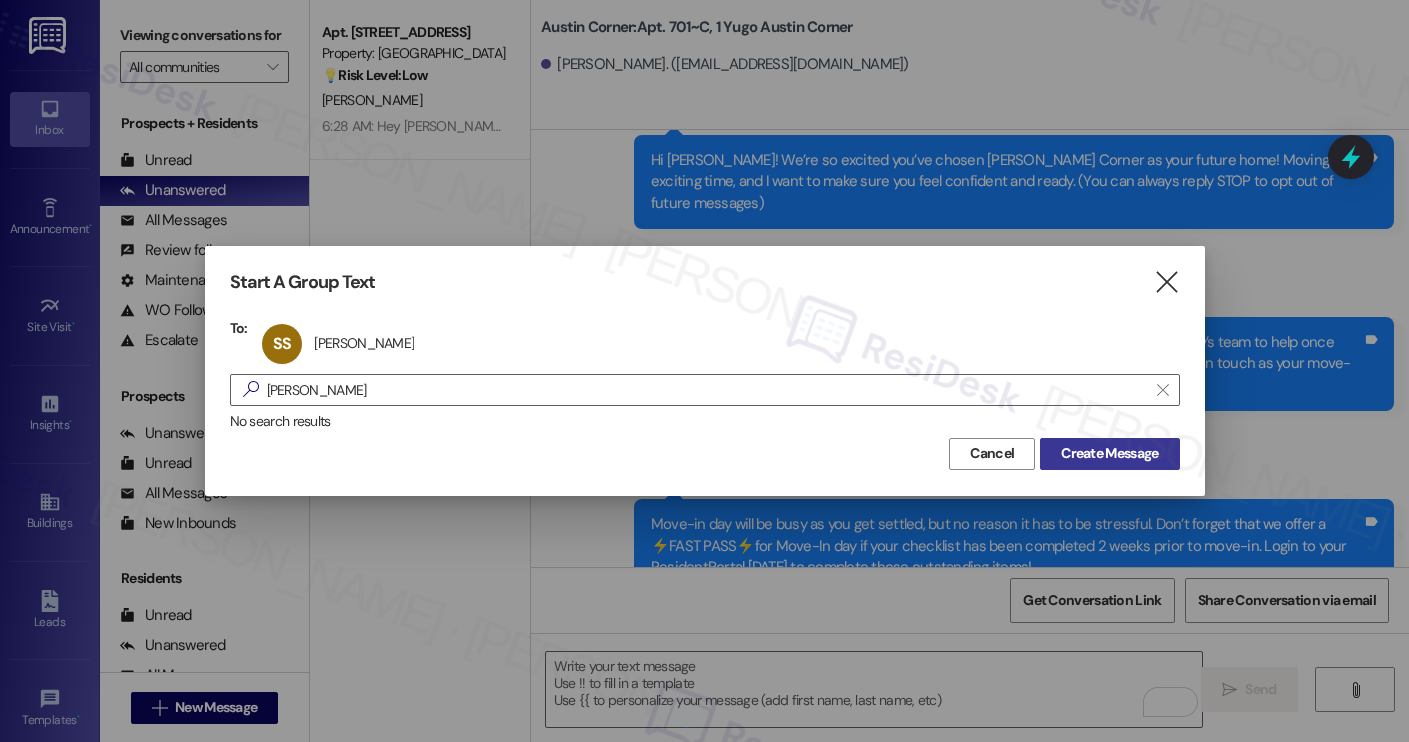 click on "Create Message" at bounding box center (1109, 453) 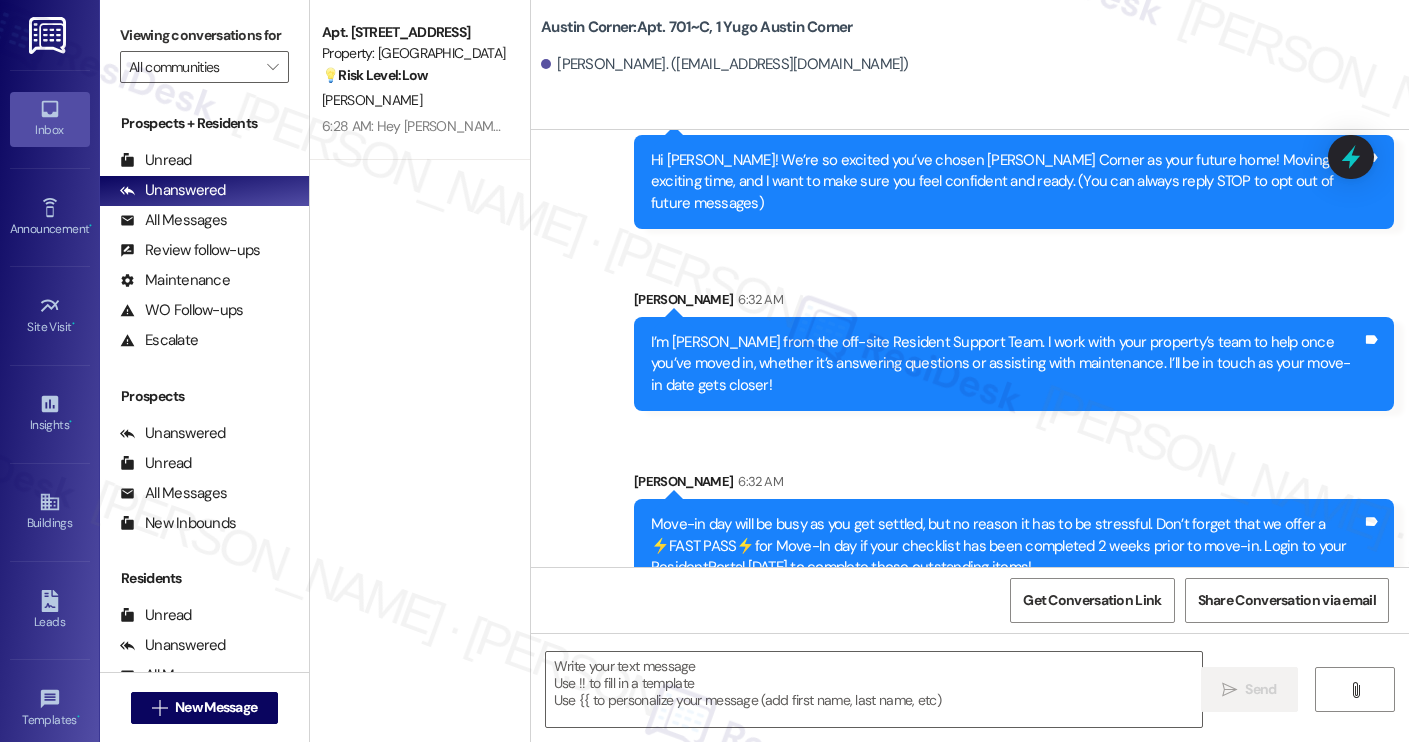 type on "Fetching suggested responses. Please feel free to read through the conversation in the meantime." 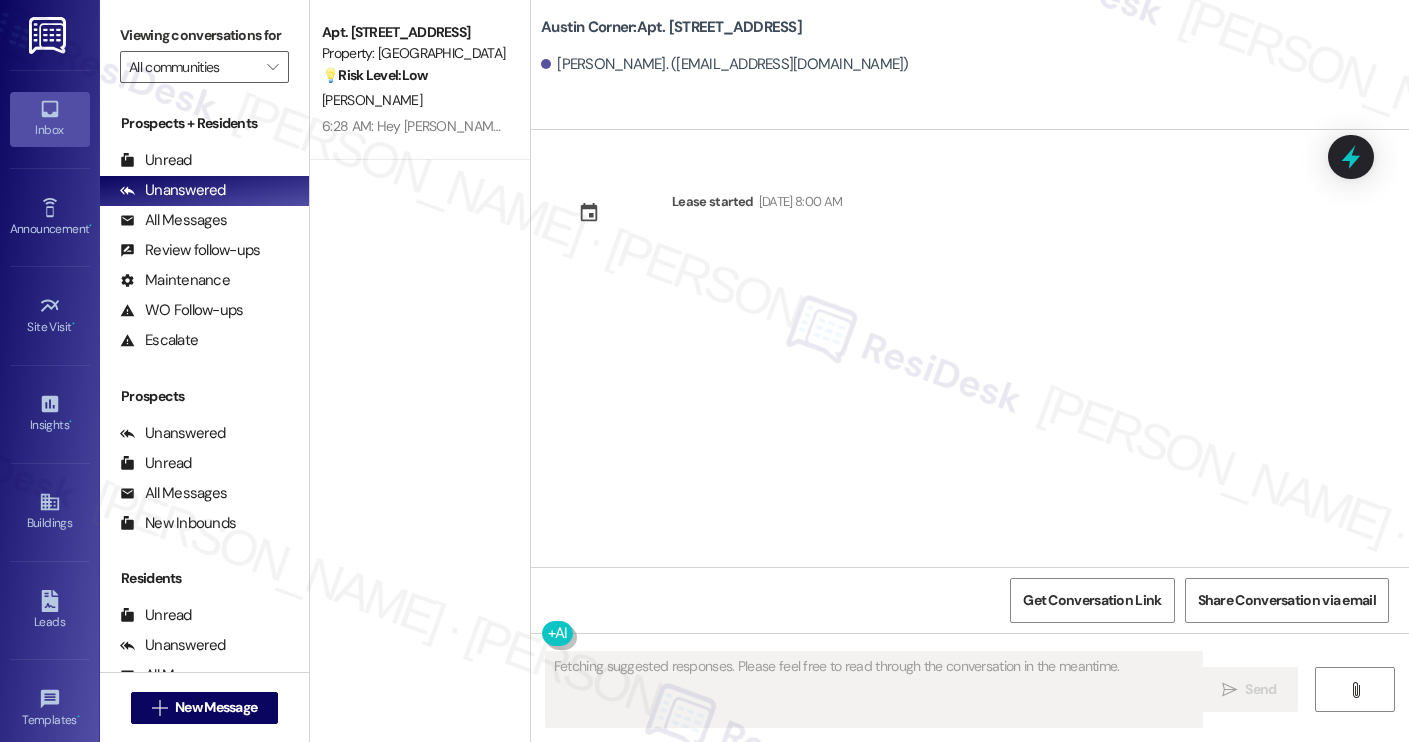 scroll, scrollTop: 0, scrollLeft: 0, axis: both 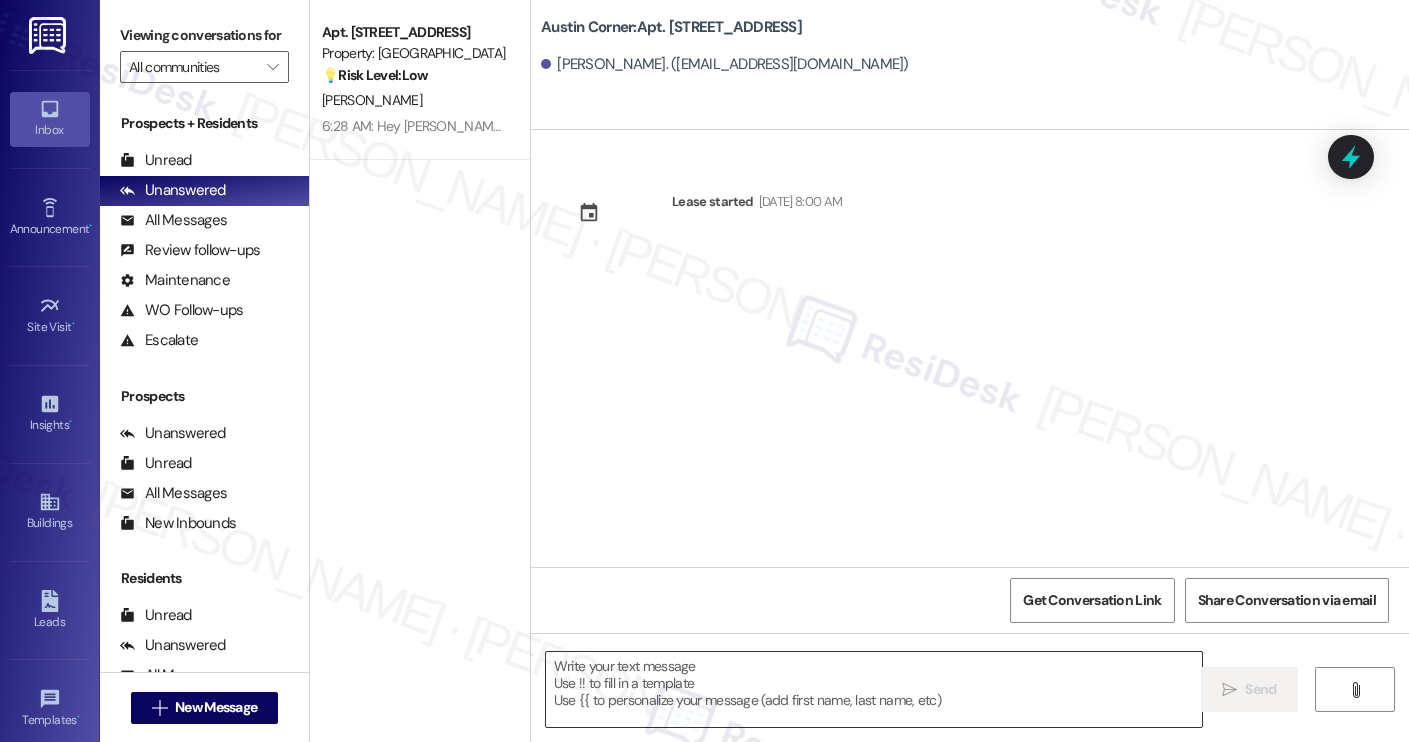 click at bounding box center (874, 689) 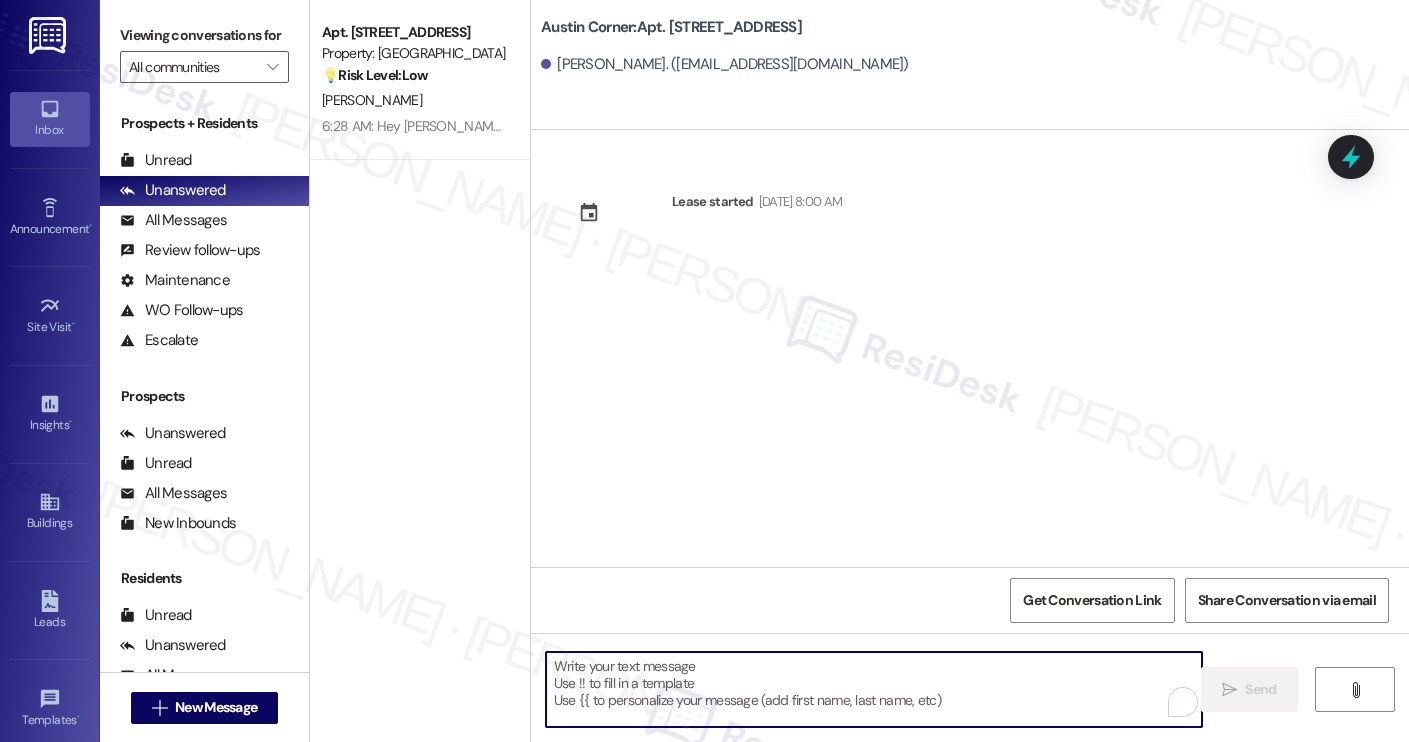 paste on "Hi Isabella! We’re so excited you’ve chosen Yugo Austin Corner as your future home! Moving is an exciting time, and I want to make sure you feel confident and ready.
I’m Sarah from the off-site Resident Support Team. I work with your property’s team to help once you’ve moved in, whether it’s answering questions or assisting with maintenance. I’ll be in touch as your move-in date gets closer!
Move-in day will be busy as you get settled, but no reason it has to be stressful. Don’t forget that we offer a ⚡FAST PASS⚡for Move-In day if your checklist has been completed 2 weeks prior to move-in. Login to your ResidentPortal today to complete those outstanding items!" 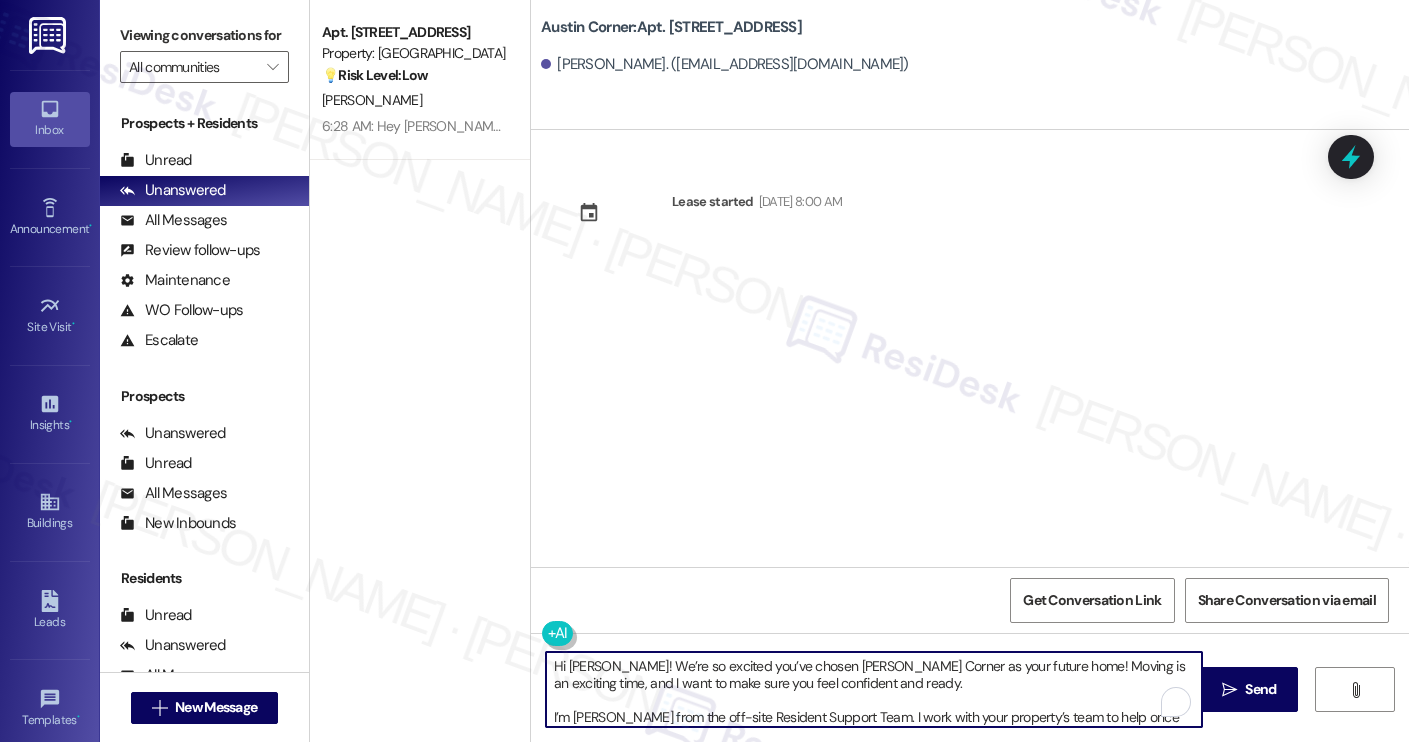 scroll, scrollTop: 119, scrollLeft: 0, axis: vertical 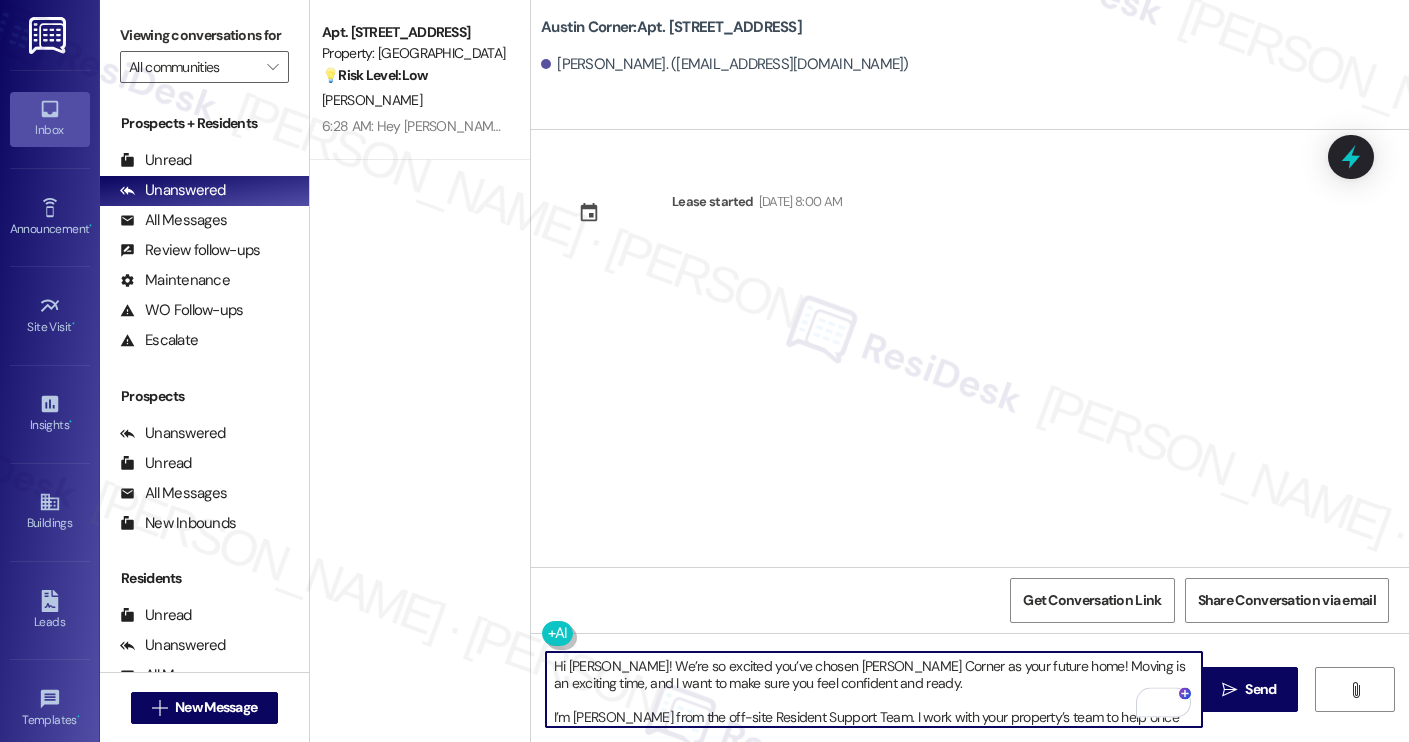 click on "Samia Sadmin. (sam177662@gmail.com)" at bounding box center [725, 64] 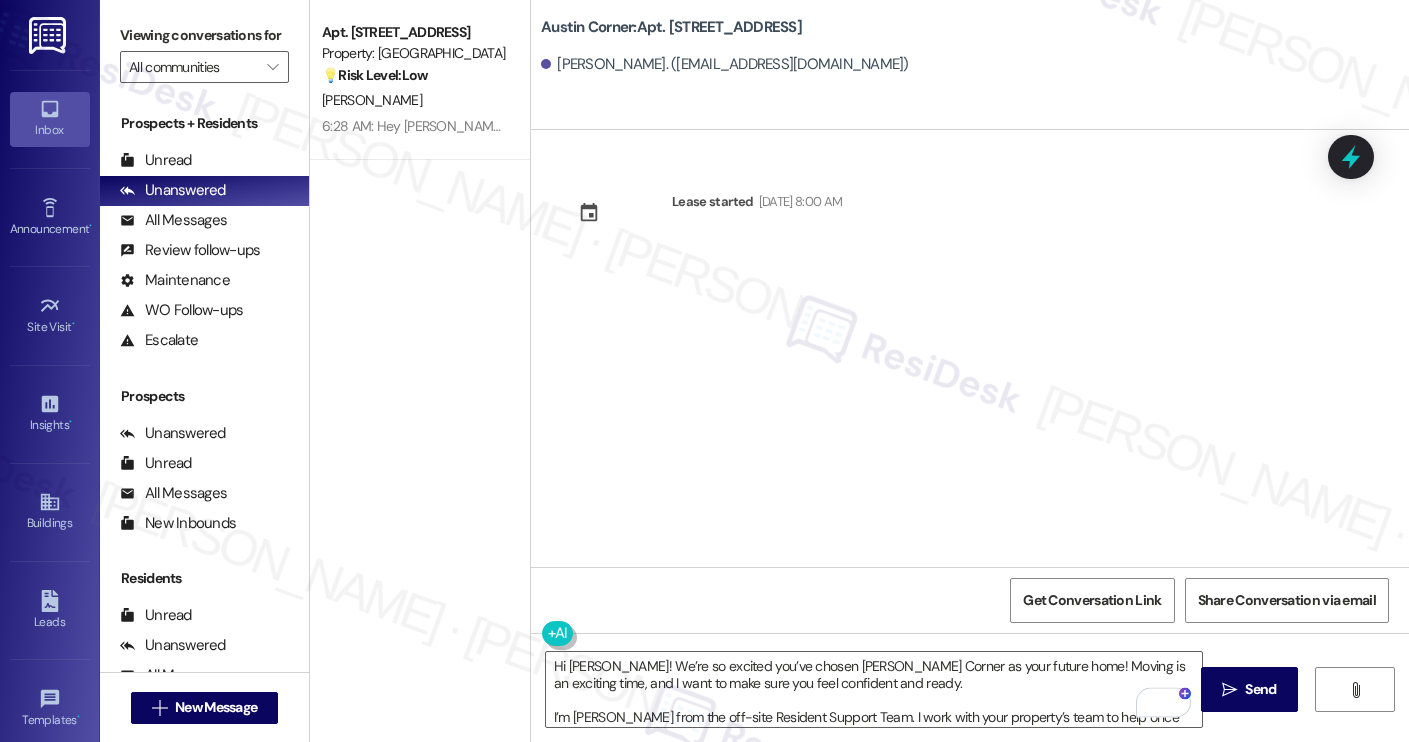 click on "Samia Sadmin. (sam177662@gmail.com)" at bounding box center [725, 64] 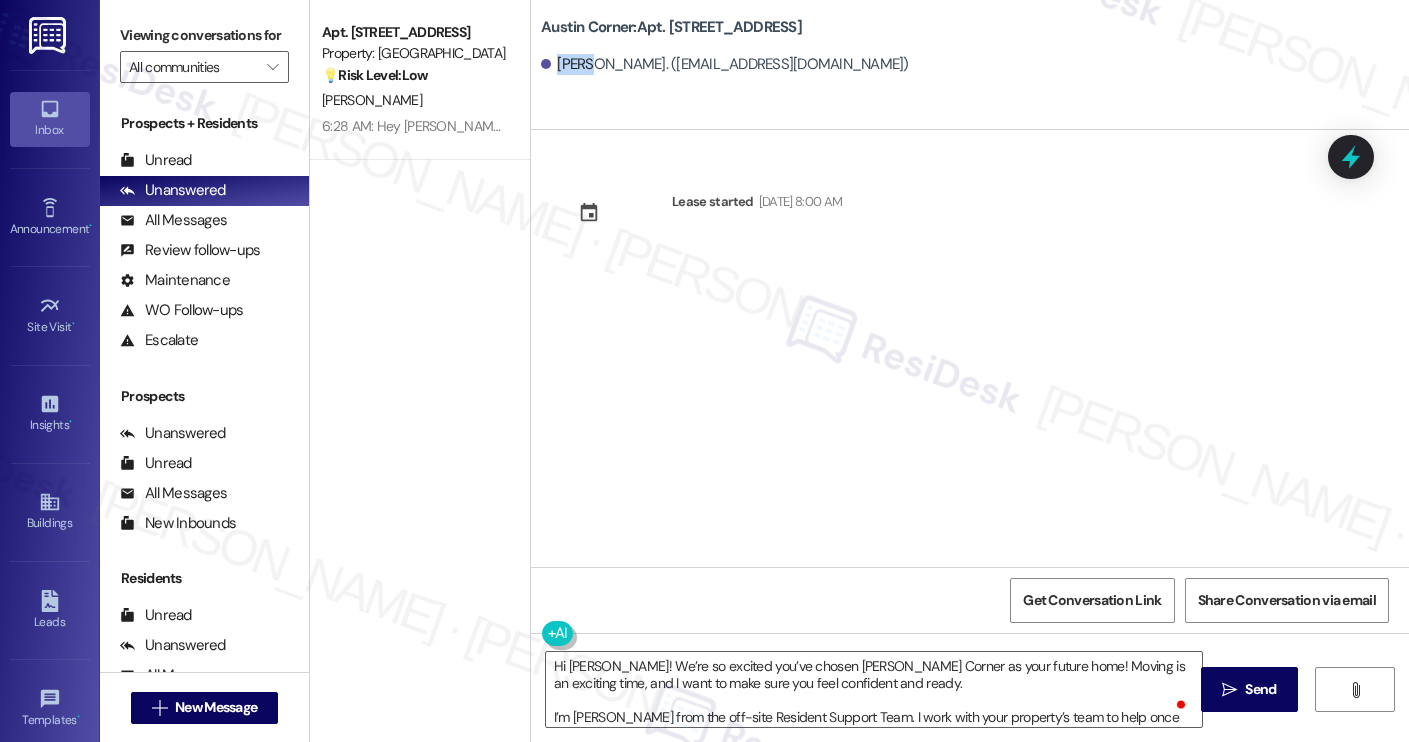 copy on "Samia" 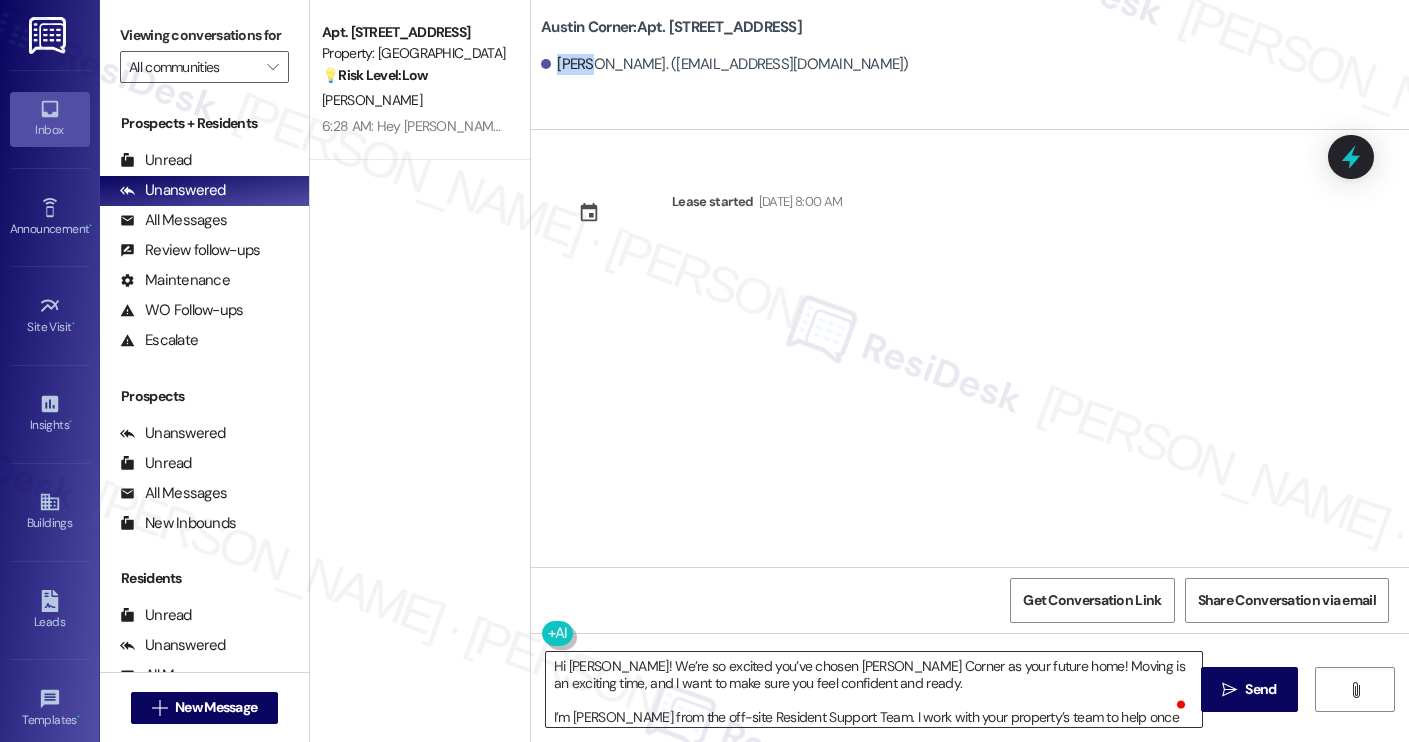 click on "Hi Isabella! We’re so excited you’ve chosen Yugo Austin Corner as your future home! Moving is an exciting time, and I want to make sure you feel confident and ready.
I’m Sarah from the off-site Resident Support Team. I work with your property’s team to help once you’ve moved in, whether it’s answering questions or assisting with maintenance. I’ll be in touch as your move-in date gets closer!
Move-in day will be busy as you get settled, but no reason it has to be stressful. Don’t forget that we offer a ⚡FAST PASS⚡for Move-In day if your checklist has been completed 2 weeks prior to move-in. Login to your ResidentPortal today to complete those outstanding items!" at bounding box center (874, 689) 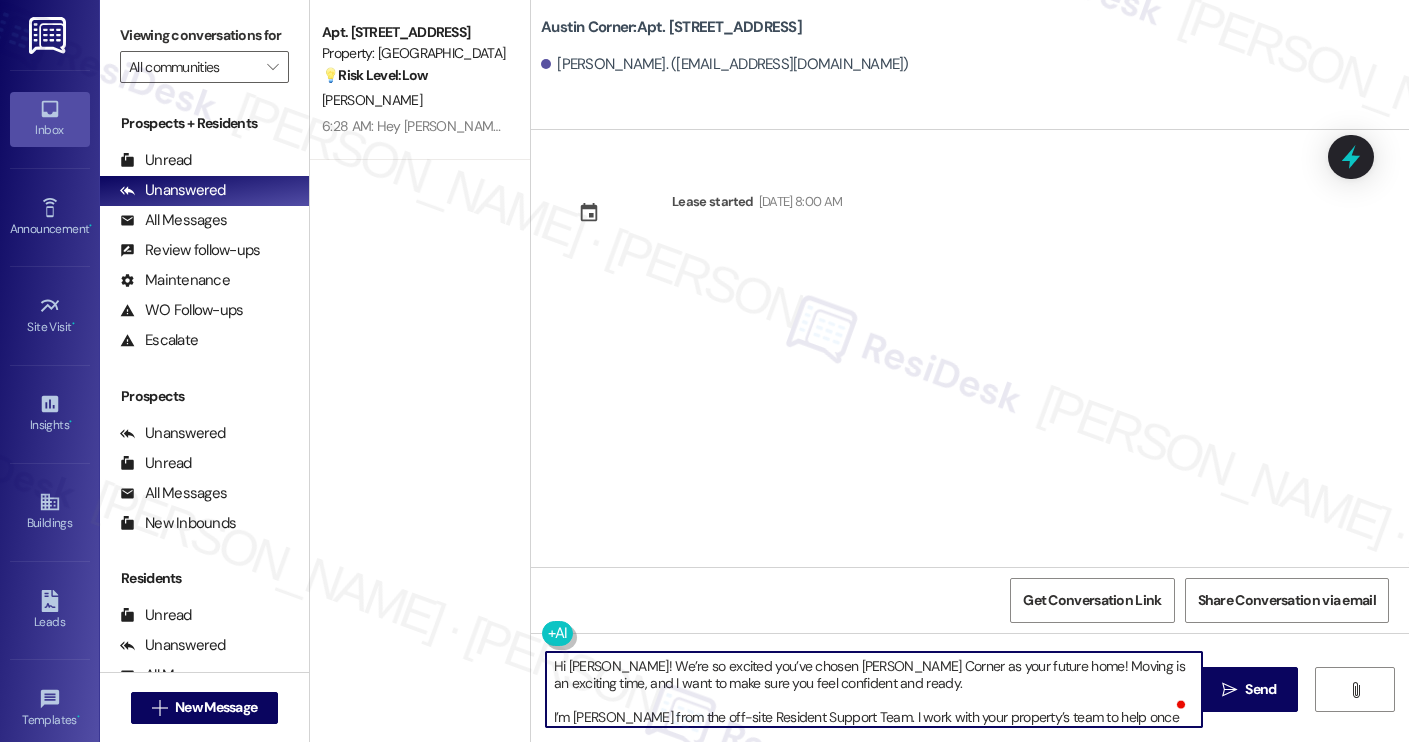 click on "Hi Isabella! We’re so excited you’ve chosen Yugo Austin Corner as your future home! Moving is an exciting time, and I want to make sure you feel confident and ready.
I’m Sarah from the off-site Resident Support Team. I work with your property’s team to help once you’ve moved in, whether it’s answering questions or assisting with maintenance. I’ll be in touch as your move-in date gets closer!
Move-in day will be busy as you get settled, but no reason it has to be stressful. Don’t forget that we offer a ⚡FAST PASS⚡for Move-In day if your checklist has been completed 2 weeks prior to move-in. Login to your ResidentPortal today to complete those outstanding items!" at bounding box center [874, 689] 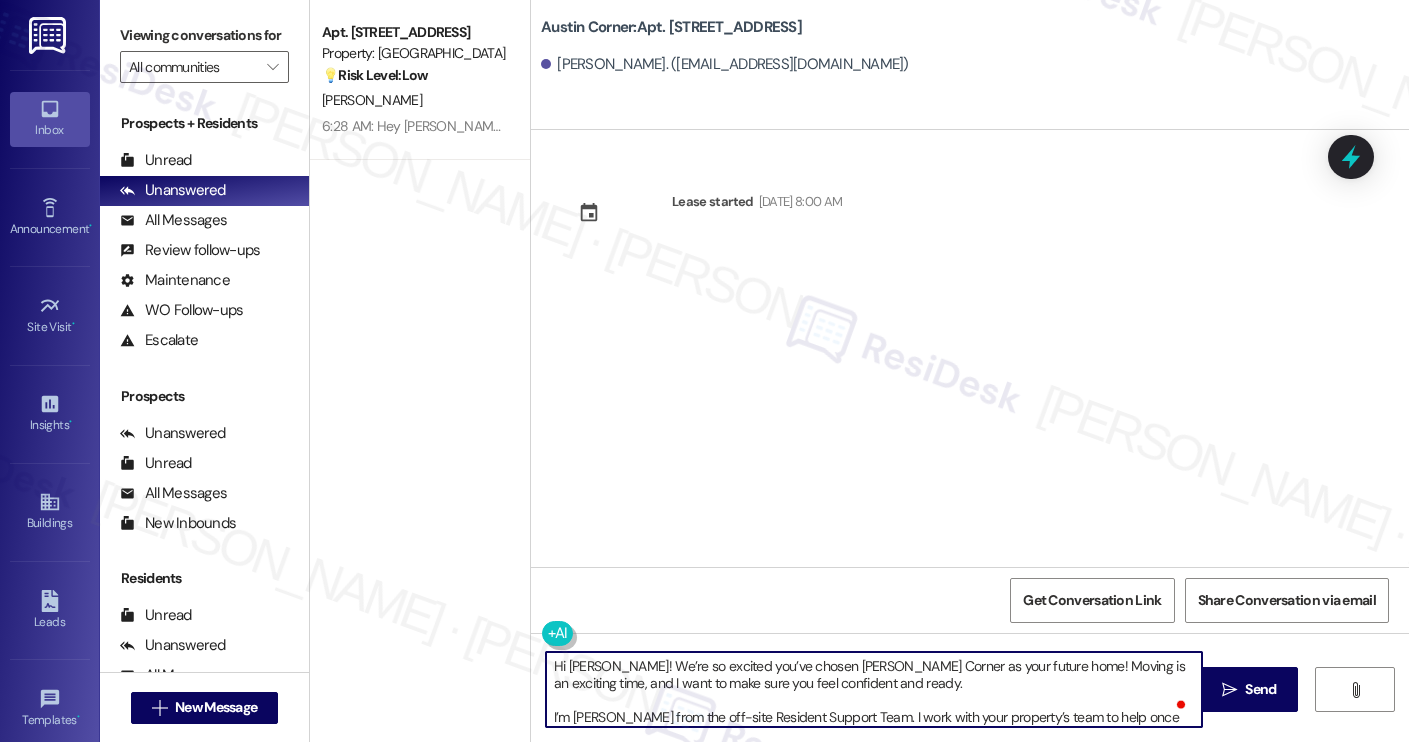 scroll, scrollTop: 17, scrollLeft: 0, axis: vertical 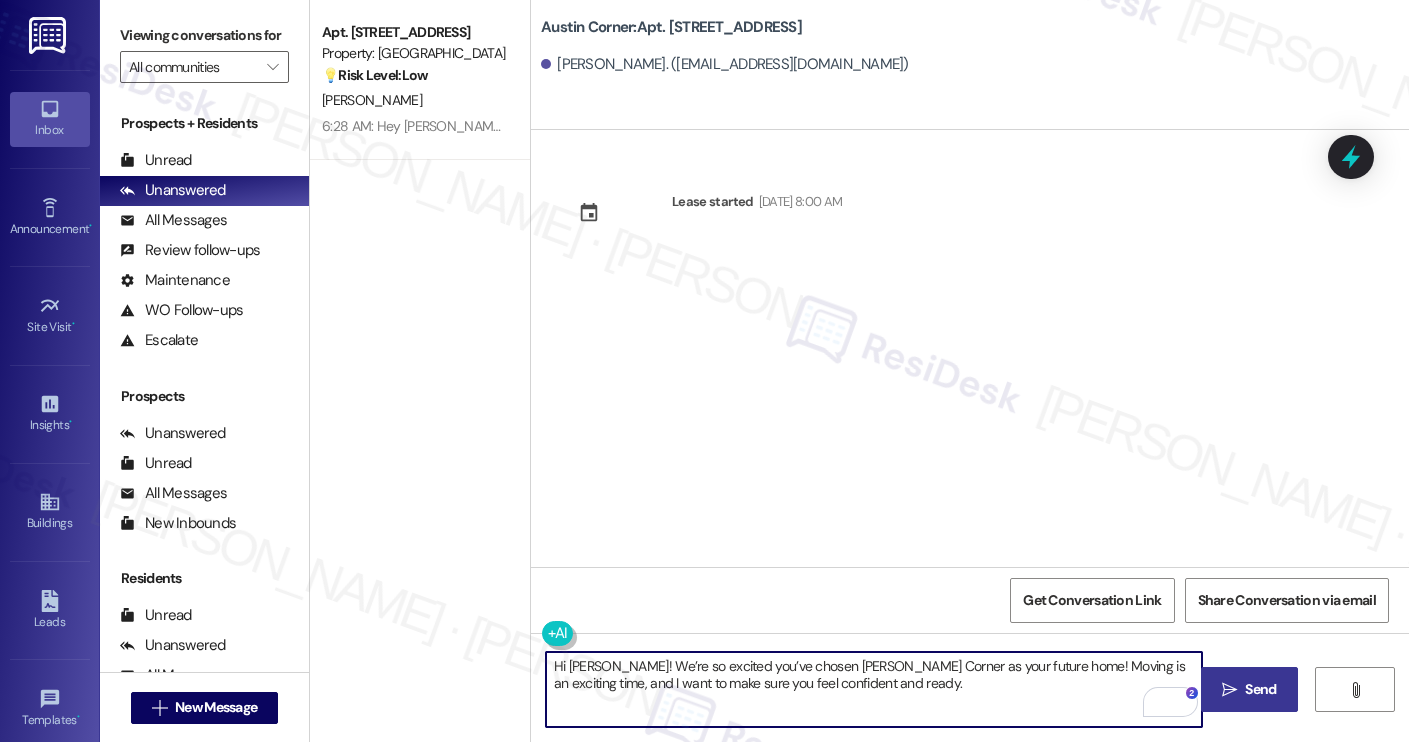 type on "Hi Samia! We’re so excited you’ve chosen Yugo Austin Corner as your future home! Moving is an exciting time, and I want to make sure you feel confident and ready." 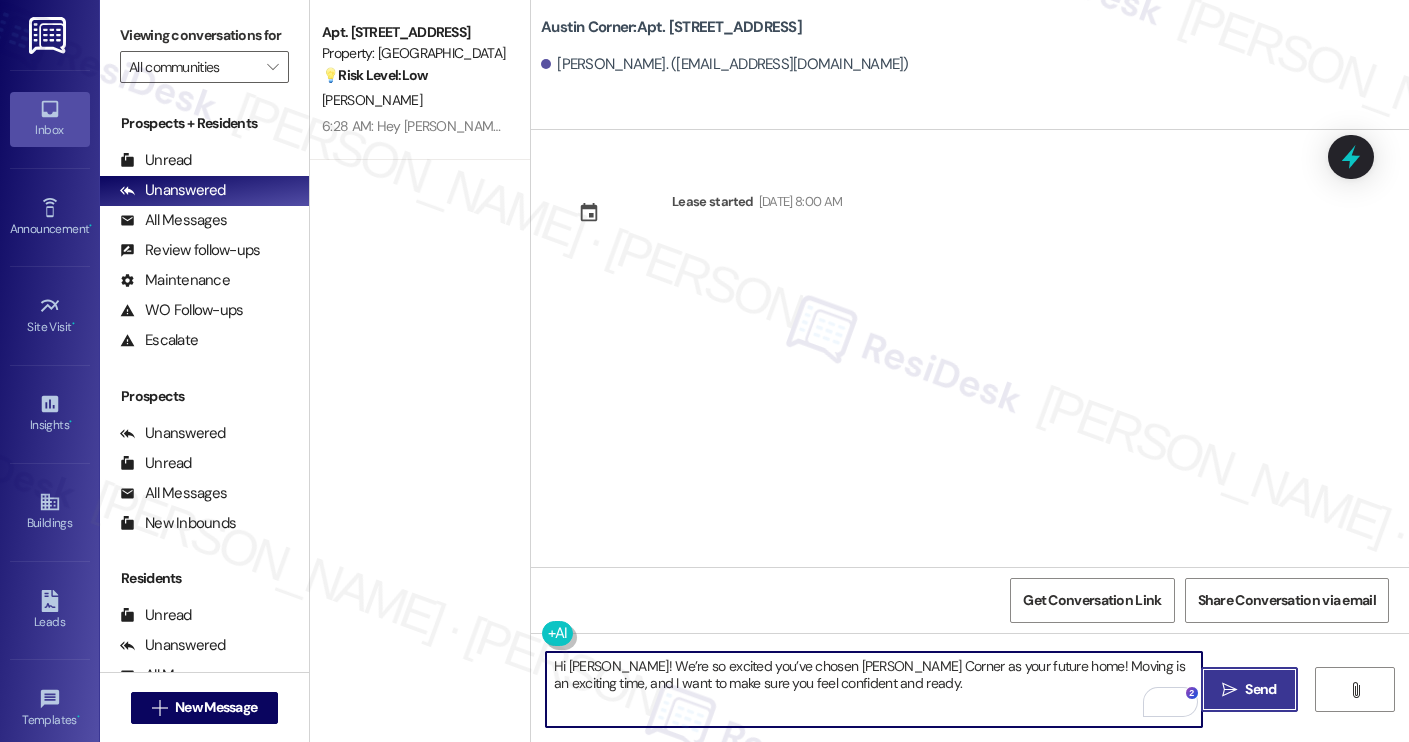 click on "Send" at bounding box center [1260, 689] 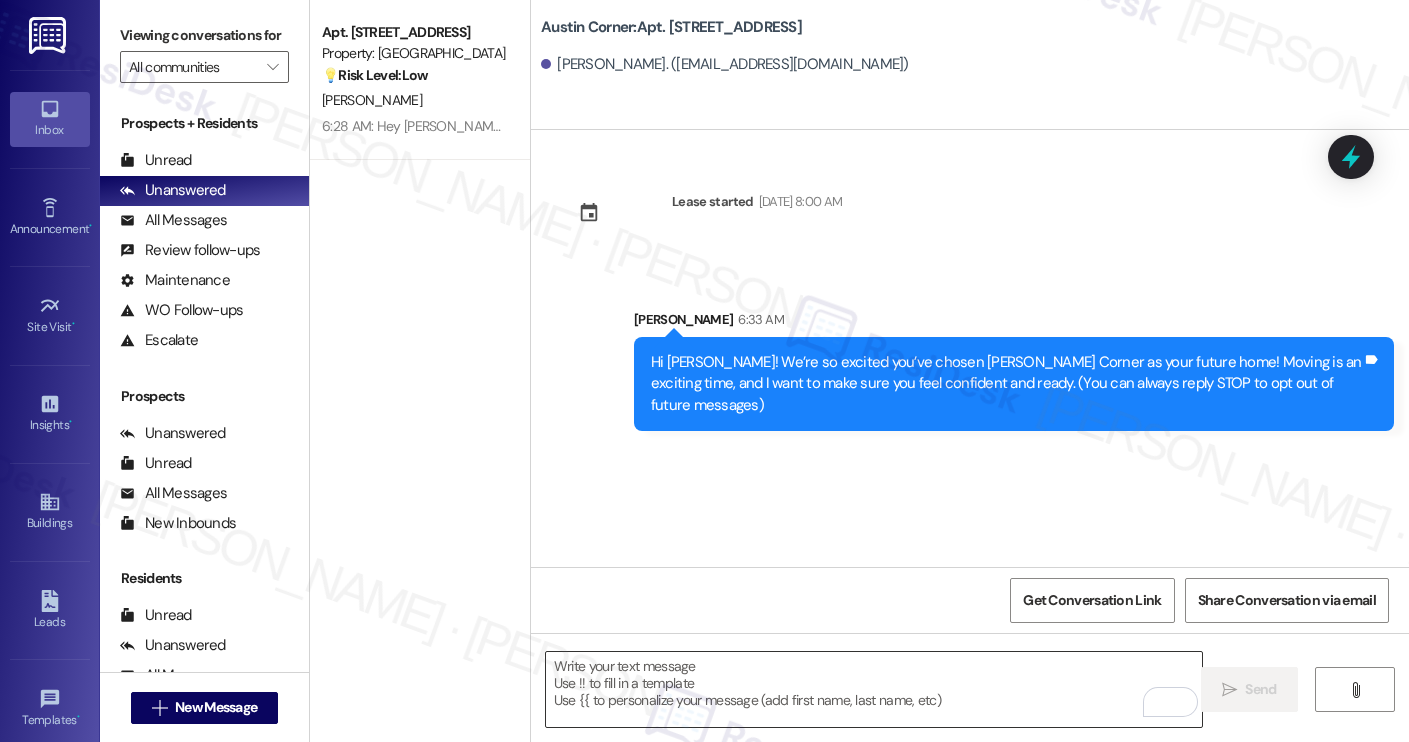 click at bounding box center (874, 689) 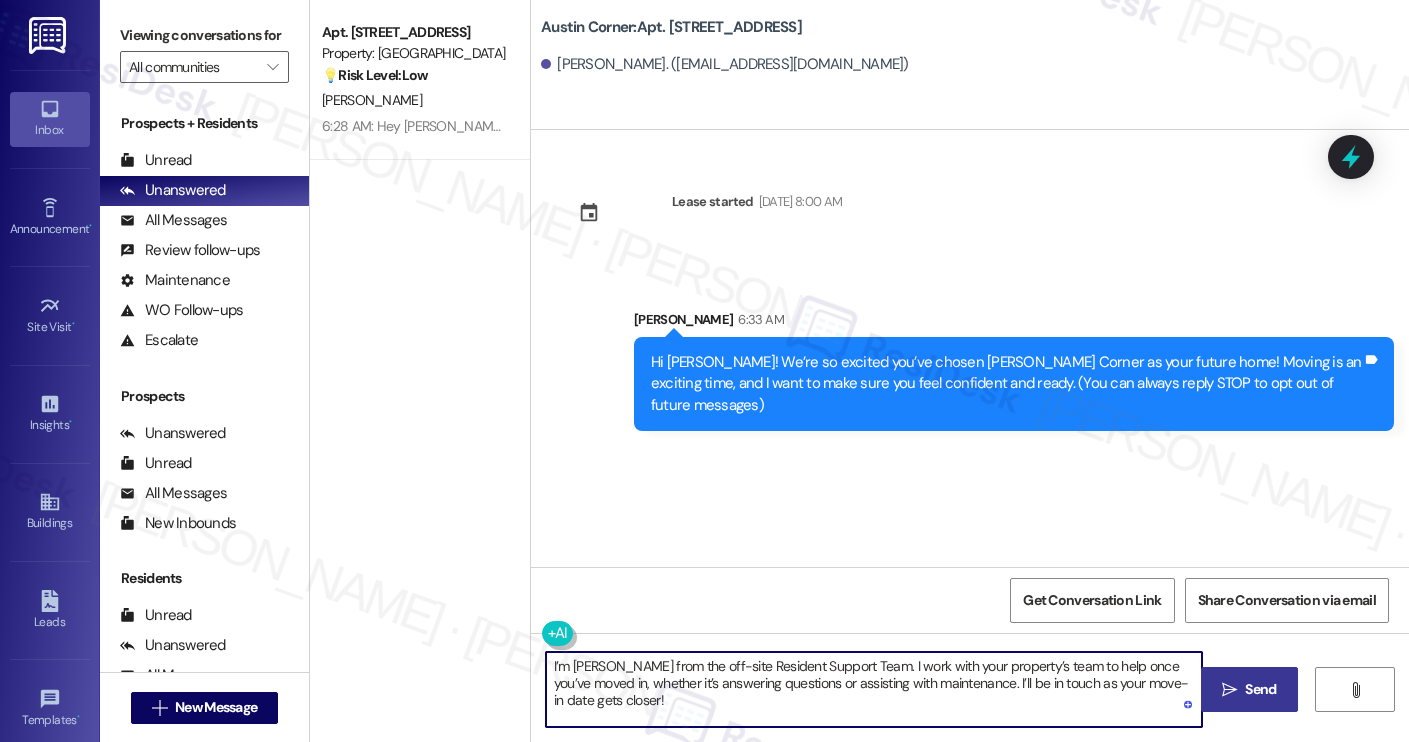 type on "I’m [PERSON_NAME] from the off-site Resident Support Team. I work with your property’s team to help once you’ve moved in, whether it’s answering questions or assisting with maintenance. I’ll be in touch as your move-in date gets closer!" 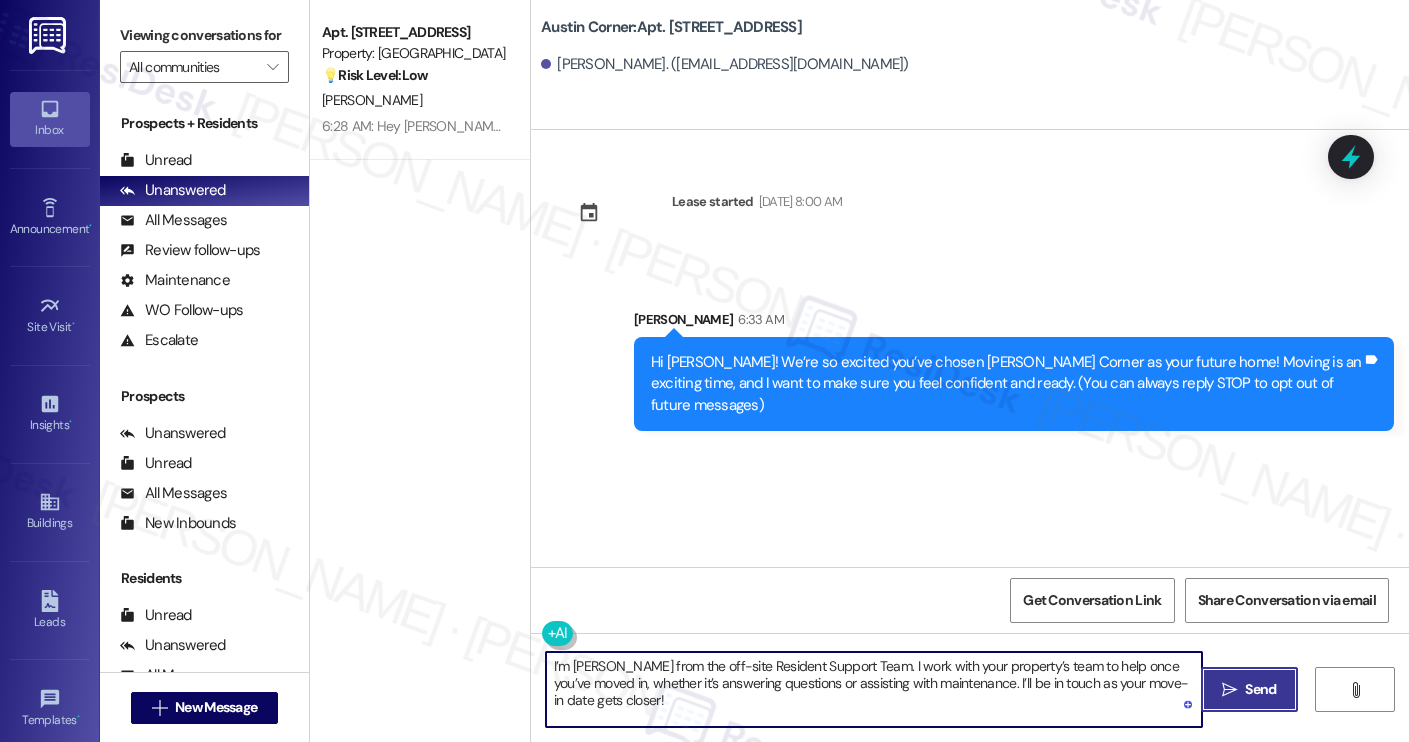 click on "" at bounding box center (1229, 690) 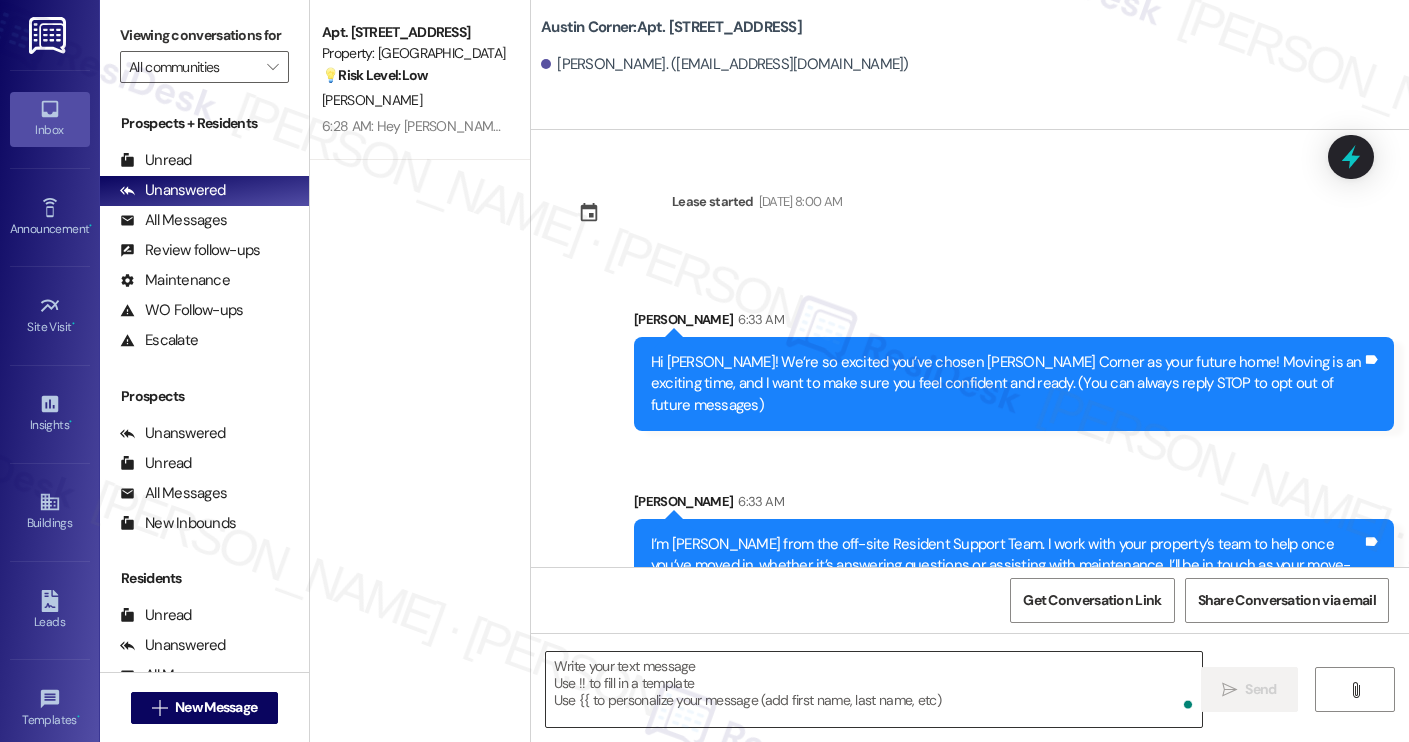 click at bounding box center (874, 689) 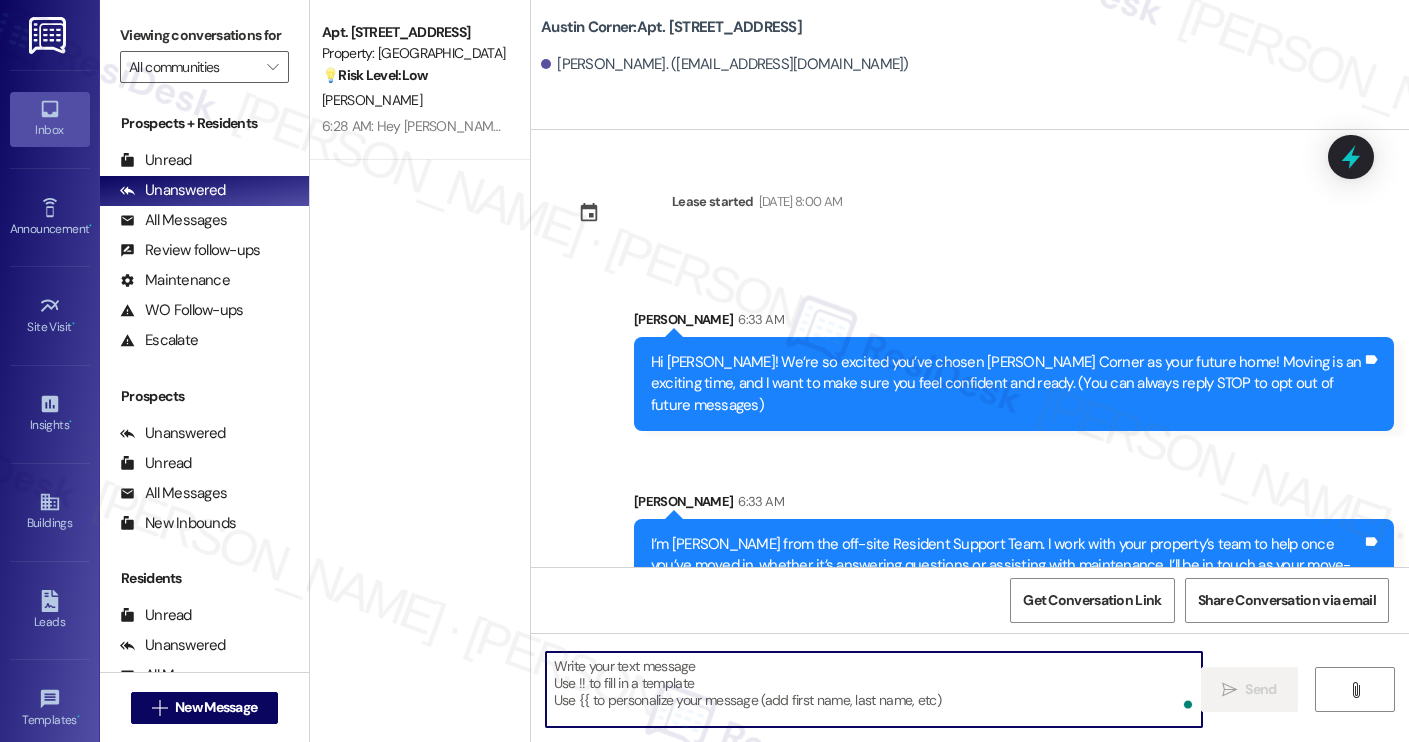 paste on "Move-in day will be busy as you get settled, but no reason it has to be stressful. Don’t forget that we offer a ⚡FAST PASS⚡for Move-In day if your checklist has been completed 2 weeks prior to move-in. Login to your ResidentPortal [DATE] to complete those outstanding items!" 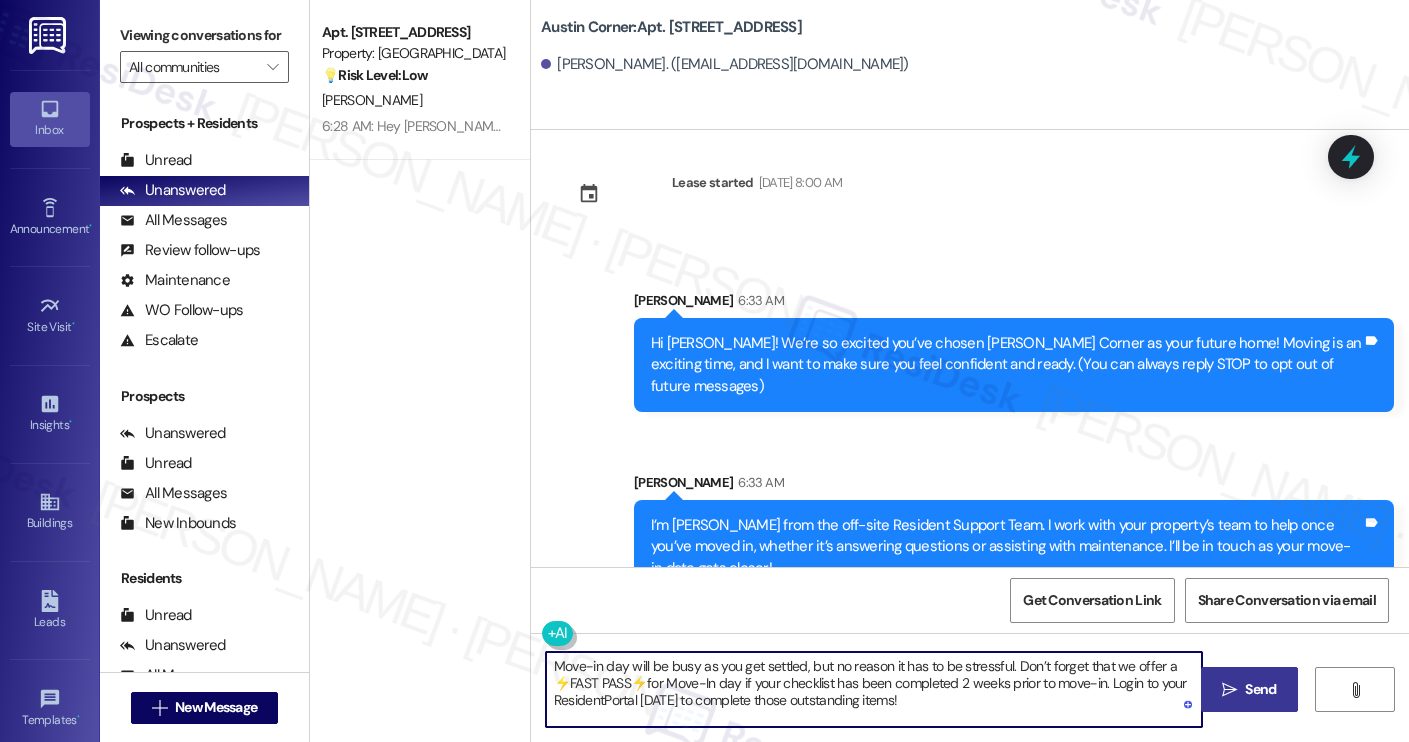 type on "Move-in day will be busy as you get settled, but no reason it has to be stressful. Don’t forget that we offer a ⚡FAST PASS⚡for Move-In day if your checklist has been completed 2 weeks prior to move-in. Login to your ResidentPortal [DATE] to complete those outstanding items!" 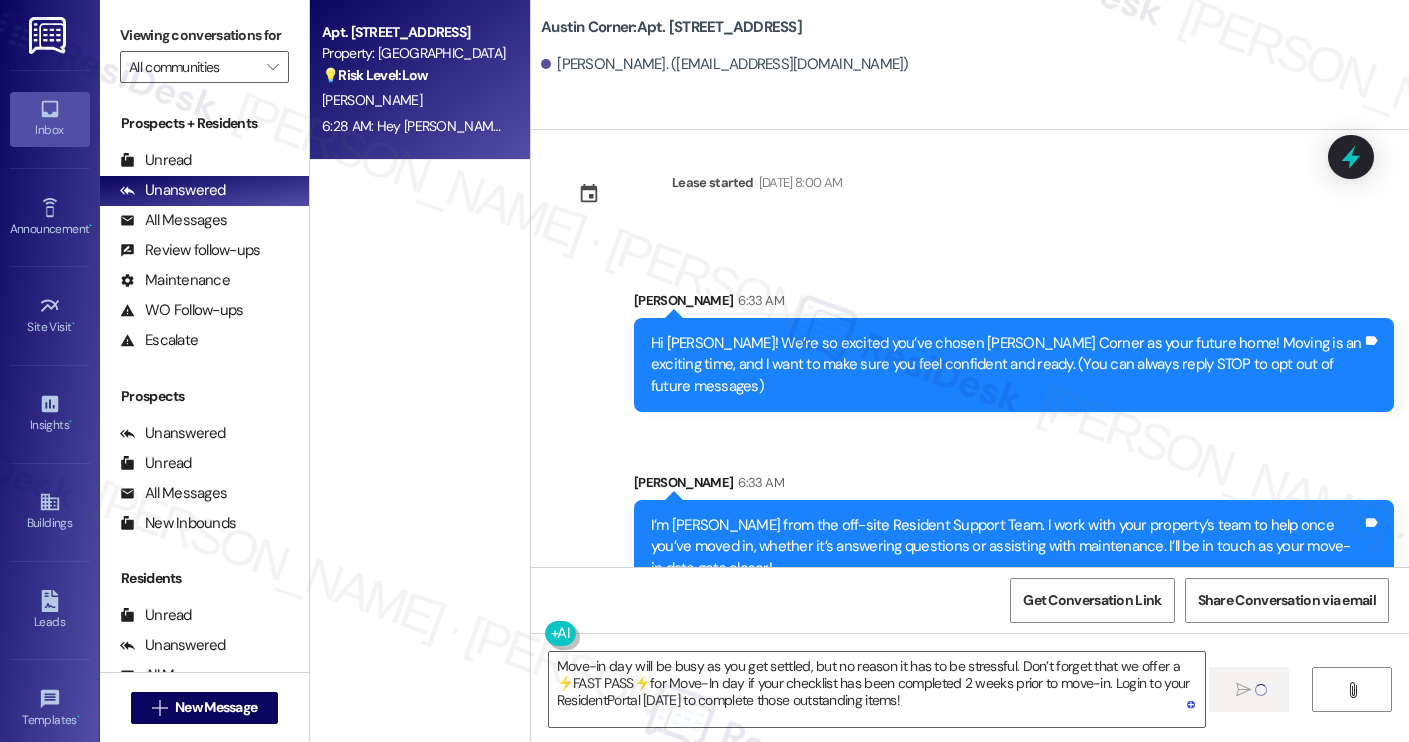 type 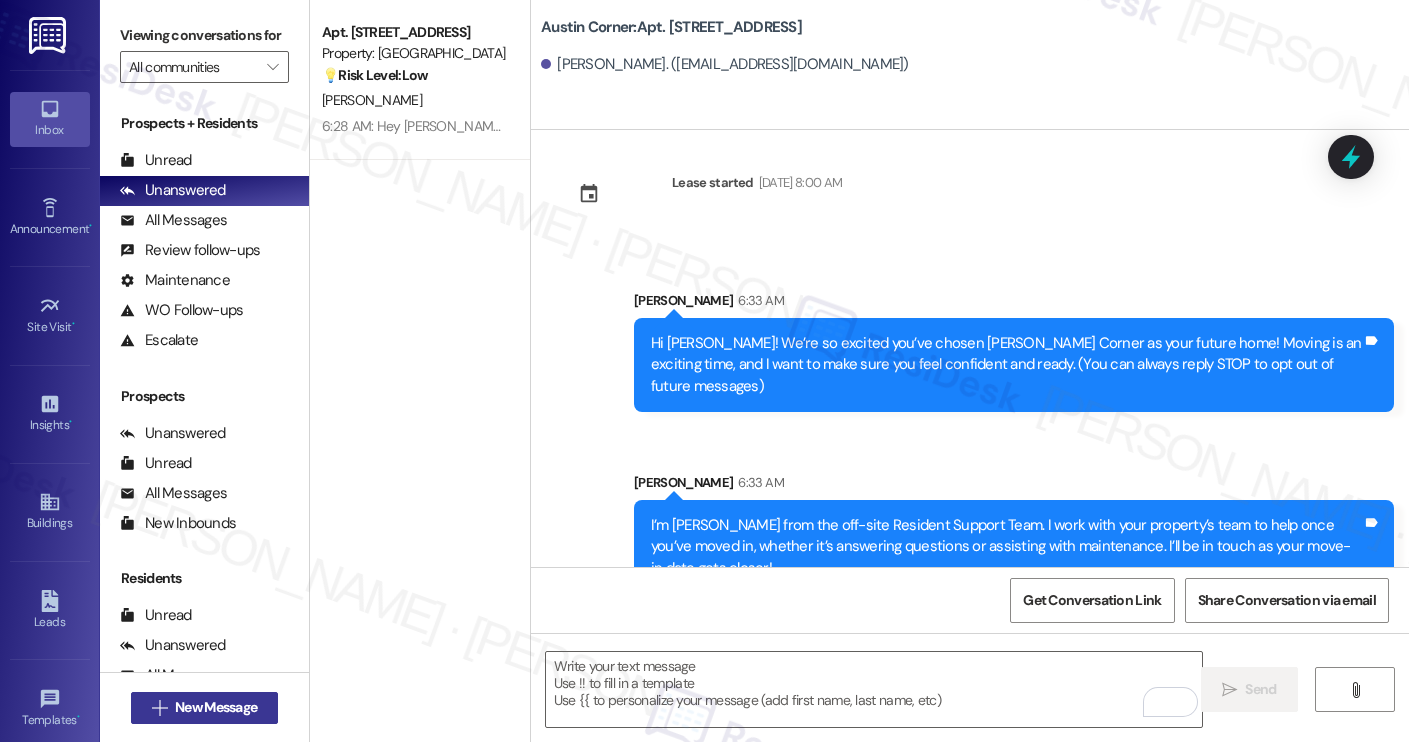 click on "New Message" at bounding box center [216, 707] 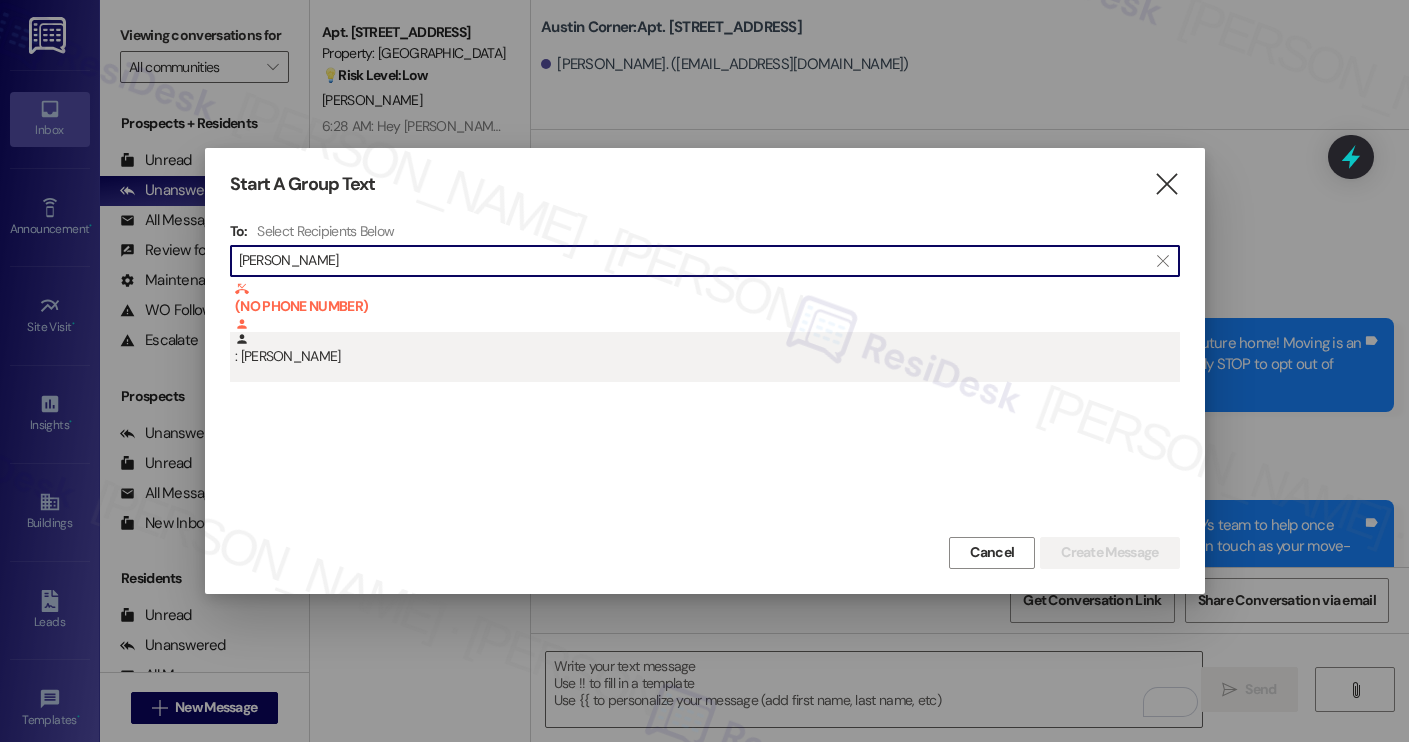 type on "amy john" 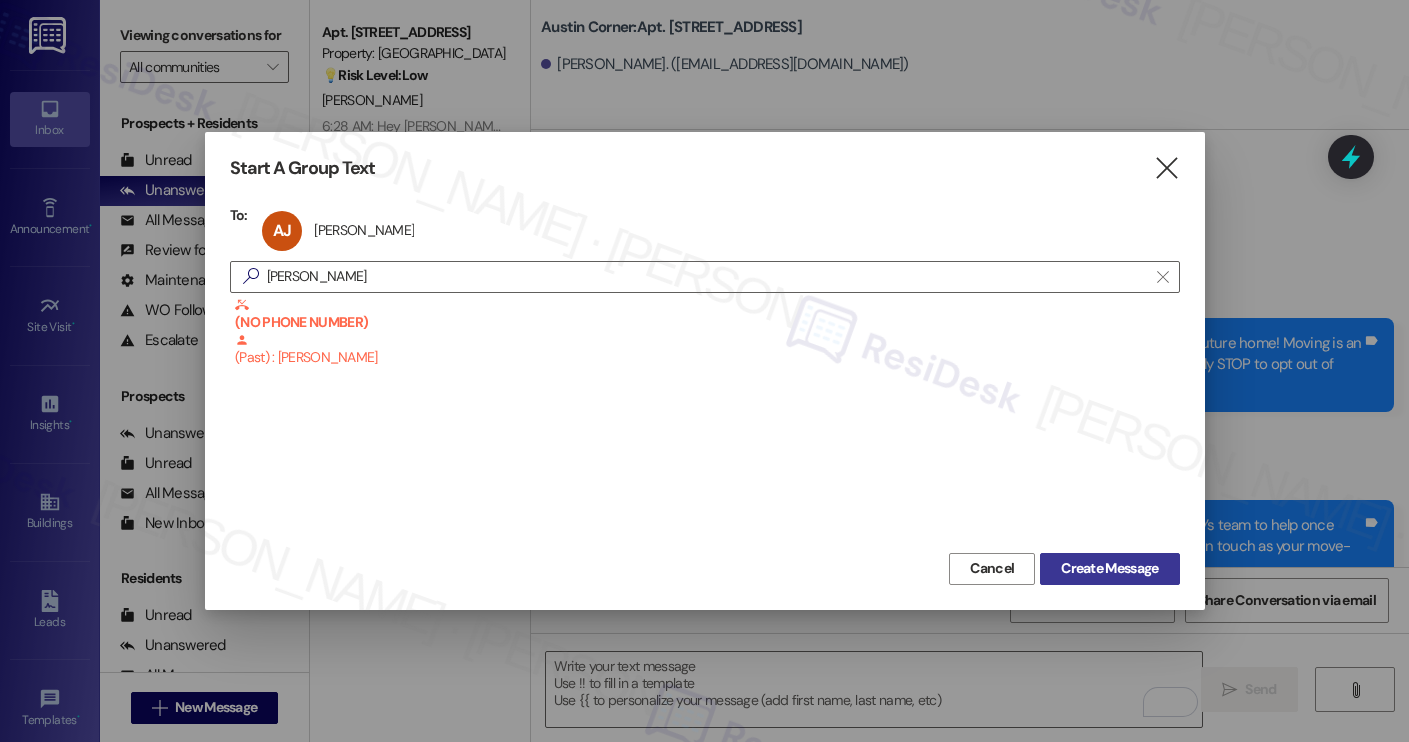 click on "Create Message" at bounding box center [1109, 568] 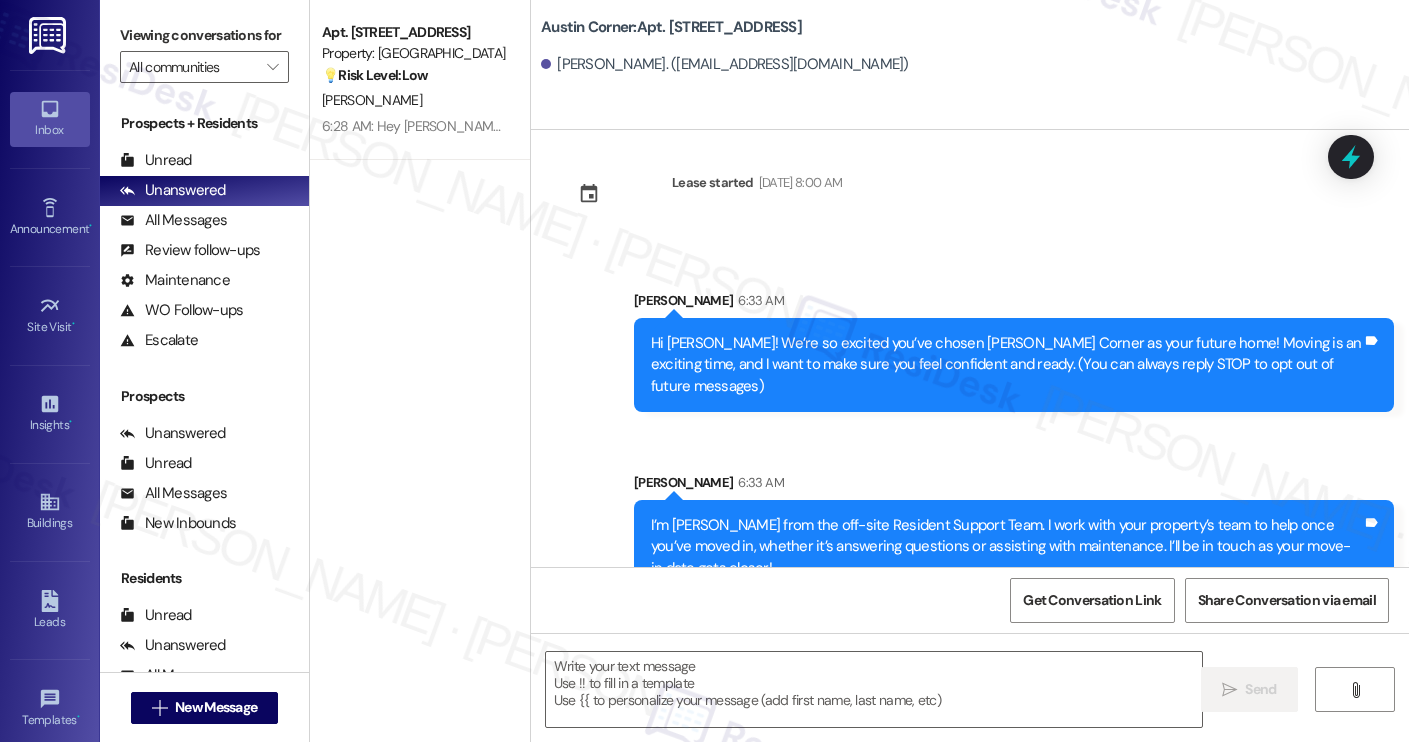 type on "Fetching suggested responses. Please feel free to read through the conversation in the meantime." 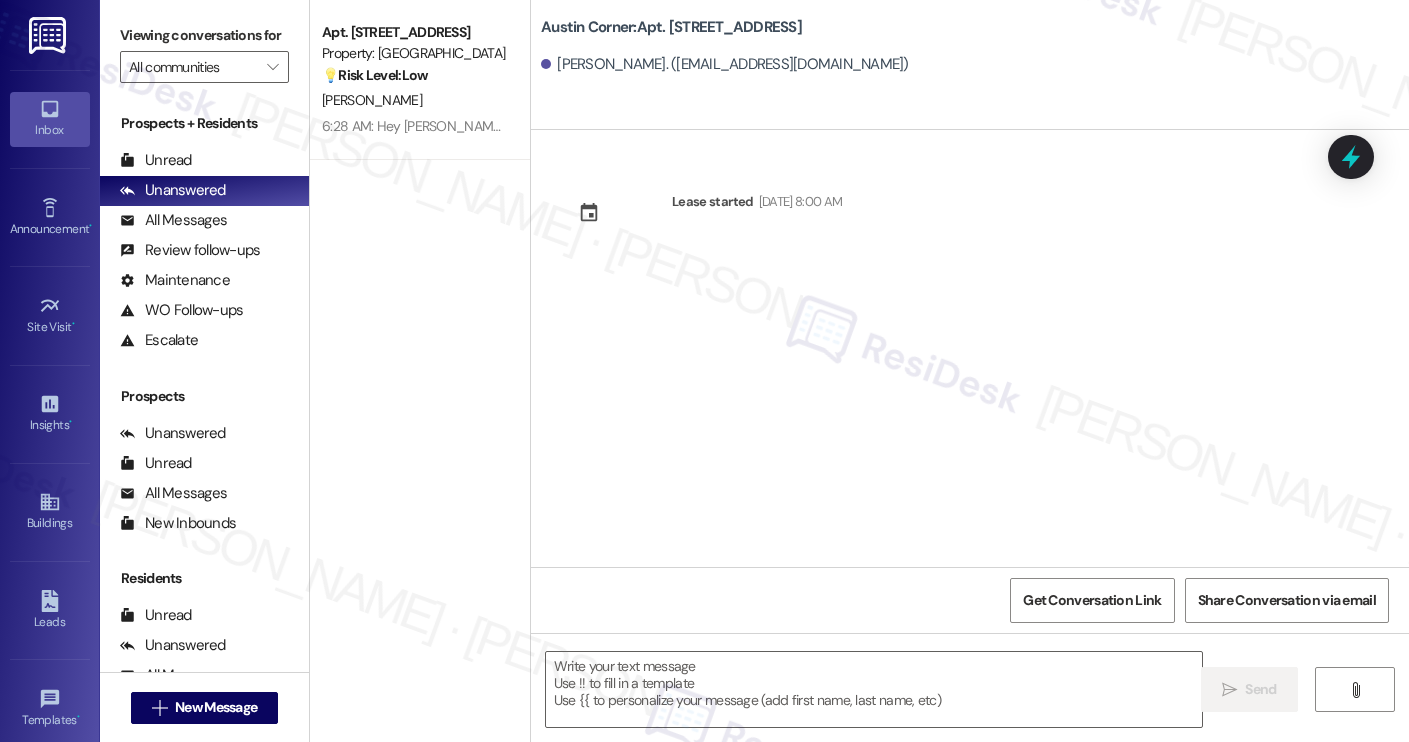 type on "Fetching suggested responses. Please feel free to read through the conversation in the meantime." 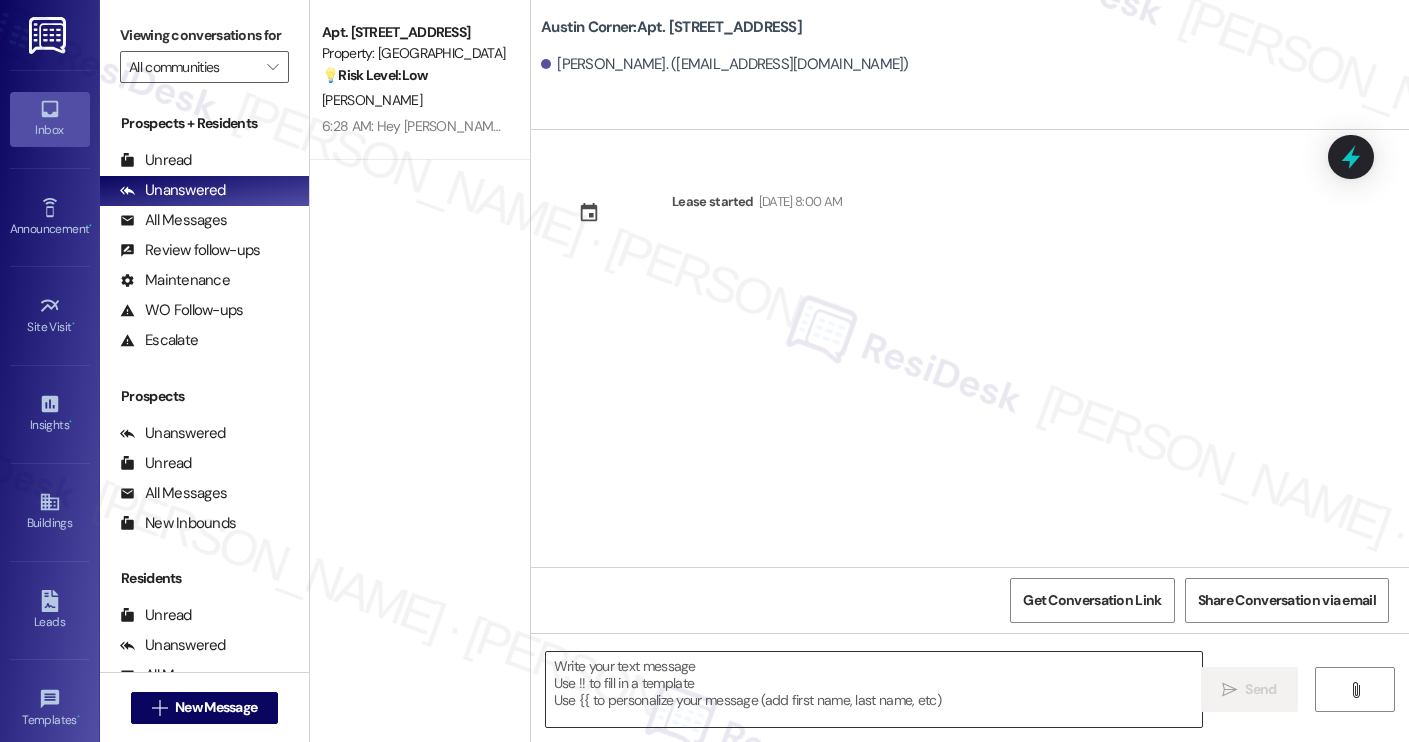 click at bounding box center [874, 689] 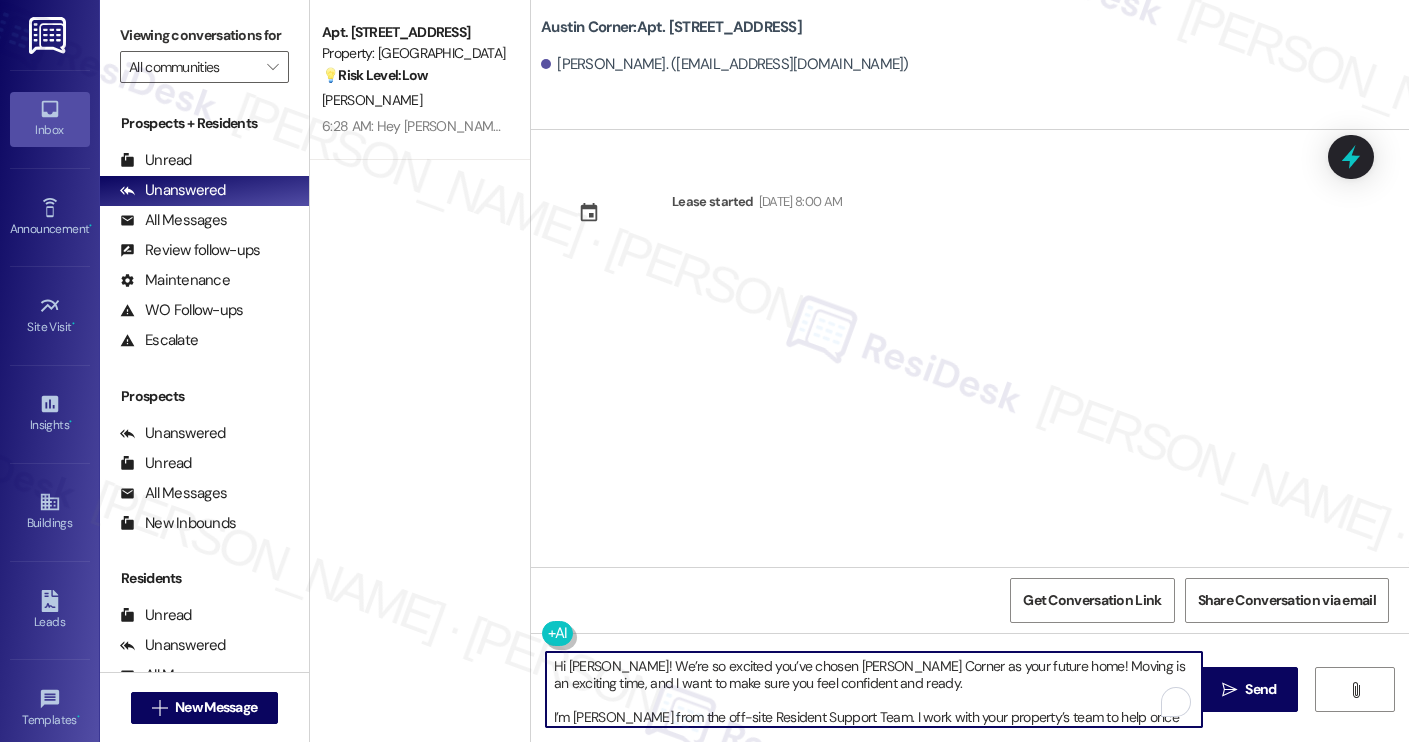 scroll, scrollTop: 119, scrollLeft: 0, axis: vertical 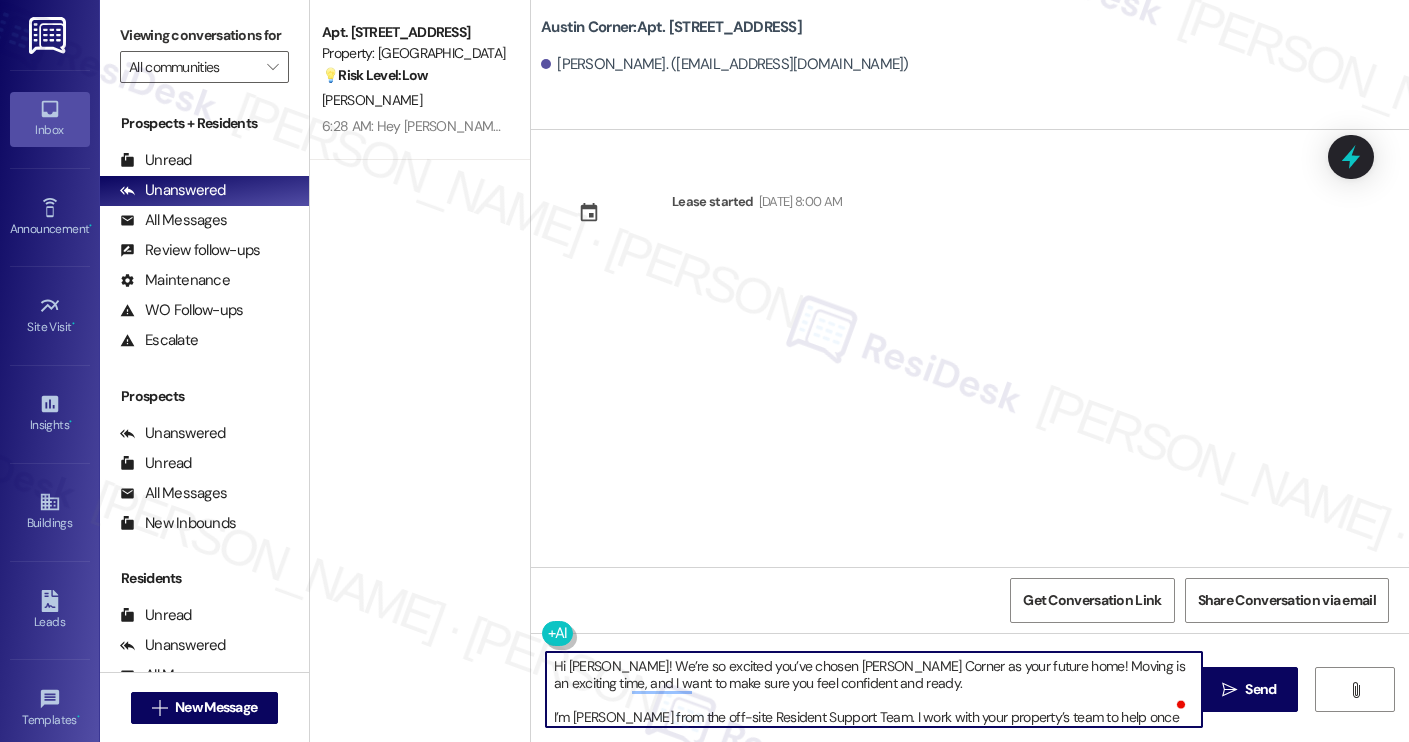 click on "Amy John. (johnamy281@gmail.com)" at bounding box center (725, 64) 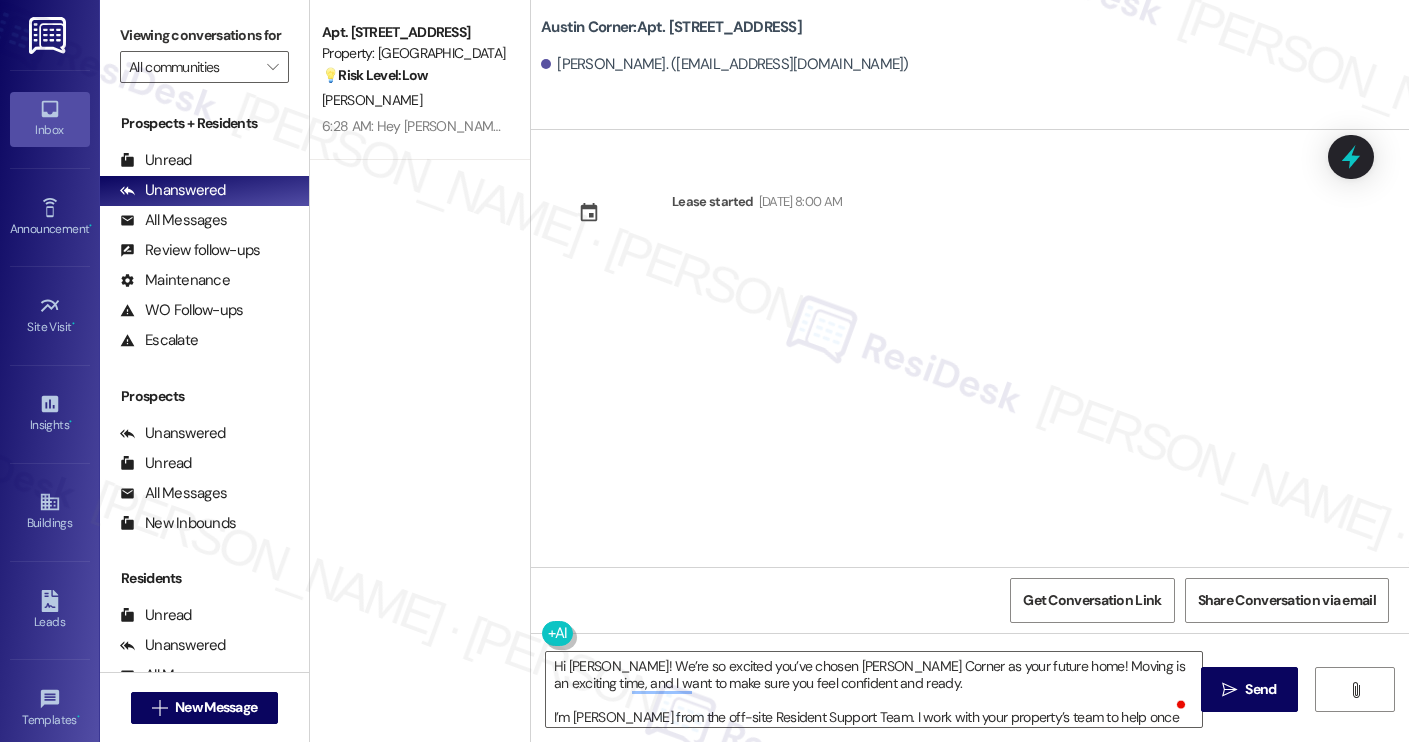 click on "Amy John. (johnamy281@gmail.com)" at bounding box center (725, 64) 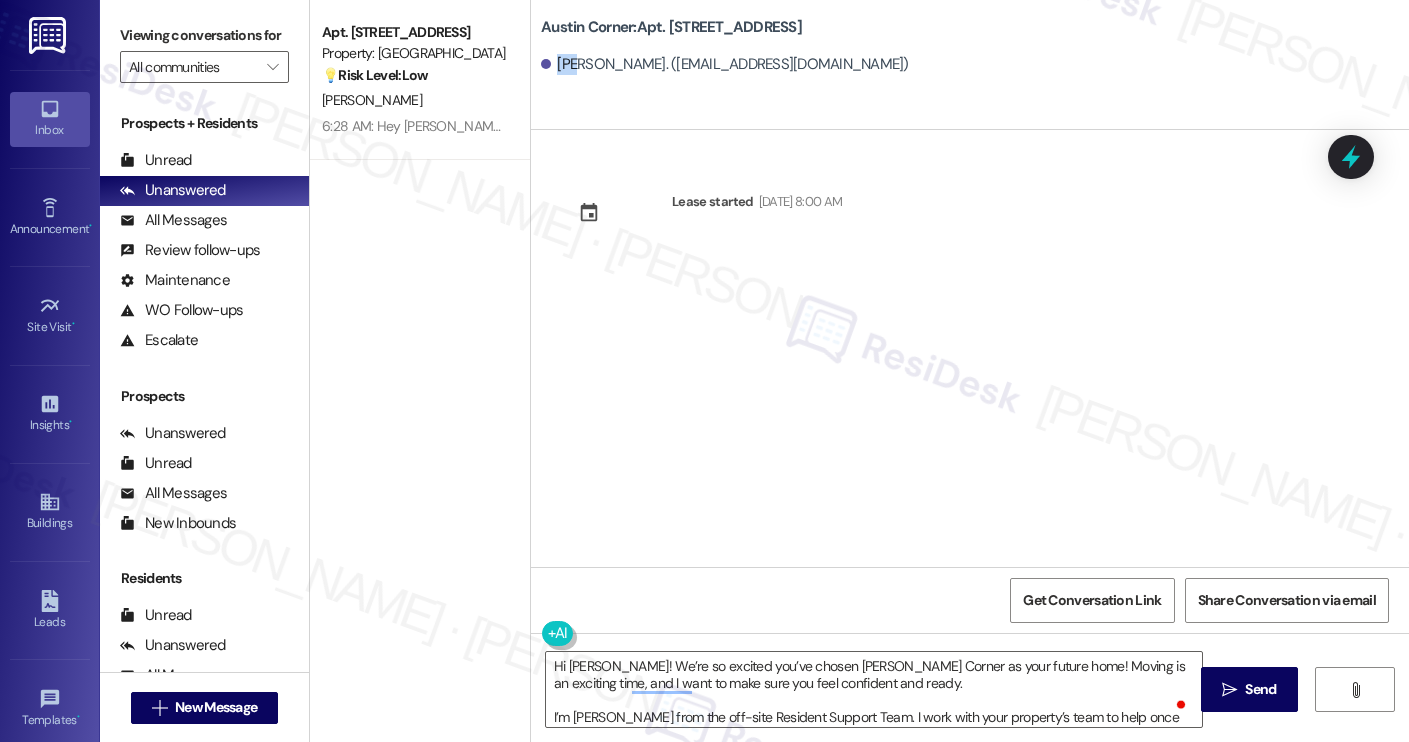copy on "Amy" 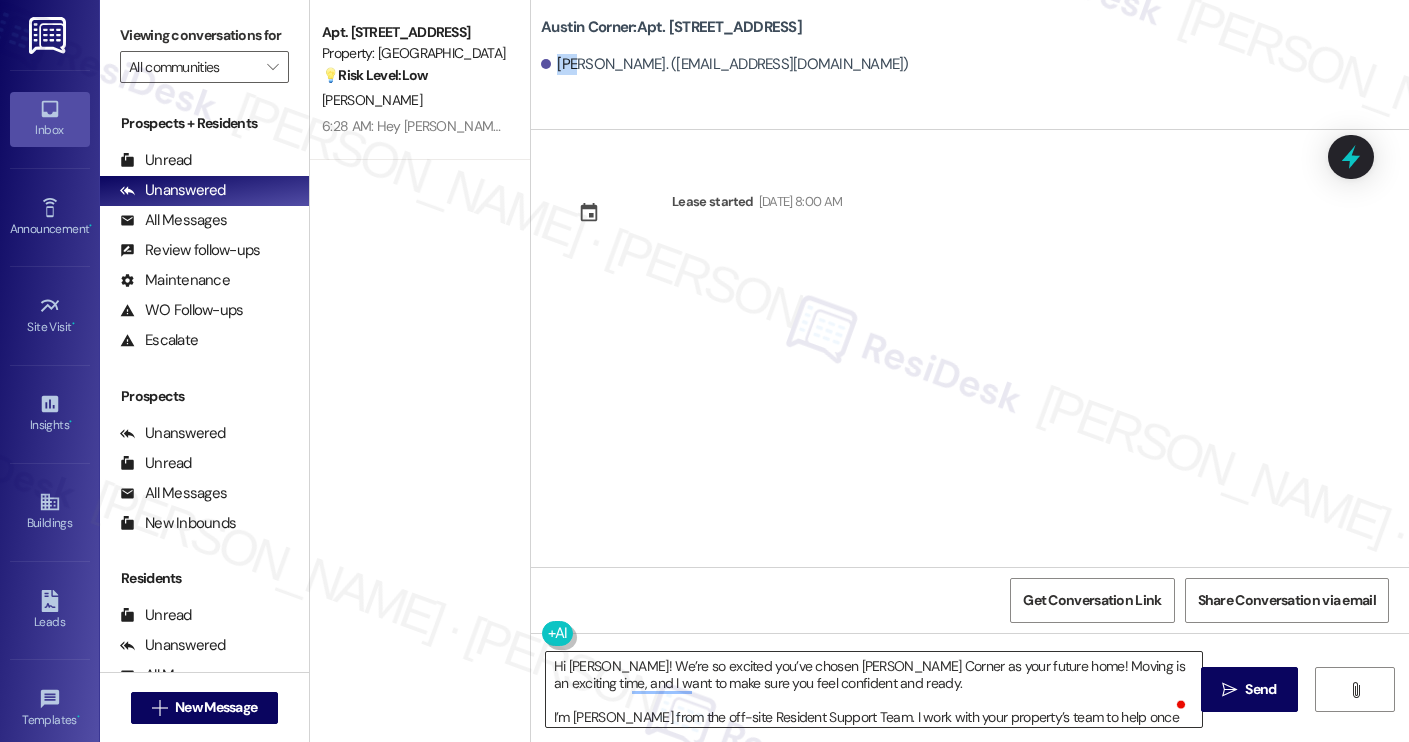click on "Hi Isabella! We’re so excited you’ve chosen Yugo Austin Corner as your future home! Moving is an exciting time, and I want to make sure you feel confident and ready.
I’m Sarah from the off-site Resident Support Team. I work with your property’s team to help once you’ve moved in, whether it’s answering questions or assisting with maintenance. I’ll be in touch as your move-in date gets closer!
Move-in day will be busy as you get settled, but no reason it has to be stressful. Don’t forget that we offer a ⚡FAST PASS⚡for Move-In day if your checklist has been completed 2 weeks prior to move-in. Login to your ResidentPortal today to complete those outstanding items!" at bounding box center (874, 689) 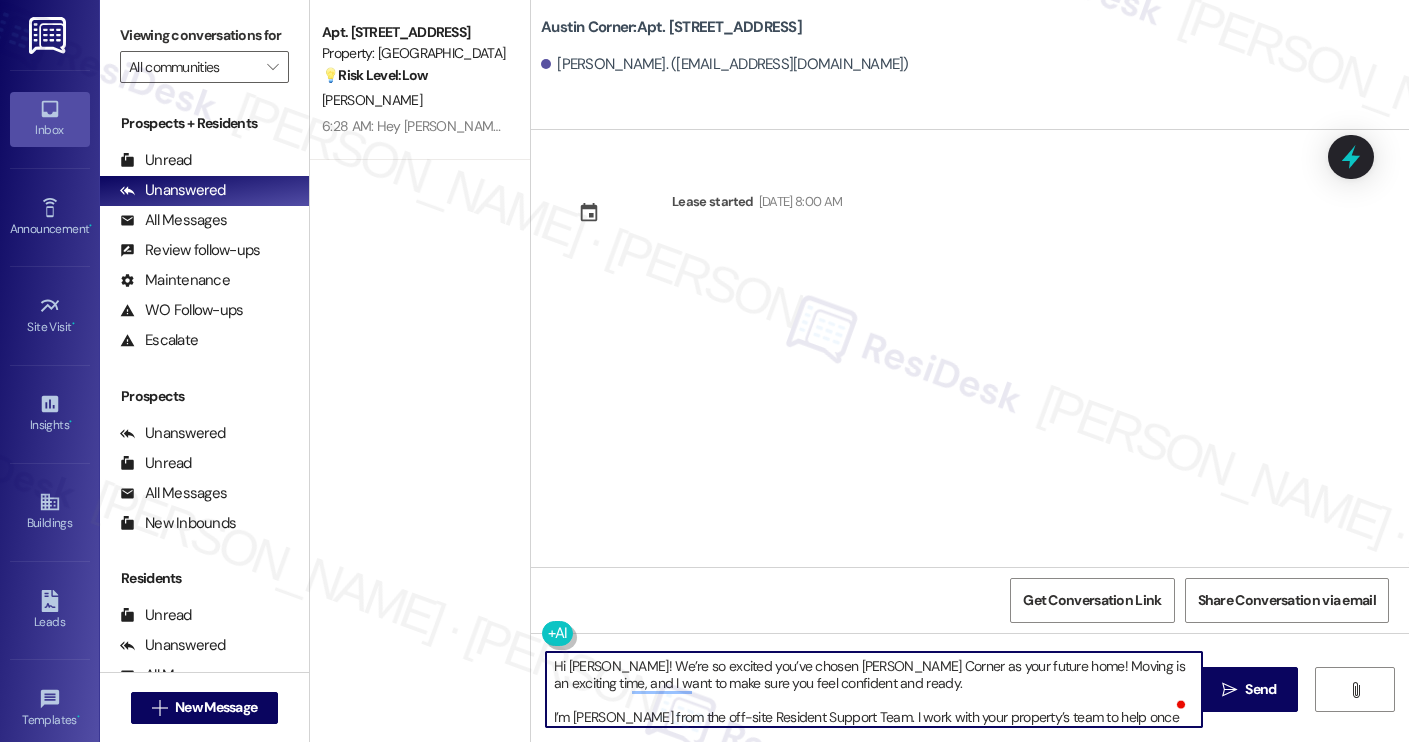 click on "Hi Isabella! We’re so excited you’ve chosen Yugo Austin Corner as your future home! Moving is an exciting time, and I want to make sure you feel confident and ready.
I’m Sarah from the off-site Resident Support Team. I work with your property’s team to help once you’ve moved in, whether it’s answering questions or assisting with maintenance. I’ll be in touch as your move-in date gets closer!
Move-in day will be busy as you get settled, but no reason it has to be stressful. Don’t forget that we offer a ⚡FAST PASS⚡for Move-In day if your checklist has been completed 2 weeks prior to move-in. Login to your ResidentPortal today to complete those outstanding items!" at bounding box center (874, 689) 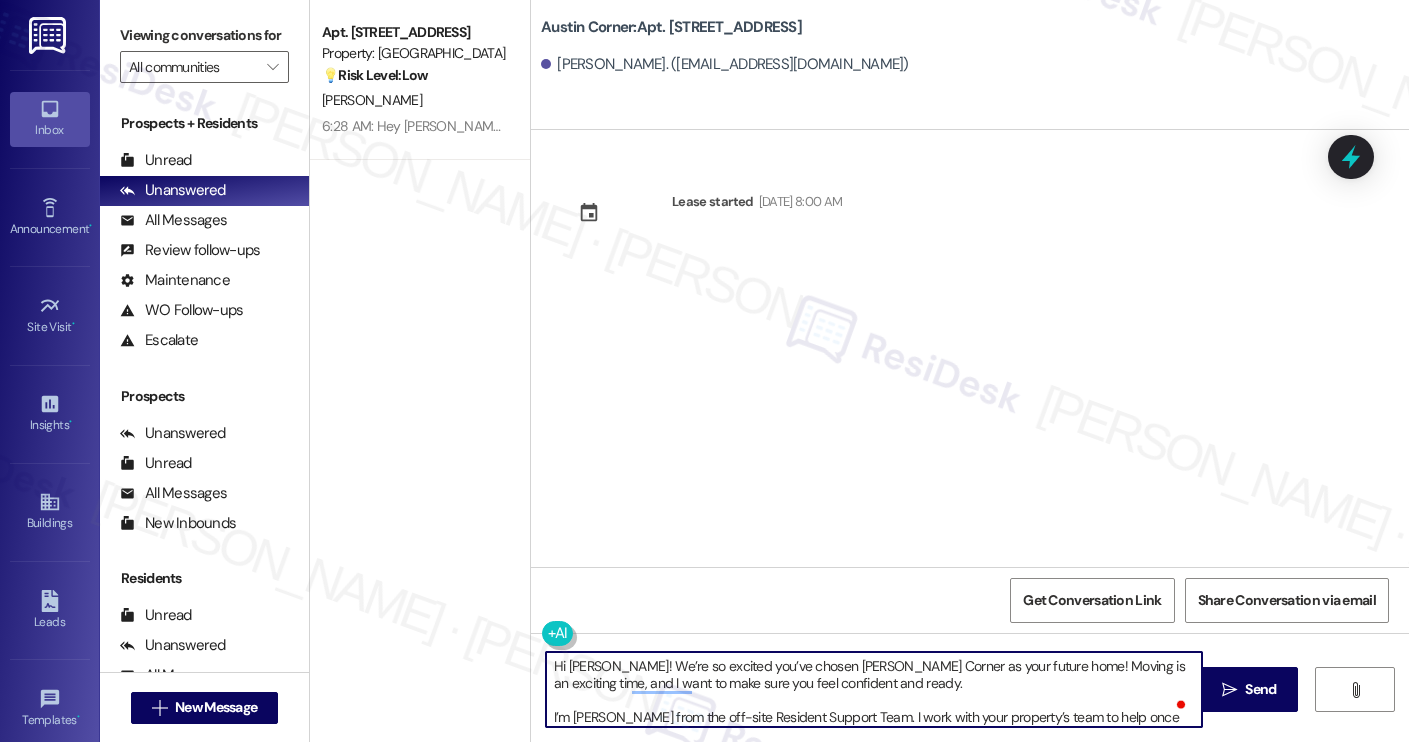 scroll, scrollTop: 17, scrollLeft: 0, axis: vertical 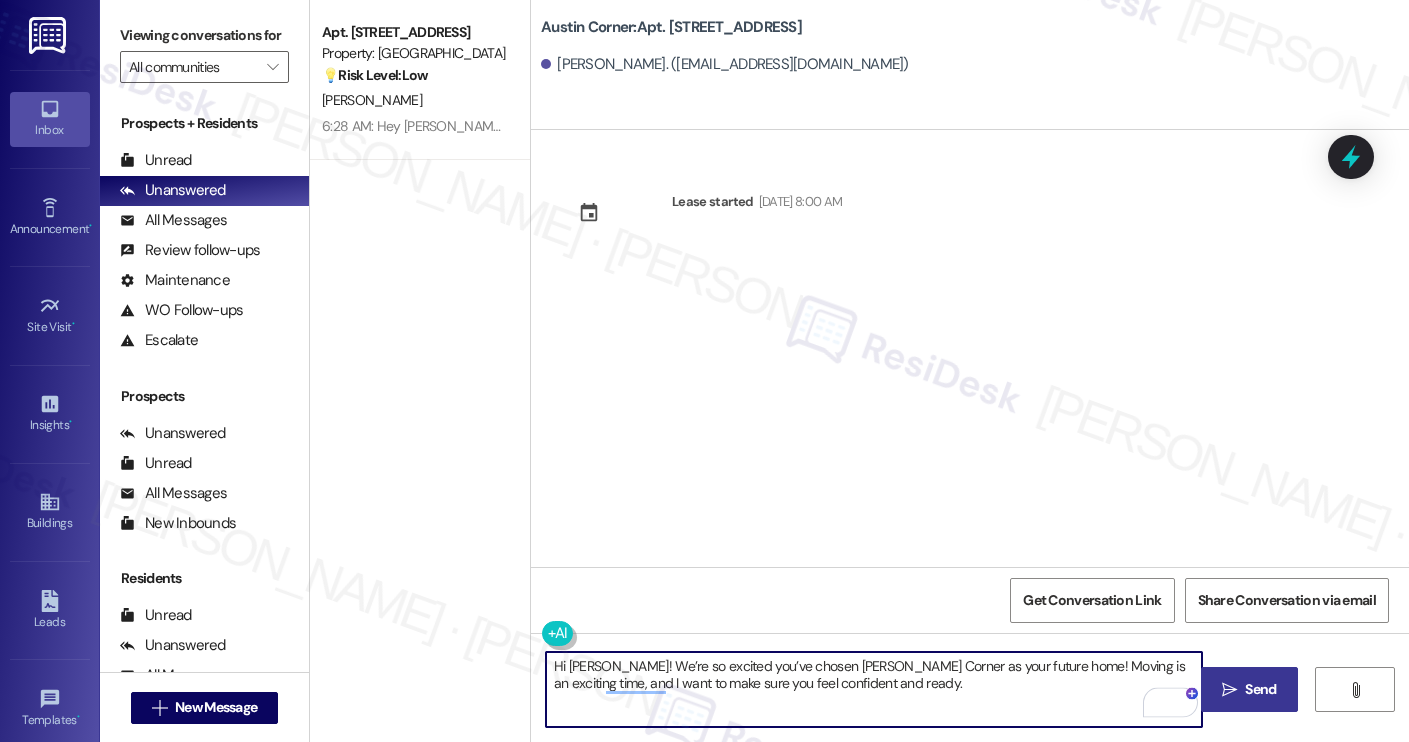 type on "Hi Amy! We’re so excited you’ve chosen Yugo Austin Corner as your future home! Moving is an exciting time, and I want to make sure you feel confident and ready." 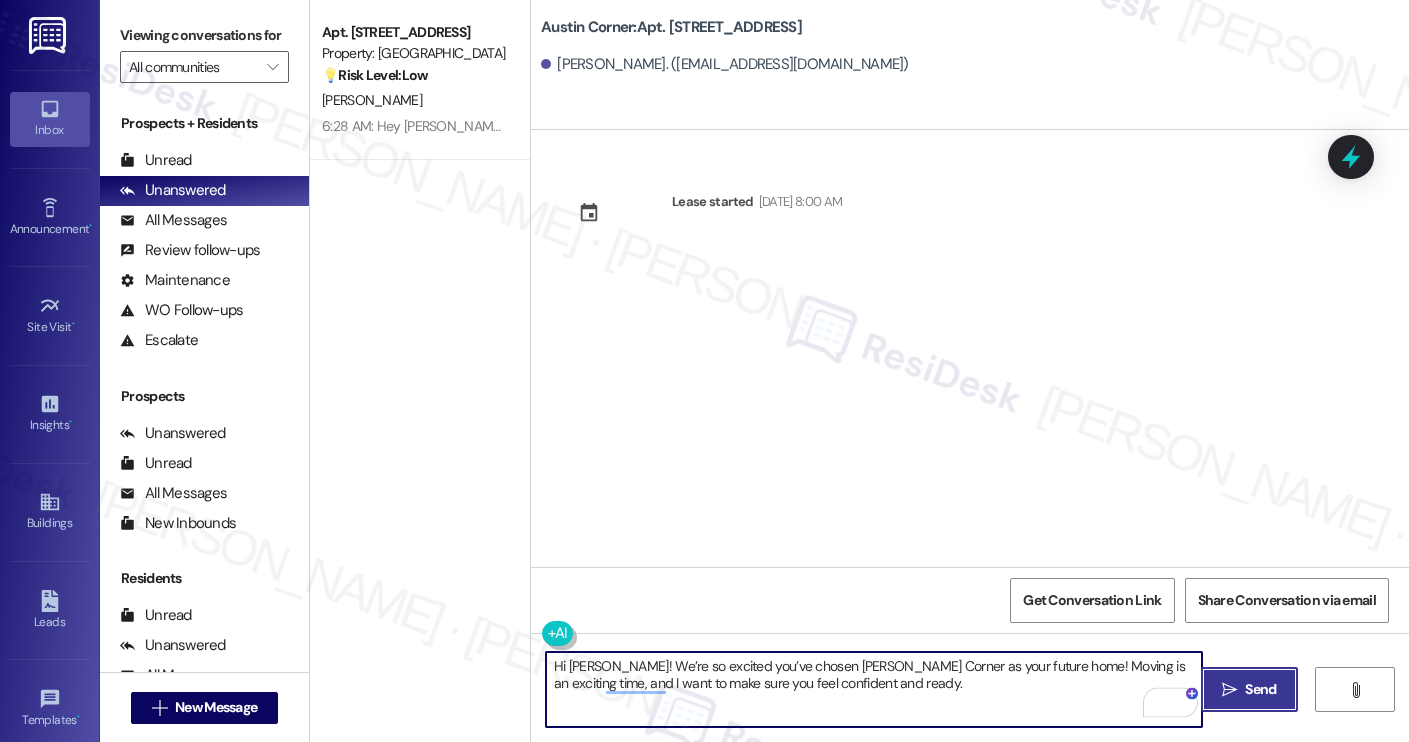 click on "Send" at bounding box center [1260, 689] 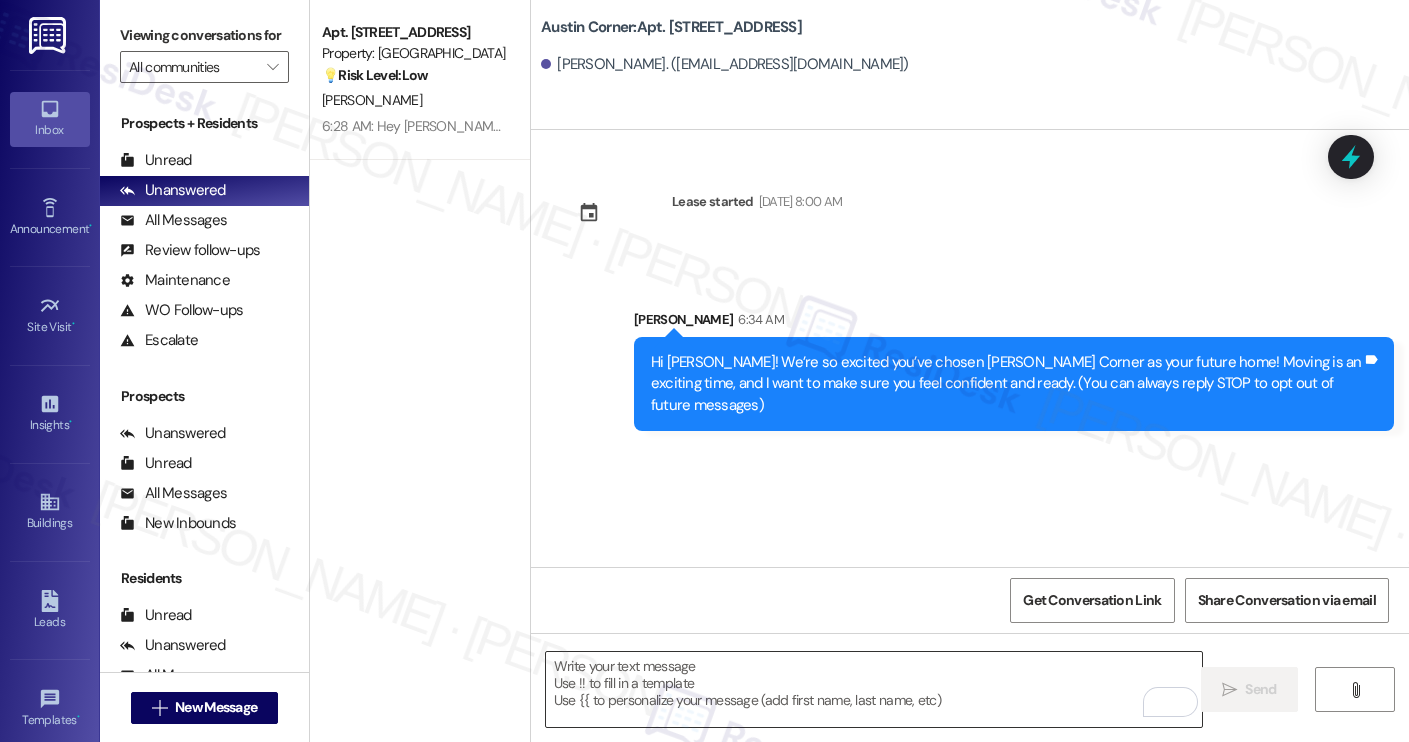 click at bounding box center (874, 689) 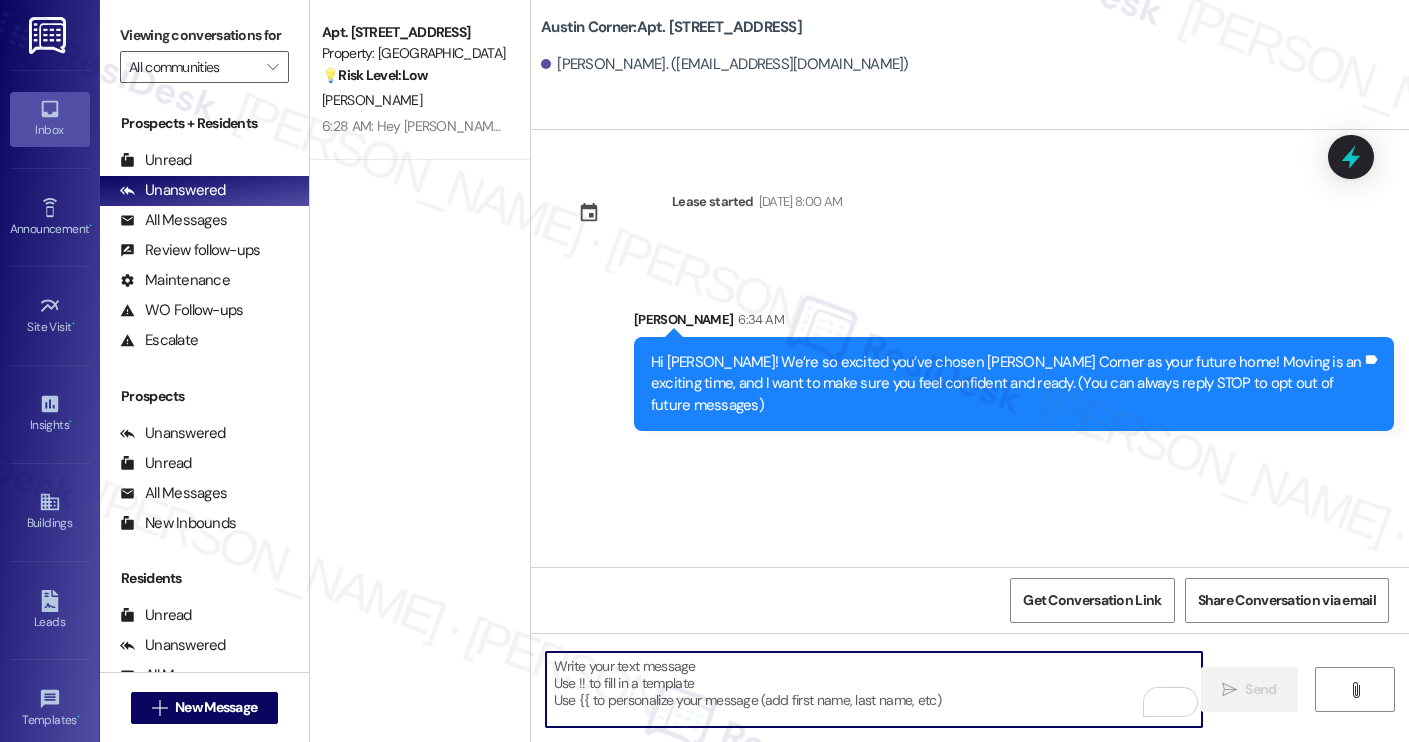 paste on "I’m Sarah from the off-site Resident Support Team. I work with your property’s team to help once you’ve moved in, whether it’s answering questions or assisting with maintenance. I’ll be in touch as your move-in date gets closer!
Move-in day will be busy as you get settled, but no reason it has to be stressful. Don’t forget that we offer a ⚡FAST PASS⚡for Move-In day if your checklist has been completed 2 weeks prior to move-in. Login to your ResidentPortal today to complete those outstanding items!" 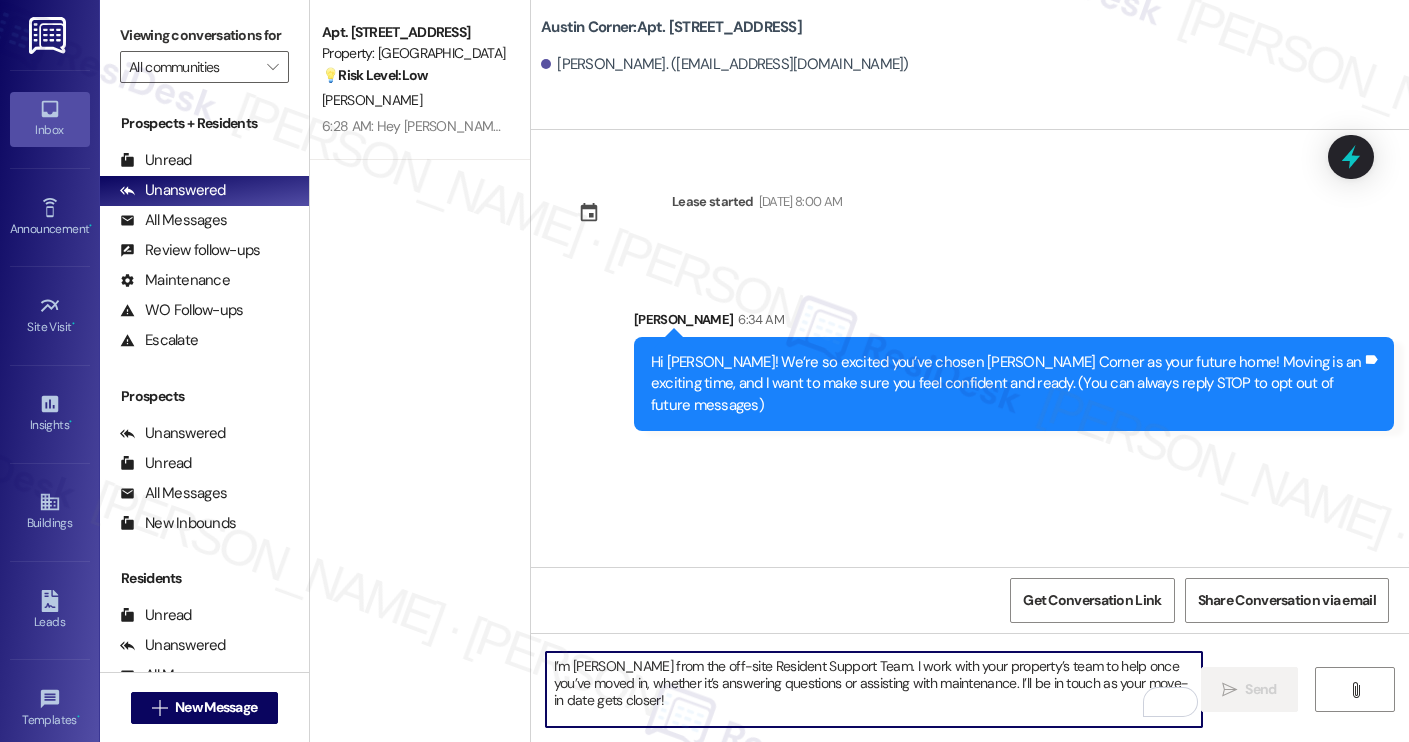 scroll, scrollTop: 68, scrollLeft: 0, axis: vertical 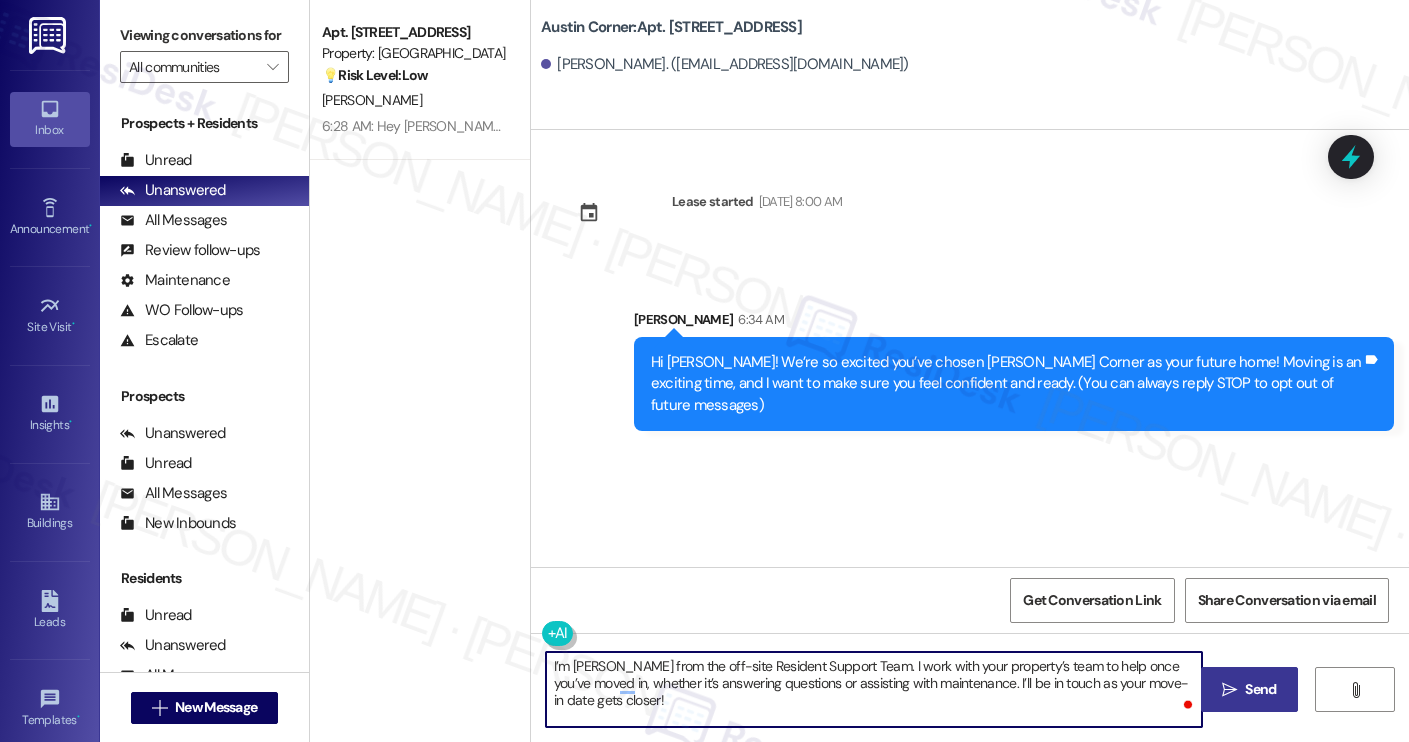 type on "I’m [PERSON_NAME] from the off-site Resident Support Team. I work with your property’s team to help once you’ve moved in, whether it’s answering questions or assisting with maintenance. I’ll be in touch as your move-in date gets closer!" 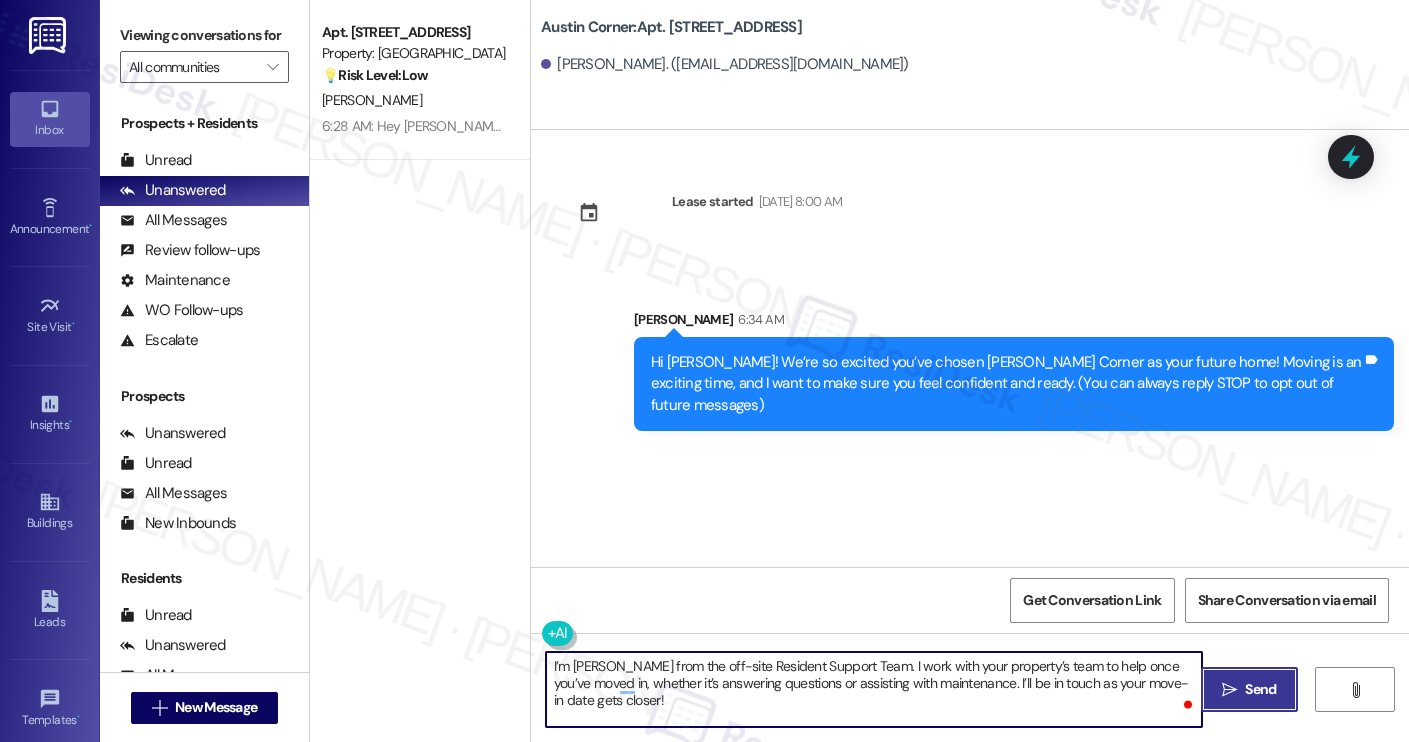 click on "Send" at bounding box center (1260, 689) 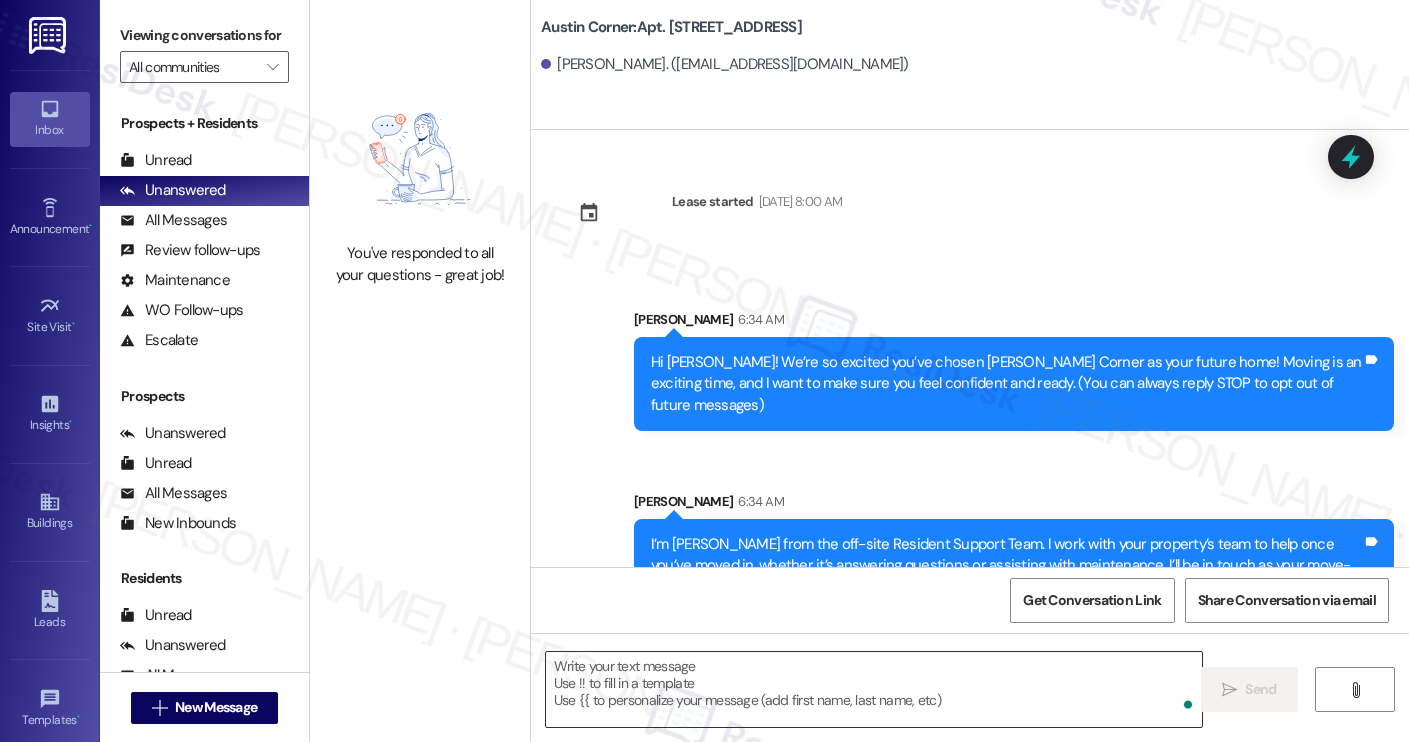 click at bounding box center (874, 689) 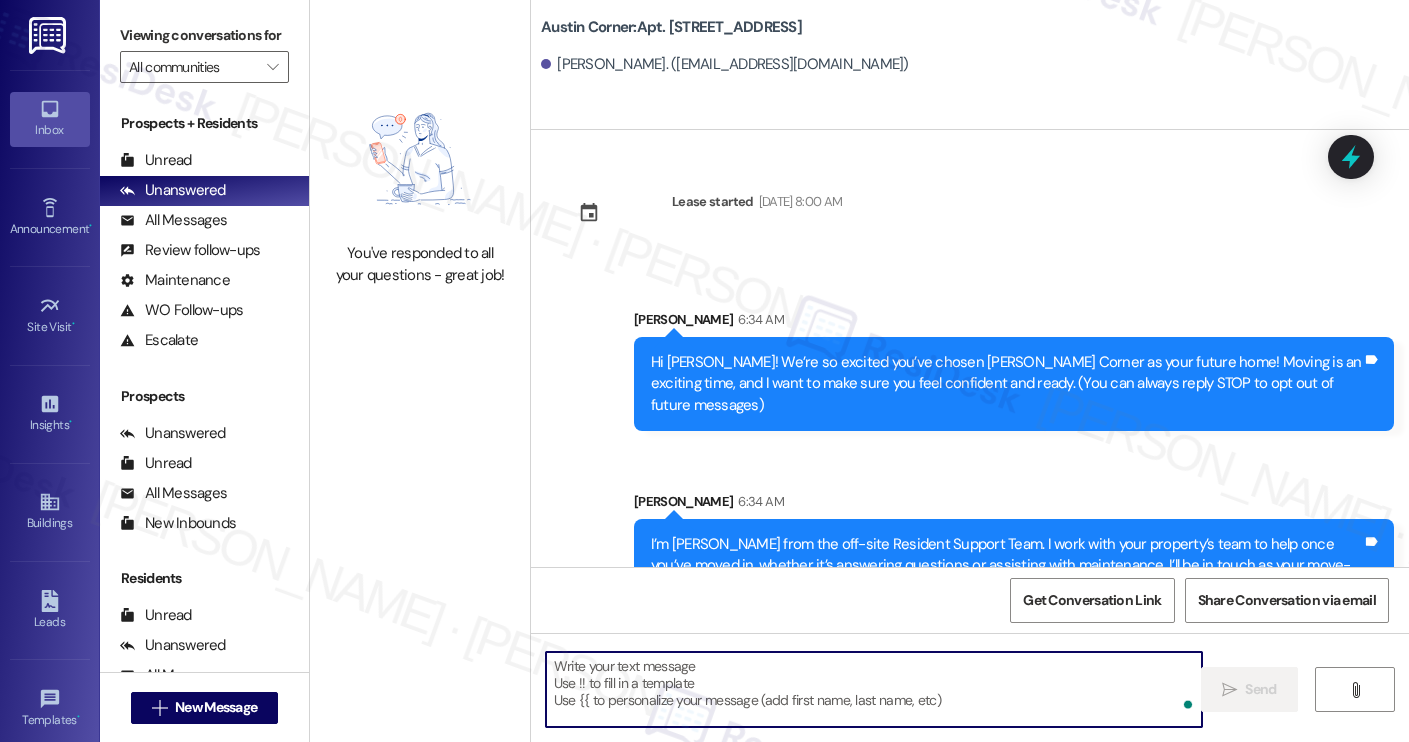 paste on "Move-in day will be busy as you get settled, but no reason it has to be stressful. Don’t forget that we offer a ⚡FAST PASS⚡for Move-In day if your checklist has been completed 2 weeks prior to move-in. Login to your ResidentPortal [DATE] to complete those outstanding items!" 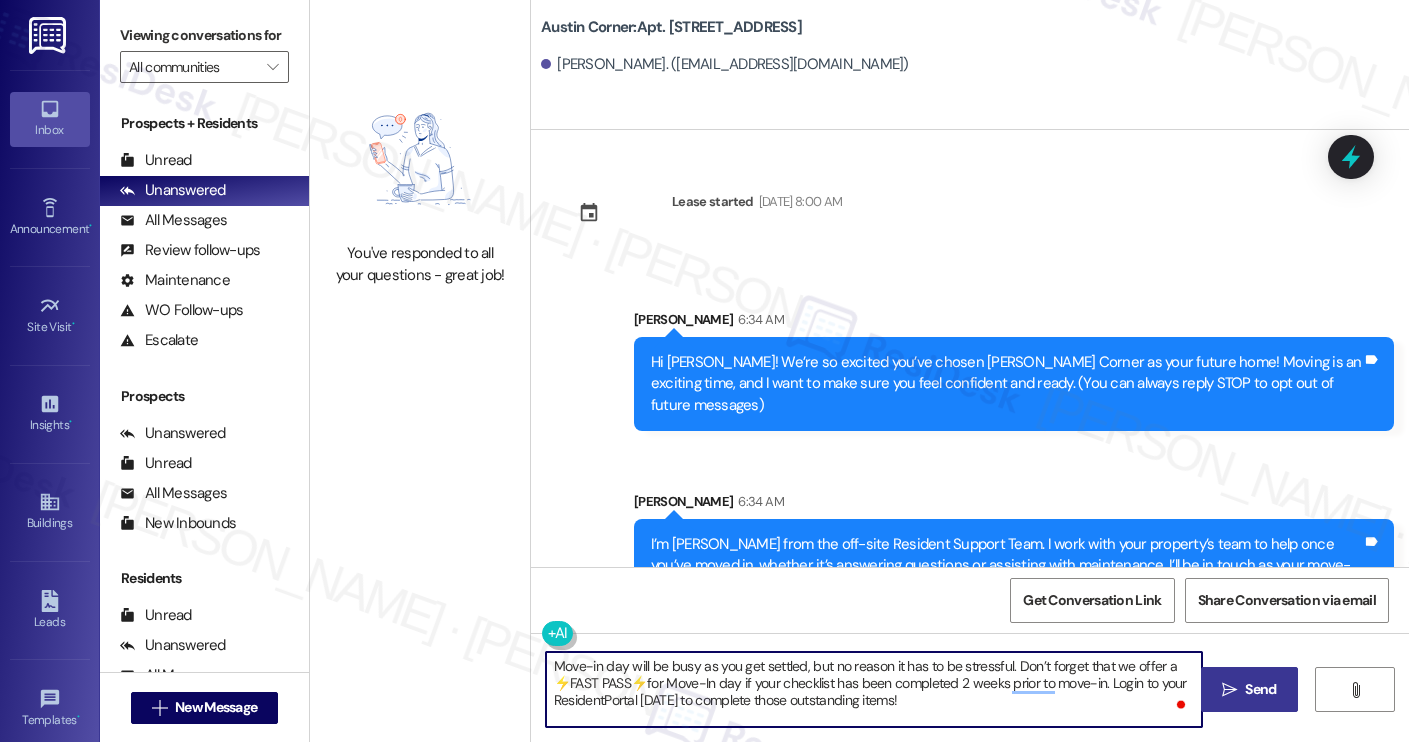type on "Move-in day will be busy as you get settled, but no reason it has to be stressful. Don’t forget that we offer a ⚡FAST PASS⚡for Move-In day if your checklist has been completed 2 weeks prior to move-in. Login to your ResidentPortal [DATE] to complete those outstanding items!" 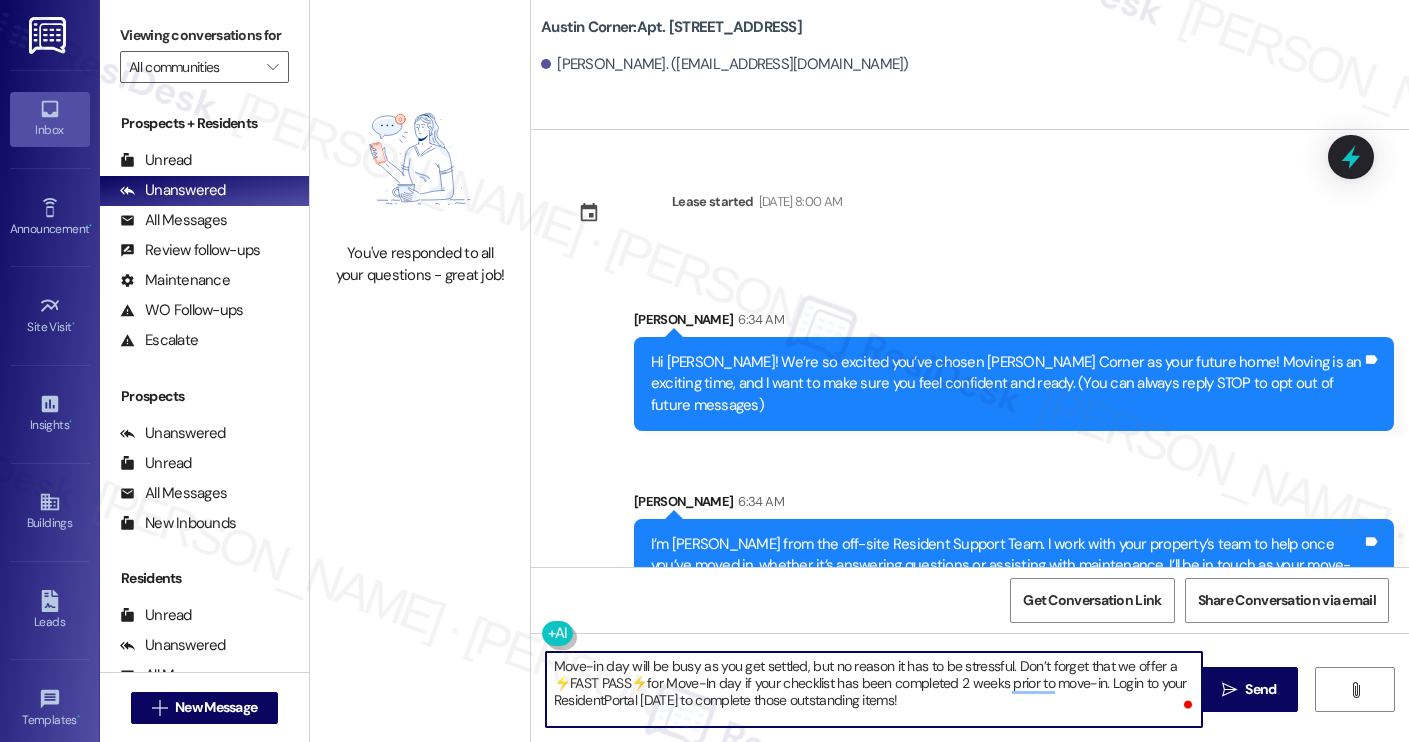 type on "Move-in day will be busy as you get settled, but no reason it has to be stressful. Don’t forget that we offer a ⚡FAST PASS⚡for Move-In day if your checklist has been completed 2 weeks prior to move-in. Login to your ResidentPortal [DATE] to complete those outstanding items!" 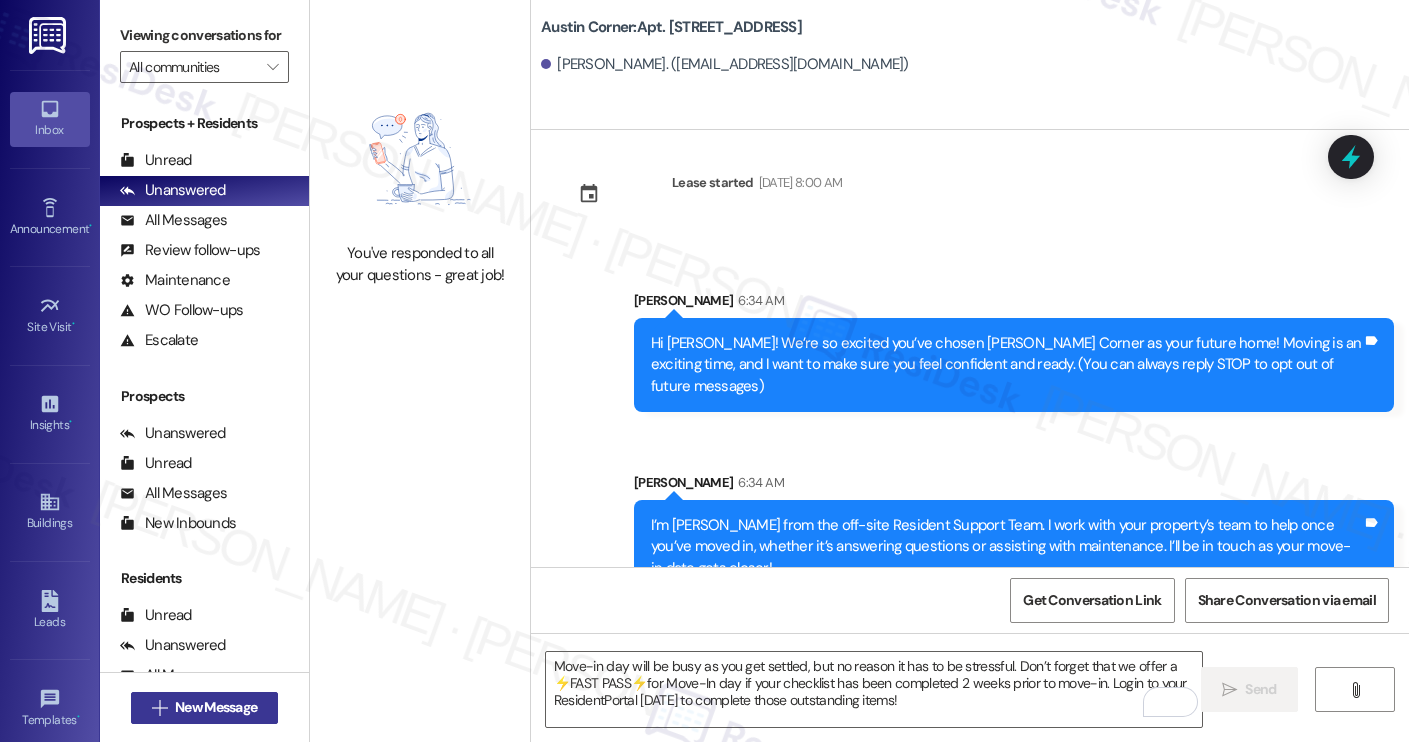 click on "New Message" at bounding box center (216, 707) 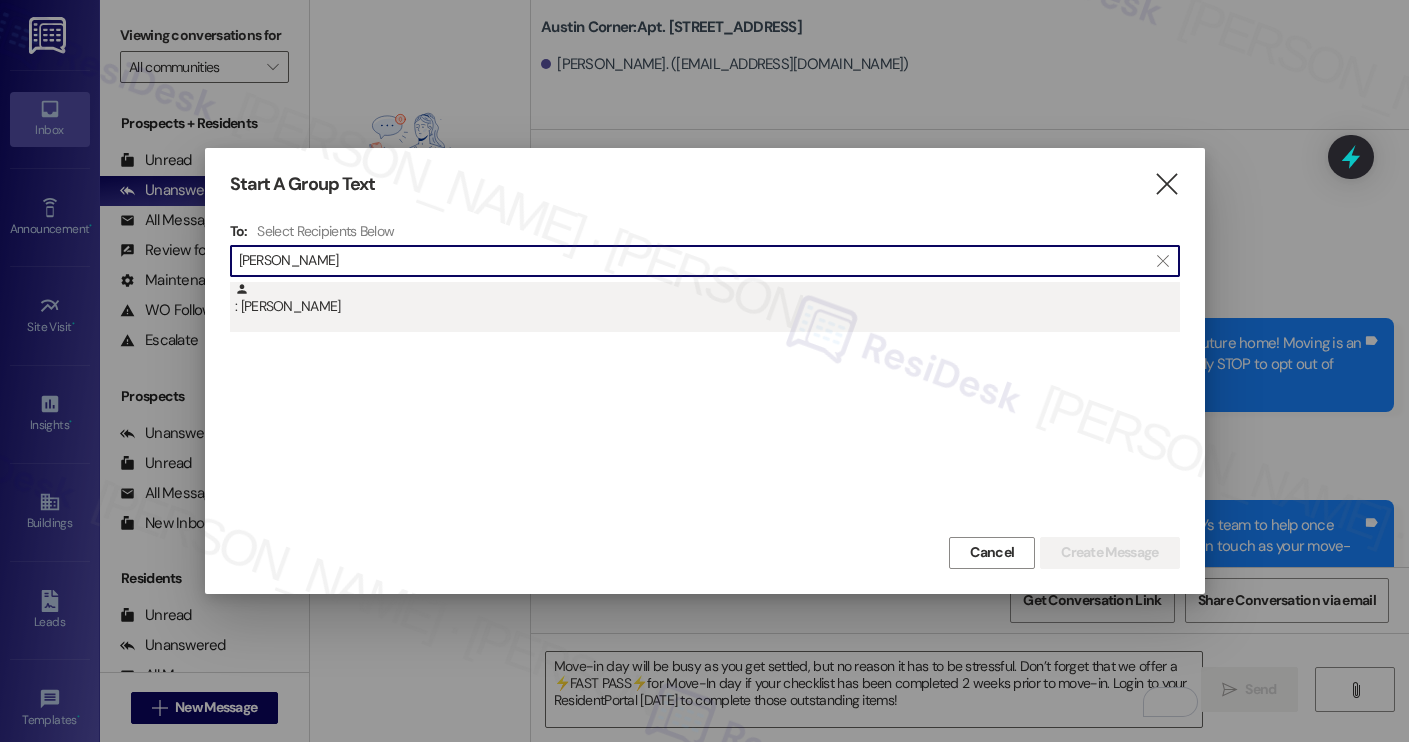 type on "[PERSON_NAME]" 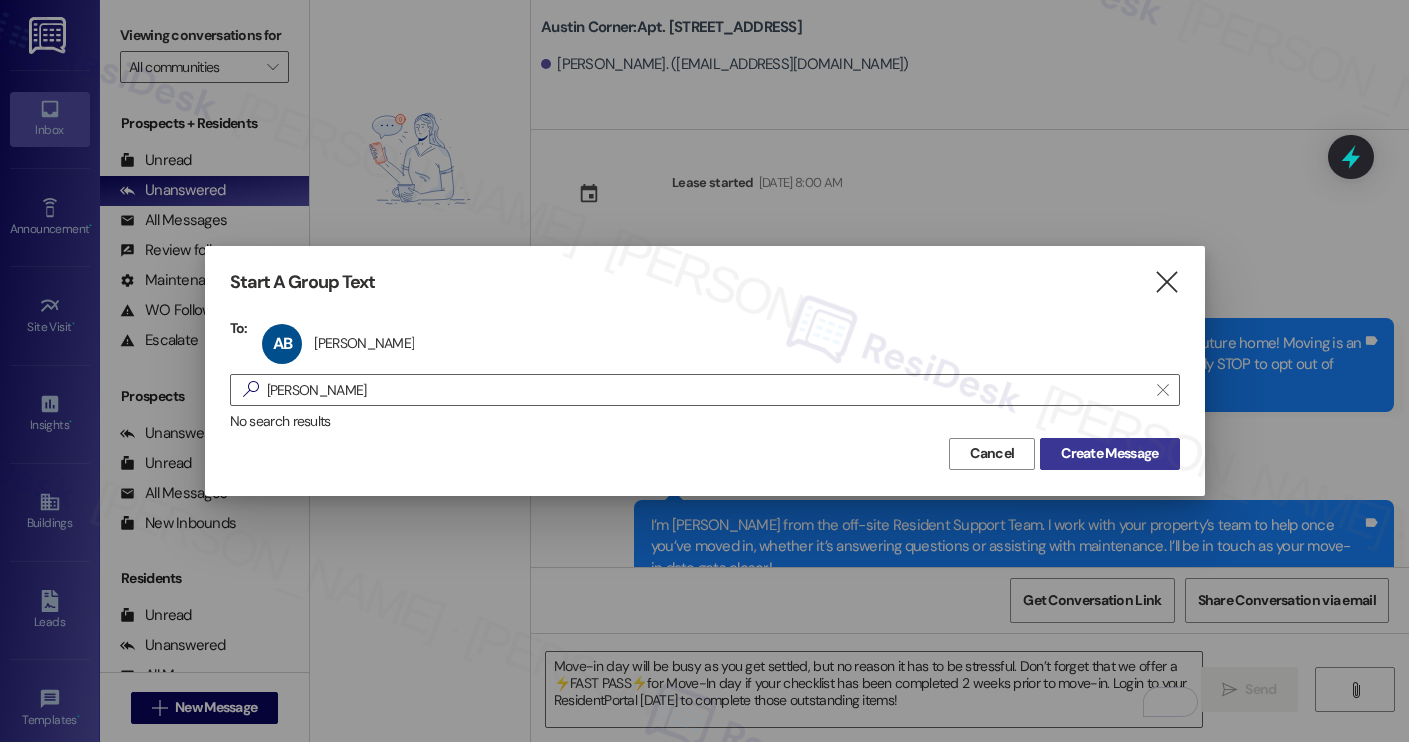 click on "Create Message" at bounding box center [1109, 454] 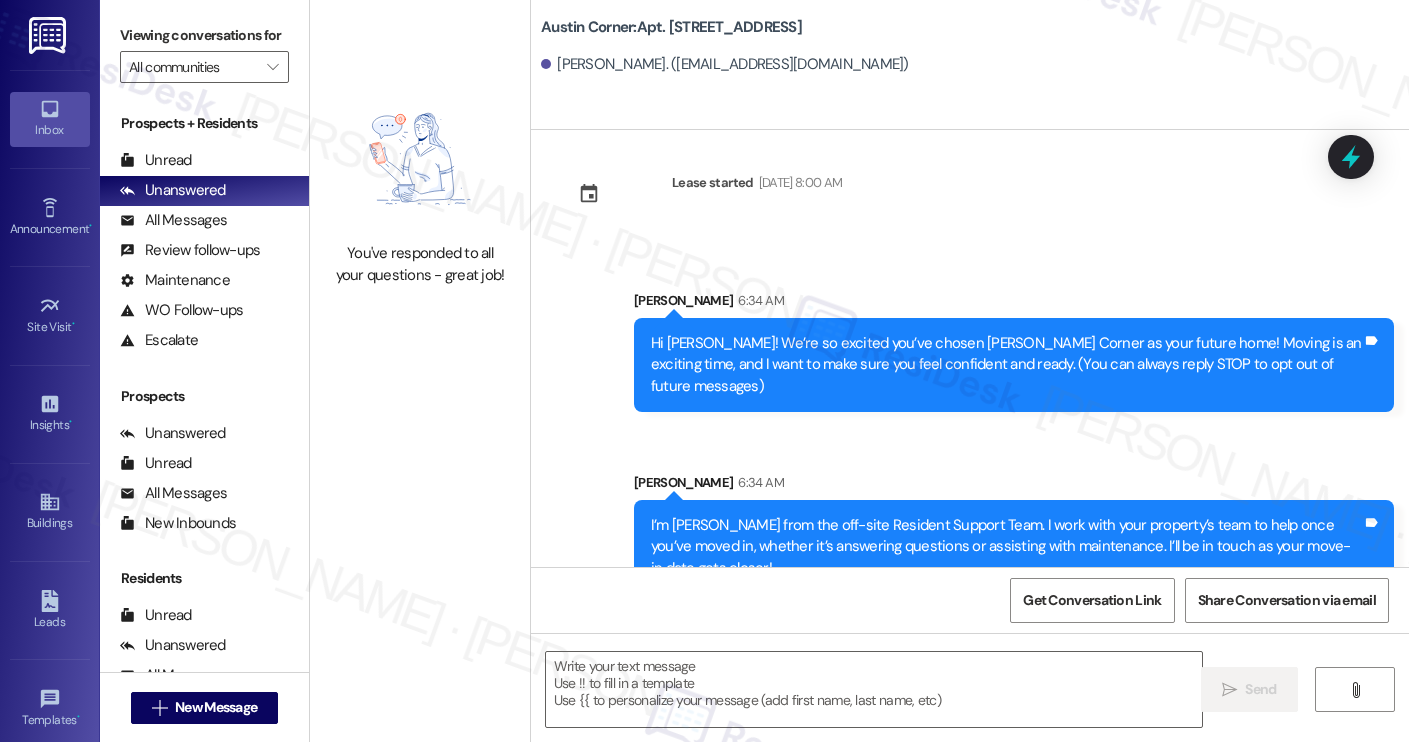 type on "Fetching suggested responses. Please feel free to read through the conversation in the meantime." 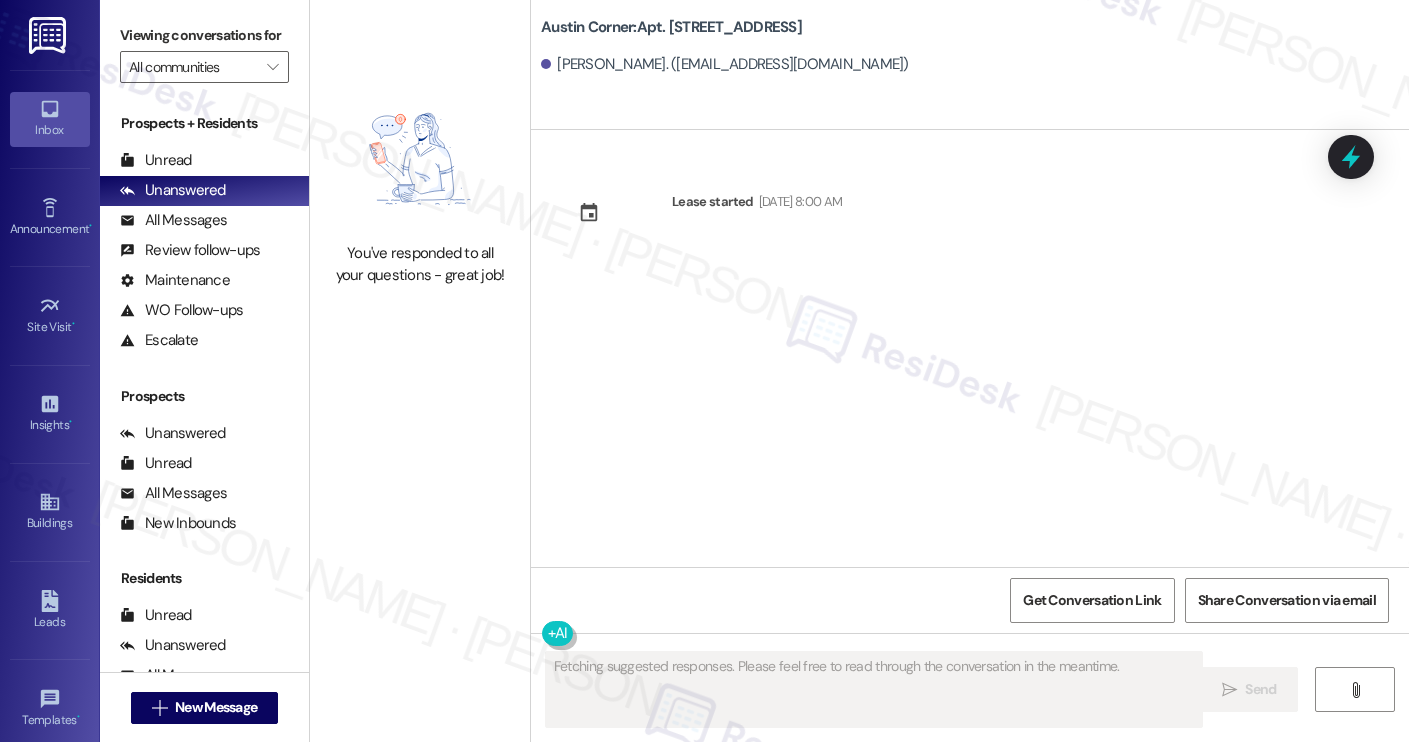 scroll, scrollTop: 0, scrollLeft: 0, axis: both 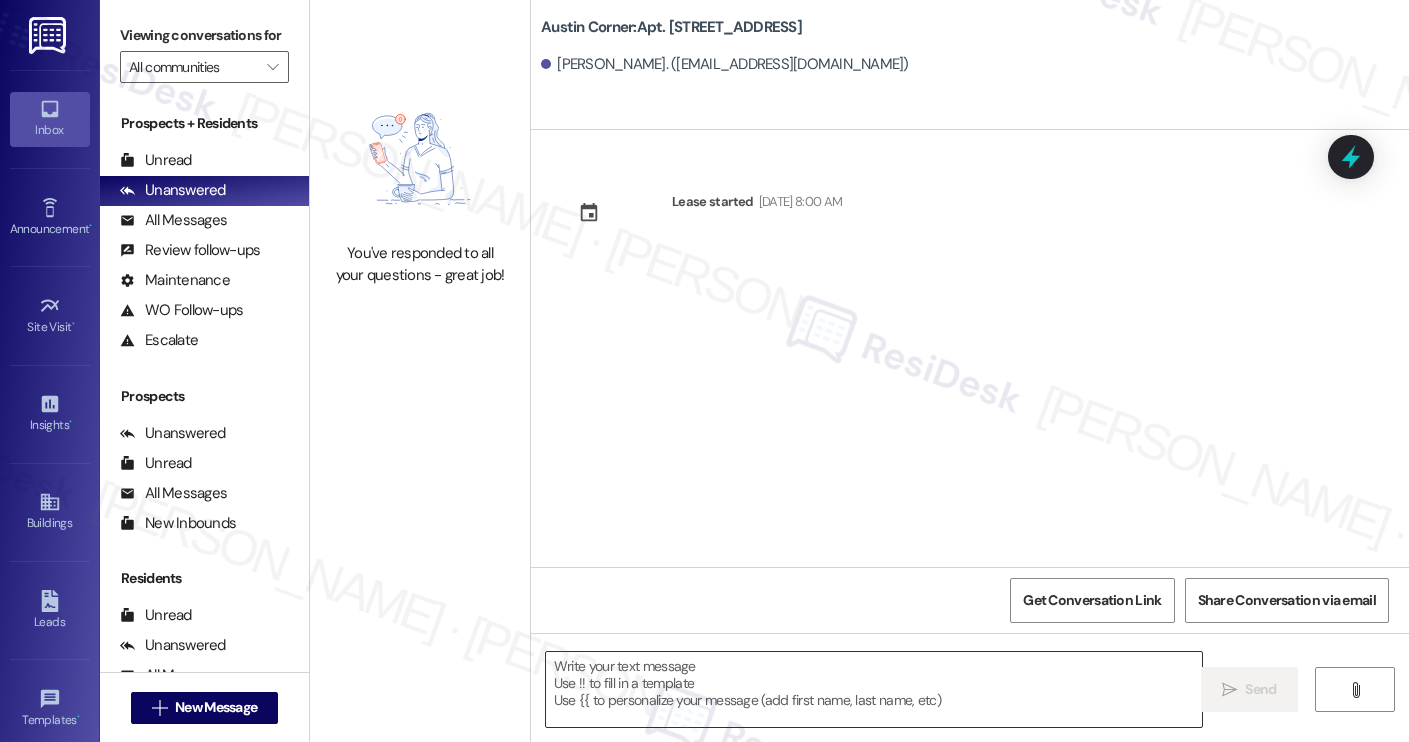 click at bounding box center [874, 689] 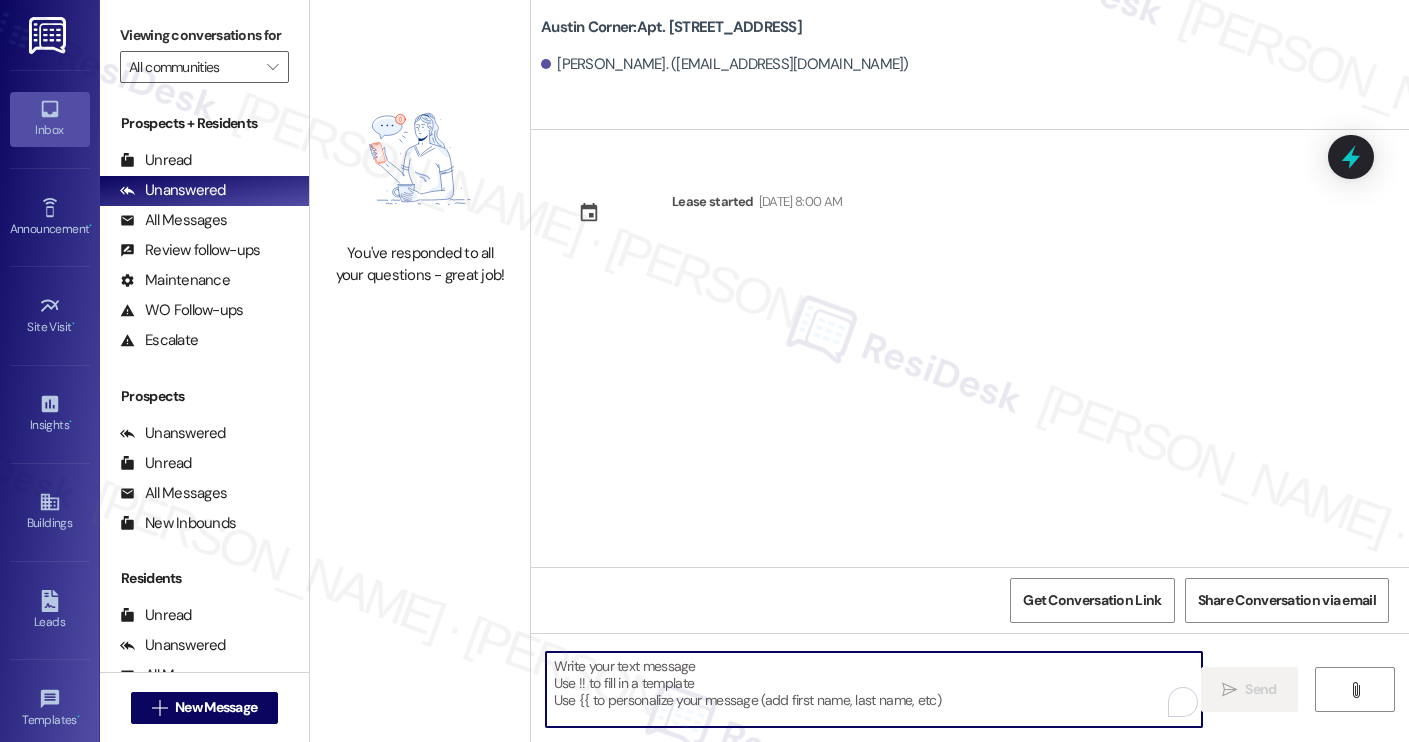 paste on "Hi [PERSON_NAME]! We’re so excited you’ve chosen [PERSON_NAME] Corner as your future home! Moving is an exciting time, and I want to make sure you feel confident and ready.
I’m [PERSON_NAME] from the off-site Resident Support Team. I work with your property’s team to help once you’ve moved in, whether it’s answering questions or assisting with maintenance. I’ll be in touch as your move-in date gets closer!
Move-in day will be busy as you get settled, but no reason it has to be stressful. Don’t forget that we offer a ⚡FAST PASS⚡for Move-In day if your checklist has been completed 2 weeks prior to move-in. Login to your ResidentPortal [DATE] to complete those outstanding items!" 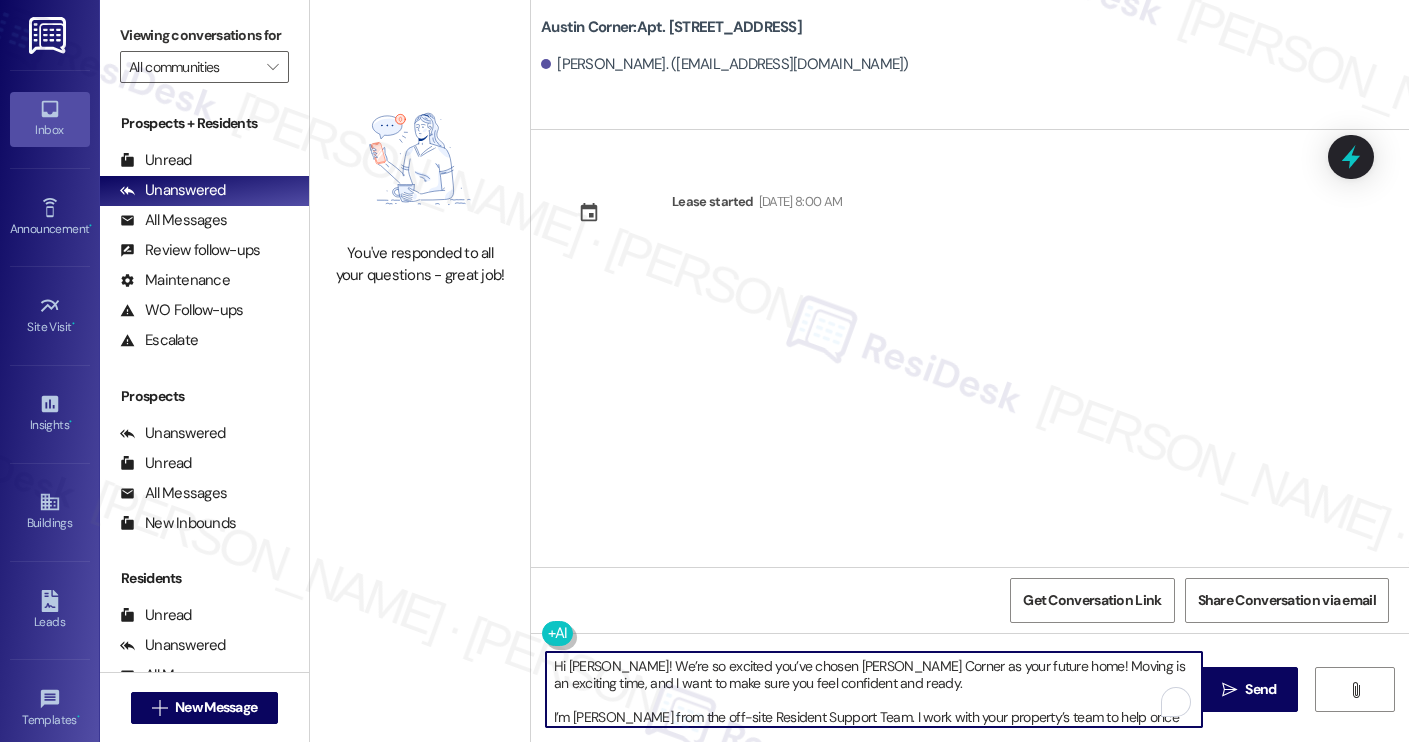 scroll, scrollTop: 119, scrollLeft: 0, axis: vertical 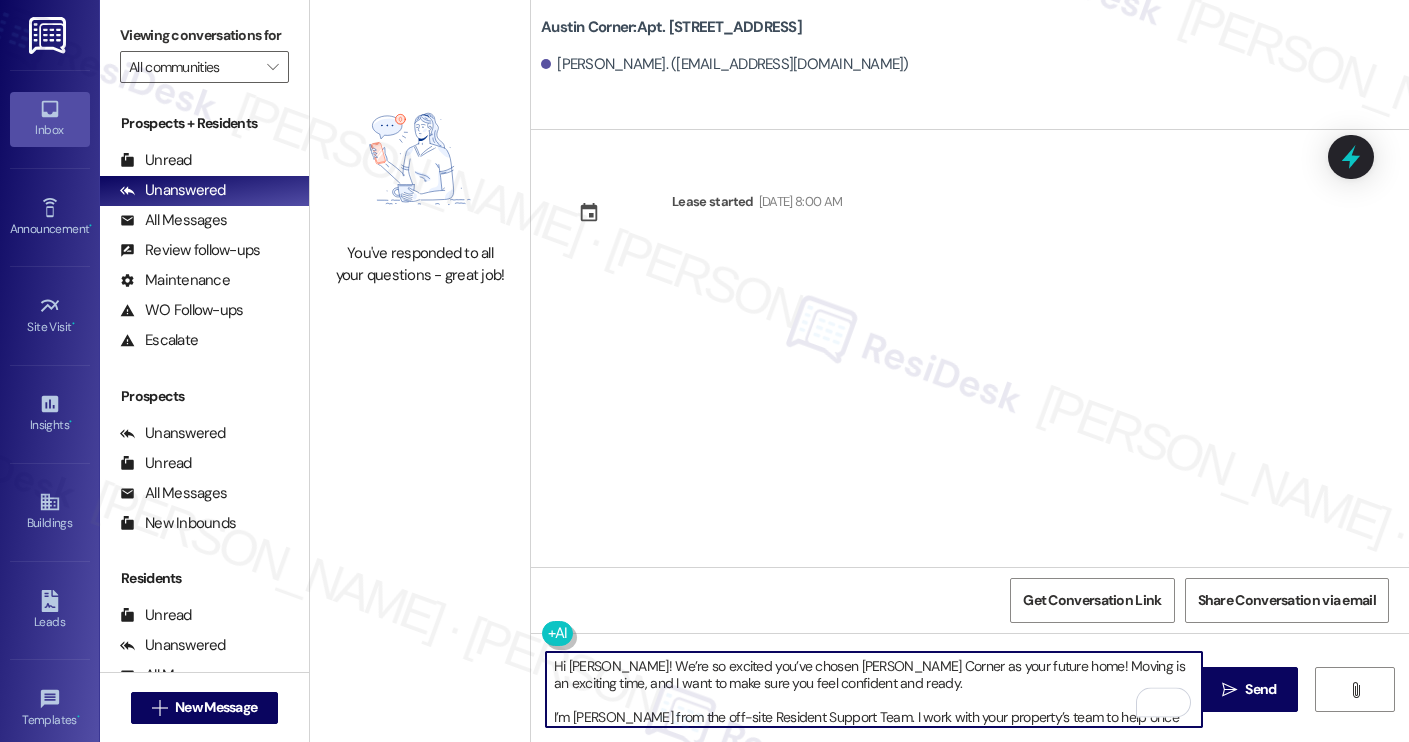 click on "[PERSON_NAME]. ([EMAIL_ADDRESS][DOMAIN_NAME])" at bounding box center [725, 64] 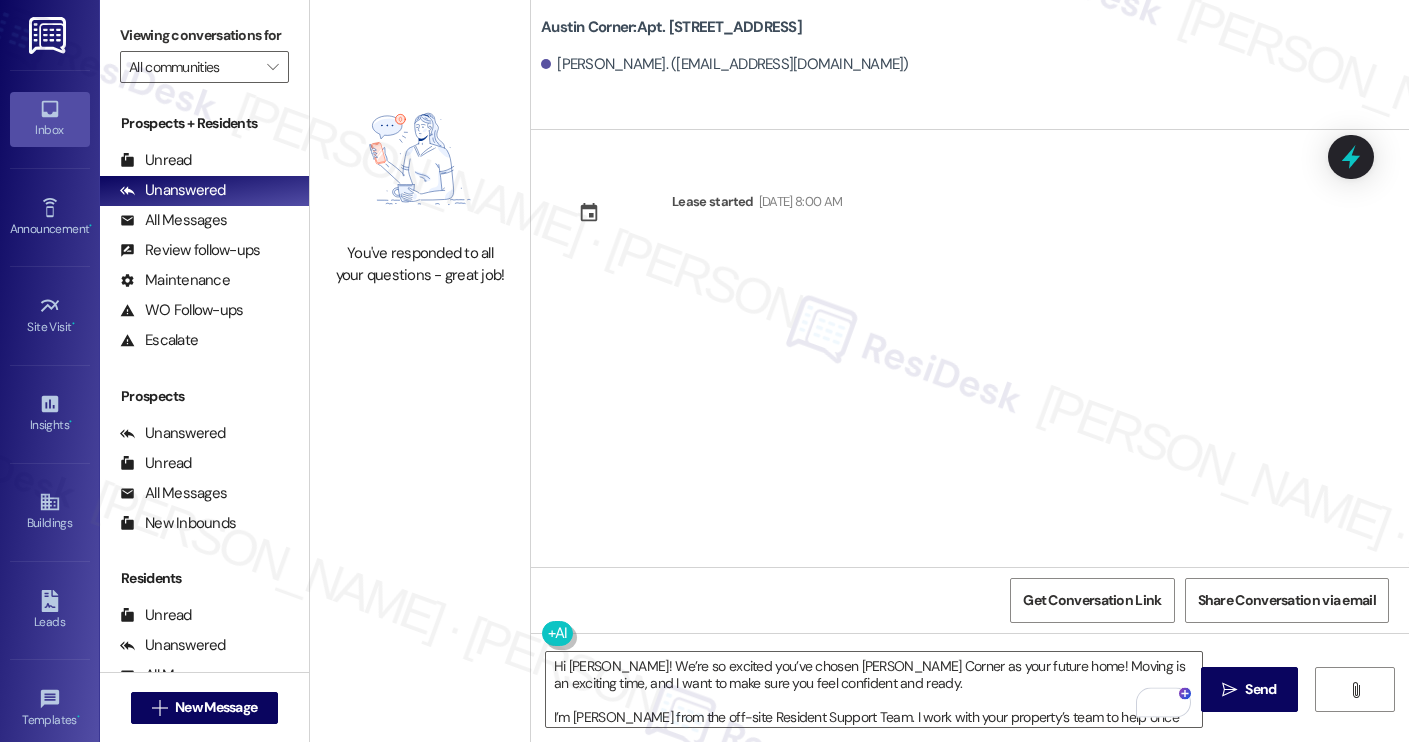click on "[PERSON_NAME]. ([EMAIL_ADDRESS][DOMAIN_NAME])" at bounding box center [725, 64] 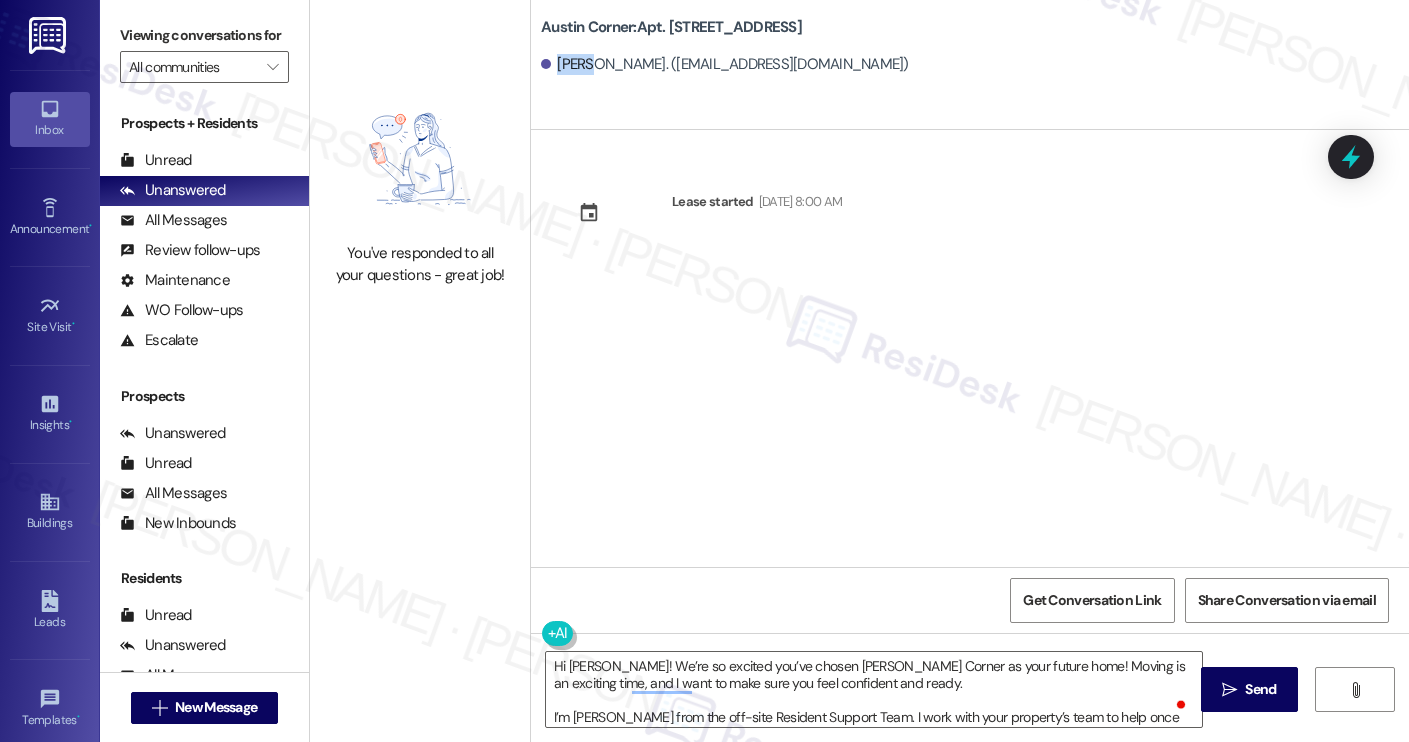 copy on "Aliya" 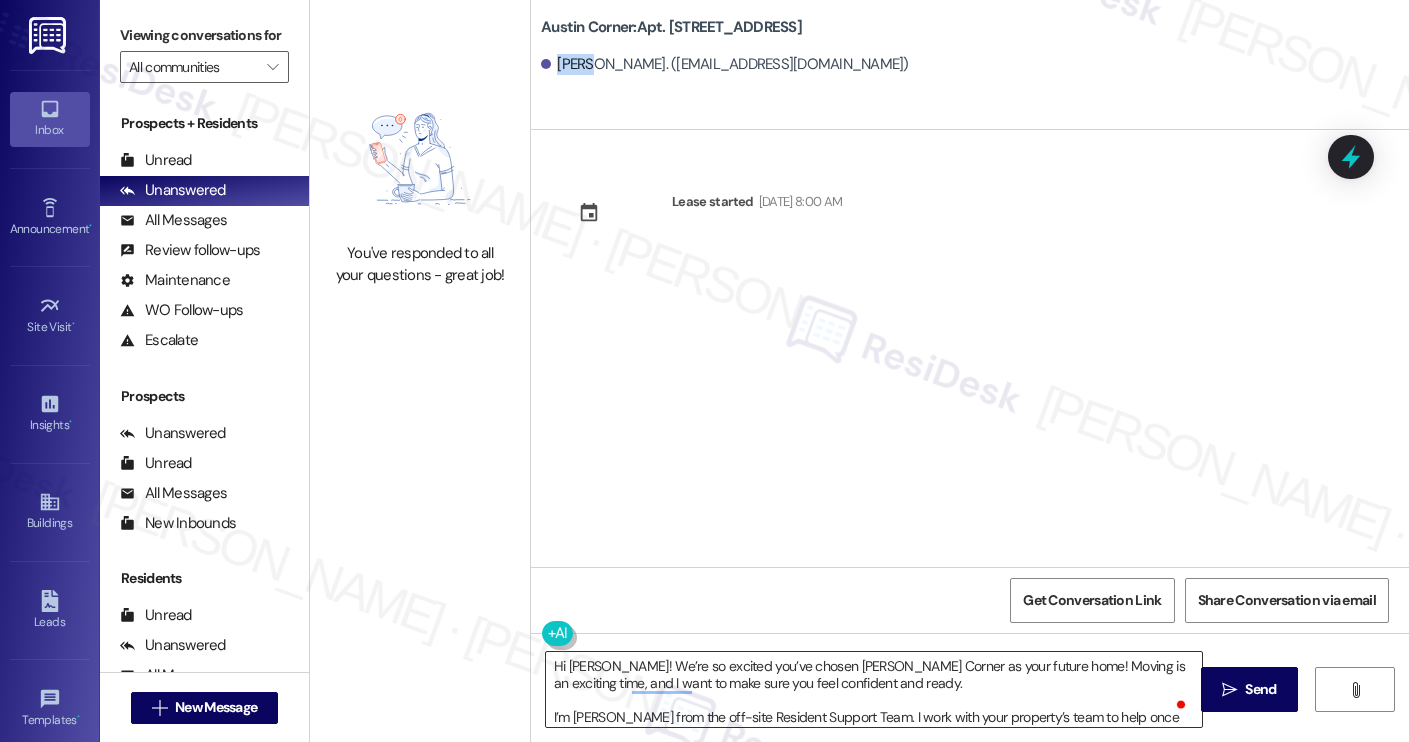 click on "Hi [PERSON_NAME]! We’re so excited you’ve chosen [PERSON_NAME] Corner as your future home! Moving is an exciting time, and I want to make sure you feel confident and ready.
I’m [PERSON_NAME] from the off-site Resident Support Team. I work with your property’s team to help once you’ve moved in, whether it’s answering questions or assisting with maintenance. I’ll be in touch as your move-in date gets closer!
Move-in day will be busy as you get settled, but no reason it has to be stressful. Don’t forget that we offer a ⚡FAST PASS⚡for Move-In day if your checklist has been completed 2 weeks prior to move-in. Login to your ResidentPortal [DATE] to complete those outstanding items!" at bounding box center (874, 689) 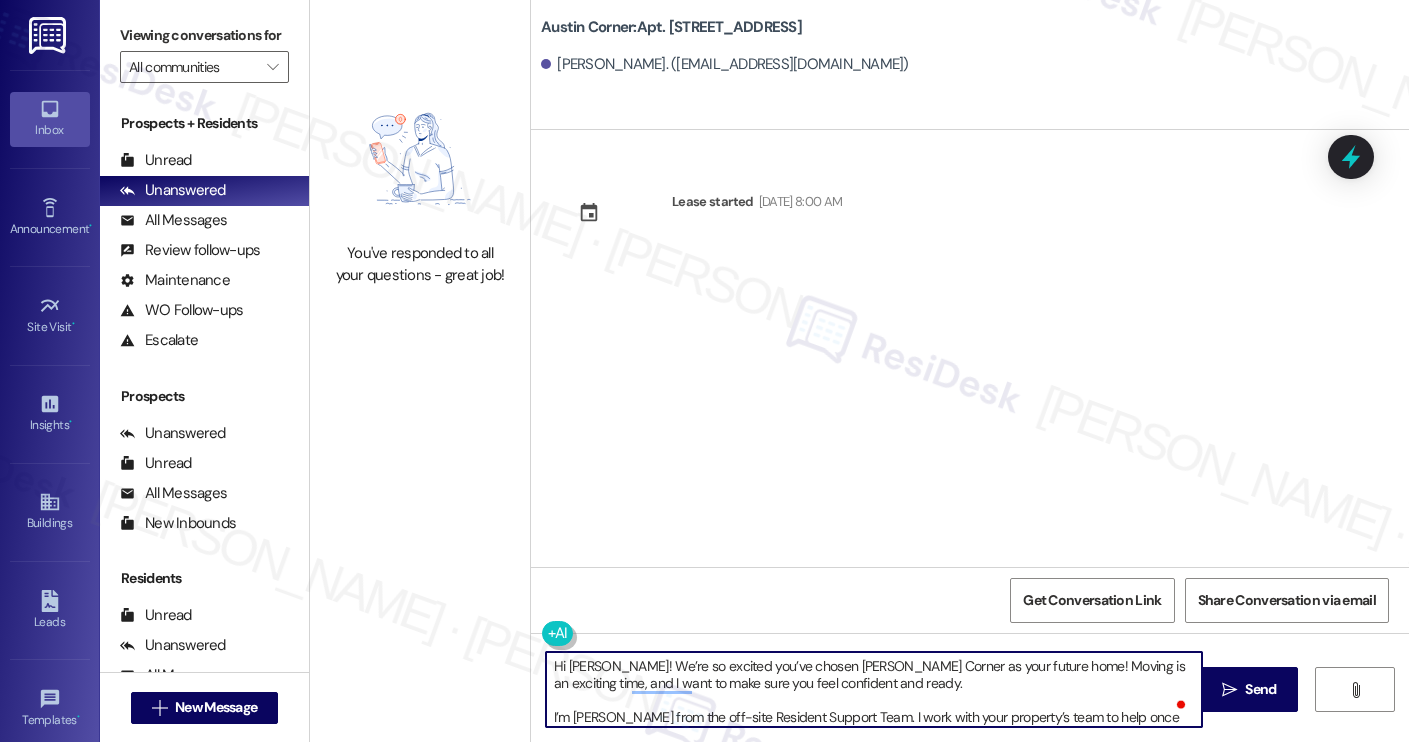 click on "Hi [PERSON_NAME]! We’re so excited you’ve chosen [PERSON_NAME] Corner as your future home! Moving is an exciting time, and I want to make sure you feel confident and ready.
I’m [PERSON_NAME] from the off-site Resident Support Team. I work with your property’s team to help once you’ve moved in, whether it’s answering questions or assisting with maintenance. I’ll be in touch as your move-in date gets closer!
Move-in day will be busy as you get settled, but no reason it has to be stressful. Don’t forget that we offer a ⚡FAST PASS⚡for Move-In day if your checklist has been completed 2 weeks prior to move-in. Login to your ResidentPortal [DATE] to complete those outstanding items!" at bounding box center (874, 689) 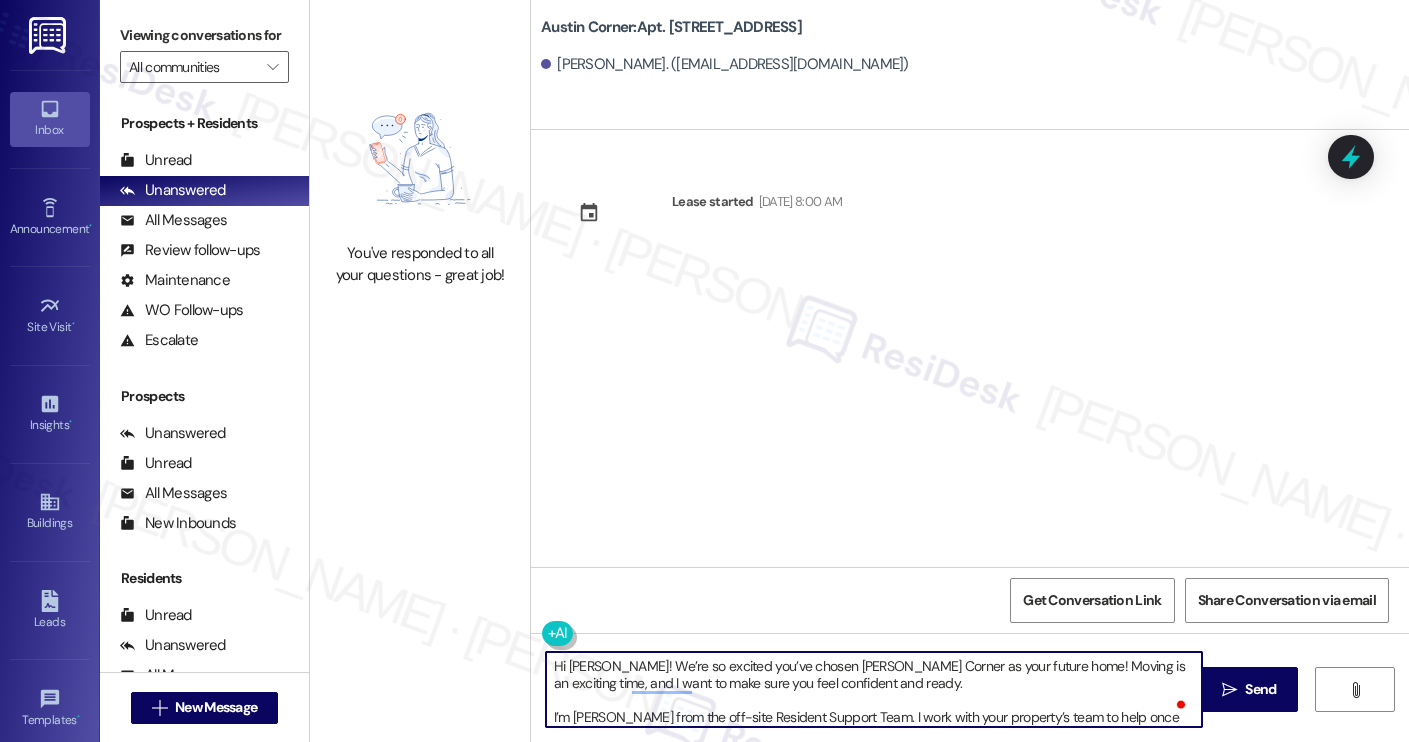 scroll, scrollTop: 17, scrollLeft: 0, axis: vertical 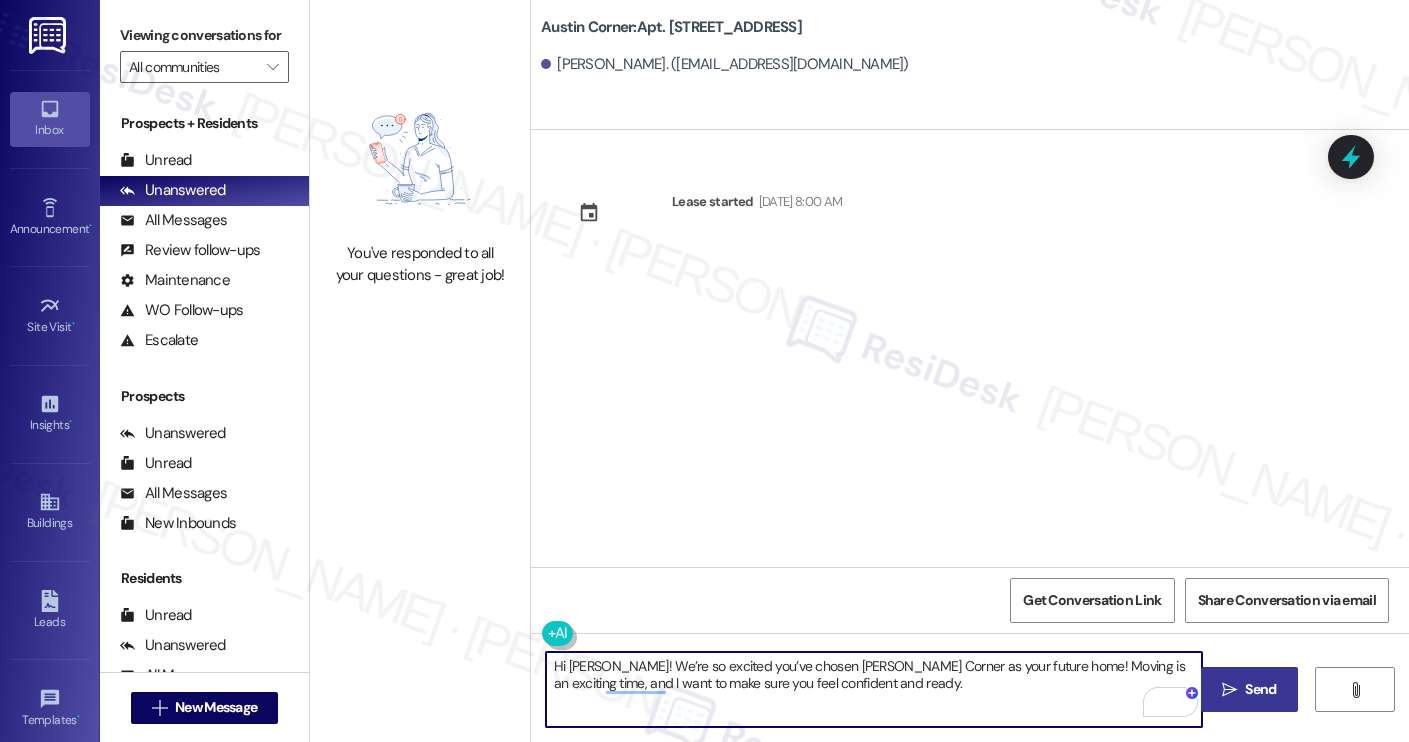 type on "Hi [PERSON_NAME]! We’re so excited you’ve chosen [PERSON_NAME] Corner as your future home! Moving is an exciting time, and I want to make sure you feel confident and ready." 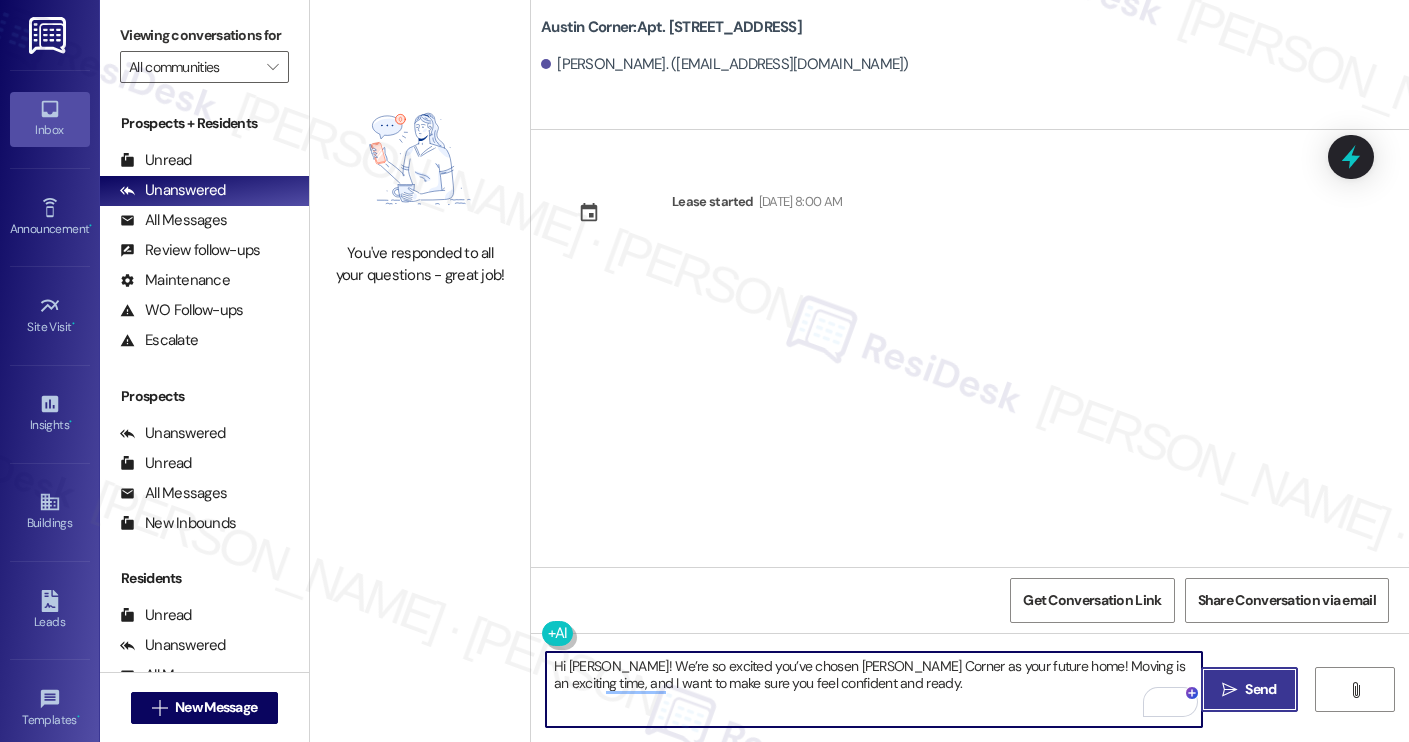 click on "Send" at bounding box center (1260, 689) 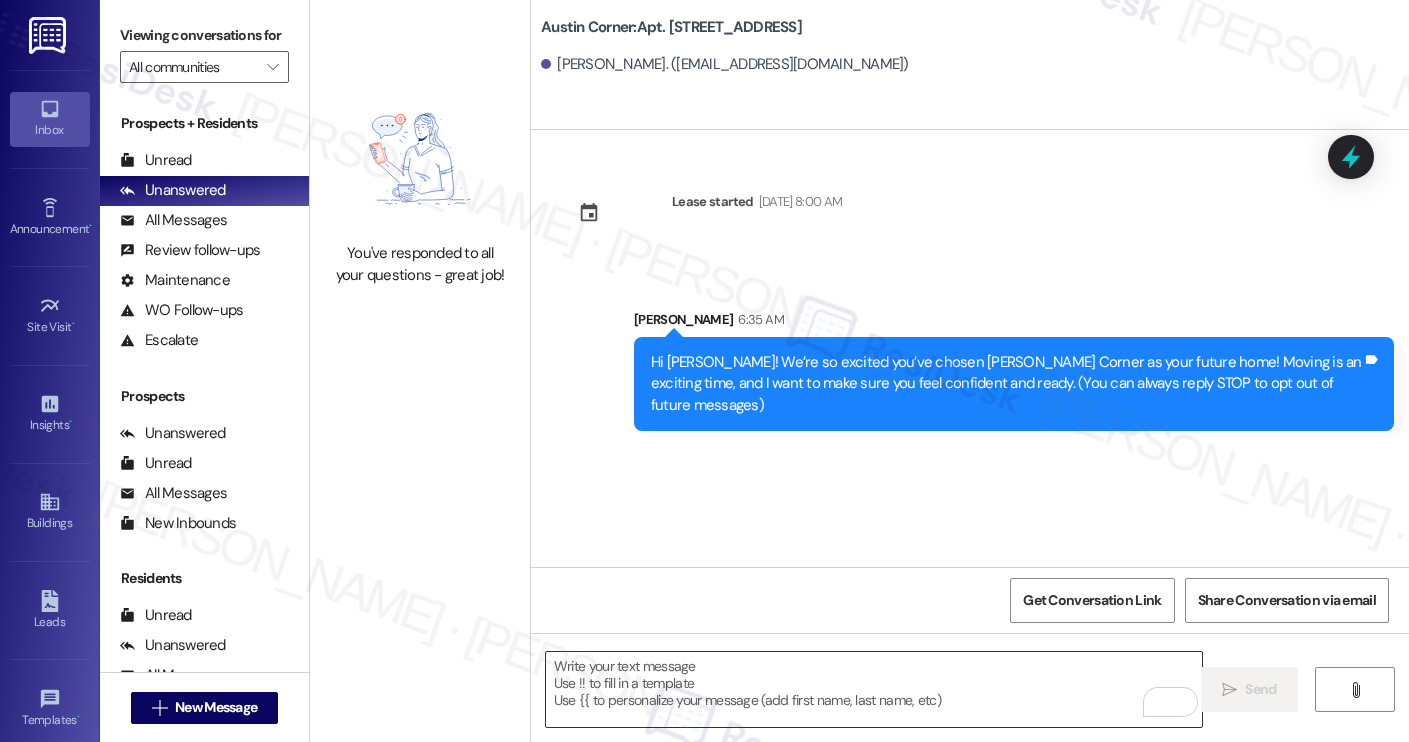 click at bounding box center [874, 689] 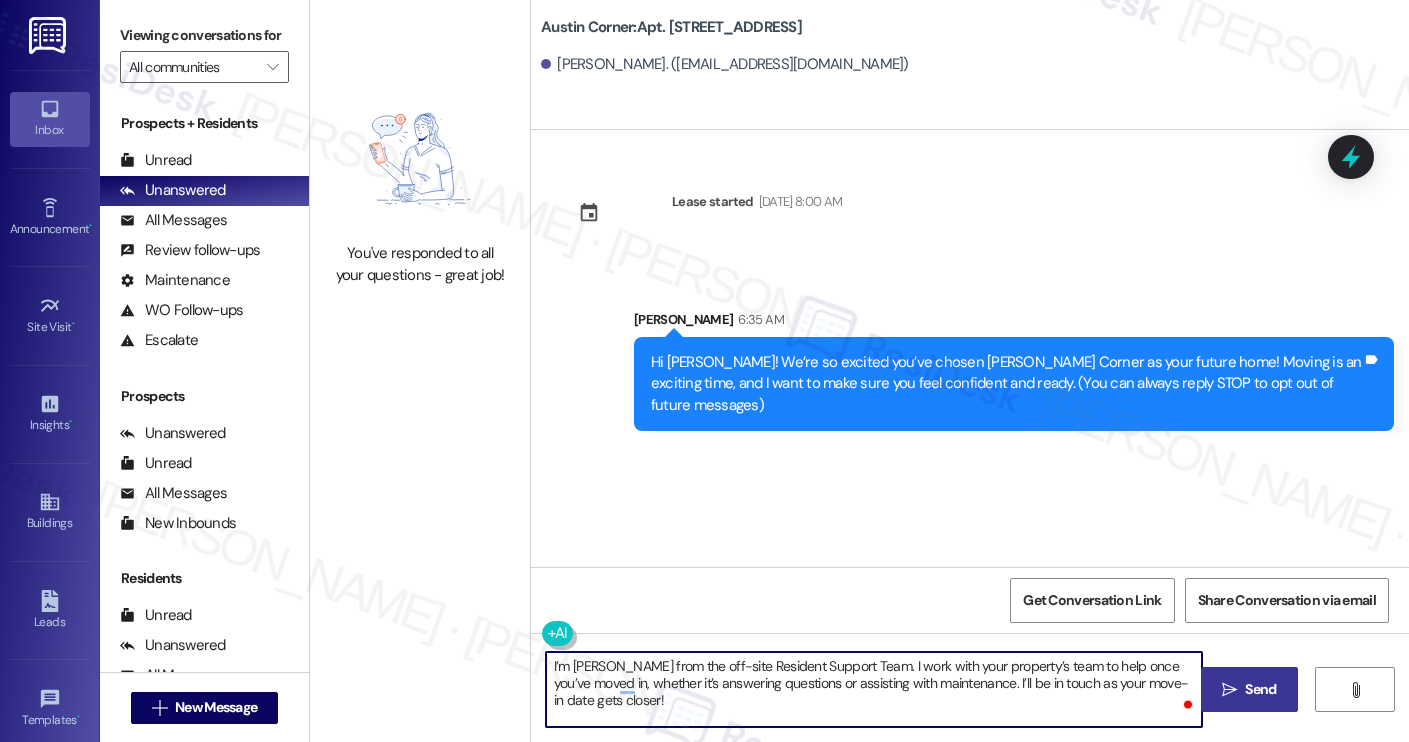 type on "I’m [PERSON_NAME] from the off-site Resident Support Team. I work with your property’s team to help once you’ve moved in, whether it’s answering questions or assisting with maintenance. I’ll be in touch as your move-in date gets closer!" 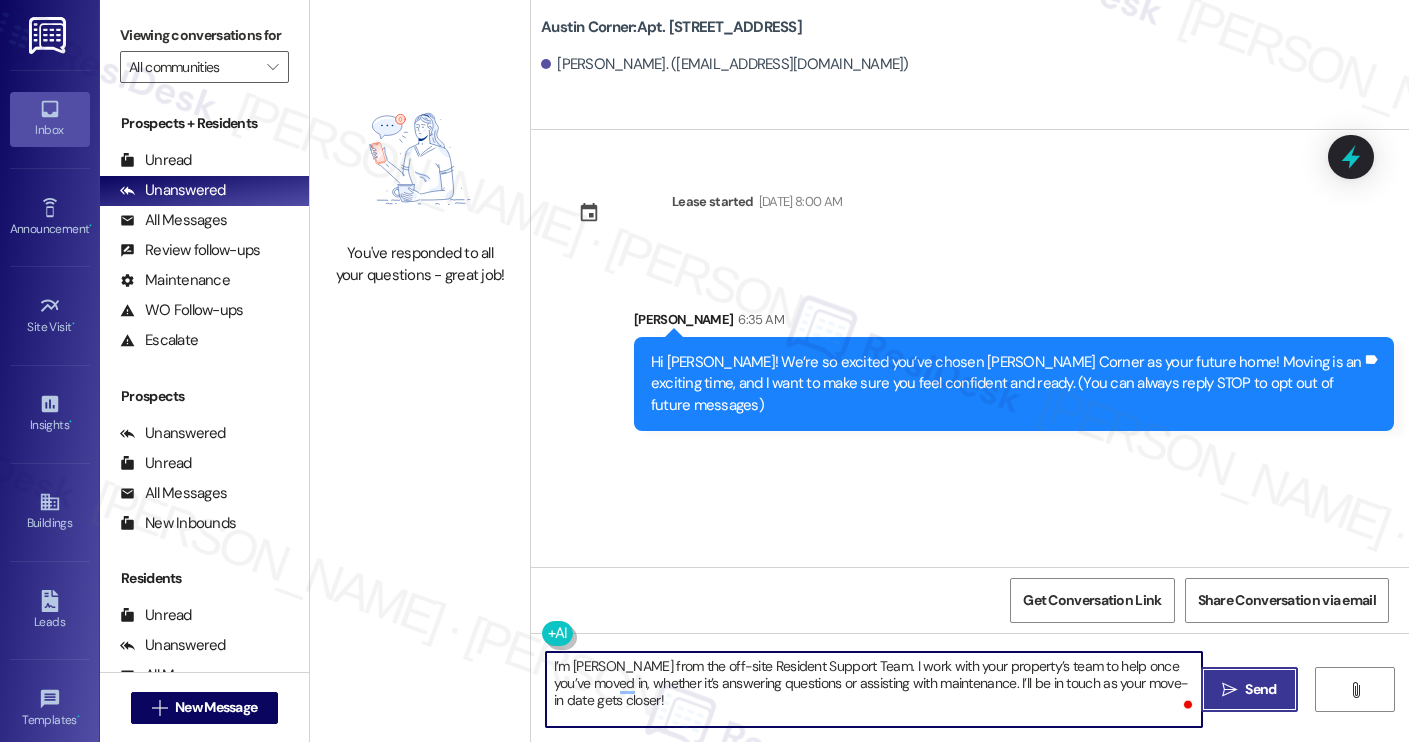 click on "" at bounding box center [1229, 690] 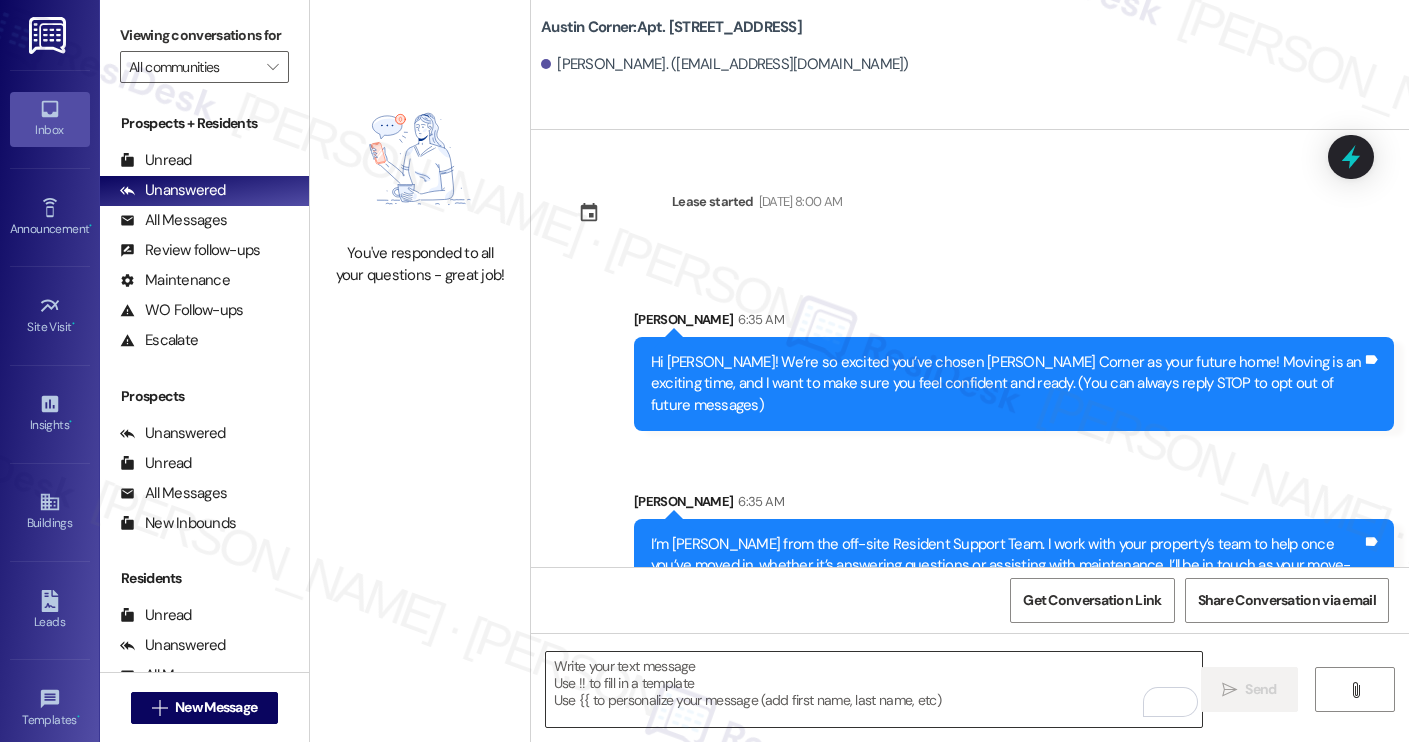 click at bounding box center (874, 689) 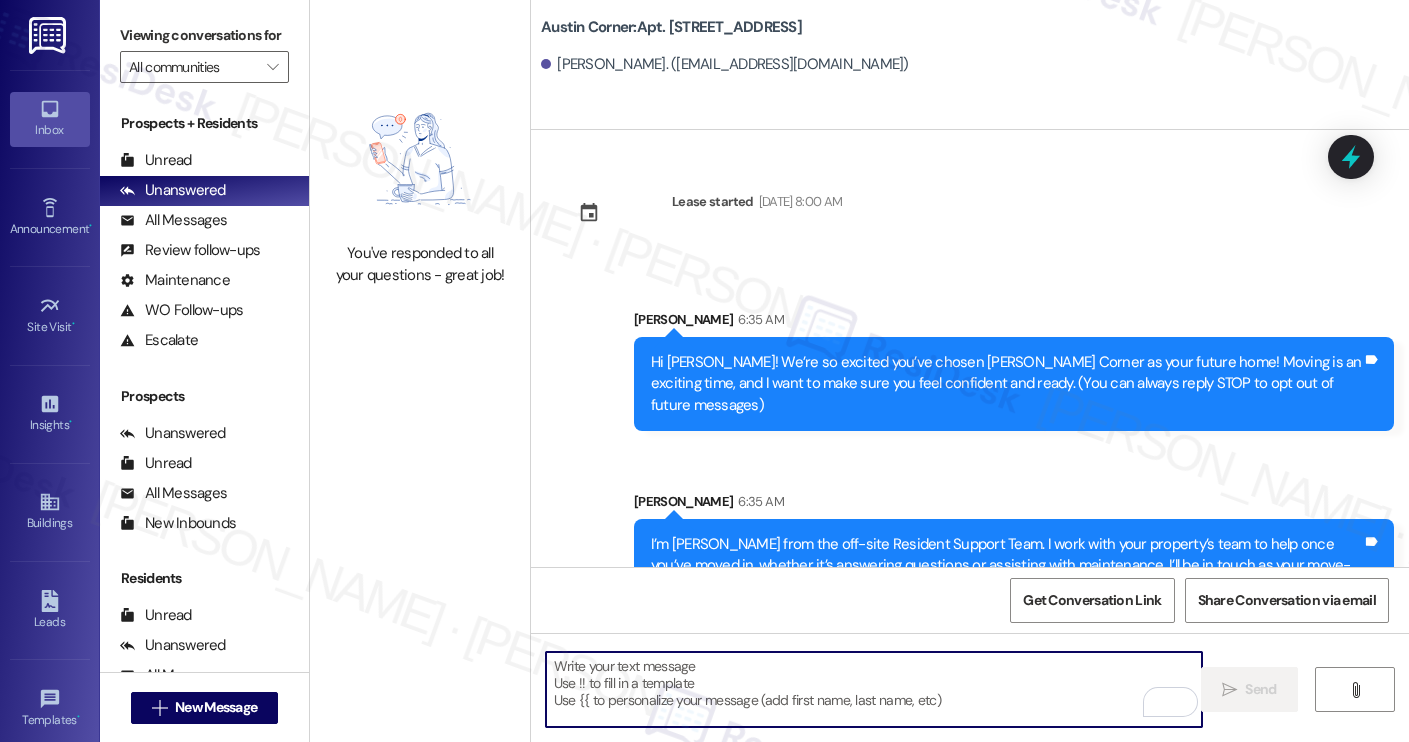 paste on "Move-in day will be busy as you get settled, but no reason it has to be stressful. Don’t forget that we offer a ⚡FAST PASS⚡for Move-In day if your checklist has been completed 2 weeks prior to move-in. Login to your ResidentPortal [DATE] to complete those outstanding items!" 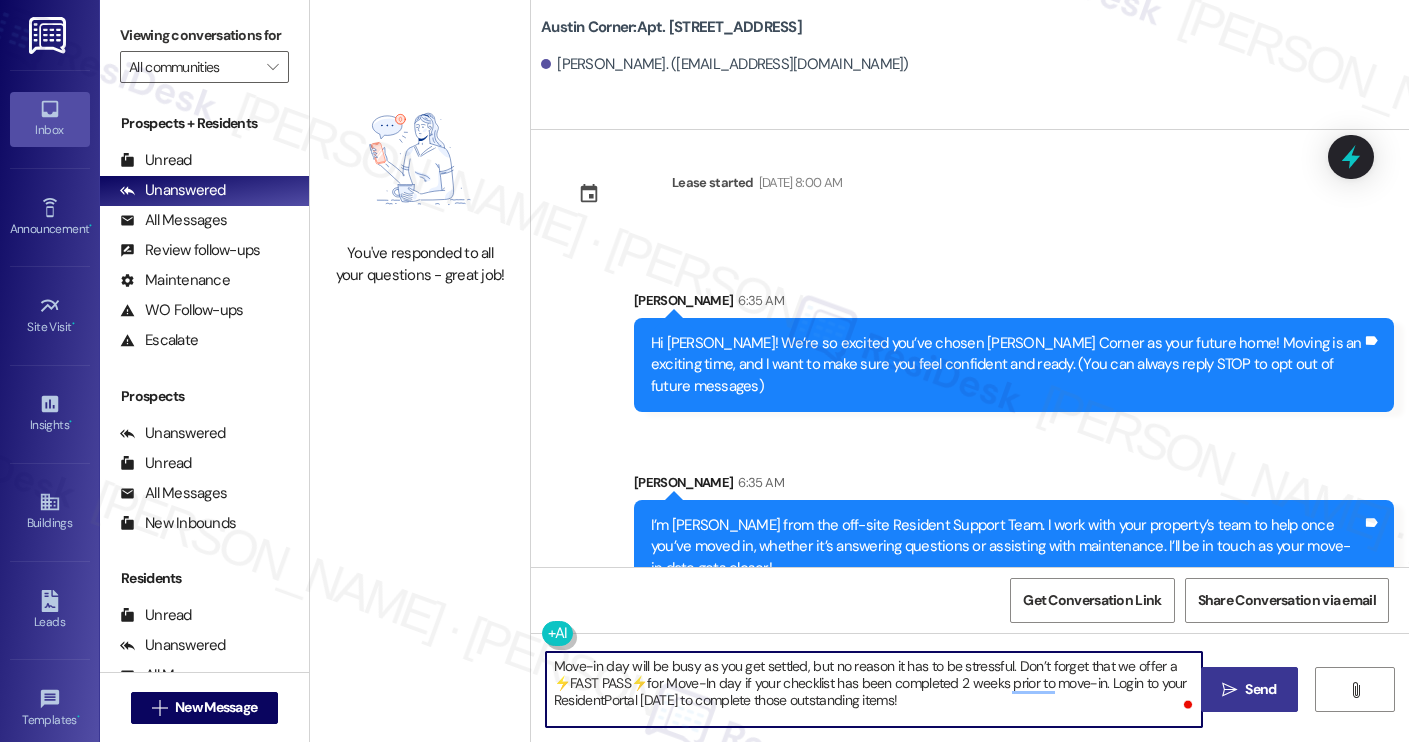 type on "Move-in day will be busy as you get settled, but no reason it has to be stressful. Don’t forget that we offer a ⚡FAST PASS⚡for Move-In day if your checklist has been completed 2 weeks prior to move-in. Login to your ResidentPortal [DATE] to complete those outstanding items!" 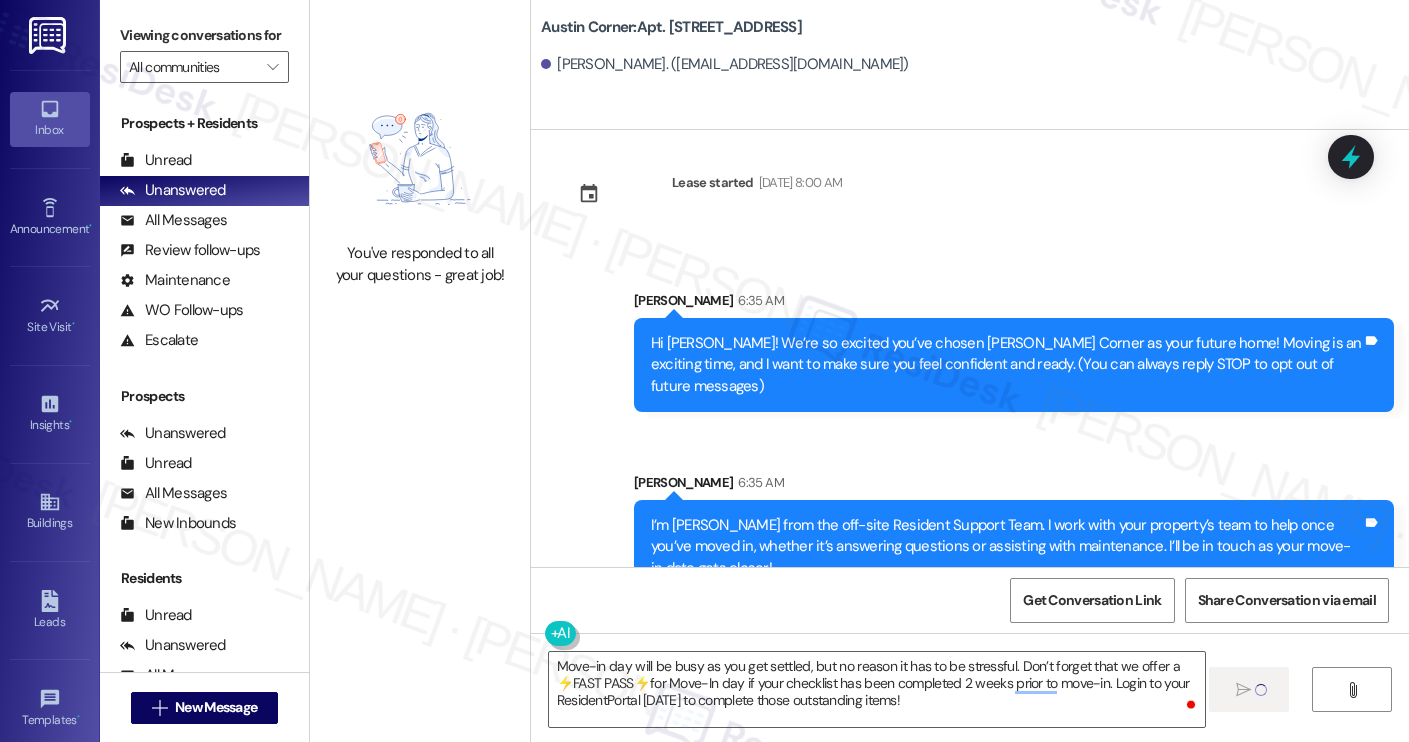 type 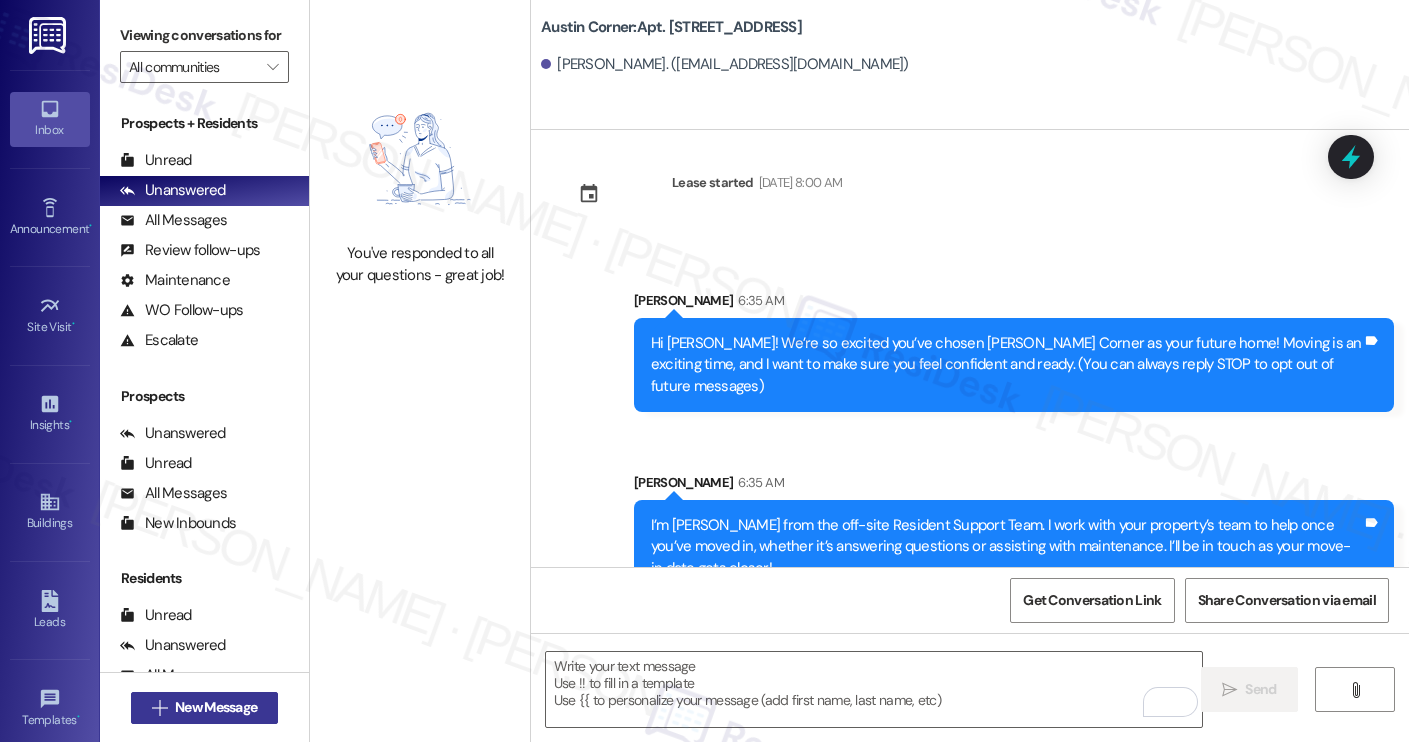 click on "New Message" at bounding box center (216, 707) 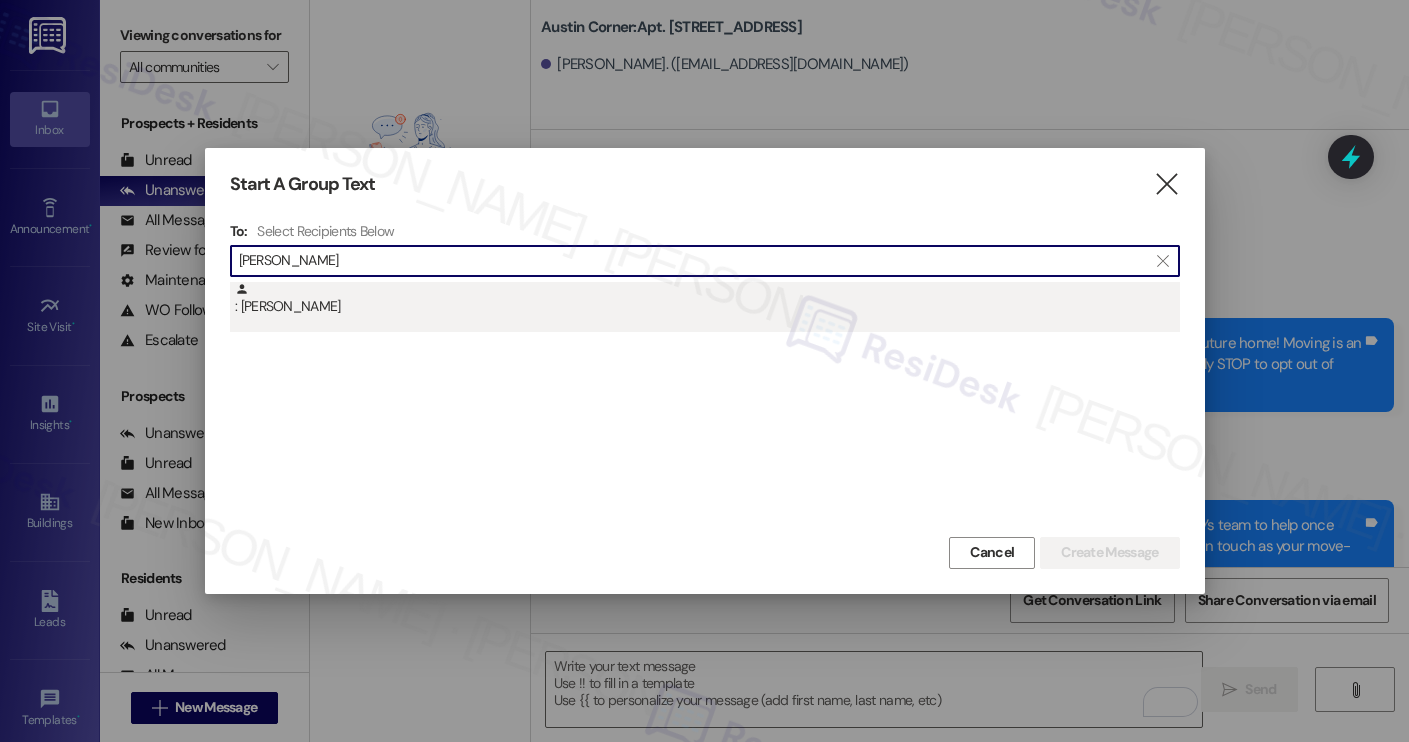 type on "[PERSON_NAME]" 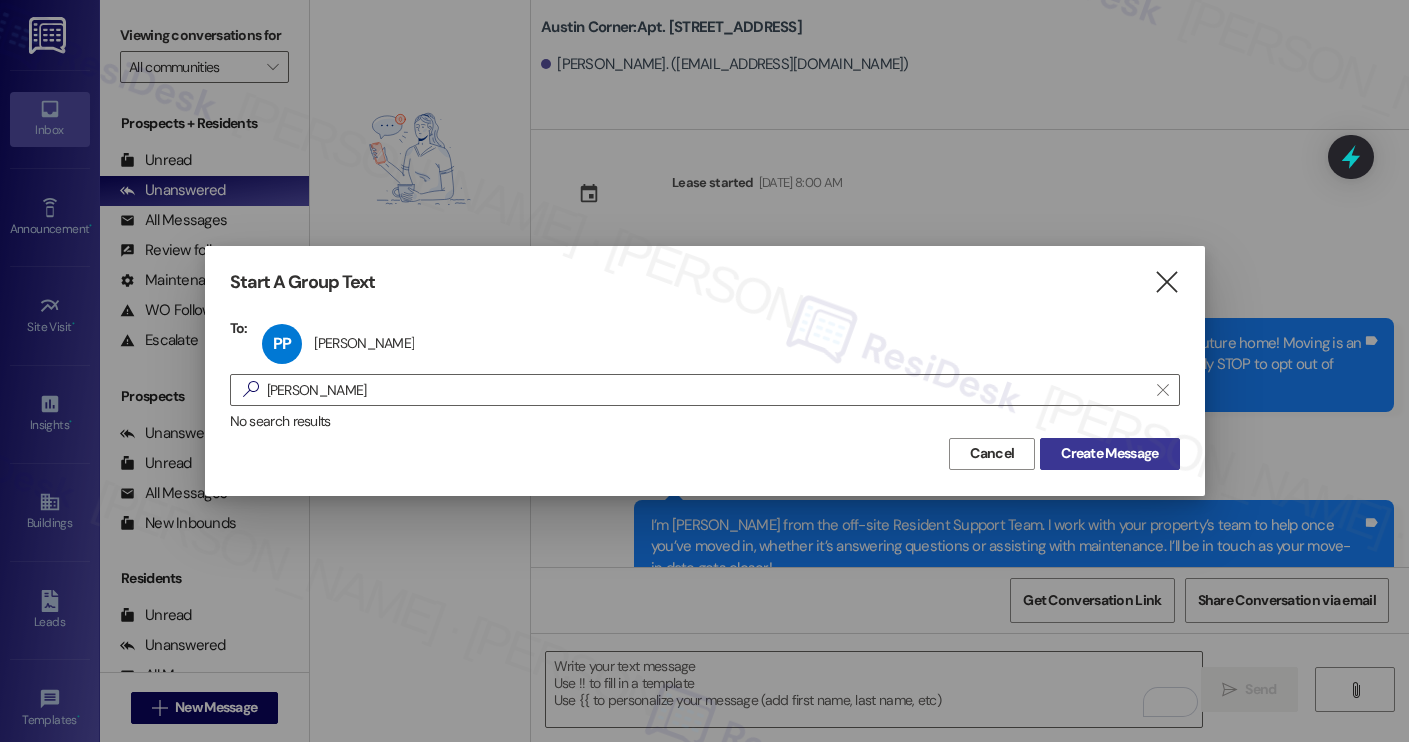 click on "Create Message" at bounding box center (1109, 453) 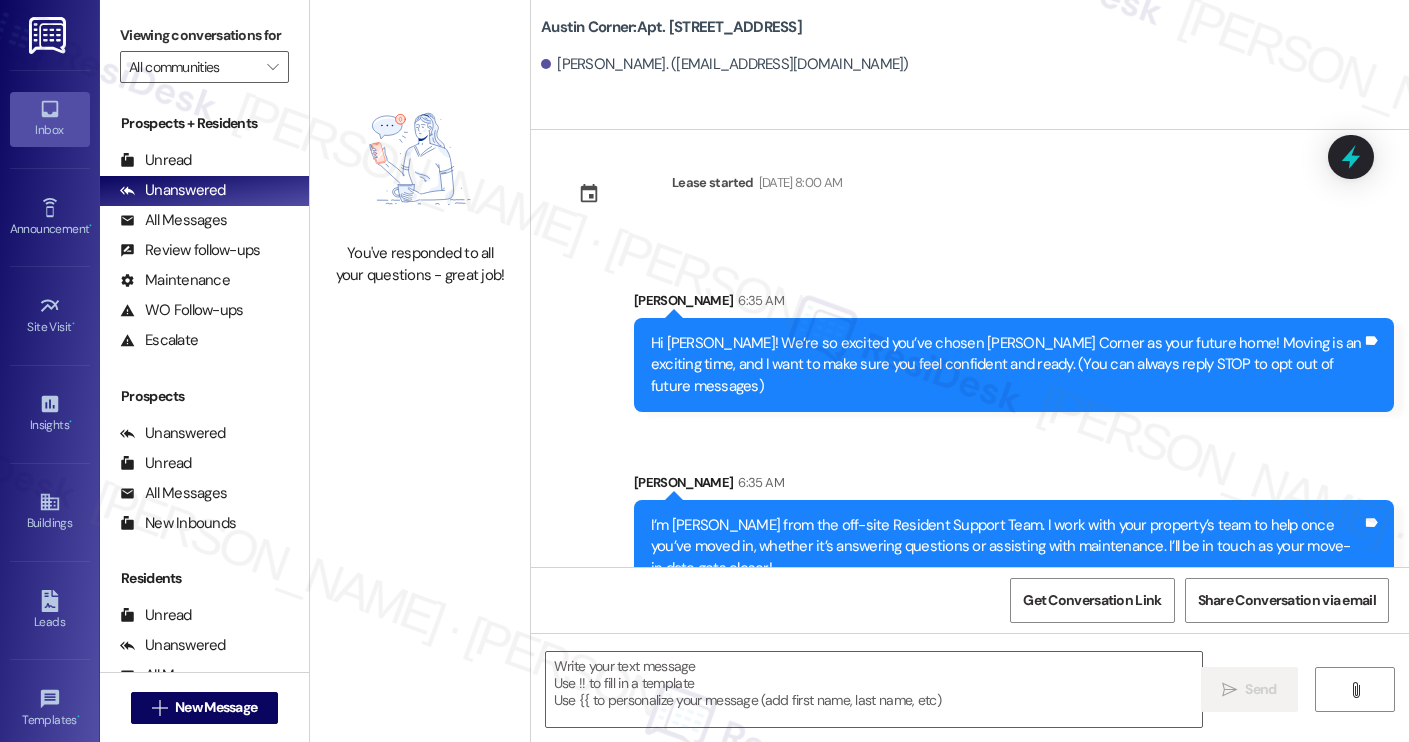 type on "Fetching suggested responses. Please feel free to read through the conversation in the meantime." 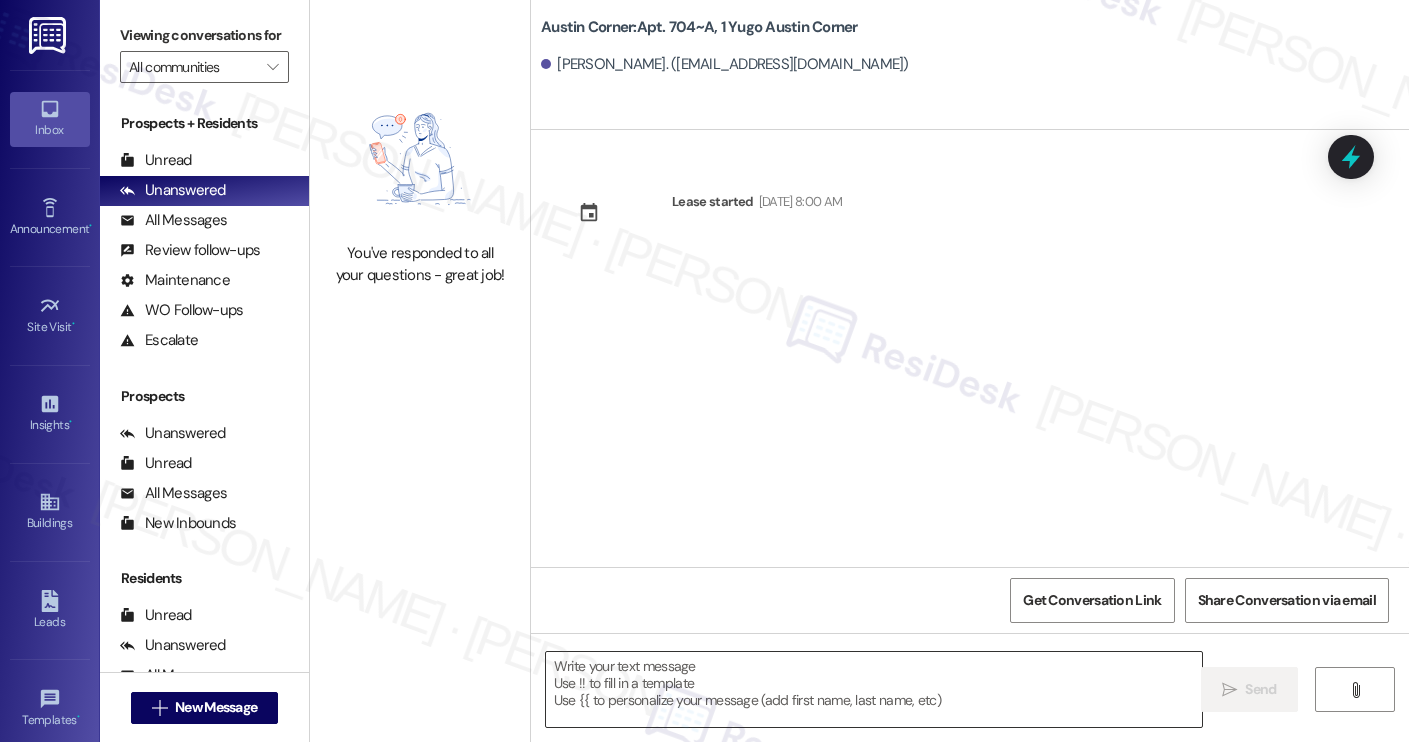 click at bounding box center [874, 689] 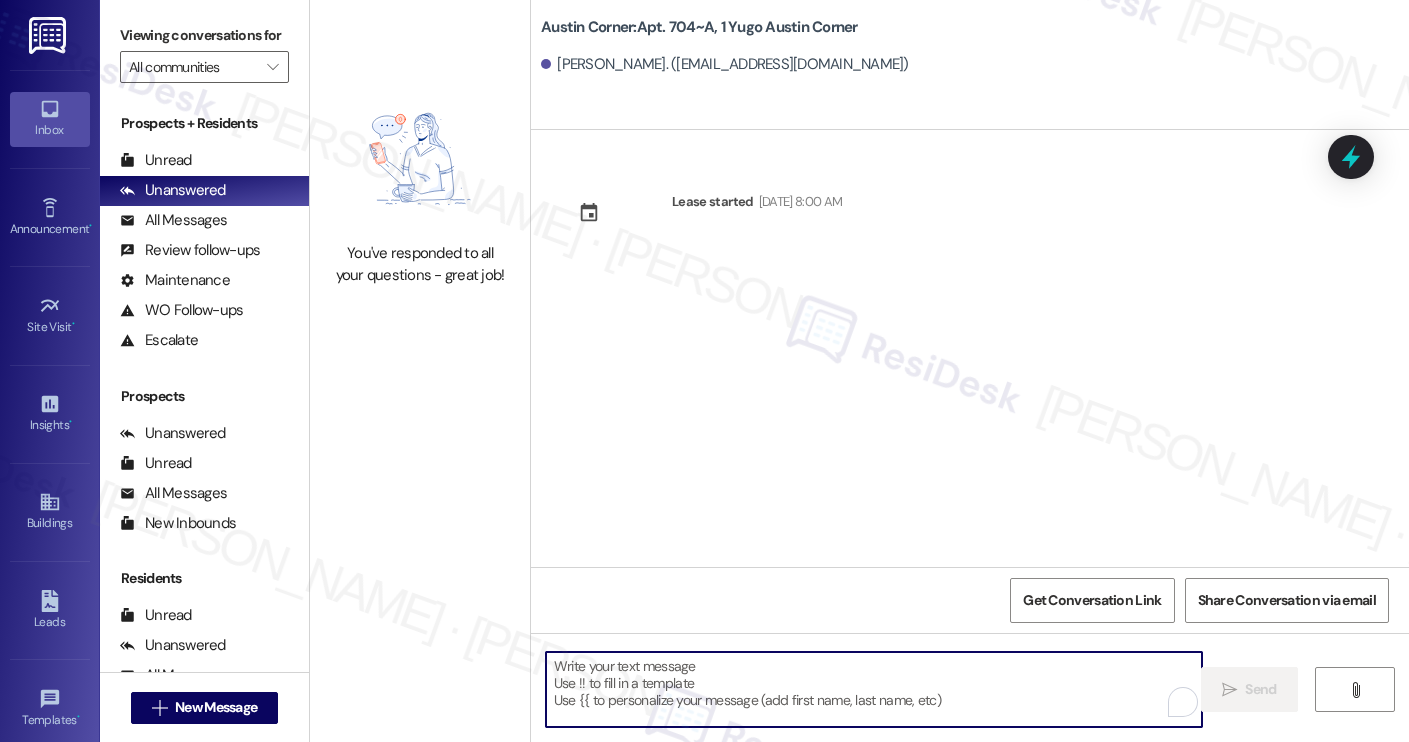 paste on "Hi [PERSON_NAME]! We’re so excited you’ve chosen [PERSON_NAME] Corner as your future home! Moving is an exciting time, and I want to make sure you feel confident and ready.
I’m [PERSON_NAME] from the off-site Resident Support Team. I work with your property’s team to help once you’ve moved in, whether it’s answering questions or assisting with maintenance. I’ll be in touch as your move-in date gets closer!
Move-in day will be busy as you get settled, but no reason it has to be stressful. Don’t forget that we offer a ⚡FAST PASS⚡for Move-In day if your checklist has been completed 2 weeks prior to move-in. Login to your ResidentPortal [DATE] to complete those outstanding items!" 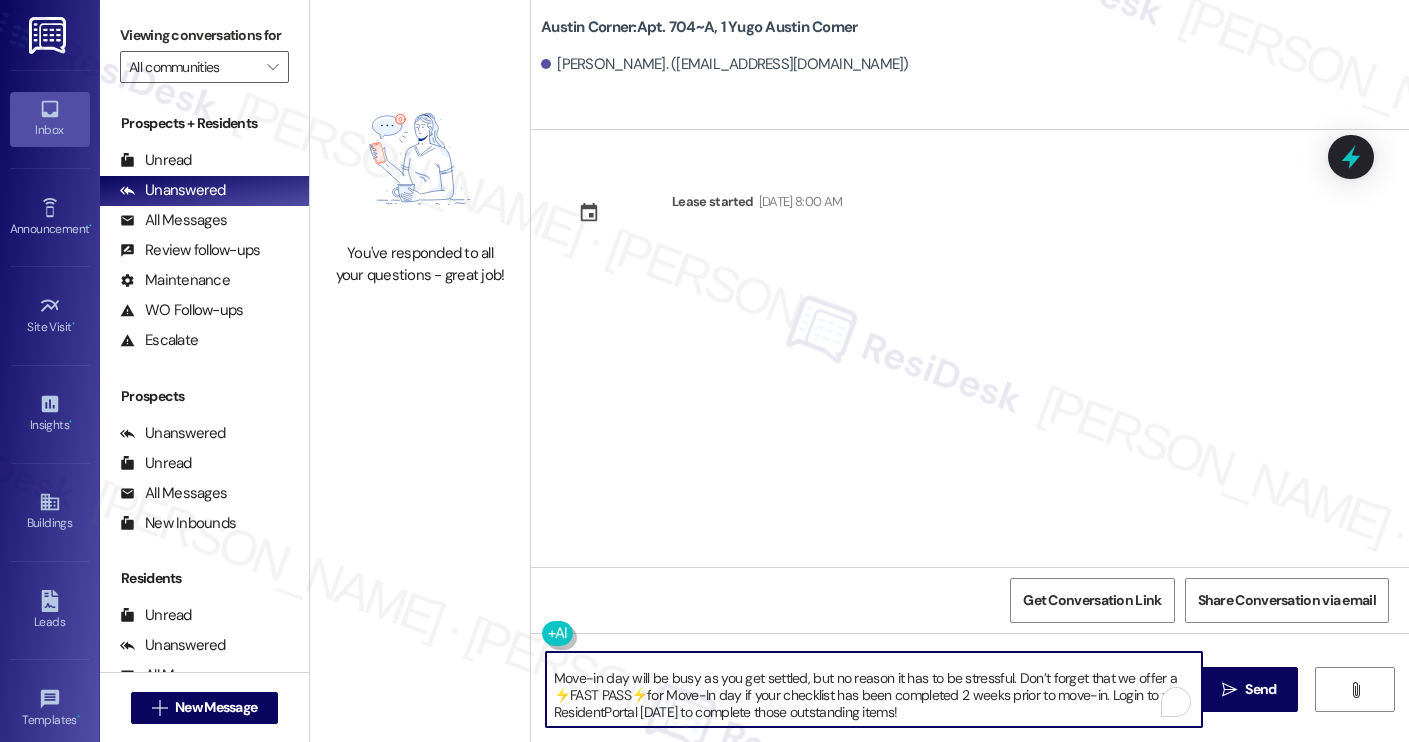 click on "Hi [PERSON_NAME]! We’re so excited you’ve chosen [PERSON_NAME] Corner as your future home! Moving is an exciting time, and I want to make sure you feel confident and ready.
I’m [PERSON_NAME] from the off-site Resident Support Team. I work with your property’s team to help once you’ve moved in, whether it’s answering questions or assisting with maintenance. I’ll be in touch as your move-in date gets closer!
Move-in day will be busy as you get settled, but no reason it has to be stressful. Don’t forget that we offer a ⚡FAST PASS⚡for Move-In day if your checklist has been completed 2 weeks prior to move-in. Login to your ResidentPortal [DATE] to complete those outstanding items!" at bounding box center [874, 689] 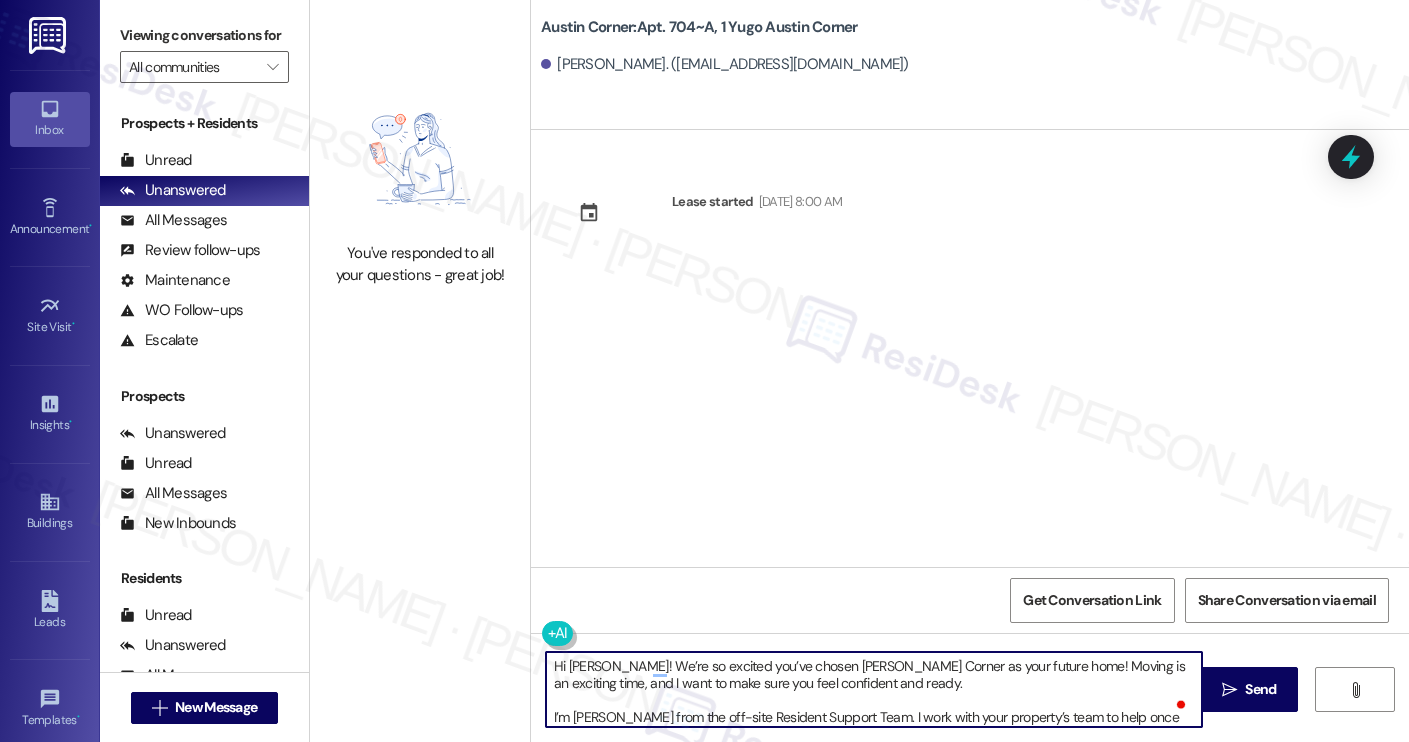 click on "[PERSON_NAME]. ([EMAIL_ADDRESS][DOMAIN_NAME])" at bounding box center [725, 64] 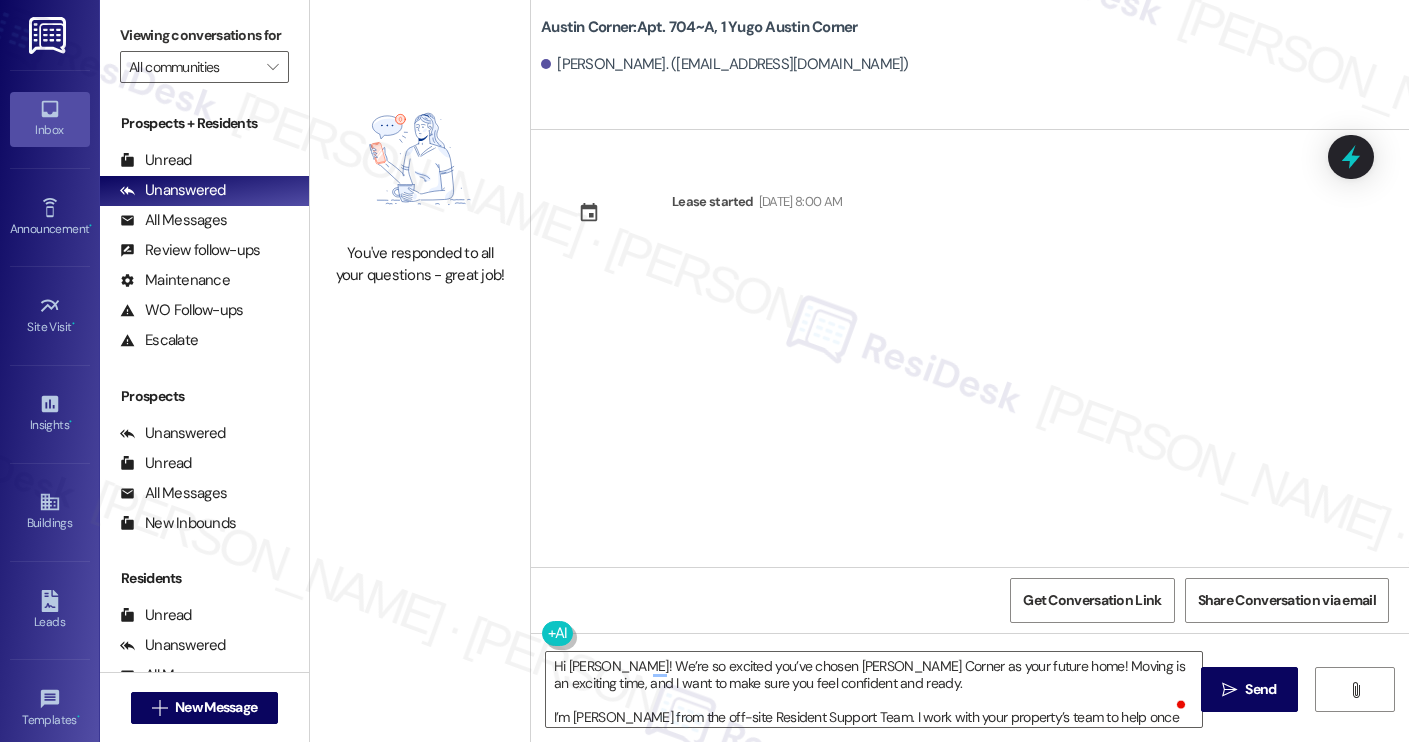 click on "[PERSON_NAME]. ([EMAIL_ADDRESS][DOMAIN_NAME])" at bounding box center (725, 64) 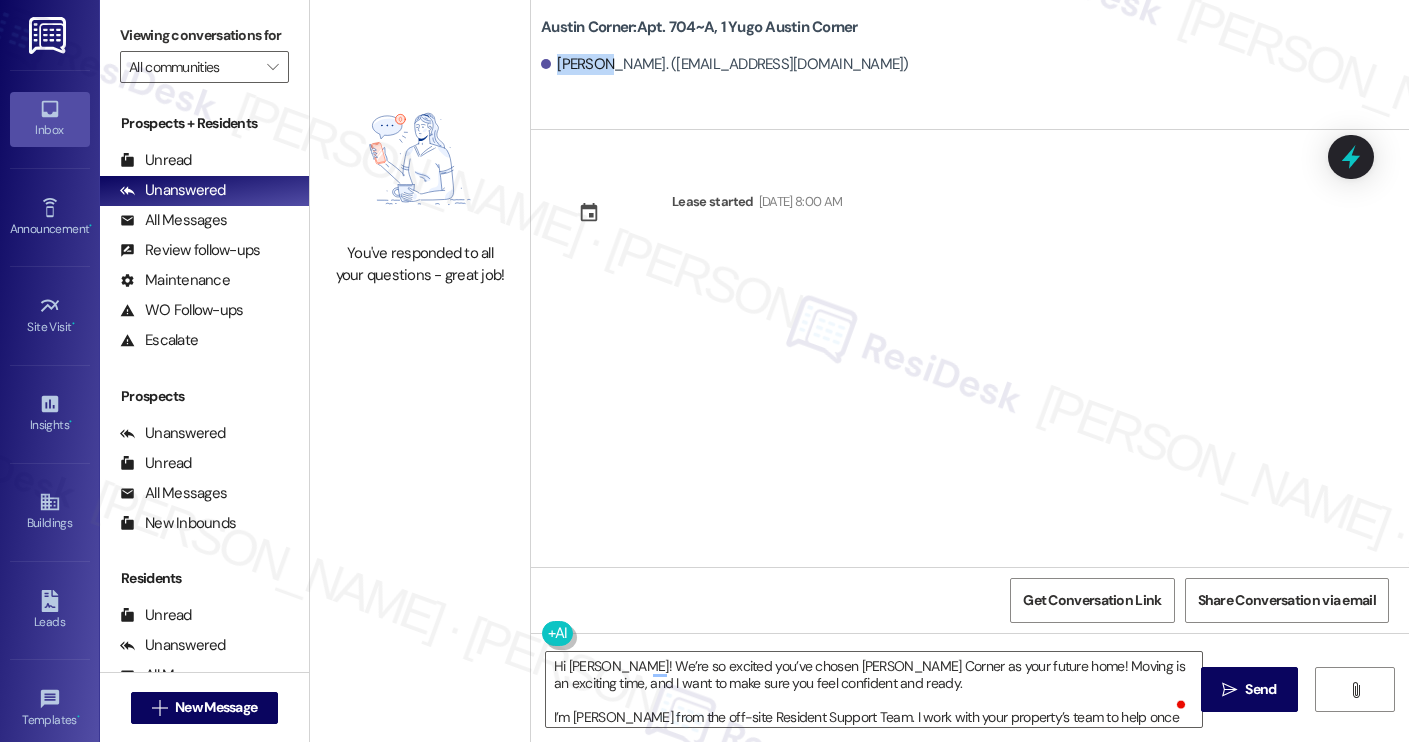 copy on "[PERSON_NAME]" 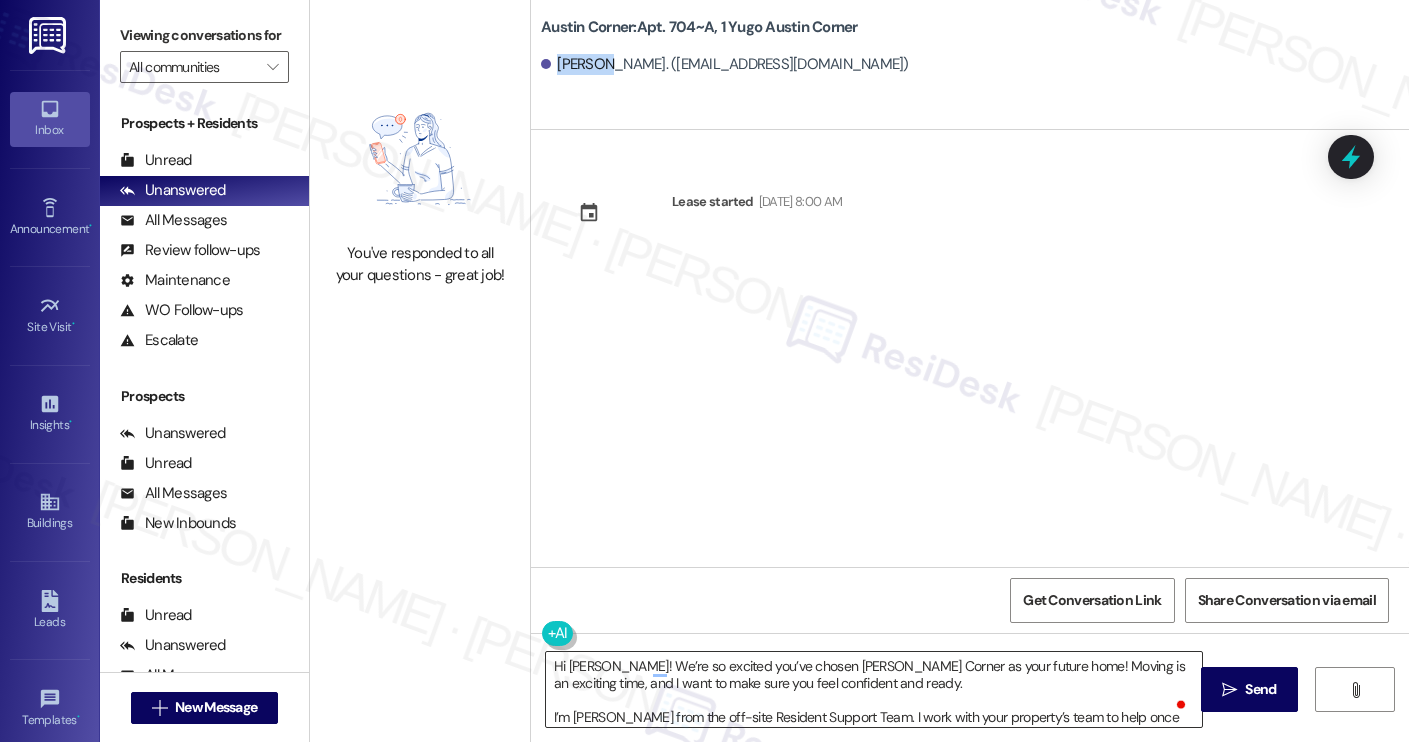 click on "Hi [PERSON_NAME]! We’re so excited you’ve chosen [PERSON_NAME] Corner as your future home! Moving is an exciting time, and I want to make sure you feel confident and ready.
I’m [PERSON_NAME] from the off-site Resident Support Team. I work with your property’s team to help once you’ve moved in, whether it’s answering questions or assisting with maintenance. I’ll be in touch as your move-in date gets closer!
Move-in day will be busy as you get settled, but no reason it has to be stressful. Don’t forget that we offer a ⚡FAST PASS⚡for Move-In day if your checklist has been completed 2 weeks prior to move-in. Login to your ResidentPortal [DATE] to complete those outstanding items!" at bounding box center (874, 689) 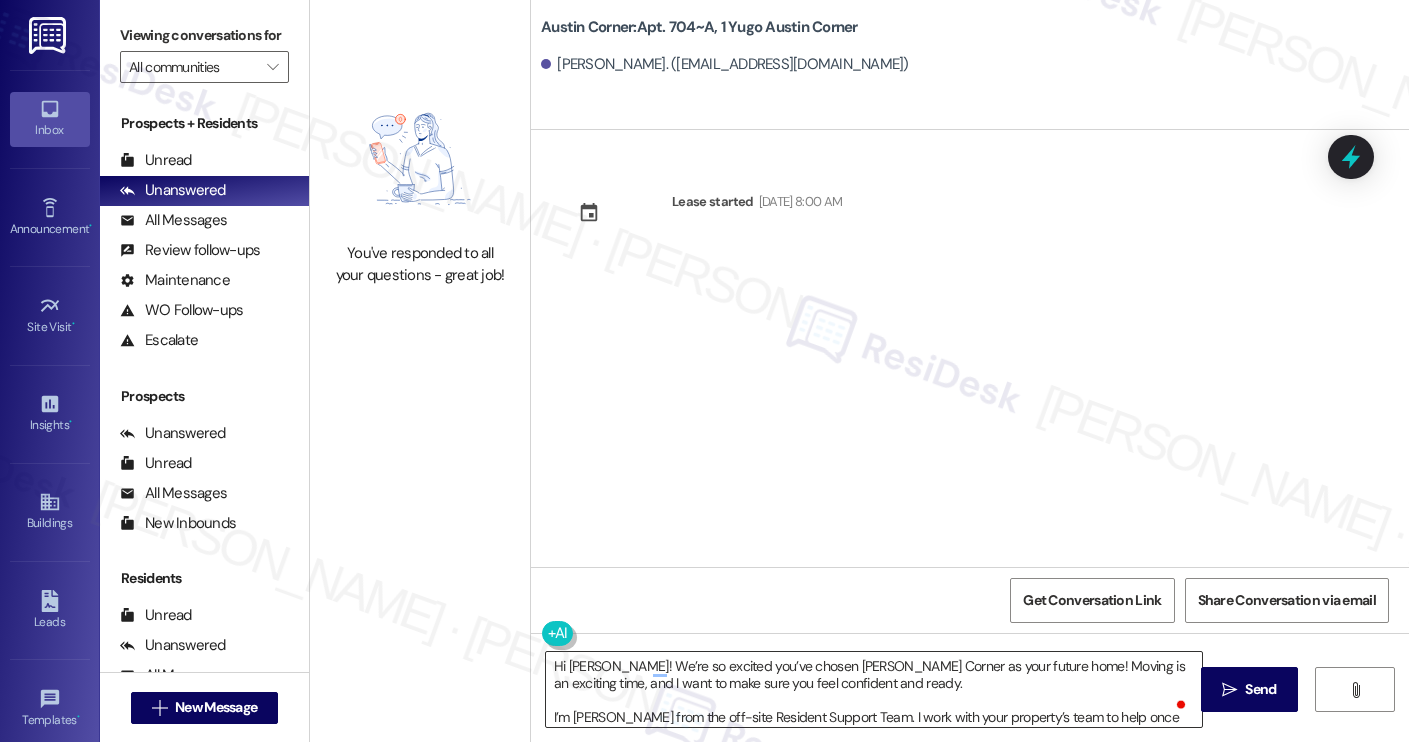 click on "Hi [PERSON_NAME]! We’re so excited you’ve chosen [PERSON_NAME] Corner as your future home! Moving is an exciting time, and I want to make sure you feel confident and ready.
I’m [PERSON_NAME] from the off-site Resident Support Team. I work with your property’s team to help once you’ve moved in, whether it’s answering questions or assisting with maintenance. I’ll be in touch as your move-in date gets closer!
Move-in day will be busy as you get settled, but no reason it has to be stressful. Don’t forget that we offer a ⚡FAST PASS⚡for Move-In day if your checklist has been completed 2 weeks prior to move-in. Login to your ResidentPortal [DATE] to complete those outstanding items!" at bounding box center [874, 689] 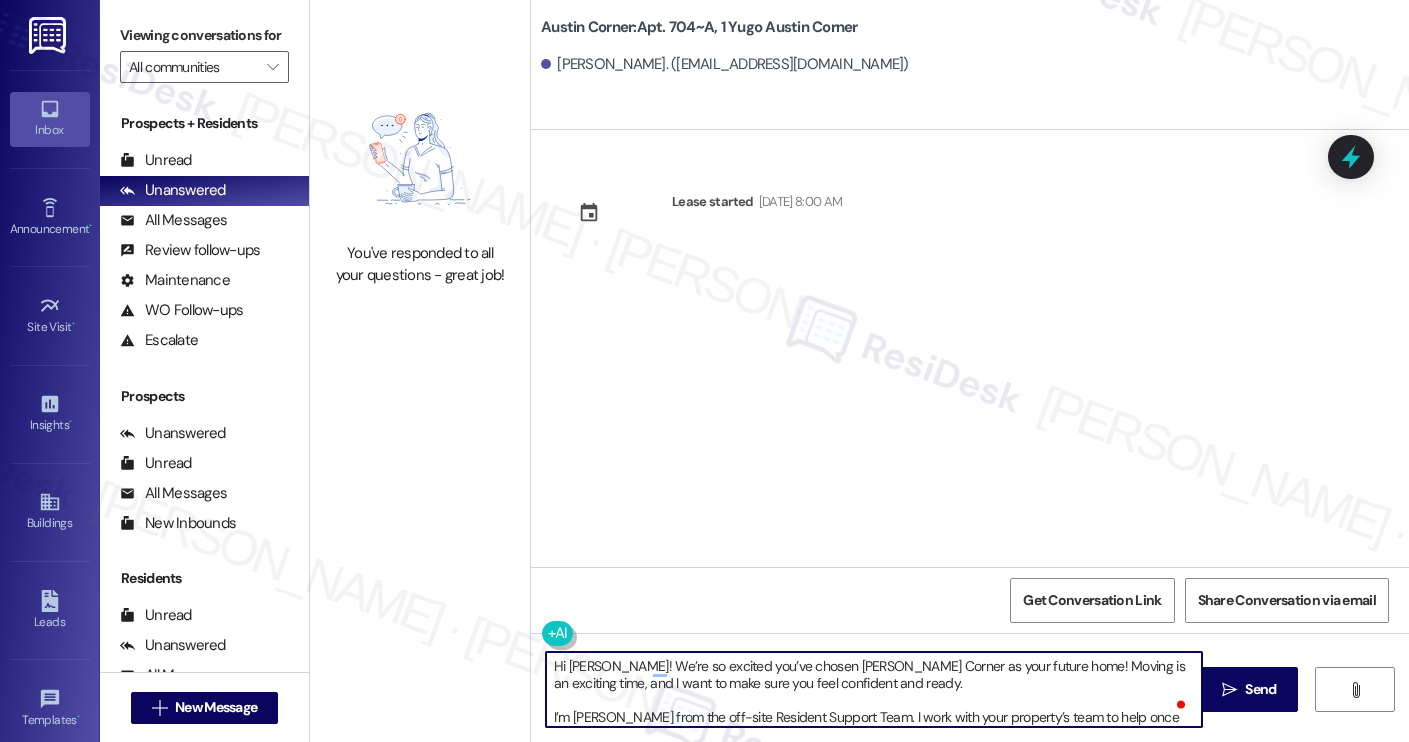 paste on "[PERSON_NAME]" 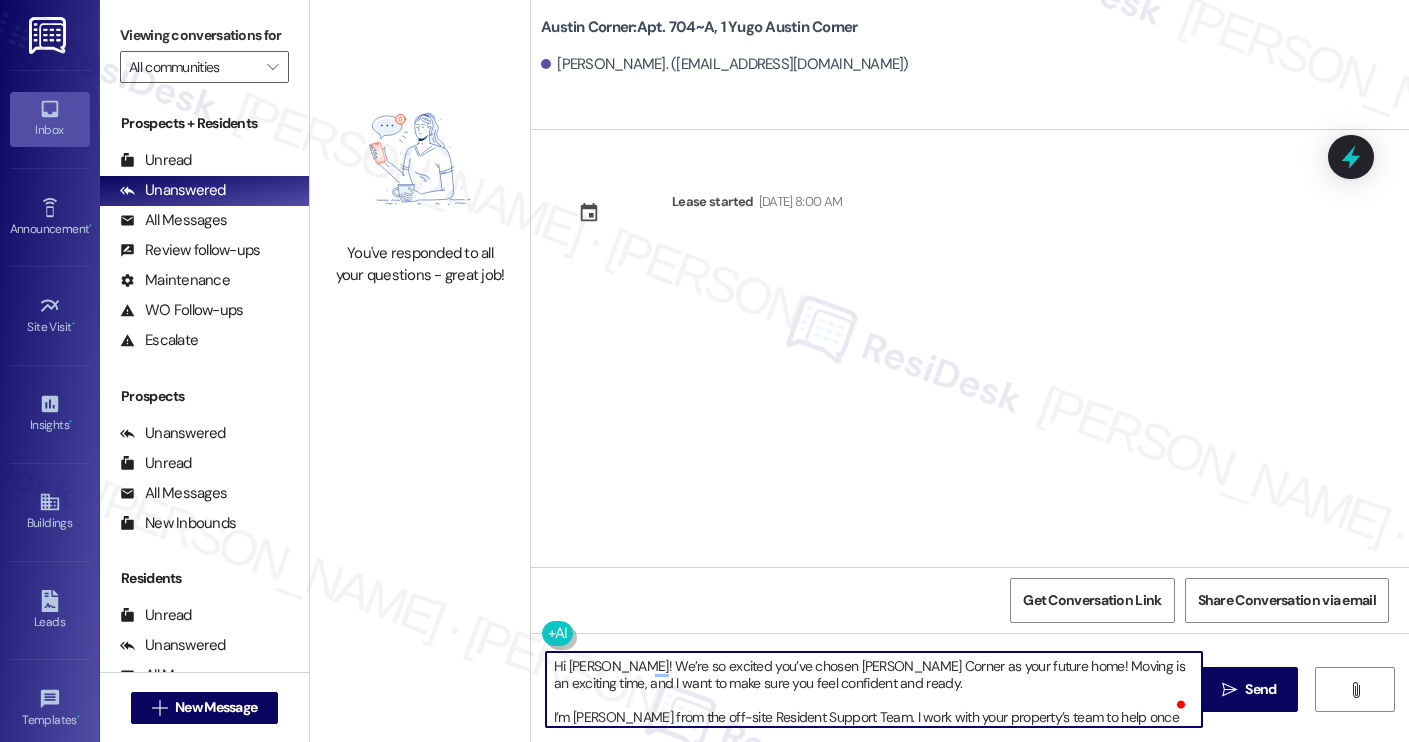 click on "Hi [PERSON_NAME]! We’re so excited you’ve chosen [PERSON_NAME] Corner as your future home! Moving is an exciting time, and I want to make sure you feel confident and ready.
I’m [PERSON_NAME] from the off-site Resident Support Team. I work with your property’s team to help once you’ve moved in, whether it’s answering questions or assisting with maintenance. I’ll be in touch as your move-in date gets closer!
Move-in day will be busy as you get settled, but no reason it has to be stressful. Don’t forget that we offer a ⚡FAST PASS⚡for Move-In day if your checklist has been completed 2 weeks prior to move-in. Login to your ResidentPortal [DATE] to complete those outstanding items!" at bounding box center [874, 689] 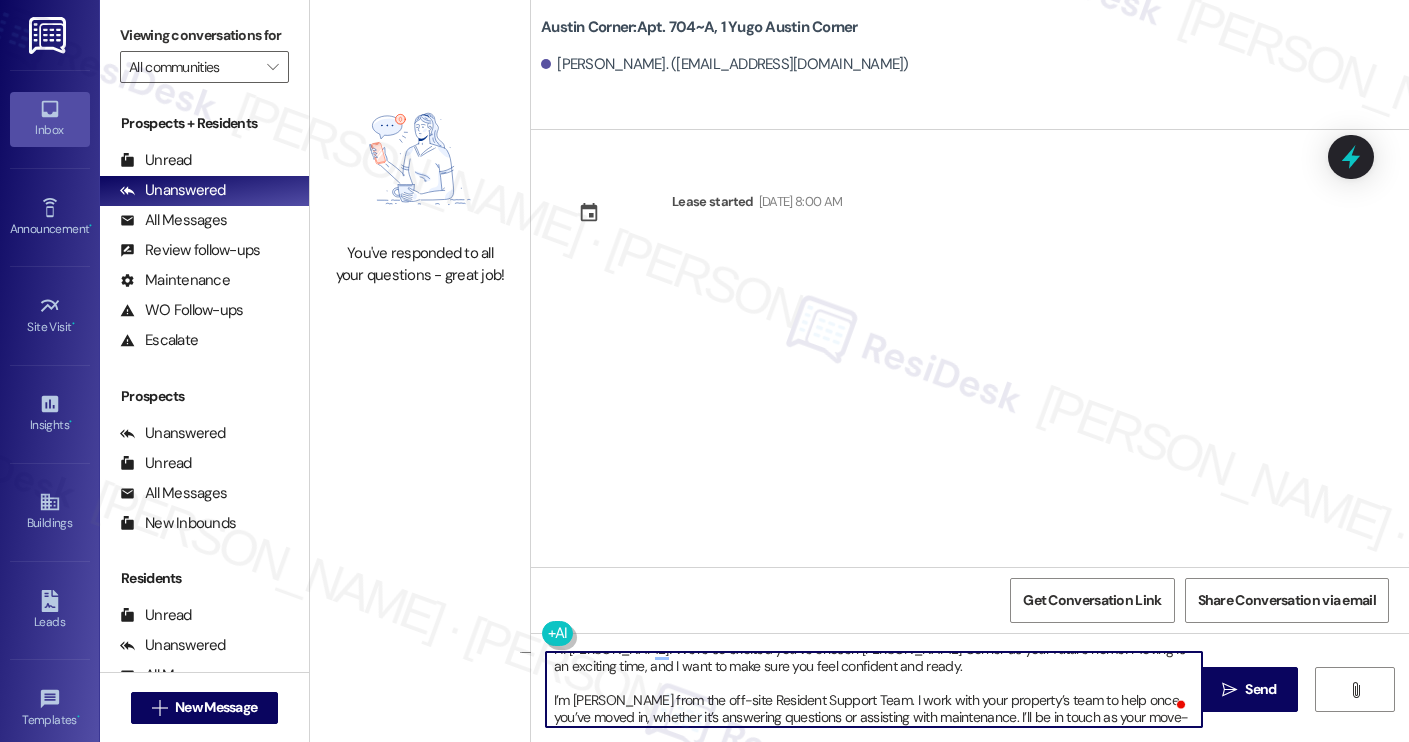 scroll, scrollTop: 51, scrollLeft: 0, axis: vertical 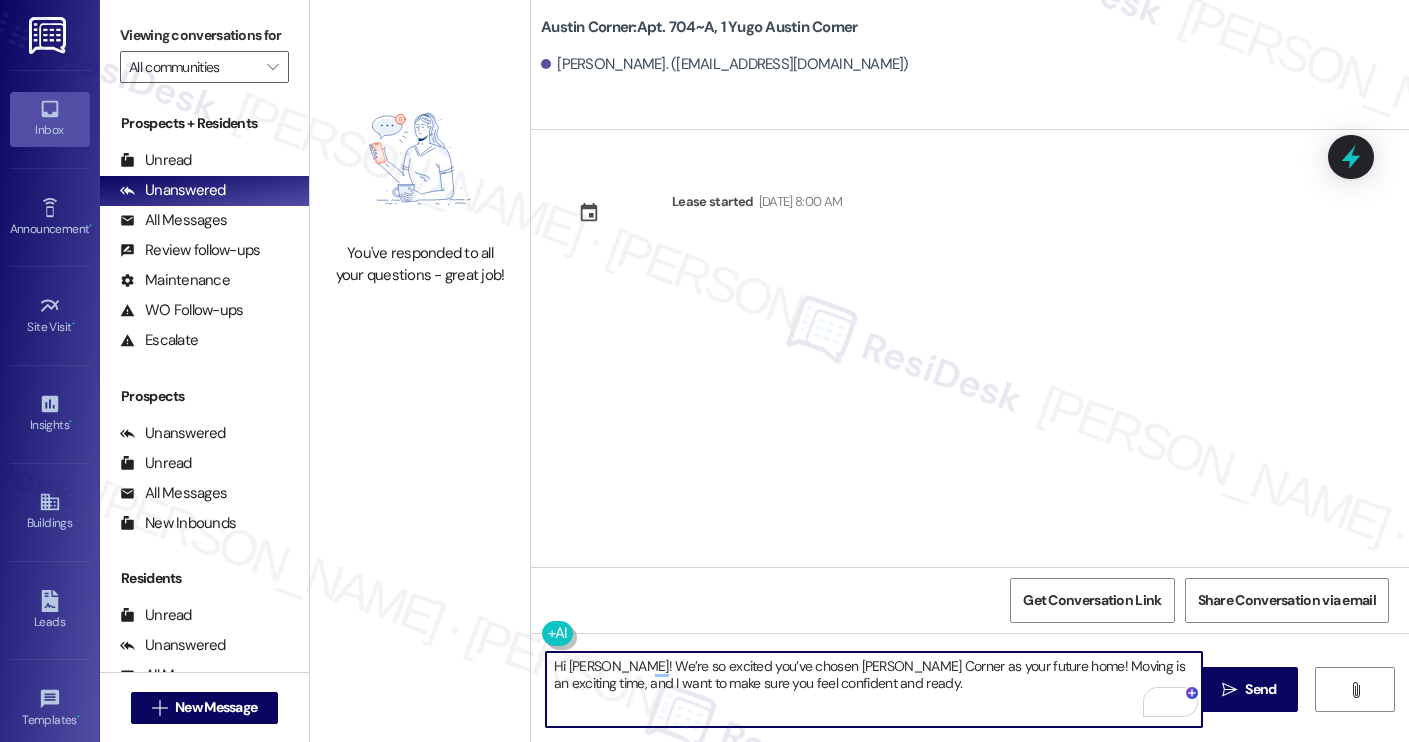 click on "Hi [PERSON_NAME]! We’re so excited you’ve chosen [PERSON_NAME] Corner as your future home! Moving is an exciting time, and I want to make sure you feel confident and ready." at bounding box center (874, 689) 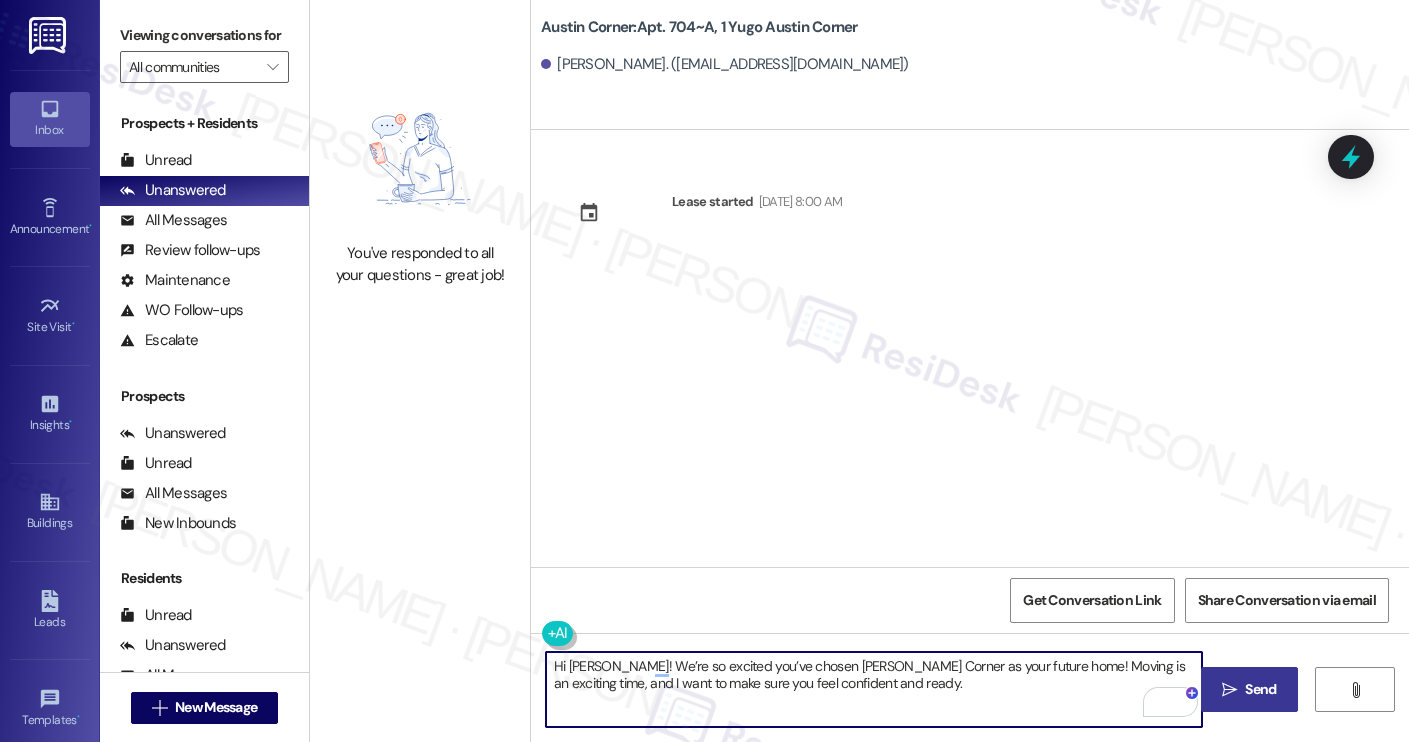 type on "Hi [PERSON_NAME]! We’re so excited you’ve chosen [PERSON_NAME] Corner as your future home! Moving is an exciting time, and I want to make sure you feel confident and ready." 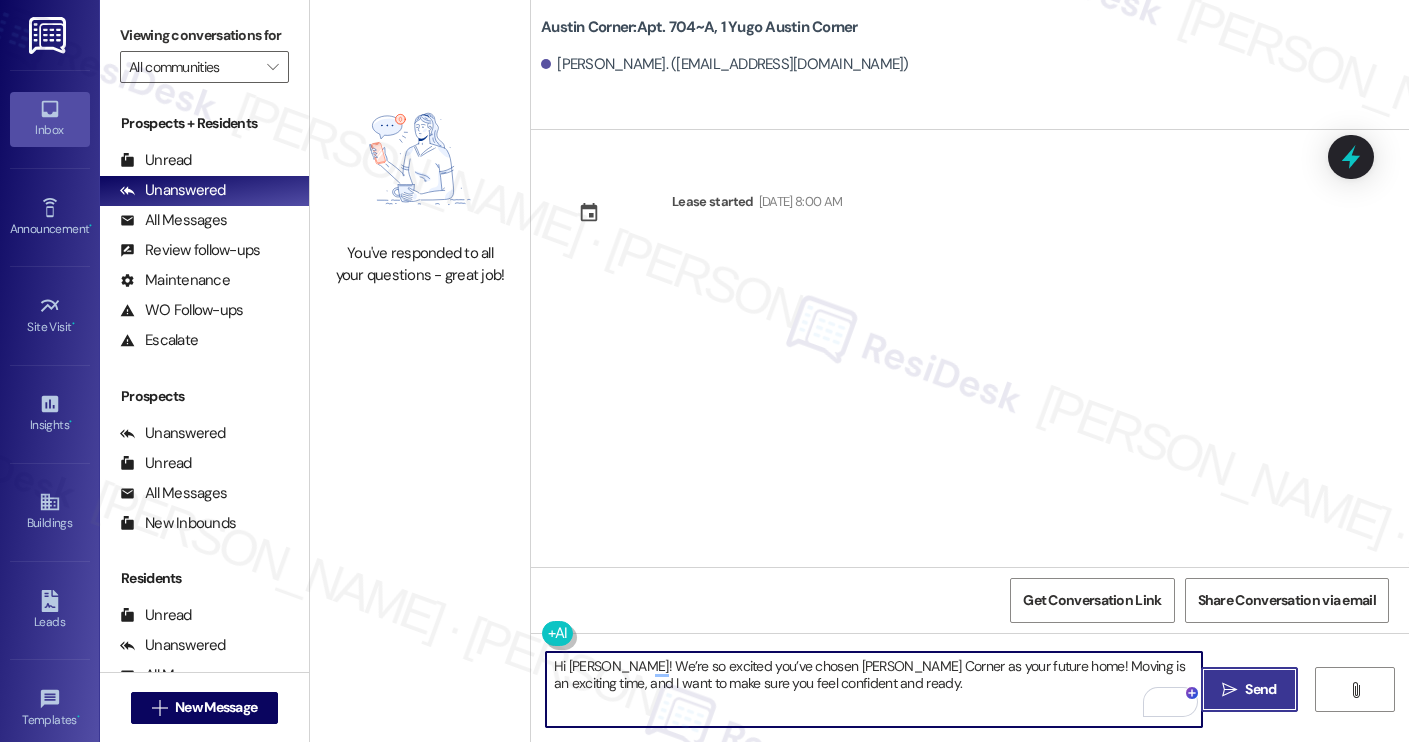 click on "" at bounding box center [1229, 690] 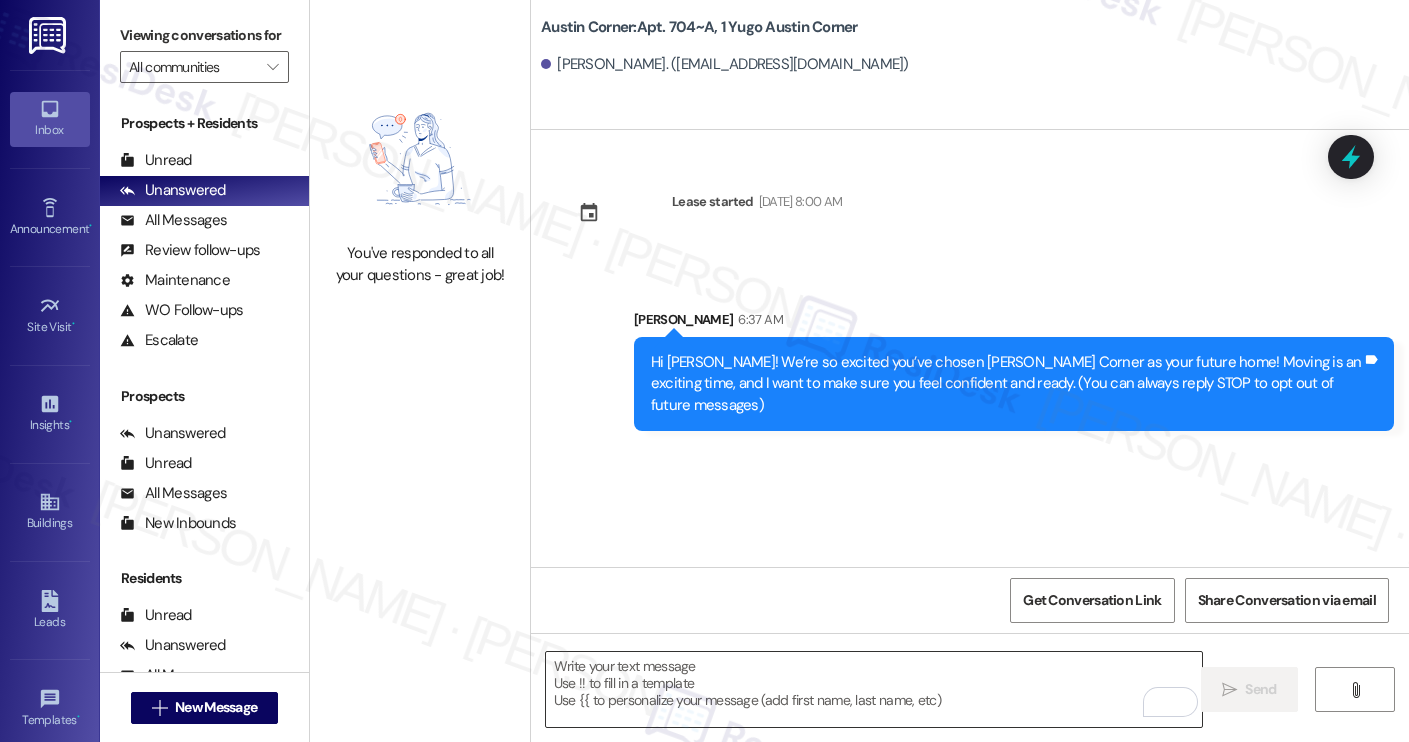 click at bounding box center (874, 689) 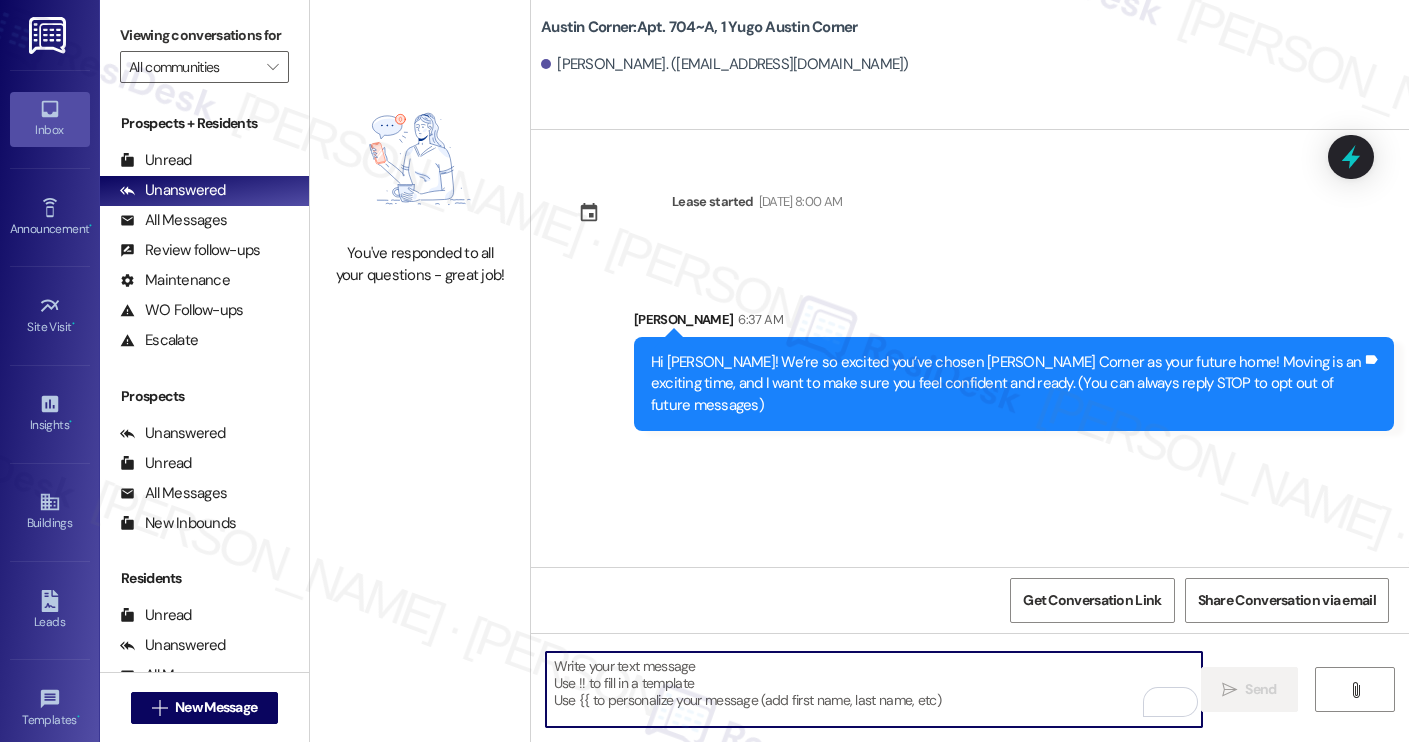 paste on "I’m [PERSON_NAME] from the off-site Resident Support Team. I work with your property’s team to help once you’ve moved in, whether it’s answering questions or assisting with maintenance. I’ll be in touch as your move-in date gets closer!
Move-in day will be busy as you get settled, but no reason it has to be stressful. Don’t forget that we offer a ⚡FAST PASS⚡for Move-In day if your checklist has been completed 2 weeks prior to move-in. Login to your ResidentPortal [DATE] to complete those outstanding items!" 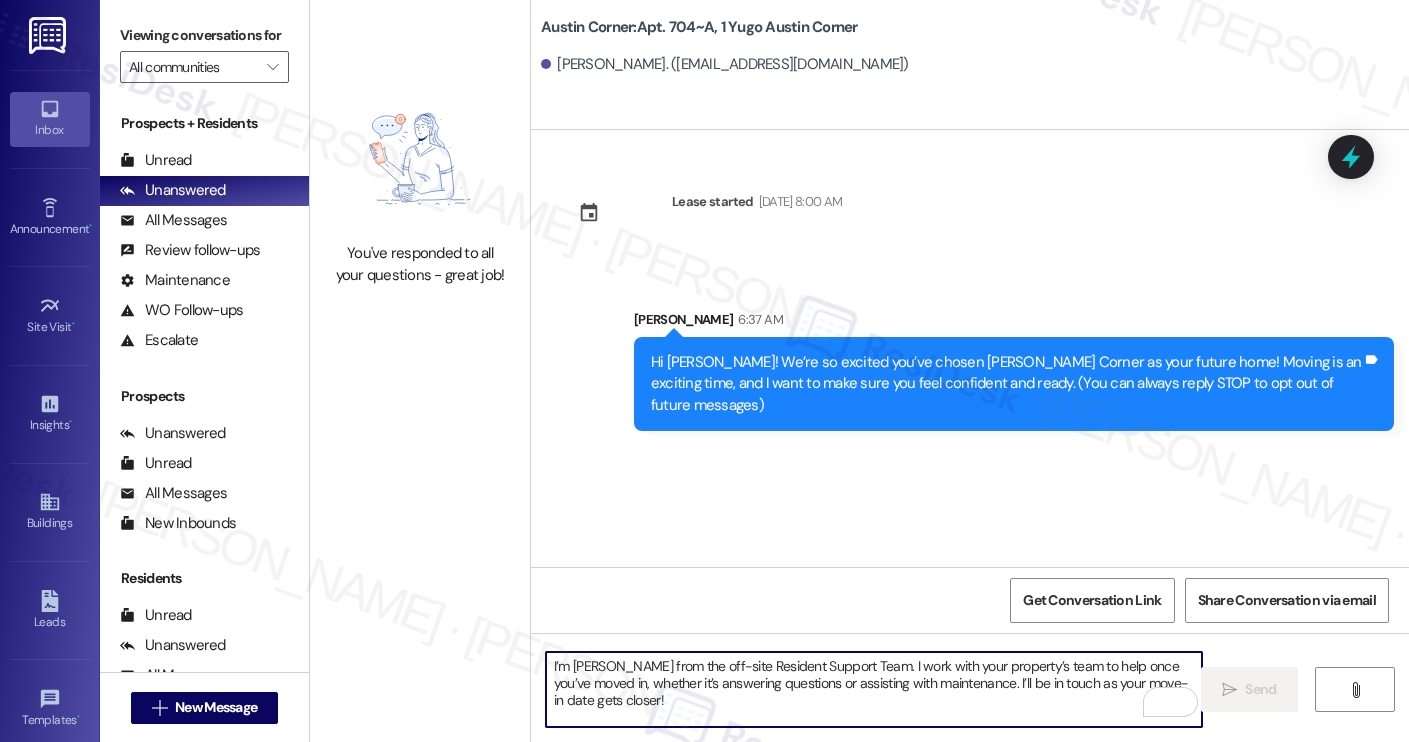 scroll, scrollTop: 68, scrollLeft: 0, axis: vertical 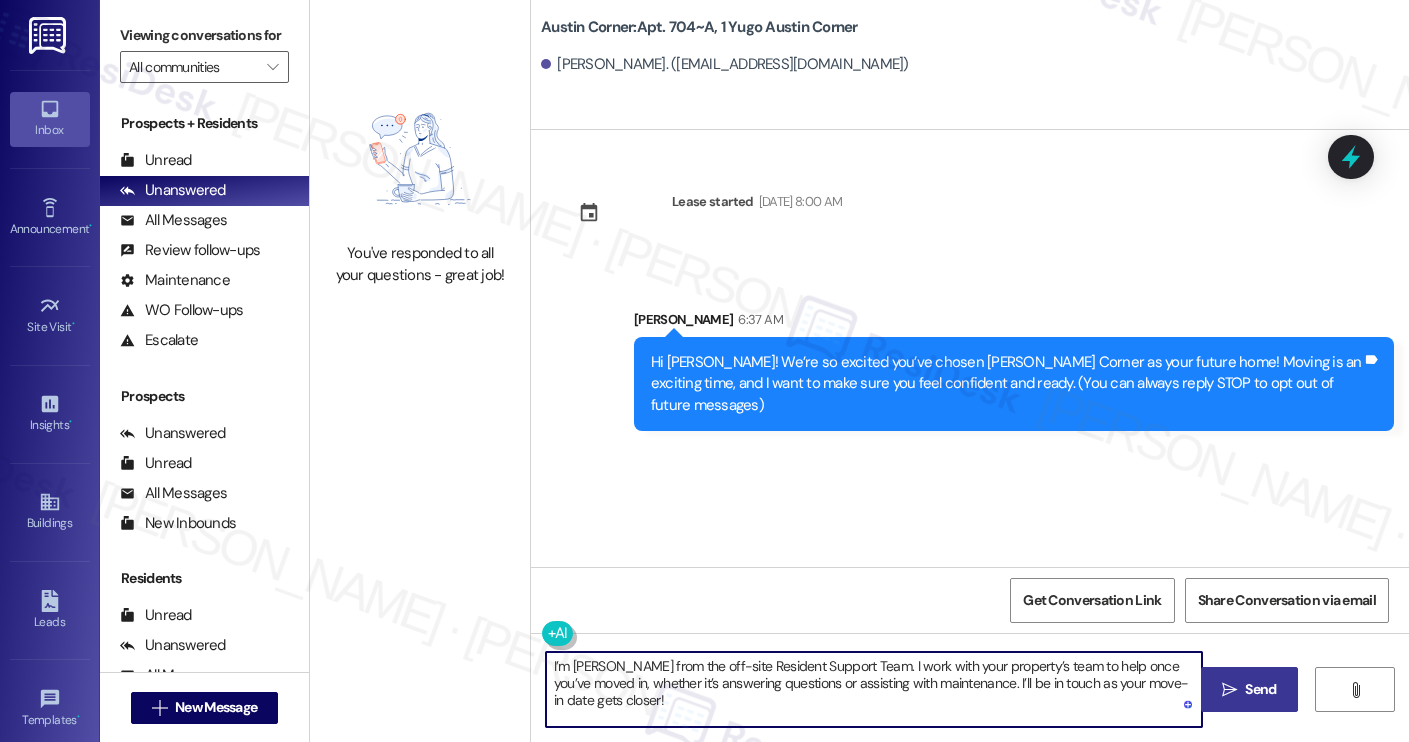 type on "I’m [PERSON_NAME] from the off-site Resident Support Team. I work with your property’s team to help once you’ve moved in, whether it’s answering questions or assisting with maintenance. I’ll be in touch as your move-in date gets closer!" 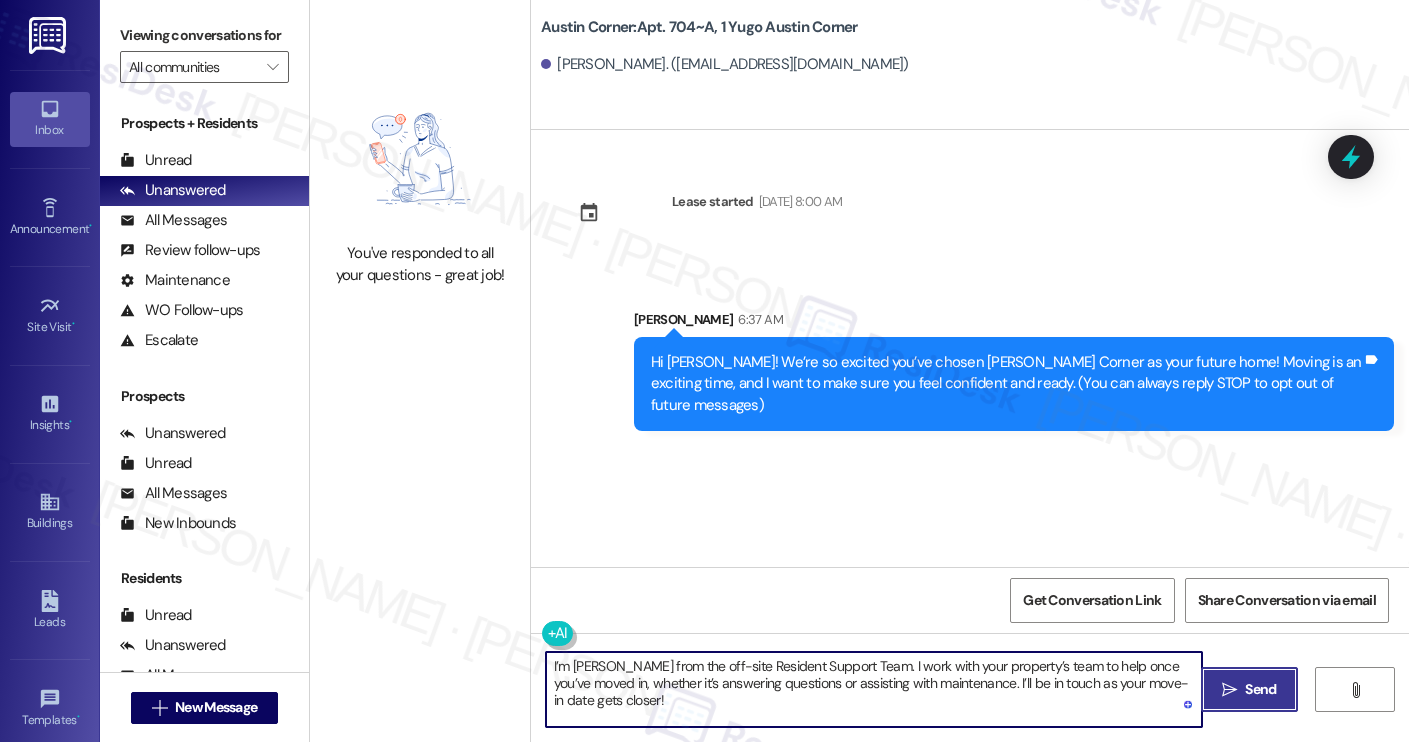 click on "" at bounding box center [1229, 690] 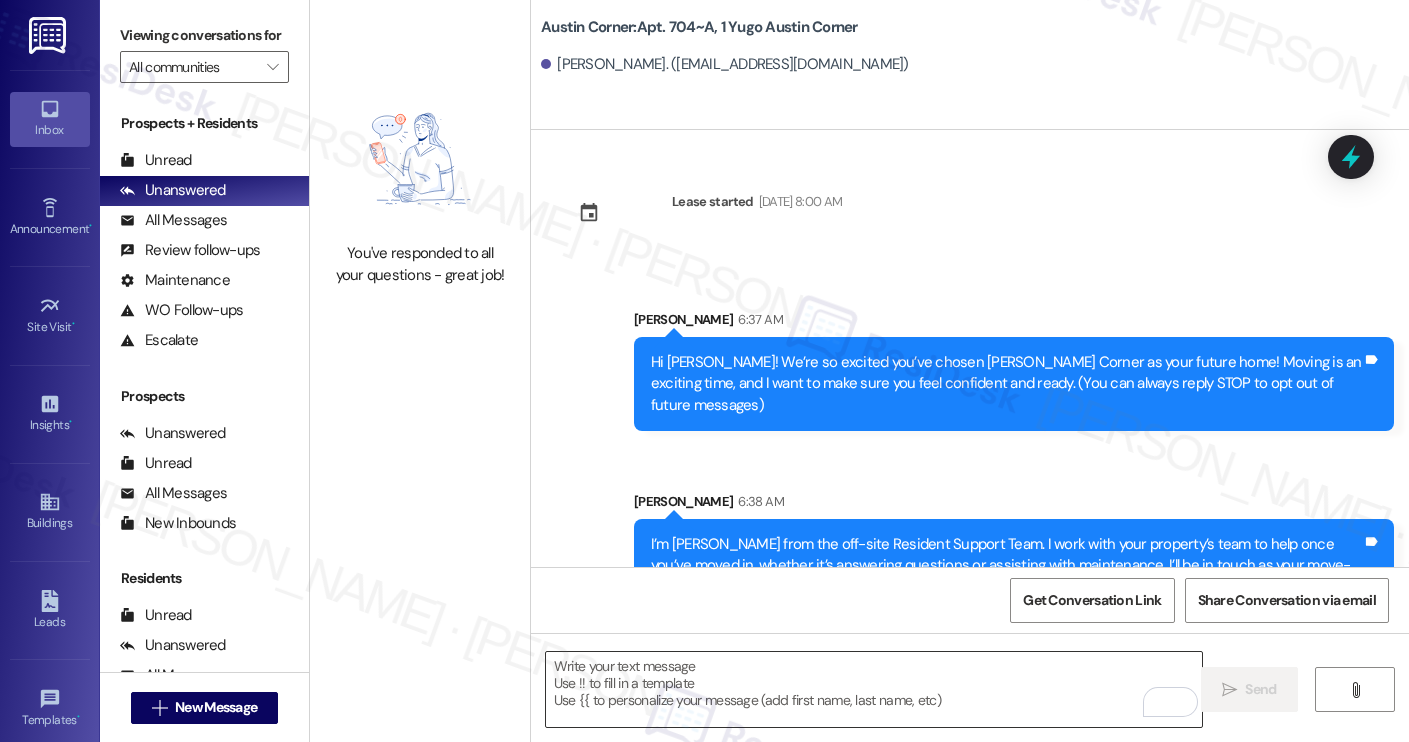 click at bounding box center [874, 689] 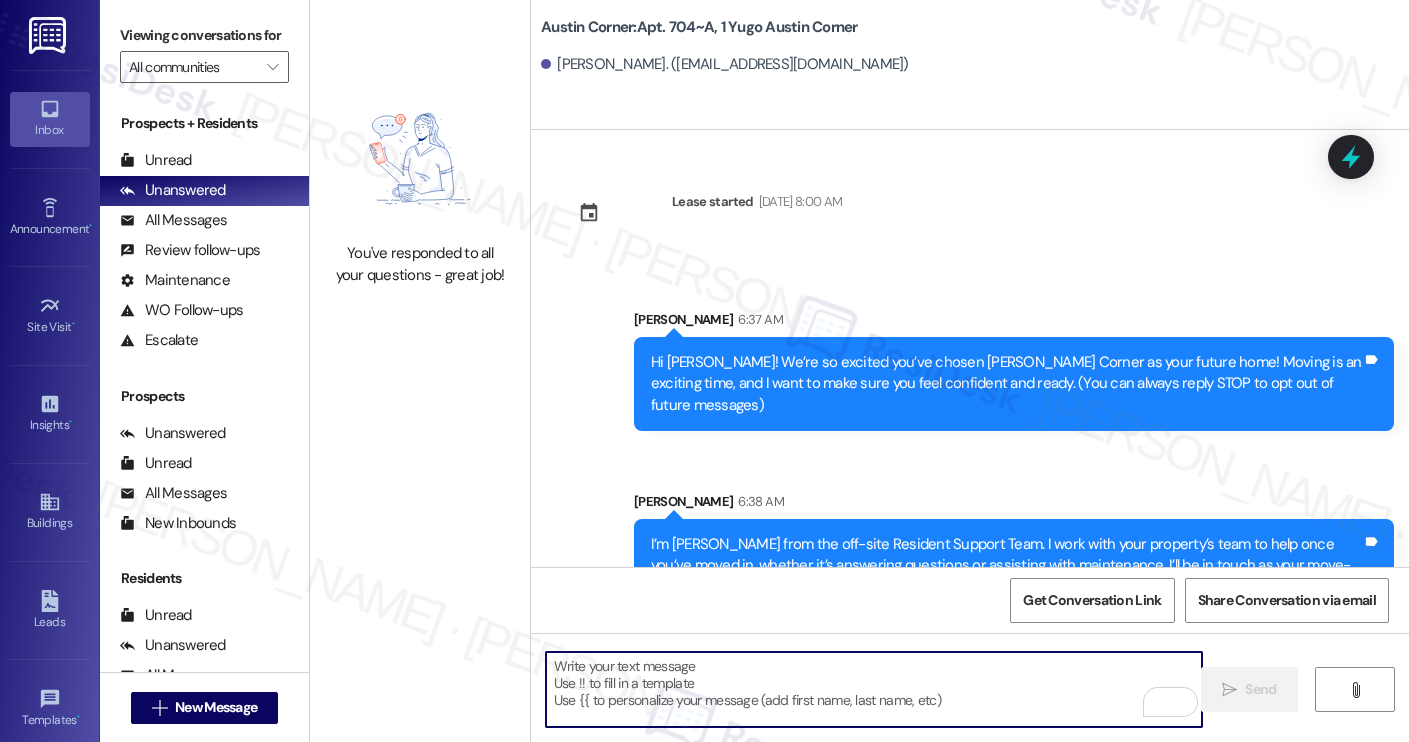 paste on "Move-in day will be busy as you get settled, but no reason it has to be stressful. Don’t forget that we offer a ⚡FAST PASS⚡for Move-In day if your checklist has been completed 2 weeks prior to move-in. Login to your ResidentPortal [DATE] to complete those outstanding items!" 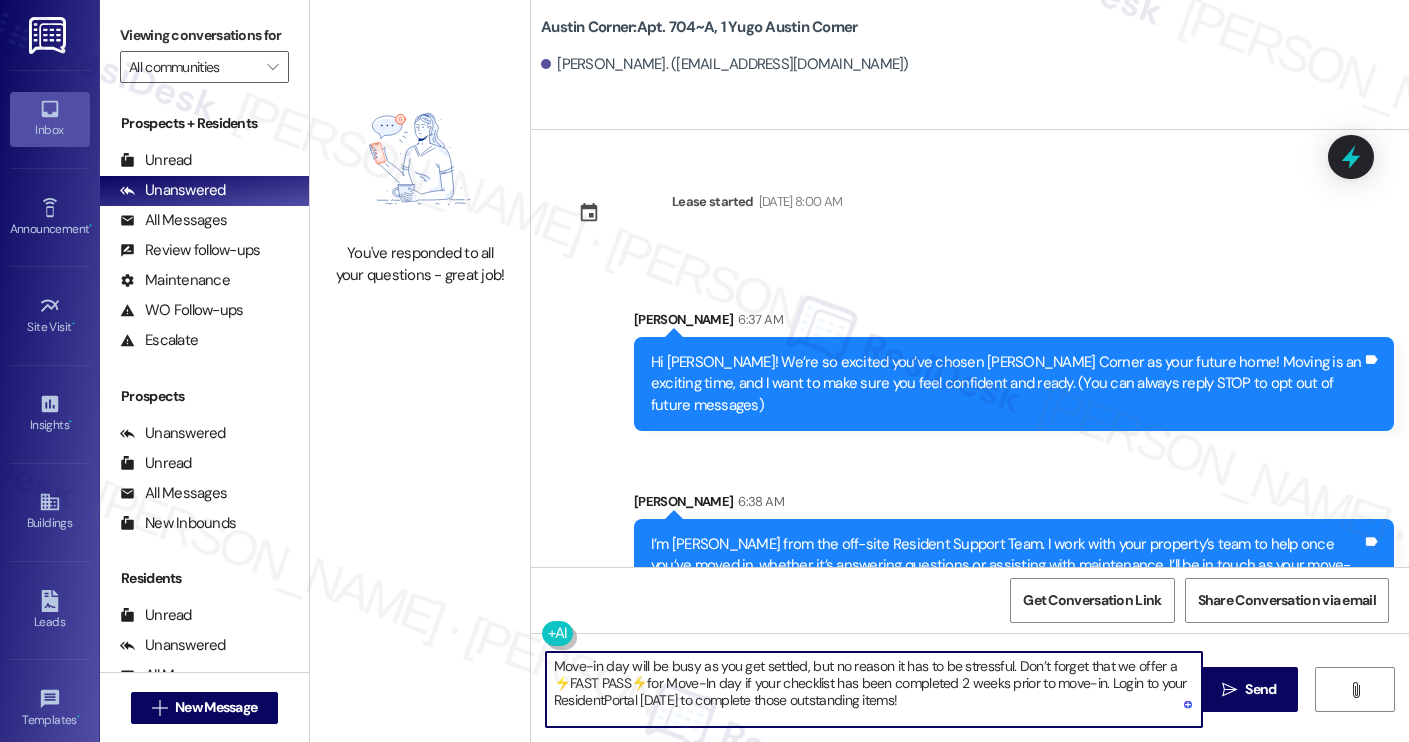 scroll, scrollTop: 19, scrollLeft: 0, axis: vertical 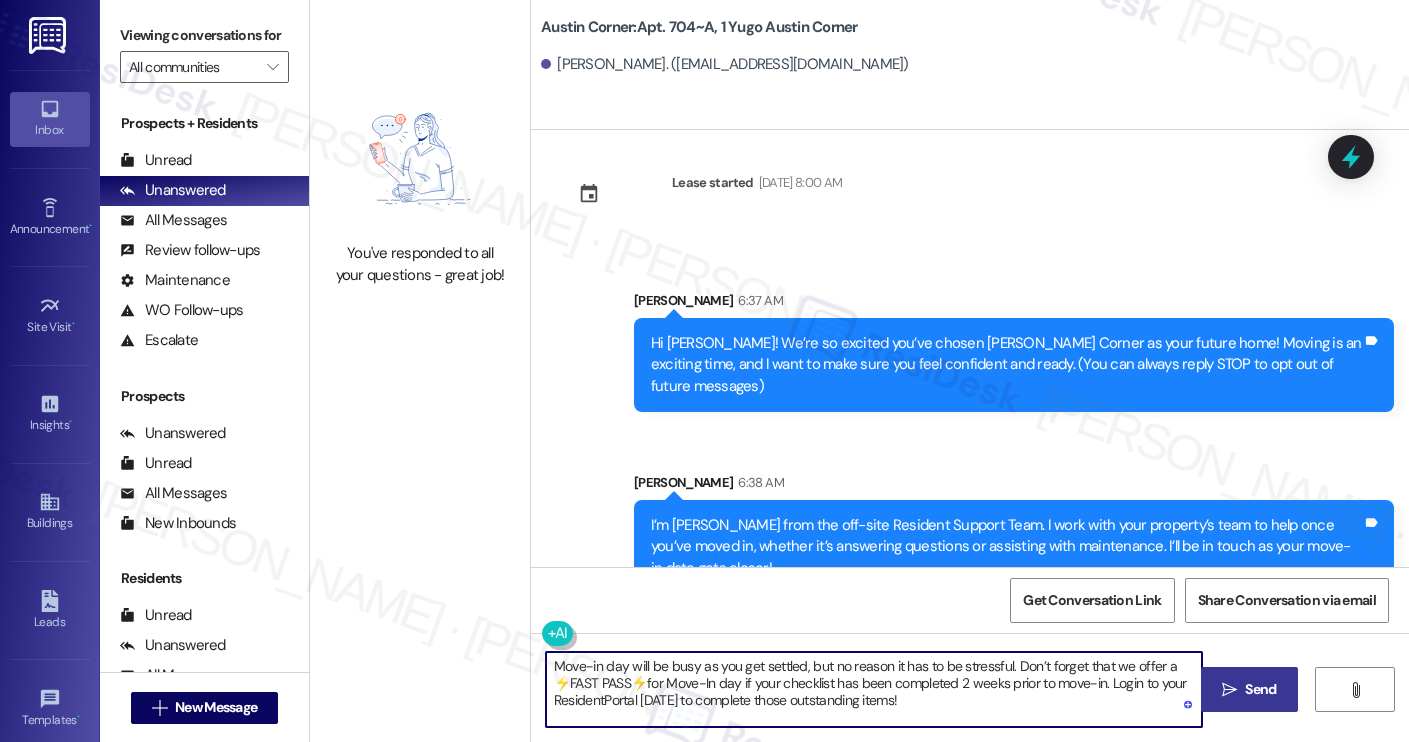 type on "Move-in day will be busy as you get settled, but no reason it has to be stressful. Don’t forget that we offer a ⚡FAST PASS⚡for Move-In day if your checklist has been completed 2 weeks prior to move-in. Login to your ResidentPortal [DATE] to complete those outstanding items!" 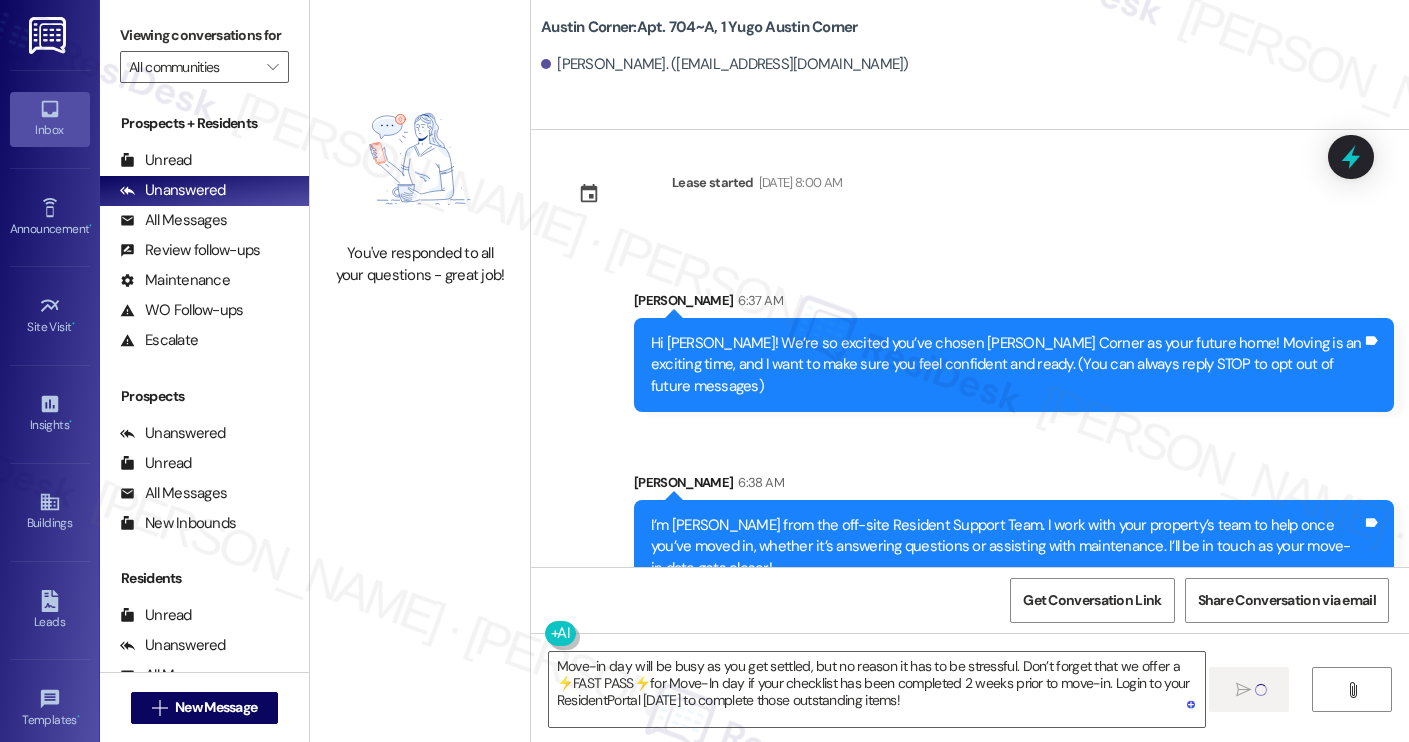 type 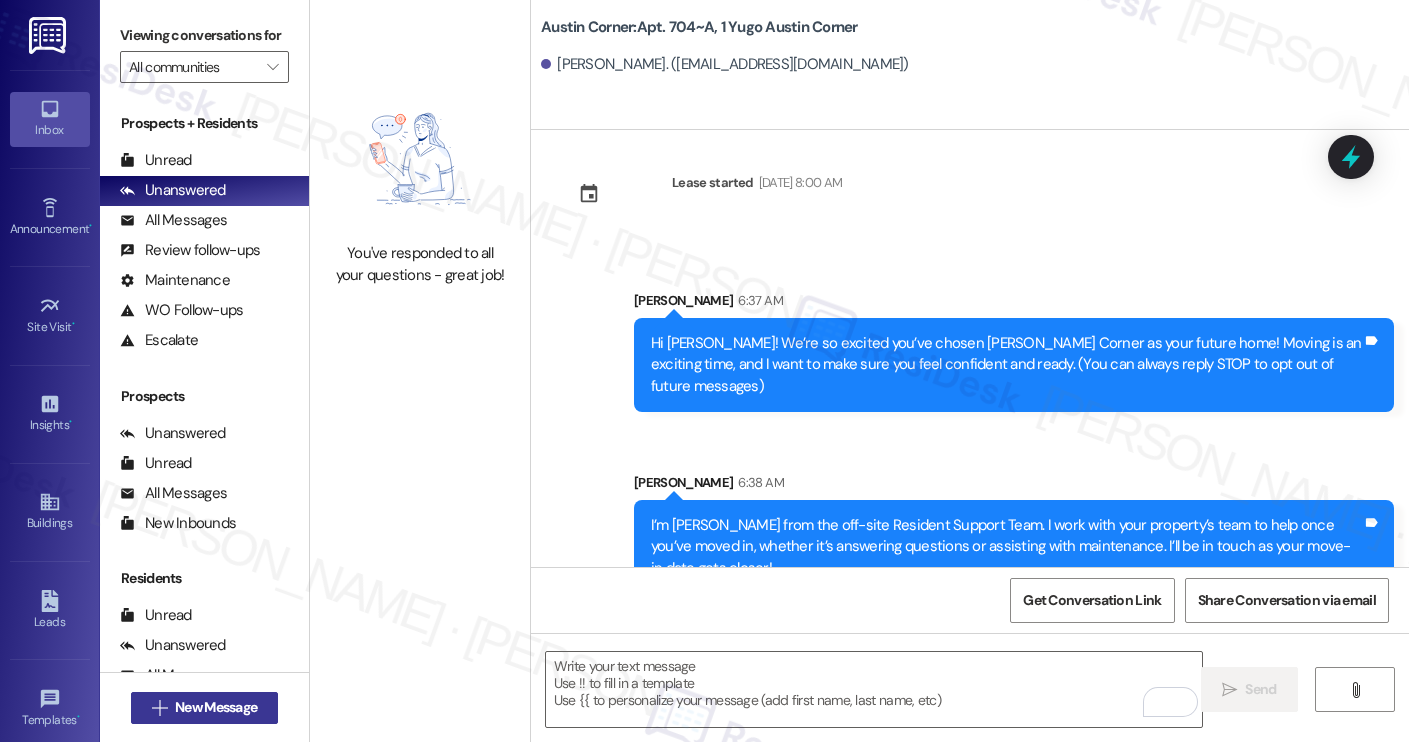 click on "New Message" at bounding box center [216, 707] 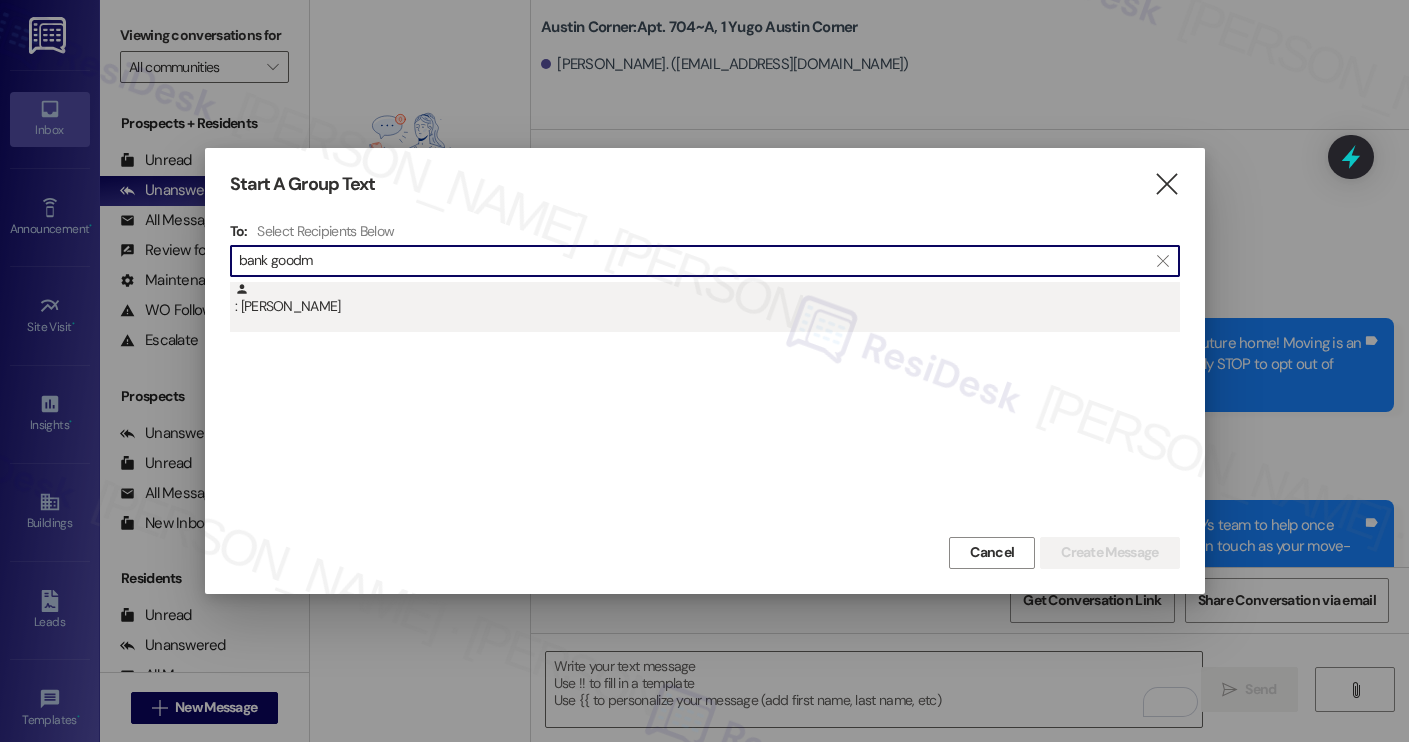type on "bank goodm" 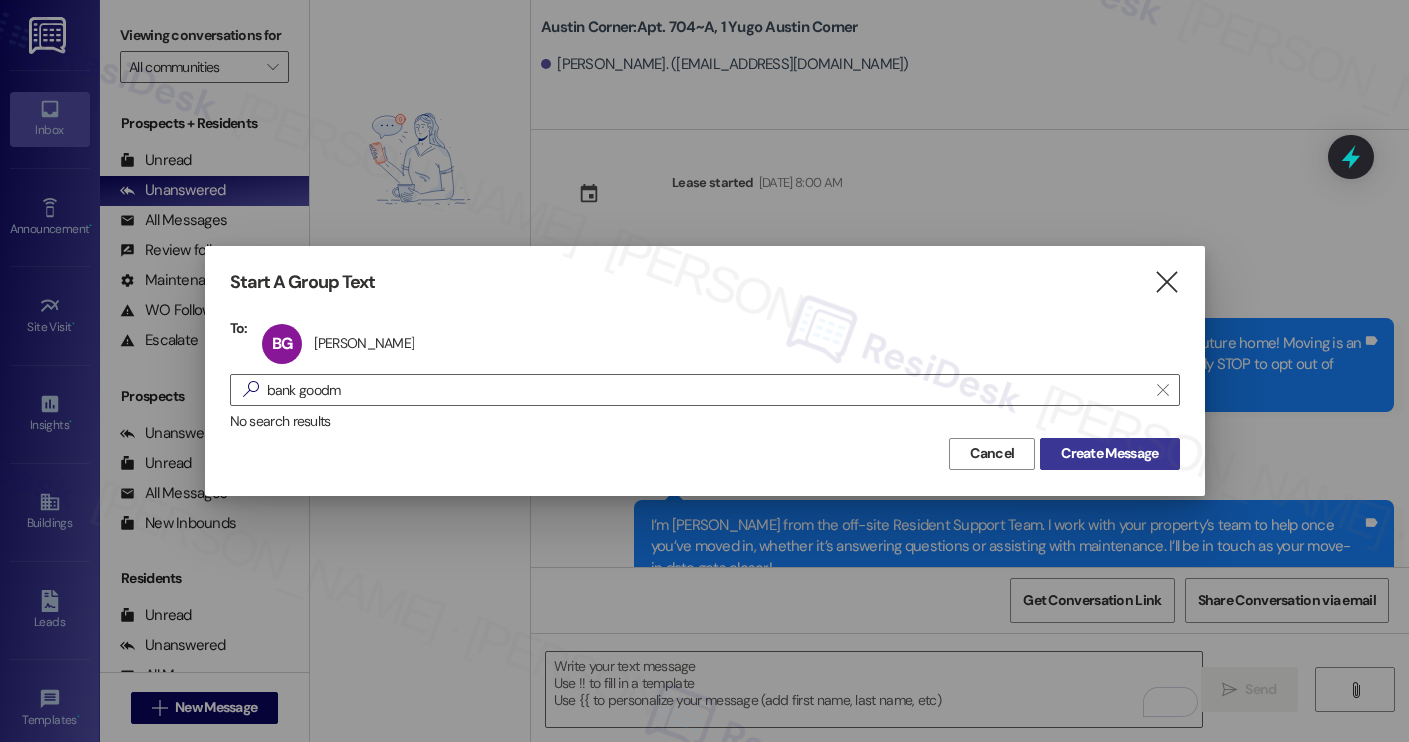 click on "Create Message" at bounding box center [1109, 453] 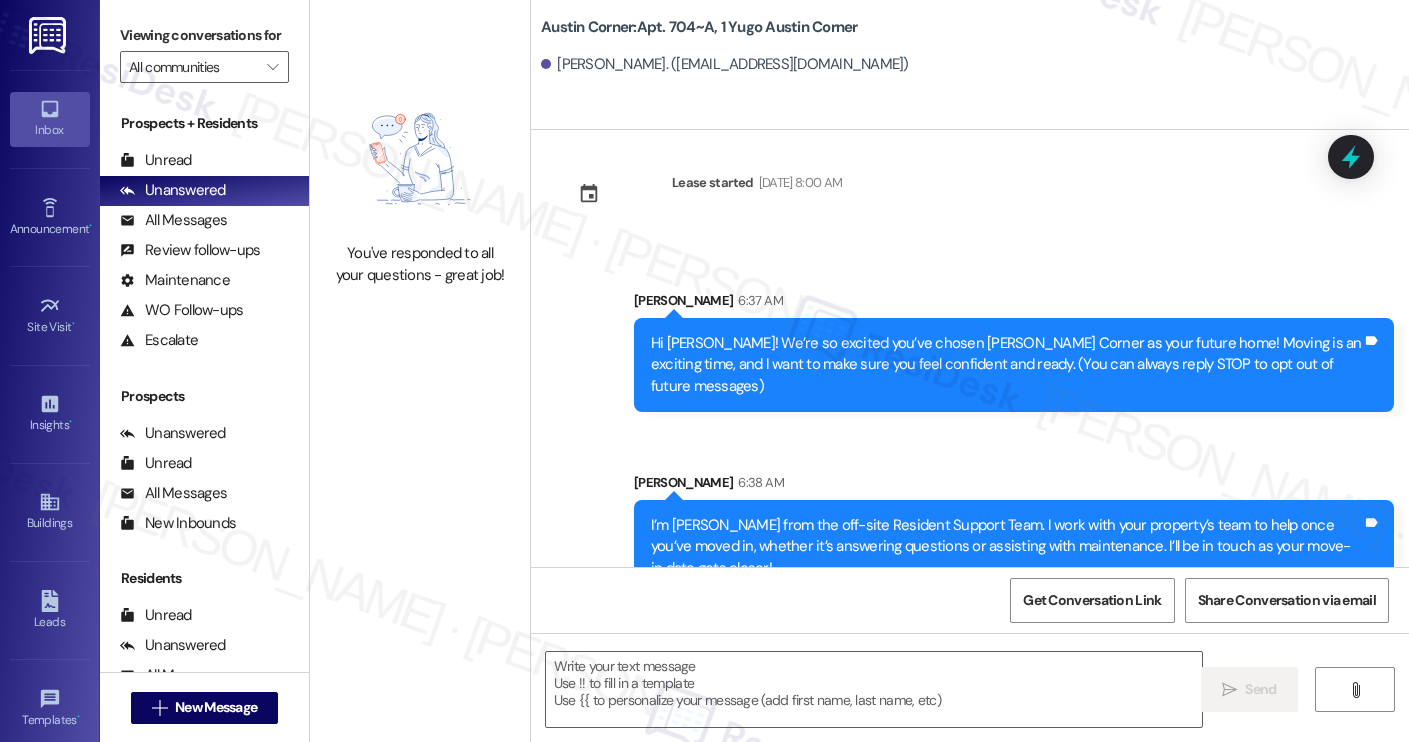 type on "Fetching suggested responses. Please feel free to read through the conversation in the meantime." 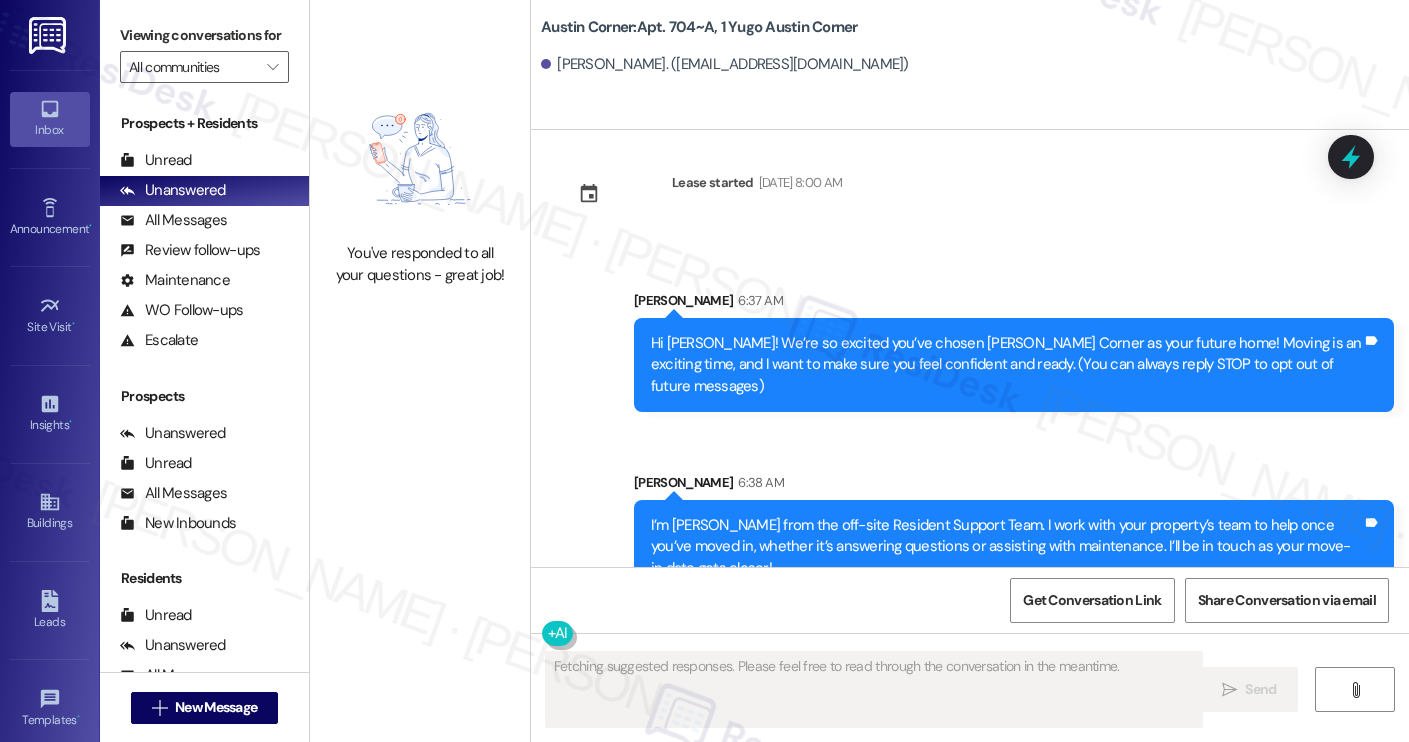 scroll, scrollTop: 0, scrollLeft: 0, axis: both 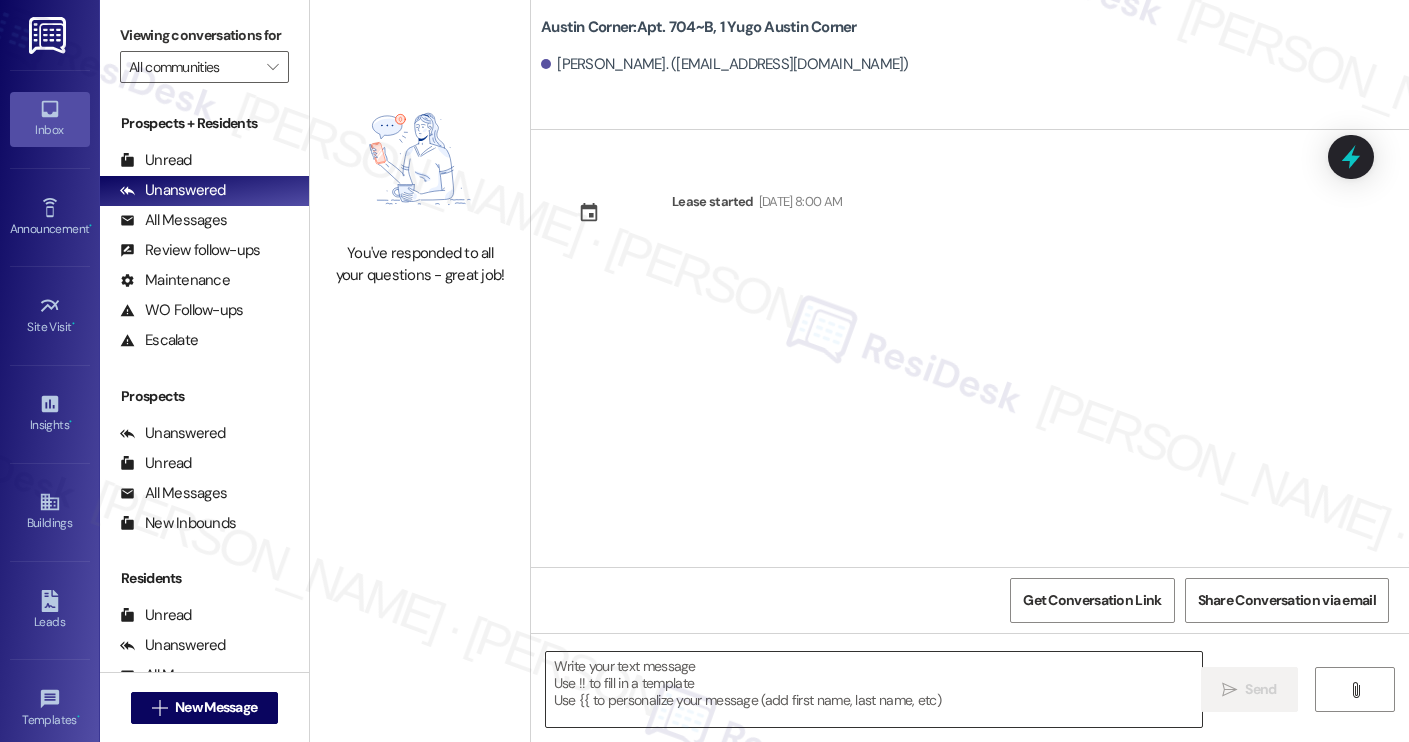 click at bounding box center (874, 689) 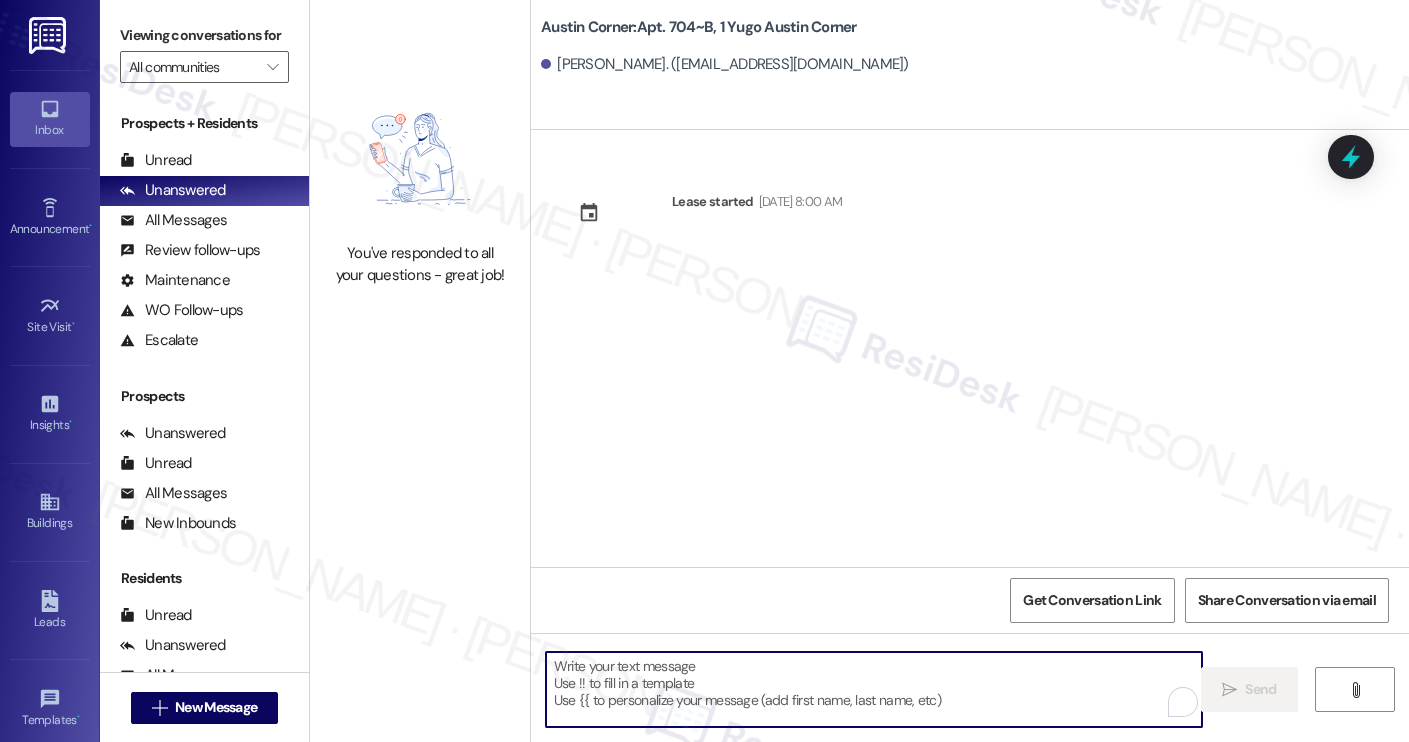 paste on "Hi [PERSON_NAME]! We’re so excited you’ve chosen [PERSON_NAME] Corner as your future home! Moving is an exciting time, and I want to make sure you feel confident and ready.
I’m [PERSON_NAME] from the off-site Resident Support Team. I work with your property’s team to help once you’ve moved in, whether it’s answering questions or assisting with maintenance. I’ll be in touch as your move-in date gets closer!
Move-in day will be busy as you get settled, but no reason it has to be stressful. Don’t forget that we offer a ⚡FAST PASS⚡for Move-In day if your checklist has been completed 2 weeks prior to move-in. Login to your ResidentPortal [DATE] to complete those outstanding items!" 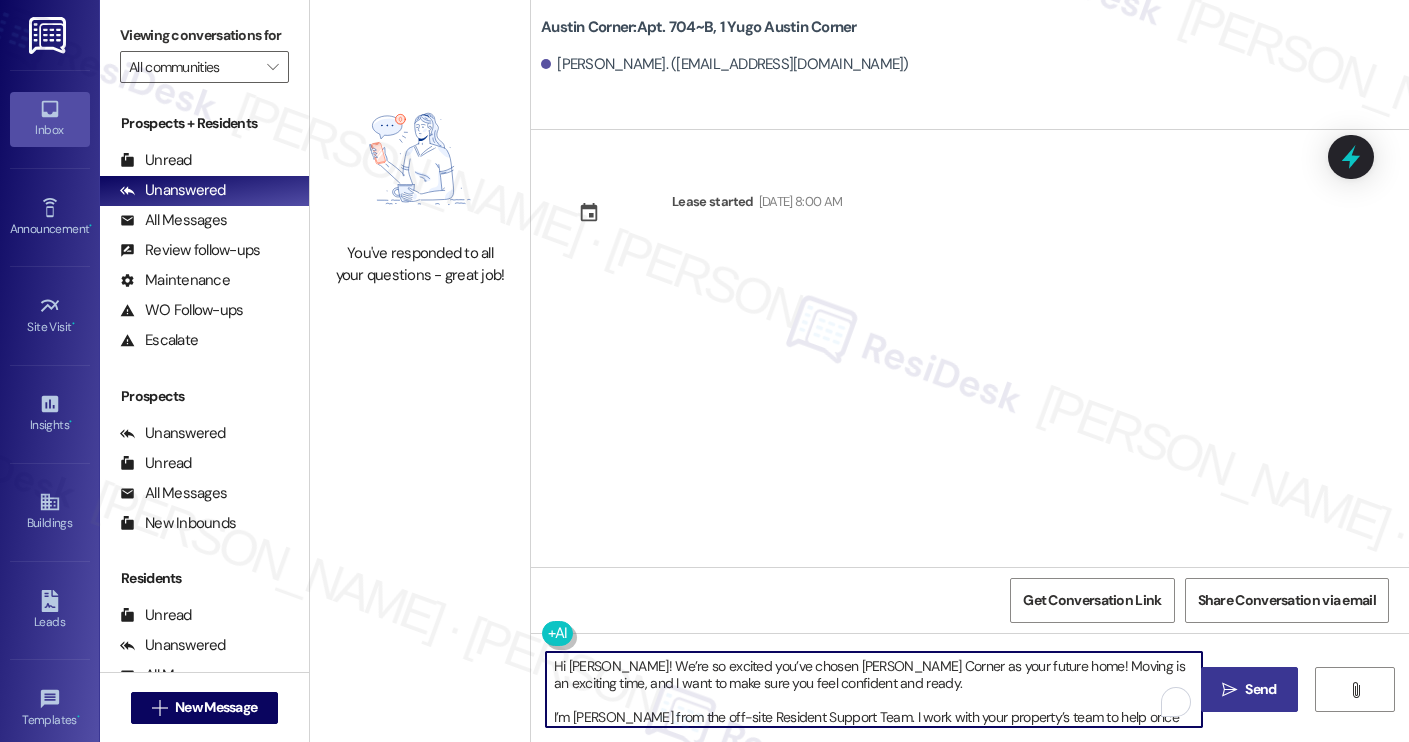 scroll, scrollTop: 119, scrollLeft: 0, axis: vertical 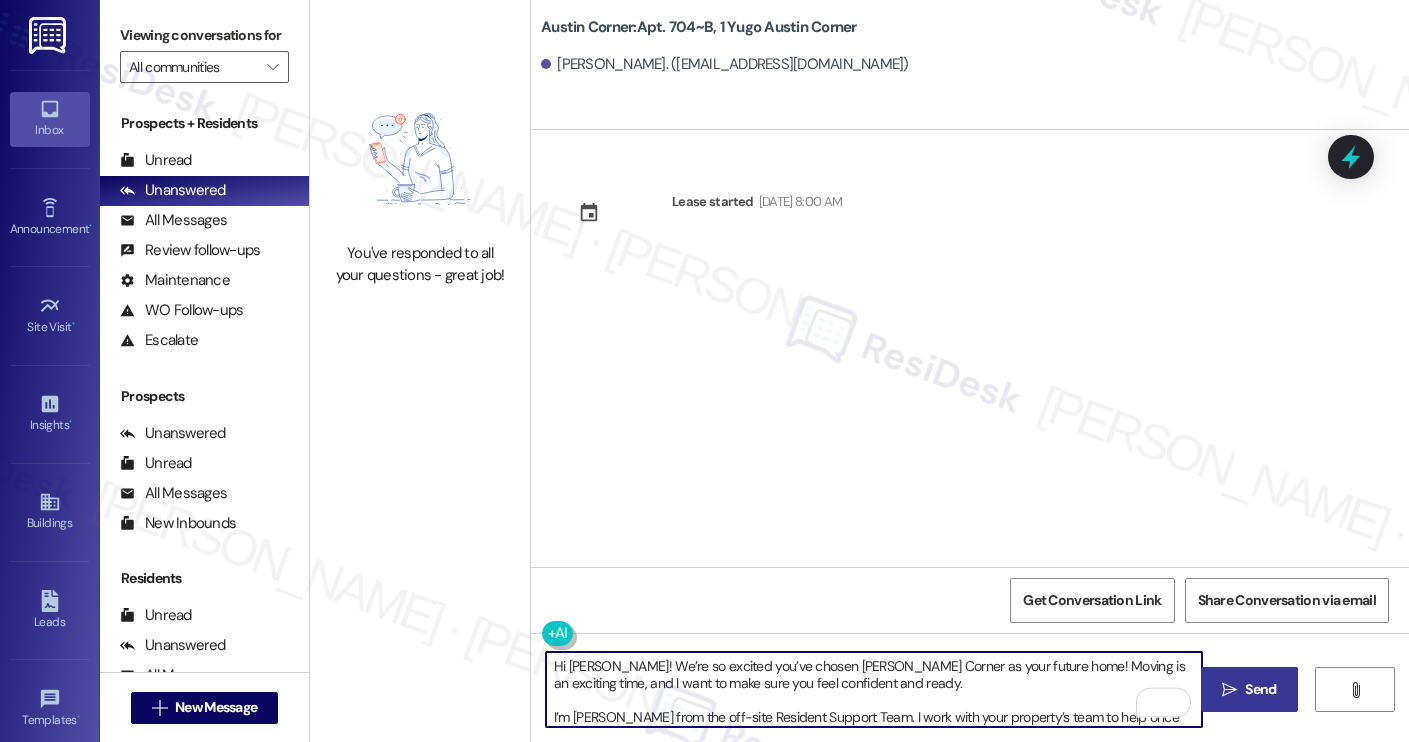 click on "Banks Goodmanson. (bgoodmanson6@gmail.com)" at bounding box center (725, 64) 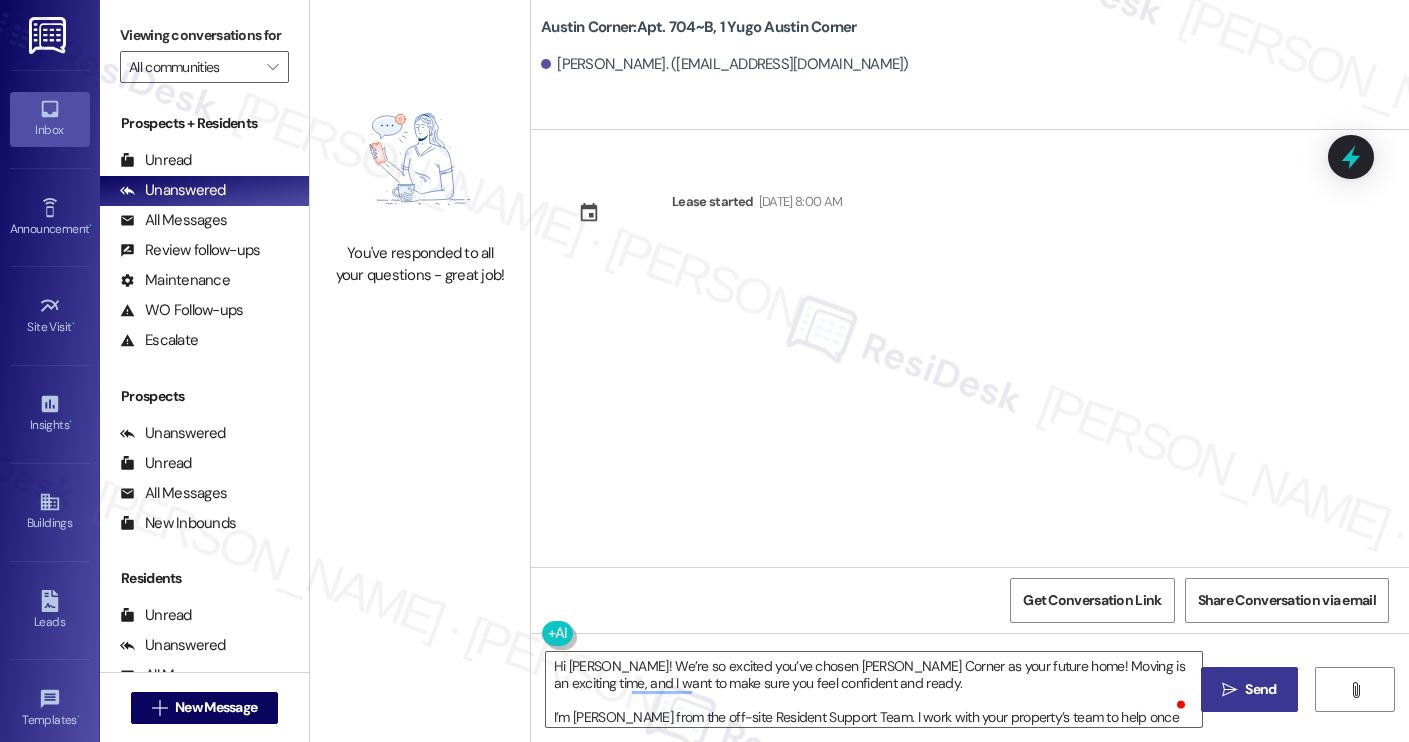click on "Banks Goodmanson. (bgoodmanson6@gmail.com)" at bounding box center (725, 64) 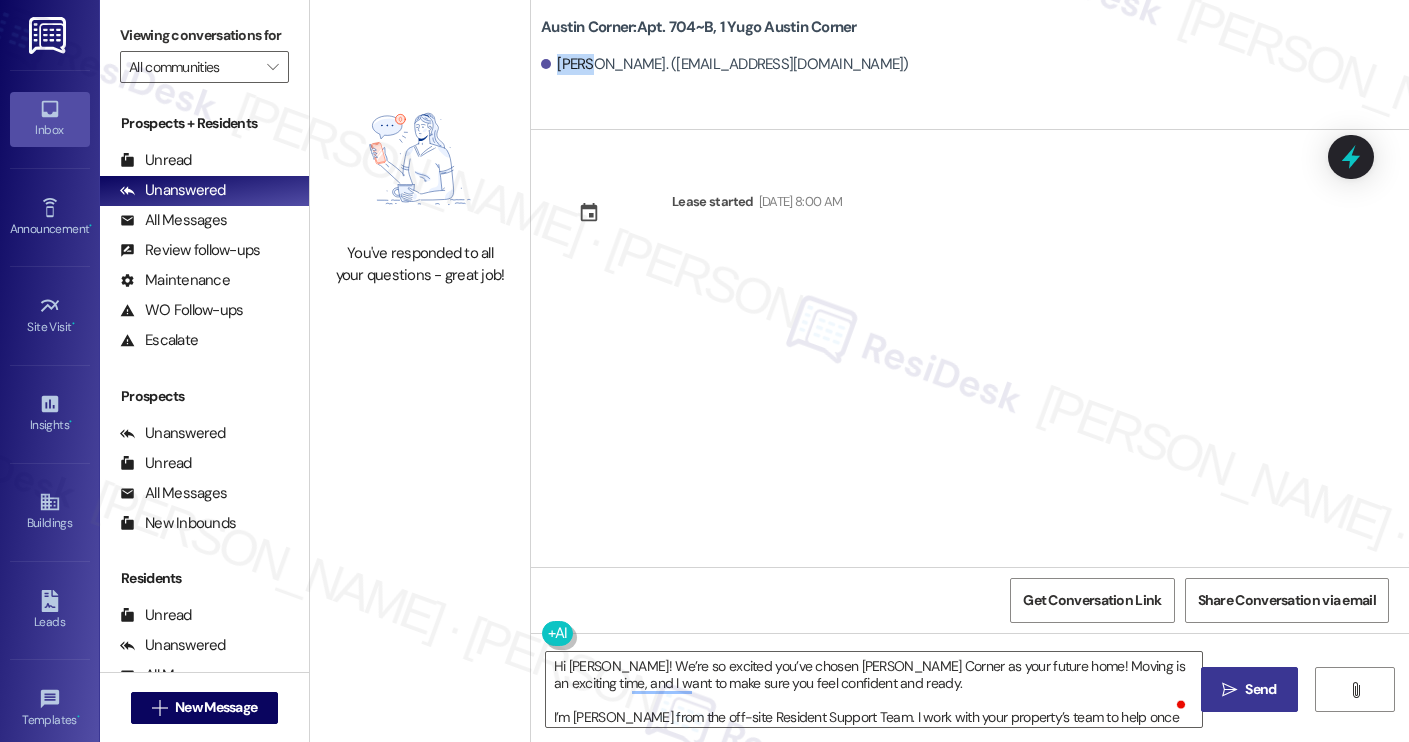 copy on "Banks" 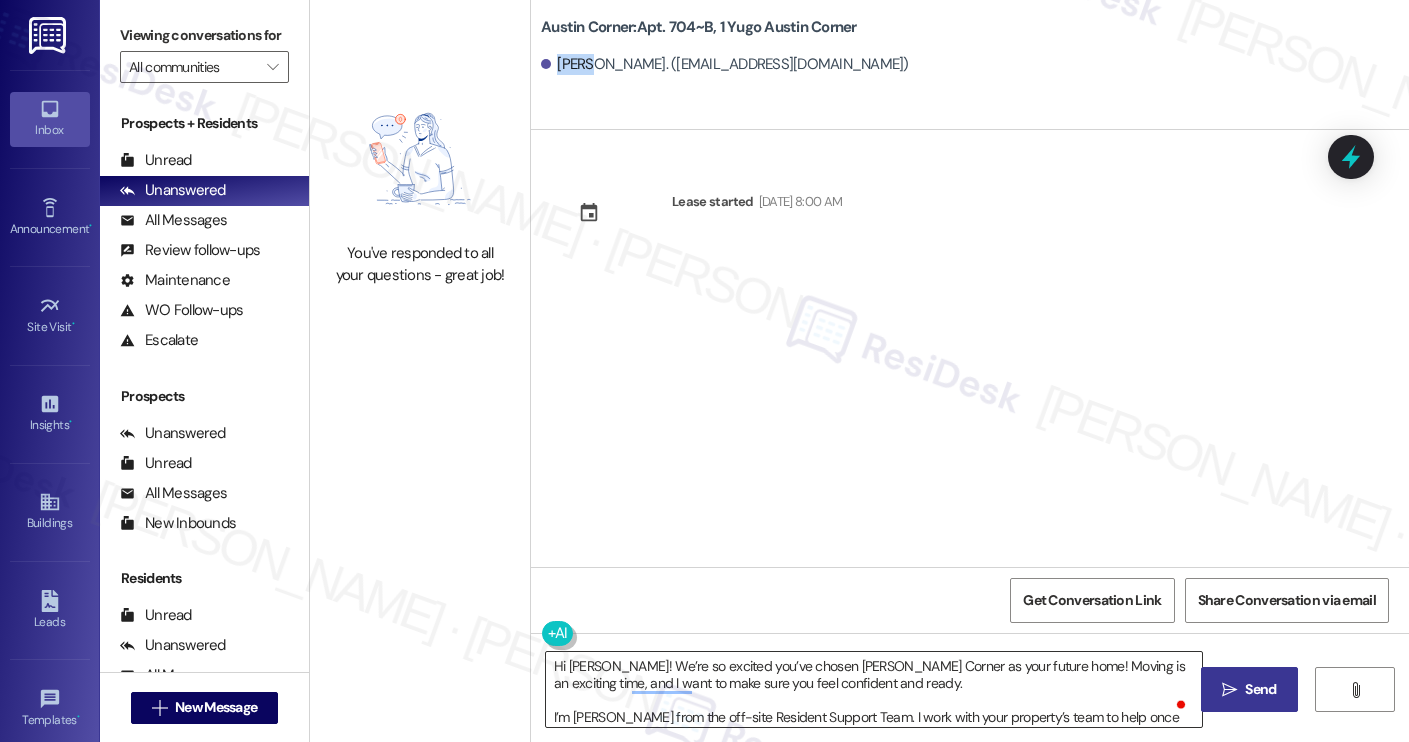 click on "Hi [PERSON_NAME]! We’re so excited you’ve chosen [PERSON_NAME] Corner as your future home! Moving is an exciting time, and I want to make sure you feel confident and ready.
I’m [PERSON_NAME] from the off-site Resident Support Team. I work with your property’s team to help once you’ve moved in, whether it’s answering questions or assisting with maintenance. I’ll be in touch as your move-in date gets closer!
Move-in day will be busy as you get settled, but no reason it has to be stressful. Don’t forget that we offer a ⚡FAST PASS⚡for Move-In day if your checklist has been completed 2 weeks prior to move-in. Login to your ResidentPortal [DATE] to complete those outstanding items!" at bounding box center (874, 689) 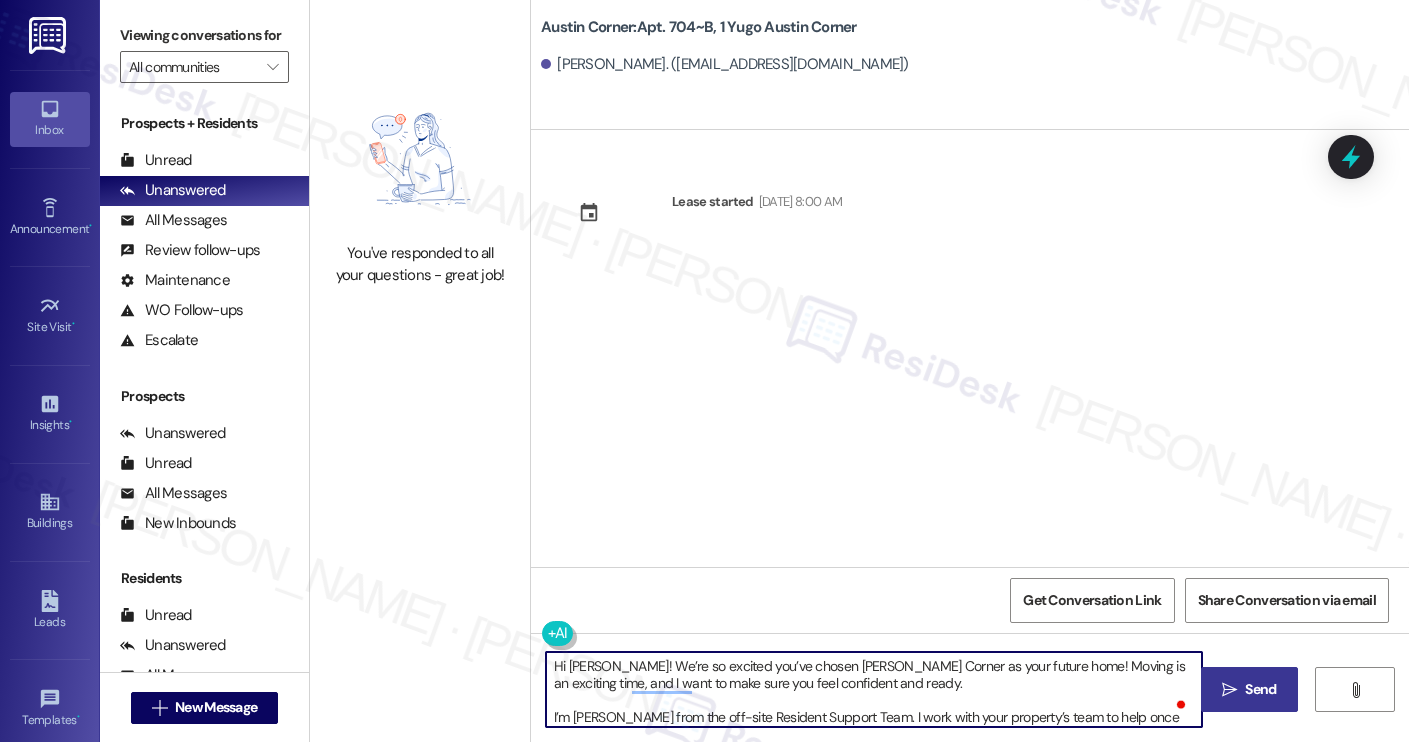 click on "Hi [PERSON_NAME]! We’re so excited you’ve chosen [PERSON_NAME] Corner as your future home! Moving is an exciting time, and I want to make sure you feel confident and ready.
I’m [PERSON_NAME] from the off-site Resident Support Team. I work with your property’s team to help once you’ve moved in, whether it’s answering questions or assisting with maintenance. I’ll be in touch as your move-in date gets closer!
Move-in day will be busy as you get settled, but no reason it has to be stressful. Don’t forget that we offer a ⚡FAST PASS⚡for Move-In day if your checklist has been completed 2 weeks prior to move-in. Login to your ResidentPortal [DATE] to complete those outstanding items!" at bounding box center (874, 689) 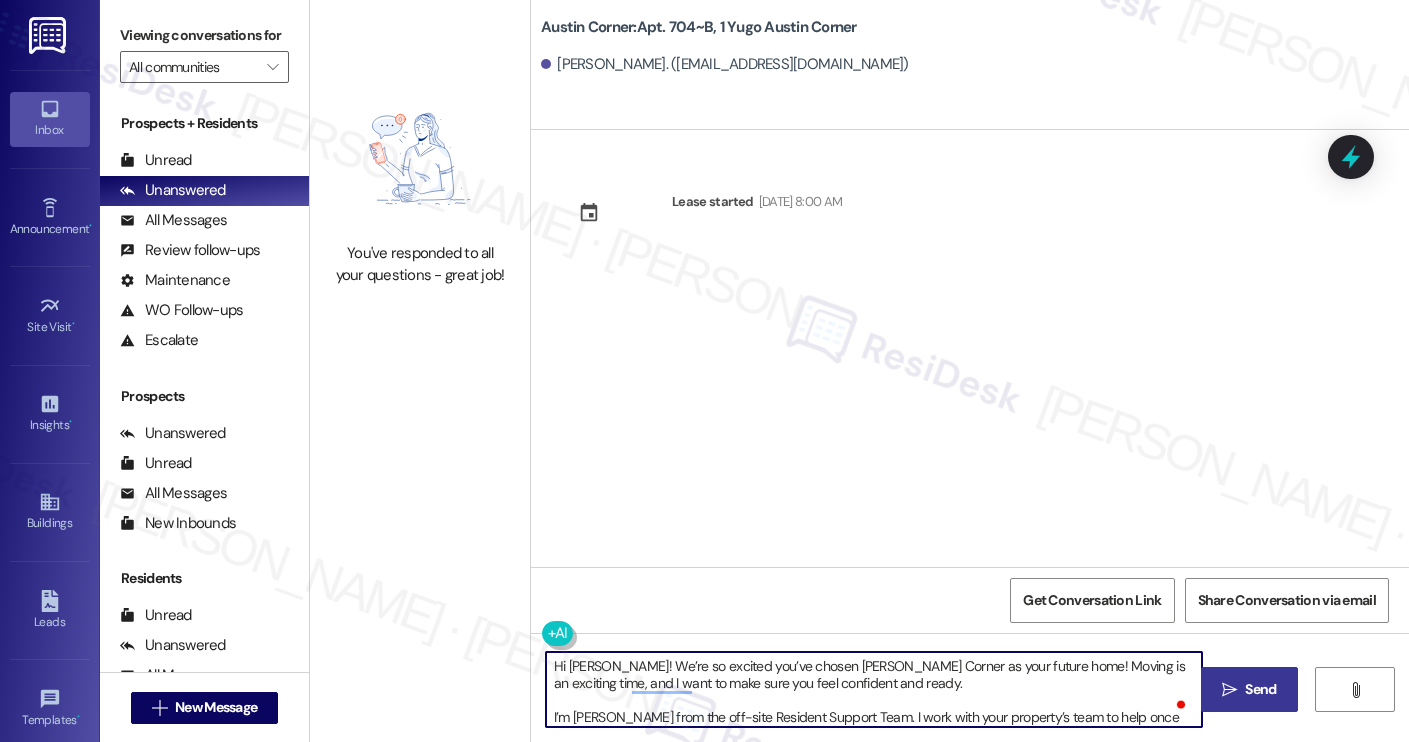 scroll, scrollTop: 17, scrollLeft: 0, axis: vertical 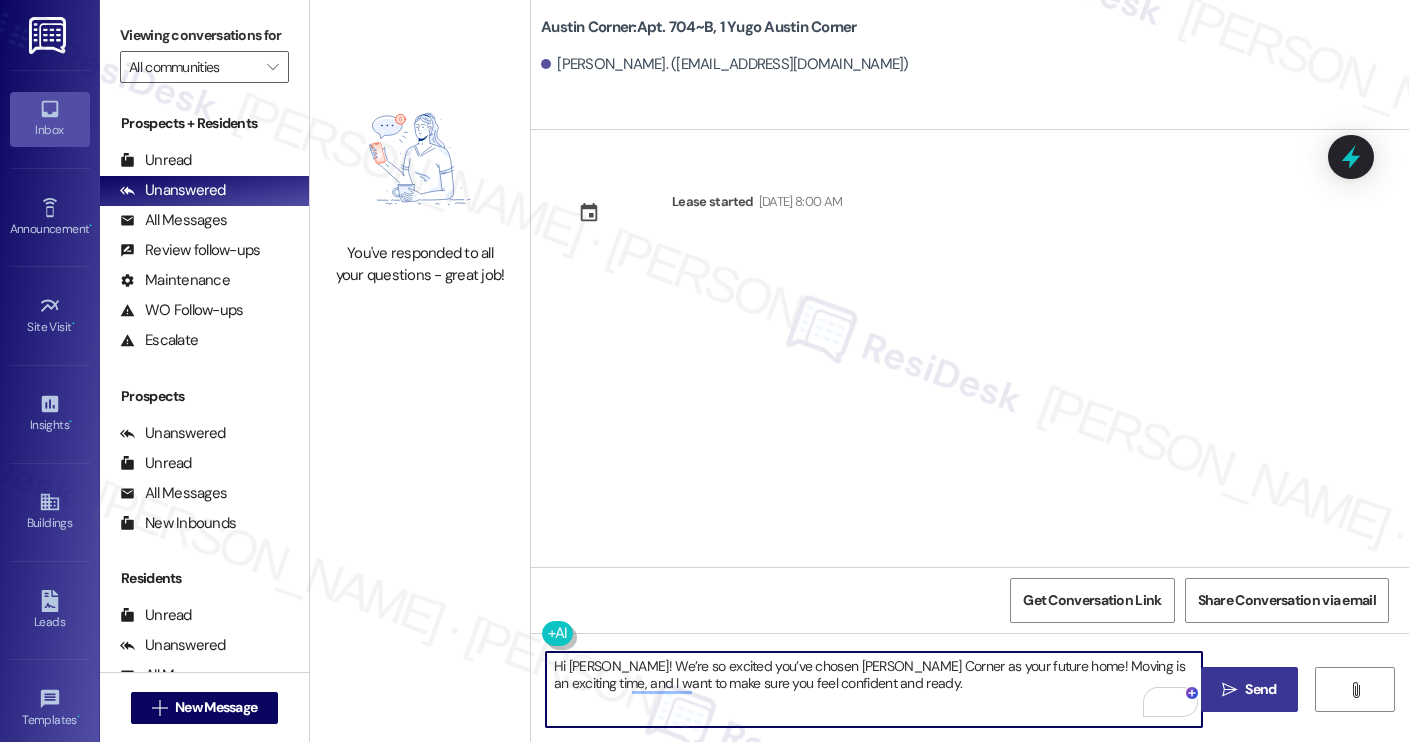 type on "Hi Banks! We’re so excited you’ve chosen Yugo Austin Corner as your future home! Moving is an exciting time, and I want to make sure you feel confident and ready." 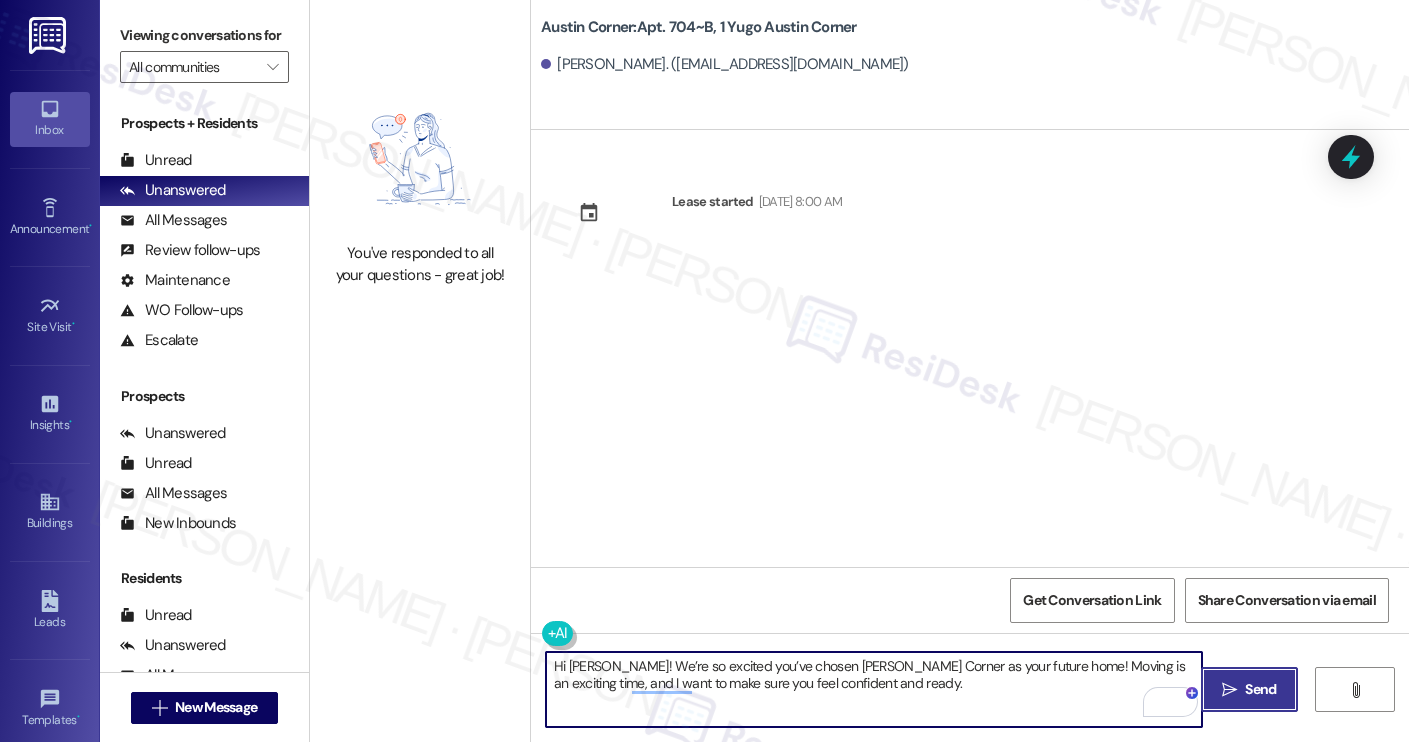 click on "Send" at bounding box center (1260, 689) 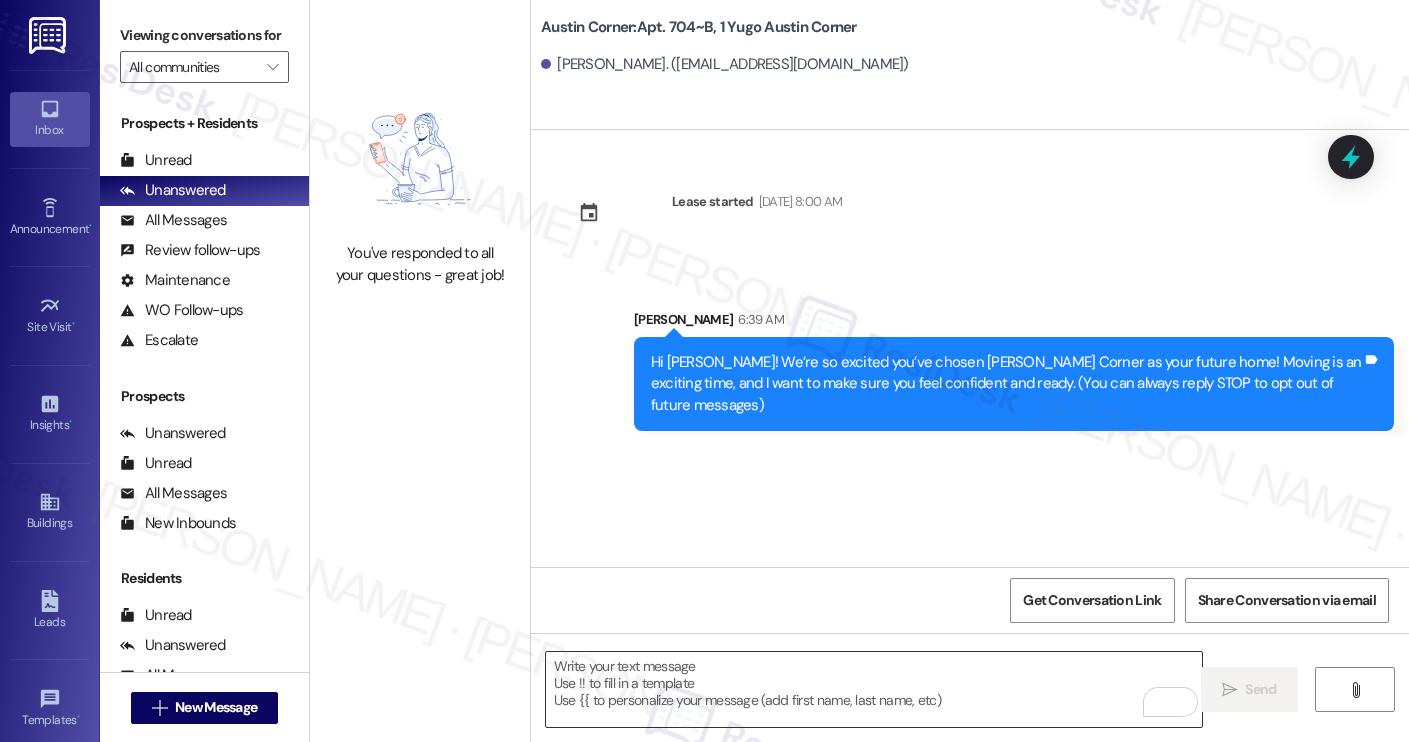 click at bounding box center [874, 689] 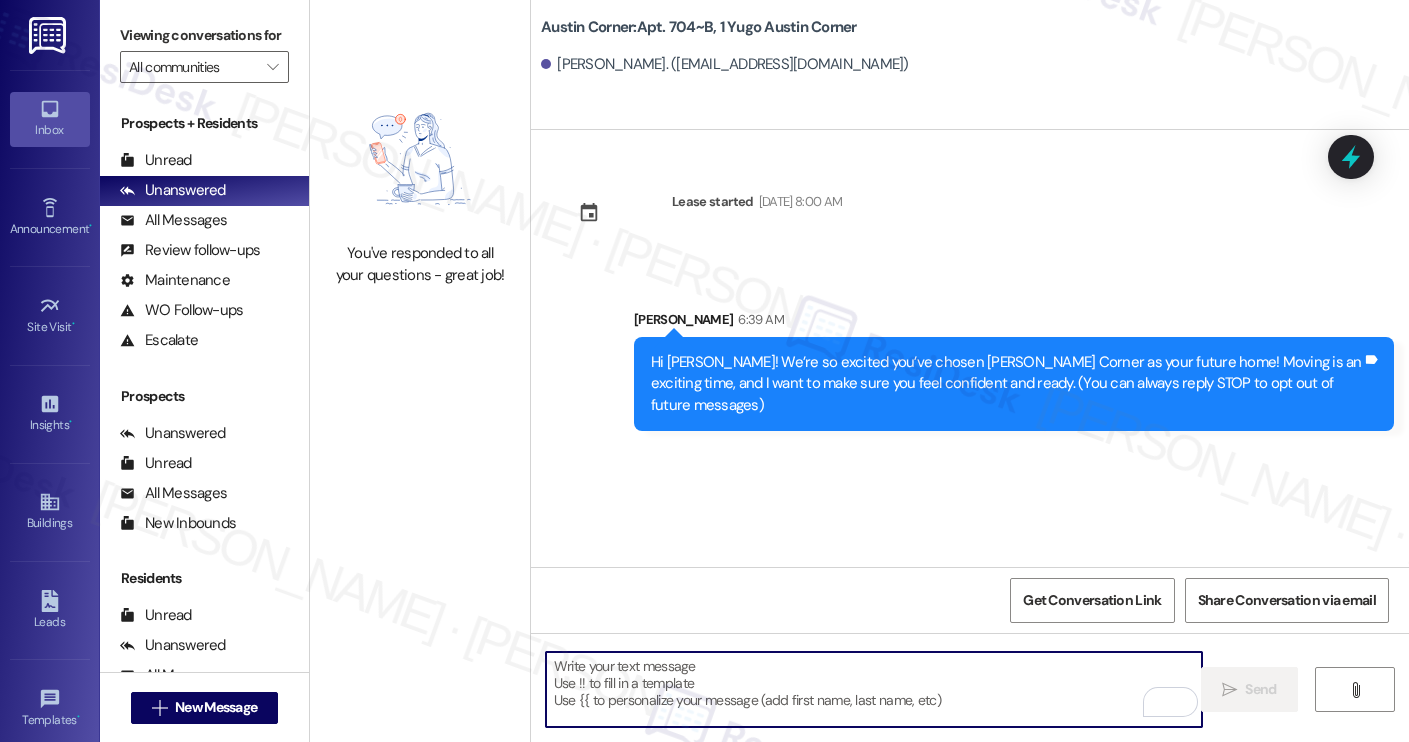 paste on "I’m [PERSON_NAME] from the off-site Resident Support Team. I work with your property’s team to help once you’ve moved in, whether it’s answering questions or assisting with maintenance. I’ll be in touch as your move-in date gets closer!
Move-in day will be busy as you get settled, but no reason it has to be stressful. Don’t forget that we offer a ⚡FAST PASS⚡for Move-In day if your checklist has been completed 2 weeks prior to move-in. Login to your ResidentPortal [DATE] to complete those outstanding items!" 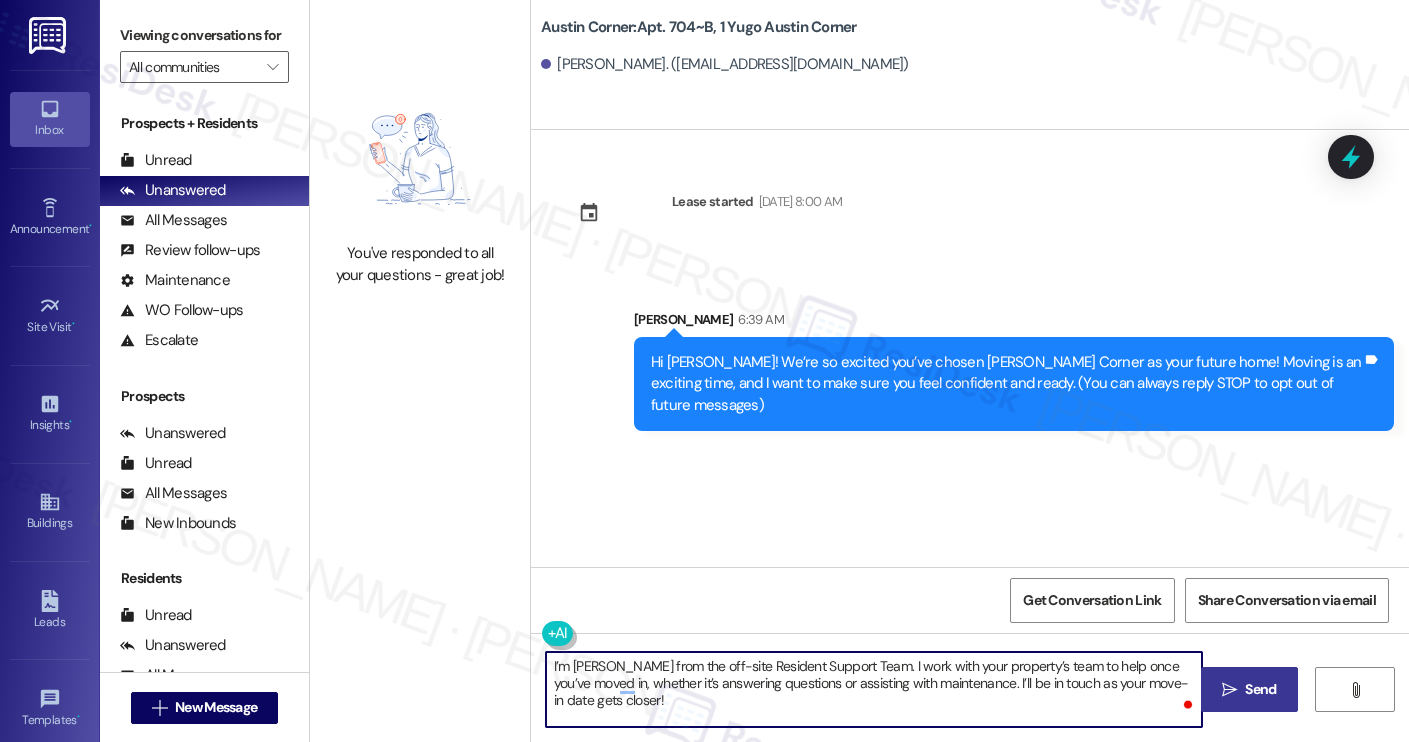 type on "I’m [PERSON_NAME] from the off-site Resident Support Team. I work with your property’s team to help once you’ve moved in, whether it’s answering questions or assisting with maintenance. I’ll be in touch as your move-in date gets closer!" 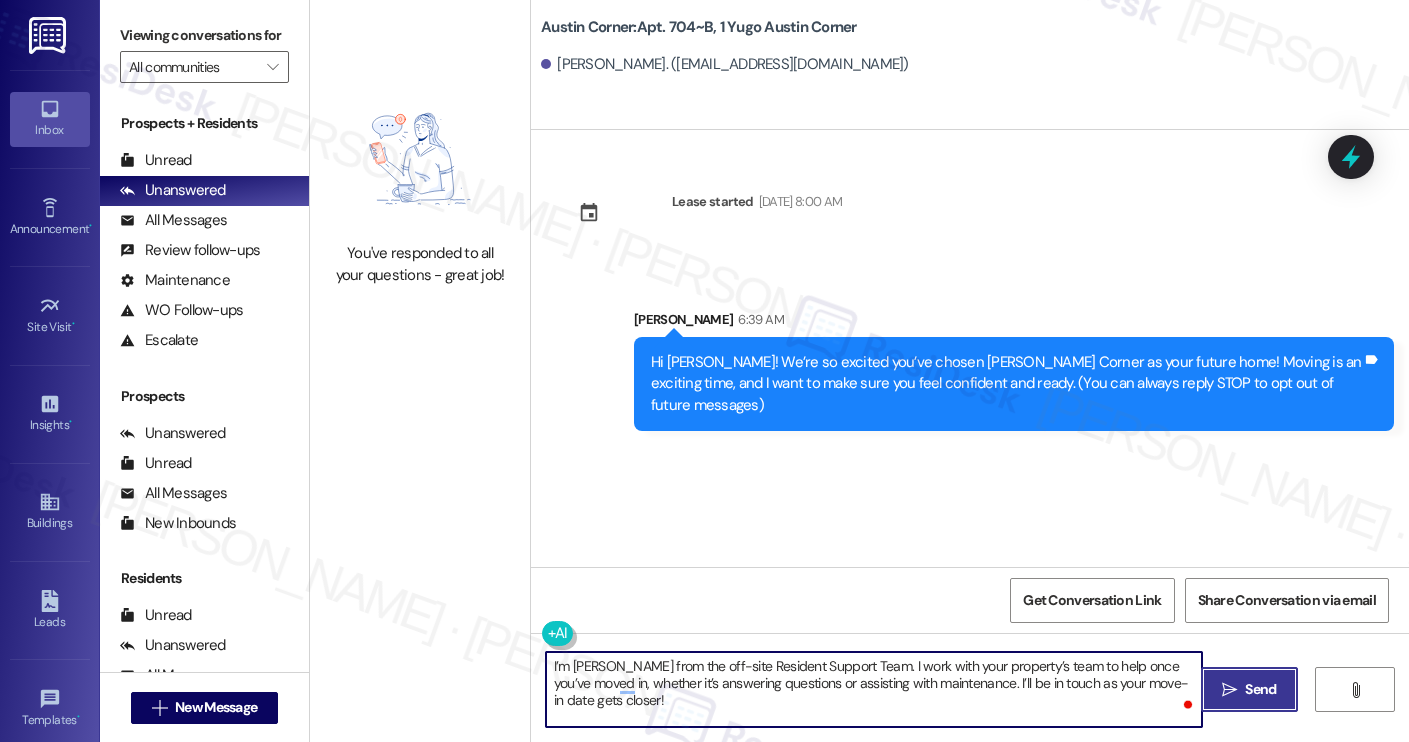 click on "Send" at bounding box center [1260, 689] 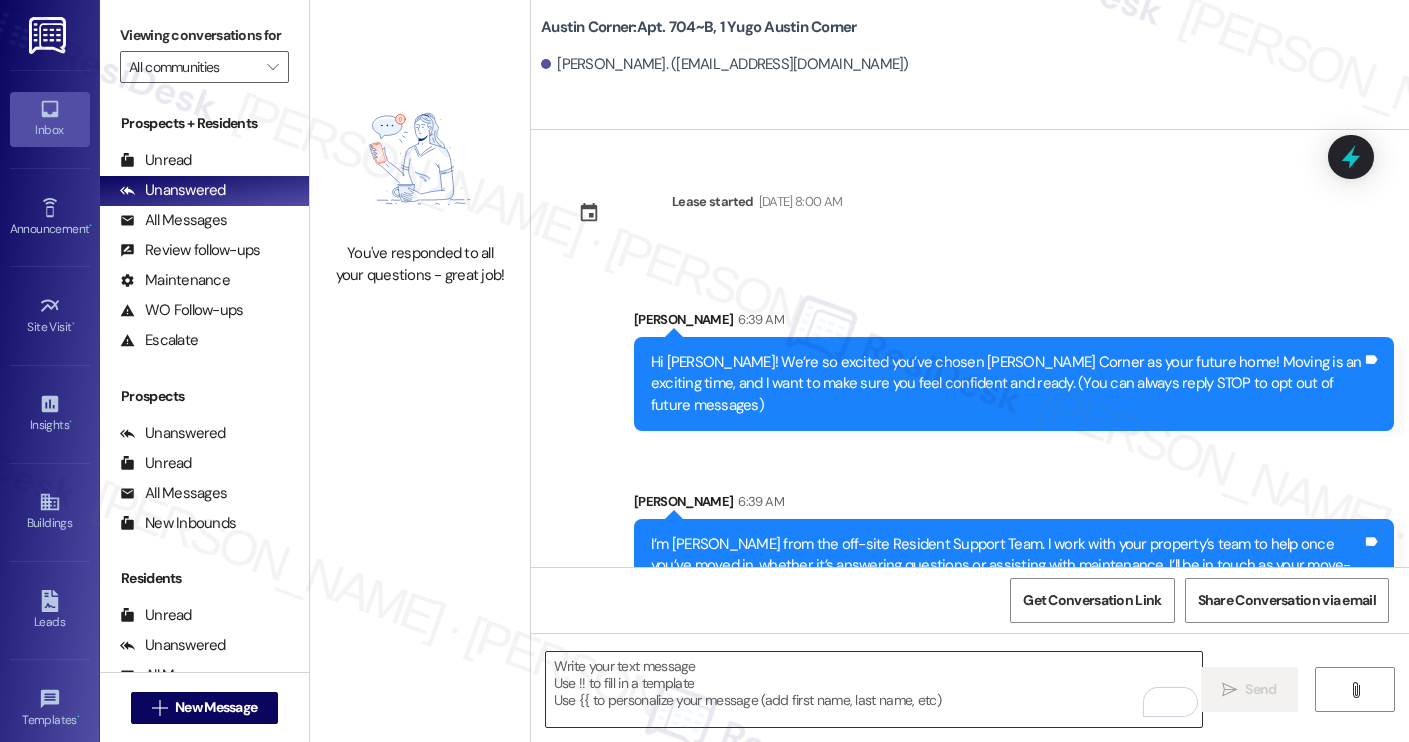 click at bounding box center [874, 689] 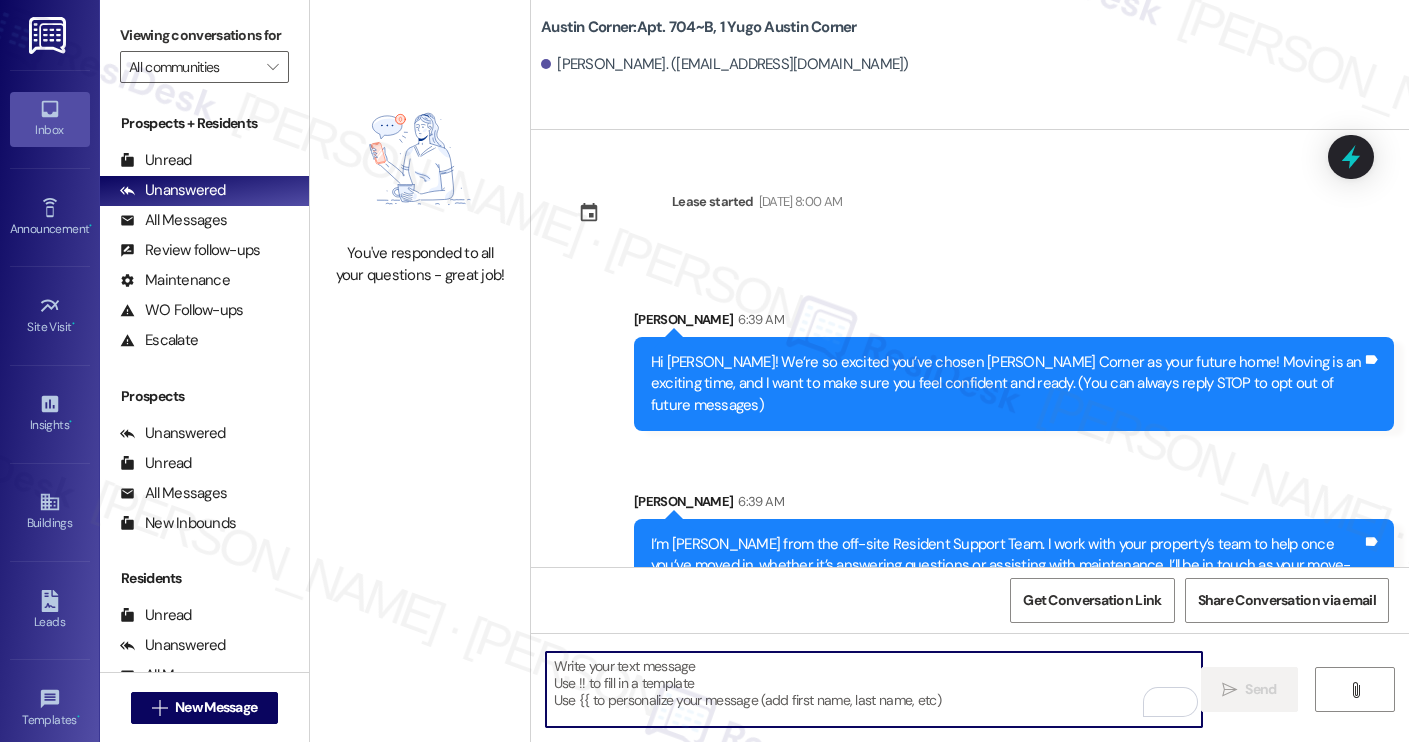 paste on "Move-in day will be busy as you get settled, but no reason it has to be stressful. Don’t forget that we offer a ⚡FAST PASS⚡for Move-In day if your checklist has been completed 2 weeks prior to move-in. Login to your ResidentPortal [DATE] to complete those outstanding items!" 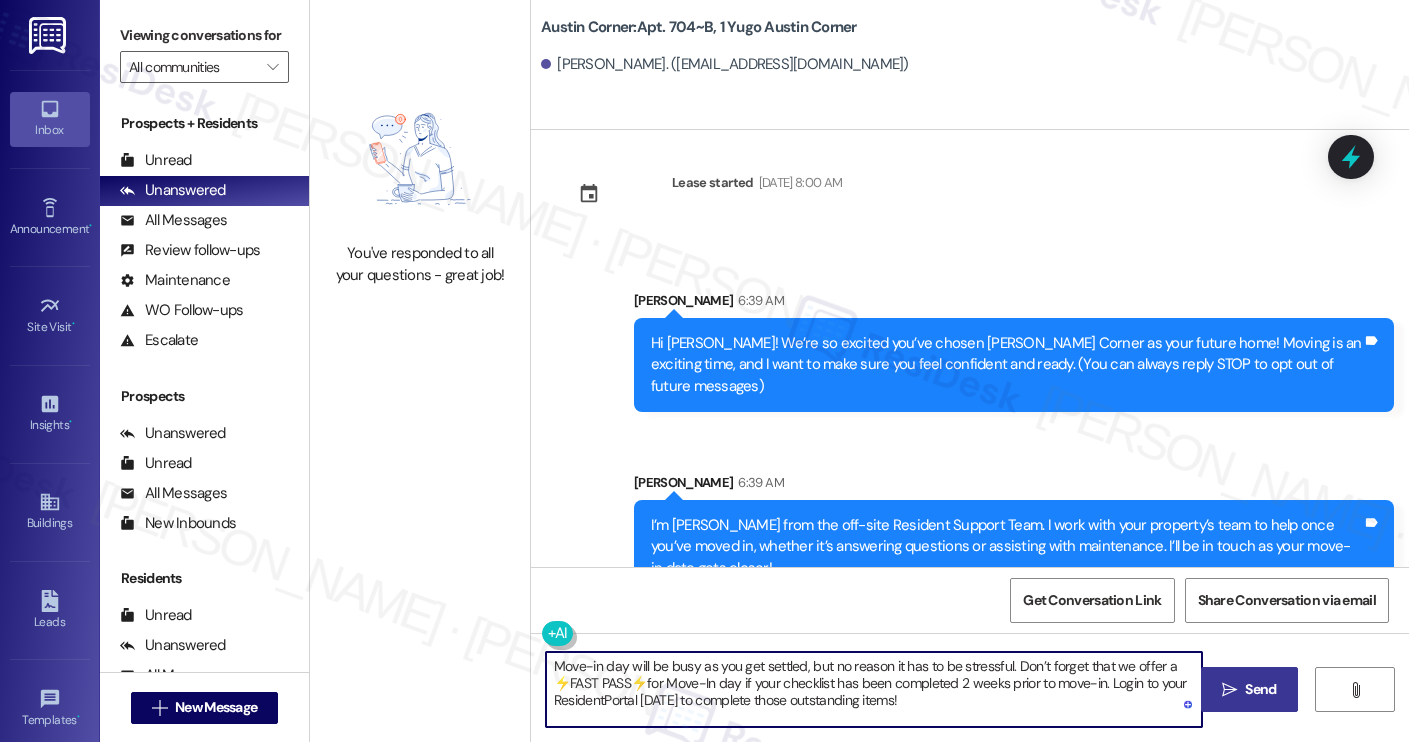 type on "Move-in day will be busy as you get settled, but no reason it has to be stressful. Don’t forget that we offer a ⚡FAST PASS⚡for Move-In day if your checklist has been completed 2 weeks prior to move-in. Login to your ResidentPortal [DATE] to complete those outstanding items!" 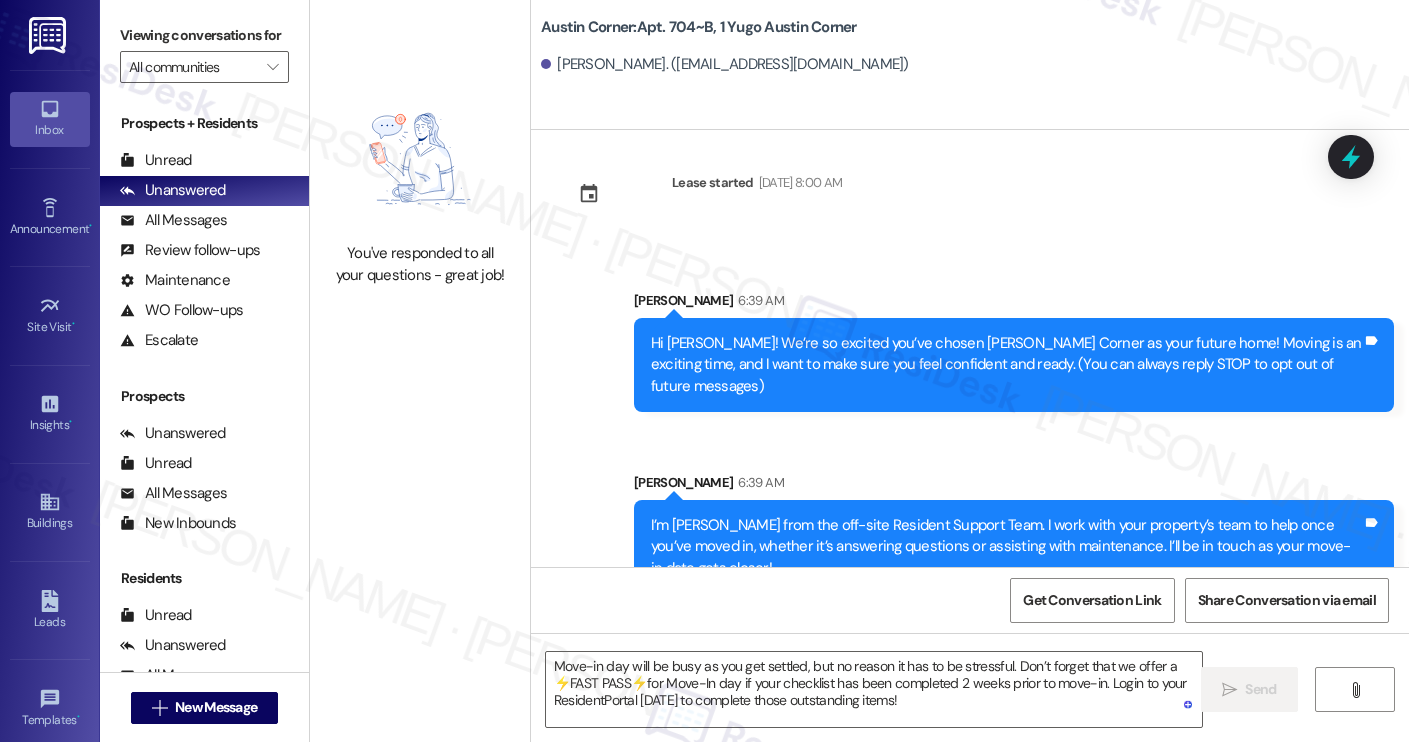type 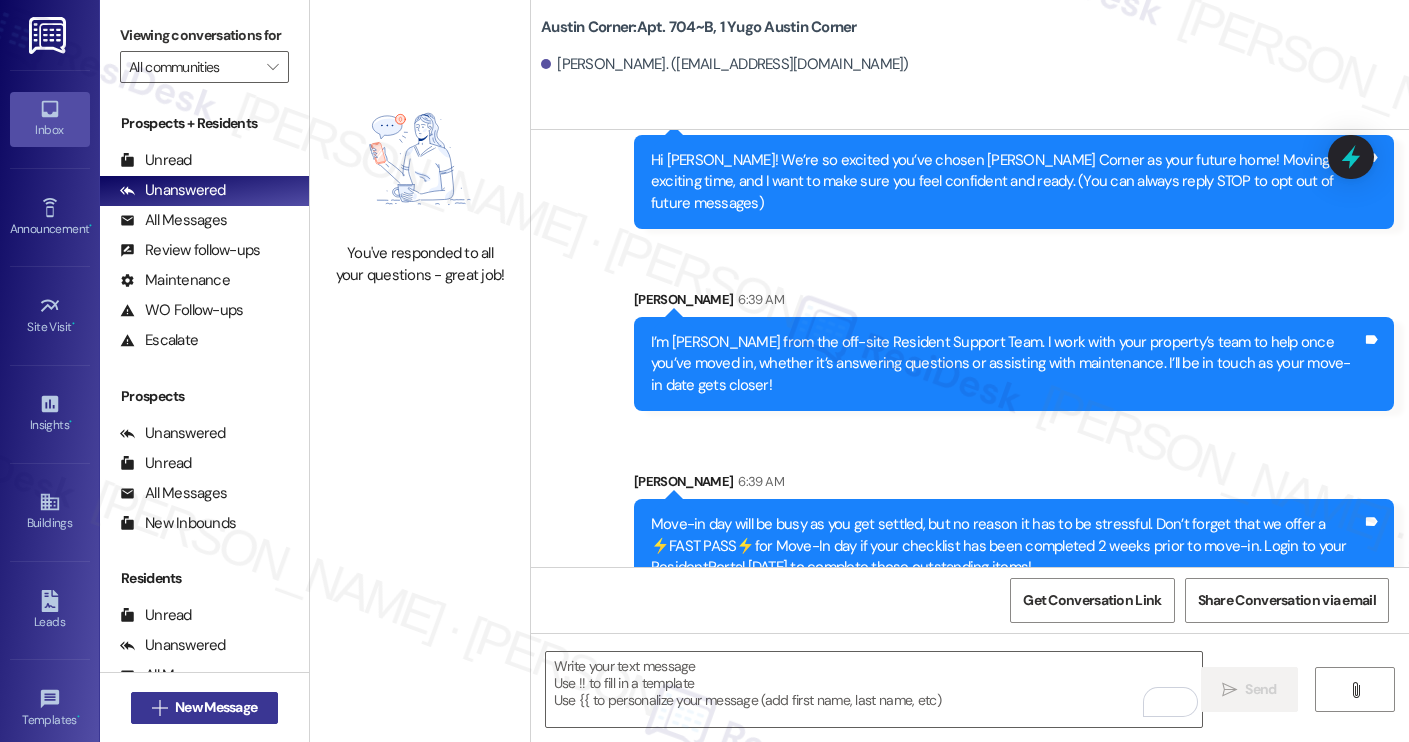 click on "New Message" at bounding box center (216, 707) 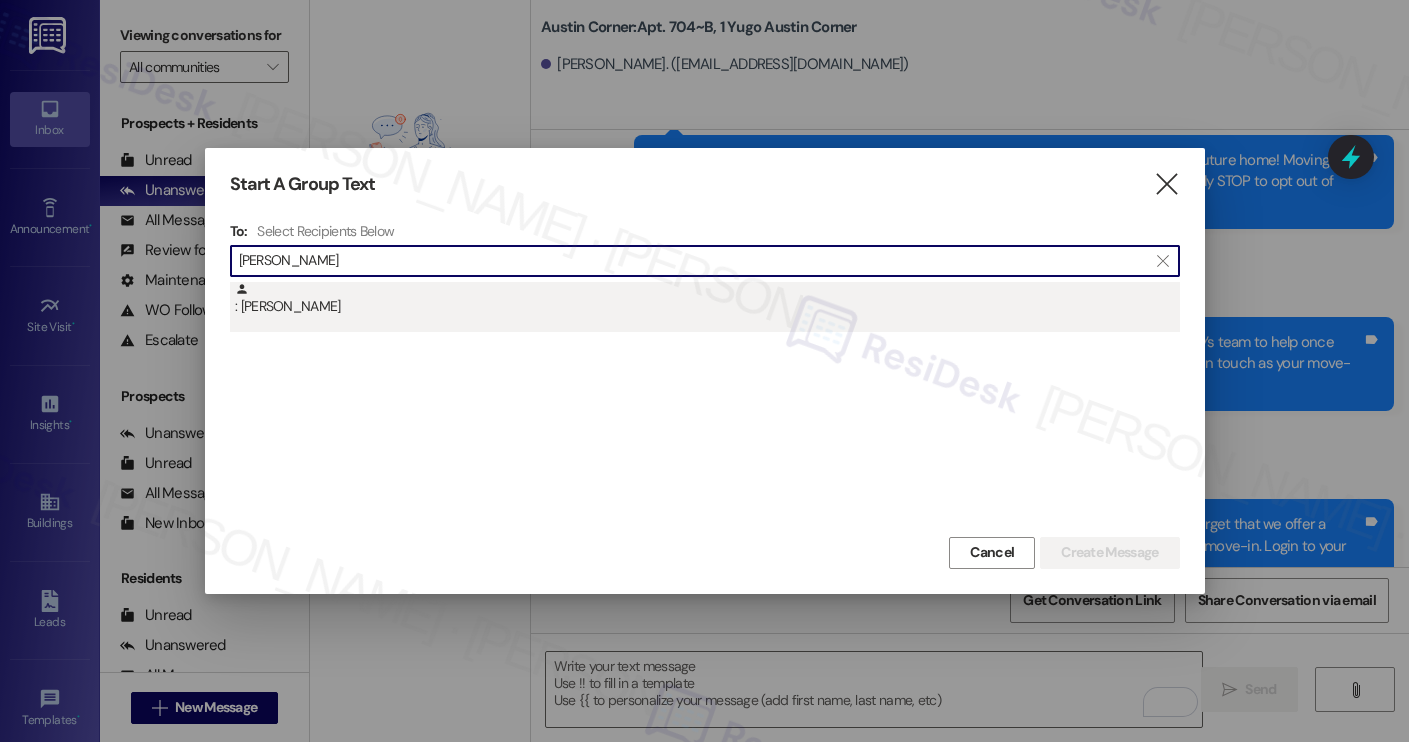 type on "samuel david" 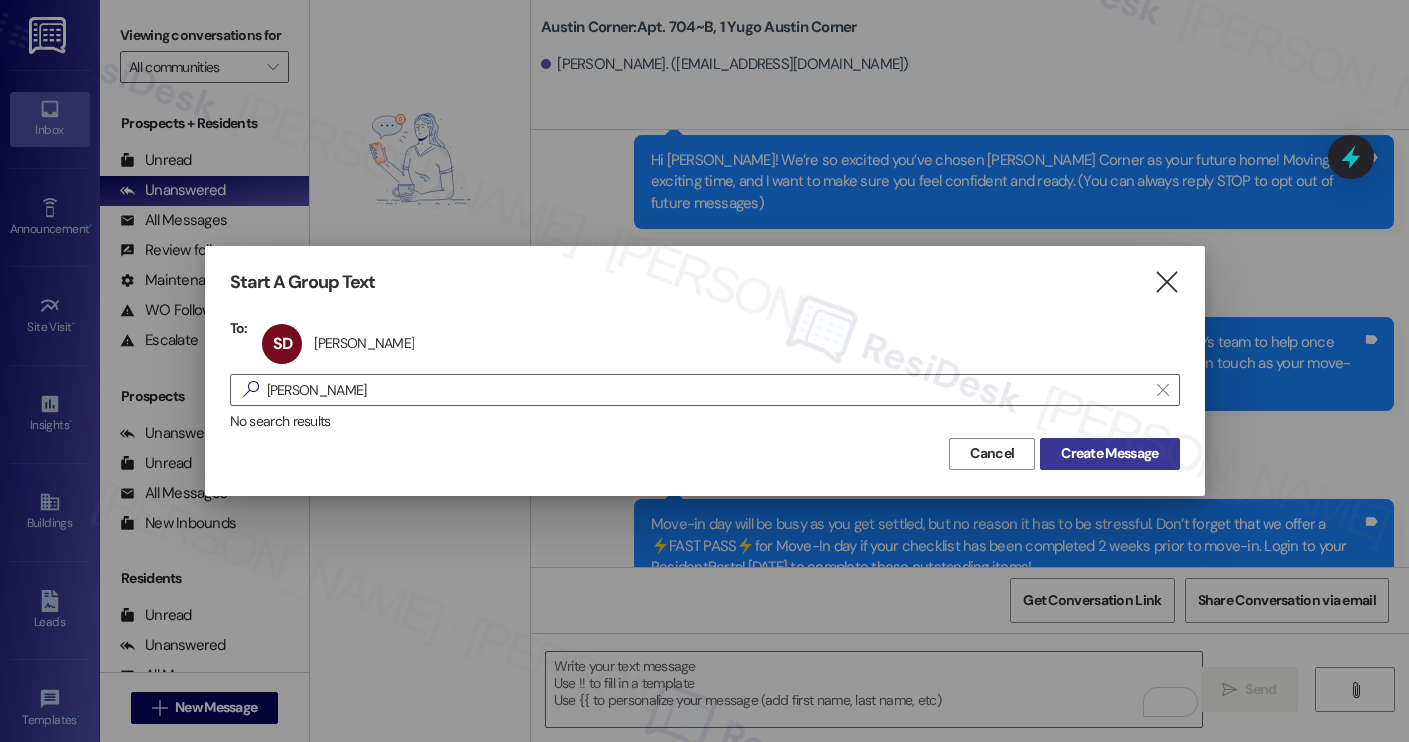 click on "Create Message" at bounding box center [1109, 454] 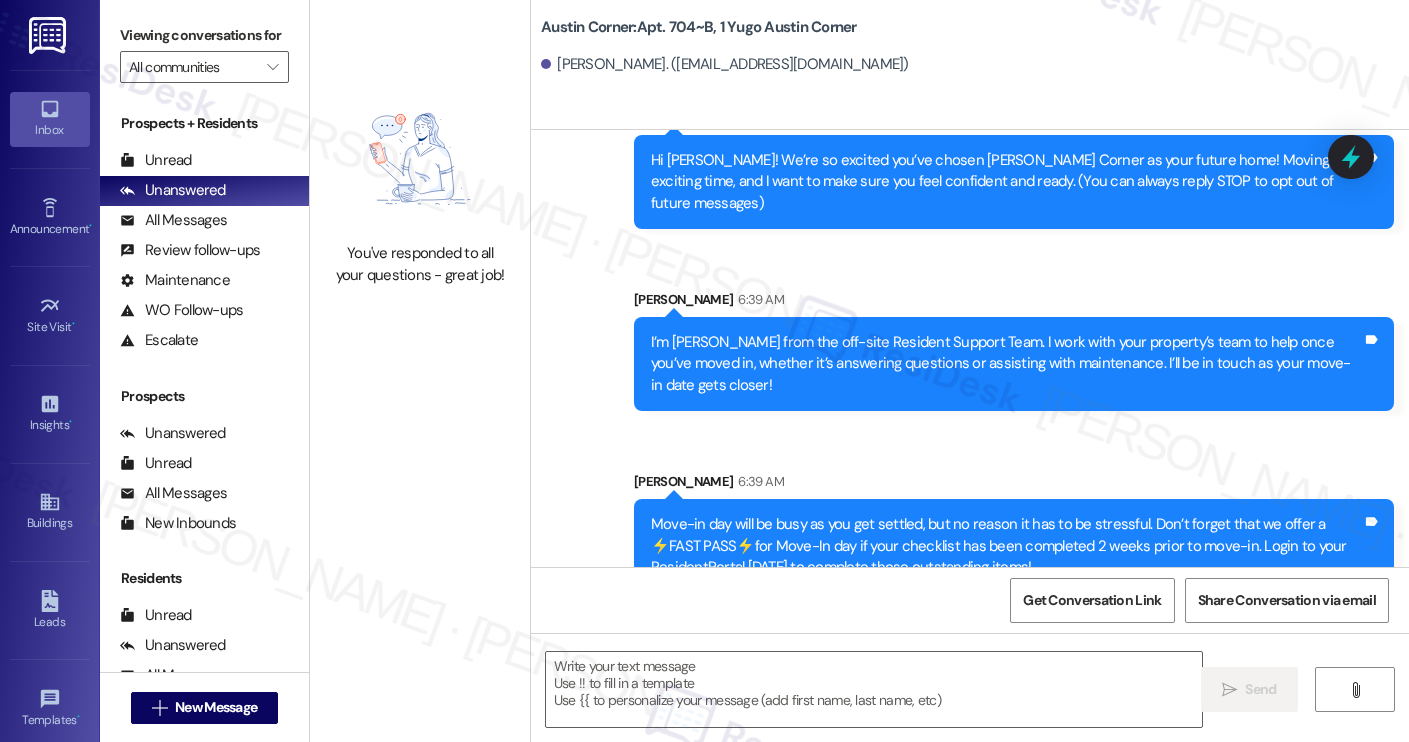 type on "Fetching suggested responses. Please feel free to read through the conversation in the meantime." 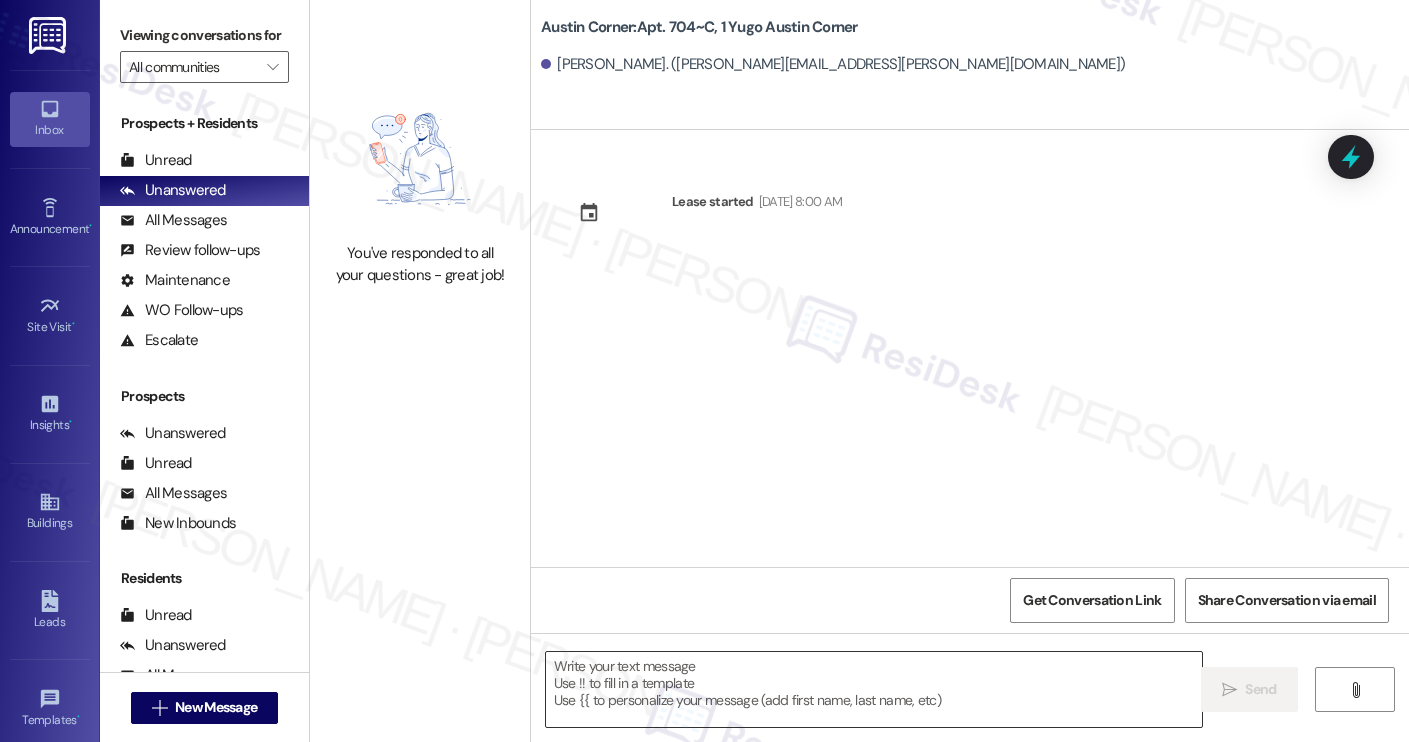 click at bounding box center (874, 689) 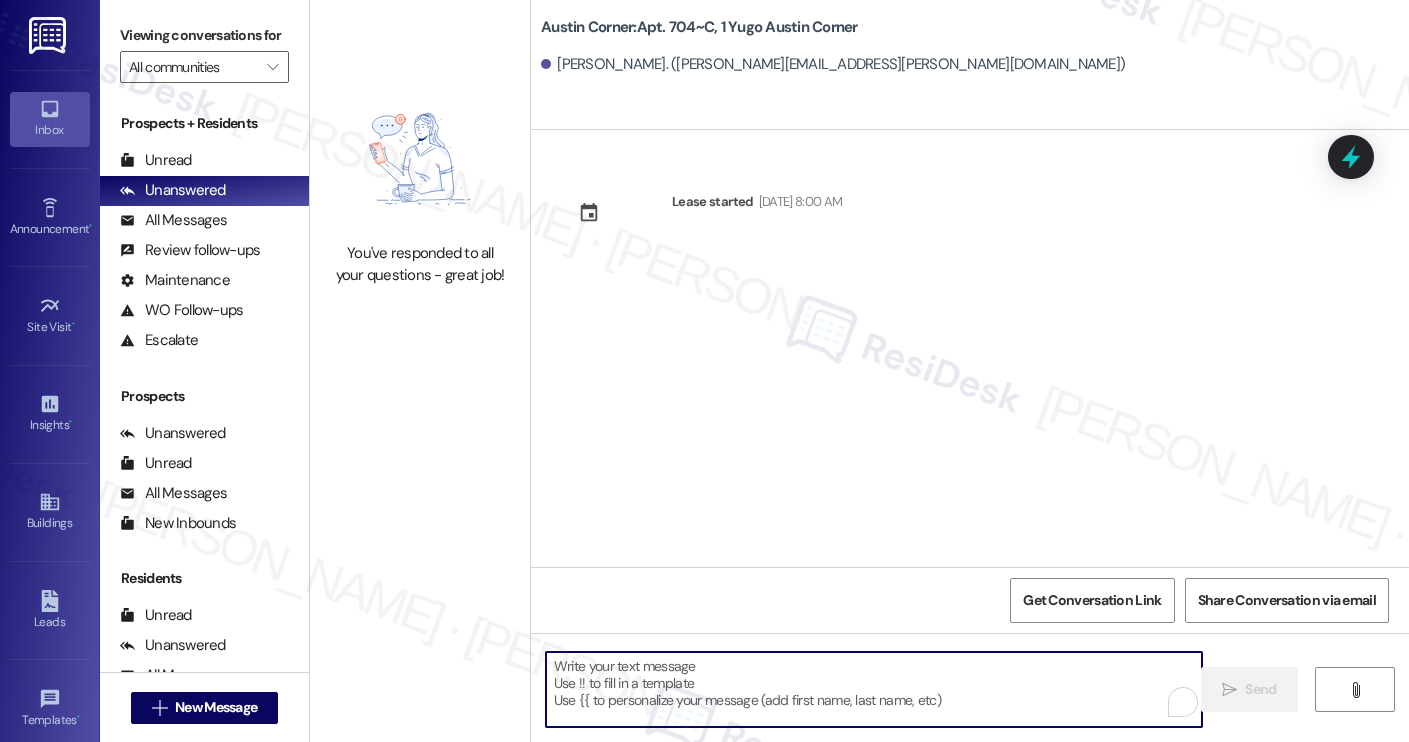 paste on "Hi [PERSON_NAME]! We’re so excited you’ve chosen [PERSON_NAME] Corner as your future home! Moving is an exciting time, and I want to make sure you feel confident and ready.
I’m [PERSON_NAME] from the off-site Resident Support Team. I work with your property’s team to help once you’ve moved in, whether it’s answering questions or assisting with maintenance. I’ll be in touch as your move-in date gets closer!
Move-in day will be busy as you get settled, but no reason it has to be stressful. Don’t forget that we offer a ⚡FAST PASS⚡for Move-In day if your checklist has been completed 2 weeks prior to move-in. Login to your ResidentPortal [DATE] to complete those outstanding items!" 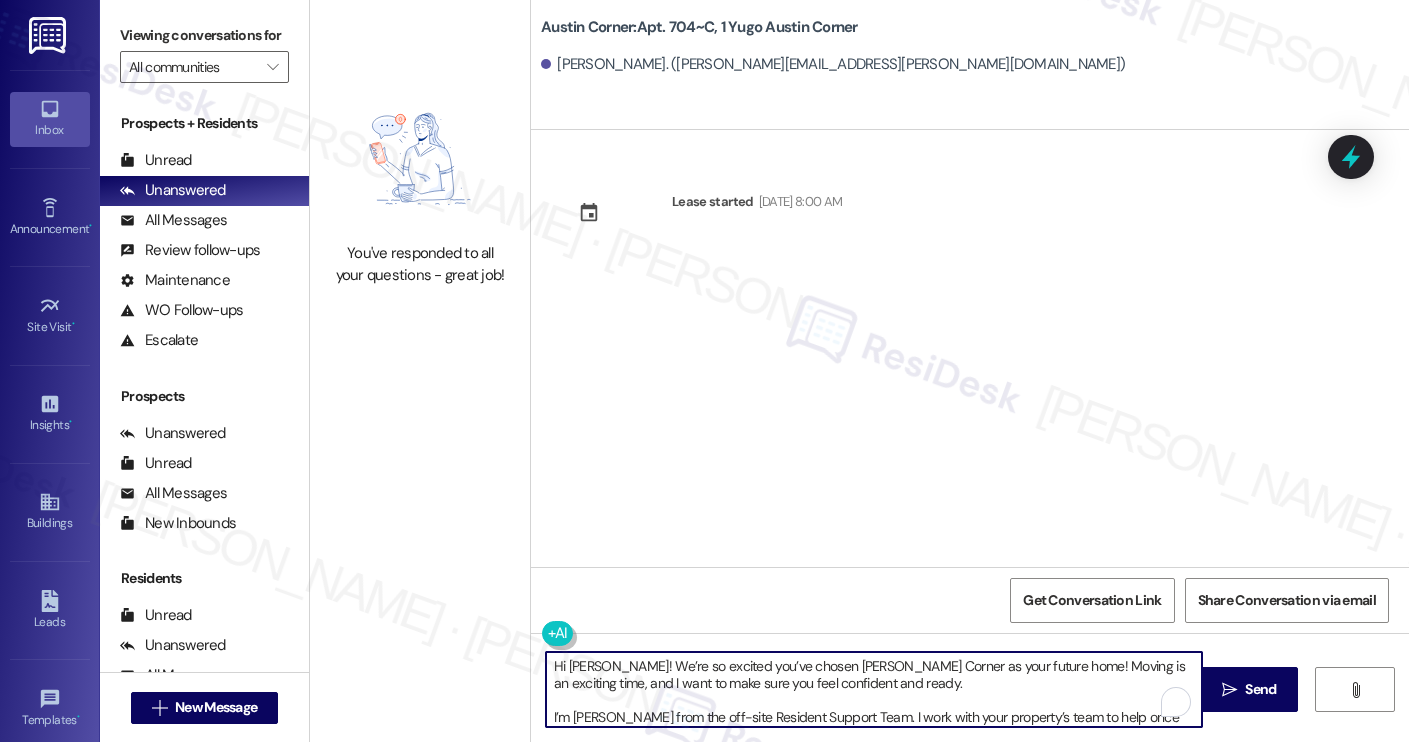 scroll, scrollTop: 119, scrollLeft: 0, axis: vertical 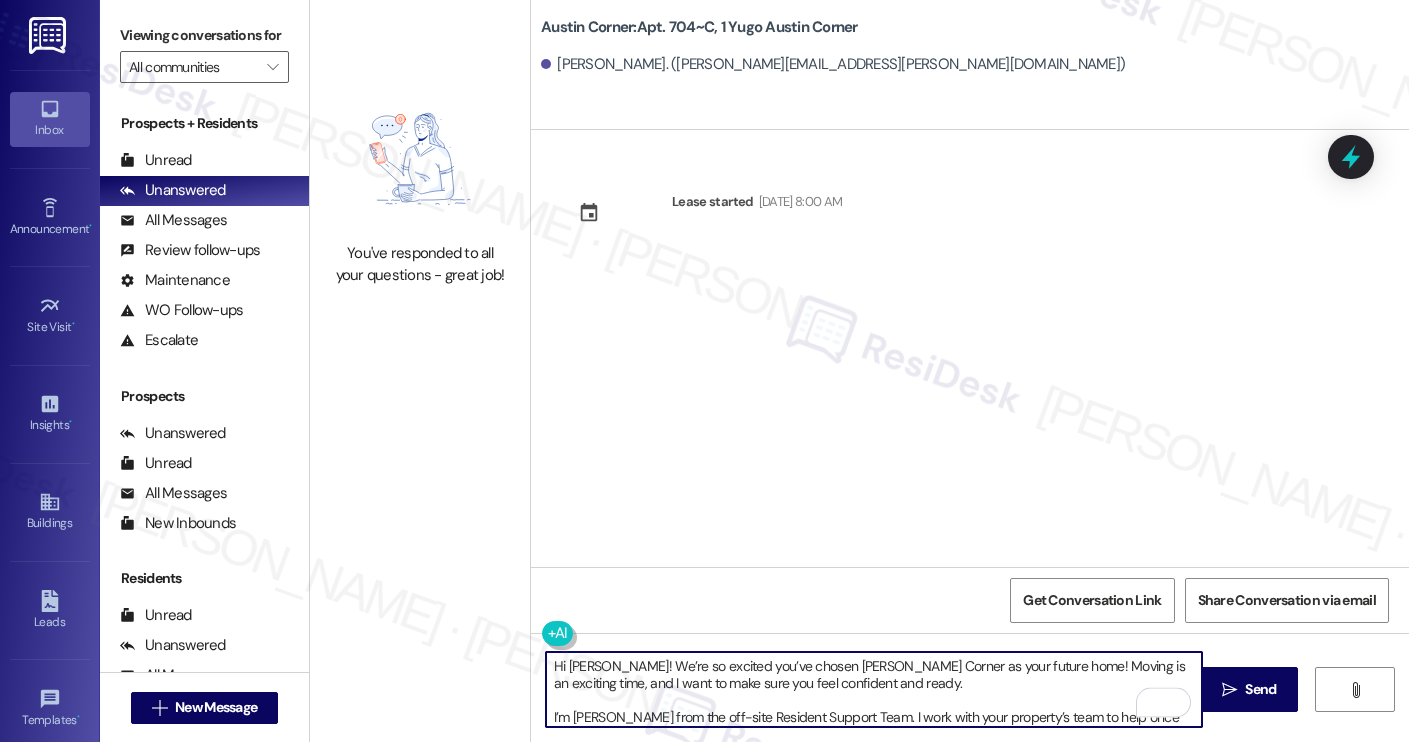click on "Samuel David Abati. (sam.d.abati@gmail.com)" at bounding box center (833, 64) 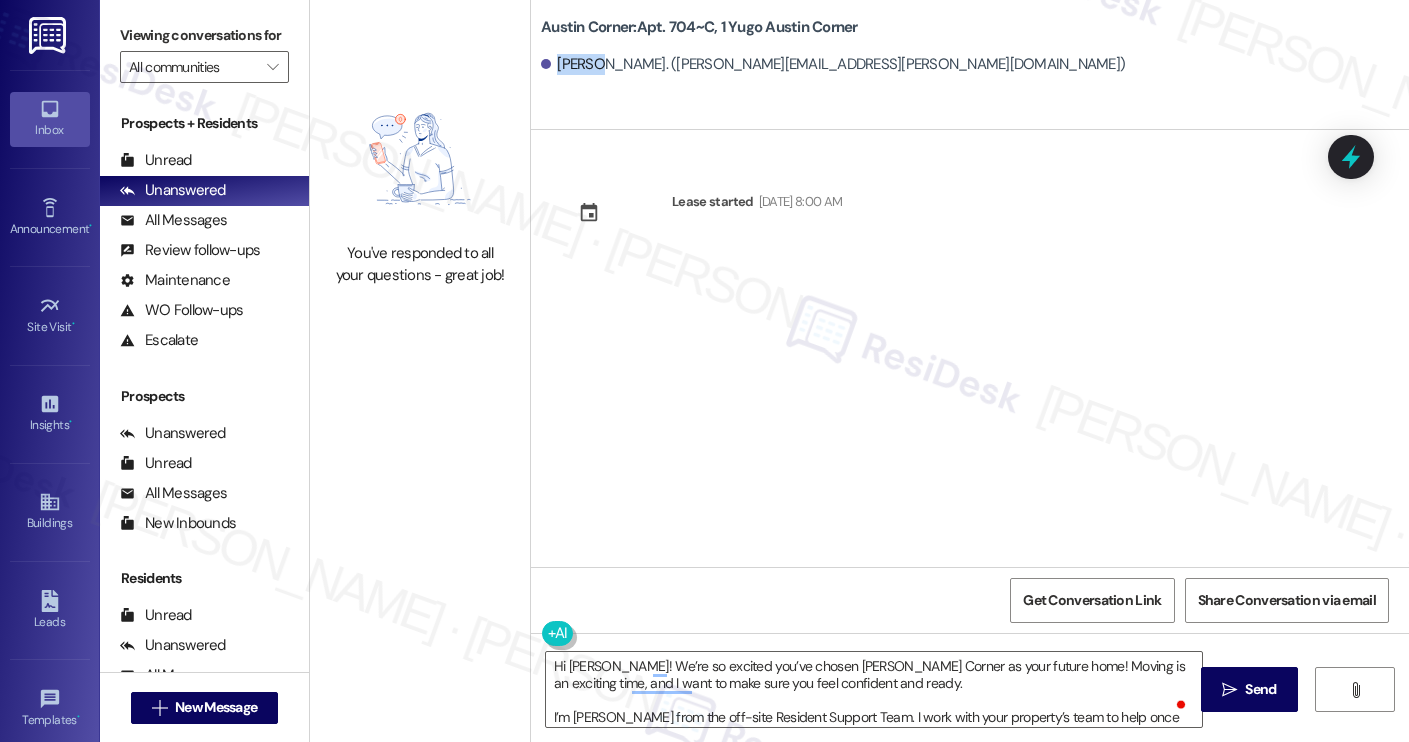 copy on "Samuel" 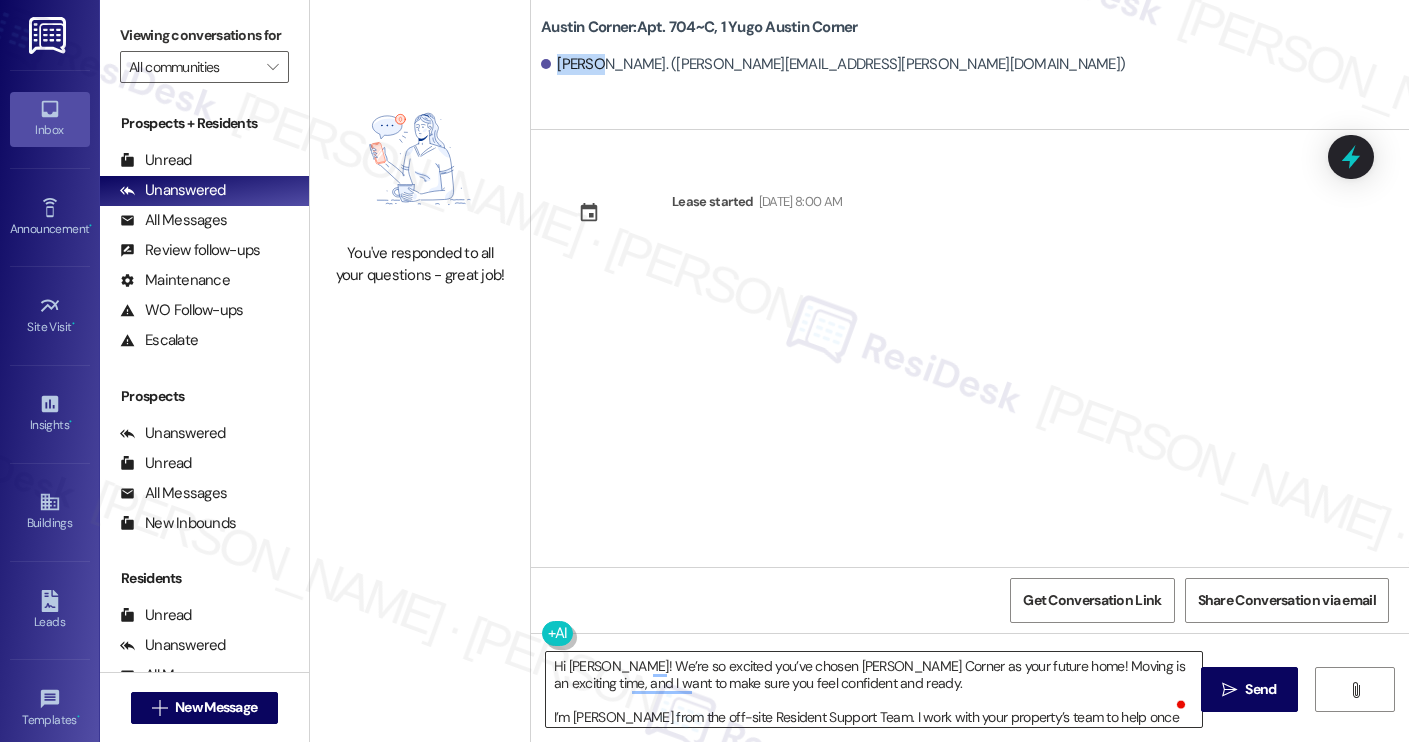 click on "Hi [PERSON_NAME]! We’re so excited you’ve chosen [PERSON_NAME] Corner as your future home! Moving is an exciting time, and I want to make sure you feel confident and ready.
I’m [PERSON_NAME] from the off-site Resident Support Team. I work with your property’s team to help once you’ve moved in, whether it’s answering questions or assisting with maintenance. I’ll be in touch as your move-in date gets closer!
Move-in day will be busy as you get settled, but no reason it has to be stressful. Don’t forget that we offer a ⚡FAST PASS⚡for Move-In day if your checklist has been completed 2 weeks prior to move-in. Login to your ResidentPortal [DATE] to complete those outstanding items!" at bounding box center (874, 689) 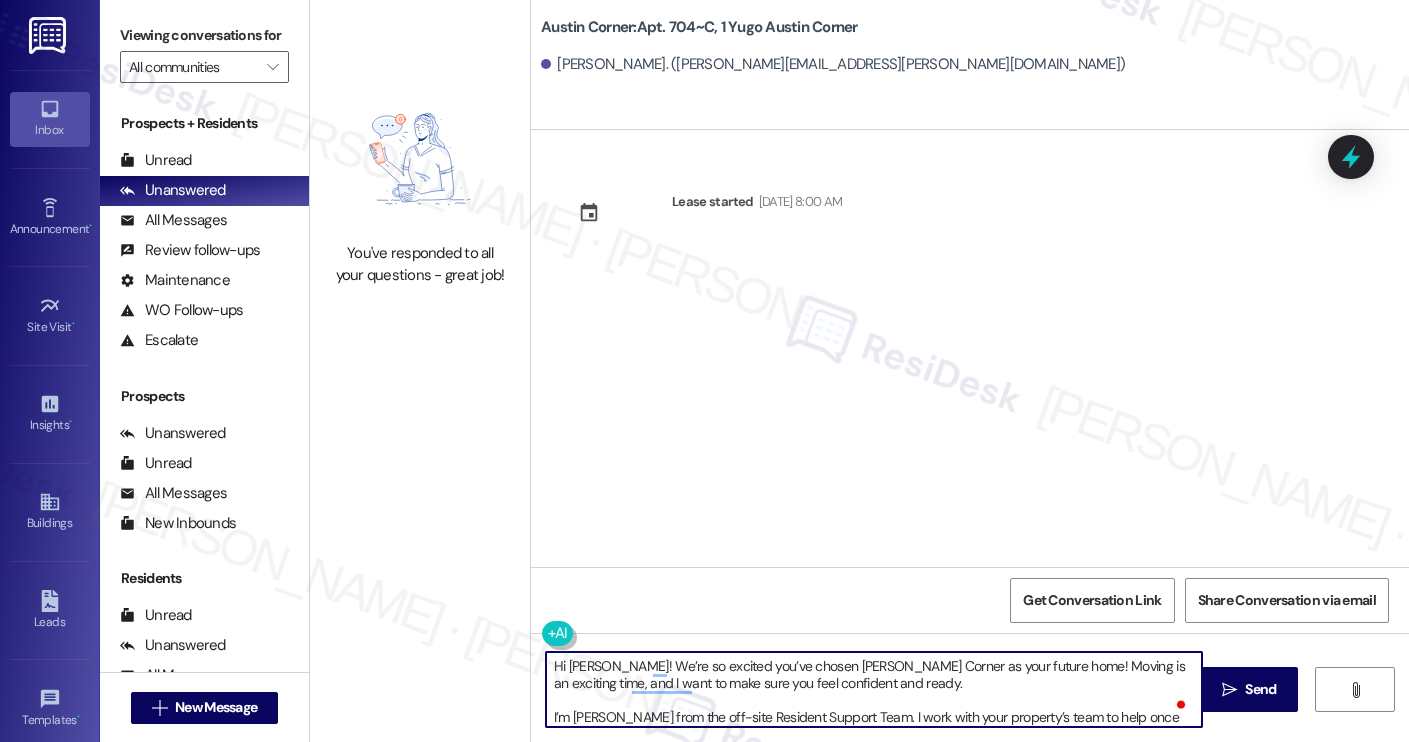 click on "Hi [PERSON_NAME]! We’re so excited you’ve chosen [PERSON_NAME] Corner as your future home! Moving is an exciting time, and I want to make sure you feel confident and ready.
I’m [PERSON_NAME] from the off-site Resident Support Team. I work with your property’s team to help once you’ve moved in, whether it’s answering questions or assisting with maintenance. I’ll be in touch as your move-in date gets closer!
Move-in day will be busy as you get settled, but no reason it has to be stressful. Don’t forget that we offer a ⚡FAST PASS⚡for Move-In day if your checklist has been completed 2 weeks prior to move-in. Login to your ResidentPortal [DATE] to complete those outstanding items!" at bounding box center [874, 689] 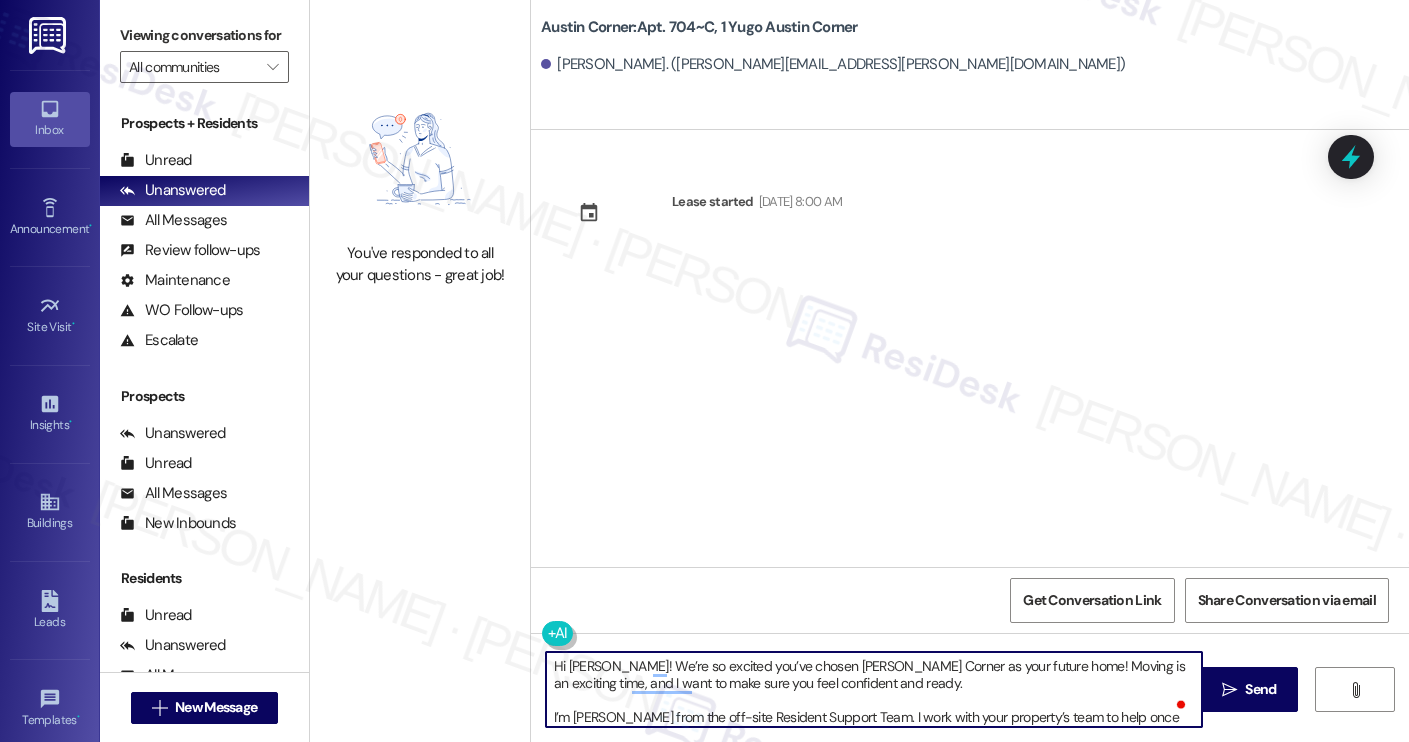 scroll, scrollTop: 17, scrollLeft: 0, axis: vertical 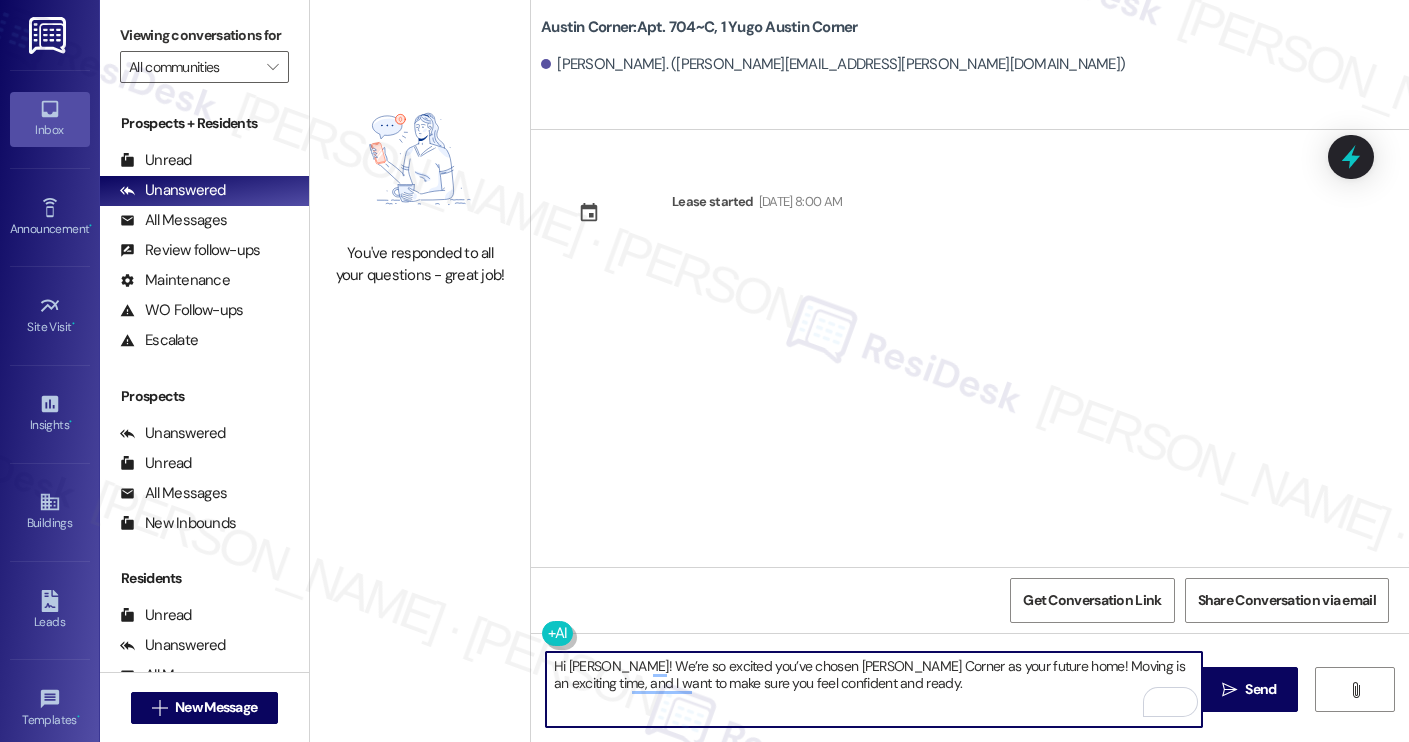click on "Hi Samuel! We’re so excited you’ve chosen Yugo Austin Corner as your future home! Moving is an exciting time, and I want to make sure you feel confident and ready." at bounding box center (874, 689) 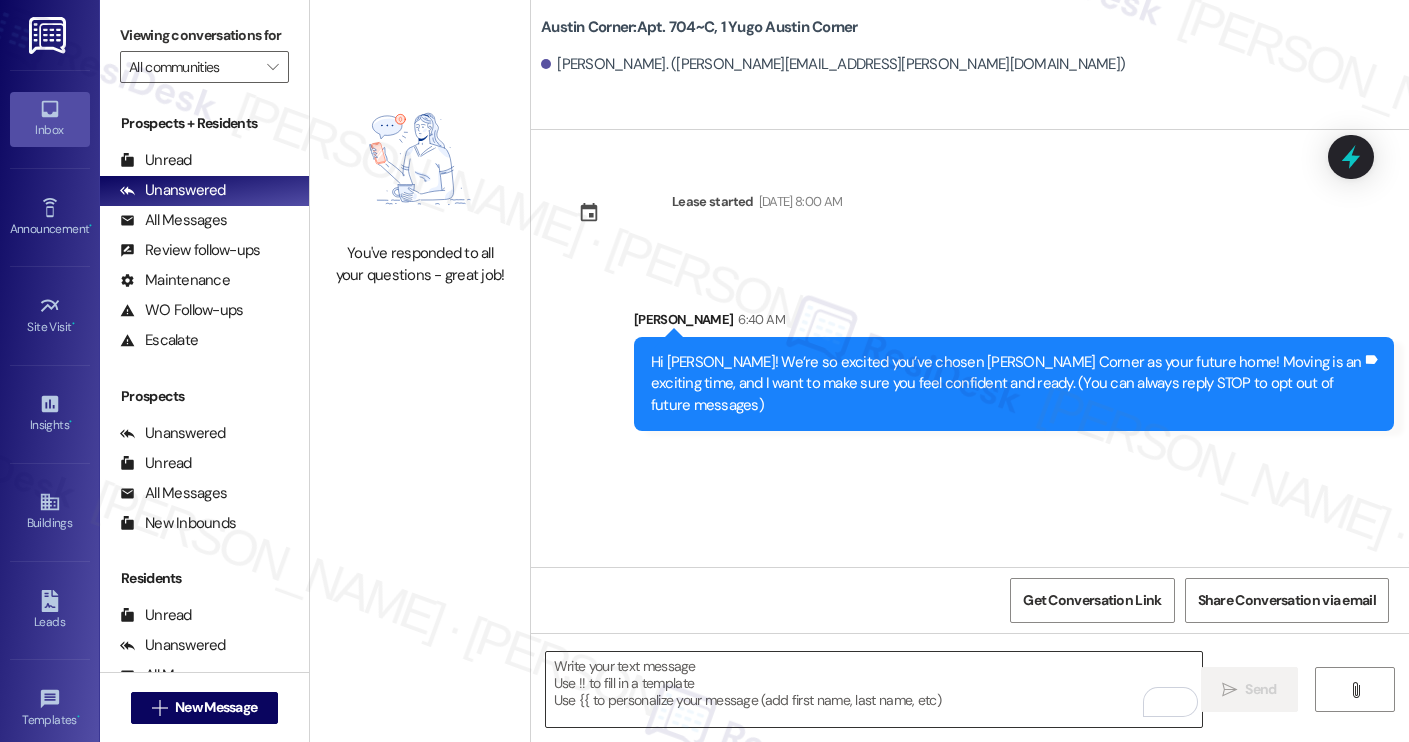 click at bounding box center [874, 689] 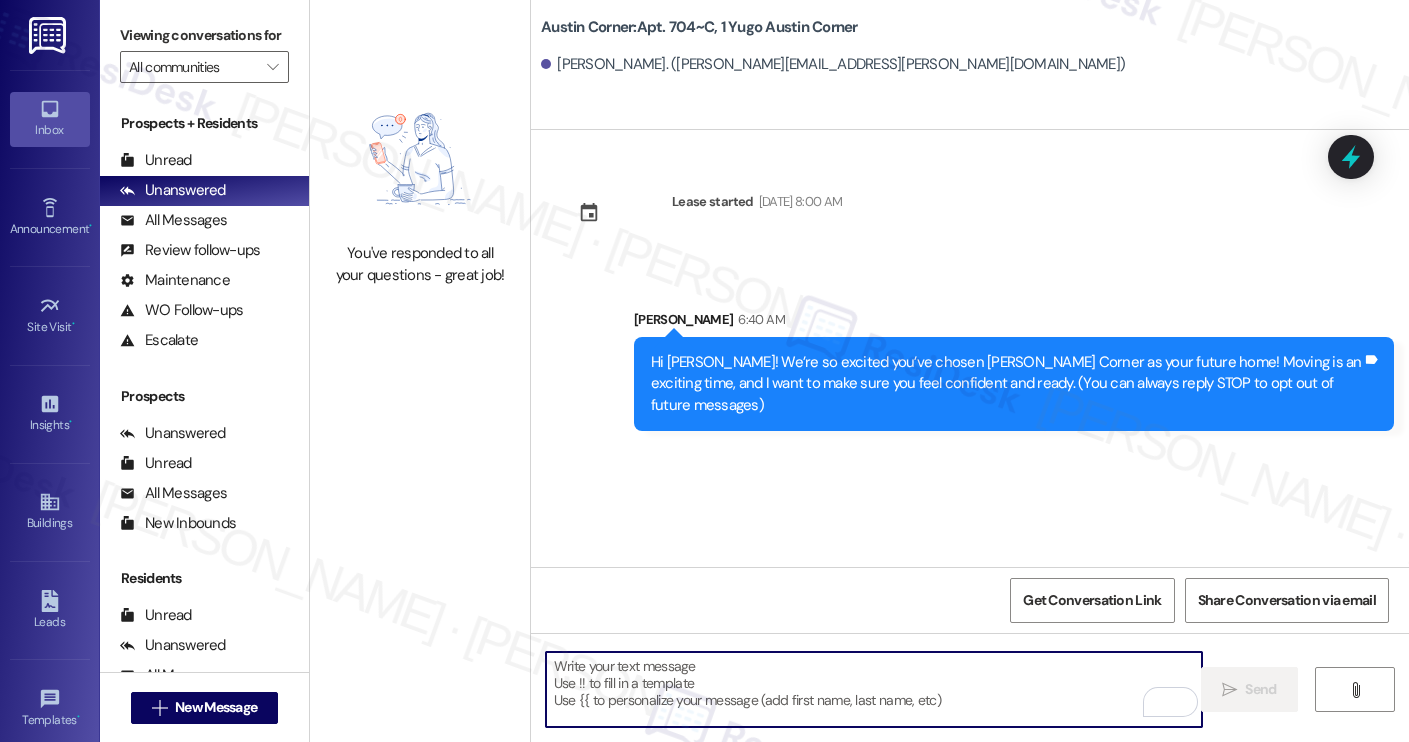 paste on "I’m [PERSON_NAME] from the off-site Resident Support Team. I work with your property’s team to help once you’ve moved in, whether it’s answering questions or assisting with maintenance. I’ll be in touch as your move-in date gets closer!
Move-in day will be busy as you get settled, but no reason it has to be stressful. Don’t forget that we offer a ⚡FAST PASS⚡for Move-In day if your checklist has been completed 2 weeks prior to move-in. Login to your ResidentPortal [DATE] to complete those outstanding items!" 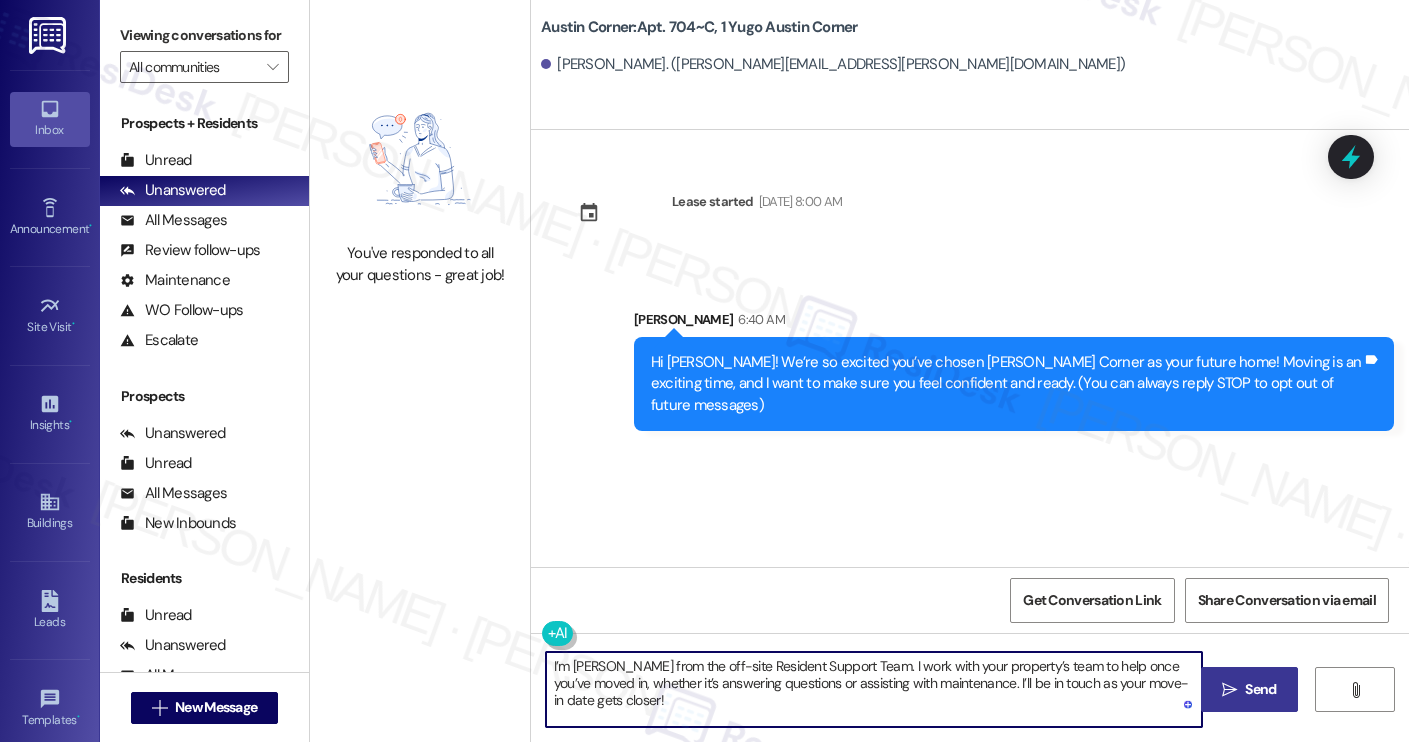 type on "I’m [PERSON_NAME] from the off-site Resident Support Team. I work with your property’s team to help once you’ve moved in, whether it’s answering questions or assisting with maintenance. I’ll be in touch as your move-in date gets closer!" 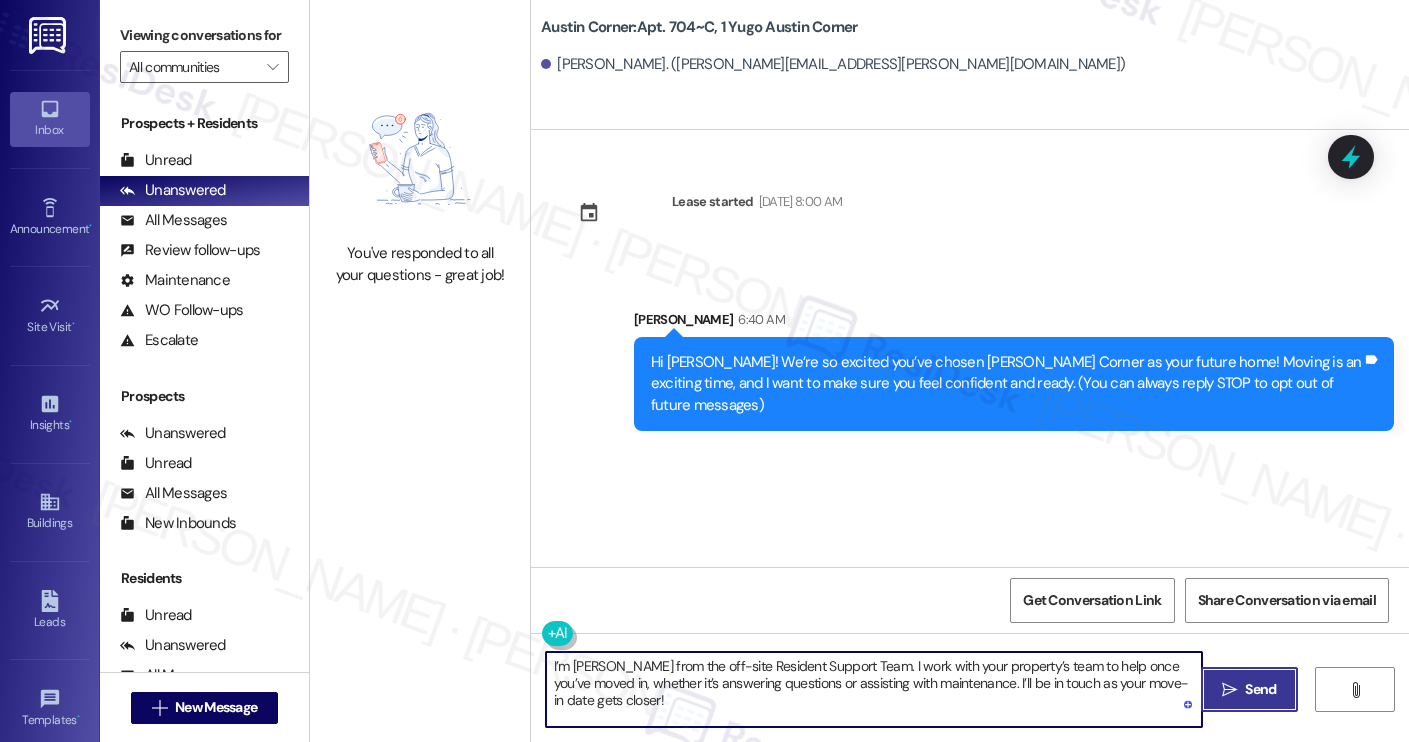 click on " Send" at bounding box center (1249, 689) 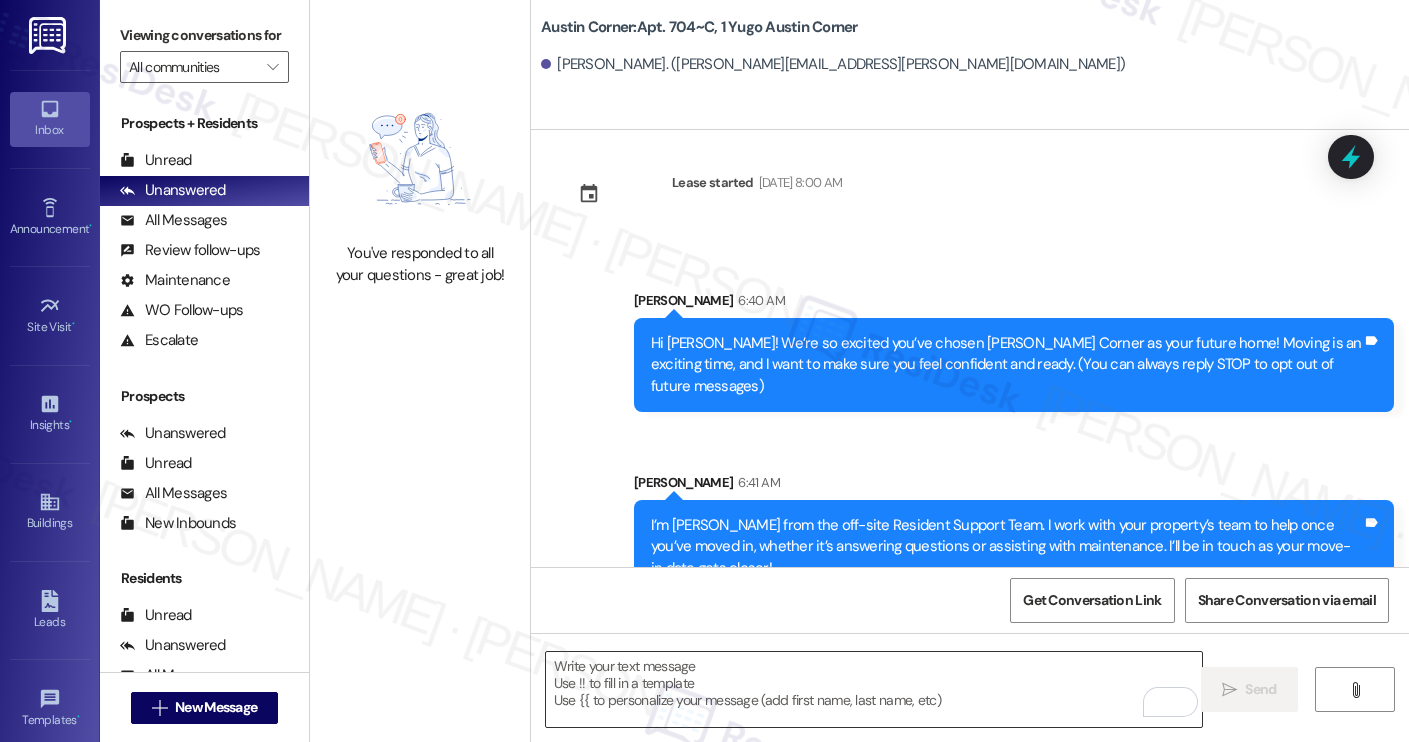 click at bounding box center [874, 689] 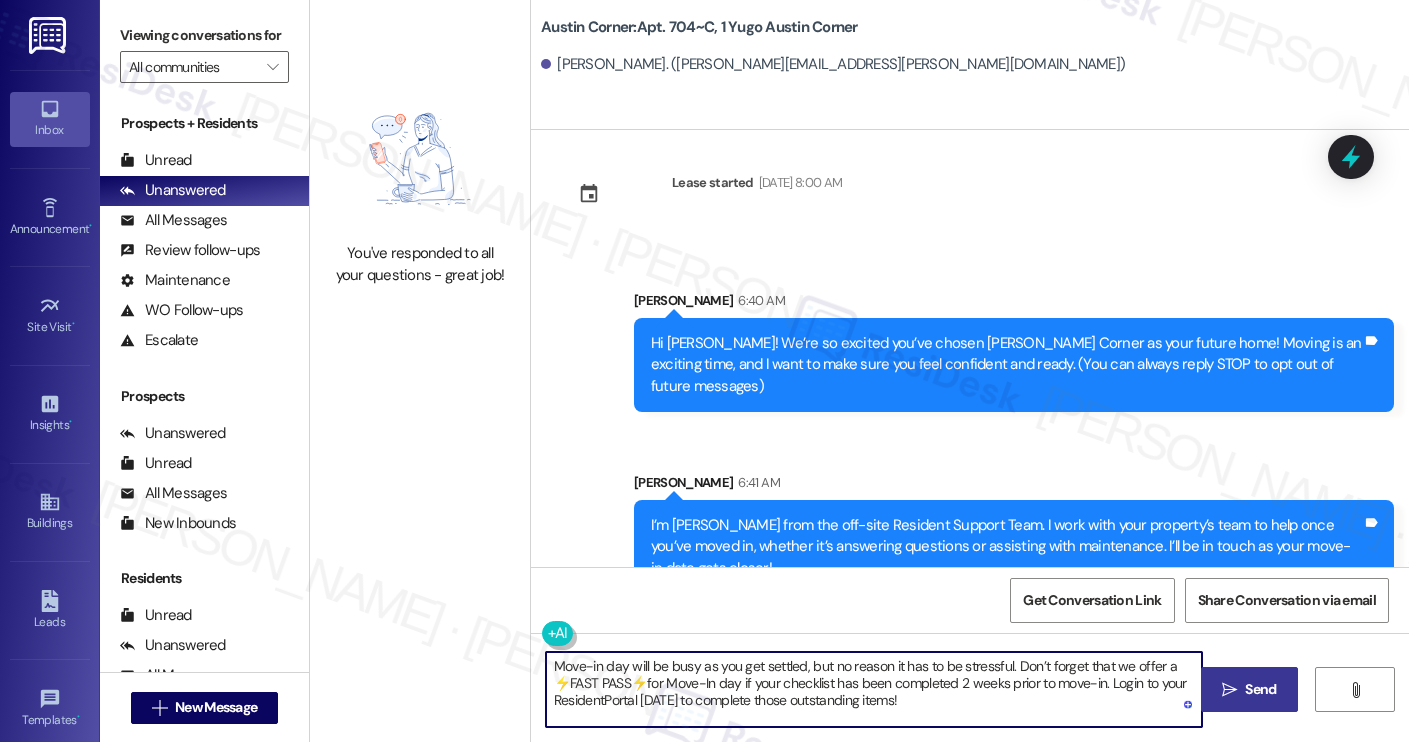 type on "Move-in day will be busy as you get settled, but no reason it has to be stressful. Don’t forget that we offer a ⚡FAST PASS⚡for Move-In day if your checklist has been completed 2 weeks prior to move-in. Login to your ResidentPortal [DATE] to complete those outstanding items!" 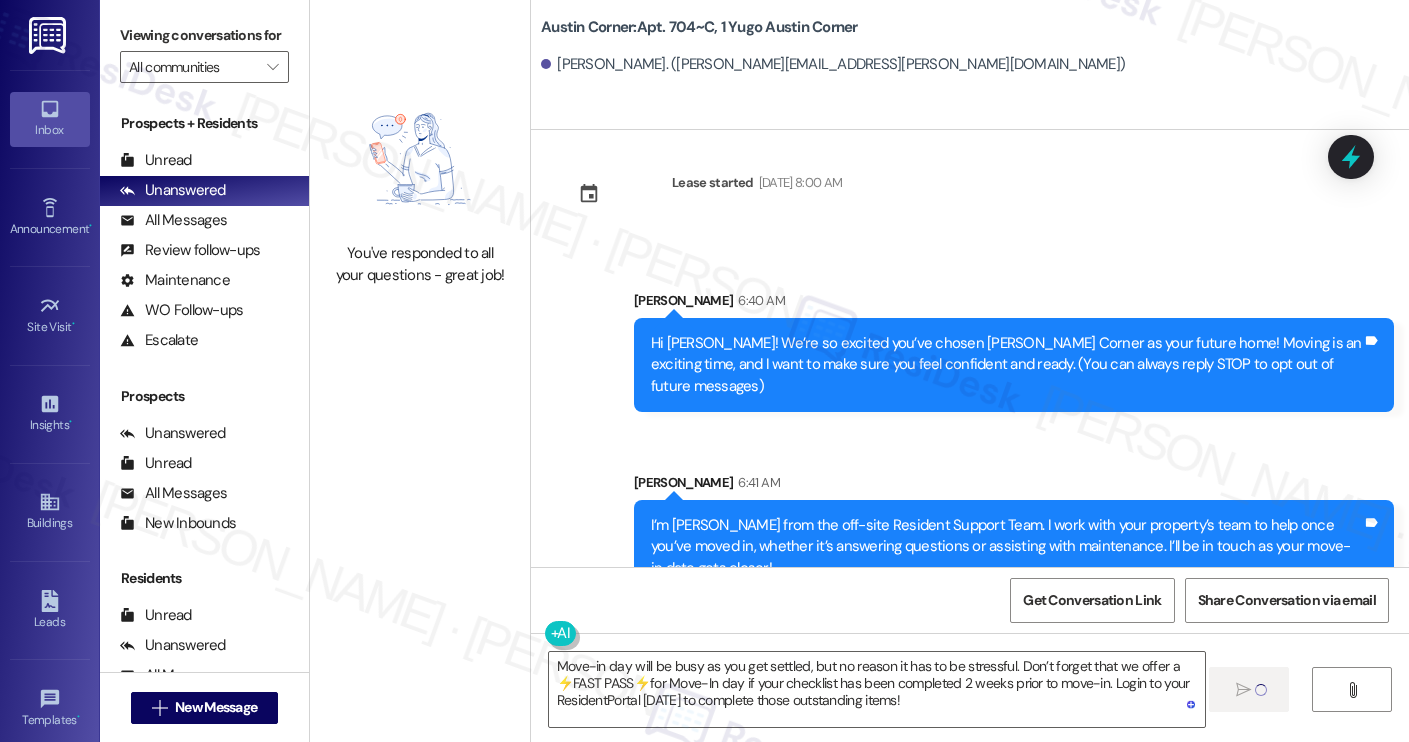type 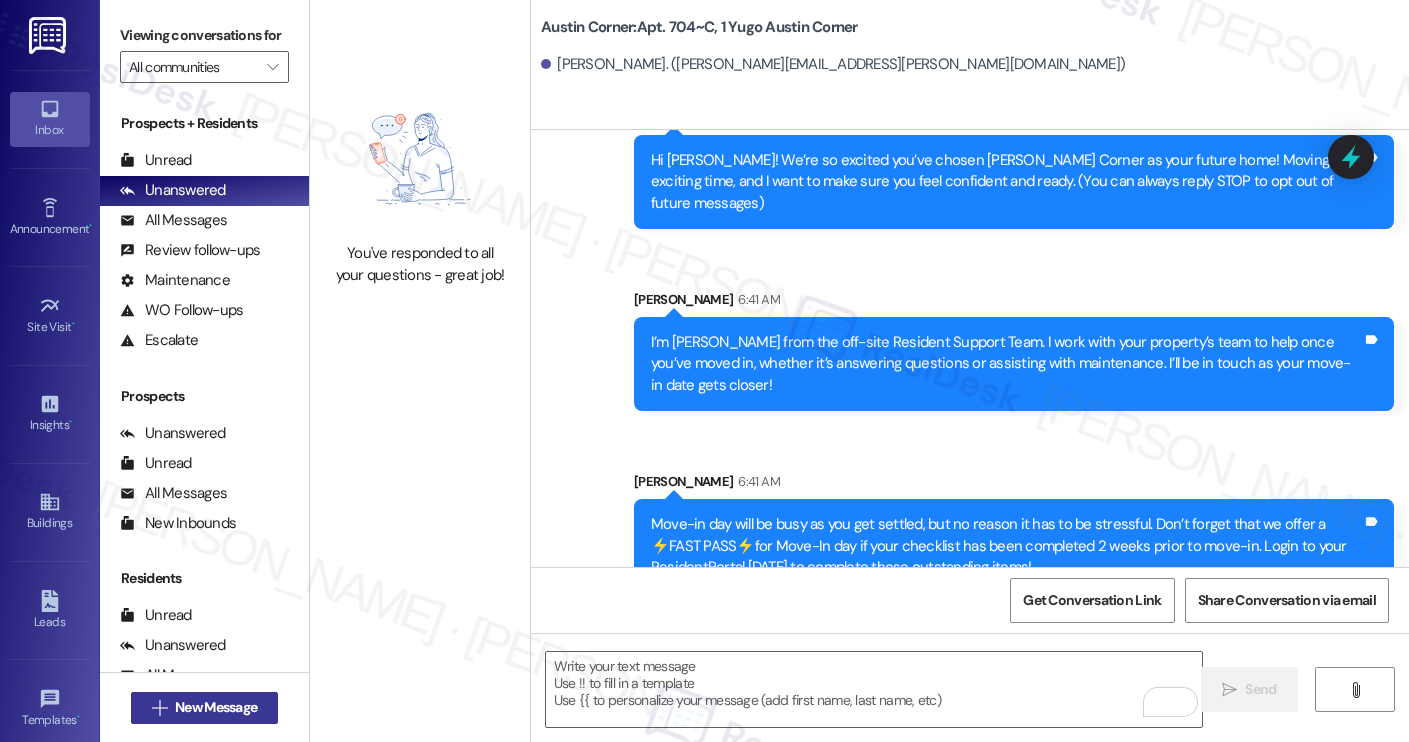 click on "New Message" at bounding box center (216, 707) 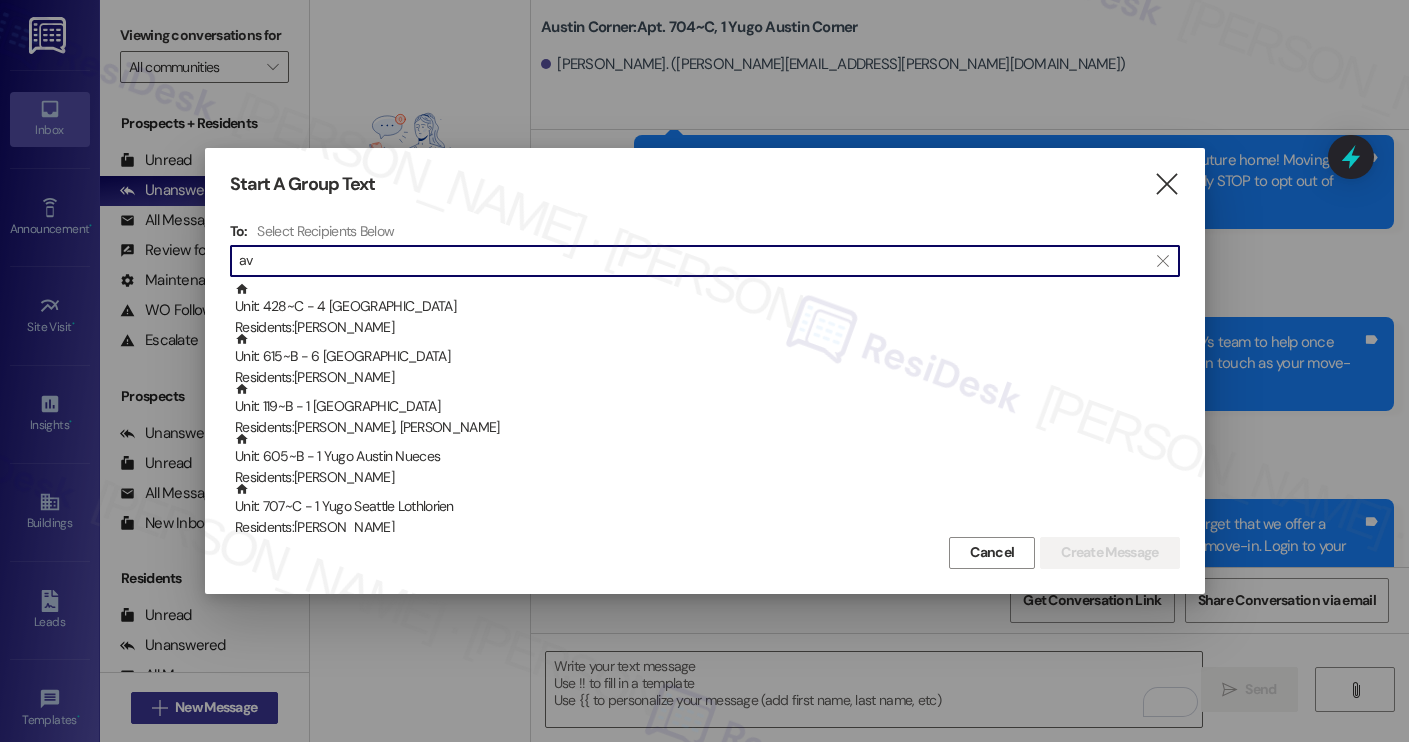 type on "a" 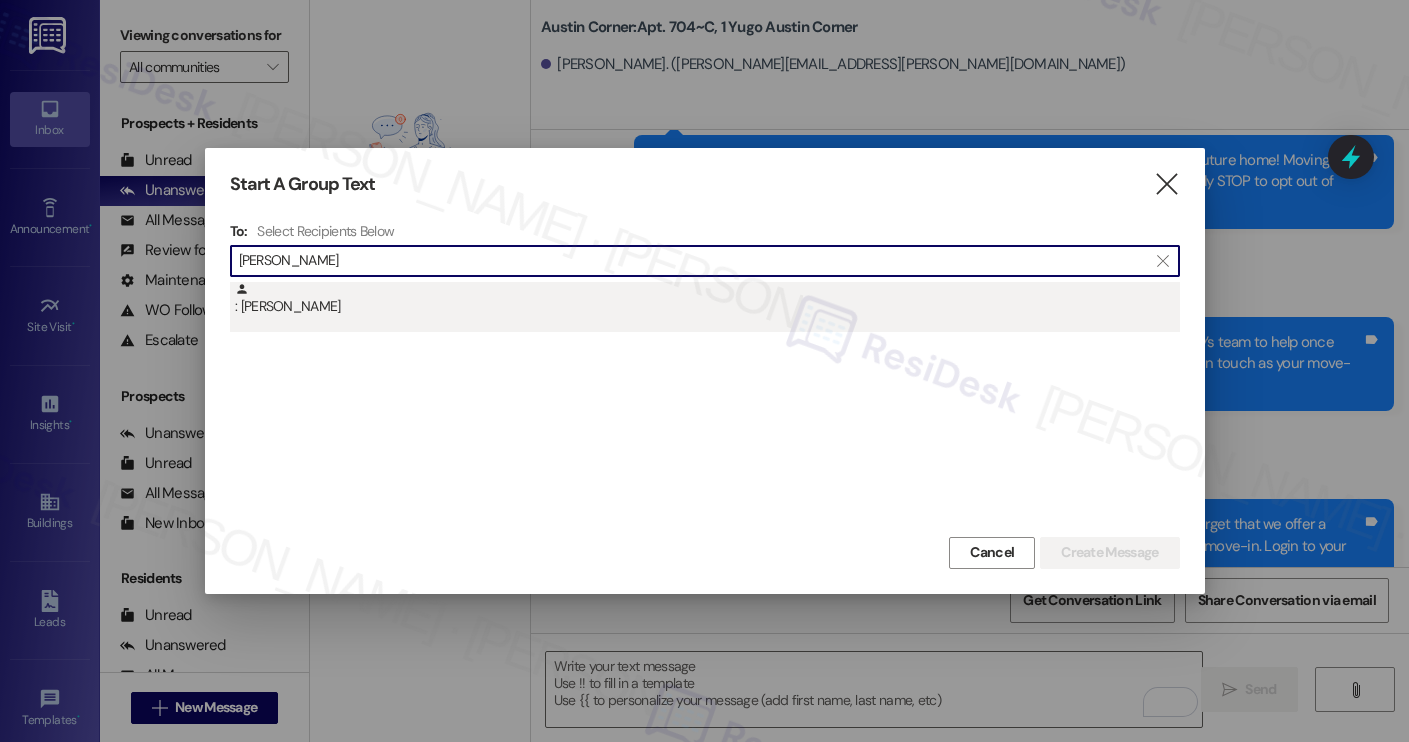 type on "david duart" 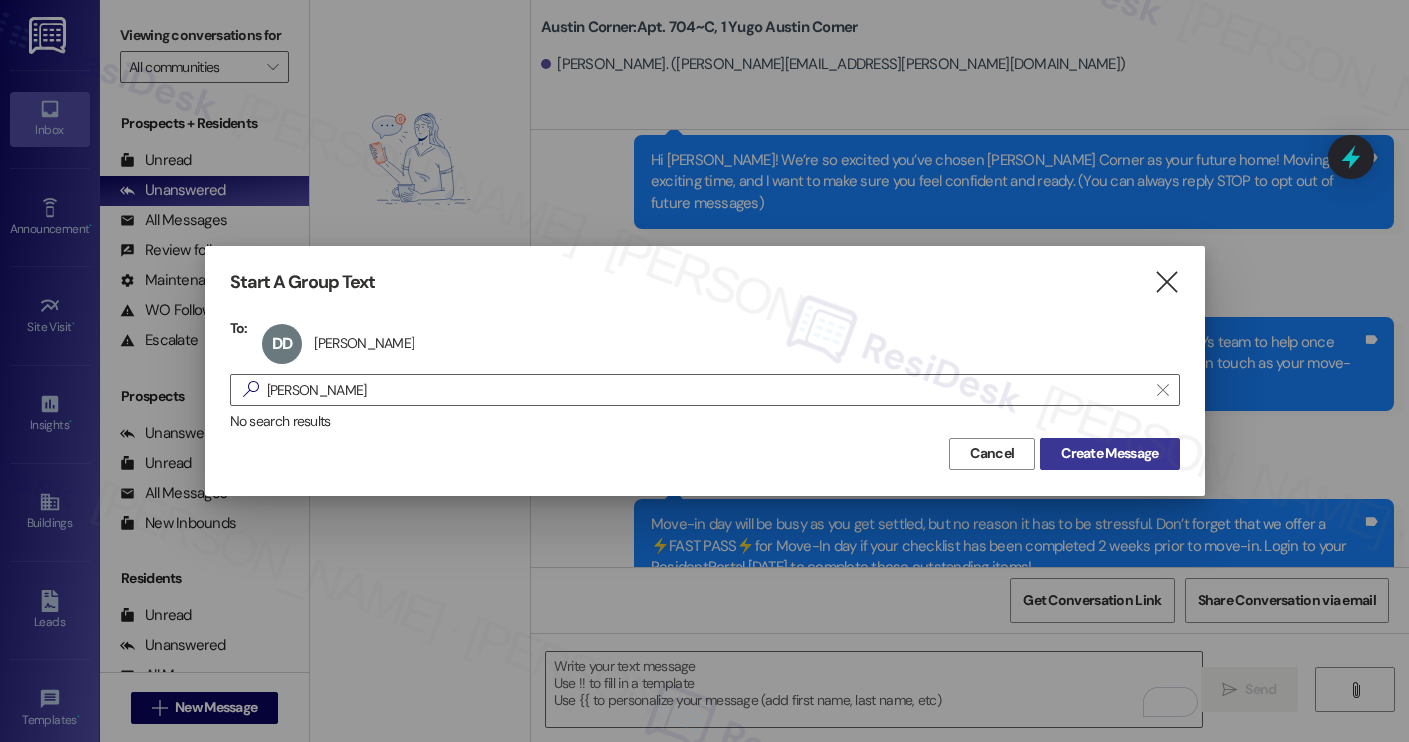 click on "Create Message" at bounding box center (1109, 453) 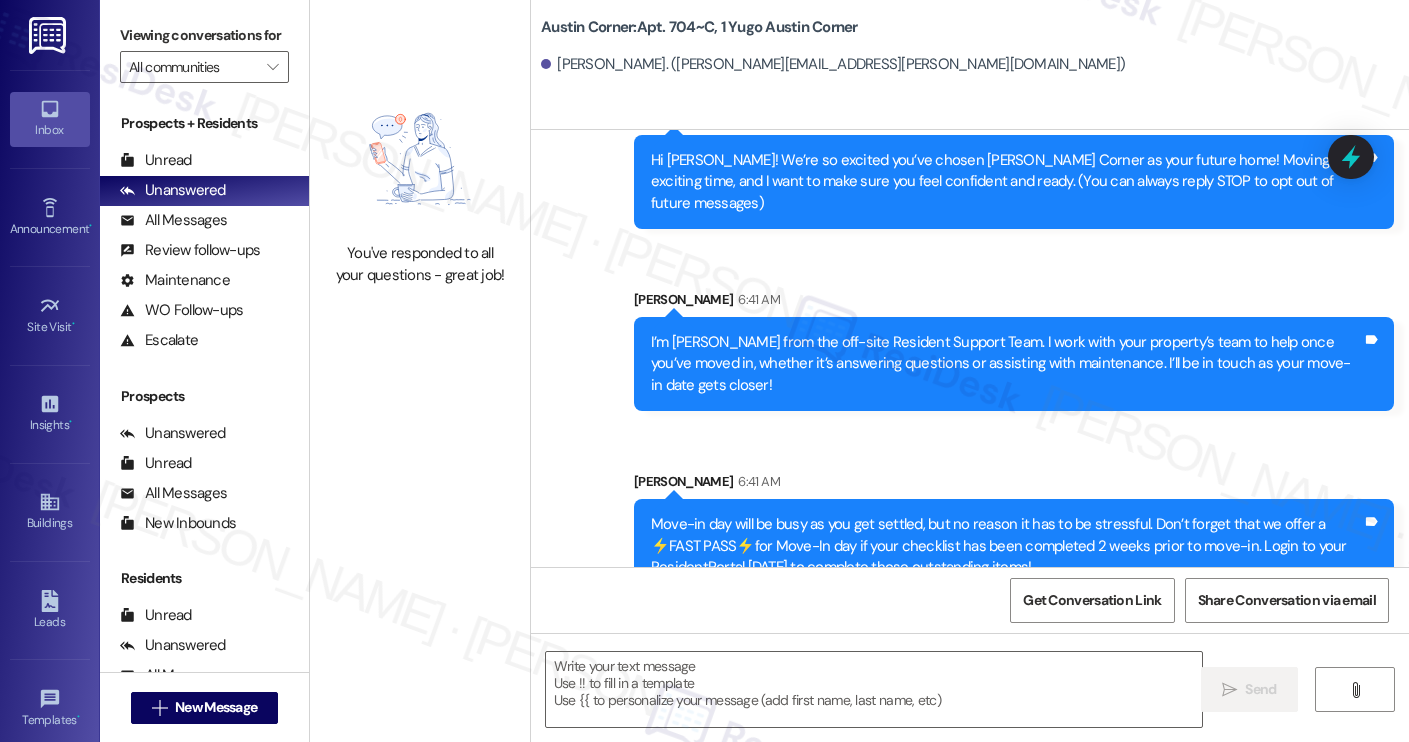 type on "Fetching suggested responses. Please feel free to read through the conversation in the meantime." 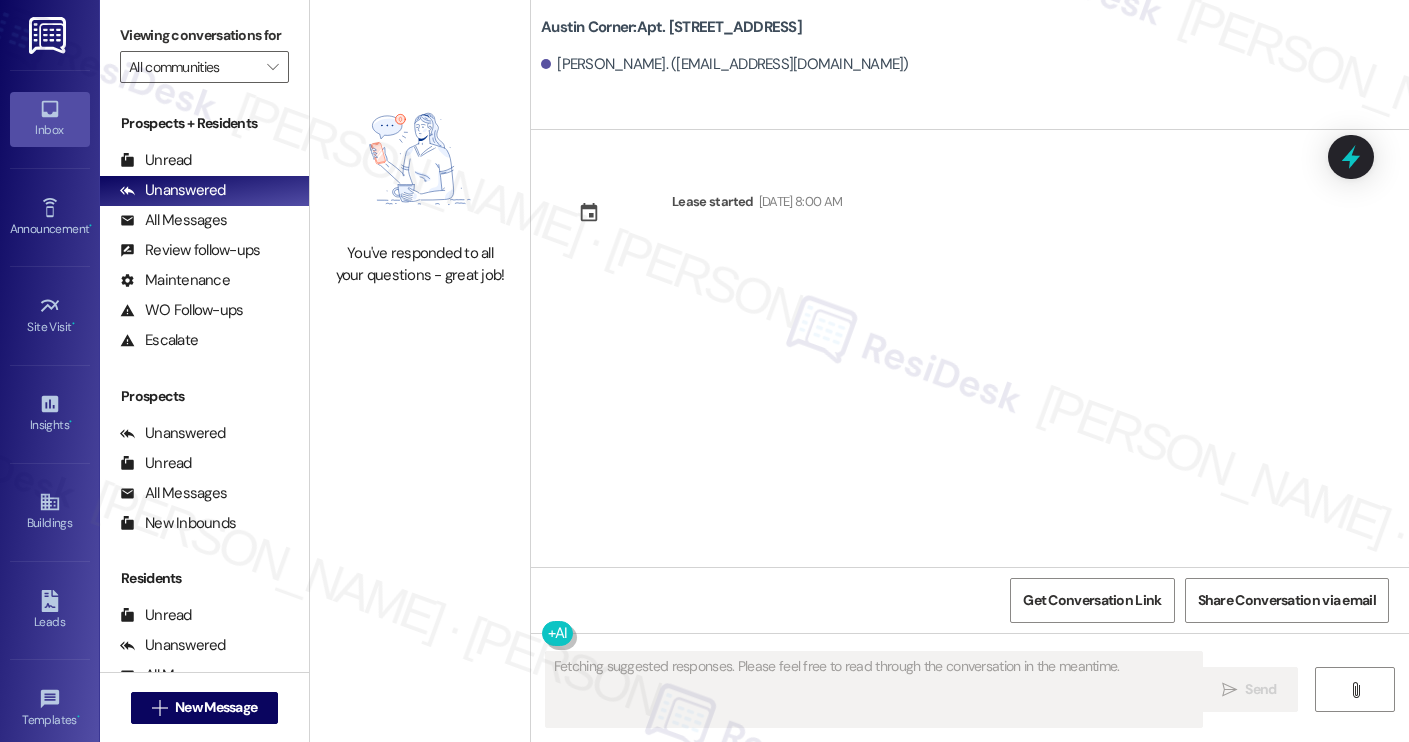 scroll, scrollTop: 0, scrollLeft: 0, axis: both 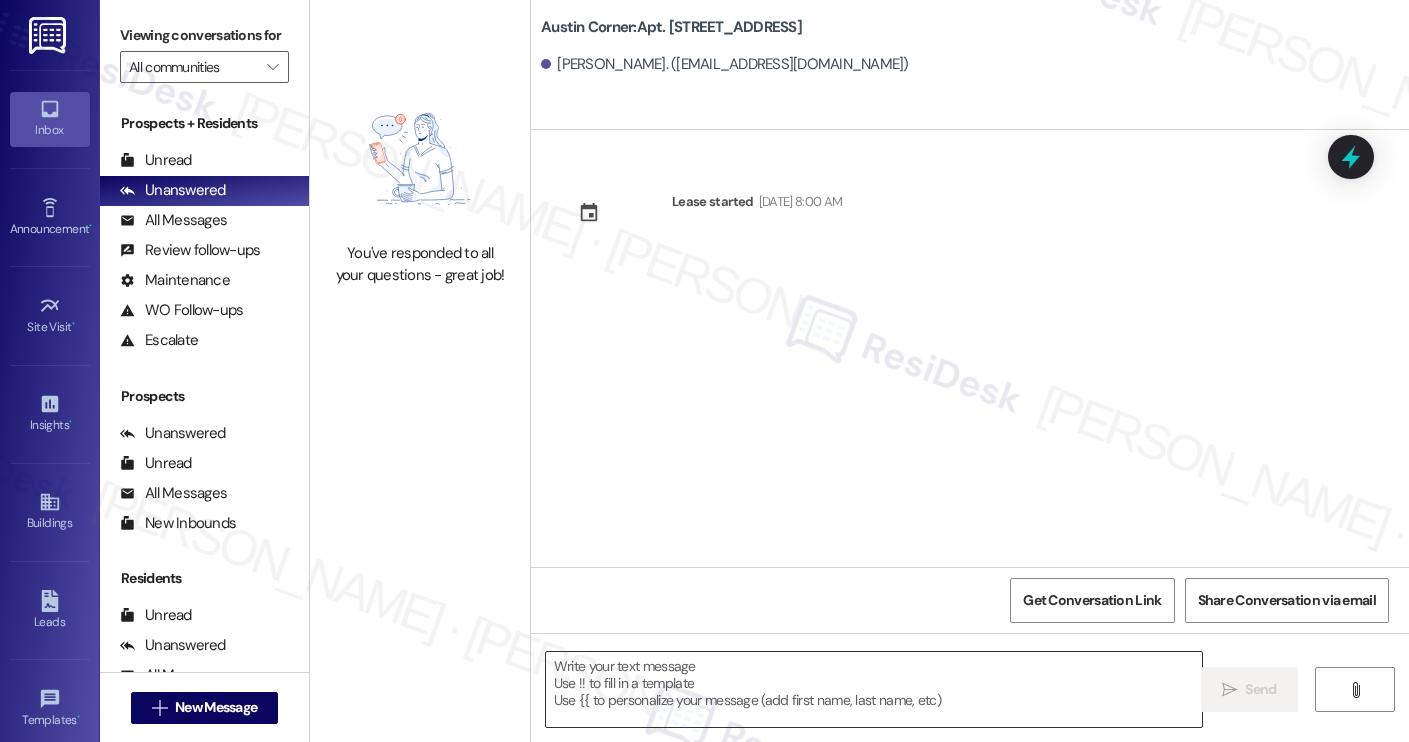 click at bounding box center [874, 689] 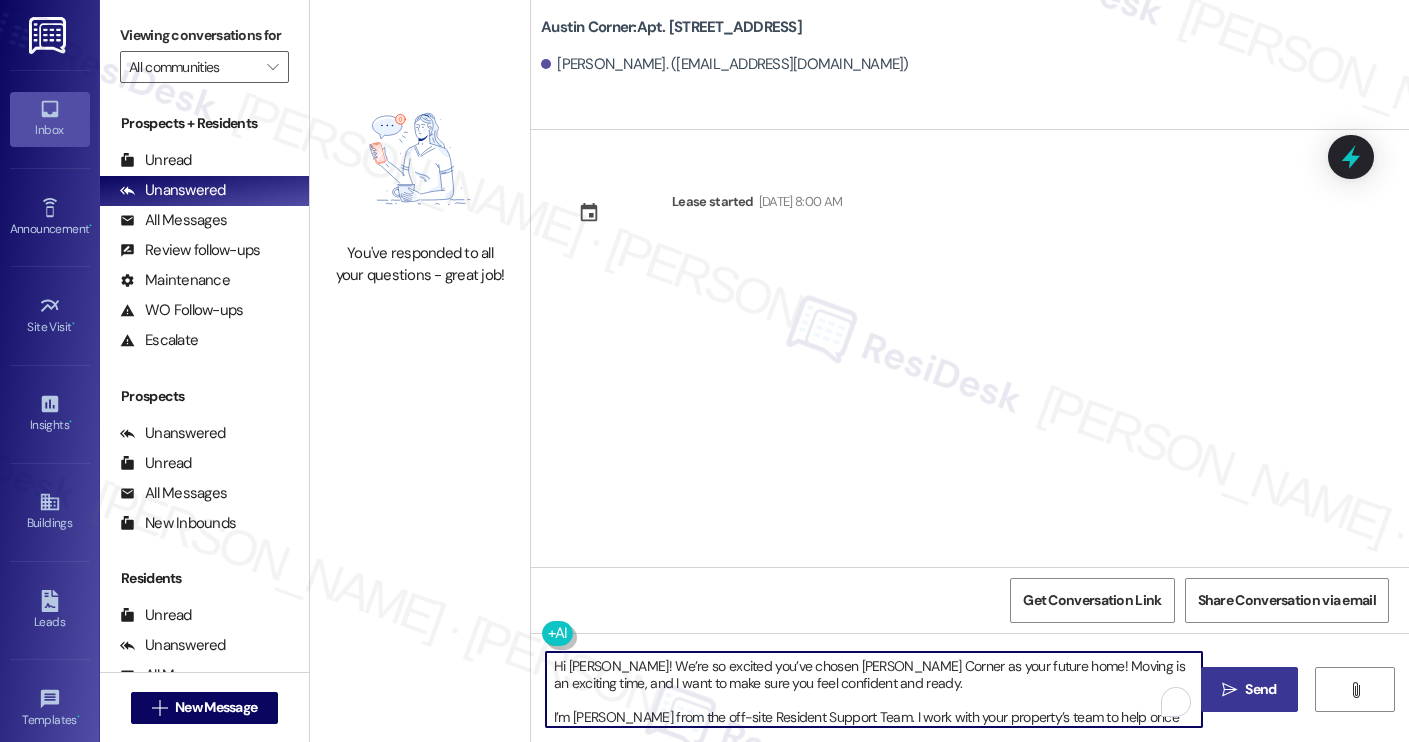 scroll, scrollTop: 119, scrollLeft: 0, axis: vertical 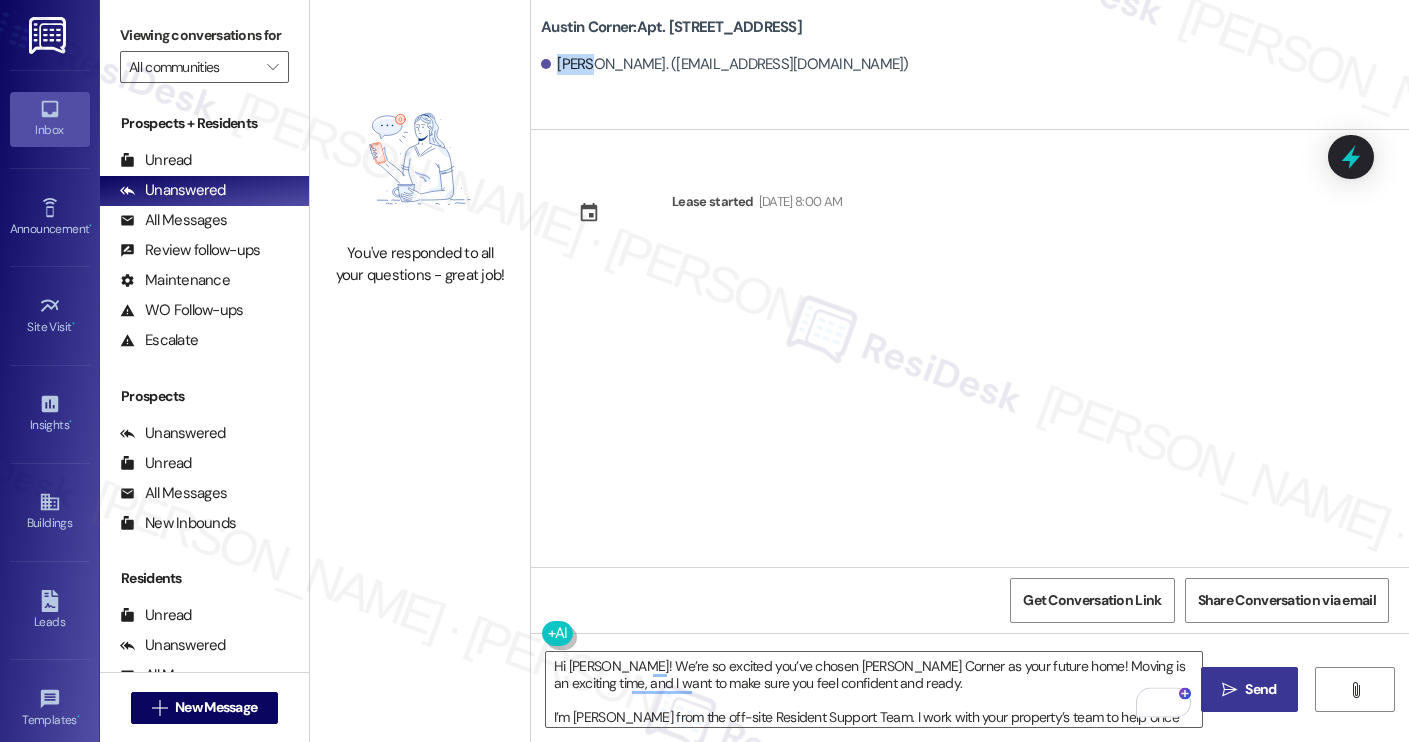 copy on "David" 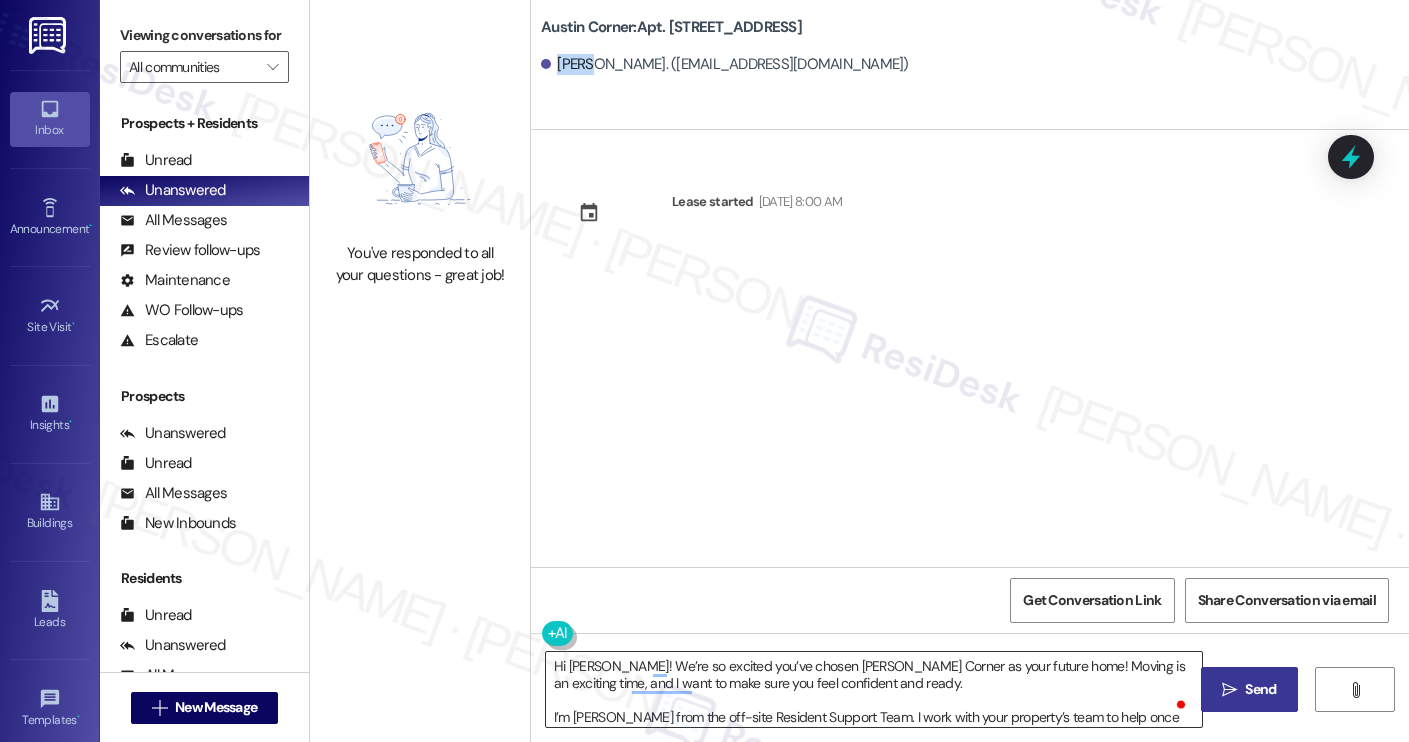 click on "Hi [PERSON_NAME]! We’re so excited you’ve chosen [PERSON_NAME] Corner as your future home! Moving is an exciting time, and I want to make sure you feel confident and ready.
I’m [PERSON_NAME] from the off-site Resident Support Team. I work with your property’s team to help once you’ve moved in, whether it’s answering questions or assisting with maintenance. I’ll be in touch as your move-in date gets closer!
Move-in day will be busy as you get settled, but no reason it has to be stressful. Don’t forget that we offer a ⚡FAST PASS⚡for Move-In day if your checklist has been completed 2 weeks prior to move-in. Login to your ResidentPortal [DATE] to complete those outstanding items!" at bounding box center (874, 689) 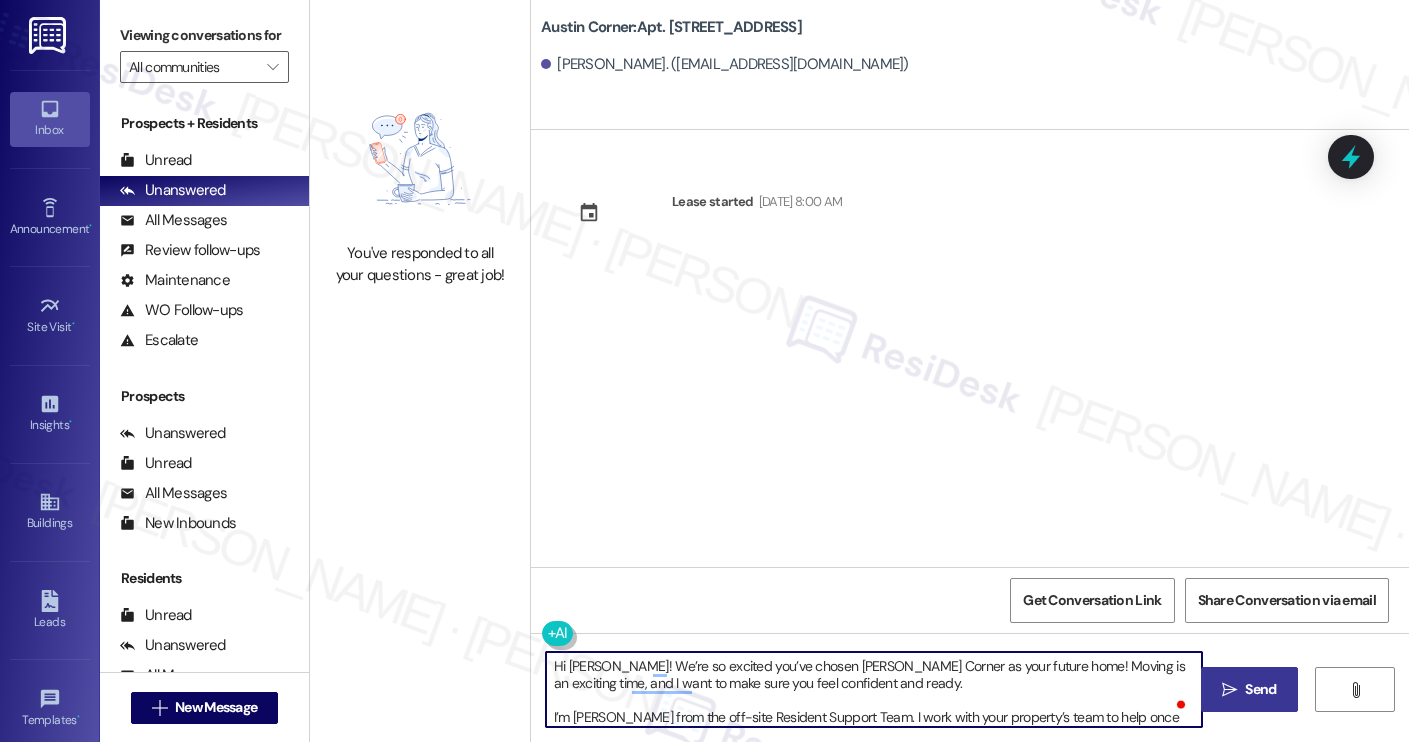 click on "Hi [PERSON_NAME]! We’re so excited you’ve chosen [PERSON_NAME] Corner as your future home! Moving is an exciting time, and I want to make sure you feel confident and ready.
I’m [PERSON_NAME] from the off-site Resident Support Team. I work with your property’s team to help once you’ve moved in, whether it’s answering questions or assisting with maintenance. I’ll be in touch as your move-in date gets closer!
Move-in day will be busy as you get settled, but no reason it has to be stressful. Don’t forget that we offer a ⚡FAST PASS⚡for Move-In day if your checklist has been completed 2 weeks prior to move-in. Login to your ResidentPortal [DATE] to complete those outstanding items!" at bounding box center [874, 689] 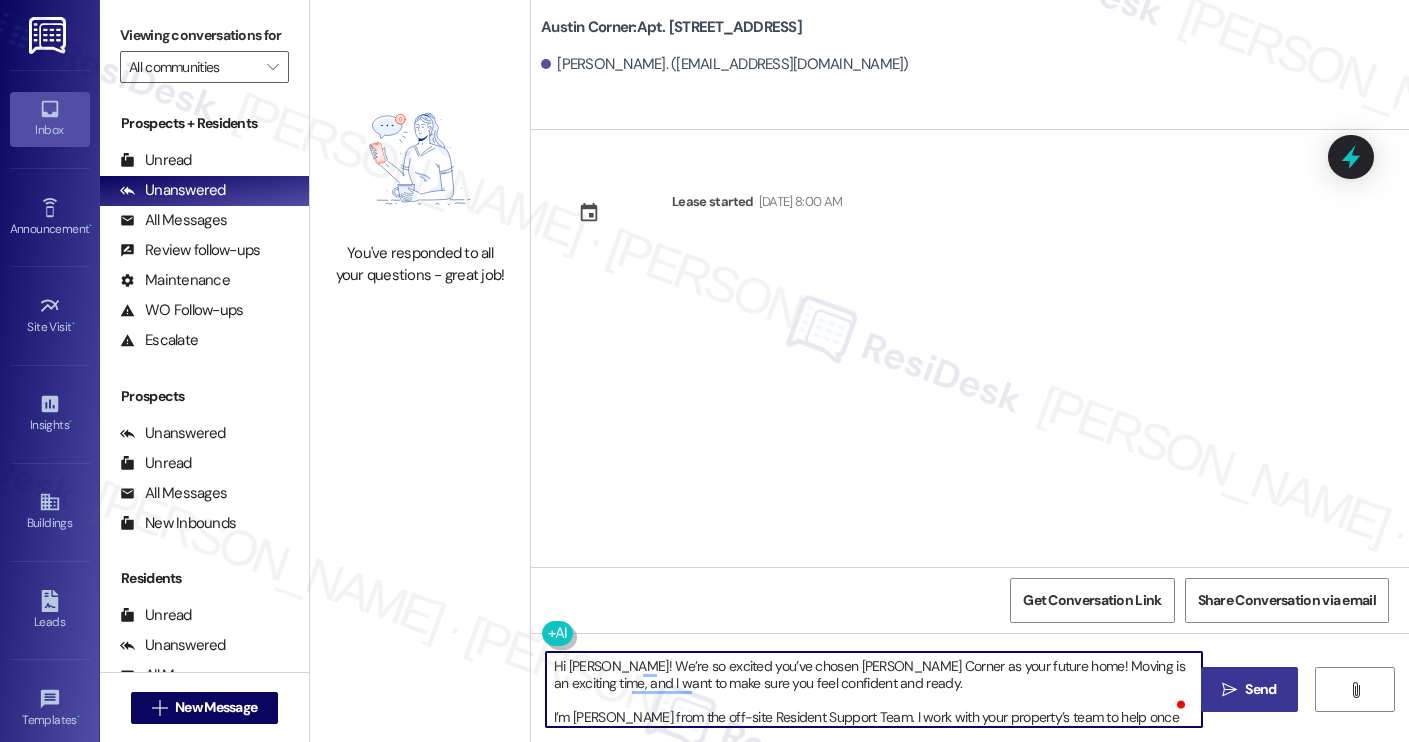 scroll, scrollTop: 17, scrollLeft: 0, axis: vertical 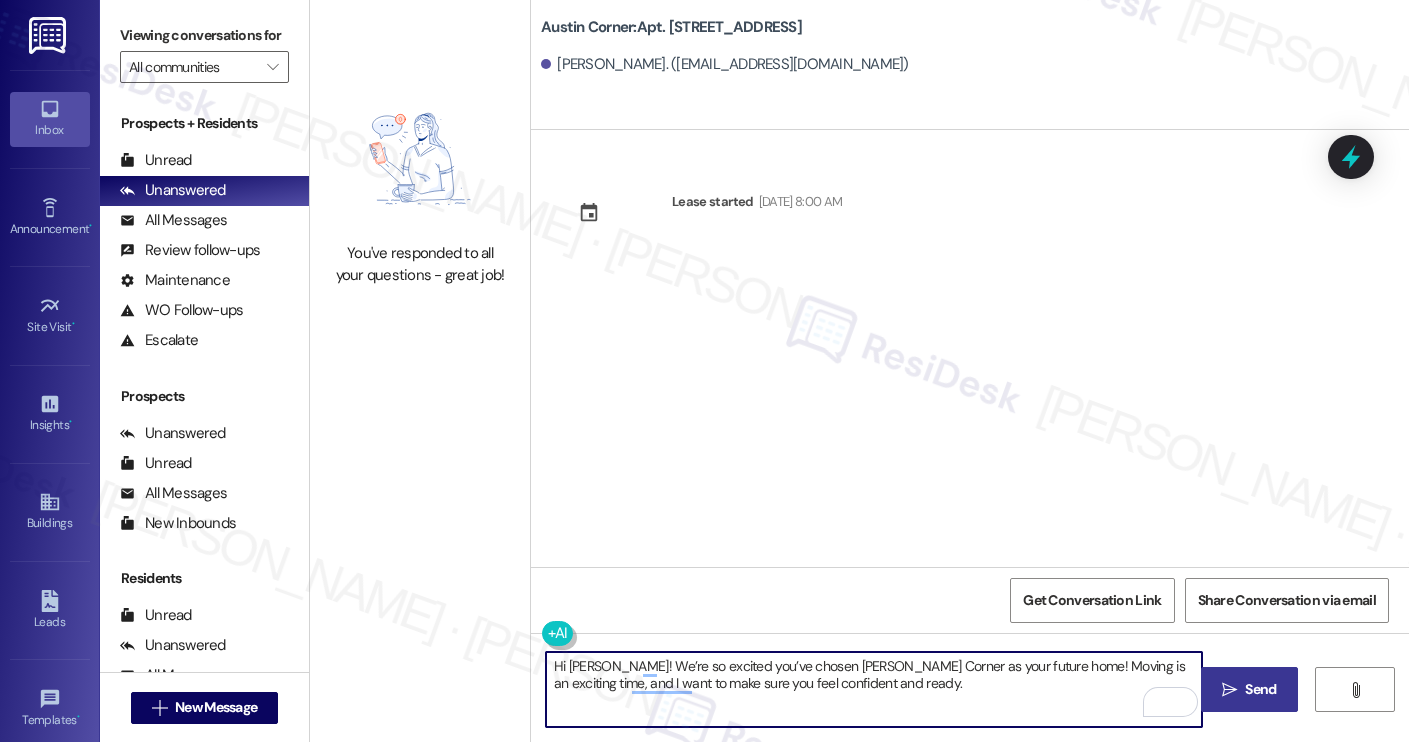 type on "Hi David! We’re so excited you’ve chosen Yugo Austin Corner as your future home! Moving is an exciting time, and I want to make sure you feel confident and ready." 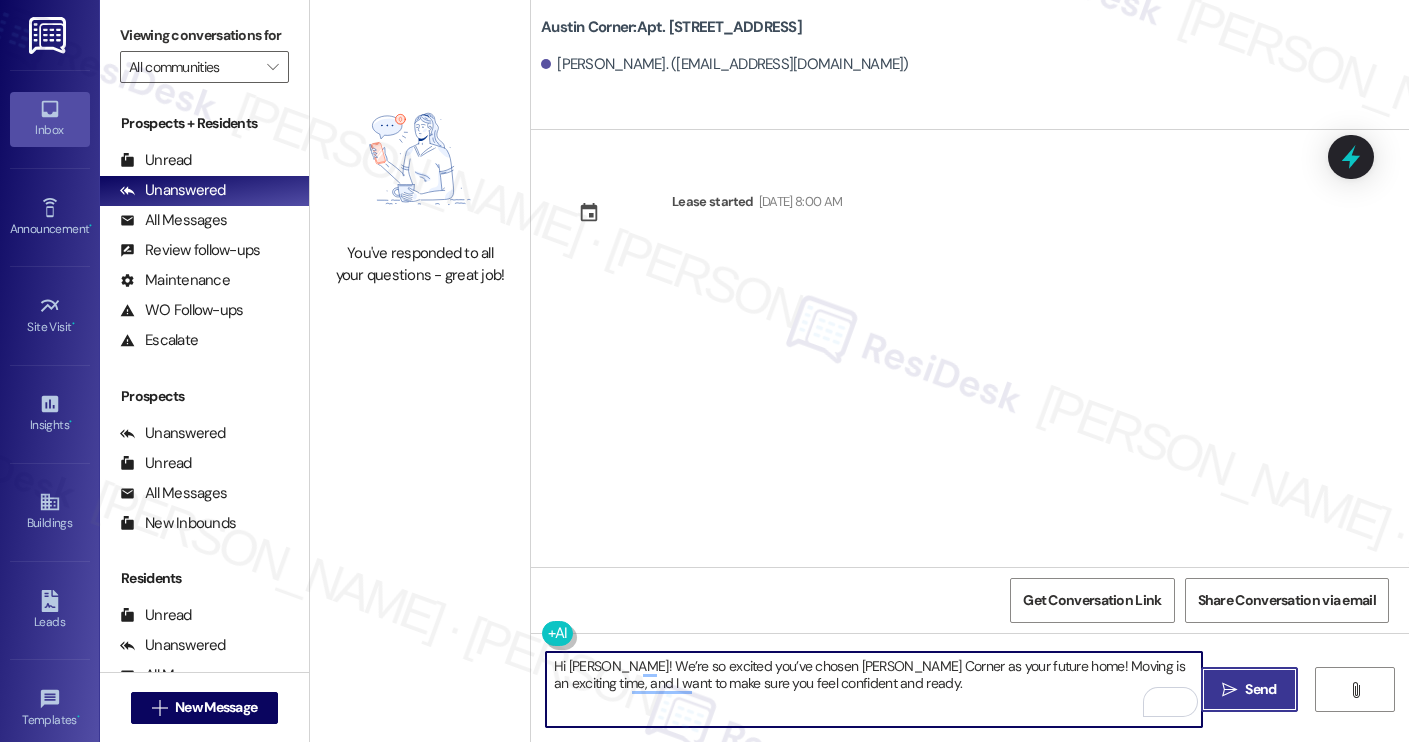 click on "Send" at bounding box center [1260, 689] 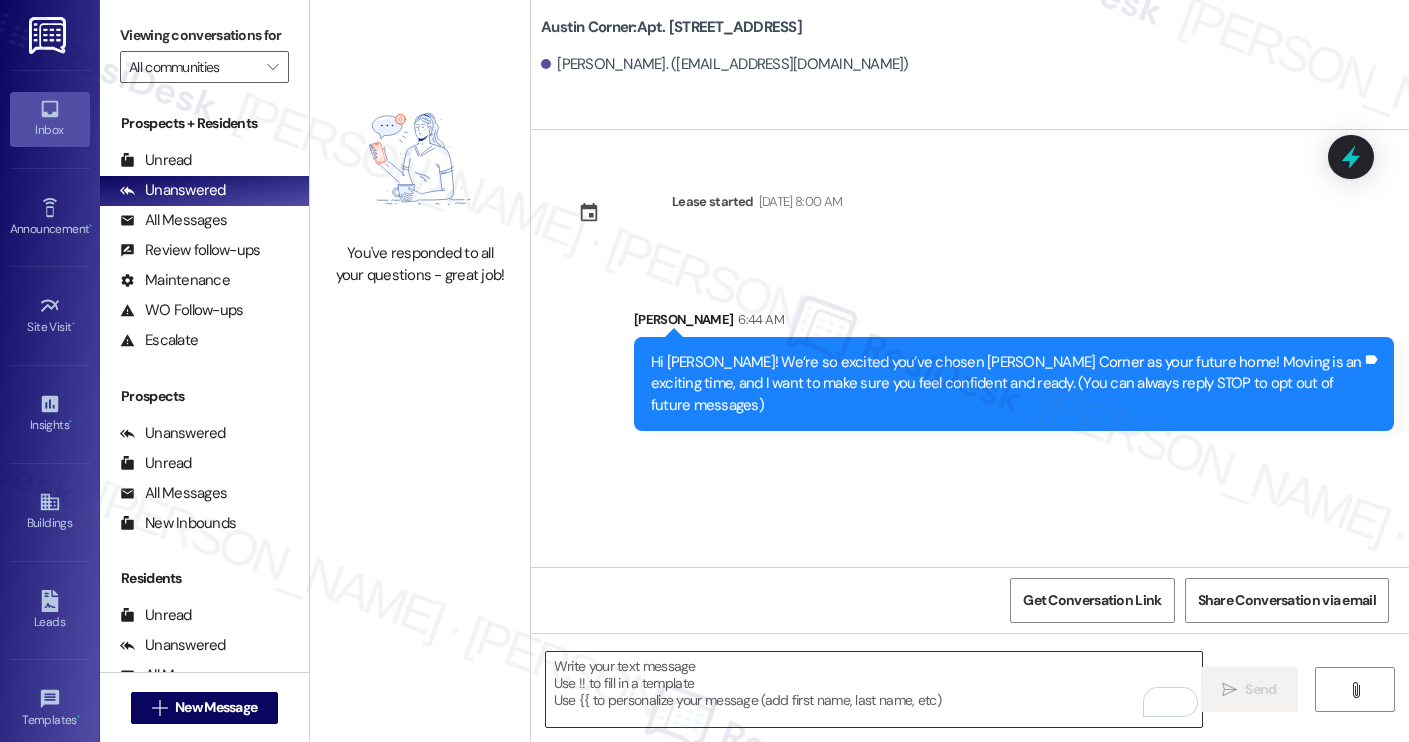 click at bounding box center (874, 689) 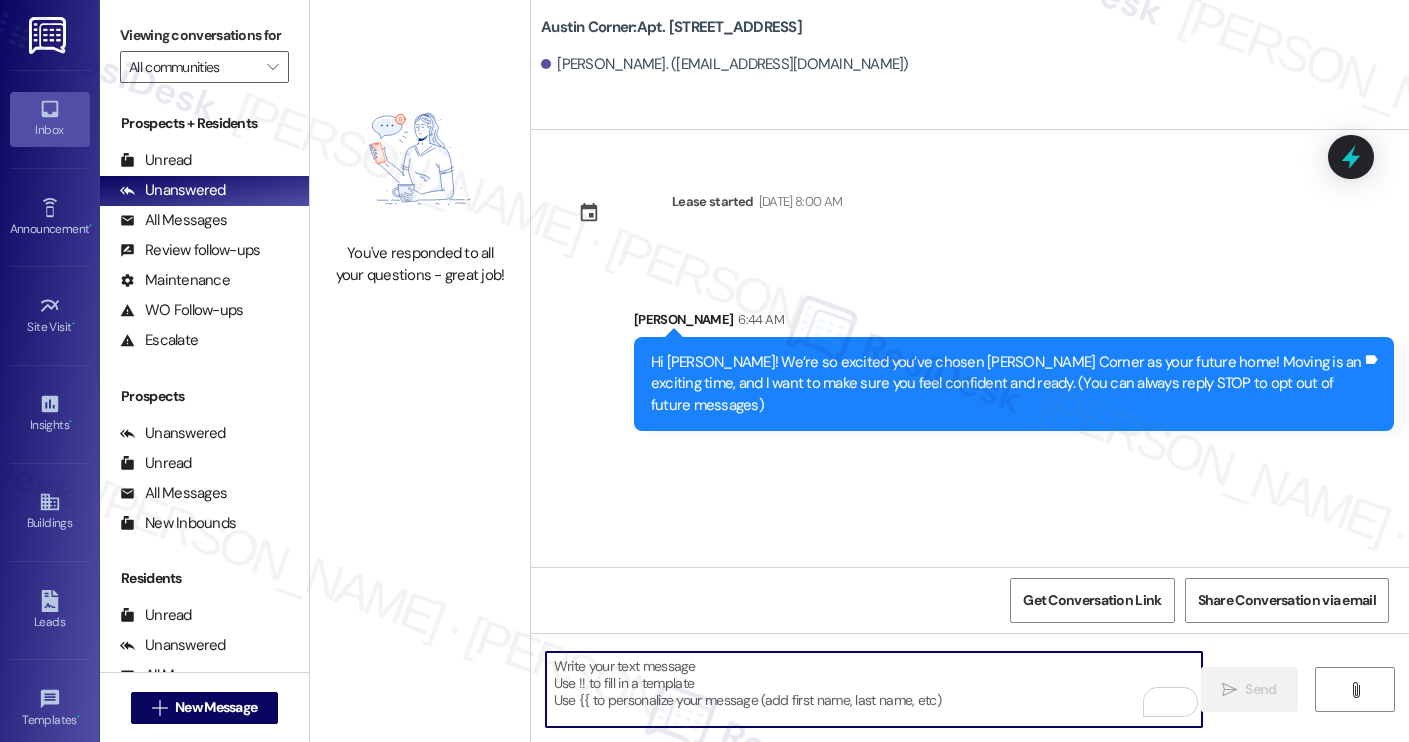 paste on "I’m [PERSON_NAME] from the off-site Resident Support Team. I work with your property’s team to help once you’ve moved in, whether it’s answering questions or assisting with maintenance. I’ll be in touch as your move-in date gets closer!
Move-in day will be busy as you get settled, but no reason it has to be stressful. Don’t forget that we offer a ⚡FAST PASS⚡for Move-In day if your checklist has been completed 2 weeks prior to move-in. Login to your ResidentPortal [DATE] to complete those outstanding items!" 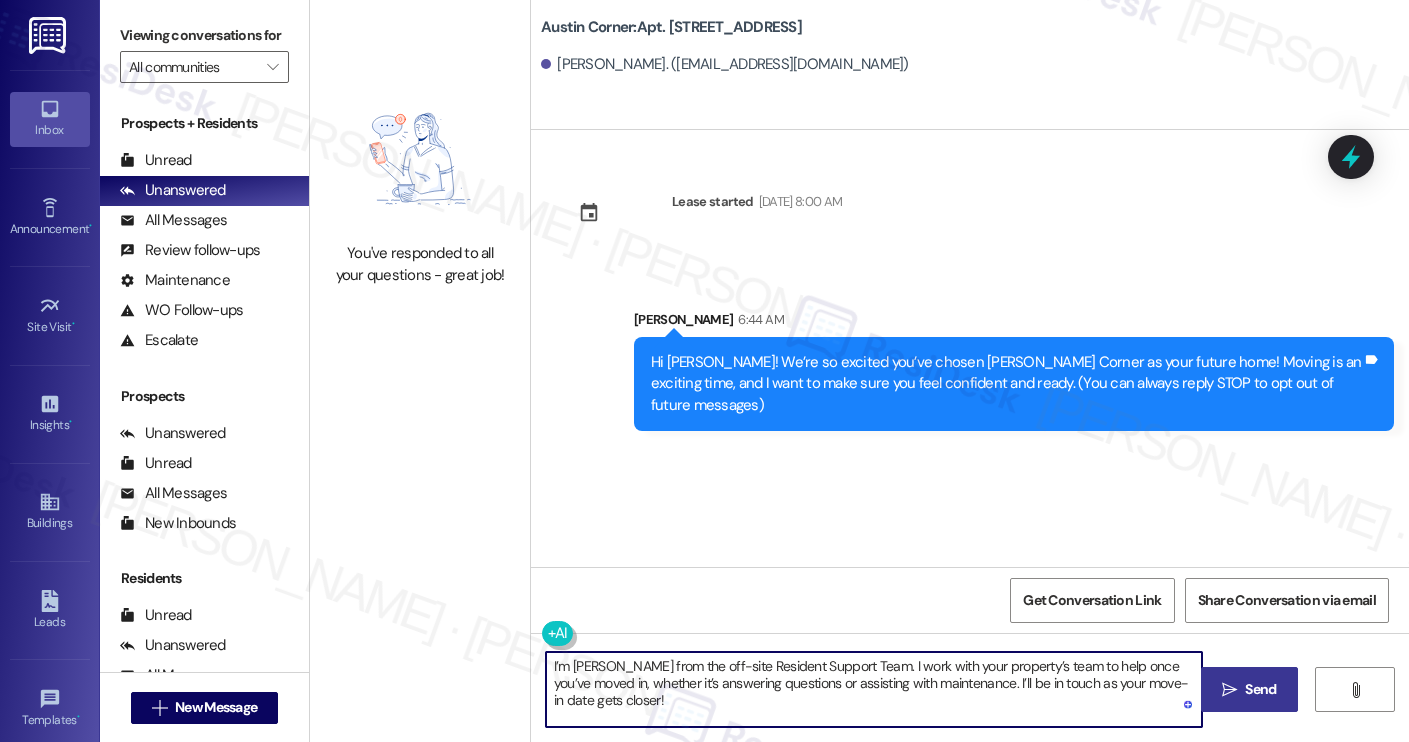 type on "I’m [PERSON_NAME] from the off-site Resident Support Team. I work with your property’s team to help once you’ve moved in, whether it’s answering questions or assisting with maintenance. I’ll be in touch as your move-in date gets closer!" 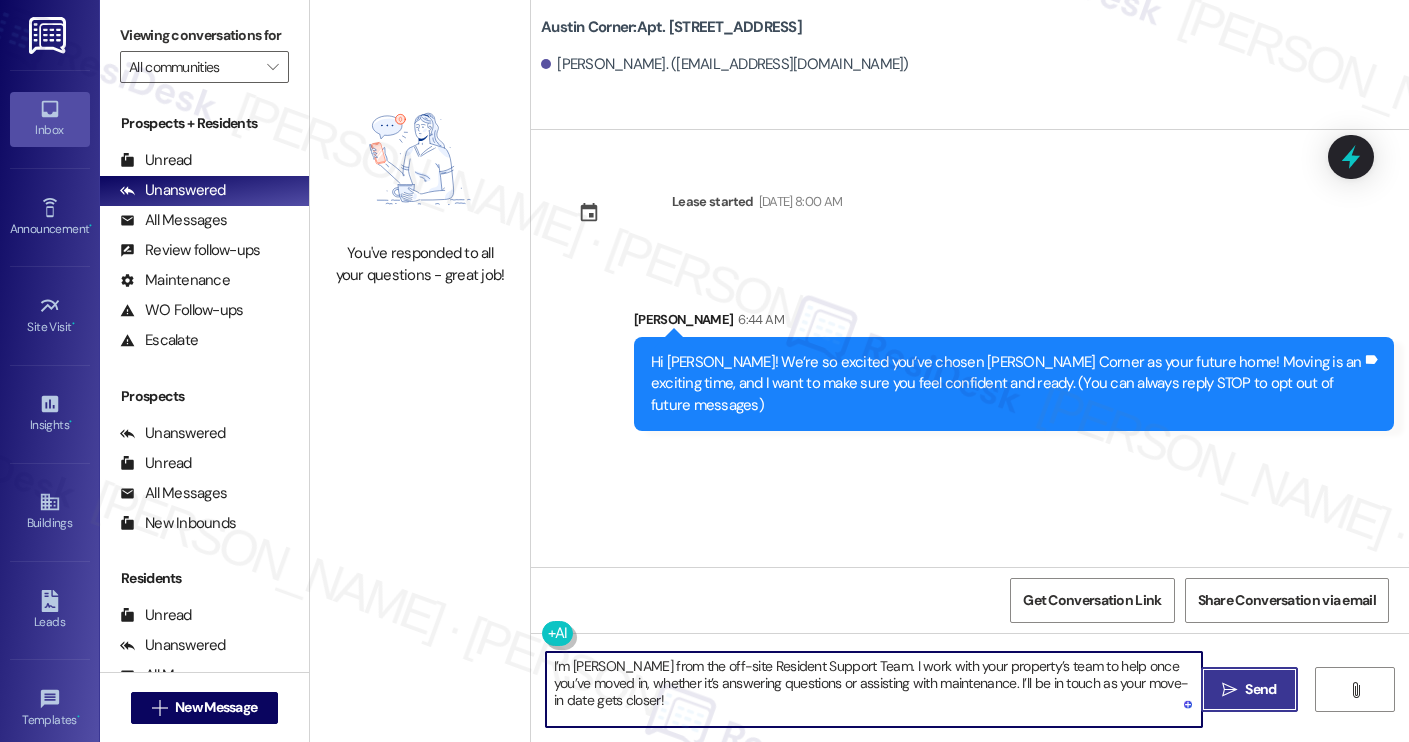 click on " Send" at bounding box center [1249, 689] 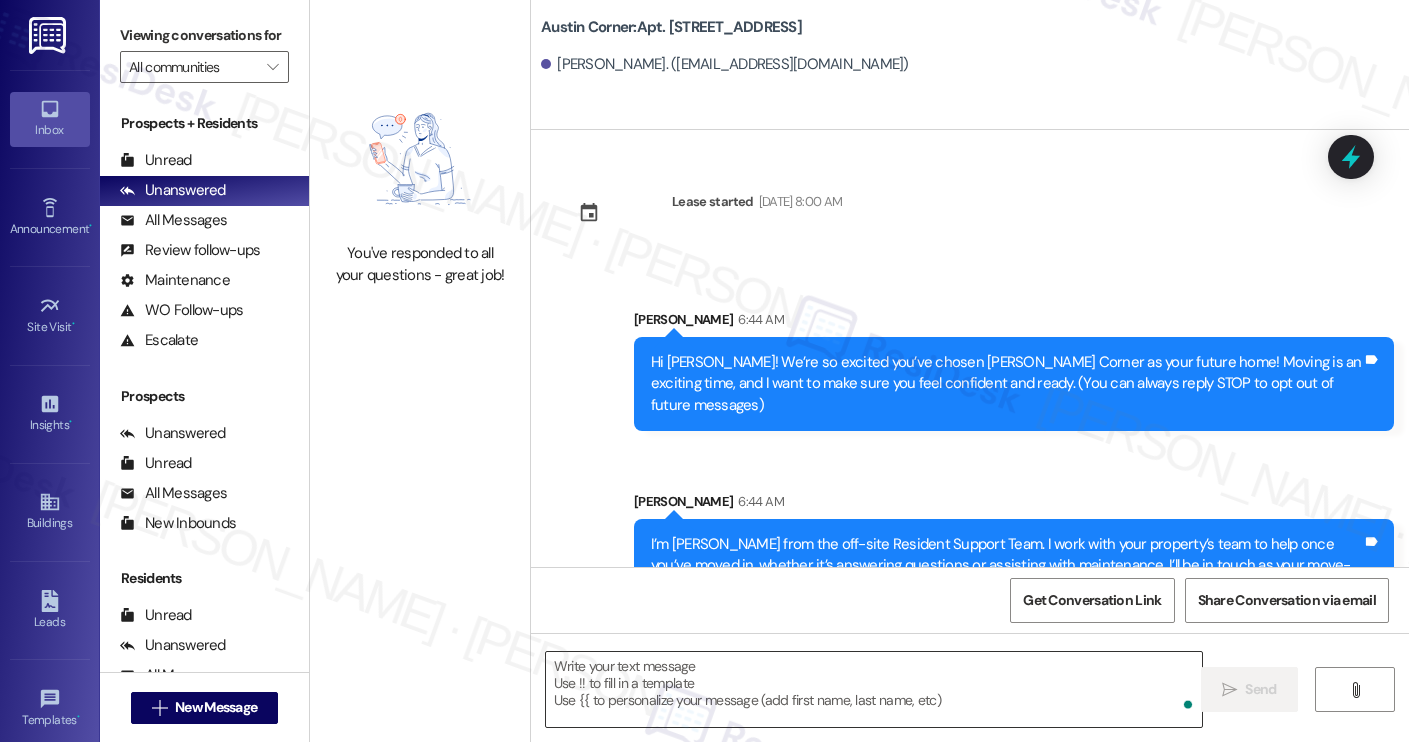 click at bounding box center (874, 689) 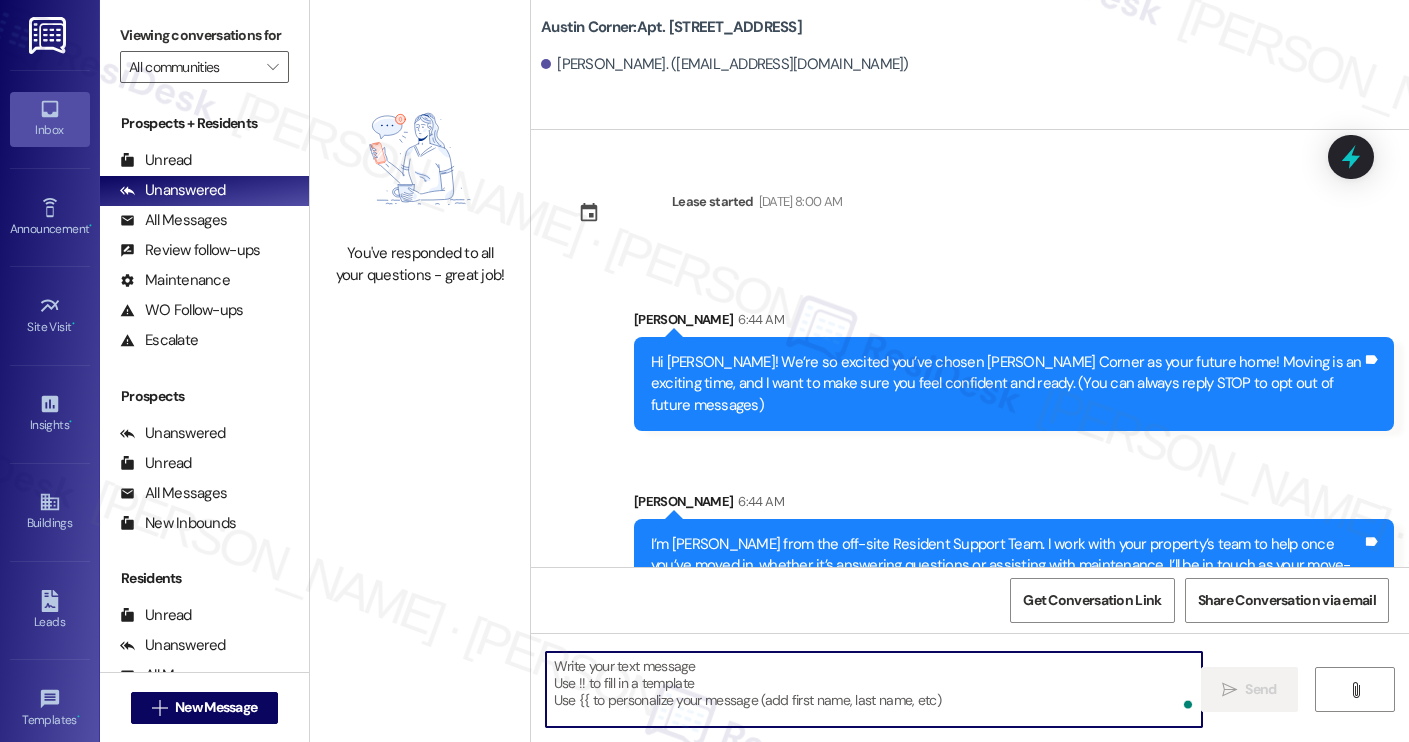 paste on "Move-in day will be busy as you get settled, but no reason it has to be stressful. Don’t forget that we offer a ⚡FAST PASS⚡for Move-In day if your checklist has been completed 2 weeks prior to move-in. Login to your ResidentPortal [DATE] to complete those outstanding items!" 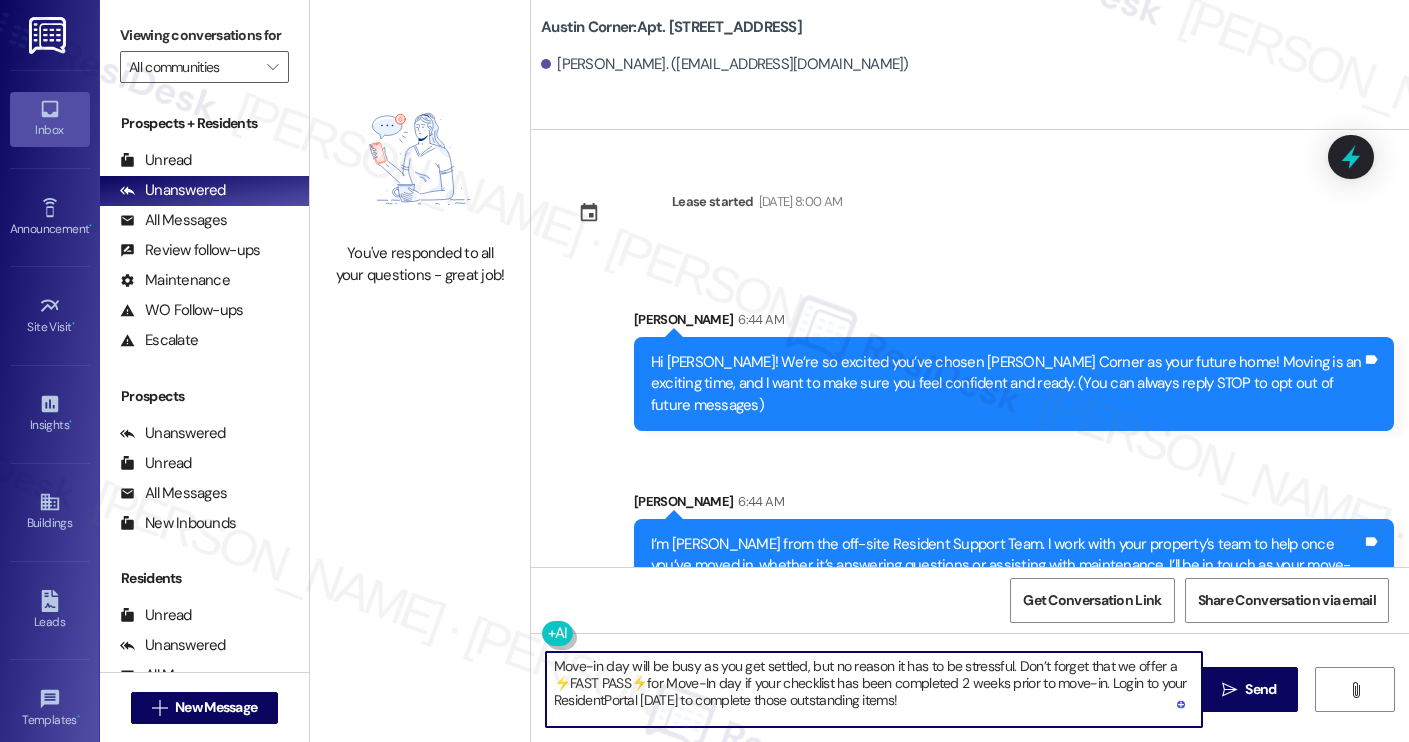 type on "Move-in day will be busy as you get settled, but no reason it has to be stressful. Don’t forget that we offer a ⚡FAST PASS⚡for Move-In day if your checklist has been completed 2 weeks prior to move-in. Login to your ResidentPortal [DATE] to complete those outstanding items!" 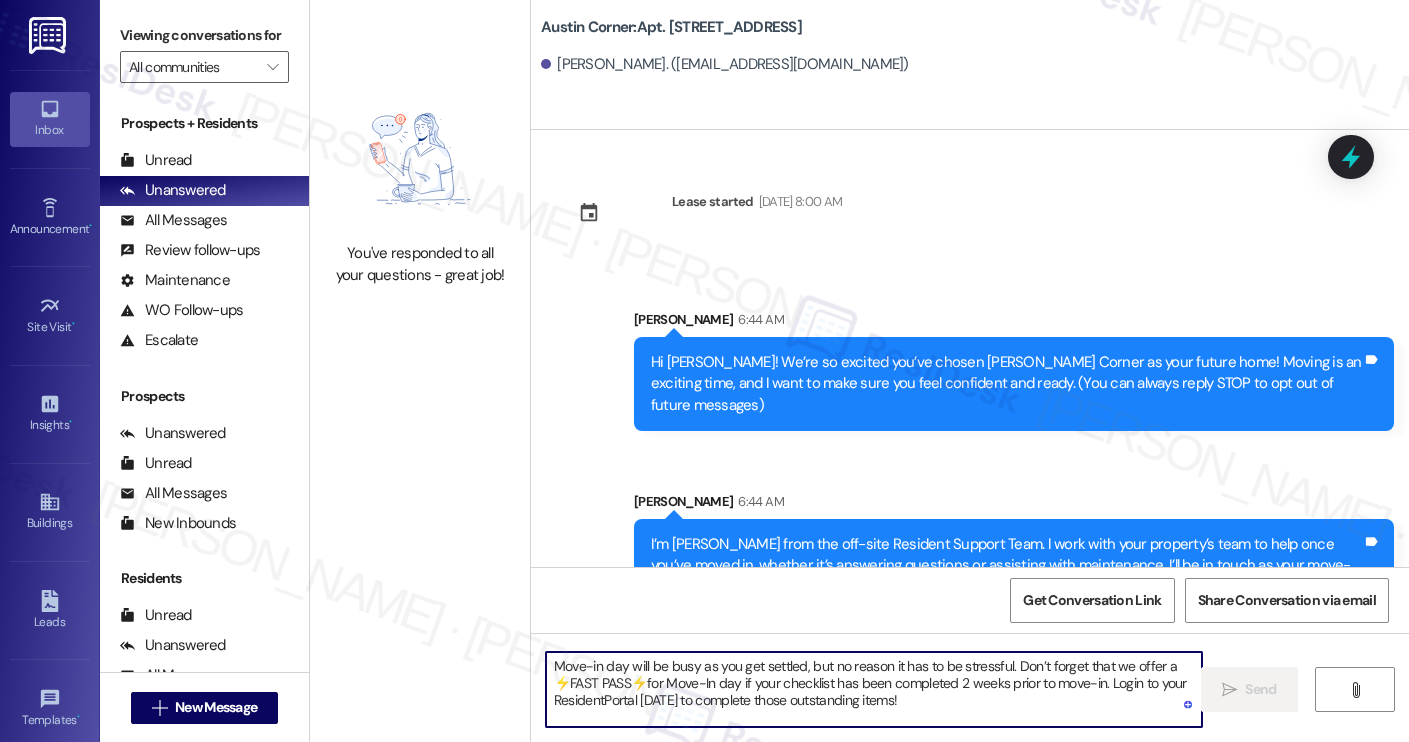 type 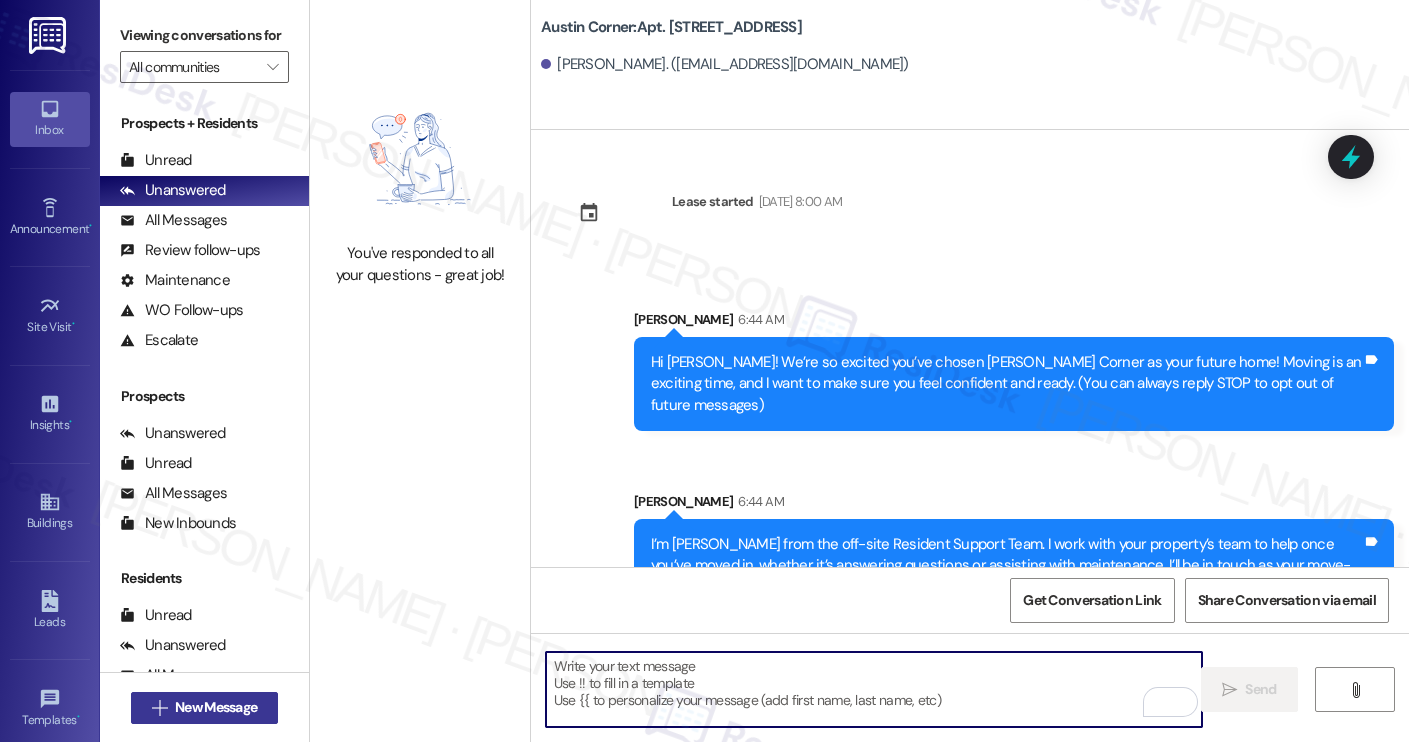 click on "New Message" at bounding box center (216, 707) 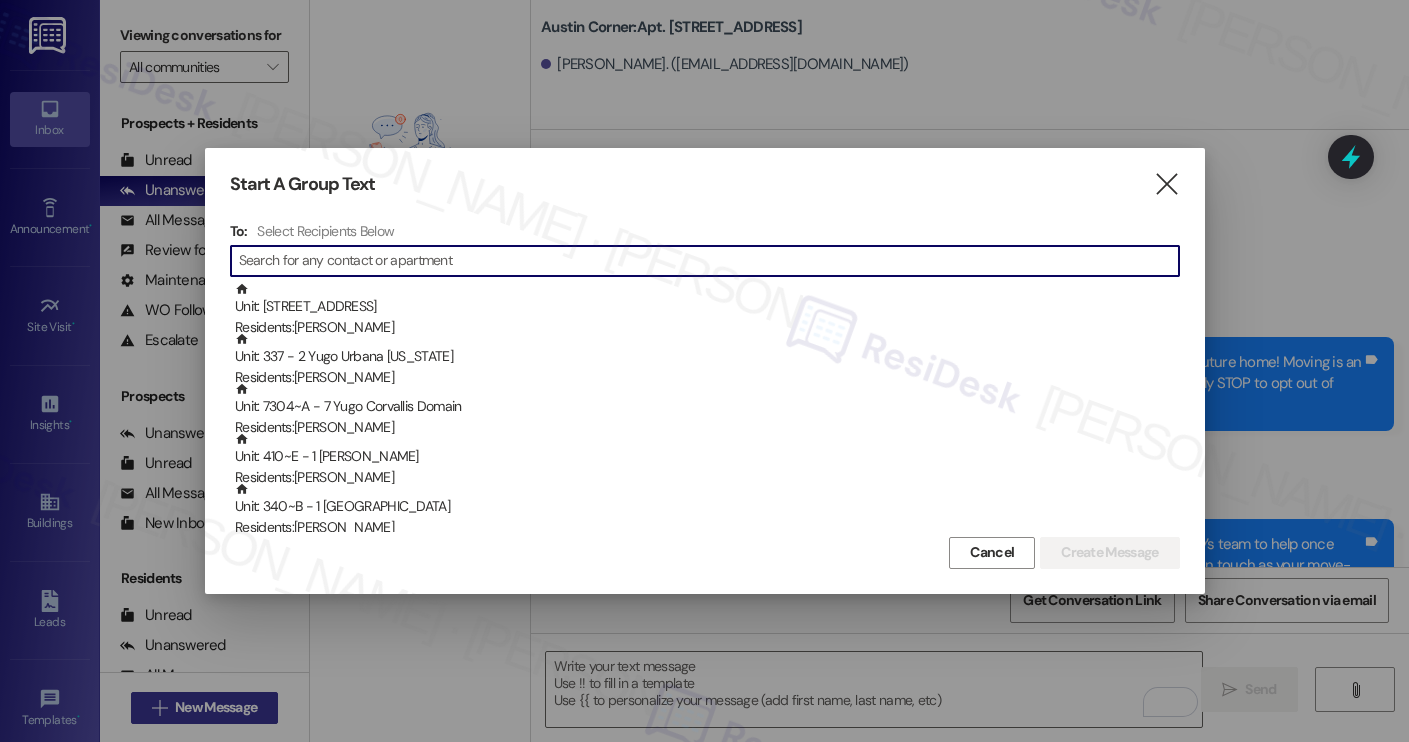 type on "a" 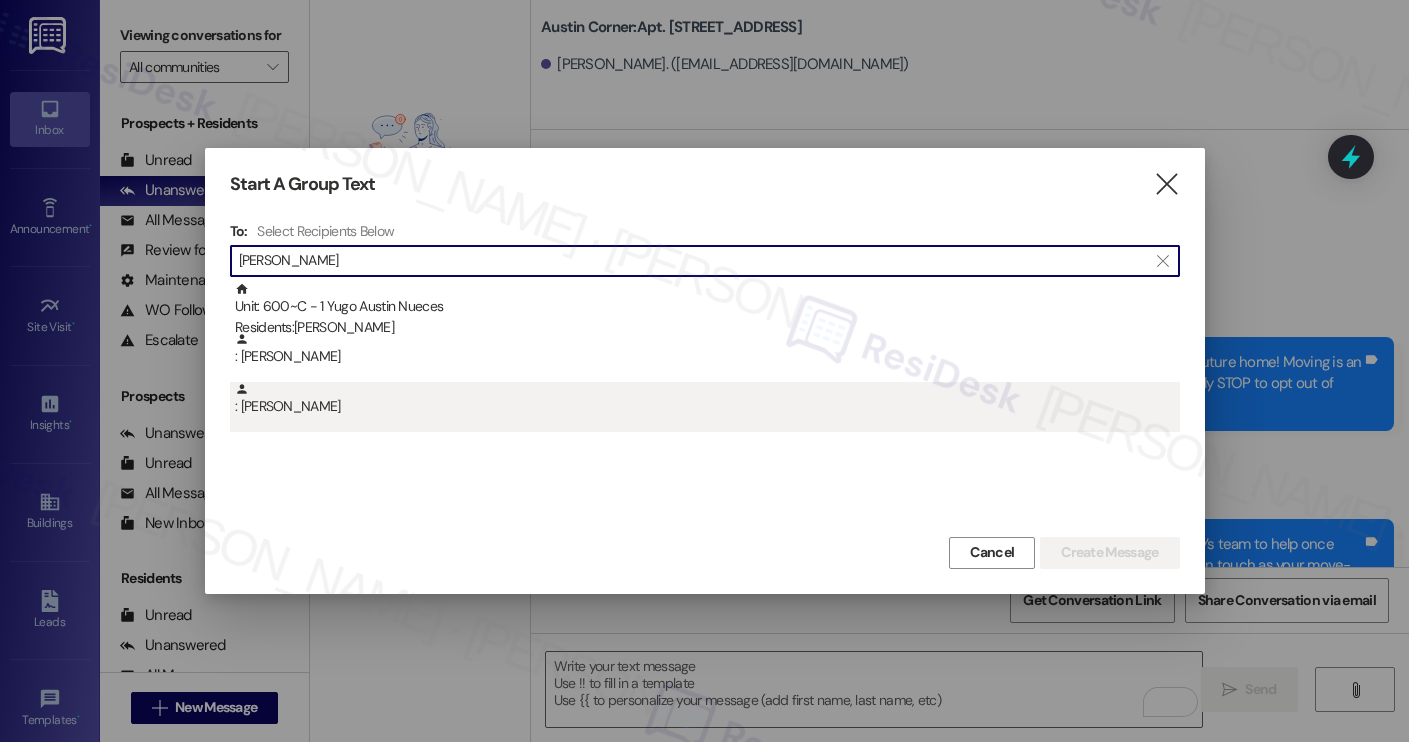 type on "tanush" 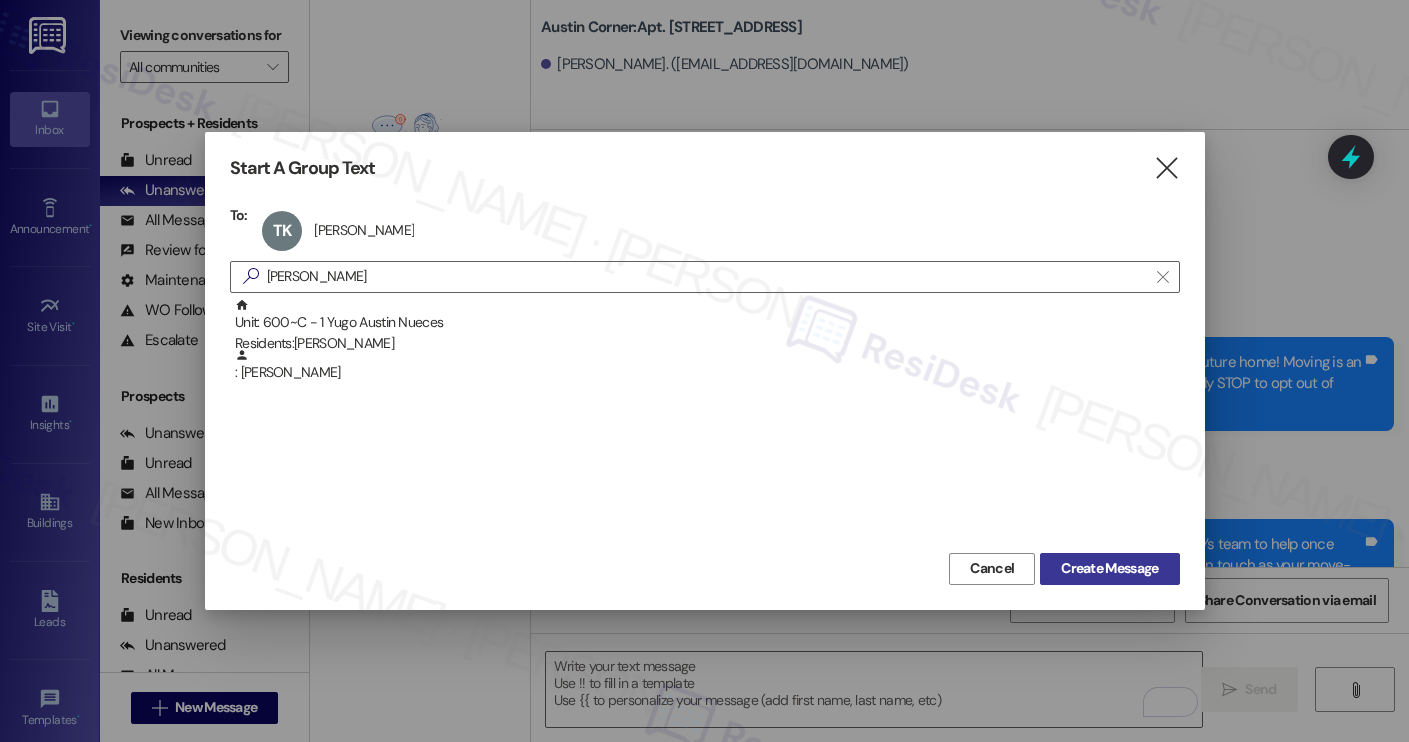 click on "Create Message" at bounding box center (1109, 568) 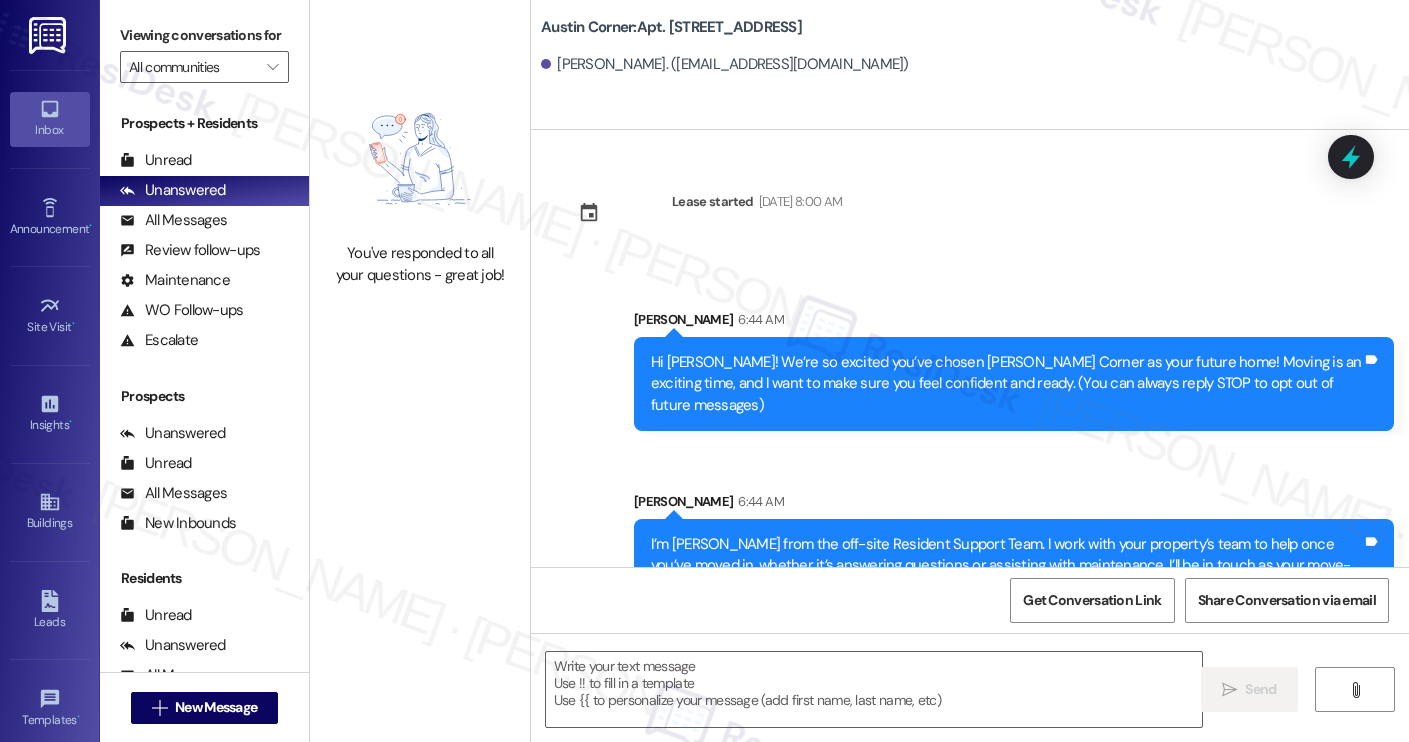 type on "Fetching suggested responses. Please feel free to read through the conversation in the meantime." 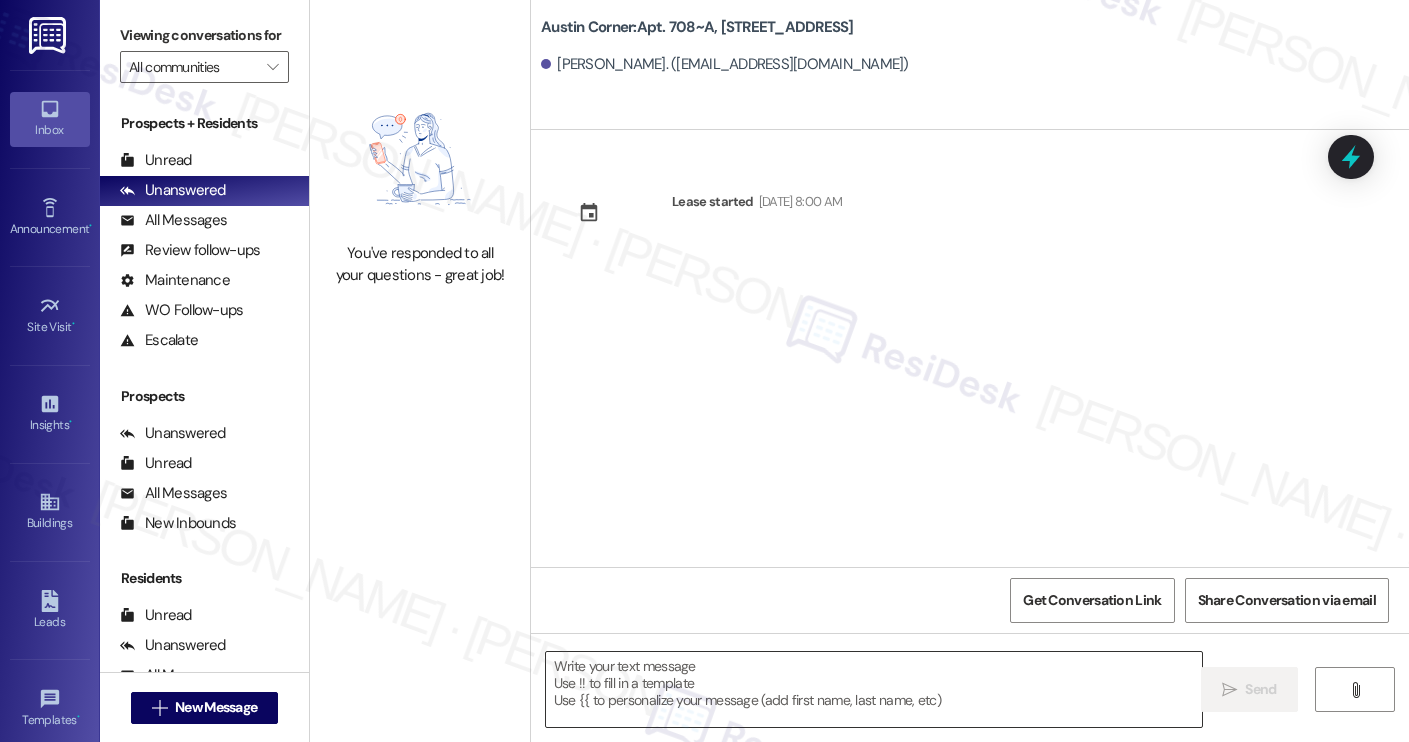click at bounding box center [874, 689] 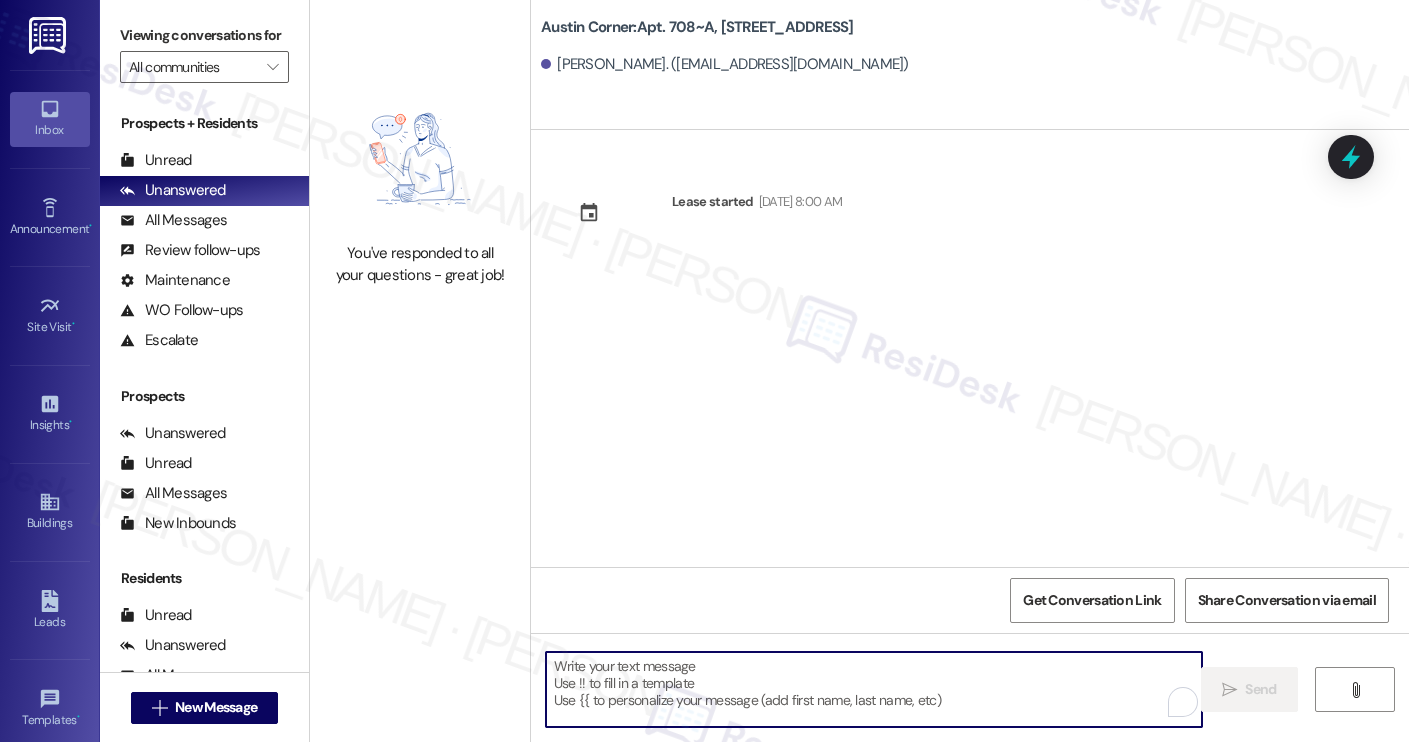 paste on "Hi [PERSON_NAME]! We’re so excited you’ve chosen [PERSON_NAME] Corner as your future home! Moving is an exciting time, and I want to make sure you feel confident and ready.
I’m [PERSON_NAME] from the off-site Resident Support Team. I work with your property’s team to help once you’ve moved in, whether it’s answering questions or assisting with maintenance. I’ll be in touch as your move-in date gets closer!
Move-in day will be busy as you get settled, but no reason it has to be stressful. Don’t forget that we offer a ⚡FAST PASS⚡for Move-In day if your checklist has been completed 2 weeks prior to move-in. Login to your ResidentPortal [DATE] to complete those outstanding items!" 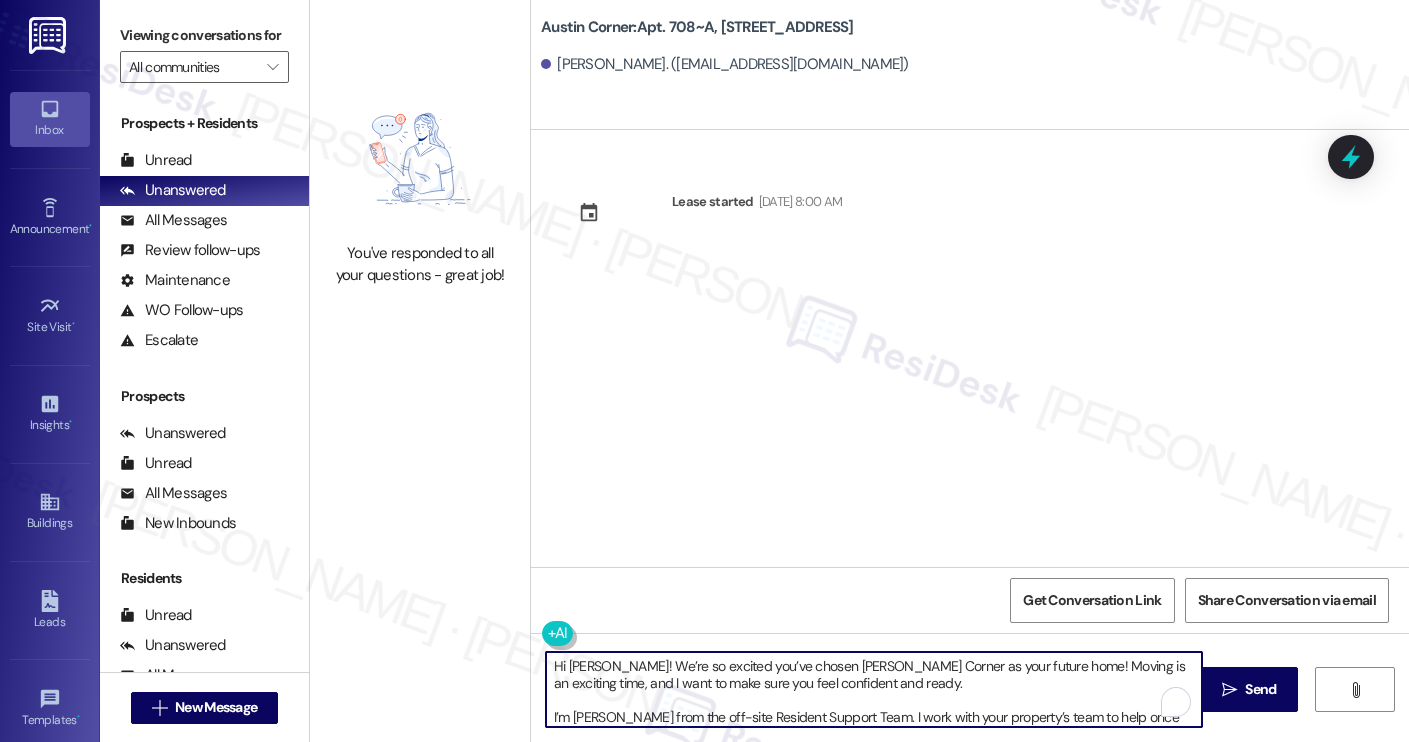 scroll, scrollTop: 119, scrollLeft: 0, axis: vertical 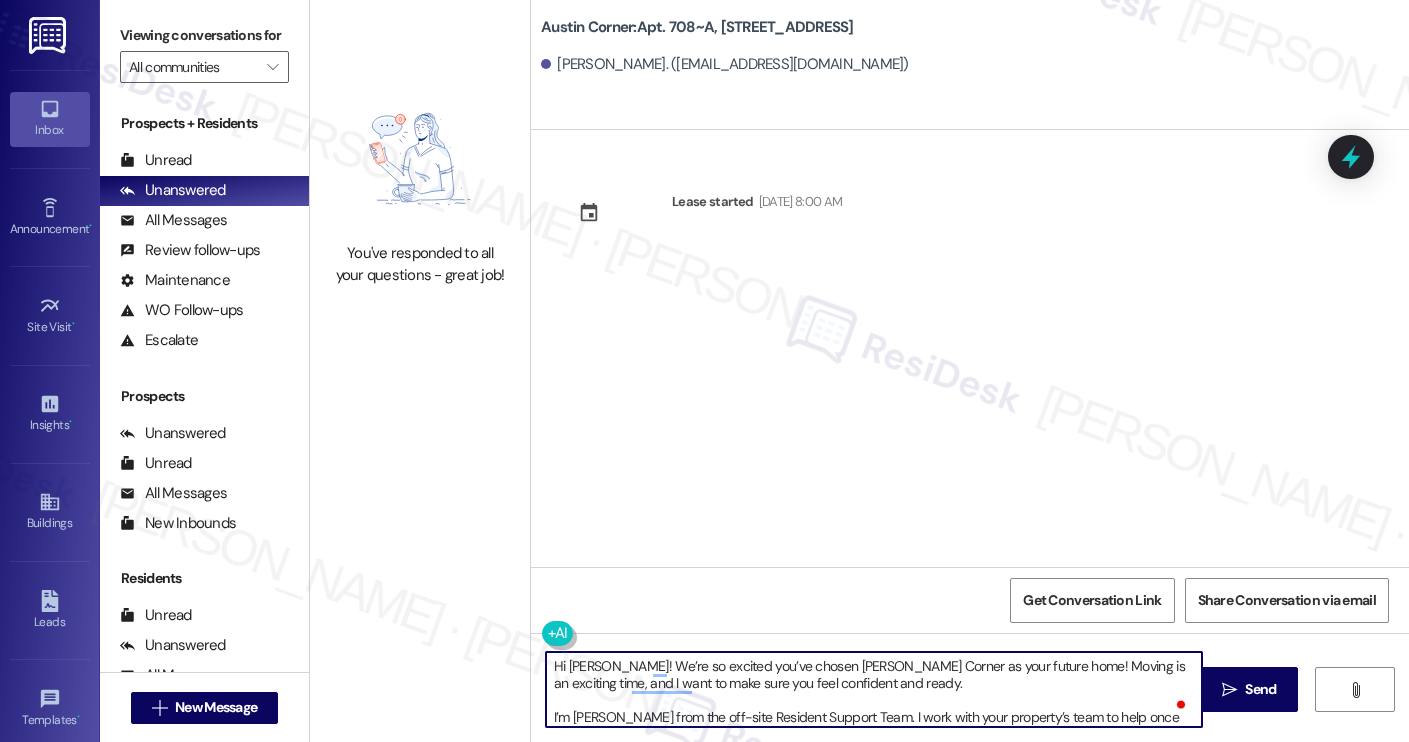click on "[PERSON_NAME]. ([EMAIL_ADDRESS][DOMAIN_NAME])" at bounding box center [725, 64] 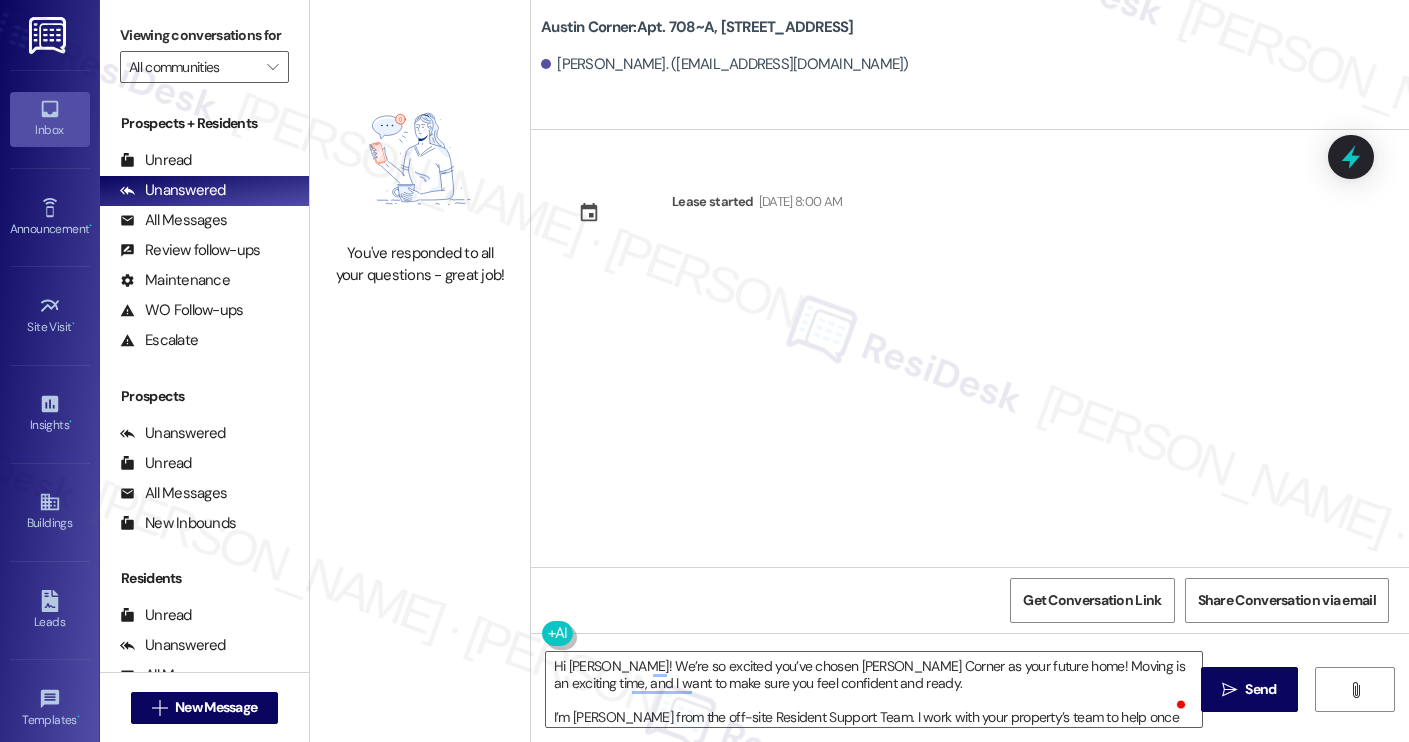 click on "[PERSON_NAME]. ([EMAIL_ADDRESS][DOMAIN_NAME])" at bounding box center (725, 64) 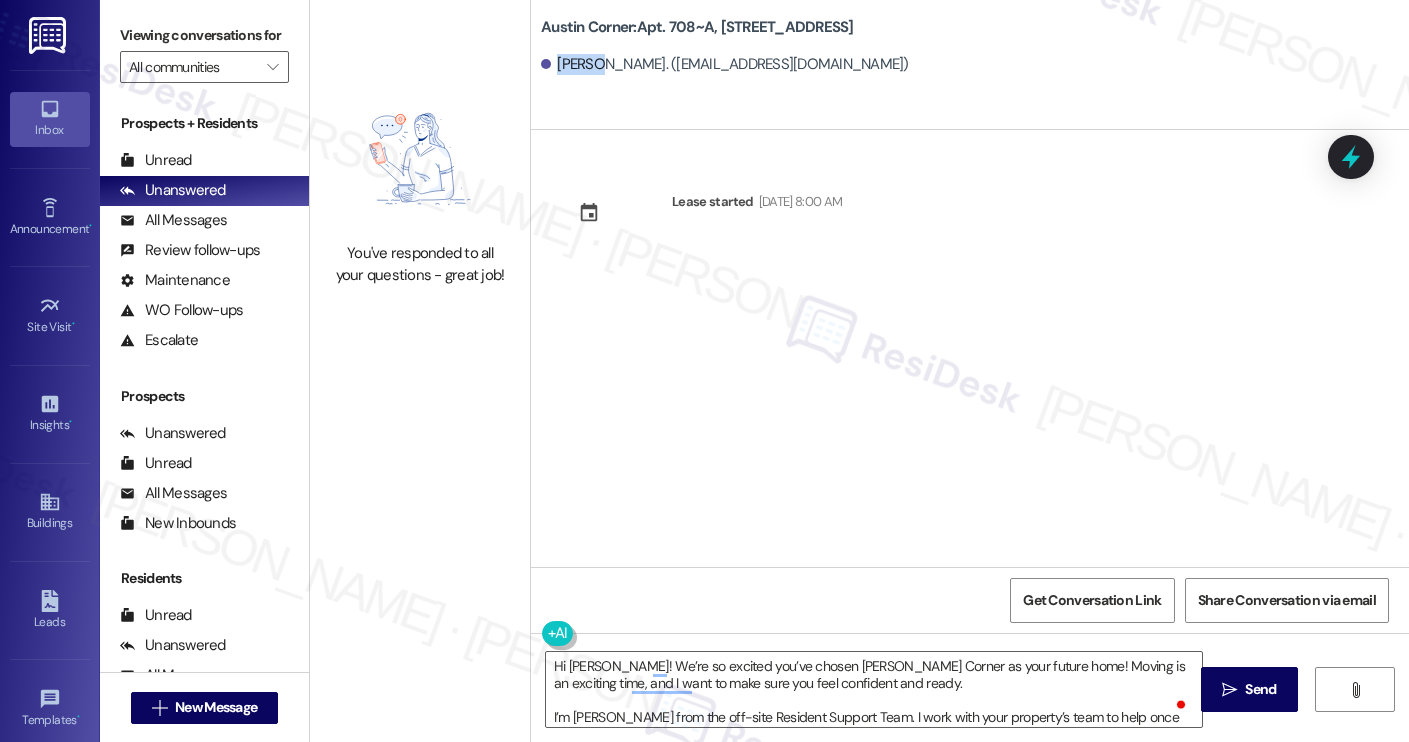 copy on "[PERSON_NAME]" 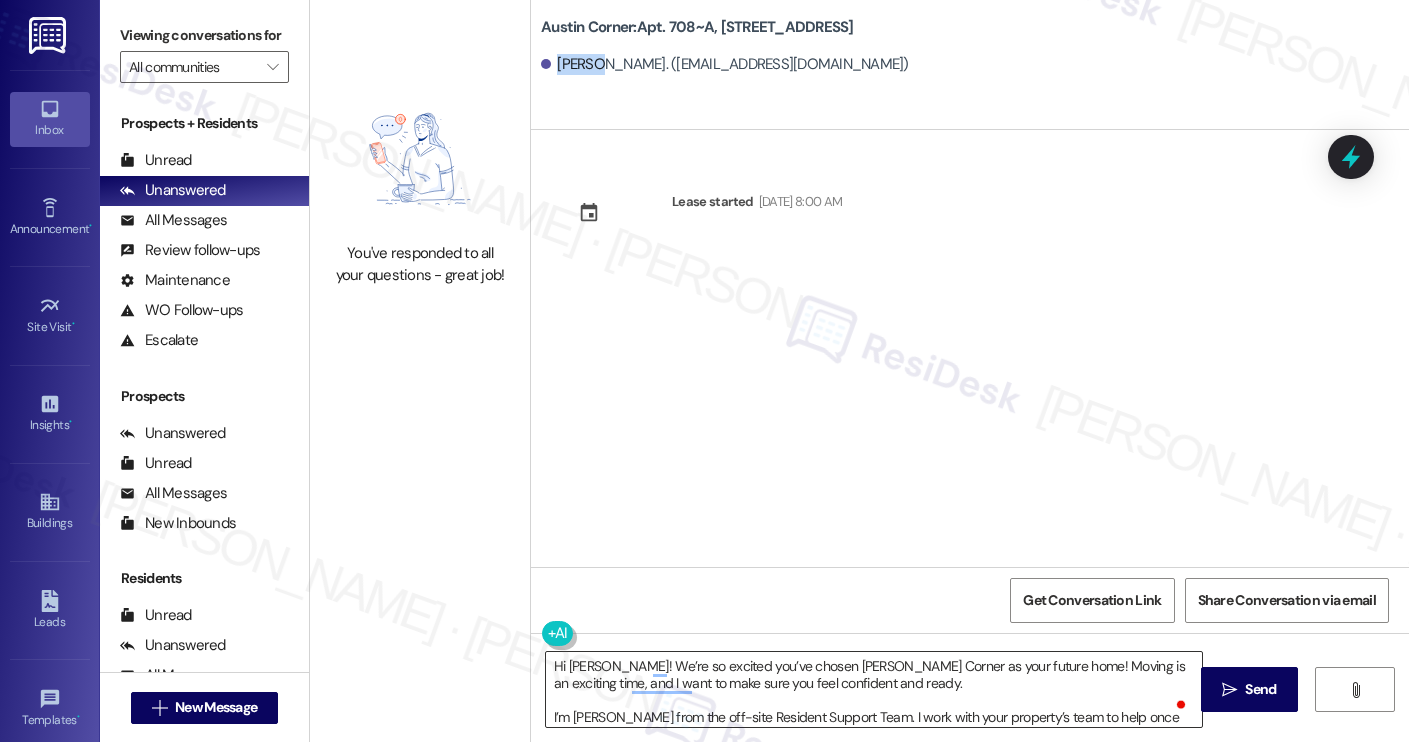 click on "Hi [PERSON_NAME]! We’re so excited you’ve chosen [PERSON_NAME] Corner as your future home! Moving is an exciting time, and I want to make sure you feel confident and ready.
I’m [PERSON_NAME] from the off-site Resident Support Team. I work with your property’s team to help once you’ve moved in, whether it’s answering questions or assisting with maintenance. I’ll be in touch as your move-in date gets closer!
Move-in day will be busy as you get settled, but no reason it has to be stressful. Don’t forget that we offer a ⚡FAST PASS⚡for Move-In day if your checklist has been completed 2 weeks prior to move-in. Login to your ResidentPortal [DATE] to complete those outstanding items!" at bounding box center [874, 689] 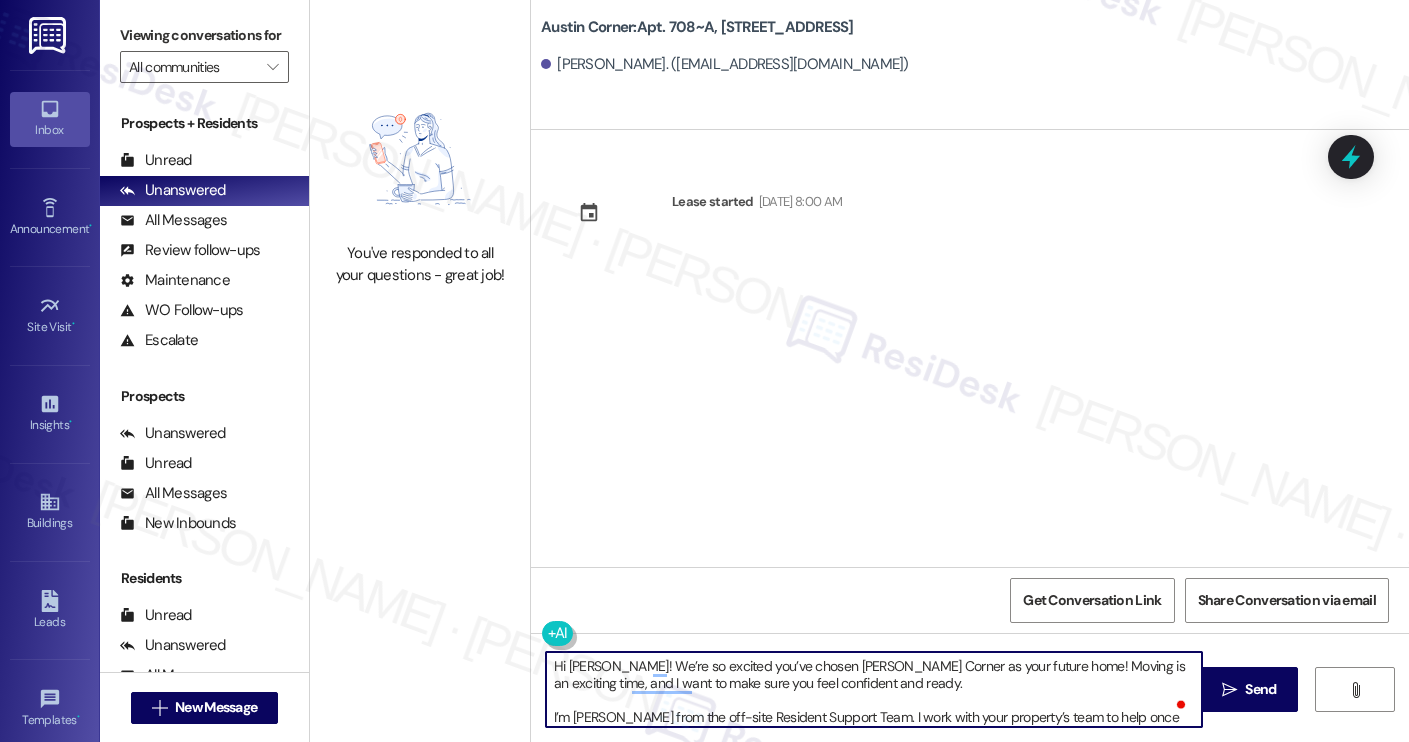 click on "Hi [PERSON_NAME]! We’re so excited you’ve chosen [PERSON_NAME] Corner as your future home! Moving is an exciting time, and I want to make sure you feel confident and ready.
I’m [PERSON_NAME] from the off-site Resident Support Team. I work with your property’s team to help once you’ve moved in, whether it’s answering questions or assisting with maintenance. I’ll be in touch as your move-in date gets closer!
Move-in day will be busy as you get settled, but no reason it has to be stressful. Don’t forget that we offer a ⚡FAST PASS⚡for Move-In day if your checklist has been completed 2 weeks prior to move-in. Login to your ResidentPortal [DATE] to complete those outstanding items!" at bounding box center [874, 689] 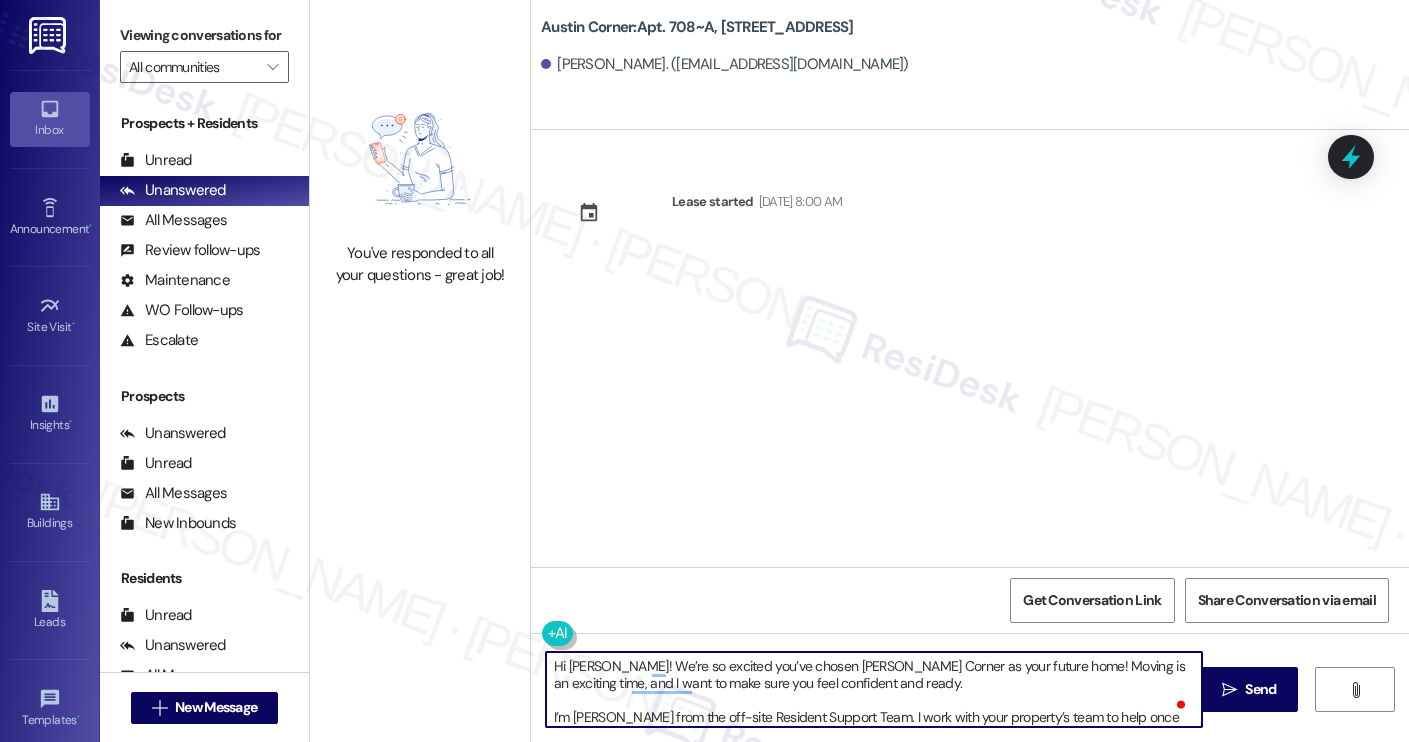 scroll, scrollTop: 17, scrollLeft: 0, axis: vertical 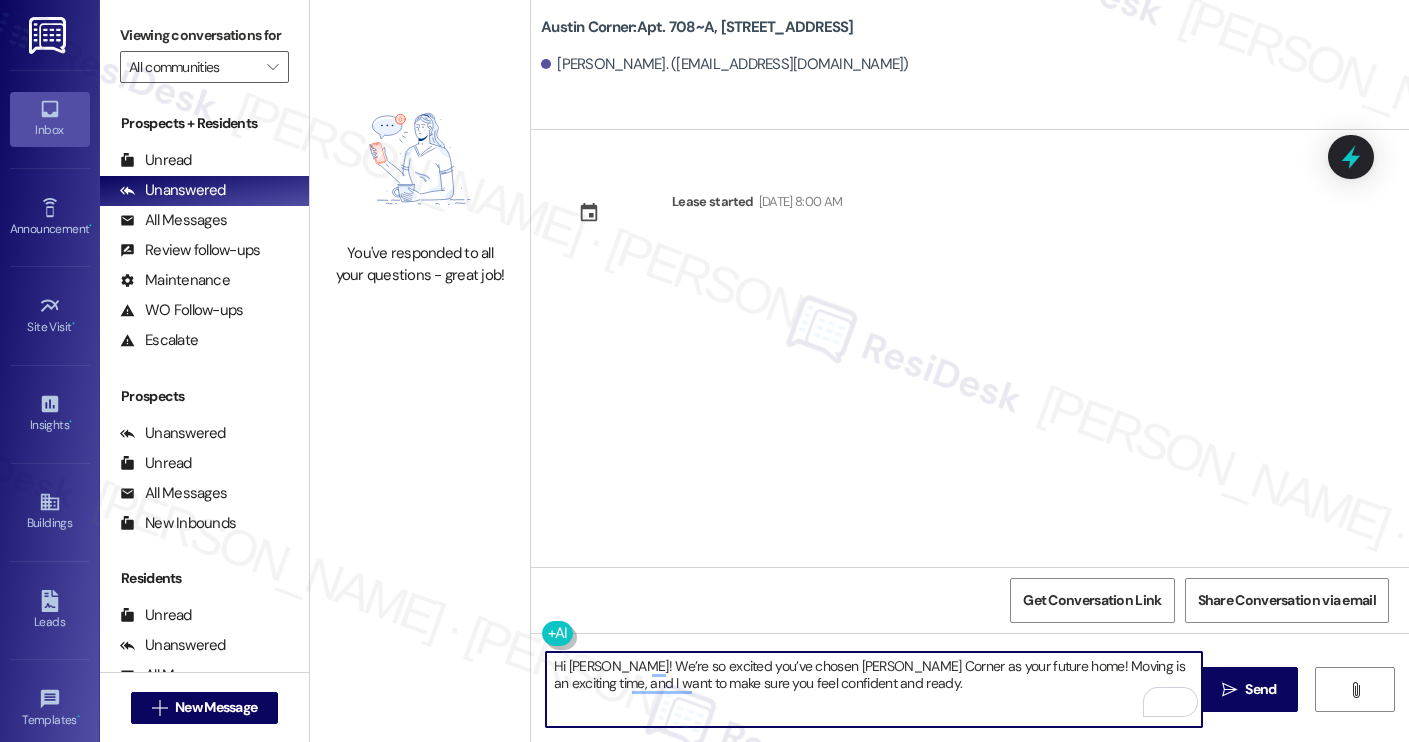 type on "Hi Tanush! We’re so excited you’ve chosen Yugo Austin Corner as your future home! Moving is an exciting time, and I want to make sure you feel confident and ready." 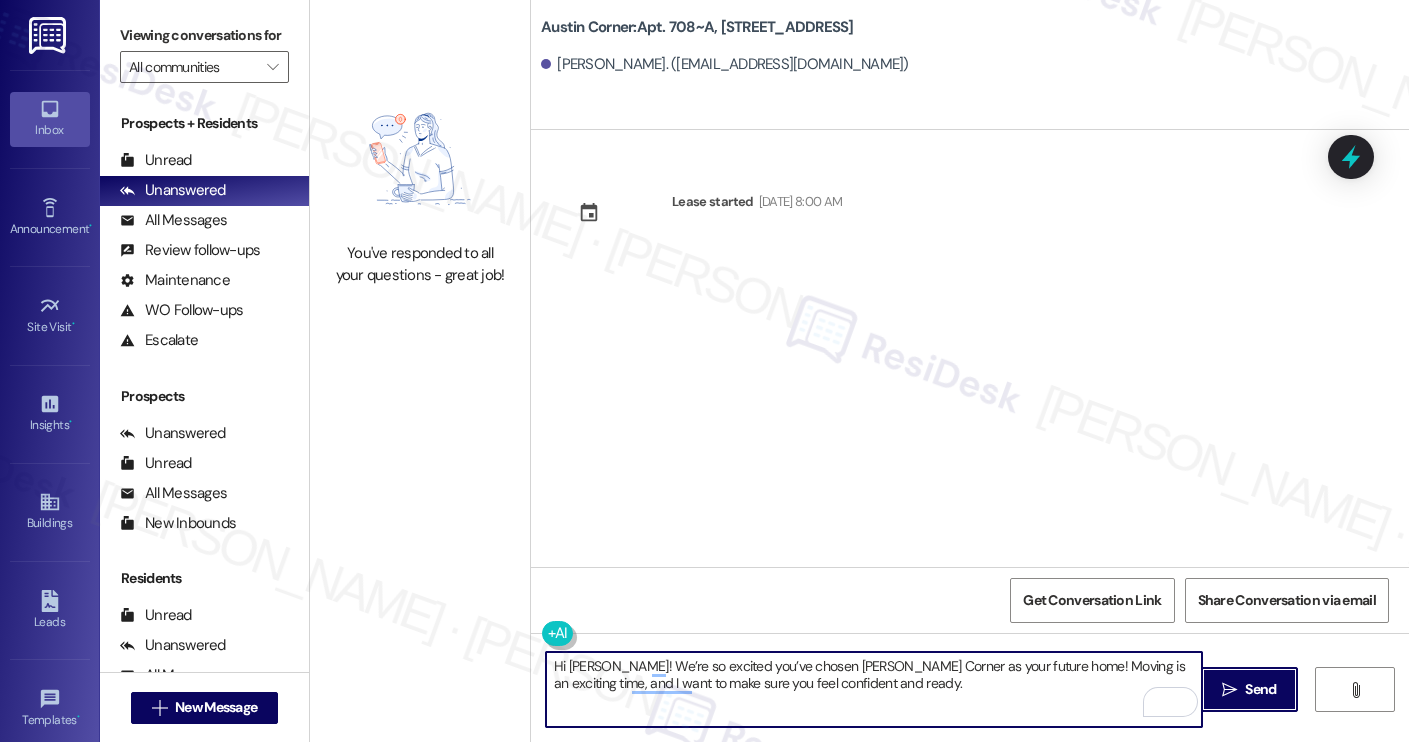 click on "Send" at bounding box center [1260, 689] 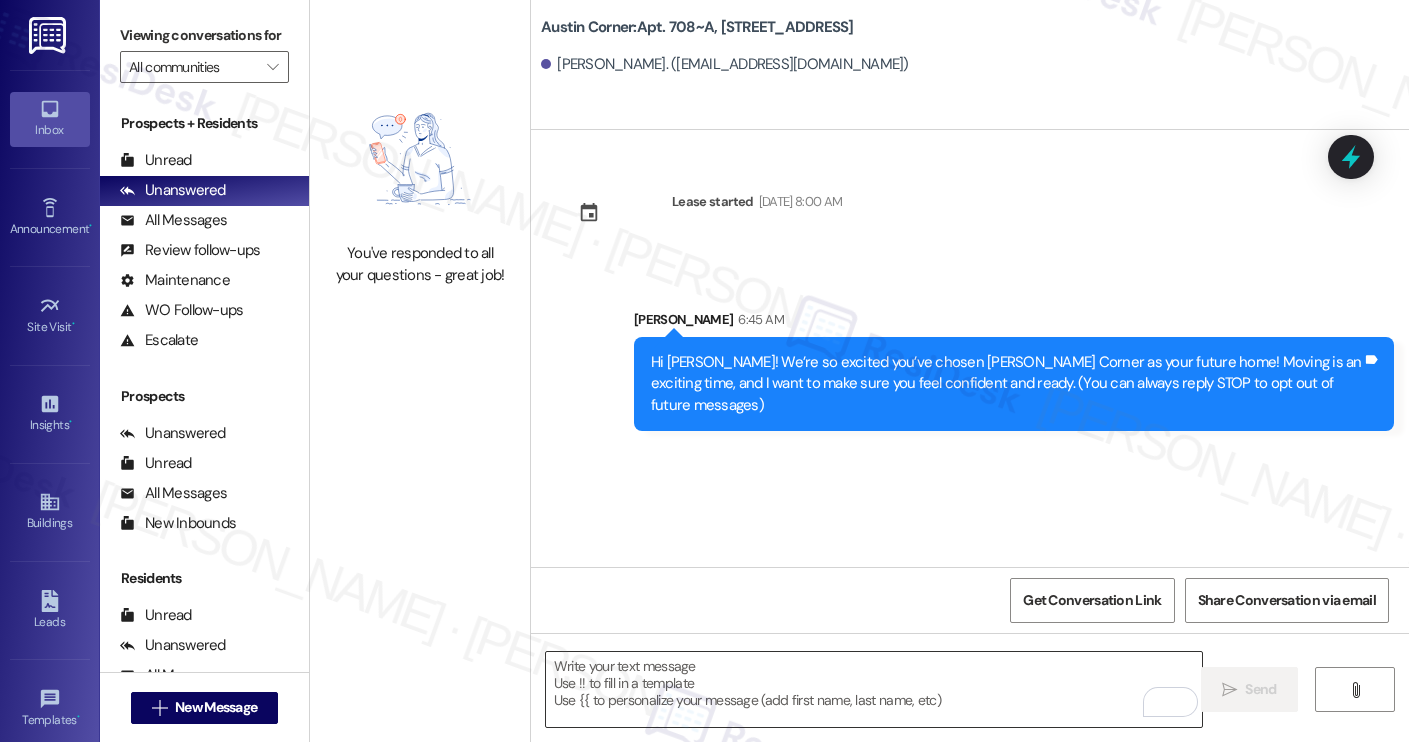click at bounding box center (874, 689) 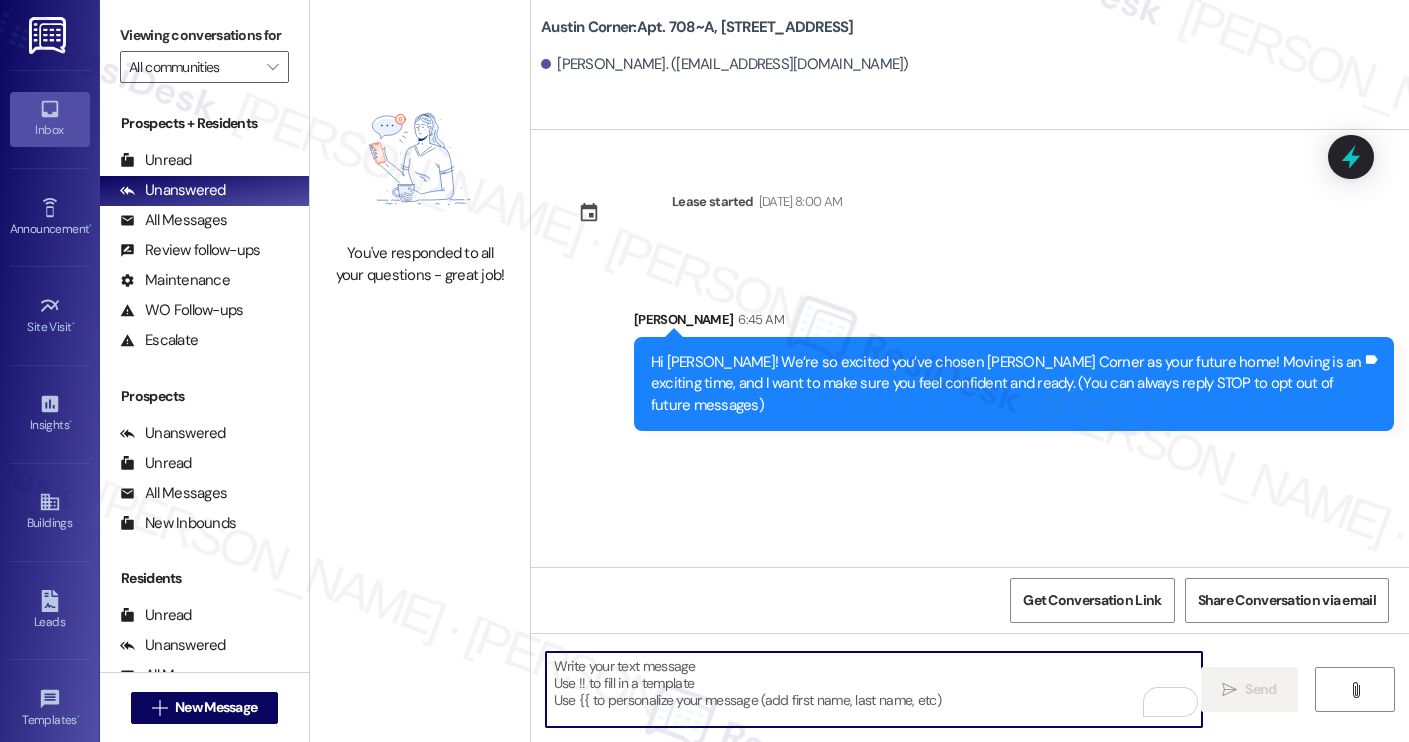 paste on "I’m [PERSON_NAME] from the off-site Resident Support Team. I work with your property’s team to help once you’ve moved in, whether it’s answering questions or assisting with maintenance. I’ll be in touch as your move-in date gets closer!
Move-in day will be busy as you get settled, but no reason it has to be stressful. Don’t forget that we offer a ⚡FAST PASS⚡for Move-In day if your checklist has been completed 2 weeks prior to move-in. Login to your ResidentPortal [DATE] to complete those outstanding items!" 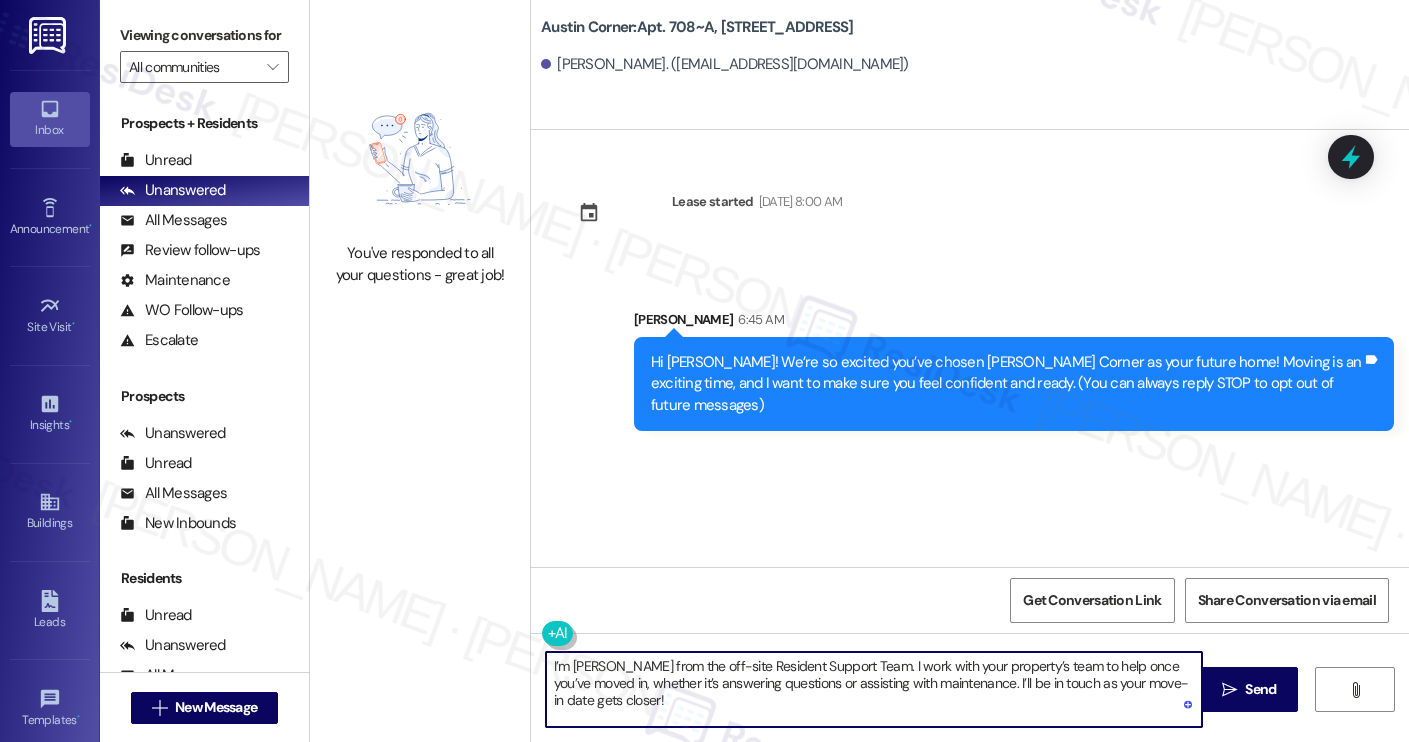 type on "I’m [PERSON_NAME] from the off-site Resident Support Team. I work with your property’s team to help once you’ve moved in, whether it’s answering questions or assisting with maintenance. I’ll be in touch as your move-in date gets closer!" 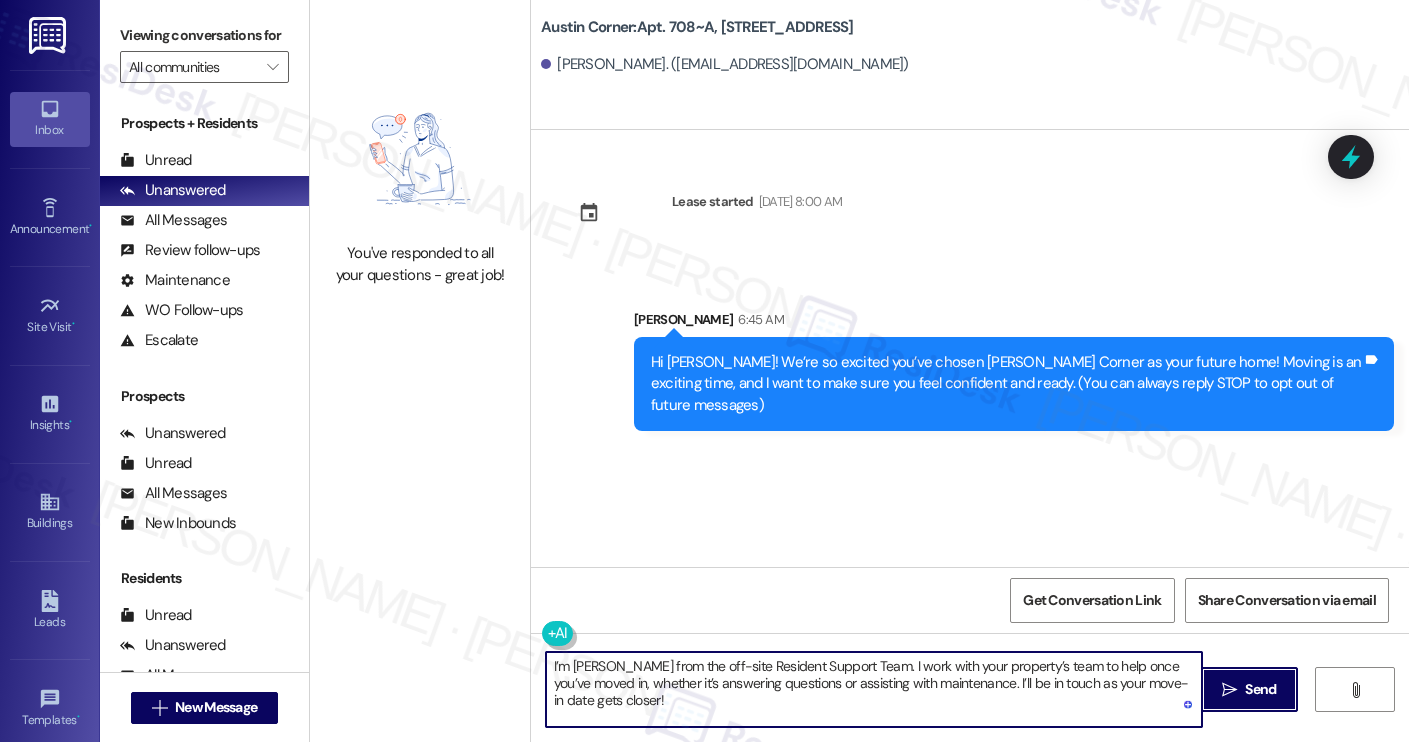 click on " Send" at bounding box center [1249, 689] 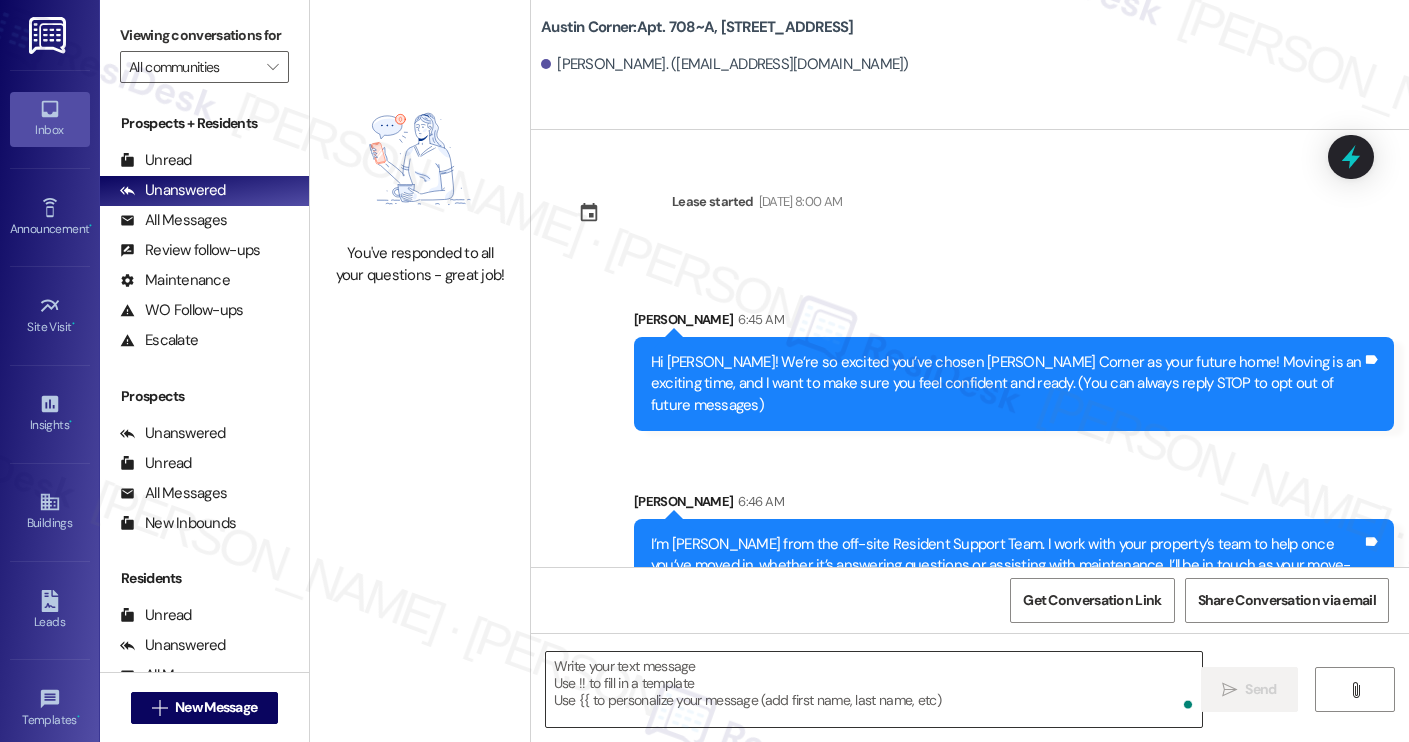 click at bounding box center (874, 689) 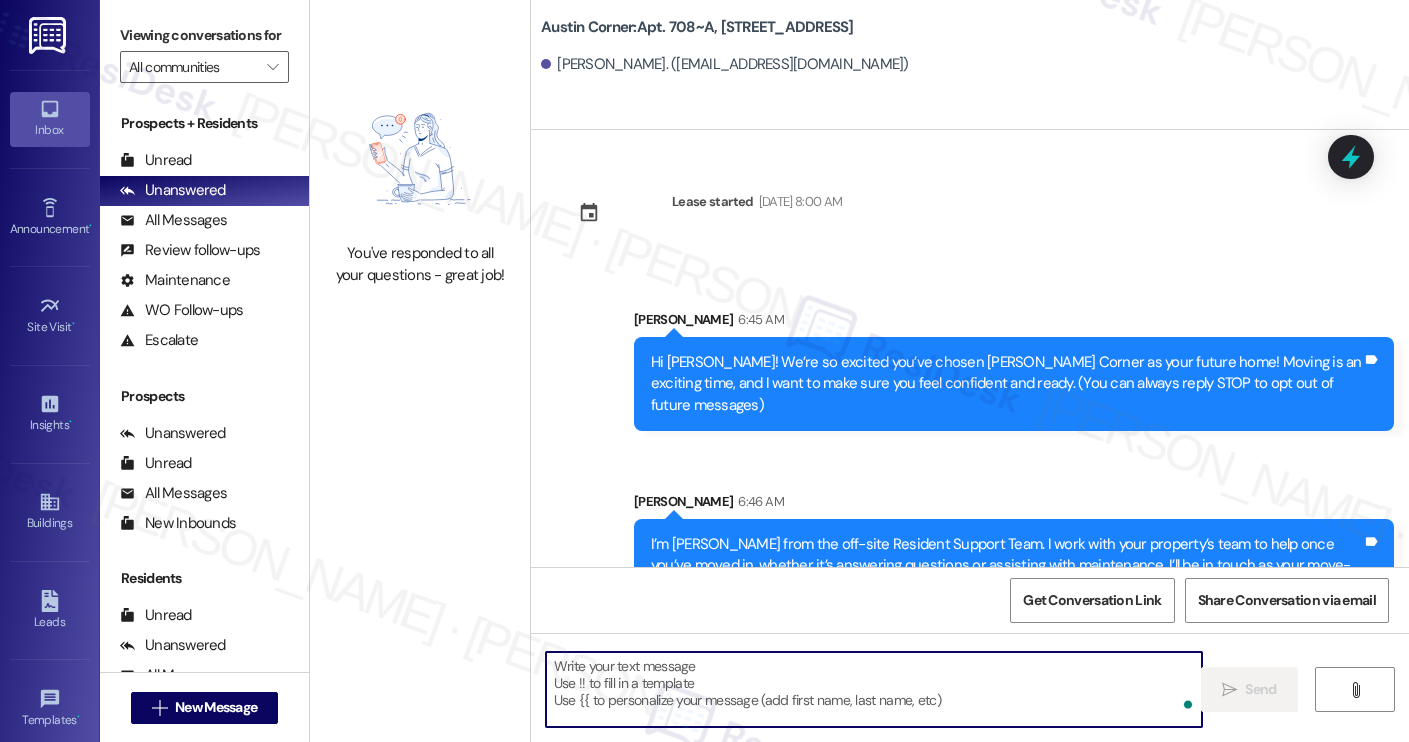 paste on "Move-in day will be busy as you get settled, but no reason it has to be stressful. Don’t forget that we offer a ⚡FAST PASS⚡for Move-In day if your checklist has been completed 2 weeks prior to move-in. Login to your ResidentPortal [DATE] to complete those outstanding items!" 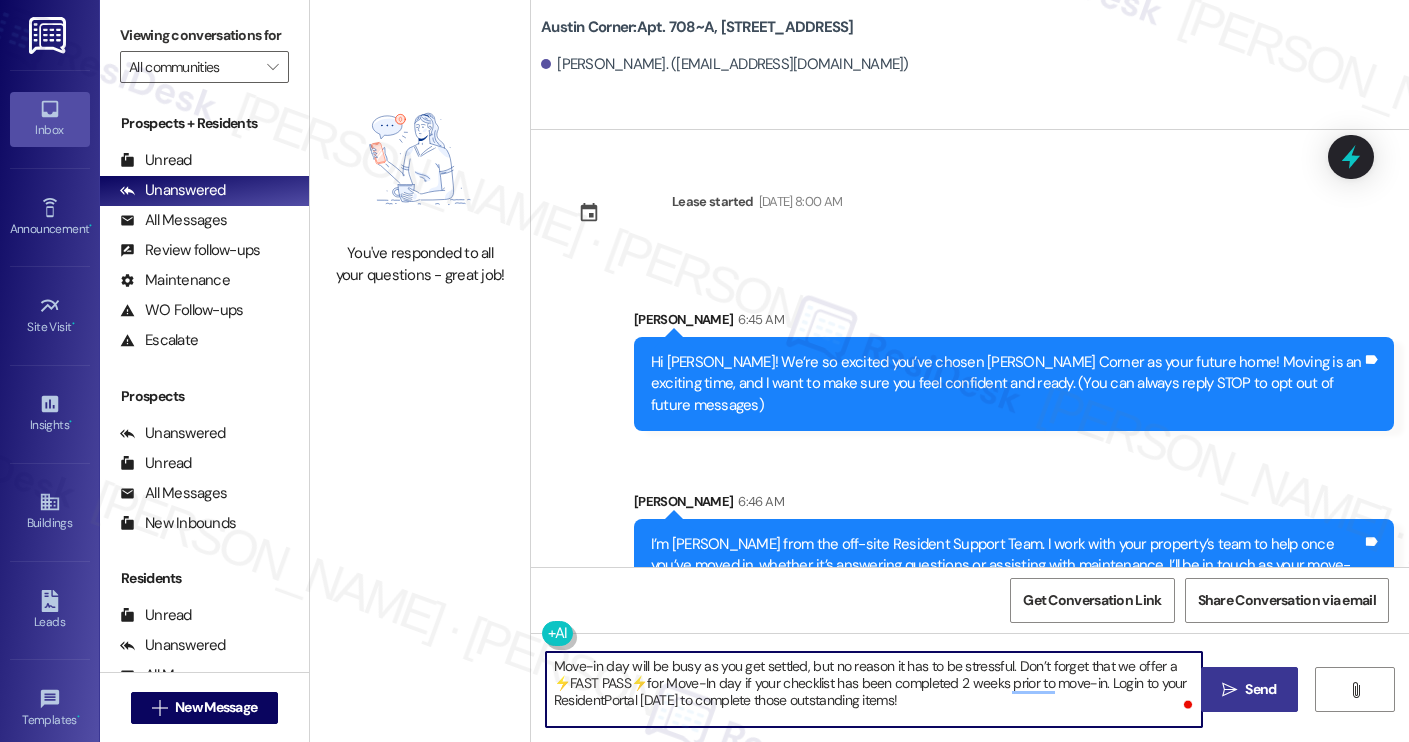 type on "Move-in day will be busy as you get settled, but no reason it has to be stressful. Don’t forget that we offer a ⚡FAST PASS⚡for Move-In day if your checklist has been completed 2 weeks prior to move-in. Login to your ResidentPortal [DATE] to complete those outstanding items!" 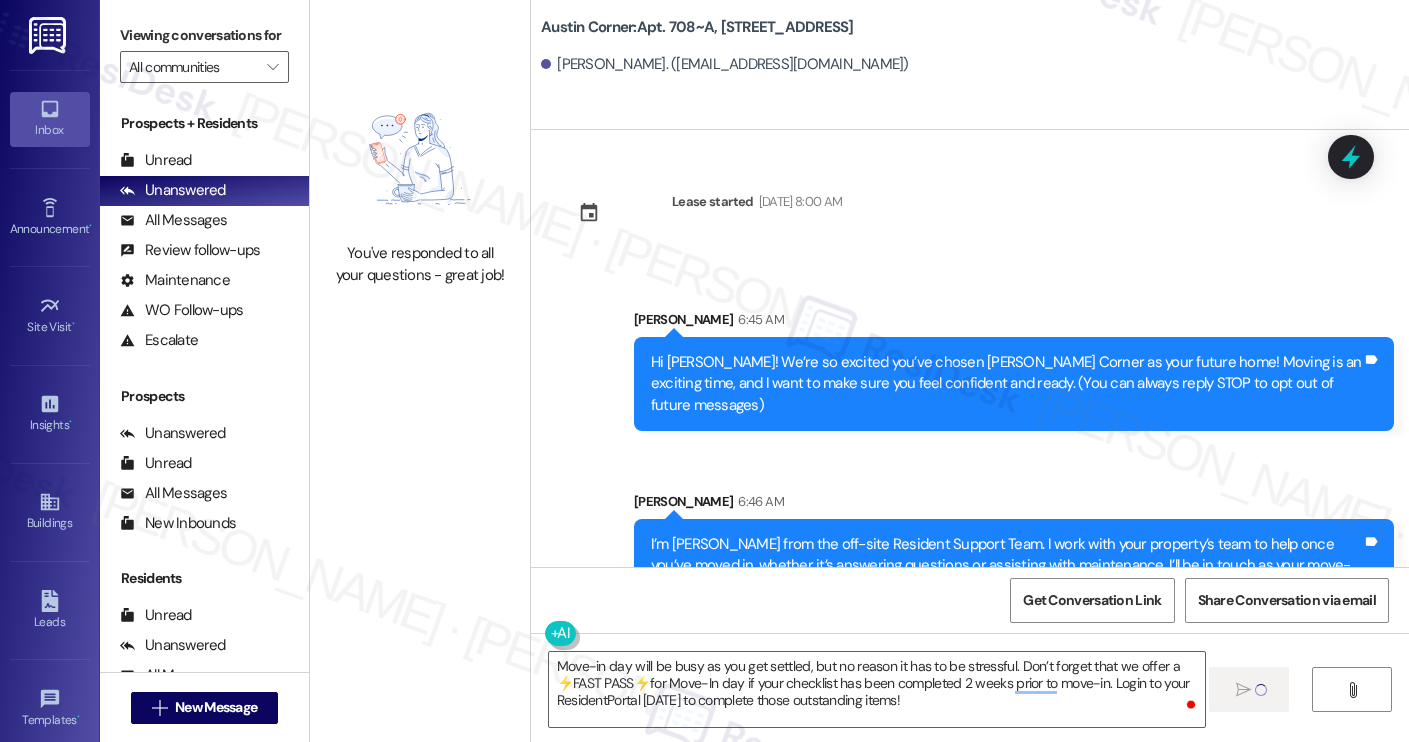 type 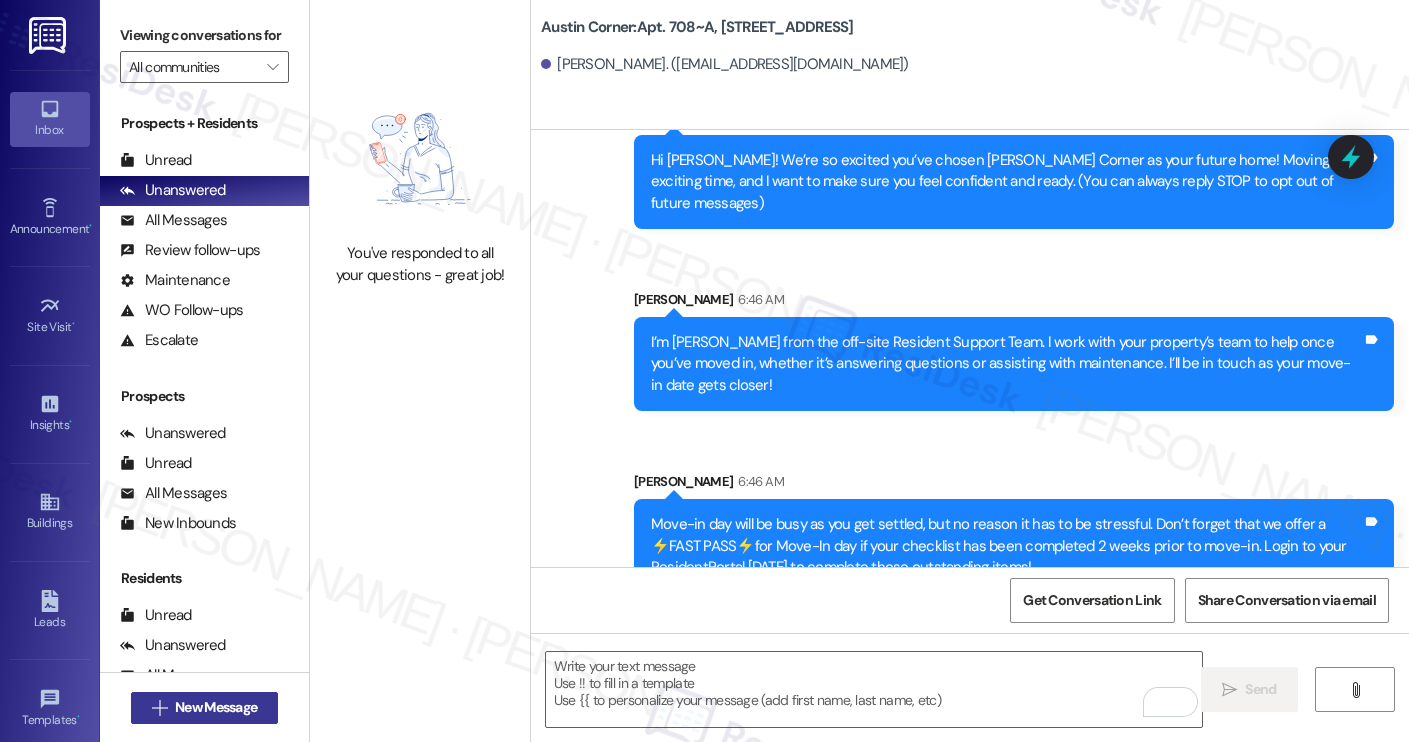 click on "New Message" at bounding box center (216, 707) 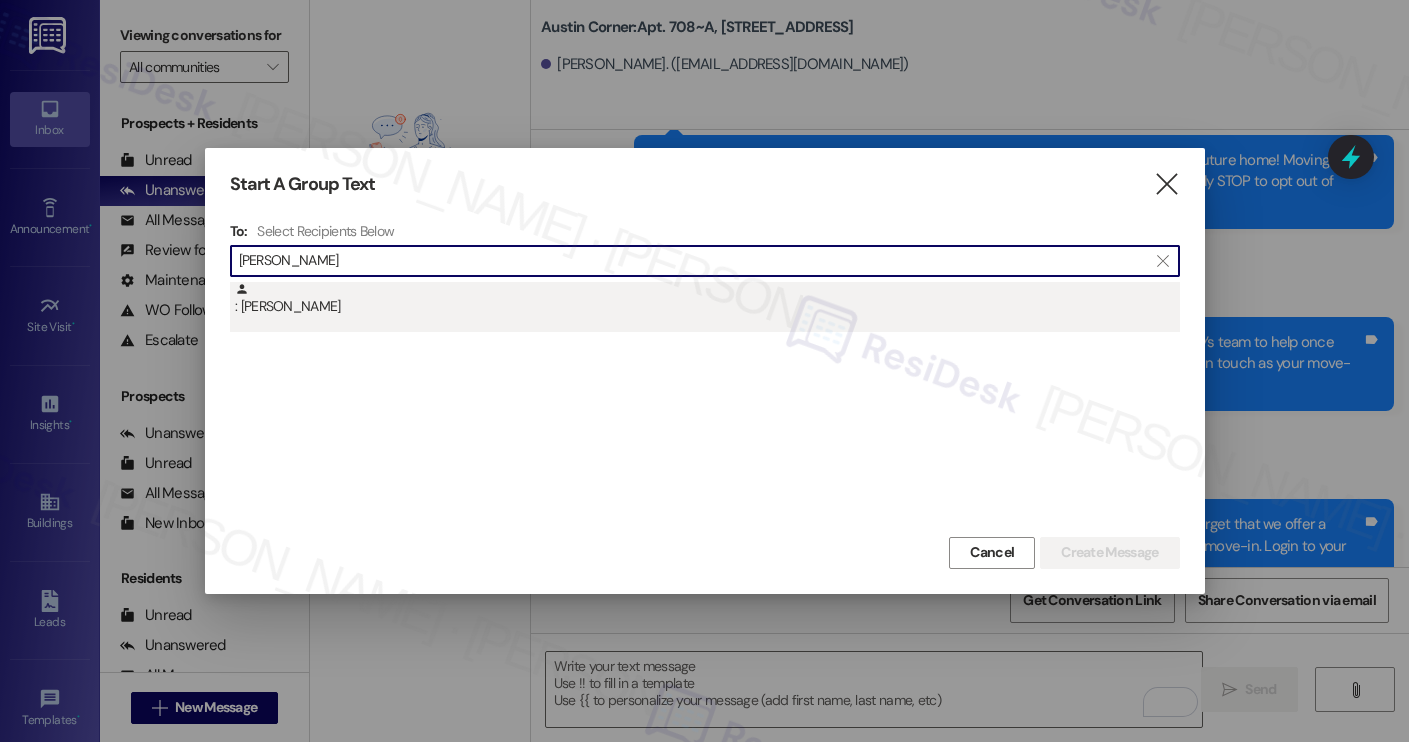 type on "andrew choi" 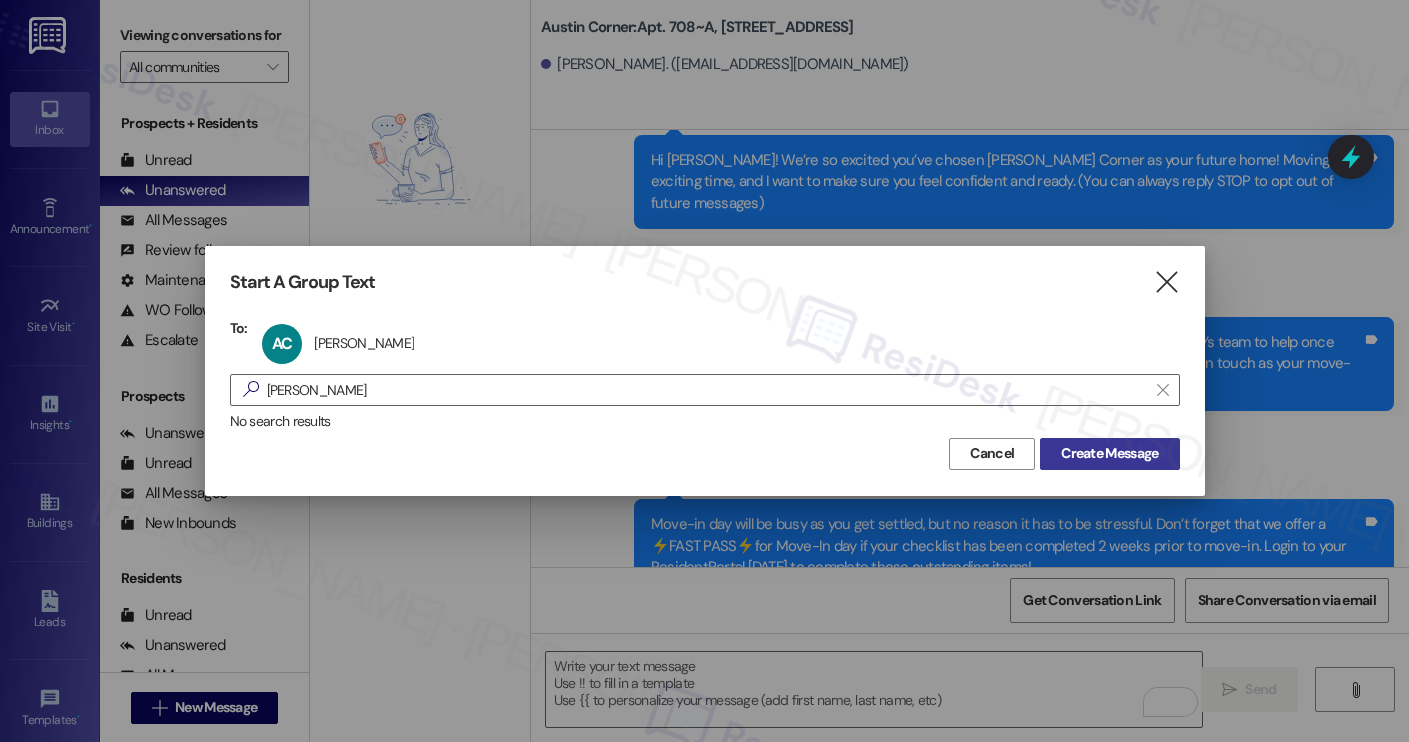 click on "Create Message" at bounding box center [1109, 453] 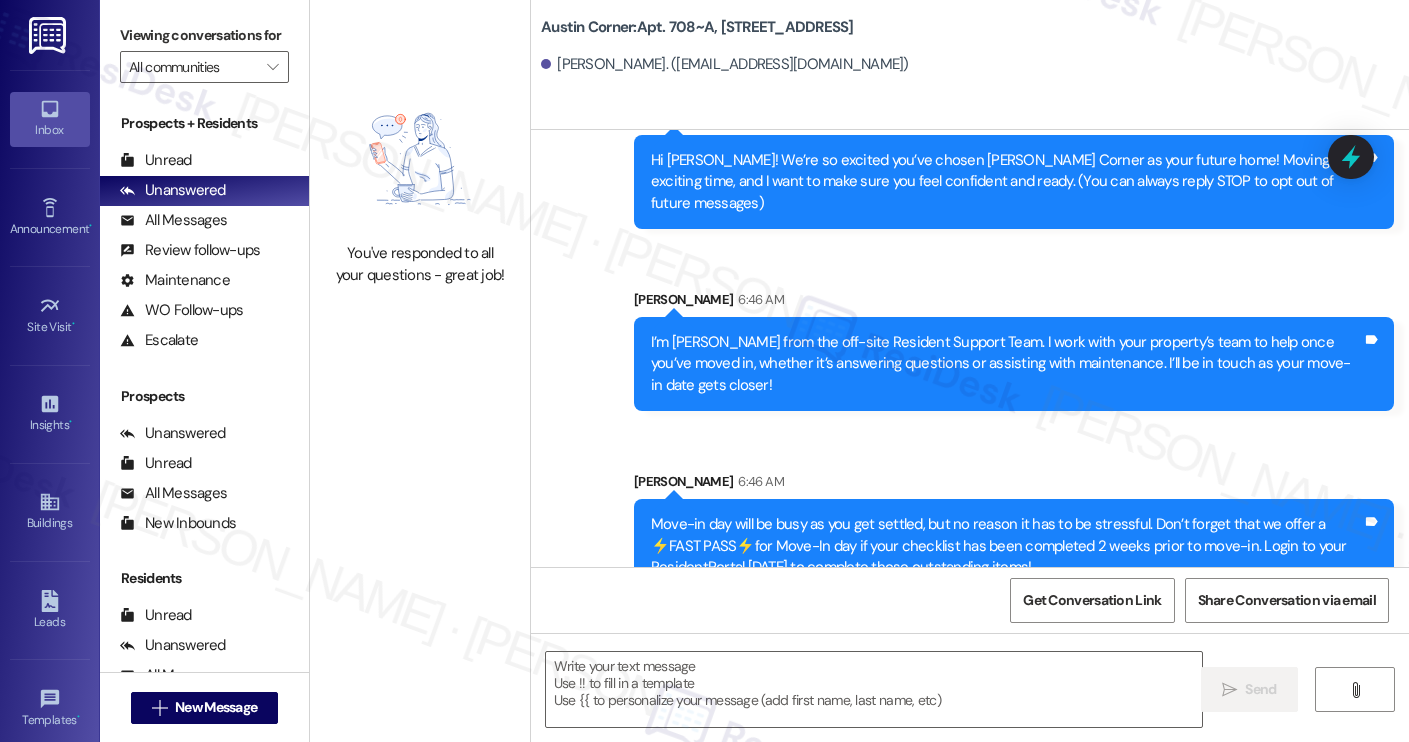 type on "Fetching suggested responses. Please feel free to read through the conversation in the meantime." 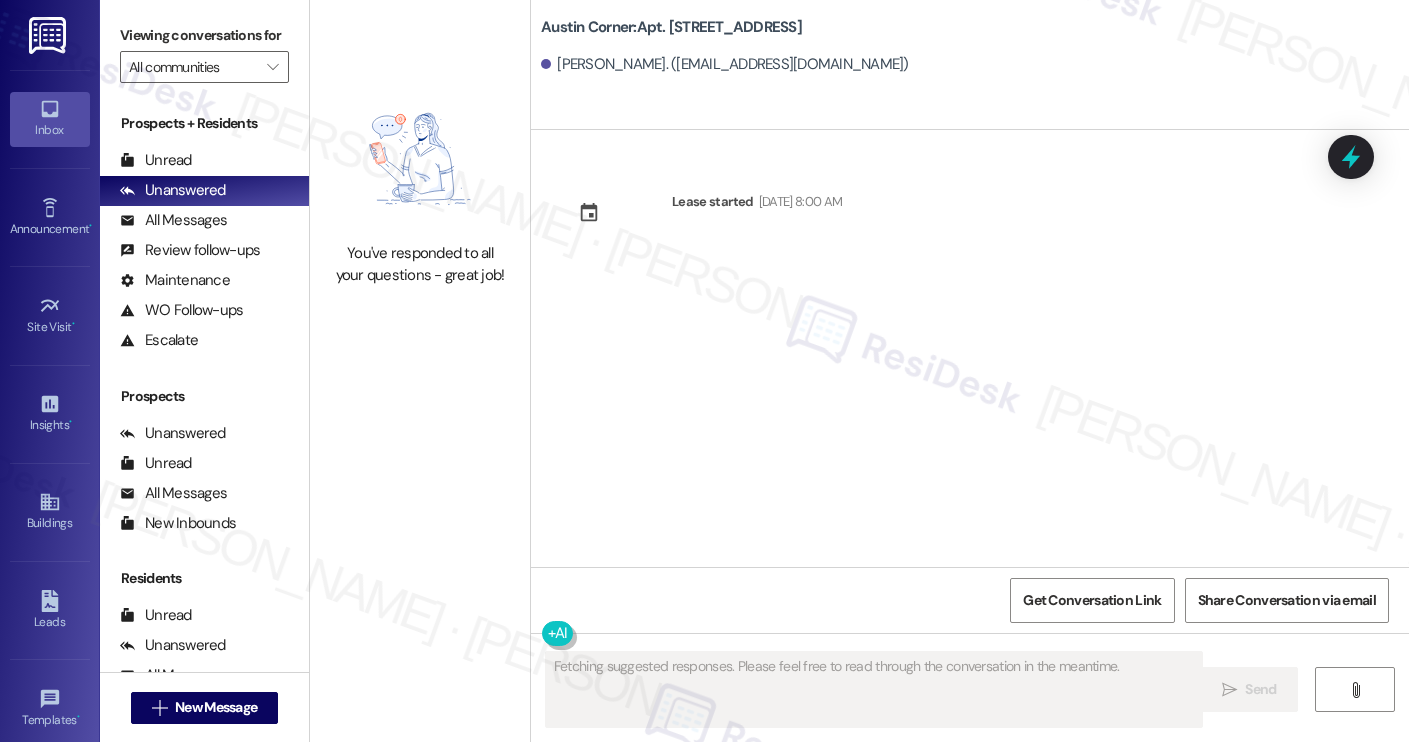 scroll, scrollTop: 0, scrollLeft: 0, axis: both 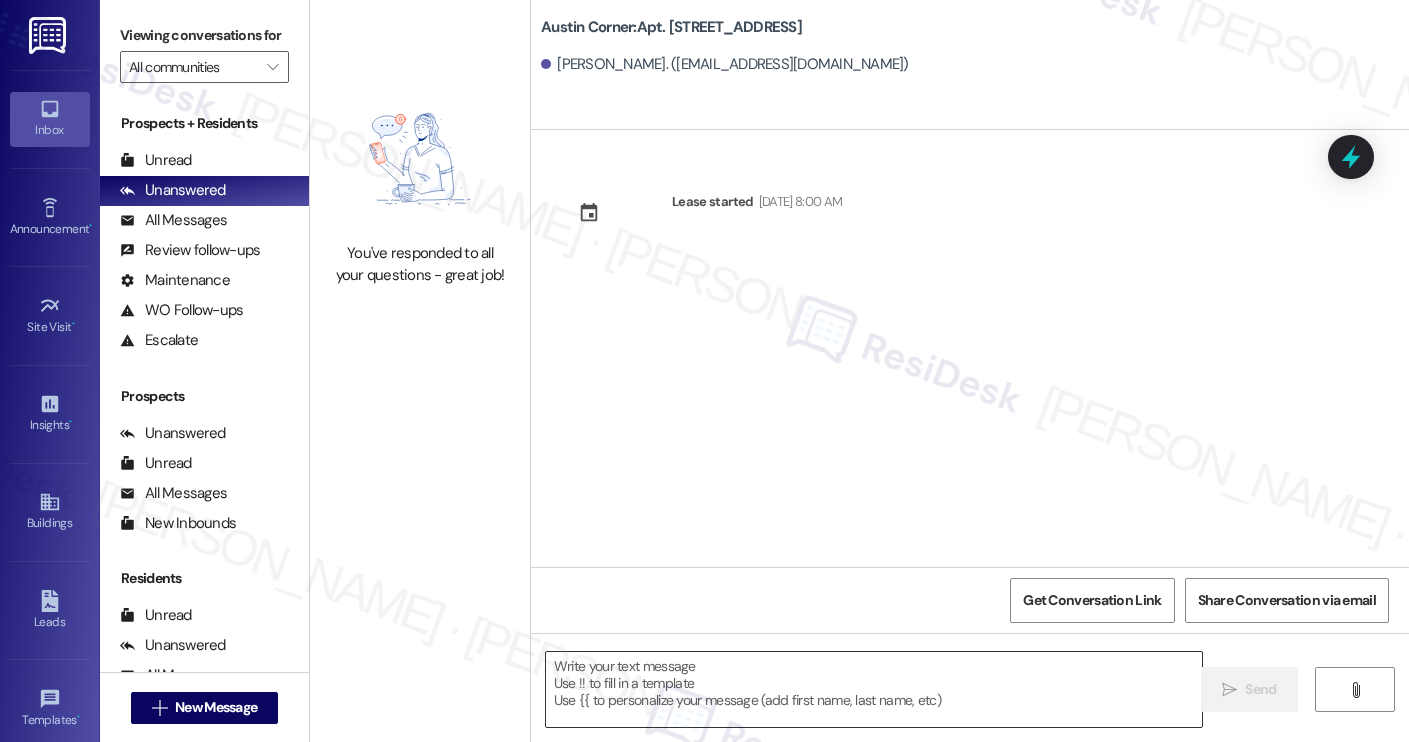 click at bounding box center (874, 689) 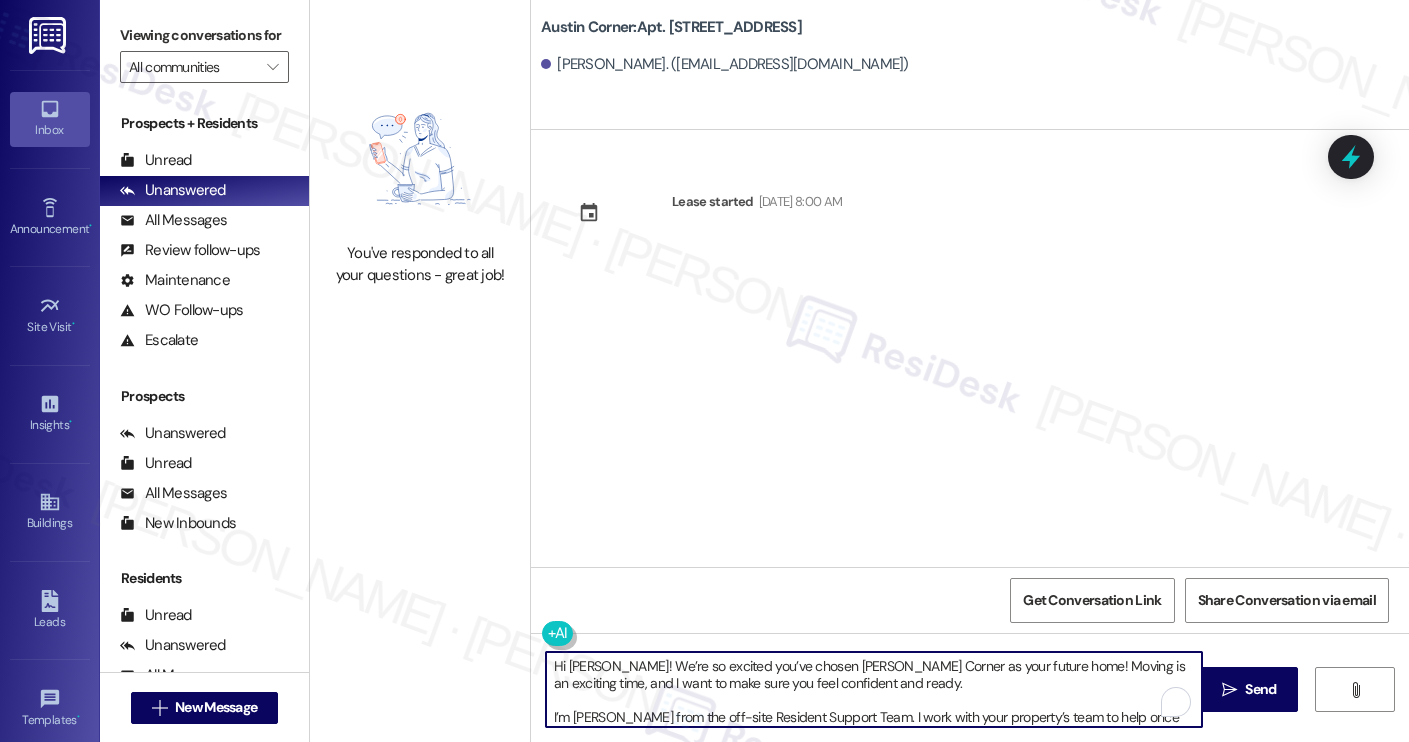 scroll, scrollTop: 119, scrollLeft: 0, axis: vertical 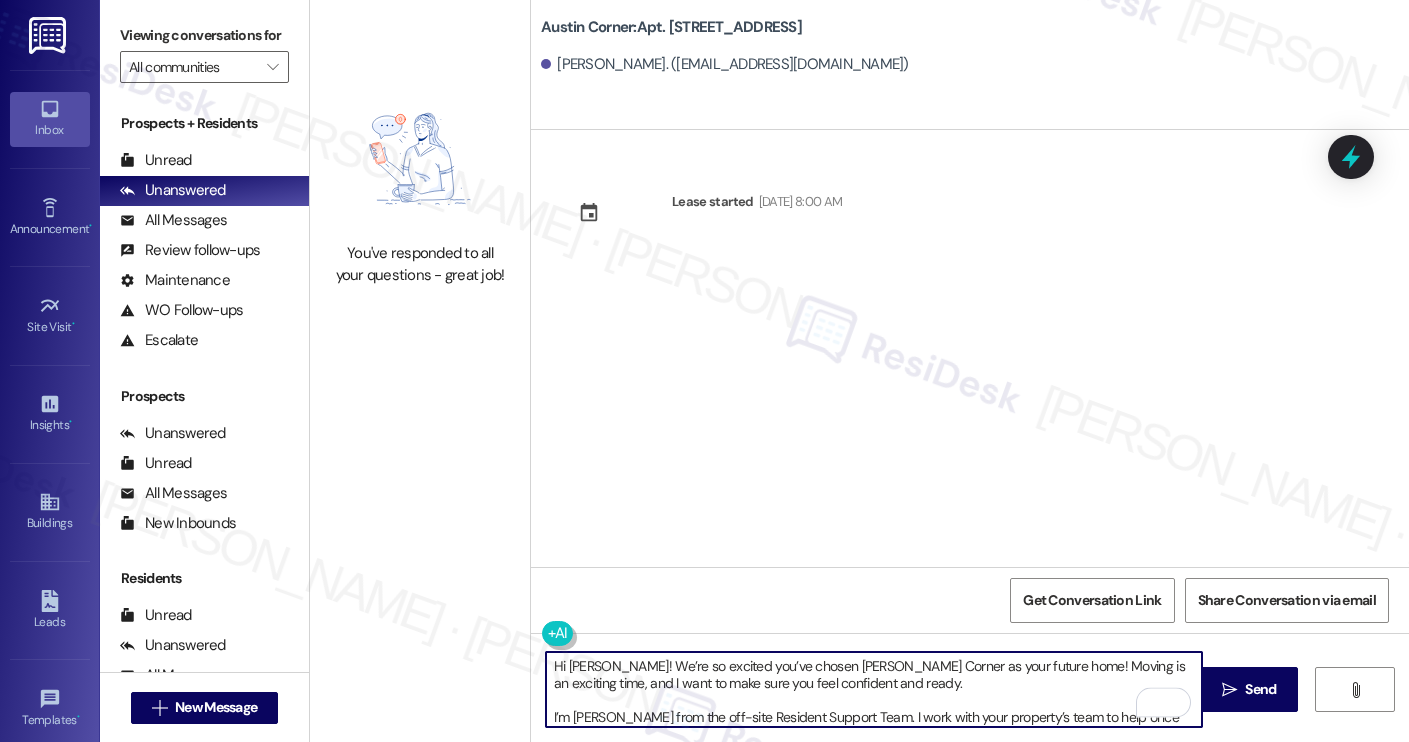 click on "Andrew Choi. (achoi0298@gmail.com)" at bounding box center (725, 64) 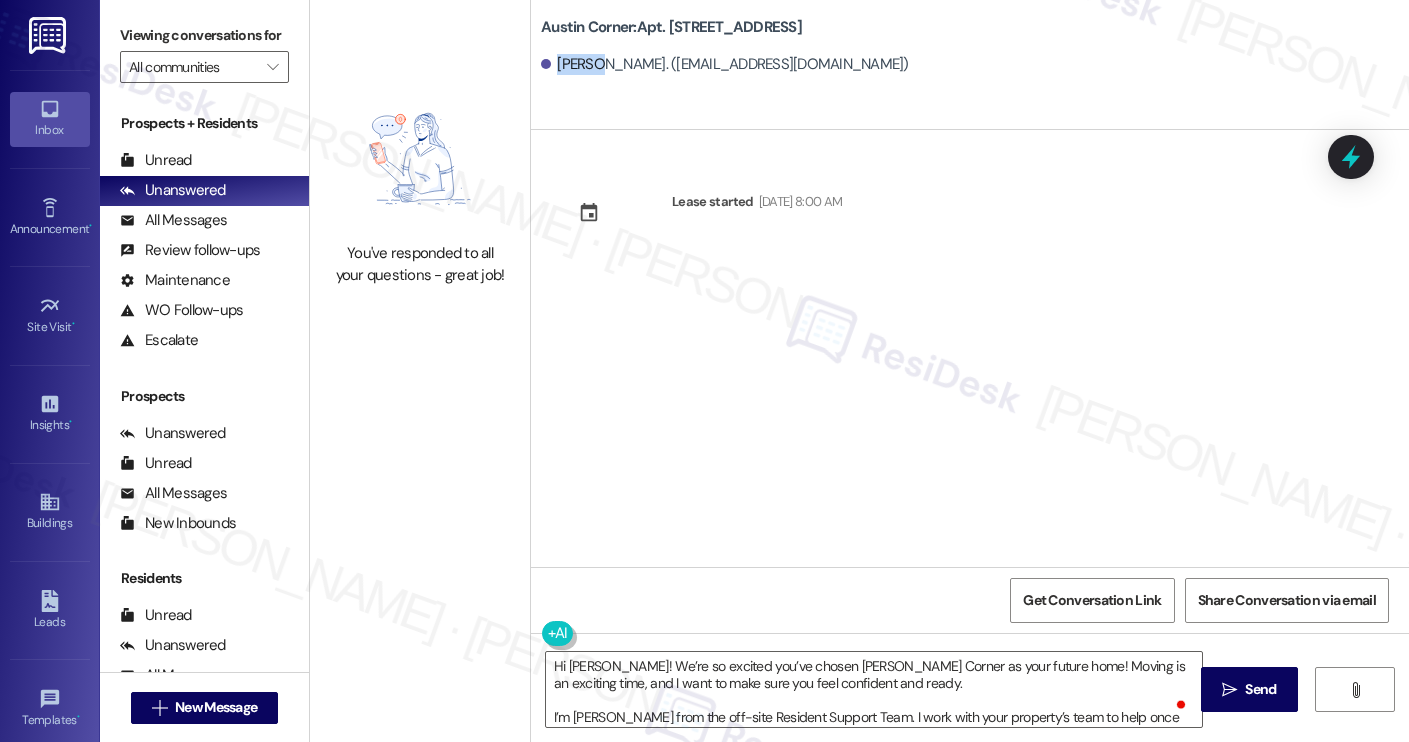 copy on "Andrew" 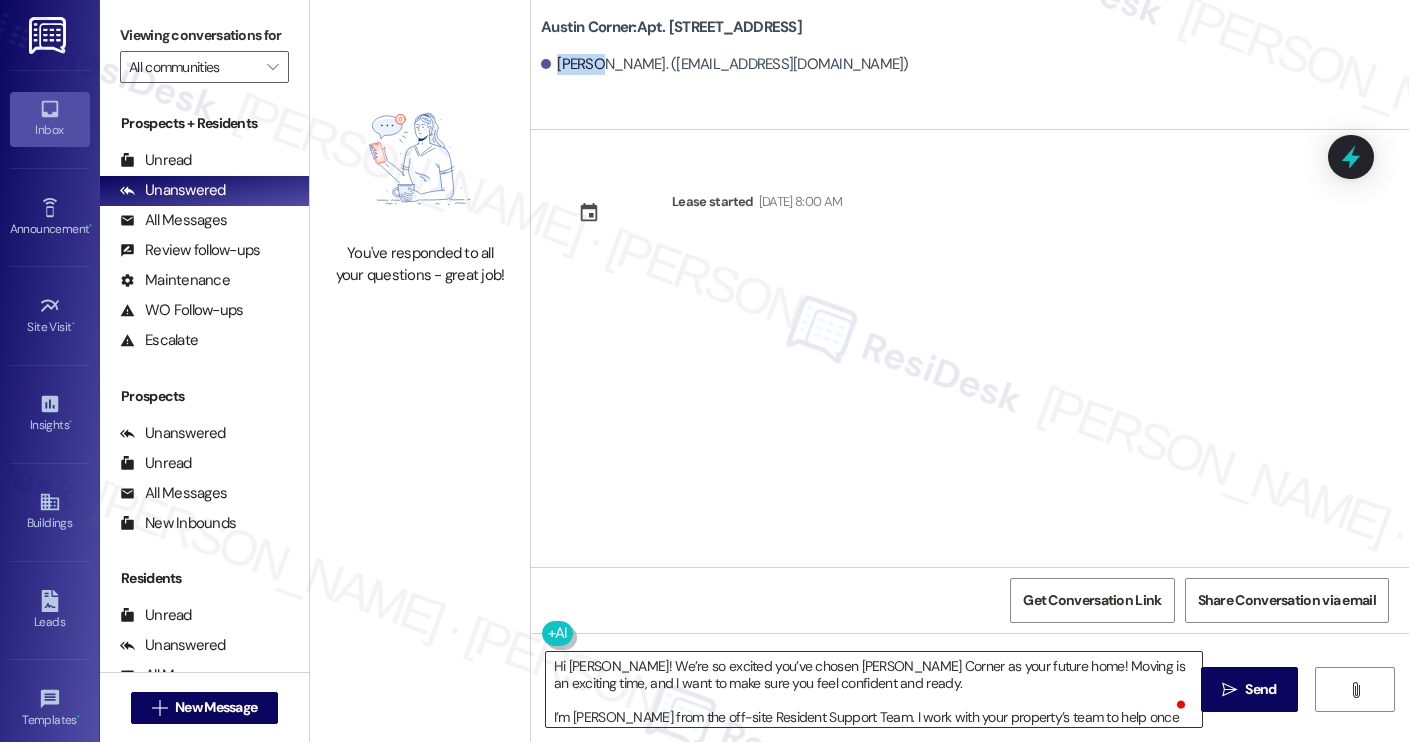 click on "Hi [PERSON_NAME]! We’re so excited you’ve chosen [PERSON_NAME] Corner as your future home! Moving is an exciting time, and I want to make sure you feel confident and ready.
I’m [PERSON_NAME] from the off-site Resident Support Team. I work with your property’s team to help once you’ve moved in, whether it’s answering questions or assisting with maintenance. I’ll be in touch as your move-in date gets closer!
Move-in day will be busy as you get settled, but no reason it has to be stressful. Don’t forget that we offer a ⚡FAST PASS⚡for Move-In day if your checklist has been completed 2 weeks prior to move-in. Login to your ResidentPortal [DATE] to complete those outstanding items!" at bounding box center [874, 689] 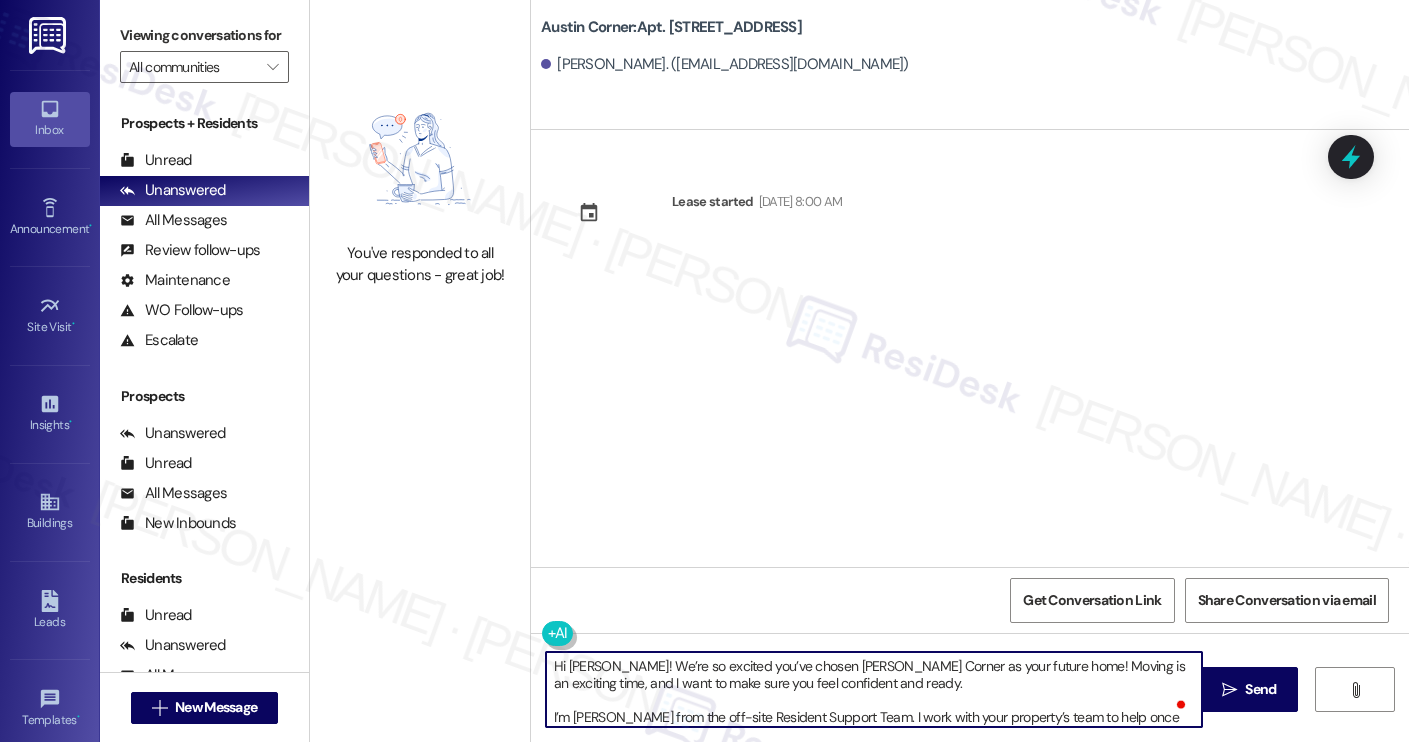click on "Hi [PERSON_NAME]! We’re so excited you’ve chosen [PERSON_NAME] Corner as your future home! Moving is an exciting time, and I want to make sure you feel confident and ready.
I’m [PERSON_NAME] from the off-site Resident Support Team. I work with your property’s team to help once you’ve moved in, whether it’s answering questions or assisting with maintenance. I’ll be in touch as your move-in date gets closer!
Move-in day will be busy as you get settled, but no reason it has to be stressful. Don’t forget that we offer a ⚡FAST PASS⚡for Move-In day if your checklist has been completed 2 weeks prior to move-in. Login to your ResidentPortal [DATE] to complete those outstanding items!" at bounding box center (874, 689) 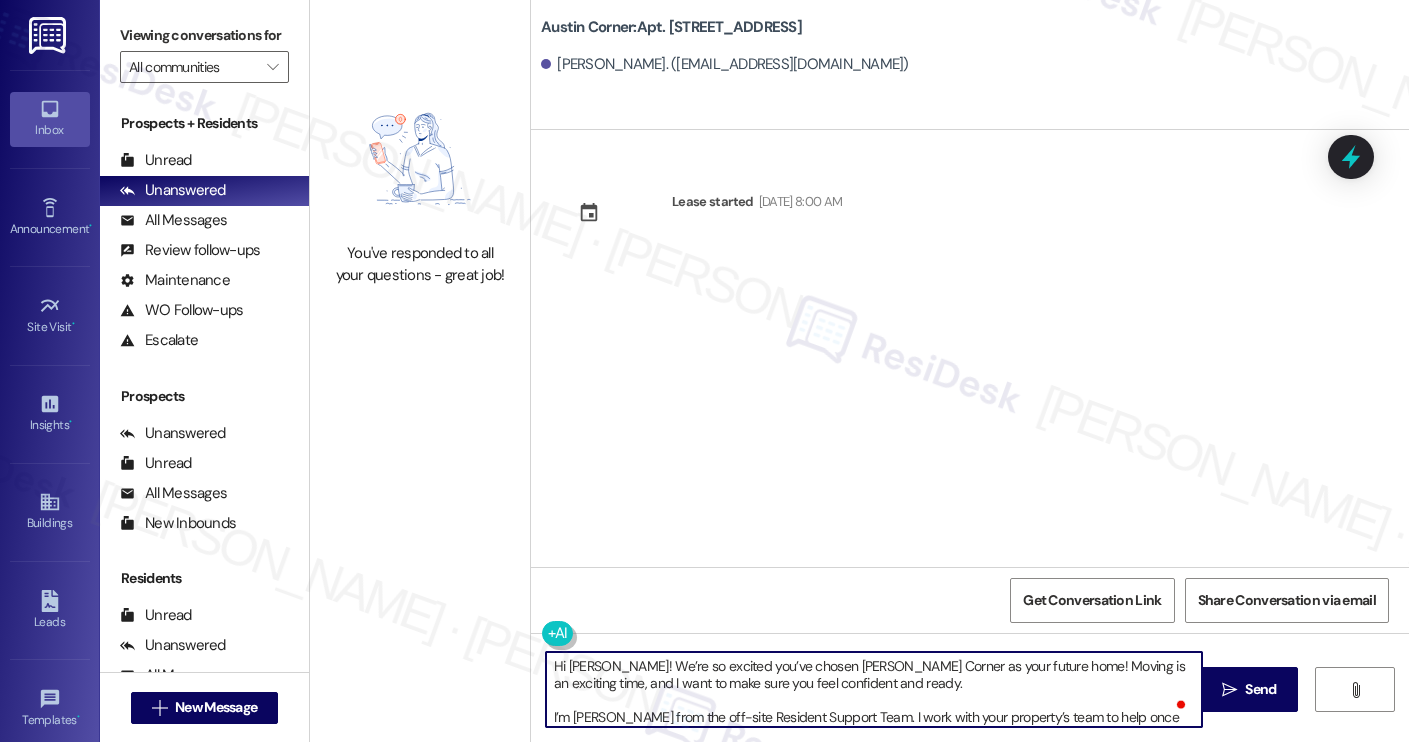 scroll, scrollTop: 17, scrollLeft: 0, axis: vertical 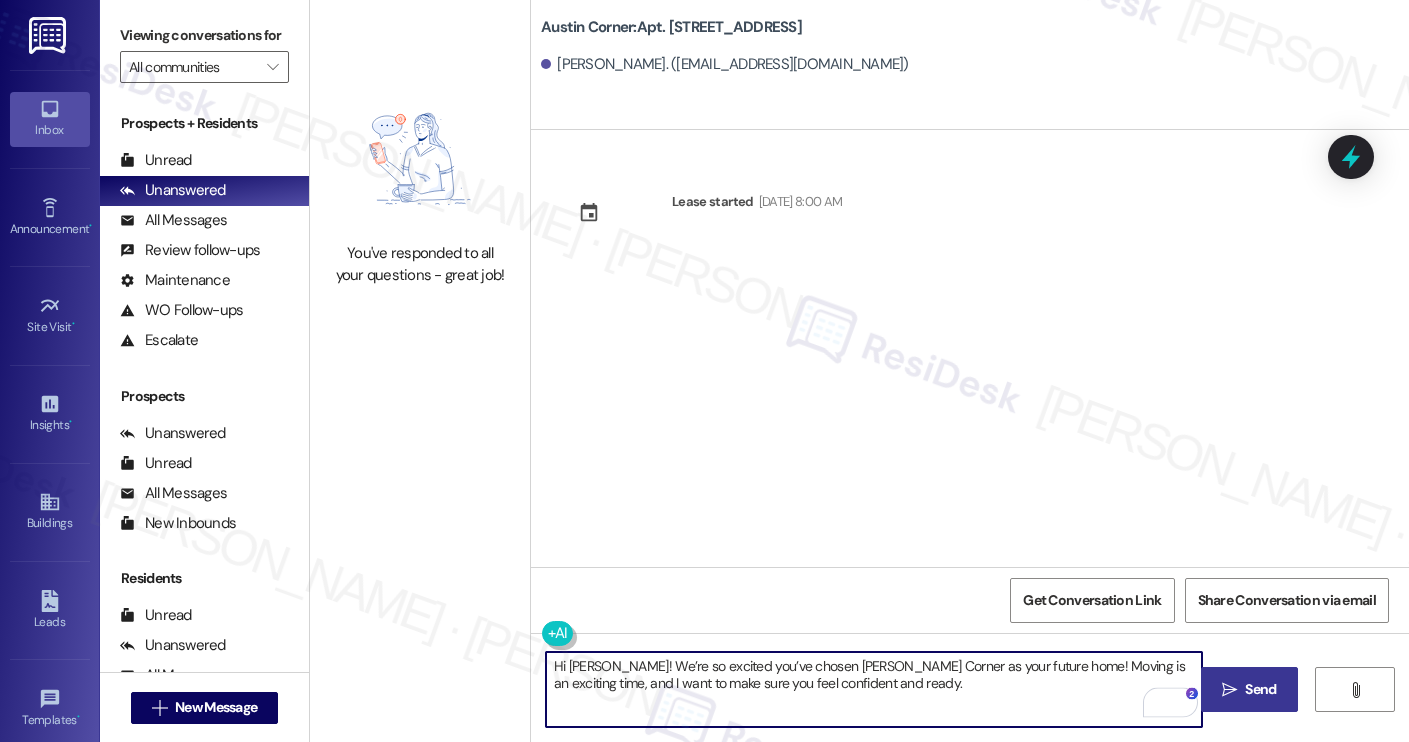 type on "Hi [PERSON_NAME]! We’re so excited you’ve chosen [PERSON_NAME] Corner as your future home! Moving is an exciting time, and I want to make sure you feel confident and ready." 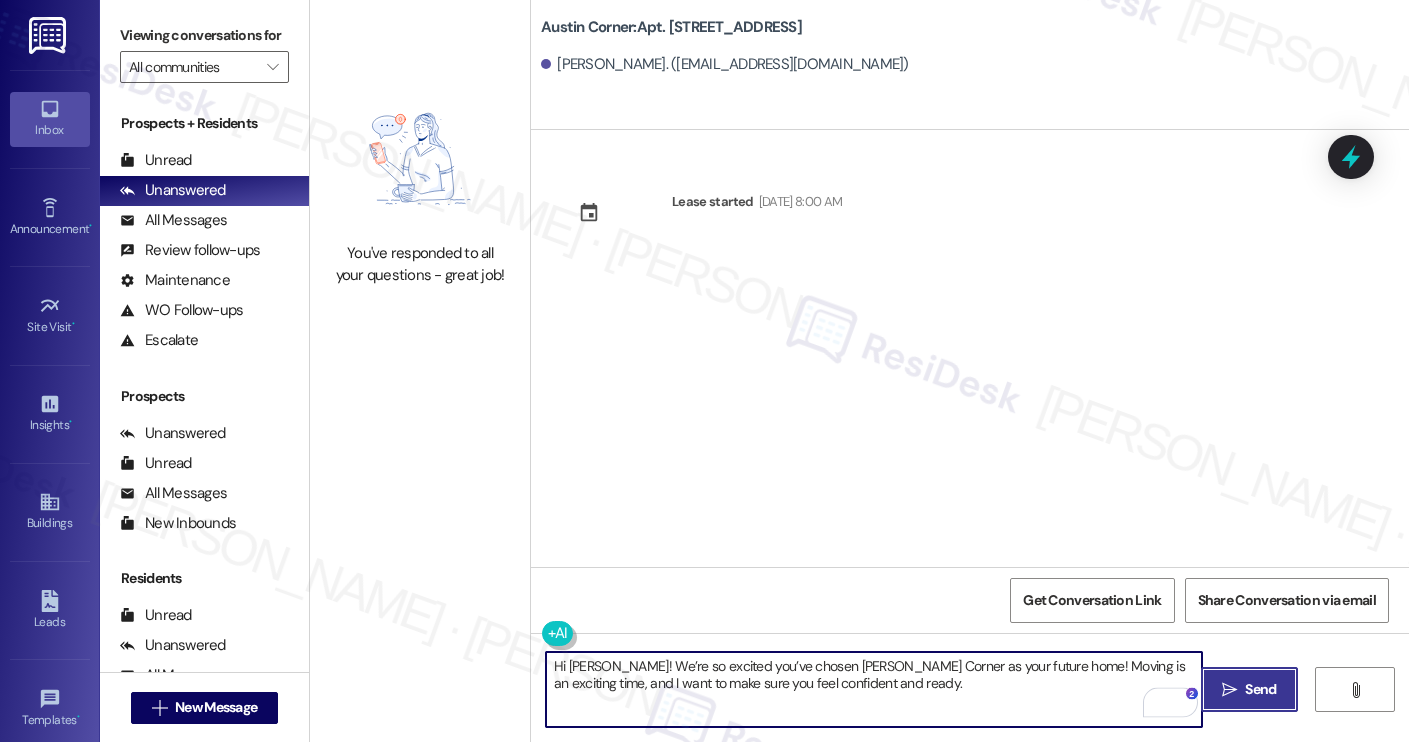 click on " Send" at bounding box center (1249, 689) 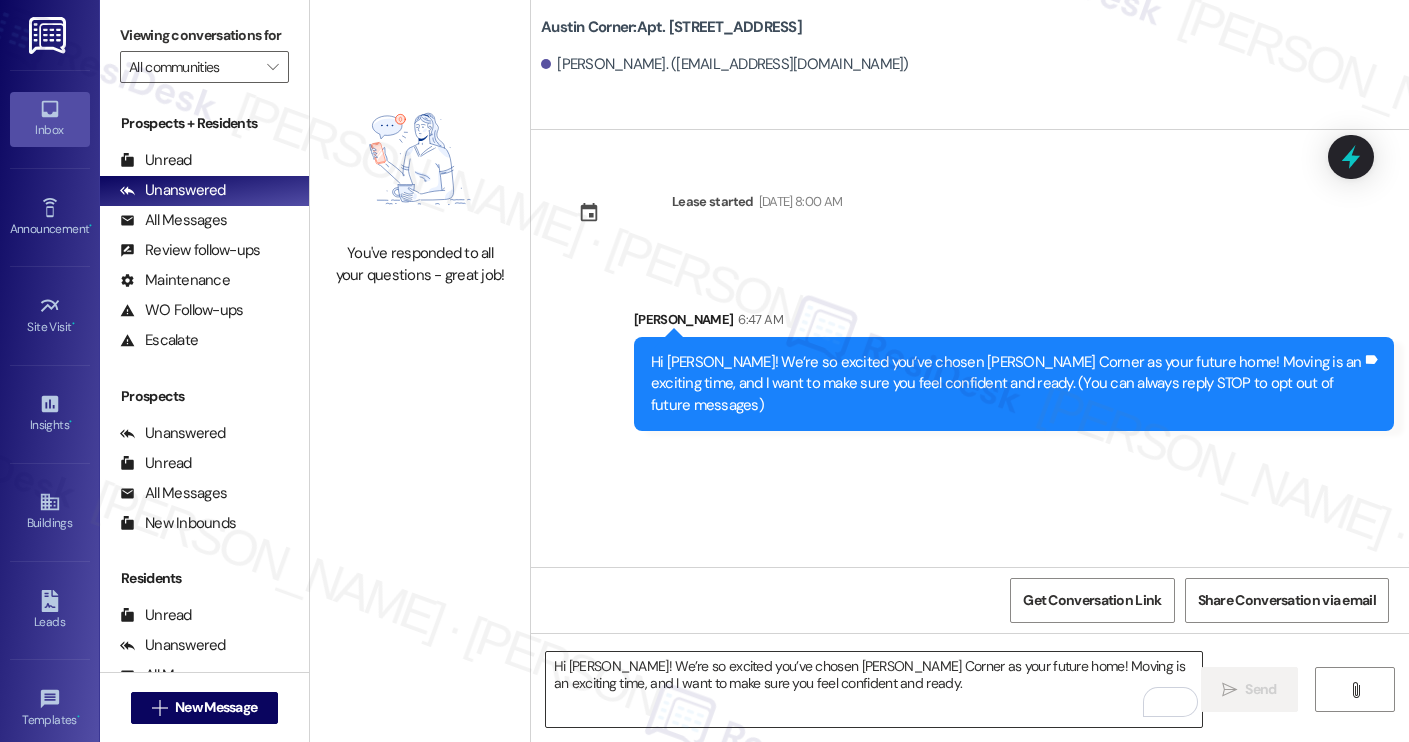 click on "Hi [PERSON_NAME]! We’re so excited you’ve chosen [PERSON_NAME] Corner as your future home! Moving is an exciting time, and I want to make sure you feel confident and ready." at bounding box center [874, 689] 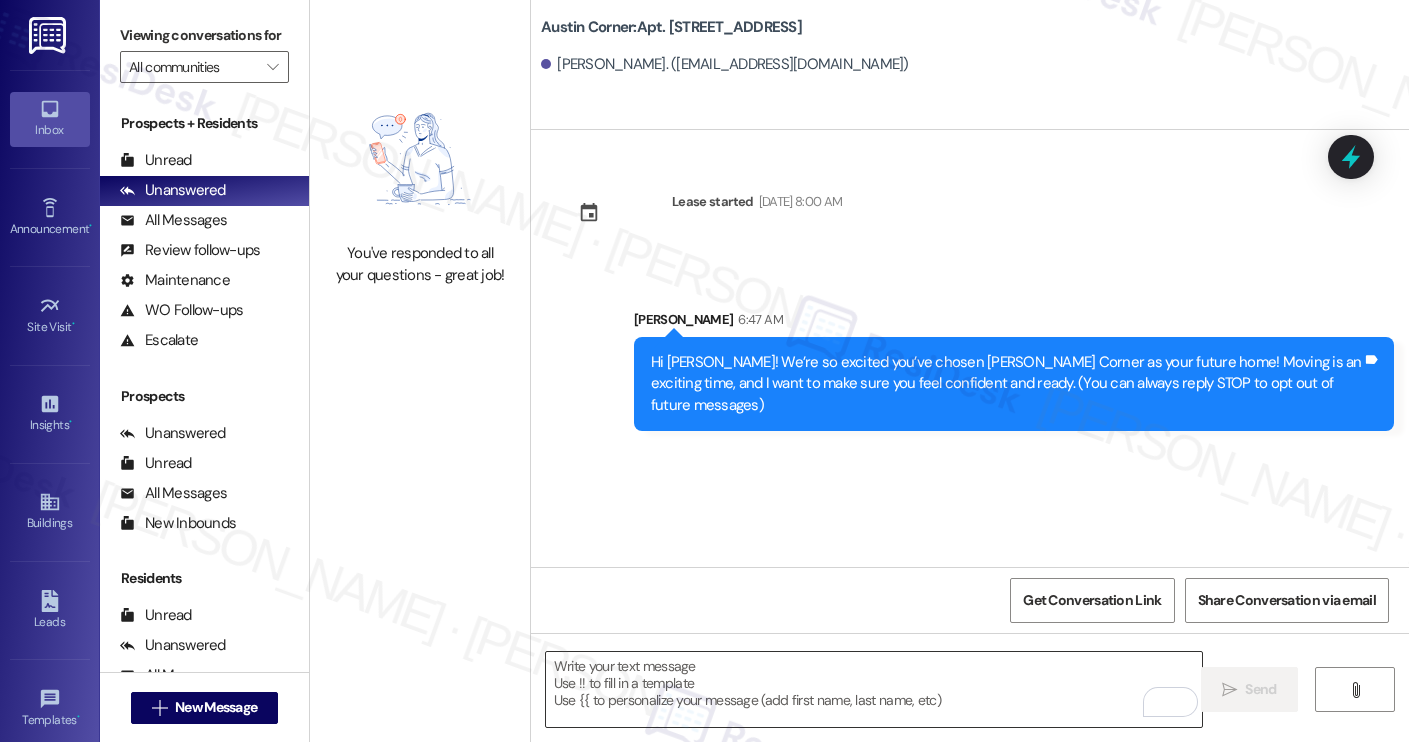 paste on "I’m [PERSON_NAME] from the off-site Resident Support Team. I work with your property’s team to help once you’ve moved in, whether it’s answering questions or assisting with maintenance. I’ll be in touch as your move-in date gets closer!
Move-in day will be busy as you get settled, but no reason it has to be stressful. Don’t forget that we offer a ⚡FAST PASS⚡for Move-In day if your checklist has been completed 2 weeks prior to move-in. Login to your ResidentPortal [DATE] to complete those outstanding items!" 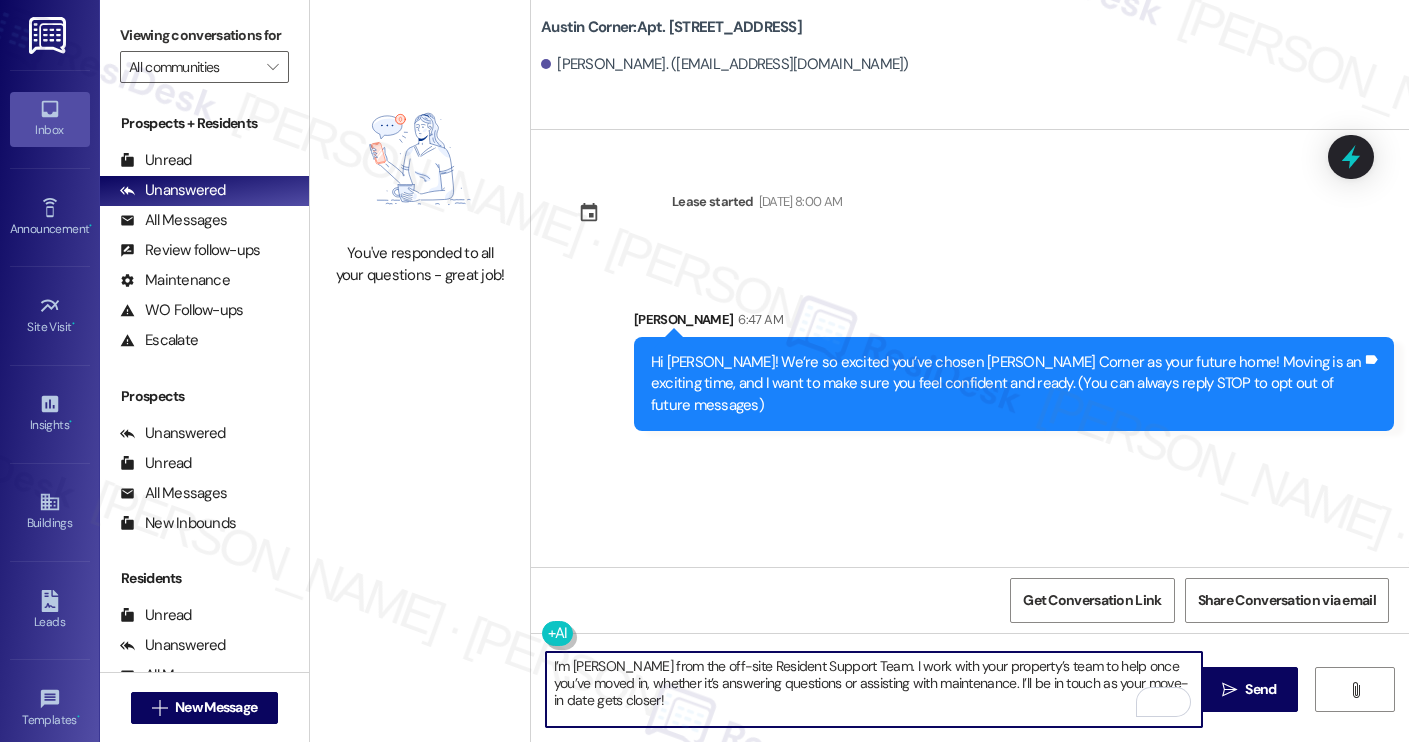 scroll, scrollTop: 68, scrollLeft: 0, axis: vertical 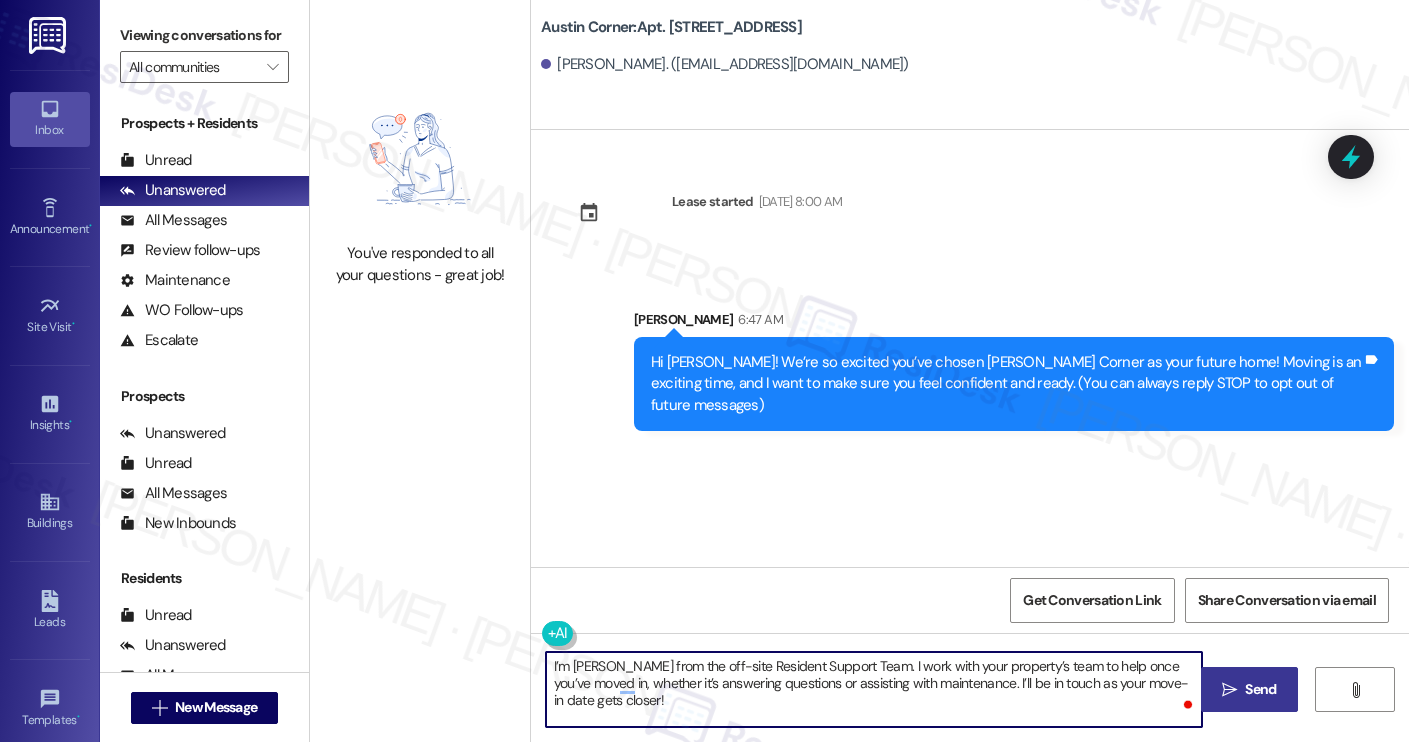 type on "I’m [PERSON_NAME] from the off-site Resident Support Team. I work with your property’s team to help once you’ve moved in, whether it’s answering questions or assisting with maintenance. I’ll be in touch as your move-in date gets closer!" 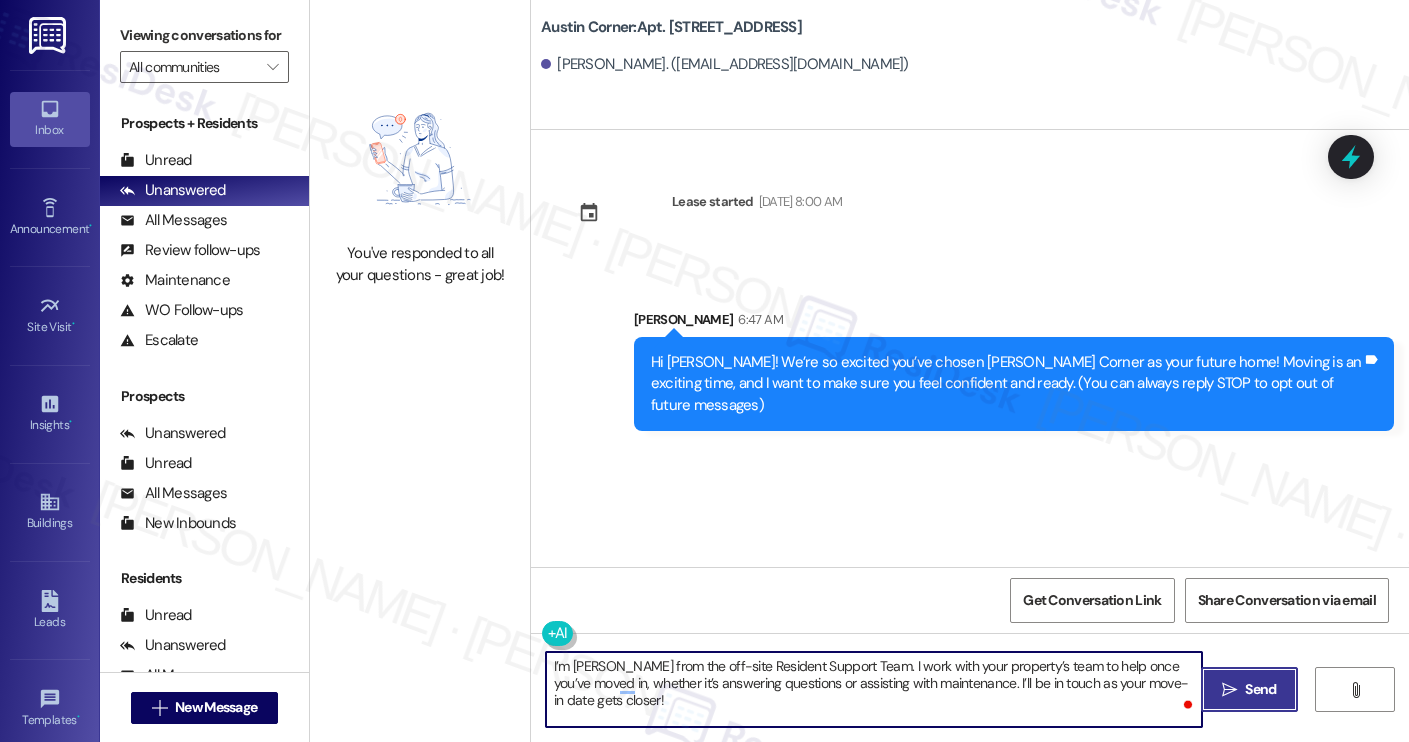click on "Send" at bounding box center (1260, 689) 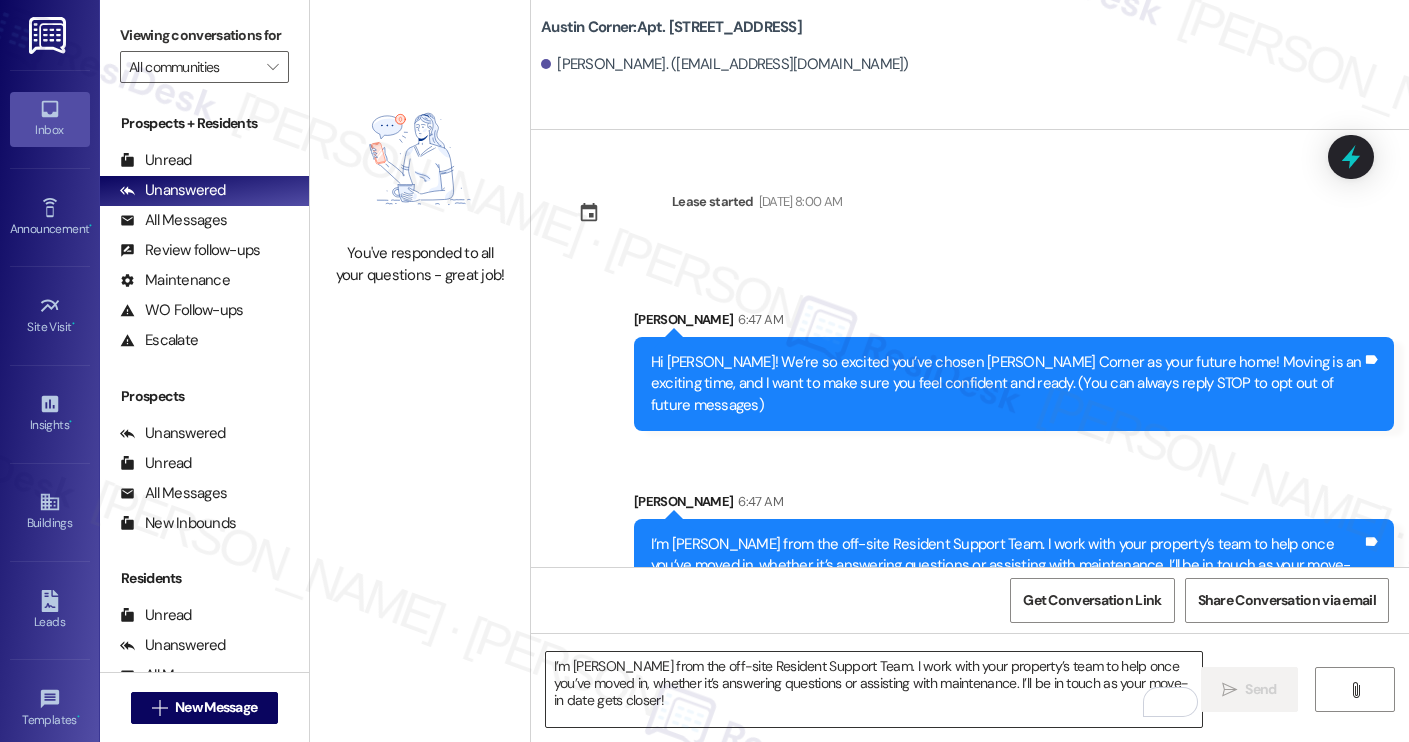 click on "I’m [PERSON_NAME] from the off-site Resident Support Team. I work with your property’s team to help once you’ve moved in, whether it’s answering questions or assisting with maintenance. I’ll be in touch as your move-in date gets closer!" at bounding box center (874, 689) 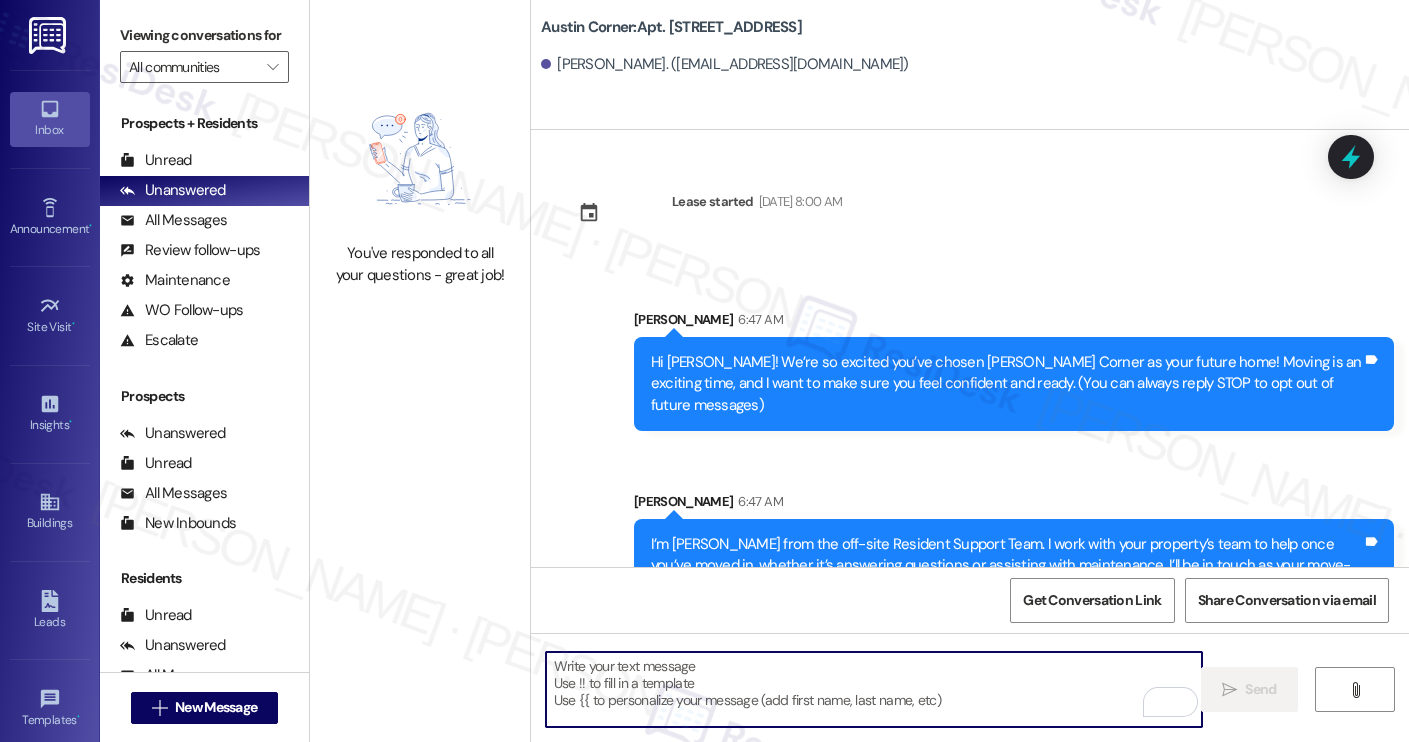 paste on "Move-in day will be busy as you get settled, but no reason it has to be stressful. Don’t forget that we offer a ⚡FAST PASS⚡for Move-In day if your checklist has been completed 2 weeks prior to move-in. Login to your ResidentPortal [DATE] to complete those outstanding items!" 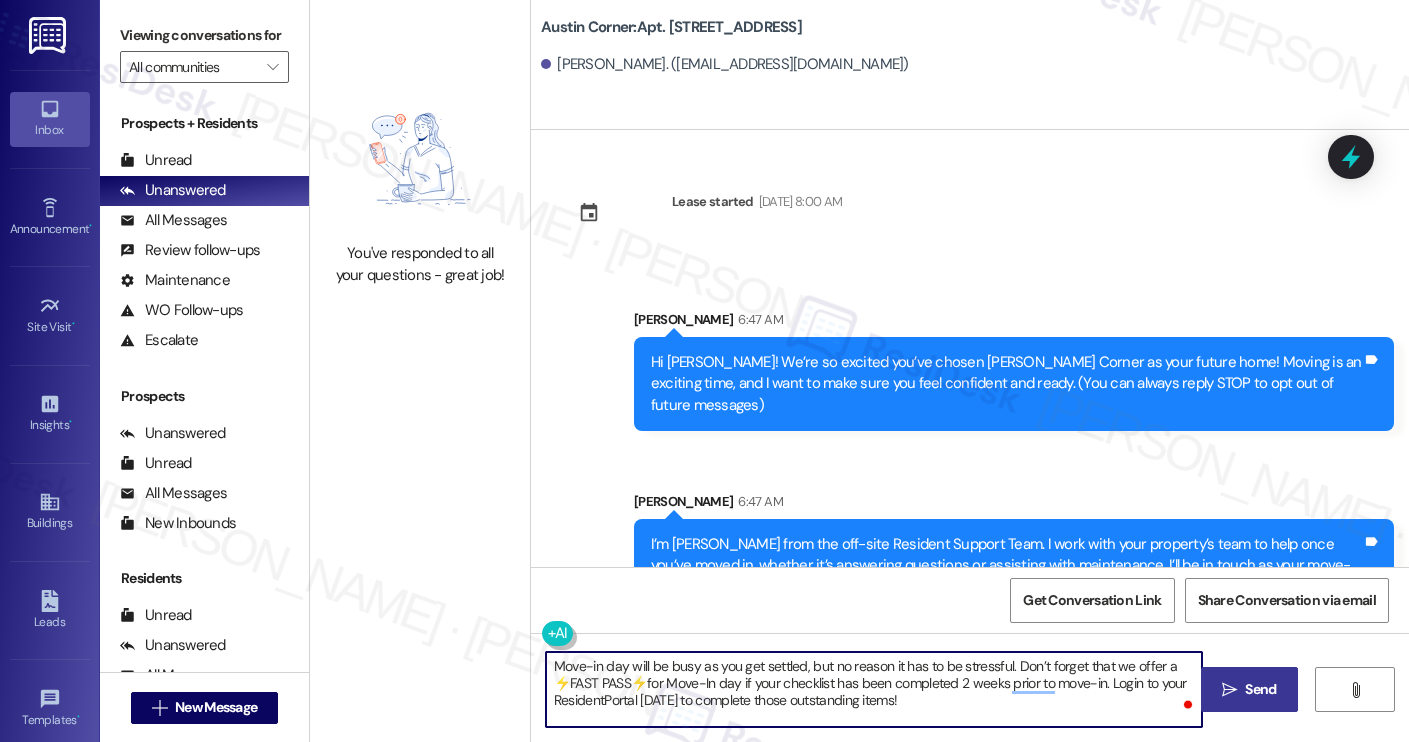 scroll, scrollTop: 19, scrollLeft: 0, axis: vertical 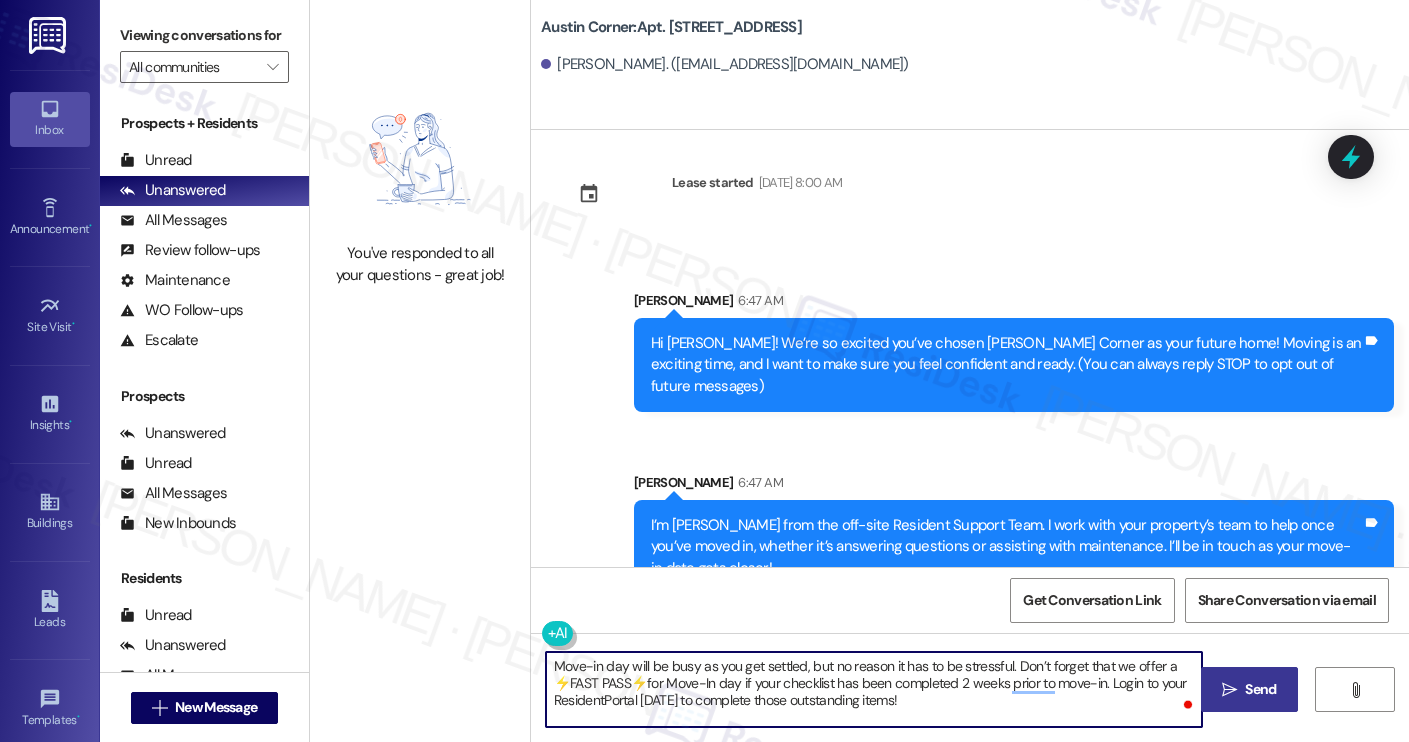 type on "Move-in day will be busy as you get settled, but no reason it has to be stressful. Don’t forget that we offer a ⚡FAST PASS⚡for Move-In day if your checklist has been completed 2 weeks prior to move-in. Login to your ResidentPortal [DATE] to complete those outstanding items!" 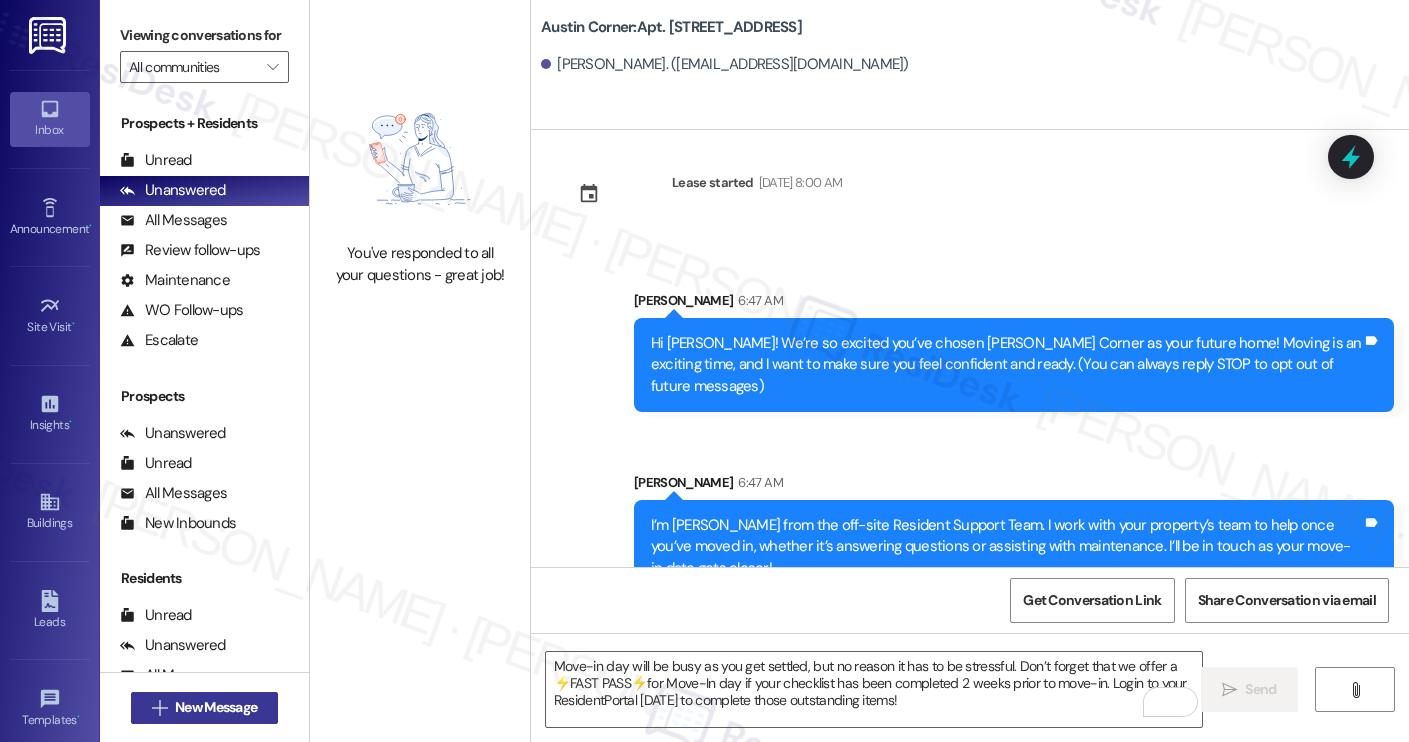click on "New Message" at bounding box center [216, 707] 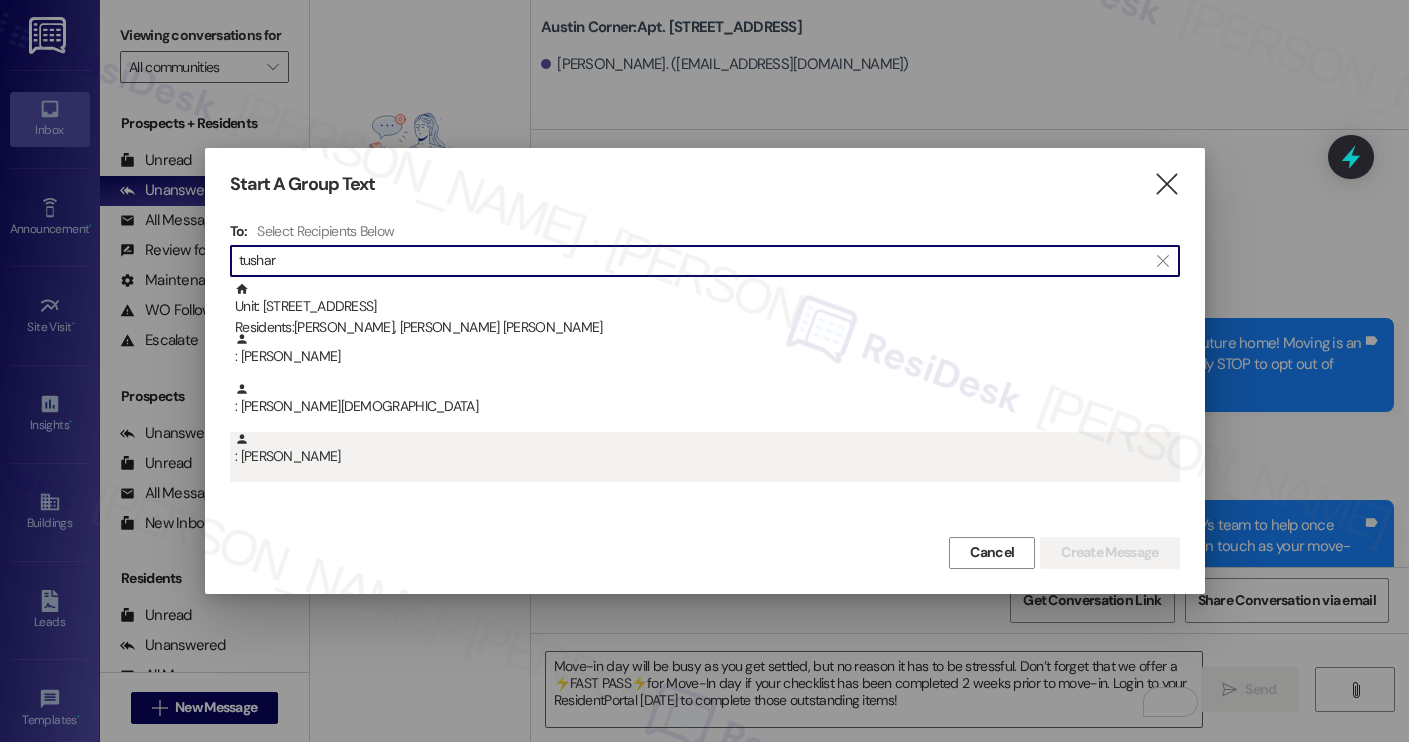 type on "tushar" 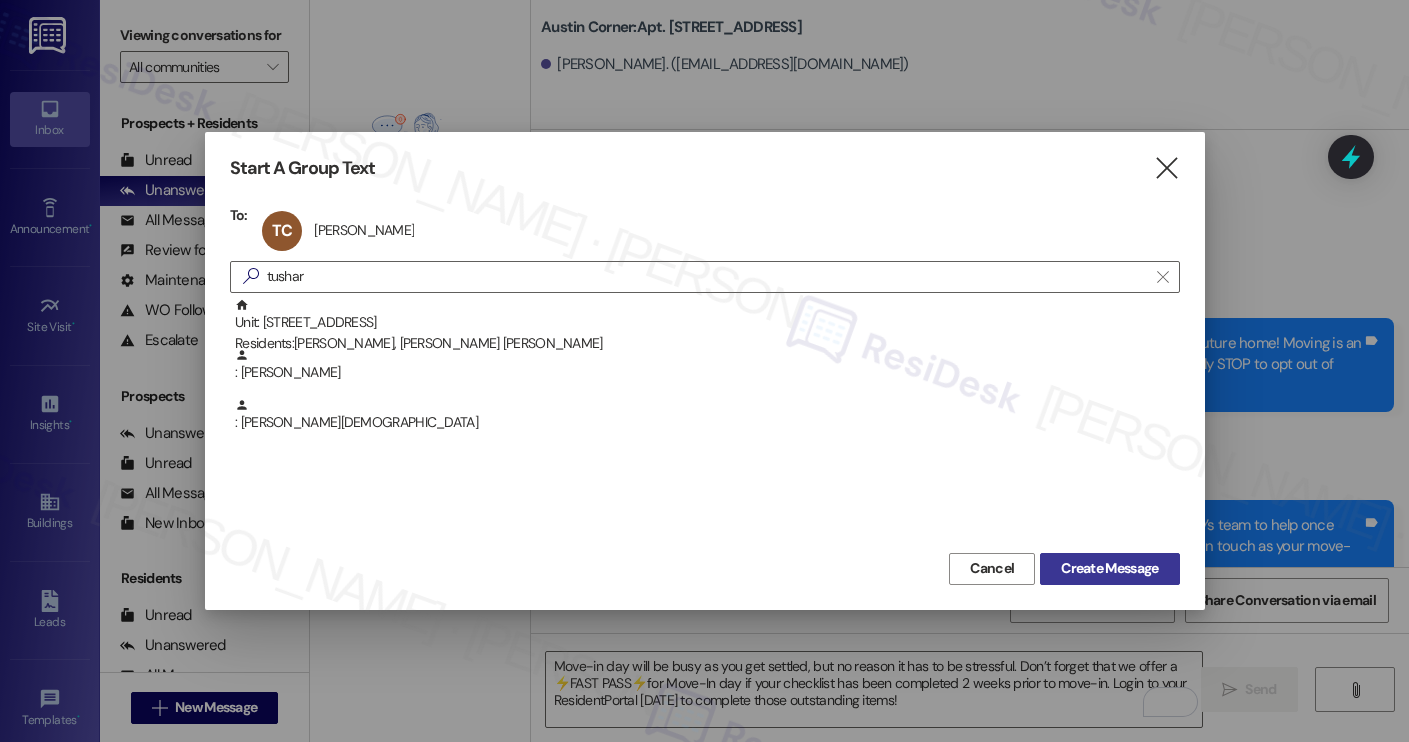 click on "Create Message" at bounding box center (1109, 568) 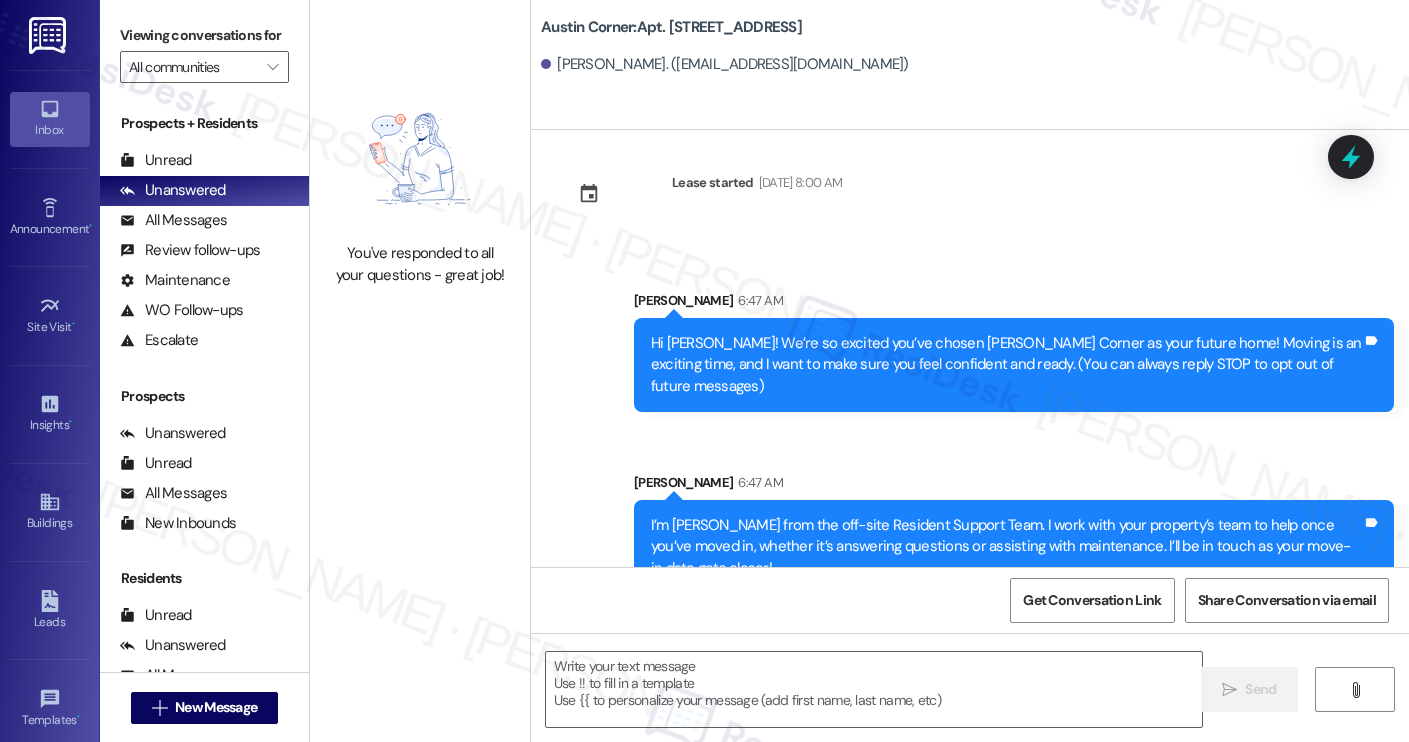 type on "Fetching suggested responses. Please feel free to read through the conversation in the meantime." 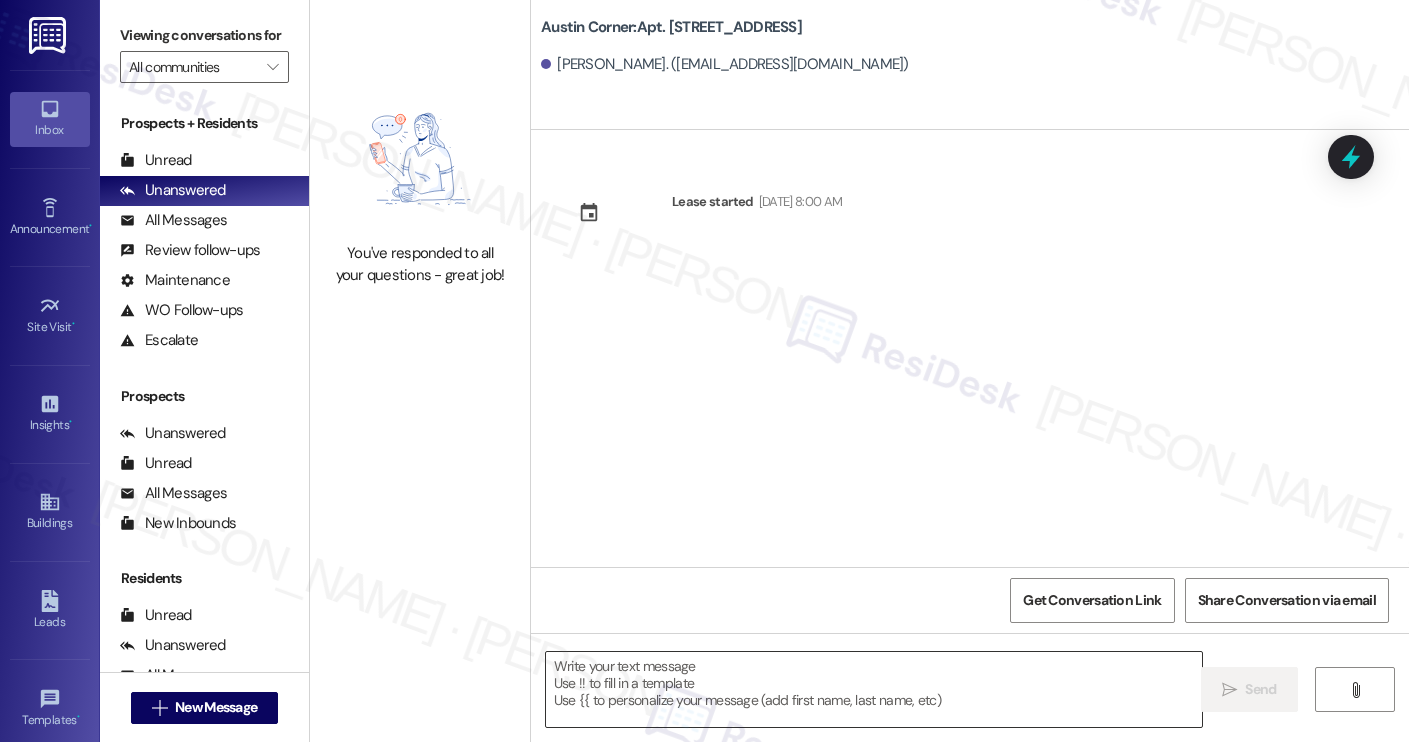 click at bounding box center (874, 689) 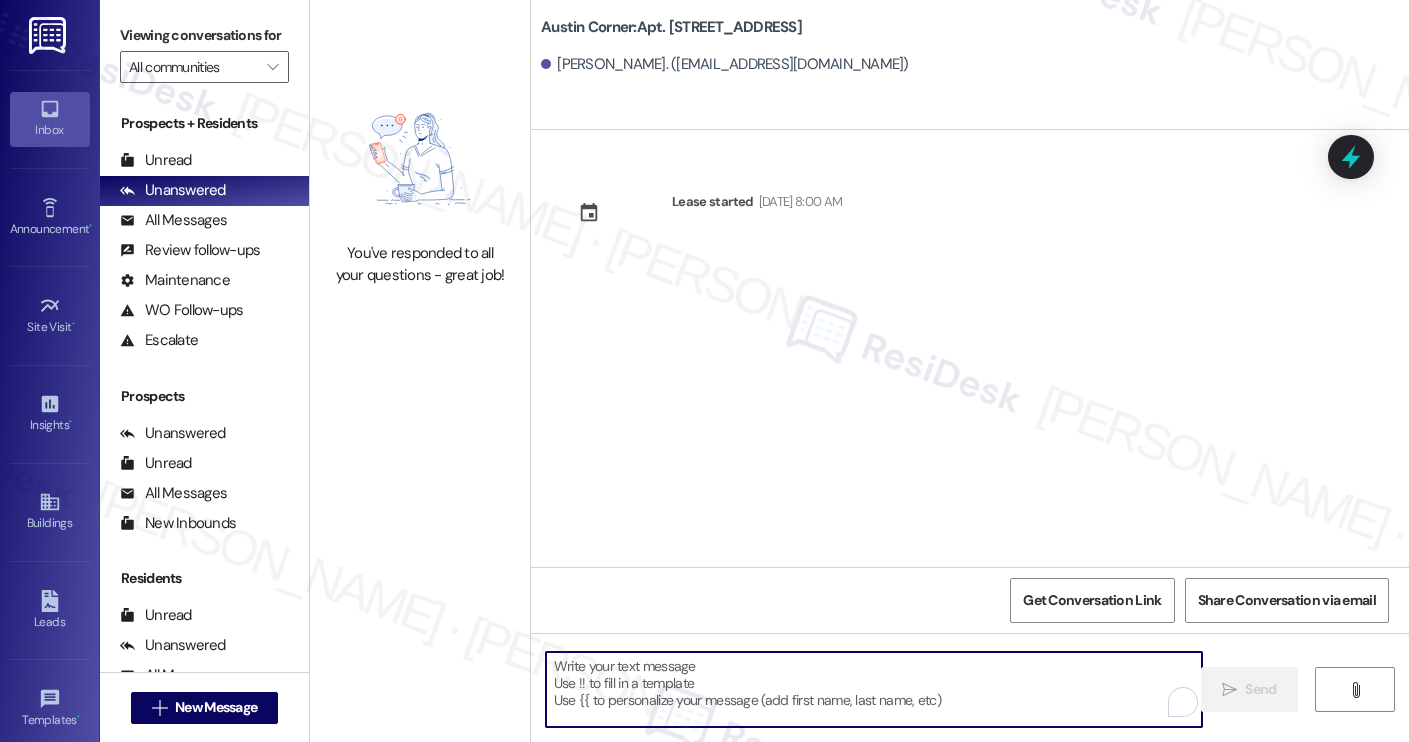 paste on "Hi [PERSON_NAME]! We’re so excited you’ve chosen [PERSON_NAME] Corner as your future home! Moving is an exciting time, and I want to make sure you feel confident and ready.
I’m [PERSON_NAME] from the off-site Resident Support Team. I work with your property’s team to help once you’ve moved in, whether it’s answering questions or assisting with maintenance. I’ll be in touch as your move-in date gets closer!
Move-in day will be busy as you get settled, but no reason it has to be stressful. Don’t forget that we offer a ⚡FAST PASS⚡for Move-In day if your checklist has been completed 2 weeks prior to move-in. Login to your ResidentPortal [DATE] to complete those outstanding items!" 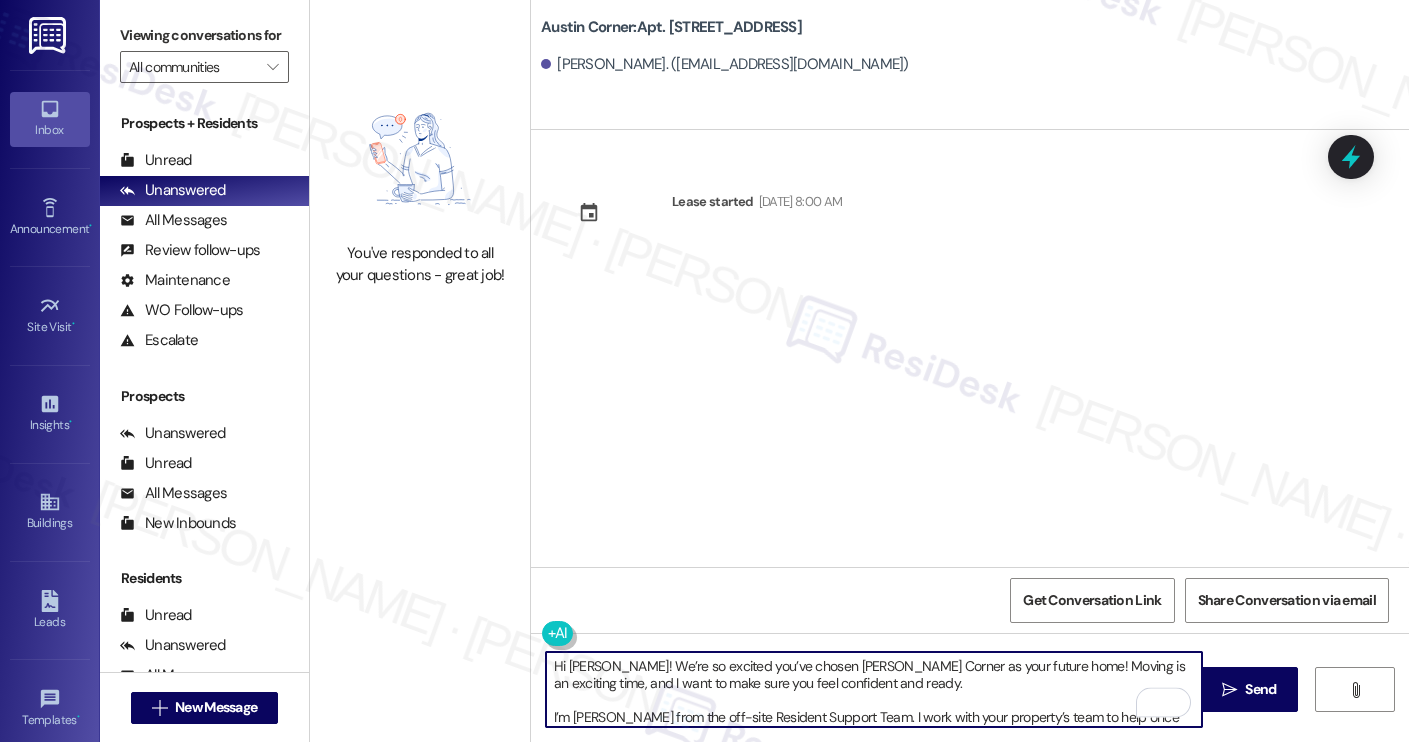 click on "[PERSON_NAME]. ([EMAIL_ADDRESS][DOMAIN_NAME])" at bounding box center [725, 64] 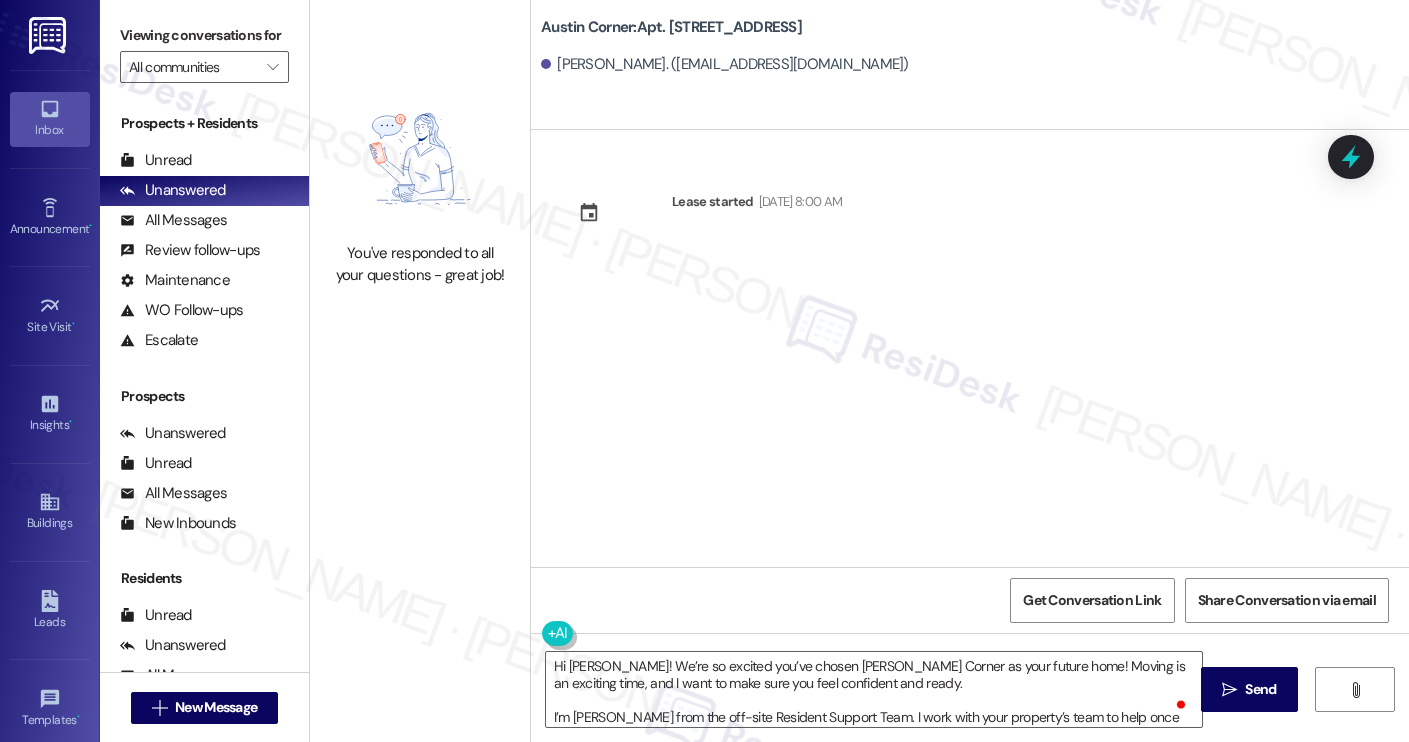 click on "[PERSON_NAME]. ([EMAIL_ADDRESS][DOMAIN_NAME])" at bounding box center (725, 64) 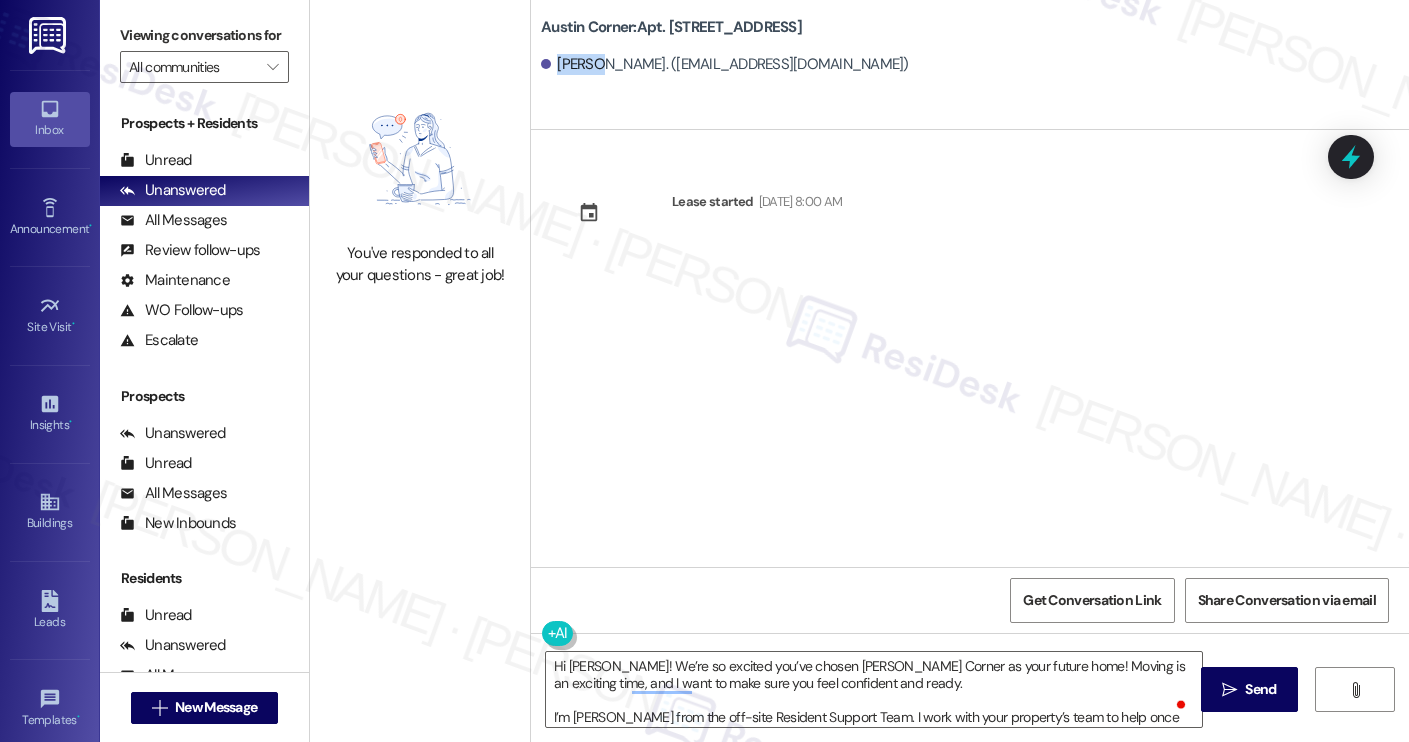 copy on "Tushar" 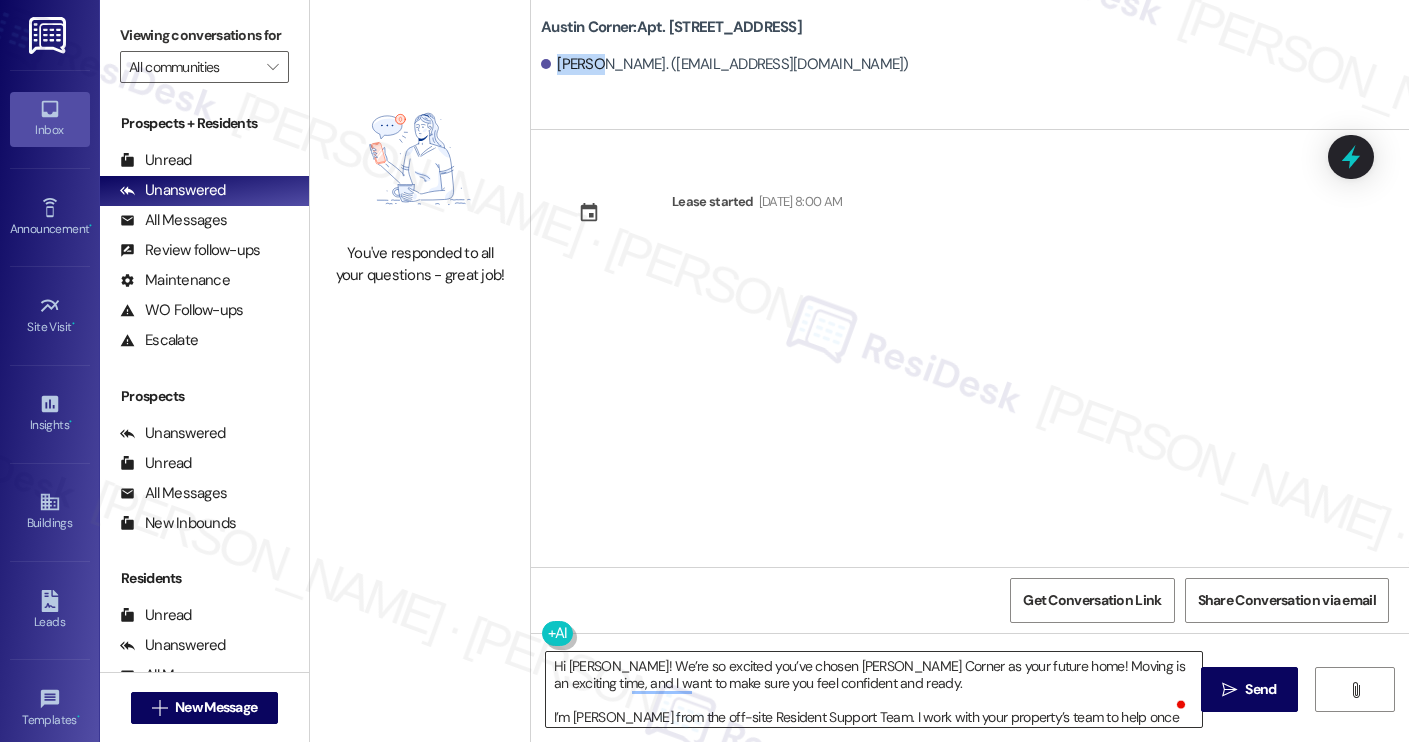 click on "Hi [PERSON_NAME]! We’re so excited you’ve chosen [PERSON_NAME] Corner as your future home! Moving is an exciting time, and I want to make sure you feel confident and ready.
I’m [PERSON_NAME] from the off-site Resident Support Team. I work with your property’s team to help once you’ve moved in, whether it’s answering questions or assisting with maintenance. I’ll be in touch as your move-in date gets closer!
Move-in day will be busy as you get settled, but no reason it has to be stressful. Don’t forget that we offer a ⚡FAST PASS⚡for Move-In day if your checklist has been completed 2 weeks prior to move-in. Login to your ResidentPortal [DATE] to complete those outstanding items!" at bounding box center [874, 689] 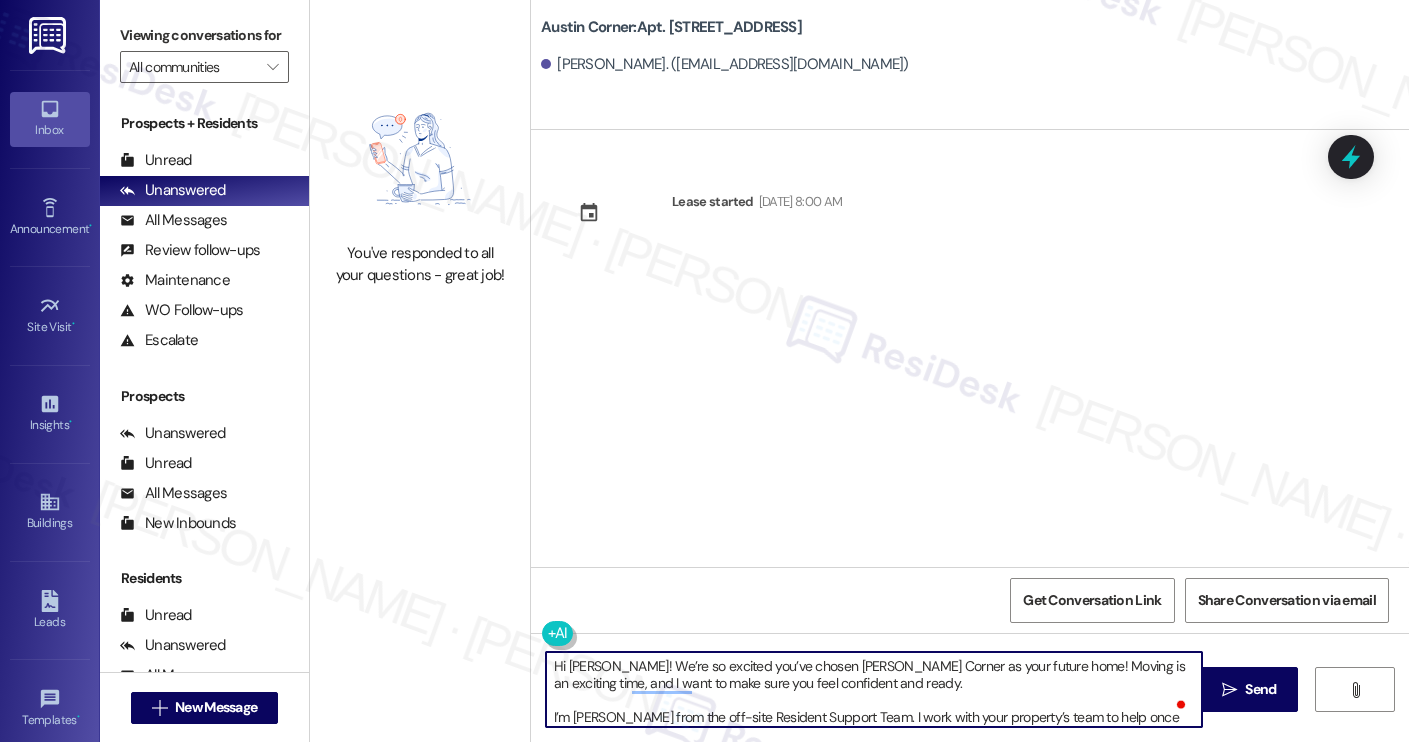 click on "Hi [PERSON_NAME]! We’re so excited you’ve chosen [PERSON_NAME] Corner as your future home! Moving is an exciting time, and I want to make sure you feel confident and ready.
I’m [PERSON_NAME] from the off-site Resident Support Team. I work with your property’s team to help once you’ve moved in, whether it’s answering questions or assisting with maintenance. I’ll be in touch as your move-in date gets closer!
Move-in day will be busy as you get settled, but no reason it has to be stressful. Don’t forget that we offer a ⚡FAST PASS⚡for Move-In day if your checklist has been completed 2 weeks prior to move-in. Login to your ResidentPortal [DATE] to complete those outstanding items!" at bounding box center (874, 689) 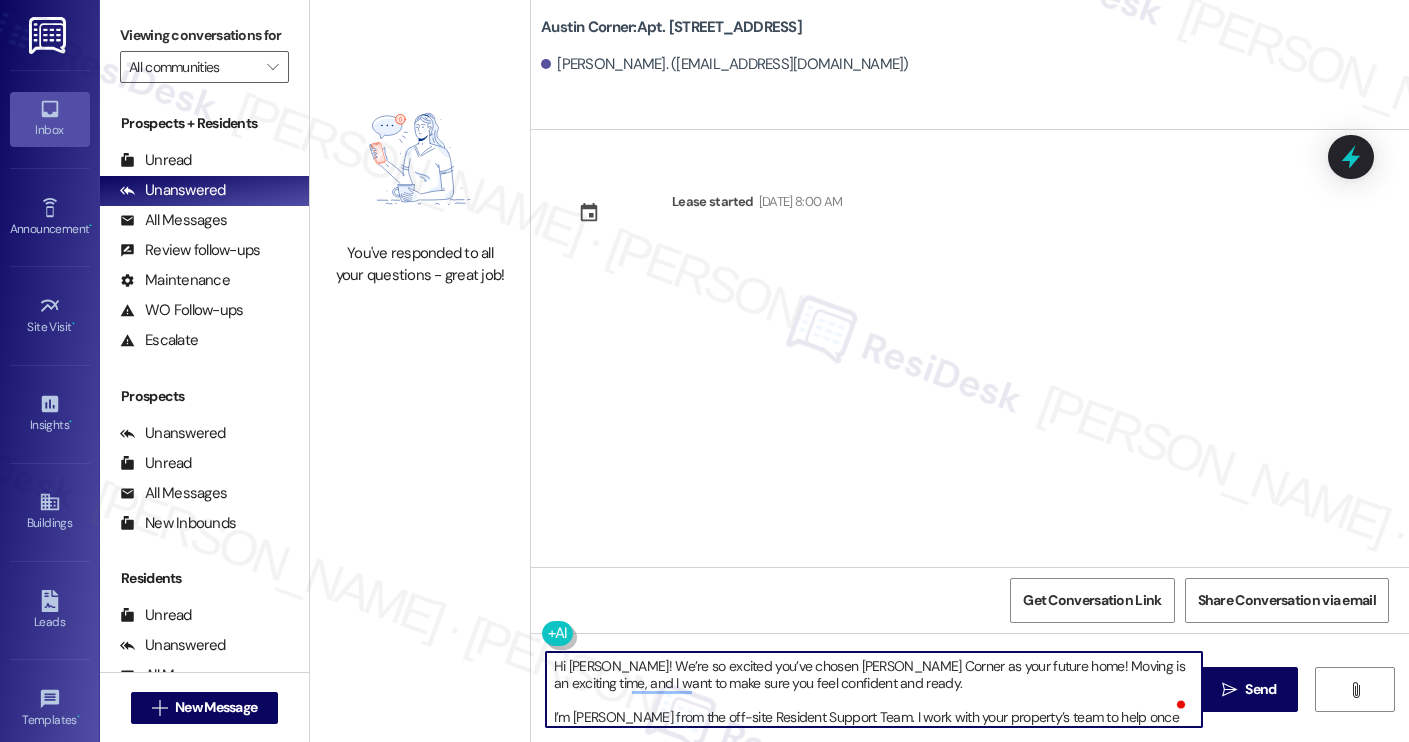 paste on "Tushar" 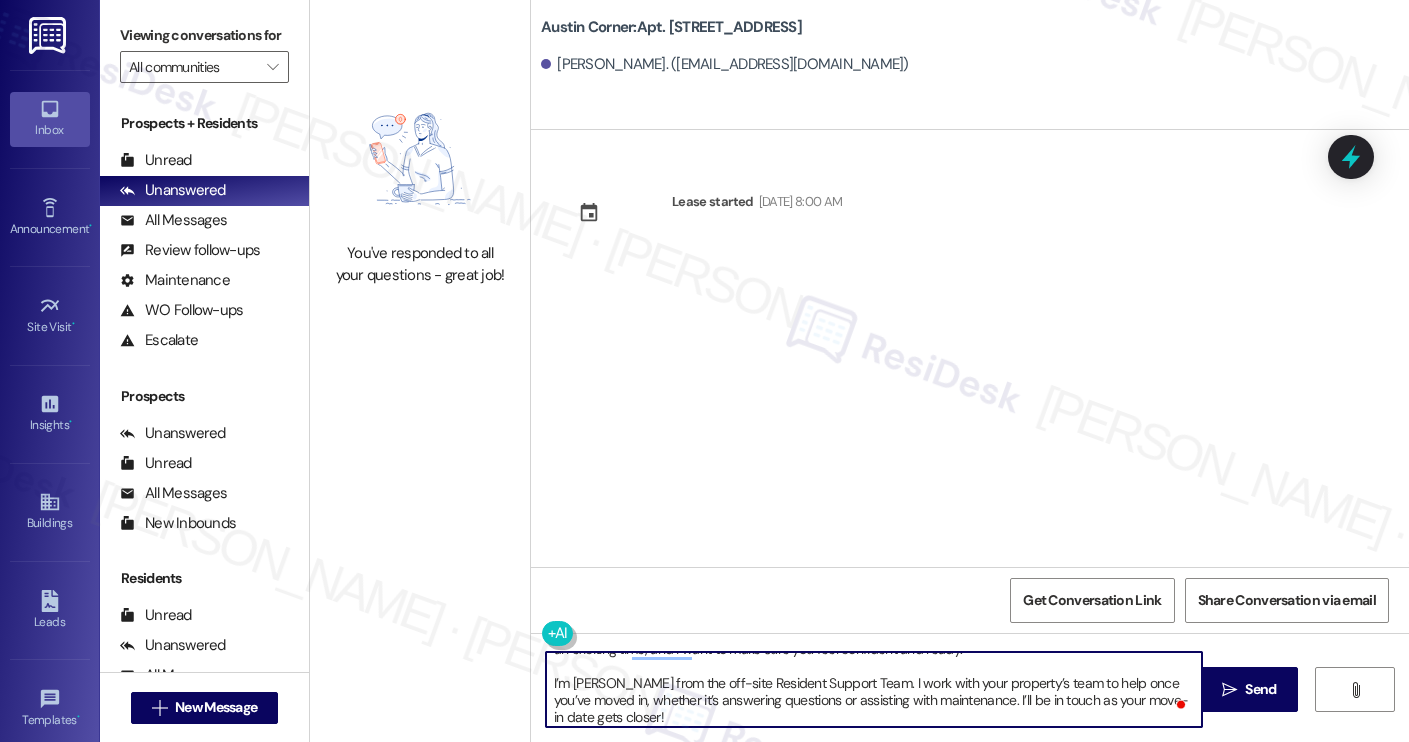 scroll, scrollTop: 68, scrollLeft: 0, axis: vertical 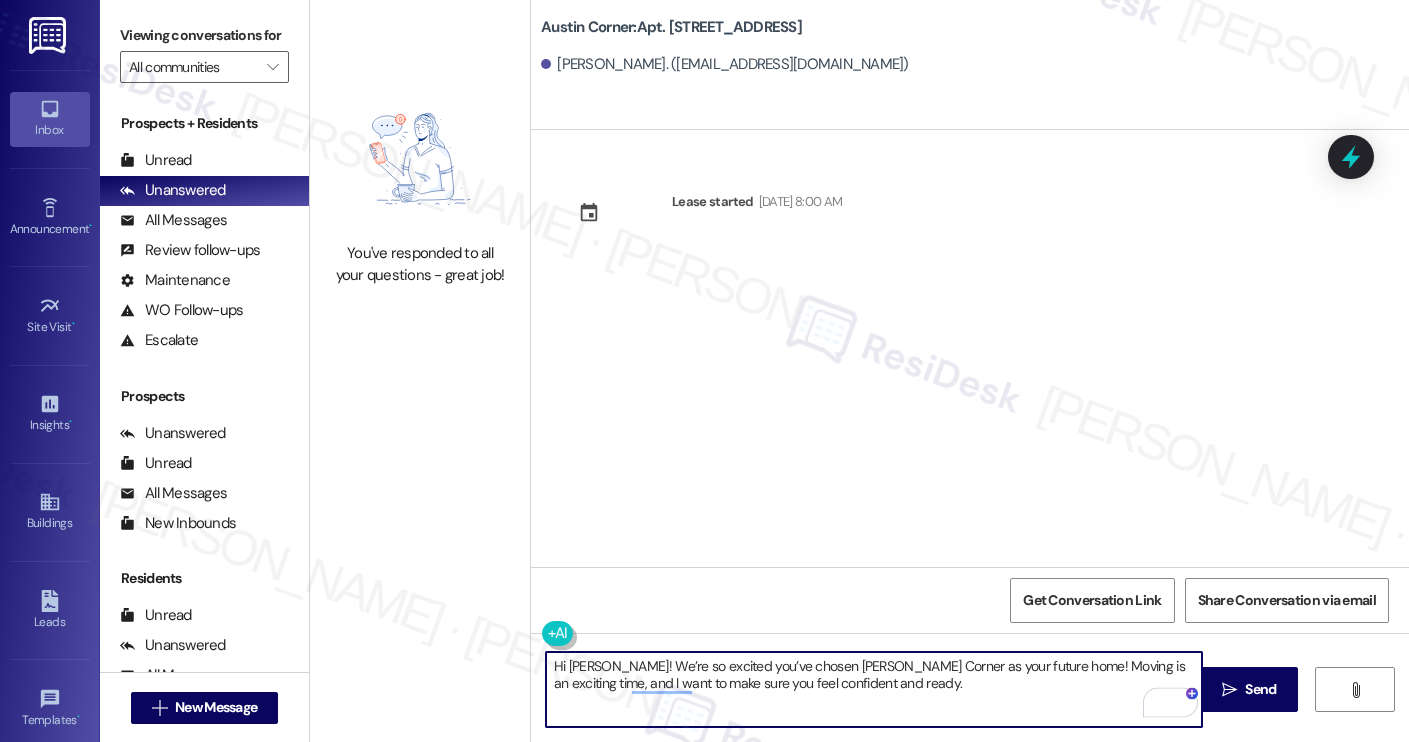 type on "Hi [PERSON_NAME]! We’re so excited you’ve chosen [PERSON_NAME] Corner as your future home! Moving is an exciting time, and I want to make sure you feel confident and ready." 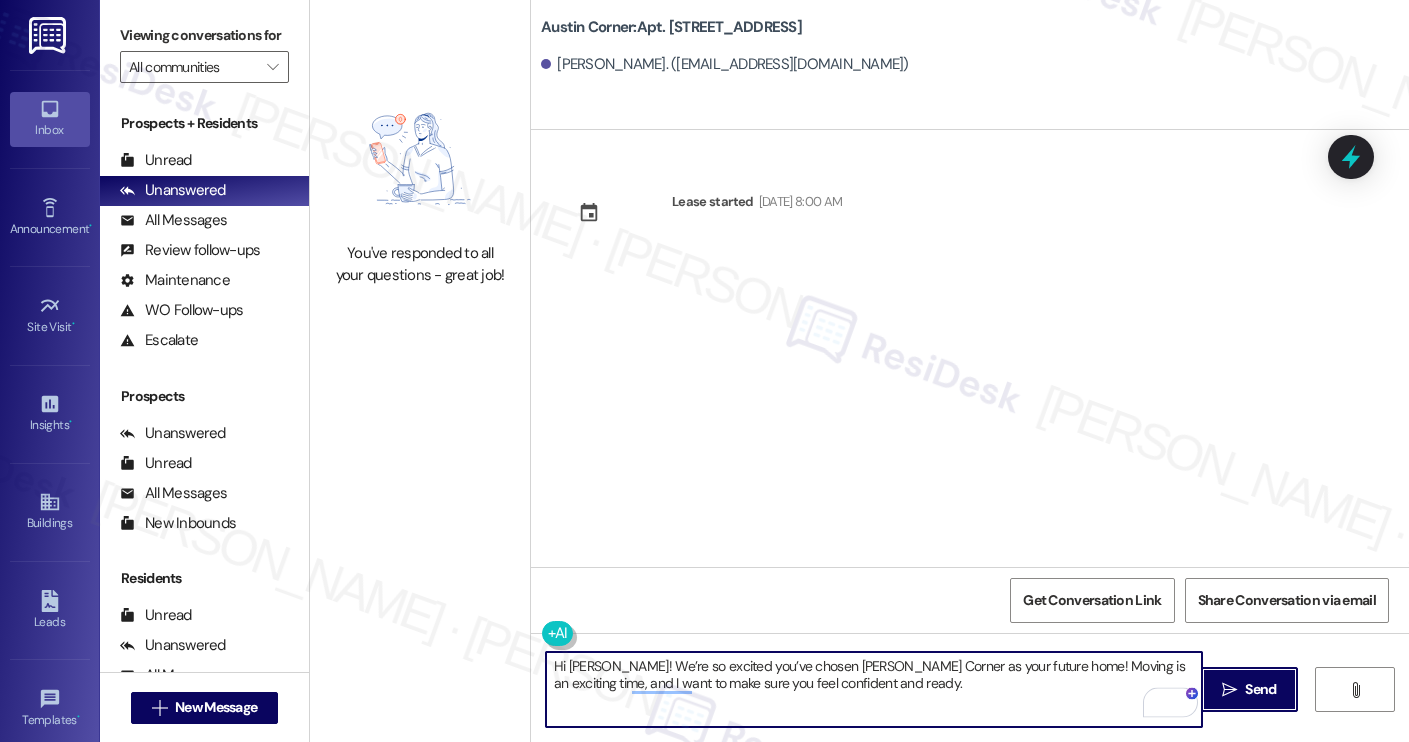 click on " Send" at bounding box center (1249, 689) 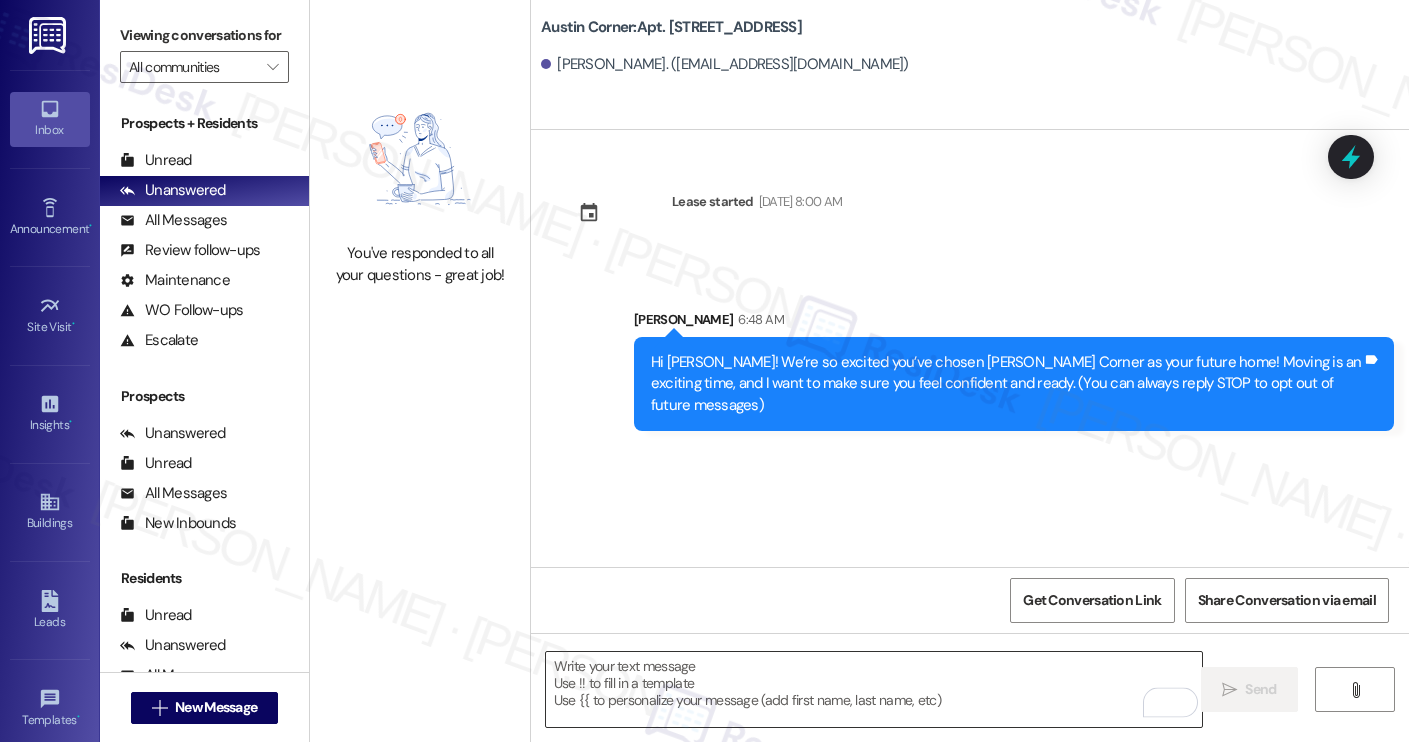 click at bounding box center (874, 689) 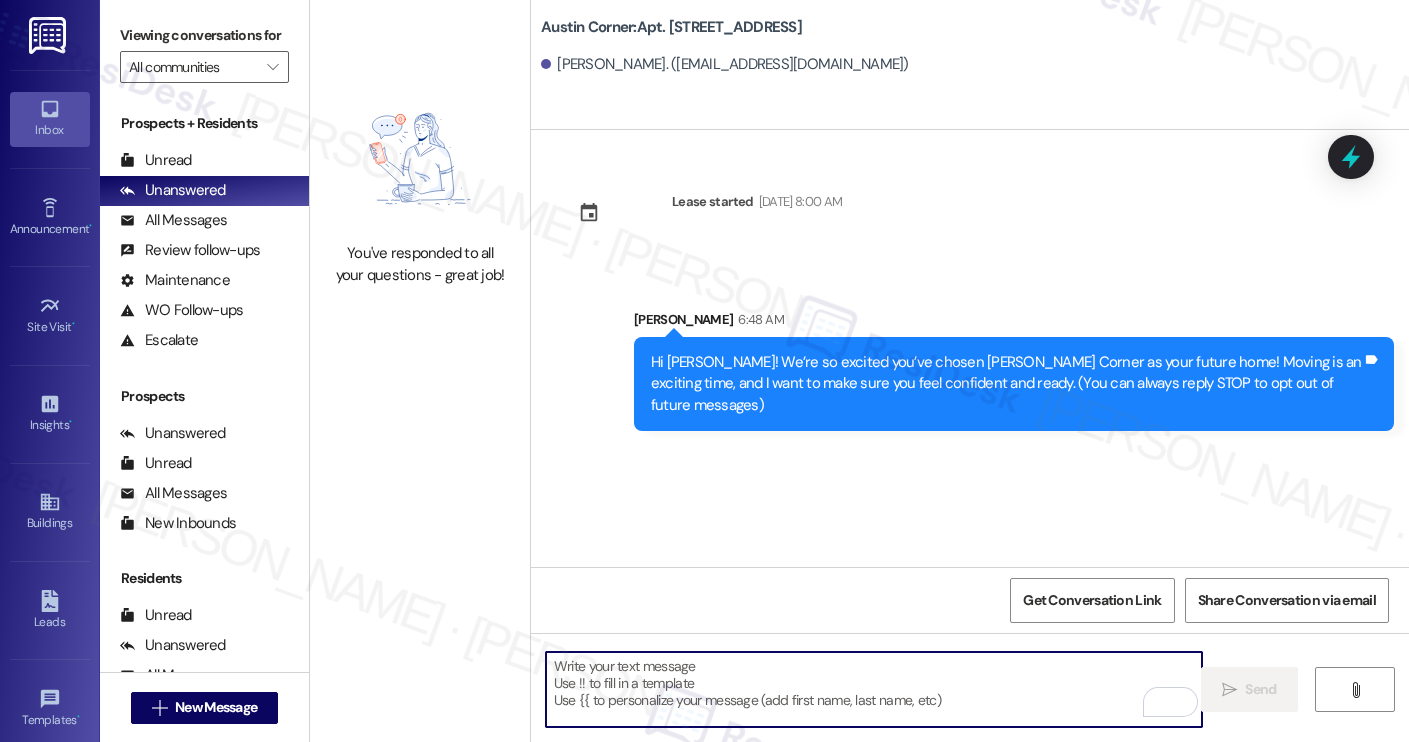 paste on "I’m [PERSON_NAME] from the off-site Resident Support Team. I work with your property’s team to help once you’ve moved in, whether it’s answering questions or assisting with maintenance. I’ll be in touch as your move-in date gets closer!
Move-in day will be busy as you get settled, but no reason it has to be stressful. Don’t forget that we offer a ⚡FAST PASS⚡for Move-In day if your checklist has been completed 2 weeks prior to move-in. Login to your ResidentPortal [DATE] to complete those outstanding items!" 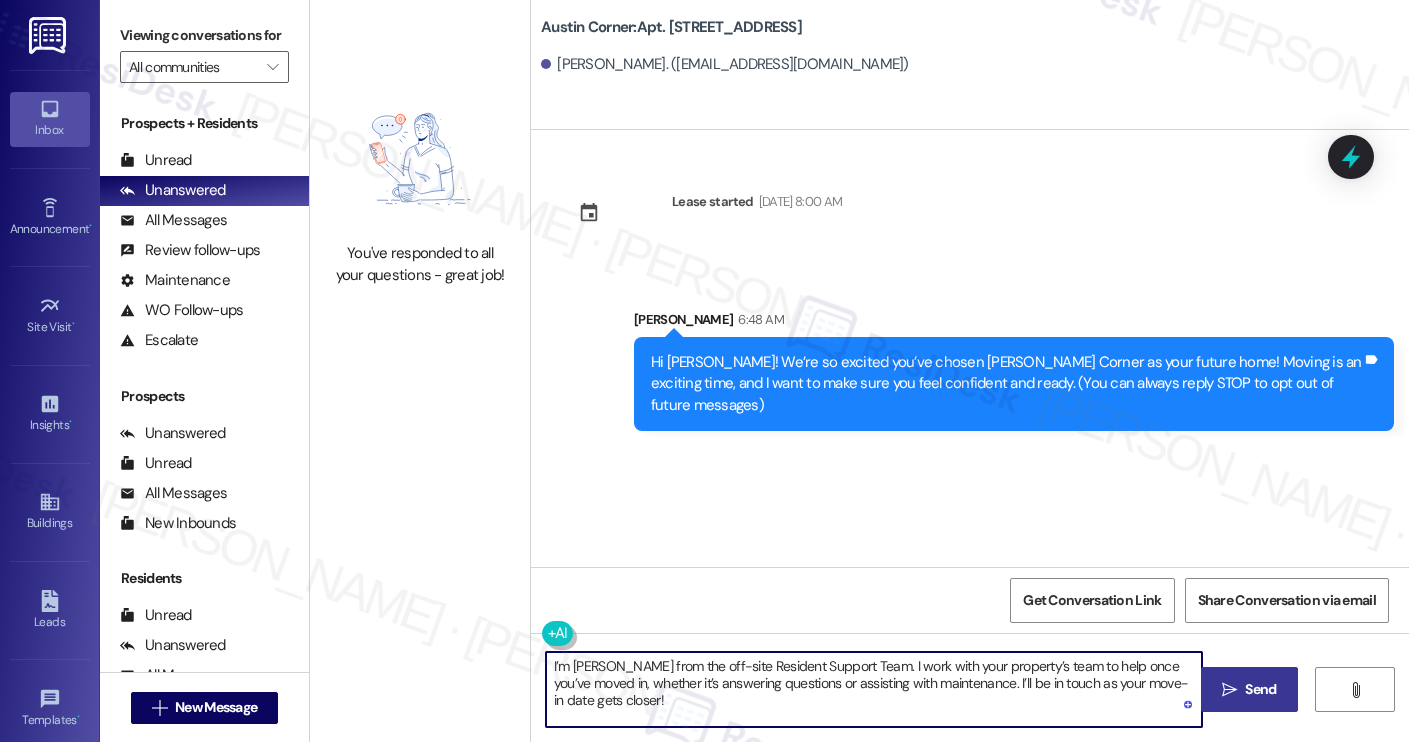 type on "I’m [PERSON_NAME] from the off-site Resident Support Team. I work with your property’s team to help once you’ve moved in, whether it’s answering questions or assisting with maintenance. I’ll be in touch as your move-in date gets closer!" 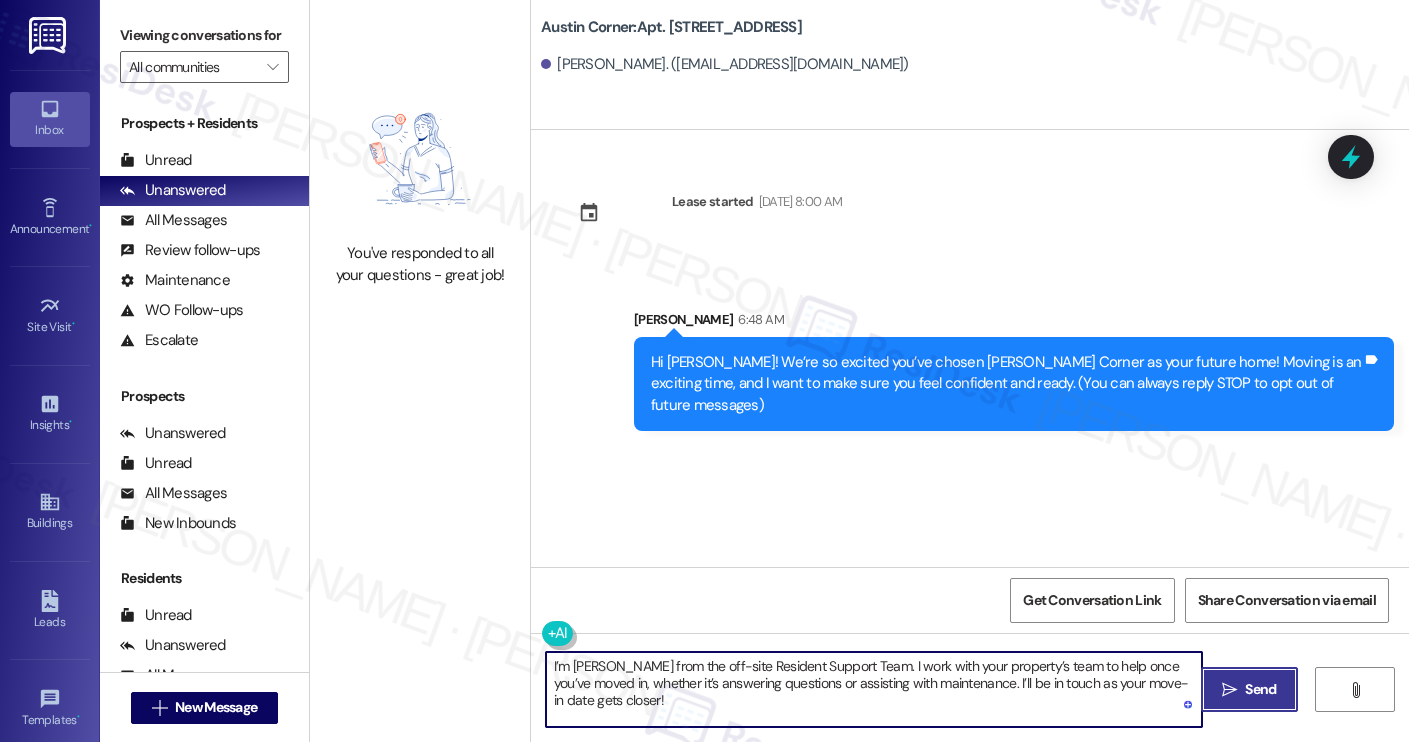 click on "" at bounding box center (1229, 690) 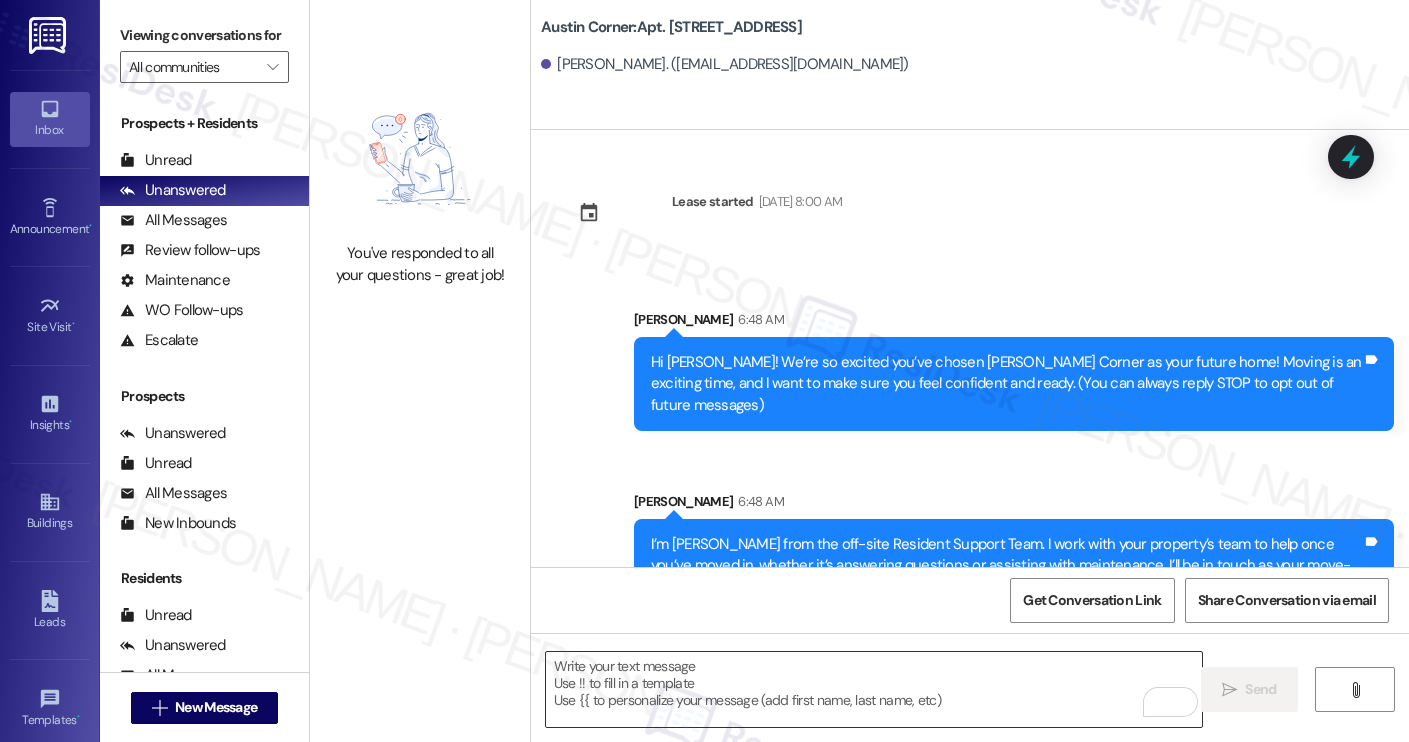 click at bounding box center [874, 689] 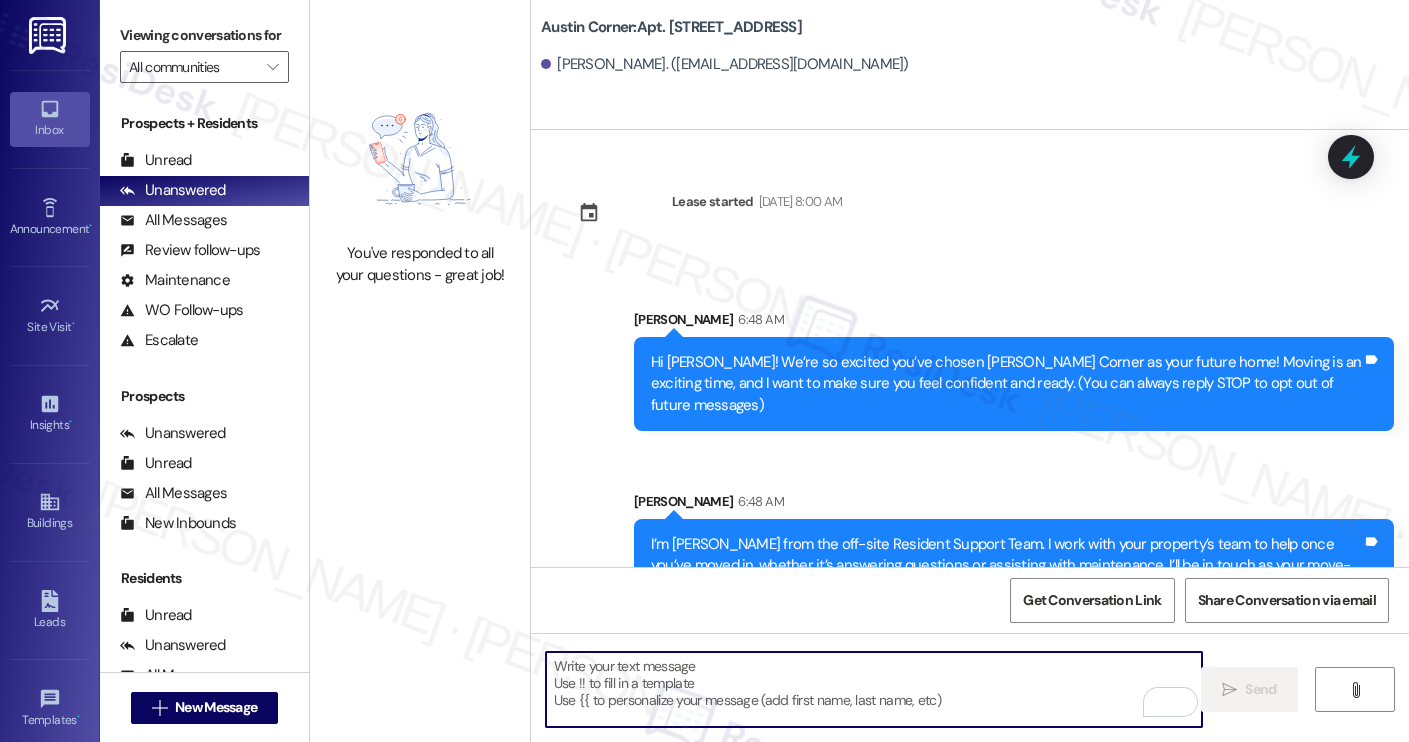paste on "Move-in day will be busy as you get settled, but no reason it has to be stressful. Don’t forget that we offer a ⚡FAST PASS⚡for Move-In day if your checklist has been completed 2 weeks prior to move-in. Login to your ResidentPortal [DATE] to complete those outstanding items!" 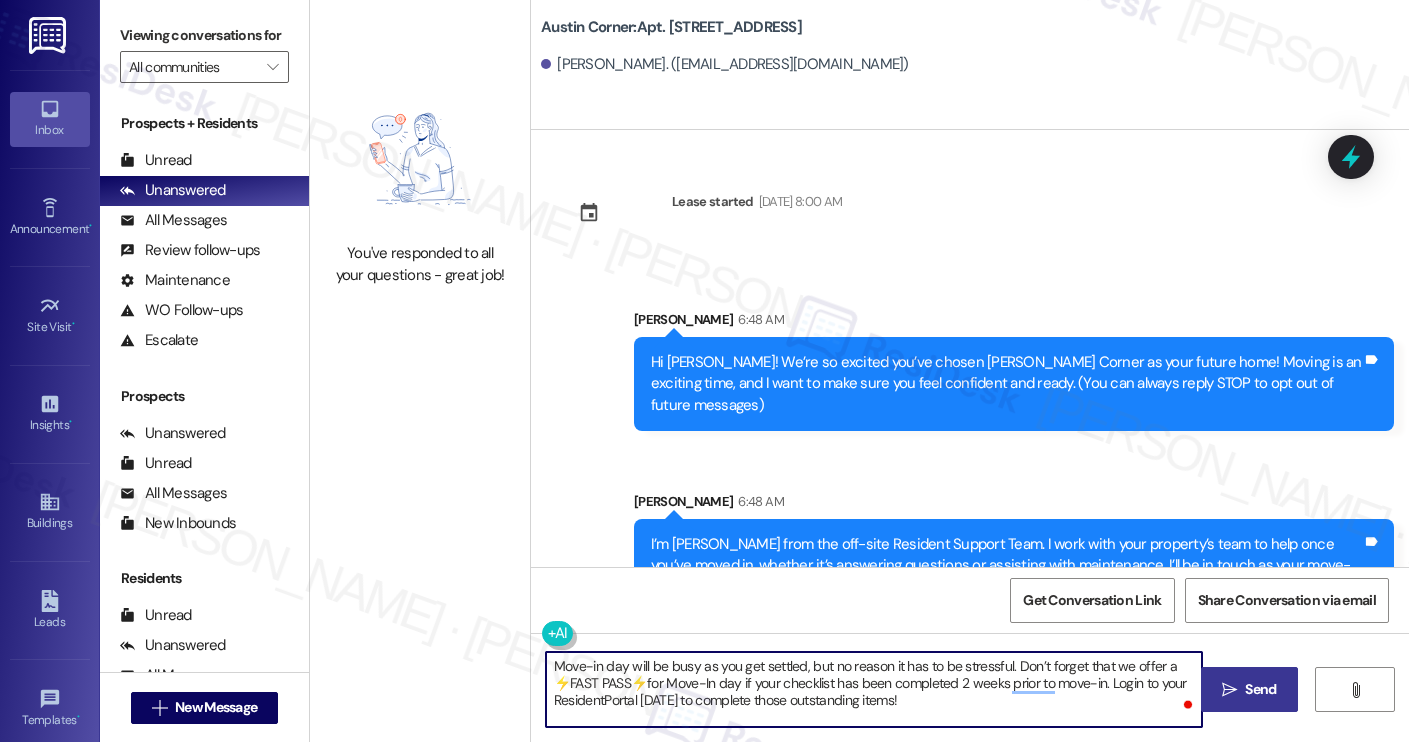 type on "Move-in day will be busy as you get settled, but no reason it has to be stressful. Don’t forget that we offer a ⚡FAST PASS⚡for Move-In day if your checklist has been completed 2 weeks prior to move-in. Login to your ResidentPortal [DATE] to complete those outstanding items!" 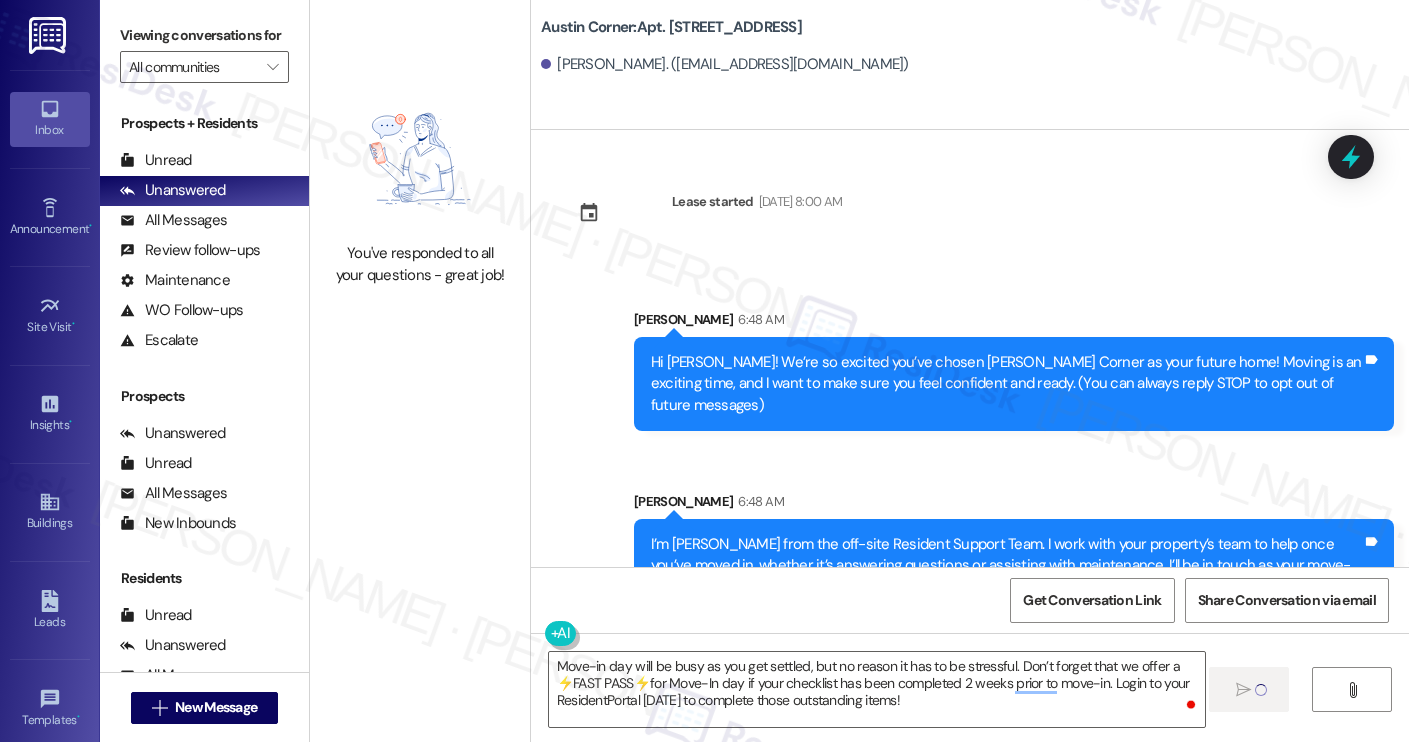 type 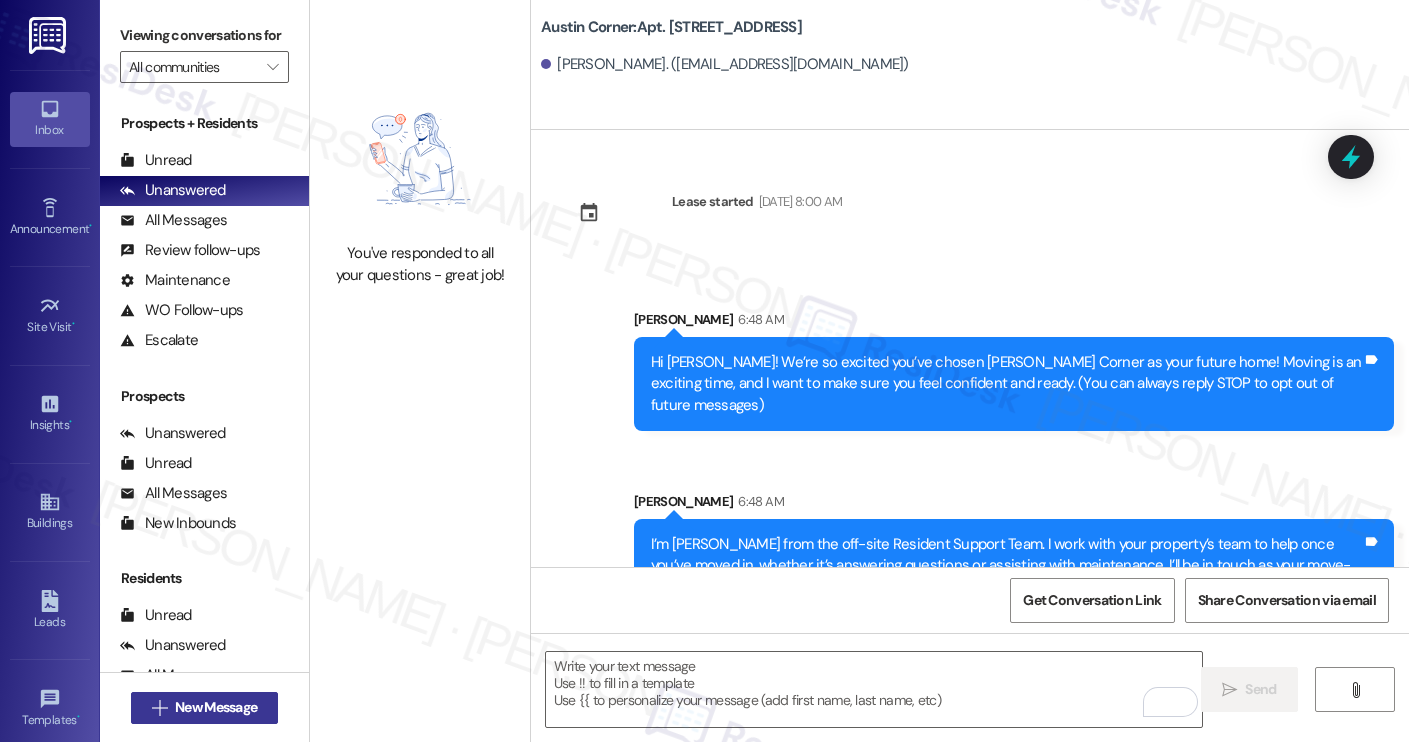 click on "New Message" at bounding box center (216, 707) 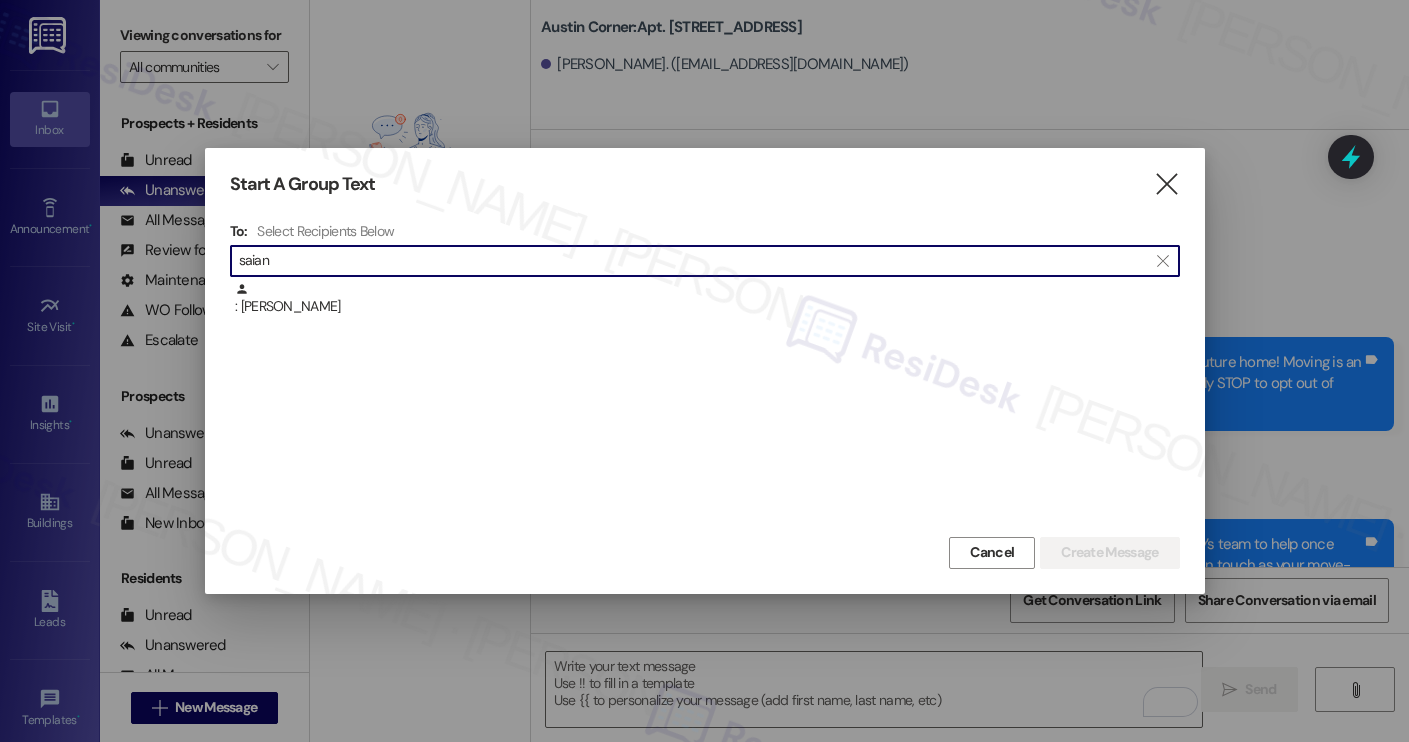 type on "saian" 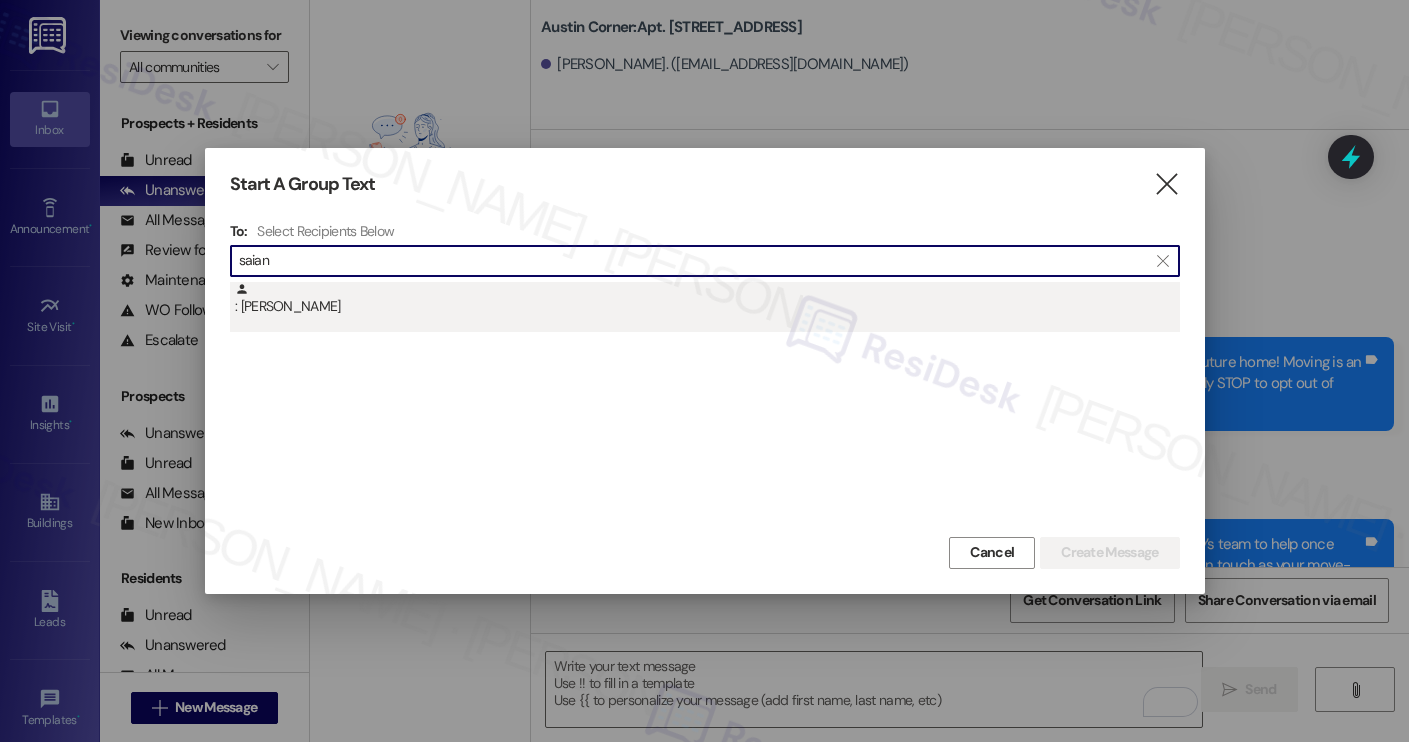 click on ": [PERSON_NAME]" at bounding box center [707, 299] 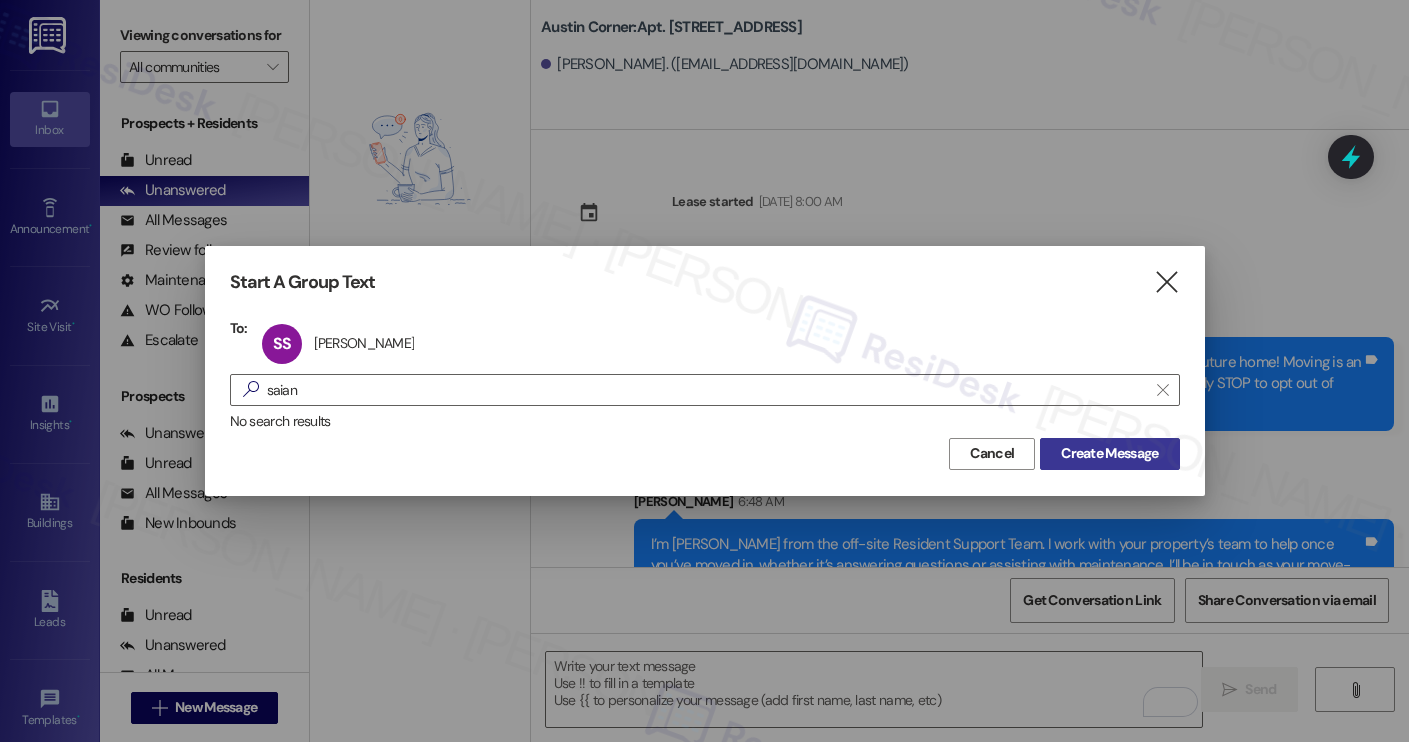 click on "Create Message" at bounding box center (1109, 453) 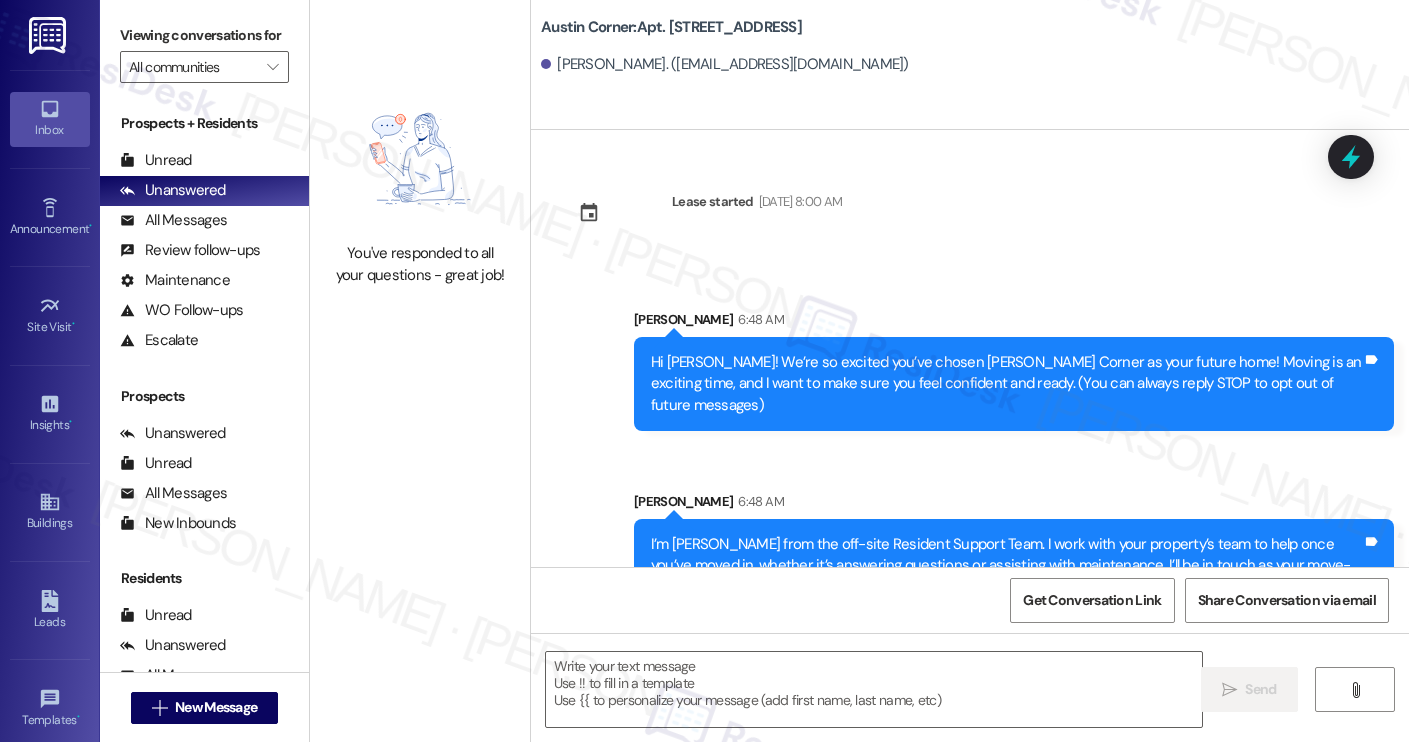 type on "Fetching suggested responses. Please feel free to read through the conversation in the meantime." 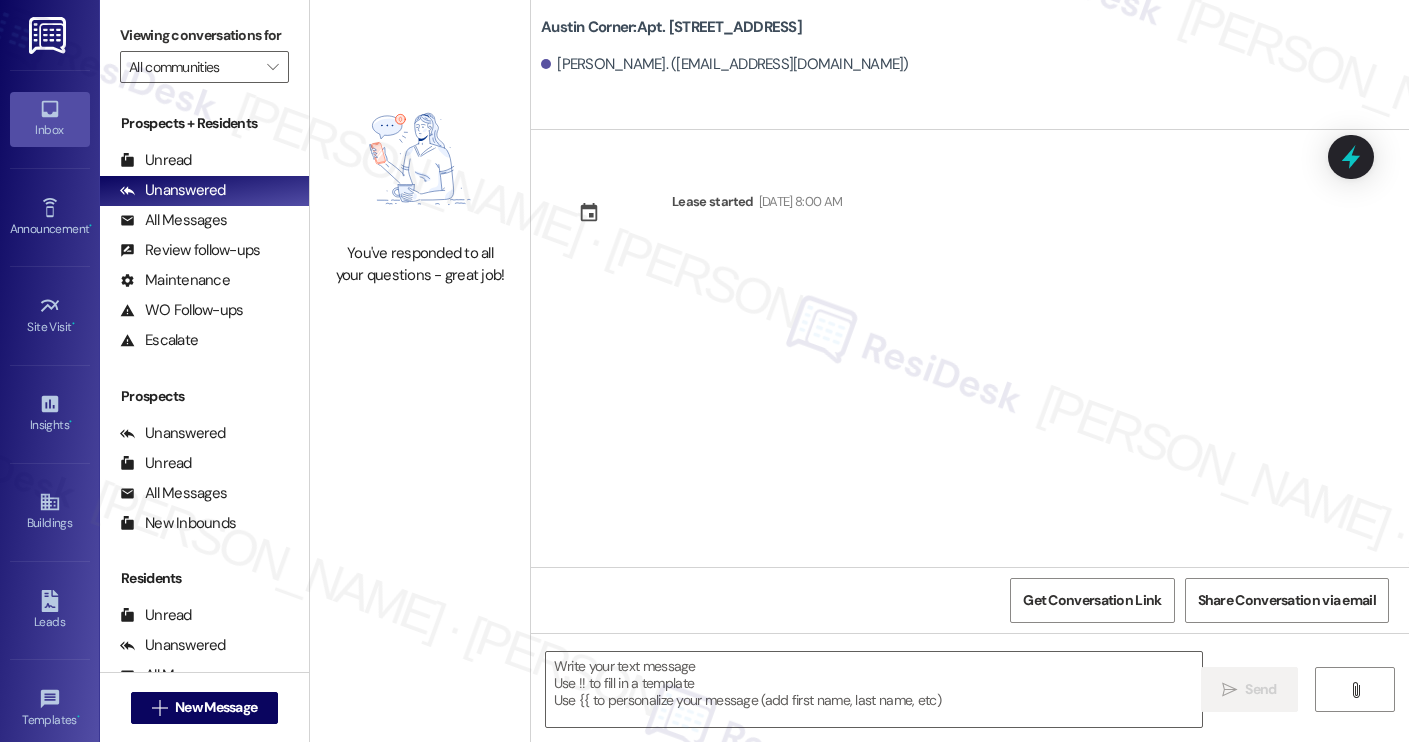 type on "Fetching suggested responses. Please feel free to read through the conversation in the meantime." 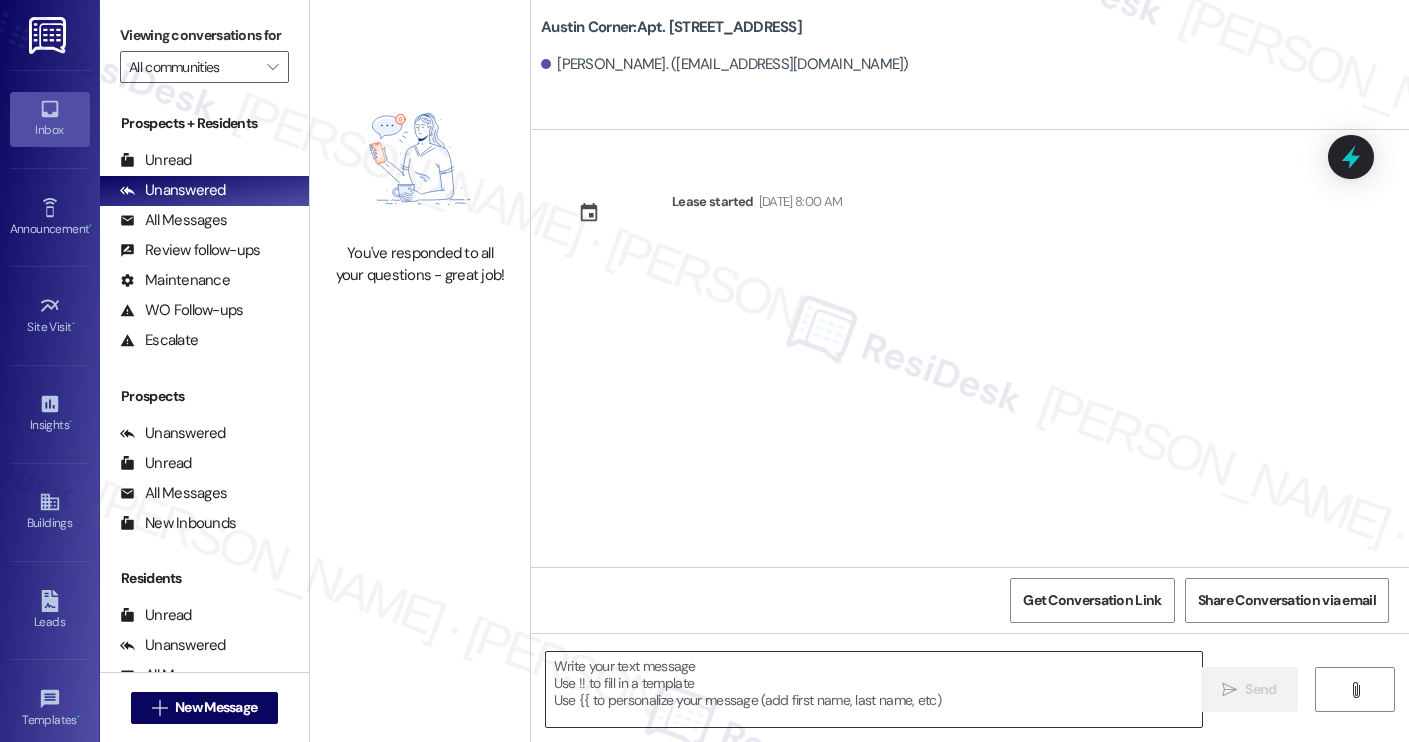 click at bounding box center (874, 689) 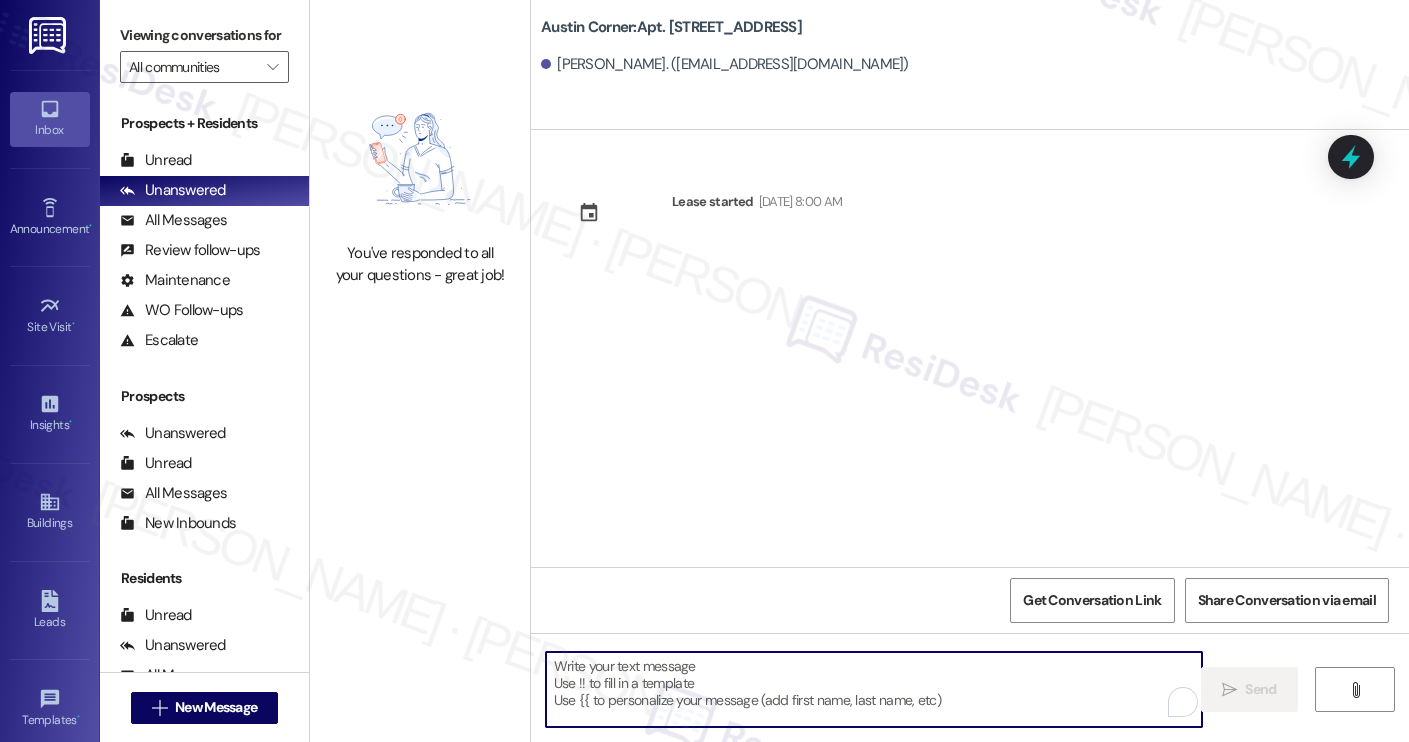 paste on "Hi [PERSON_NAME]! We’re so excited you’ve chosen [PERSON_NAME] Corner as your future home! Moving is an exciting time, and I want to make sure you feel confident and ready.
I’m [PERSON_NAME] from the off-site Resident Support Team. I work with your property’s team to help once you’ve moved in, whether it’s answering questions or assisting with maintenance. I’ll be in touch as your move-in date gets closer!
Move-in day will be busy as you get settled, but no reason it has to be stressful. Don’t forget that we offer a ⚡FAST PASS⚡for Move-In day if your checklist has been completed 2 weeks prior to move-in. Login to your ResidentPortal [DATE] to complete those outstanding items!" 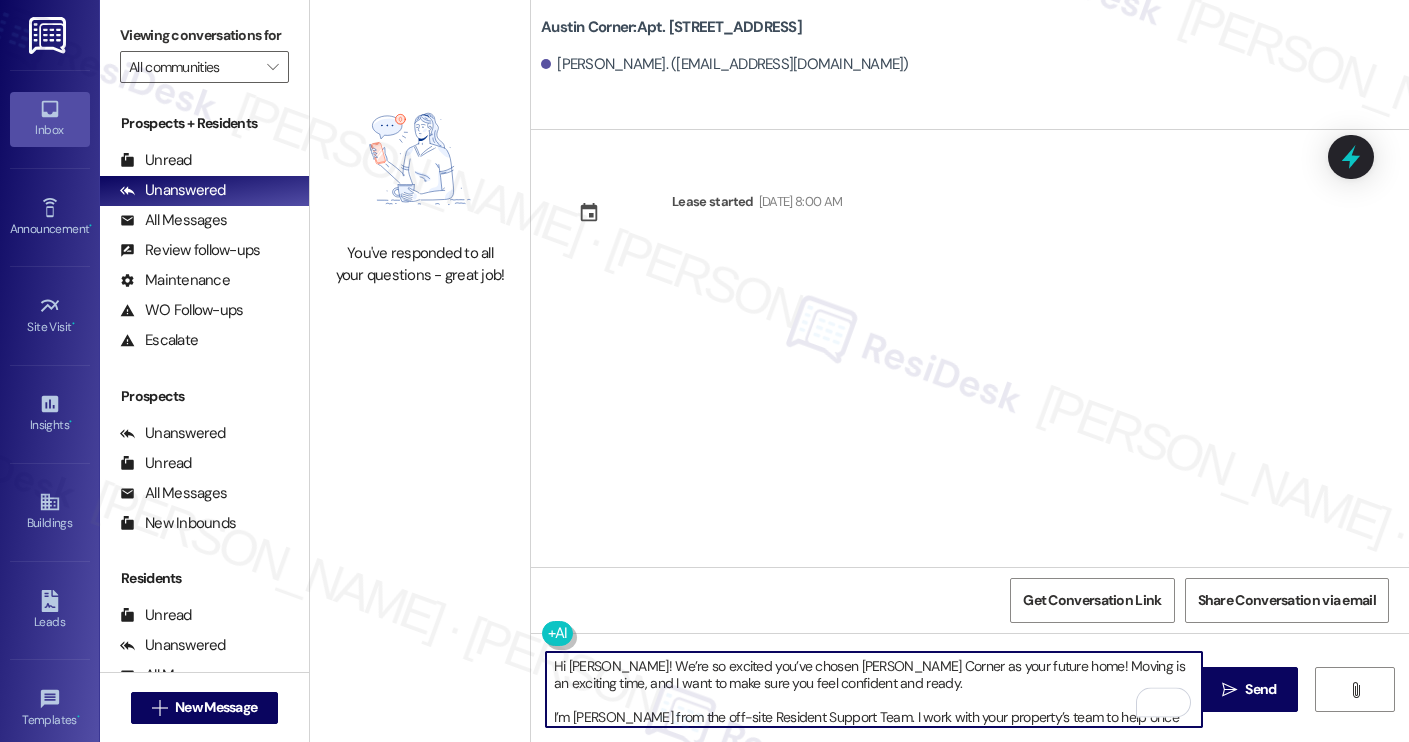 click on "[PERSON_NAME]. ([EMAIL_ADDRESS][DOMAIN_NAME])" at bounding box center [725, 64] 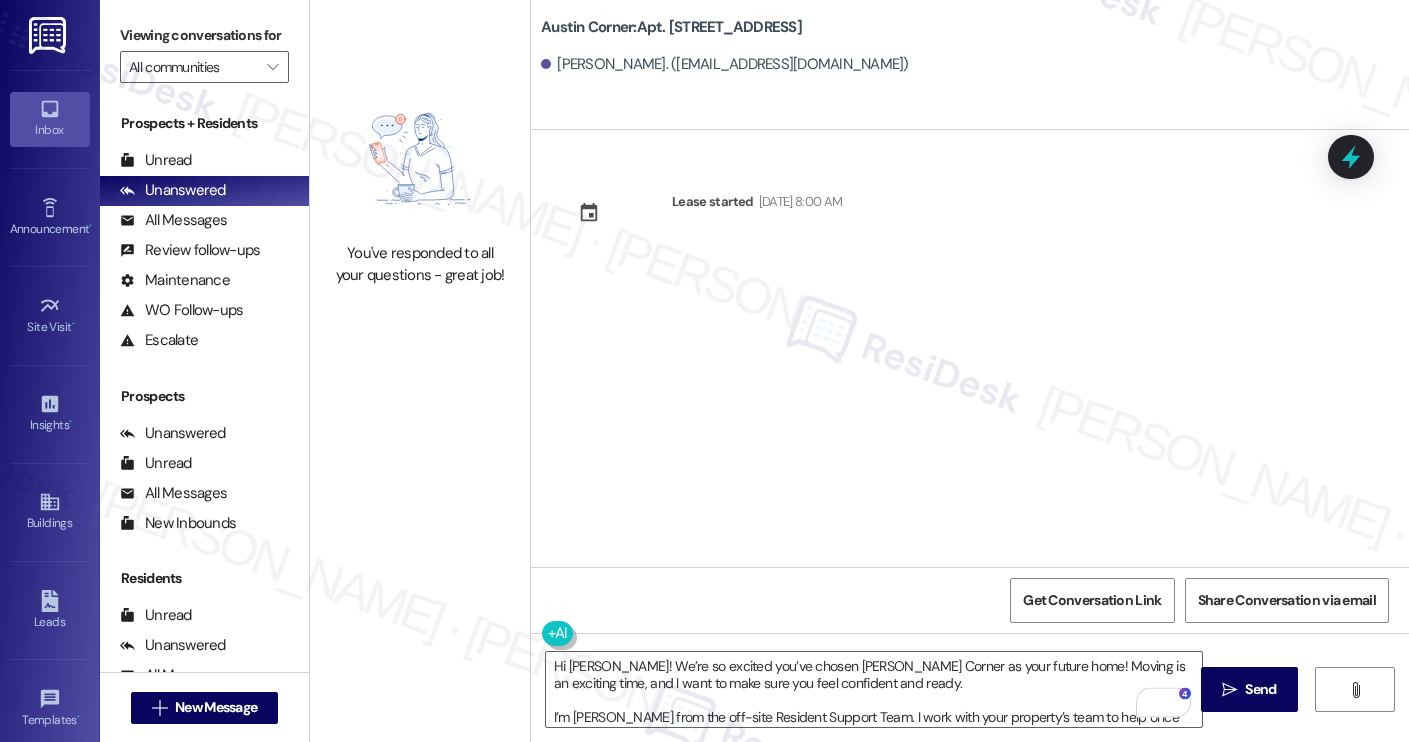click on "[PERSON_NAME]. ([EMAIL_ADDRESS][DOMAIN_NAME])" at bounding box center (725, 64) 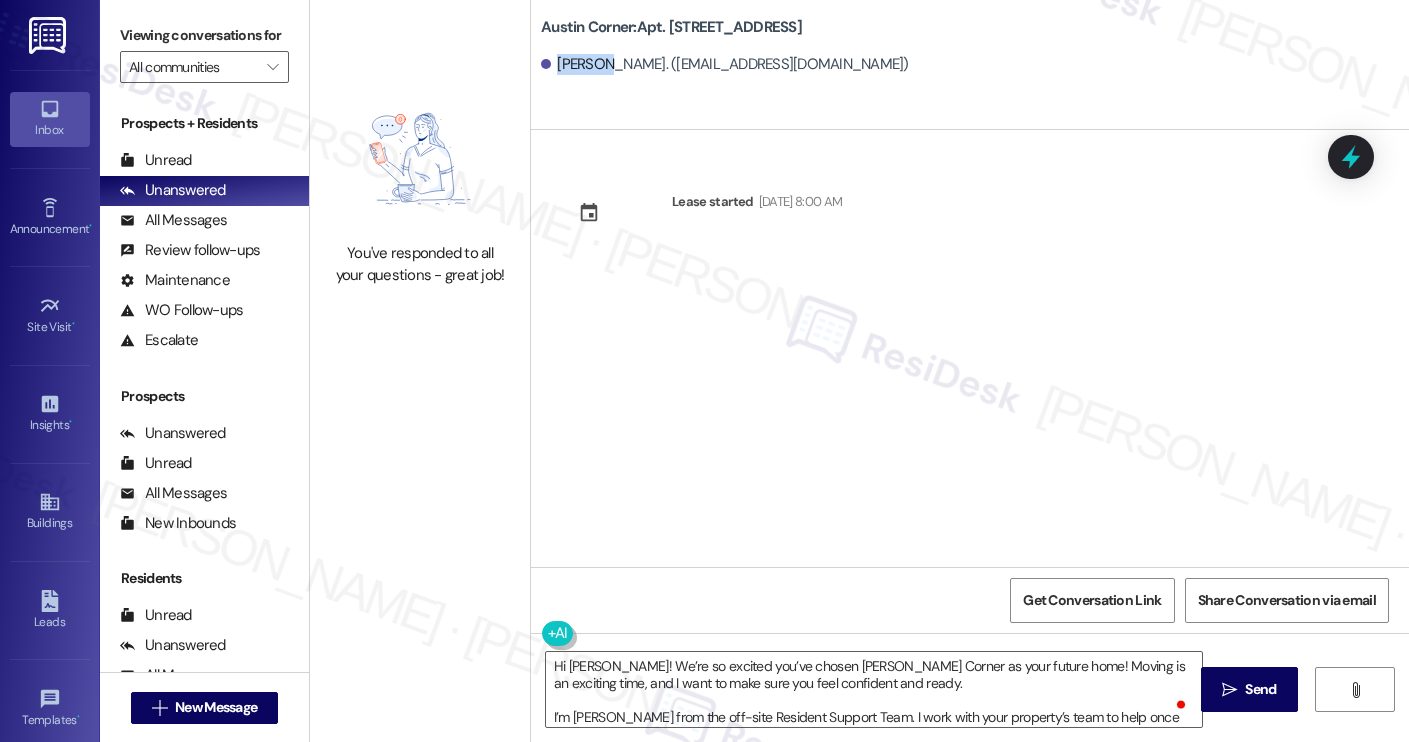 copy on "[PERSON_NAME]" 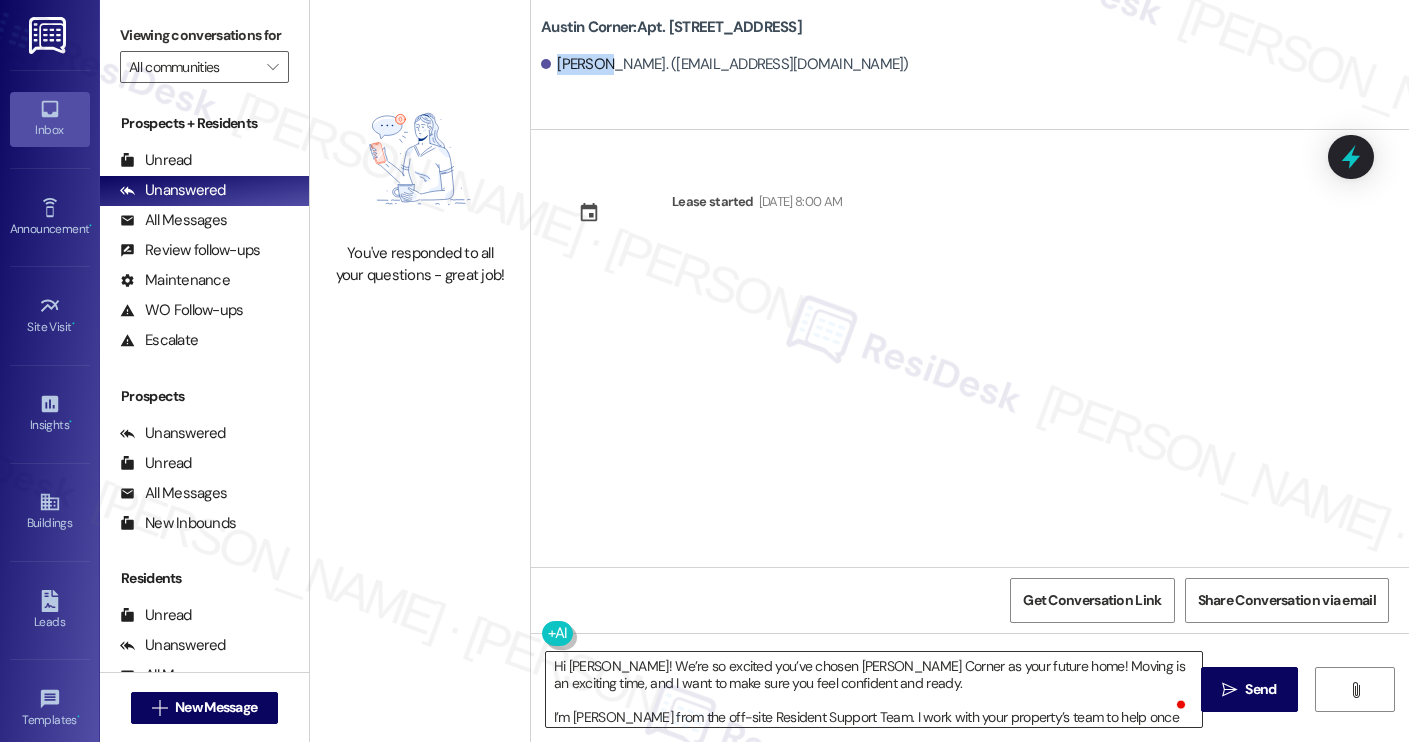 click on "Hi [PERSON_NAME]! We’re so excited you’ve chosen [PERSON_NAME] Corner as your future home! Moving is an exciting time, and I want to make sure you feel confident and ready.
I’m [PERSON_NAME] from the off-site Resident Support Team. I work with your property’s team to help once you’ve moved in, whether it’s answering questions or assisting with maintenance. I’ll be in touch as your move-in date gets closer!
Move-in day will be busy as you get settled, but no reason it has to be stressful. Don’t forget that we offer a ⚡FAST PASS⚡for Move-In day if your checklist has been completed 2 weeks prior to move-in. Login to your ResidentPortal [DATE] to complete those outstanding items!" at bounding box center [874, 689] 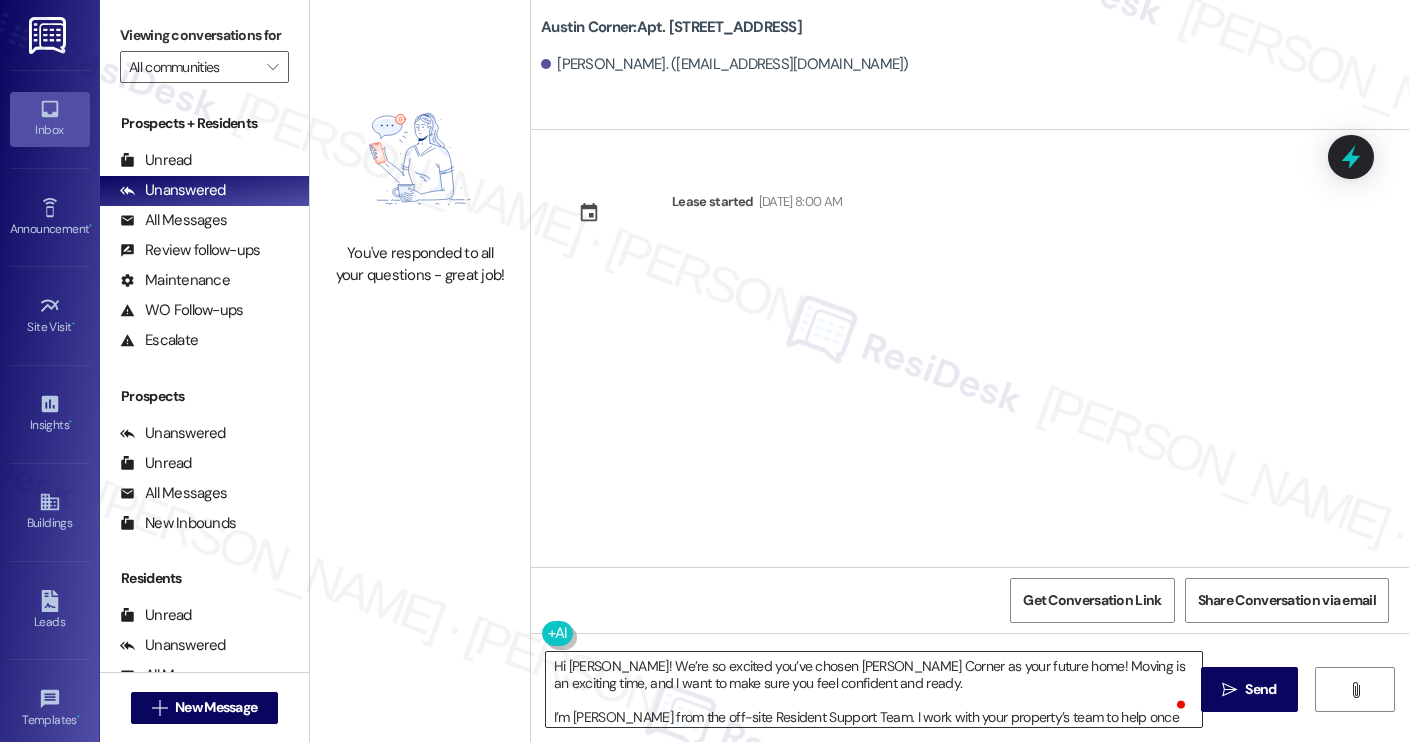 click on "Hi [PERSON_NAME]! We’re so excited you’ve chosen [PERSON_NAME] Corner as your future home! Moving is an exciting time, and I want to make sure you feel confident and ready.
I’m [PERSON_NAME] from the off-site Resident Support Team. I work with your property’s team to help once you’ve moved in, whether it’s answering questions or assisting with maintenance. I’ll be in touch as your move-in date gets closer!
Move-in day will be busy as you get settled, but no reason it has to be stressful. Don’t forget that we offer a ⚡FAST PASS⚡for Move-In day if your checklist has been completed 2 weeks prior to move-in. Login to your ResidentPortal [DATE] to complete those outstanding items!" at bounding box center [874, 689] 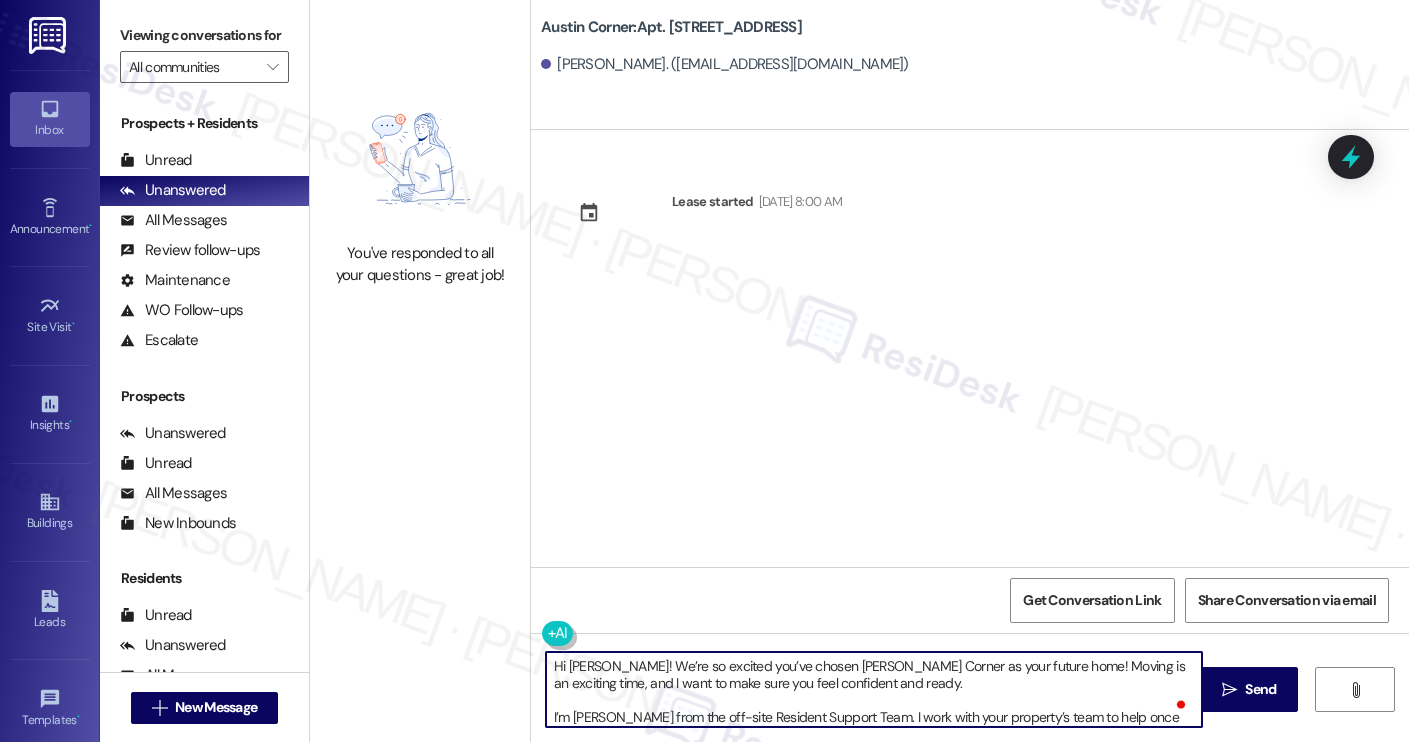 paste on "[PERSON_NAME]" 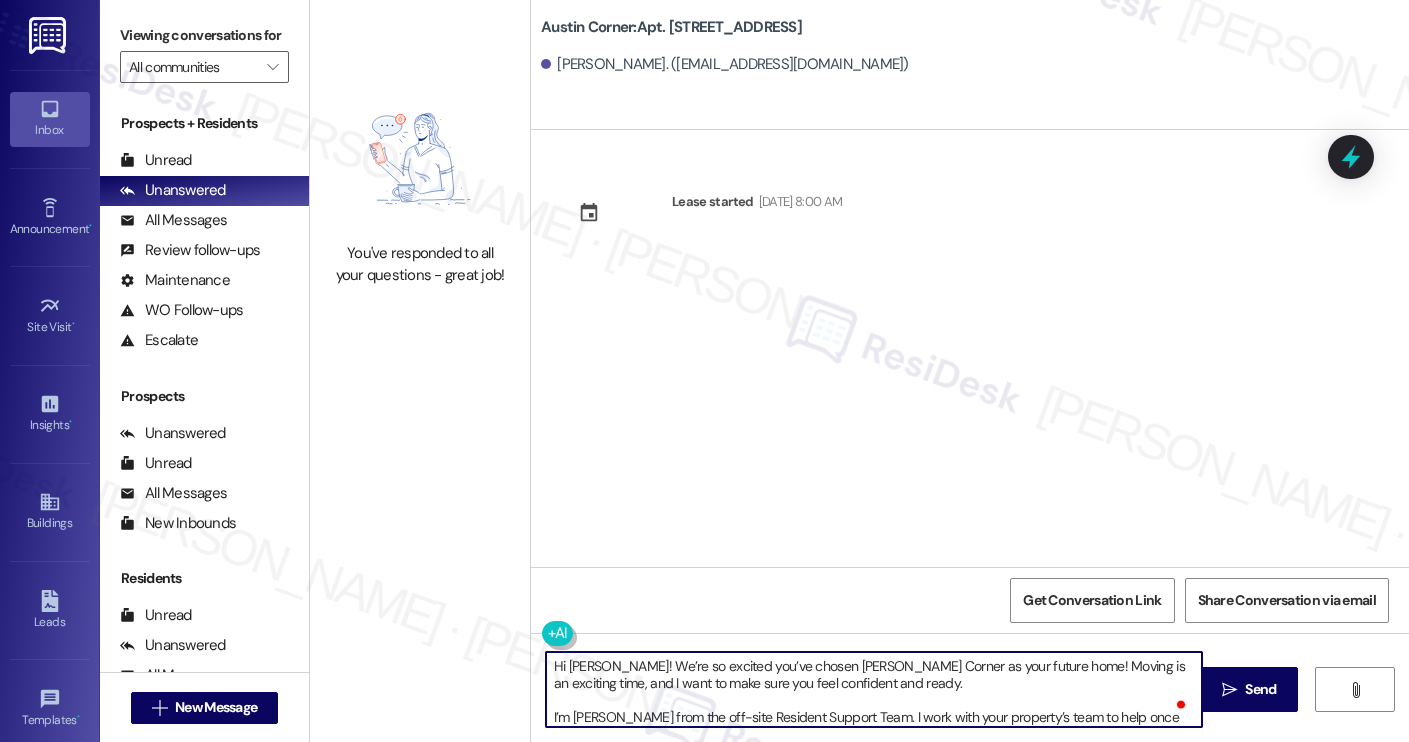 click on "Hi [PERSON_NAME]! We’re so excited you’ve chosen [PERSON_NAME] Corner as your future home! Moving is an exciting time, and I want to make sure you feel confident and ready.
I’m [PERSON_NAME] from the off-site Resident Support Team. I work with your property’s team to help once you’ve moved in, whether it’s answering questions or assisting with maintenance. I’ll be in touch as your move-in date gets closer!
Move-in day will be busy as you get settled, but no reason it has to be stressful. Don’t forget that we offer a ⚡FAST PASS⚡for Move-In day if your checklist has been completed 2 weeks prior to move-in. Login to your ResidentPortal [DATE] to complete those outstanding items!" at bounding box center (874, 689) 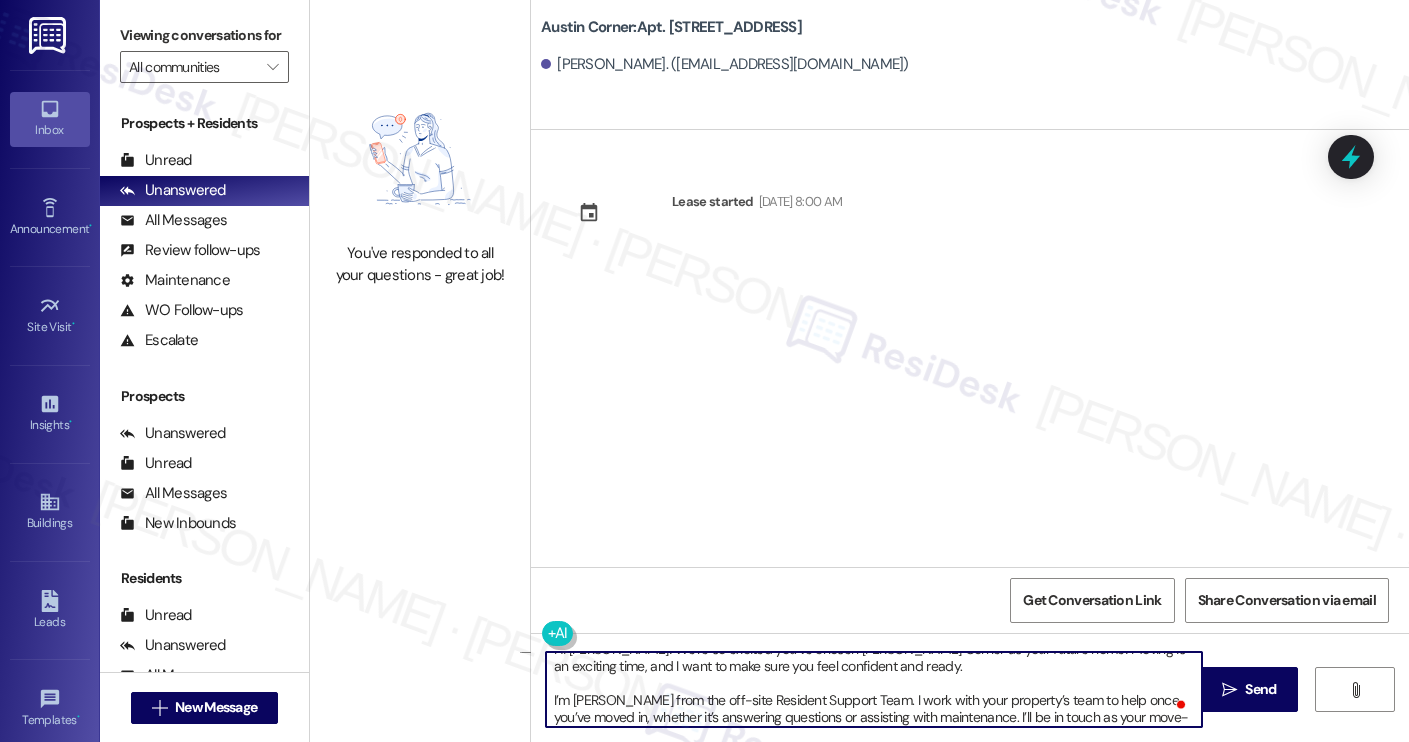 scroll, scrollTop: 51, scrollLeft: 0, axis: vertical 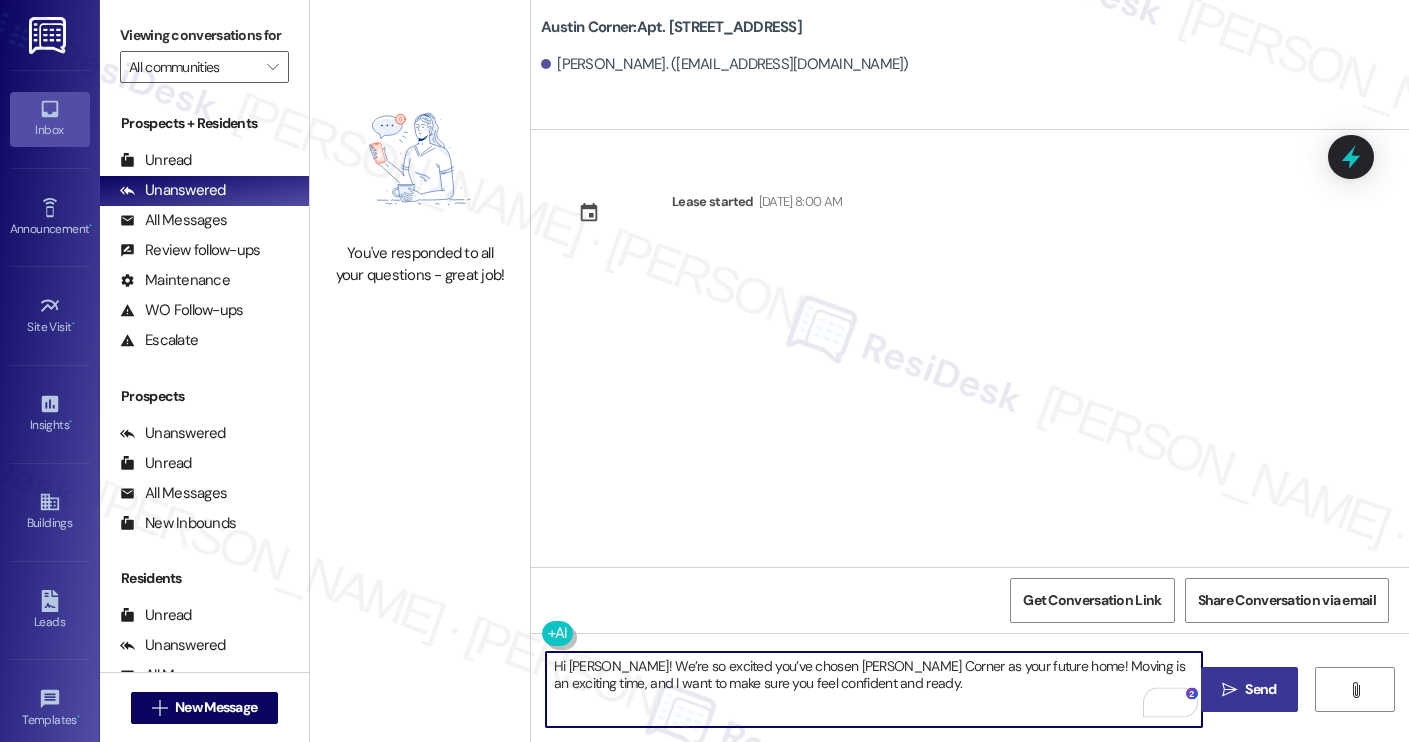type on "Hi Saiansh! We’re so excited you’ve chosen Yugo Austin Corner as your future home! Moving is an exciting time, and I want to make sure you feel confident and ready." 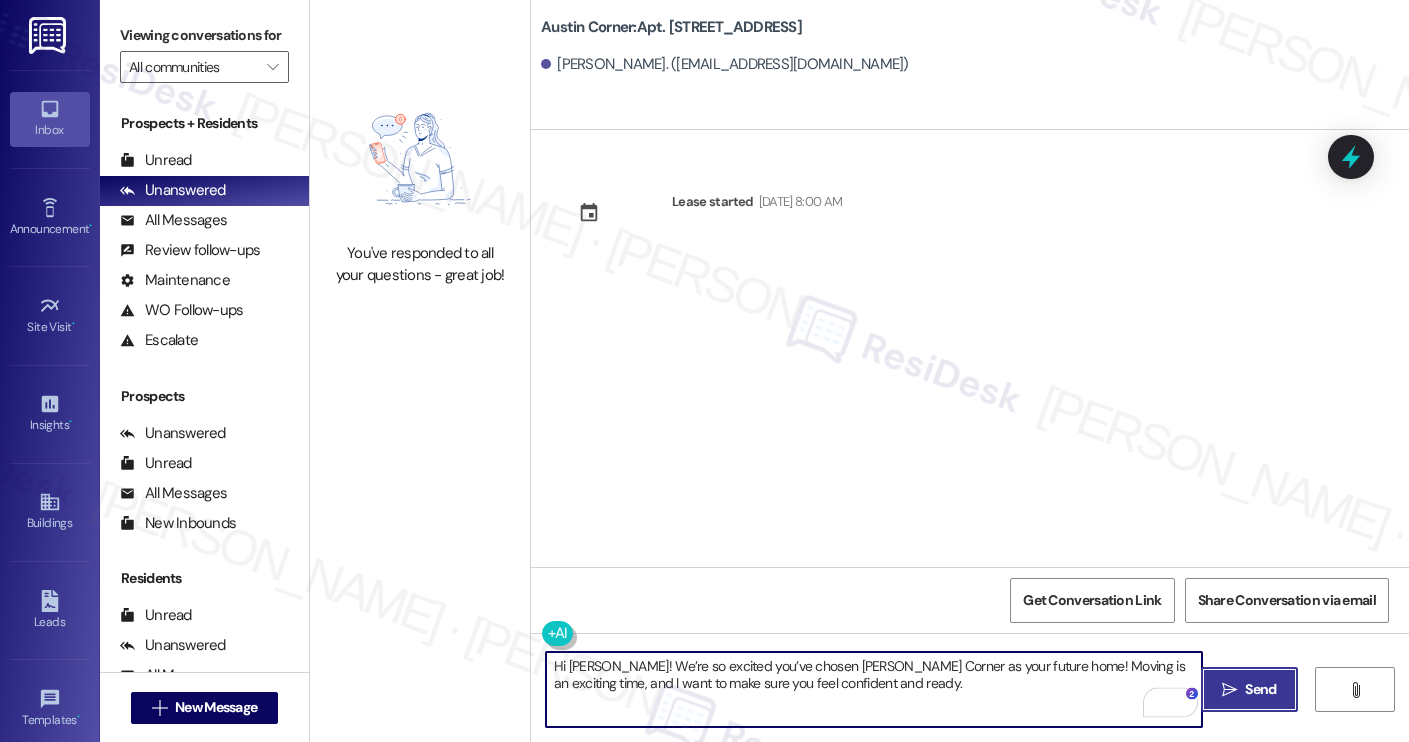 click on " Send" at bounding box center [1249, 689] 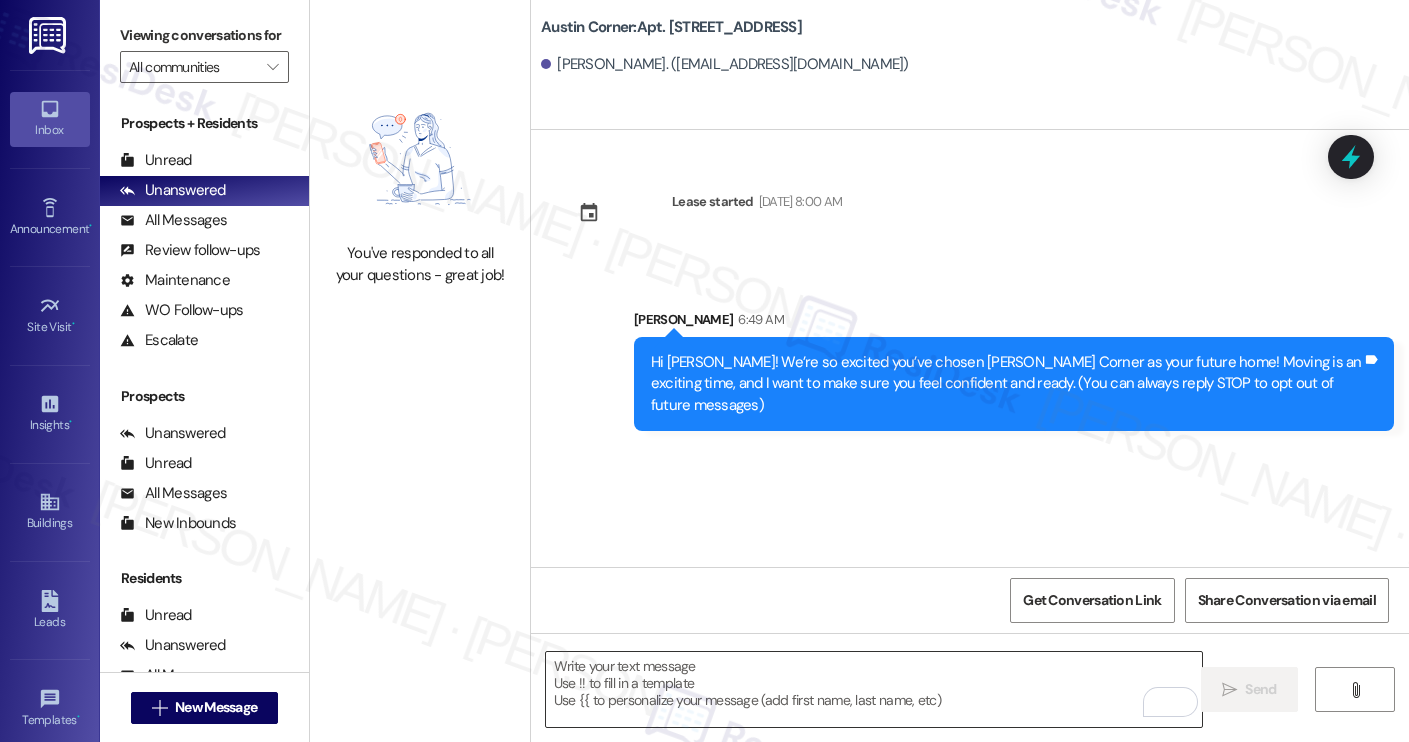 click at bounding box center [874, 689] 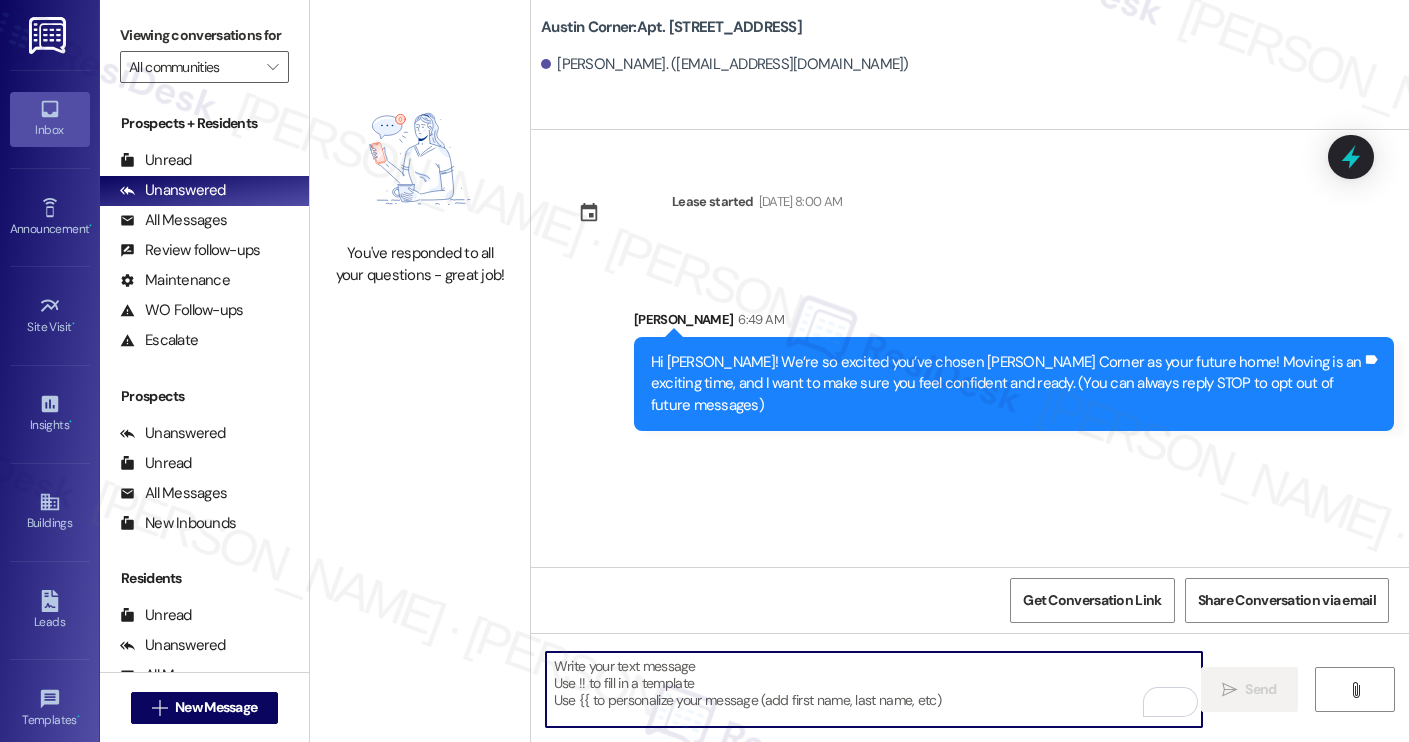 paste on "I’m [PERSON_NAME] from the off-site Resident Support Team. I work with your property’s team to help once you’ve moved in, whether it’s answering questions or assisting with maintenance. I’ll be in touch as your move-in date gets closer!
Move-in day will be busy as you get settled, but no reason it has to be stressful. Don’t forget that we offer a ⚡FAST PASS⚡for Move-In day if your checklist has been completed 2 weeks prior to move-in. Login to your ResidentPortal [DATE] to complete those outstanding items!" 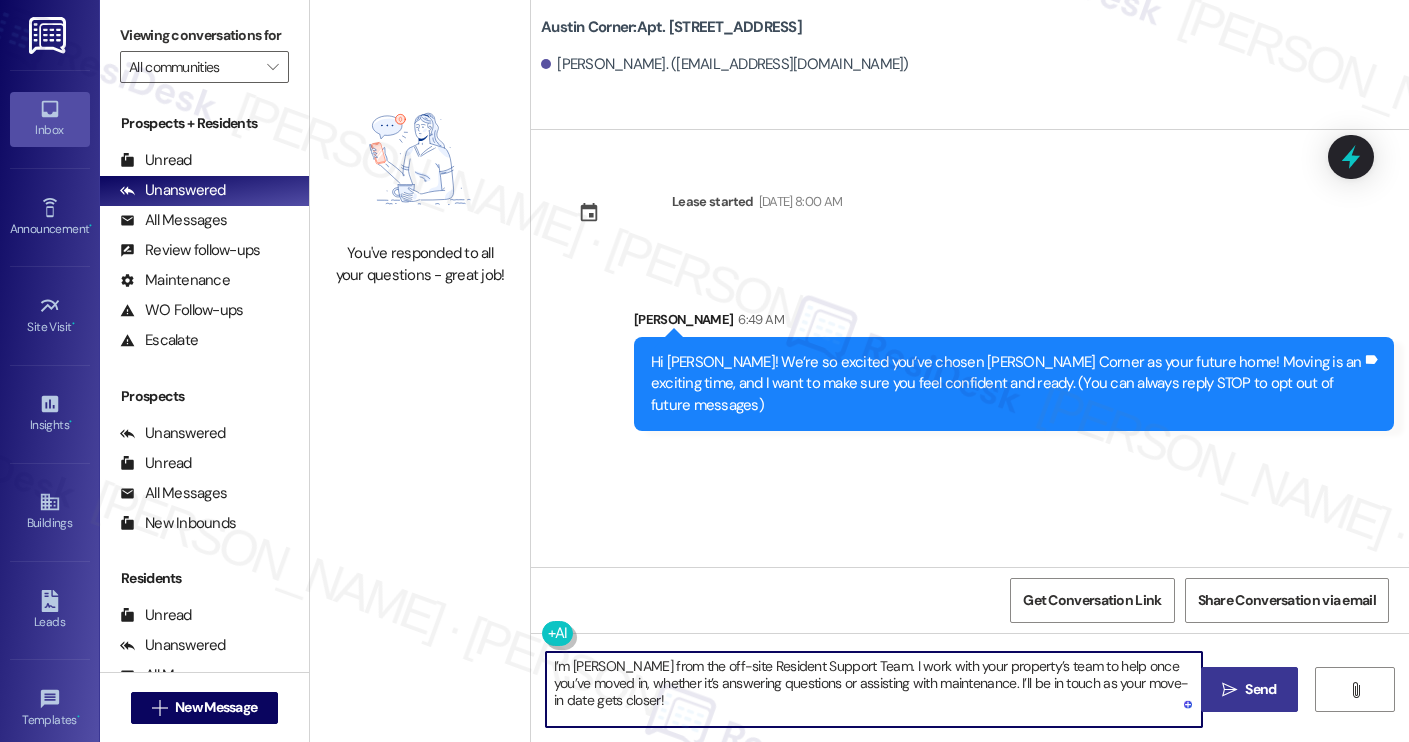 type on "I’m [PERSON_NAME] from the off-site Resident Support Team. I work with your property’s team to help once you’ve moved in, whether it’s answering questions or assisting with maintenance. I’ll be in touch as your move-in date gets closer!" 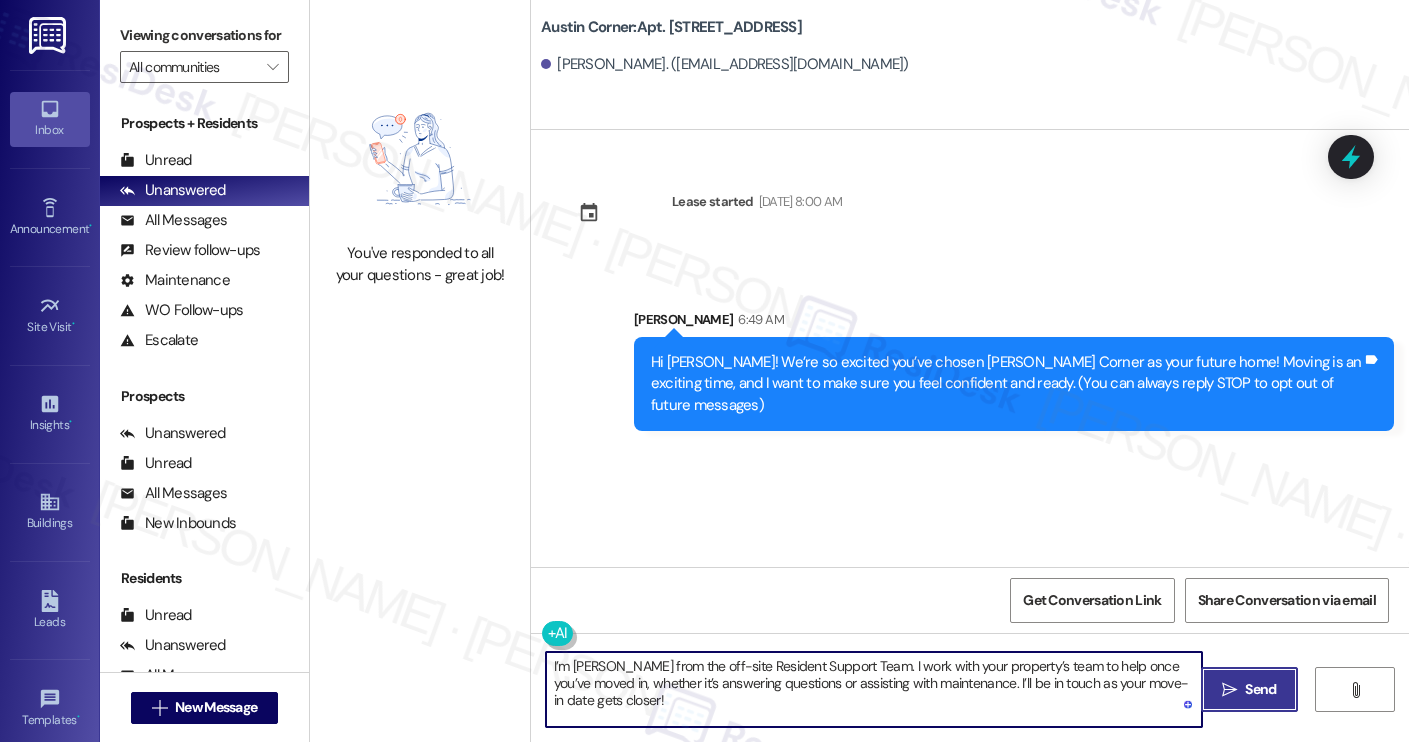 click on " Send" at bounding box center [1249, 689] 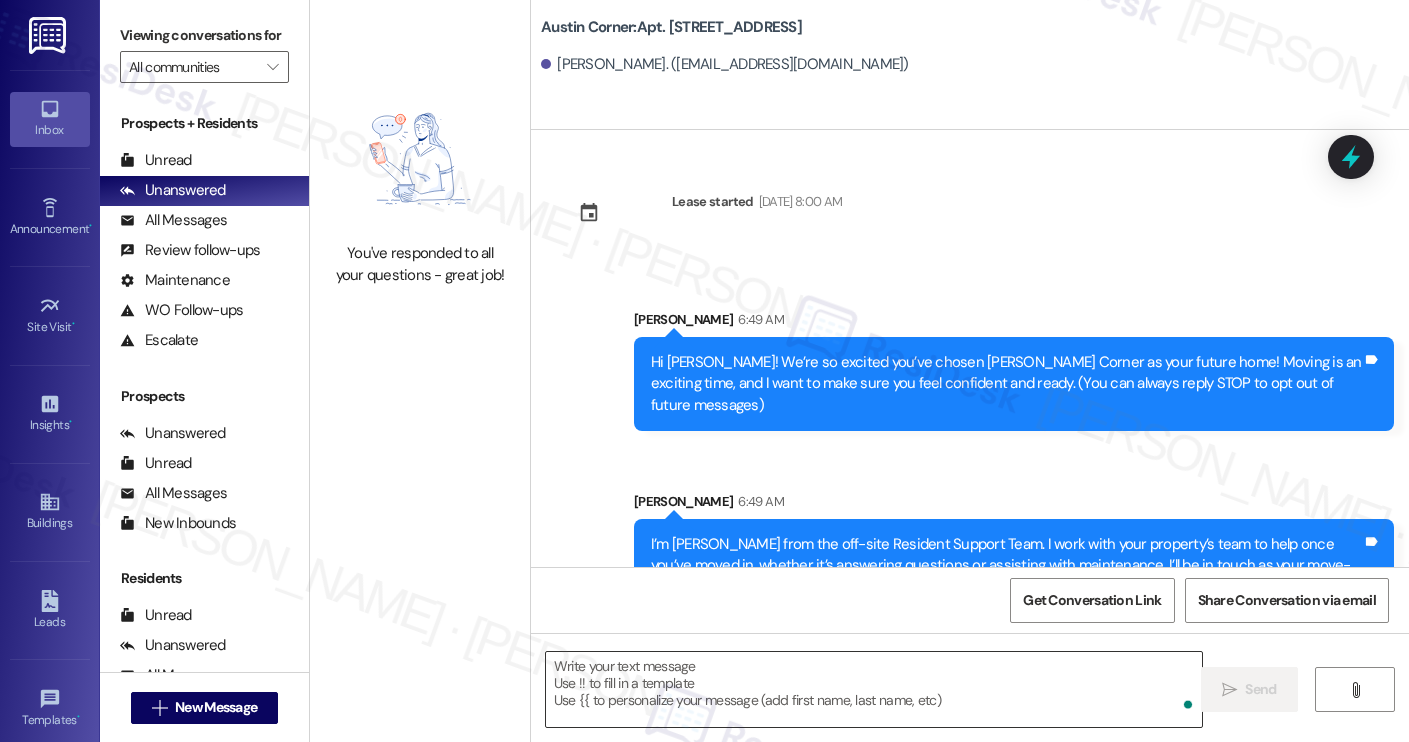 click at bounding box center [874, 689] 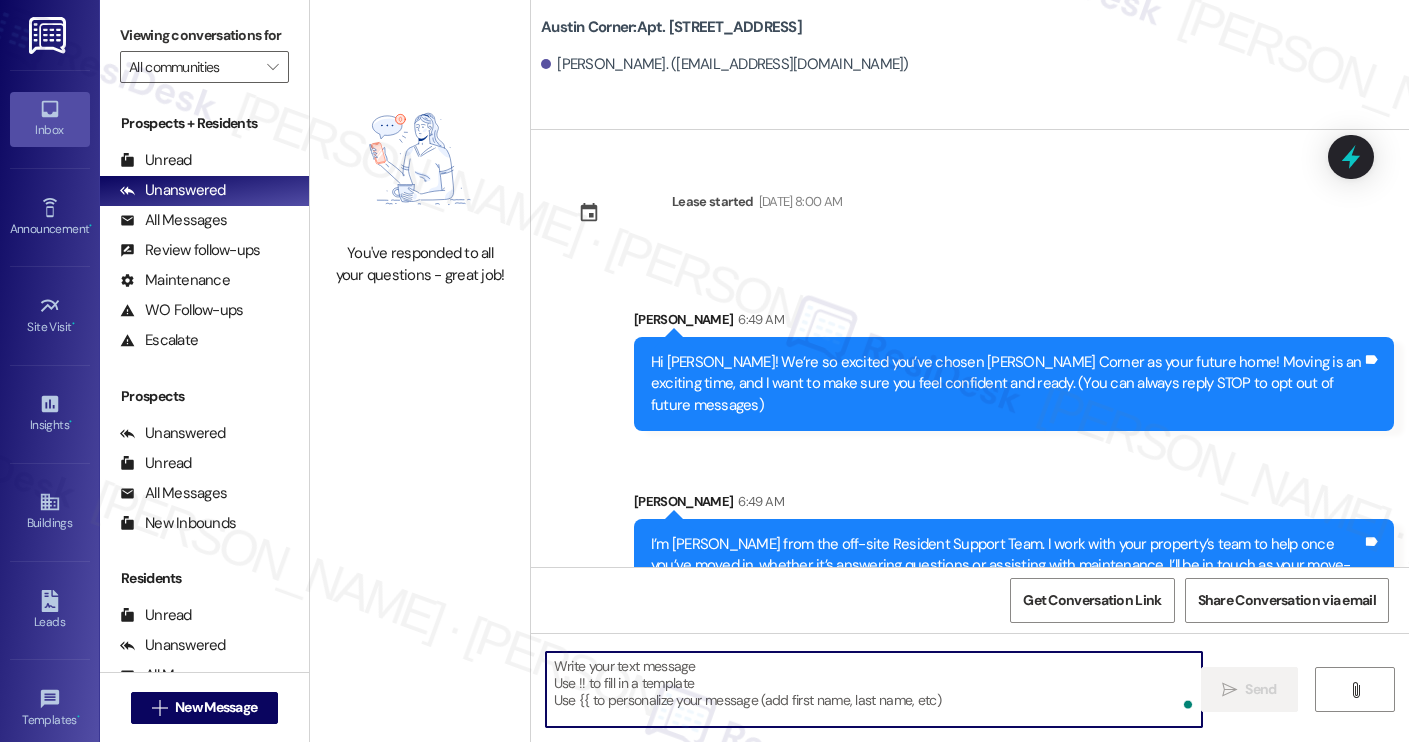 paste on "Move-in day will be busy as you get settled, but no reason it has to be stressful. Don’t forget that we offer a ⚡FAST PASS⚡for Move-In day if your checklist has been completed 2 weeks prior to move-in. Login to your ResidentPortal [DATE] to complete those outstanding items!" 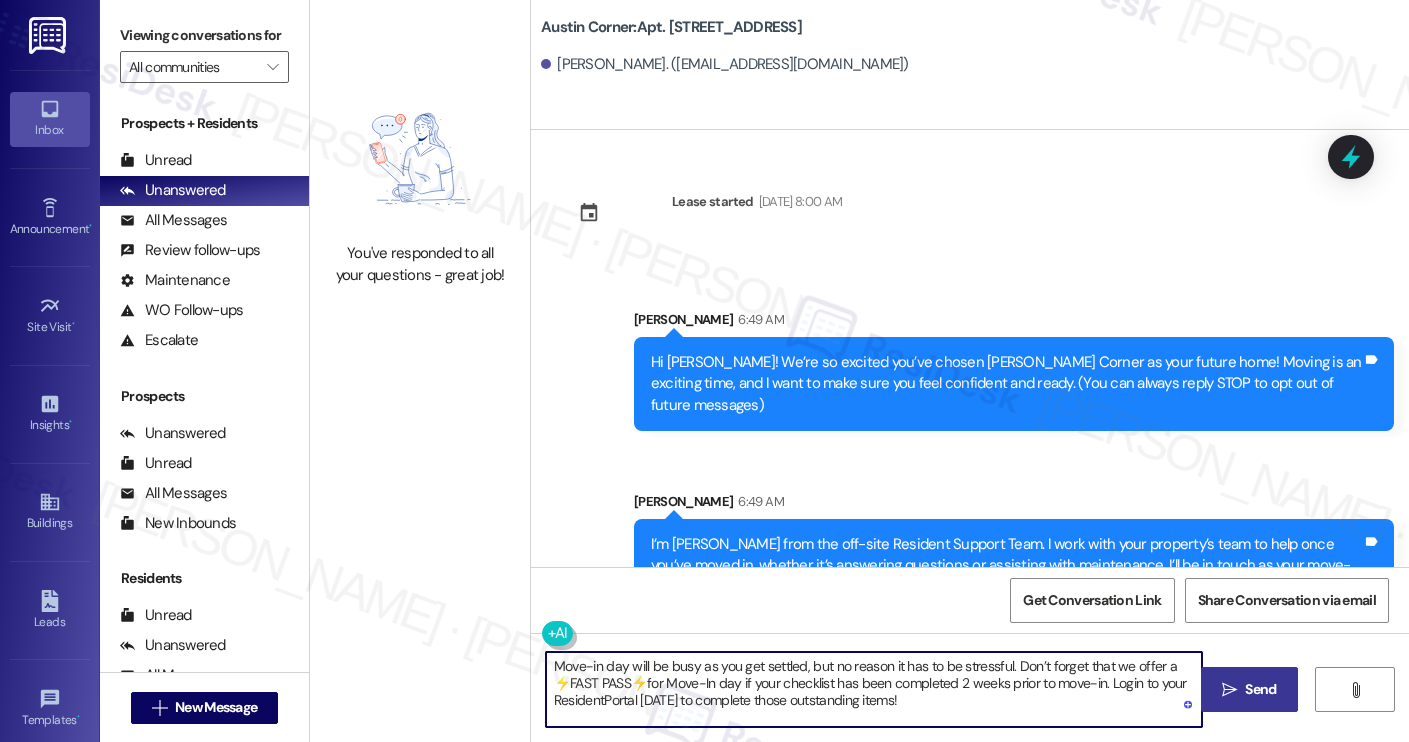 type on "Move-in day will be busy as you get settled, but no reason it has to be stressful. Don’t forget that we offer a ⚡FAST PASS⚡for Move-In day if your checklist has been completed 2 weeks prior to move-in. Login to your ResidentPortal [DATE] to complete those outstanding items!" 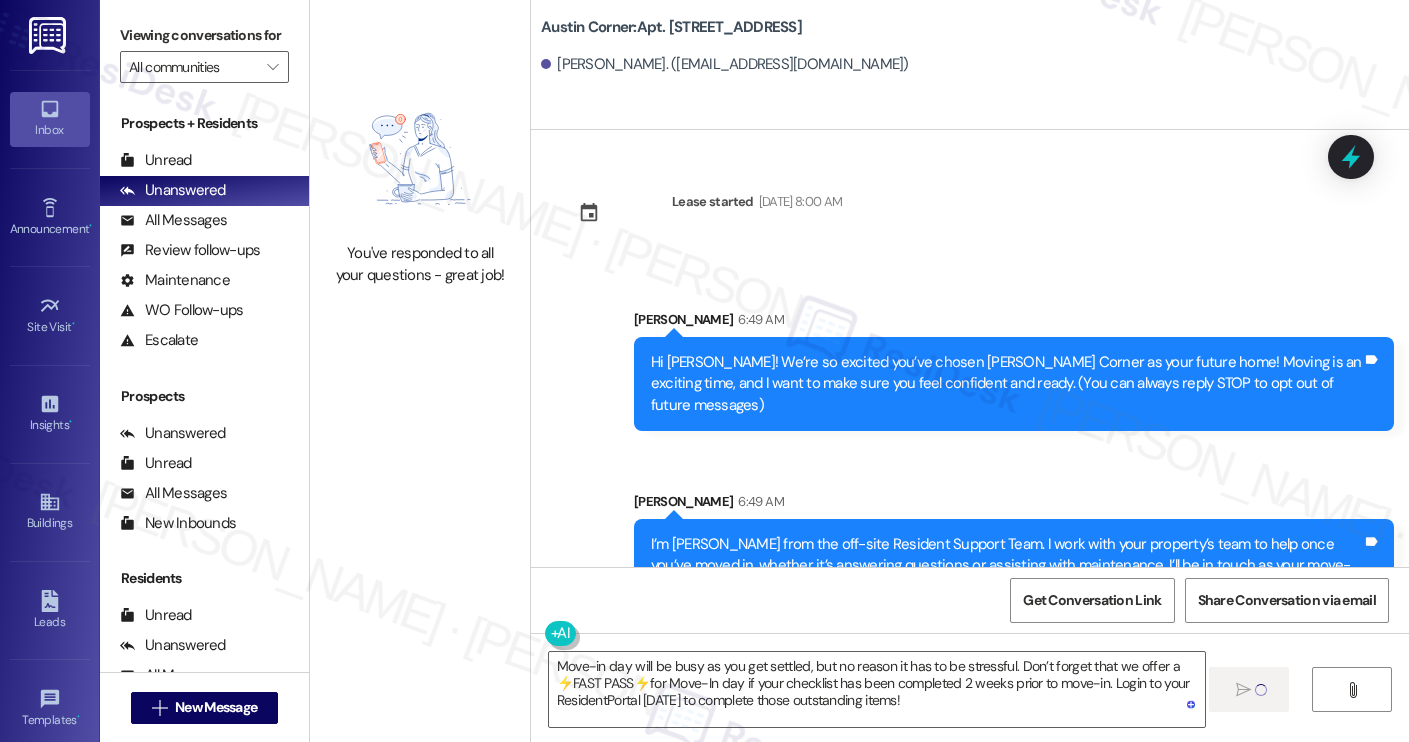 type 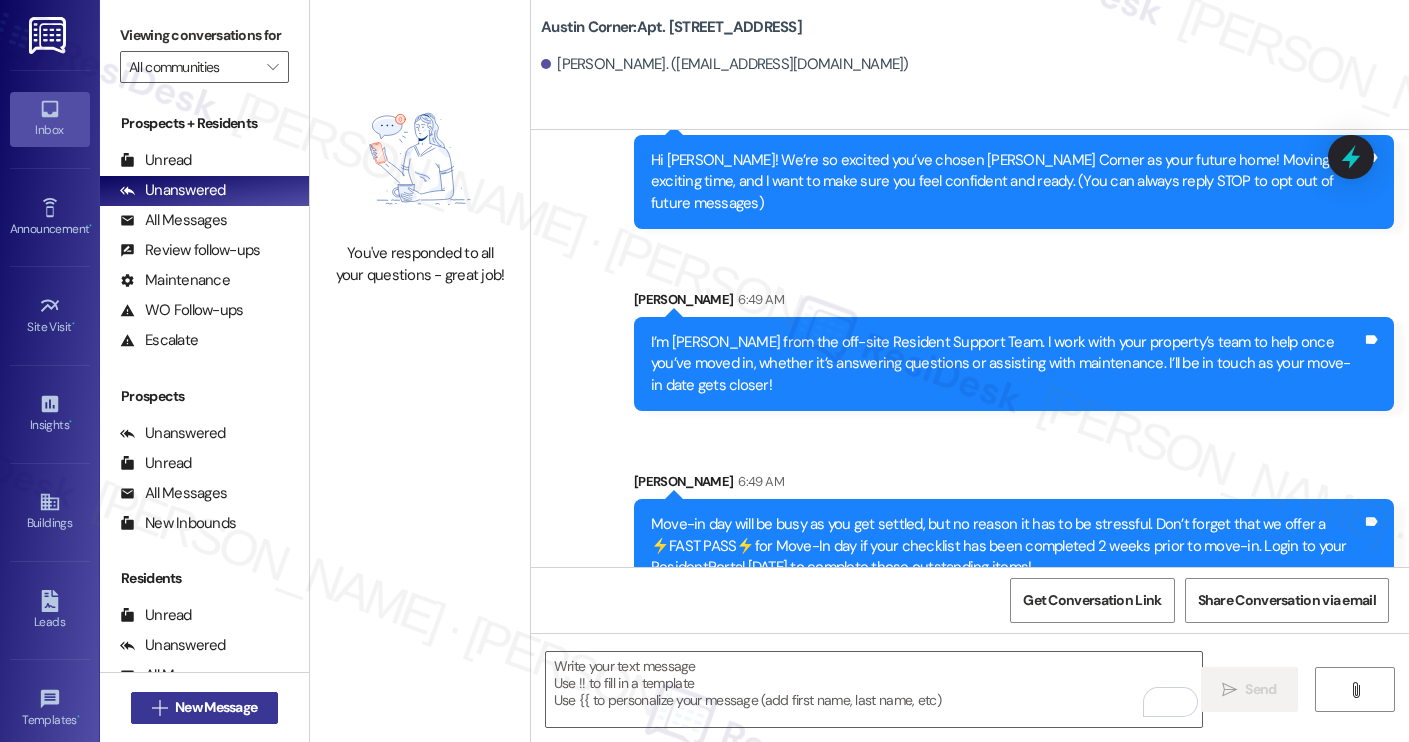 click on "New Message" at bounding box center (216, 707) 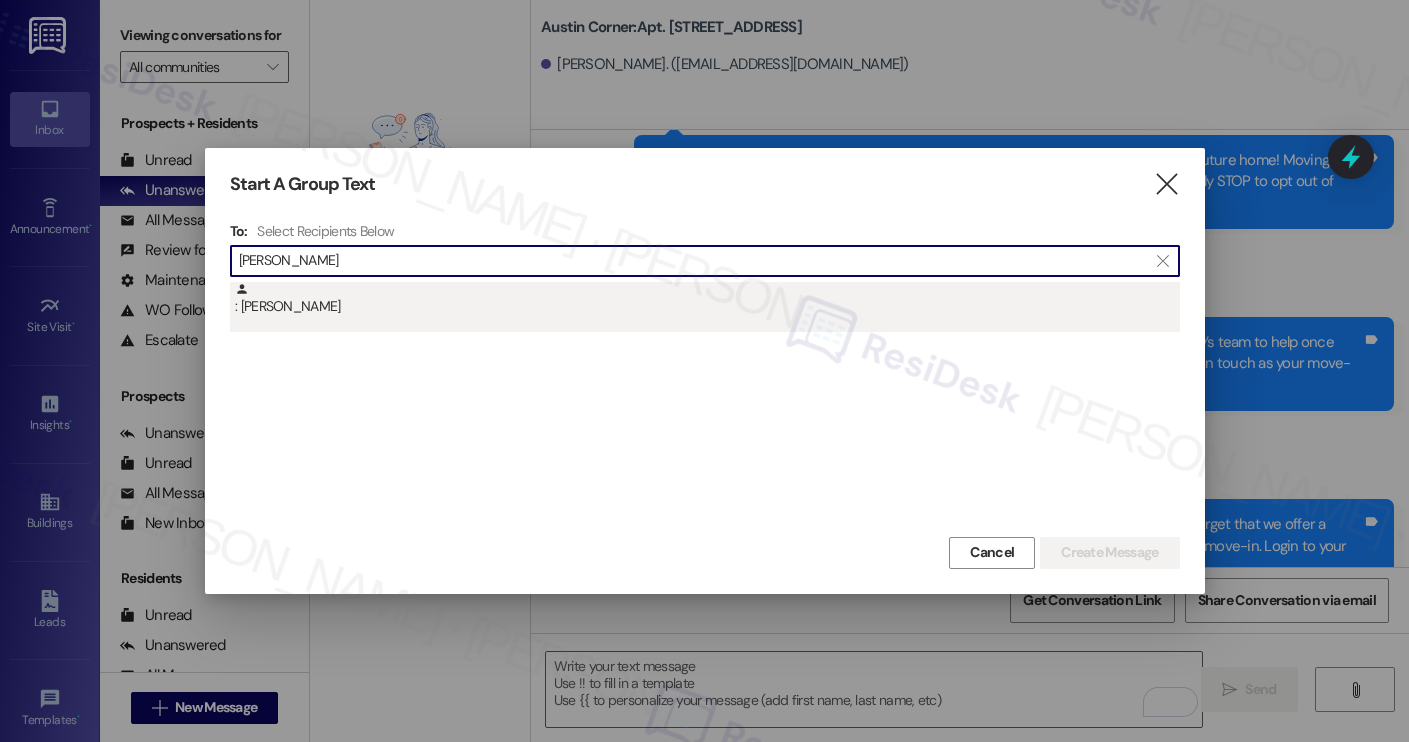 type on "dalila ram" 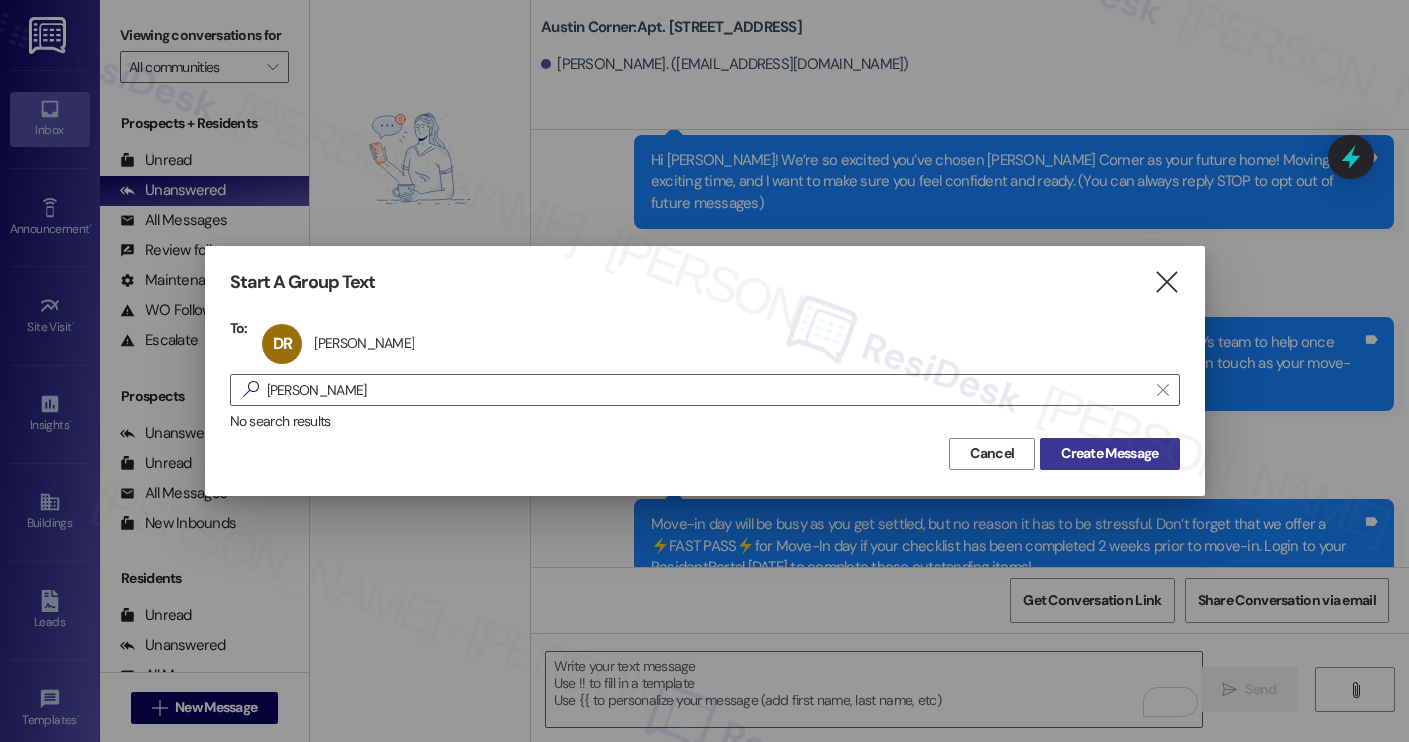 click on "Create Message" at bounding box center [1109, 453] 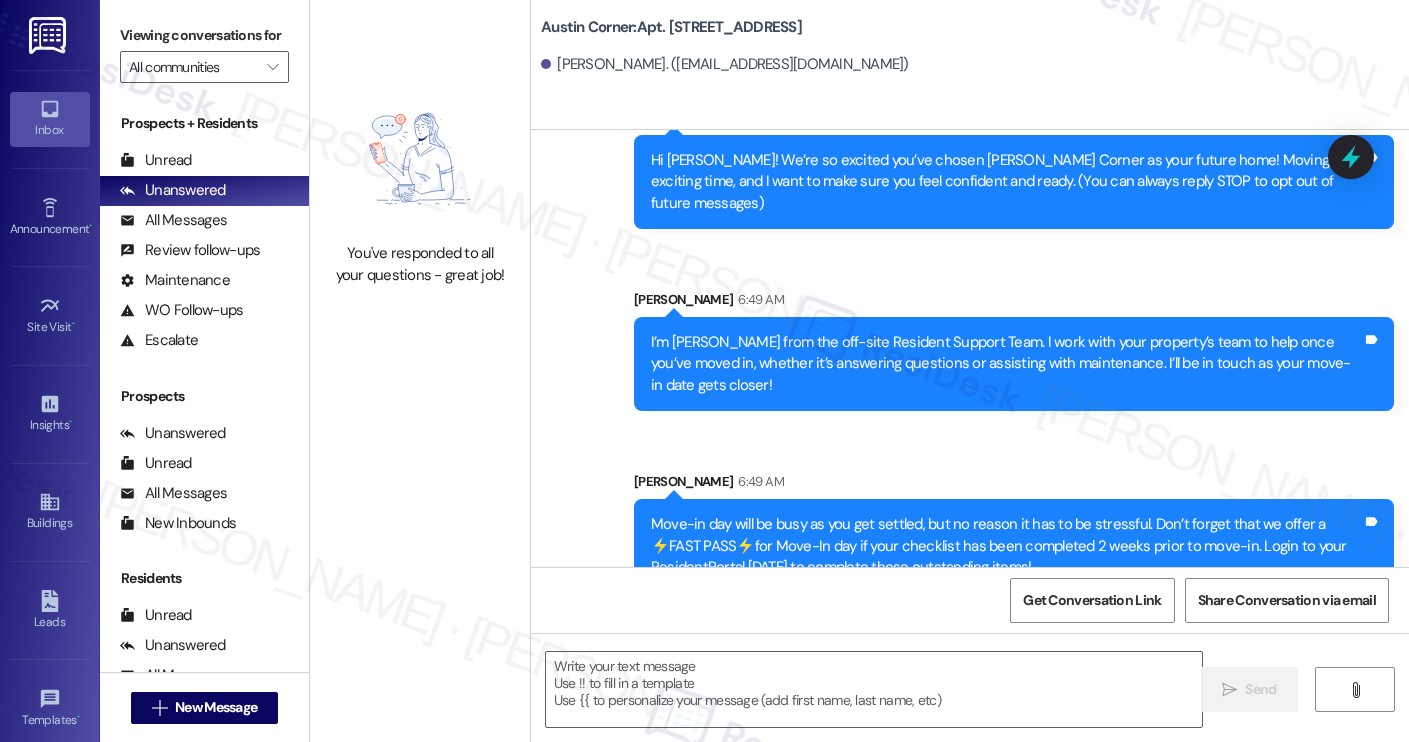 type on "Fetching suggested responses. Please feel free to read through the conversation in the meantime." 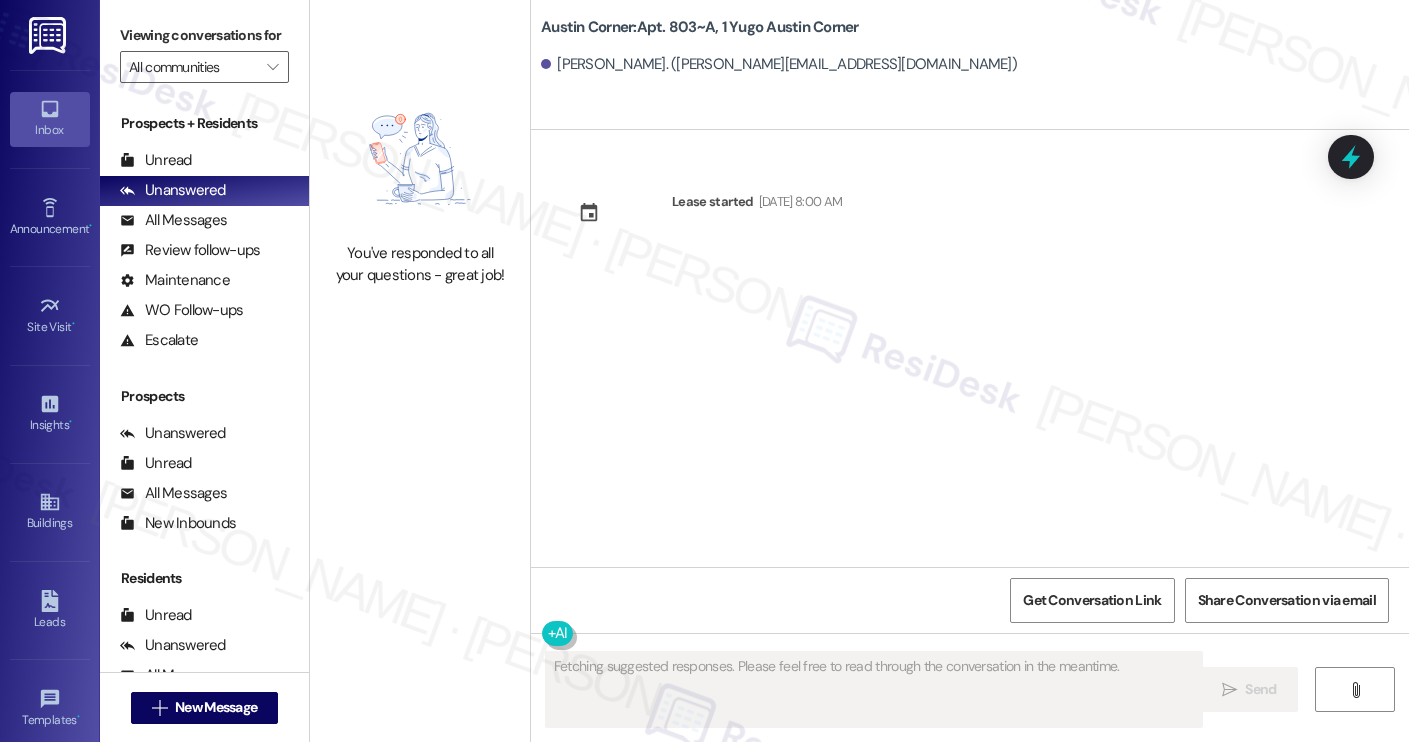 type on "Fetching suggested responses. Please feel free to read through the conversation in the meantime." 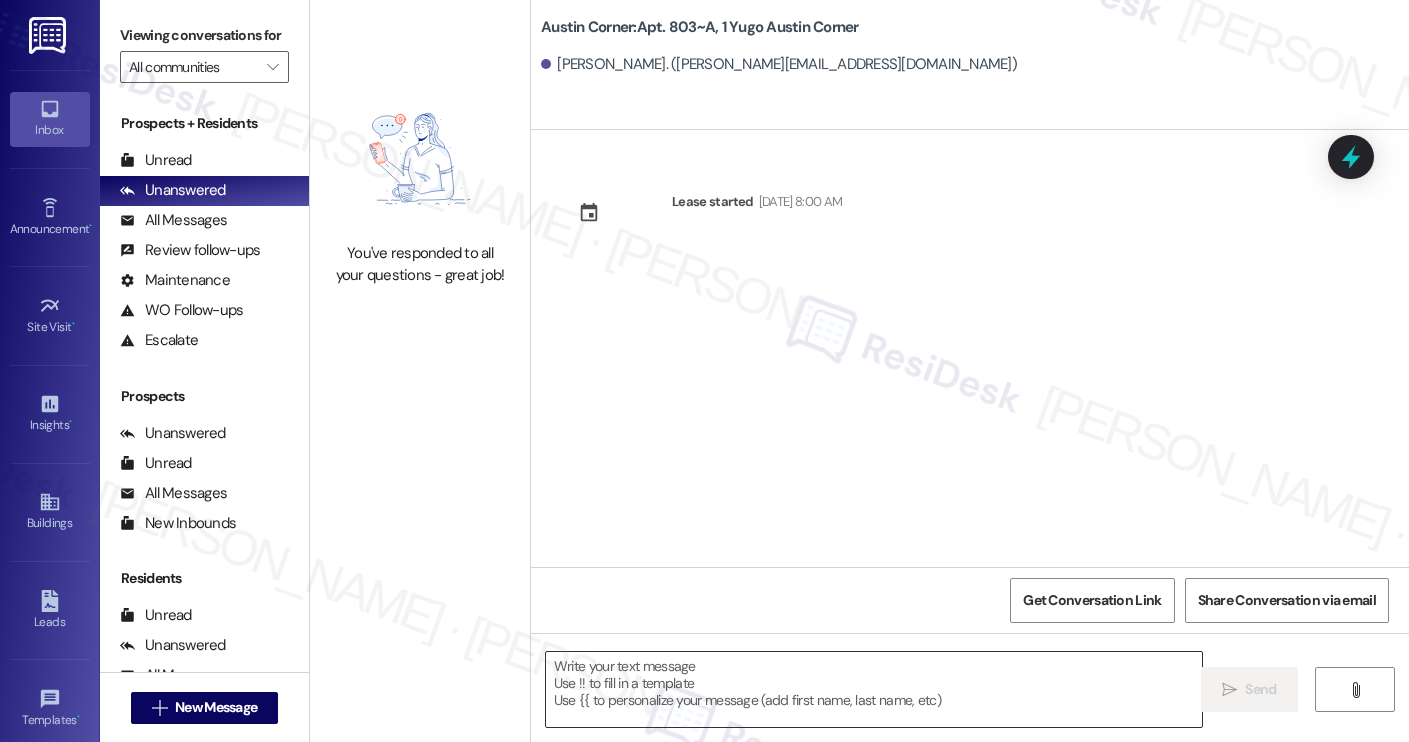 click at bounding box center [874, 689] 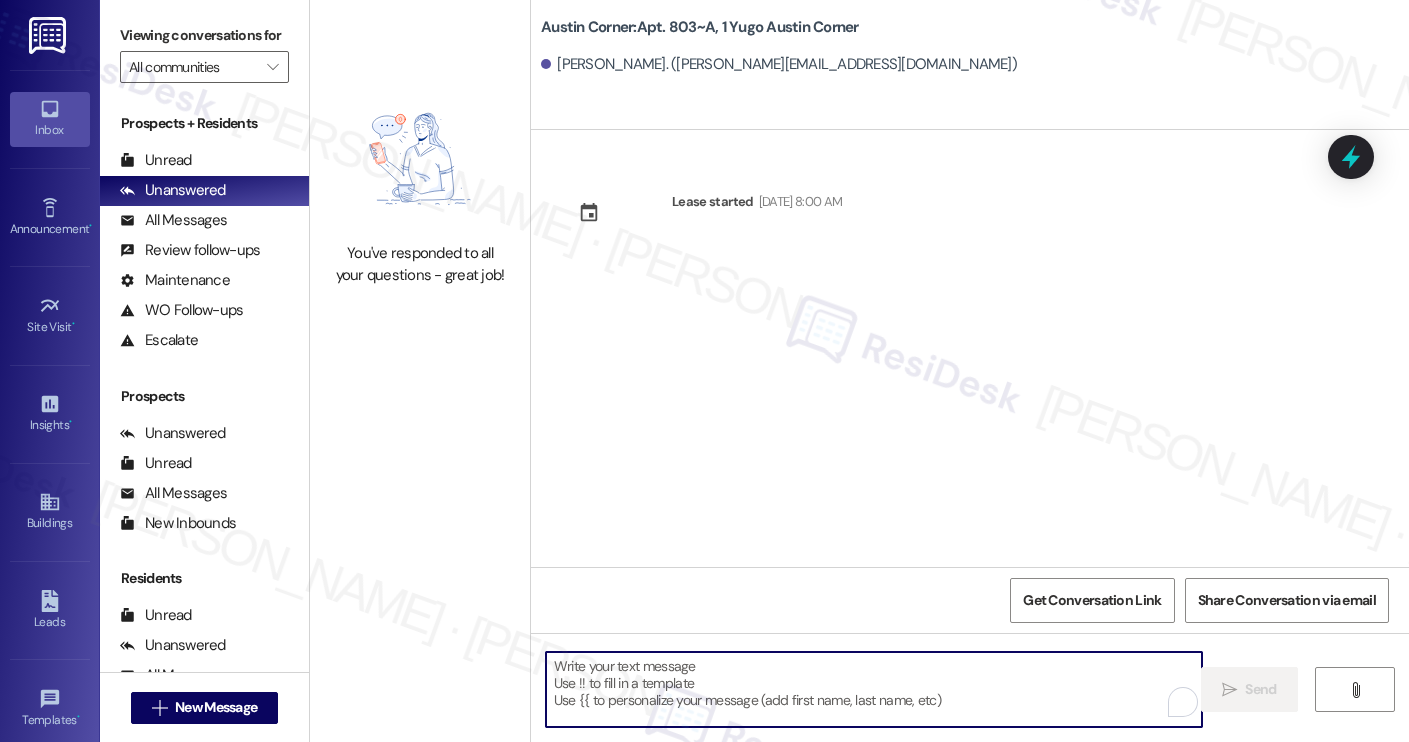 paste on "Hi [PERSON_NAME]! We’re so excited you’ve chosen [PERSON_NAME] Corner as your future home! Moving is an exciting time, and I want to make sure you feel confident and ready.
I’m [PERSON_NAME] from the off-site Resident Support Team. I work with your property’s team to help once you’ve moved in, whether it’s answering questions or assisting with maintenance. I’ll be in touch as your move-in date gets closer!
Move-in day will be busy as you get settled, but no reason it has to be stressful. Don’t forget that we offer a ⚡FAST PASS⚡for Move-In day if your checklist has been completed 2 weeks prior to move-in. Login to your ResidentPortal [DATE] to complete those outstanding items!" 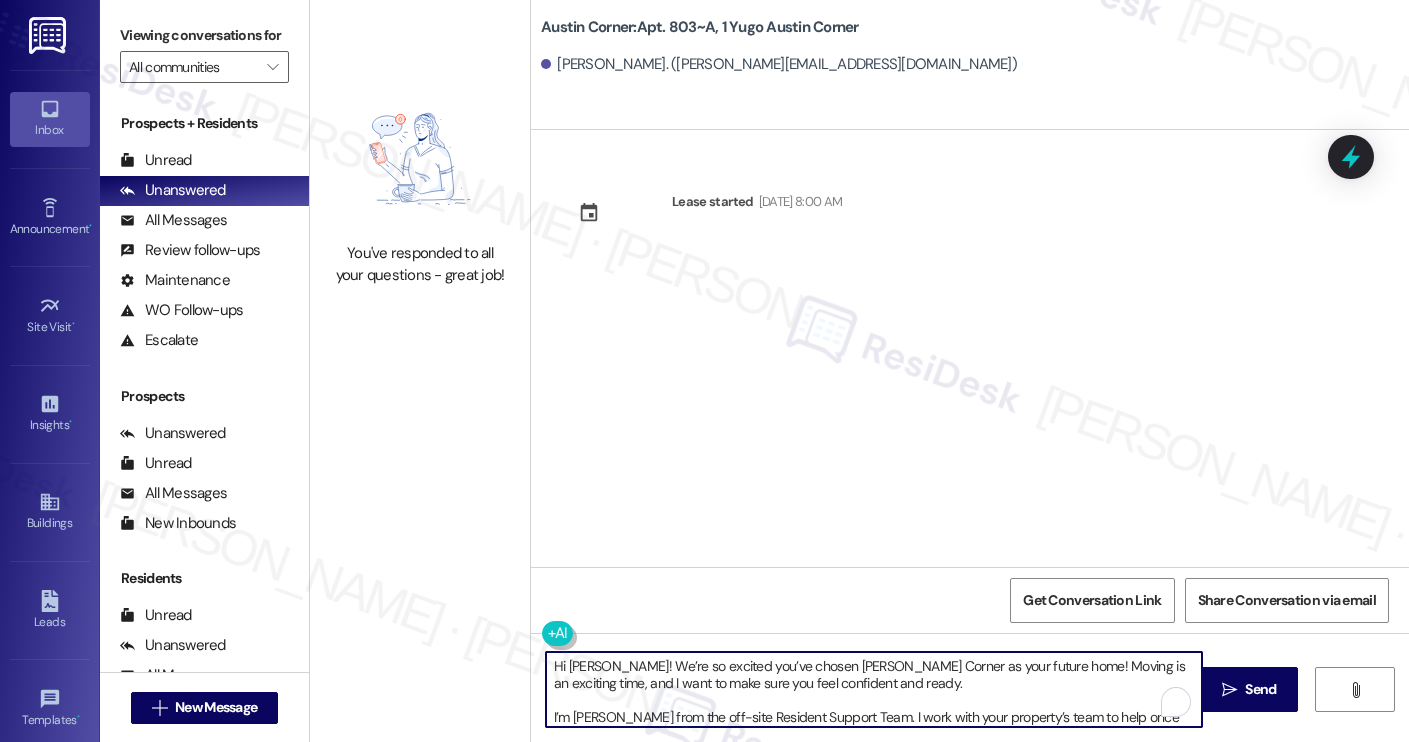scroll, scrollTop: 119, scrollLeft: 0, axis: vertical 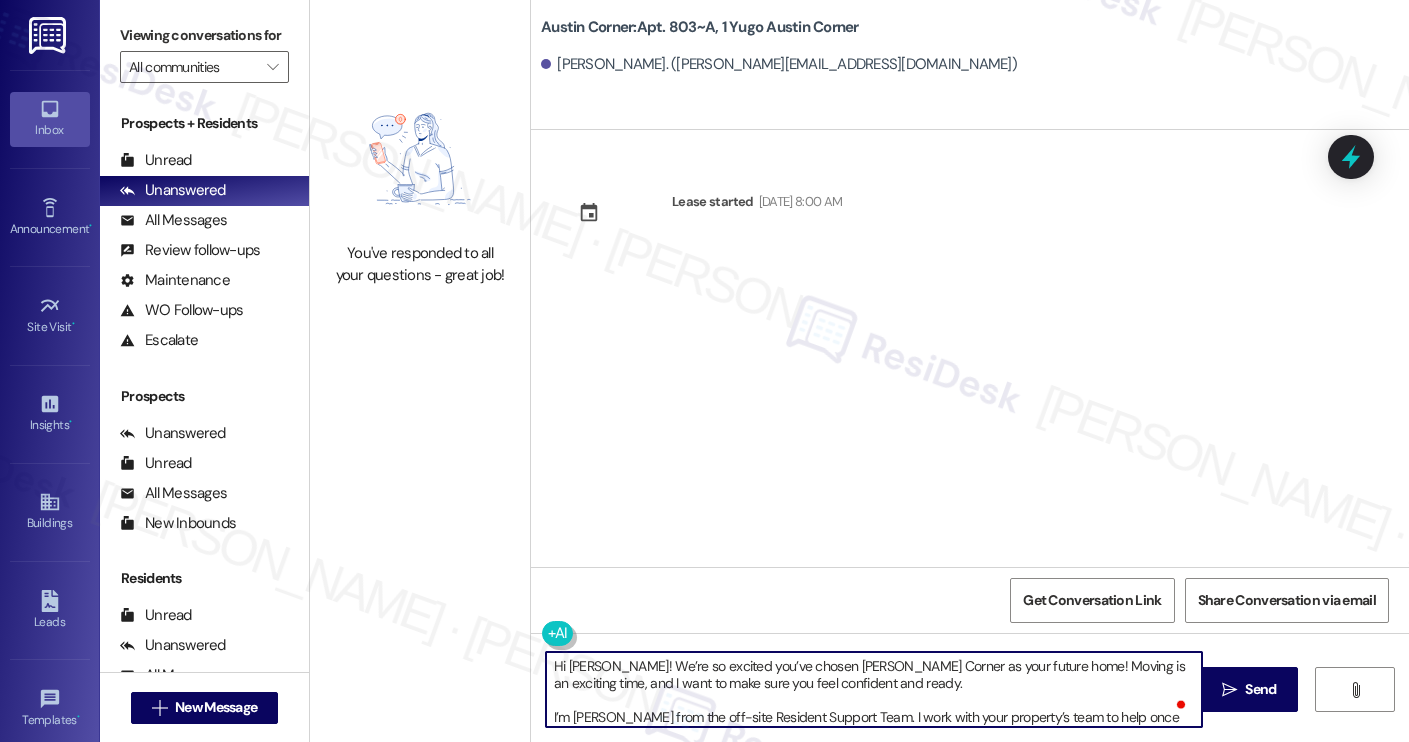 click on "Dalila Ramirez. (dalilaramirez@utexas.edu)" at bounding box center [779, 64] 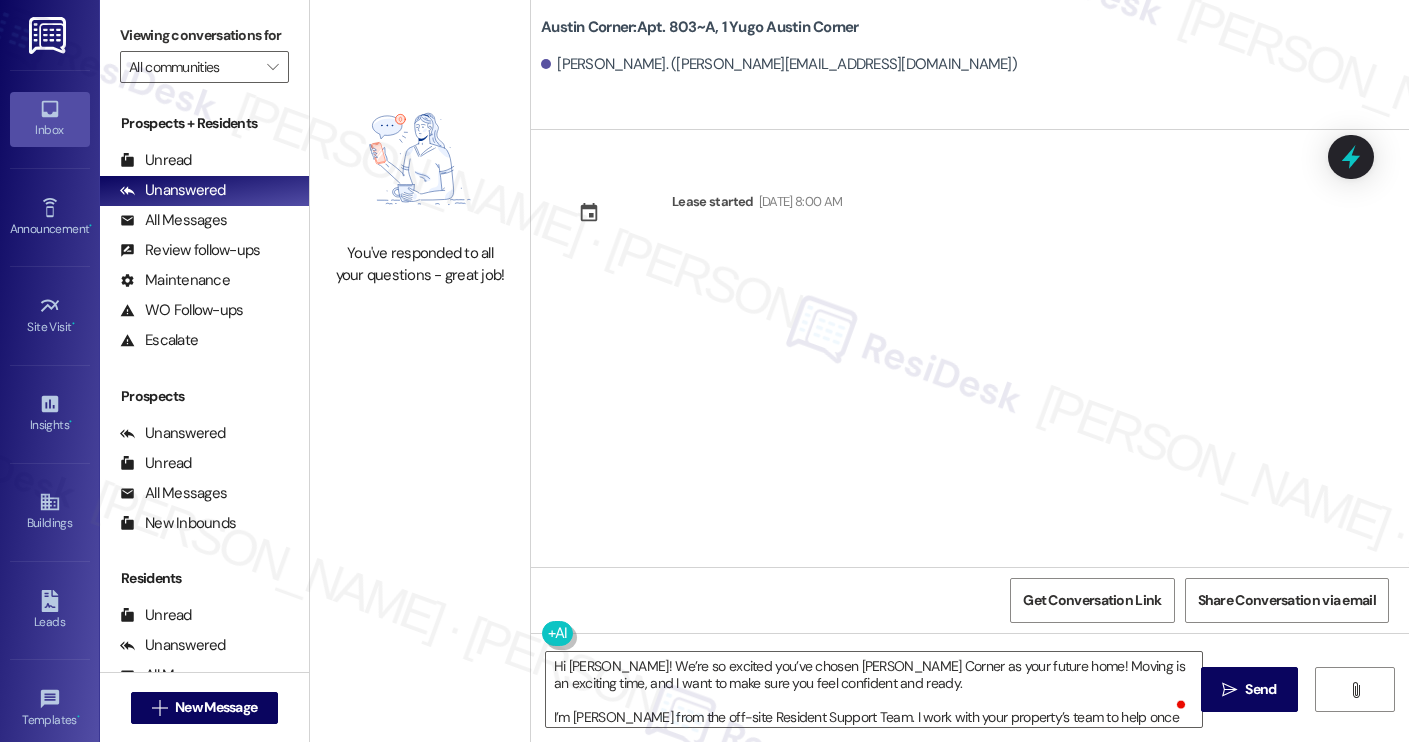click on "Dalila Ramirez. (dalilaramirez@utexas.edu)" at bounding box center (779, 64) 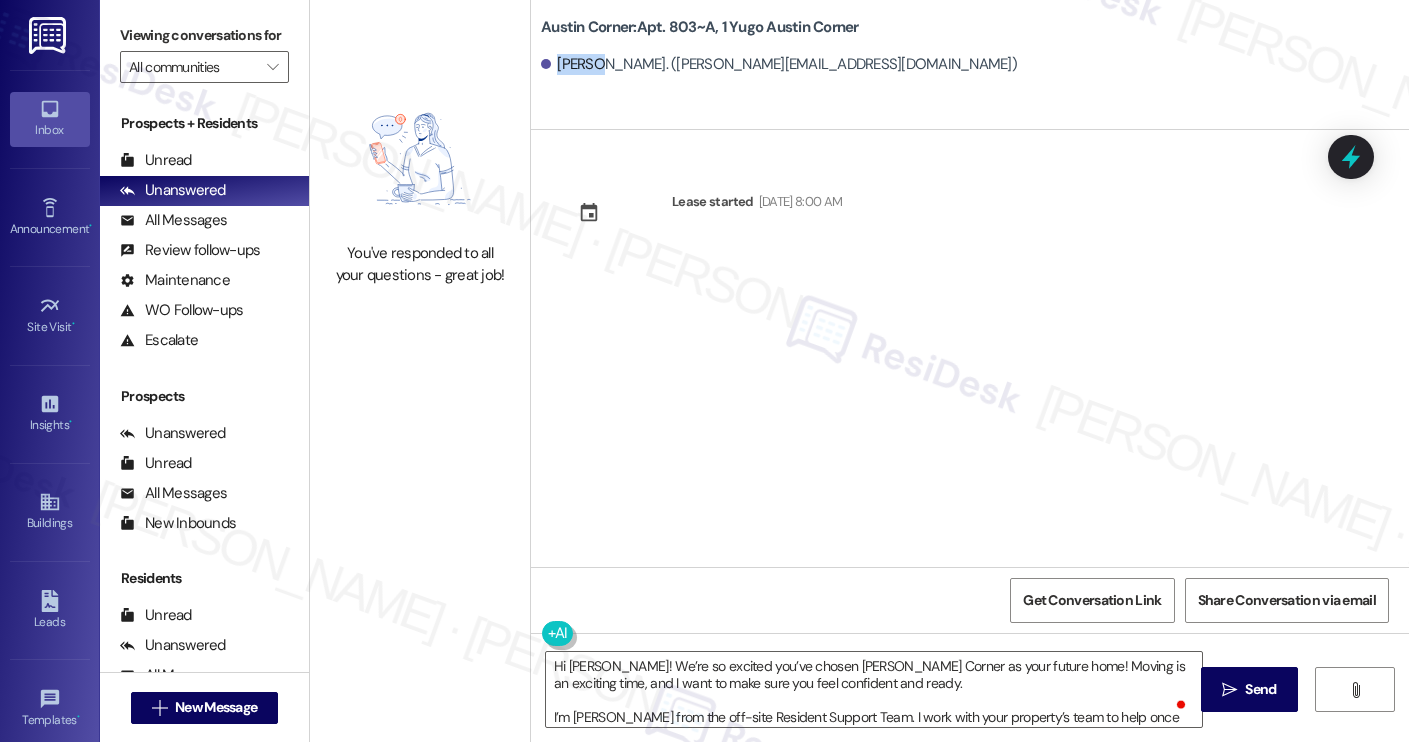 copy on "Dalila" 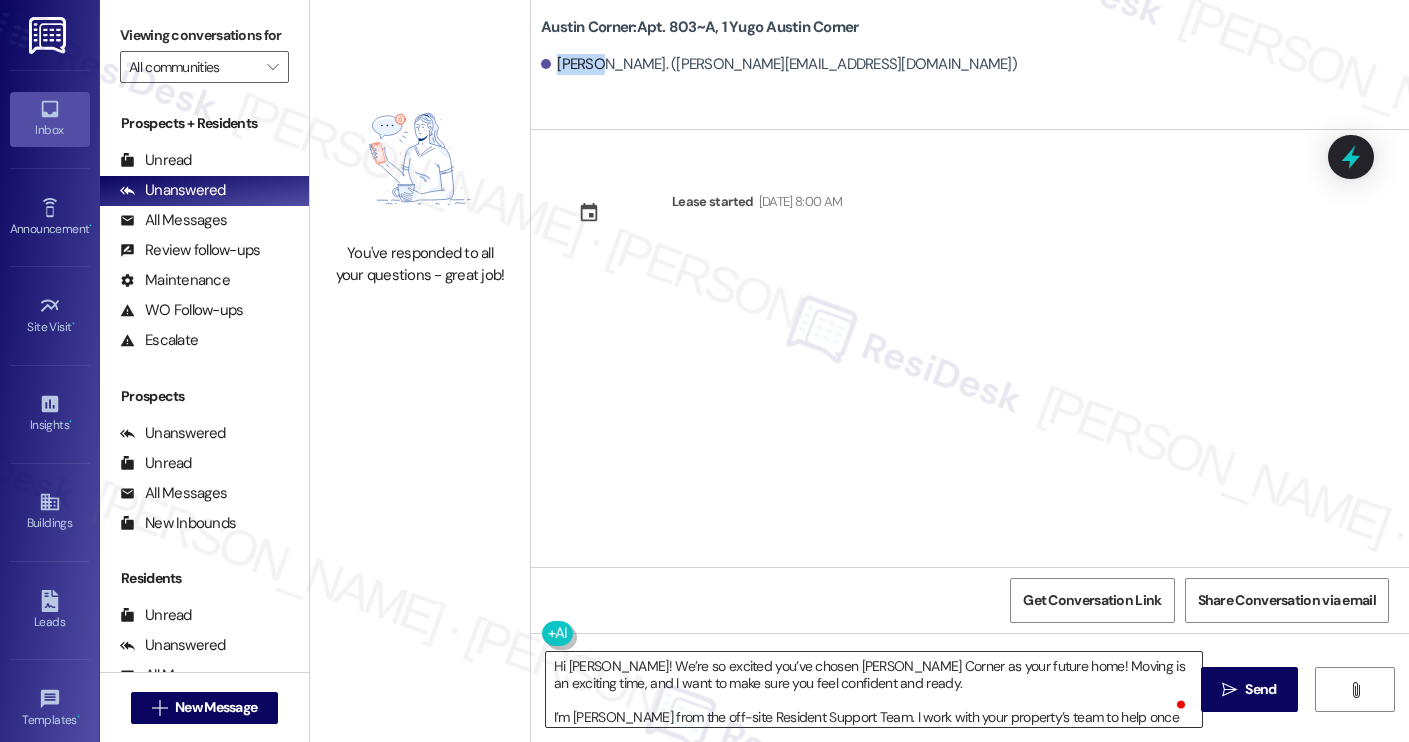 click on "Hi [PERSON_NAME]! We’re so excited you’ve chosen [PERSON_NAME] Corner as your future home! Moving is an exciting time, and I want to make sure you feel confident and ready.
I’m [PERSON_NAME] from the off-site Resident Support Team. I work with your property’s team to help once you’ve moved in, whether it’s answering questions or assisting with maintenance. I’ll be in touch as your move-in date gets closer!
Move-in day will be busy as you get settled, but no reason it has to be stressful. Don’t forget that we offer a ⚡FAST PASS⚡for Move-In day if your checklist has been completed 2 weeks prior to move-in. Login to your ResidentPortal [DATE] to complete those outstanding items!" at bounding box center (874, 689) 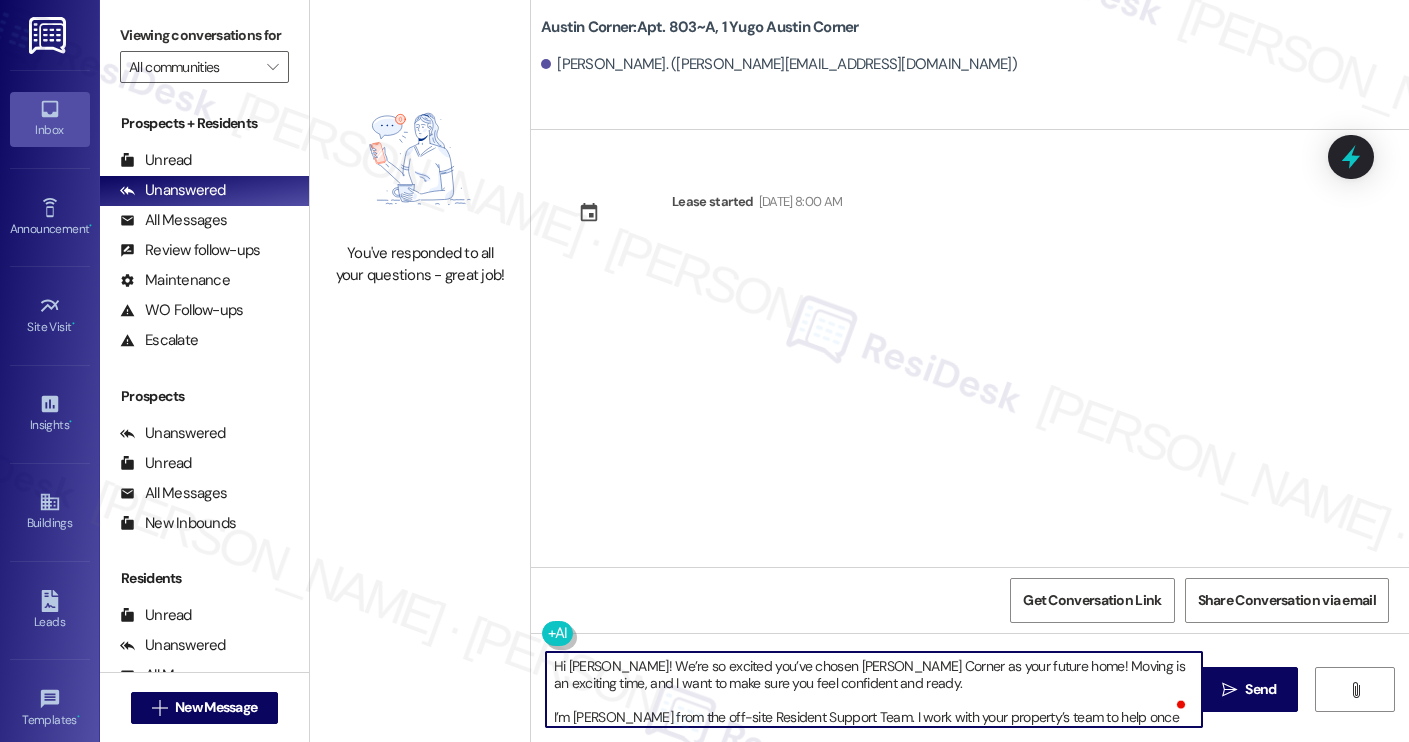 click on "Hi [PERSON_NAME]! We’re so excited you’ve chosen [PERSON_NAME] Corner as your future home! Moving is an exciting time, and I want to make sure you feel confident and ready.
I’m [PERSON_NAME] from the off-site Resident Support Team. I work with your property’s team to help once you’ve moved in, whether it’s answering questions or assisting with maintenance. I’ll be in touch as your move-in date gets closer!
Move-in day will be busy as you get settled, but no reason it has to be stressful. Don’t forget that we offer a ⚡FAST PASS⚡for Move-In day if your checklist has been completed 2 weeks prior to move-in. Login to your ResidentPortal [DATE] to complete those outstanding items!" at bounding box center (874, 689) 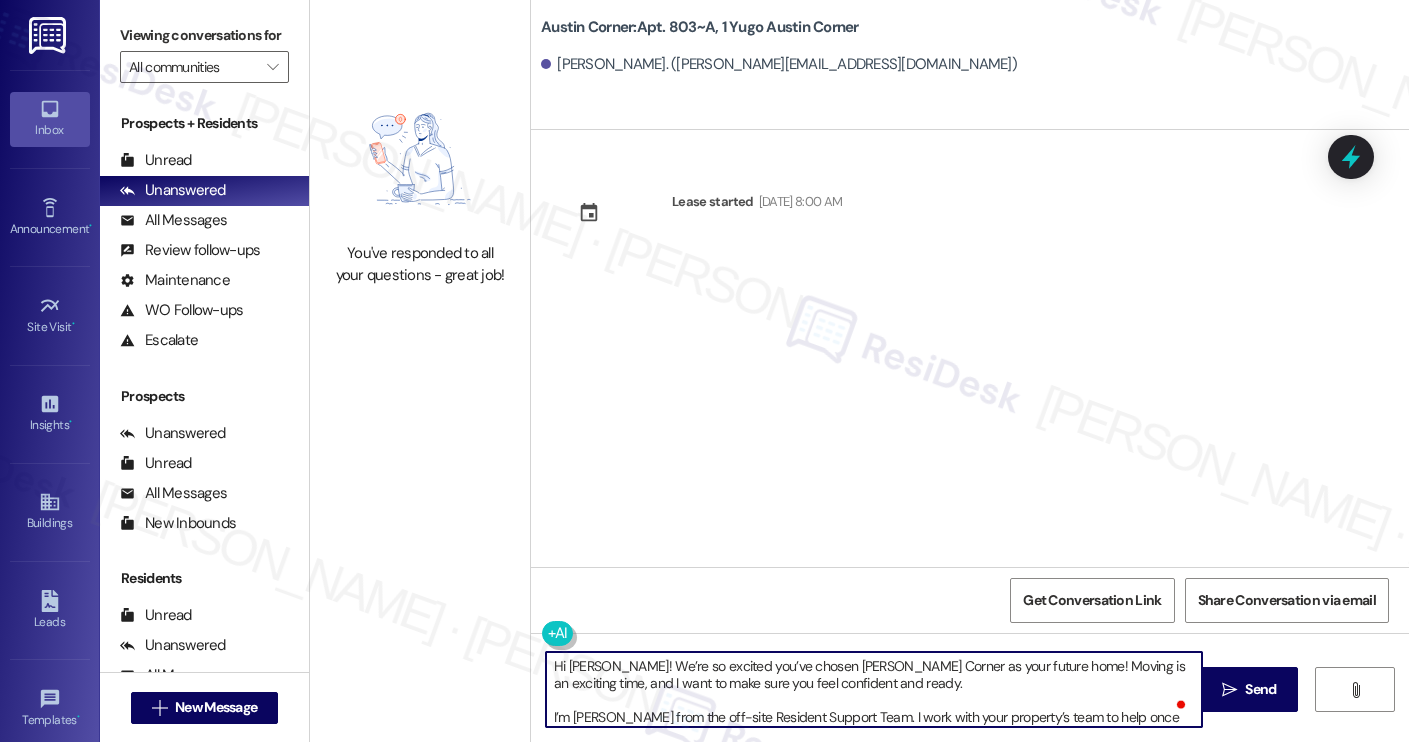 scroll, scrollTop: 17, scrollLeft: 0, axis: vertical 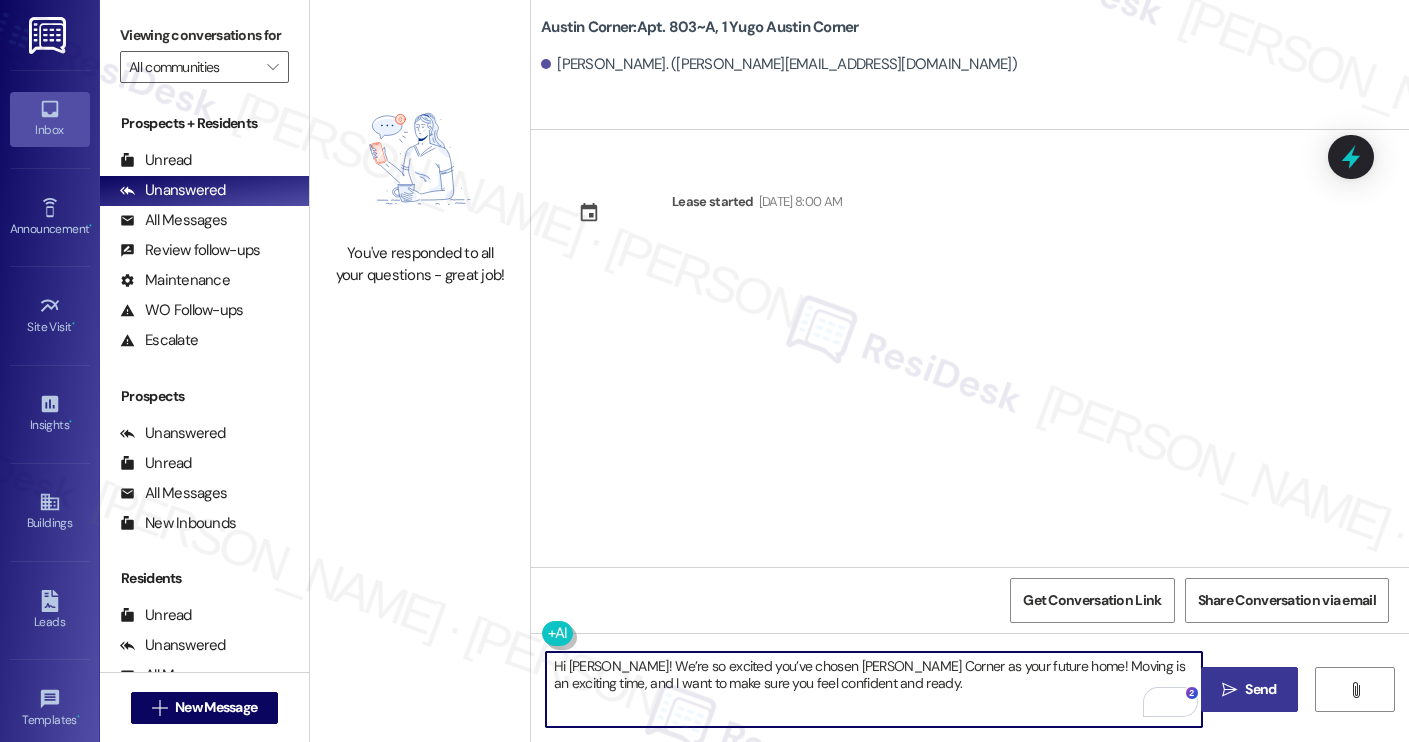 type on "Hi Dalila! We’re so excited you’ve chosen Yugo Austin Corner as your future home! Moving is an exciting time, and I want to make sure you feel confident and ready." 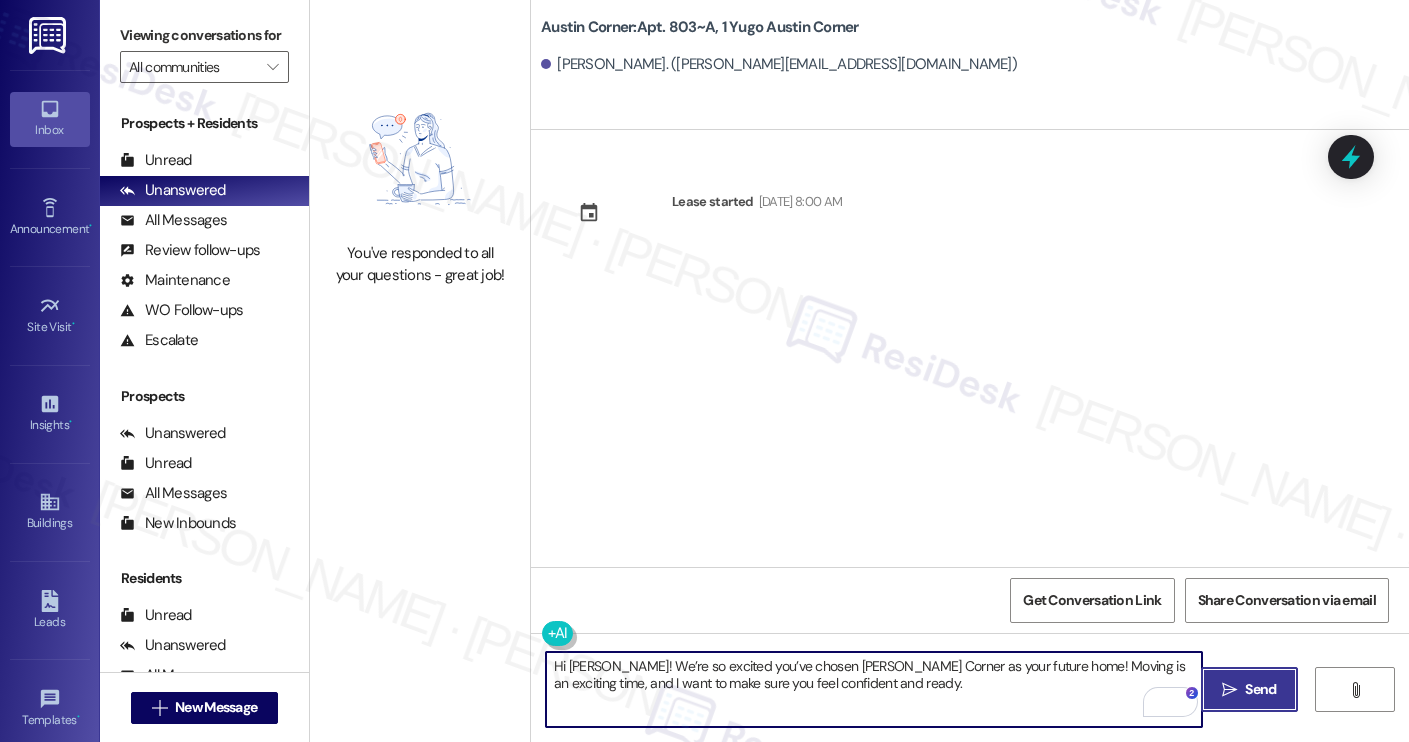 click on "Send" at bounding box center [1260, 689] 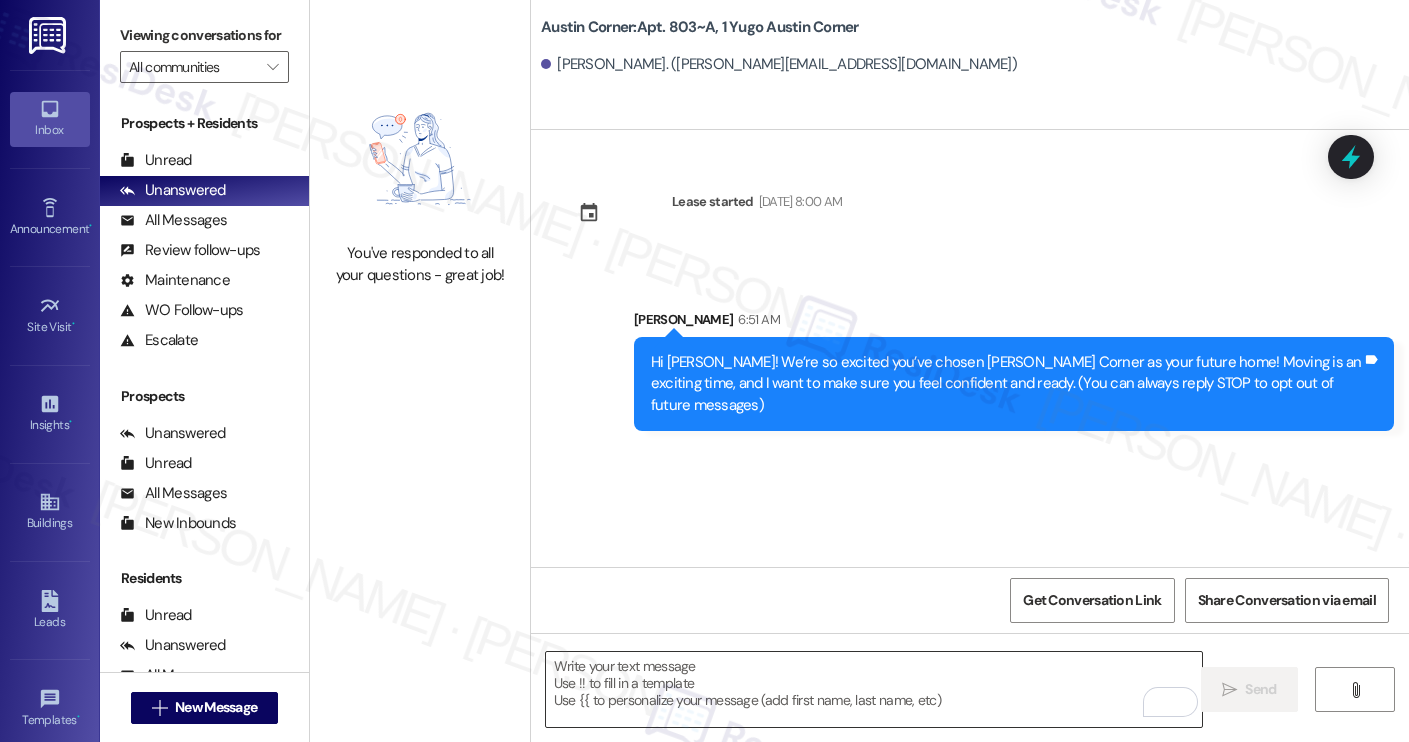 click at bounding box center [874, 689] 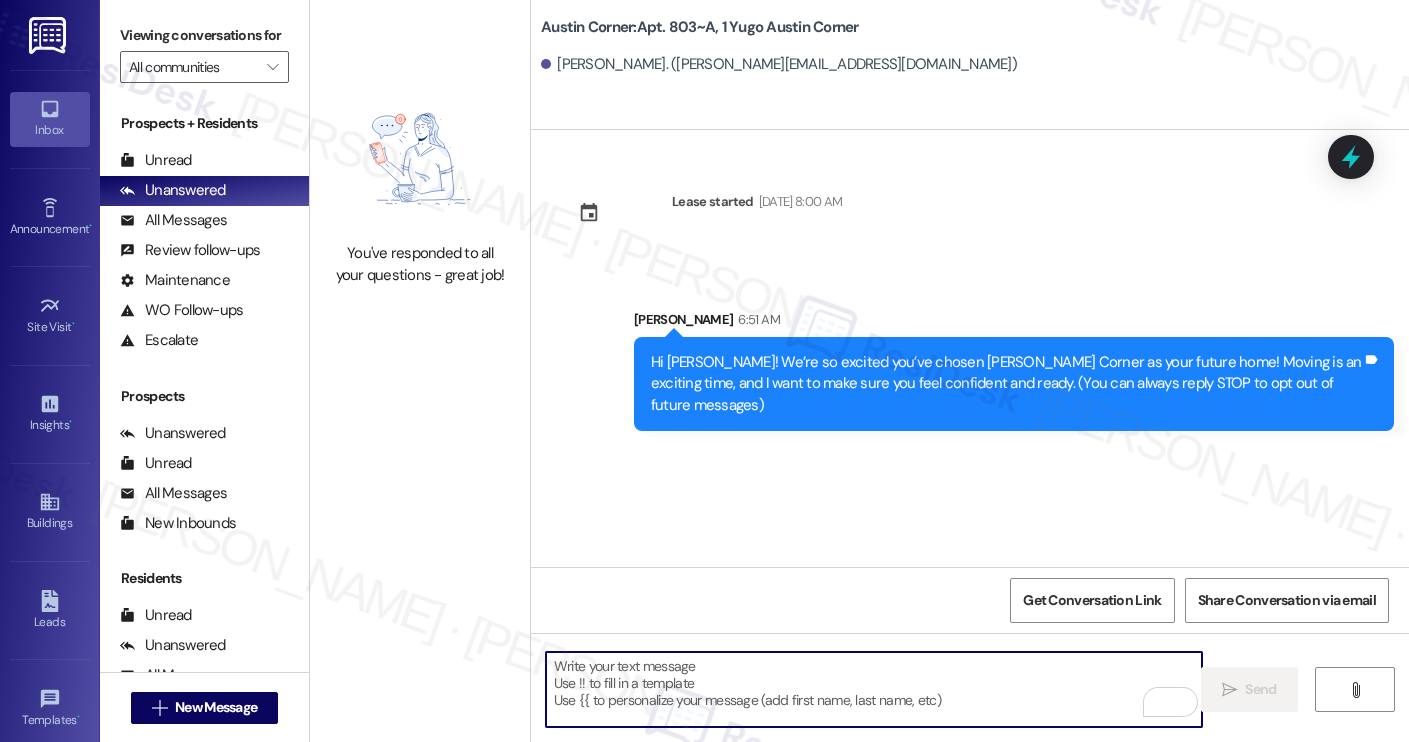 paste on "I’m [PERSON_NAME] from the off-site Resident Support Team. I work with your property’s team to help once you’ve moved in, whether it’s answering questions or assisting with maintenance. I’ll be in touch as your move-in date gets closer!
Move-in day will be busy as you get settled, but no reason it has to be stressful. Don’t forget that we offer a ⚡FAST PASS⚡for Move-In day if your checklist has been completed 2 weeks prior to move-in. Login to your ResidentPortal [DATE] to complete those outstanding items!" 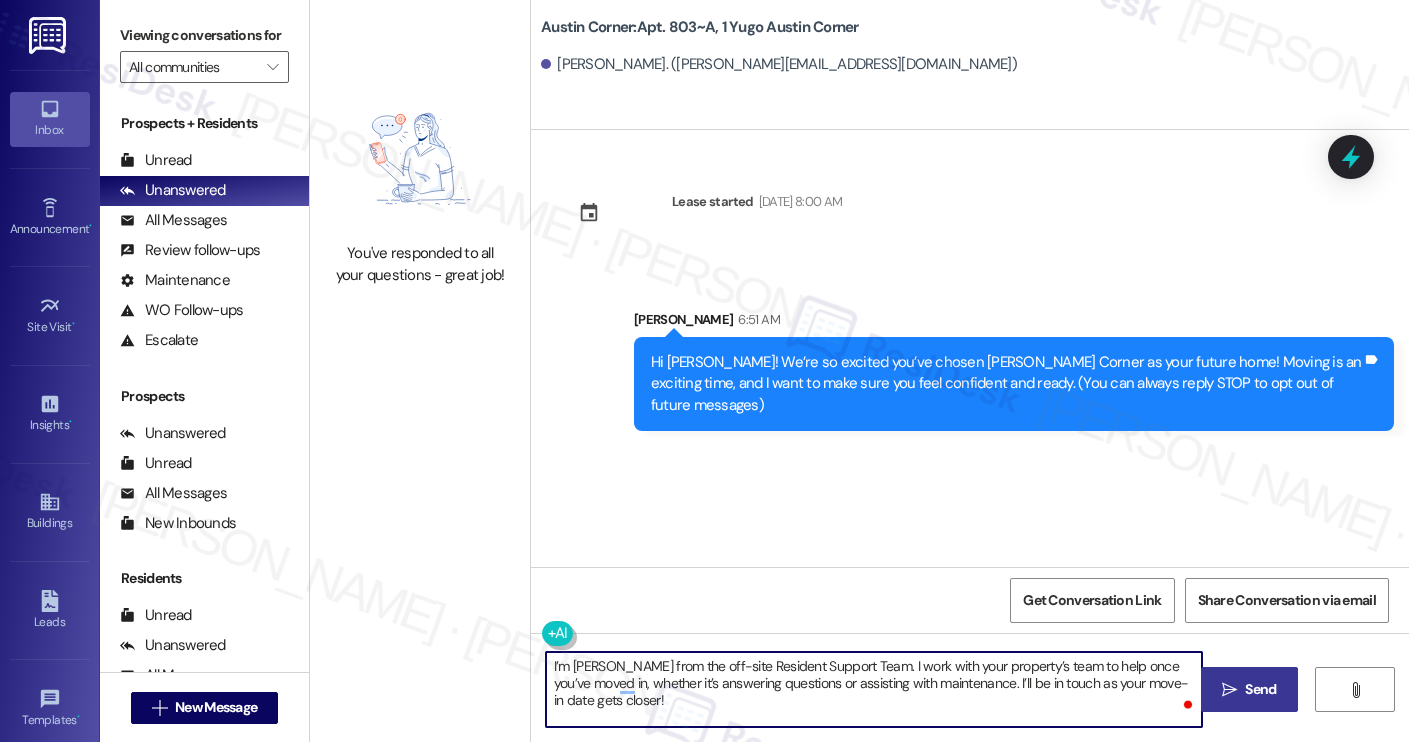 type on "I’m [PERSON_NAME] from the off-site Resident Support Team. I work with your property’s team to help once you’ve moved in, whether it’s answering questions or assisting with maintenance. I’ll be in touch as your move-in date gets closer!" 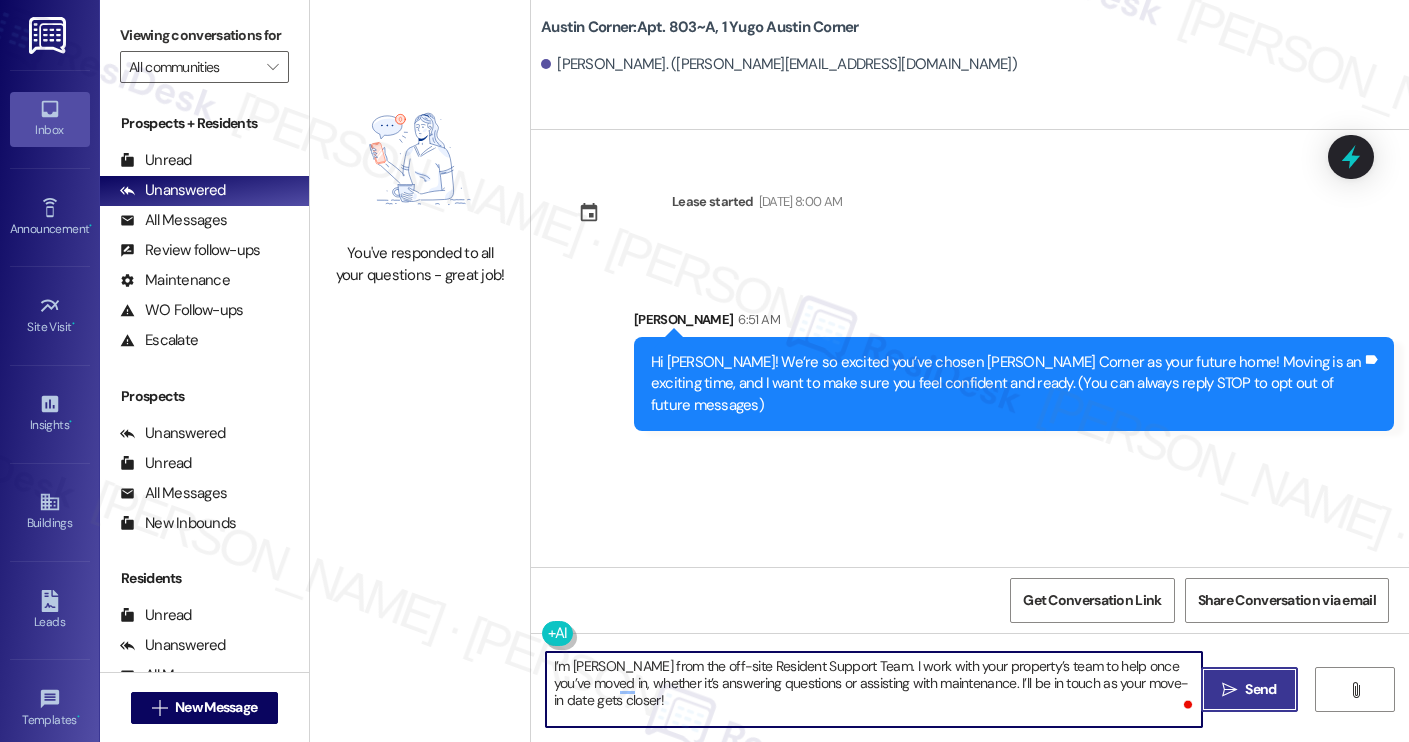 click on "" at bounding box center [1229, 690] 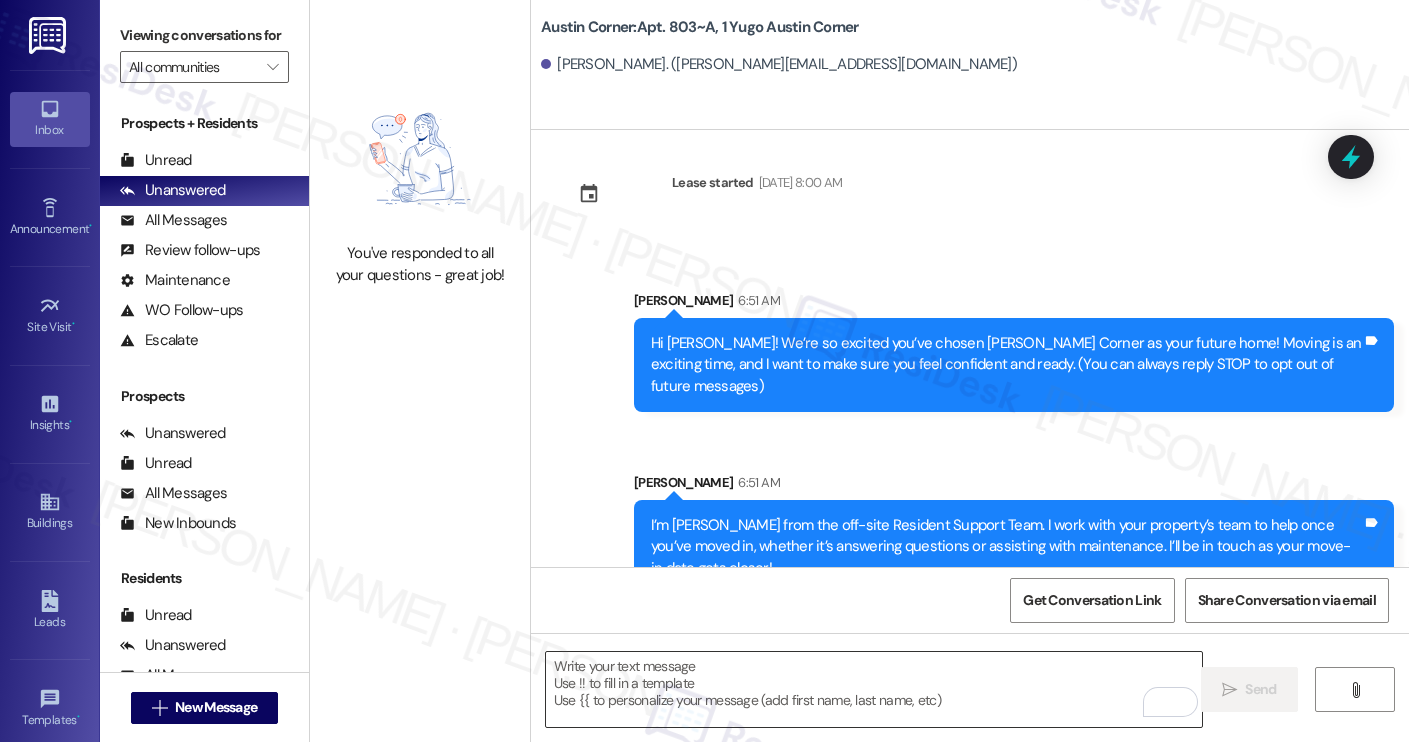 click at bounding box center [874, 689] 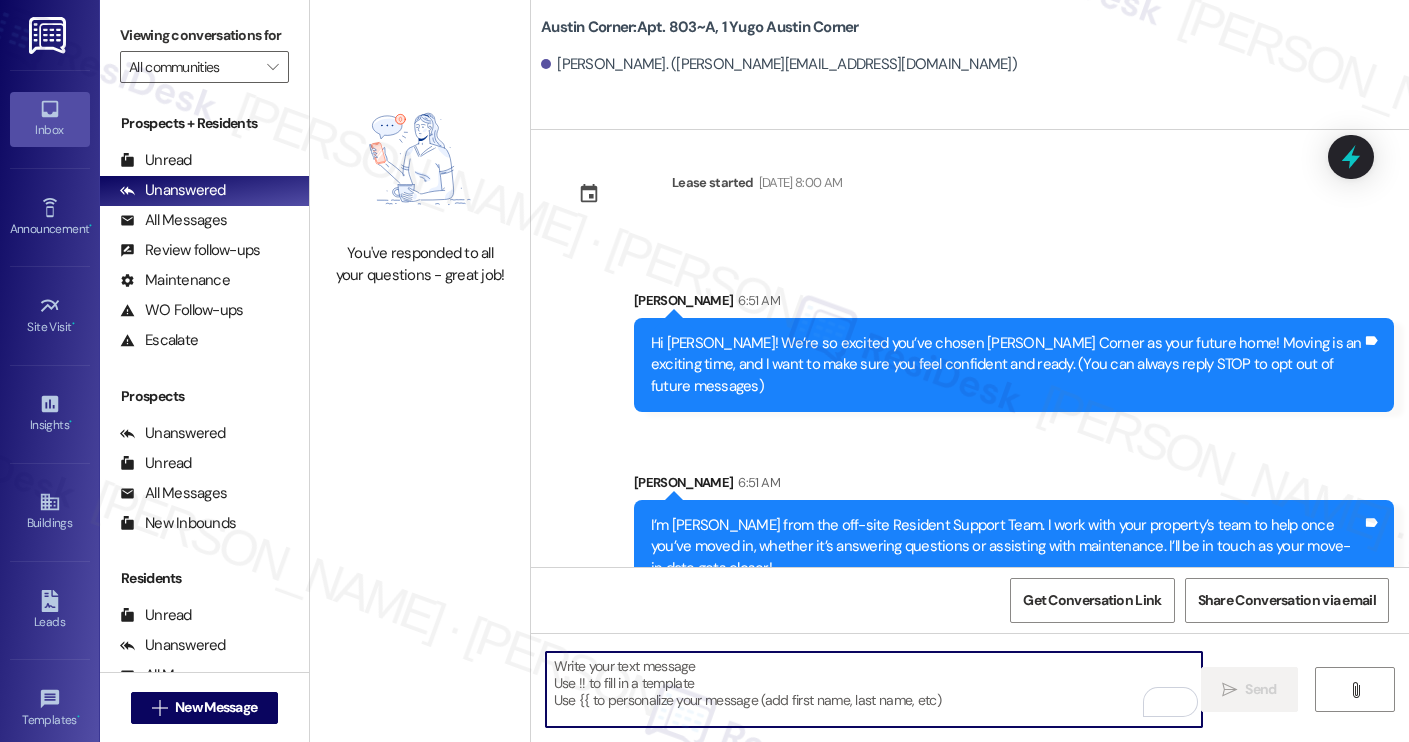 paste on "Move-in day will be busy as you get settled, but no reason it has to be stressful. Don’t forget that we offer a ⚡FAST PASS⚡for Move-In day if your checklist has been completed 2 weeks prior to move-in. Login to your ResidentPortal [DATE] to complete those outstanding items!" 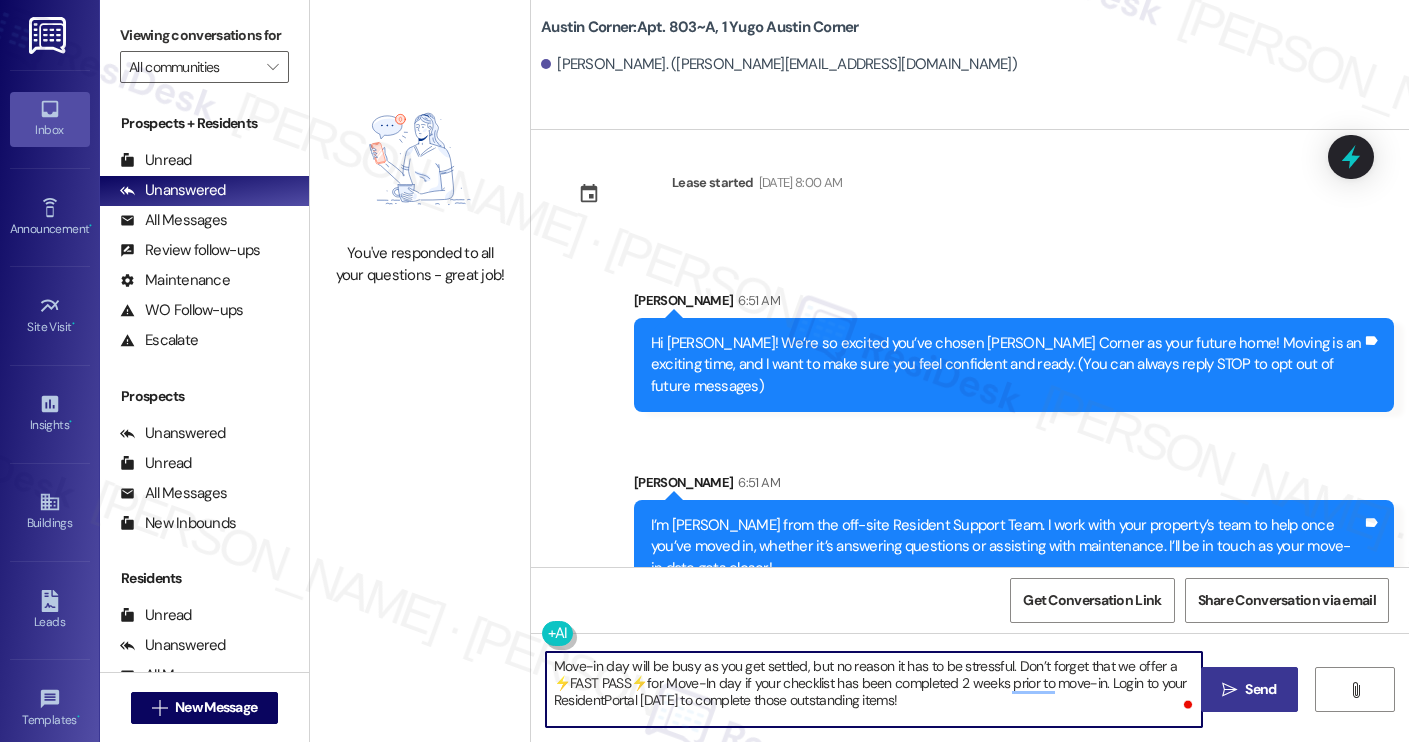 type on "Move-in day will be busy as you get settled, but no reason it has to be stressful. Don’t forget that we offer a ⚡FAST PASS⚡for Move-In day if your checklist has been completed 2 weeks prior to move-in. Login to your ResidentPortal [DATE] to complete those outstanding items!" 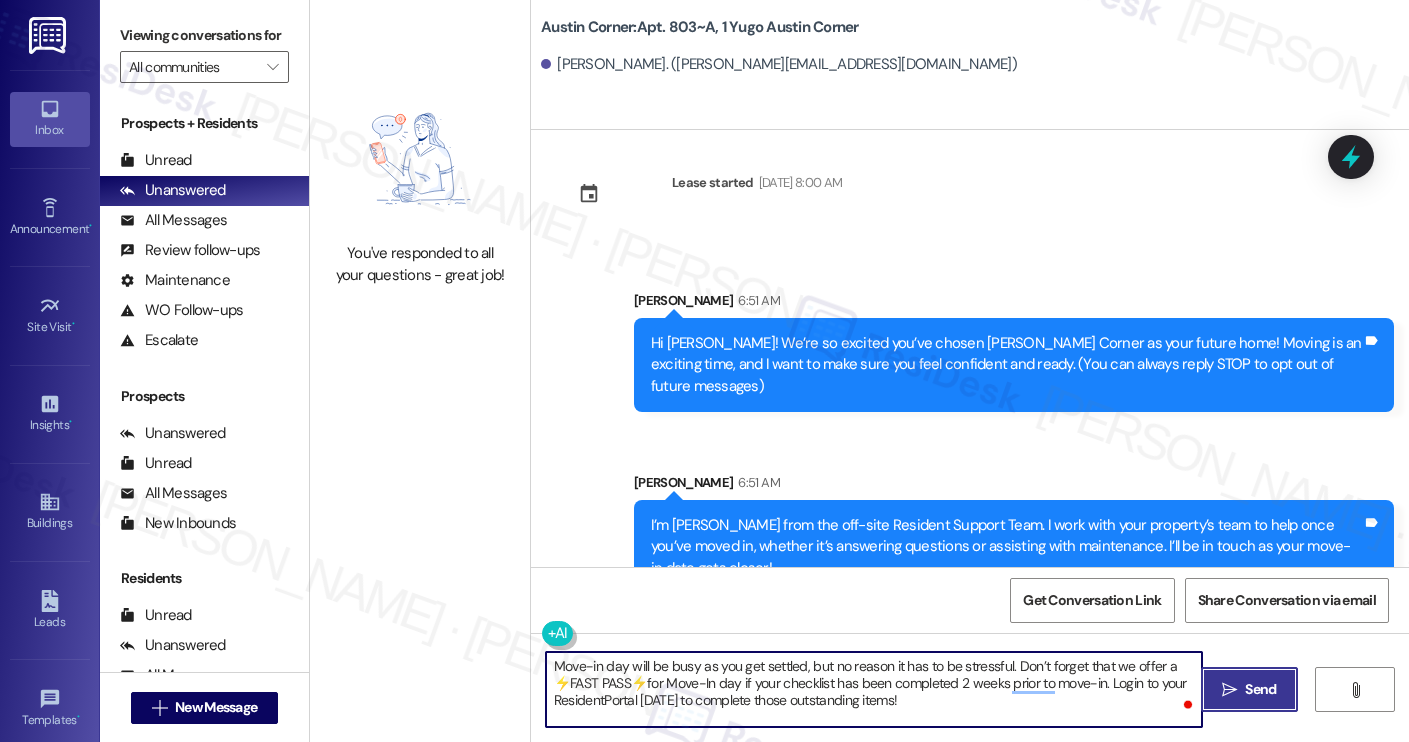 click on "" at bounding box center [1229, 690] 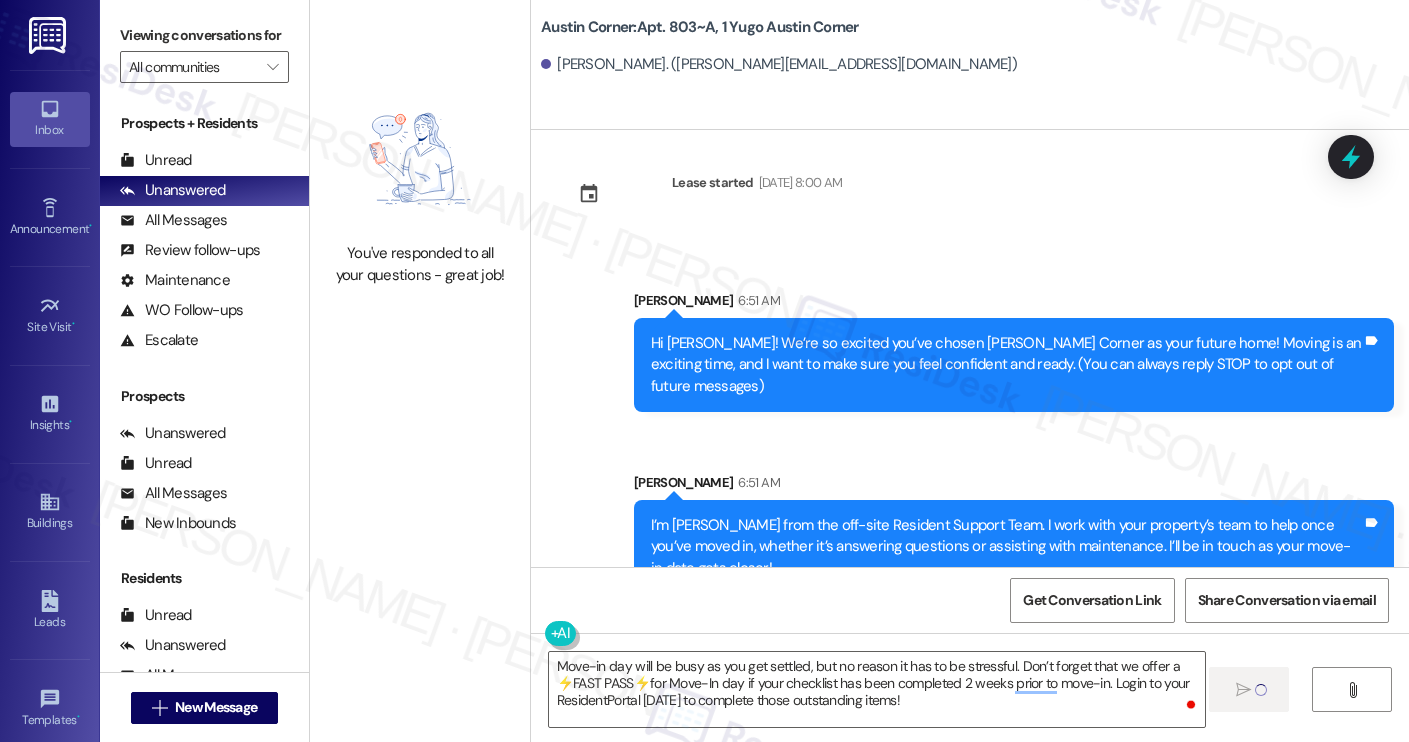 type 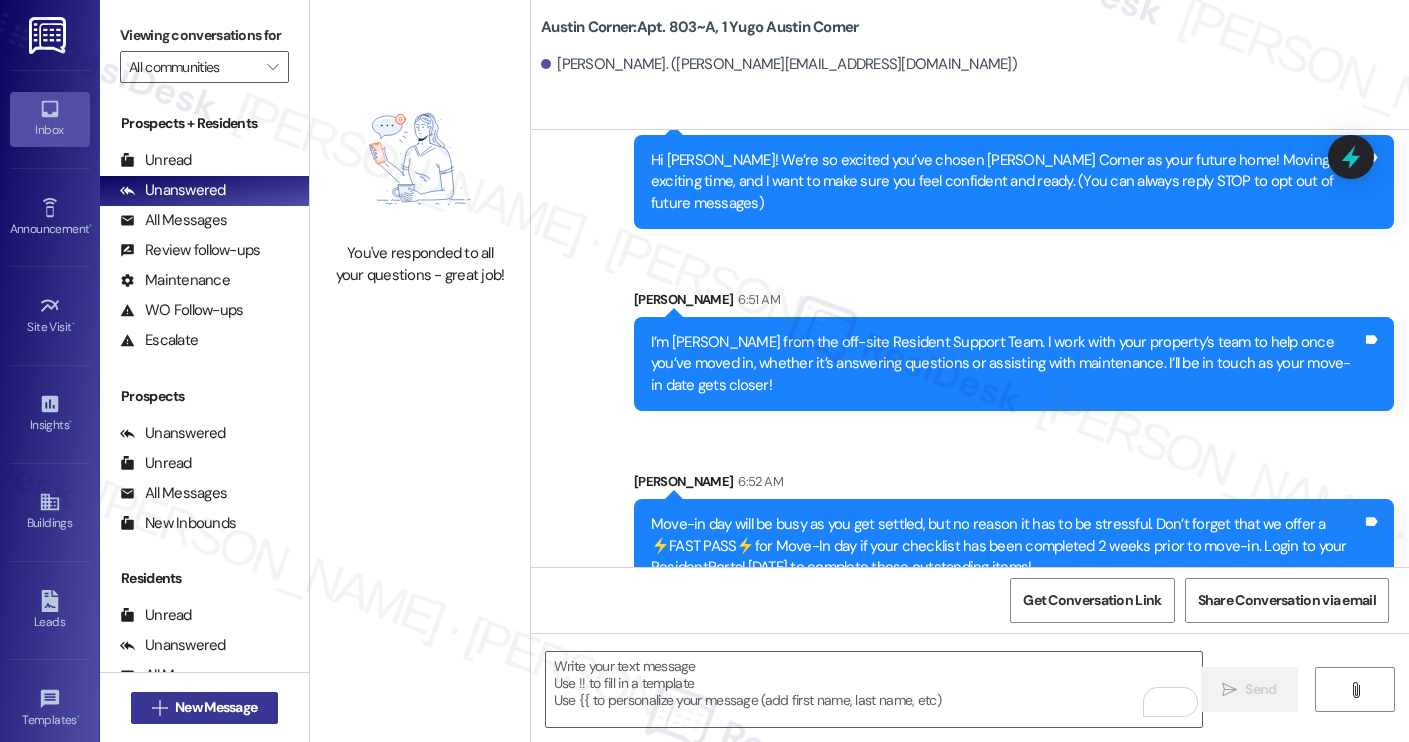 click on "New Message" at bounding box center (216, 707) 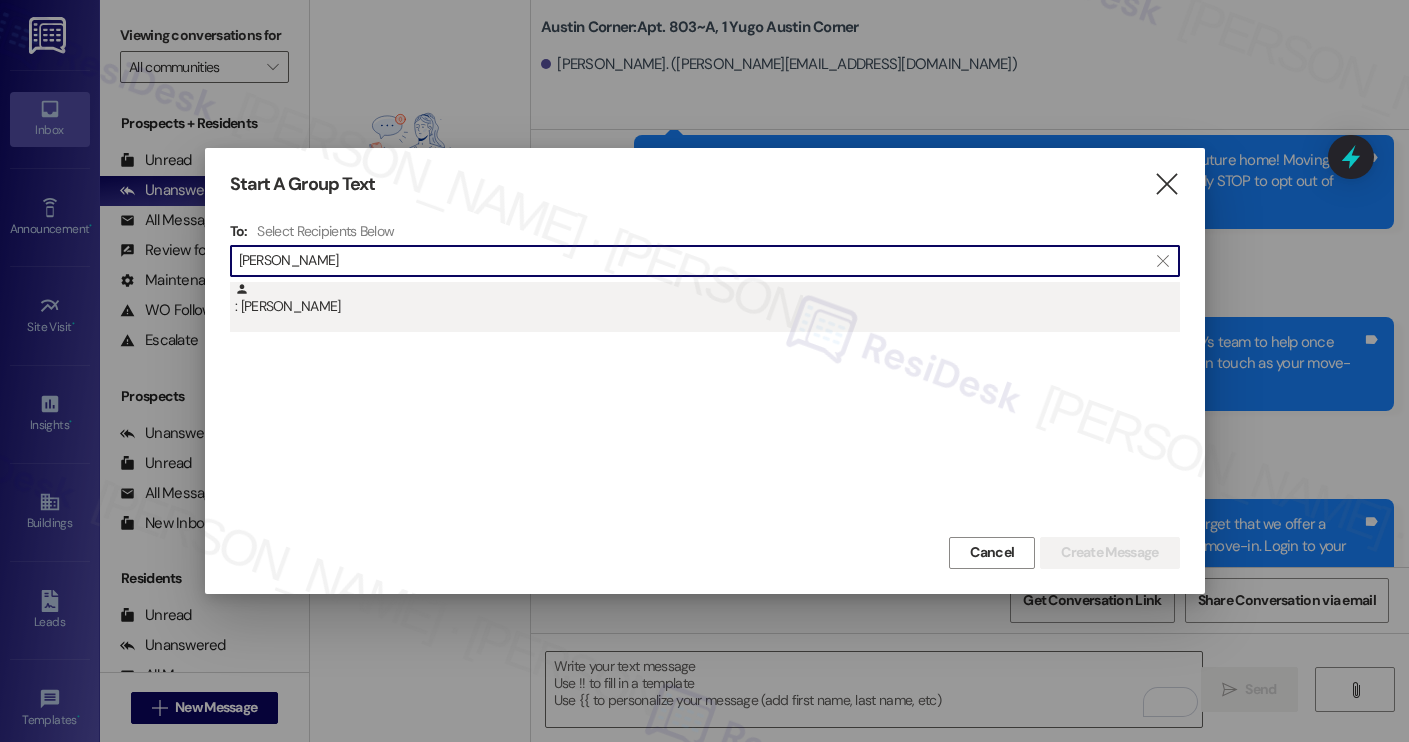 type on "nicholas escue" 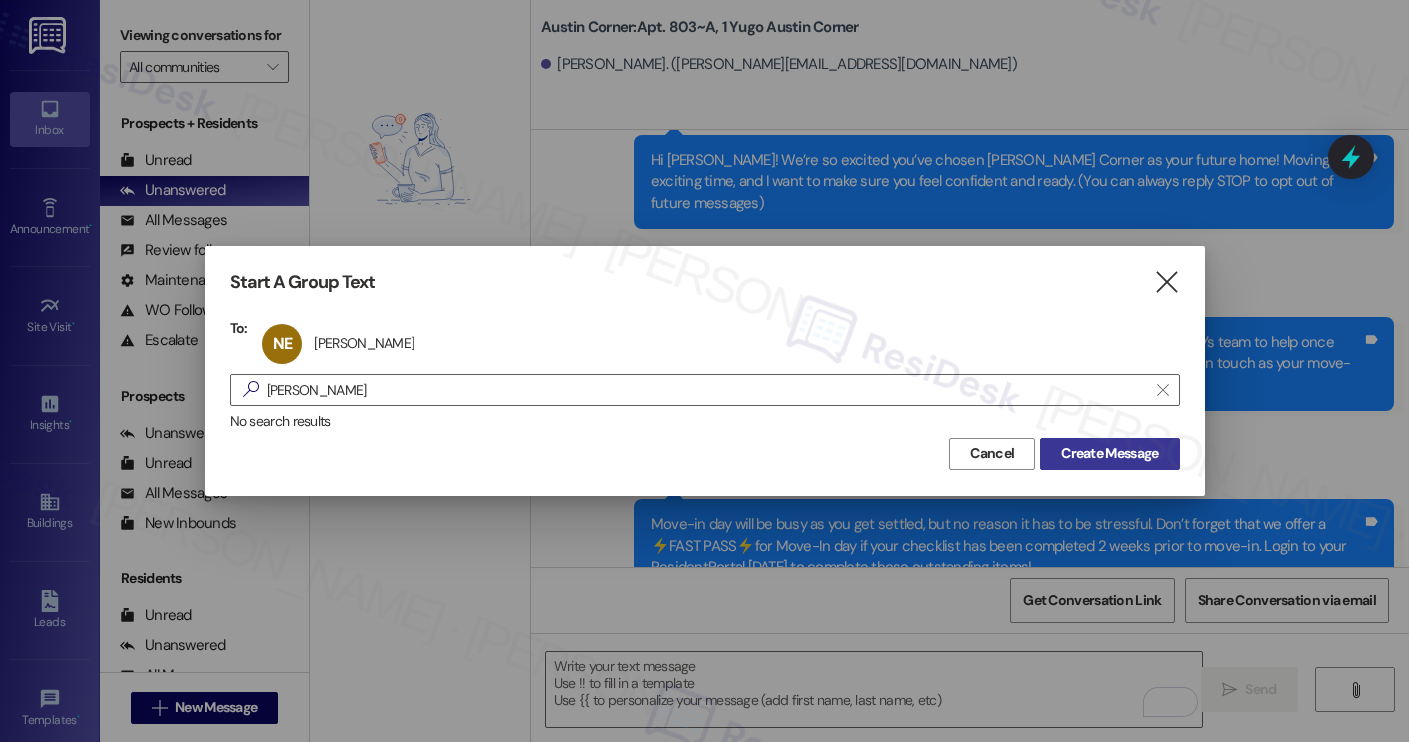 click on "Create Message" at bounding box center [1109, 453] 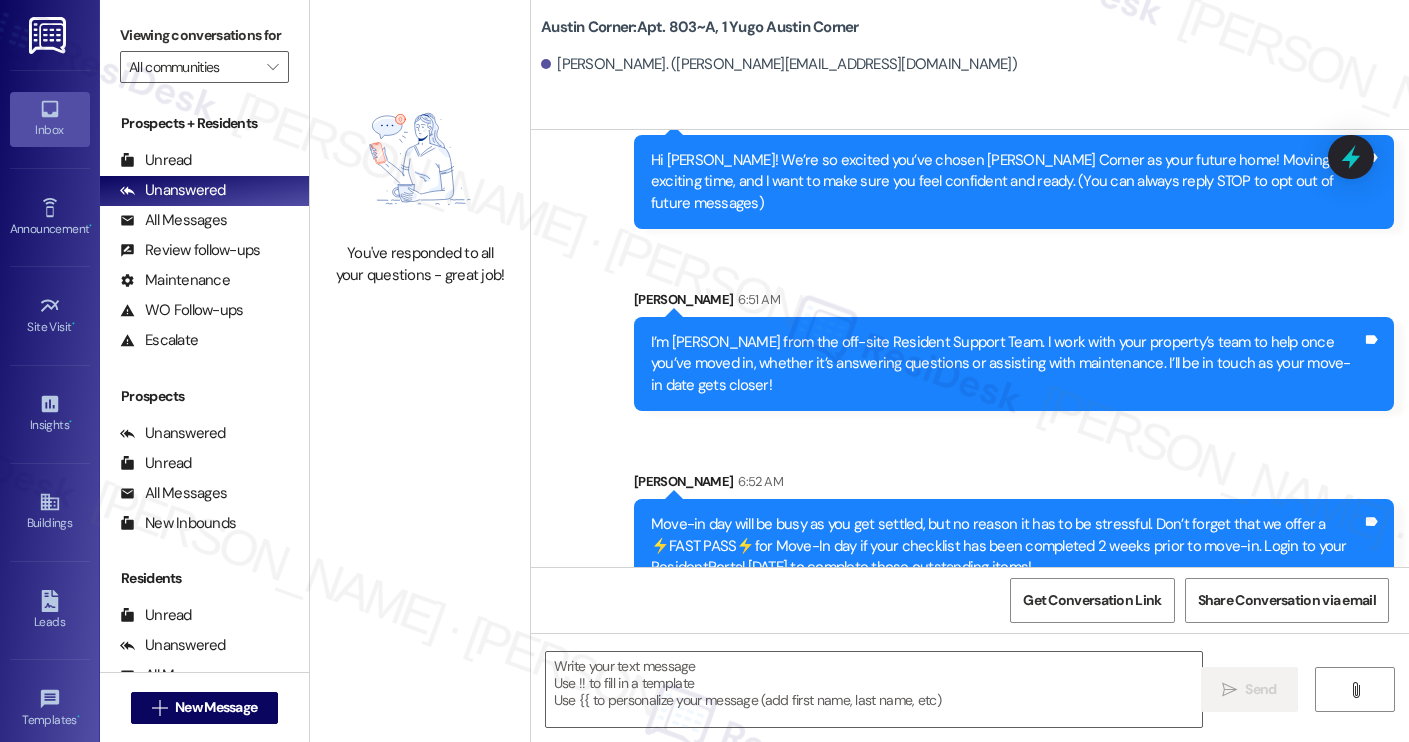 type on "Fetching suggested responses. Please feel free to read through the conversation in the meantime." 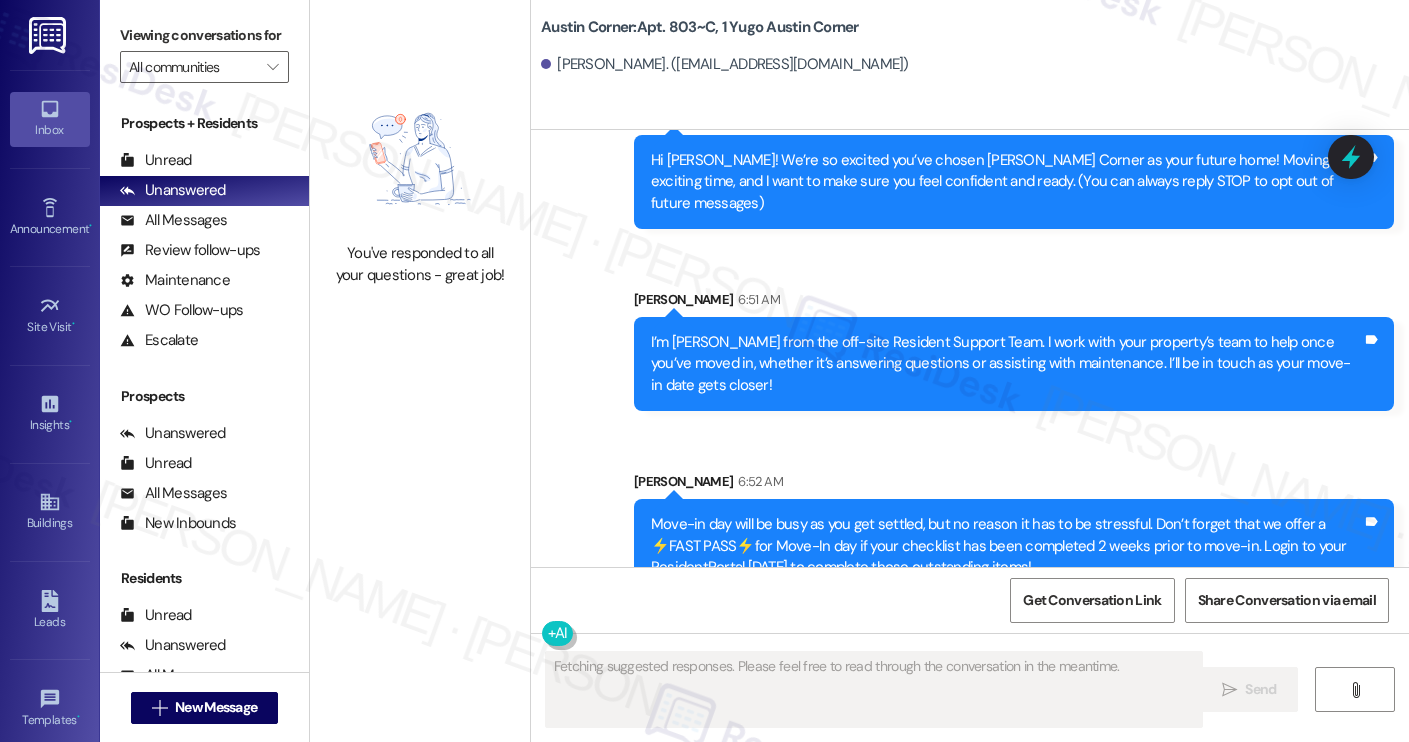 scroll, scrollTop: 0, scrollLeft: 0, axis: both 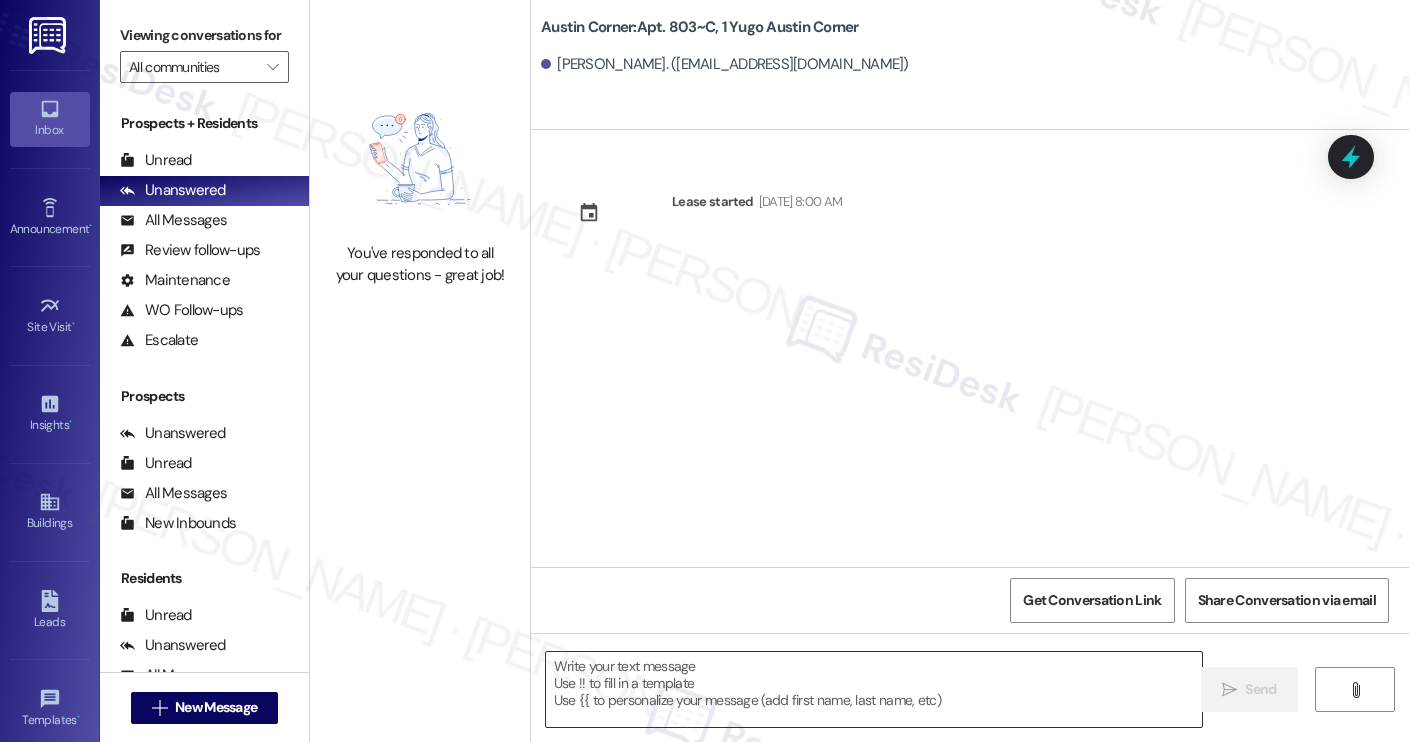 click at bounding box center (874, 689) 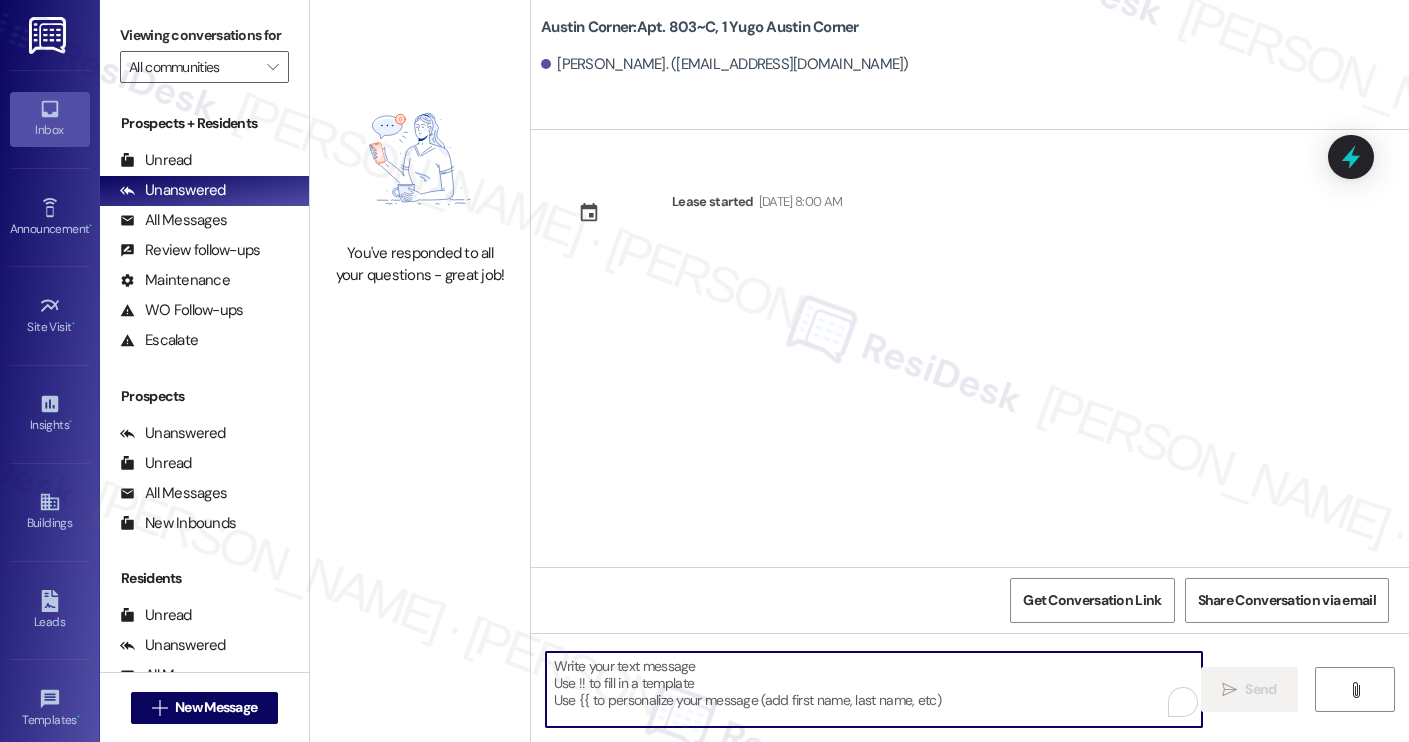 paste on "Hi Isabella! We’re so excited you’ve chosen Yugo Austin Corner as your future home! Moving is an exciting time, and I want to make sure you feel confident and ready.
I’m Sarah from the off-site Resident Support Team. I work with your property’s team to help once you’ve moved in, whether it’s answering questions or assisting with maintenance. I’ll be in touch as your move-in date gets closer!
Move-in day will be busy as you get settled, but no reason it has to be stressful. Don’t forget that we offer a ⚡FAST PASS⚡for Move-In day if your checklist has been completed 2 weeks prior to move-in. Login to your ResidentPortal today to complete those outstanding items!" 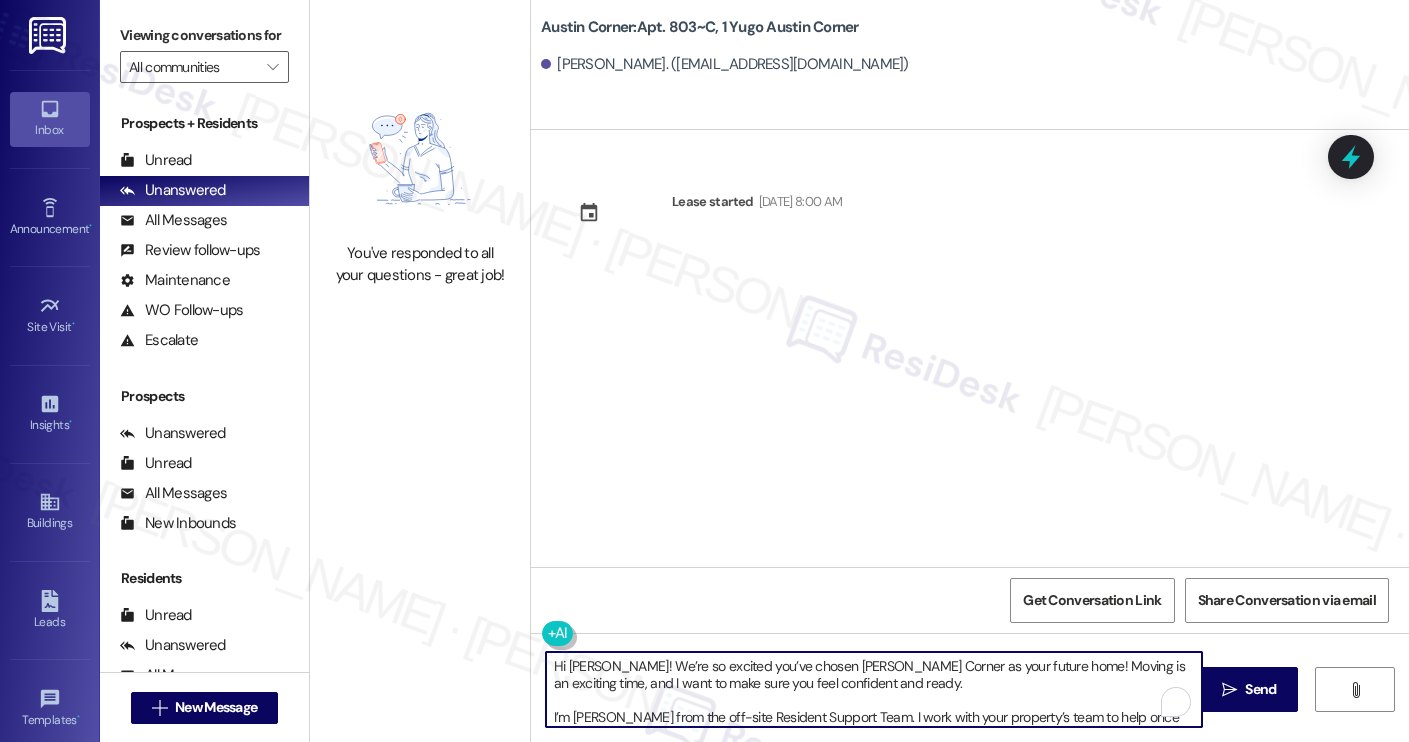 scroll, scrollTop: 119, scrollLeft: 0, axis: vertical 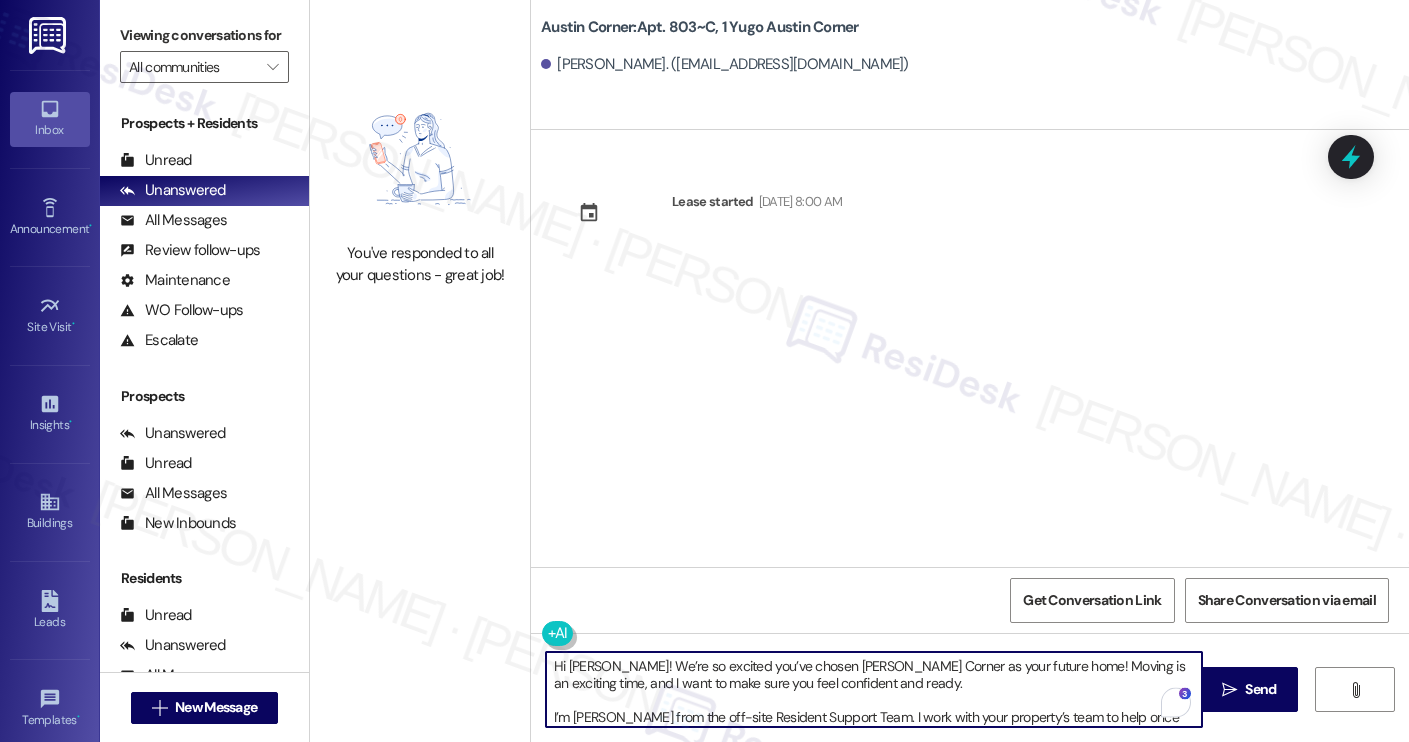 click on "Nicholas Escue. (captainescue@gmail.com)" at bounding box center [725, 64] 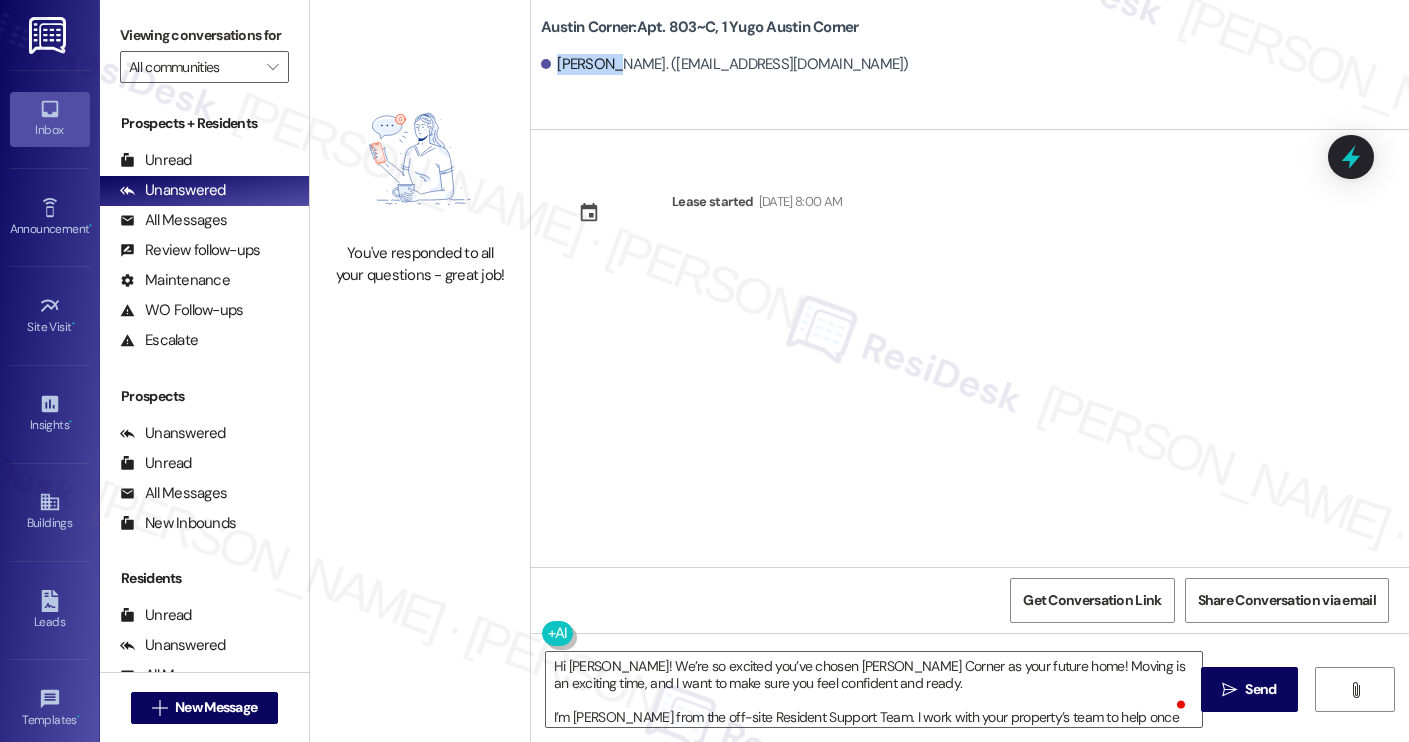 click on "Nicholas Escue. (captainescue@gmail.com)" at bounding box center [725, 64] 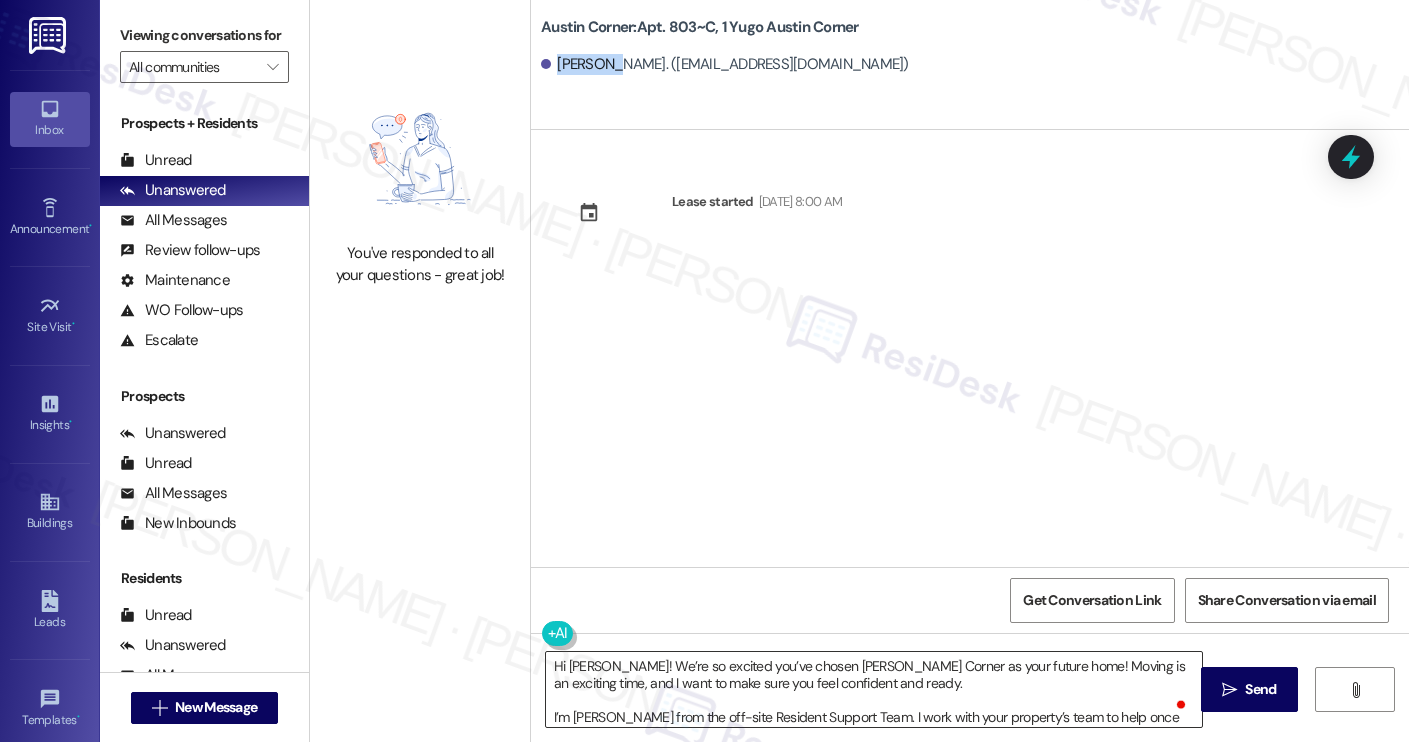 click on "Hi Isabella! We’re so excited you’ve chosen Yugo Austin Corner as your future home! Moving is an exciting time, and I want to make sure you feel confident and ready.
I’m Sarah from the off-site Resident Support Team. I work with your property’s team to help once you’ve moved in, whether it’s answering questions or assisting with maintenance. I’ll be in touch as your move-in date gets closer!
Move-in day will be busy as you get settled, but no reason it has to be stressful. Don’t forget that we offer a ⚡FAST PASS⚡for Move-In day if your checklist has been completed 2 weeks prior to move-in. Login to your ResidentPortal today to complete those outstanding items!" at bounding box center [874, 689] 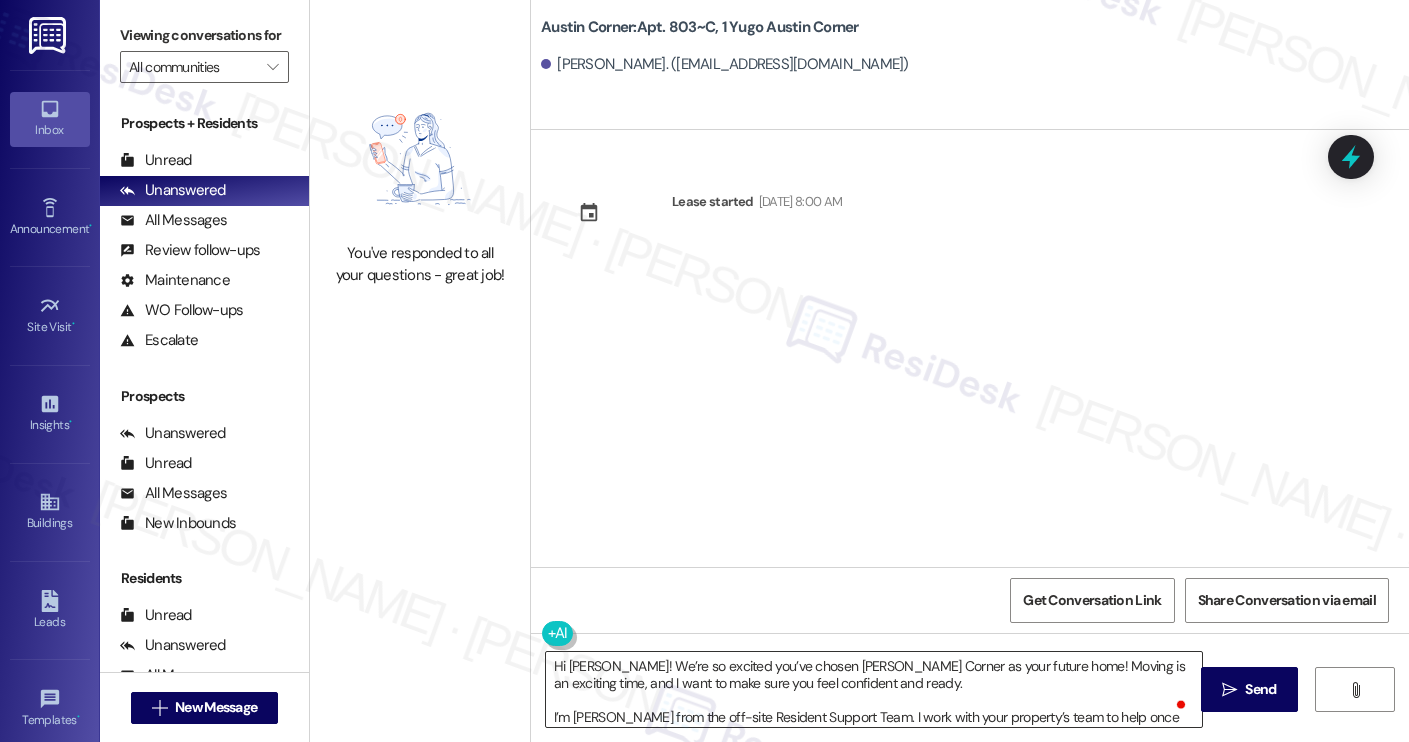 click on "Hi Isabella! We’re so excited you’ve chosen Yugo Austin Corner as your future home! Moving is an exciting time, and I want to make sure you feel confident and ready.
I’m Sarah from the off-site Resident Support Team. I work with your property’s team to help once you’ve moved in, whether it’s answering questions or assisting with maintenance. I’ll be in touch as your move-in date gets closer!
Move-in day will be busy as you get settled, but no reason it has to be stressful. Don’t forget that we offer a ⚡FAST PASS⚡for Move-In day if your checklist has been completed 2 weeks prior to move-in. Login to your ResidentPortal today to complete those outstanding items!" at bounding box center (874, 689) 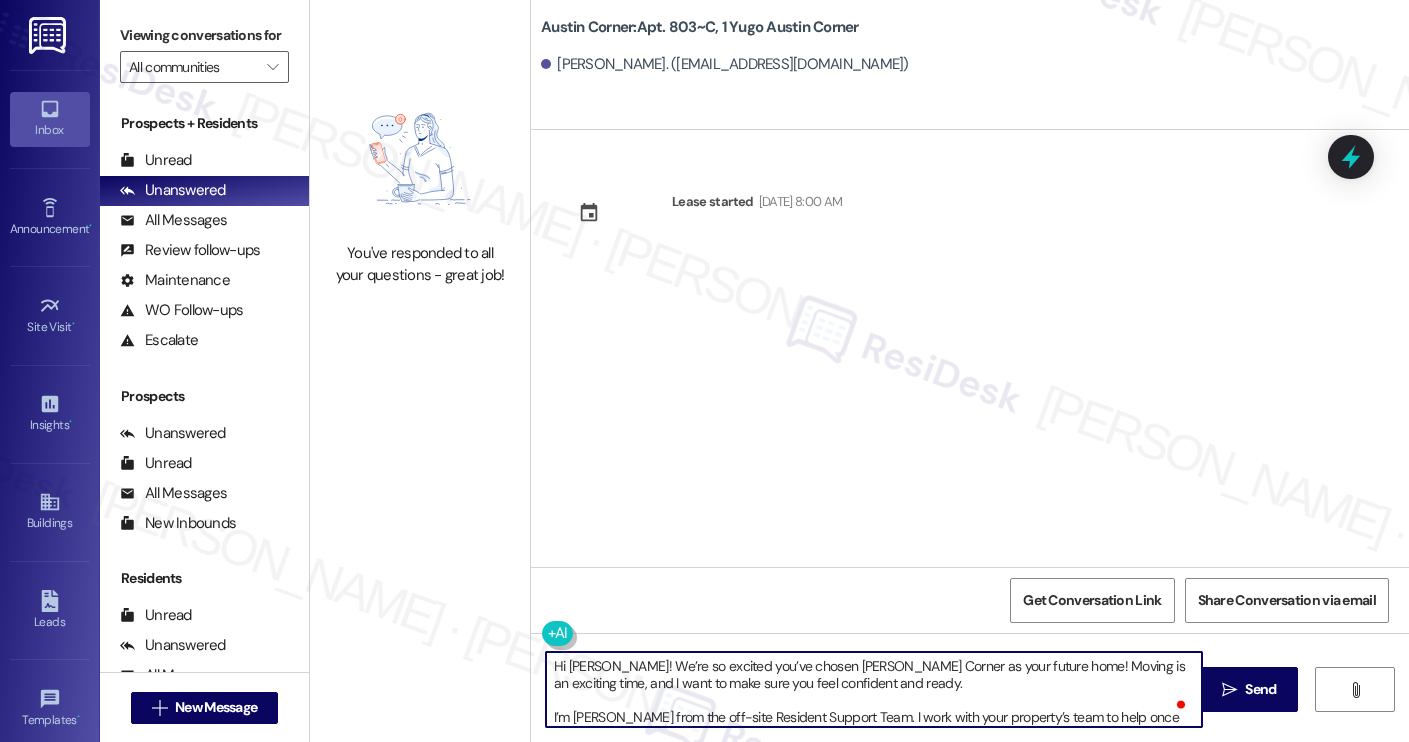 paste on "Nicholas" 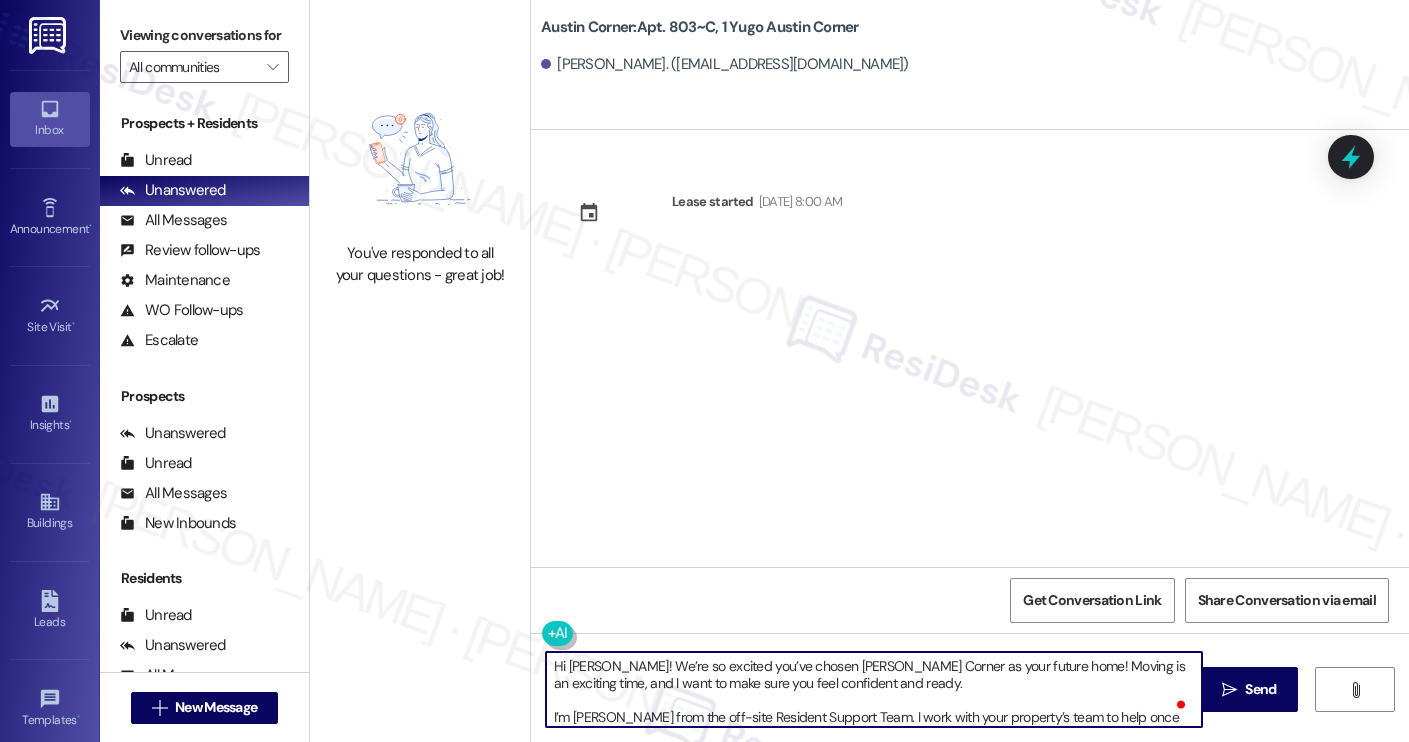 scroll, scrollTop: 17, scrollLeft: 0, axis: vertical 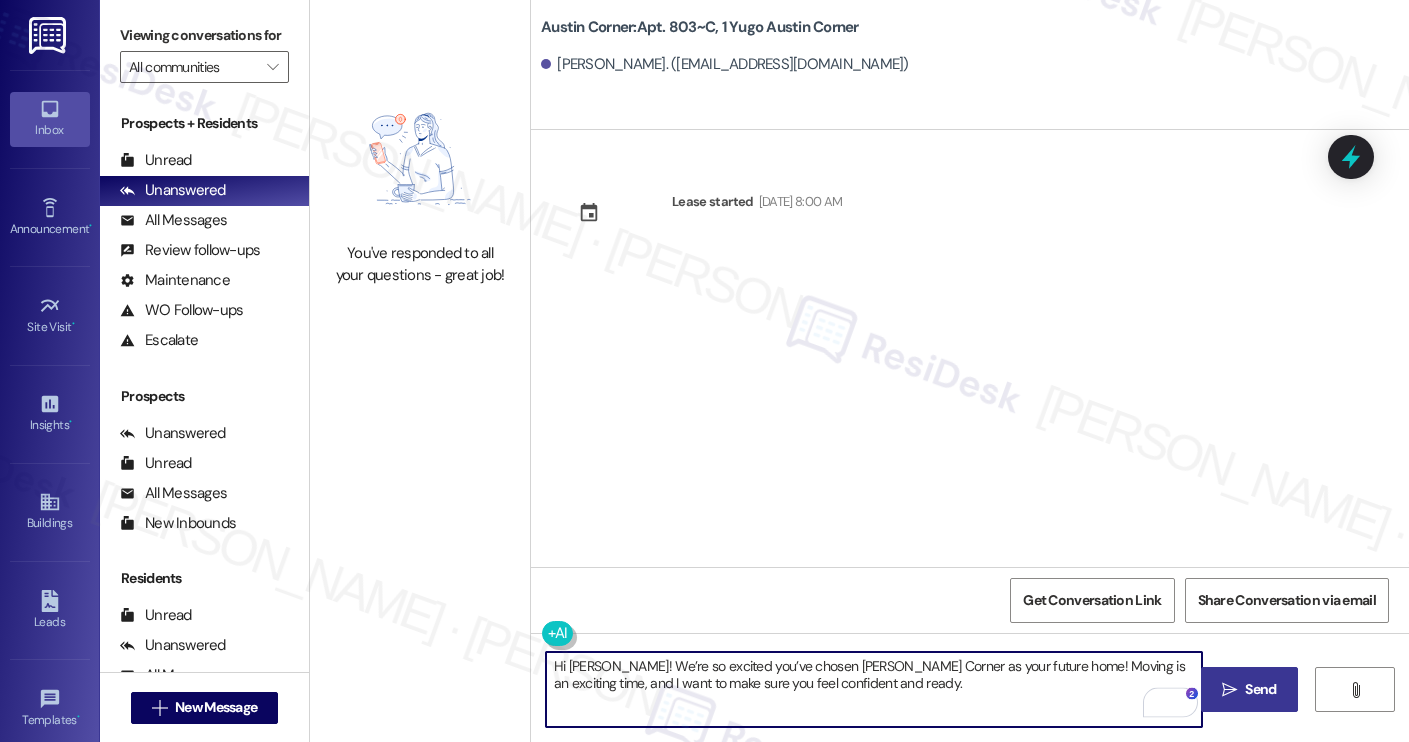 type on "Hi Nicholas! We’re so excited you’ve chosen Yugo Austin Corner as your future home! Moving is an exciting time, and I want to make sure you feel confident and ready." 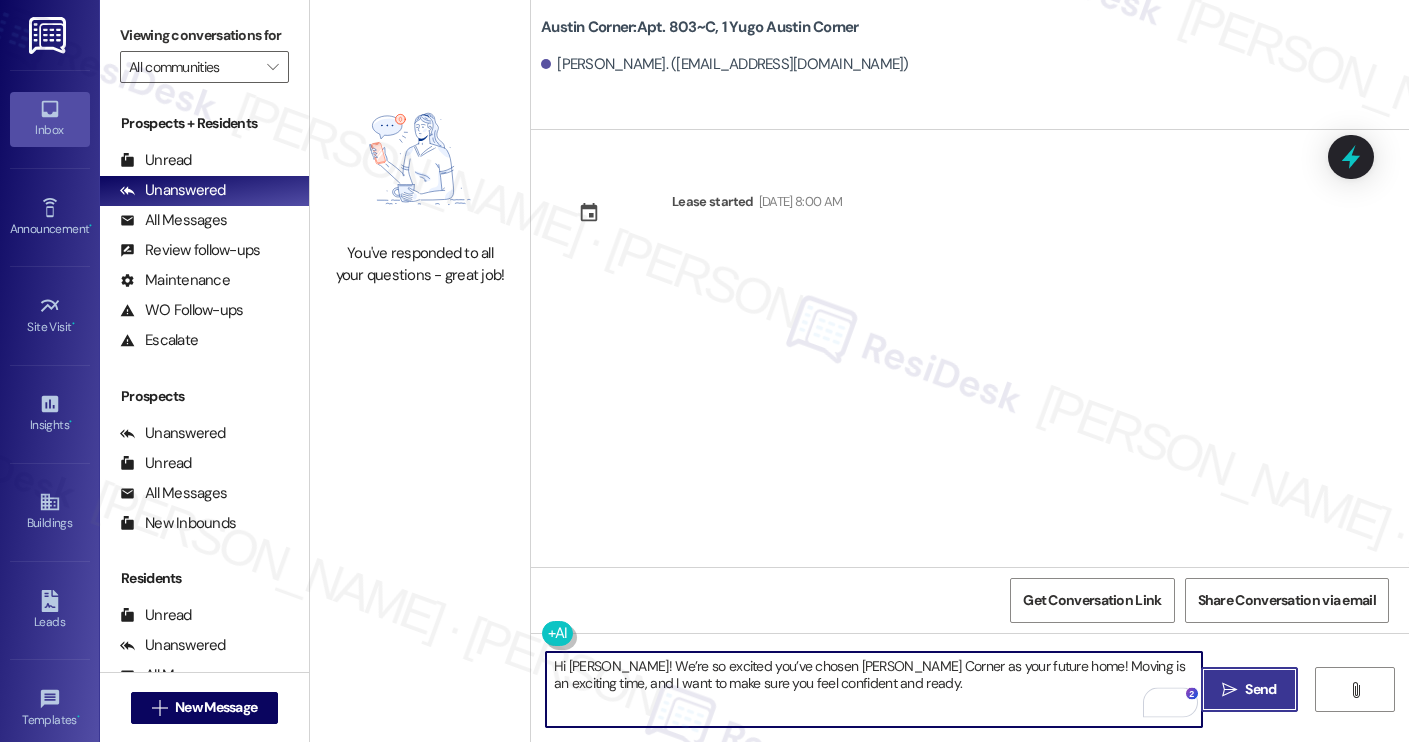 click on "Send" at bounding box center [1260, 689] 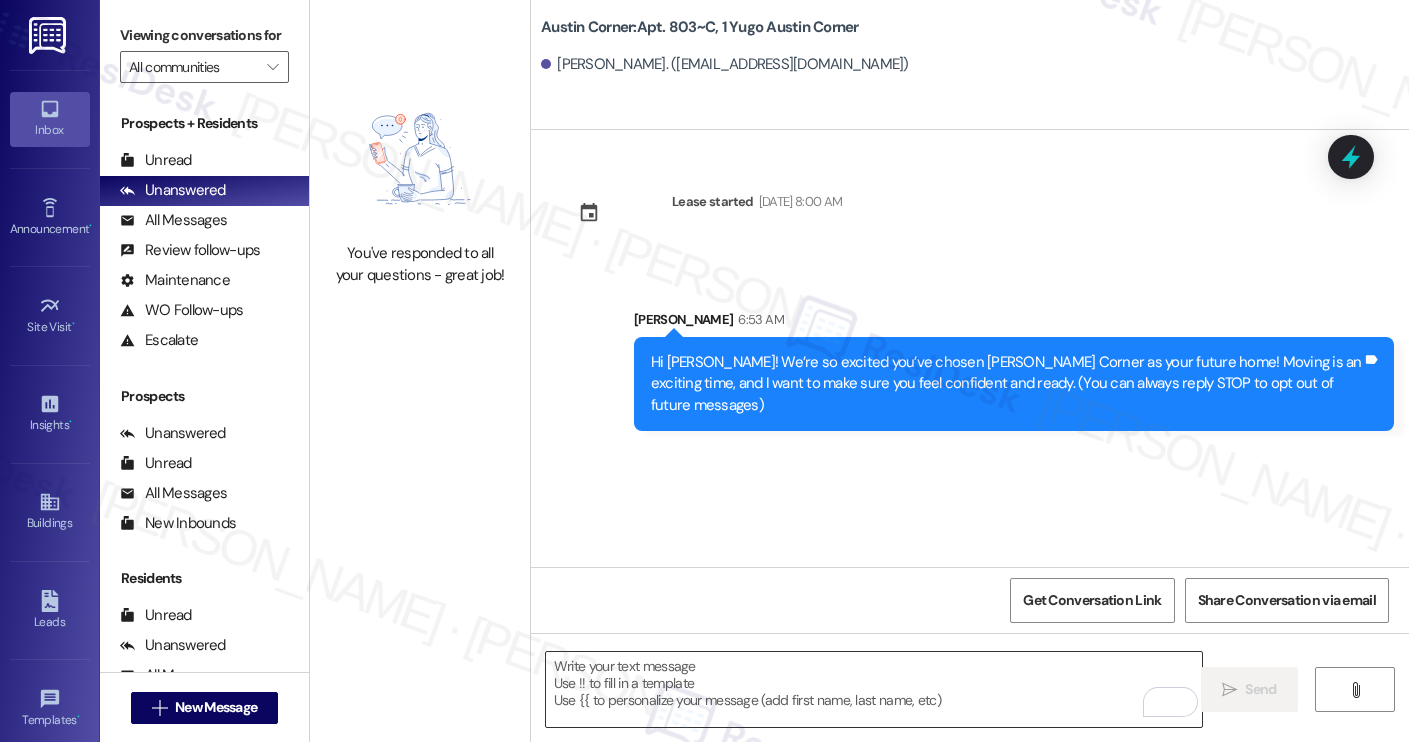click at bounding box center (874, 689) 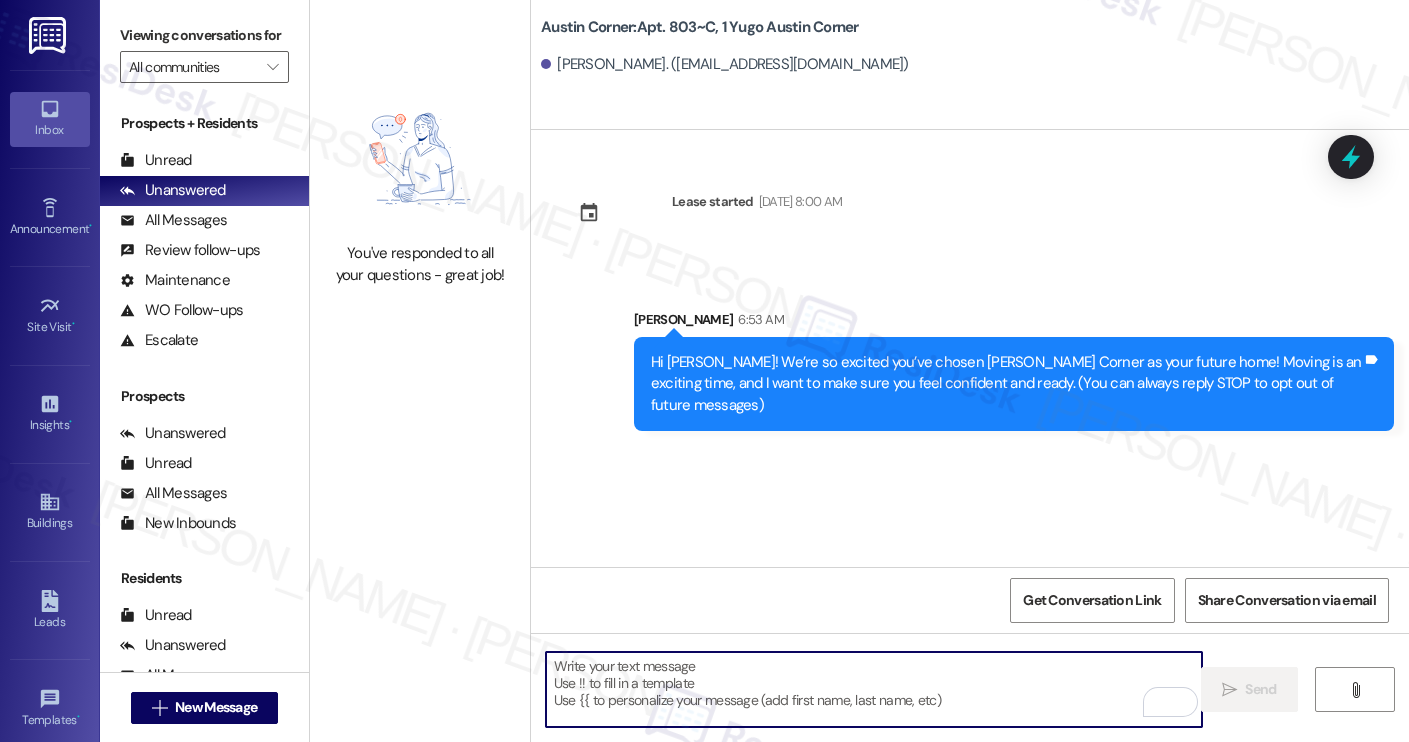 paste on "I’m Sarah from the off-site Resident Support Team. I work with your property’s team to help once you’ve moved in, whether it’s answering questions or assisting with maintenance. I’ll be in touch as your move-in date gets closer!
Move-in day will be busy as you get settled, but no reason it has to be stressful. Don’t forget that we offer a ⚡FAST PASS⚡for Move-In day if your checklist has been completed 2 weeks prior to move-in. Login to your ResidentPortal today to complete those outstanding items!" 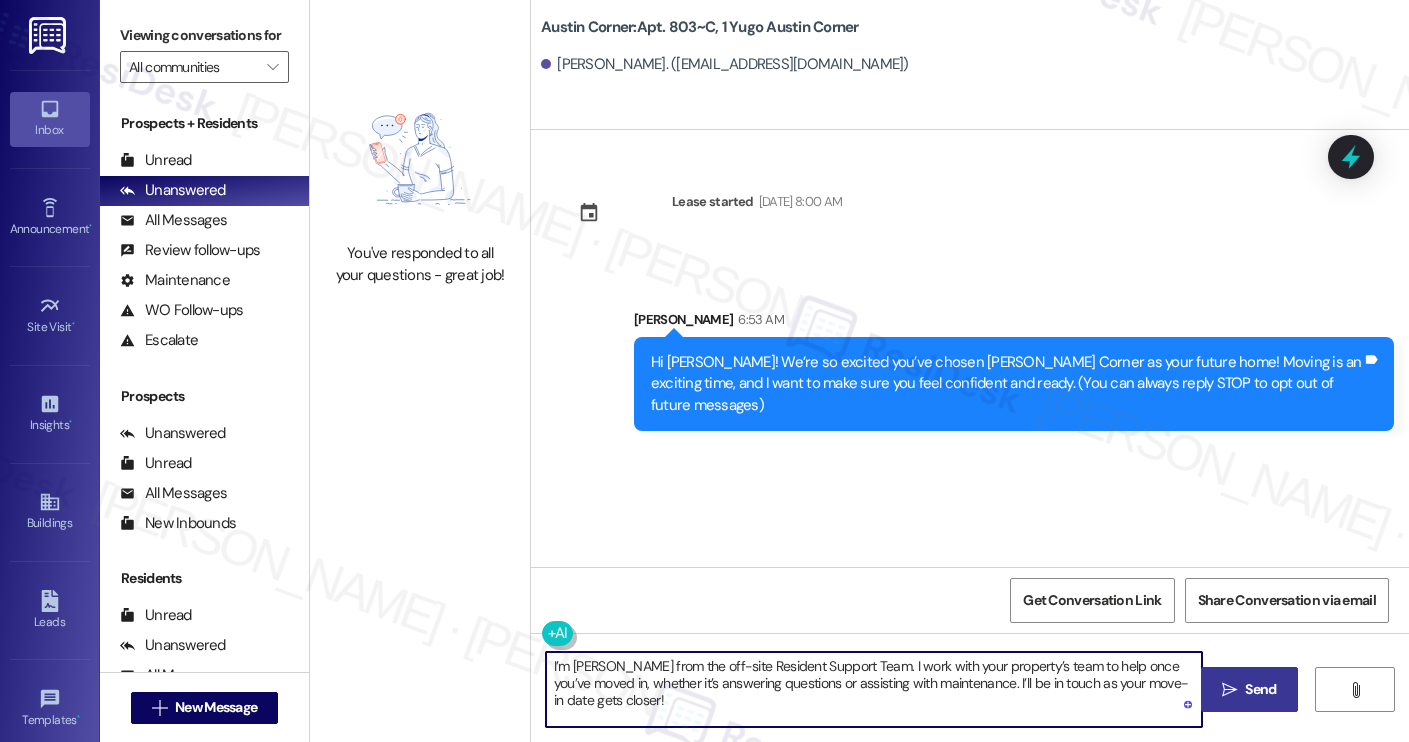 type on "I’m [PERSON_NAME] from the off-site Resident Support Team. I work with your property’s team to help once you’ve moved in, whether it’s answering questions or assisting with maintenance. I’ll be in touch as your move-in date gets closer!" 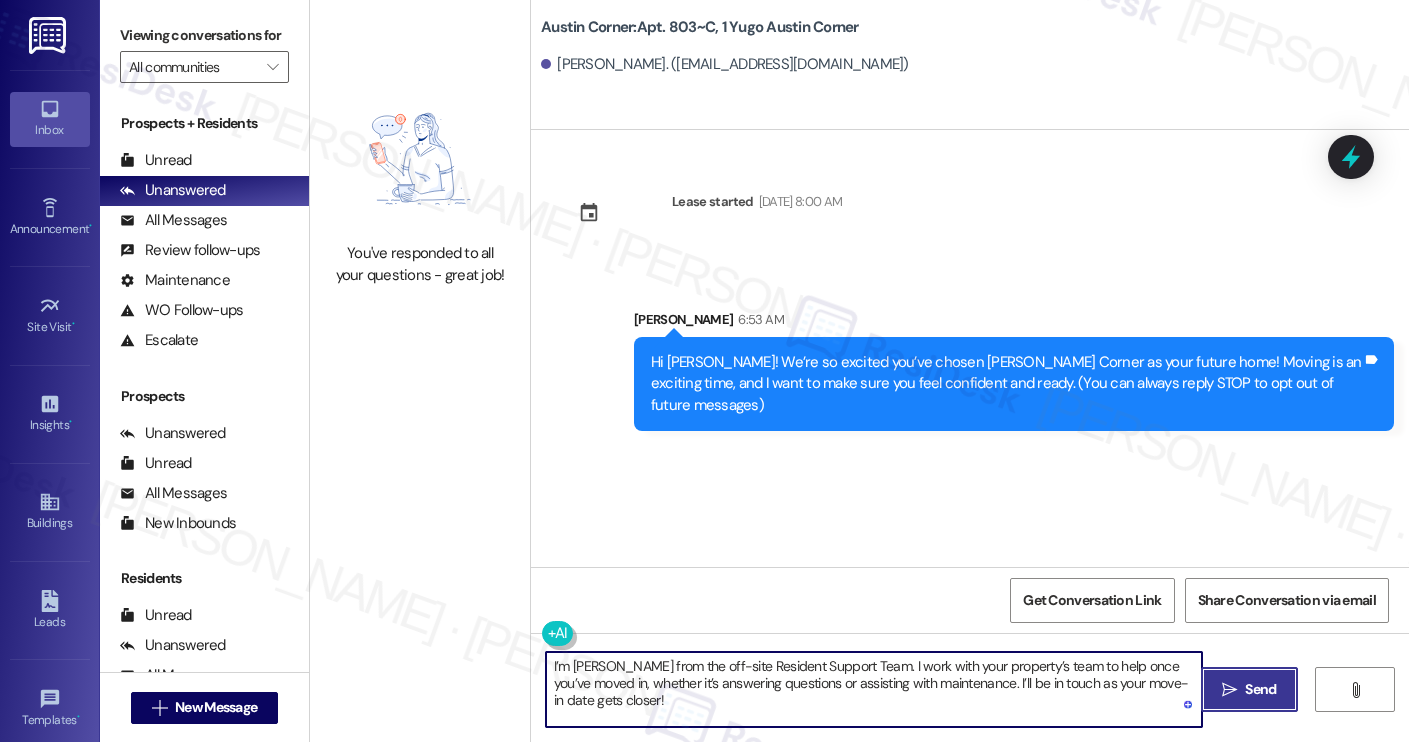 click on "Send" at bounding box center (1260, 689) 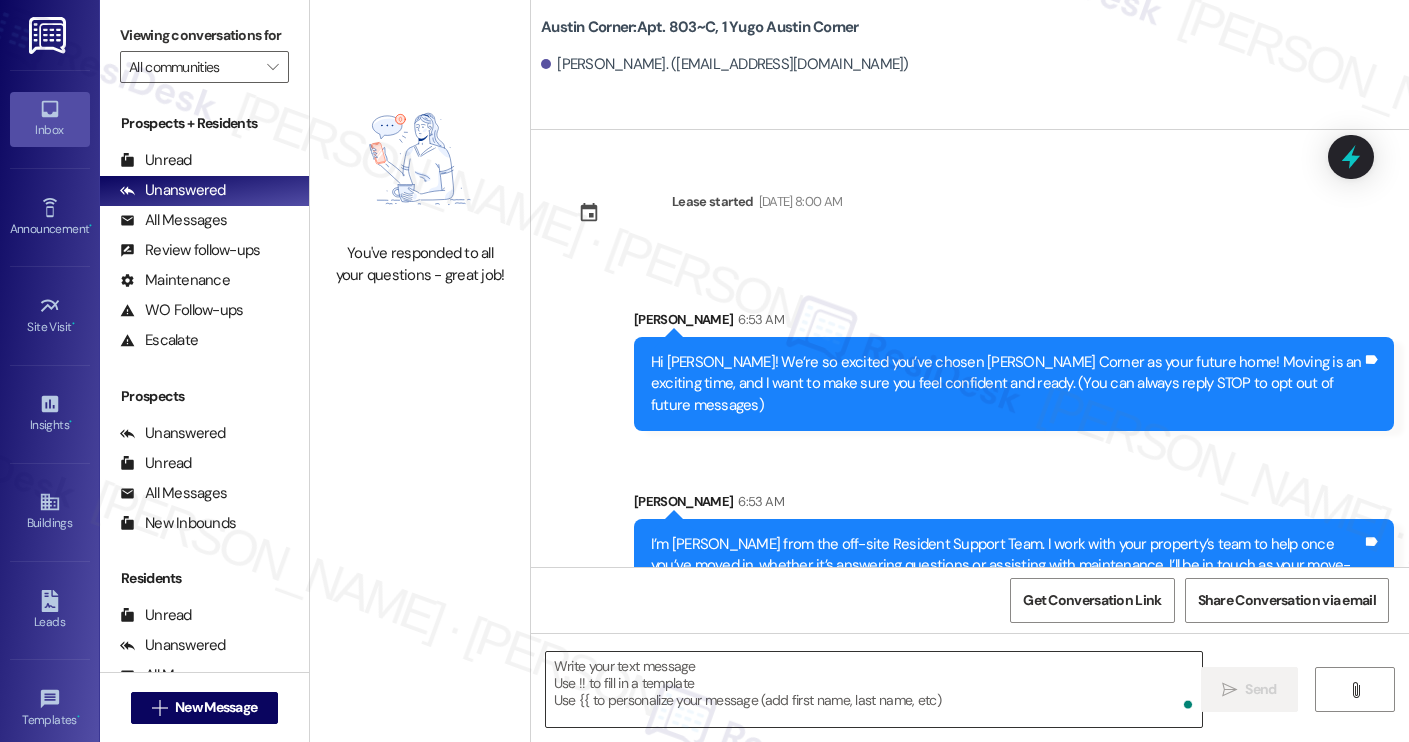 click at bounding box center [874, 689] 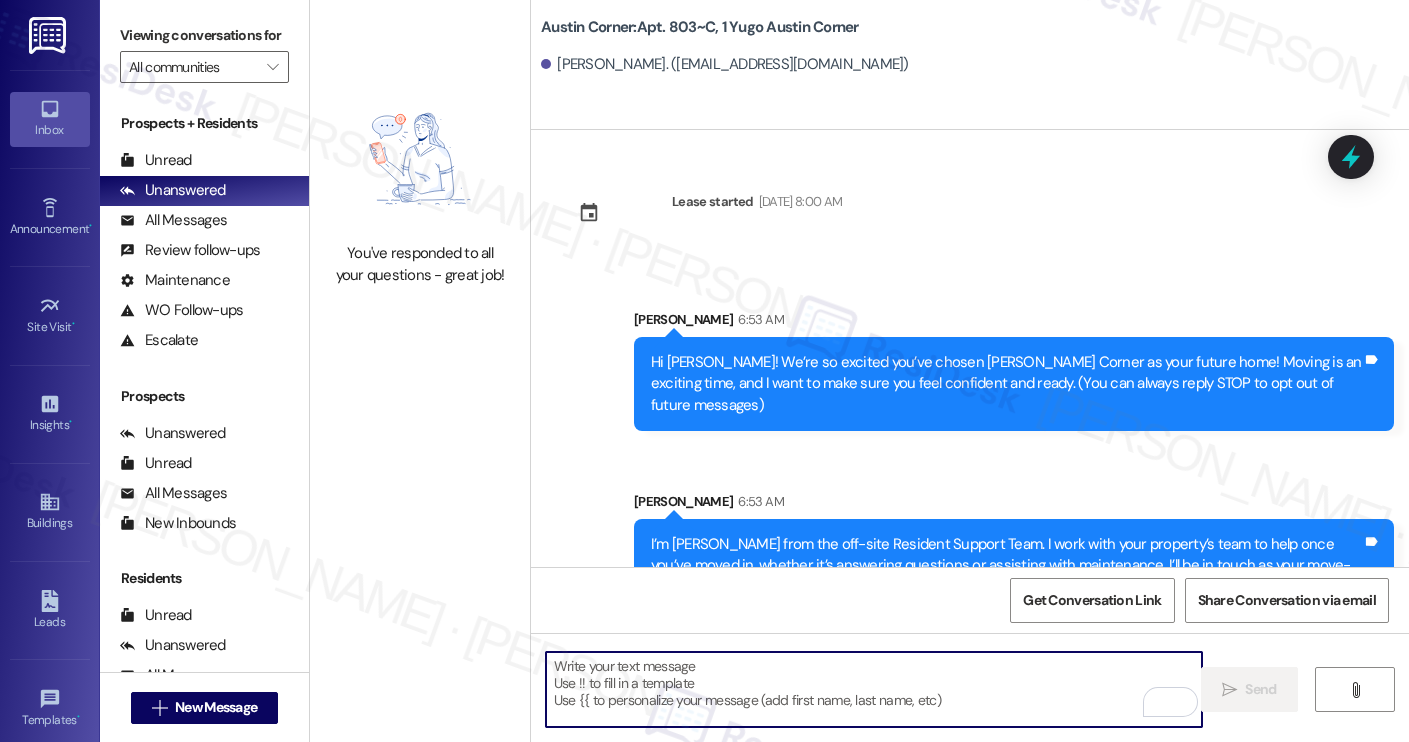 paste on "Move-in day will be busy as you get settled, but no reason it has to be stressful. Don’t forget that we offer a ⚡FAST PASS⚡for Move-In day if your checklist has been completed 2 weeks prior to move-in. Login to your ResidentPortal [DATE] to complete those outstanding items!" 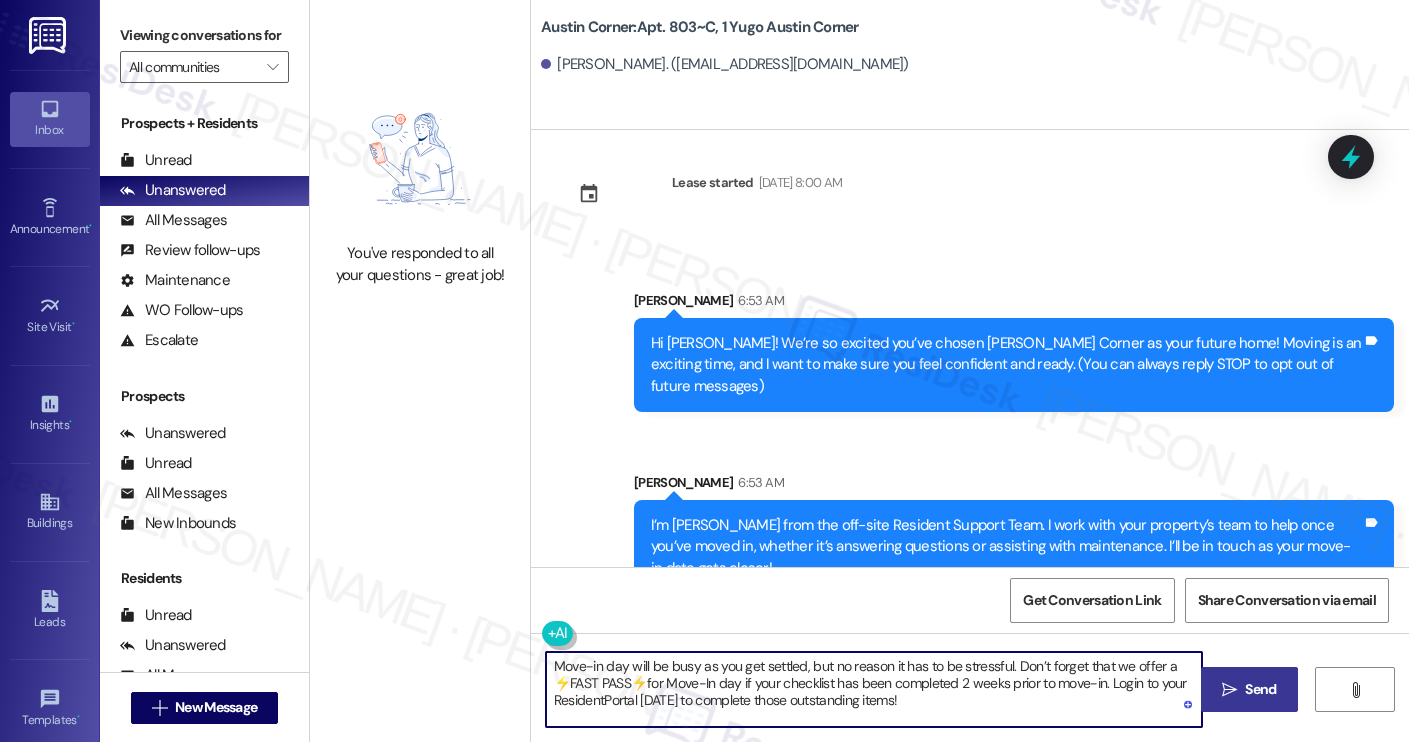 type on "Move-in day will be busy as you get settled, but no reason it has to be stressful. Don’t forget that we offer a ⚡FAST PASS⚡for Move-In day if your checklist has been completed 2 weeks prior to move-in. Login to your ResidentPortal [DATE] to complete those outstanding items!" 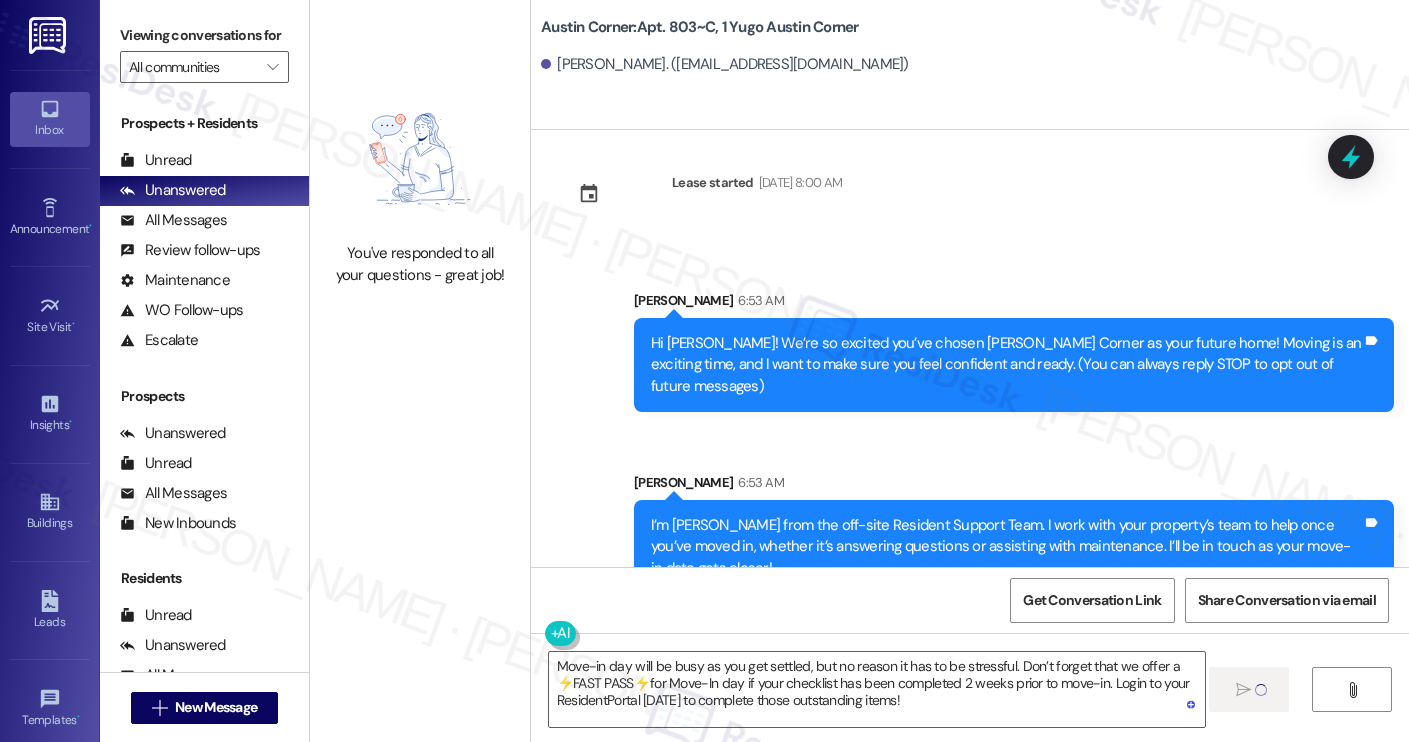 type 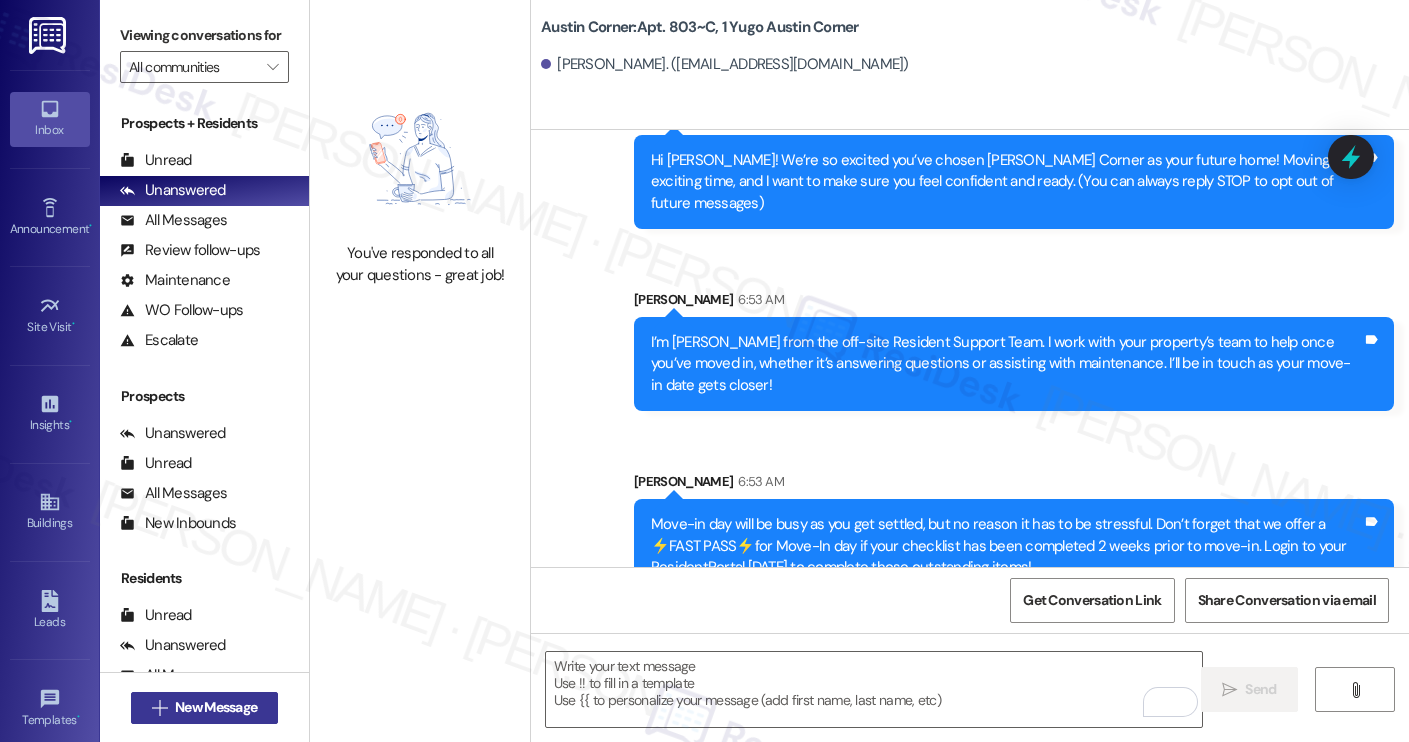 click on "New Message" at bounding box center [216, 707] 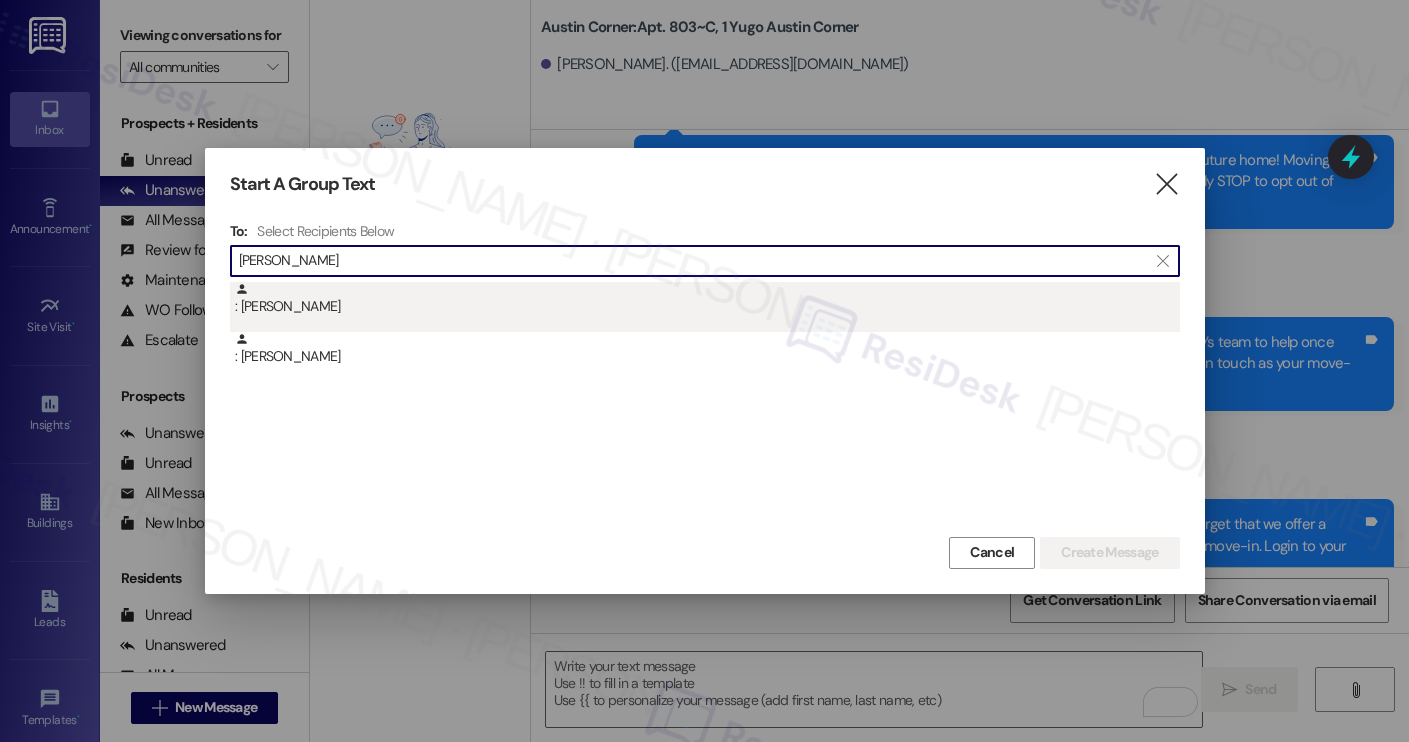 type on "emily moreno" 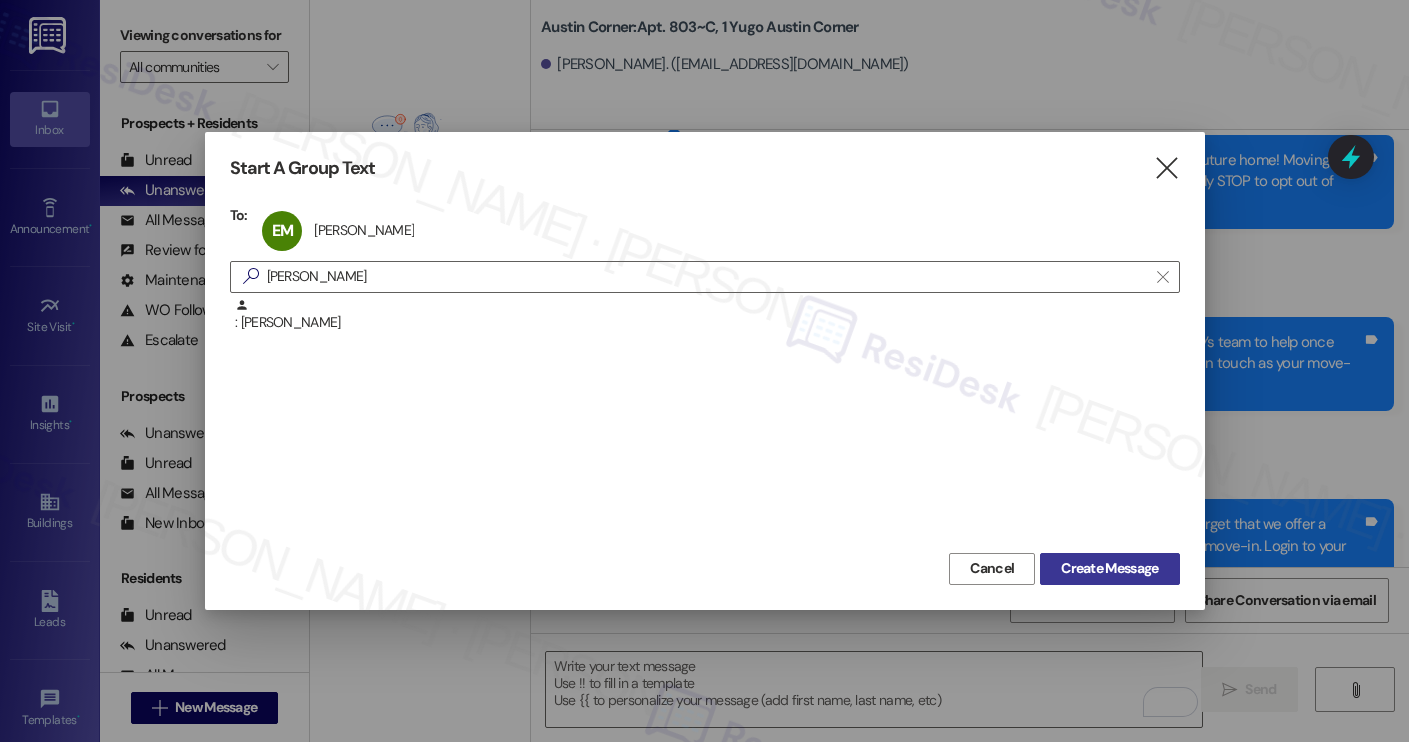 click on "Create Message" at bounding box center (1109, 568) 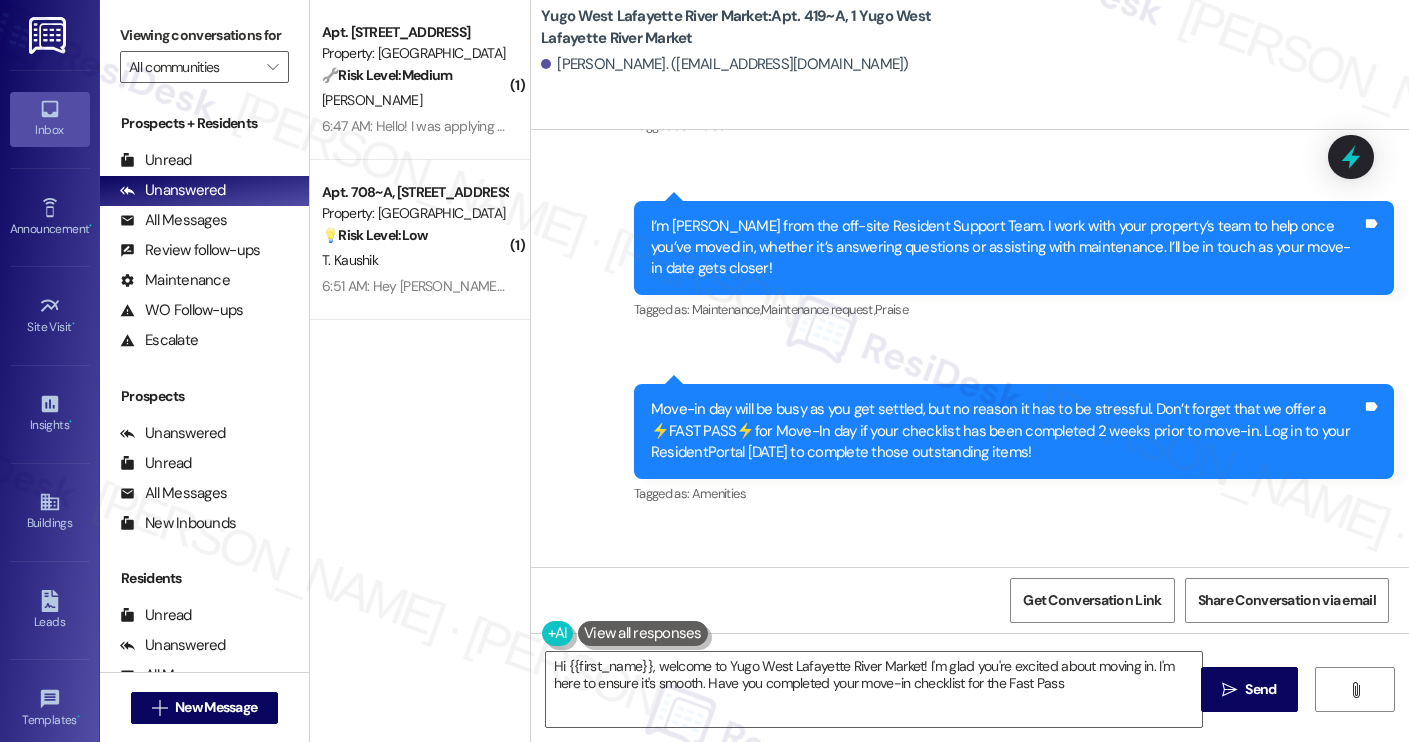 type on "Hi {{first_name}}, welcome to Yugo West Lafayette River Market! I'm glad you're excited about moving in. I'm here to ensure it's smooth. Have you completed your move-in checklist for the Fast Pass?" 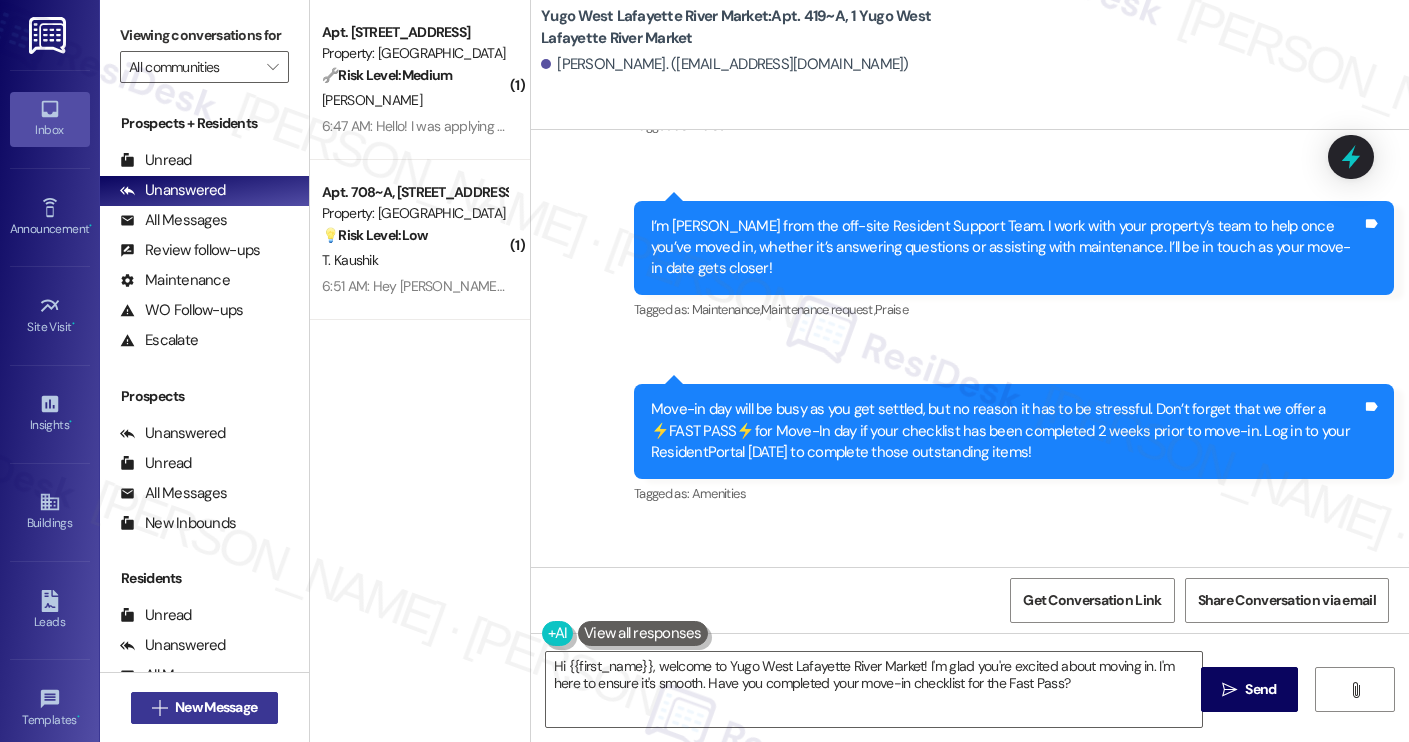 click on "New Message" at bounding box center (216, 707) 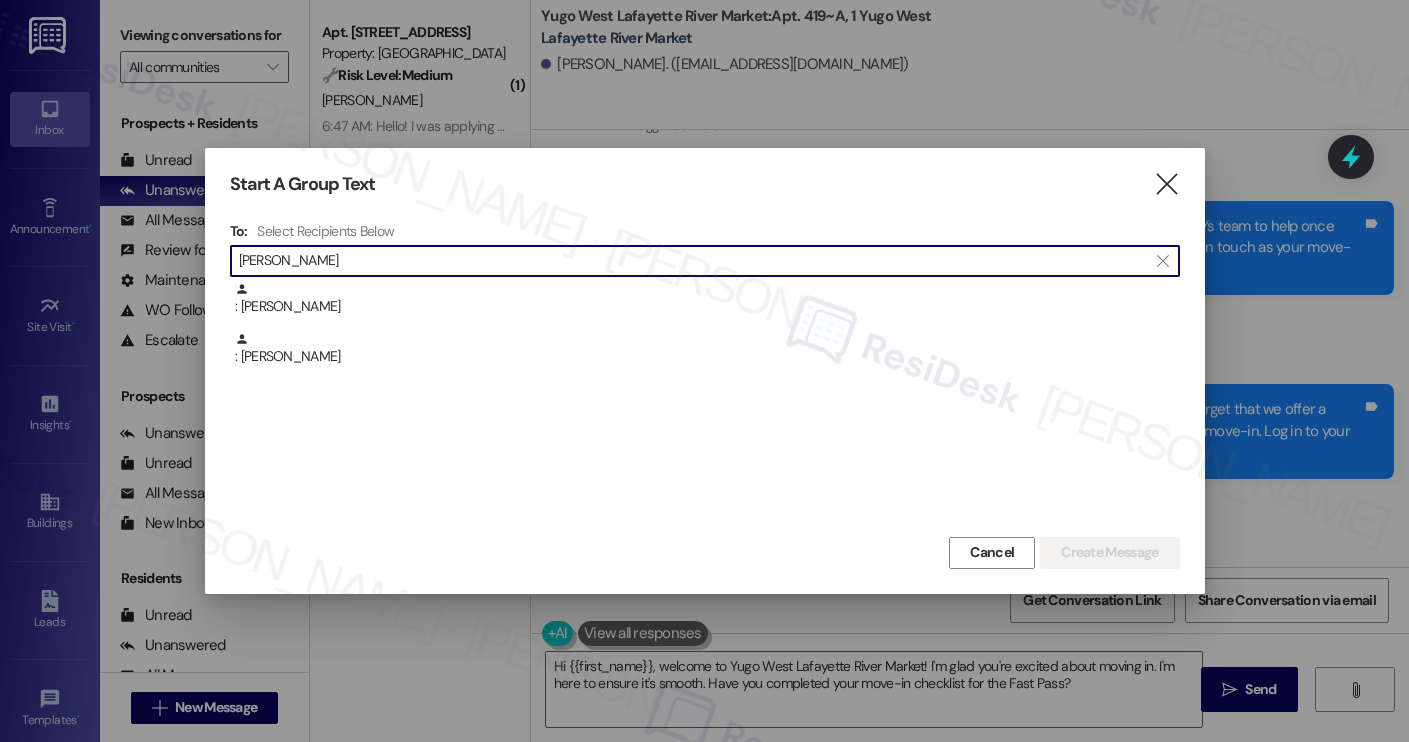 type on "emily moren" 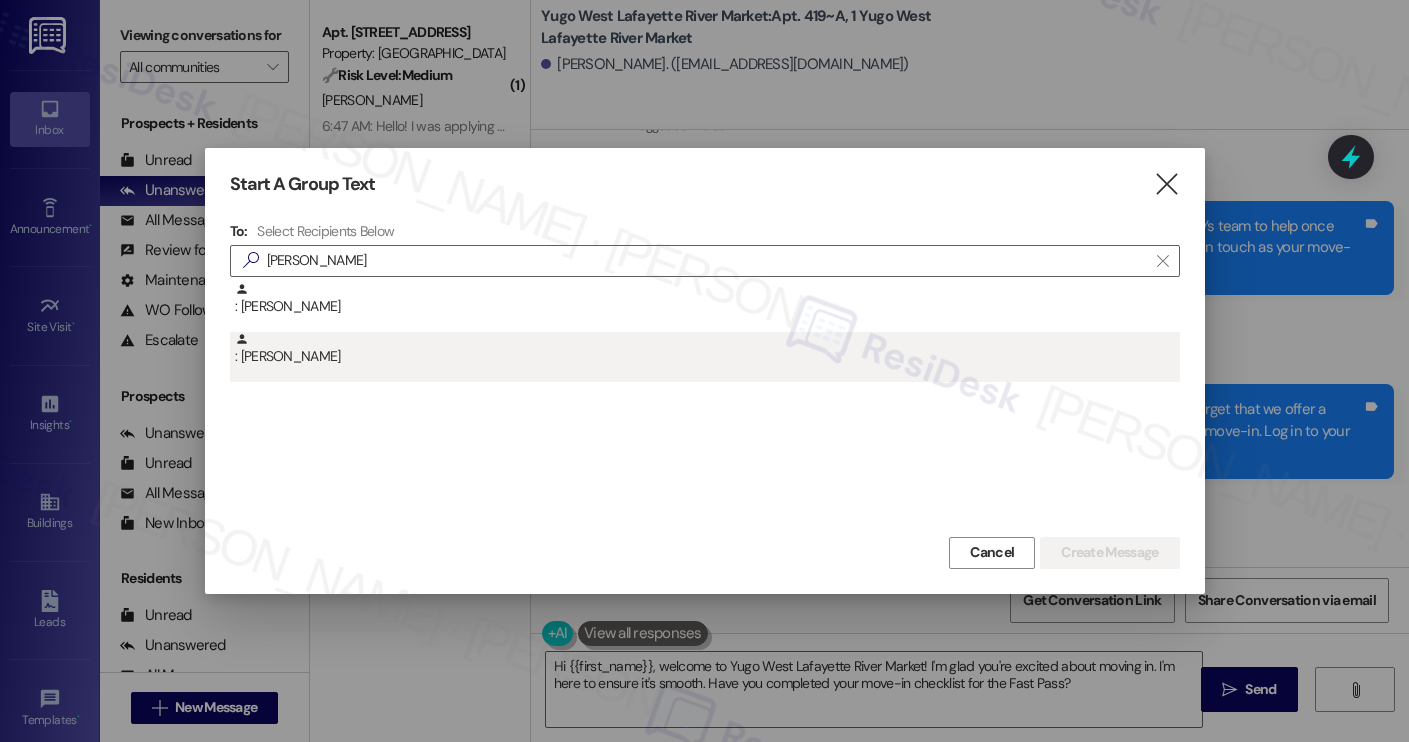 click on ": Emily Moreno" at bounding box center (705, 357) 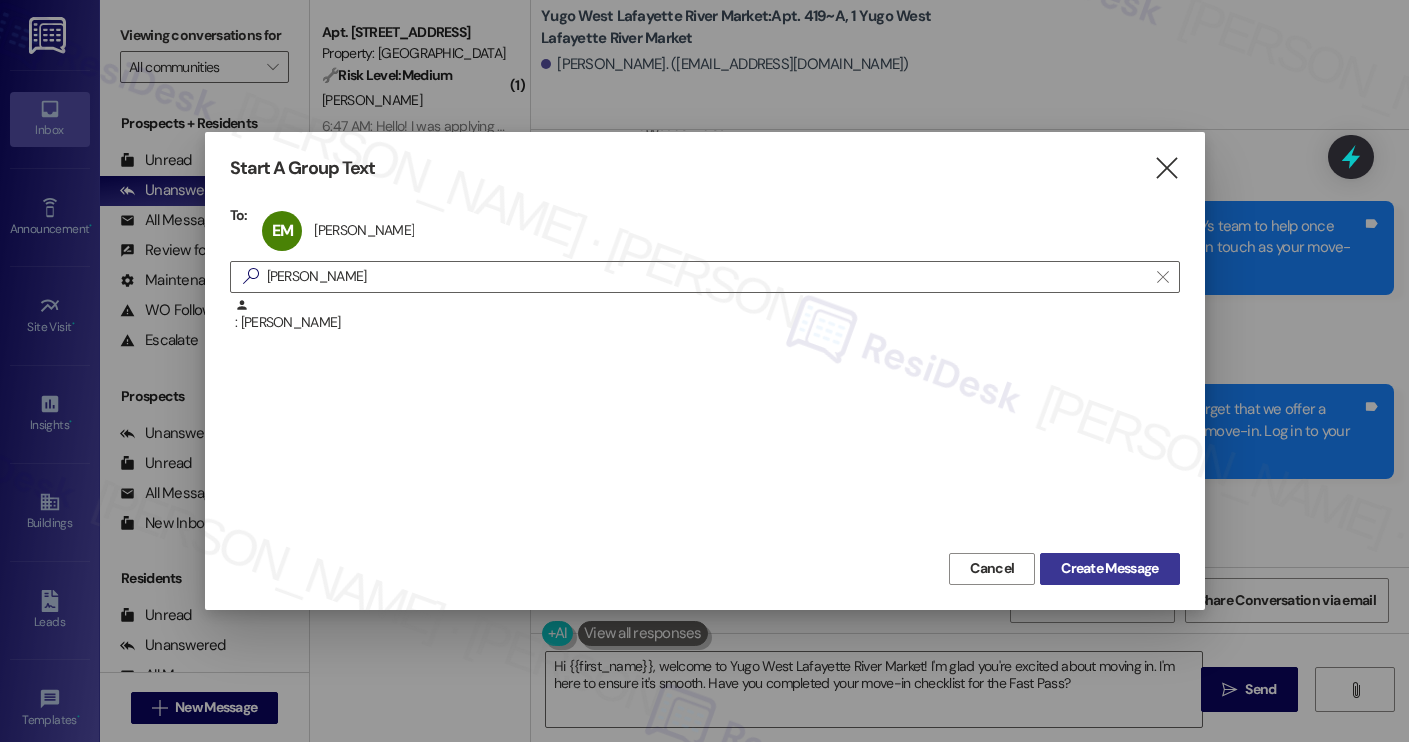 click on "Create Message" at bounding box center (1109, 568) 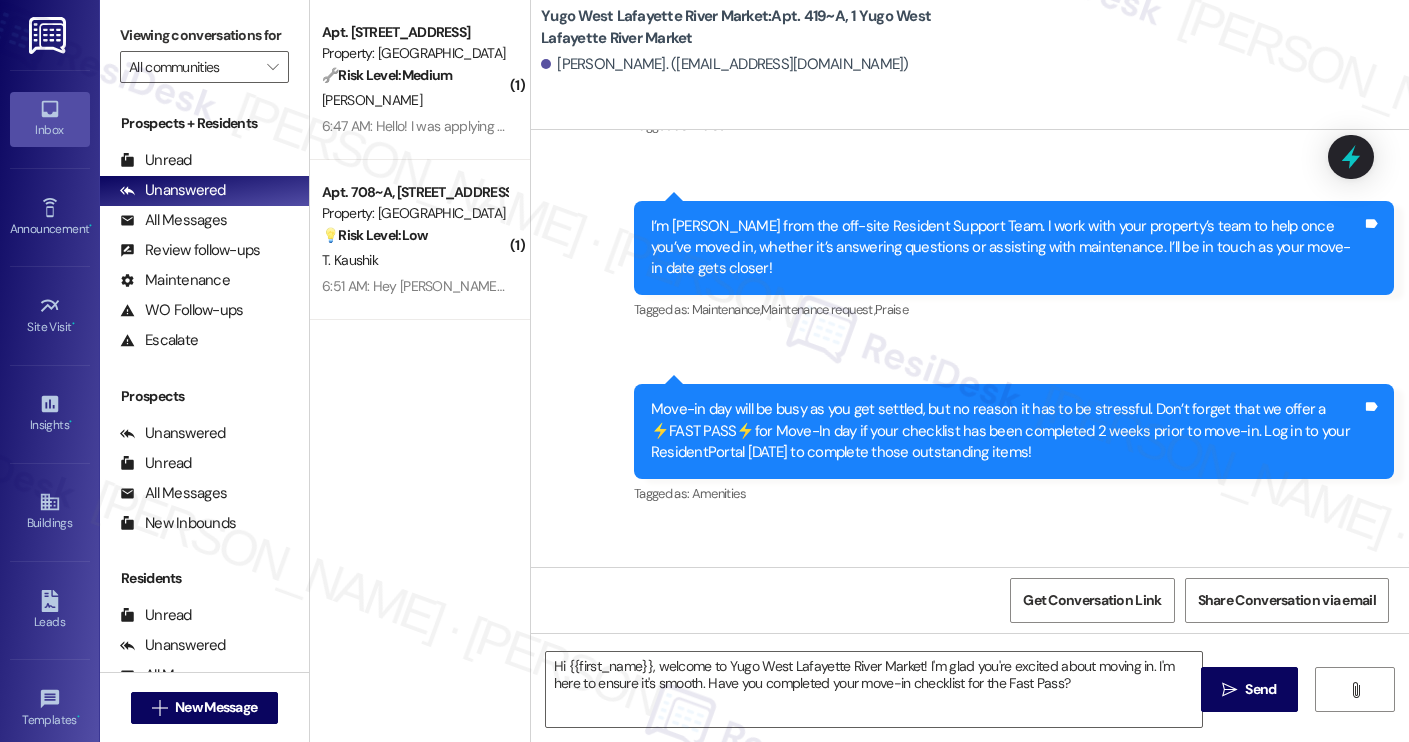 type on "Fetching suggested responses. Please feel free to read through the conversation in the meantime." 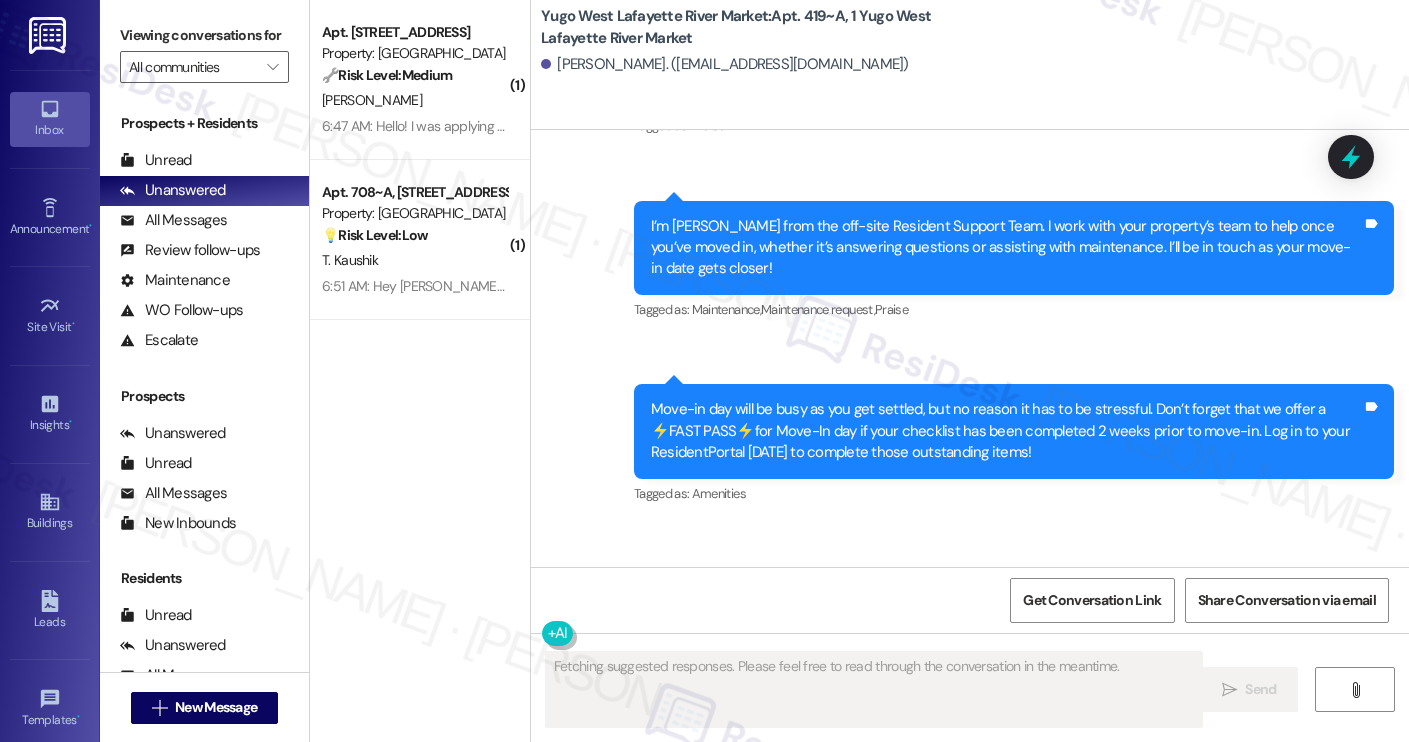 scroll, scrollTop: 0, scrollLeft: 0, axis: both 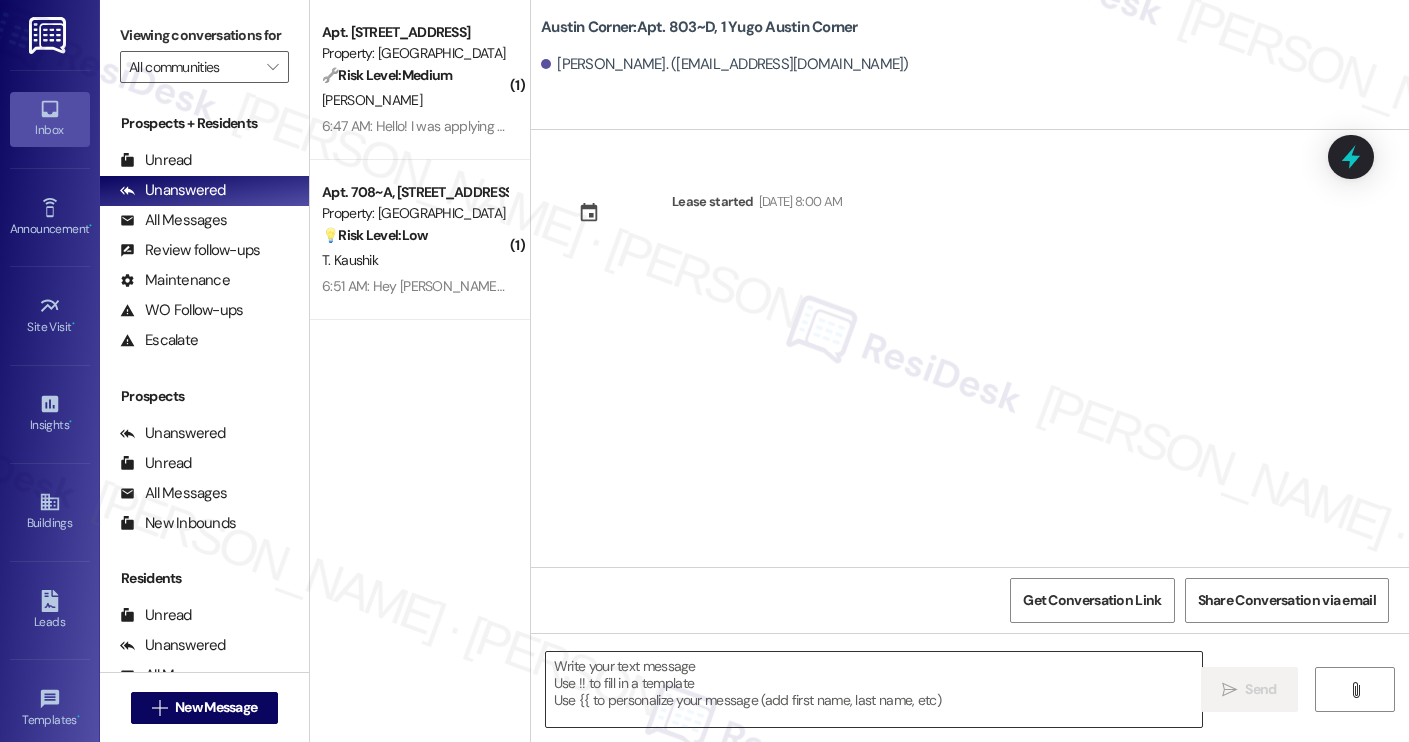 click at bounding box center [874, 689] 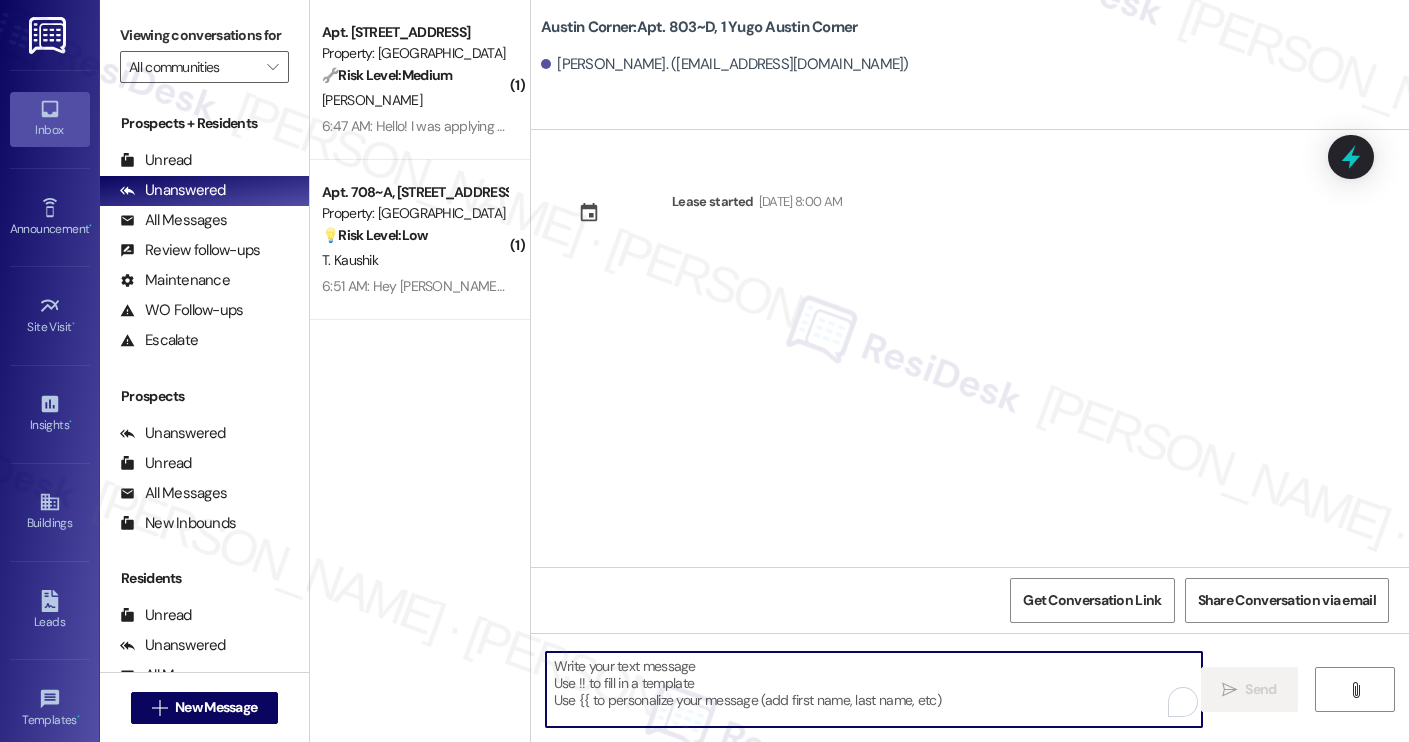 paste on "Hi Isabella! We’re so excited you’ve chosen Yugo Austin Corner as your future home! Moving is an exciting time, and I want to make sure you feel confident and ready.
I’m Sarah from the off-site Resident Support Team. I work with your property’s team to help once you’ve moved in, whether it’s answering questions or assisting with maintenance. I’ll be in touch as your move-in date gets closer!
Move-in day will be busy as you get settled, but no reason it has to be stressful. Don’t forget that we offer a ⚡FAST PASS⚡for Move-In day if your checklist has been completed 2 weeks prior to move-in. Login to your ResidentPortal today to complete those outstanding items!" 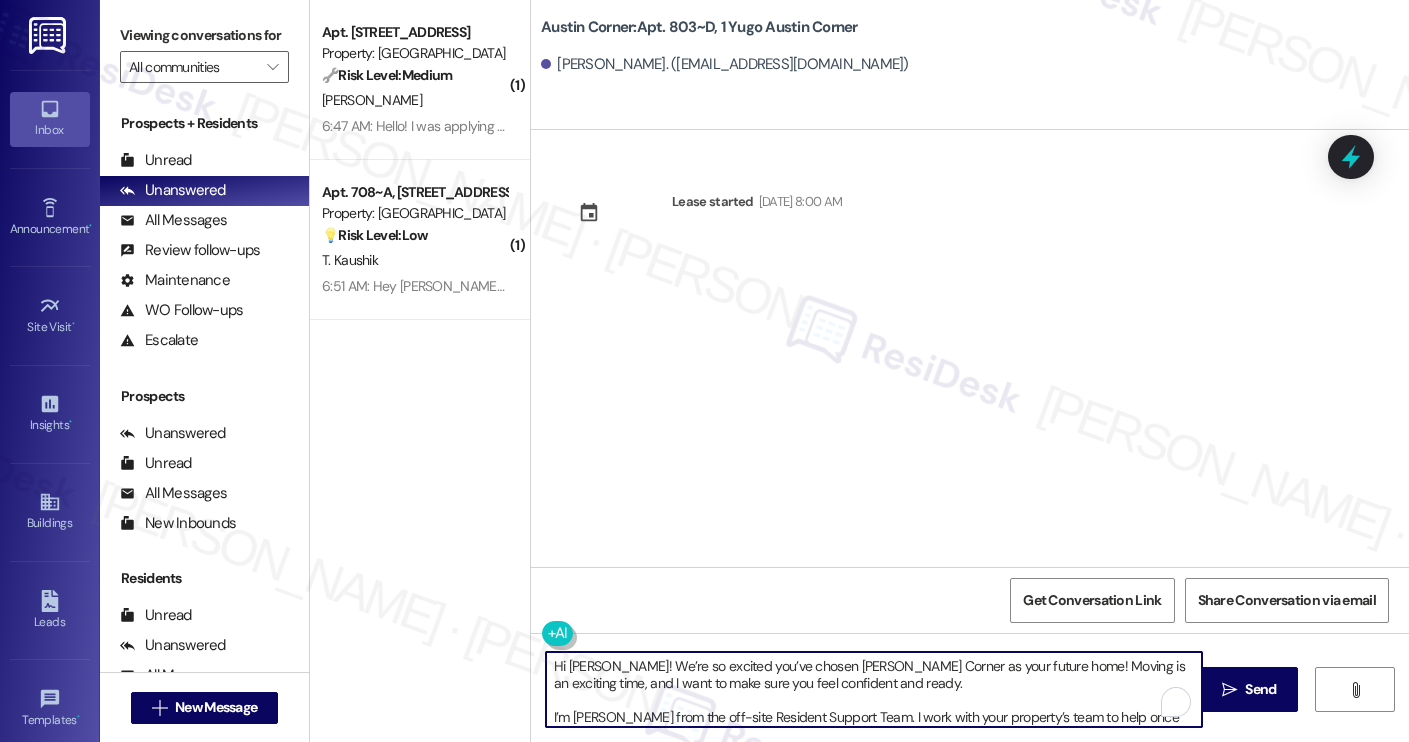 scroll, scrollTop: 119, scrollLeft: 0, axis: vertical 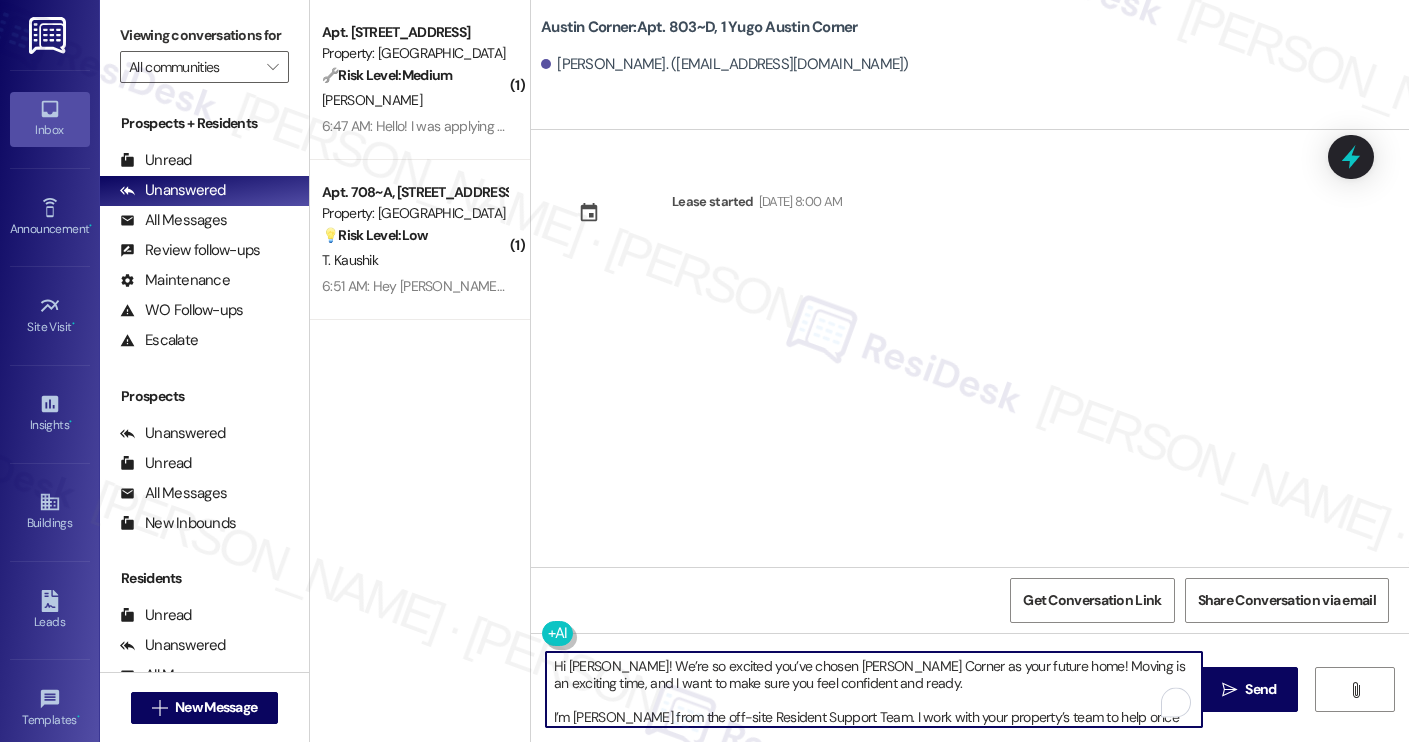 click on "Emily Moreno. (emilymoreno1113@gmail.com)" at bounding box center (725, 64) 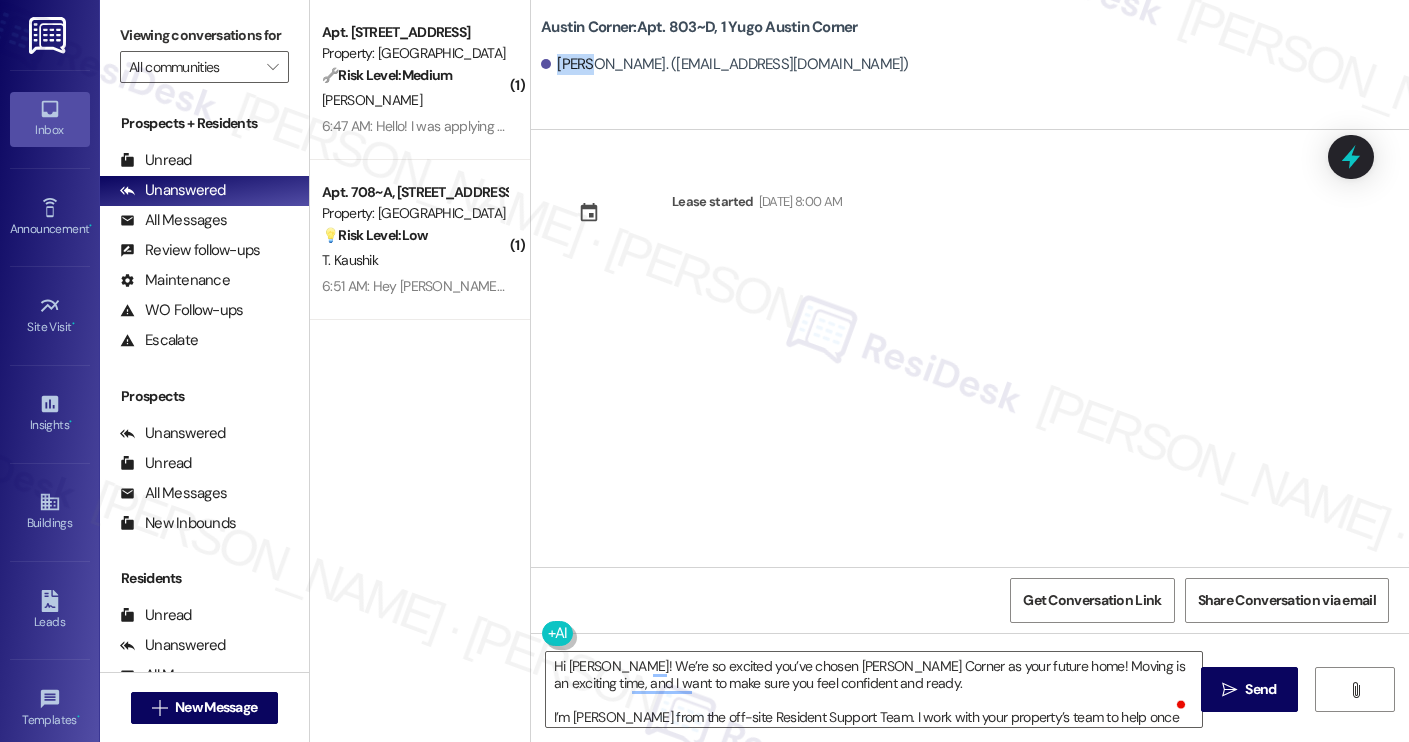 copy on "Emily" 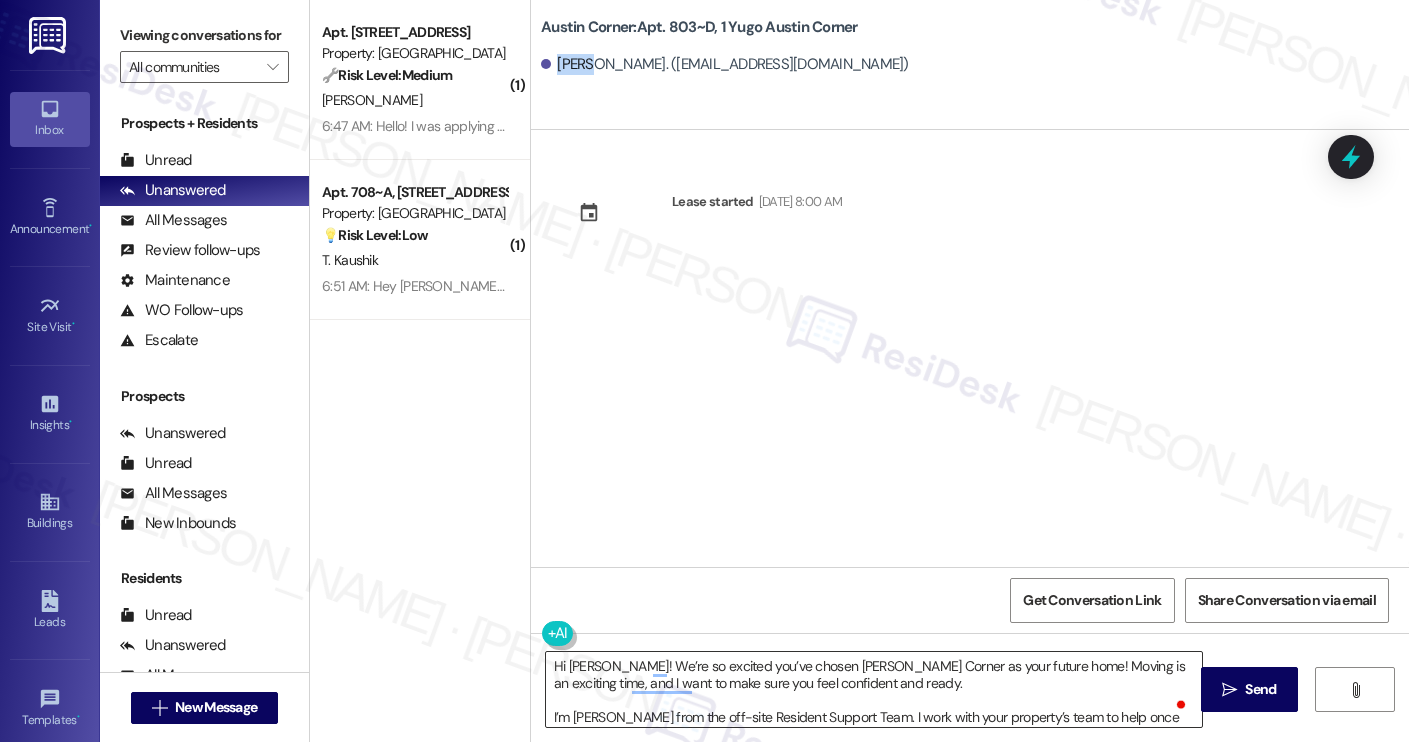 click on "Hi Isabella! We’re so excited you’ve chosen Yugo Austin Corner as your future home! Moving is an exciting time, and I want to make sure you feel confident and ready.
I’m Sarah from the off-site Resident Support Team. I work with your property’s team to help once you’ve moved in, whether it’s answering questions or assisting with maintenance. I’ll be in touch as your move-in date gets closer!
Move-in day will be busy as you get settled, but no reason it has to be stressful. Don’t forget that we offer a ⚡FAST PASS⚡for Move-In day if your checklist has been completed 2 weeks prior to move-in. Login to your ResidentPortal today to complete those outstanding items!" at bounding box center [874, 689] 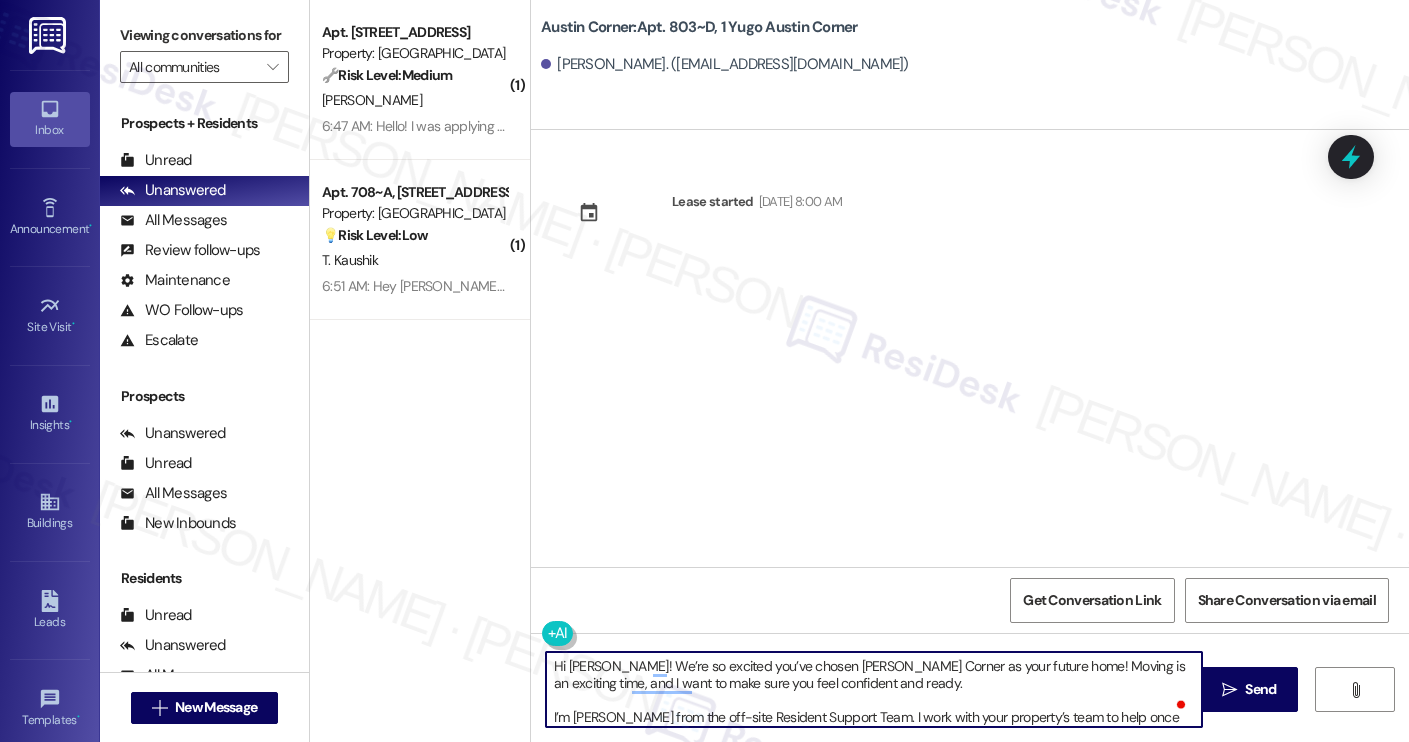 click on "Hi Isabella! We’re so excited you’ve chosen Yugo Austin Corner as your future home! Moving is an exciting time, and I want to make sure you feel confident and ready.
I’m Sarah from the off-site Resident Support Team. I work with your property’s team to help once you’ve moved in, whether it’s answering questions or assisting with maintenance. I’ll be in touch as your move-in date gets closer!
Move-in day will be busy as you get settled, but no reason it has to be stressful. Don’t forget that we offer a ⚡FAST PASS⚡for Move-In day if your checklist has been completed 2 weeks prior to move-in. Login to your ResidentPortal today to complete those outstanding items!" at bounding box center [874, 689] 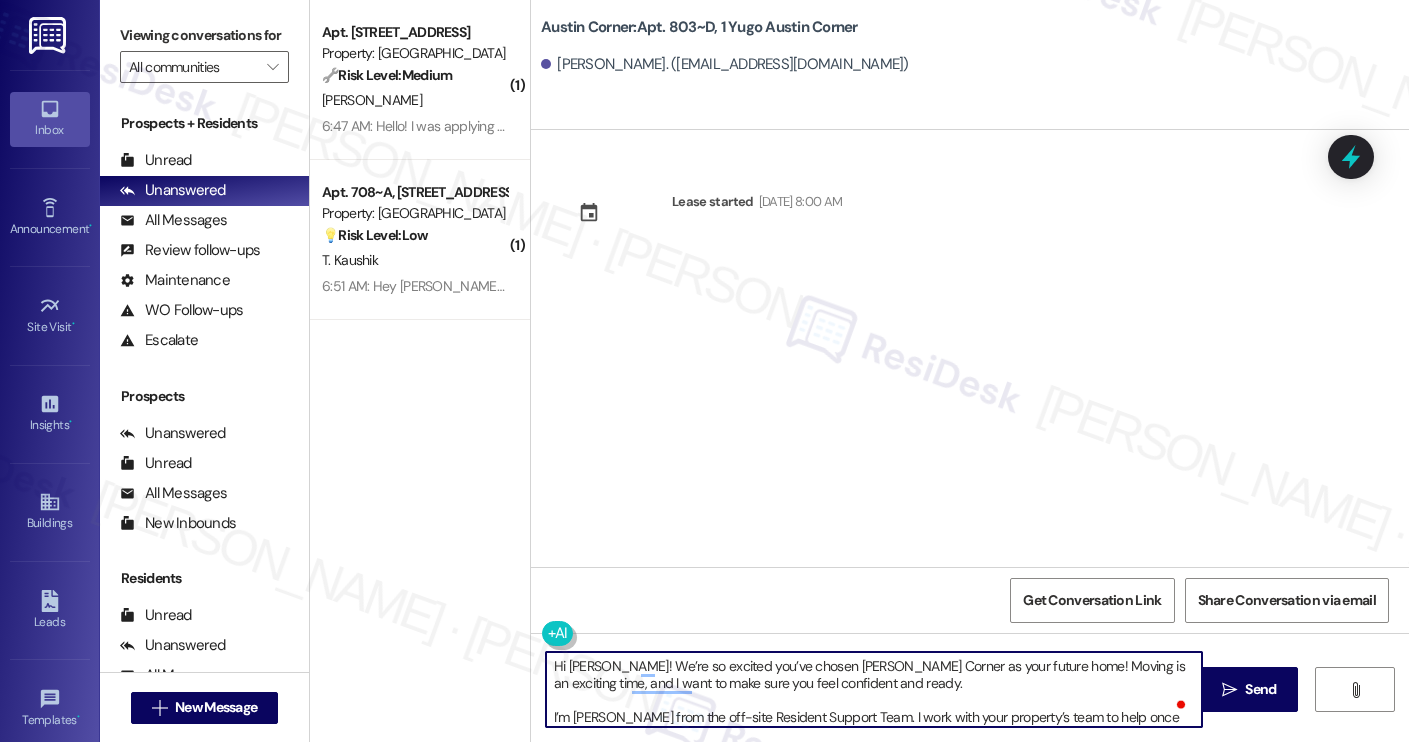 scroll, scrollTop: 17, scrollLeft: 0, axis: vertical 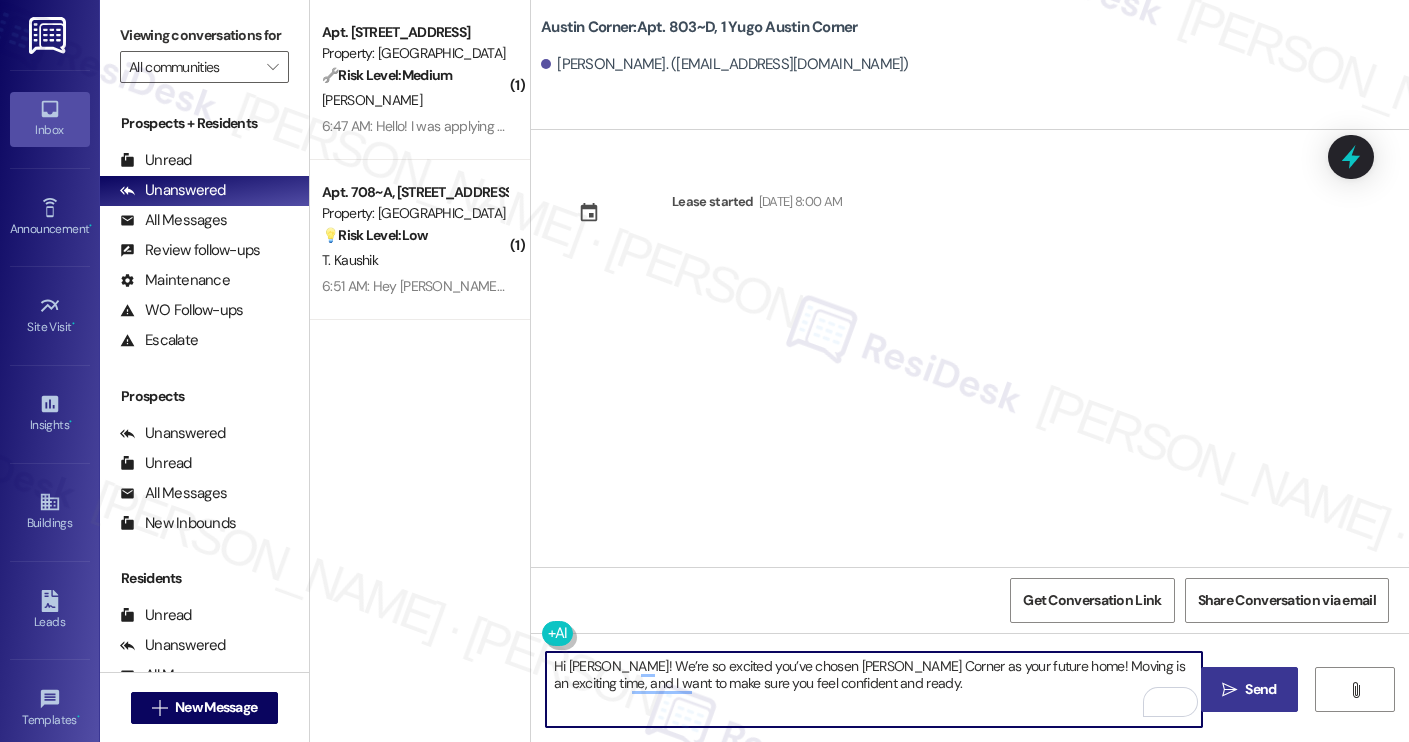 type on "Hi Emily! We’re so excited you’ve chosen Yugo Austin Corner as your future home! Moving is an exciting time, and I want to make sure you feel confident and ready." 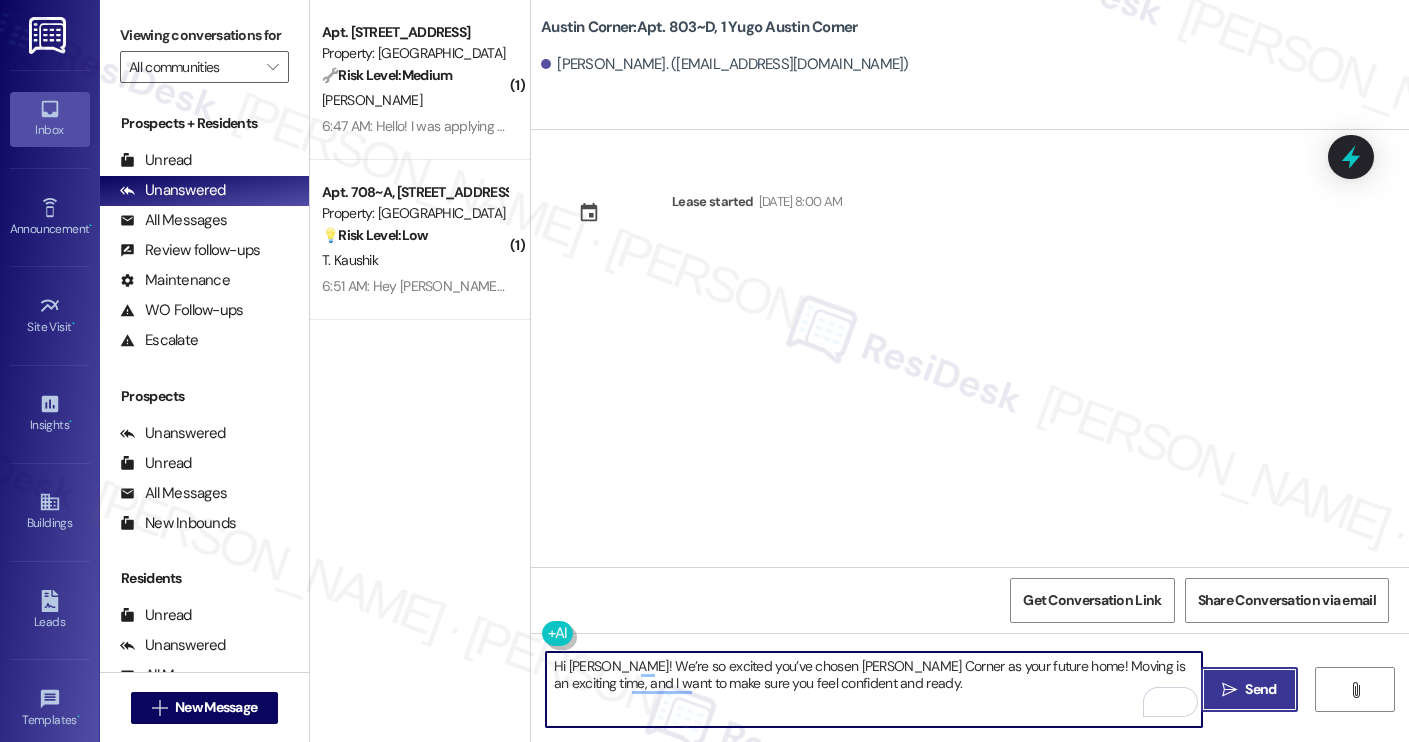click on " Send" at bounding box center [1249, 689] 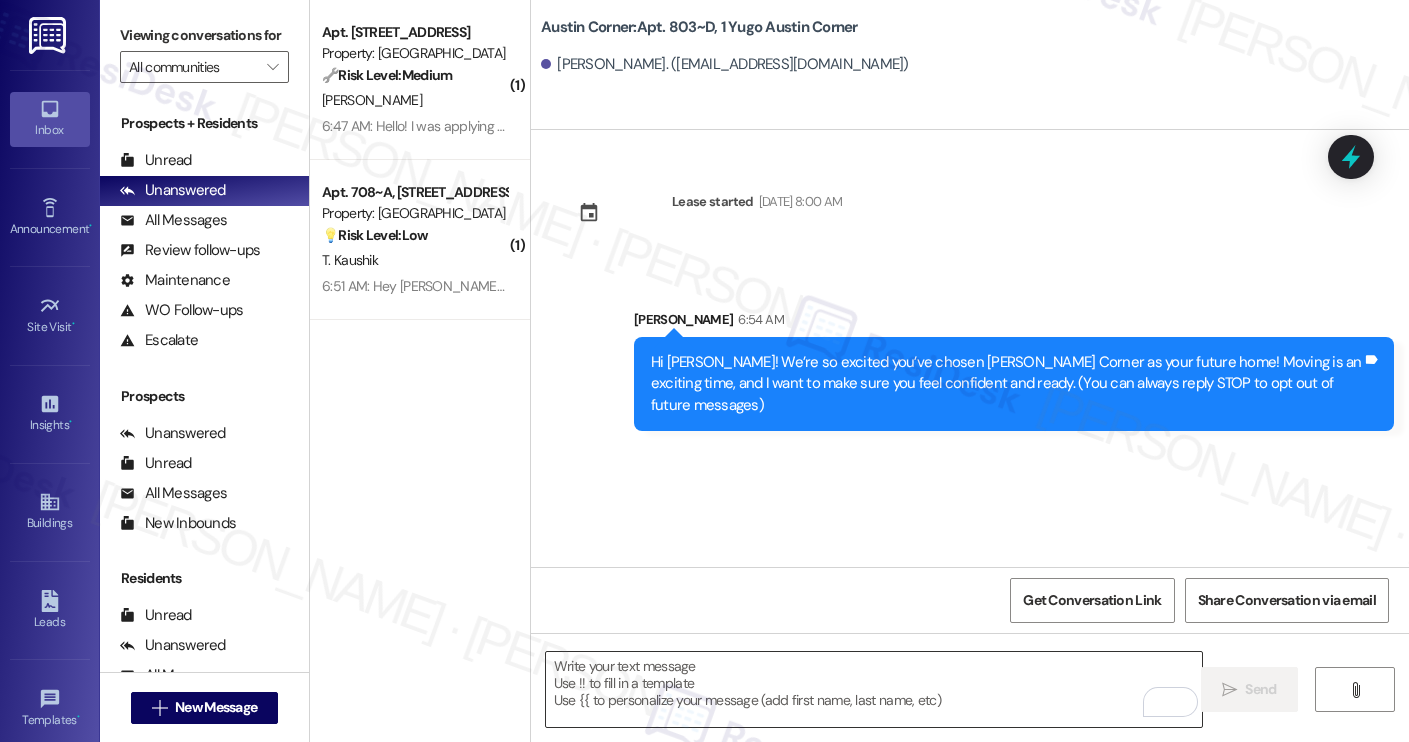 click at bounding box center (874, 689) 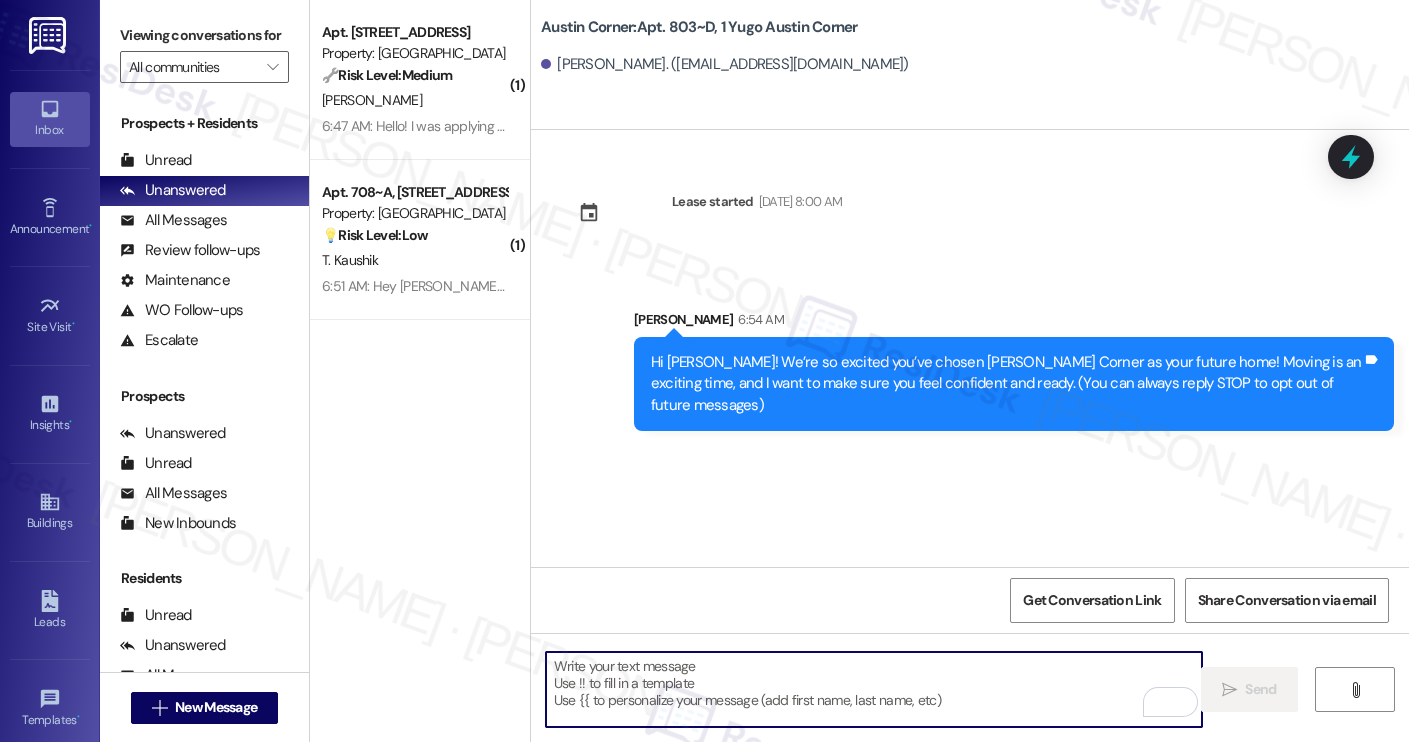 paste on "I’m Sarah from the off-site Resident Support Team. I work with your property’s team to help once you’ve moved in, whether it’s answering questions or assisting with maintenance. I’ll be in touch as your move-in date gets closer!
Move-in day will be busy as you get settled, but no reason it has to be stressful. Don’t forget that we offer a ⚡FAST PASS⚡for Move-In day if your checklist has been completed 2 weeks prior to move-in. Login to your ResidentPortal today to complete those outstanding items!" 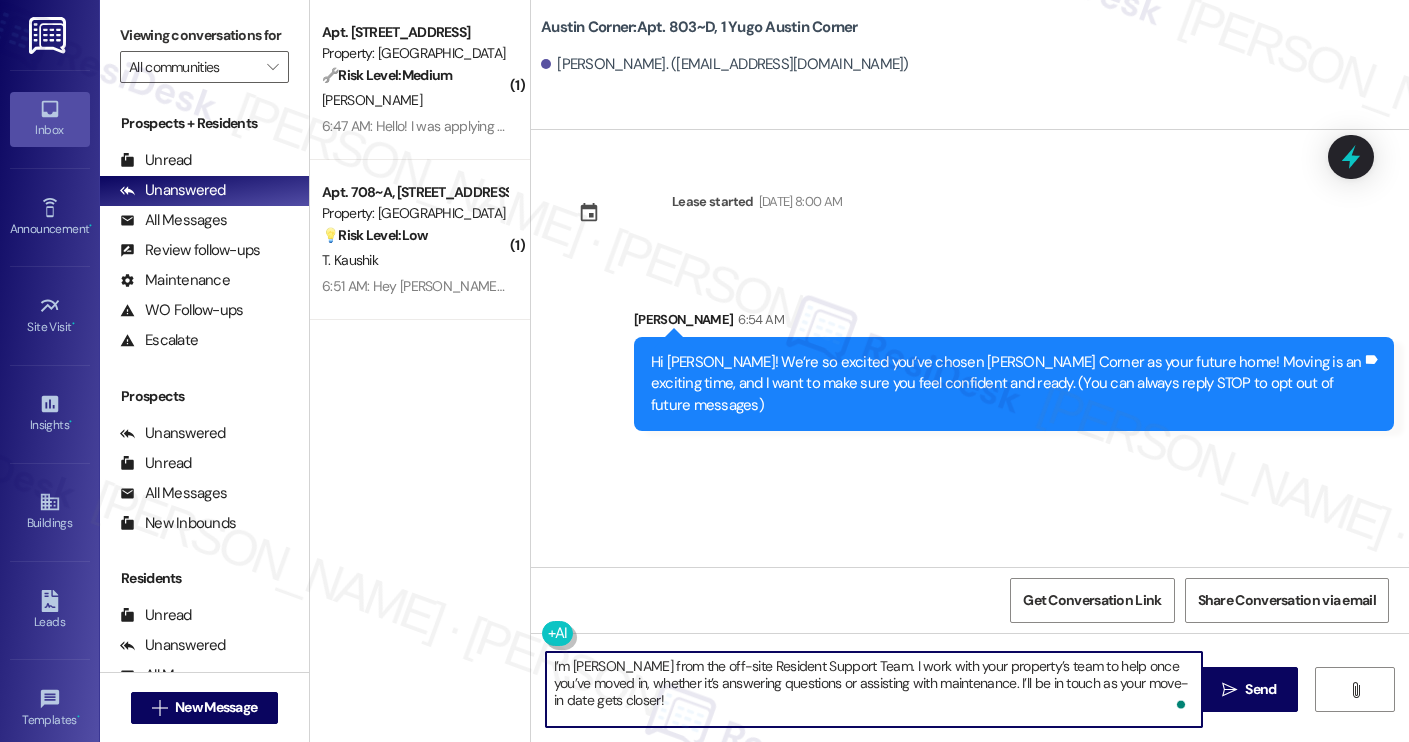 scroll, scrollTop: 68, scrollLeft: 0, axis: vertical 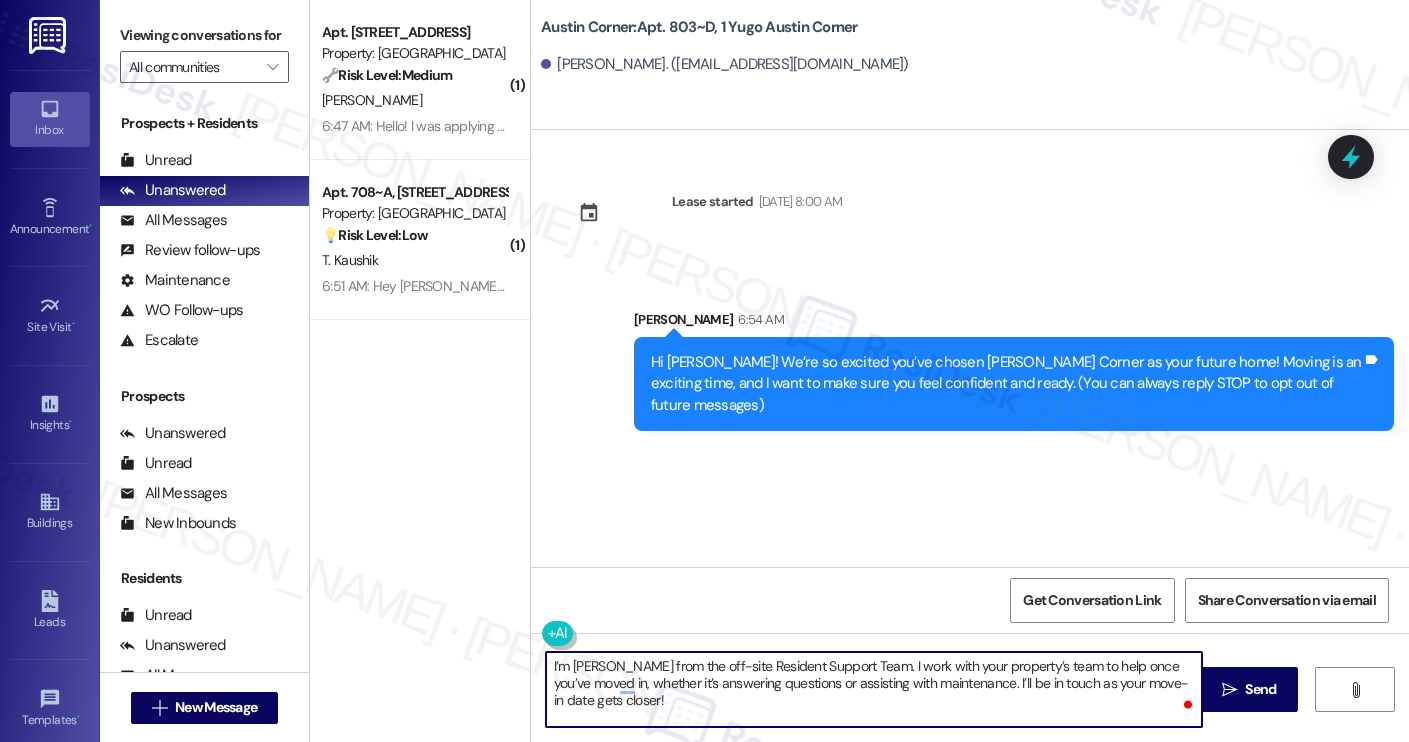 type on "I’m [PERSON_NAME] from the off-site Resident Support Team. I work with your property’s team to help once you’ve moved in, whether it’s answering questions or assisting with maintenance. I’ll be in touch as your move-in date gets closer!" 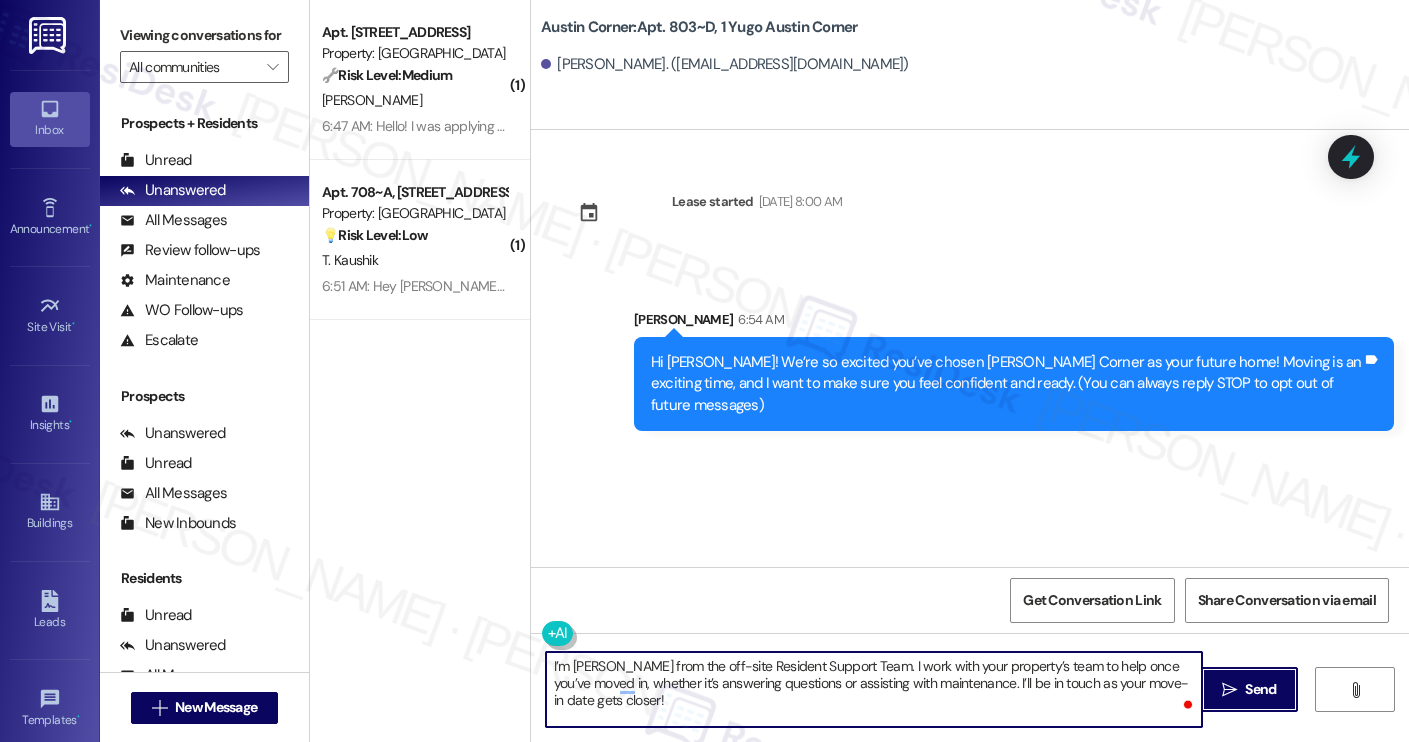 click on " Send" at bounding box center (1249, 689) 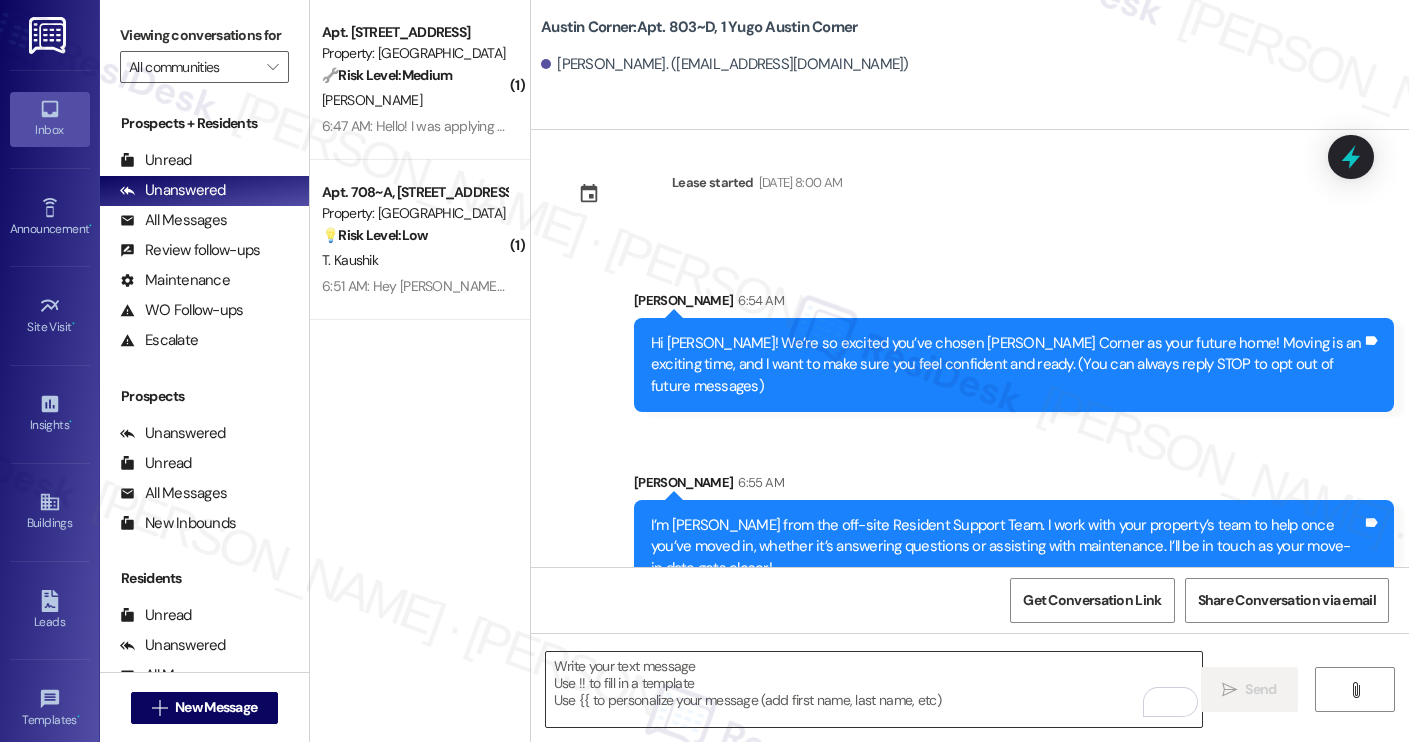 click at bounding box center (874, 689) 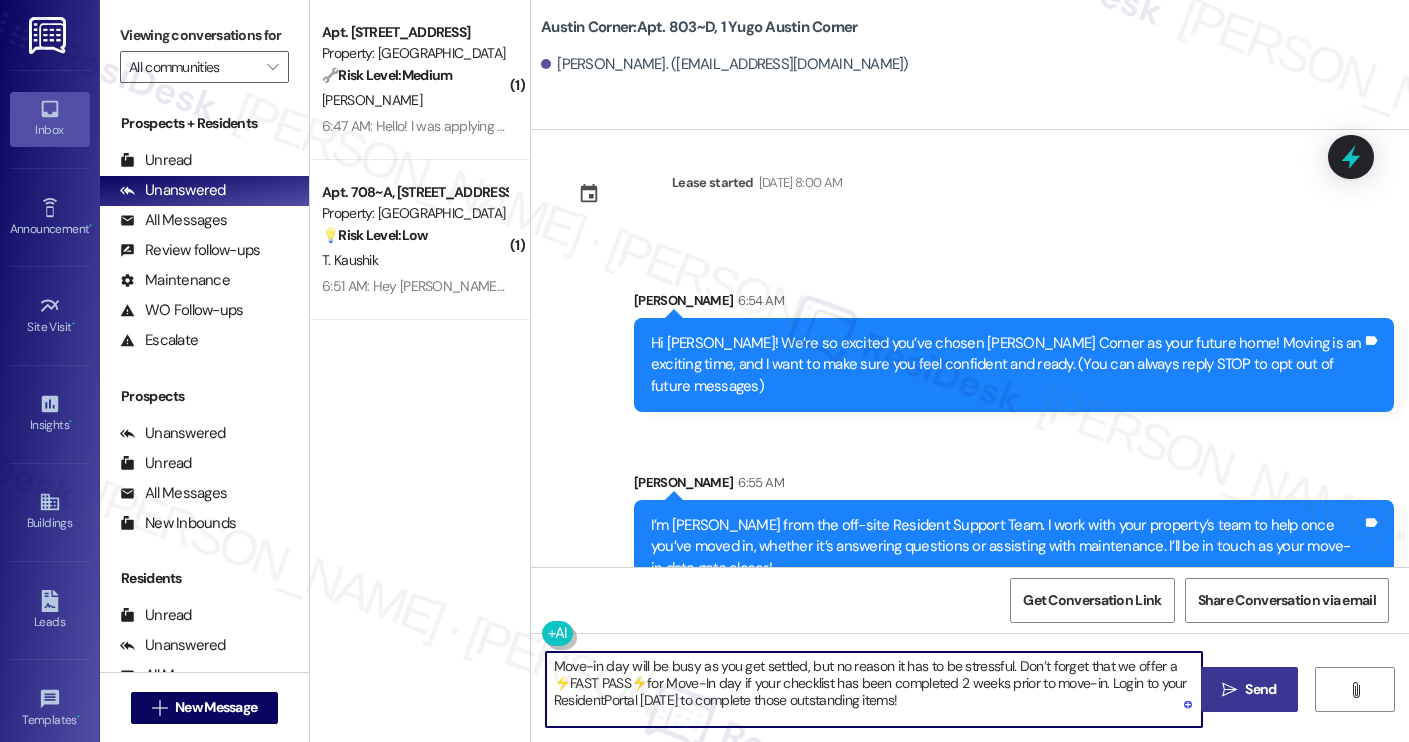 type on "Move-in day will be busy as you get settled, but no reason it has to be stressful. Don’t forget that we offer a ⚡FAST PASS⚡for Move-In day if your checklist has been completed 2 weeks prior to move-in. Login to your ResidentPortal [DATE] to complete those outstanding items!" 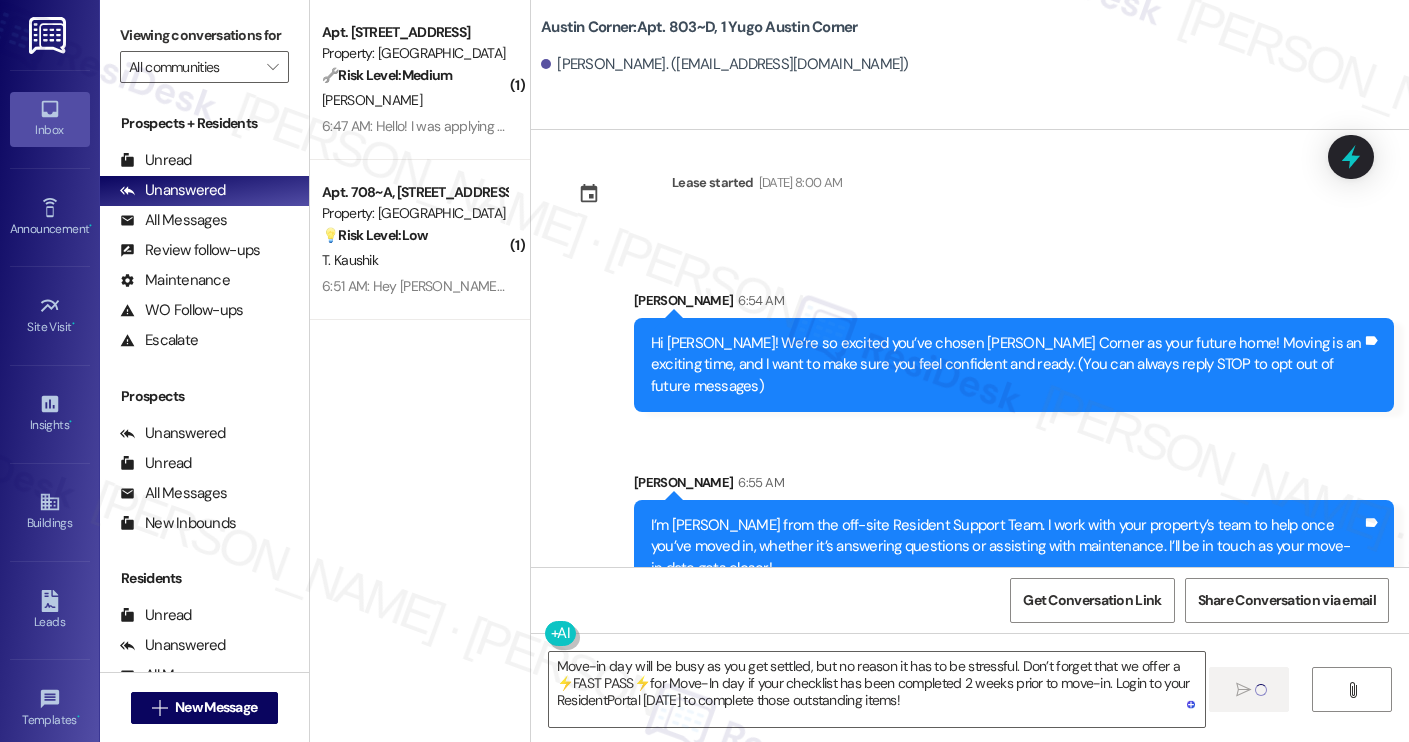 type 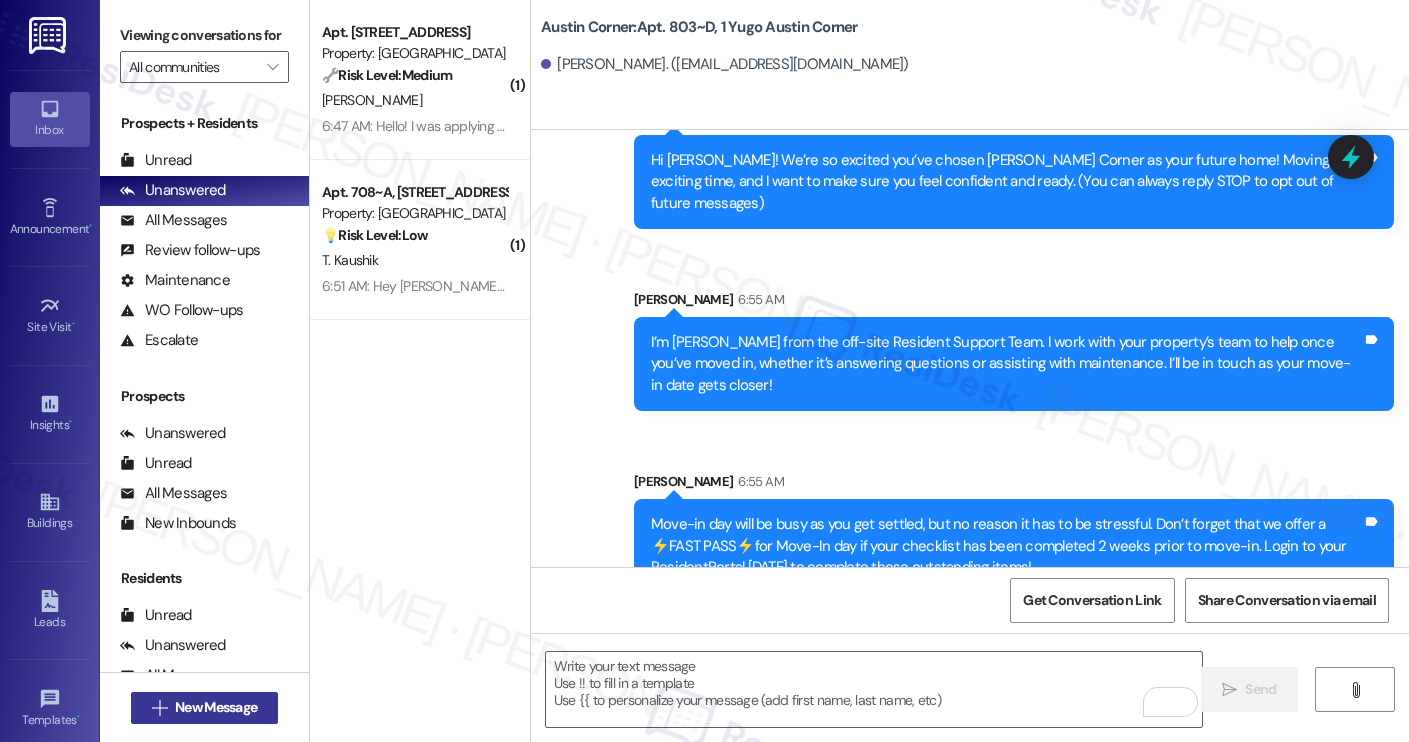 click on "New Message" at bounding box center (216, 707) 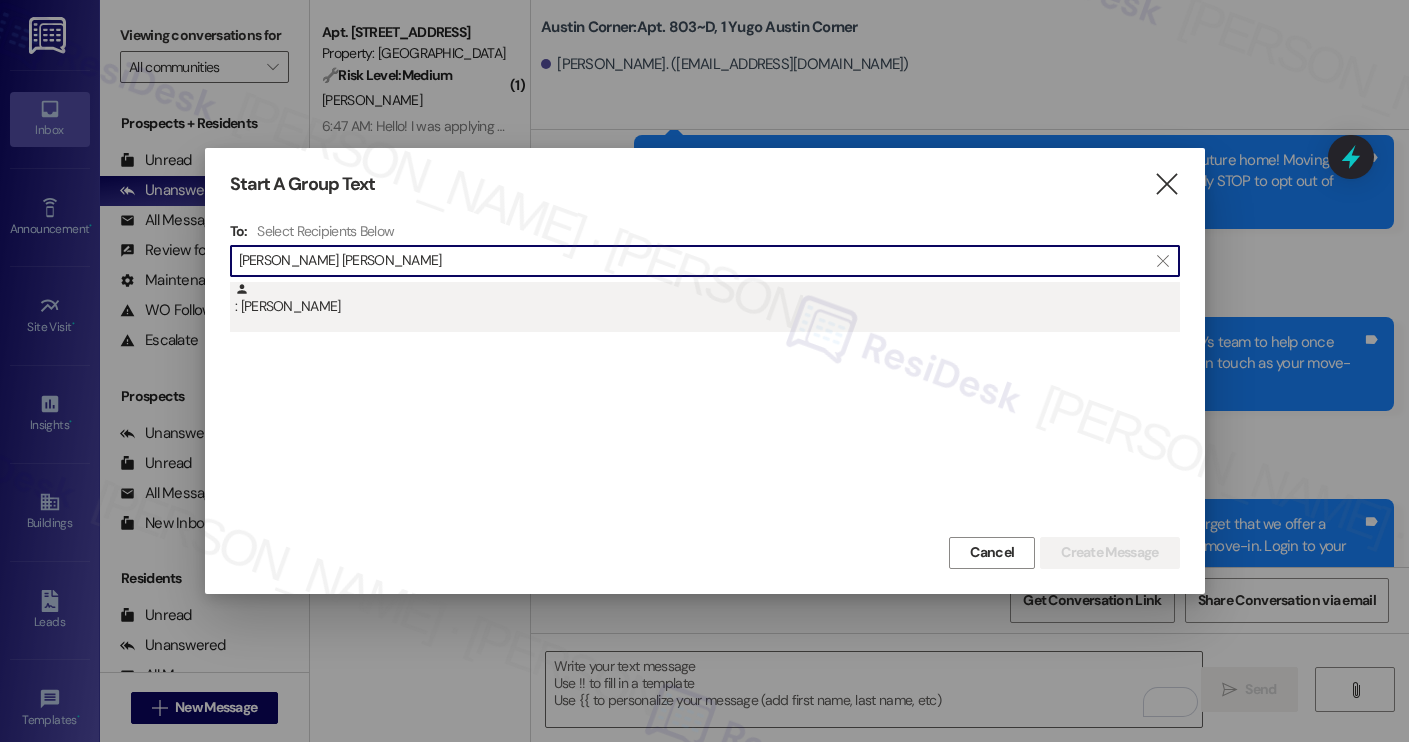 type on "nicole tarra" 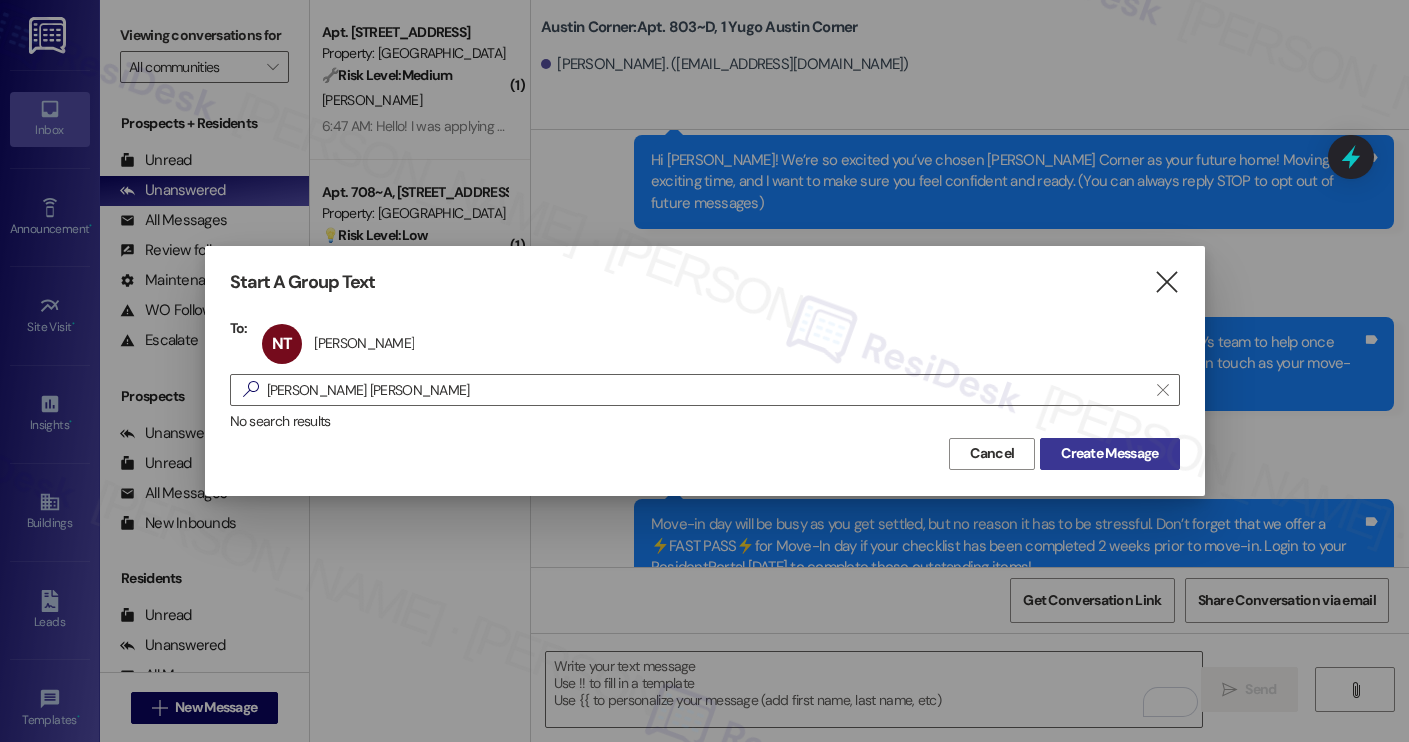 click on "Create Message" at bounding box center (1109, 454) 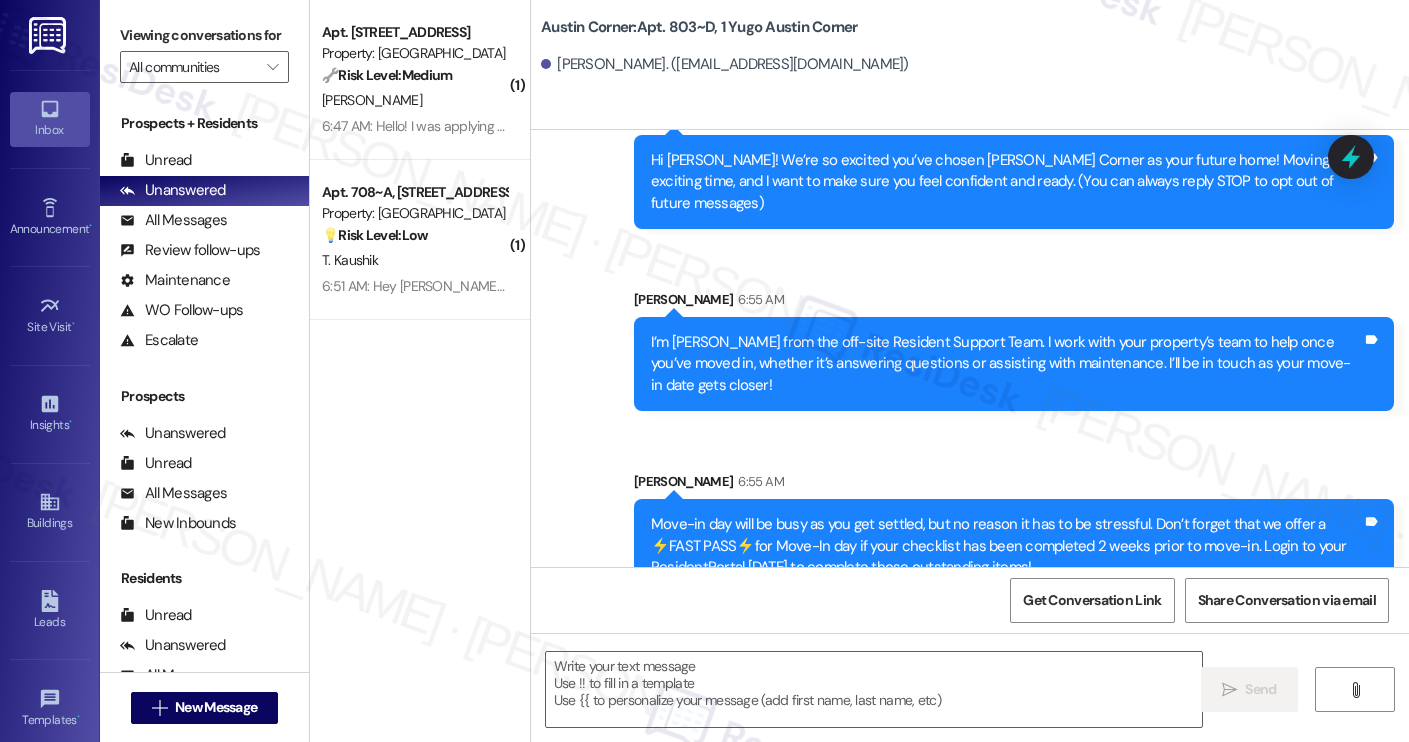 type on "Fetching suggested responses. Please feel free to read through the conversation in the meantime." 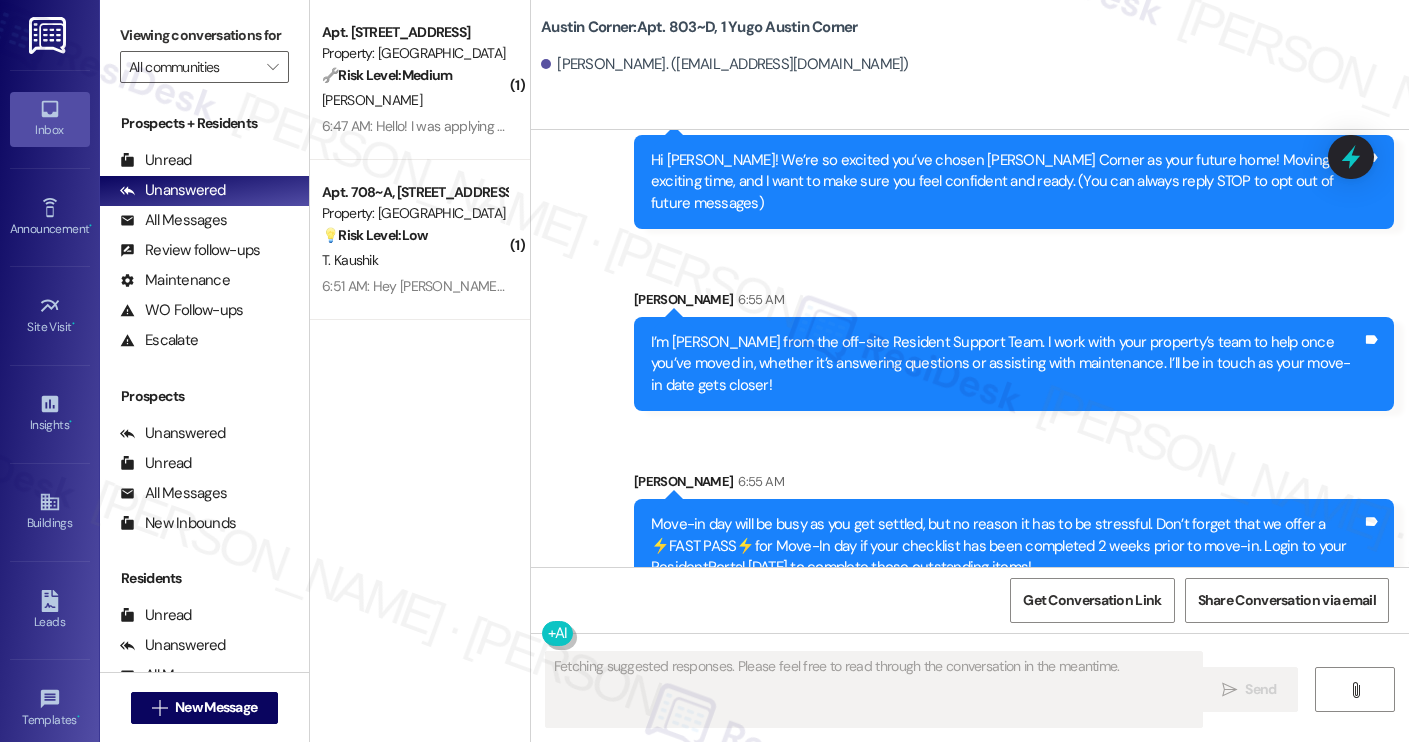 scroll, scrollTop: 0, scrollLeft: 0, axis: both 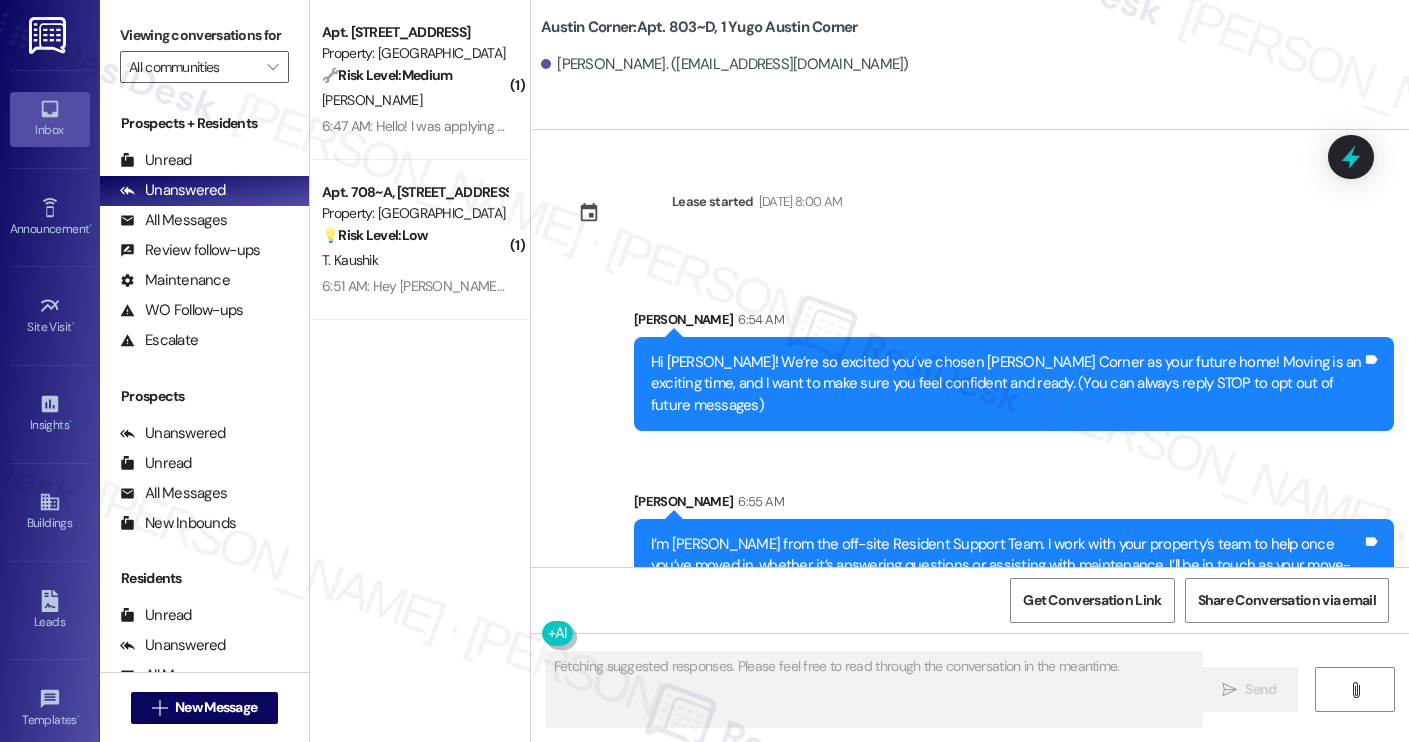 type 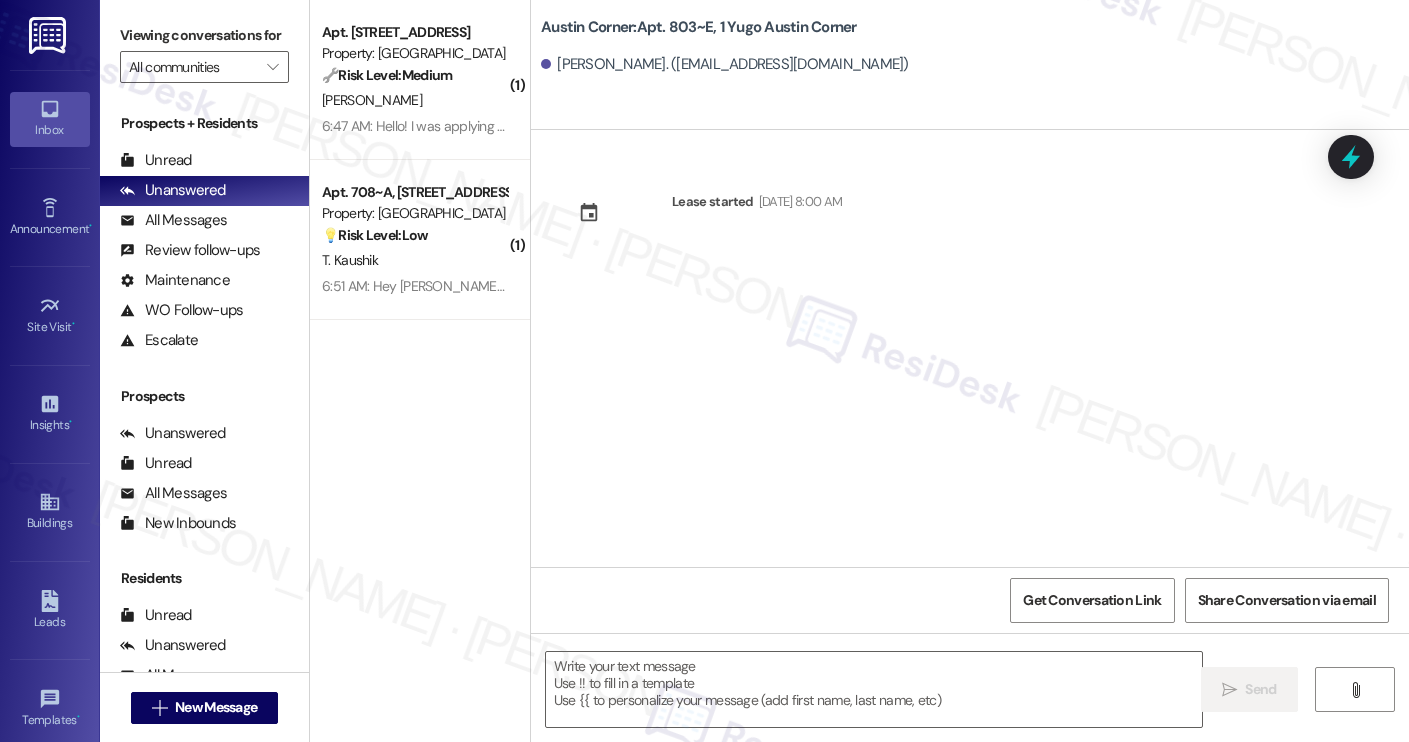 scroll, scrollTop: 0, scrollLeft: 0, axis: both 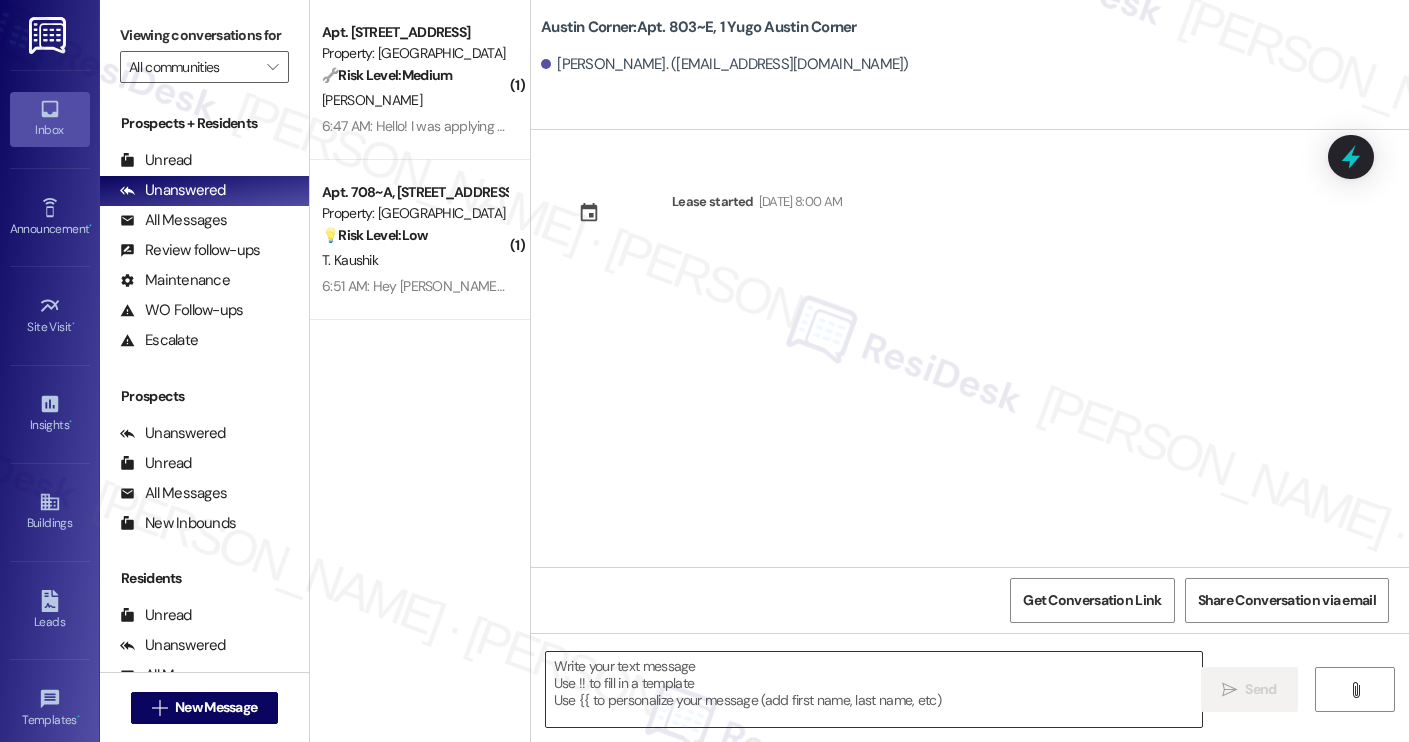 click at bounding box center [874, 689] 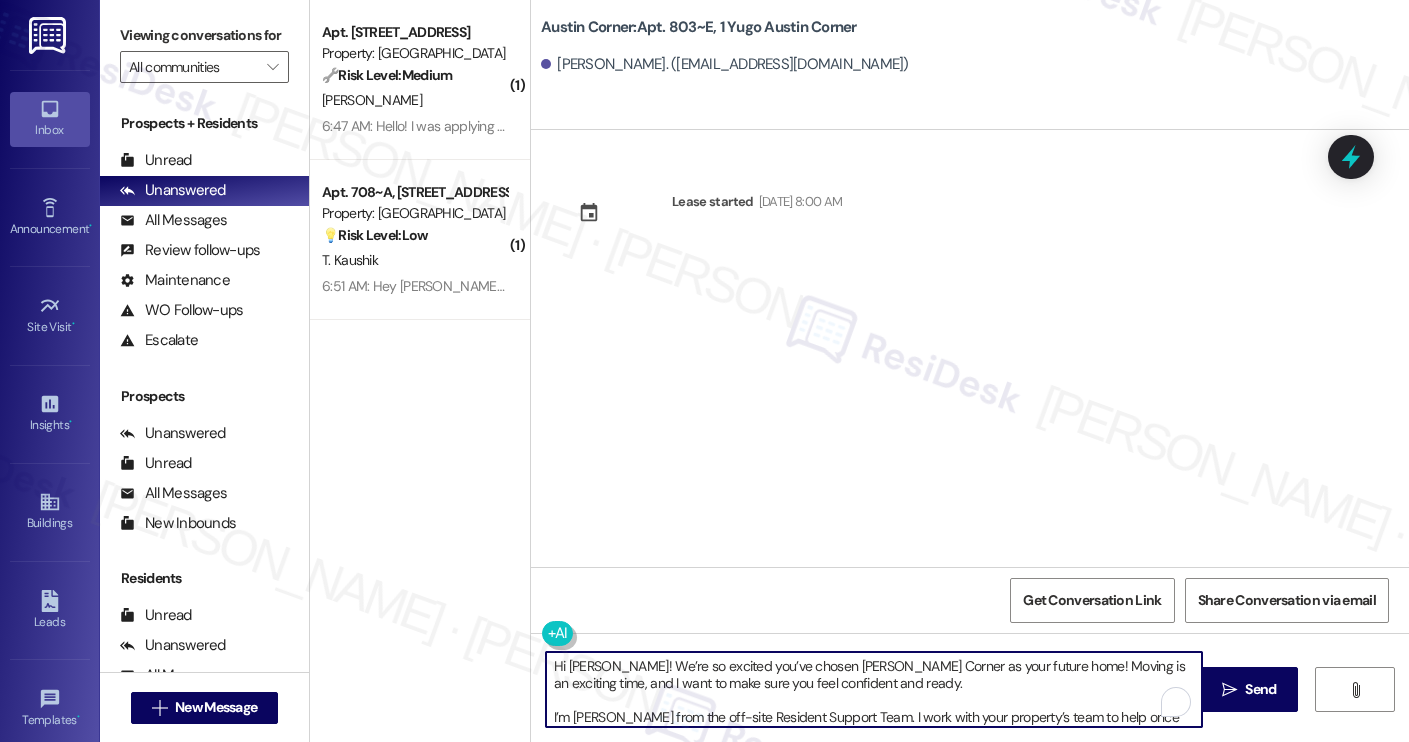 scroll, scrollTop: 119, scrollLeft: 0, axis: vertical 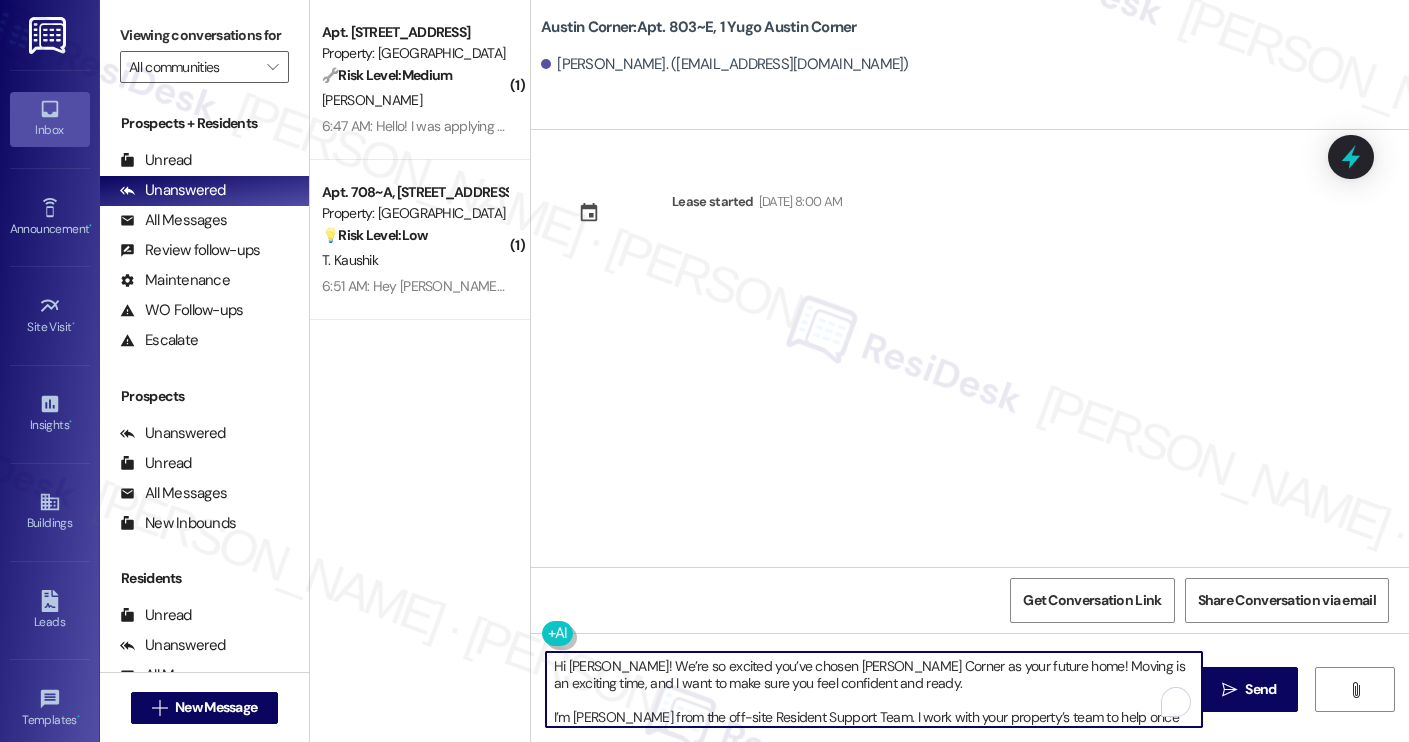 click on "[PERSON_NAME]. ([EMAIL_ADDRESS][DOMAIN_NAME])" at bounding box center (725, 64) 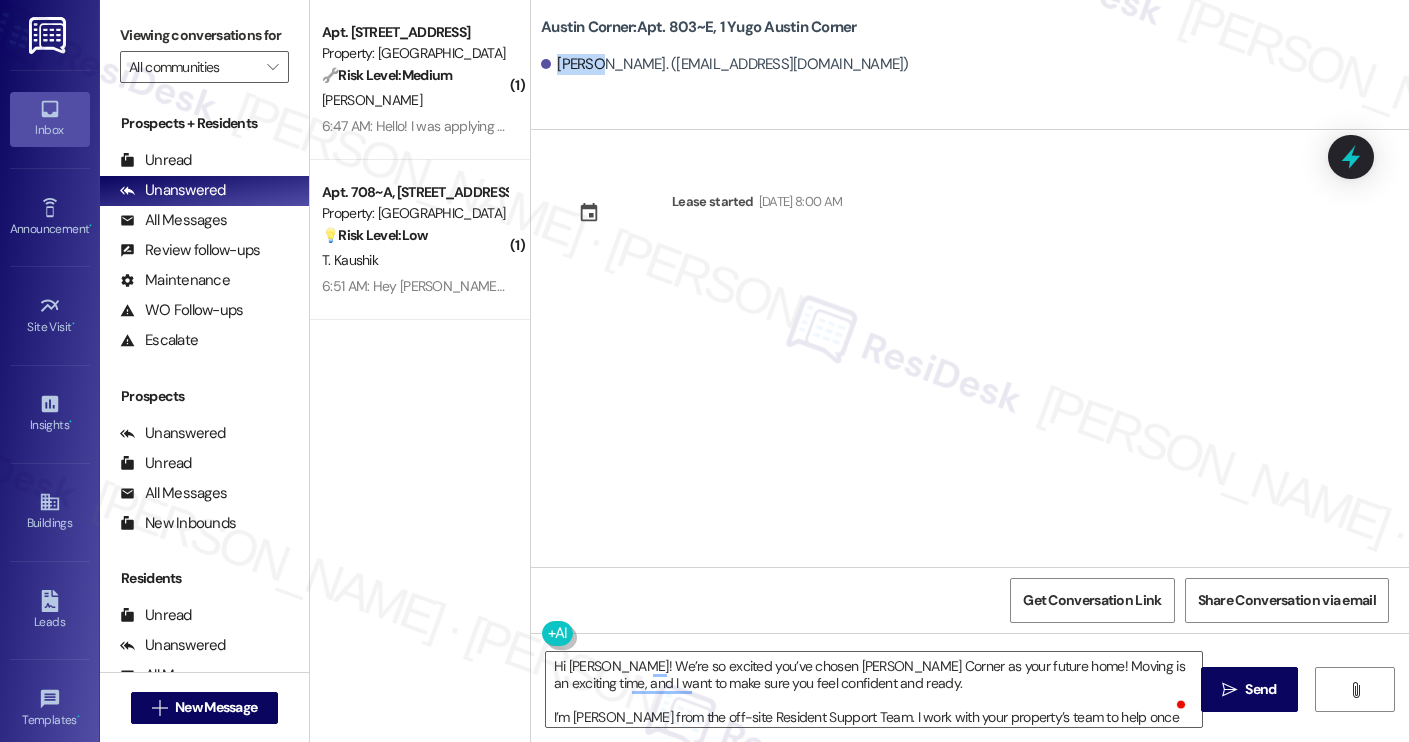 copy on "[PERSON_NAME]" 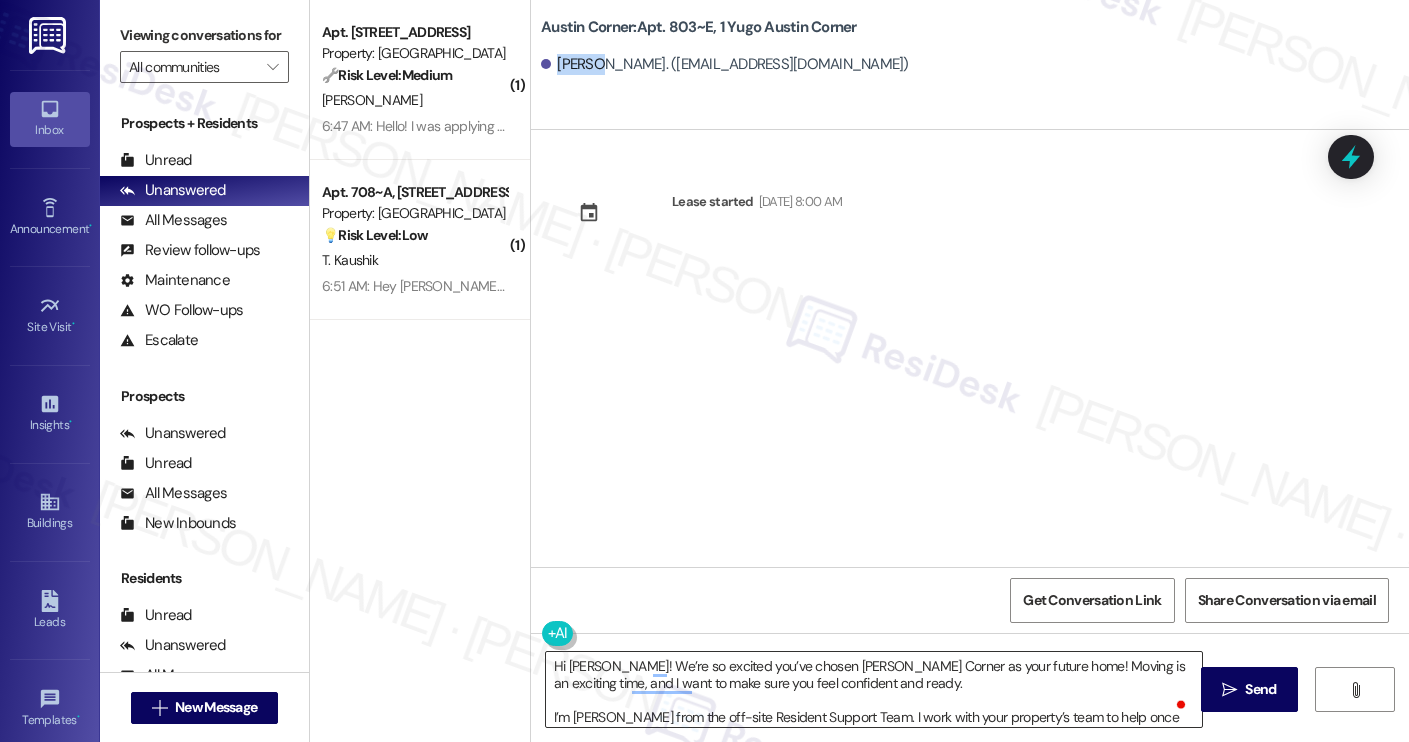 click on "Hi [PERSON_NAME]! We’re so excited you’ve chosen [PERSON_NAME] Corner as your future home! Moving is an exciting time, and I want to make sure you feel confident and ready.
I’m [PERSON_NAME] from the off-site Resident Support Team. I work with your property’s team to help once you’ve moved in, whether it’s answering questions or assisting with maintenance. I’ll be in touch as your move-in date gets closer!
Move-in day will be busy as you get settled, but no reason it has to be stressful. Don’t forget that we offer a ⚡FAST PASS⚡for Move-In day if your checklist has been completed 2 weeks prior to move-in. Login to your ResidentPortal [DATE] to complete those outstanding items!" at bounding box center (874, 689) 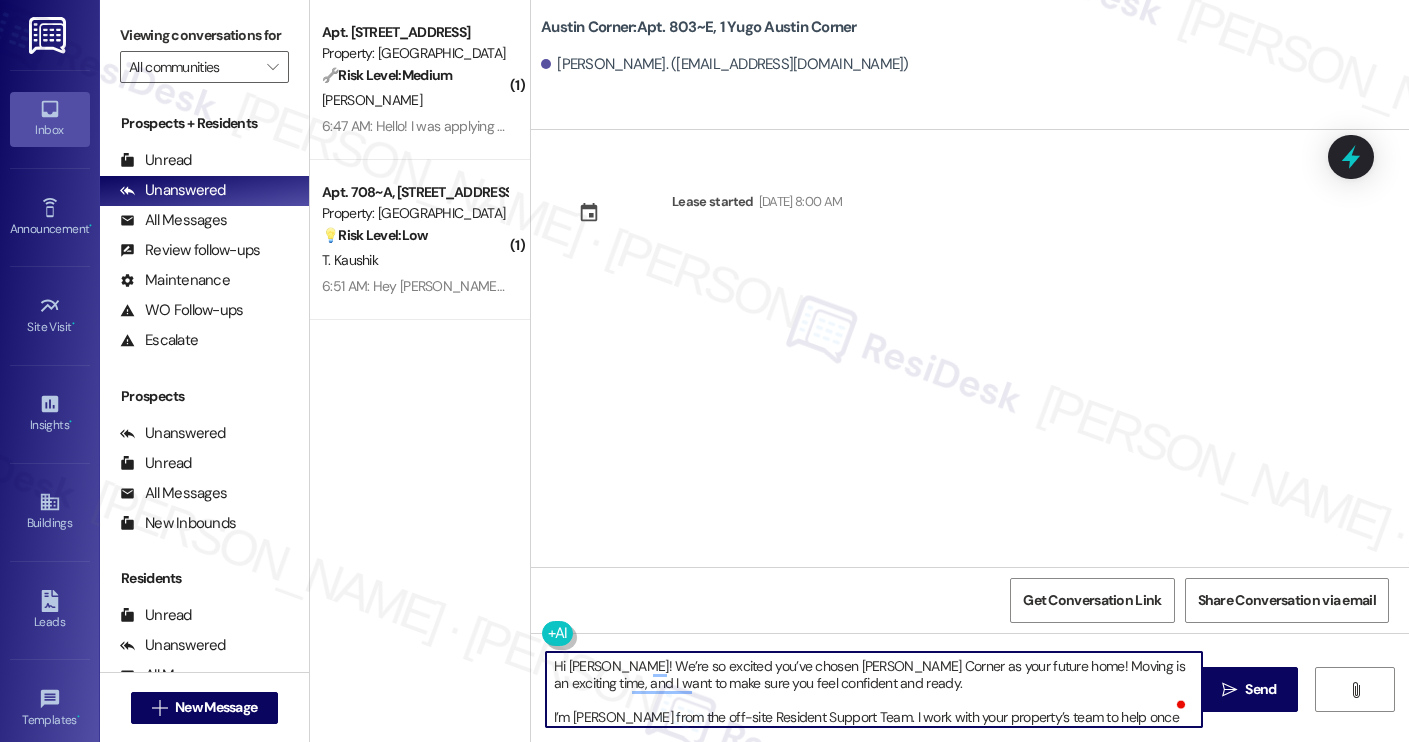 click on "Hi [PERSON_NAME]! We’re so excited you’ve chosen [PERSON_NAME] Corner as your future home! Moving is an exciting time, and I want to make sure you feel confident and ready.
I’m [PERSON_NAME] from the off-site Resident Support Team. I work with your property’s team to help once you’ve moved in, whether it’s answering questions or assisting with maintenance. I’ll be in touch as your move-in date gets closer!
Move-in day will be busy as you get settled, but no reason it has to be stressful. Don’t forget that we offer a ⚡FAST PASS⚡for Move-In day if your checklist has been completed 2 weeks prior to move-in. Login to your ResidentPortal [DATE] to complete those outstanding items!" at bounding box center (874, 689) 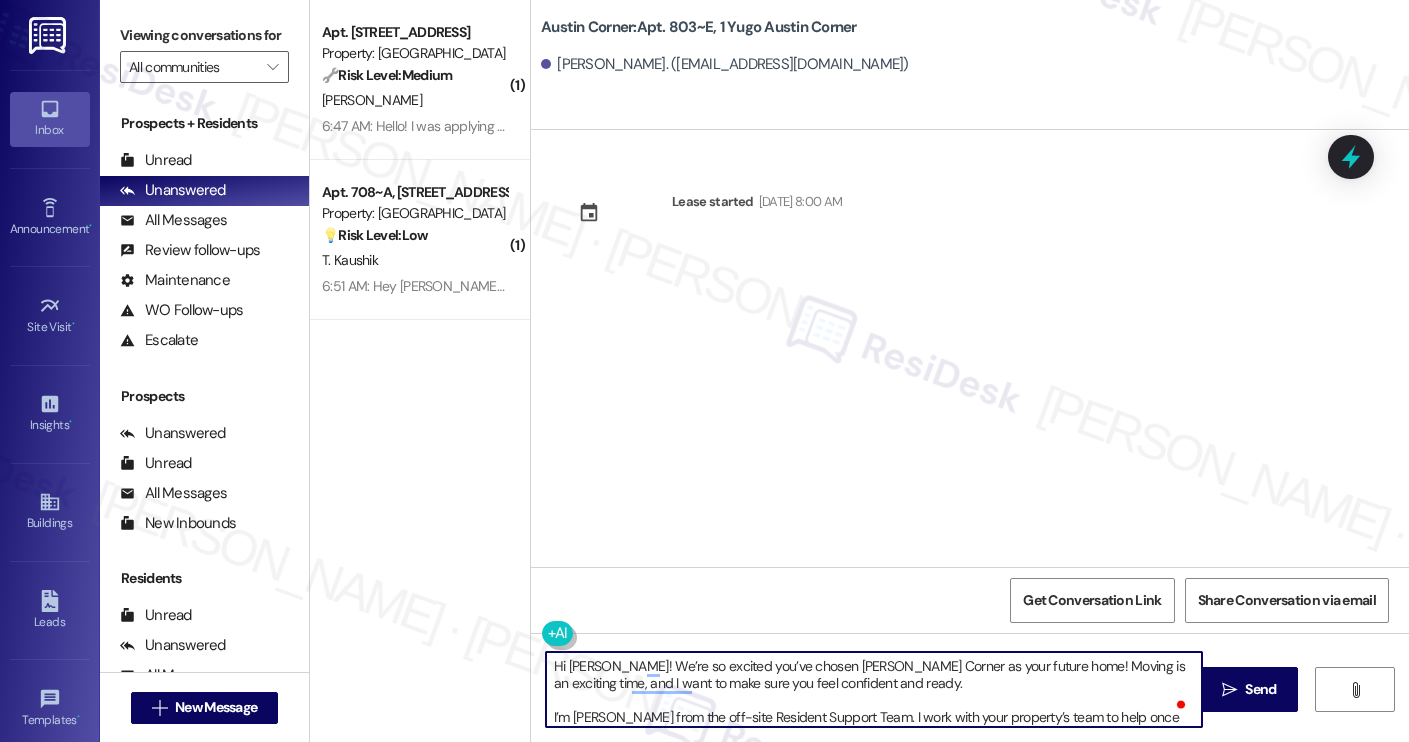 scroll, scrollTop: 17, scrollLeft: 0, axis: vertical 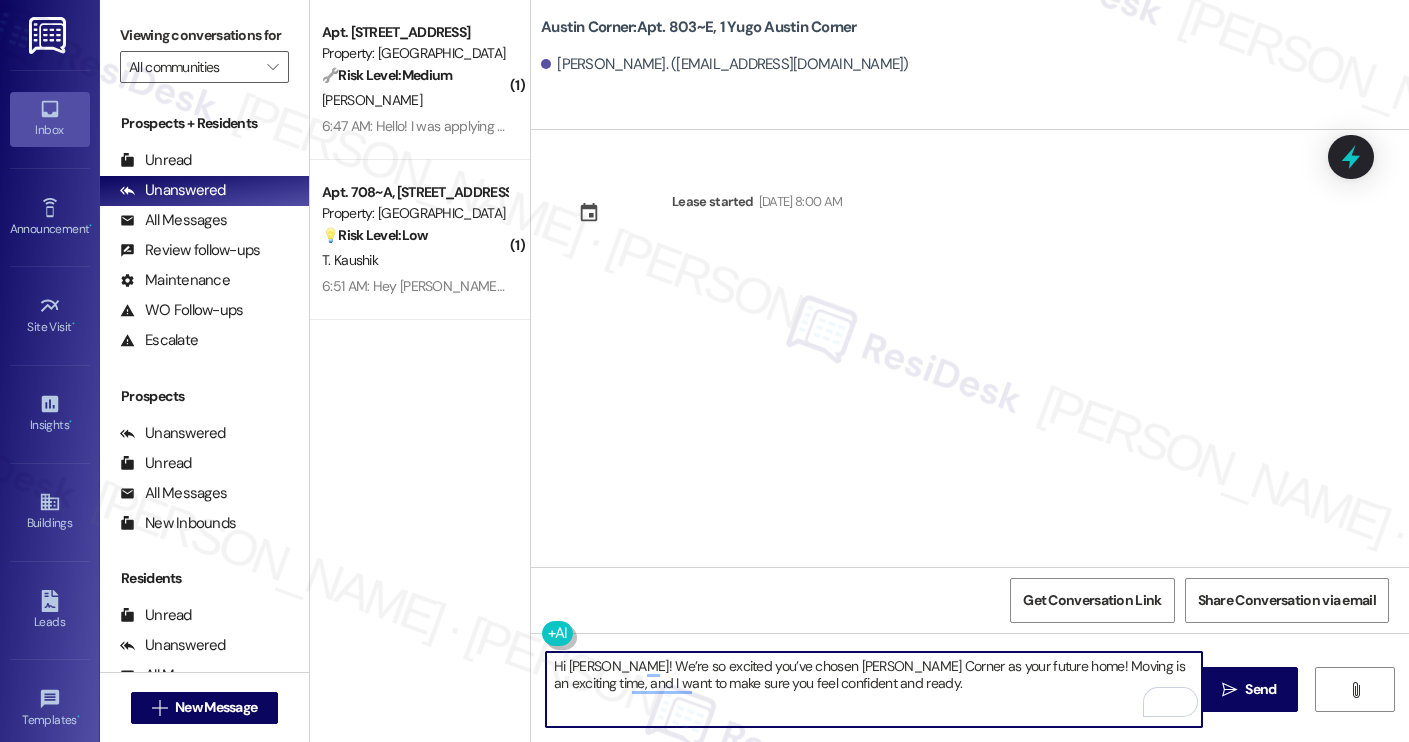 click on "Hi [PERSON_NAME]! We’re so excited you’ve chosen [PERSON_NAME] Corner as your future home! Moving is an exciting time, and I want to make sure you feel confident and ready." at bounding box center (874, 689) 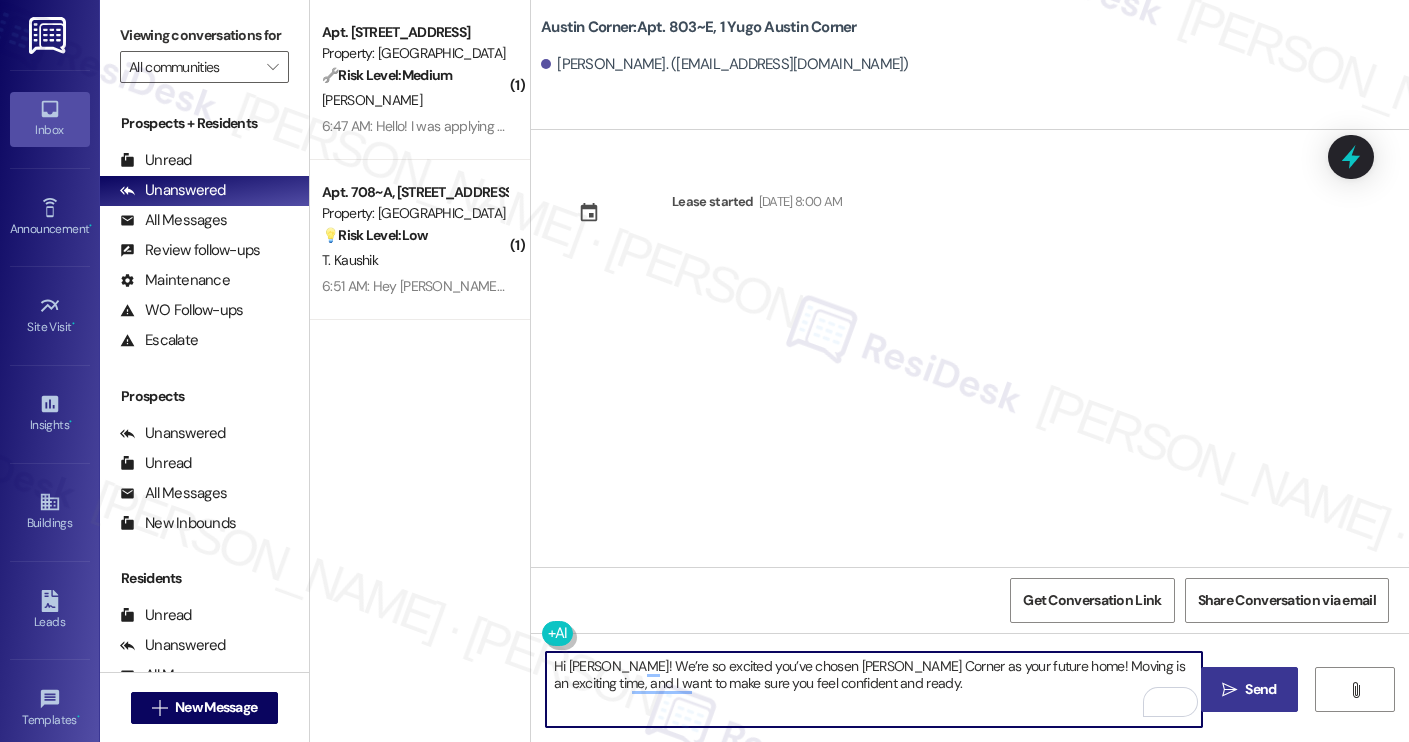 type on "Hi [PERSON_NAME]! We’re so excited you’ve chosen [PERSON_NAME] Corner as your future home! Moving is an exciting time, and I want to make sure you feel confident and ready." 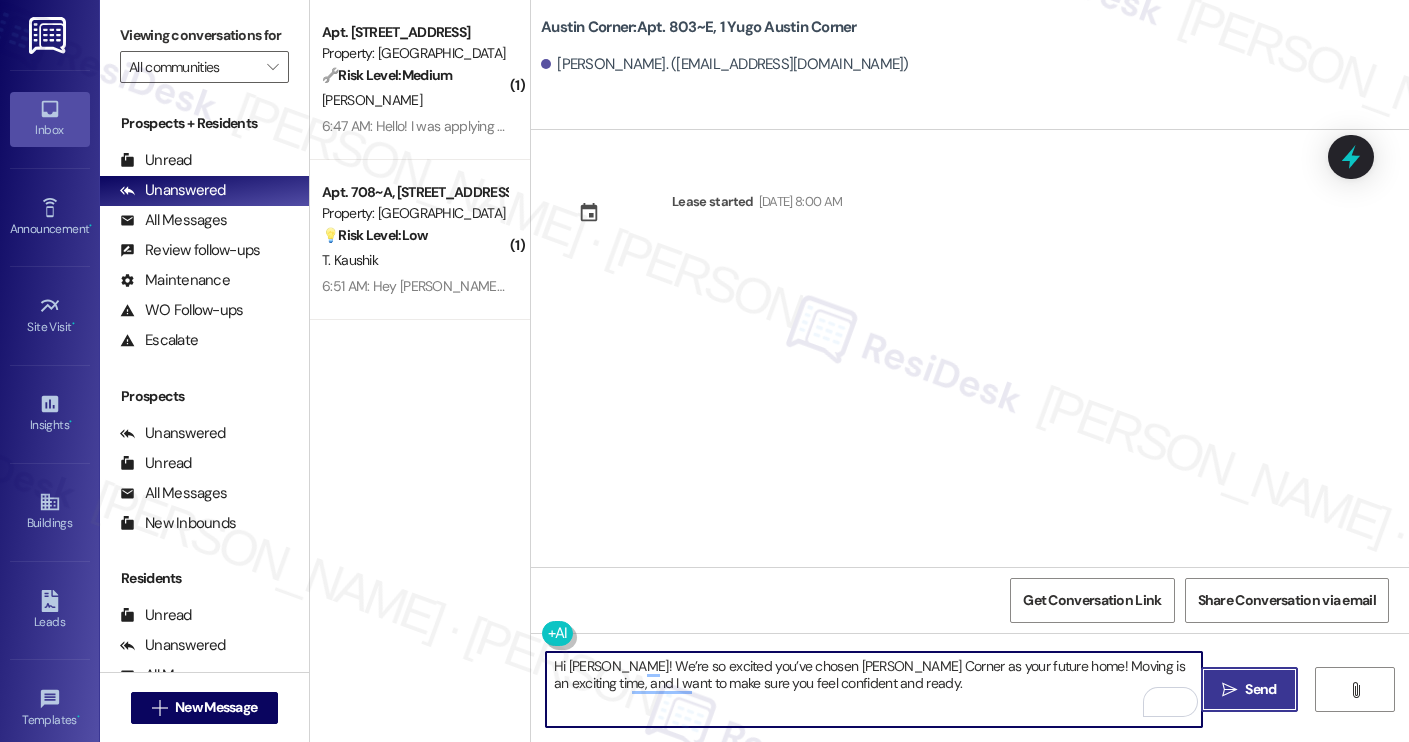 click on "" at bounding box center (1229, 690) 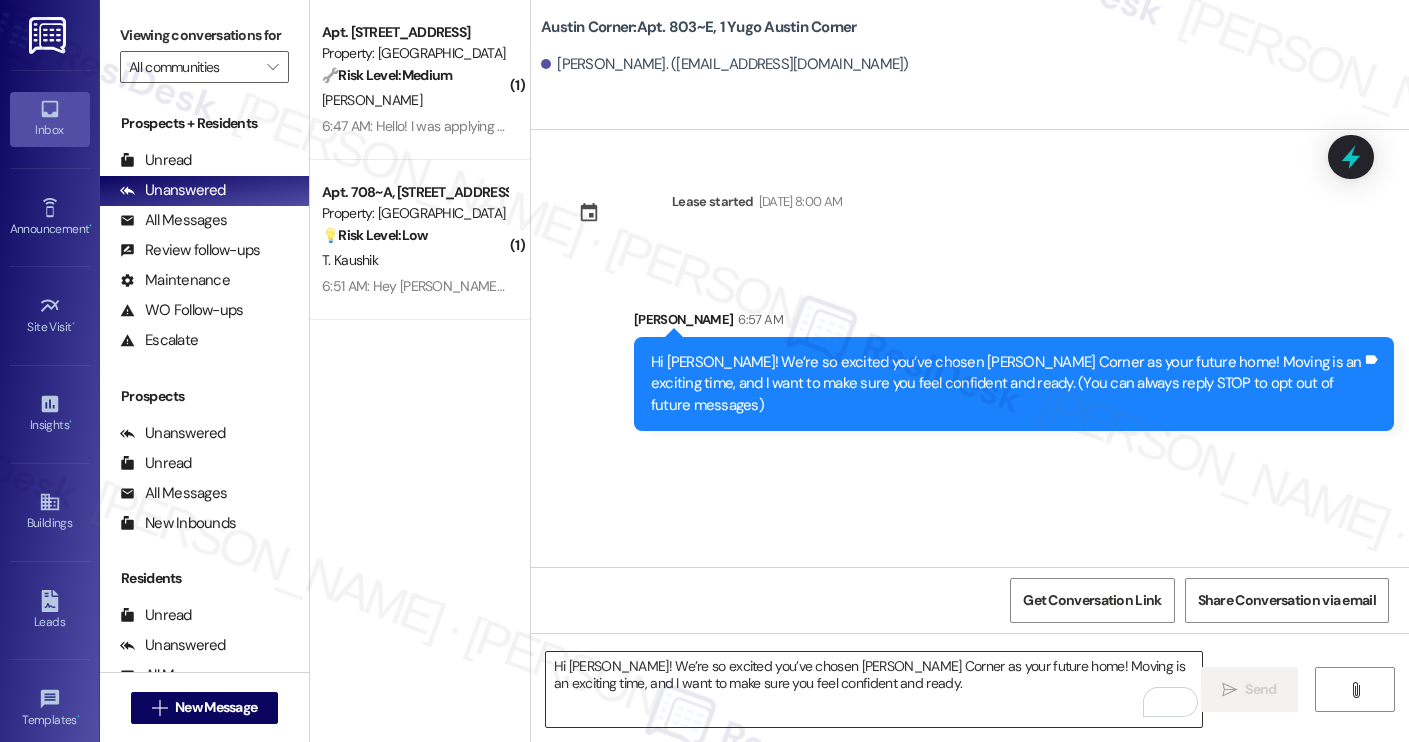 click on "Hi [PERSON_NAME]! We’re so excited you’ve chosen [PERSON_NAME] Corner as your future home! Moving is an exciting time, and I want to make sure you feel confident and ready." at bounding box center [874, 689] 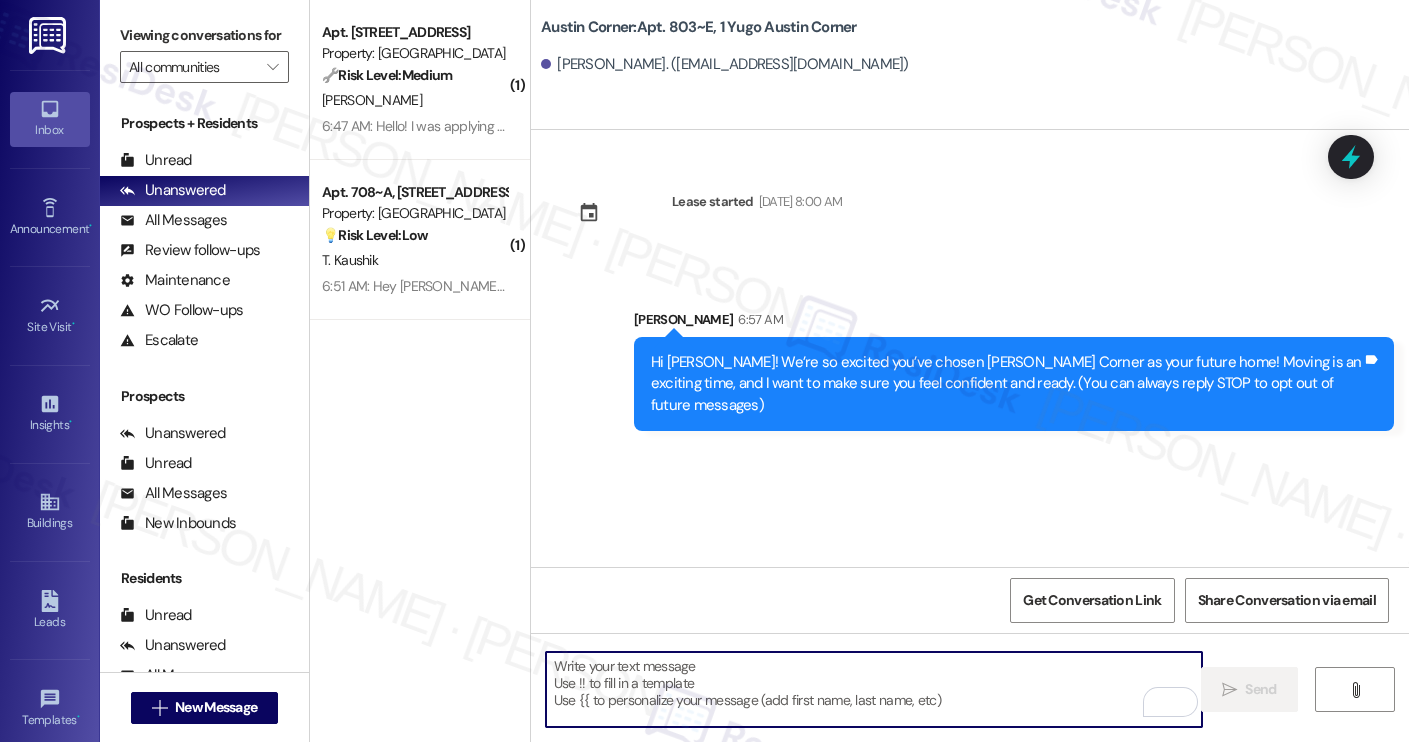 paste on "I’m [PERSON_NAME] from the off-site Resident Support Team. I work with your property’s team to help once you’ve moved in, whether it’s answering questions or assisting with maintenance. I’ll be in touch as your move-in date gets closer!
Move-in day will be busy as you get settled, but no reason it has to be stressful. Don’t forget that we offer a ⚡FAST PASS⚡for Move-In day if your checklist has been completed 2 weeks prior to move-in. Login to your ResidentPortal [DATE] to complete those outstanding items!" 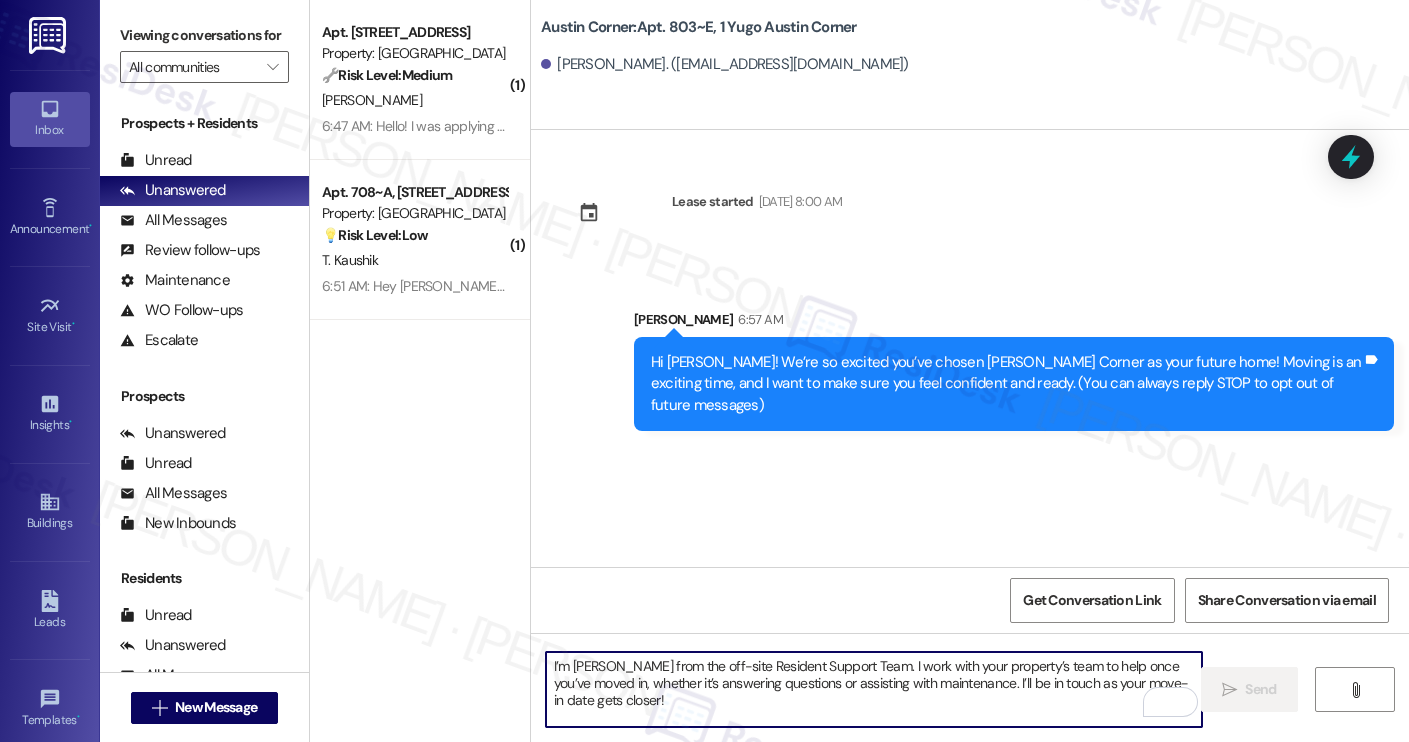 scroll, scrollTop: 68, scrollLeft: 0, axis: vertical 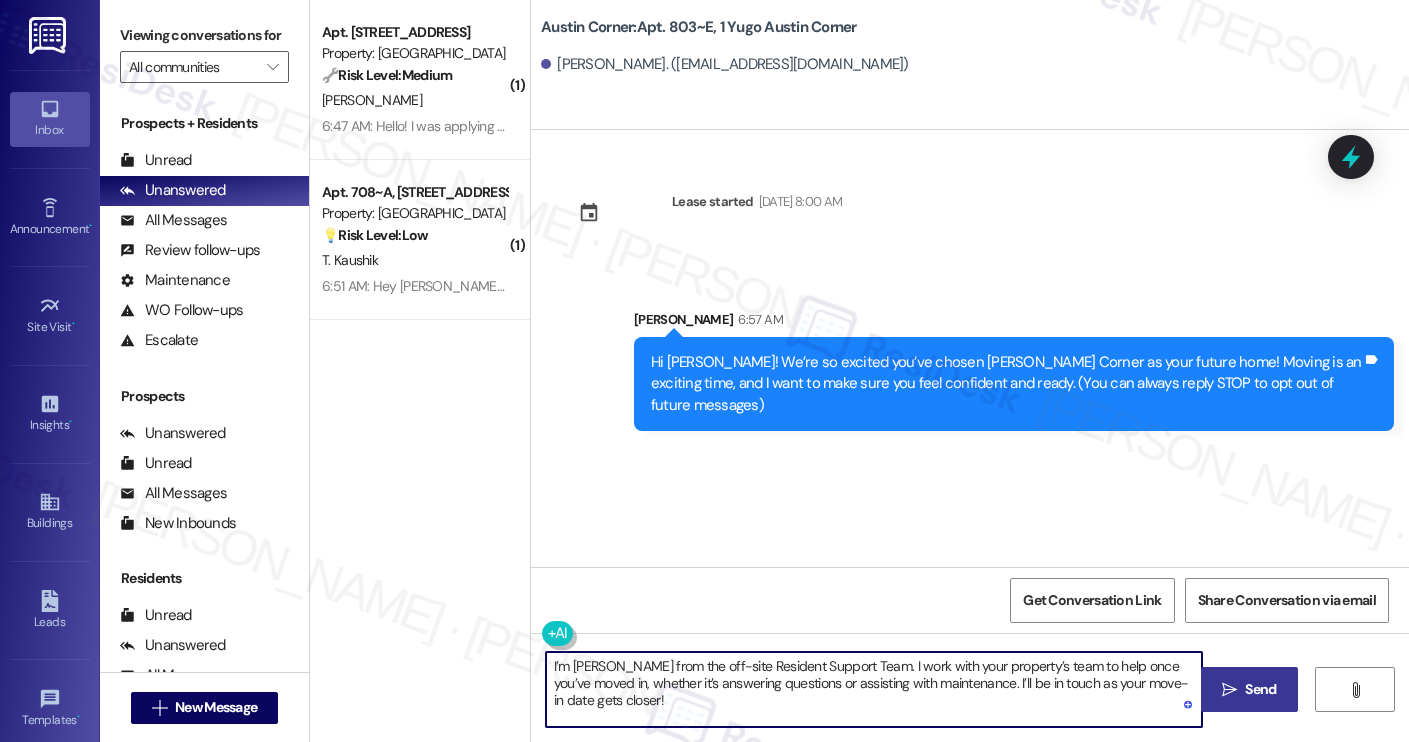 type on "I’m [PERSON_NAME] from the off-site Resident Support Team. I work with your property’s team to help once you’ve moved in, whether it’s answering questions or assisting with maintenance. I’ll be in touch as your move-in date gets closer!" 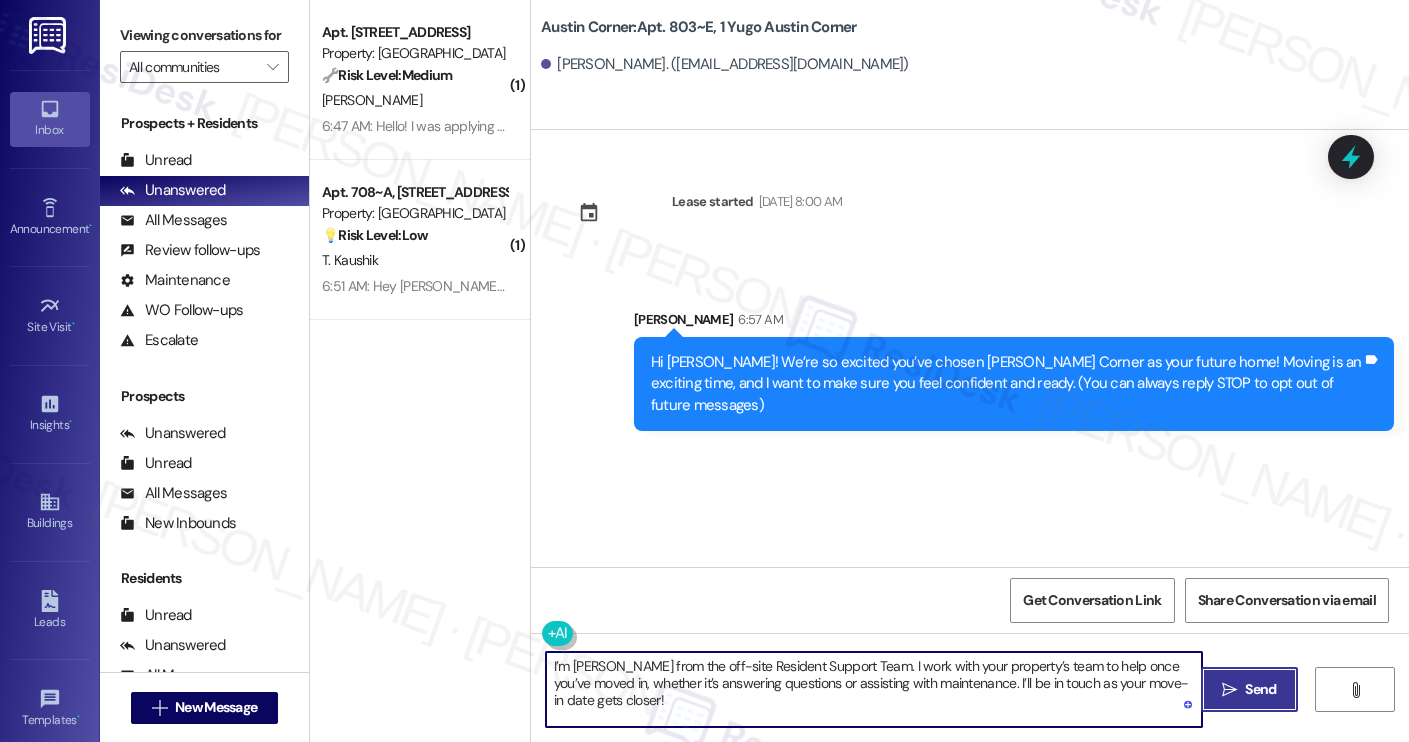 click on "Send" at bounding box center (1260, 689) 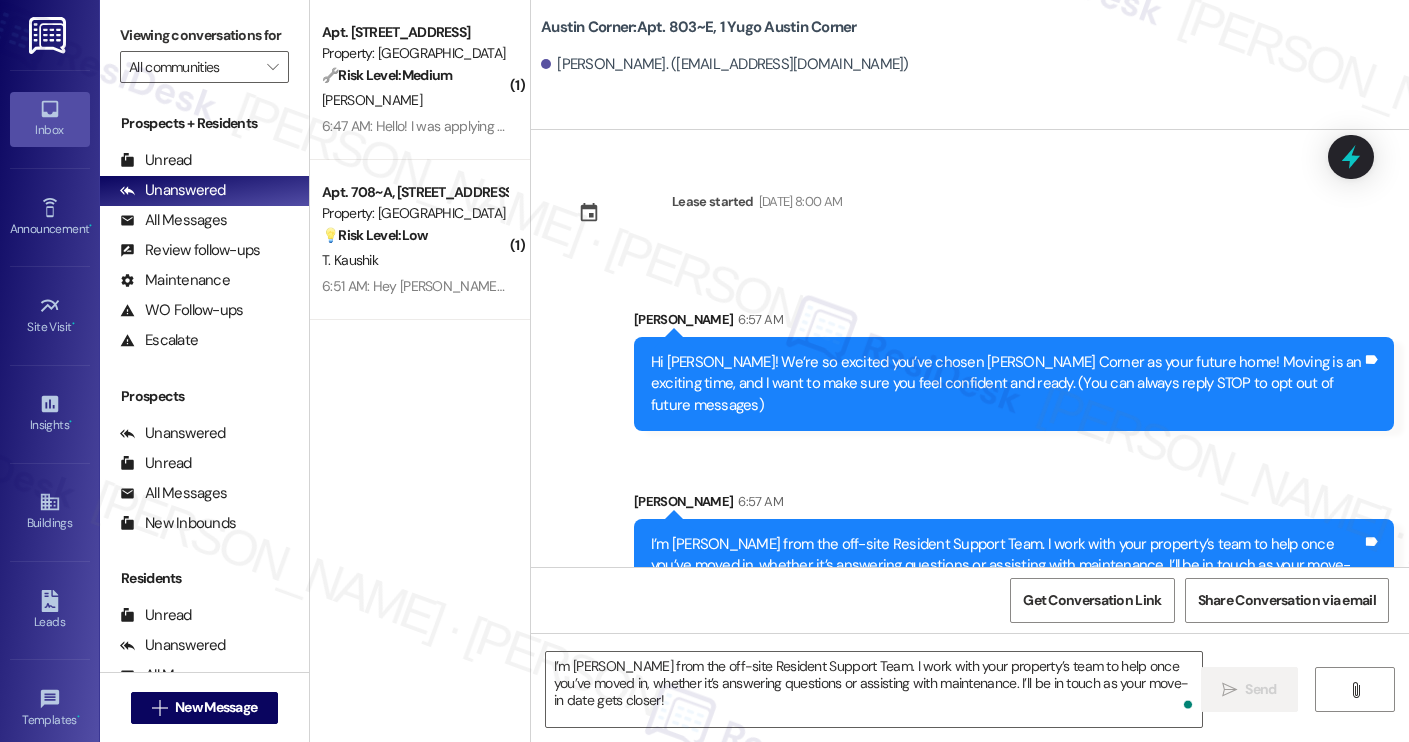 scroll, scrollTop: 19, scrollLeft: 0, axis: vertical 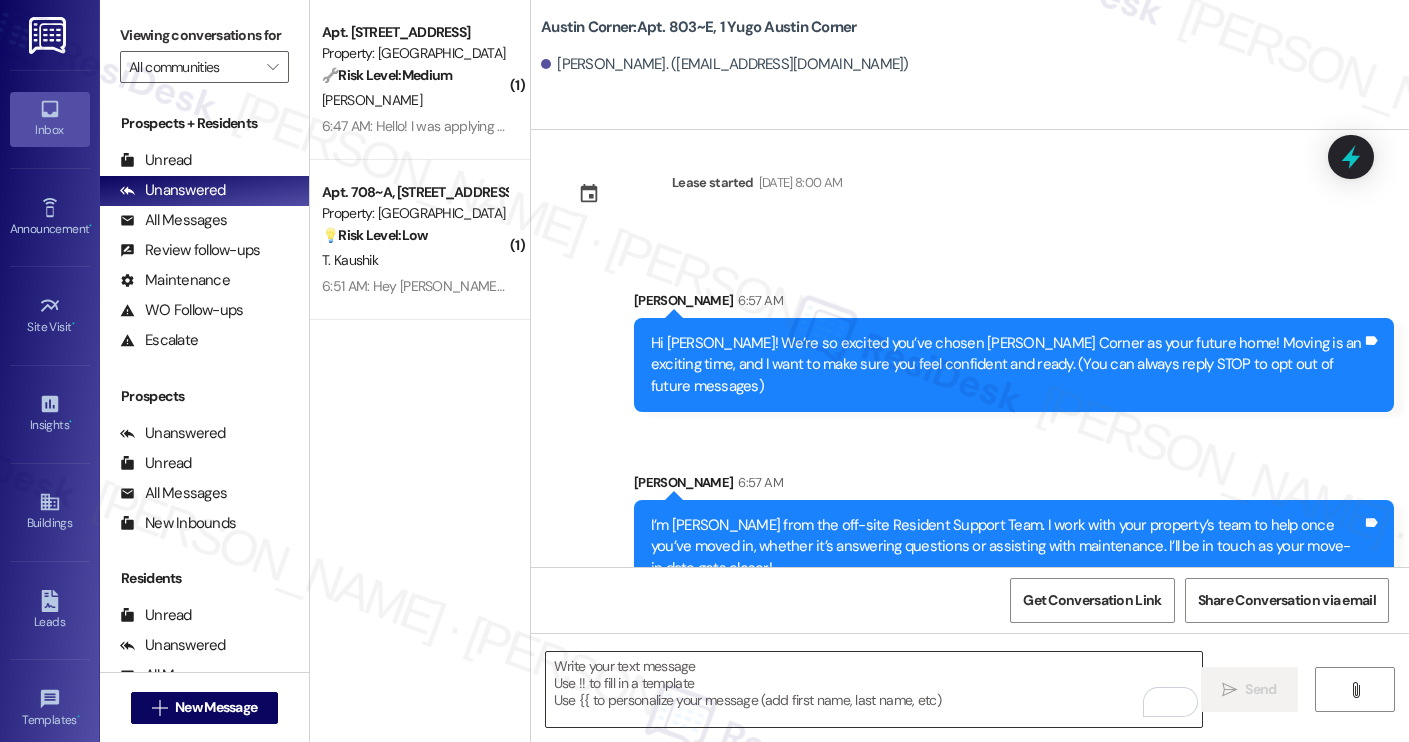 click at bounding box center [874, 689] 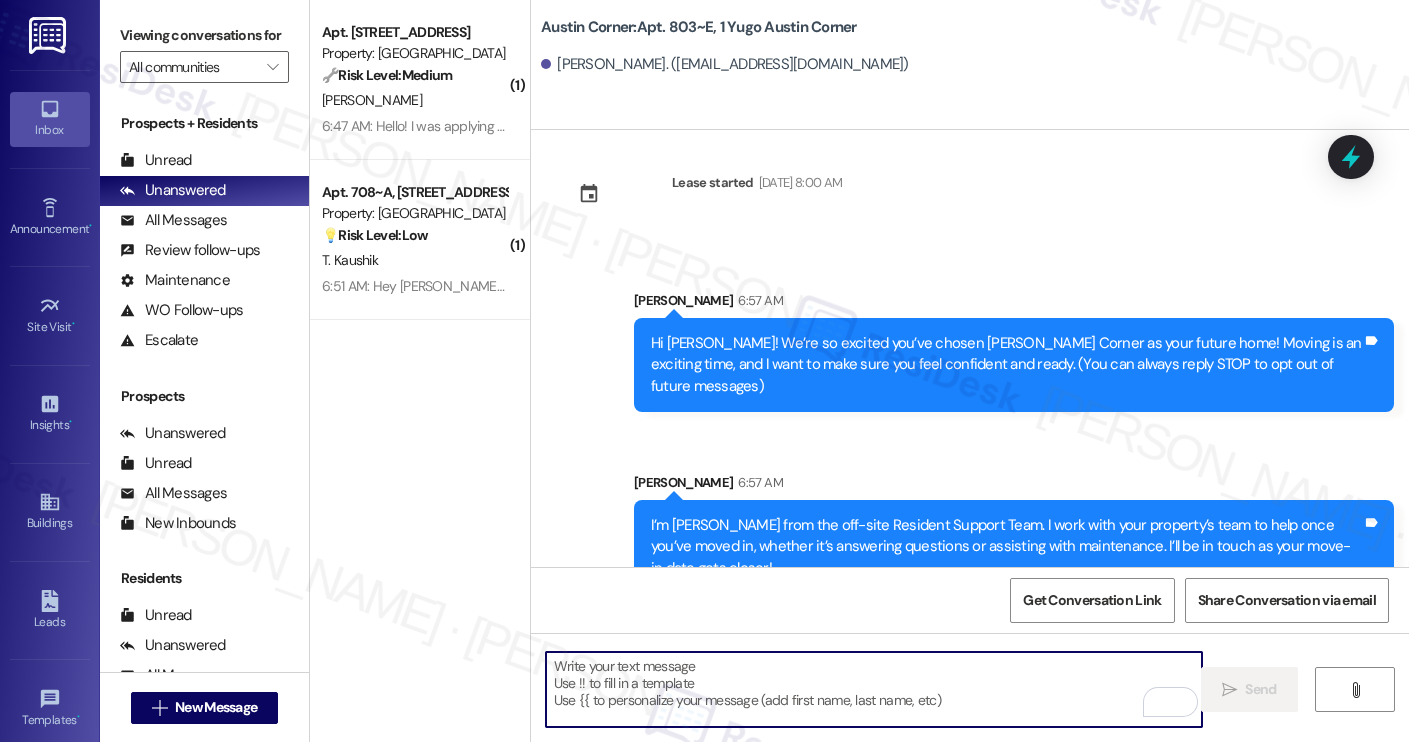 paste on "Move-in day will be busy as you get settled, but no reason it has to be stressful. Don’t forget that we offer a ⚡FAST PASS⚡for Move-In day if your checklist has been completed 2 weeks prior to move-in. Login to your ResidentPortal [DATE] to complete those outstanding items!" 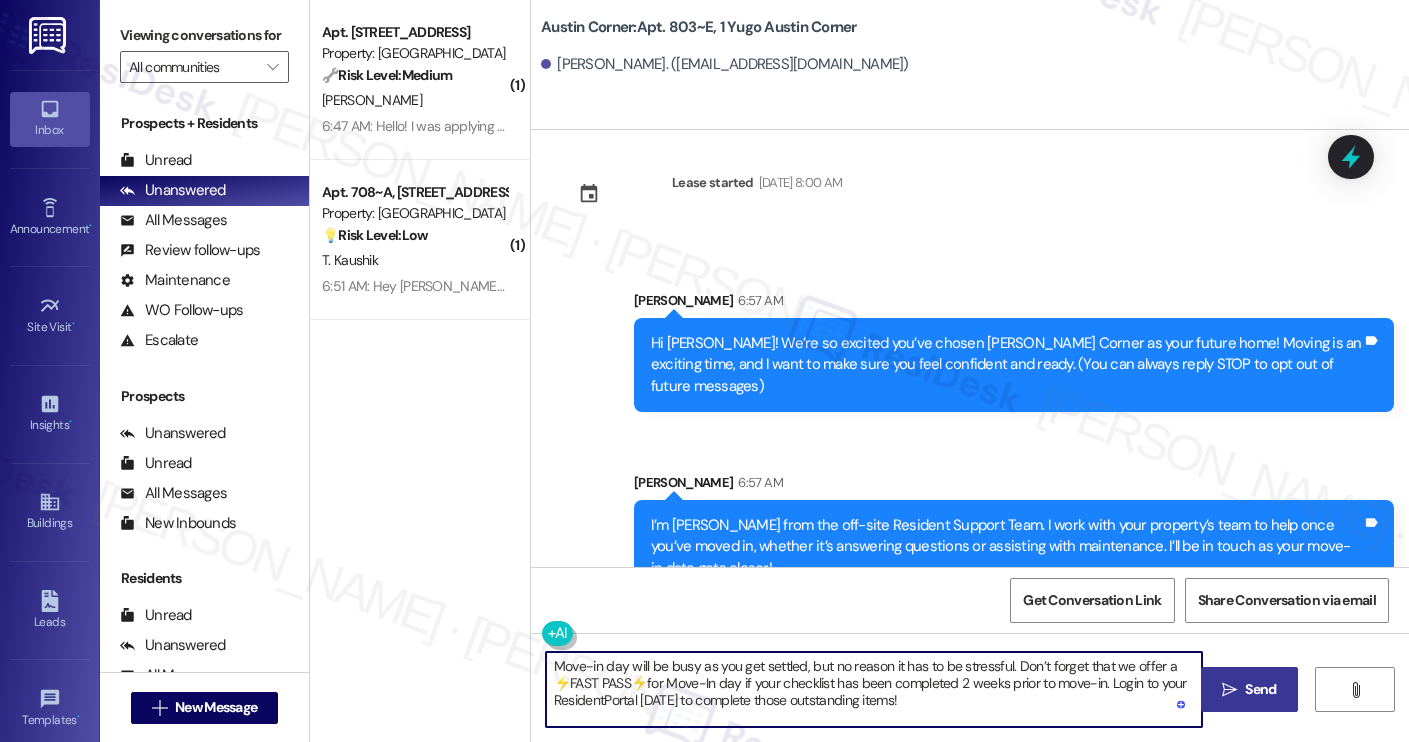 type on "Move-in day will be busy as you get settled, but no reason it has to be stressful. Don’t forget that we offer a ⚡FAST PASS⚡for Move-In day if your checklist has been completed 2 weeks prior to move-in. Login to your ResidentPortal [DATE] to complete those outstanding items!" 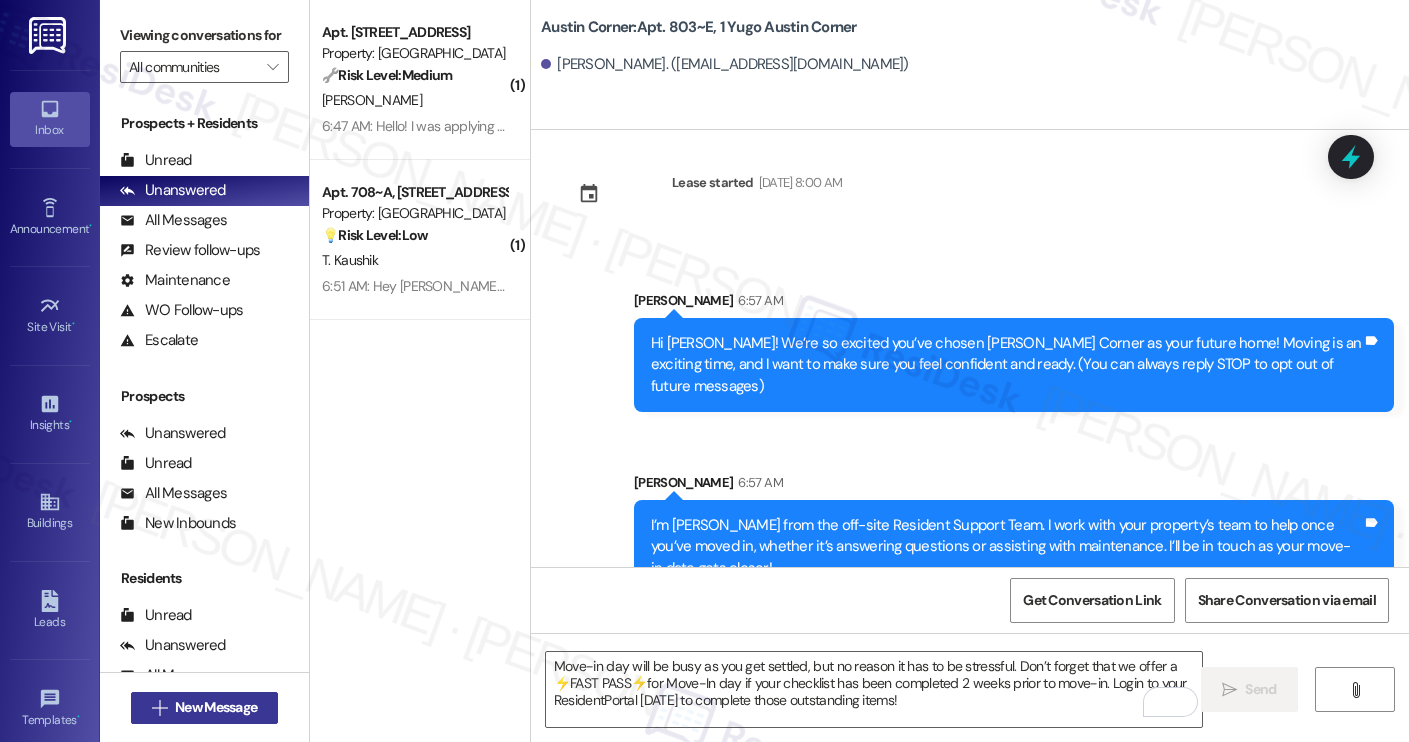 click on "New Message" at bounding box center [216, 707] 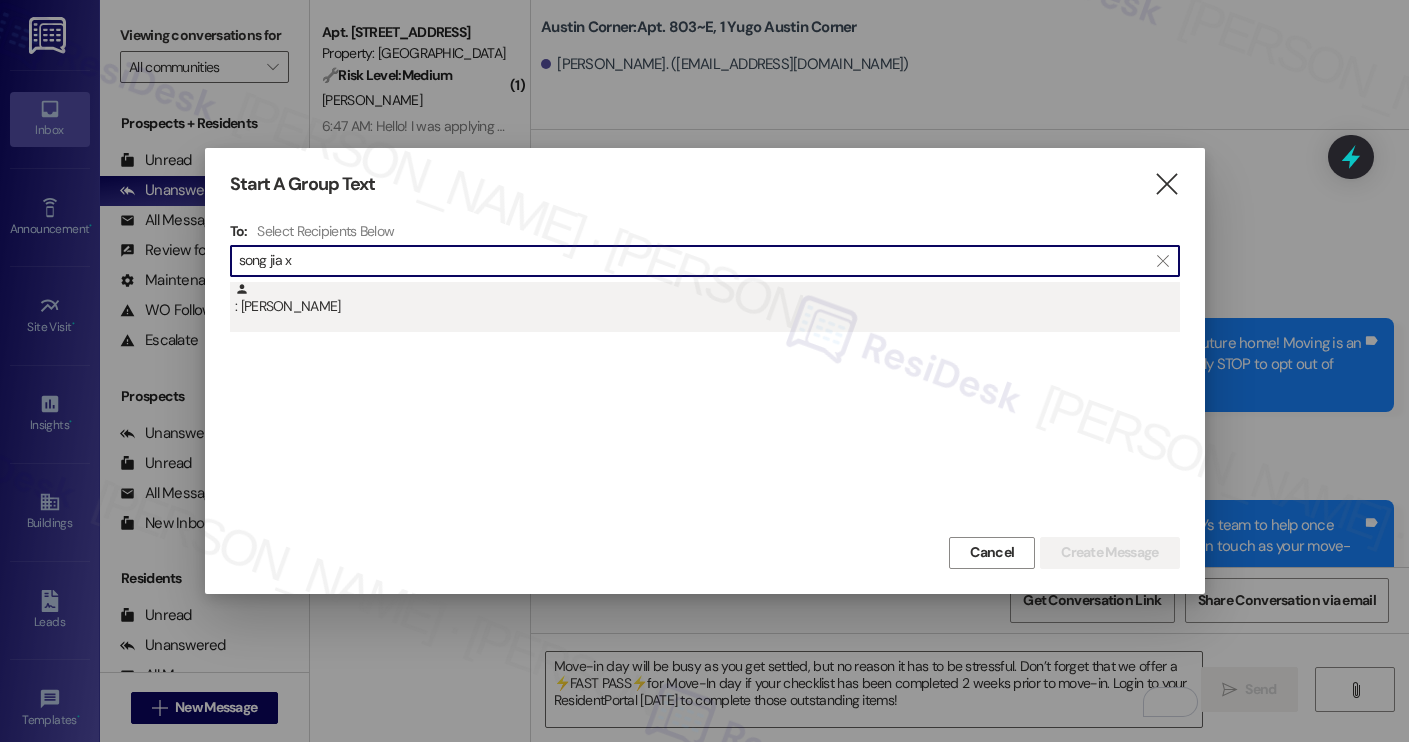 type on "song jia x" 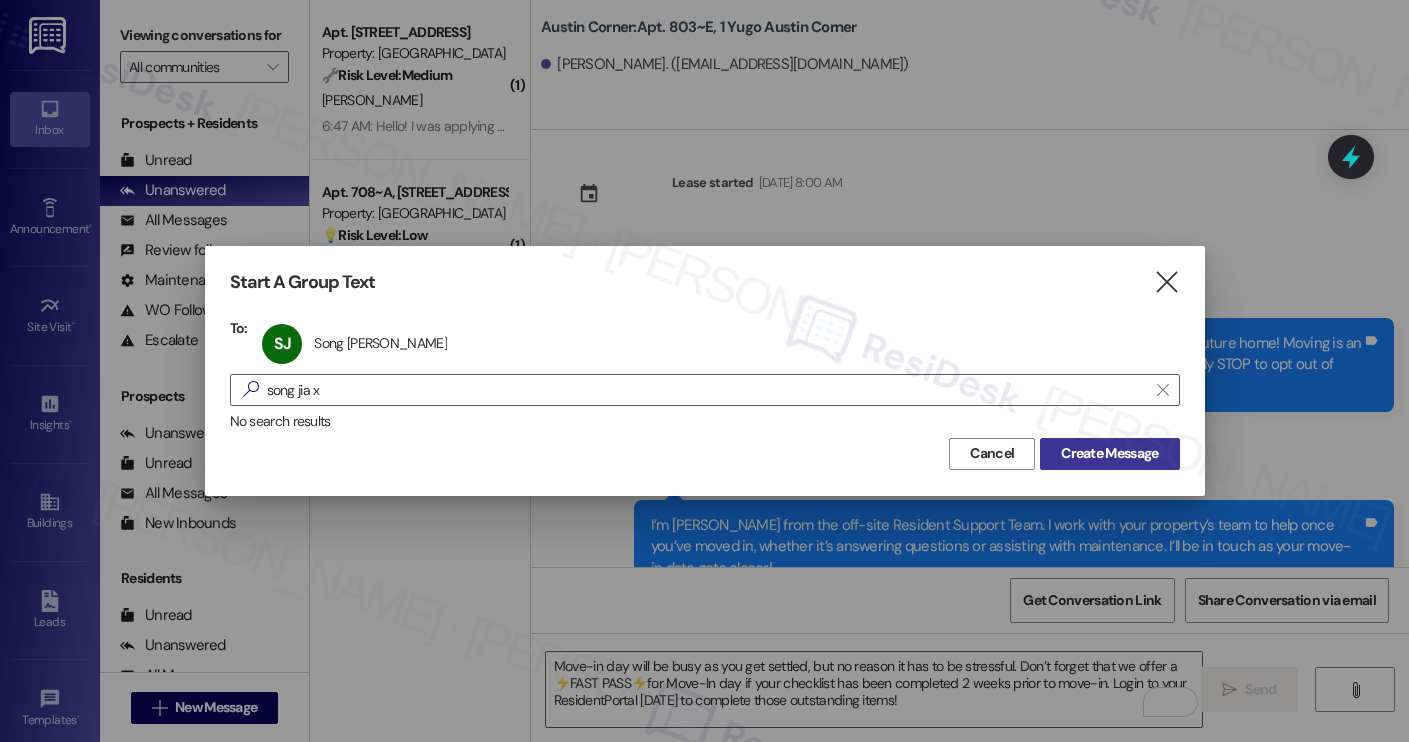 click on "Create Message" at bounding box center [1109, 453] 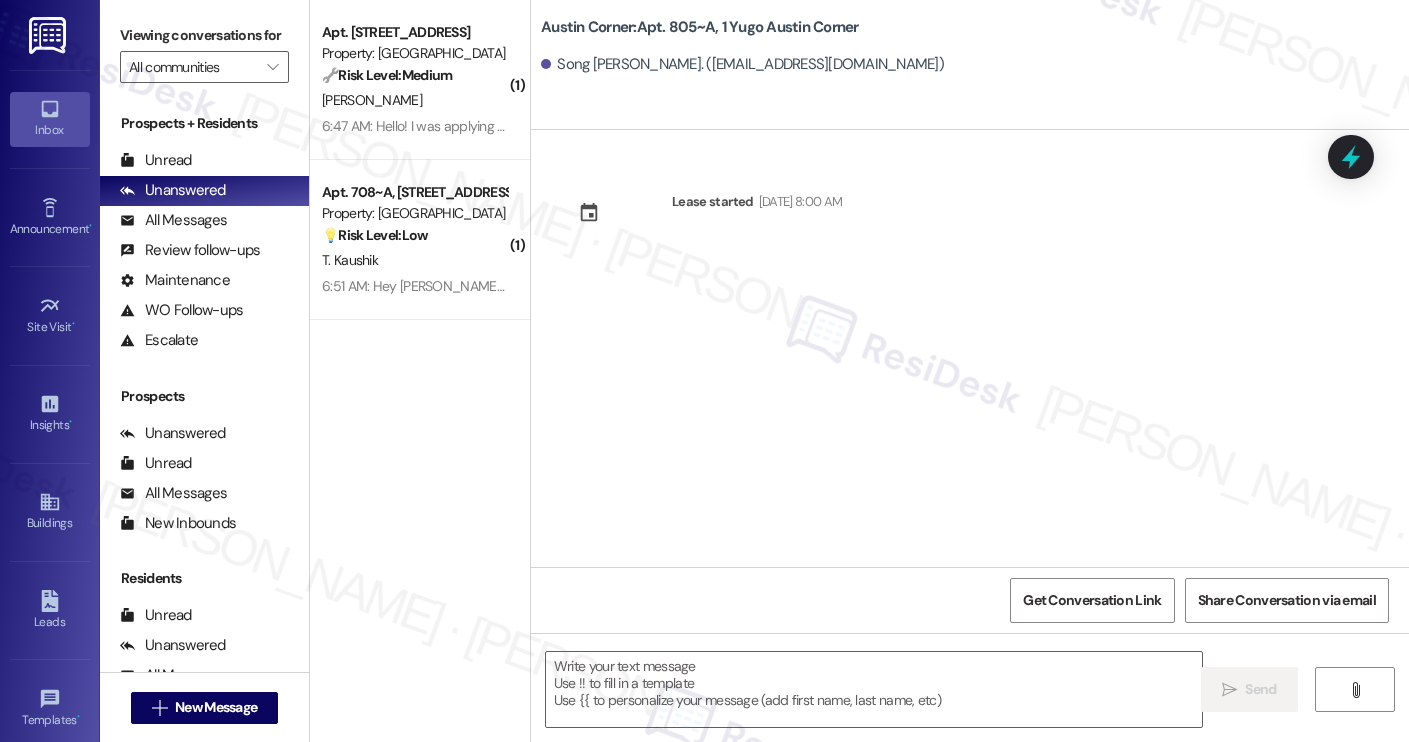type on "Fetching suggested responses. Please feel free to read through the conversation in the meantime." 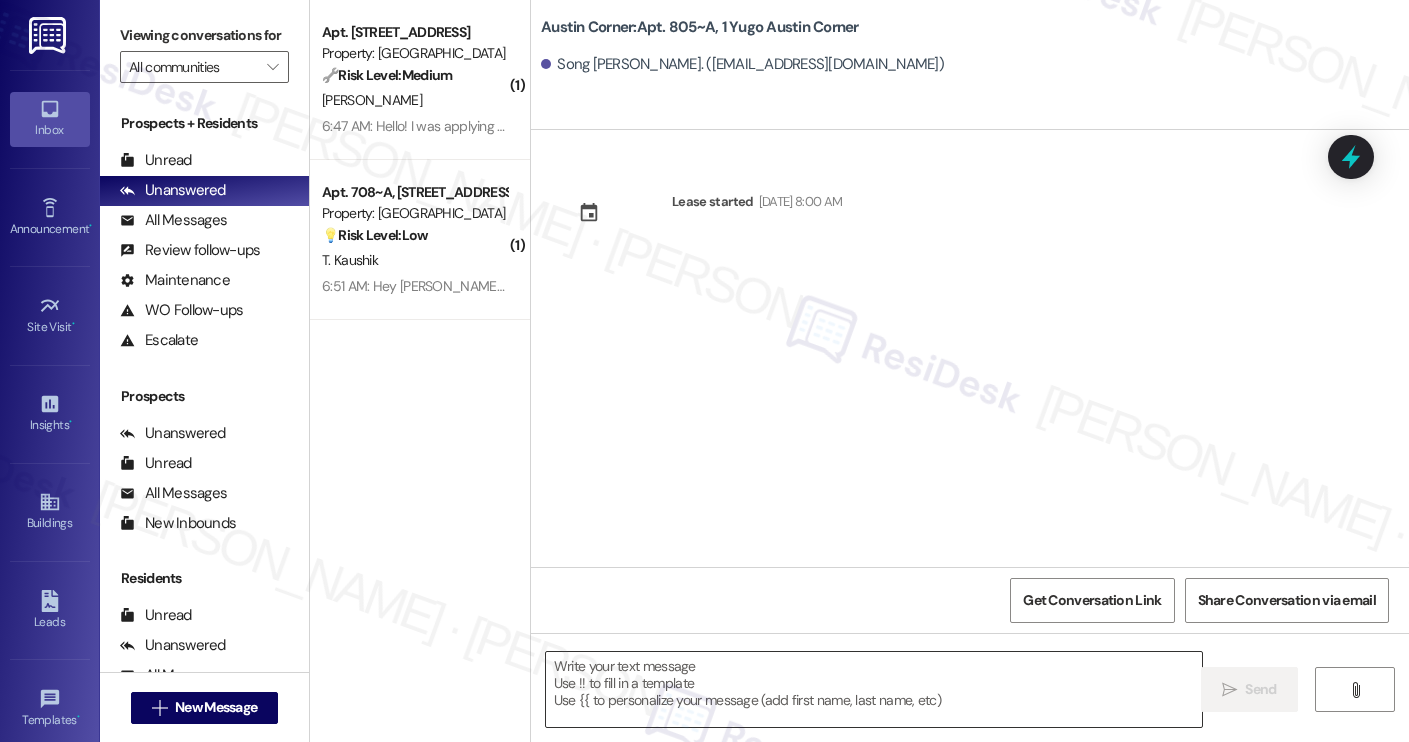 click at bounding box center [874, 689] 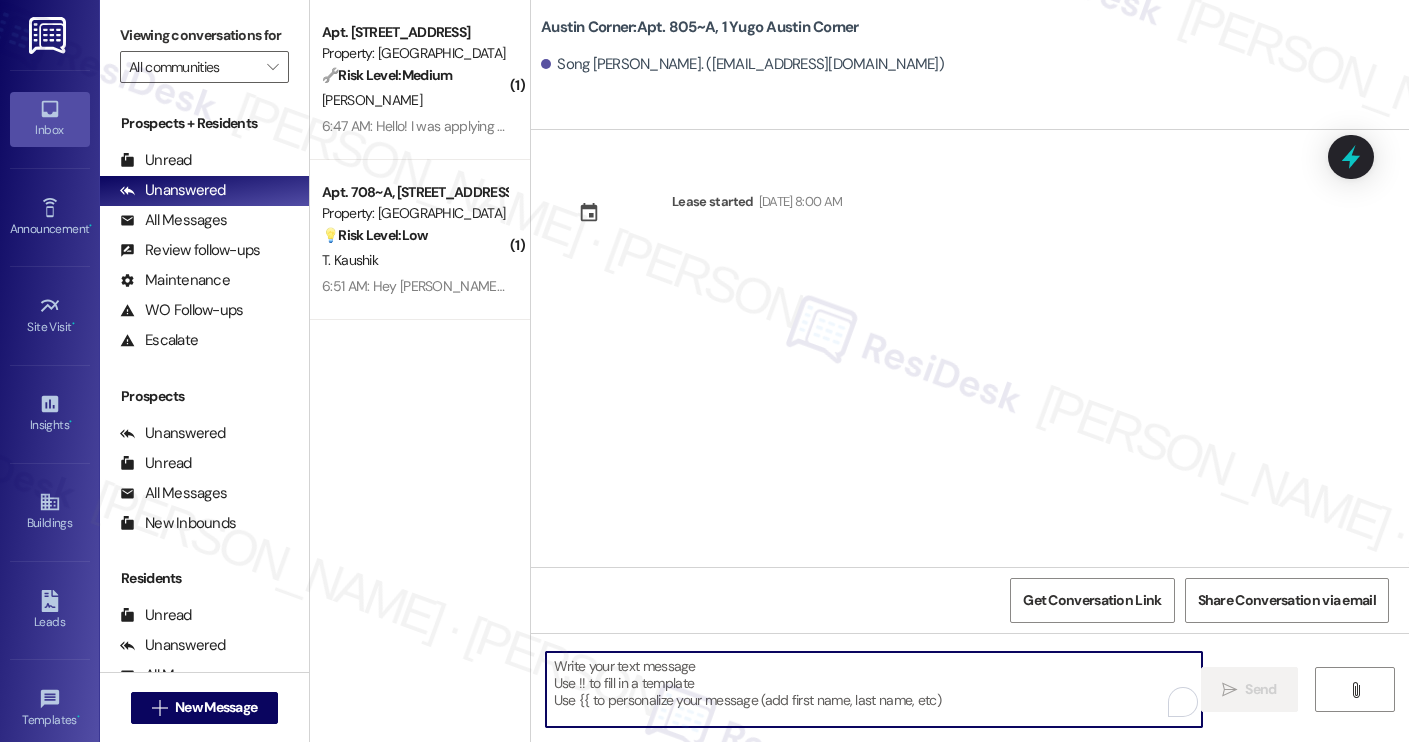 paste on "Hi Isabella! We’re so excited you’ve chosen Yugo Austin Corner as your future home! Moving is an exciting time, and I want to make sure you feel confident and ready.
I’m Sarah from the off-site Resident Support Team. I work with your property’s team to help once you’ve moved in, whether it’s answering questions or assisting with maintenance. I’ll be in touch as your move-in date gets closer!
Move-in day will be busy as you get settled, but no reason it has to be stressful. Don’t forget that we offer a ⚡FAST PASS⚡for Move-In day if your checklist has been completed 2 weeks prior to move-in. Login to your ResidentPortal today to complete those outstanding items!" 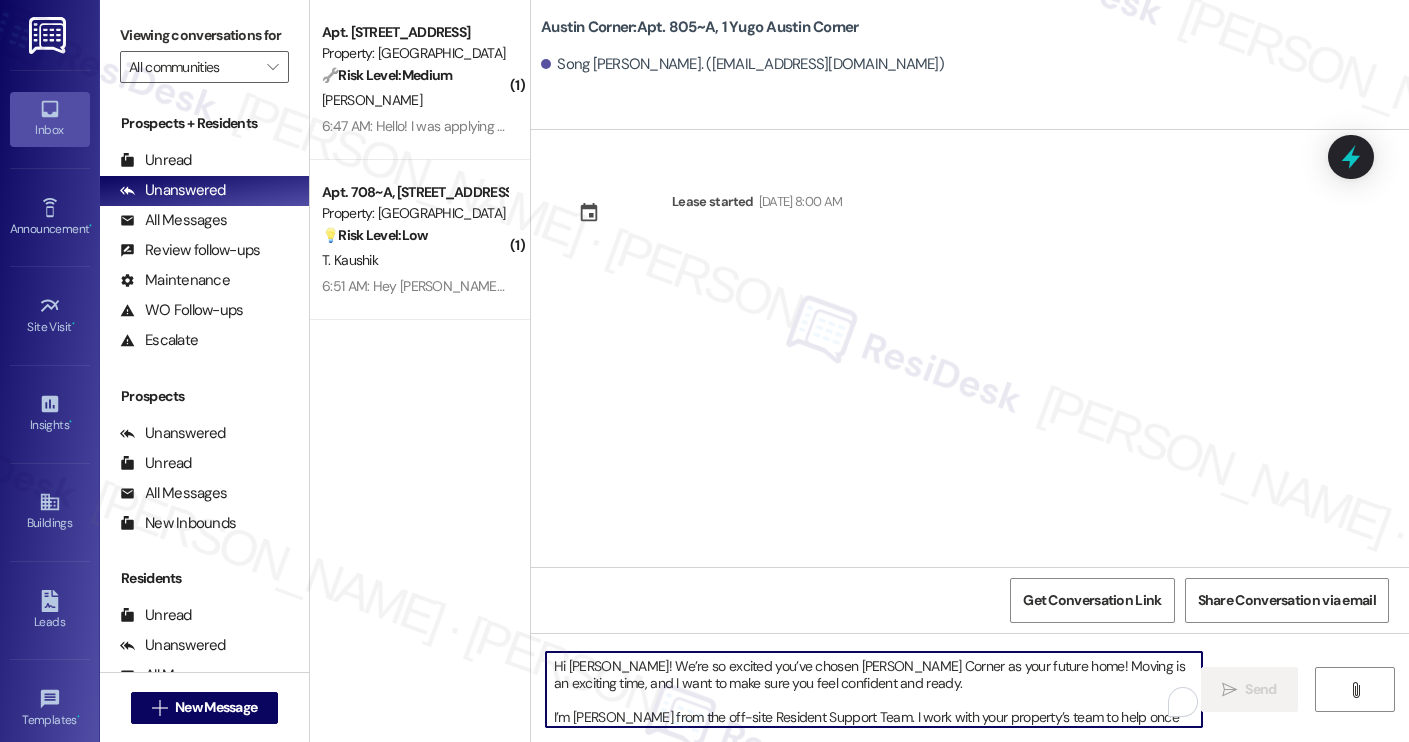 scroll, scrollTop: 119, scrollLeft: 0, axis: vertical 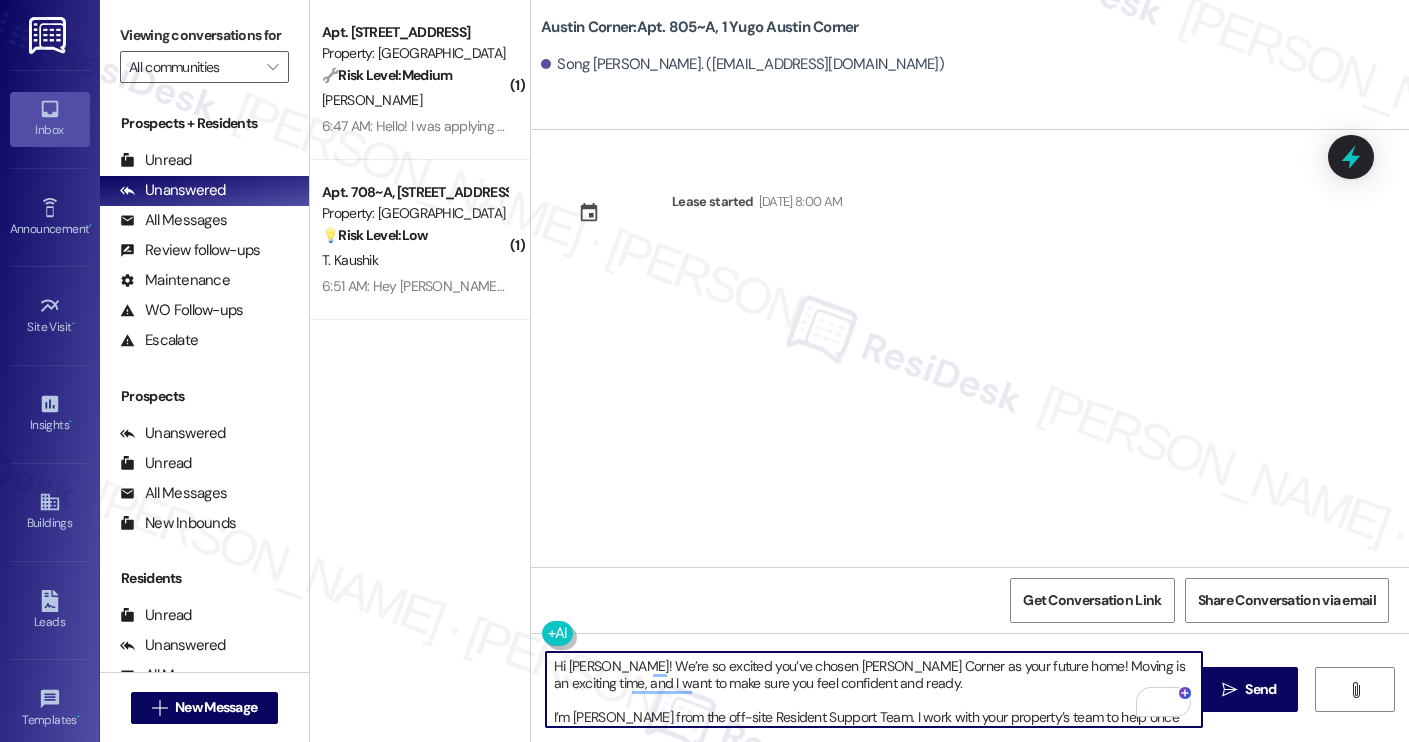 click on "Song Jia Xin. (songjx.04@gmail.com)" at bounding box center [742, 64] 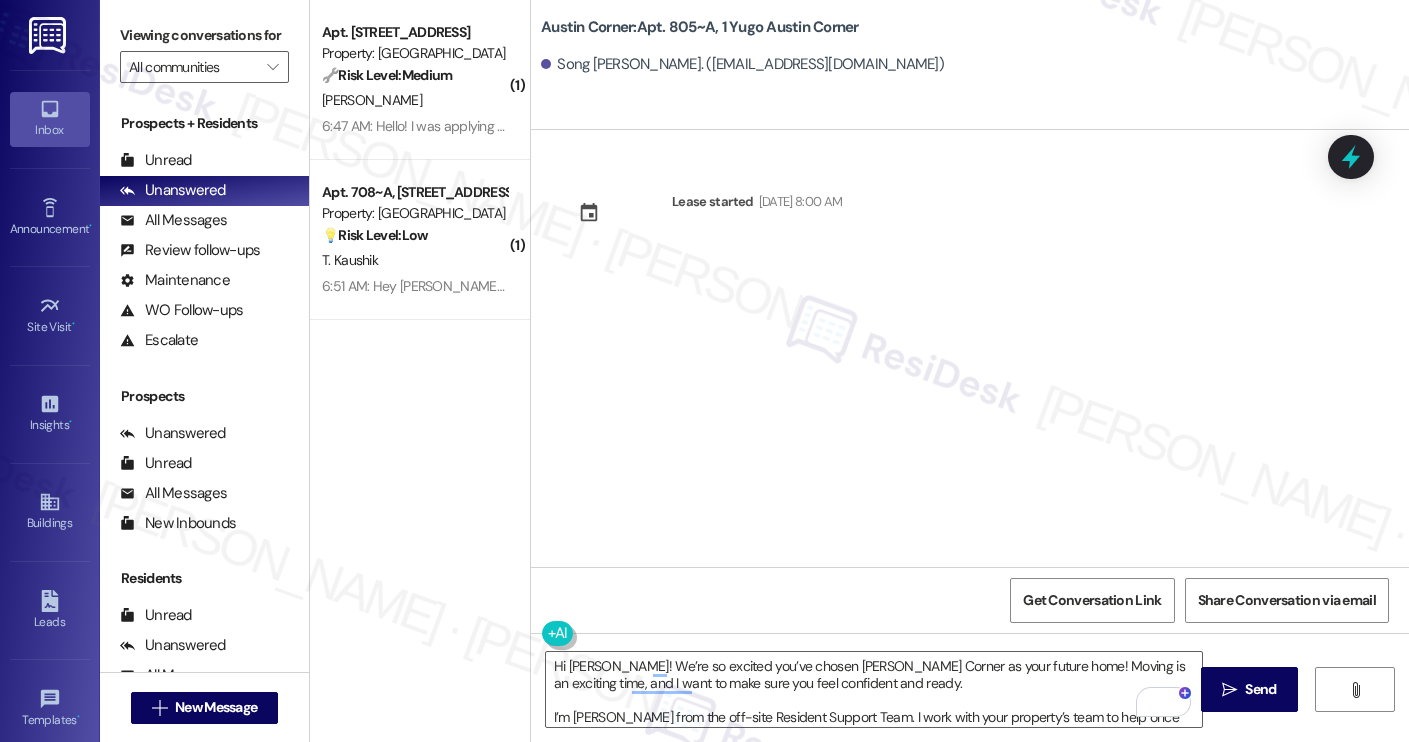 click on "Song Jia Xin. (songjx.04@gmail.com)" at bounding box center (742, 64) 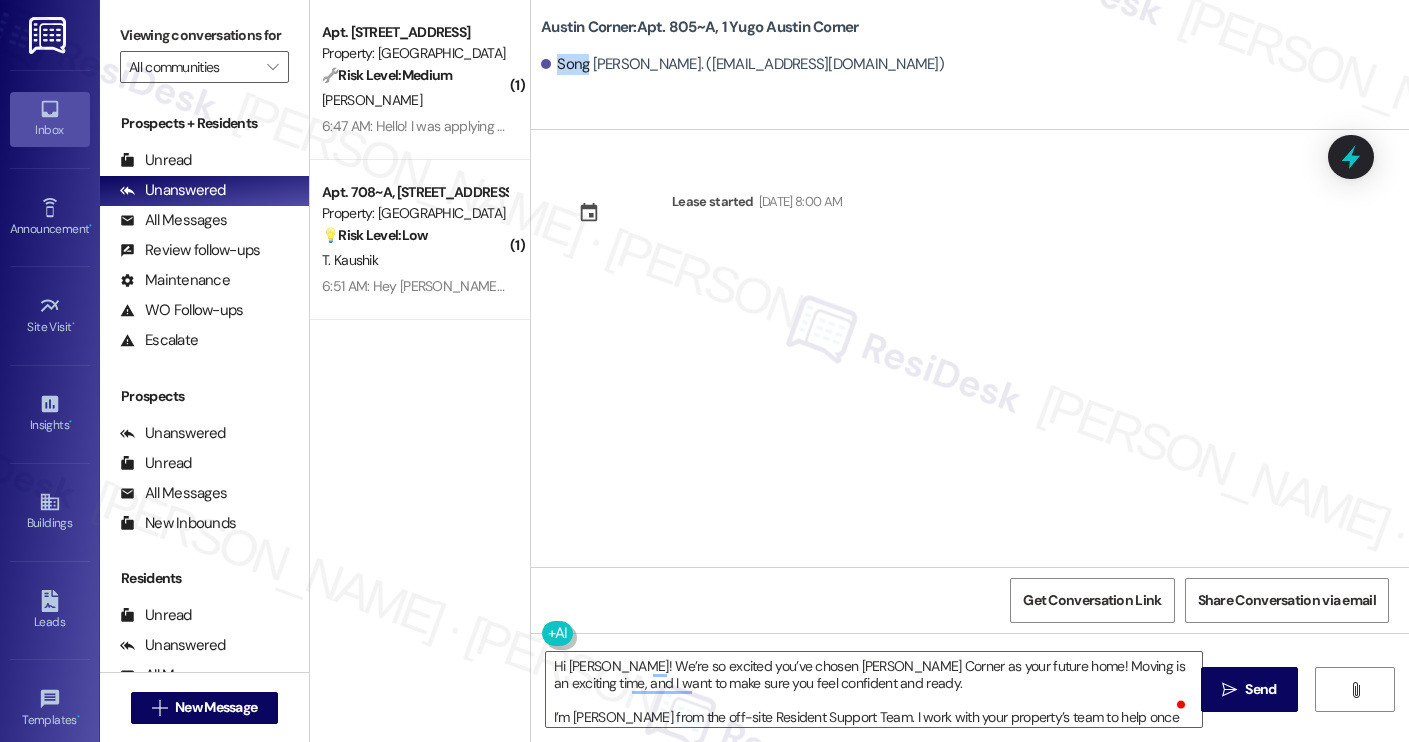 copy on "Song" 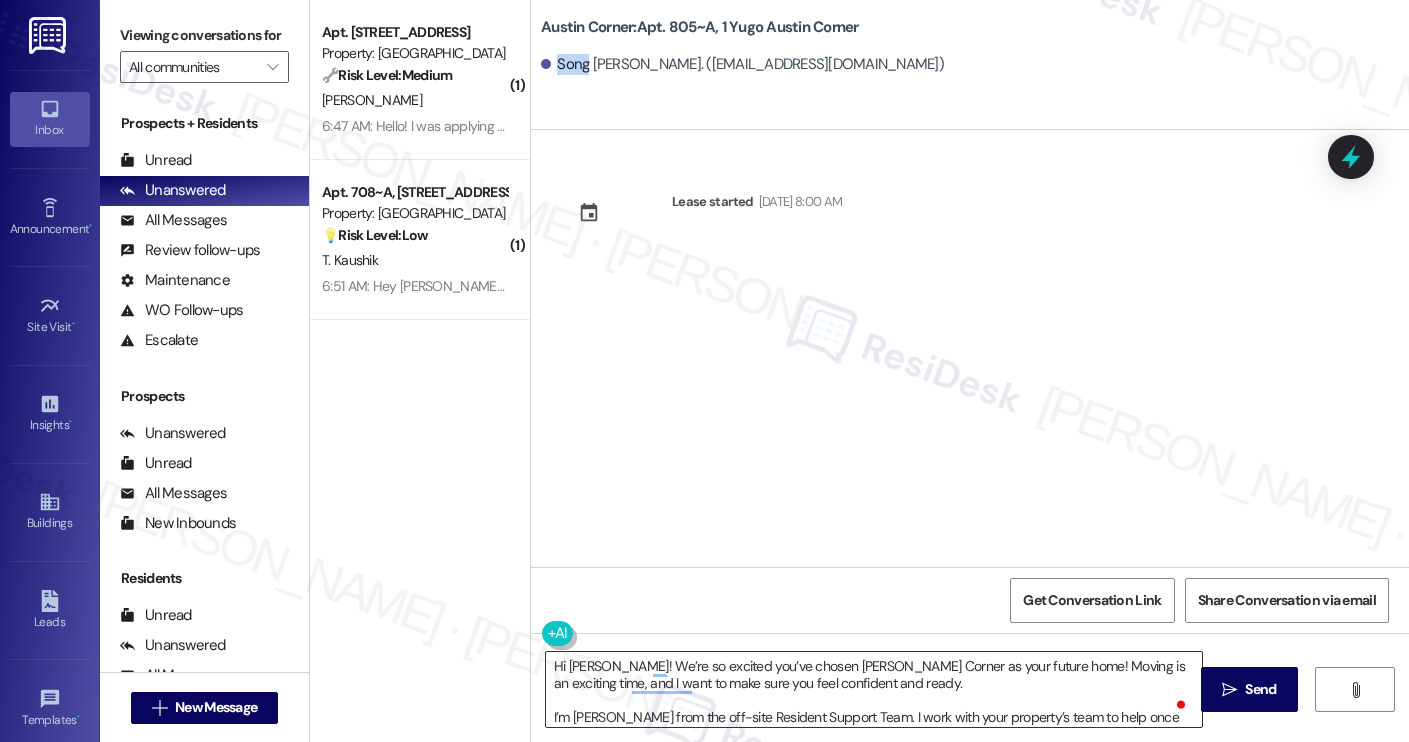 click on "Hi Isabella! We’re so excited you’ve chosen Yugo Austin Corner as your future home! Moving is an exciting time, and I want to make sure you feel confident and ready.
I’m Sarah from the off-site Resident Support Team. I work with your property’s team to help once you’ve moved in, whether it’s answering questions or assisting with maintenance. I’ll be in touch as your move-in date gets closer!
Move-in day will be busy as you get settled, but no reason it has to be stressful. Don’t forget that we offer a ⚡FAST PASS⚡for Move-In day if your checklist has been completed 2 weeks prior to move-in. Login to your ResidentPortal today to complete those outstanding items!" at bounding box center [874, 689] 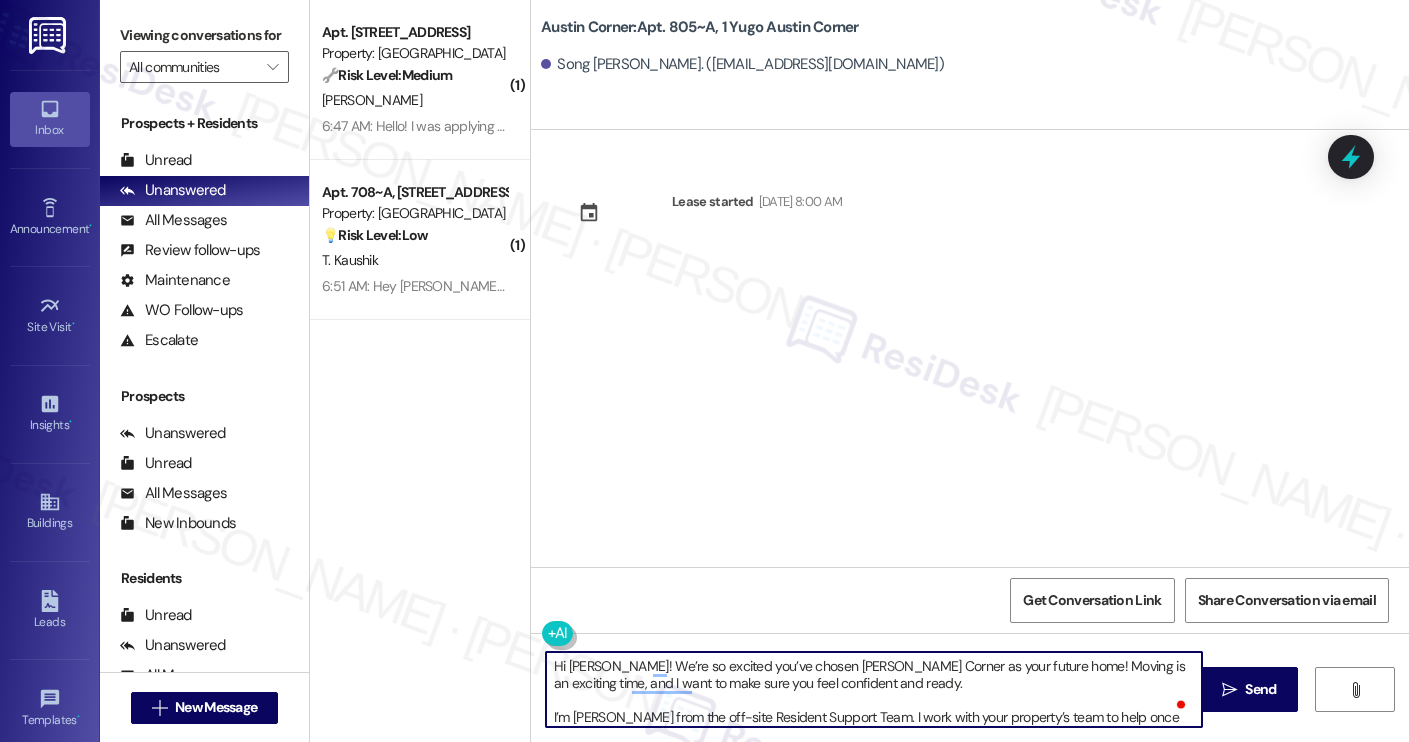 click on "Hi Isabella! We’re so excited you’ve chosen Yugo Austin Corner as your future home! Moving is an exciting time, and I want to make sure you feel confident and ready.
I’m Sarah from the off-site Resident Support Team. I work with your property’s team to help once you’ve moved in, whether it’s answering questions or assisting with maintenance. I’ll be in touch as your move-in date gets closer!
Move-in day will be busy as you get settled, but no reason it has to be stressful. Don’t forget that we offer a ⚡FAST PASS⚡for Move-In day if your checklist has been completed 2 weeks prior to move-in. Login to your ResidentPortal today to complete those outstanding items!" at bounding box center [874, 689] 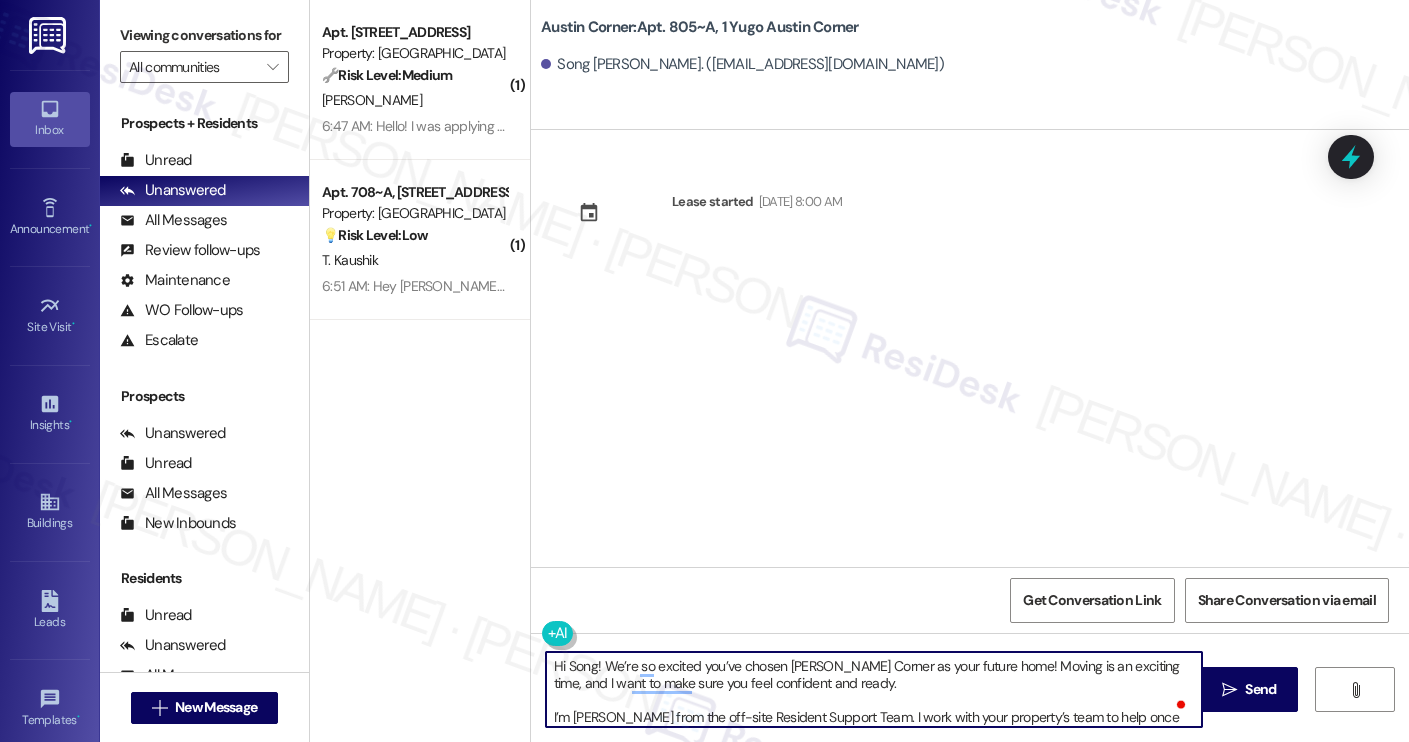 scroll, scrollTop: 17, scrollLeft: 0, axis: vertical 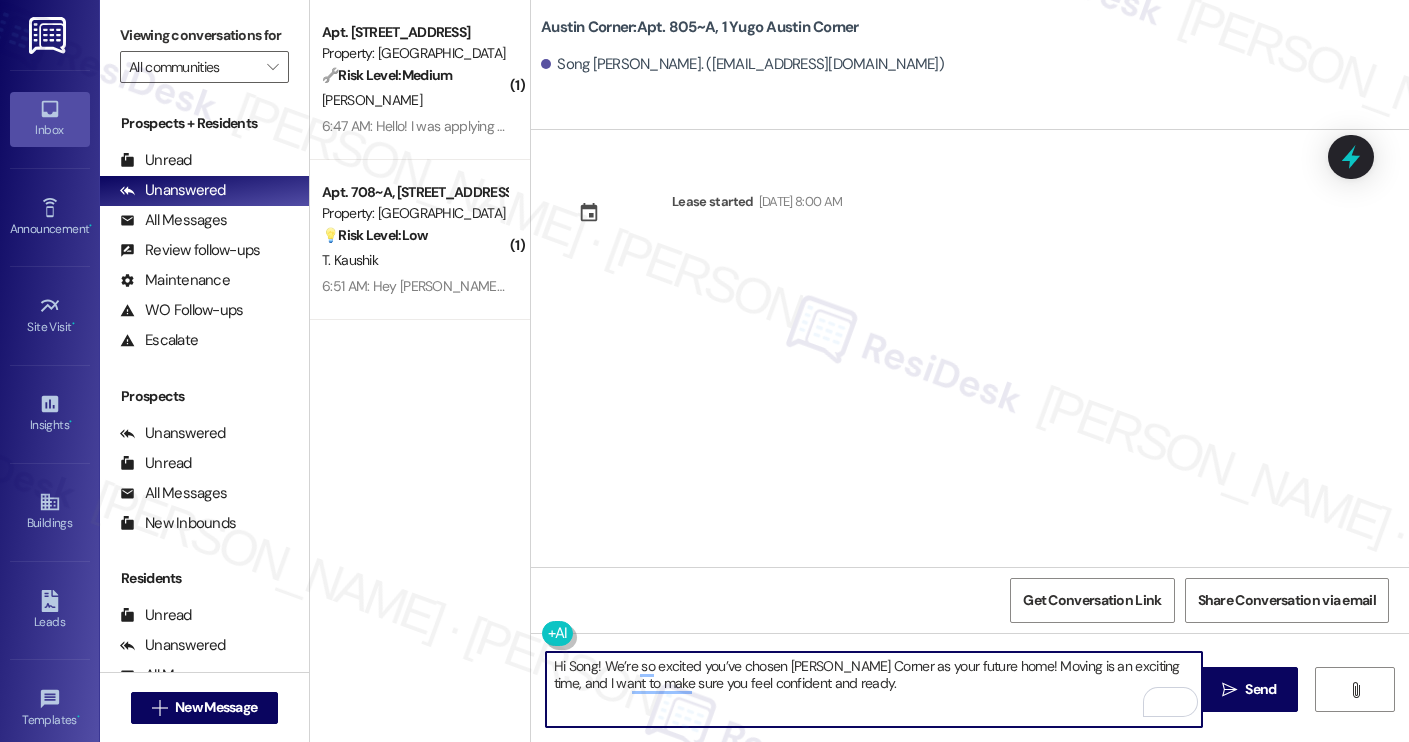 click on "Hi Song! We’re so excited you’ve chosen Yugo Austin Corner as your future home! Moving is an exciting time, and I want to make sure you feel confident and ready." at bounding box center (874, 689) 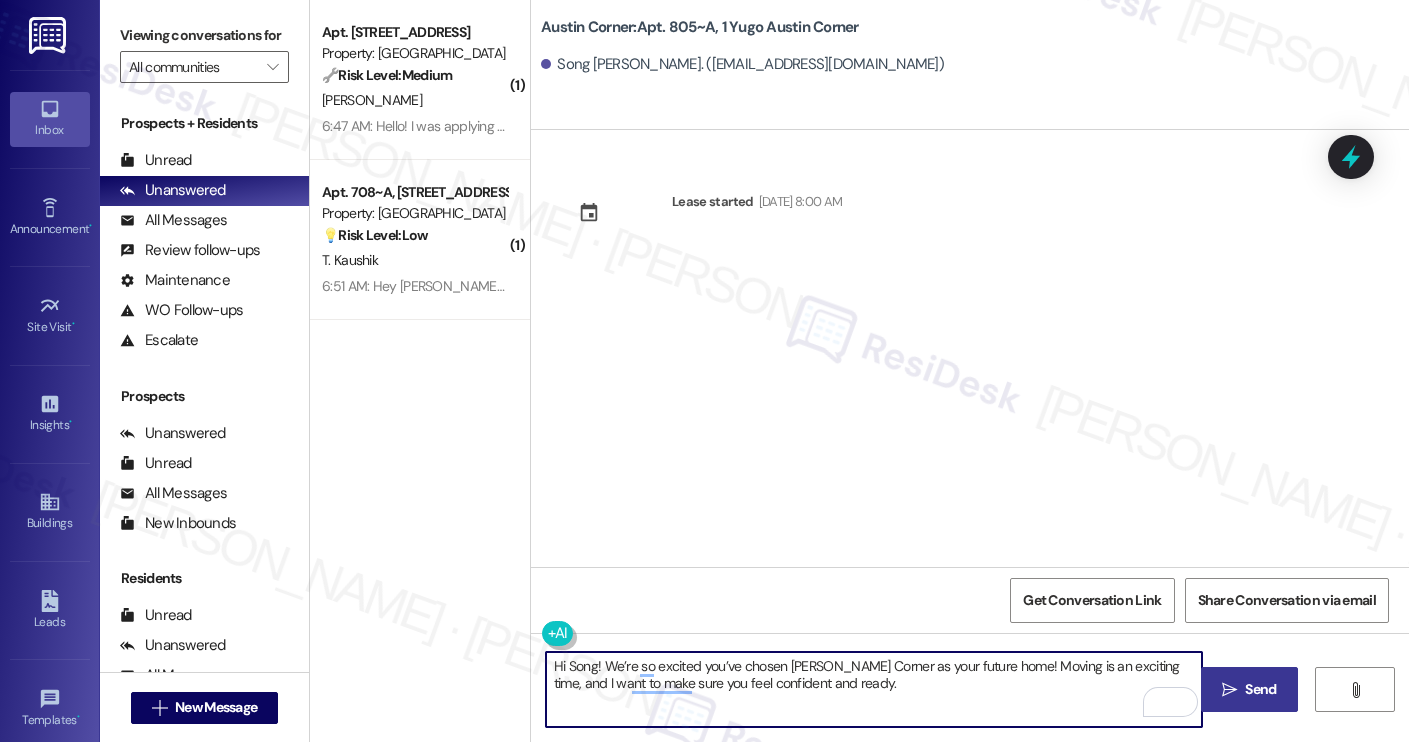 type on "Hi Song! We’re so excited you’ve chosen Yugo Austin Corner as your future home! Moving is an exciting time, and I want to make sure you feel confident and ready." 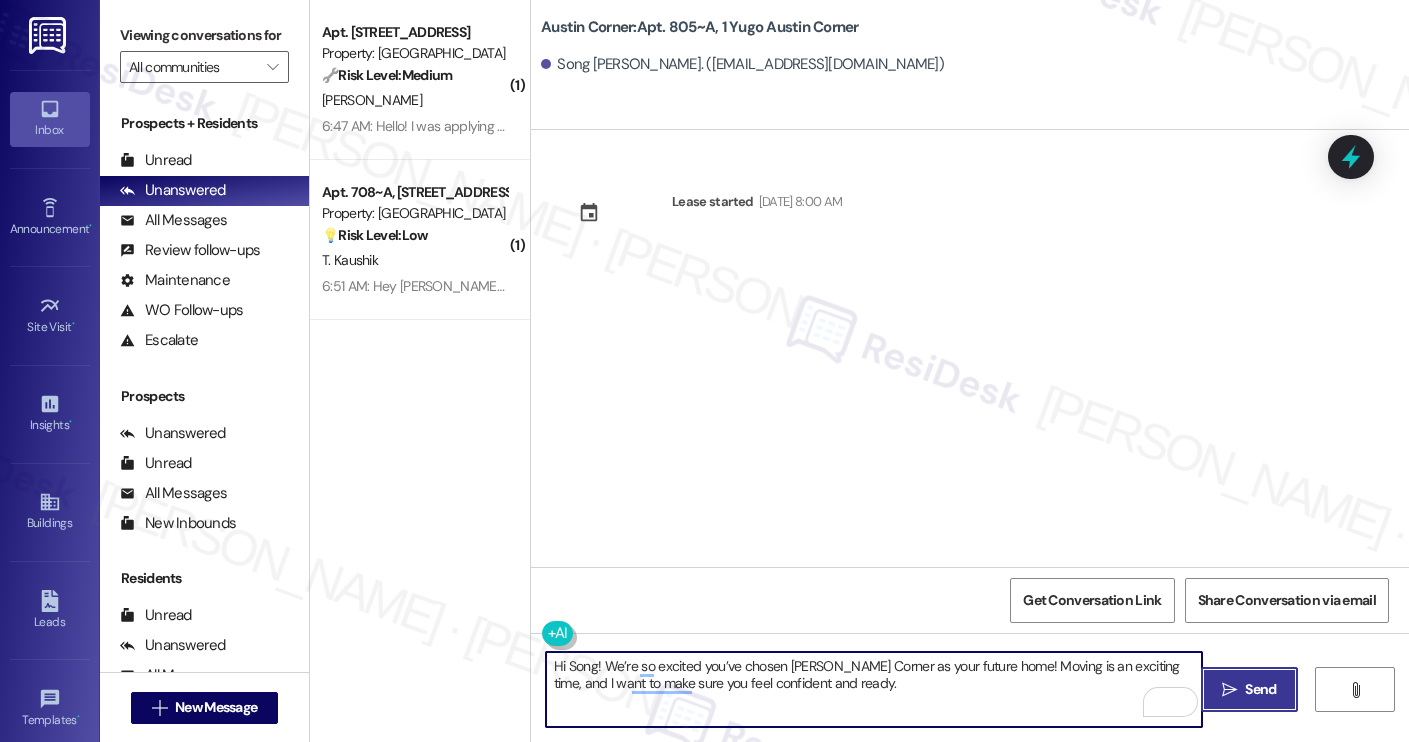 click on " Send" at bounding box center [1249, 689] 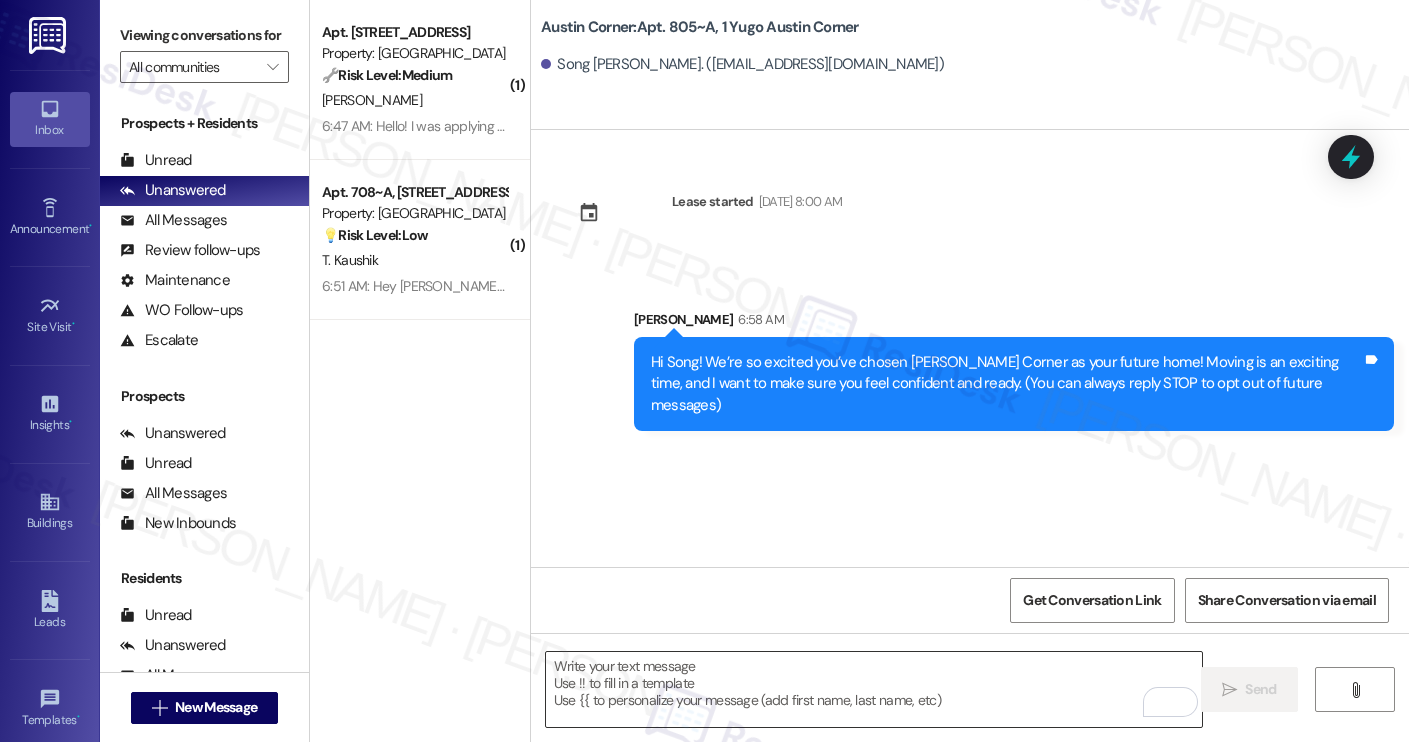 click at bounding box center (874, 689) 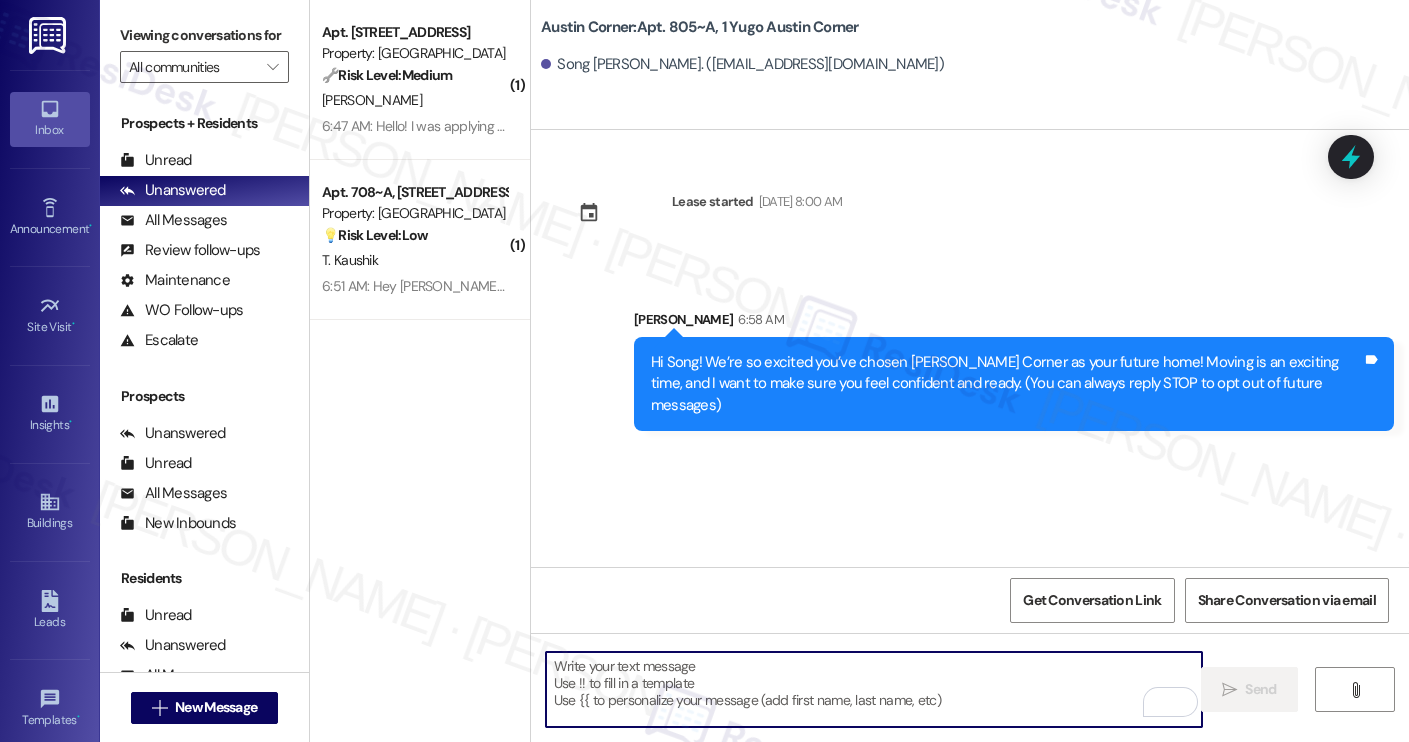 paste on "I’m Sarah from the off-site Resident Support Team. I work with your property’s team to help once you’ve moved in, whether it’s answering questions or assisting with maintenance. I’ll be in touch as your move-in date gets closer!
Move-in day will be busy as you get settled, but no reason it has to be stressful. Don’t forget that we offer a ⚡FAST PASS⚡for Move-In day if your checklist has been completed 2 weeks prior to move-in. Login to your ResidentPortal today to complete those outstanding items!" 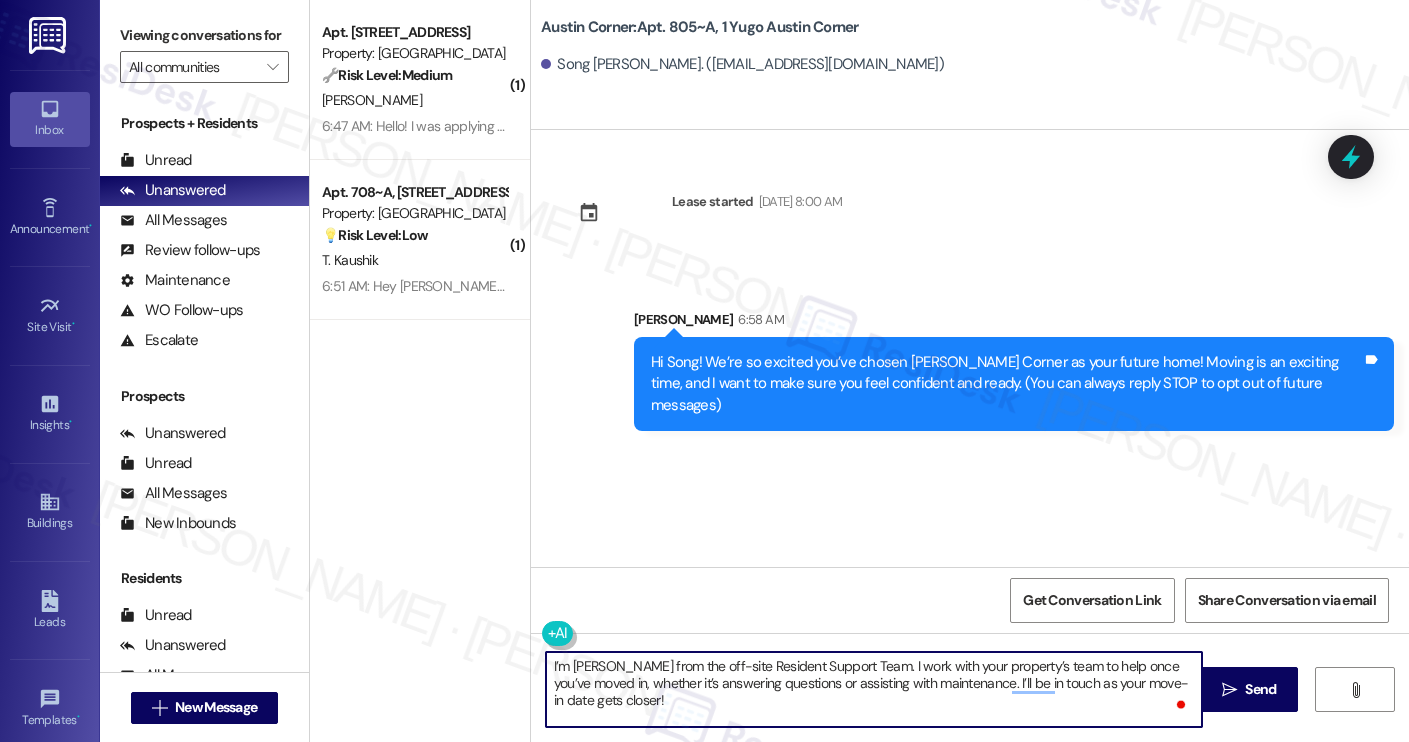 scroll, scrollTop: 22, scrollLeft: 0, axis: vertical 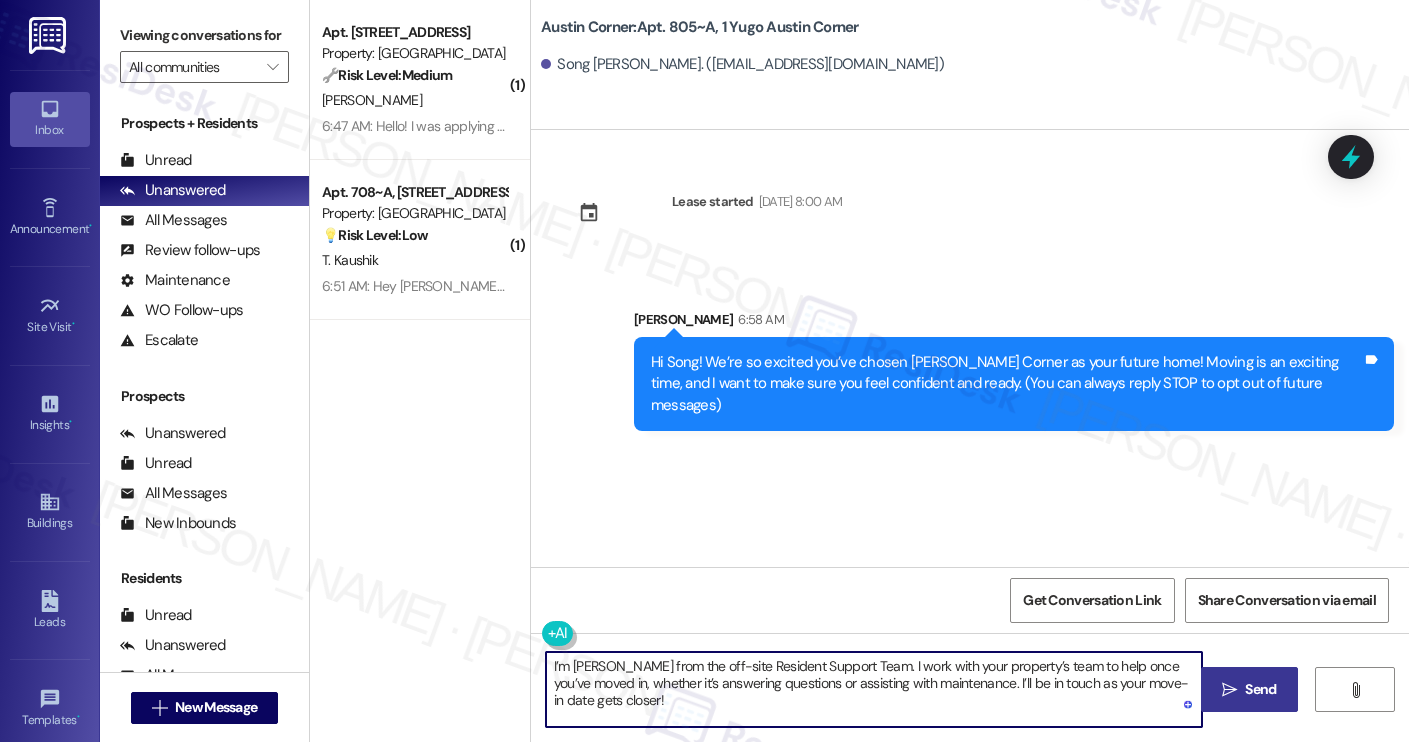type on "I’m [PERSON_NAME] from the off-site Resident Support Team. I work with your property’s team to help once you’ve moved in, whether it’s answering questions or assisting with maintenance. I’ll be in touch as your move-in date gets closer!" 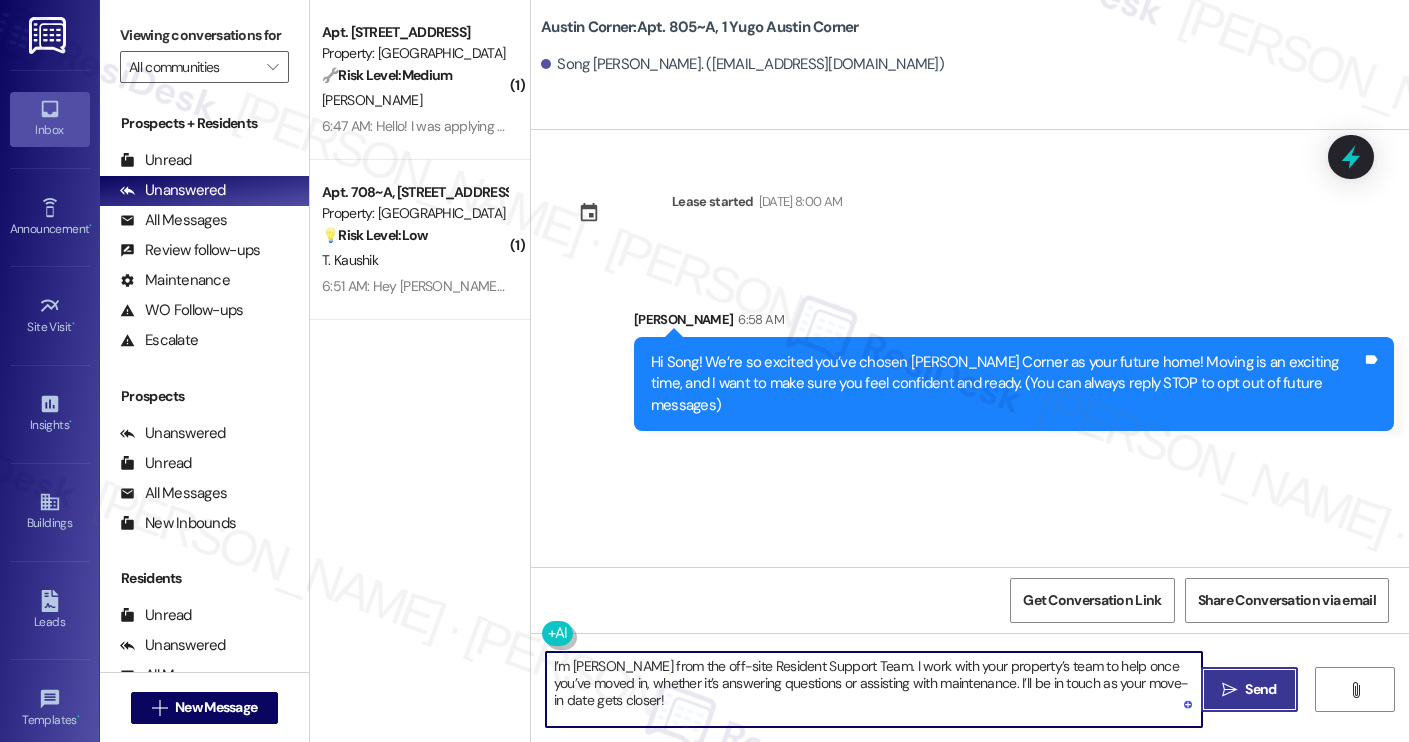 click on " Send" at bounding box center (1249, 689) 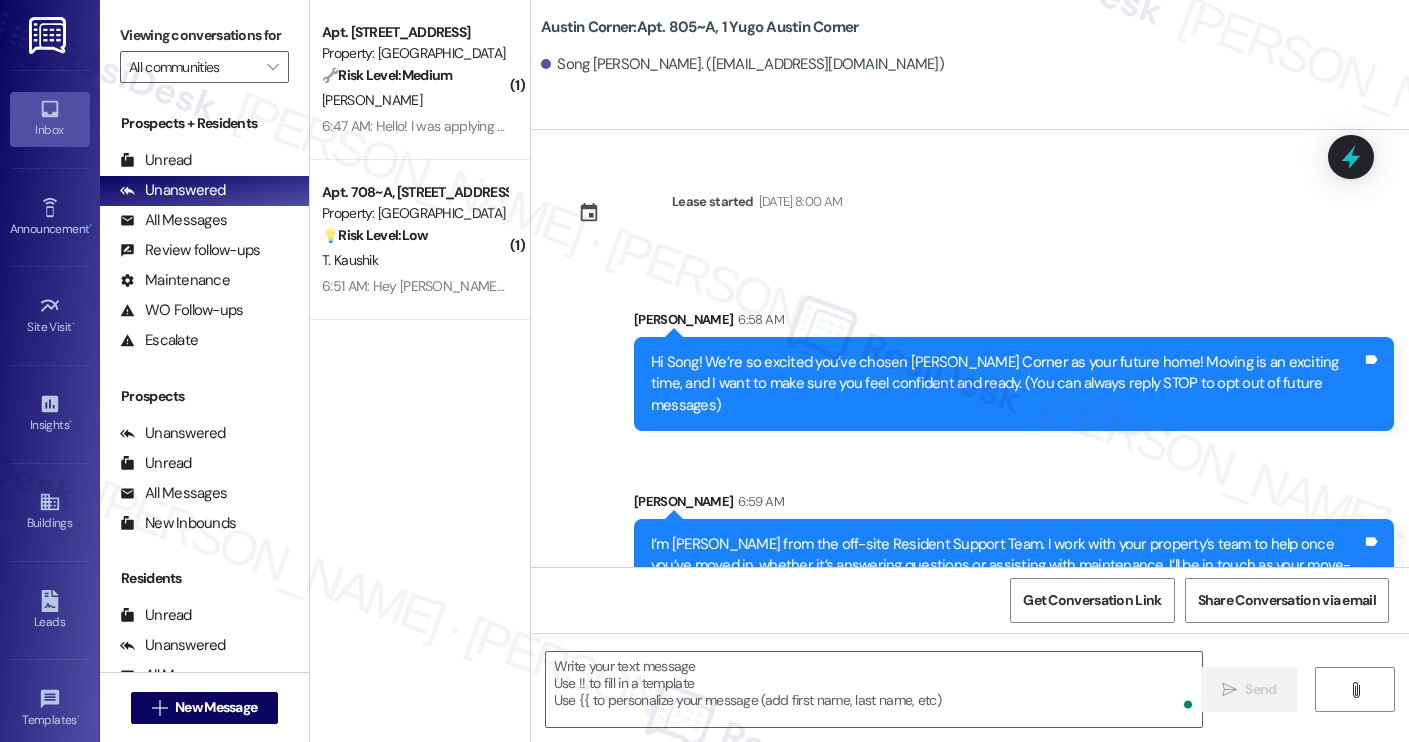 scroll, scrollTop: 19, scrollLeft: 0, axis: vertical 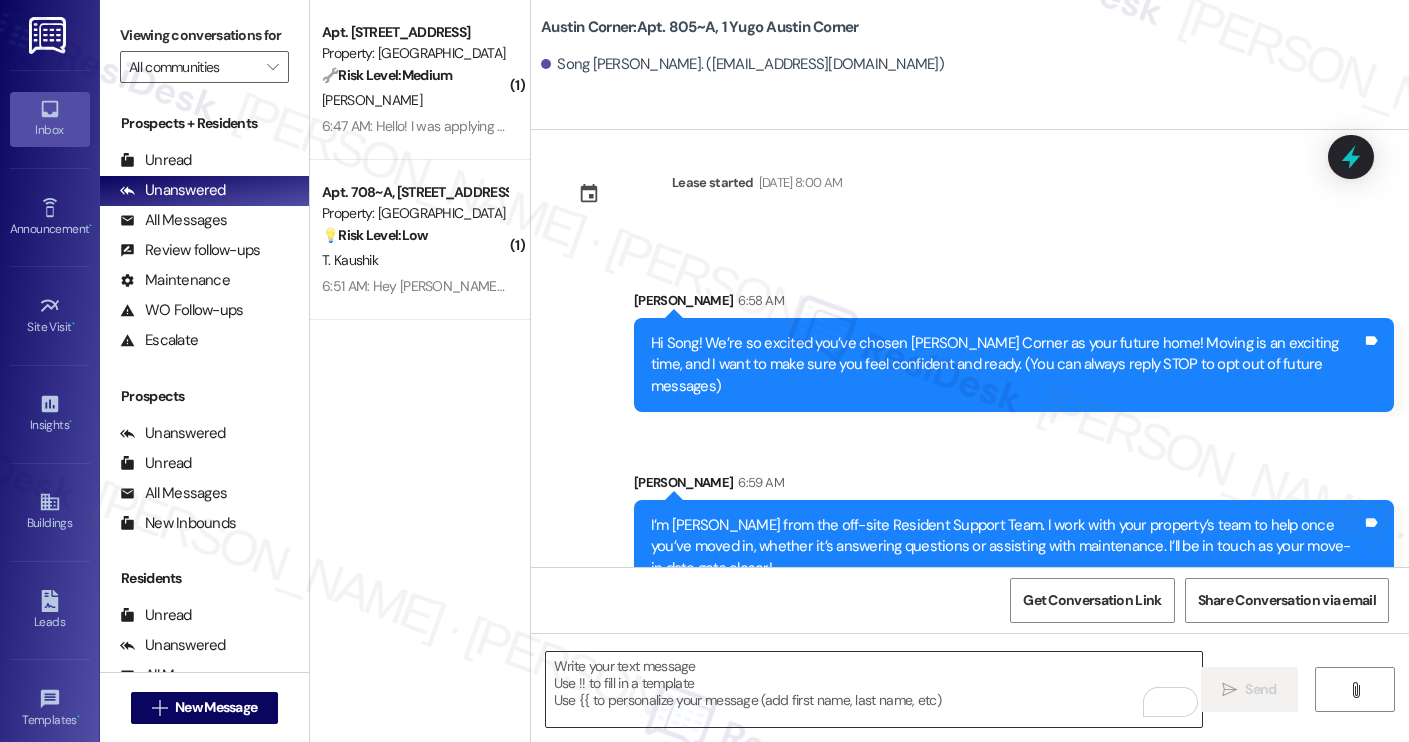 click at bounding box center (874, 689) 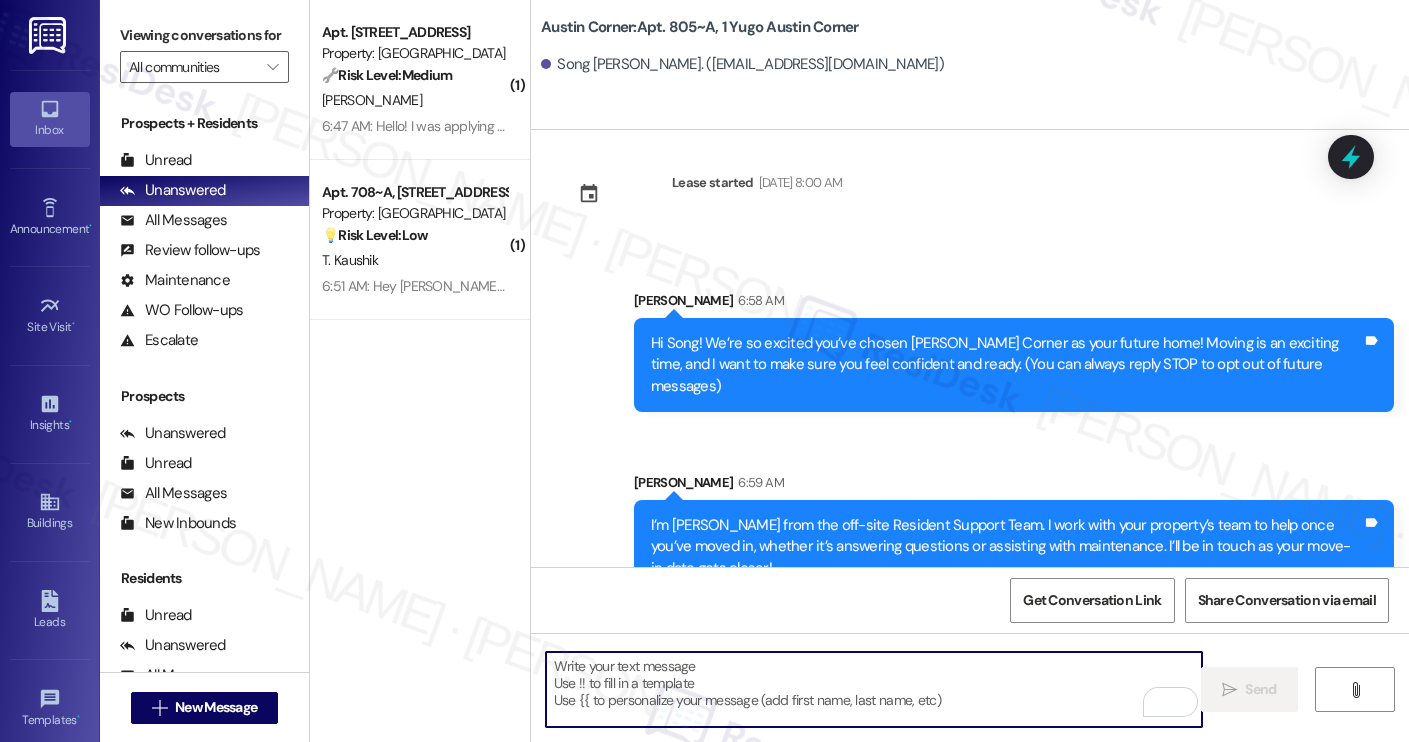 paste on "Move-in day will be busy as you get settled, but no reason it has to be stressful. Don’t forget that we offer a ⚡FAST PASS⚡for Move-In day if your checklist has been completed 2 weeks prior to move-in. Login to your ResidentPortal [DATE] to complete those outstanding items!" 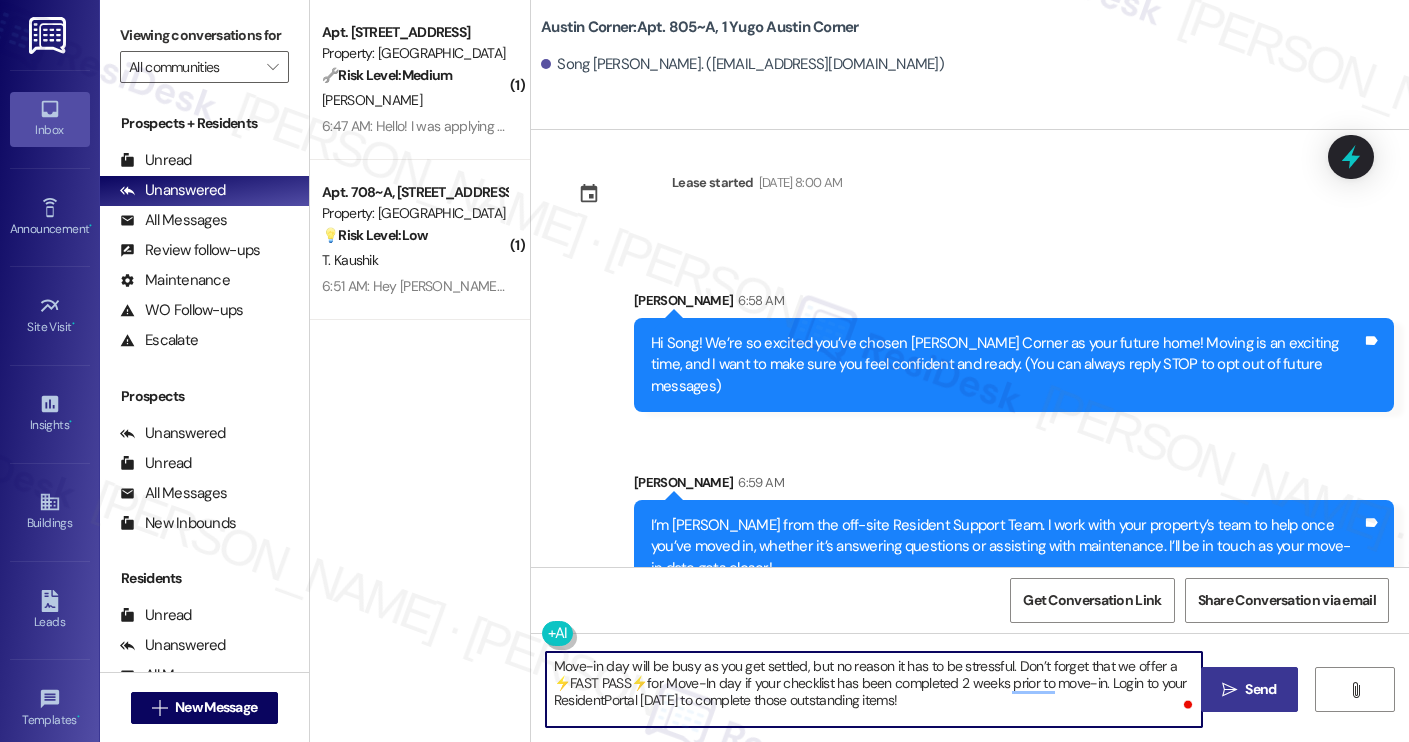 type on "Move-in day will be busy as you get settled, but no reason it has to be stressful. Don’t forget that we offer a ⚡FAST PASS⚡for Move-In day if your checklist has been completed 2 weeks prior to move-in. Login to your ResidentPortal [DATE] to complete those outstanding items!" 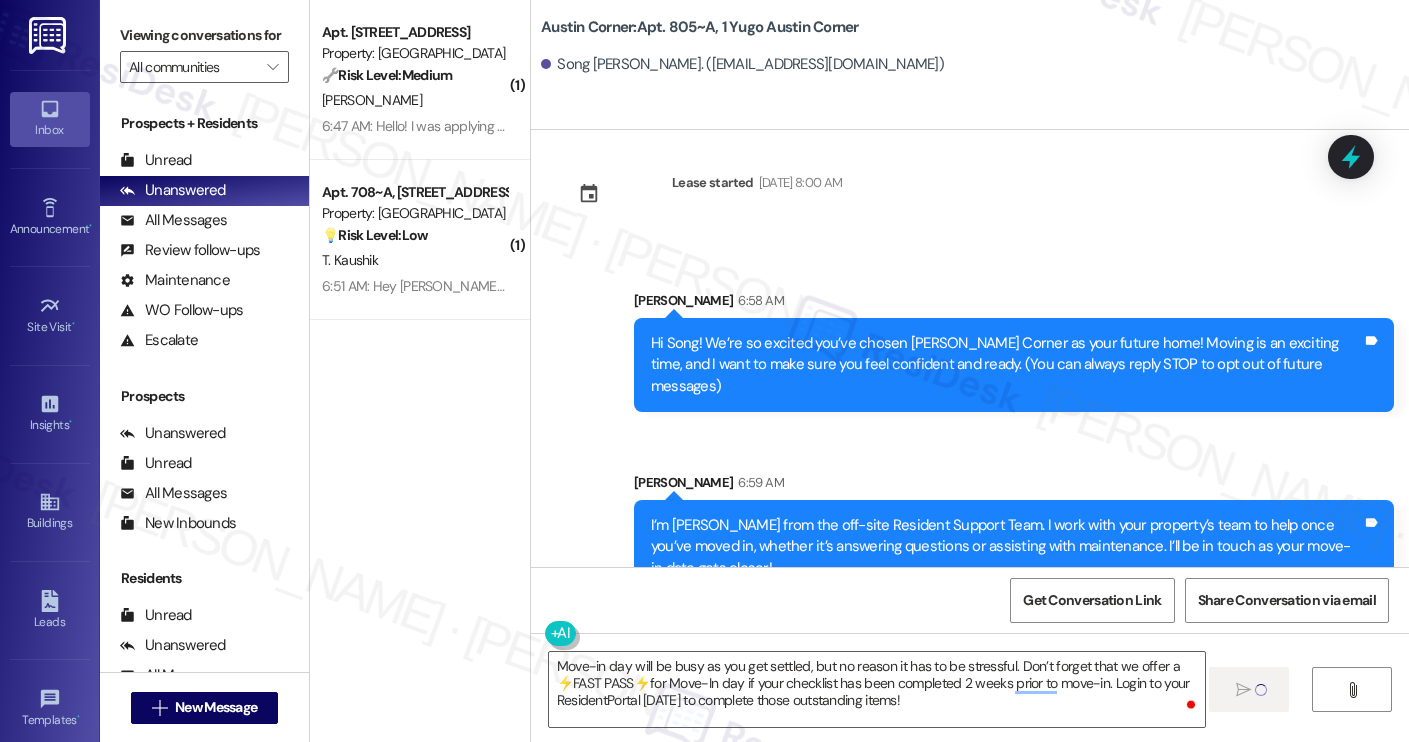 type 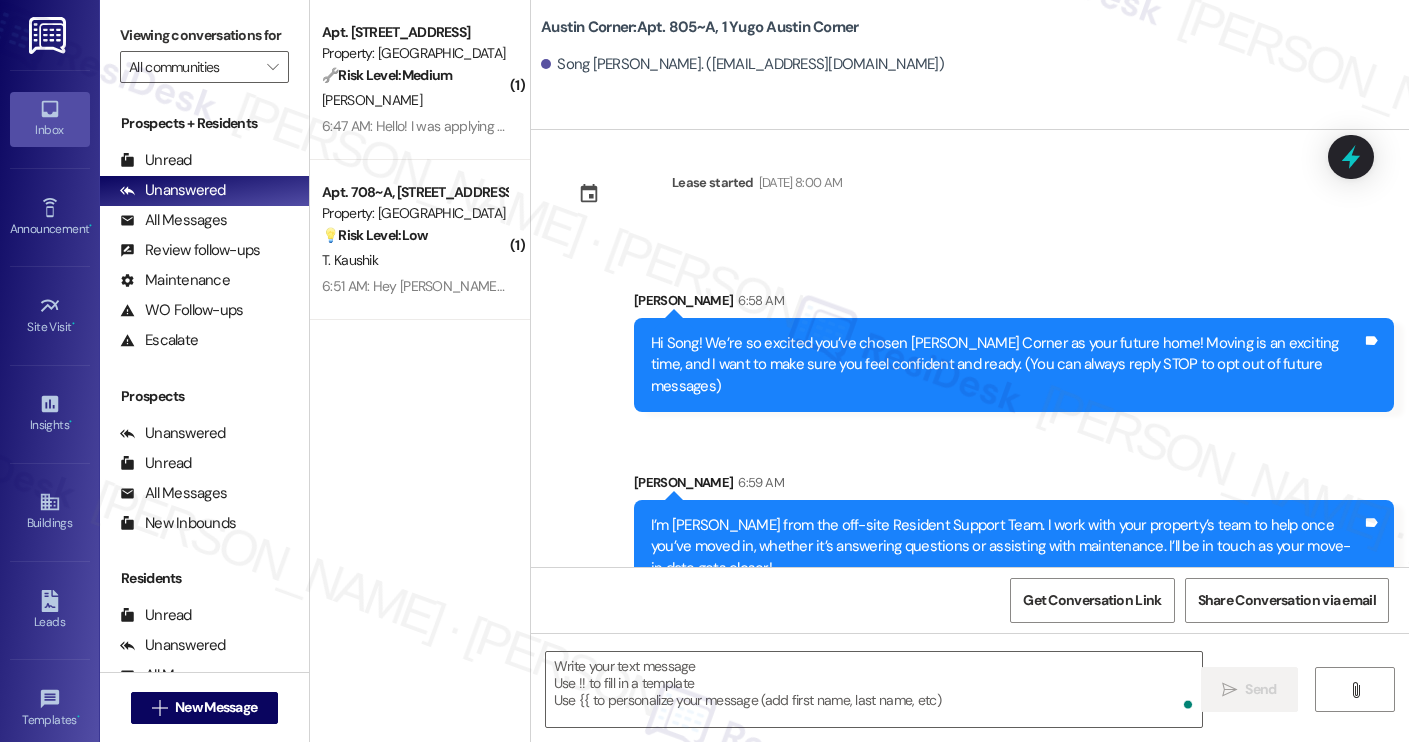 scroll, scrollTop: 202, scrollLeft: 0, axis: vertical 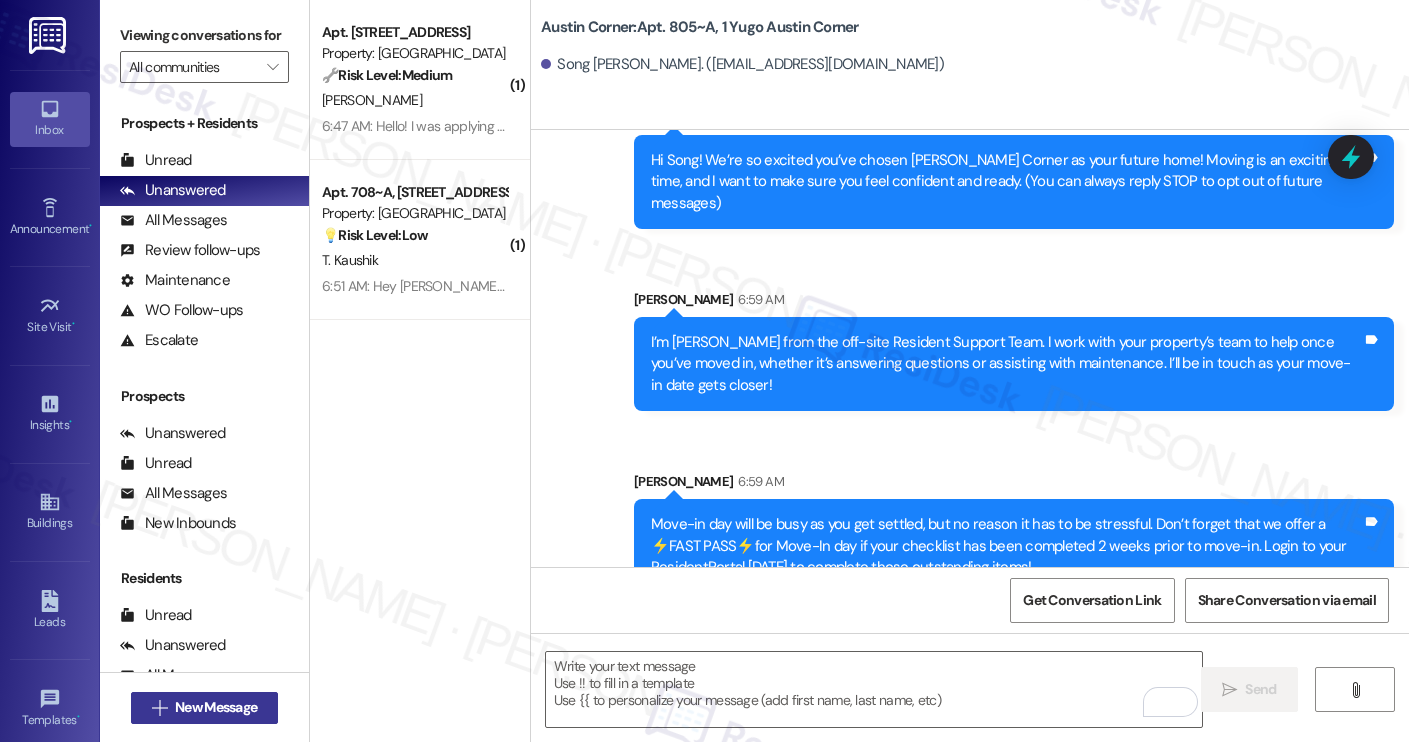 click on "New Message" at bounding box center (216, 707) 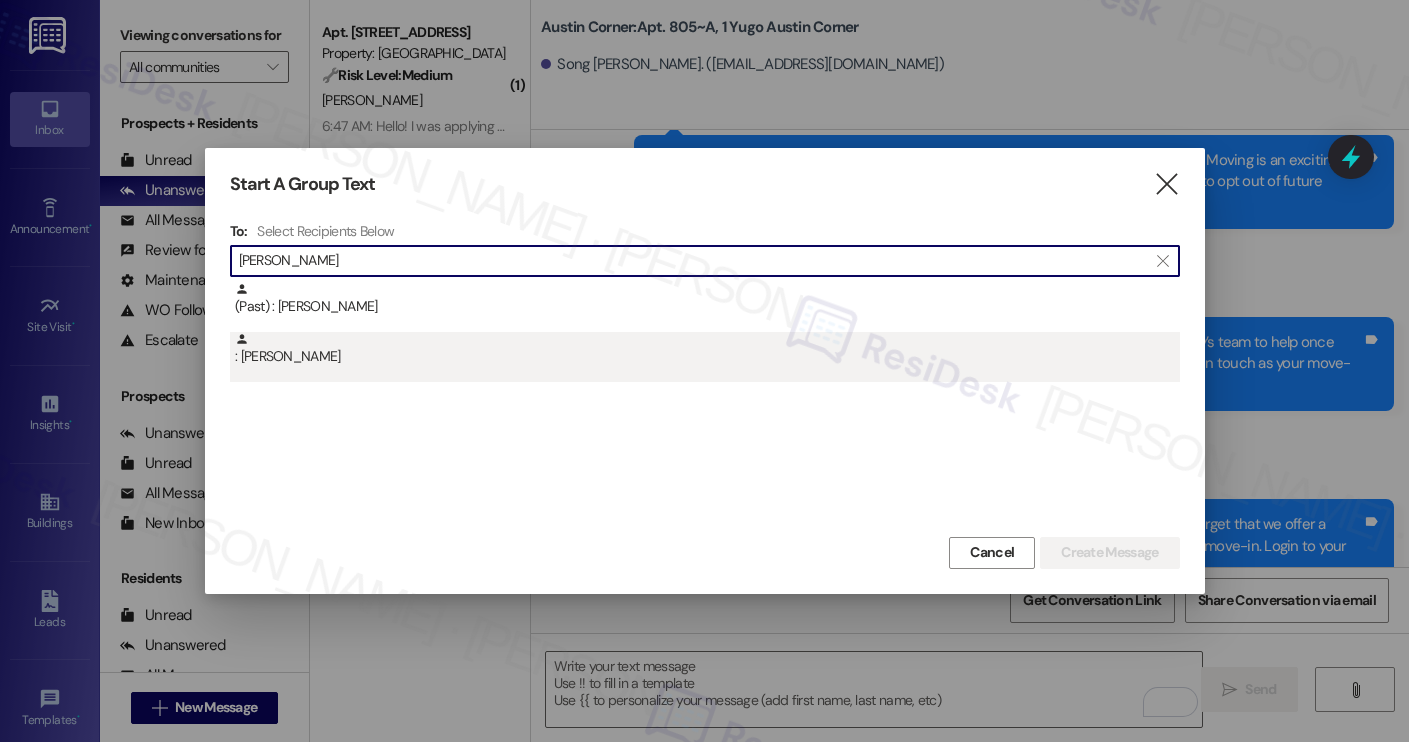 type on "joseph moo" 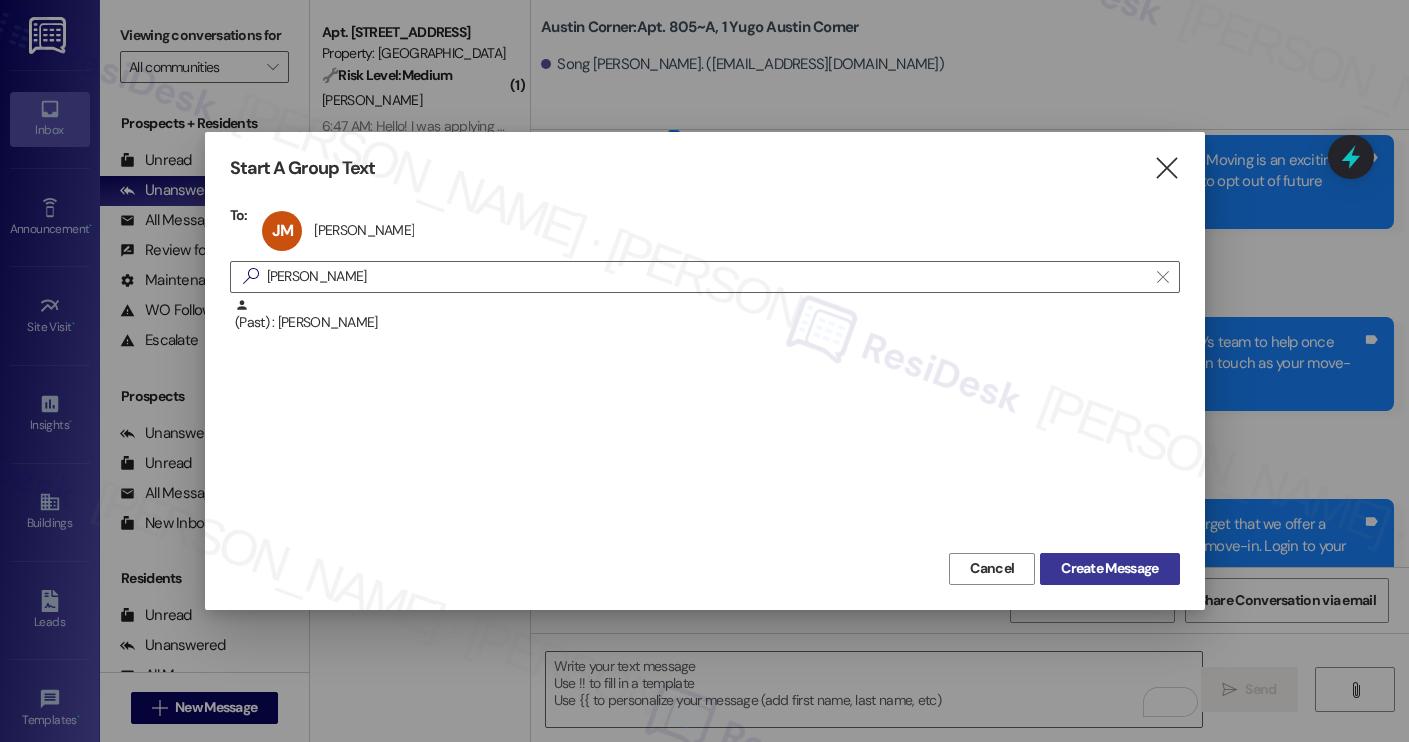 click on "Create Message" at bounding box center (1109, 568) 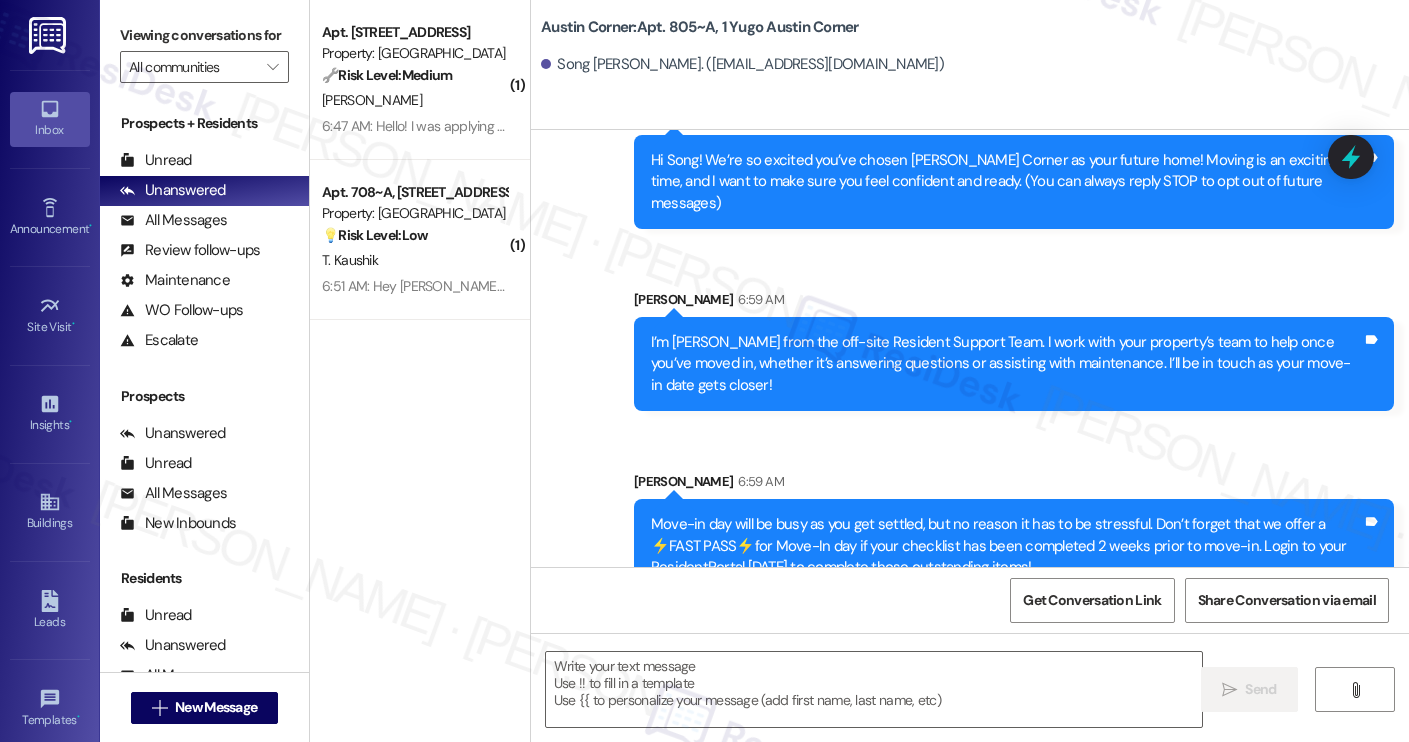 type on "Fetching suggested responses. Please feel free to read through the conversation in the meantime." 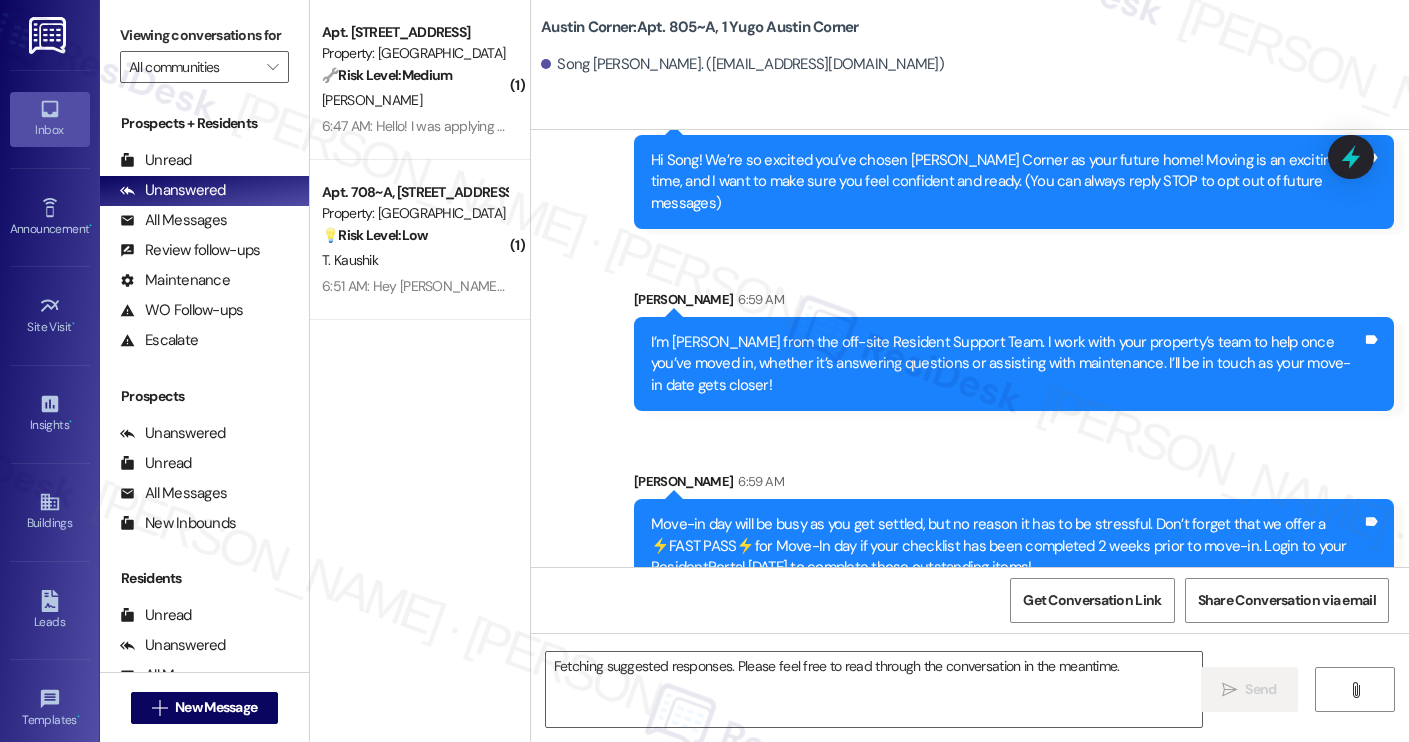 scroll, scrollTop: 0, scrollLeft: 0, axis: both 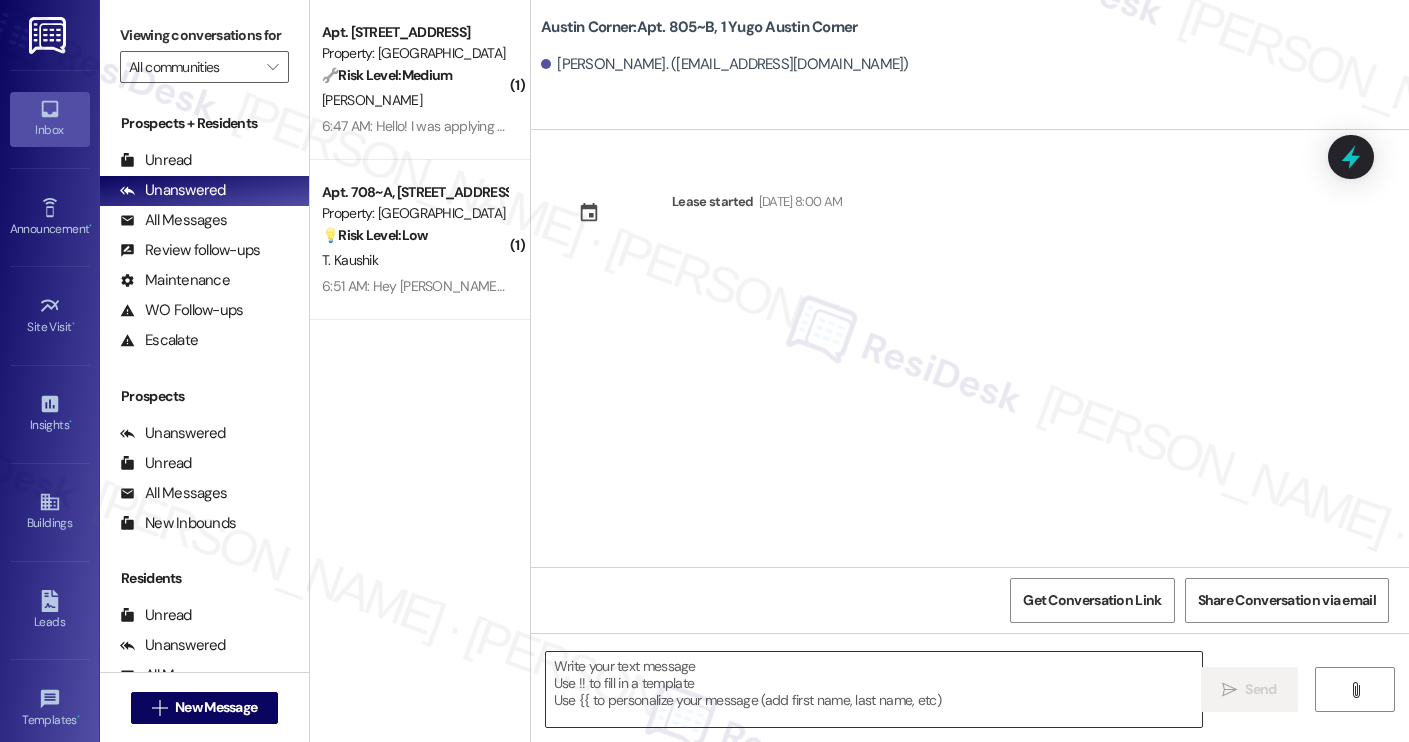 click at bounding box center (874, 689) 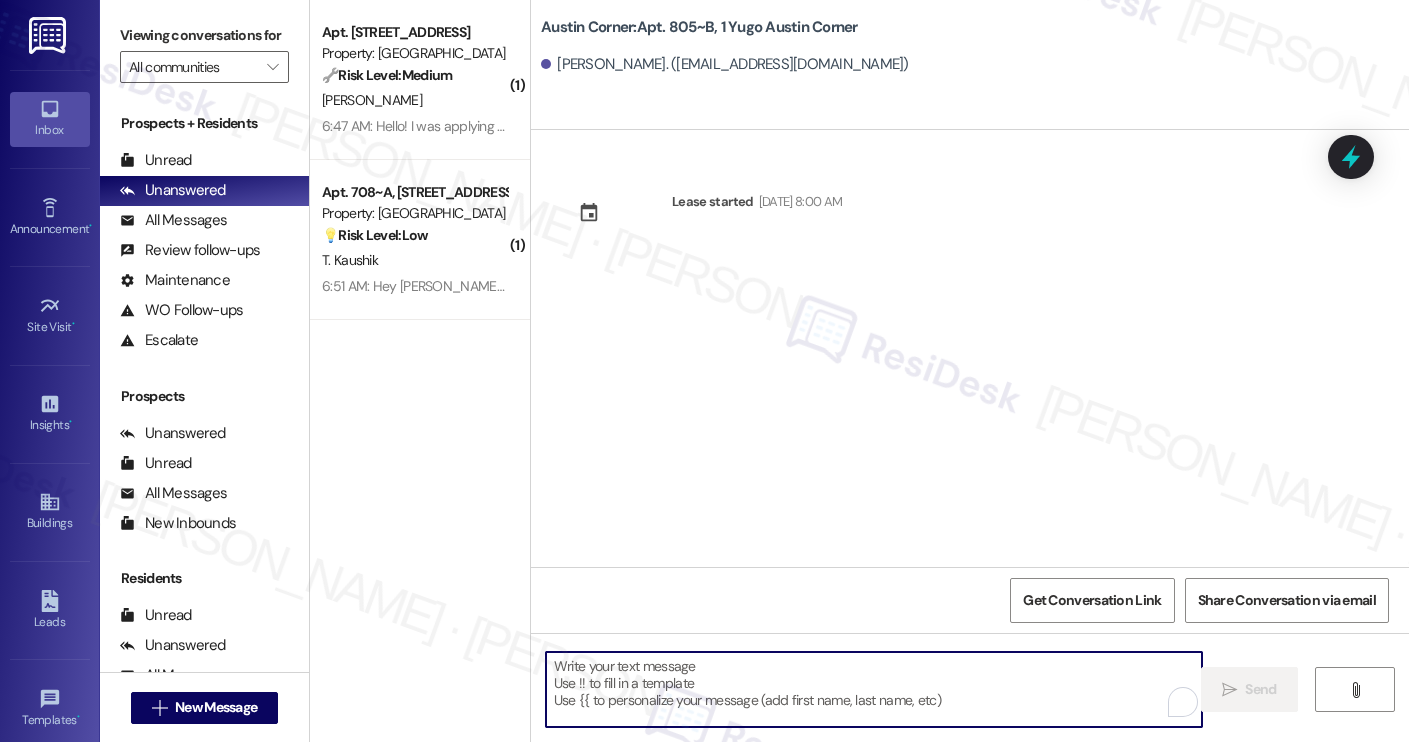 paste on "Hi Isabella! We’re so excited you’ve chosen Yugo Austin Corner as your future home! Moving is an exciting time, and I want to make sure you feel confident and ready.
I’m Sarah from the off-site Resident Support Team. I work with your property’s team to help once you’ve moved in, whether it’s answering questions or assisting with maintenance. I’ll be in touch as your move-in date gets closer!
Move-in day will be busy as you get settled, but no reason it has to be stressful. Don’t forget that we offer a ⚡FAST PASS⚡for Move-In day if your checklist has been completed 2 weeks prior to move-in. Login to your ResidentPortal today to complete those outstanding items!" 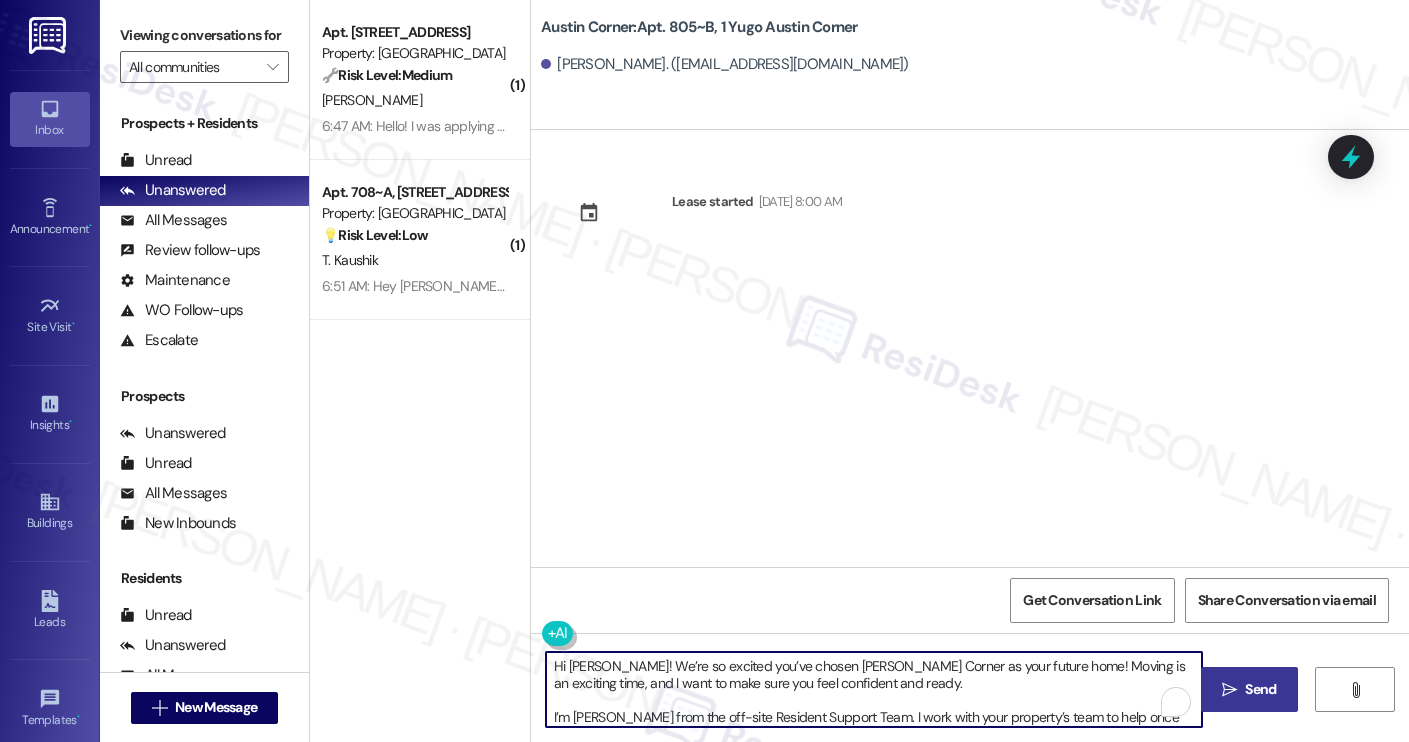 scroll, scrollTop: 119, scrollLeft: 0, axis: vertical 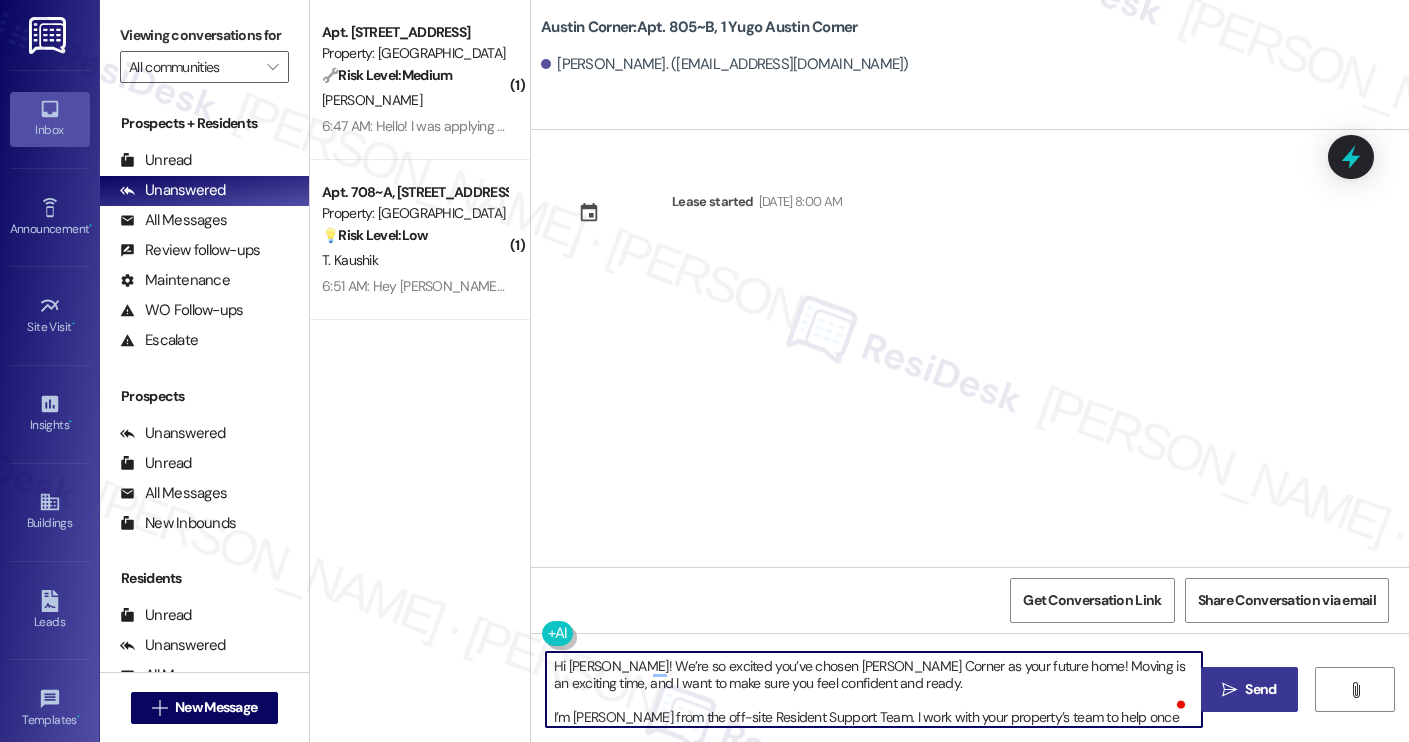click on "Joseph Moody. (josephsmoody04@gmail.com)" at bounding box center (725, 64) 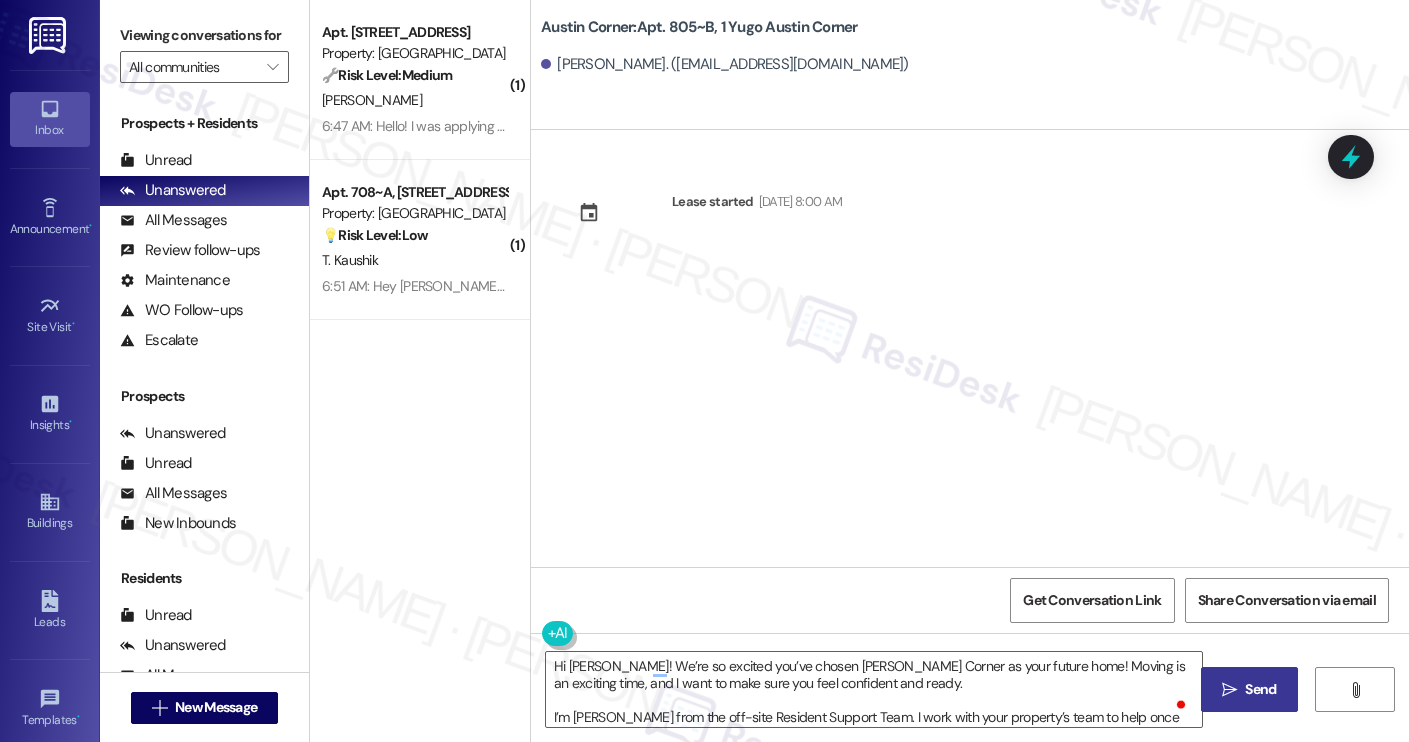 click on "Joseph Moody. (josephsmoody04@gmail.com)" at bounding box center [725, 64] 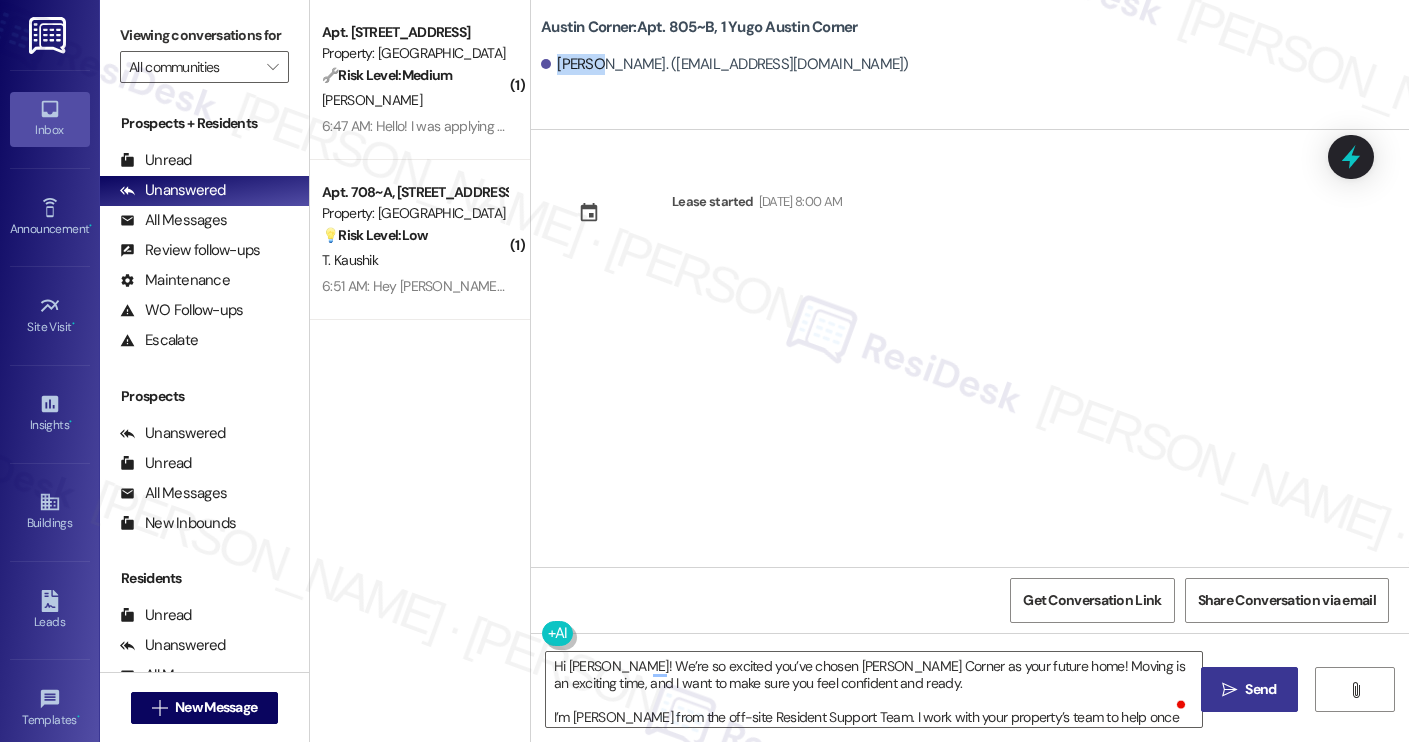 copy on "Joseph" 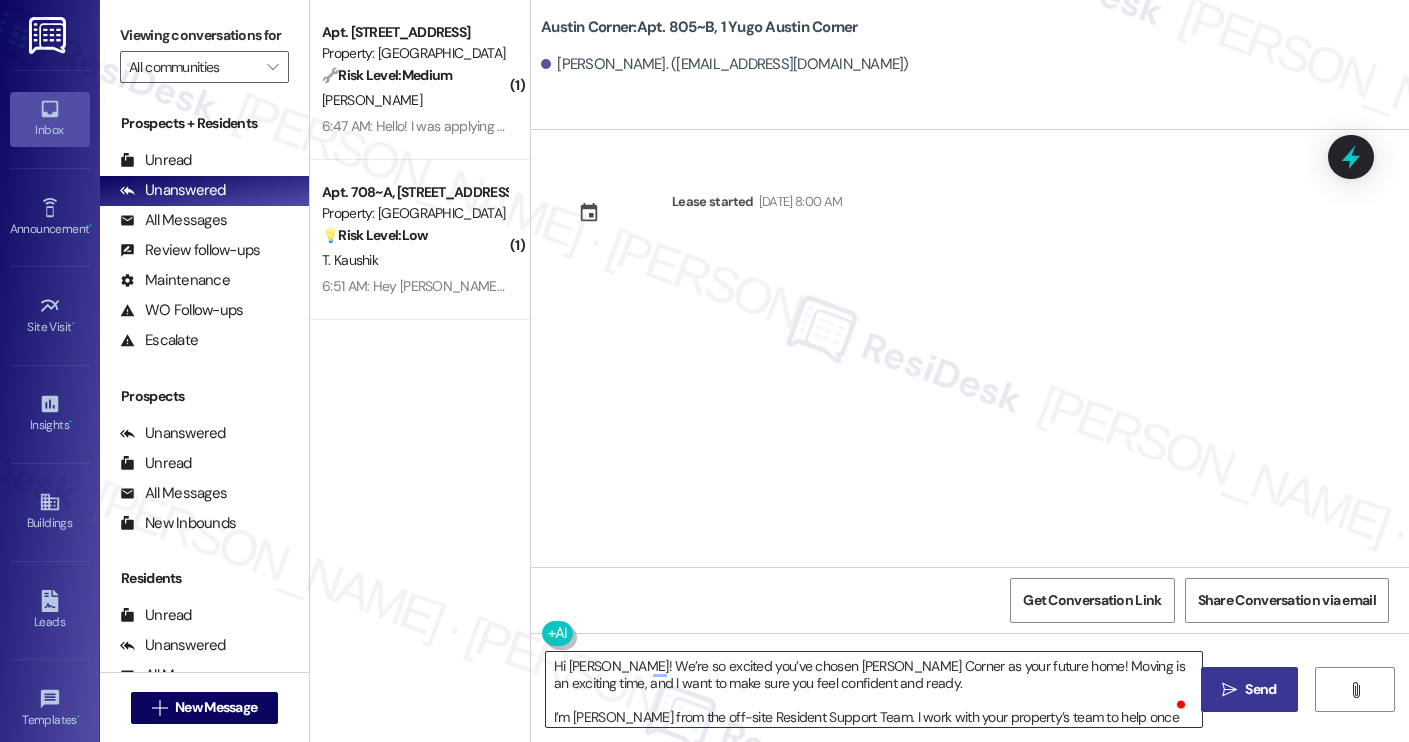 click on "Hi Isabella! We’re so excited you’ve chosen Yugo Austin Corner as your future home! Moving is an exciting time, and I want to make sure you feel confident and ready.
I’m Sarah from the off-site Resident Support Team. I work with your property’s team to help once you’ve moved in, whether it’s answering questions or assisting with maintenance. I’ll be in touch as your move-in date gets closer!
Move-in day will be busy as you get settled, but no reason it has to be stressful. Don’t forget that we offer a ⚡FAST PASS⚡for Move-In day if your checklist has been completed 2 weeks prior to move-in. Login to your ResidentPortal today to complete those outstanding items!" at bounding box center [874, 689] 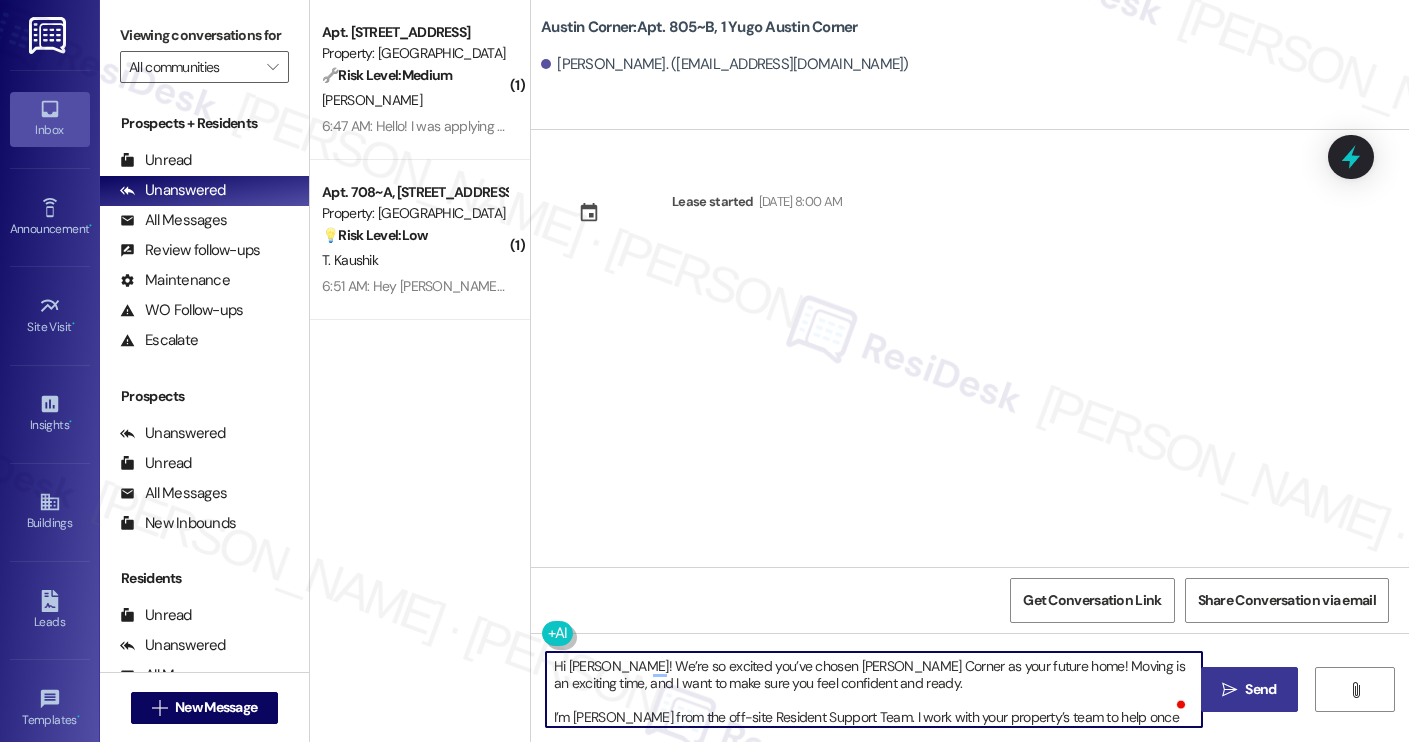 paste on "Joseph" 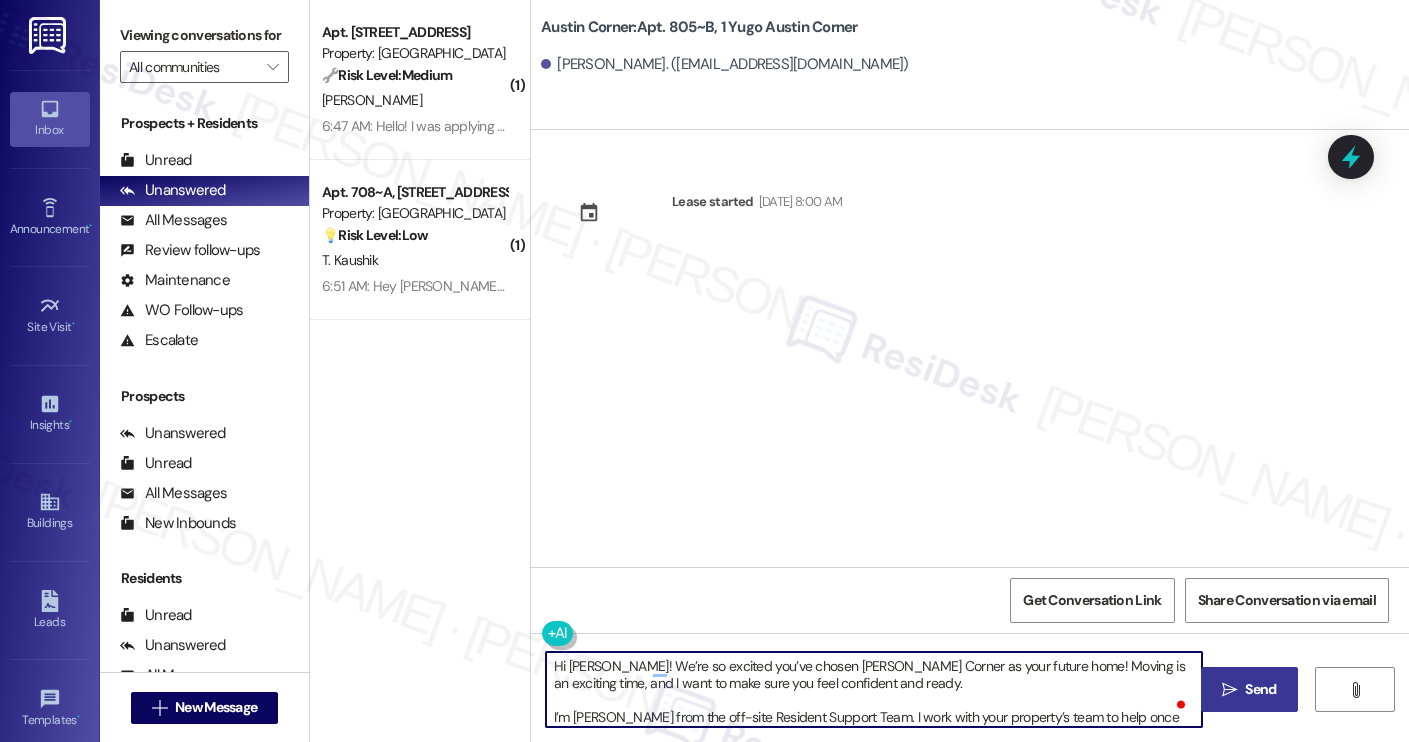 scroll, scrollTop: 17, scrollLeft: 0, axis: vertical 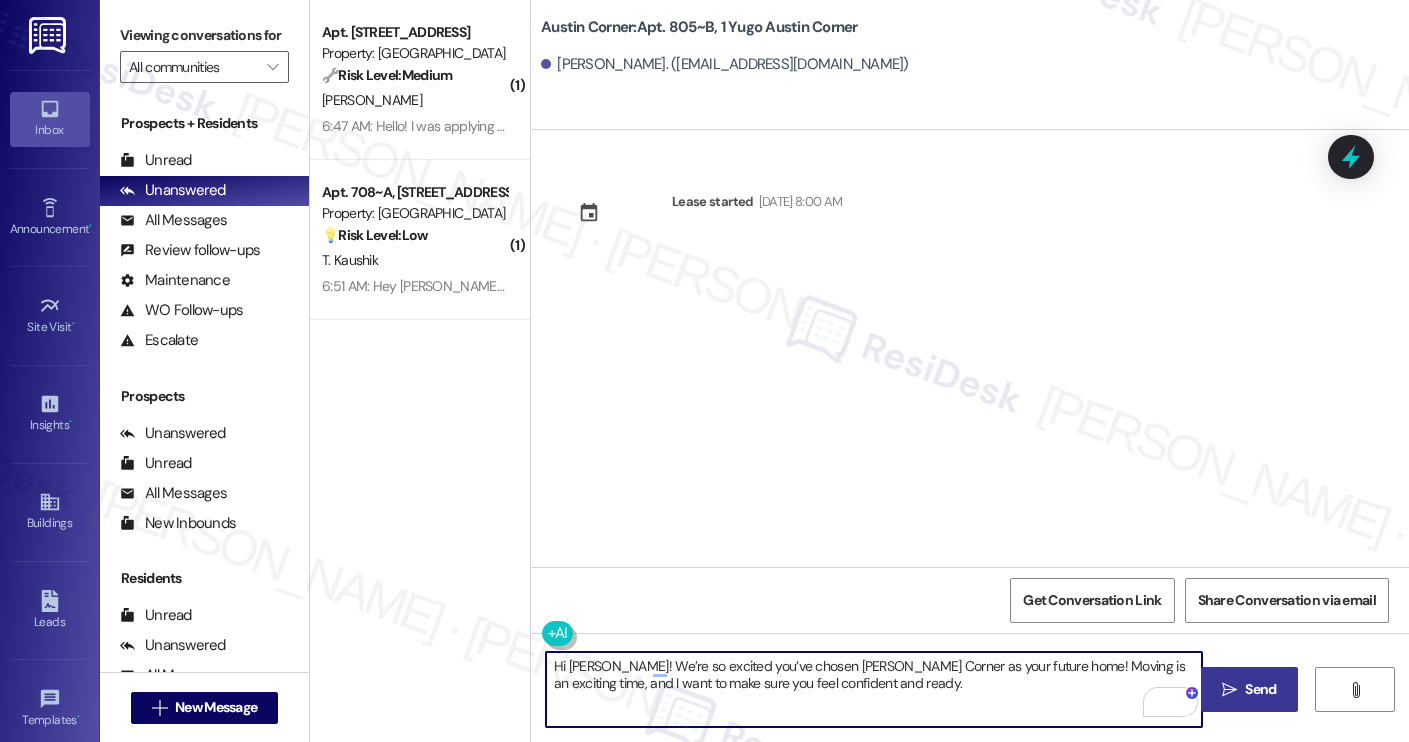 type on "Hi Joseph! We’re so excited you’ve chosen Yugo Austin Corner as your future home! Moving is an exciting time, and I want to make sure you feel confident and ready." 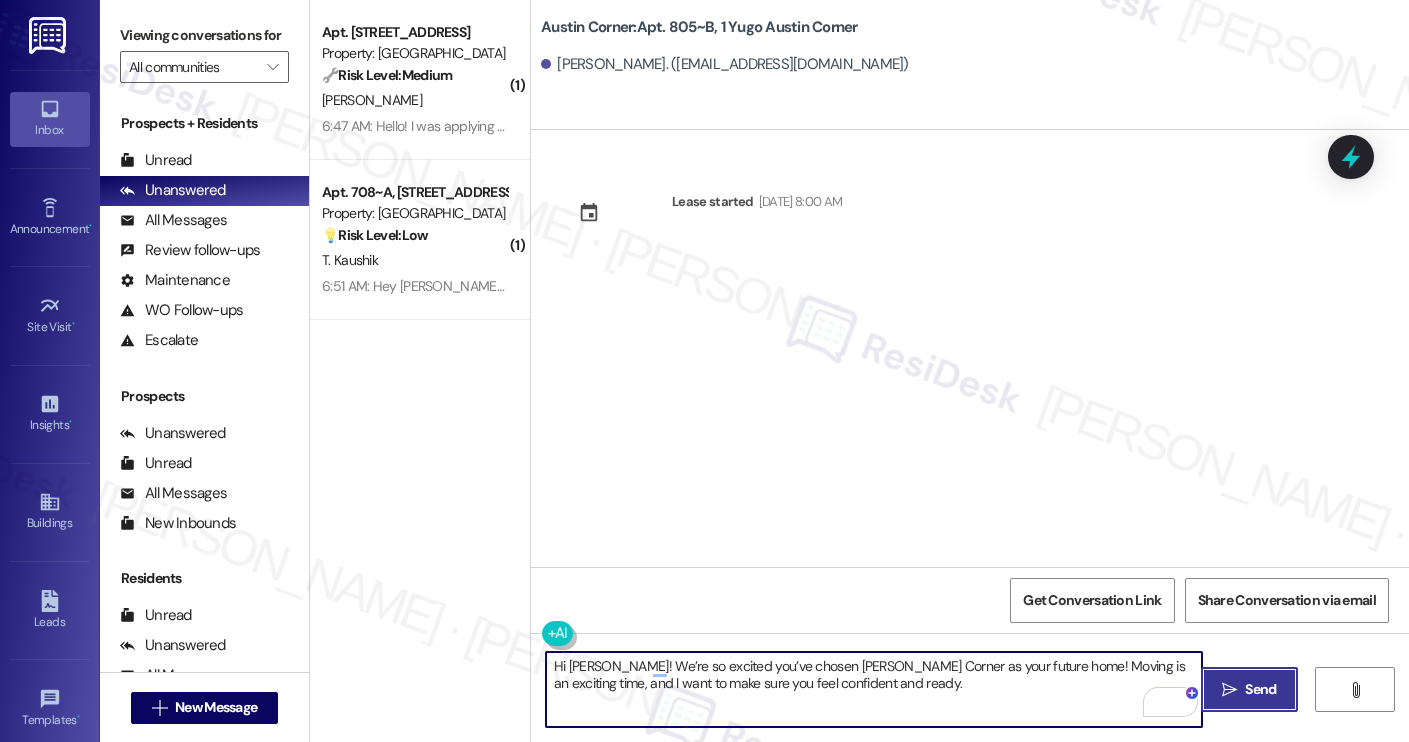 click on " Send" at bounding box center (1249, 689) 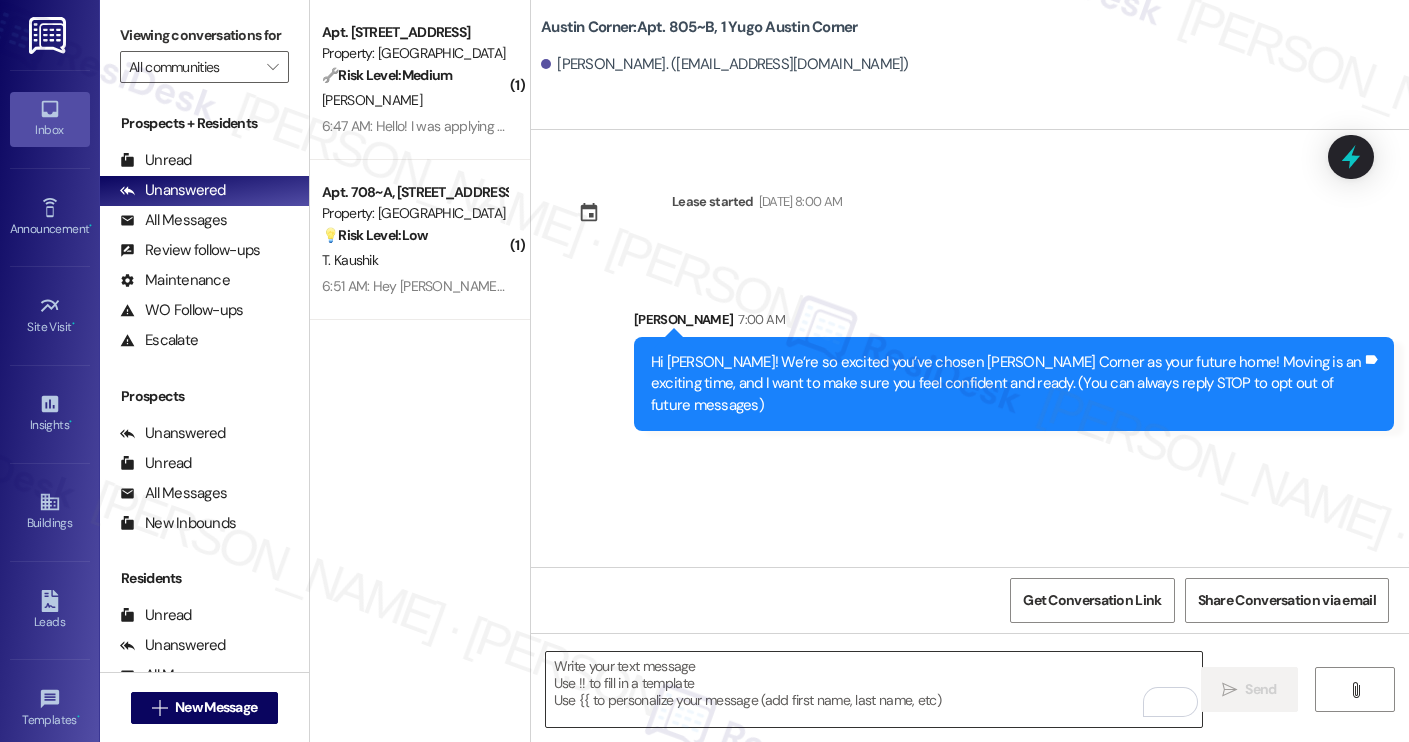 click at bounding box center [874, 689] 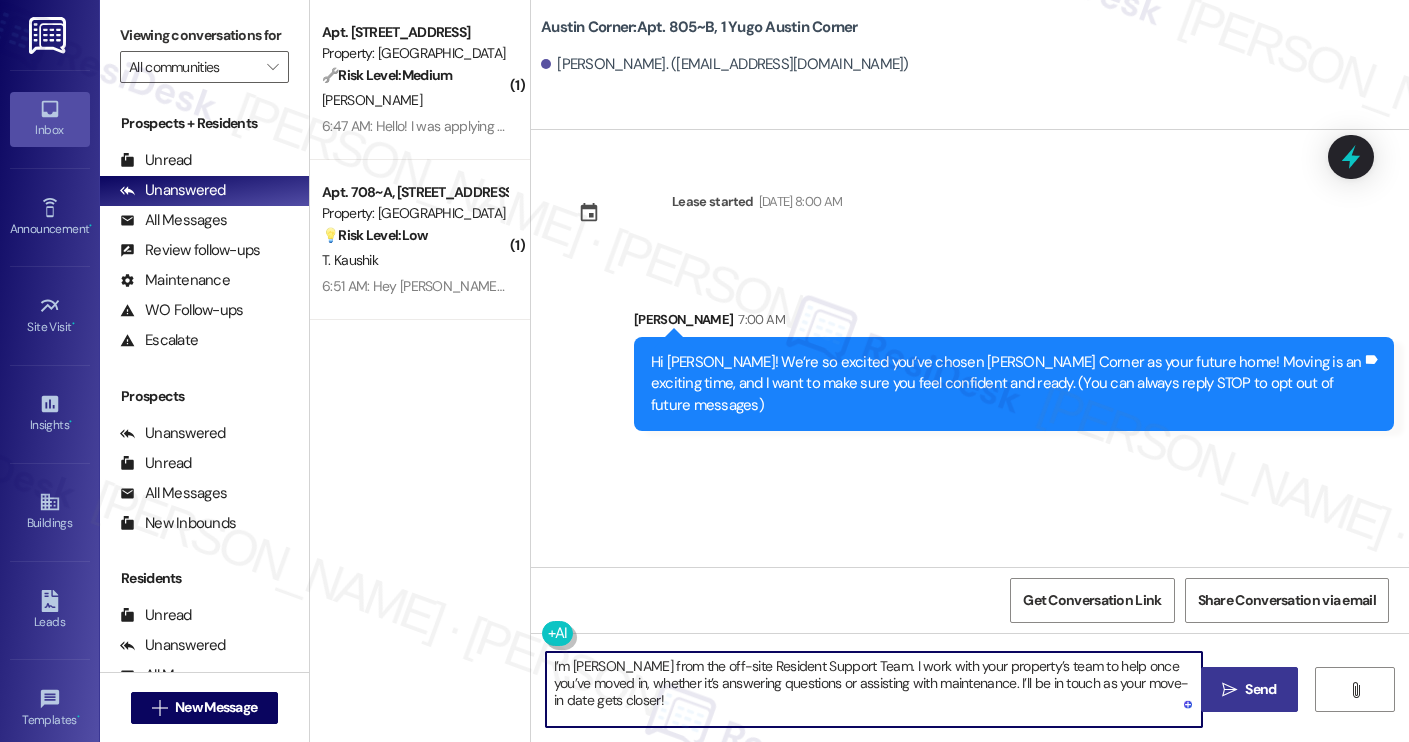 type on "I’m [PERSON_NAME] from the off-site Resident Support Team. I work with your property’s team to help once you’ve moved in, whether it’s answering questions or assisting with maintenance. I’ll be in touch as your move-in date gets closer!" 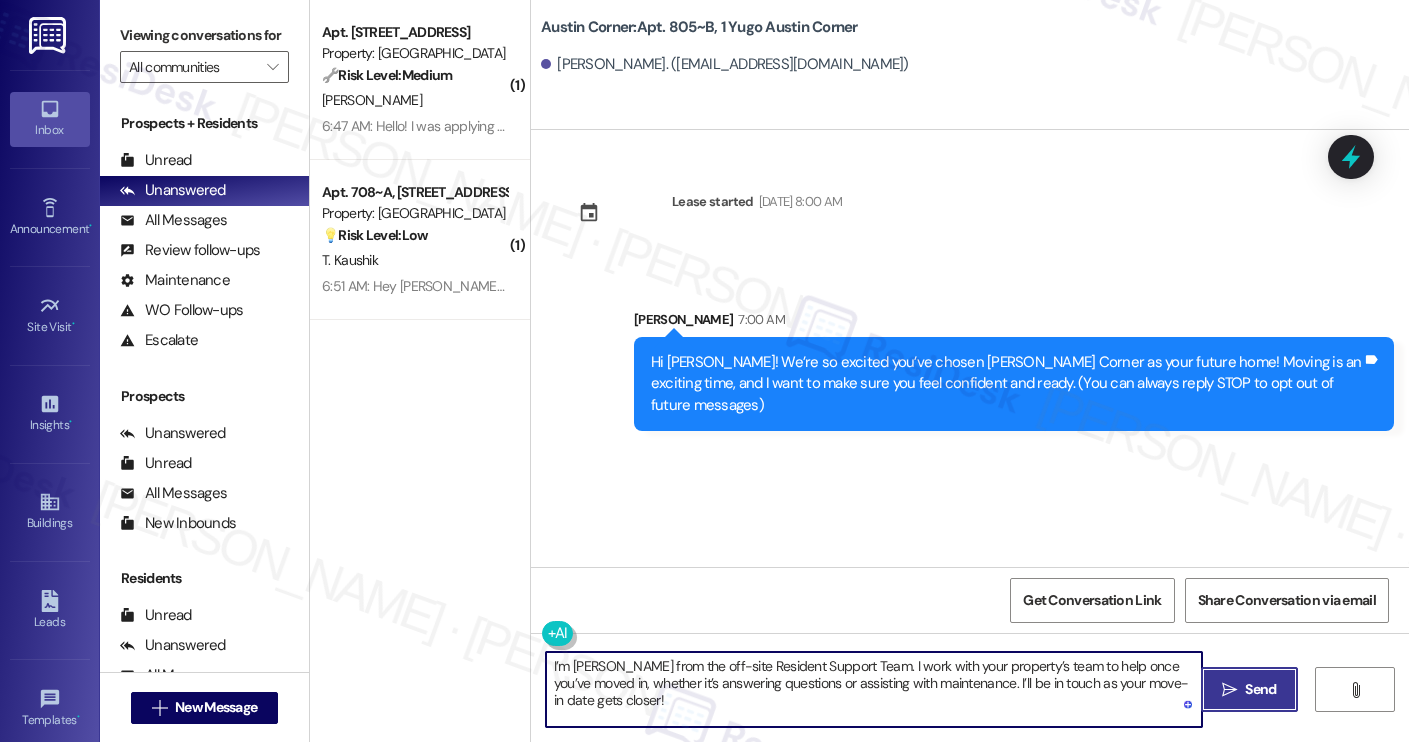 click on " Send" at bounding box center (1249, 689) 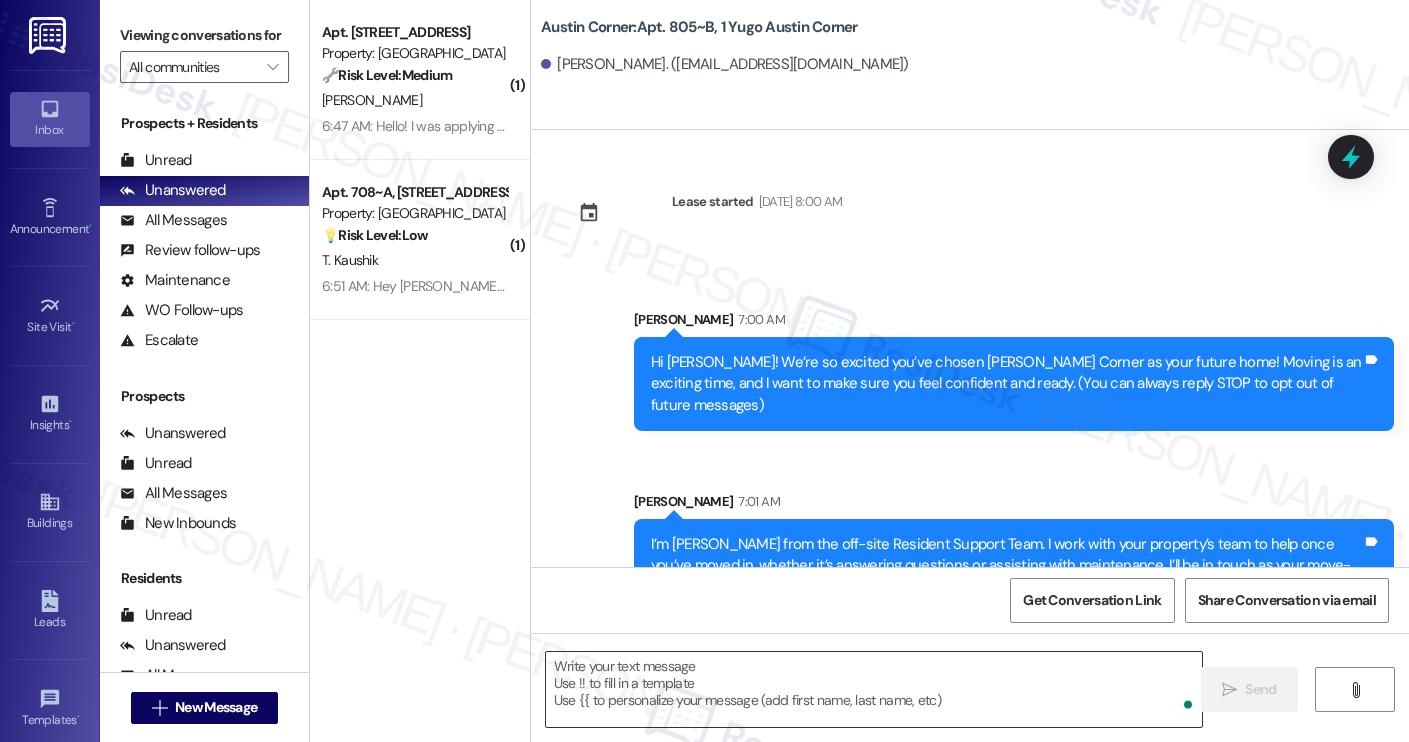 click at bounding box center [874, 689] 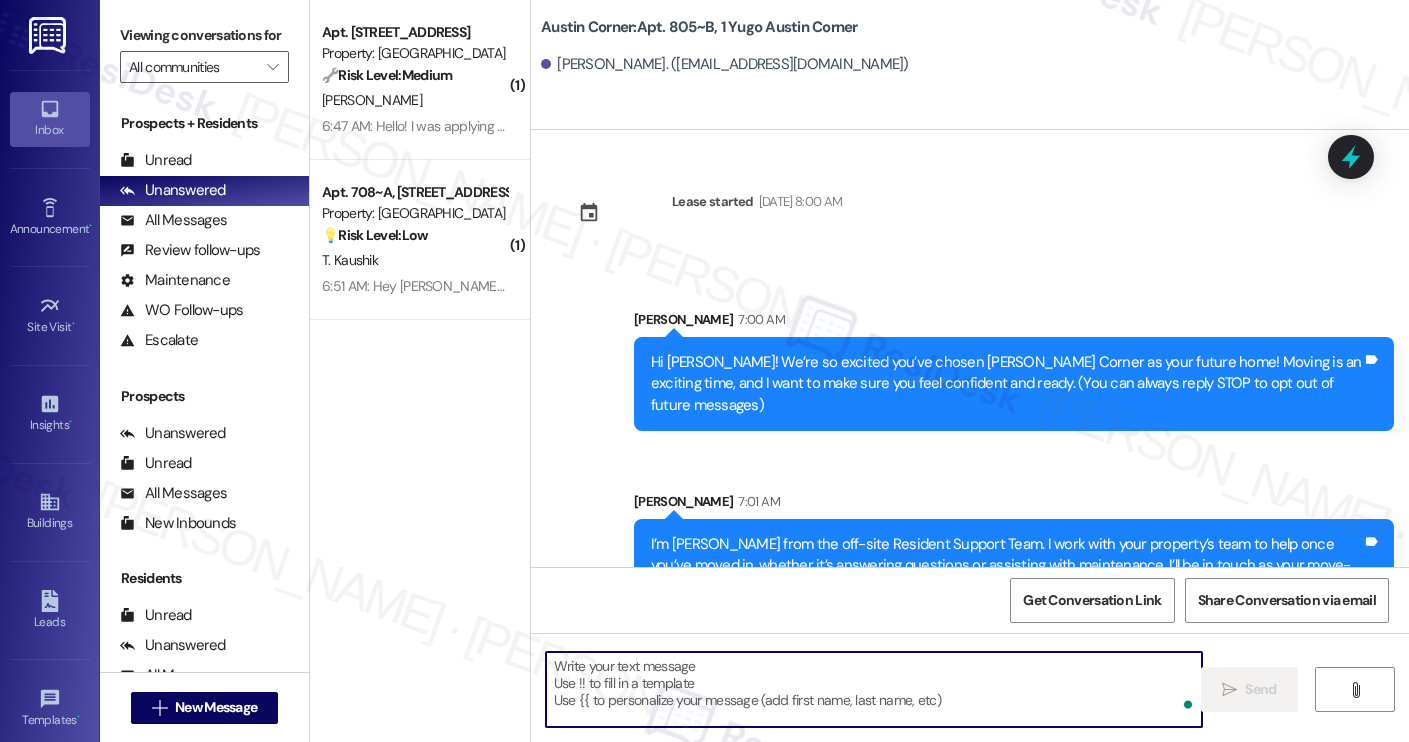 paste on "Move-in day will be busy as you get settled, but no reason it has to be stressful. Don’t forget that we offer a ⚡FAST PASS⚡for Move-In day if your checklist has been completed 2 weeks prior to move-in. Login to your ResidentPortal [DATE] to complete those outstanding items!" 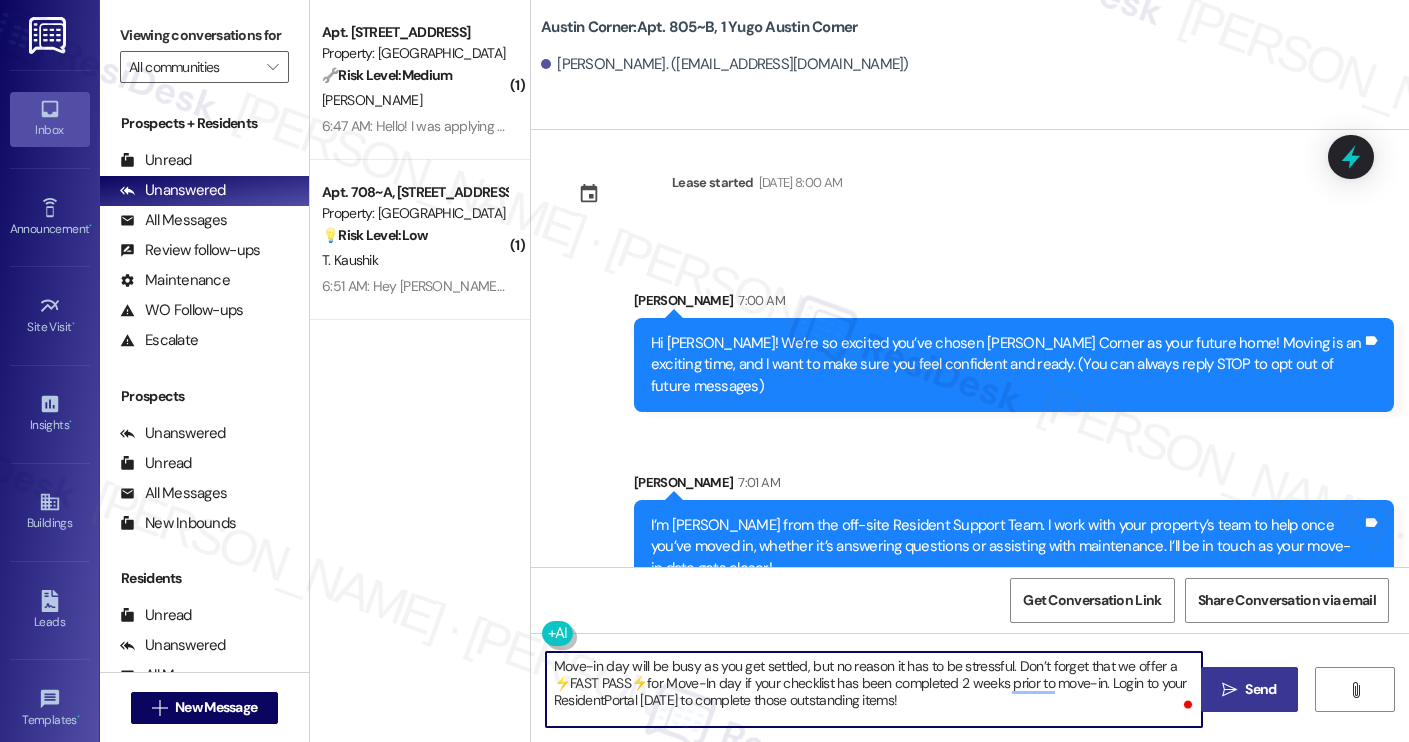 type on "Move-in day will be busy as you get settled, but no reason it has to be stressful. Don’t forget that we offer a ⚡FAST PASS⚡for Move-In day if your checklist has been completed 2 weeks prior to move-in. Login to your ResidentPortal [DATE] to complete those outstanding items!" 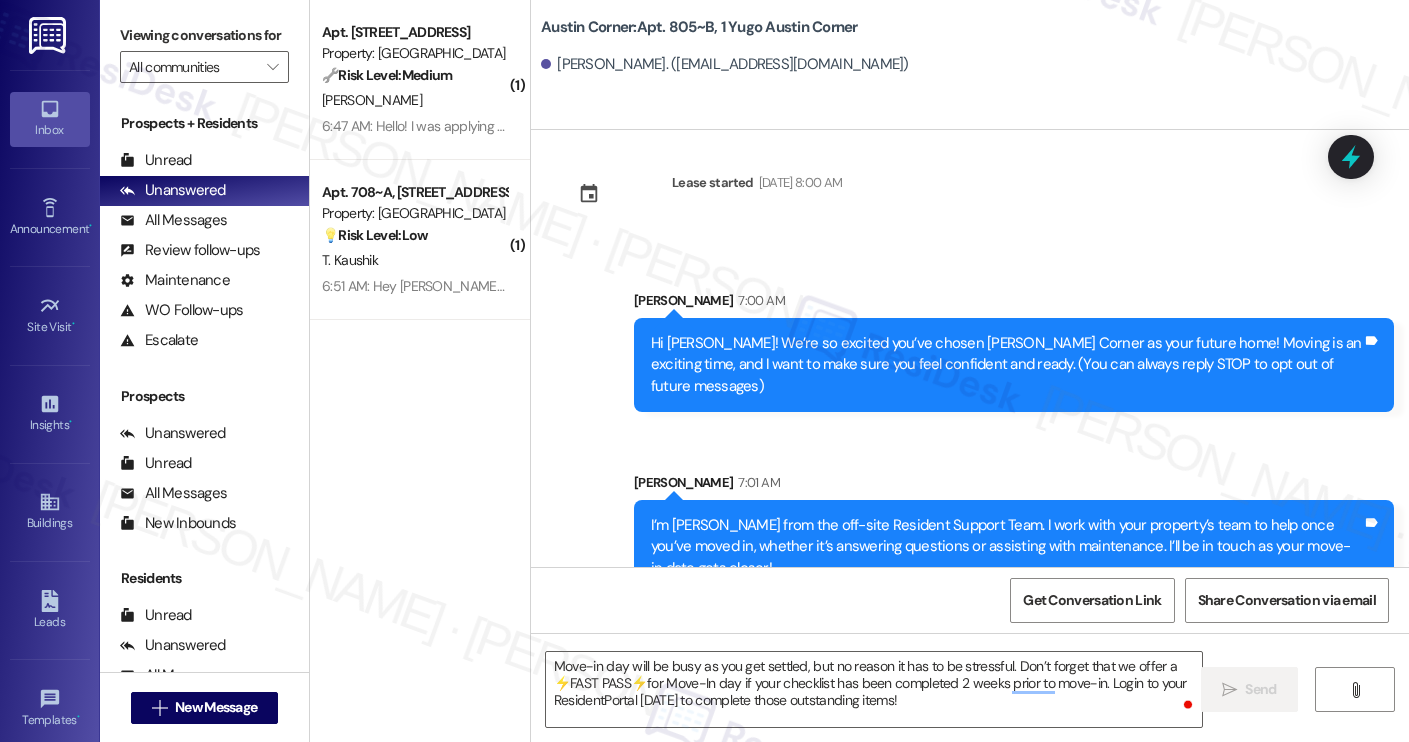 type 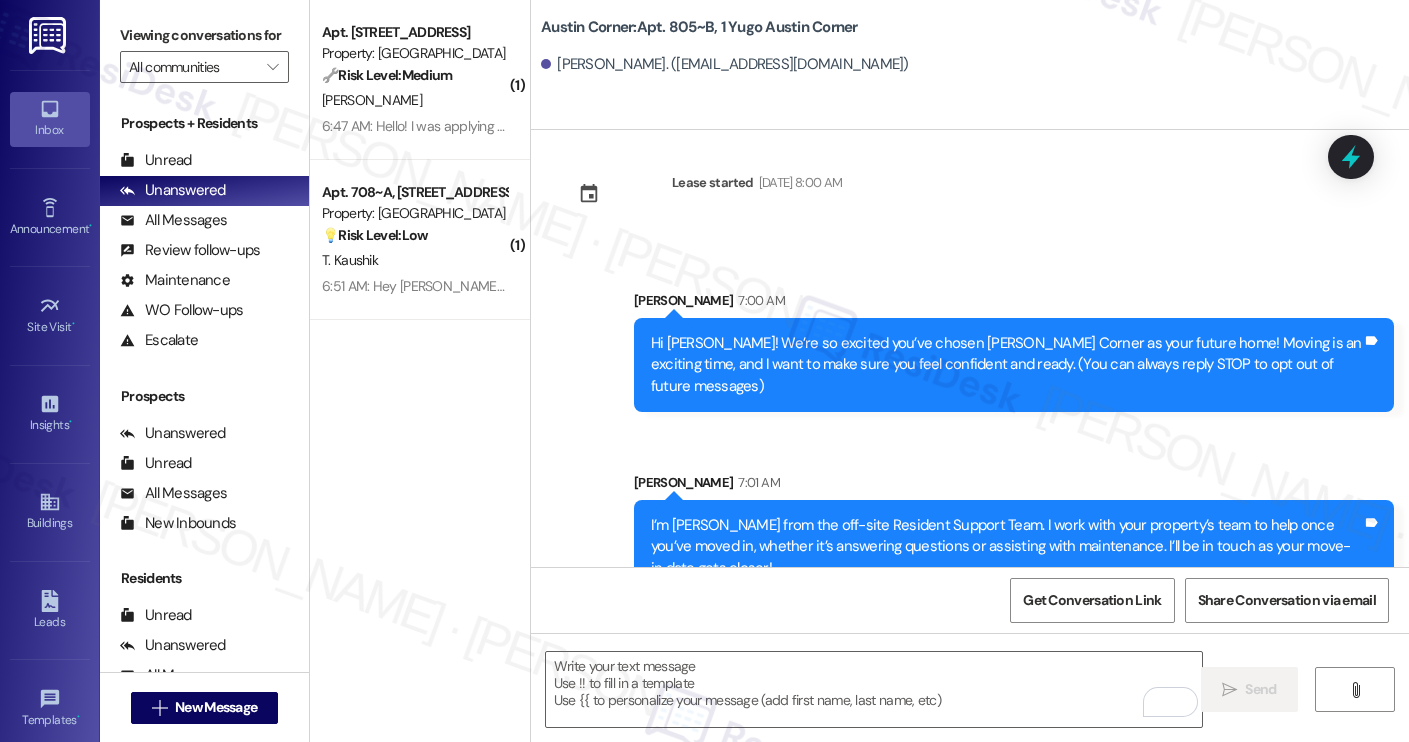 scroll, scrollTop: 202, scrollLeft: 0, axis: vertical 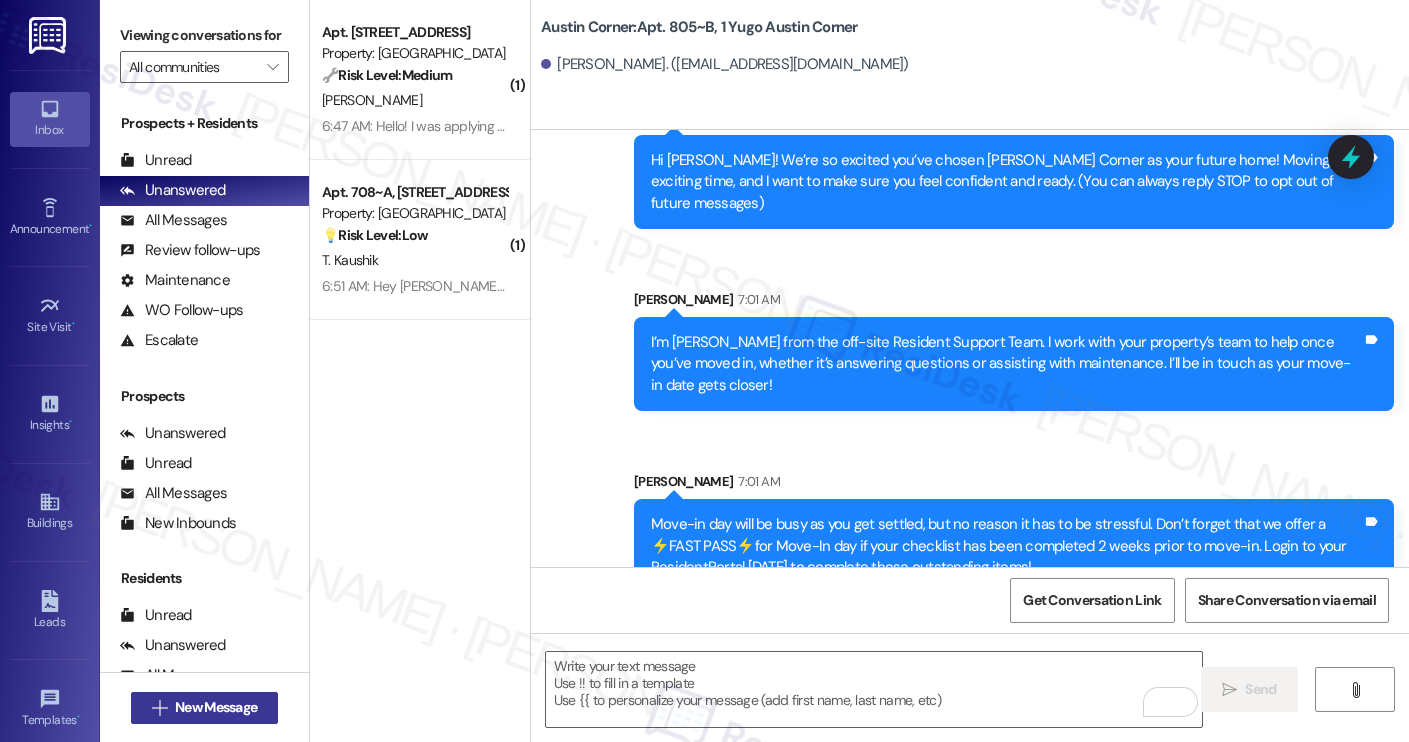 click on " New Message" at bounding box center (205, 708) 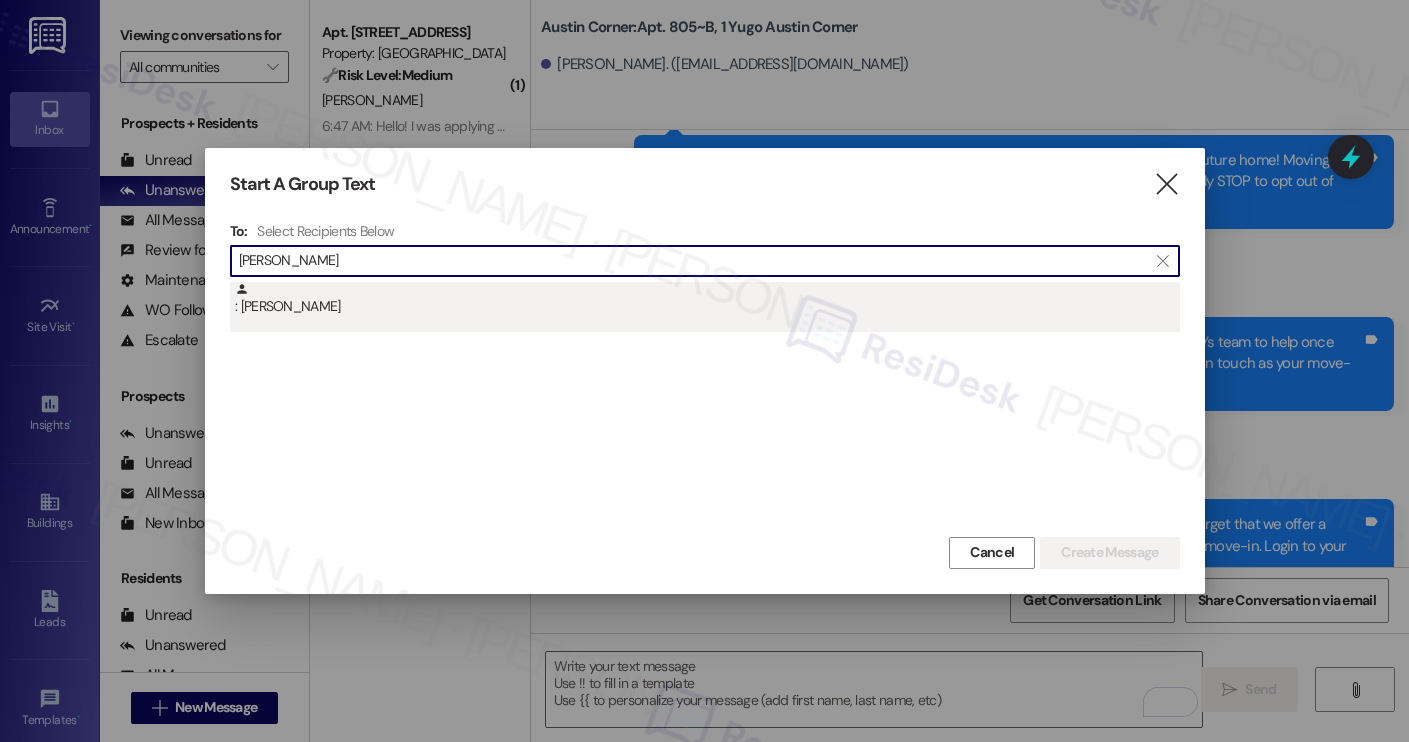 type on "amy villela" 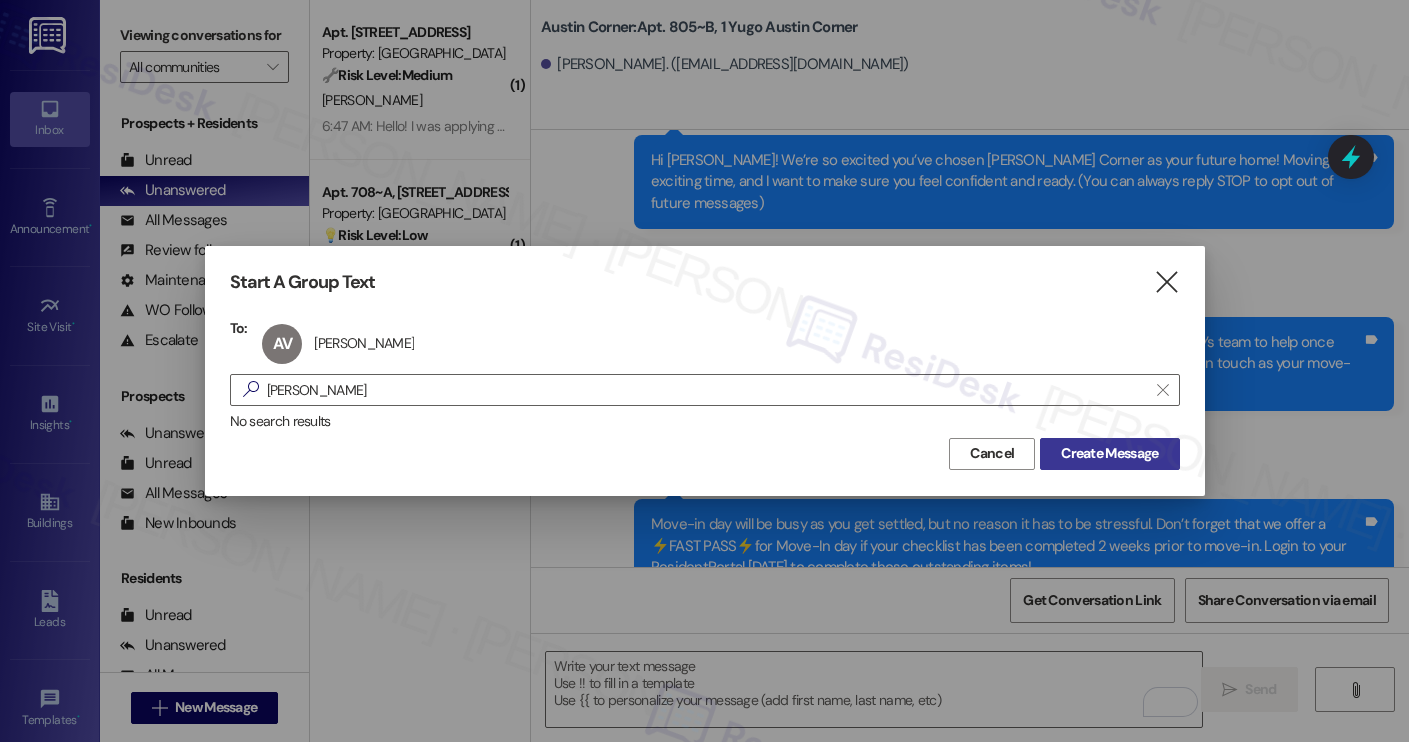 click on "Create Message" at bounding box center [1109, 453] 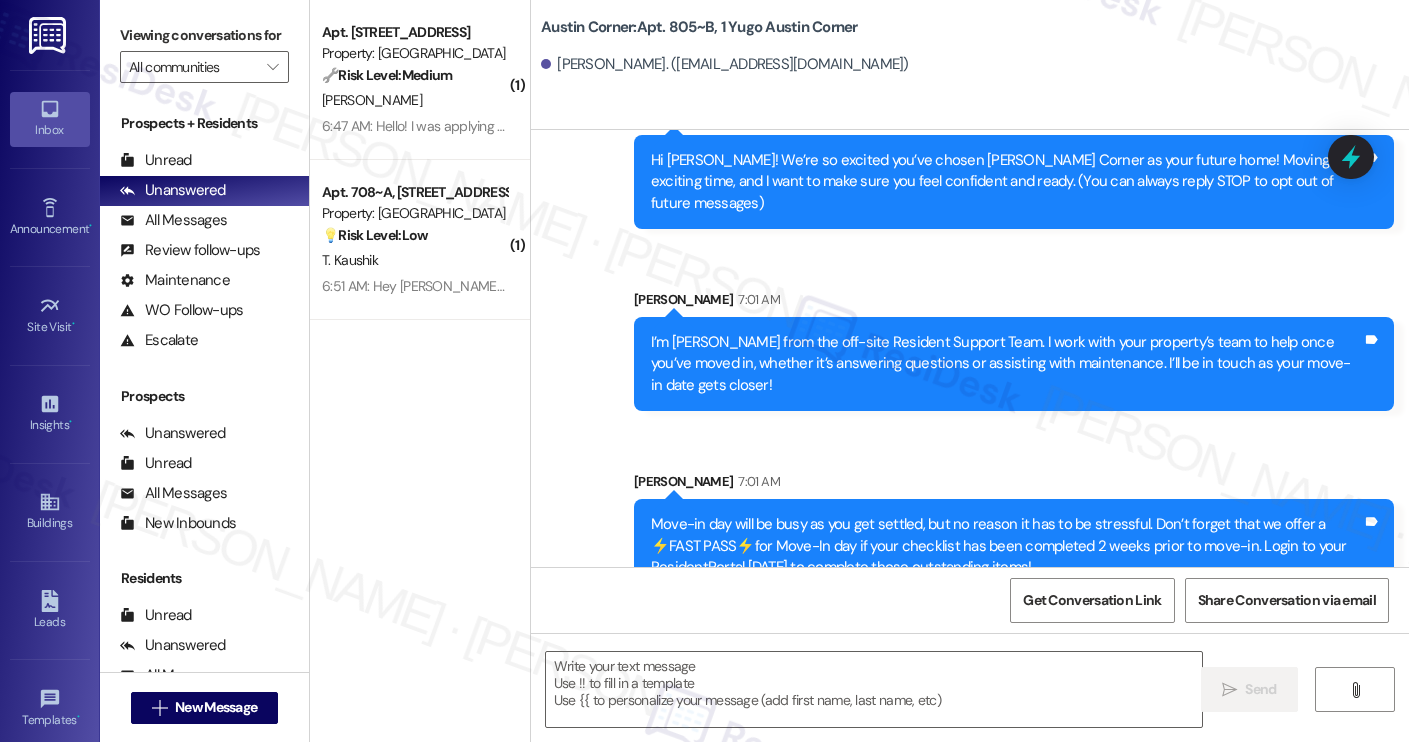 type on "Fetching suggested responses. Please feel free to read through the conversation in the meantime." 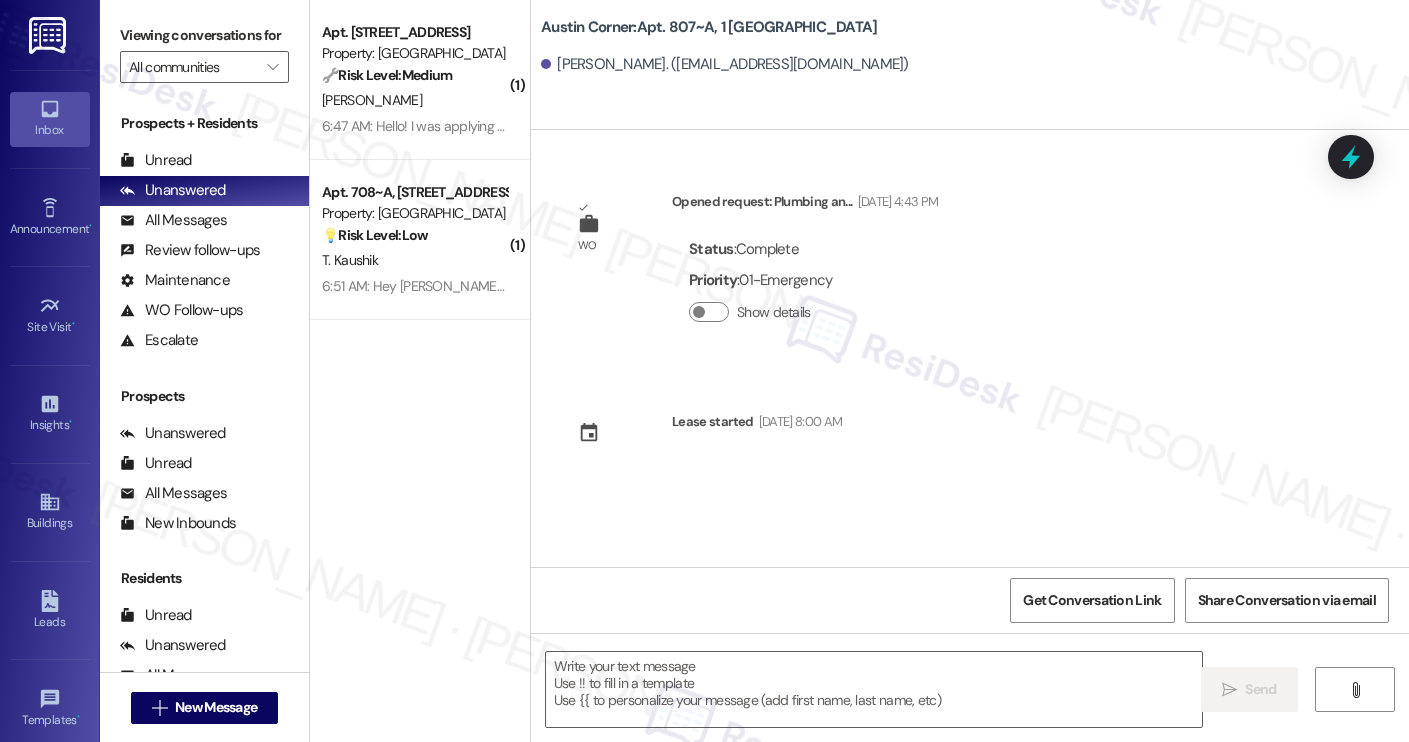 type on "Fetching suggested responses. Please feel free to read through the conversation in the meantime." 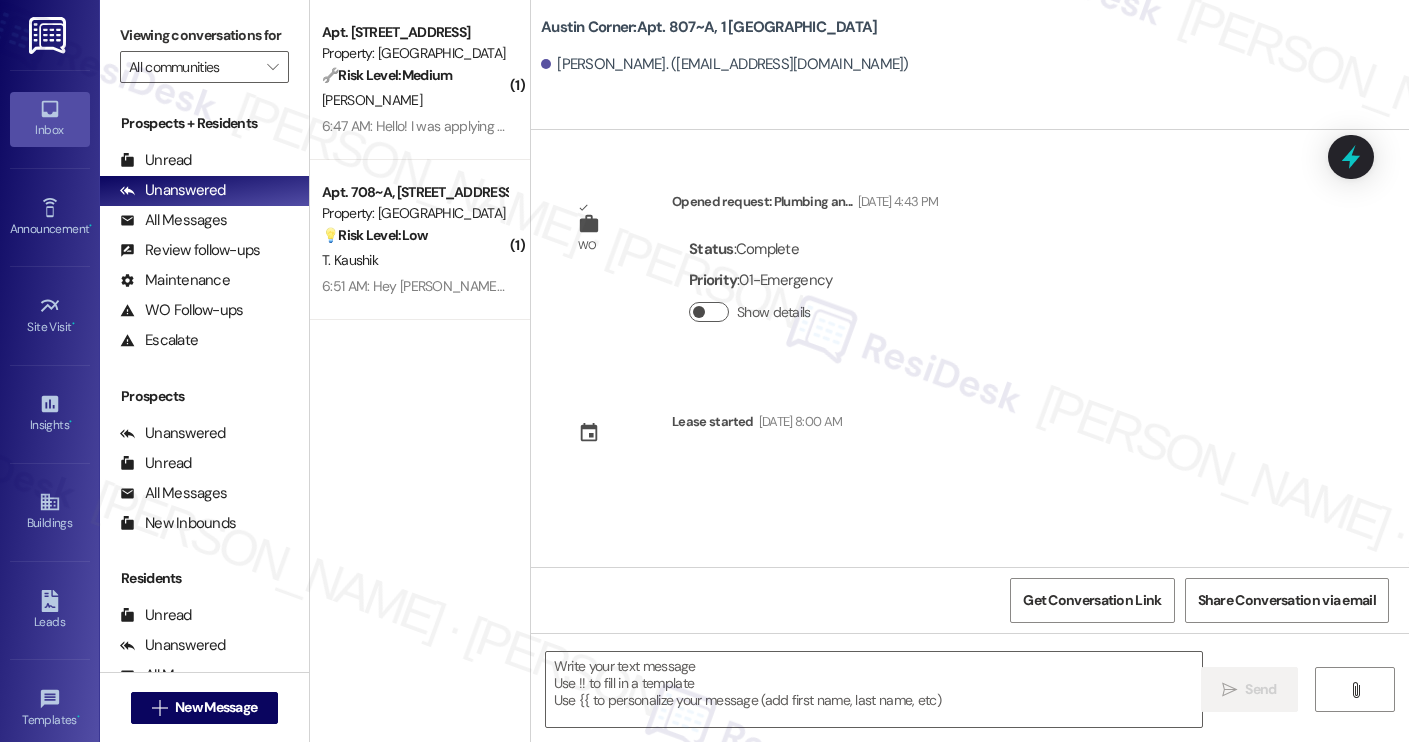 click on "Show details" at bounding box center [709, 312] 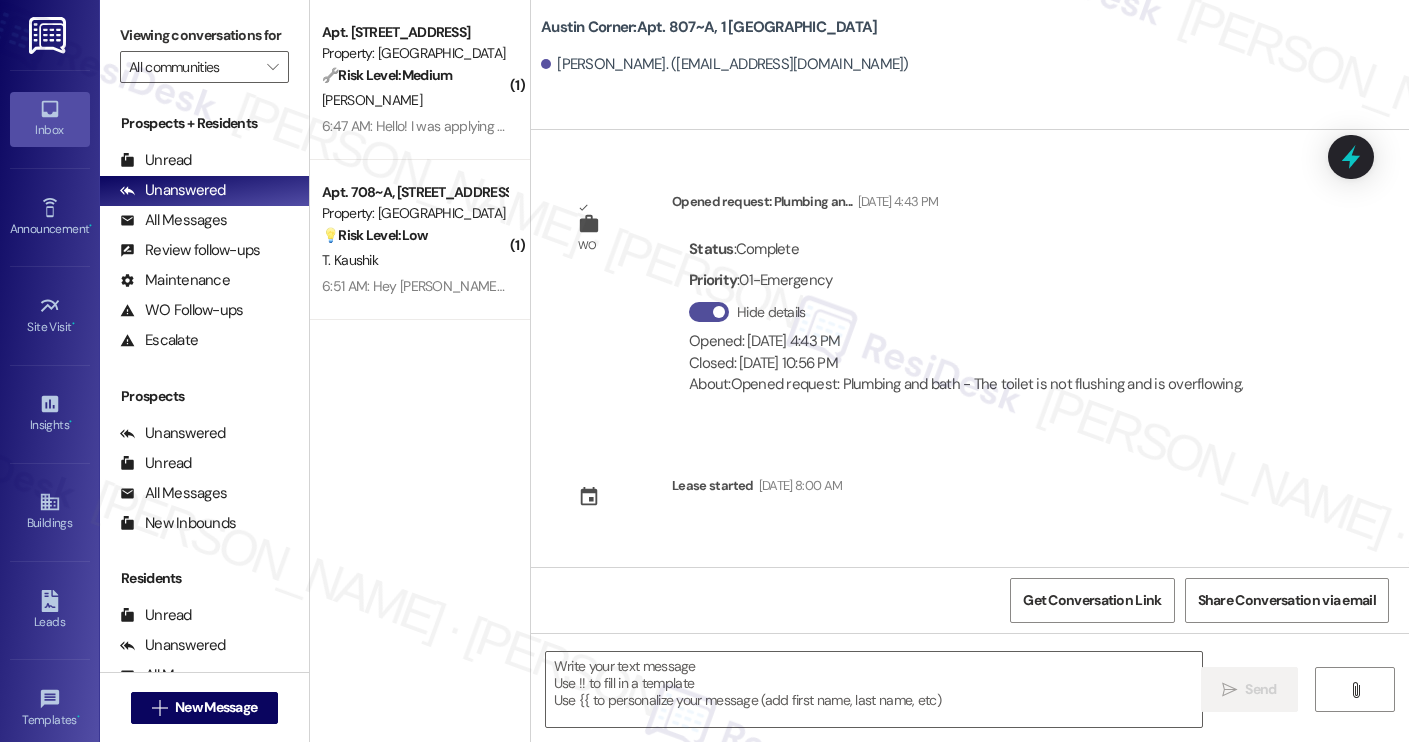 click on "Hide details" at bounding box center (709, 312) 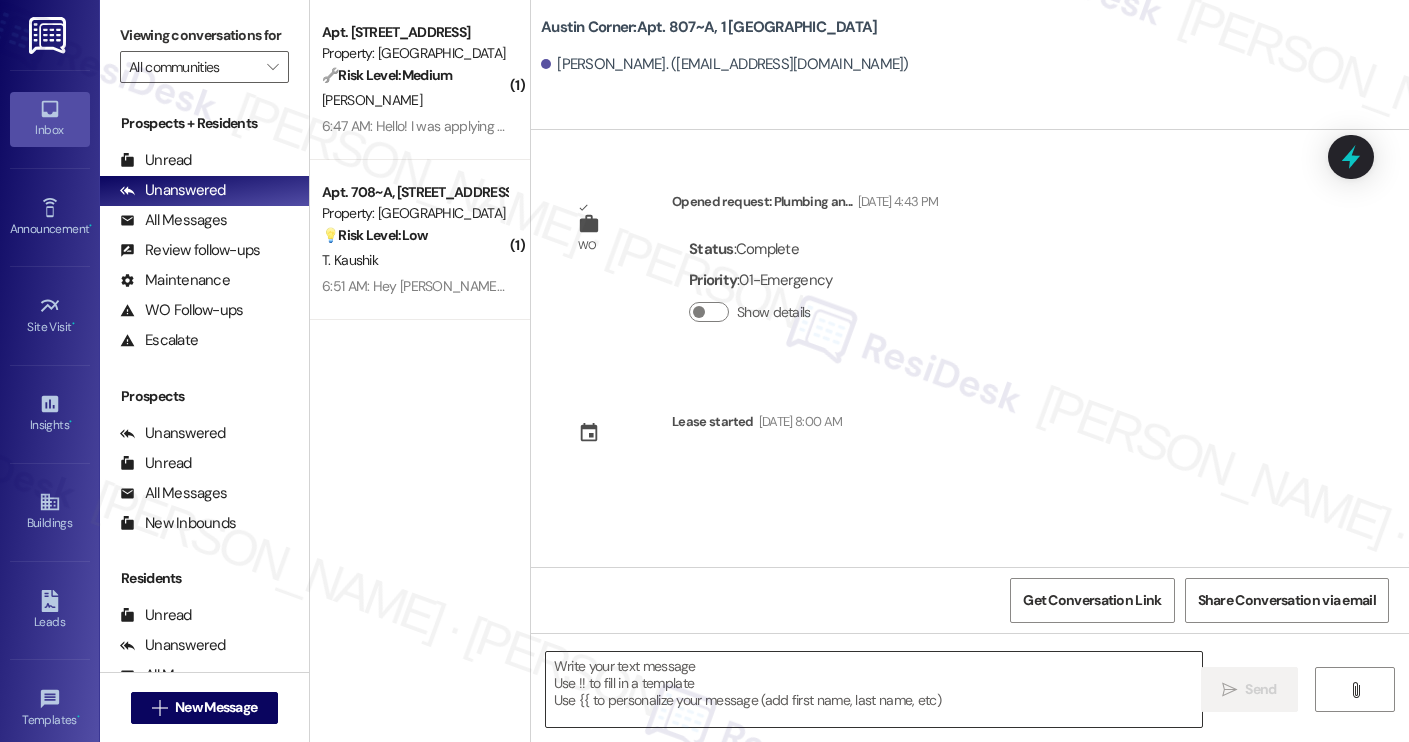 click at bounding box center (874, 689) 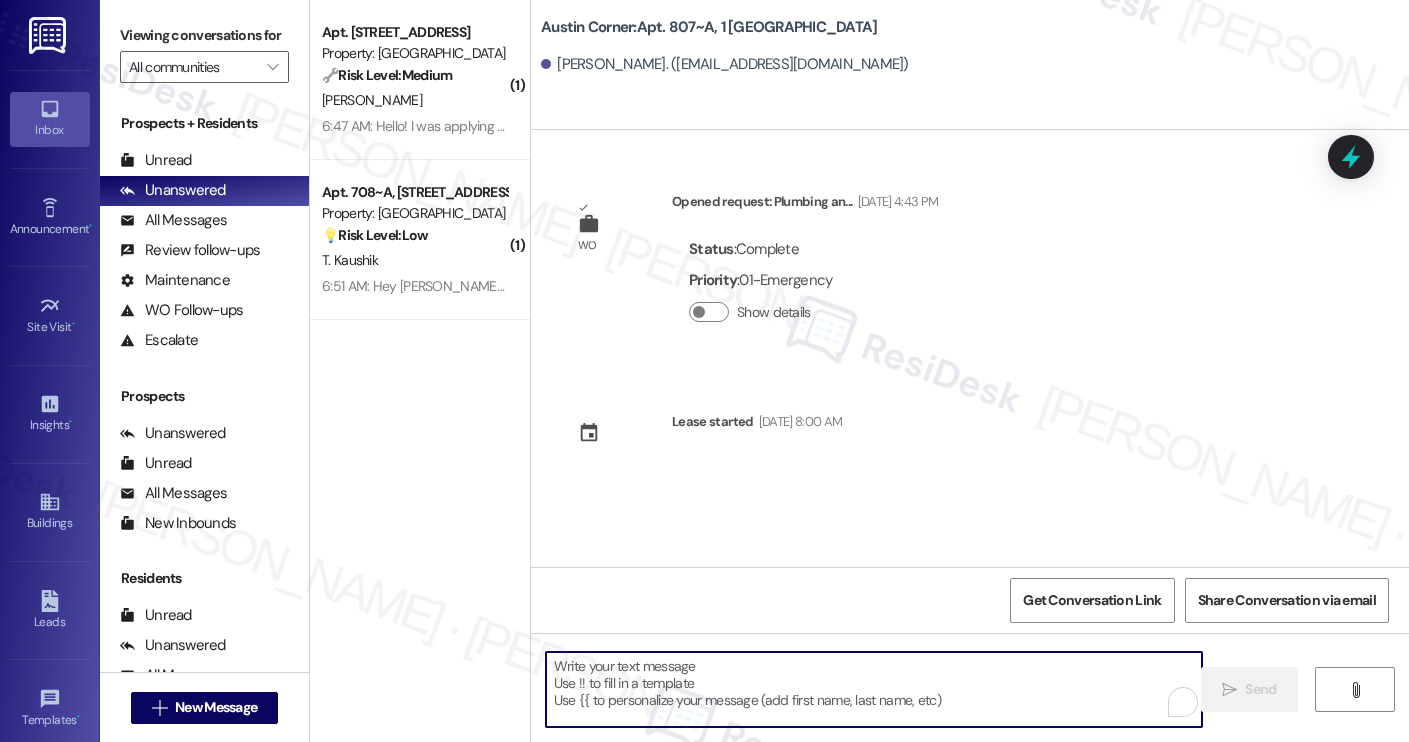 paste on "Hi Isabella! We’re so excited you’ve chosen Yugo Austin Corner as your future home! Moving is an exciting time, and I want to make sure you feel confident and ready.
I’m Sarah from the off-site Resident Support Team. I work with your property’s team to help once you’ve moved in, whether it’s answering questions or assisting with maintenance. I’ll be in touch as your move-in date gets closer!
Move-in day will be busy as you get settled, but no reason it has to be stressful. Don’t forget that we offer a ⚡FAST PASS⚡for Move-In day if your checklist has been completed 2 weeks prior to move-in. Login to your ResidentPortal today to complete those outstanding items!" 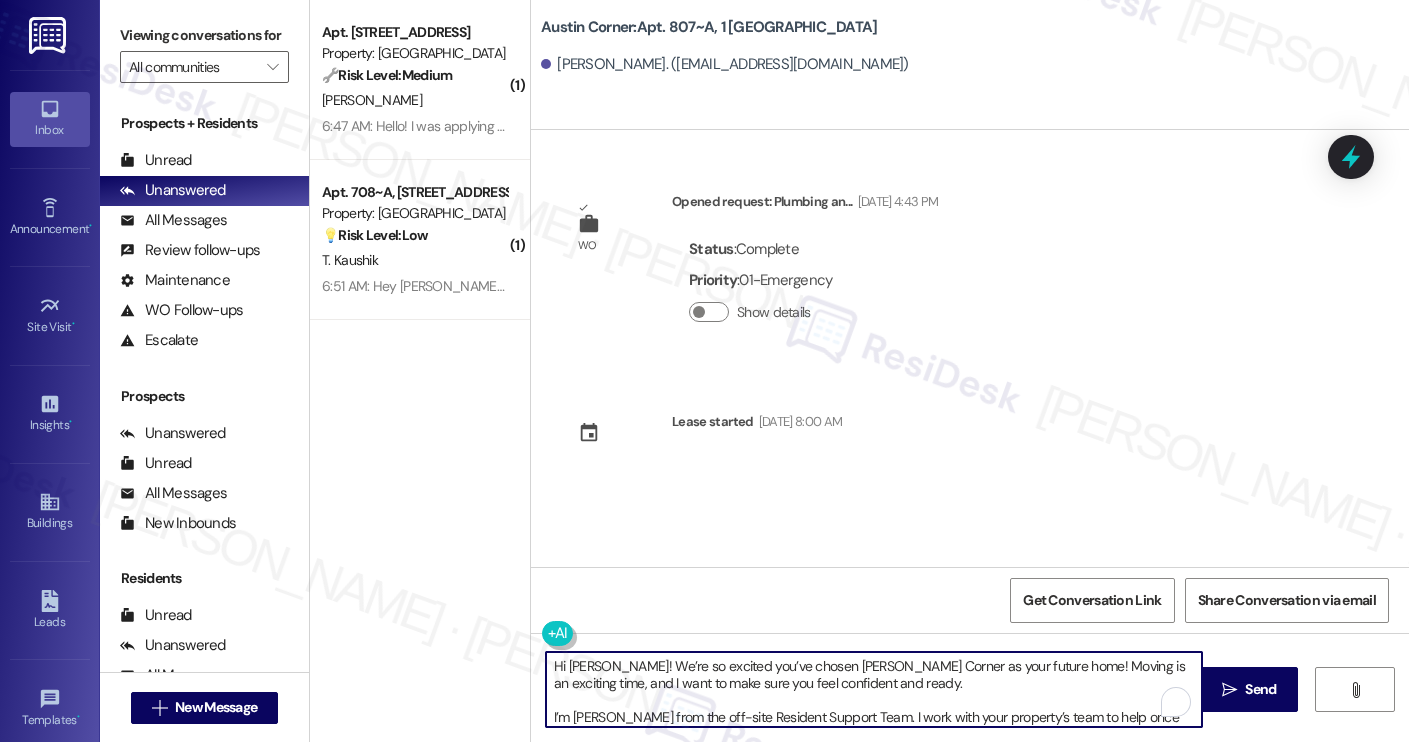 scroll, scrollTop: 119, scrollLeft: 0, axis: vertical 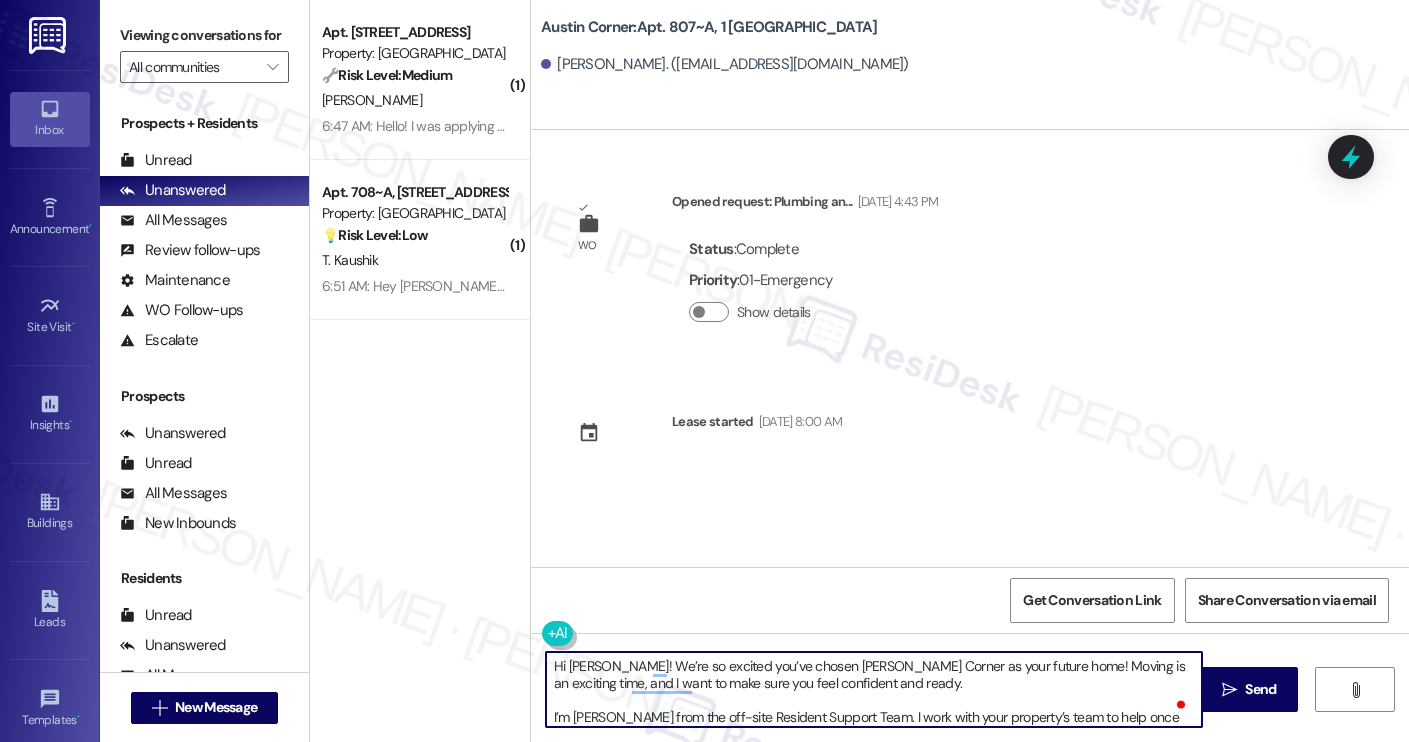 click on "Amy Villela. (amyvillela11@gmail.com)" at bounding box center [725, 64] 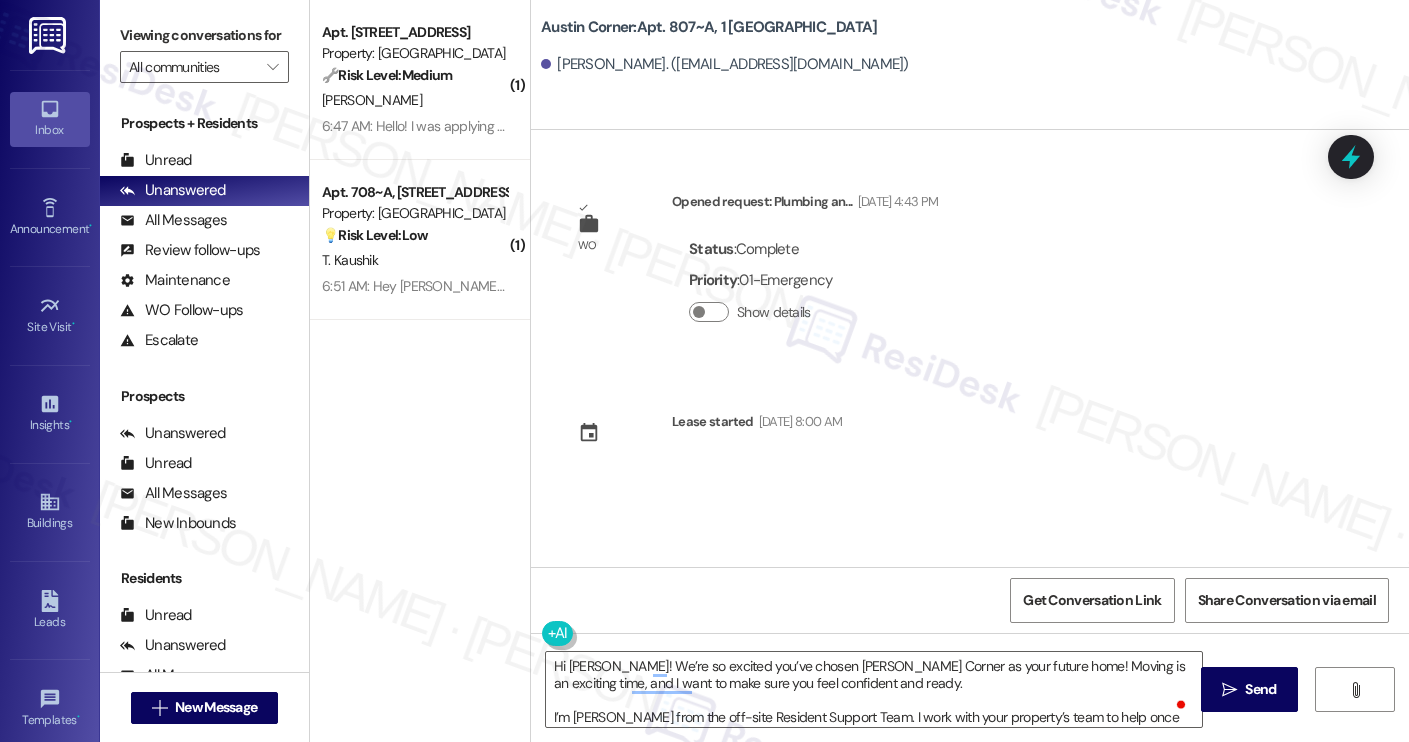 click on "Amy Villela. (amyvillela11@gmail.com)" at bounding box center [725, 64] 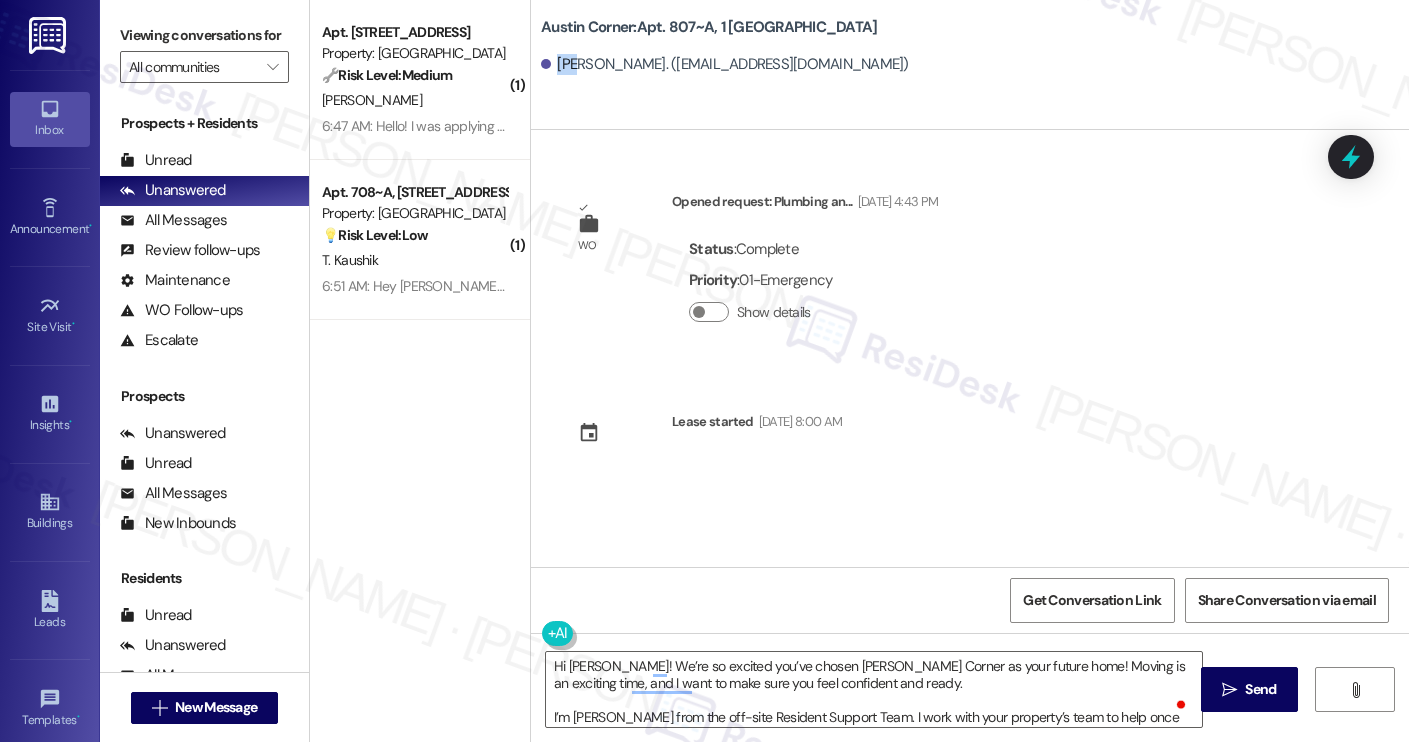 copy on "Amy" 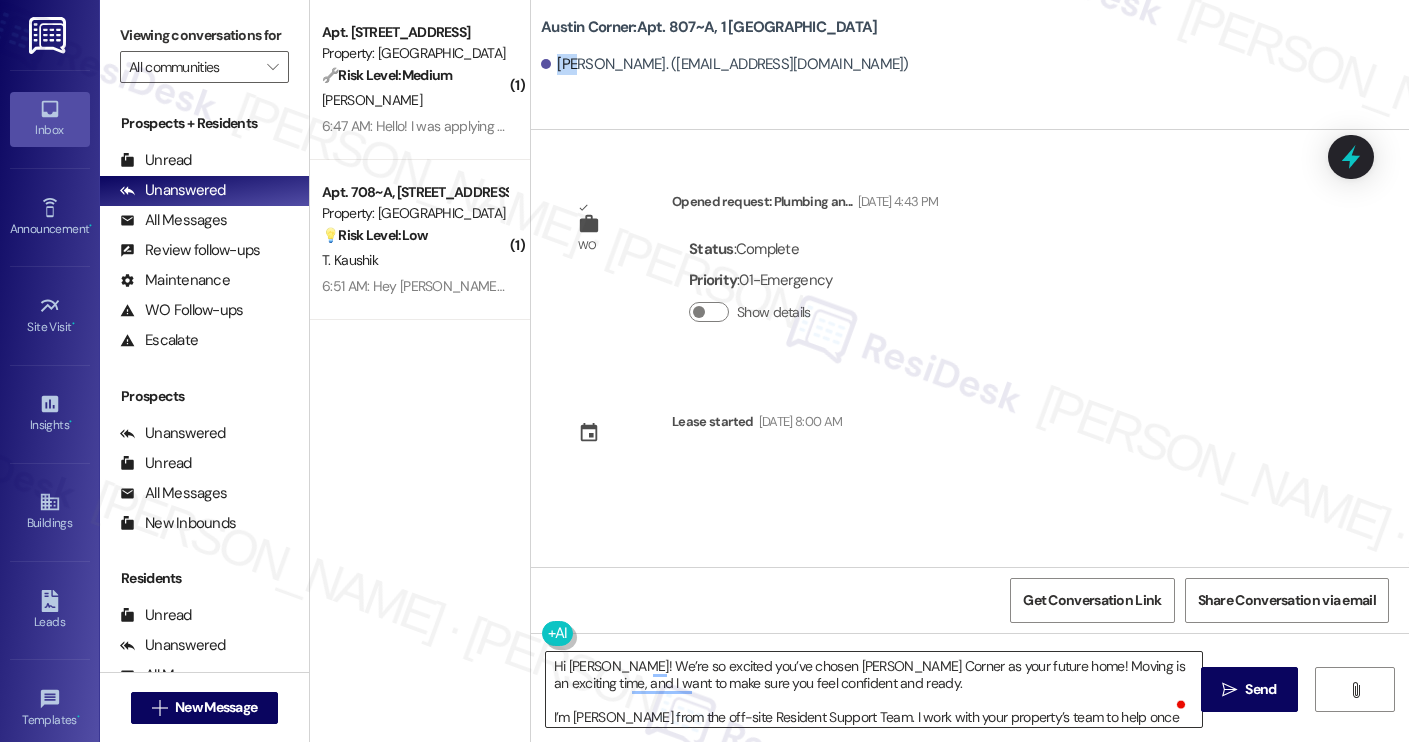 click on "Hi Isabella! We’re so excited you’ve chosen Yugo Austin Corner as your future home! Moving is an exciting time, and I want to make sure you feel confident and ready.
I’m Sarah from the off-site Resident Support Team. I work with your property’s team to help once you’ve moved in, whether it’s answering questions or assisting with maintenance. I’ll be in touch as your move-in date gets closer!
Move-in day will be busy as you get settled, but no reason it has to be stressful. Don’t forget that we offer a ⚡FAST PASS⚡for Move-In day if your checklist has been completed 2 weeks prior to move-in. Login to your ResidentPortal today to complete those outstanding items!" at bounding box center [874, 689] 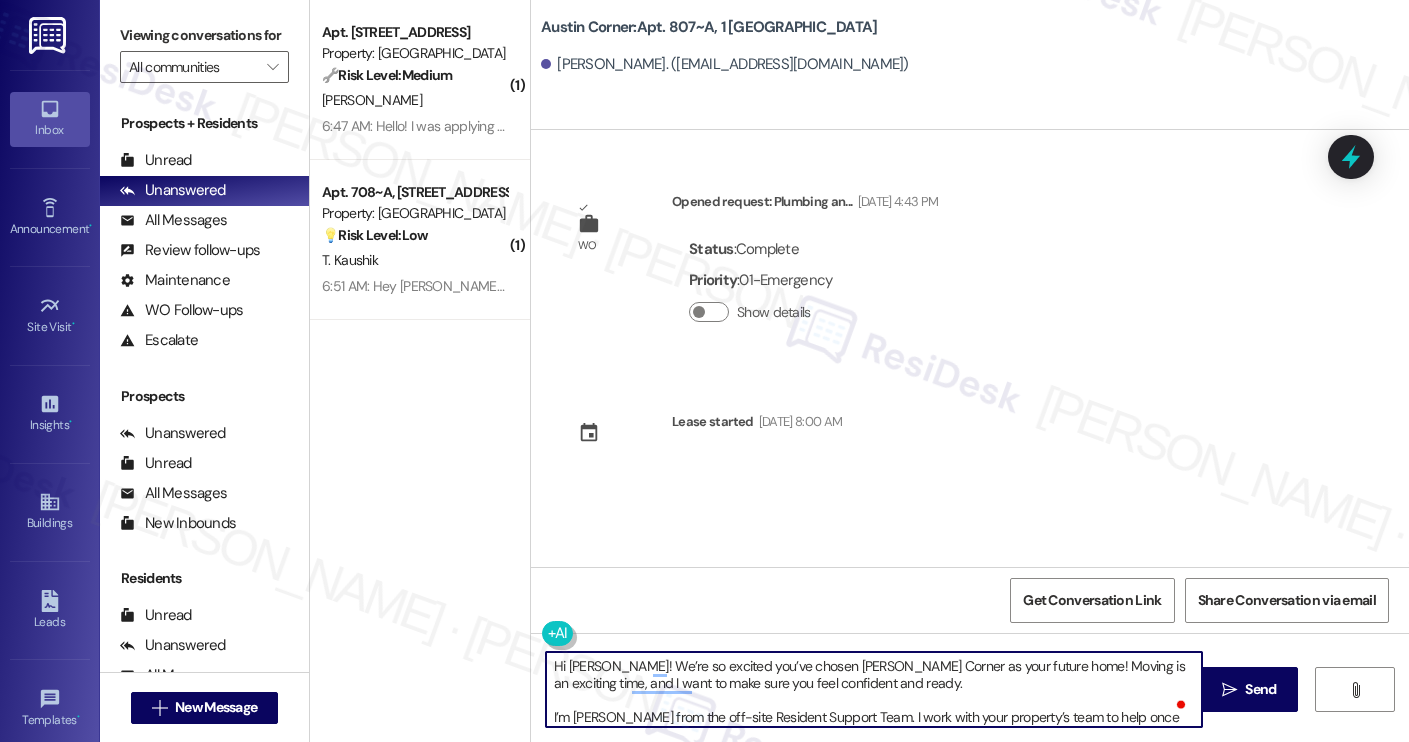 click on "Hi Isabella! We’re so excited you’ve chosen Yugo Austin Corner as your future home! Moving is an exciting time, and I want to make sure you feel confident and ready.
I’m Sarah from the off-site Resident Support Team. I work with your property’s team to help once you’ve moved in, whether it’s answering questions or assisting with maintenance. I’ll be in touch as your move-in date gets closer!
Move-in day will be busy as you get settled, but no reason it has to be stressful. Don’t forget that we offer a ⚡FAST PASS⚡for Move-In day if your checklist has been completed 2 weeks prior to move-in. Login to your ResidentPortal today to complete those outstanding items!" at bounding box center (874, 689) 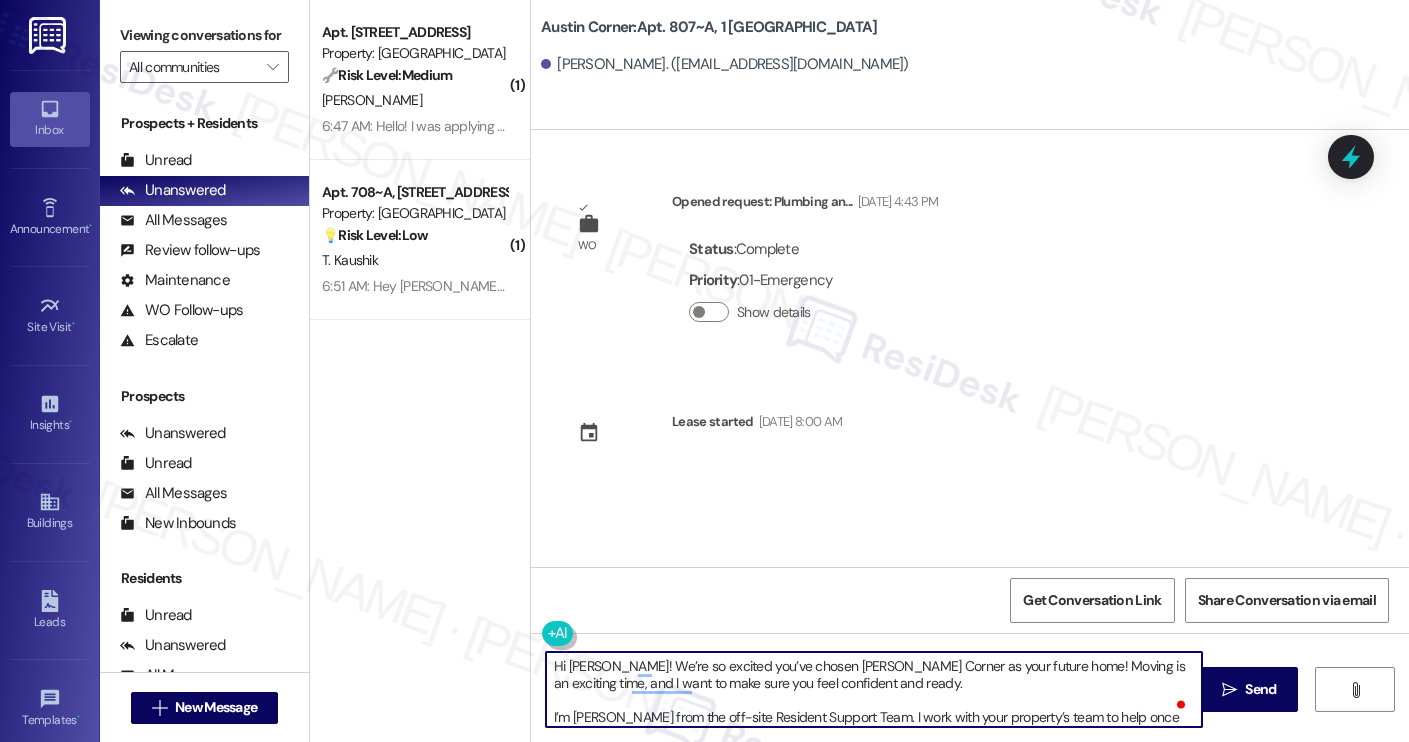 scroll, scrollTop: 17, scrollLeft: 0, axis: vertical 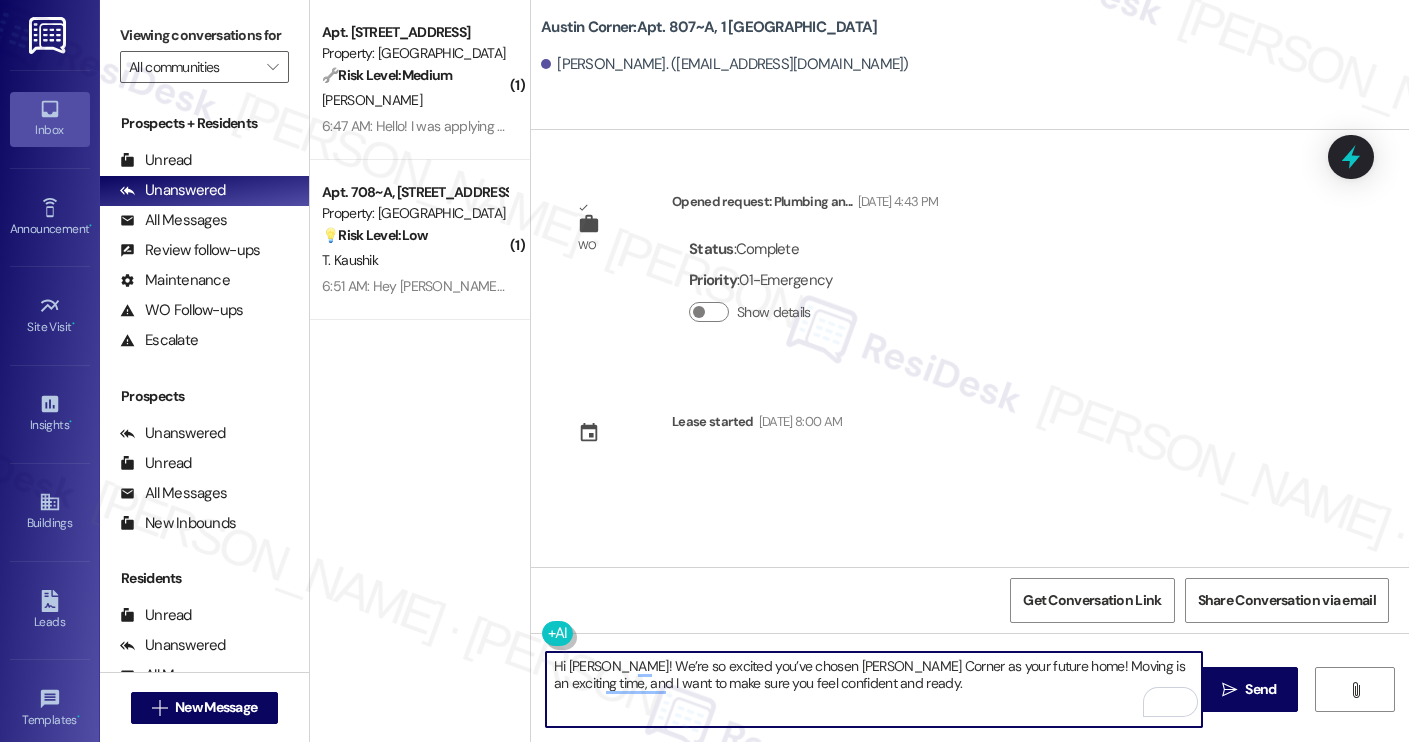 click on "Hi Amy! We’re so excited you’ve chosen Yugo Austin Corner as your future home! Moving is an exciting time, and I want to make sure you feel confident and ready." at bounding box center [874, 689] 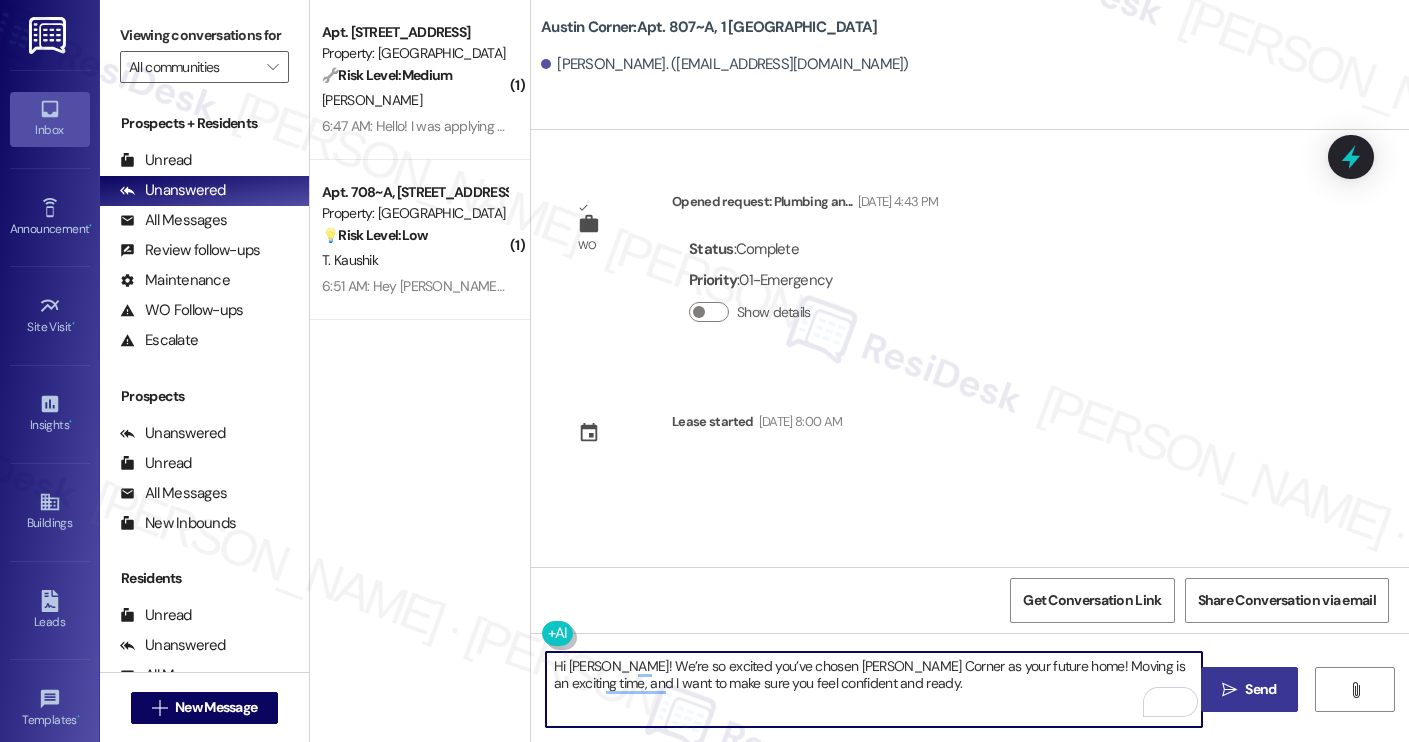 type on "Hi Amy! We’re so excited you’ve chosen Yugo Austin Corner as your future home! Moving is an exciting time, and I want to make sure you feel confident and ready." 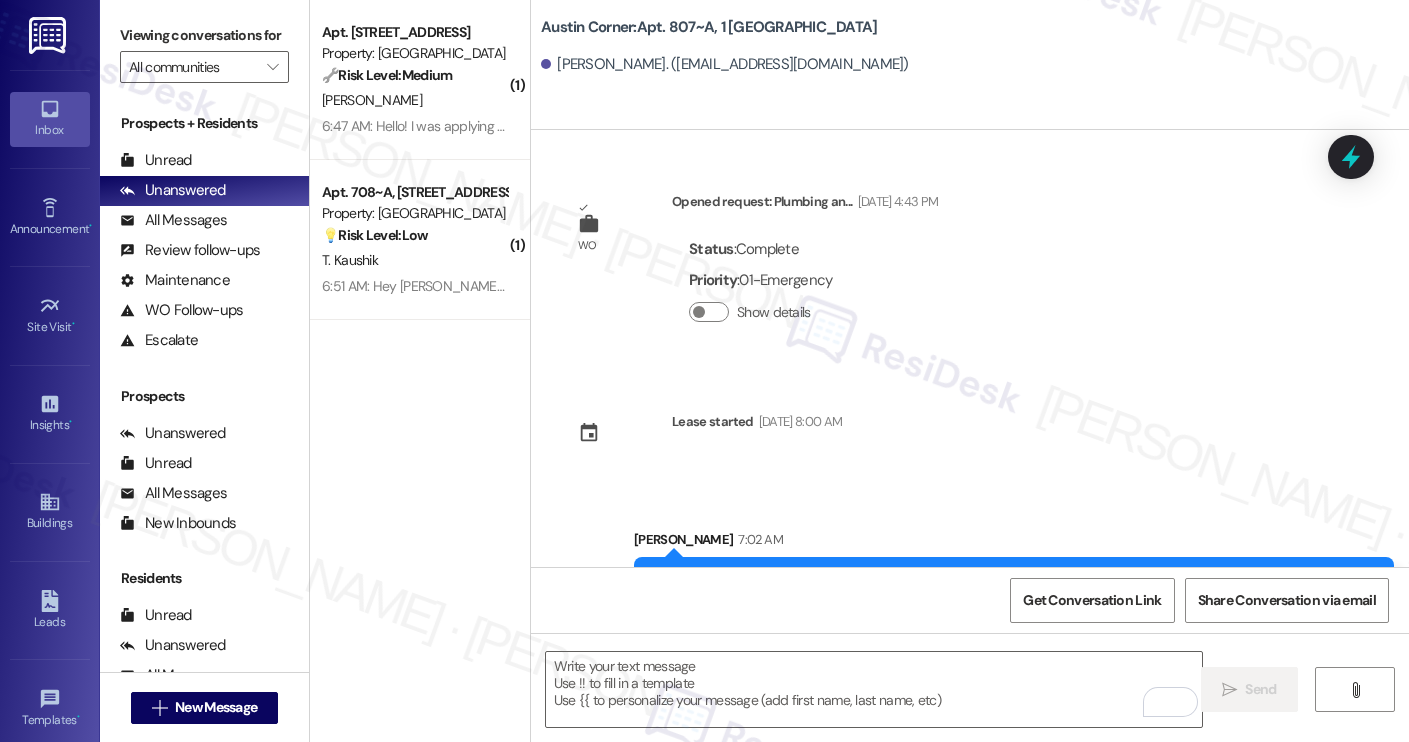 scroll, scrollTop: 79, scrollLeft: 0, axis: vertical 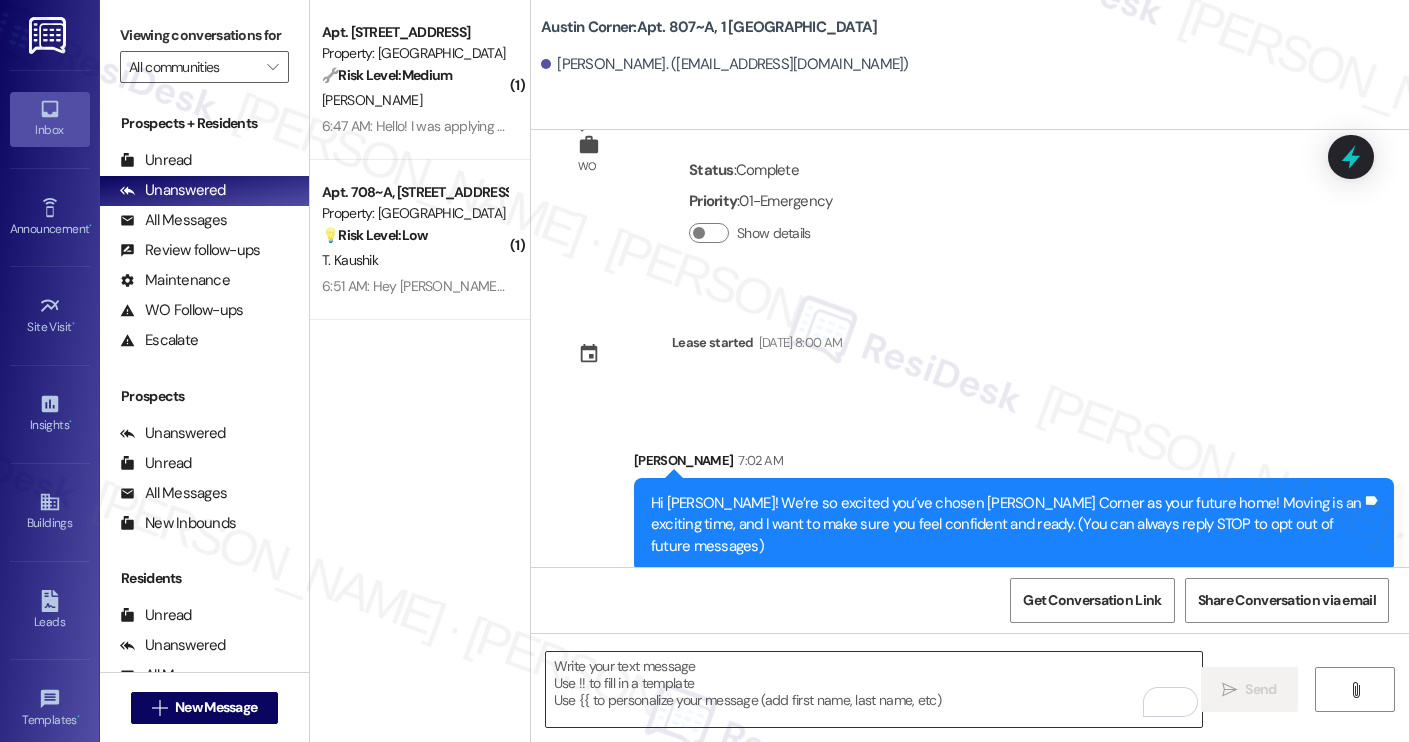 click at bounding box center (874, 689) 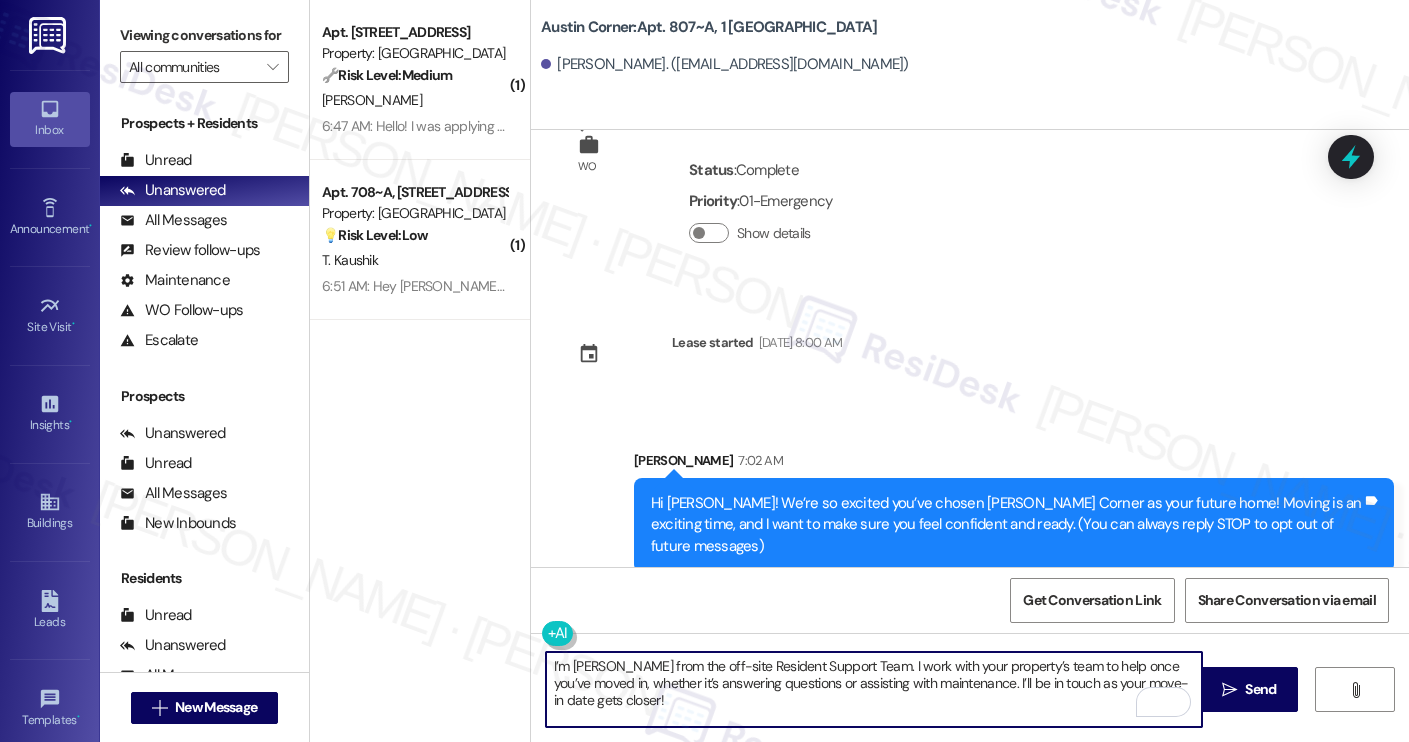 scroll, scrollTop: 68, scrollLeft: 0, axis: vertical 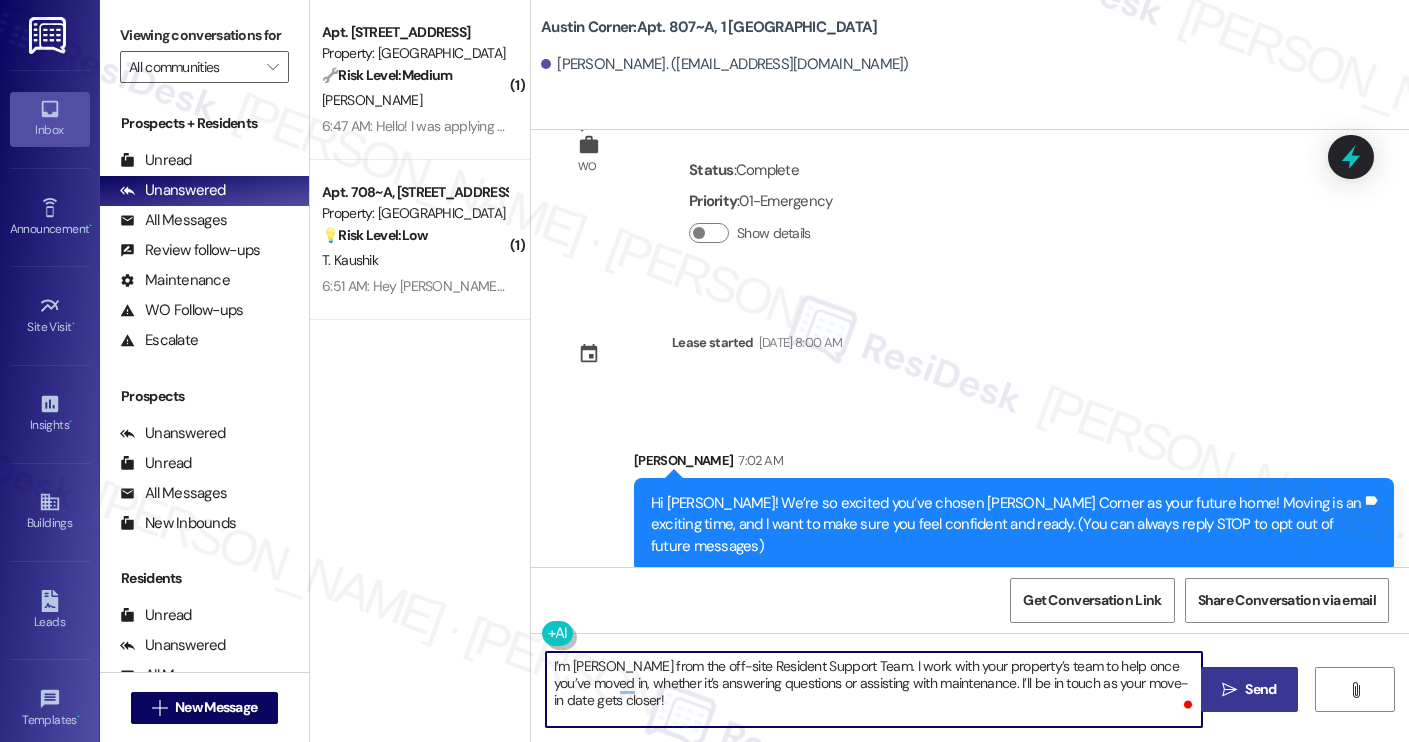 type on "I’m Sarah from the off-site Resident Support Team. I work with your property’s team to help once you’ve moved in, whether it’s answering questions or assisting with maintenance. I’ll be in touch as your move-in date gets closer!" 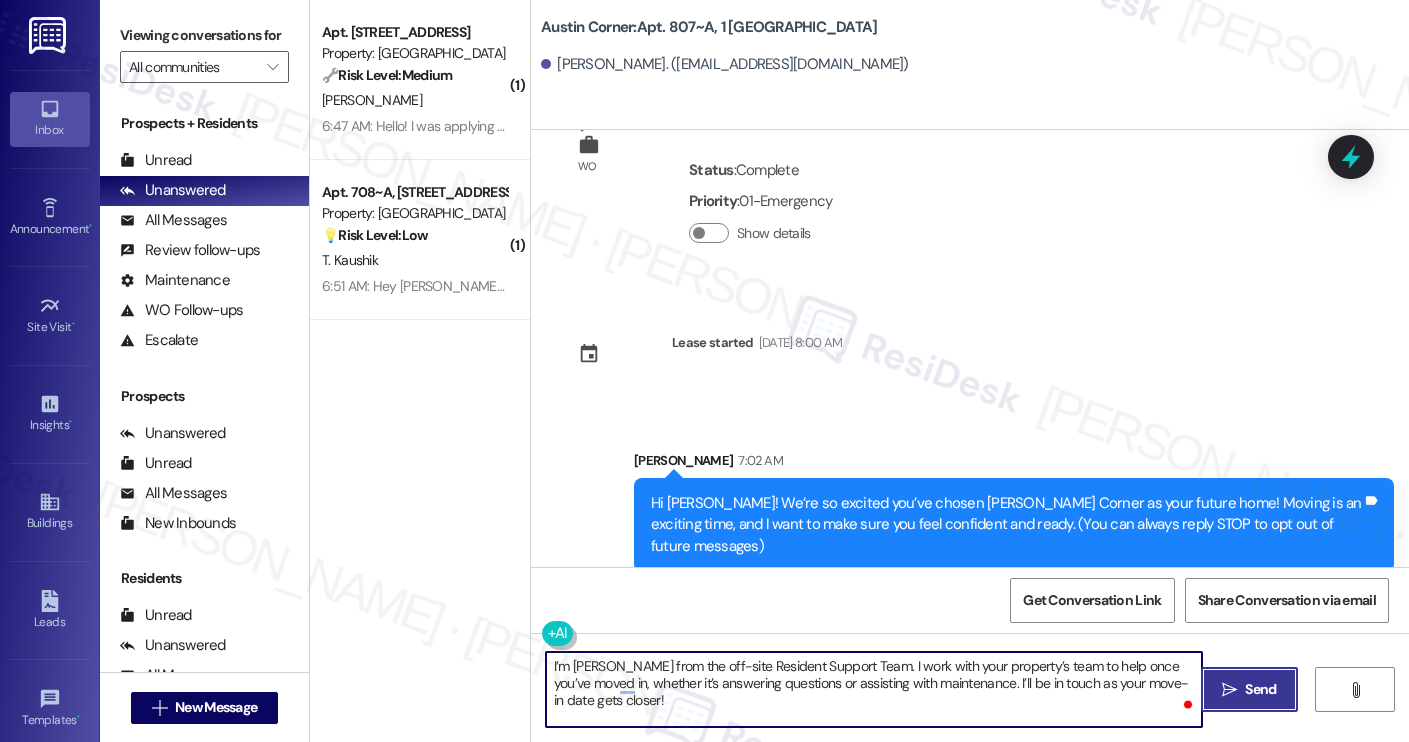 click on "Send" at bounding box center (1260, 689) 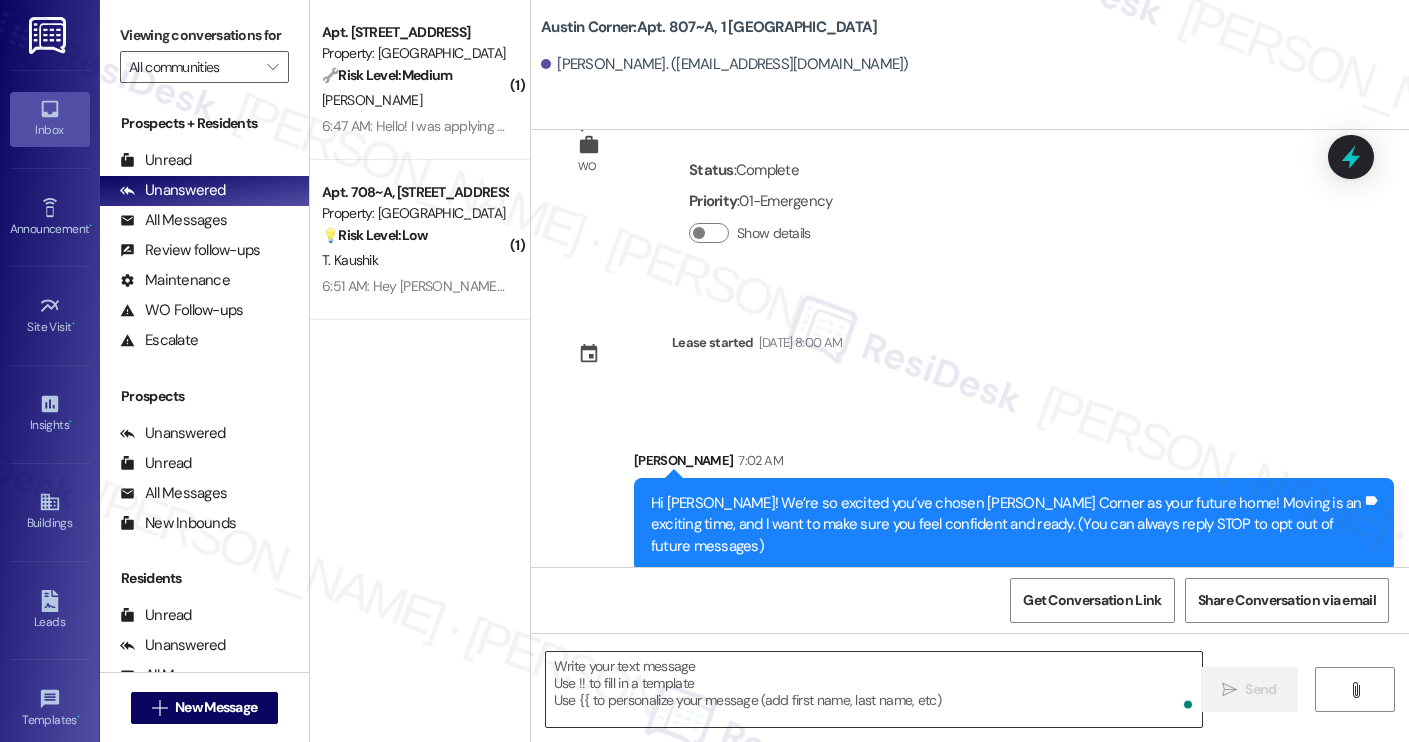 click at bounding box center (874, 689) 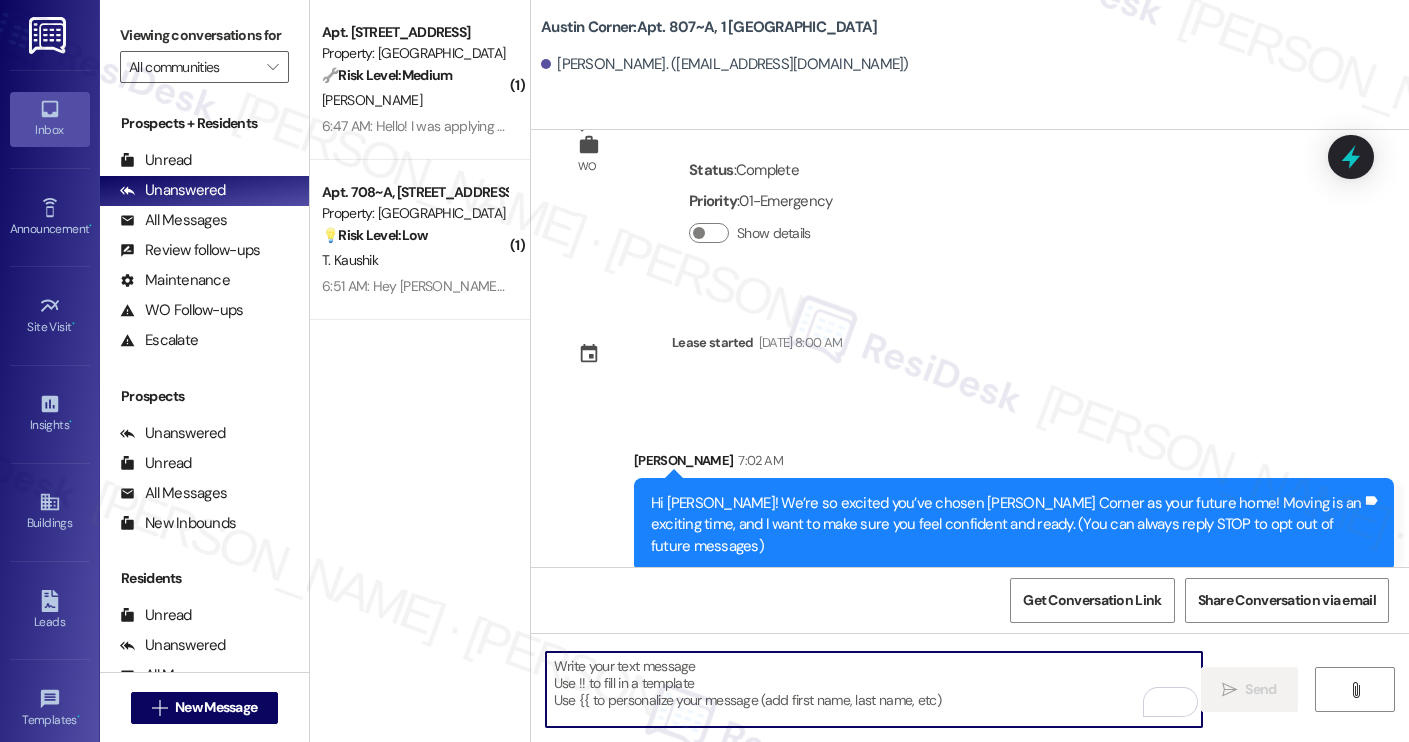 paste on "Move-in day will be busy as you get settled, but no reason it has to be stressful. Don’t forget that we offer a ⚡FAST PASS⚡for Move-In day if your checklist has been completed 2 weeks prior to move-in. Login to your ResidentPortal today to complete those outstanding items!" 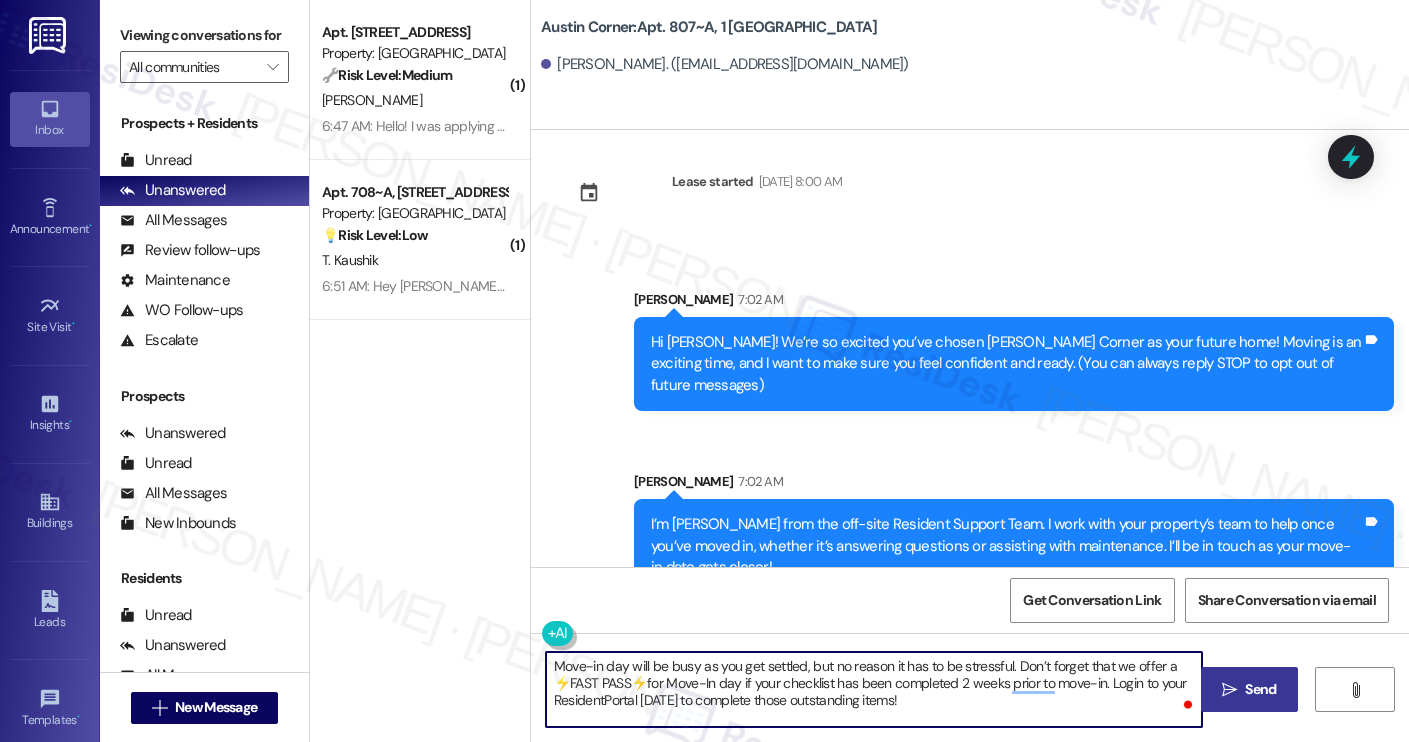 type on "Move-in day will be busy as you get settled, but no reason it has to be stressful. Don’t forget that we offer a ⚡FAST PASS⚡for Move-In day if your checklist has been completed 2 weeks prior to move-in. Login to your ResidentPortal today to complete those outstanding items!" 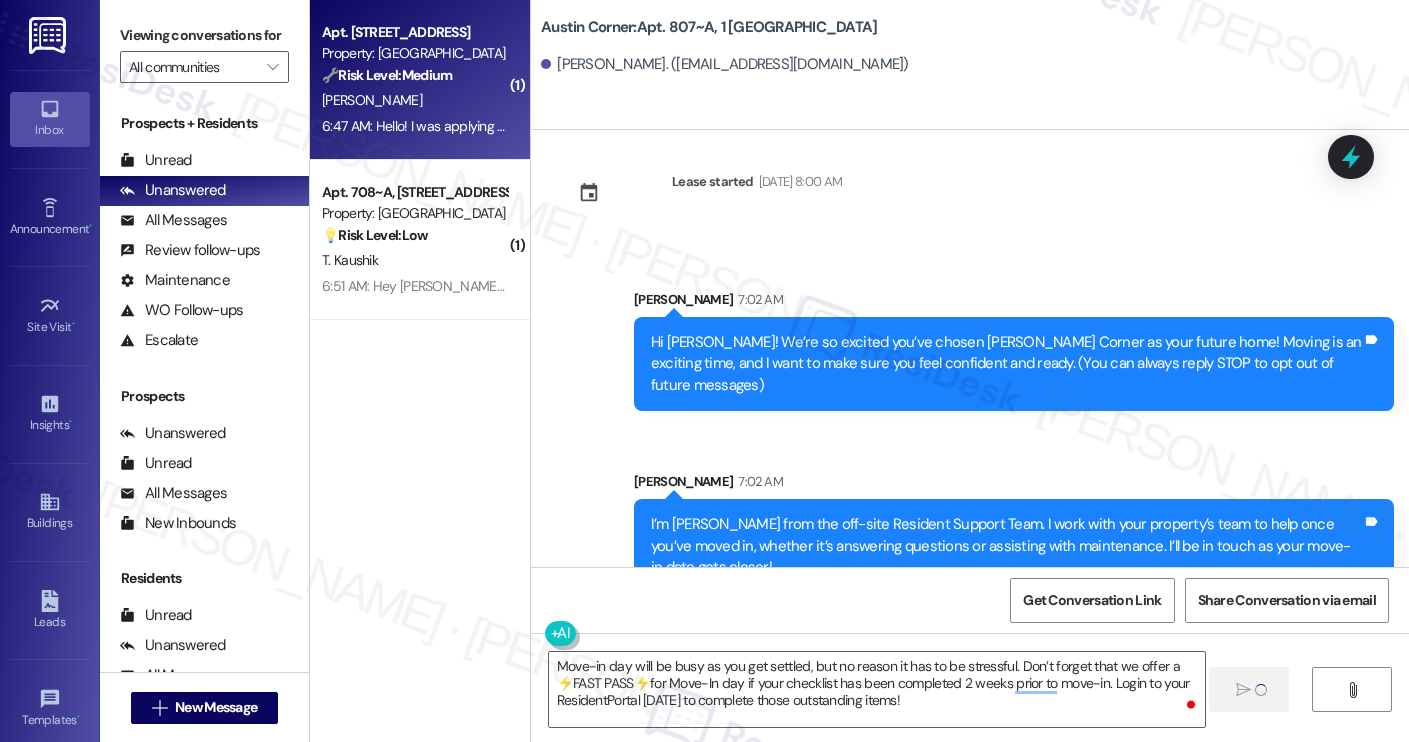 type 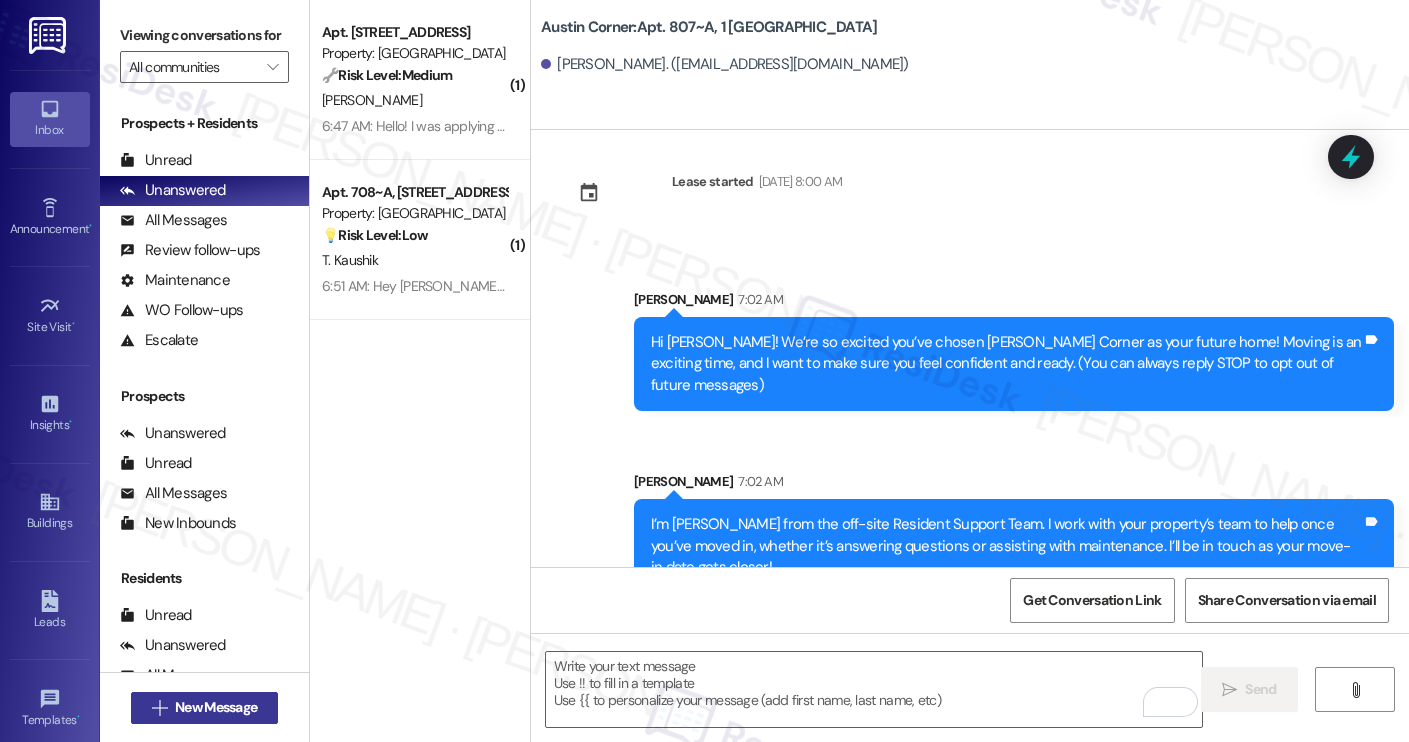 click on " New Message" at bounding box center (205, 708) 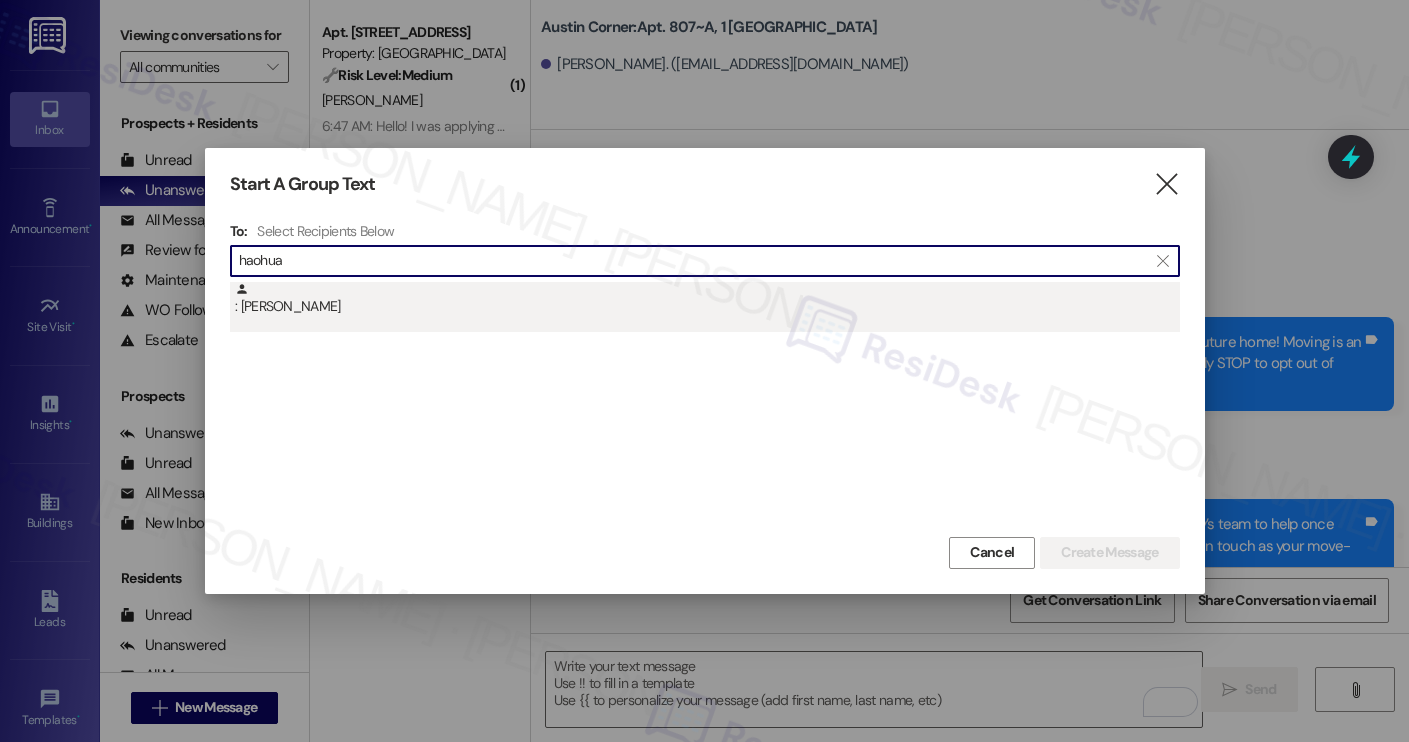type on "haohua" 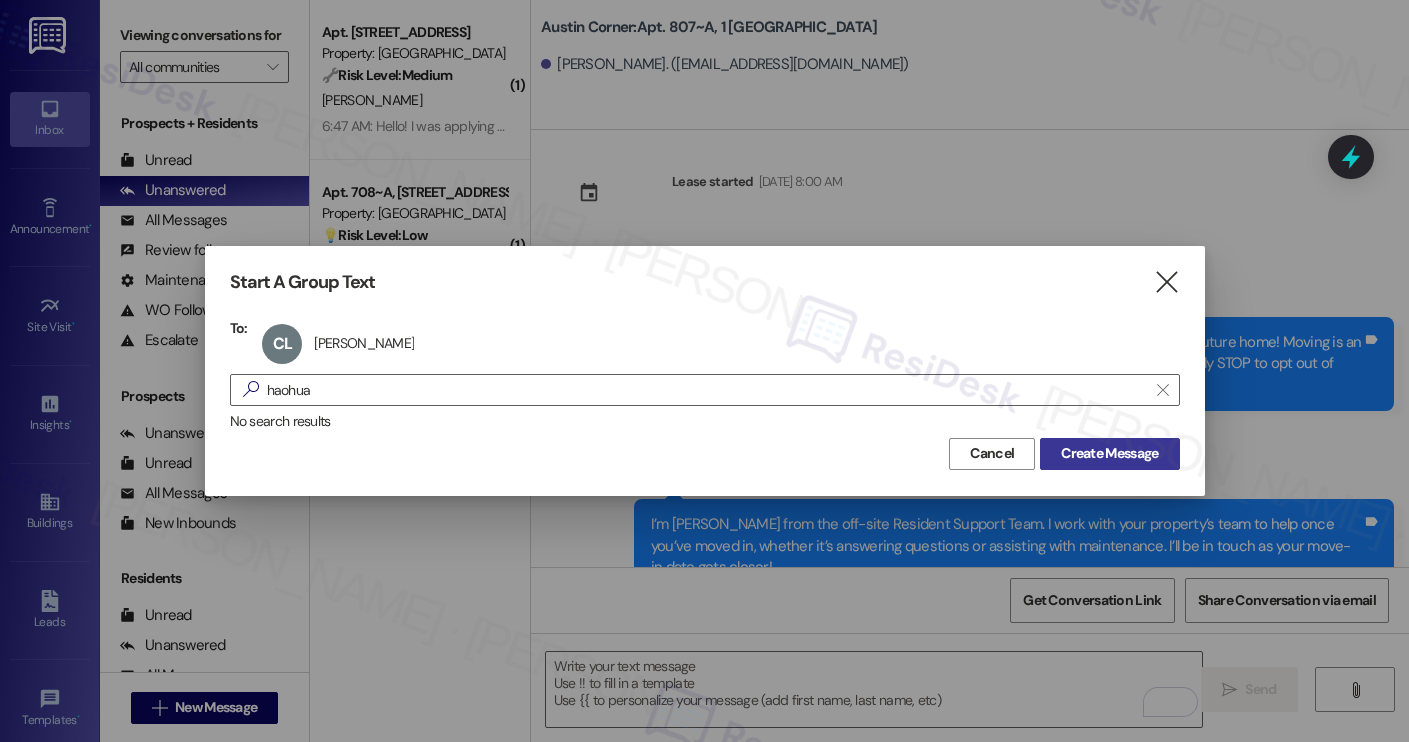 click on "Create Message" at bounding box center [1109, 453] 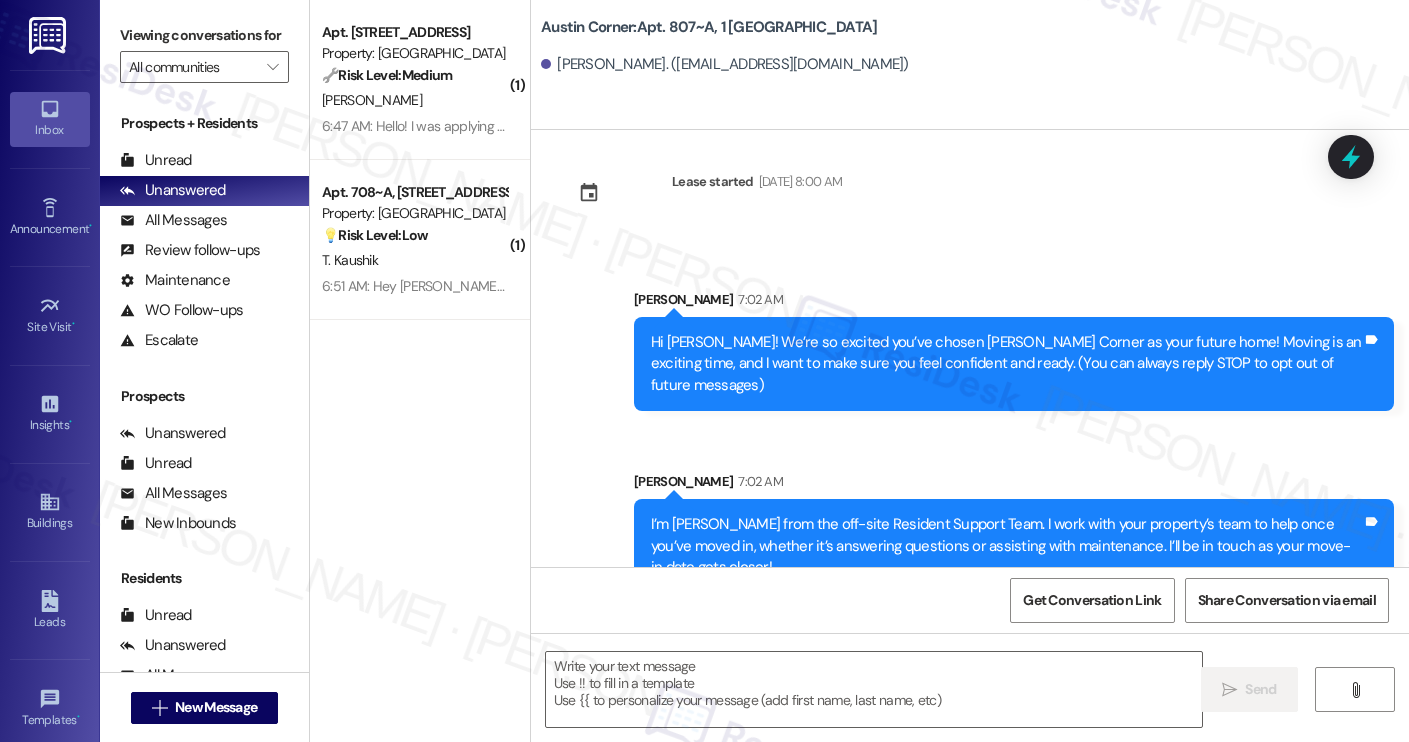 type on "Fetching suggested responses. Please feel free to read through the conversation in the meantime." 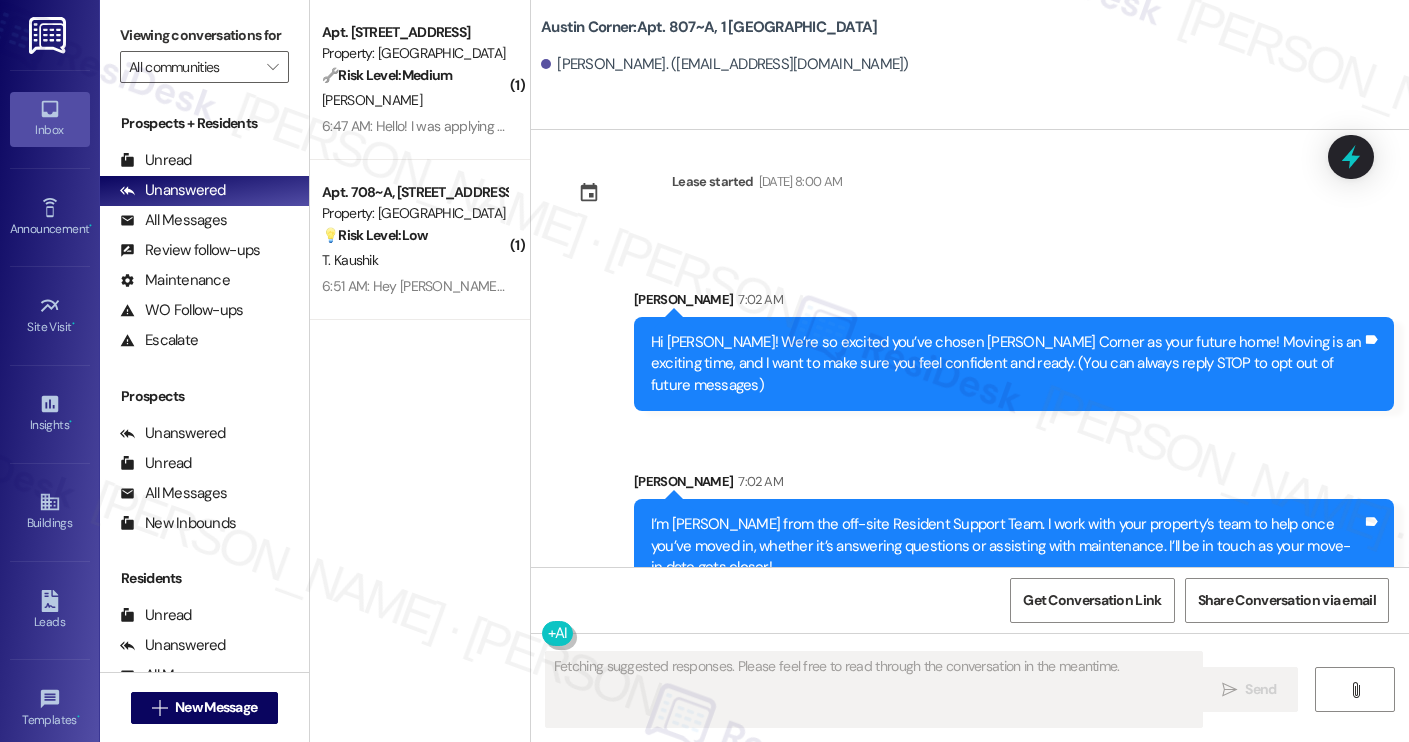 scroll, scrollTop: 0, scrollLeft: 0, axis: both 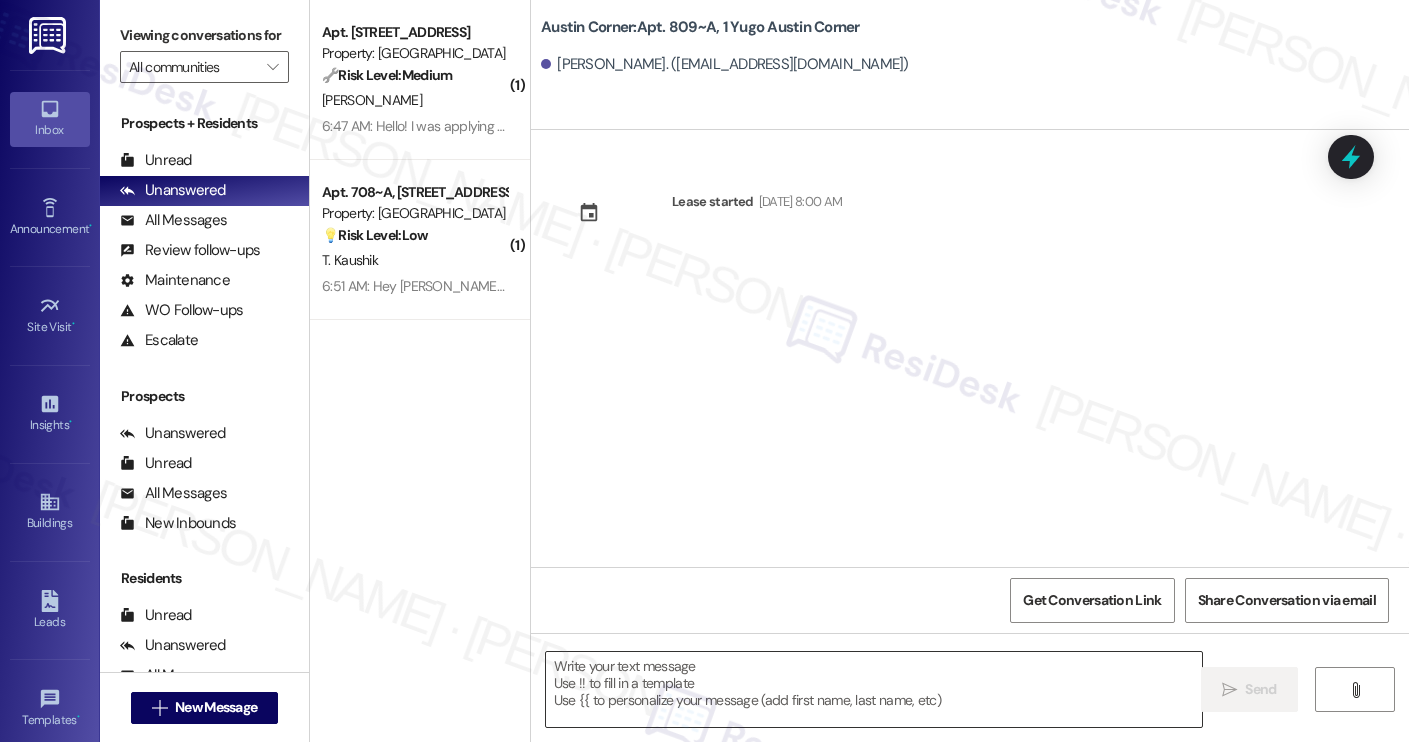 click at bounding box center [874, 689] 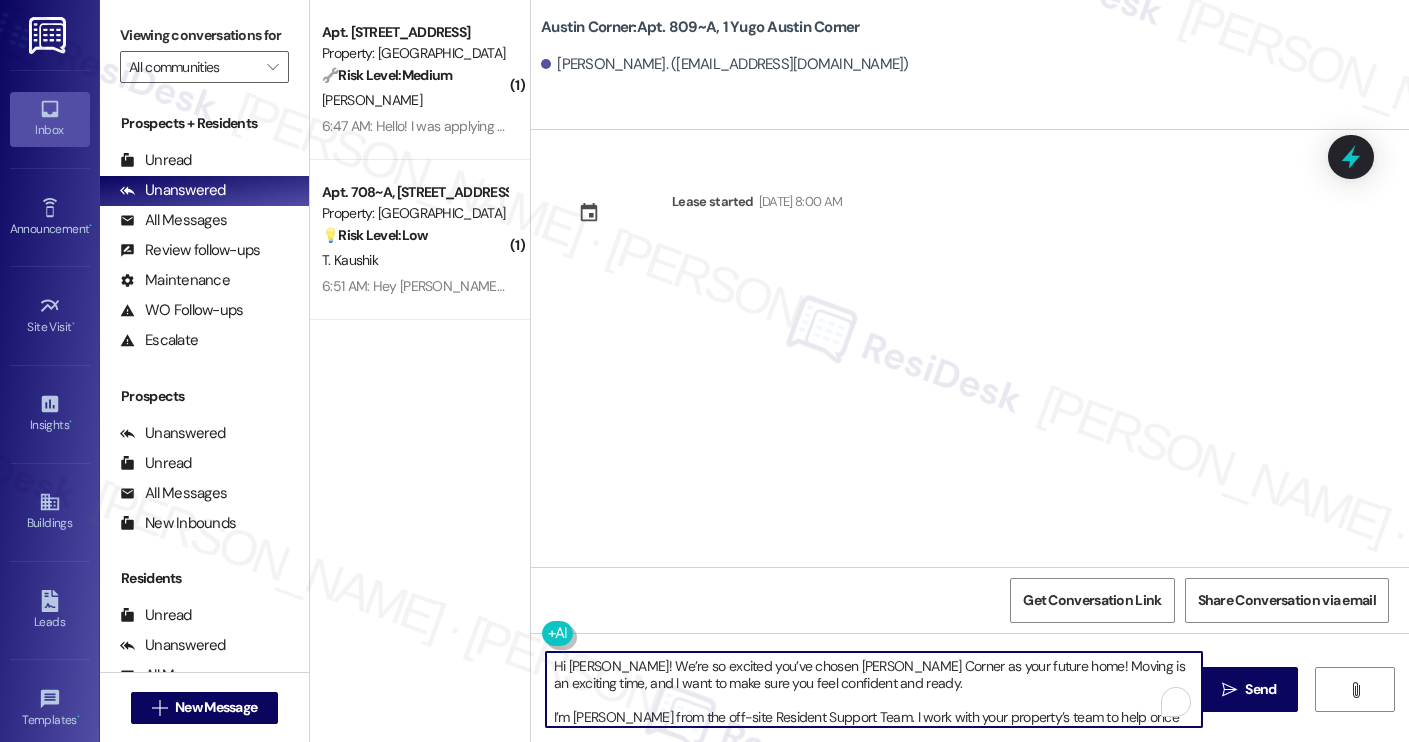scroll, scrollTop: 119, scrollLeft: 0, axis: vertical 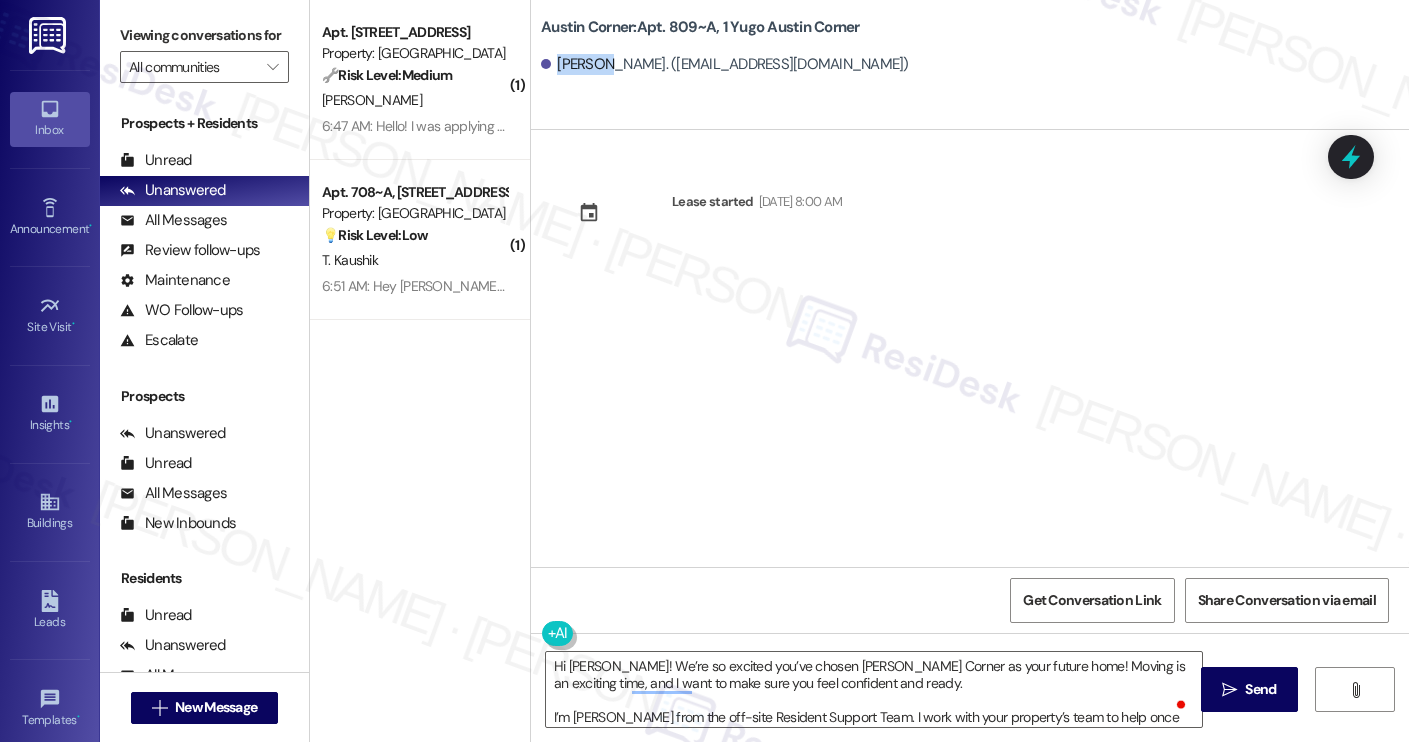 copy on "Chaohua" 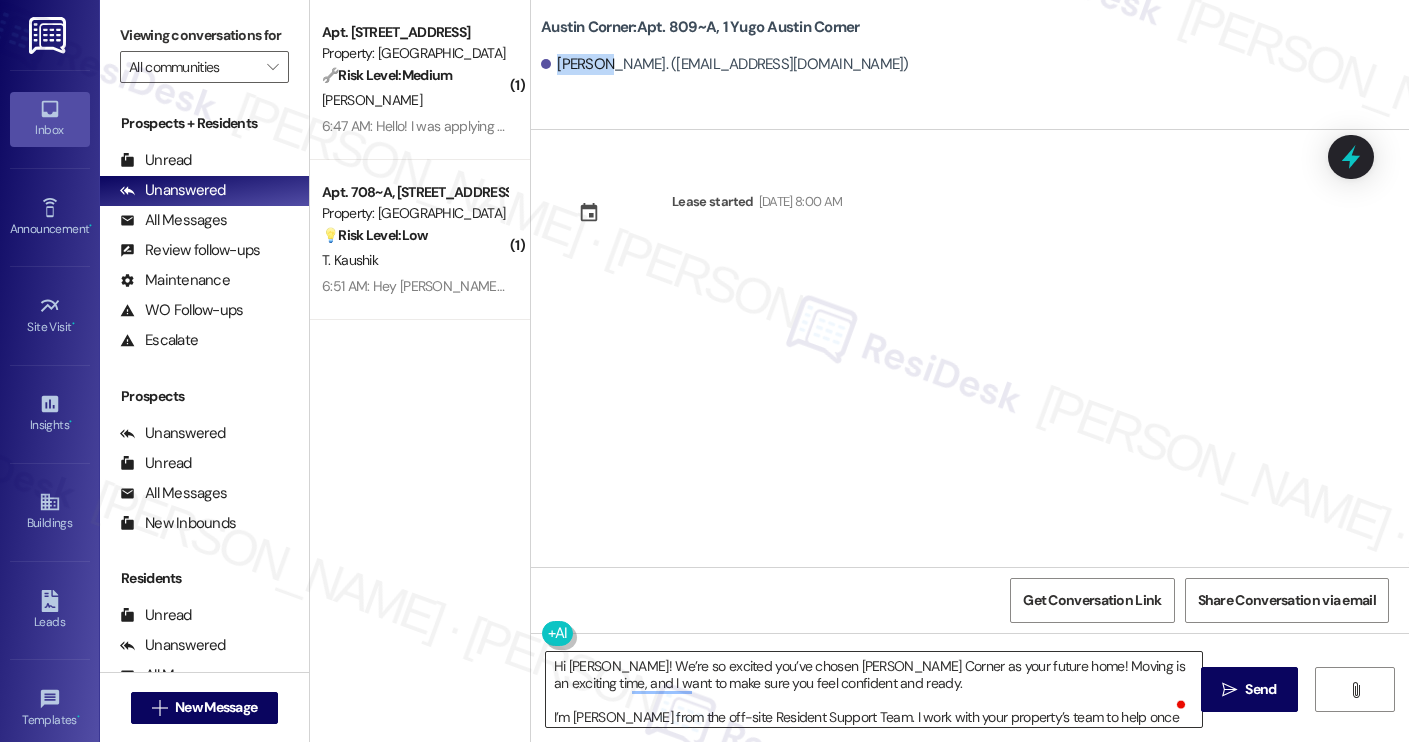 click on "Hi Isabella! We’re so excited you’ve chosen Yugo Austin Corner as your future home! Moving is an exciting time, and I want to make sure you feel confident and ready.
I’m Sarah from the off-site Resident Support Team. I work with your property’s team to help once you’ve moved in, whether it’s answering questions or assisting with maintenance. I’ll be in touch as your move-in date gets closer!
Move-in day will be busy as you get settled, but no reason it has to be stressful. Don’t forget that we offer a ⚡FAST PASS⚡for Move-In day if your checklist has been completed 2 weeks prior to move-in. Login to your ResidentPortal today to complete those outstanding items!" at bounding box center [874, 689] 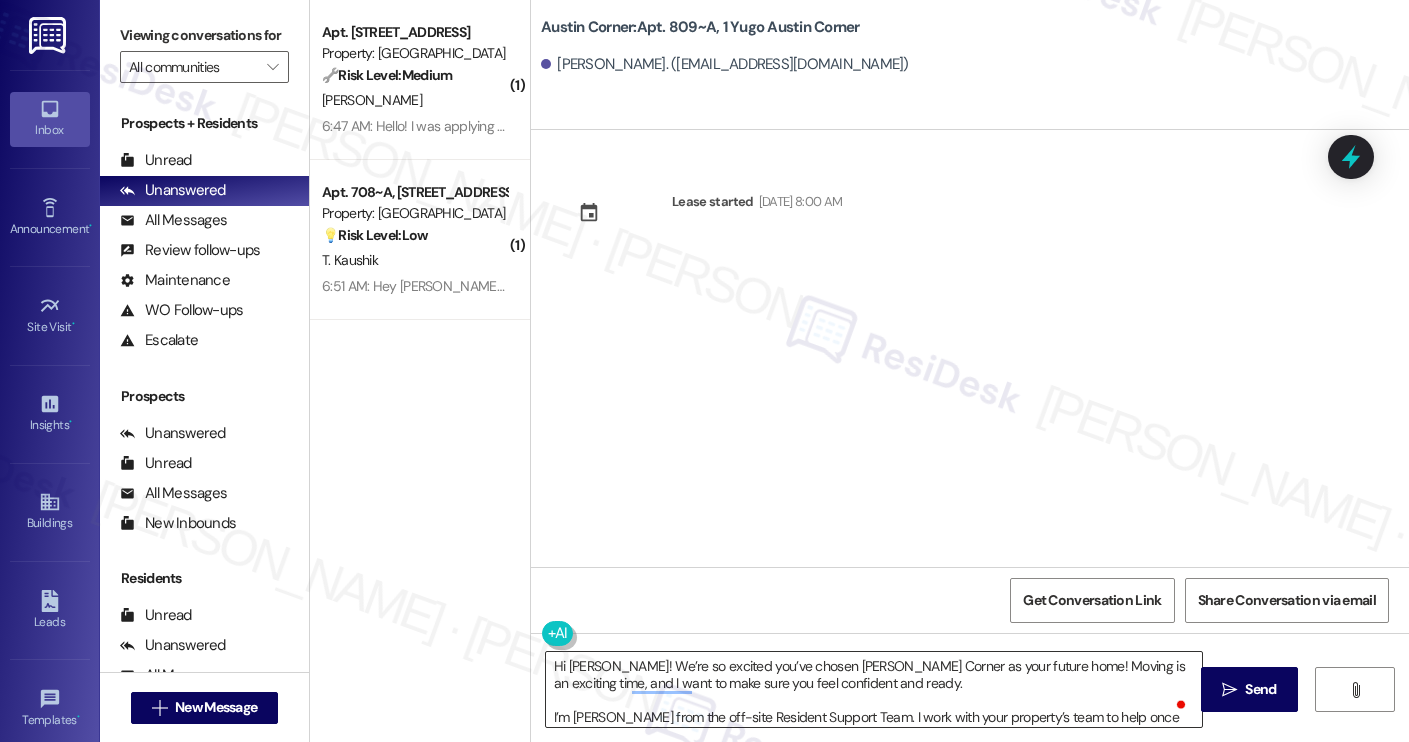 click on "Hi Isabella! We’re so excited you’ve chosen Yugo Austin Corner as your future home! Moving is an exciting time, and I want to make sure you feel confident and ready.
I’m Sarah from the off-site Resident Support Team. I work with your property’s team to help once you’ve moved in, whether it’s answering questions or assisting with maintenance. I’ll be in touch as your move-in date gets closer!
Move-in day will be busy as you get settled, but no reason it has to be stressful. Don’t forget that we offer a ⚡FAST PASS⚡for Move-In day if your checklist has been completed 2 weeks prior to move-in. Login to your ResidentPortal today to complete those outstanding items!" at bounding box center (874, 689) 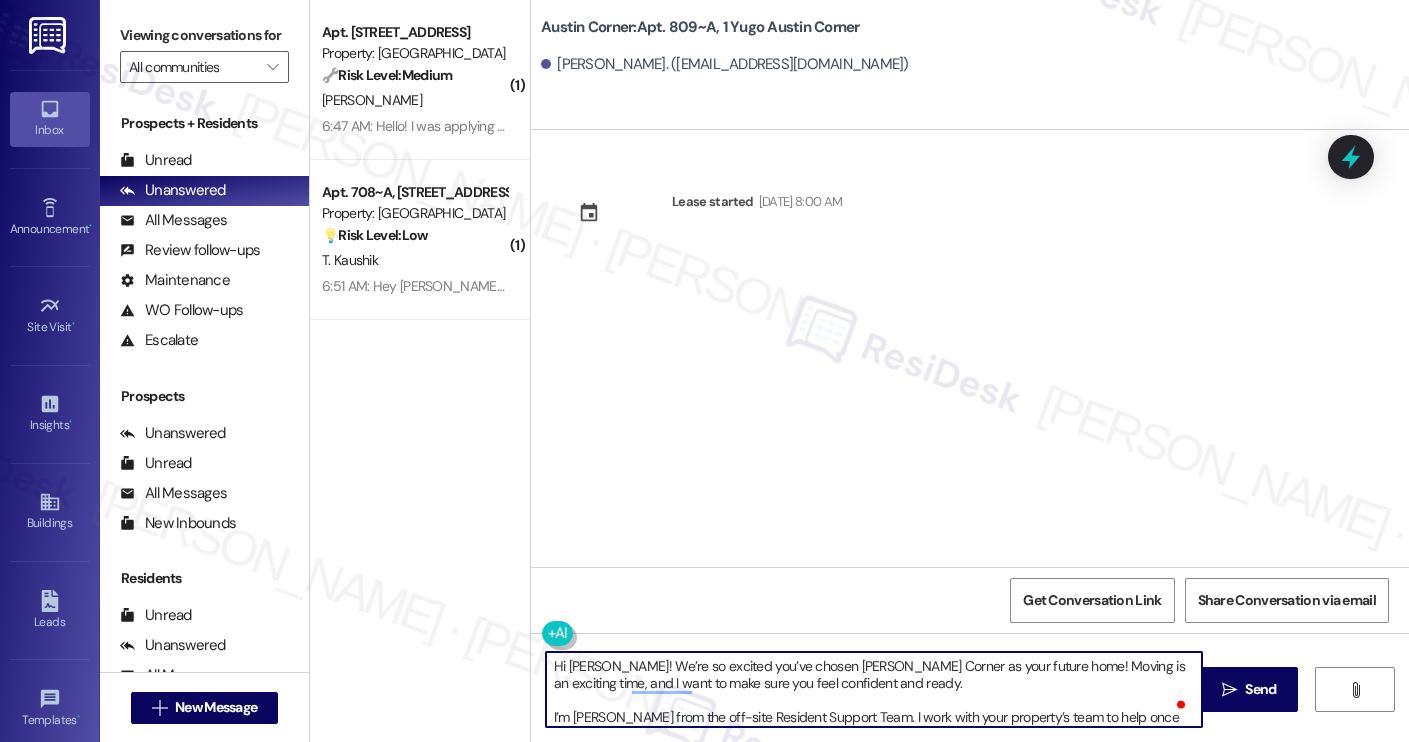 paste on "Chaohu" 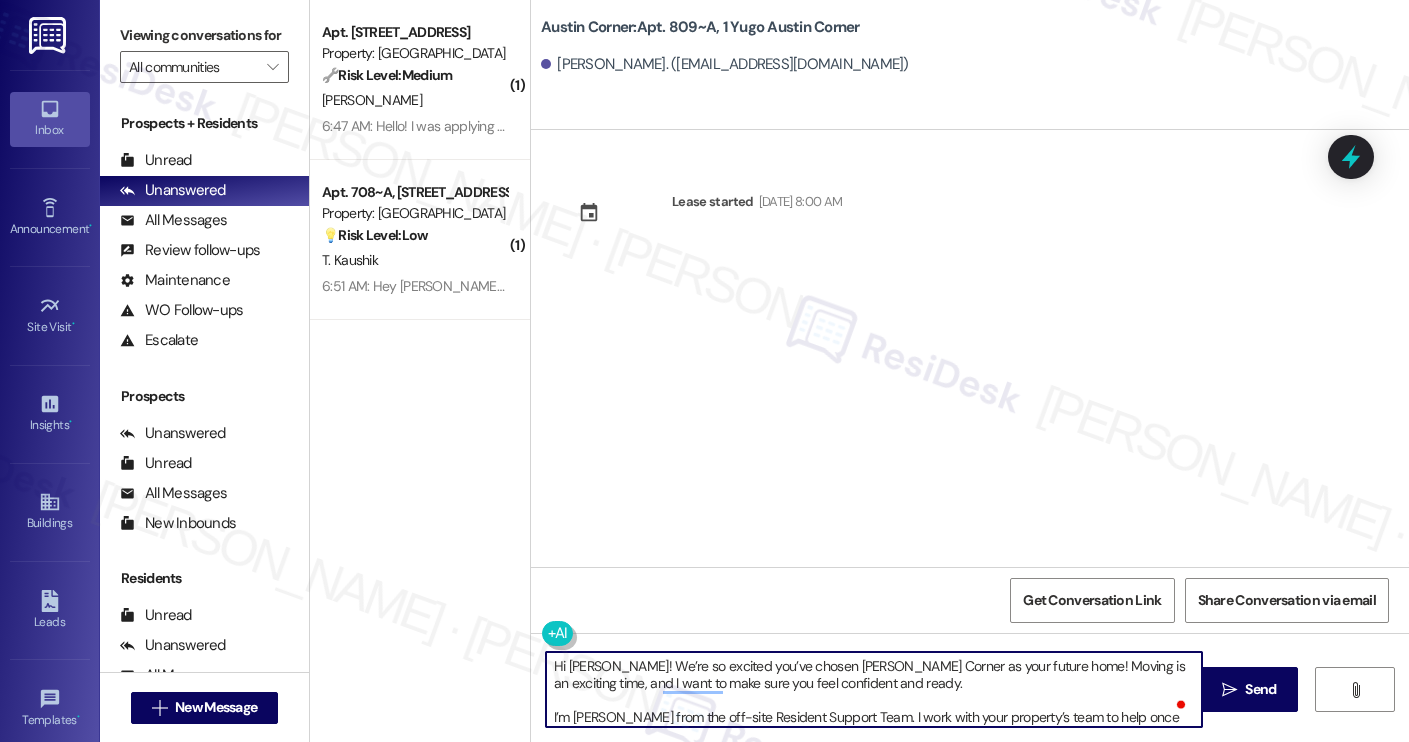 scroll, scrollTop: 17, scrollLeft: 0, axis: vertical 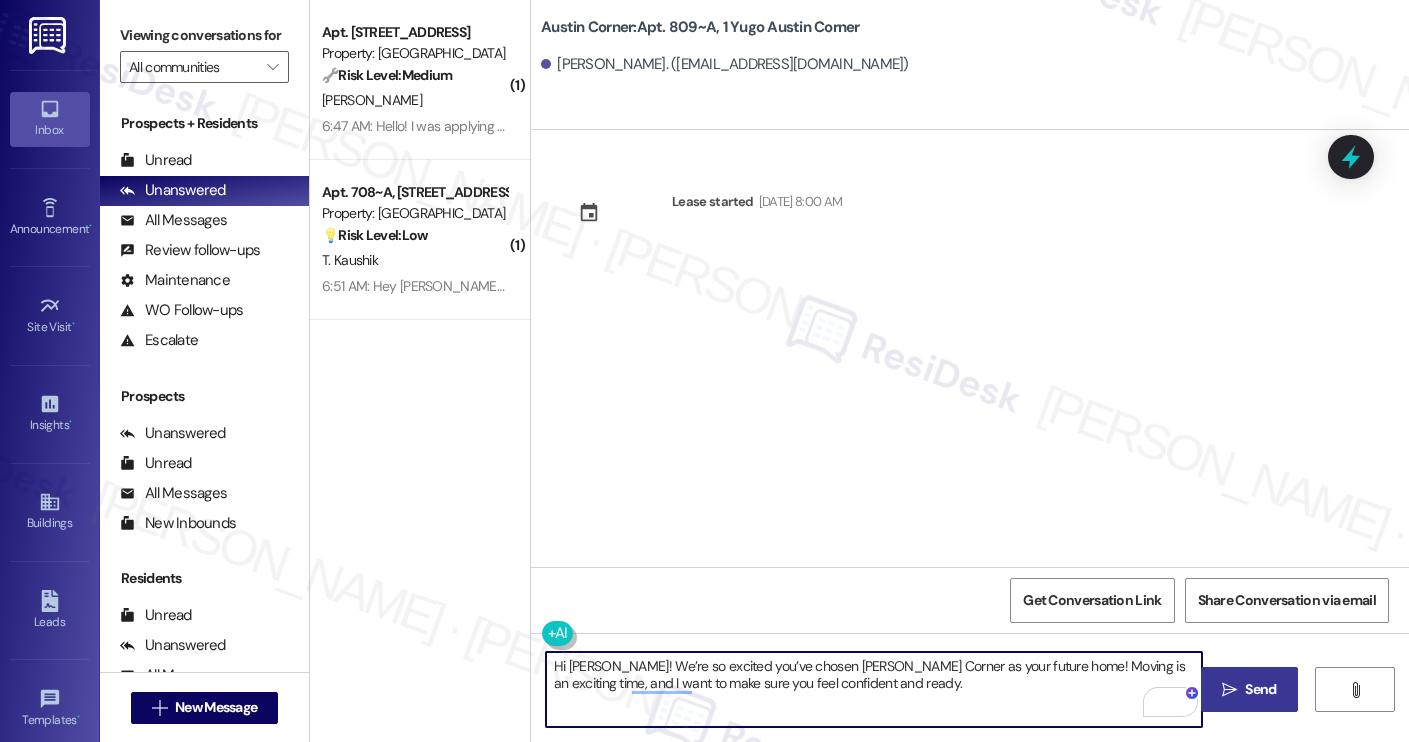 type on "Hi Chaohua! We’re so excited you’ve chosen Yugo Austin Corner as your future home! Moving is an exciting time, and I want to make sure you feel confident and ready." 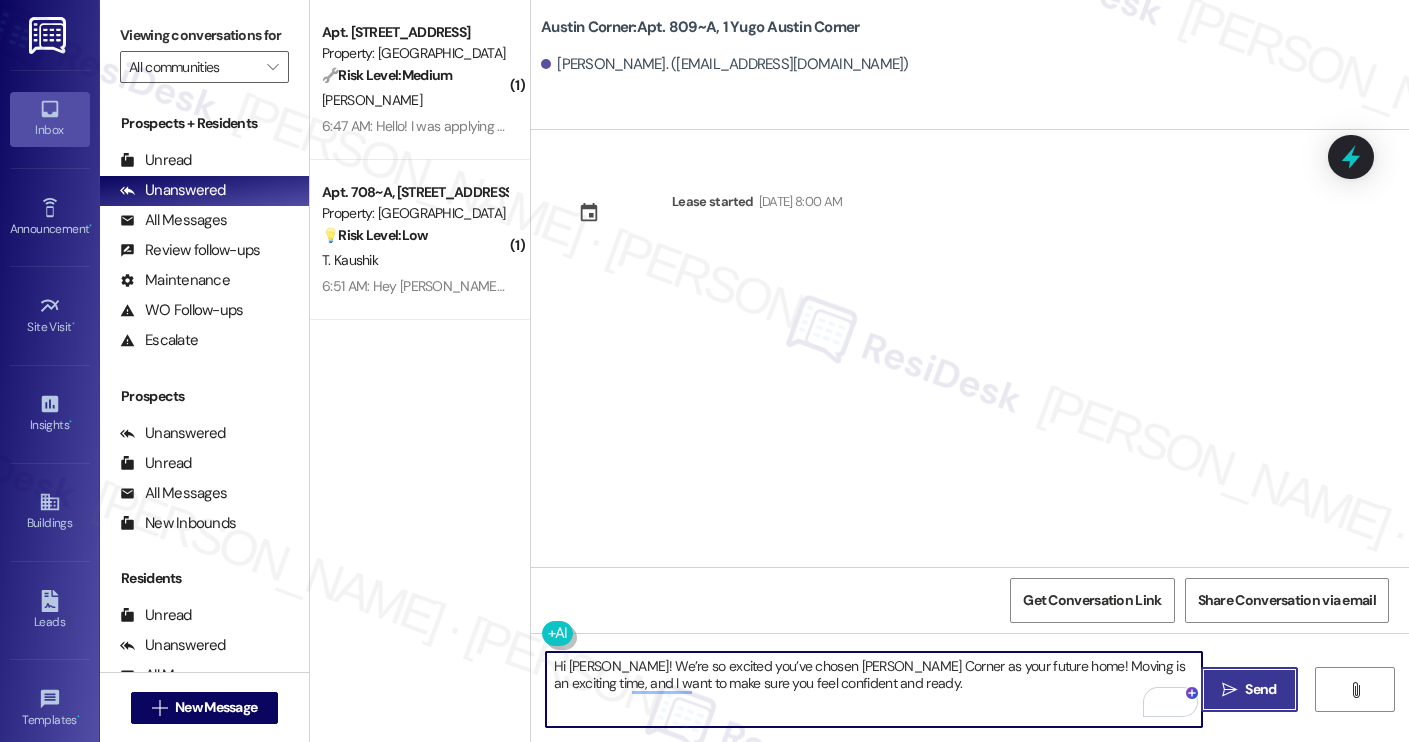 click on " Send" at bounding box center (1249, 689) 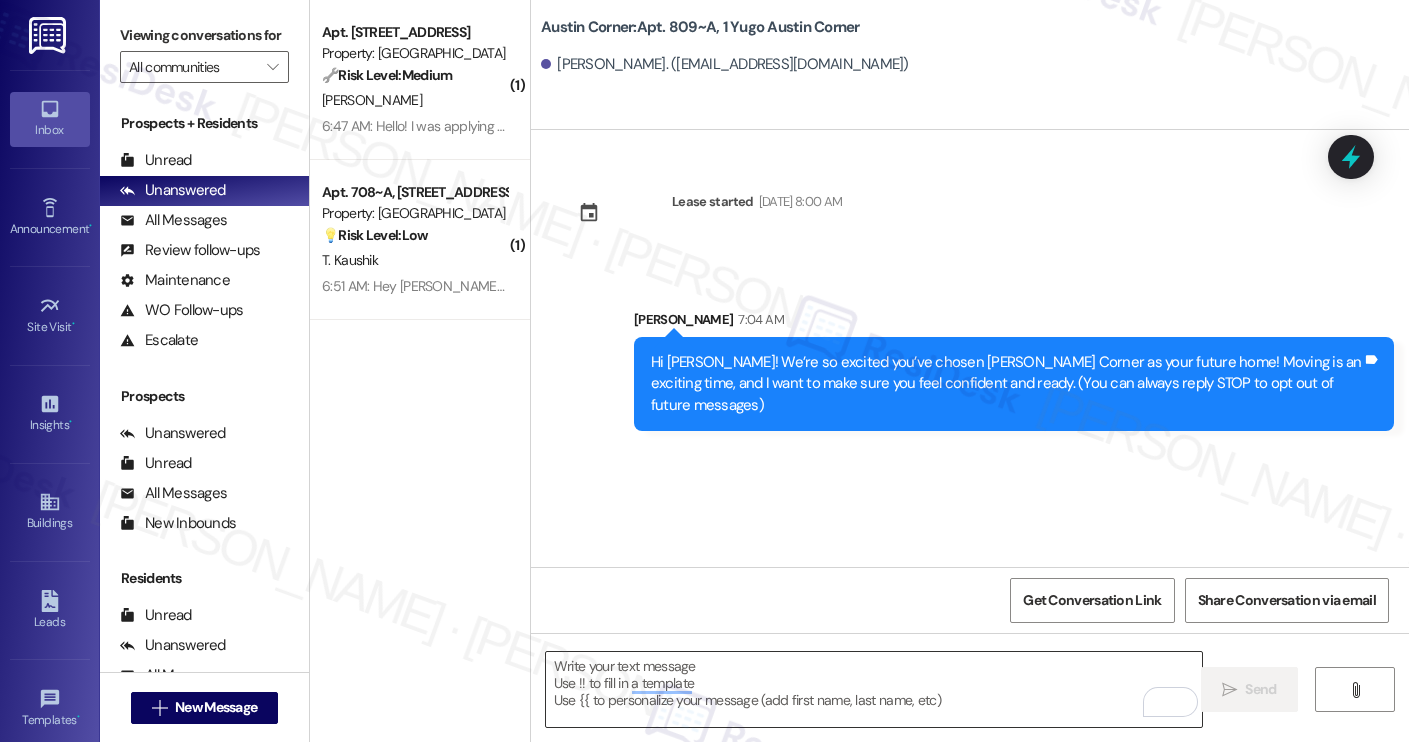 click at bounding box center (874, 689) 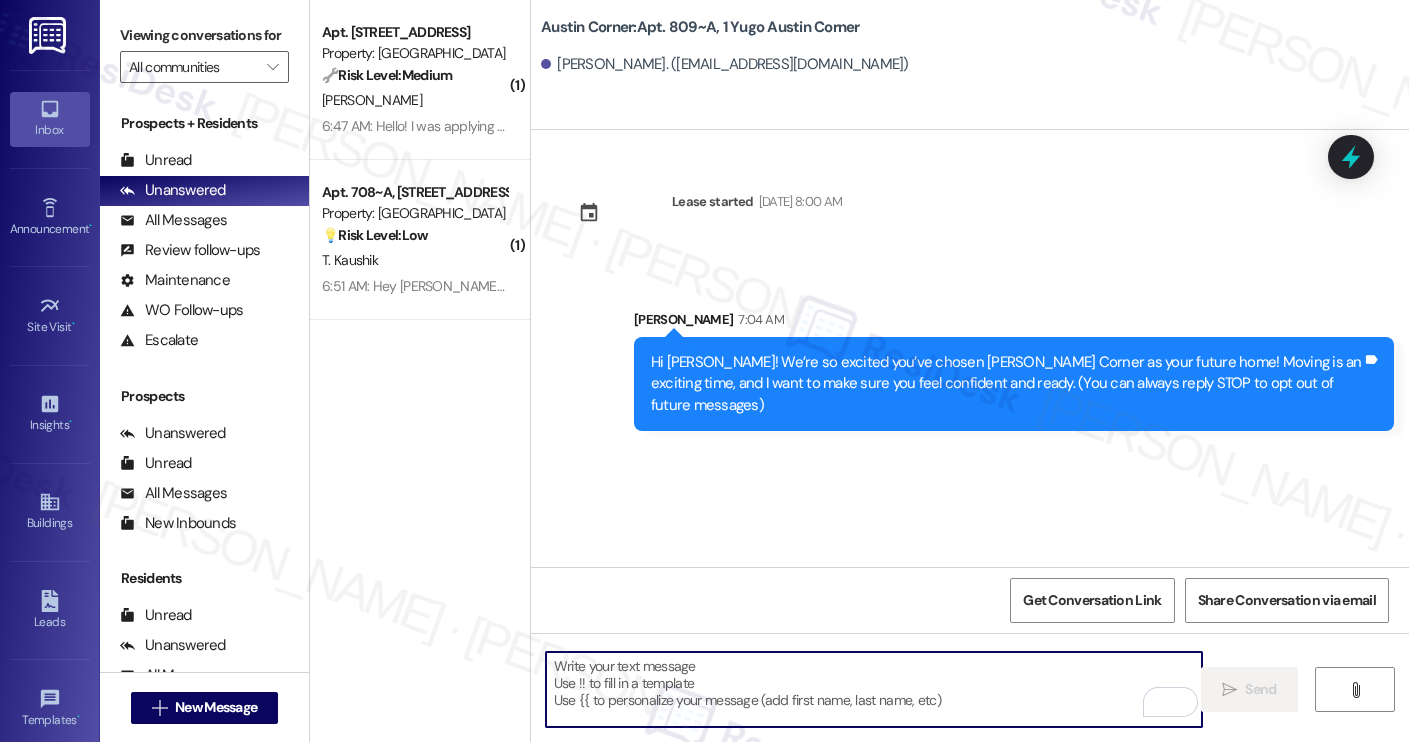 paste on "I’m Sarah from the off-site Resident Support Team. I work with your property’s team to help once you’ve moved in, whether it’s answering questions or assisting with maintenance. I’ll be in touch as your move-in date gets closer!
Move-in day will be busy as you get settled, but no reason it has to be stressful. Don’t forget that we offer a ⚡FAST PASS⚡for Move-In day if your checklist has been completed 2 weeks prior to move-in. Login to your ResidentPortal today to complete those outstanding items!" 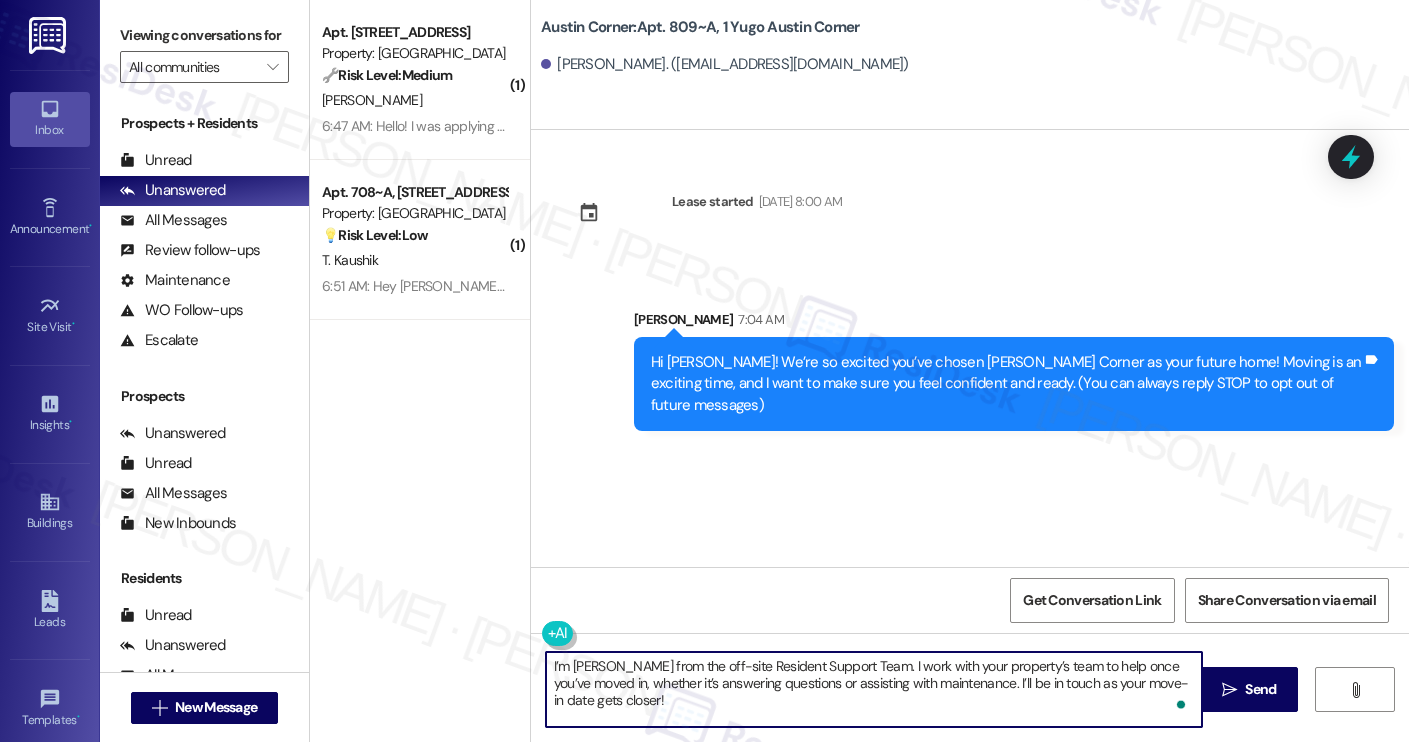 scroll, scrollTop: 68, scrollLeft: 0, axis: vertical 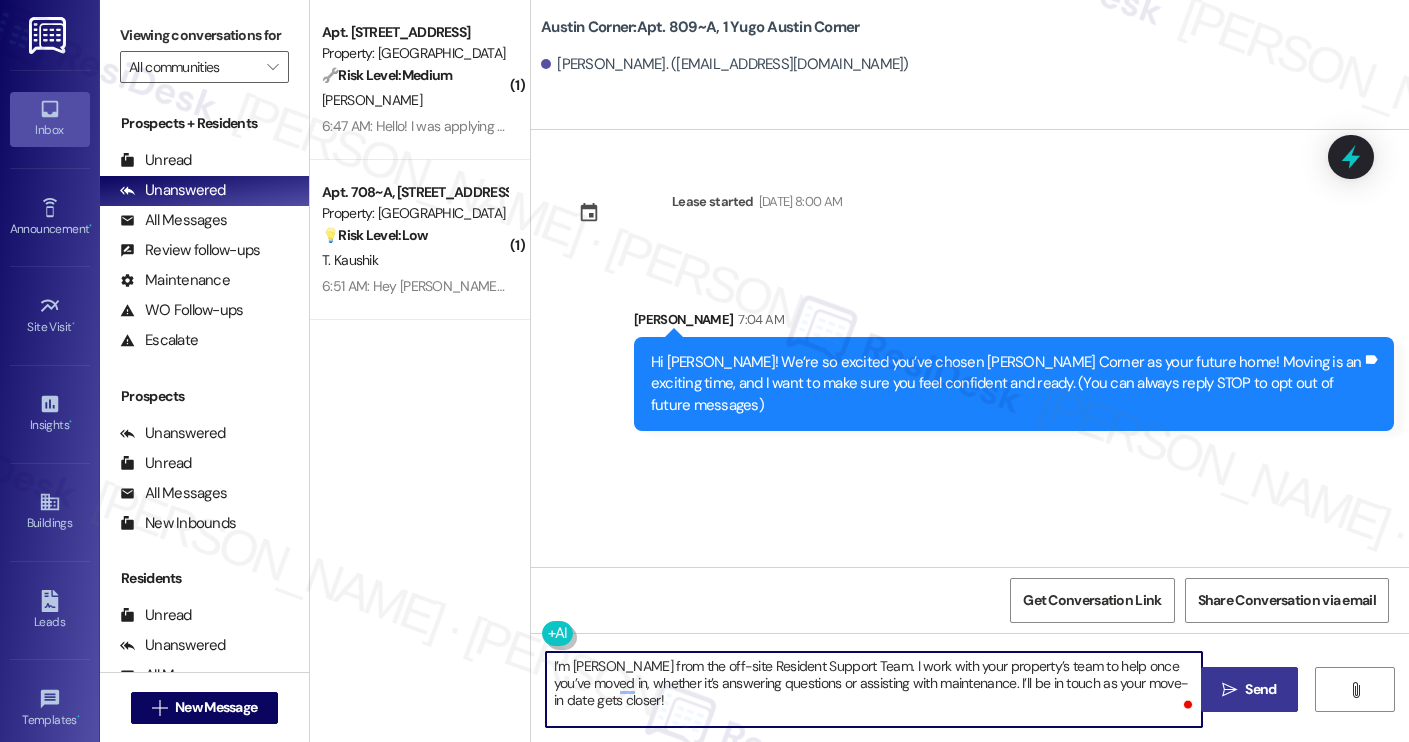 type on "I’m Sarah from the off-site Resident Support Team. I work with your property’s team to help once you’ve moved in, whether it’s answering questions or assisting with maintenance. I’ll be in touch as your move-in date gets closer!" 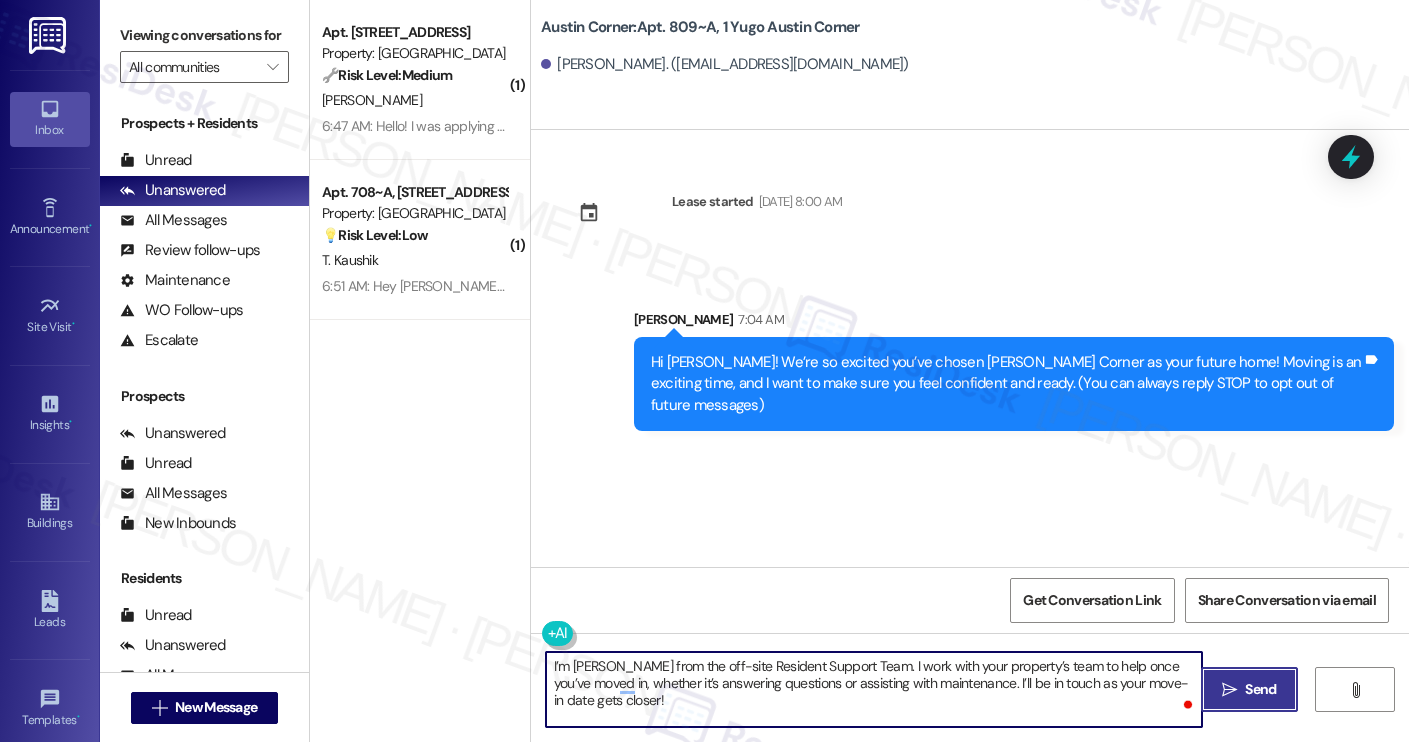 click on " Send" at bounding box center (1249, 689) 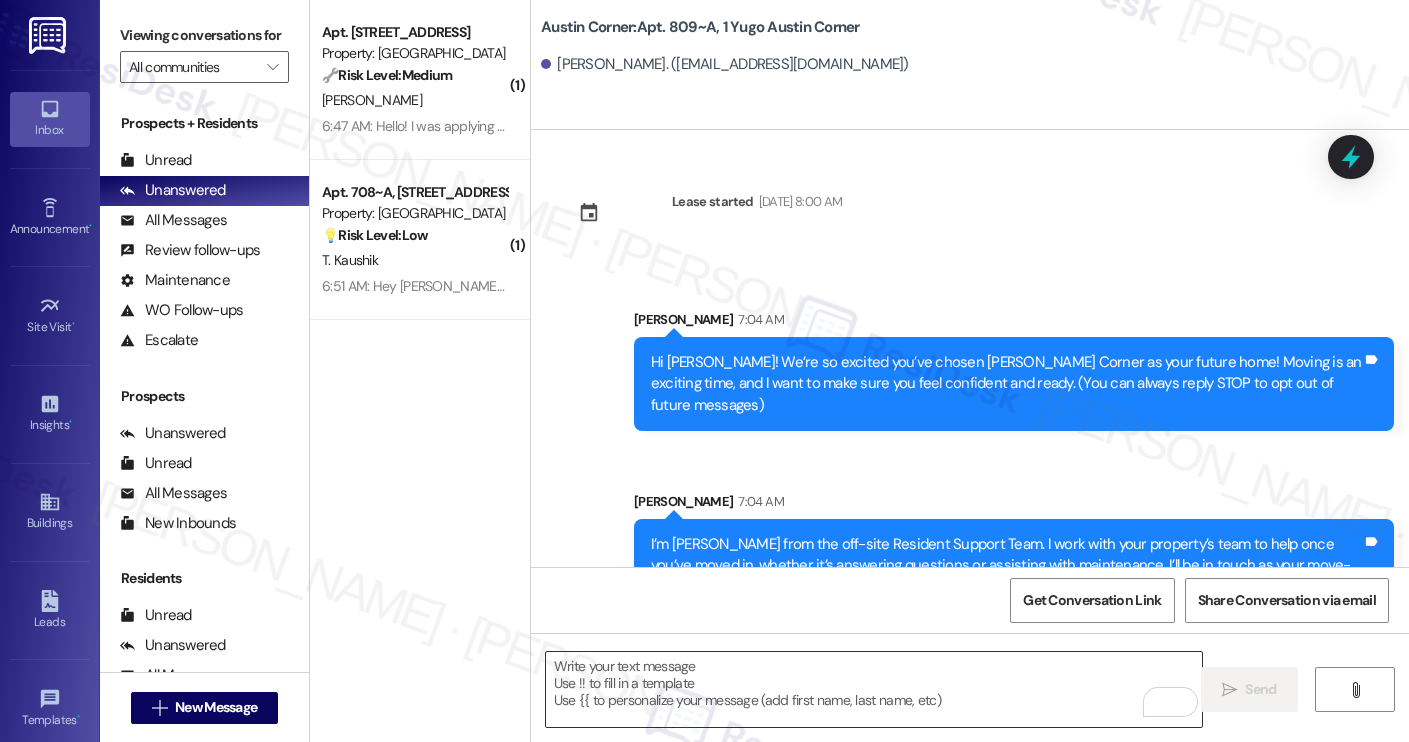 click at bounding box center (874, 689) 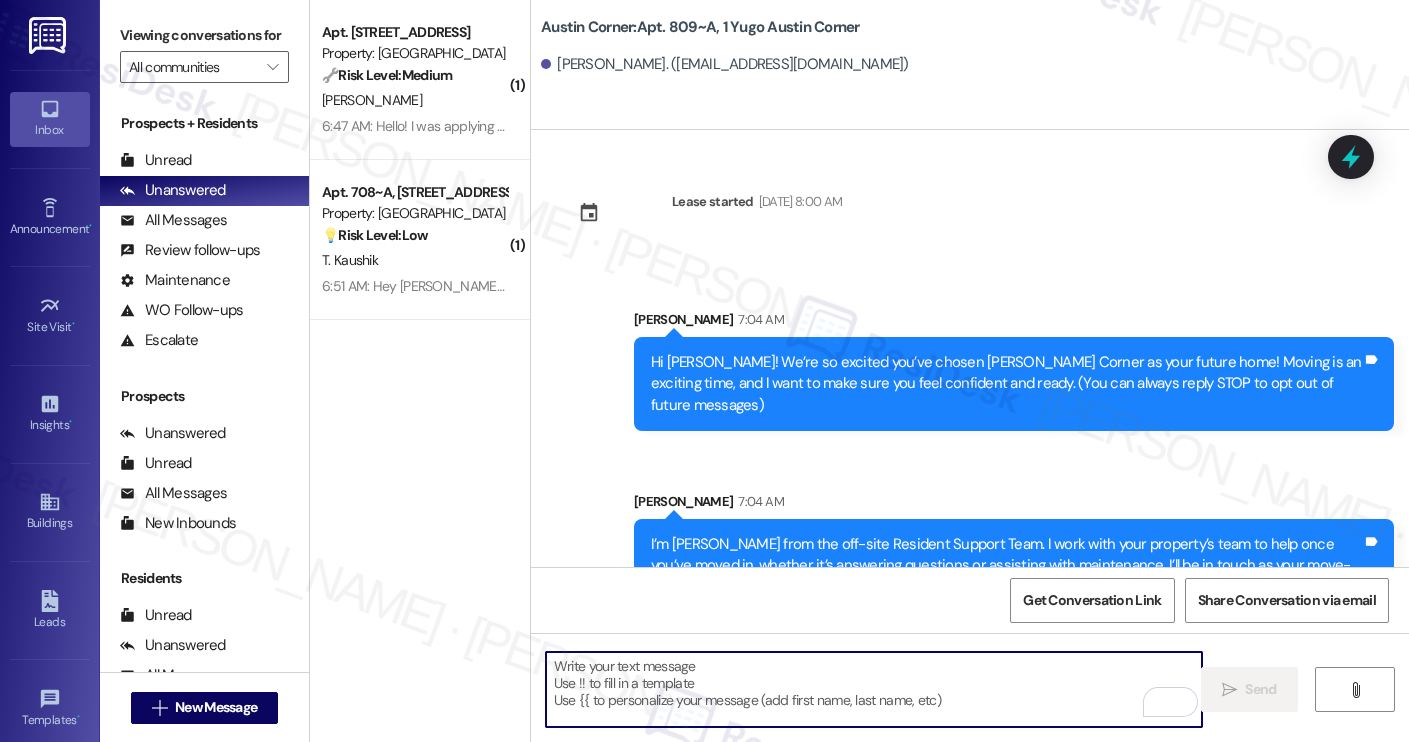 paste on "Move-in day will be busy as you get settled, but no reason it has to be stressful. Don’t forget that we offer a ⚡FAST PASS⚡for Move-In day if your checklist has been completed 2 weeks prior to move-in. Login to your ResidentPortal today to complete those outstanding items!" 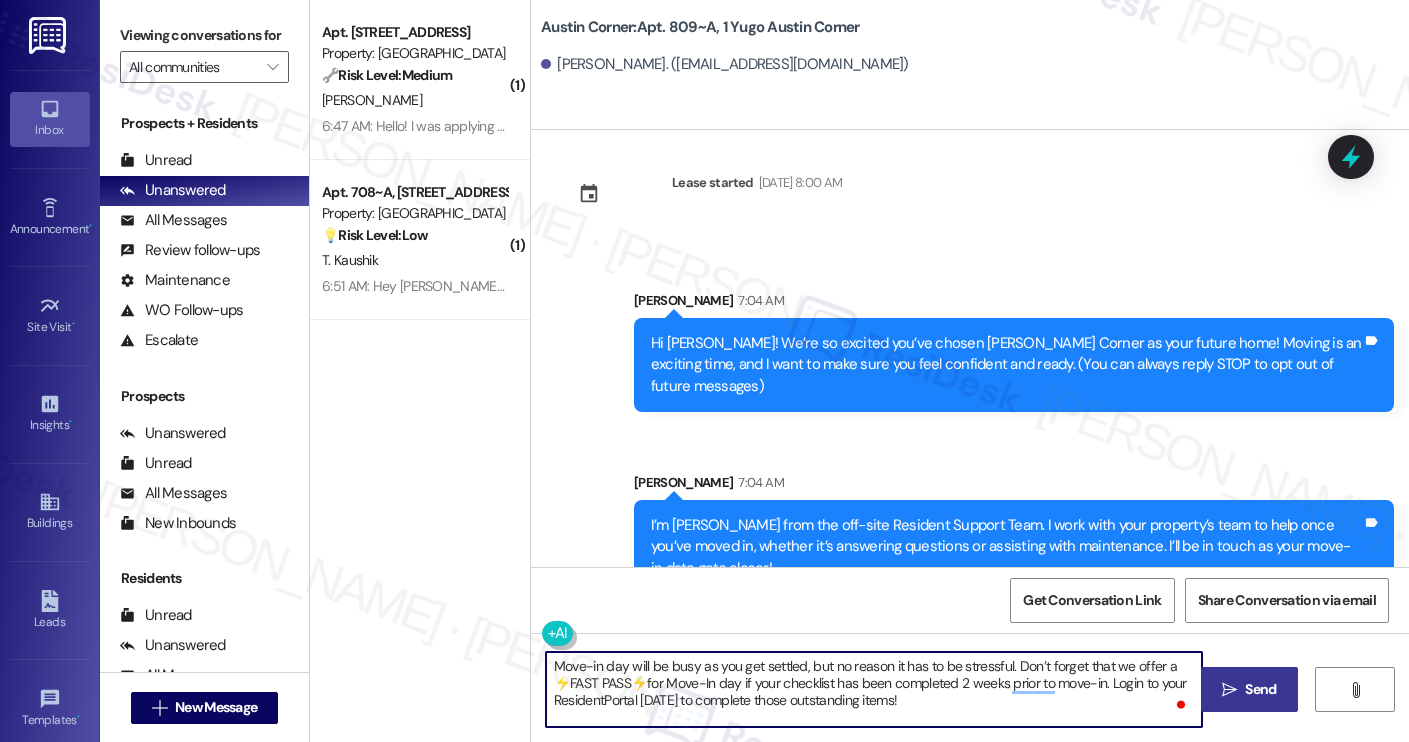 type on "Move-in day will be busy as you get settled, but no reason it has to be stressful. Don’t forget that we offer a ⚡FAST PASS⚡for Move-In day if your checklist has been completed 2 weeks prior to move-in. Login to your ResidentPortal today to complete those outstanding items!" 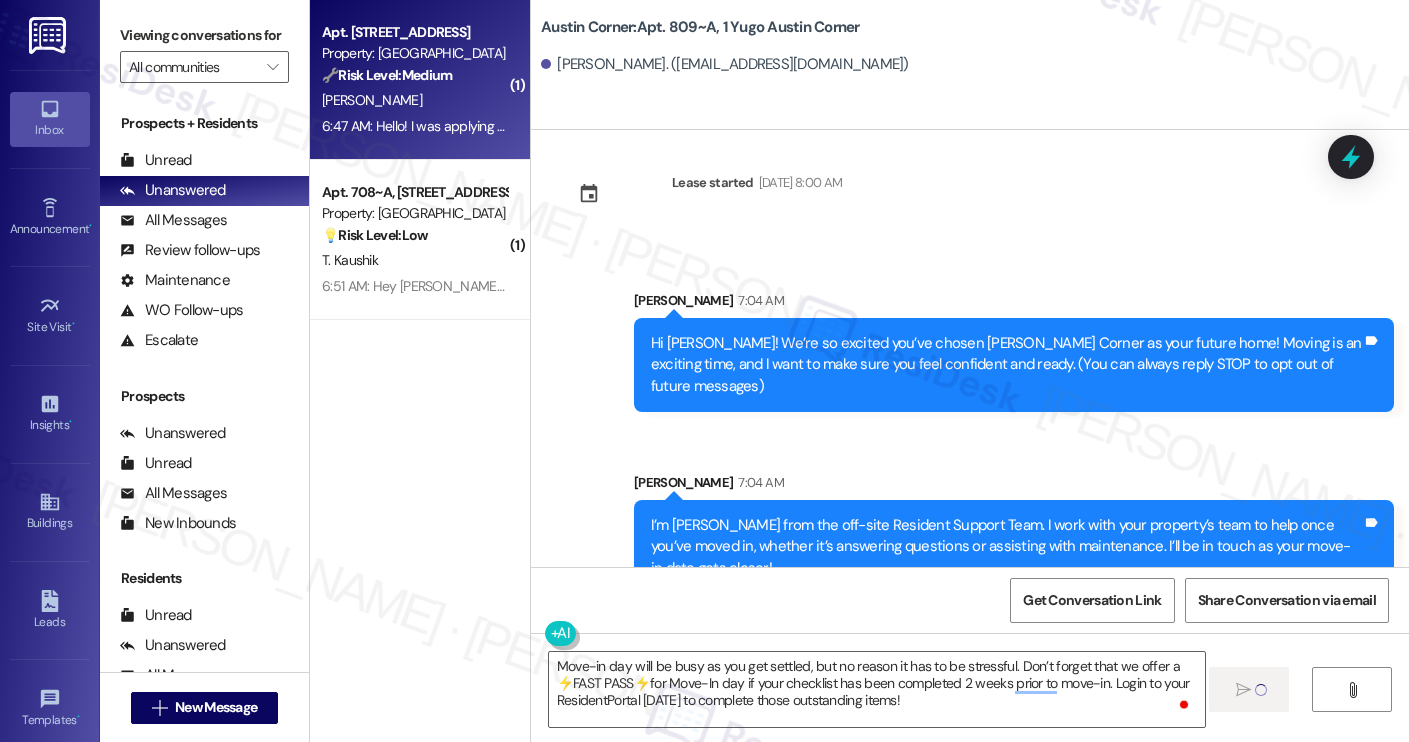 type 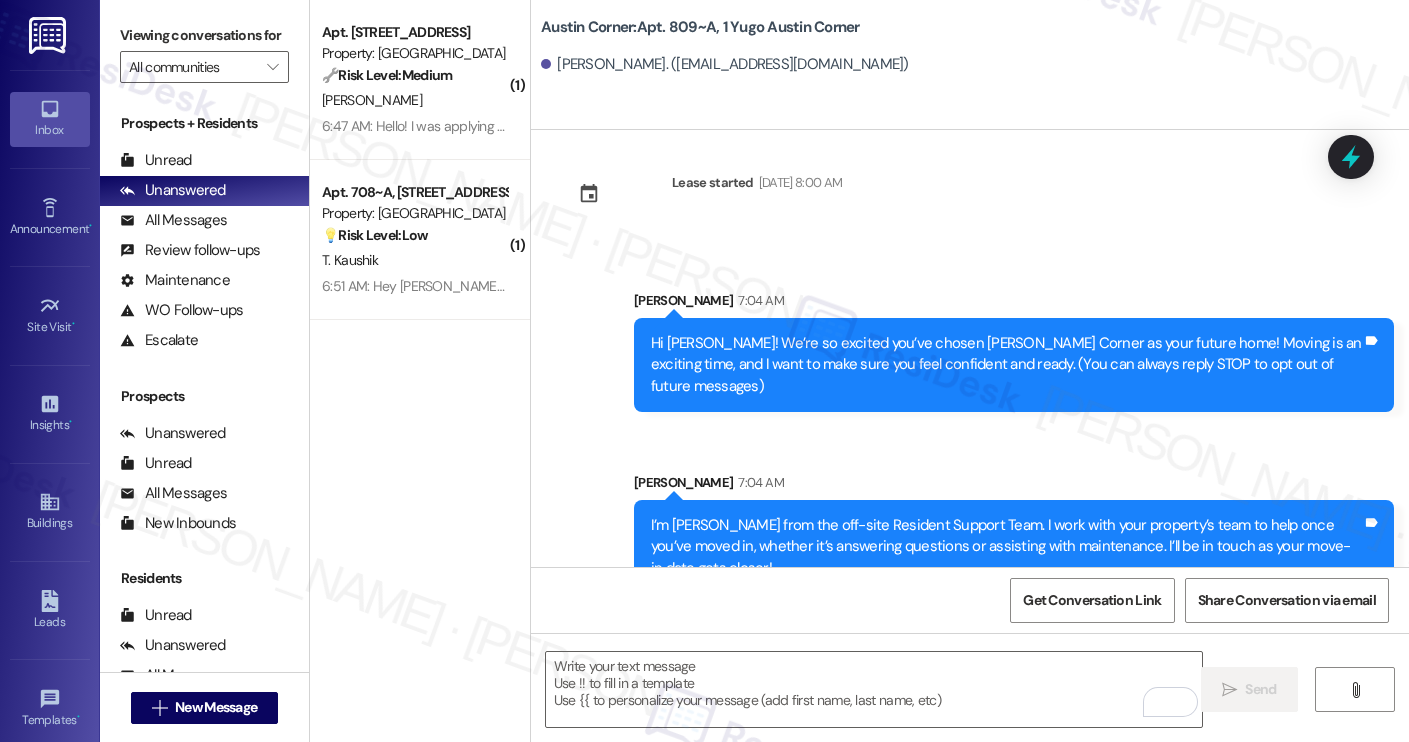 scroll, scrollTop: 202, scrollLeft: 0, axis: vertical 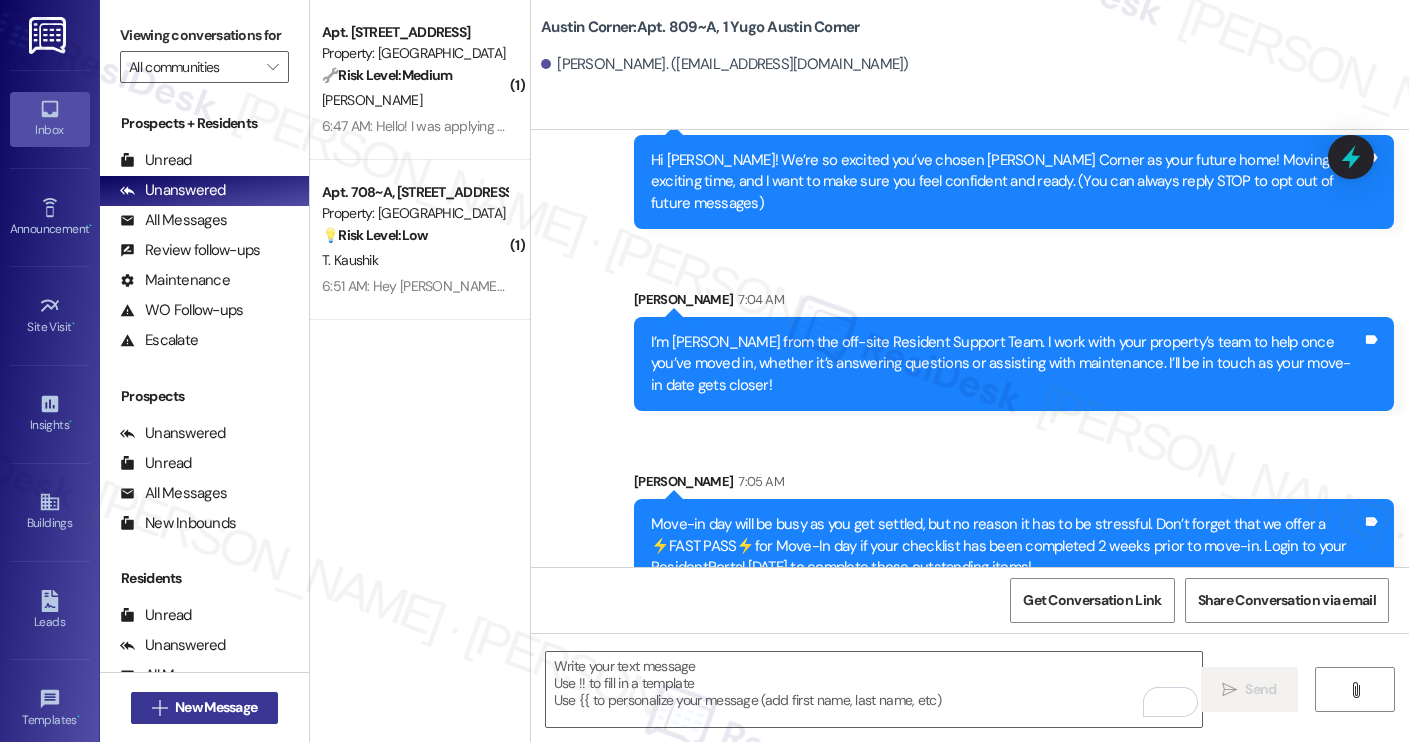 click on "New Message" at bounding box center [216, 707] 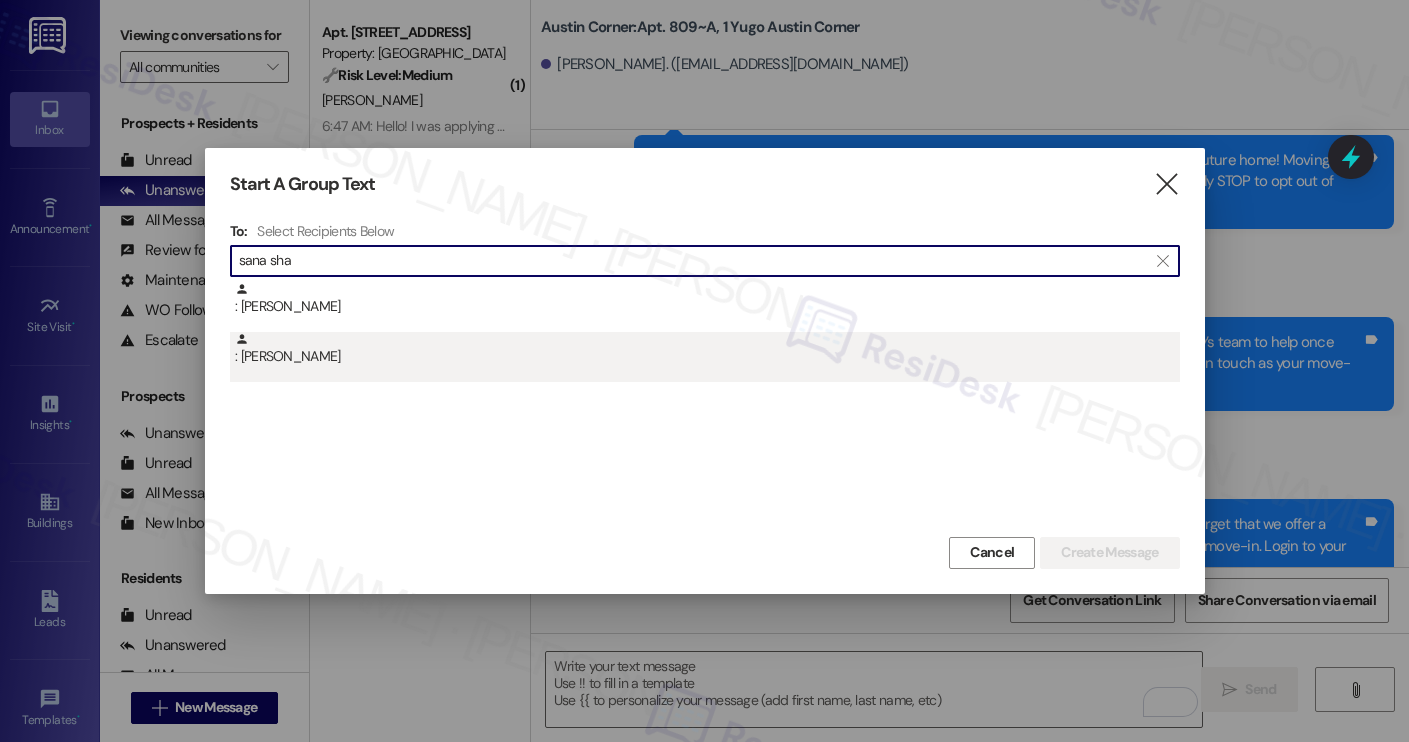 type on "sana sha" 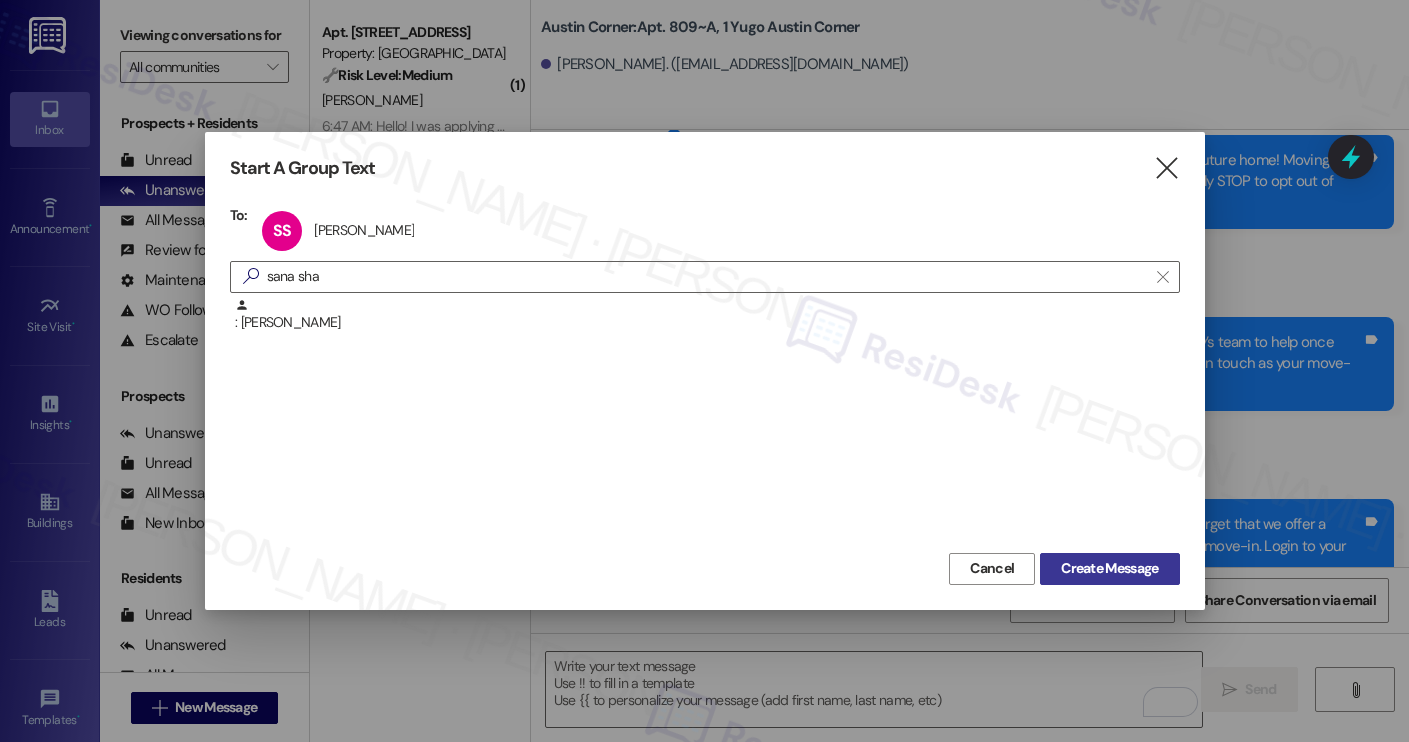 click on "Create Message" at bounding box center (1109, 568) 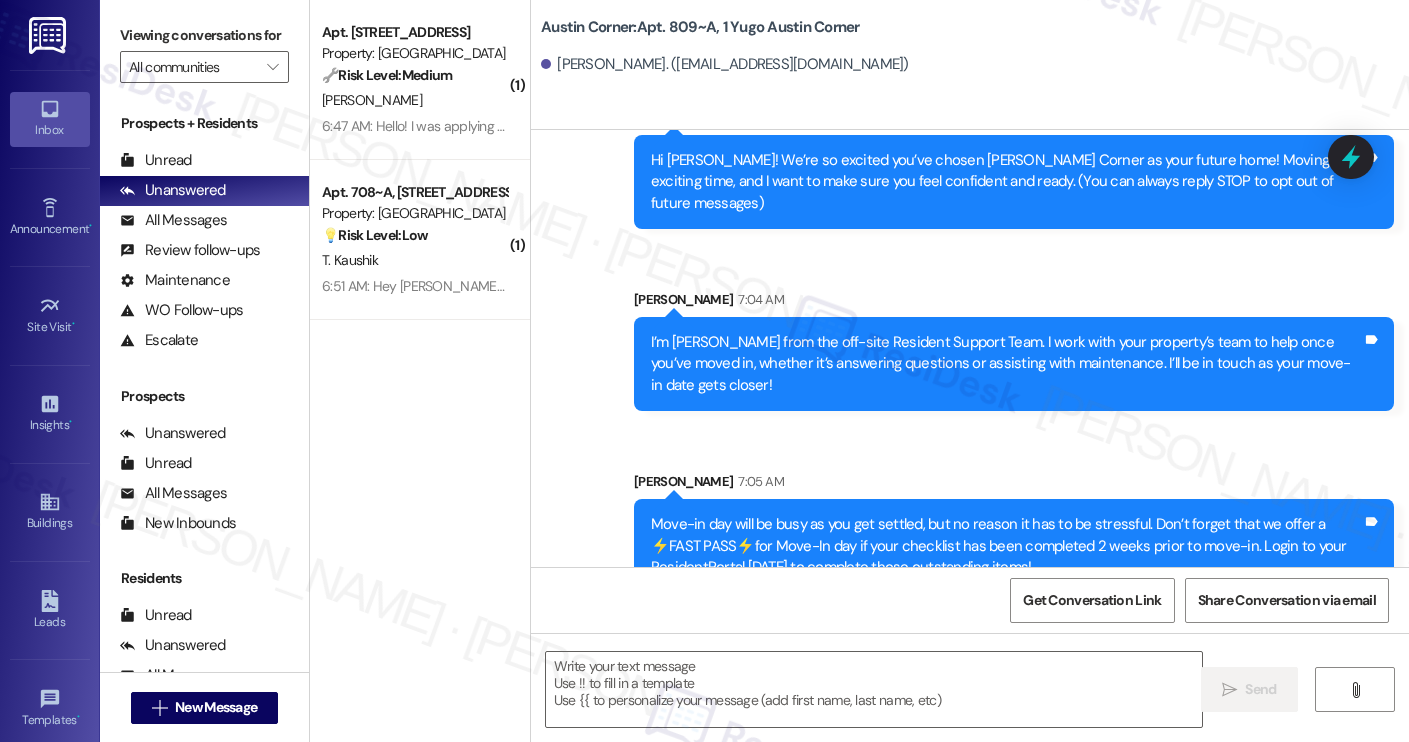 type on "Fetching suggested responses. Please feel free to read through the conversation in the meantime." 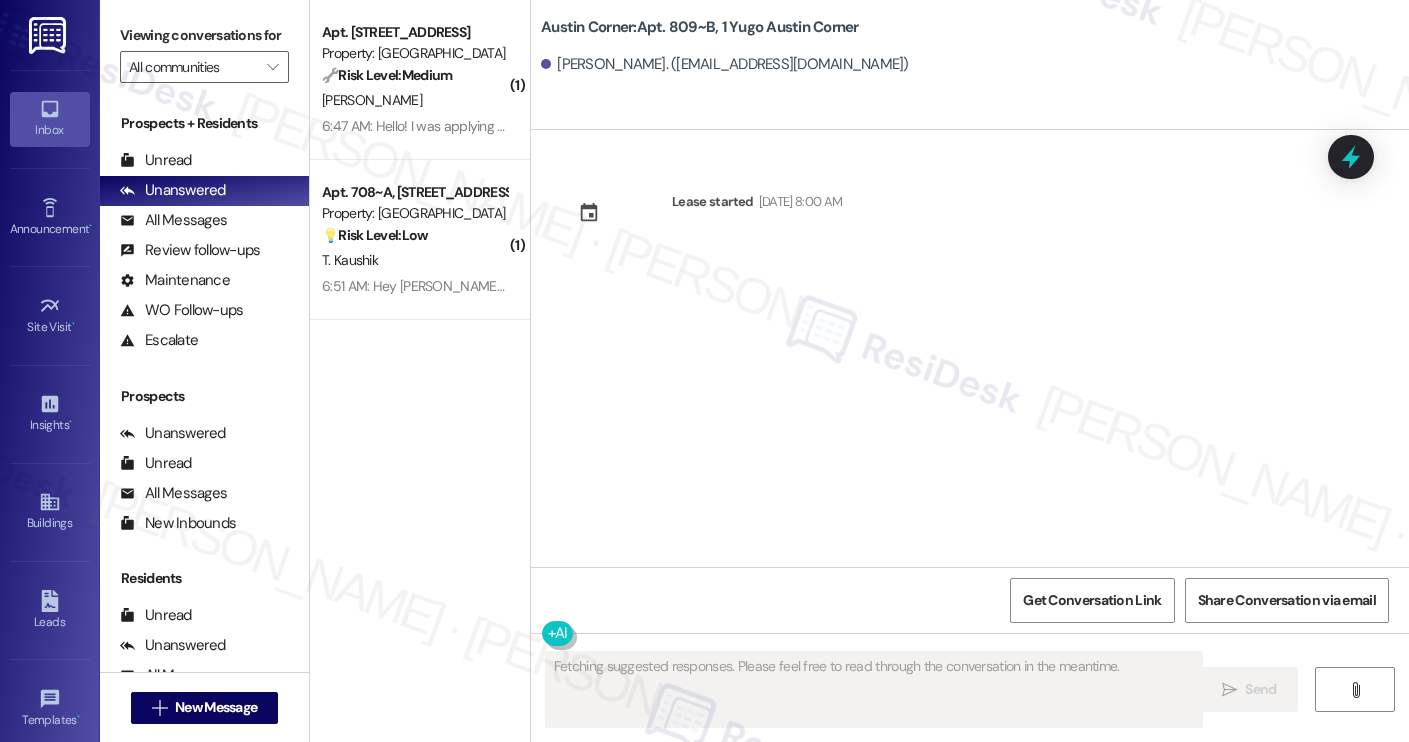 scroll, scrollTop: 0, scrollLeft: 0, axis: both 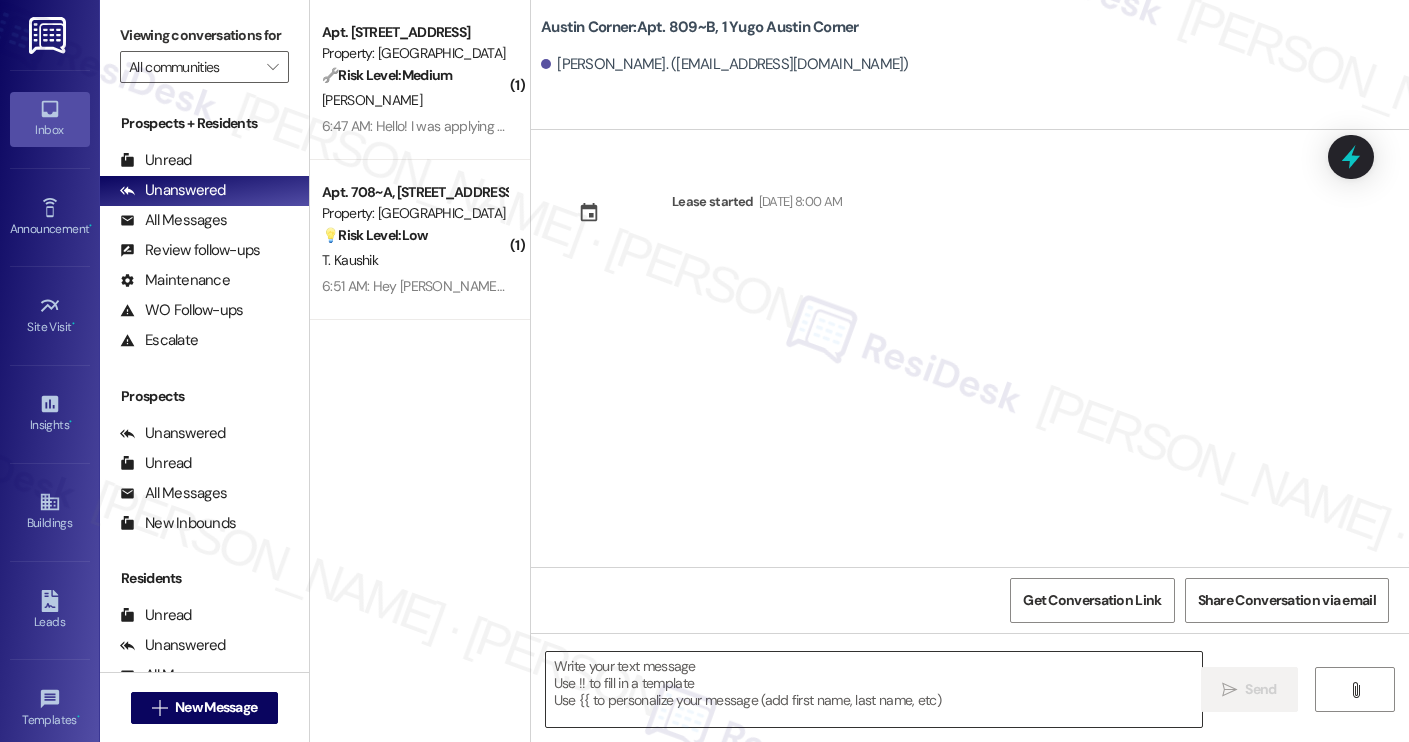 click at bounding box center (874, 689) 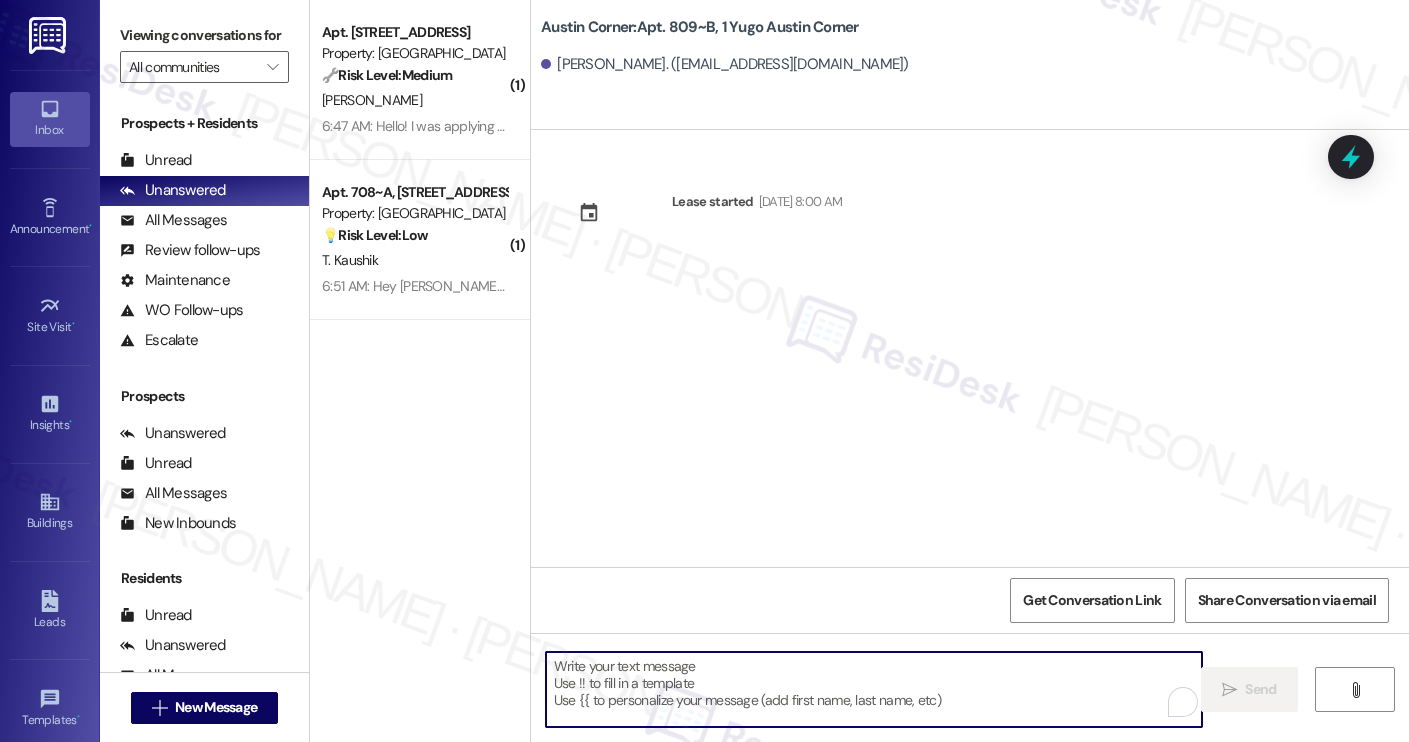 paste on "Hi Isabella! We’re so excited you’ve chosen Yugo Austin Corner as your future home! Moving is an exciting time, and I want to make sure you feel confident and ready.
I’m Sarah from the off-site Resident Support Team. I work with your property’s team to help once you’ve moved in, whether it’s answering questions or assisting with maintenance. I’ll be in touch as your move-in date gets closer!
Move-in day will be busy as you get settled, but no reason it has to be stressful. Don’t forget that we offer a ⚡FAST PASS⚡for Move-In day if your checklist has been completed 2 weeks prior to move-in. Login to your ResidentPortal today to complete those outstanding items!" 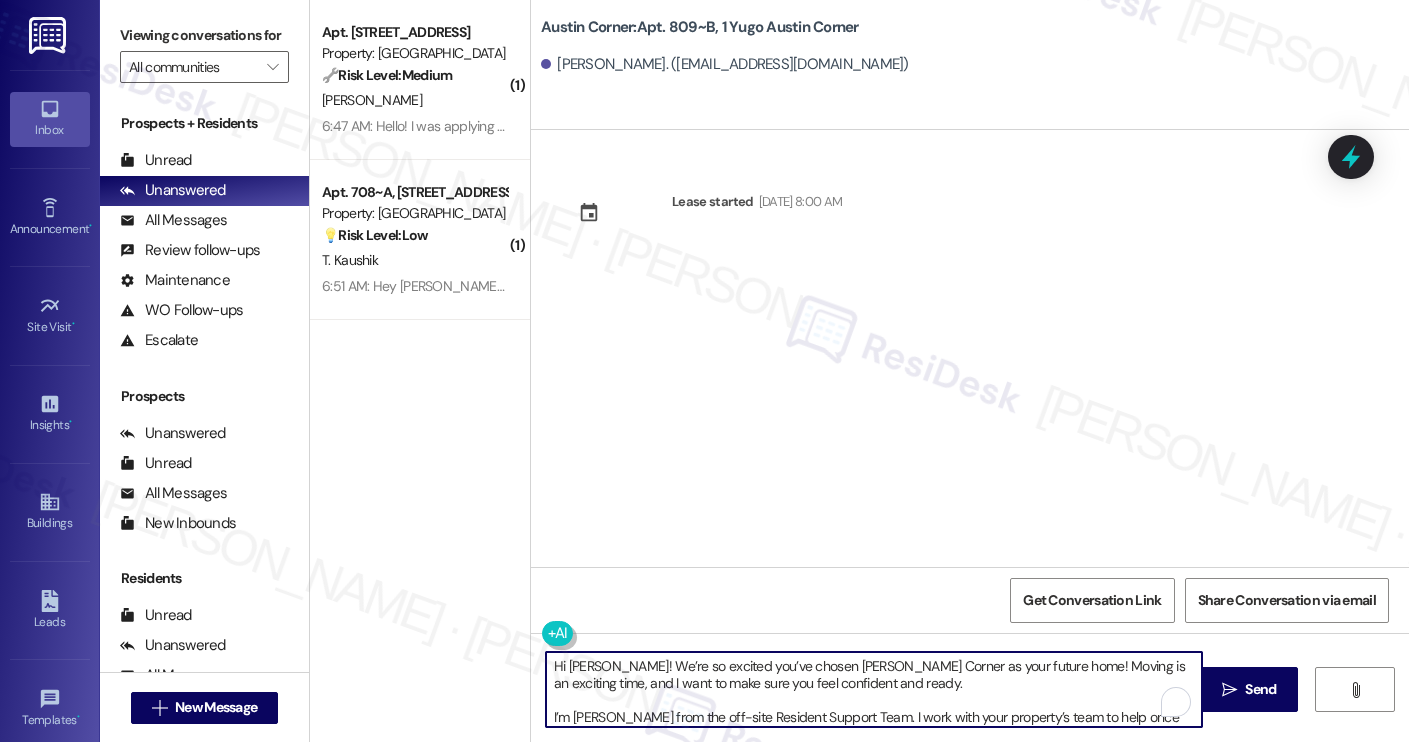 scroll, scrollTop: 119, scrollLeft: 0, axis: vertical 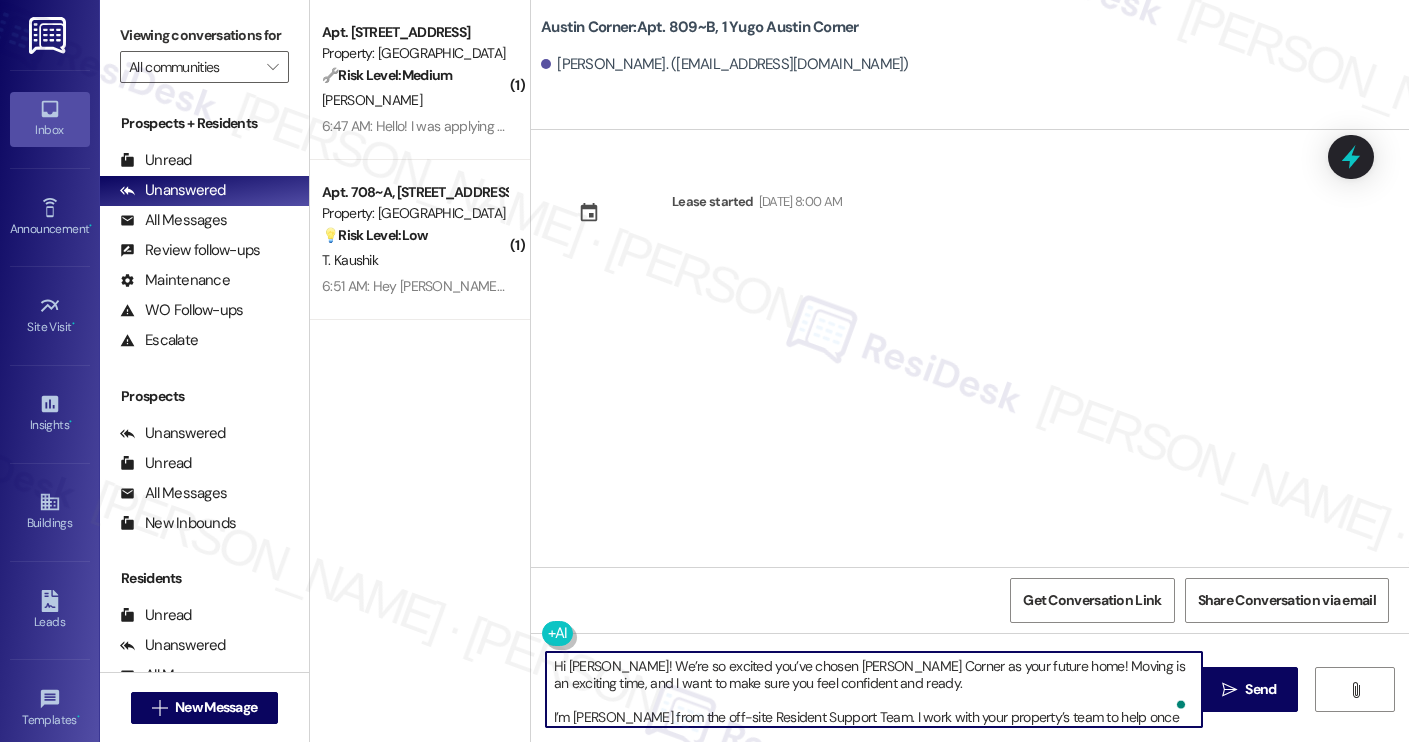 click on "Sana Shaikh. (sanashaikh1214@gmail.com)" at bounding box center [725, 64] 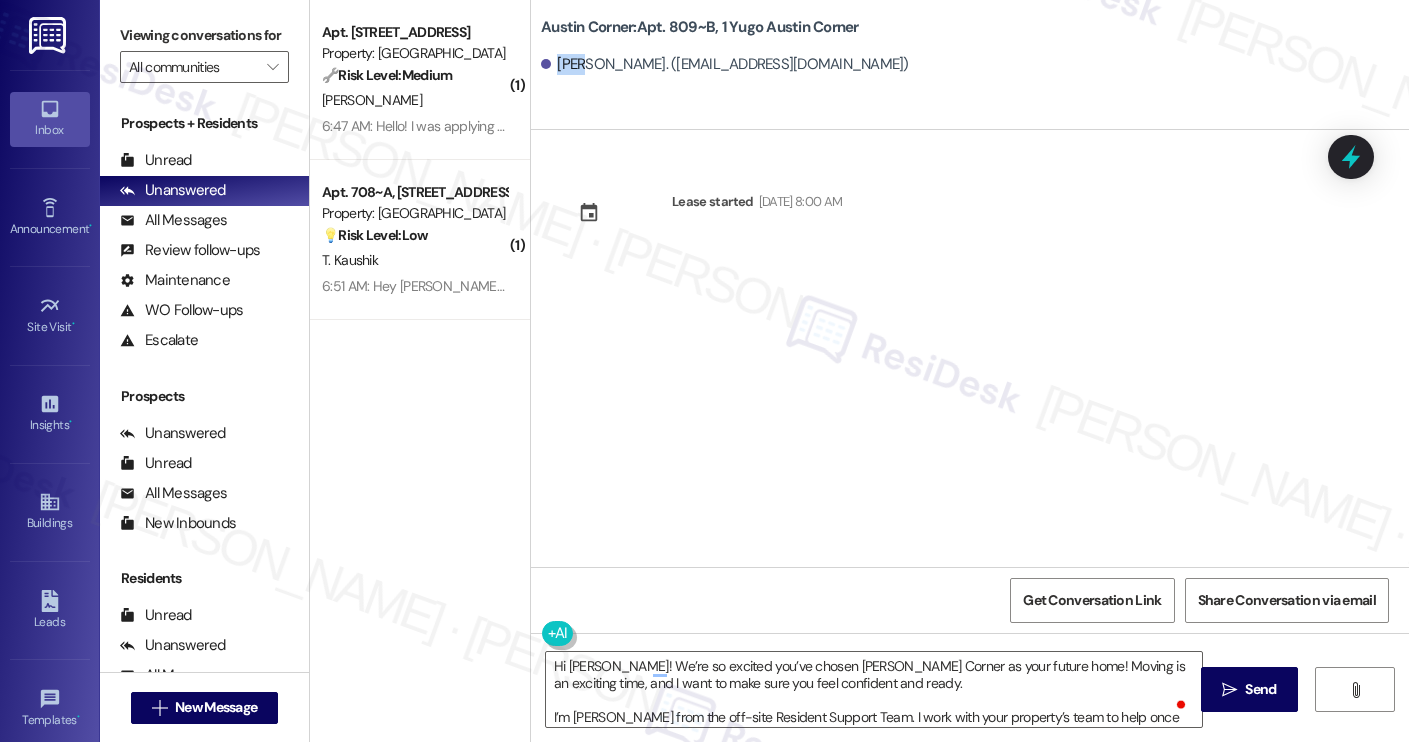 copy on "Sana" 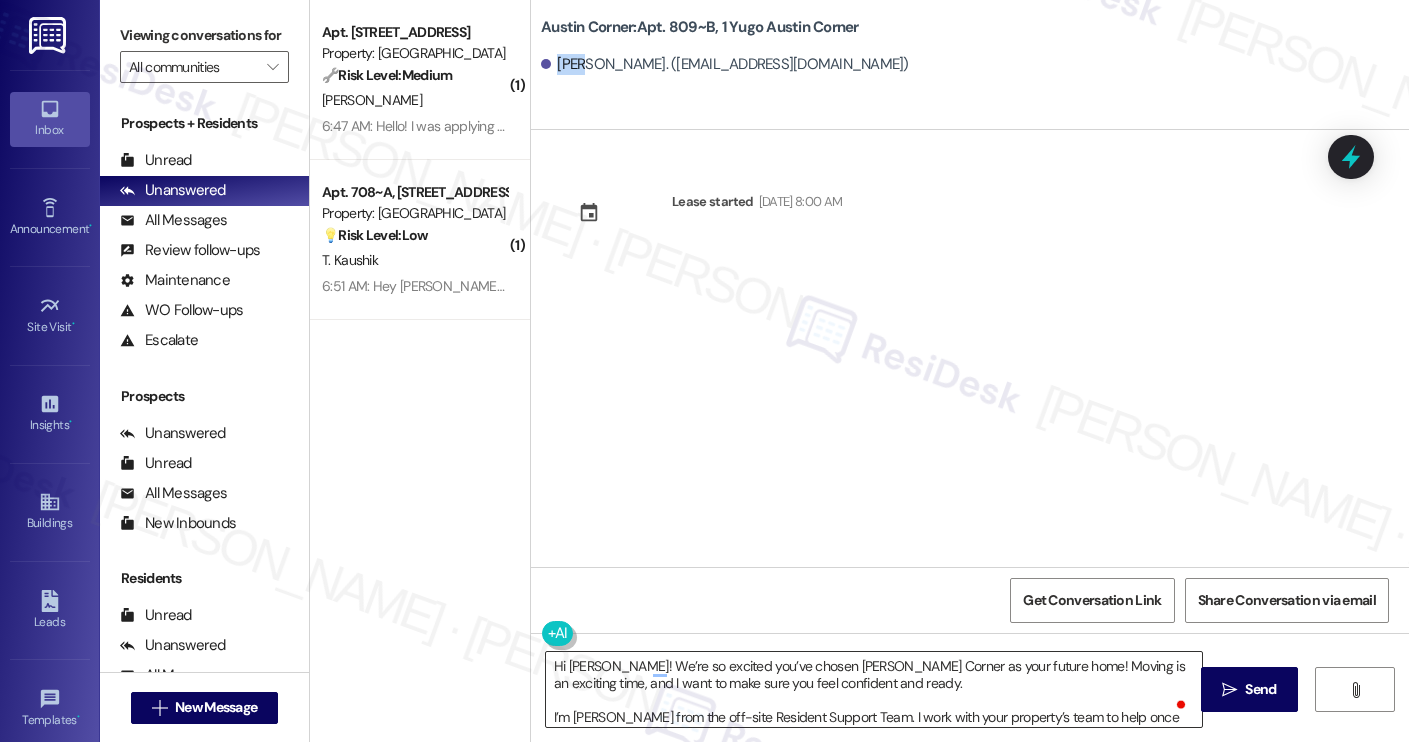 click on "Hi Isabella! We’re so excited you’ve chosen Yugo Austin Corner as your future home! Moving is an exciting time, and I want to make sure you feel confident and ready.
I’m Sarah from the off-site Resident Support Team. I work with your property’s team to help once you’ve moved in, whether it’s answering questions or assisting with maintenance. I’ll be in touch as your move-in date gets closer!
Move-in day will be busy as you get settled, but no reason it has to be stressful. Don’t forget that we offer a ⚡FAST PASS⚡for Move-In day if your checklist has been completed 2 weeks prior to move-in. Login to your ResidentPortal today to complete those outstanding items!" at bounding box center (874, 689) 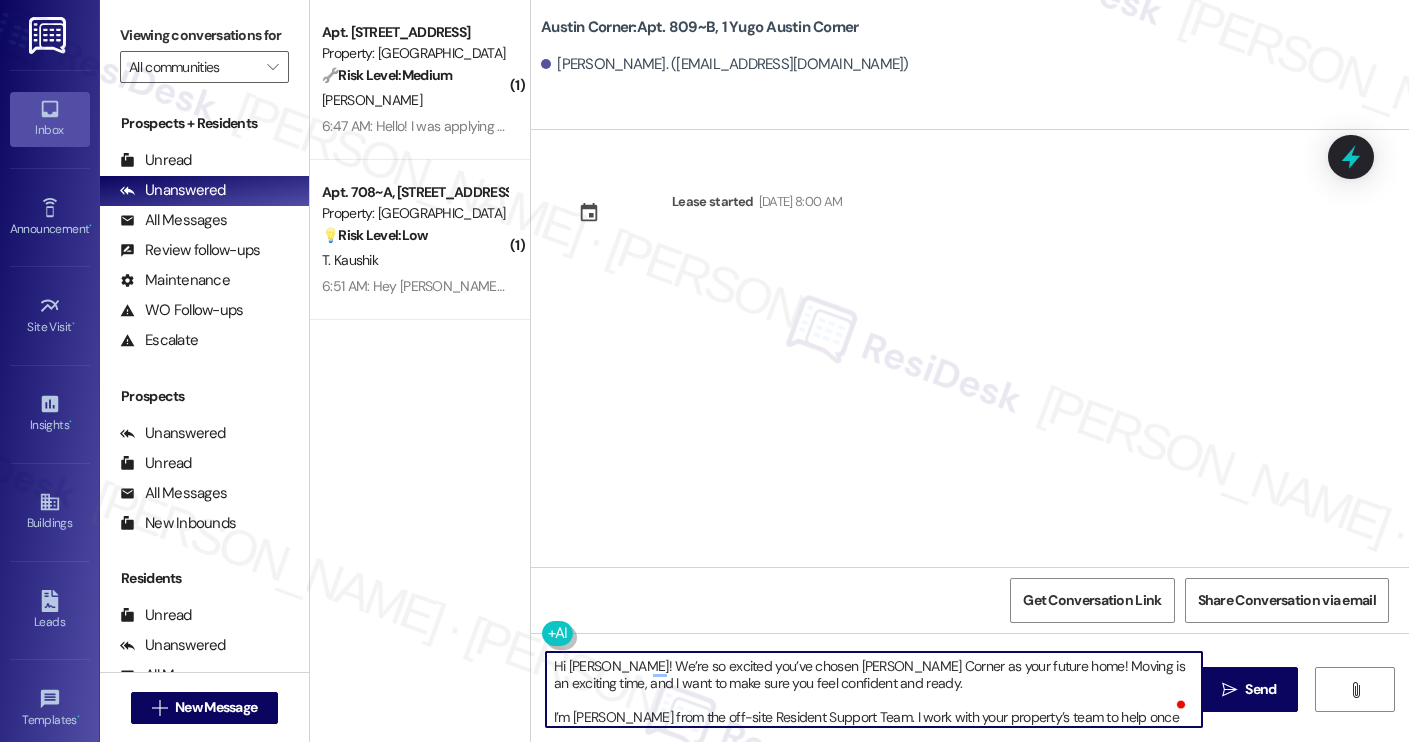 click on "Hi Isabella! We’re so excited you’ve chosen Yugo Austin Corner as your future home! Moving is an exciting time, and I want to make sure you feel confident and ready.
I’m Sarah from the off-site Resident Support Team. I work with your property’s team to help once you’ve moved in, whether it’s answering questions or assisting with maintenance. I’ll be in touch as your move-in date gets closer!
Move-in day will be busy as you get settled, but no reason it has to be stressful. Don’t forget that we offer a ⚡FAST PASS⚡for Move-In day if your checklist has been completed 2 weeks prior to move-in. Login to your ResidentPortal today to complete those outstanding items!" at bounding box center [874, 689] 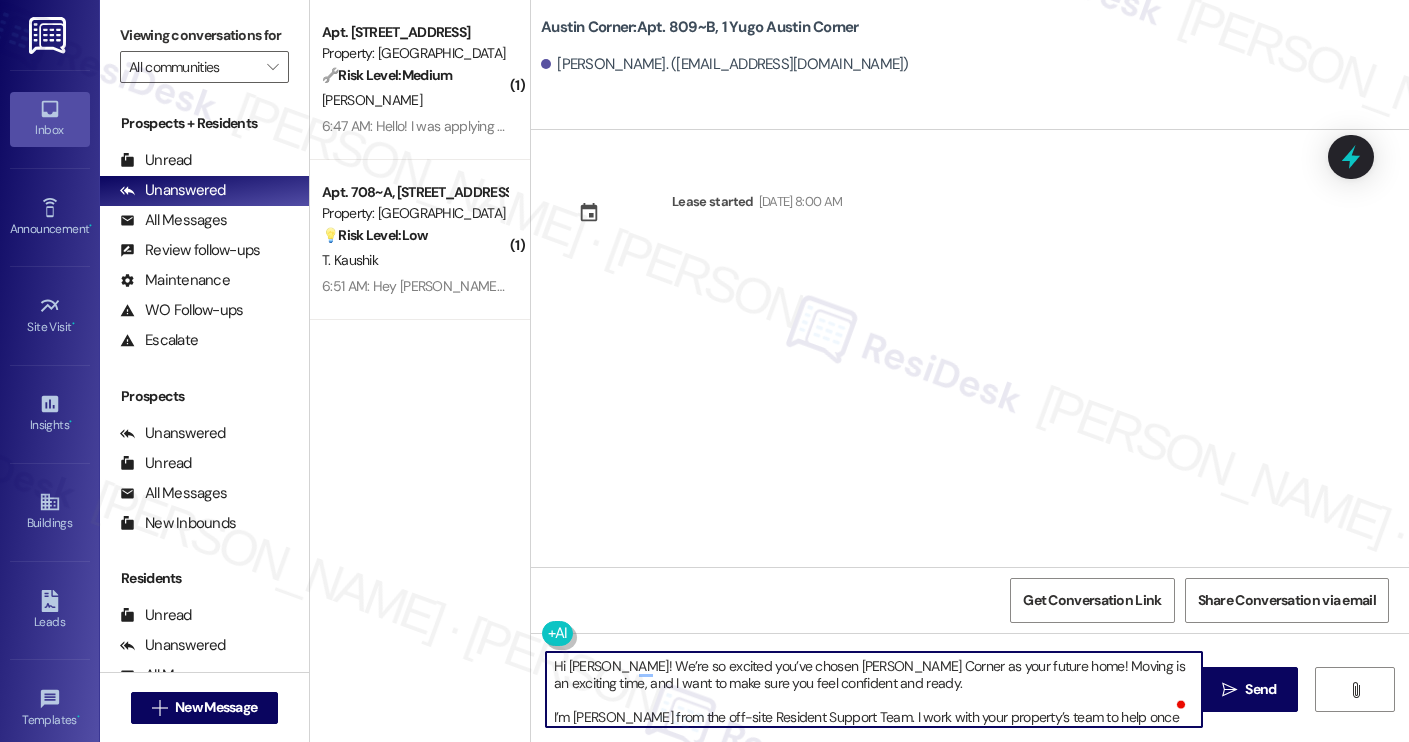 scroll, scrollTop: 17, scrollLeft: 0, axis: vertical 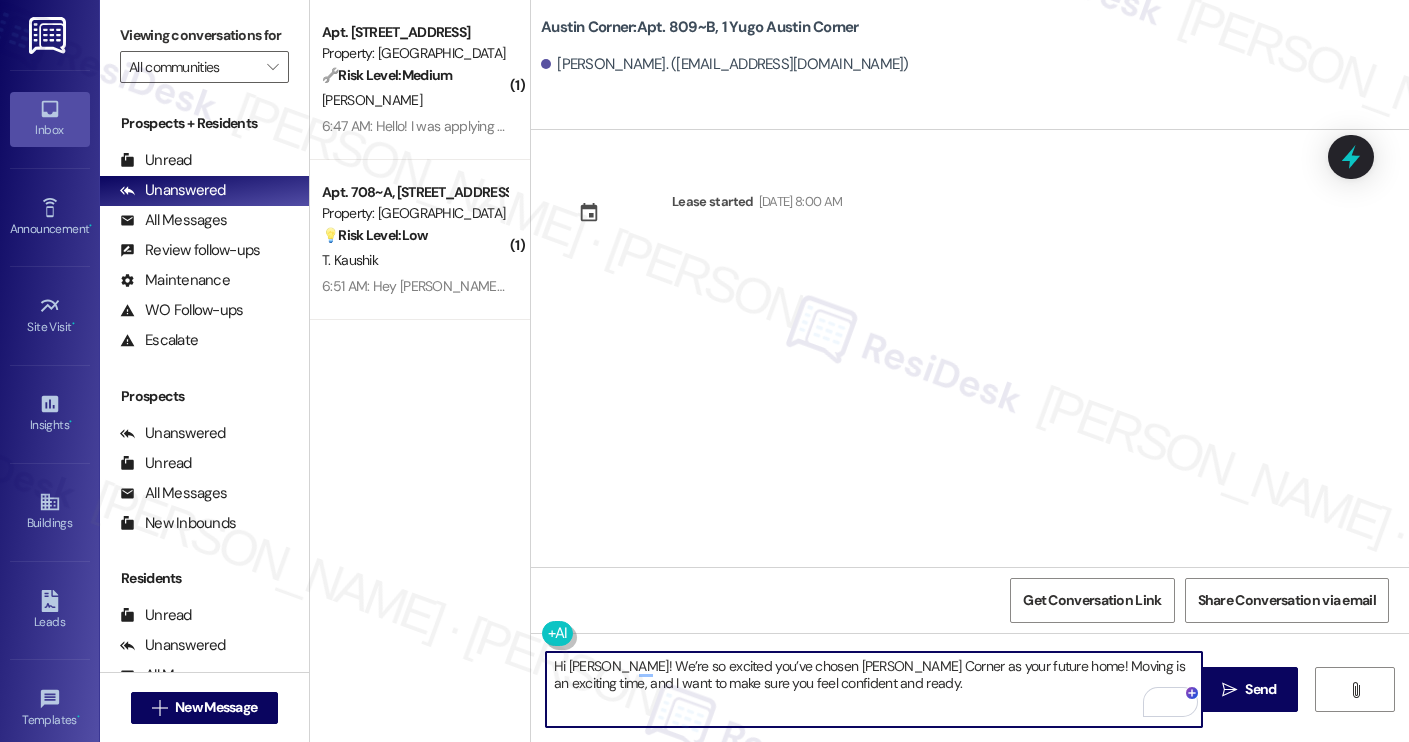 type on "Hi Sana! We’re so excited you’ve chosen Yugo Austin Corner as your future home! Moving is an exciting time, and I want to make sure you feel confident and ready." 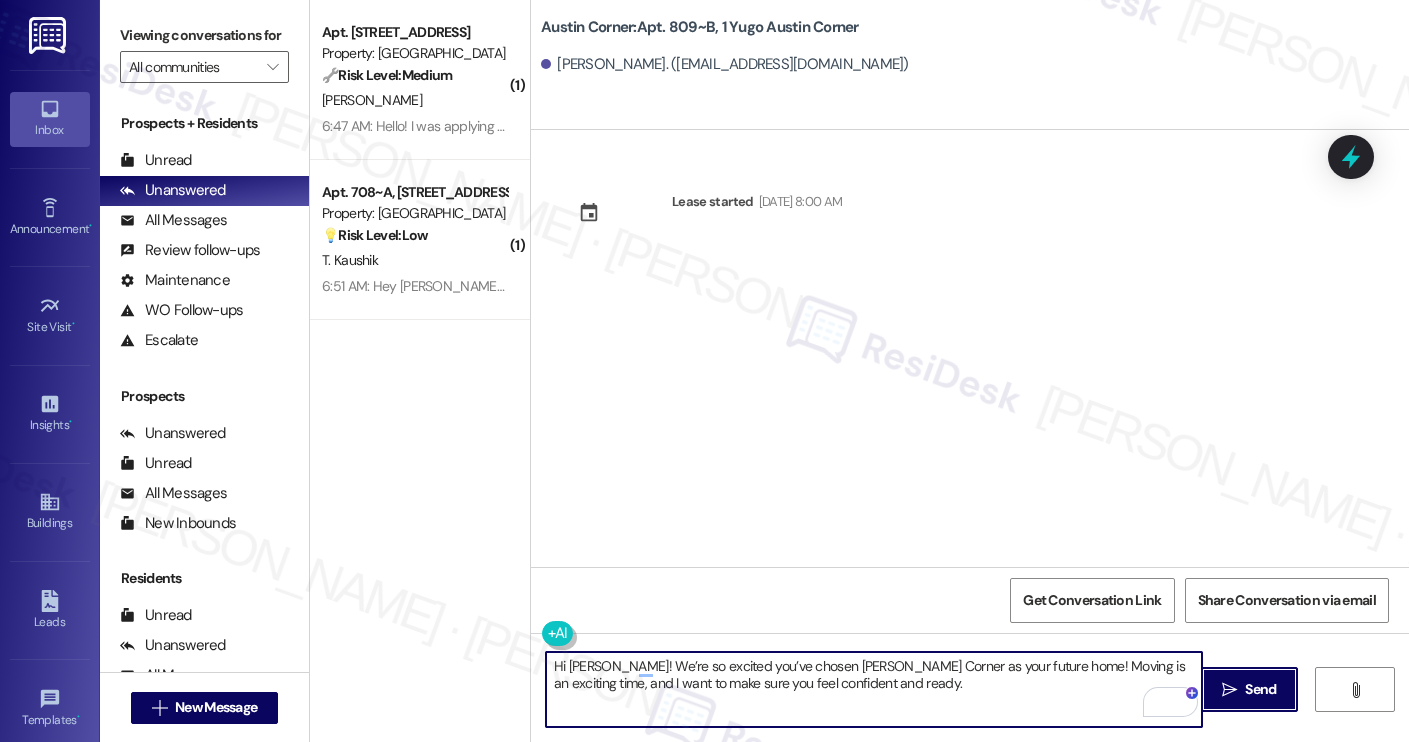click on "Send" at bounding box center (1260, 689) 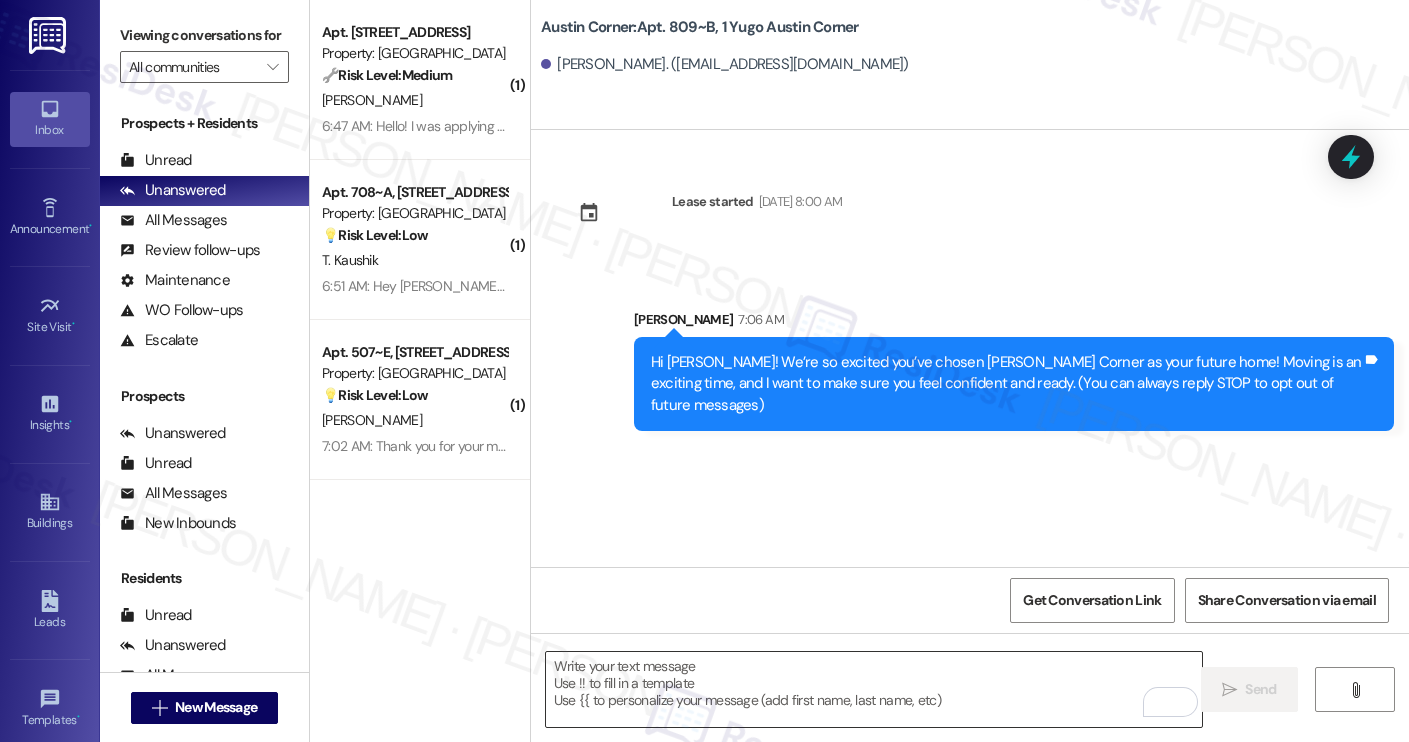 click at bounding box center [874, 689] 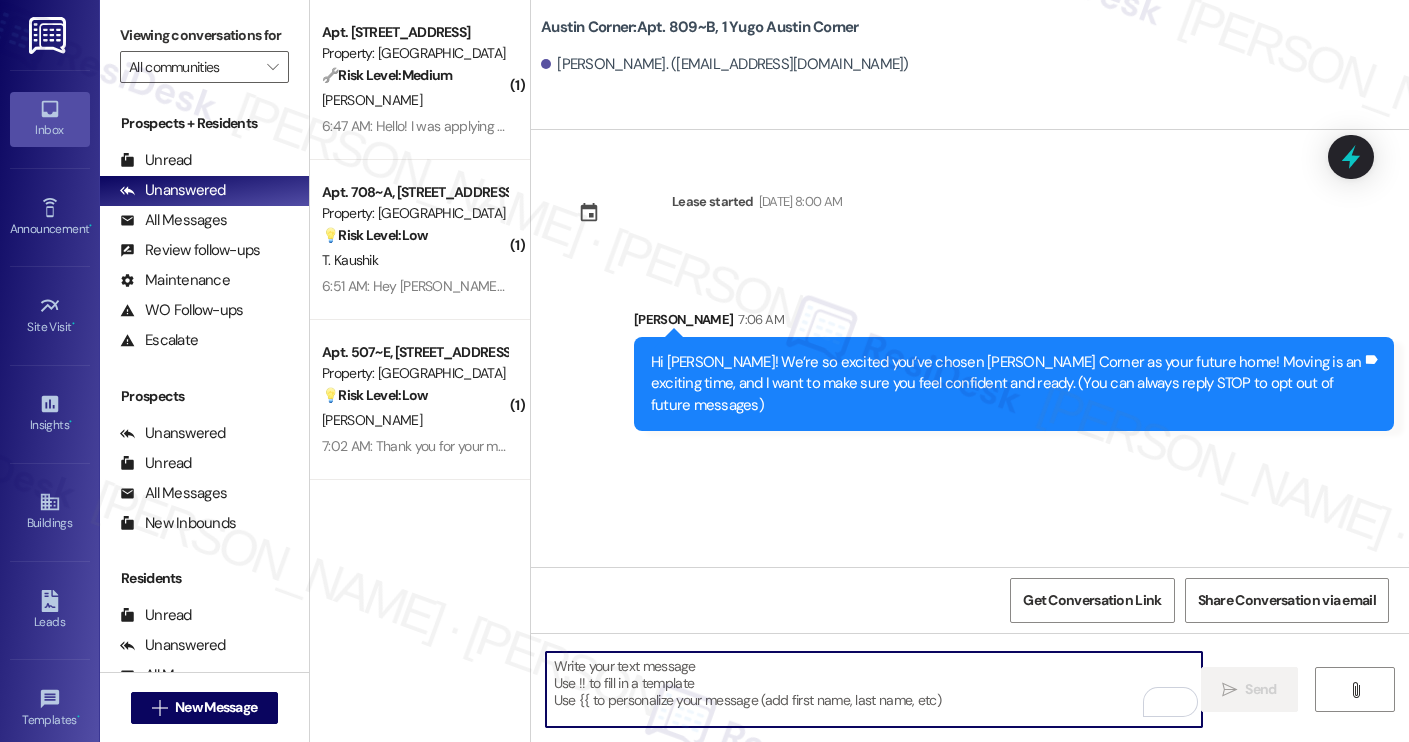 paste on "I’m Sarah from the off-site Resident Support Team. I work with your property’s team to help once you’ve moved in, whether it’s answering questions or assisting with maintenance. I’ll be in touch as your move-in date gets closer!
Move-in day will be busy as you get settled, but no reason it has to be stressful. Don’t forget that we offer a ⚡FAST PASS⚡for Move-In day if your checklist has been completed 2 weeks prior to move-in. Login to your ResidentPortal today to complete those outstanding items!" 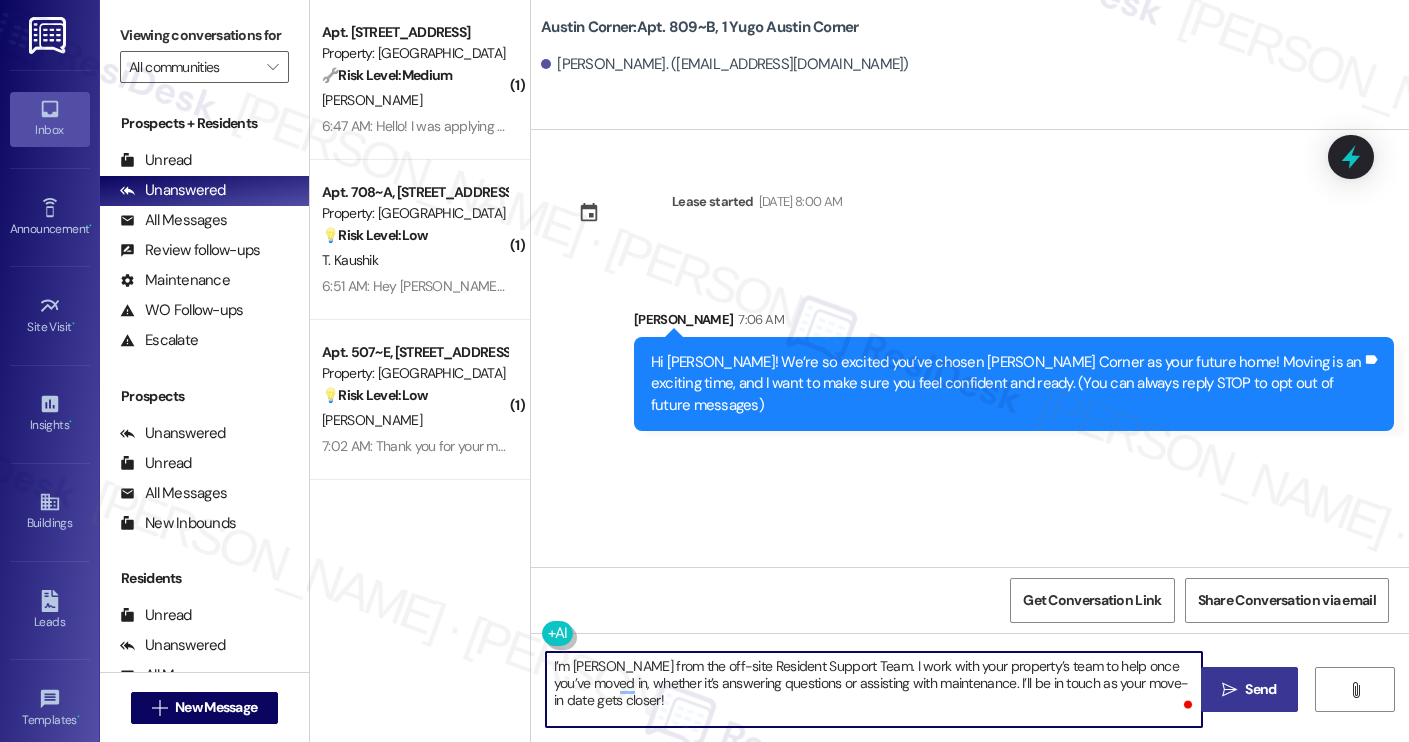 type on "I’m Sarah from the off-site Resident Support Team. I work with your property’s team to help once you’ve moved in, whether it’s answering questions or assisting with maintenance. I’ll be in touch as your move-in date gets closer!" 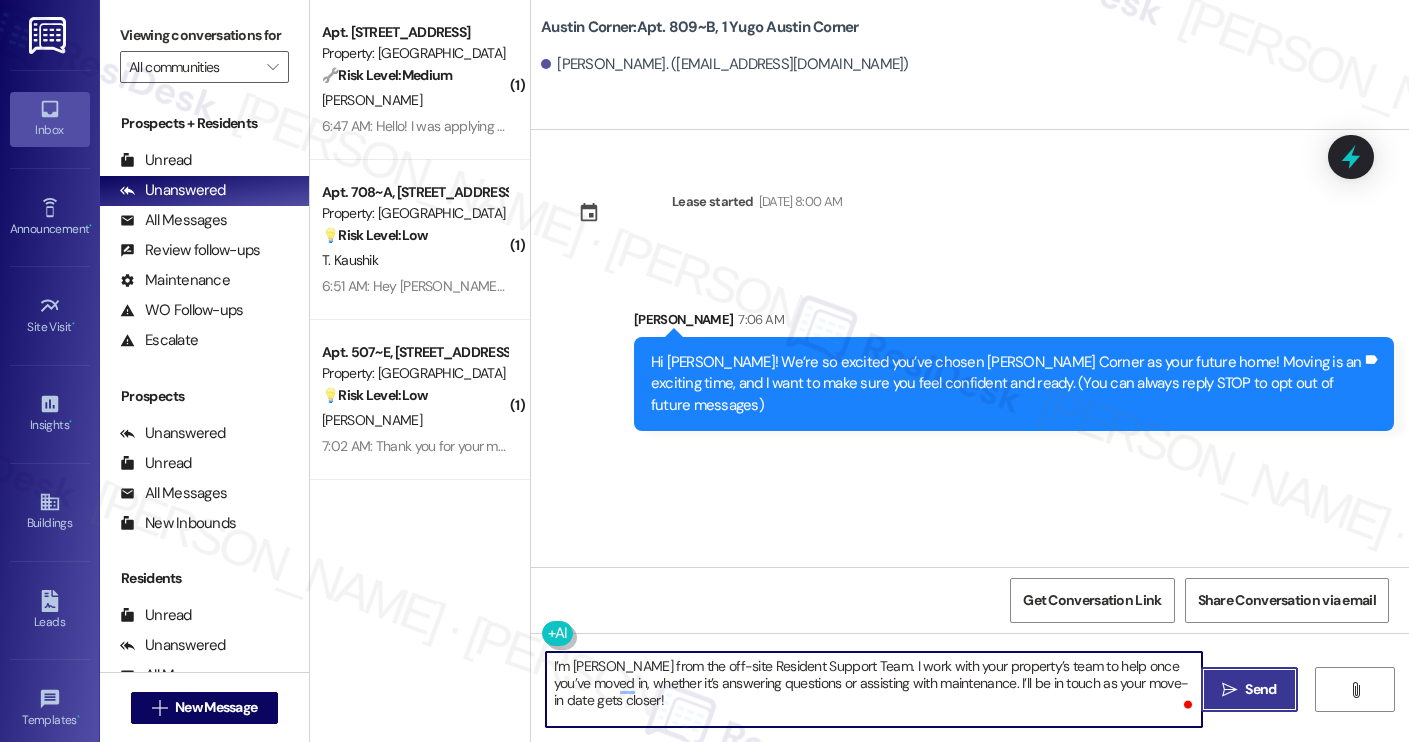 click on " Send" at bounding box center [1249, 689] 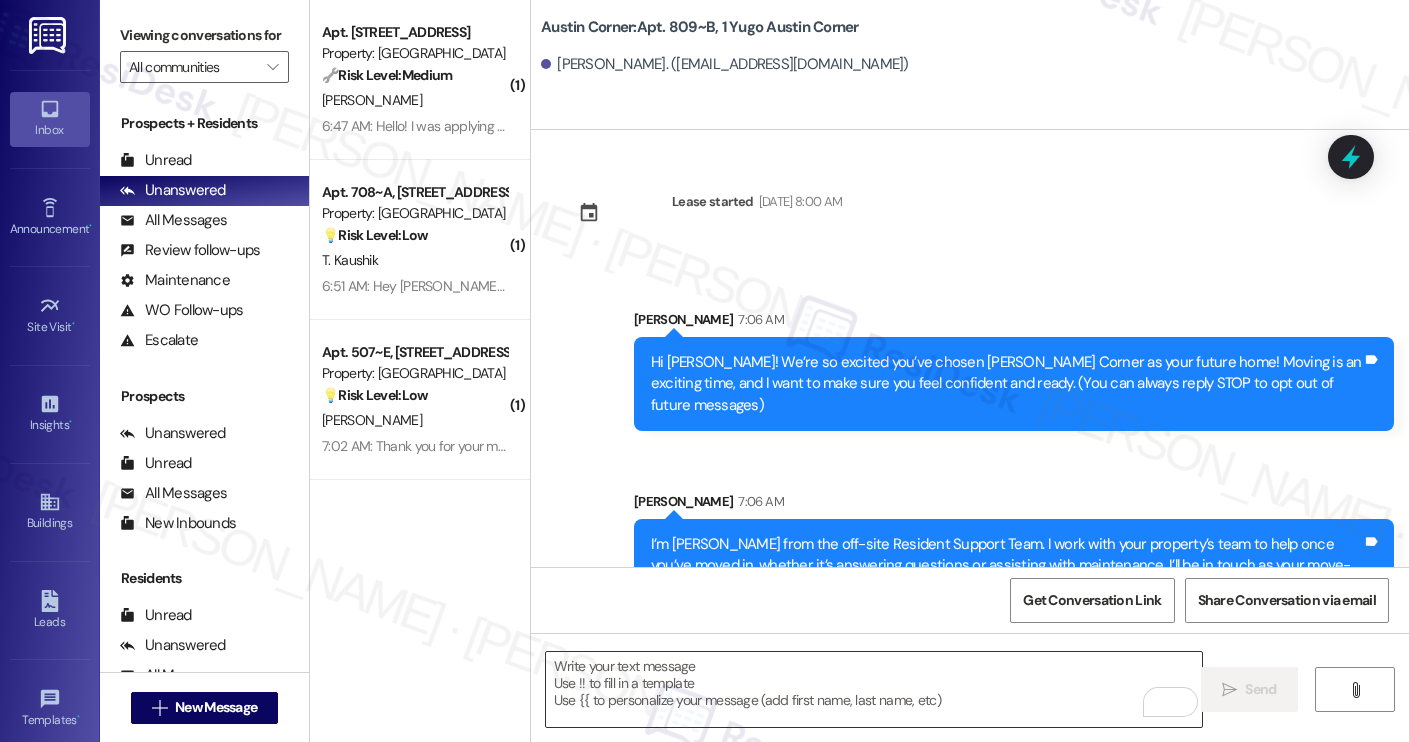 click at bounding box center (874, 689) 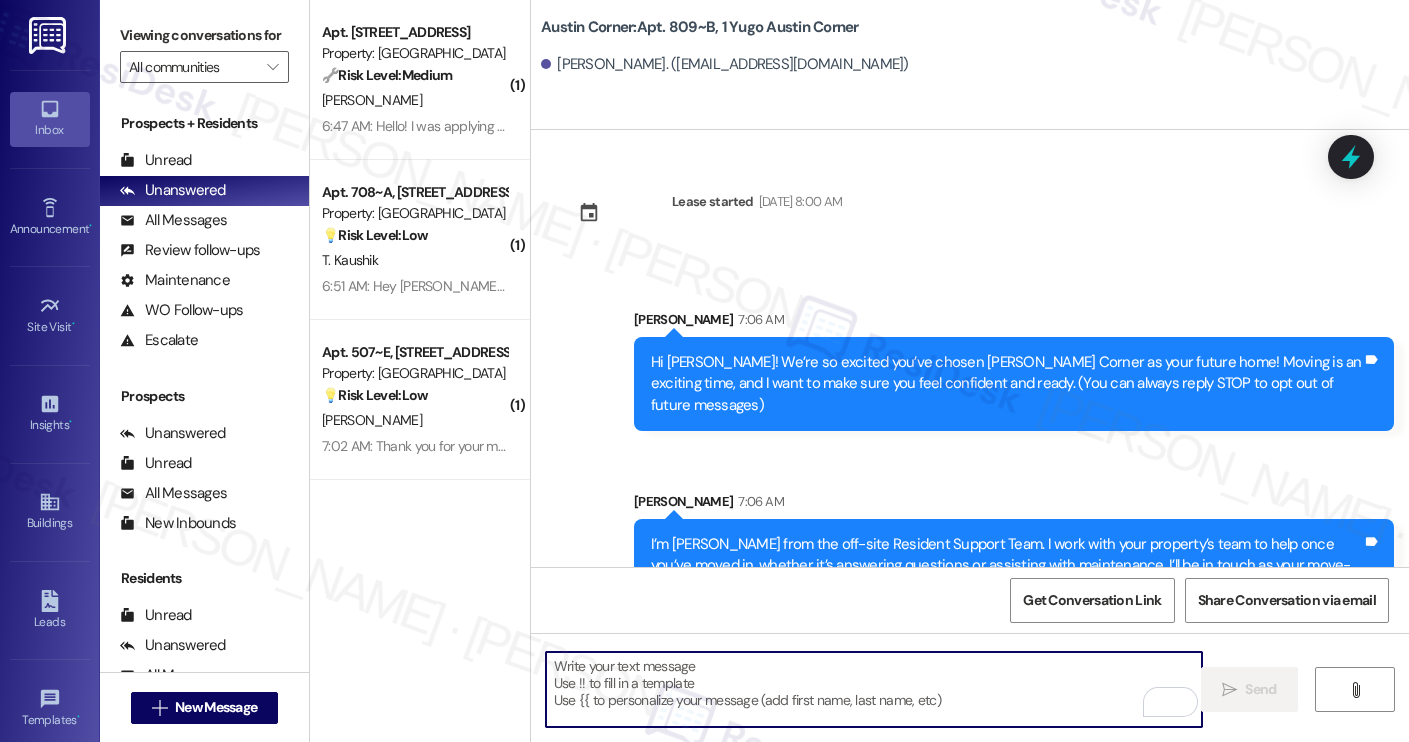 paste on "Move-in day will be busy as you get settled, but no reason it has to be stressful. Don’t forget that we offer a ⚡FAST PASS⚡for Move-In day if your checklist has been completed 2 weeks prior to move-in. Login to your ResidentPortal today to complete those outstanding items!" 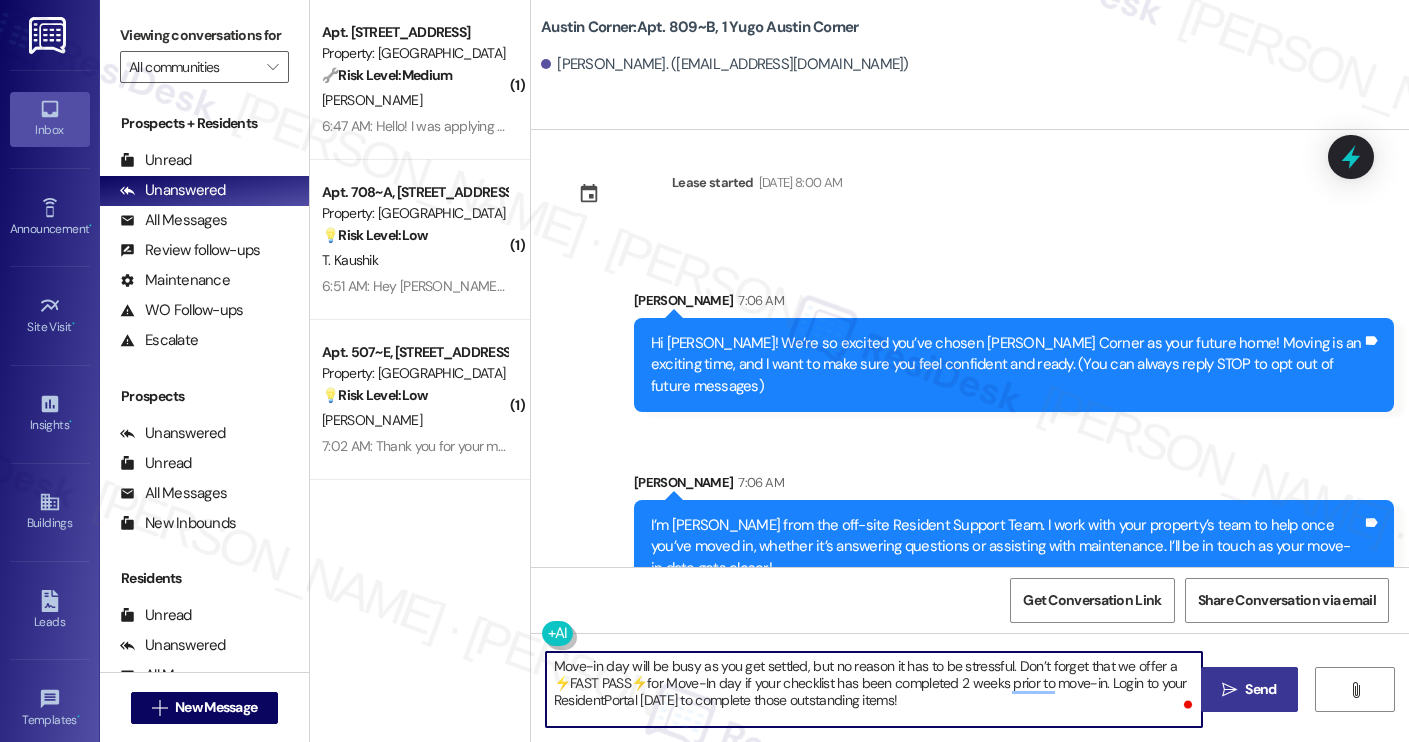 type on "Move-in day will be busy as you get settled, but no reason it has to be stressful. Don’t forget that we offer a ⚡FAST PASS⚡for Move-In day if your checklist has been completed 2 weeks prior to move-in. Login to your ResidentPortal today to complete those outstanding items!" 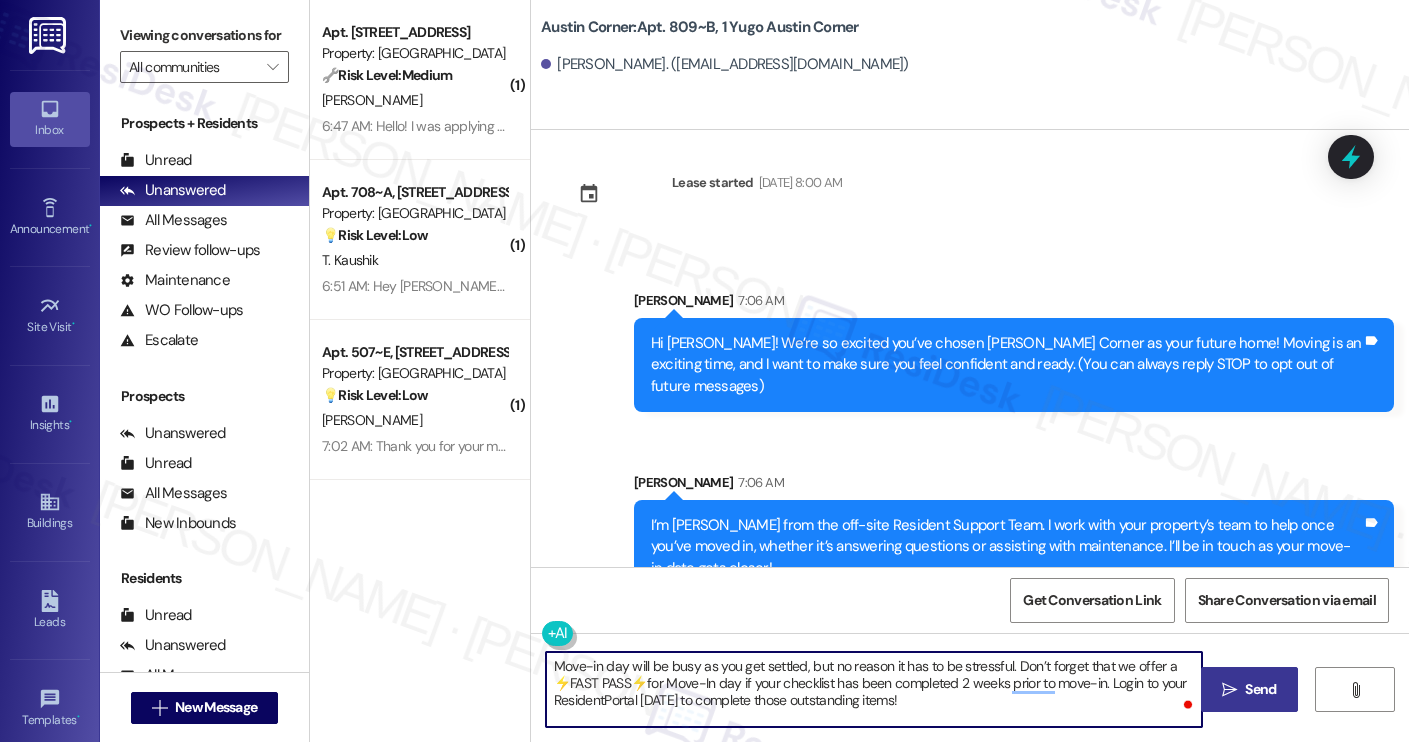 click on " Send" at bounding box center (1249, 689) 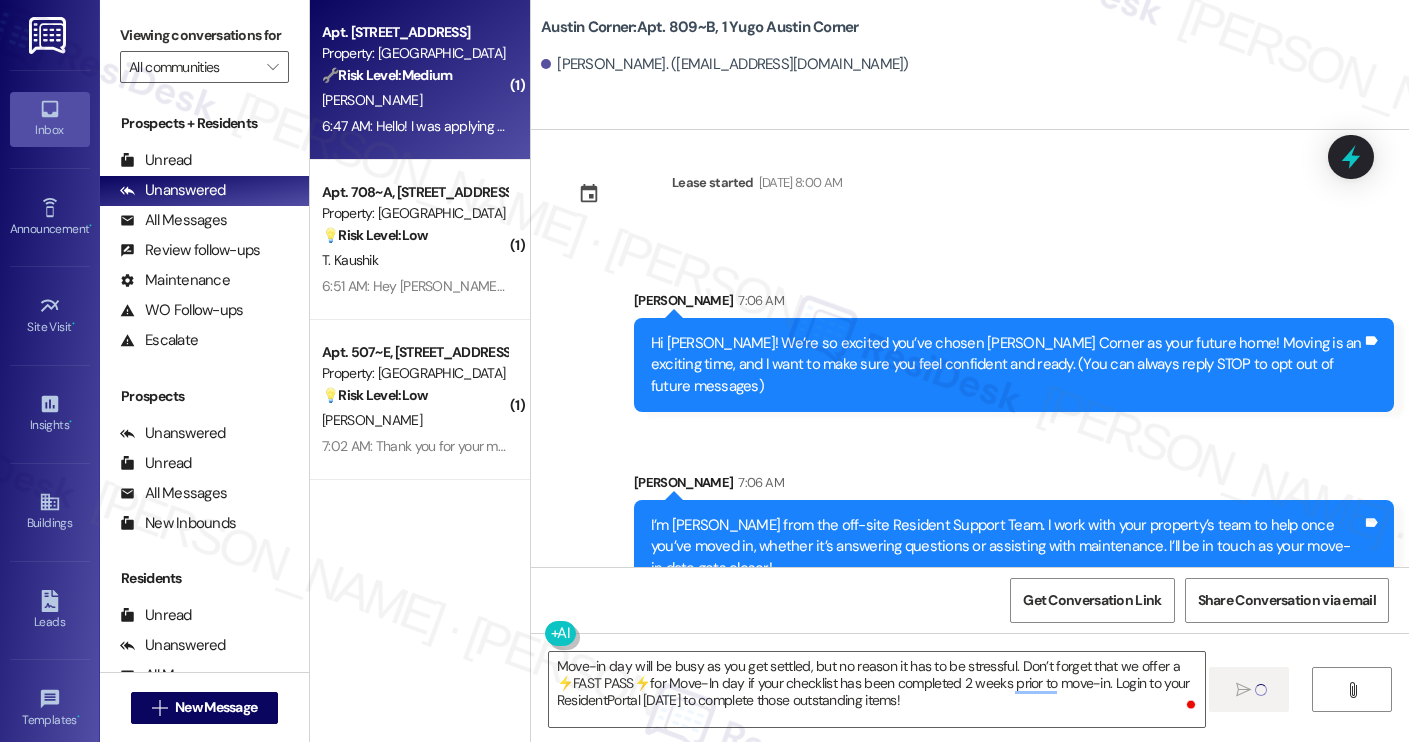 type 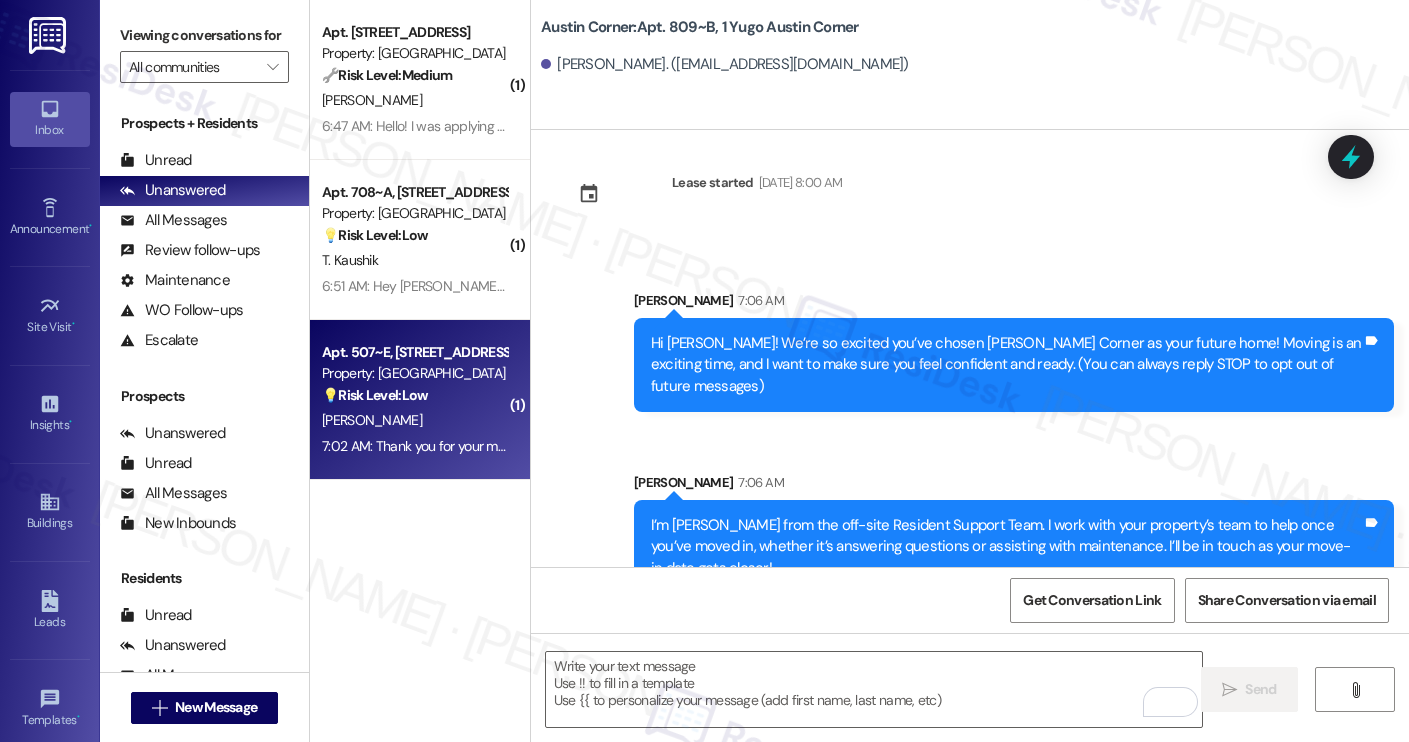 click on "7:02 AM: Thank you for your message. Our offices are currently closed, but we will contact you when we resume operations. For emergencies, please contact your emergency number (512) 322-5278. 7:02 AM: Thank you for your message. Our offices are currently closed, but we will contact you when we resume operations. For emergencies, please contact your emergency number (512) 322-5278." at bounding box center [414, 446] 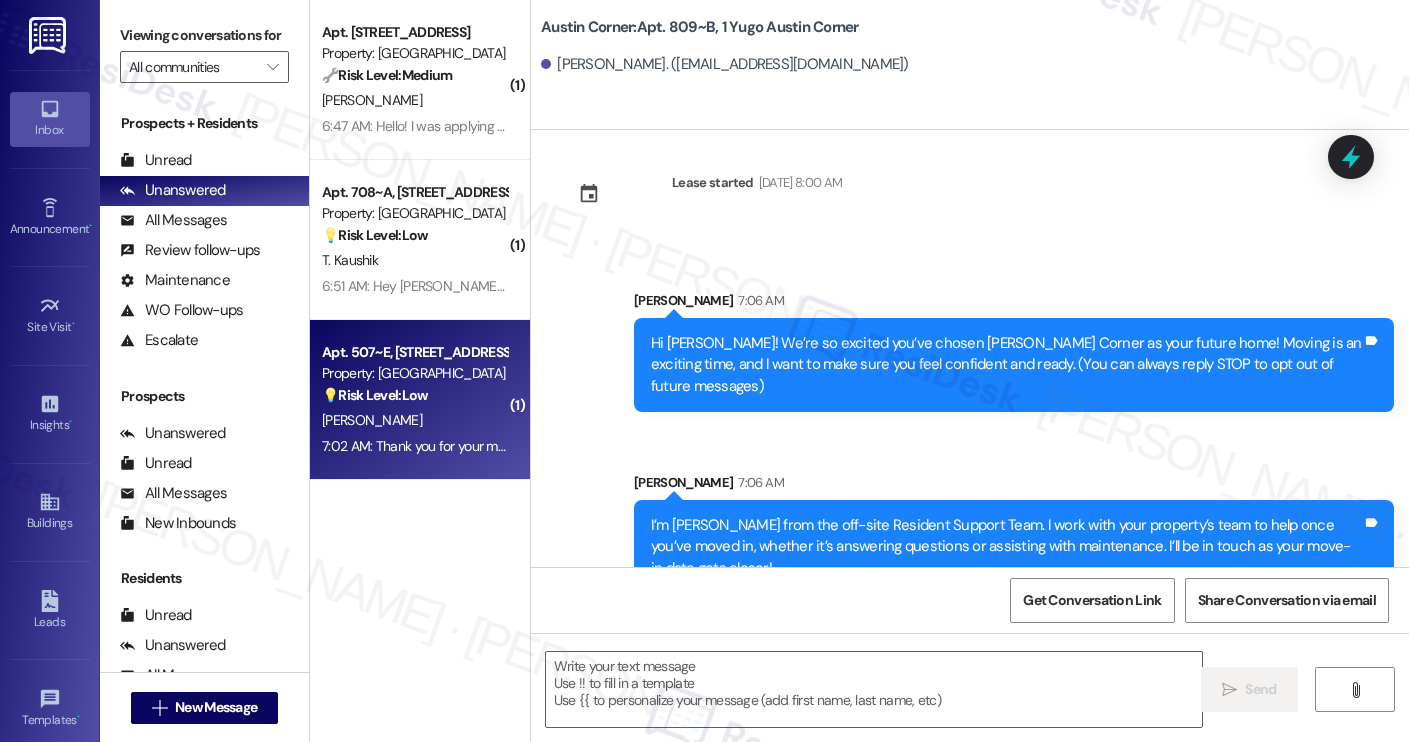 type on "Fetching suggested responses. Please feel free to read through the conversation in the meantime." 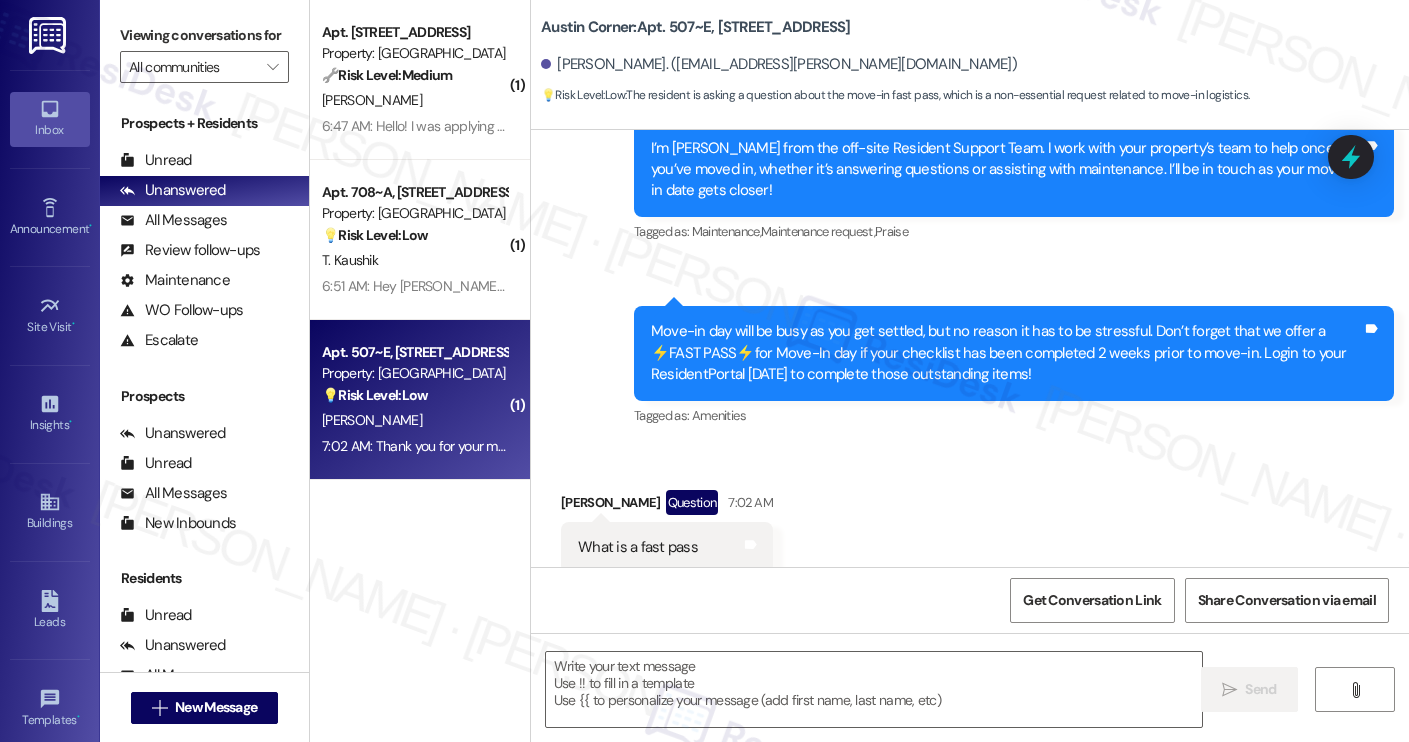 type on "Fetching suggested responses. Please feel free to read through the conversation in the meantime." 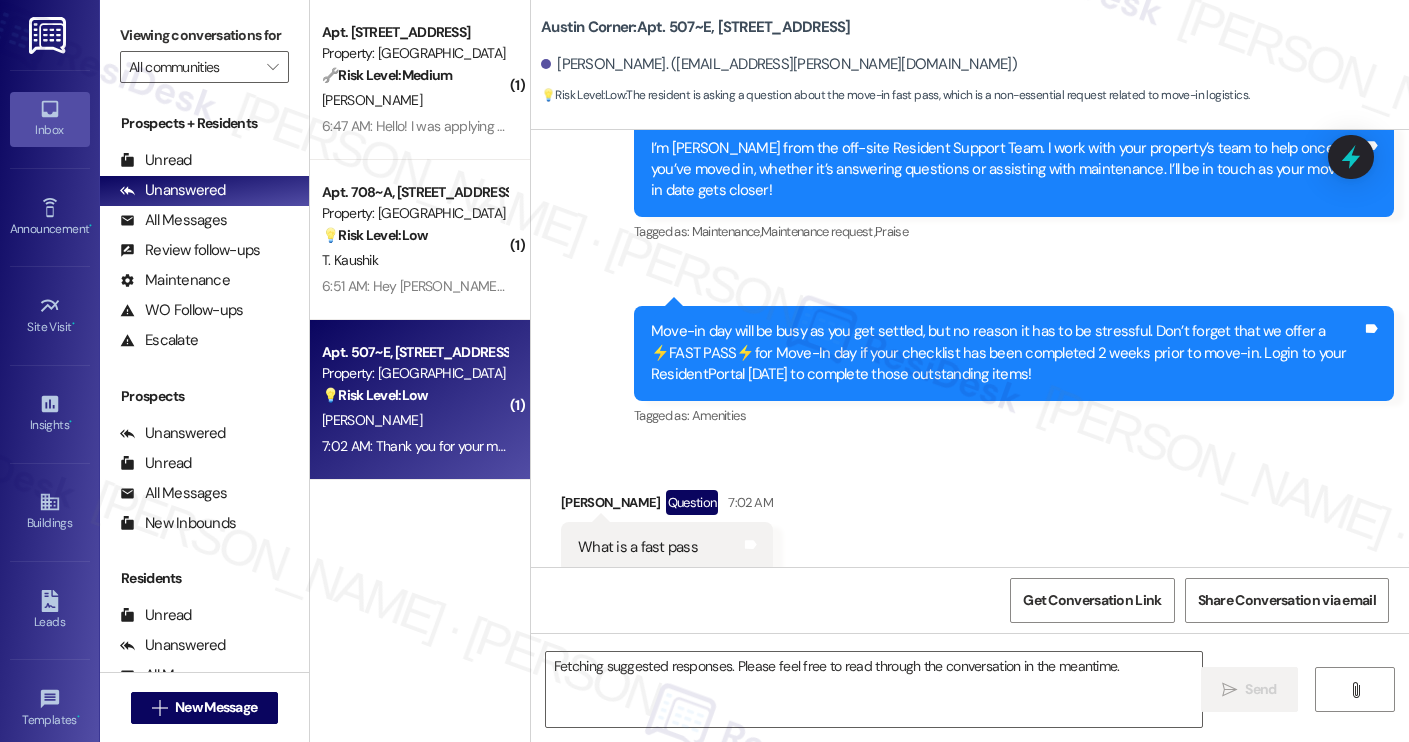 scroll, scrollTop: 288, scrollLeft: 0, axis: vertical 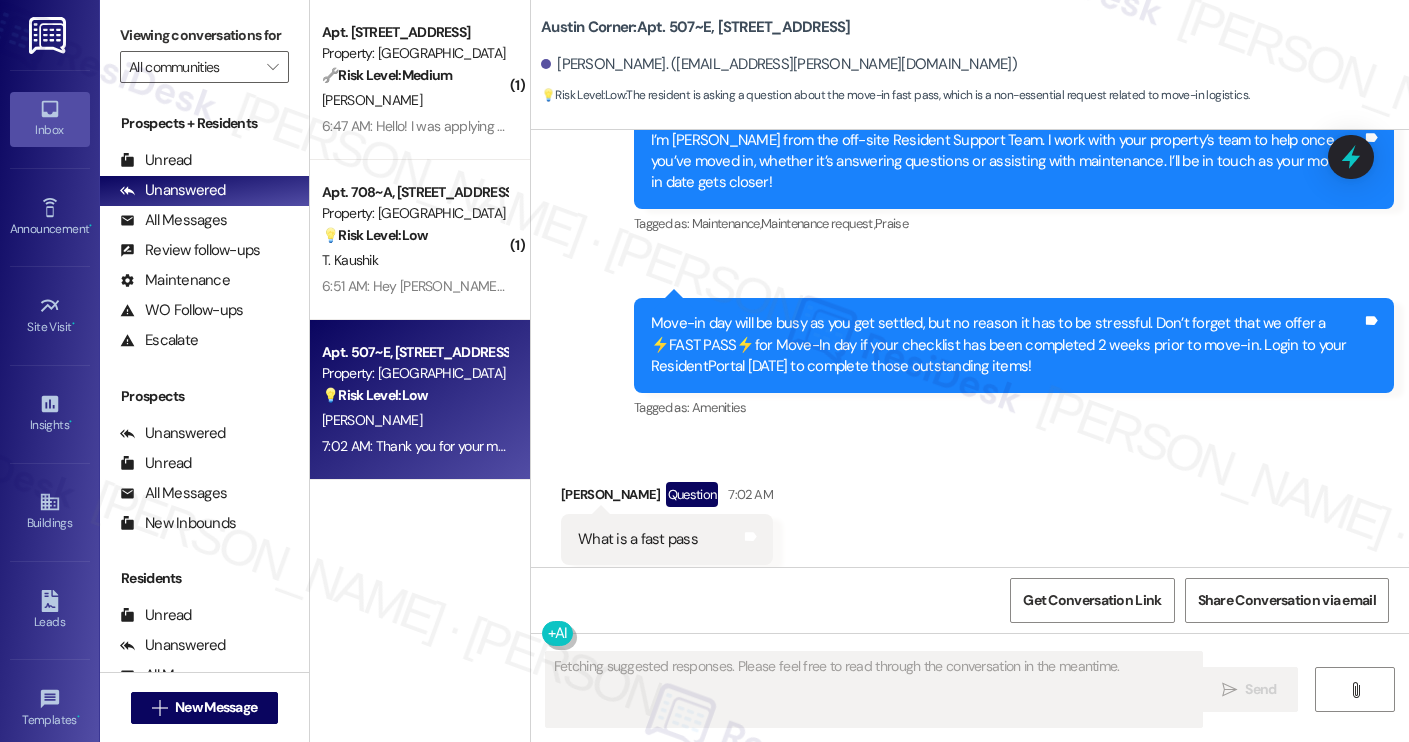 click on "Property: Austin Corner" at bounding box center (414, 213) 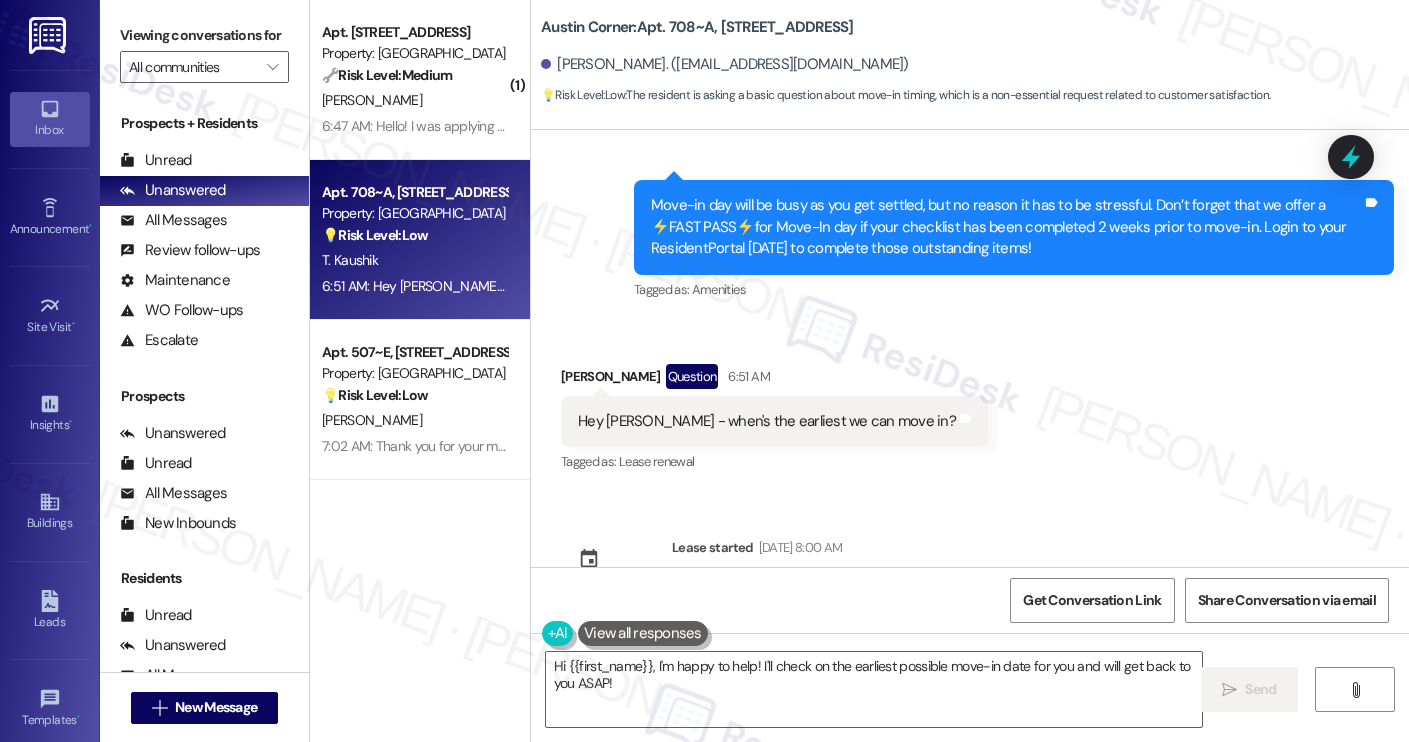 scroll, scrollTop: 407, scrollLeft: 0, axis: vertical 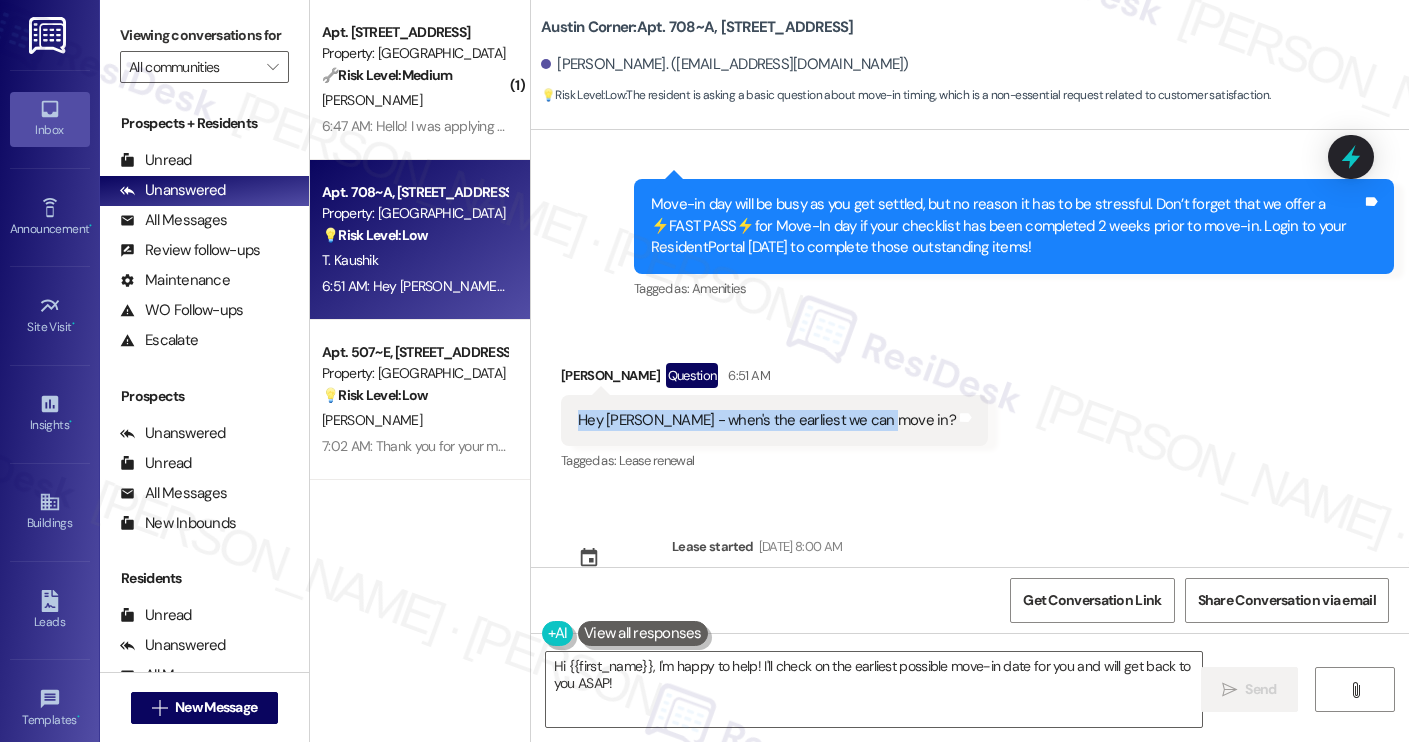 drag, startPoint x: 570, startPoint y: 382, endPoint x: 849, endPoint y: 391, distance: 279.1451 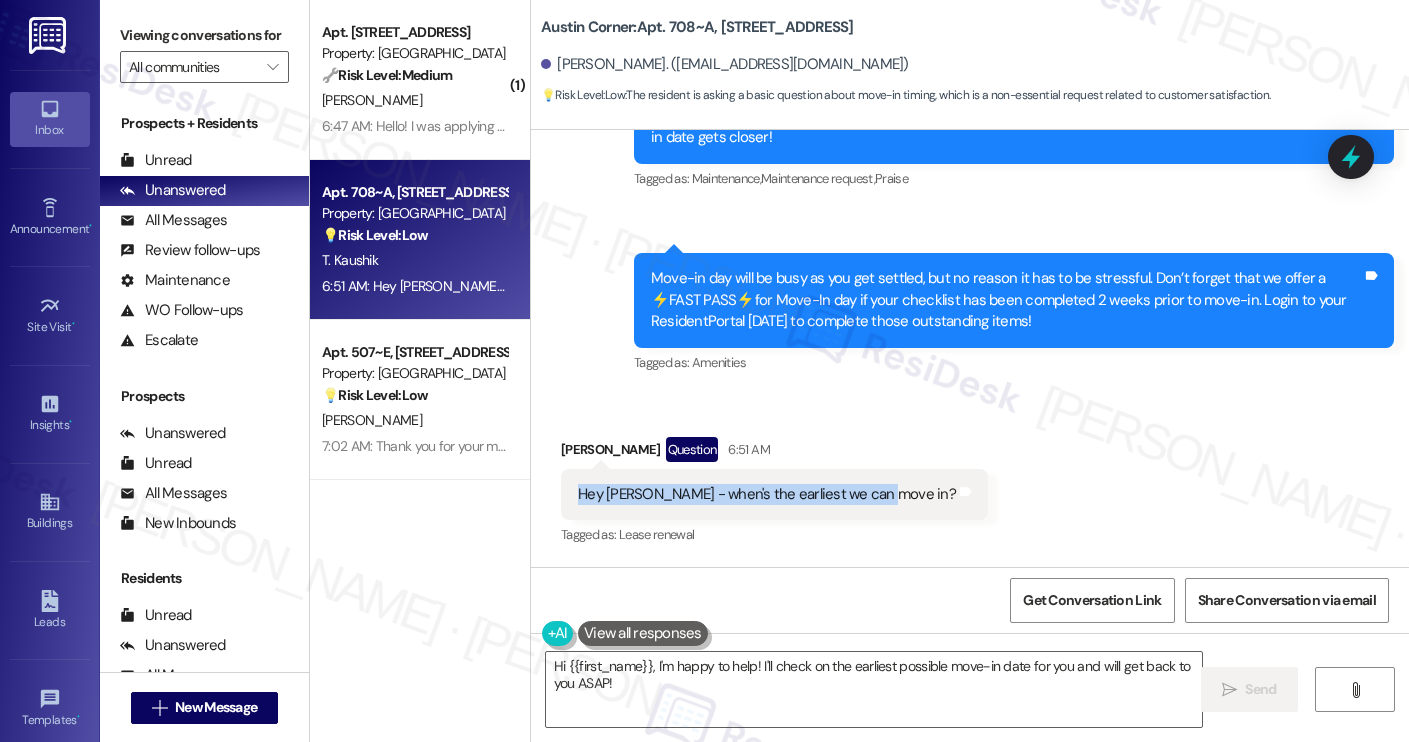 scroll, scrollTop: 407, scrollLeft: 0, axis: vertical 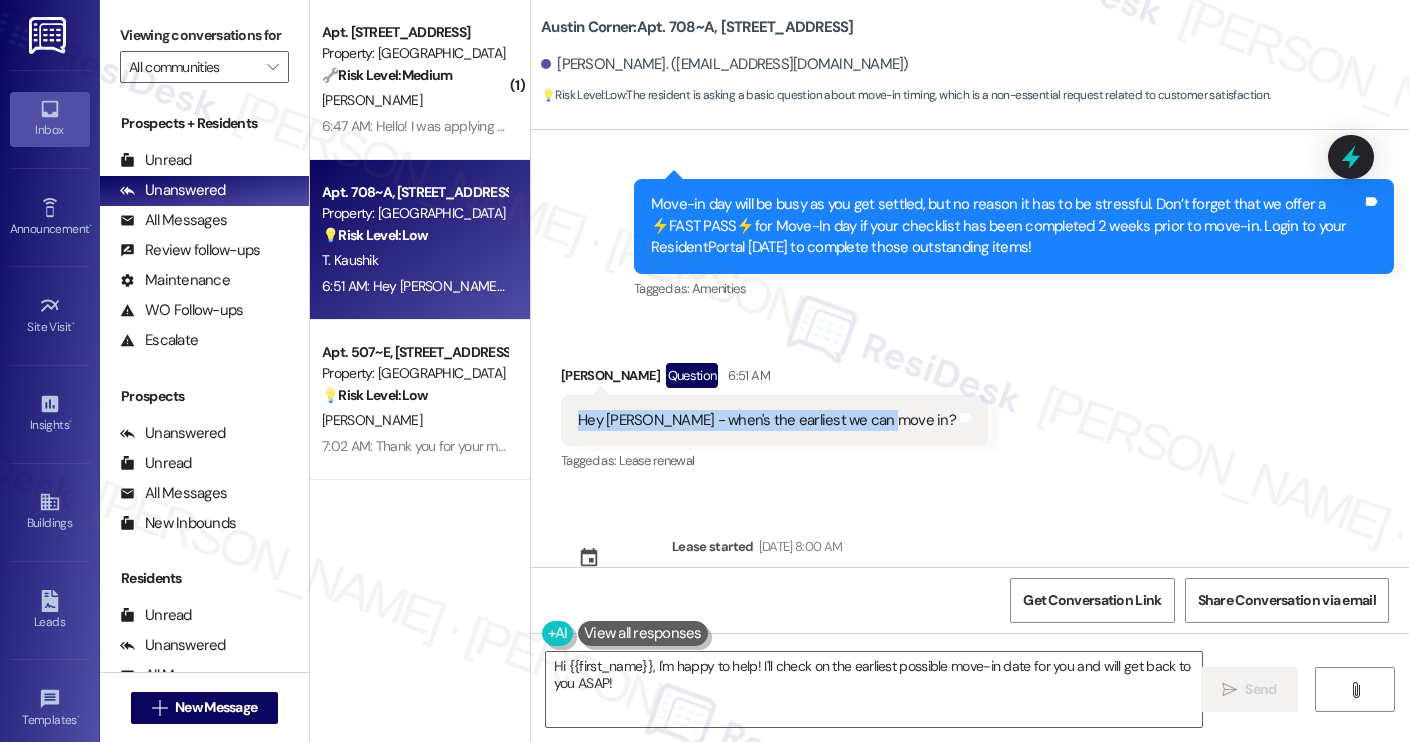 copy on "Hey Sarah - when's the earliest we can move in?" 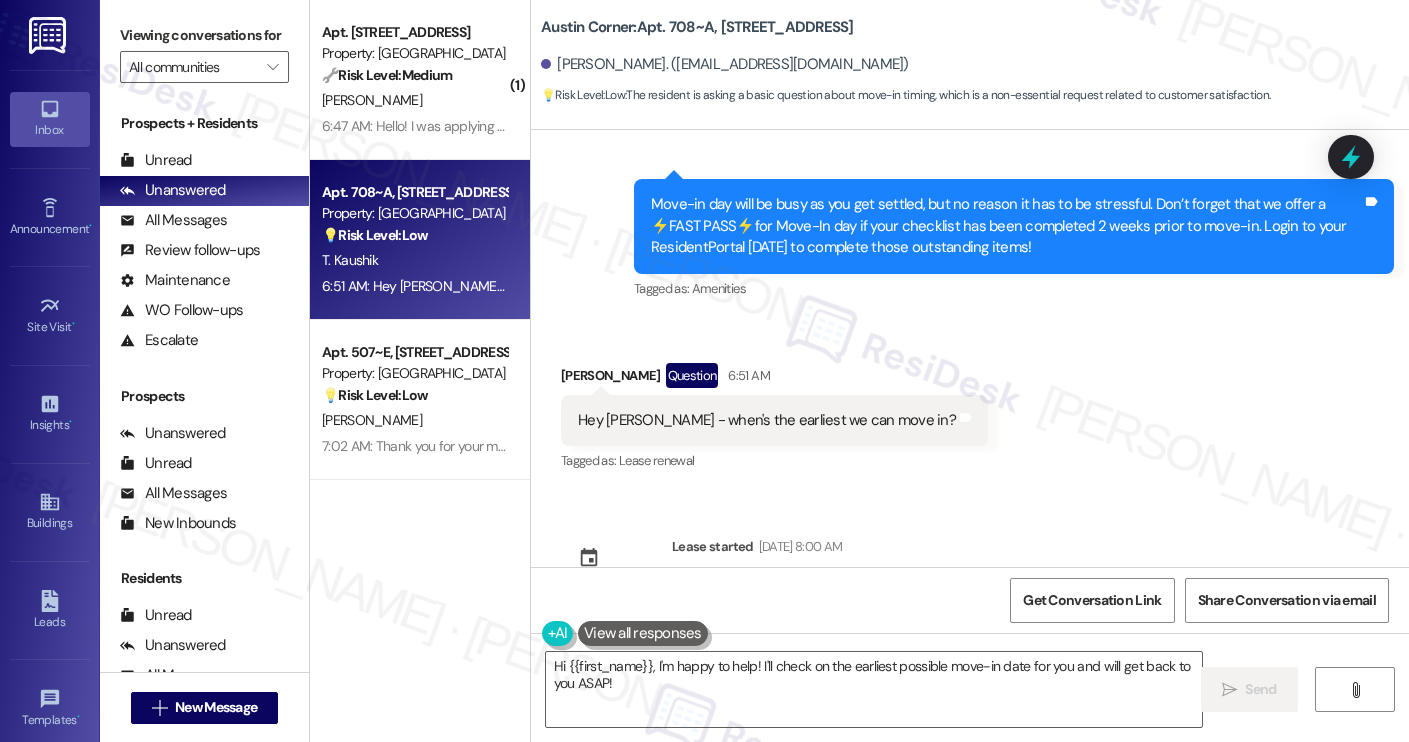 click on "Tanush Kaushik. (tanushkaushik17@gmail.com)" at bounding box center [725, 64] 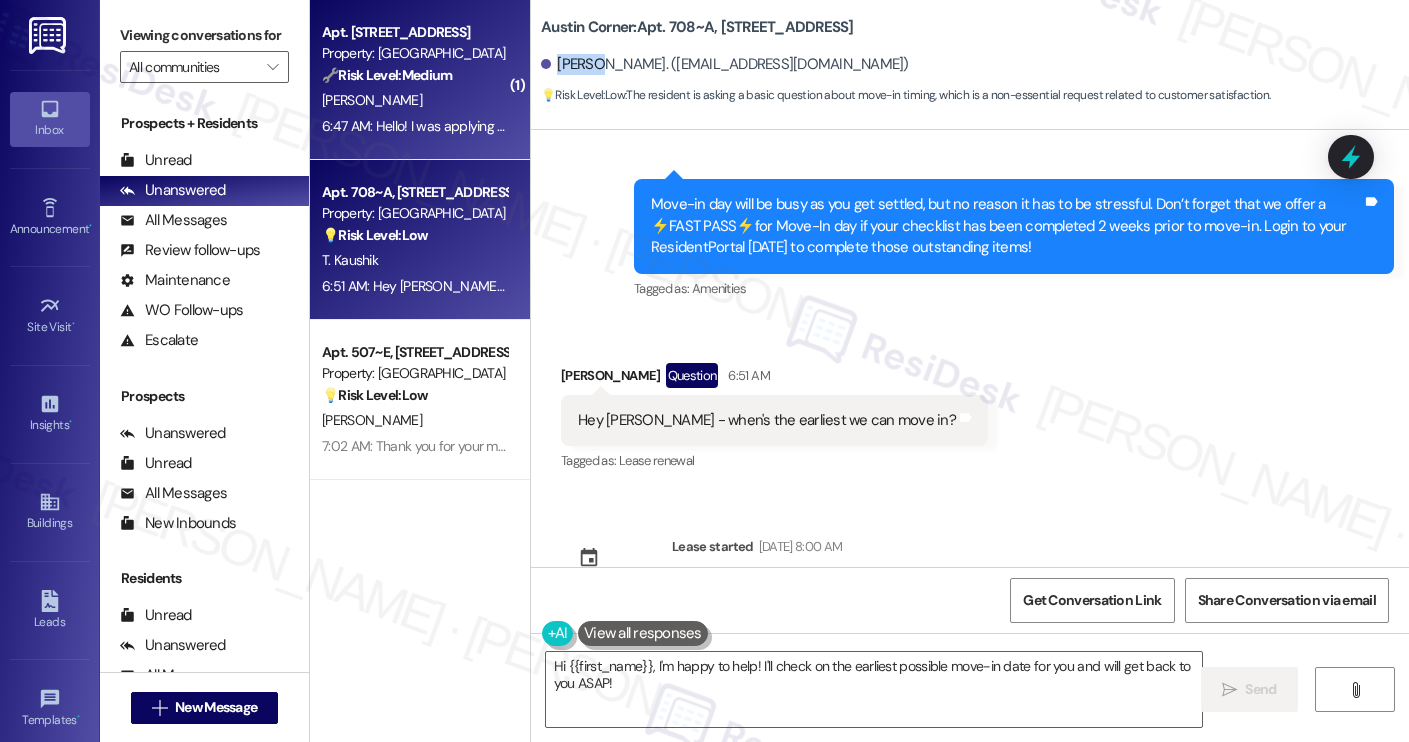 copy on "Tanush" 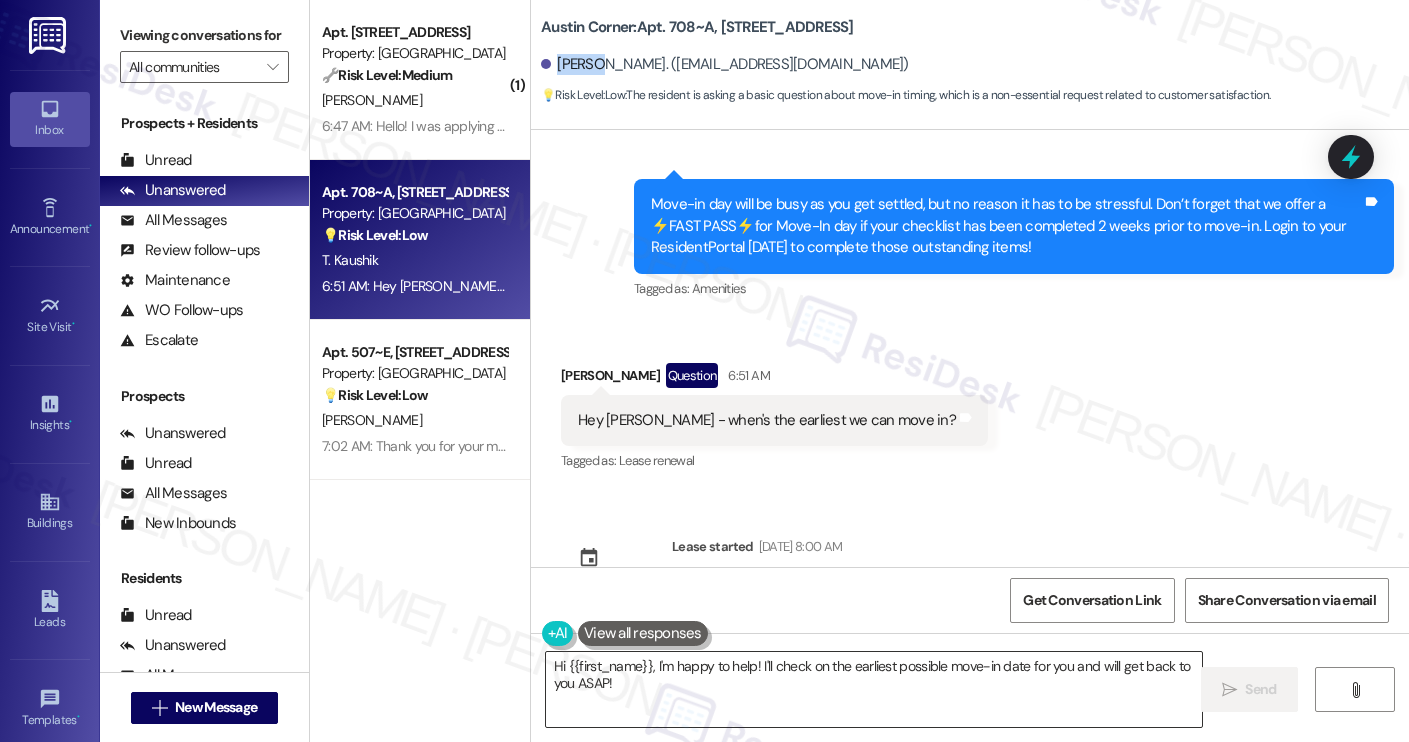 click on "Hi {{first_name}}, I'm happy to help! I'll check on the earliest possible move-in date for you and will get back to you ASAP!" at bounding box center (874, 689) 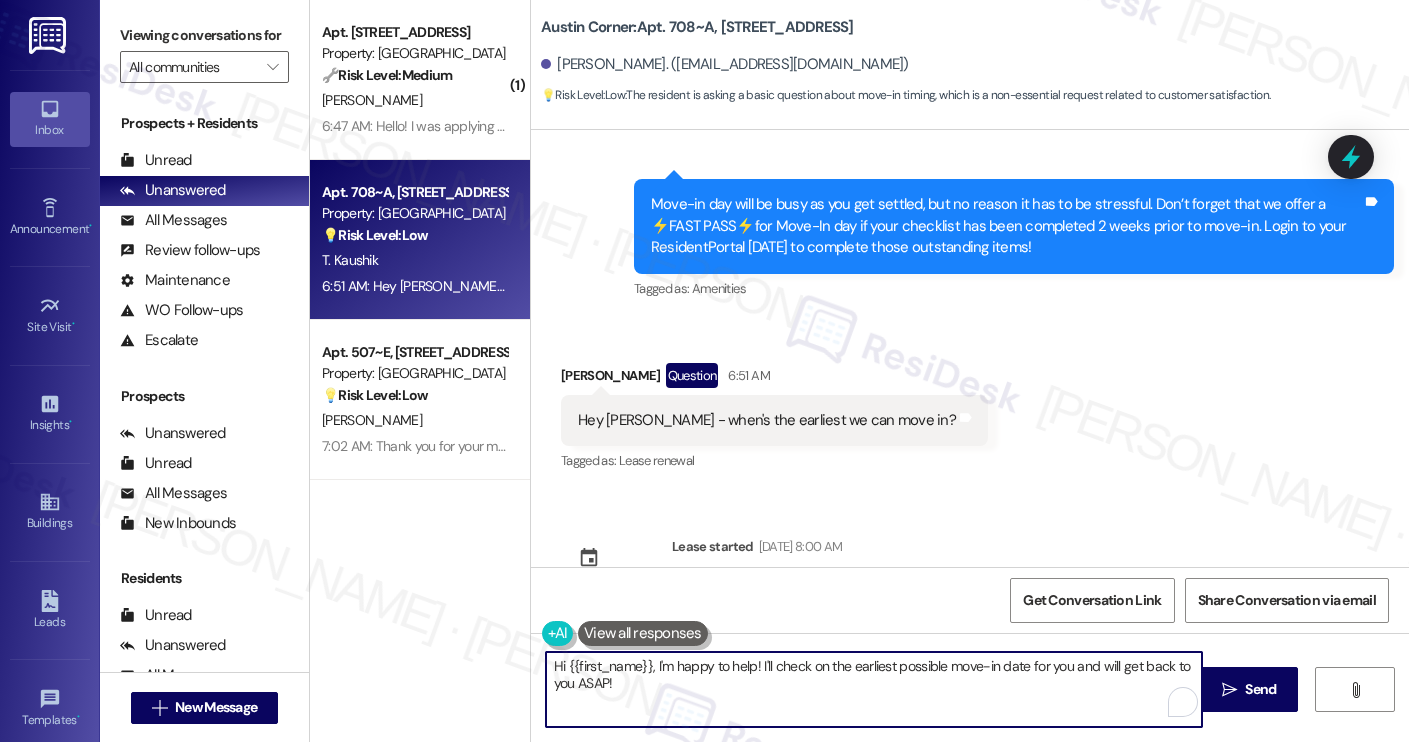 paste on "ey Tanush! Thanks for reaching out. Your scheduled move-in date is August 21, 2025.
Let me know if you have any other questions in the meantime" 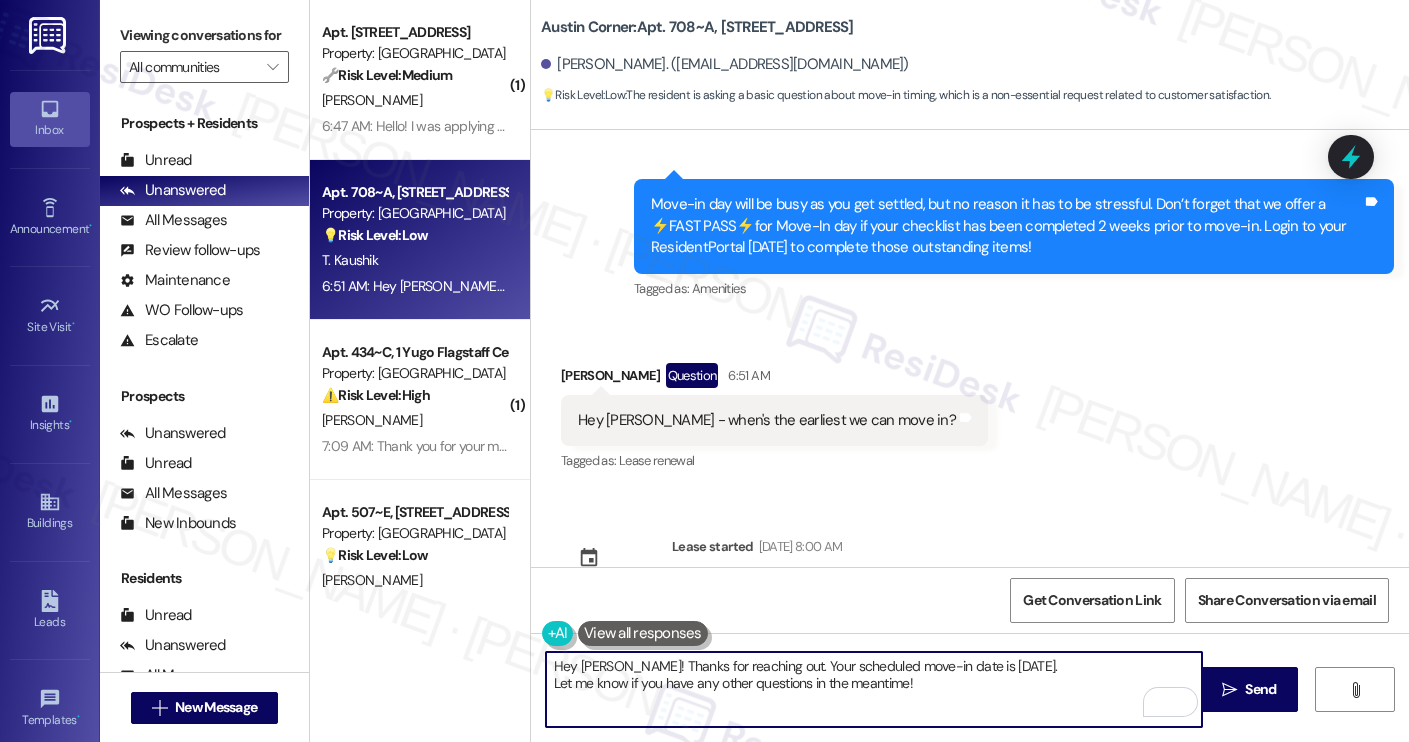 click on "Hey Tanush! Thanks for reaching out. Your scheduled move-in date is August 21, 2025.
Let me know if you have any other questions in the meantime!" at bounding box center (874, 689) 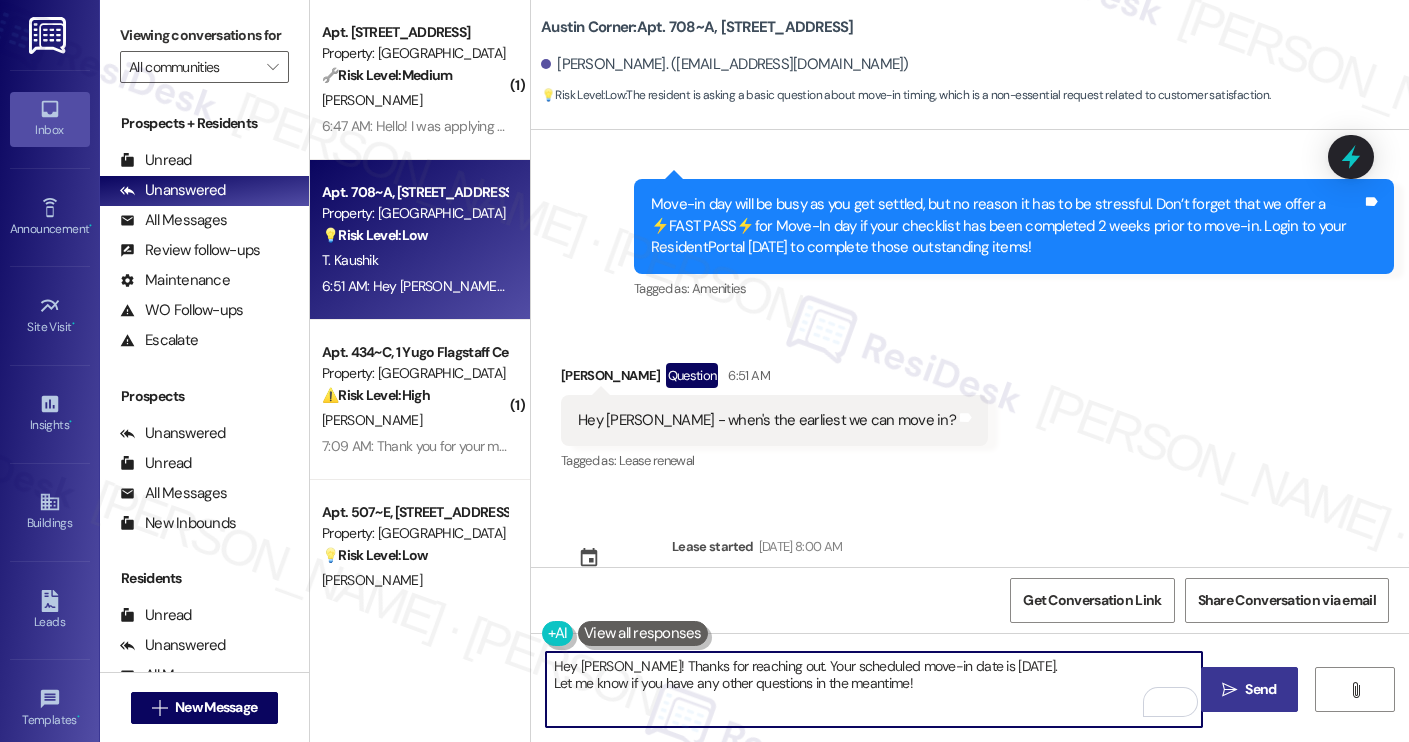 type on "Hey Tanush! Thanks for reaching out. Your scheduled move-in date is August 21, 2025.
Let me know if you have any other questions in the meantime!" 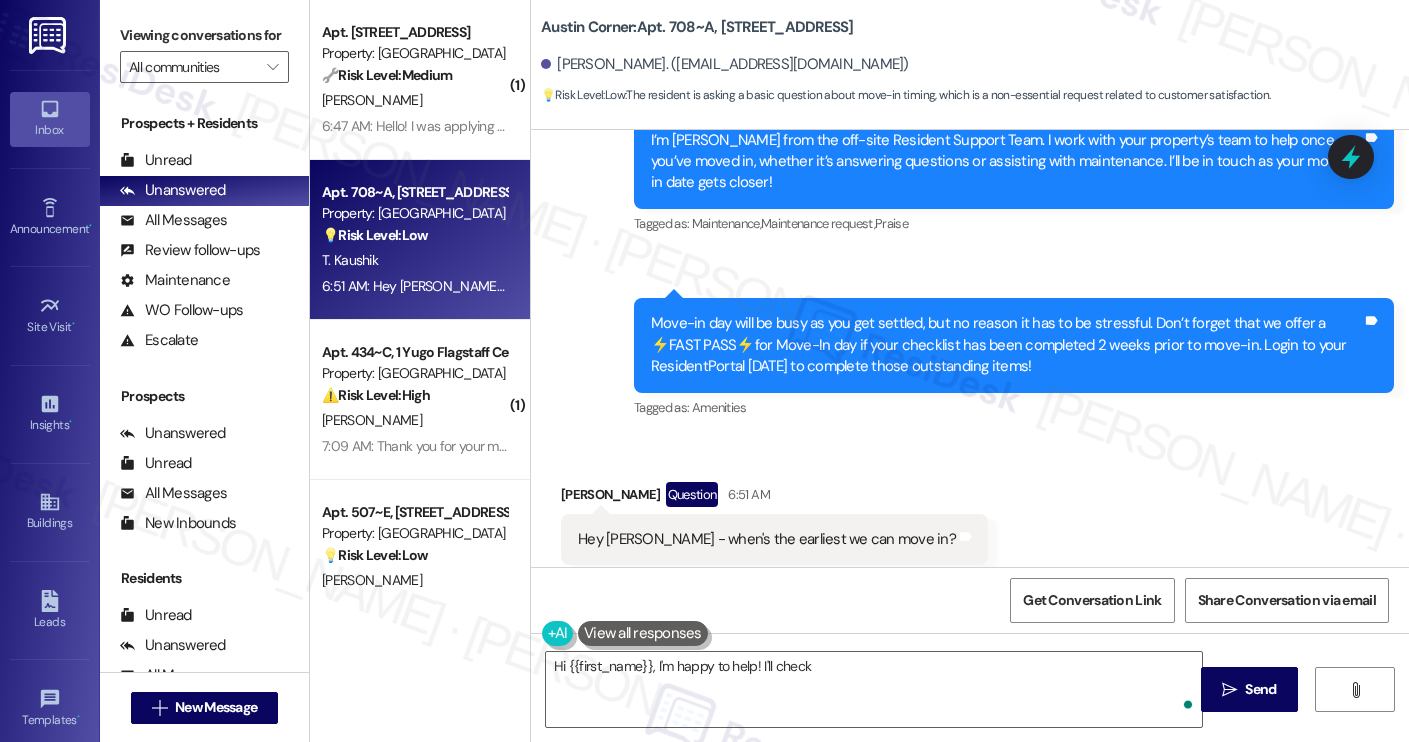 scroll, scrollTop: 568, scrollLeft: 0, axis: vertical 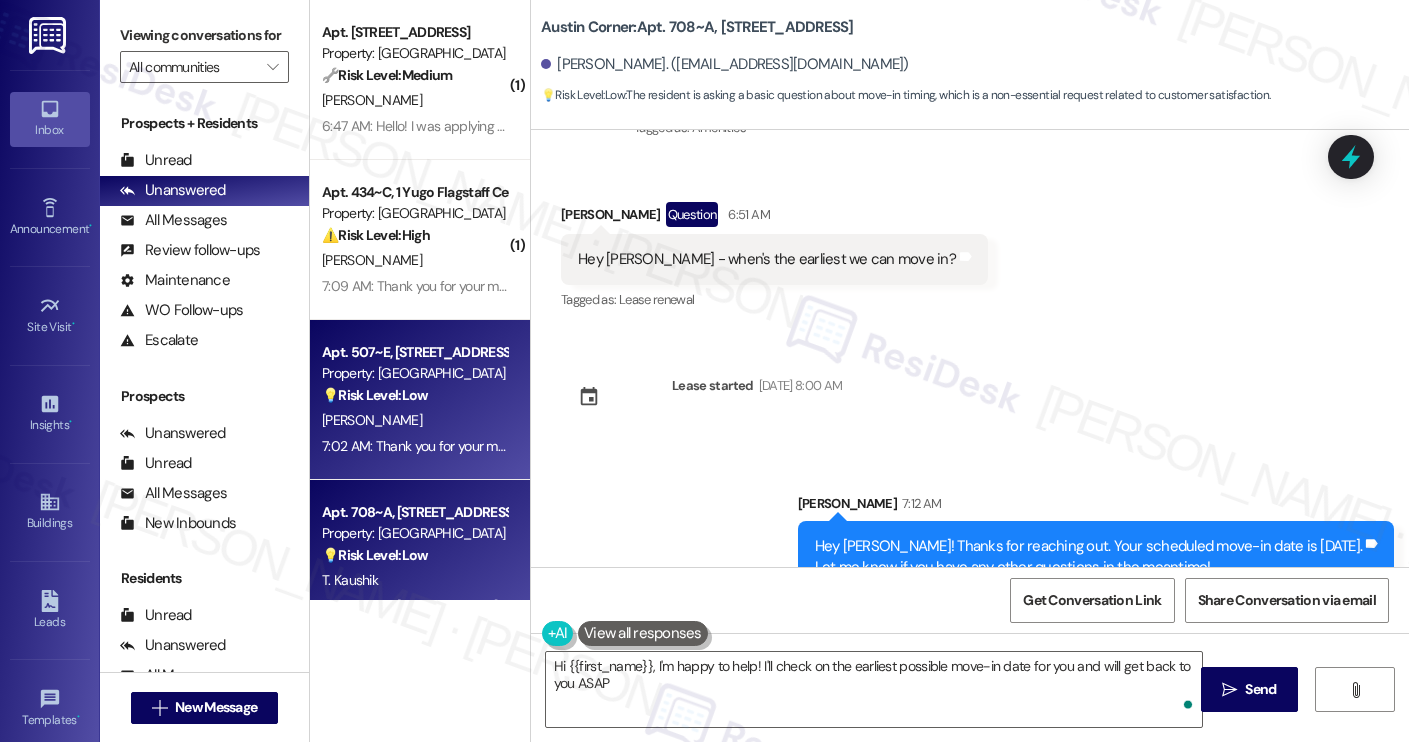type on "Hi {{first_name}}, I'm happy to help! I'll check on the earliest possible move-in date for you and will get back to you ASAP!" 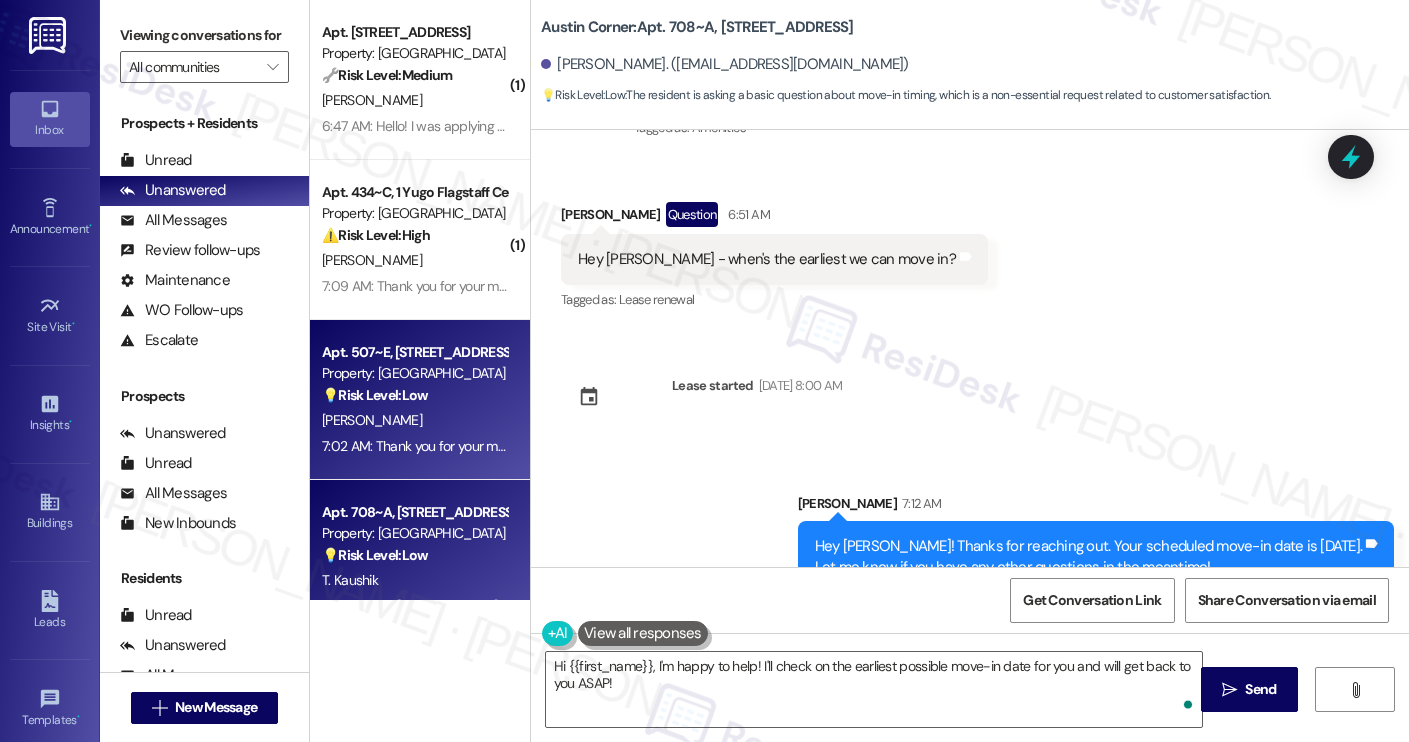 scroll, scrollTop: 40, scrollLeft: 0, axis: vertical 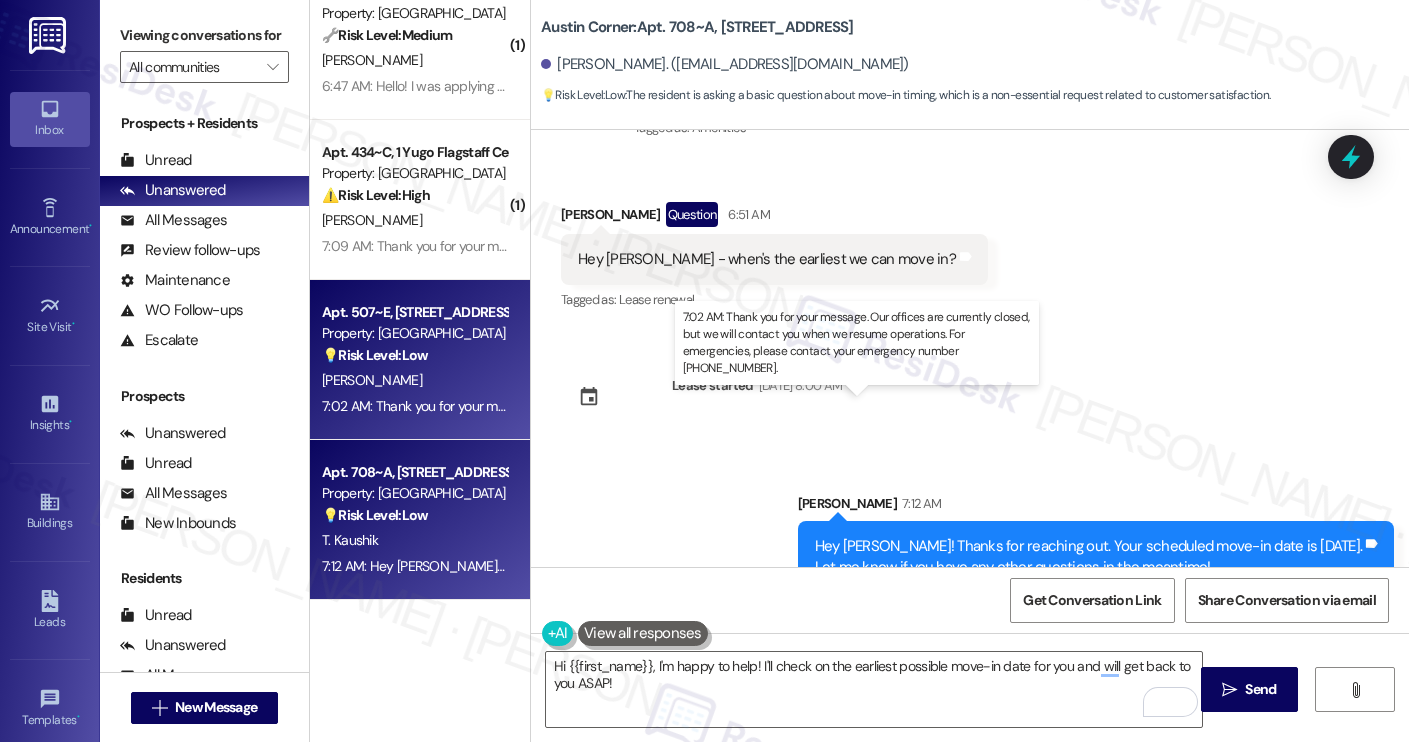 click on "7:02 AM: Thank you for your message. Our offices are currently closed, but we will contact you when we resume operations. For emergencies, please contact your emergency number (512) 322-5278. 7:02 AM: Thank you for your message. Our offices are currently closed, but we will contact you when we resume operations. For emergencies, please contact your emergency number (512) 322-5278." at bounding box center (908, 406) 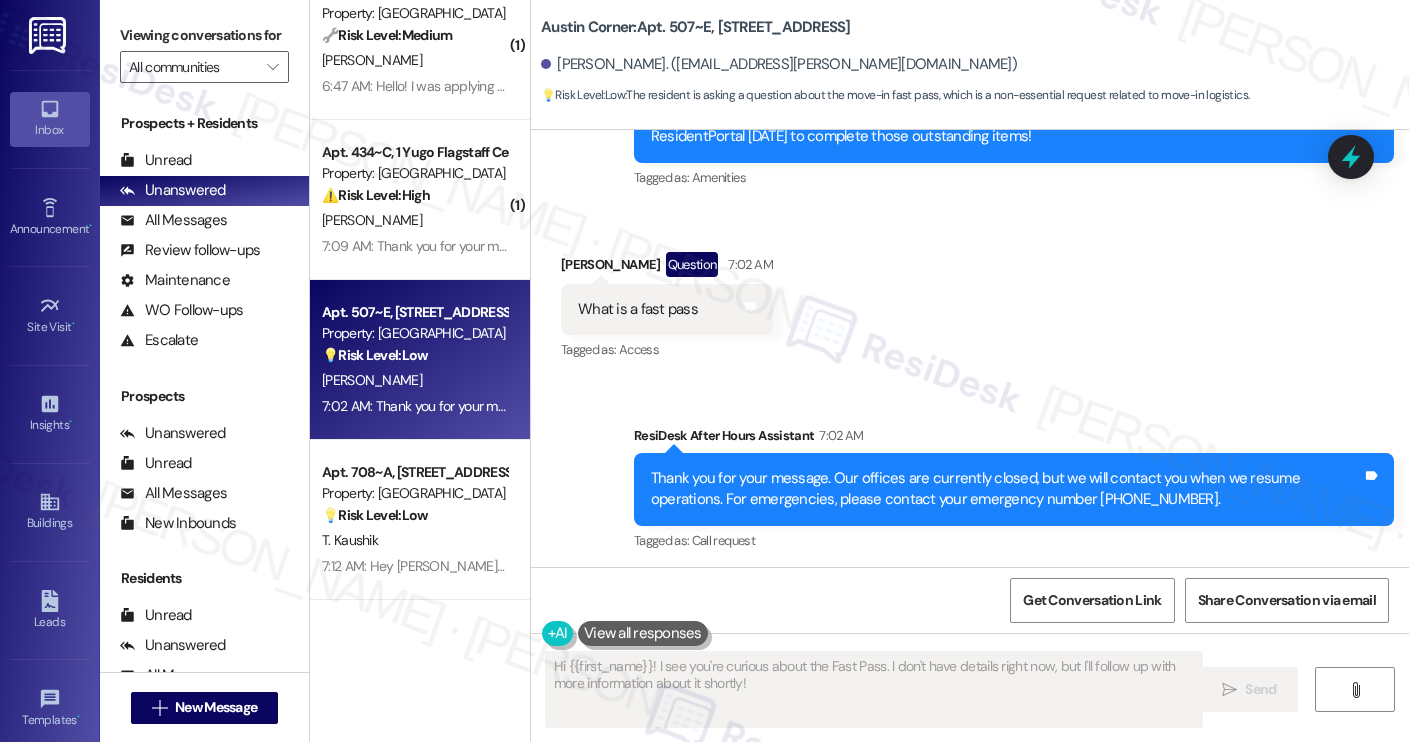 scroll, scrollTop: 597, scrollLeft: 0, axis: vertical 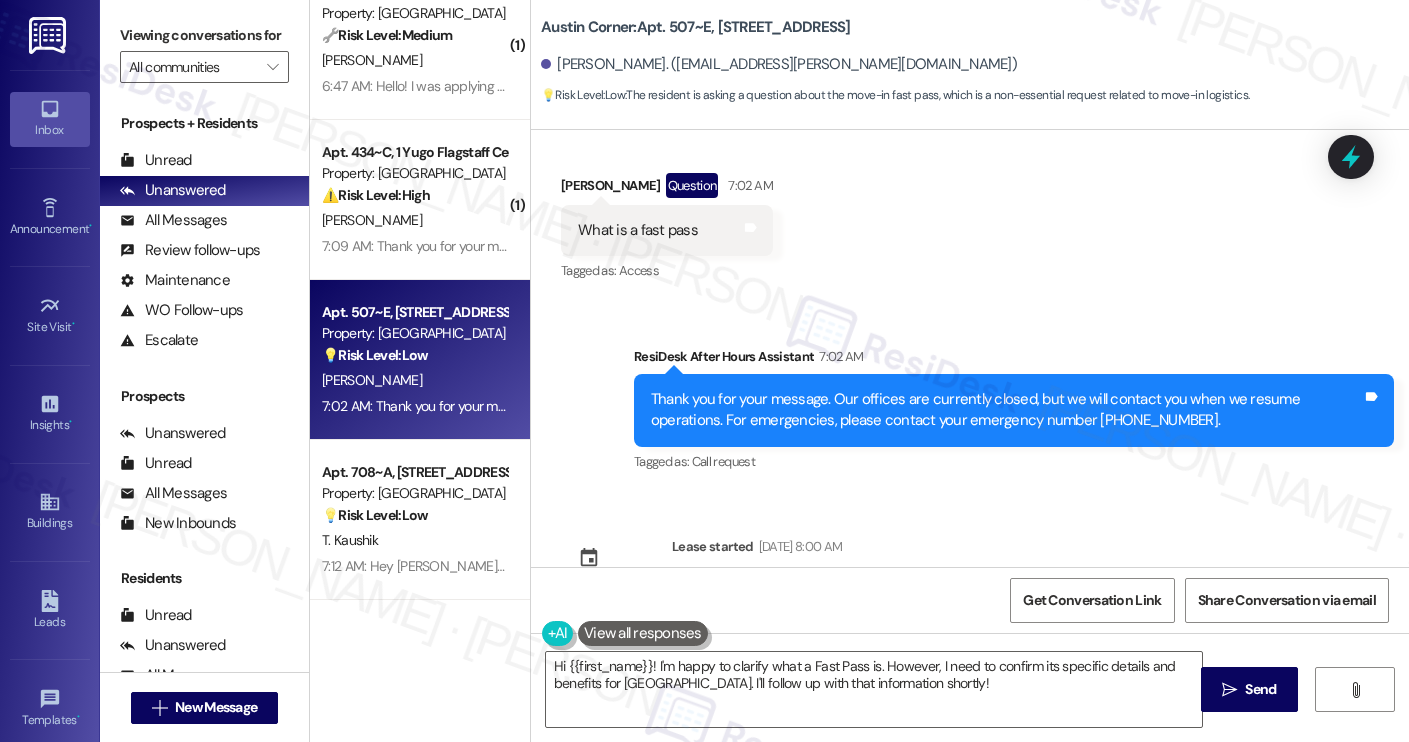 click on "What is a fast pass" at bounding box center (638, 230) 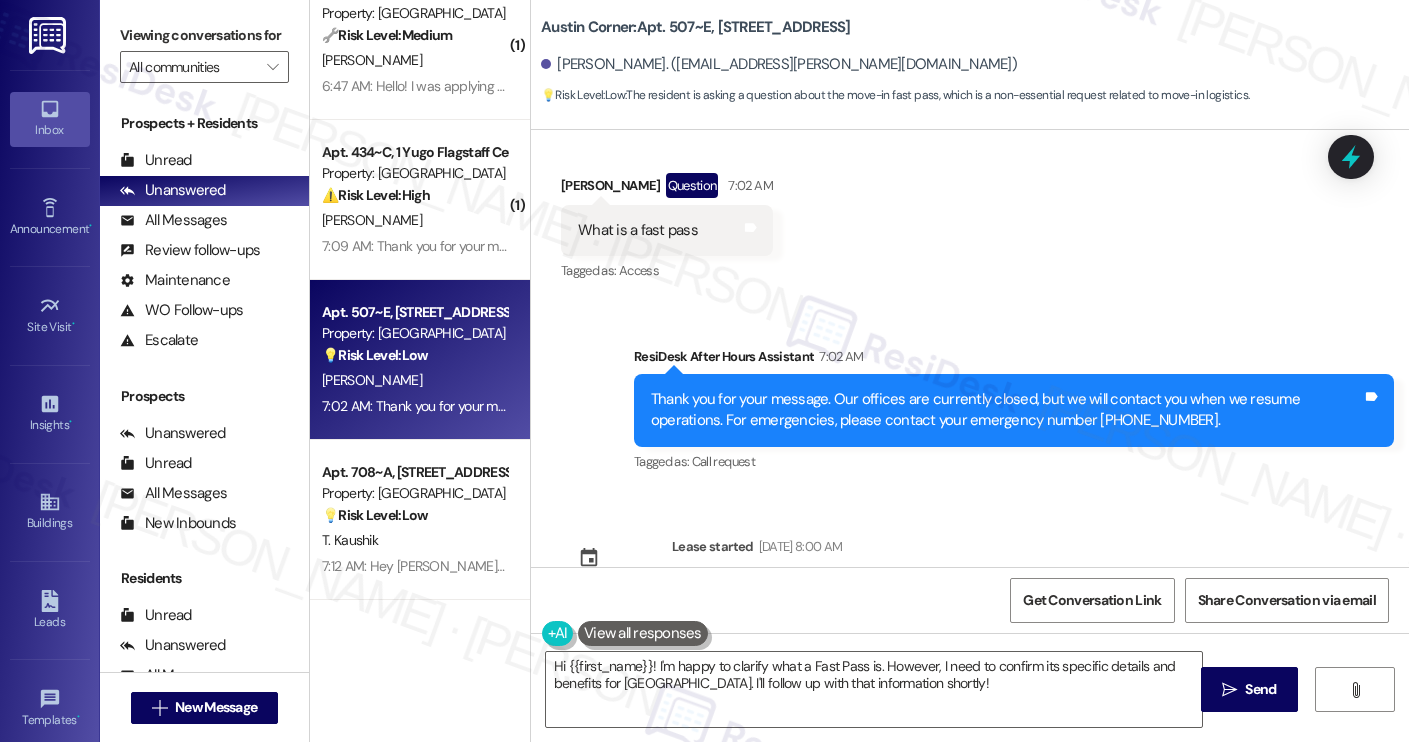 click on "Edyn Esquivel. (edyn.e.esquivel@gmail.com)" at bounding box center (779, 64) 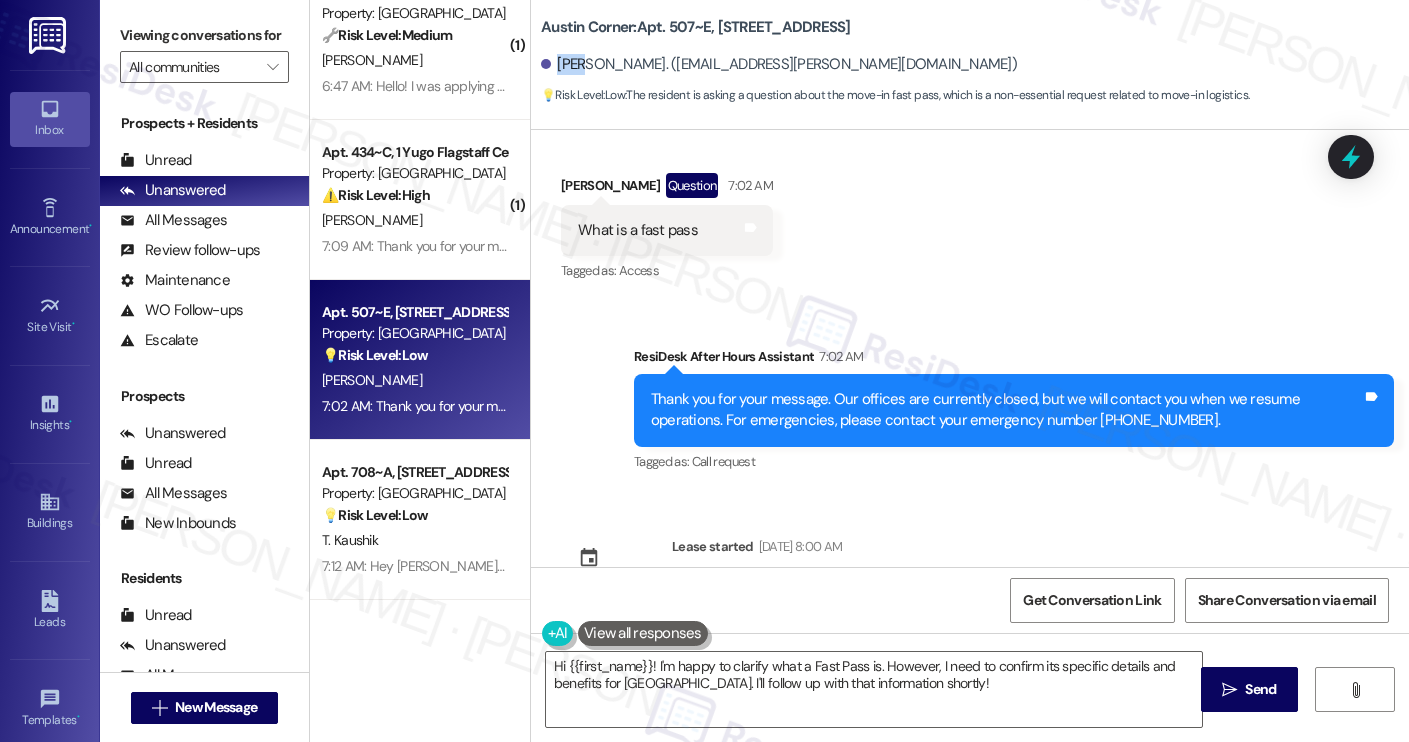 copy on "Edyn" 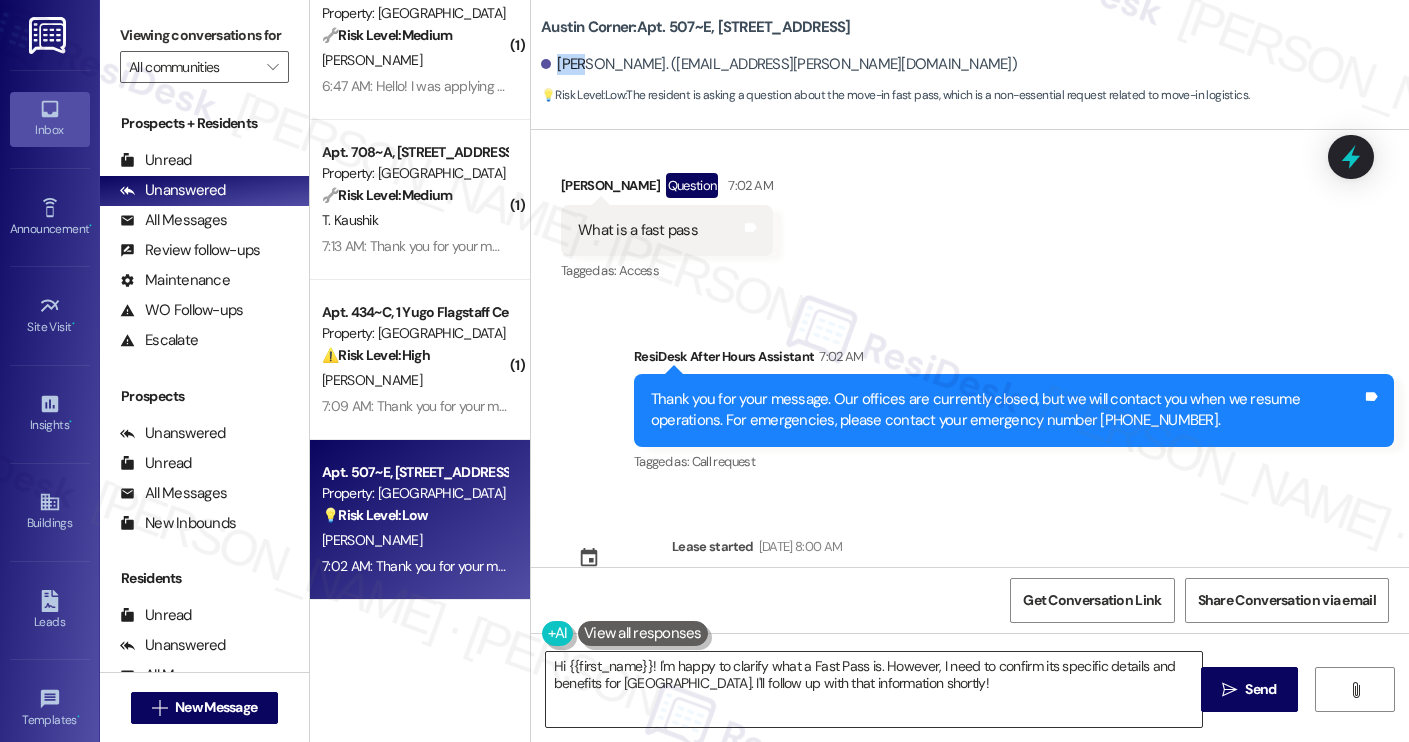 click on "Hi {{first_name}}! I'm happy to clarify what a Fast Pass is. However, I need to confirm its specific details and benefits for Yugo Austin Corner. I'll follow up with that information shortly!" at bounding box center (874, 689) 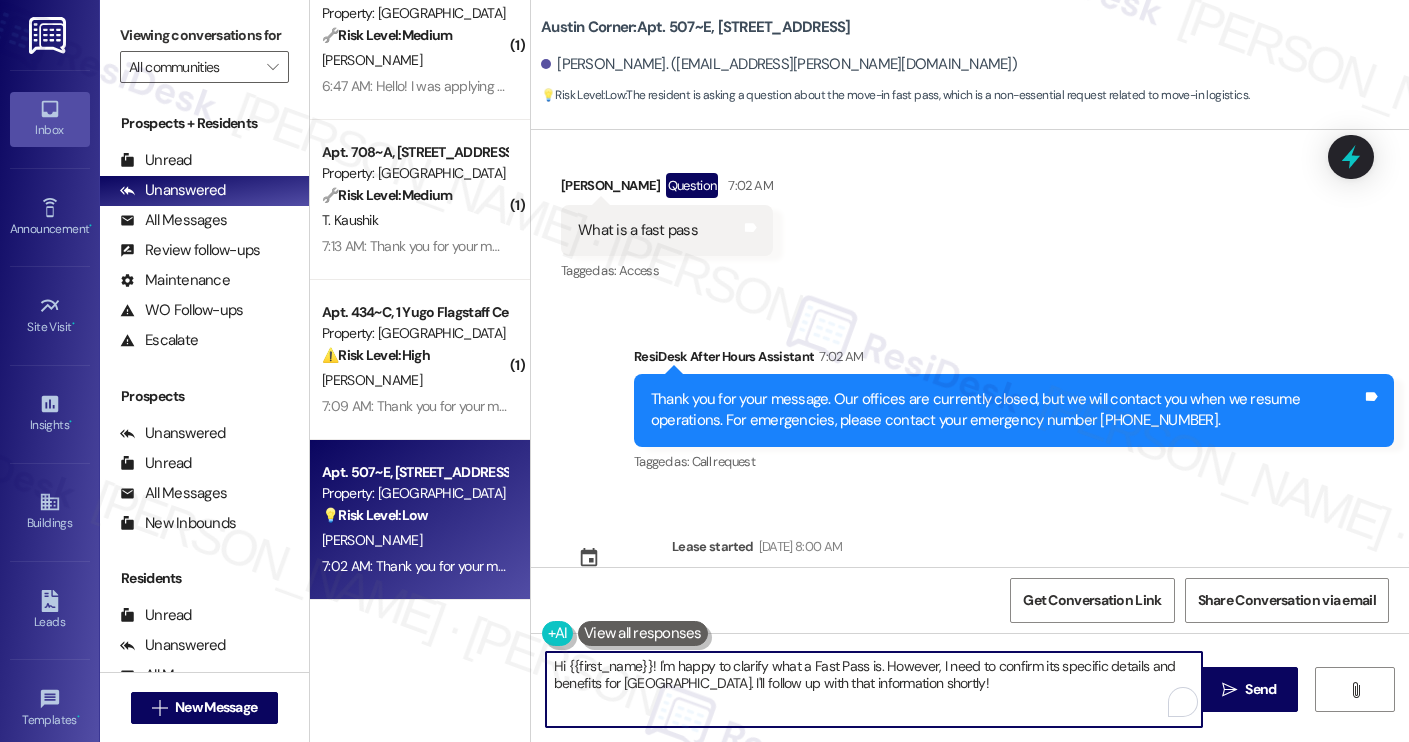 paste on "ey Edyn! Thanks for reaching out. I understand you're curious about the Fast Pass. It's a way to speed up the move-in process and avoid waiting in lines. To qualify, just make sure all of your Move-In Checklist items are completed at least two weeks before your scheduled move-in date. Let me know if you have any other questions" 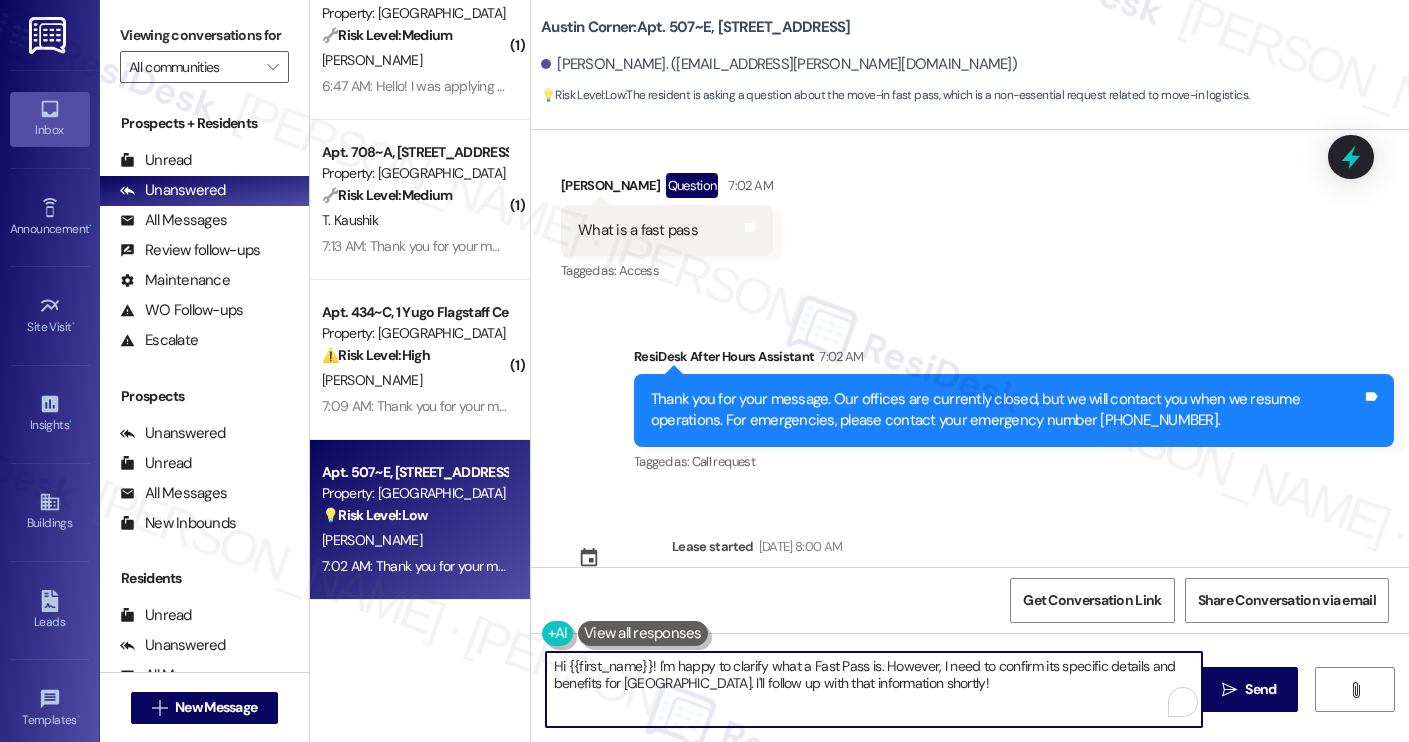 type on "Hey Edyn! Thanks for reaching out. I understand you're curious about the Fast Pass. It's a way to speed up the move-in process and avoid waiting in lines. To qualify, just make sure all of your Move-In Checklist items are completed at least two weeks before your scheduled move-in date. Let me know if you have any other questions!" 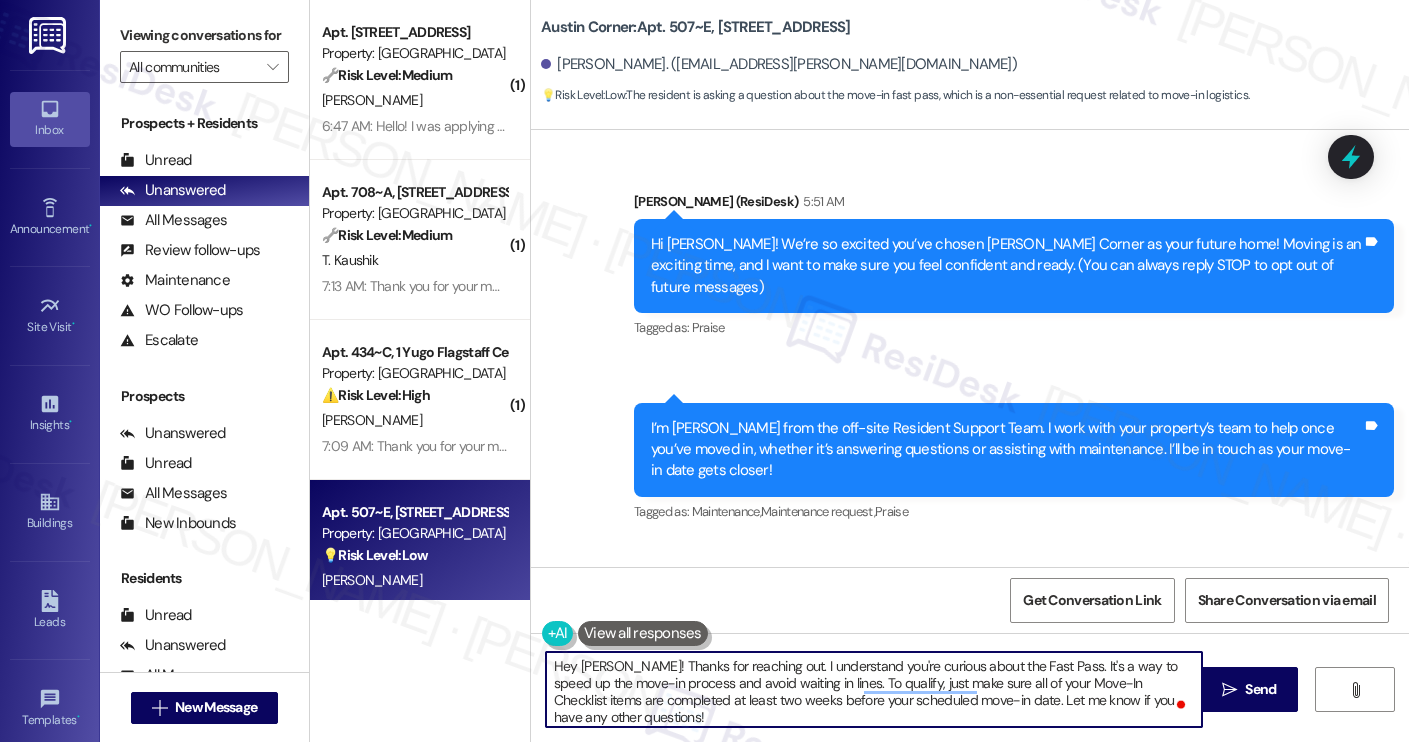 scroll, scrollTop: 0, scrollLeft: 0, axis: both 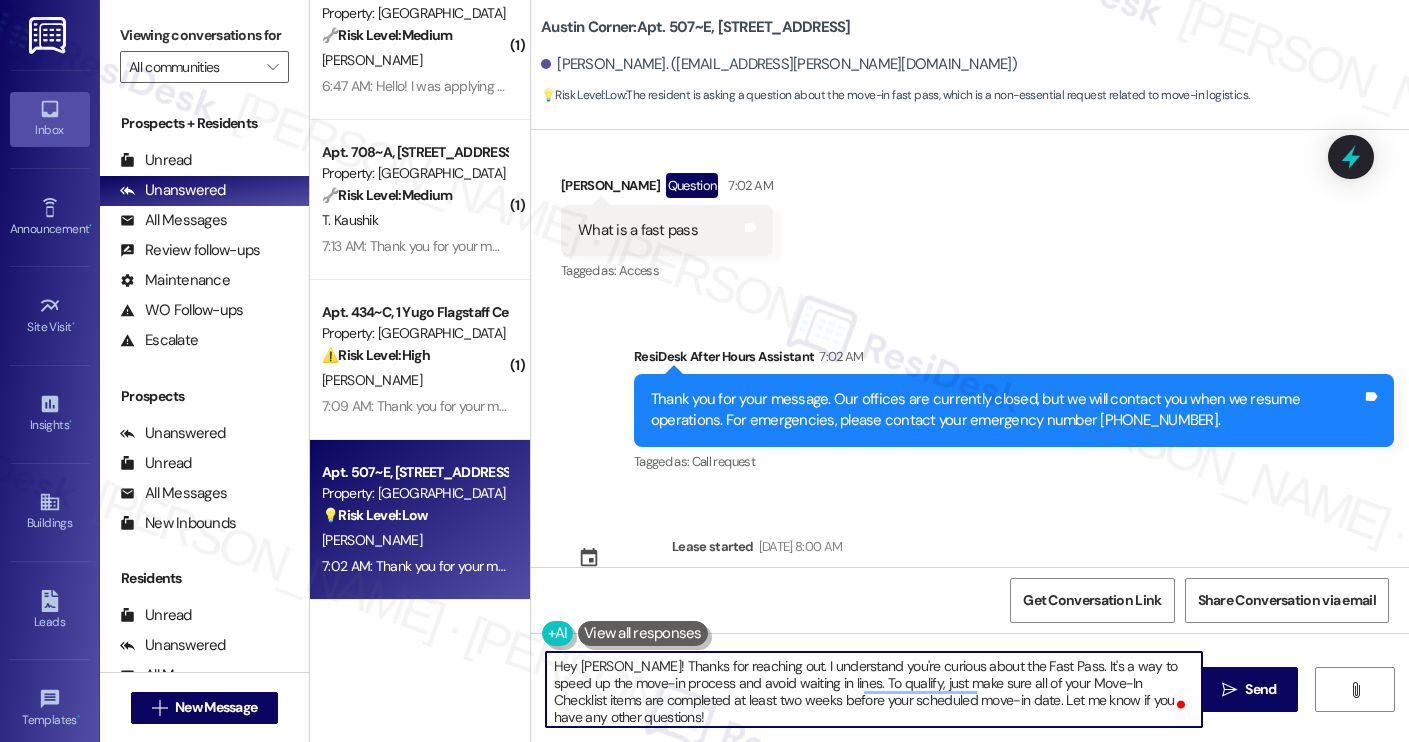 click on "Hey [PERSON_NAME]! Thanks for reaching out. I understand you're curious about the Fast Pass. It's a way to speed up the move-in process and avoid waiting in lines. To qualify, just make sure all of your Move-In Checklist items are completed at least two weeks before your scheduled move-in date. Let me know if you have any other questions!" at bounding box center (874, 689) 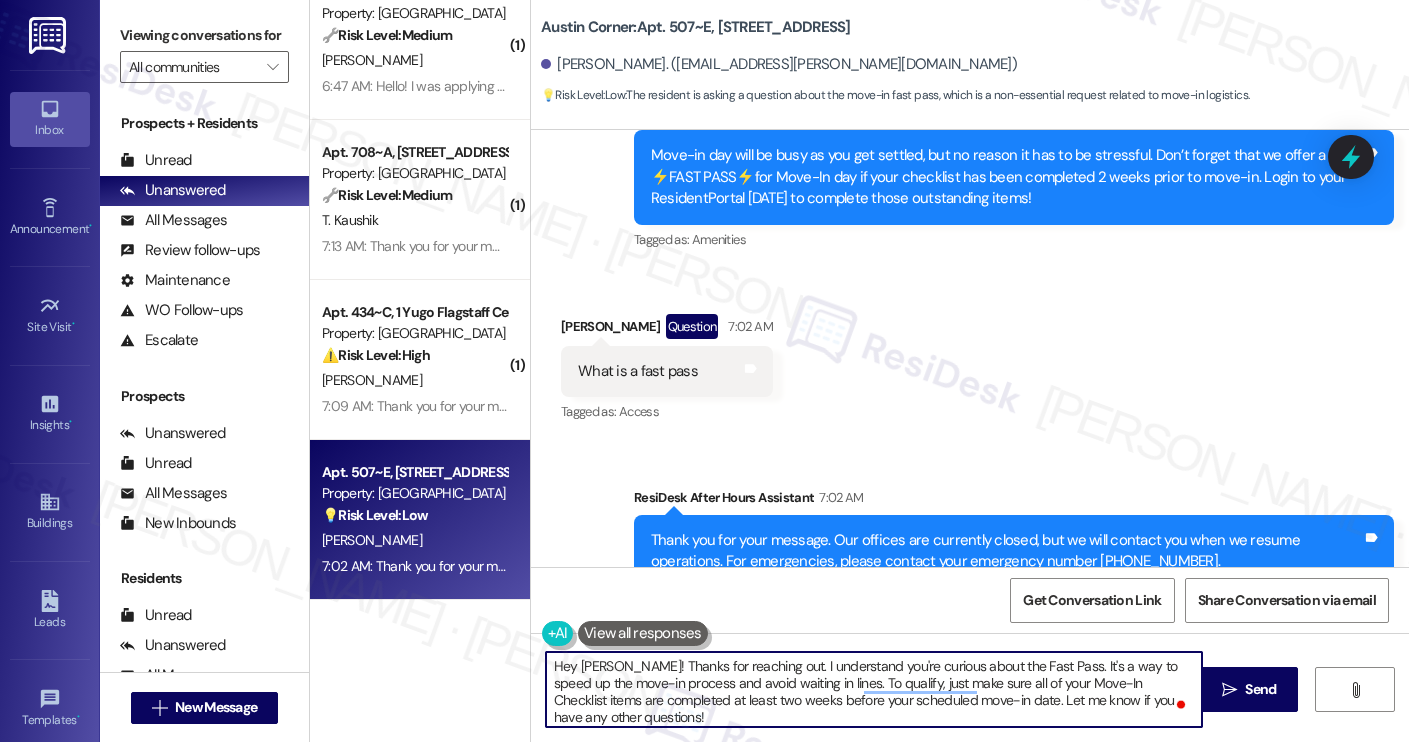 scroll, scrollTop: 597, scrollLeft: 0, axis: vertical 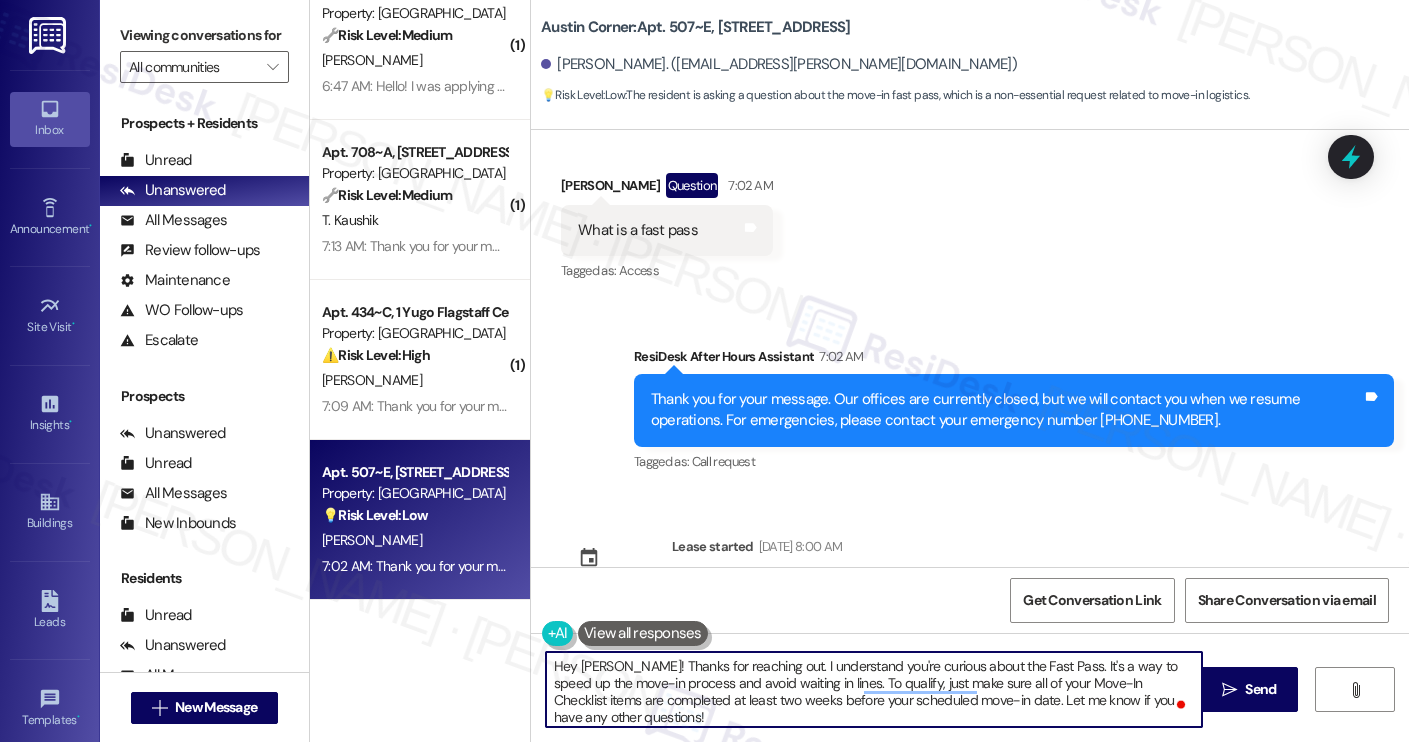 click on "Hey [PERSON_NAME]! Thanks for reaching out. I understand you're curious about the Fast Pass. It's a way to speed up the move-in process and avoid waiting in lines. To qualify, just make sure all of your Move-In Checklist items are completed at least two weeks before your scheduled move-in date. Let me know if you have any other questions!" at bounding box center (874, 689) 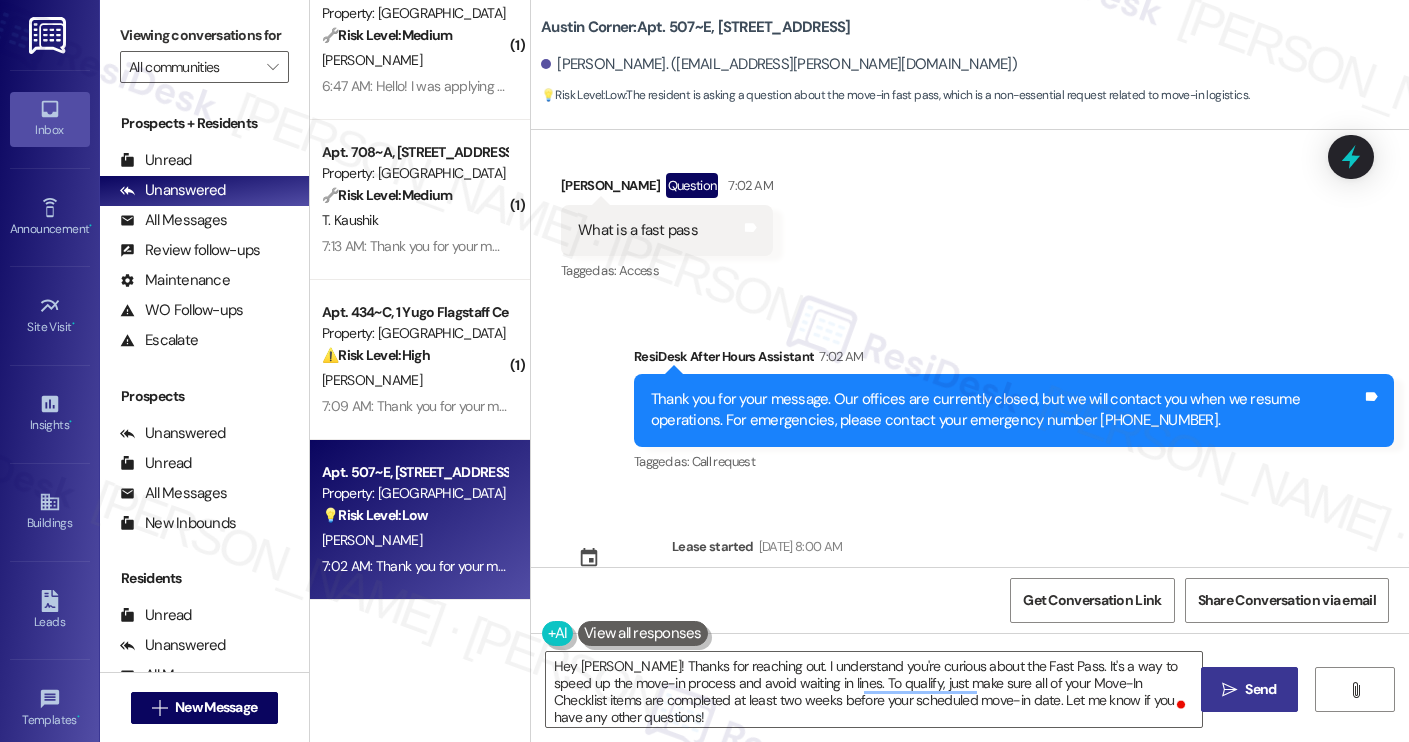 click on "Send" at bounding box center [1260, 689] 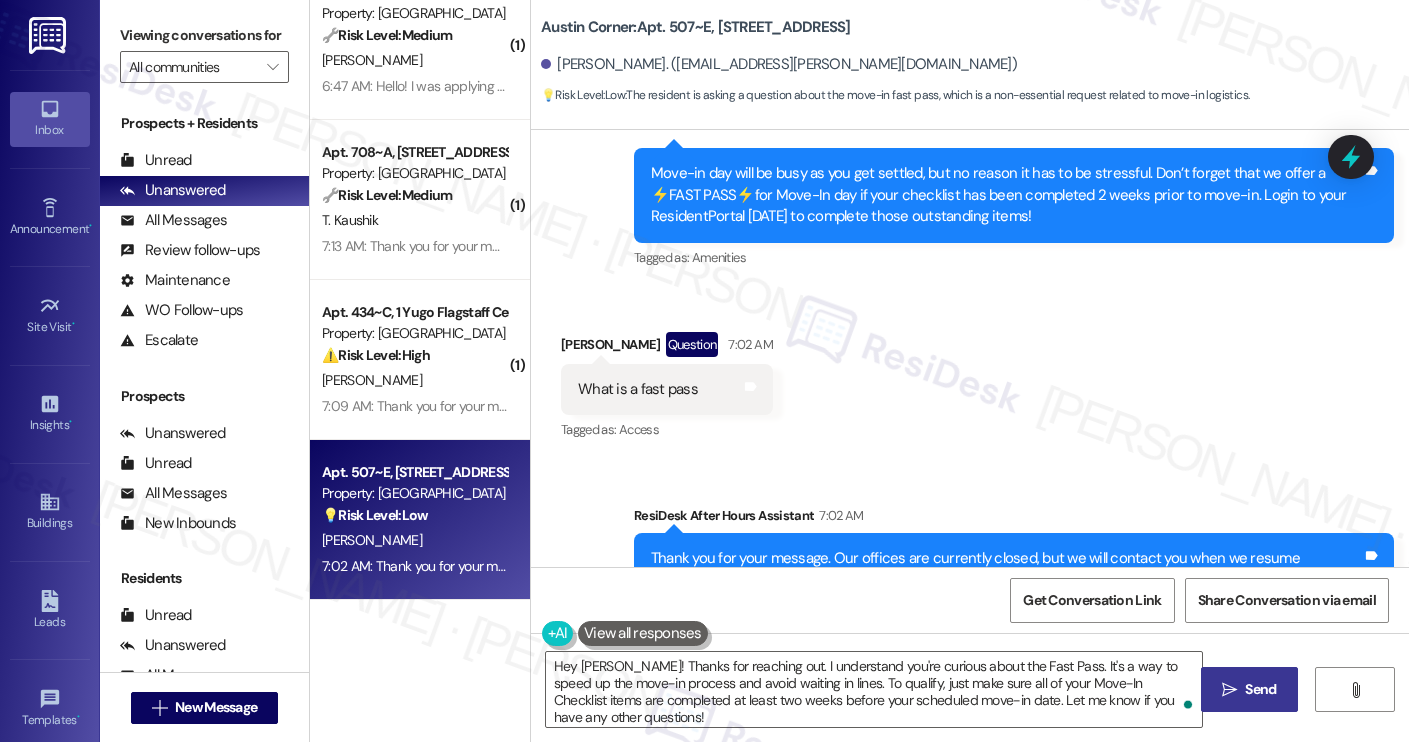 scroll, scrollTop: 779, scrollLeft: 0, axis: vertical 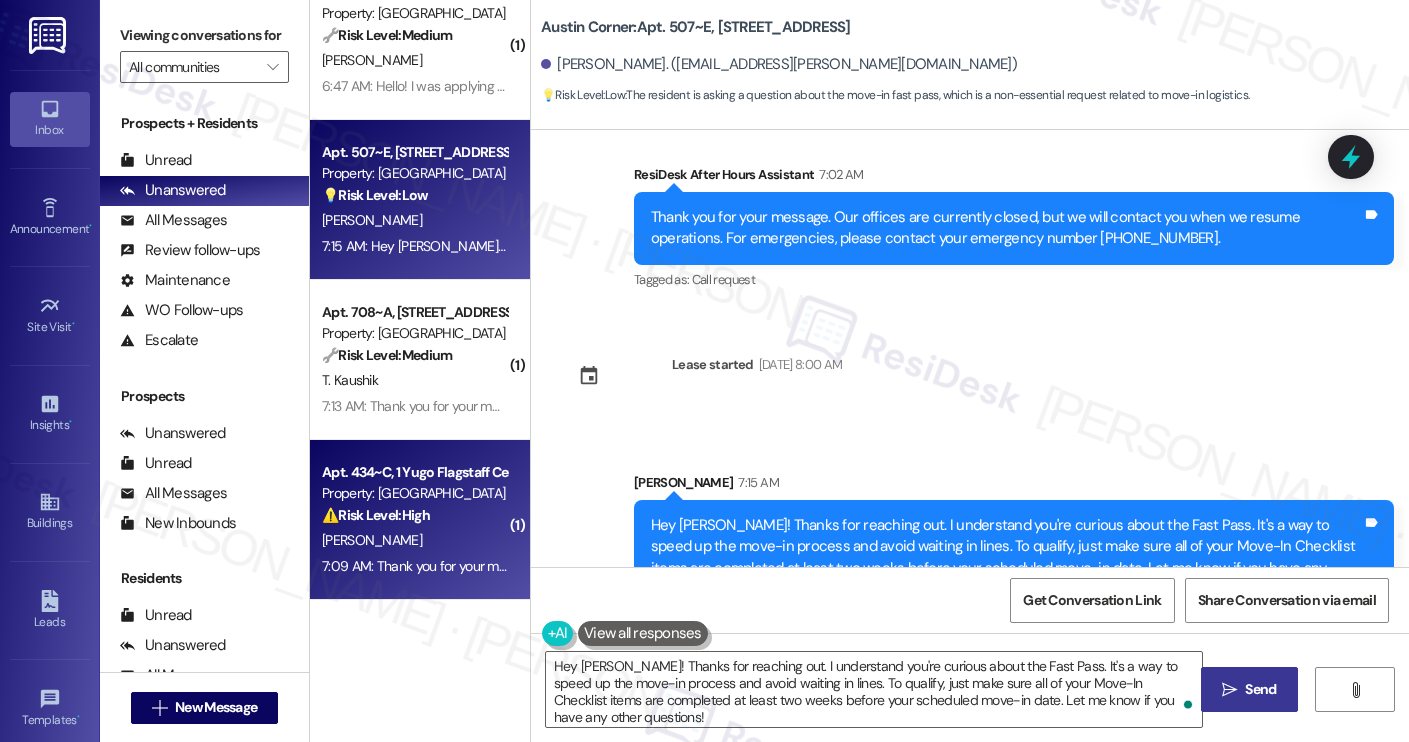 click on "Property: [GEOGRAPHIC_DATA]" at bounding box center [414, 493] 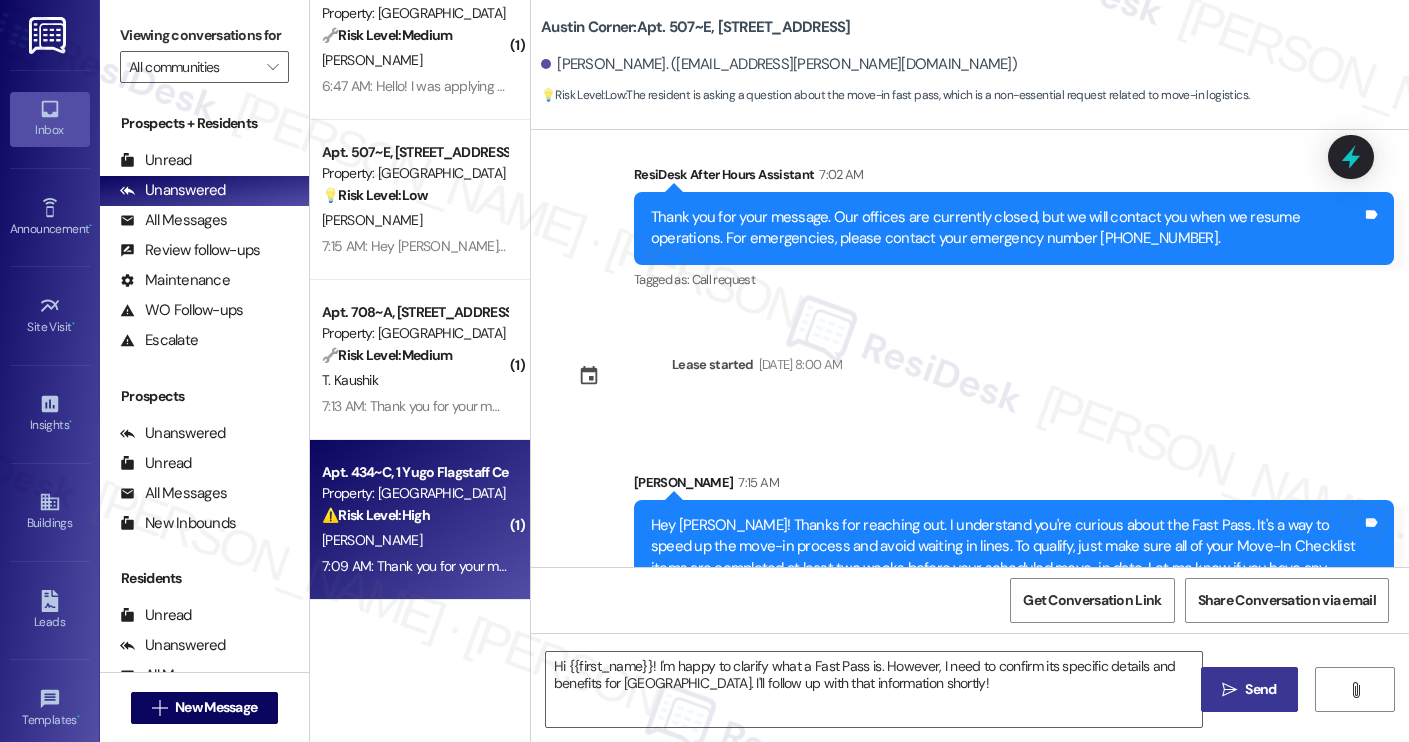 type on "Fetching suggested responses. Please feel free to read through the conversation in the meantime." 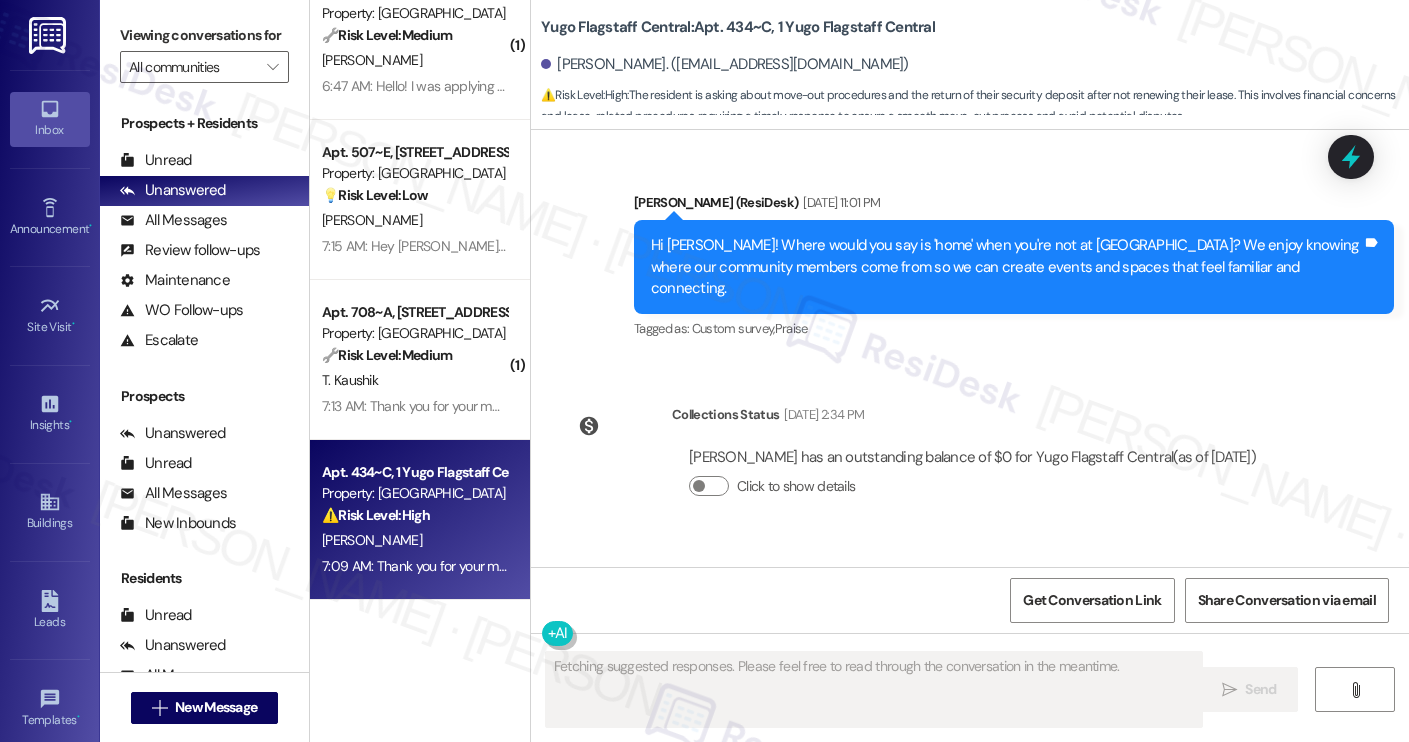 scroll, scrollTop: 3715, scrollLeft: 0, axis: vertical 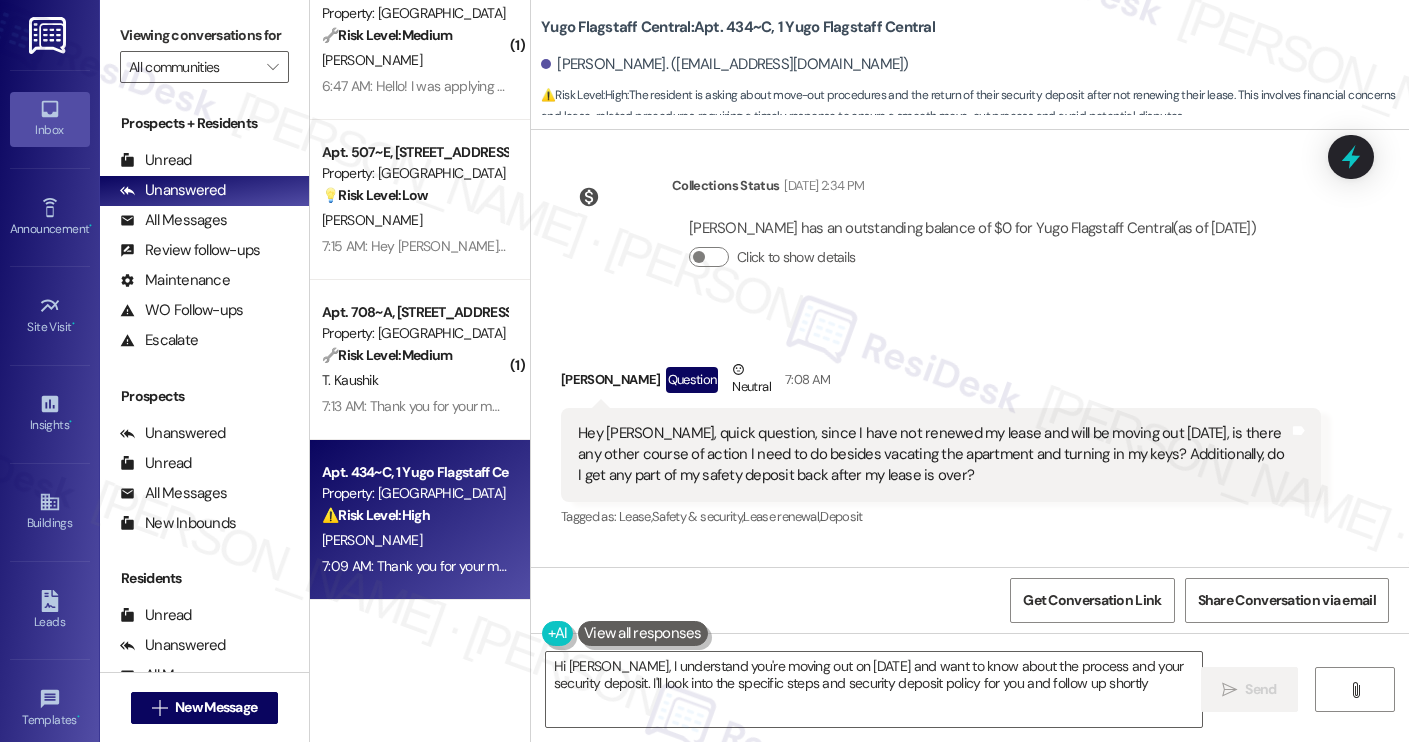 type on "Hi [PERSON_NAME], I understand you're moving out on [DATE] and want to know about the process and your security deposit. I'll look into the specific steps and security deposit policy for you and follow up shortly!" 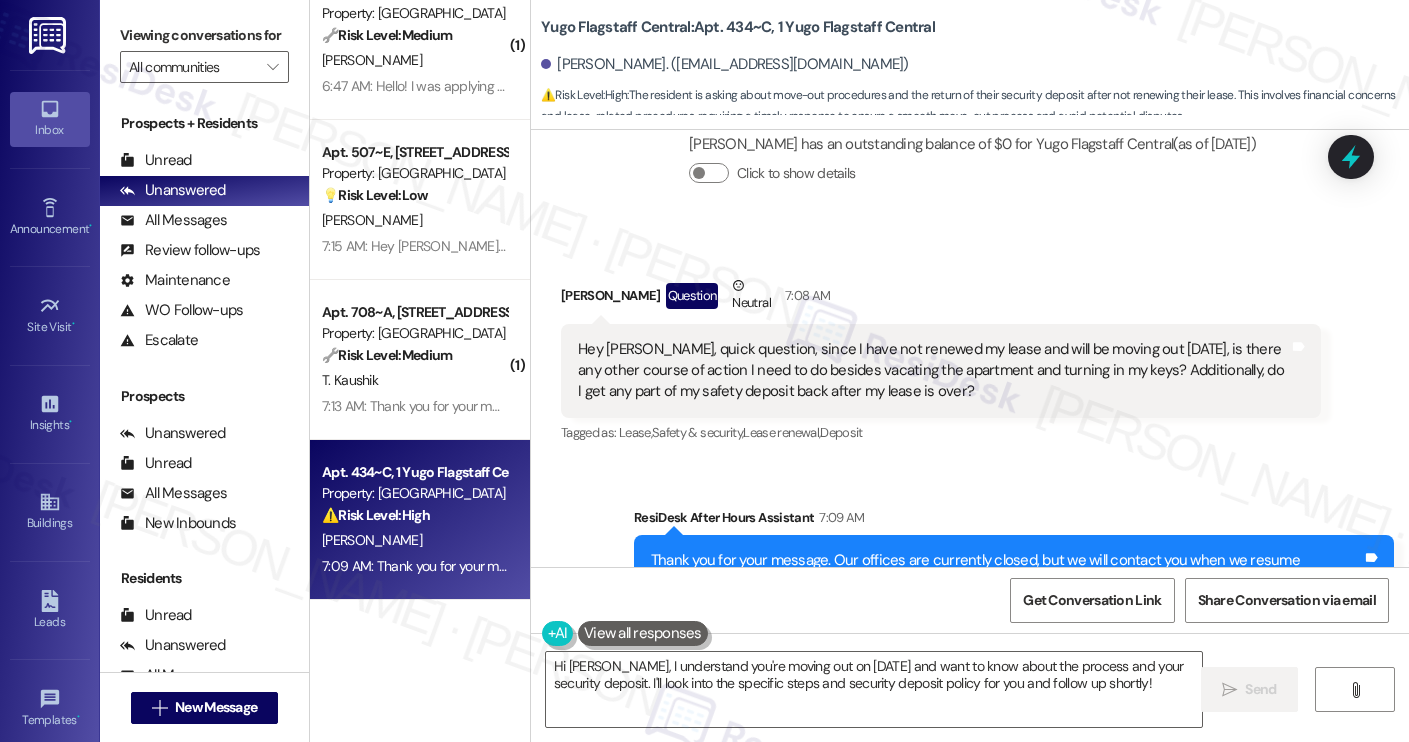 scroll, scrollTop: 4089, scrollLeft: 0, axis: vertical 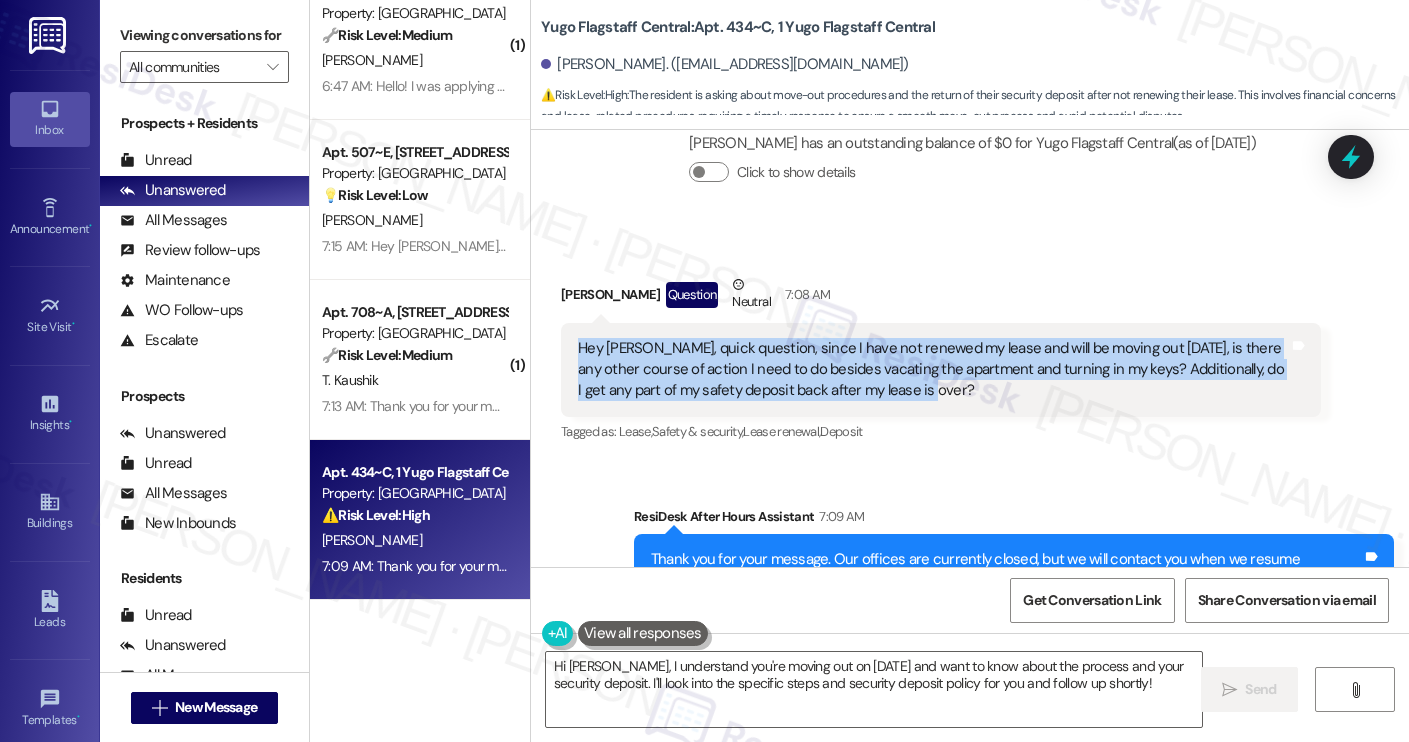 drag, startPoint x: 898, startPoint y: 308, endPoint x: 565, endPoint y: 269, distance: 335.276 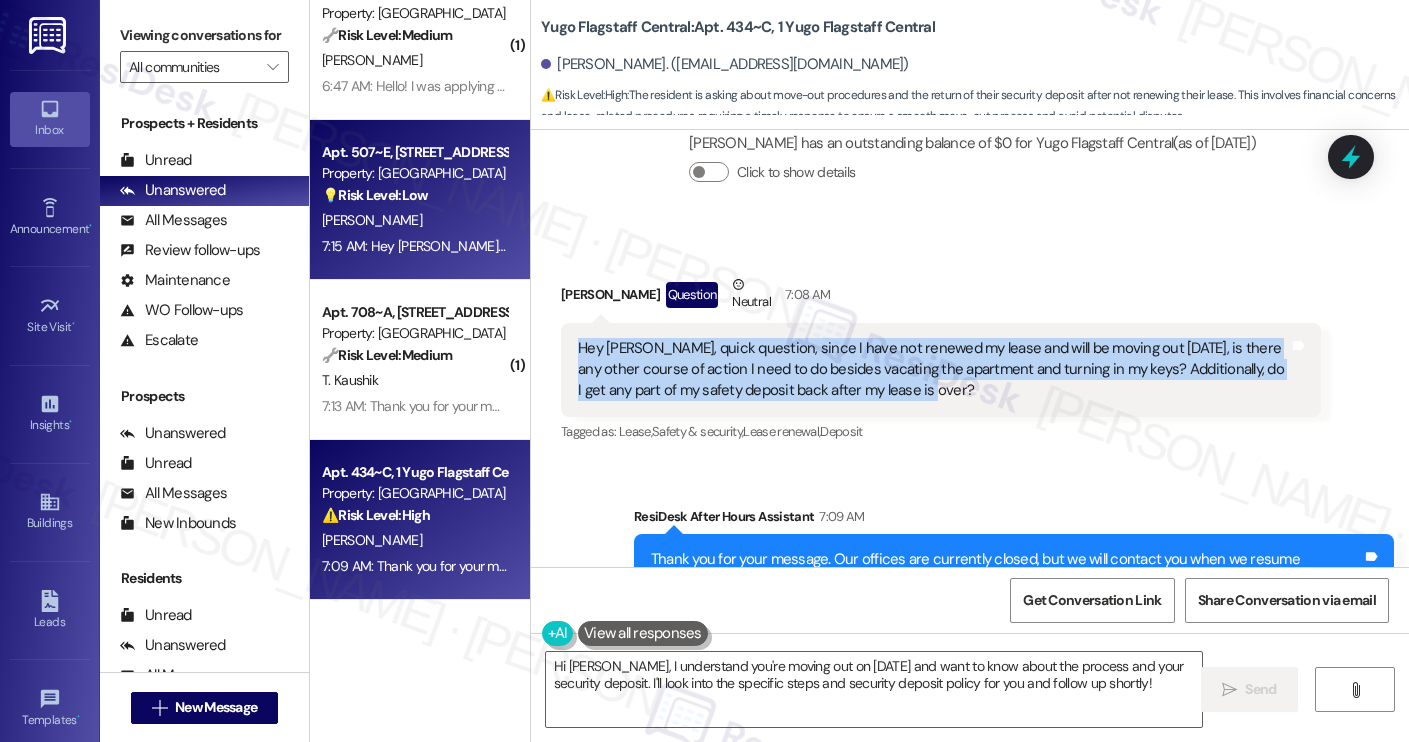 copy on "Hey [PERSON_NAME], quick question, since I have not renewed my lease and will be moving out [DATE], is there any other course of action I need to do besides vacating the apartment and turning in my keys? Additionally, do I get any part of my safety deposit back after my lease is over?" 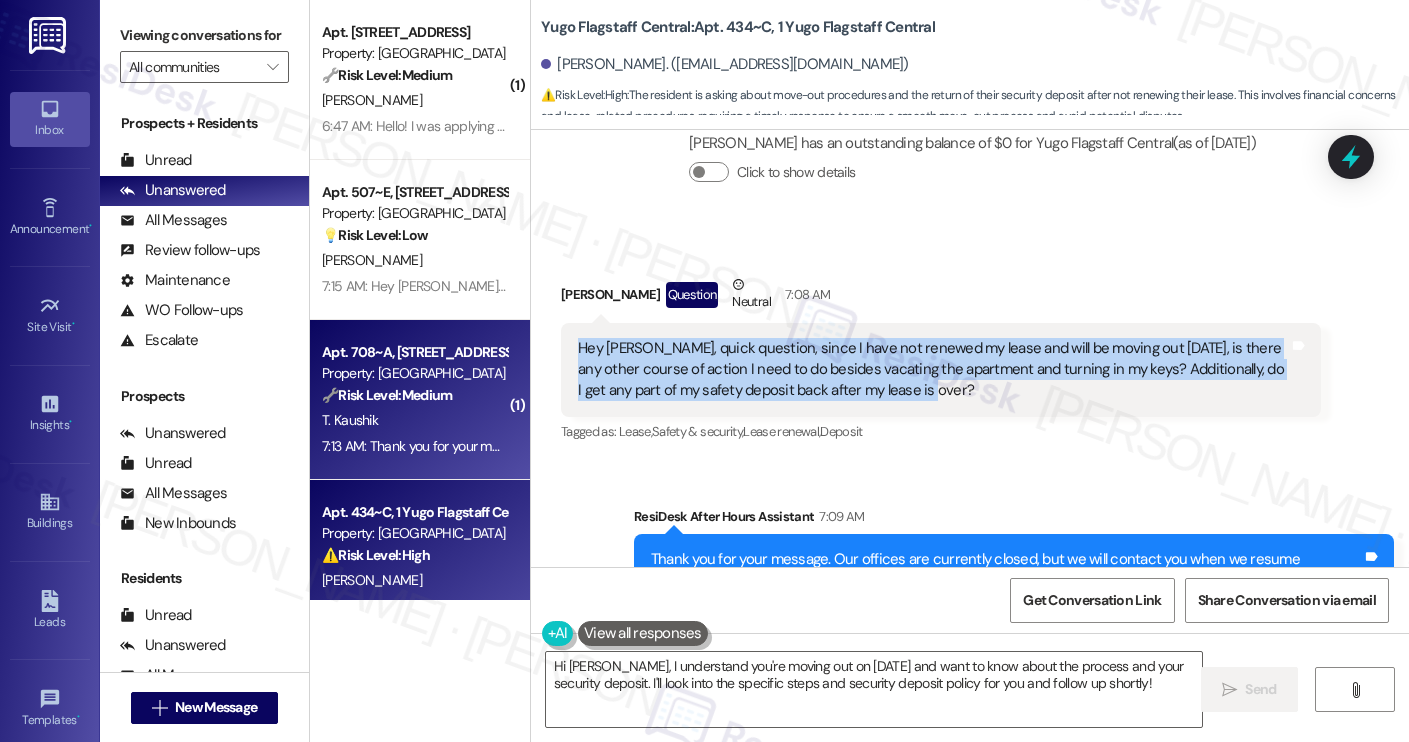 scroll, scrollTop: 40, scrollLeft: 0, axis: vertical 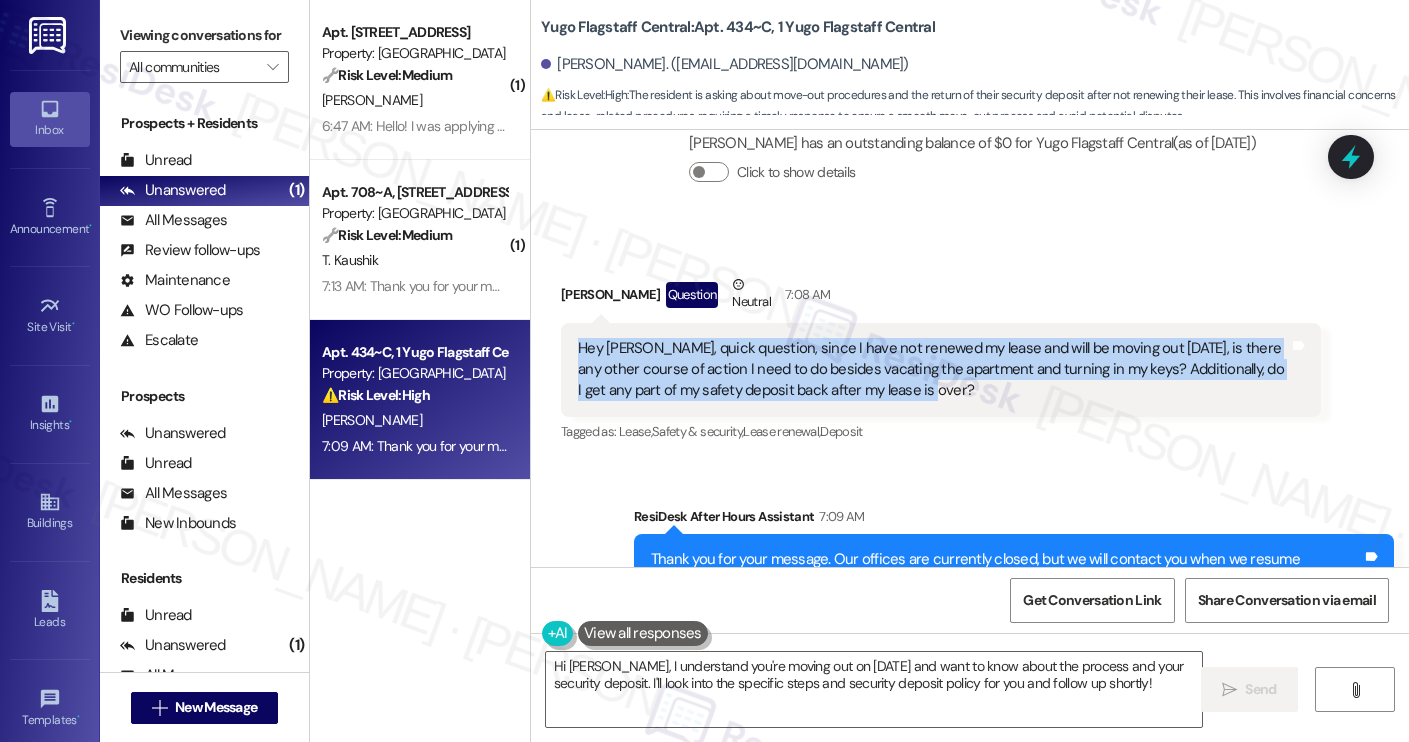 click on "[PERSON_NAME]. ([EMAIL_ADDRESS][DOMAIN_NAME])" at bounding box center (725, 64) 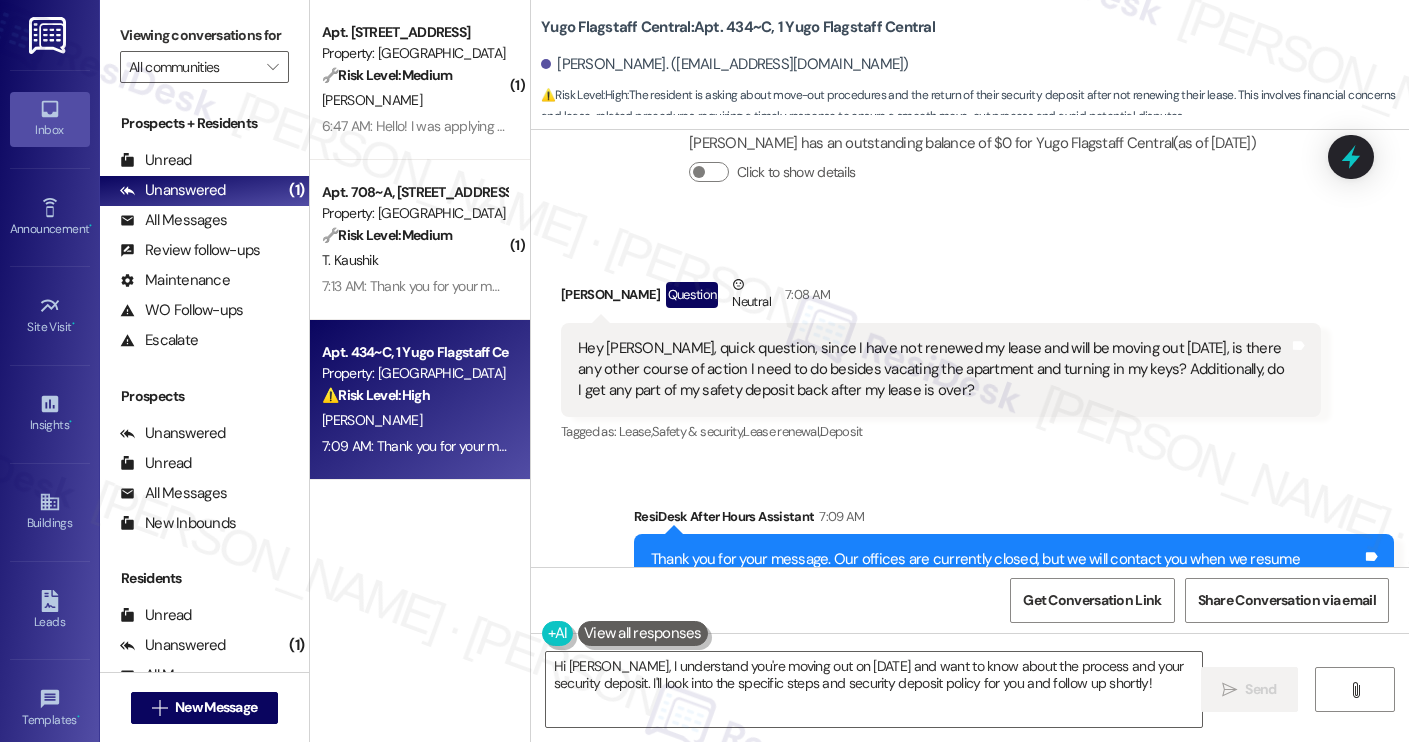 click on "[PERSON_NAME]. ([EMAIL_ADDRESS][DOMAIN_NAME])" at bounding box center [725, 64] 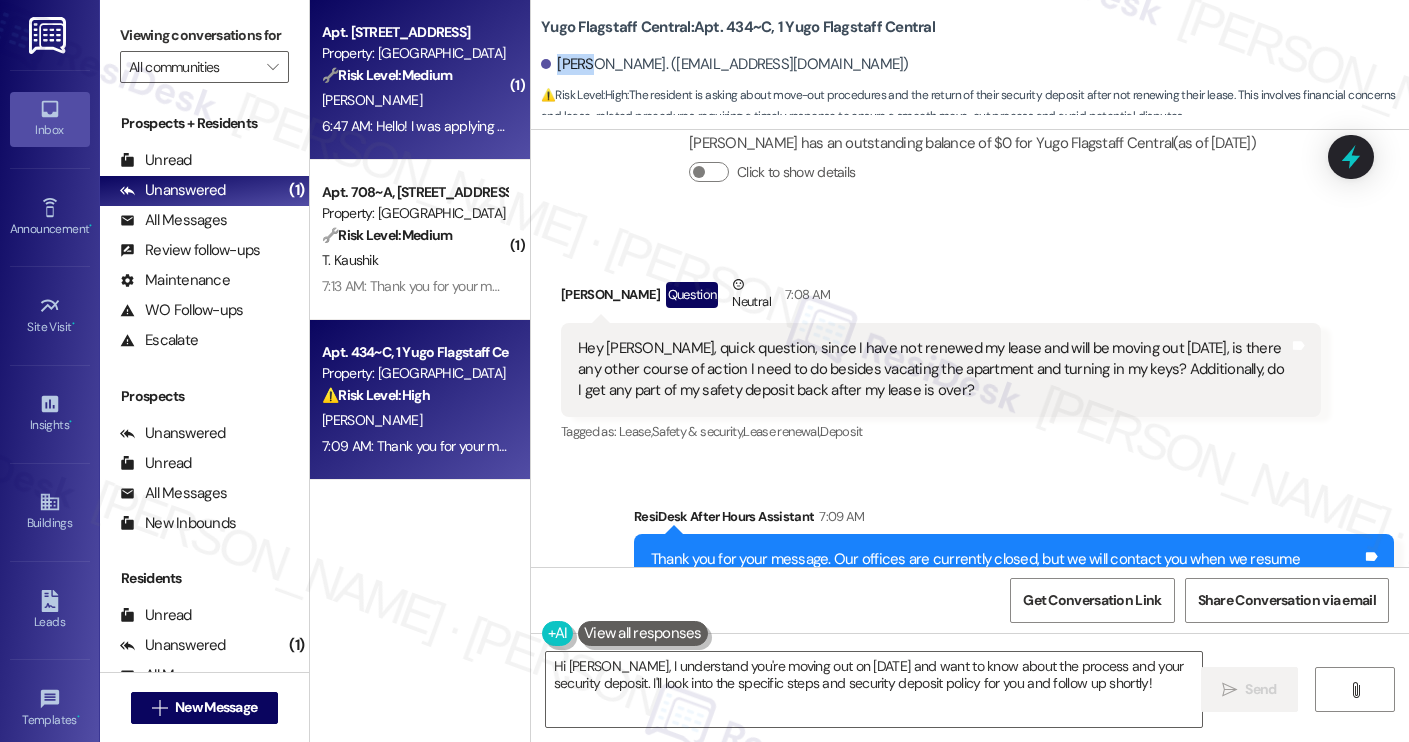 copy on "[PERSON_NAME]" 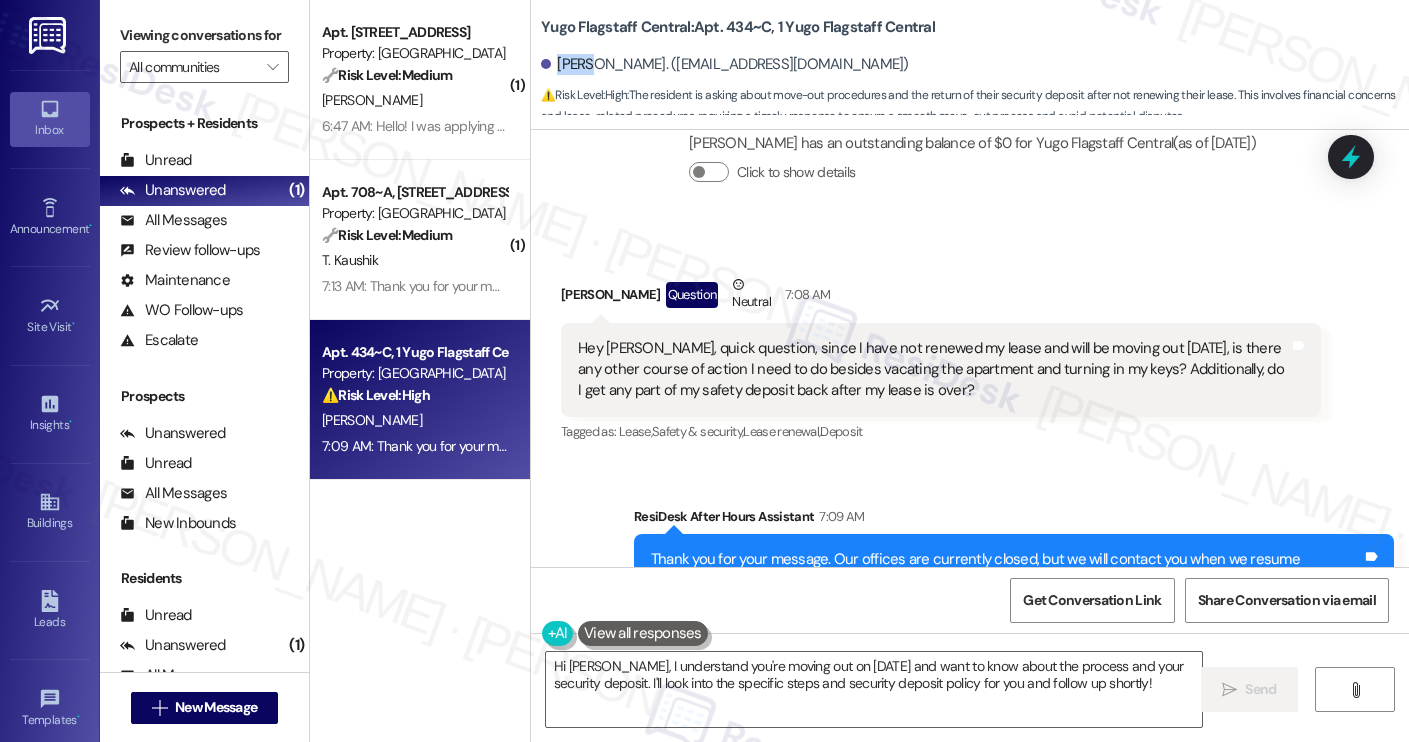 click at bounding box center [643, 633] 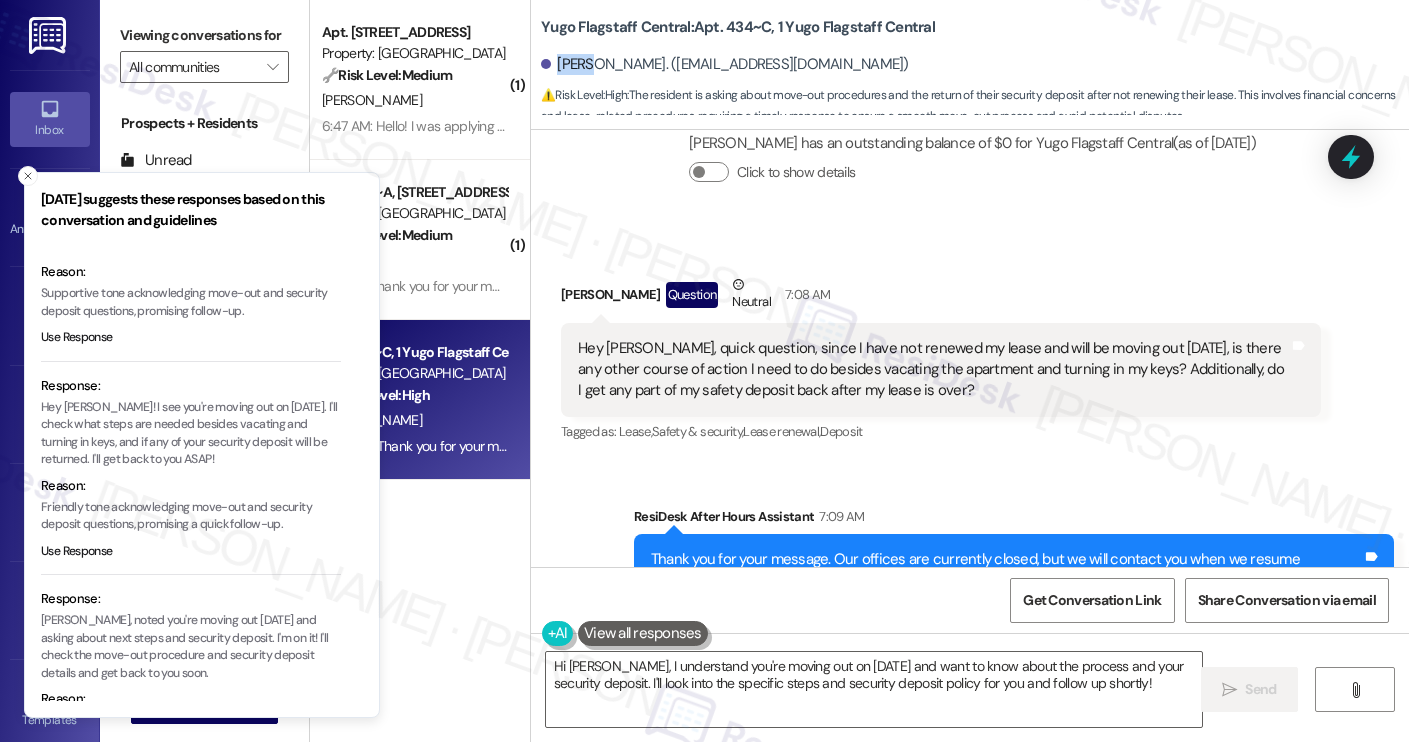scroll, scrollTop: 116, scrollLeft: 0, axis: vertical 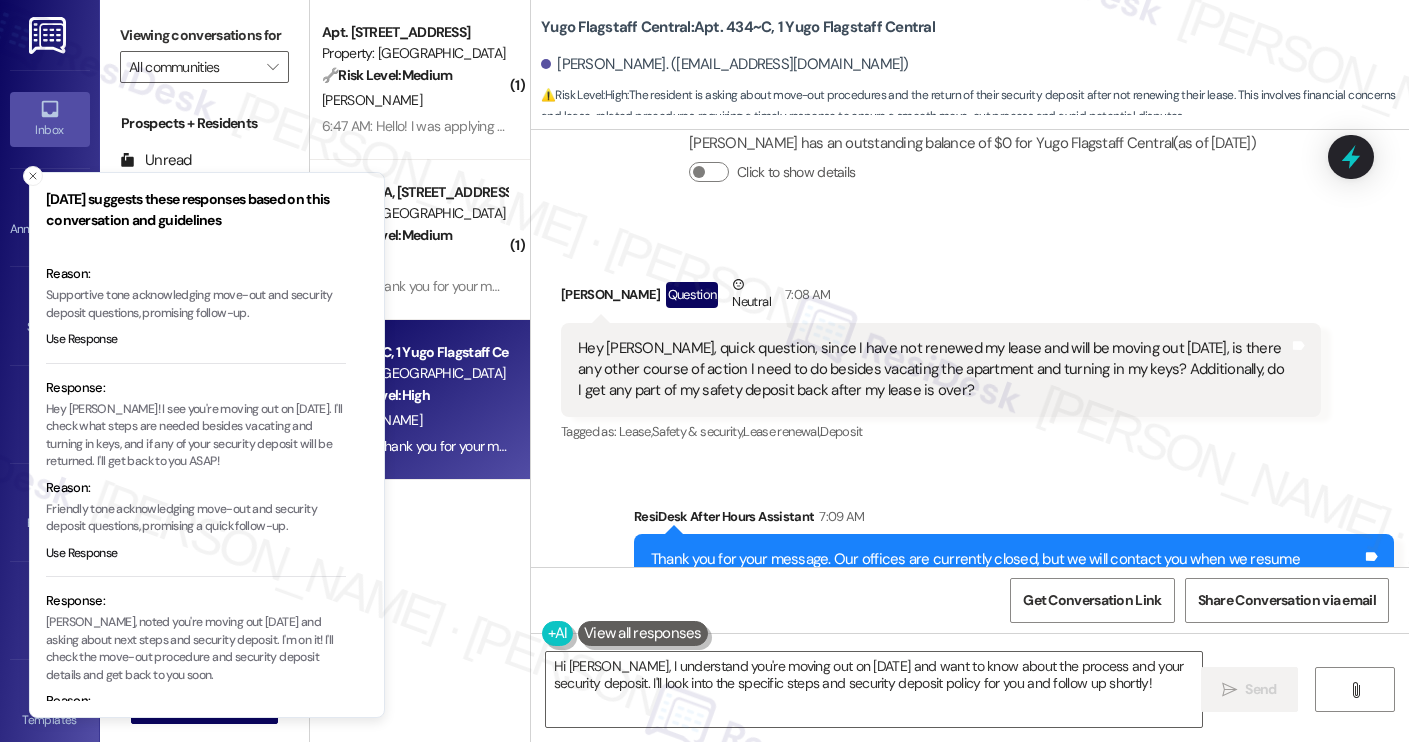 drag, startPoint x: 90, startPoint y: 407, endPoint x: 100, endPoint y: 411, distance: 10.770329 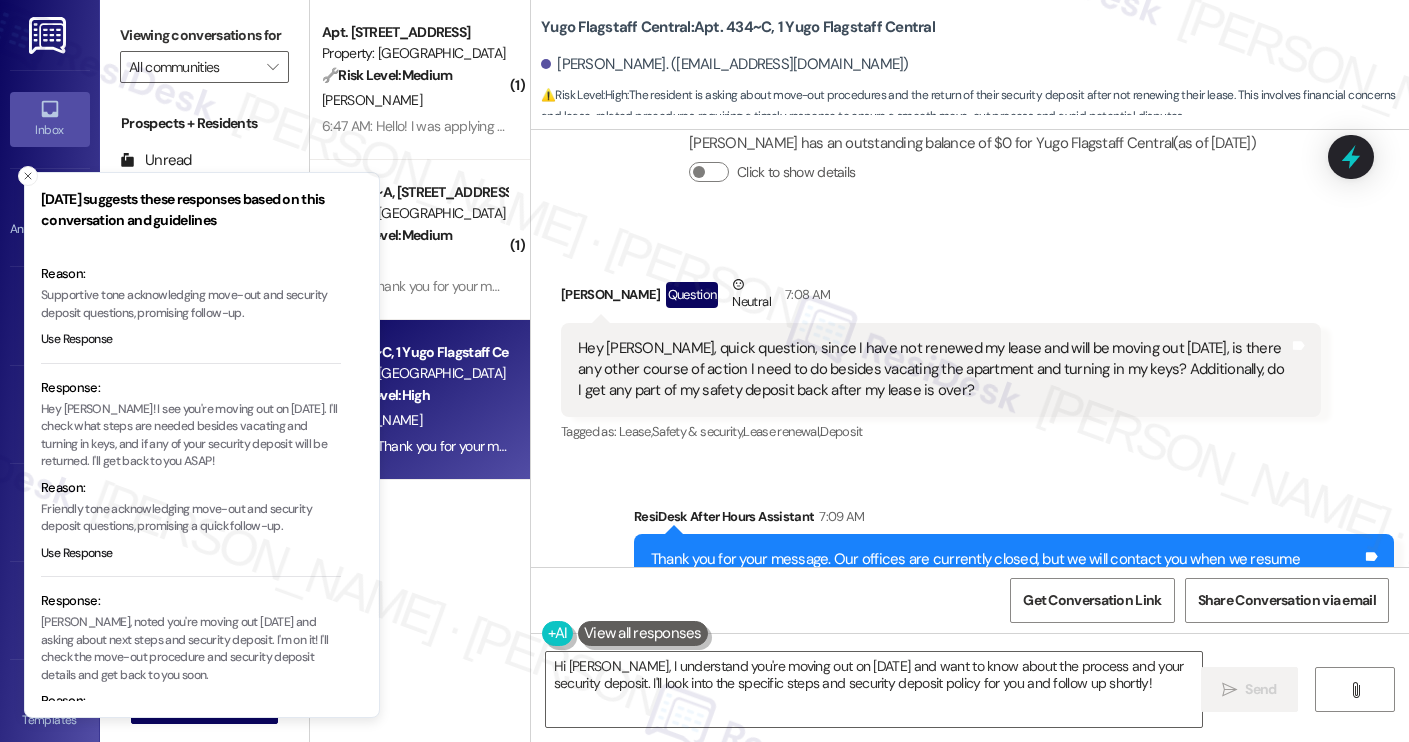 click on "Hey [PERSON_NAME]! I see you're moving out on [DATE]. I'll check what steps are needed besides vacating and turning in keys, and if any of your security deposit will be returned. I'll get back to you ASAP!" at bounding box center [191, 436] 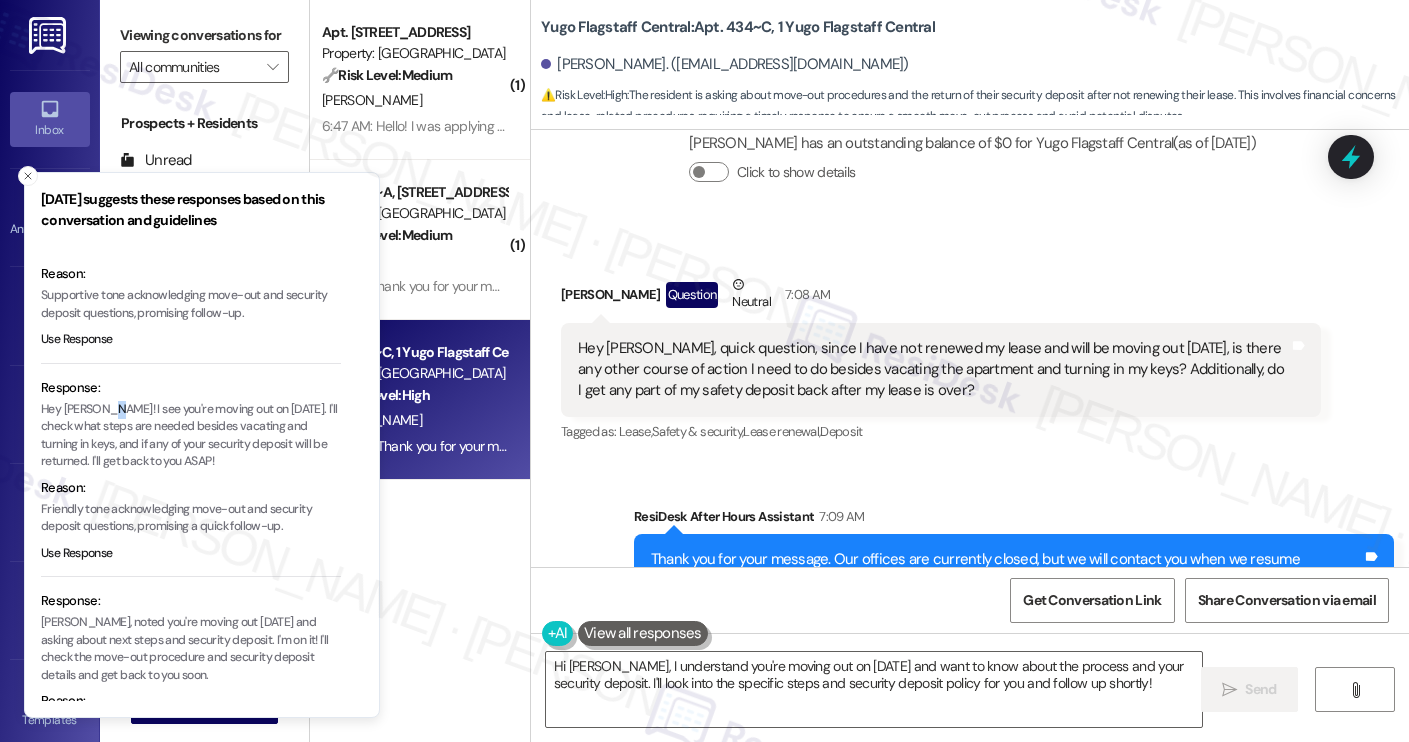 type 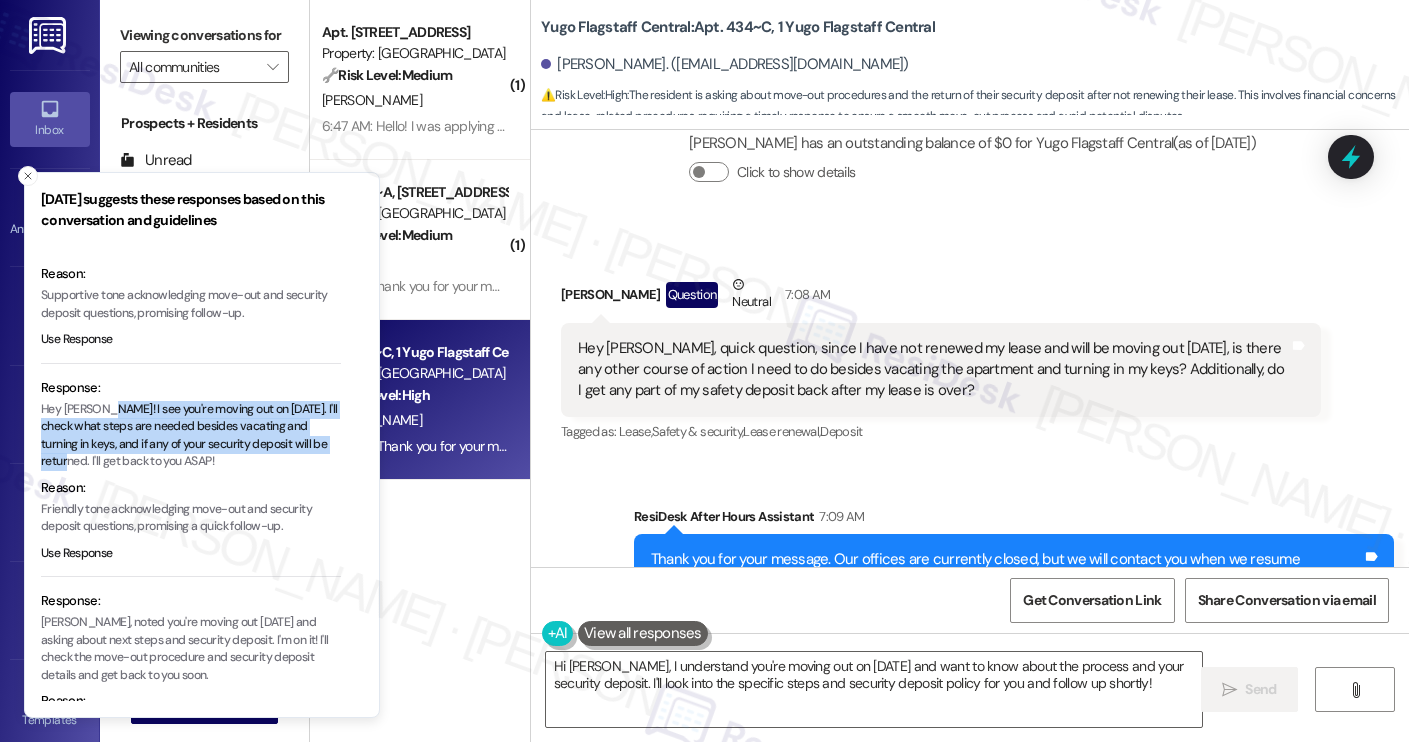 copy on "see you're moving out on [DATE]. I'll check what steps are needed besides vacating and turning in keys, and if any of your security deposit will be returned." 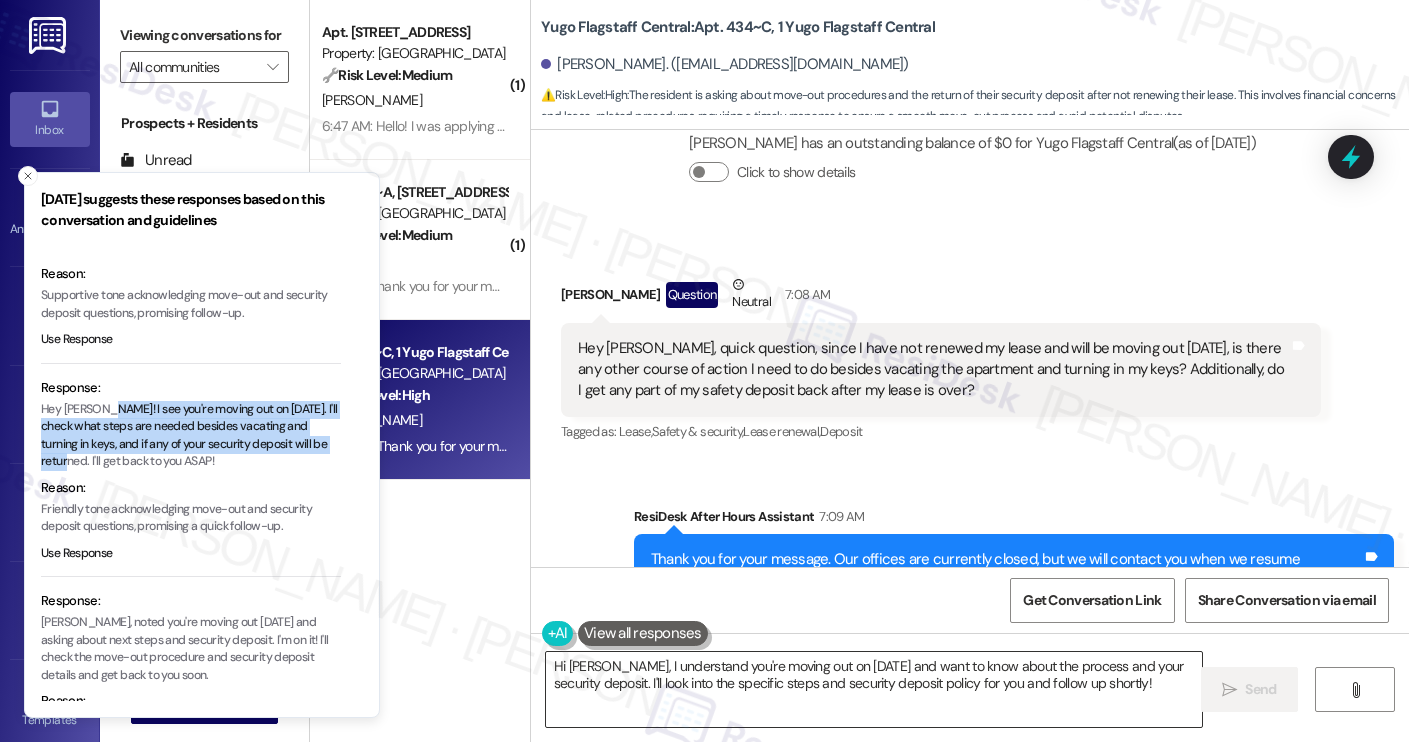 click on "Hi [PERSON_NAME], I understand you're moving out on [DATE] and want to know about the process and your security deposit. I'll look into the specific steps and security deposit policy for you and follow up shortly!" at bounding box center (874, 689) 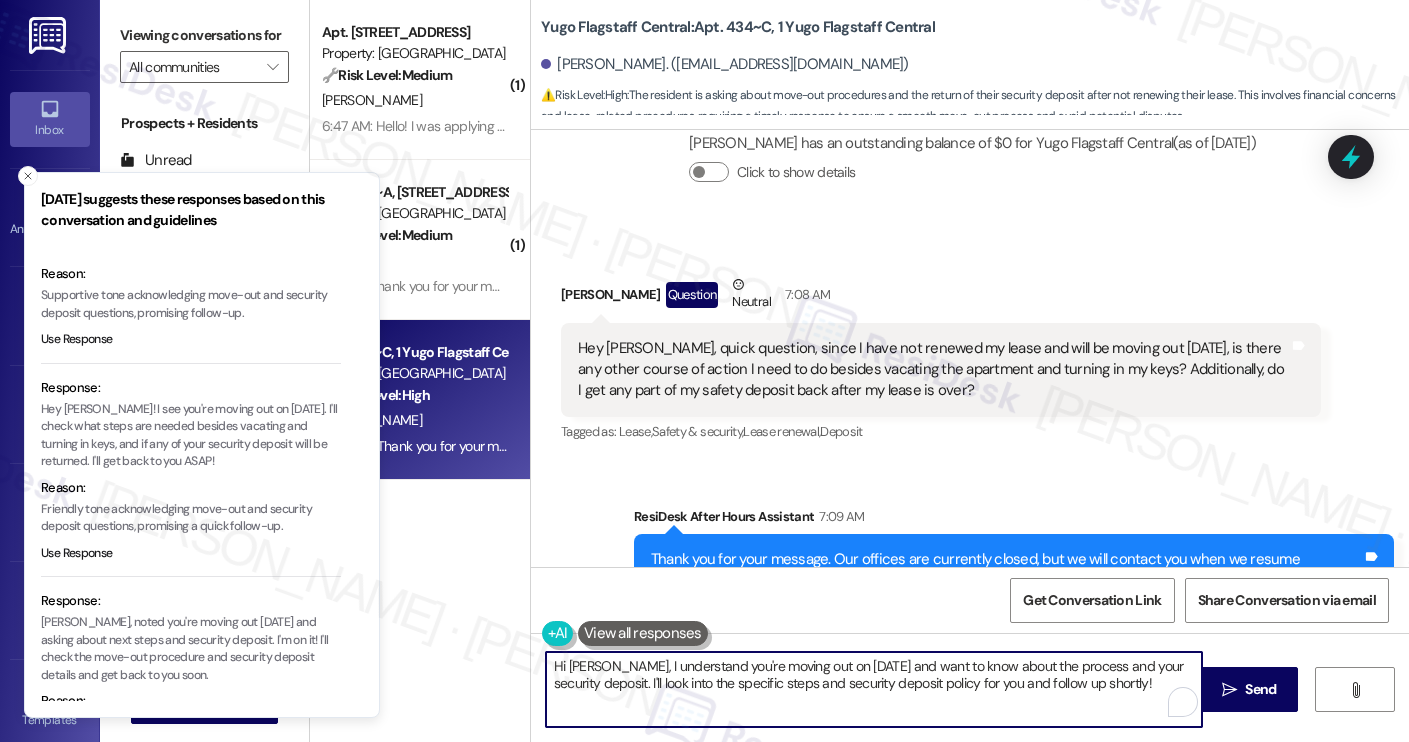 paste on "! Thanks for reaching out. Since you're moving out on [DATE], I'll check with the site team to see if there's anything else you need to do besides vacating and turning in your keys. I’ll also ask about the status of your security deposit. I’ll get back to you as soon as I hear from them—let me know if you have any other questions in the meantime" 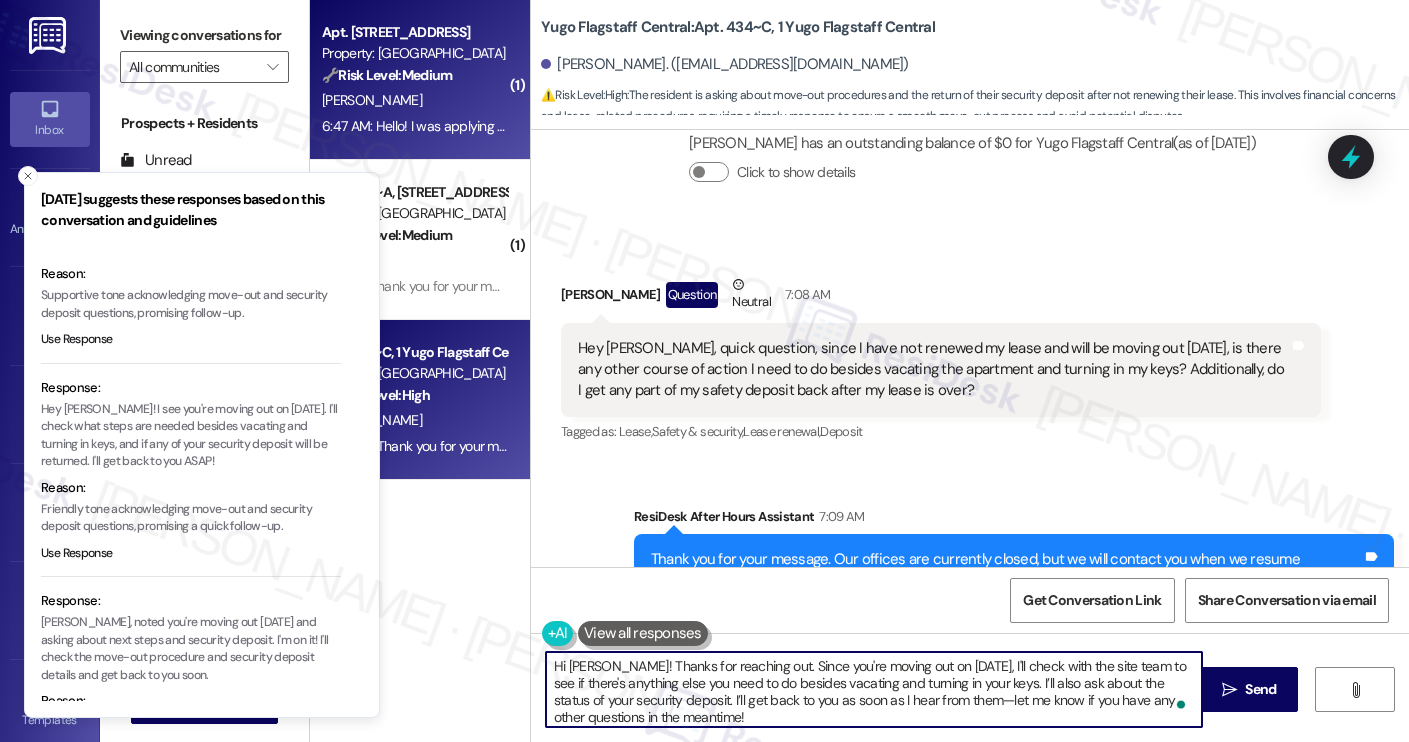 type on "Hi [PERSON_NAME]! Thanks for reaching out. Since you're moving out on [DATE], I'll check with the site team to see if there's anything else you need to do besides vacating and turning in your keys. I’ll also ask about the status of your security deposit. I’ll get back to you as soon as I hear from them—let me know if you have any other questions in the meantime!" 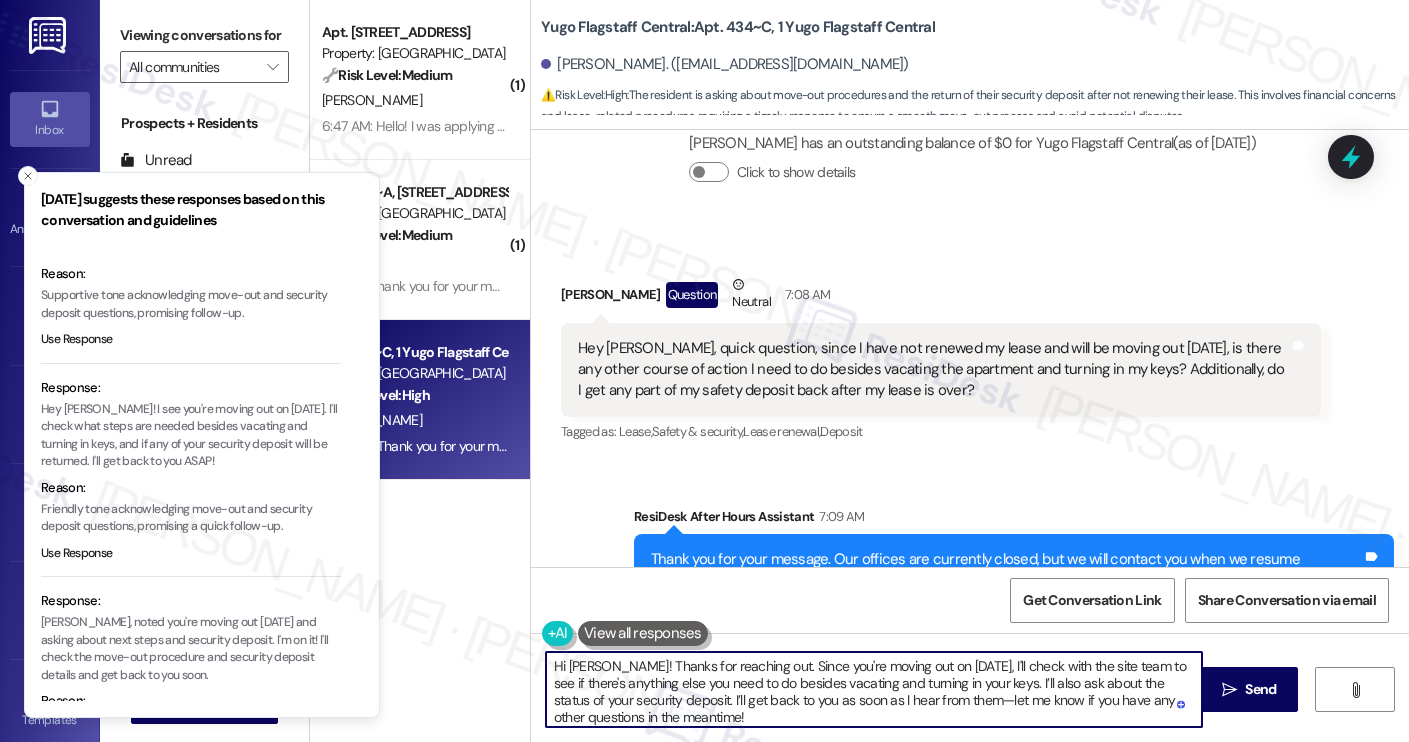 click on "Hi [PERSON_NAME]! Thanks for reaching out. Since you're moving out on [DATE], I'll check with the site team to see if there's anything else you need to do besides vacating and turning in your keys. I’ll also ask about the status of your security deposit. I’ll get back to you as soon as I hear from them—let me know if you have any other questions in the meantime!" at bounding box center [874, 689] 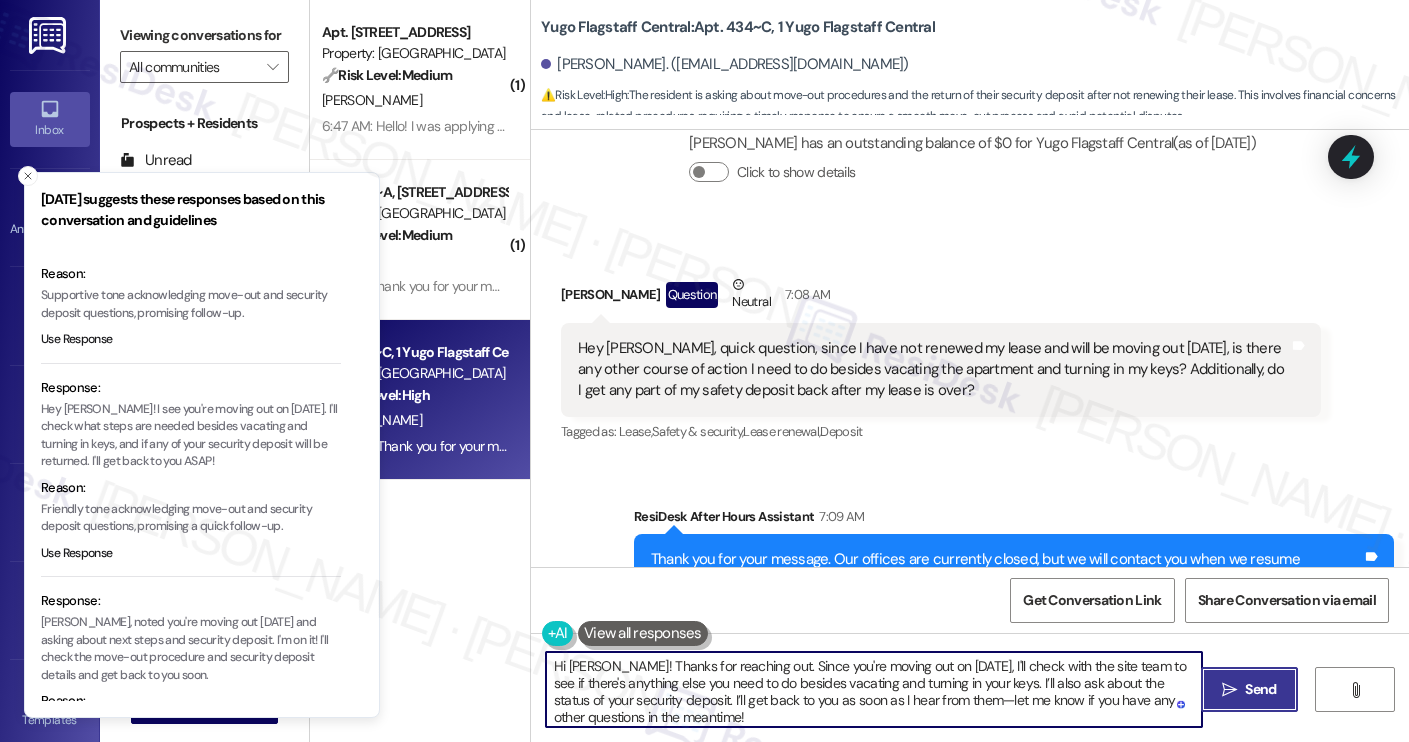 click on " Send" at bounding box center [1249, 689] 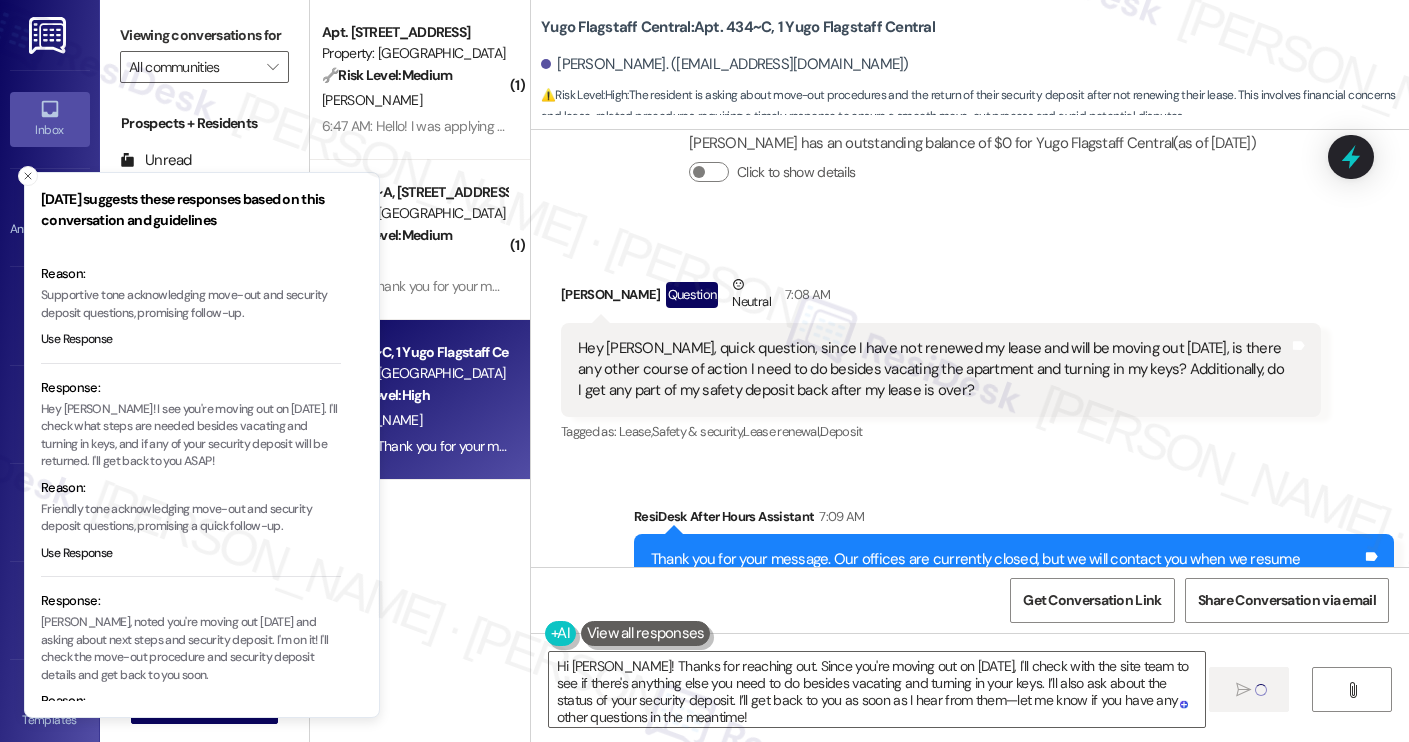 type 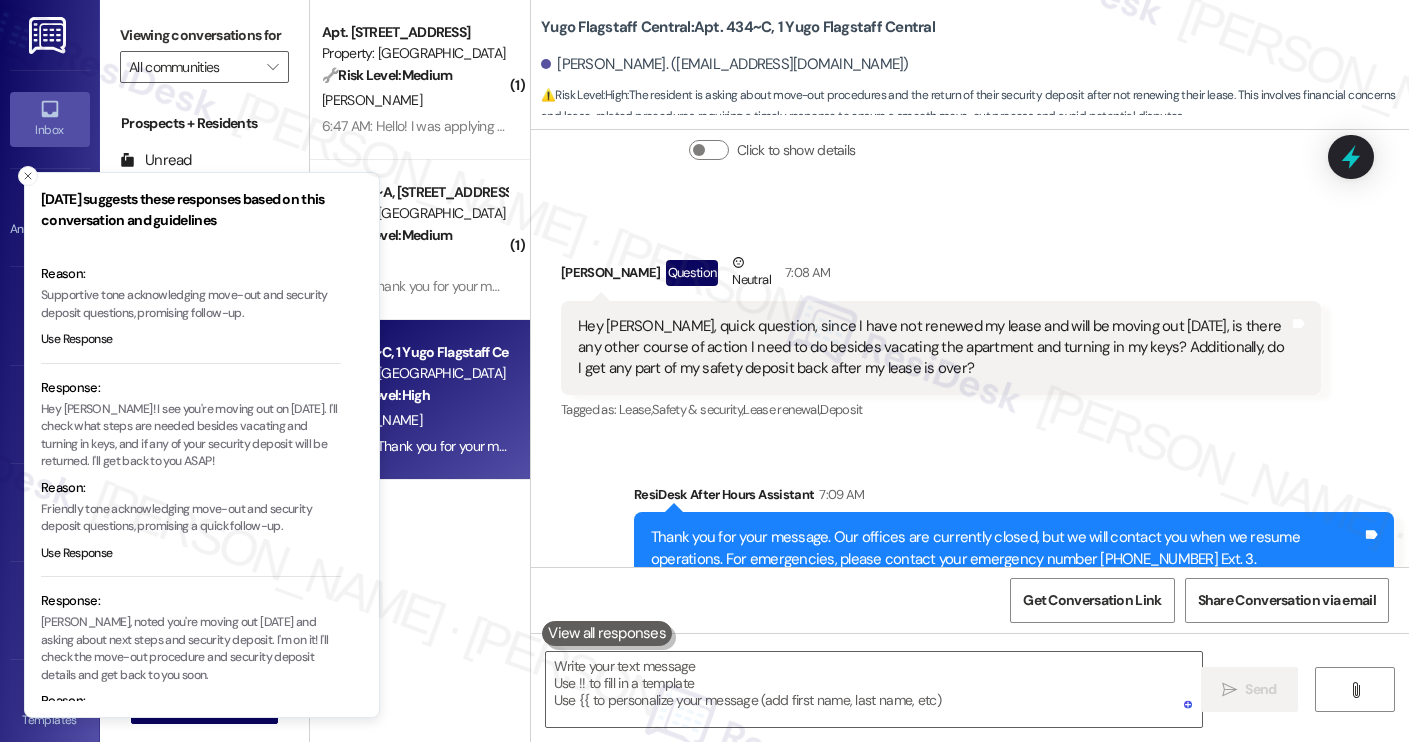 scroll, scrollTop: 4292, scrollLeft: 0, axis: vertical 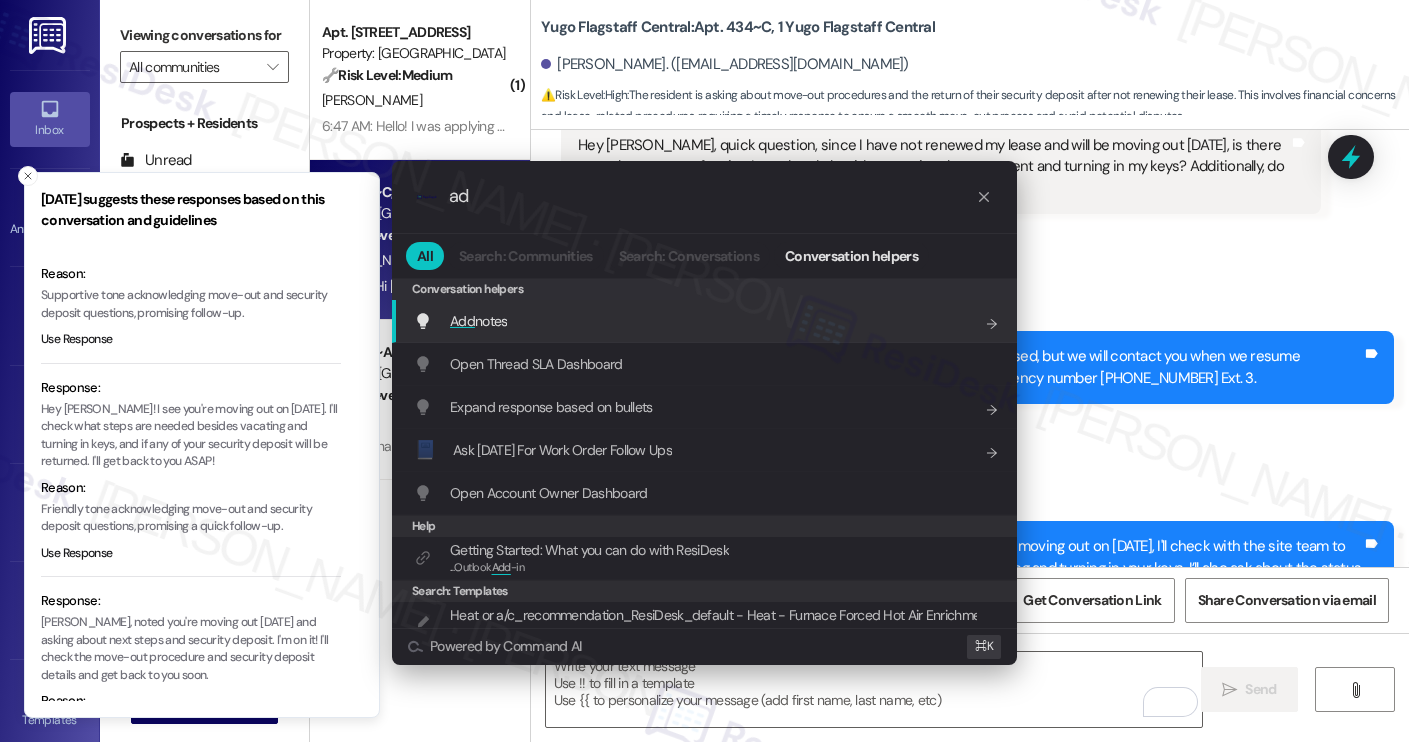 type on "a" 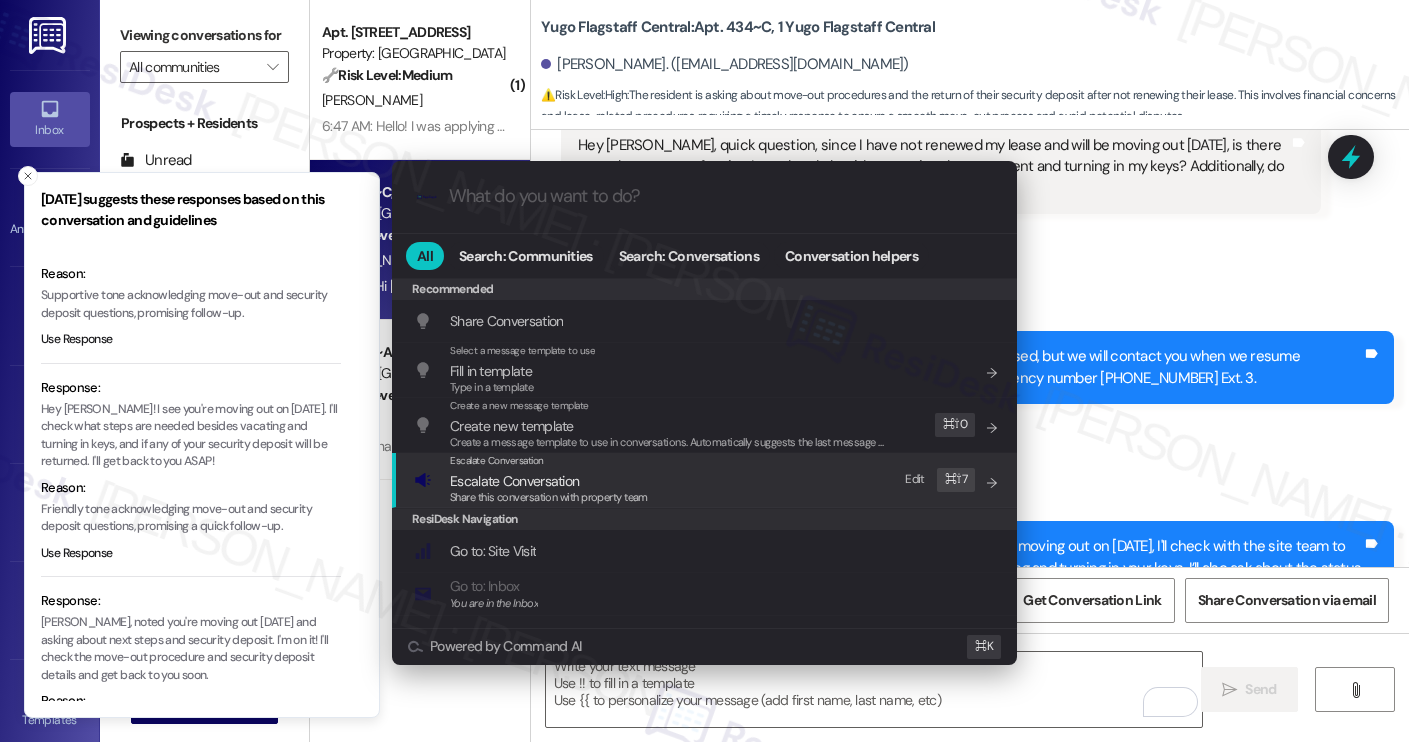 click on "Escalate Conversation Escalate Conversation Share this conversation with property team Edit ⌘ ⇧ 7" at bounding box center (706, 480) 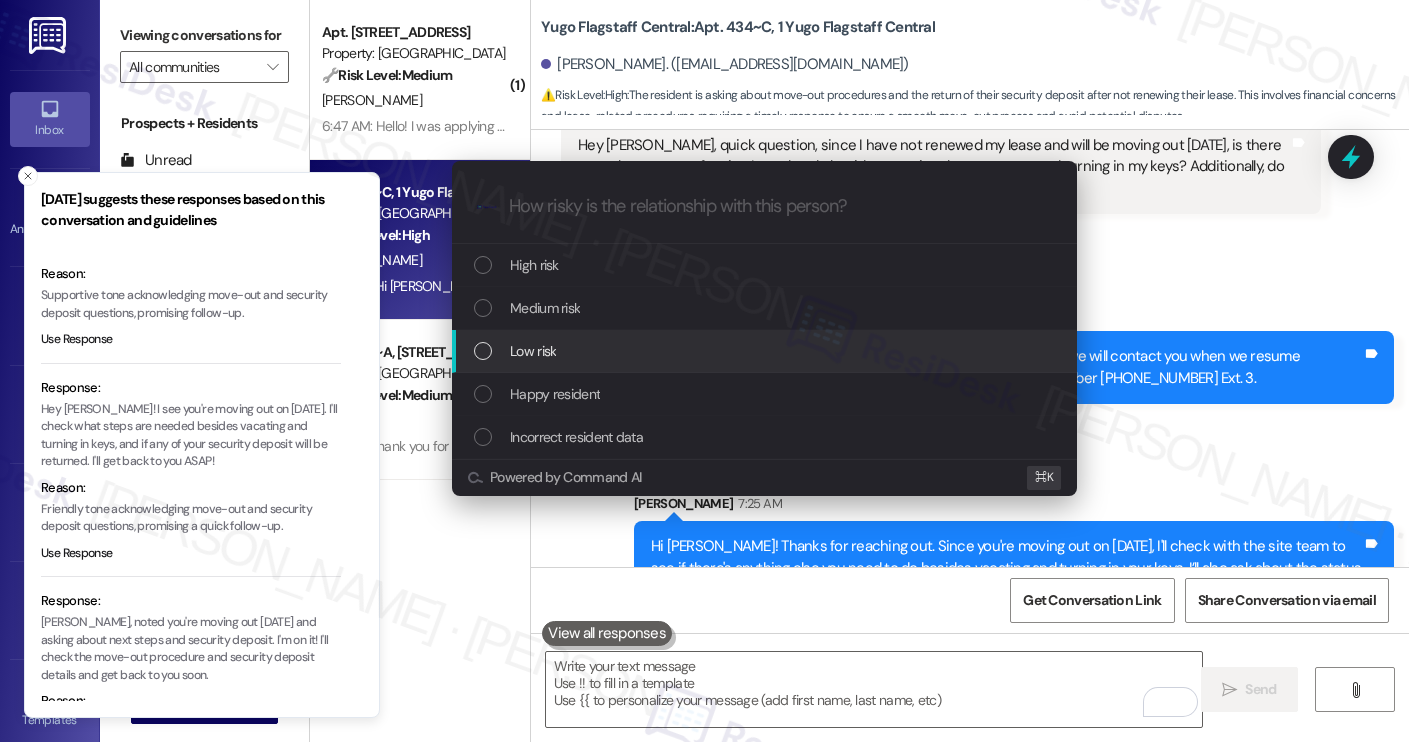 click on "Low risk" at bounding box center [766, 351] 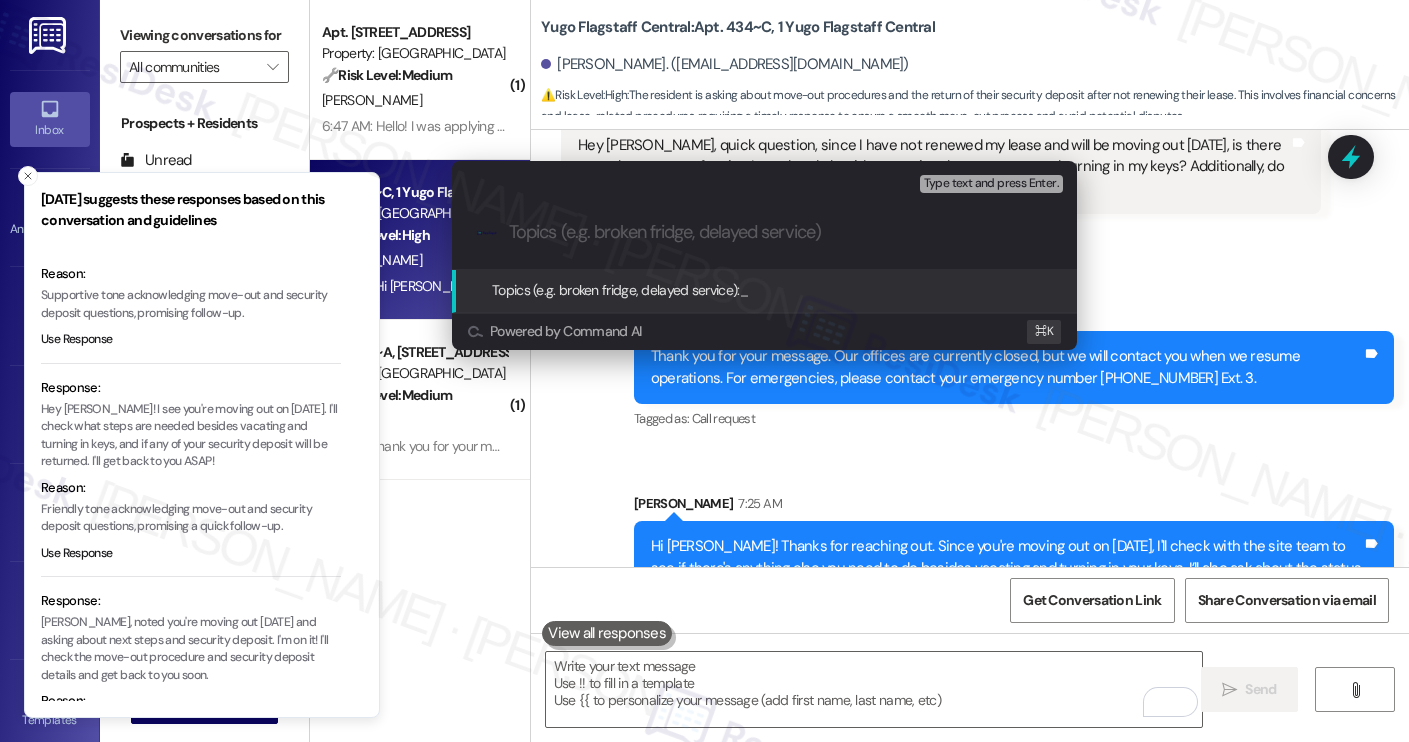 paste on "Resident Inquiry: Move-Out Process and Security Deposit" 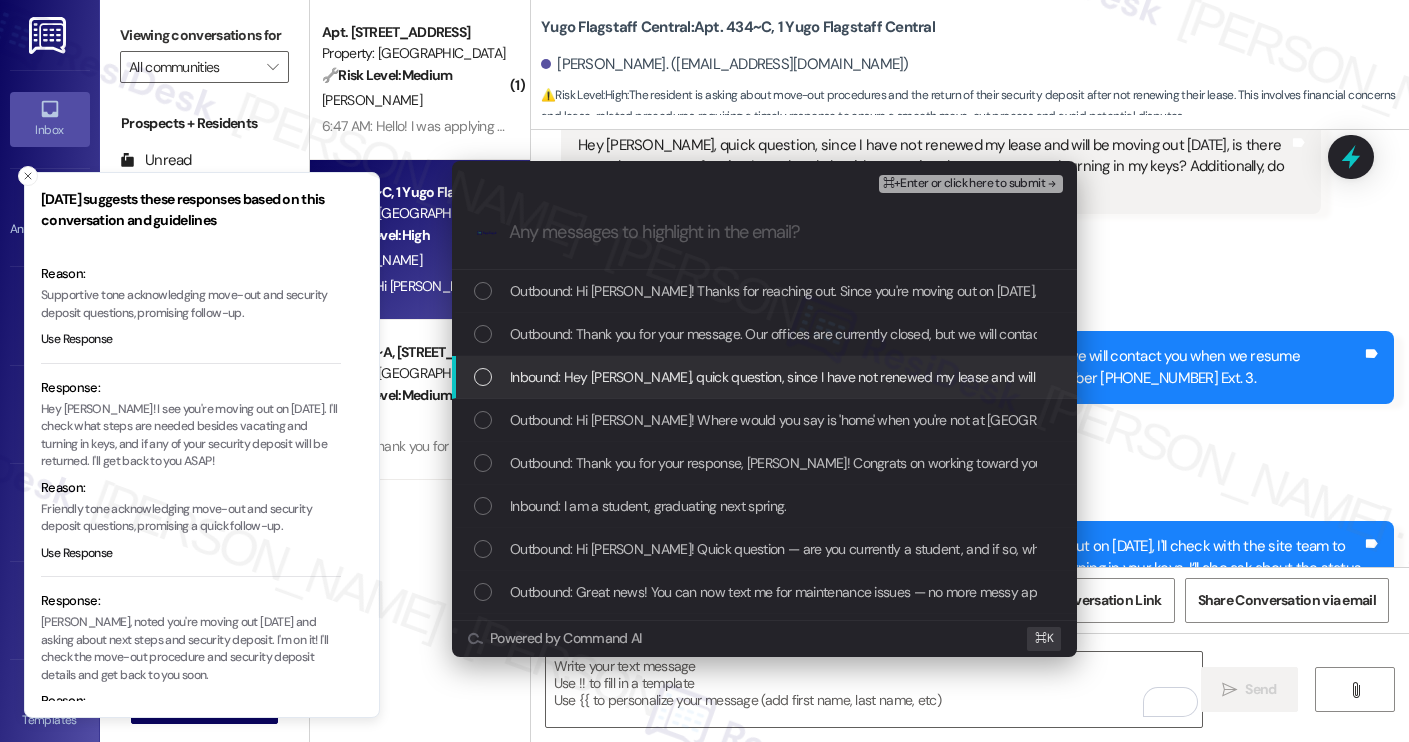 click on "Inbound: Hey [PERSON_NAME], quick question, since I have not renewed my lease and will be moving out [DATE], is there any other course of action I need to do besides vacating the apartment and turning in my keys? Additionally, do I get any part of my safety deposit back after my lease is over?" at bounding box center [1369, 377] 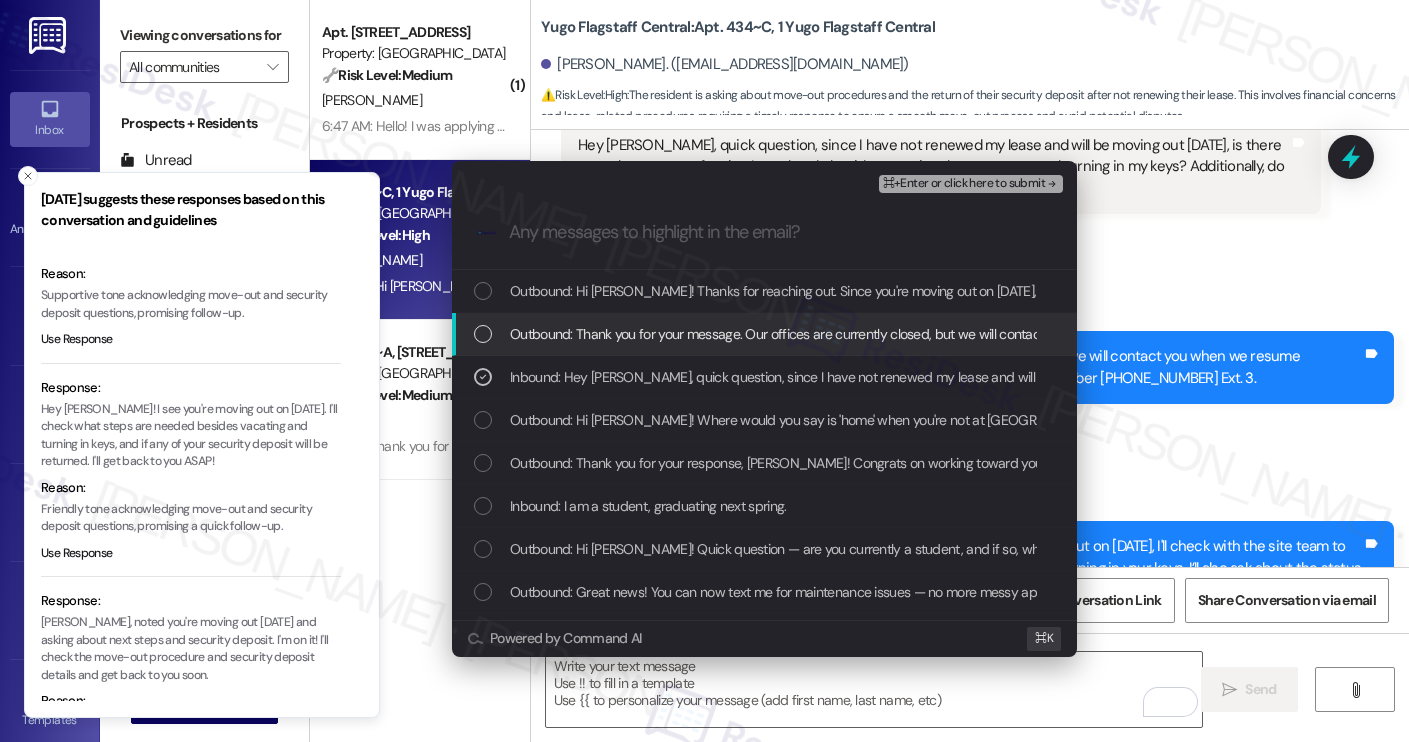 click on "⌘+Enter or click here to submit" at bounding box center (964, 184) 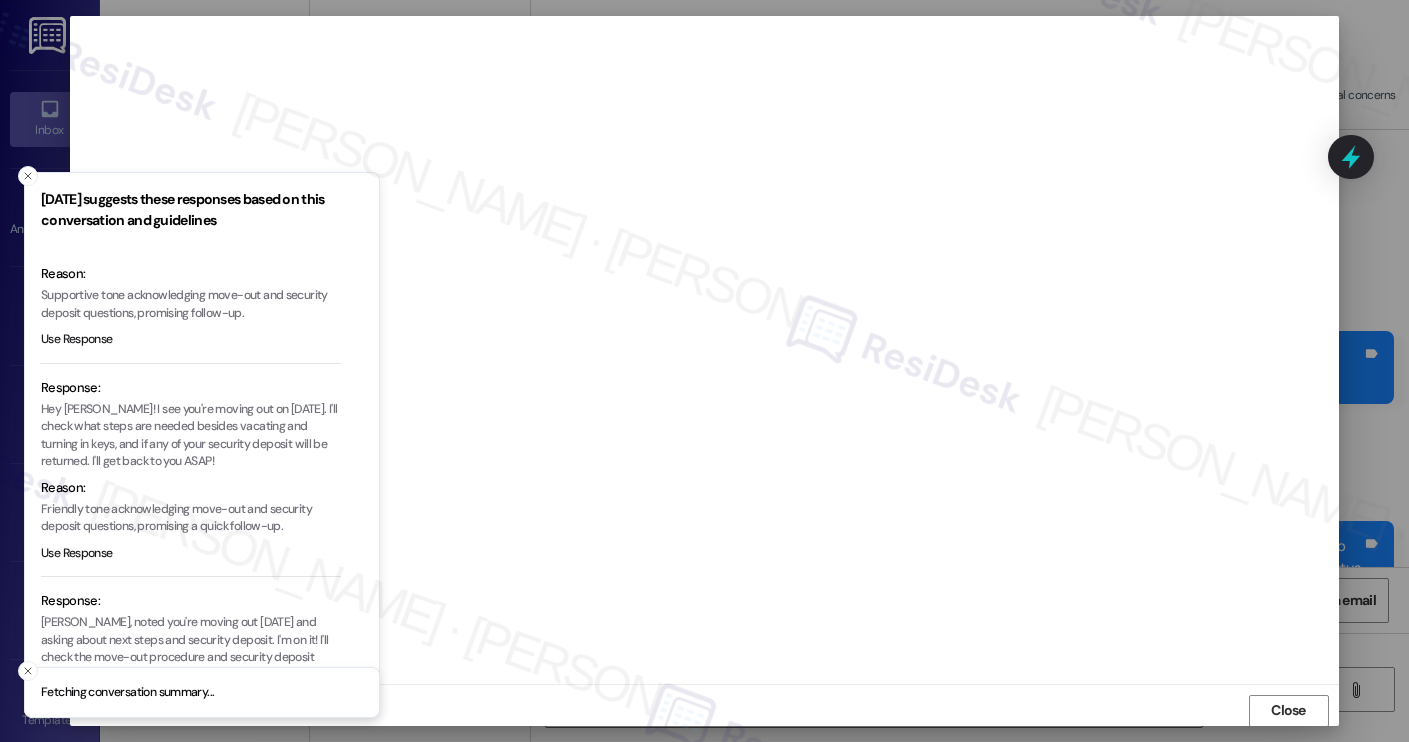 scroll, scrollTop: 1, scrollLeft: 0, axis: vertical 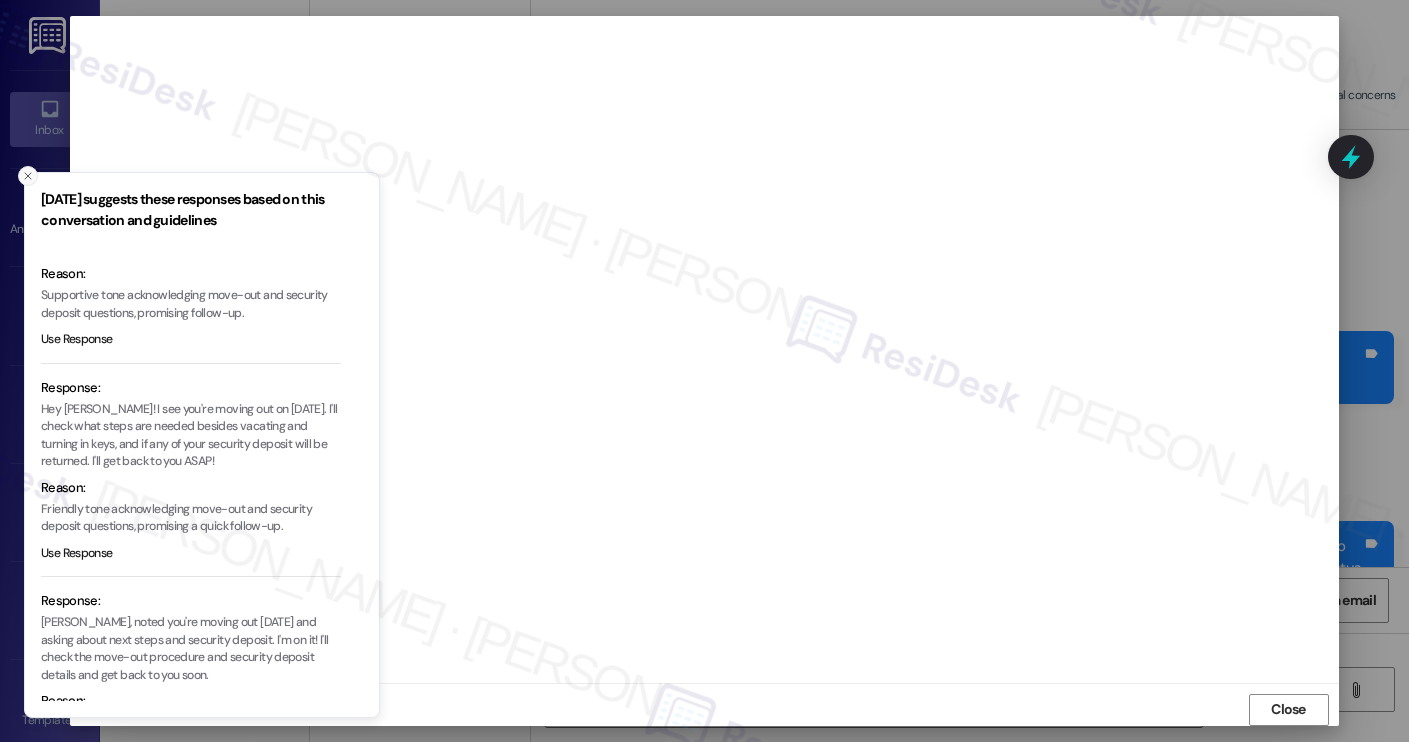 click at bounding box center (28, 176) 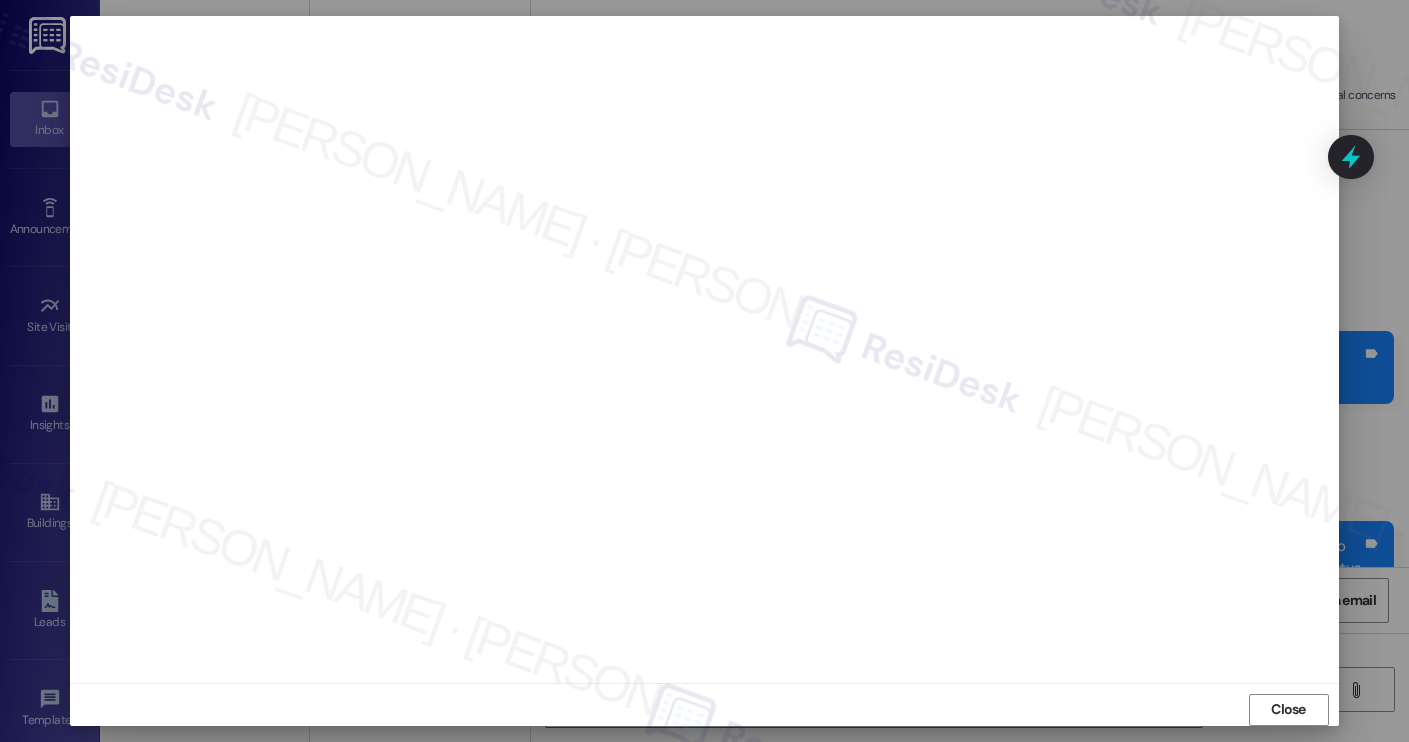 scroll, scrollTop: 11, scrollLeft: 0, axis: vertical 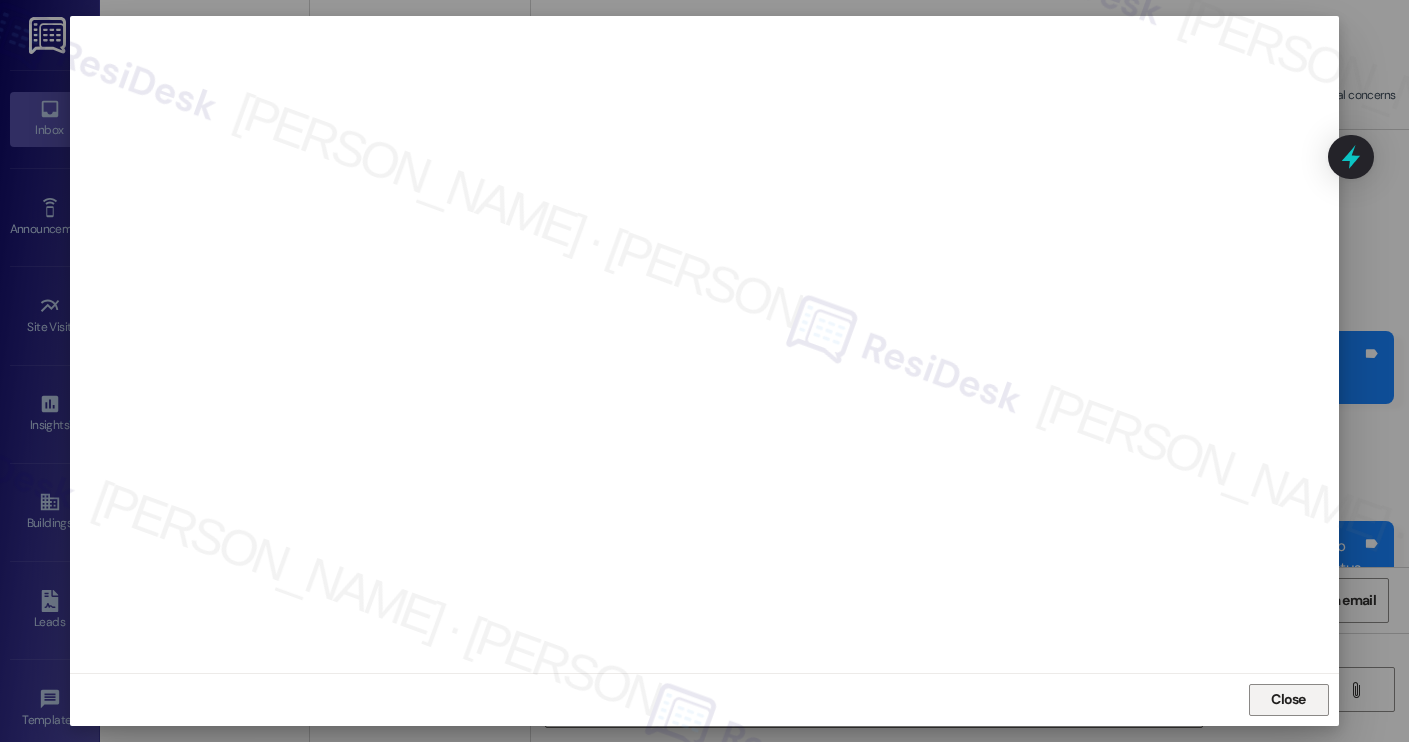 click on "Close" at bounding box center [1288, 699] 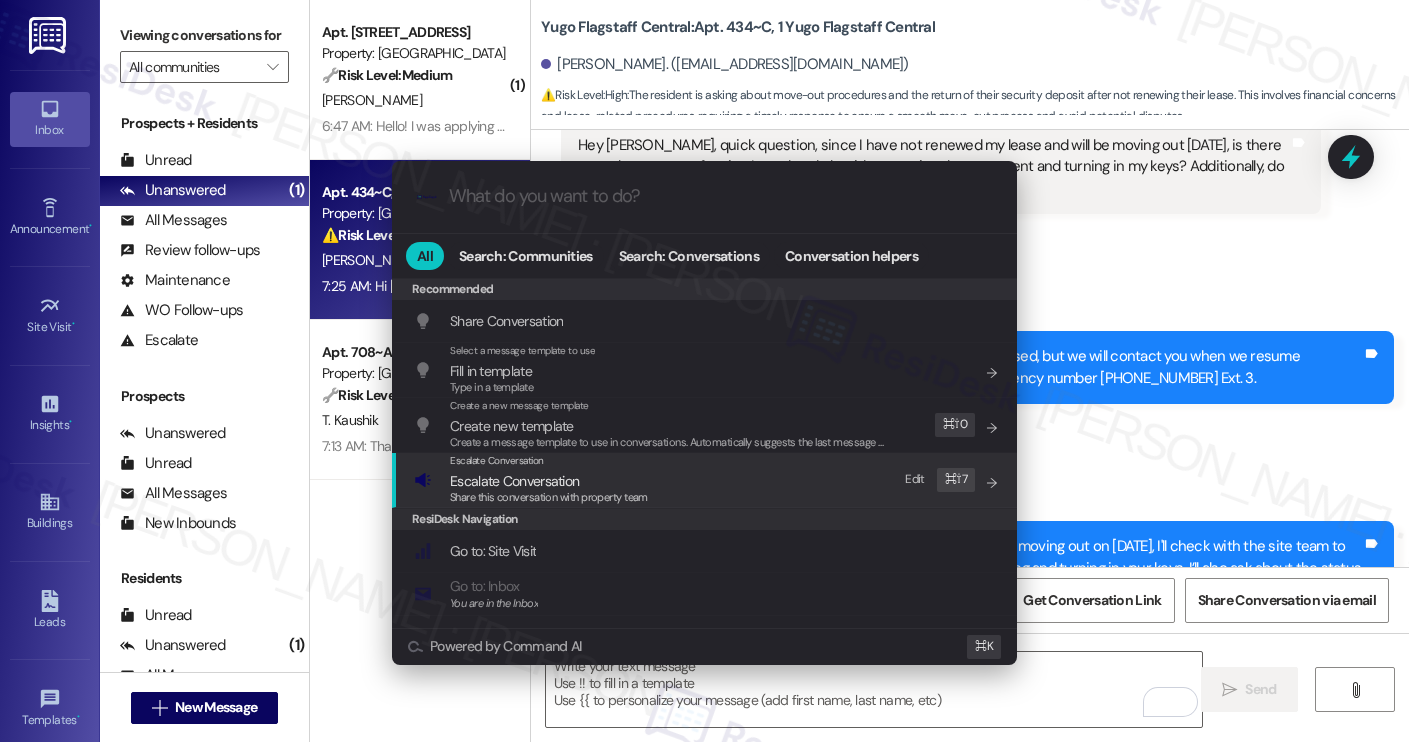 click on "Escalate Conversation Escalate Conversation Share this conversation with property team Edit ⌘ ⇧ 7" at bounding box center [706, 480] 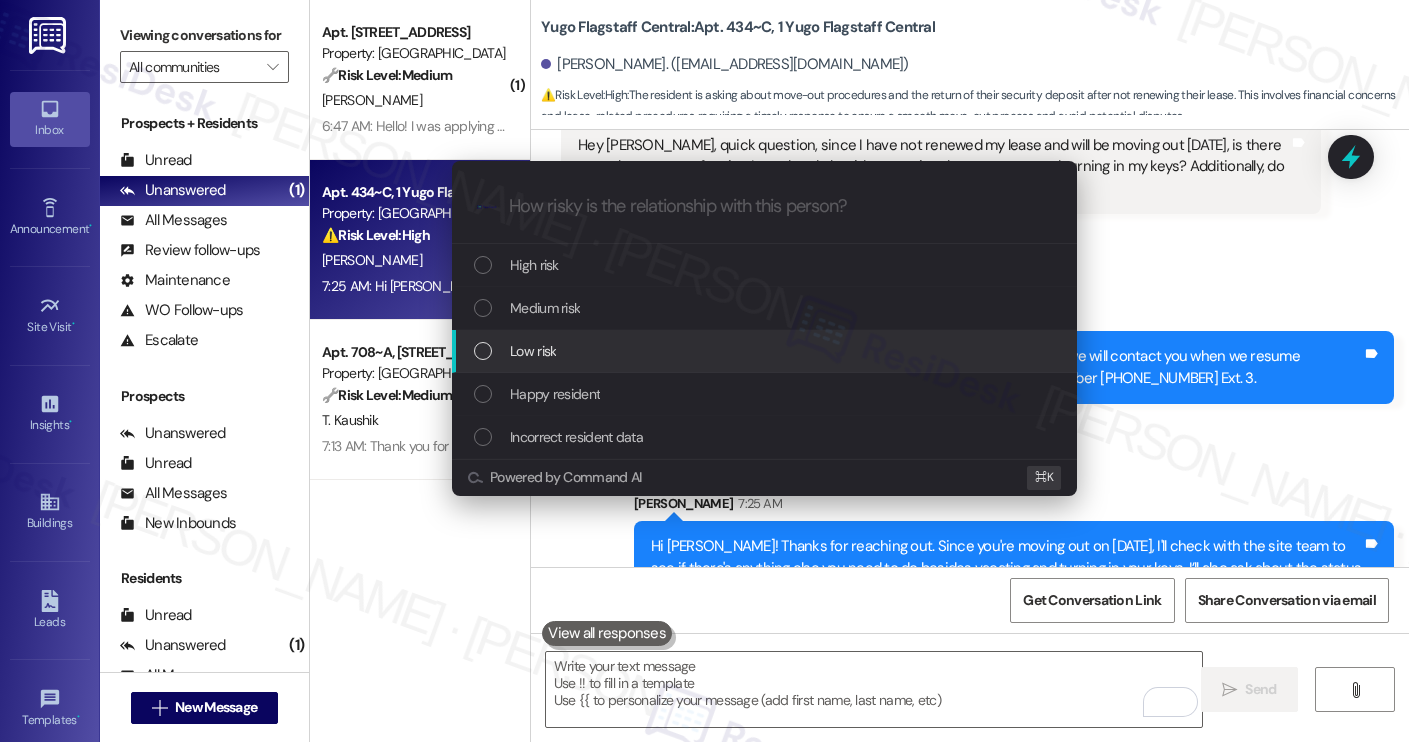 click on "Low risk" at bounding box center (764, 351) 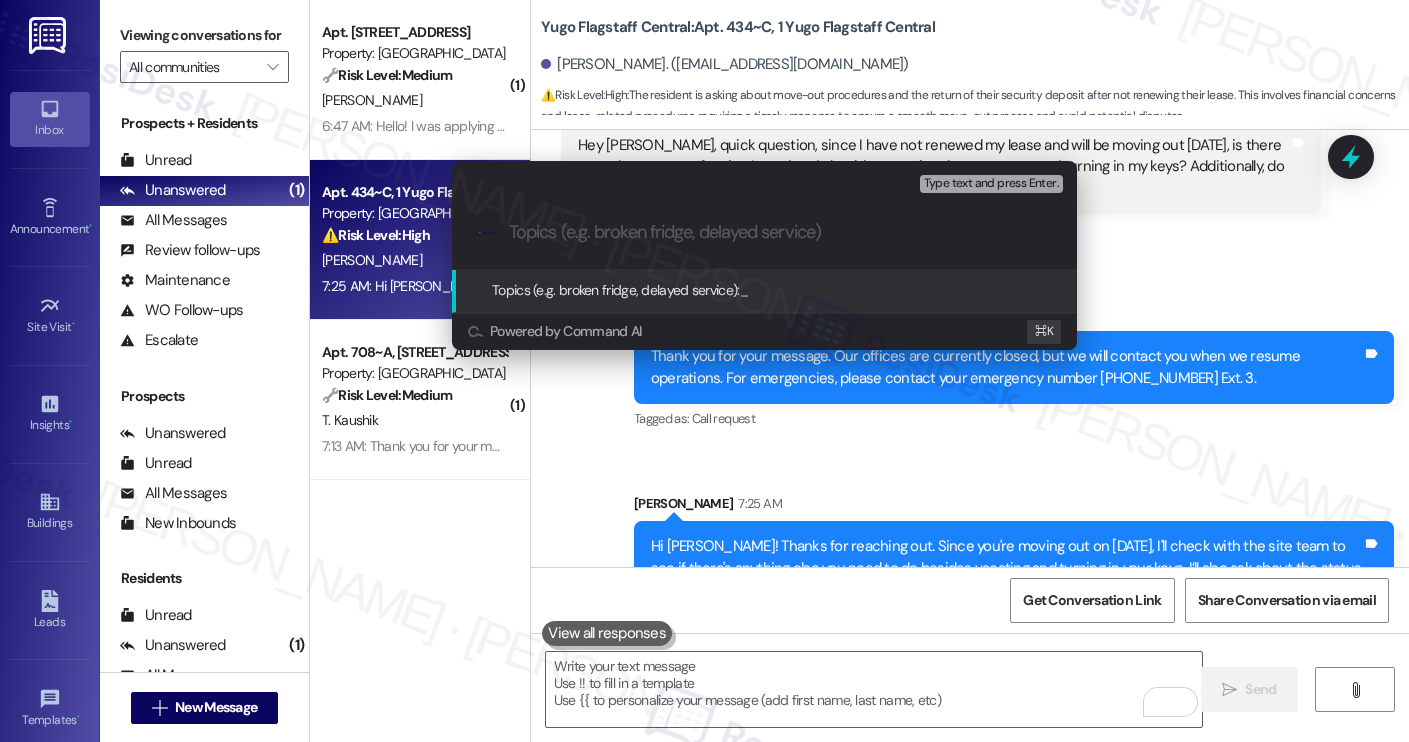 paste on "Resident Inquiry: Move-Out Process and Security Deposit" 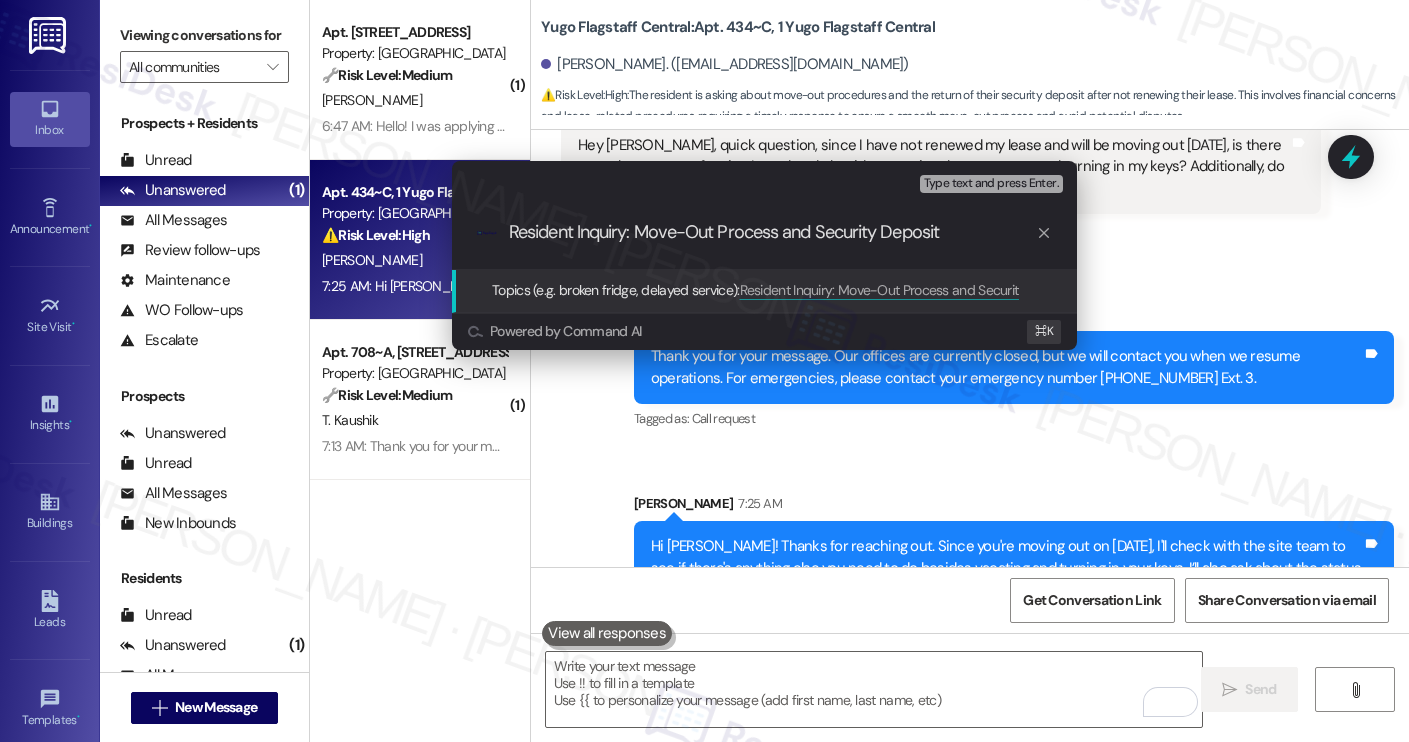 type 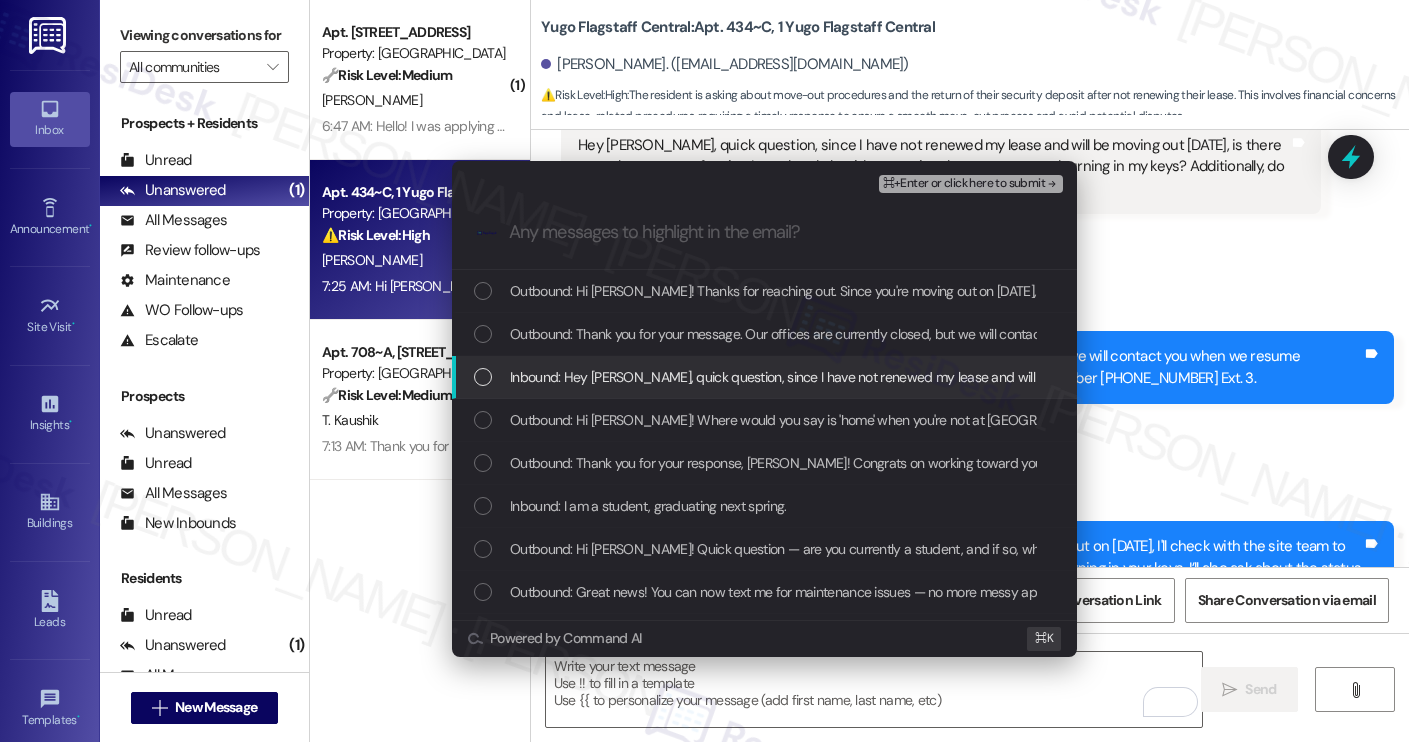click on "Inbound: Hey [PERSON_NAME], quick question, since I have not renewed my lease and will be moving out [DATE], is there any other course of action I need to do besides vacating the apartment and turning in my keys? Additionally, do I get any part of my safety deposit back after my lease is over?" at bounding box center (764, 377) 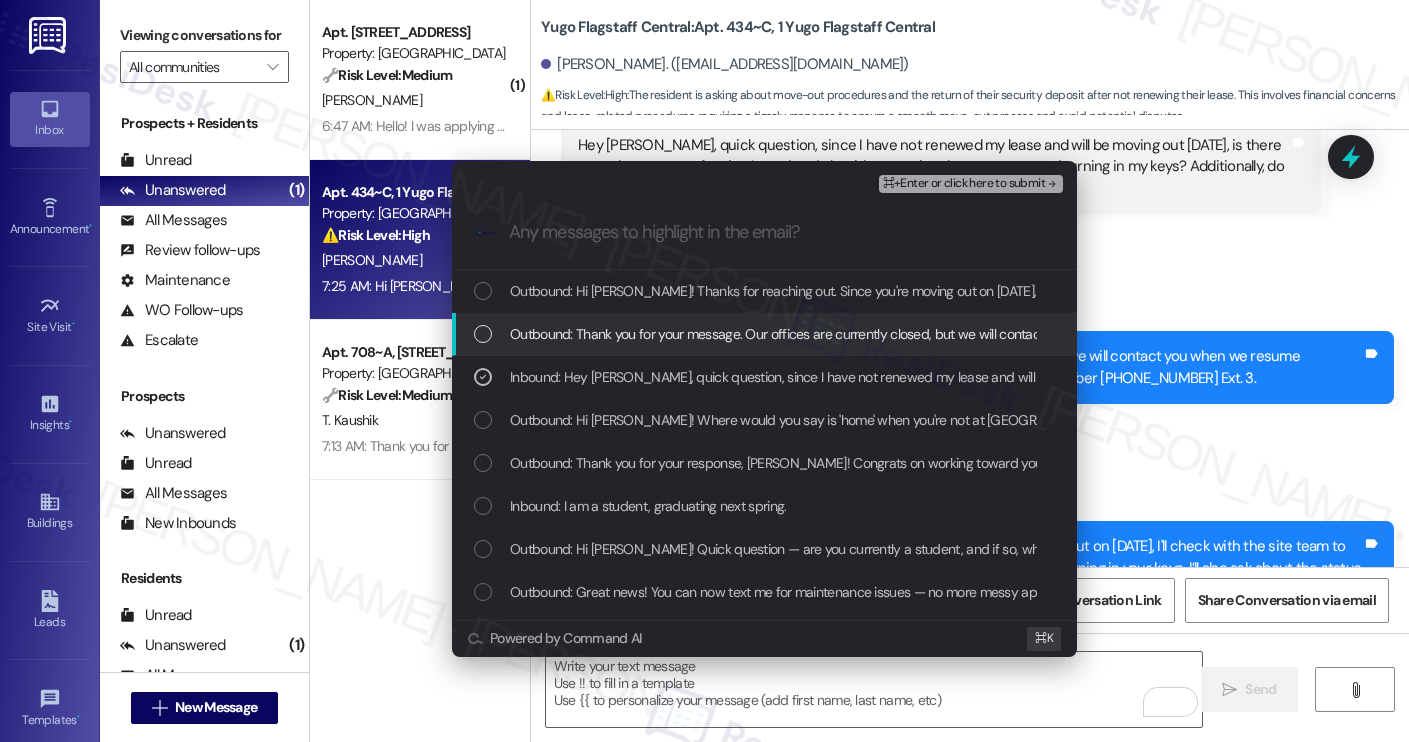 click on "⌘+Enter or click here to submit" at bounding box center (964, 184) 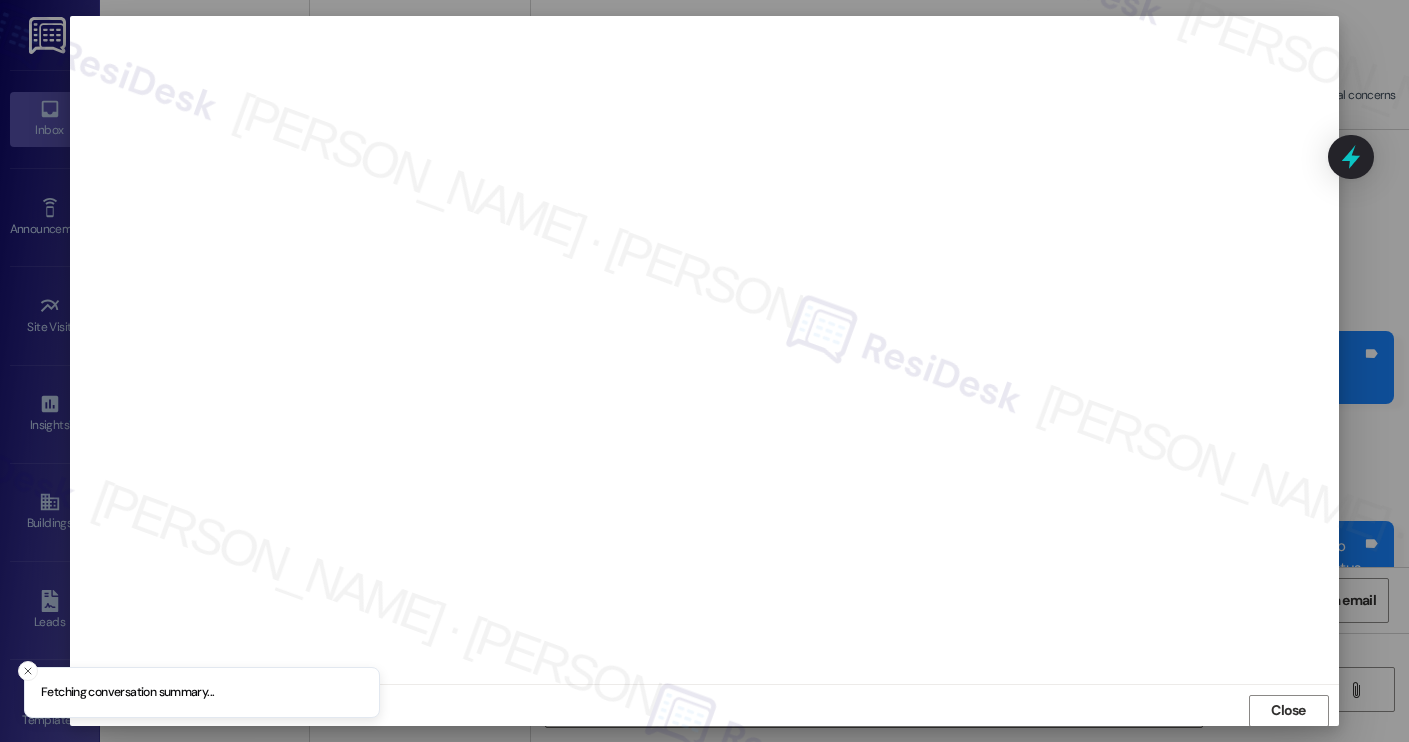 scroll, scrollTop: 1, scrollLeft: 0, axis: vertical 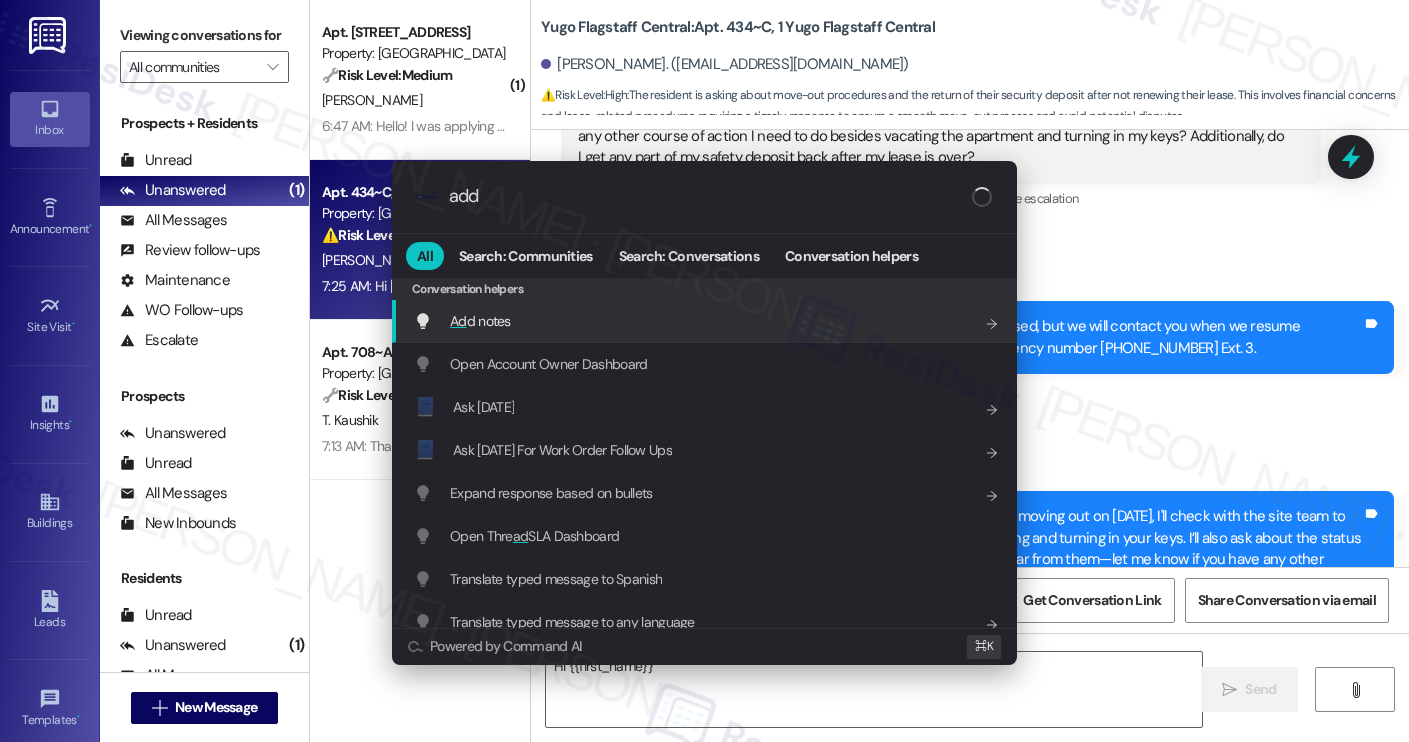 click on "Ad d notes Add shortcut" at bounding box center (706, 321) 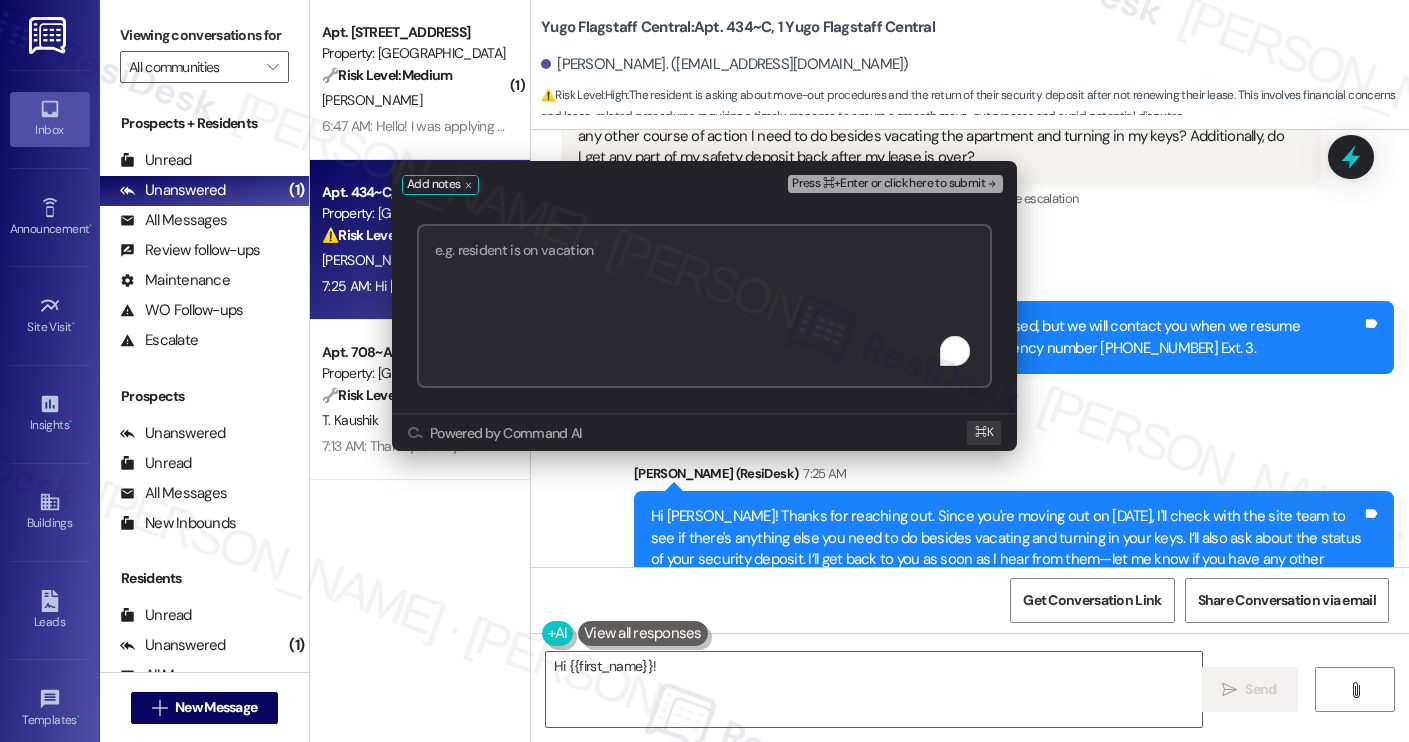 click at bounding box center (704, 306) 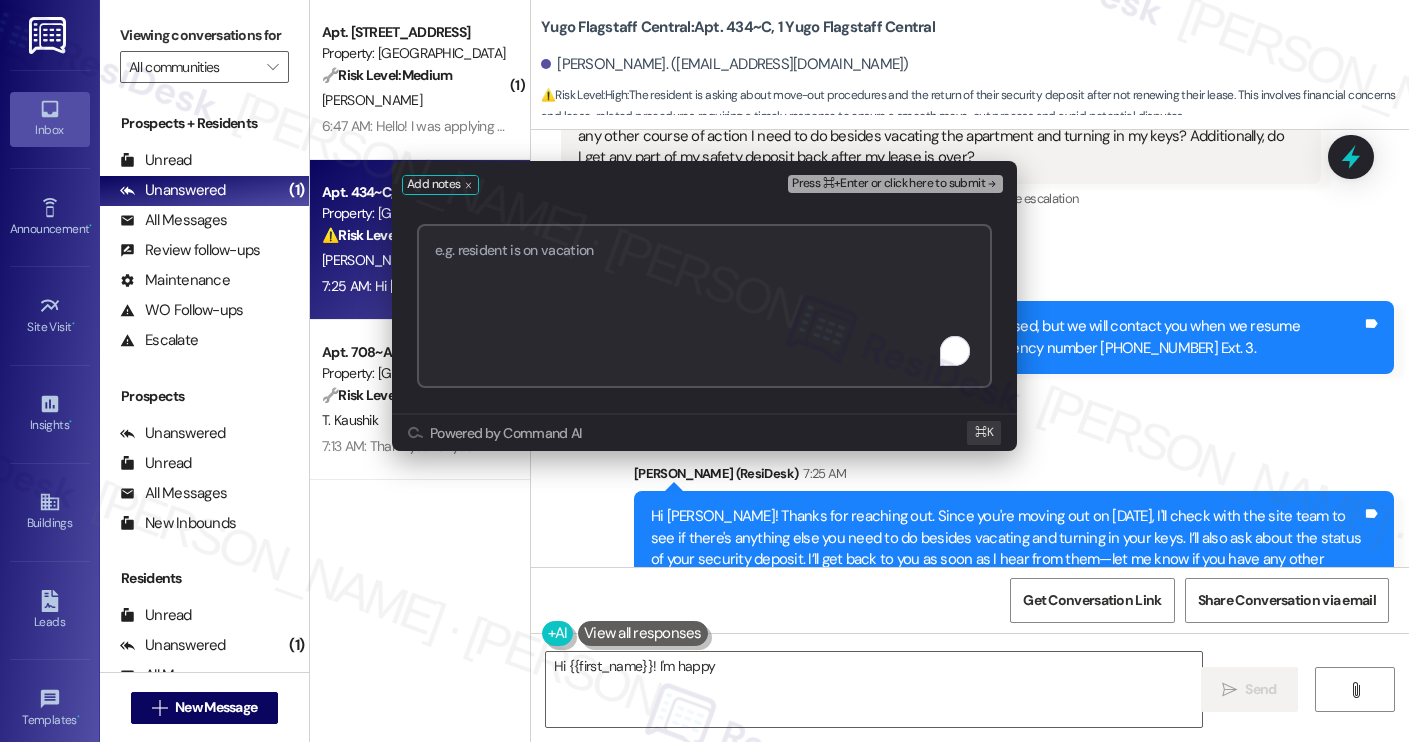 paste on "Resident Inquiry: Move-Out Process and Security Deposit" 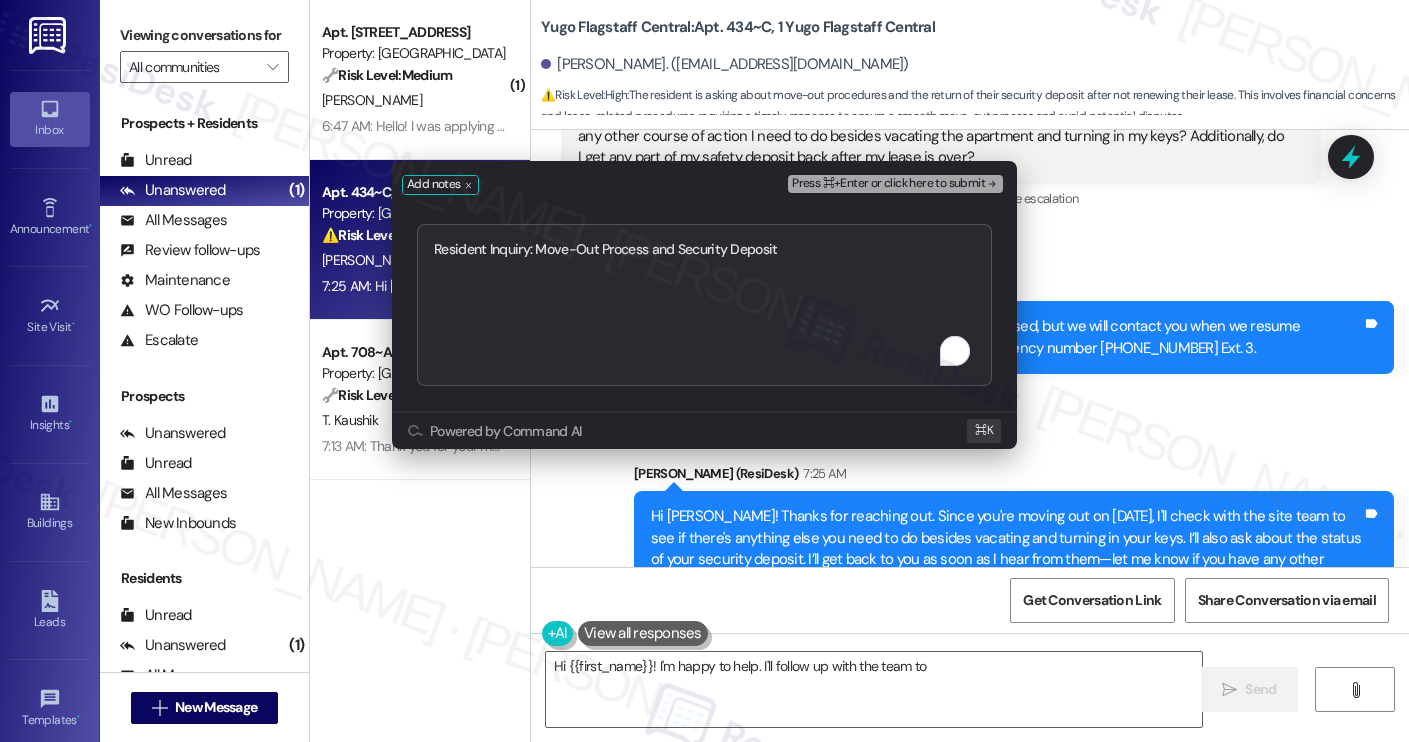 click on "Press ⌘+Enter or click here to submit" at bounding box center (888, 184) 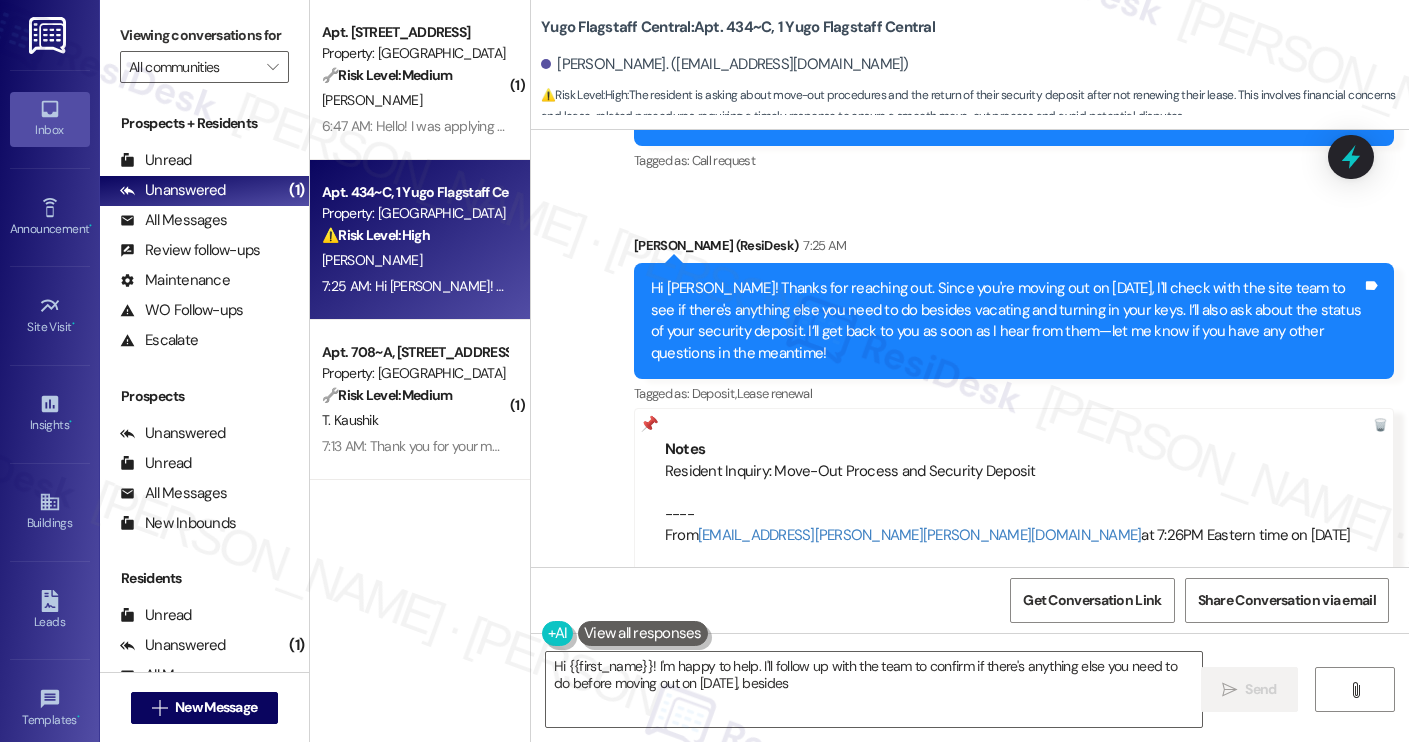 scroll, scrollTop: 4737, scrollLeft: 0, axis: vertical 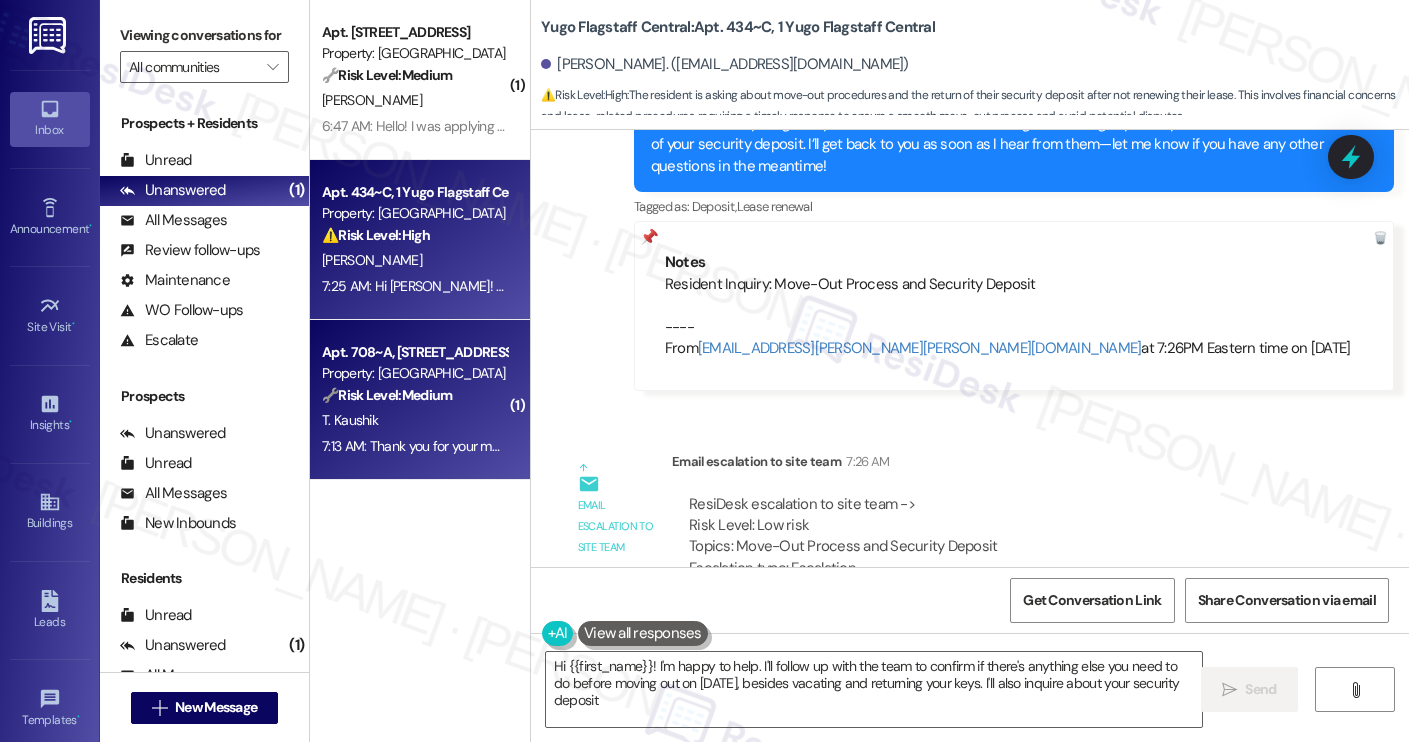 type on "Hi {{first_name}}! I'm happy to help. I'll follow up with the team to confirm if there's anything else you need to do before moving out on [DATE], besides vacating and returning your keys. I'll also inquire about your security deposit!" 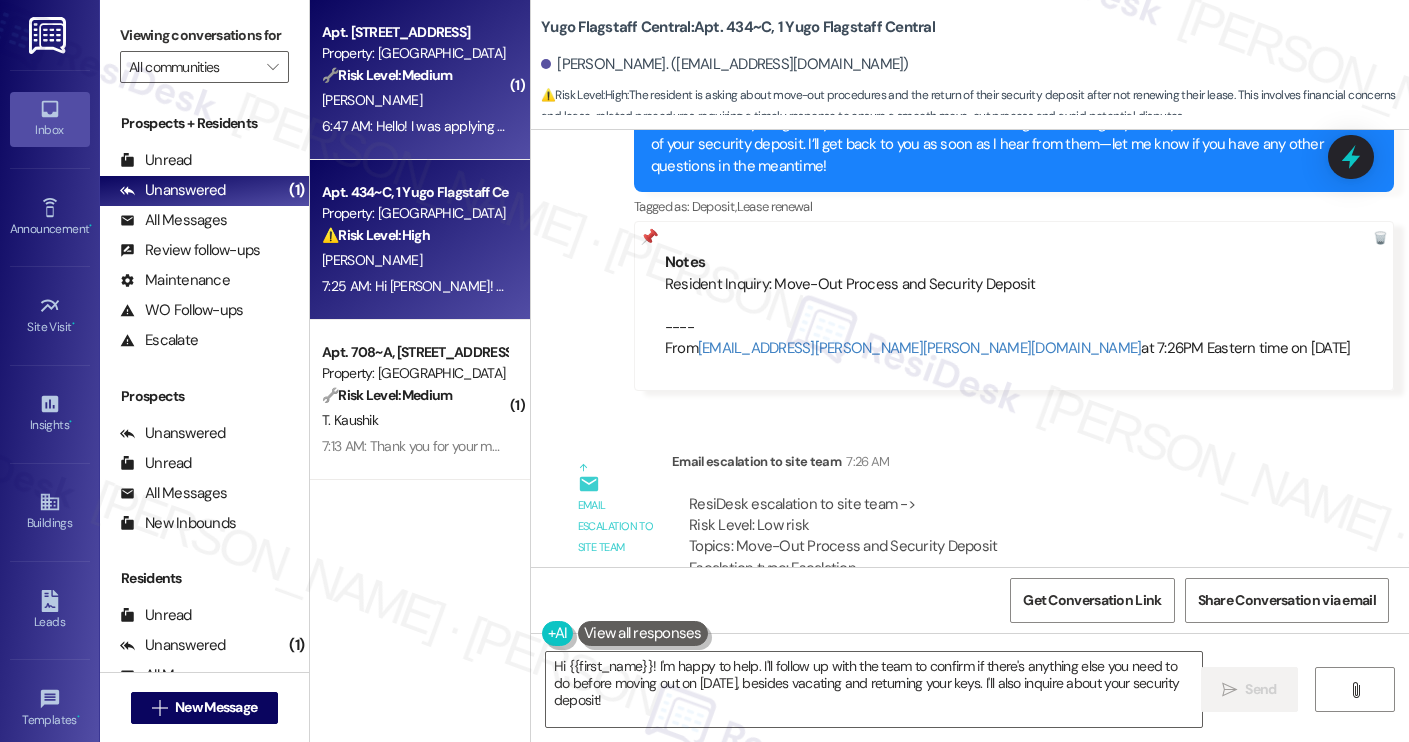 click on "Apt. 706~B, [GEOGRAPHIC_DATA] Property: Austin Corner 🔧  Risk Level:  Medium The resident is requesting information (landlord/property manager's name and address) needed for renter's insurance. While important for the resident, it doesn't represent an immediate threat or critical issue. The resident also mentions not receiving a response in the app, indicating a need for follow-up, but not an urgent situation. [PERSON_NAME] 6:47 AM: Hello! I was applying for the renters insurance and they're asking for my landlord/property manager's name and address. I sent a message in the app but no one has gotten back to me 6:47 AM: Hello! I was applying for the renters insurance and they're asking for my landlord/property manager's name and address. I sent a message in the app but no one has gotten back to me" at bounding box center (420, 80) 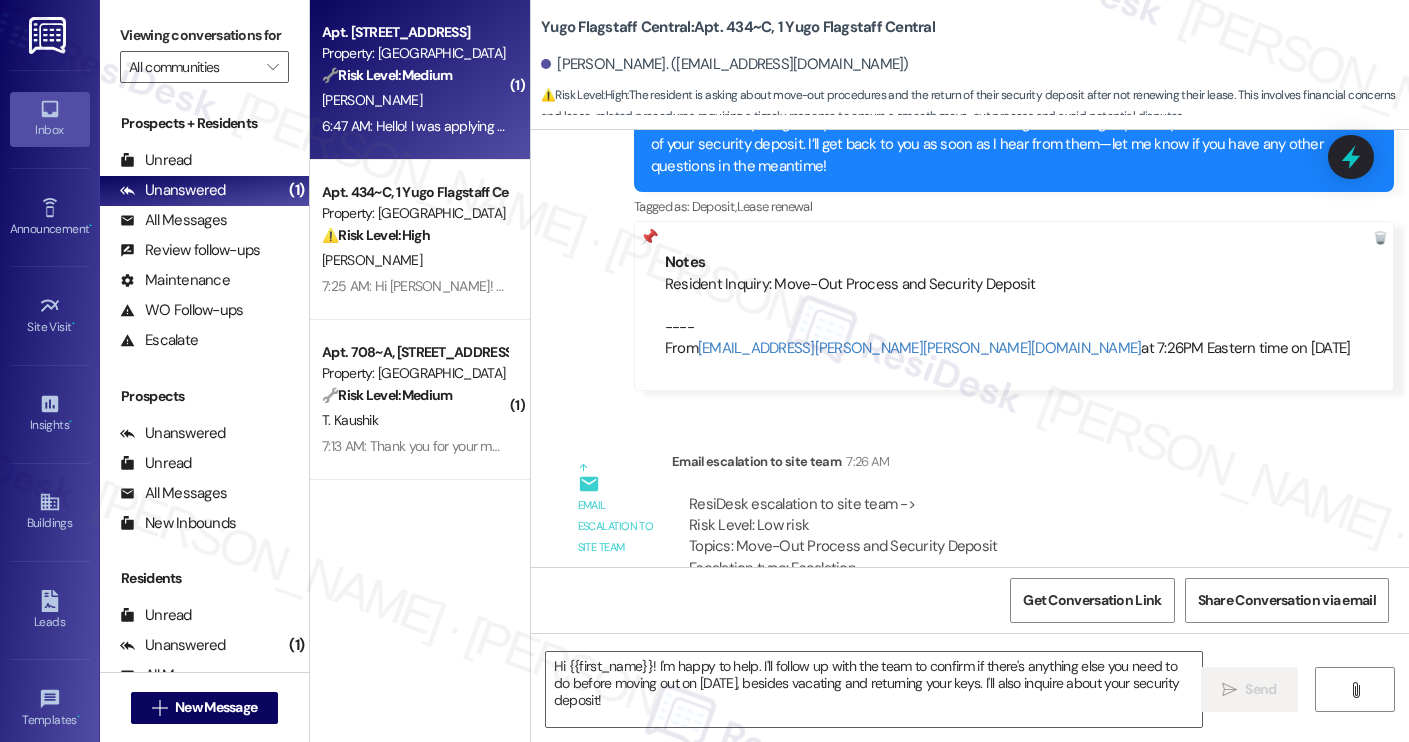 type on "Fetching suggested responses. Please feel free to read through the conversation in the meantime." 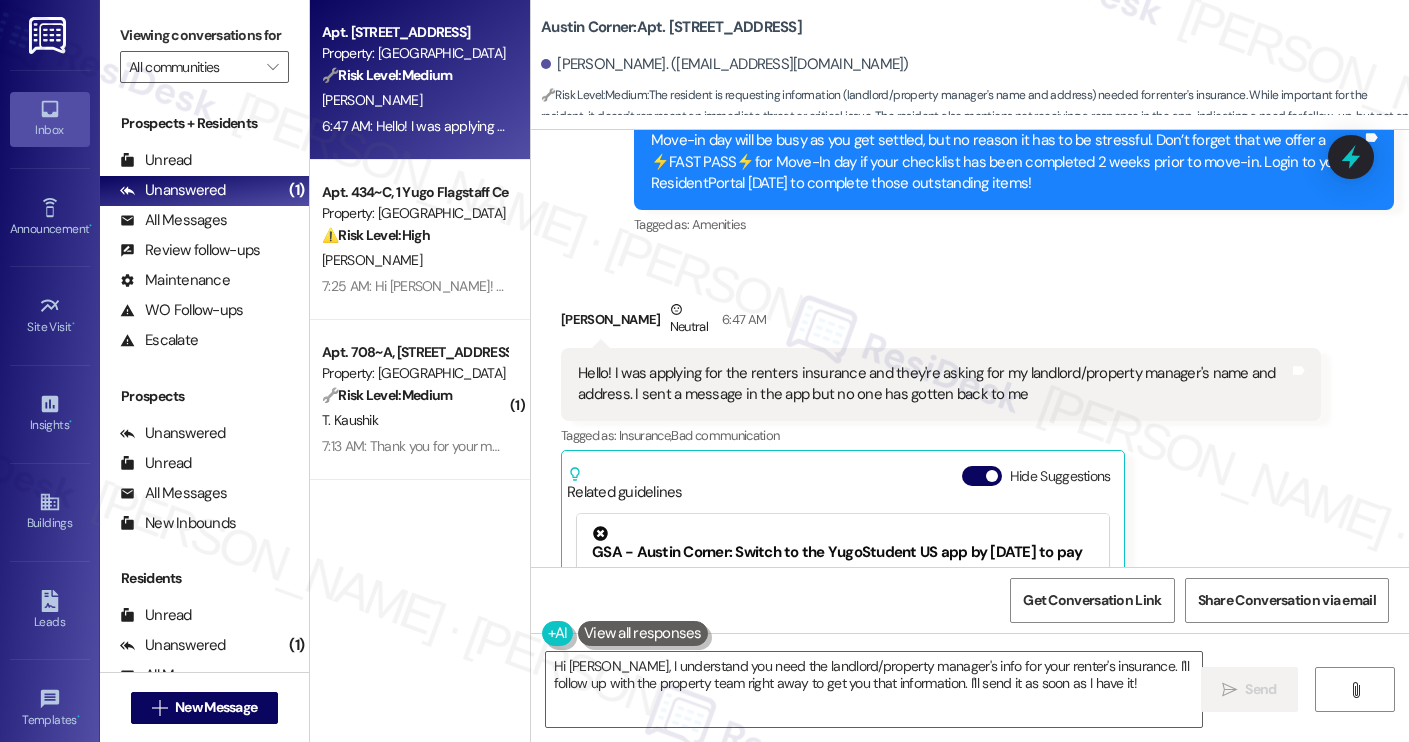 scroll, scrollTop: 444, scrollLeft: 0, axis: vertical 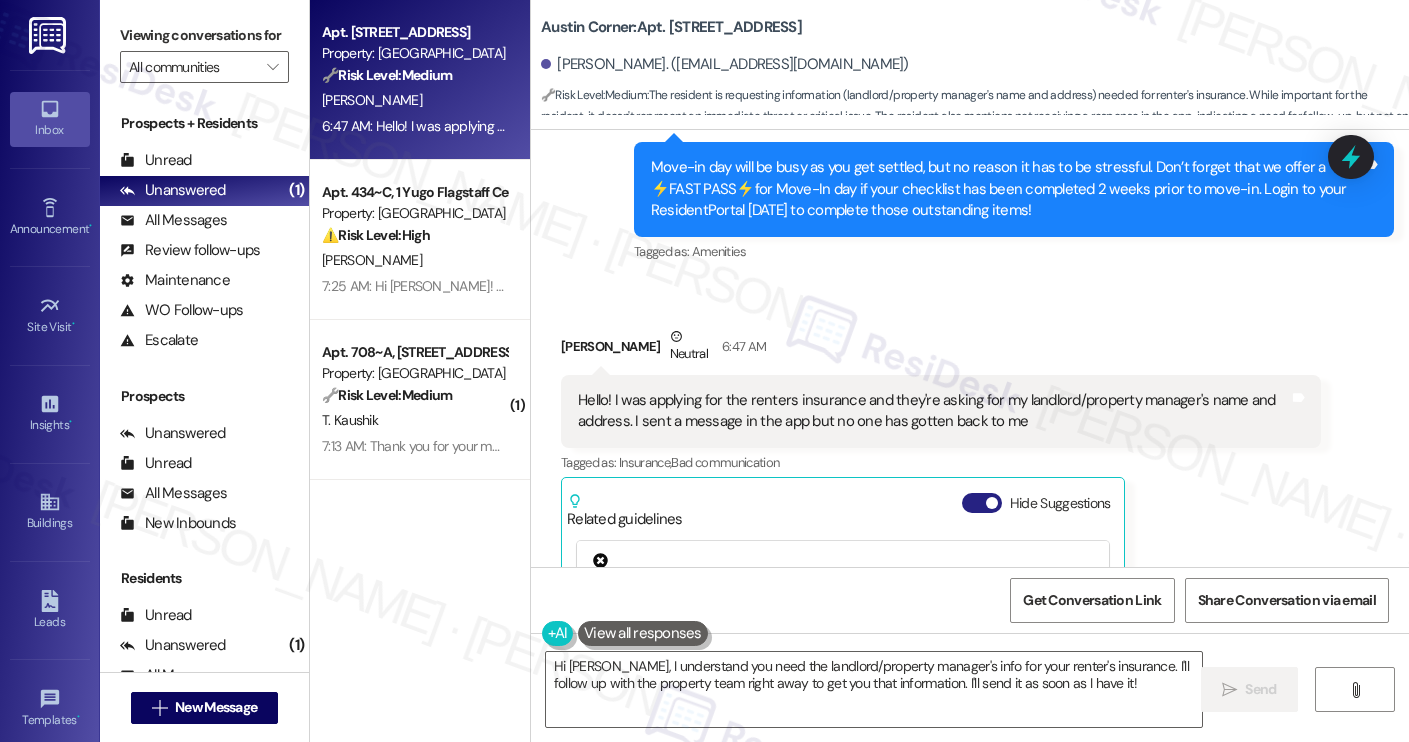 click on "Hide Suggestions" at bounding box center (982, 503) 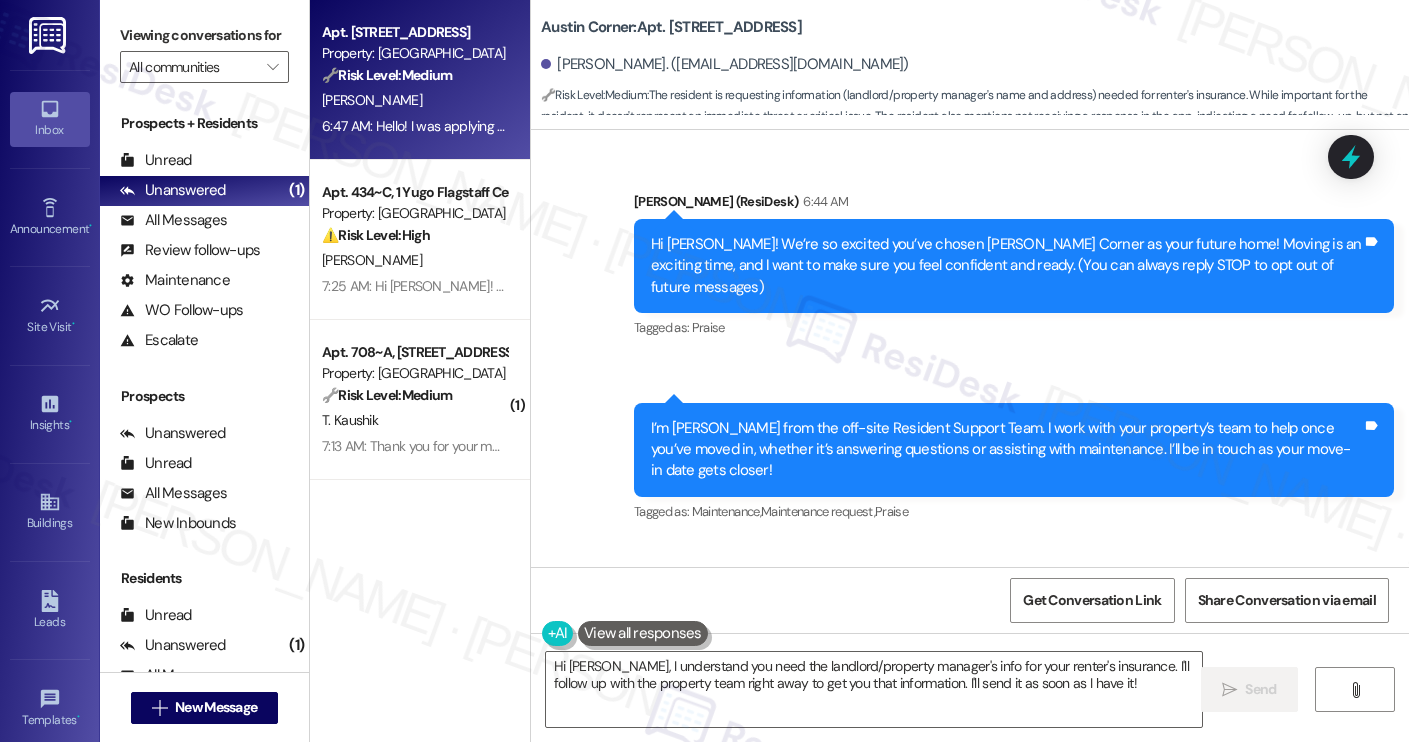 scroll, scrollTop: 505, scrollLeft: 0, axis: vertical 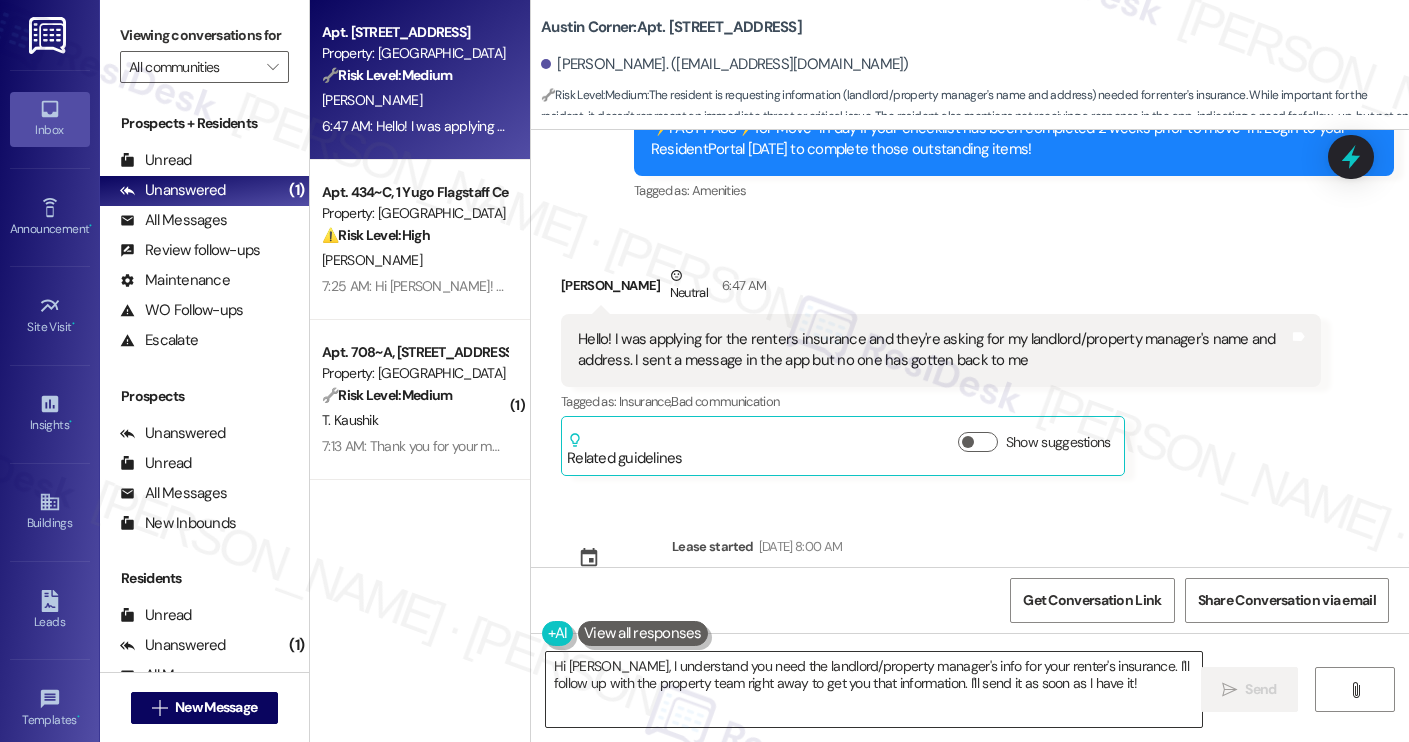 click on "Hi David, I understand you need the landlord/property manager's info for your renter's insurance. I'll follow up with the property team right away to get you that information. I'll send it as soon as I have it!" at bounding box center (874, 689) 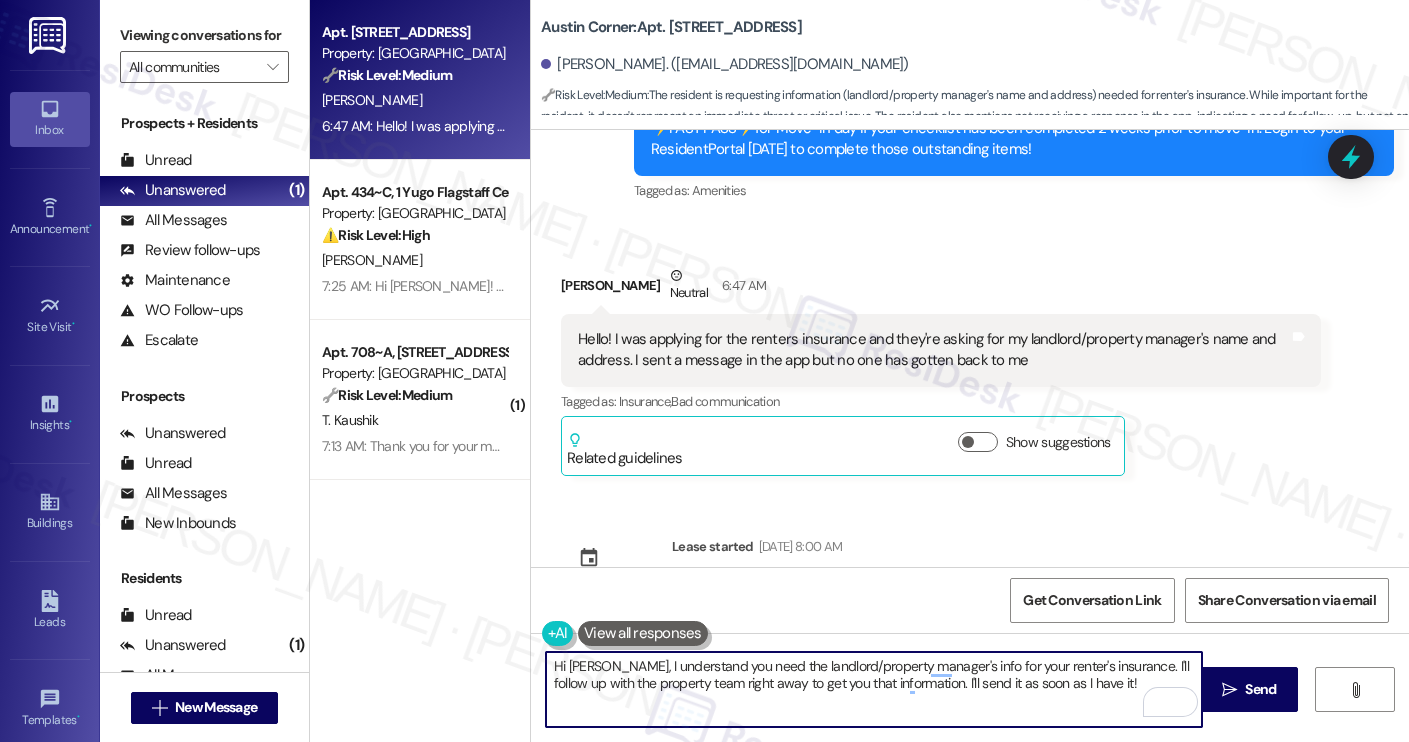 click on "Hi David, I understand you need the landlord/property manager's info for your renter's insurance. I'll follow up with the property team right away to get you that information. I'll send it as soon as I have it!" at bounding box center [874, 689] 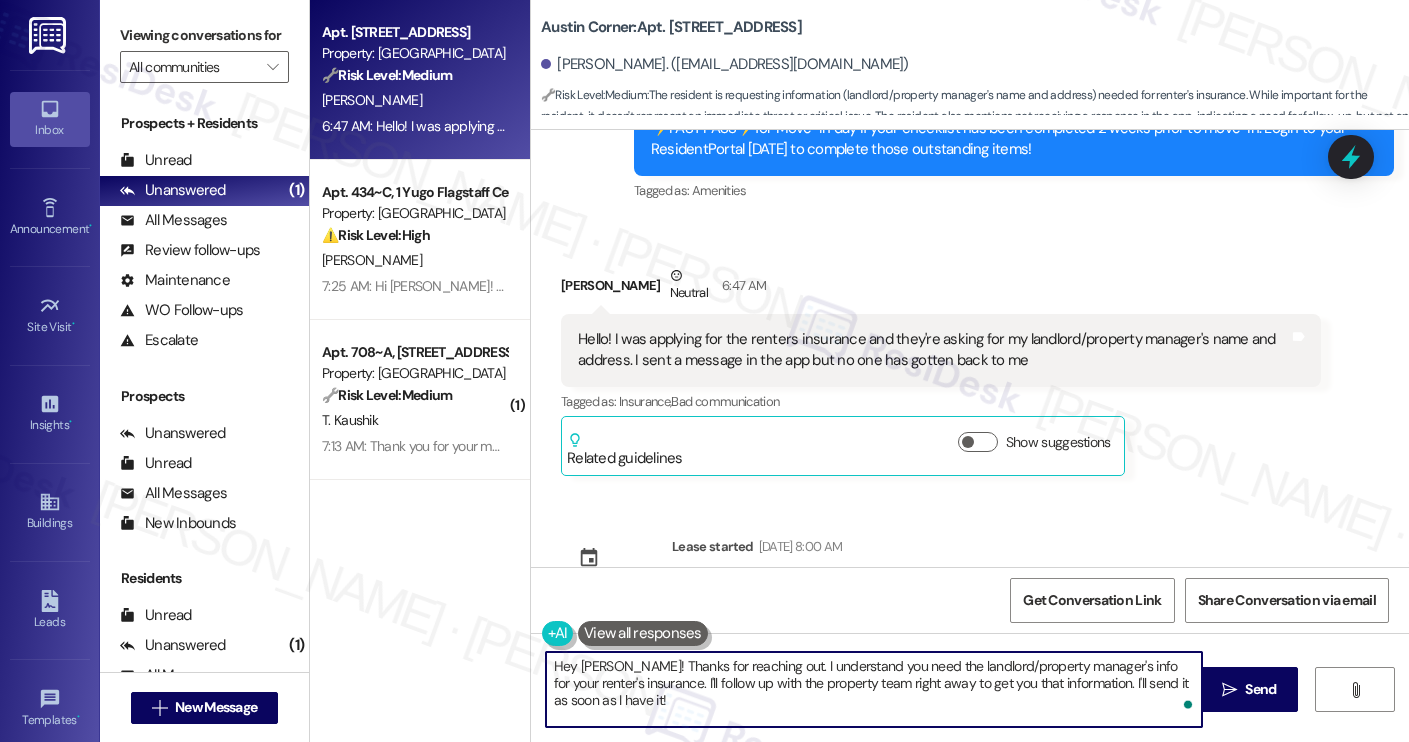 click on "Hey David! Thanks for reaching out. I understand you need the landlord/property manager's info for your renter's insurance. I'll follow up with the property team right away to get you that information. I'll send it as soon as I have it!" at bounding box center (874, 689) 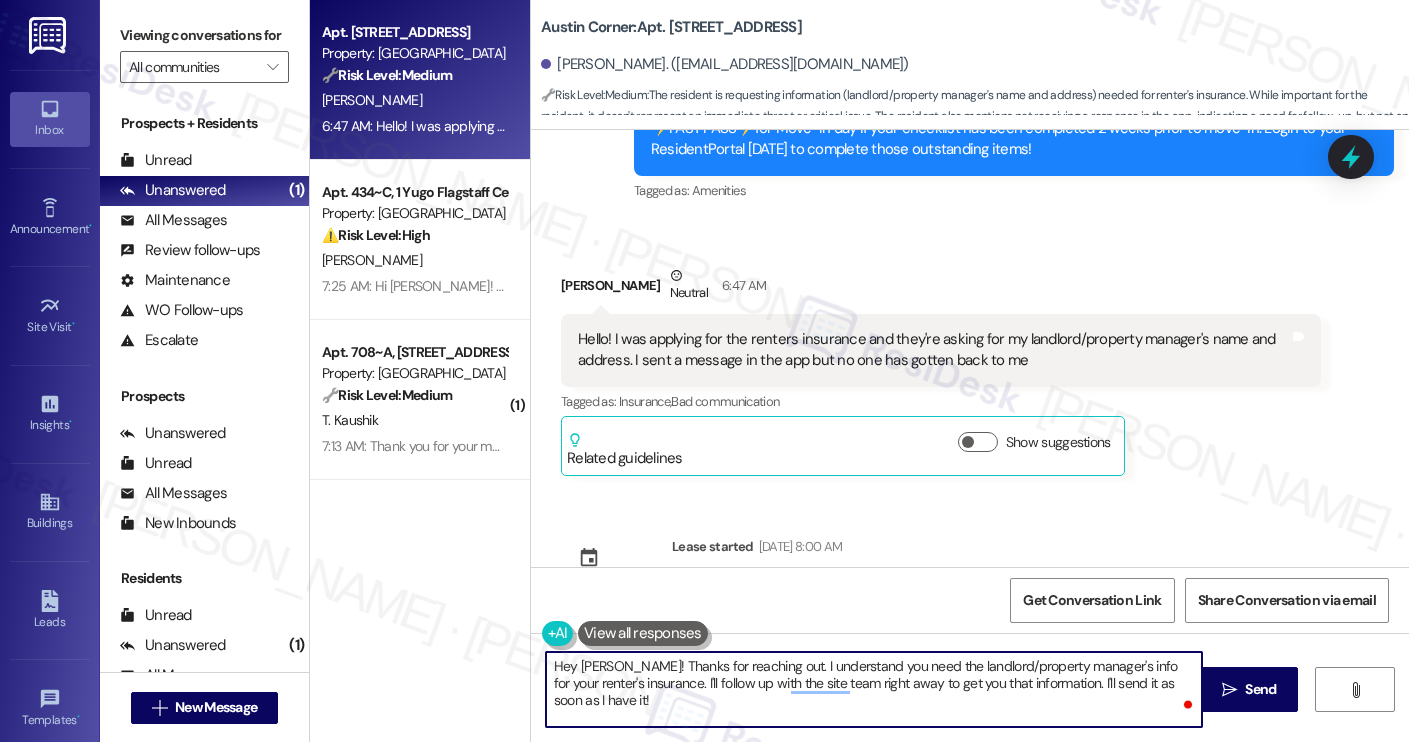 click on "Hey David! Thanks for reaching out. I understand you need the landlord/property manager's info for your renter's insurance. I'll follow up with the site team right away to get you that information. I'll send it as soon as I have it!" at bounding box center [874, 689] 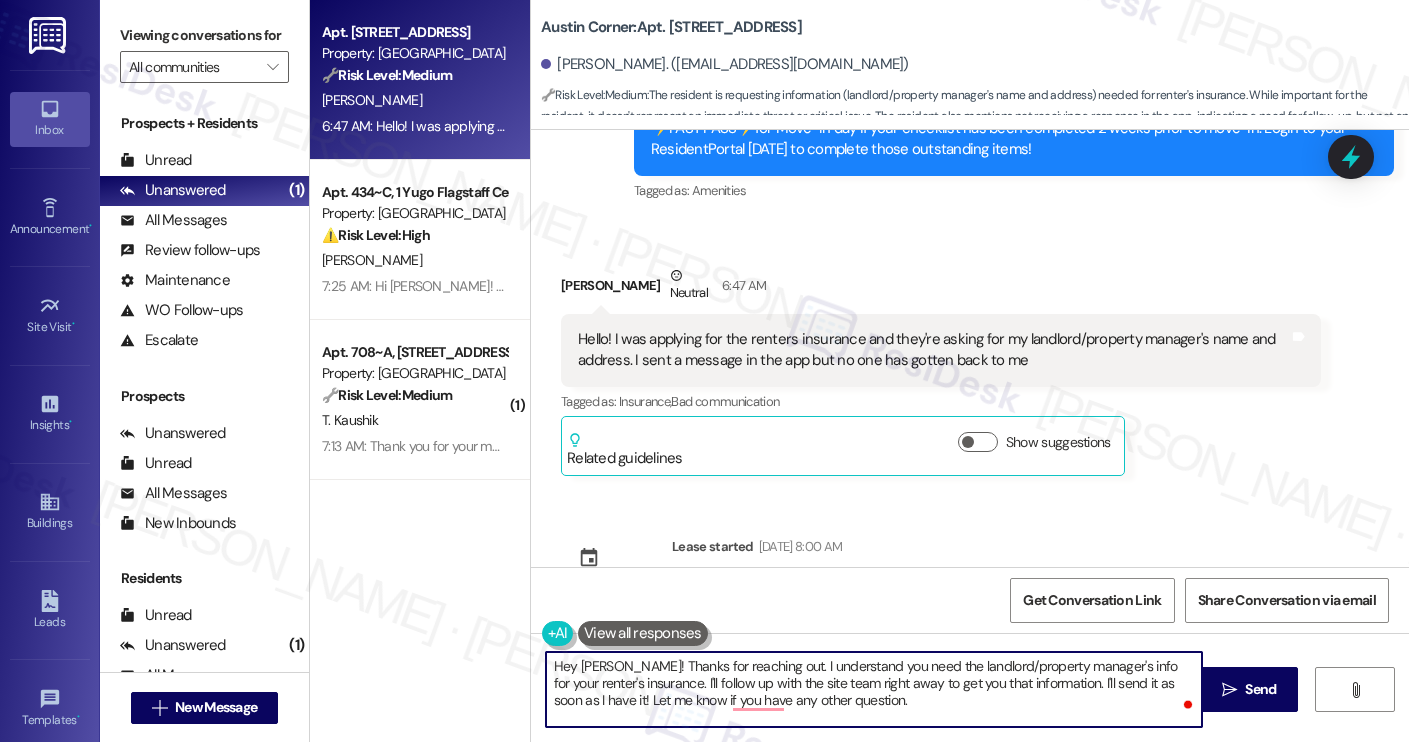 click on "Hey David! Thanks for reaching out. I understand you need the landlord/property manager's info for your renter's insurance. I'll follow up with the site team right away to get you that information. I'll send it as soon as I have it! Let me know if you have any other question." at bounding box center [874, 689] 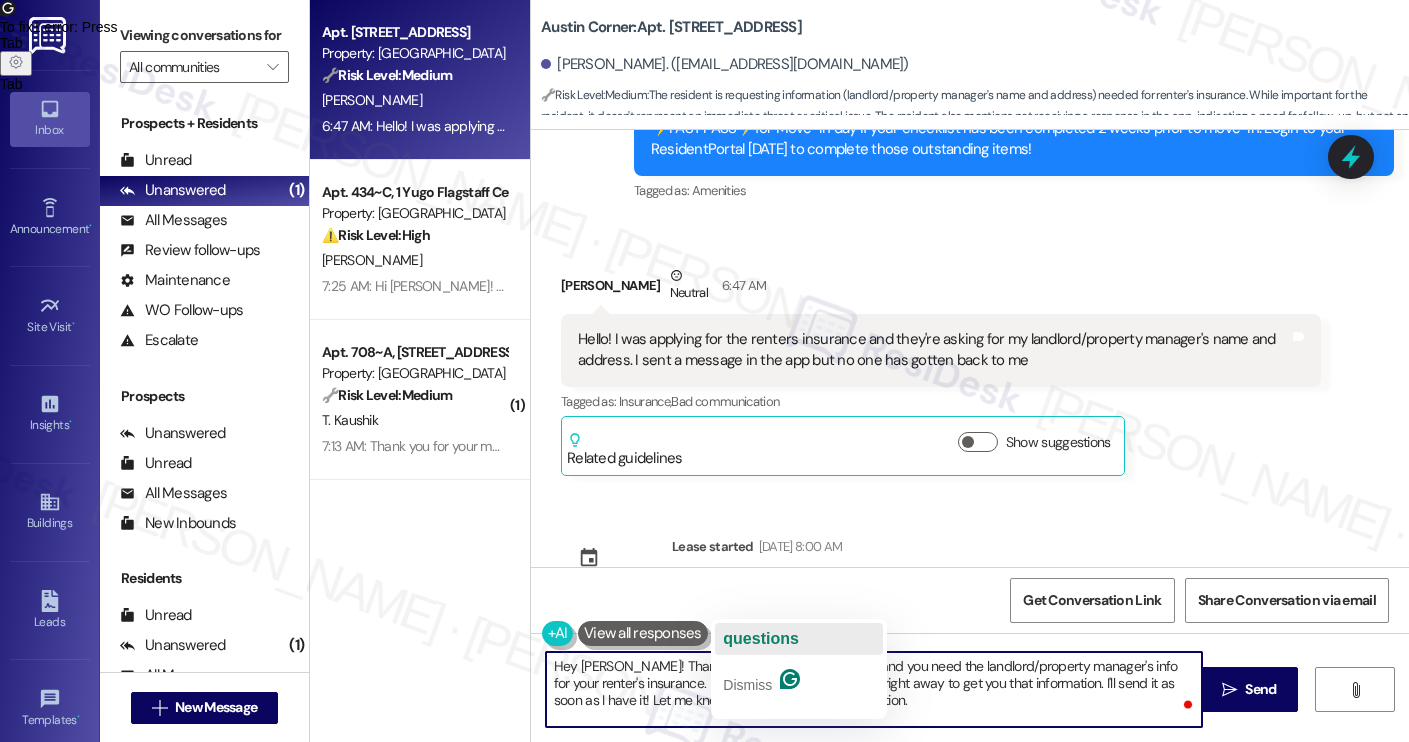 click on "questions" 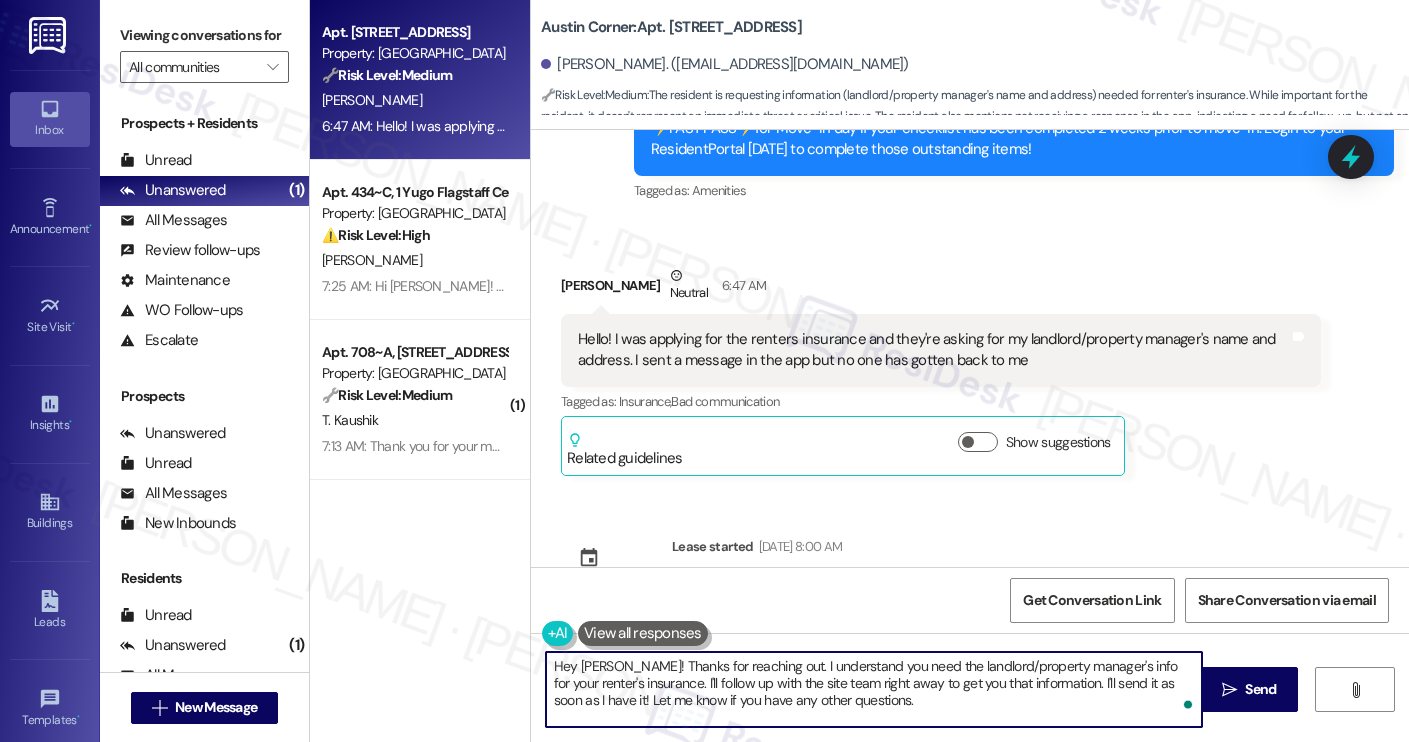 type on "Hey David! Thanks for reaching out. I understand you need the landlord/property manager's info for your renter's insurance. I'll follow up with the site team right away to get you that information. I'll send it as soon as I have it! Let me know if you have any other questions." 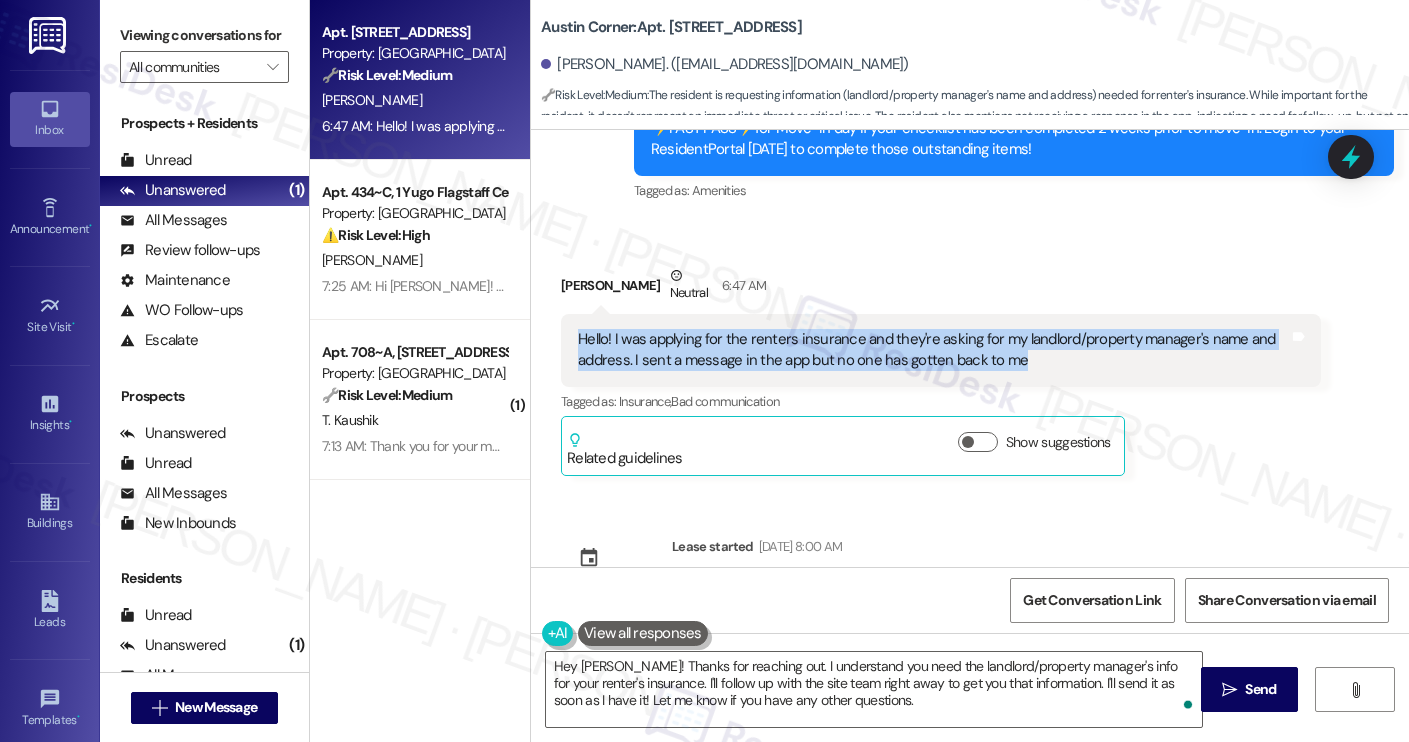 drag, startPoint x: 1019, startPoint y: 320, endPoint x: 568, endPoint y: 286, distance: 452.2798 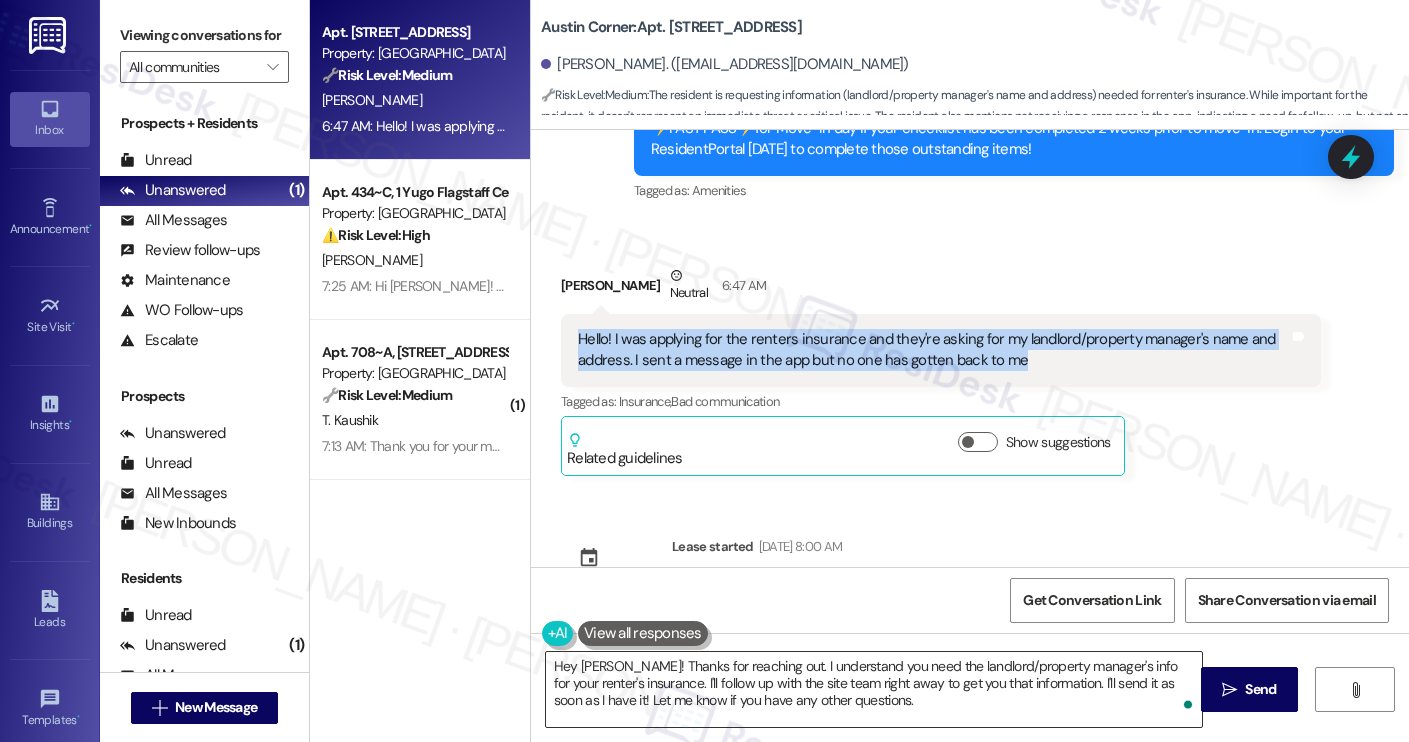 click on "Hey David! Thanks for reaching out. I understand you need the landlord/property manager's info for your renter's insurance. I'll follow up with the site team right away to get you that information. I'll send it as soon as I have it! Let me know if you have any other questions." at bounding box center (874, 689) 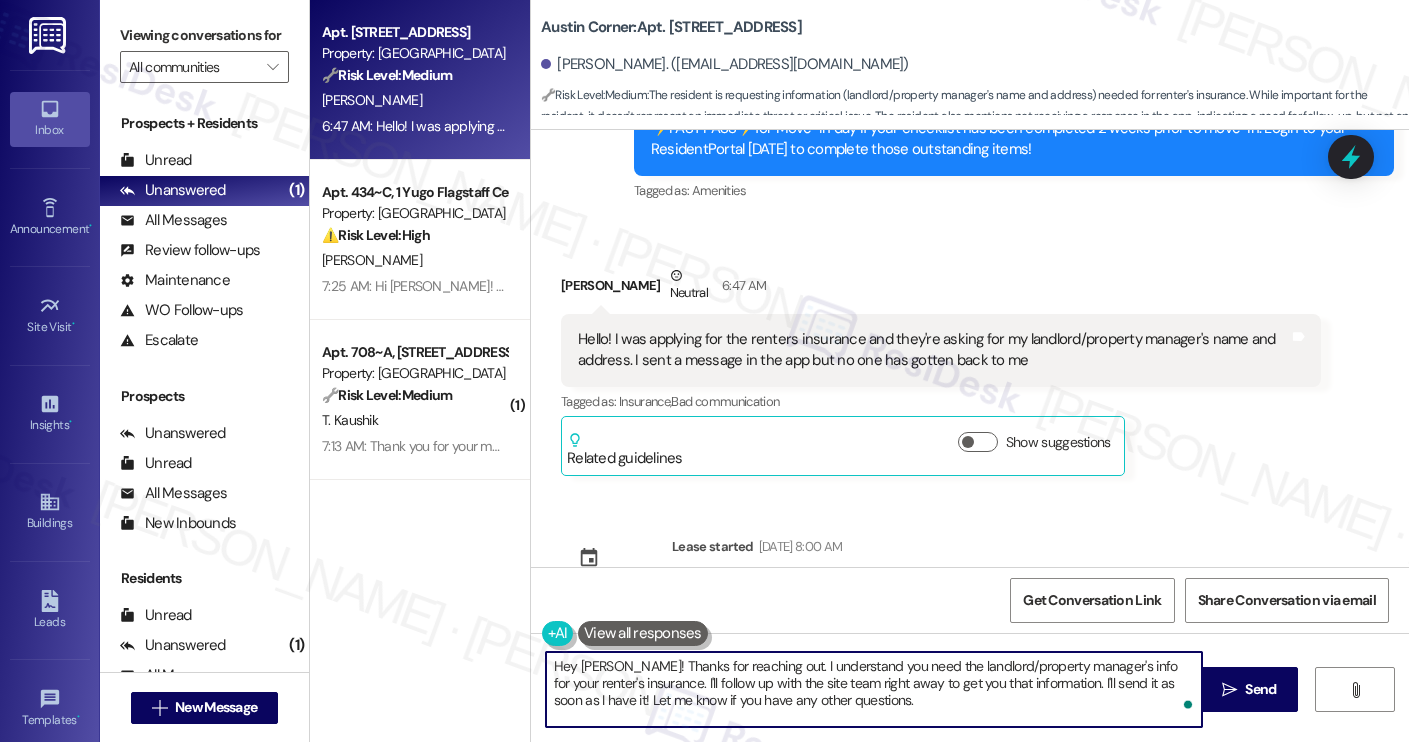 click on "Hey David! Thanks for reaching out. I understand you need the landlord/property manager's info for your renter's insurance. I'll follow up with the site team right away to get you that information. I'll send it as soon as I have it! Let me know if you have any other questions." at bounding box center [874, 689] 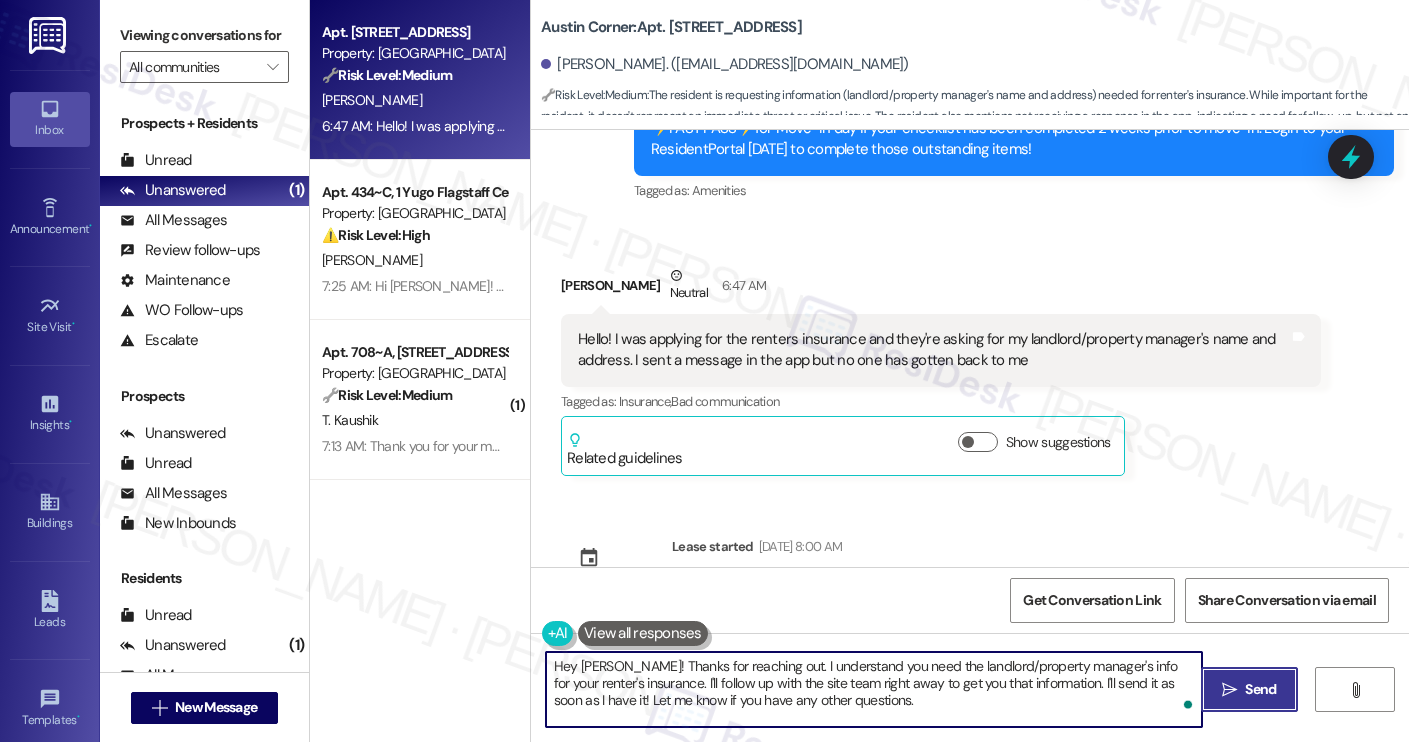 click on " Send" at bounding box center [1249, 689] 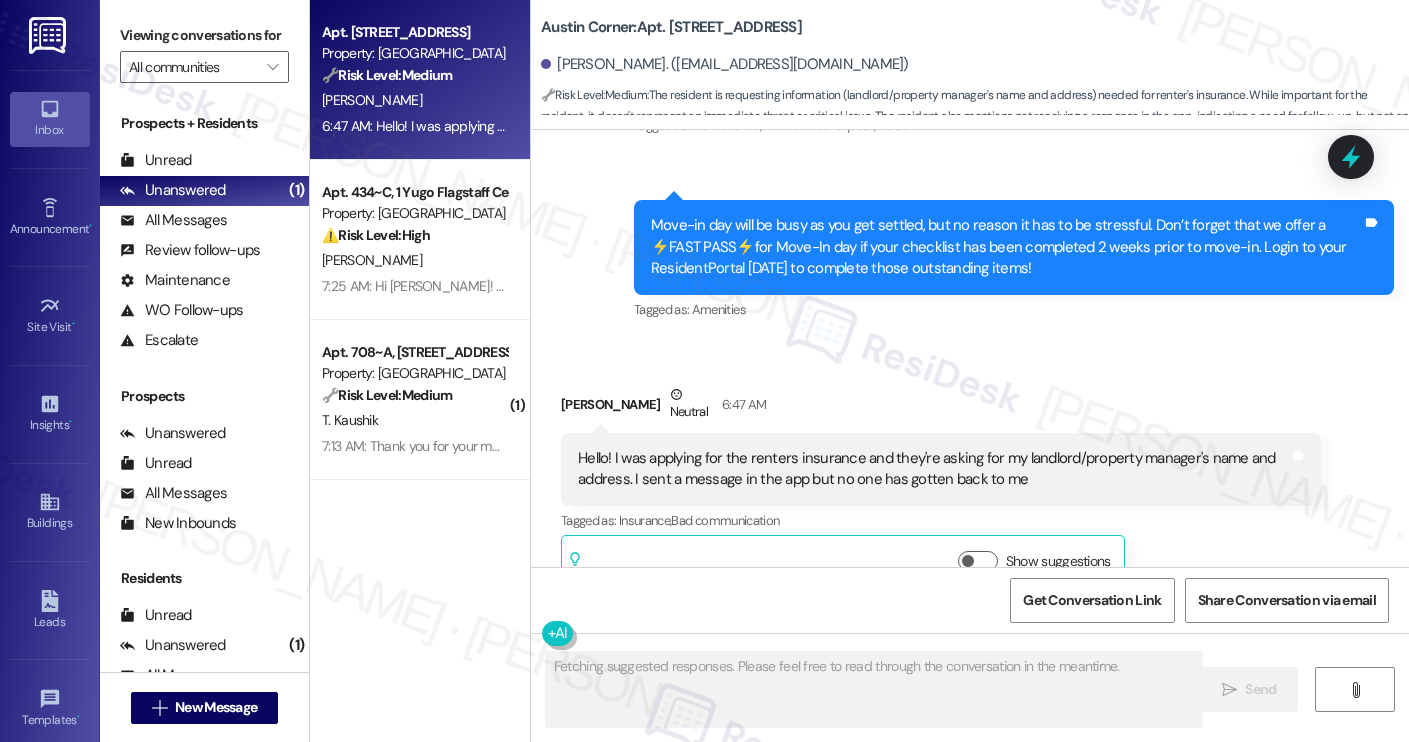 scroll, scrollTop: 687, scrollLeft: 0, axis: vertical 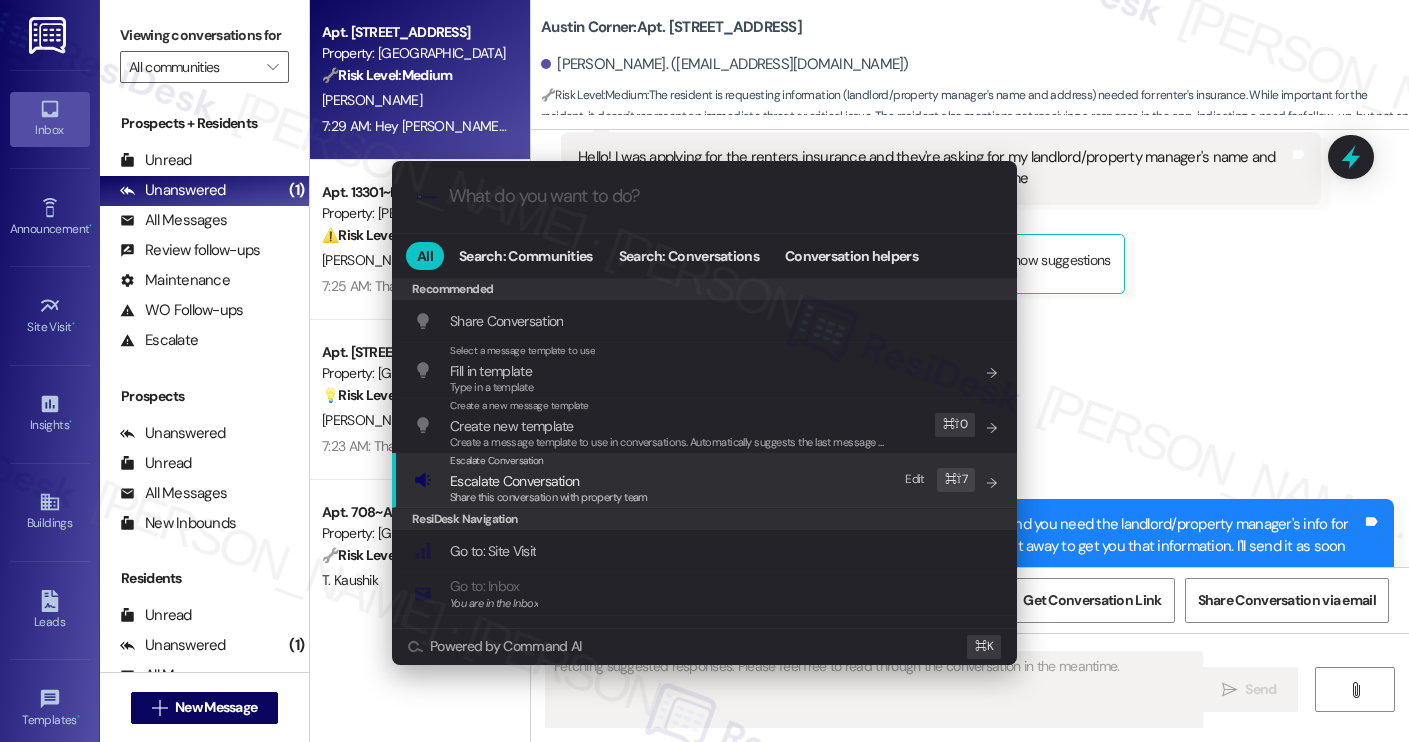 click on "Escalate Conversation Escalate Conversation Share this conversation with property team Edit ⌘ ⇧ 7" at bounding box center (706, 480) 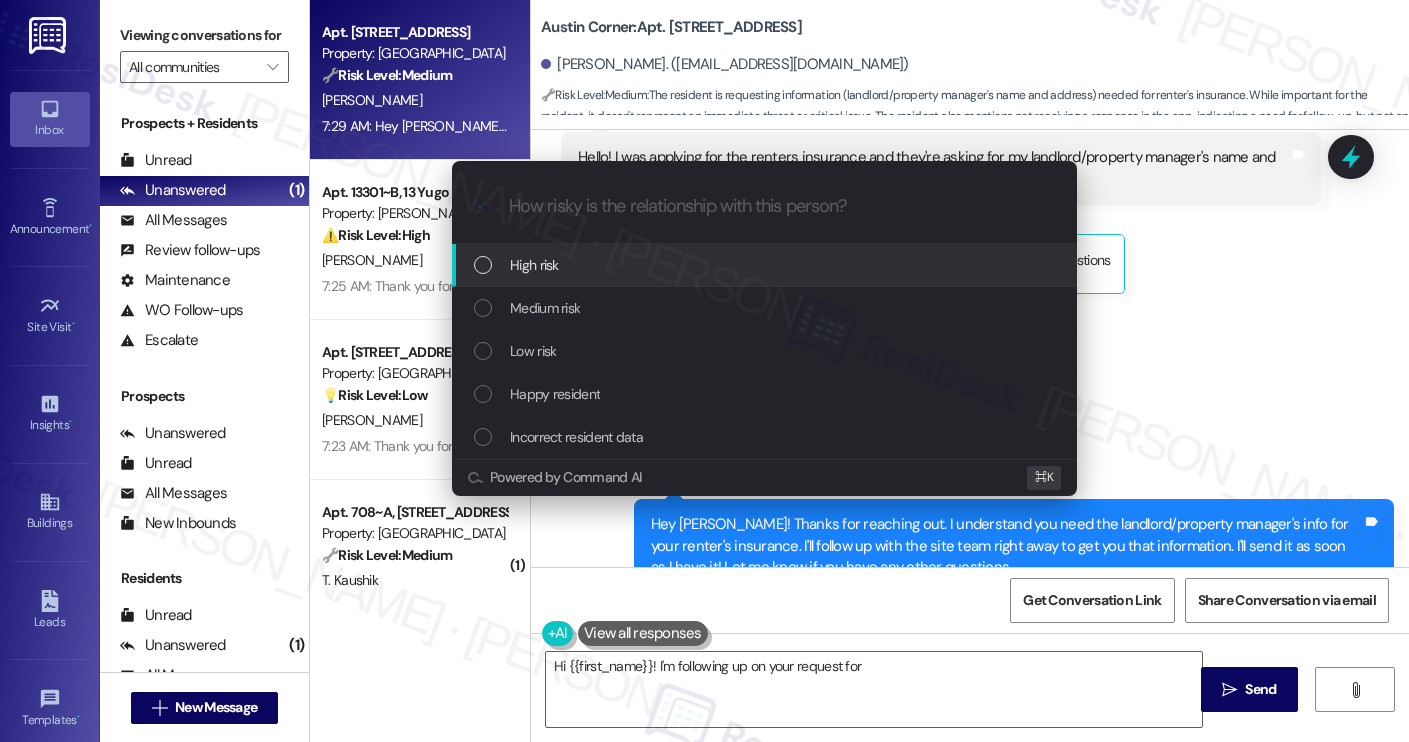 click on "Low risk" at bounding box center (764, 351) 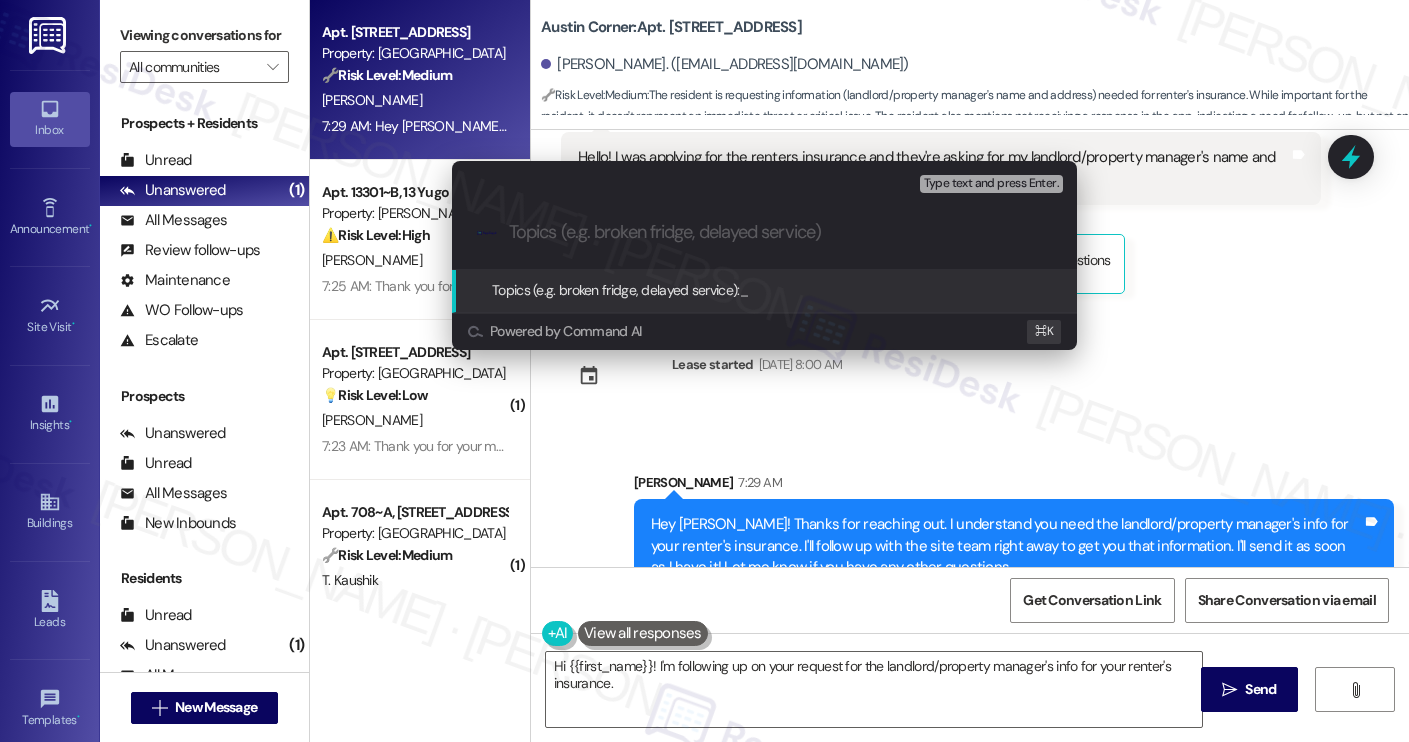 type on "Hi {{first_name}}! I'm following up on your request for the landlord/property manager's info for your renter's insurance. I'm" 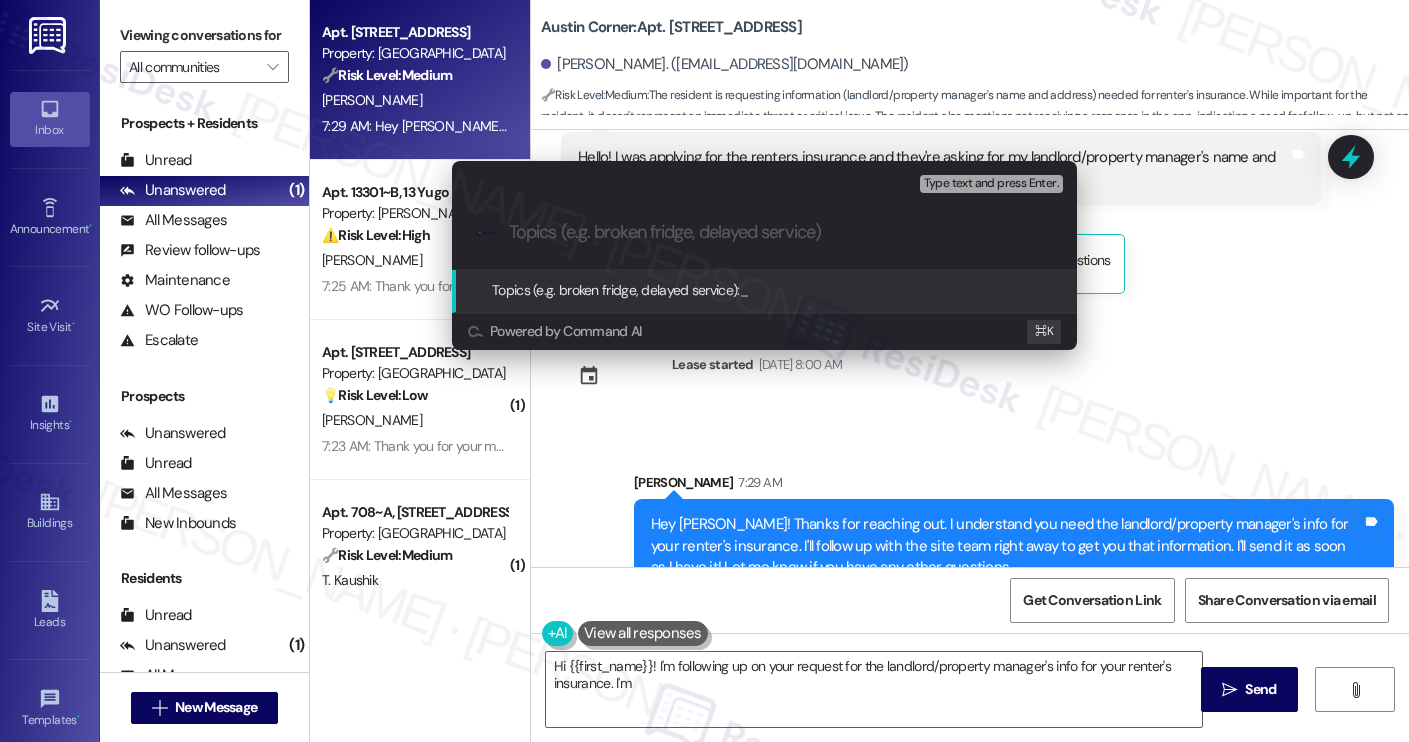 paste on "Request for Landlord/Property Manager Information for Renters Insurance          Ask ChatGPT" 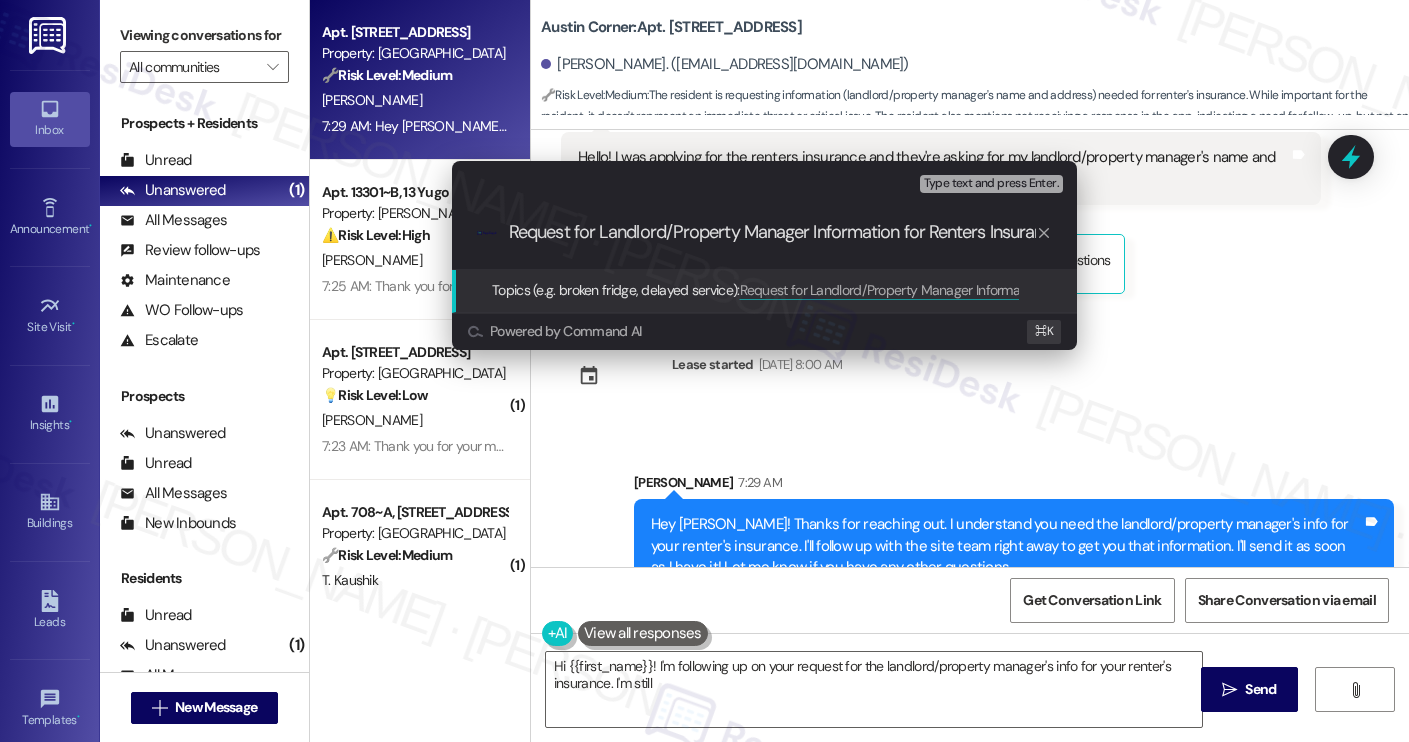 scroll, scrollTop: 0, scrollLeft: 168, axis: horizontal 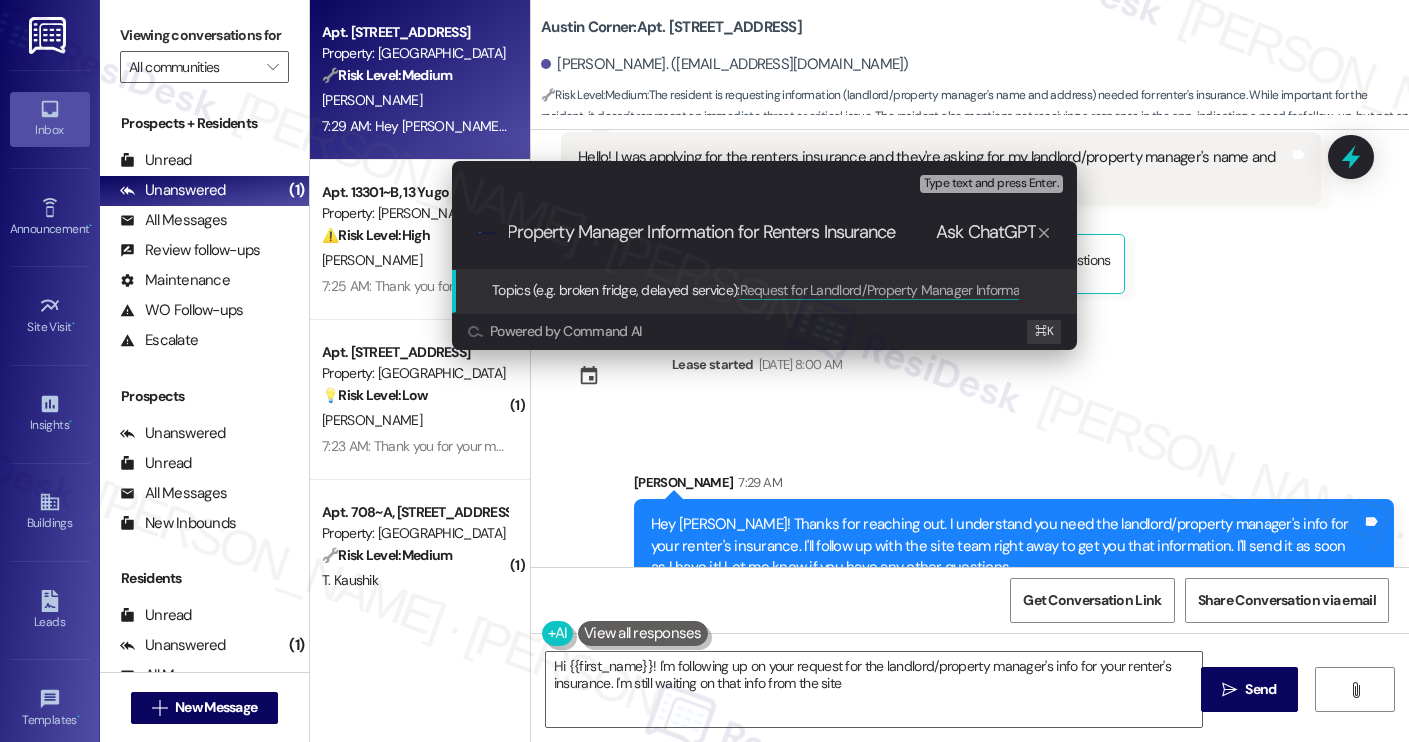 type on "Hi {{first_name}}! I'm following up on your request for the landlord/property manager's info for your renter's insurance. I'm still waiting on that info from the site" 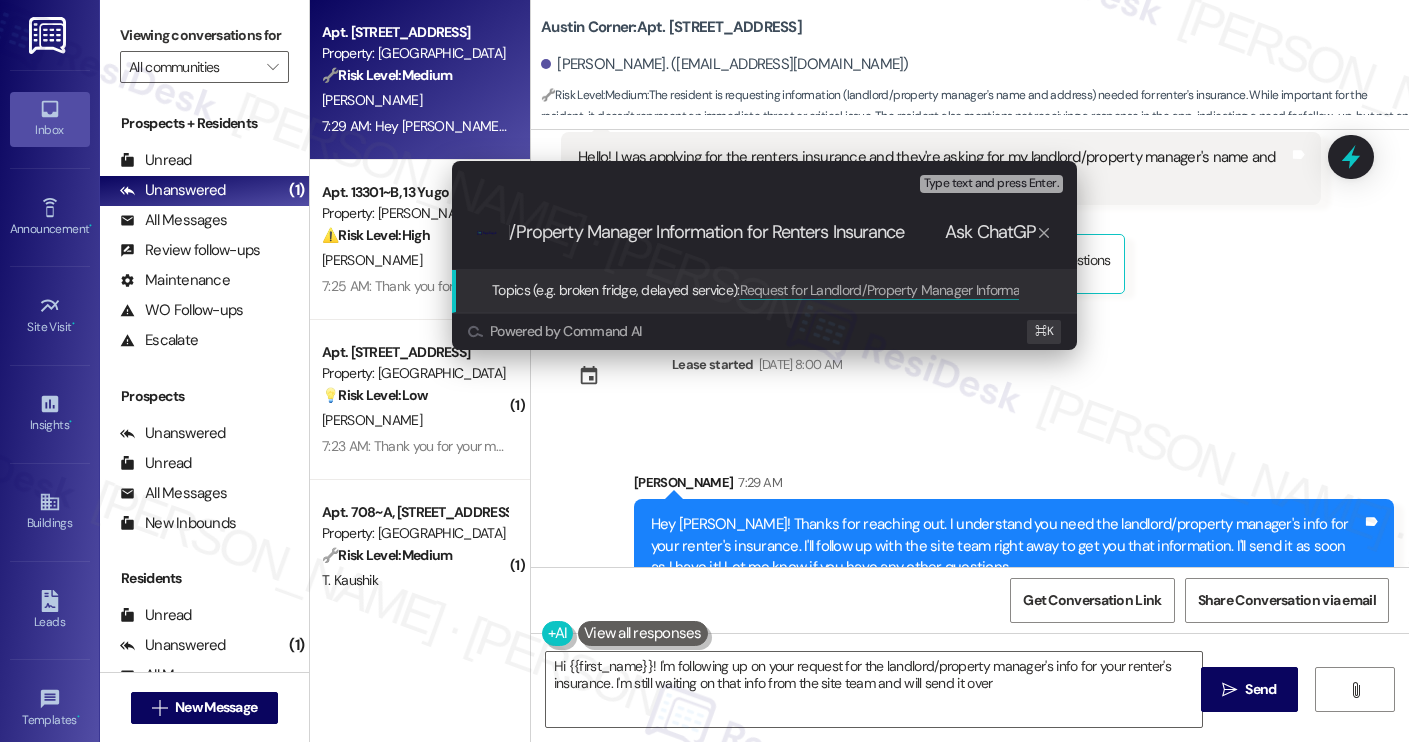type on "Hi {{first_name}}! I'm following up on your request for the landlord/property manager's info for your renter's insurance. I'm still waiting on that info from the site team and will send it over" 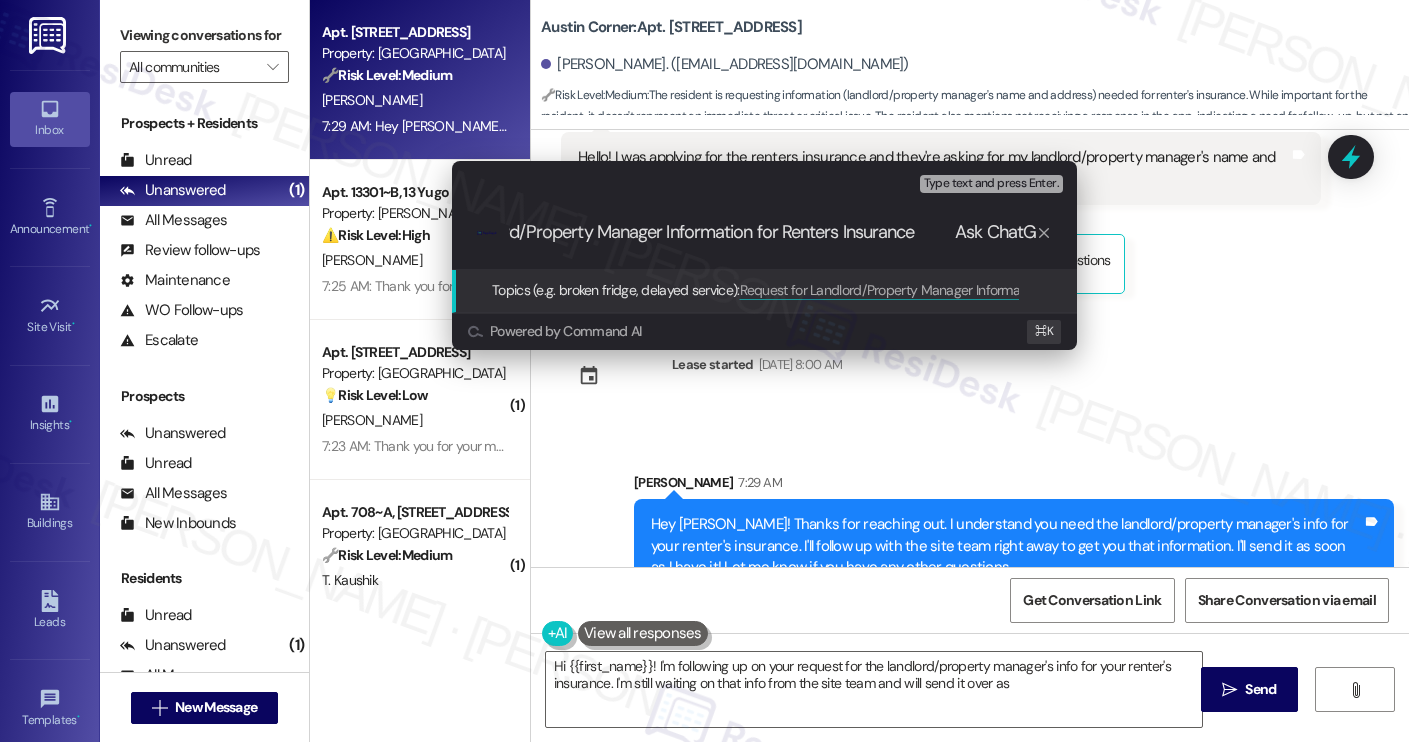 type on "Hi {{first_name}}! I'm following up on your request for the landlord/property manager's info for your renter's insurance. I'm still waiting on that info from the site team and will send it over as" 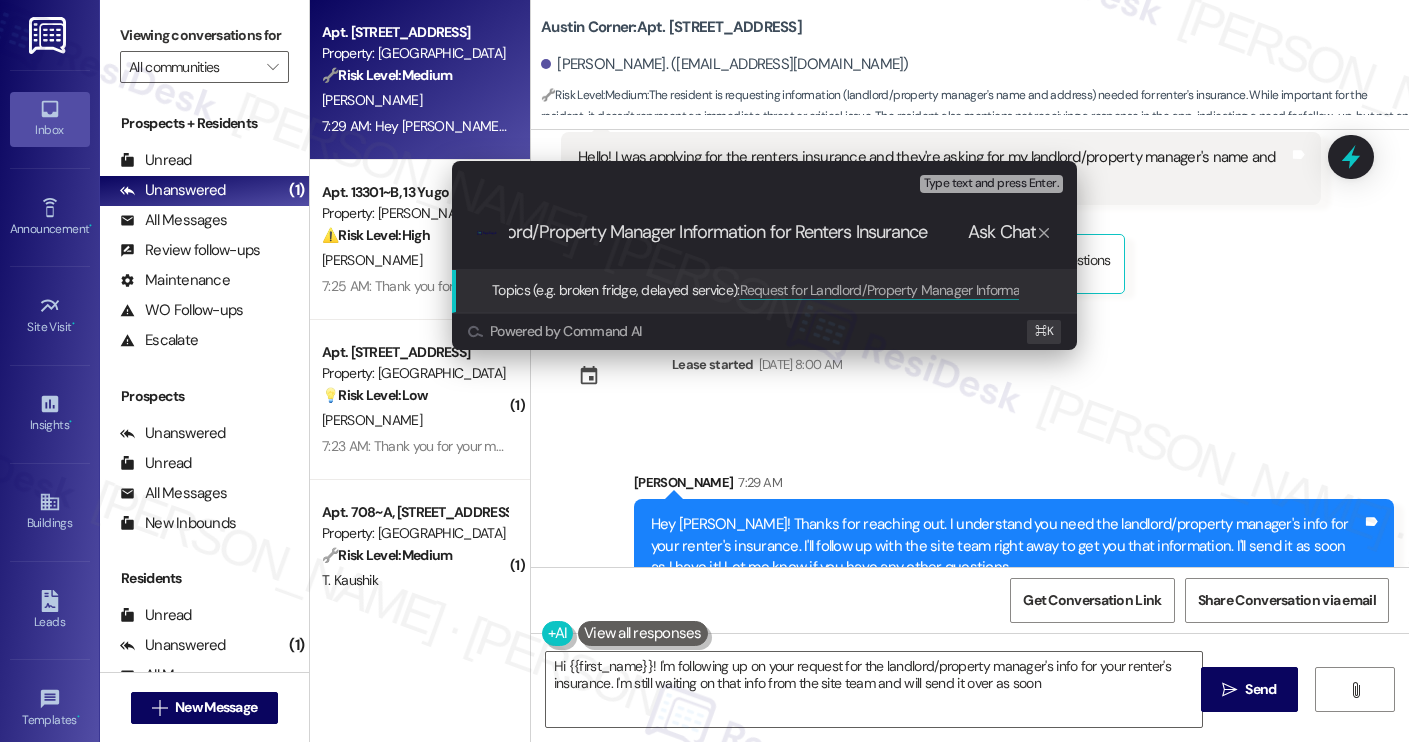 type on "Hi {{first_name}}! I'm following up on your request for the landlord/property manager's info for your renter's insurance. I'm still waiting on that info from the site team and will send it over as soon" 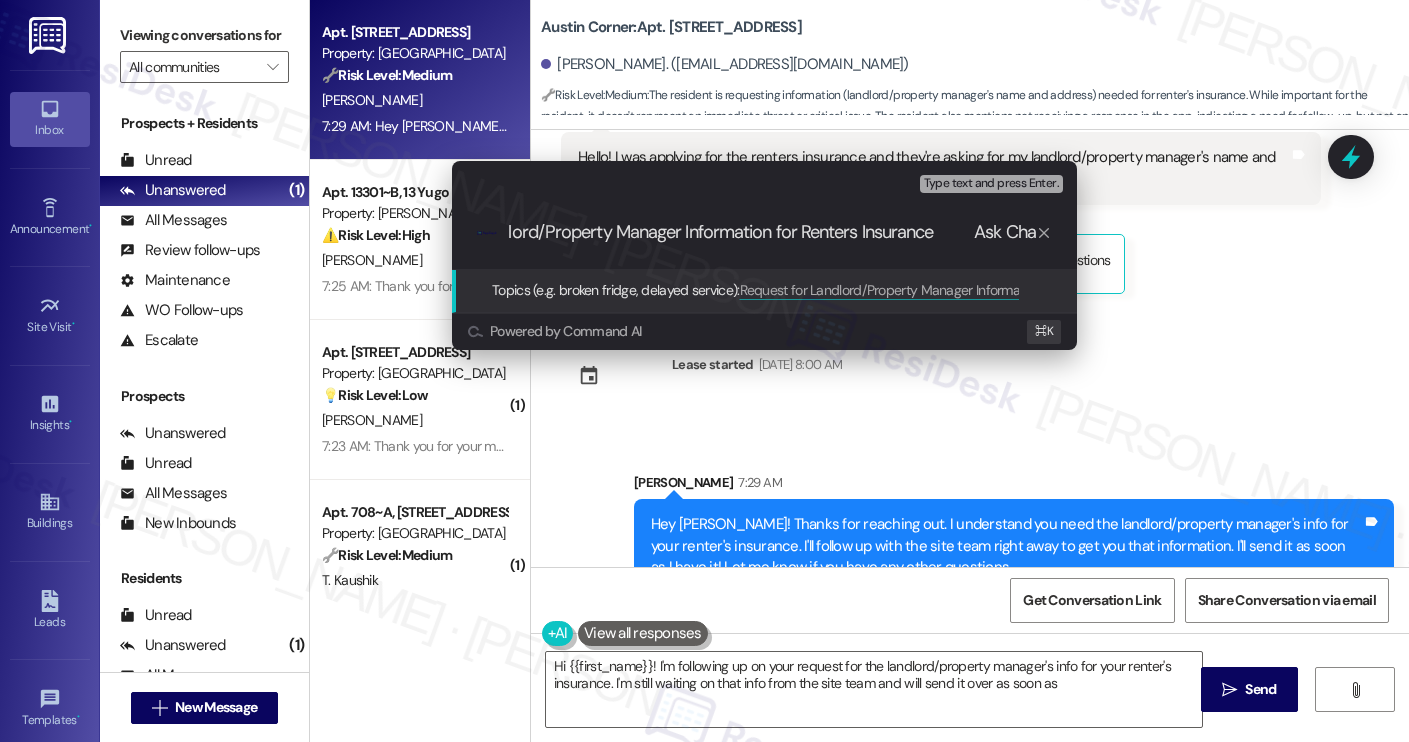 type on "Request for Landlord/Property Manager Information for Renters Insurance          Ask Ch" 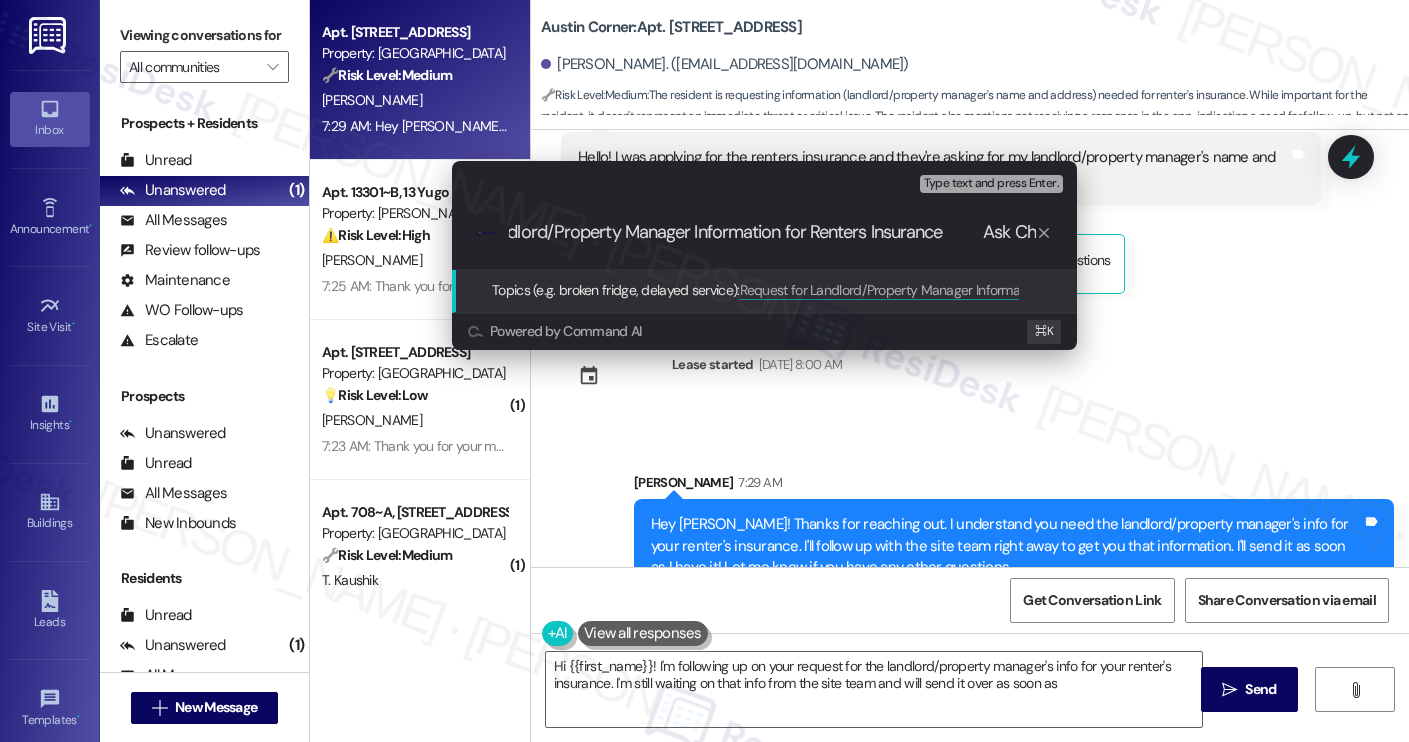 type on "Request for Landlord/Property Manager Information for Renters Insurance          Ask C" 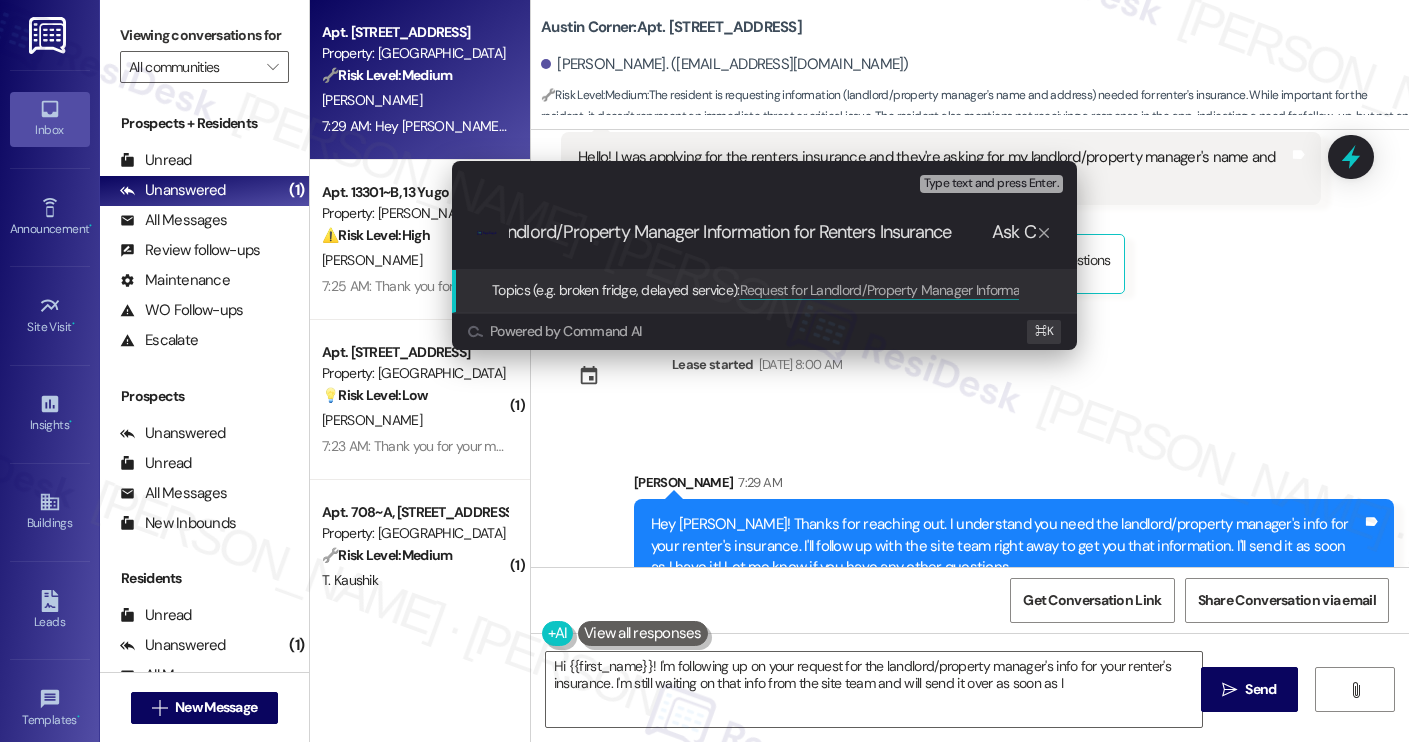 type on "Request for Landlord/Property Manager Information for Renters Insurance          Ask" 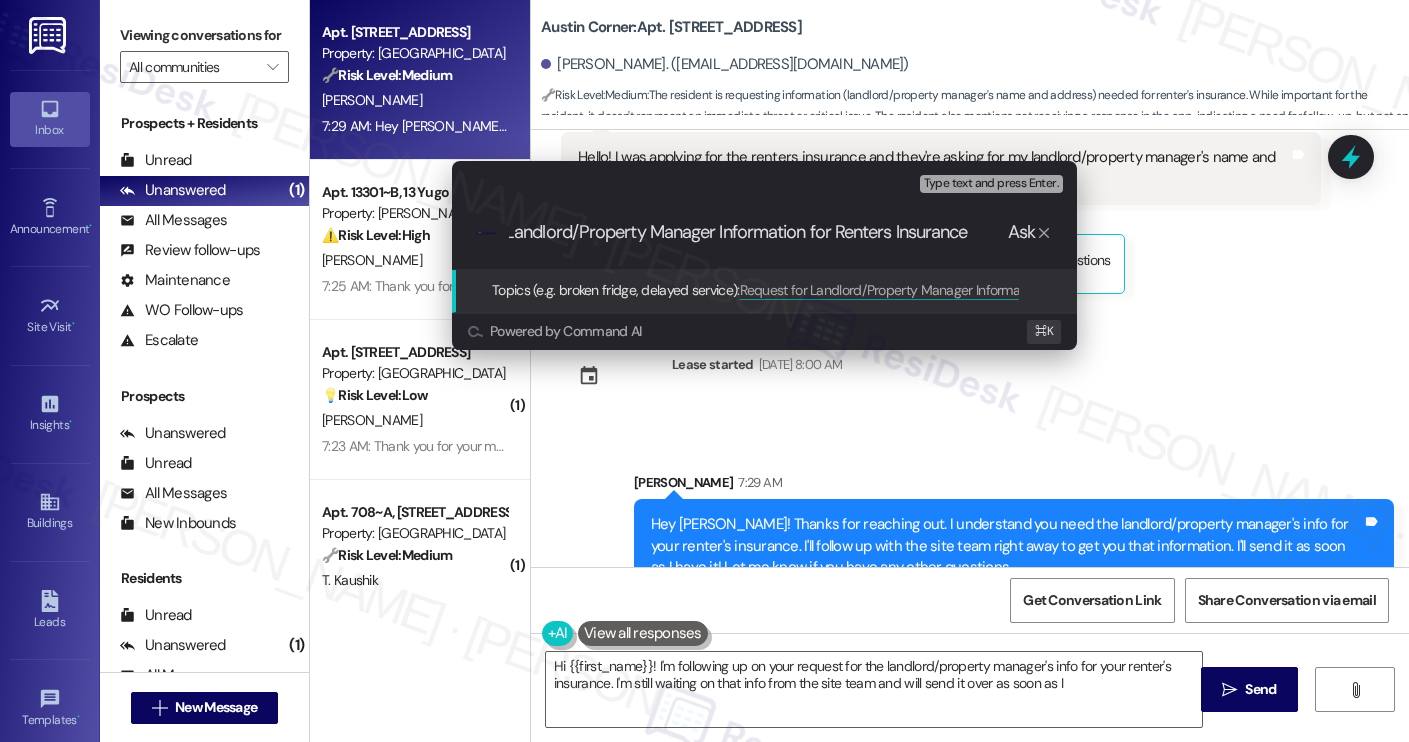 type on "Request for Landlord/Property Manager Information for Renters Insurance          Ask" 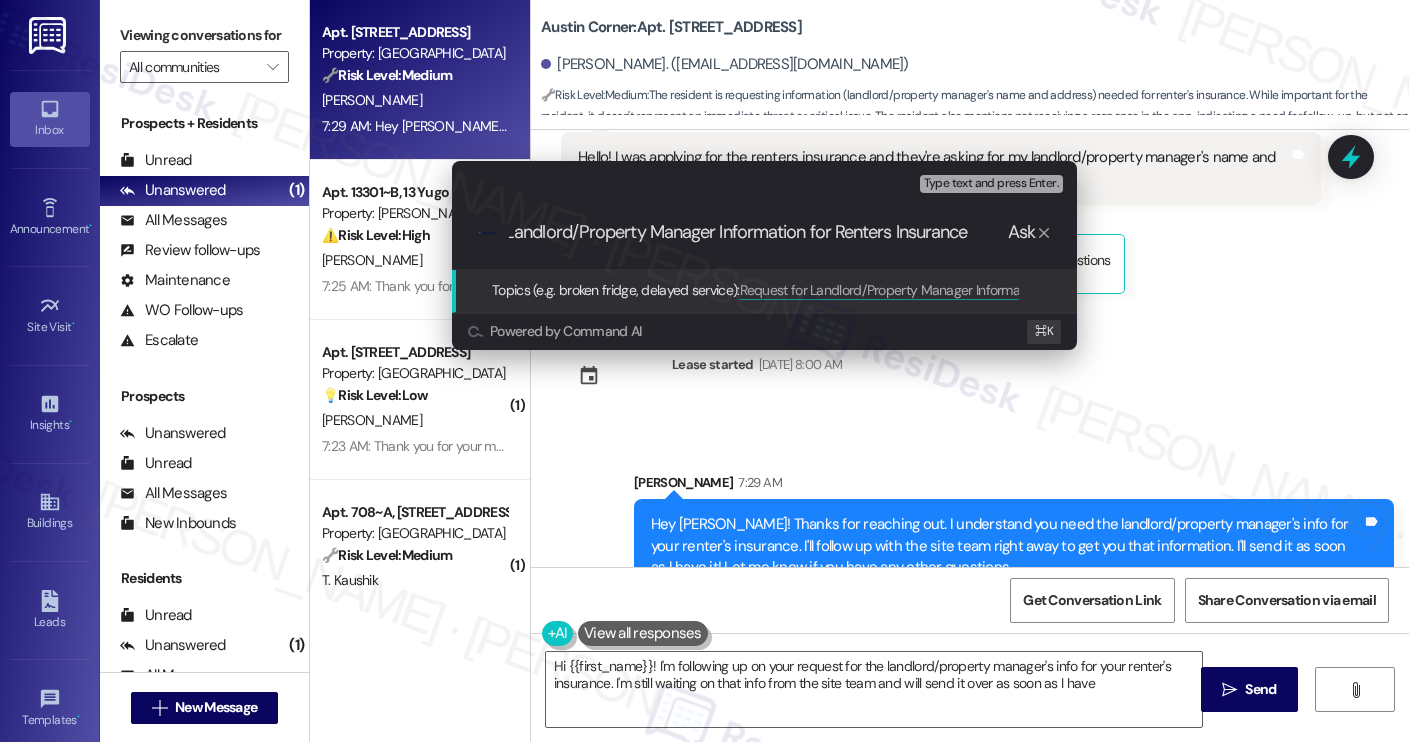 type on "Request for Landlord/Property Manager Information for Renters Insurance          As" 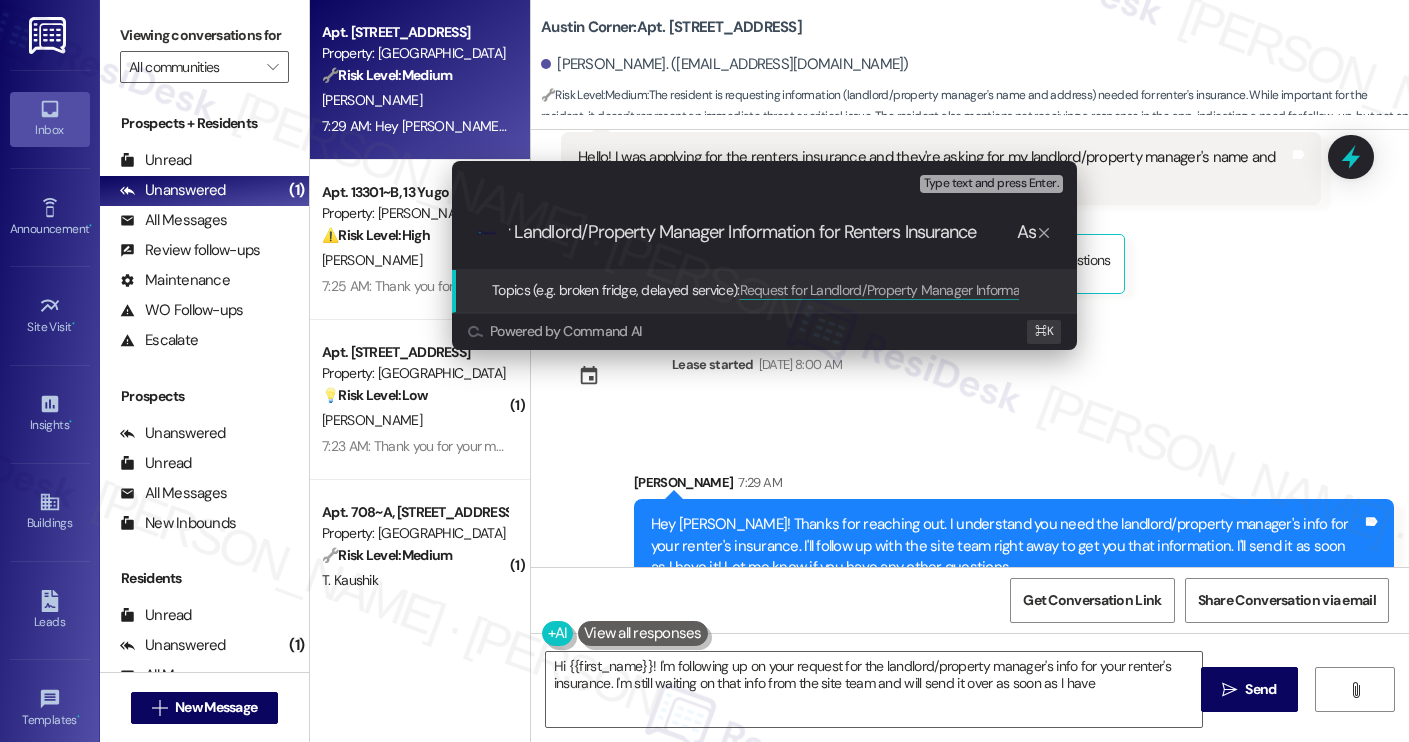 type on "Request for Landlord/Property Manager Information for Renters Insurance          A" 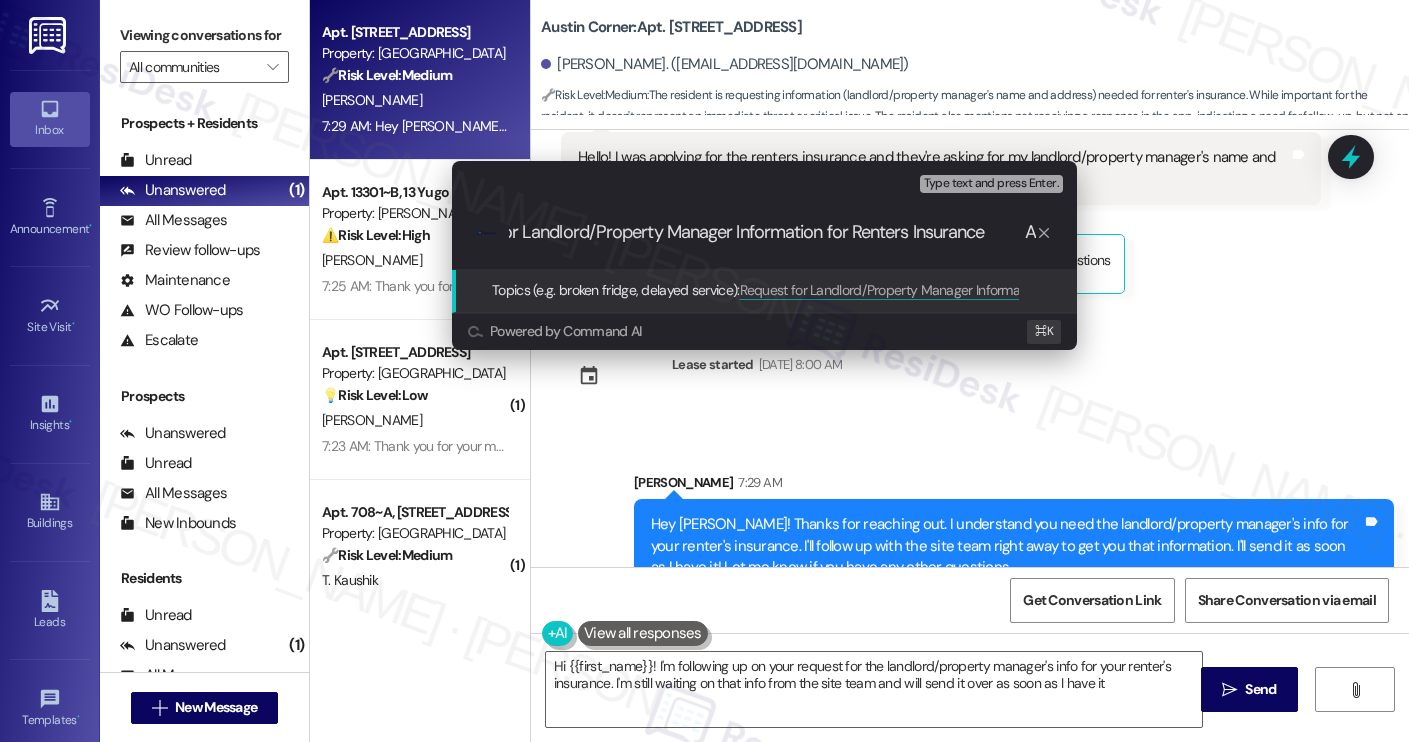 type on "Hi {{first_name}}! I'm following up on your request for the landlord/property manager's info for your renter's insurance. I'm still waiting on that info from the site team and will send it over as soon as I have it!" 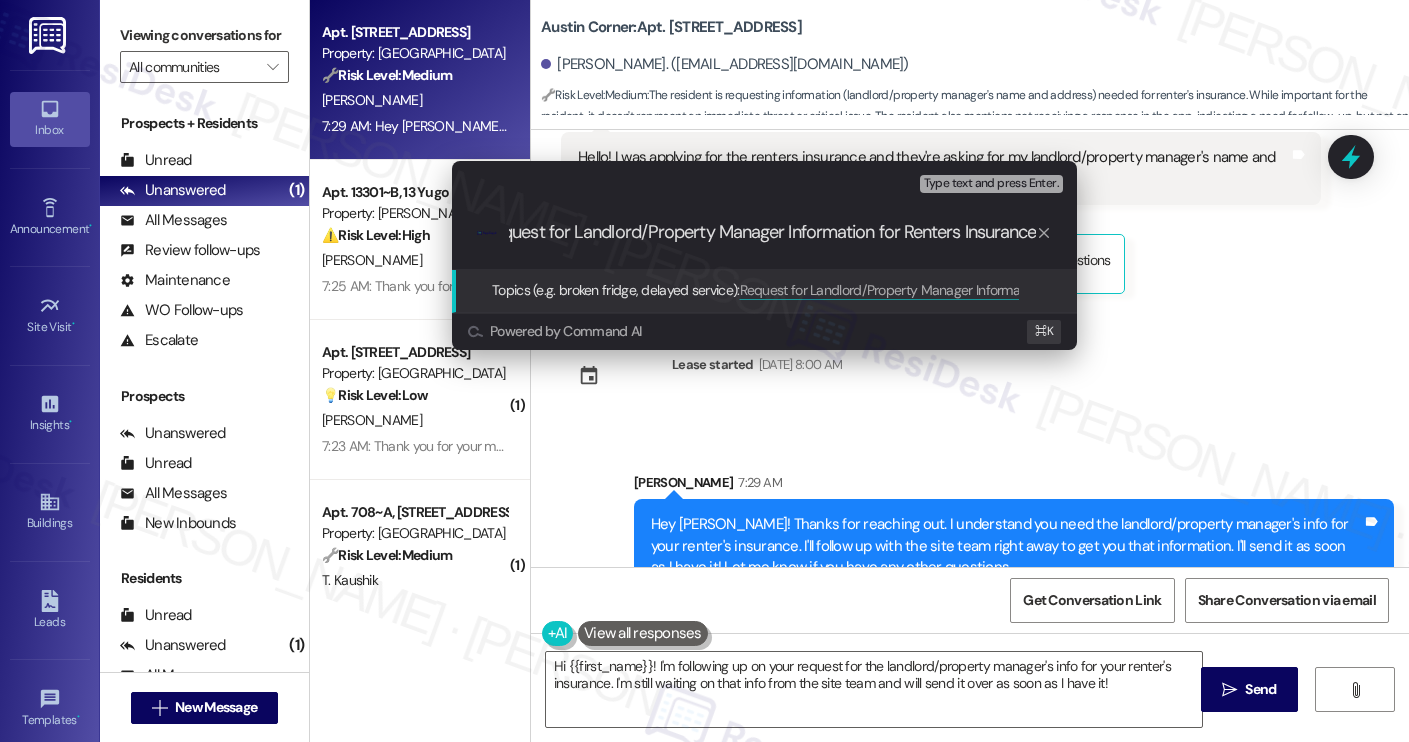 type on "Request for Landlord/Property Manager Information for Renters Insurance" 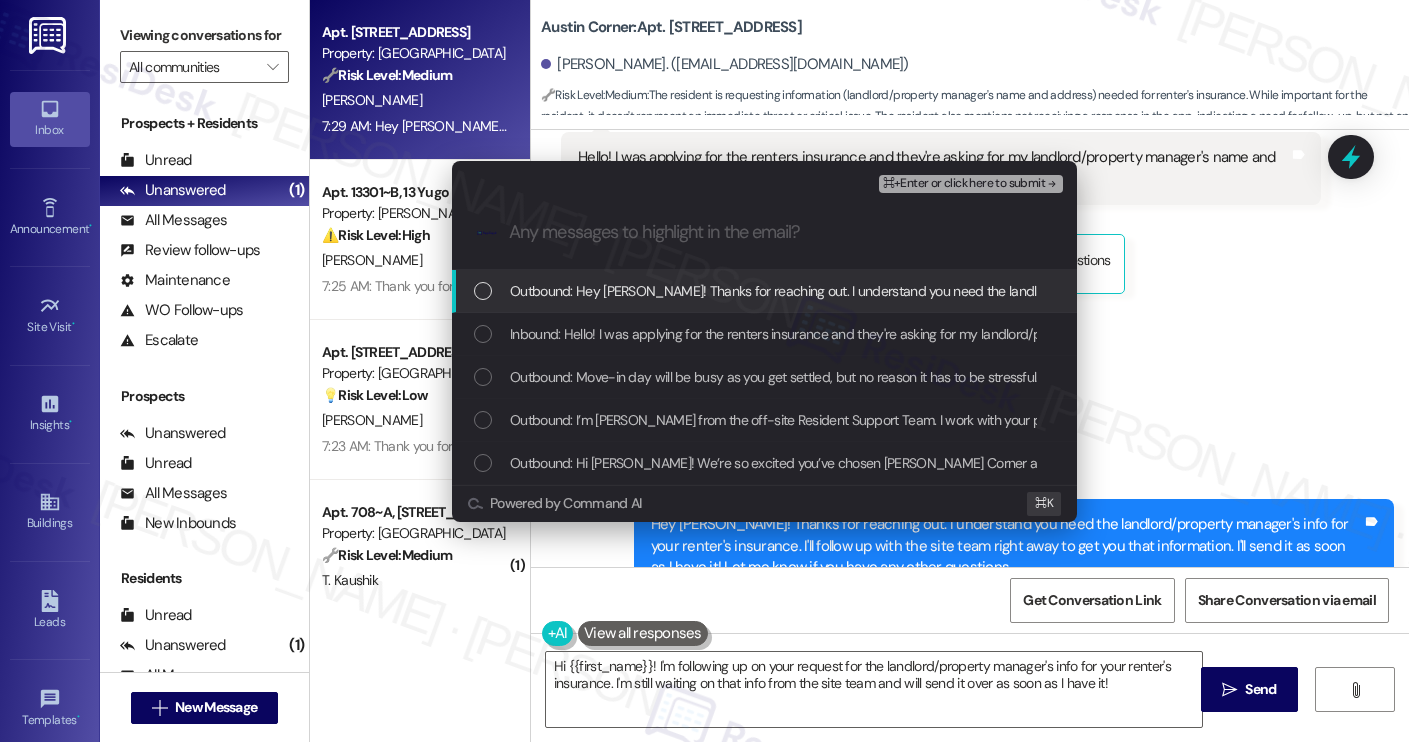 scroll, scrollTop: 0, scrollLeft: 0, axis: both 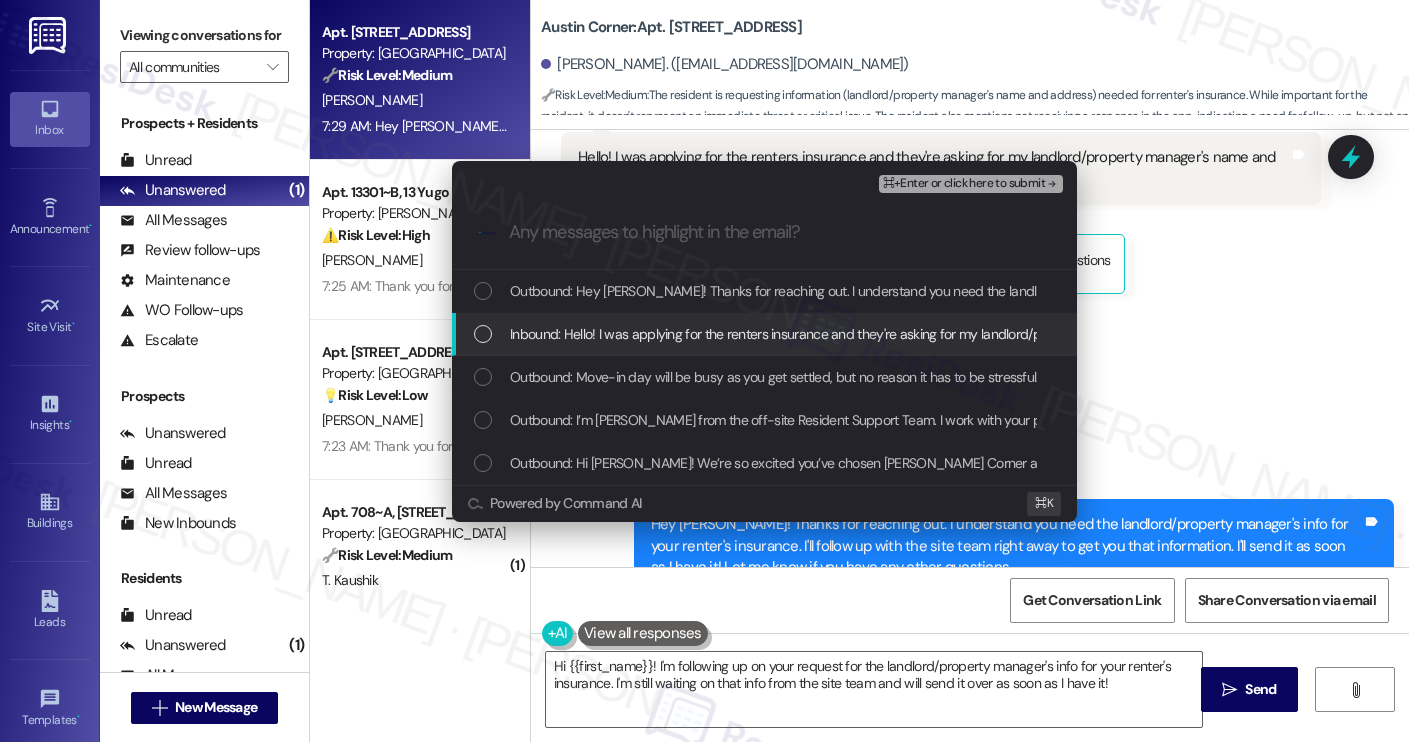 click on "Inbound: Hello! I was applying for the renters insurance and they're asking for my landlord/property manager's name and address. I sent a message in the app but no one has gotten back to me" at bounding box center [1069, 334] 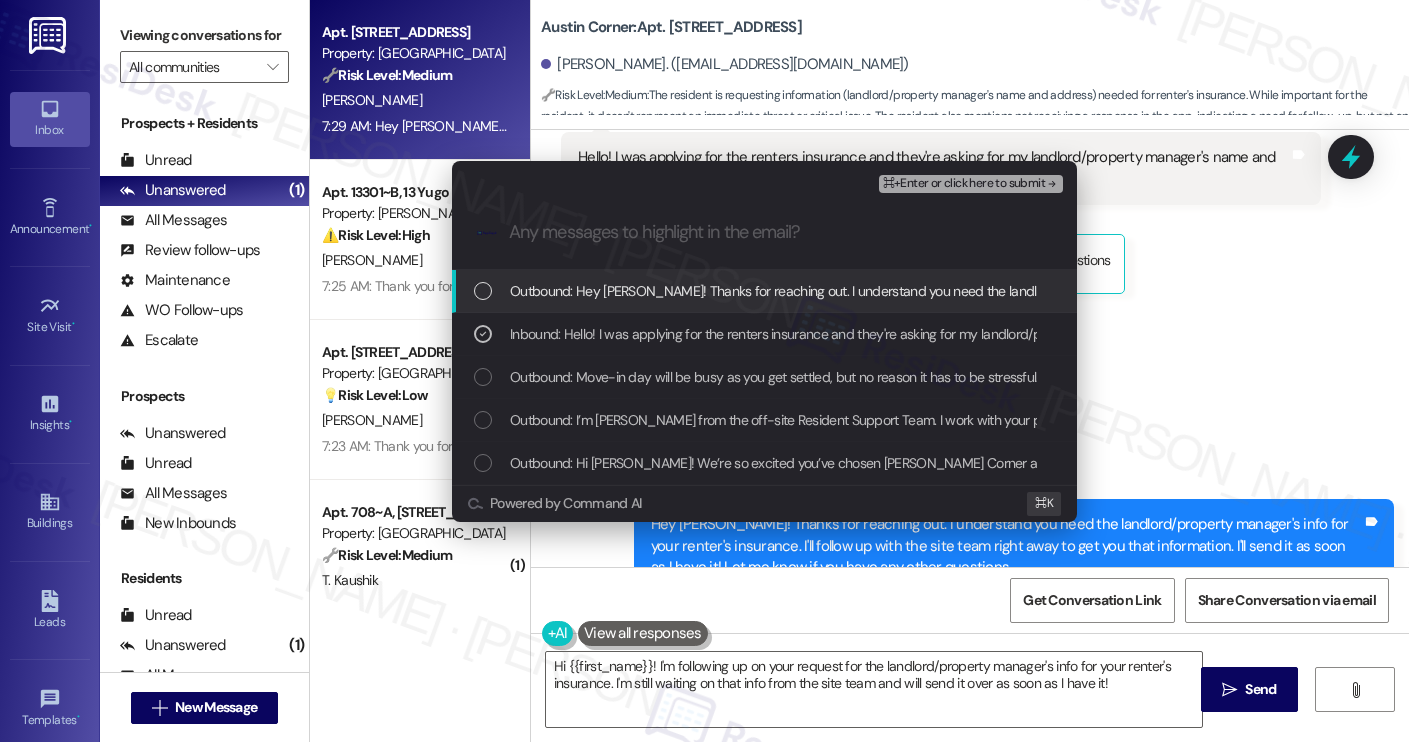 click on "⌘+Enter or click here to submit" at bounding box center [964, 184] 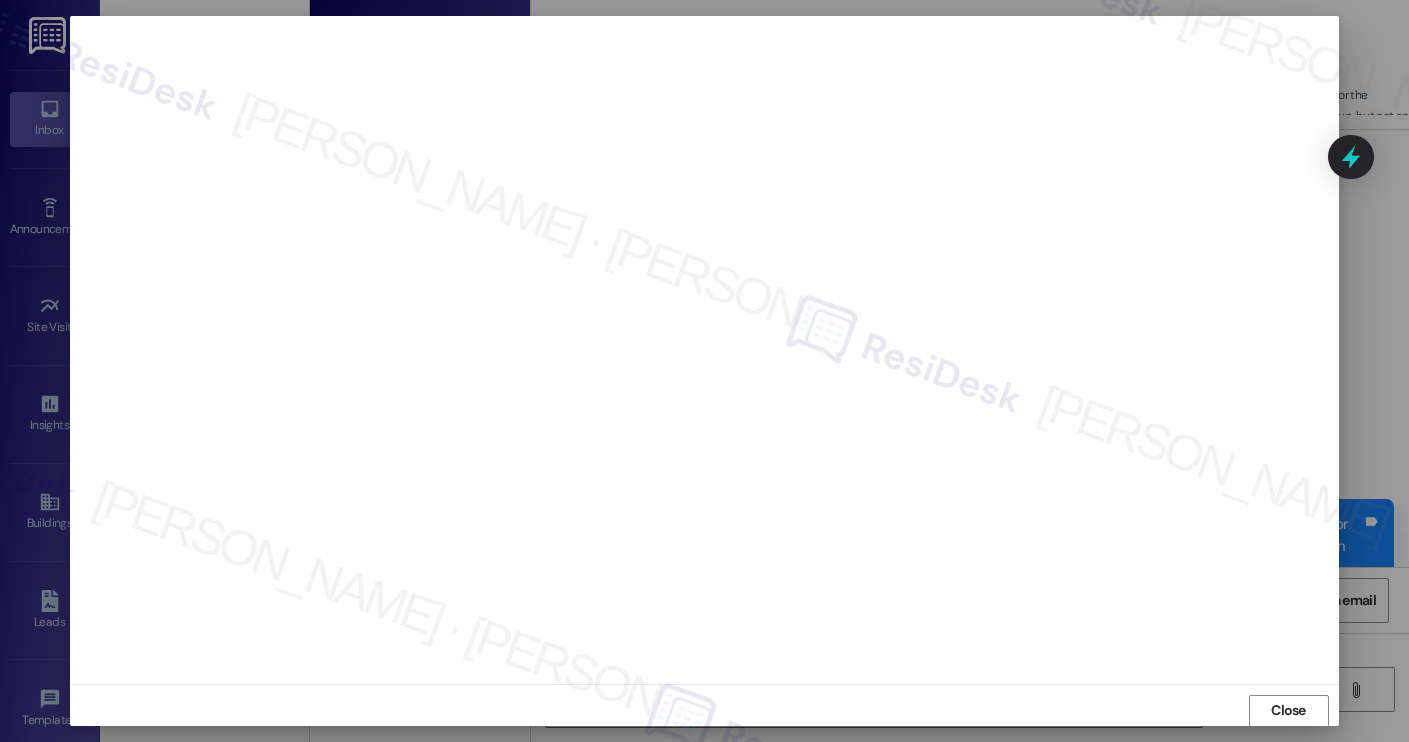 scroll, scrollTop: 1, scrollLeft: 0, axis: vertical 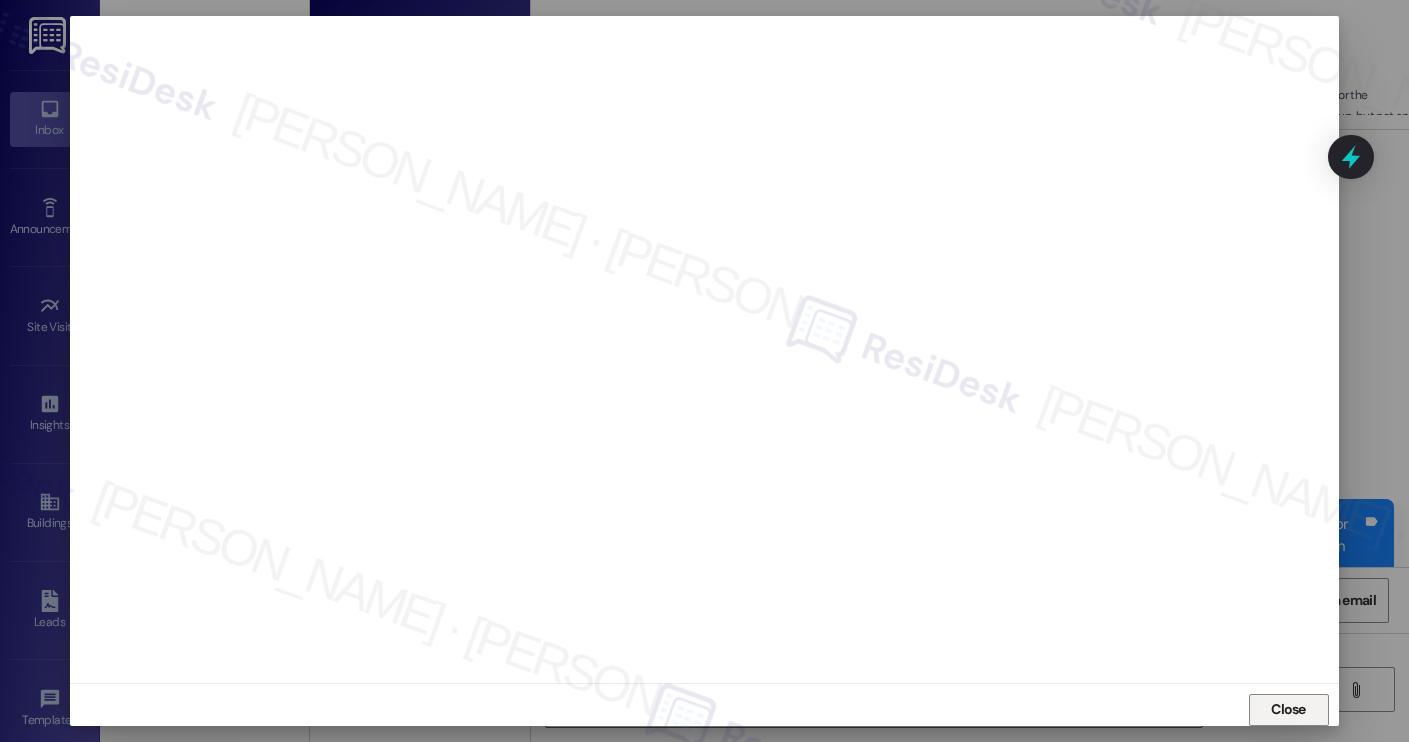 click on "Close" at bounding box center [1288, 710] 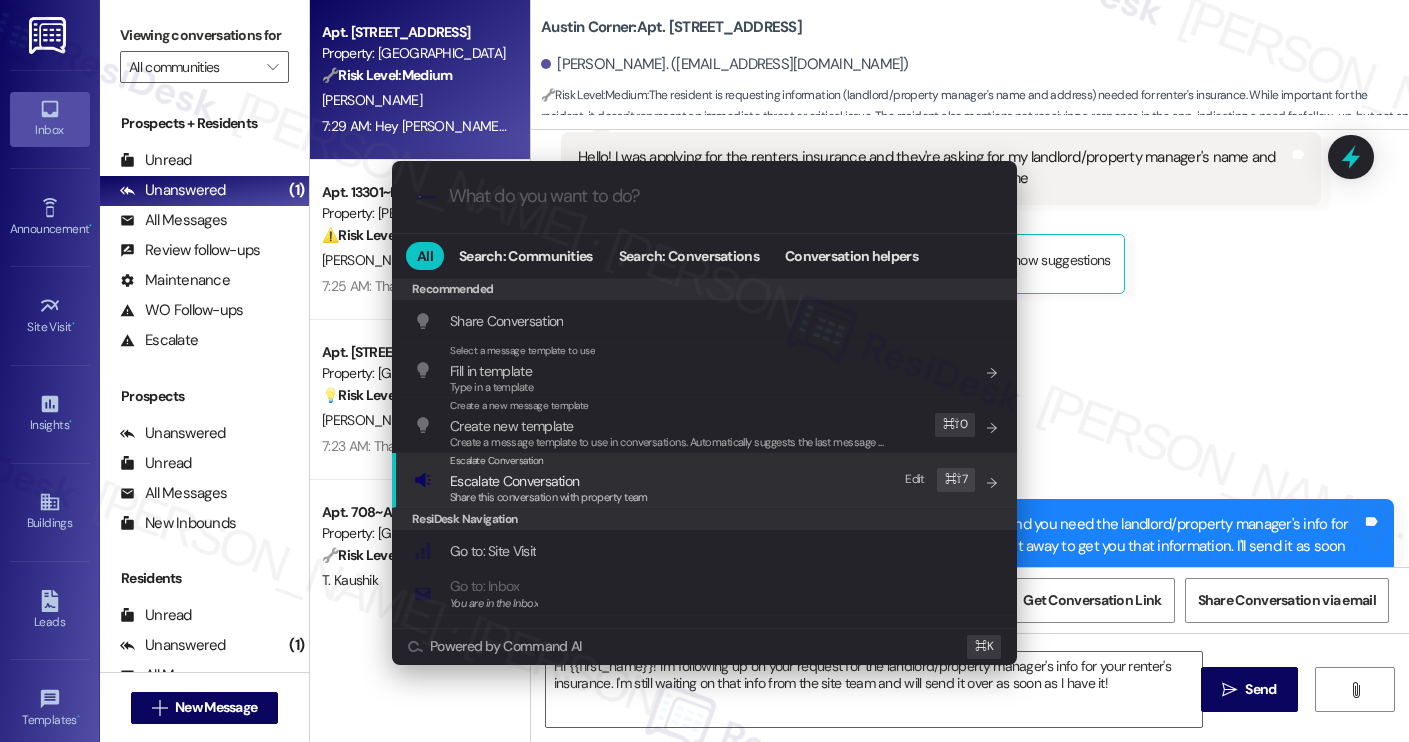 click on "Escalate Conversation Escalate Conversation Share this conversation with property team Edit ⌘ ⇧ 7" at bounding box center [706, 480] 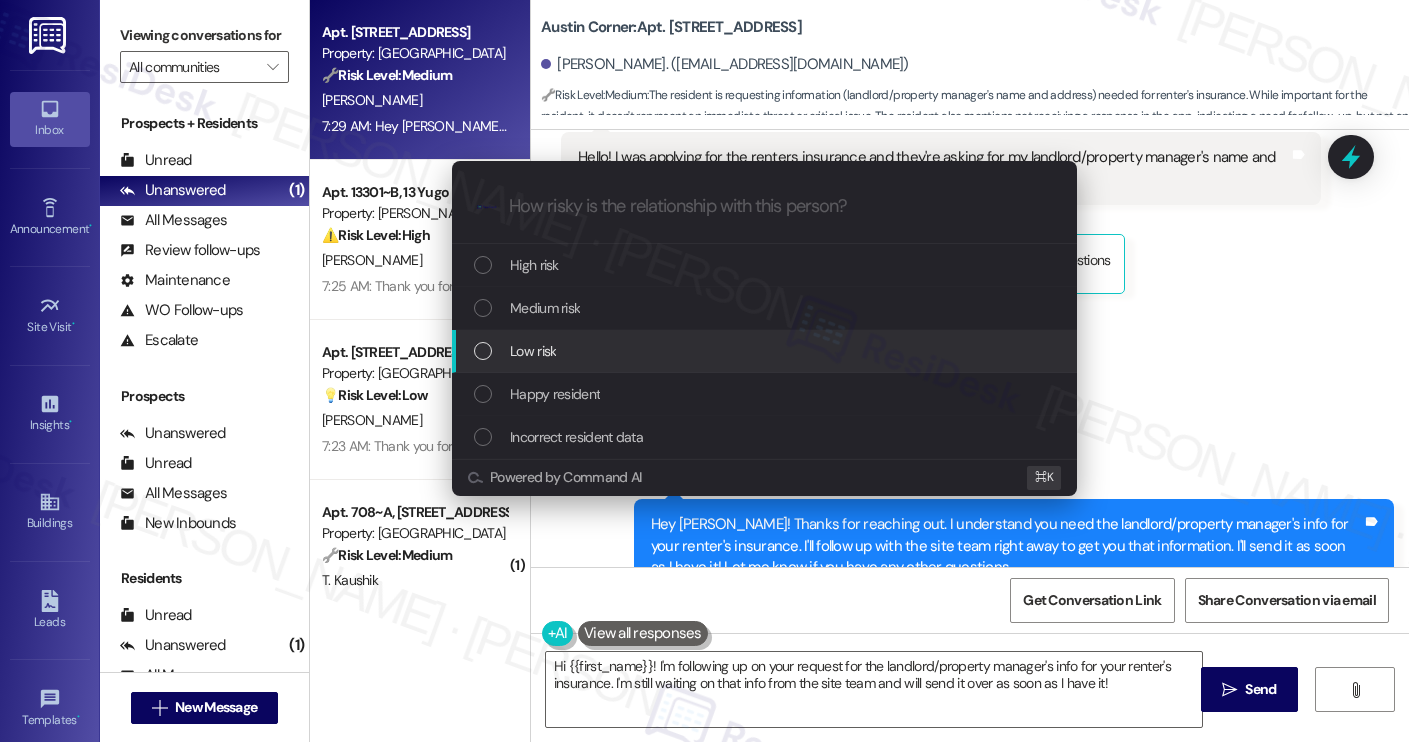 click on "Low risk" at bounding box center (766, 351) 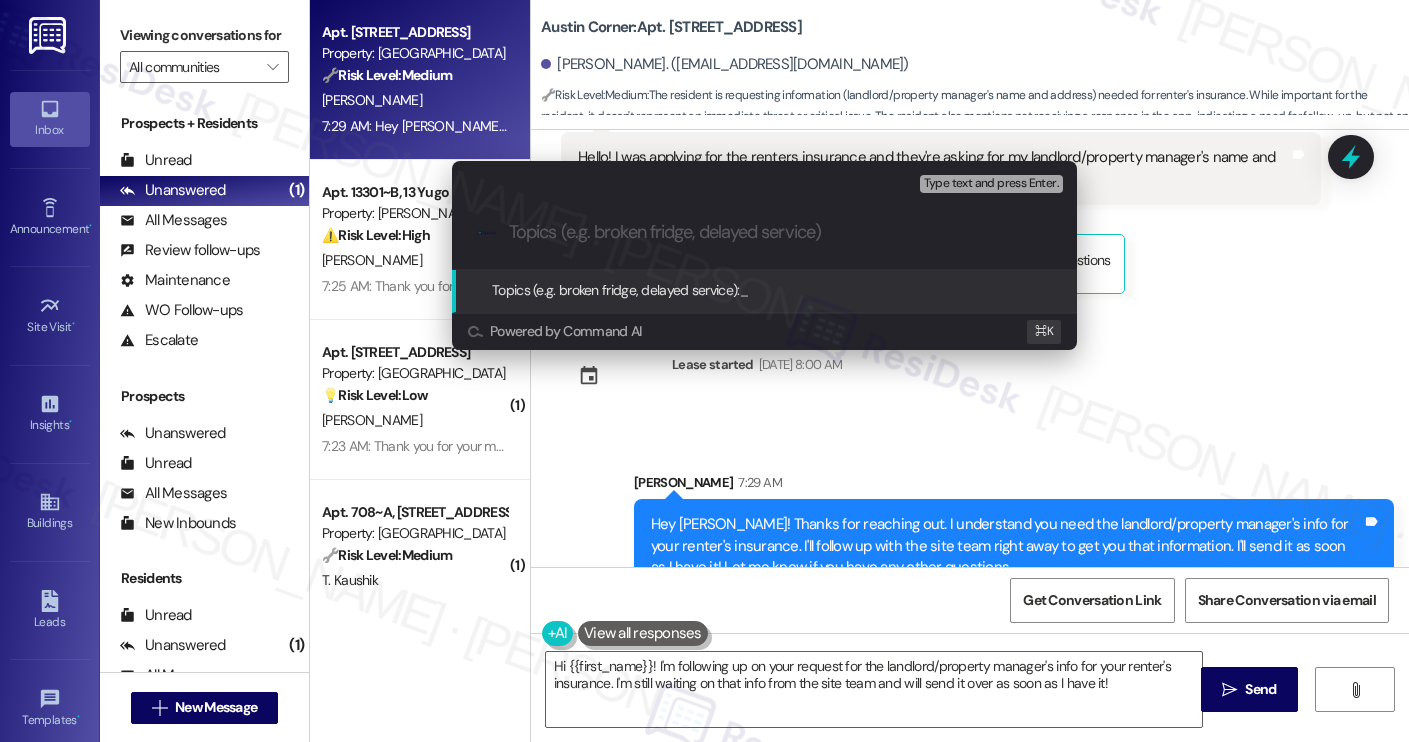 paste on "Request for Landlord/Property Manager Information for Renters Insurance" 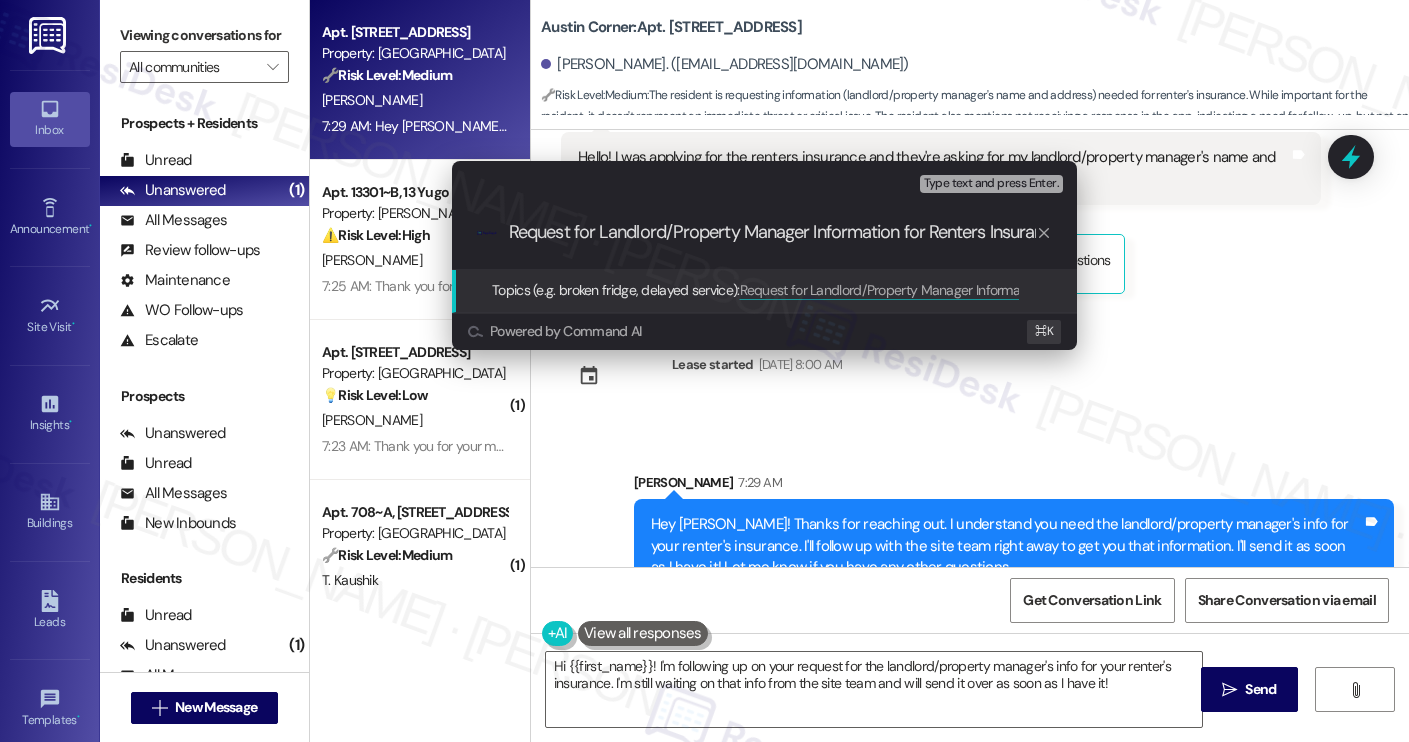 scroll, scrollTop: 0, scrollLeft: 32, axis: horizontal 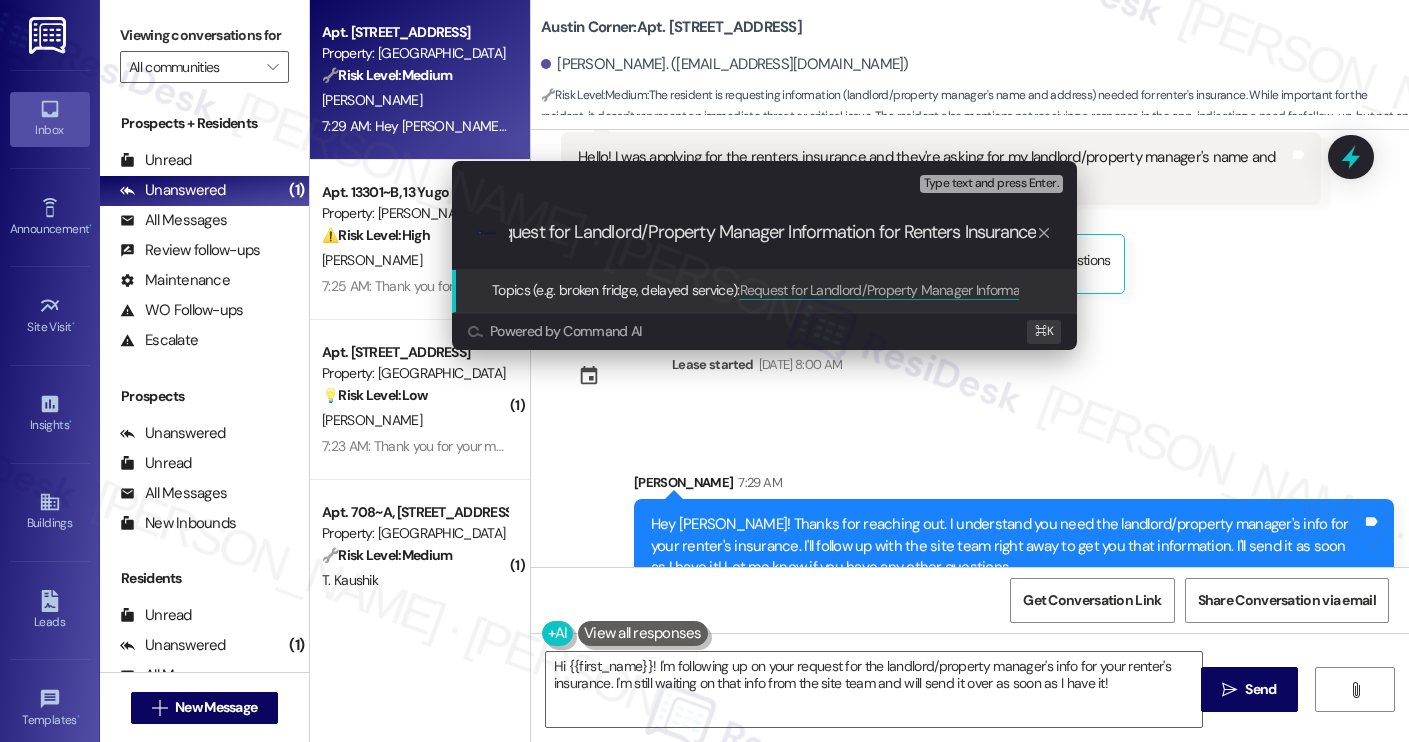type 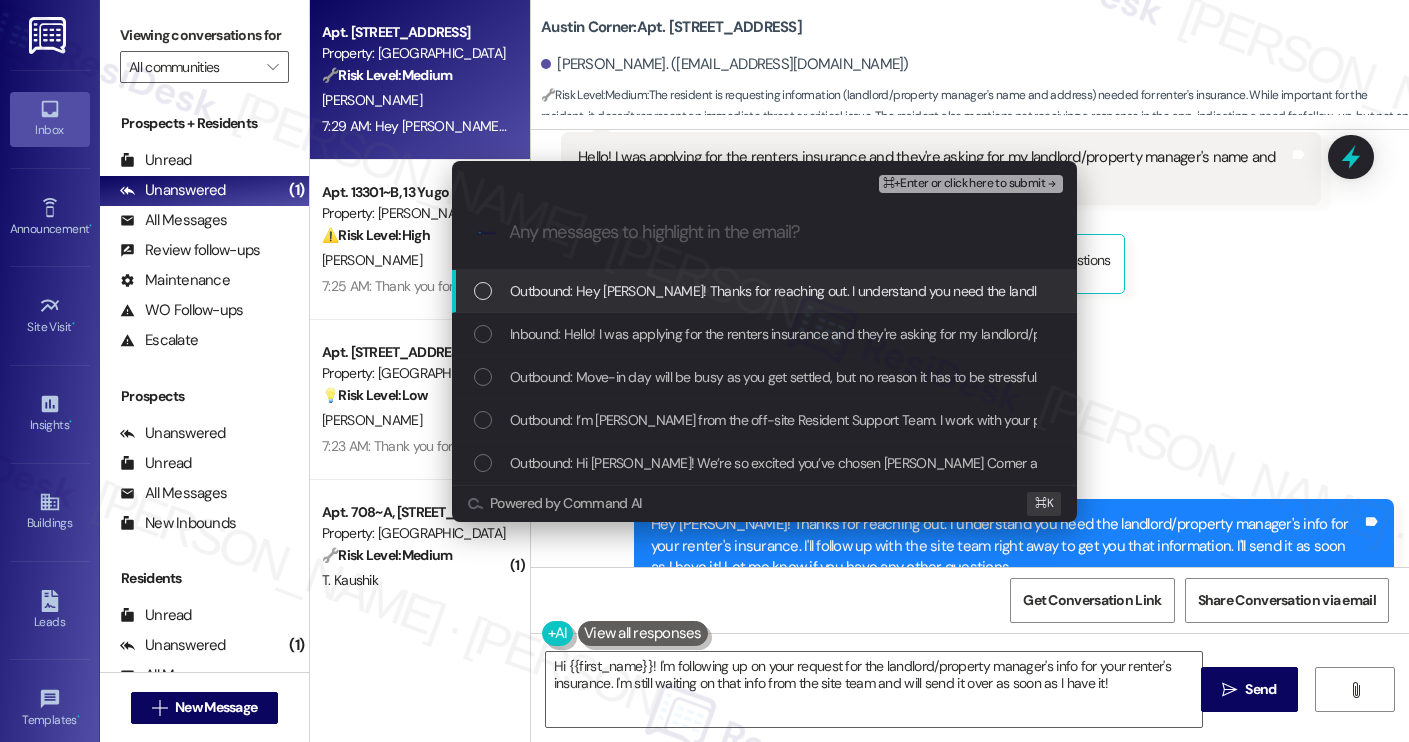 scroll, scrollTop: 0, scrollLeft: 0, axis: both 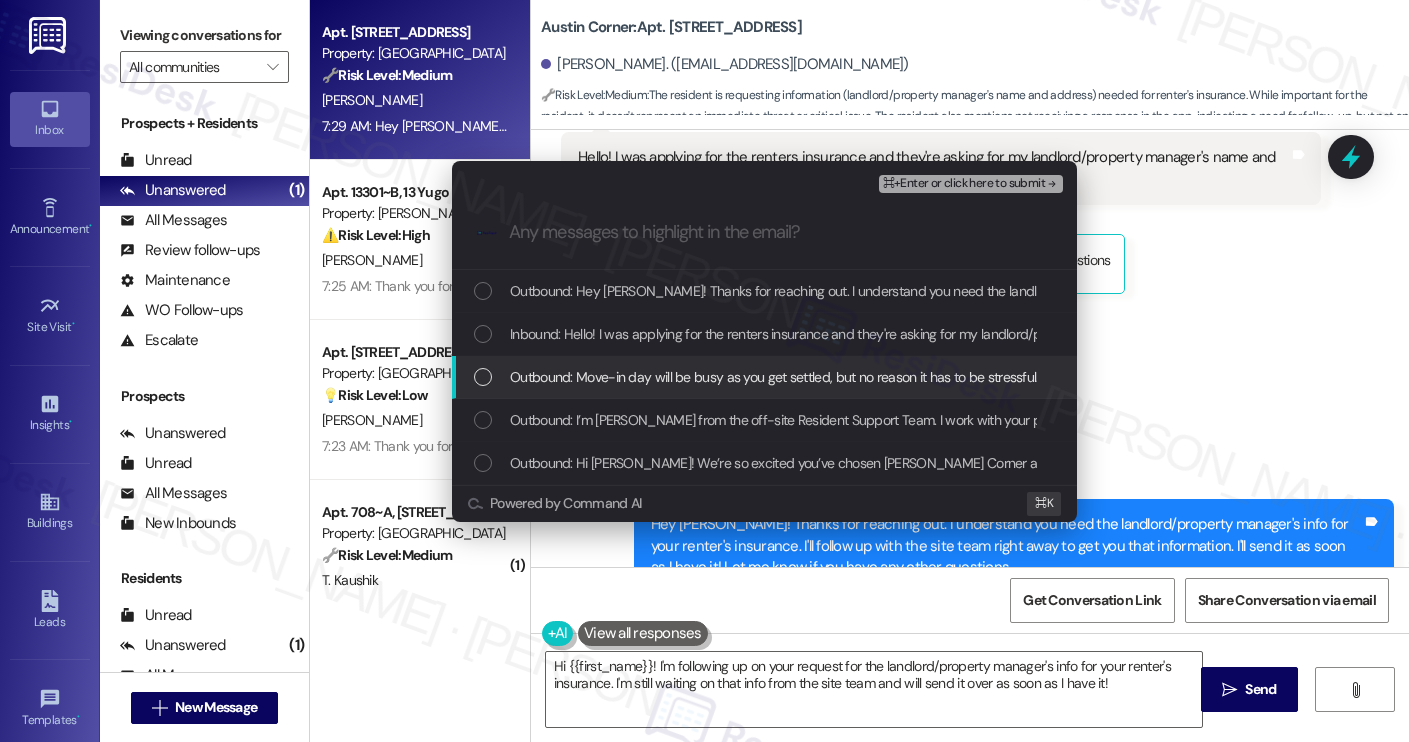 click on "Outbound: Move-in day will be busy as you get settled, but no reason it has to be stressful. Don’t forget that we offer a ⚡FAST PASS⚡for Move-In day if your checklist has been completed 2 weeks prior to move-in. Login to your ResidentPortal today to complete those outstanding items!" at bounding box center (764, 377) 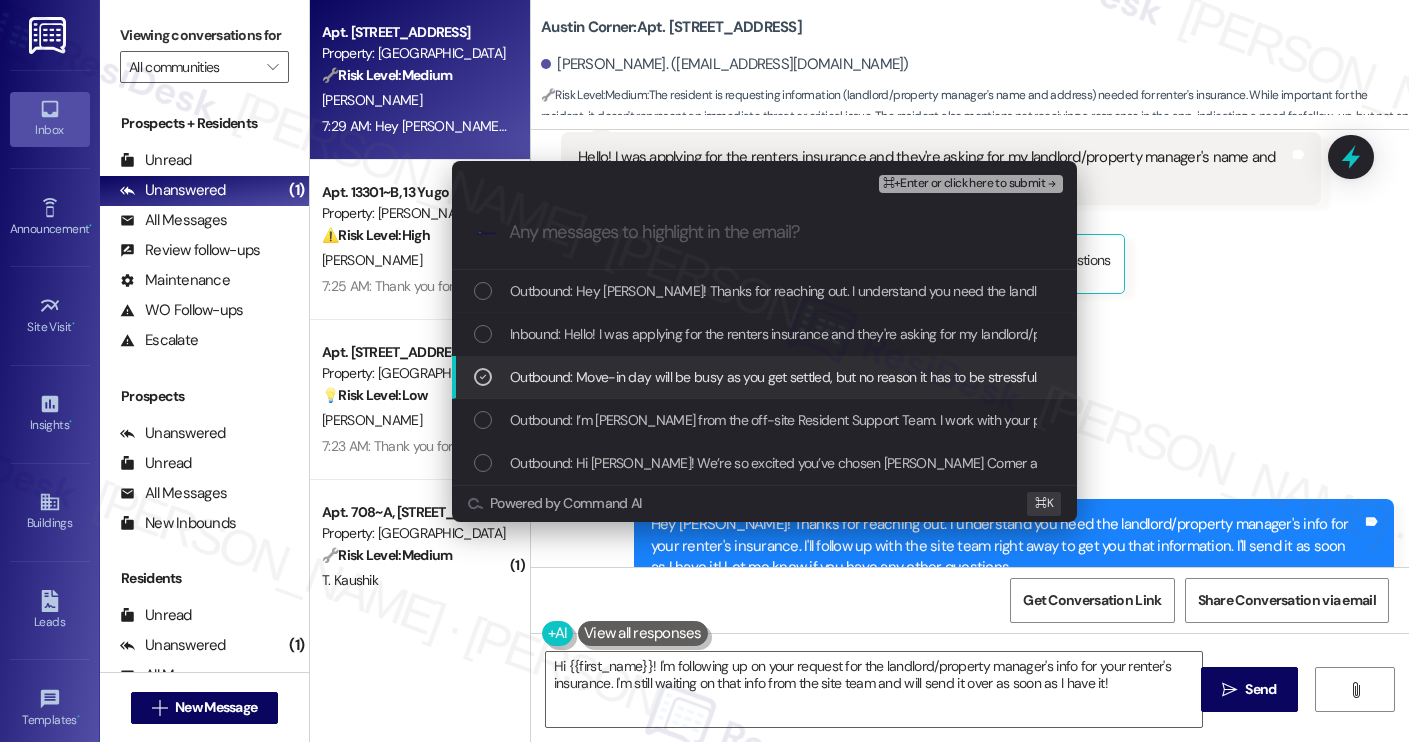 click on "Outbound: Move-in day will be busy as you get settled, but no reason it has to be stressful. Don’t forget that we offer a ⚡FAST PASS⚡for Move-In day if your checklist has been completed 2 weeks prior to move-in. Login to your ResidentPortal today to complete those outstanding items!" at bounding box center [764, 377] 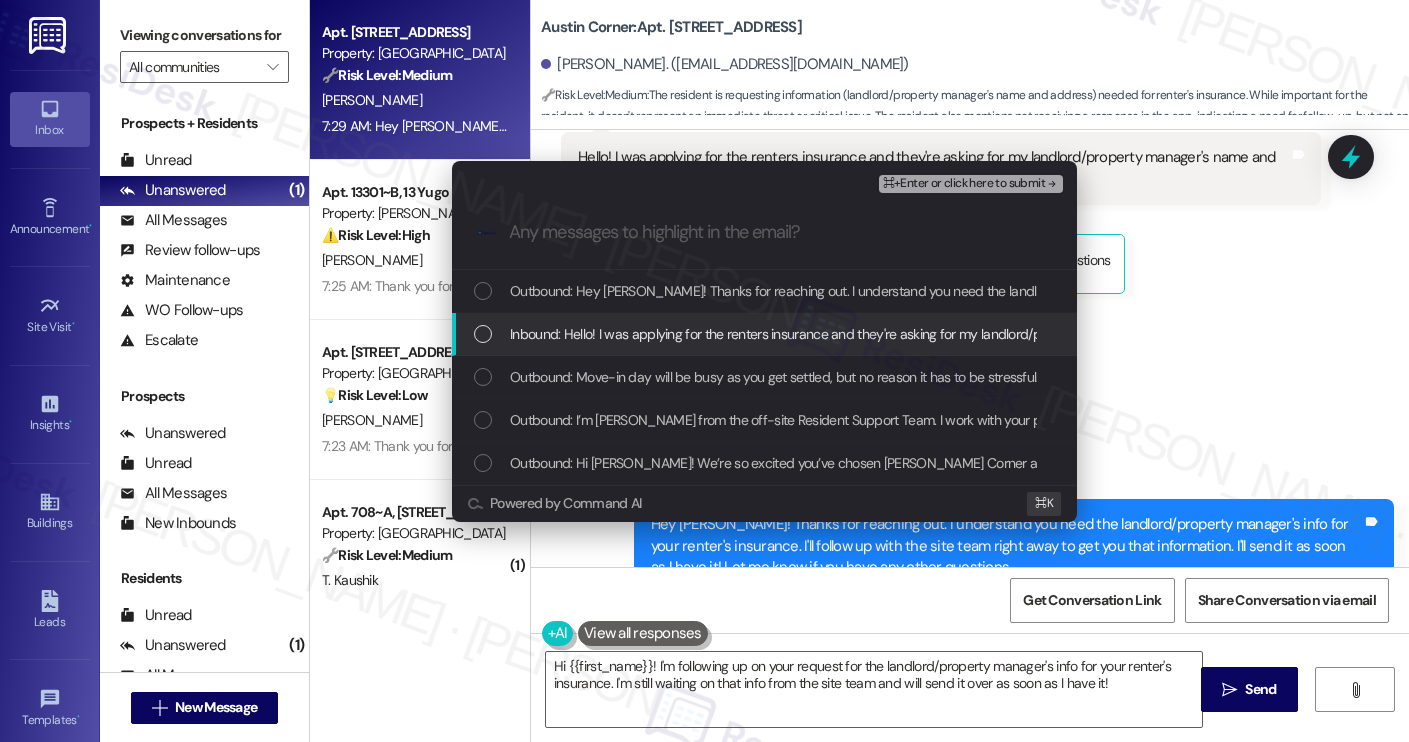 click on "Inbound: Hello! I was applying for the renters insurance and they're asking for my landlord/property manager's name and address. I sent a message in the app but no one has gotten back to me" at bounding box center [1069, 334] 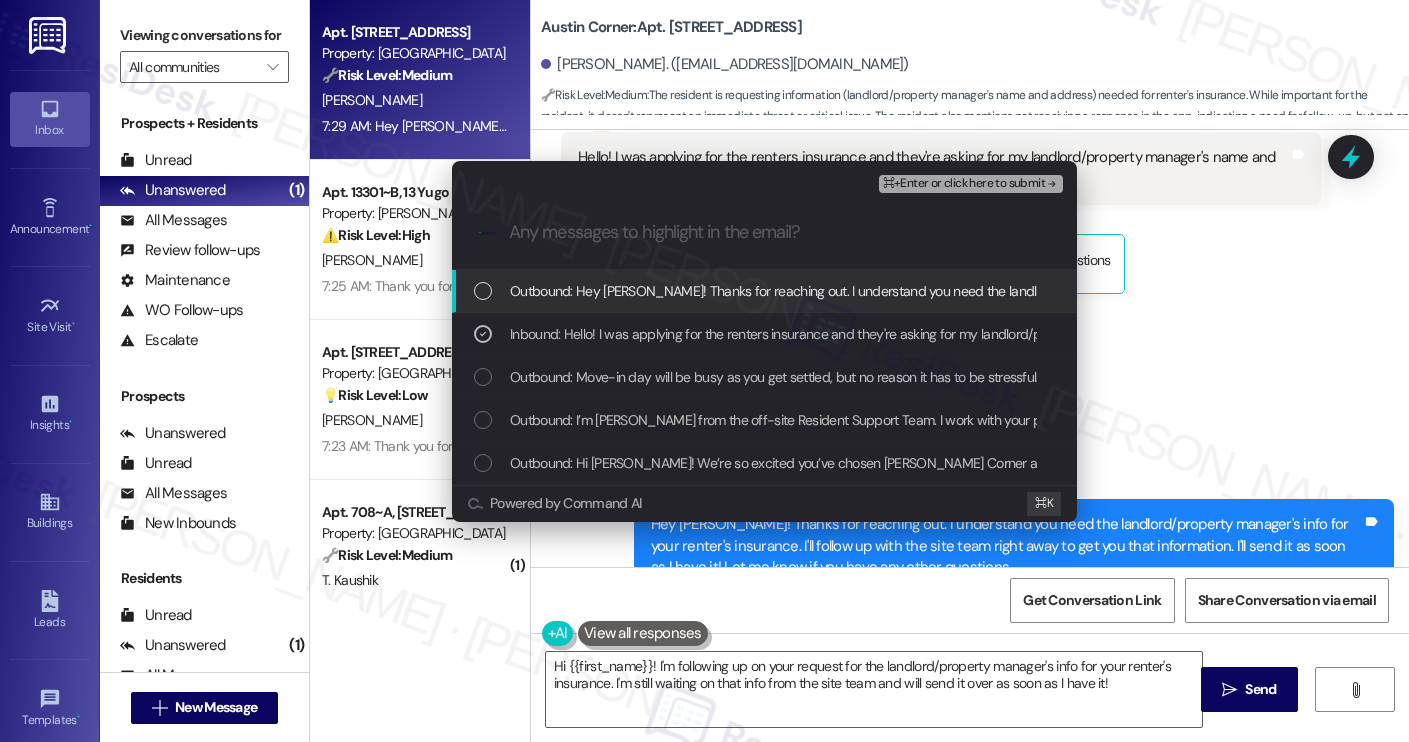 click on "⌘+Enter or click here to submit" at bounding box center (964, 184) 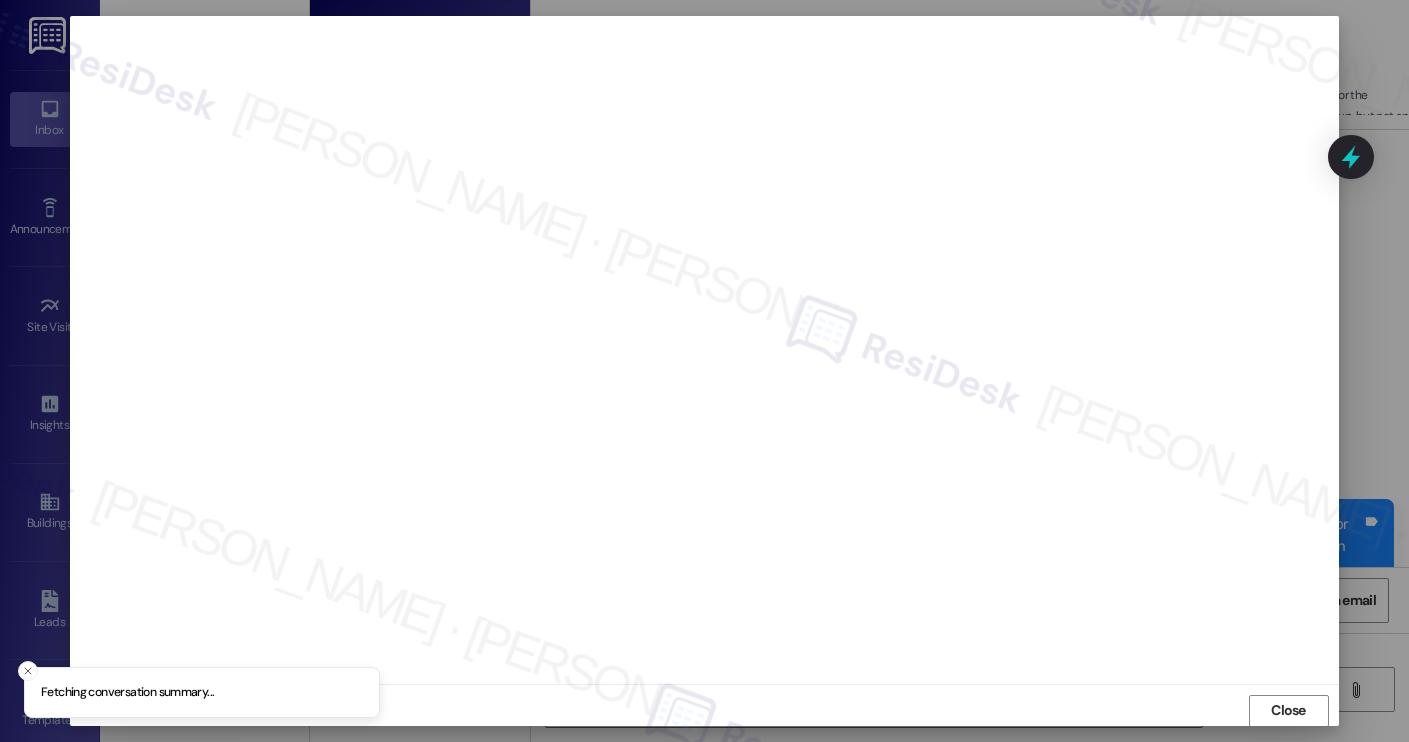 scroll, scrollTop: 1, scrollLeft: 0, axis: vertical 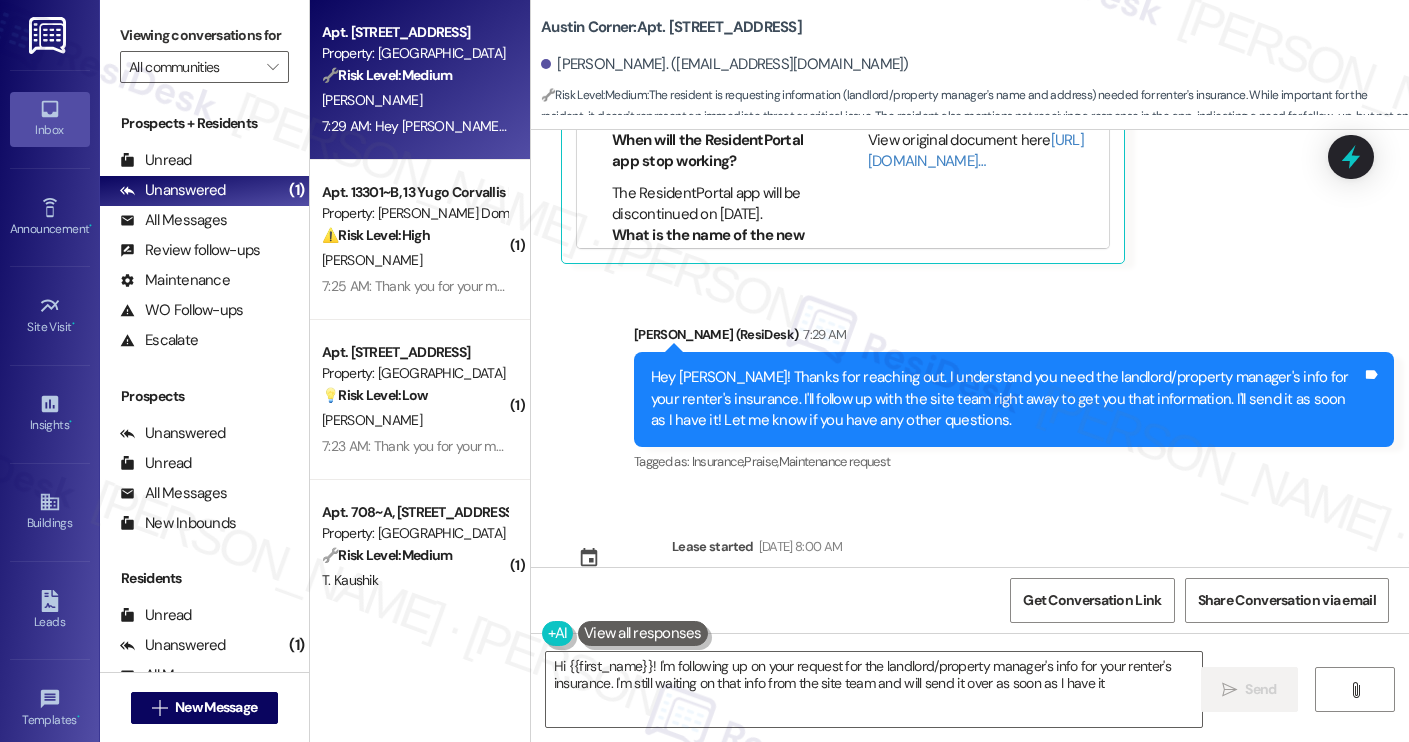 type on "Hi {{first_name}}! I'm following up on your request for the landlord/property manager's info for your renter's insurance. I'm still waiting on that info from the site team and will send it over as soon as I have it!" 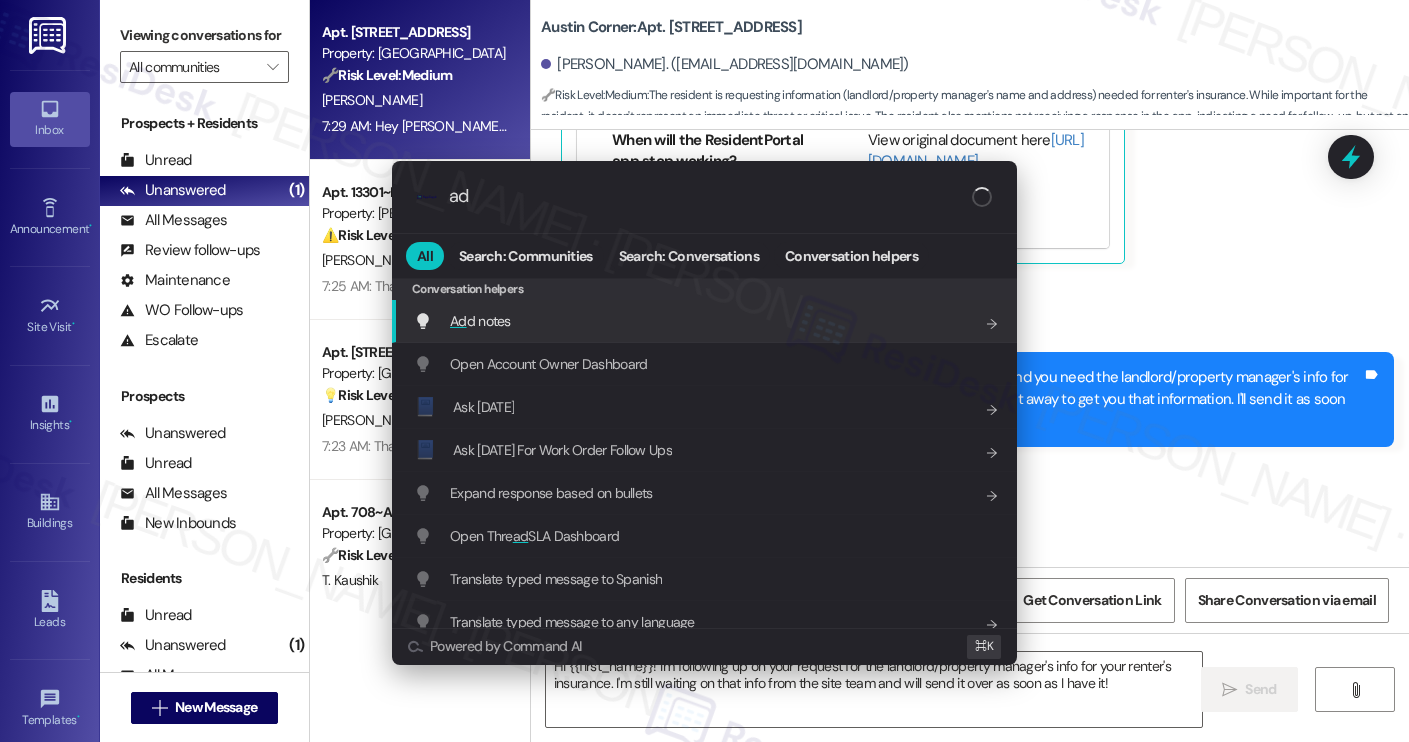 type on "add" 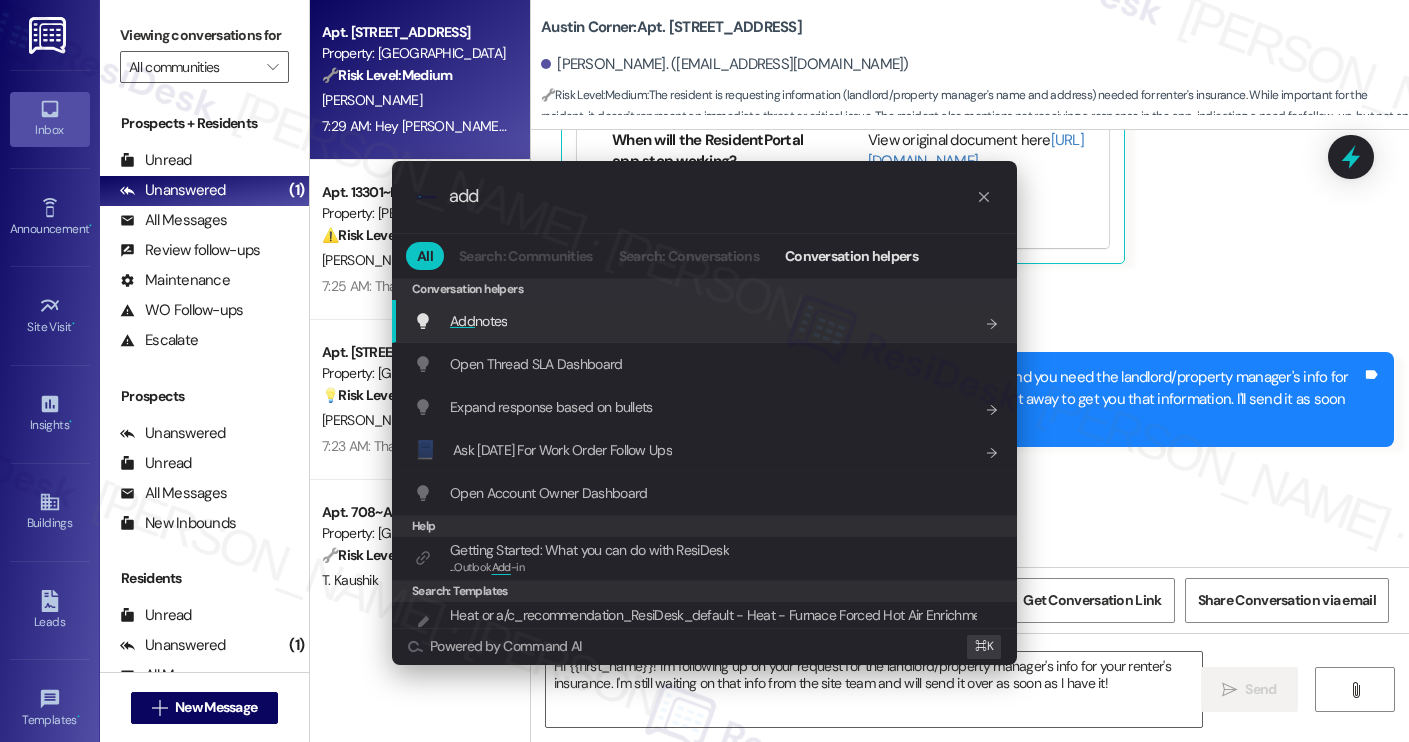 click on "Add  notes Add shortcut" at bounding box center [706, 321] 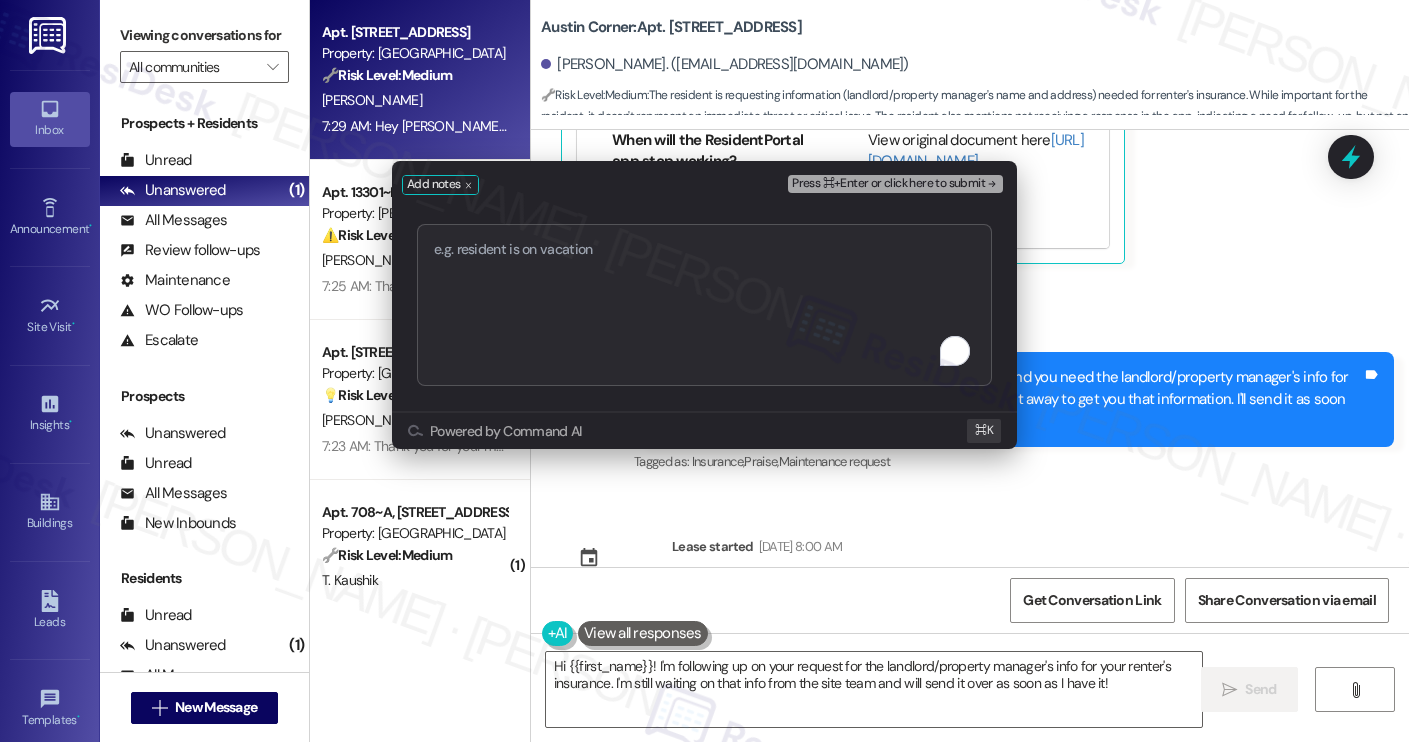 click at bounding box center [704, 305] 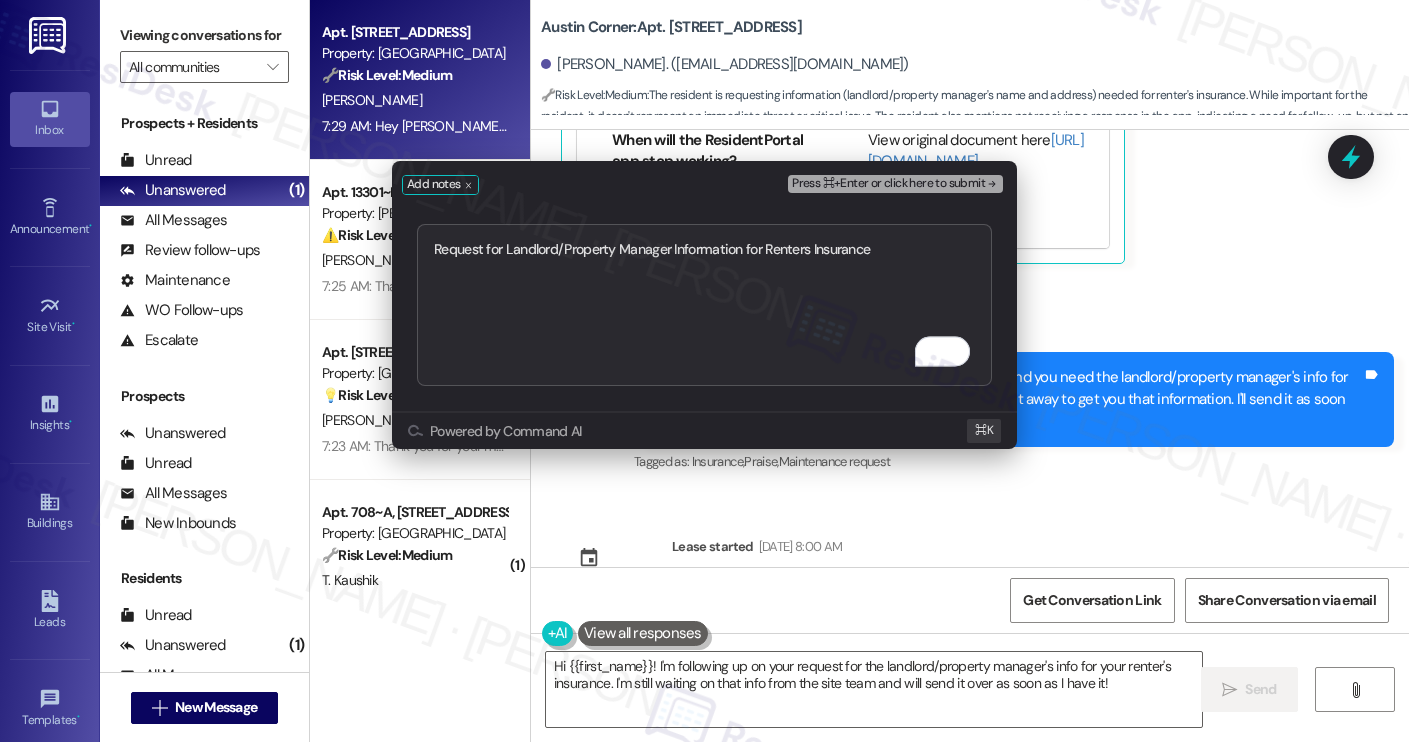 click on "Press ⌘+Enter or click here to submit" at bounding box center [895, 184] 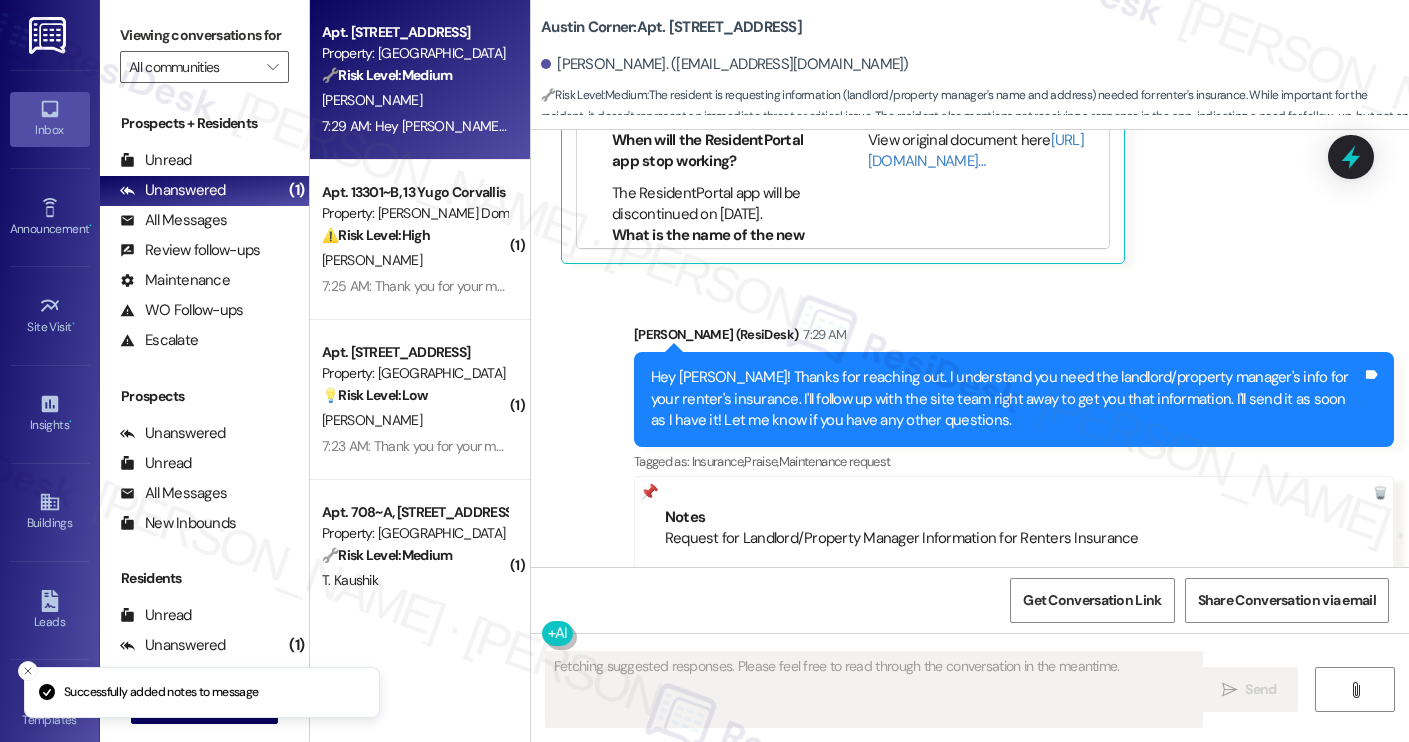 scroll, scrollTop: 683, scrollLeft: 0, axis: vertical 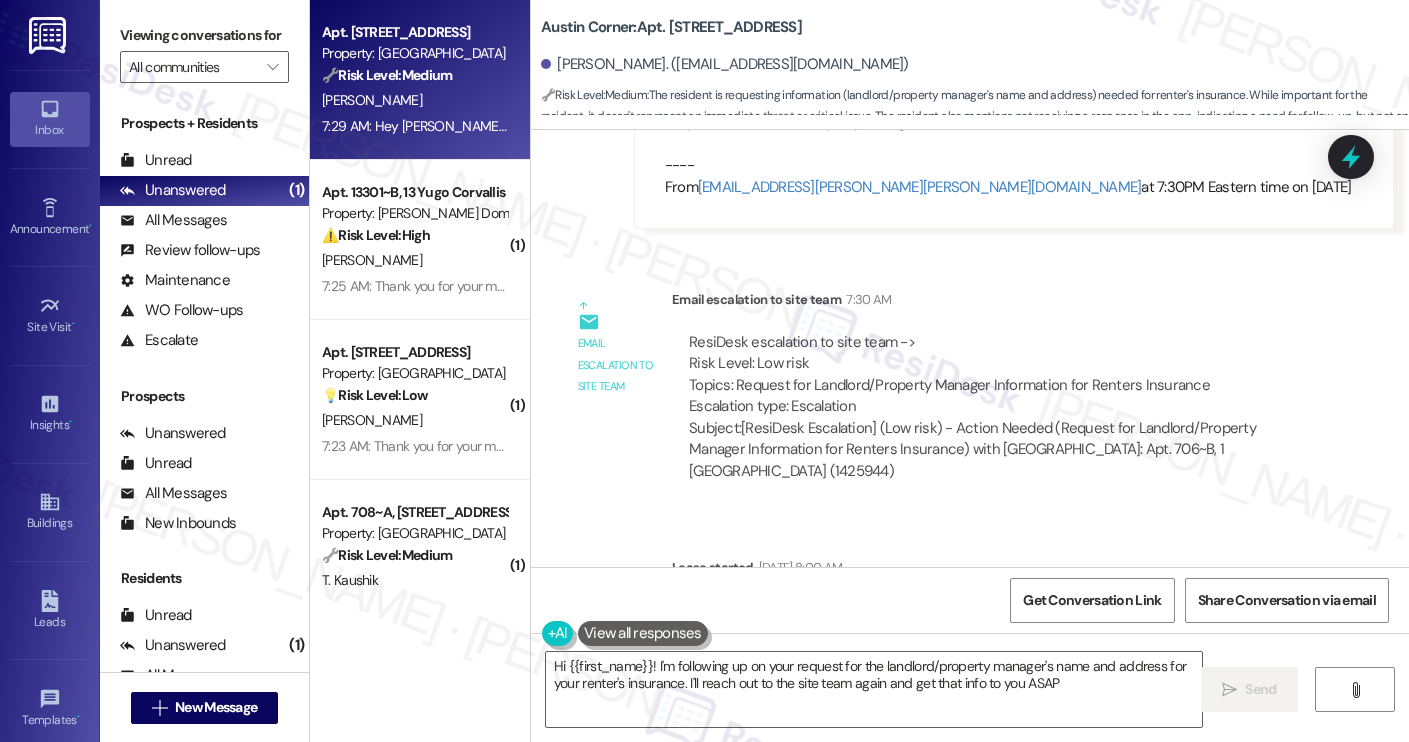 type on "Hi {{first_name}}! I'm following up on your request for the landlord/property manager's name and address for your renter's insurance. I'll reach out to the site team again and get that info to you ASAP!" 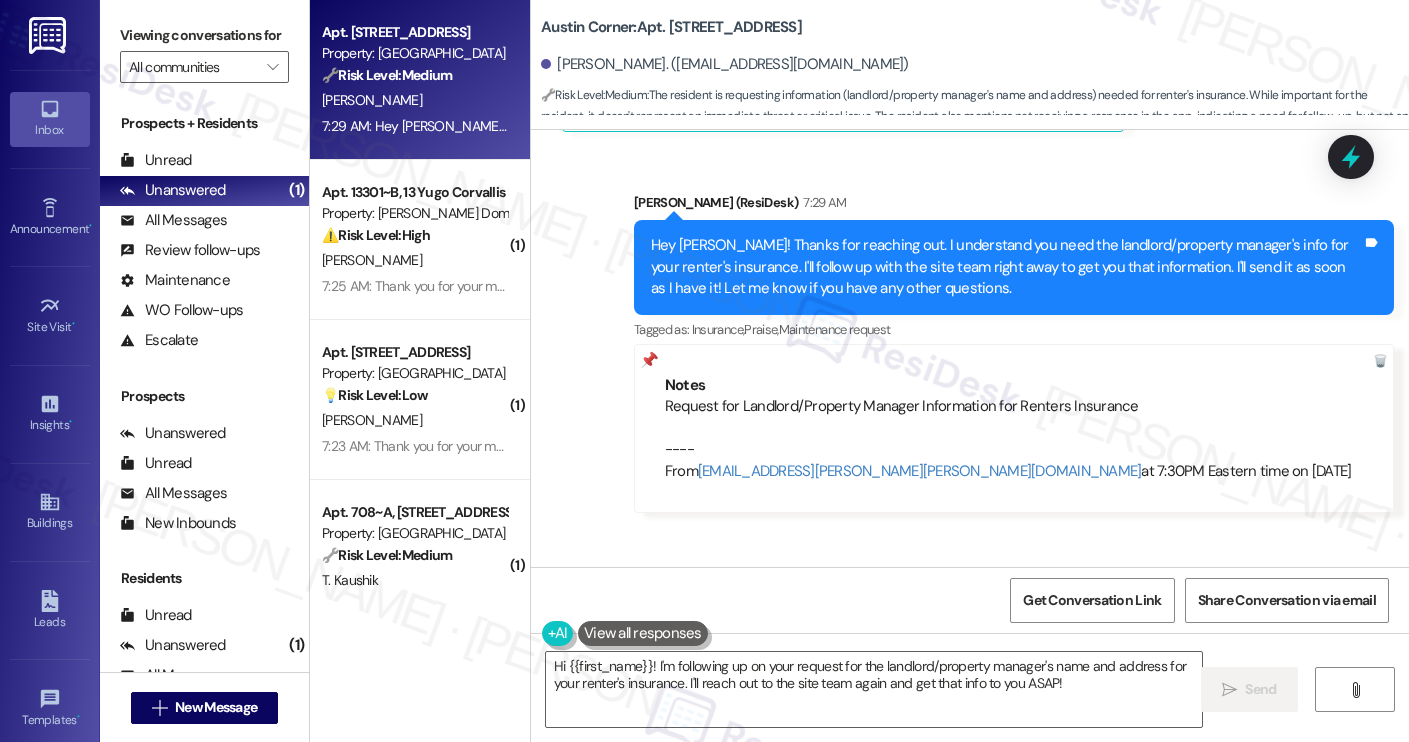 scroll, scrollTop: 1429, scrollLeft: 0, axis: vertical 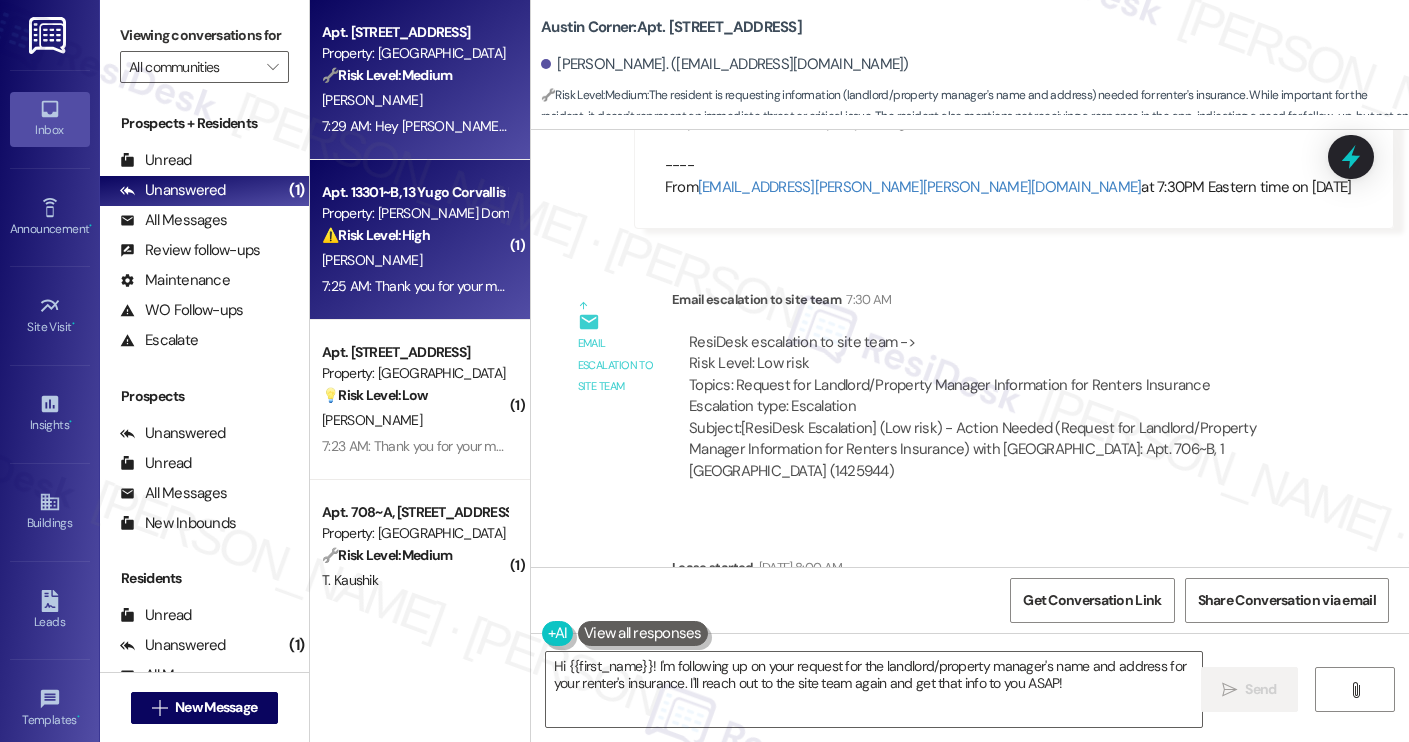click on "[PERSON_NAME]" at bounding box center (414, 260) 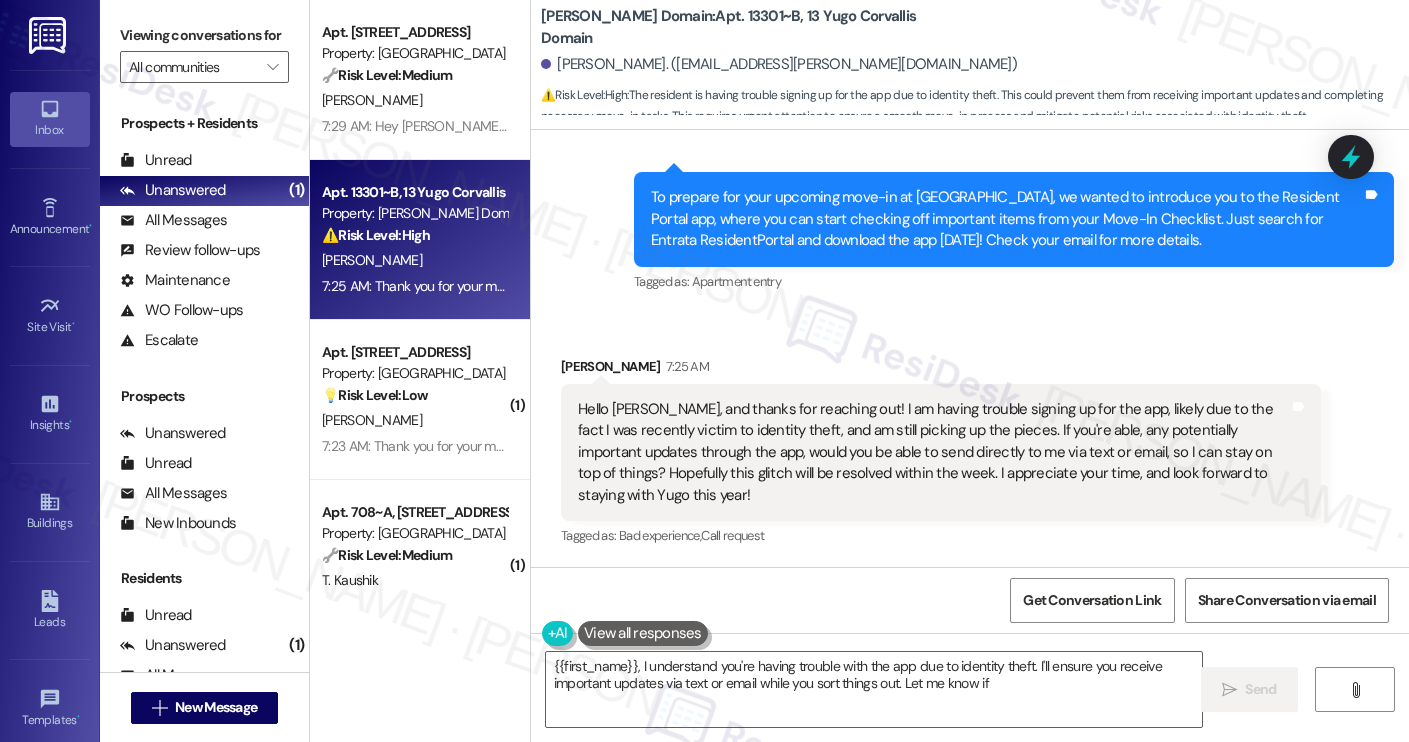 scroll, scrollTop: 394, scrollLeft: 0, axis: vertical 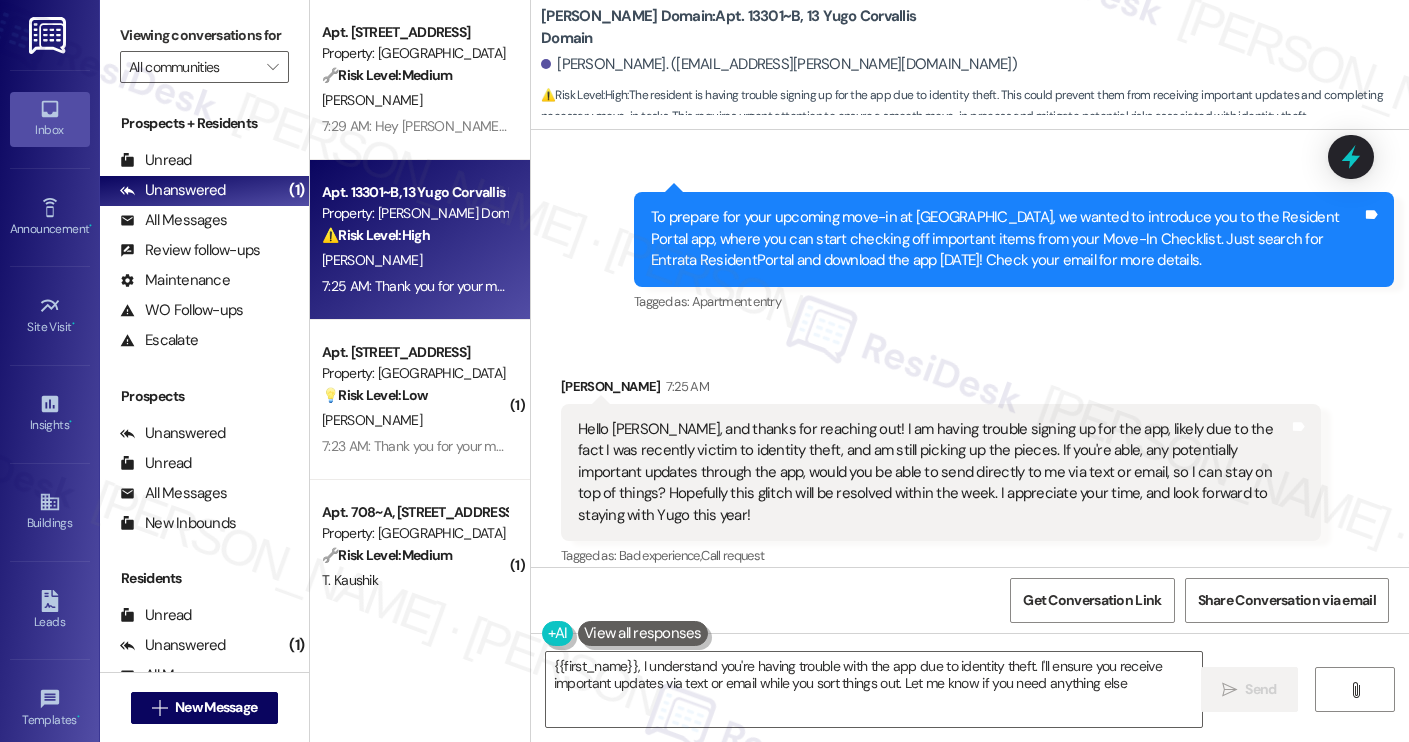 type on "{{first_name}}, I understand you're having trouble with the app due to identity theft. I'll ensure you receive important updates via text or email while you sort things out. Let me know if you need anything else!" 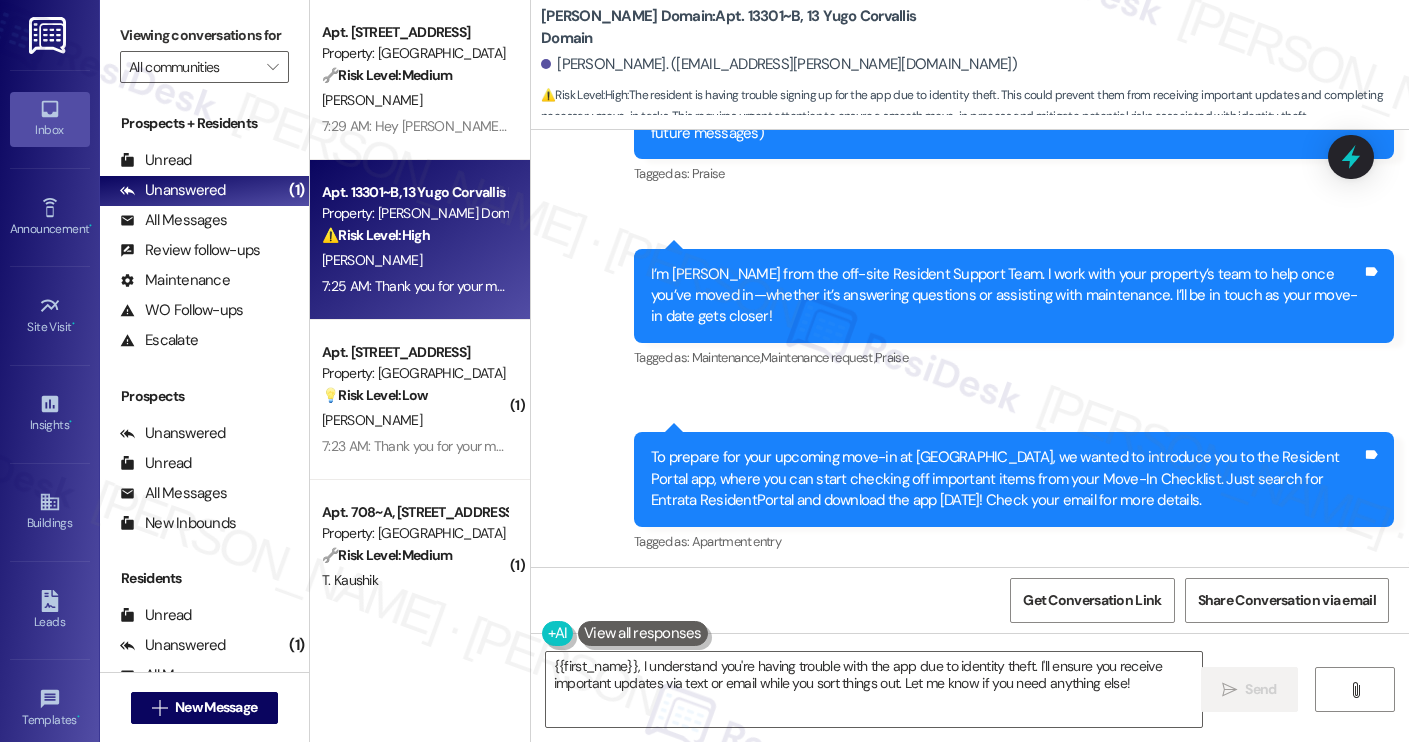 scroll, scrollTop: 177, scrollLeft: 0, axis: vertical 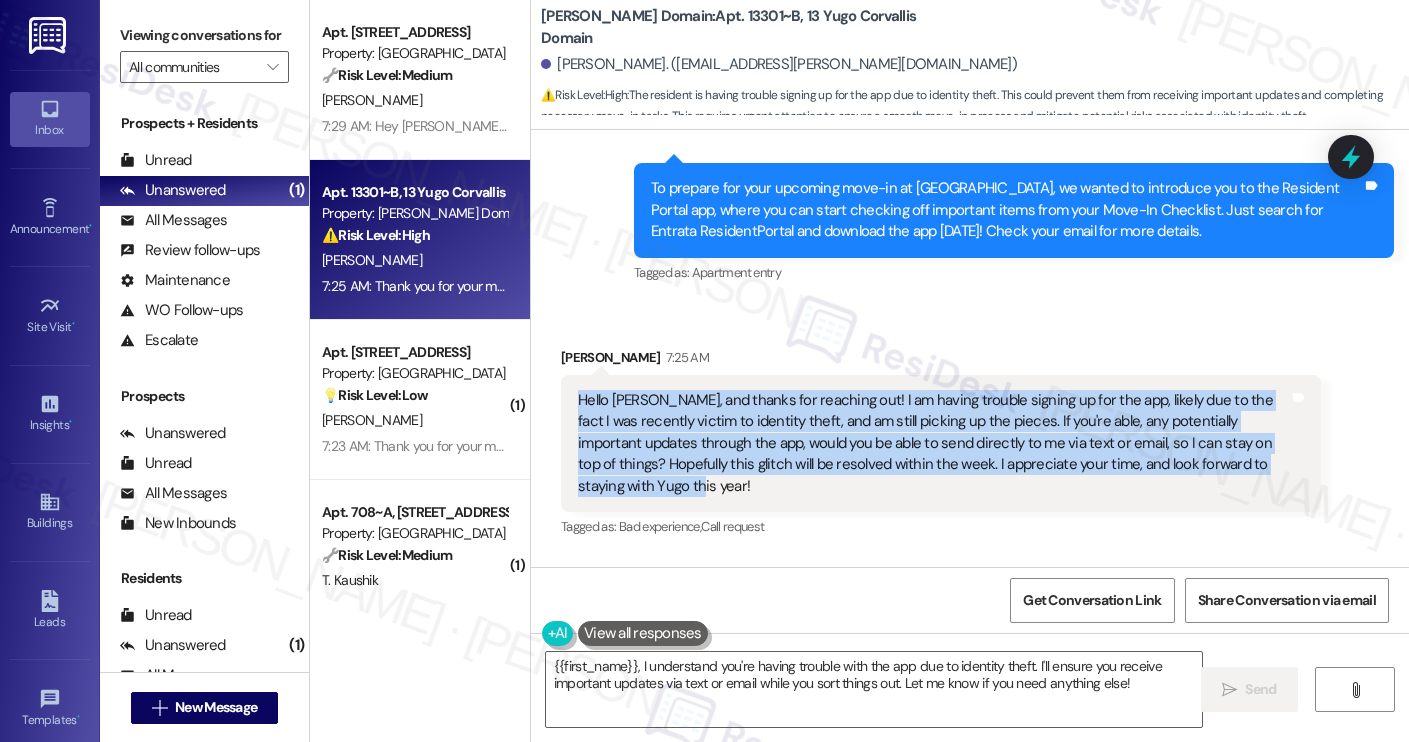 drag, startPoint x: 1273, startPoint y: 420, endPoint x: 570, endPoint y: 354, distance: 706.0914 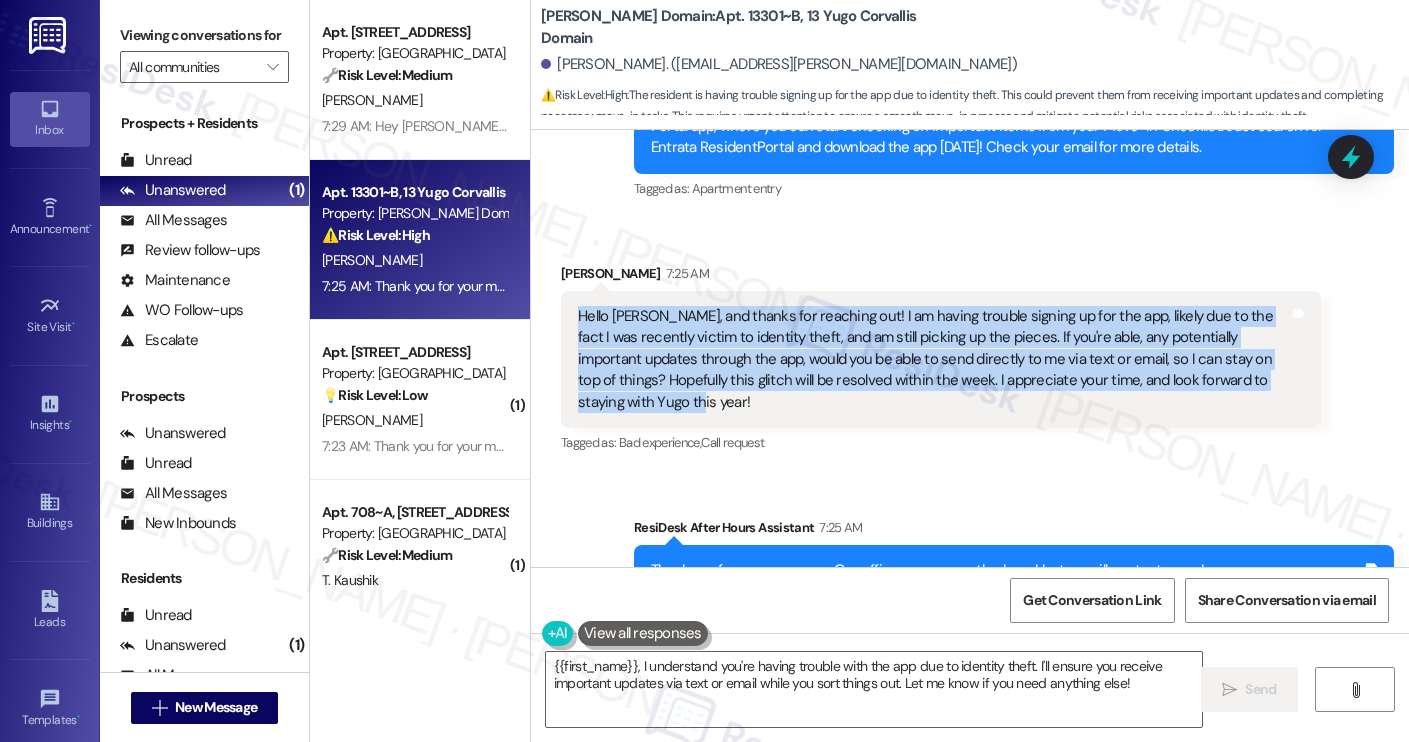 scroll, scrollTop: 509, scrollLeft: 0, axis: vertical 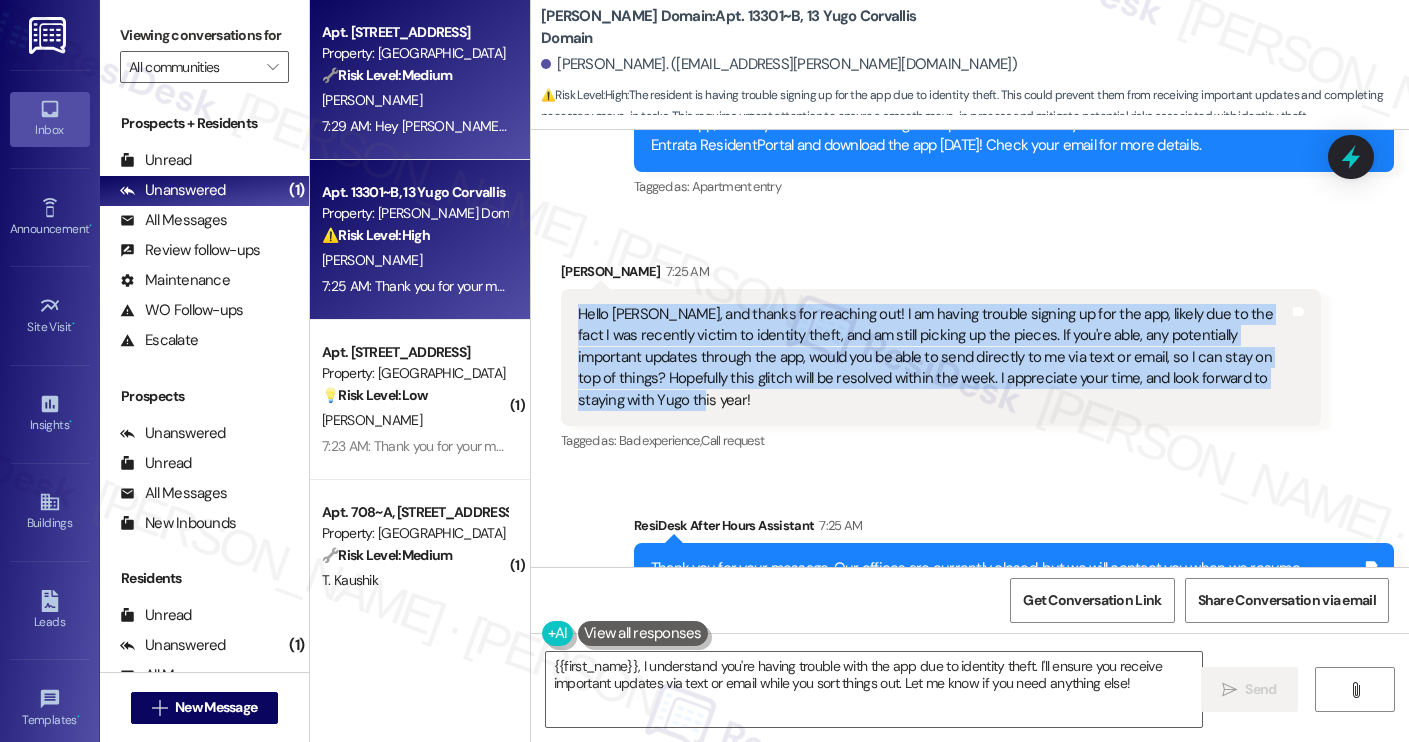 copy on "Hello [PERSON_NAME], and thanks for reaching out! I am having trouble signing up for the app, likely due to the fact I was recently victim to identity theft, and am still picking up the pieces. If you're able, any potentially important updates through the app, would you be able to send directly to me via text or email, so I can stay on top of things? Hopefully this glitch will be resolved within the week. I appreciate your time, and look forward to staying with Yugo this year!" 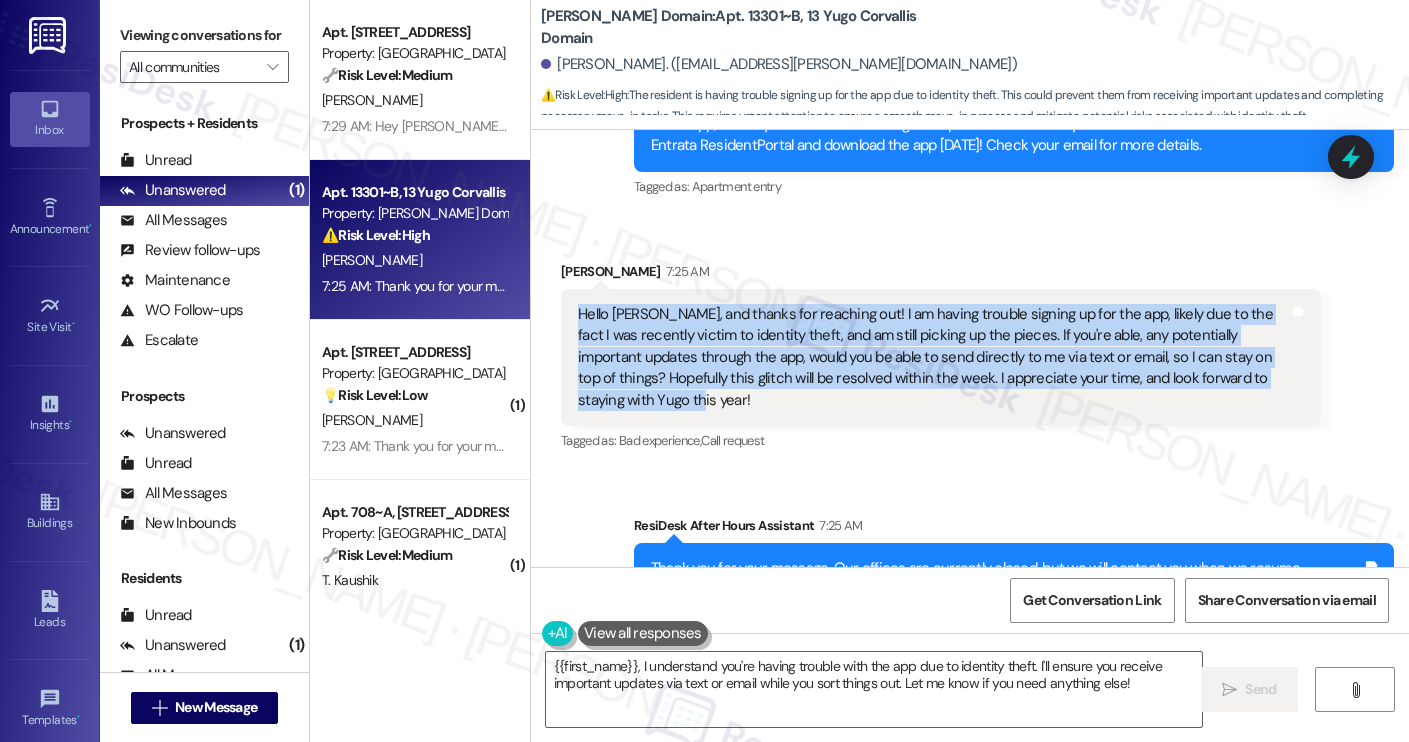 click on "[PERSON_NAME]. ([EMAIL_ADDRESS][PERSON_NAME][DOMAIN_NAME])" at bounding box center (779, 64) 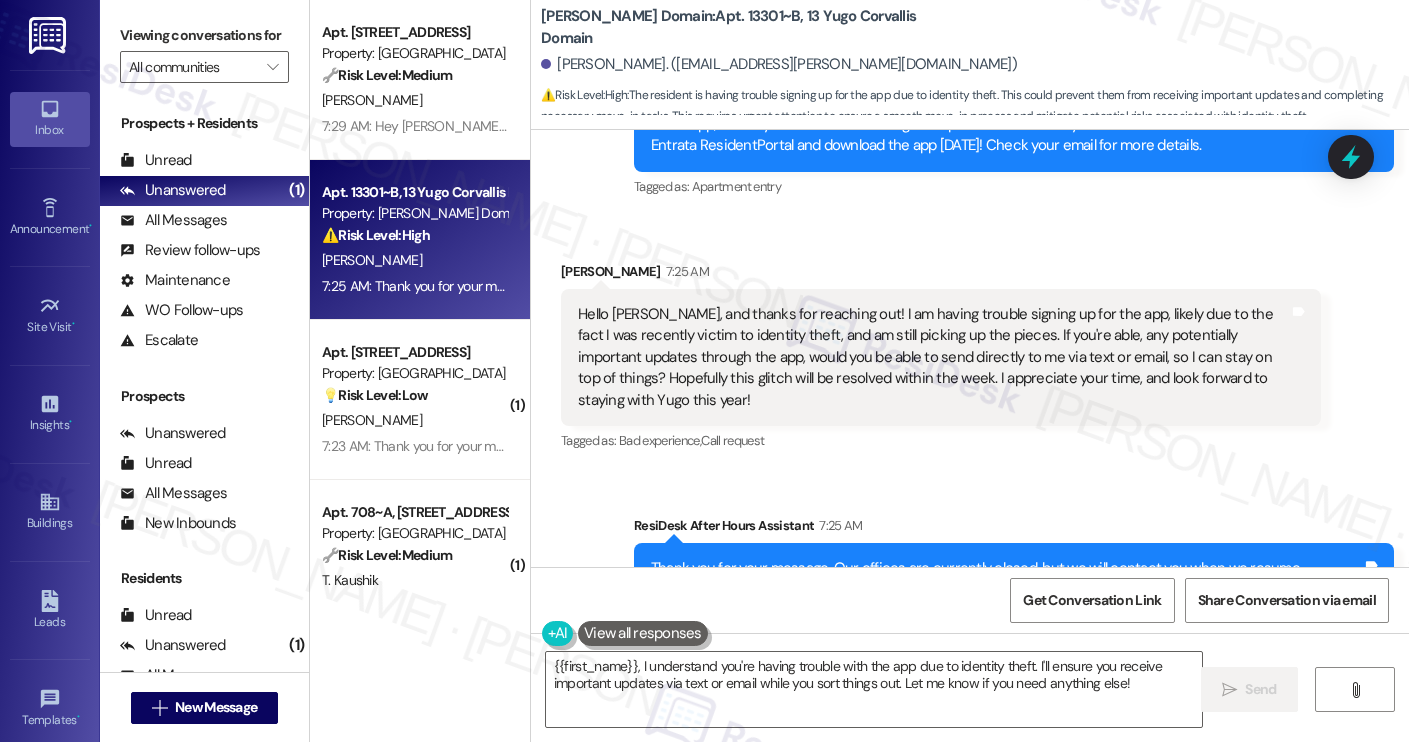 click on "[PERSON_NAME]. ([EMAIL_ADDRESS][PERSON_NAME][DOMAIN_NAME])" at bounding box center (779, 64) 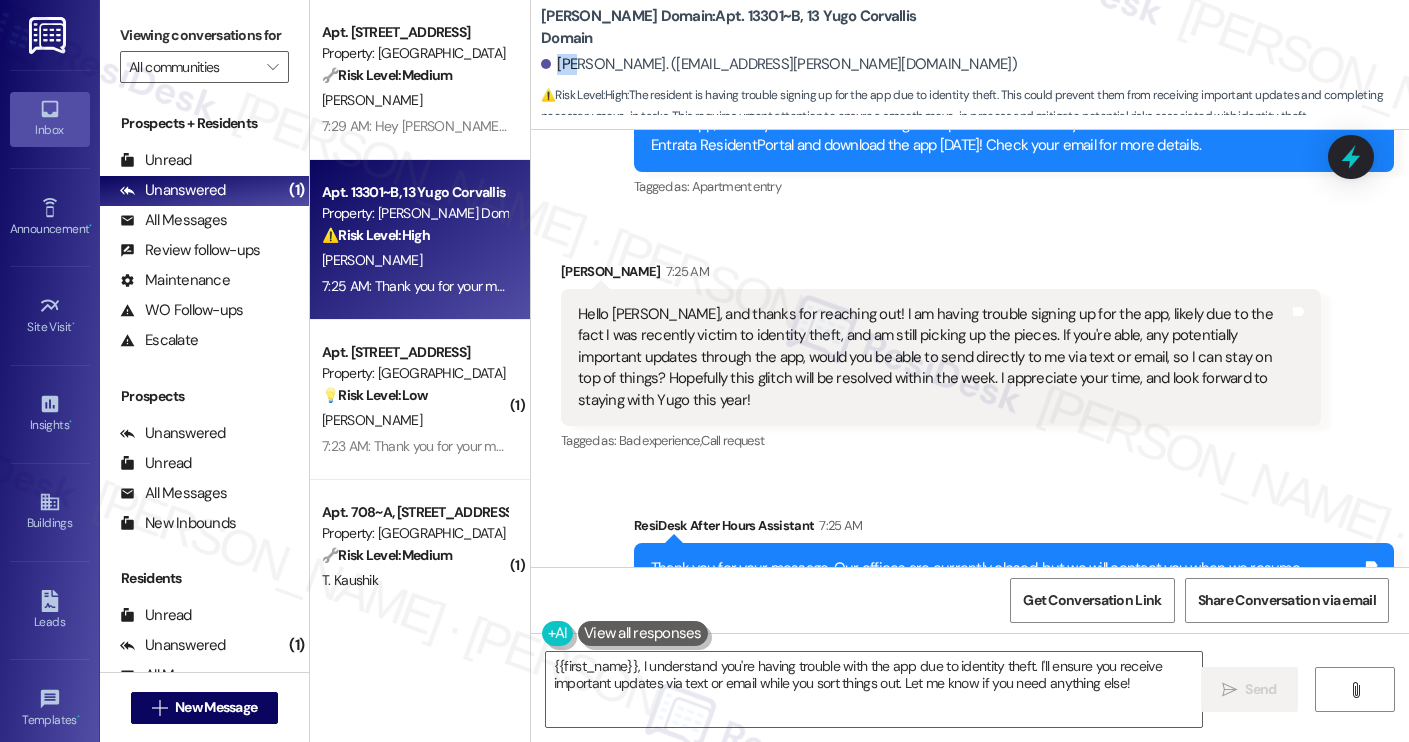 copy on "Esa" 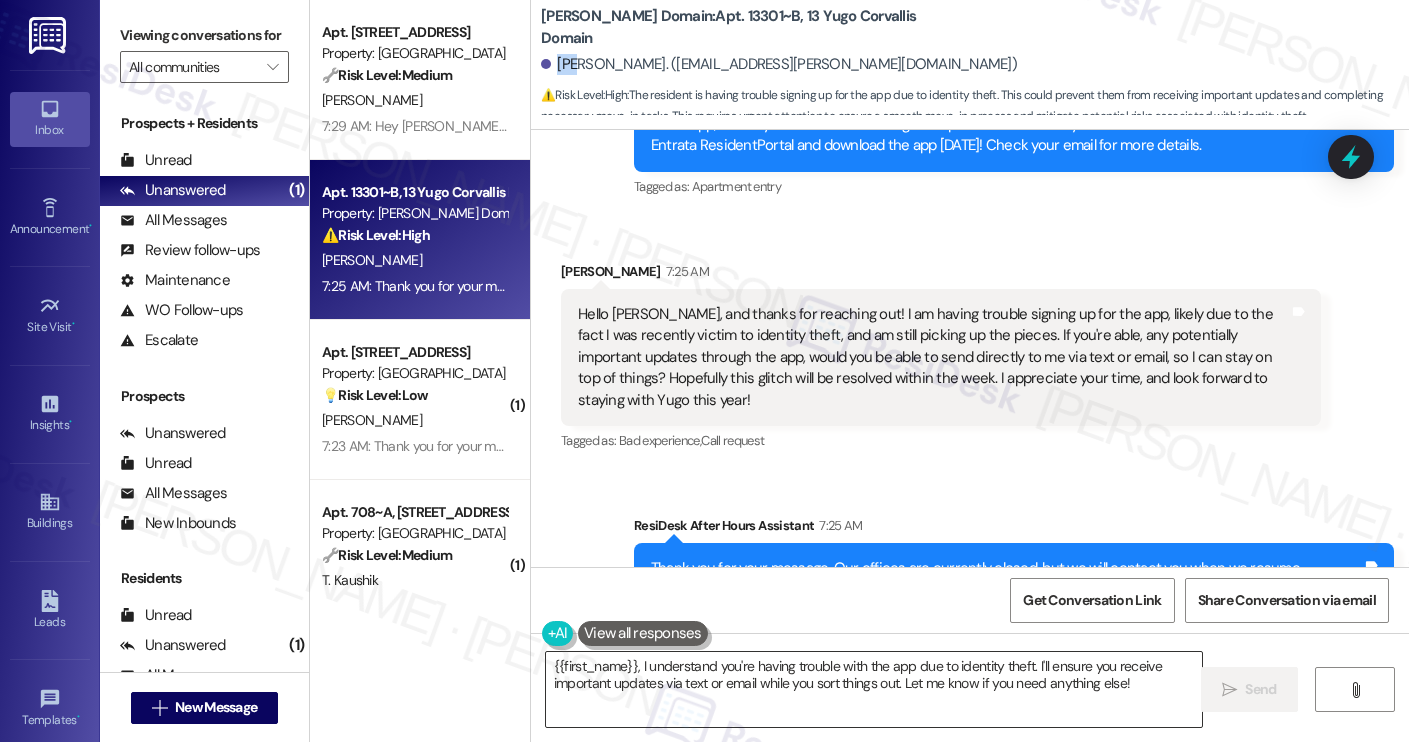 click on "{{first_name}}, I understand you're having trouble with the app due to identity theft. I'll ensure you receive important updates via text or email while you sort things out. Let me know if you need anything else!" at bounding box center [874, 689] 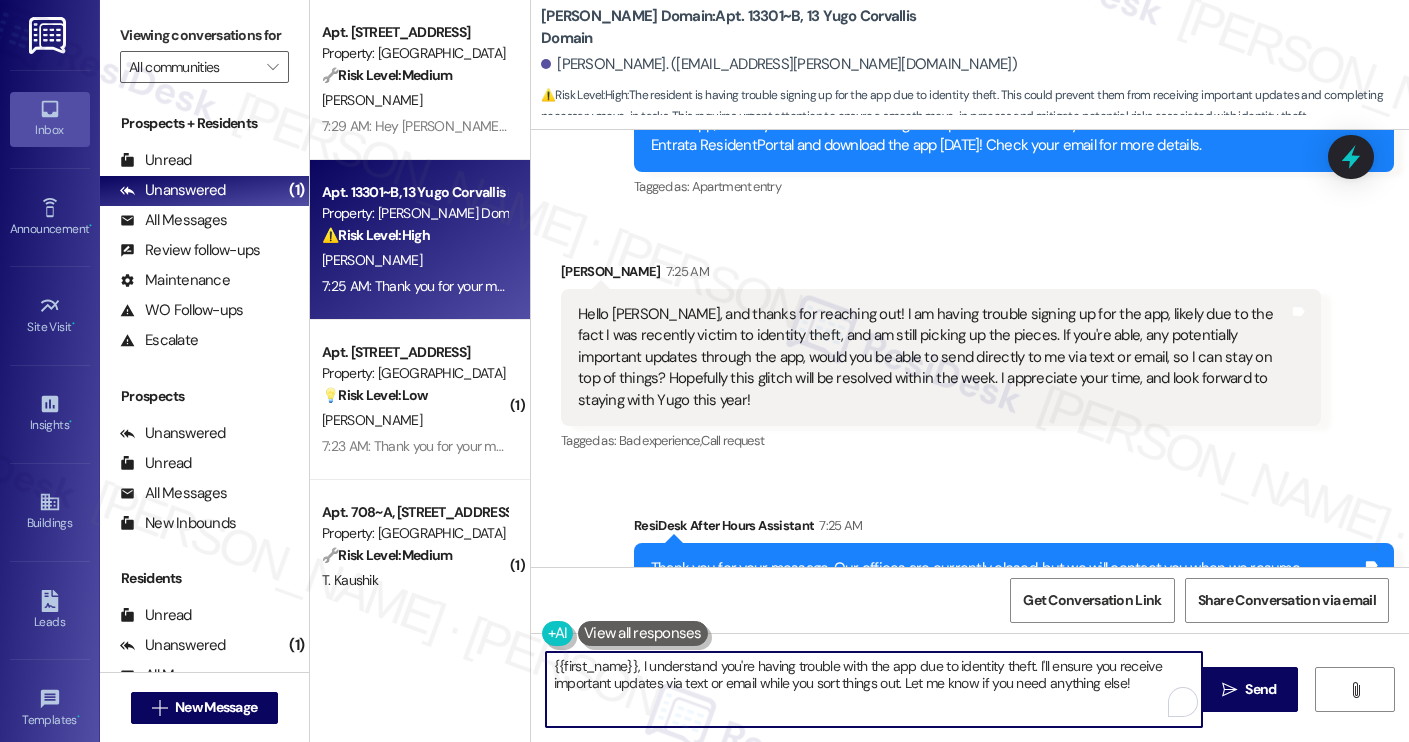 click on "{{first_name}}, I understand you're having trouble with the app due to identity theft. I'll ensure you receive important updates via text or email while you sort things out. Let me know if you need anything else!" at bounding box center [874, 689] 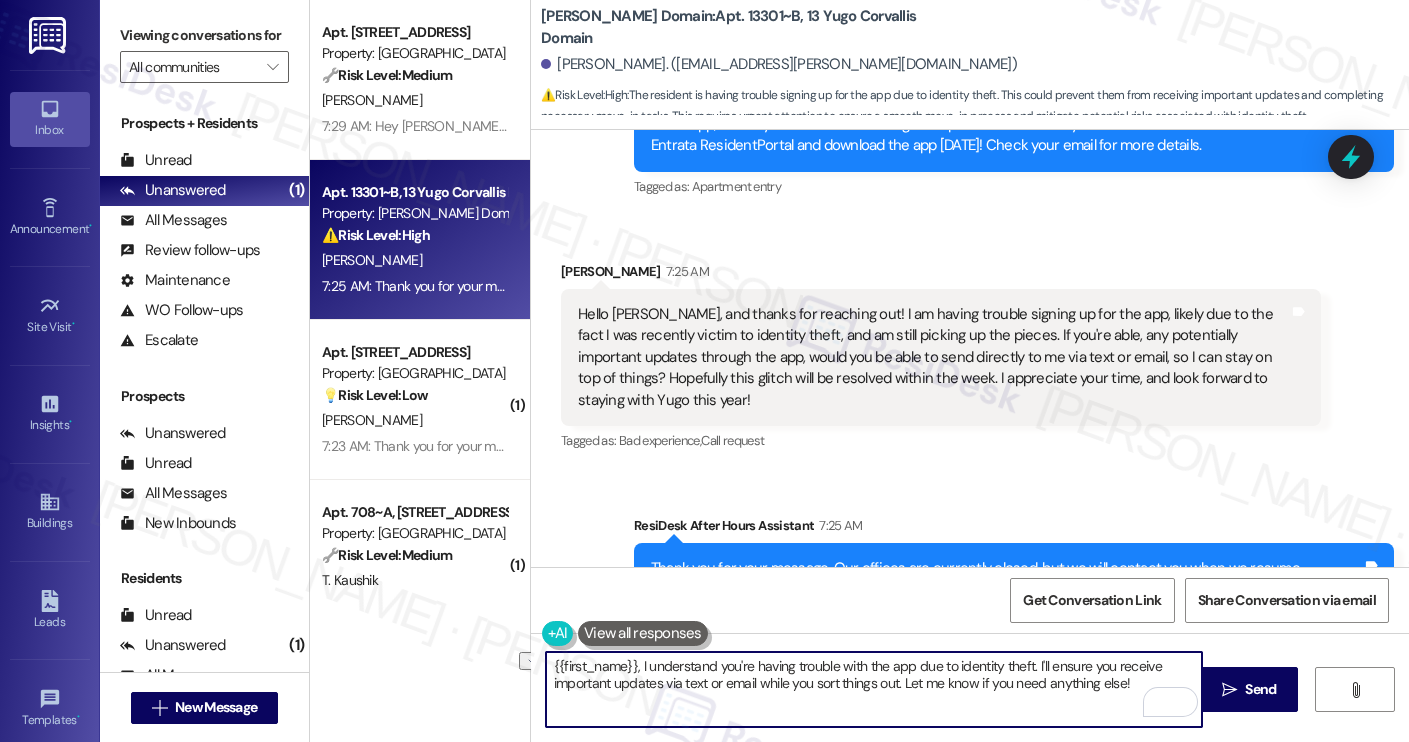 drag, startPoint x: 631, startPoint y: 666, endPoint x: 1022, endPoint y: 669, distance: 391.0115 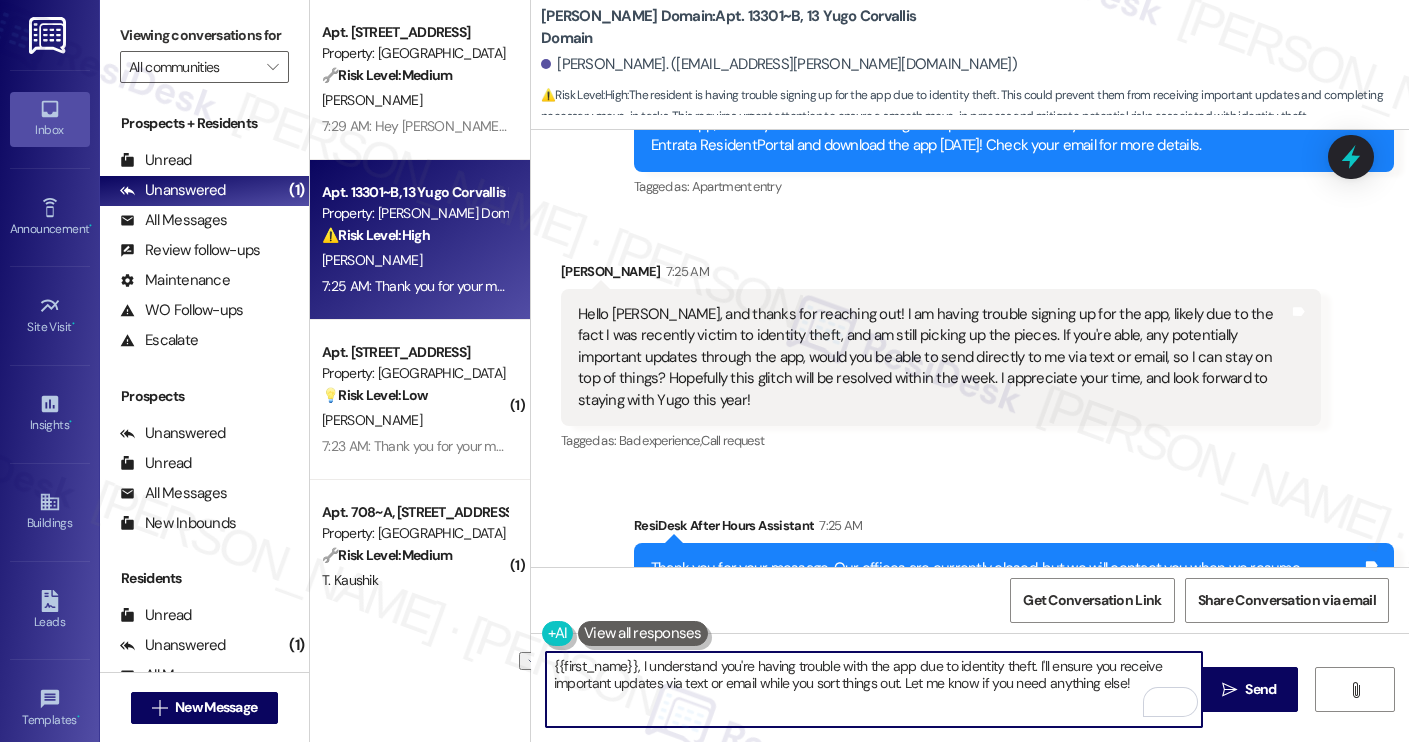 click on "{{first_name}}, I understand you're having trouble with the app due to identity theft. I'll ensure you receive important updates via text or email while you sort things out. Let me know if you need anything else!" at bounding box center (874, 689) 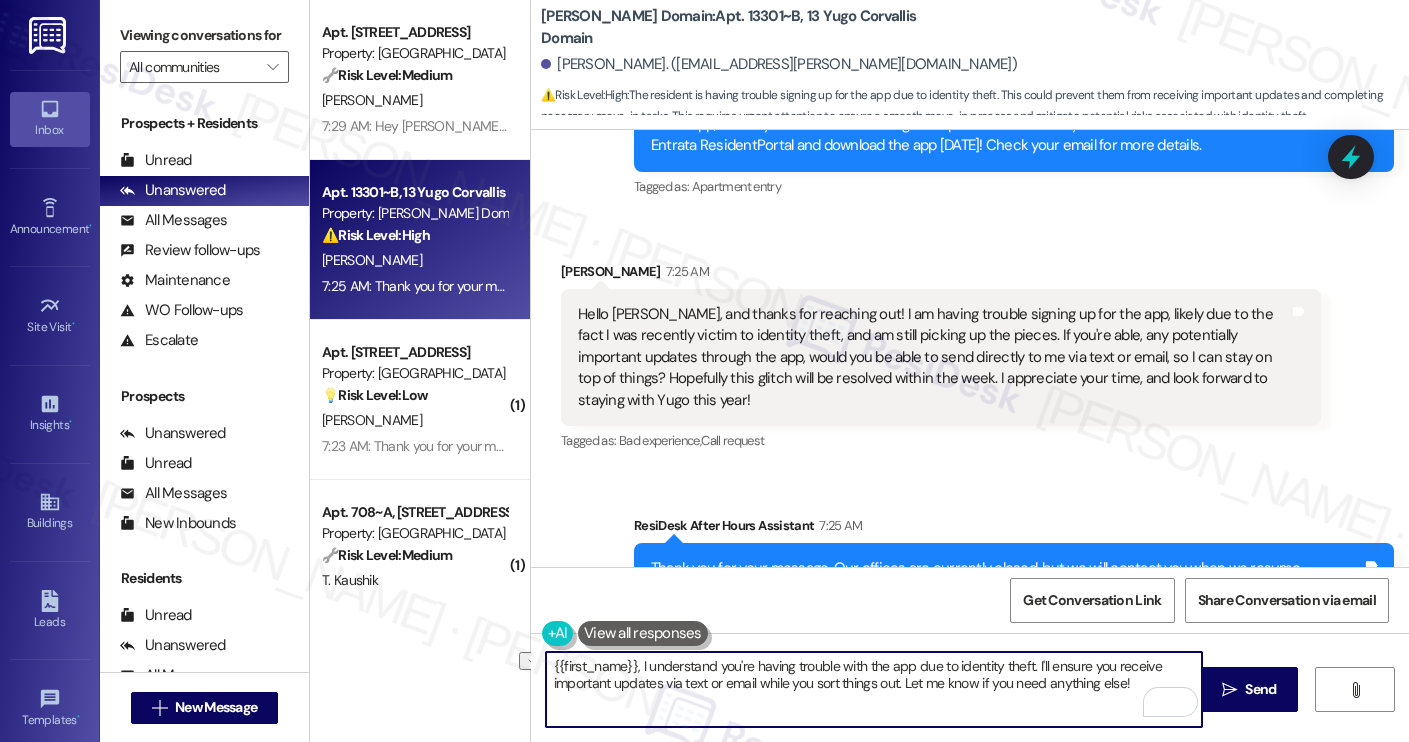 click on "{{first_name}}, I understand you're having trouble with the app due to identity theft. I'll ensure you receive important updates via text or email while you sort things out. Let me know if you need anything else!" at bounding box center (874, 689) 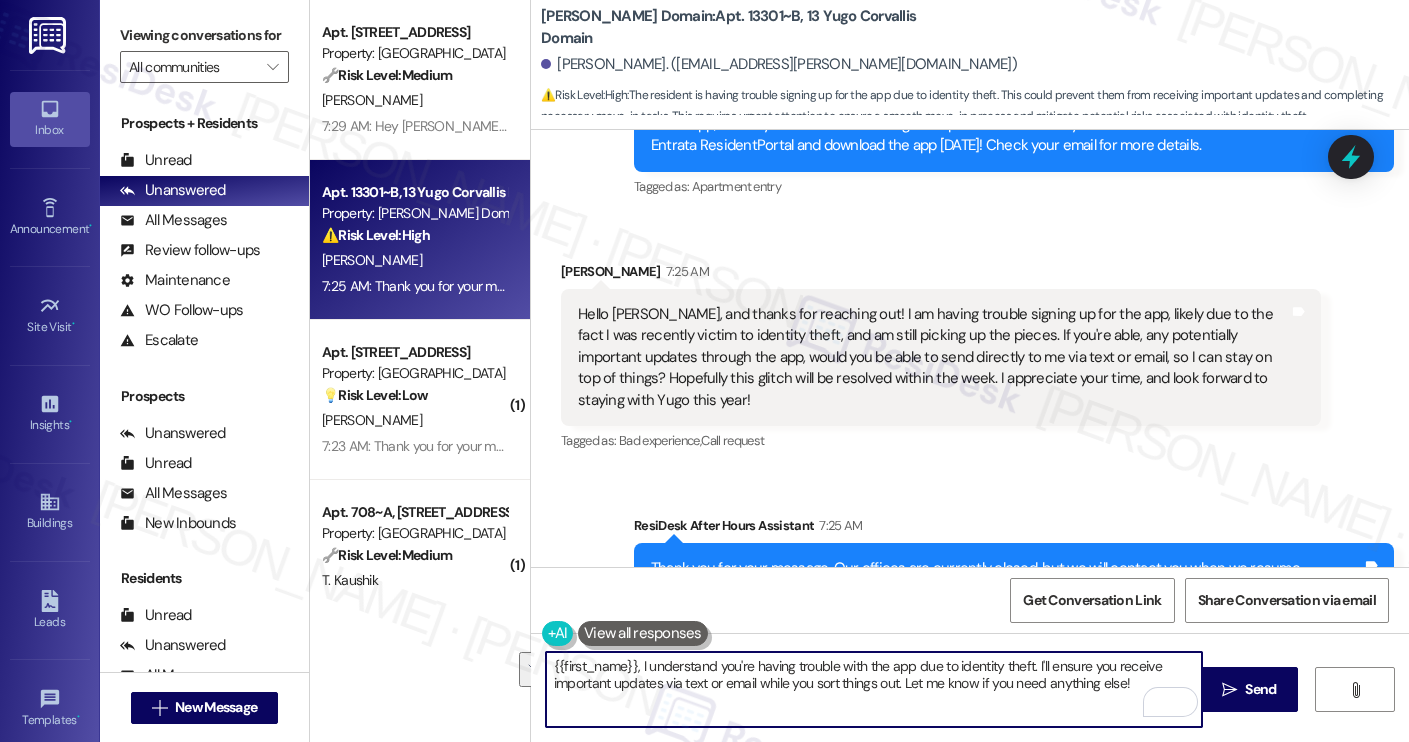 paste on "Hey [PERSON_NAME]! Thanks for reaching out. I understand you’re having trouble signing up for the app due to the identity theft situation. Can you let me know what error message you’re getting when you try to sign up?" 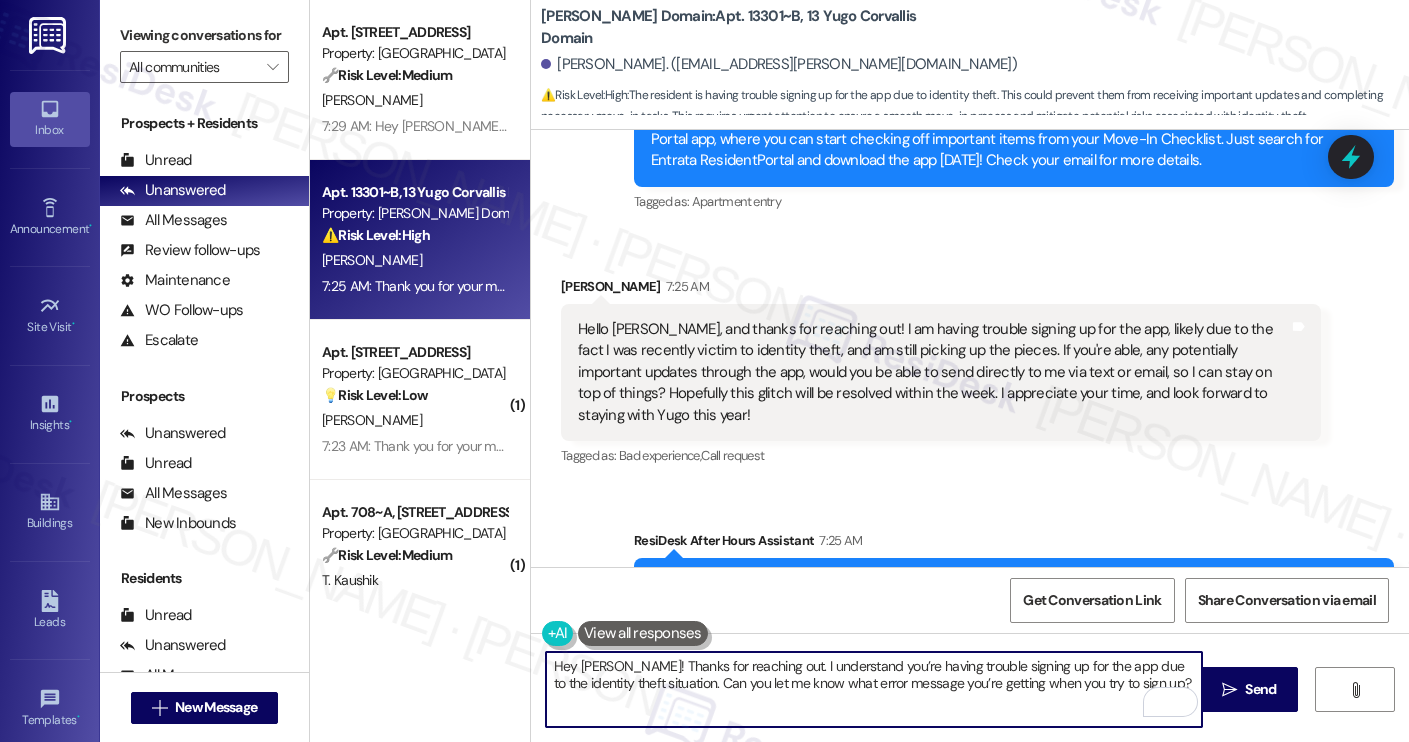 scroll, scrollTop: 657, scrollLeft: 0, axis: vertical 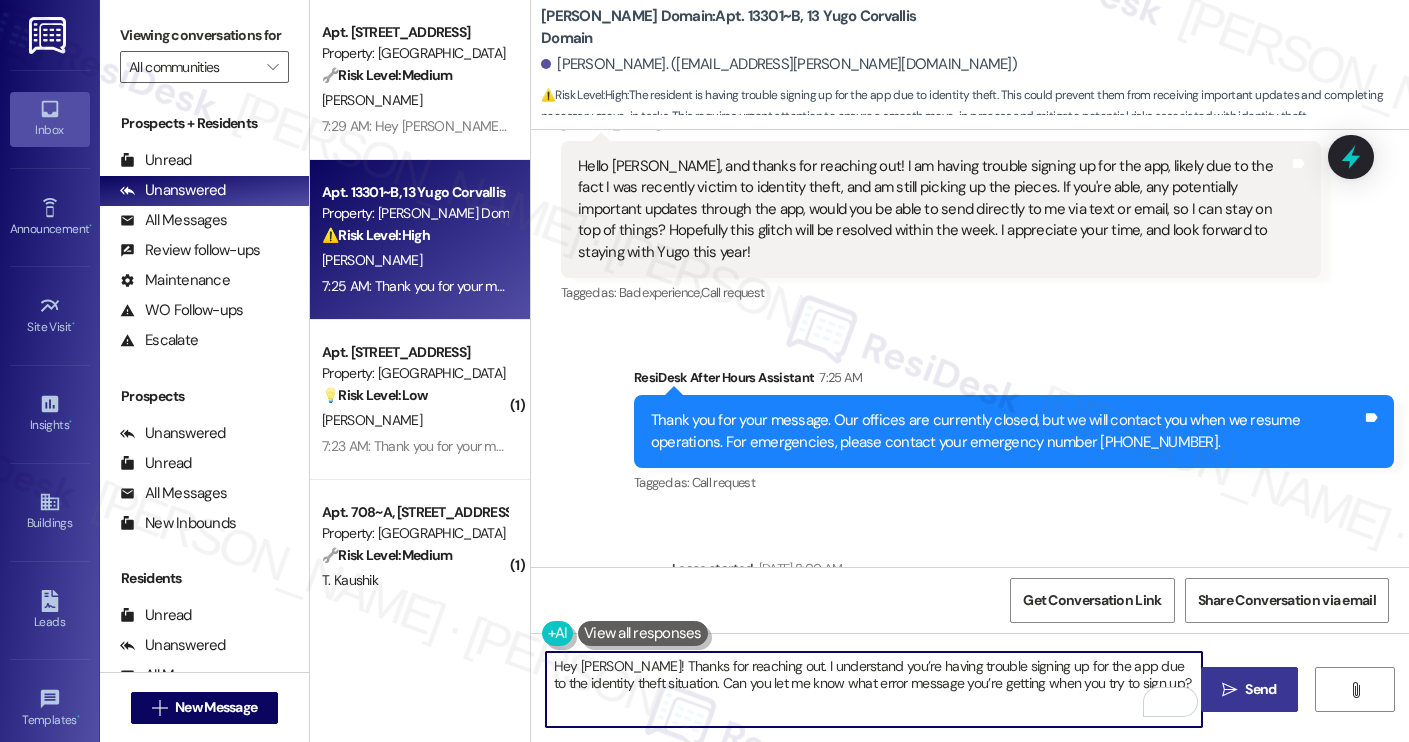 type on "Hey [PERSON_NAME]! Thanks for reaching out. I understand you’re having trouble signing up for the app due to the identity theft situation. Can you let me know what error message you’re getting when you try to sign up?" 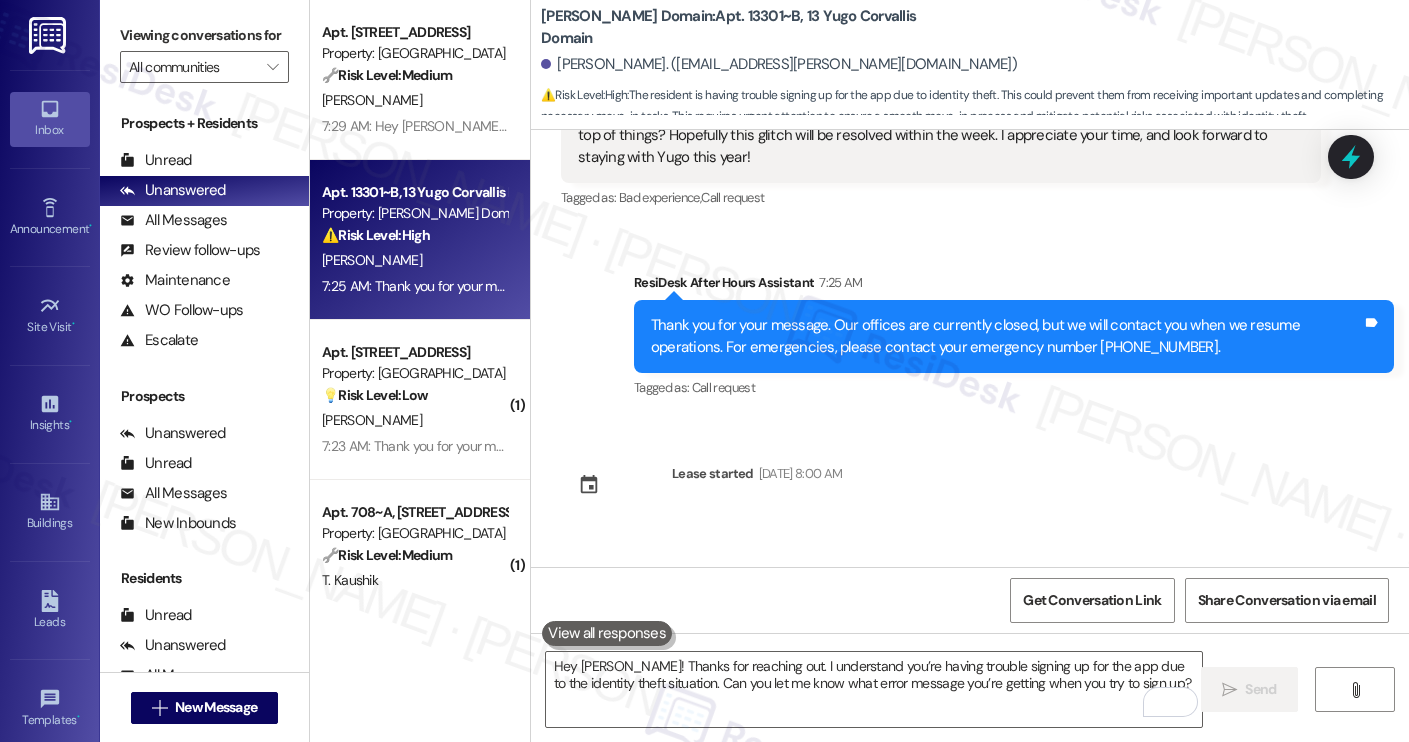 scroll, scrollTop: 818, scrollLeft: 0, axis: vertical 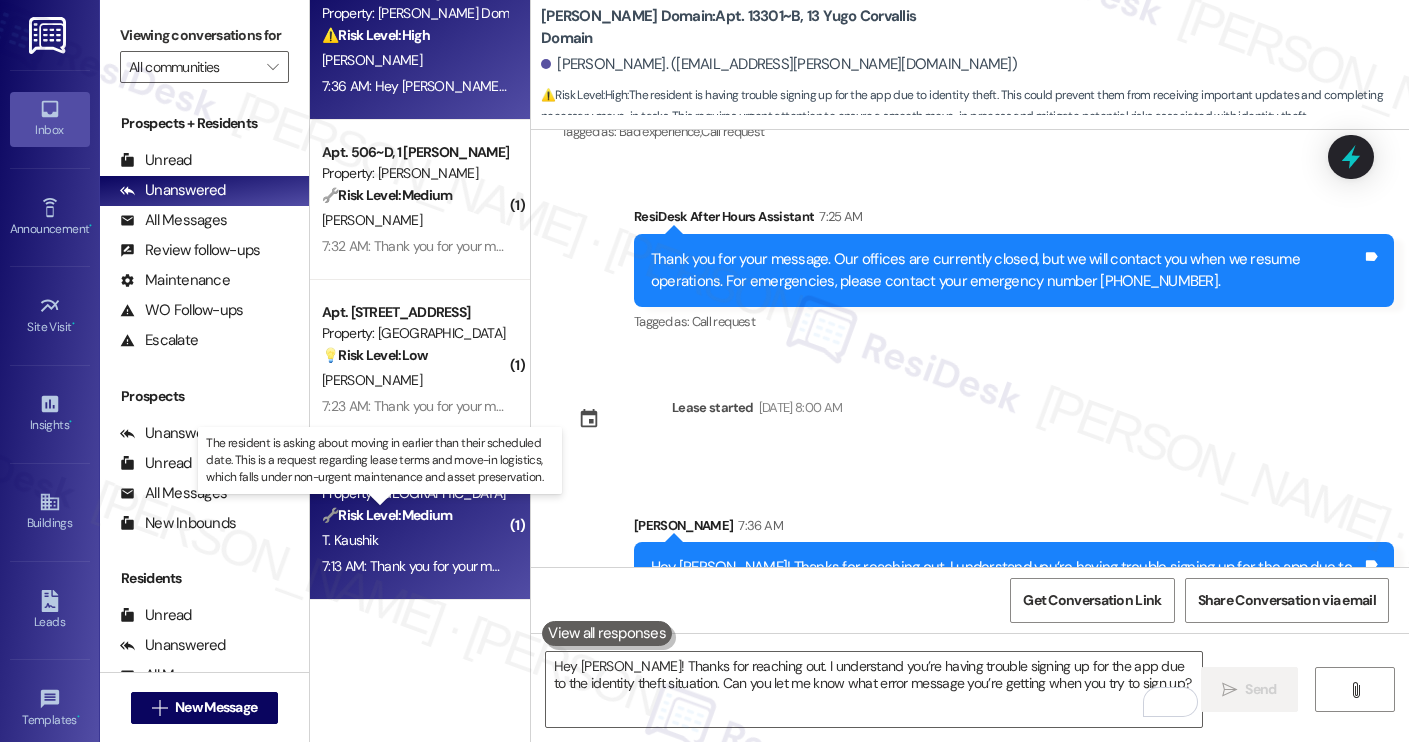 click on "🔧  Risk Level:  Medium" at bounding box center (387, 515) 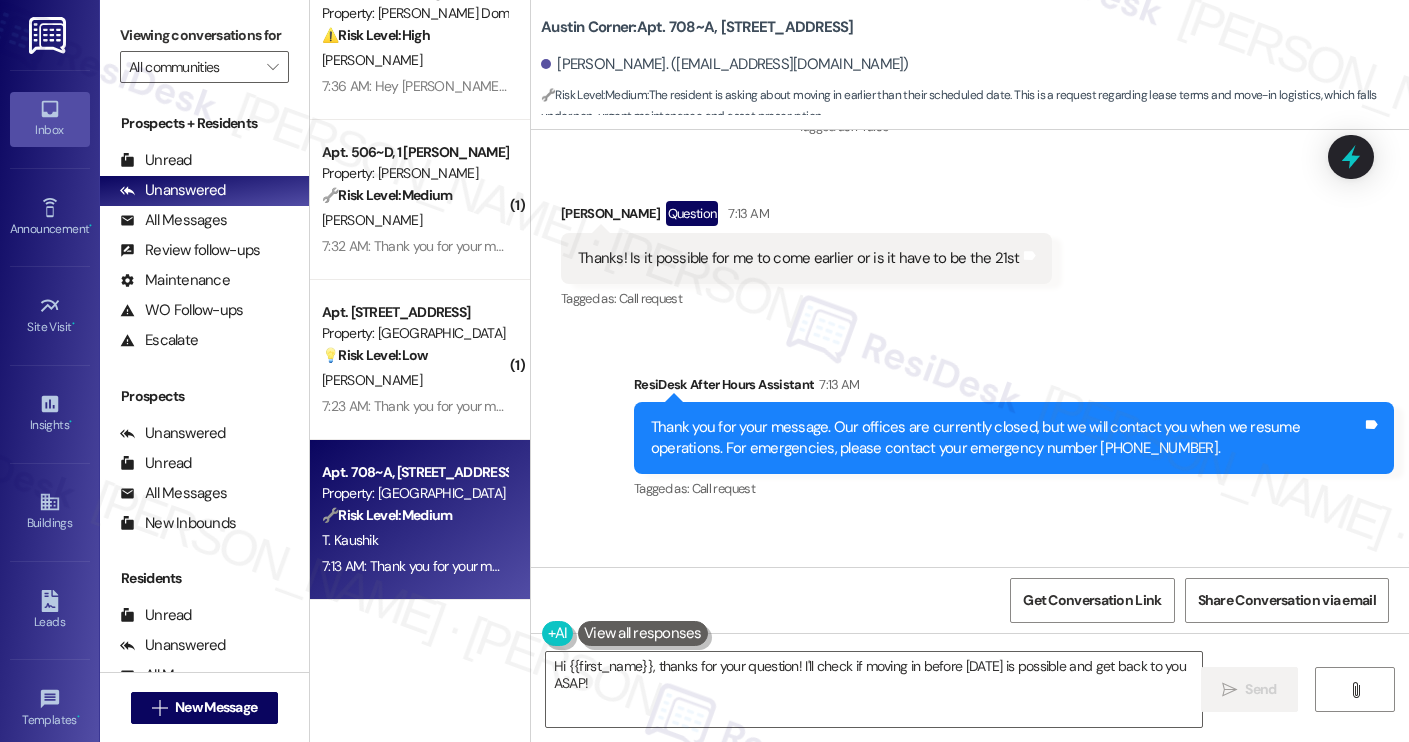 scroll, scrollTop: 922, scrollLeft: 0, axis: vertical 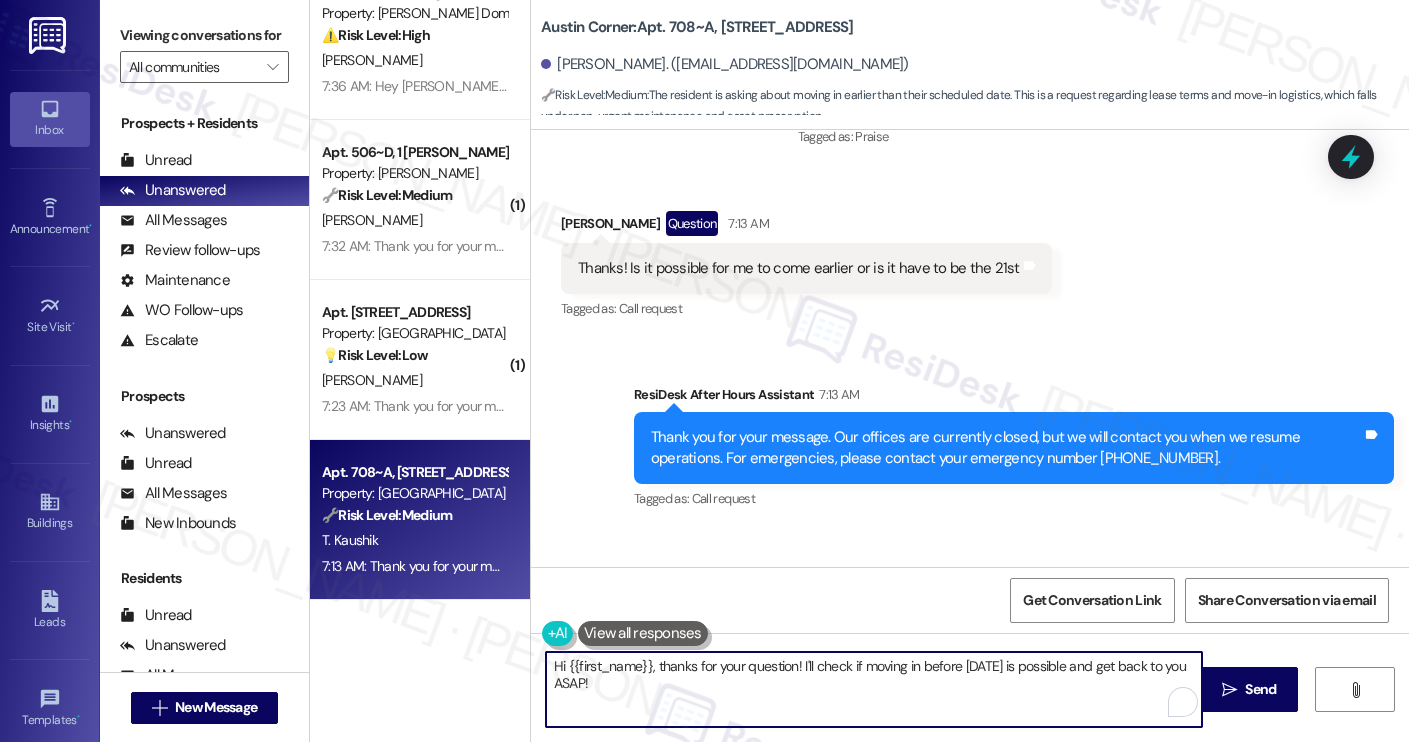 drag, startPoint x: 790, startPoint y: 669, endPoint x: 539, endPoint y: 669, distance: 251 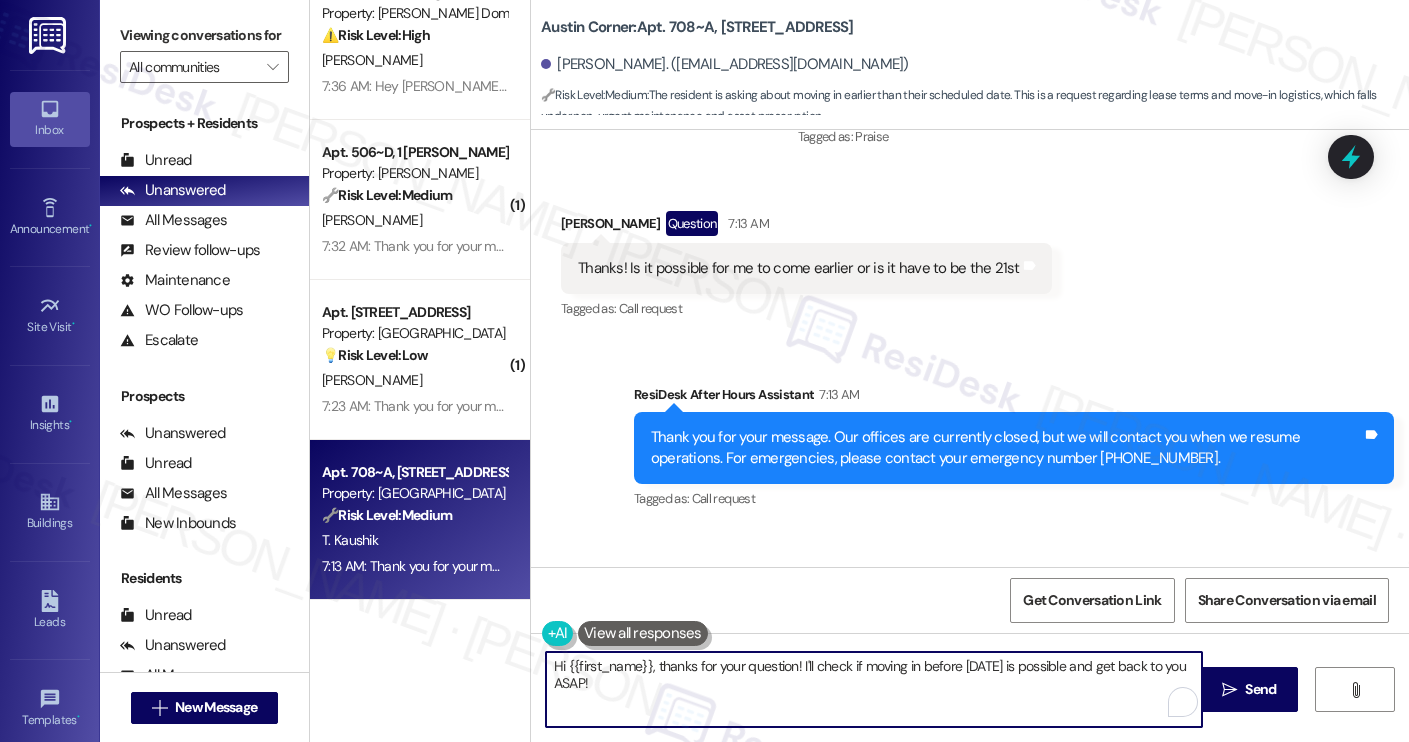 click on "Hi {{first_name}}, thanks for your question! I'll check if moving in before [DATE] is possible and get back to you ASAP!" at bounding box center (874, 689) 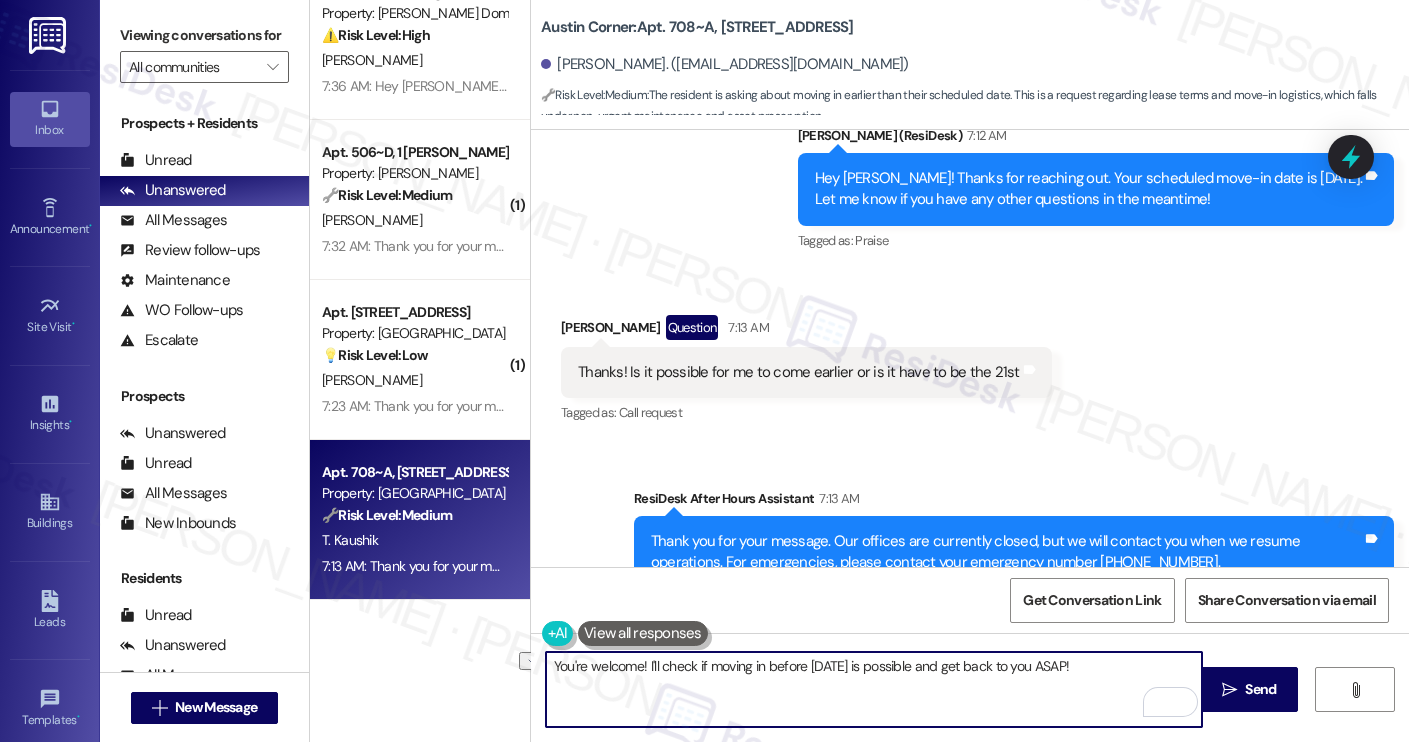 scroll, scrollTop: 960, scrollLeft: 0, axis: vertical 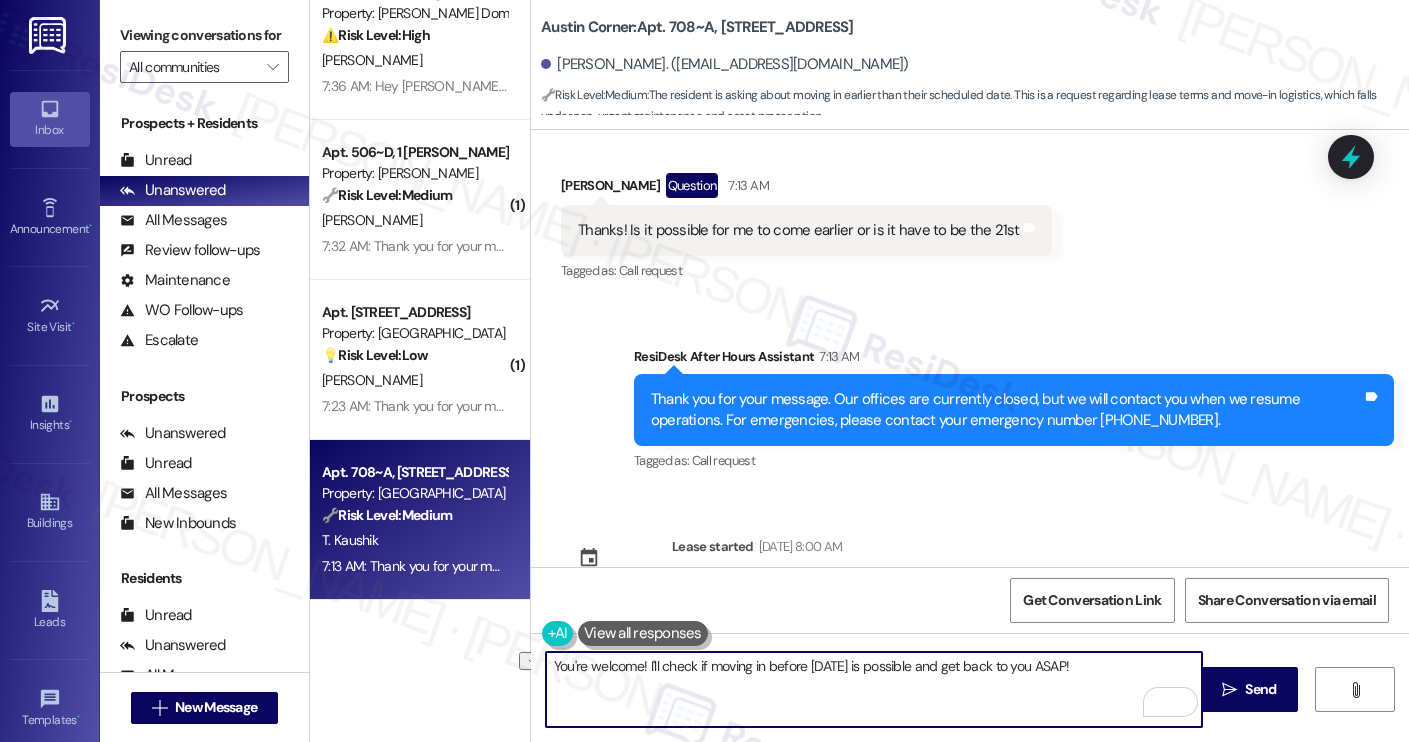 paste on "as soon as I hear back from the site team." 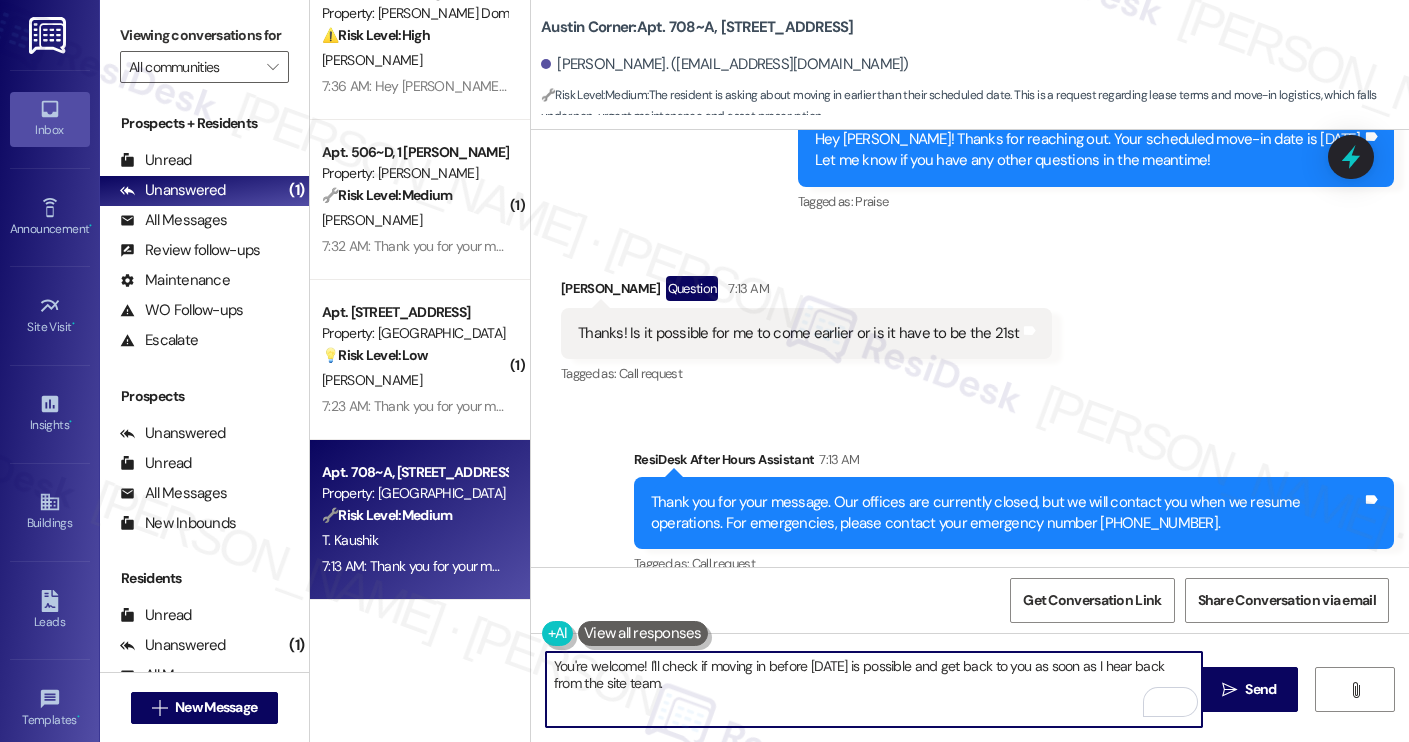 scroll, scrollTop: 852, scrollLeft: 0, axis: vertical 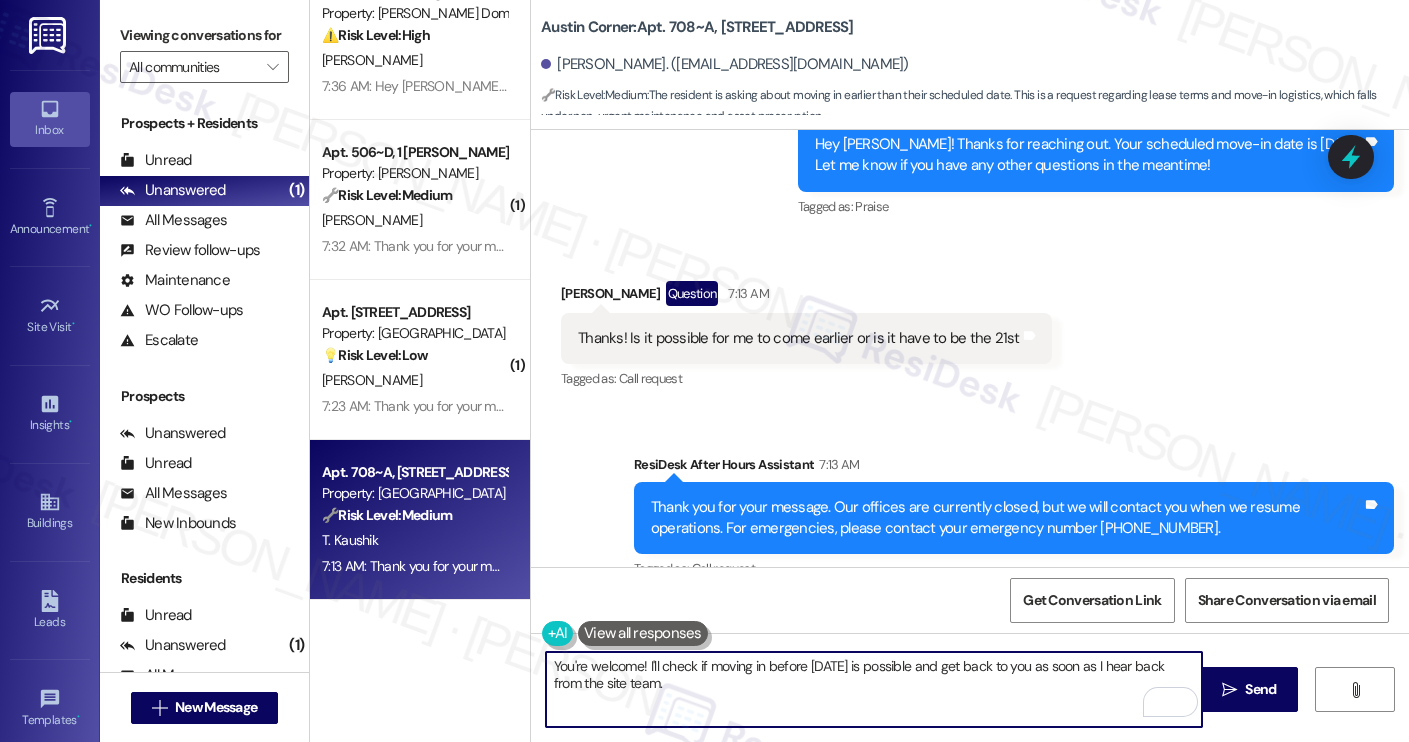 type on "You're welcome! I'll check if moving in before [DATE] is possible and get back to you as soon as I hear back from the site team." 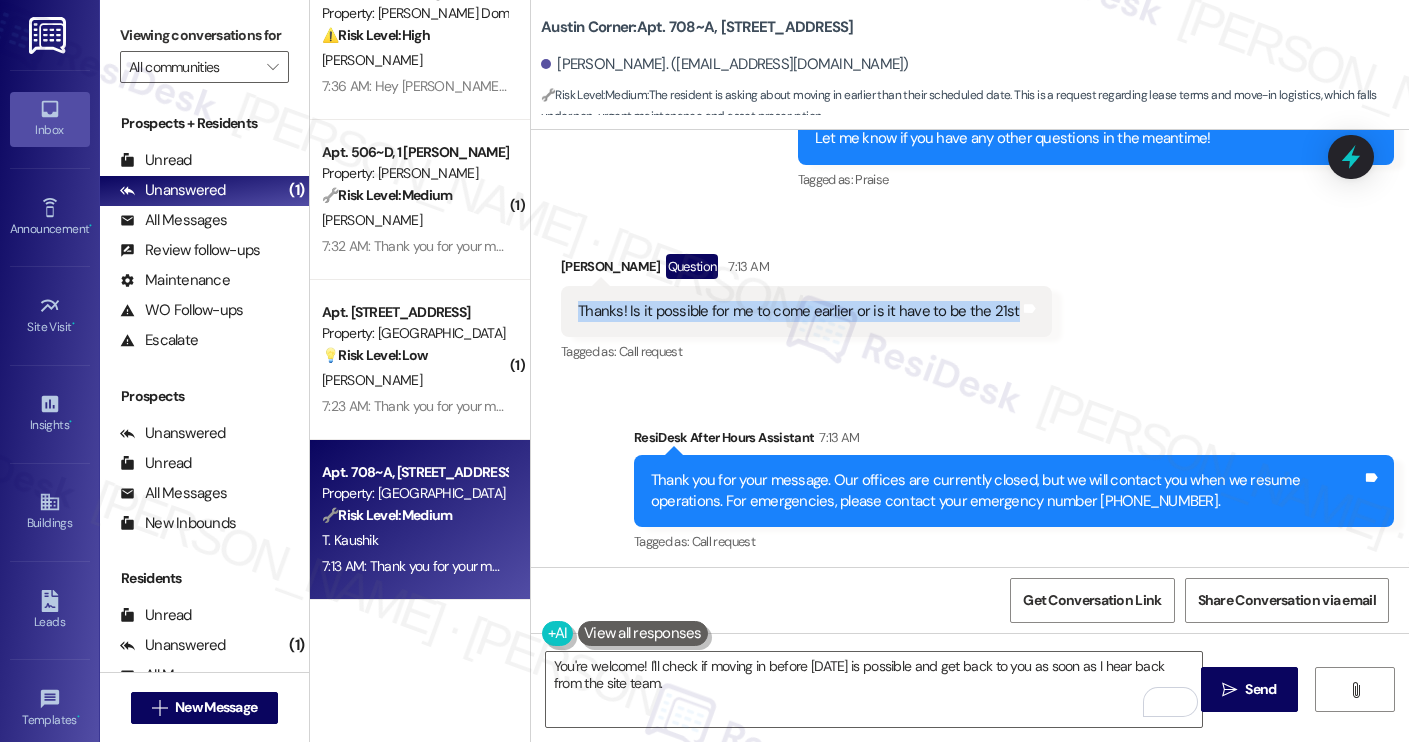 drag, startPoint x: 567, startPoint y: 266, endPoint x: 892, endPoint y: 286, distance: 325.6148 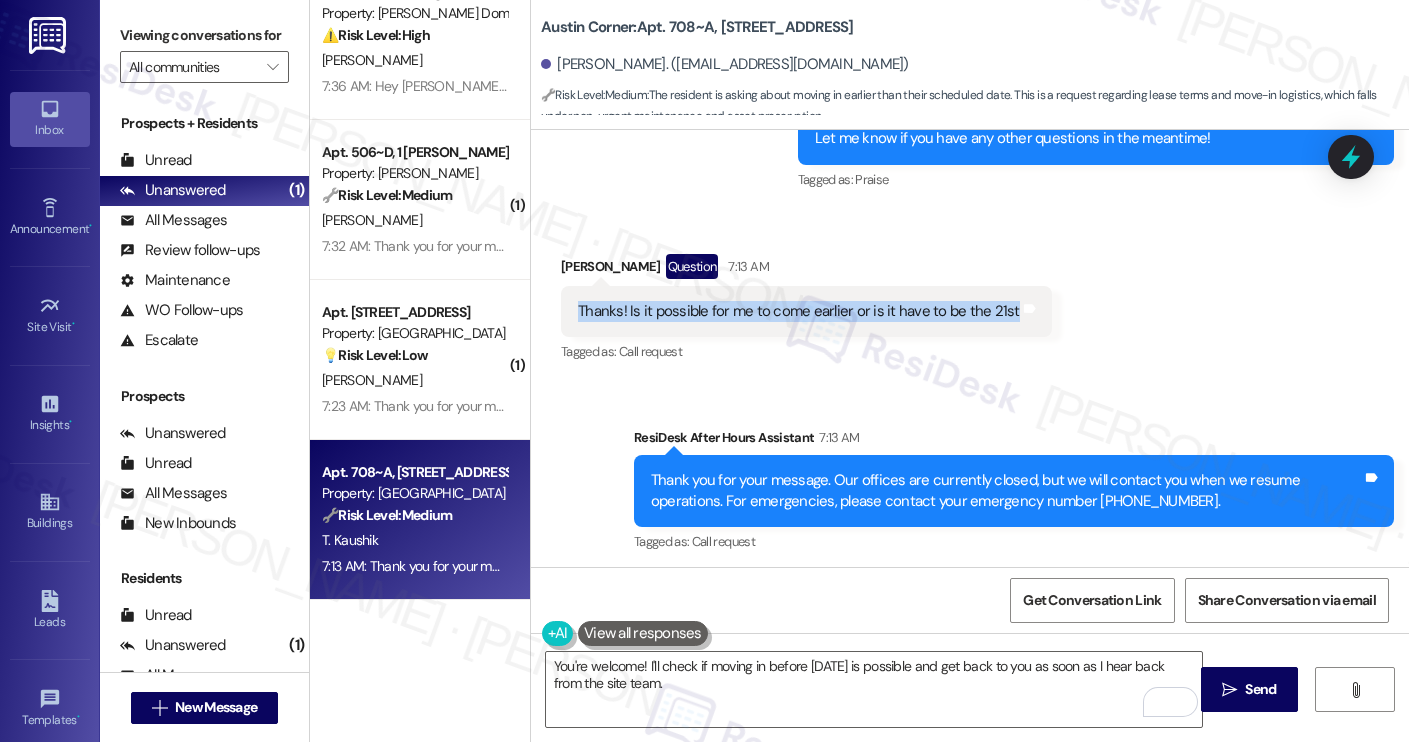 click on "Thanks! Is it possible for me to come earlier or is it have to be the 21st Tags and notes" at bounding box center (806, 311) 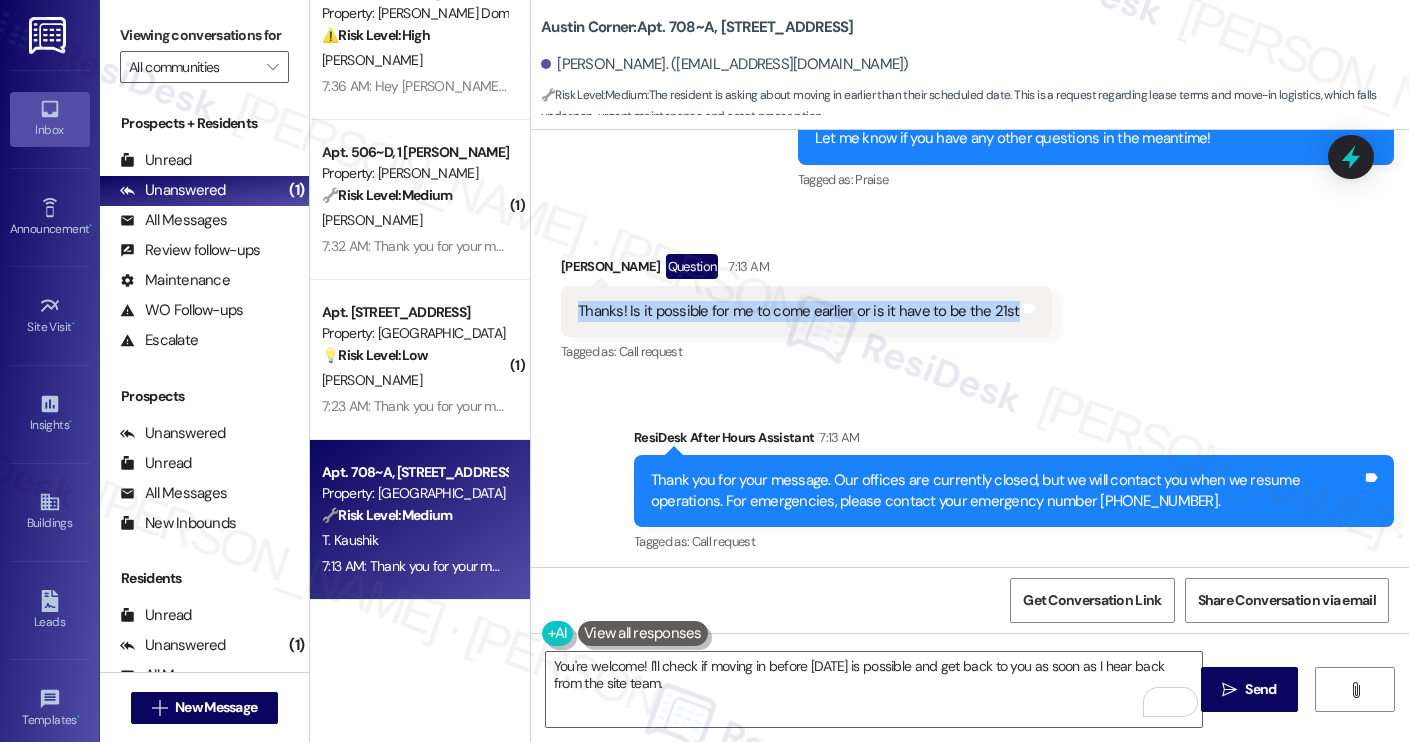 copy on "Thanks! Is it possible for me to come earlier or is it have to be the 21st" 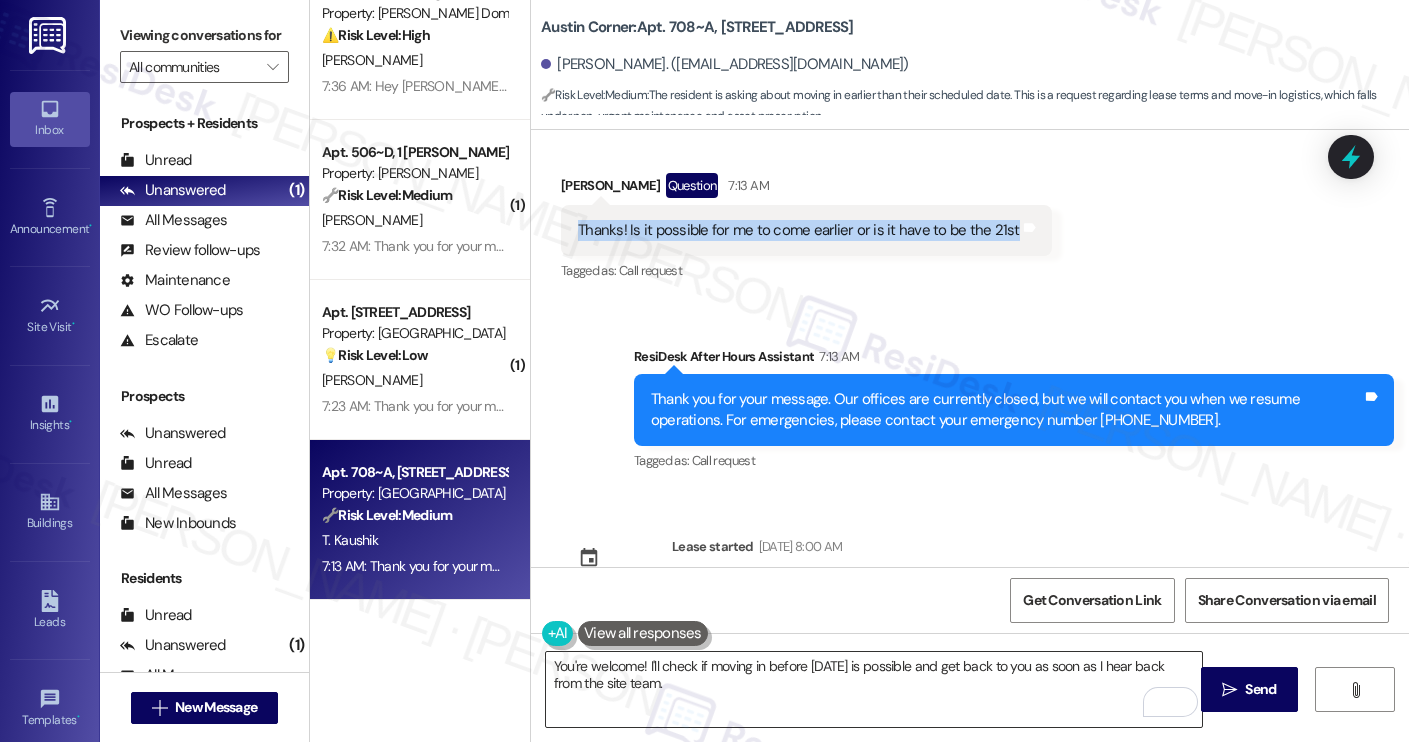 click on "You're welcome! I'll check if moving in before [DATE] is possible and get back to you as soon as I hear back from the site team." at bounding box center [874, 689] 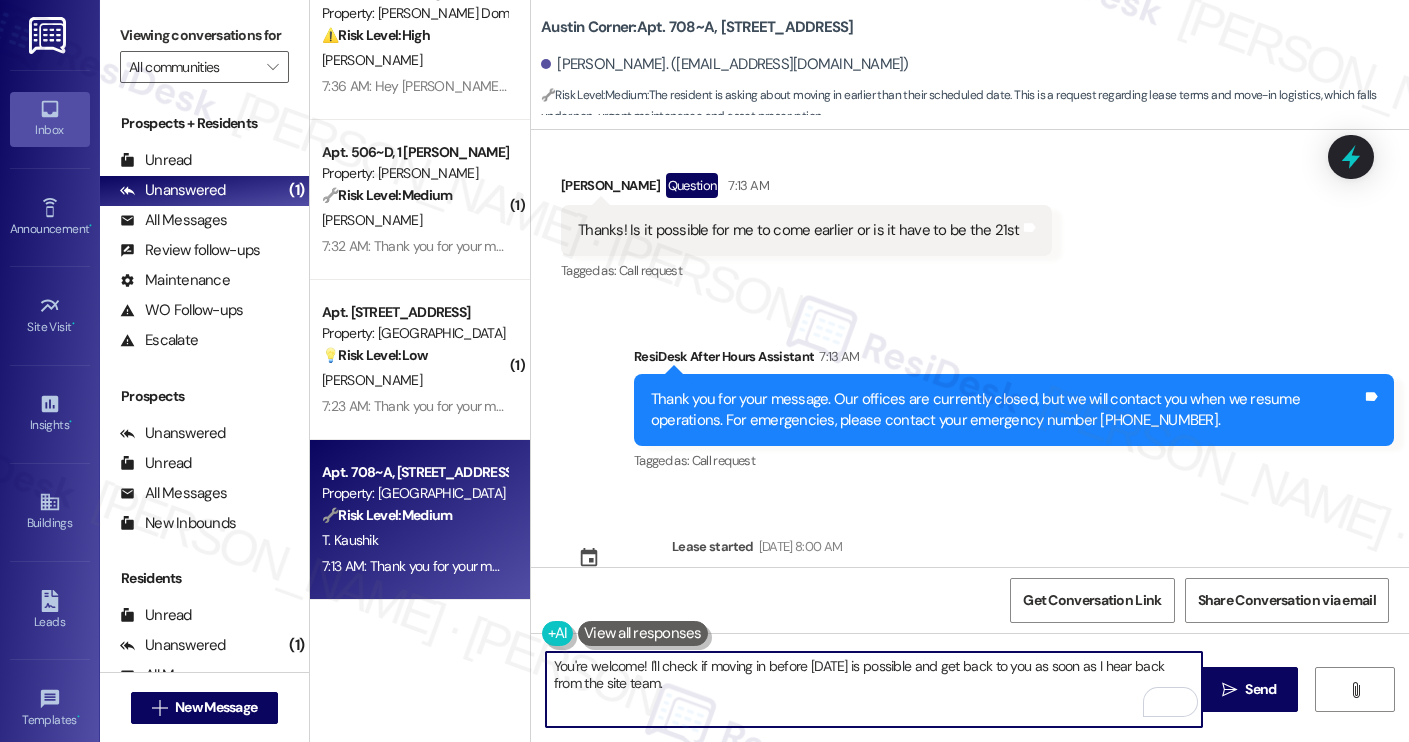 click on "You're welcome! I'll check if moving in before [DATE] is possible and get back to you as soon as I hear back from the site team." at bounding box center [874, 689] 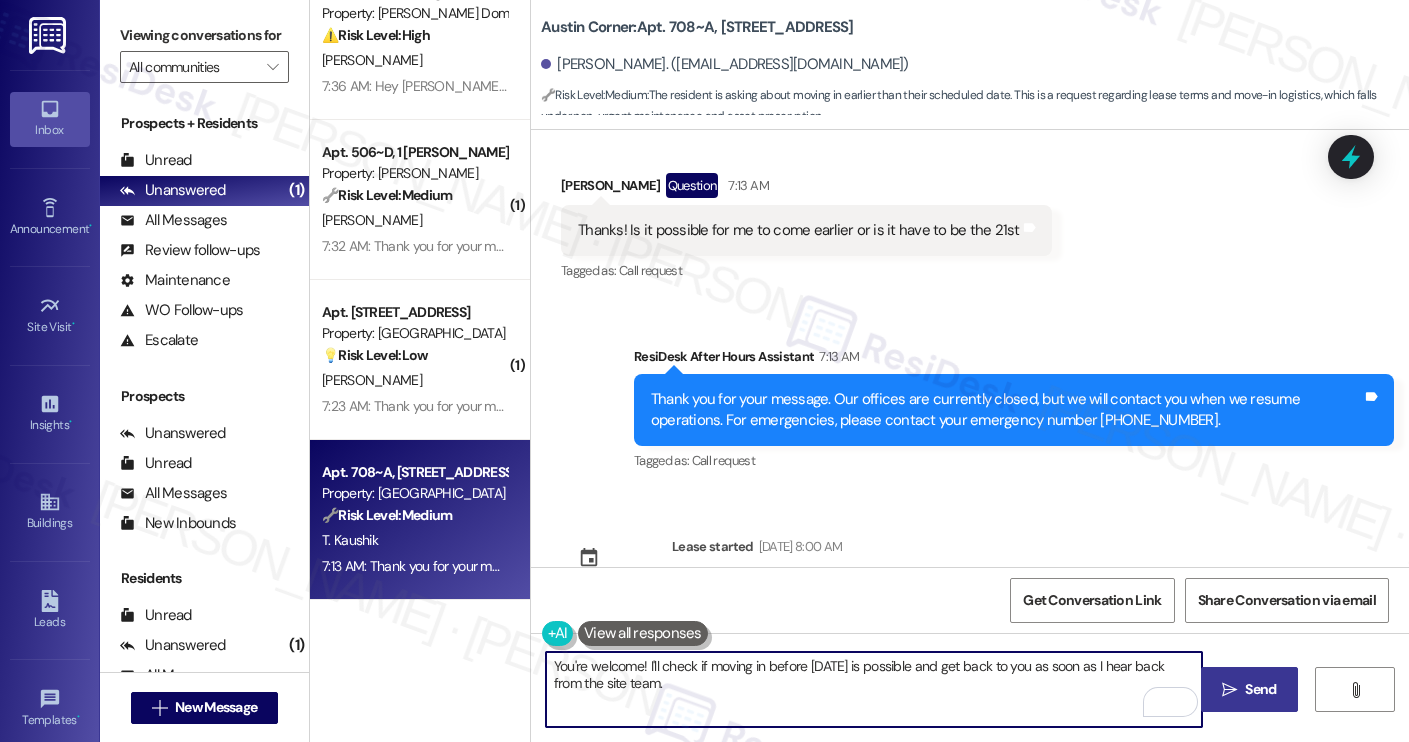 click on " Send" at bounding box center (1249, 689) 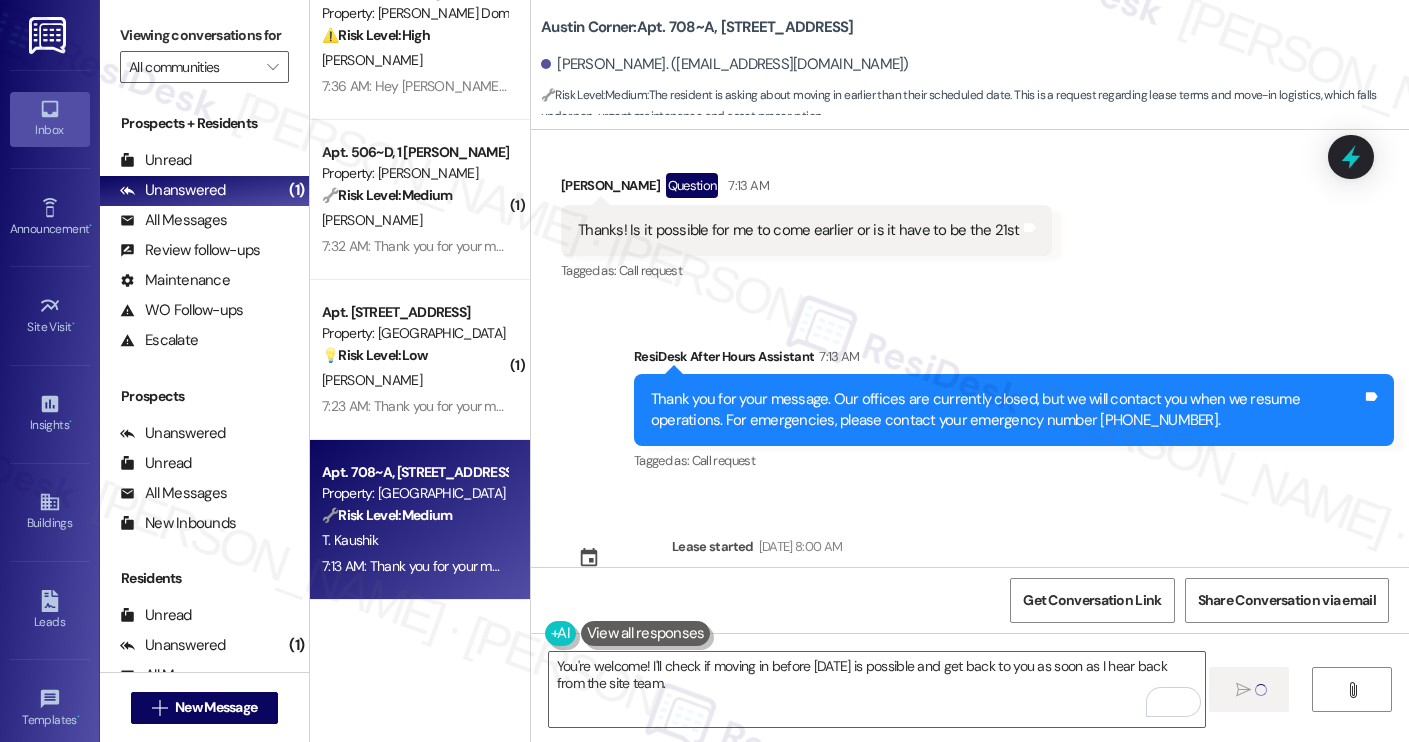 type 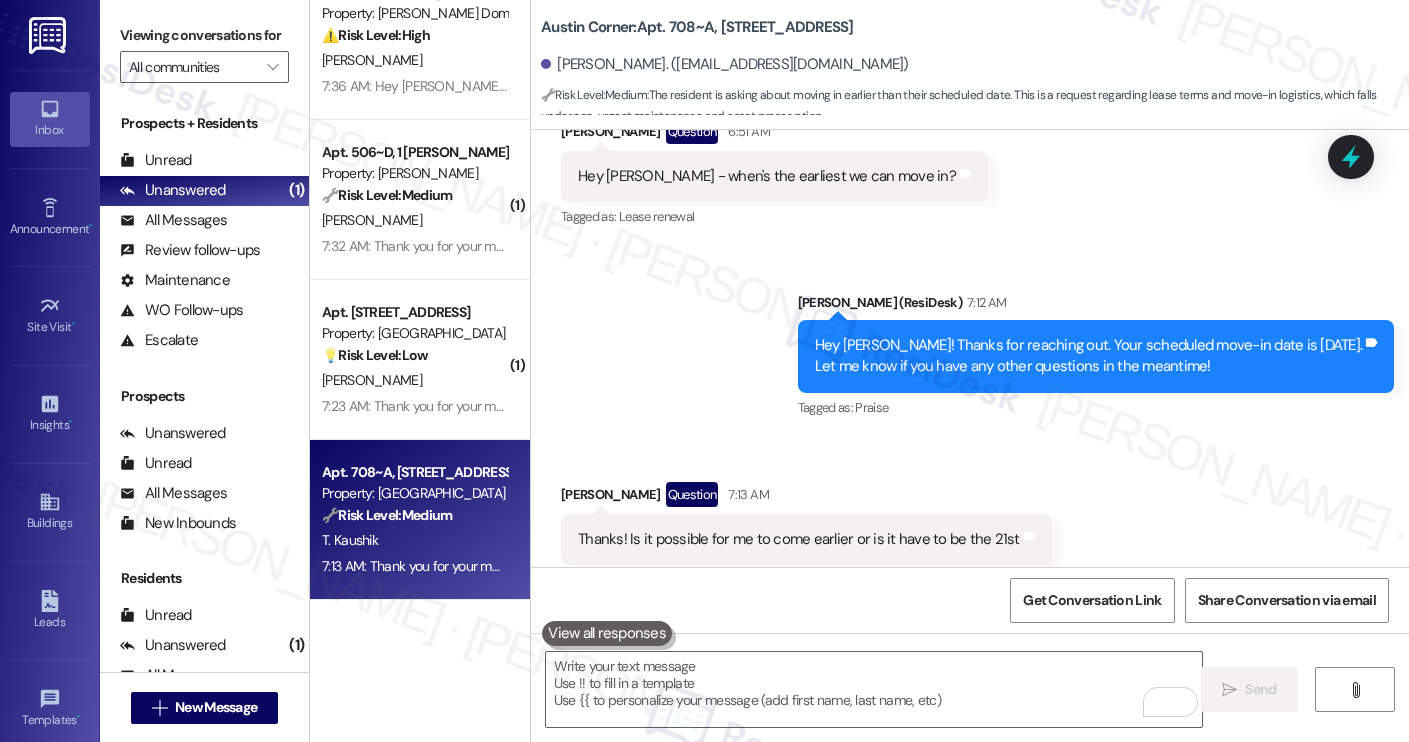 scroll, scrollTop: 1121, scrollLeft: 0, axis: vertical 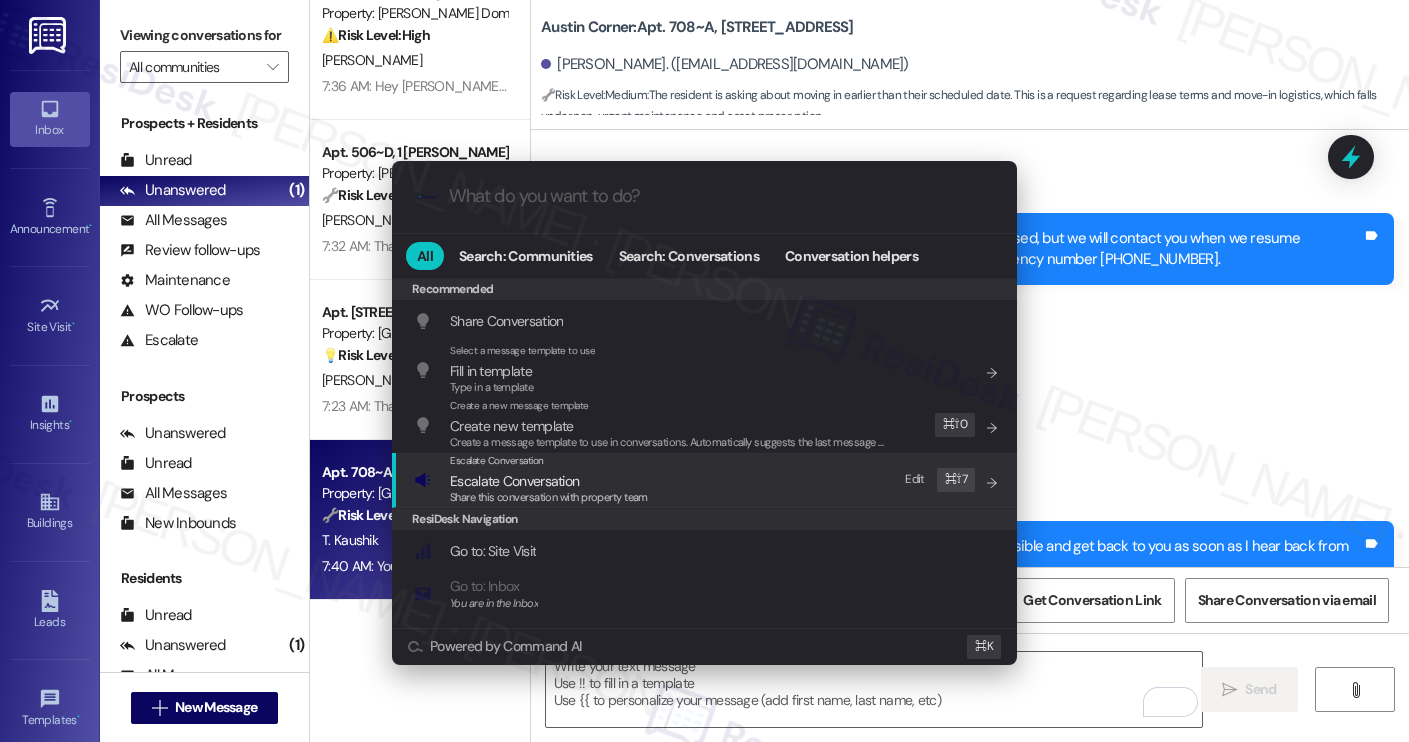 click on "Escalate Conversation Escalate Conversation Share this conversation with property team Edit ⌘ ⇧ 7" at bounding box center [706, 480] 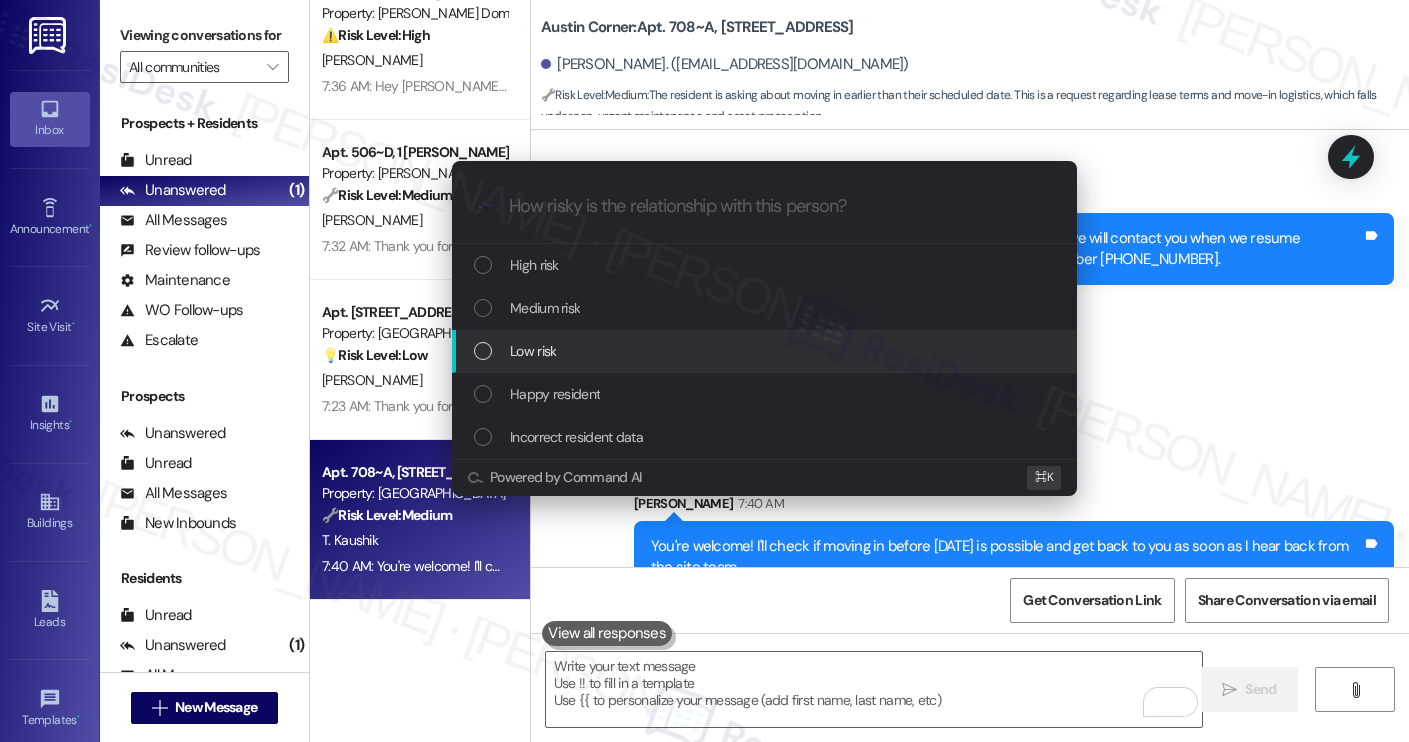 click on "Low risk" at bounding box center [764, 351] 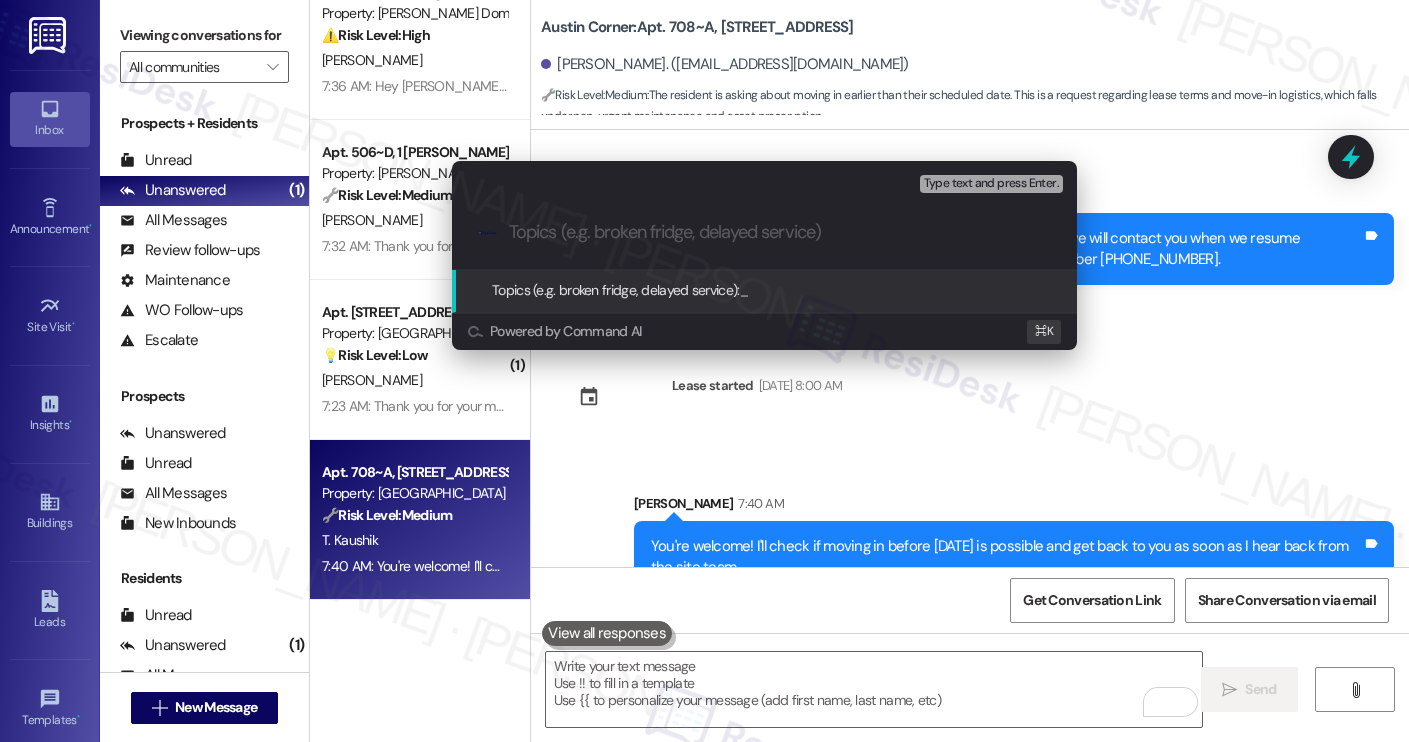 paste on "Early Move-In Request Inquiry" 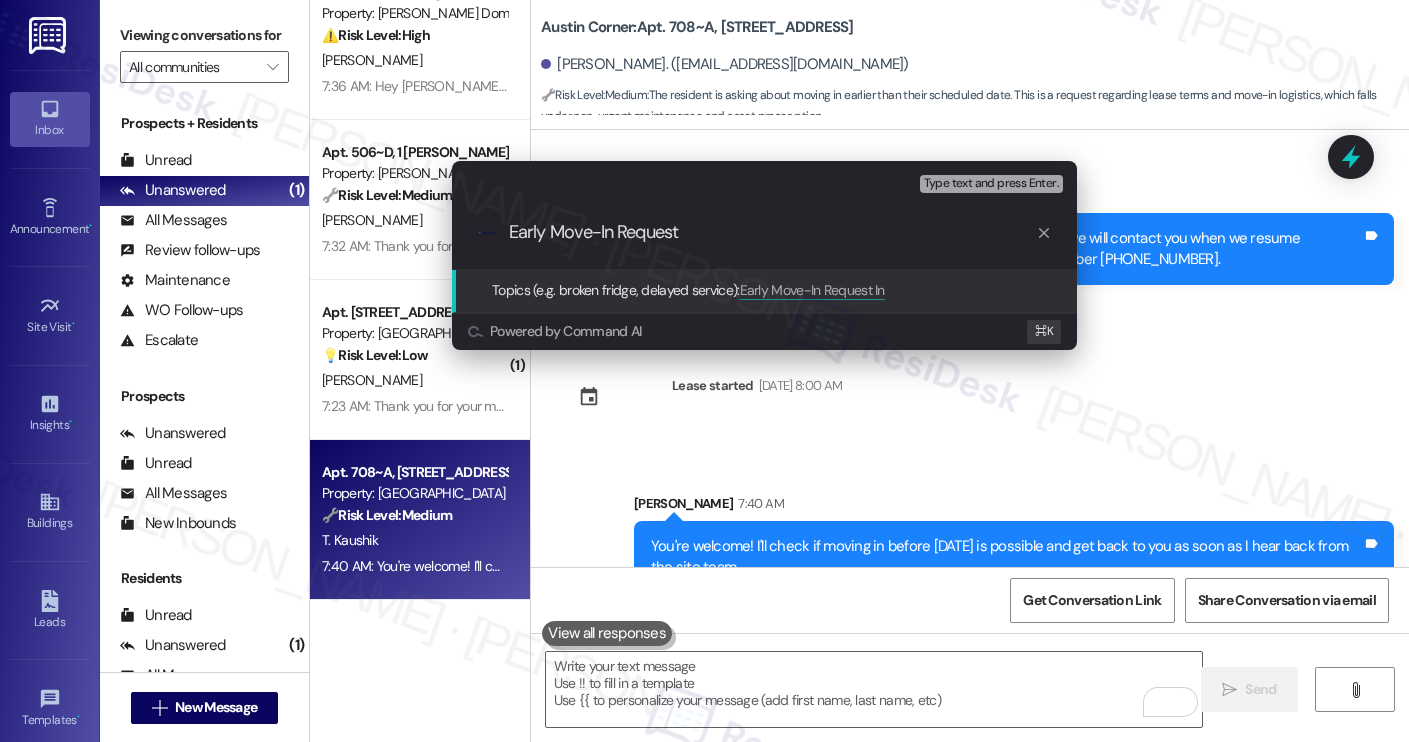 type on "Early Move-In Request" 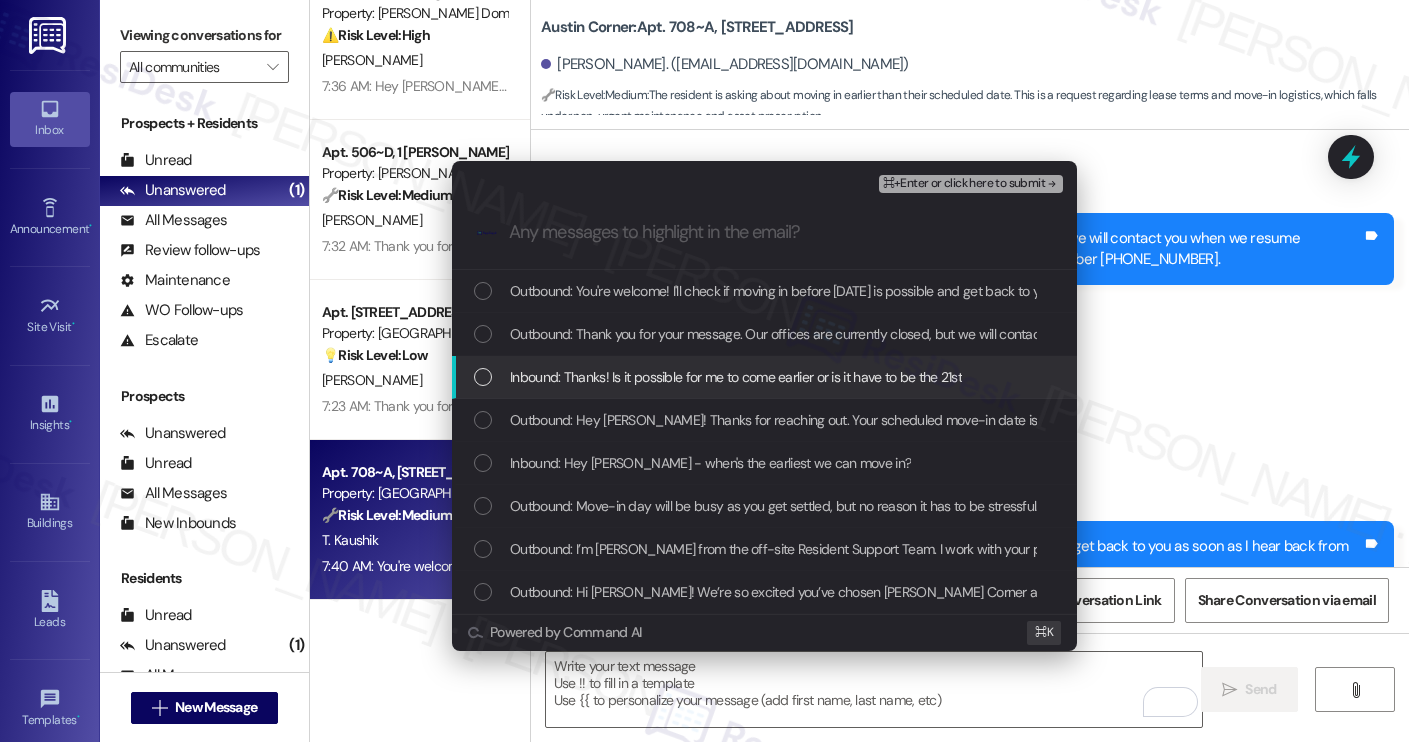 click on "Inbound: Thanks! Is it possible for me to come earlier or is it have to be the 21st" at bounding box center [736, 377] 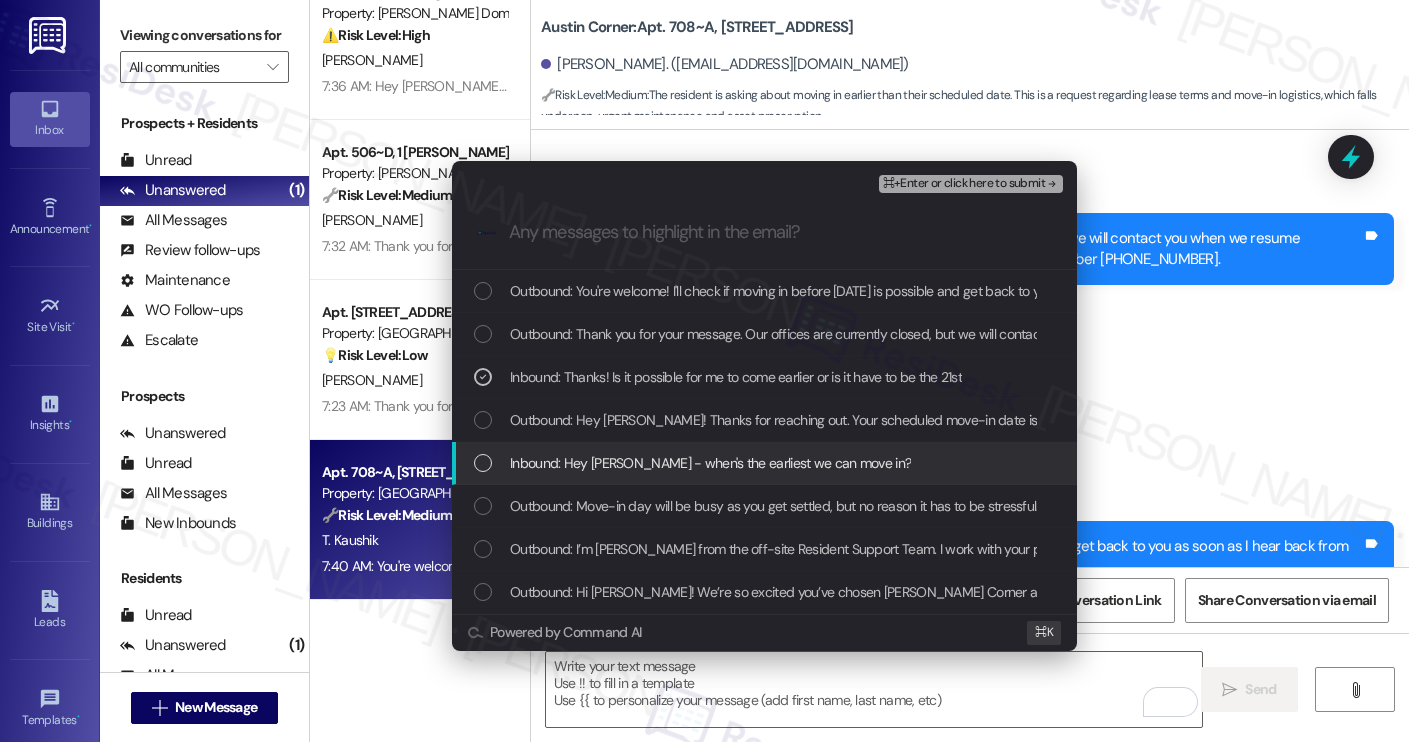 click on "Inbound: Hey Sarah - when's the earliest we can move in?" at bounding box center (710, 463) 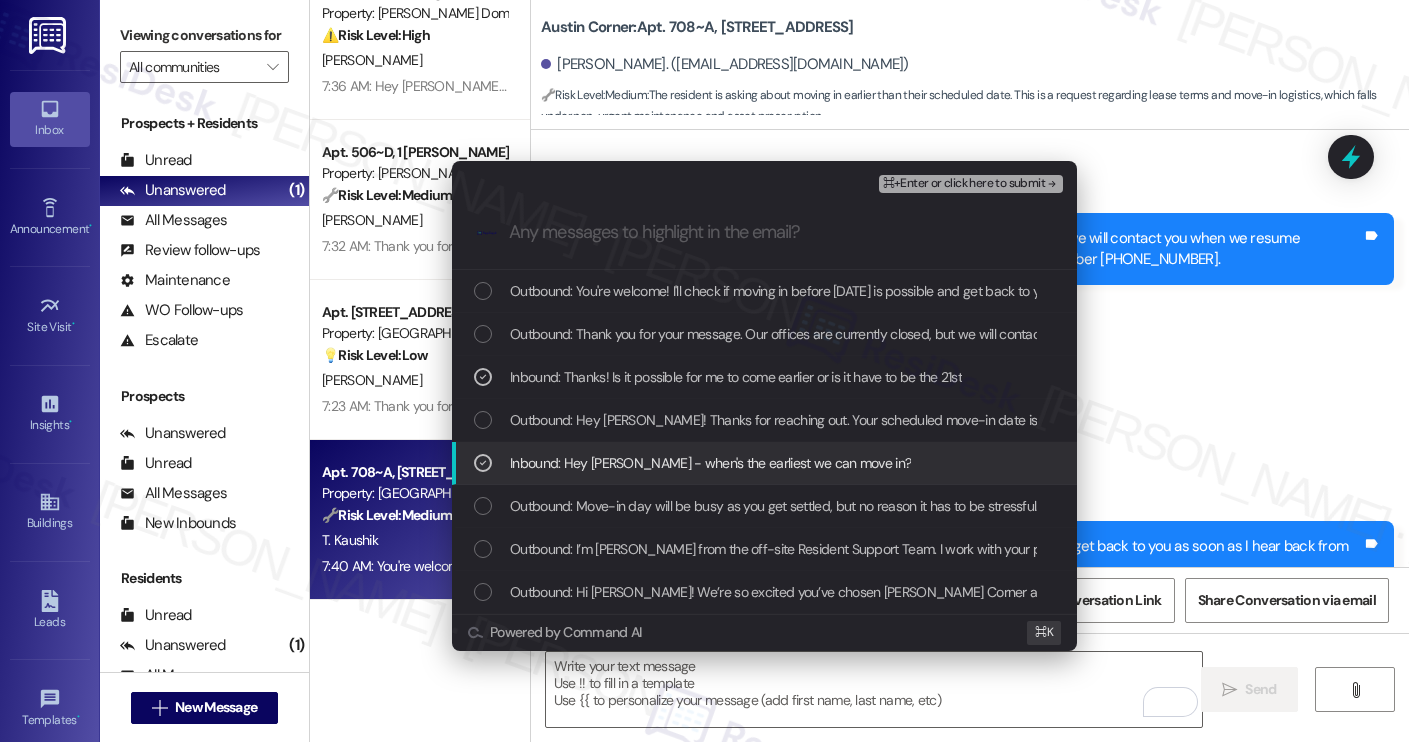 click on "Inbound: Hey Sarah - when's the earliest we can move in?" at bounding box center [710, 463] 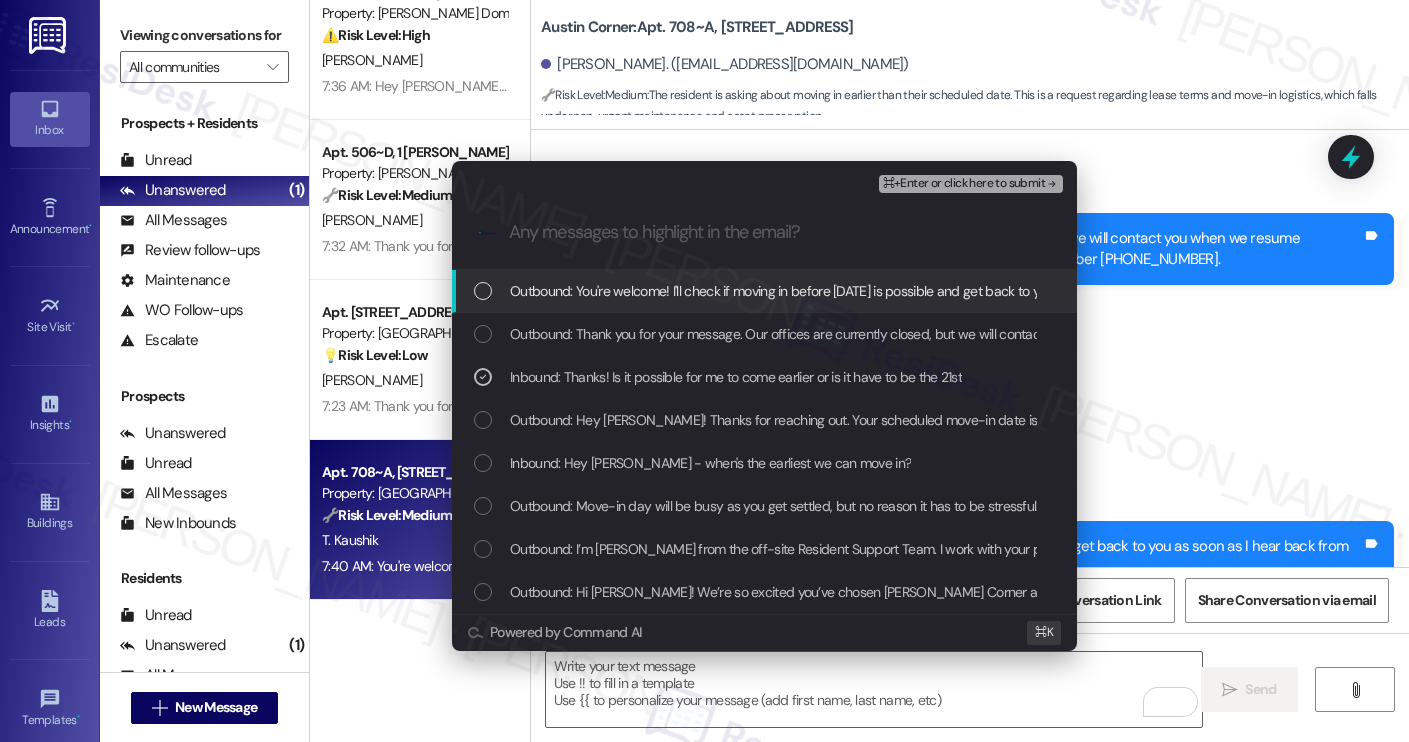 click on "⌘+Enter or click here to submit" at bounding box center [964, 184] 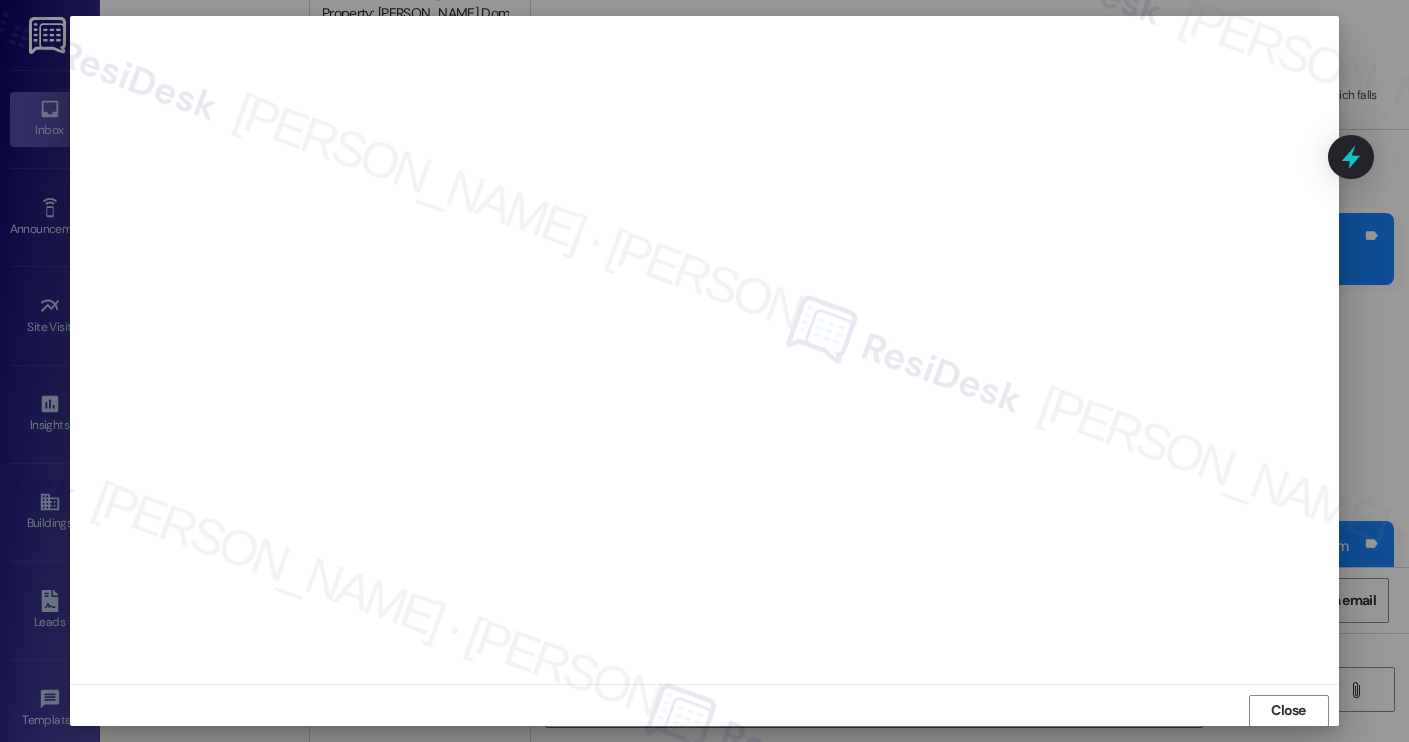 scroll, scrollTop: 1, scrollLeft: 0, axis: vertical 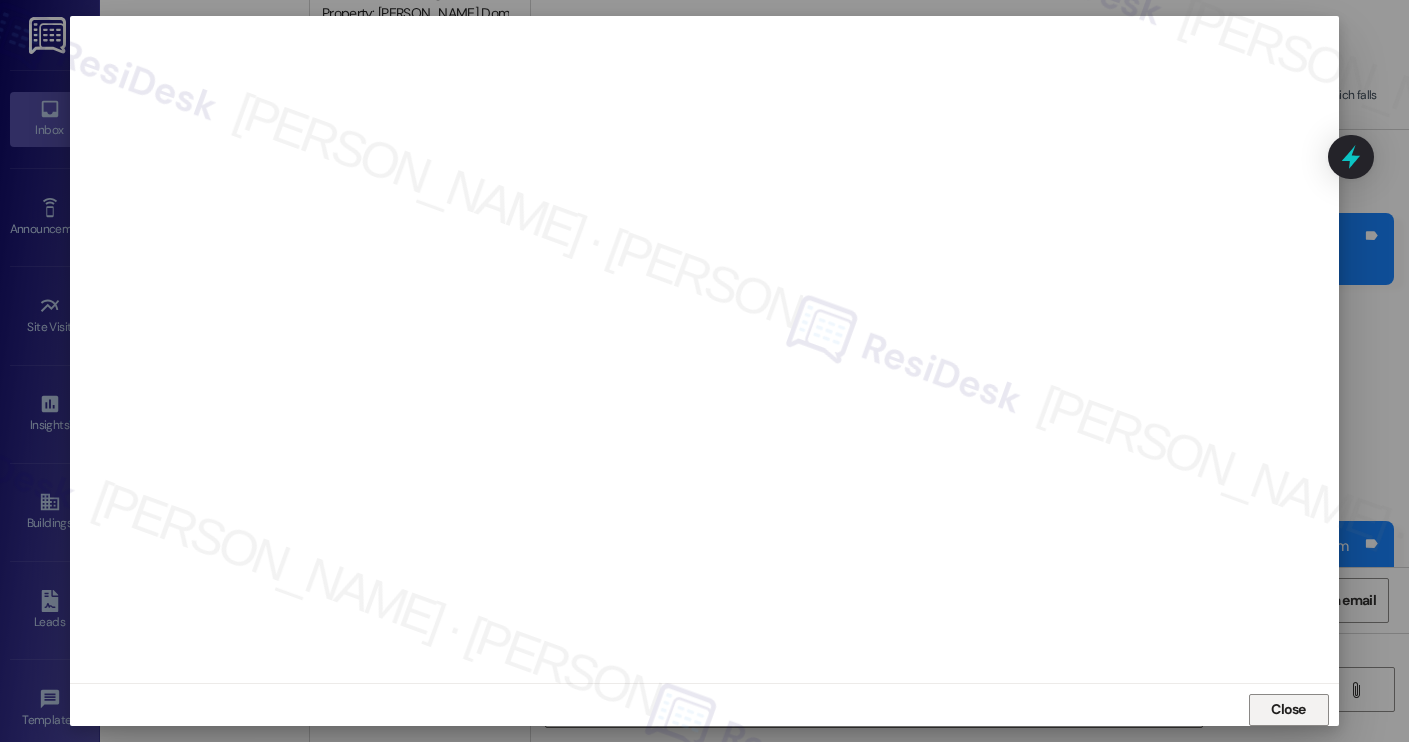 click on "Close" at bounding box center (1288, 709) 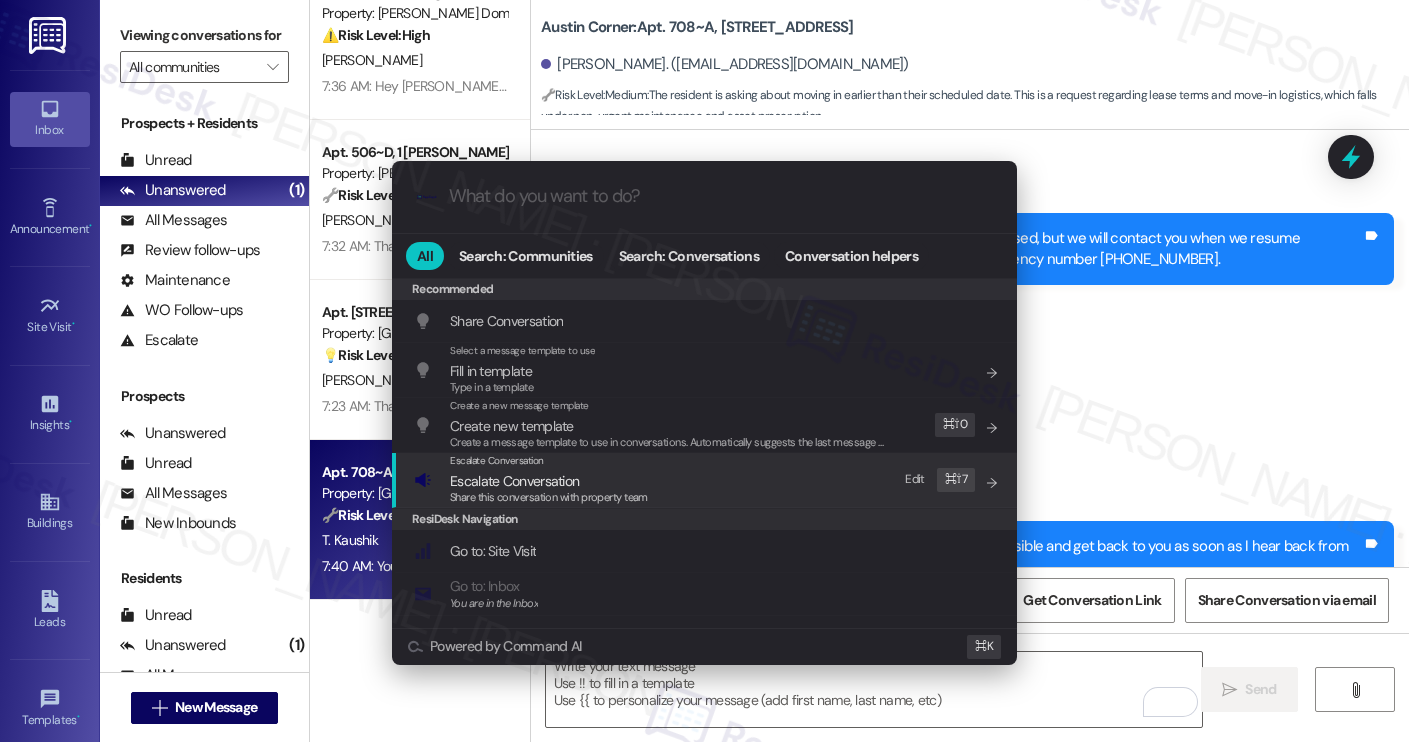 click on "Escalate Conversation Escalate Conversation Share this conversation with property team Edit ⌘ ⇧ 7" at bounding box center (706, 480) 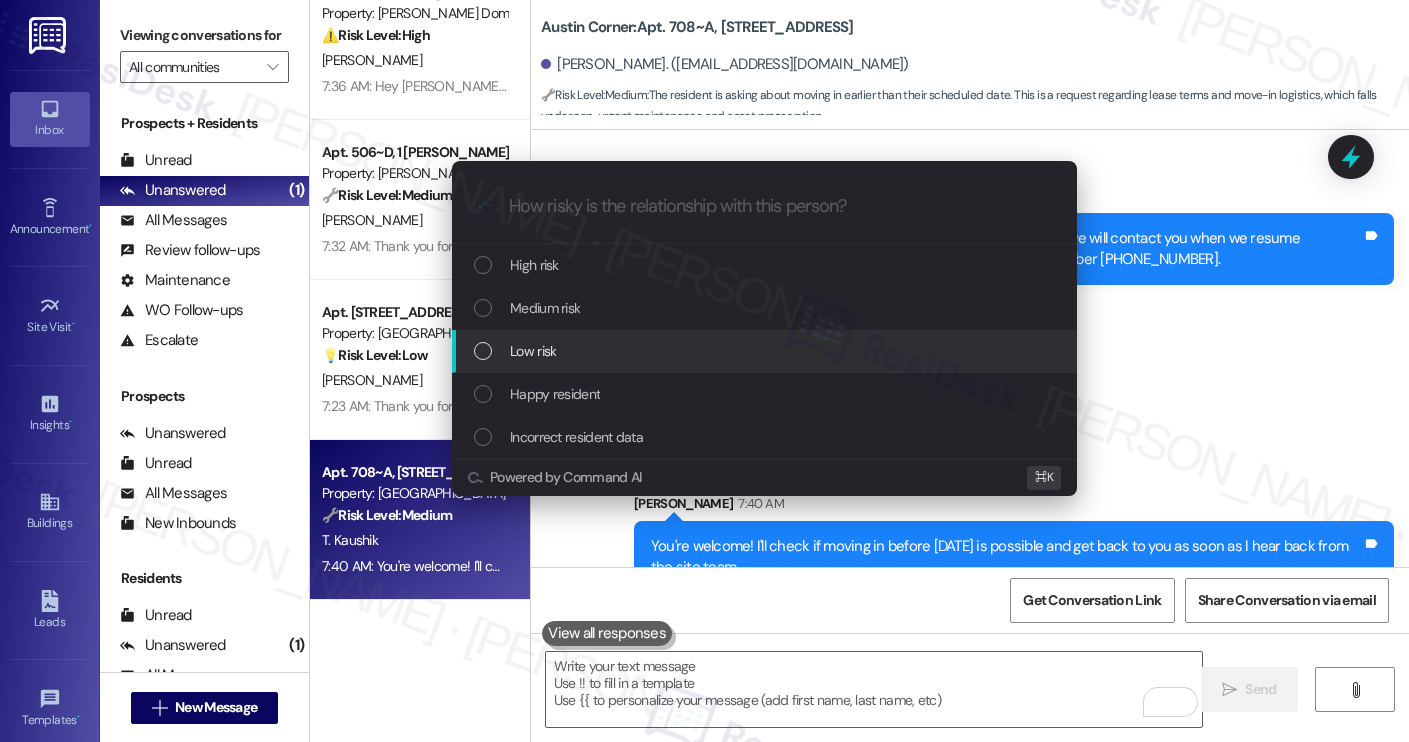 click on "Low risk" at bounding box center [766, 351] 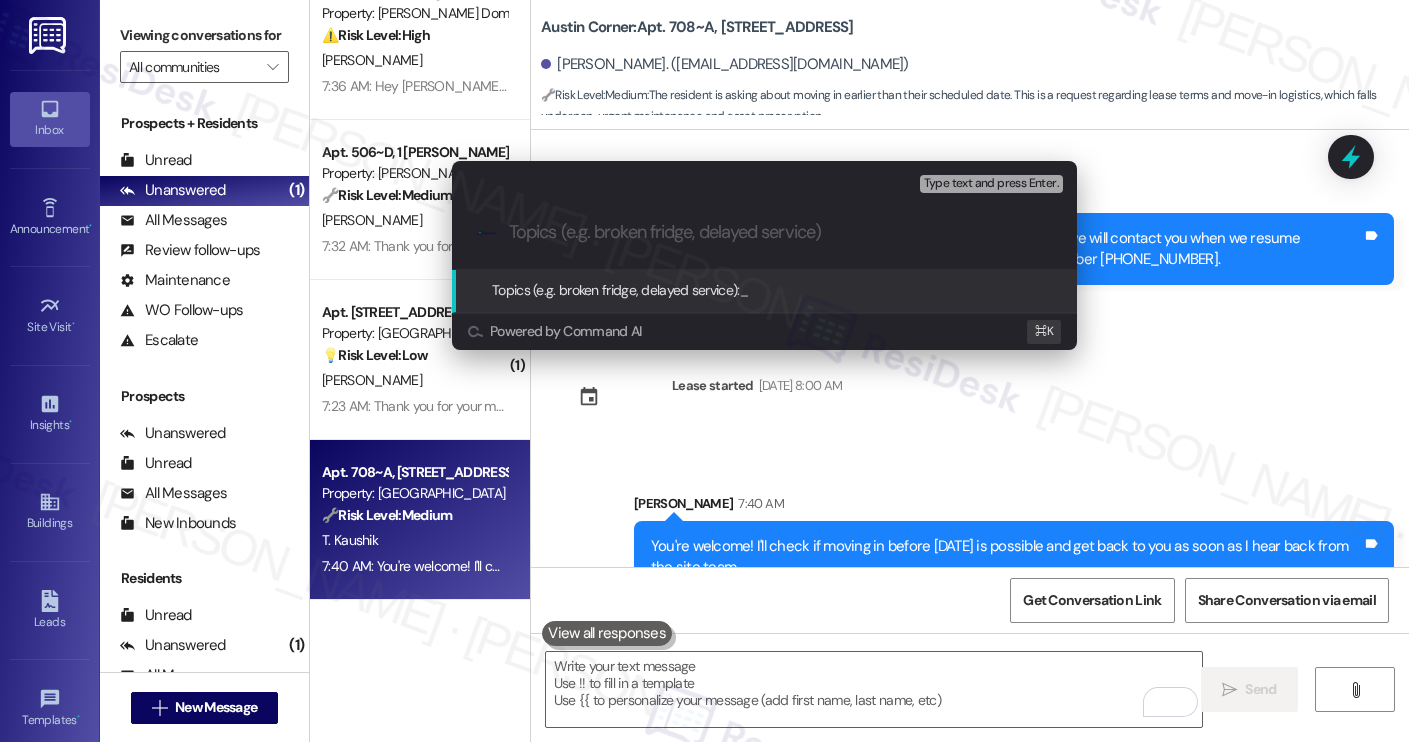 paste on "Early Move-In Request Inquiry" 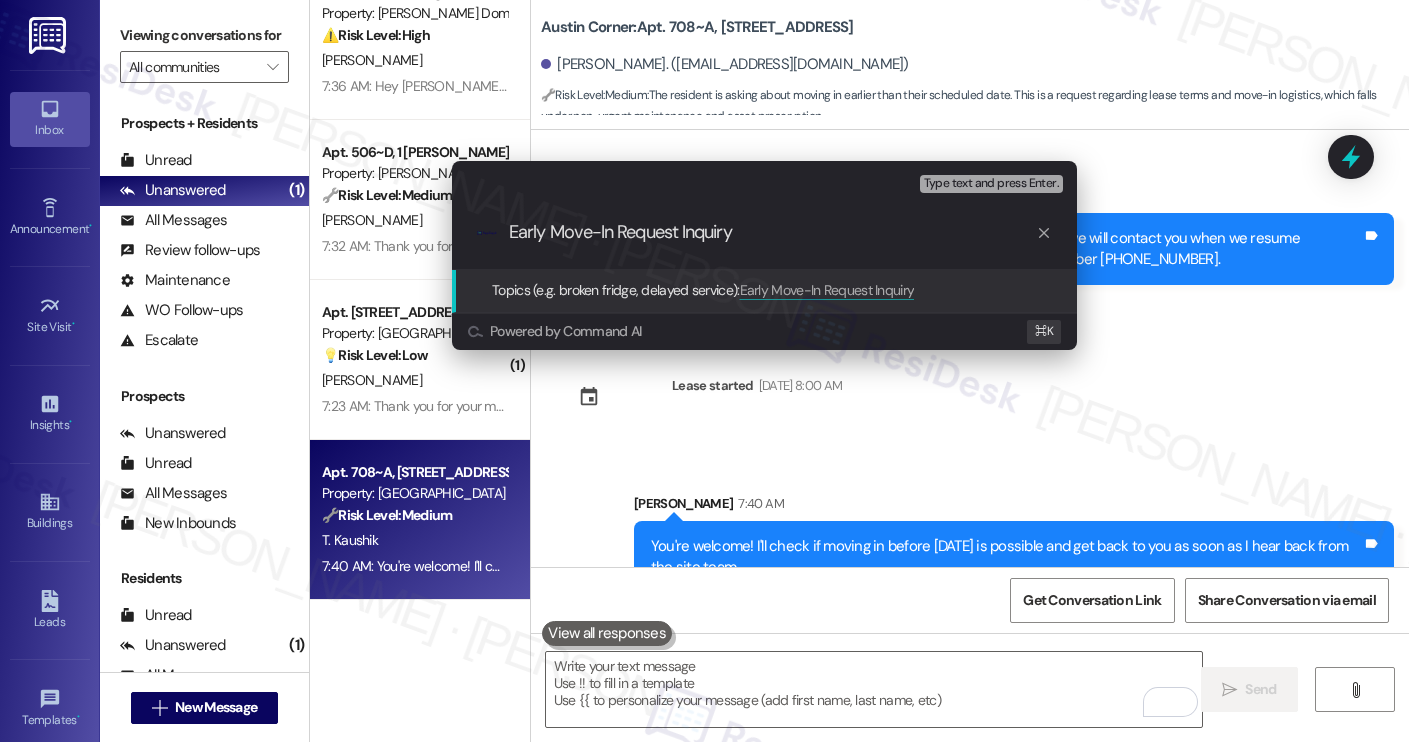 type 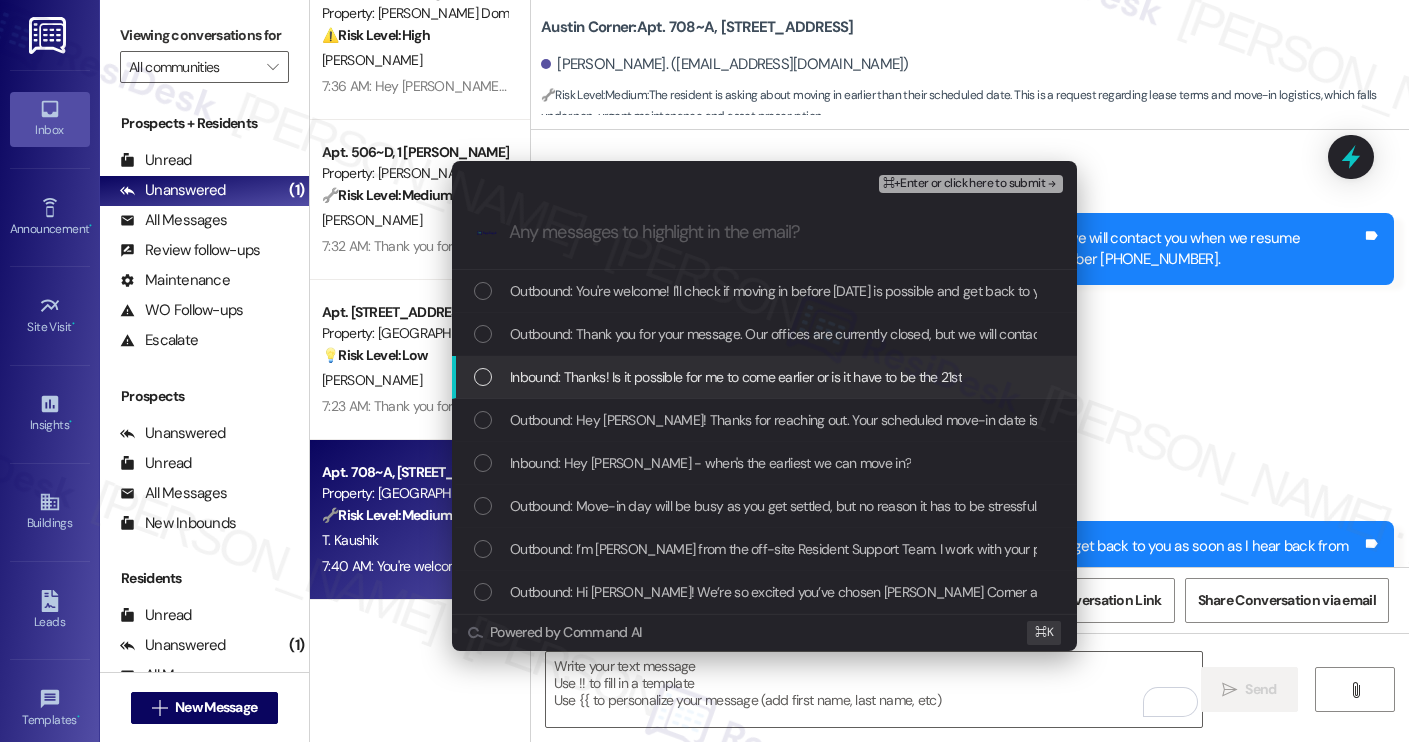 click on "Inbound: Thanks! Is it possible for me to come earlier or is it have to be the 21st" at bounding box center (736, 377) 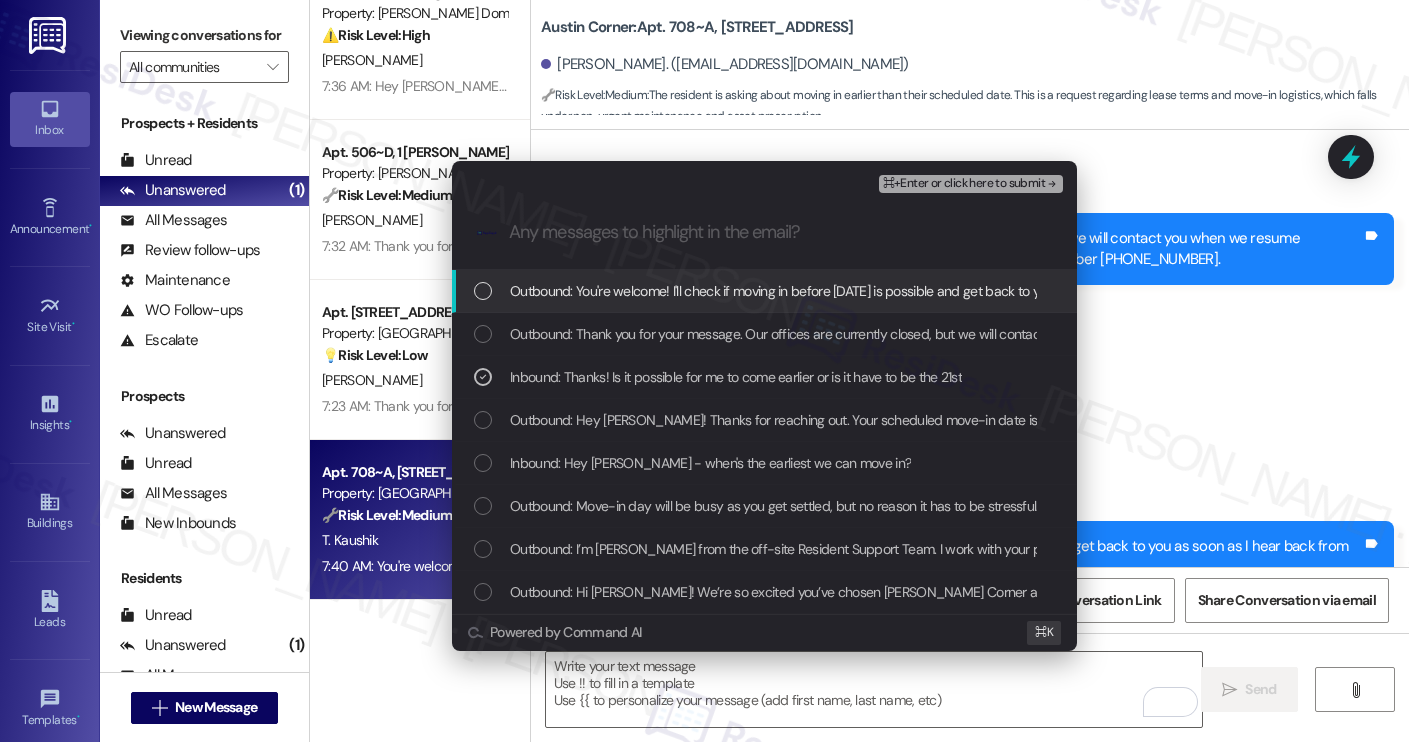 click on "⌘+Enter or click here to submit" at bounding box center [964, 184] 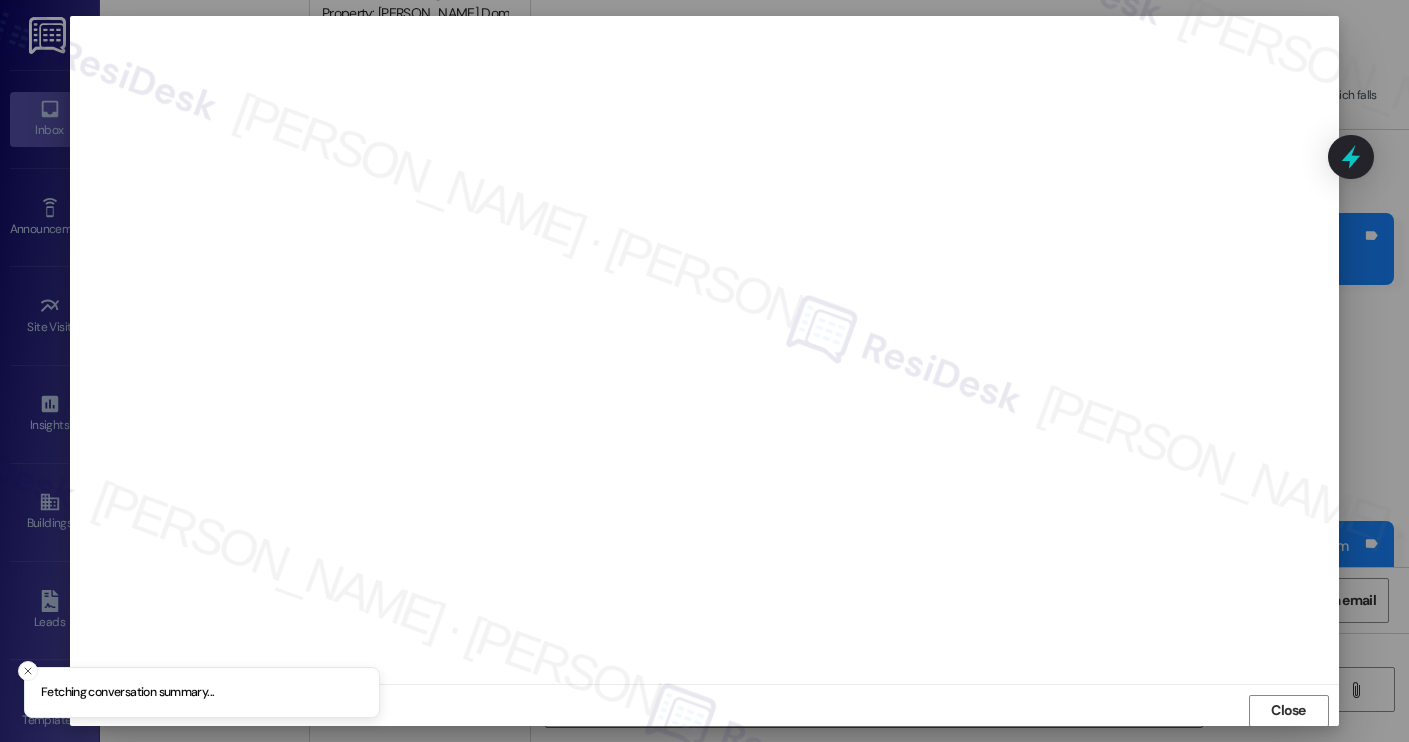 scroll, scrollTop: 1, scrollLeft: 0, axis: vertical 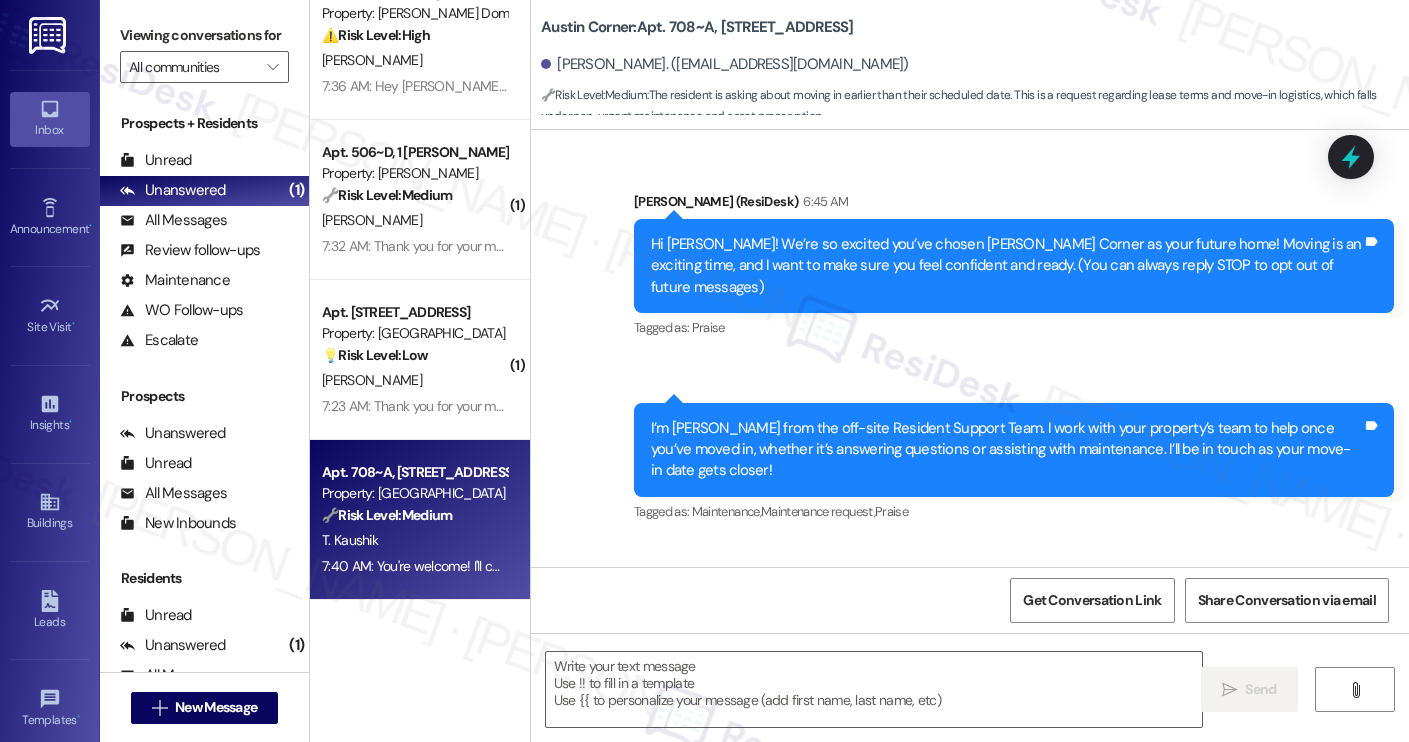 type on "Fetching suggested responses. Please feel free to read through the conversation in the meantime." 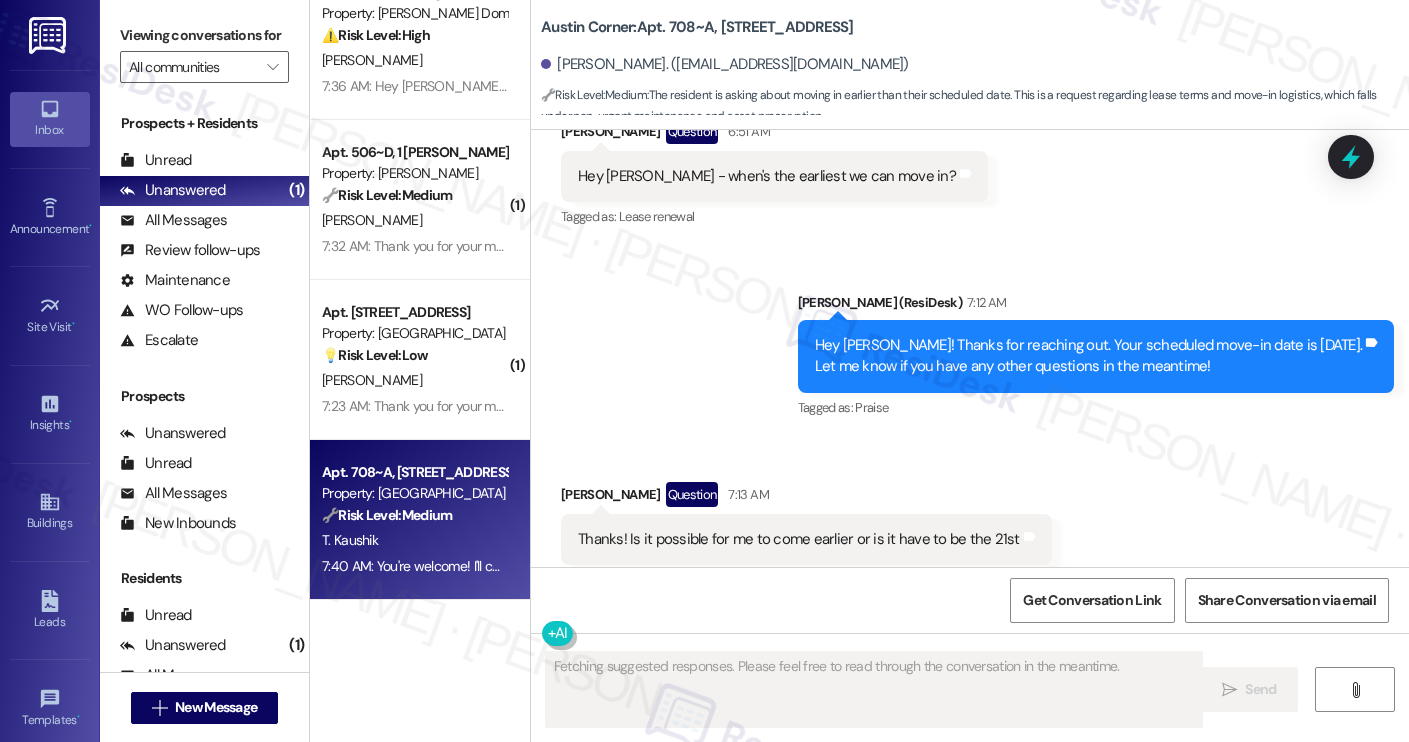 scroll, scrollTop: 1150, scrollLeft: 0, axis: vertical 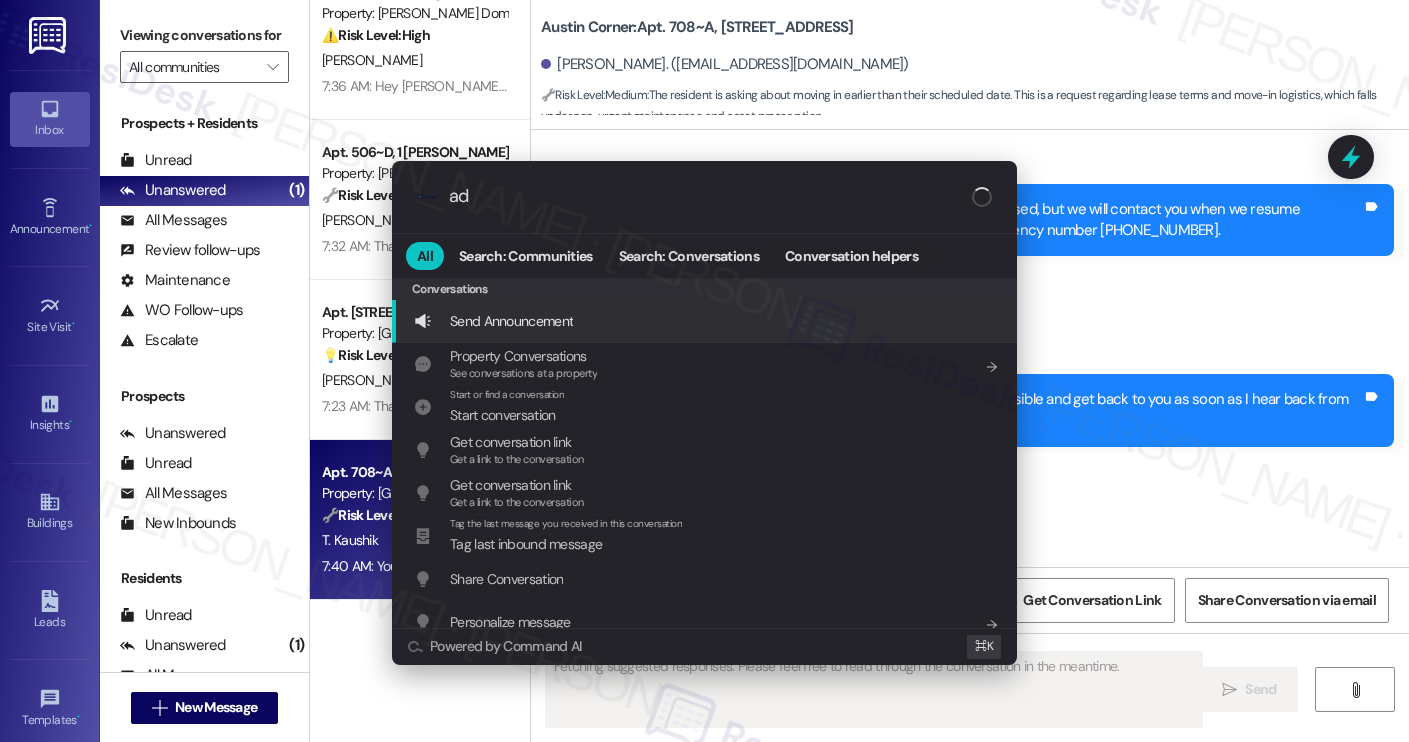 type on "add" 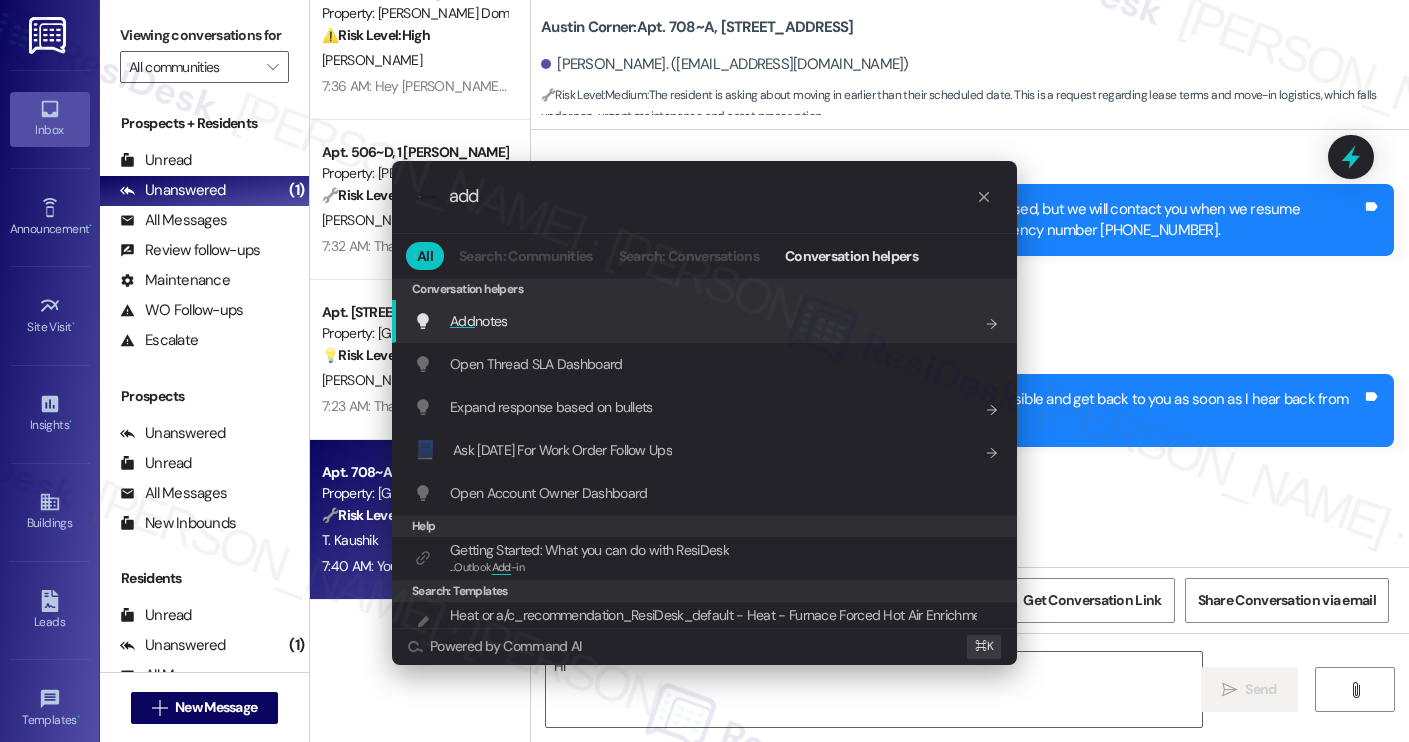 click on "Add  notes Add shortcut" at bounding box center [706, 321] 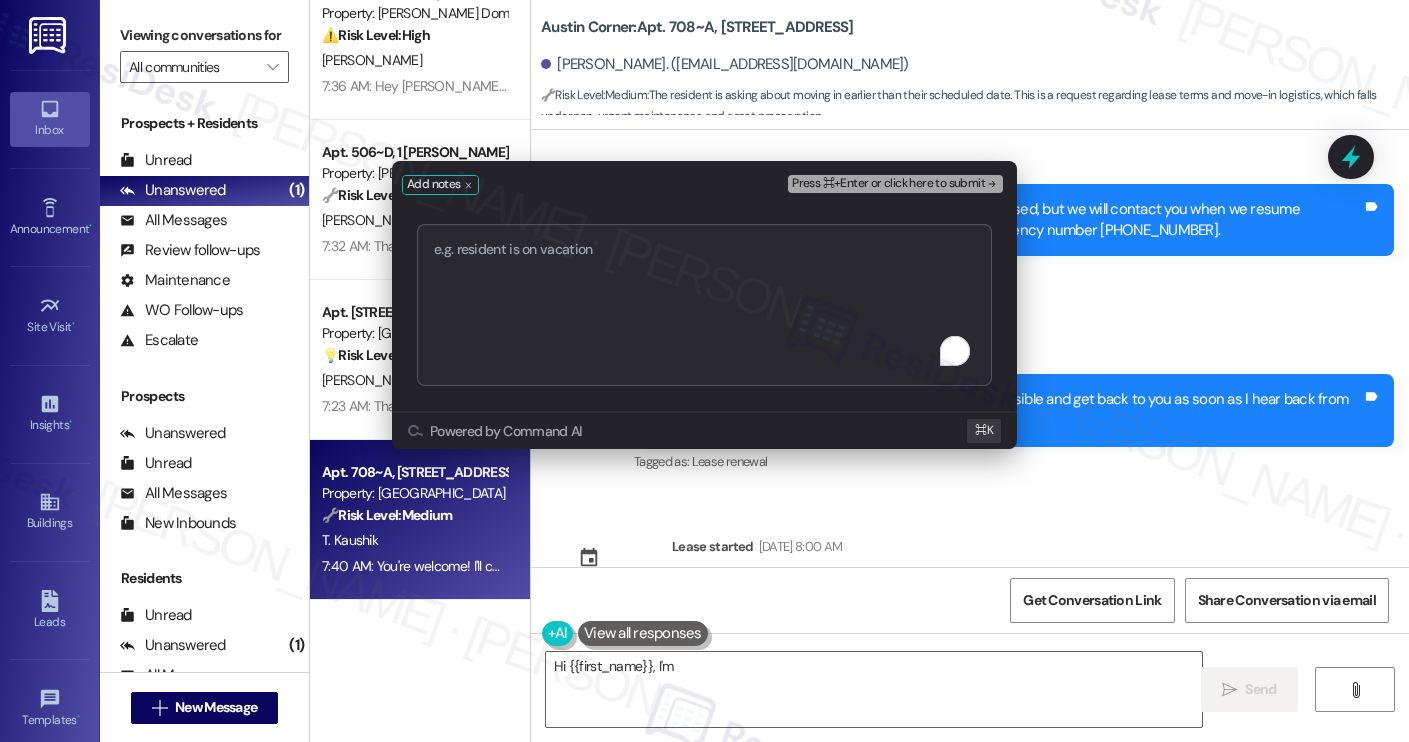 type on "Hi {{first_name}}, I'm checking" 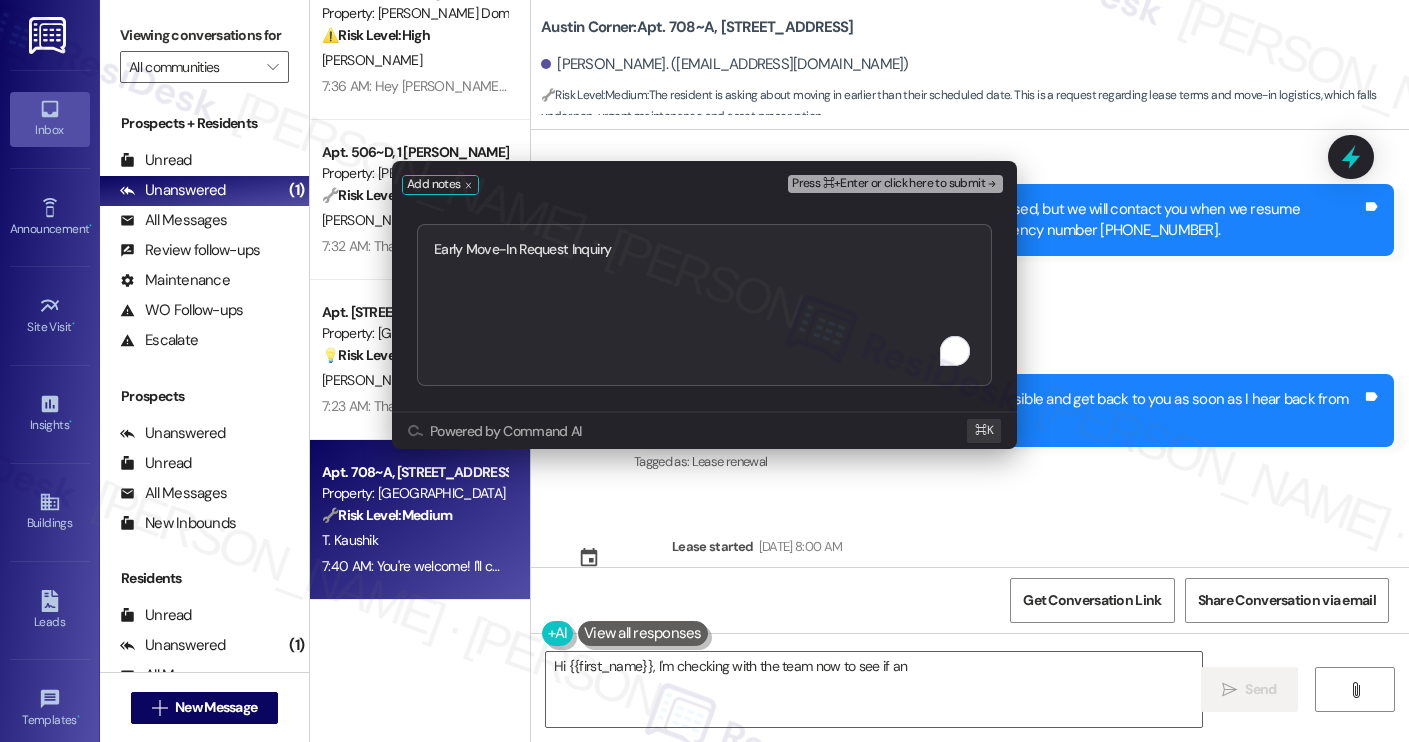 click on "Press ⌘+Enter or click here to submit" at bounding box center (888, 184) 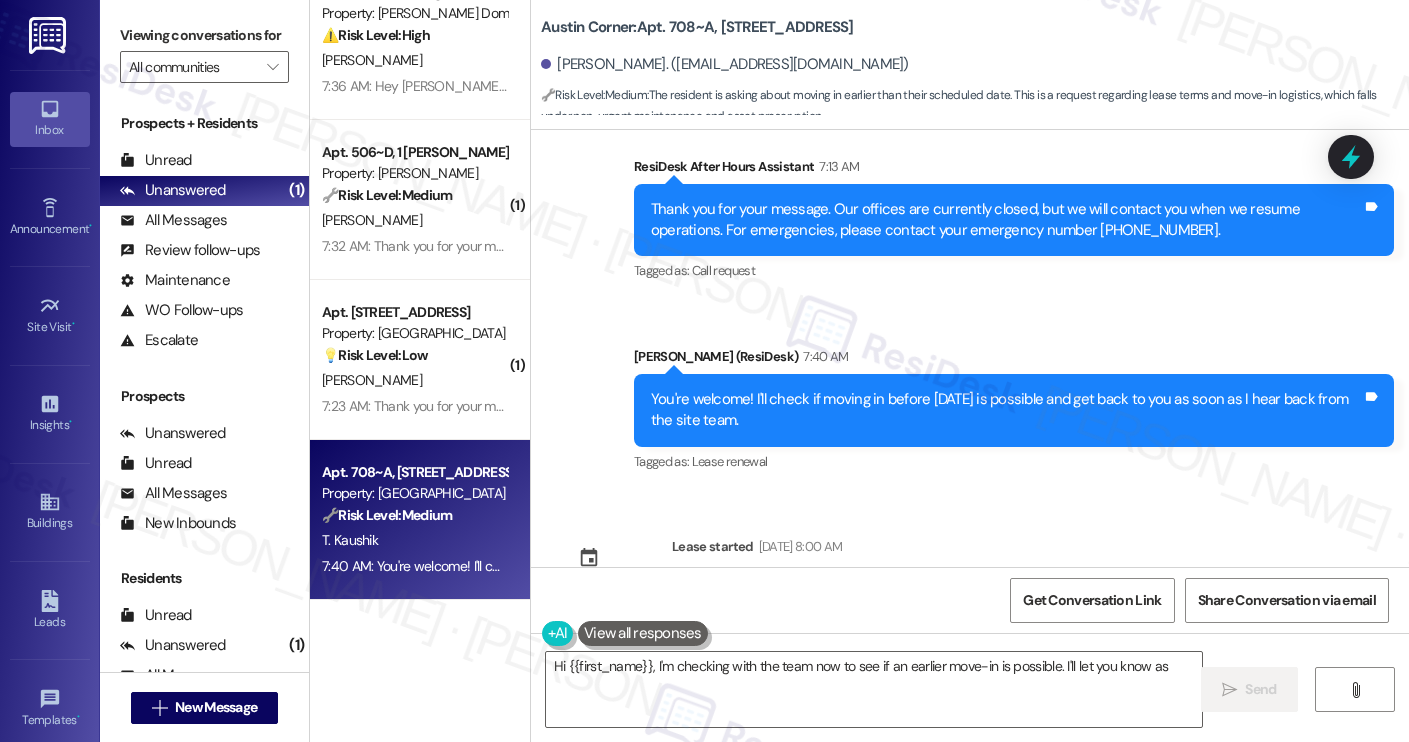 type on "Hi {{first_name}}, I'm checking with the team now to see if an earlier move-in is possible. I'll let you know as" 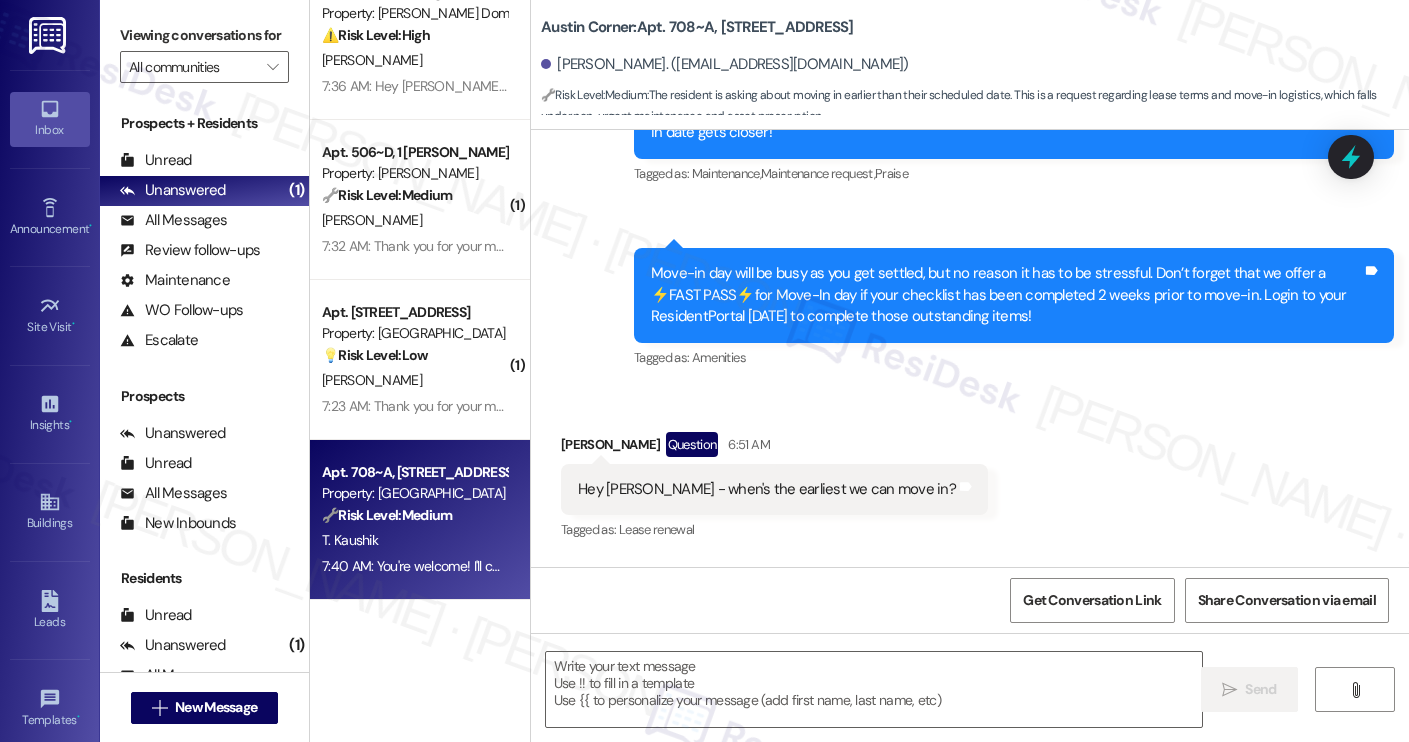 type on "Fetching suggested responses. Please feel free to read through the conversation in the meantime." 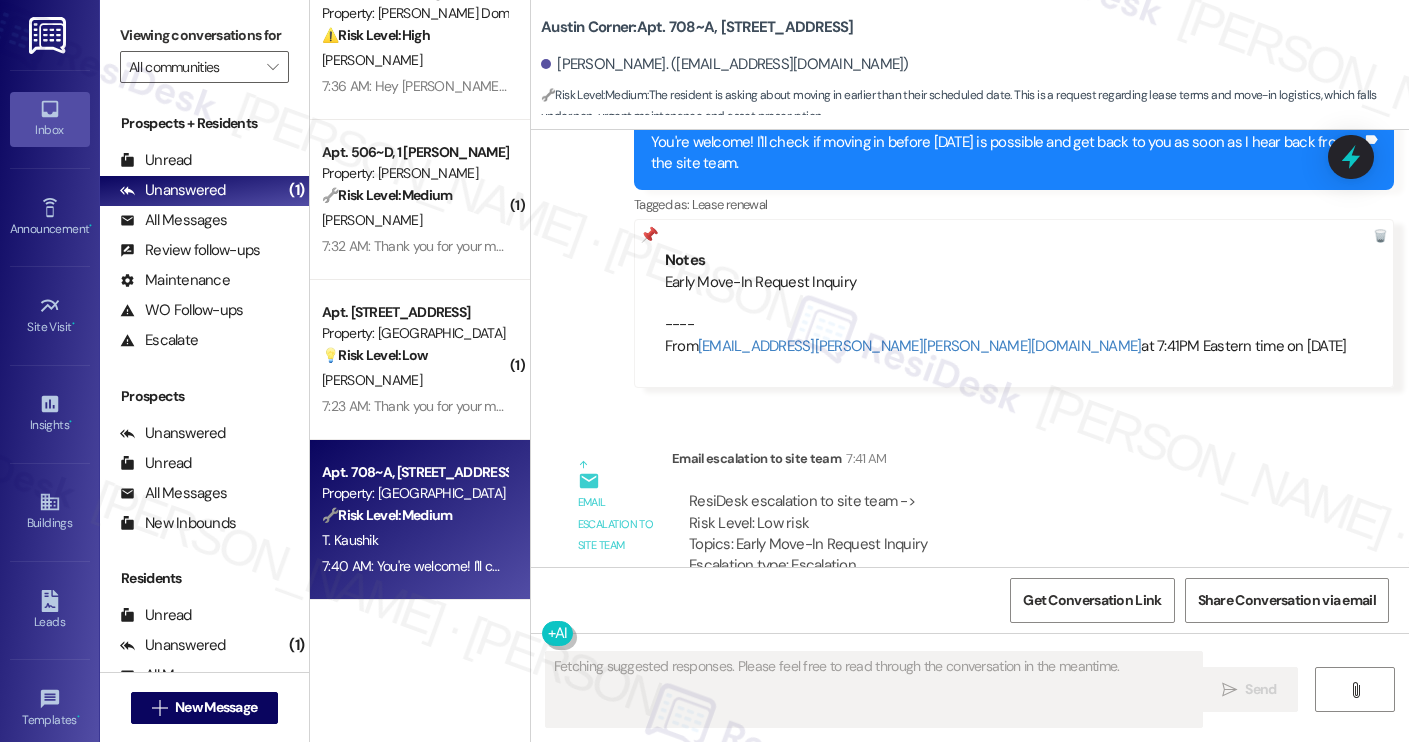 scroll, scrollTop: 1566, scrollLeft: 0, axis: vertical 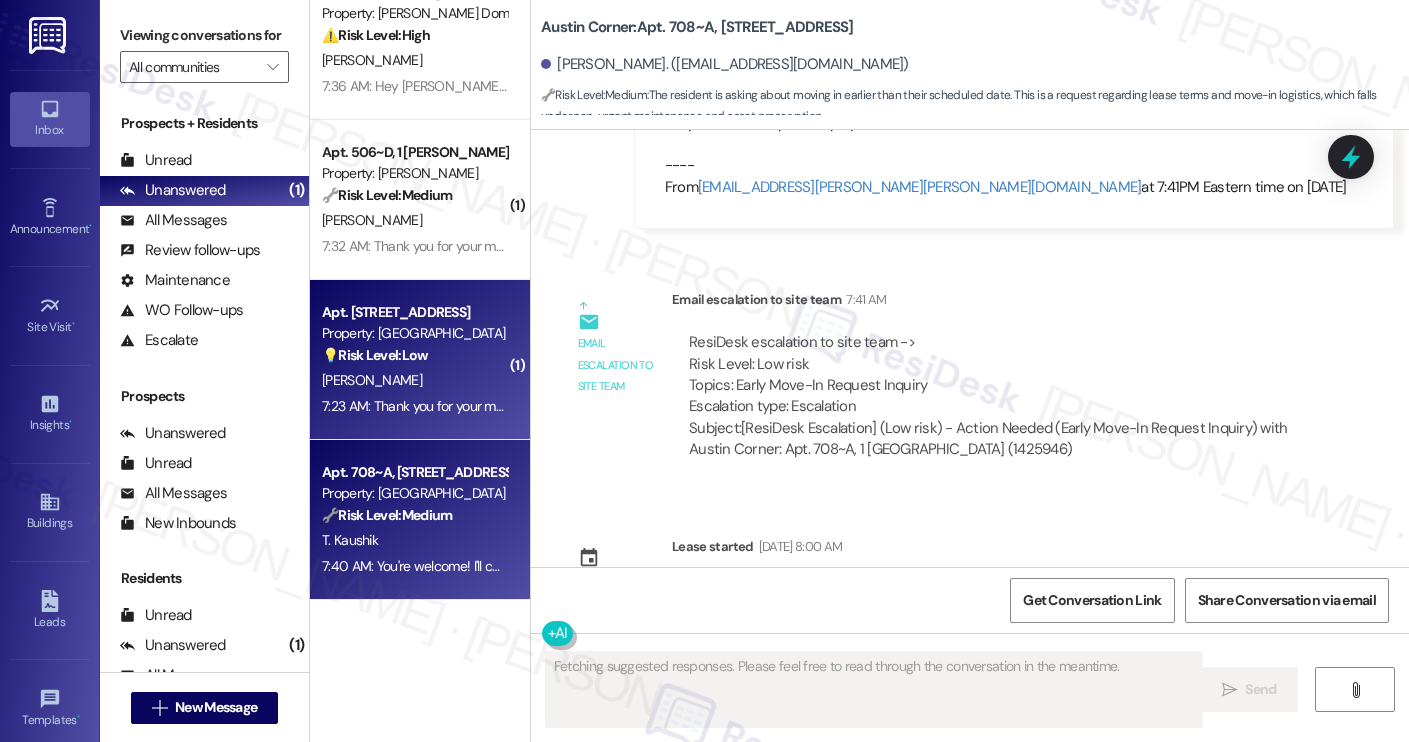 click on "D. Wintergrass" at bounding box center [414, 380] 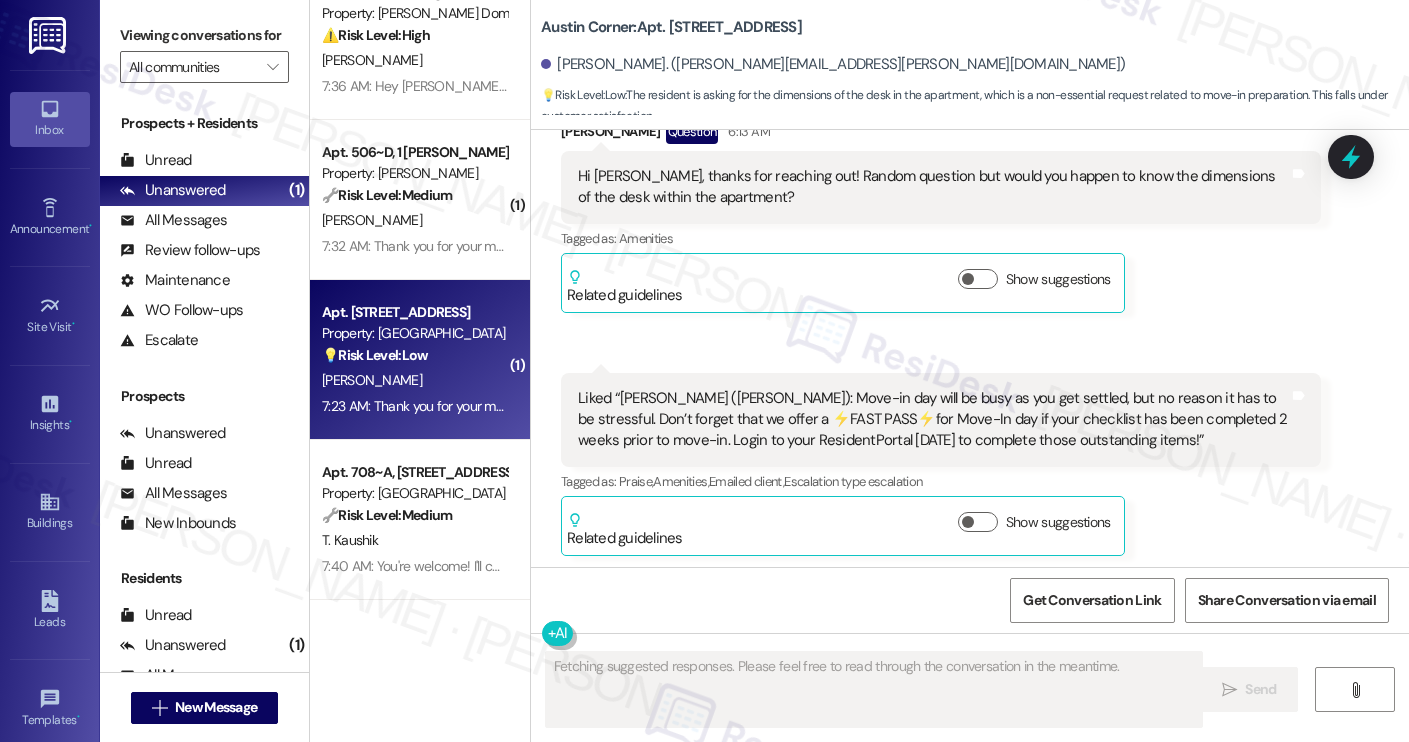 scroll, scrollTop: 777, scrollLeft: 0, axis: vertical 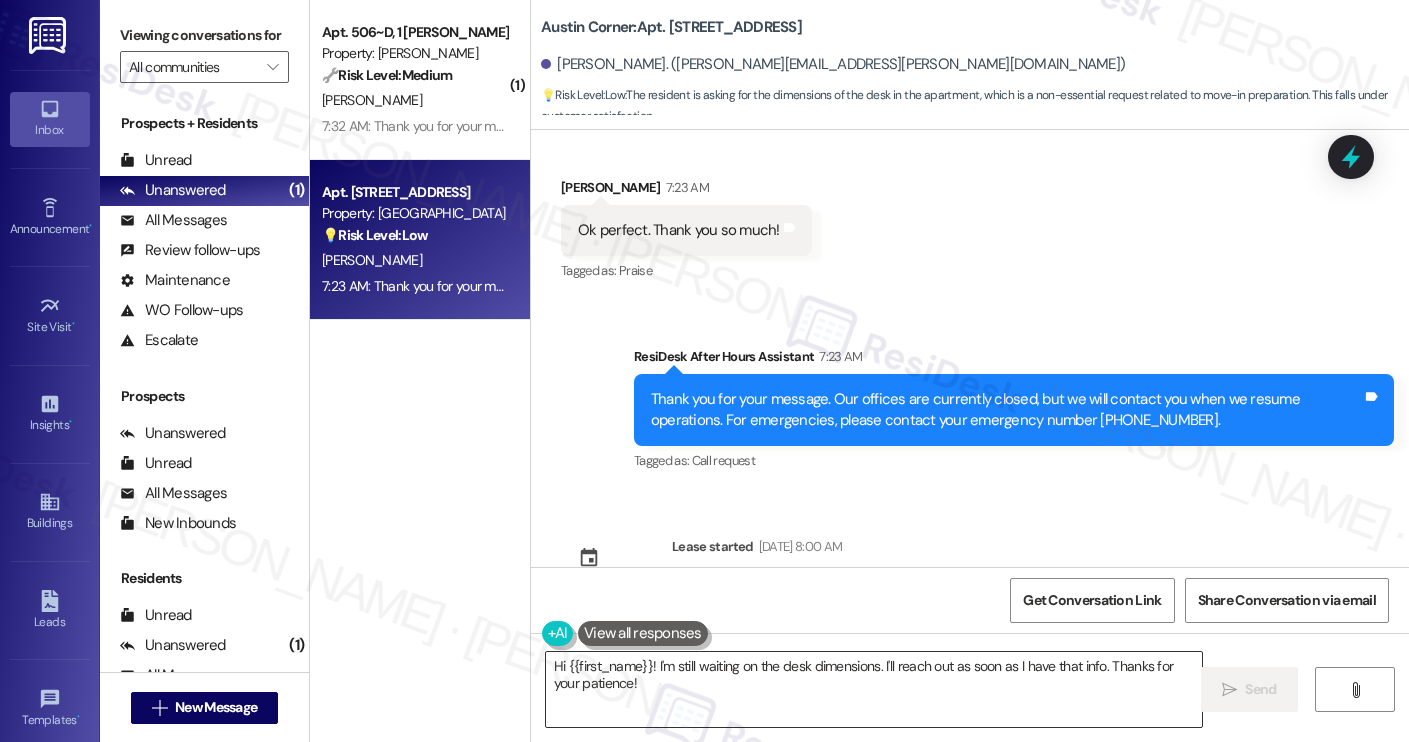click on "Hi {{first_name}}! I'm still waiting on the desk dimensions. I'll reach out as soon as I have that info. Thanks for your patience!" at bounding box center (874, 689) 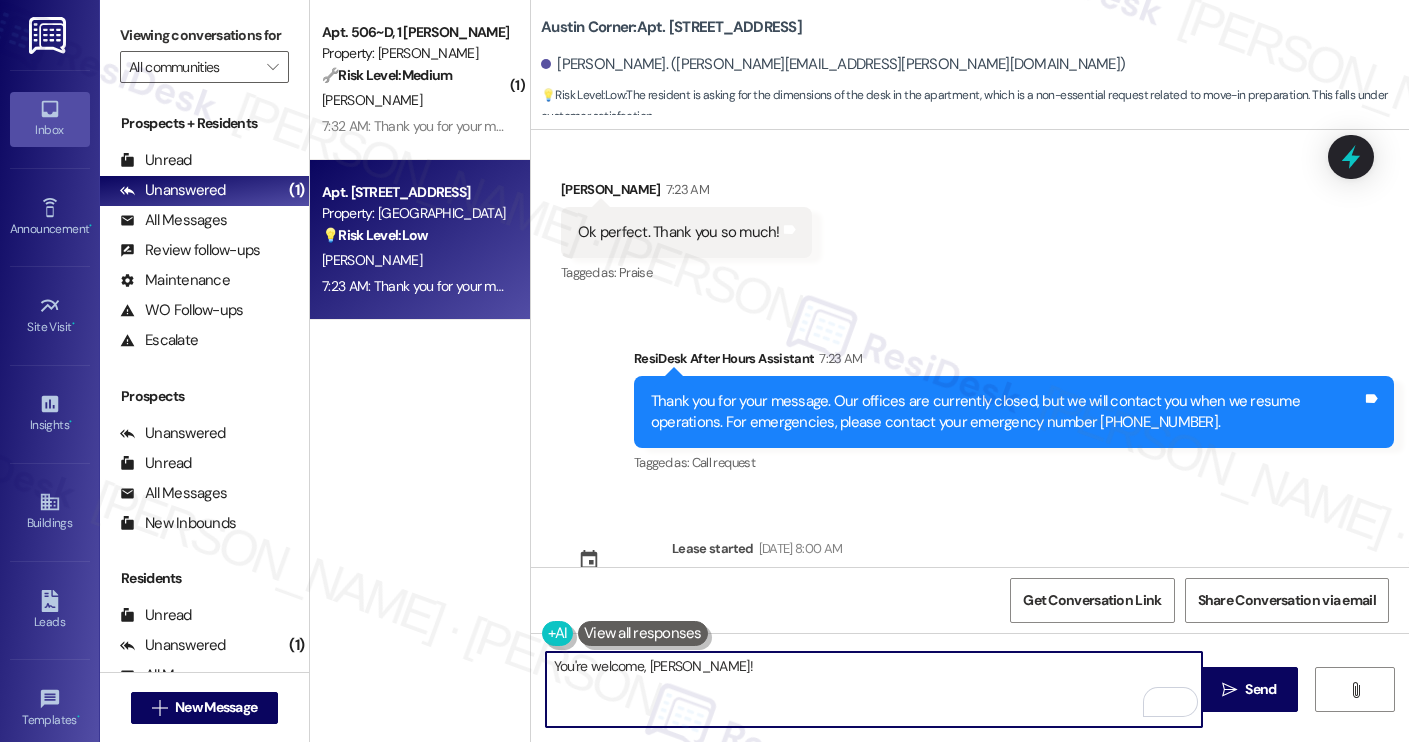 scroll, scrollTop: 1717, scrollLeft: 0, axis: vertical 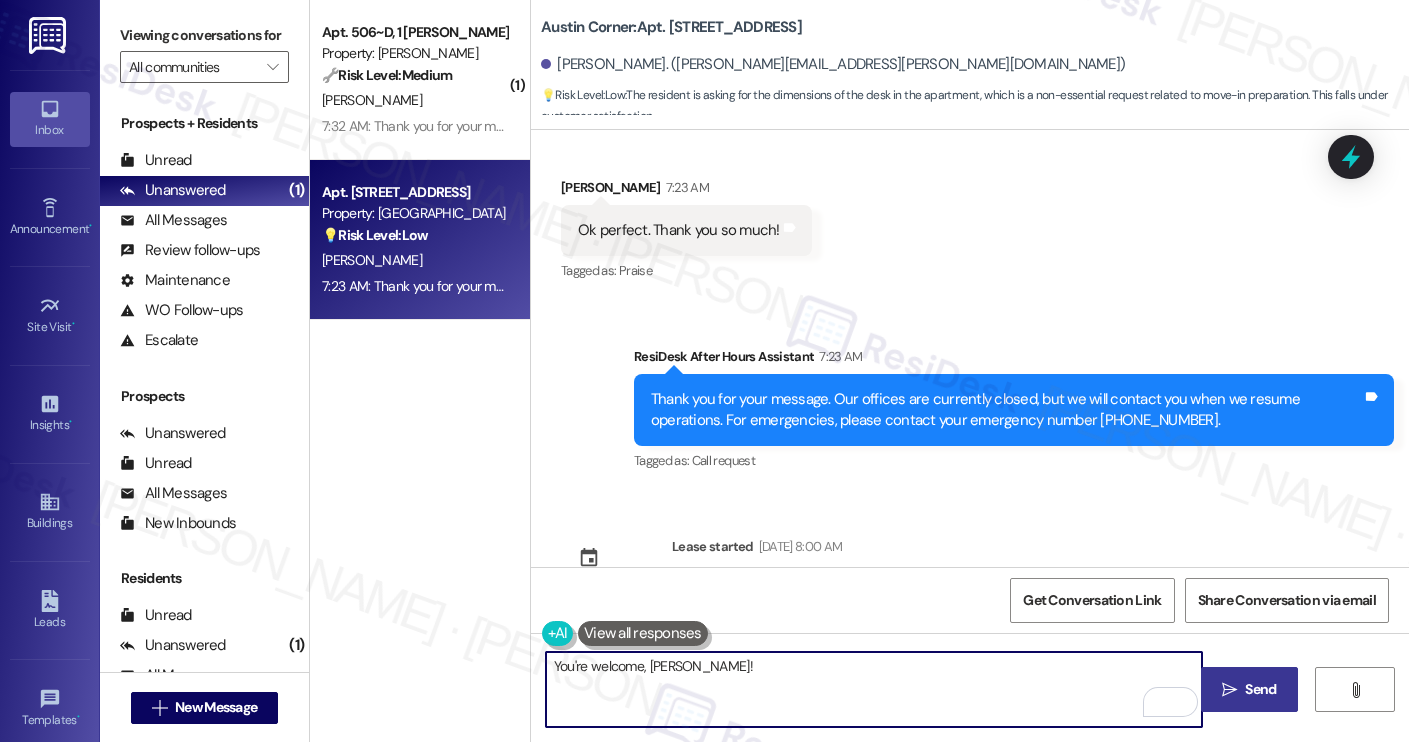 type on "You're welcome, Derek!" 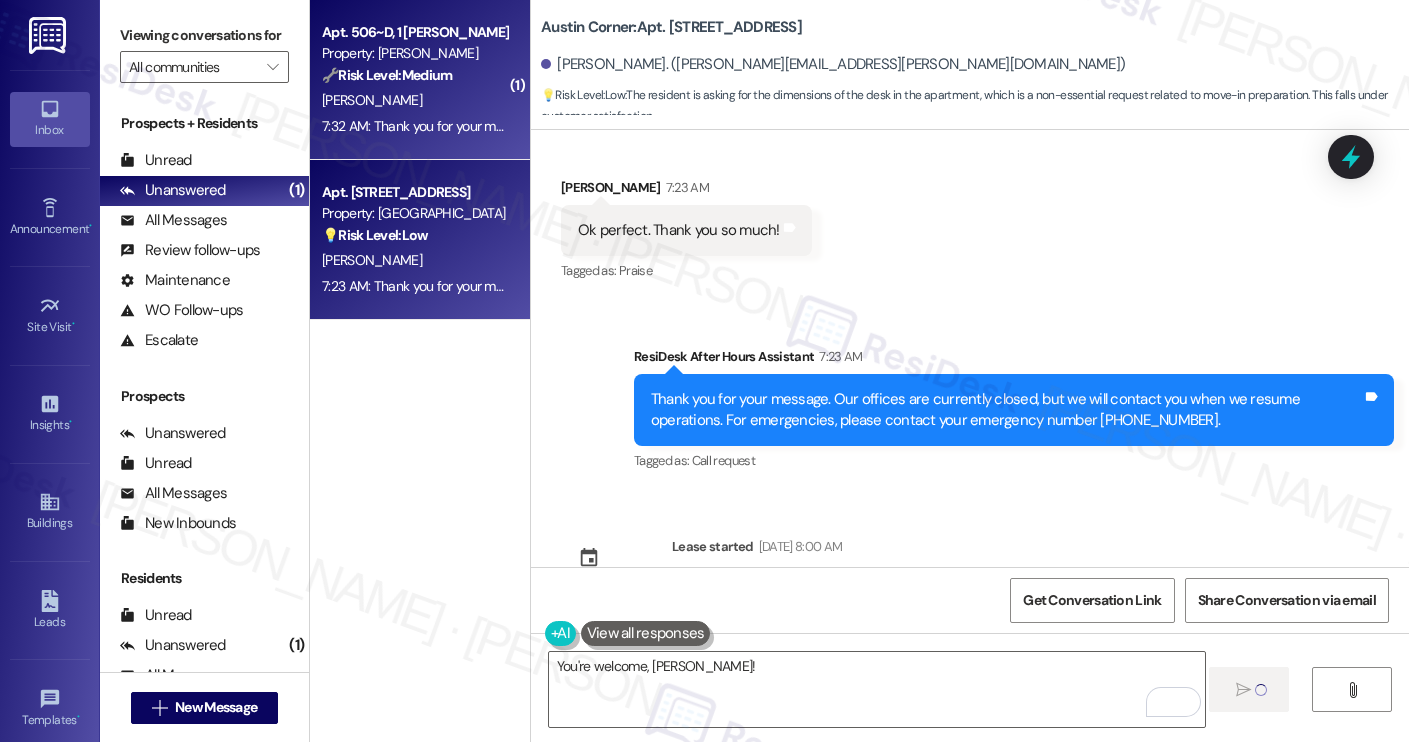 type 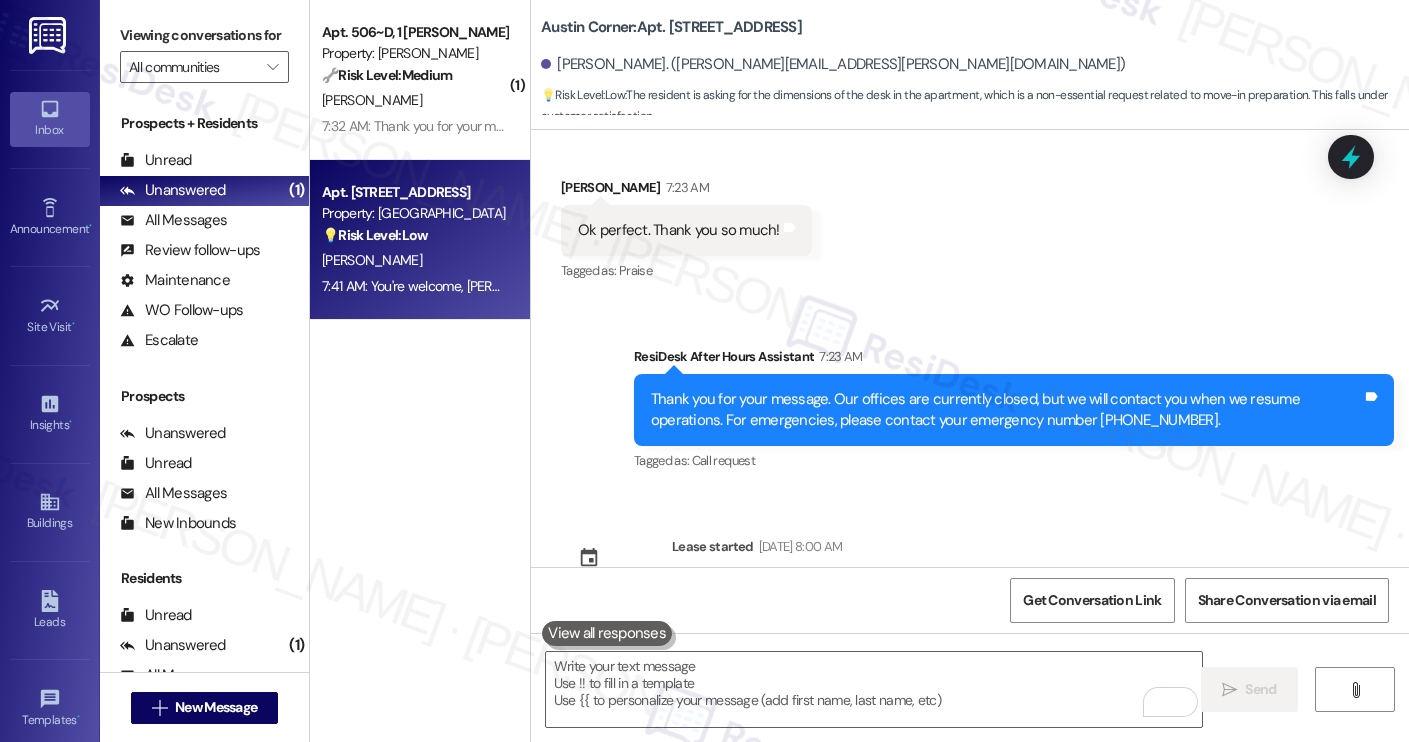 click on "7:32 AM: Thank you for your message. Our offices are currently closed, but we will contact you when we resume operations. For emergencies, please contact your emergency number (512) 861-4803. 7:32 AM: Thank you for your message. Our offices are currently closed, but we will contact you when we resume operations. For emergencies, please contact your emergency number (512) 861-4803." at bounding box center [414, 126] 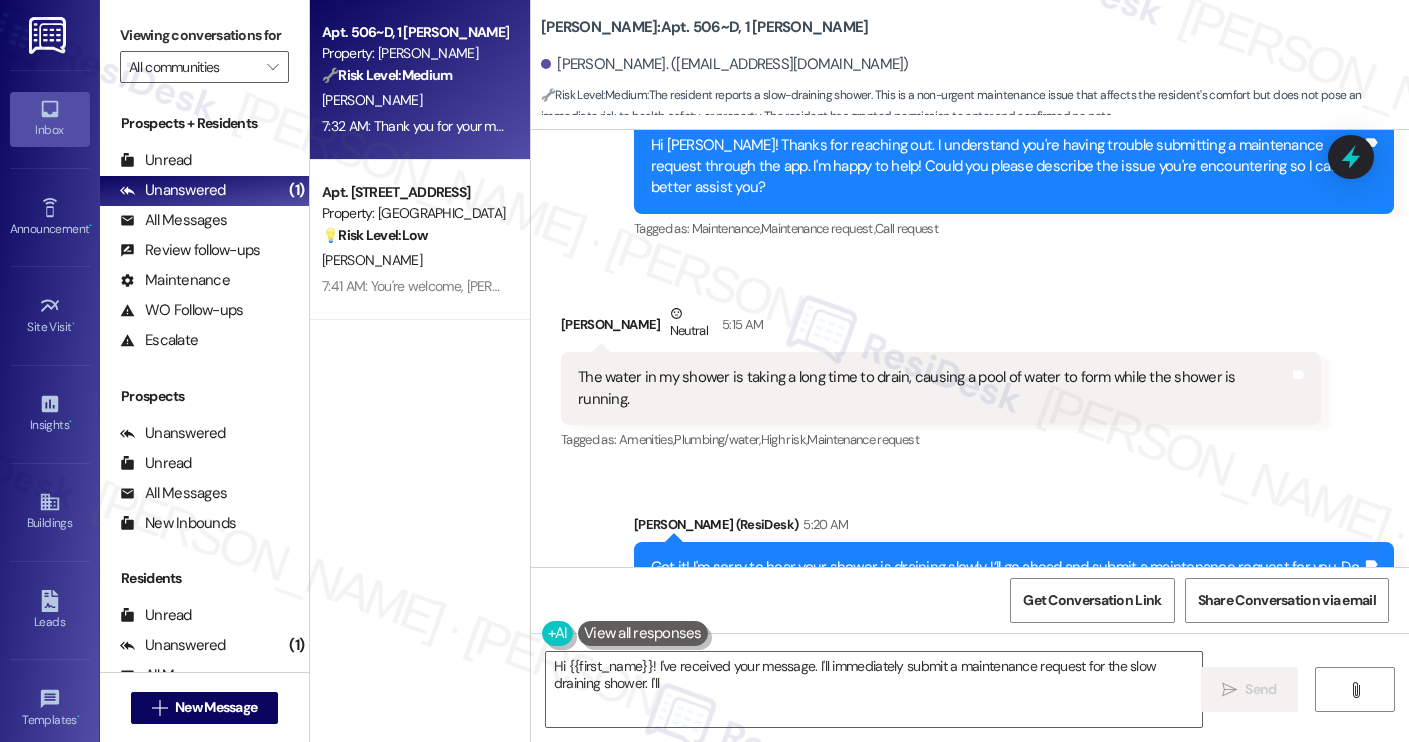 scroll, scrollTop: 5308, scrollLeft: 0, axis: vertical 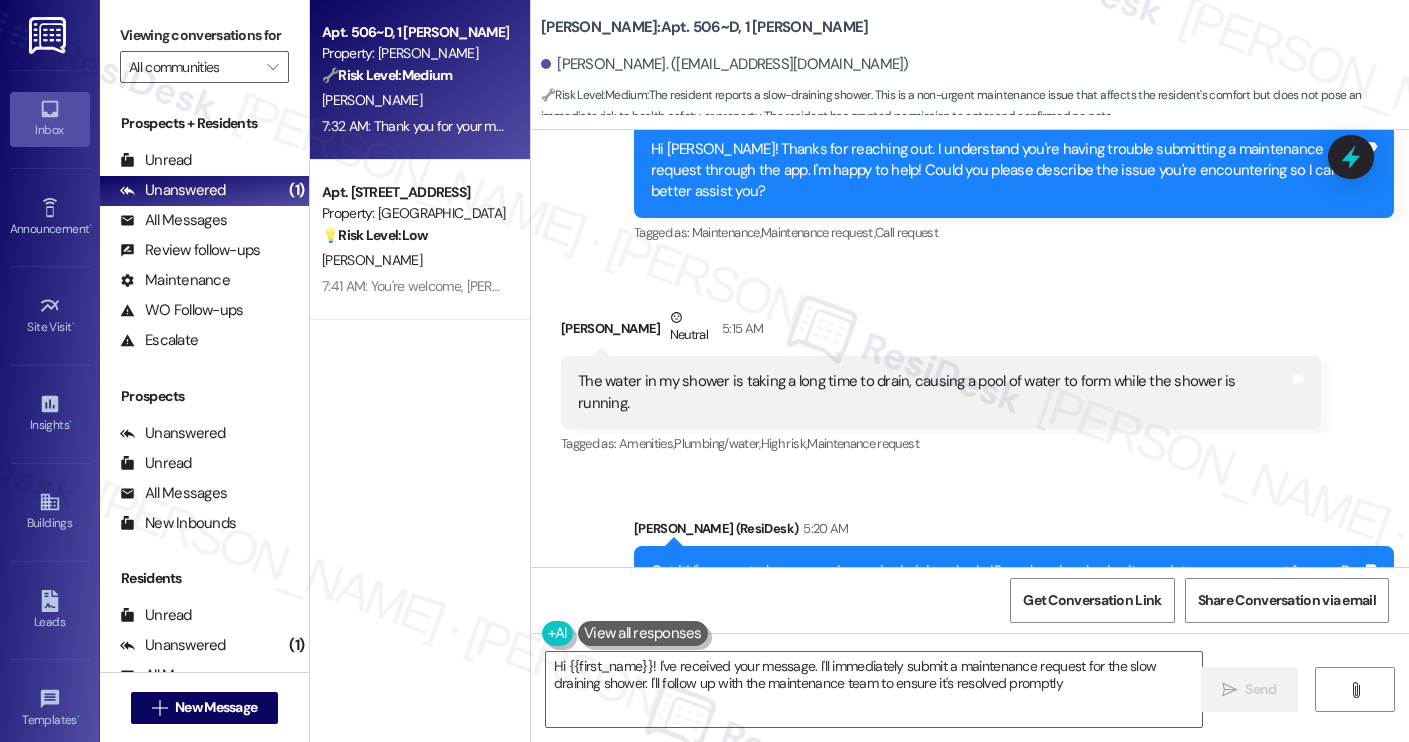 type on "Hi {{first_name}}! I've received your message. I'll immediately submit a maintenance request for the slow draining shower. I'll follow up with the maintenance team to ensure it's resolved promptly." 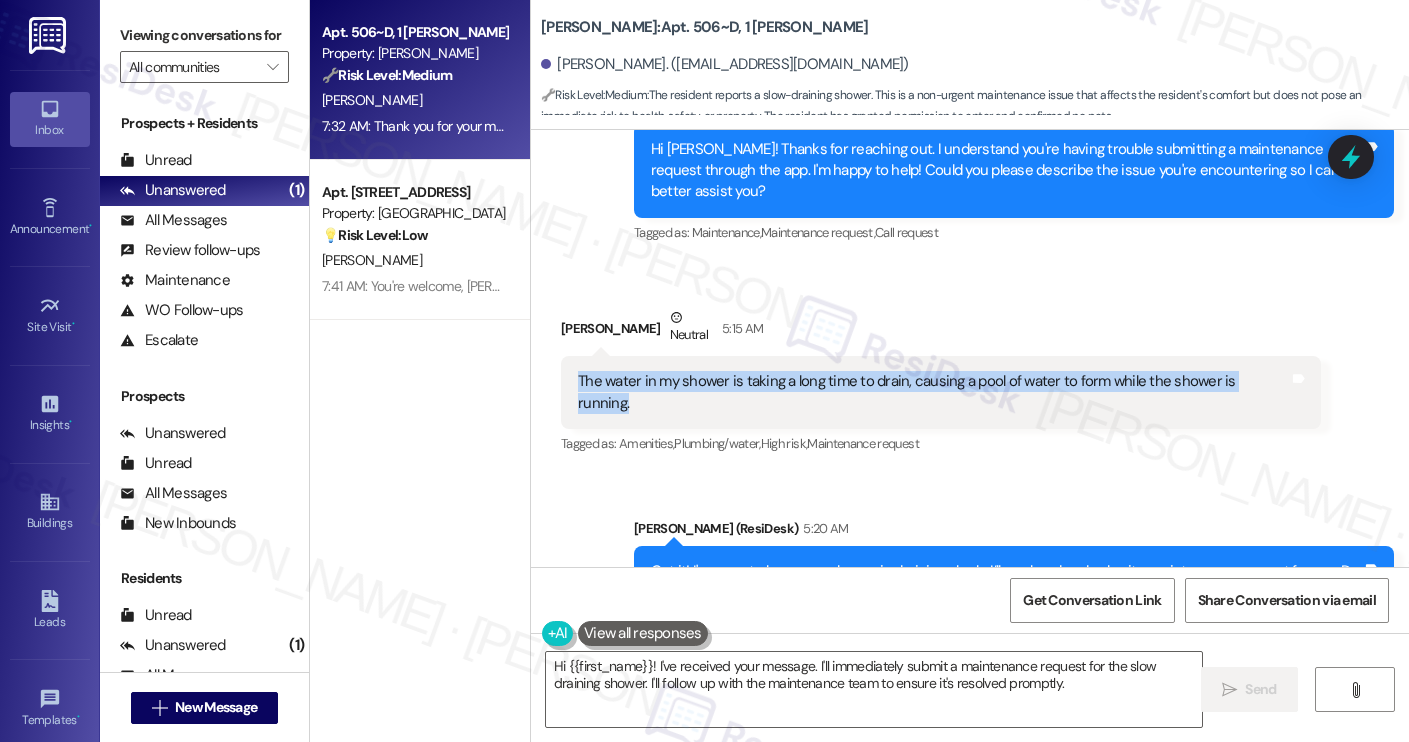 drag, startPoint x: 566, startPoint y: 294, endPoint x: 1262, endPoint y: 303, distance: 696.05817 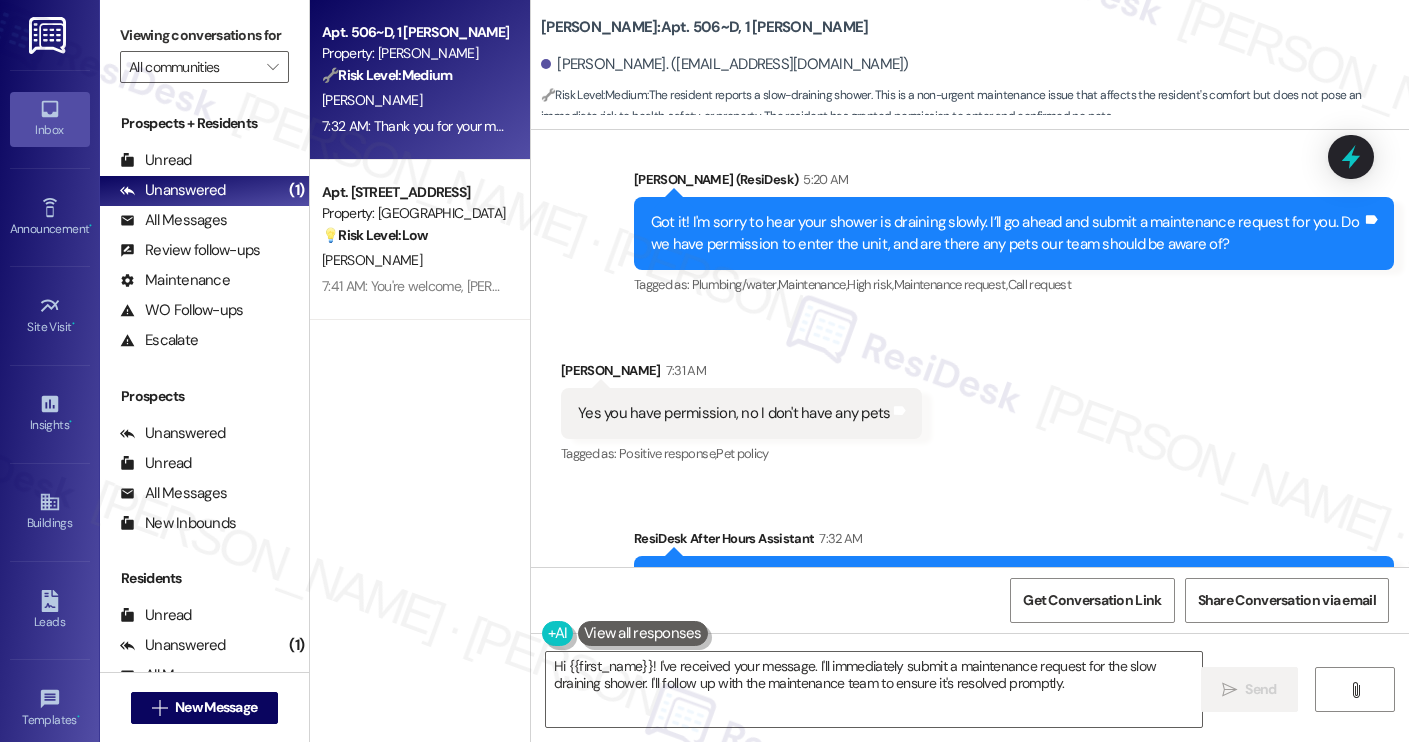 click on "Received via SMS Melissa Banda 7:31 AM Yes you have permission, no I don't have any pets  Tags and notes Tagged as:   Positive response ,  Click to highlight conversations about Positive response Pet policy Click to highlight conversations about Pet policy" at bounding box center [970, 399] 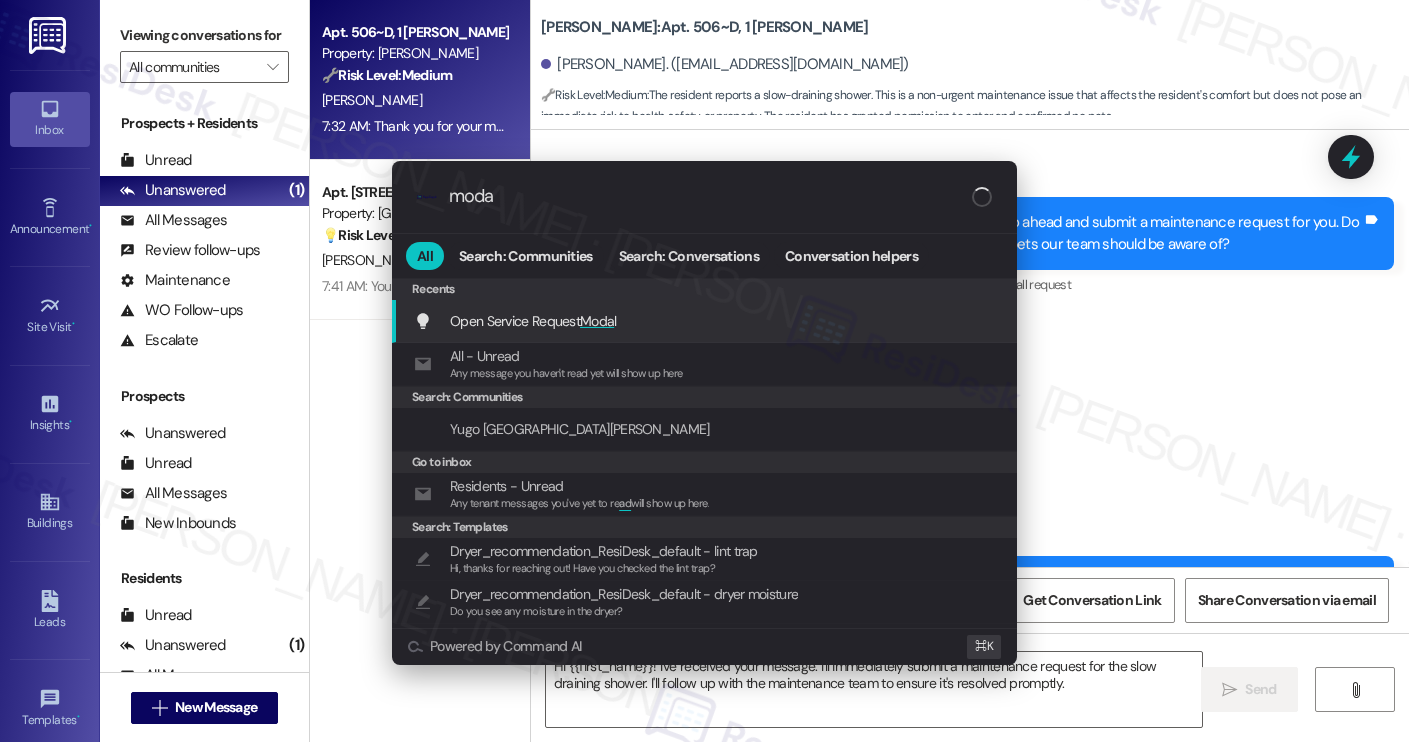 type on "modal" 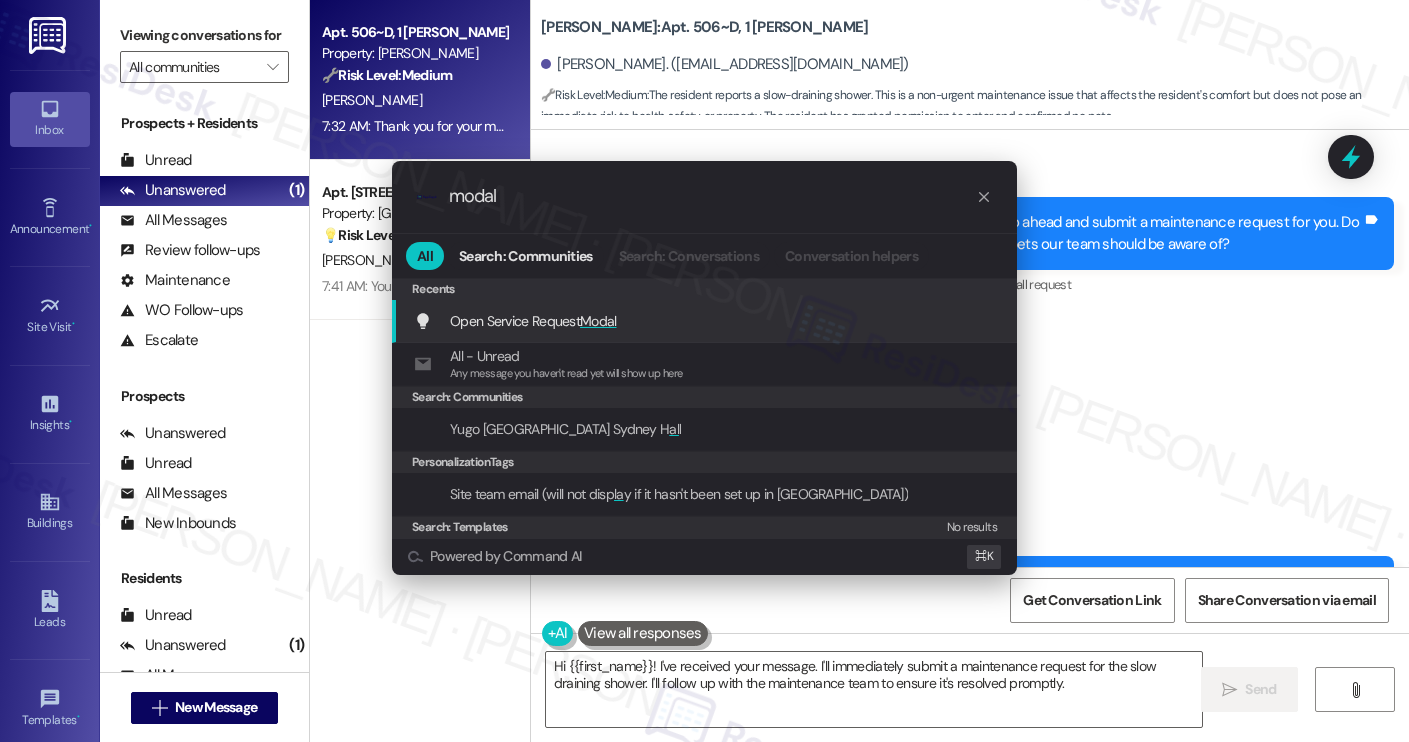 click on "Open Service Request  Modal Add shortcut" at bounding box center [704, 321] 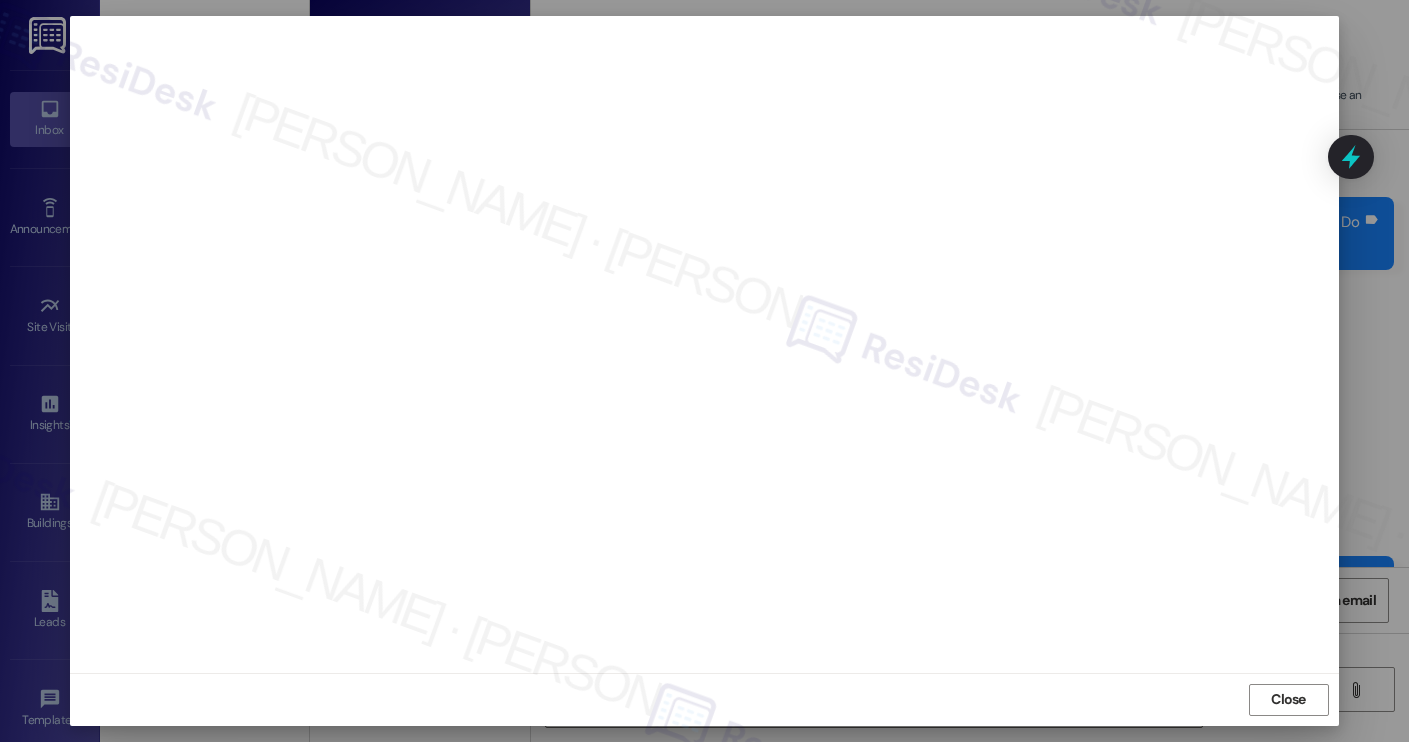 scroll, scrollTop: 10, scrollLeft: 0, axis: vertical 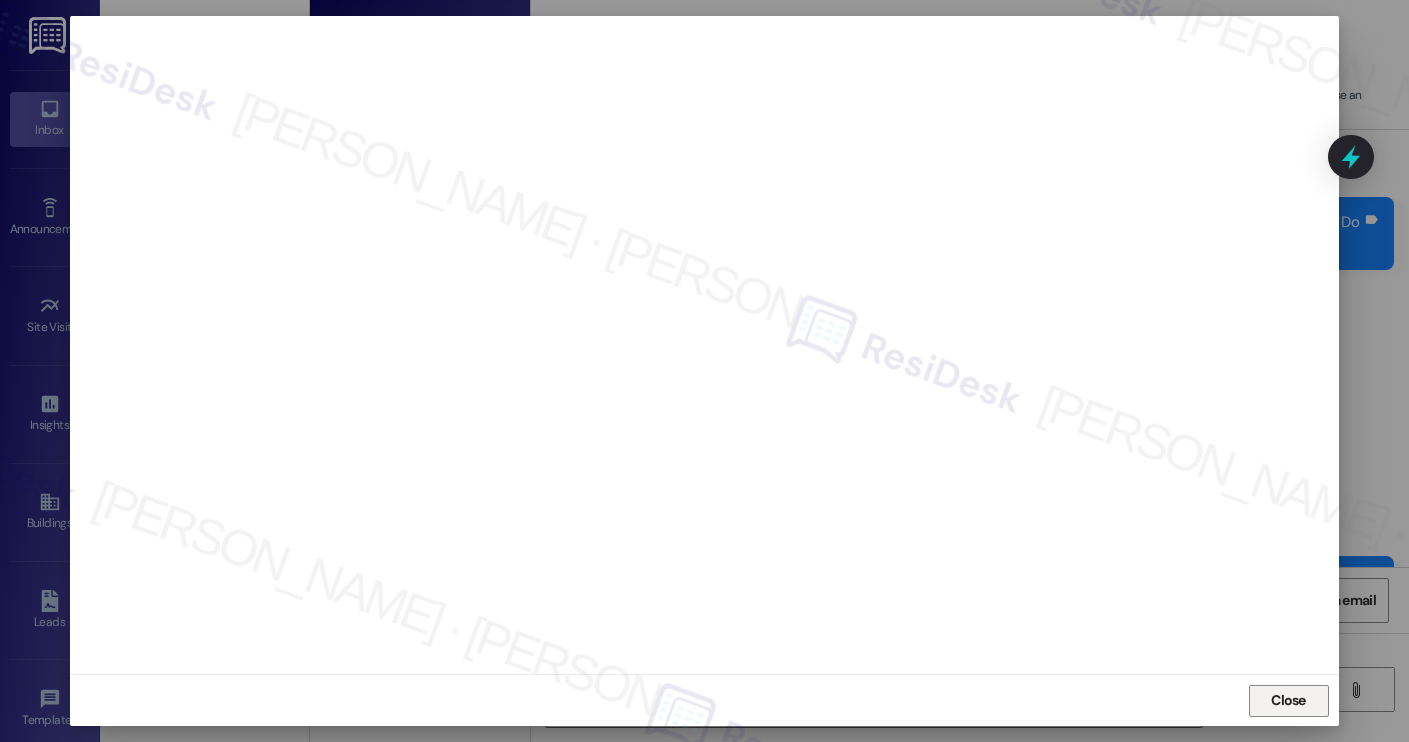 click on "Close" at bounding box center (1288, 700) 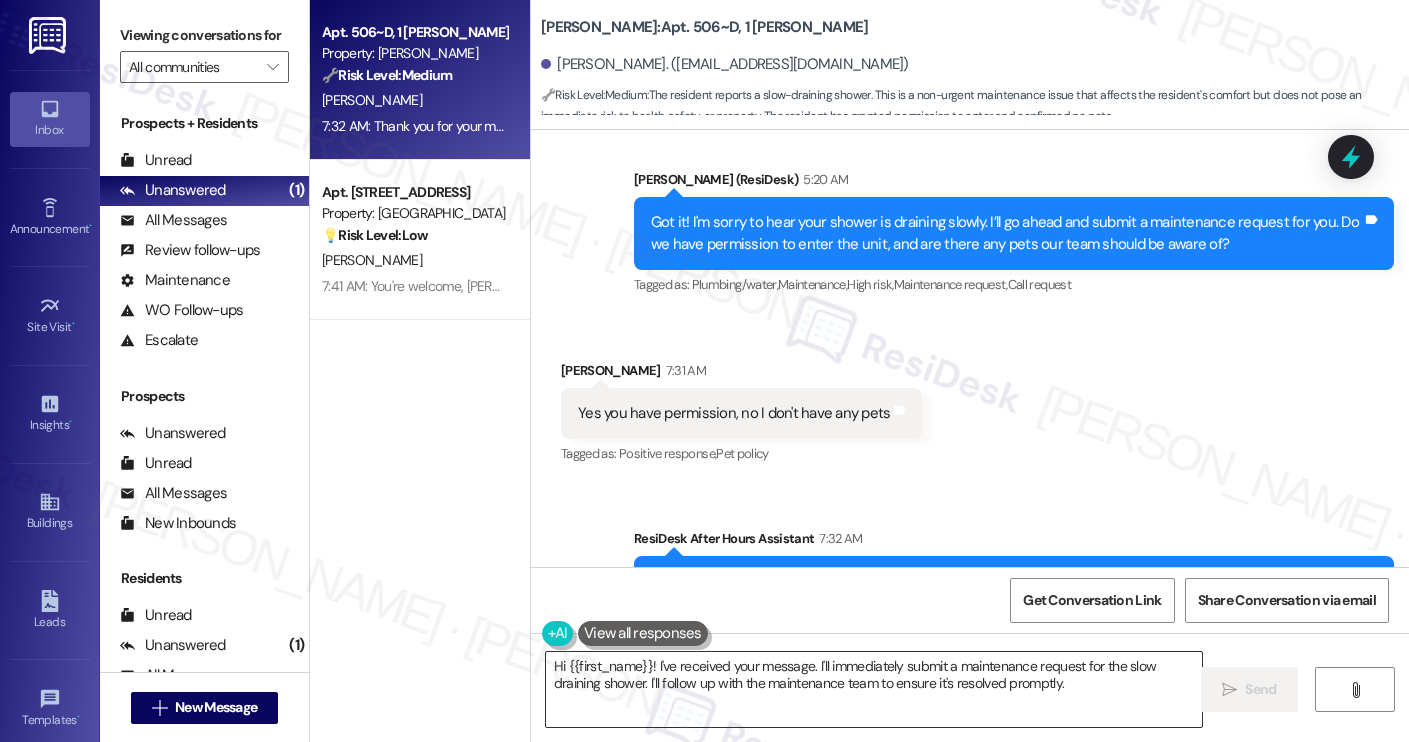 click on "Hi {{first_name}}! I've received your message. I'll immediately submit a maintenance request for the slow draining shower. I'll follow up with the maintenance team to ensure it's resolved promptly." at bounding box center (874, 689) 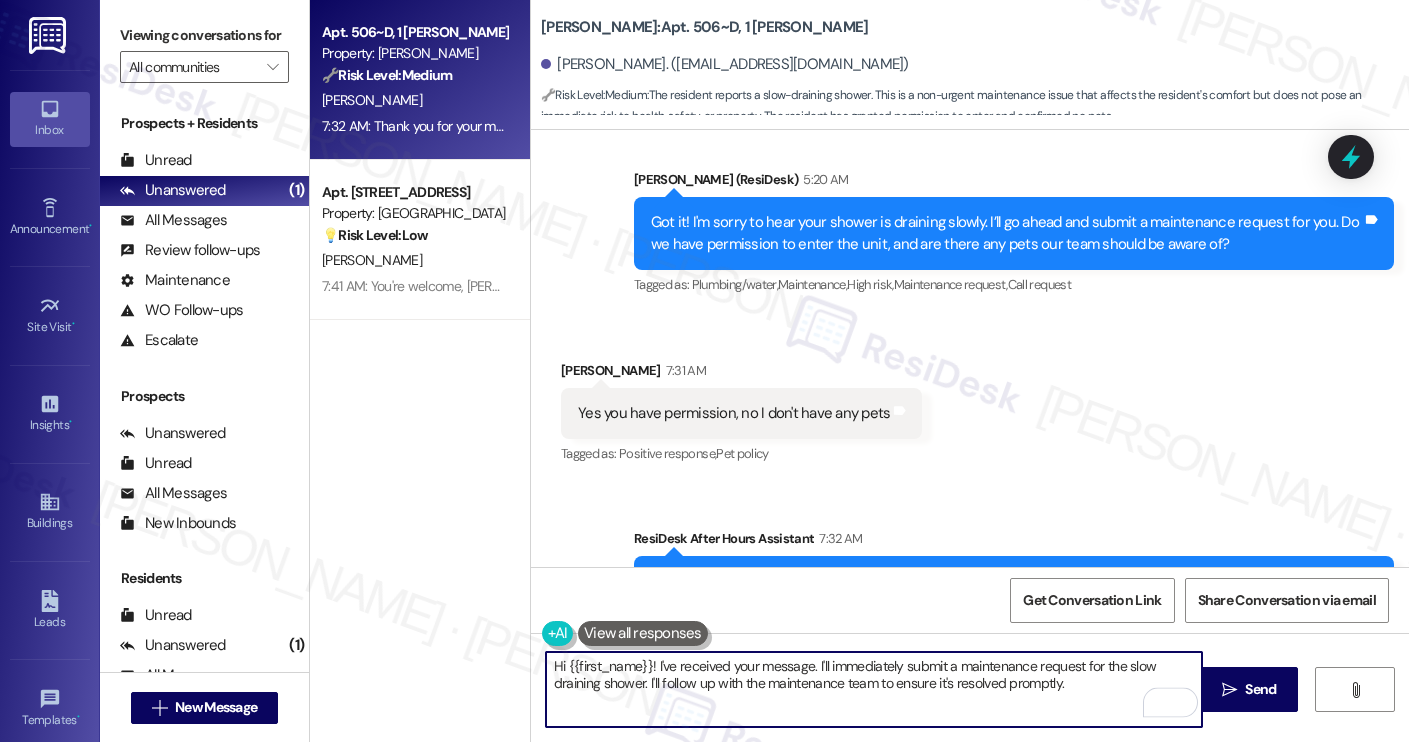 paste on "Thank you for confirming permission to enter. The new work order has been submitted and reported to the site team. If you need anything else, feel free to reach out anytime." 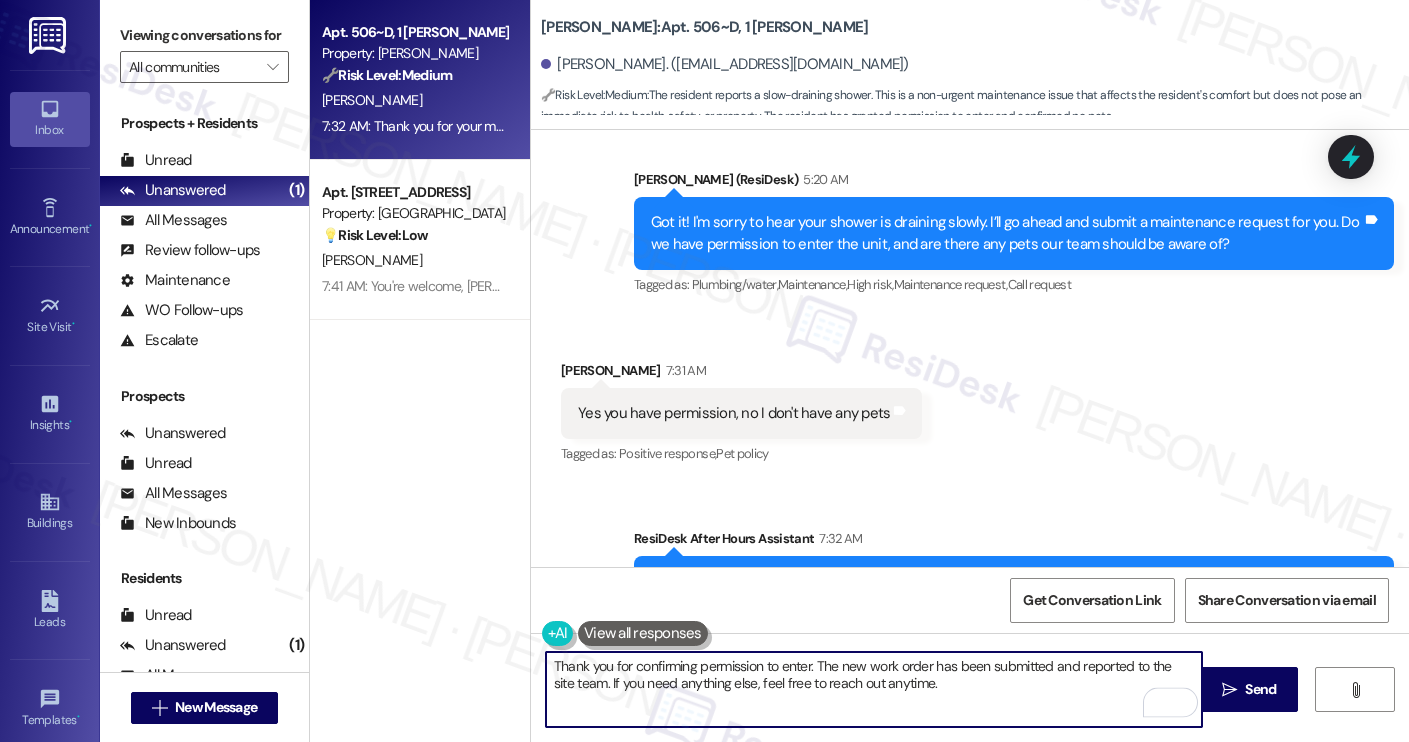 click on "Thank you for confirming permission to enter. The new work order has been submitted and reported to the site team. If you need anything else, feel free to reach out anytime." at bounding box center [874, 689] 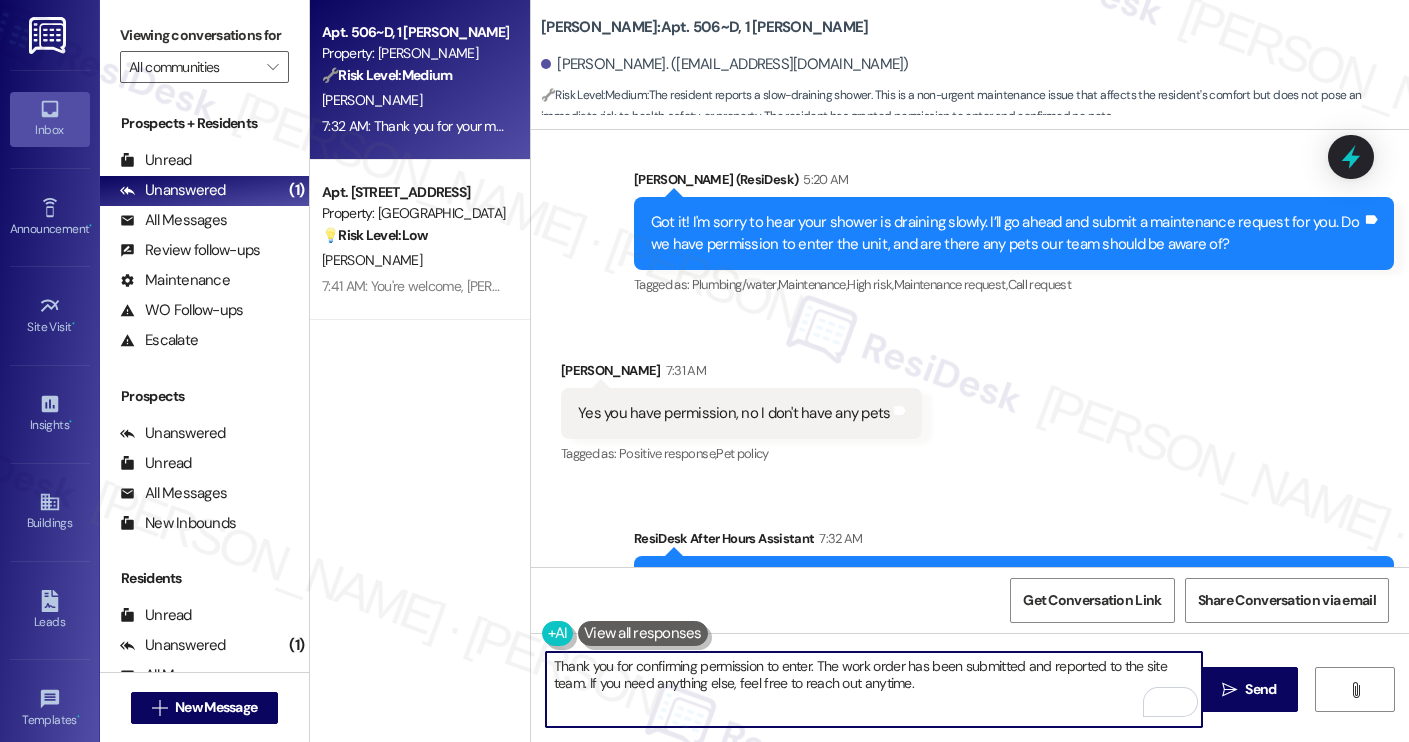 click on "Thank you for confirming permission to enter. The work order has been submitted and reported to the site team. If you need anything else, feel free to reach out anytime." at bounding box center [874, 689] 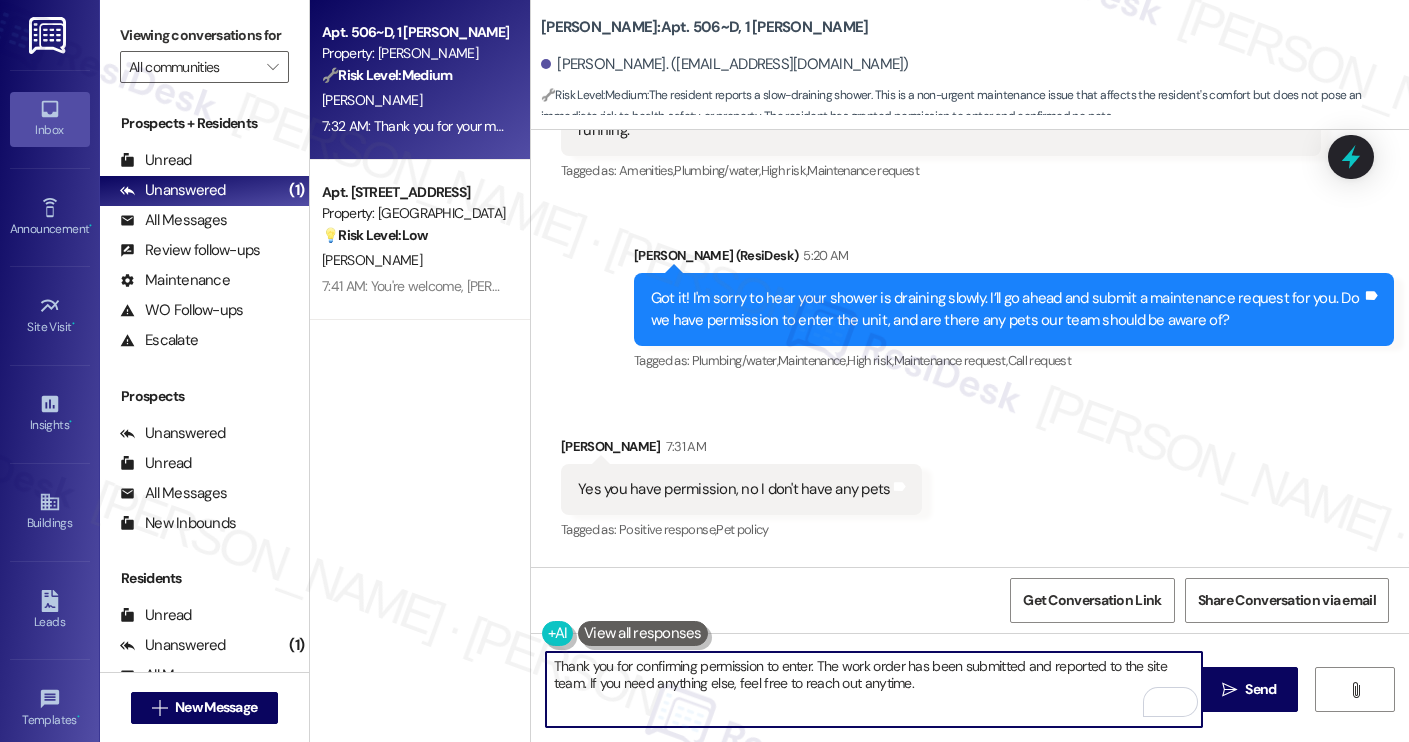 scroll, scrollTop: 5657, scrollLeft: 0, axis: vertical 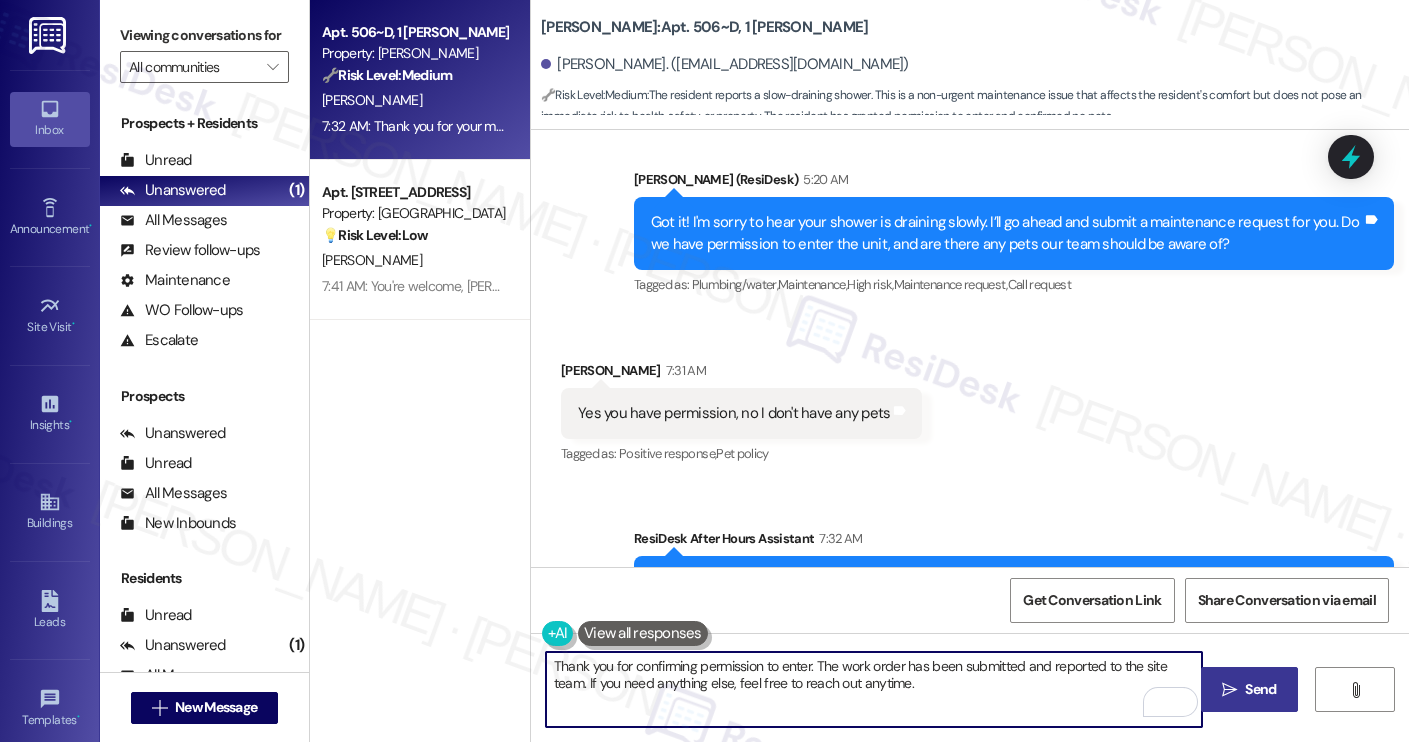 type on "Thank you for confirming permission to enter. The work order has been submitted and reported to the site team. If you need anything else, feel free to reach out anytime." 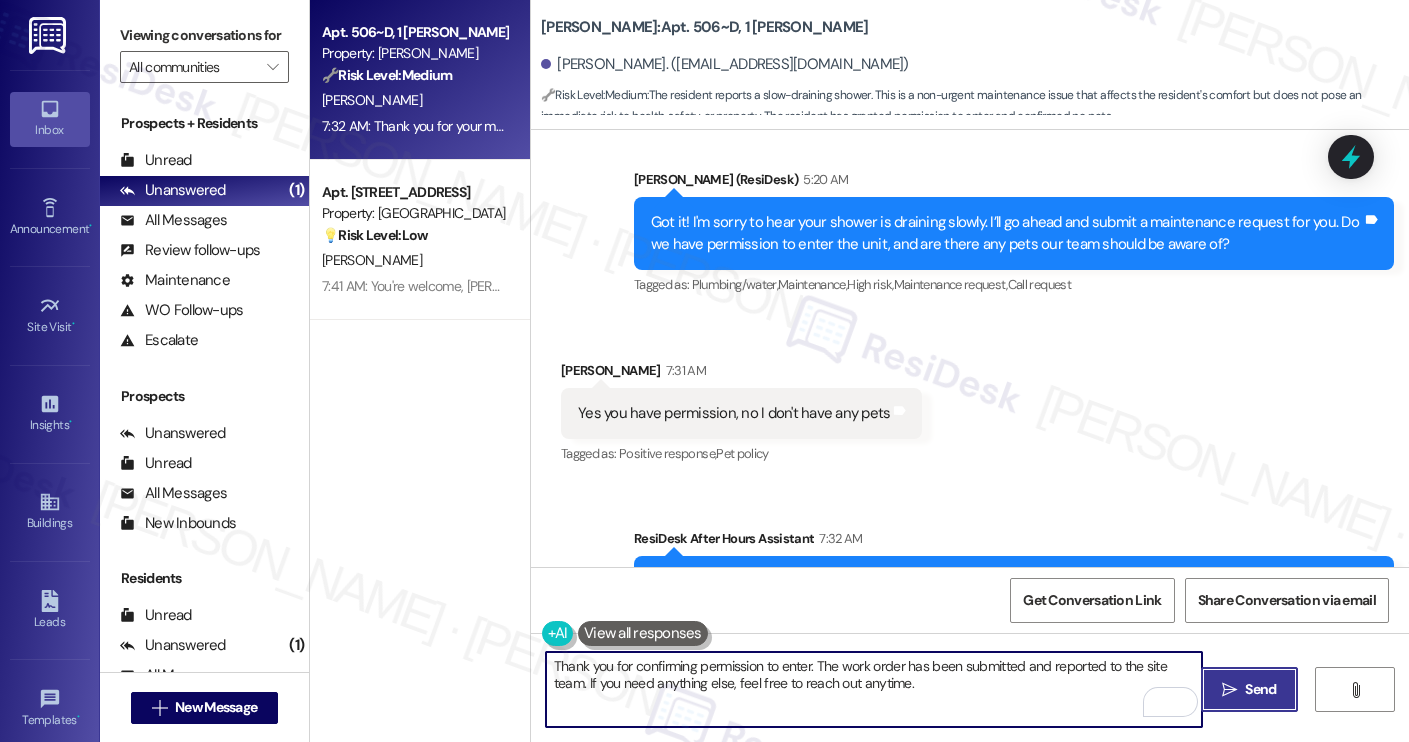 click on "Send" at bounding box center [1260, 689] 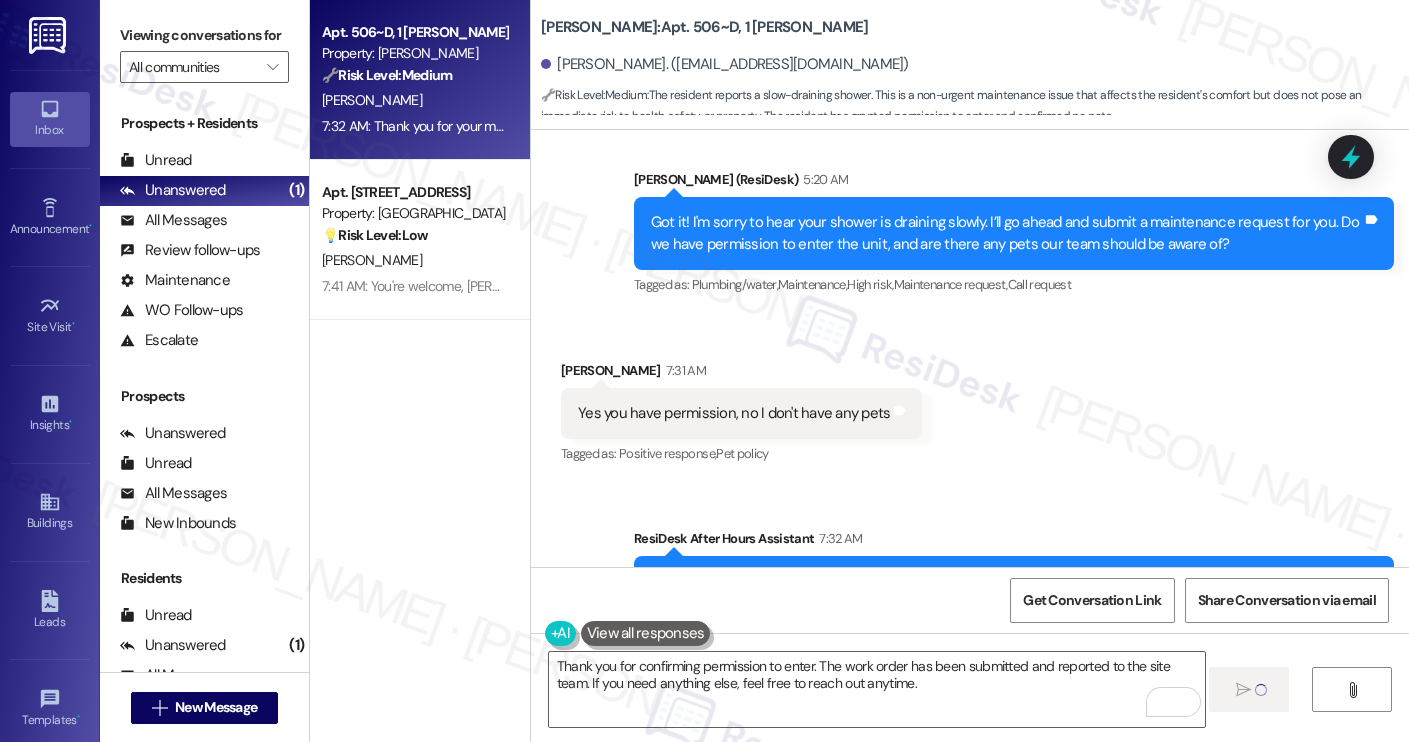 type 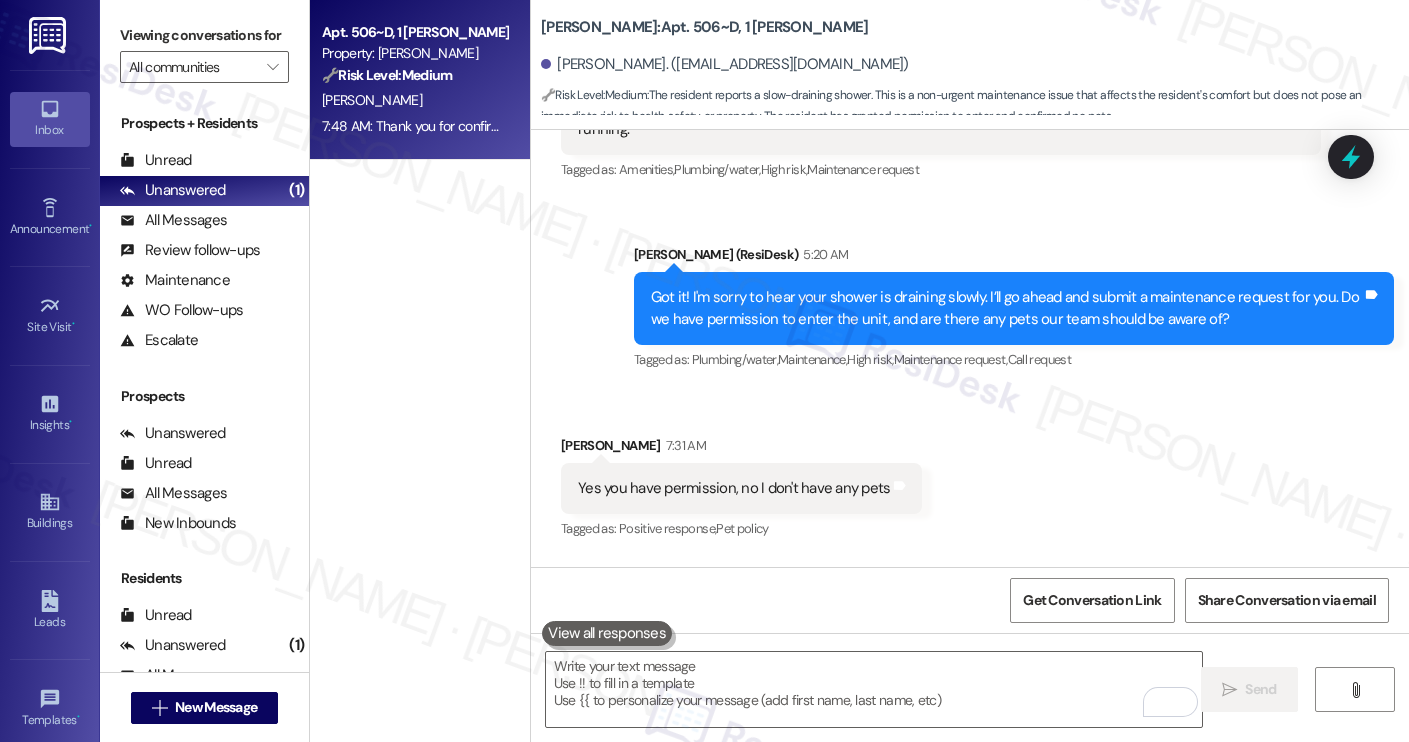 scroll, scrollTop: 5818, scrollLeft: 0, axis: vertical 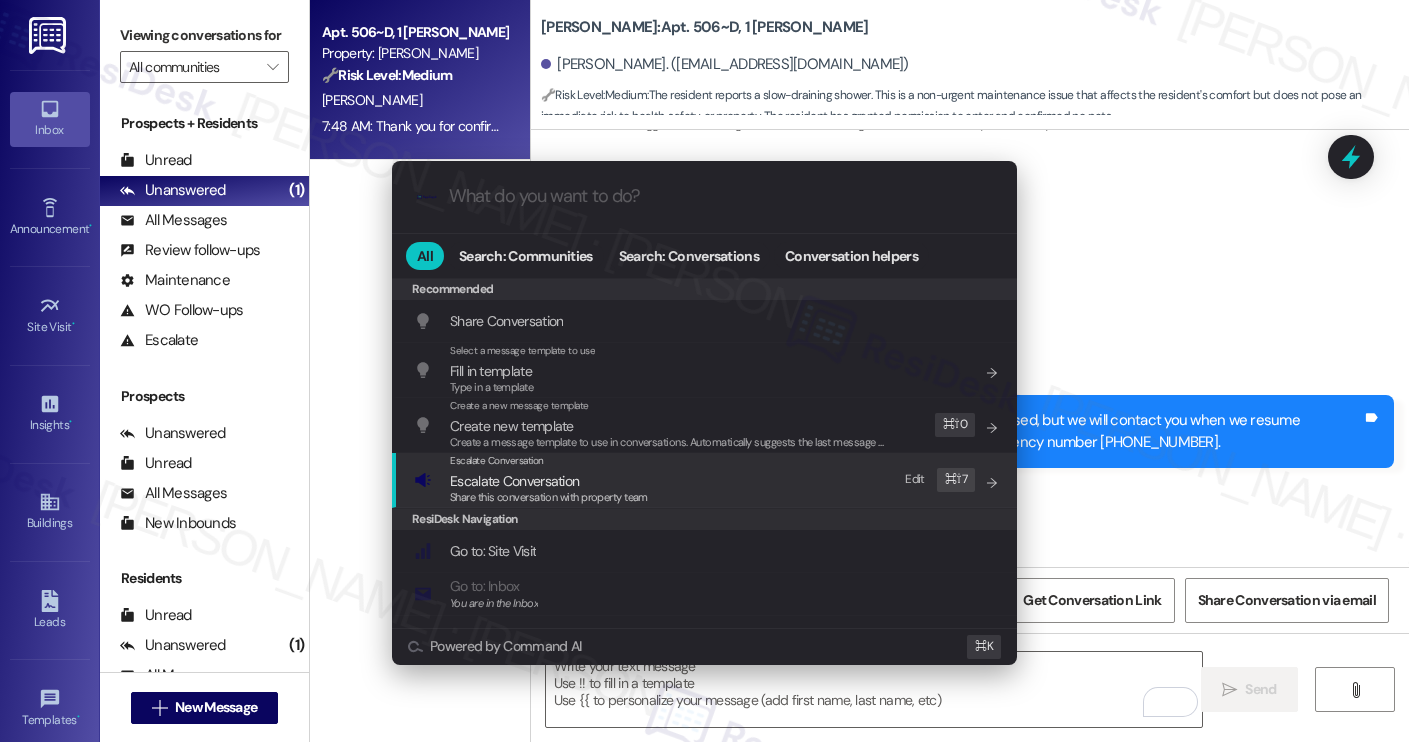 click on "Escalate Conversation Escalate Conversation Share this conversation with property team Edit ⌘ ⇧ 7" at bounding box center [706, 480] 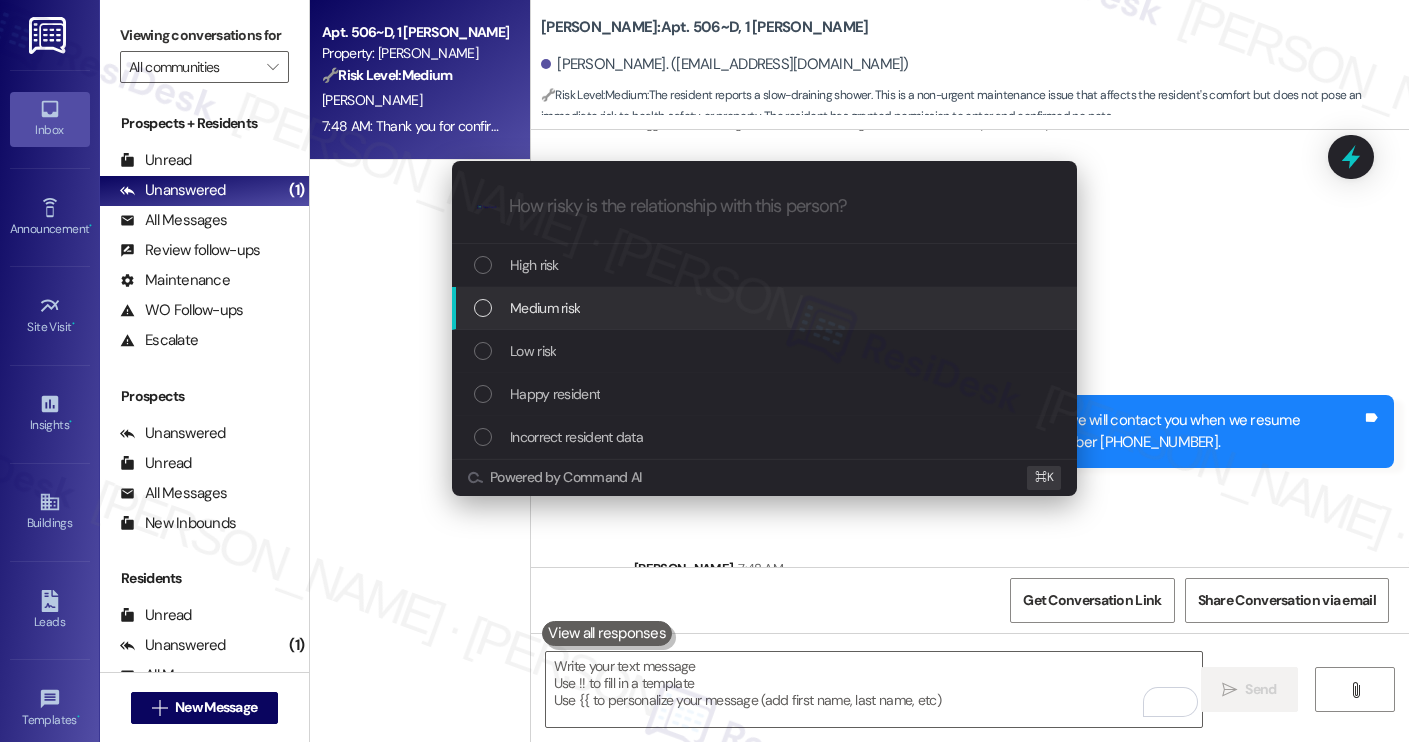 click on "Medium risk" at bounding box center (545, 308) 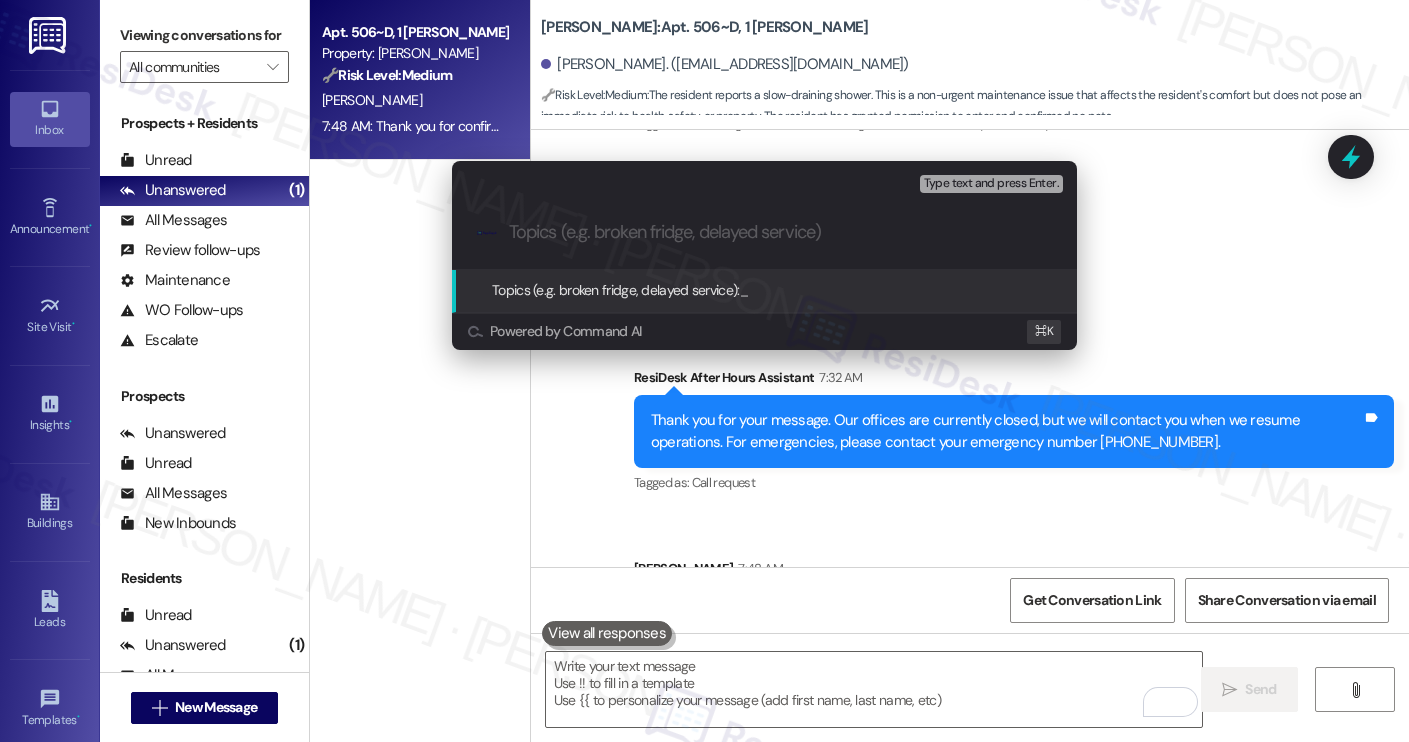 paste on "Work order filed by ResiDesk #15543872 | Slow Shower Drain" 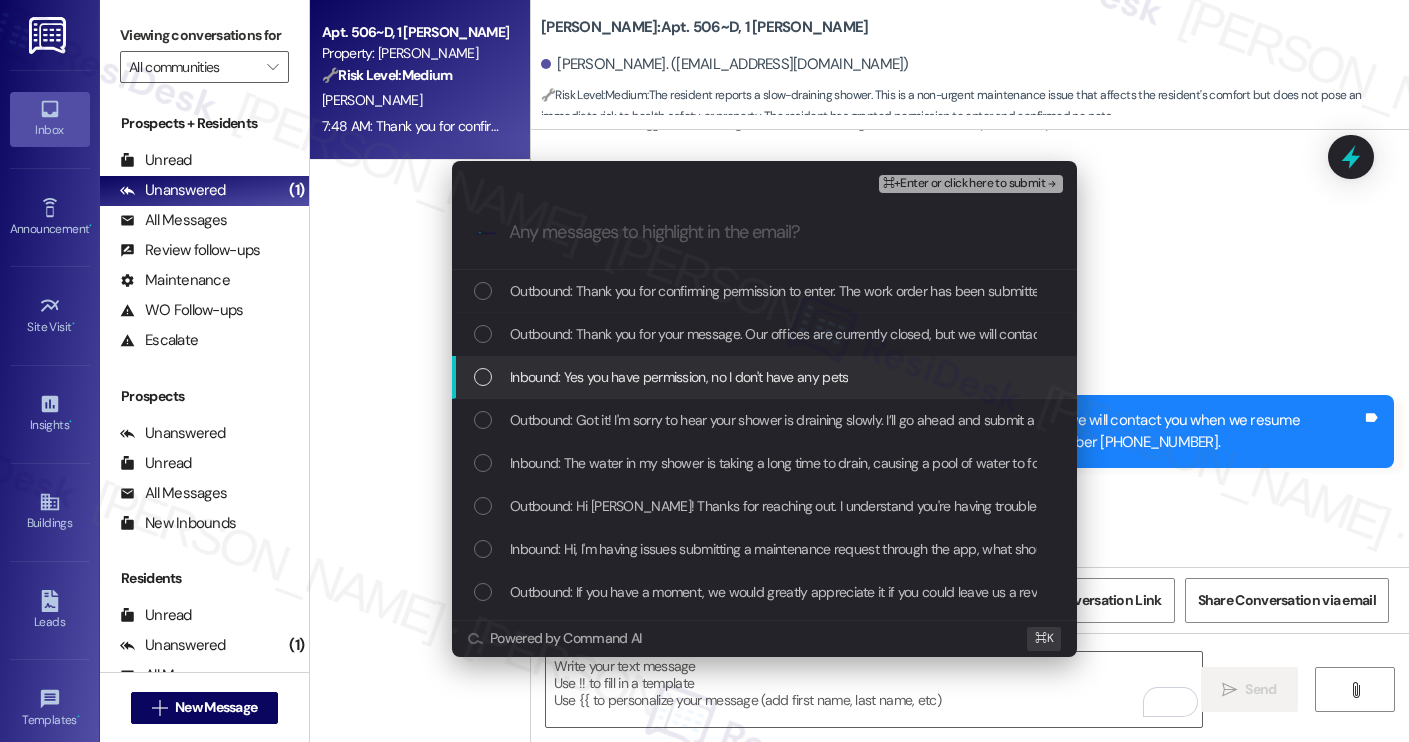 click on "Inbound: Yes you have permission, no I don't have any pets" at bounding box center (764, 377) 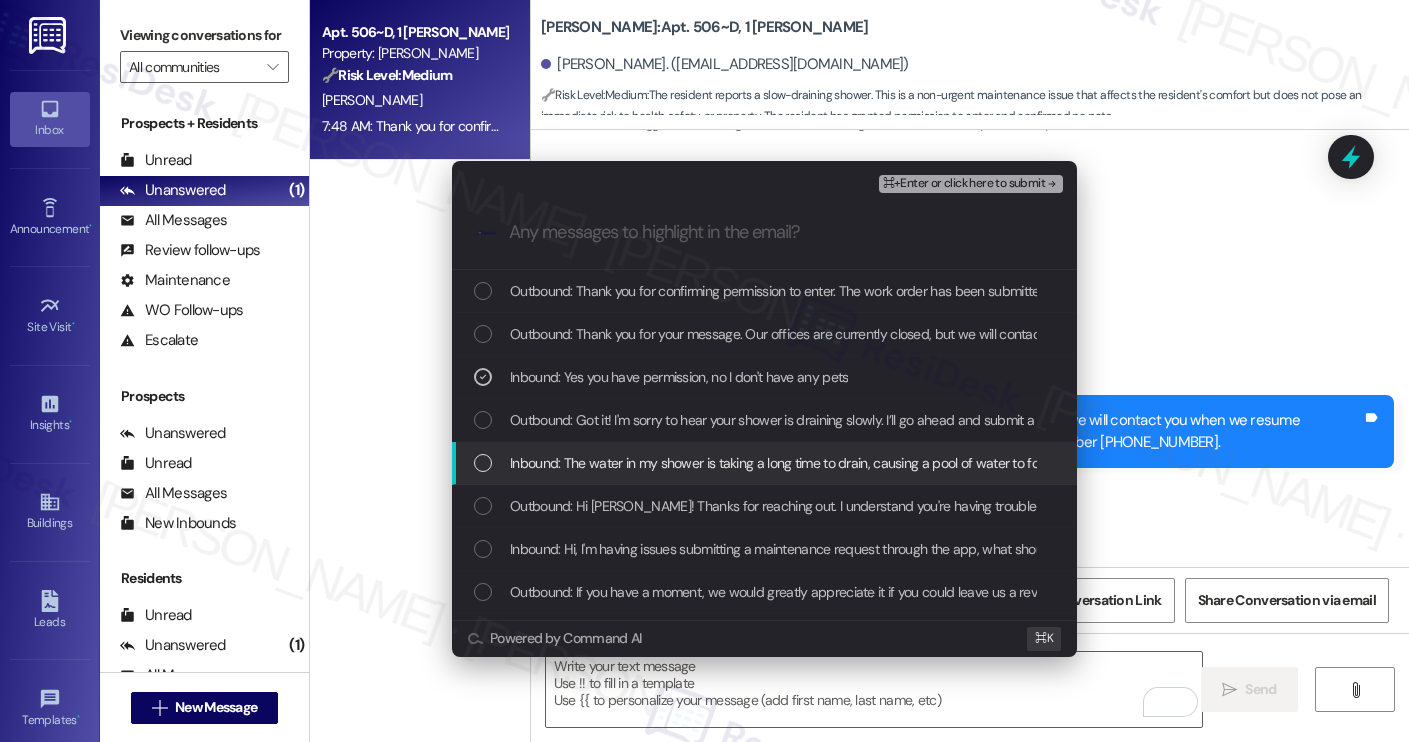 click on "Inbound: The water in my shower is taking a long time to drain, causing a pool of water to form while the shower is running." at bounding box center [863, 463] 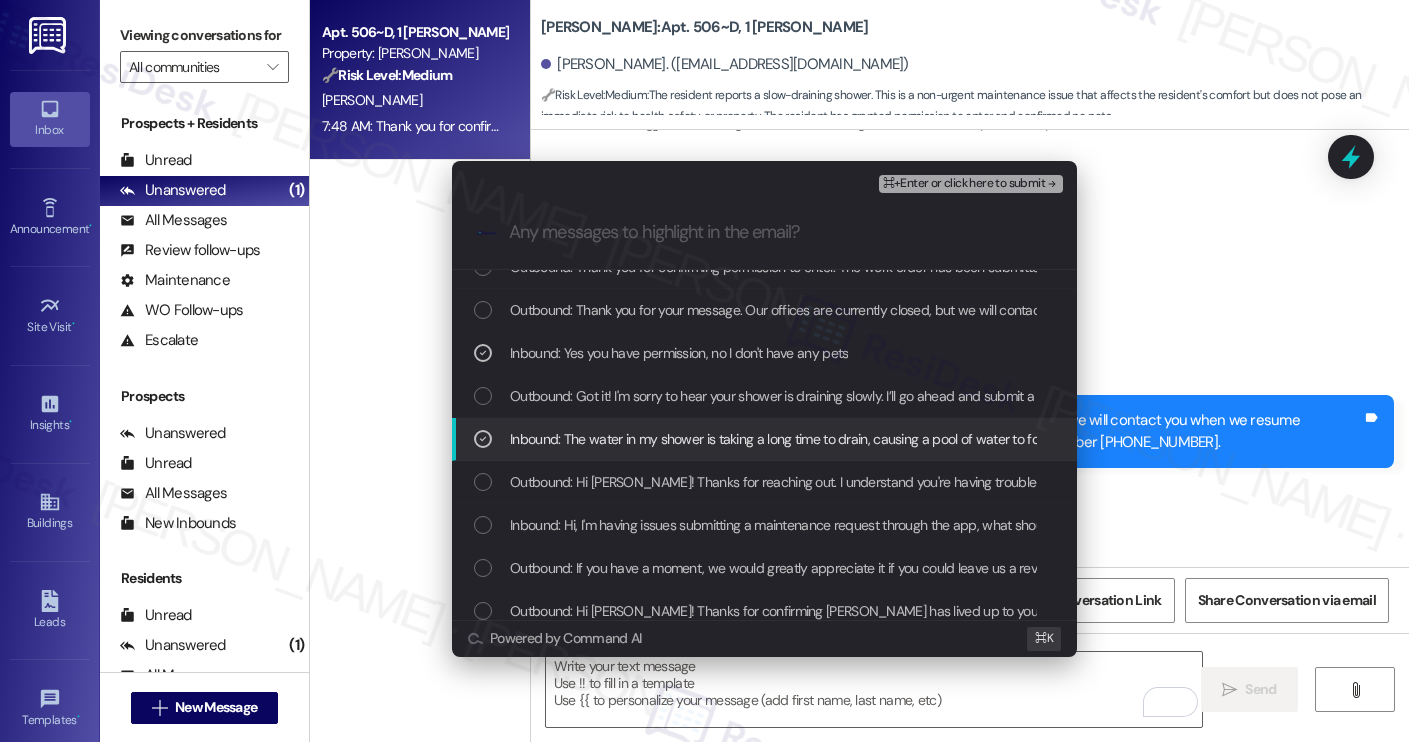 scroll, scrollTop: 27, scrollLeft: 0, axis: vertical 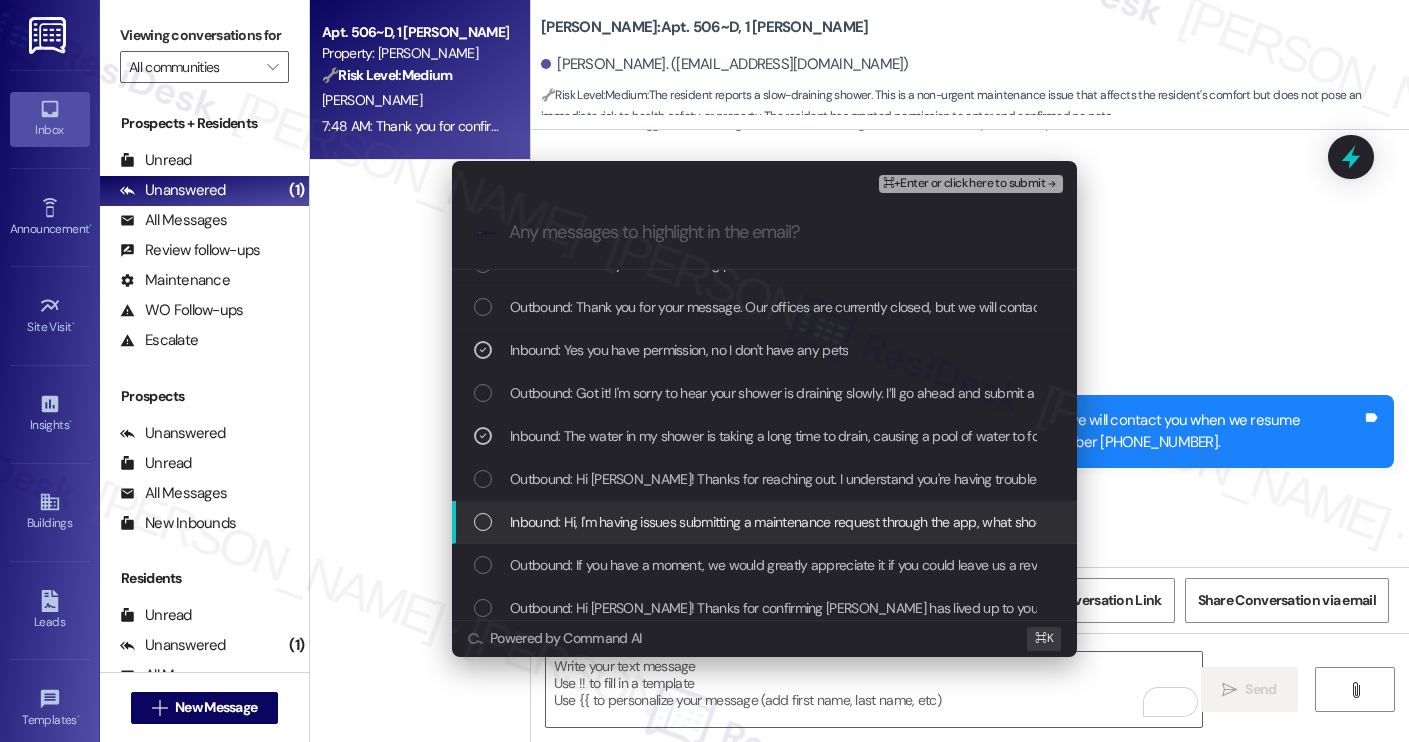 click on "Inbound: Hi, I'm having issues submitting a maintenance request through the app, what should I do?" at bounding box center (797, 522) 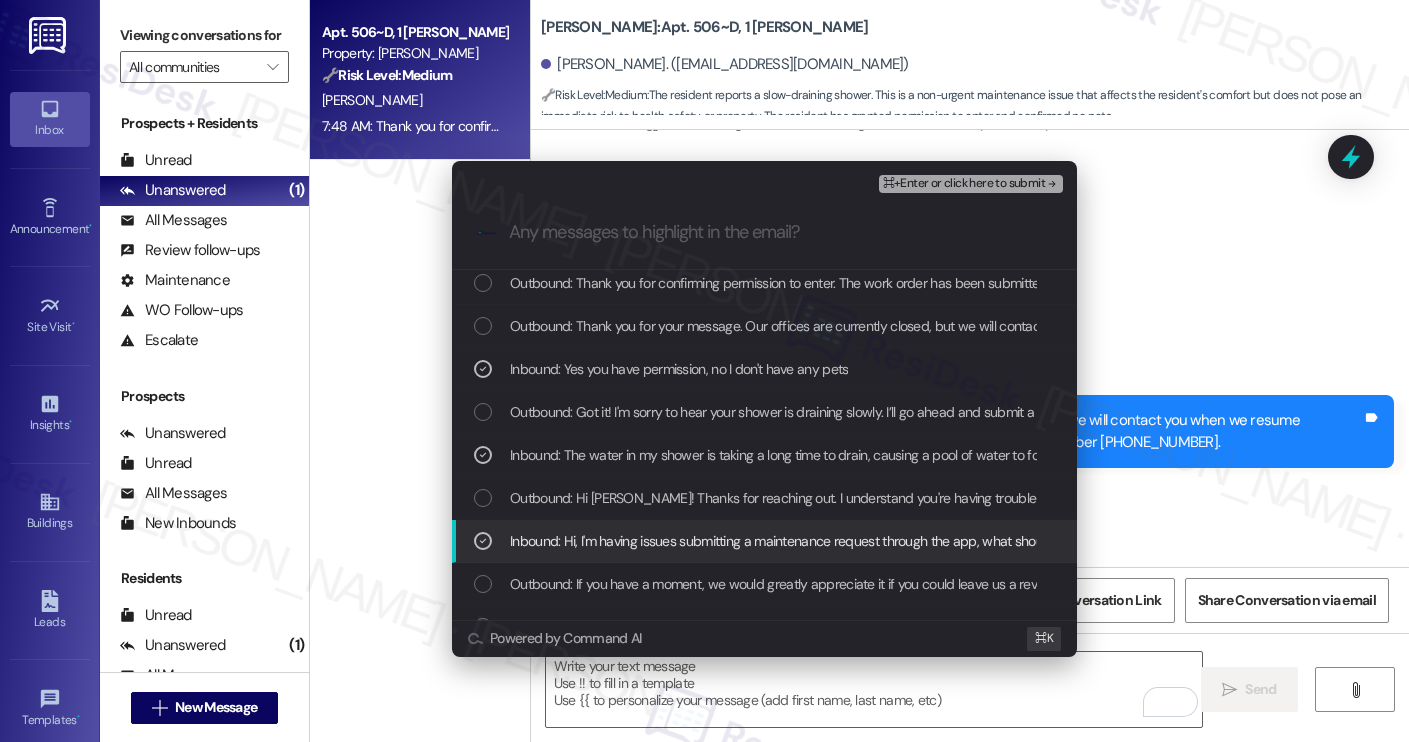 scroll, scrollTop: 0, scrollLeft: 0, axis: both 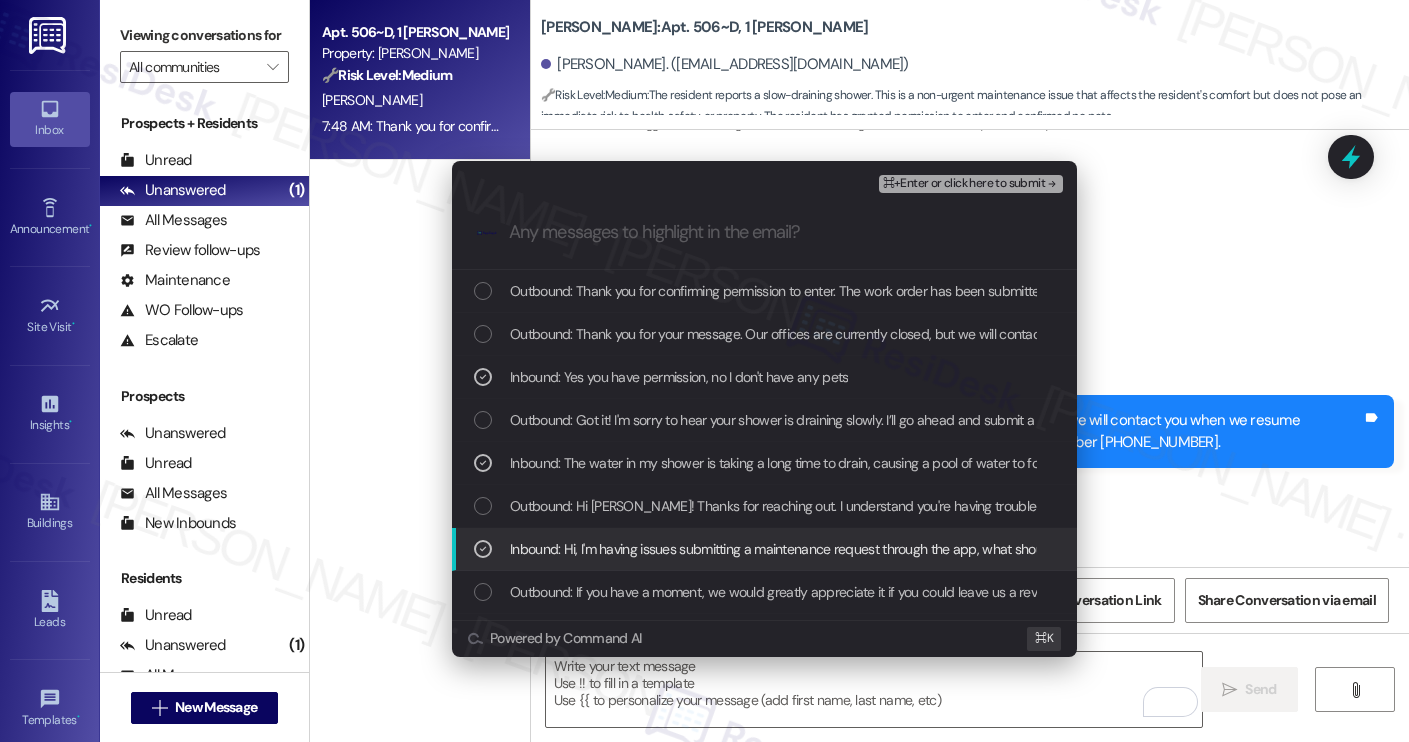click on "Inbound: Hi, I'm having issues submitting a maintenance request through the app, what should I do?" at bounding box center [797, 549] 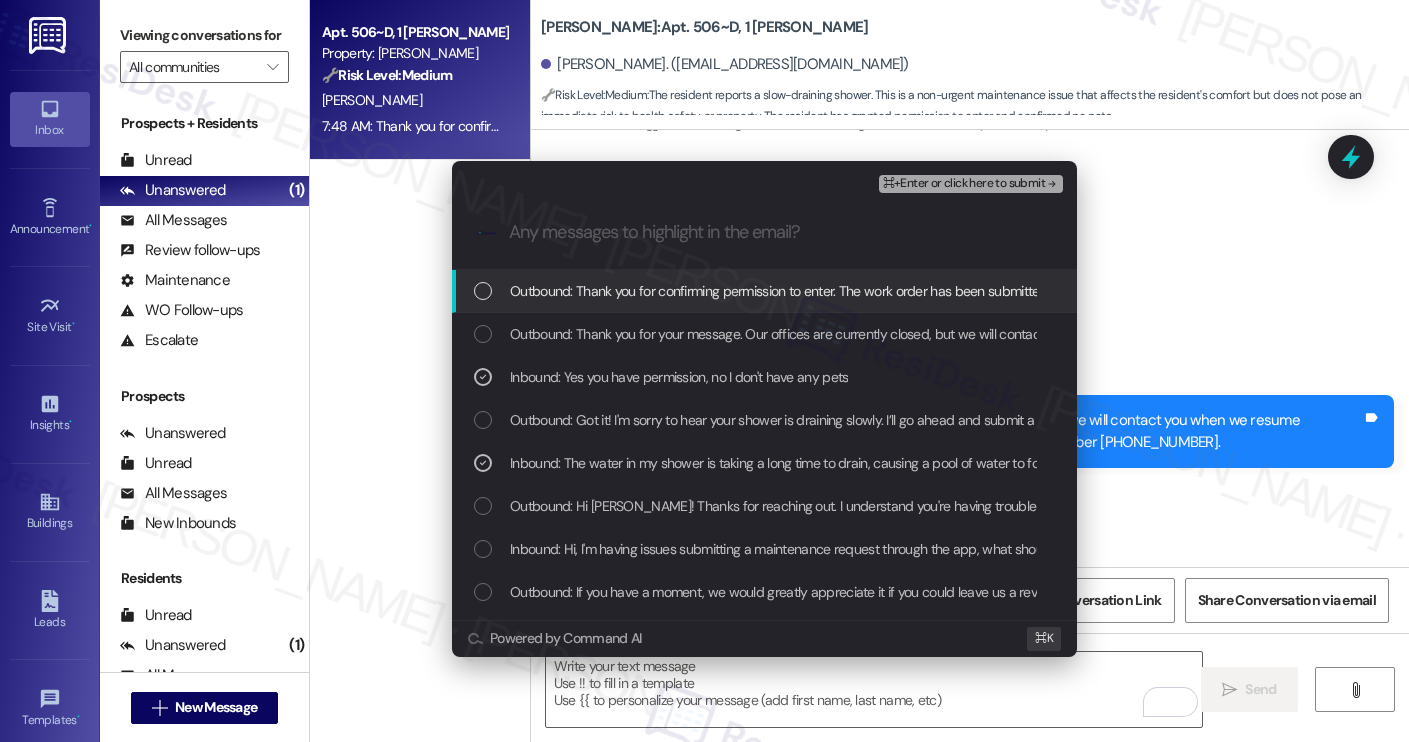 click on "⌘+Enter or click here to submit" at bounding box center [964, 184] 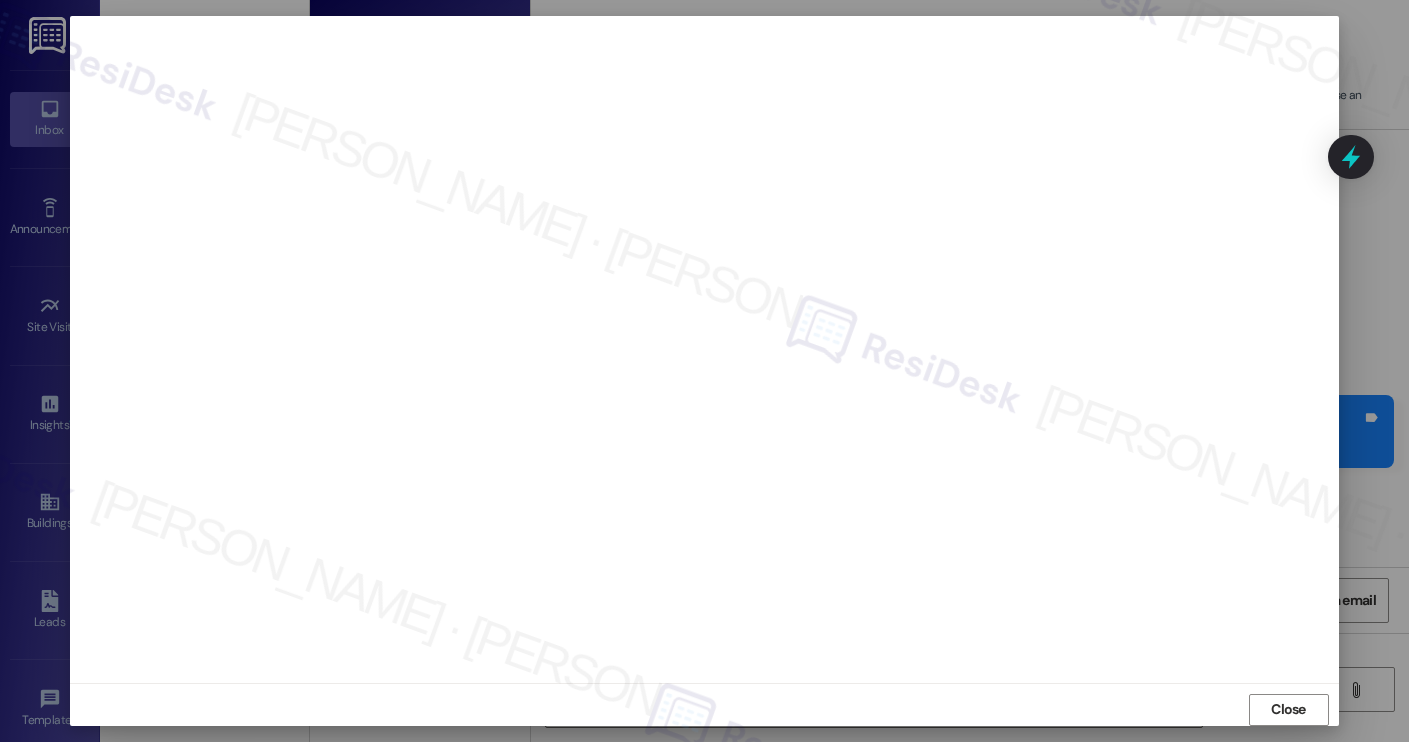 scroll, scrollTop: 11, scrollLeft: 0, axis: vertical 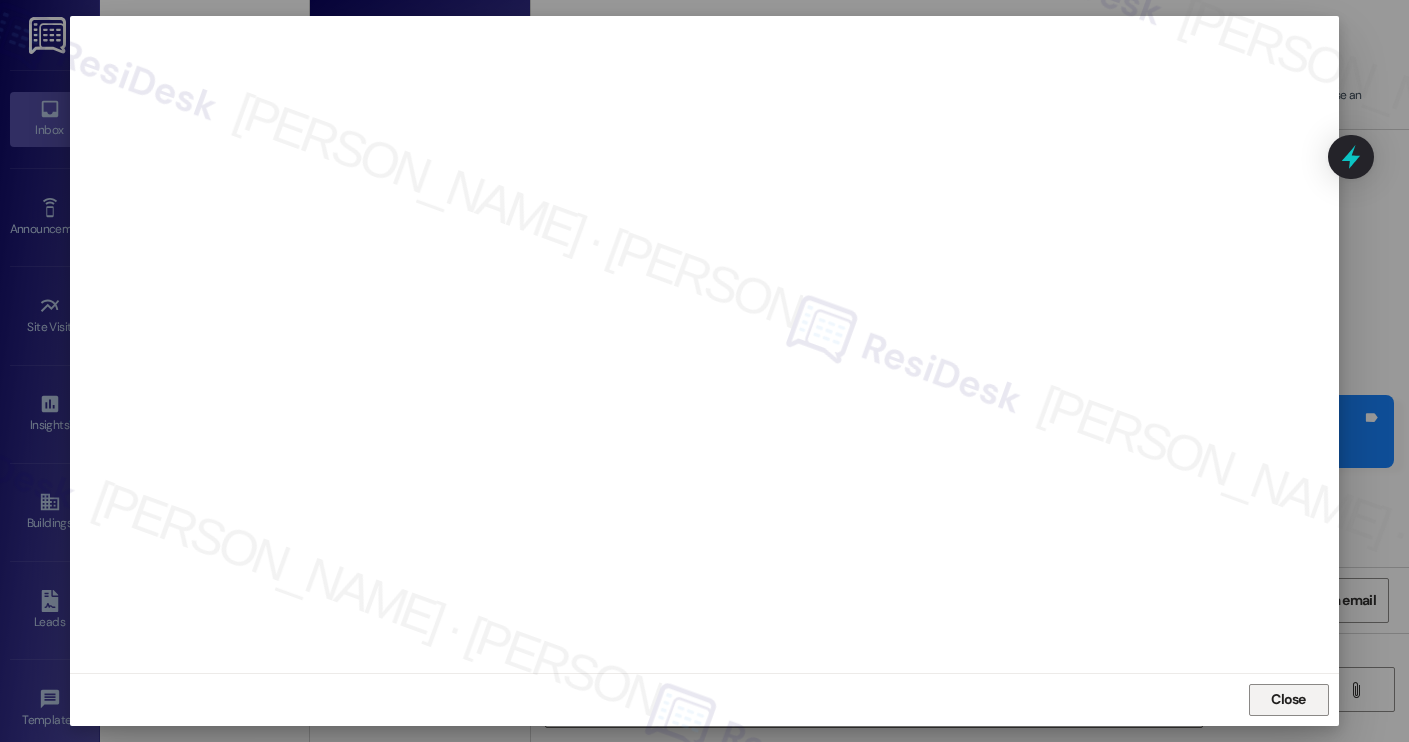 click on "Close" at bounding box center [1288, 699] 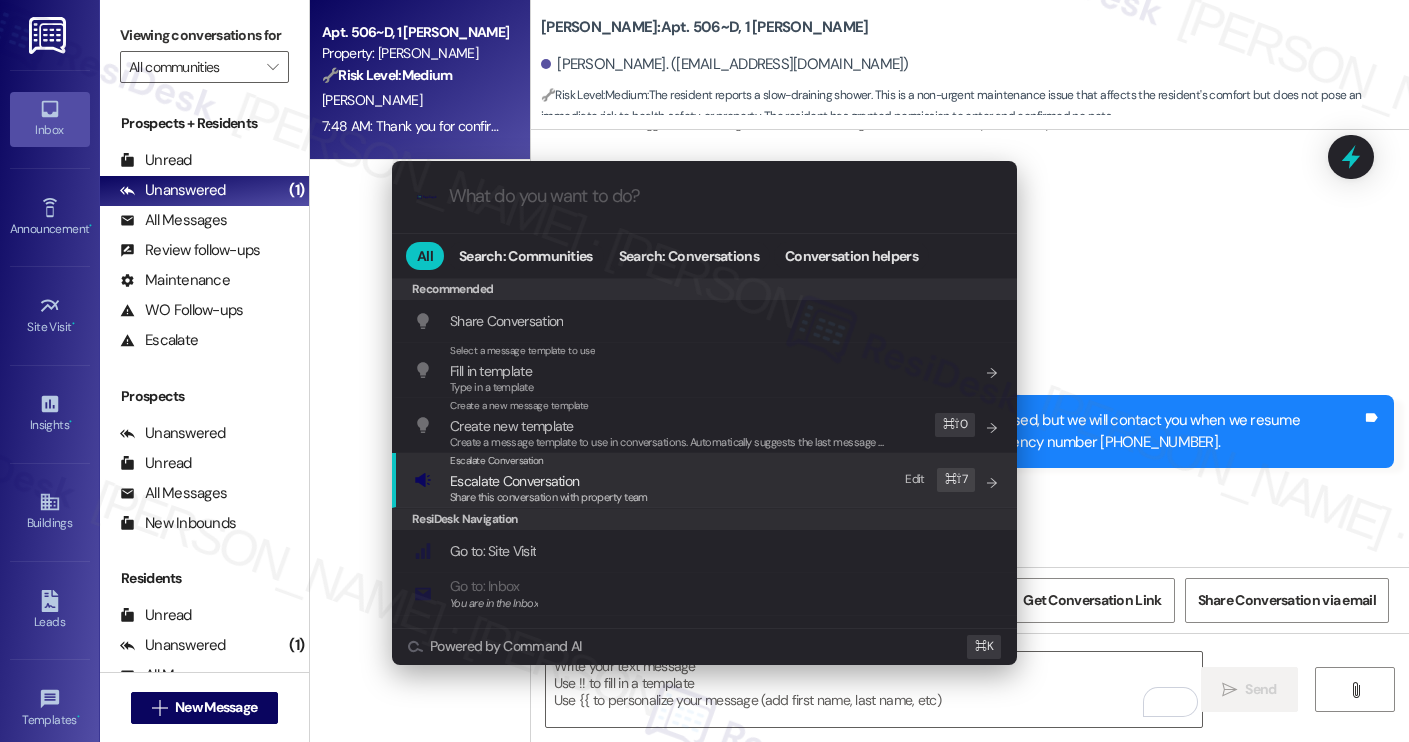 click on "Escalate Conversation Escalate Conversation Share this conversation with property team Edit ⌘ ⇧ 7" at bounding box center [706, 480] 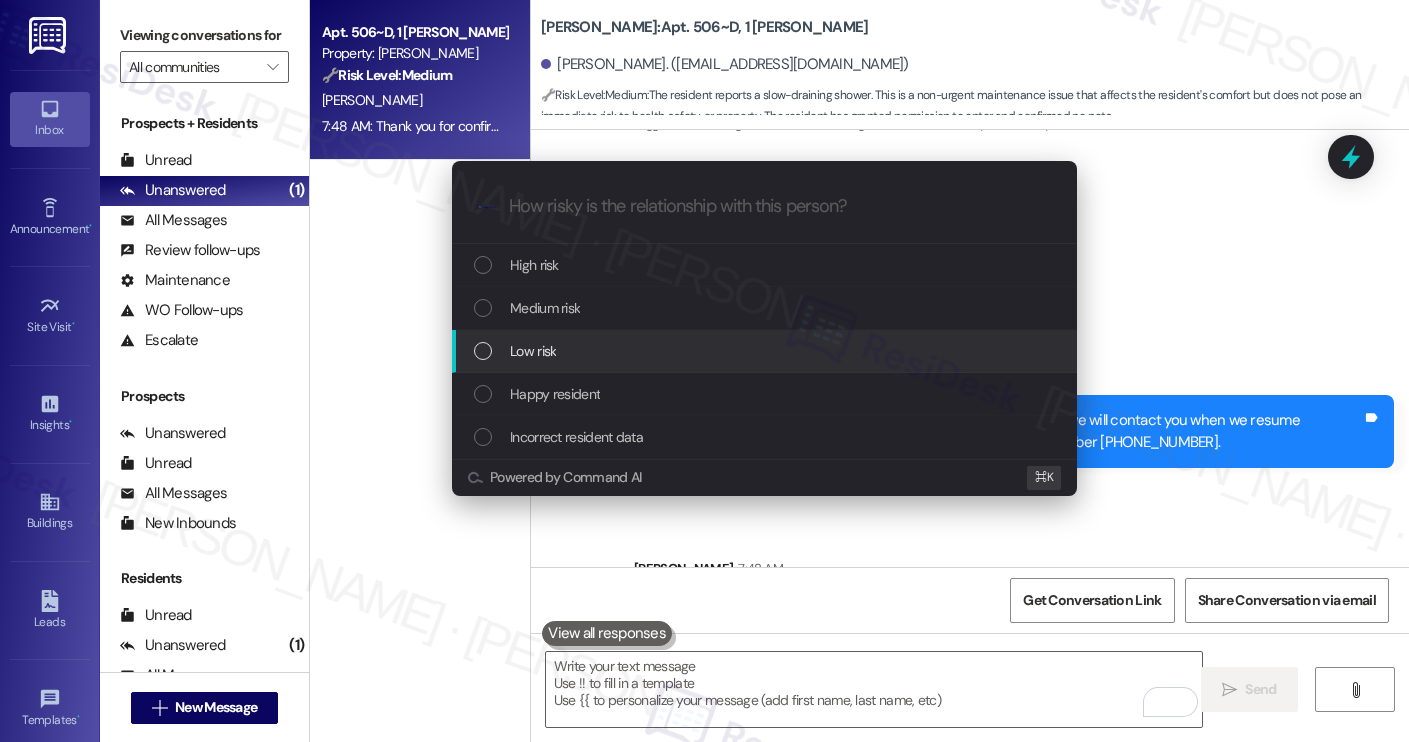 click on "Low risk" at bounding box center (766, 351) 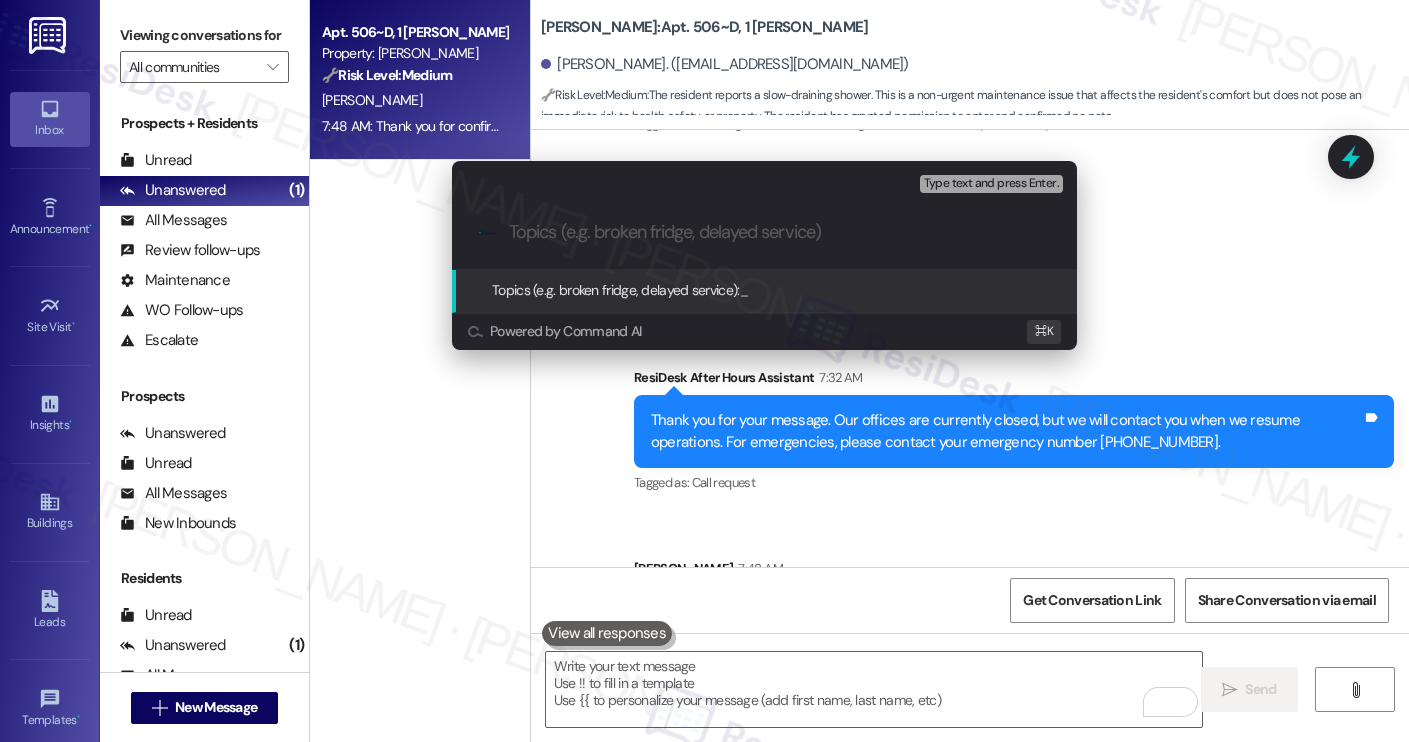 paste on "Work order filed by ResiDesk #15543872 | Slow Shower Drain" 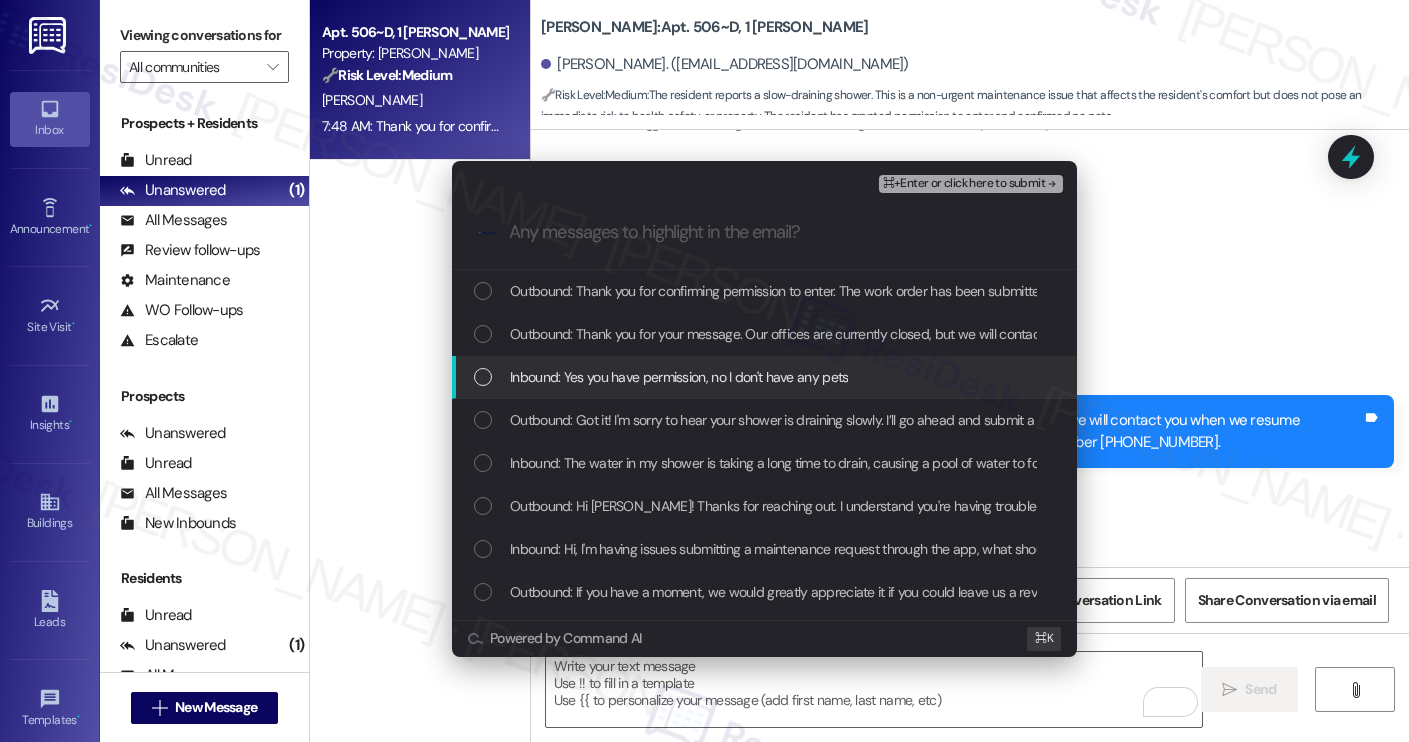 click on "Inbound: Yes you have permission, no I don't have any pets" at bounding box center (679, 377) 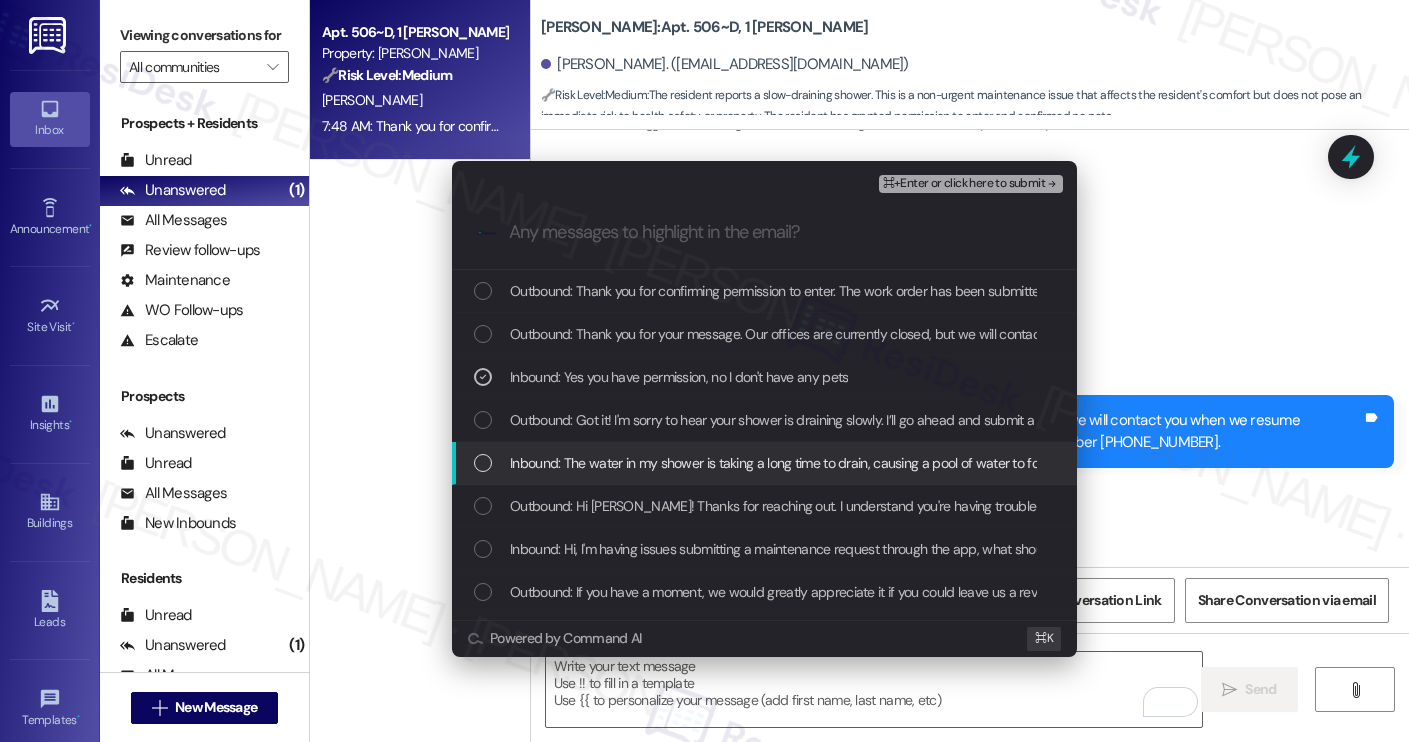 click on "Inbound: The water in my shower is taking a long time to drain, causing a pool of water to form while the shower is running." at bounding box center (863, 463) 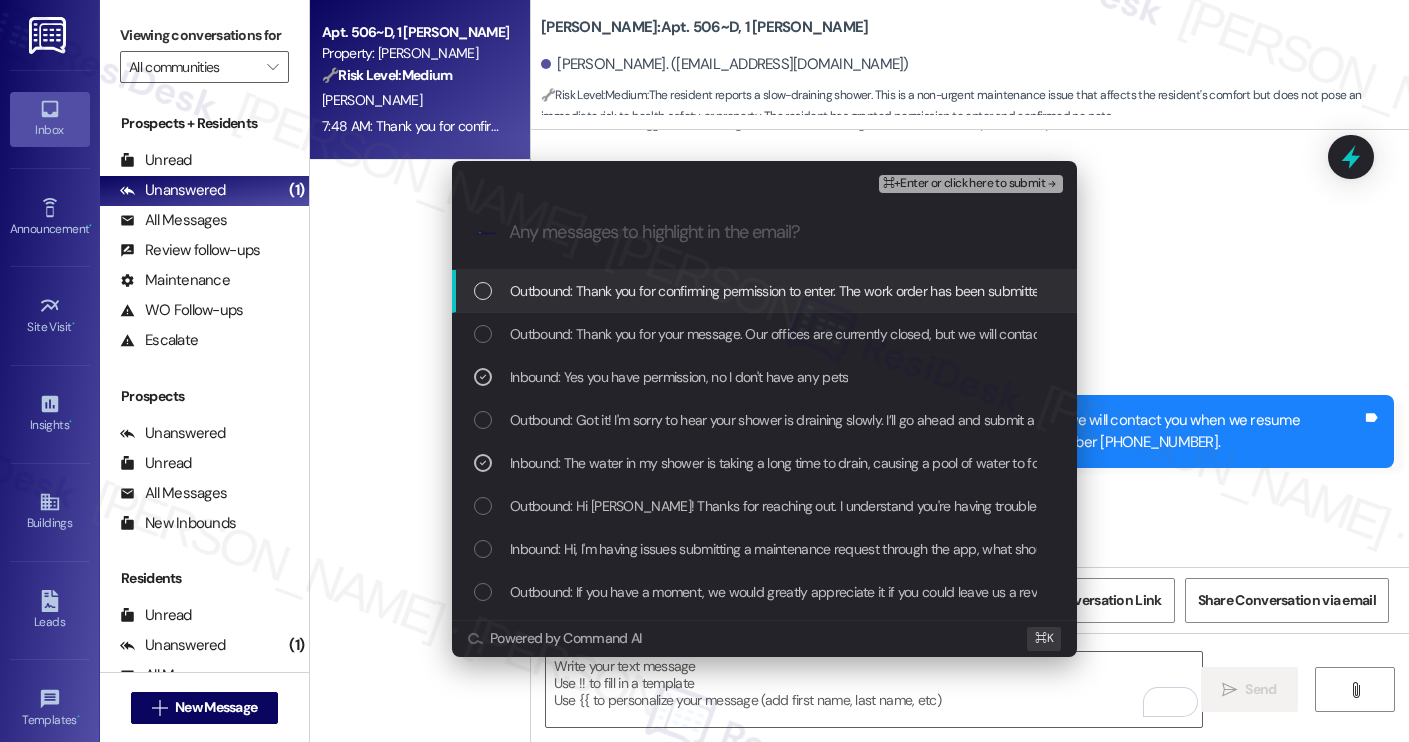 click on "⌘+Enter or click here to submit" at bounding box center [964, 184] 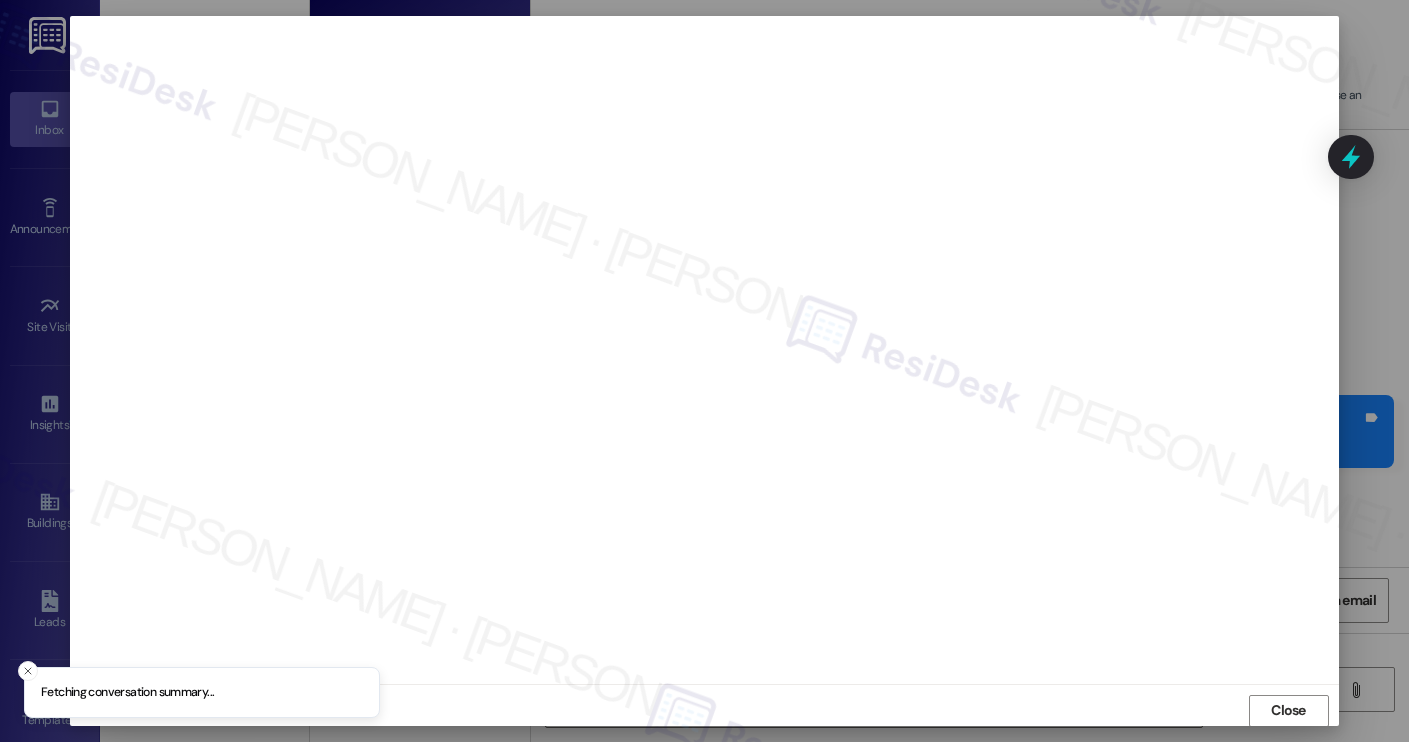 scroll, scrollTop: 1, scrollLeft: 0, axis: vertical 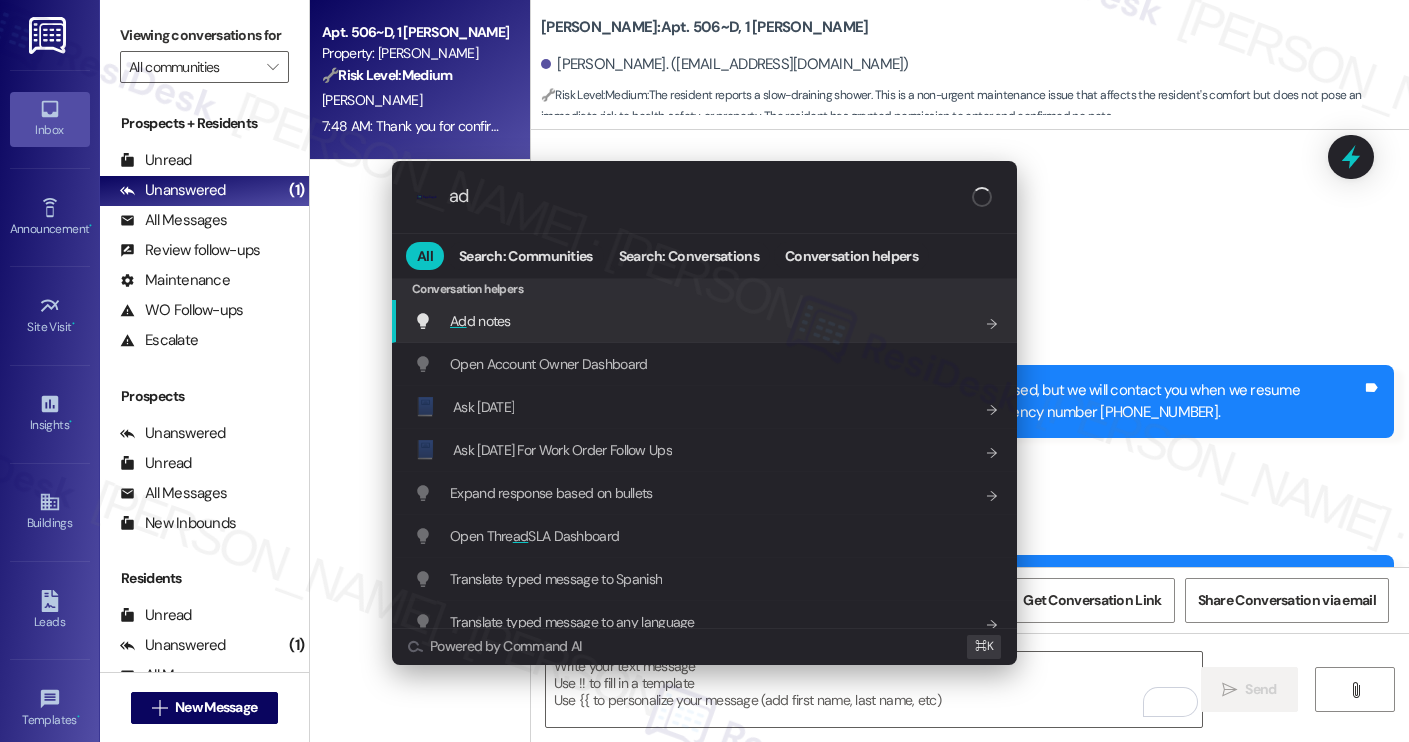 type on "add" 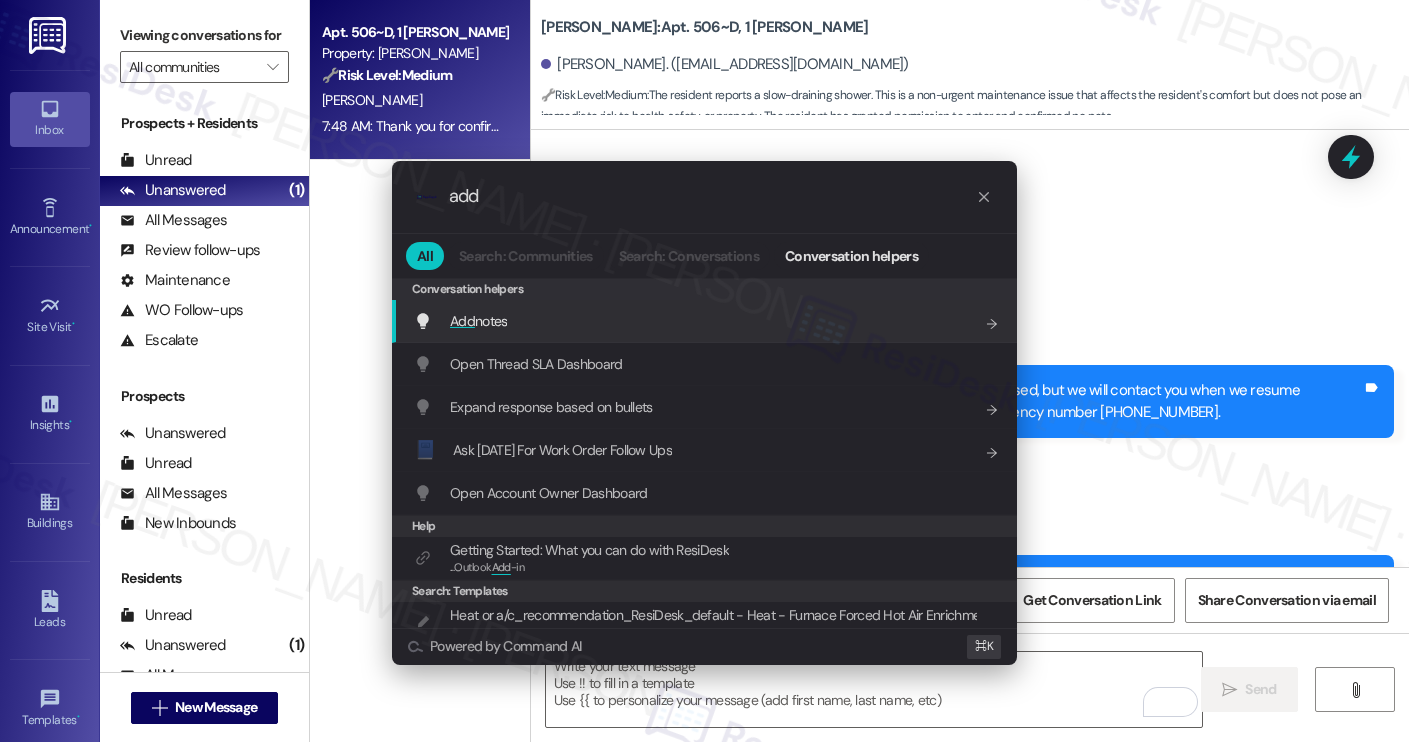 click on "Add  notes Add shortcut" at bounding box center (704, 321) 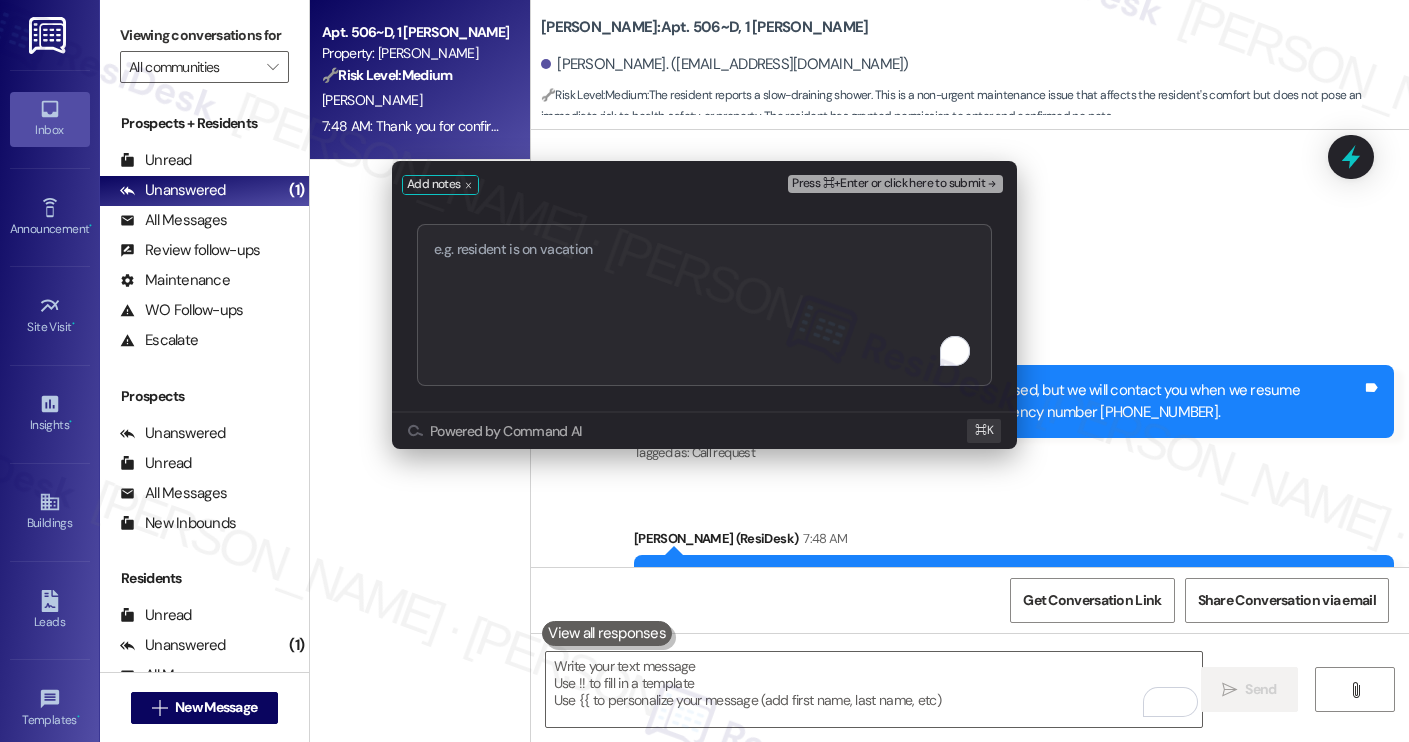 click at bounding box center [704, 305] 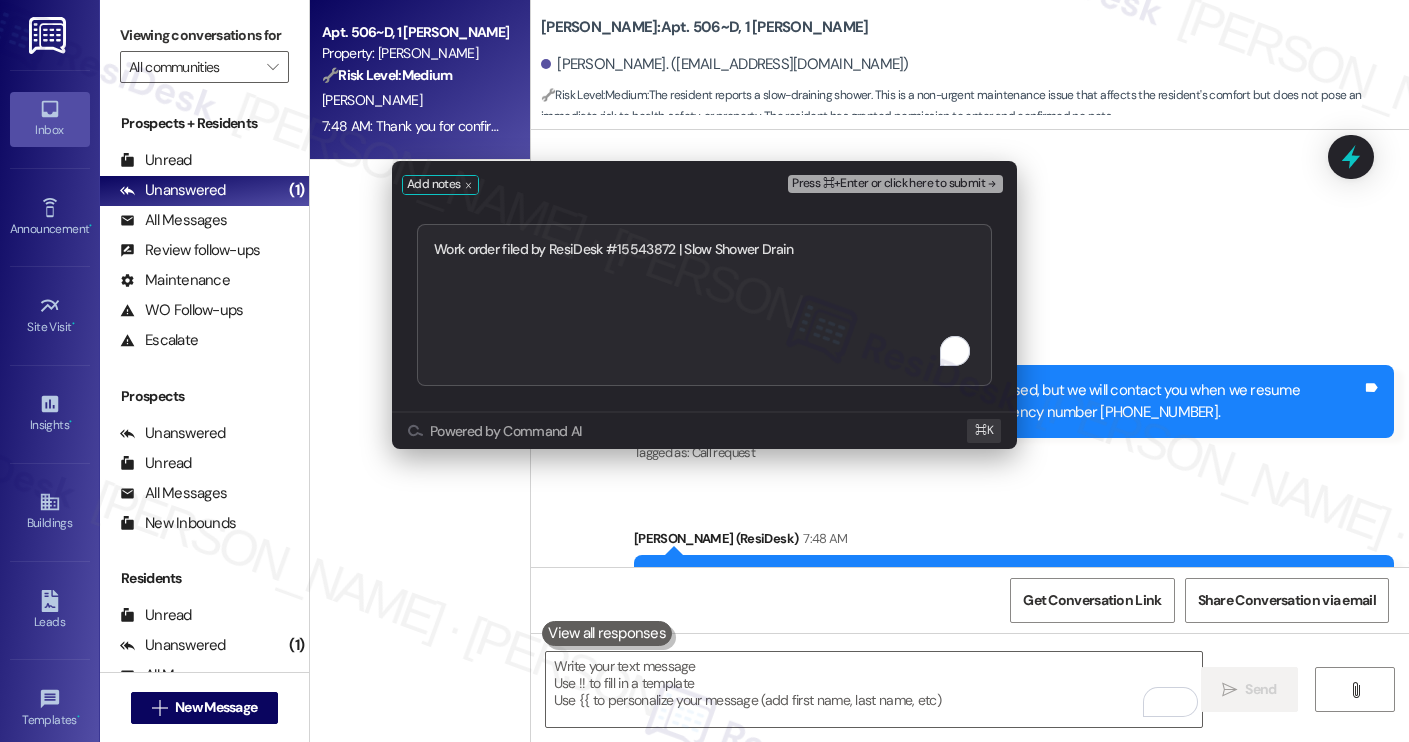 click on "Press ⌘+Enter or click here to submit" at bounding box center [888, 184] 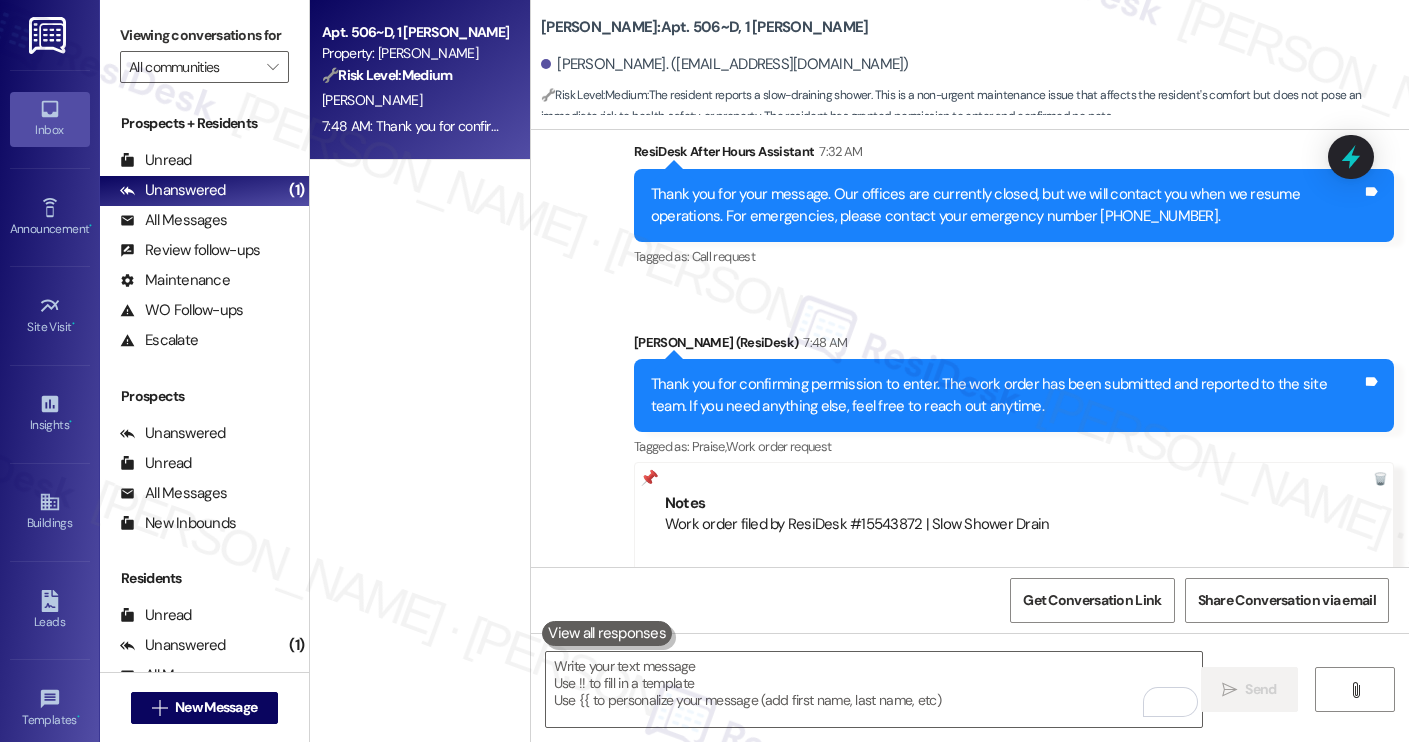 scroll, scrollTop: 6263, scrollLeft: 0, axis: vertical 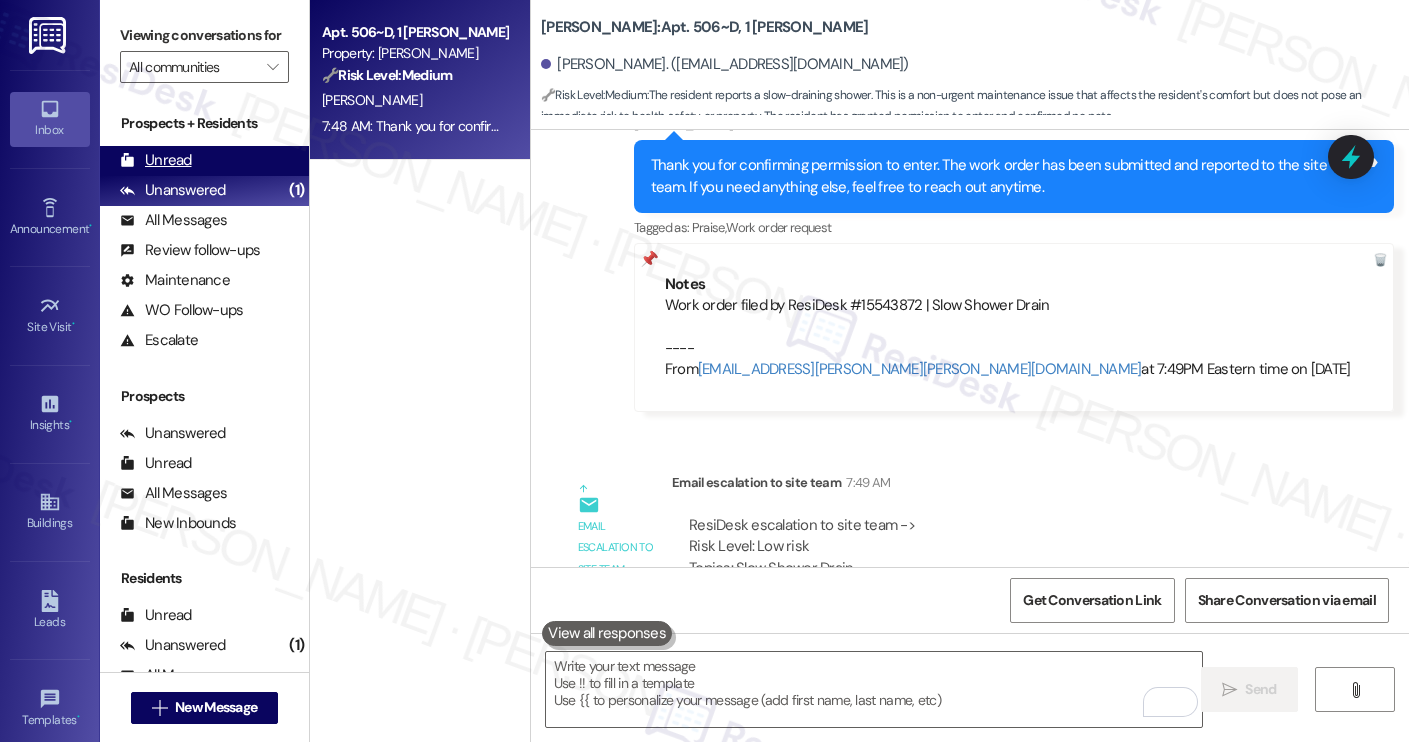 click on "Unread (0)" at bounding box center (204, 161) 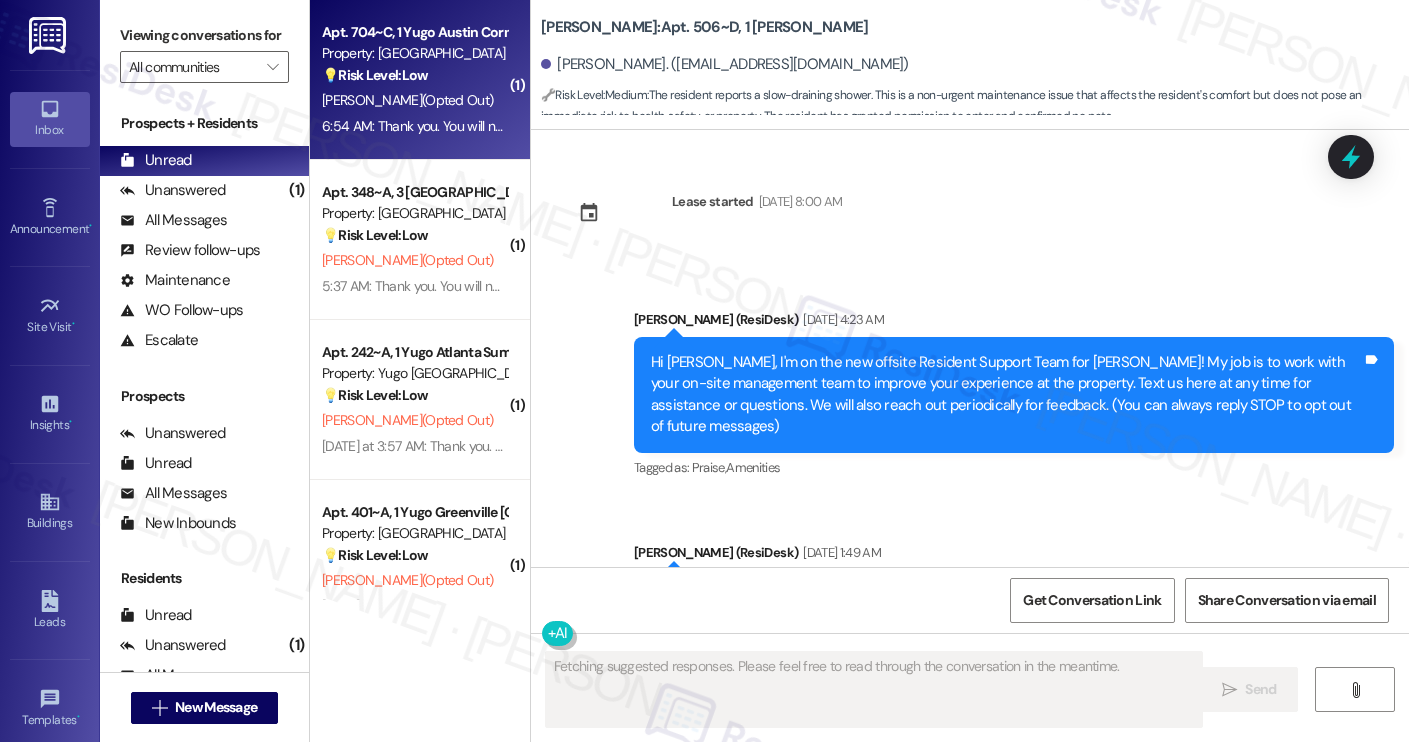 type on "Fetching suggested responses. Please feel free to read through the conversation in the meantime." 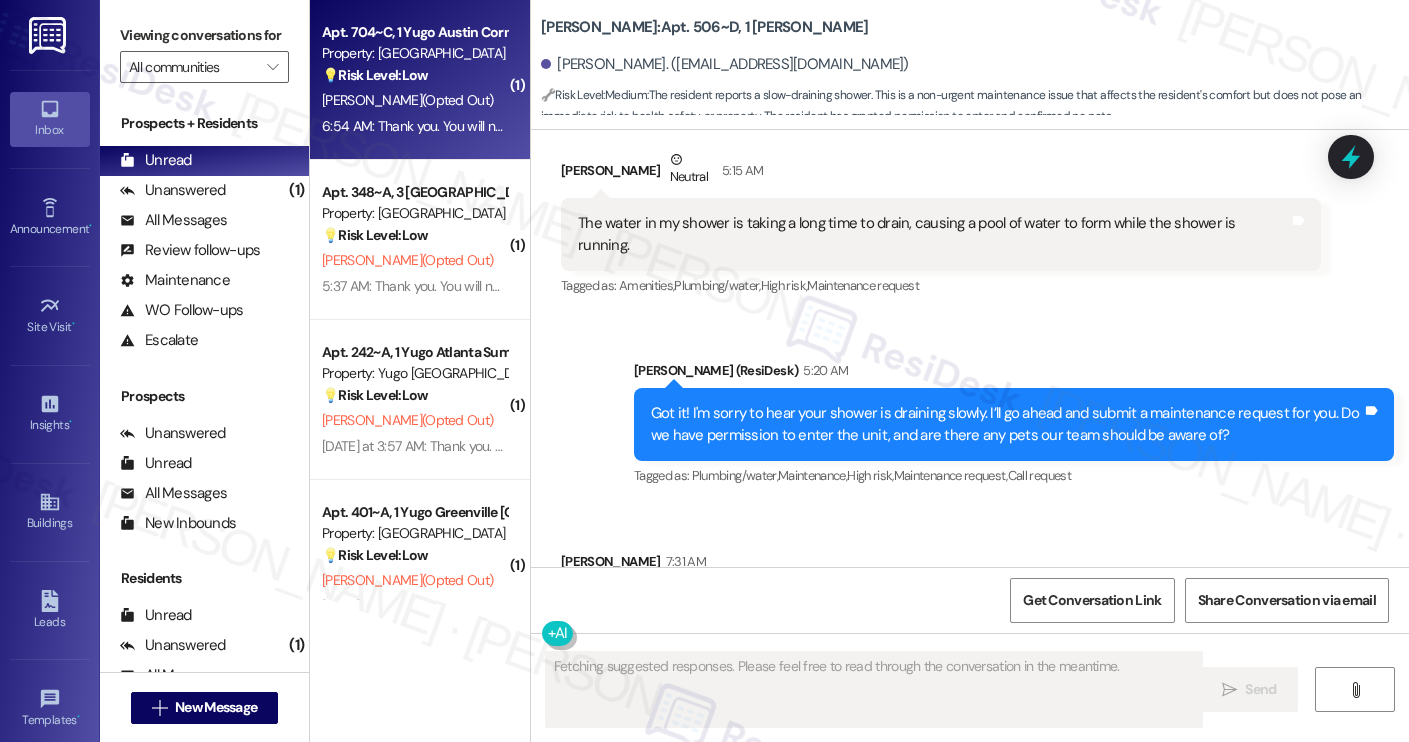 click on "6:54 AM: Thank you. You will no longer receive texts from this thread. Please reply with 'UNSTOP' (all capital letters) or let your building know if you want to opt back in 6:54 AM: Thank you. You will no longer receive texts from this thread. Please reply with 'UNSTOP' (all capital letters) or let your building know if you want to opt back in" at bounding box center (414, 126) 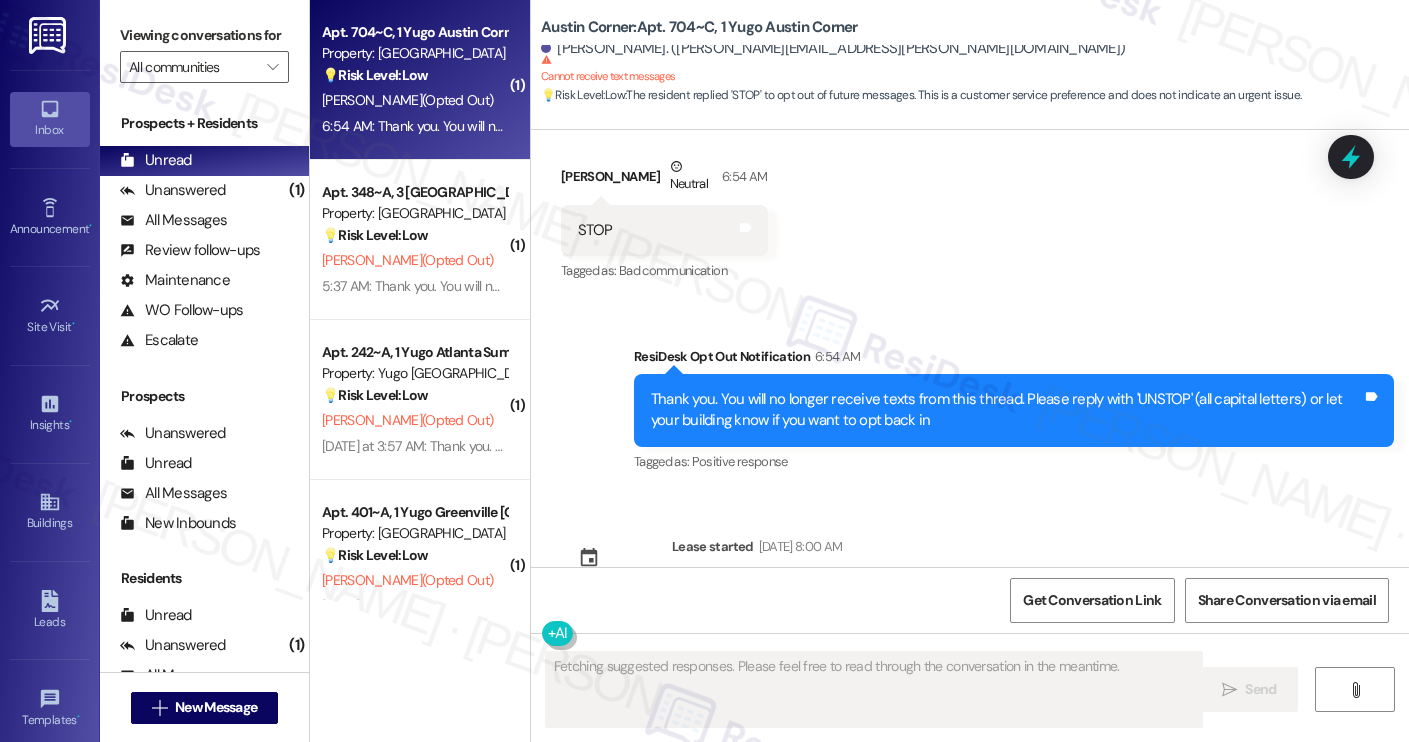 type 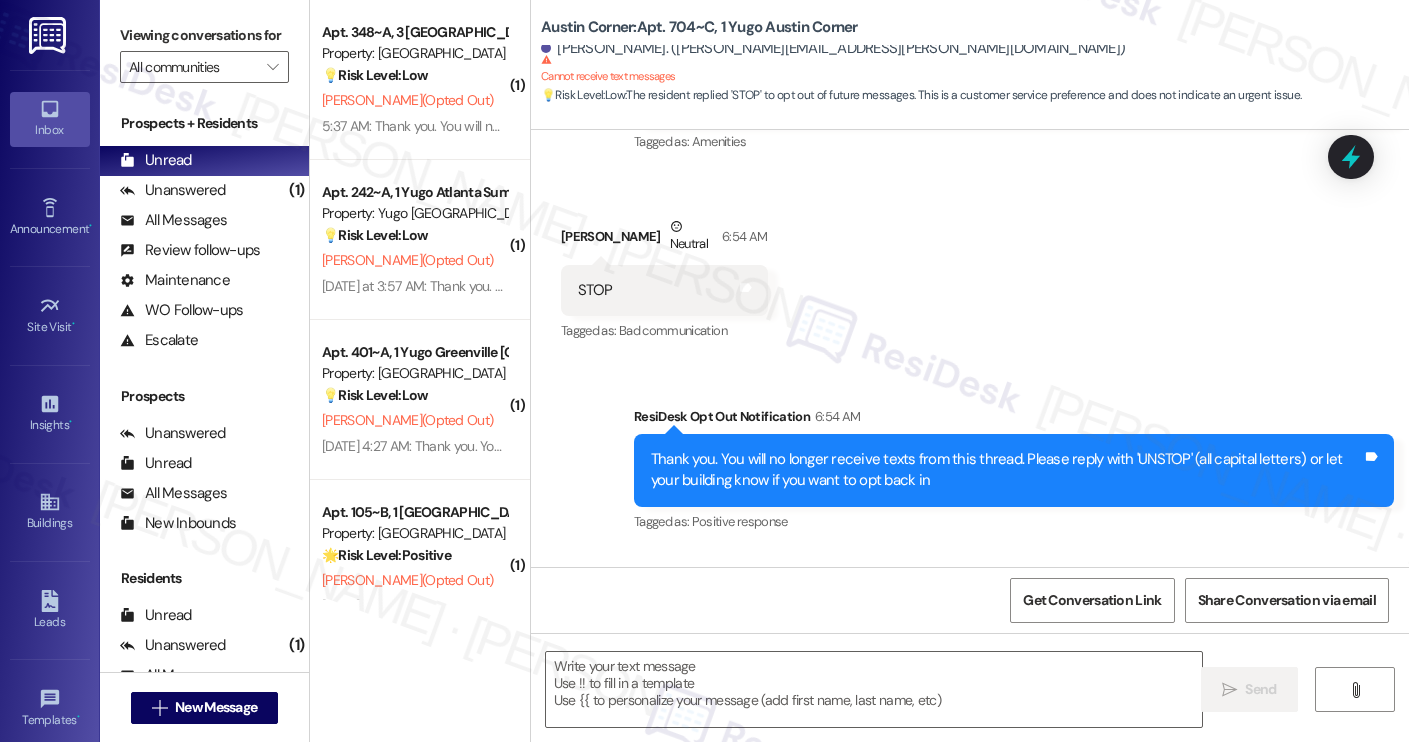 scroll, scrollTop: 512, scrollLeft: 0, axis: vertical 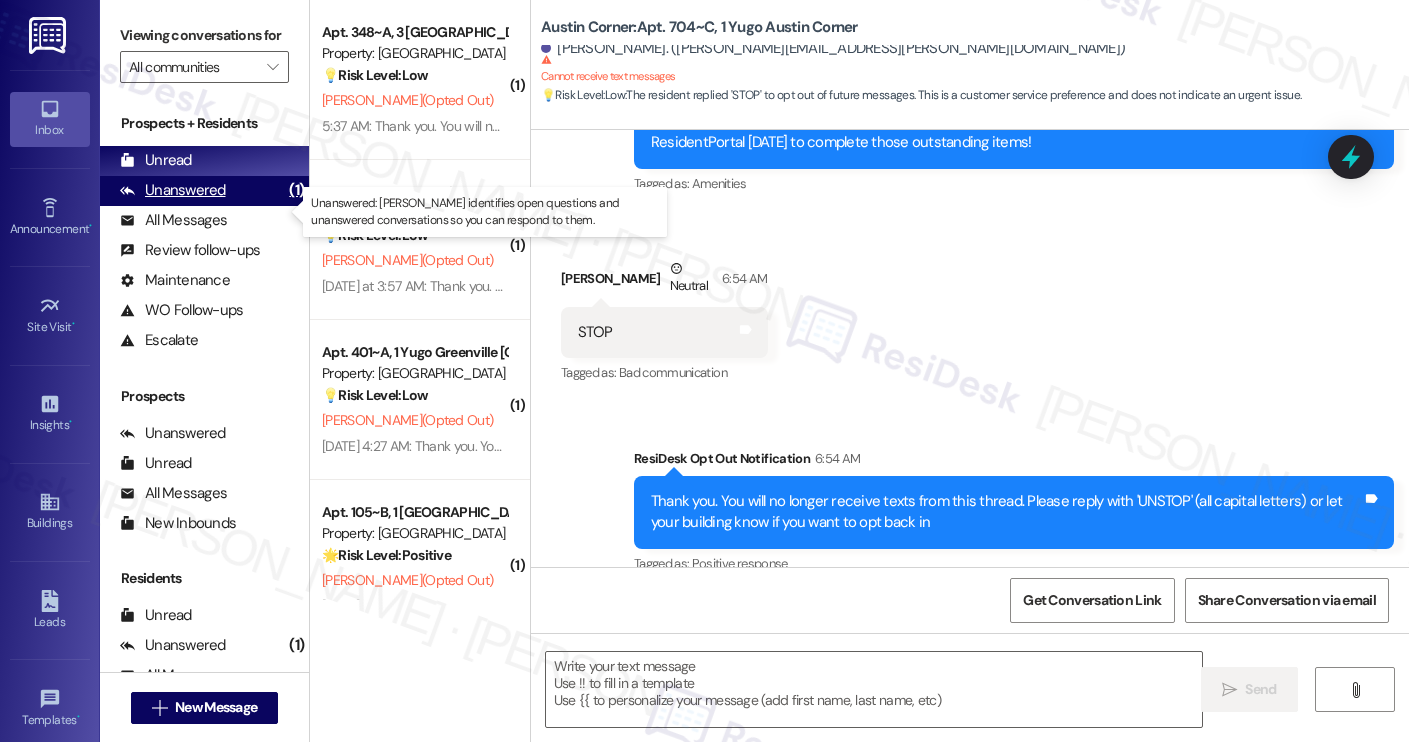 click on "Unanswered (1)" at bounding box center (204, 191) 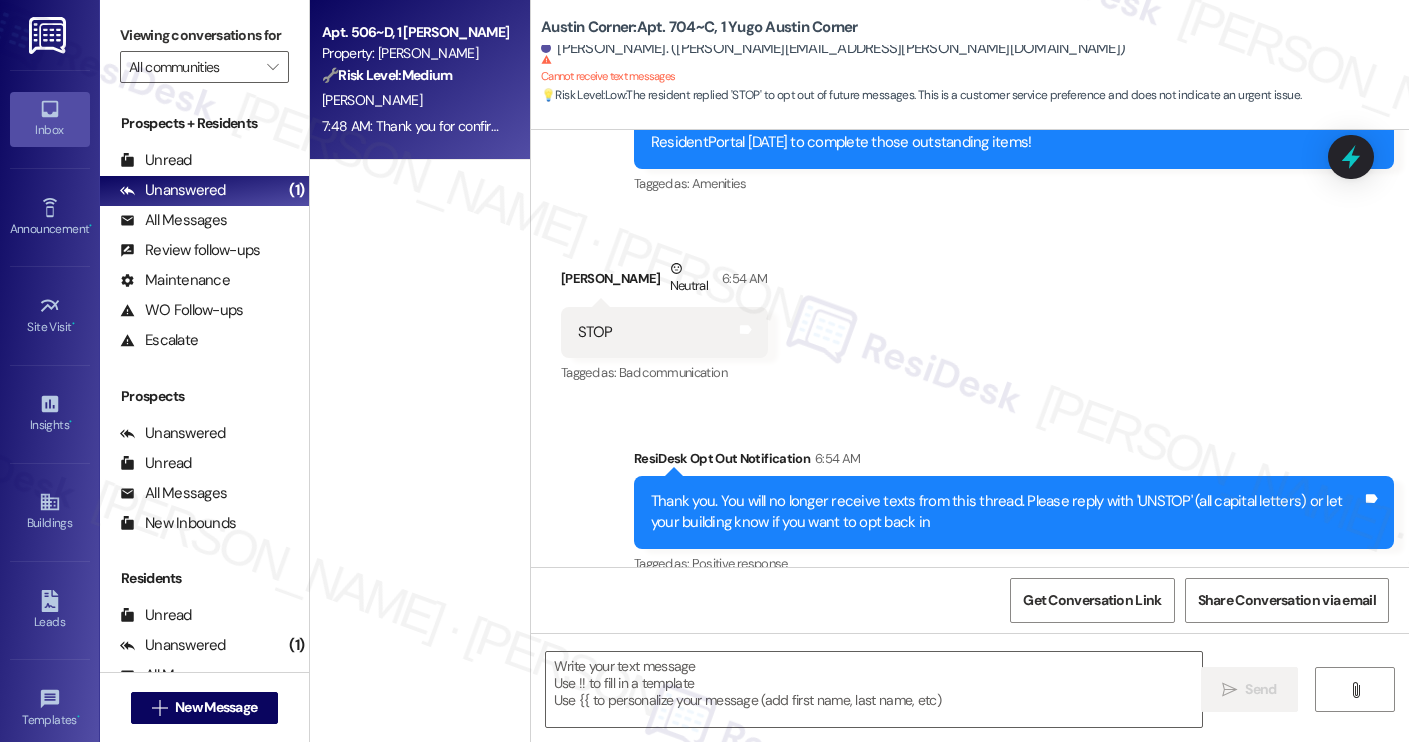 click on "7:48 AM: Thank you for confirming permission to enter. The work order has been submitted and reported to the site team. If you need anything else, feel free to reach out anytime. 7:48 AM: Thank you for confirming permission to enter. The work order has been submitted and reported to the site team. If you need anything else, feel free to reach out anytime." at bounding box center [414, 126] 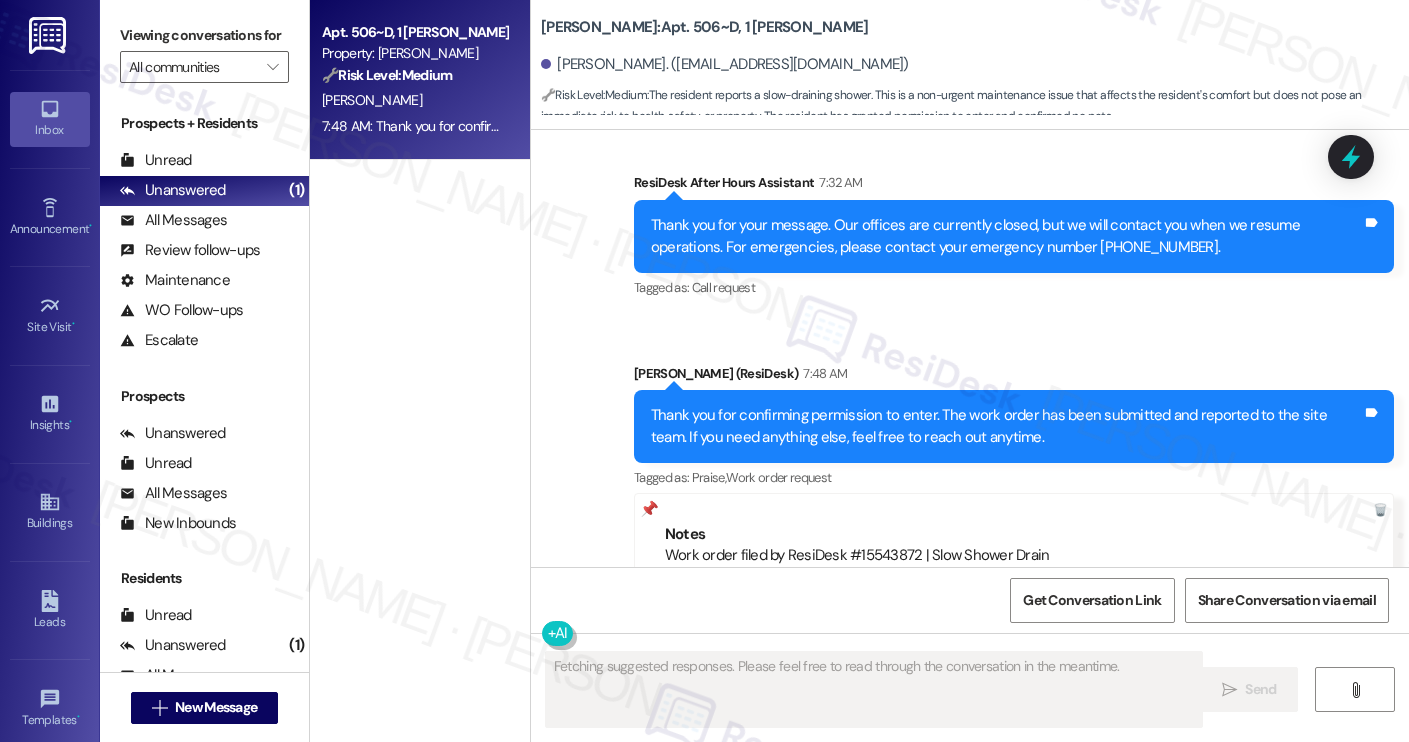 scroll, scrollTop: 6263, scrollLeft: 0, axis: vertical 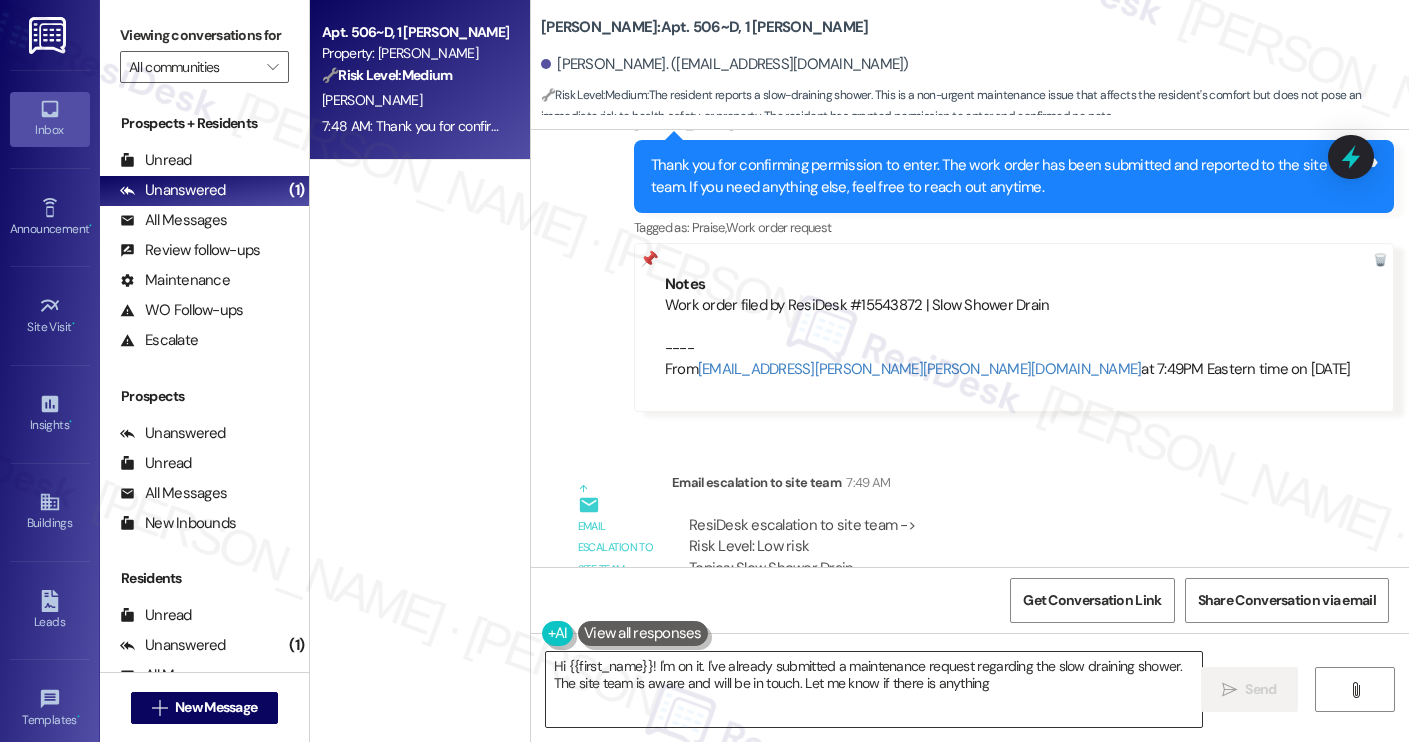 type on "Hi {{first_name}}! I'm on it. I've already submitted a maintenance request regarding the slow draining shower. The site team is aware and will be in touch. Let me know if there is anything" 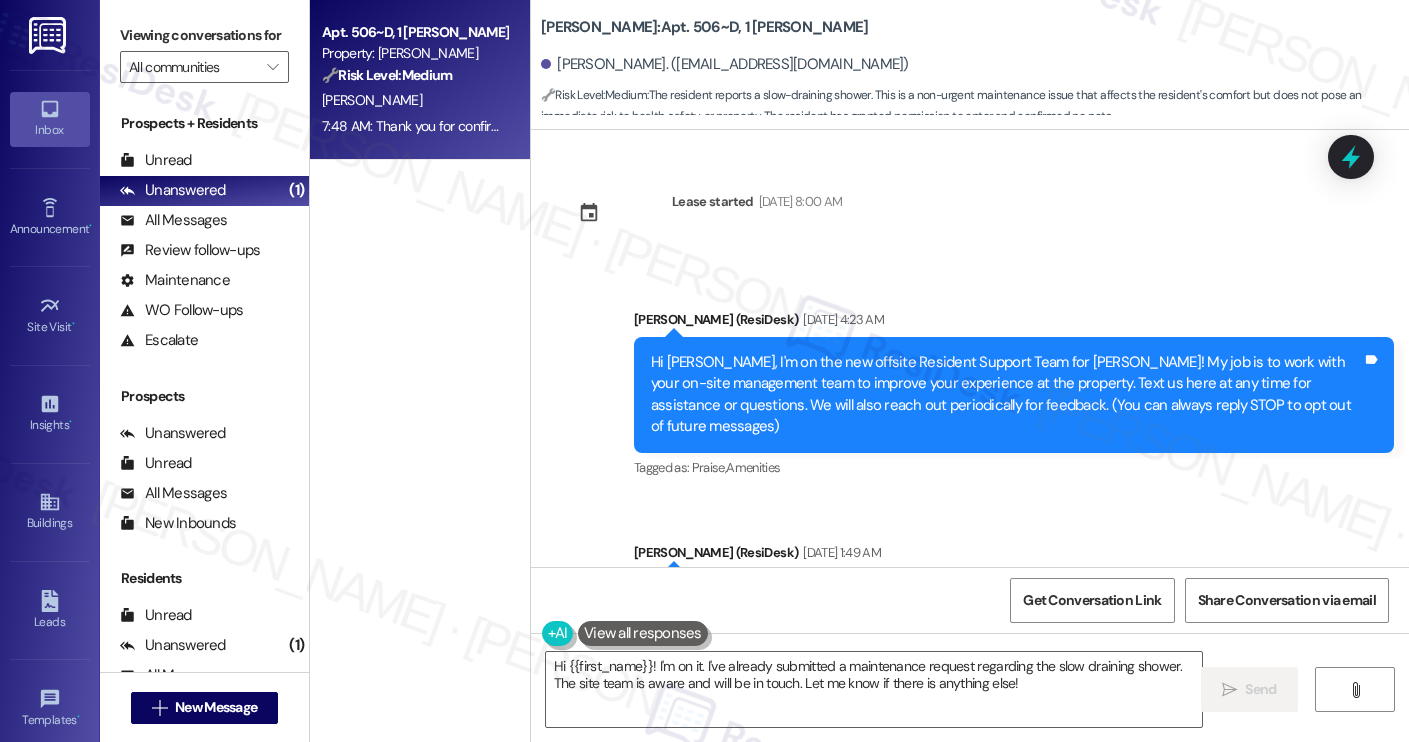 scroll, scrollTop: 0, scrollLeft: 0, axis: both 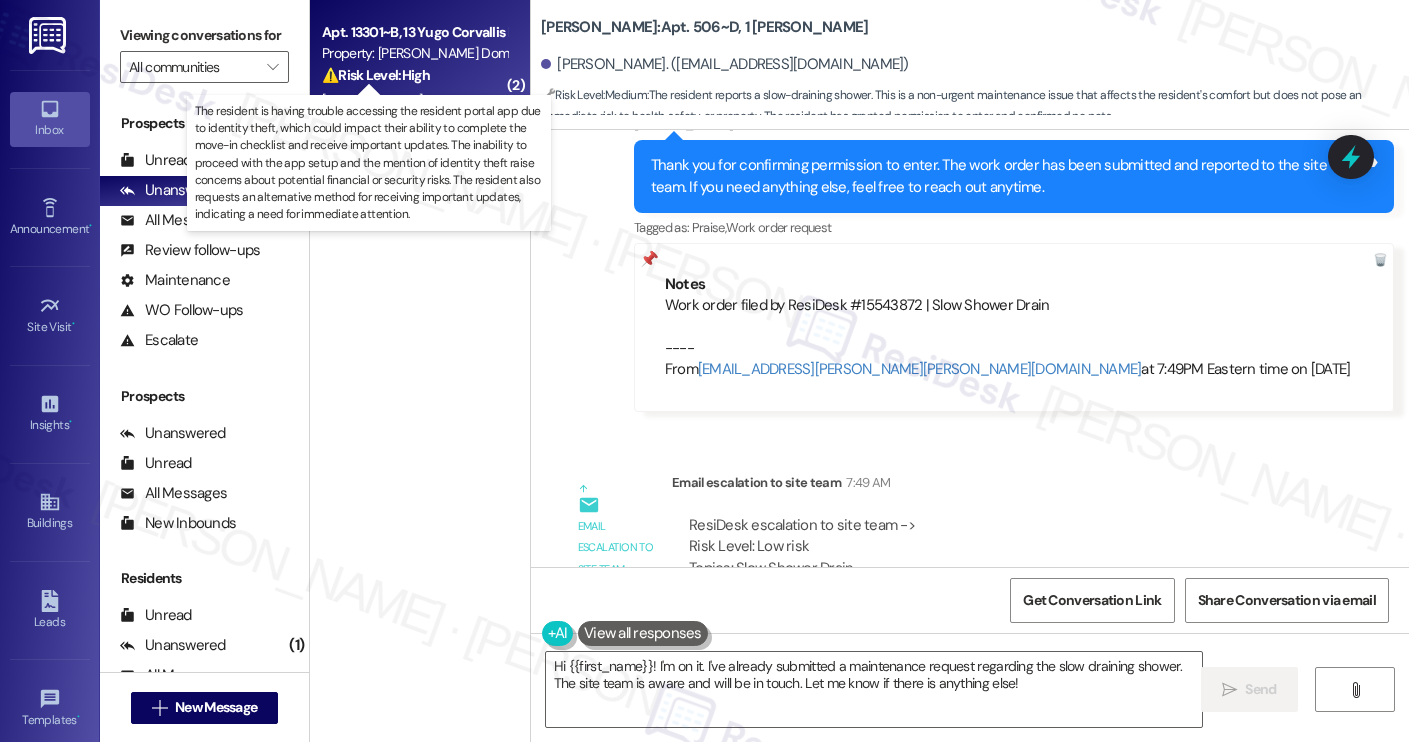 click on "⚠️  Risk Level:  High" at bounding box center [376, 75] 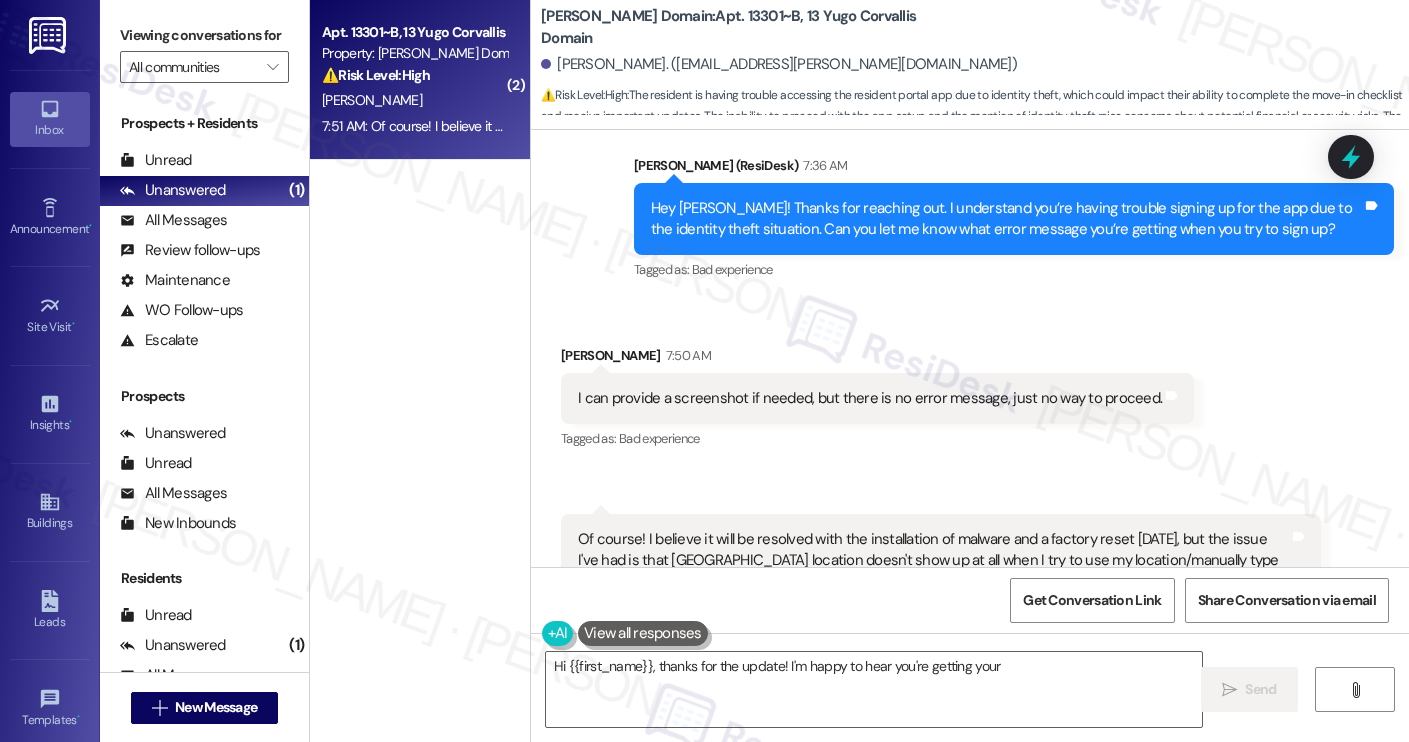scroll, scrollTop: 1179, scrollLeft: 0, axis: vertical 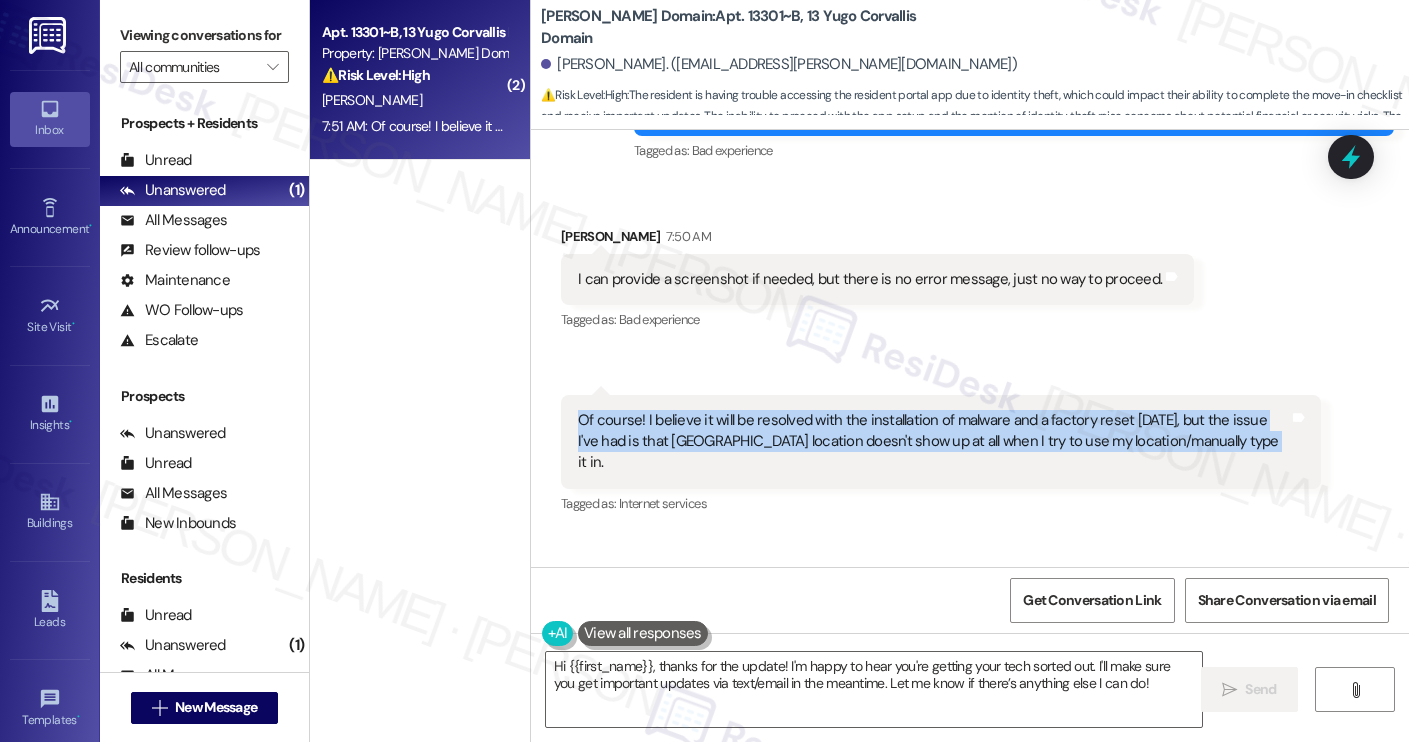drag, startPoint x: 570, startPoint y: 359, endPoint x: 1115, endPoint y: 402, distance: 546.6937 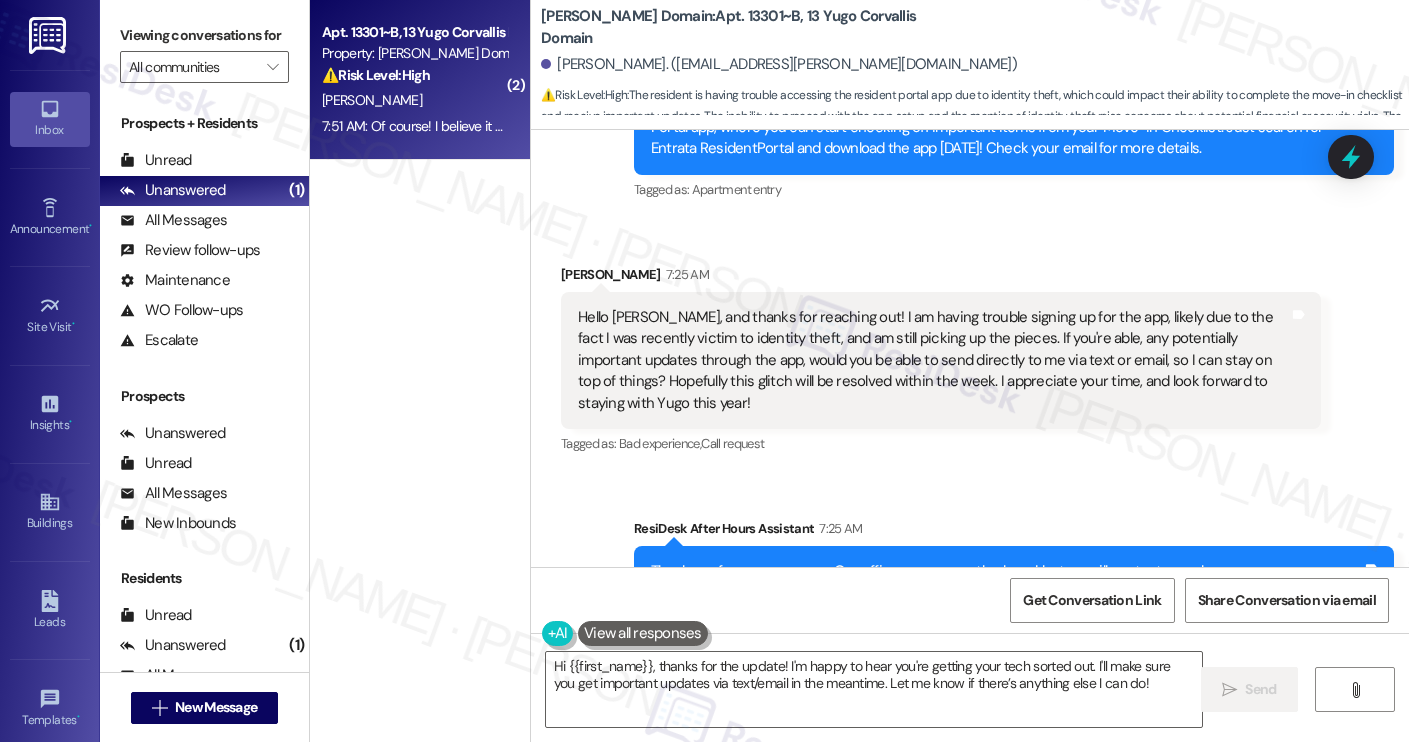 scroll, scrollTop: 486, scrollLeft: 0, axis: vertical 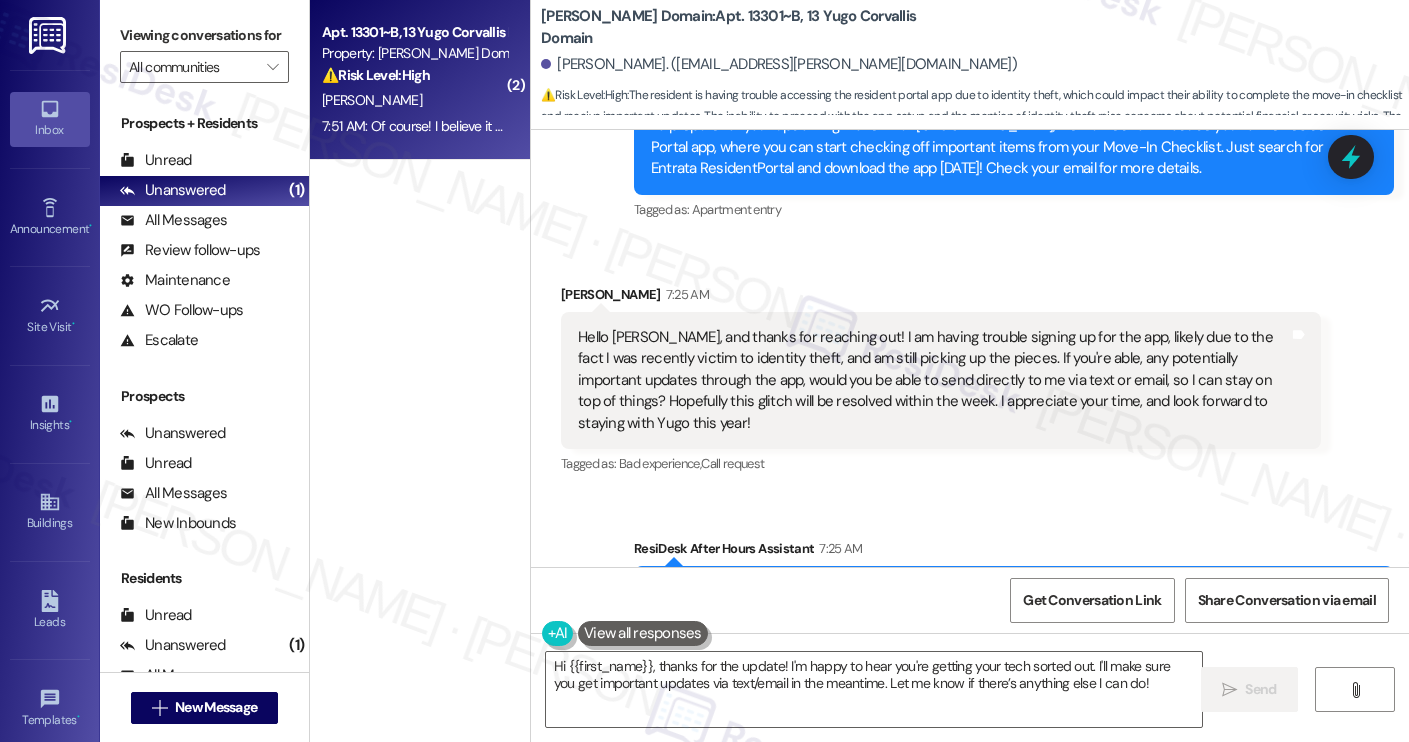 click on "Hello [PERSON_NAME], and thanks for reaching out! I am having trouble signing up for the app, likely due to the fact I was recently victim to identity theft, and am still picking up the pieces. If you're able, any potentially important updates through the app, would you be able to send directly to me via text or email, so I can stay on top of things? Hopefully this glitch will be resolved within the week. I appreciate your time, and look forward to staying with Yugo this year!" at bounding box center (933, 380) 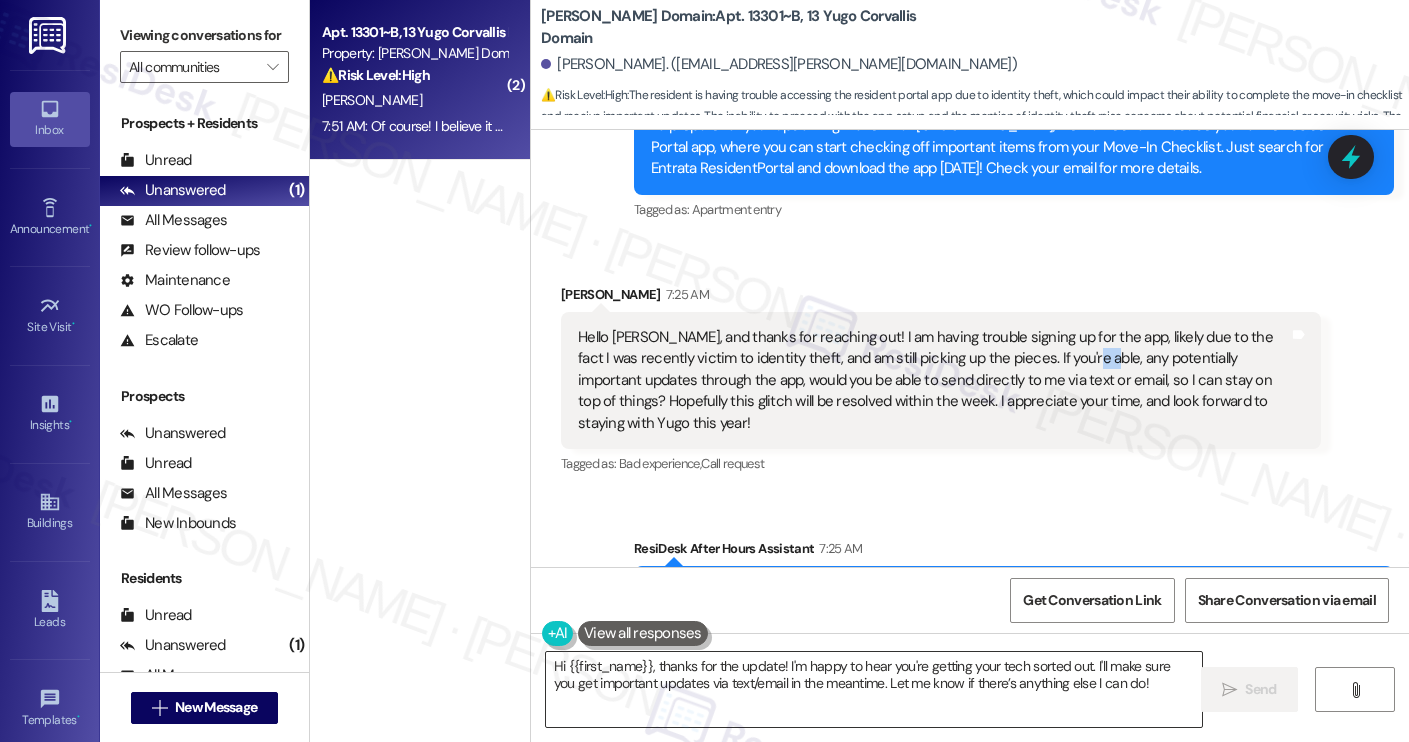 click on "Hi {{first_name}}, thanks for the update! I'm happy to hear you're getting your tech sorted out. I'll make sure you get important updates via text/email in the meantime. Let me know if there’s anything else I can do!" at bounding box center (874, 689) 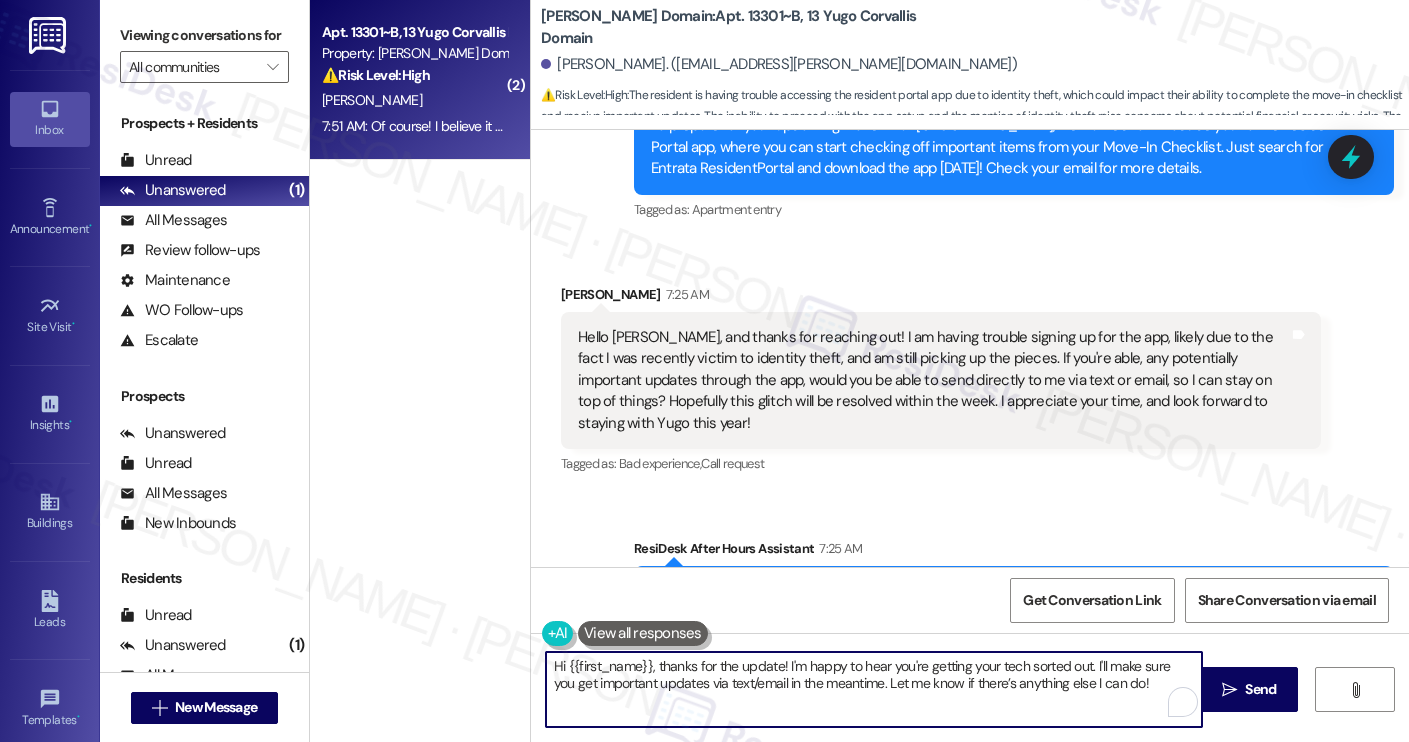 paste on "Got it, thanks for the update! I’ll reach out to the site team to let them know what’s going on and see what can be done to help. I’ll follow up with you as soon as I hear back from them. Let me know if you have any other questions in the meantime" 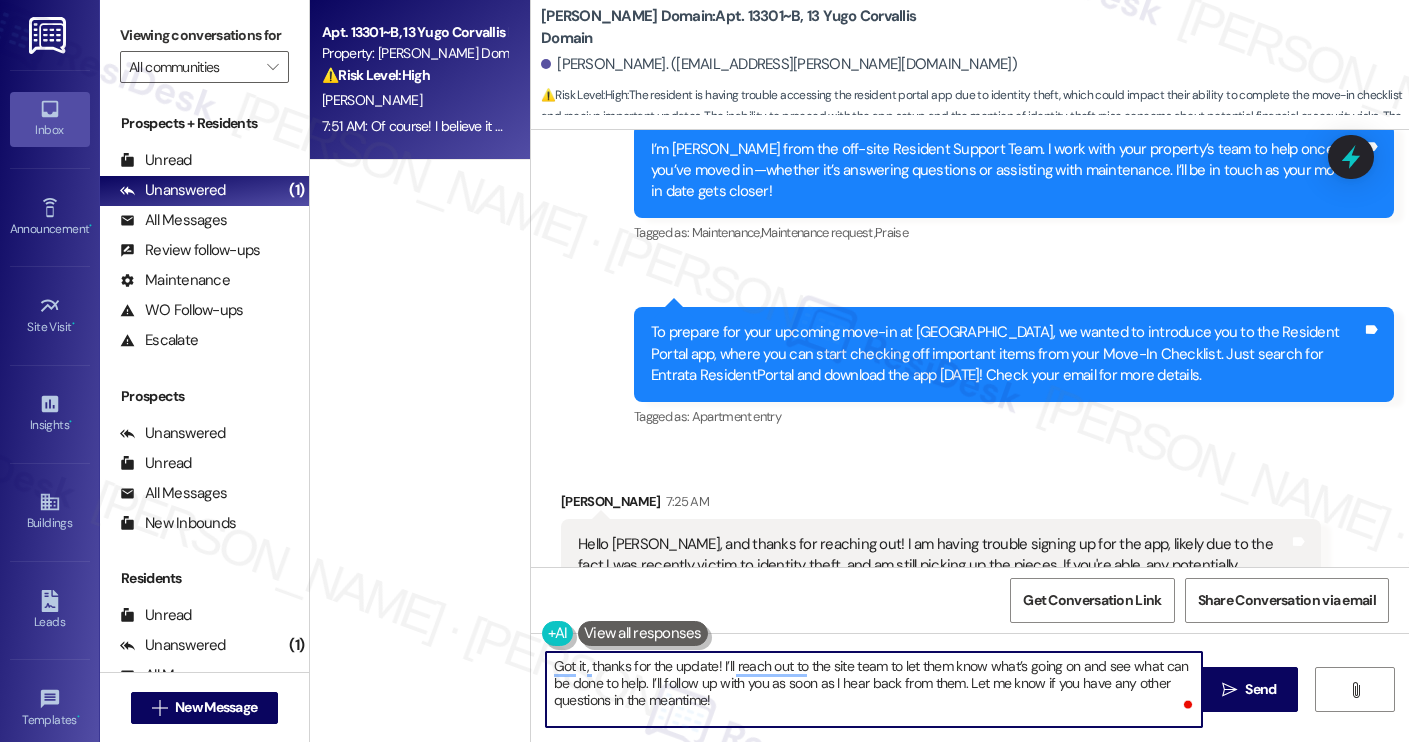 scroll, scrollTop: 350, scrollLeft: 0, axis: vertical 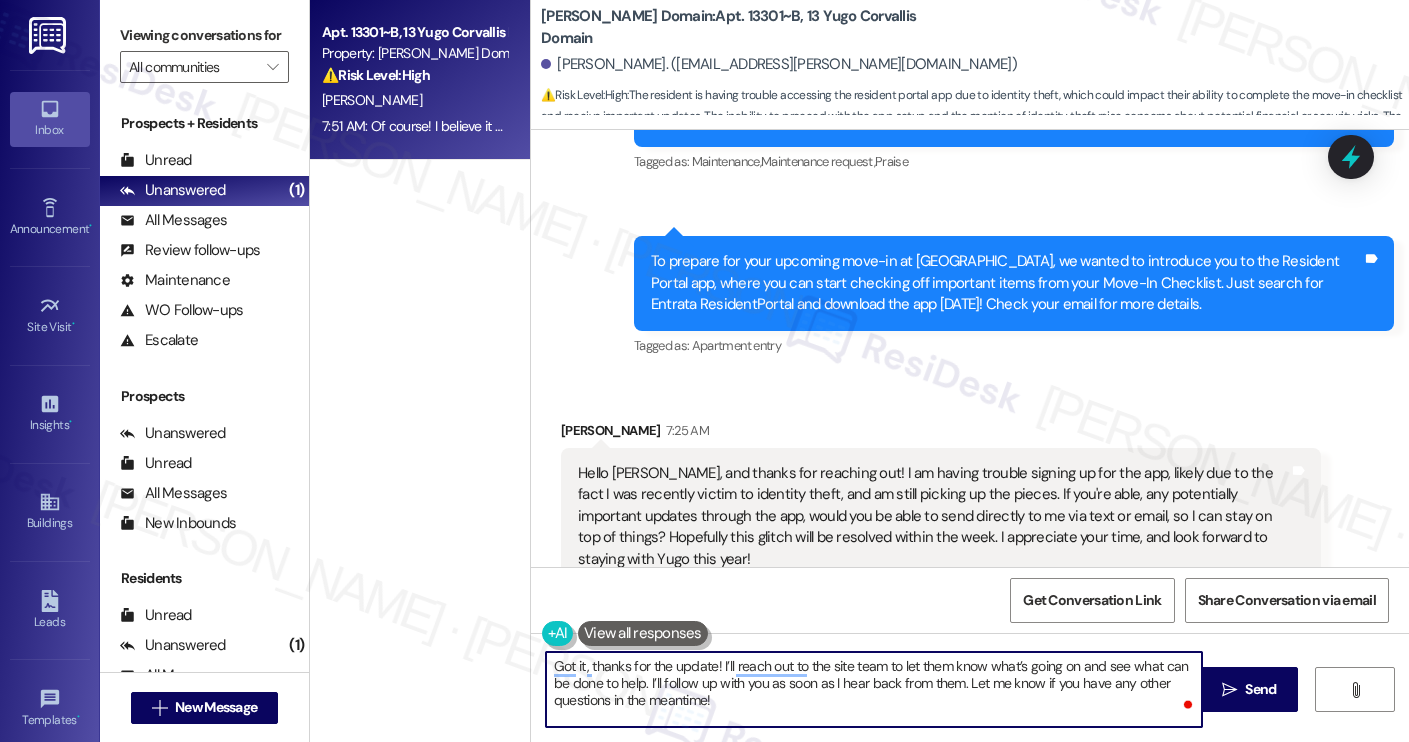 type on "Got it, thanks for the update! I’ll reach out to the site team to let them know what’s going on and see what can be done to help. I’ll follow up with you as soon as I hear back from them. Let me know if you have any other questions in the meantime!" 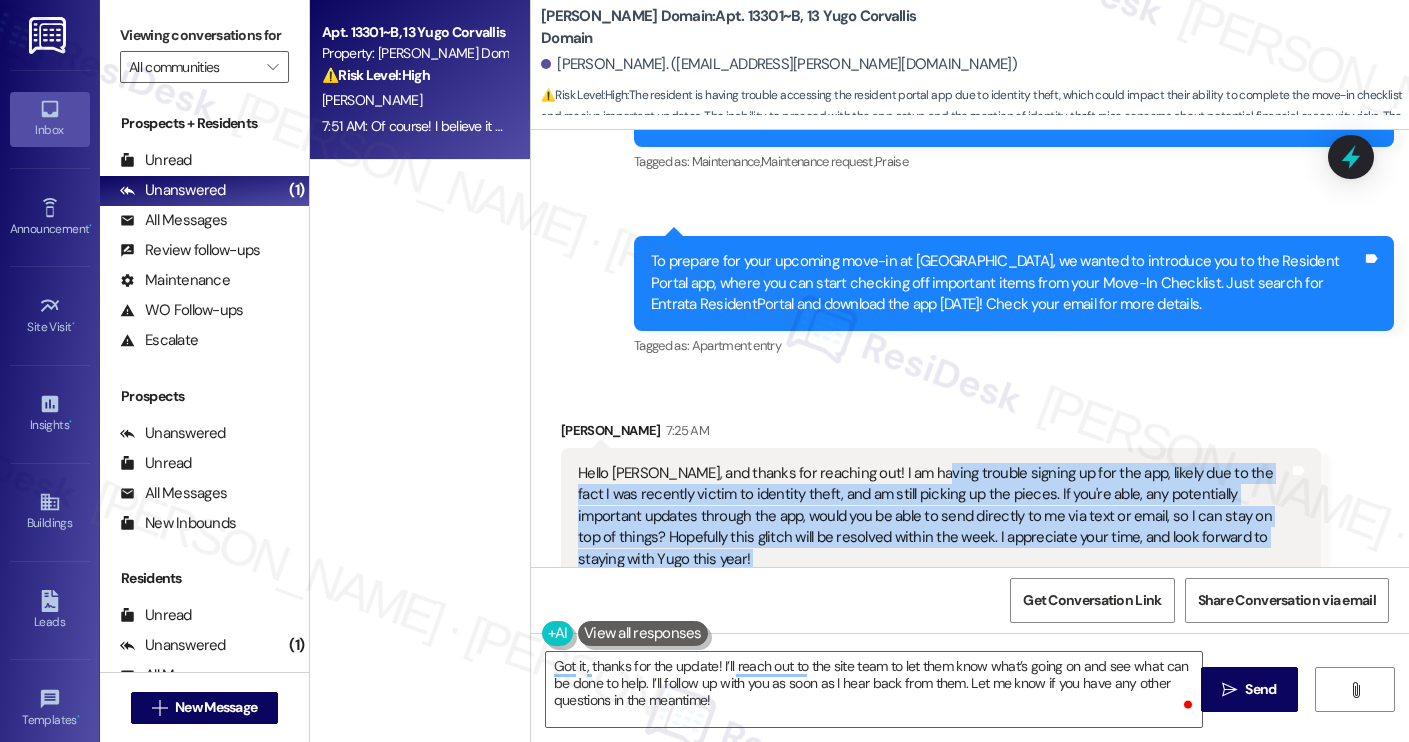 drag, startPoint x: 566, startPoint y: 425, endPoint x: 910, endPoint y: 428, distance: 344.0131 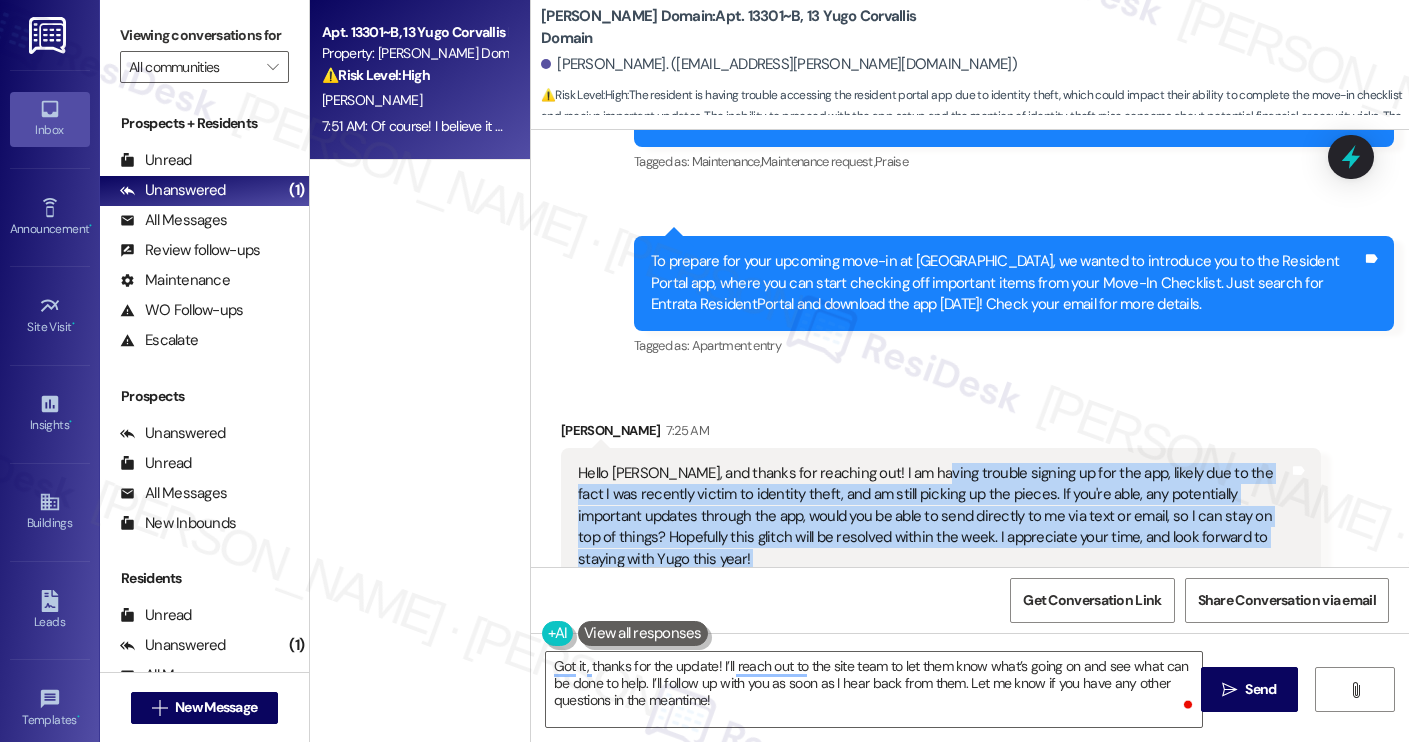 click on "Hello [PERSON_NAME], and thanks for reaching out! I am having trouble signing up for the app, likely due to the fact I was recently victim to identity theft, and am still picking up the pieces. If you're able, any potentially important updates through the app, would you be able to send directly to me via text or email, so I can stay on top of things? Hopefully this glitch will be resolved within the week. I appreciate your time, and look forward to staying with Yugo this year!" at bounding box center [933, 516] 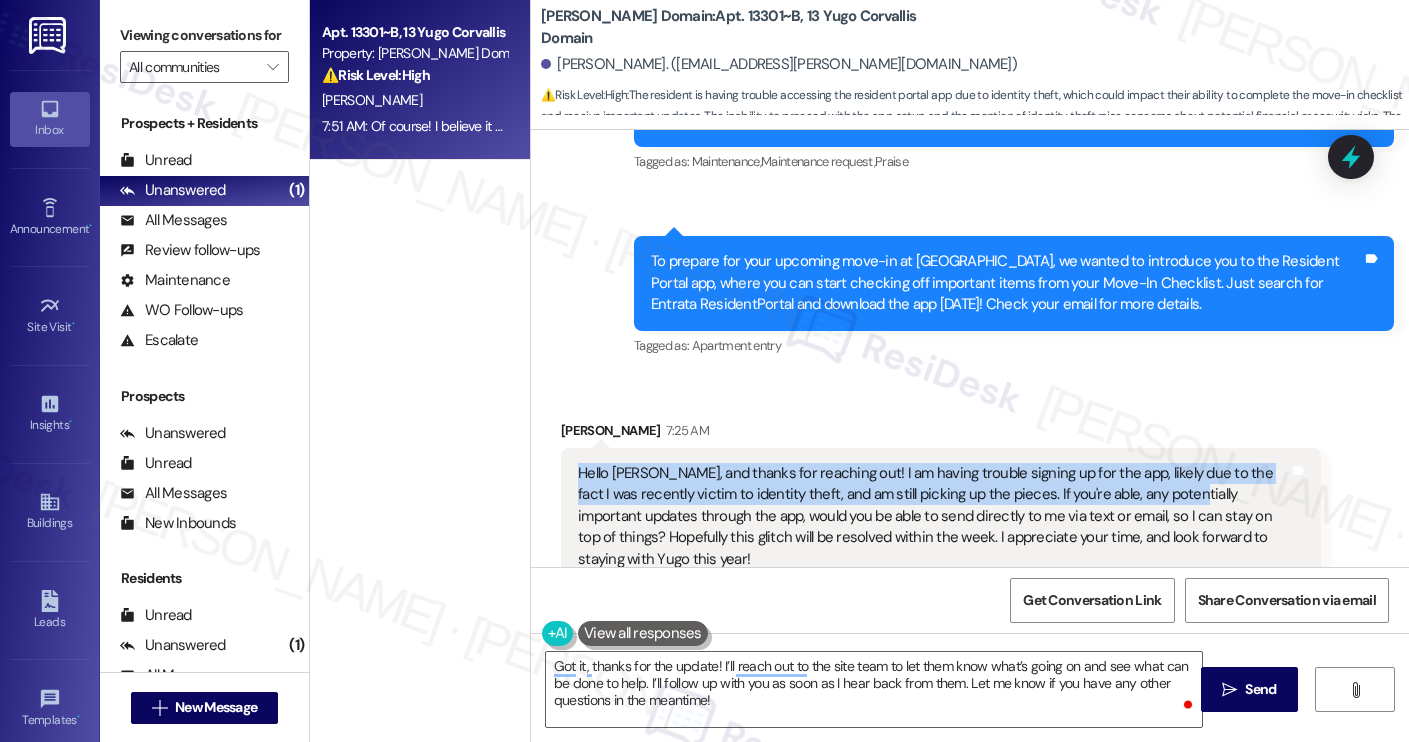 drag, startPoint x: 564, startPoint y: 427, endPoint x: 1163, endPoint y: 461, distance: 599.9642 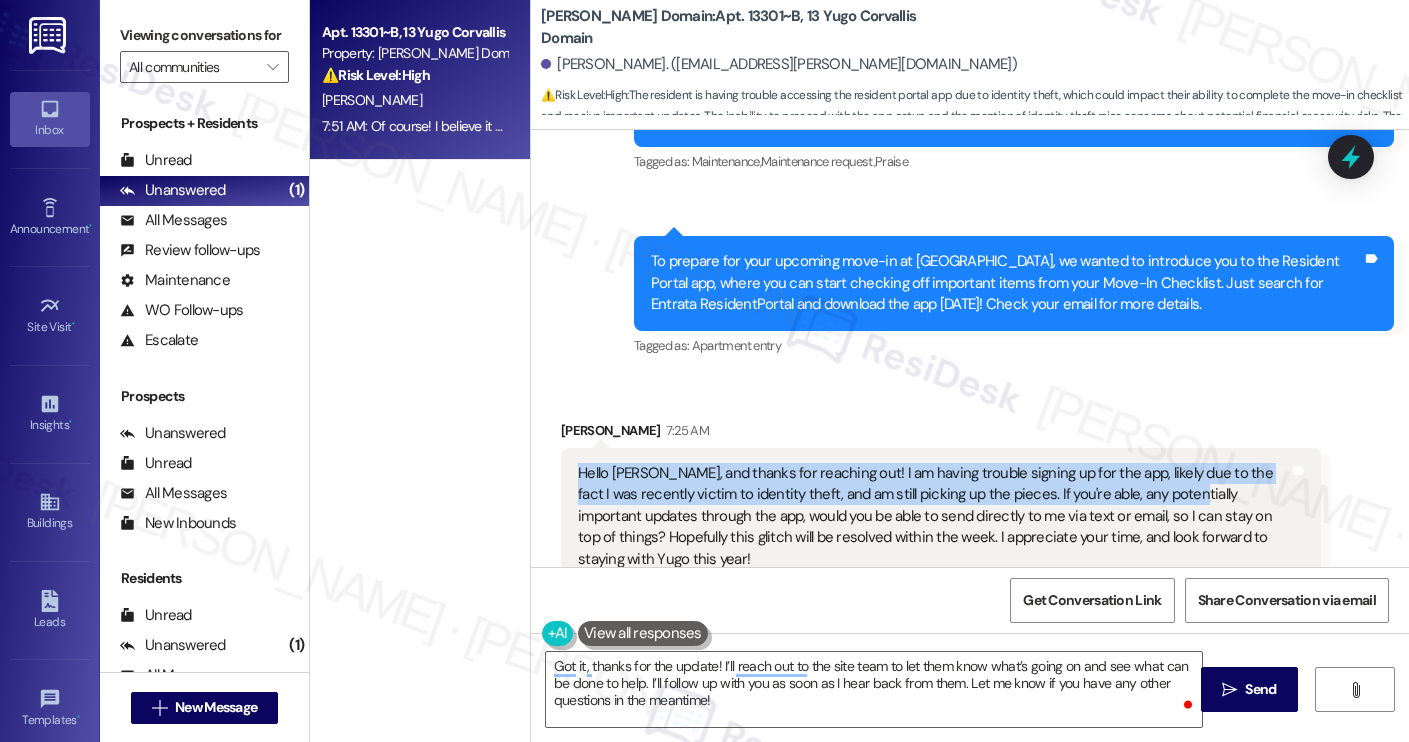click on "Hello [PERSON_NAME], and thanks for reaching out! I am having trouble signing up for the app, likely due to the fact I was recently victim to identity theft, and am still picking up the pieces. If you're able, any potentially important updates through the app, would you be able to send directly to me via text or email, so I can stay on top of things? Hopefully this glitch will be resolved within the week. I appreciate your time, and look forward to staying with Yugo this year! Tags and notes" at bounding box center [941, 516] 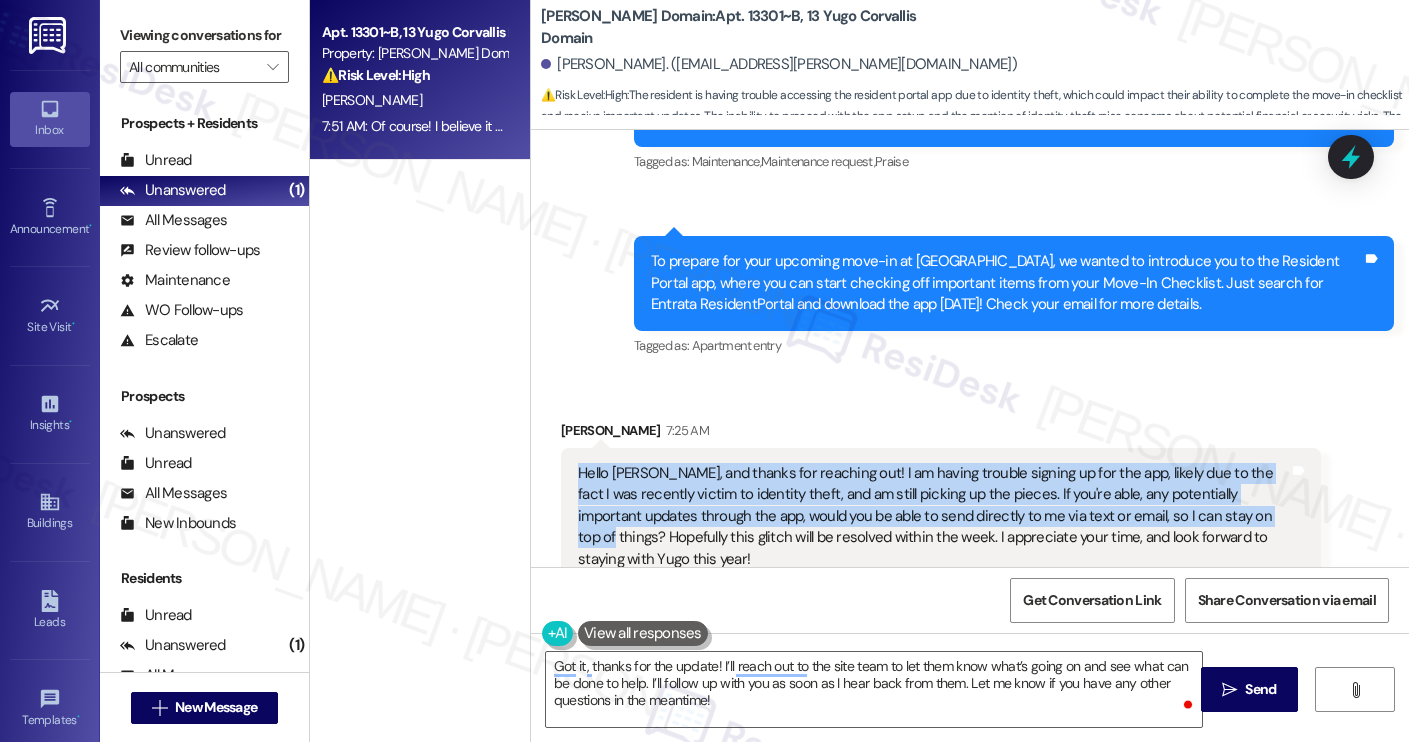 drag, startPoint x: 565, startPoint y: 425, endPoint x: 1220, endPoint y: 466, distance: 656.2819 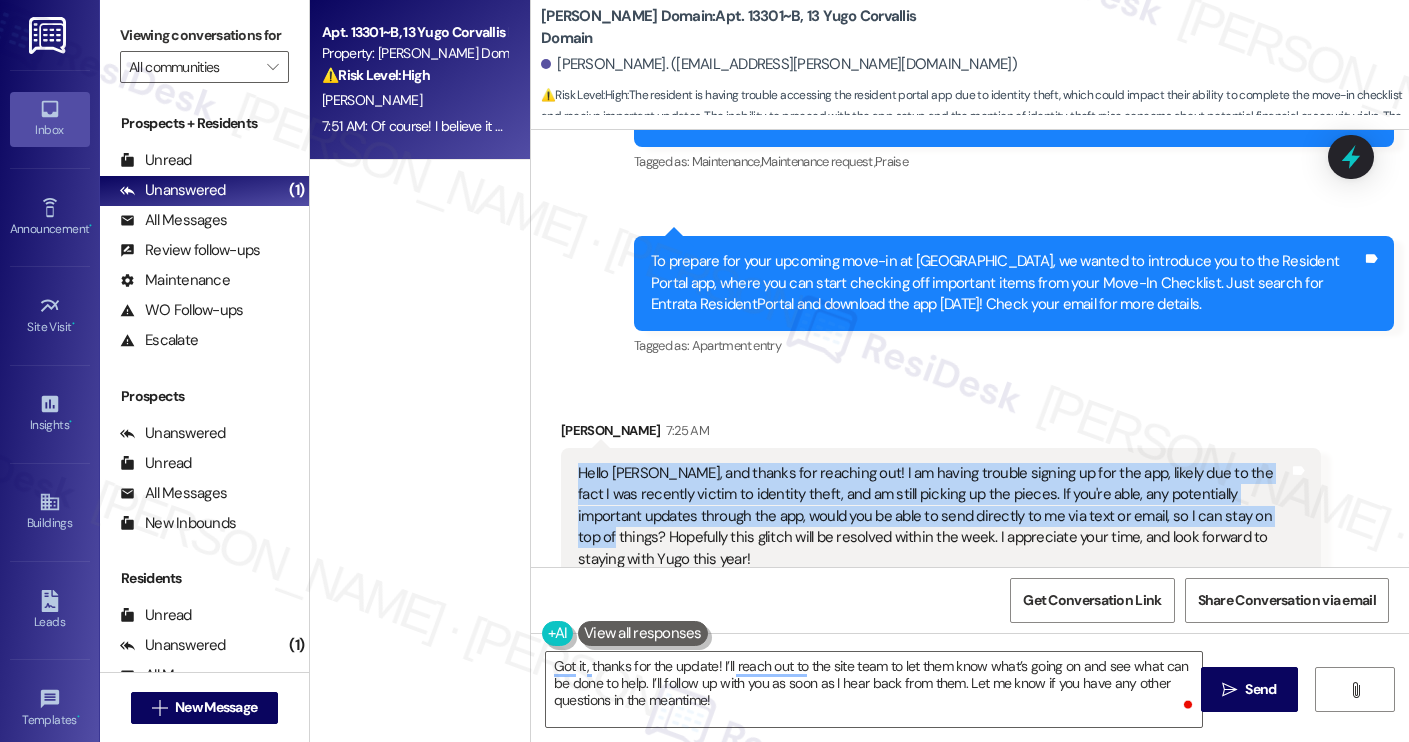 click on "Hello [PERSON_NAME], and thanks for reaching out! I am having trouble signing up for the app, likely due to the fact I was recently victim to identity theft, and am still picking up the pieces. If you're able, any potentially important updates through the app, would you be able to send directly to me via text or email, so I can stay on top of things? Hopefully this glitch will be resolved within the week. I appreciate your time, and look forward to staying with Yugo this year!" at bounding box center (933, 516) 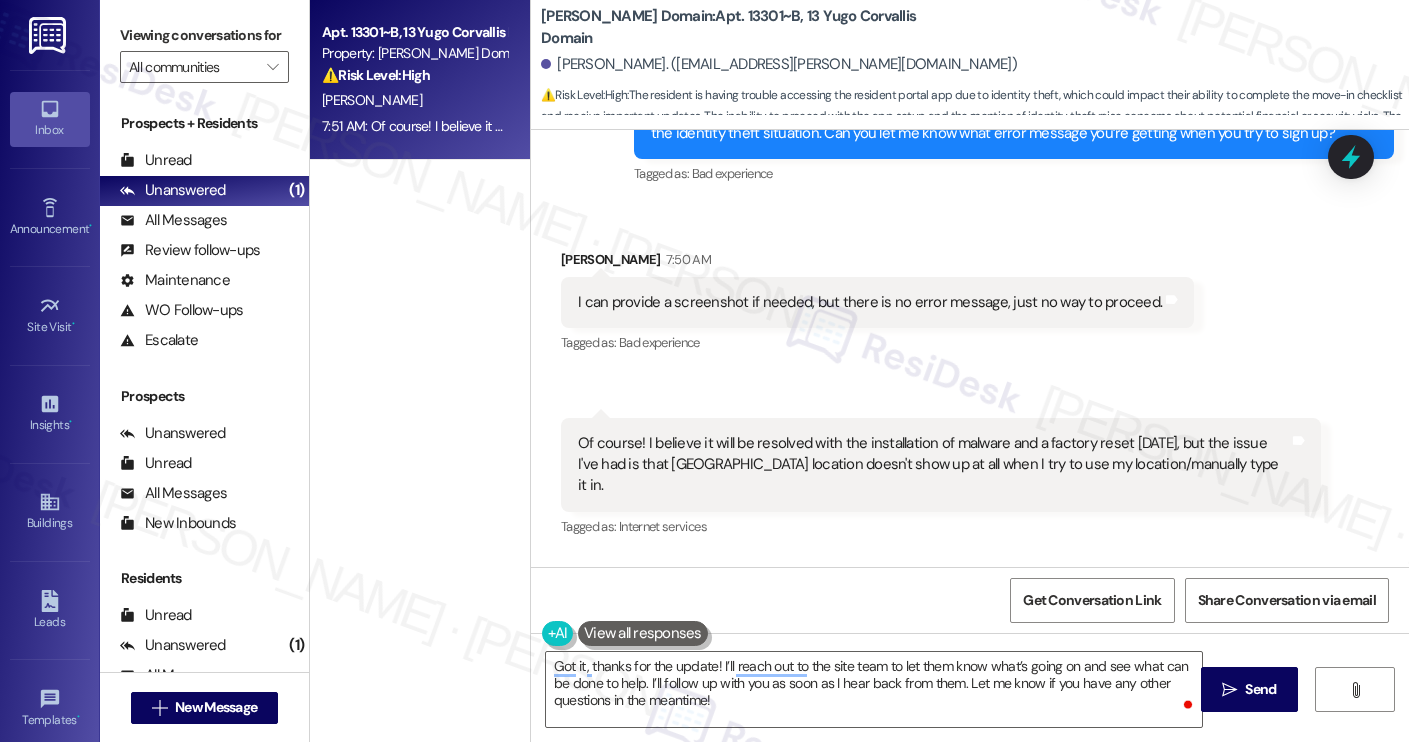 scroll, scrollTop: 1179, scrollLeft: 0, axis: vertical 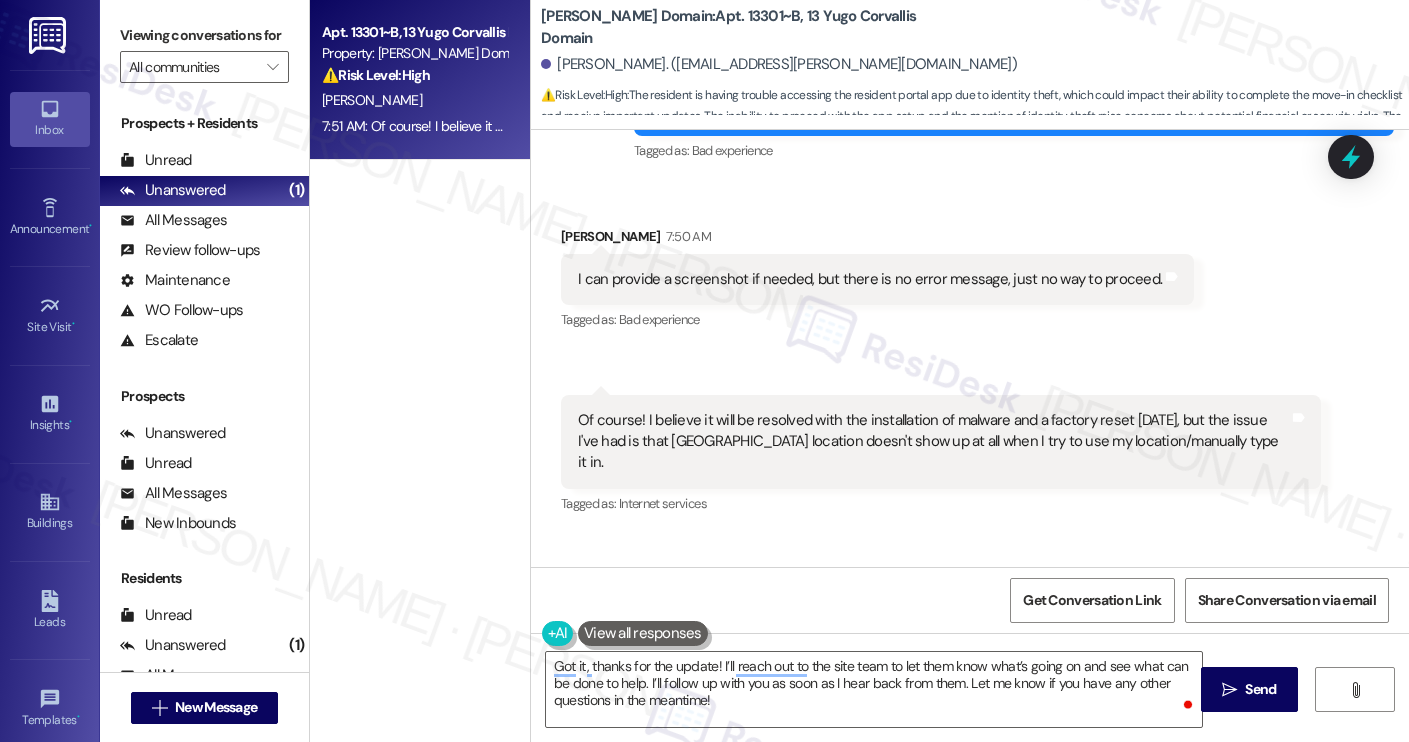 copy on "Hello [PERSON_NAME], and thanks for reaching out! I am having trouble signing up for the app, likely due to the fact I was recently victim to identity theft, and am still picking up the pieces. If you're able, any potentially important updates through the app, would you be able to send directly to me via text or email, so I can stay on top of things?" 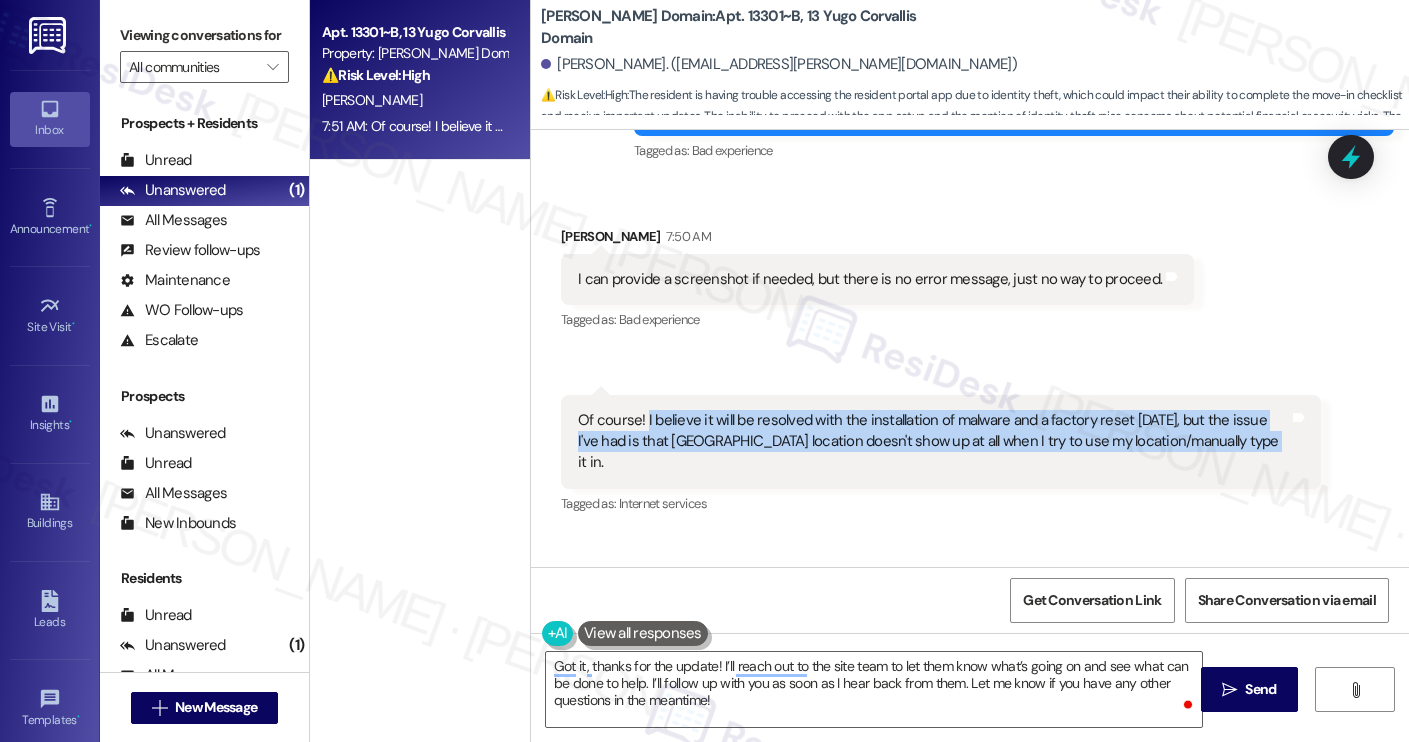 drag, startPoint x: 636, startPoint y: 356, endPoint x: 1205, endPoint y: 374, distance: 569.28467 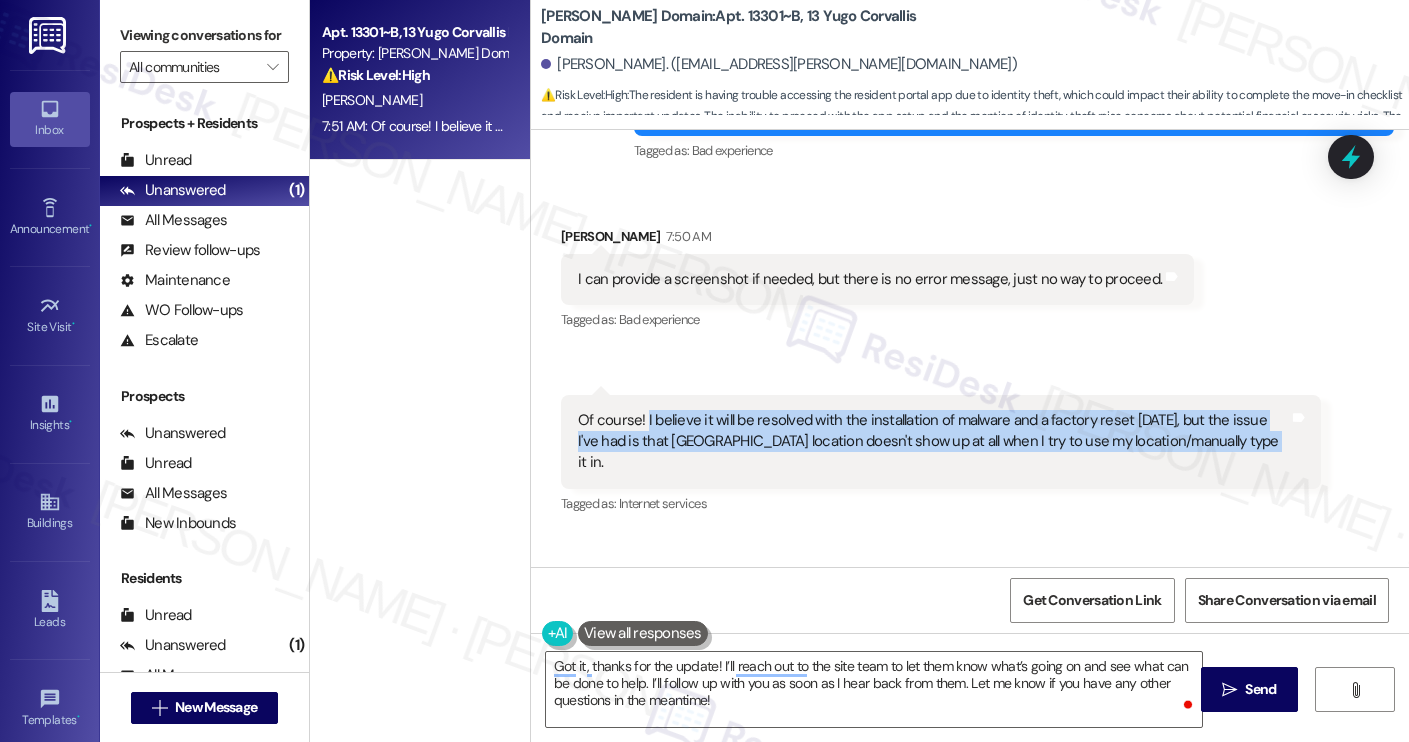 click on "Of course! I believe it will be resolved with the installation of malware and a factory reset [DATE], but the issue I've had is that [GEOGRAPHIC_DATA] location doesn't show up at all when I try to use my location/manually type it in." at bounding box center (933, 442) 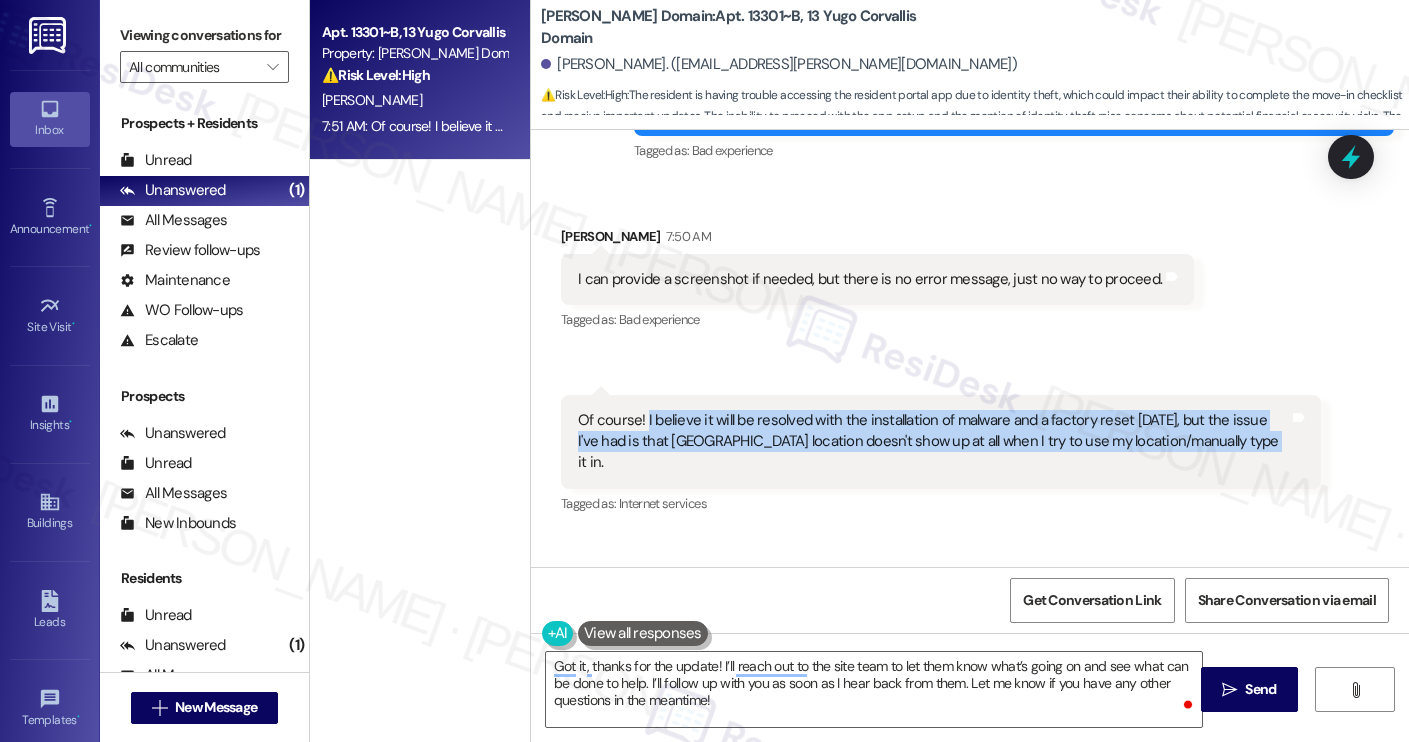 copy on "I believe it will be resolved with the installation of malware and a factory reset [DATE], but the issue I've had is that [GEOGRAPHIC_DATA] location doesn't show up at all when I try to use my location/manually type it in." 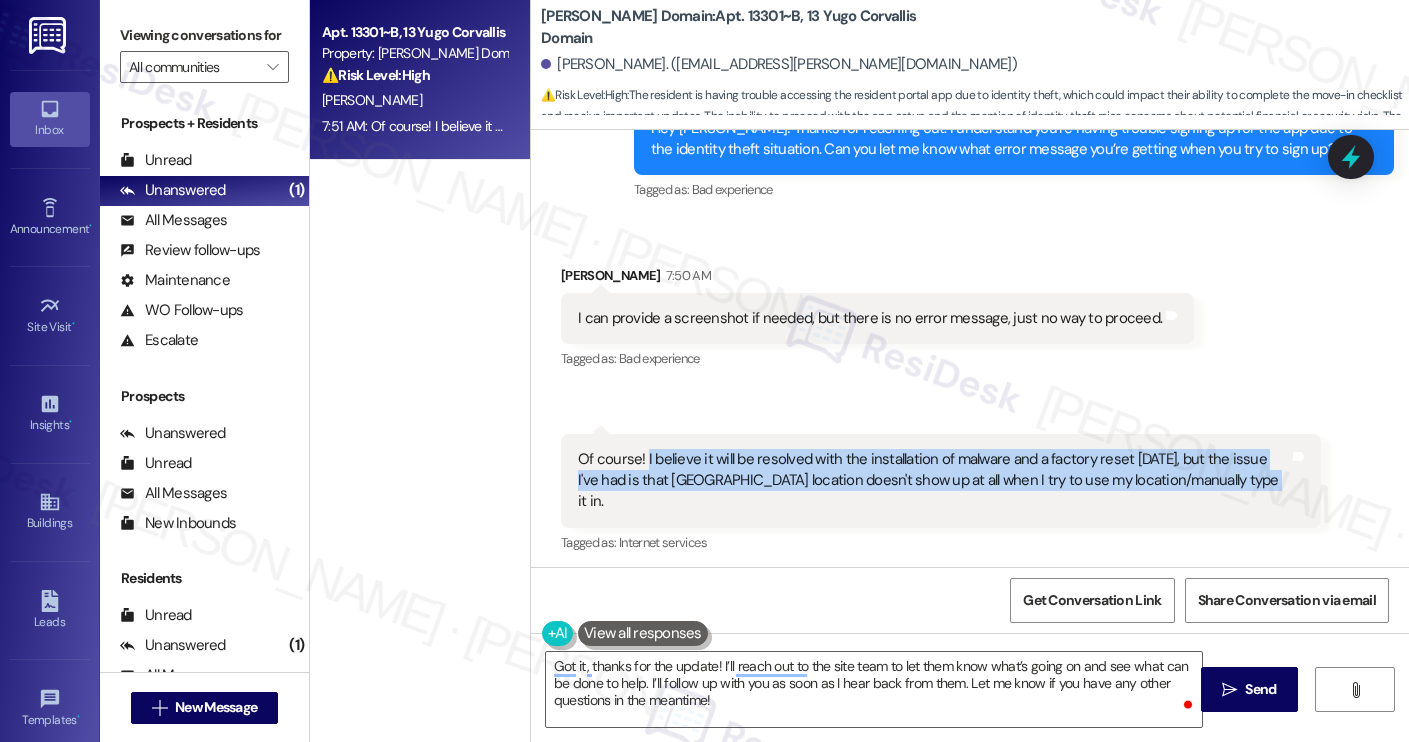 scroll, scrollTop: 1179, scrollLeft: 0, axis: vertical 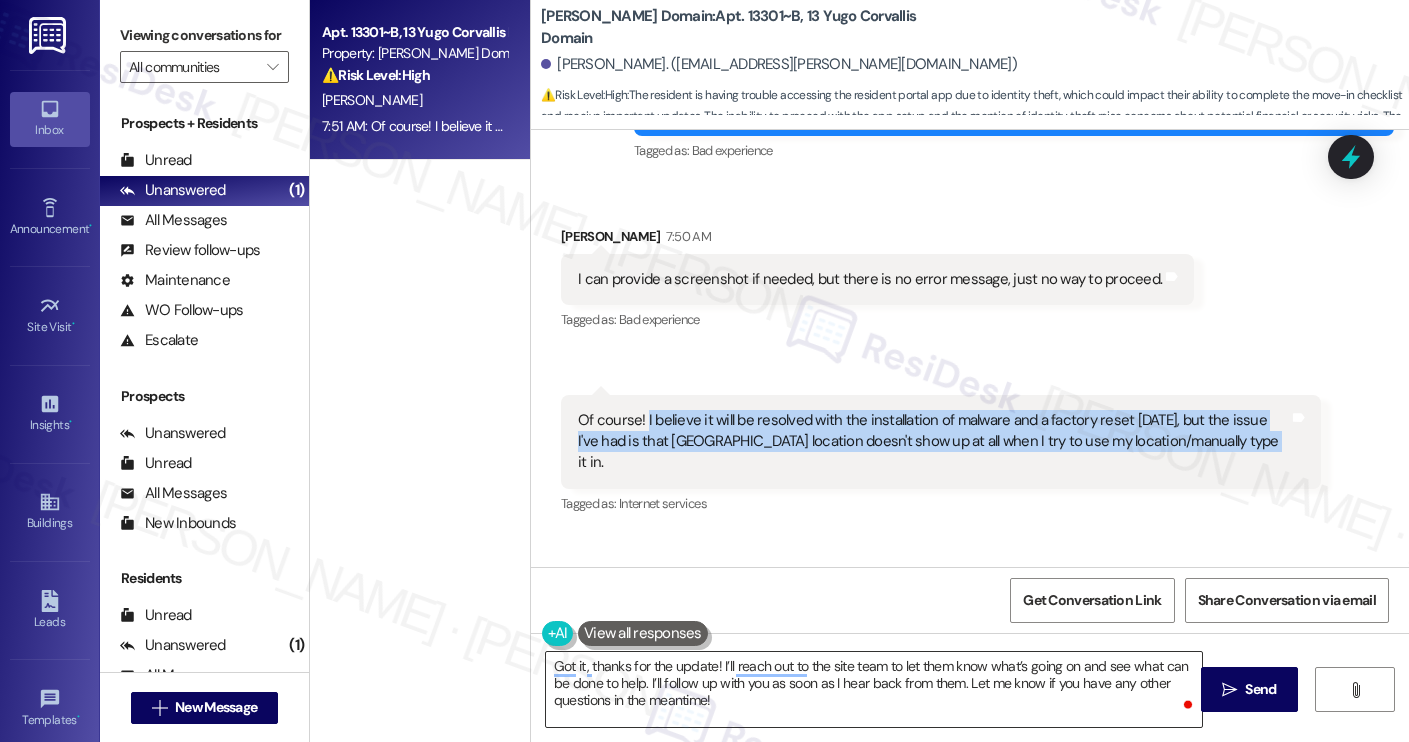 click on "Got it, thanks for the update! I’ll reach out to the site team to let them know what’s going on and see what can be done to help. I’ll follow up with you as soon as I hear back from them. Let me know if you have any other questions in the meantime!" at bounding box center (874, 689) 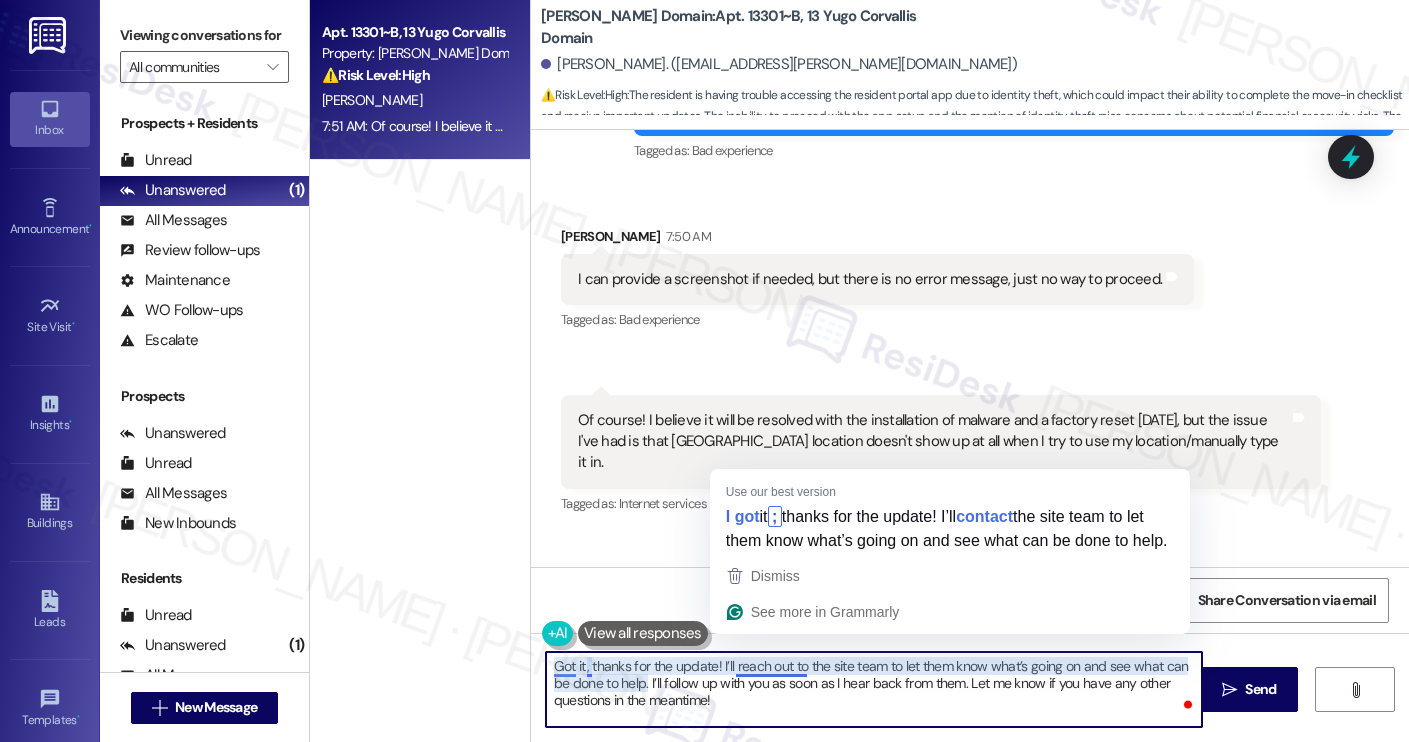 click on "Got it, thanks for the update! I’ll reach out to the site team to let them know what’s going on and see what can be done to help. I’ll follow up with you as soon as I hear back from them. Let me know if you have any other questions in the meantime!" at bounding box center (874, 689) 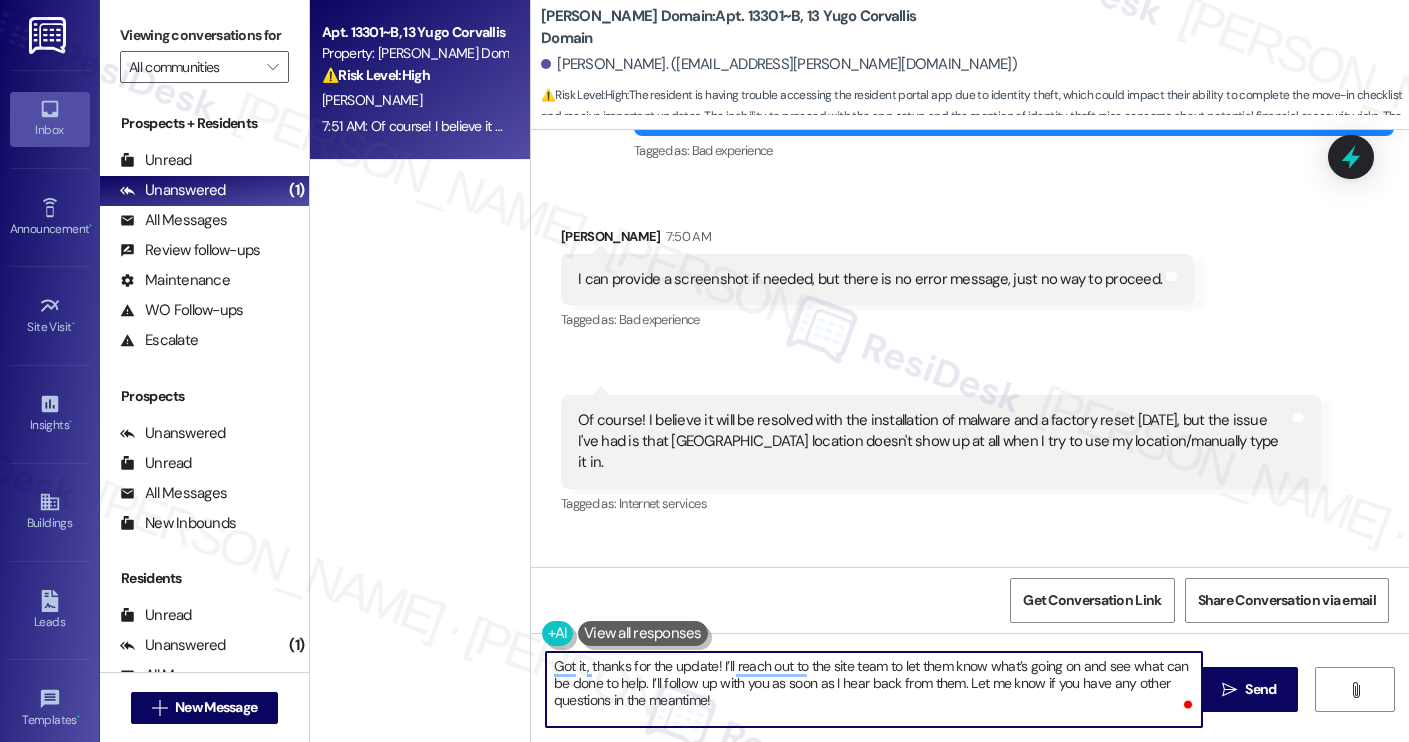 click on "Got it, thanks for the update! I’ll reach out to the site team to let them know what’s going on and see what can be done to help. I’ll follow up with you as soon as I hear back from them. Let me know if you have any other questions in the meantime!" at bounding box center (874, 689) 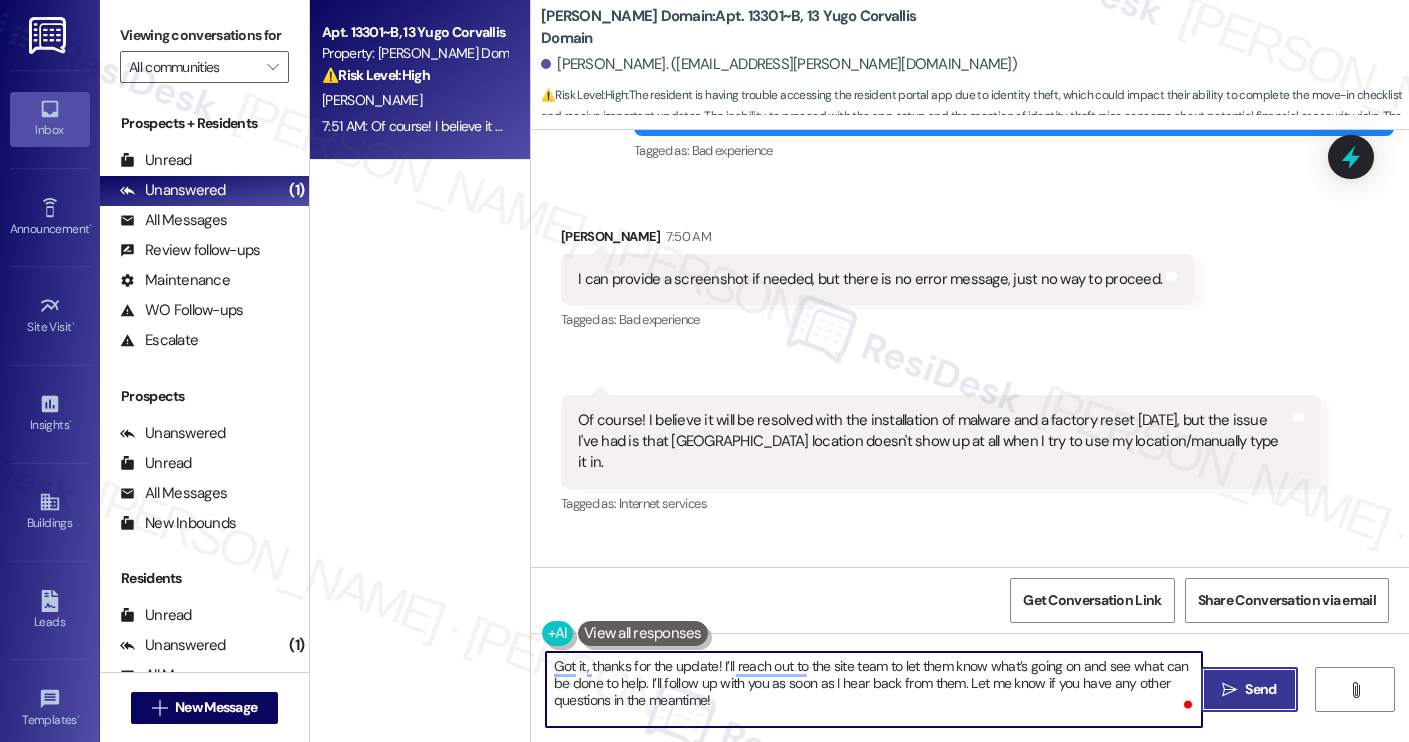 click on " Send" at bounding box center (1249, 689) 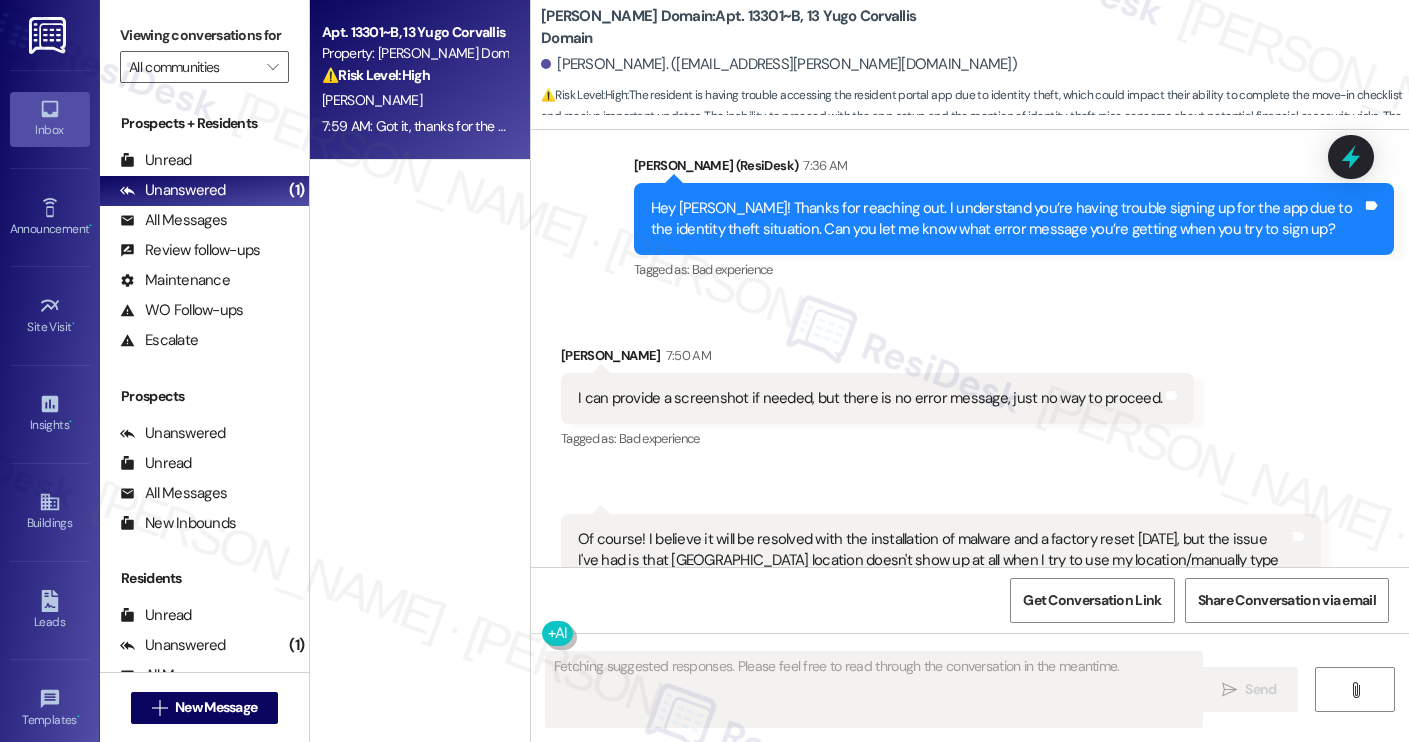 scroll, scrollTop: 1361, scrollLeft: 0, axis: vertical 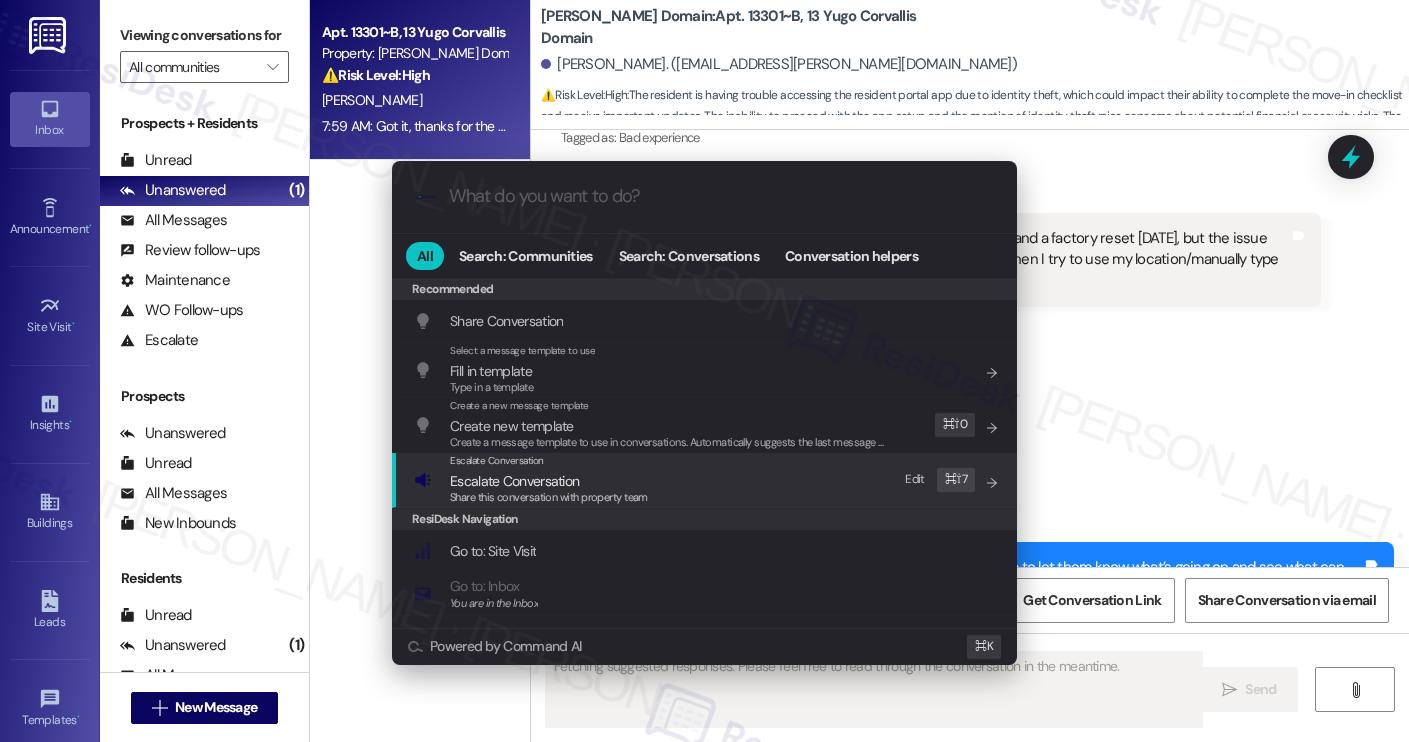 click on "Escalate Conversation Escalate Conversation Share this conversation with property team Edit ⌘ ⇧ 7" at bounding box center [706, 480] 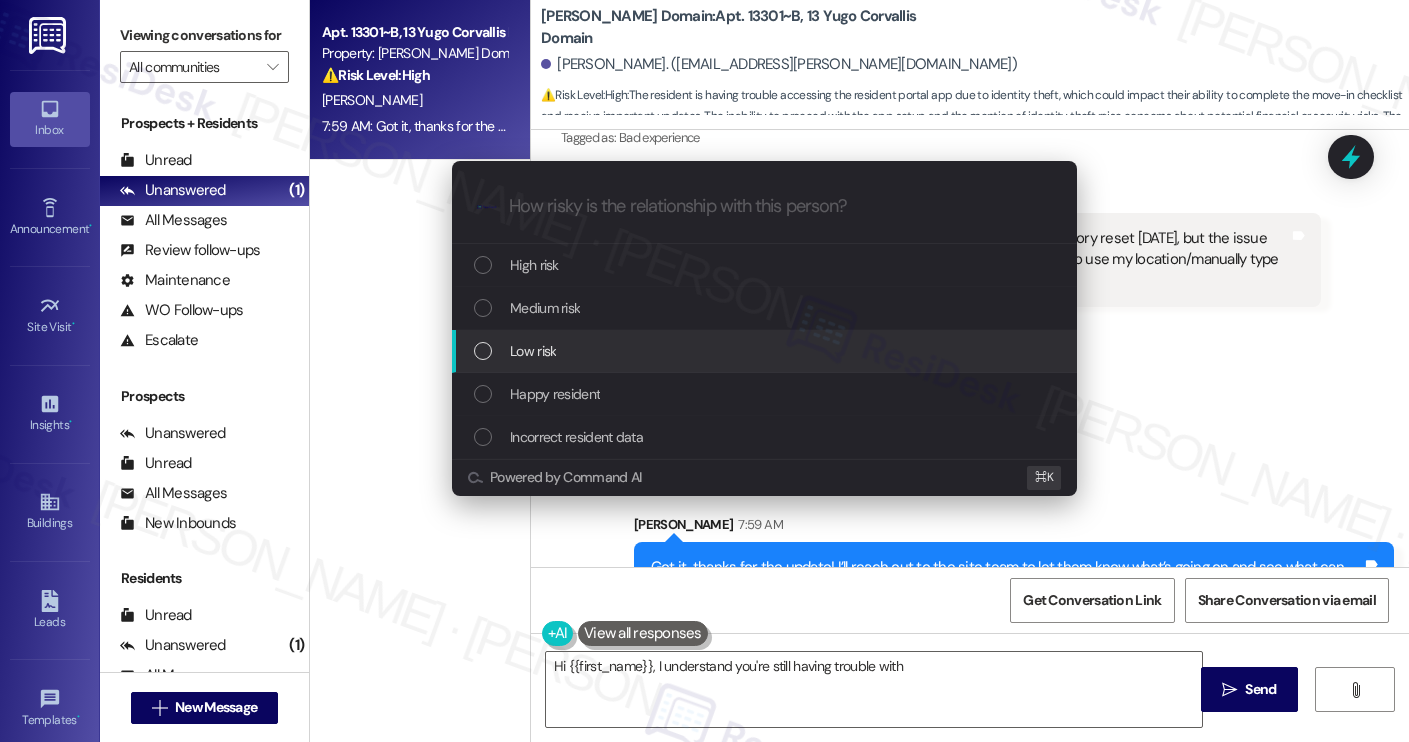 click on "Low risk" at bounding box center [766, 351] 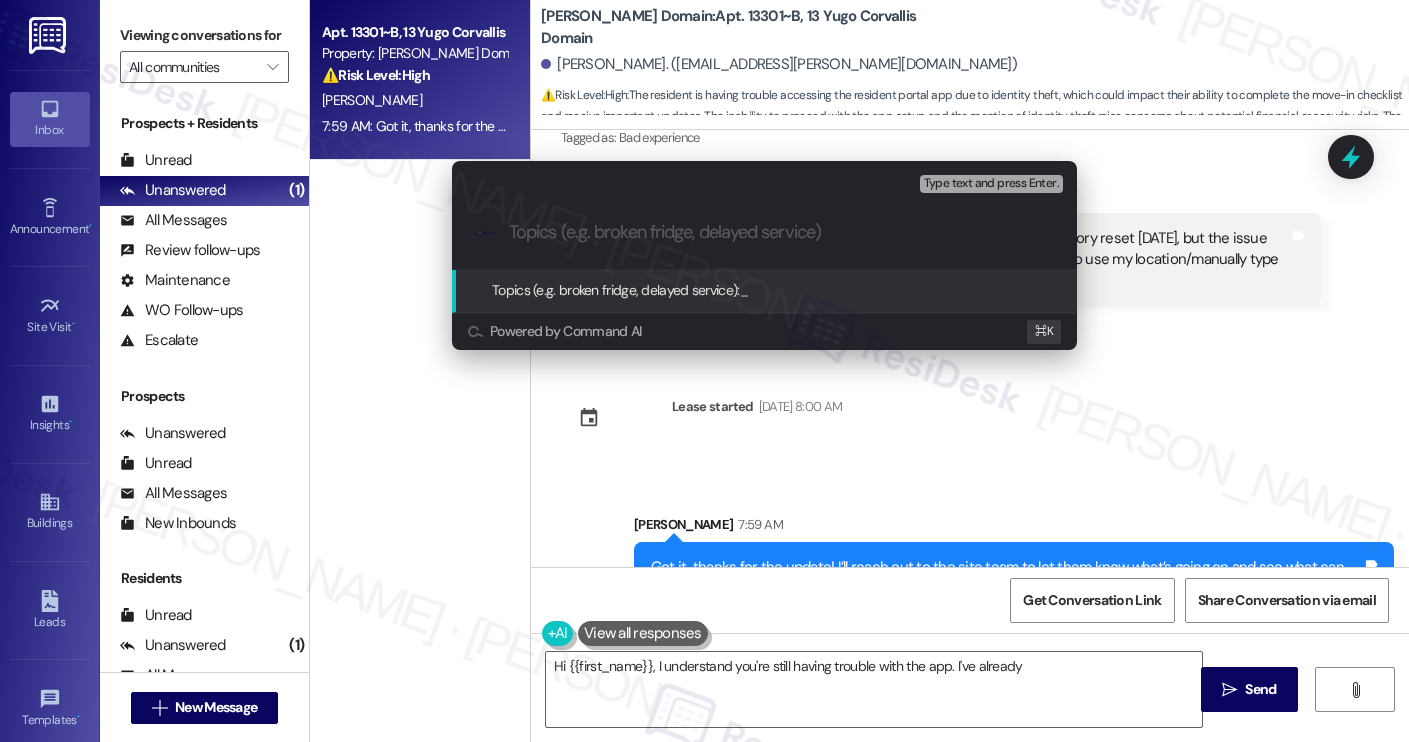 type on "Hi {{first_name}}, I understand you're still having trouble with the app. I've already" 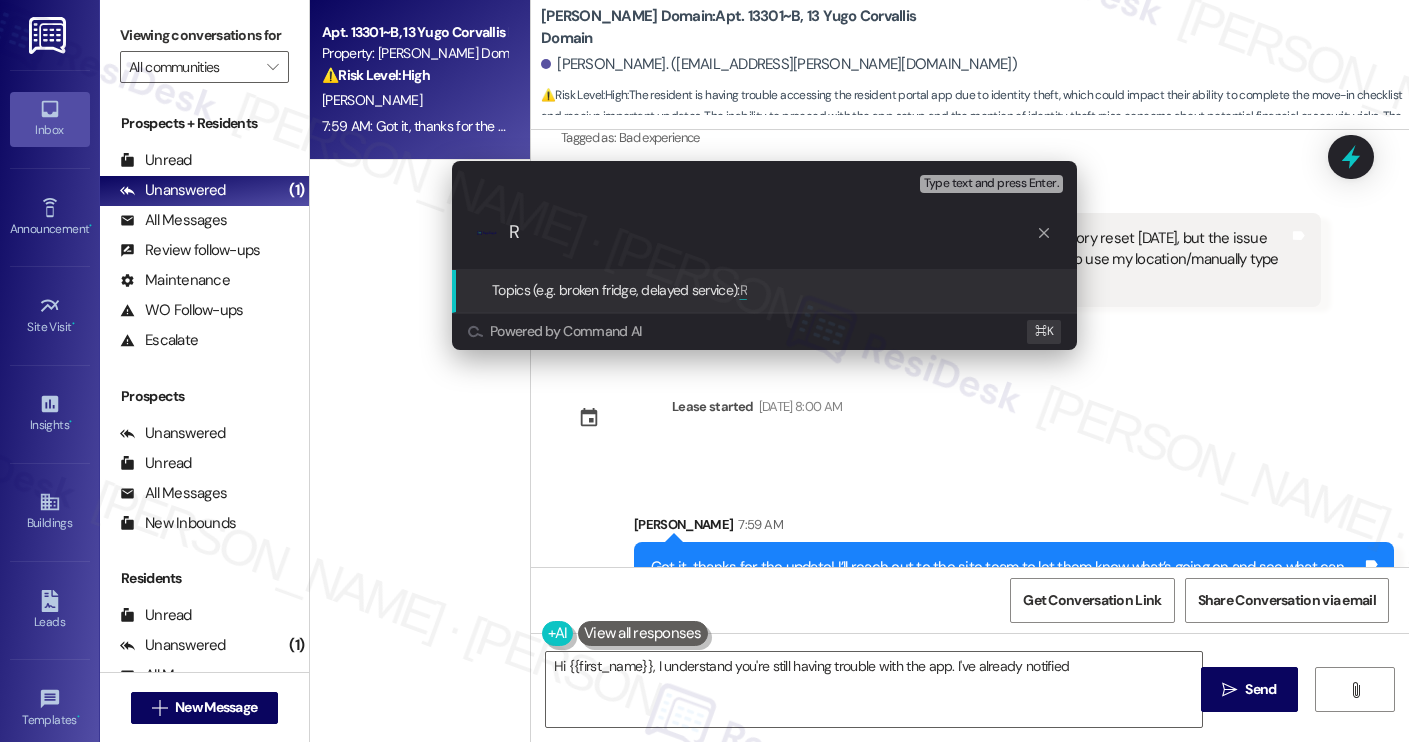 type on "Hi {{first_name}}, I understand you're still having trouble with the app. I've already notified the" 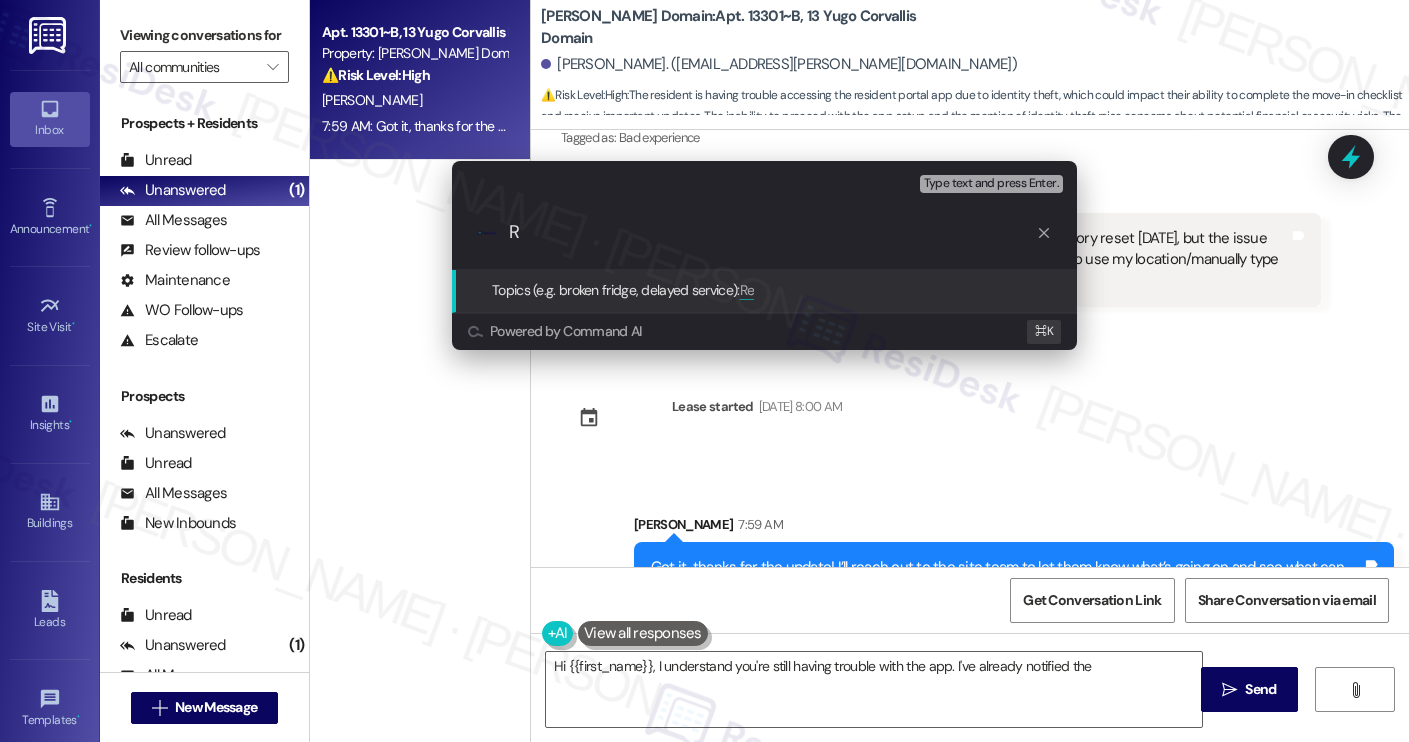type on "Re" 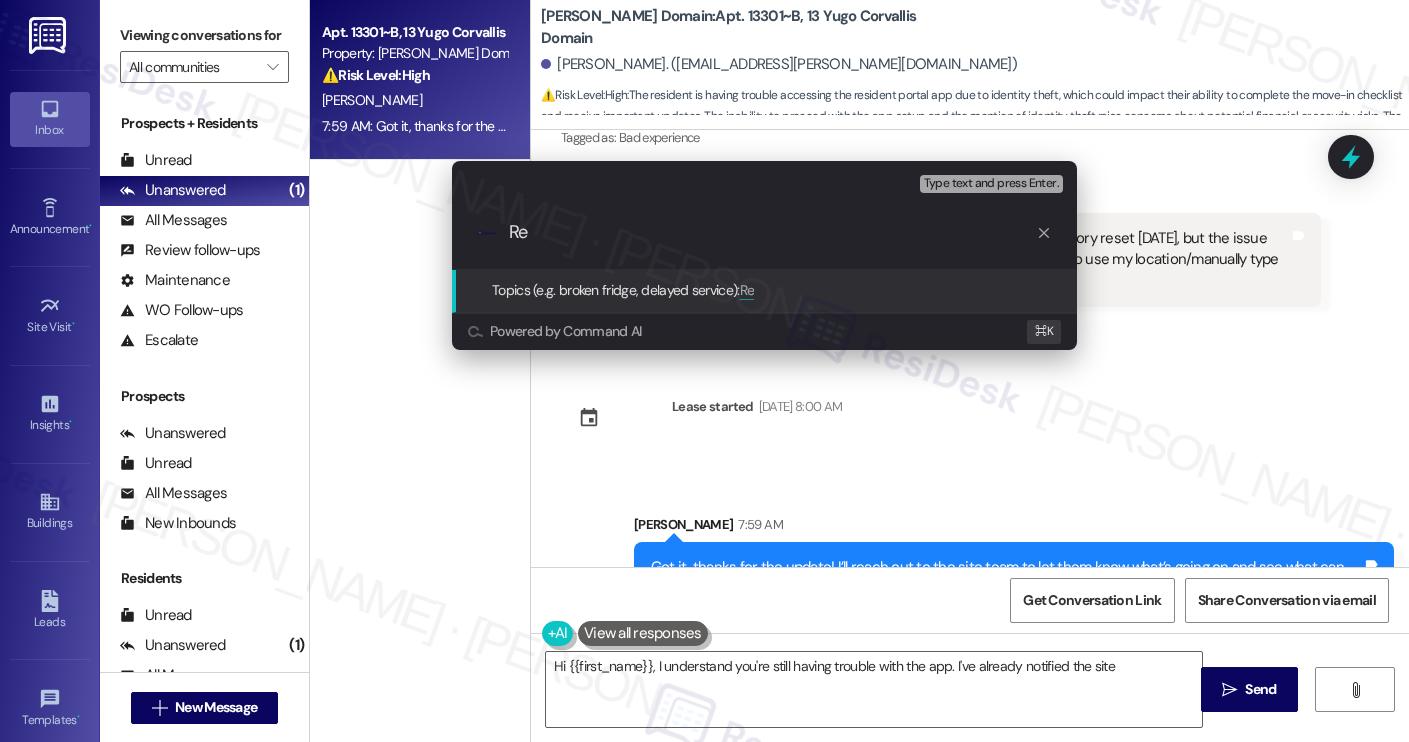 type on "Hi {{first_name}}, I understand you're still having trouble with the app. I've already notified the site team" 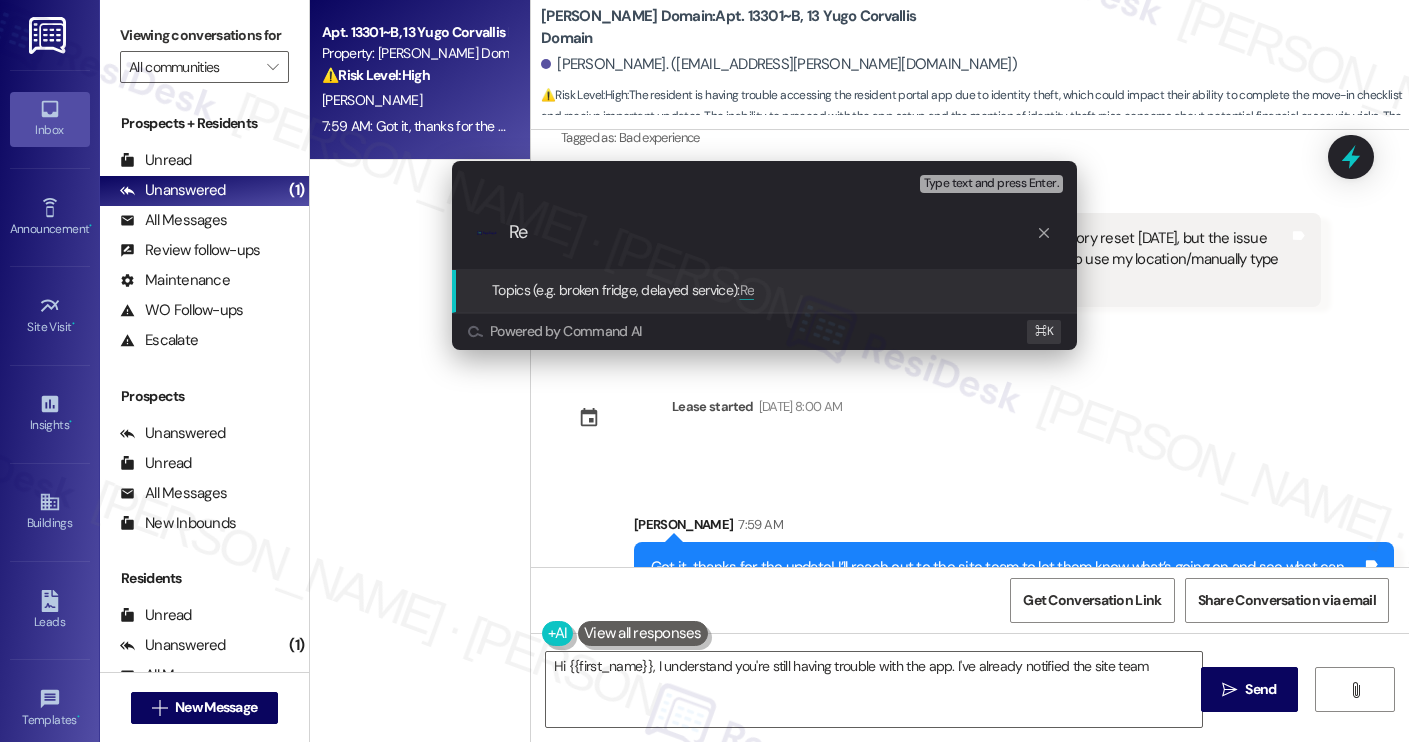 type on "Res" 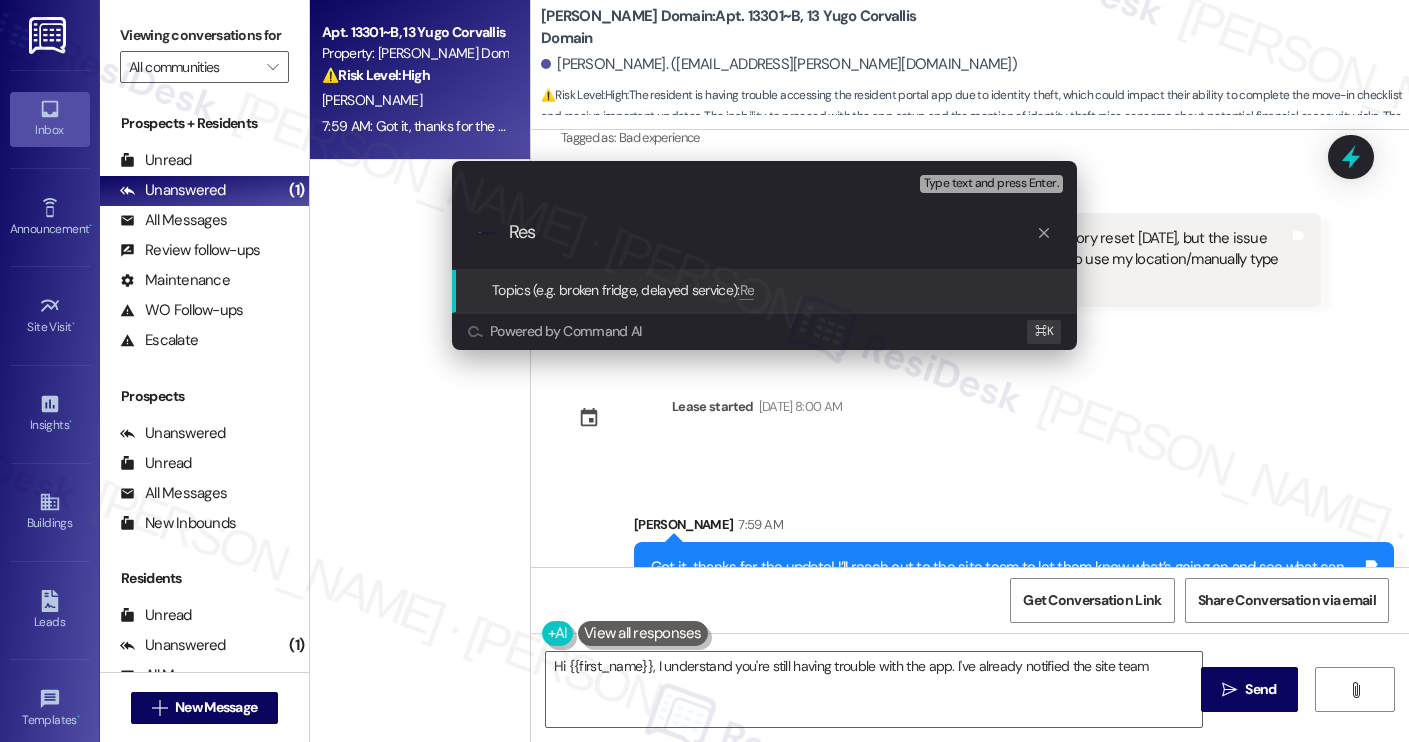 type on "Hi {{first_name}}, I understand you're still having trouble with the app. I've already notified the site team and" 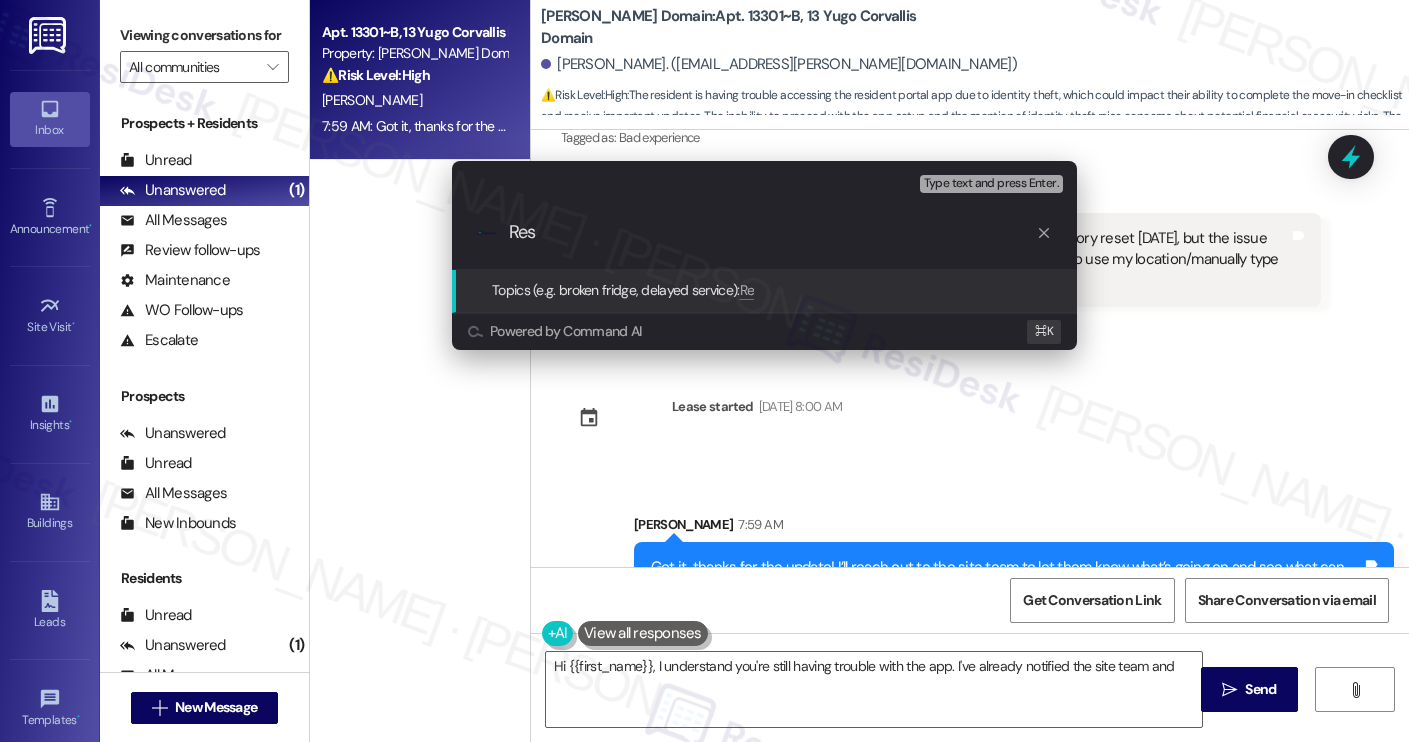 type on "Resi" 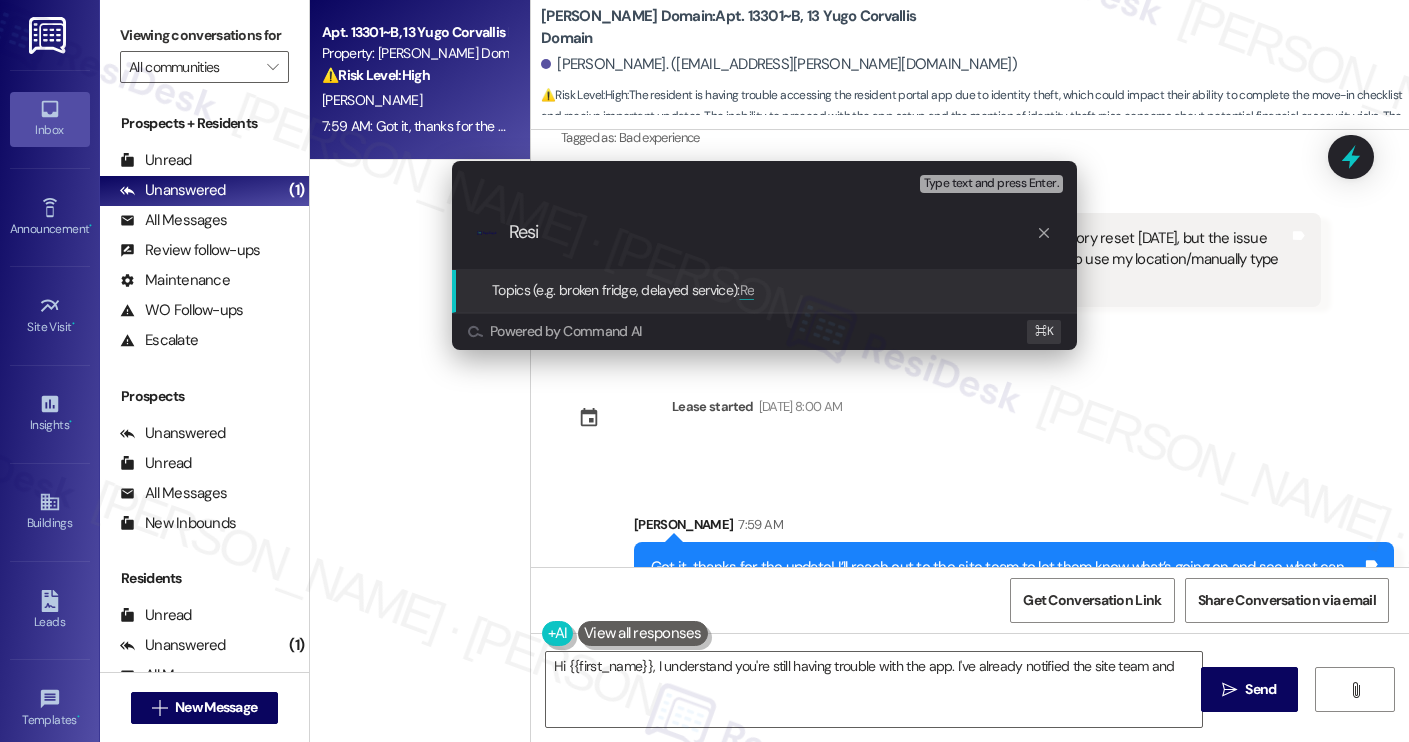 type on "Hi {{first_name}}, I understand you're still having trouble with the app. I've already notified the site team and" 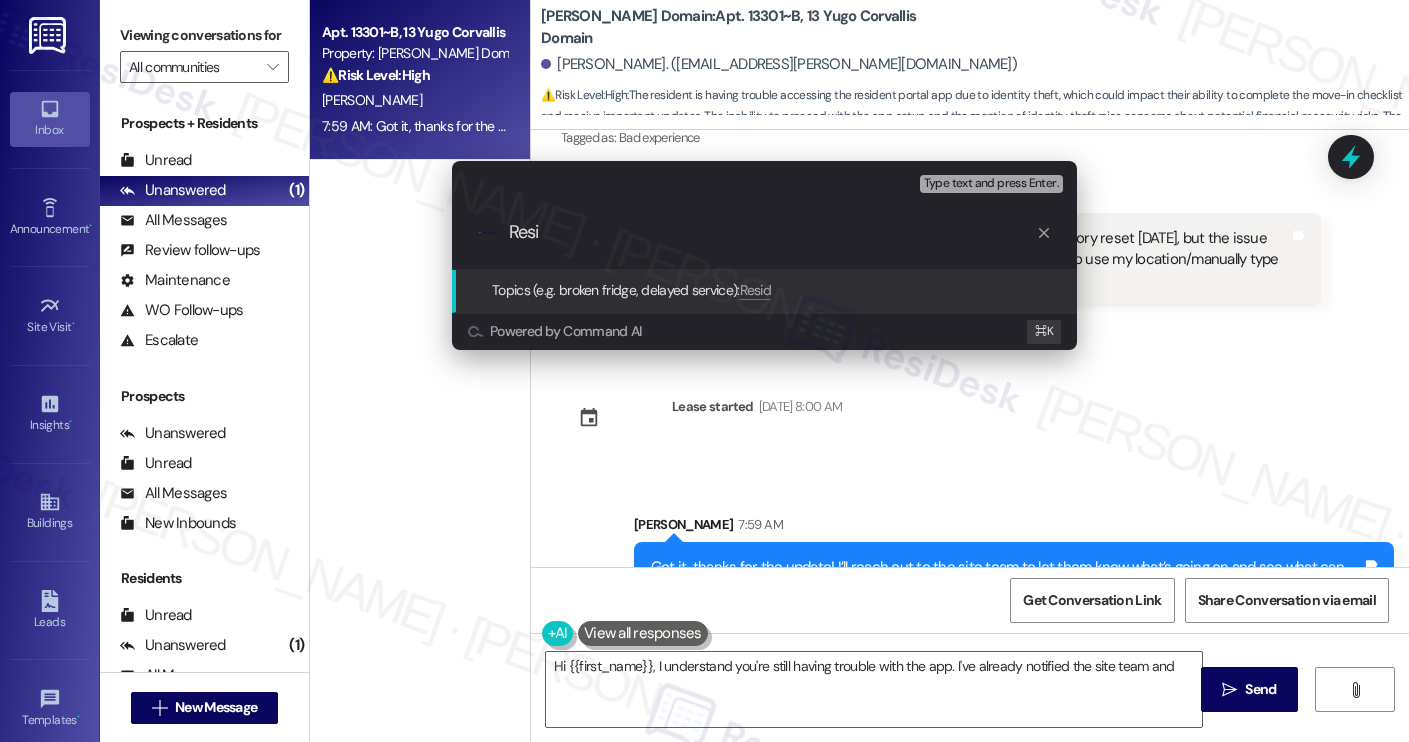 type on "Resid" 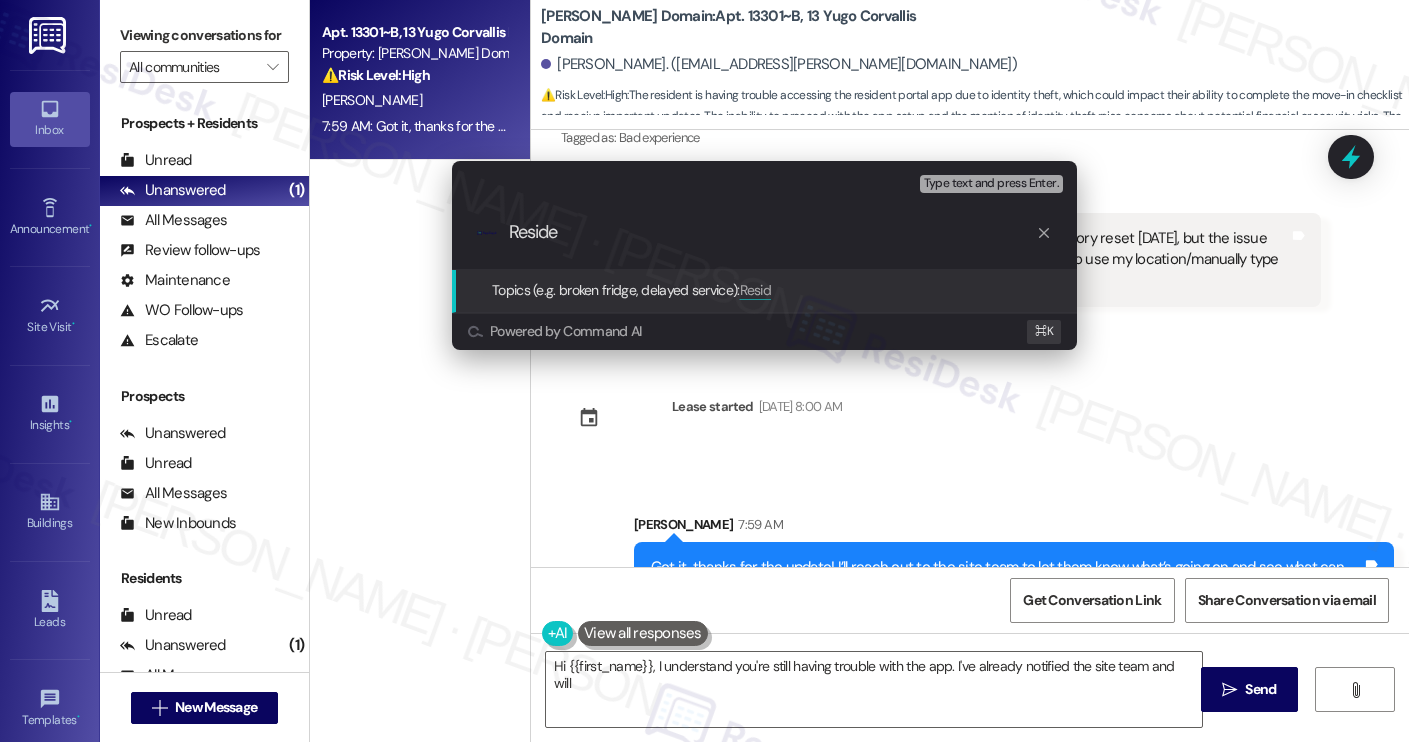 type on "Residen" 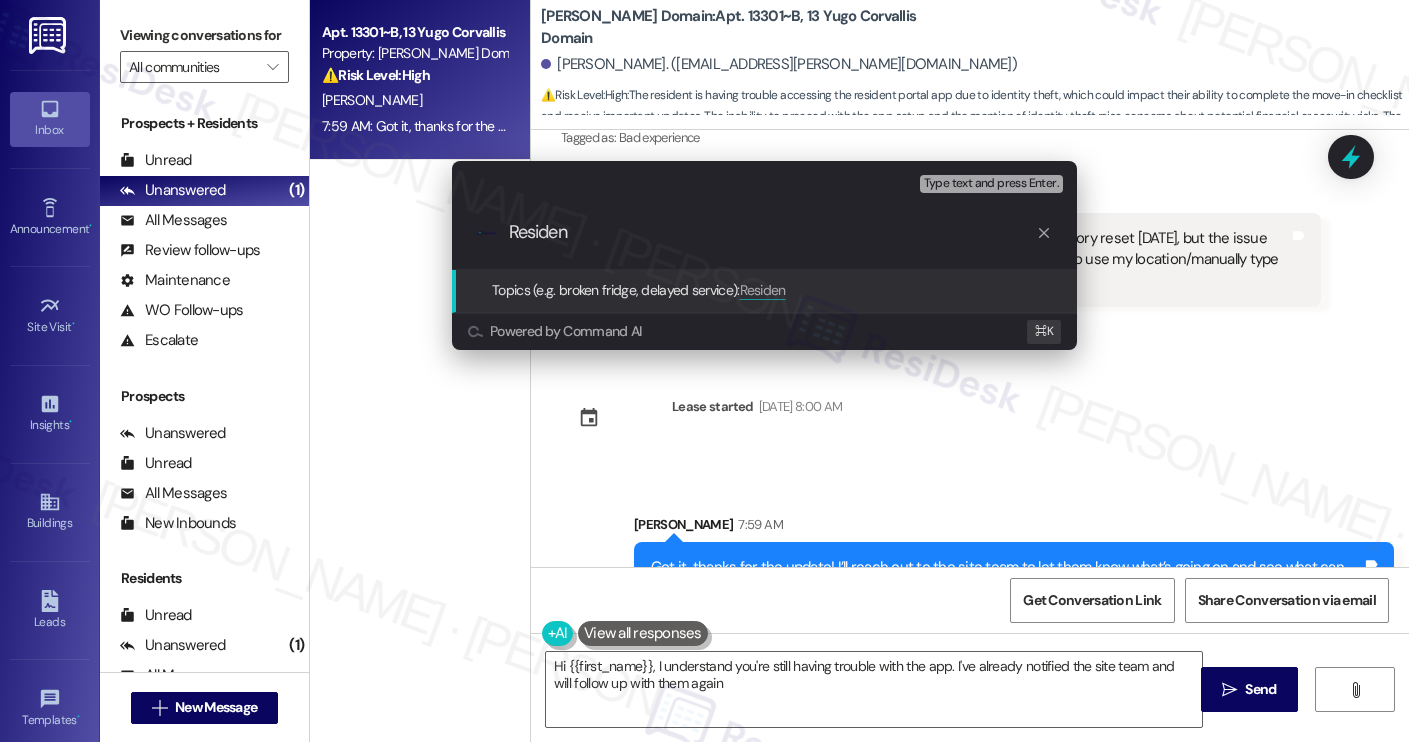 type on "Hi {{first_name}}, I understand you're still having trouble with the app. I've already notified the site team and will follow up with them again" 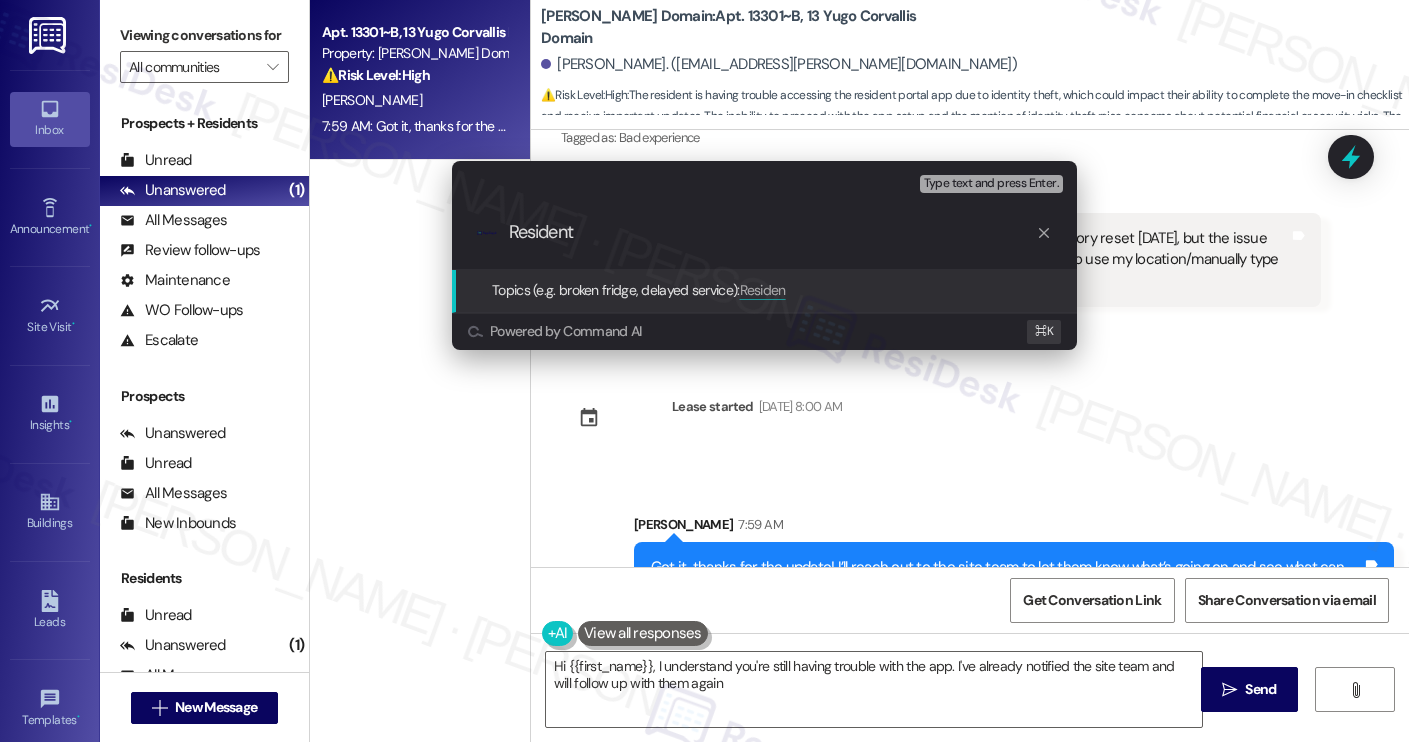 type on "Resident" 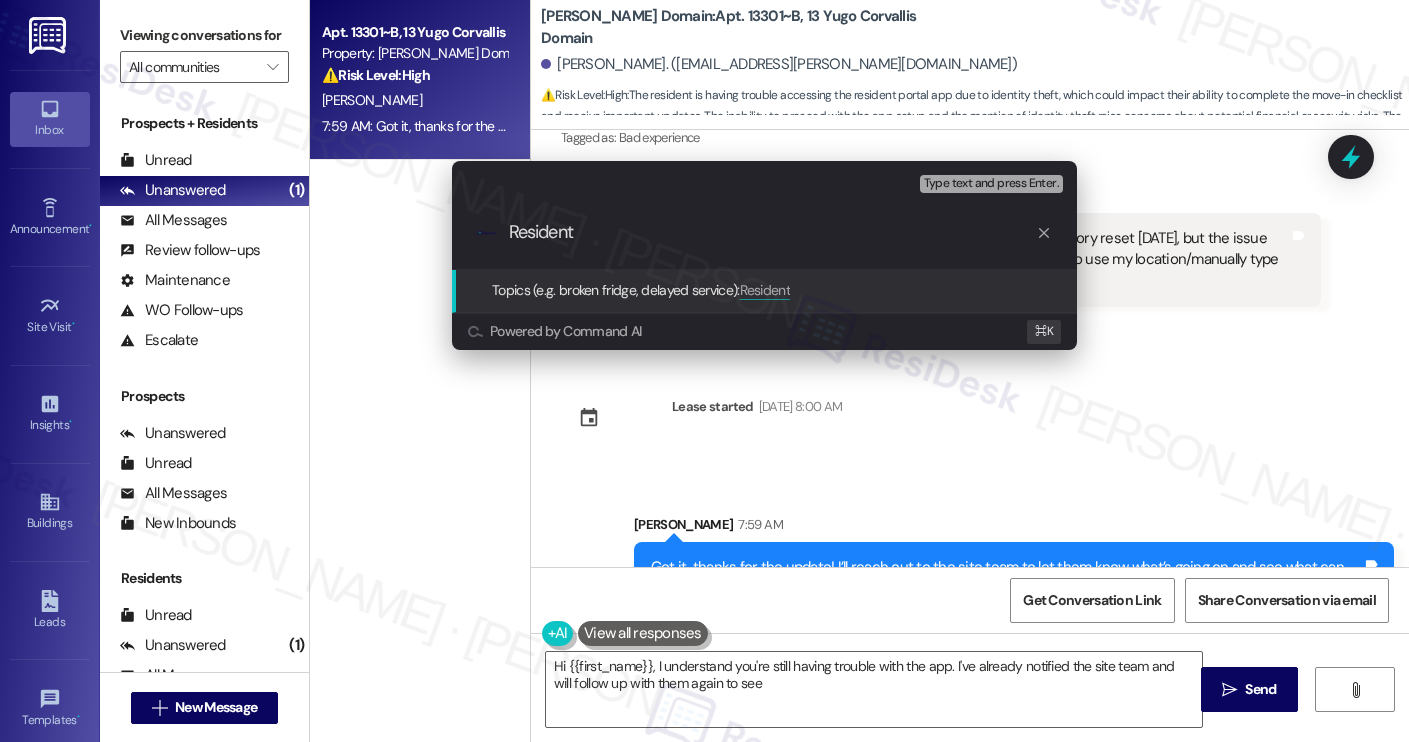 type on "Hi {{first_name}}, I understand you're still having trouble with the app. I've already notified the site team and will follow up with them again to see if" 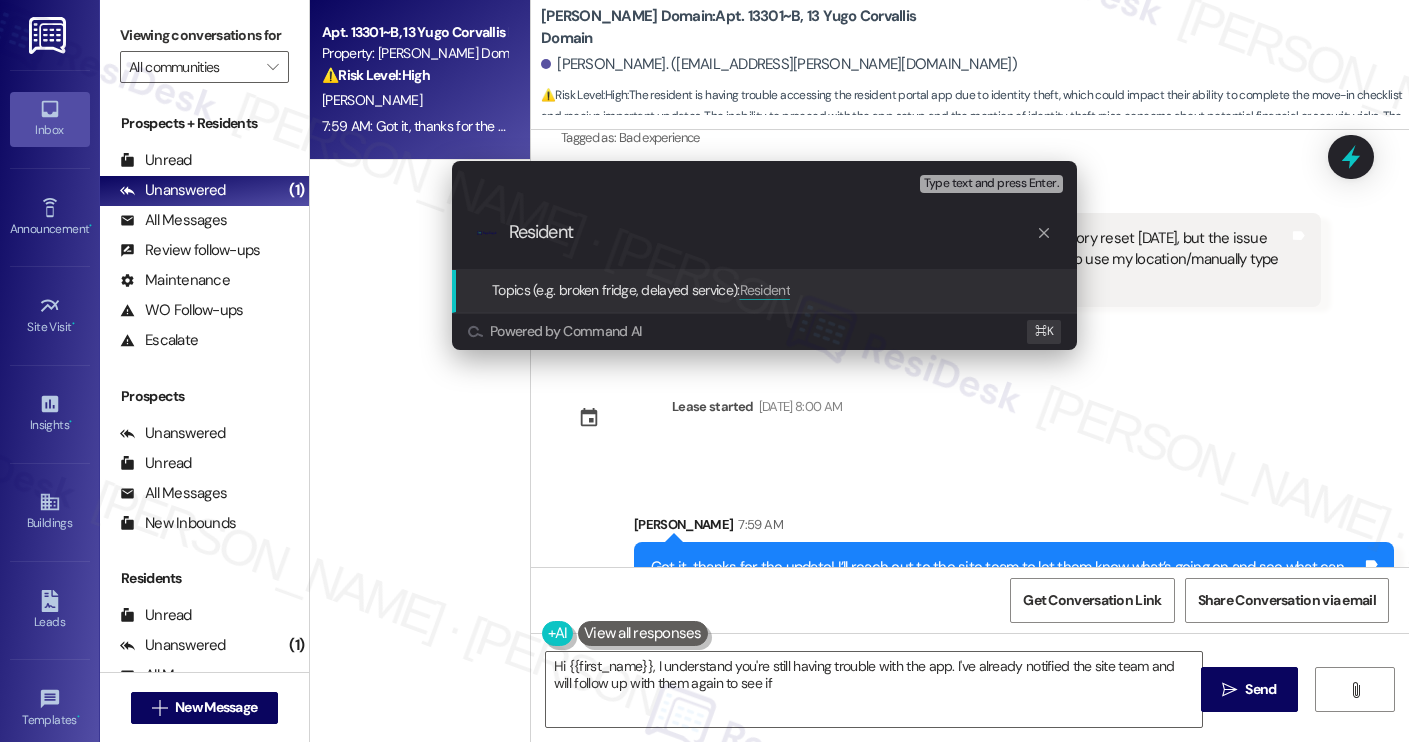 type on "Resident R" 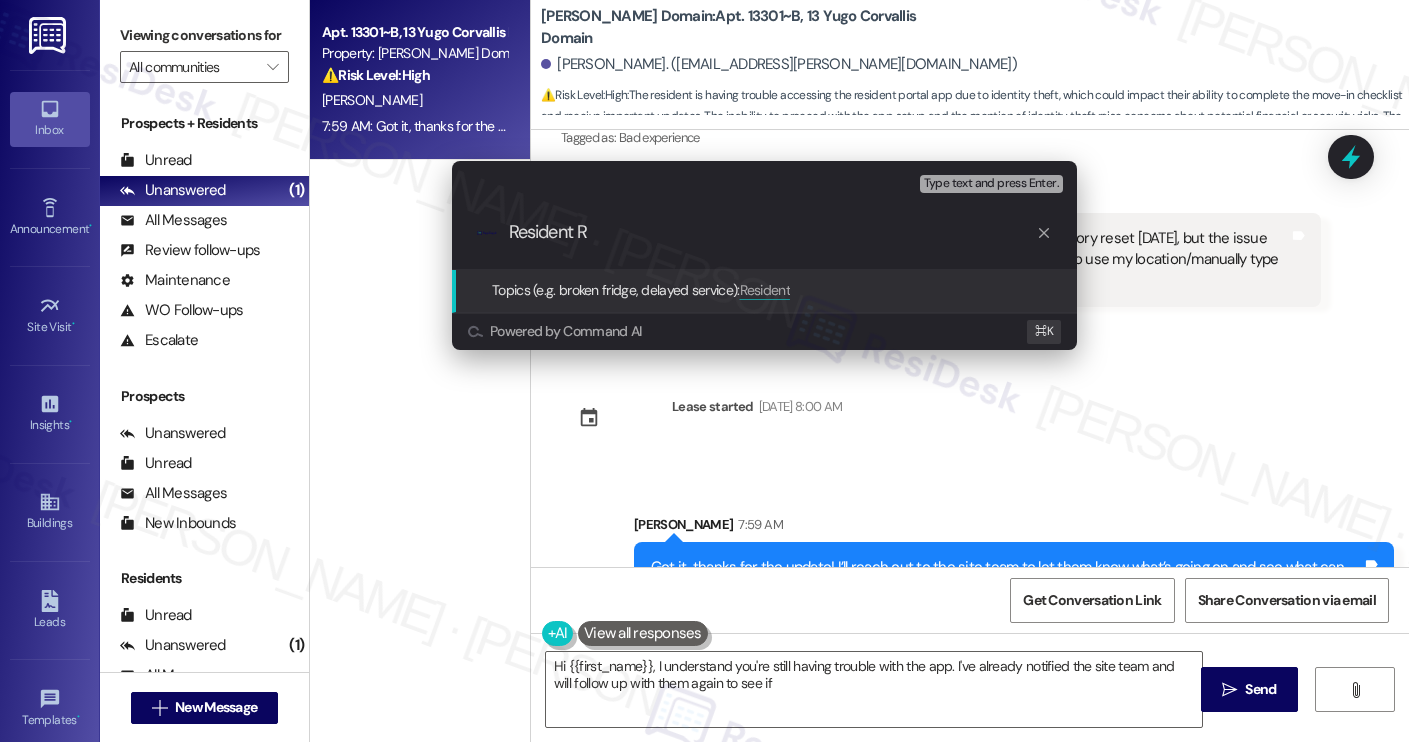 type on "Hi {{first_name}}, I understand you're still having trouble with the app. I've already notified the site team and will follow up with them again to see if" 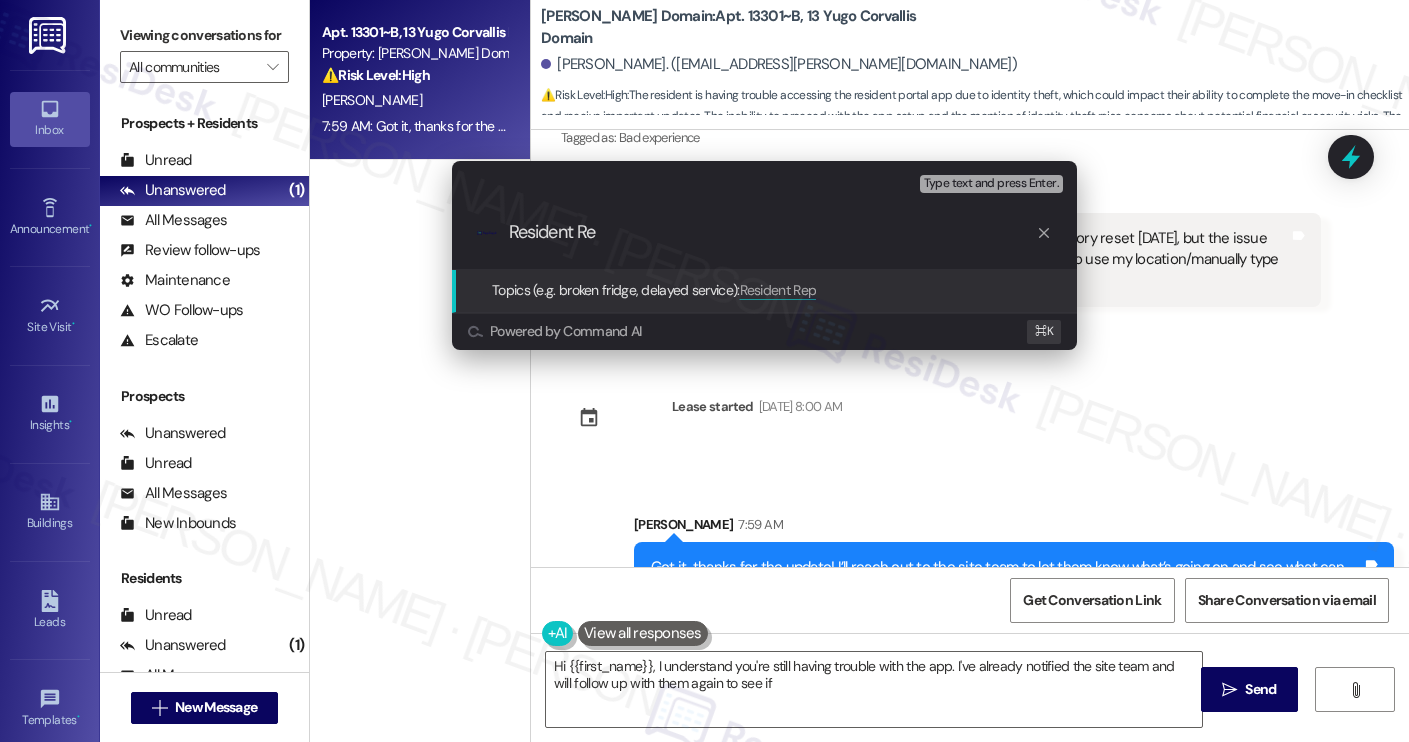 type on "Resident Rep" 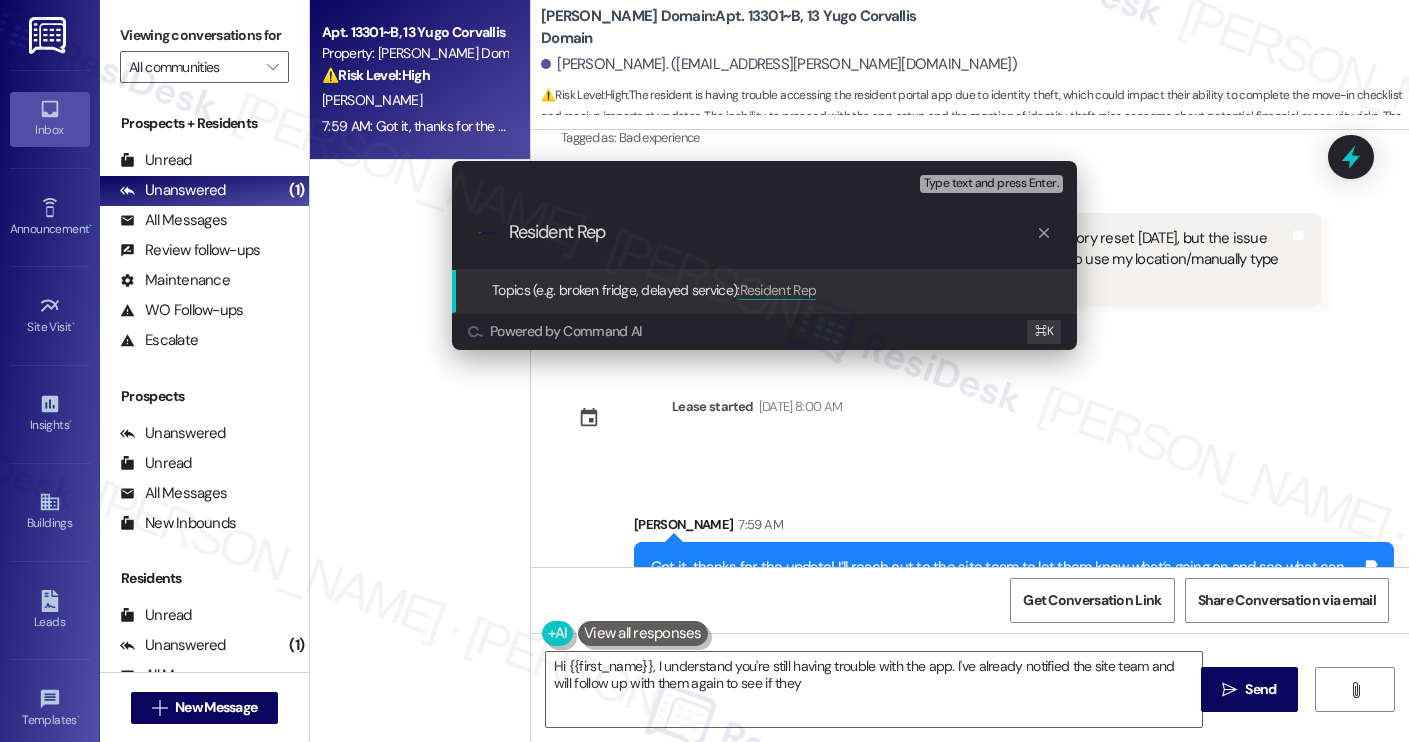 type on "Hi {{first_name}}, I understand you're still having trouble with the app. I've already notified the site team and will follow up with them again to see if they have" 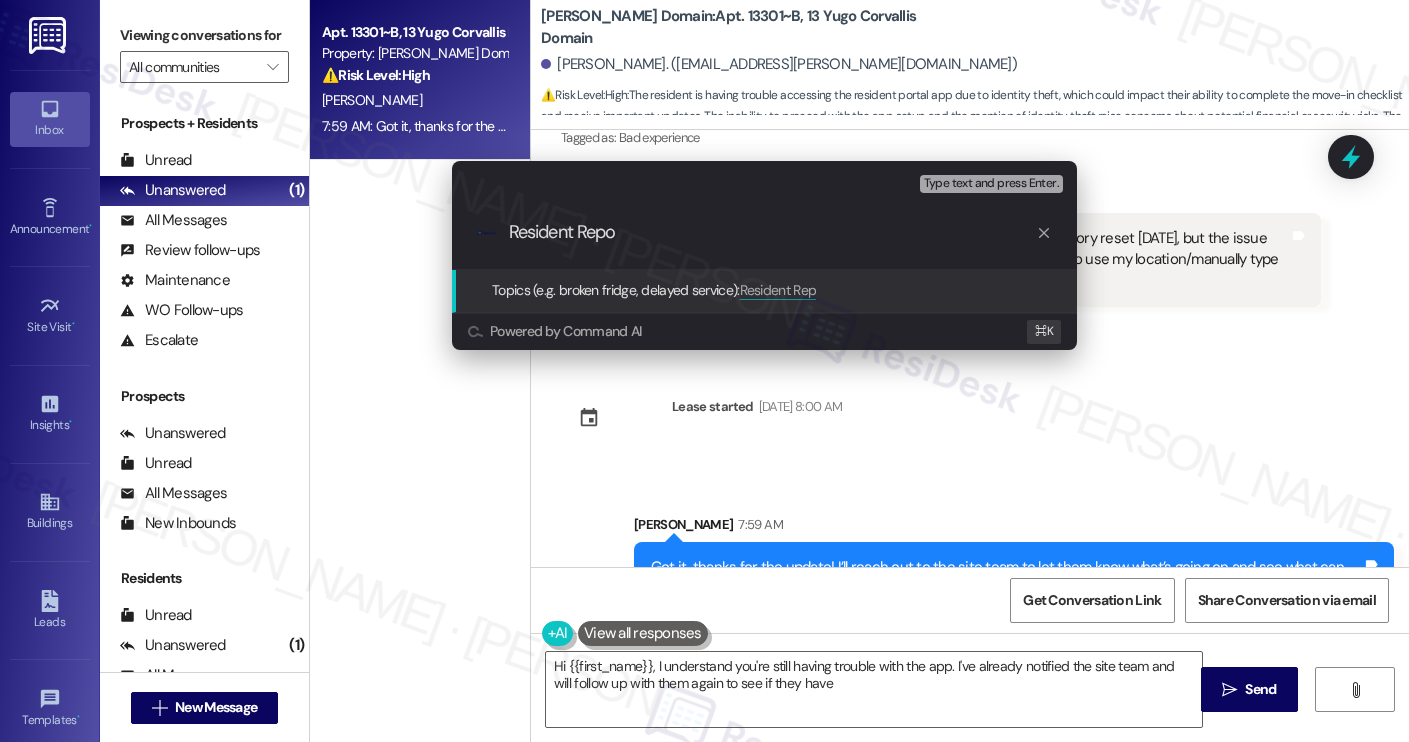 type on "Resident Repor" 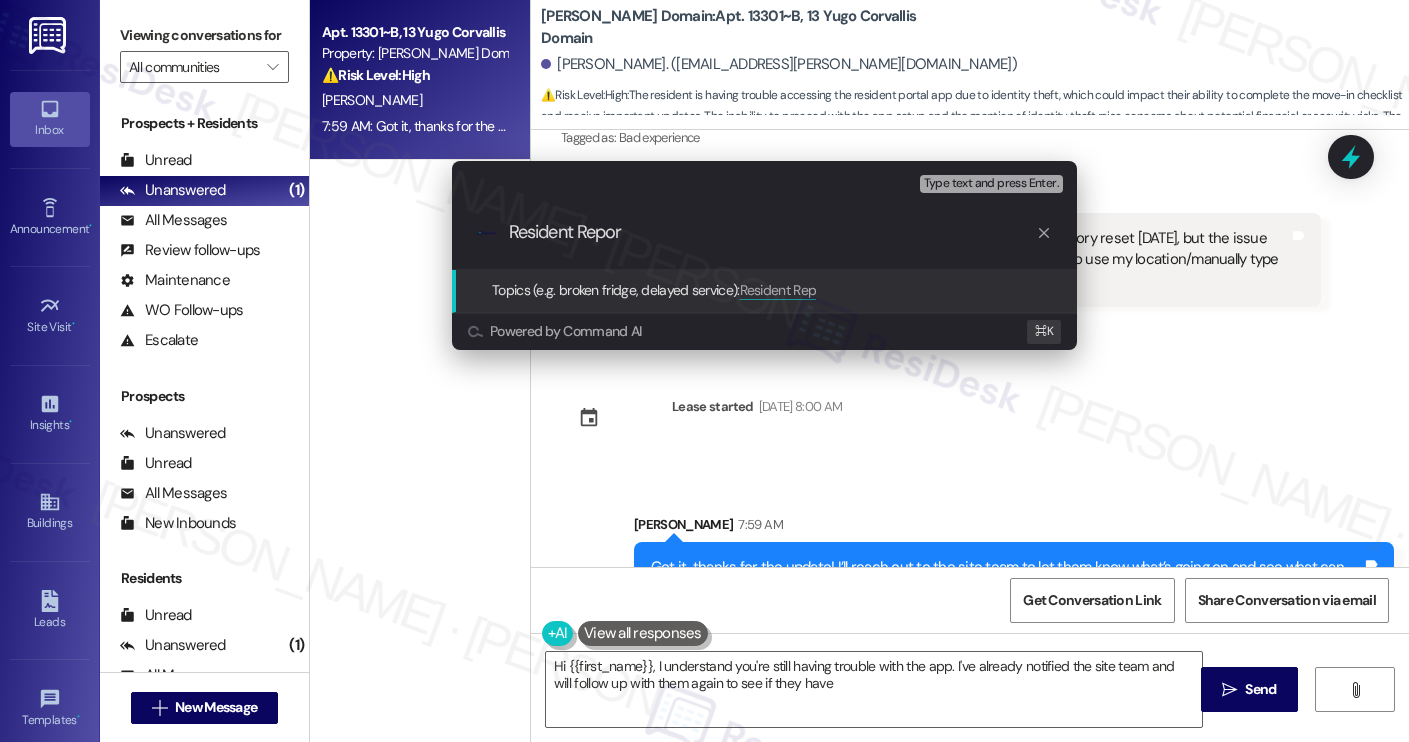 type on "Hi {{first_name}}, I understand you're still having trouble with the app. I've already notified the site team and will follow up with them again to see if they have" 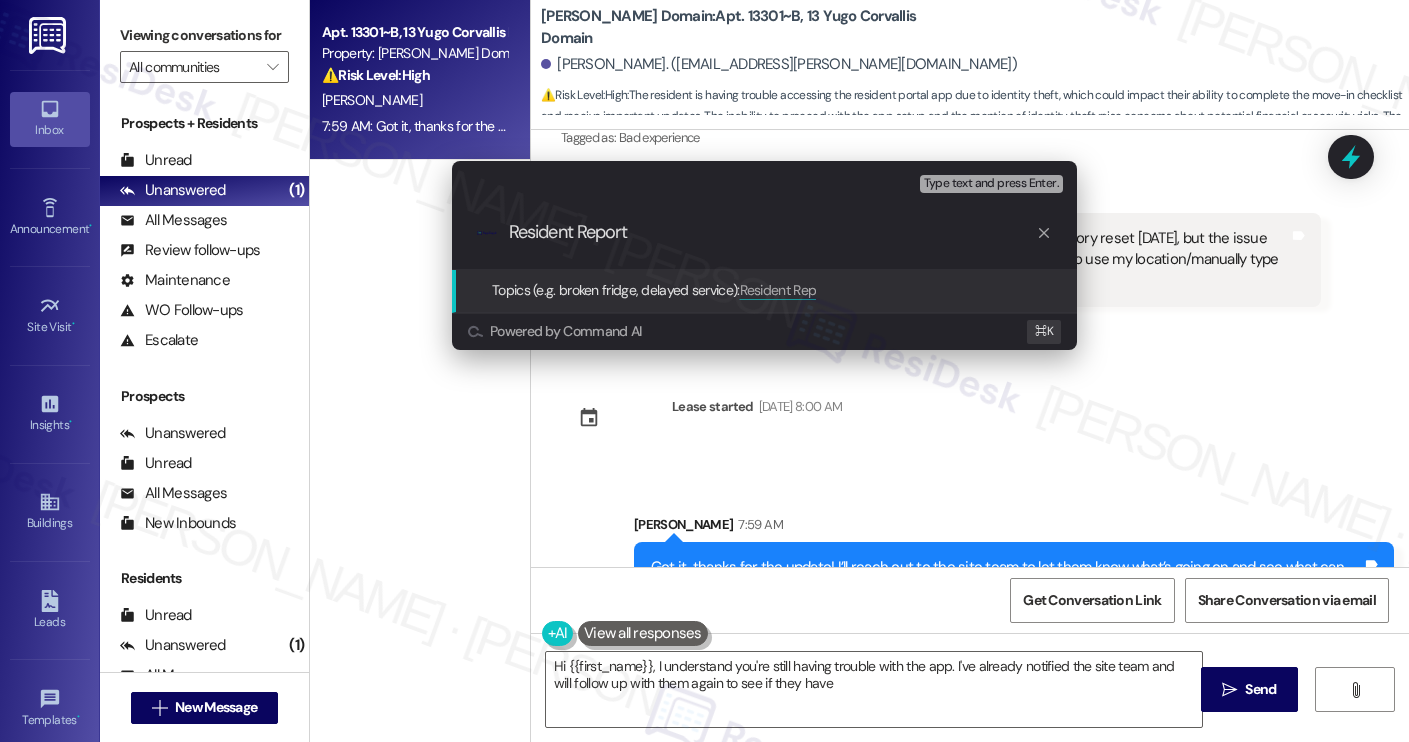 type on "Hi {{first_name}}, I understand you're still having trouble with the app. I've already notified the site team and will follow up with them again to see if they have a" 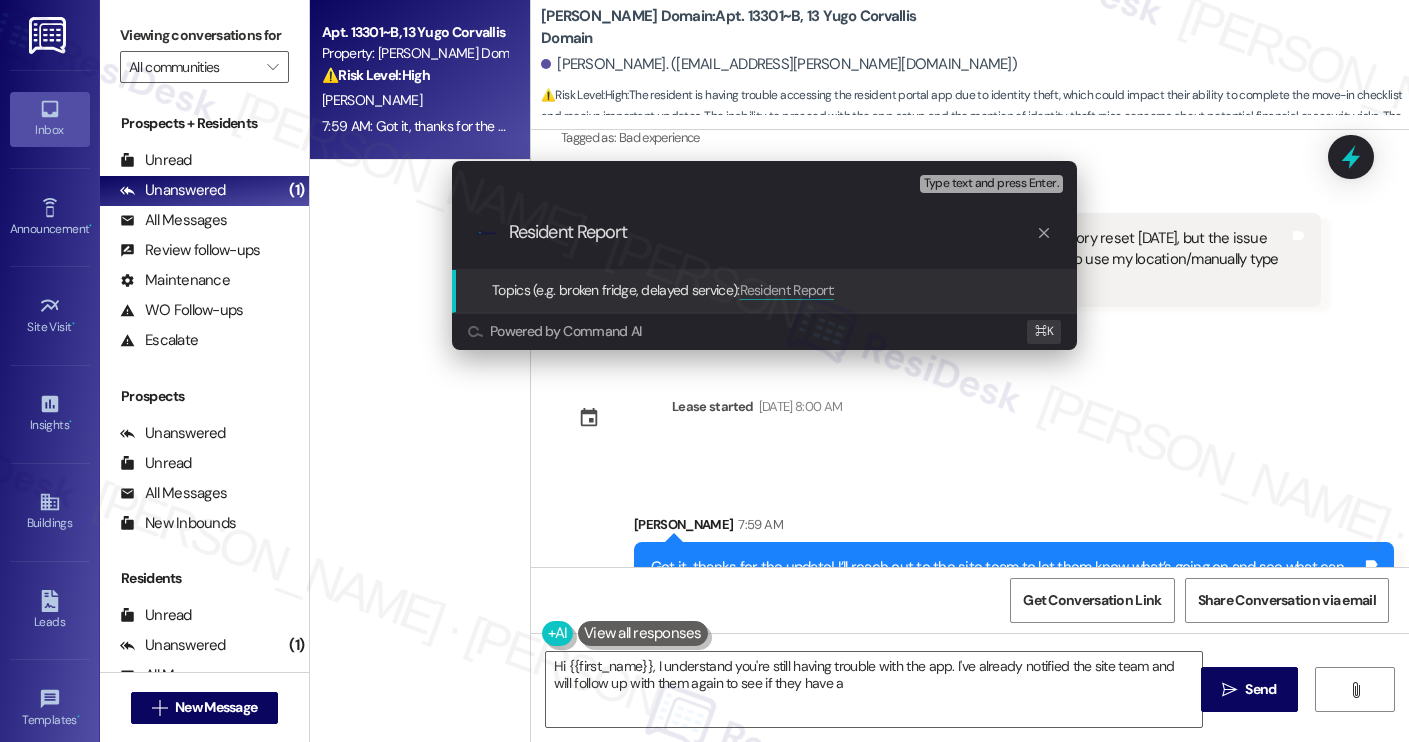type on "Resident Report:" 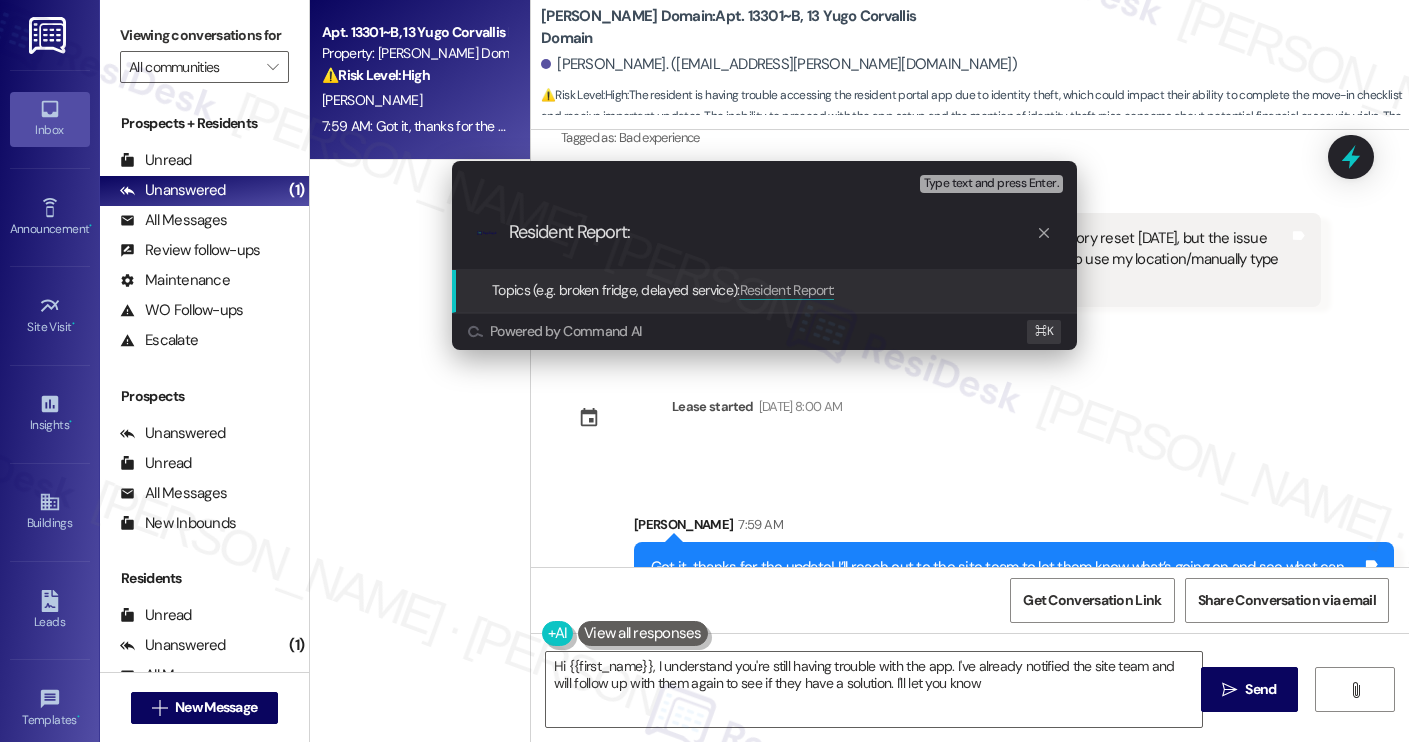 type on "Hi {{first_name}}, I understand you're still having trouble with the app. I've already notified the site team and will follow up with them again to see if they have a solution. I'll let you know as" 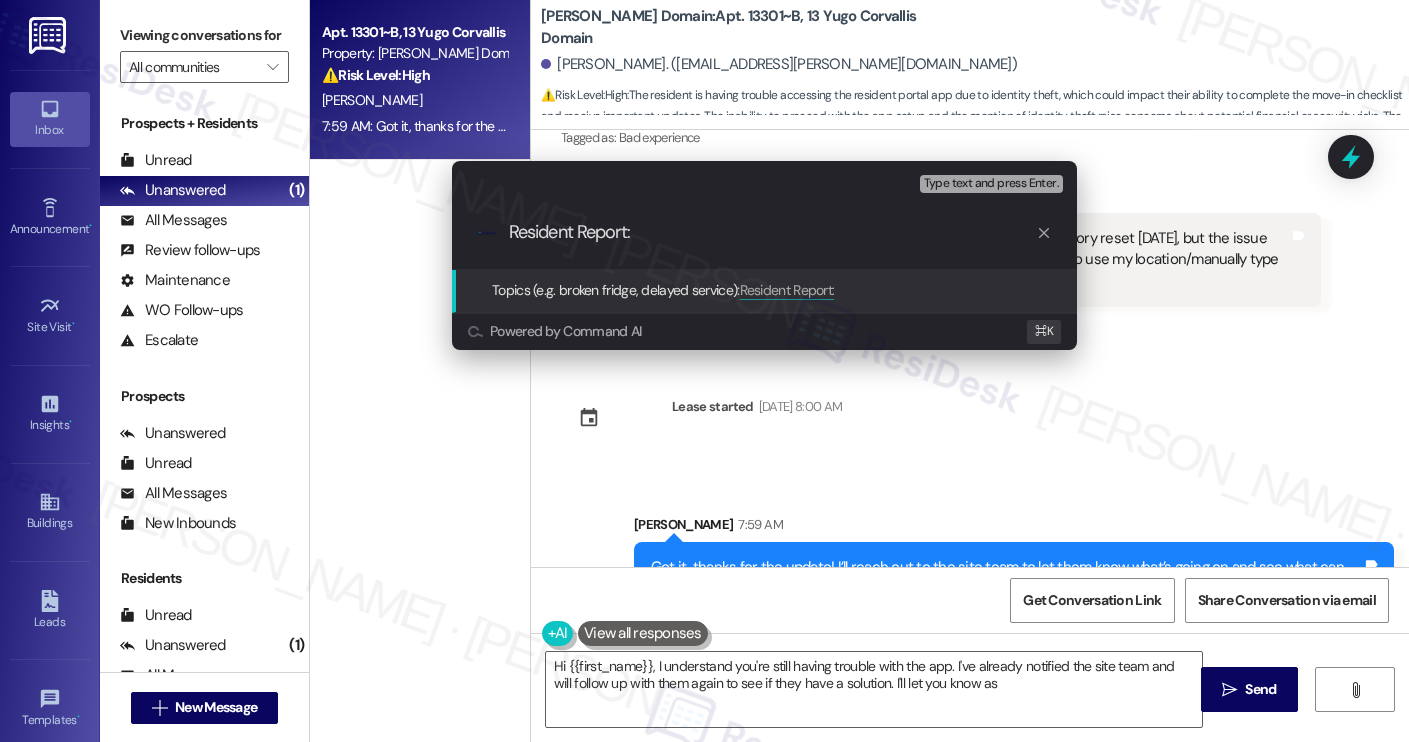 type on "Resident Report:" 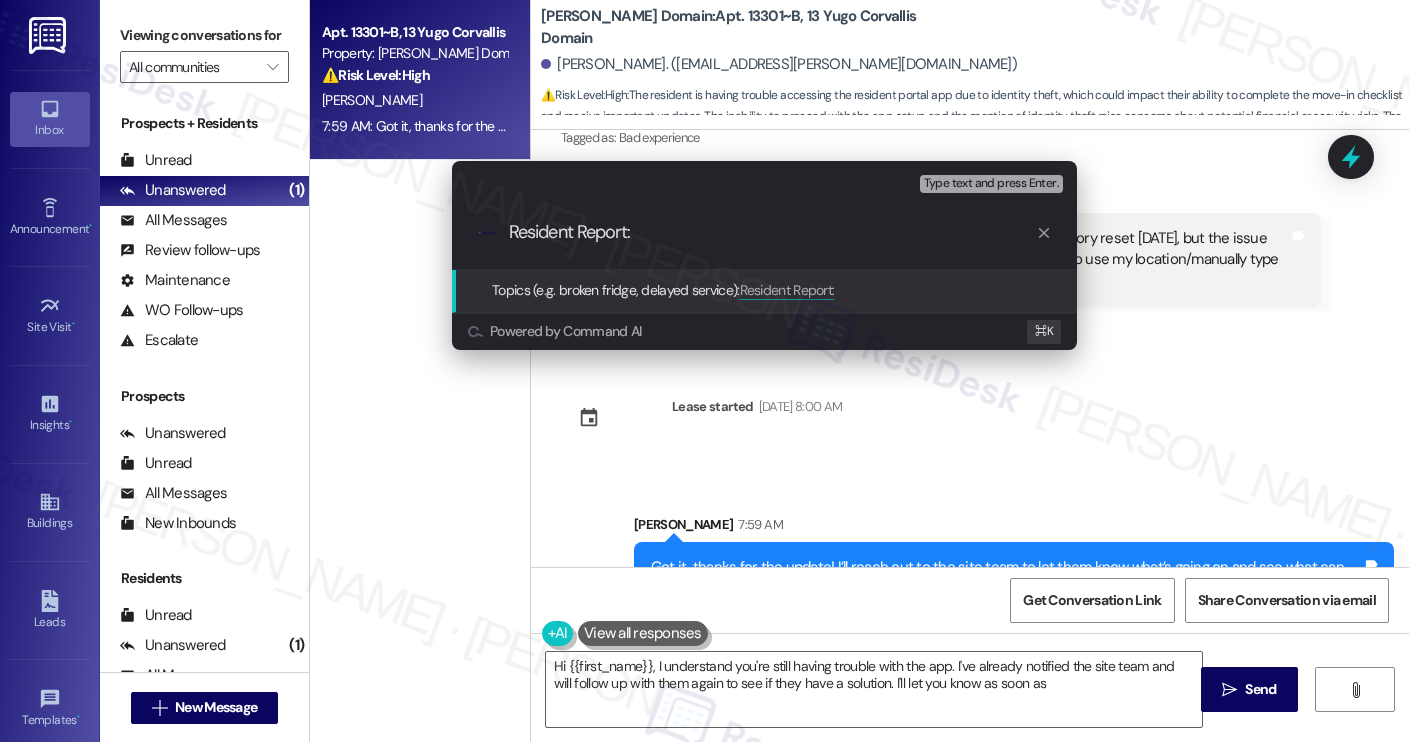 type on "Hi {{first_name}}, I understand you're still having trouble with the app. I've already notified the site team and will follow up with them again to see if they have a solution. I'll let you know as soon as" 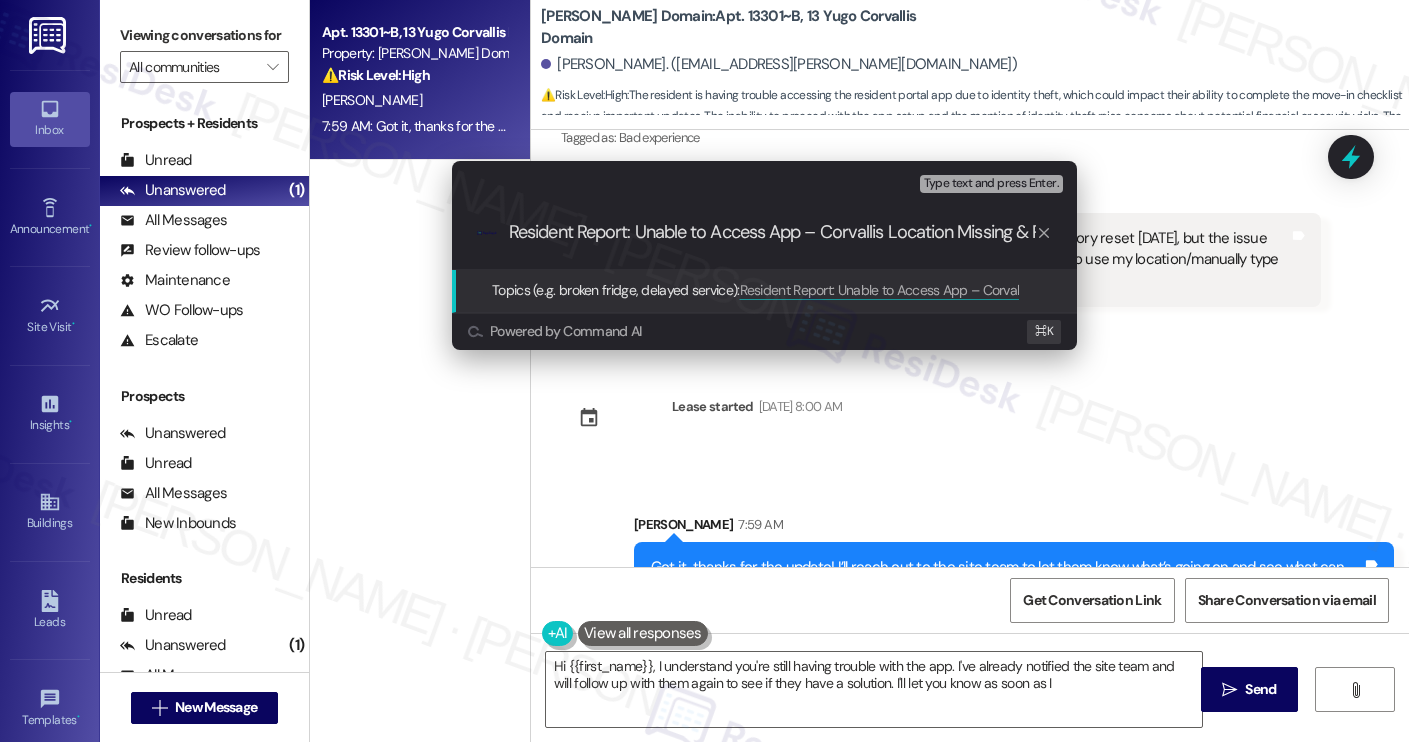 scroll, scrollTop: 0, scrollLeft: 403, axis: horizontal 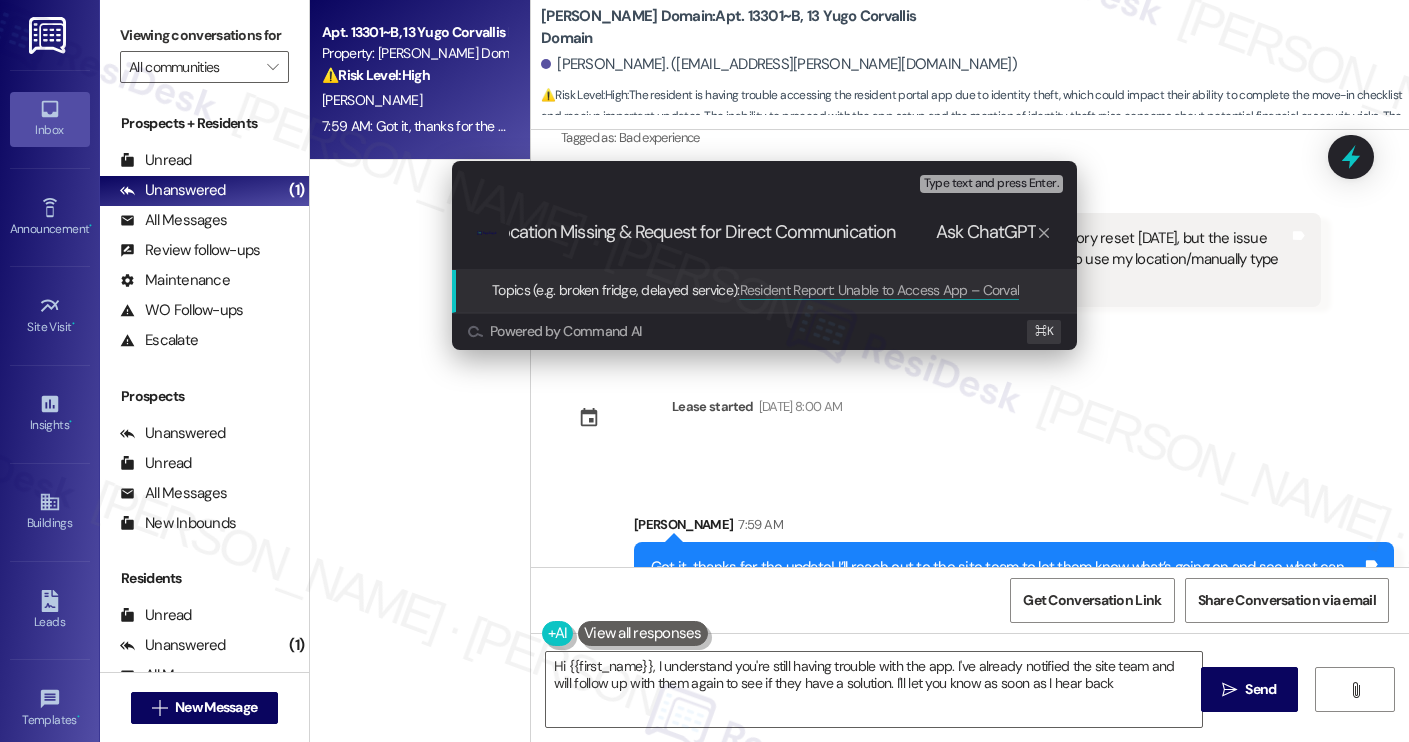 type on "Hi {{first_name}}, I understand you're still having trouble with the app. I've already notified the site team and will follow up with them again to see if they have a solution. I'll let you know as soon as I hear back!" 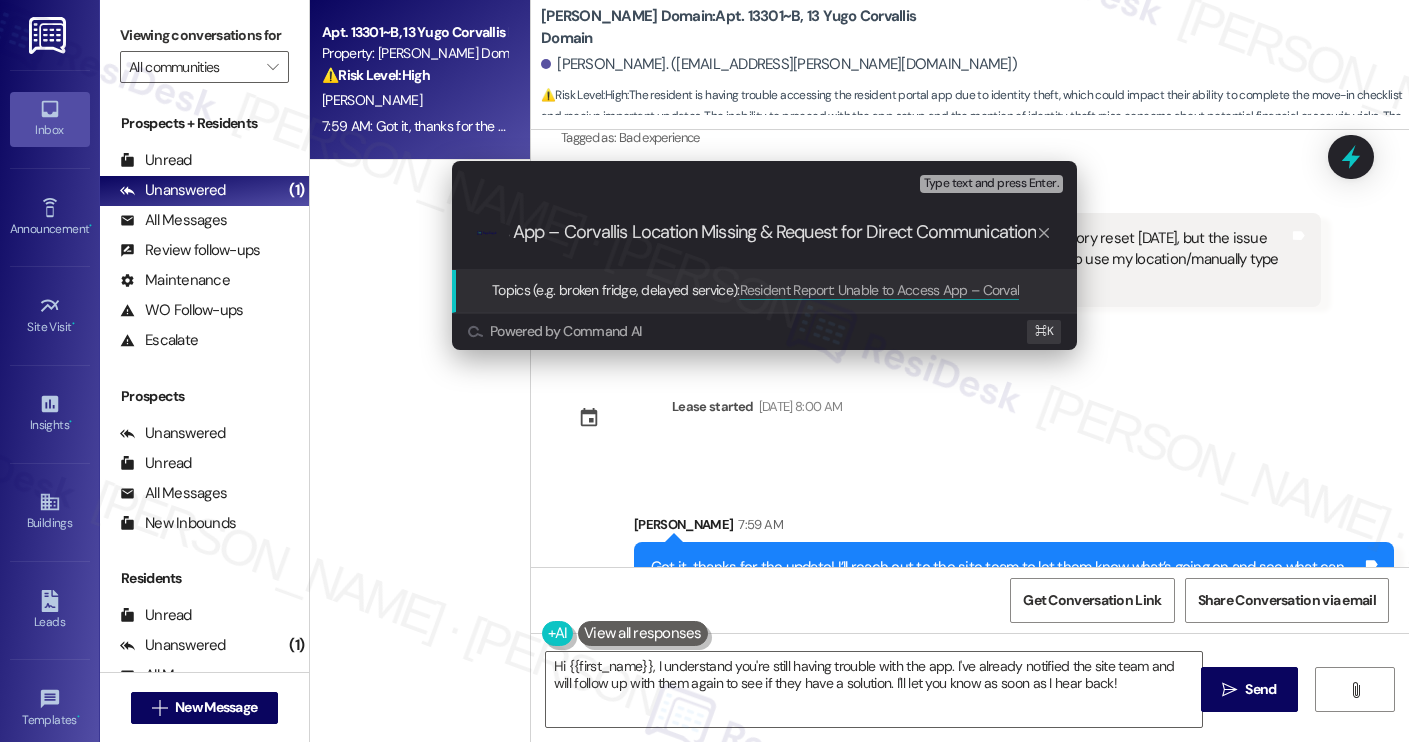 type on "Resident Report: Unable to Access App – Corvallis Location Missing & Request for Direct Communication" 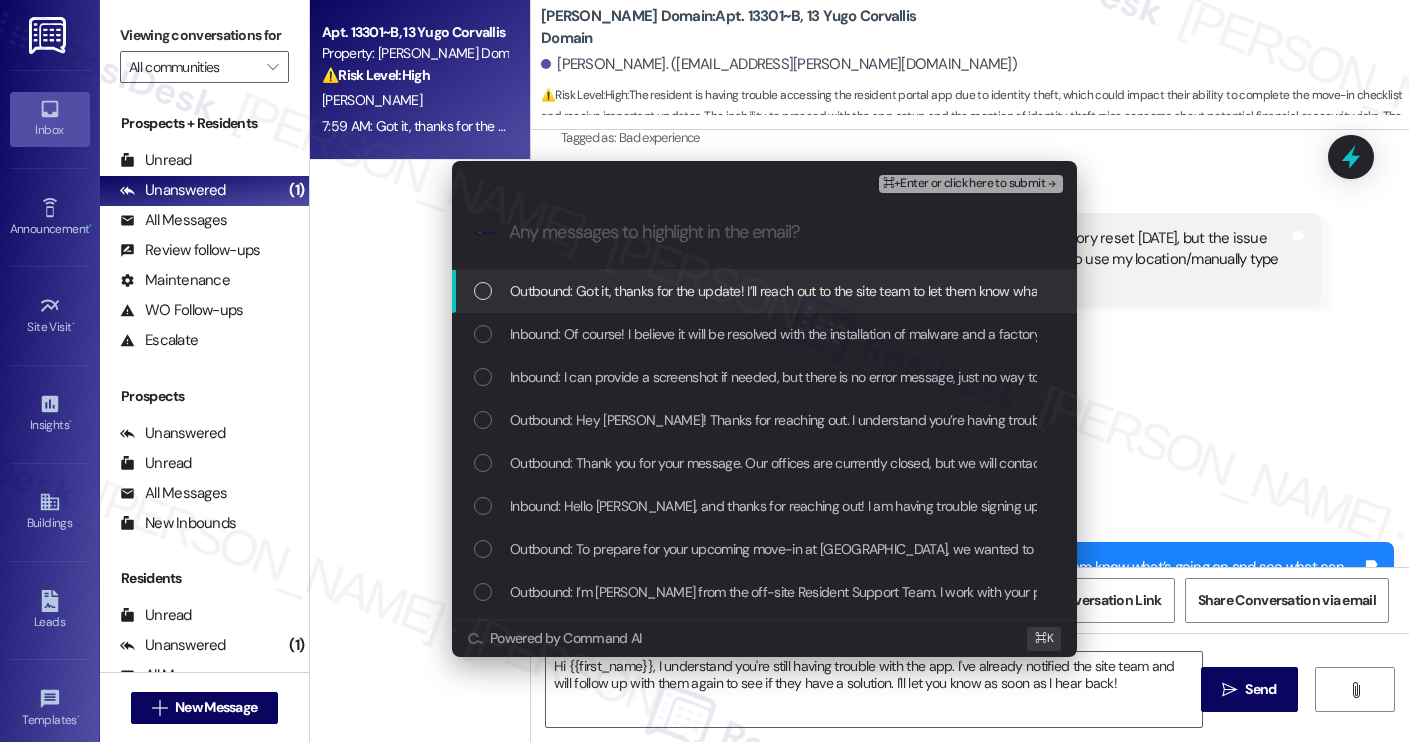 scroll, scrollTop: 0, scrollLeft: 0, axis: both 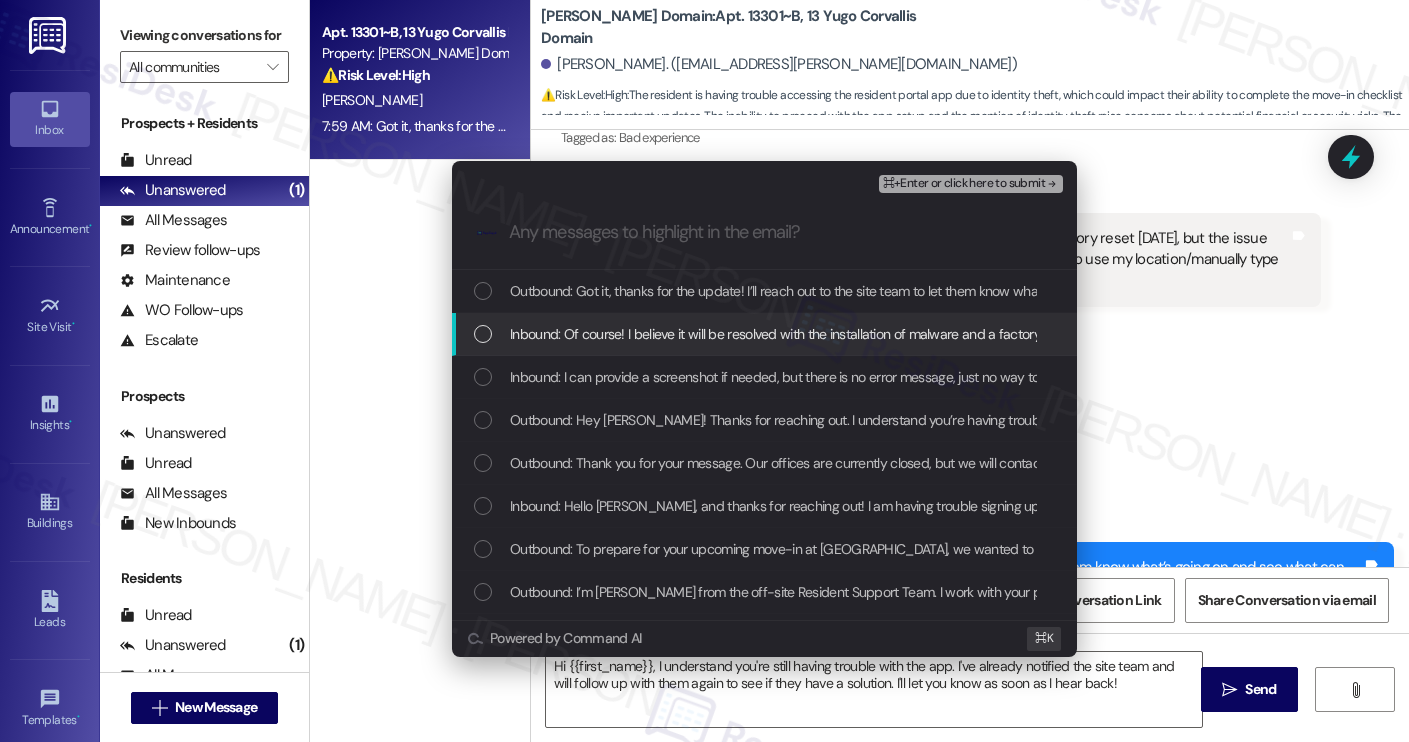 click on "Inbound: Of course! I believe it will be resolved with the installation of malware and a factory reset tomorrow, but the issue I've had is that Corvallis location doesn't show up at all when I try to use my location/manually type it in." at bounding box center [1189, 334] 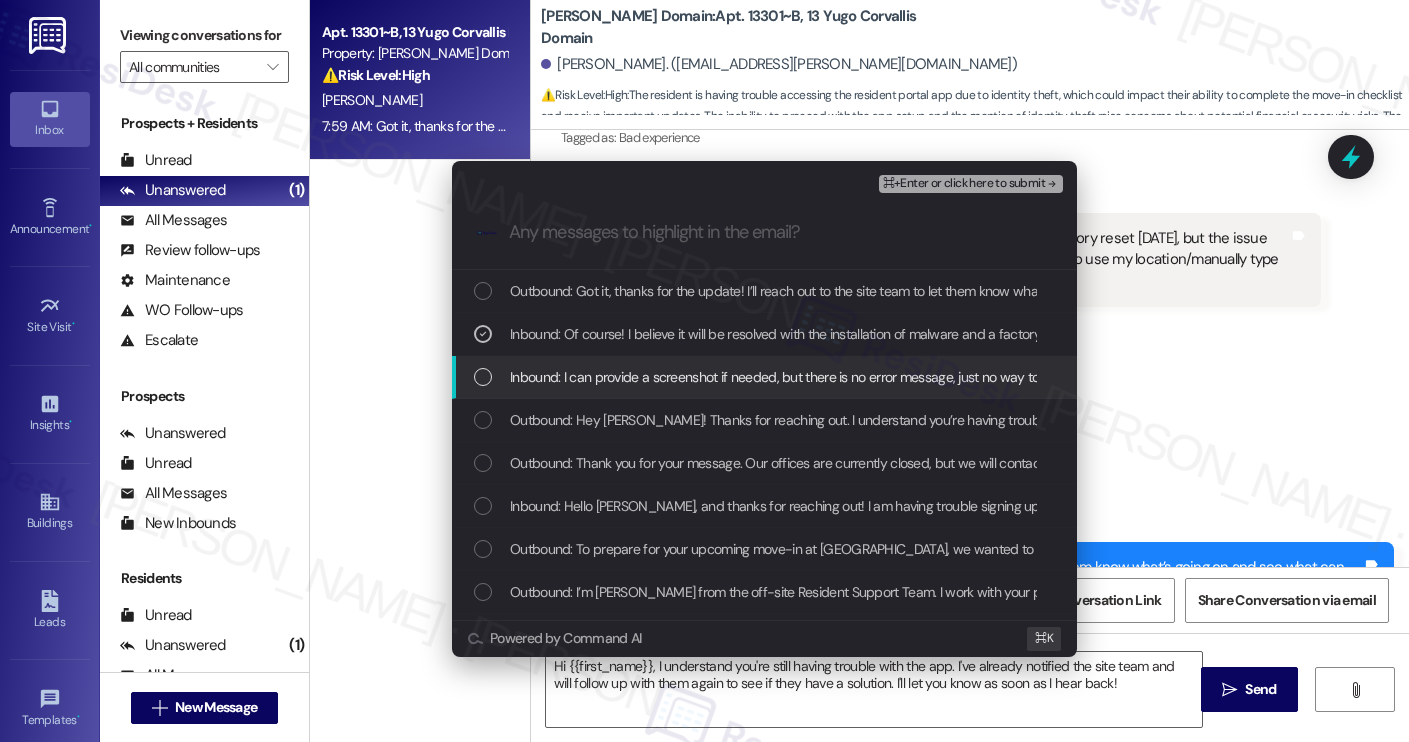 click on "Inbound: I can provide a screenshot if needed, but there is no error message, just no way to proceed." at bounding box center (802, 377) 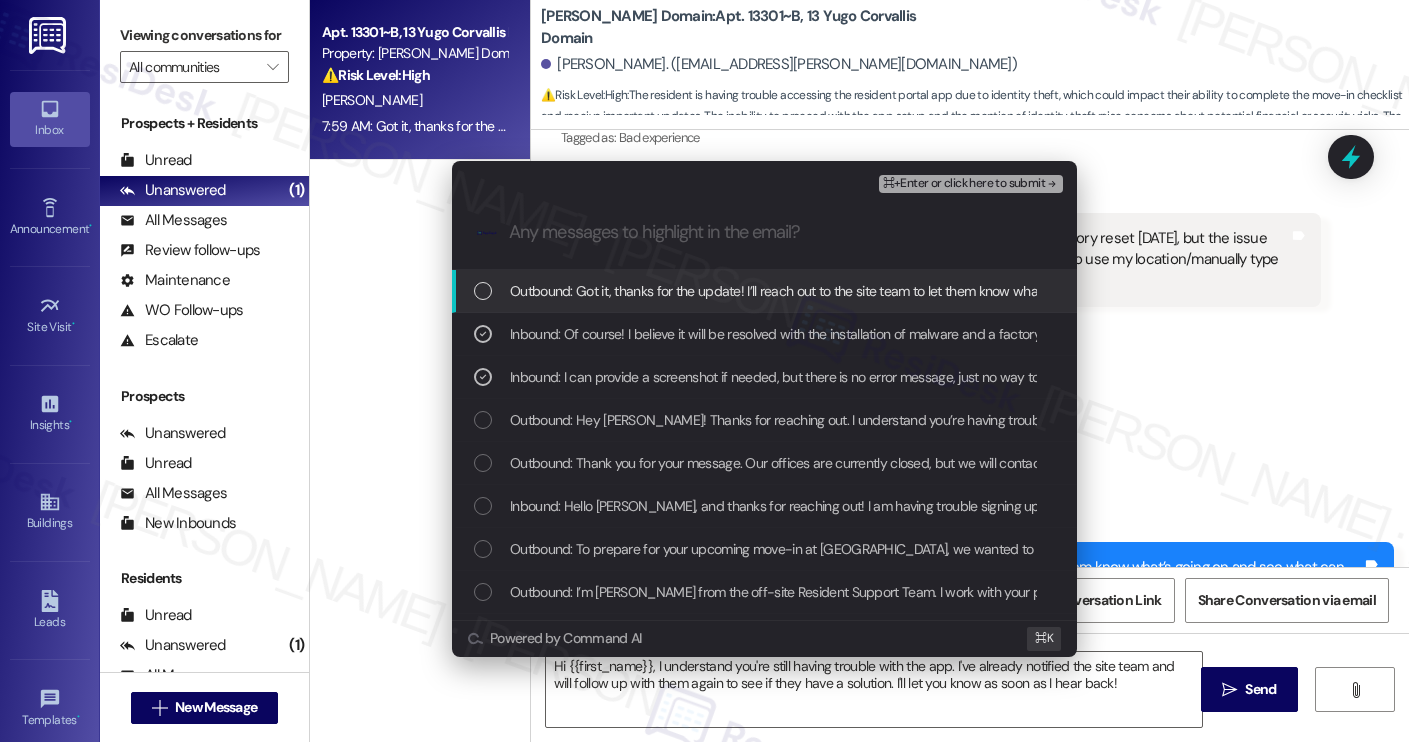 click on "⌘+Enter or click here to submit" at bounding box center (964, 184) 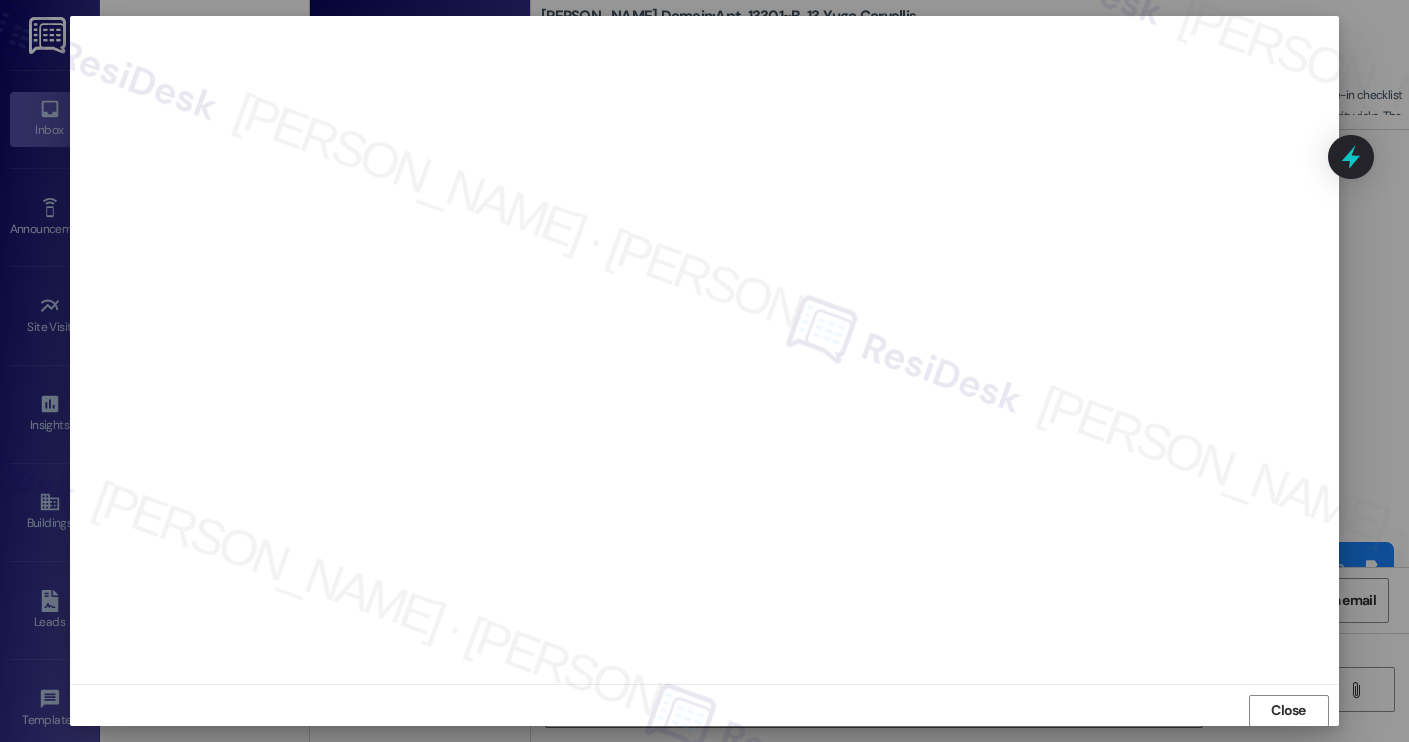 scroll, scrollTop: 1, scrollLeft: 0, axis: vertical 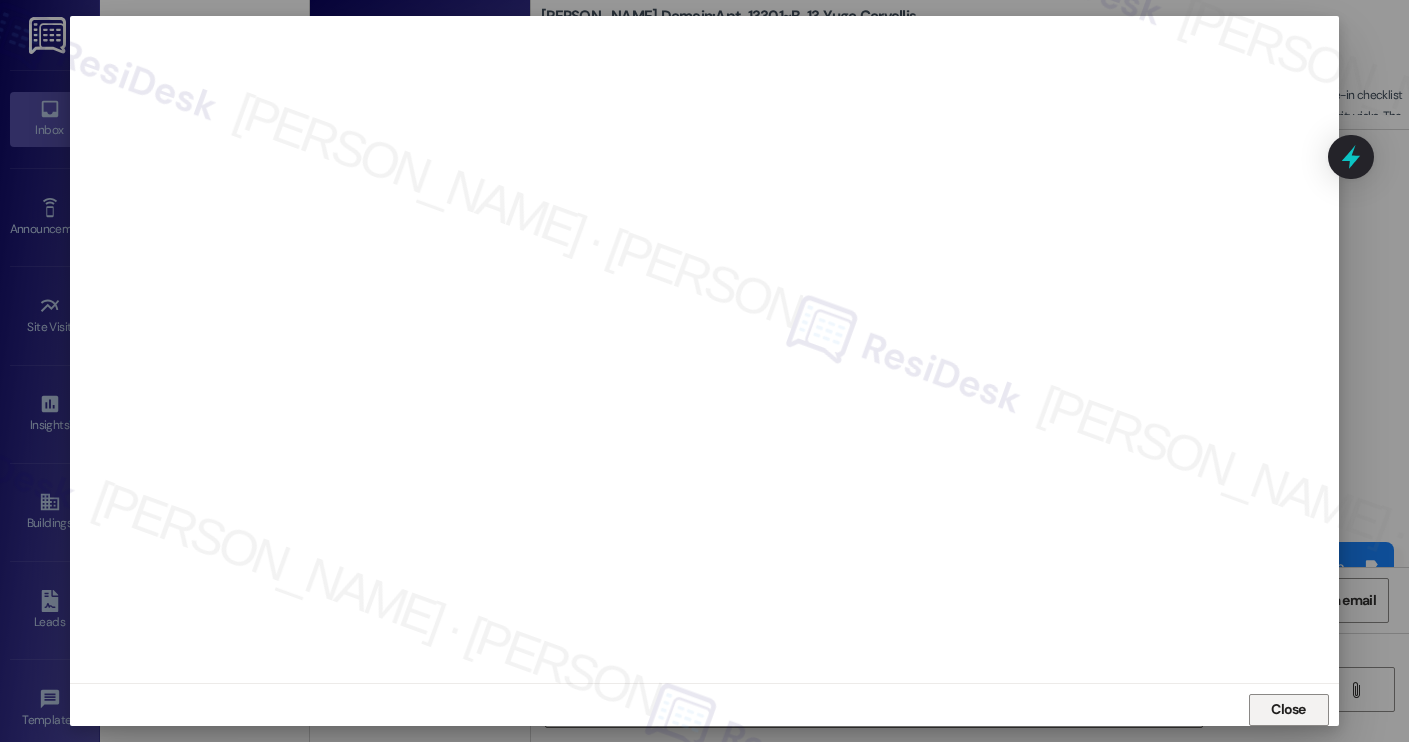 click on "Close" at bounding box center (1288, 709) 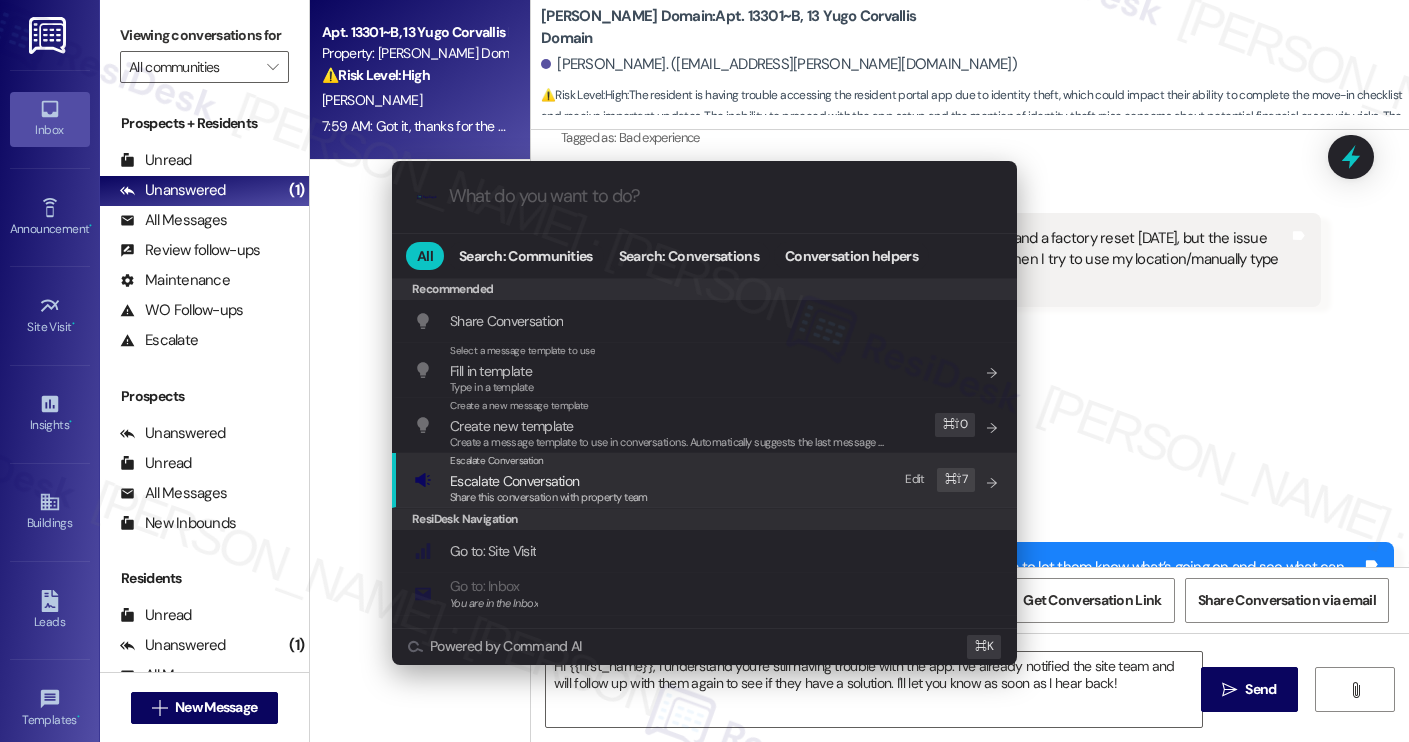 click on "Escalate Conversation Escalate Conversation Share this conversation with property team Edit ⌘ ⇧ 7" at bounding box center (706, 480) 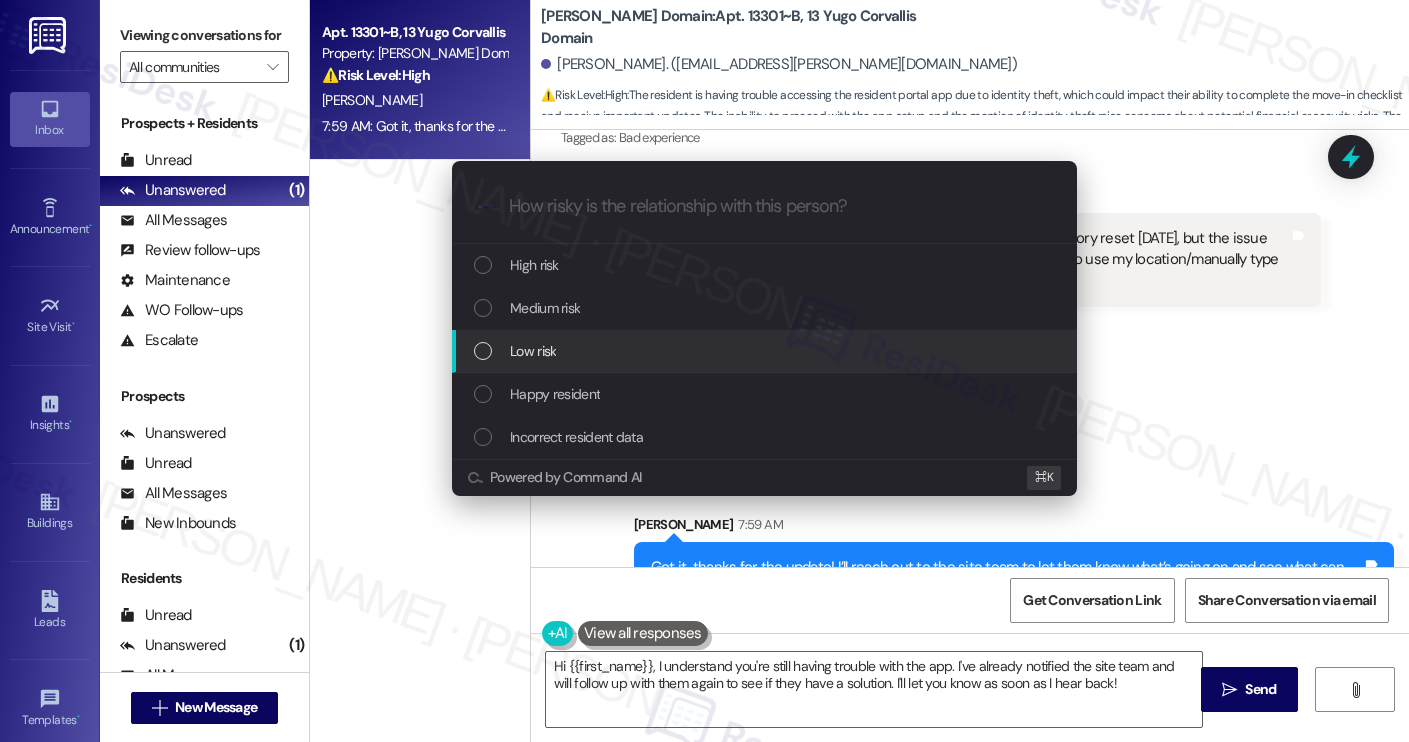 click on "Low risk" at bounding box center [766, 351] 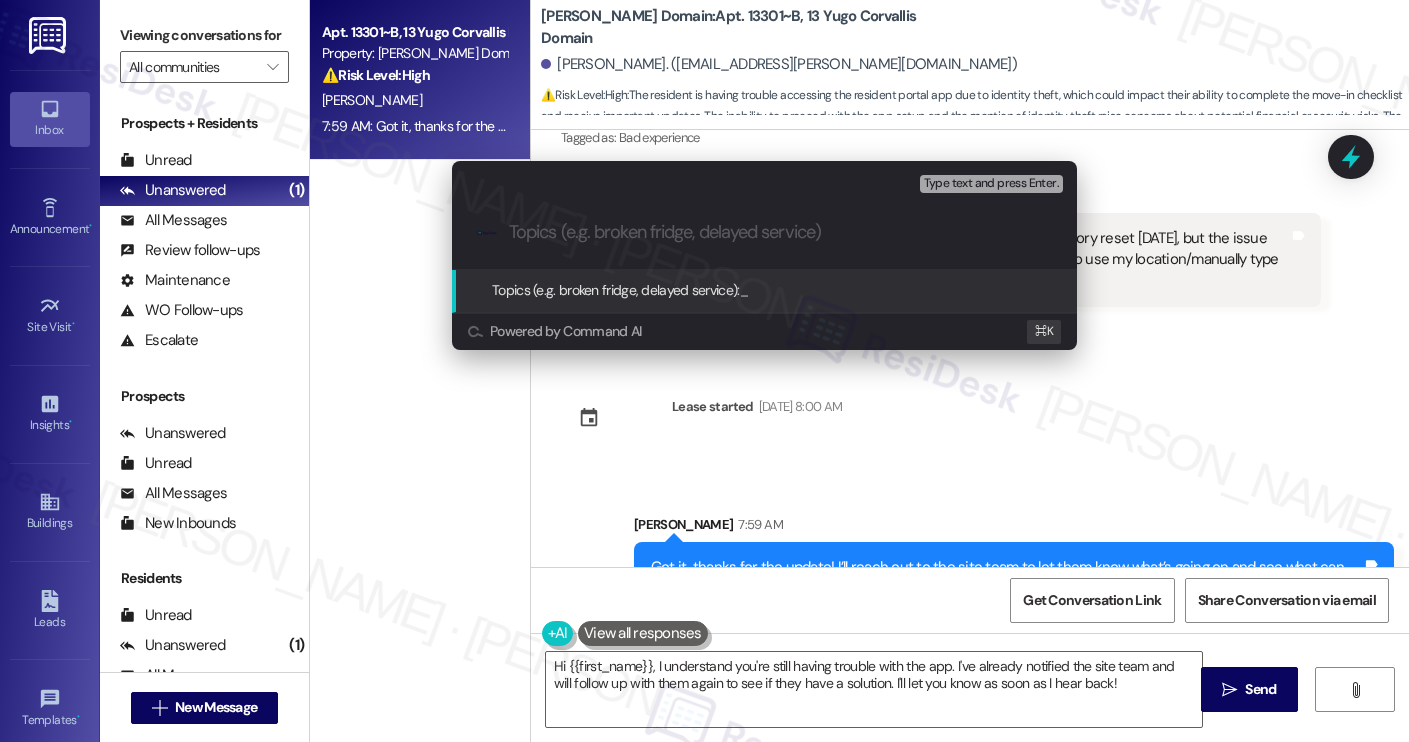 paste on "Resident Report: Unable to Access App – Corvallis Location Missing & Request for Direct Communication" 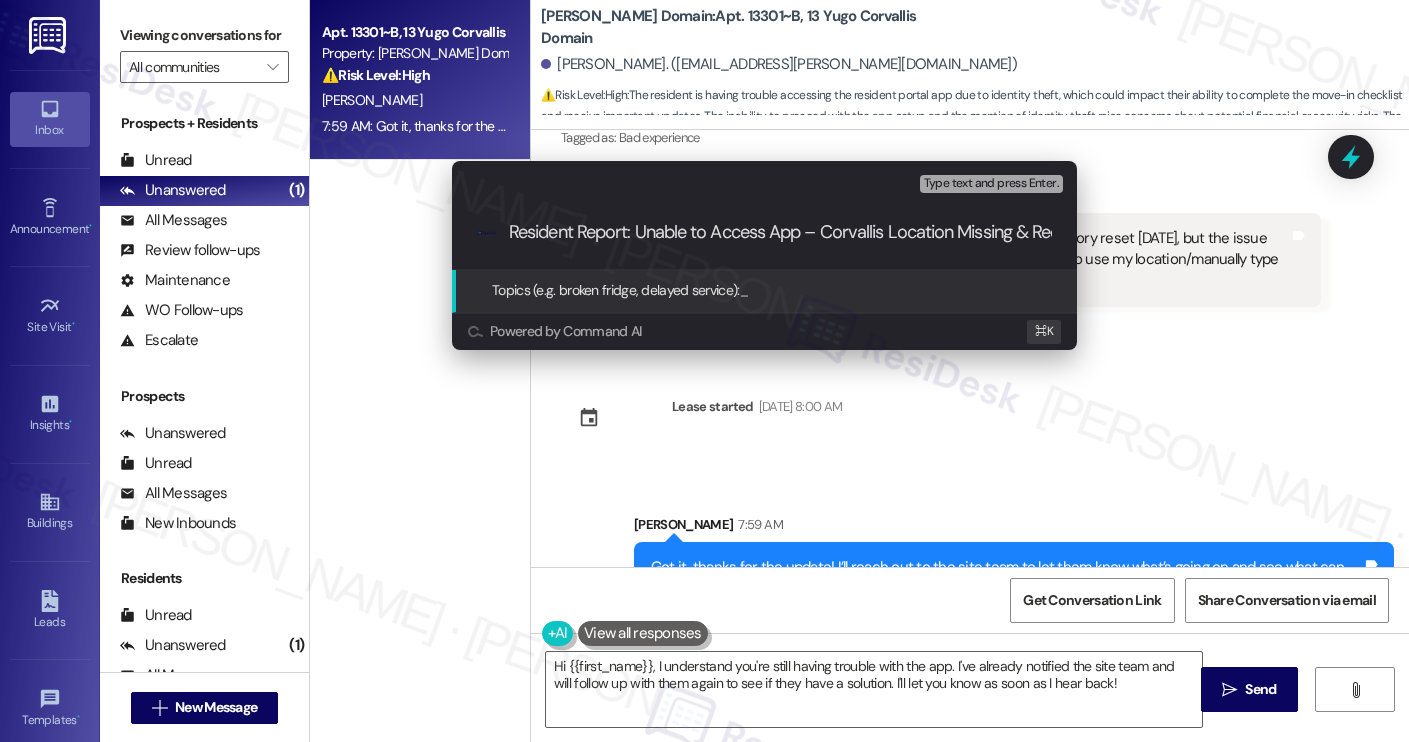 scroll, scrollTop: 0, scrollLeft: 264, axis: horizontal 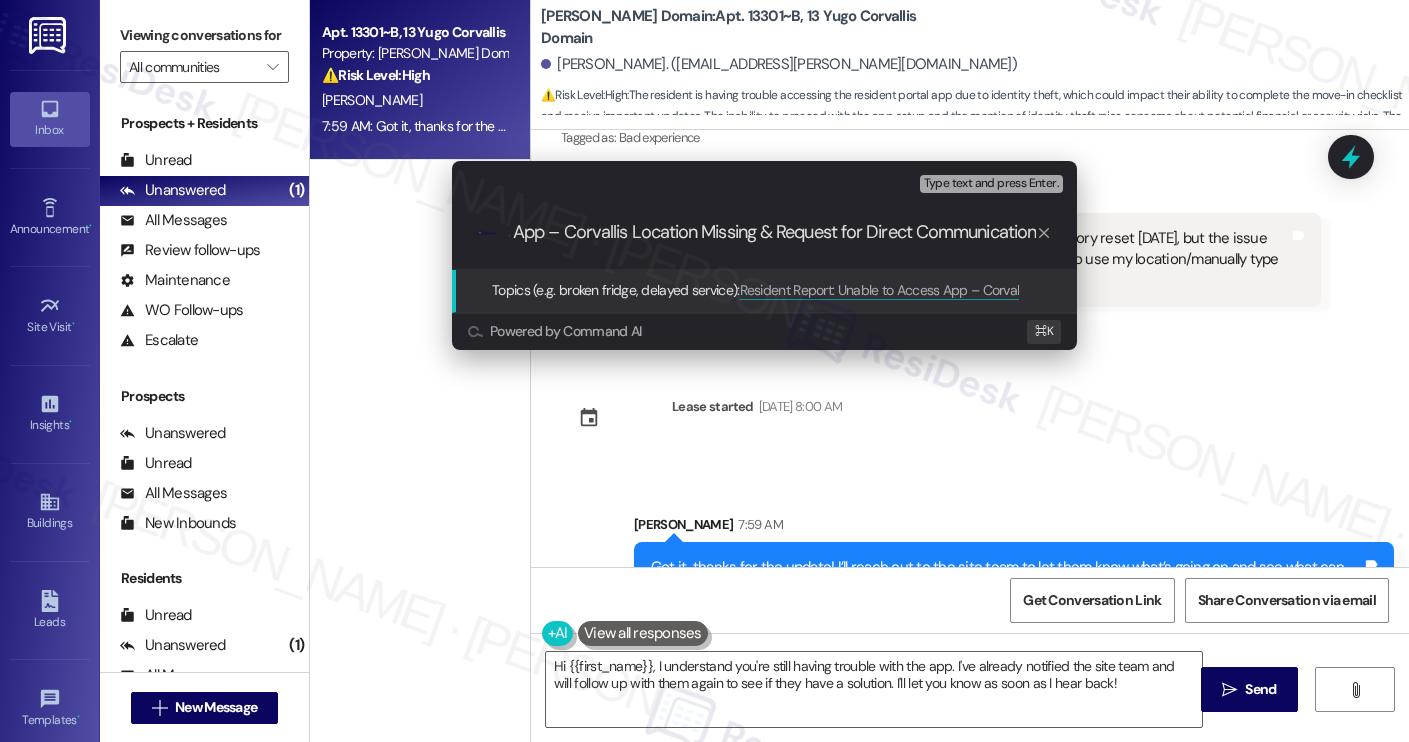 type 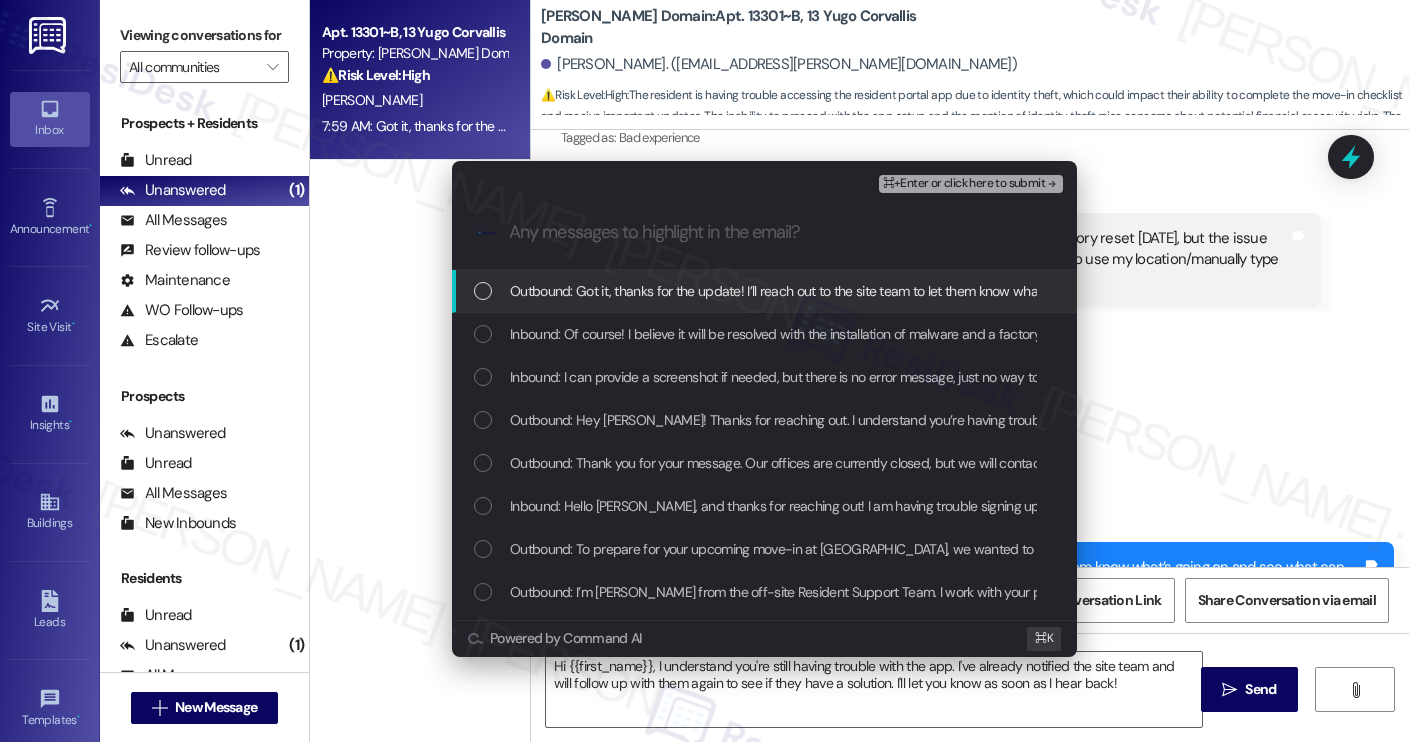 scroll, scrollTop: 0, scrollLeft: 0, axis: both 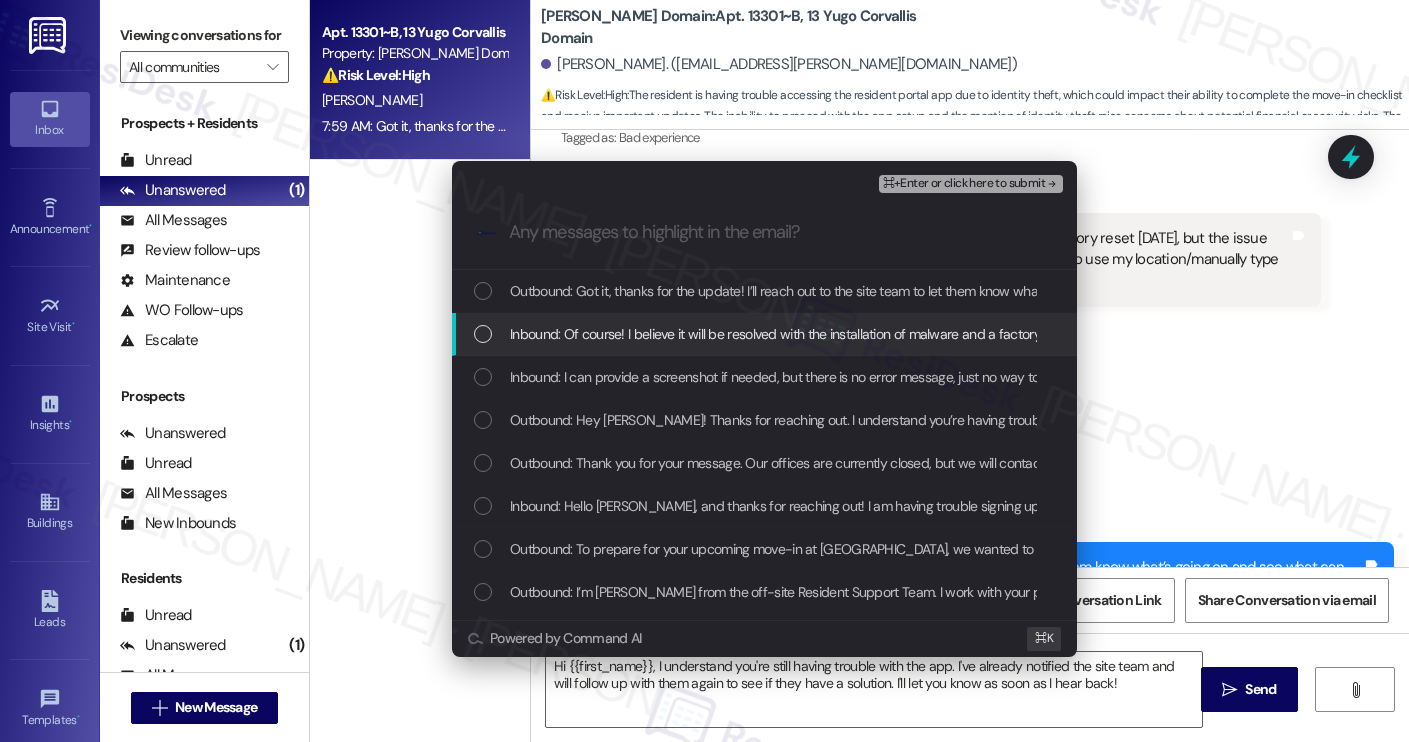 click on "Inbound: Of course! I believe it will be resolved with the installation of malware and a factory reset tomorrow, but the issue I've had is that Corvallis location doesn't show up at all when I try to use my location/manually type it in." at bounding box center (764, 334) 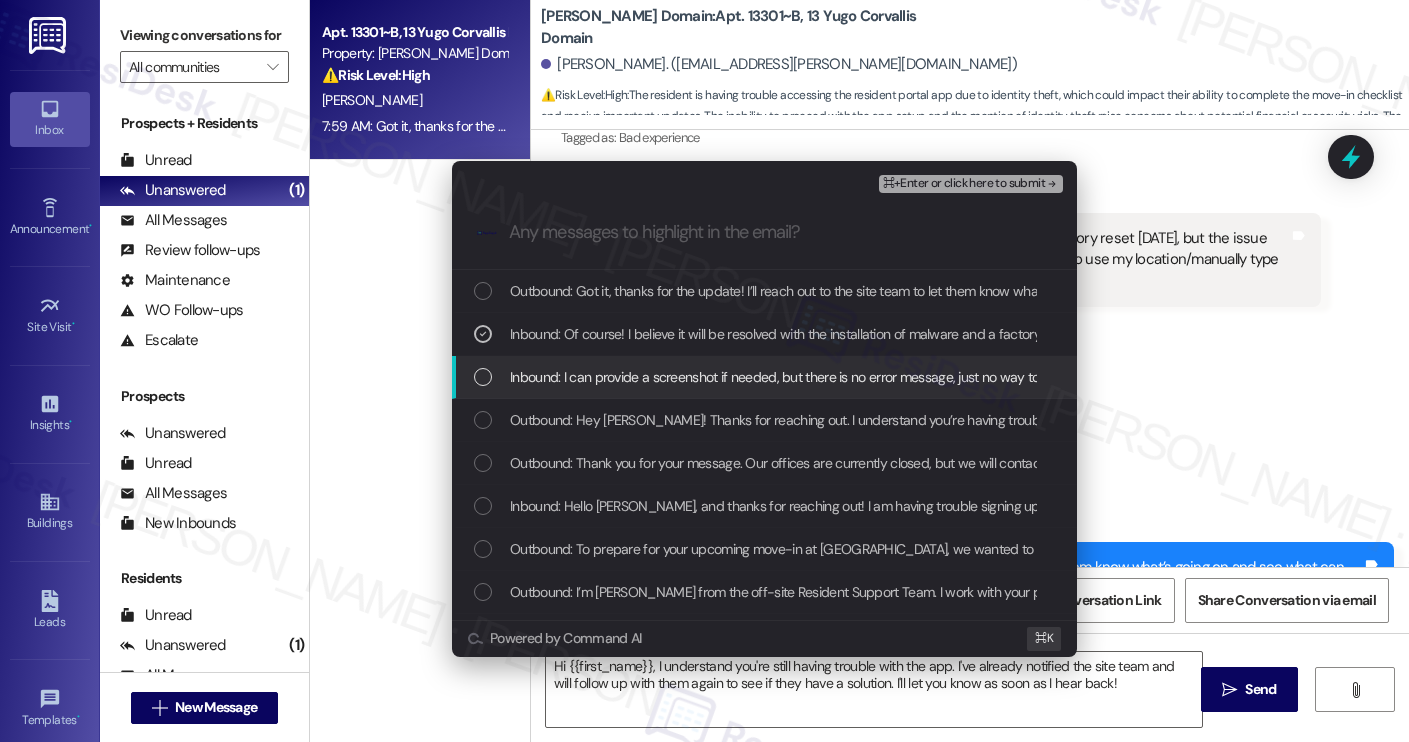 click on "Inbound: I can provide a screenshot if needed, but there is no error message, just no way to proceed." at bounding box center (802, 377) 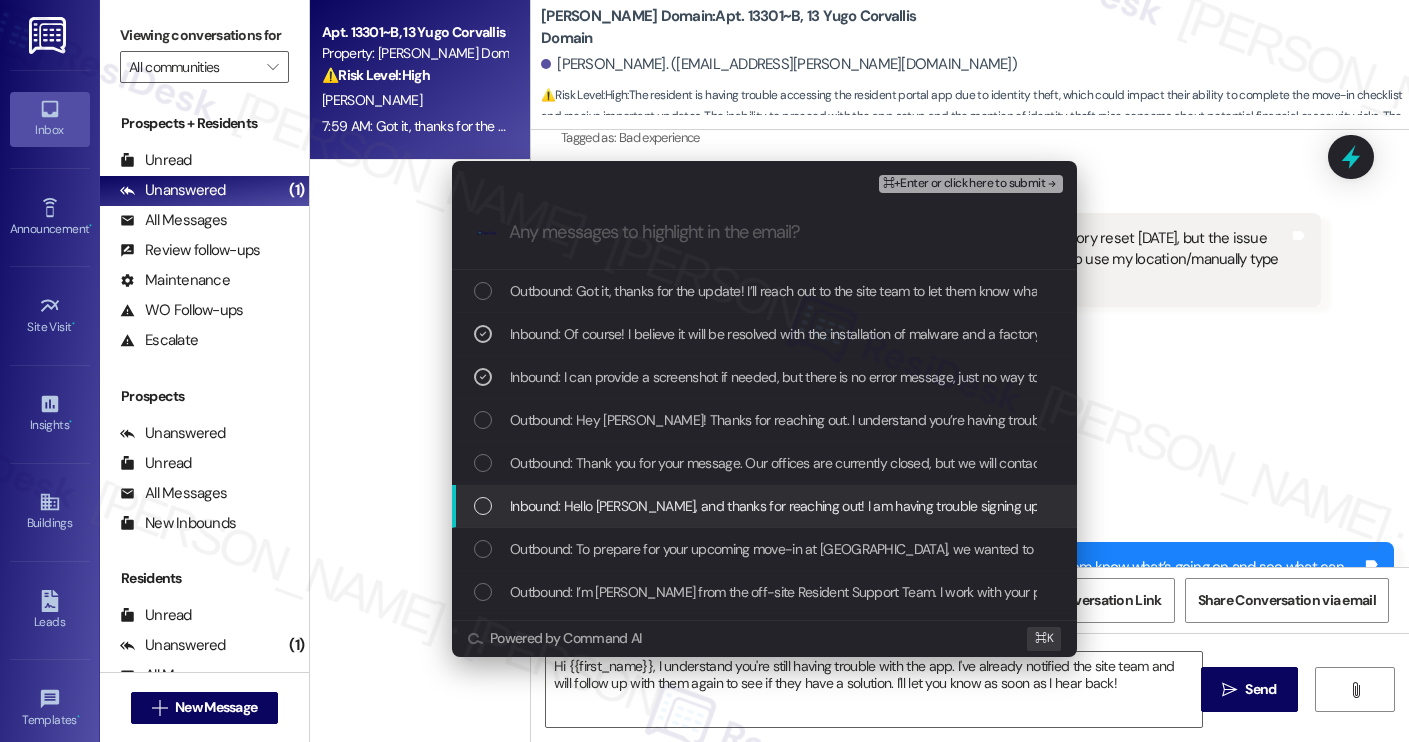 click on "Inbound: Hello Sarah, and thanks for reaching out! I am having trouble signing up for the app, likely due to the fact I was recently victim to identity theft, and am still picking up the pieces. If you're able, any potentially important updates through the app, would you be able to send directly to me via text or email, so I can stay on top of things? Hopefully this glitch will be resolved within the week. I appreciate your time, and look forward to staying with Yugo this year!" at bounding box center (1881, 506) 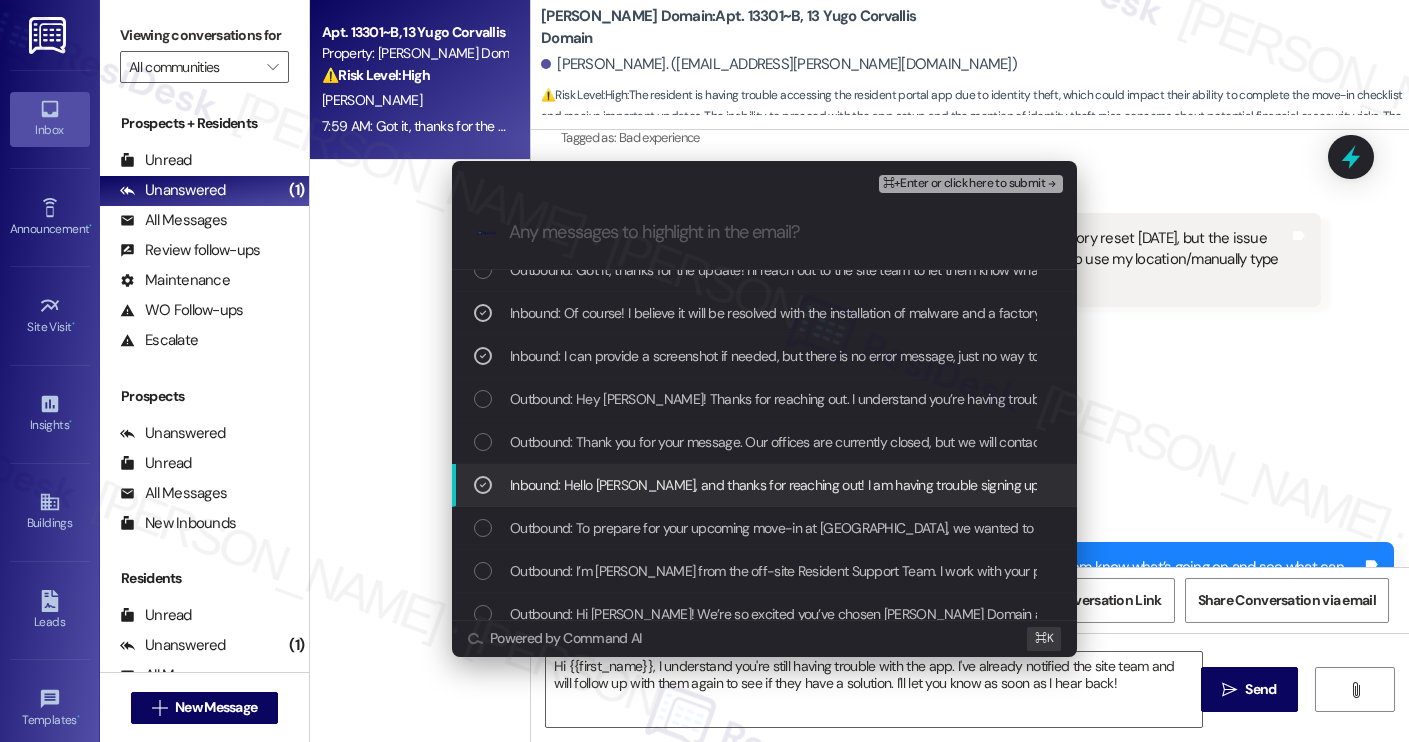 scroll, scrollTop: 24, scrollLeft: 0, axis: vertical 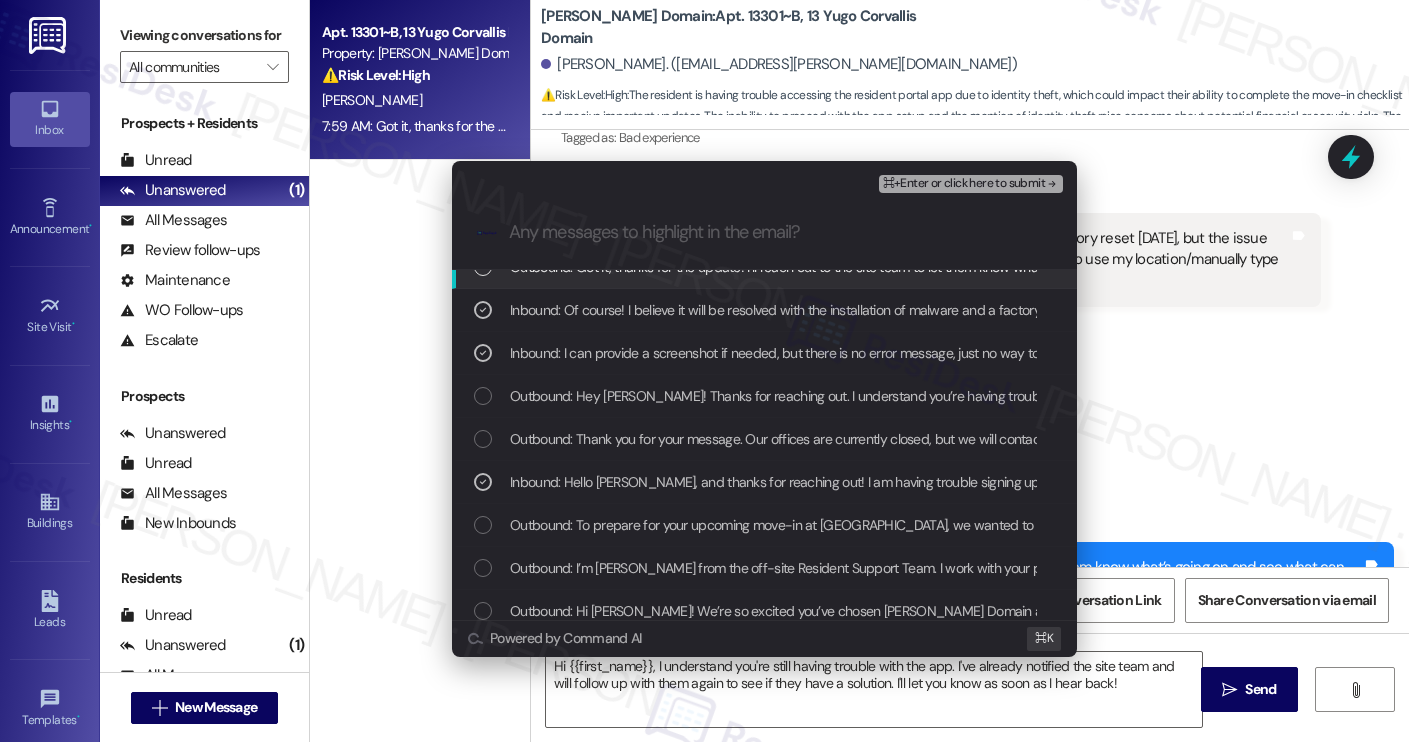 click on "⌘+Enter or click here to submit" at bounding box center (964, 184) 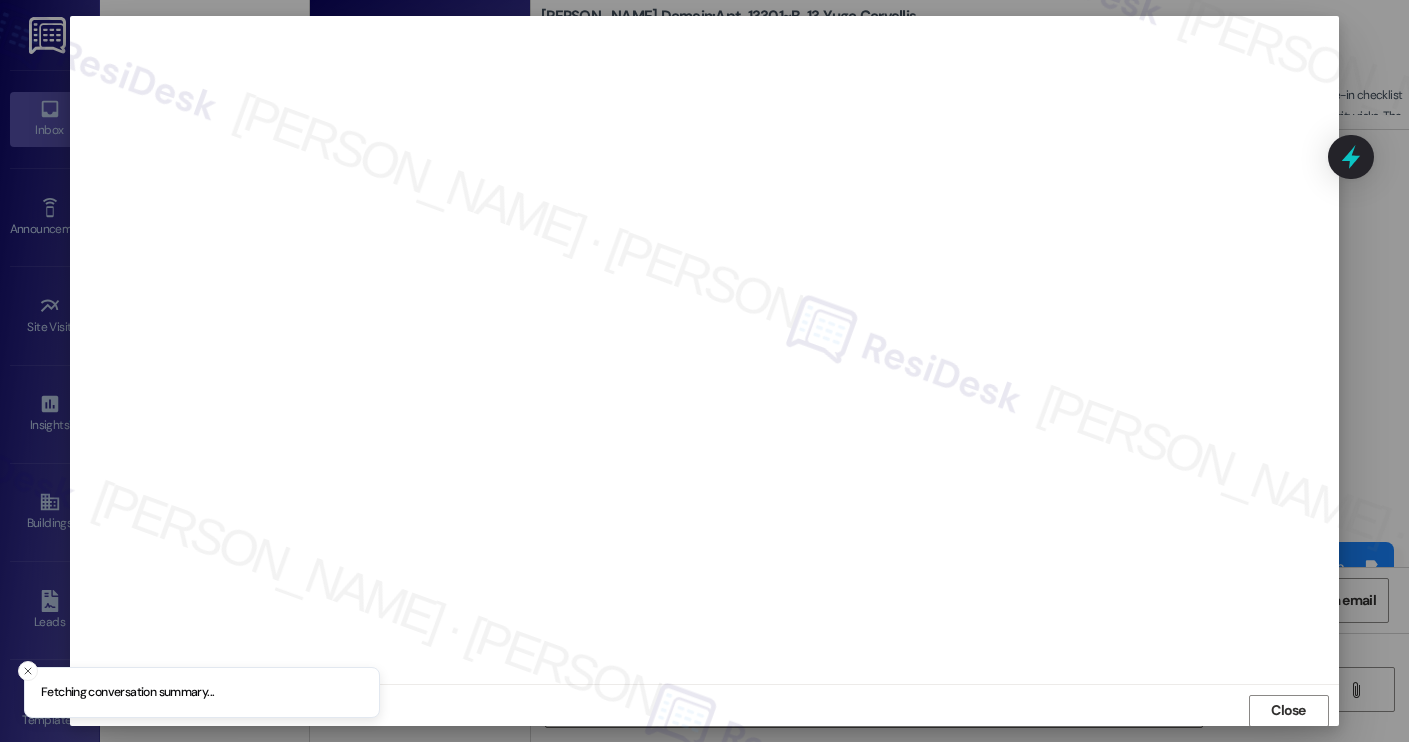 scroll, scrollTop: 1, scrollLeft: 0, axis: vertical 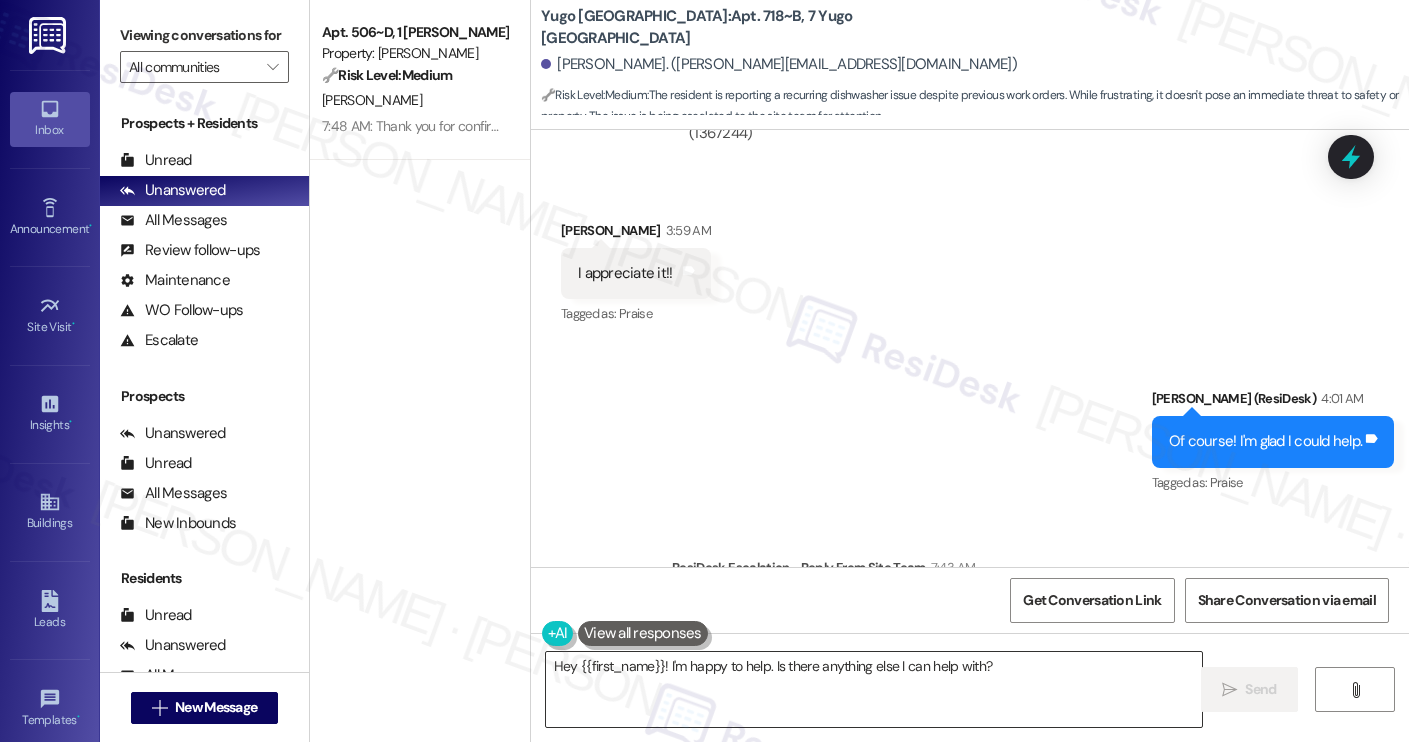 click on "Hey {{first_name}}! I'm happy to help. Is there anything else I can help with?" at bounding box center (874, 689) 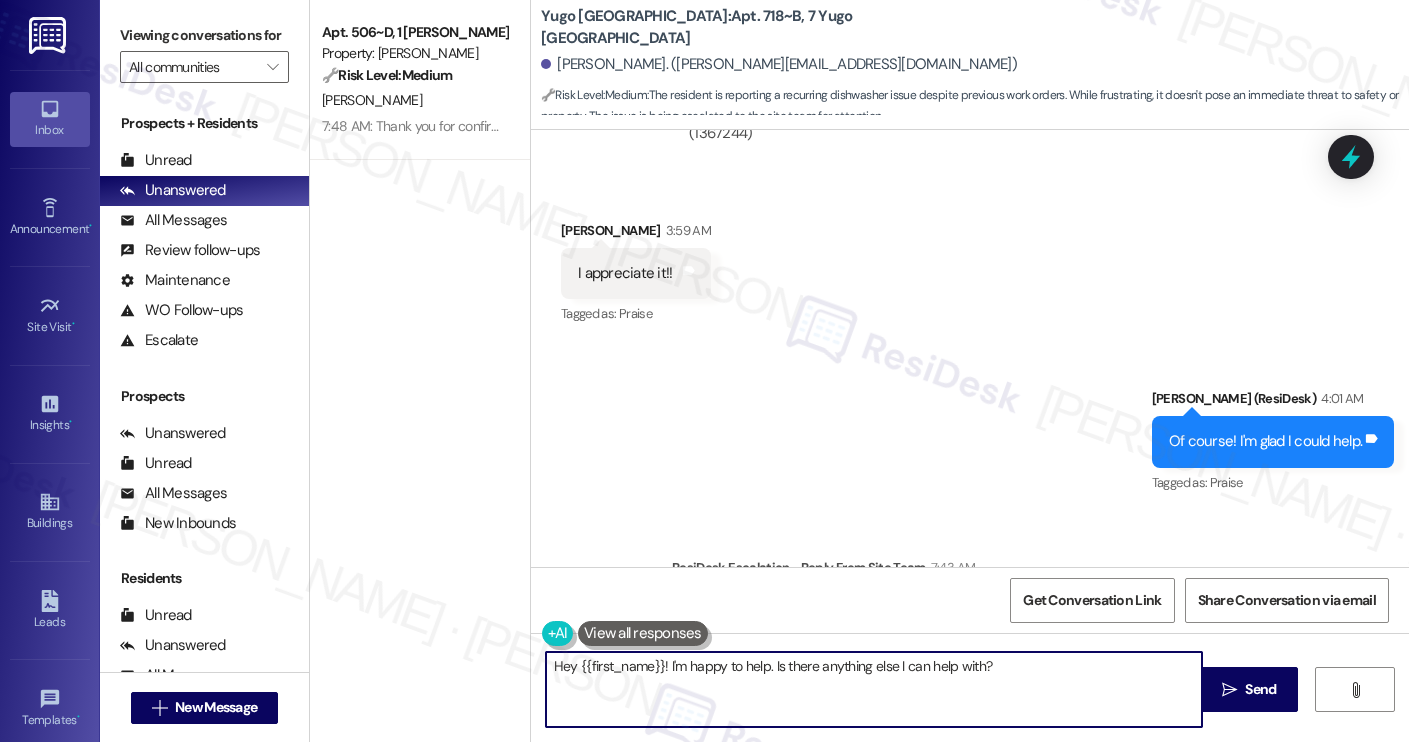 paste on "I heard back from the site team regarding your question. They mentioned that management will be reaching out to you directly to discuss the common area furniture that needs attention. Let me know if there’s anything else I can help with!" 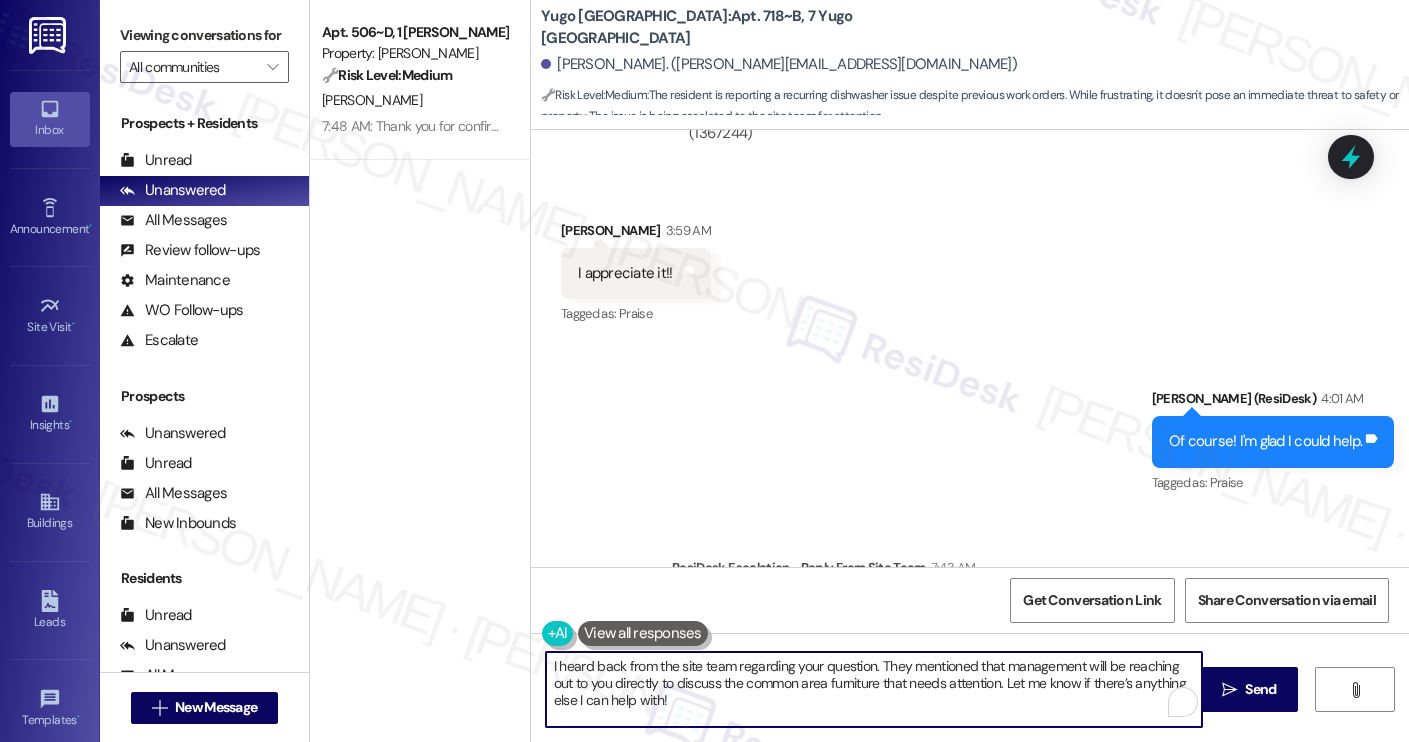 click on "I heard back from the site team regarding your question. They mentioned that management will be reaching out to you directly to discuss the common area furniture that needs attention. Let me know if there’s anything else I can help with!" at bounding box center (874, 689) 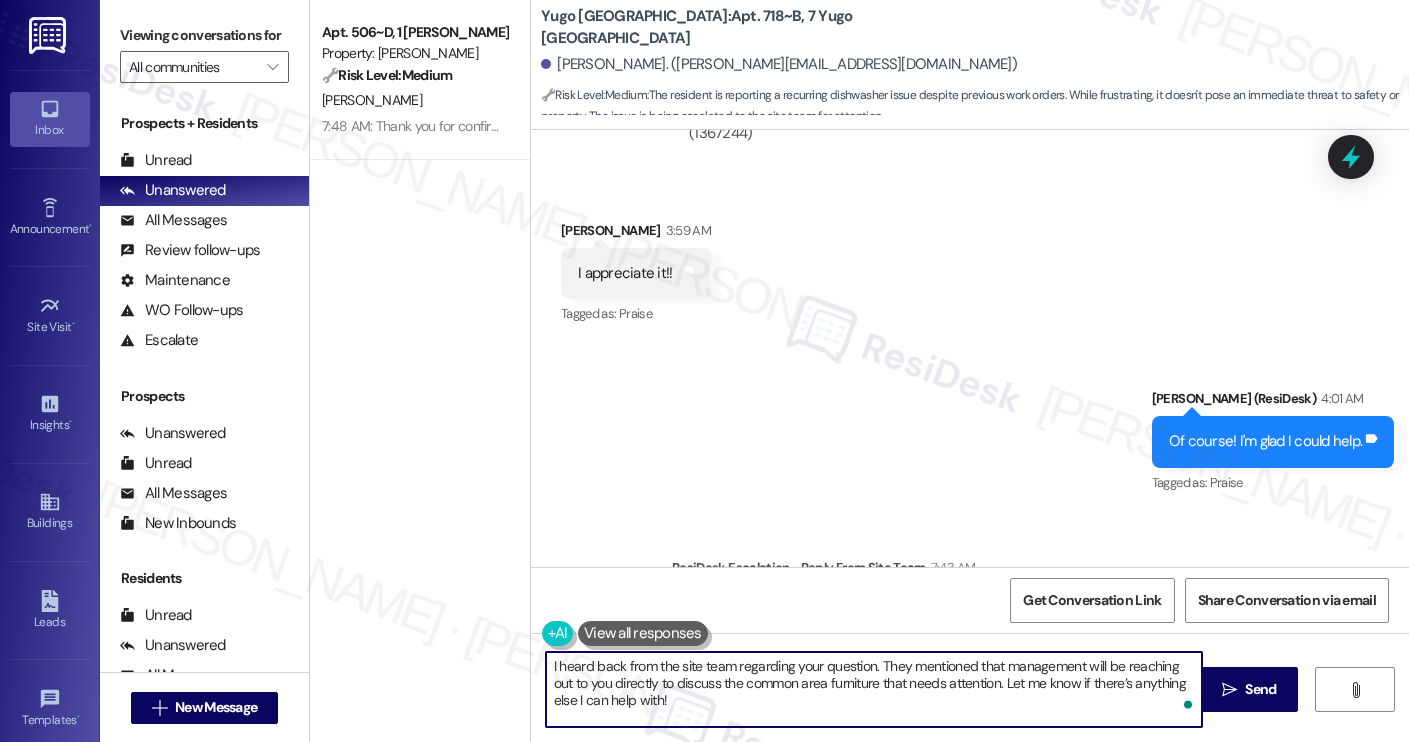 click on "I heard back from the site team regarding your question. They mentioned that management will be reaching out to you directly to discuss the common area furniture that needs attention. Let me know if there’s anything else I can help with!" at bounding box center [874, 689] 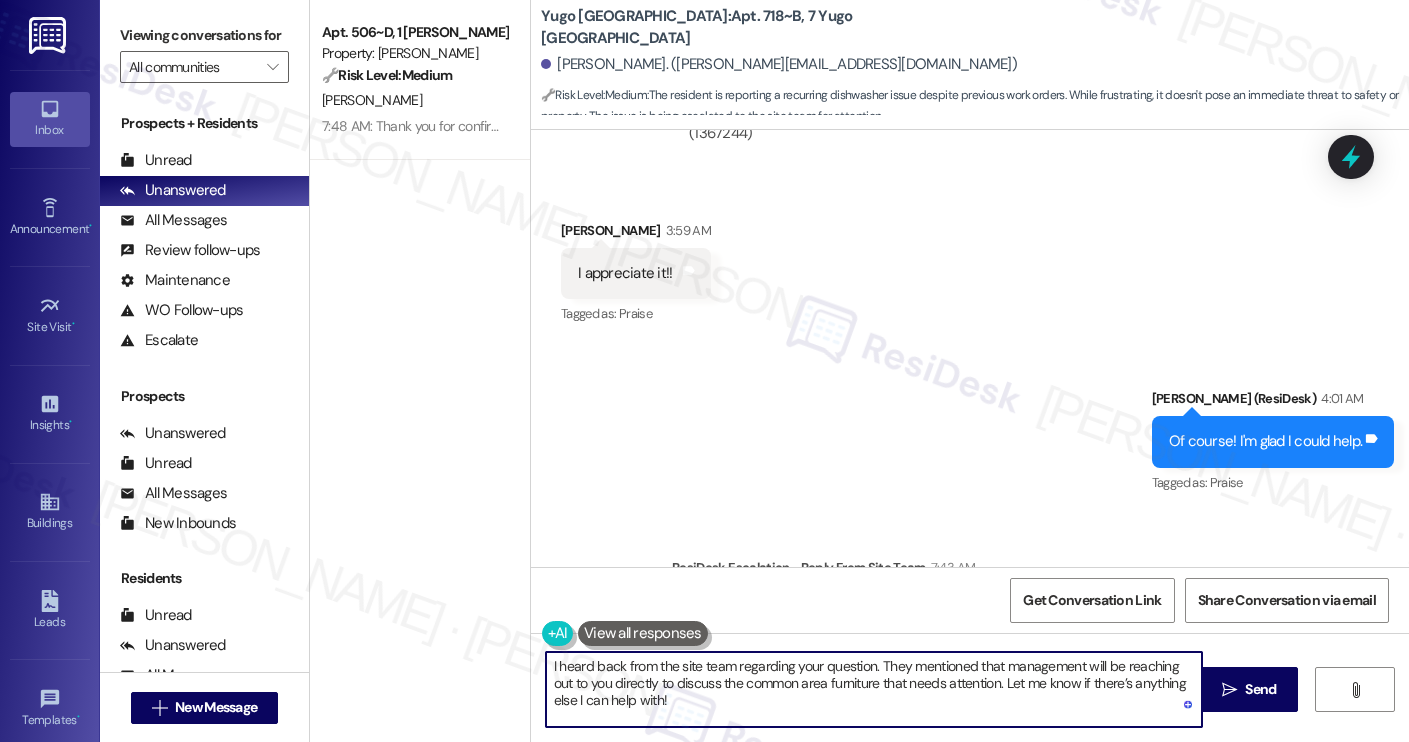 click on "I heard back from the site team regarding your question. They mentioned that management will be reaching out to you directly to discuss the common area furniture that needs attention. Let me know if there’s anything else I can help with!" at bounding box center (874, 689) 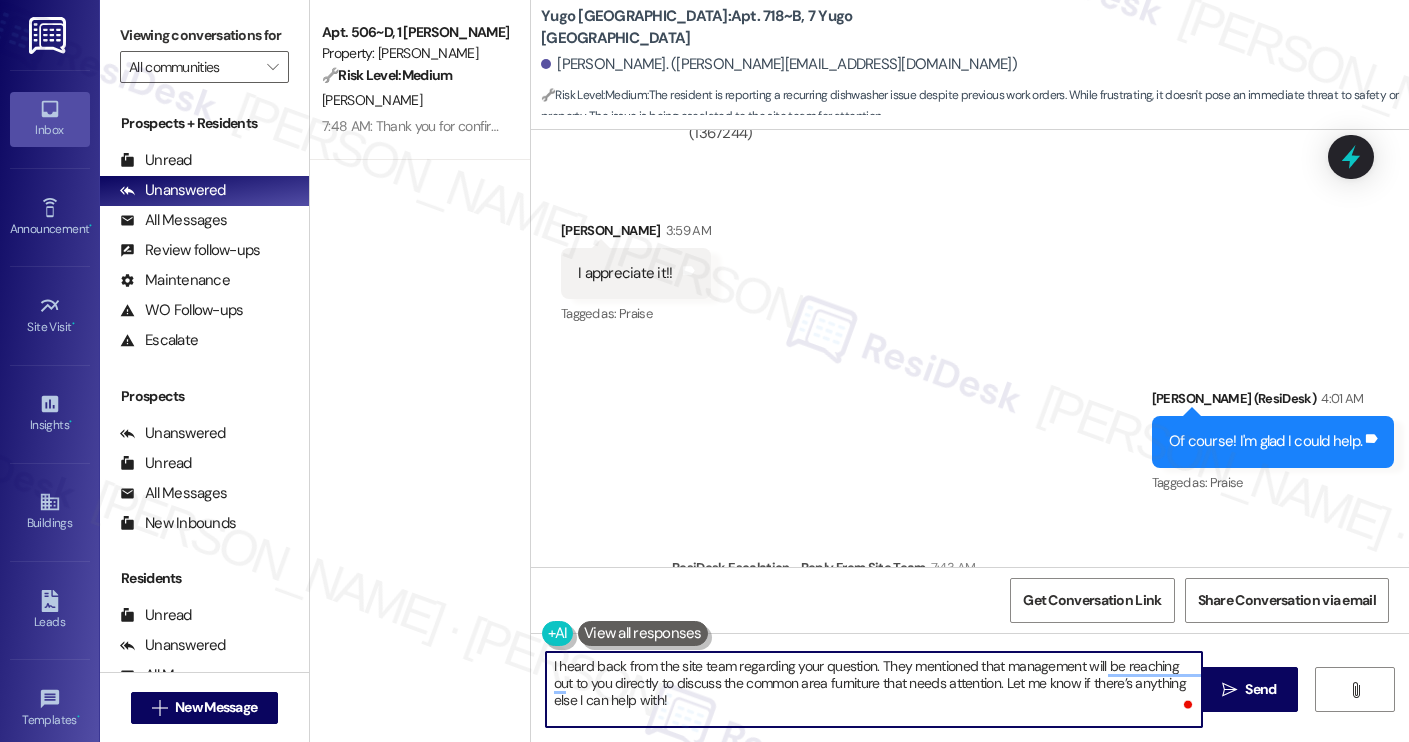 click on "I heard back from the site team regarding your question. They mentioned that management will be reaching out to you directly to discuss the common area furniture that needs attention. Let me know if there’s anything else I can help with!" at bounding box center (874, 689) 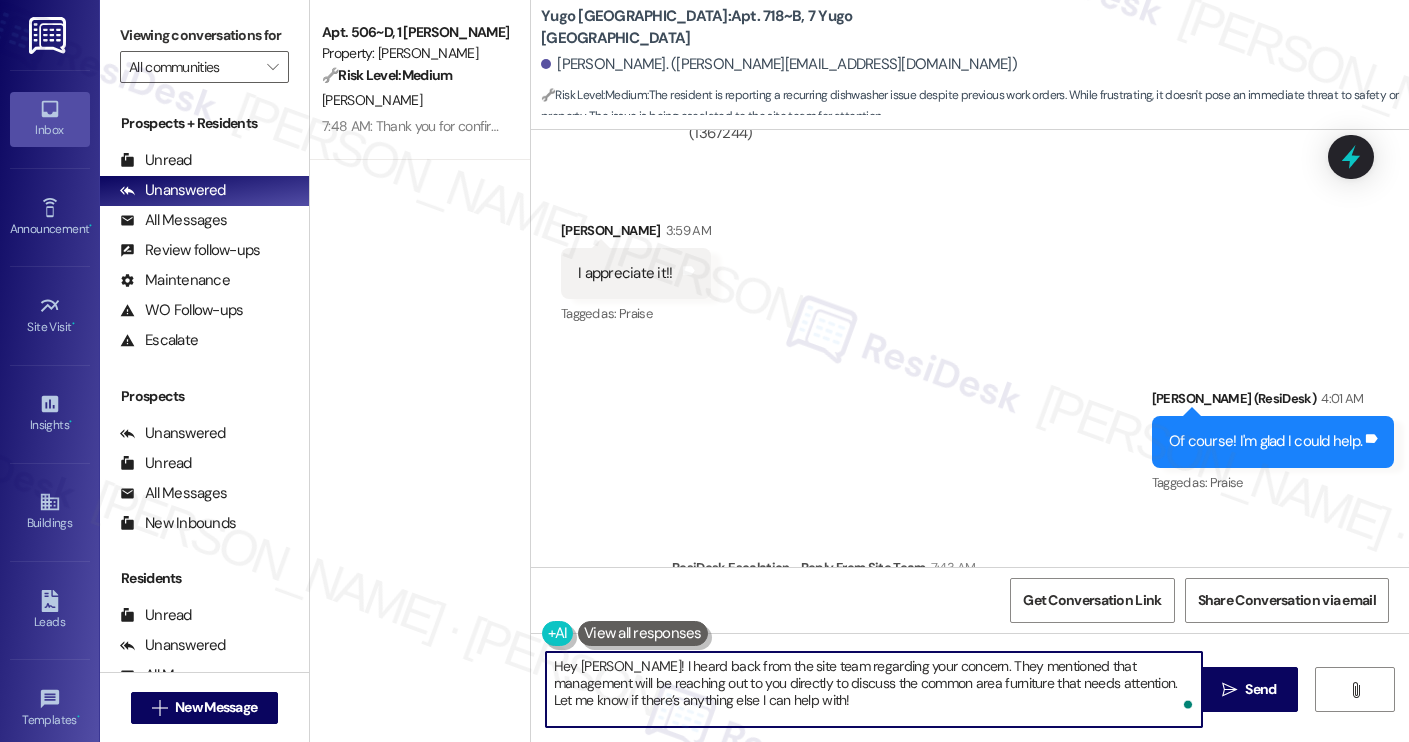 click on "Hey [PERSON_NAME]! I heard back from the site team regarding your concern. They mentioned that management will be reaching out to you directly to discuss the common area furniture that needs attention. Let me know if there’s anything else I can help with!" at bounding box center [874, 689] 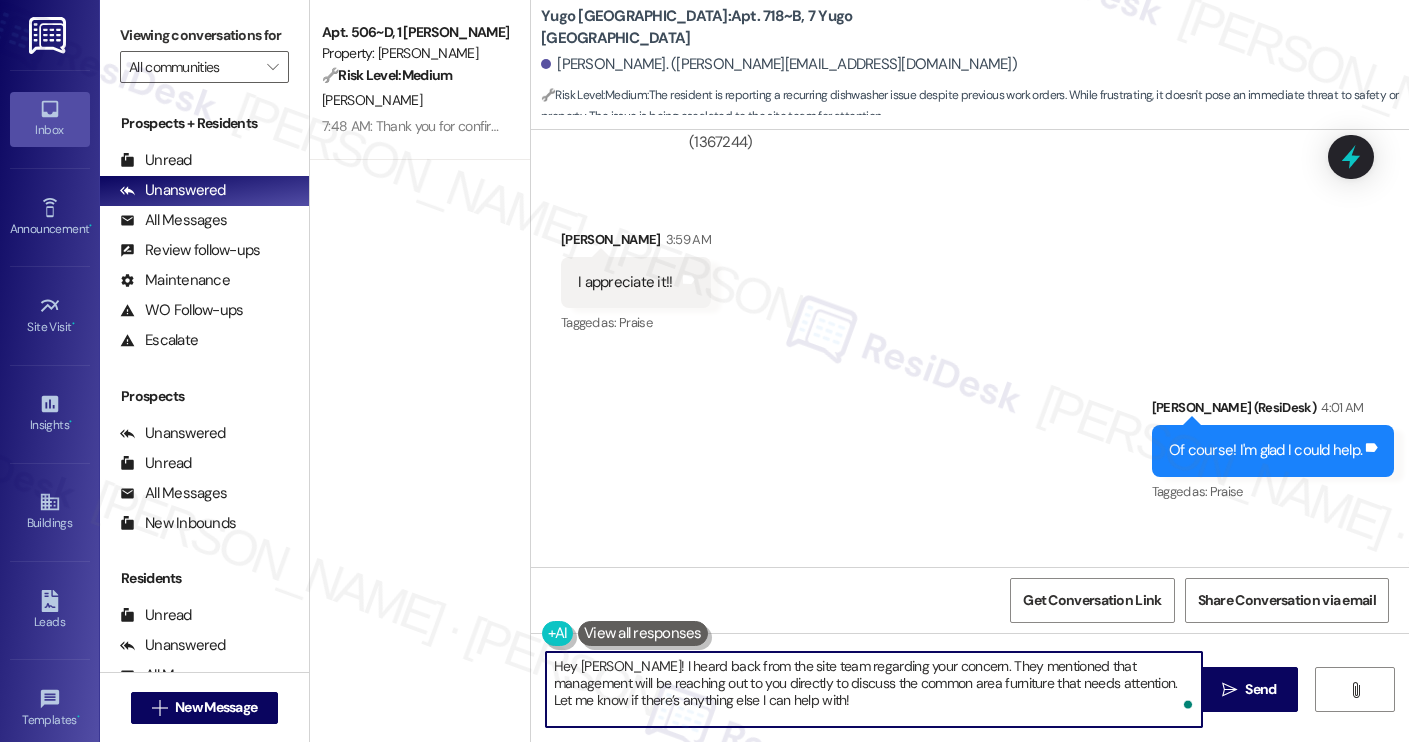 scroll, scrollTop: 9067, scrollLeft: 0, axis: vertical 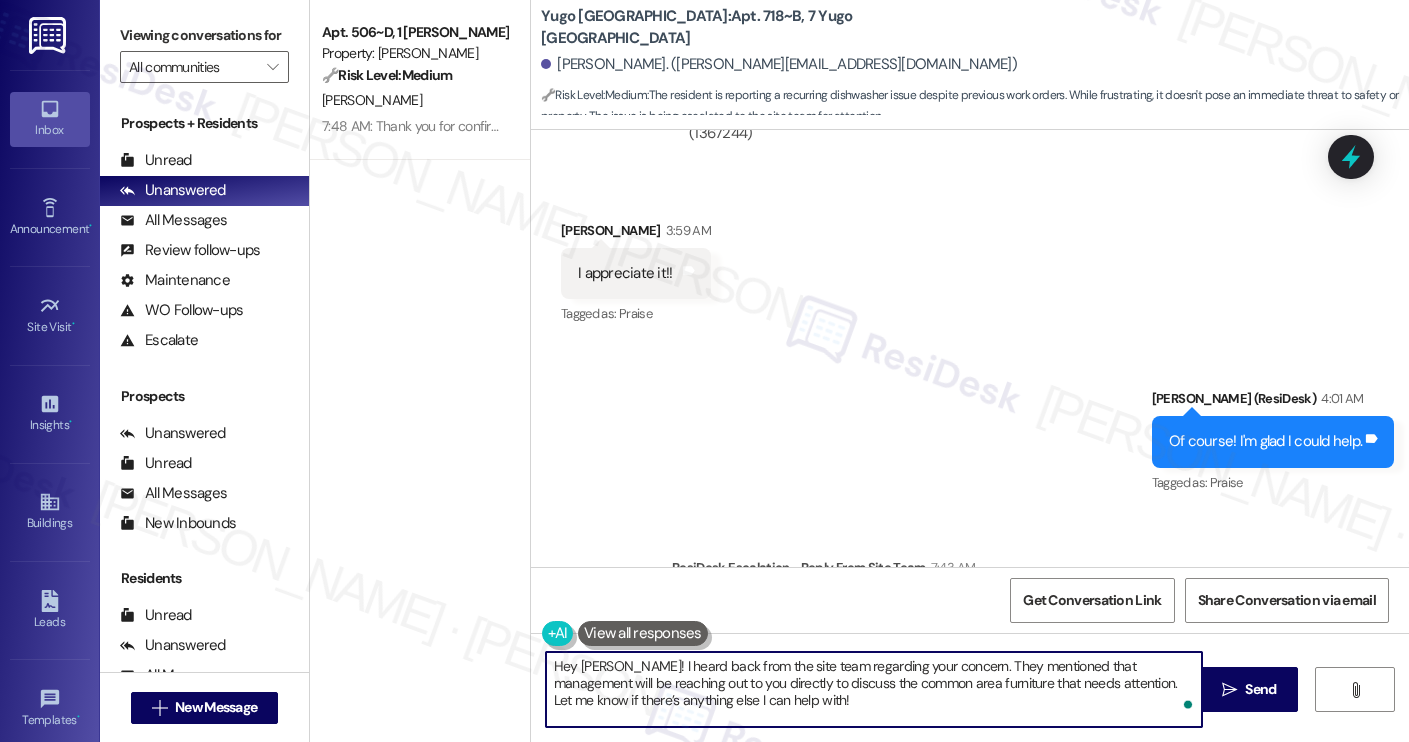 click on "Hey [PERSON_NAME]! I heard back from the site team regarding your concern. They mentioned that management will be reaching out to you directly to discuss the common area furniture that needs attention. Let me know if there’s anything else I can help with!" at bounding box center (874, 689) 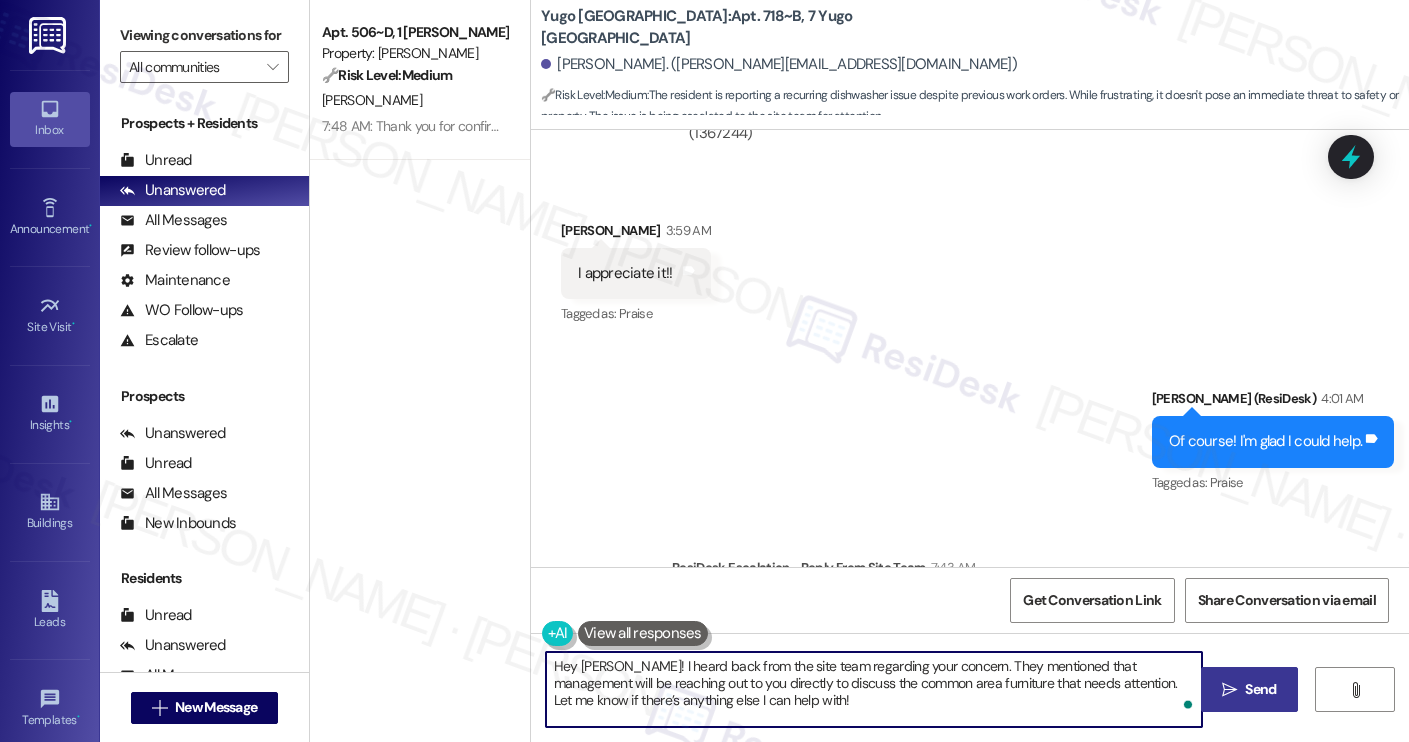 type on "Hey [PERSON_NAME]! I heard back from the site team regarding your concern. They mentioned that management will be reaching out to you directly to discuss the common area furniture that needs attention. Let me know if there’s anything else I can help with!" 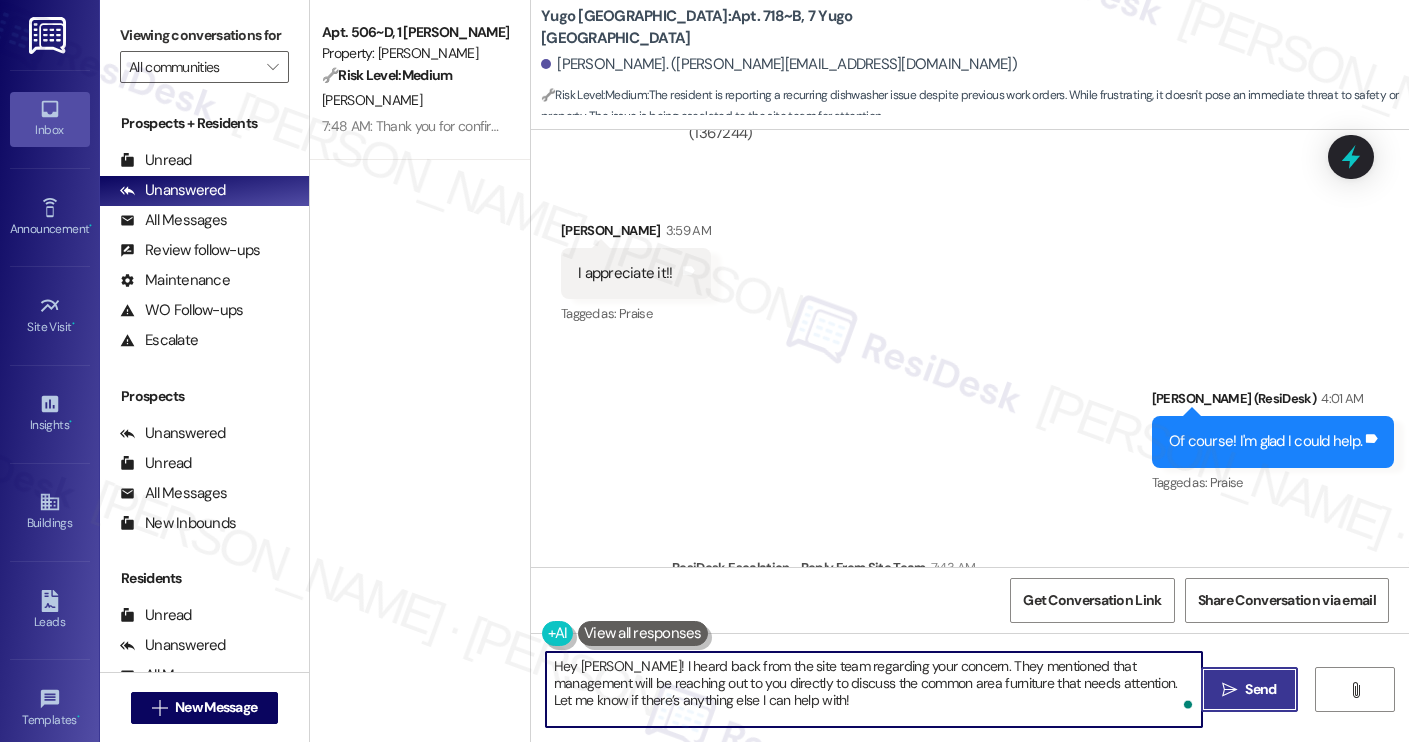 click on " Send" at bounding box center (1249, 689) 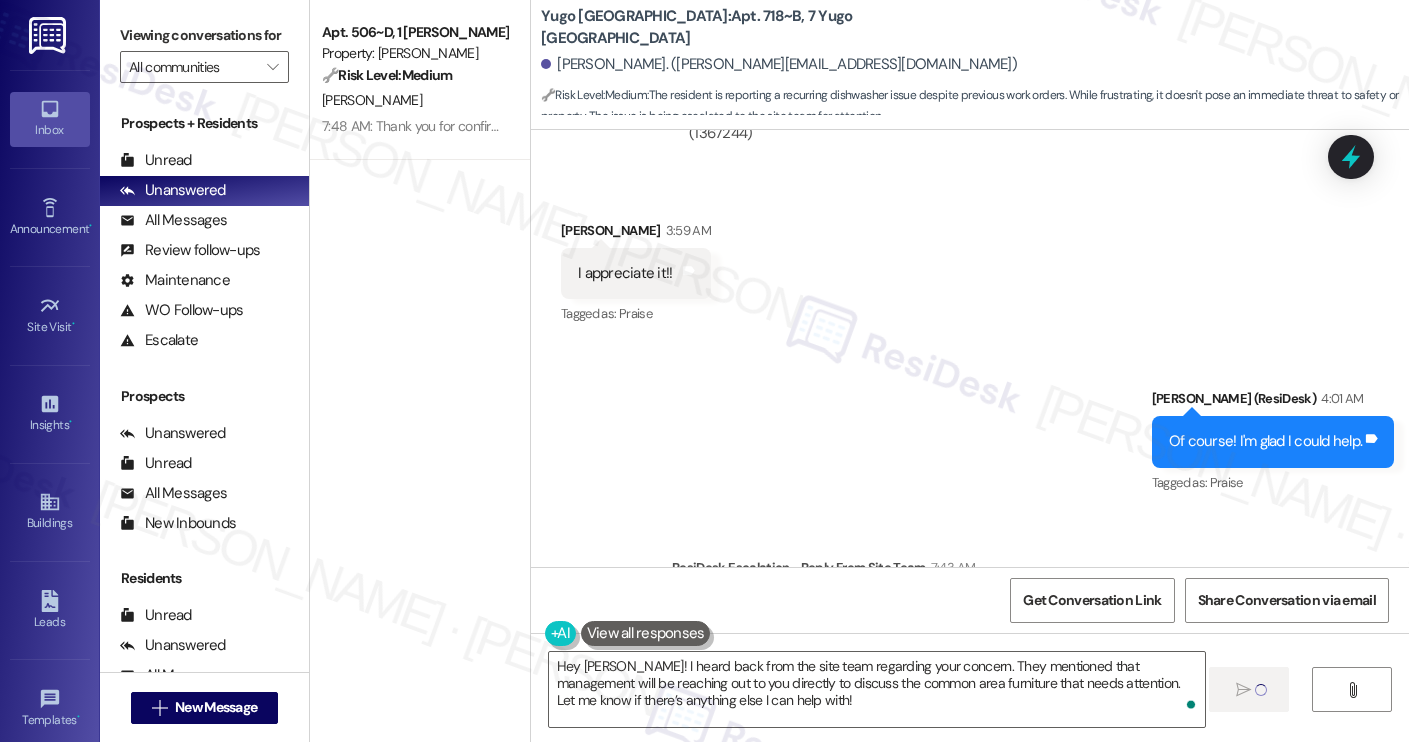 type 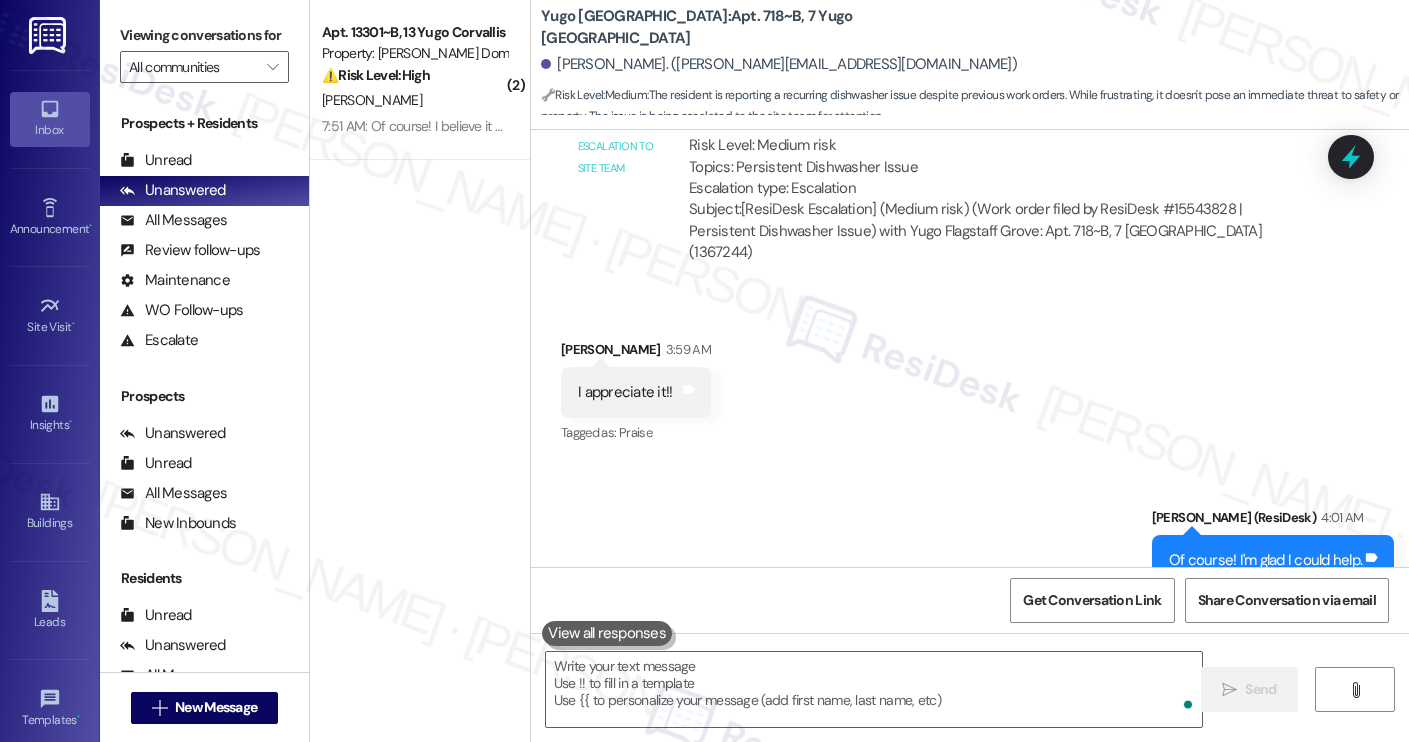 scroll, scrollTop: 9249, scrollLeft: 0, axis: vertical 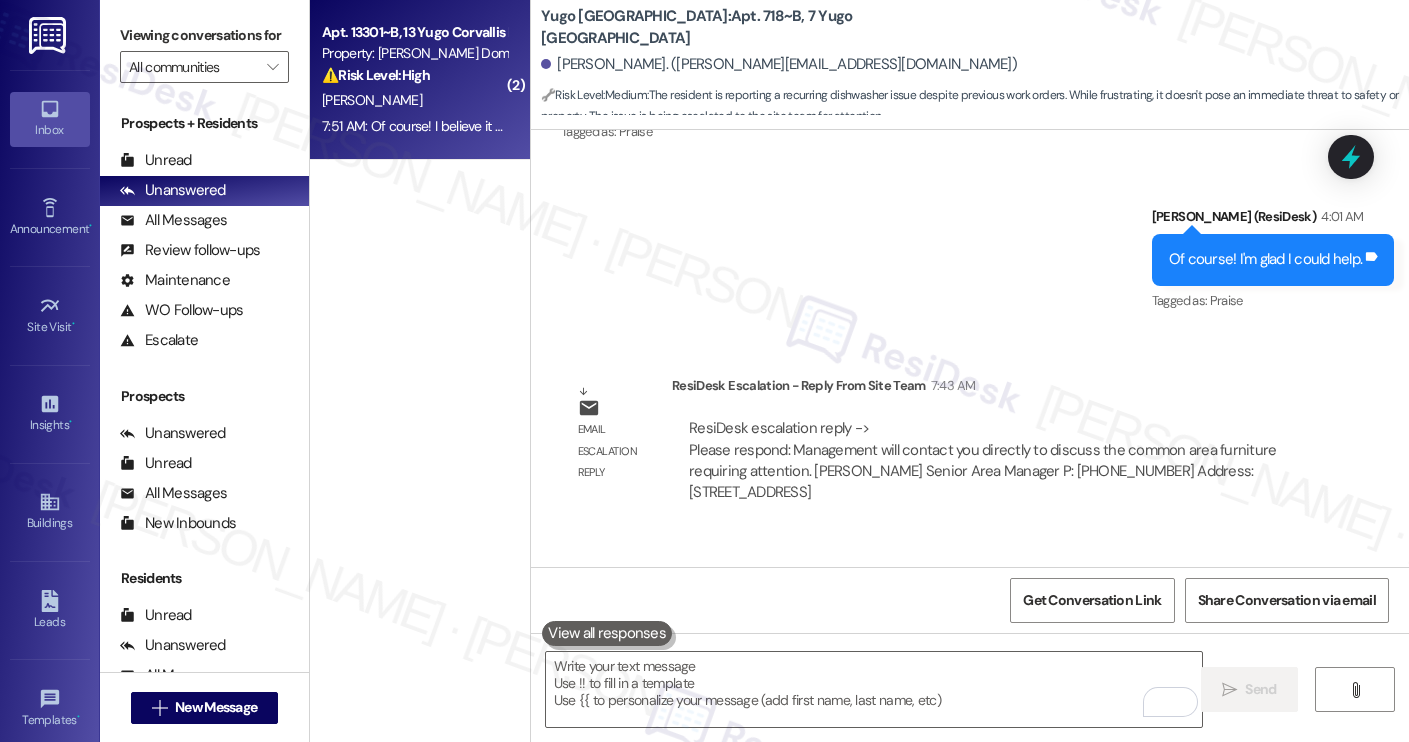 click on "[PERSON_NAME]" at bounding box center [414, 100] 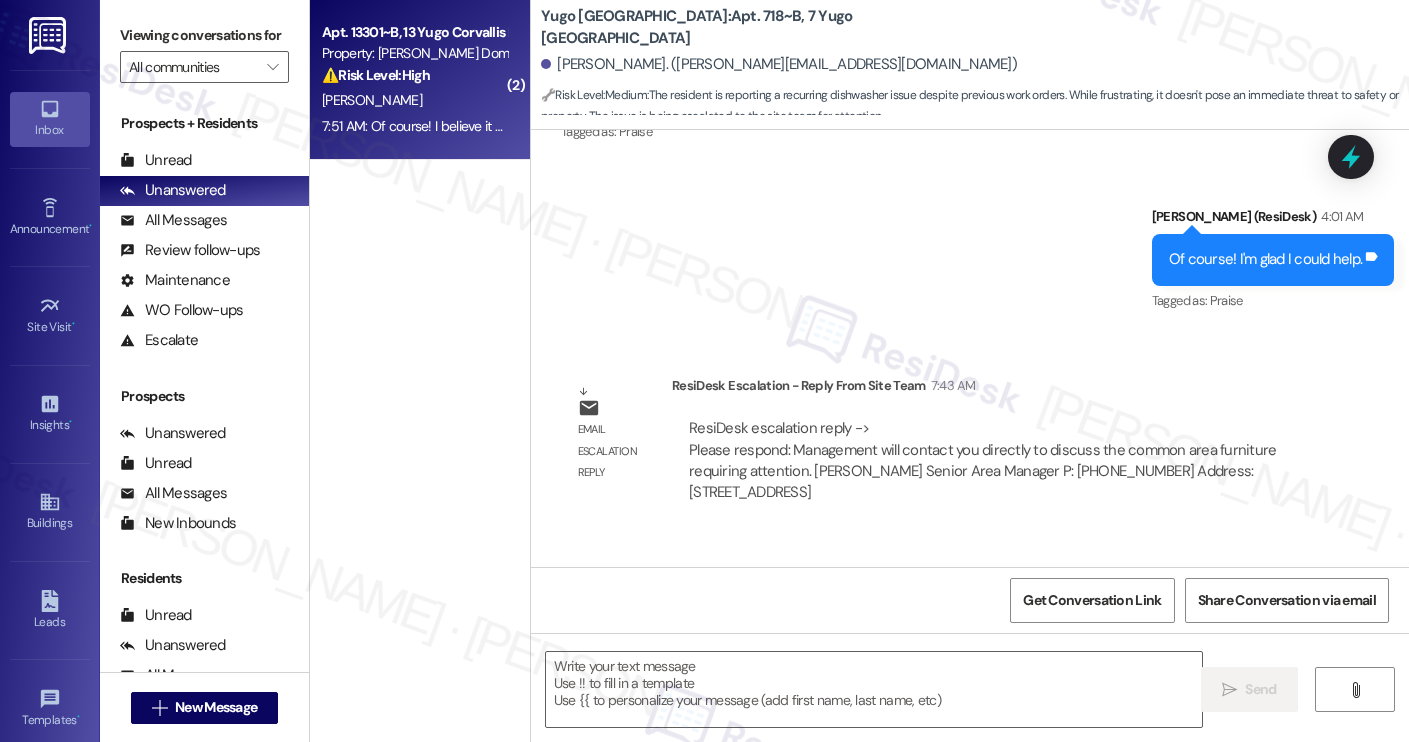 type on "Fetching suggested responses. Please feel free to read through the conversation in the meantime." 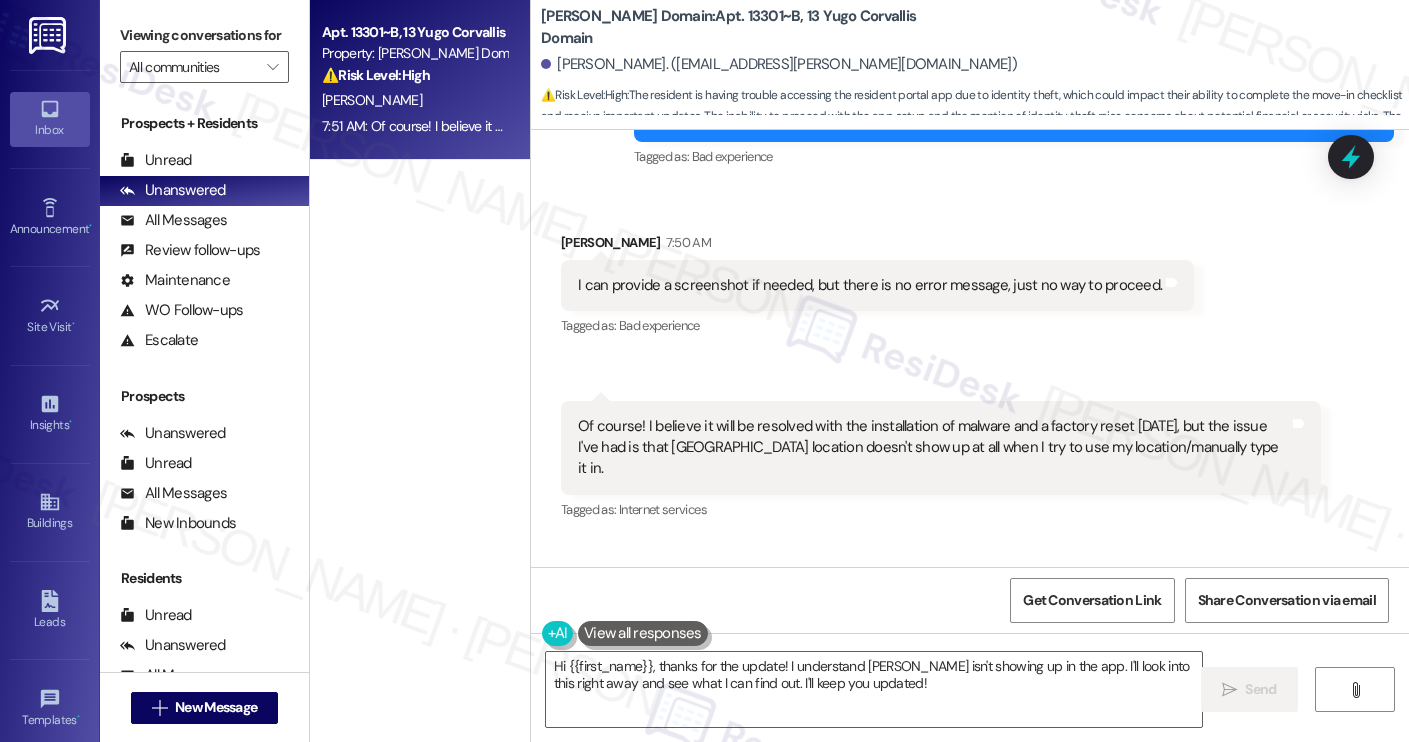 scroll, scrollTop: 1179, scrollLeft: 0, axis: vertical 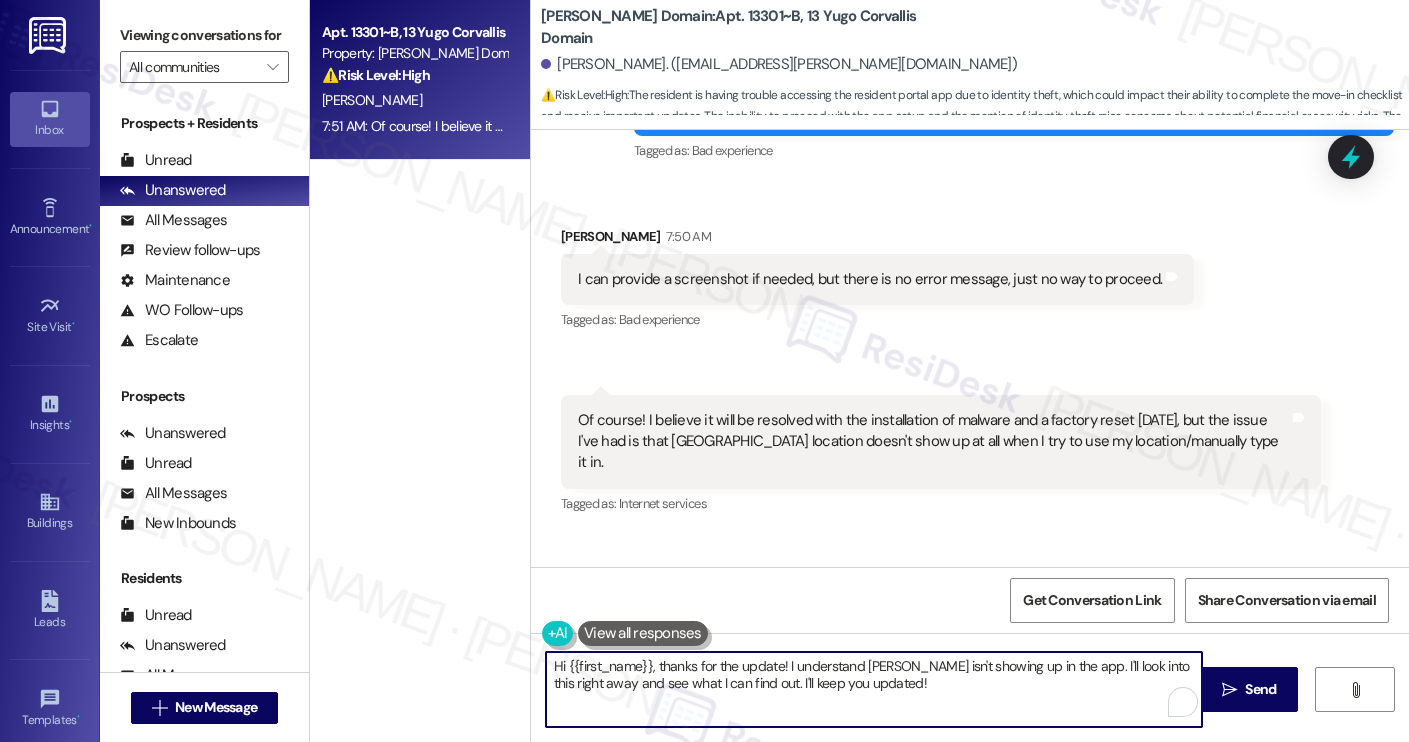 drag, startPoint x: 891, startPoint y: 688, endPoint x: 714, endPoint y: 659, distance: 179.35997 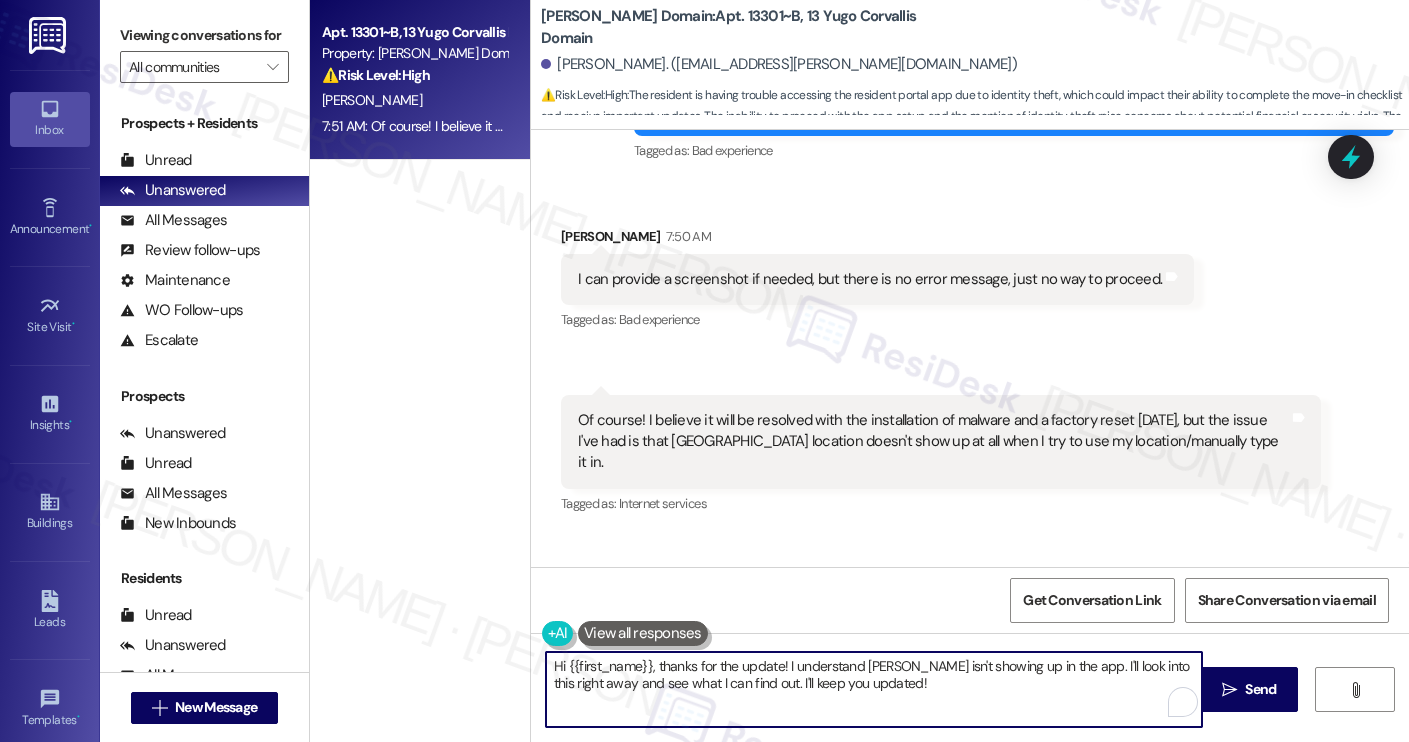 click on "Hi {{first_name}}, thanks for the update! I understand [PERSON_NAME] isn't showing up in the app. I'll look into this right away and see what I can find out. I'll keep you updated!" at bounding box center (874, 689) 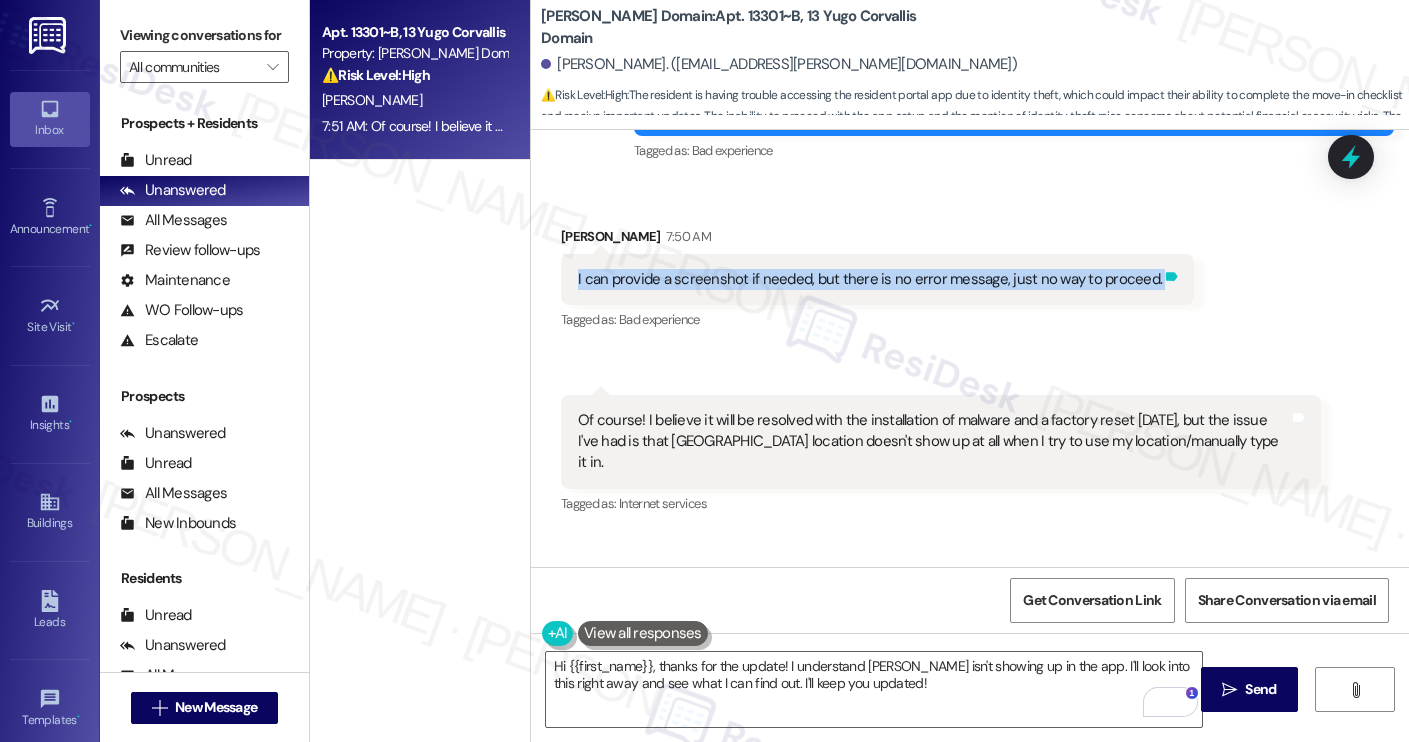 drag, startPoint x: 568, startPoint y: 211, endPoint x: 1135, endPoint y: 210, distance: 567.00085 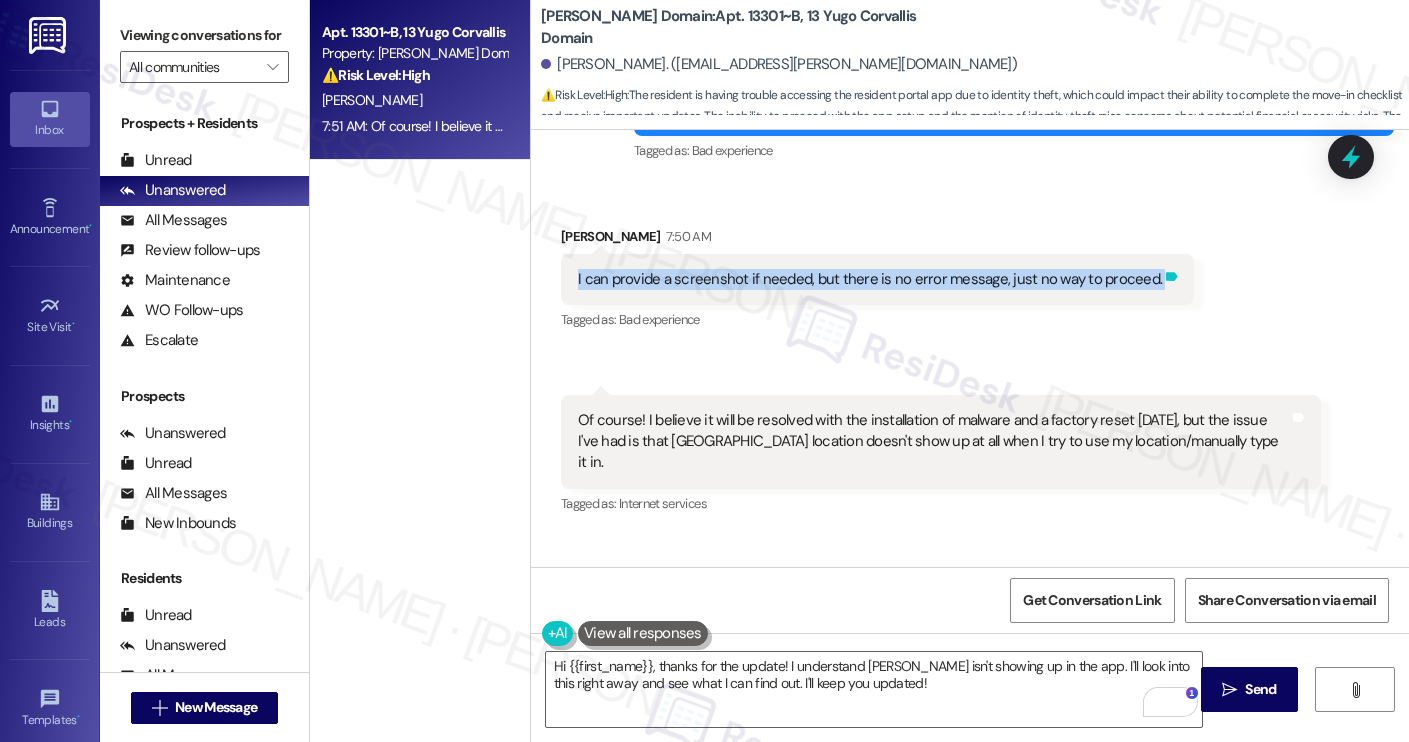 click on "I can provide a screenshot if needed, but there is no error message, just no way to proceed. Tags and notes" at bounding box center [877, 279] 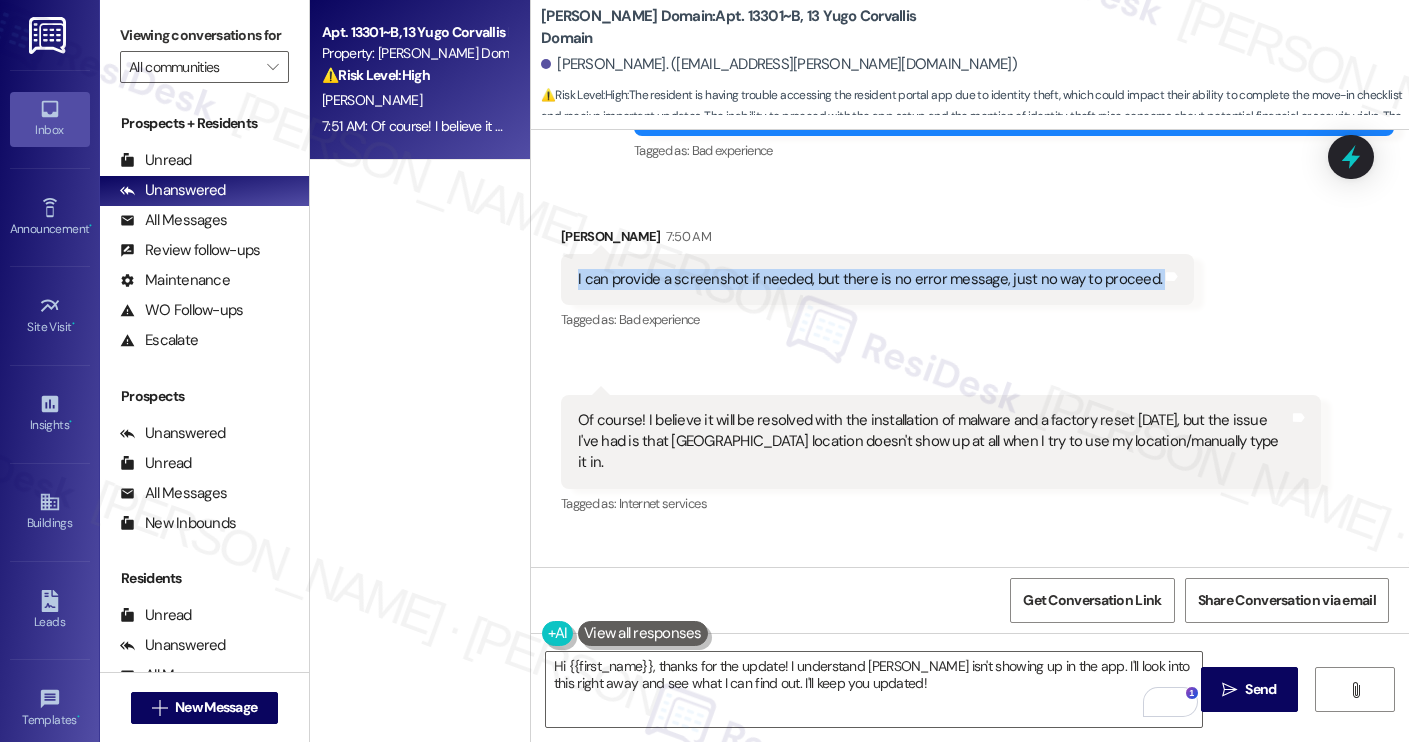 copy on "I can provide a screenshot if needed, but there is no error message, just no way to proceed. Tags and notes" 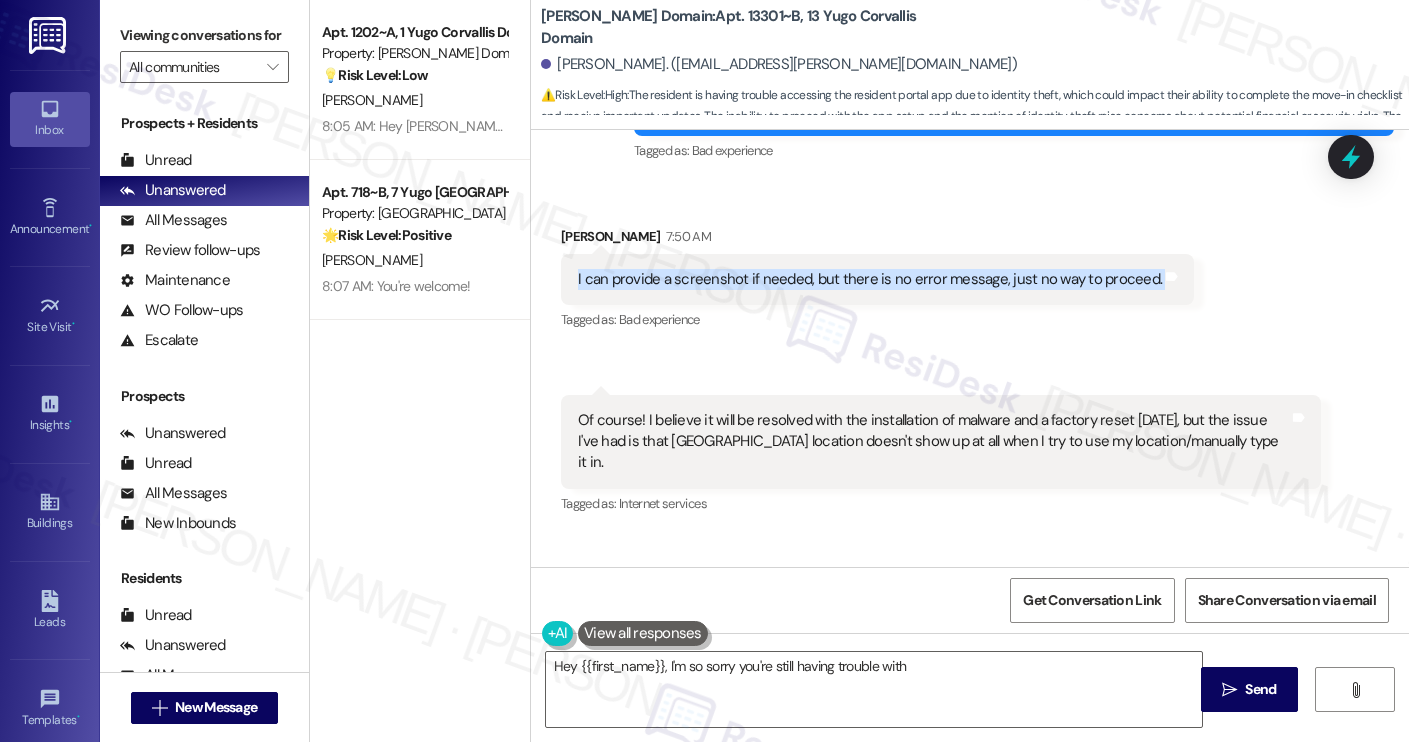 type on "Hey {{first_name}}, I'm so sorry you're still having trouble with" 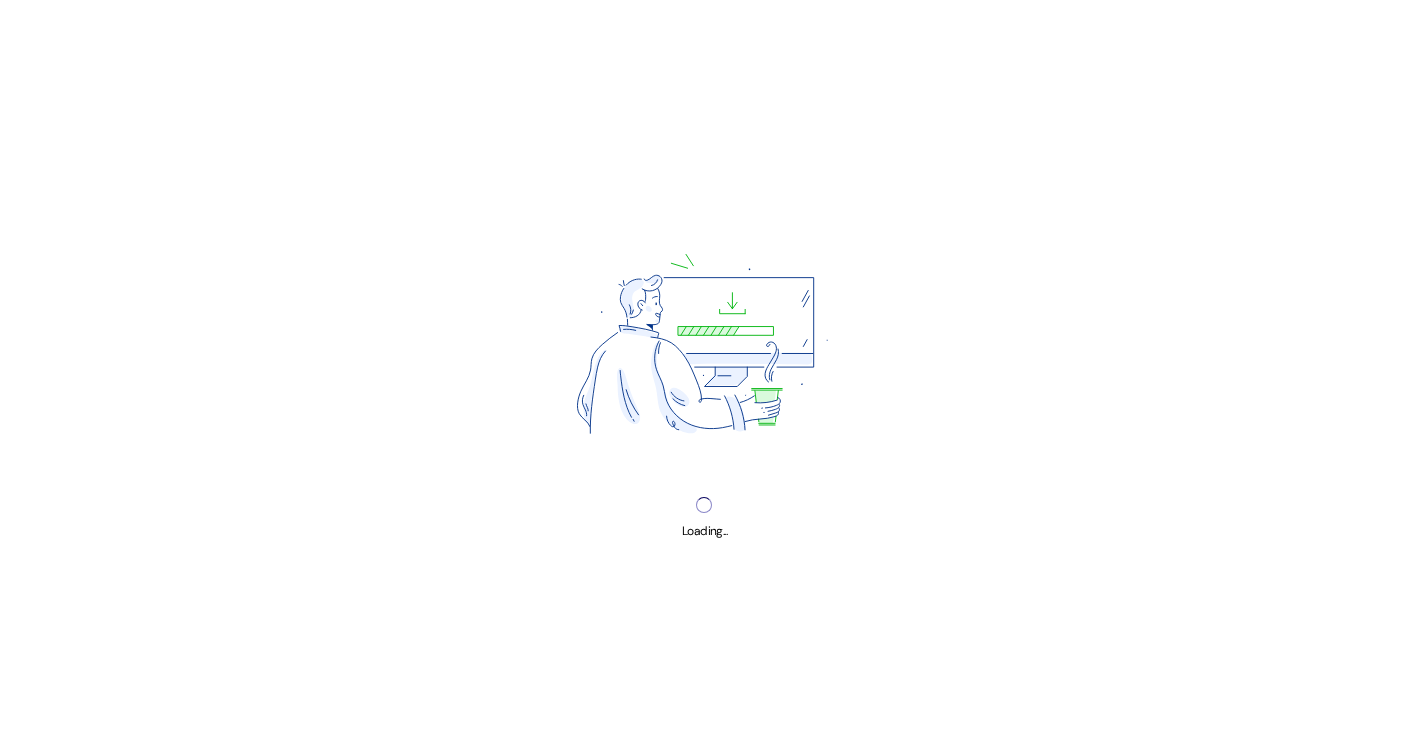 scroll, scrollTop: 0, scrollLeft: 0, axis: both 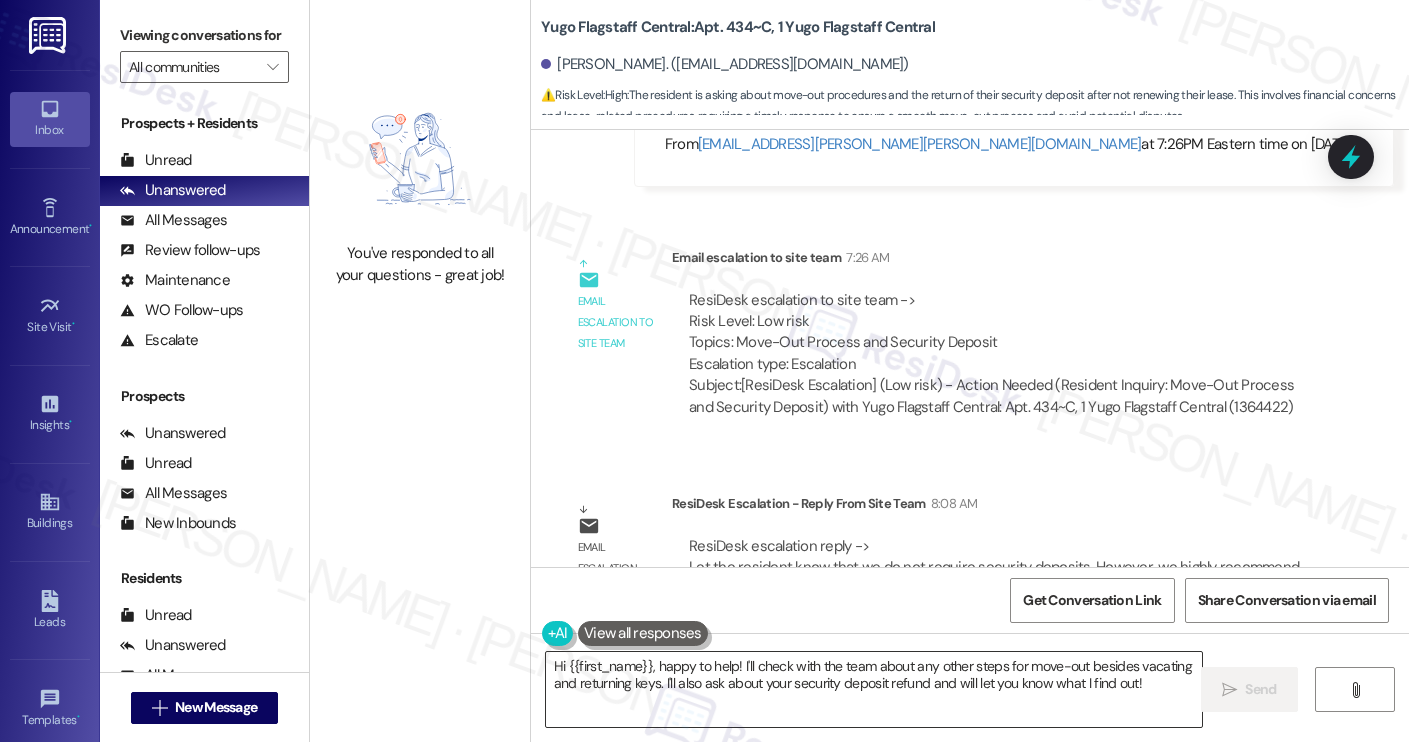 click on "Hi {{first_name}}, happy to help! I'll check with the team about any other steps for move-out besides vacating and returning keys. I'll also ask about your security deposit refund and will let you know what I find out!" at bounding box center [874, 689] 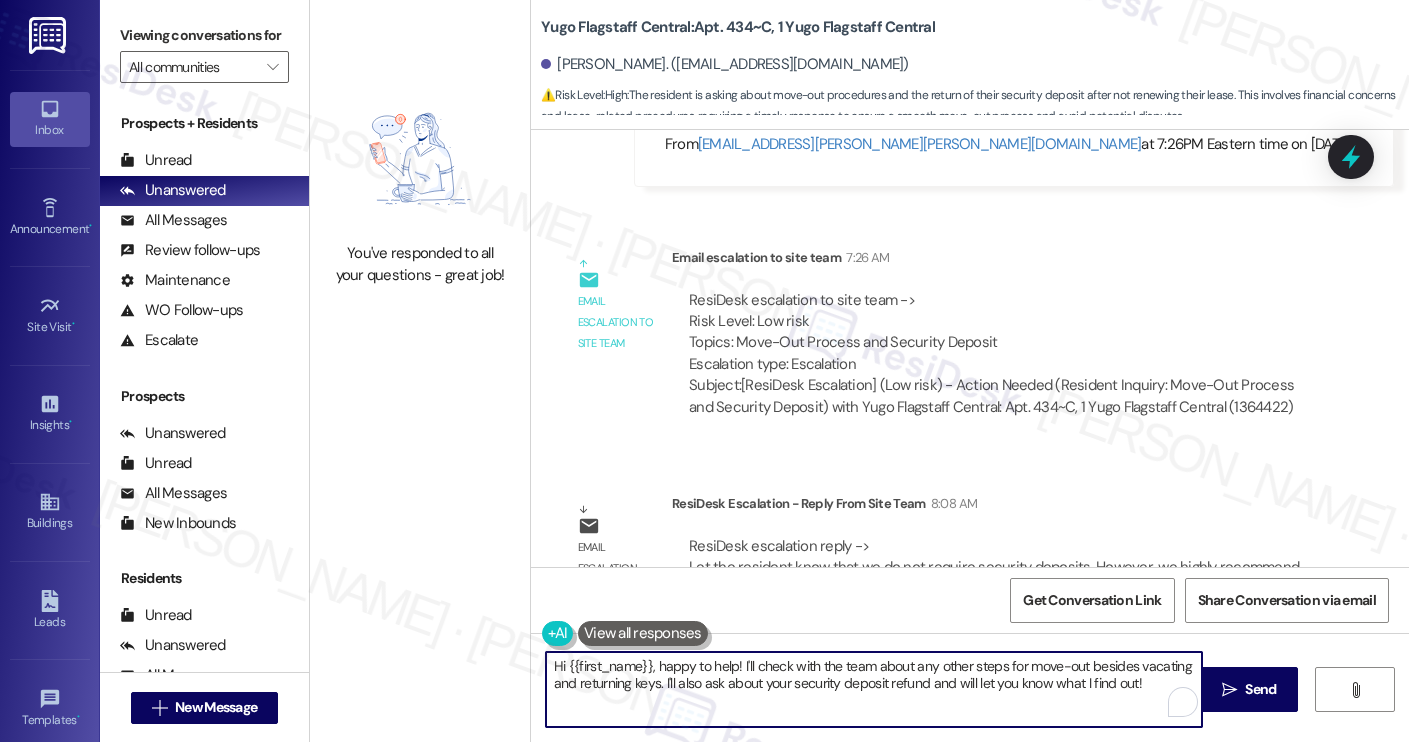 paste on "I heard back from the site team regarding your question. They mentioned that we do not require security deposits. However, they highly recommend that you take photos of your room before move-out to document its condition—just in case there are any damage-related charges after you leave. Let me know if you have any other questions" 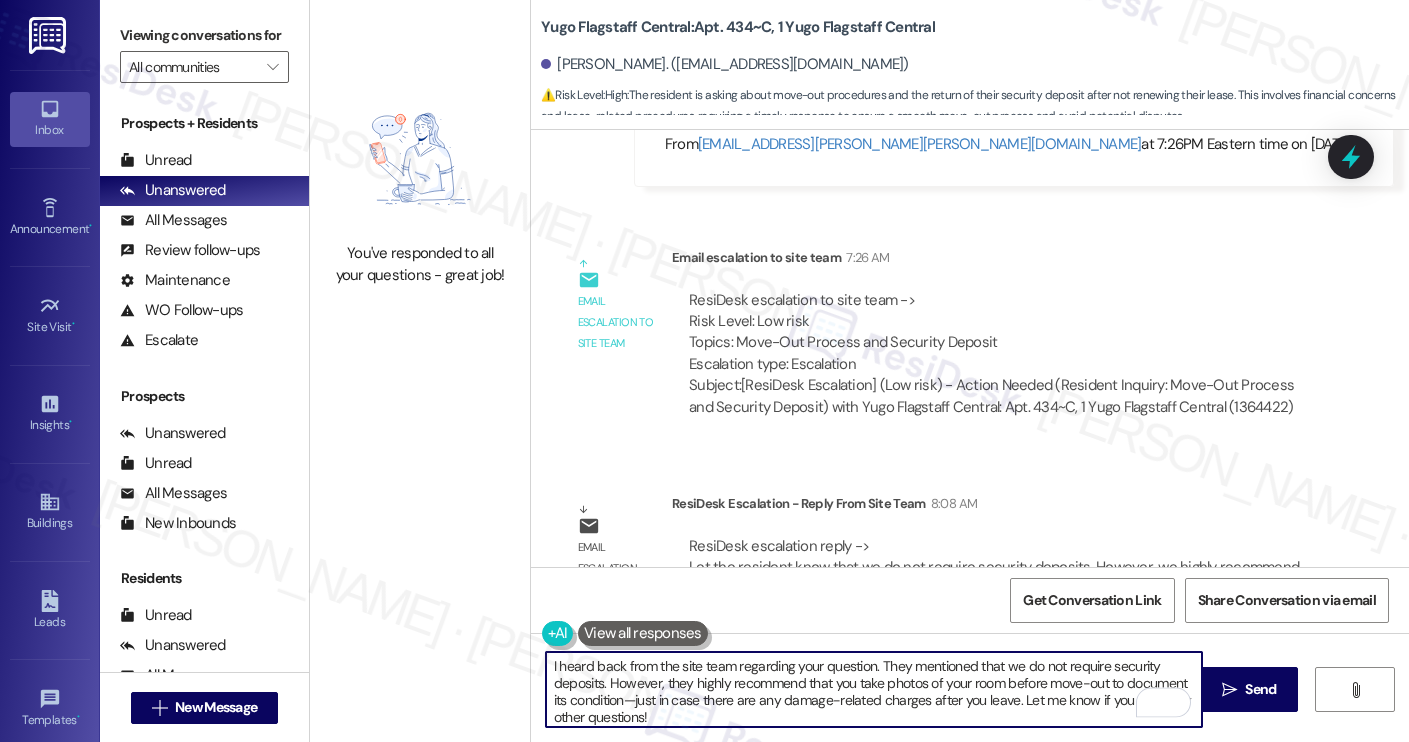 scroll, scrollTop: 4898, scrollLeft: 0, axis: vertical 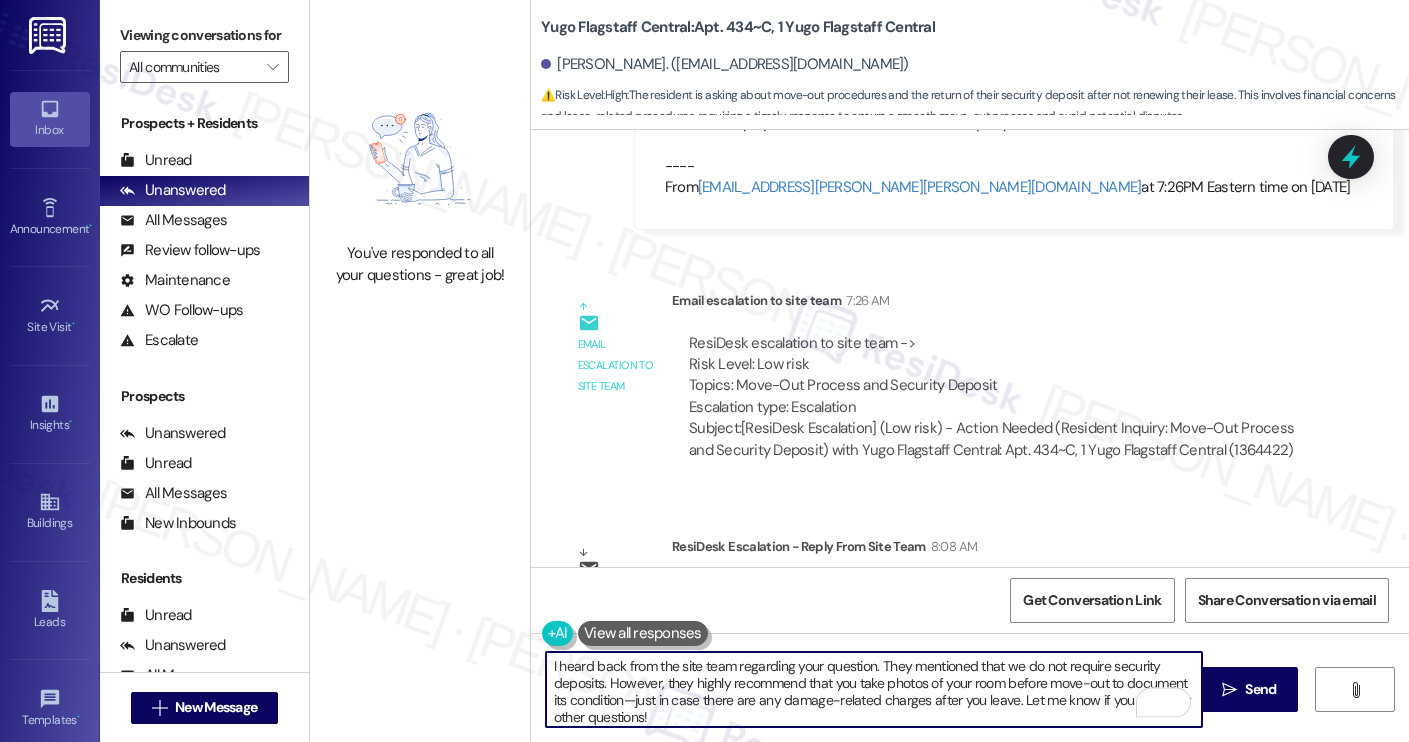 click on "[PERSON_NAME]. ([EMAIL_ADDRESS][DOMAIN_NAME])" at bounding box center (725, 64) 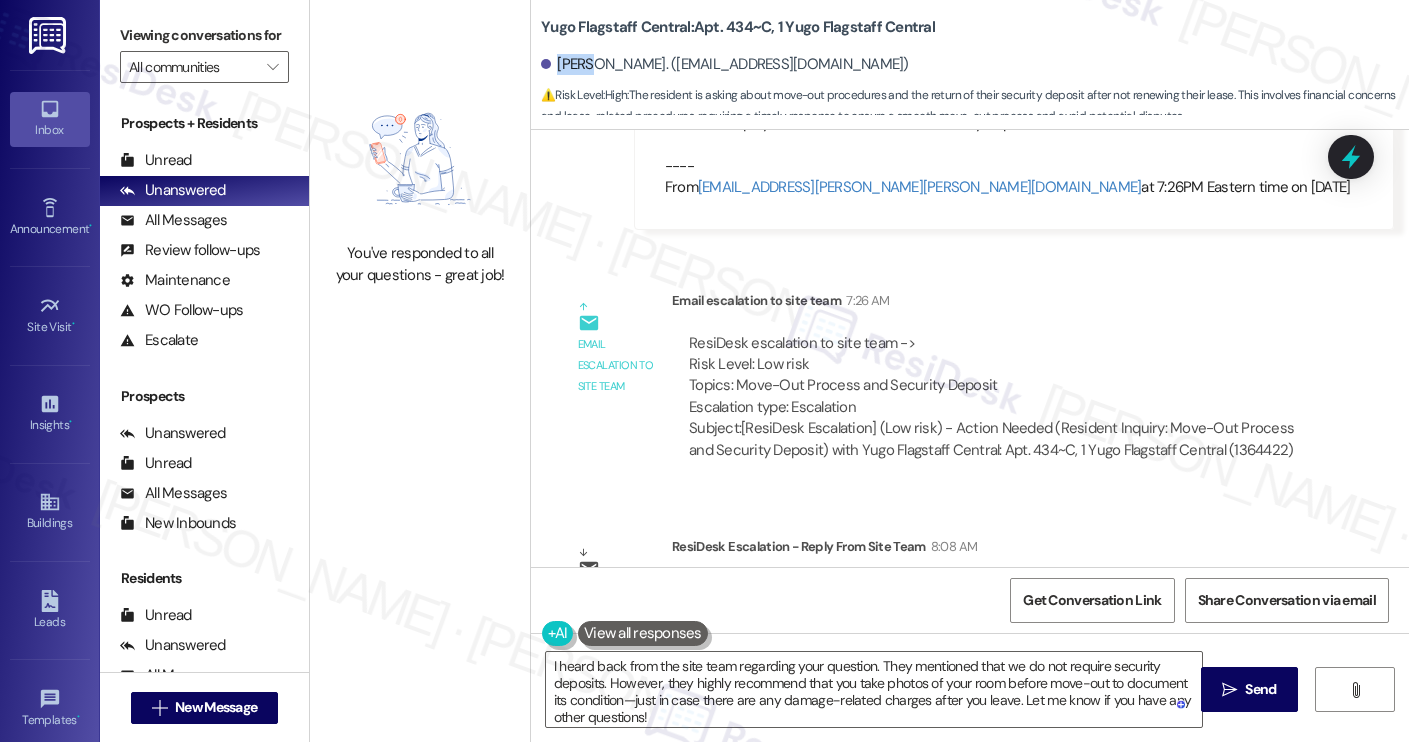 copy on "[PERSON_NAME]" 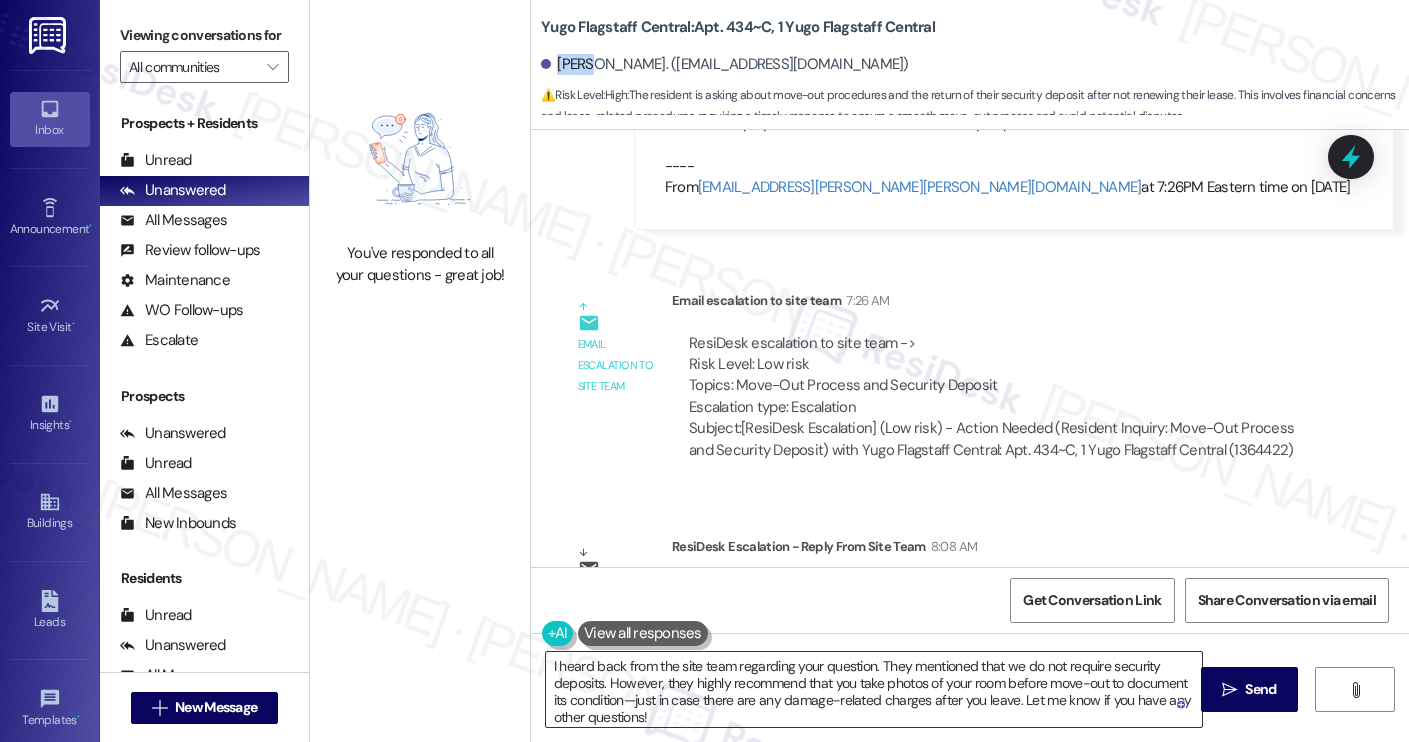 click on "I heard back from the site team regarding your question. They mentioned that we do not require security deposits. However, they highly recommend that you take photos of your room before move-out to document its condition—just in case there are any damage-related charges after you leave. Let me know if you have any other questions!" at bounding box center (874, 689) 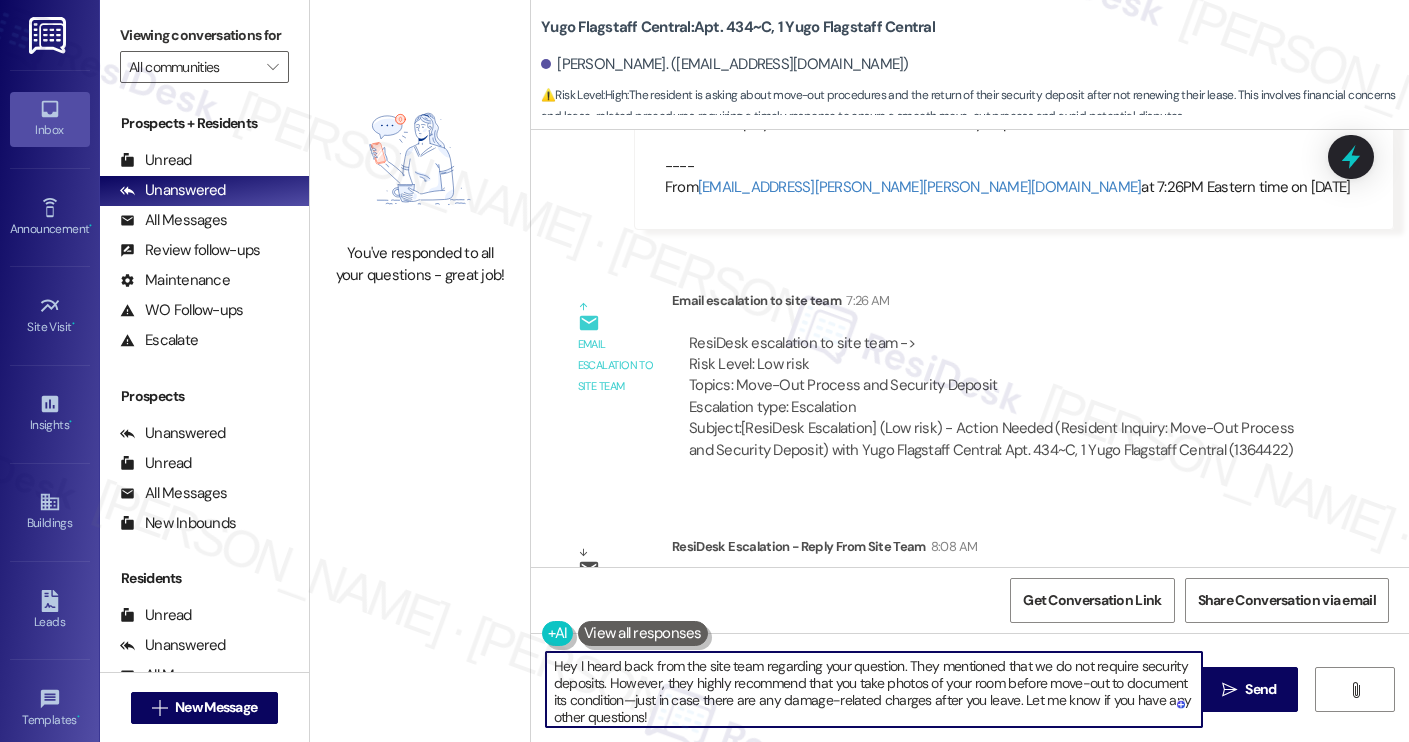 paste on "[PERSON_NAME]" 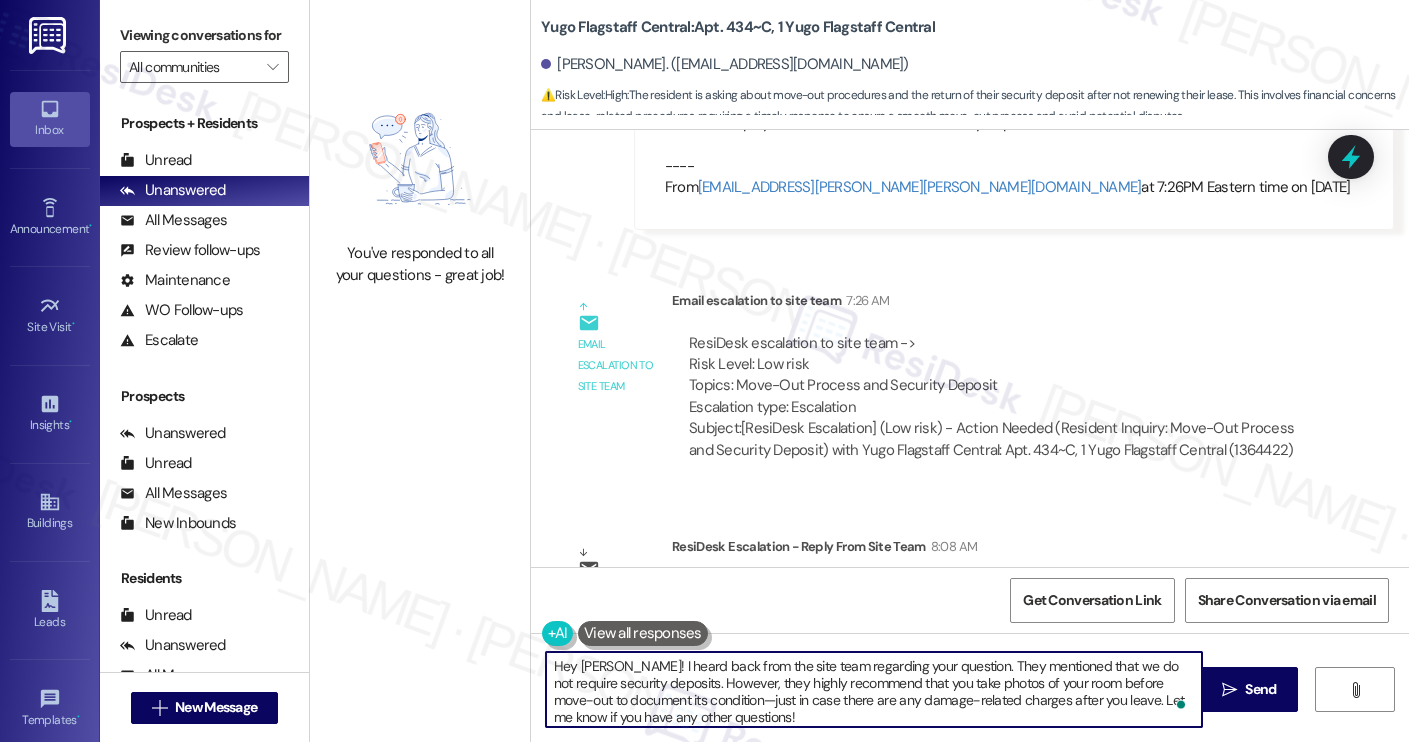 click on "Hey [PERSON_NAME]! I heard back from the site team regarding your question. They mentioned that we do not require security deposits. However, they highly recommend that you take photos of your room before move-out to document its condition—just in case there are any damage-related charges after you leave. Let me know if you have any other questions!" at bounding box center (874, 689) 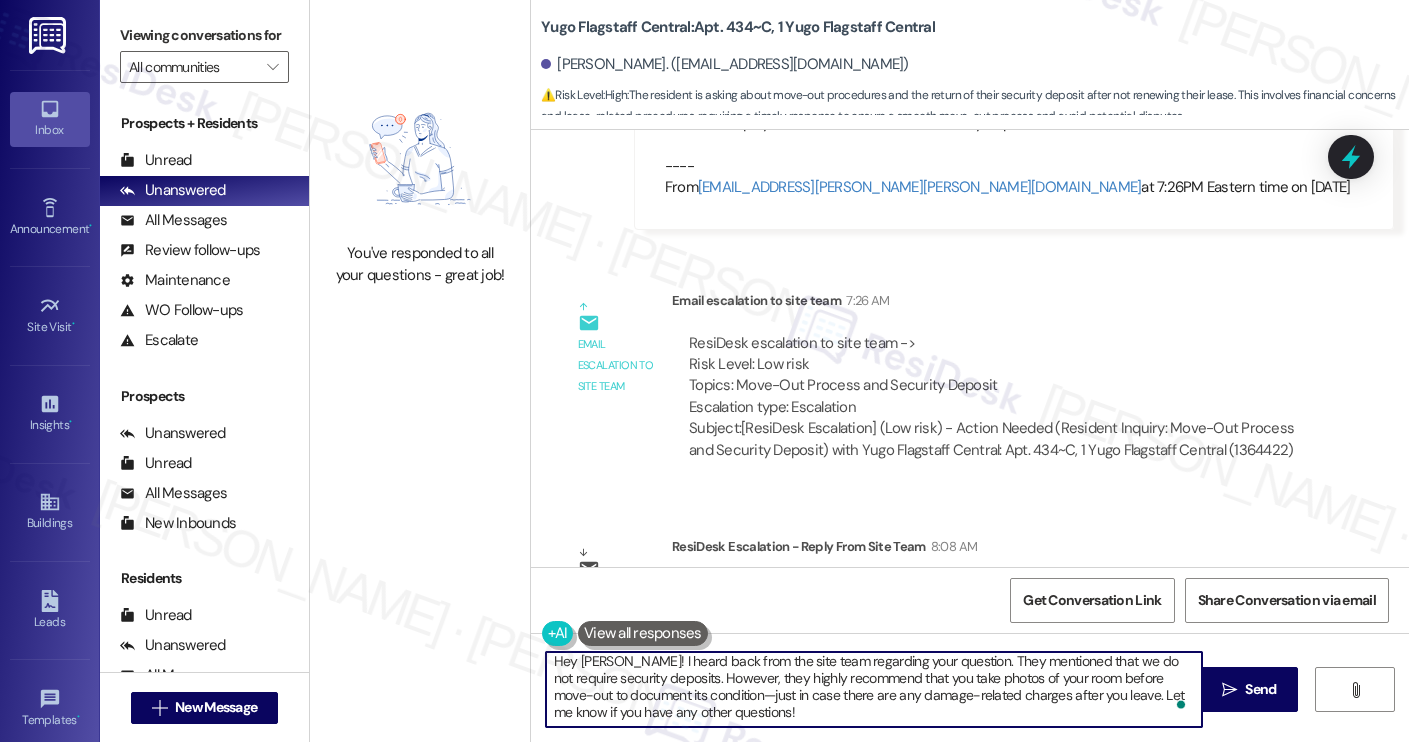 scroll, scrollTop: 5, scrollLeft: 0, axis: vertical 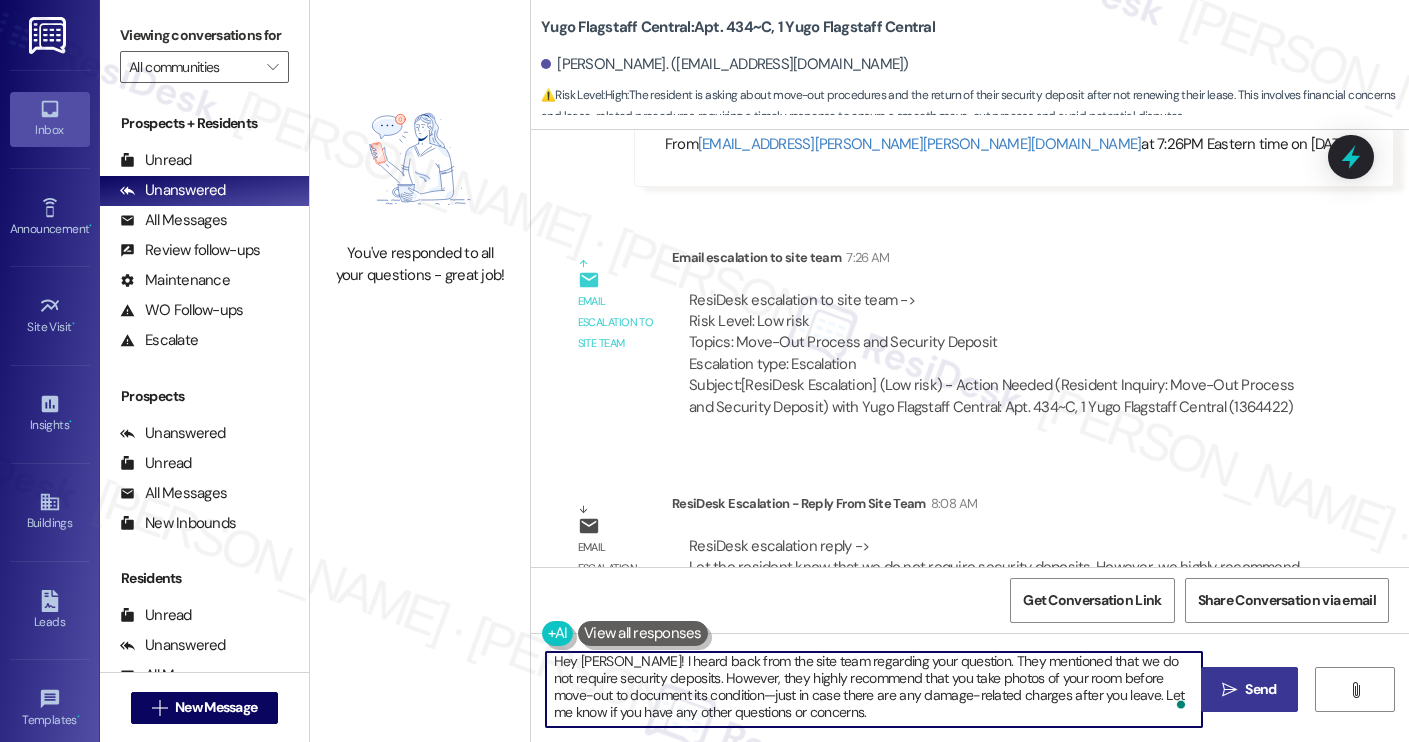 type on "Hey [PERSON_NAME]! I heard back from the site team regarding your question. They mentioned that we do not require security deposits. However, they highly recommend that you take photos of your room before move-out to document its condition—just in case there are any damage-related charges after you leave. Let me know if you have any other questions or concerns." 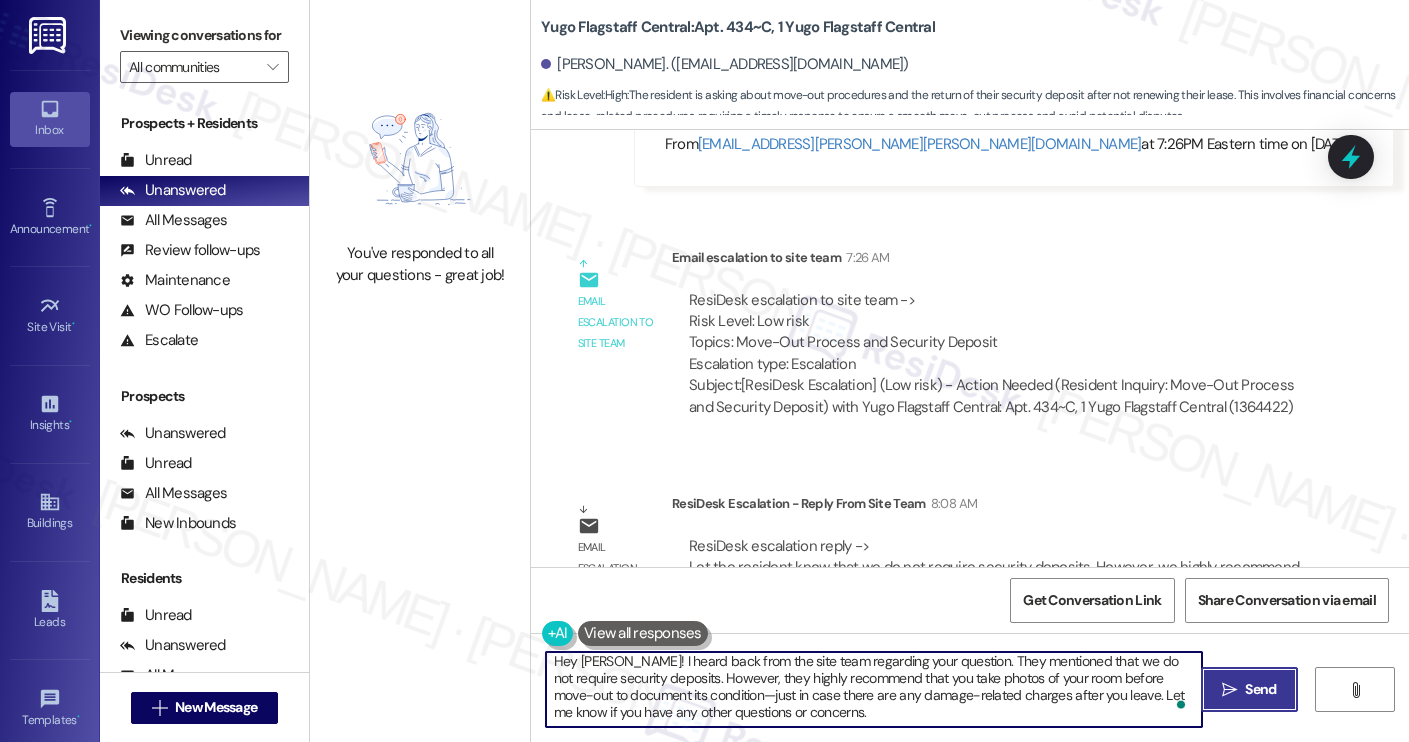 click on "" at bounding box center [1229, 690] 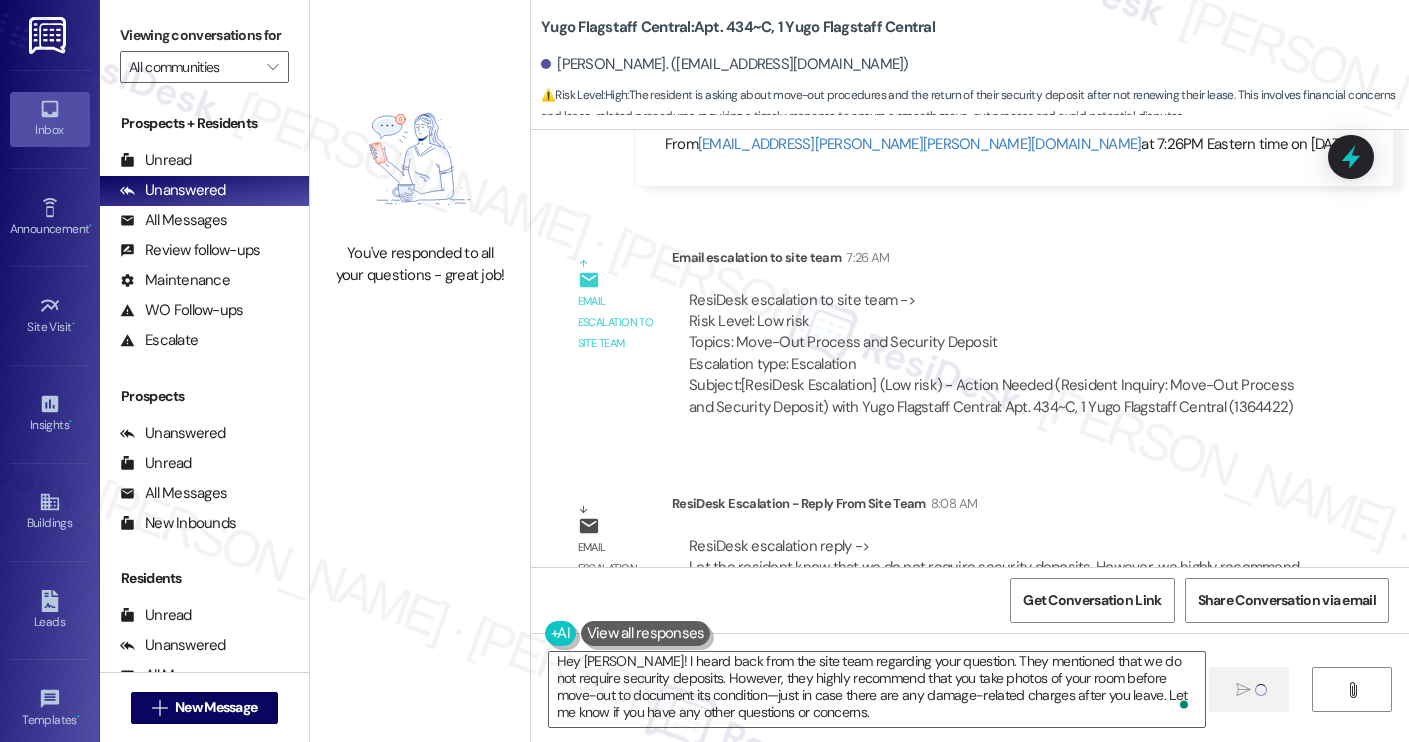 type 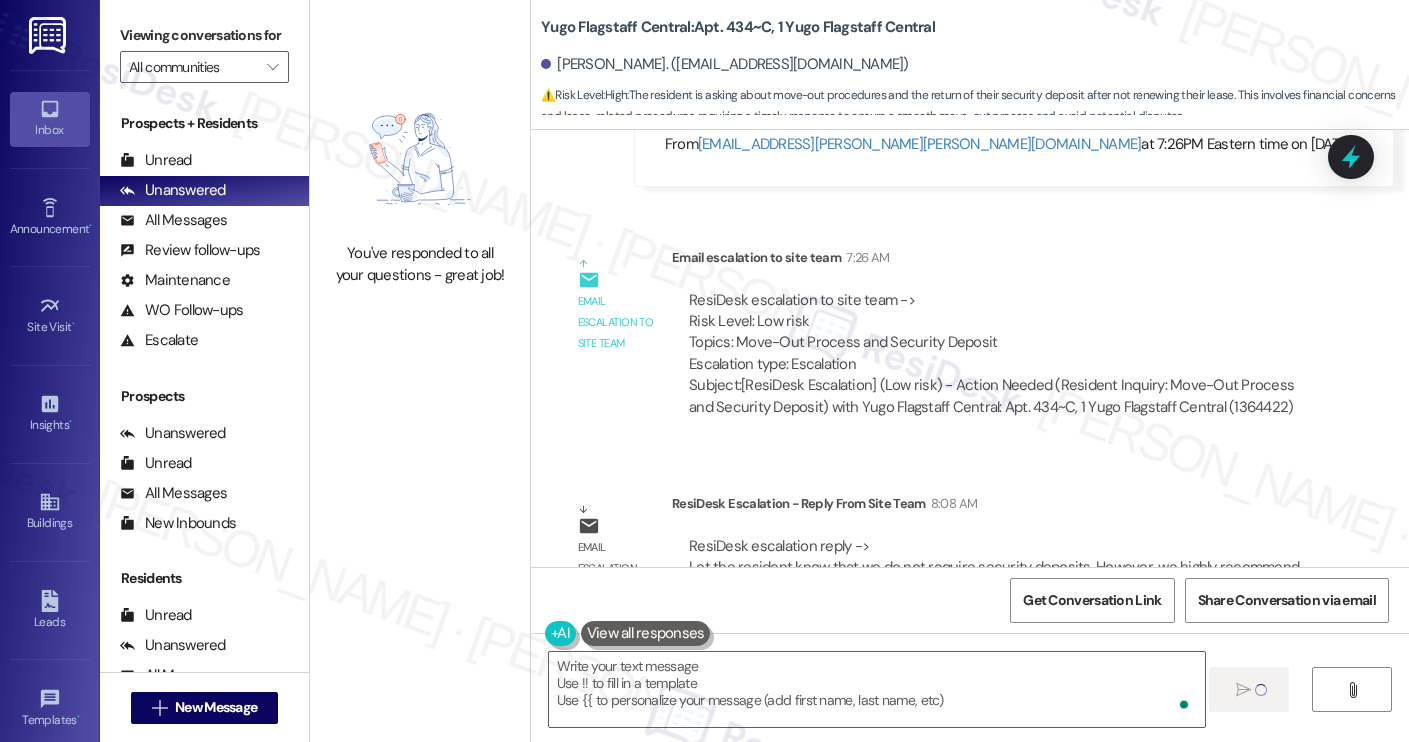scroll, scrollTop: 0, scrollLeft: 0, axis: both 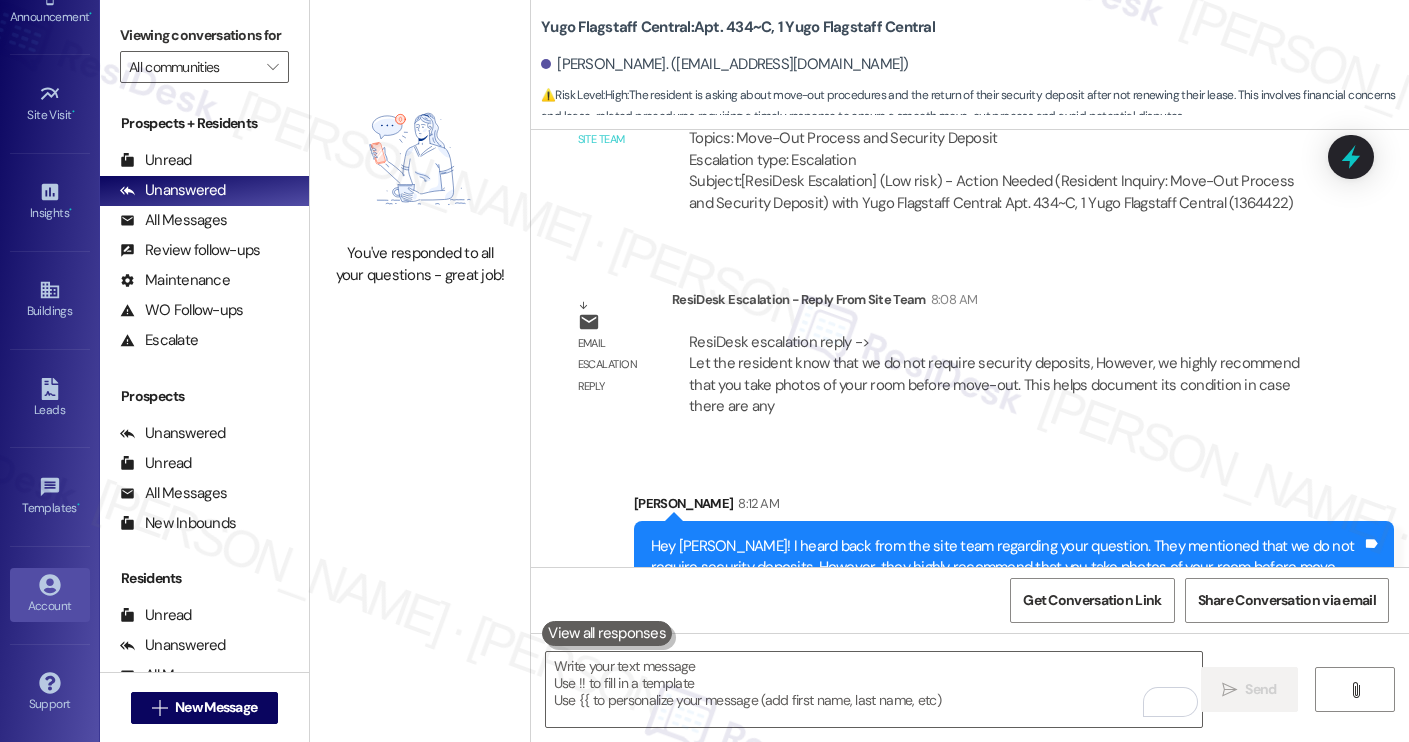 click 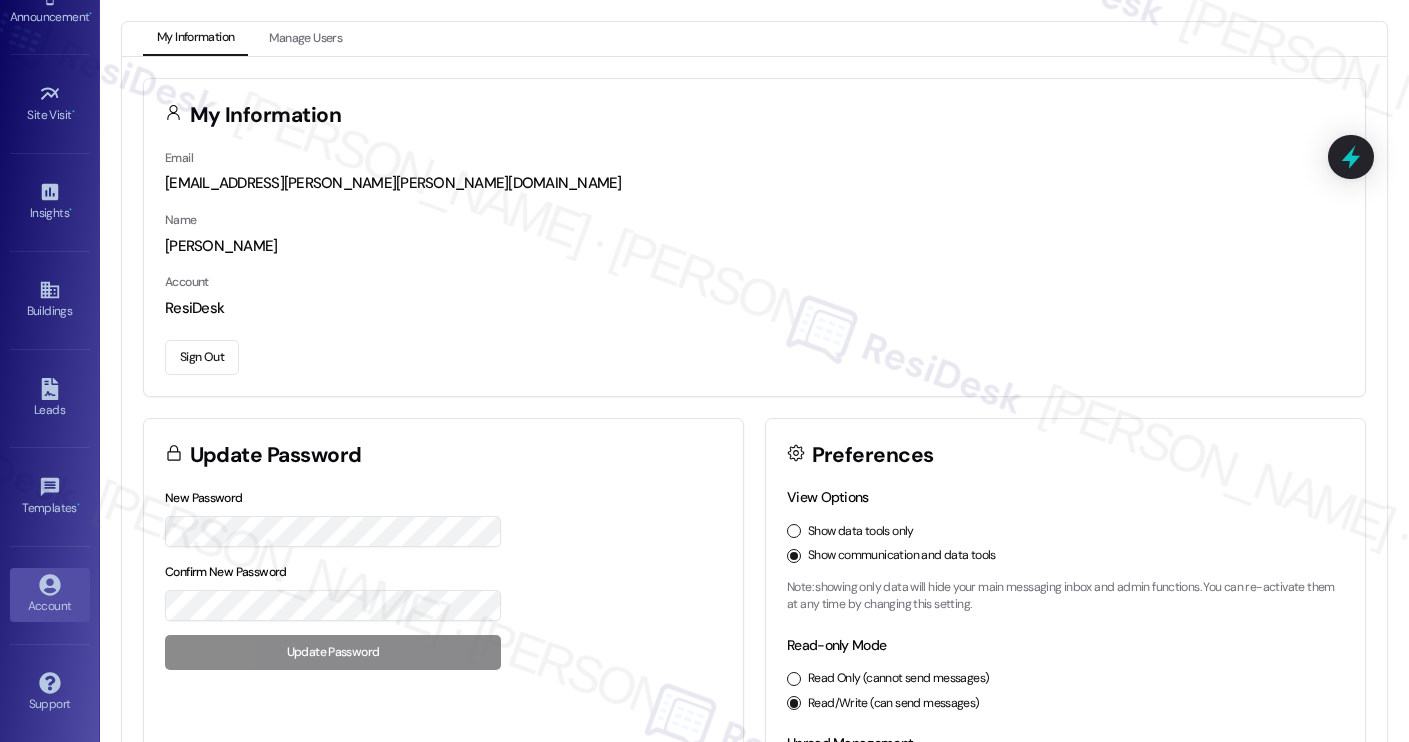 click on "Sign Out" at bounding box center [202, 357] 